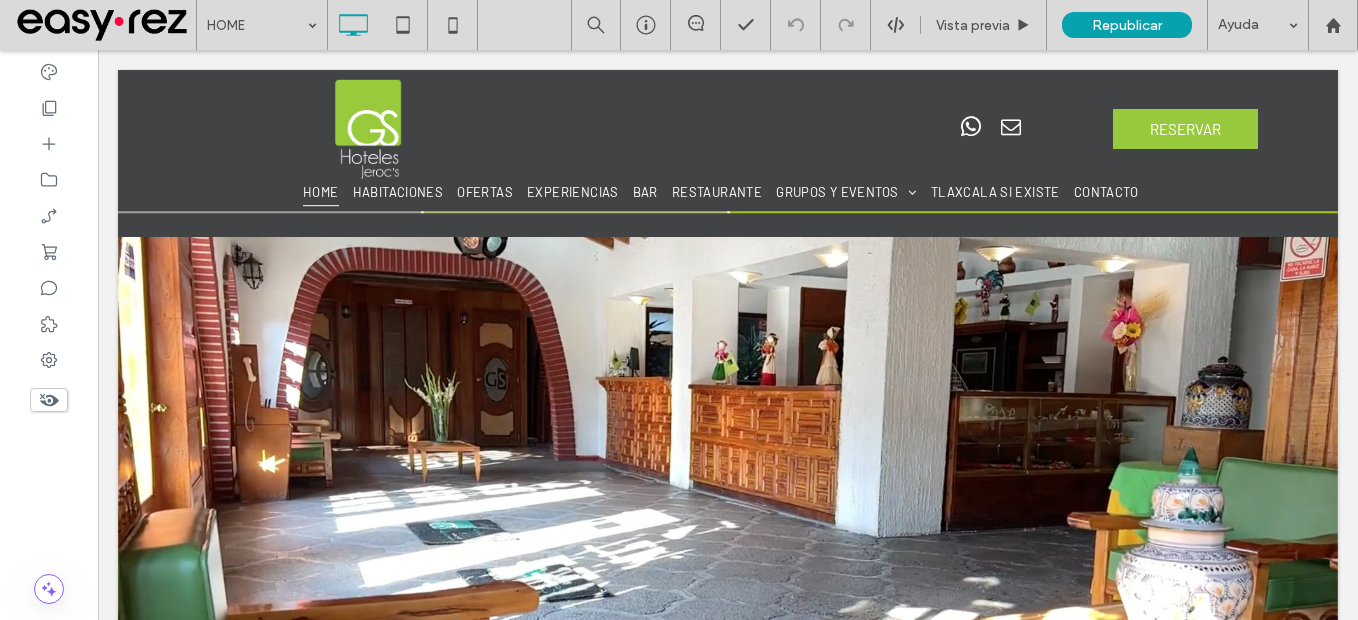 scroll, scrollTop: 500, scrollLeft: 0, axis: vertical 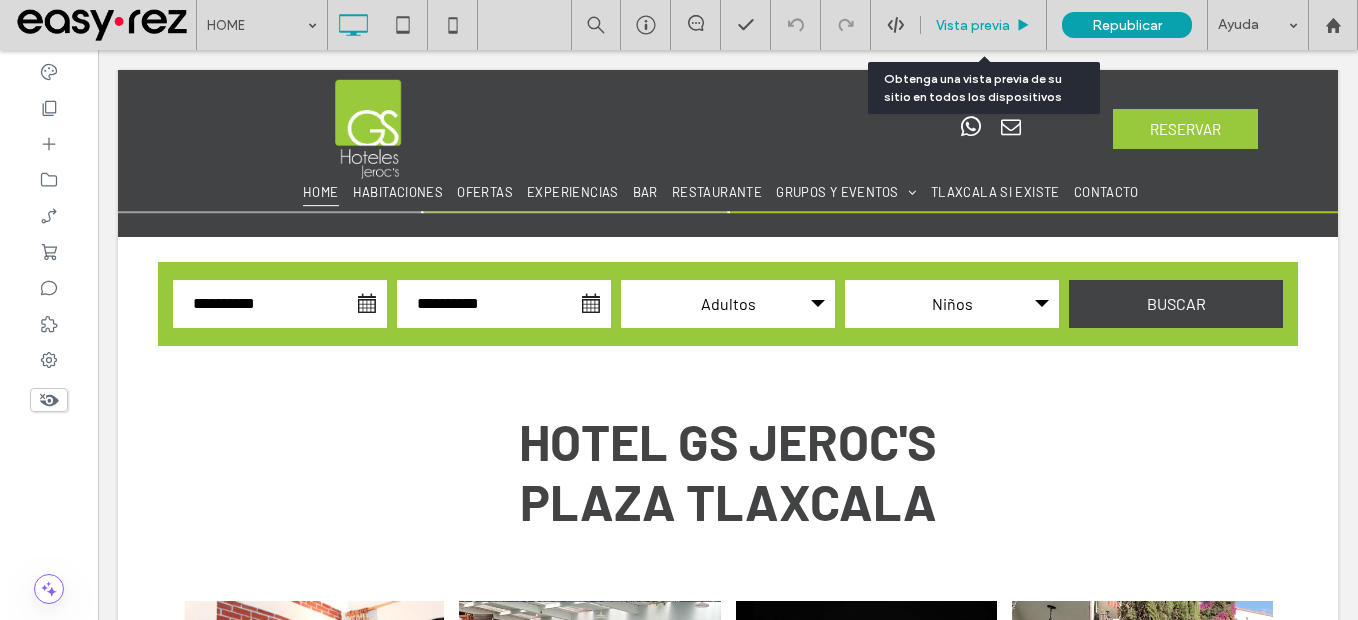 click on "Vista previa" at bounding box center (973, 25) 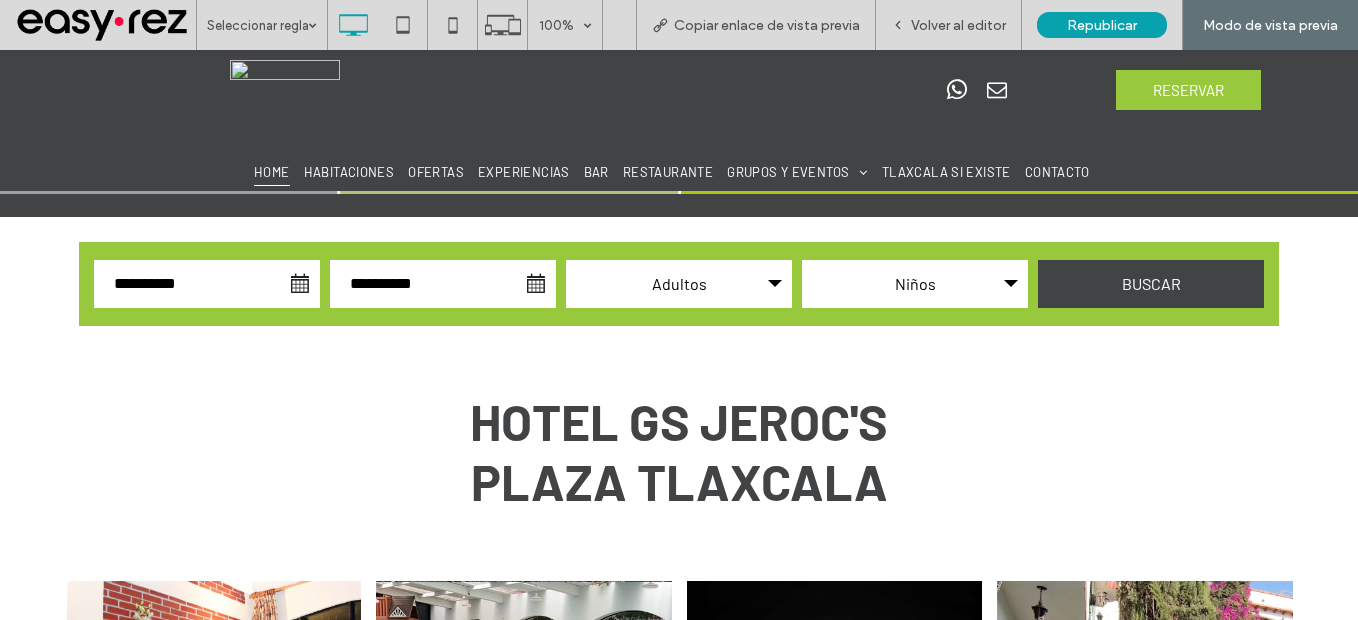 click at bounding box center [285, 109] 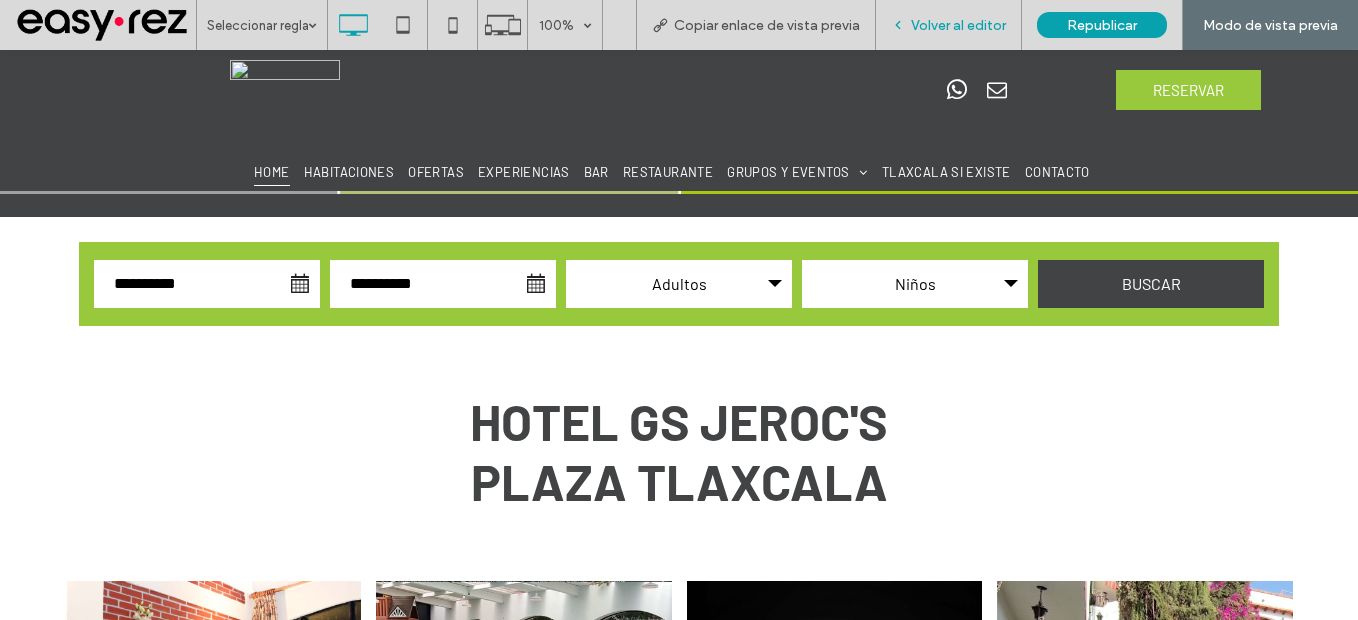 click on "Volver al editor" at bounding box center [958, 25] 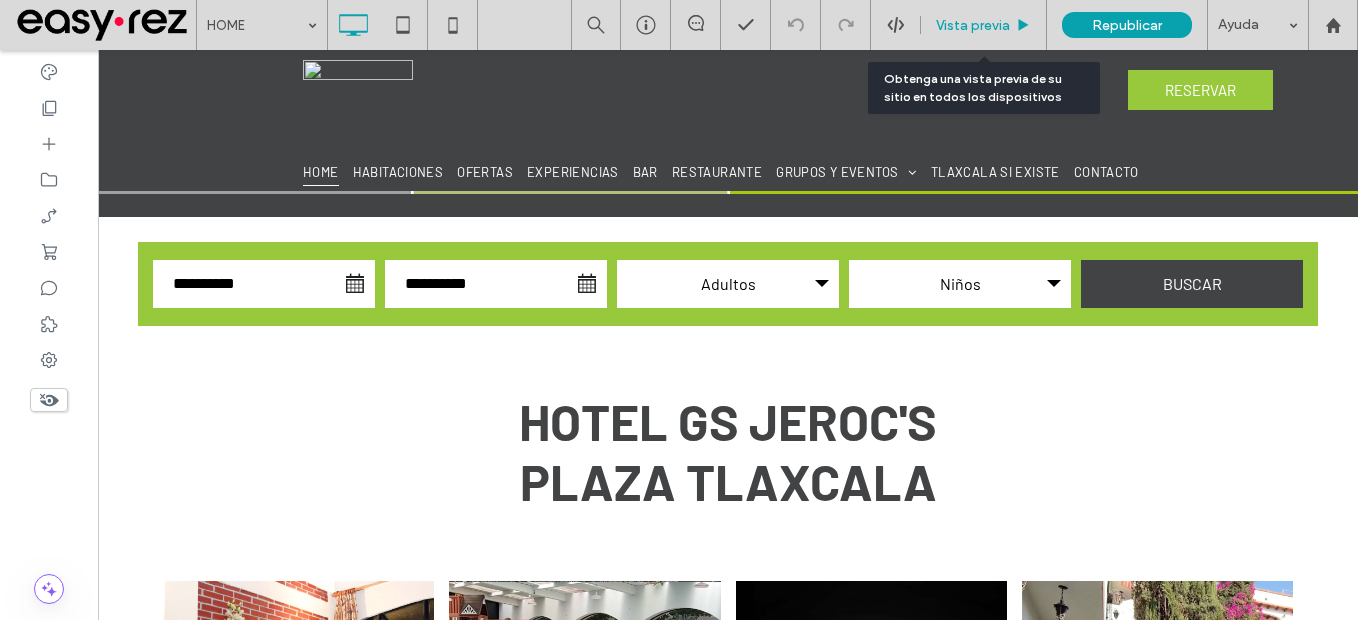 click on "Vista previa" at bounding box center [973, 25] 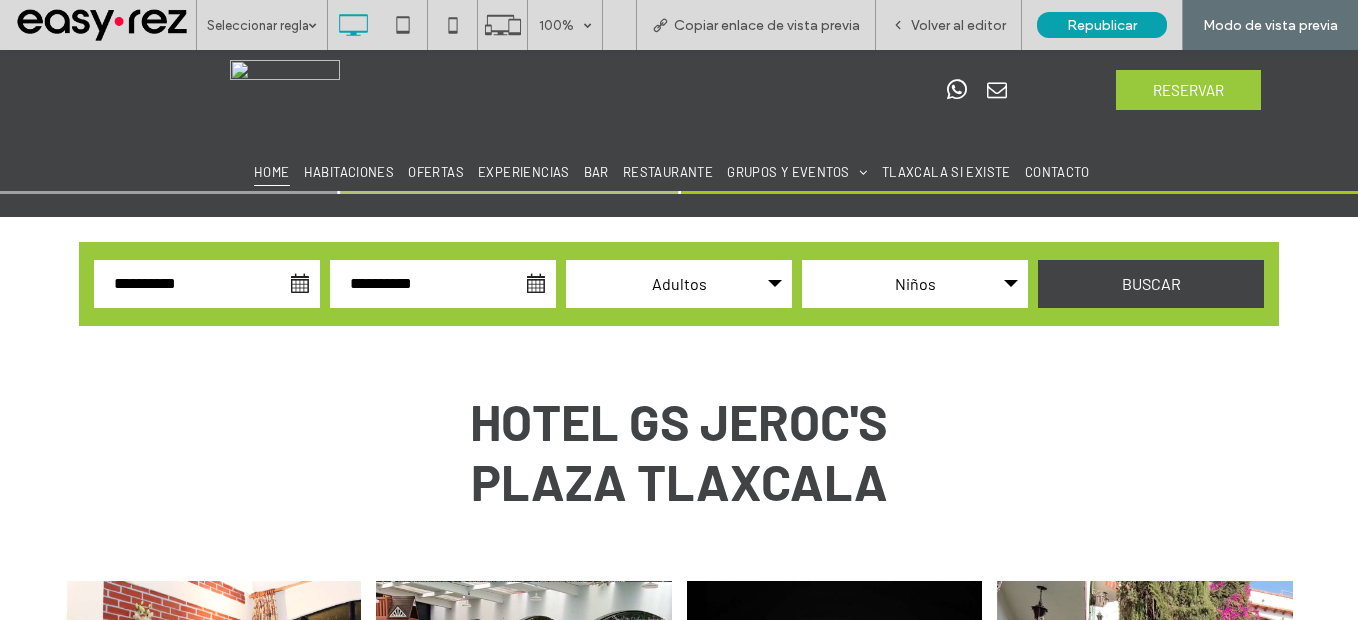 click on "Volver al editor" at bounding box center (958, 25) 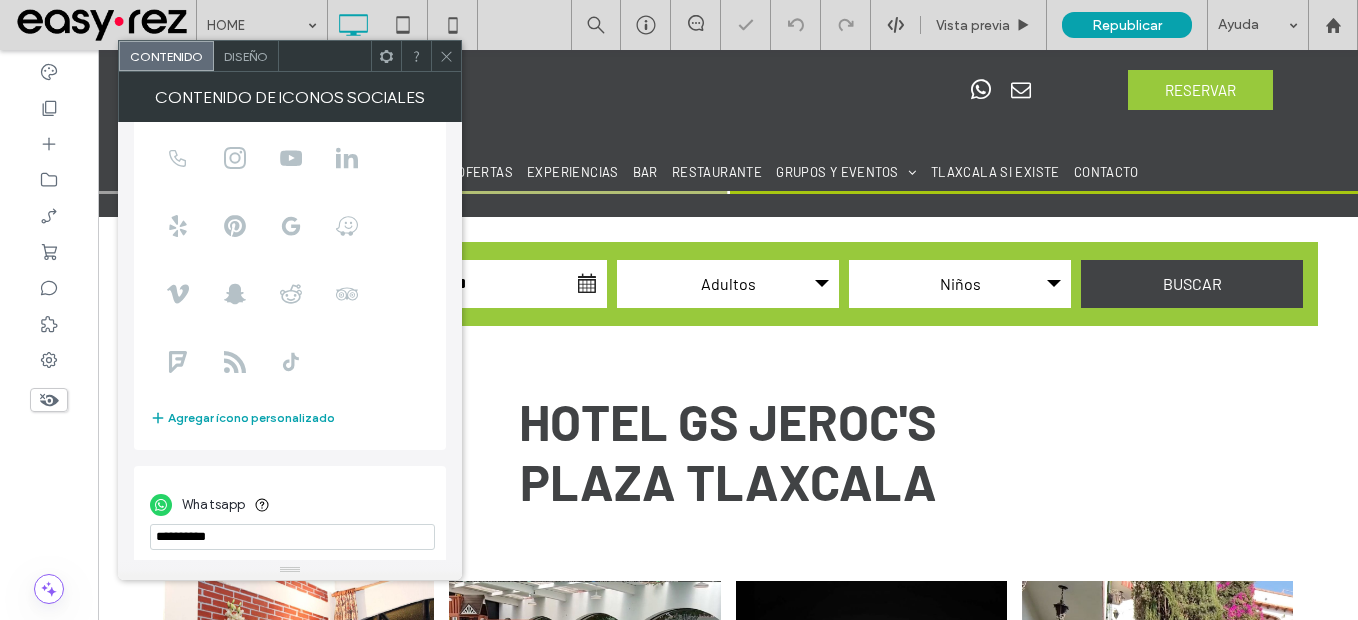 scroll, scrollTop: 248, scrollLeft: 0, axis: vertical 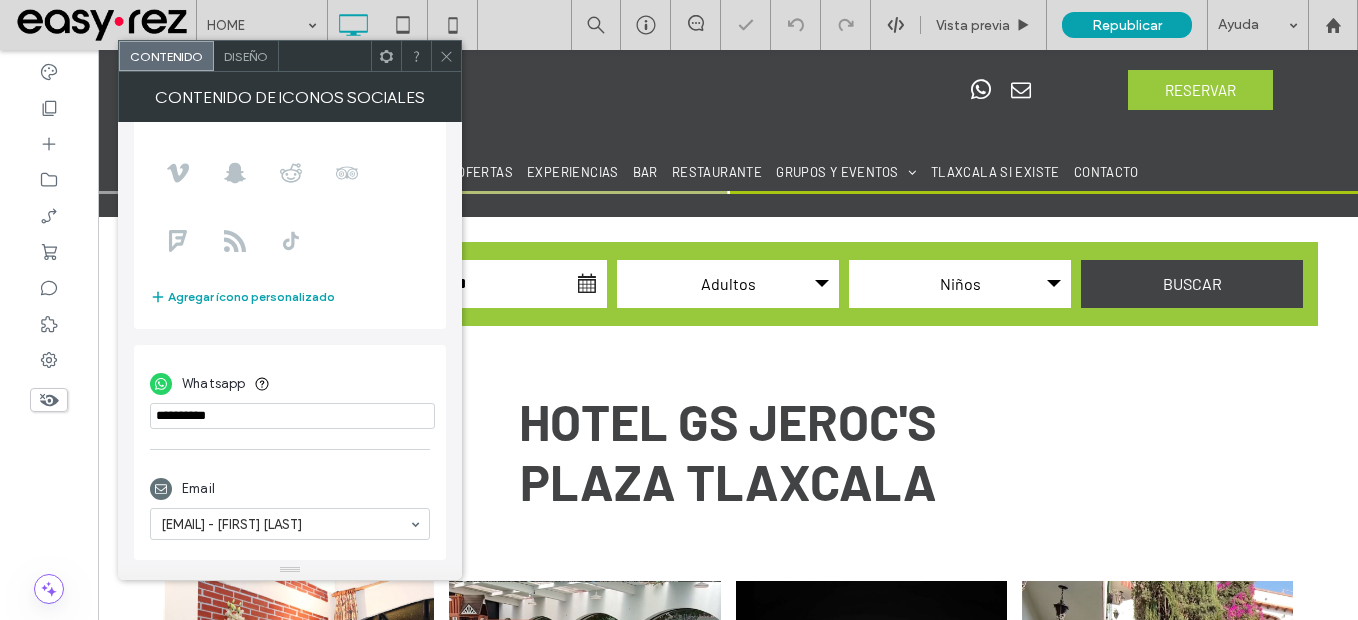 click at bounding box center [292, 416] 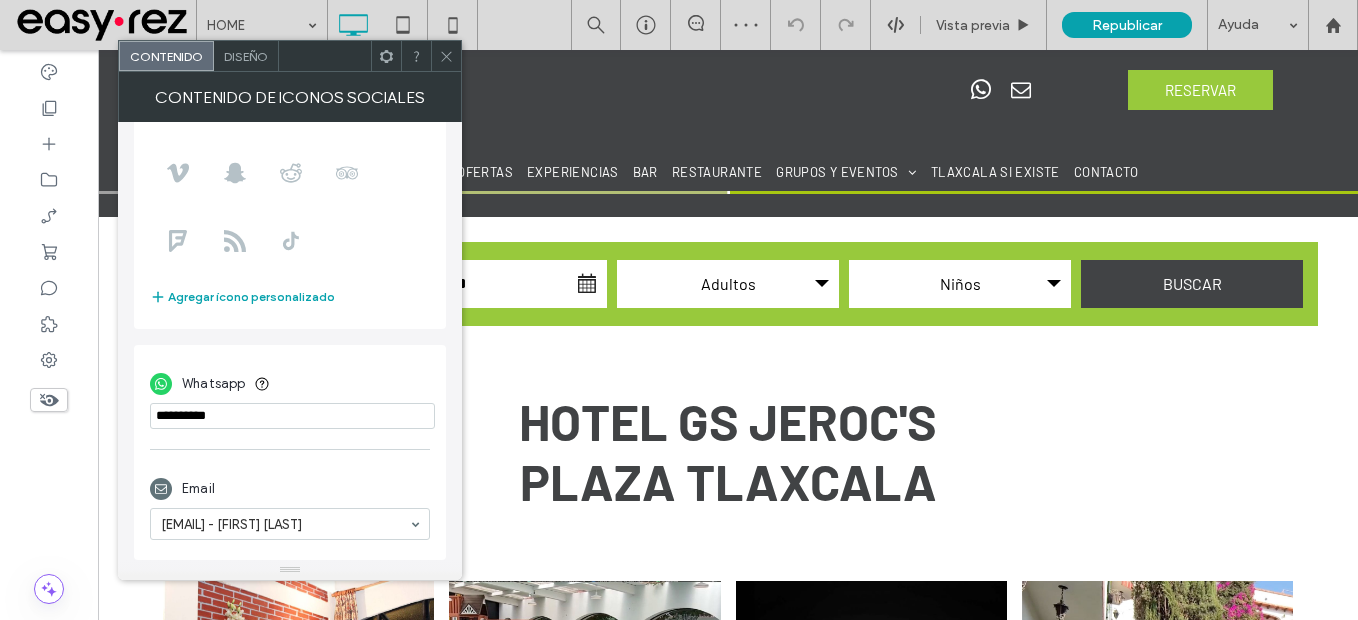 click 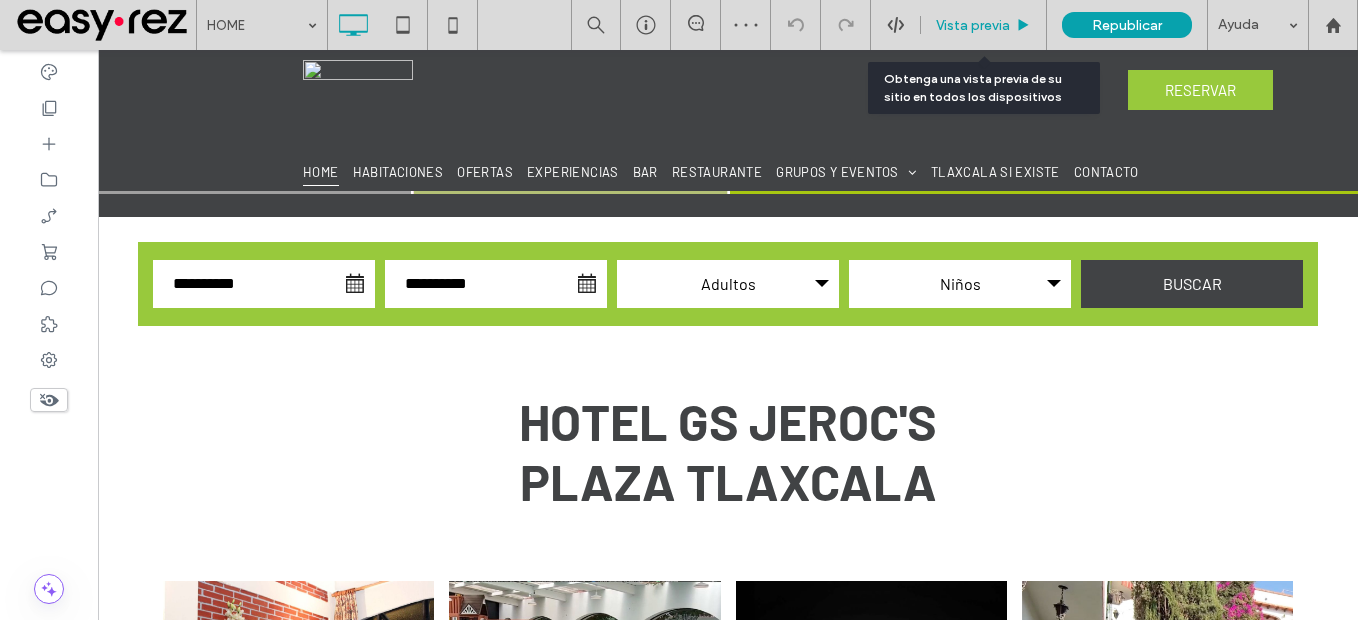 click on "Vista previa" at bounding box center (973, 25) 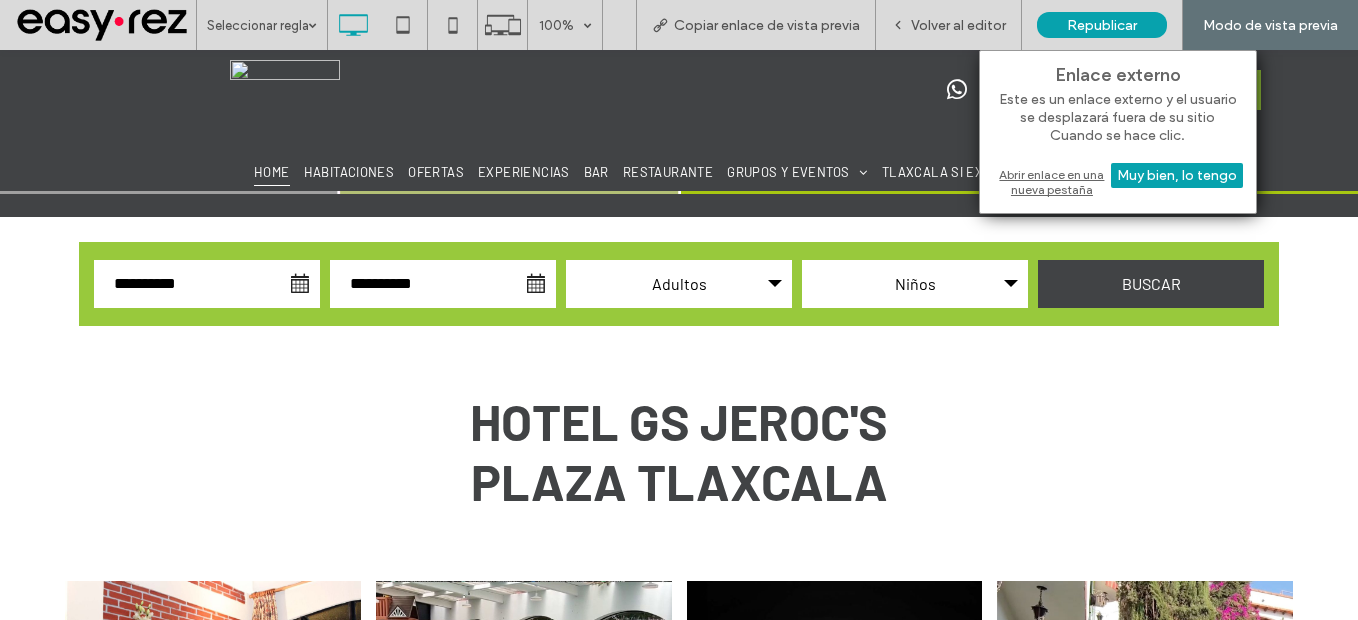 click on "Abrir enlace en una nueva pestaña" at bounding box center (1118, 182) 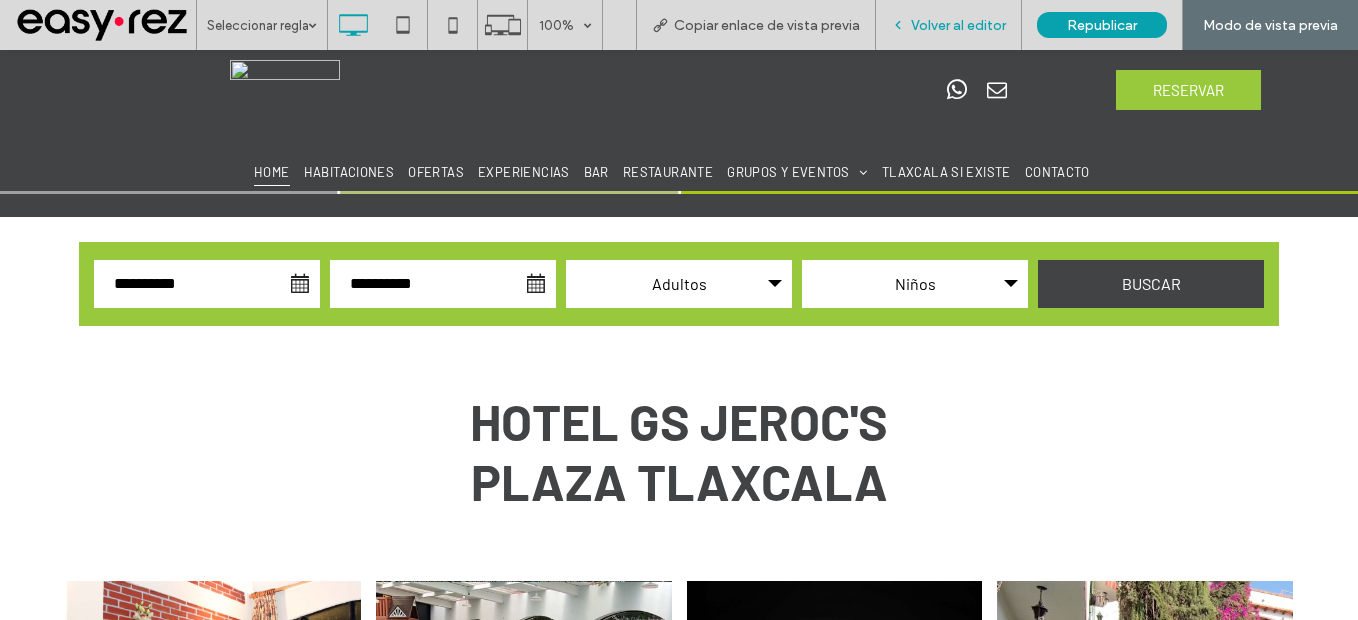 click on "Volver al editor" at bounding box center [958, 25] 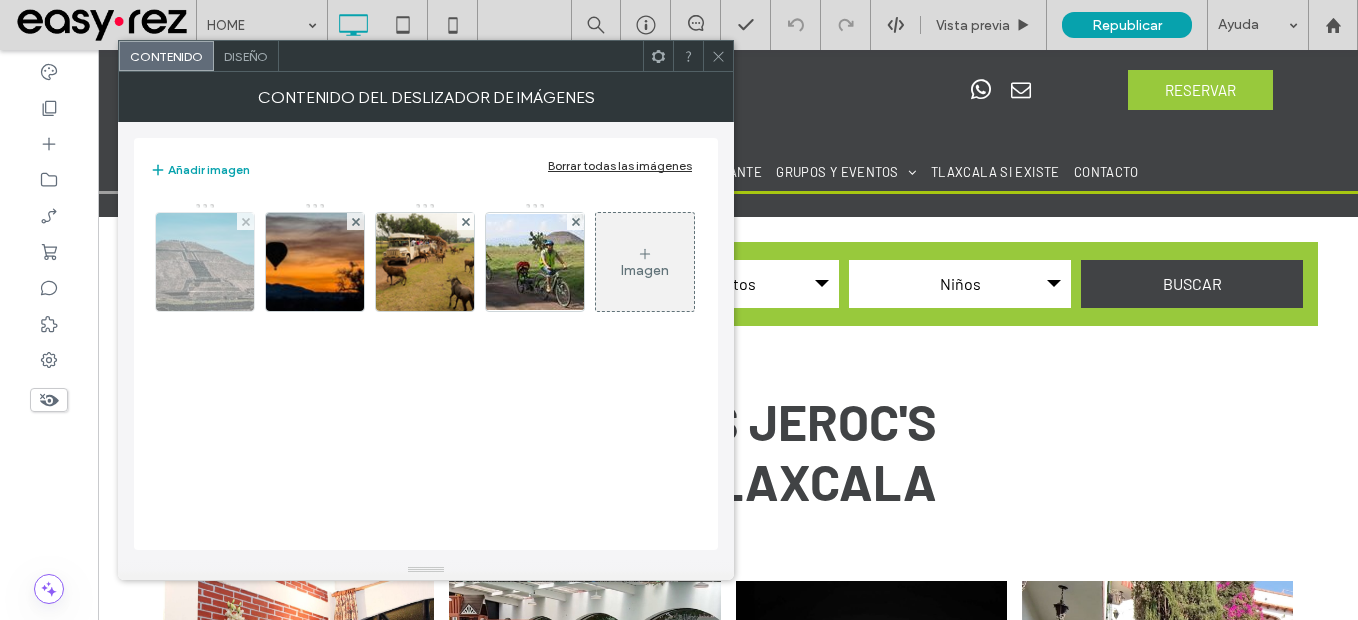 click at bounding box center [205, 262] 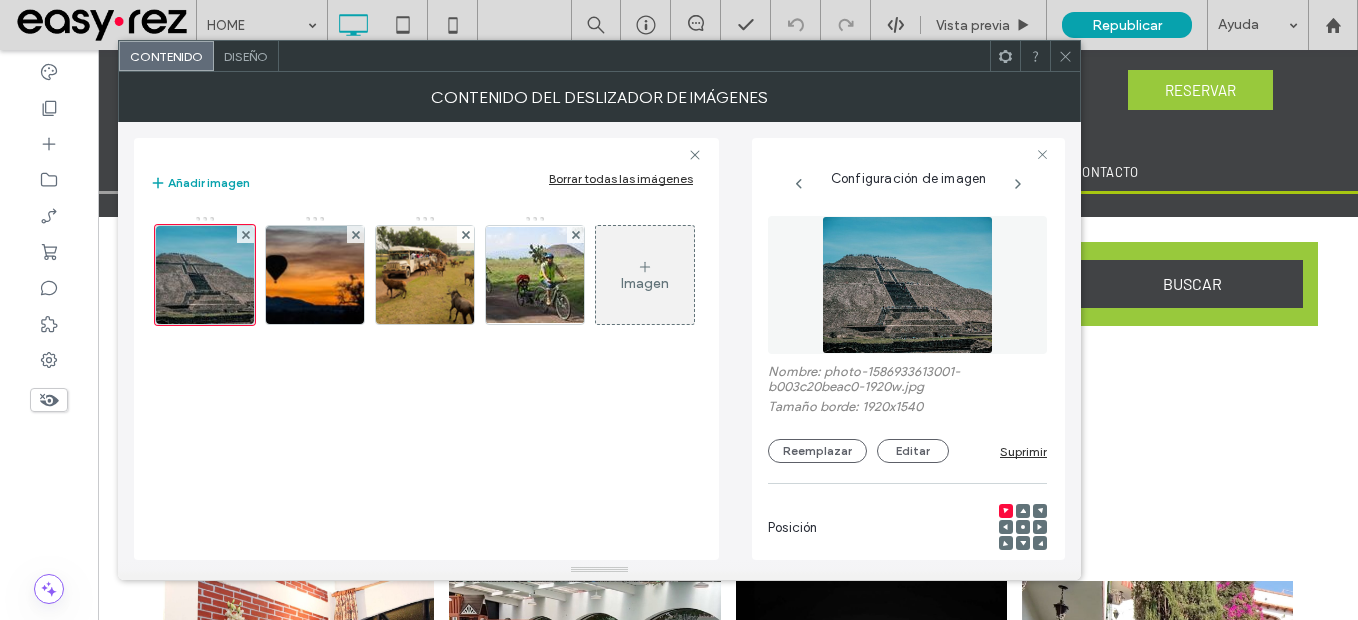 scroll, scrollTop: 0, scrollLeft: 0, axis: both 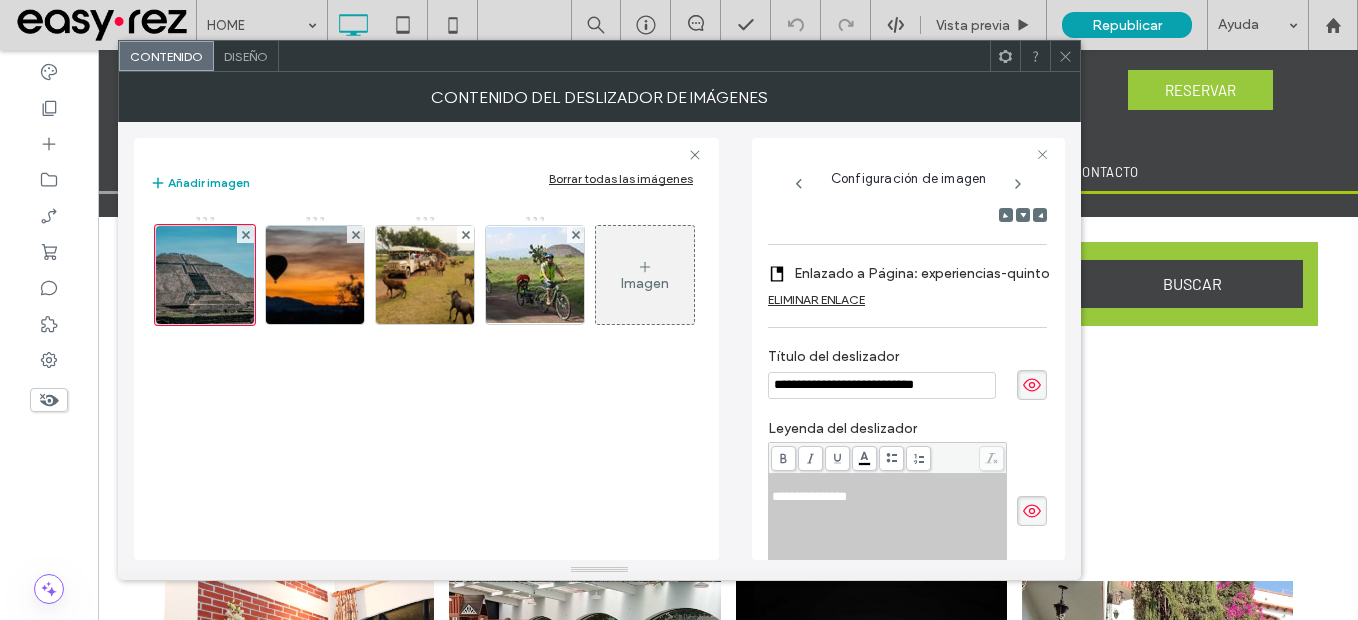 click 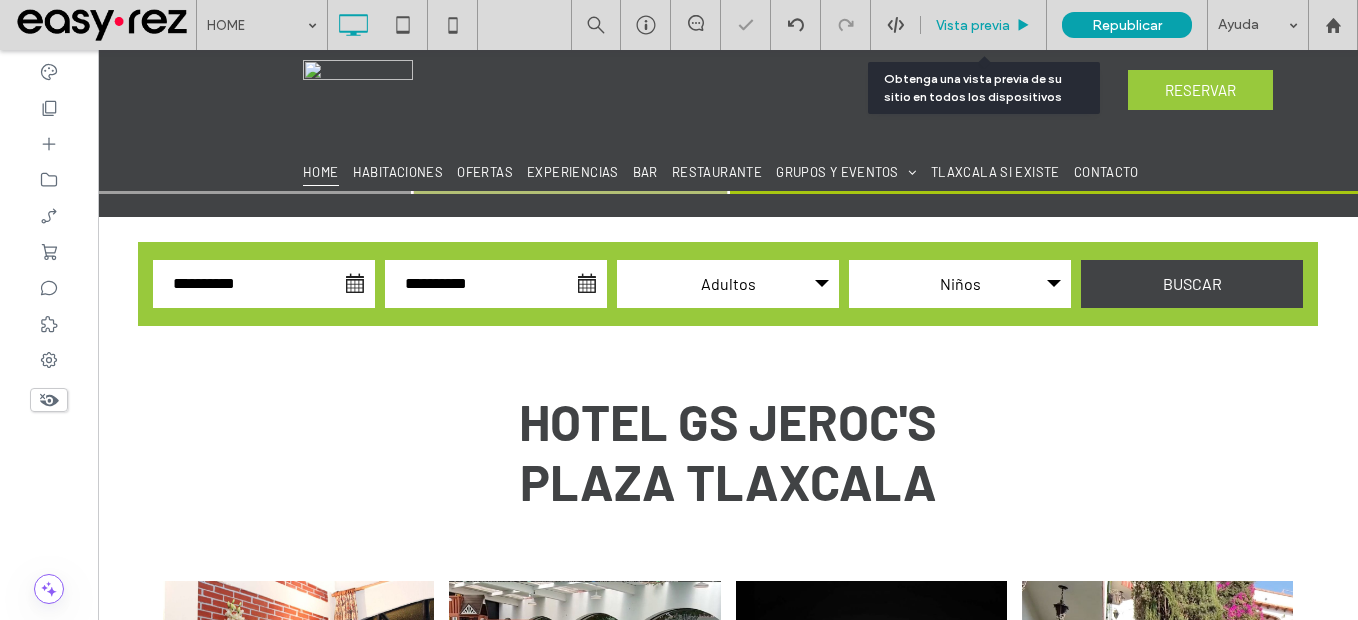 click on "Vista previa" at bounding box center [973, 25] 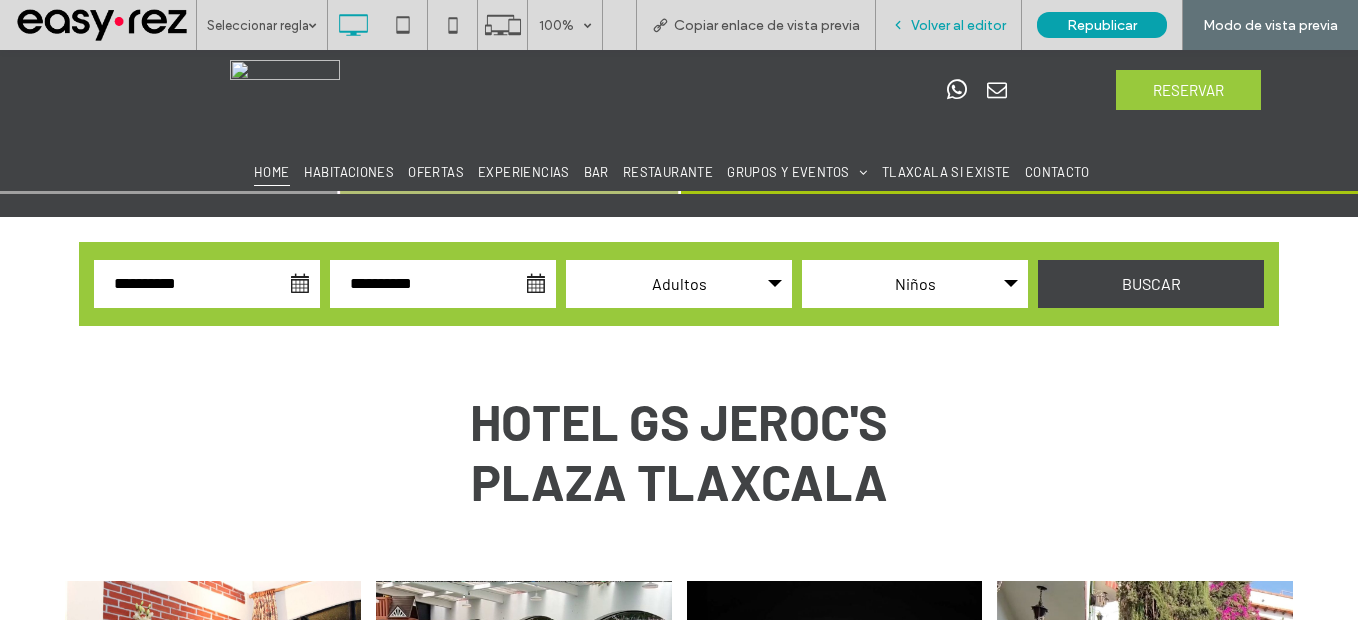 click on "Volver al editor" at bounding box center (958, 25) 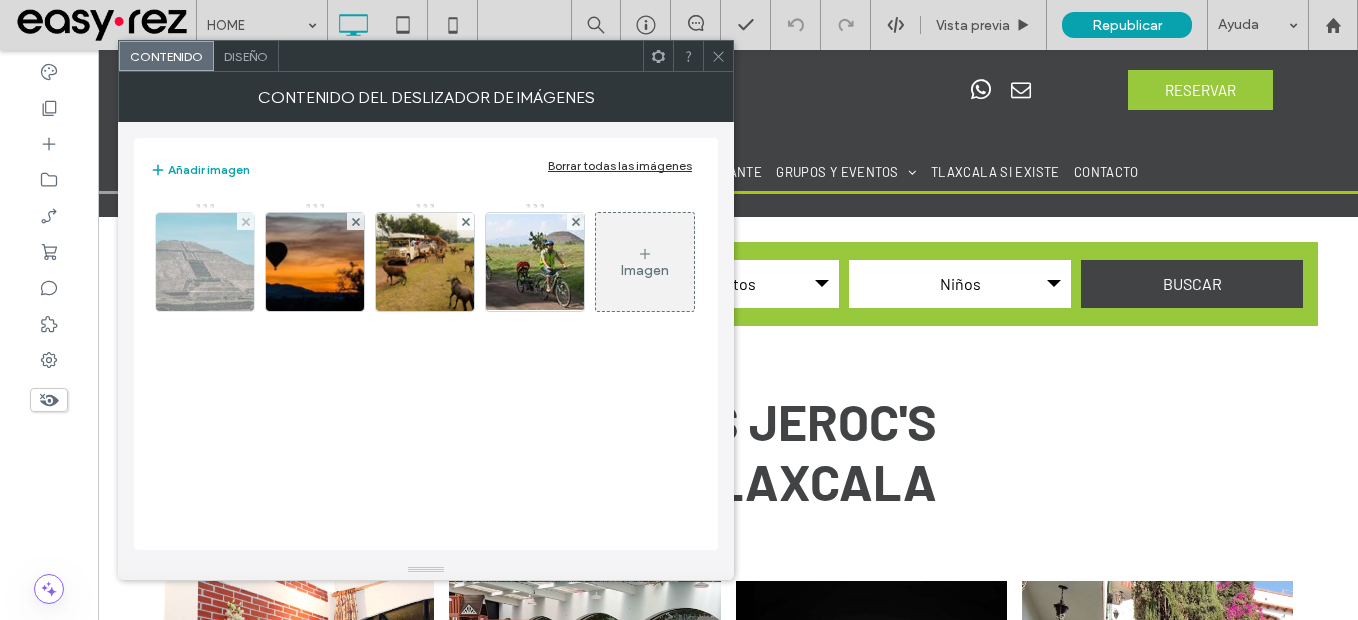 click at bounding box center [205, 262] 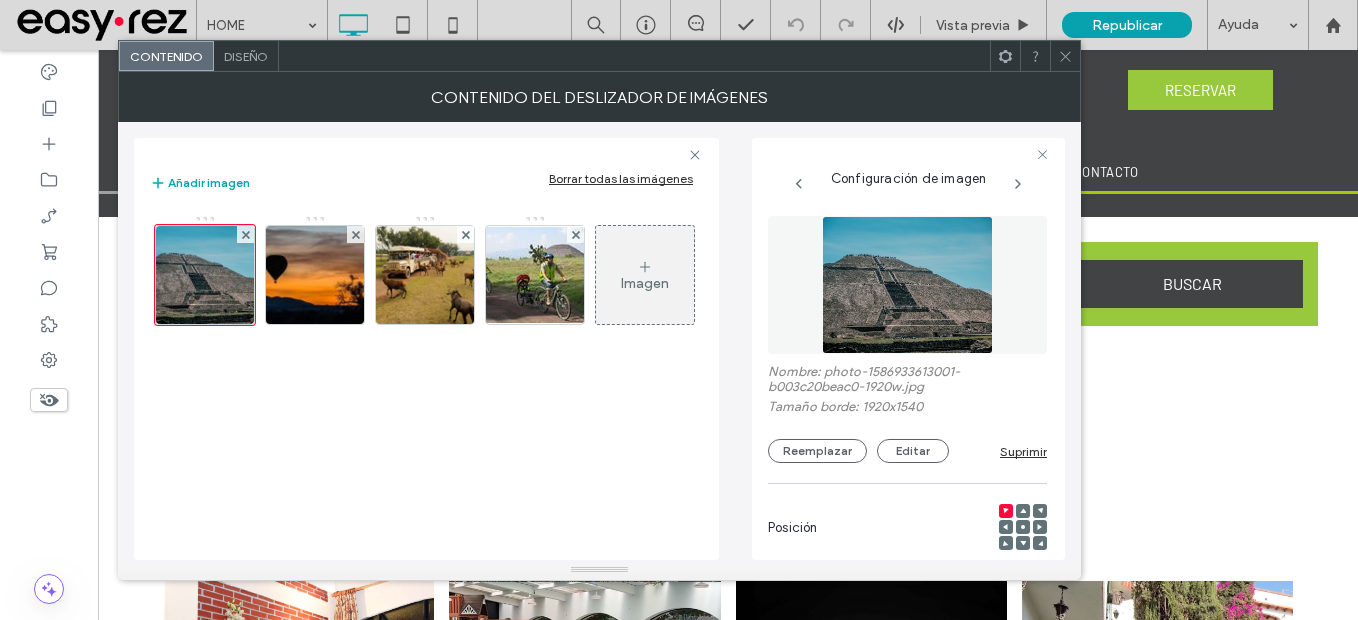 scroll, scrollTop: 0, scrollLeft: 26, axis: horizontal 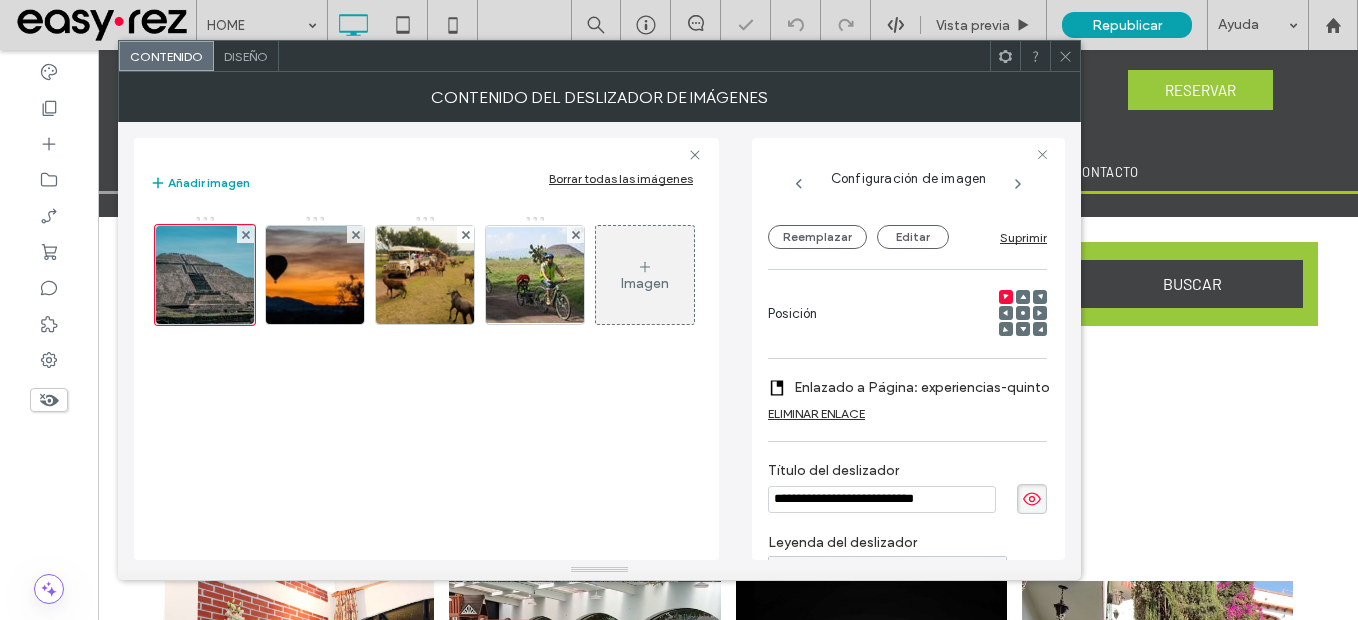 click on "ELIMINAR ENLACE" at bounding box center (816, 413) 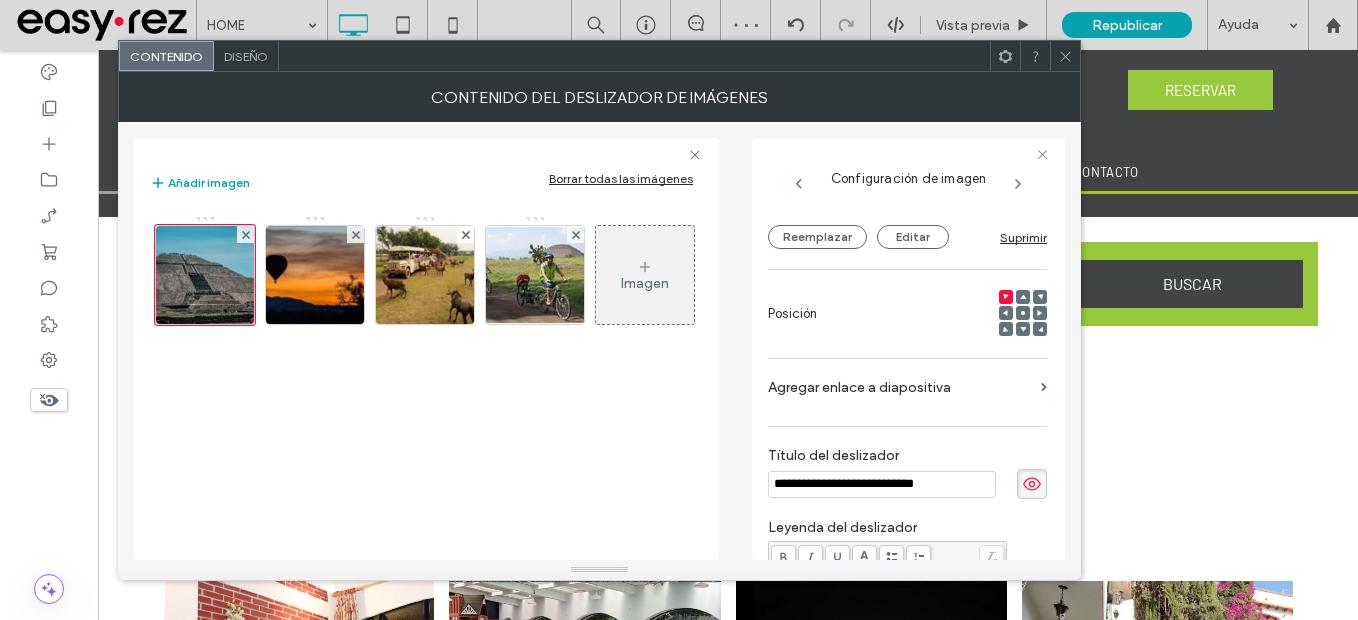 click at bounding box center [1023, 313] 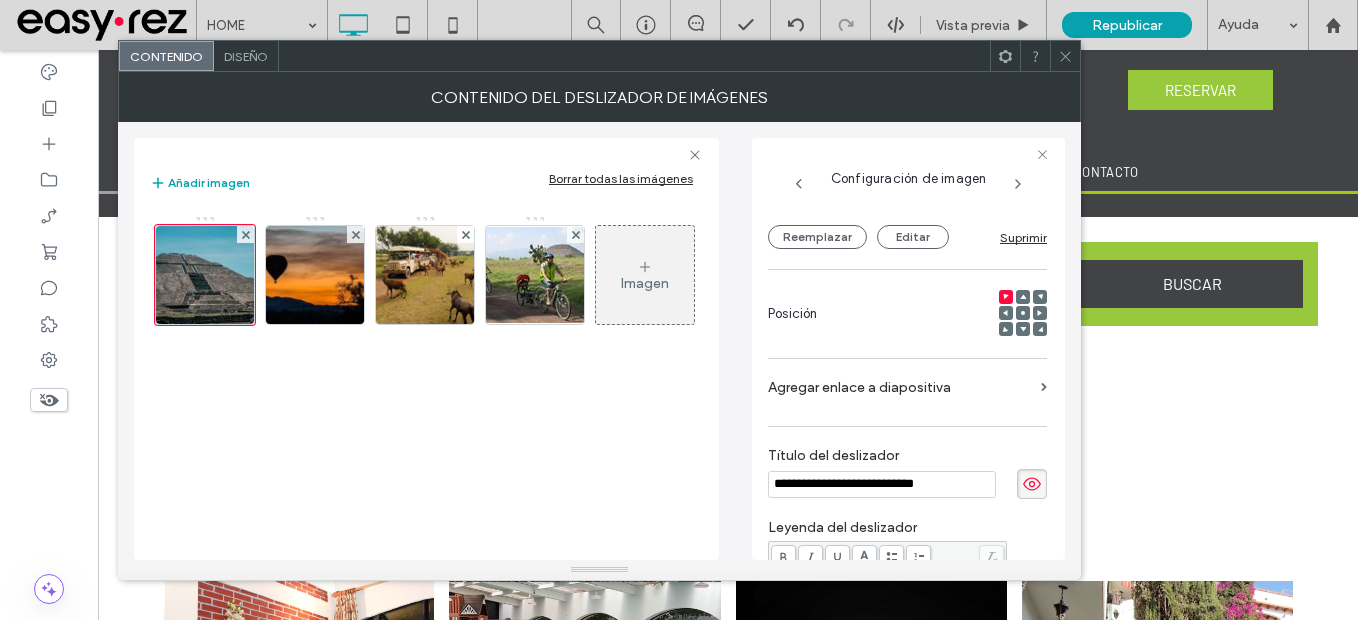 click at bounding box center (1023, 313) 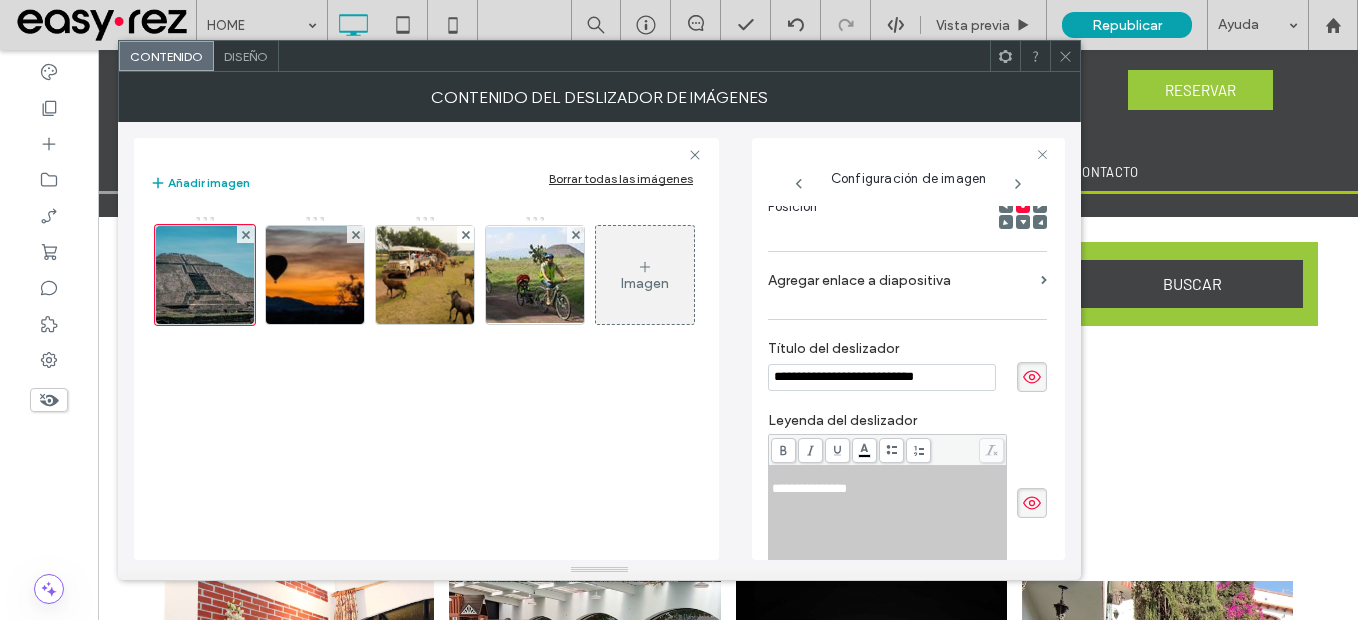 scroll, scrollTop: 313, scrollLeft: 0, axis: vertical 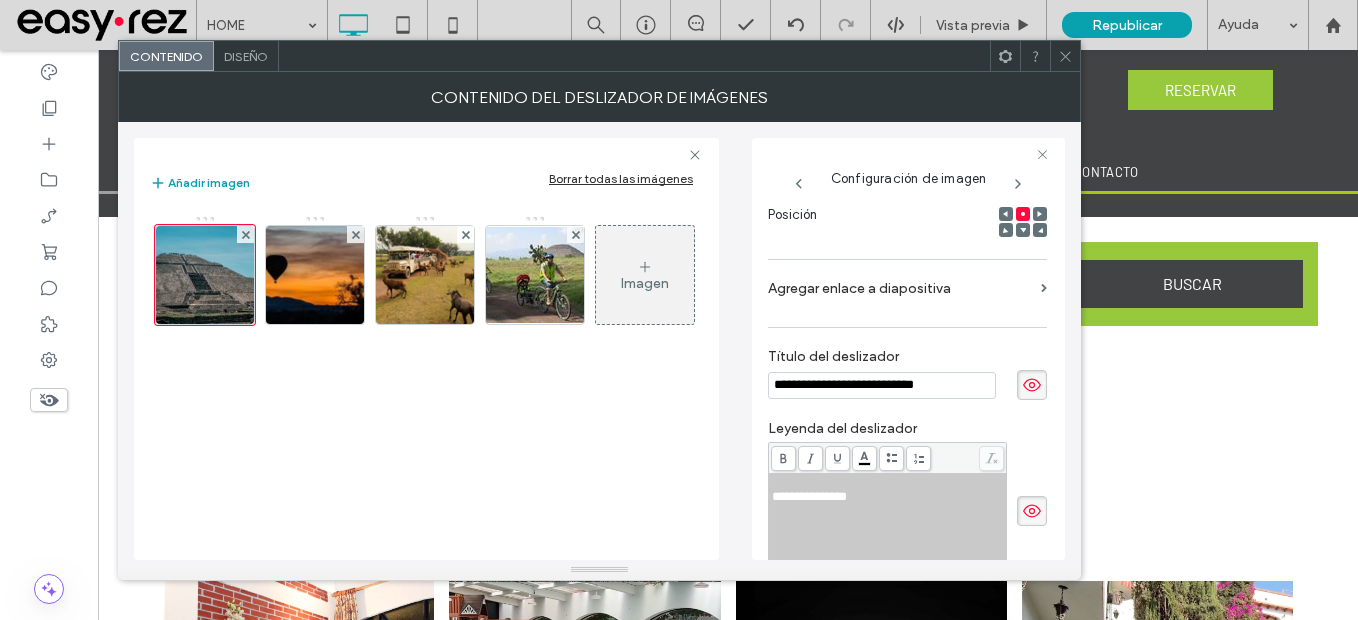 click on "Agregar enlace a diapositiva" at bounding box center [900, 288] 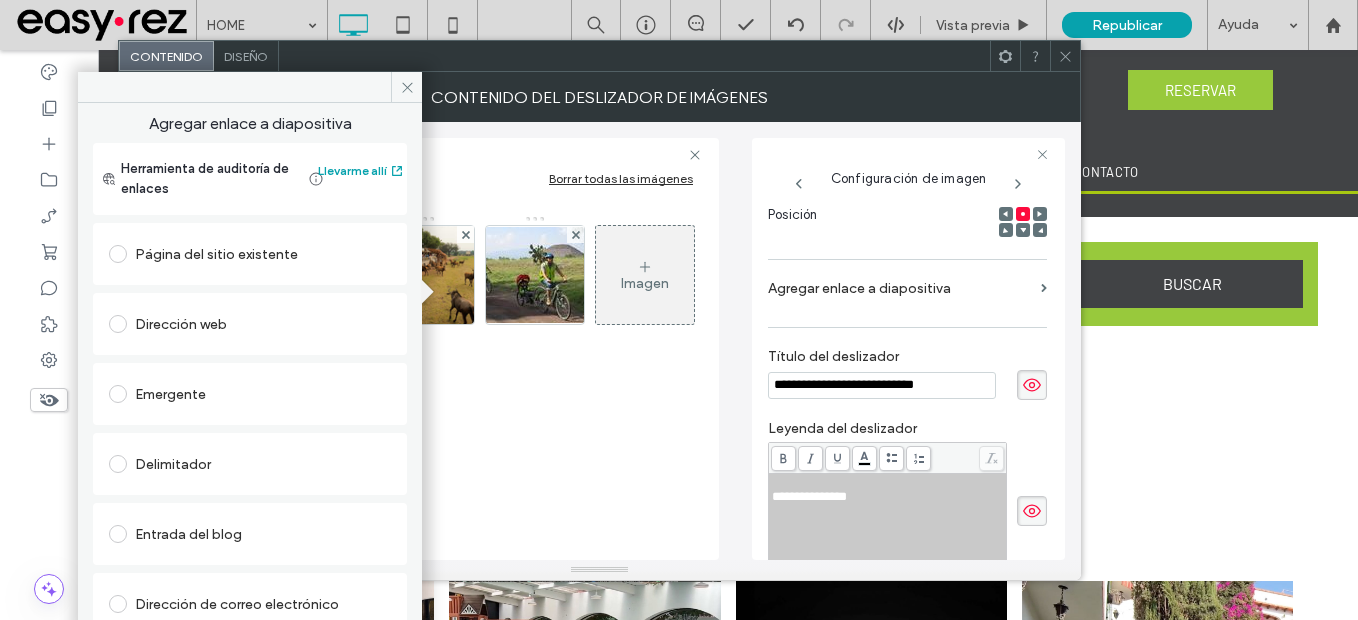 click on "Página del sitio existente" at bounding box center [250, 254] 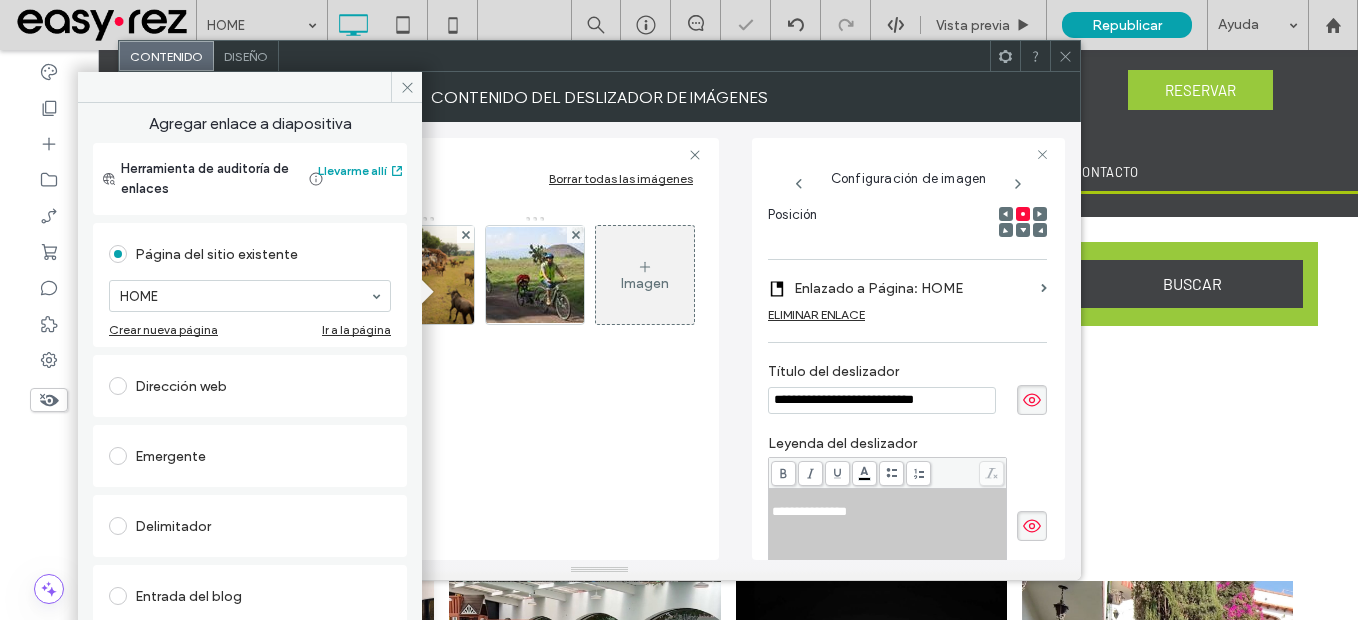 click on "Dirección web" at bounding box center (250, 386) 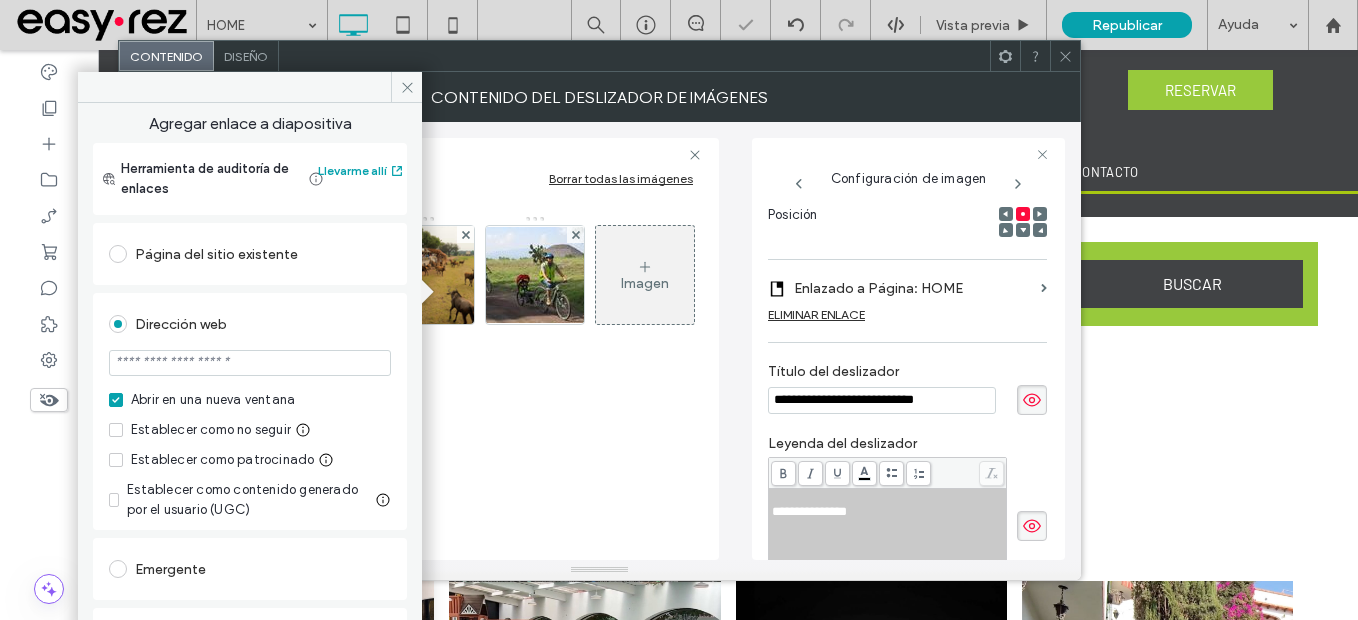 click at bounding box center (250, 363) 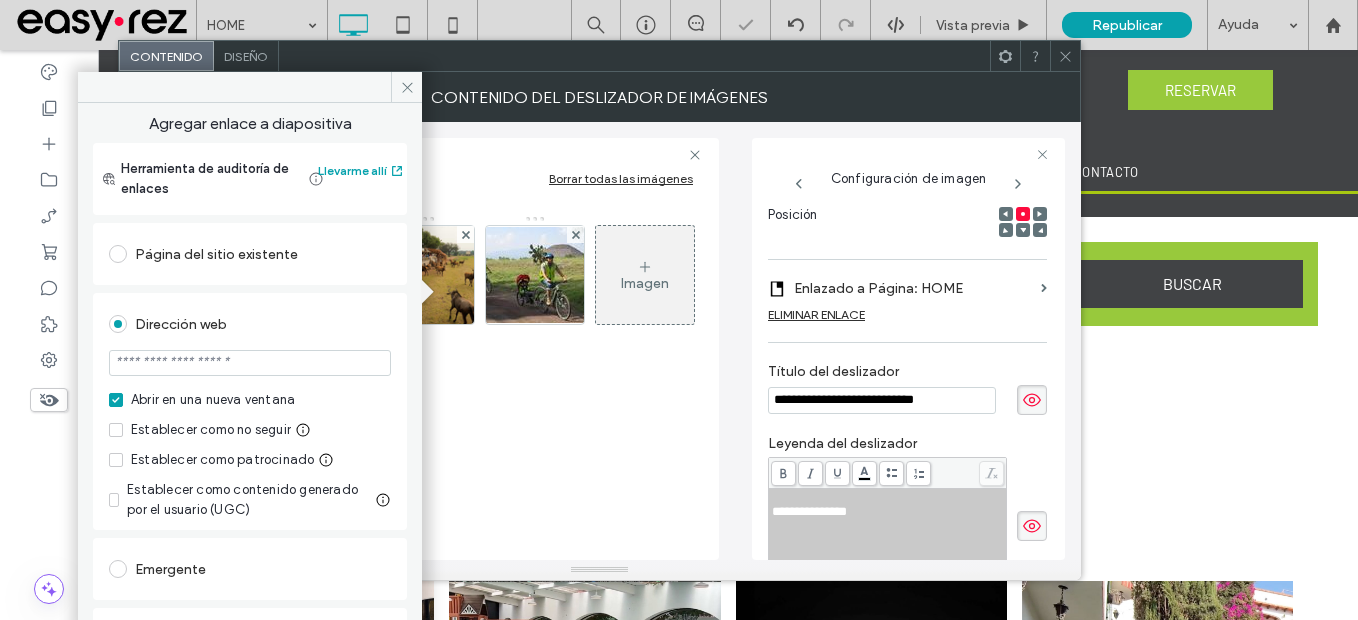 paste on "**********" 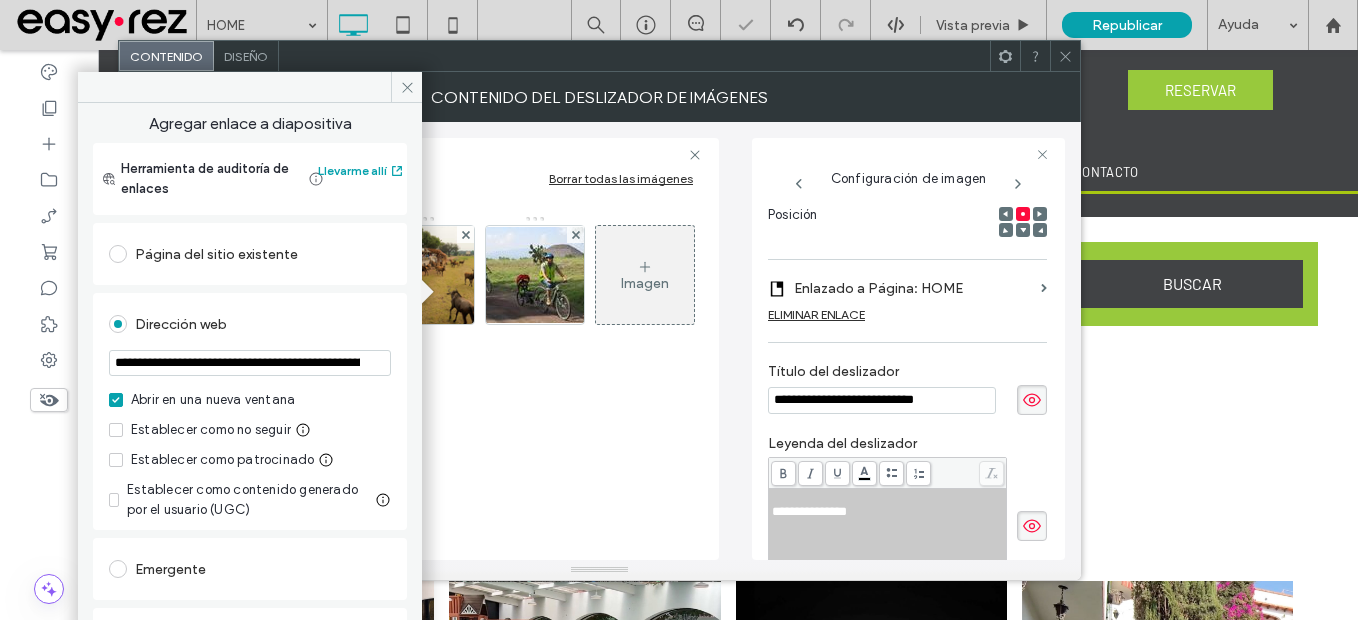scroll, scrollTop: 0, scrollLeft: 363, axis: horizontal 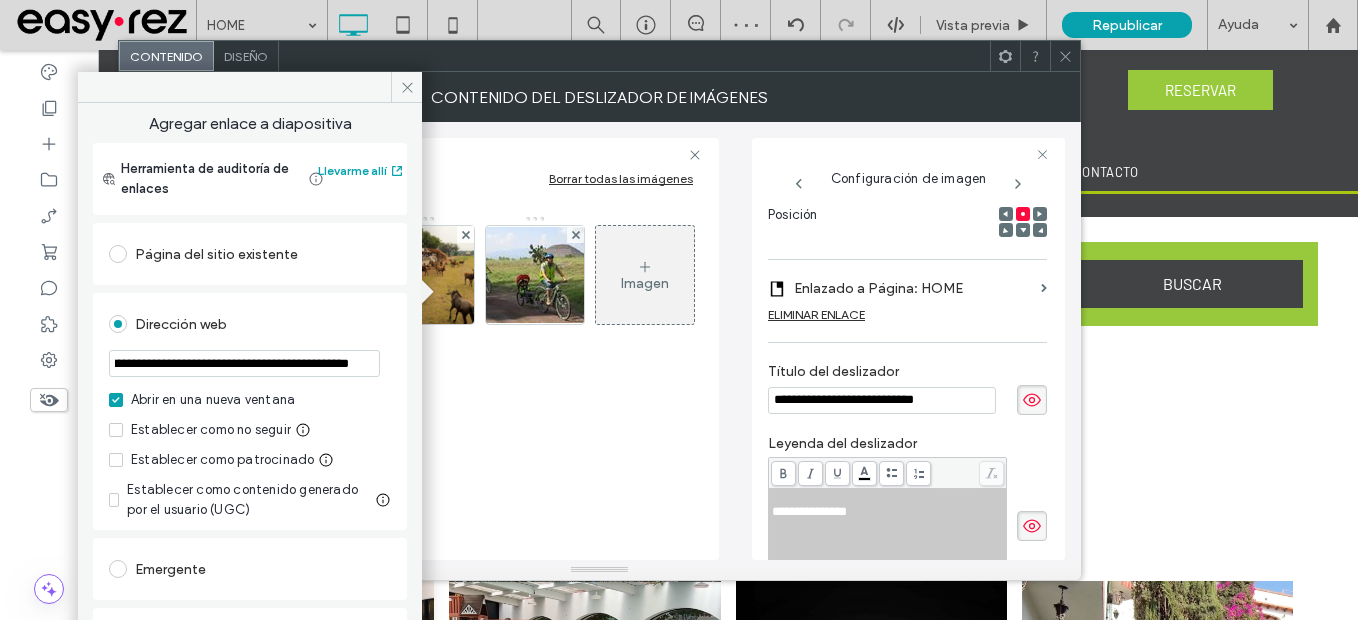 type on "**********" 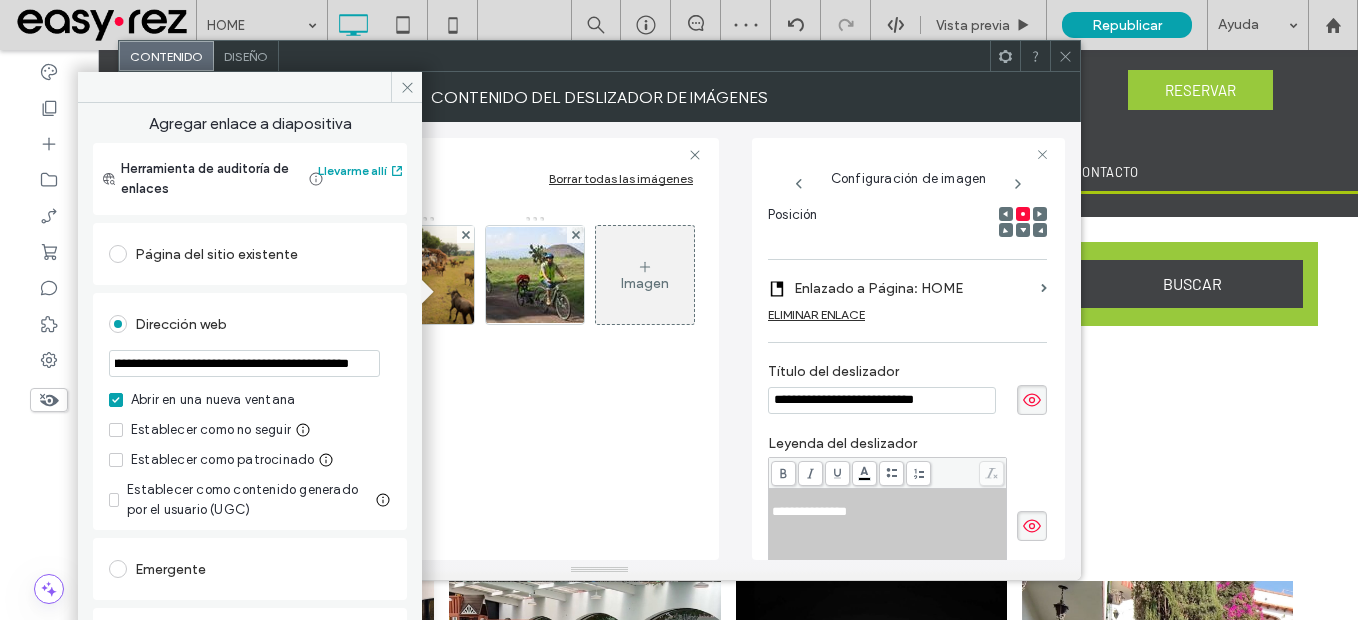 click on "Dirección web" at bounding box center [250, 324] 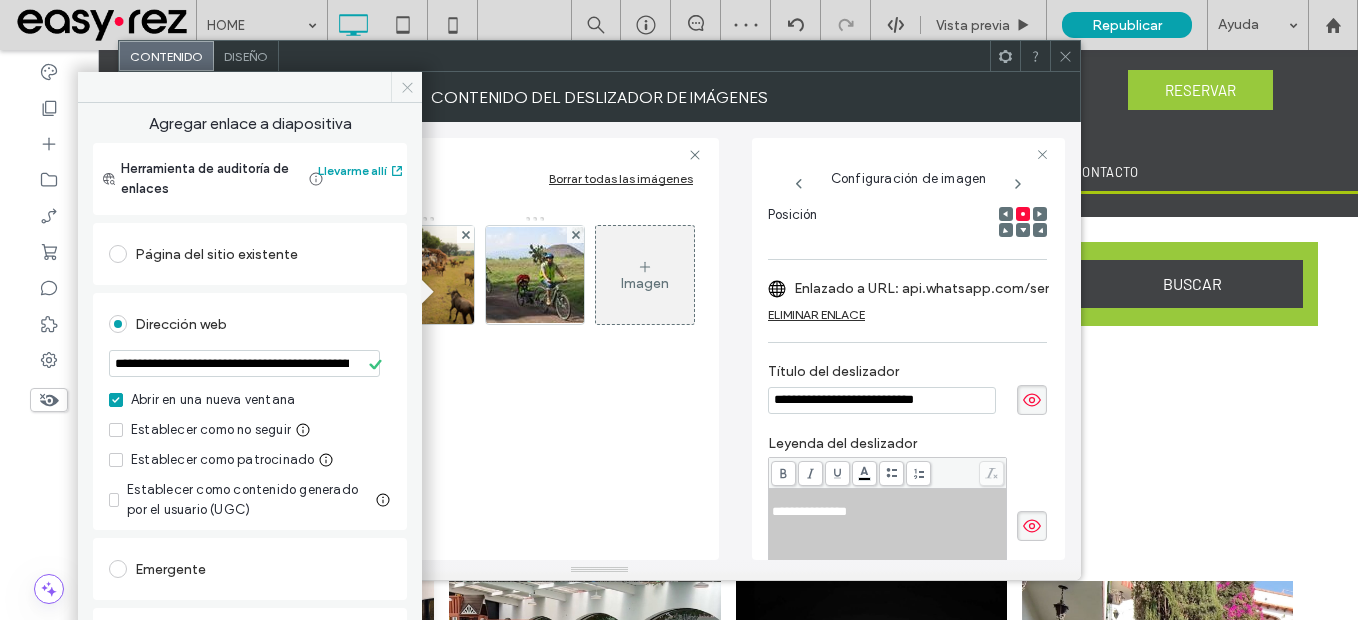 click at bounding box center (406, 87) 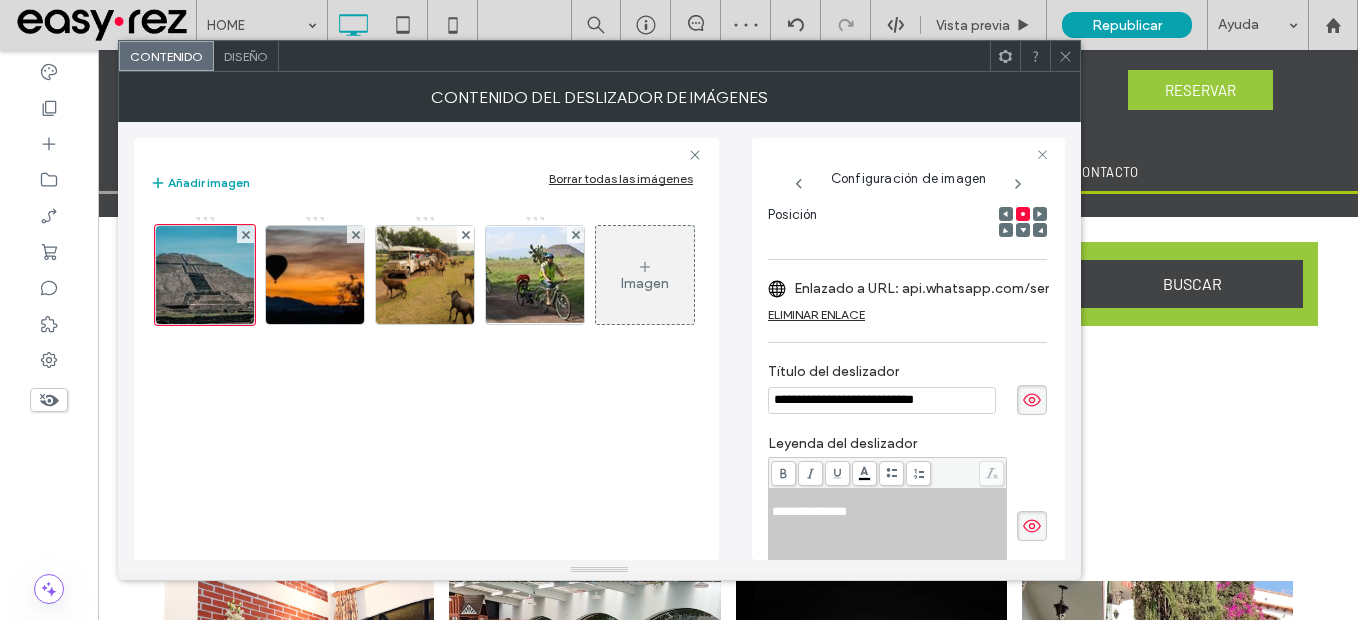 click 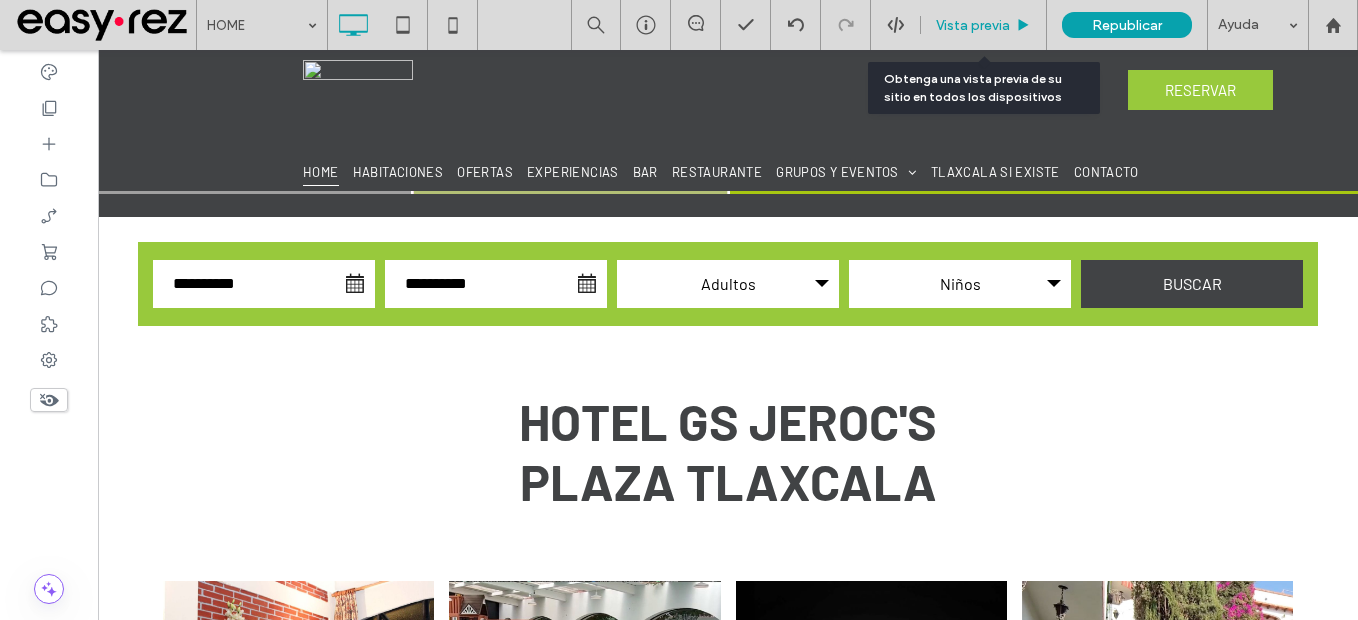 click on "Vista previa" at bounding box center (984, 25) 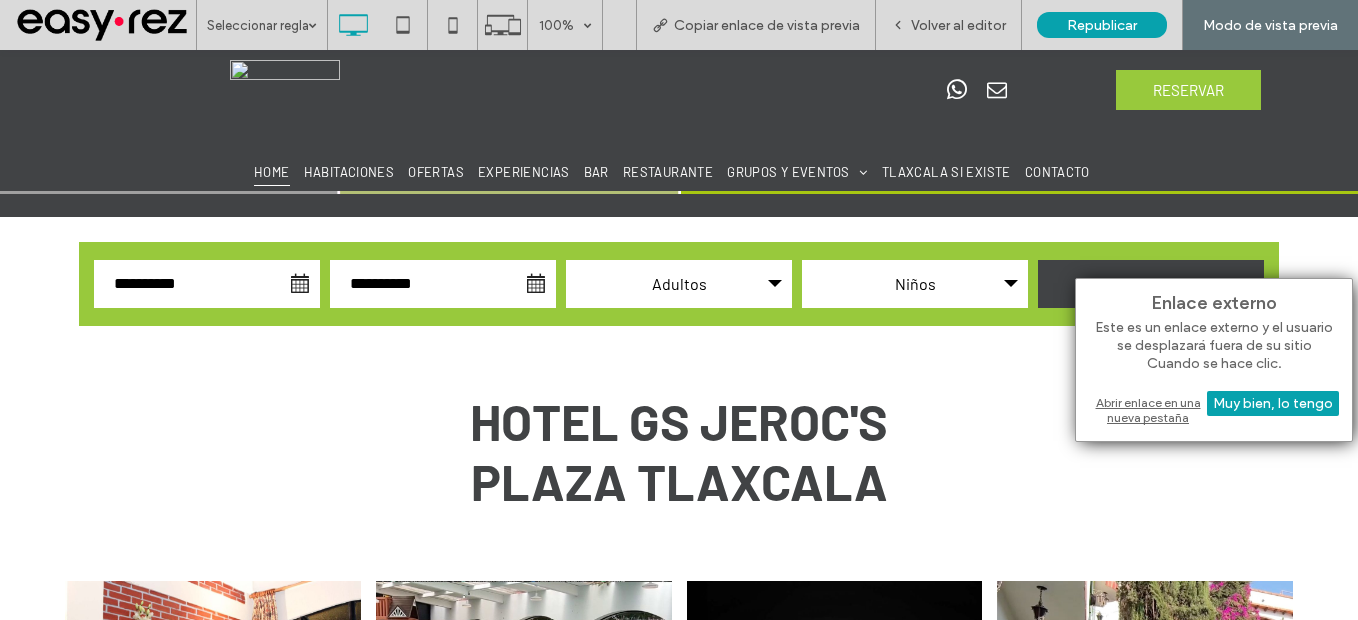 click on "Abrir enlace en una nueva pestaña" at bounding box center [1214, 410] 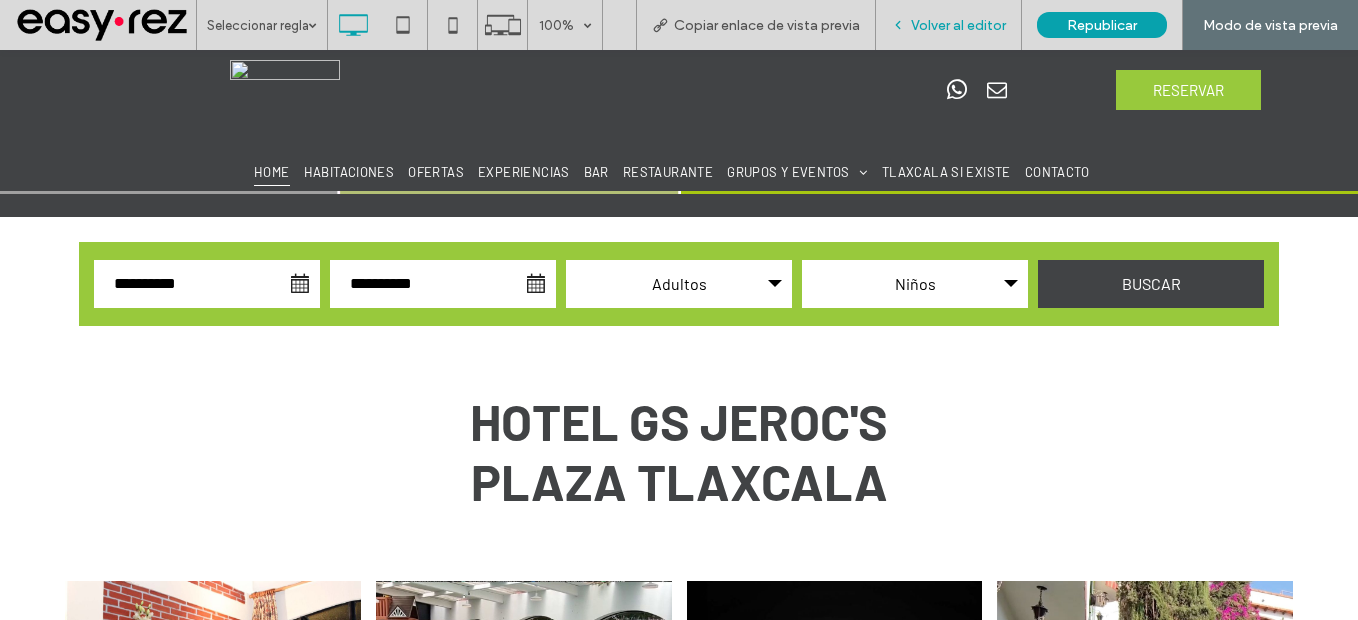 click on "Volver al editor" at bounding box center (958, 25) 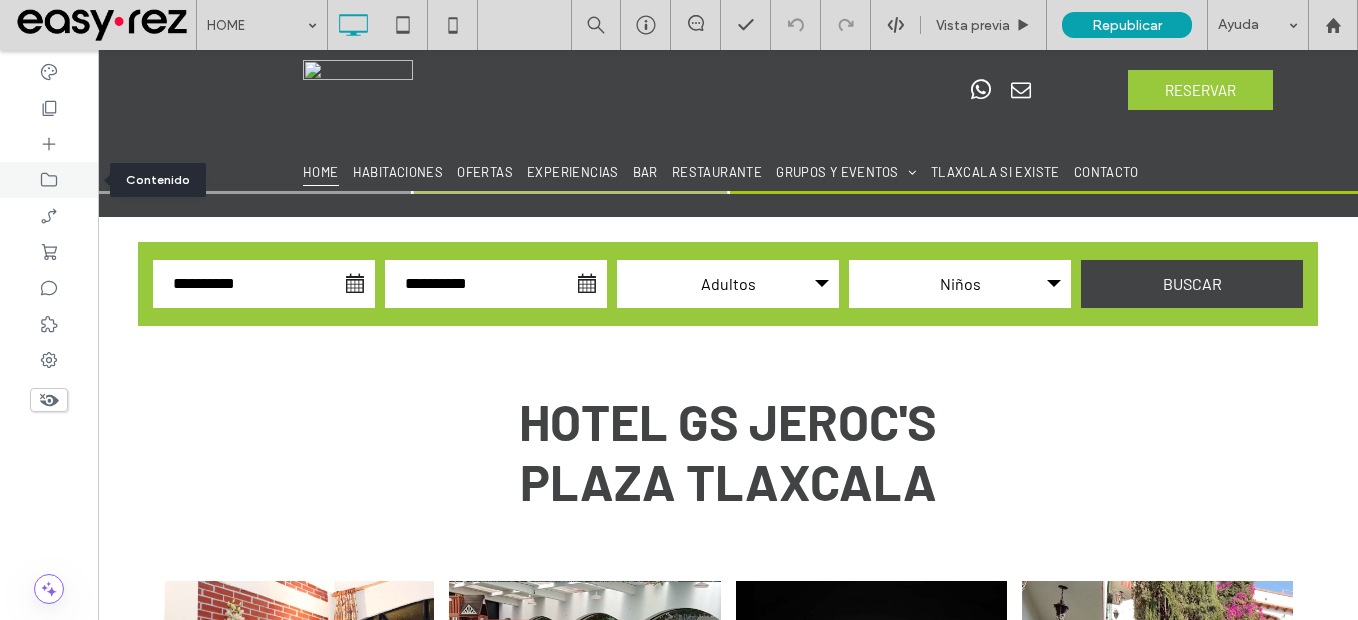 click at bounding box center [49, 180] 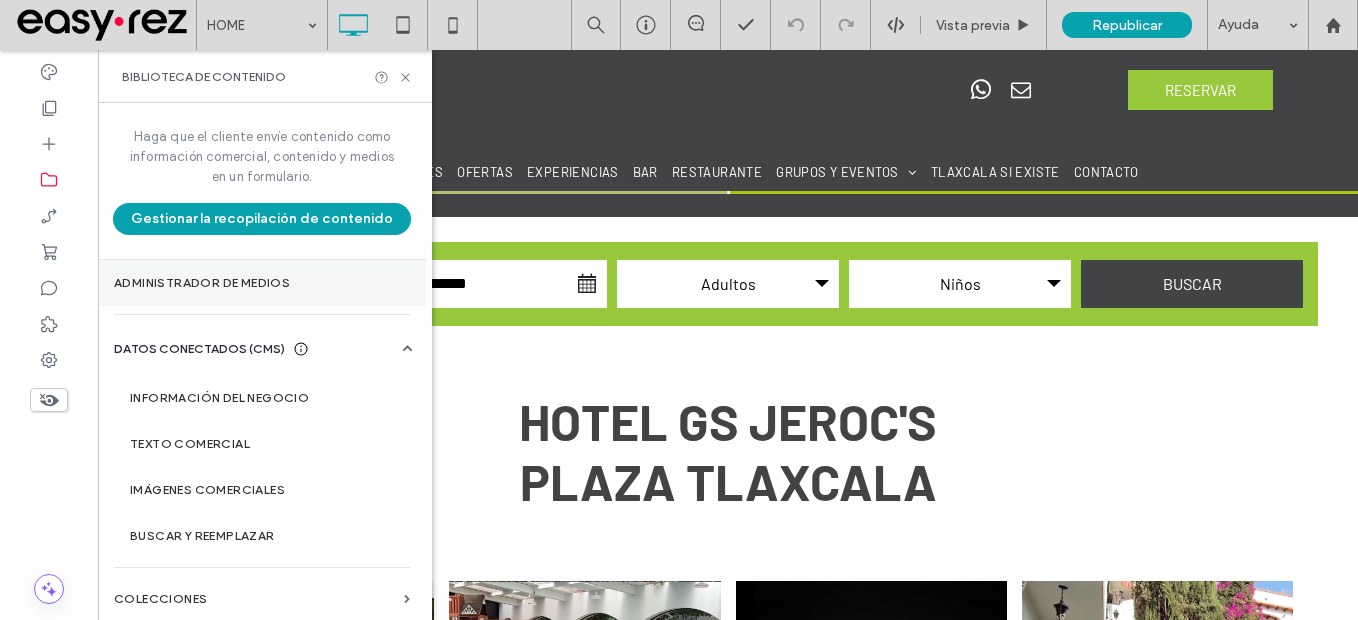 click on "Administrador de medios" at bounding box center (262, 283) 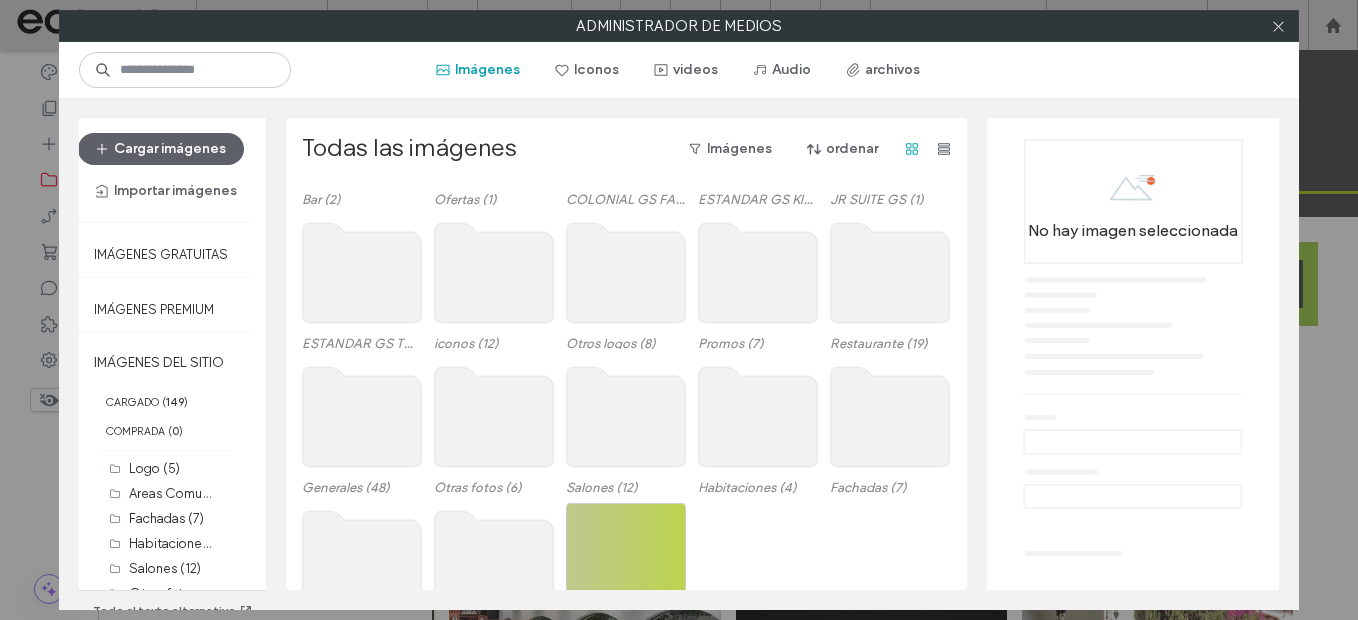 scroll, scrollTop: 200, scrollLeft: 0, axis: vertical 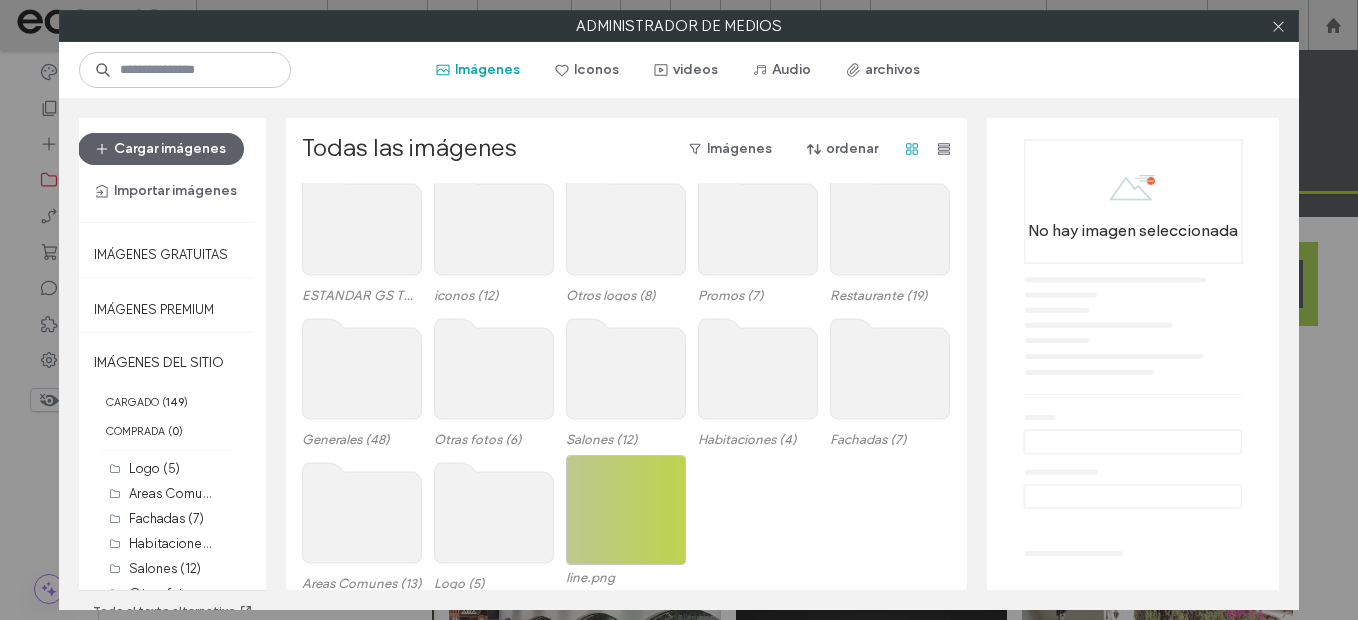 click 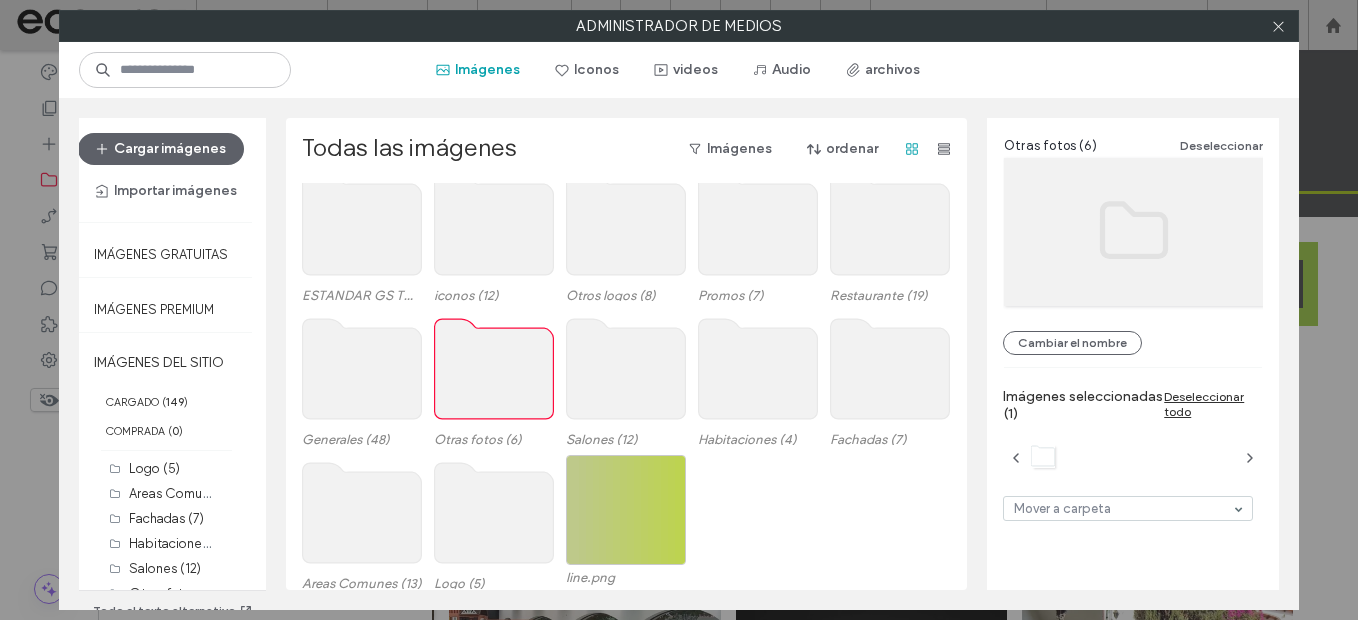 click 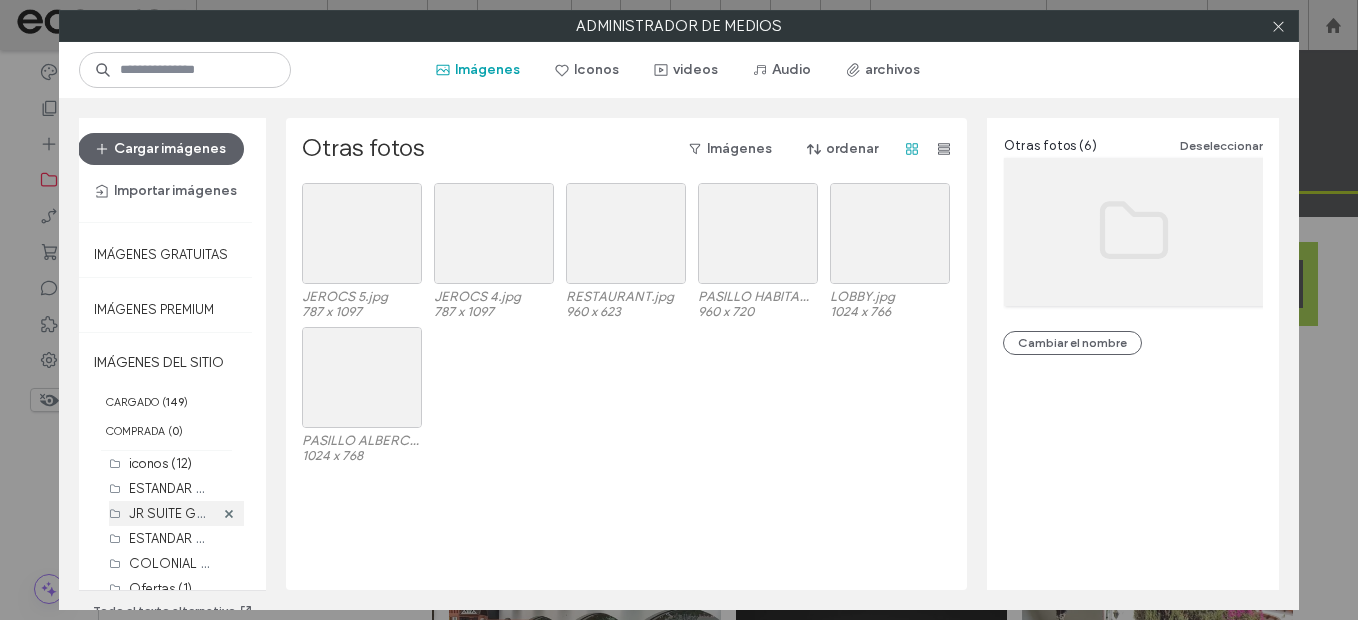 scroll, scrollTop: 257, scrollLeft: 0, axis: vertical 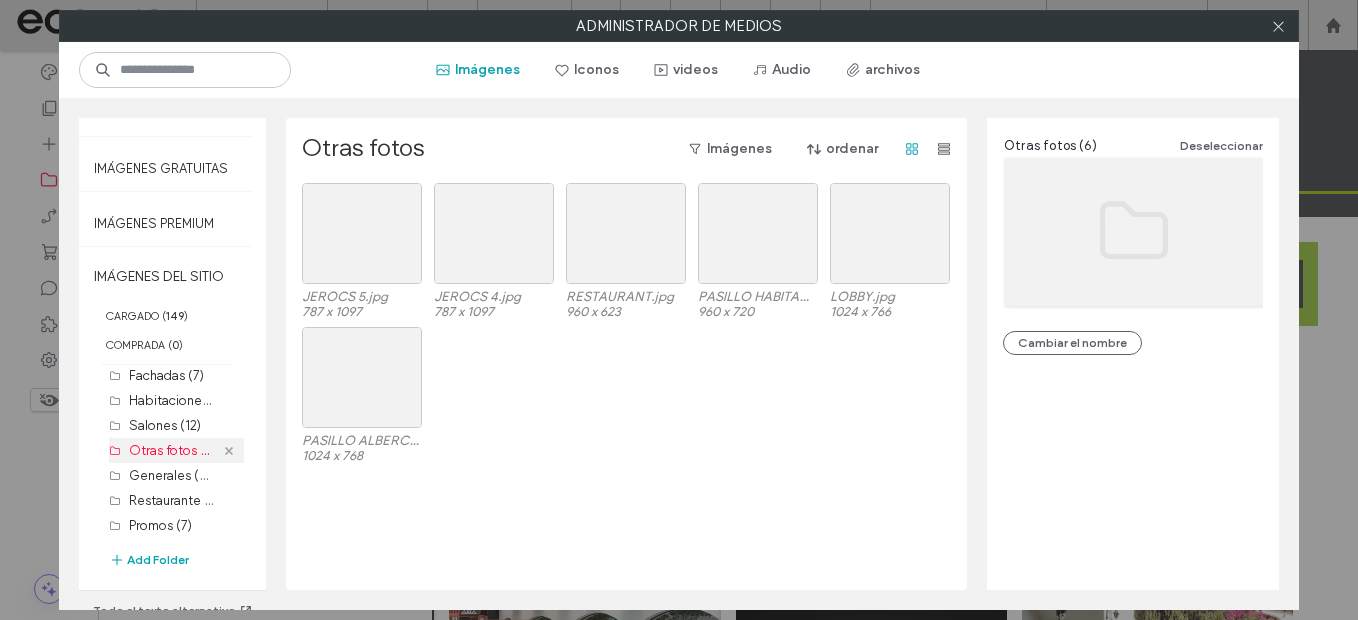 click 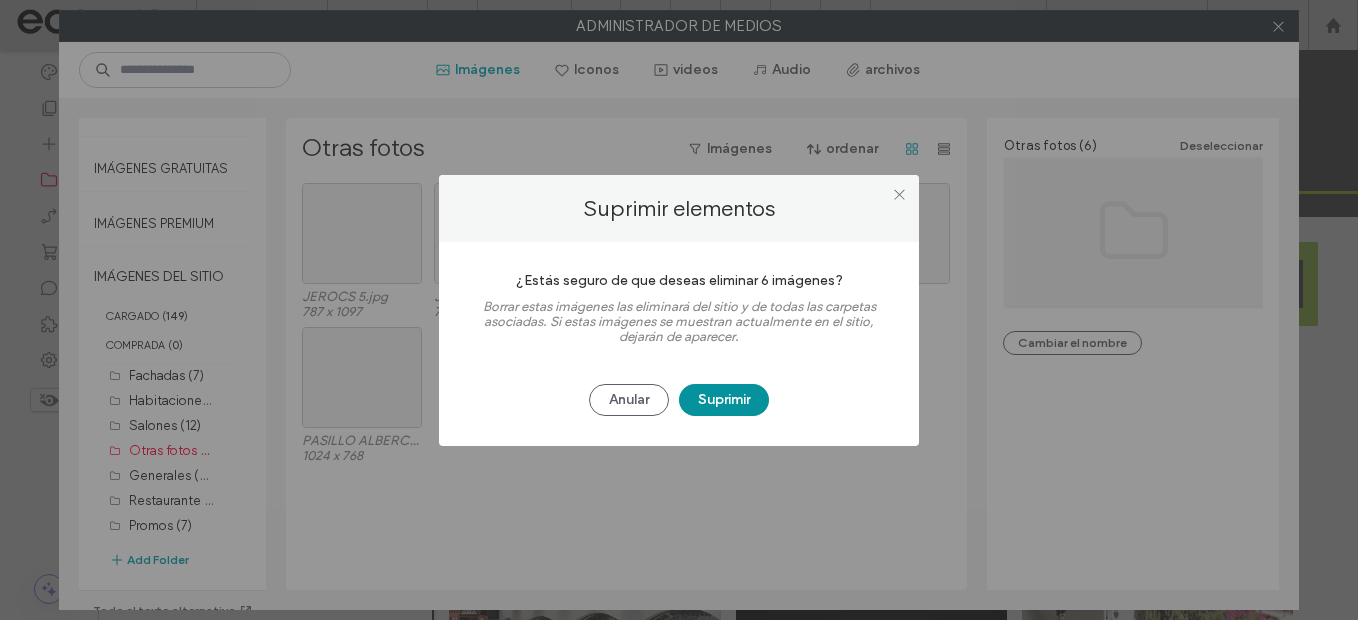 click on "Suprimir" at bounding box center (724, 400) 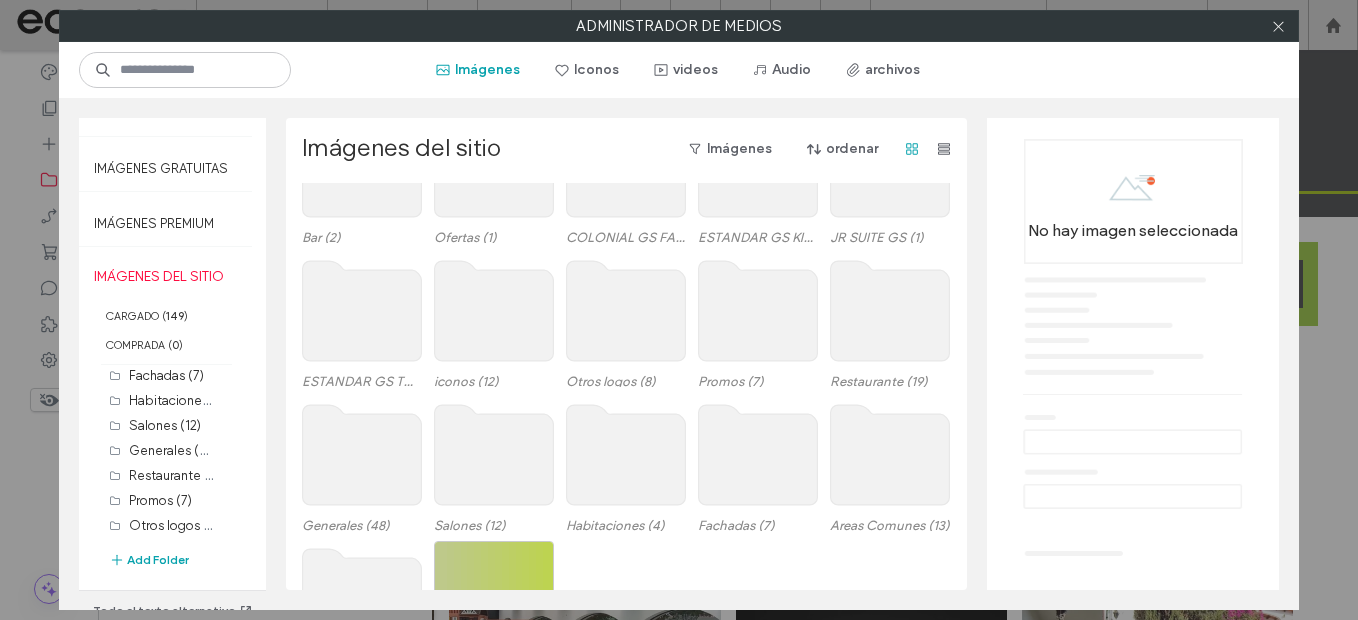 scroll, scrollTop: 0, scrollLeft: 0, axis: both 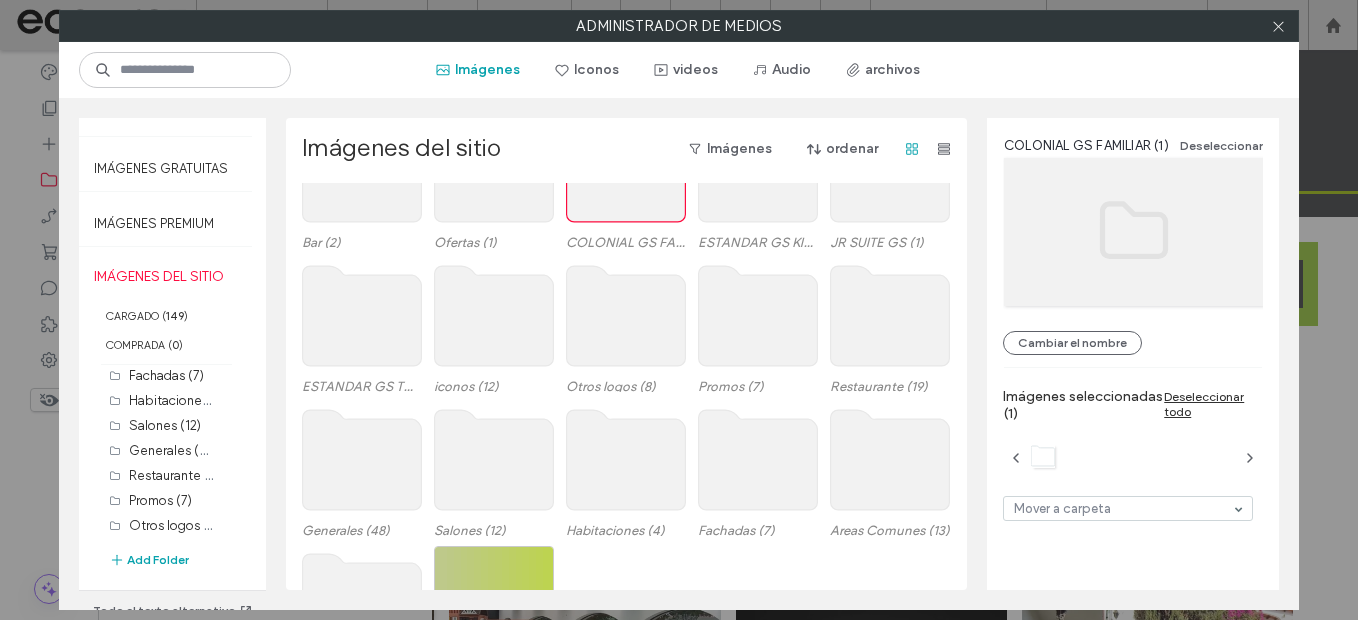 click 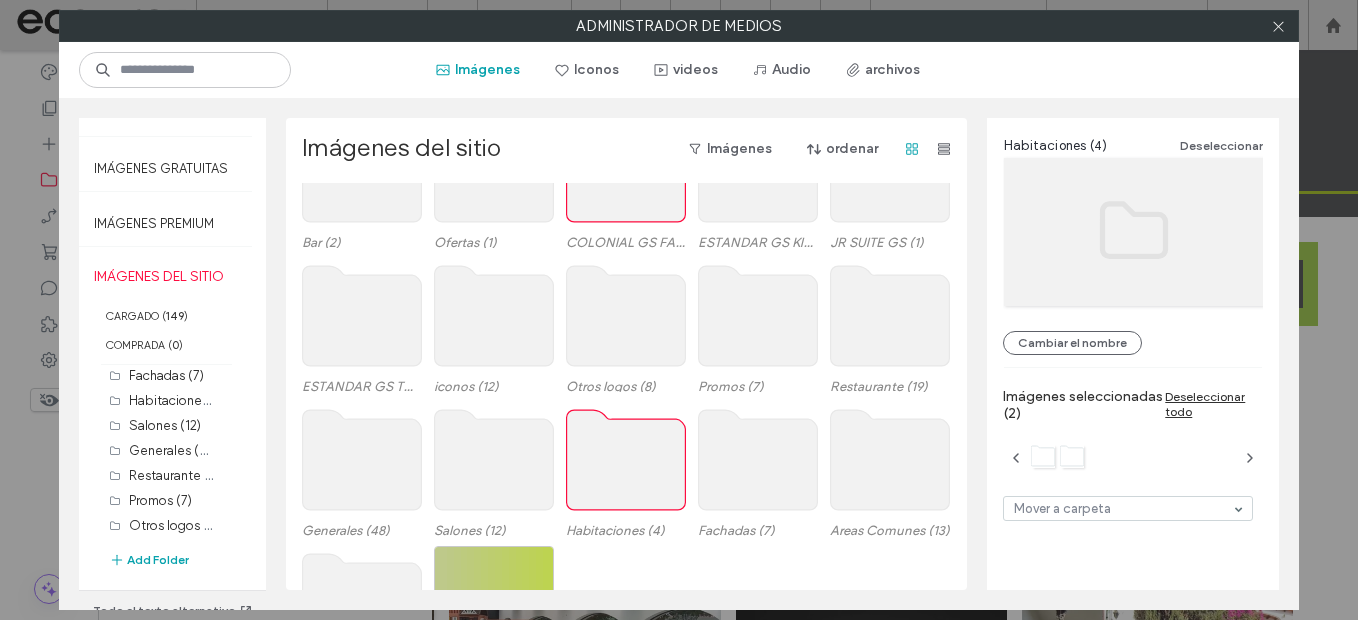 click 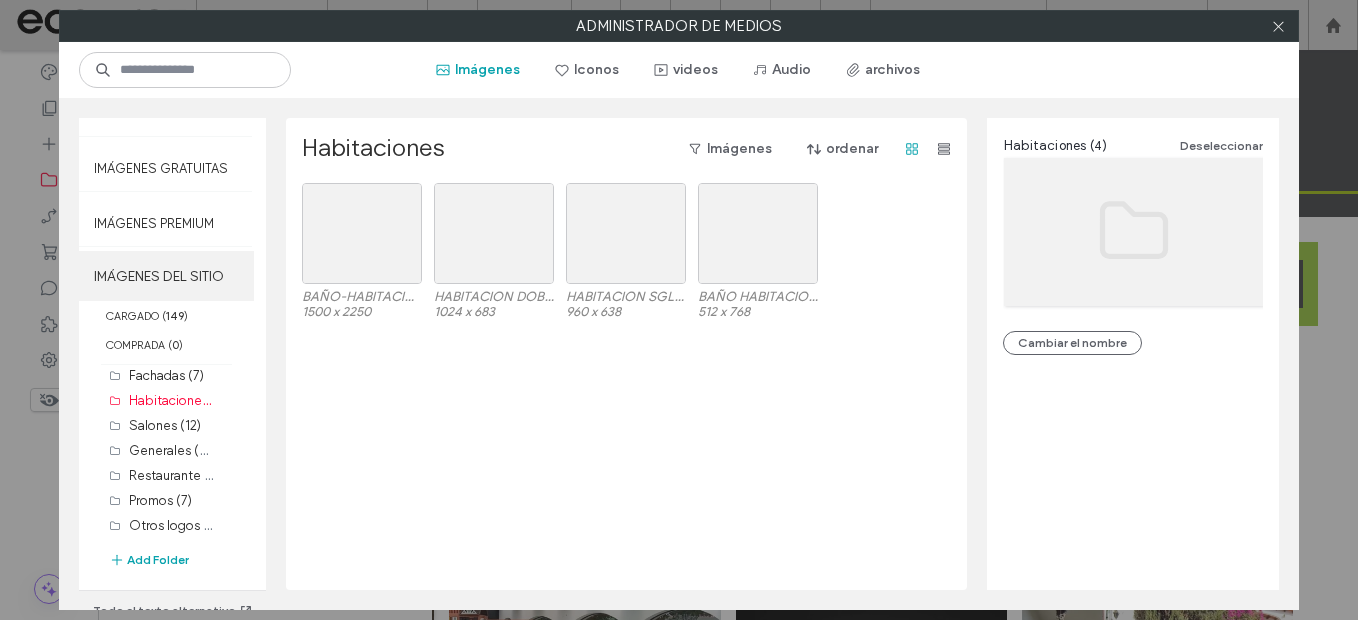click on "IMÁGENES DEL SITIO" at bounding box center (166, 276) 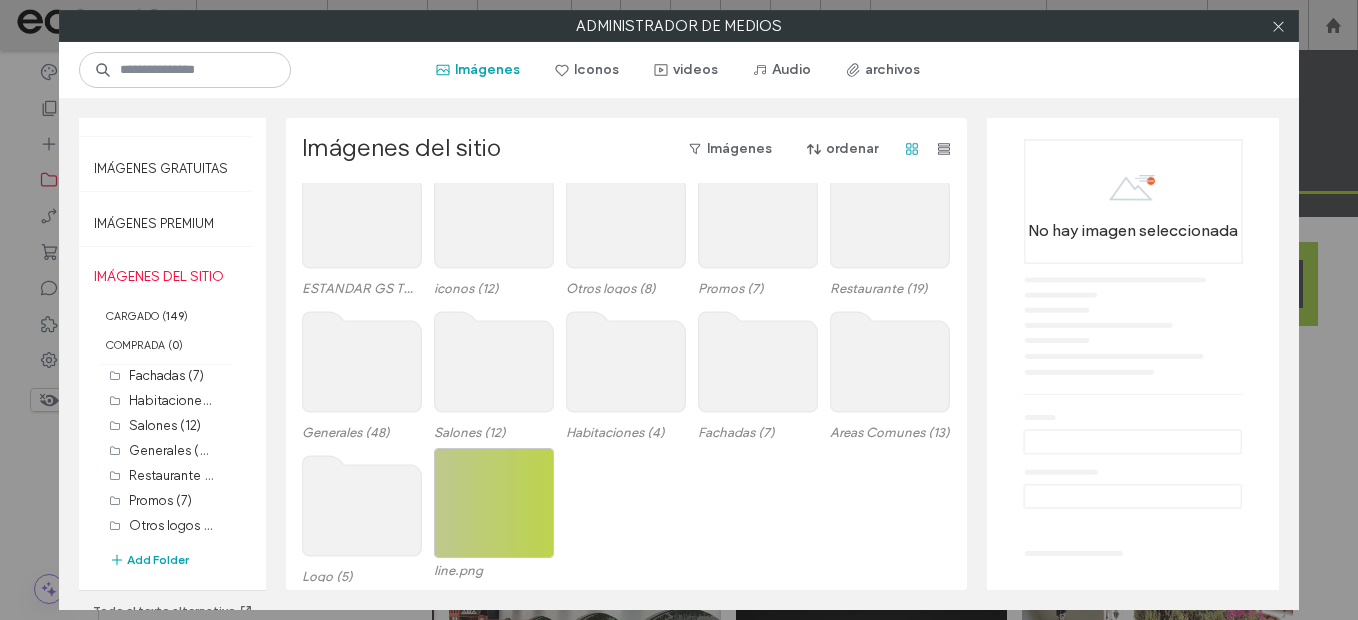 scroll, scrollTop: 169, scrollLeft: 0, axis: vertical 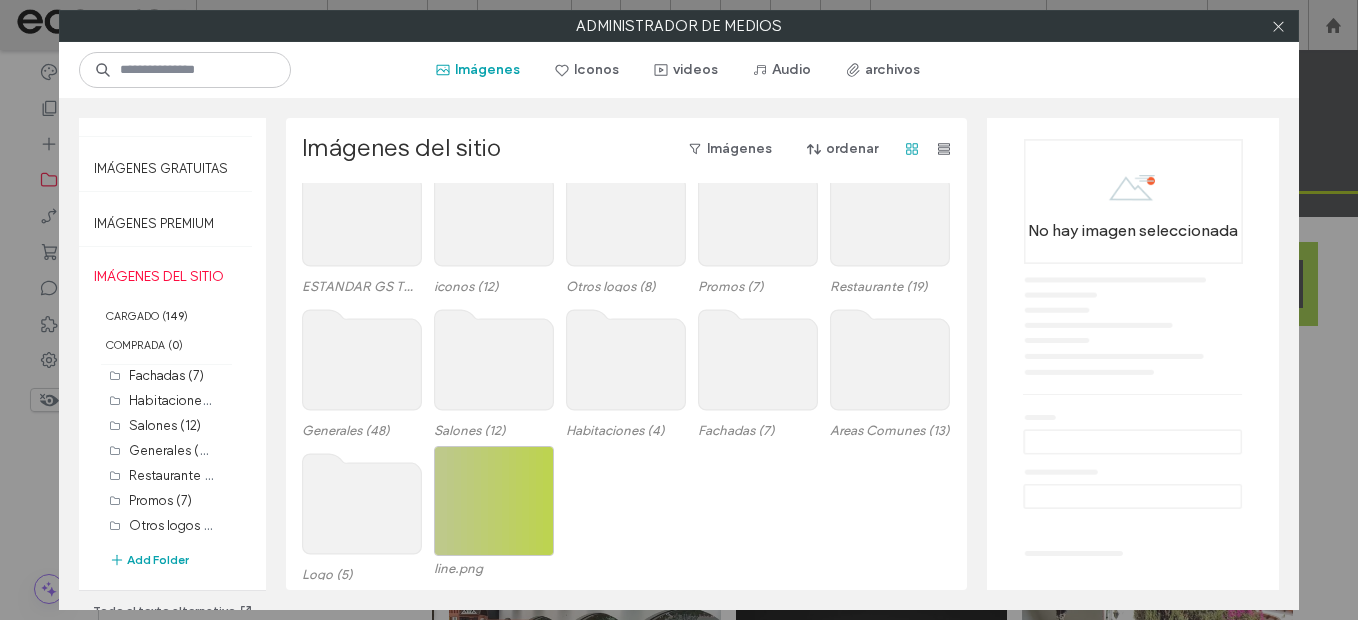 click 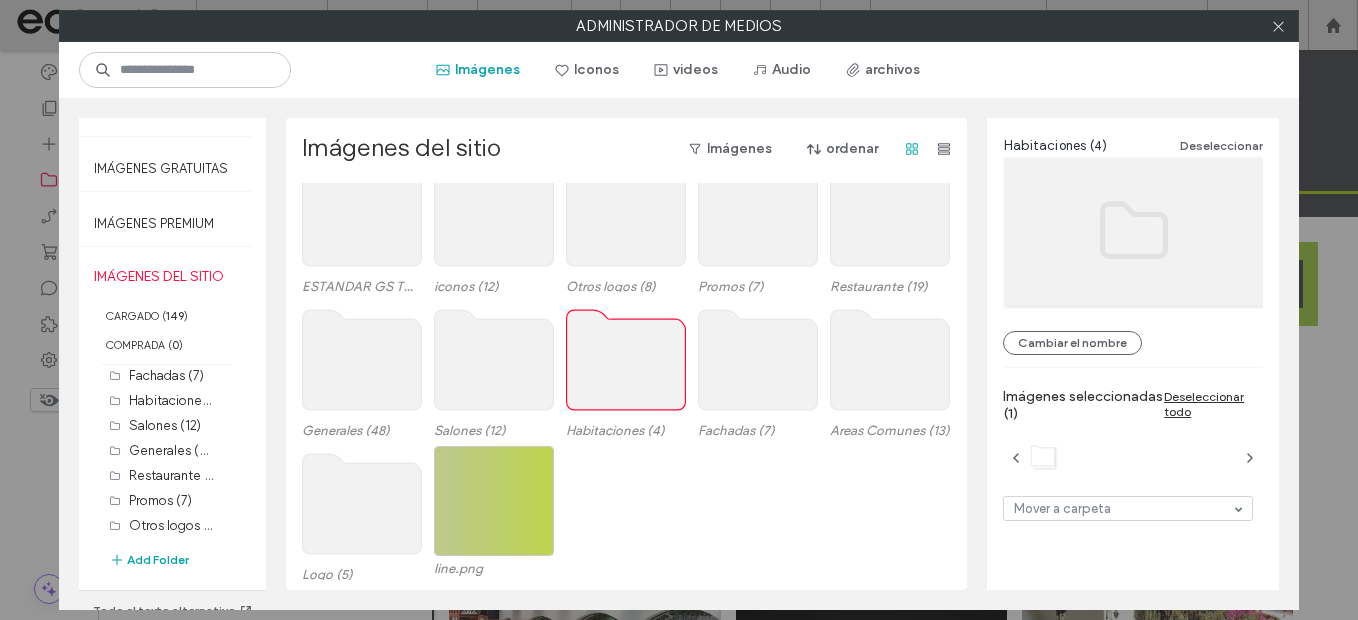click 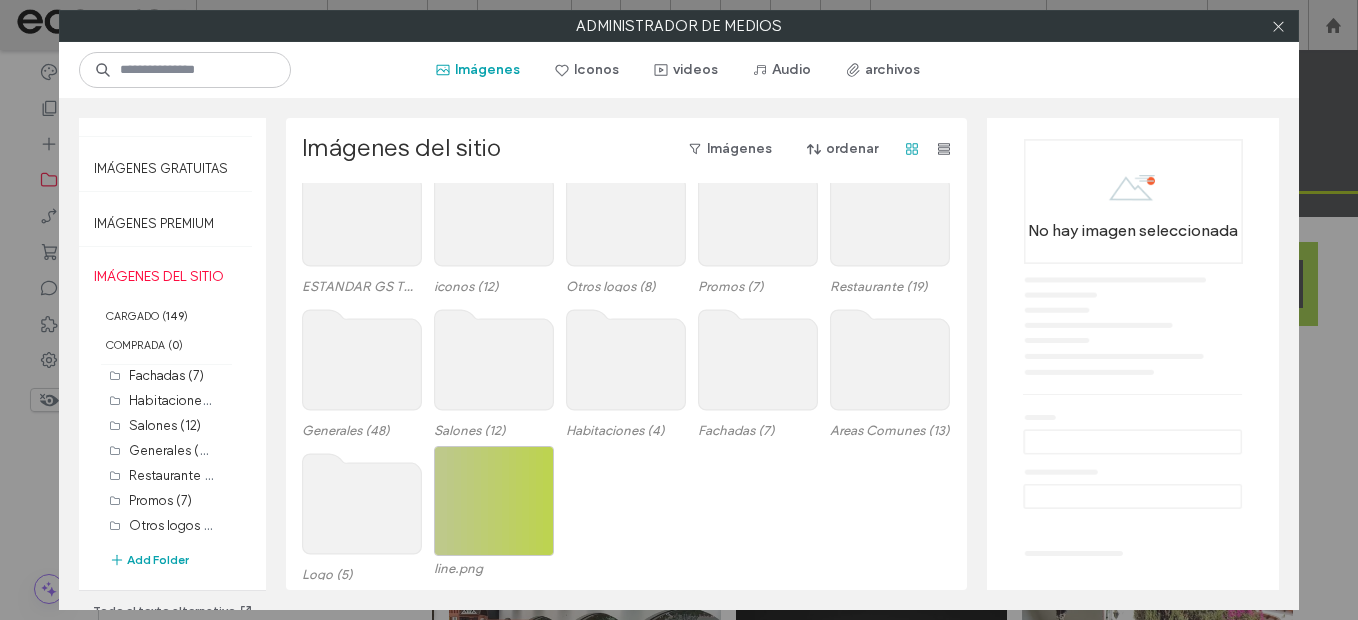 click 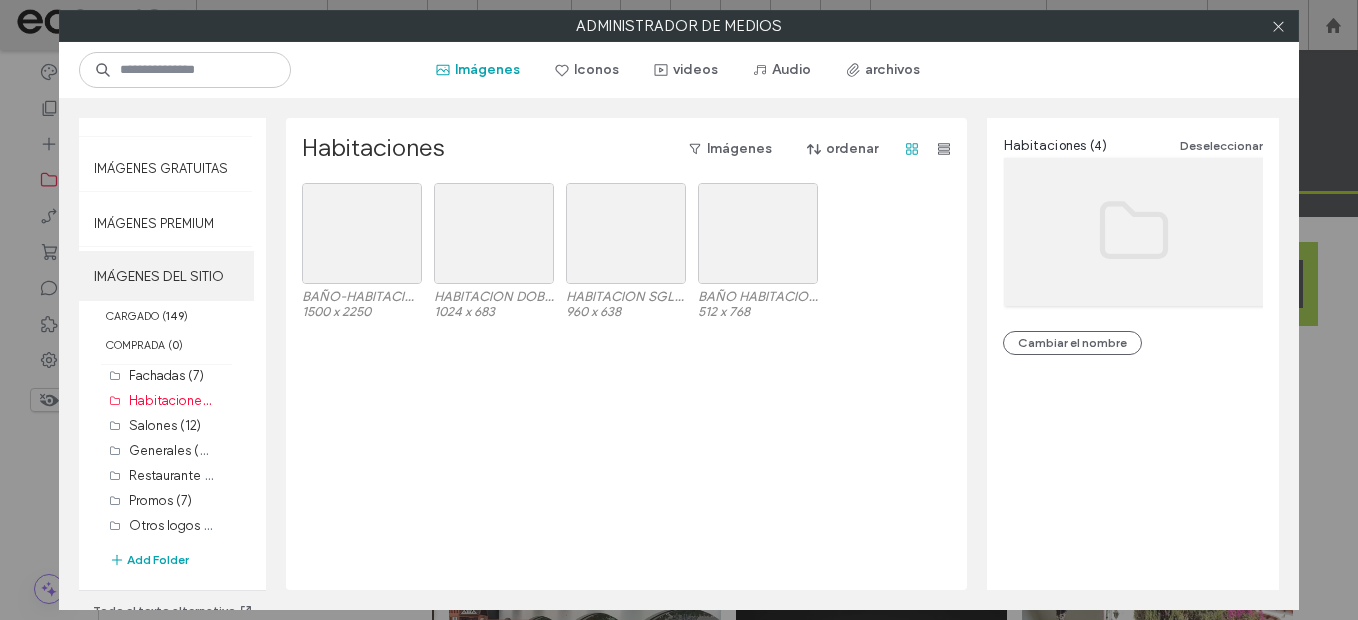 click on "IMÁGENES DEL SITIO" at bounding box center (166, 276) 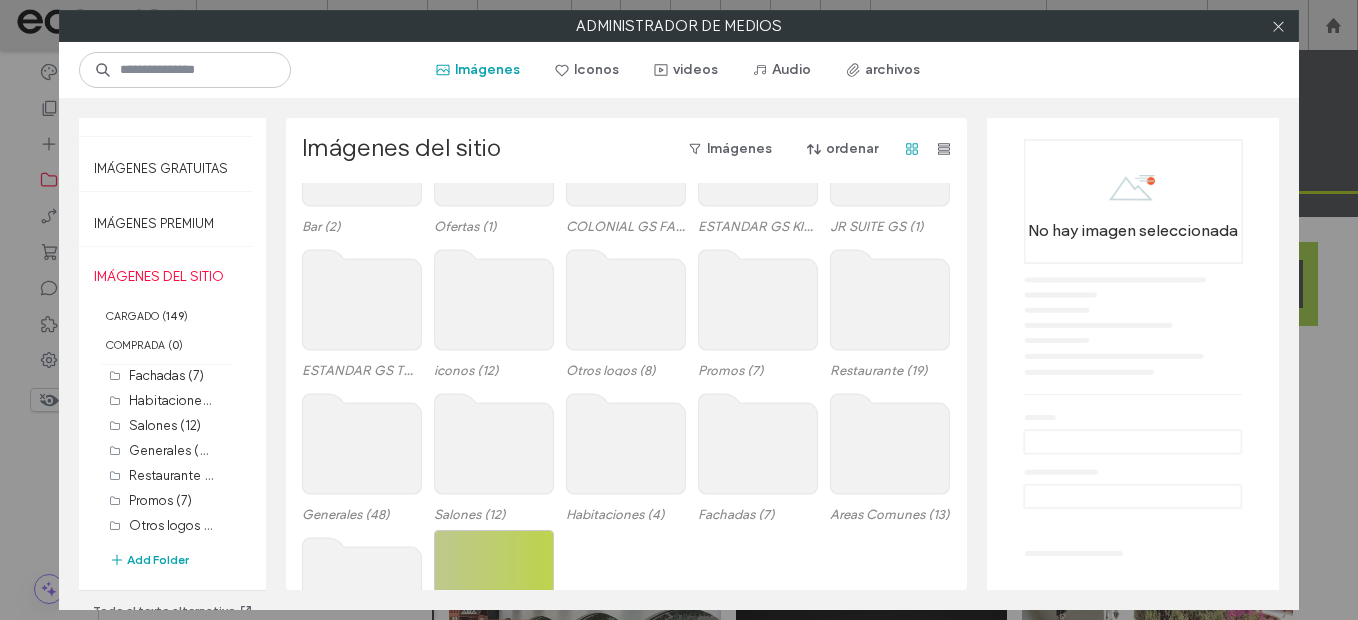 scroll, scrollTop: 169, scrollLeft: 0, axis: vertical 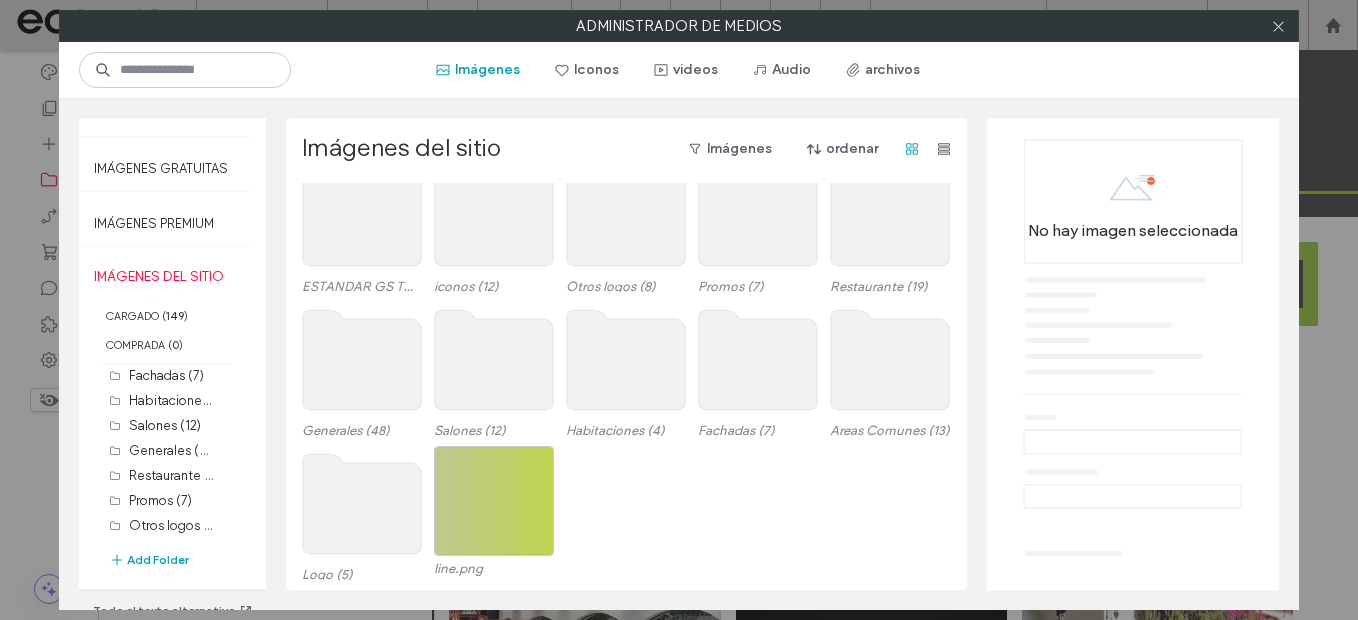 click 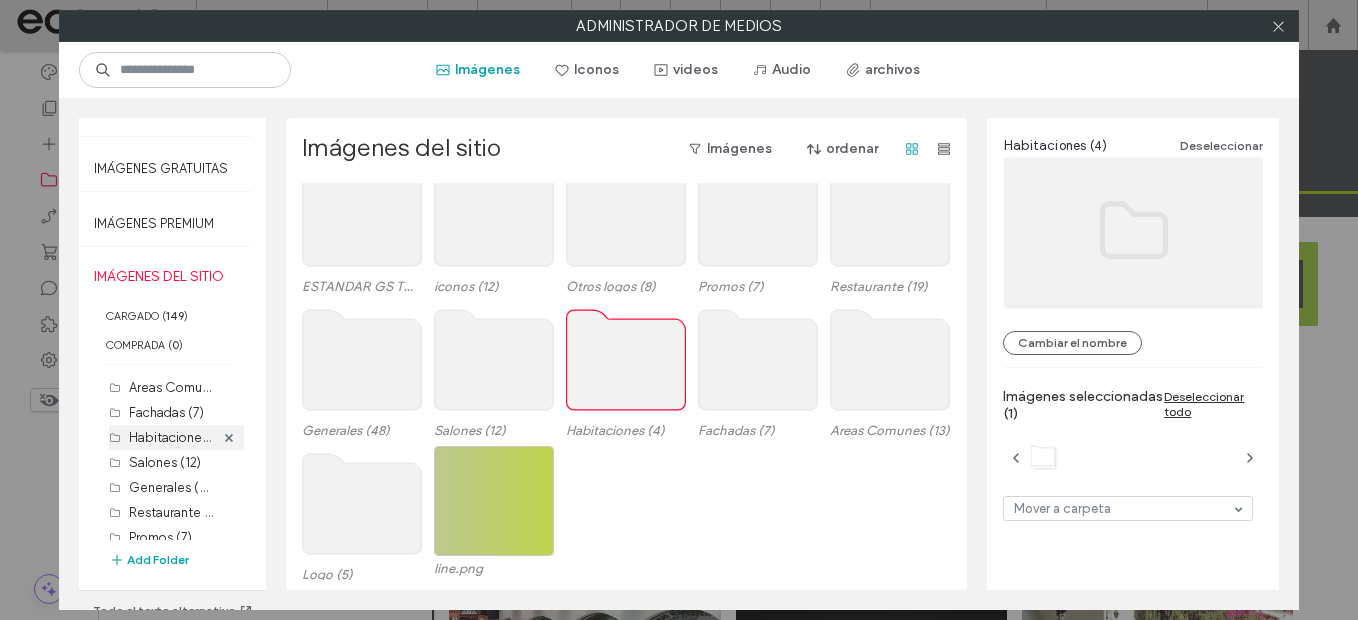 scroll, scrollTop: 0, scrollLeft: 0, axis: both 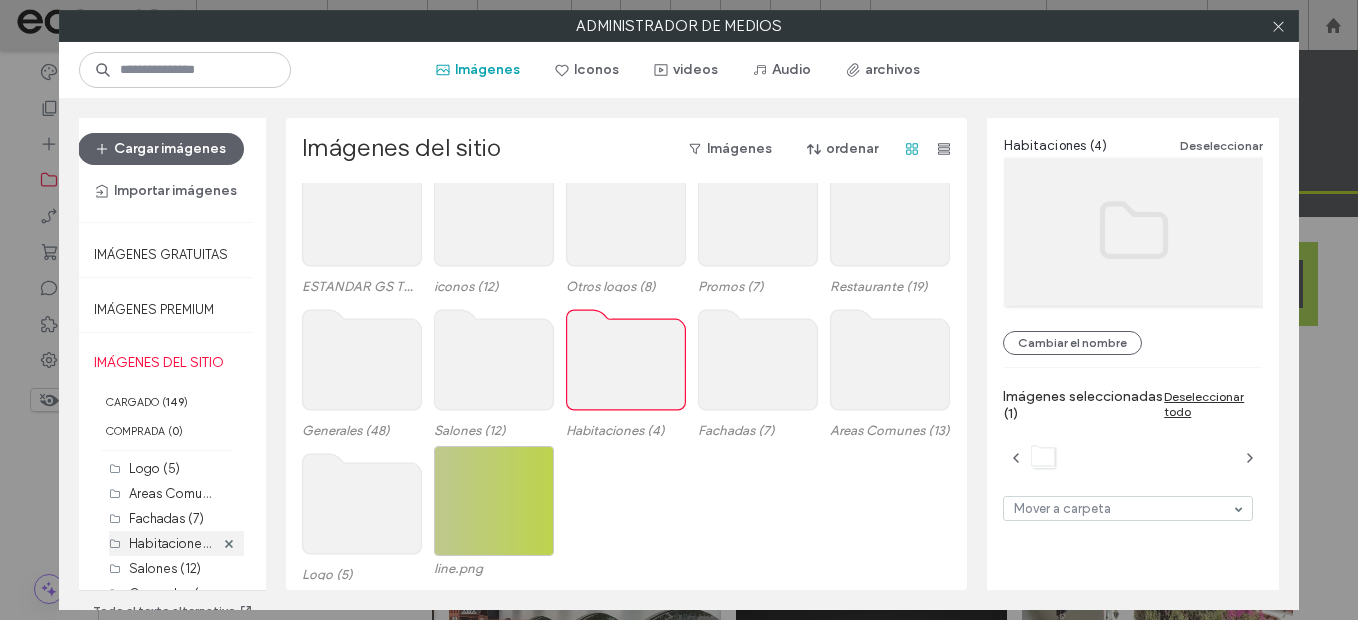 click on "Habitaciones (4)" at bounding box center (178, 542) 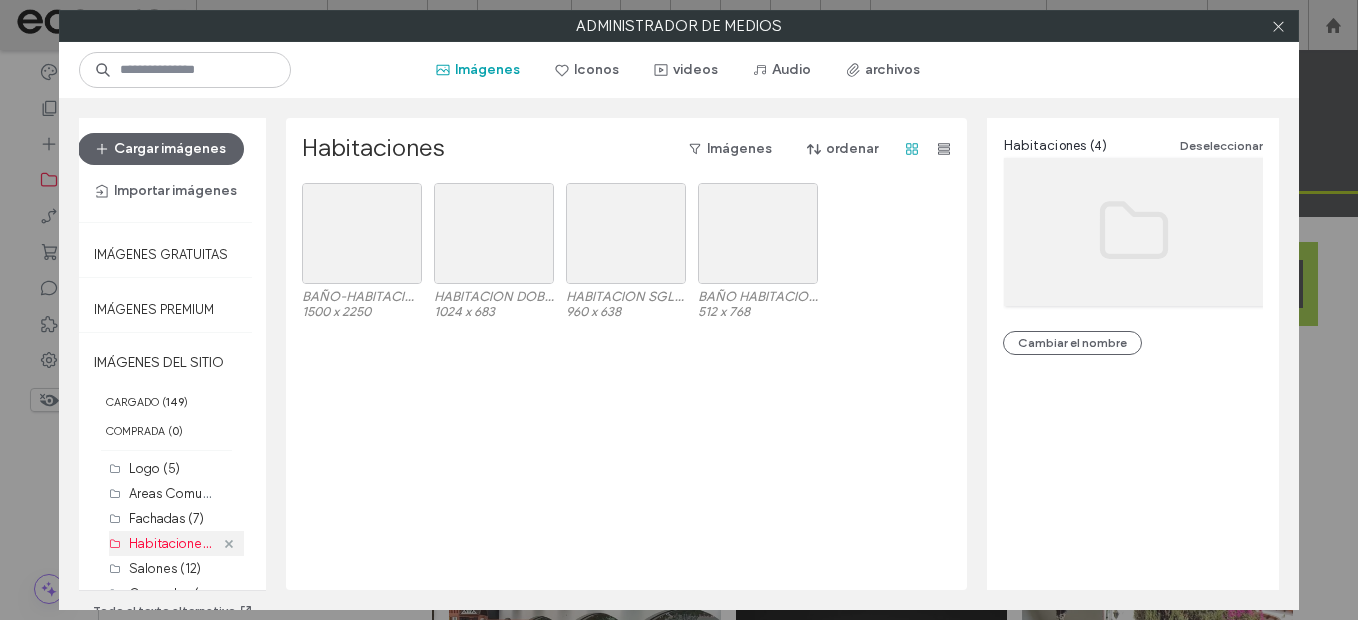 click 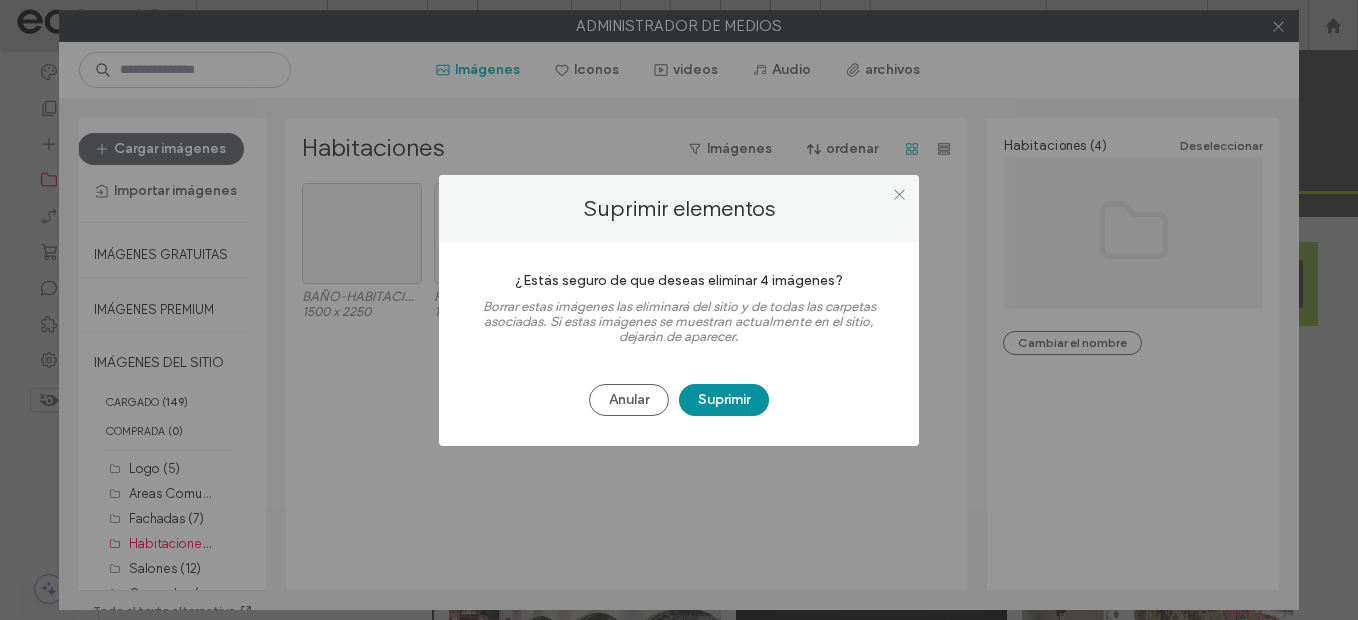 click on "Suprimir" at bounding box center [724, 400] 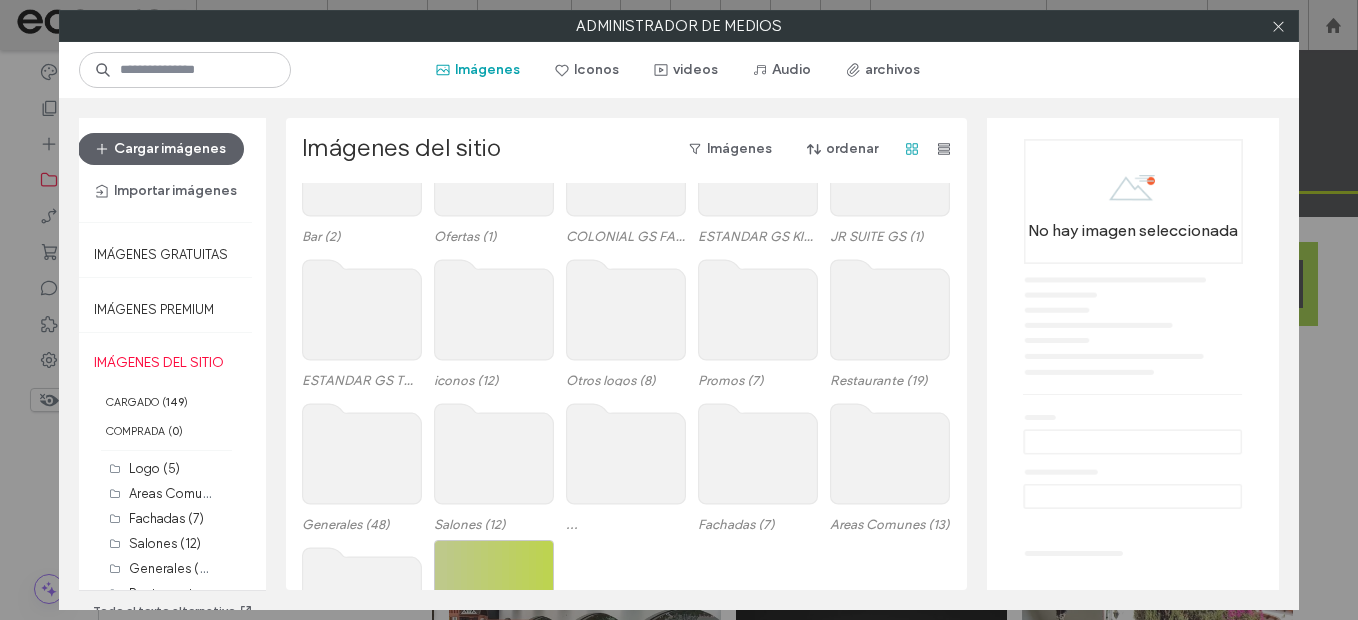 scroll, scrollTop: 169, scrollLeft: 0, axis: vertical 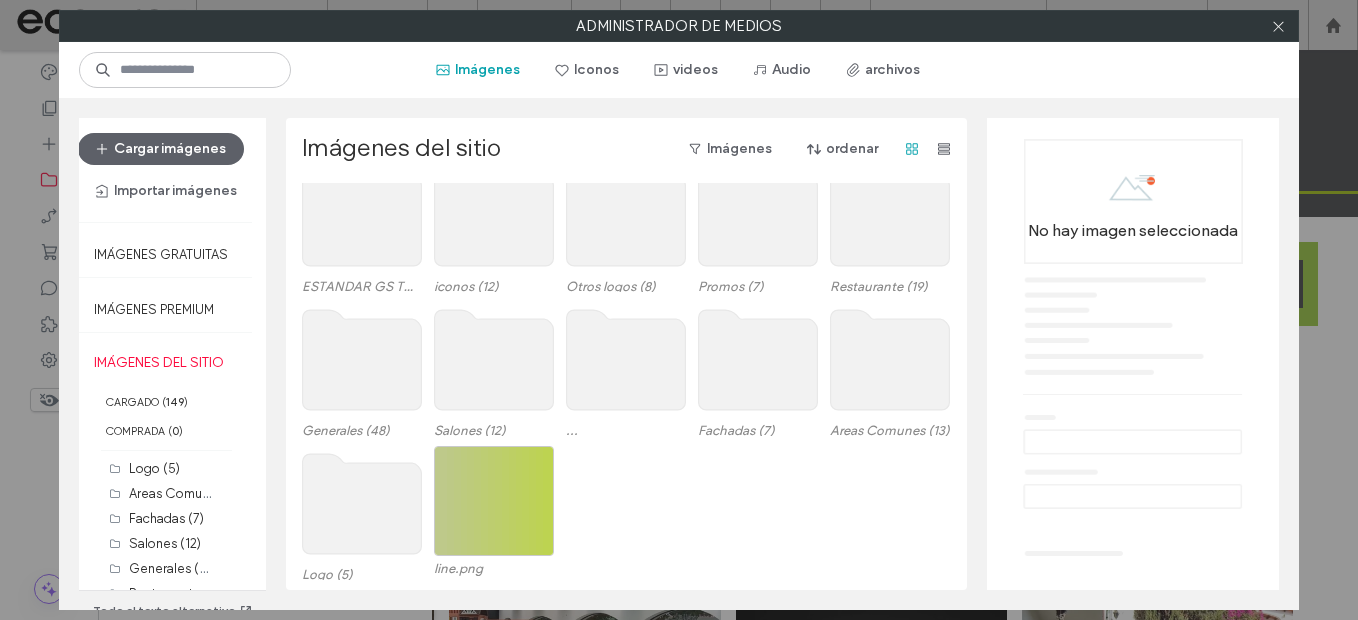 click 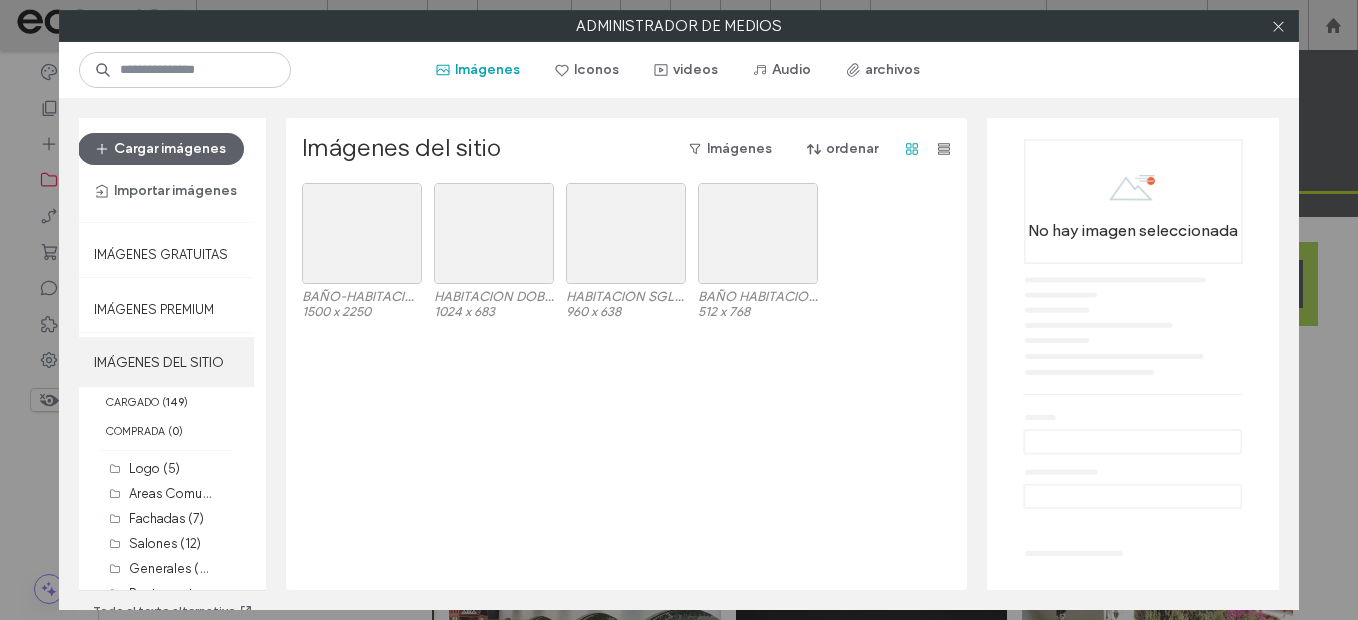 click on "IMÁGENES DEL SITIO" at bounding box center [166, 362] 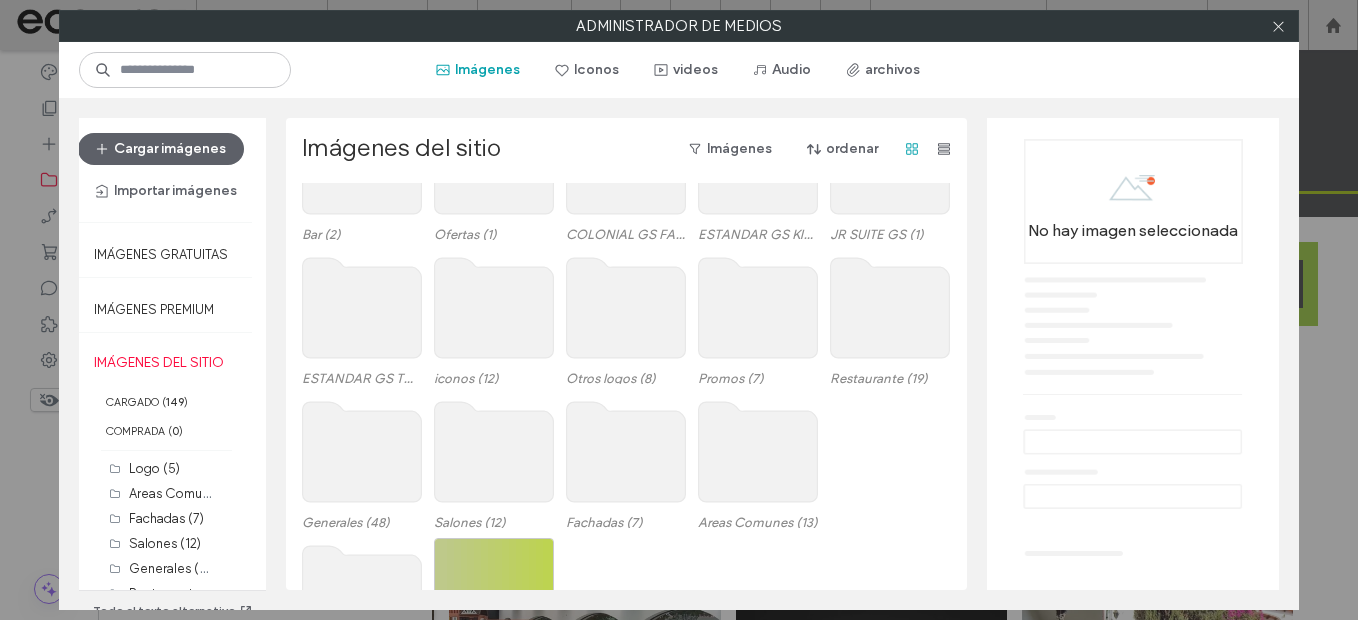 scroll, scrollTop: 169, scrollLeft: 0, axis: vertical 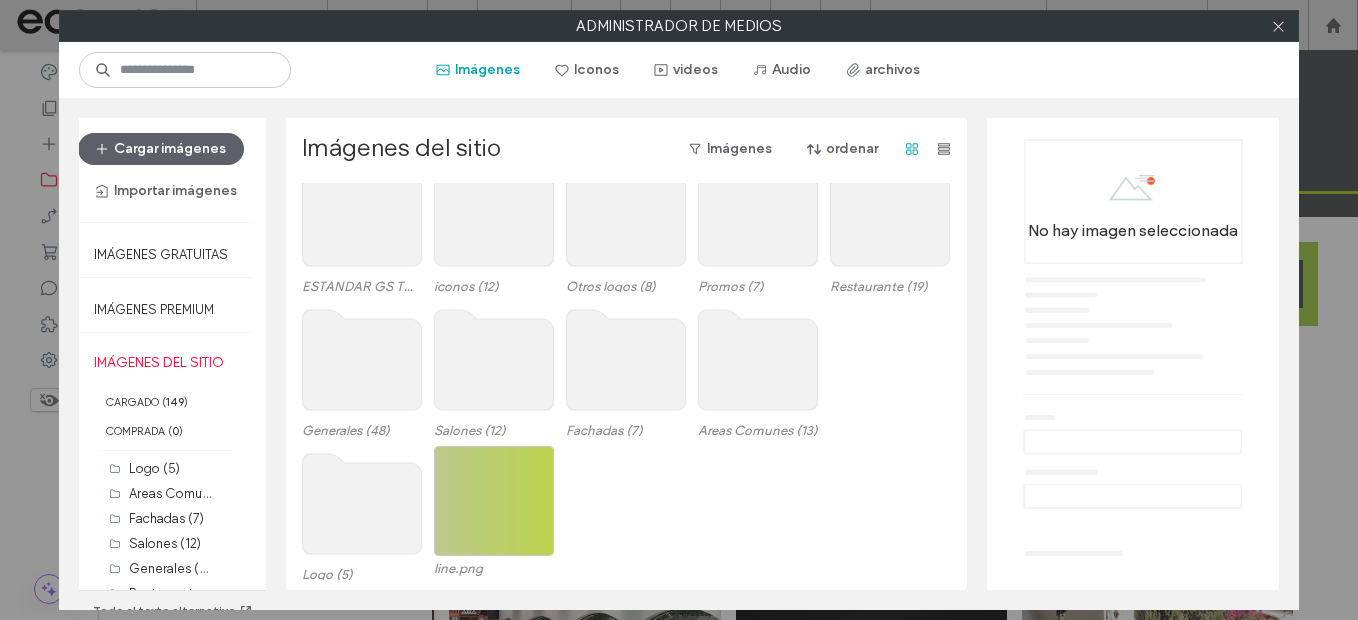 click 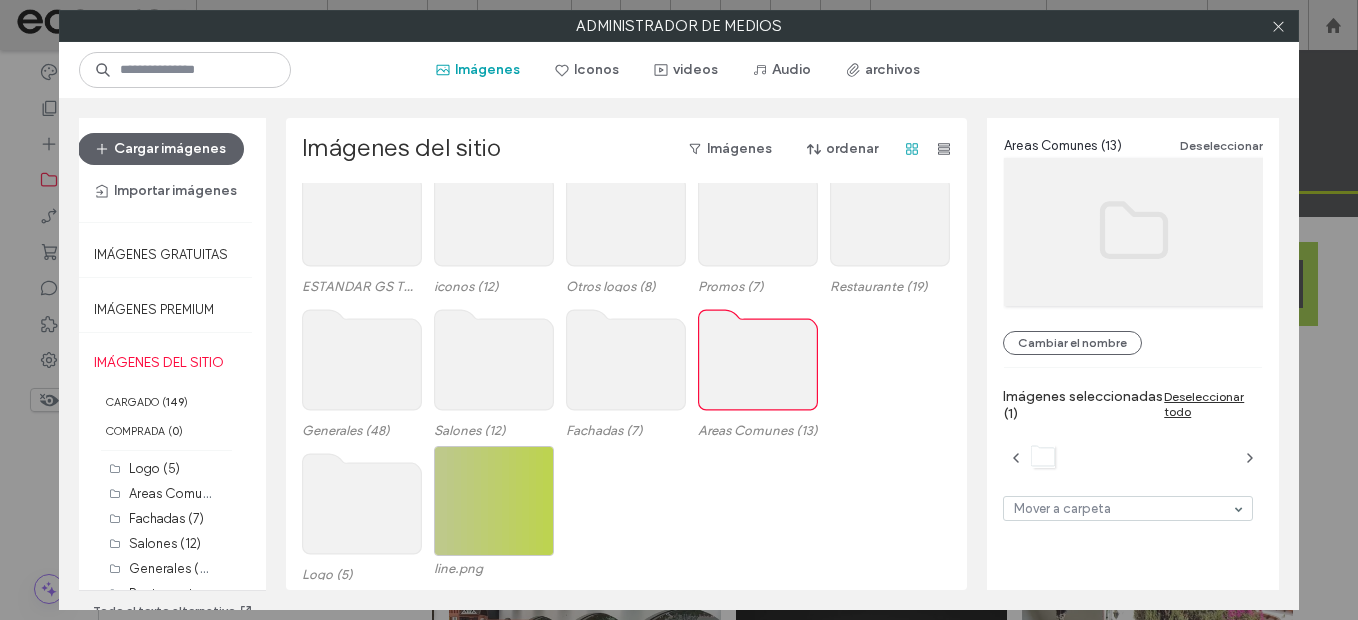 click 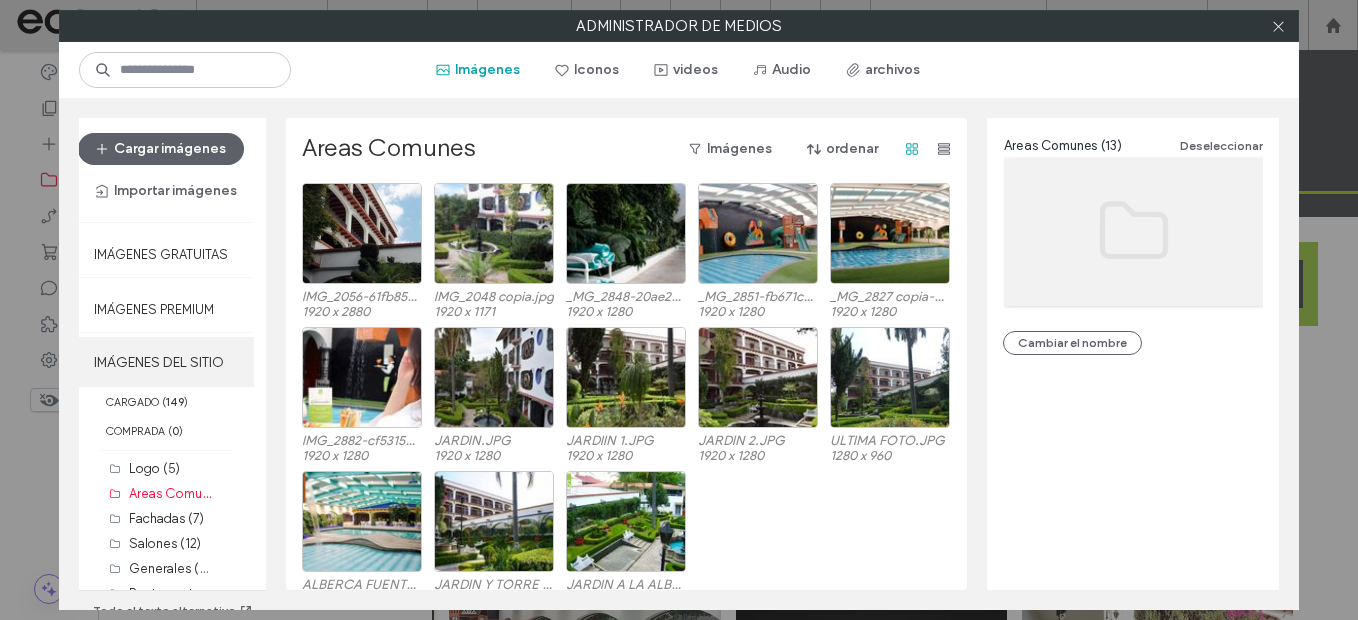 click on "IMÁGENES DEL SITIO" at bounding box center [166, 362] 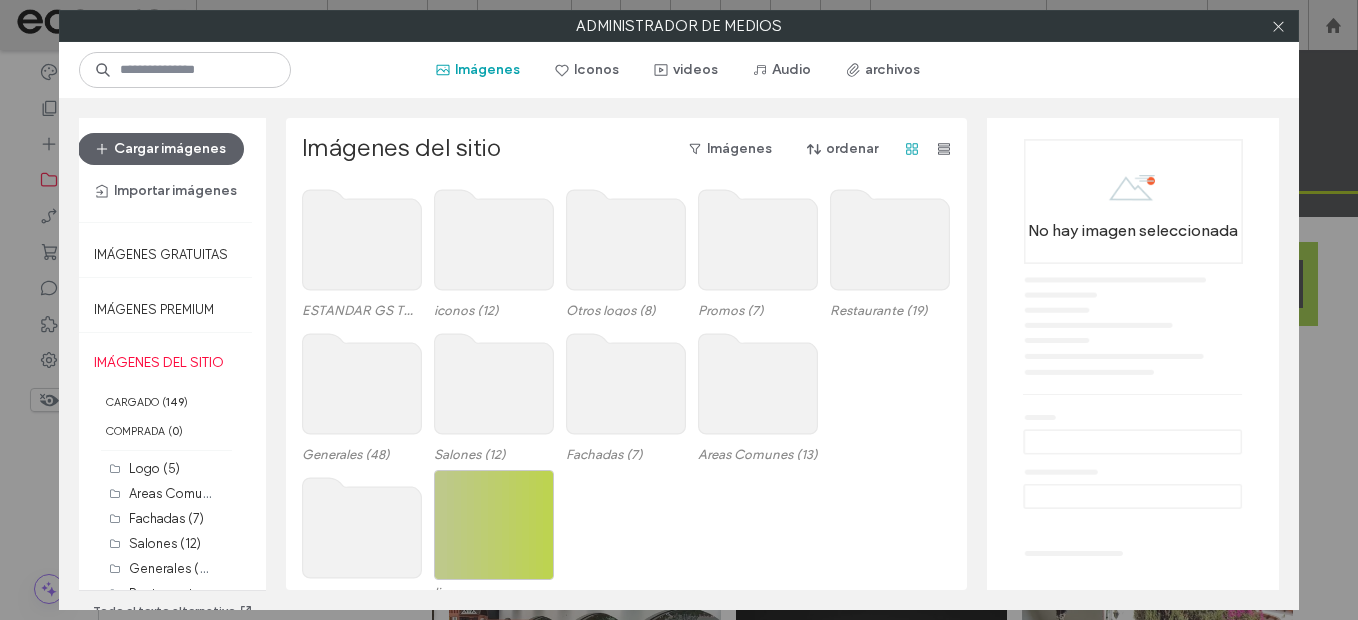 scroll, scrollTop: 169, scrollLeft: 0, axis: vertical 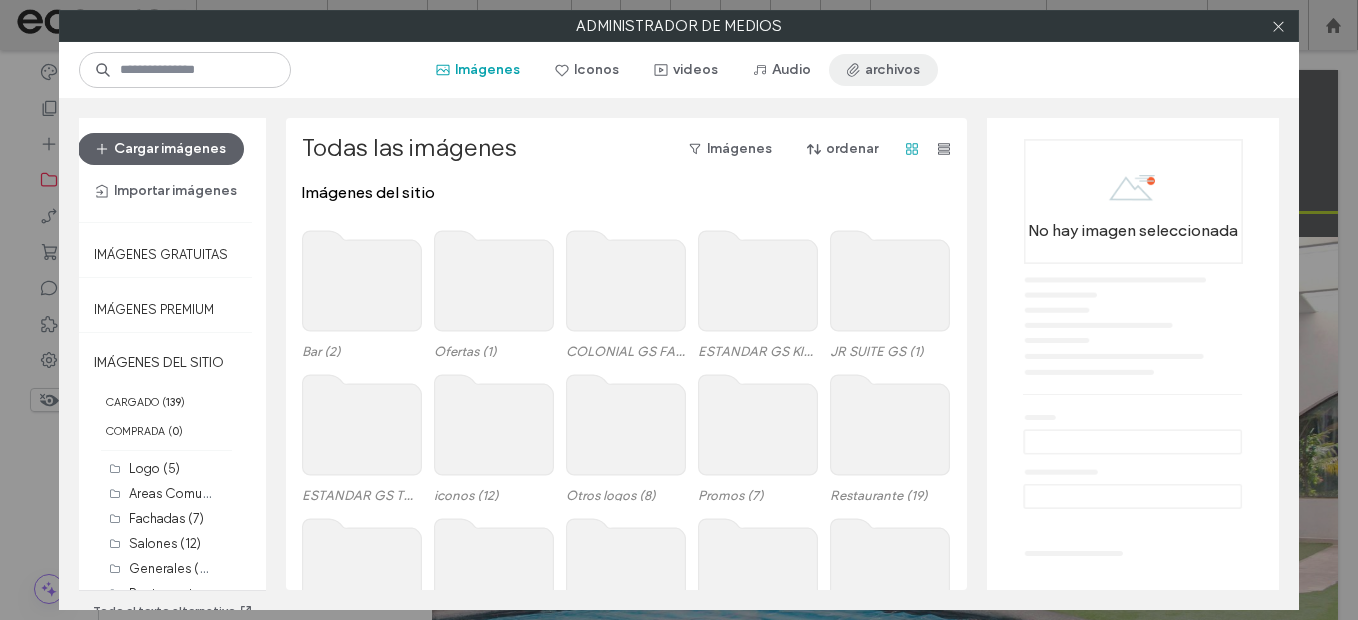 click on "archivos" at bounding box center [883, 70] 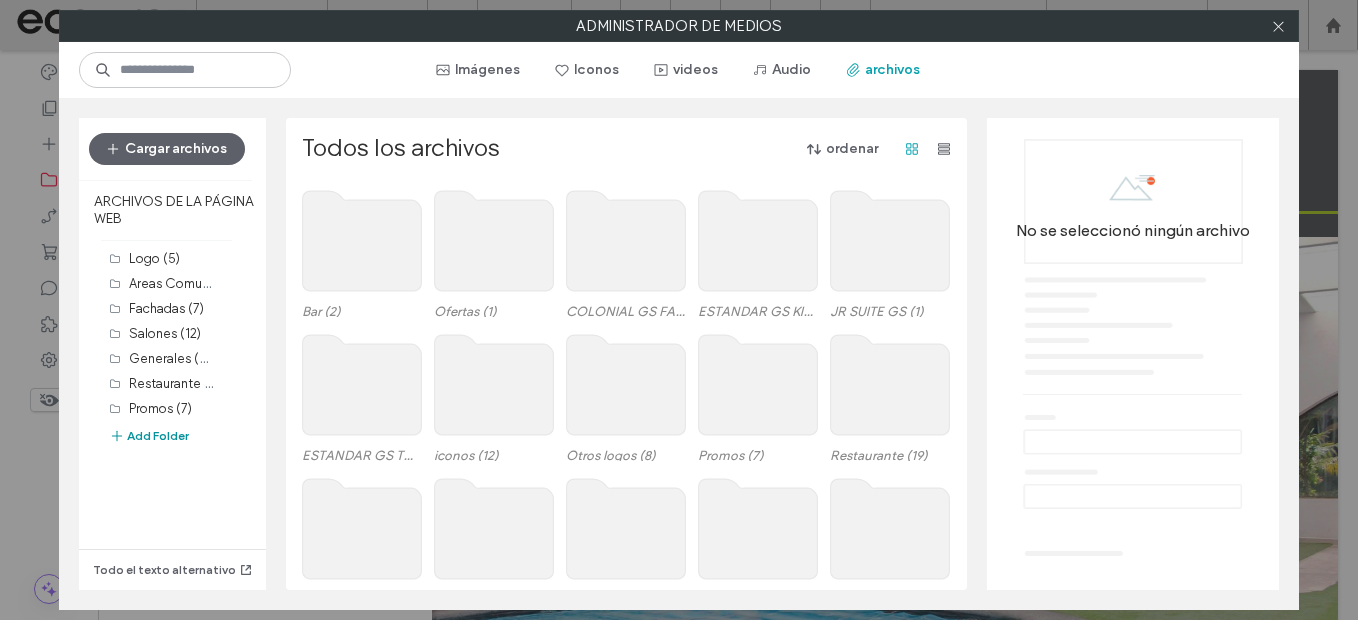 click on "Add Folder" at bounding box center (149, 436) 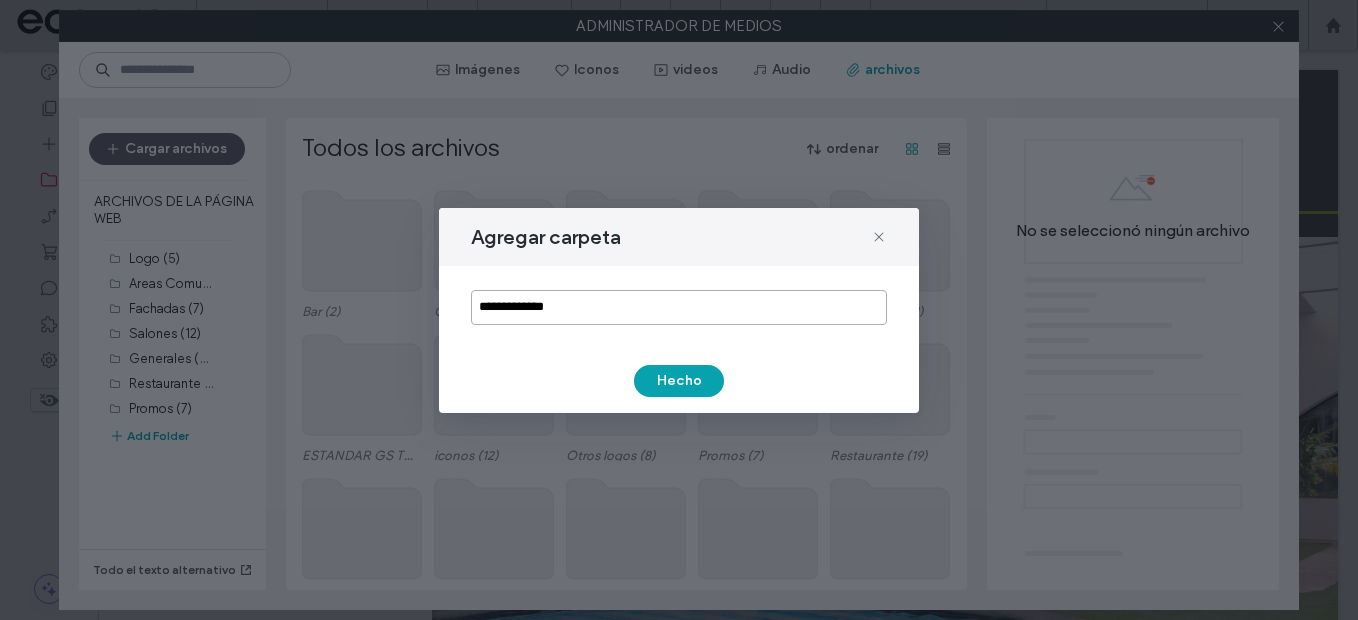 click on "**********" at bounding box center [679, 307] 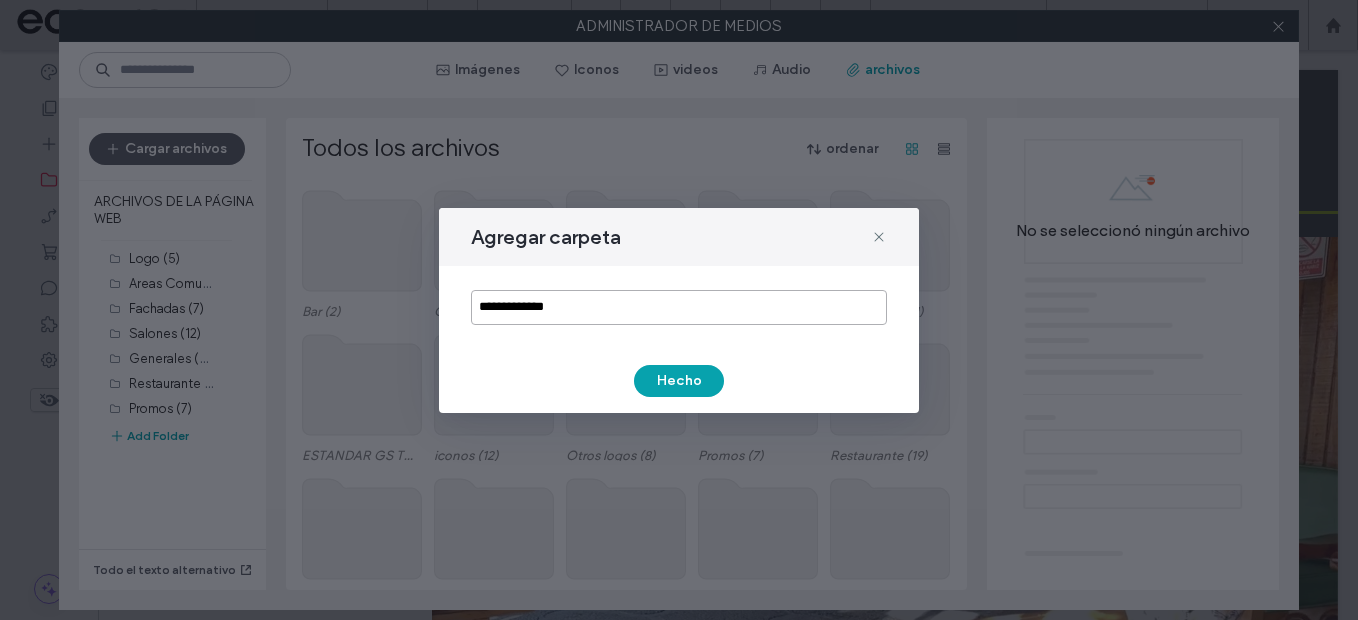 click on "**********" at bounding box center [679, 307] 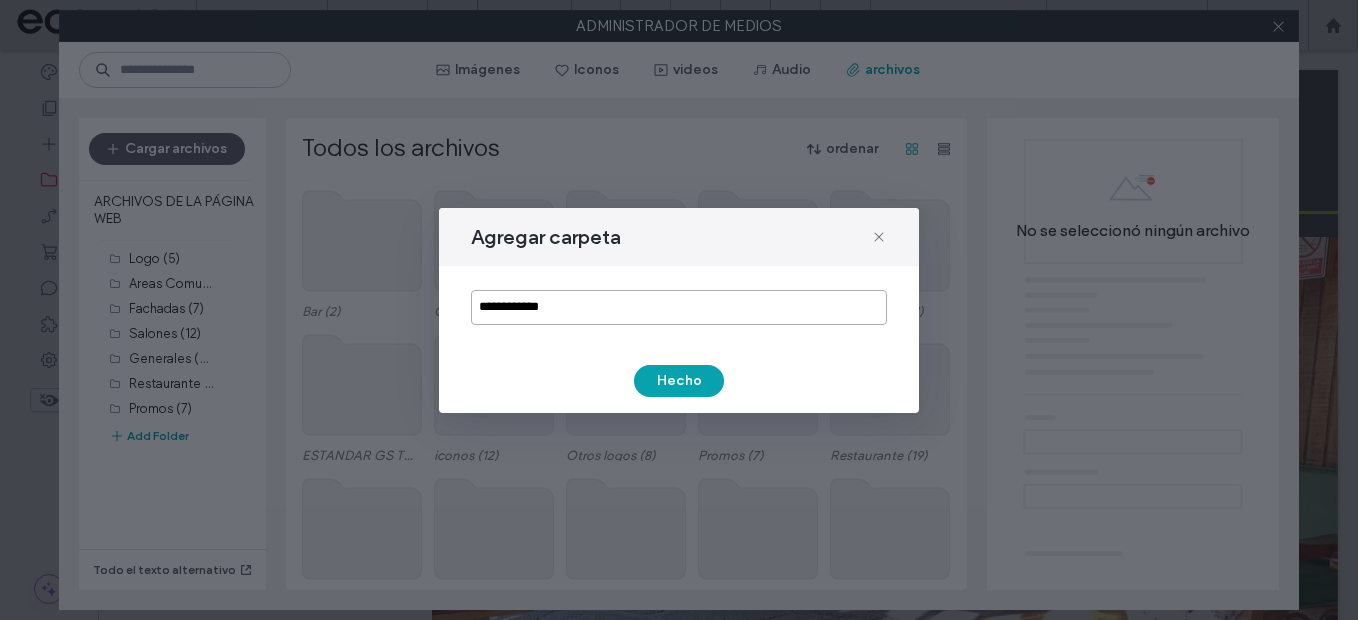 type on "**********" 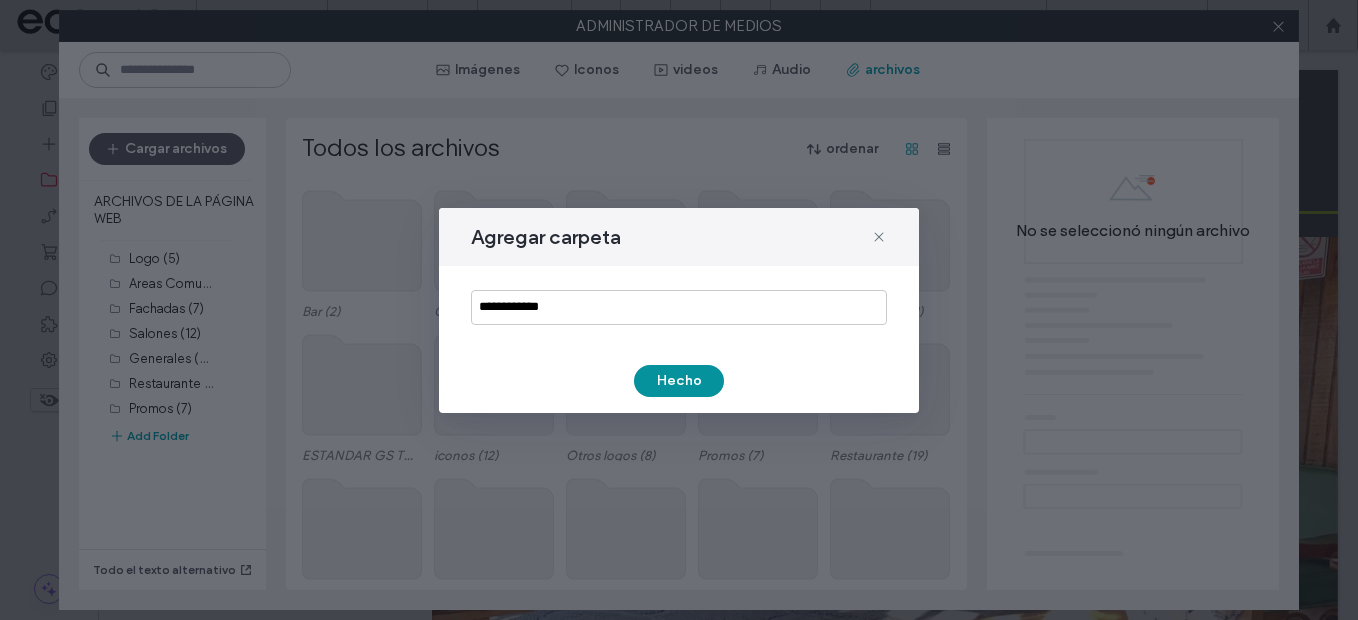 click on "Hecho" at bounding box center (679, 381) 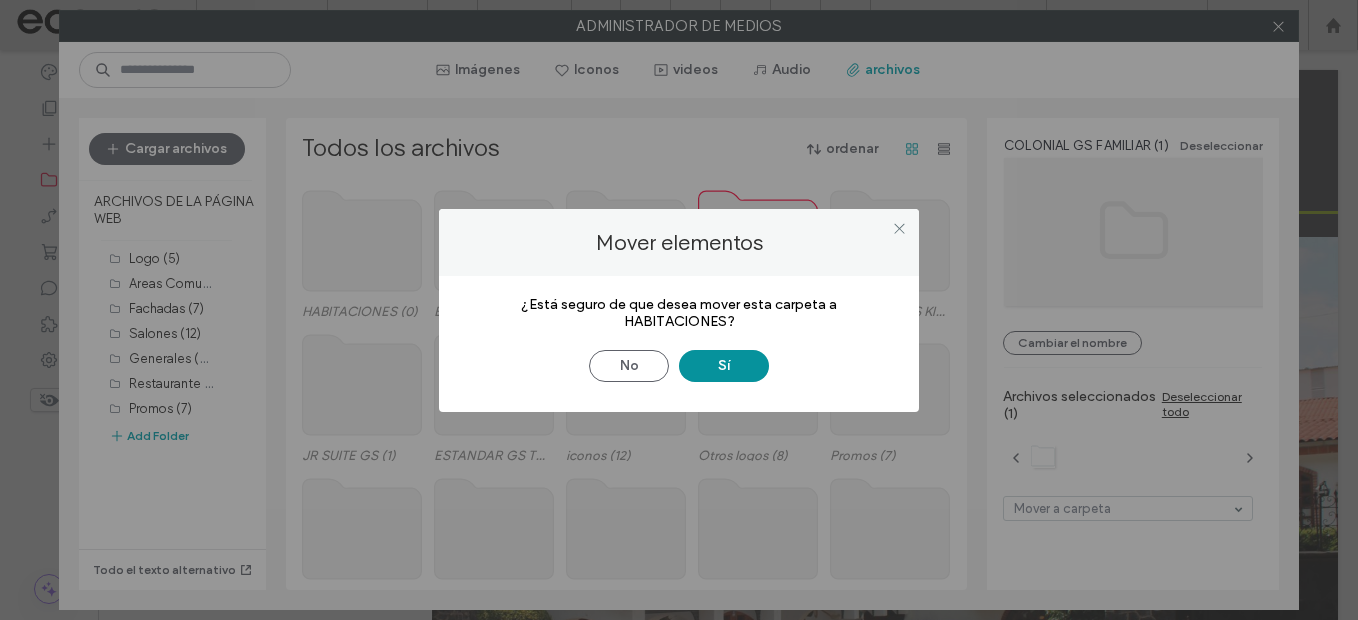 click on "Sí" at bounding box center [724, 366] 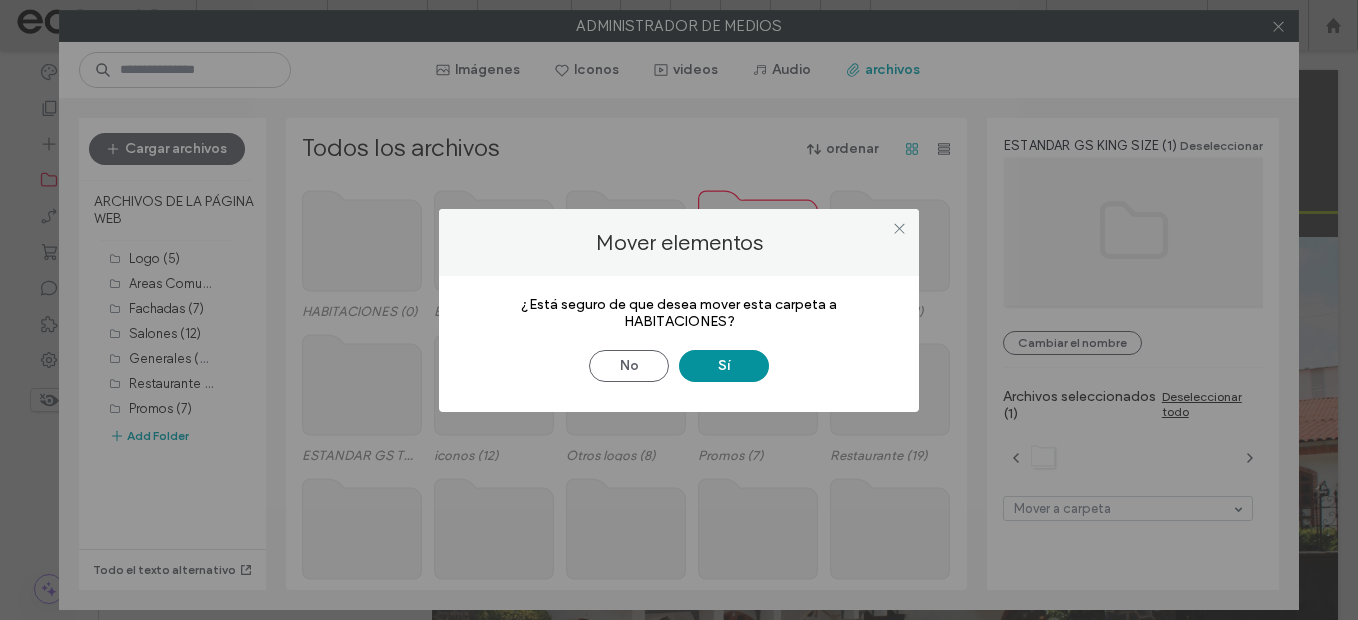 click on "Sí" at bounding box center [724, 366] 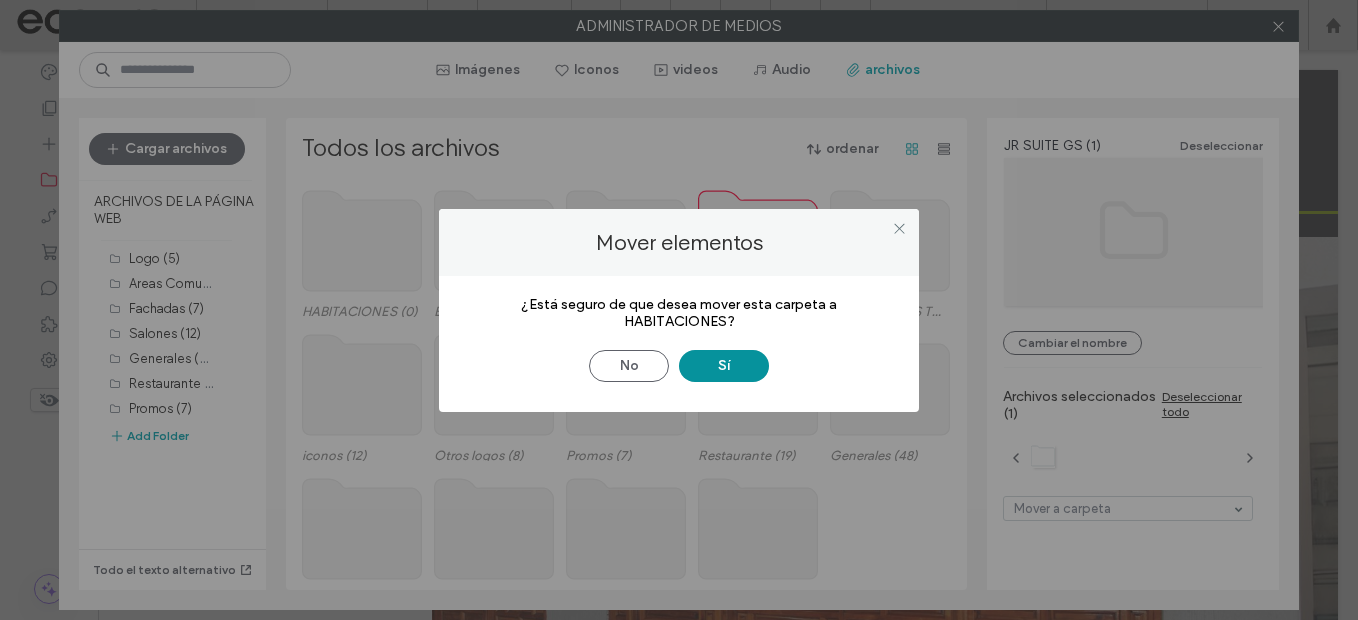 click on "Sí" at bounding box center [724, 366] 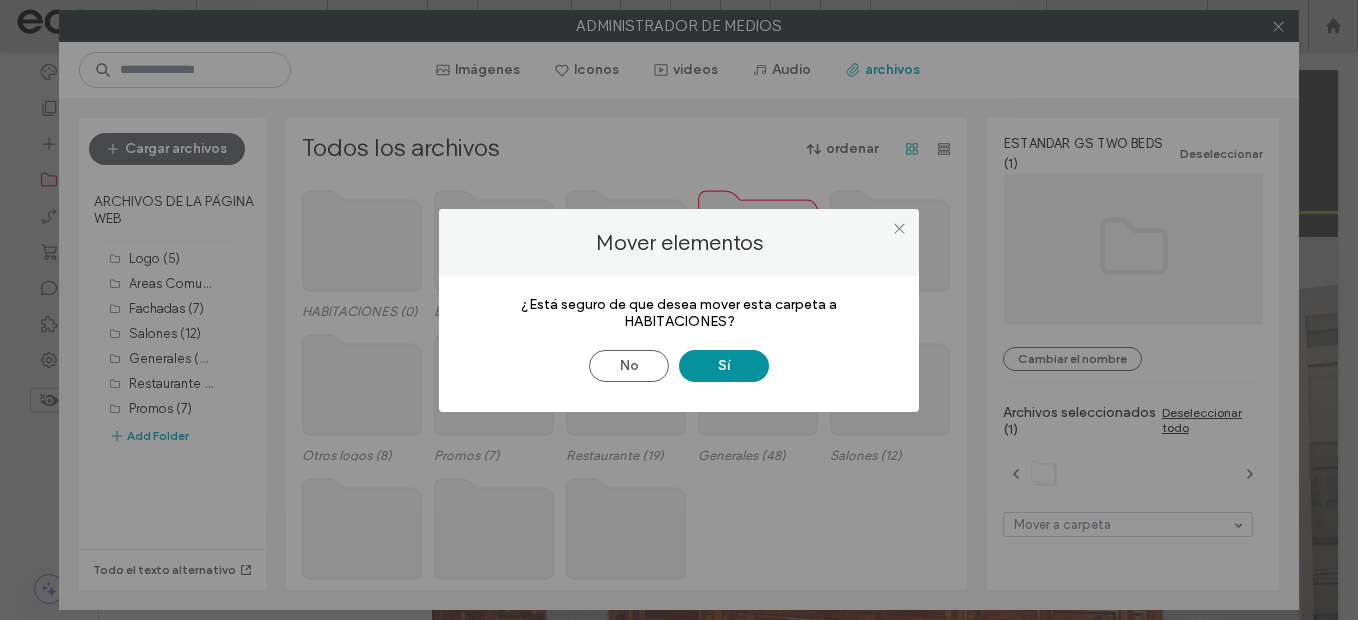 click on "Sí" at bounding box center (724, 366) 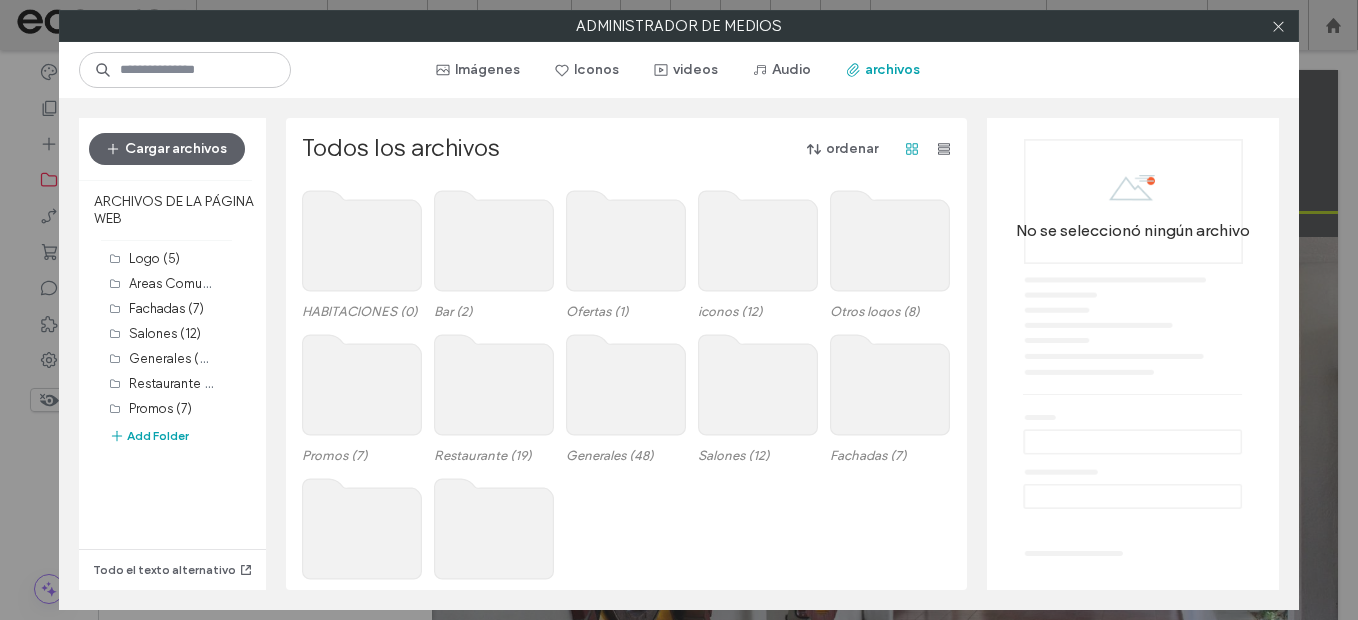 click 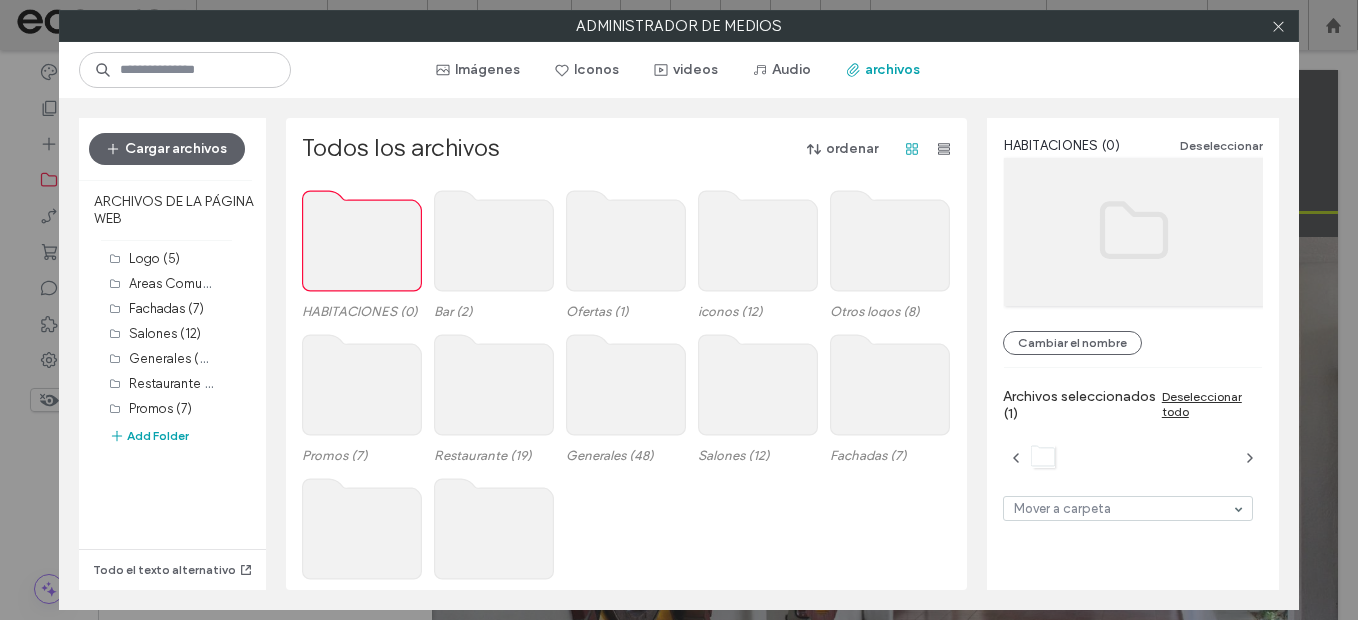 click 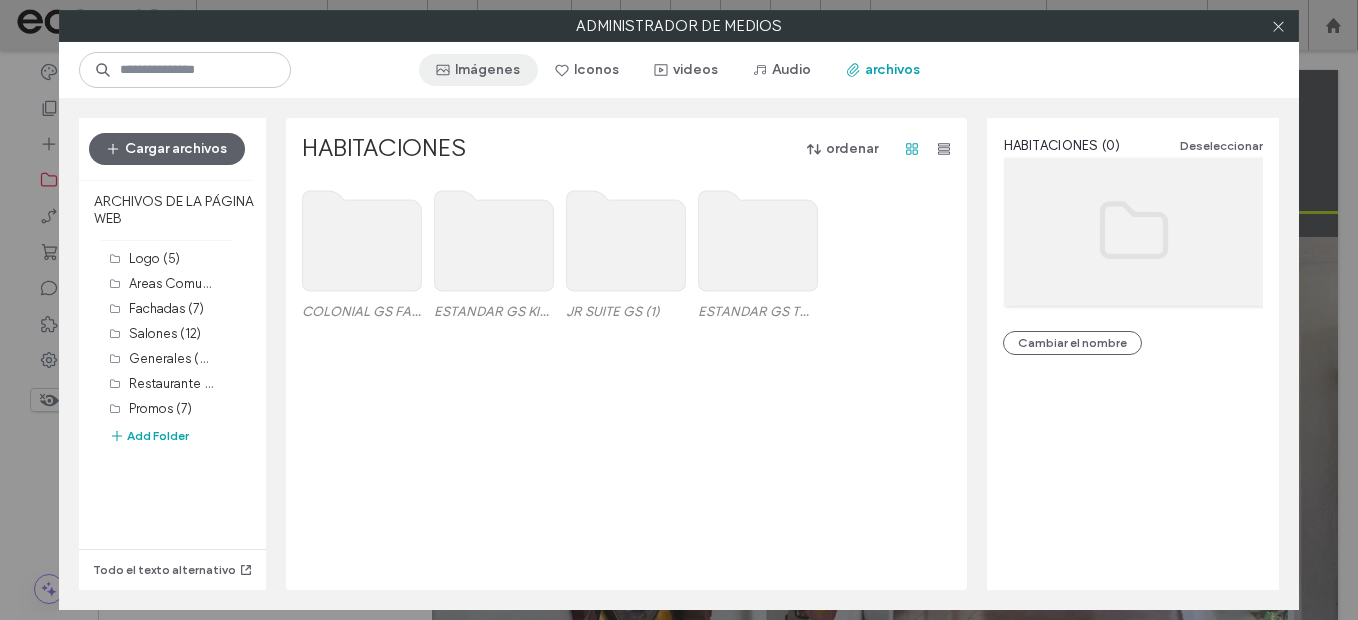 click on "Imágenes" at bounding box center (478, 70) 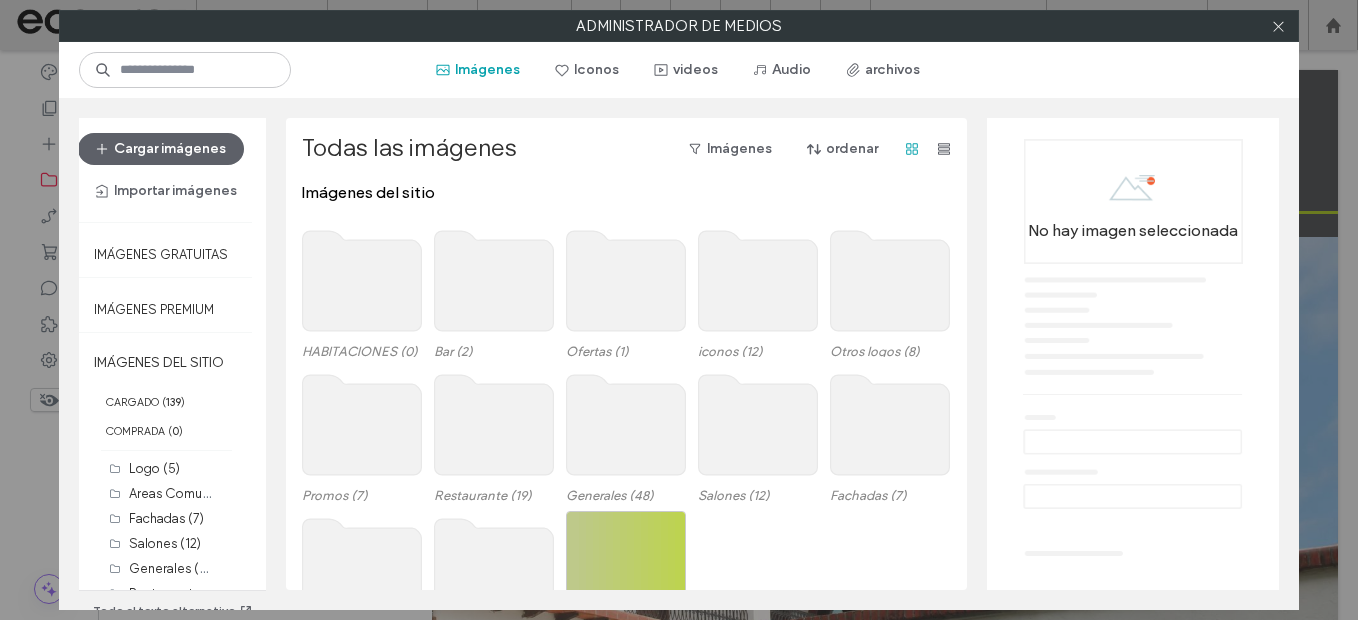 scroll, scrollTop: 100, scrollLeft: 0, axis: vertical 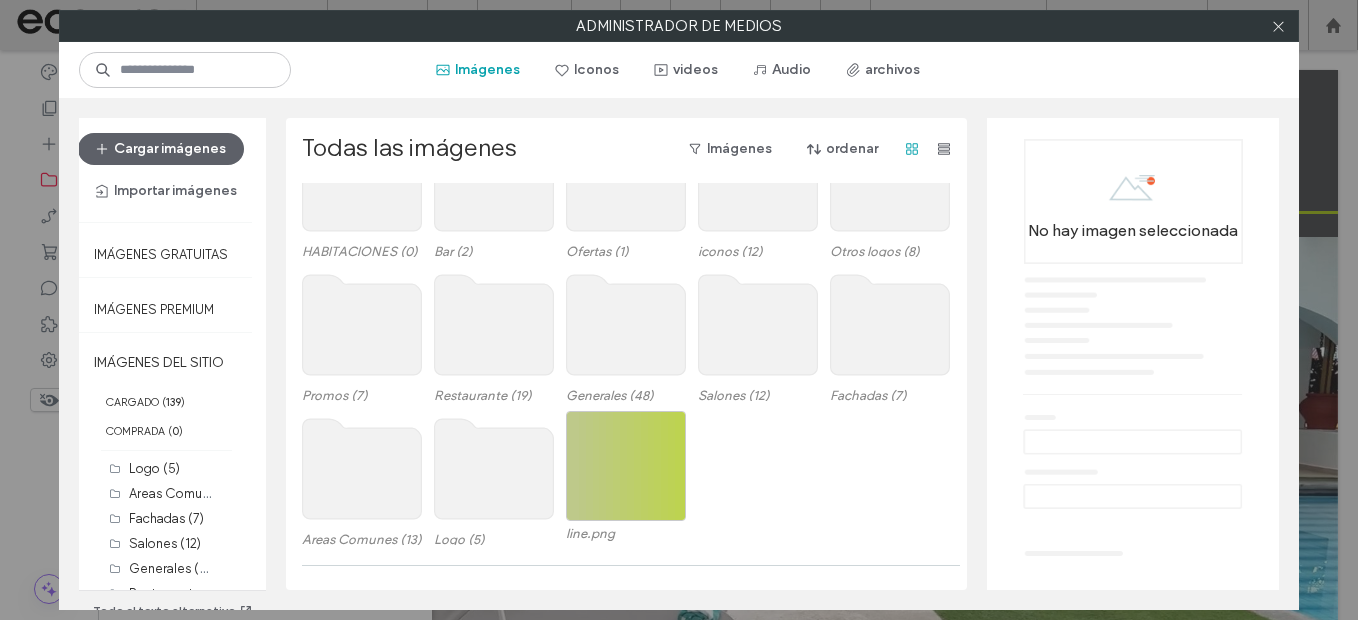 click 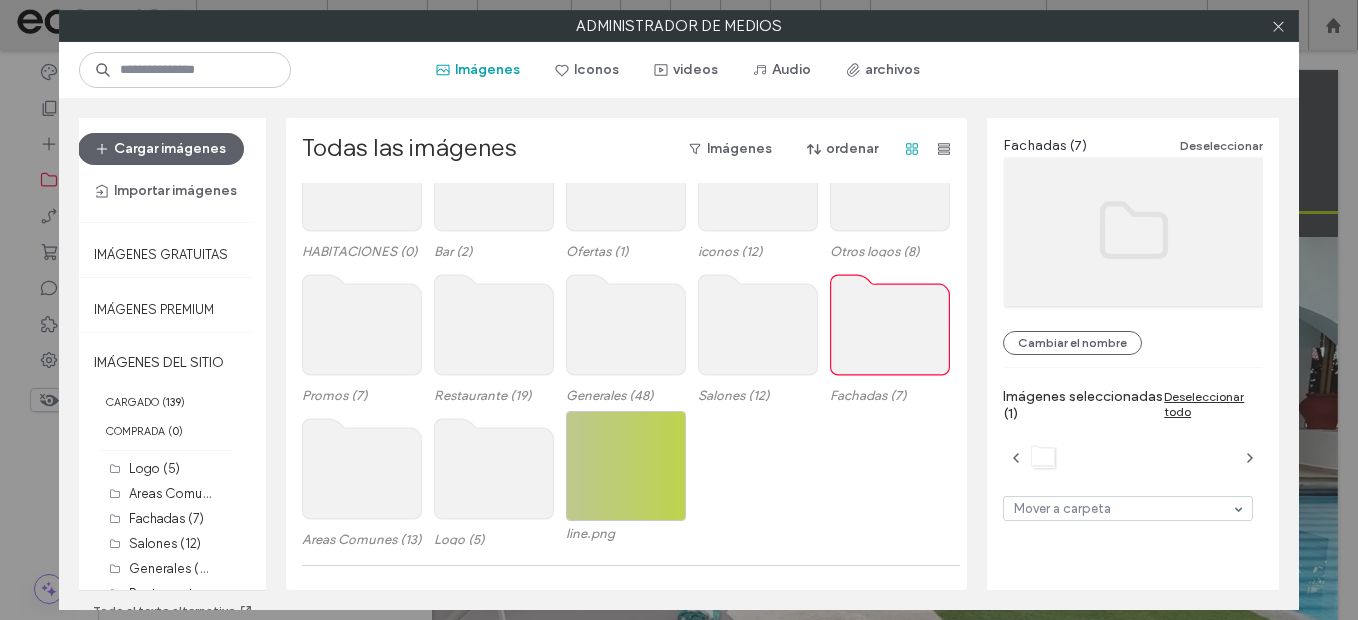 click 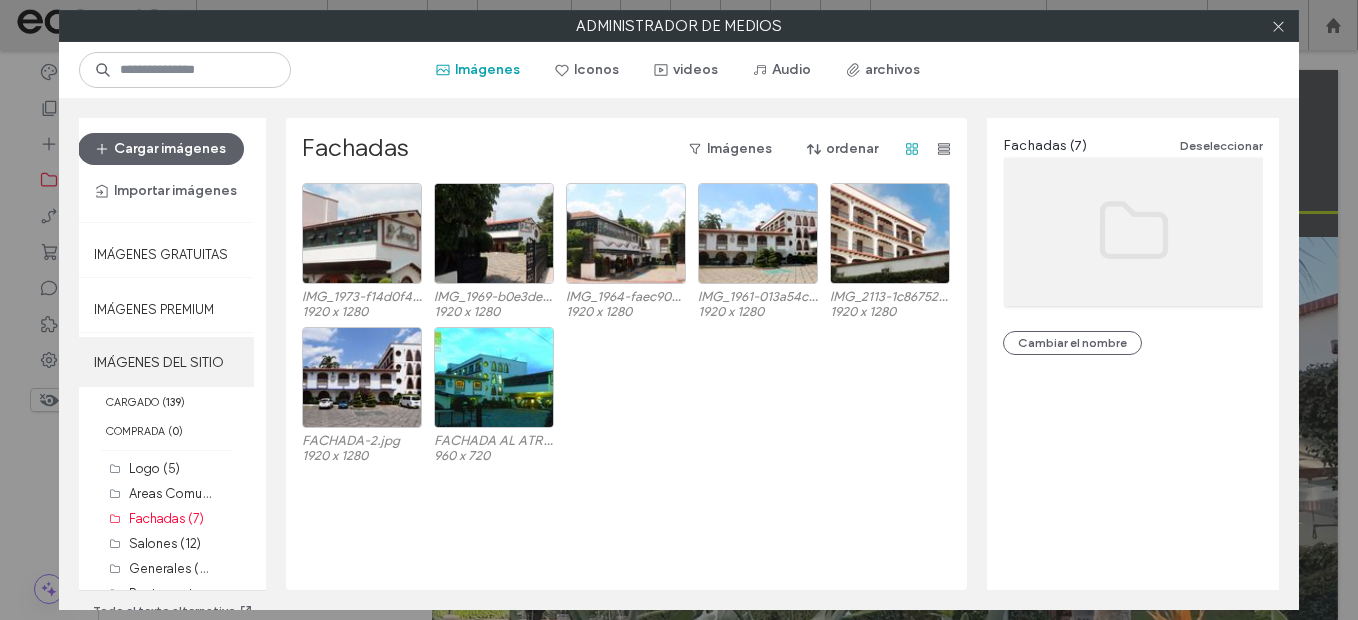 click on "IMÁGENES DEL SITIO" at bounding box center [166, 362] 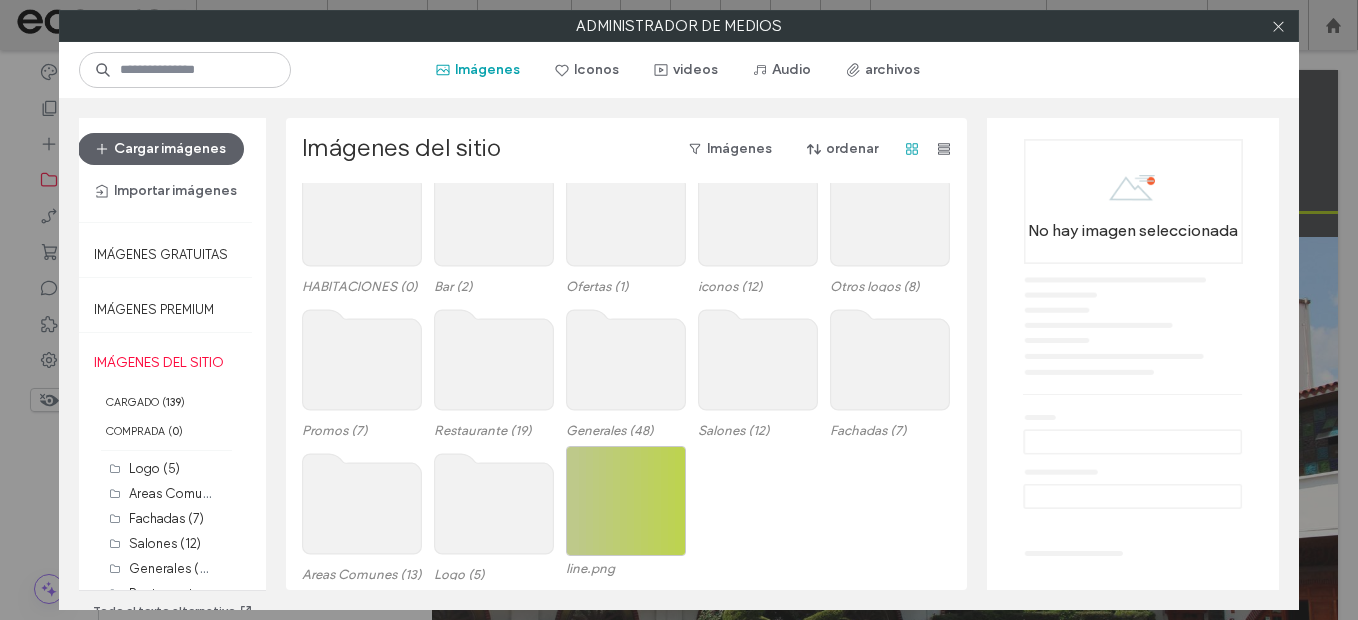 scroll, scrollTop: 0, scrollLeft: 0, axis: both 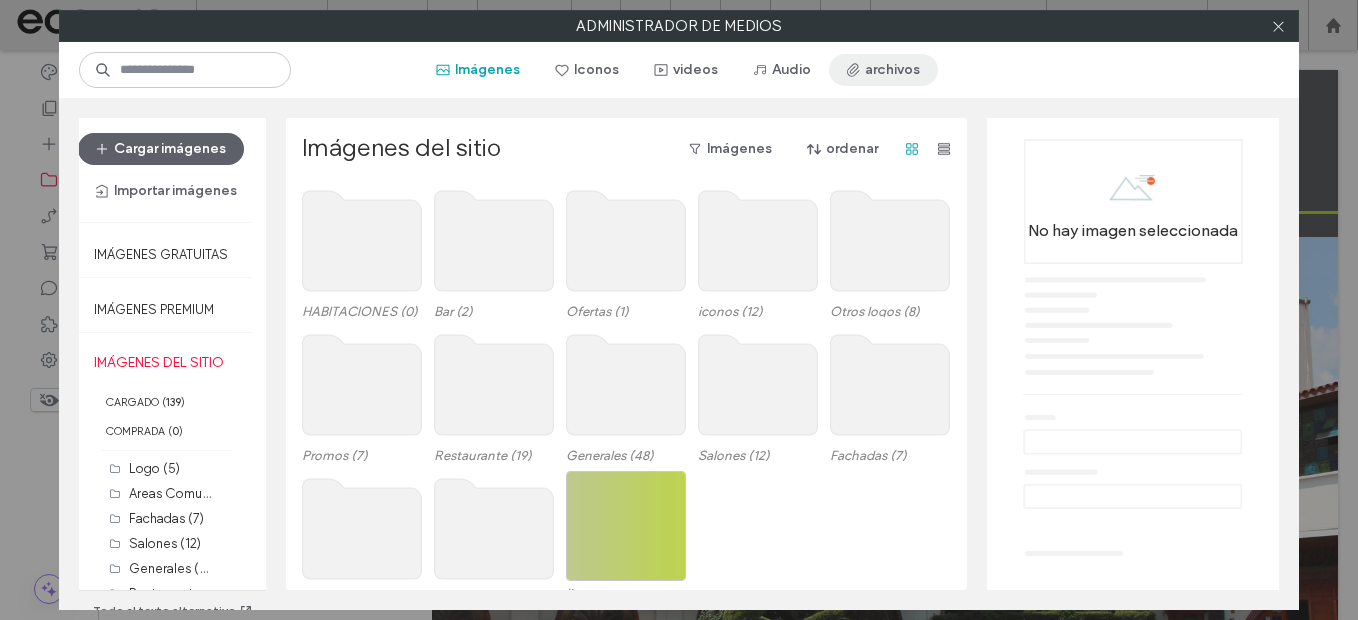 click on "archivos" at bounding box center (883, 70) 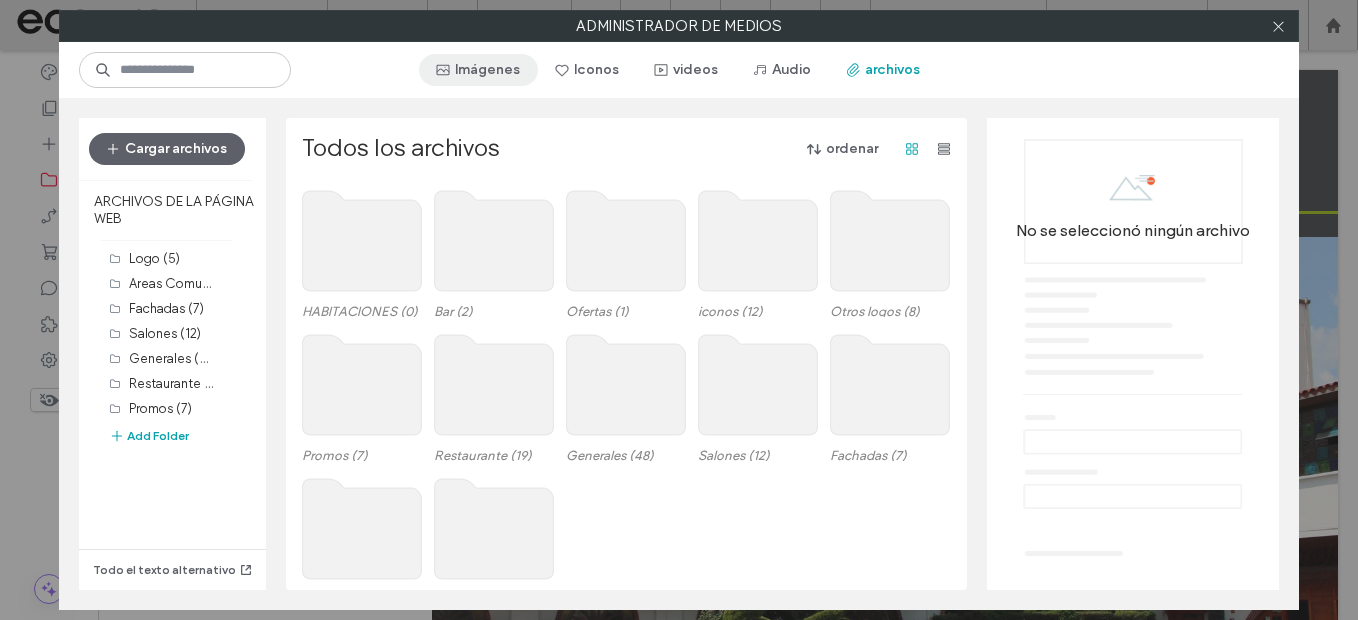 click on "Imágenes" at bounding box center [478, 70] 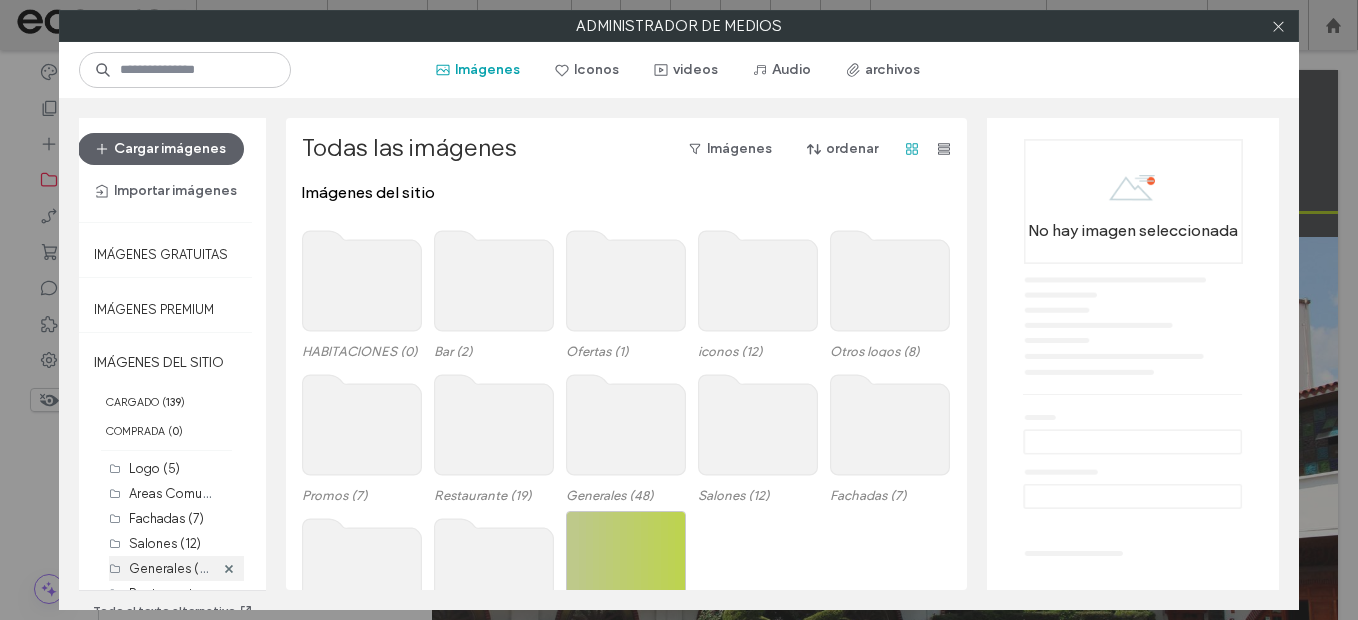 scroll, scrollTop: 97, scrollLeft: 0, axis: vertical 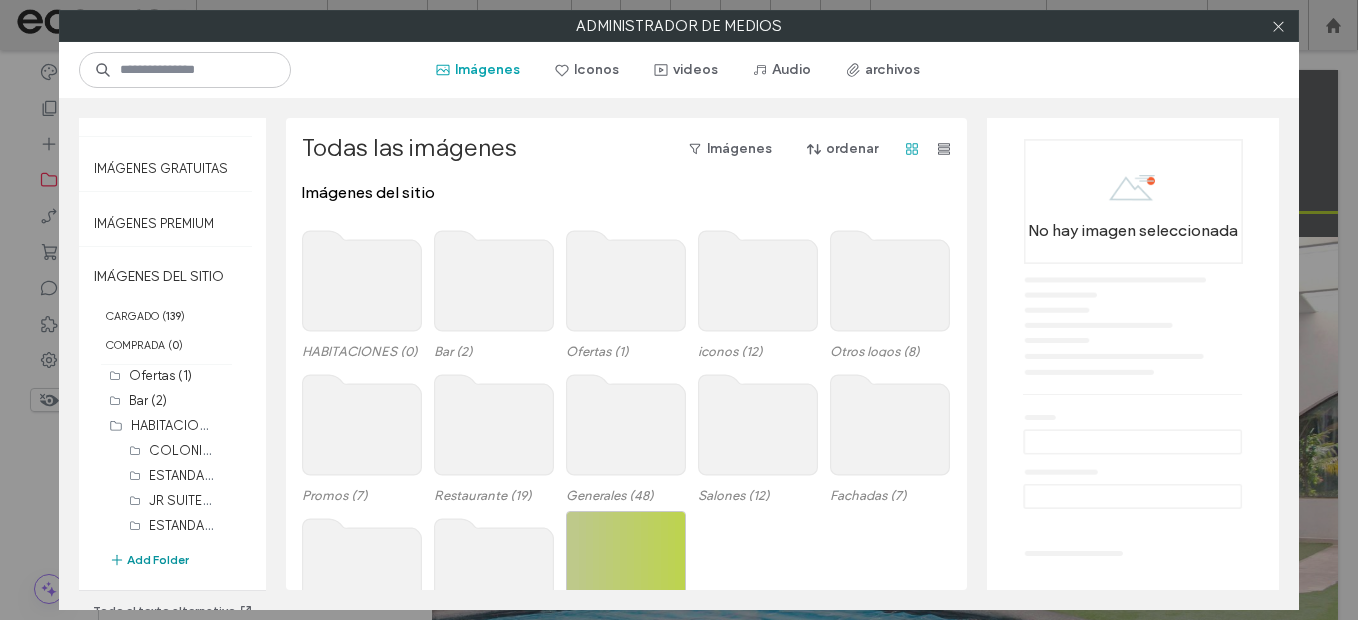 click on "Add Folder" at bounding box center [149, 560] 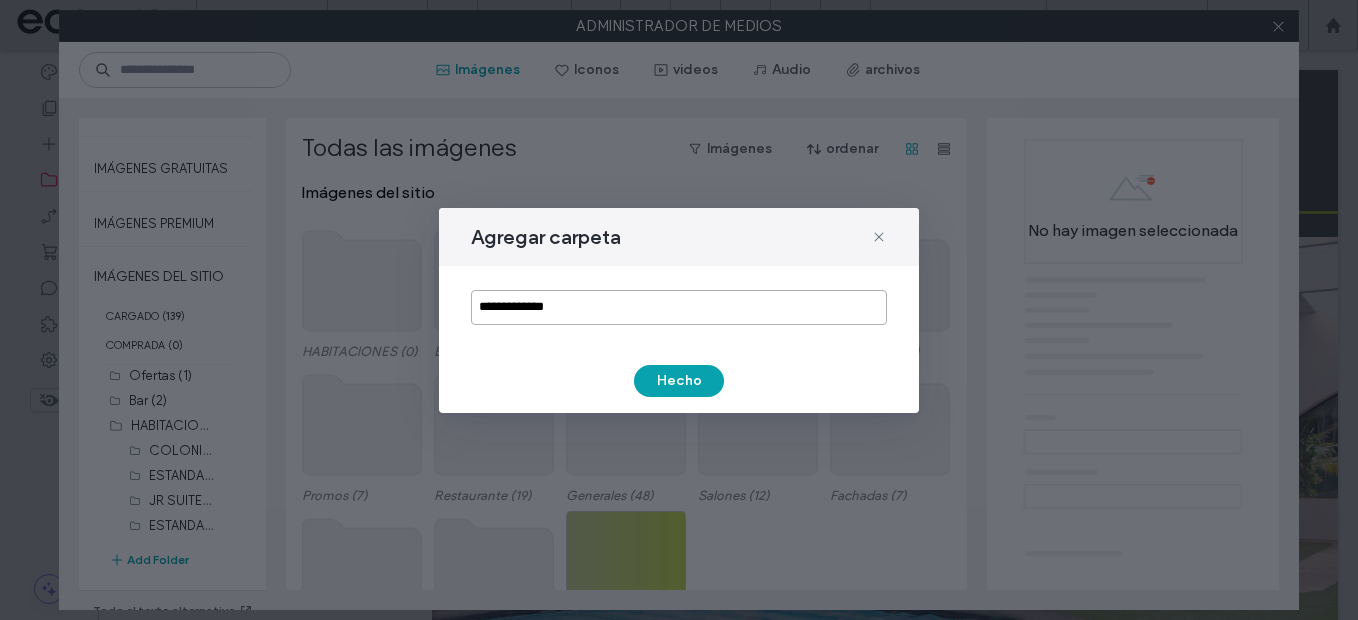 click on "**********" at bounding box center [679, 307] 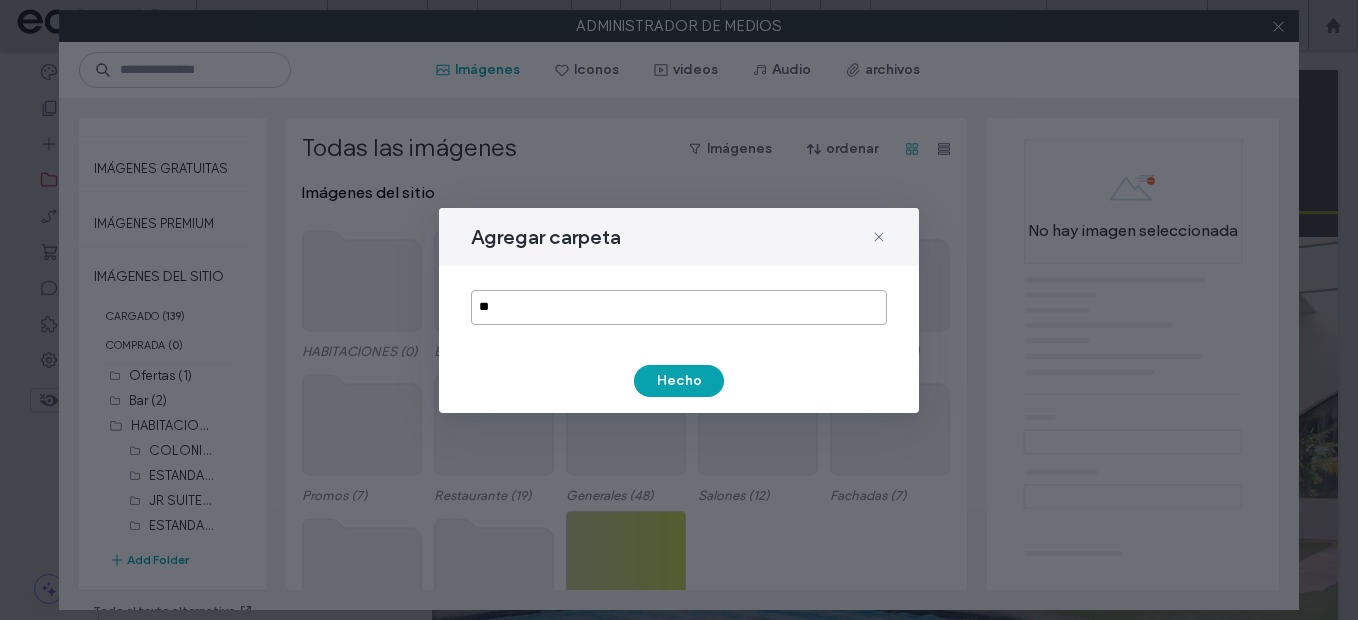 type on "*" 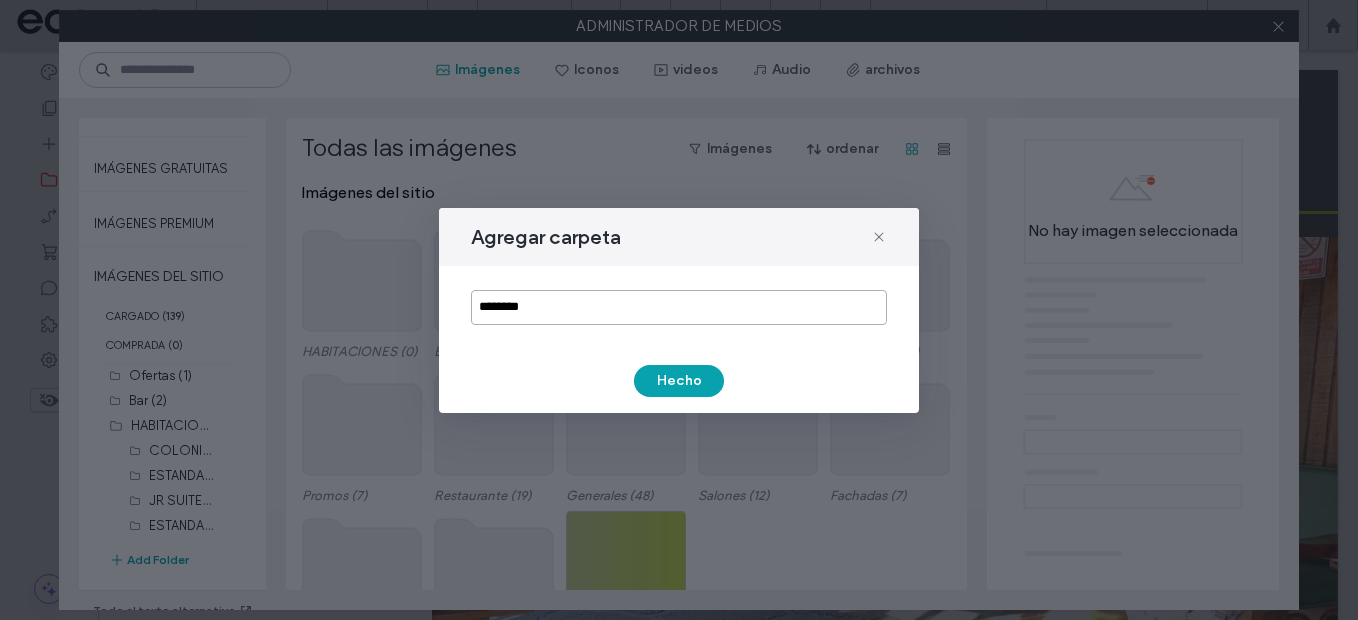 type on "********" 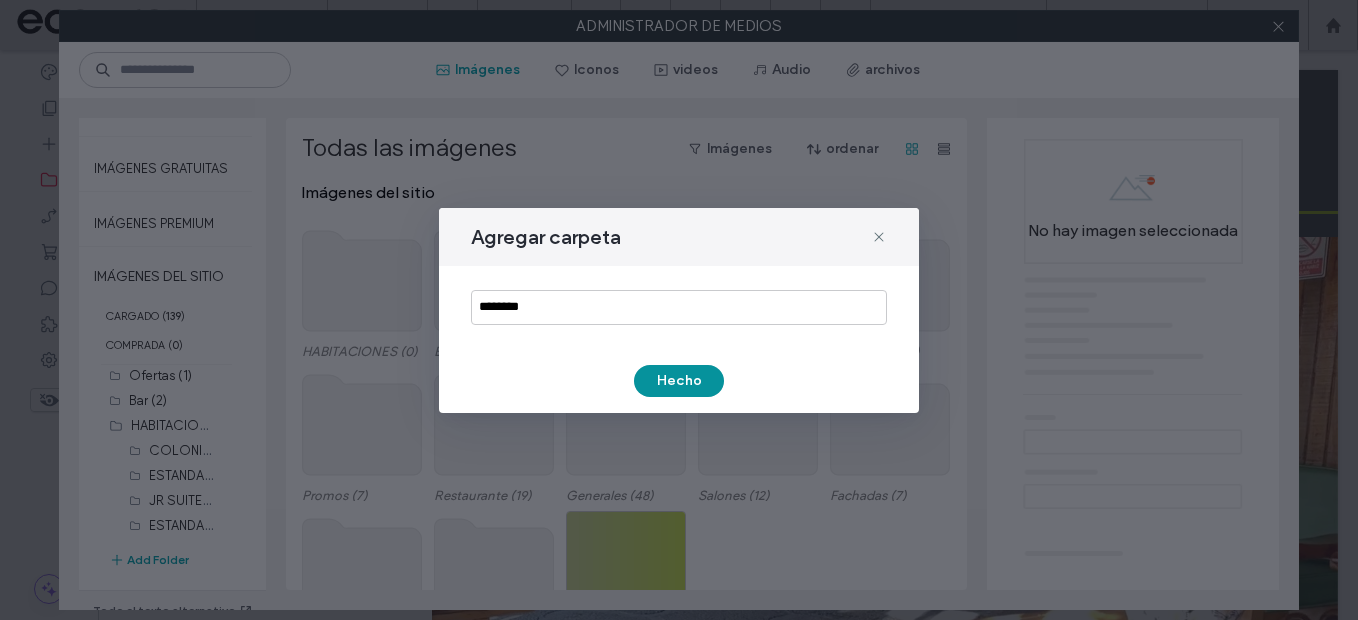 click on "Hecho" at bounding box center [679, 381] 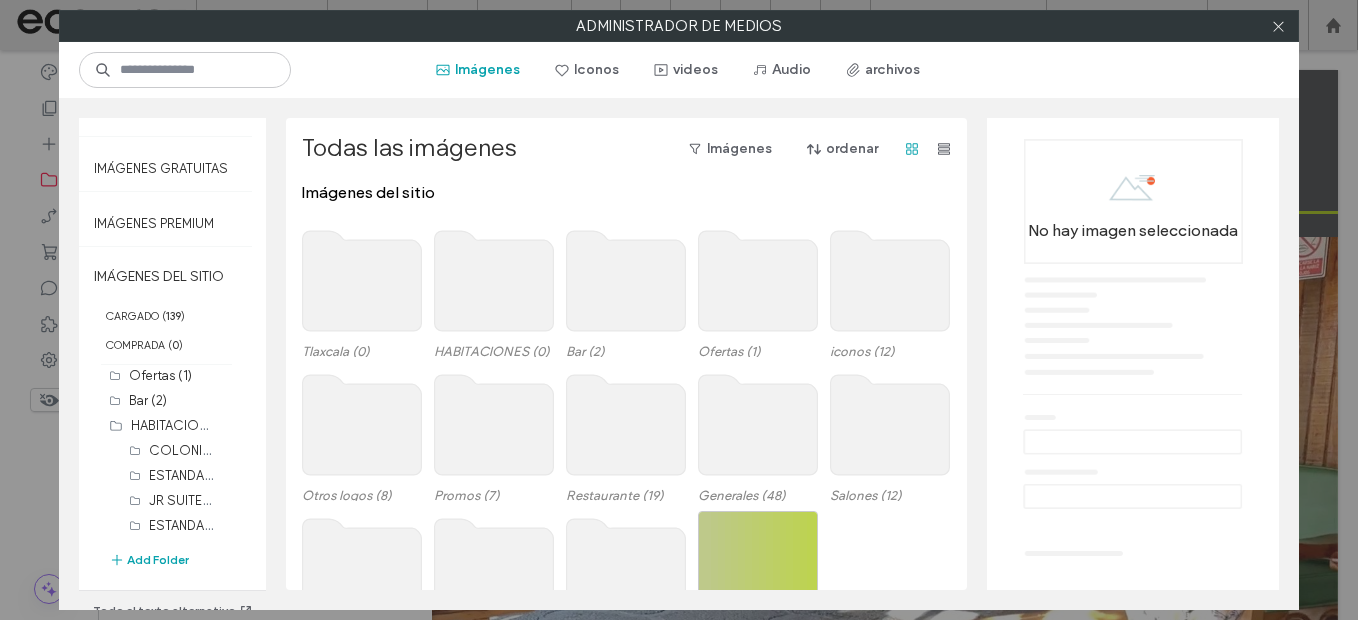 click 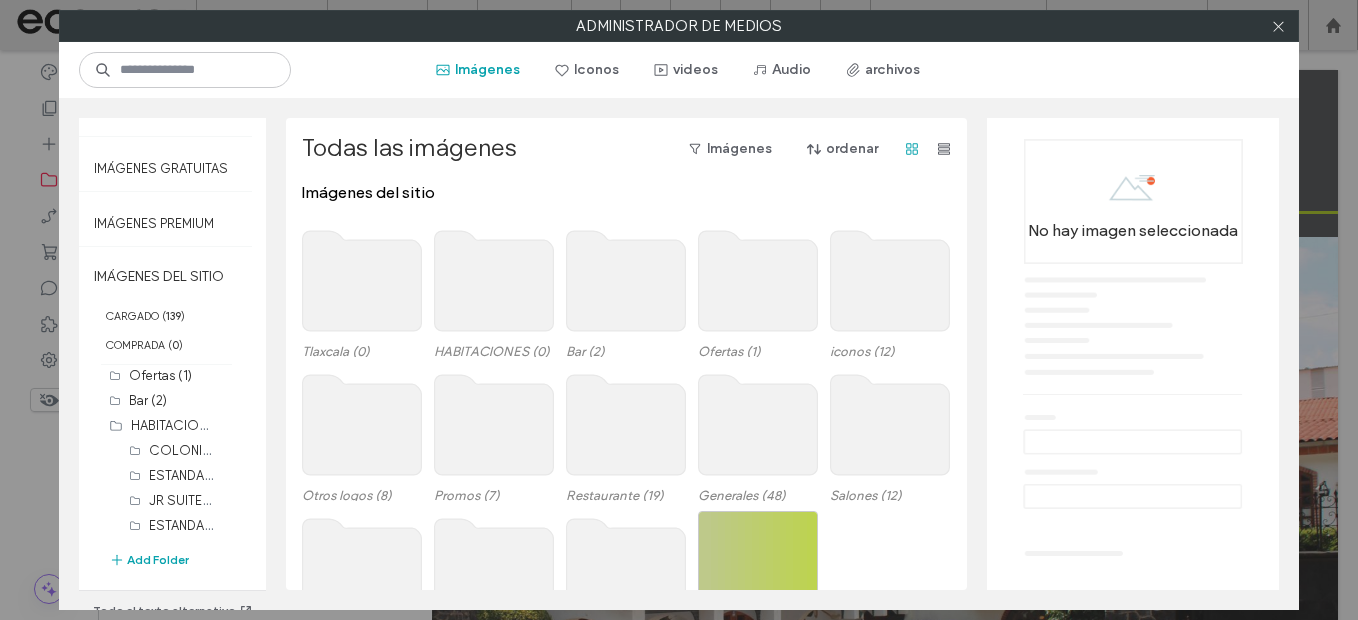 click 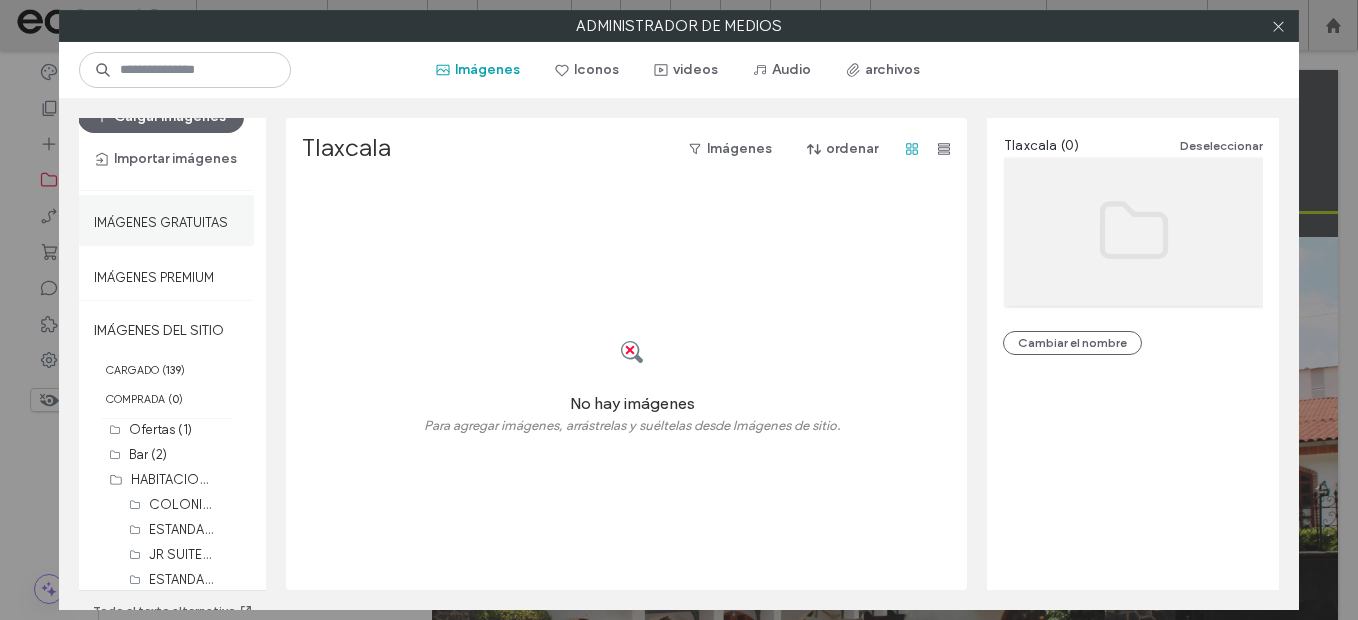 scroll, scrollTop: 0, scrollLeft: 0, axis: both 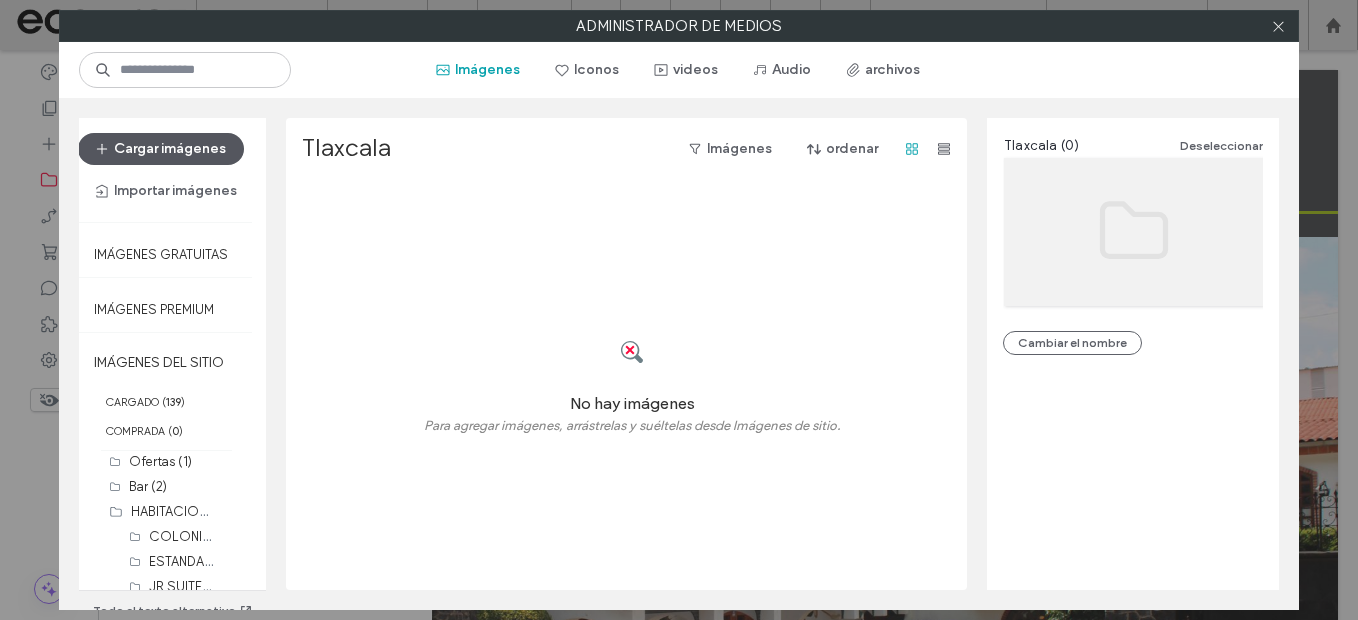 click on "Cargar imágenes" at bounding box center (161, 149) 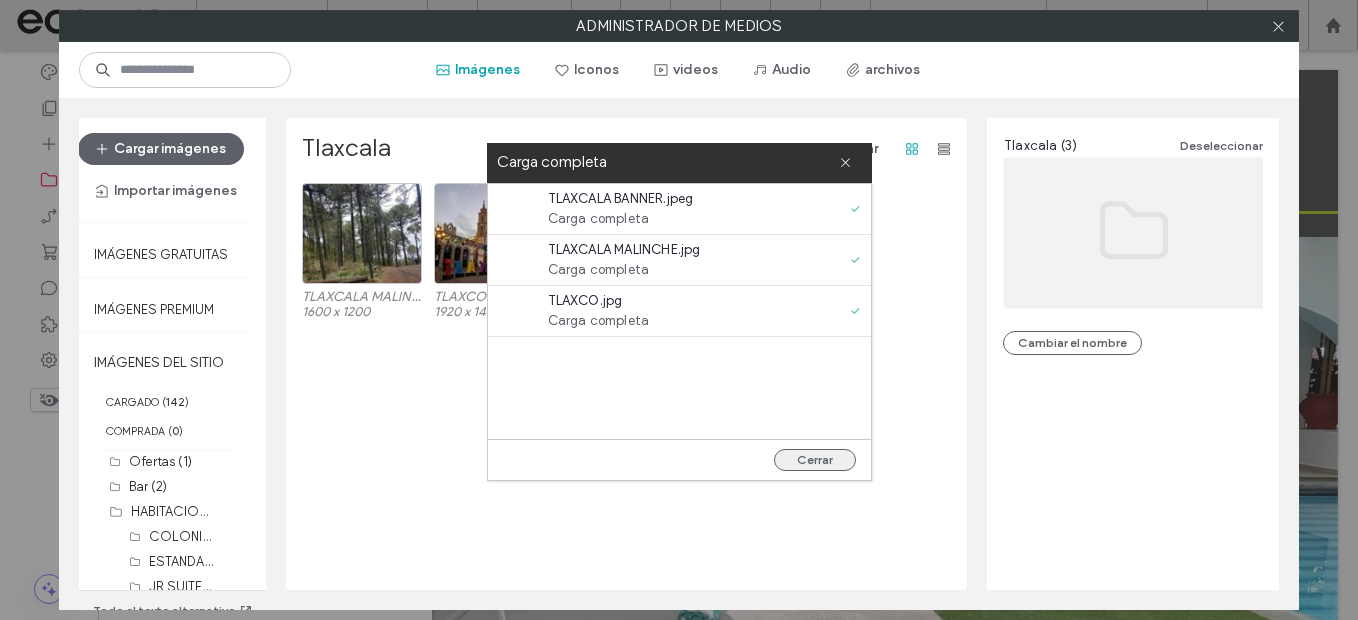 click on "Cerrar" at bounding box center (815, 460) 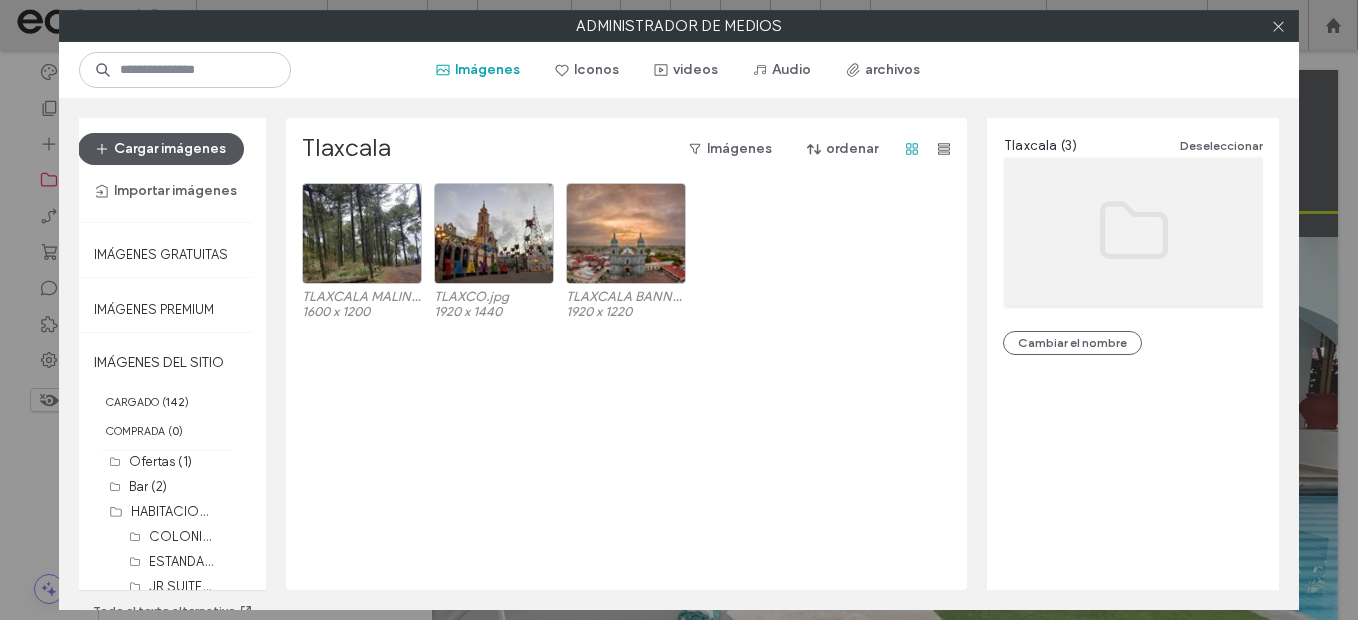 click on "Cargar imágenes" at bounding box center (161, 149) 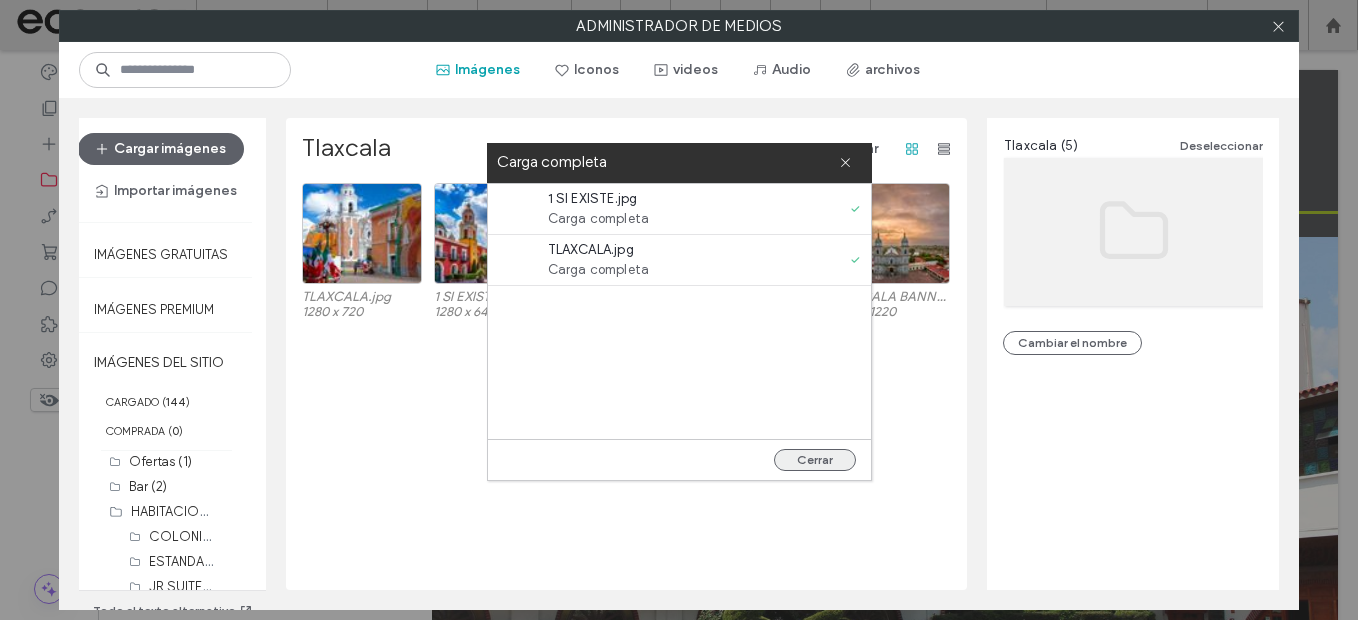 click on "Cerrar" at bounding box center [815, 460] 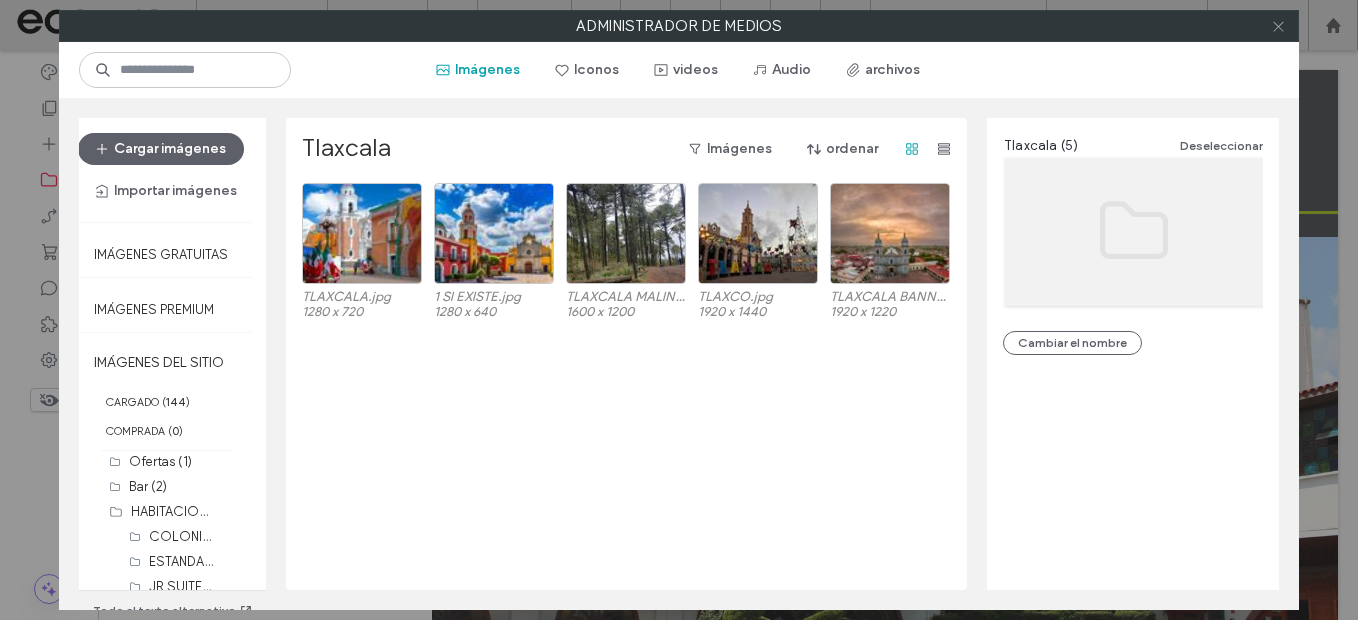 click 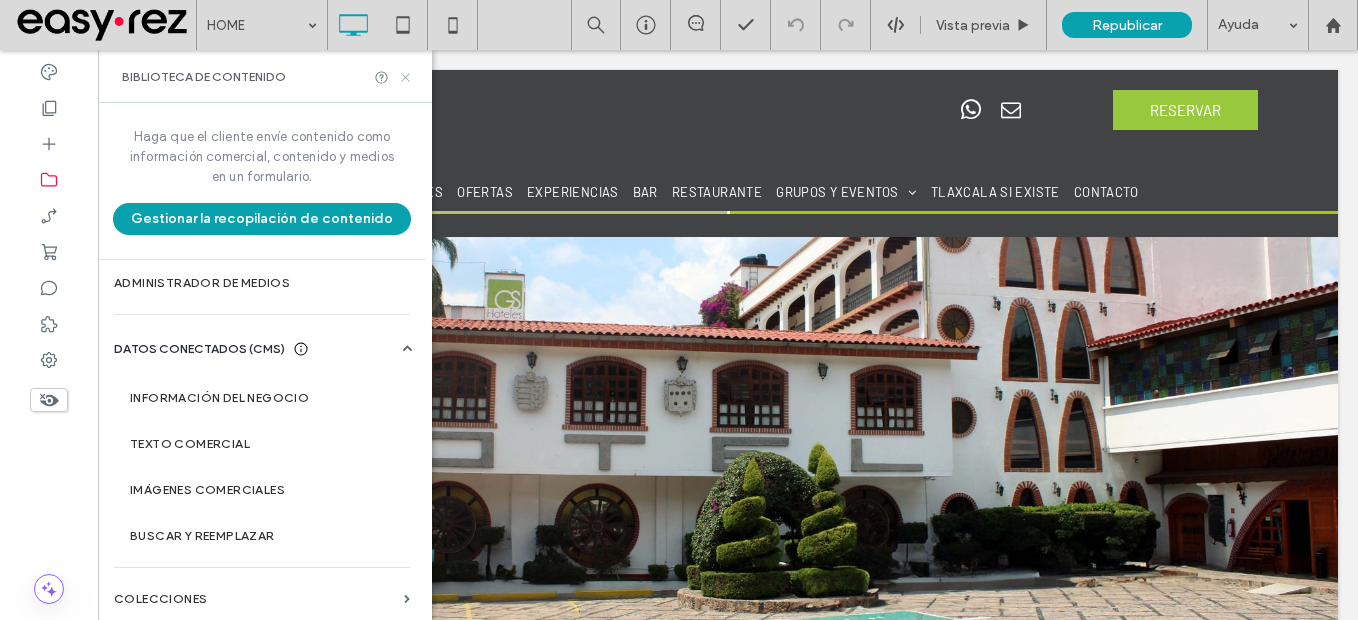 drag, startPoint x: 407, startPoint y: 77, endPoint x: 688, endPoint y: 431, distance: 451.97012 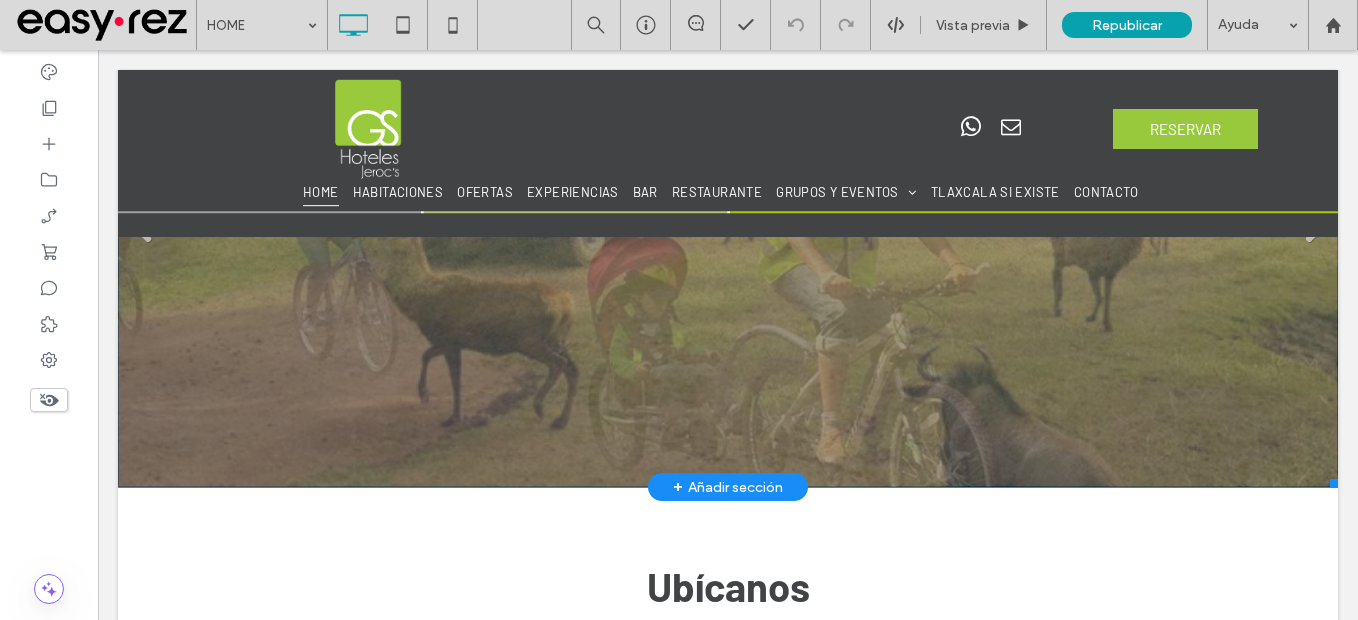 scroll, scrollTop: 2400, scrollLeft: 0, axis: vertical 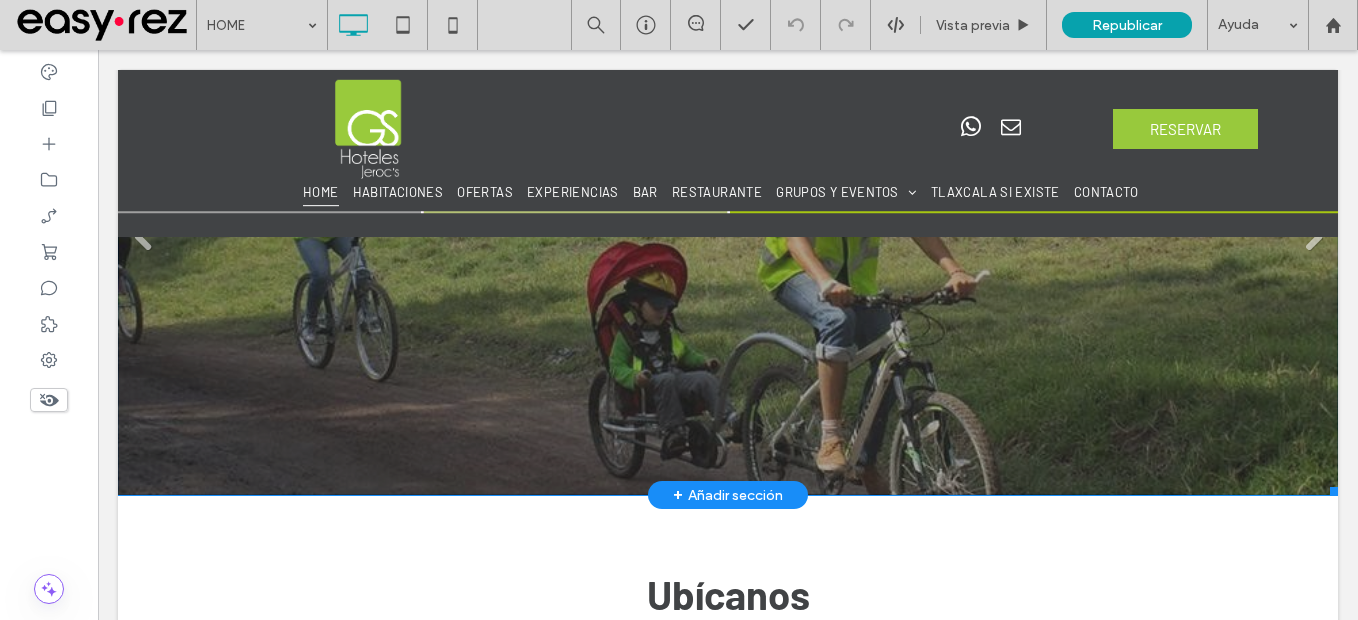click at bounding box center [728, 245] 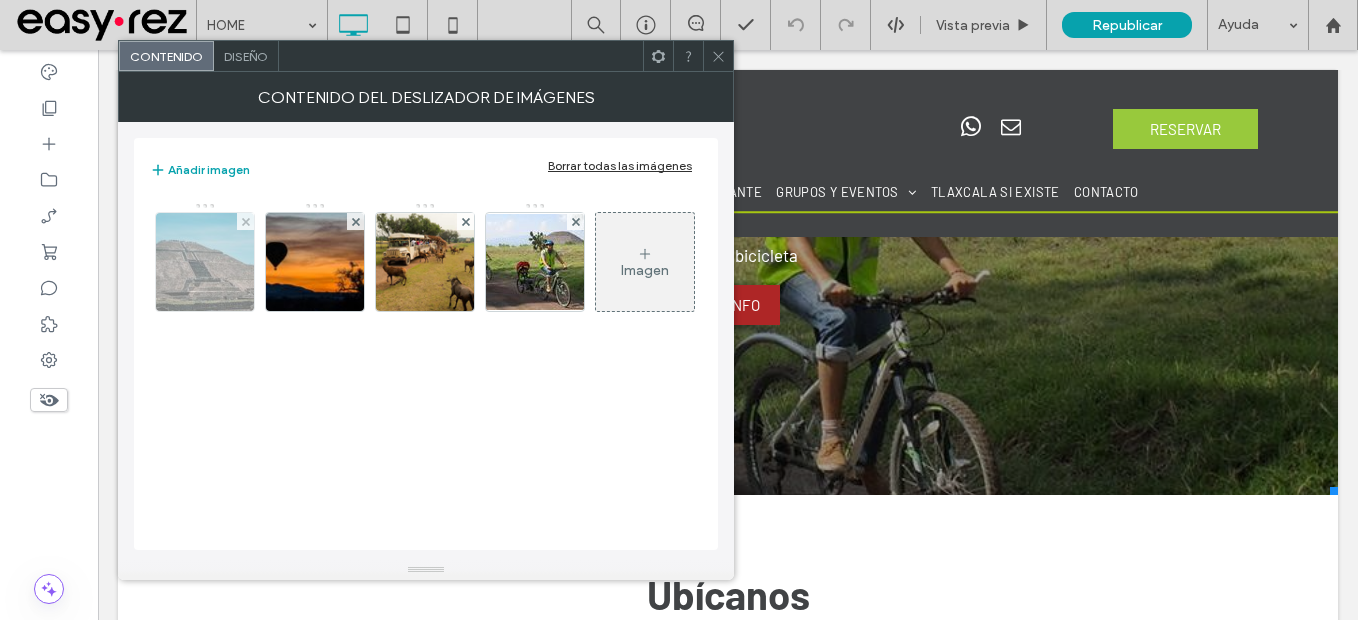 click at bounding box center [205, 262] 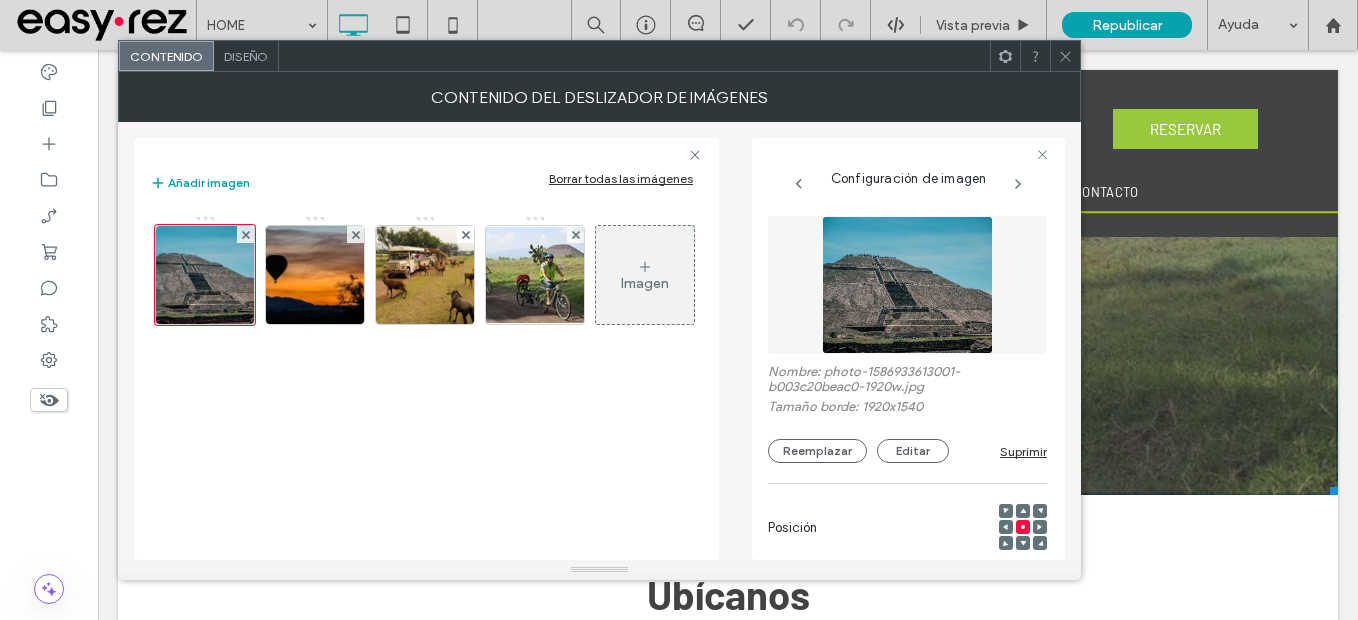 scroll, scrollTop: 0, scrollLeft: 88, axis: horizontal 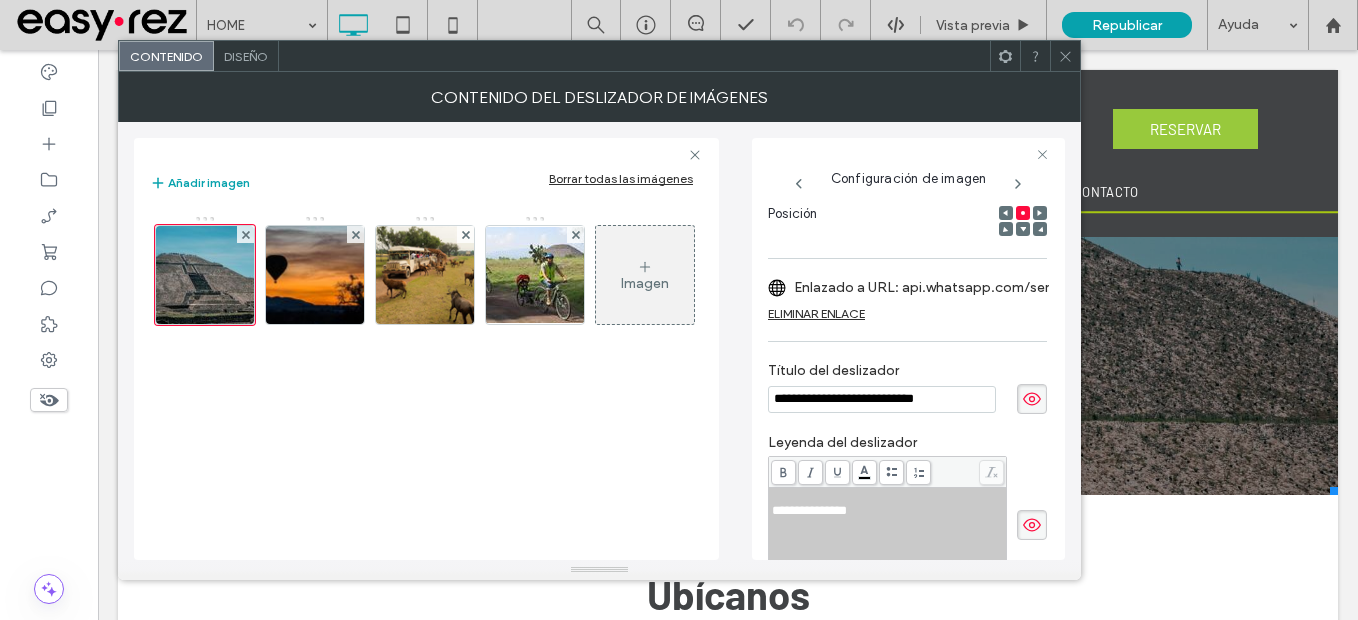 click on "**********" at bounding box center [882, 399] 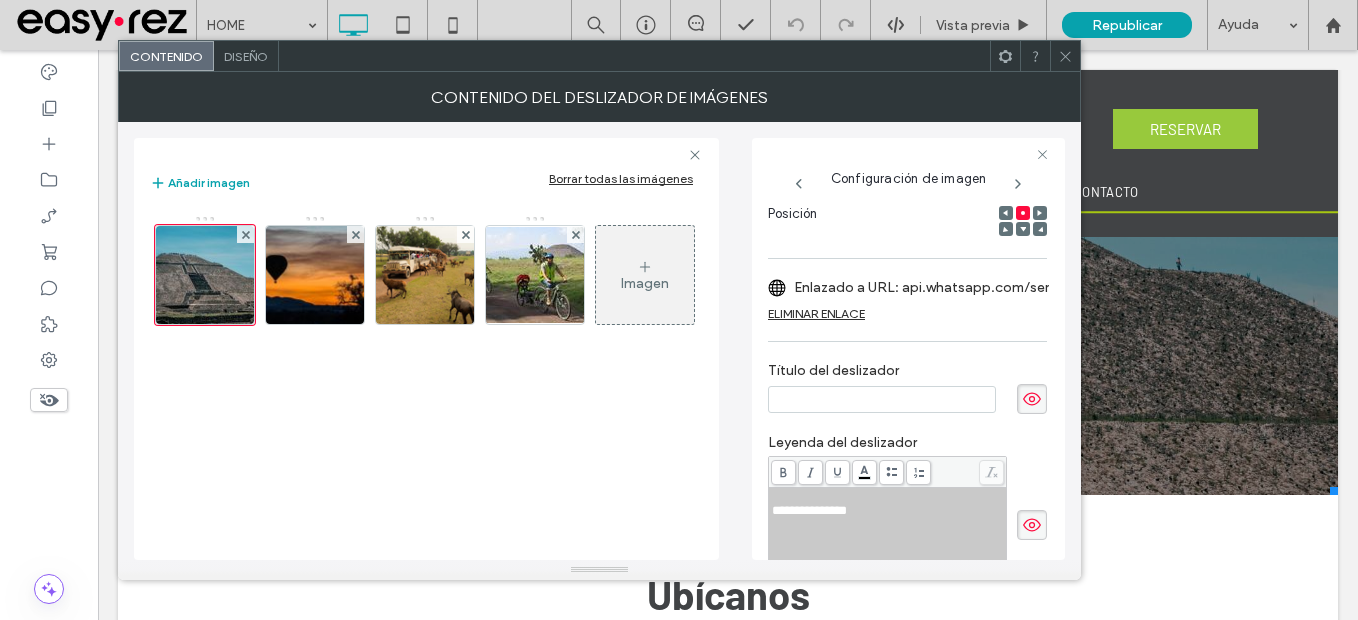 scroll, scrollTop: 0, scrollLeft: 0, axis: both 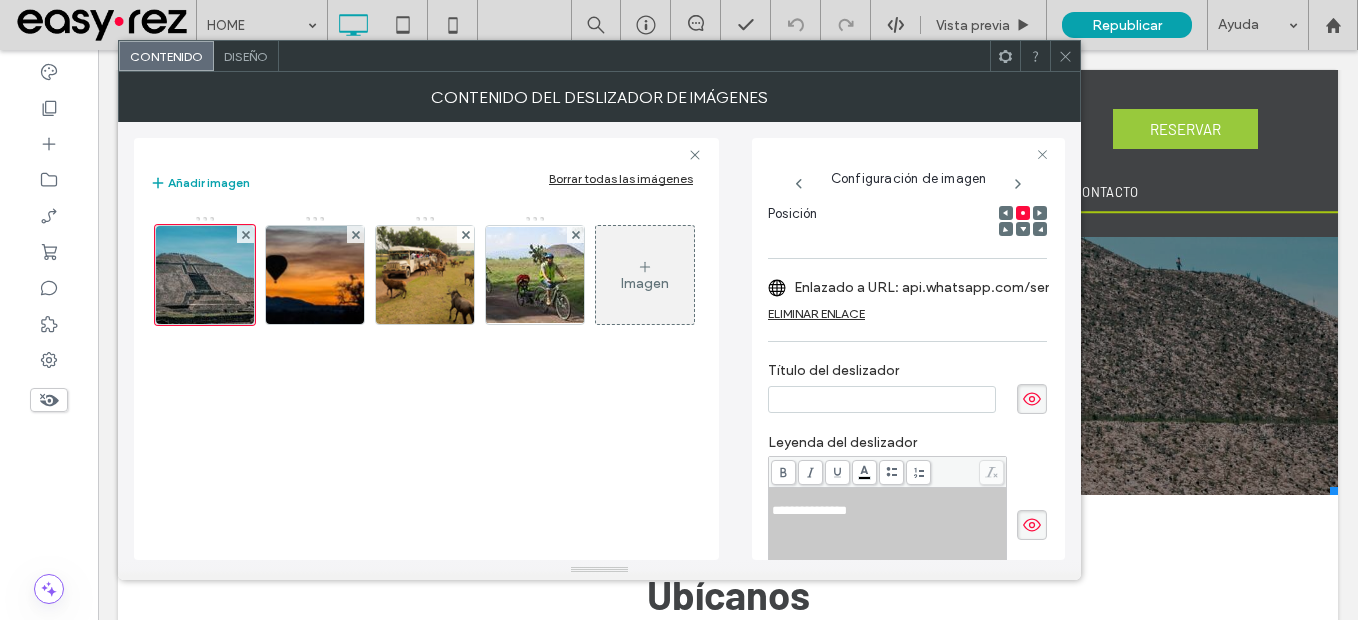 type 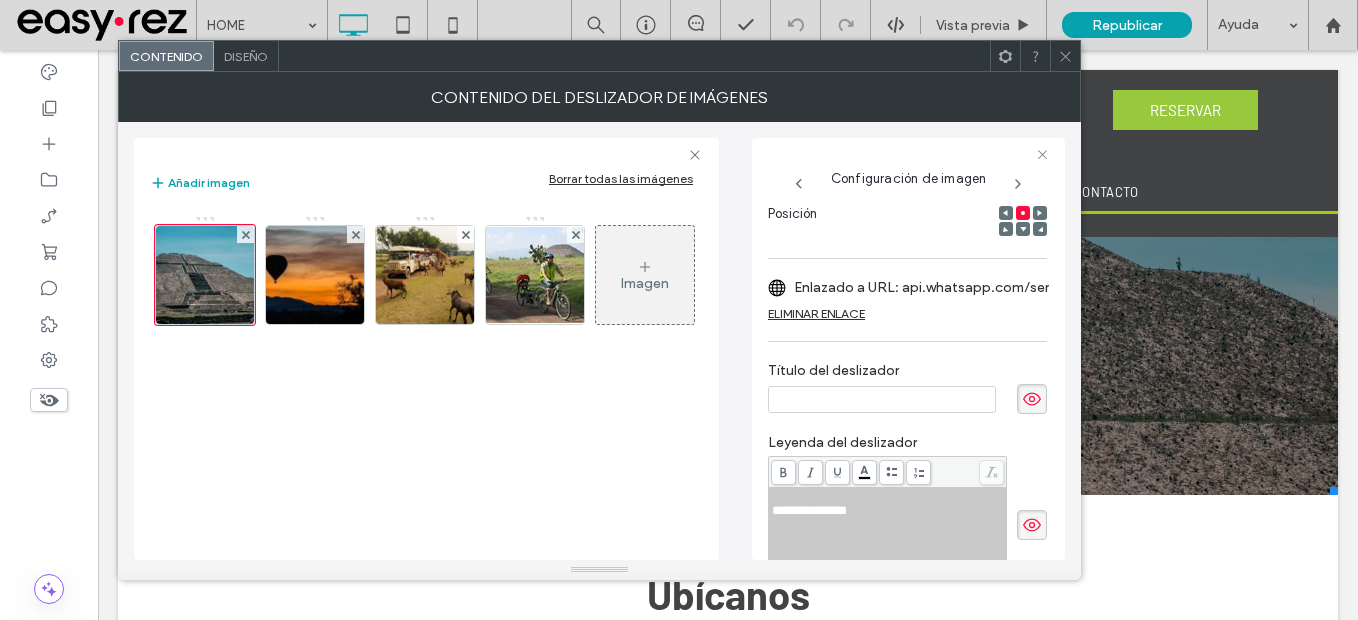 click at bounding box center (1032, 399) 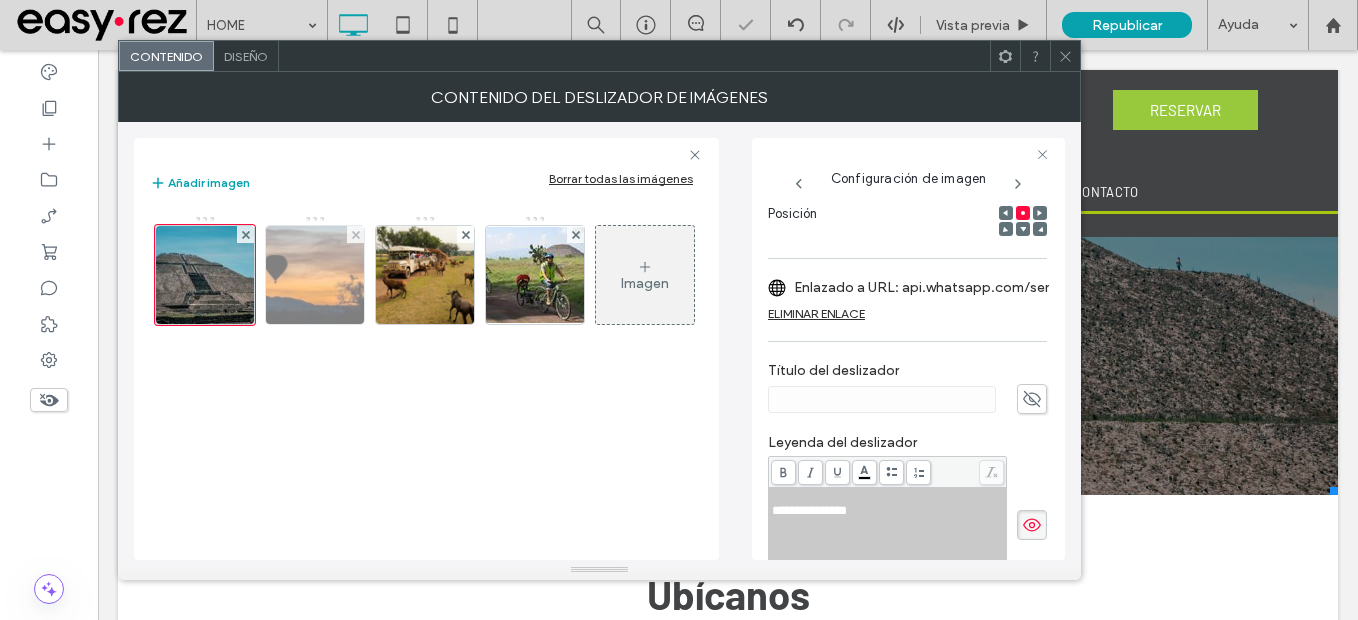 click at bounding box center [315, 275] 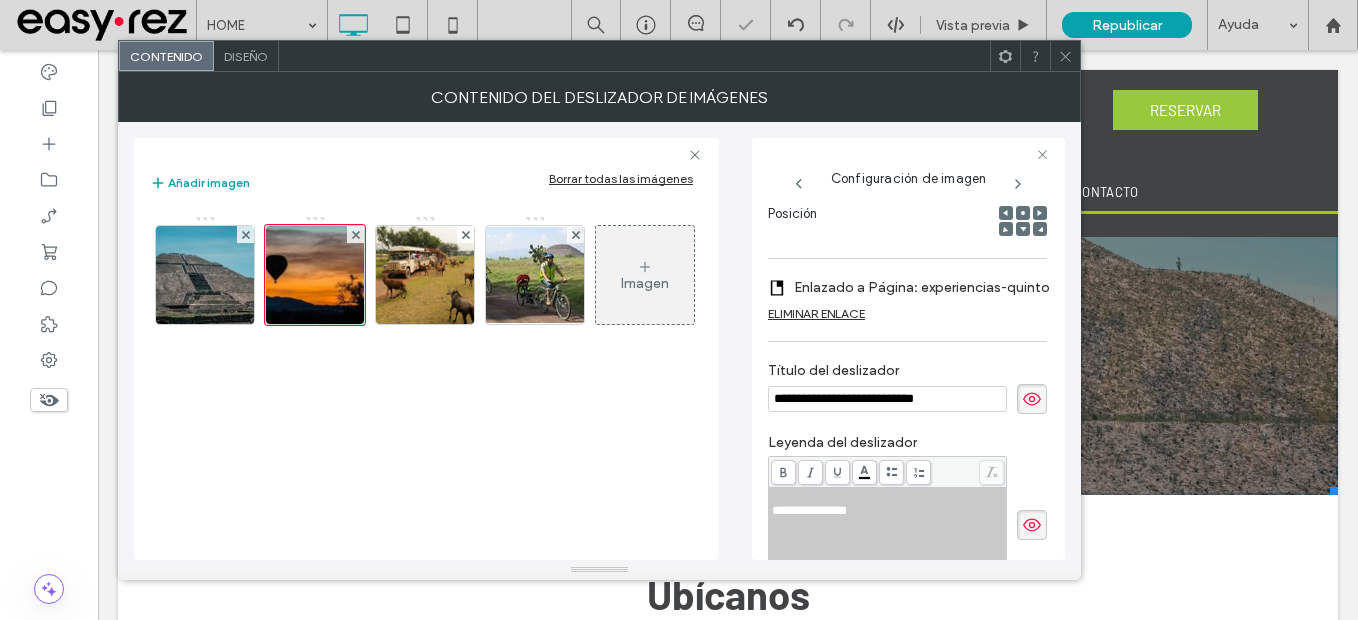 scroll, scrollTop: 0, scrollLeft: 23, axis: horizontal 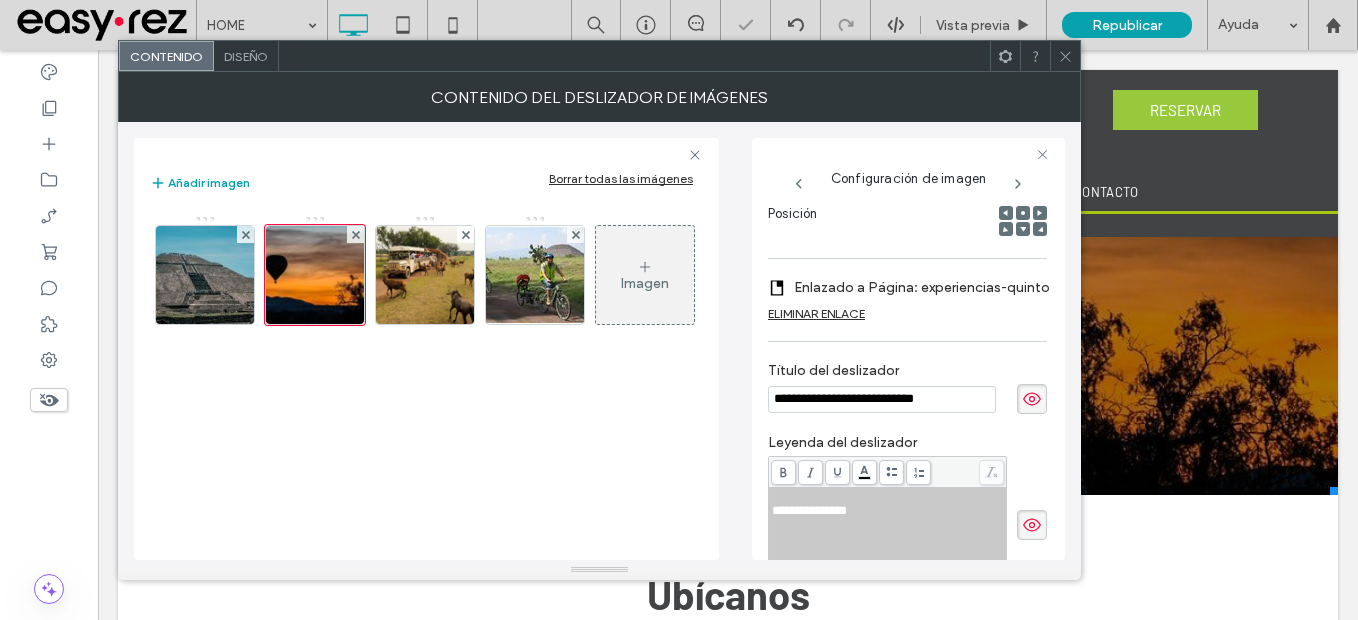 click on "**********" at bounding box center [882, 399] 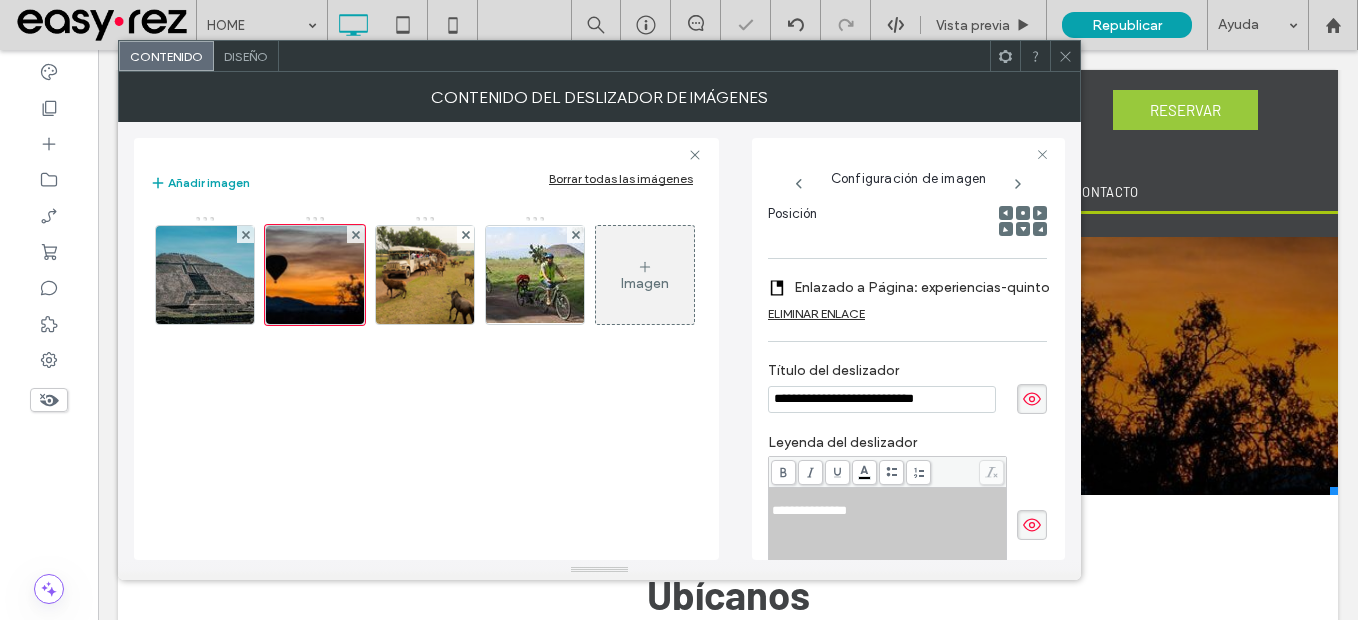 click on "**********" at bounding box center (882, 399) 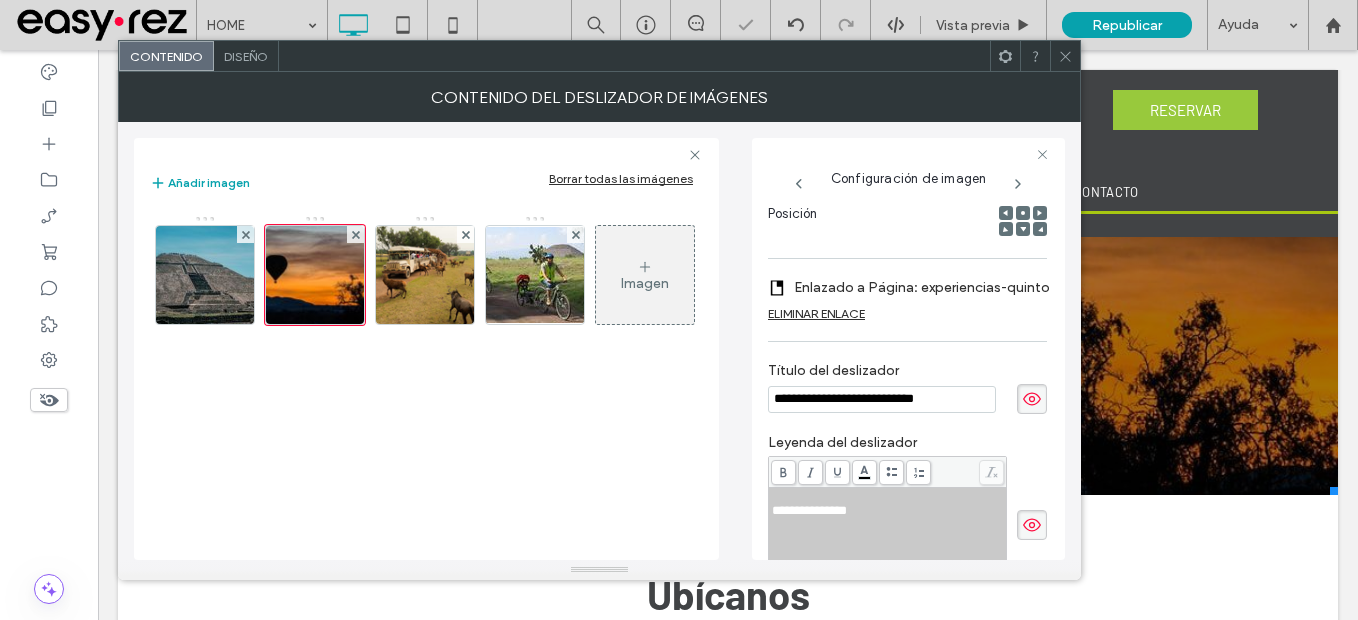 click on "**********" at bounding box center (882, 399) 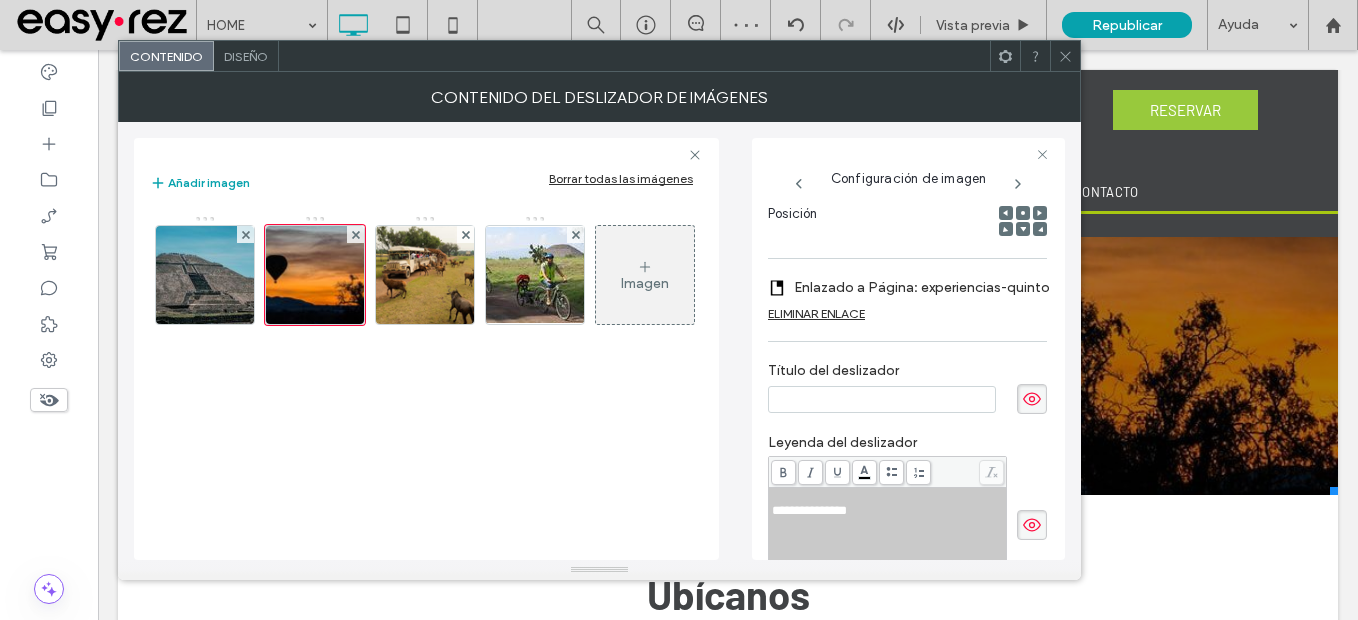 scroll, scrollTop: 0, scrollLeft: 0, axis: both 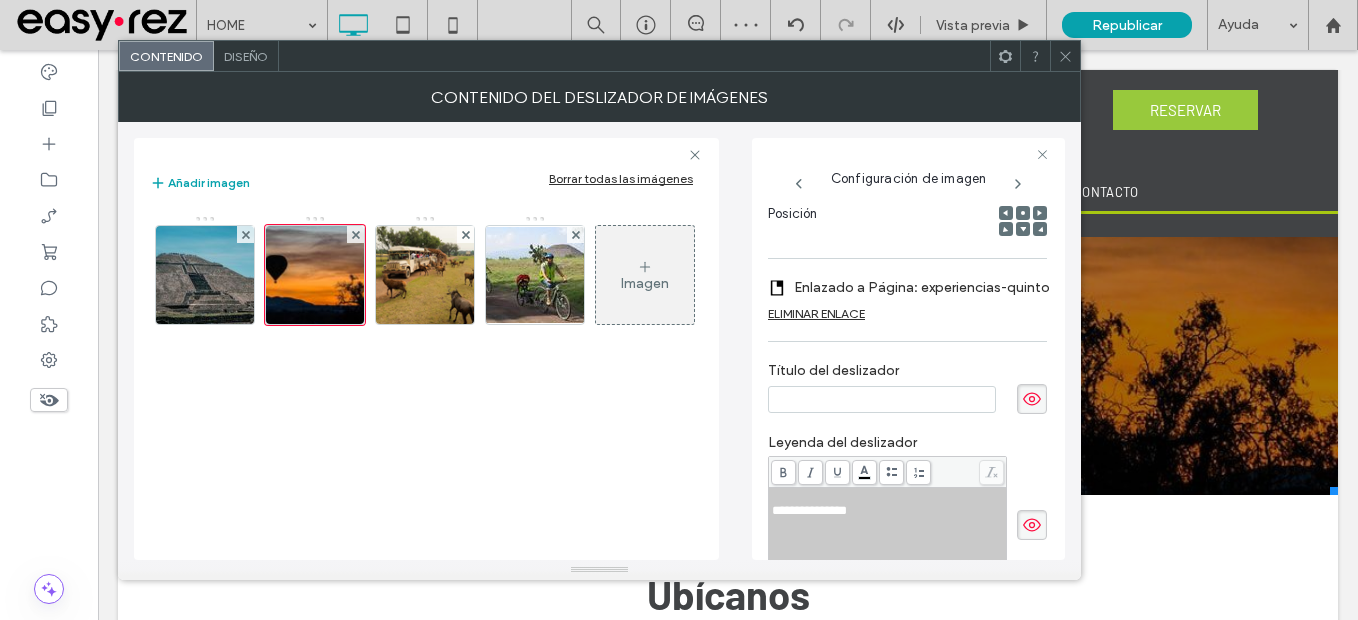 type 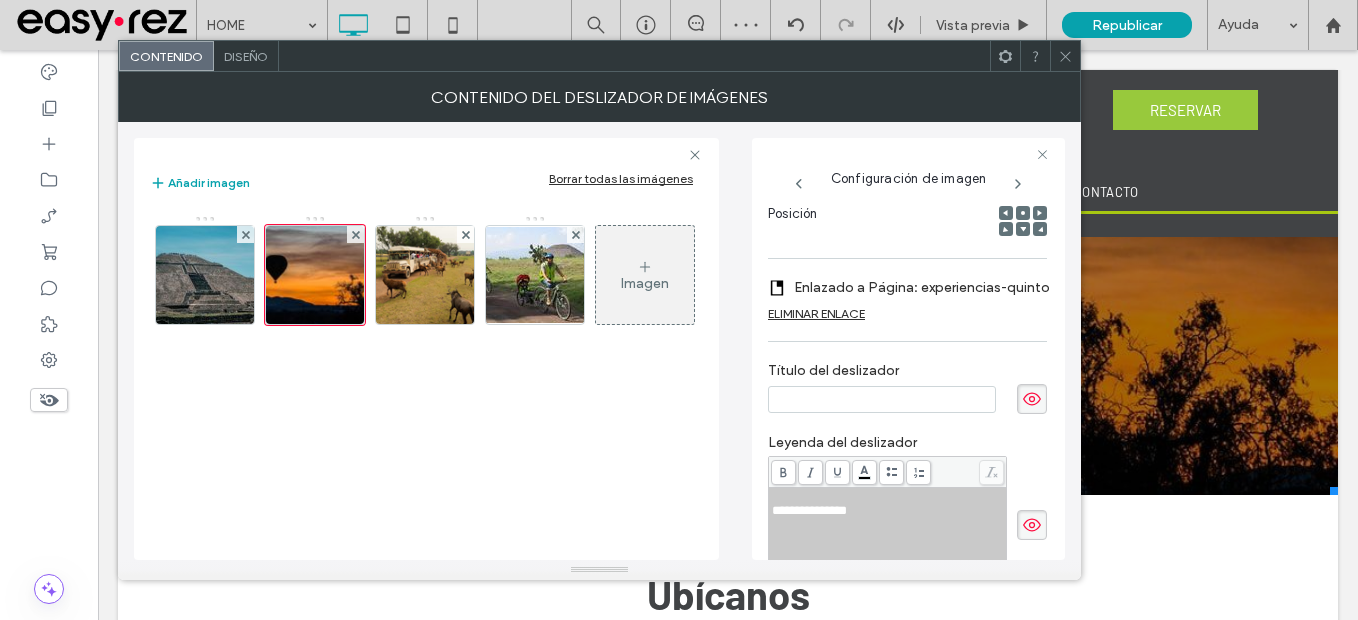 click 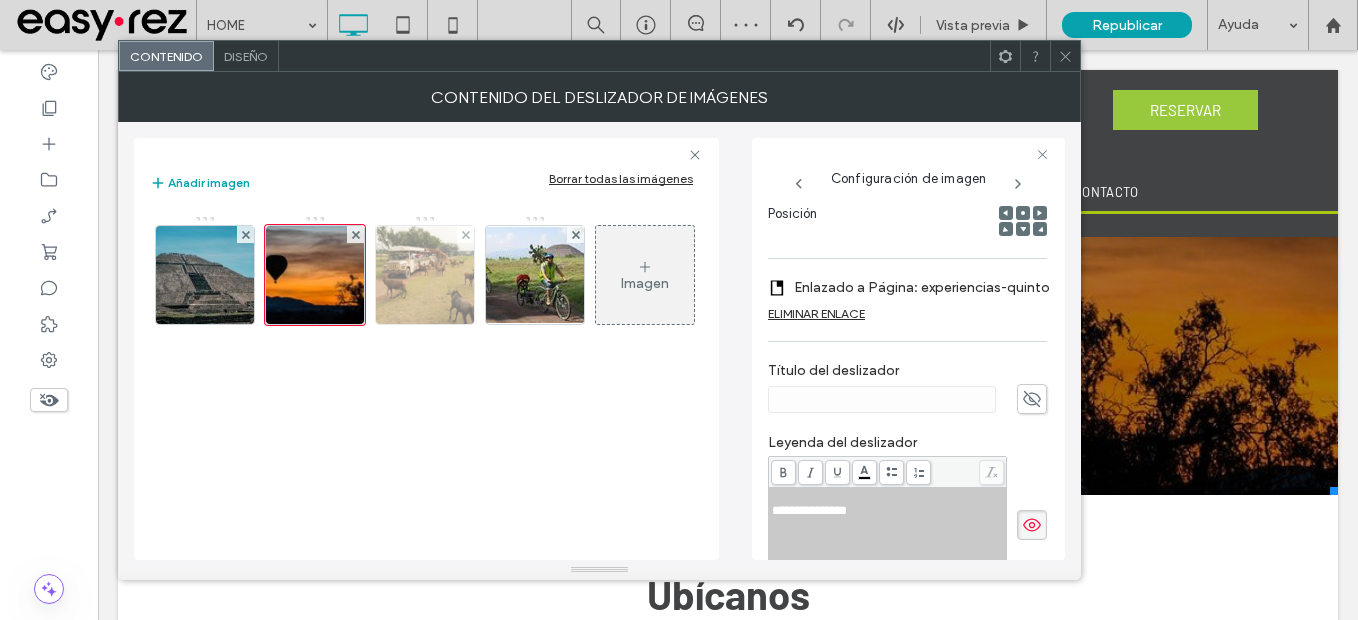 click at bounding box center [424, 275] 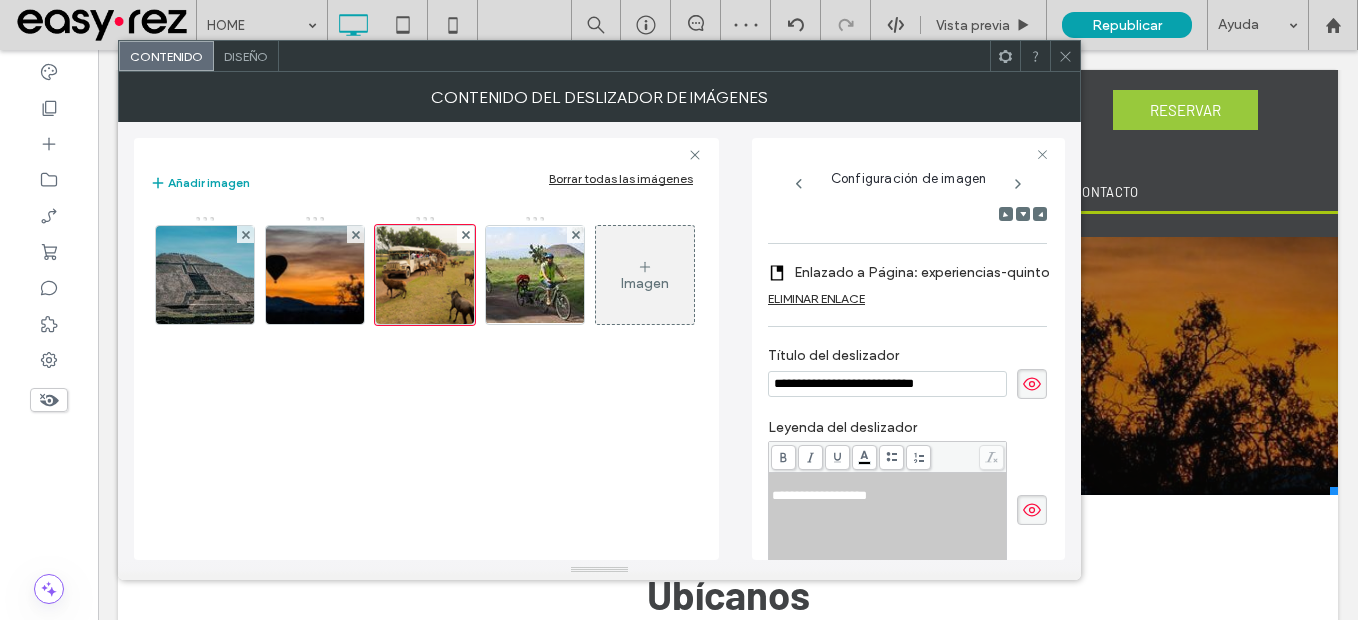 scroll, scrollTop: 299, scrollLeft: 0, axis: vertical 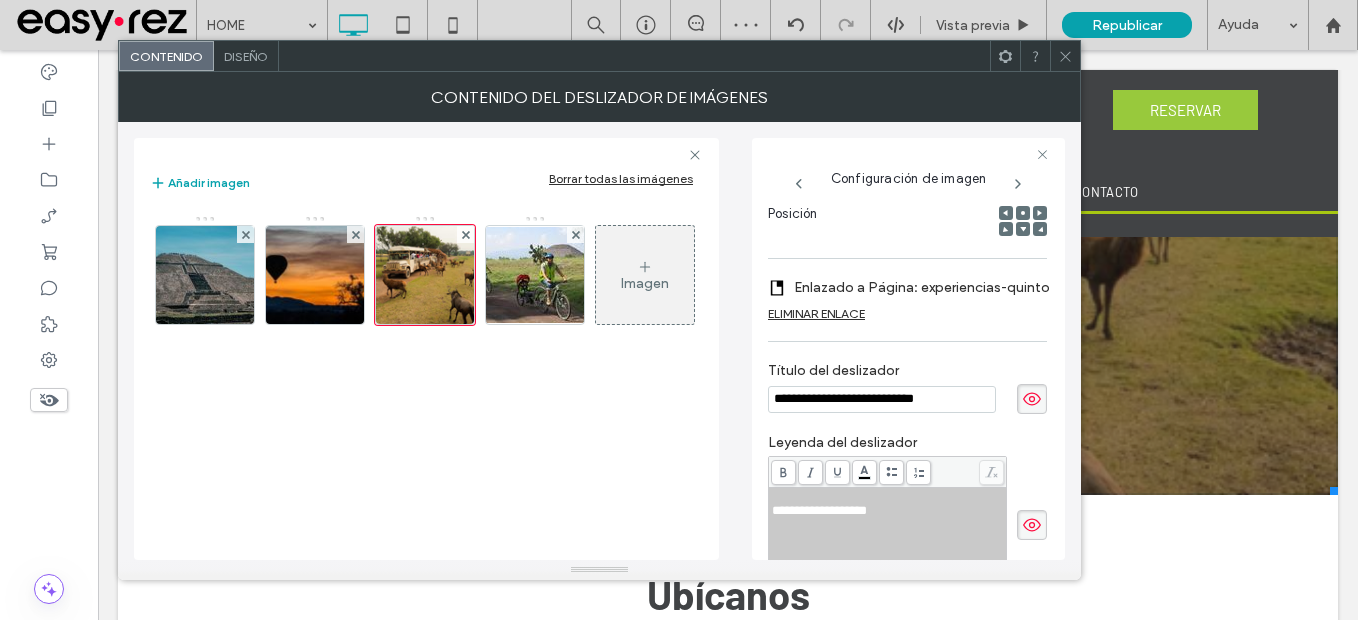 click on "**********" at bounding box center [882, 399] 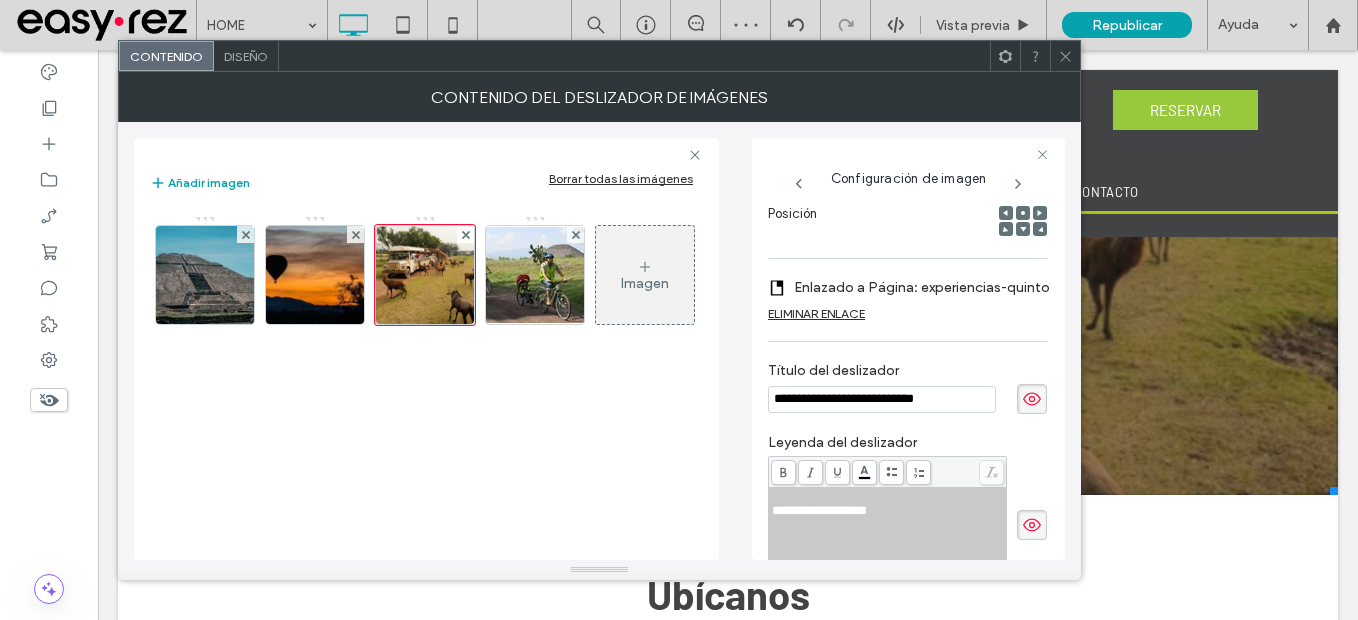 click on "**********" at bounding box center [882, 399] 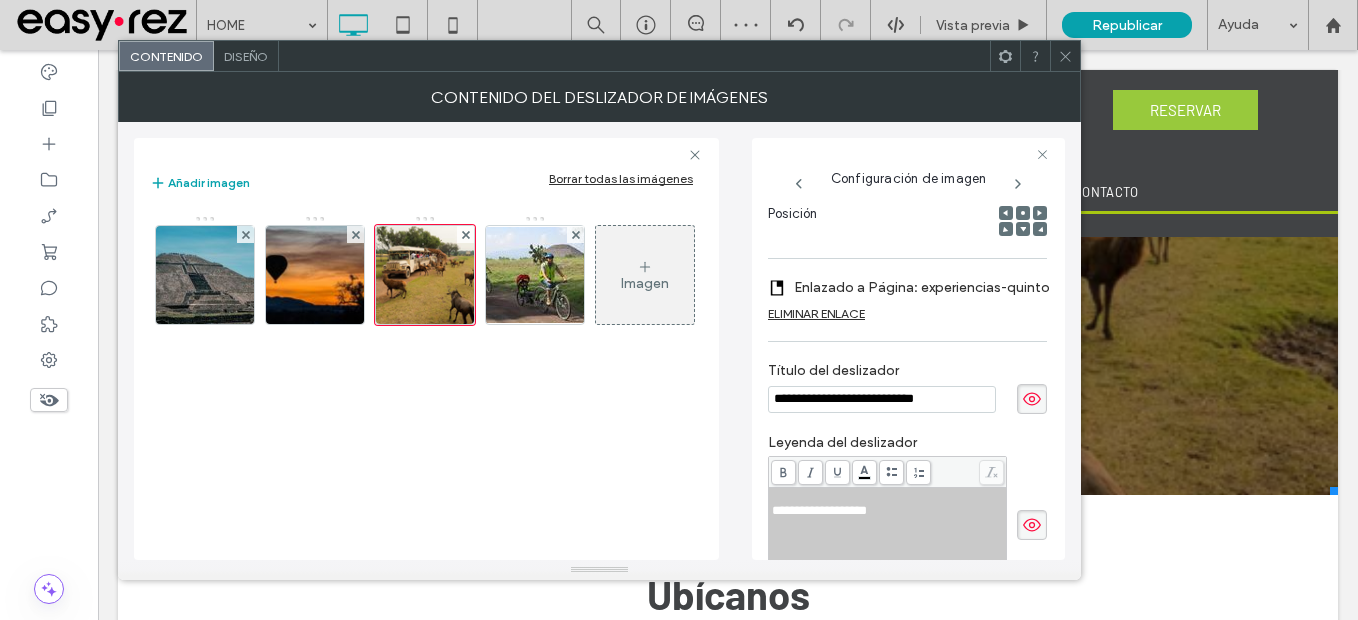 click on "**********" at bounding box center (882, 399) 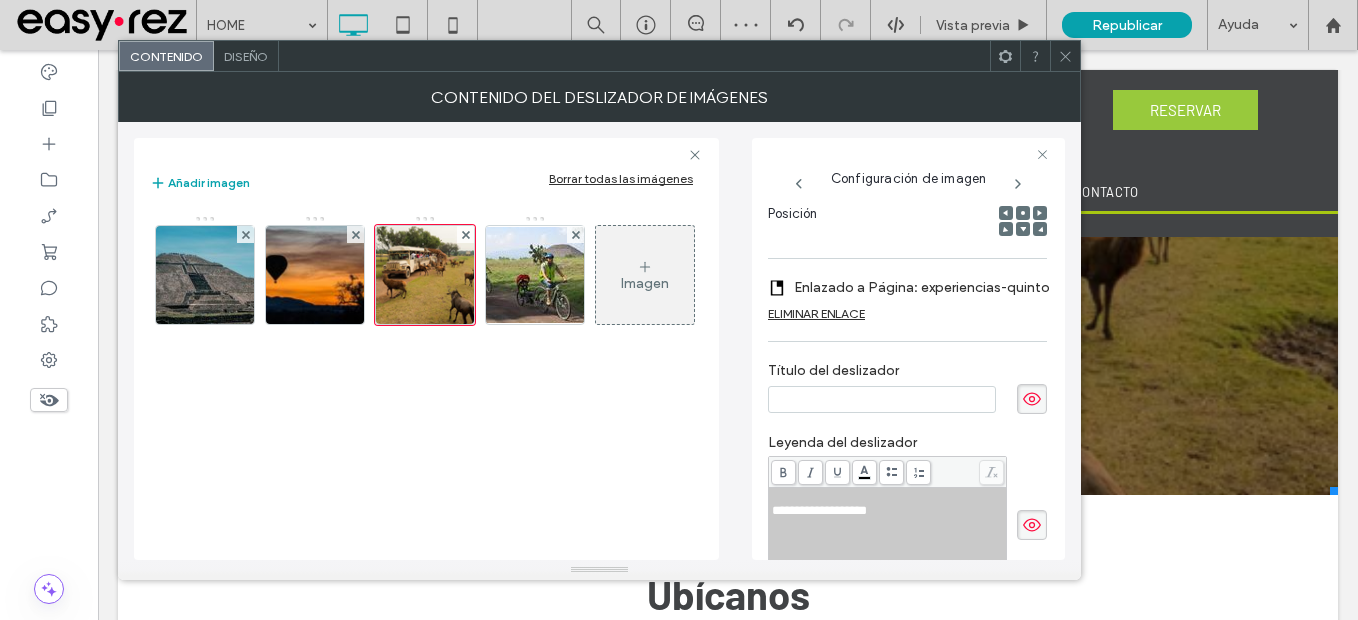 scroll, scrollTop: 0, scrollLeft: 0, axis: both 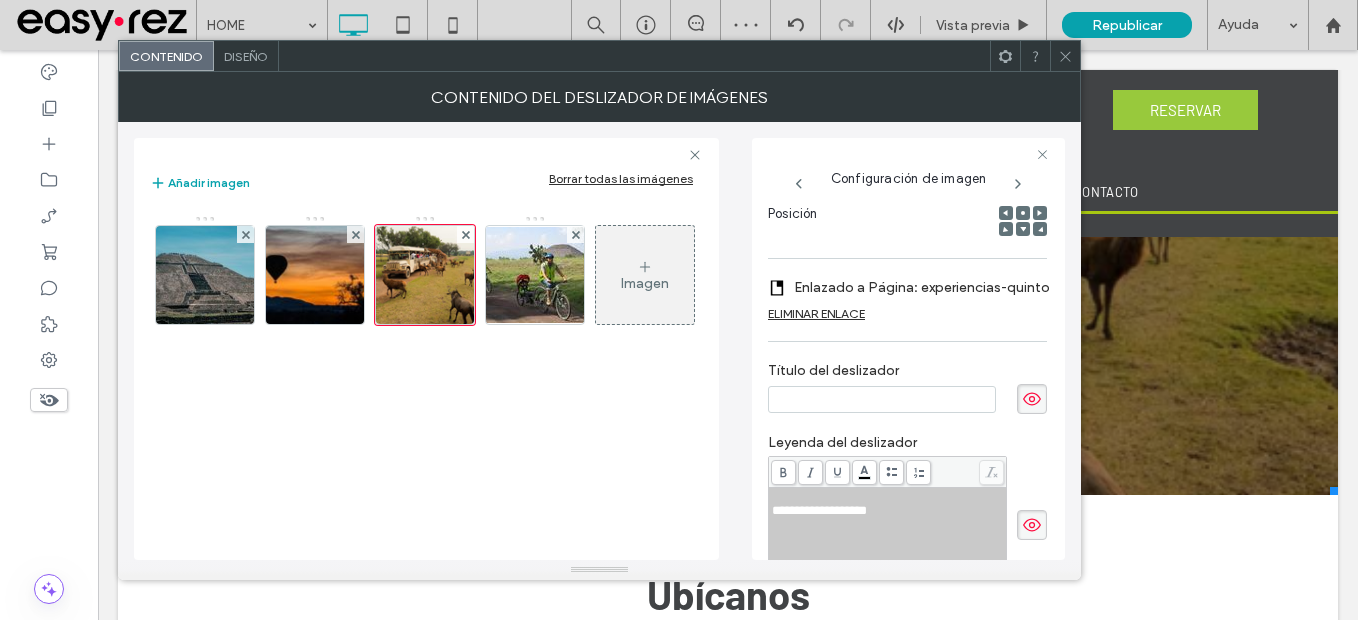 type 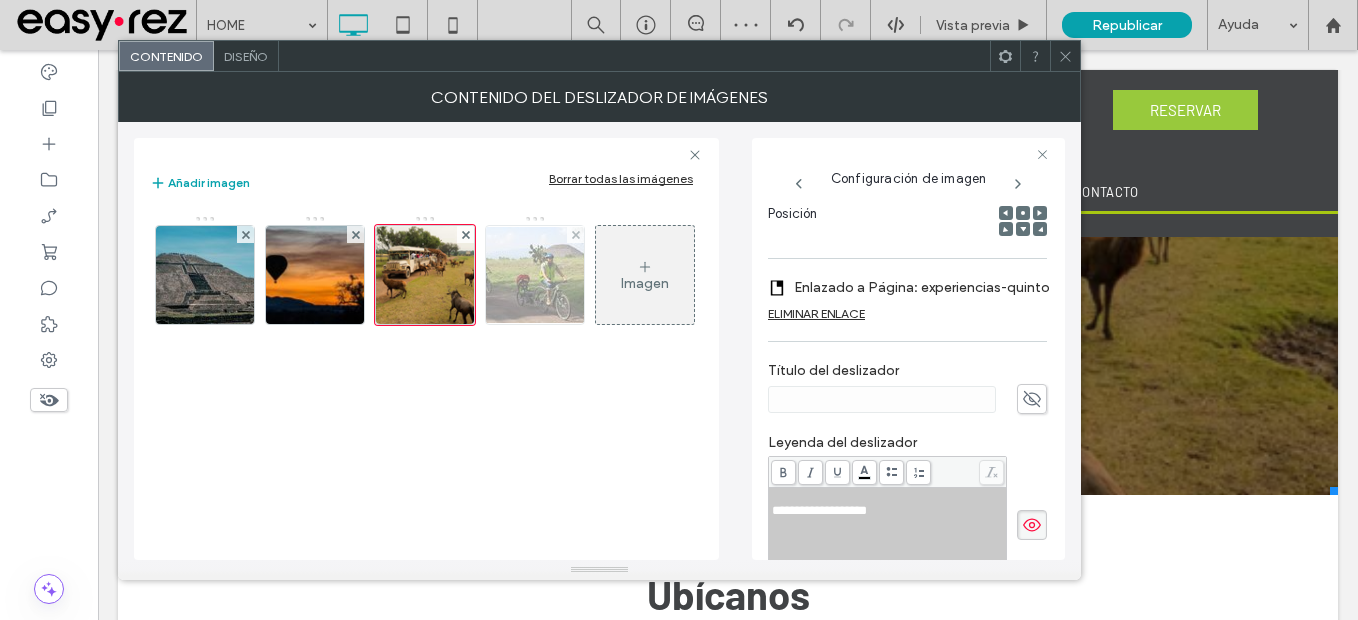click at bounding box center (535, 275) 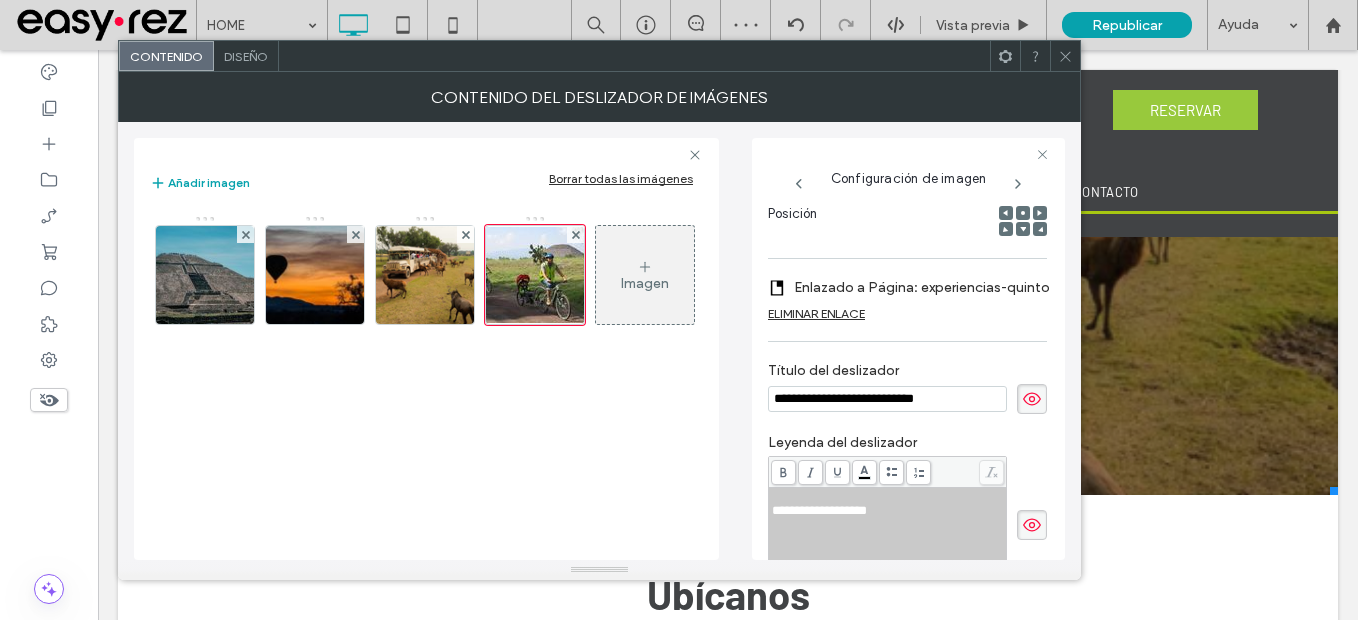 scroll, scrollTop: 0, scrollLeft: 23, axis: horizontal 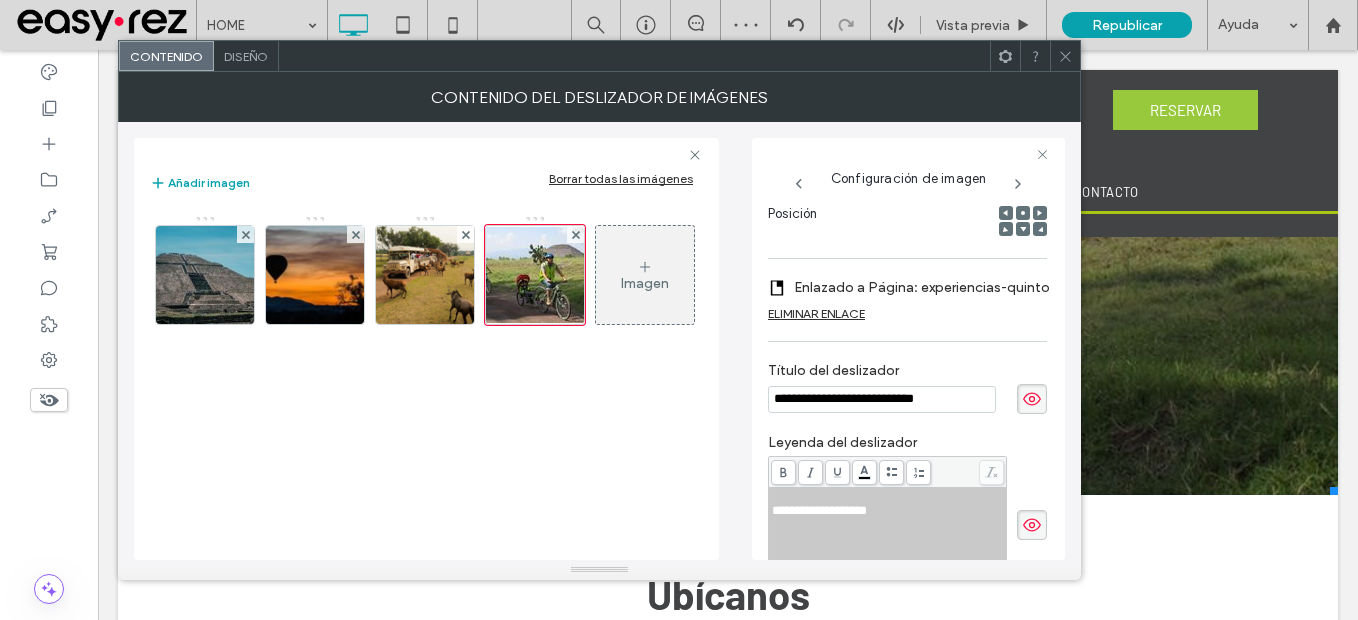 click on "**********" at bounding box center [882, 399] 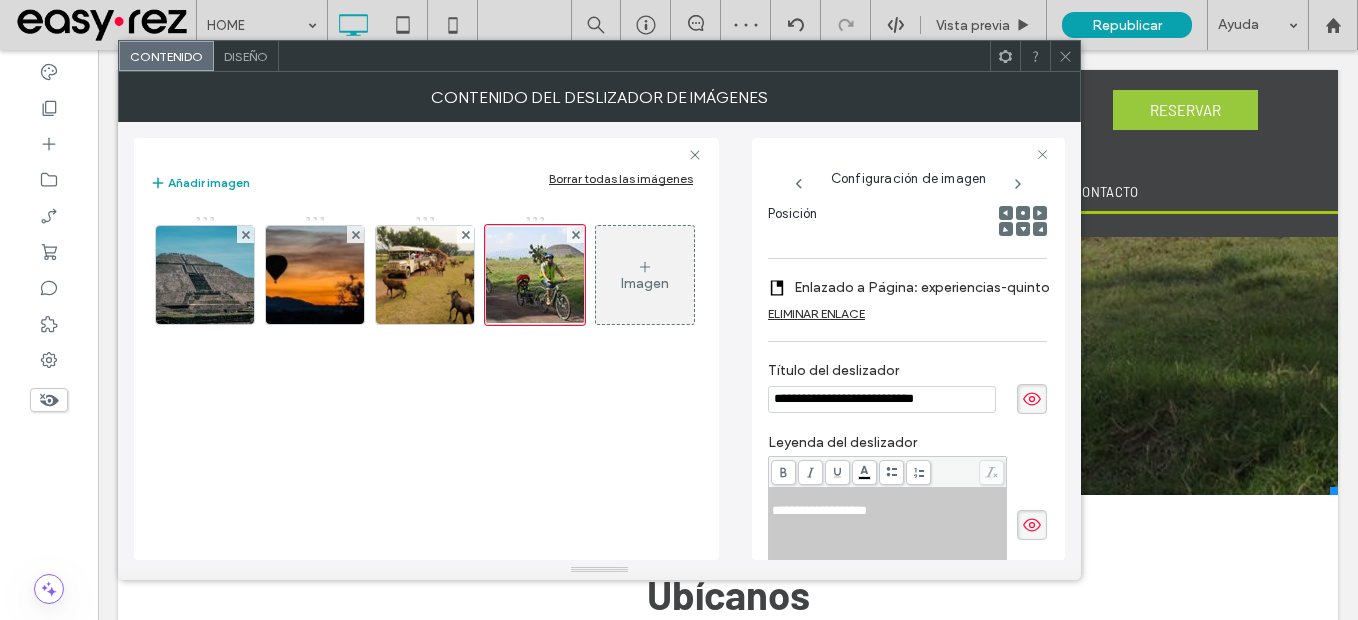 click on "**********" at bounding box center [882, 399] 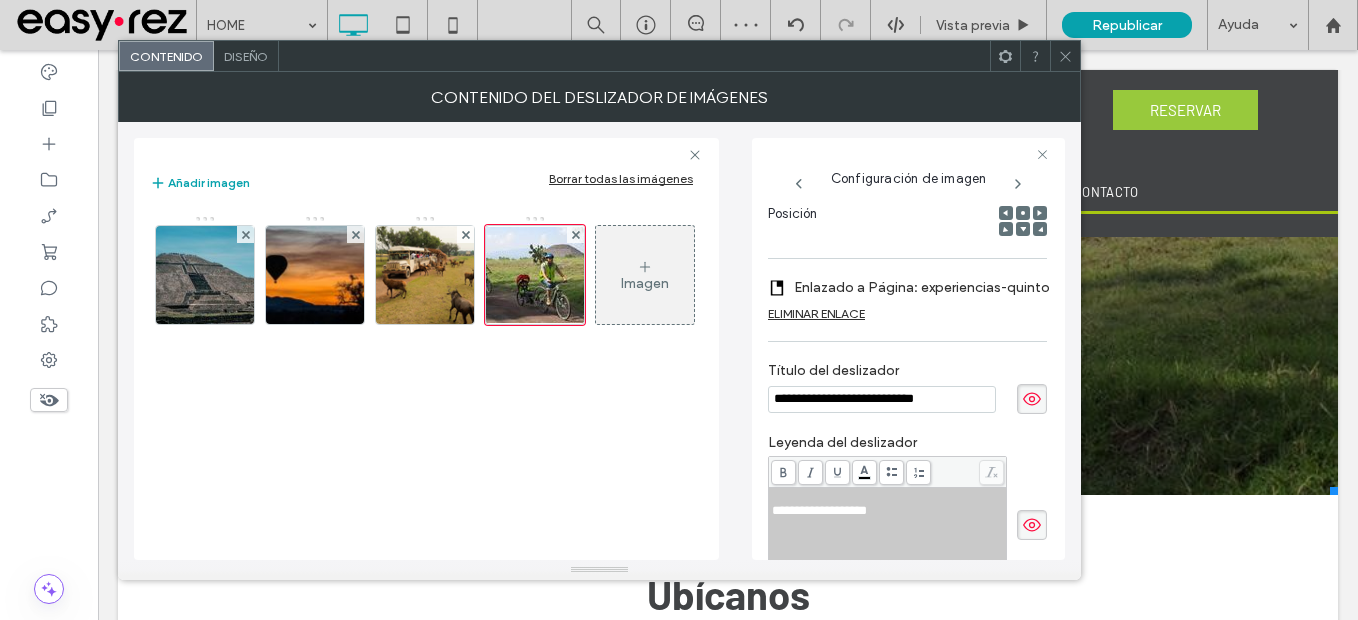 click on "**********" at bounding box center (882, 399) 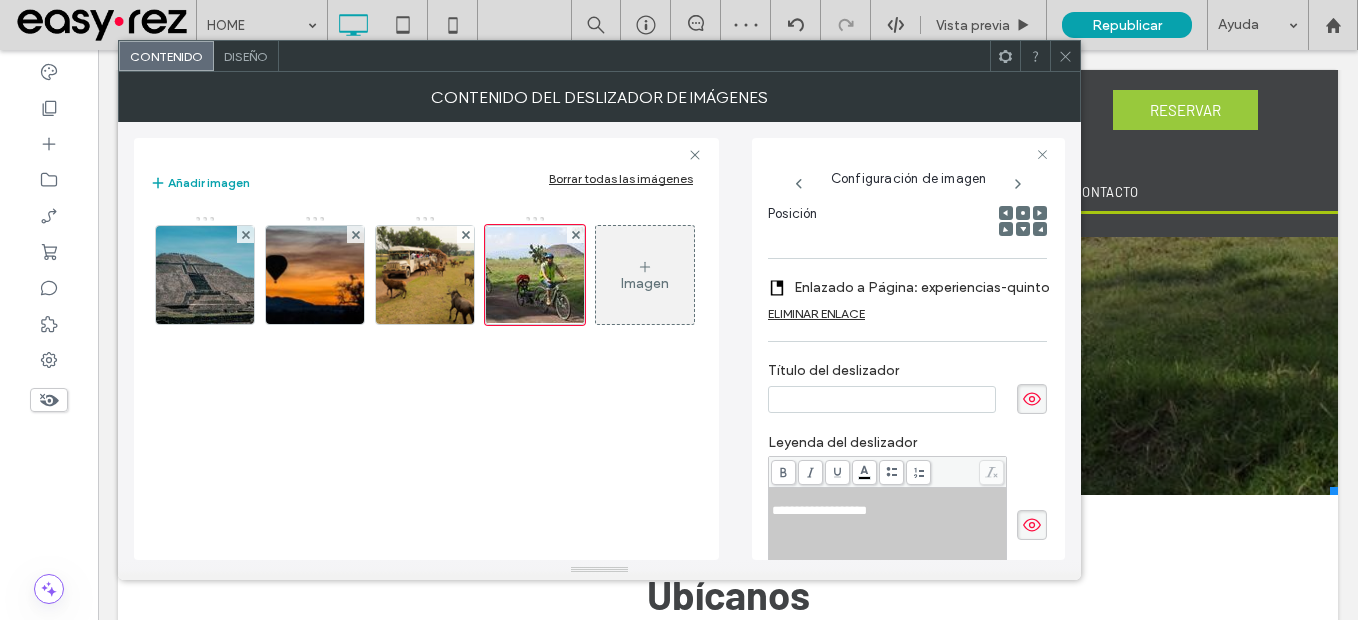 scroll, scrollTop: 0, scrollLeft: 0, axis: both 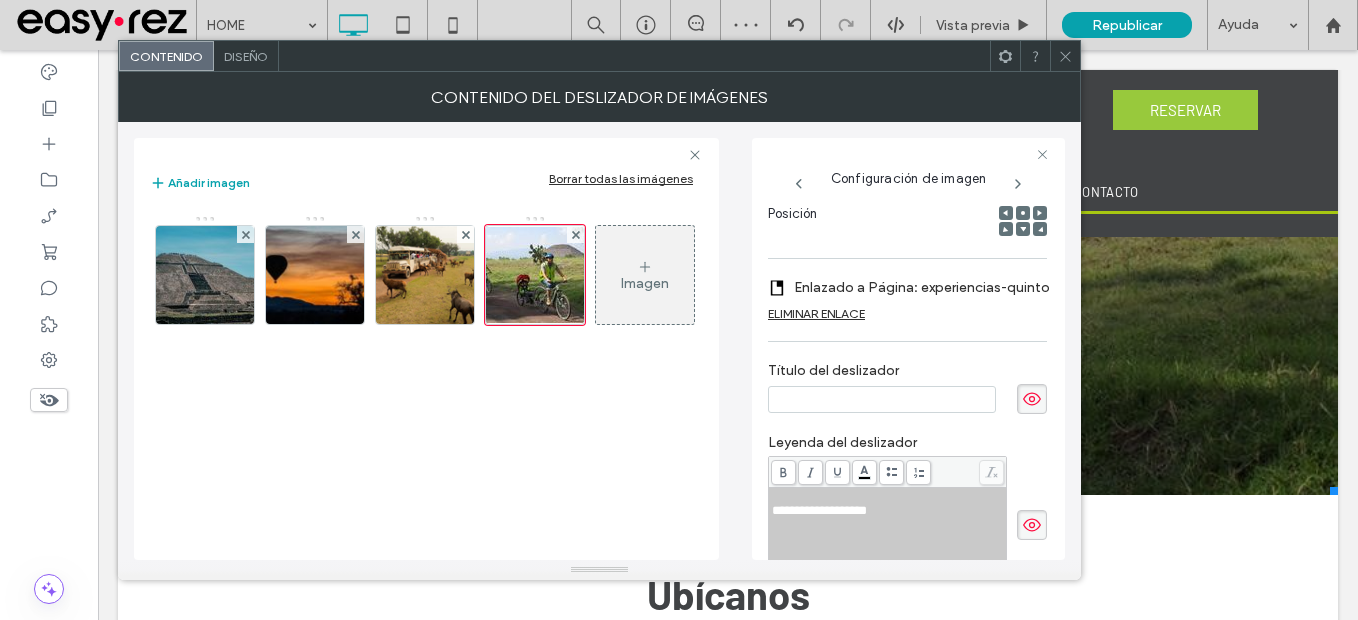 type 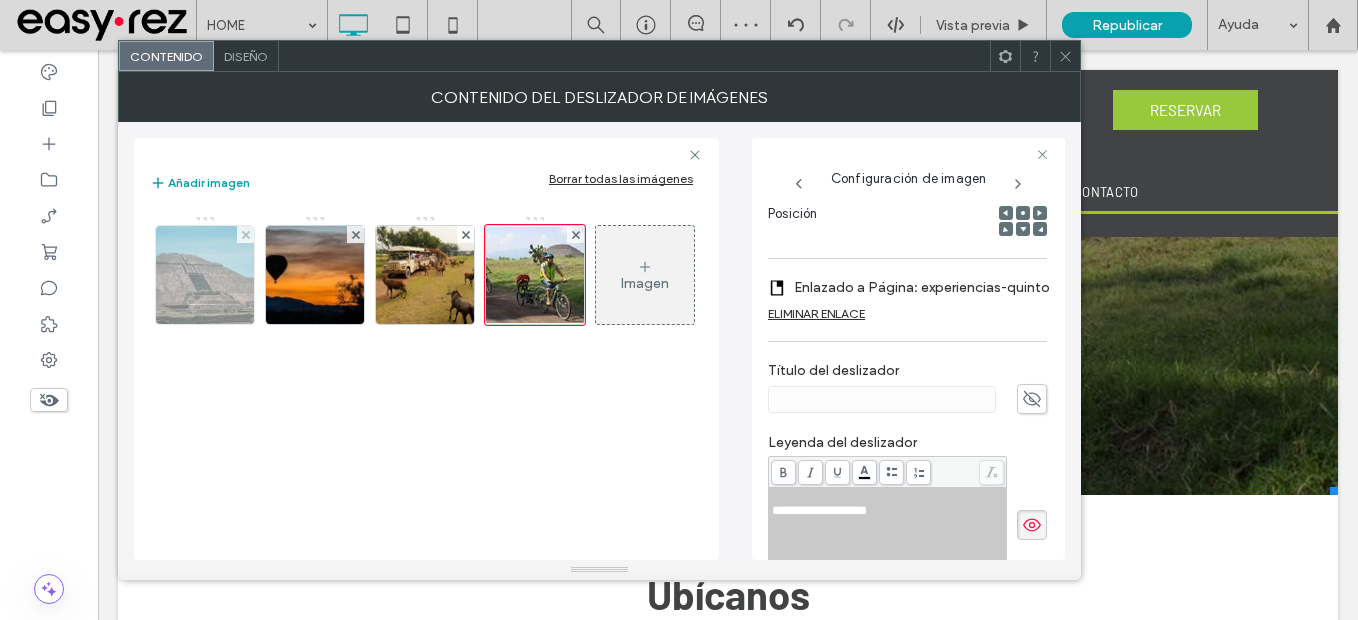 click at bounding box center (205, 275) 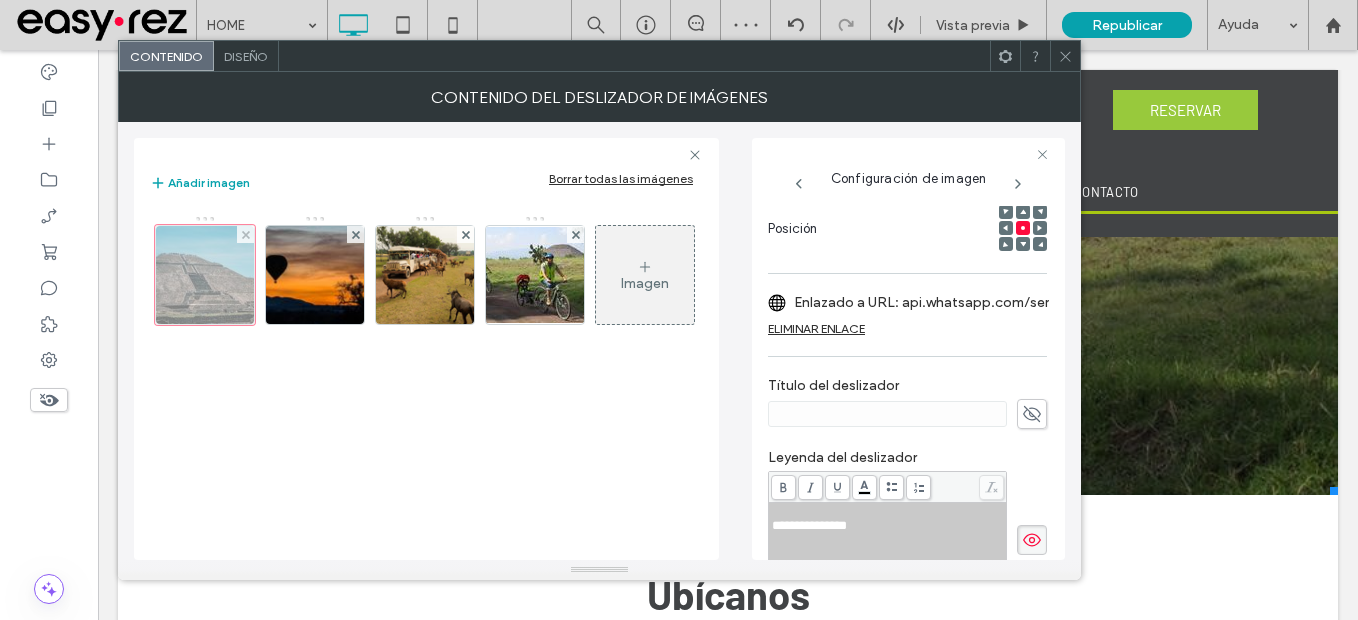 scroll, scrollTop: 314, scrollLeft: 0, axis: vertical 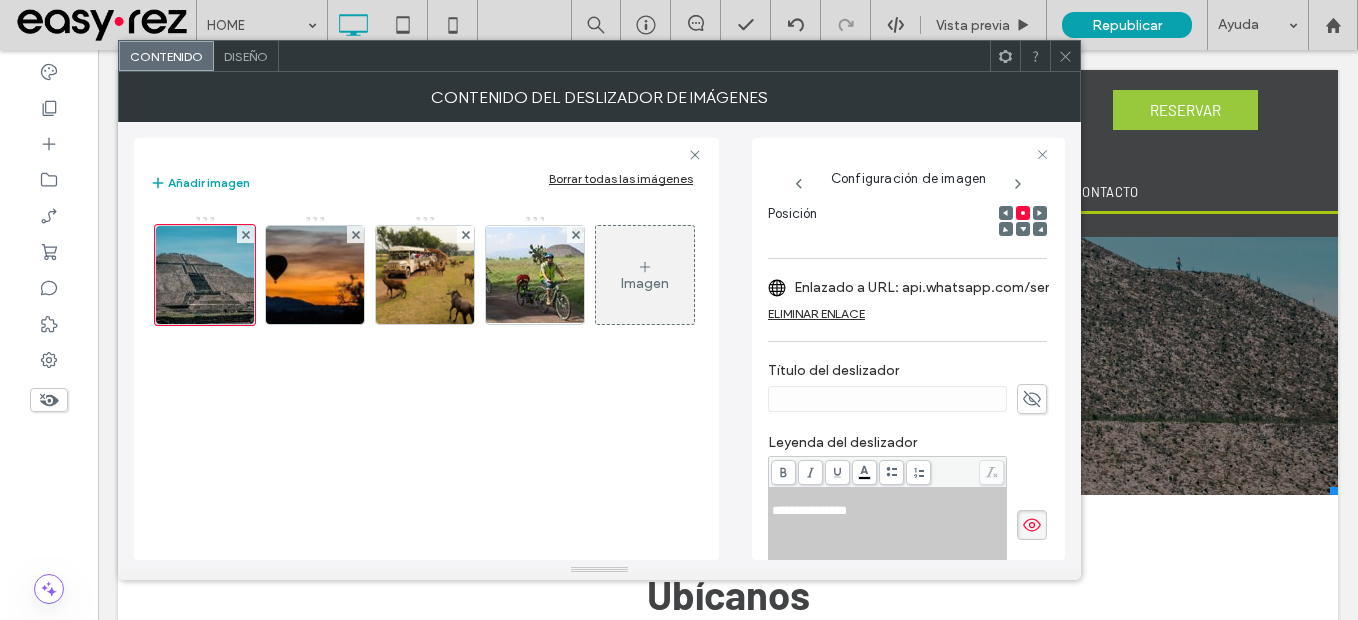 click on "Enlazado a URL: api.whatsapp.com/send/?phone=[PHONE]&text&type=phone_number&app_absent=0" at bounding box center [933, 287] 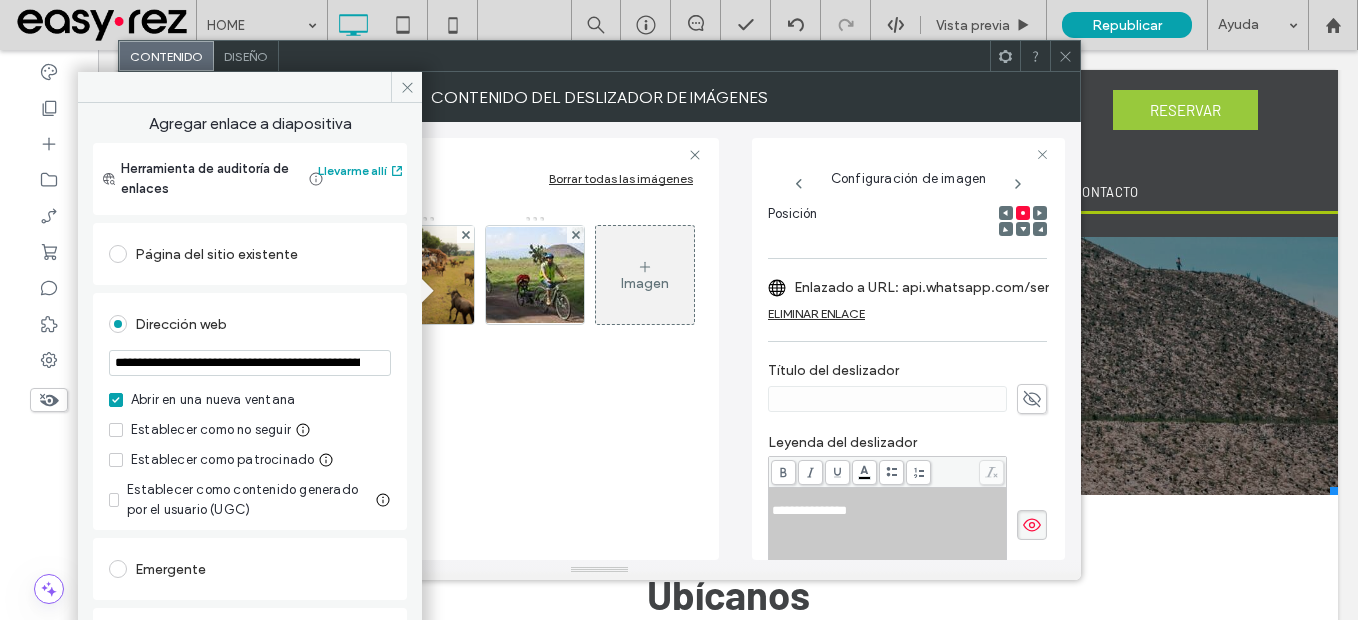 click on "**********" at bounding box center [250, 363] 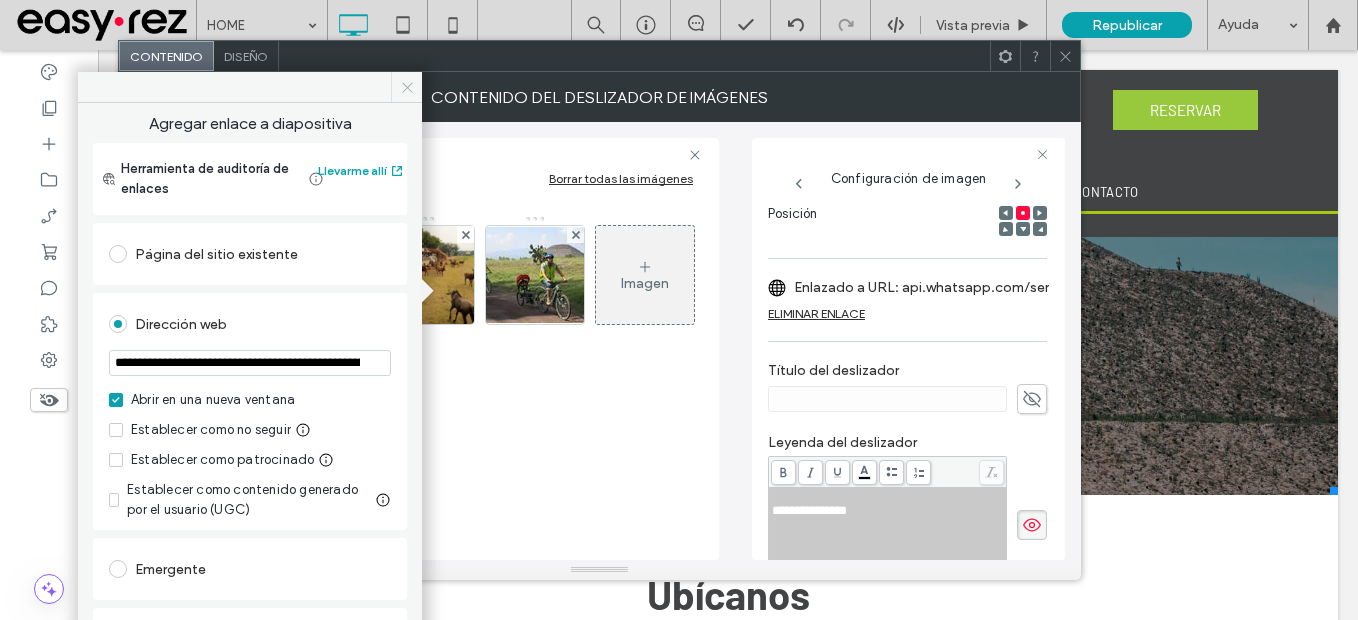 click 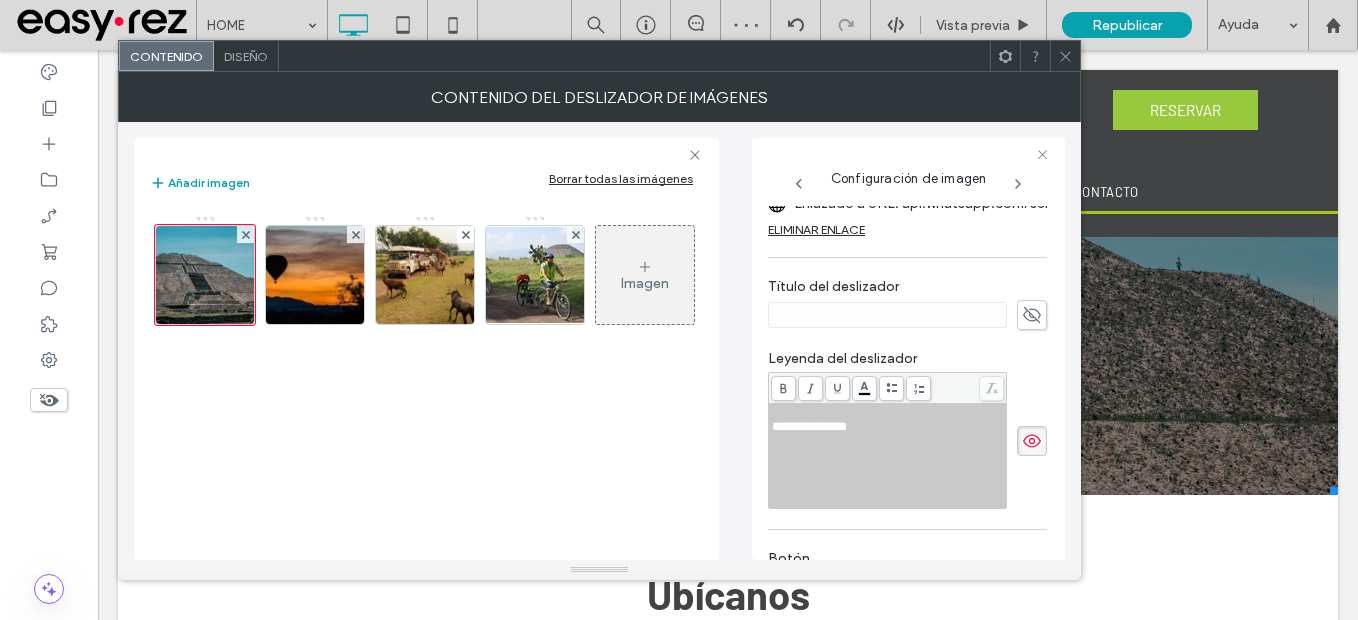 scroll, scrollTop: 514, scrollLeft: 0, axis: vertical 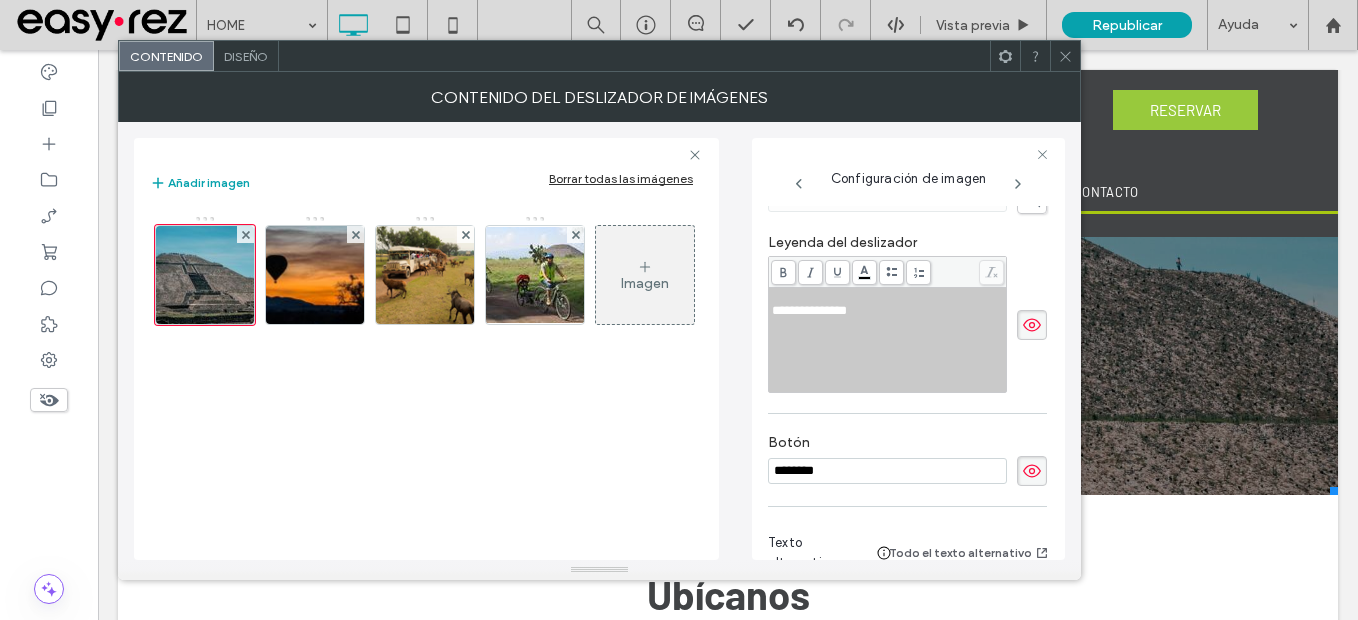 click 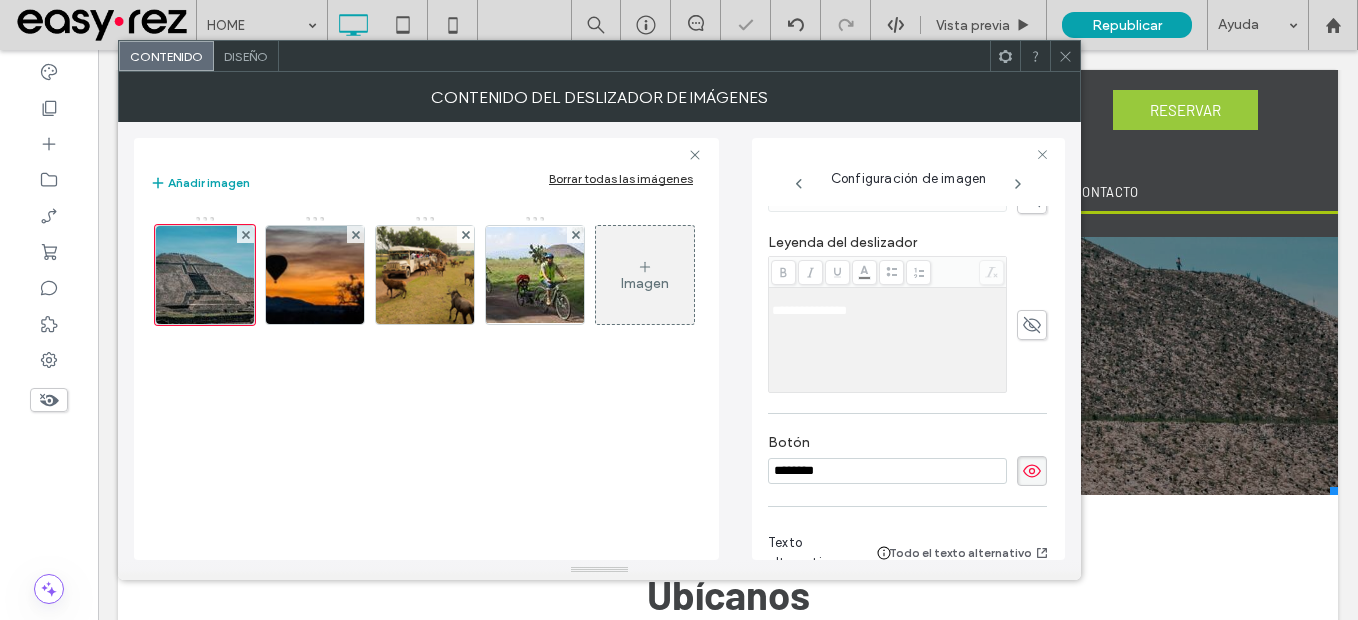 click on "**********" at bounding box center [809, 310] 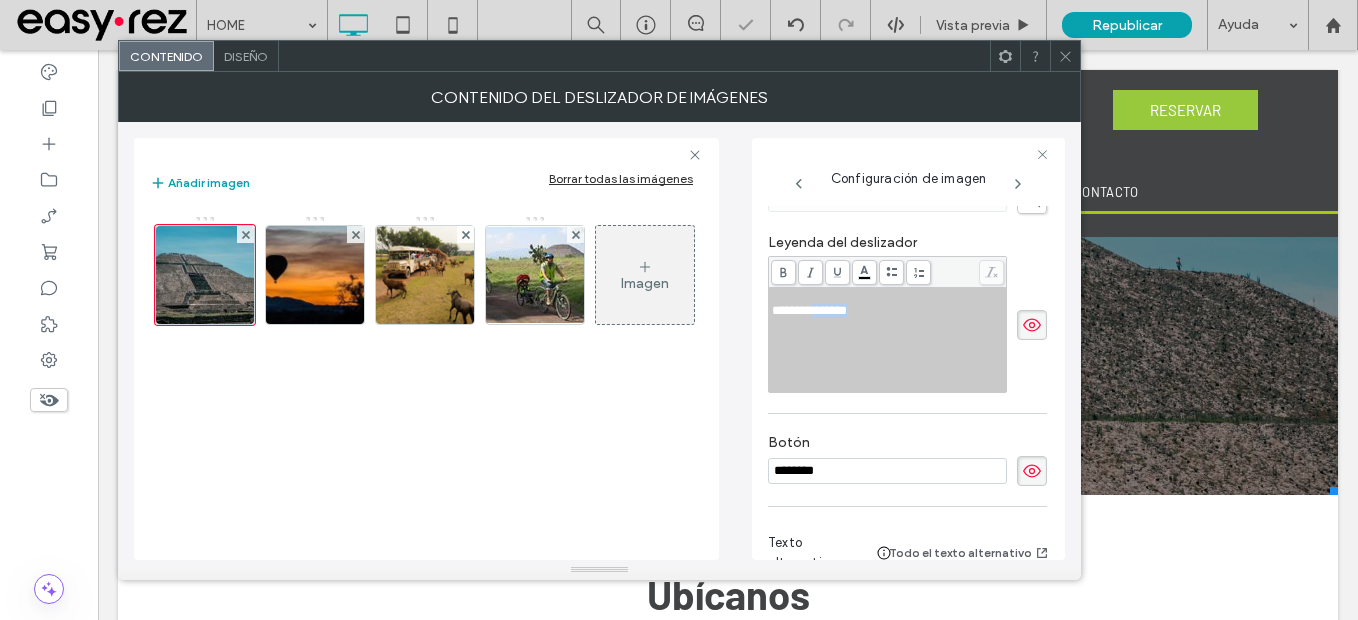 click on "**********" at bounding box center [809, 310] 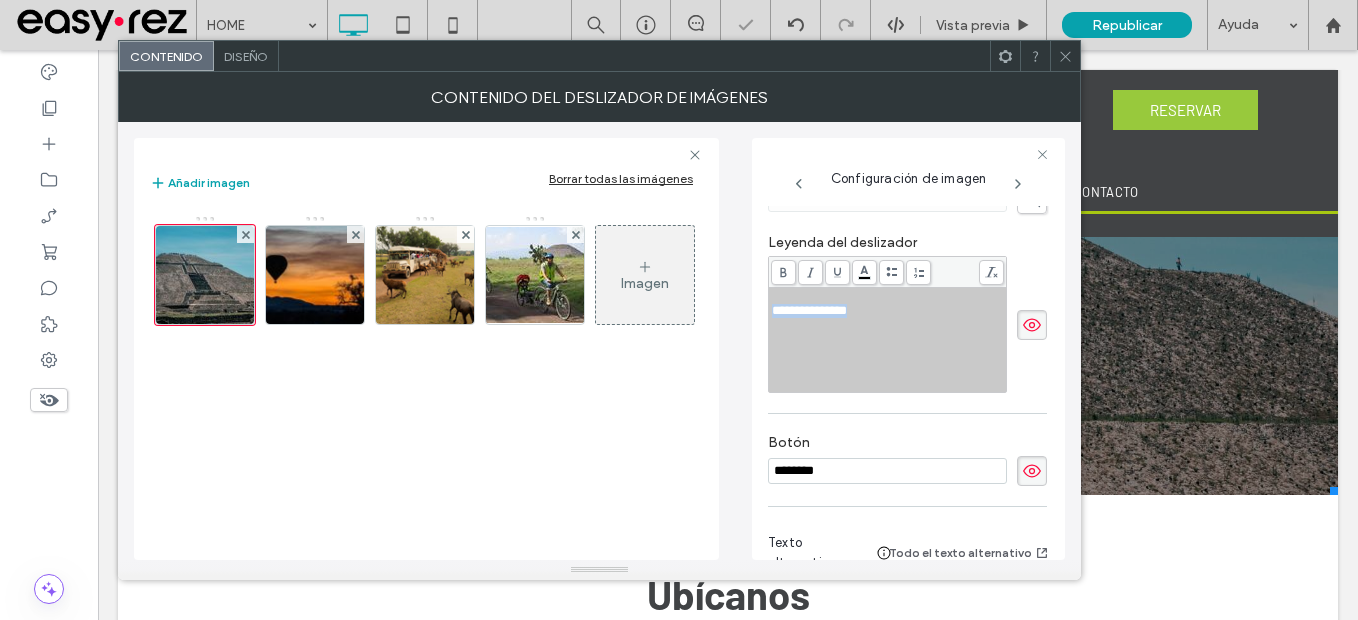 click on "**********" at bounding box center (809, 310) 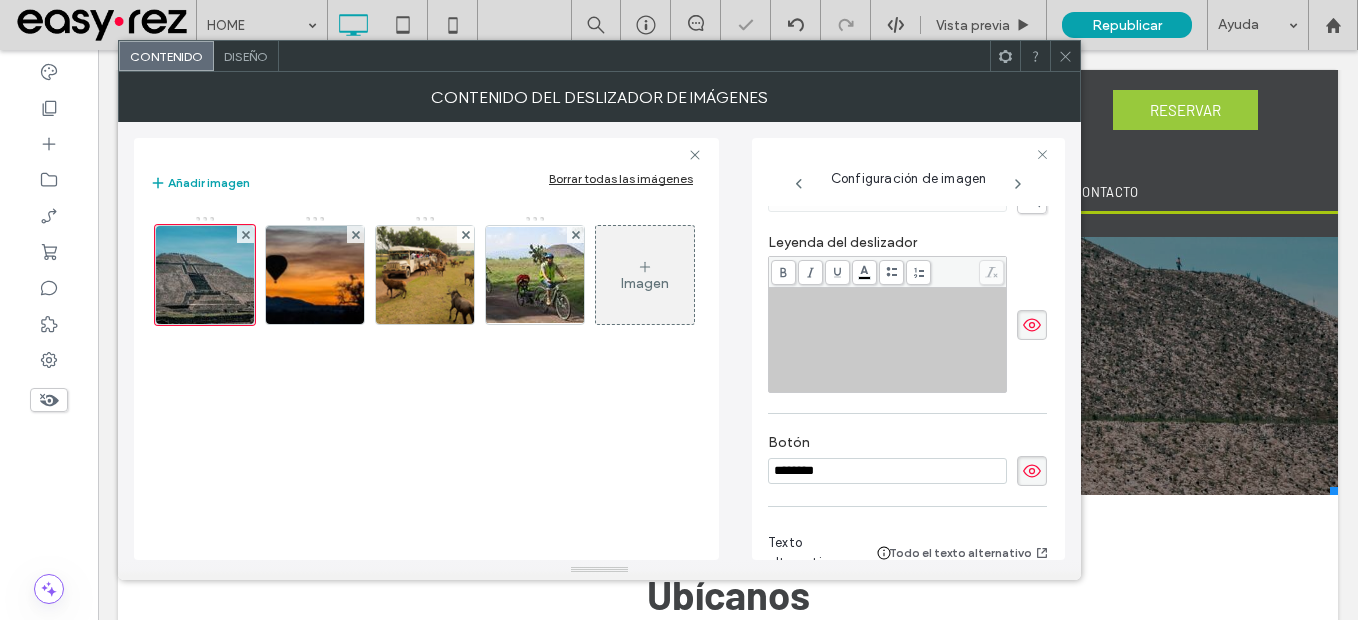 click 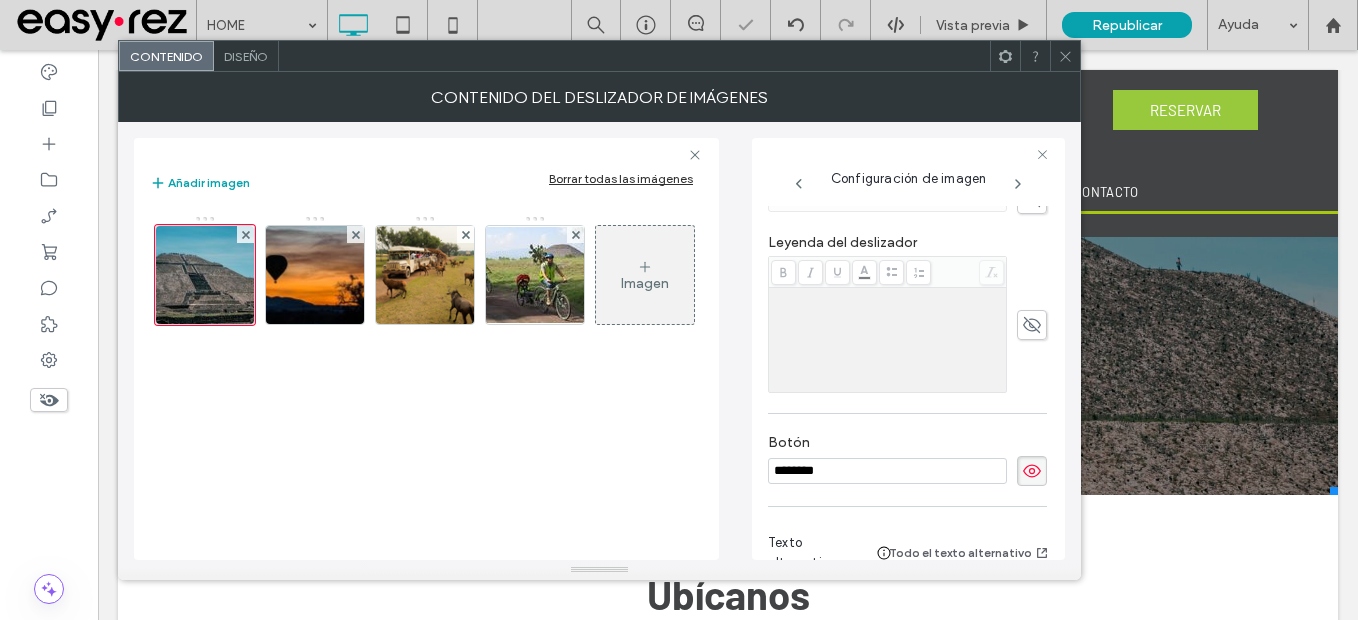 click 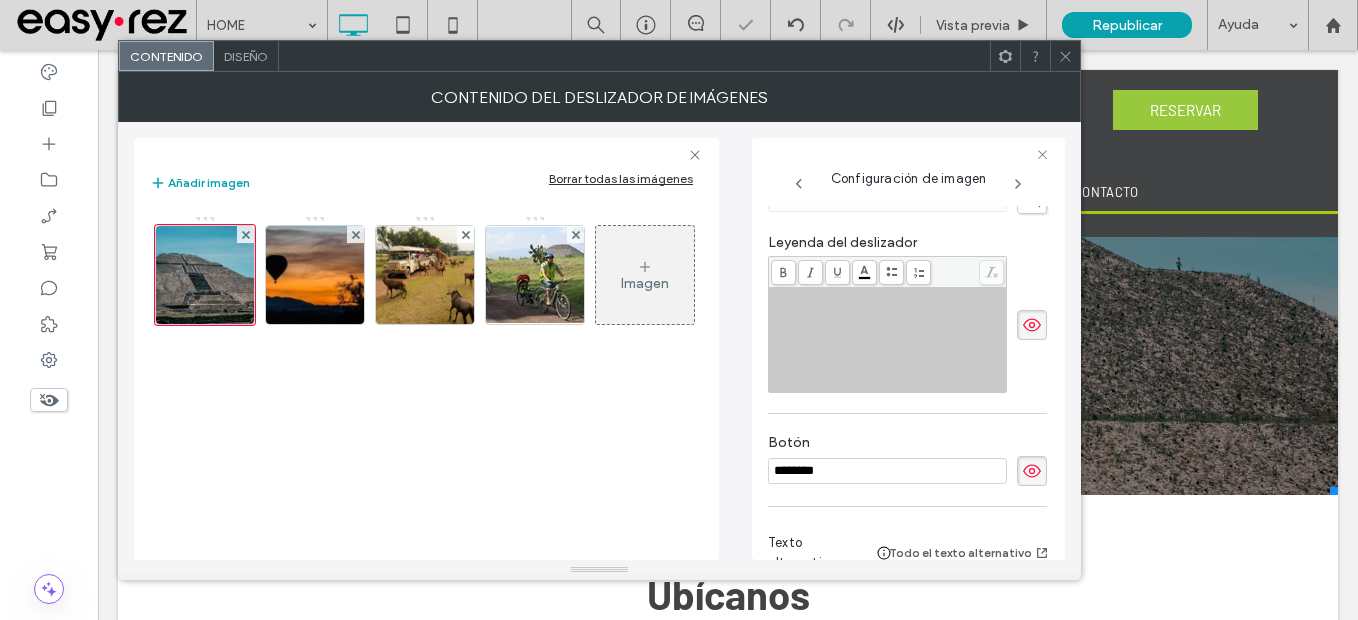 click 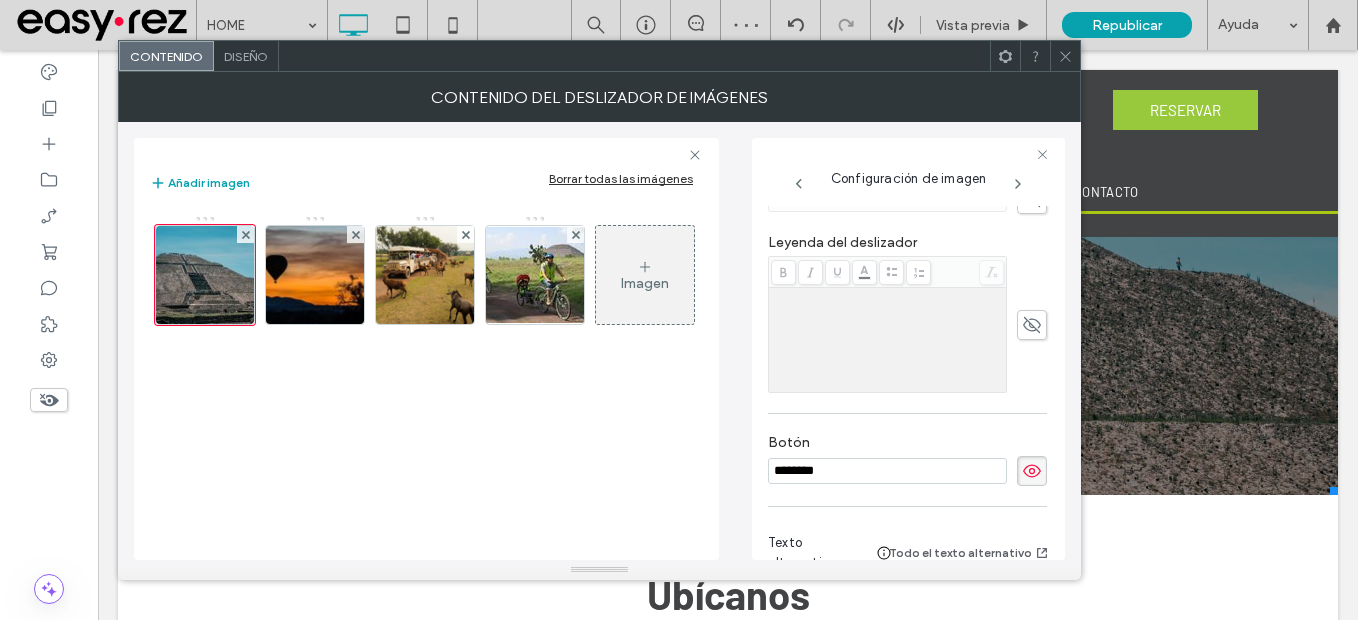 scroll, scrollTop: 614, scrollLeft: 0, axis: vertical 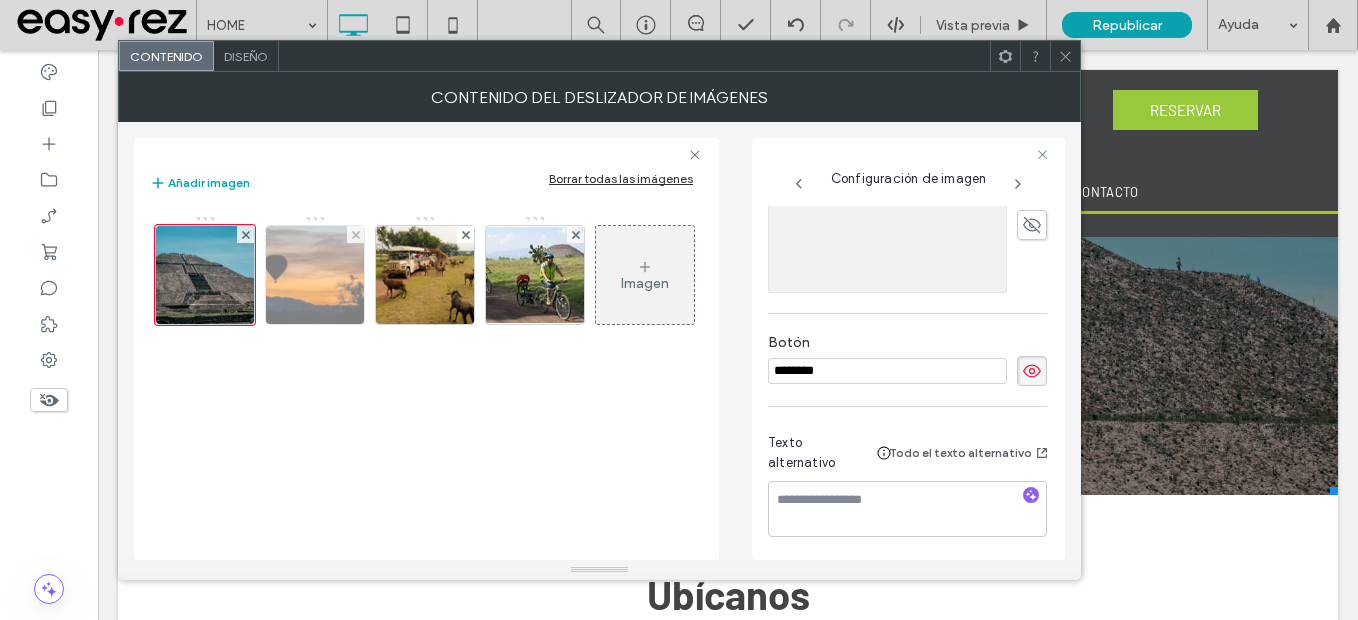 click at bounding box center (315, 275) 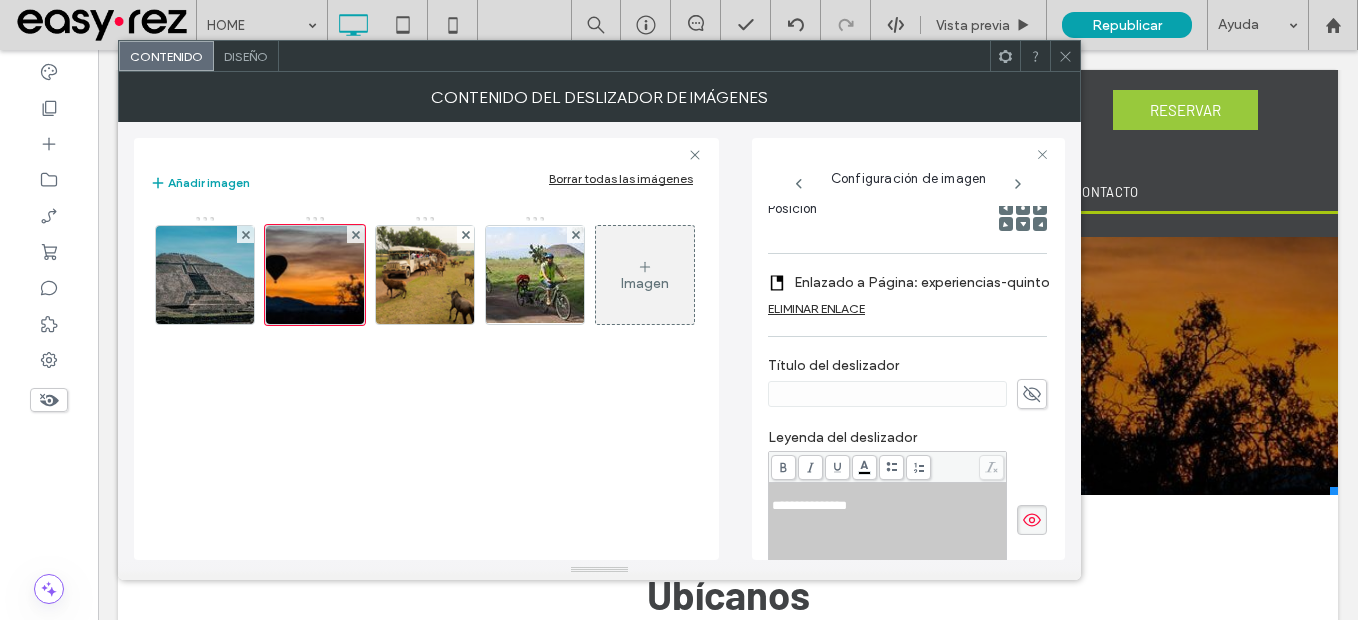 scroll, scrollTop: 314, scrollLeft: 0, axis: vertical 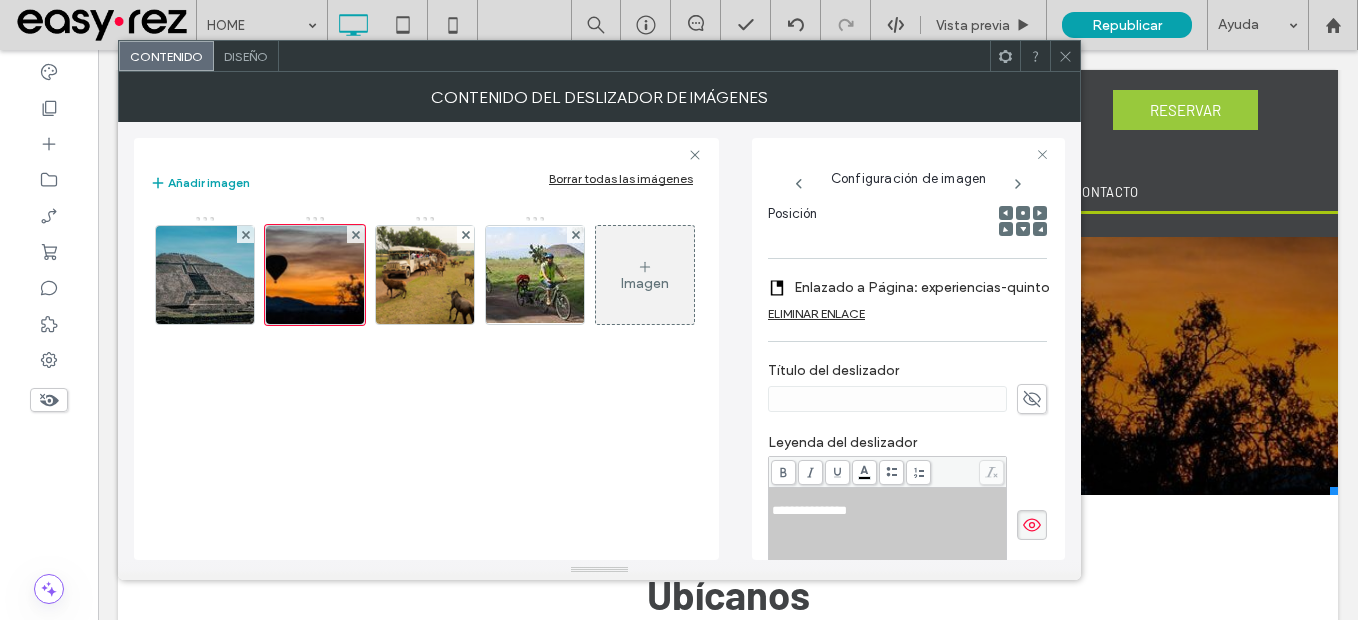 click 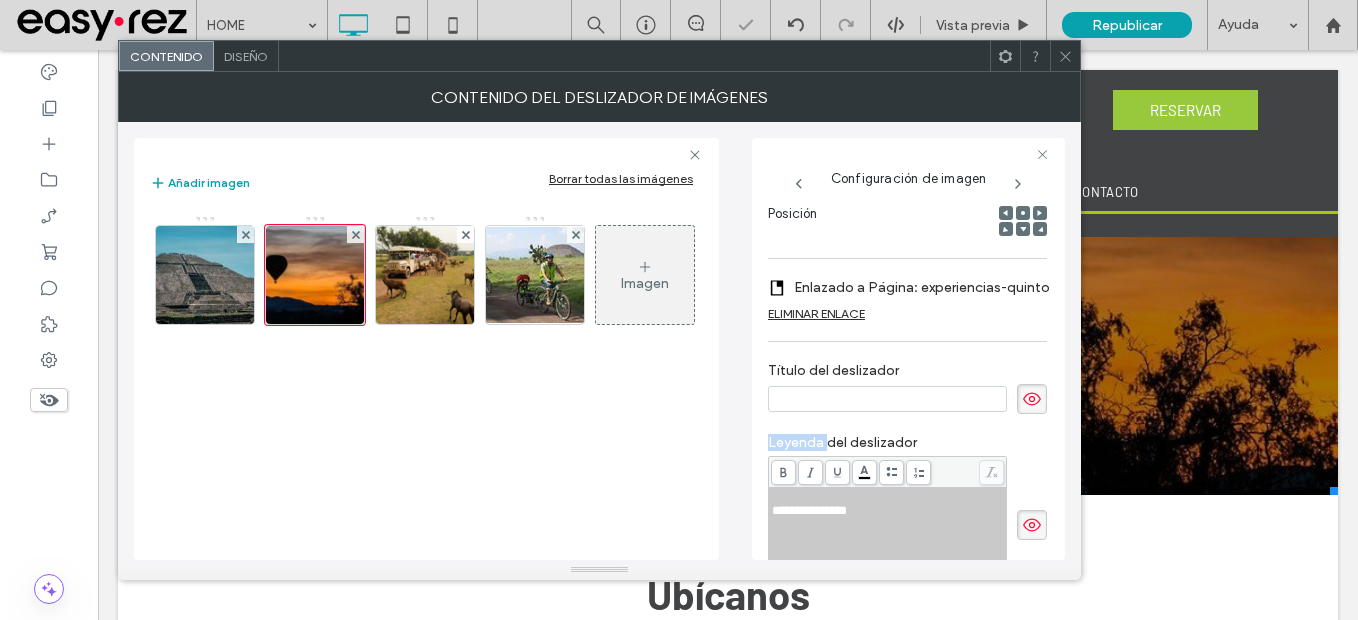 click 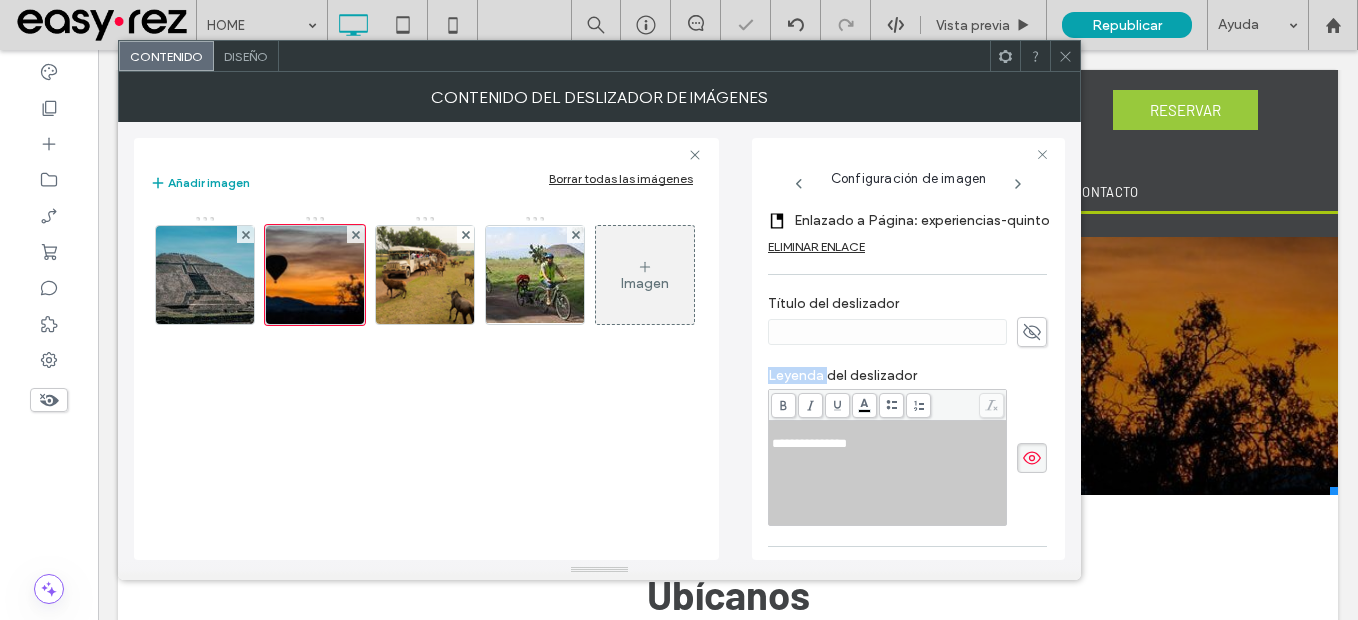 scroll, scrollTop: 414, scrollLeft: 0, axis: vertical 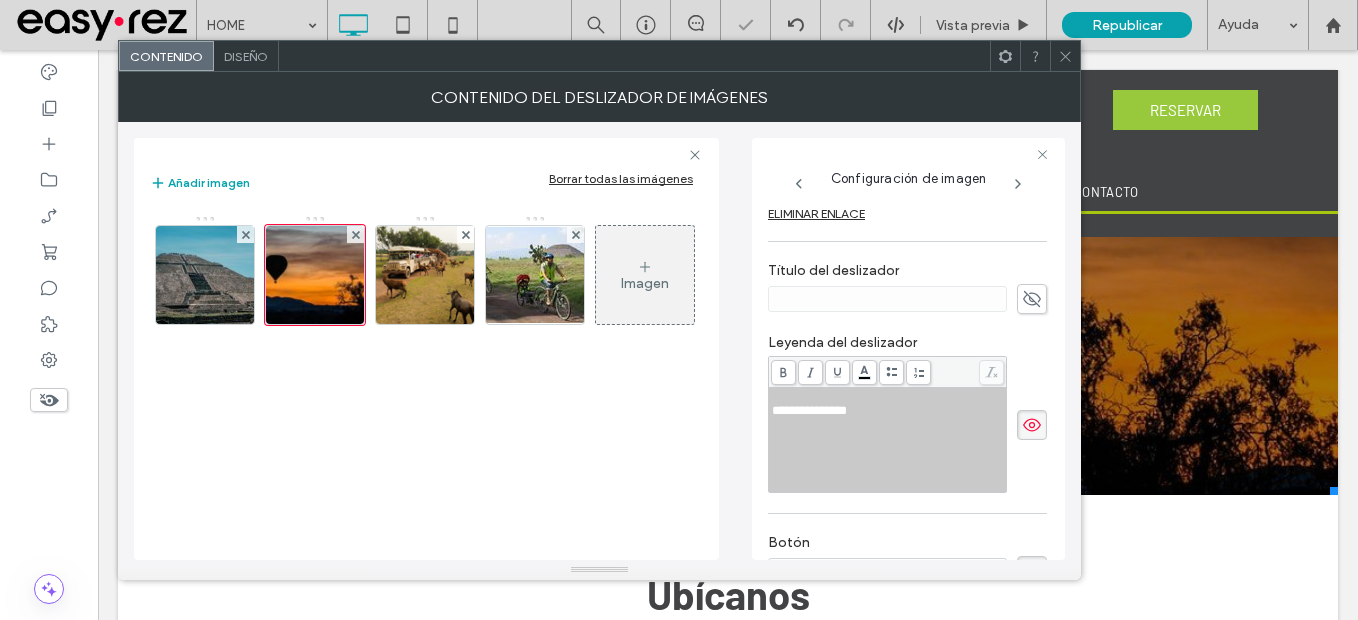 click on "**********" at bounding box center [809, 410] 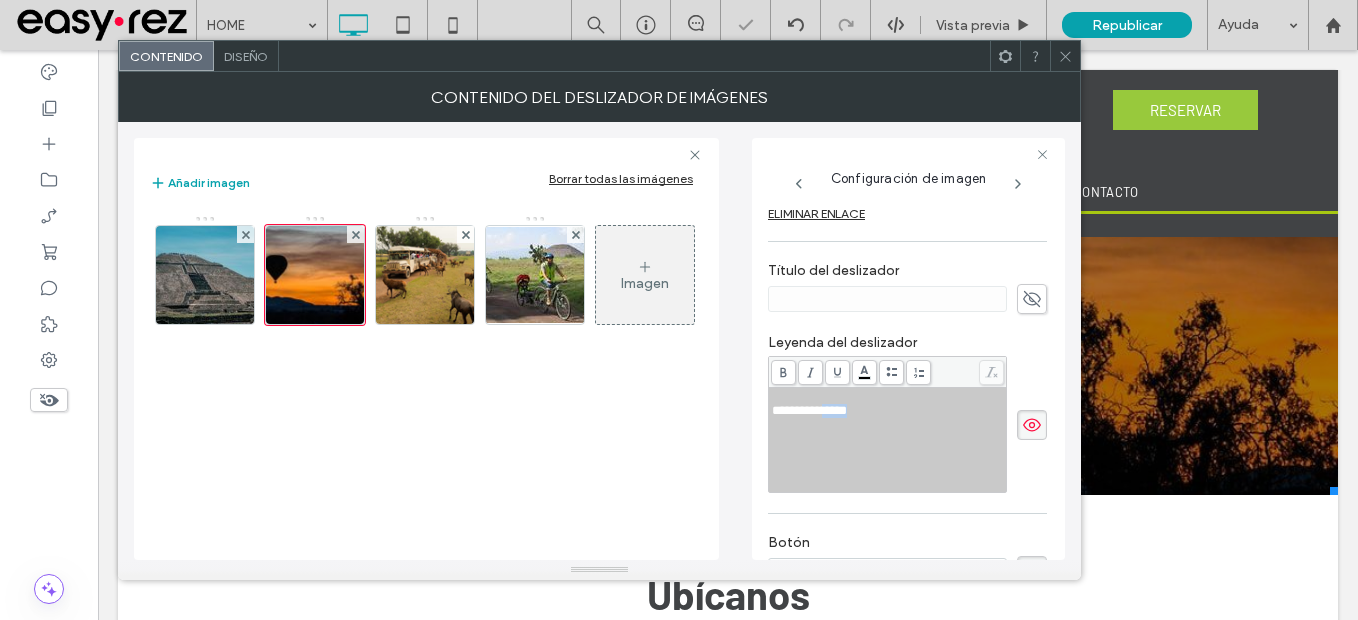 click on "**********" at bounding box center [809, 410] 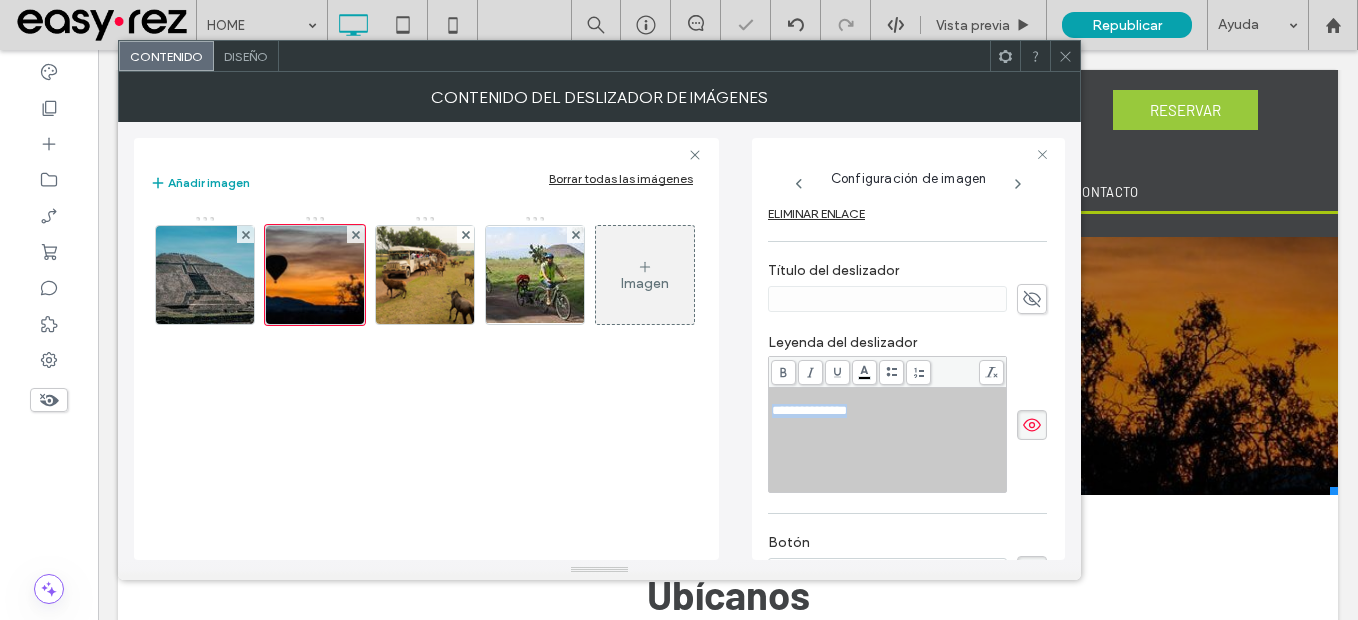click on "**********" at bounding box center (809, 410) 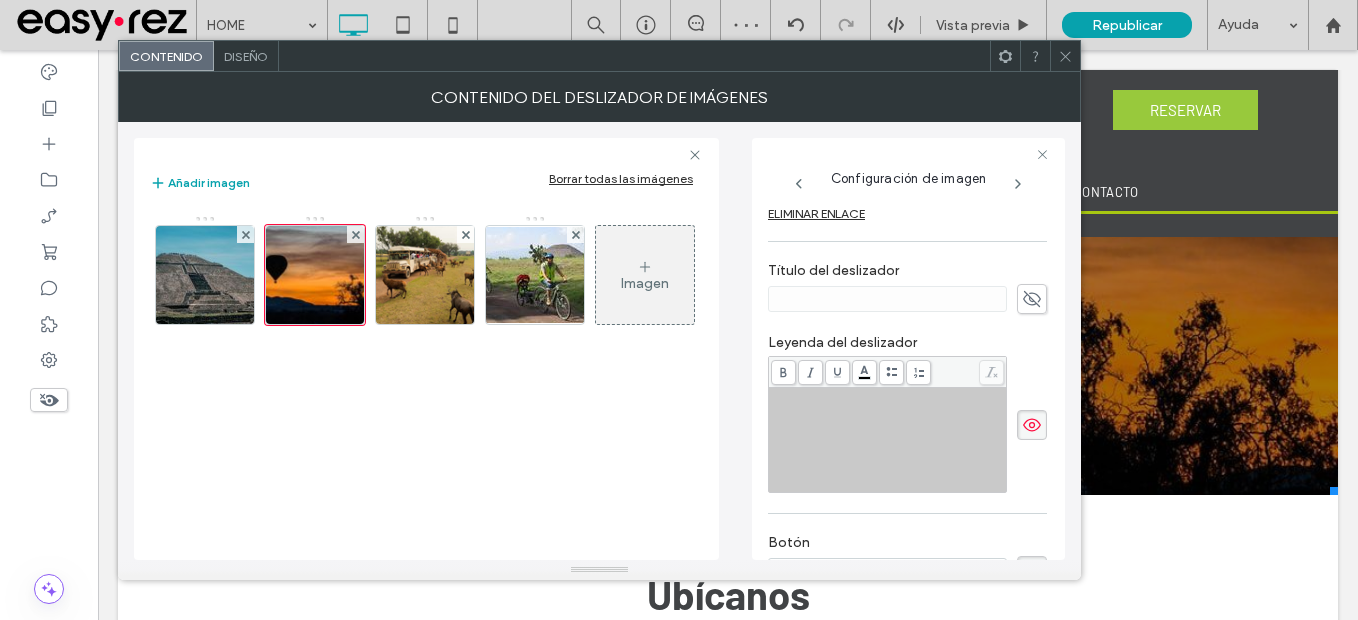click 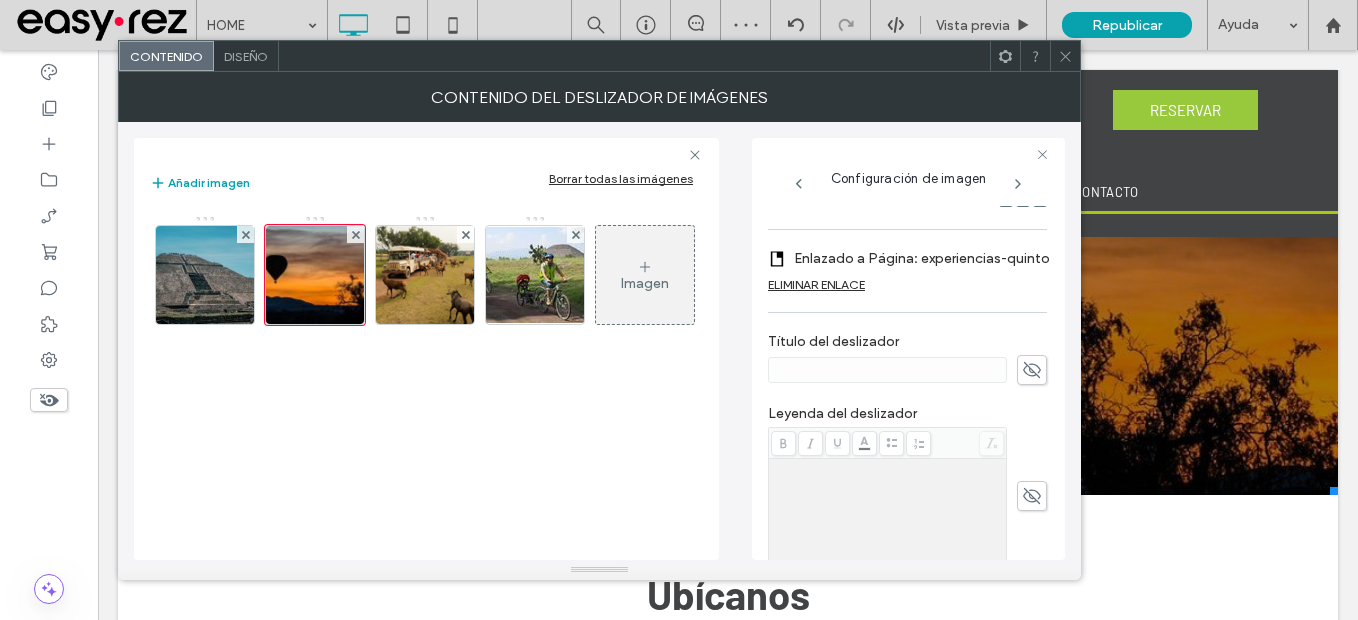 scroll, scrollTop: 314, scrollLeft: 0, axis: vertical 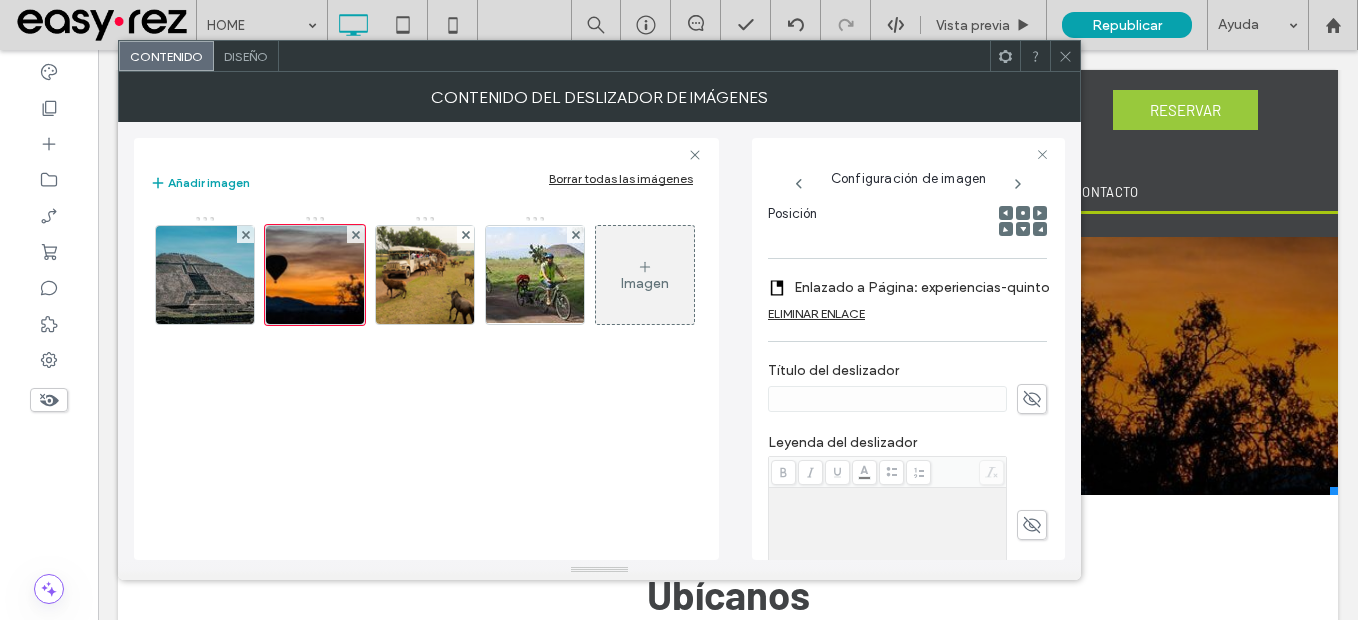 click on "ELIMINAR ENLACE" at bounding box center [816, 313] 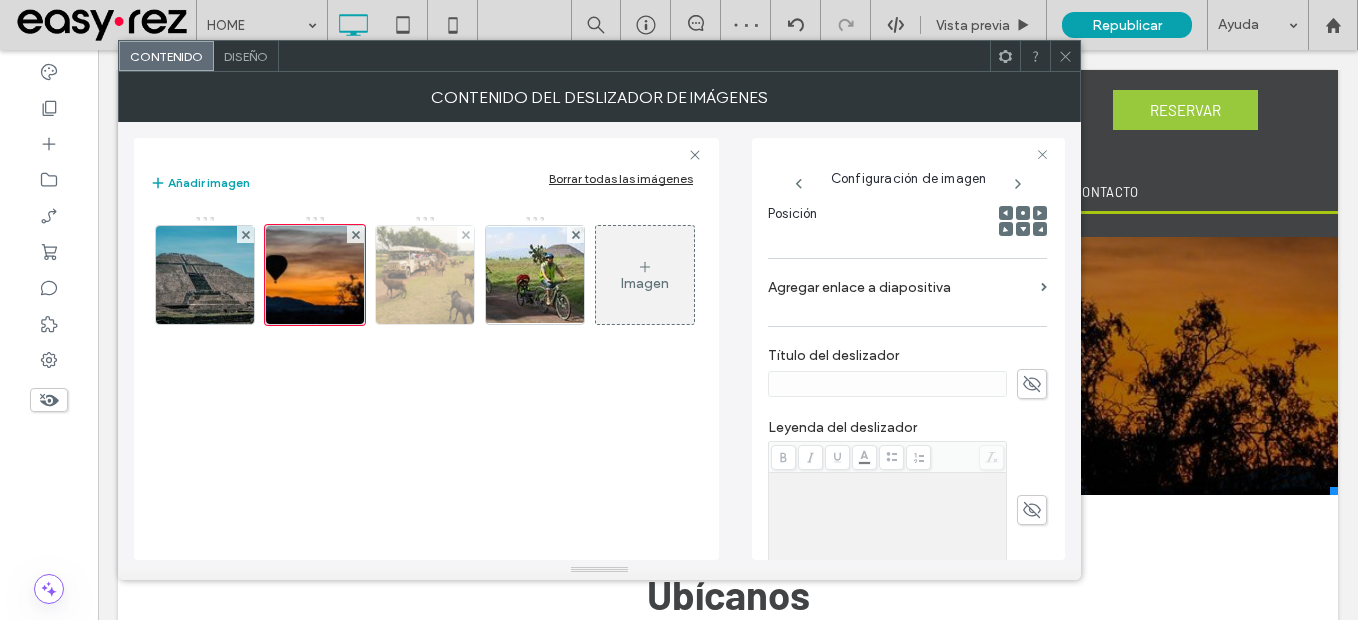 click at bounding box center [424, 275] 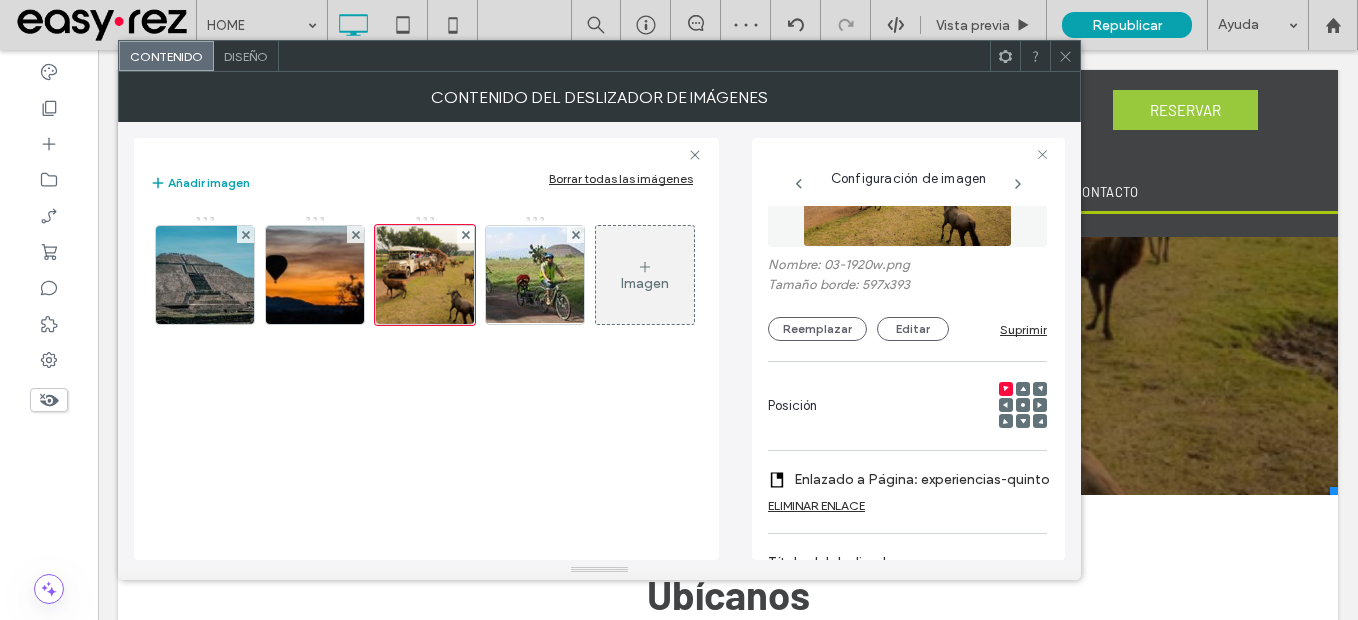 scroll, scrollTop: 99, scrollLeft: 0, axis: vertical 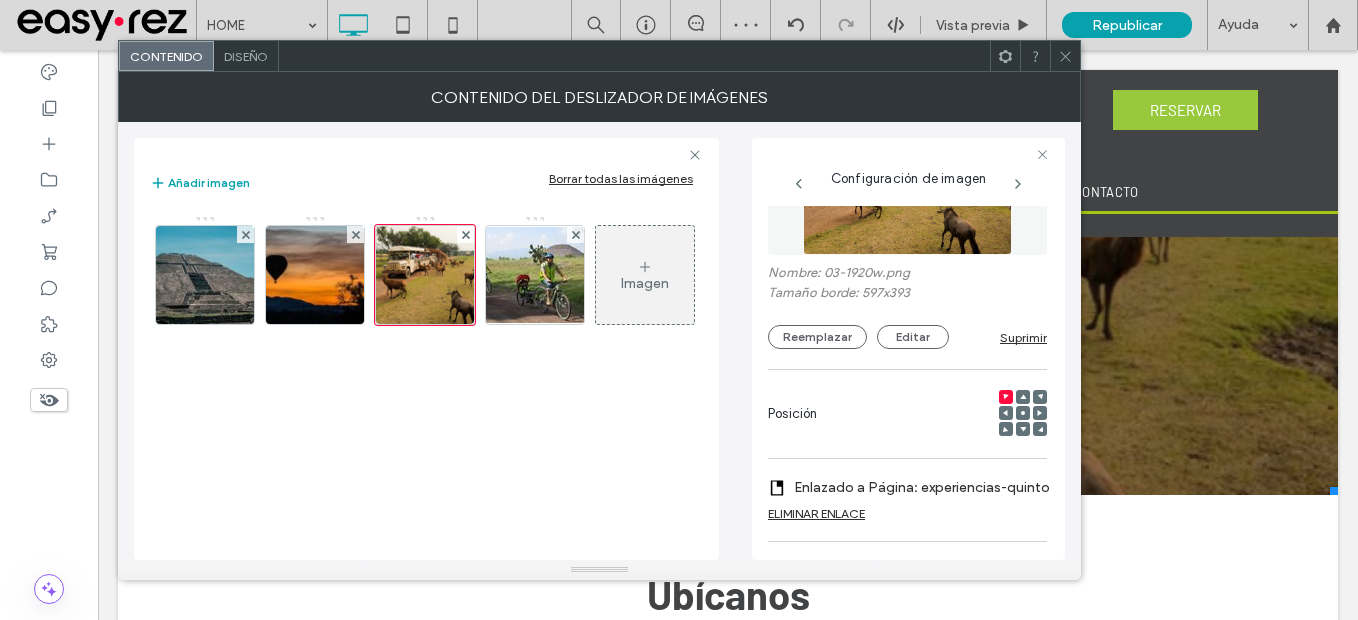 click on "ELIMINAR ENLACE" at bounding box center (816, 513) 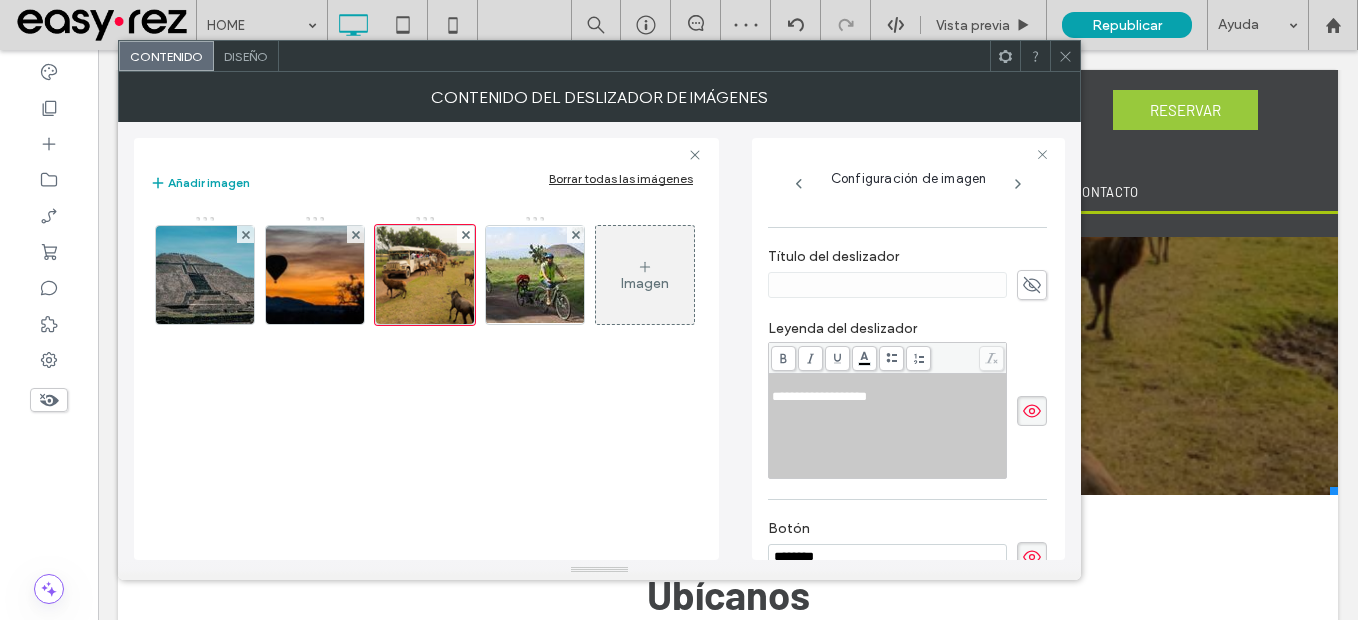scroll, scrollTop: 399, scrollLeft: 0, axis: vertical 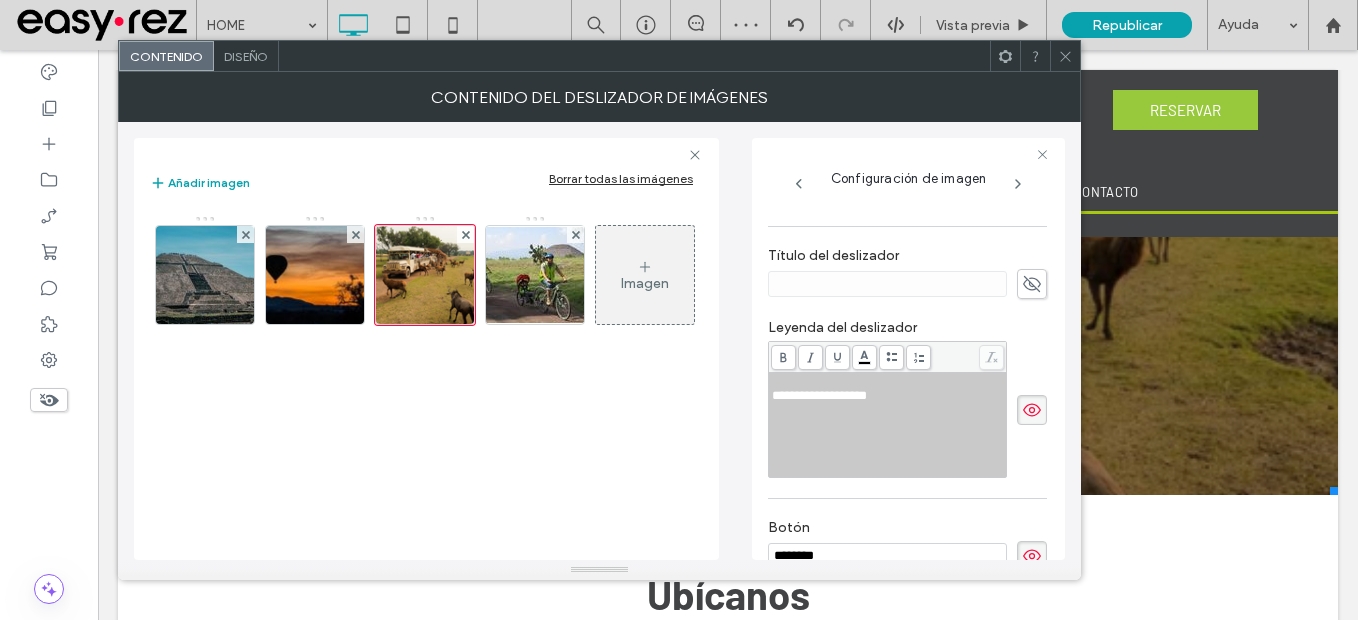 click on "**********" at bounding box center [819, 395] 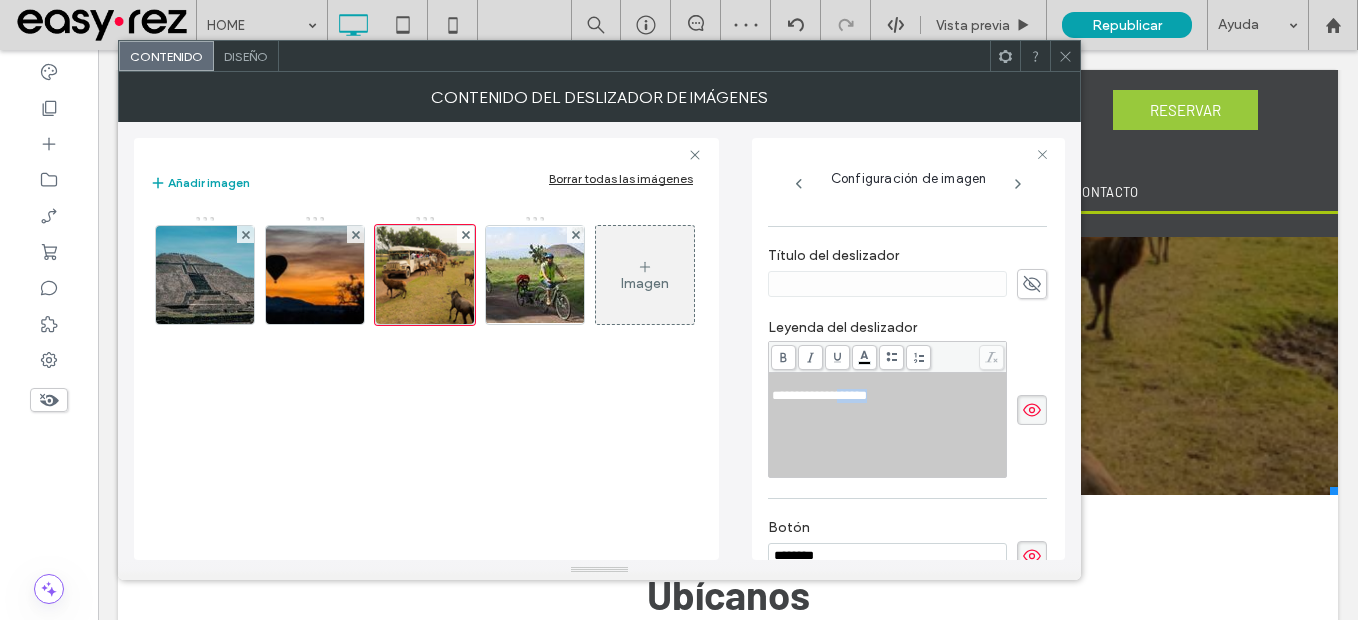click on "**********" at bounding box center (819, 395) 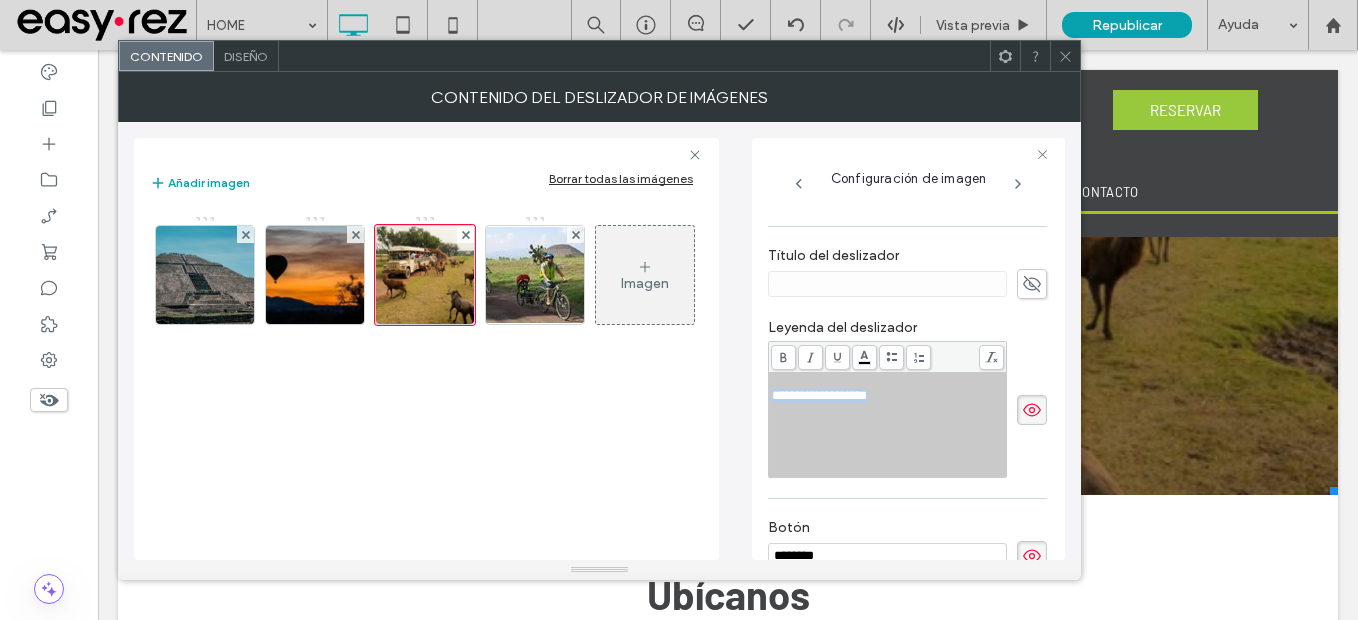 click on "**********" at bounding box center (819, 395) 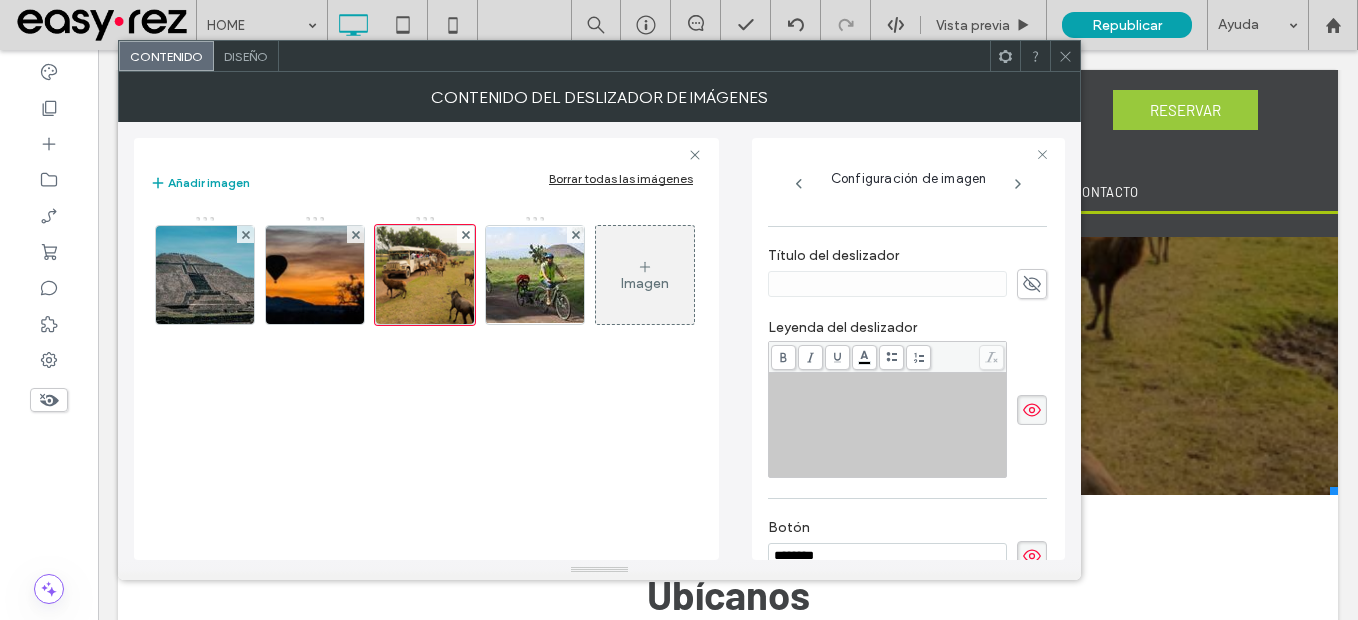 click 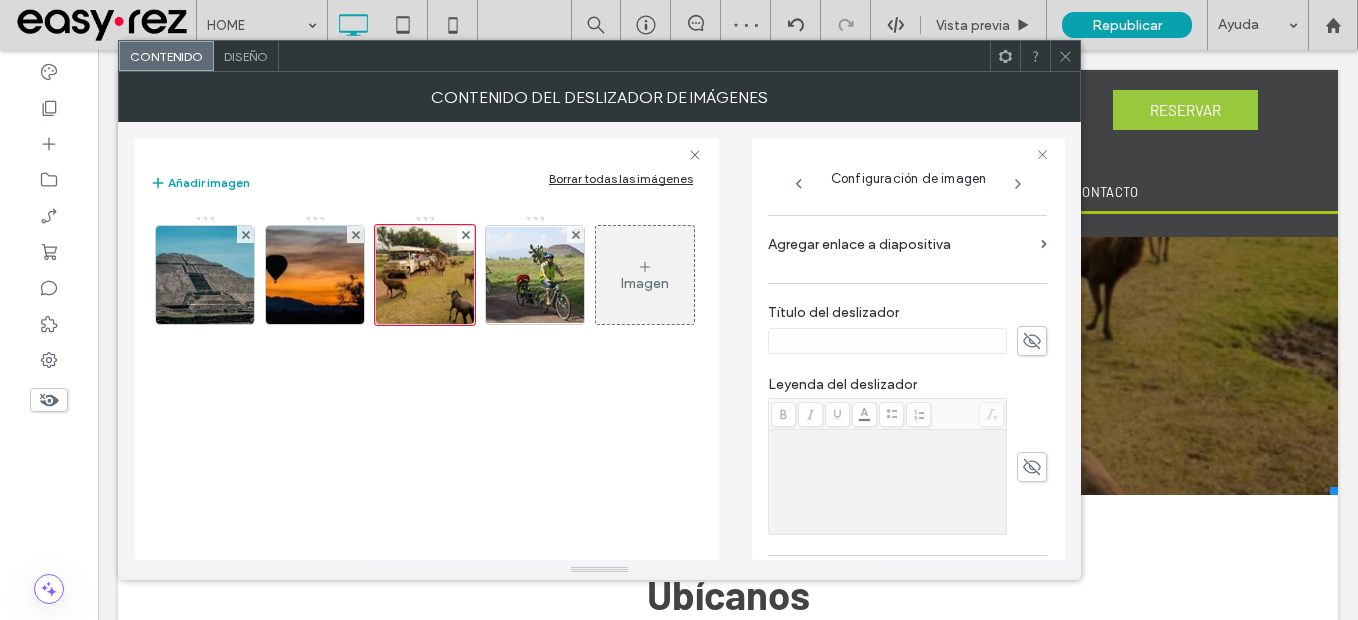 scroll, scrollTop: 198, scrollLeft: 0, axis: vertical 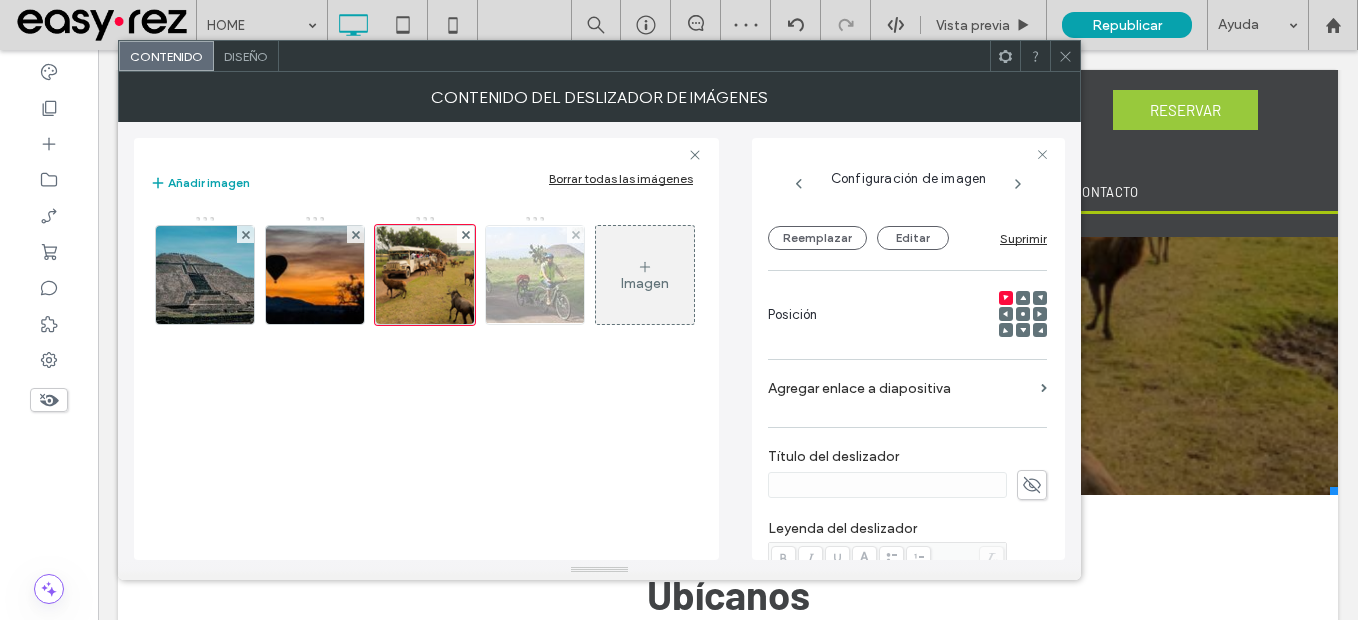 click at bounding box center (535, 275) 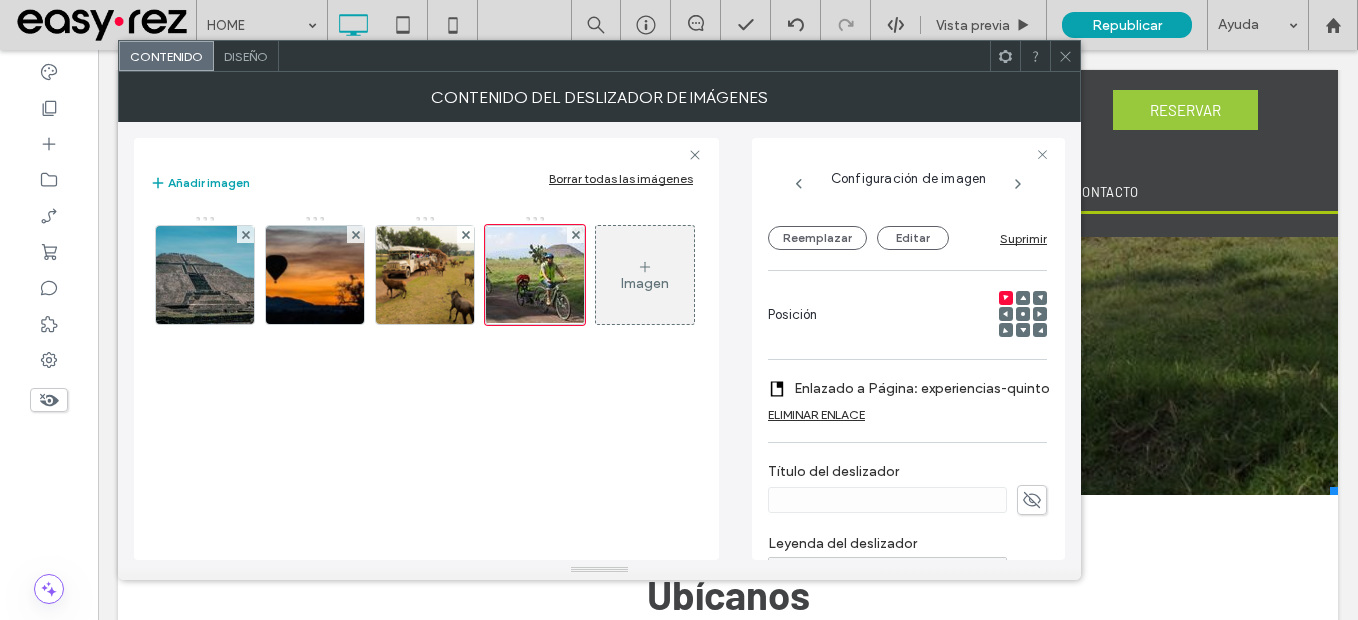 click on "ELIMINAR ENLACE" at bounding box center [816, 414] 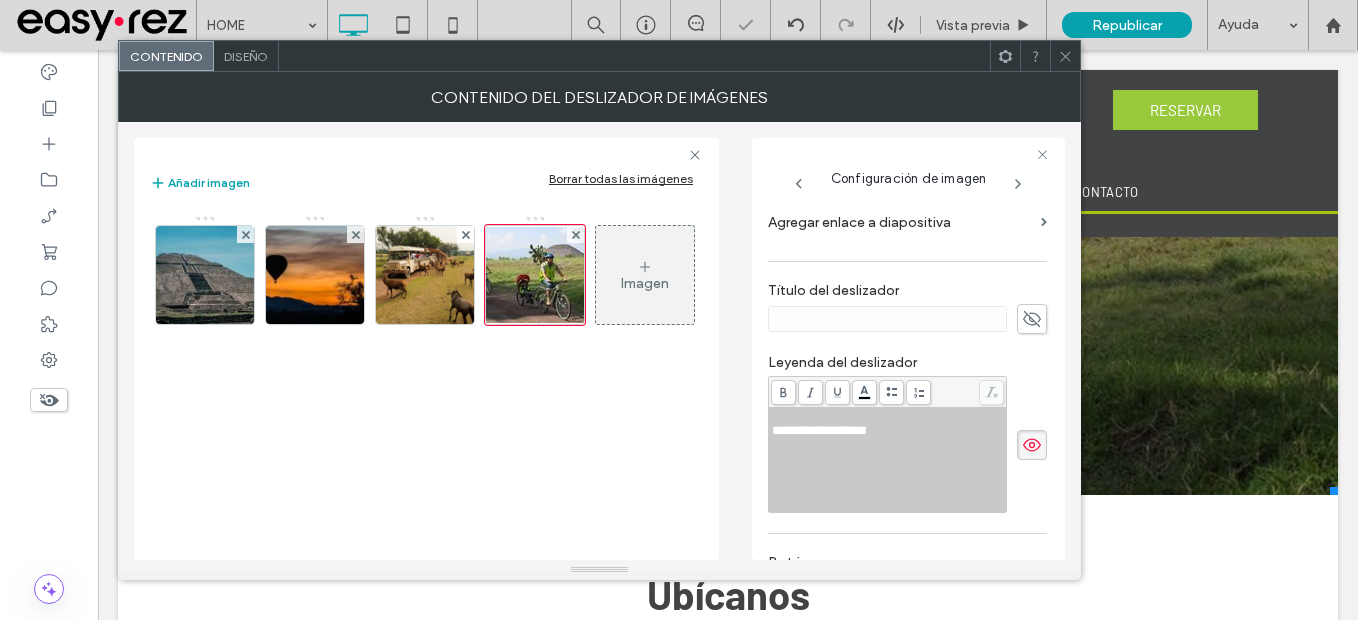 scroll, scrollTop: 398, scrollLeft: 0, axis: vertical 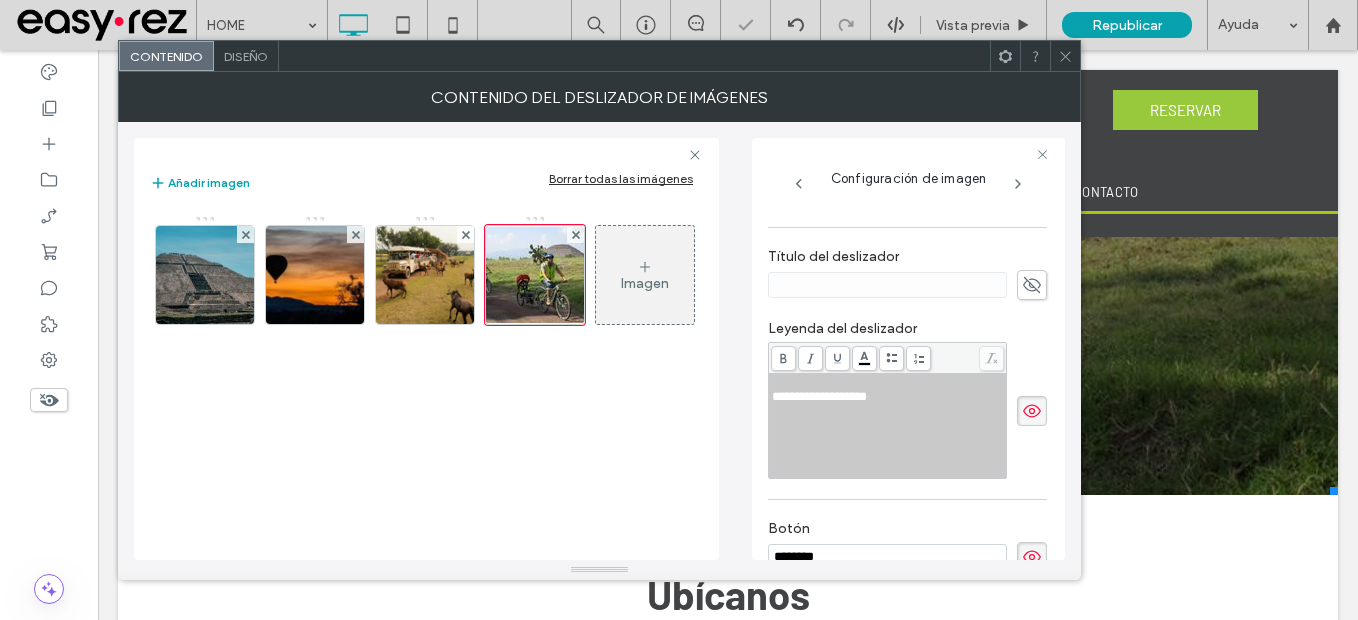 click on "**********" at bounding box center [888, 426] 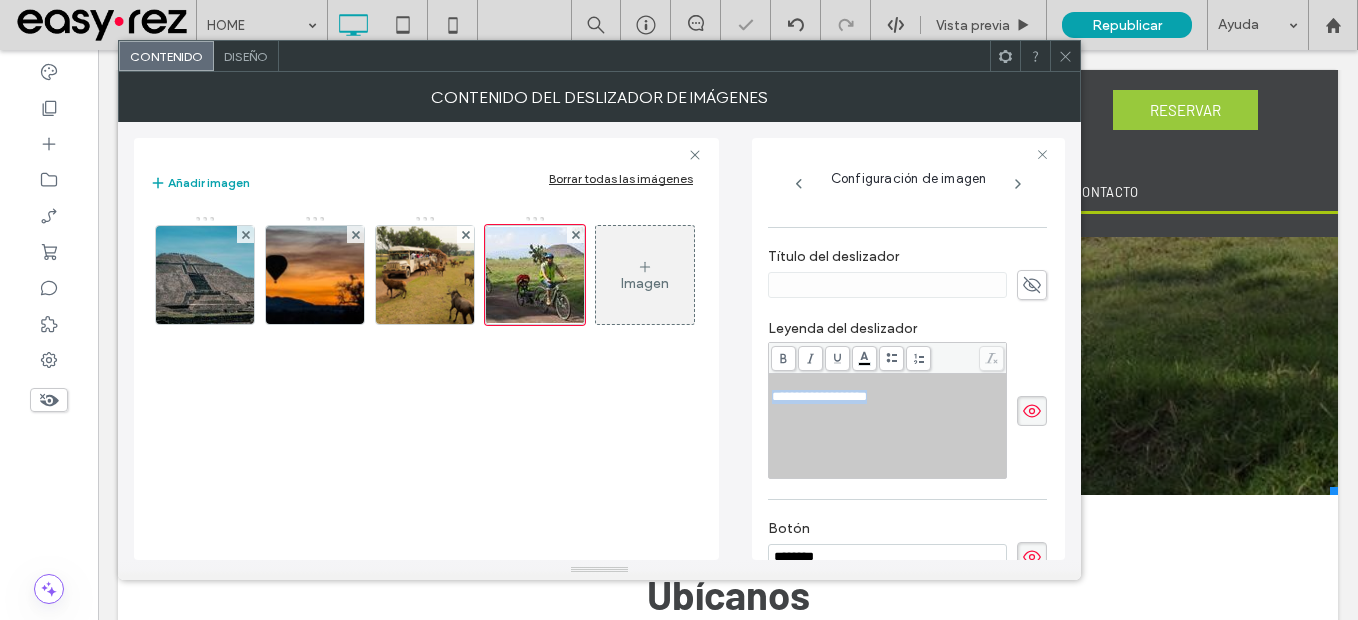 click on "**********" at bounding box center [888, 426] 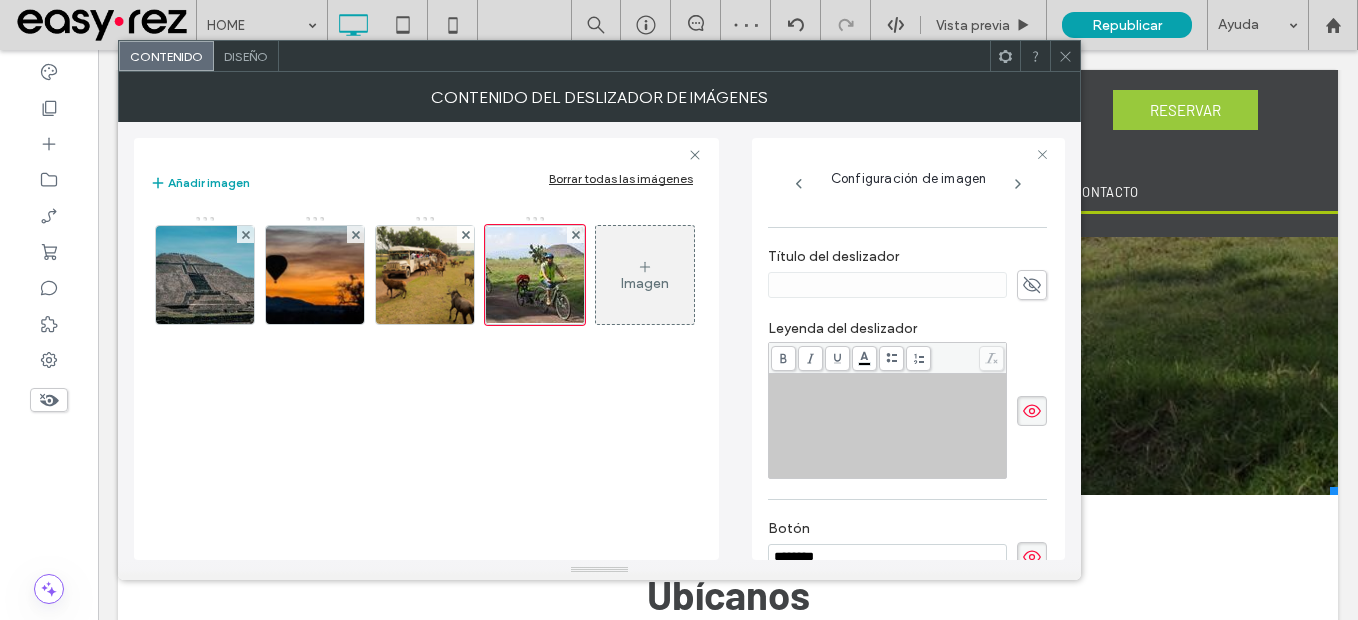 click 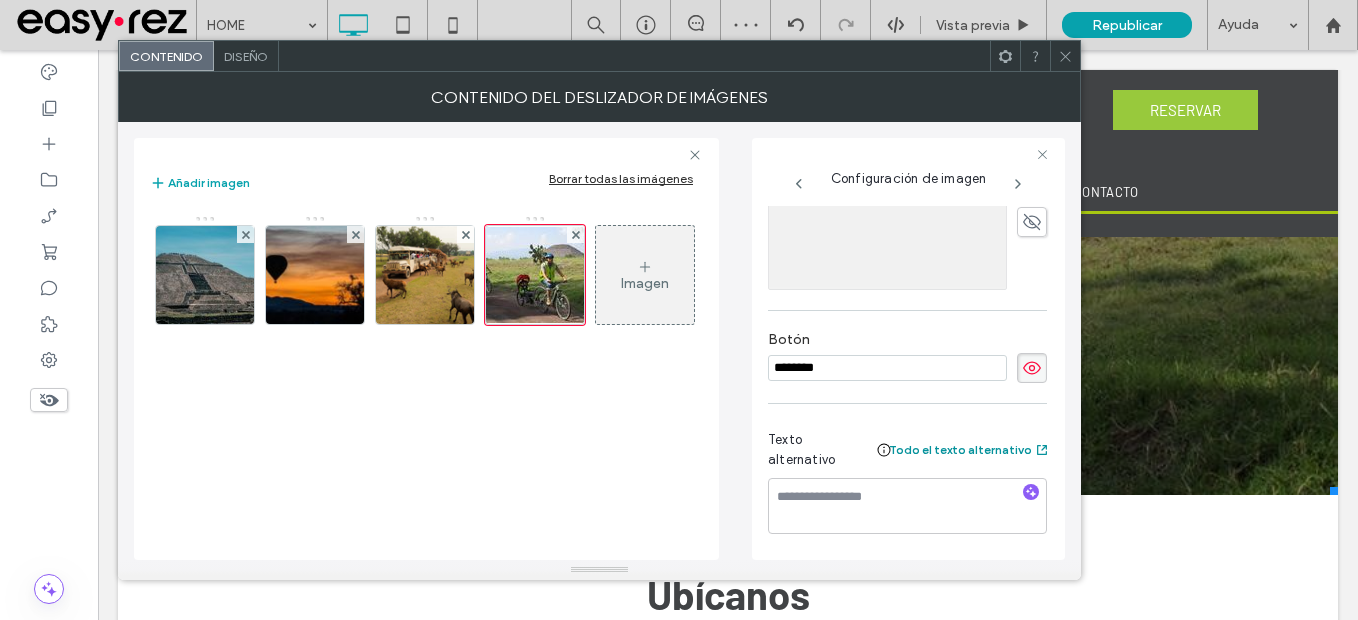 scroll, scrollTop: 598, scrollLeft: 0, axis: vertical 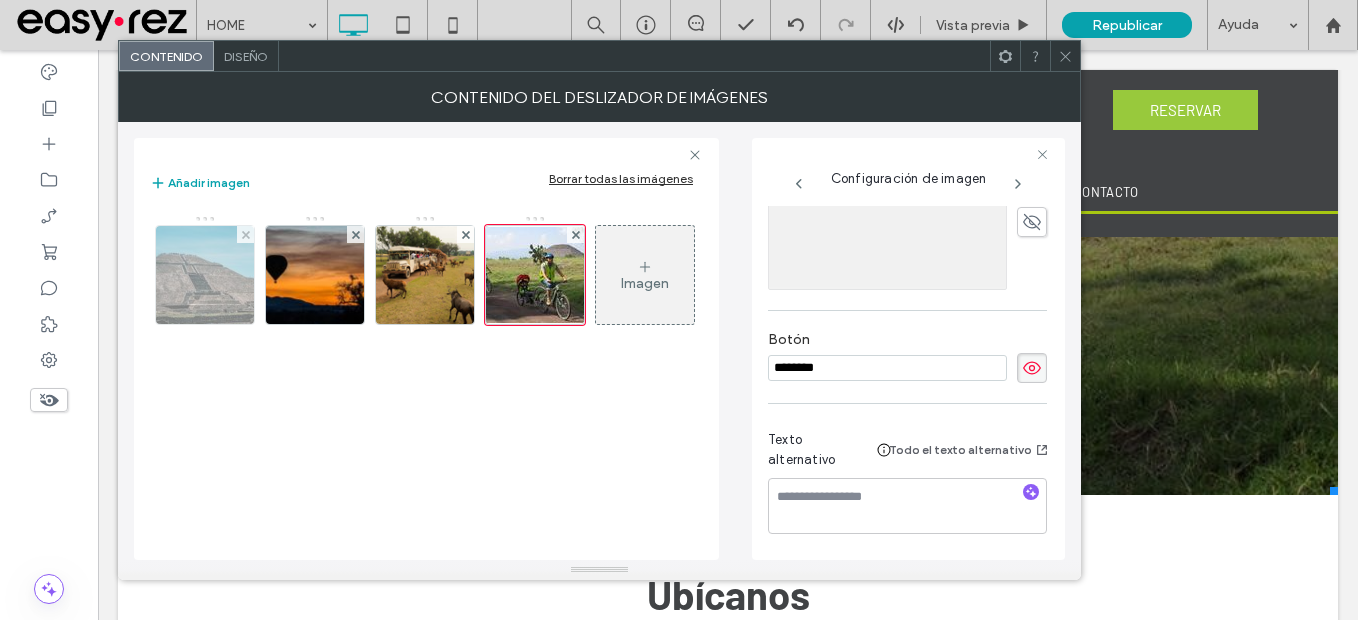 click at bounding box center (205, 275) 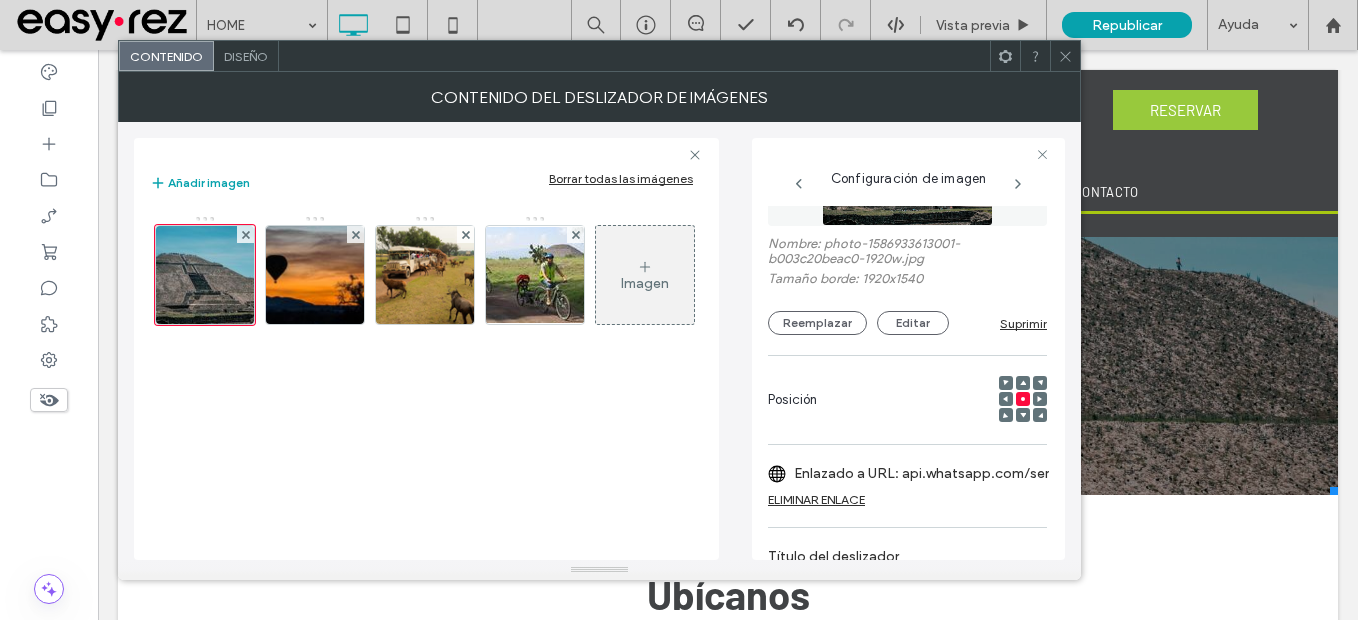 scroll, scrollTop: 328, scrollLeft: 0, axis: vertical 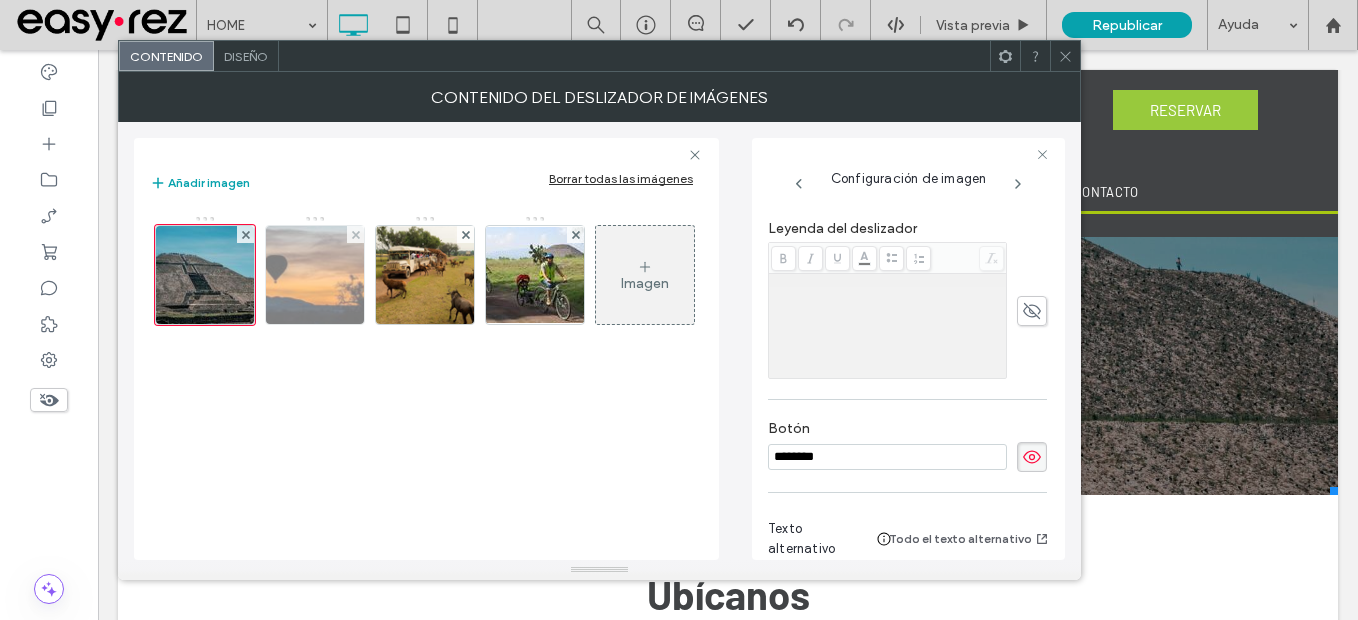 click at bounding box center (315, 275) 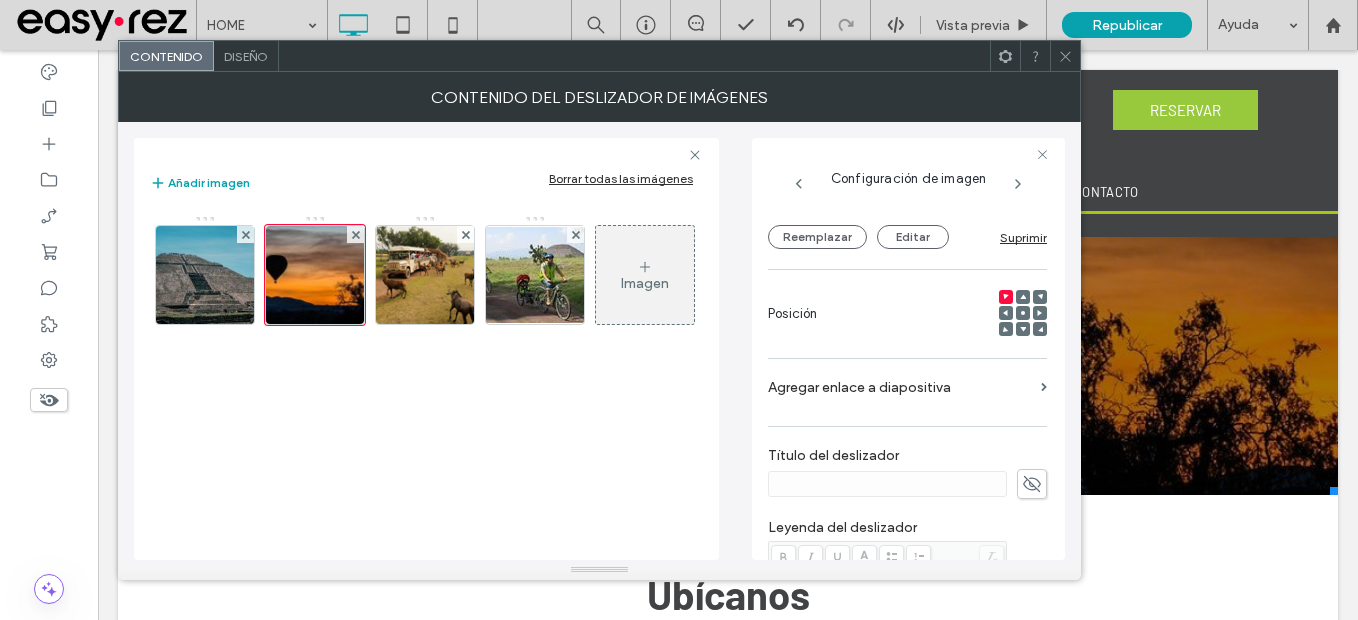 scroll, scrollTop: 213, scrollLeft: 0, axis: vertical 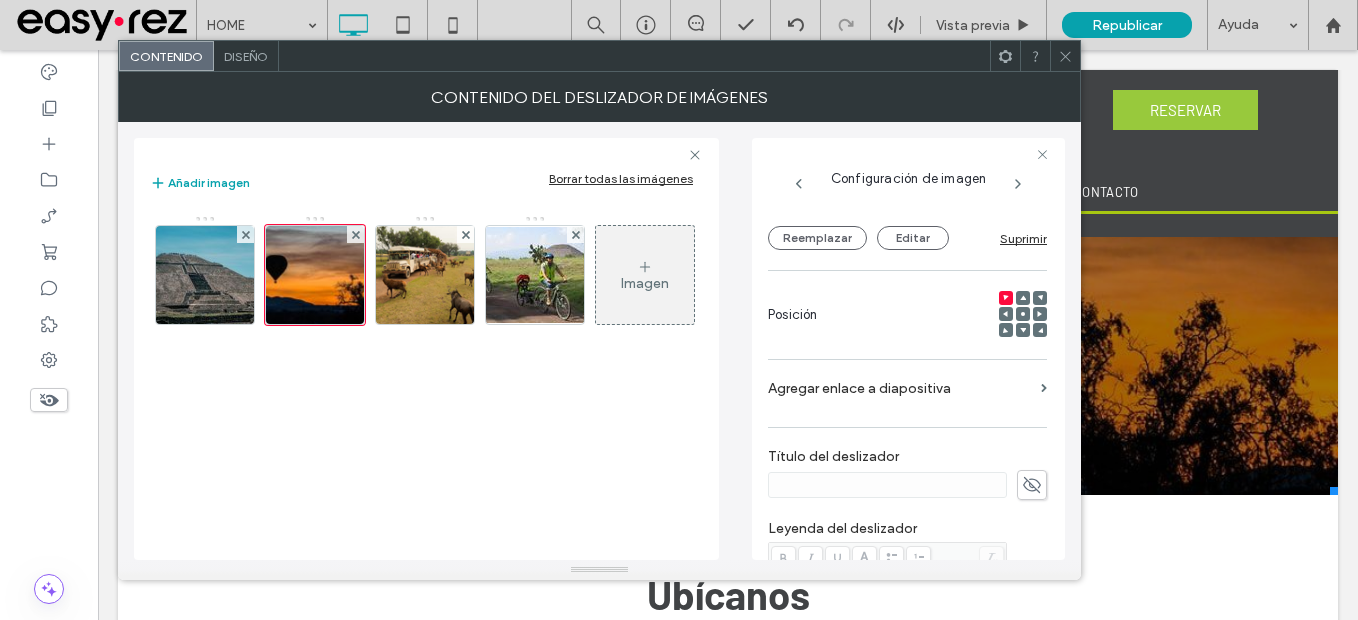 click on "Agregar enlace a diapositiva" at bounding box center [900, 388] 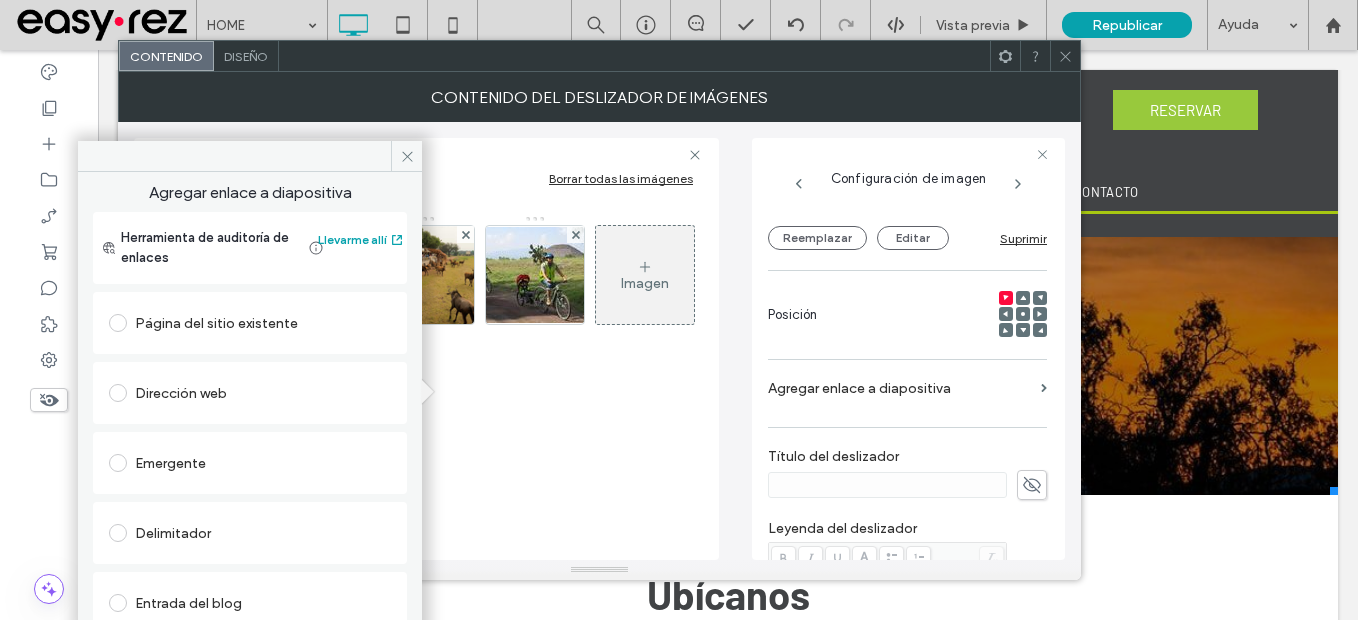 click on "Dirección web" at bounding box center (250, 393) 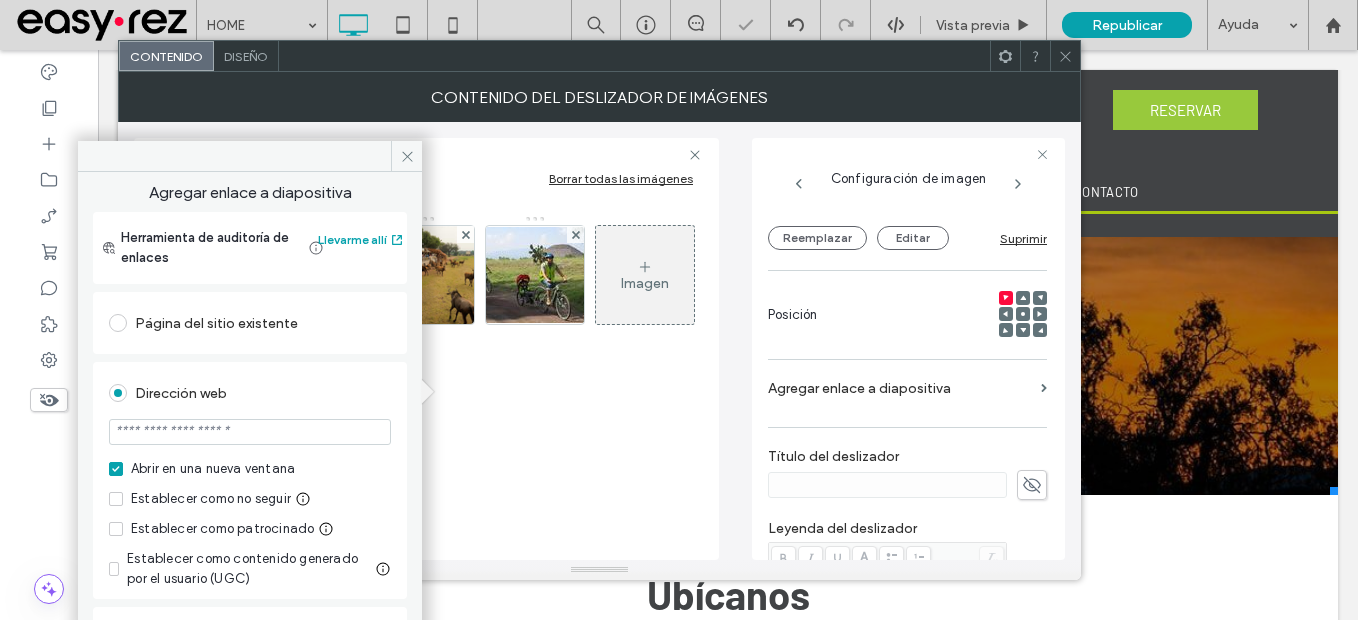 click at bounding box center (250, 432) 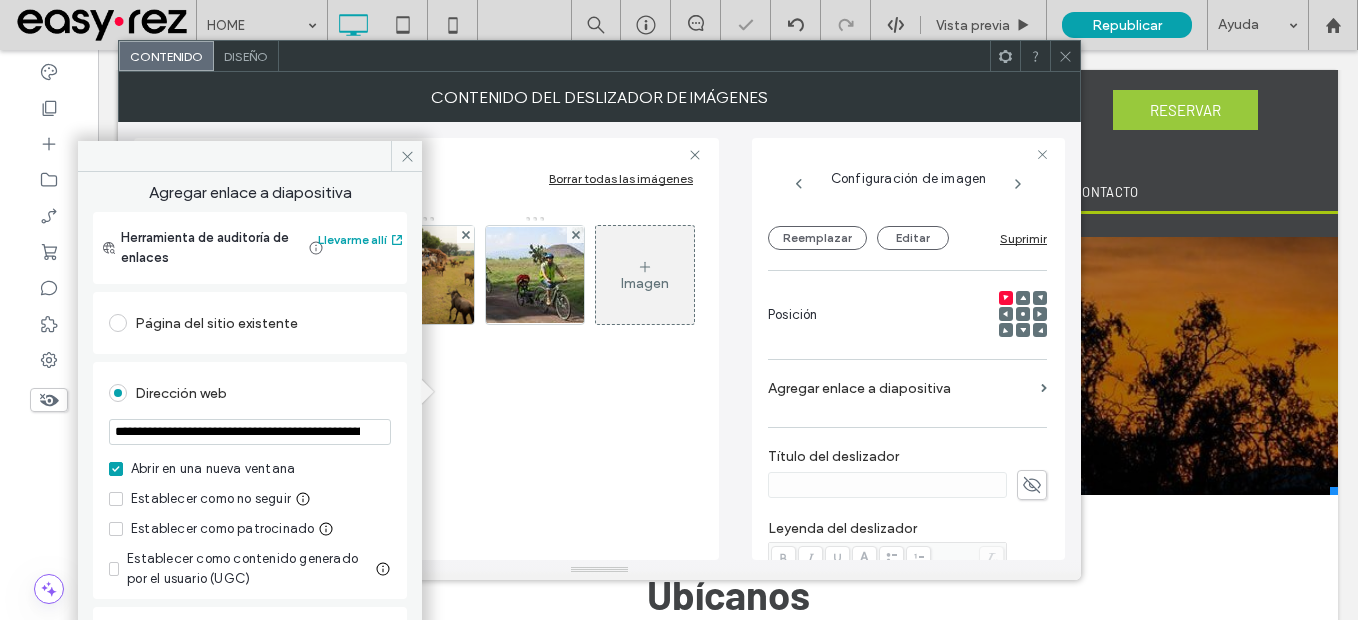 scroll, scrollTop: 0, scrollLeft: 363, axis: horizontal 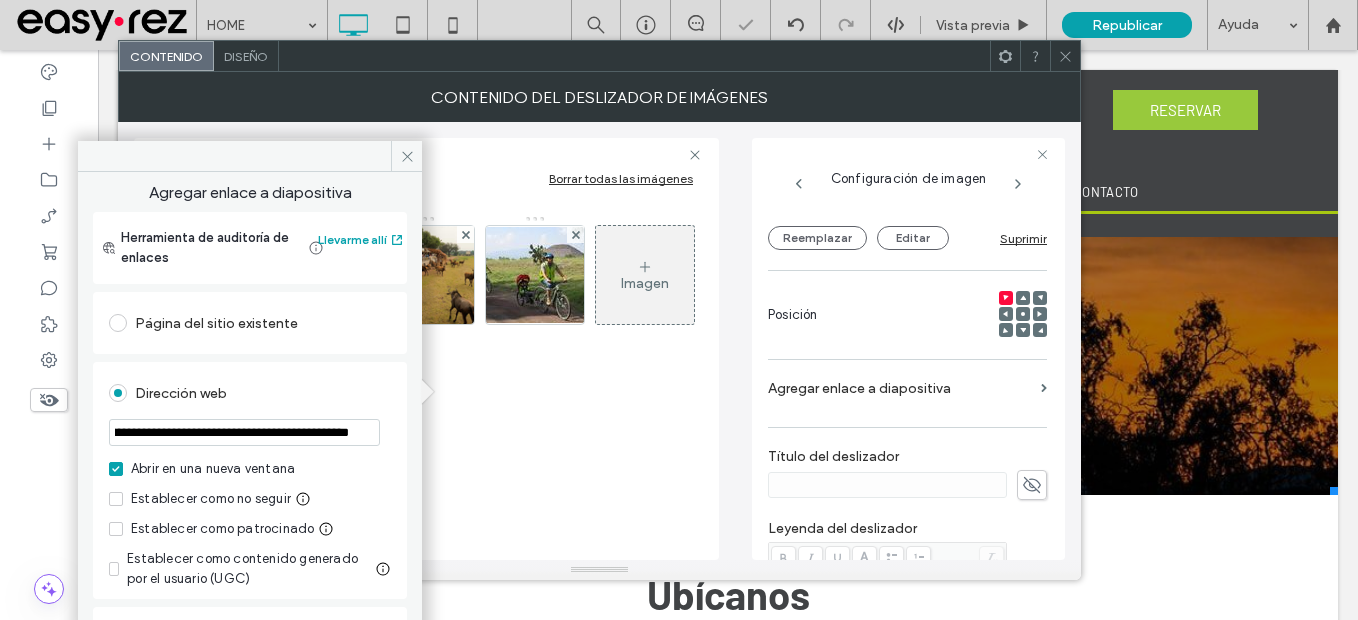 type on "**********" 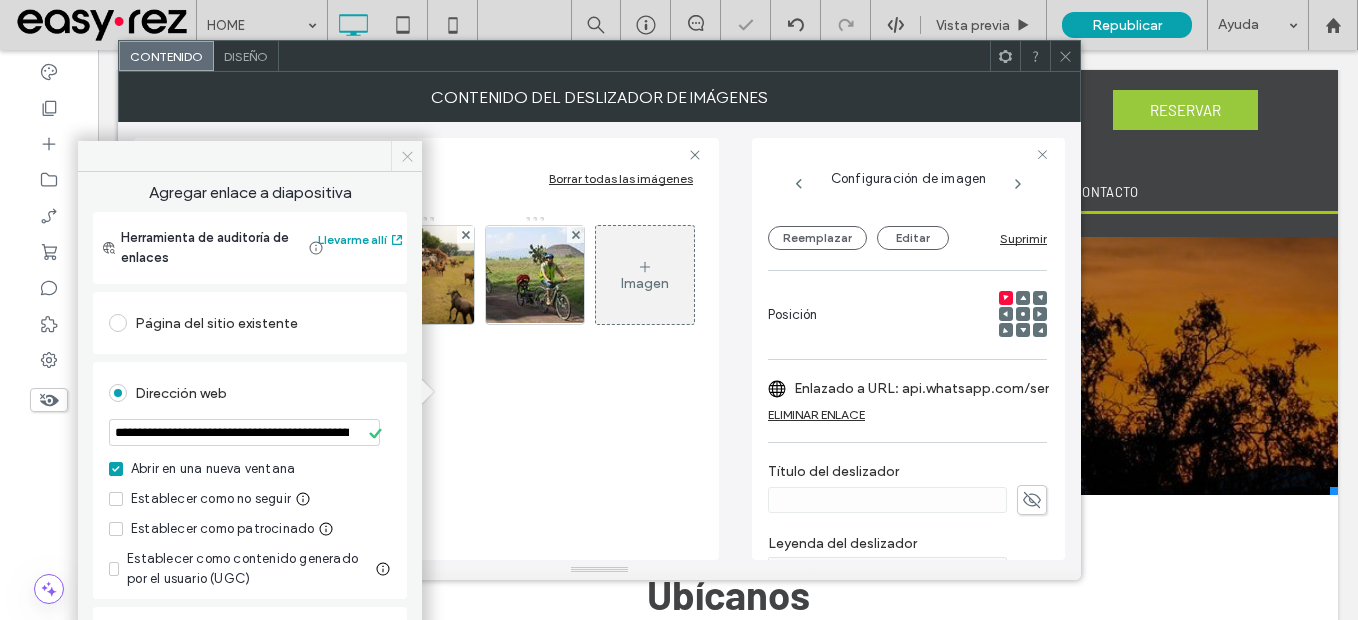 click 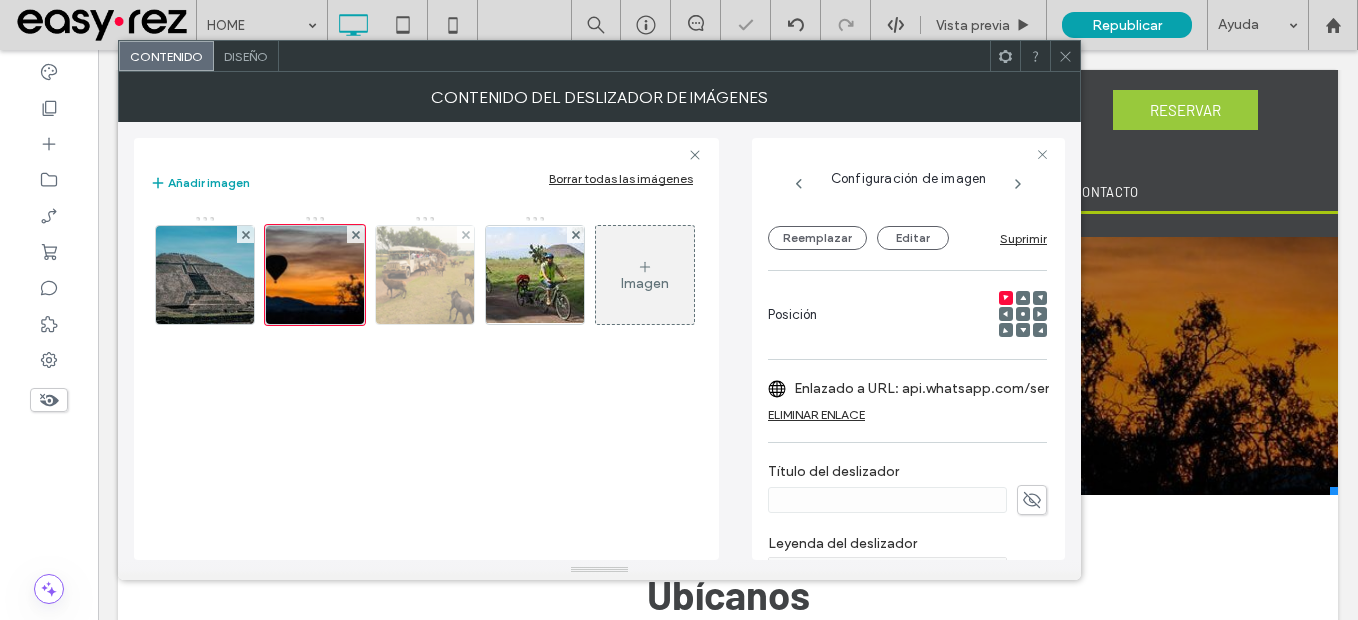 click at bounding box center [424, 275] 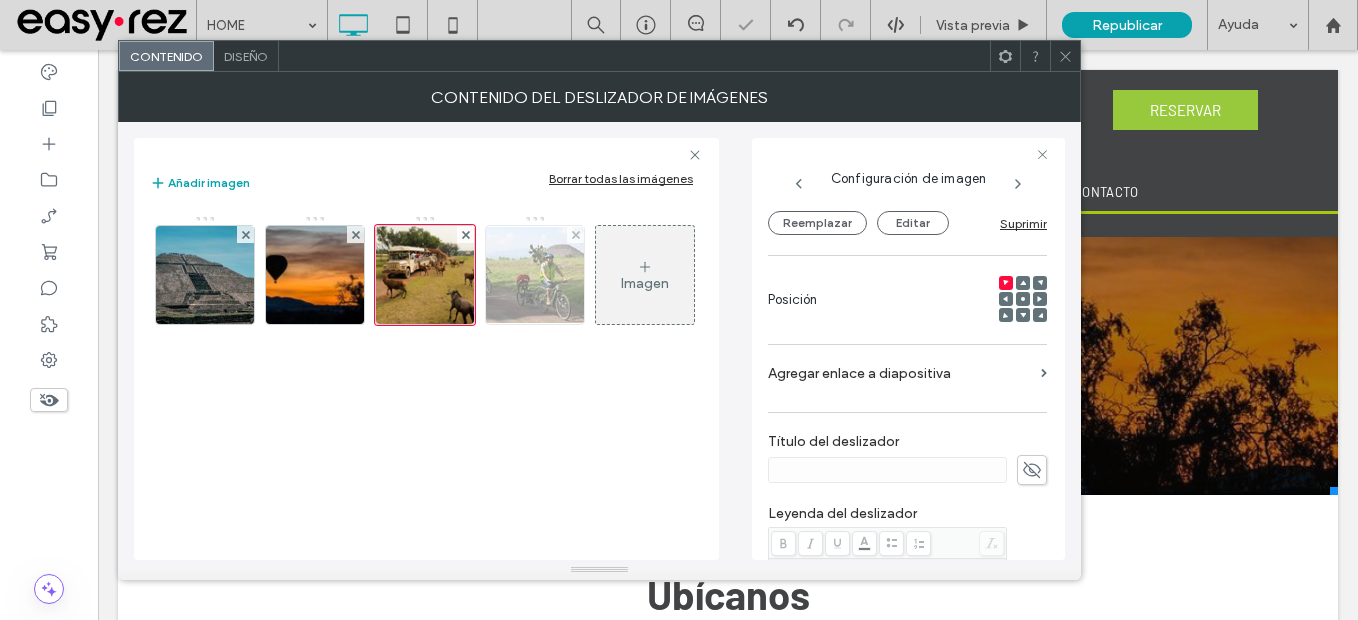 scroll, scrollTop: 198, scrollLeft: 0, axis: vertical 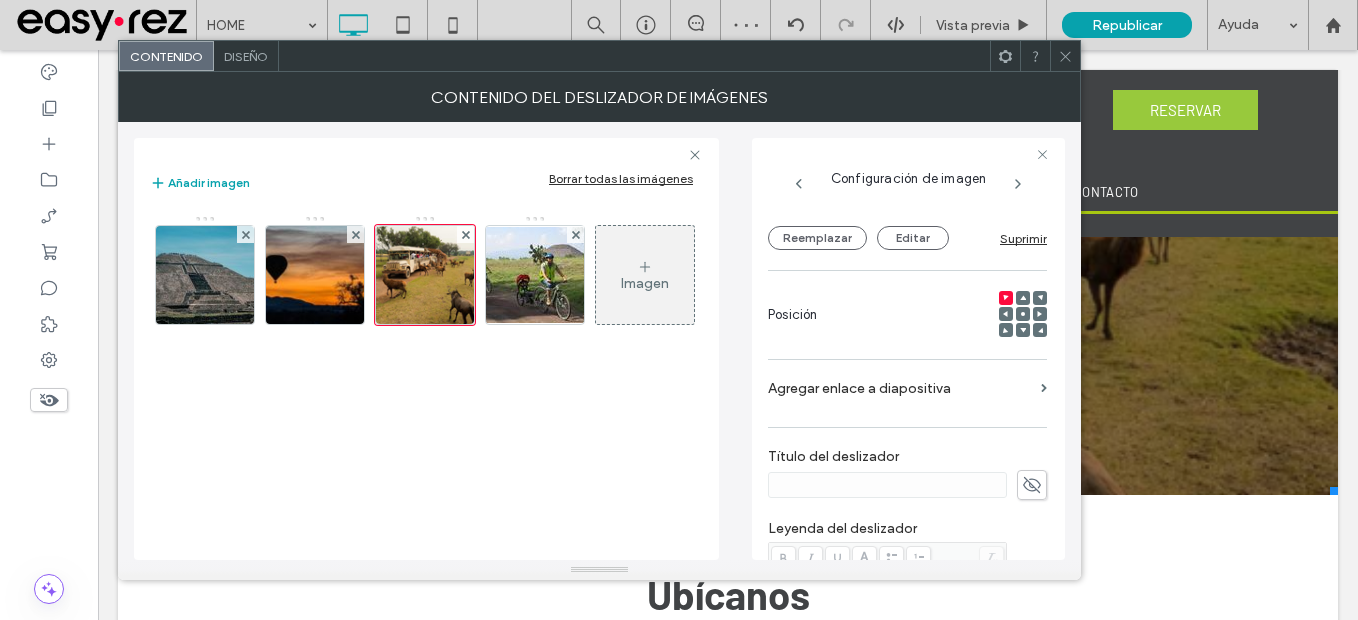 click on "Agregar enlace a diapositiva" at bounding box center (900, 388) 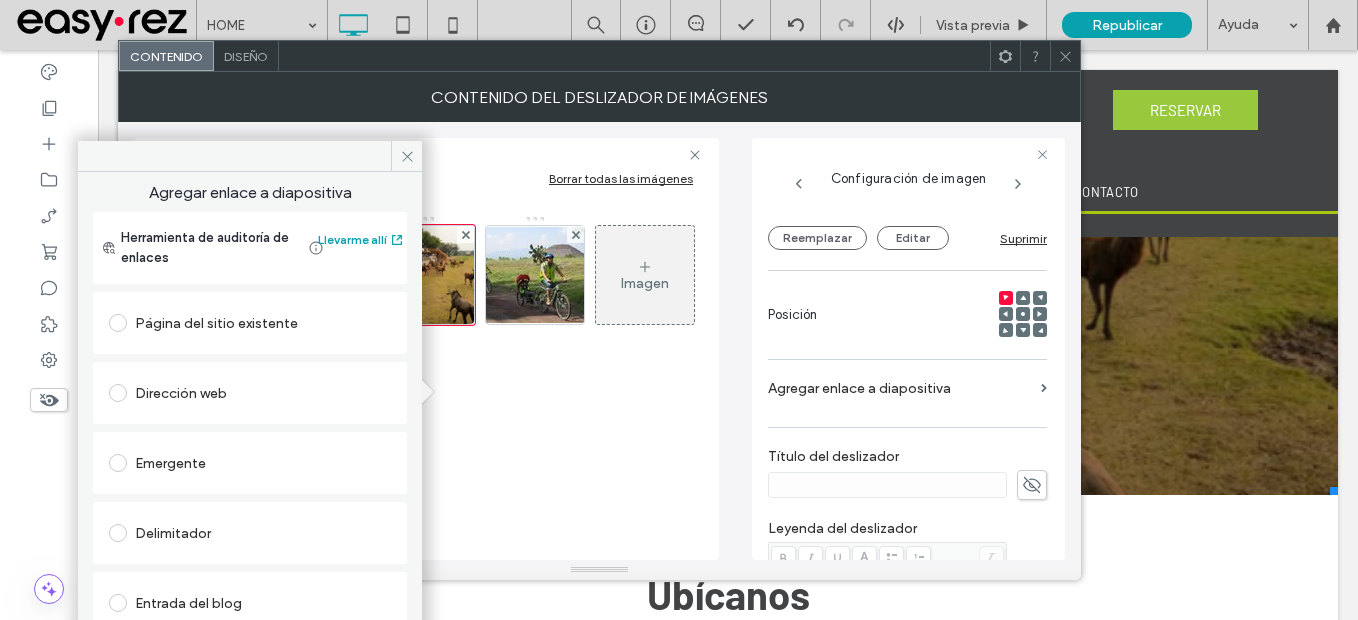 click on "Dirección web" at bounding box center (250, 393) 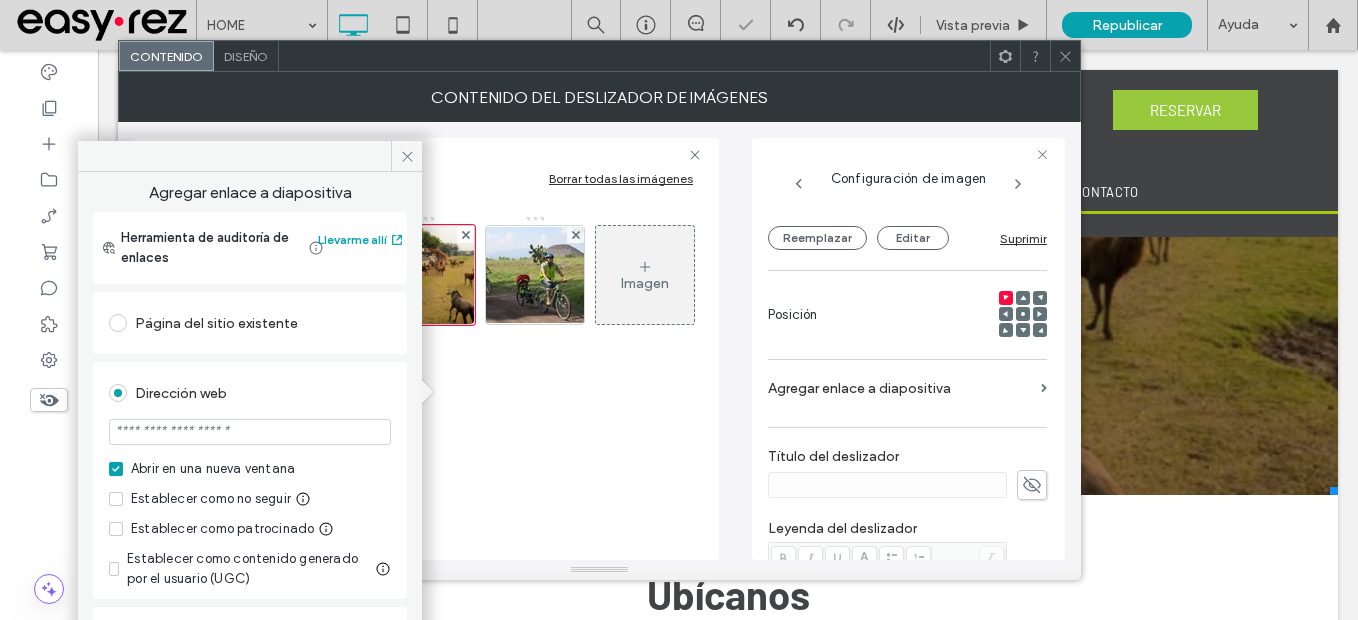 click at bounding box center (250, 432) 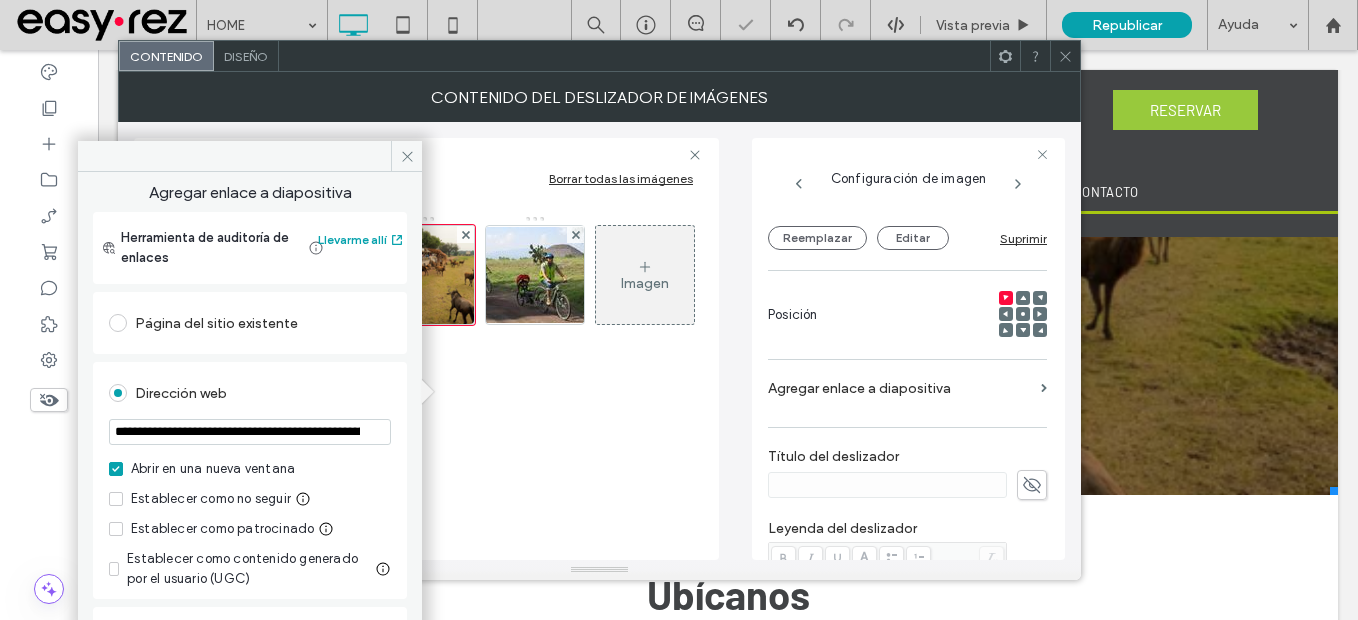 scroll, scrollTop: 0, scrollLeft: 363, axis: horizontal 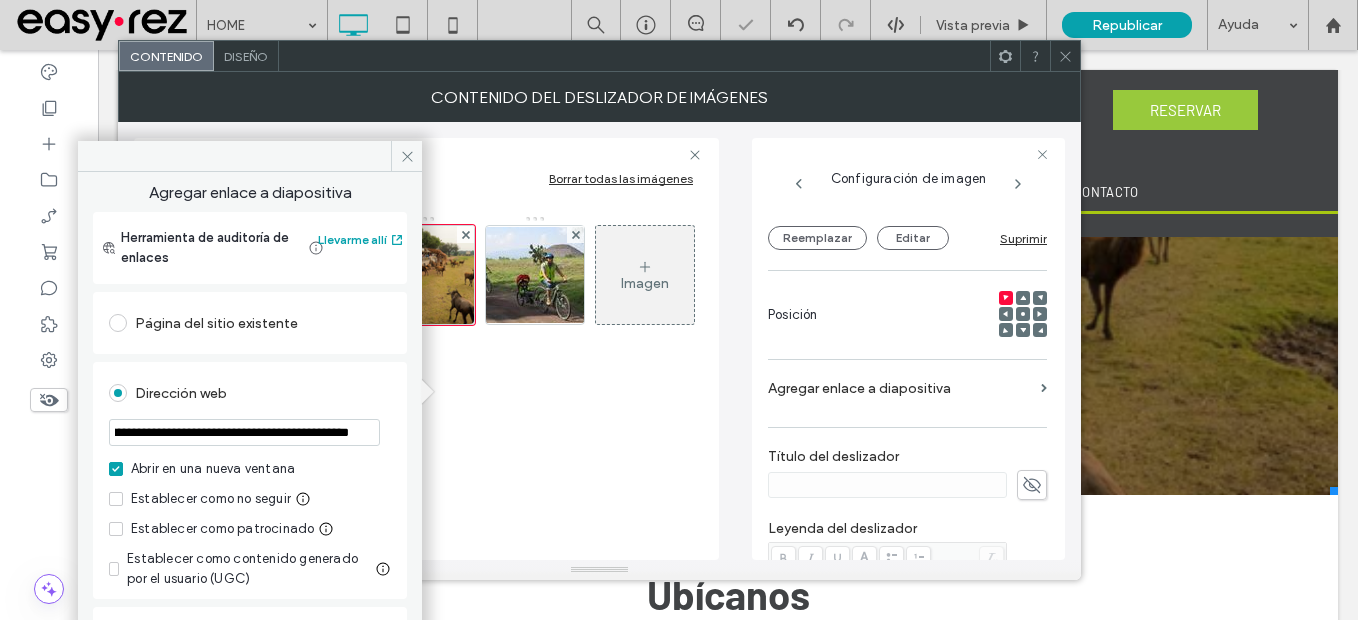 type on "**********" 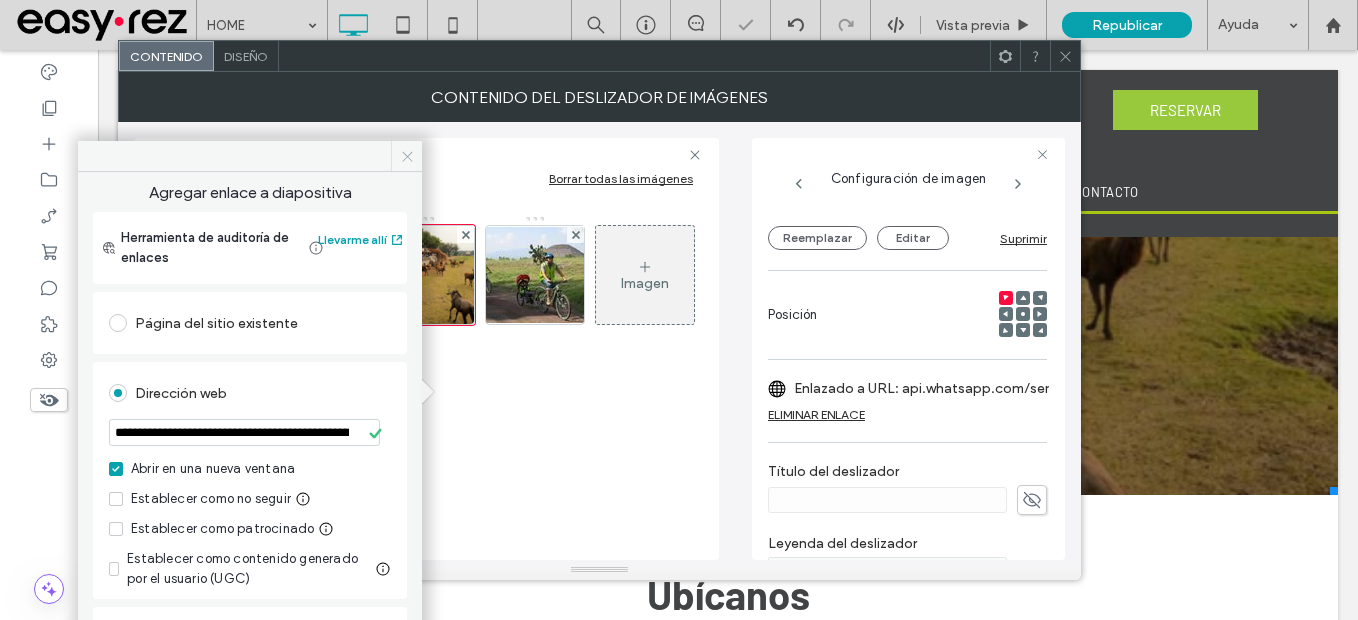 click 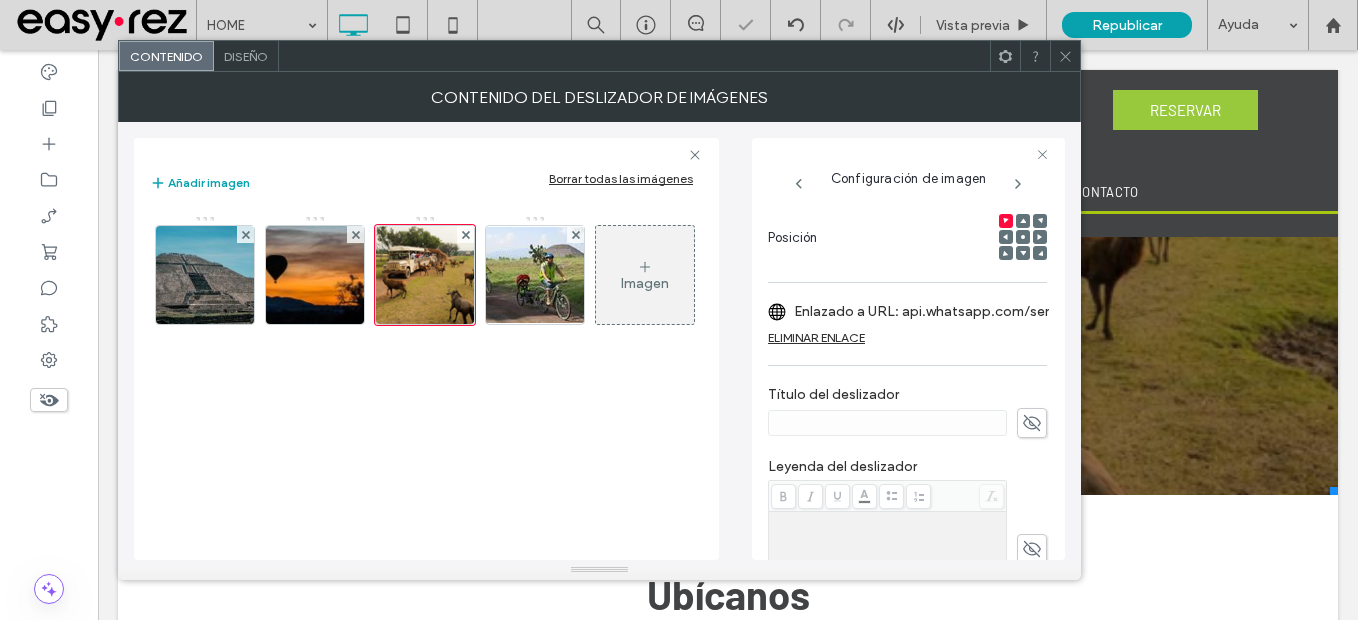 scroll, scrollTop: 398, scrollLeft: 0, axis: vertical 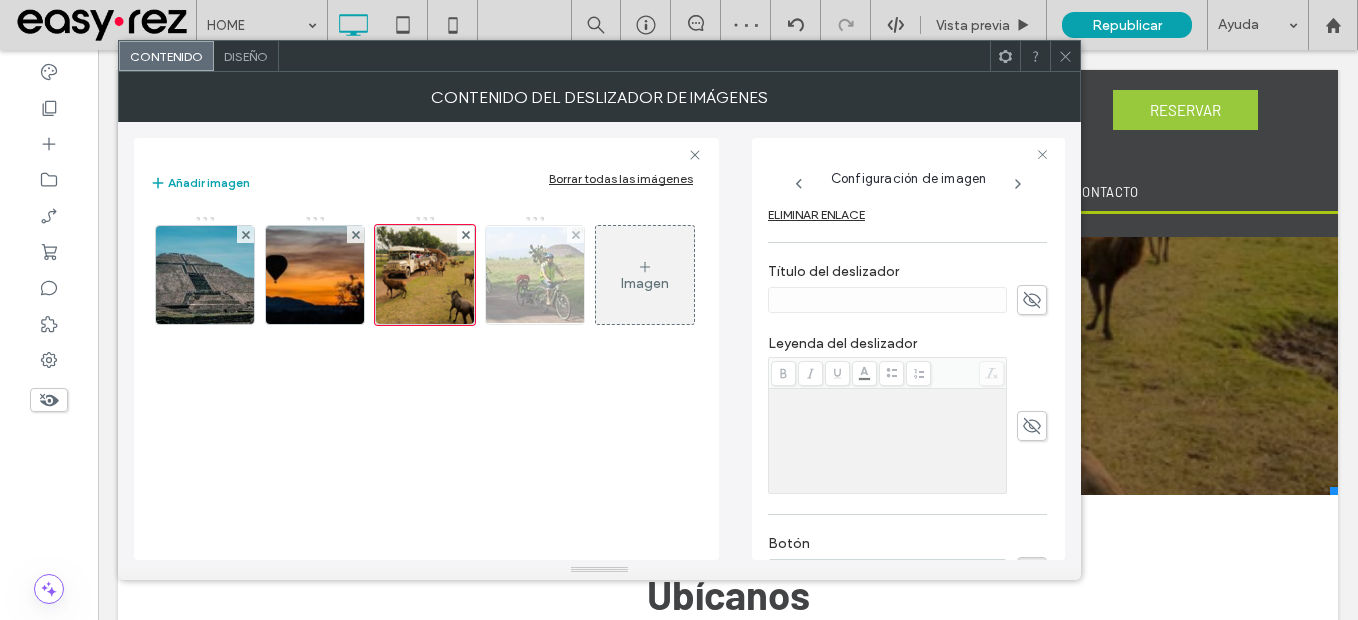 click at bounding box center (535, 275) 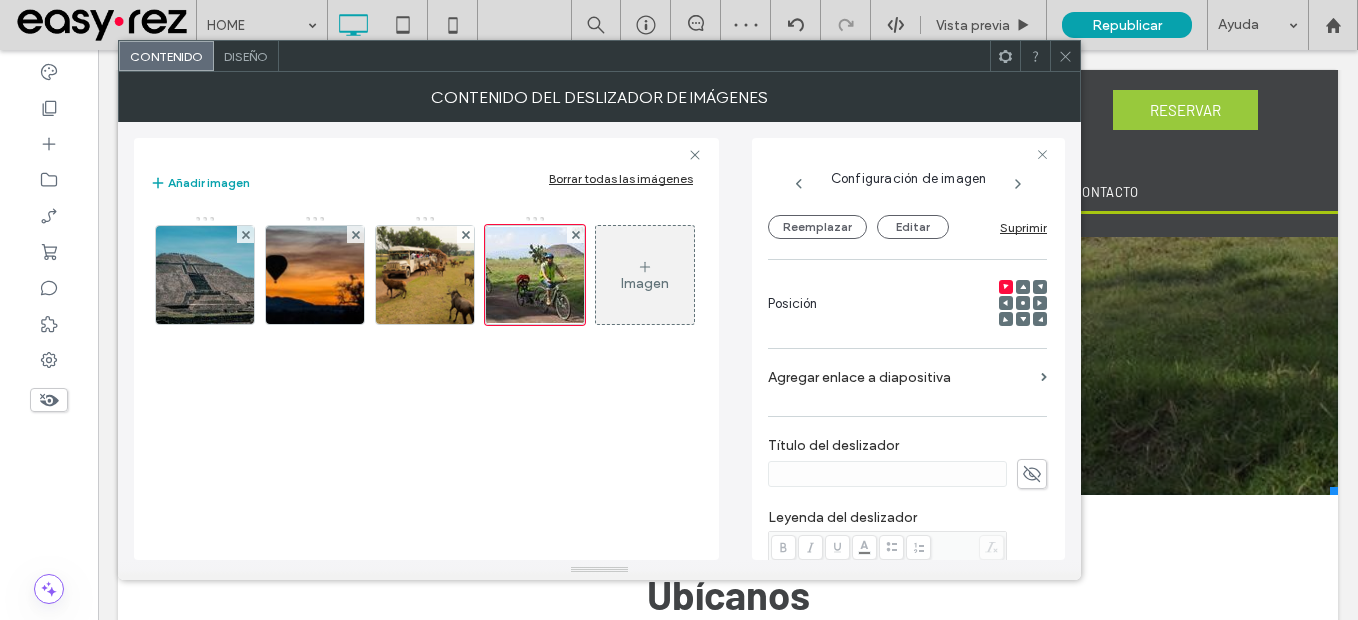 scroll, scrollTop: 198, scrollLeft: 0, axis: vertical 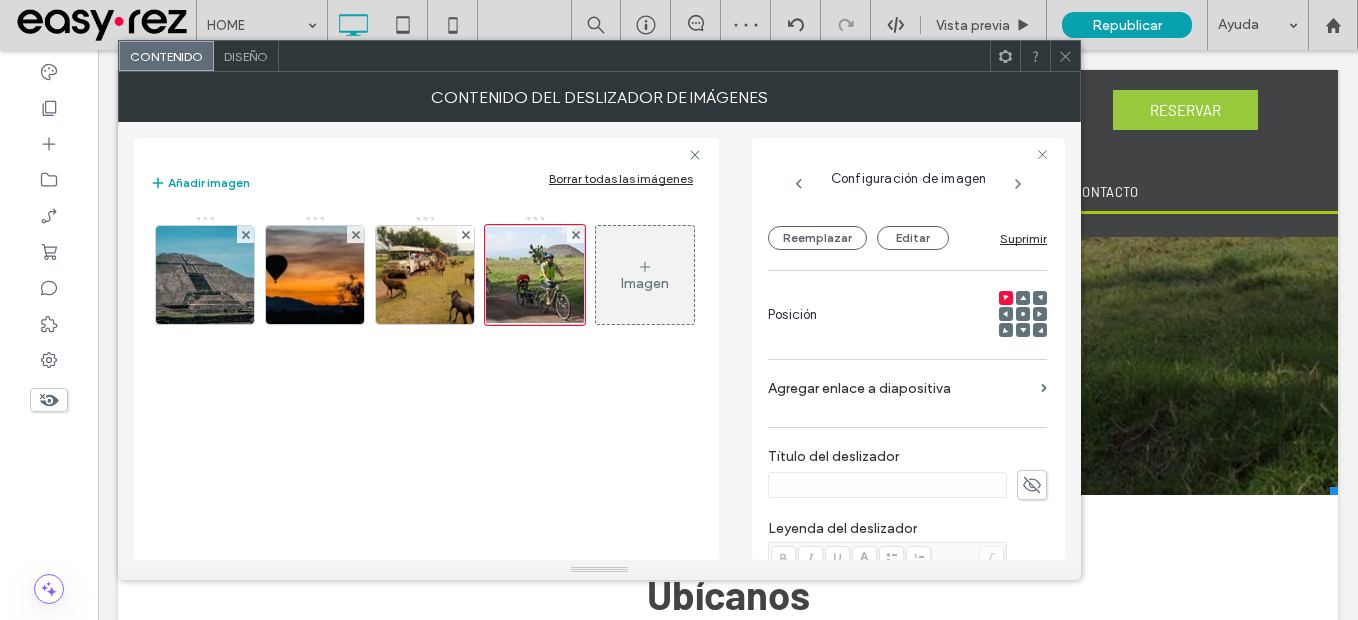 click on "Agregar enlace a diapositiva" at bounding box center [900, 388] 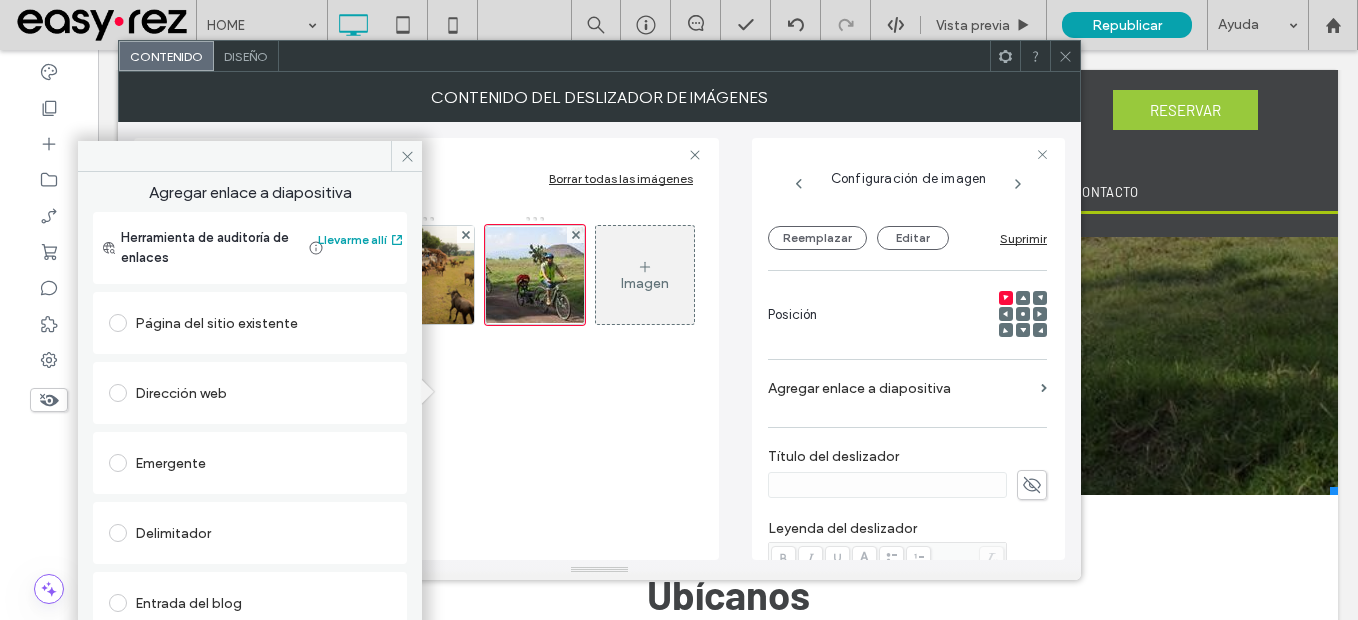 click on "Página del sitio existente" at bounding box center [250, 323] 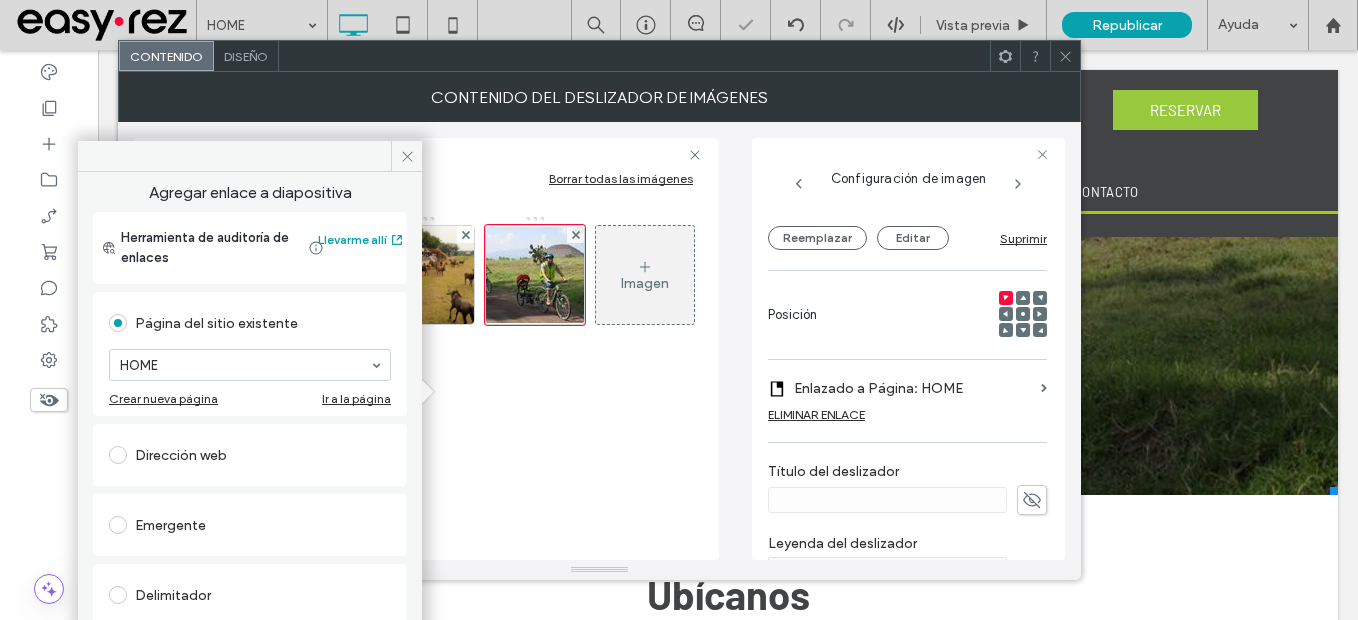 click on "Dirección web" at bounding box center [250, 455] 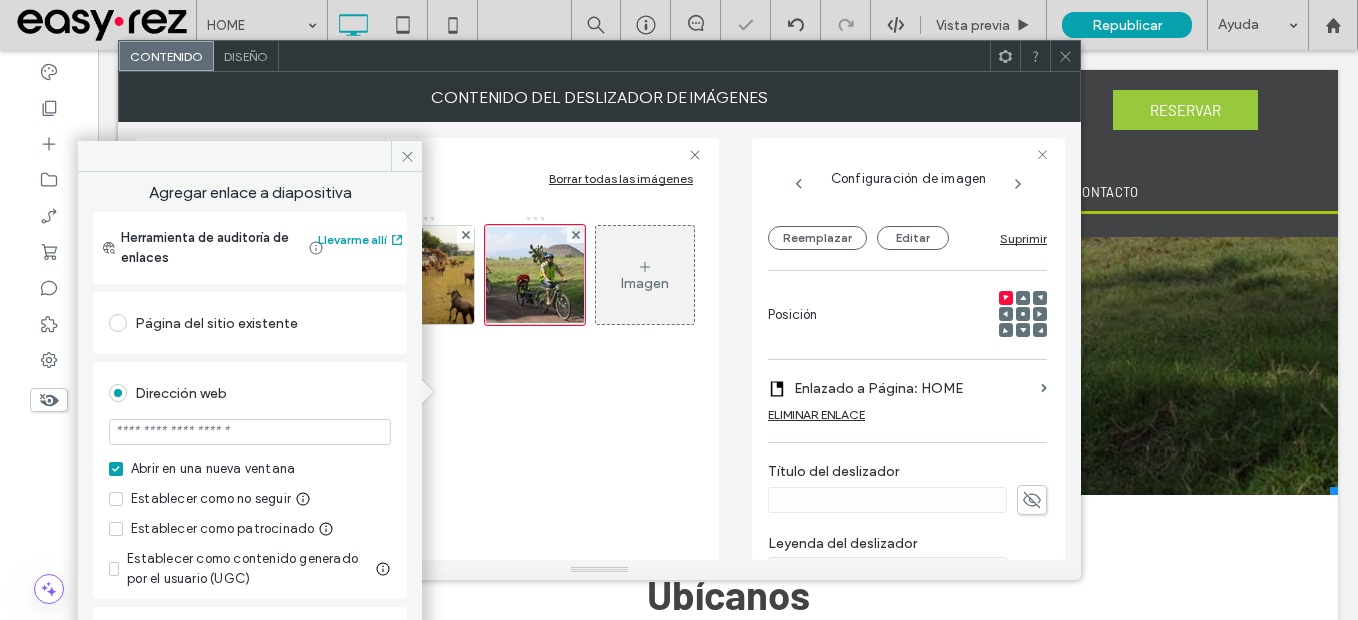 click on "Dirección web" at bounding box center [250, 393] 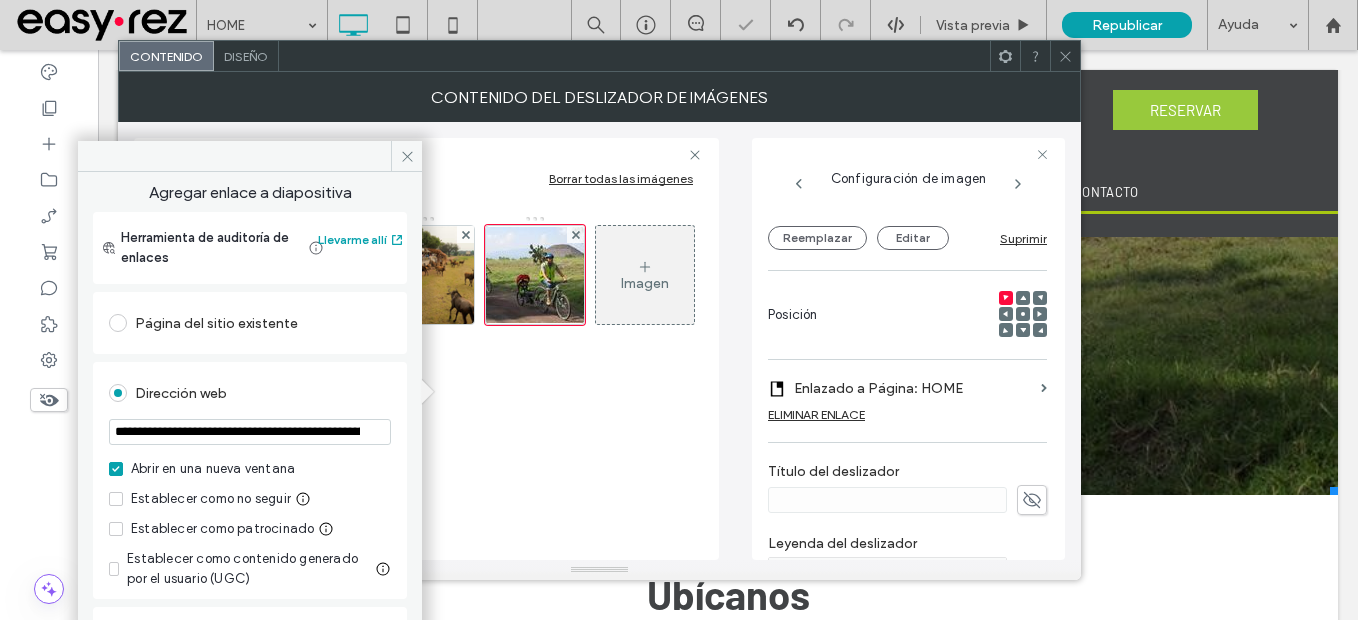 scroll, scrollTop: 0, scrollLeft: 363, axis: horizontal 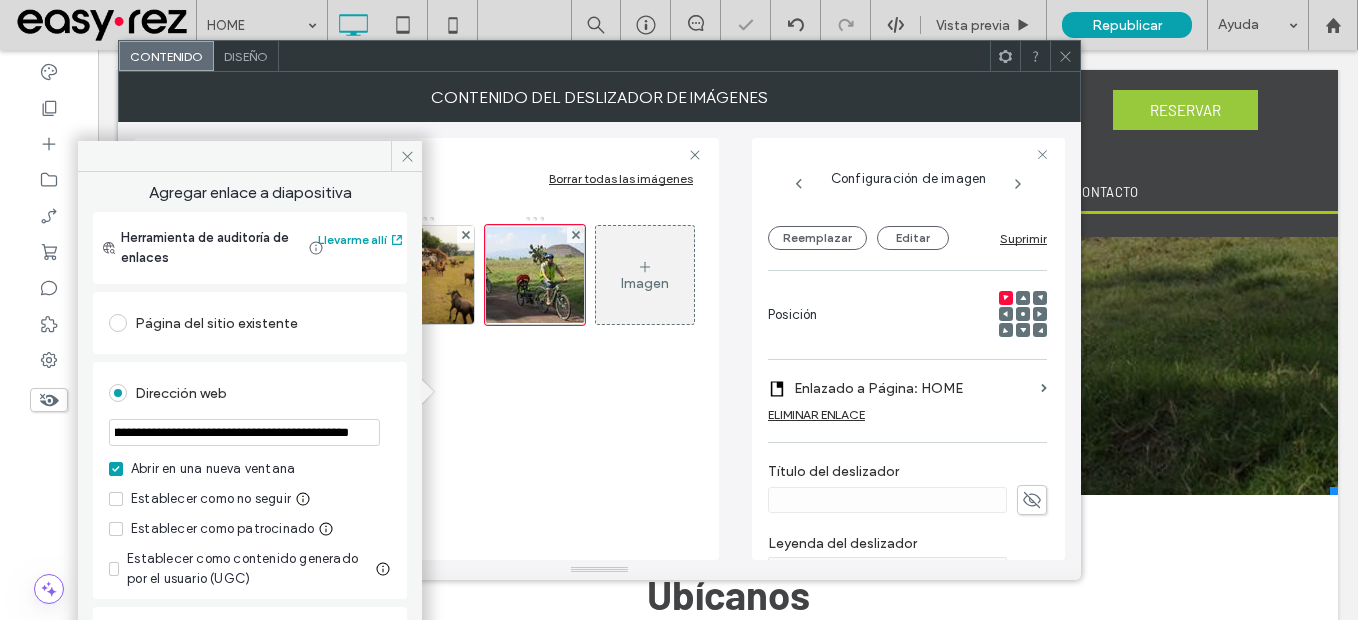 type on "**********" 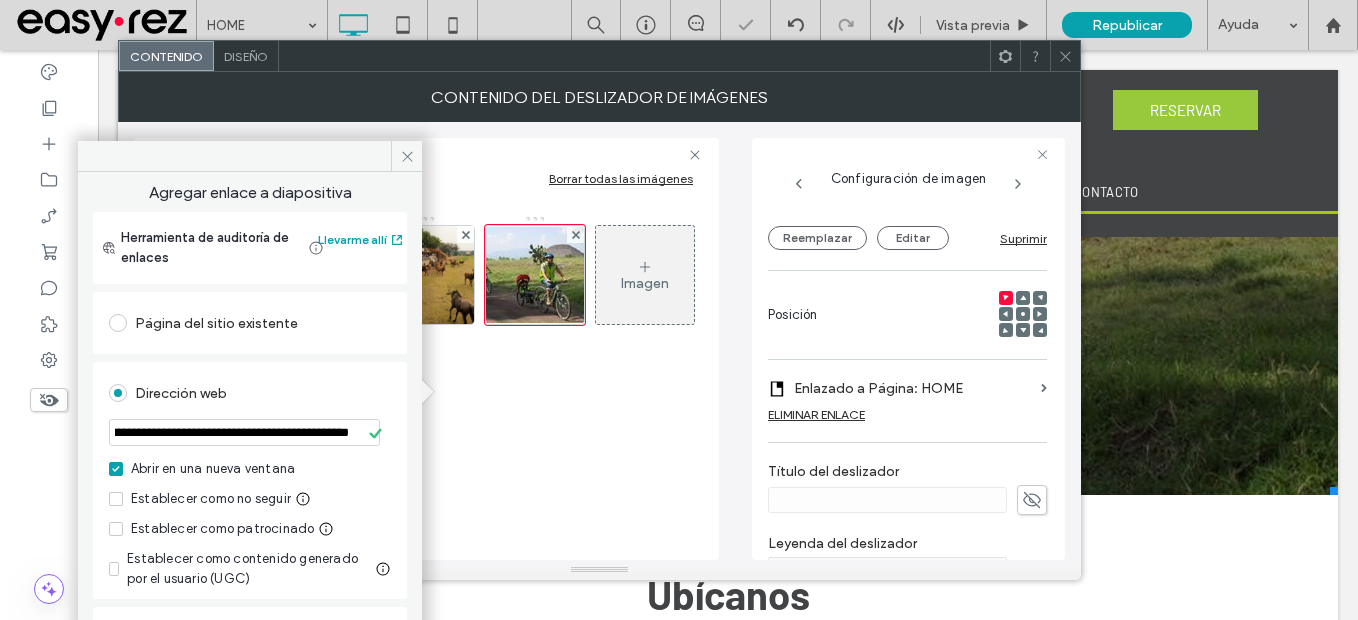 scroll, scrollTop: 0, scrollLeft: 0, axis: both 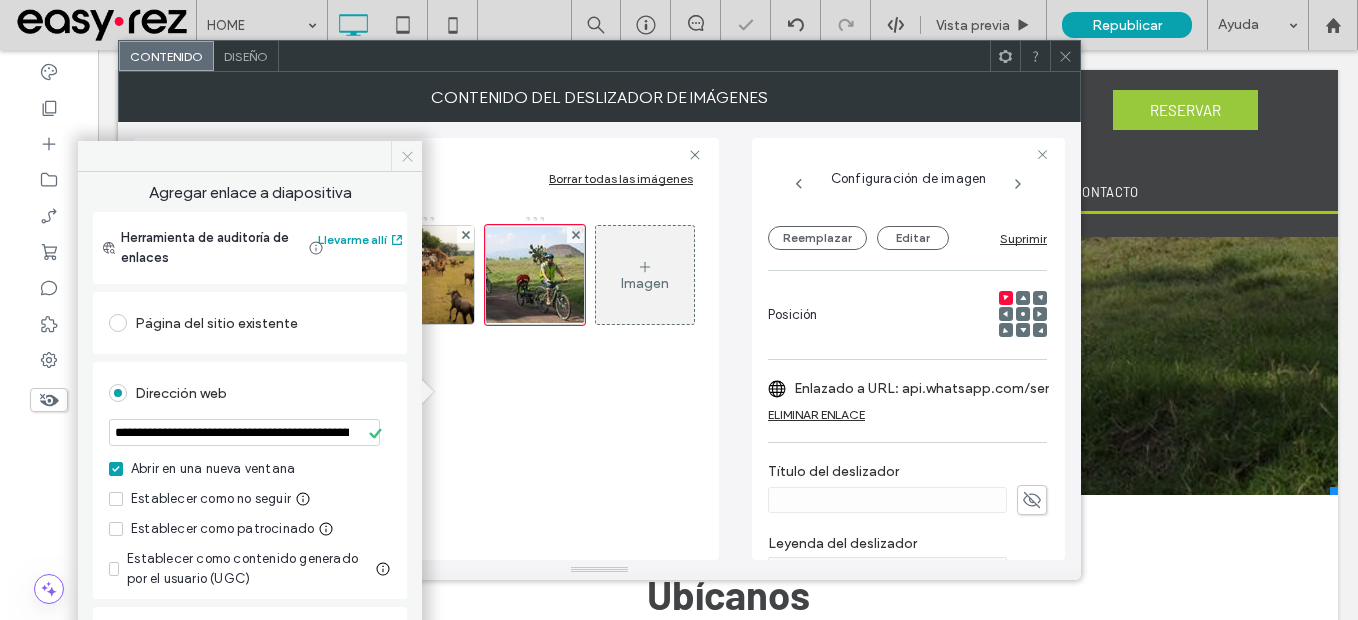 click 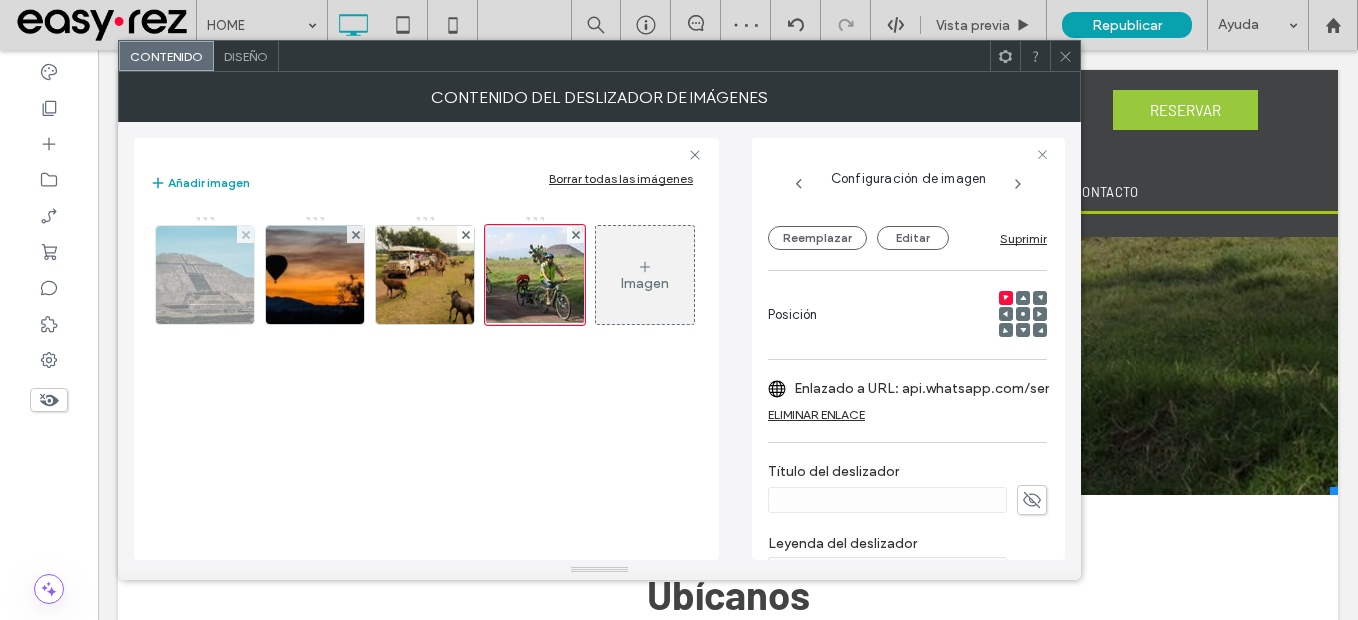 click at bounding box center (205, 275) 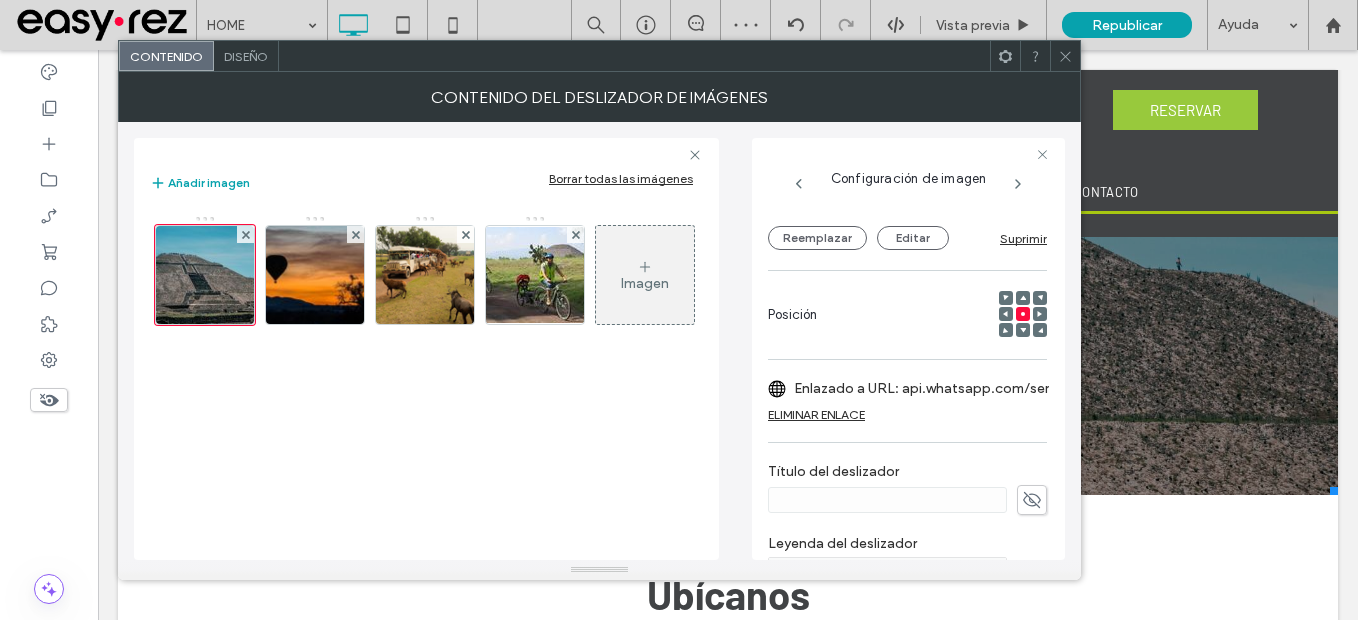 scroll, scrollTop: 13, scrollLeft: 0, axis: vertical 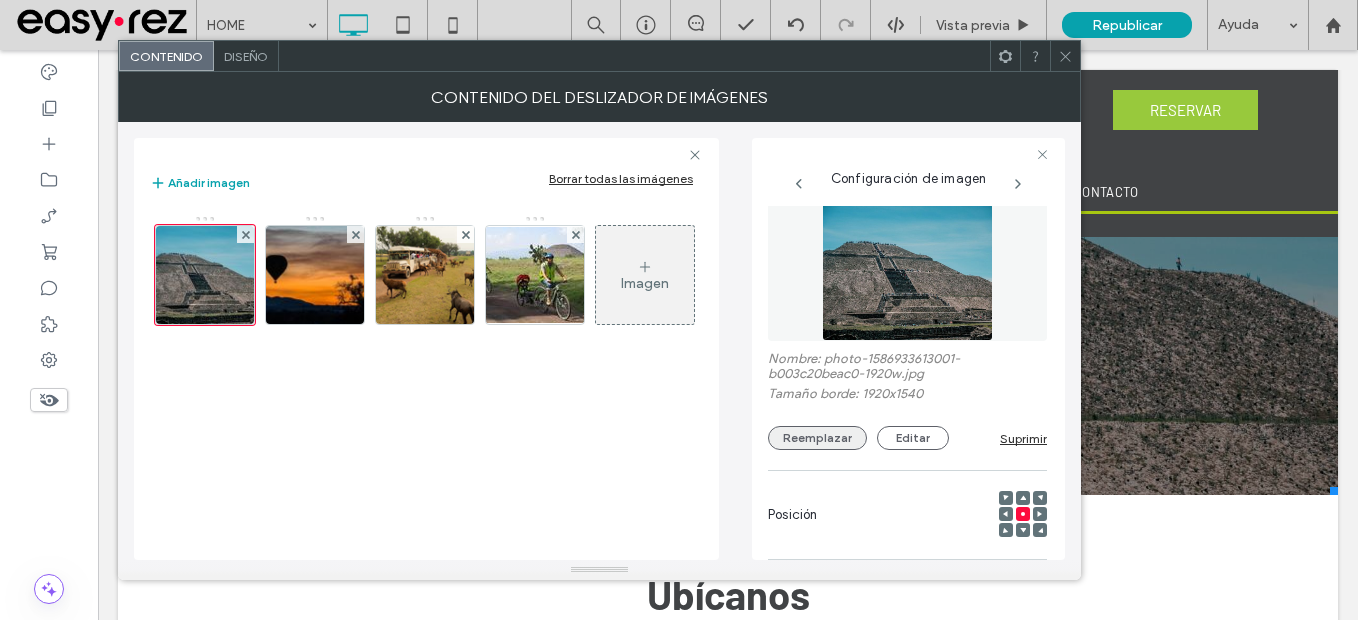 click on "Reemplazar" at bounding box center (817, 438) 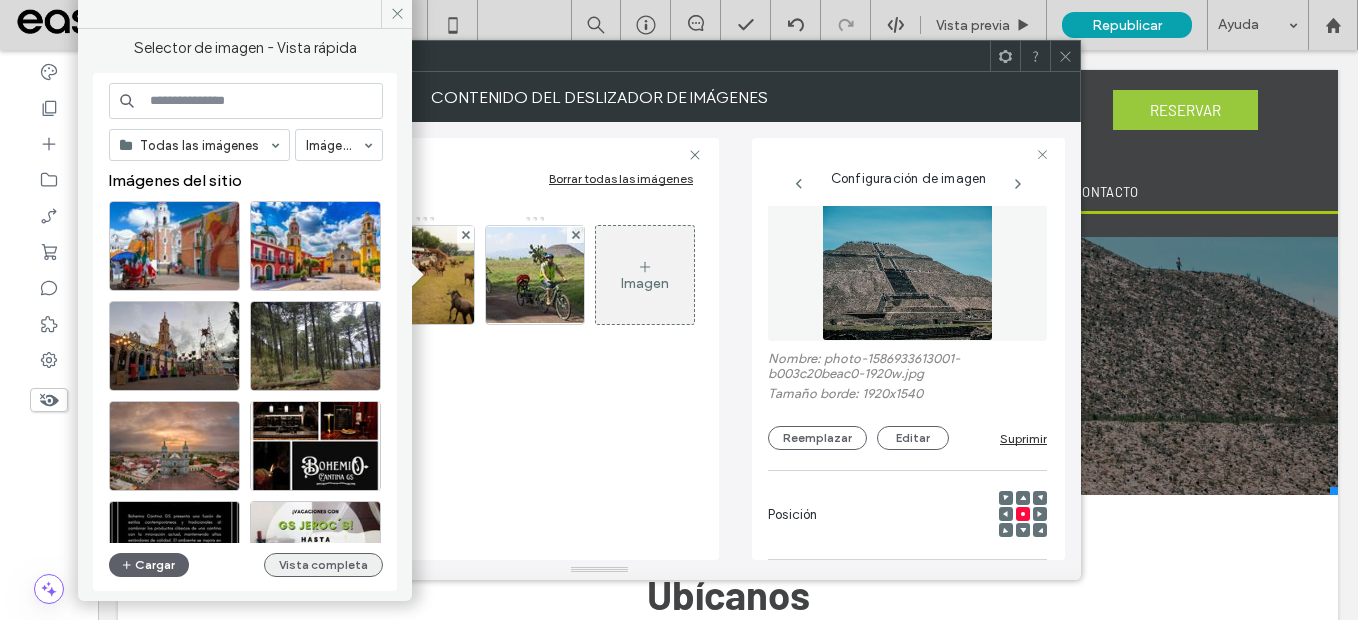 click on "Vista completa" at bounding box center [323, 565] 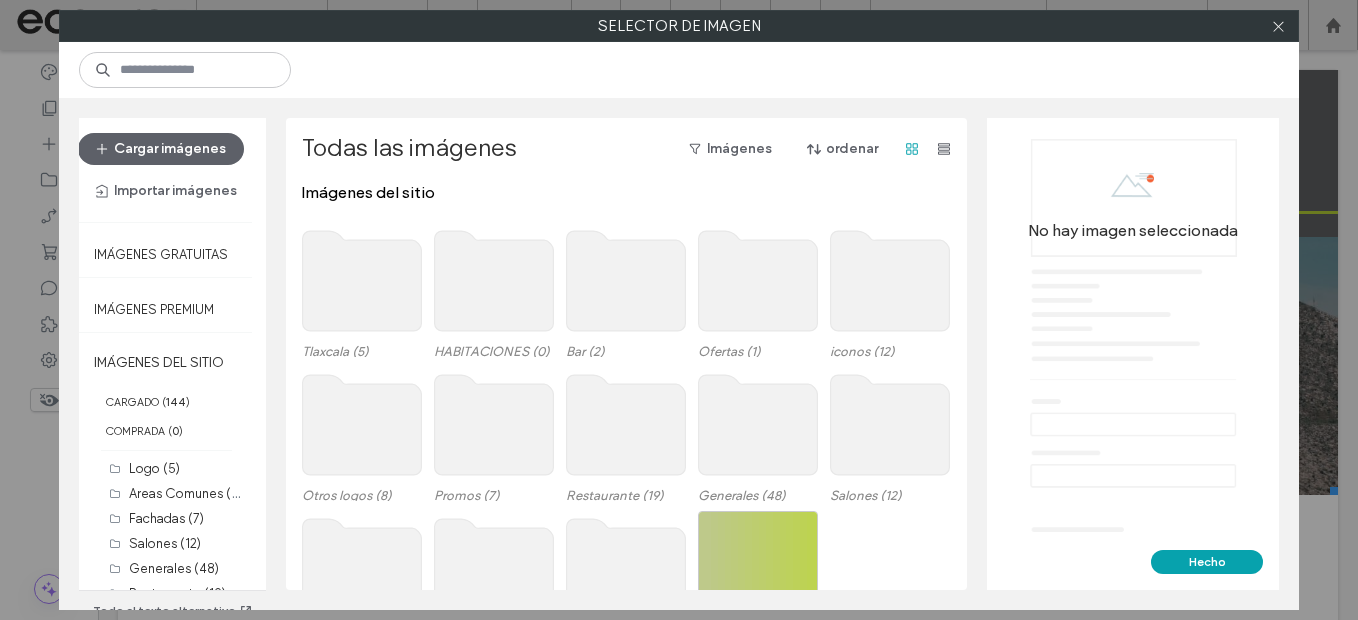 click 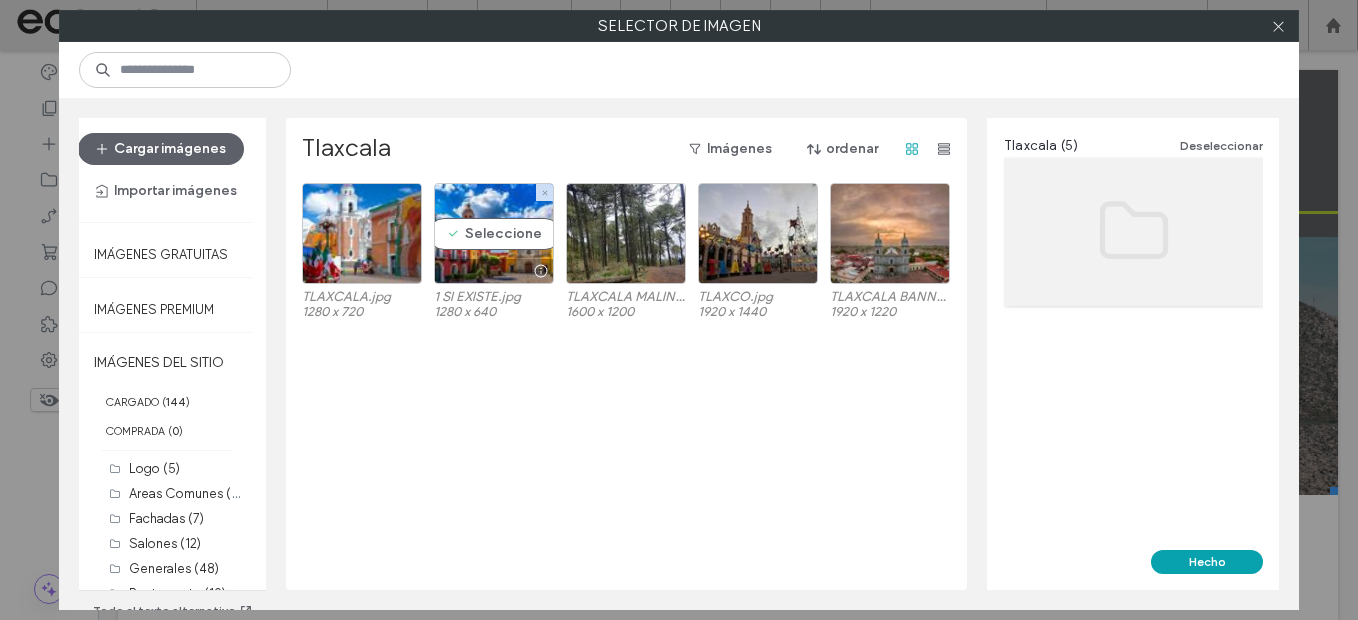 click at bounding box center (494, 271) 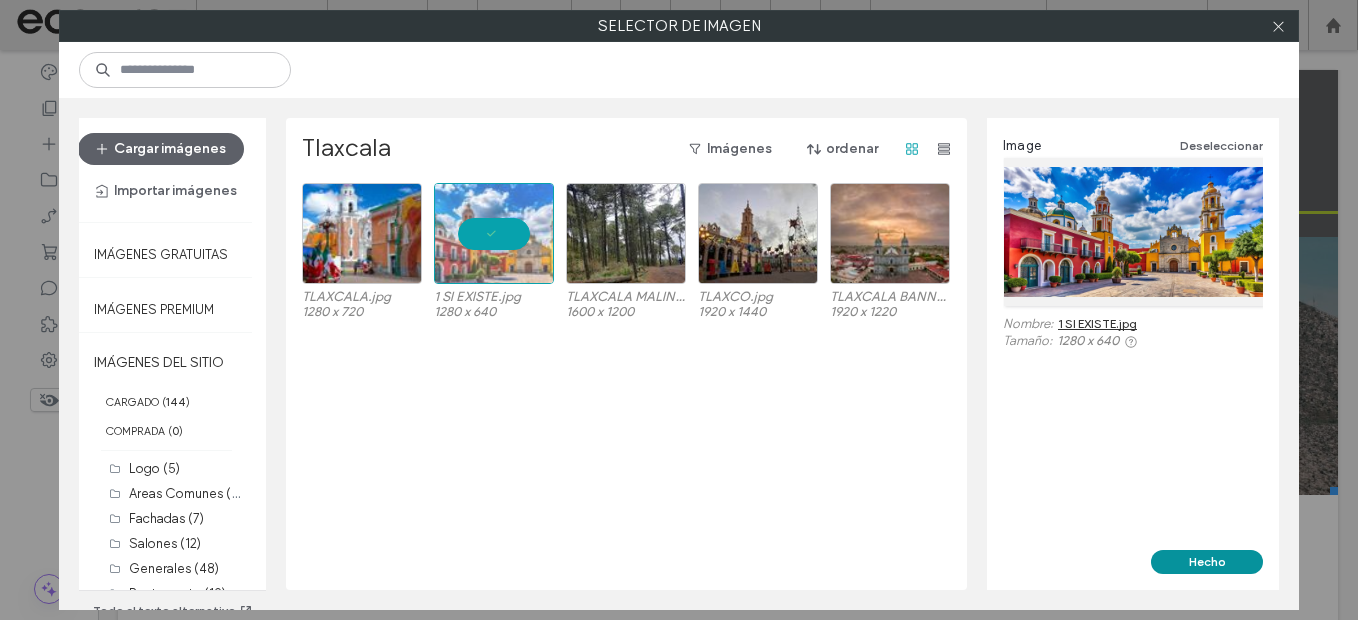 click on "Hecho" at bounding box center (1207, 562) 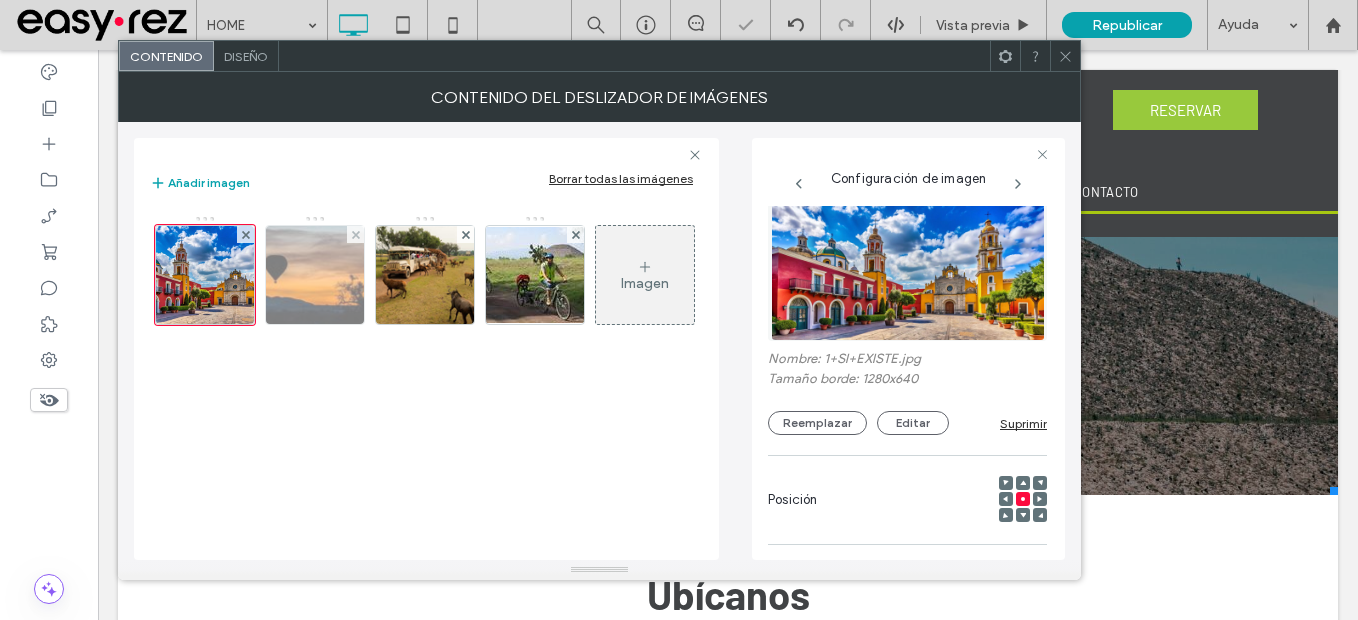 click at bounding box center [315, 275] 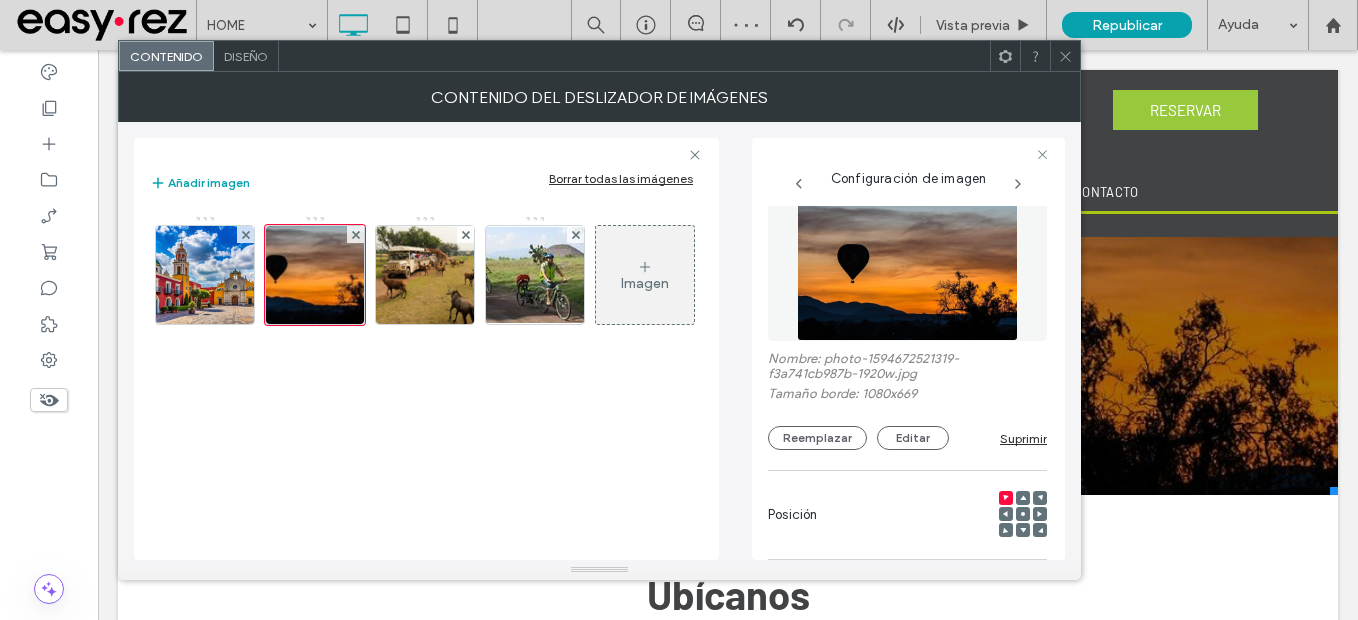 click 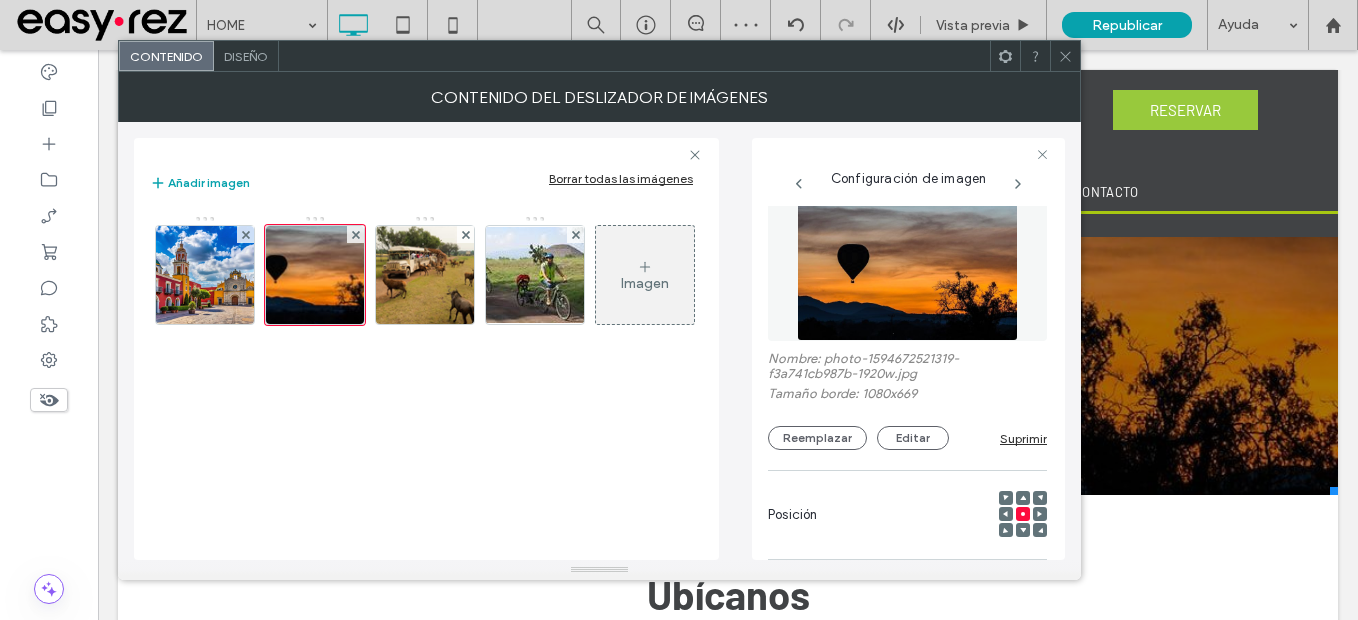 scroll, scrollTop: 0, scrollLeft: 0, axis: both 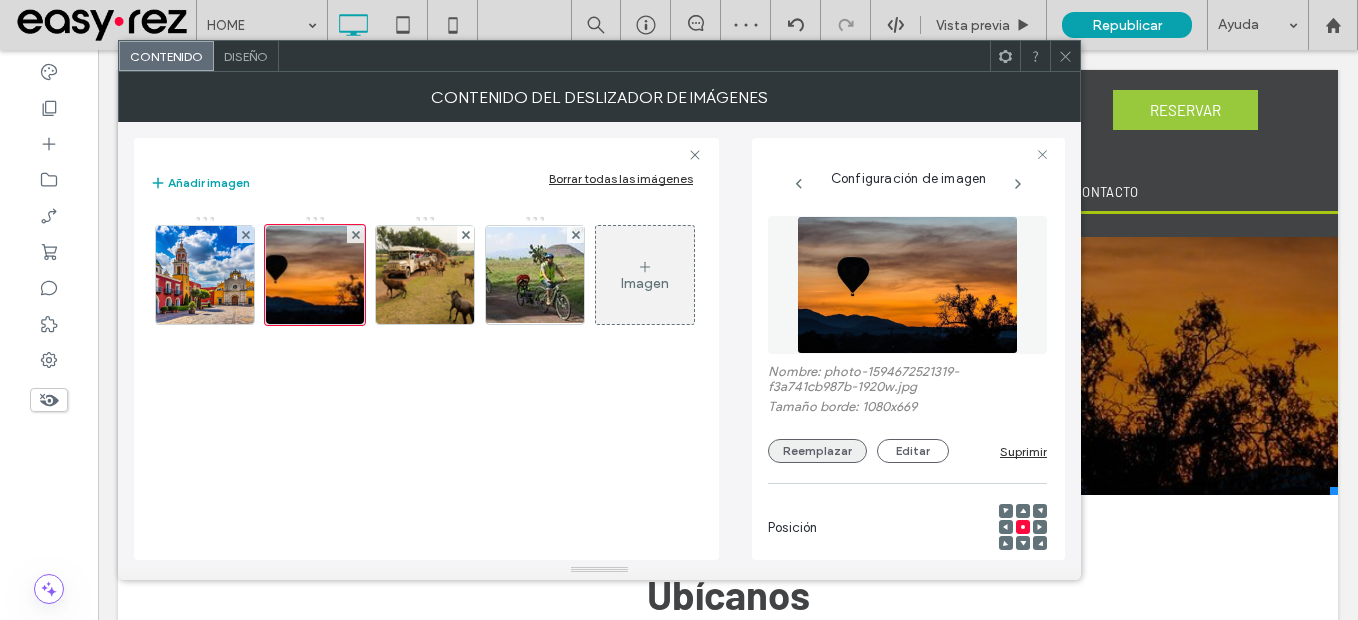 click on "Reemplazar" at bounding box center [817, 451] 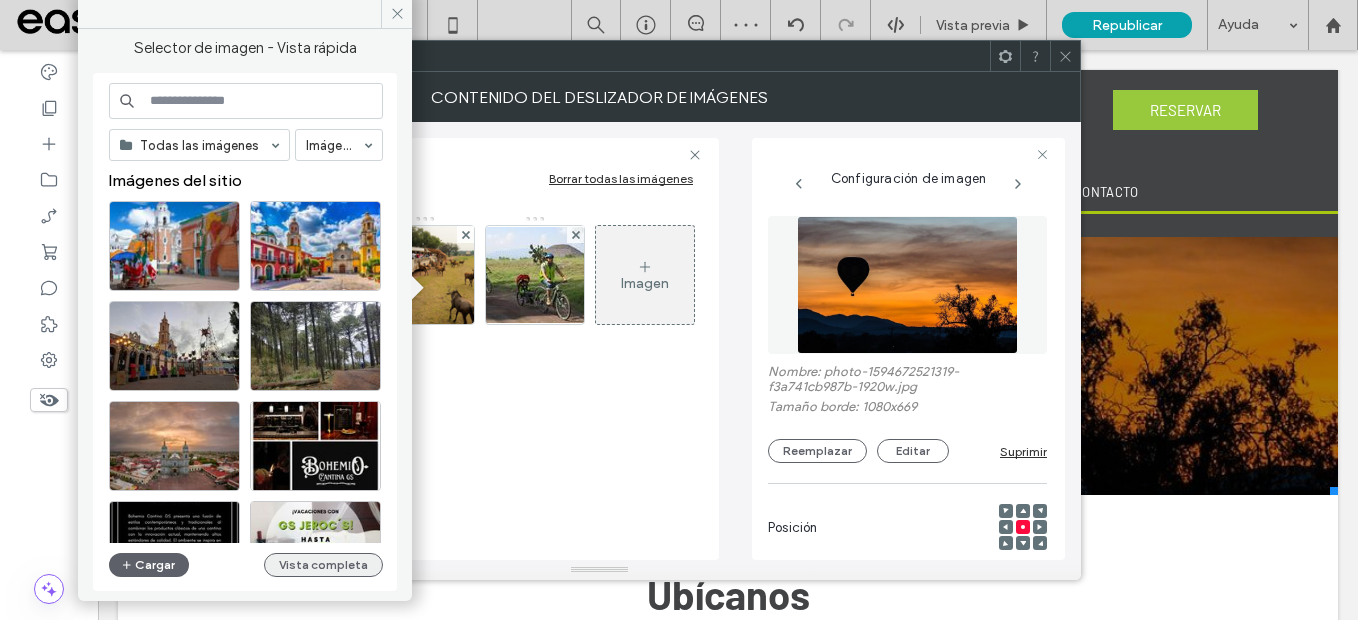click on "Vista completa" at bounding box center (323, 565) 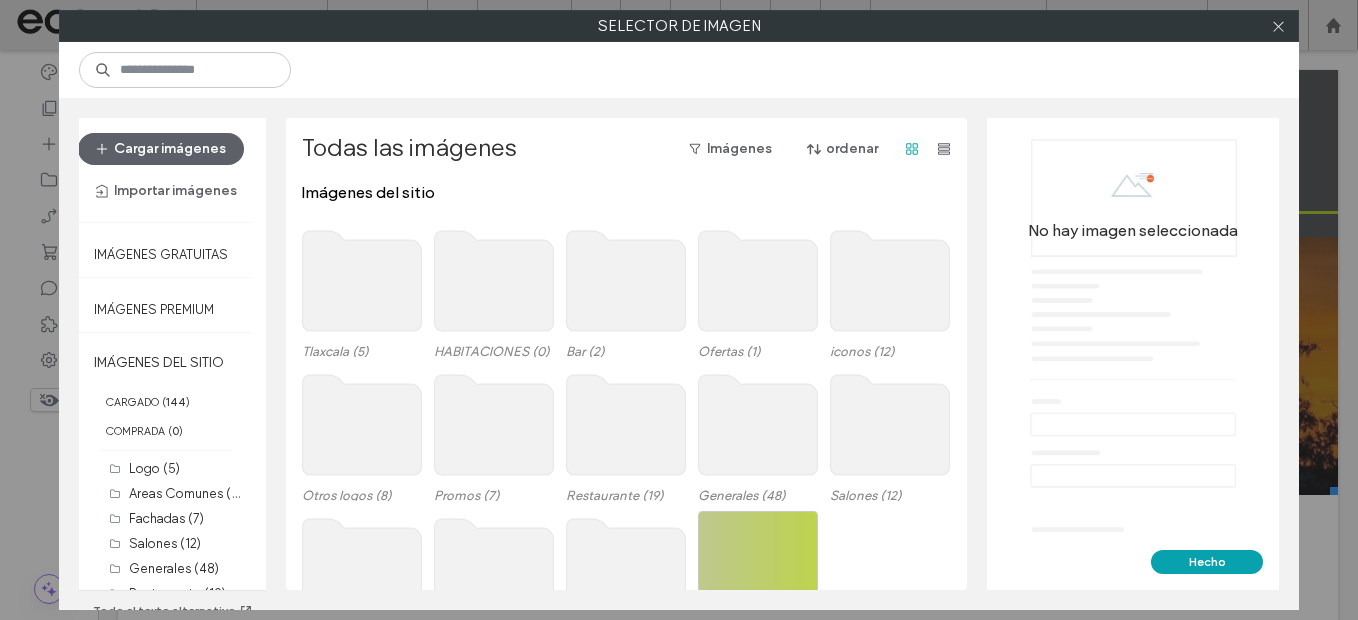 click 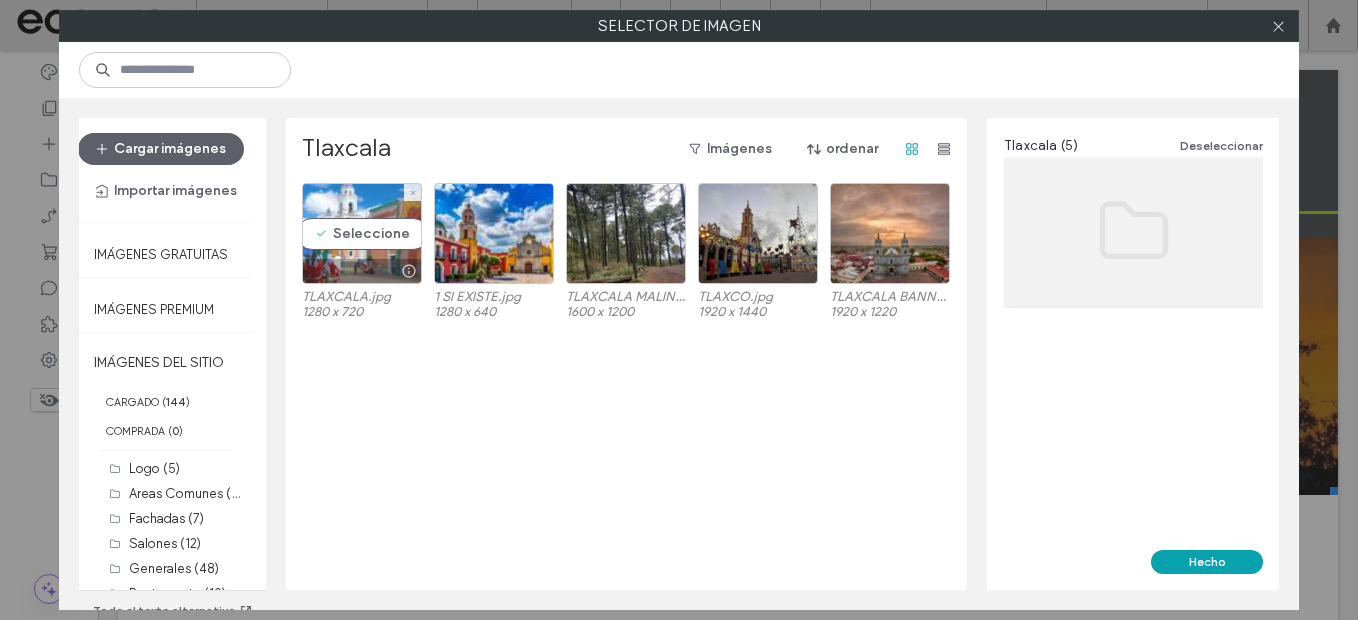 click on "Seleccione" at bounding box center [362, 233] 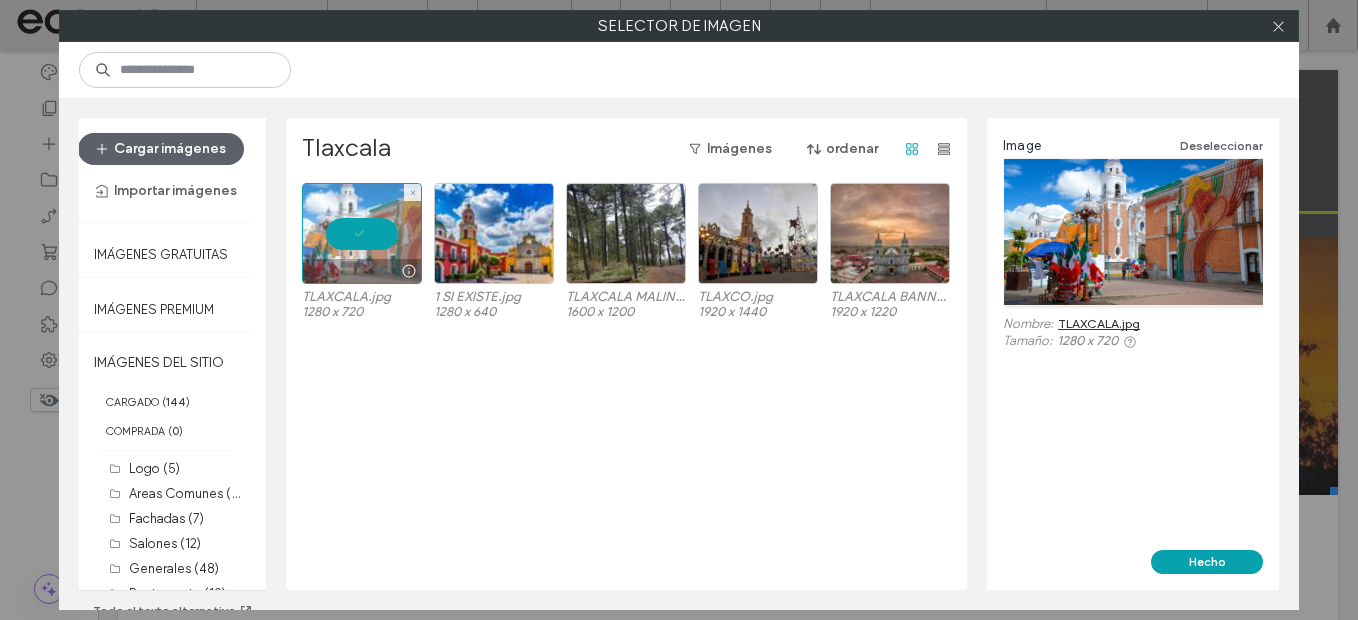 click at bounding box center (362, 233) 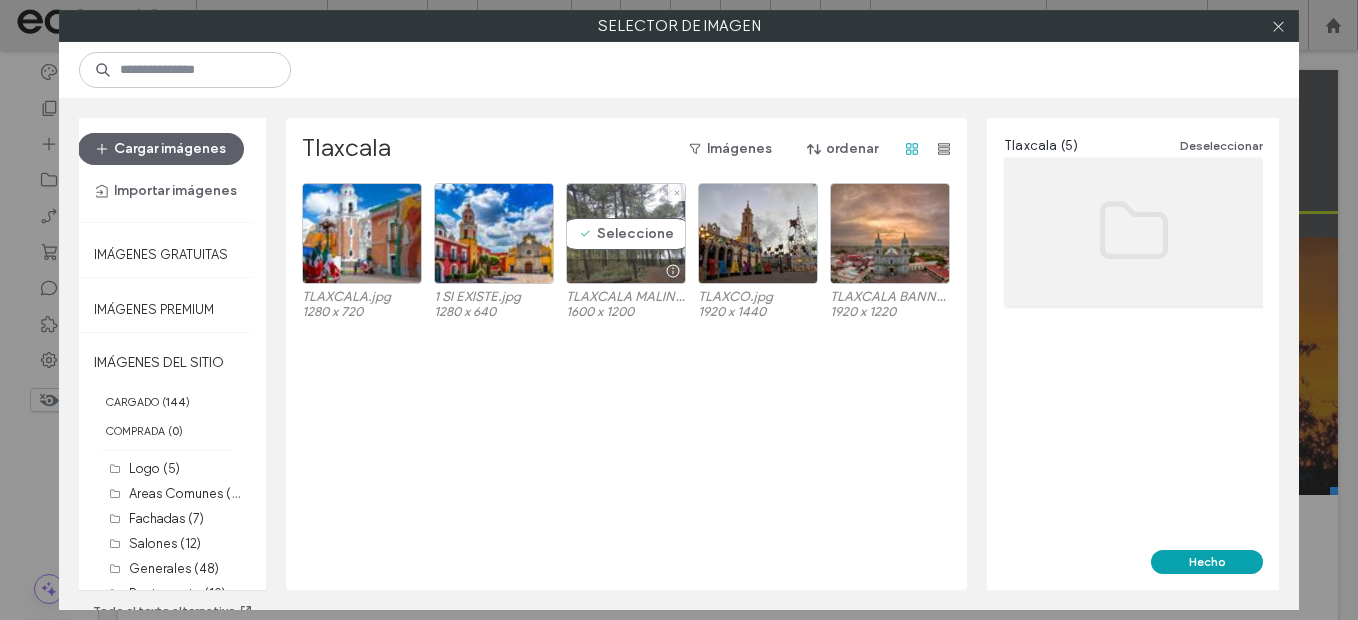click on "Seleccione" at bounding box center [626, 233] 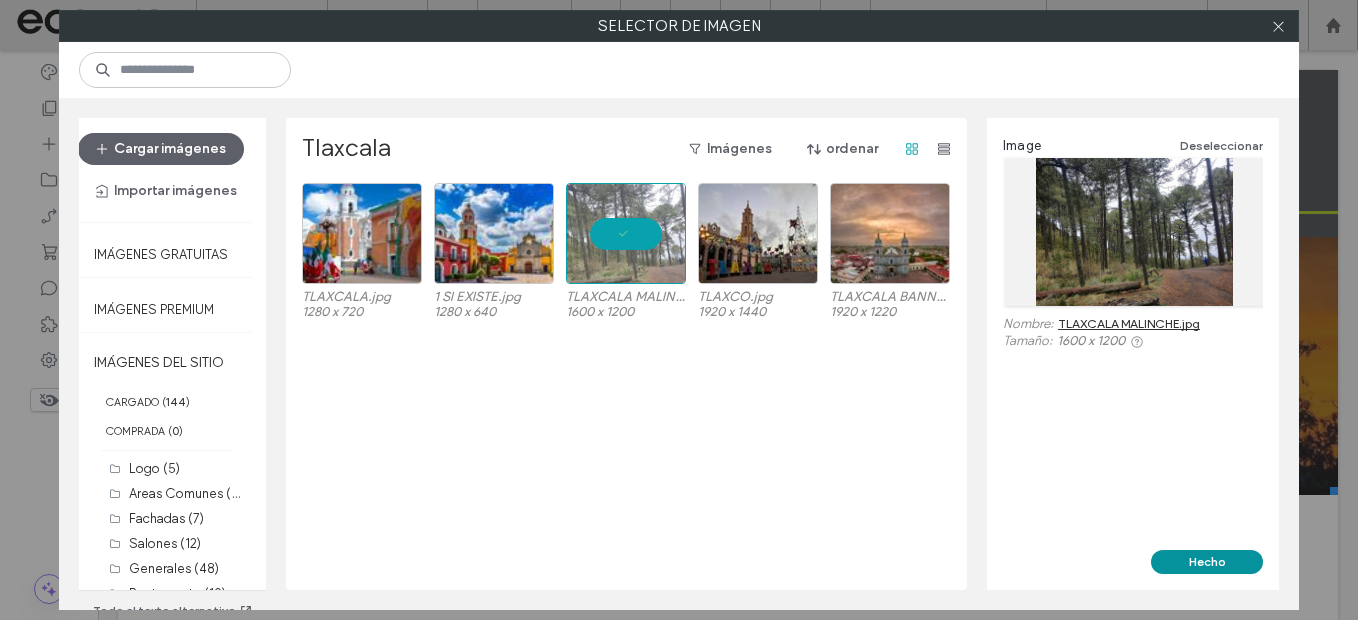click on "Hecho" at bounding box center [1207, 562] 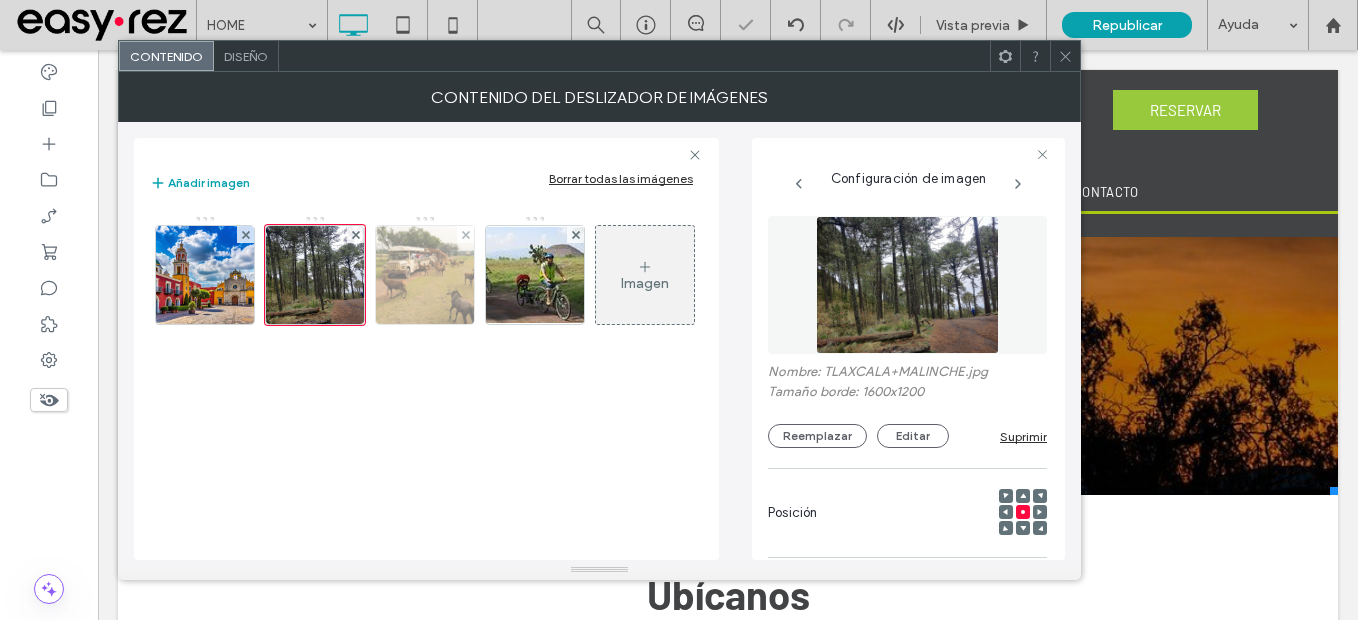click at bounding box center [424, 275] 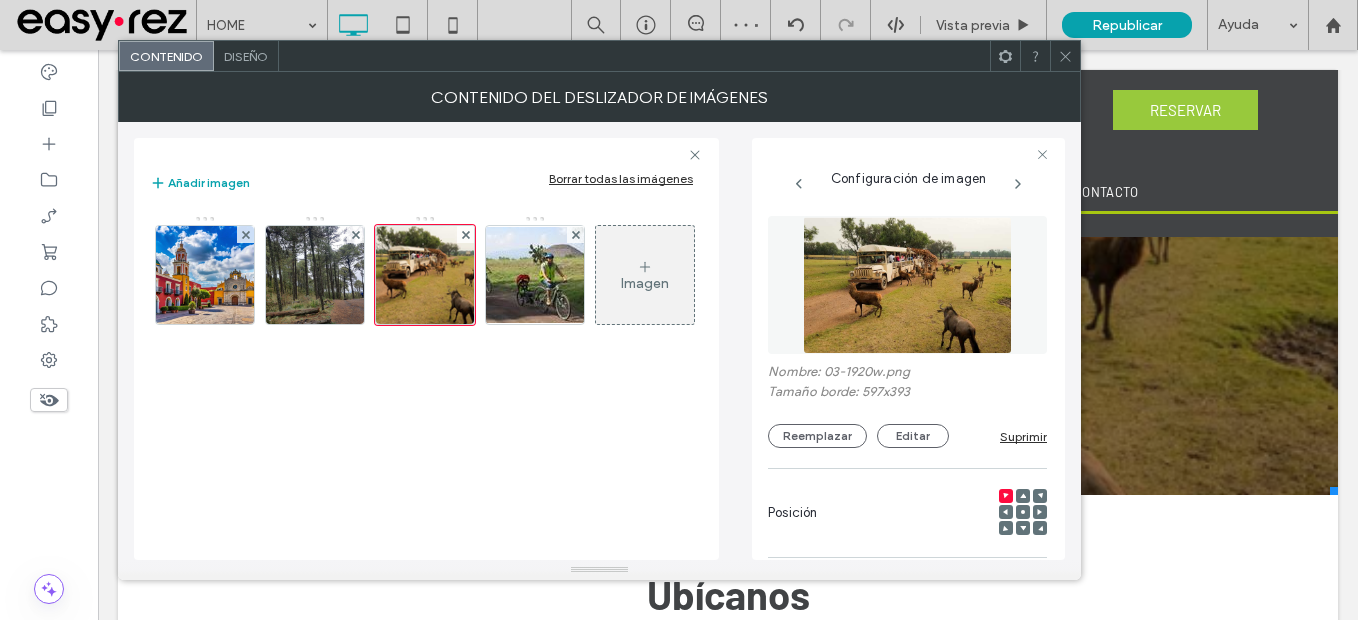 click at bounding box center [1023, 512] 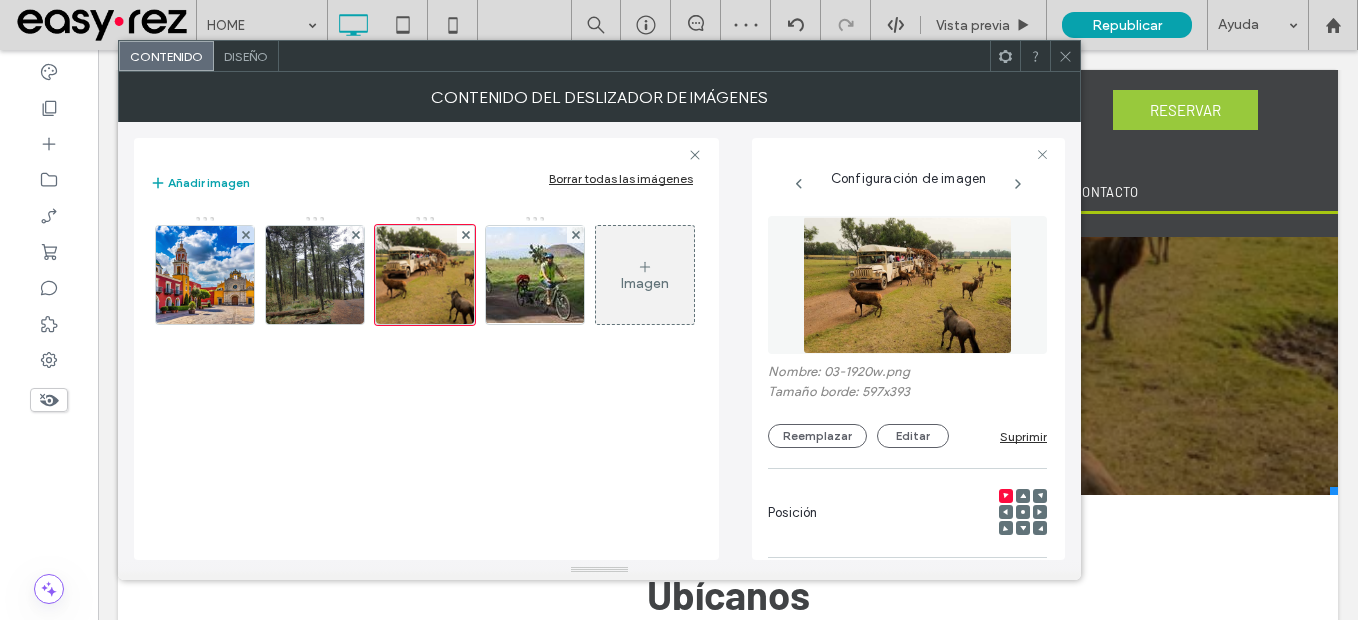 click at bounding box center (1023, 512) 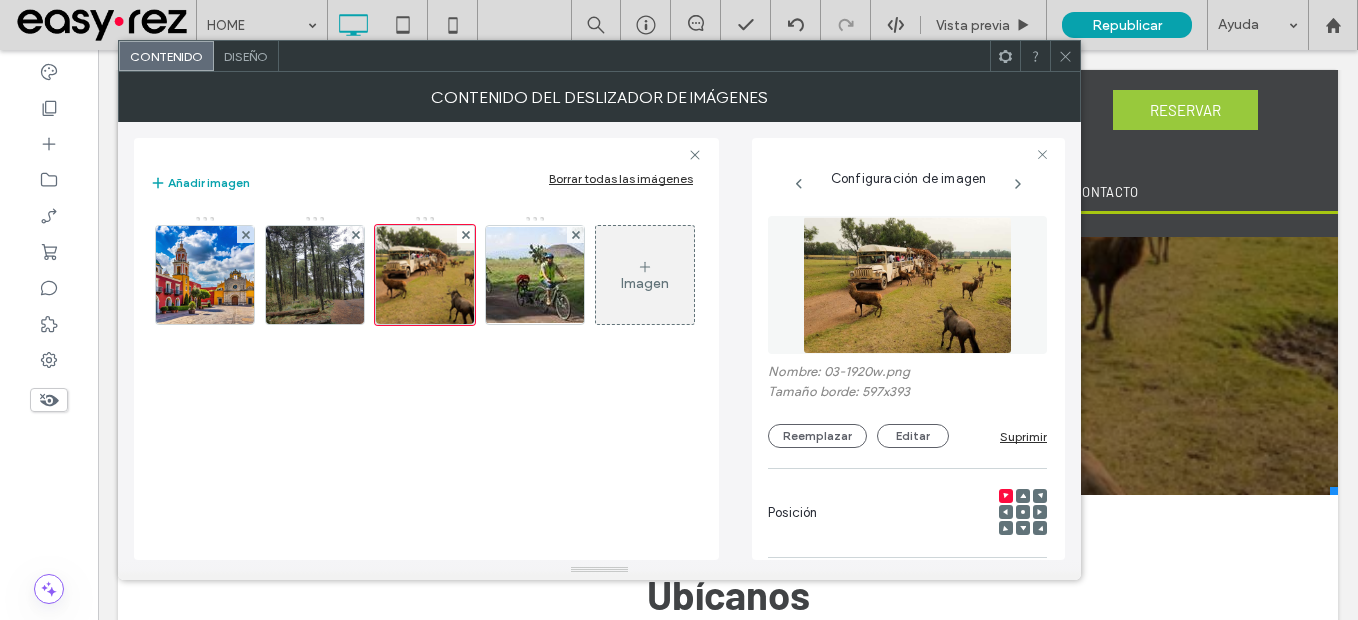 click at bounding box center (1023, 512) 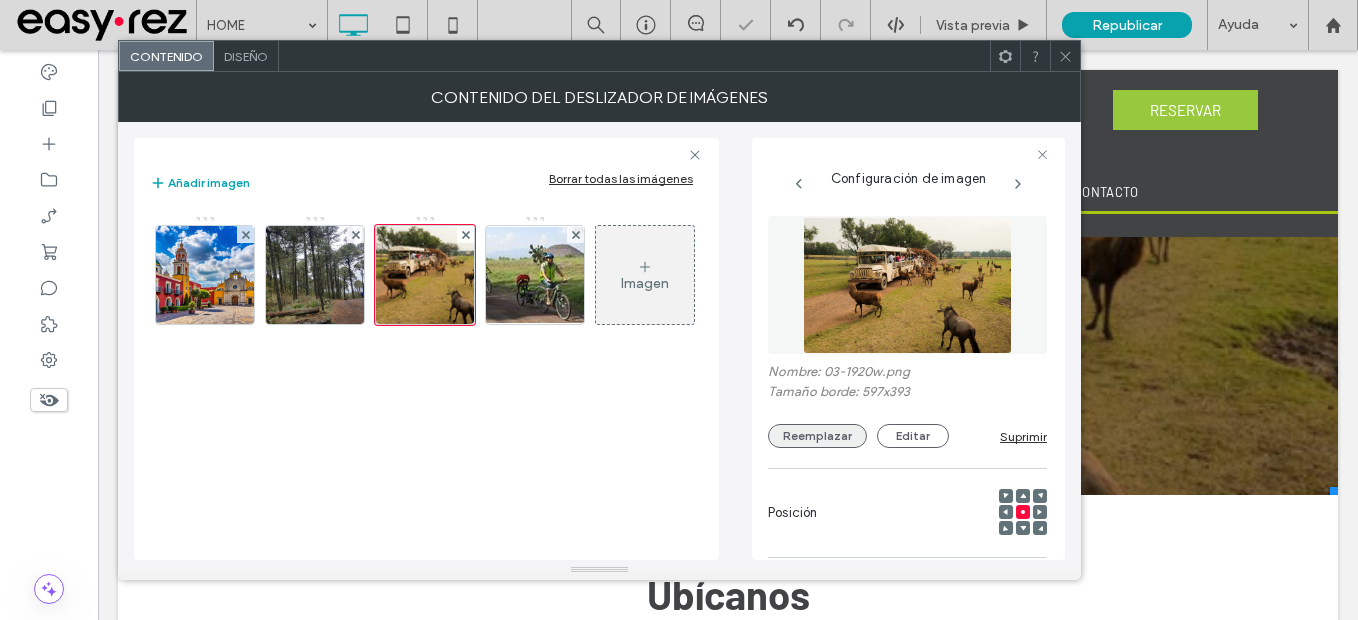 click on "Reemplazar" at bounding box center (817, 436) 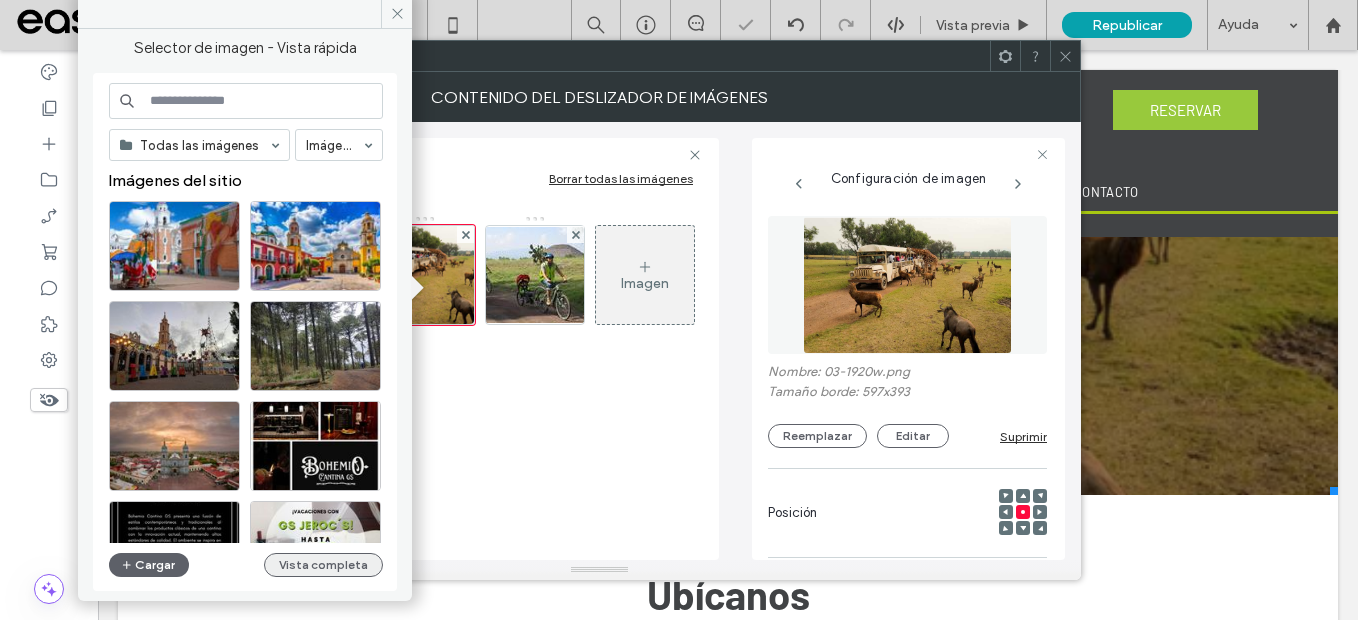 click on "Vista completa" at bounding box center [323, 565] 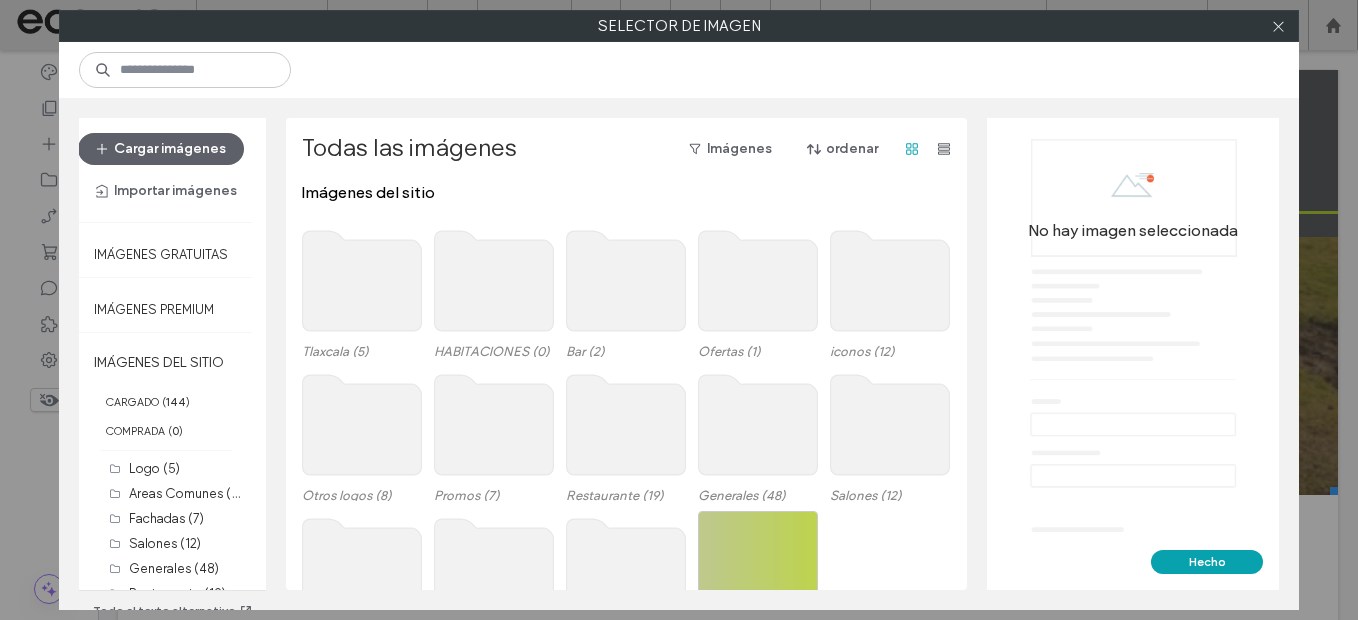 click 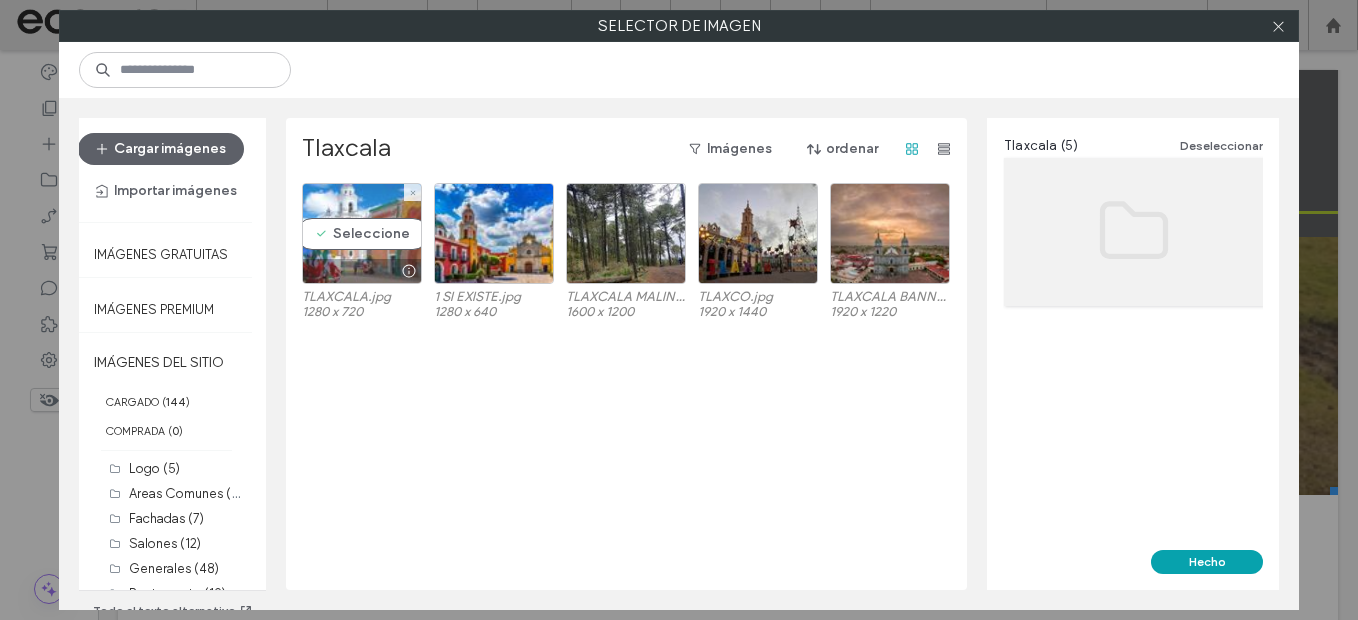click on "Seleccione" at bounding box center [362, 233] 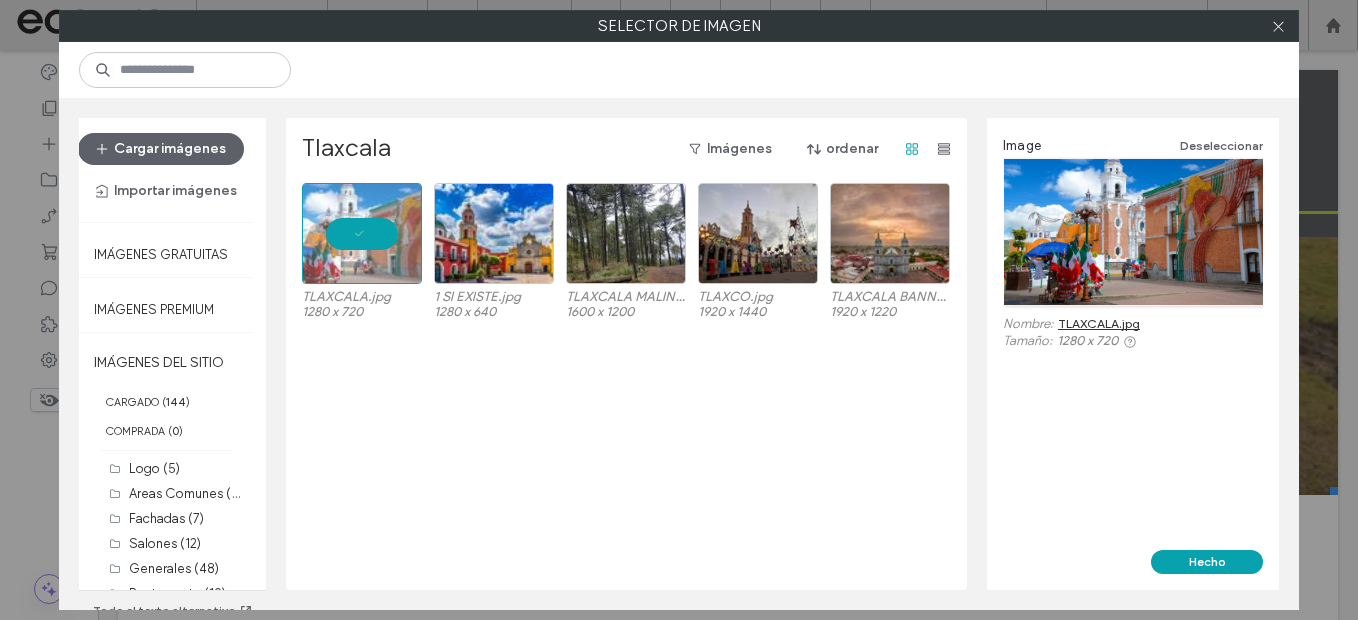 click on "Hecho" at bounding box center (1133, 570) 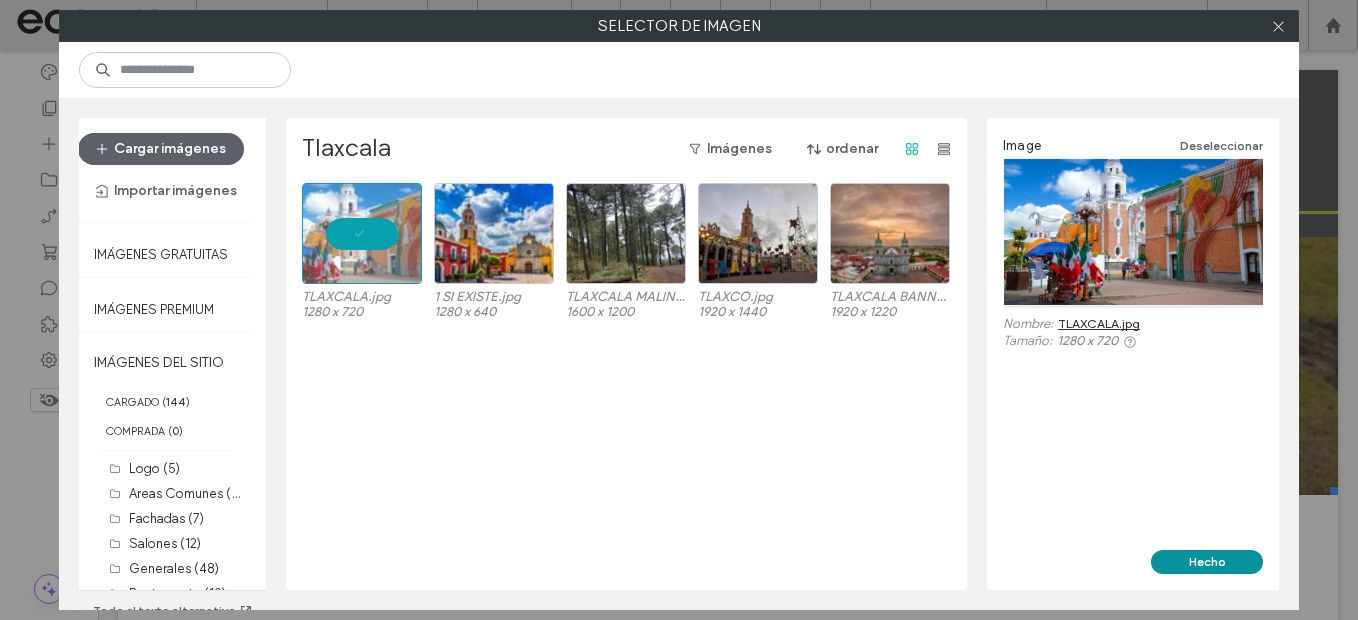click on "Hecho" at bounding box center [1207, 562] 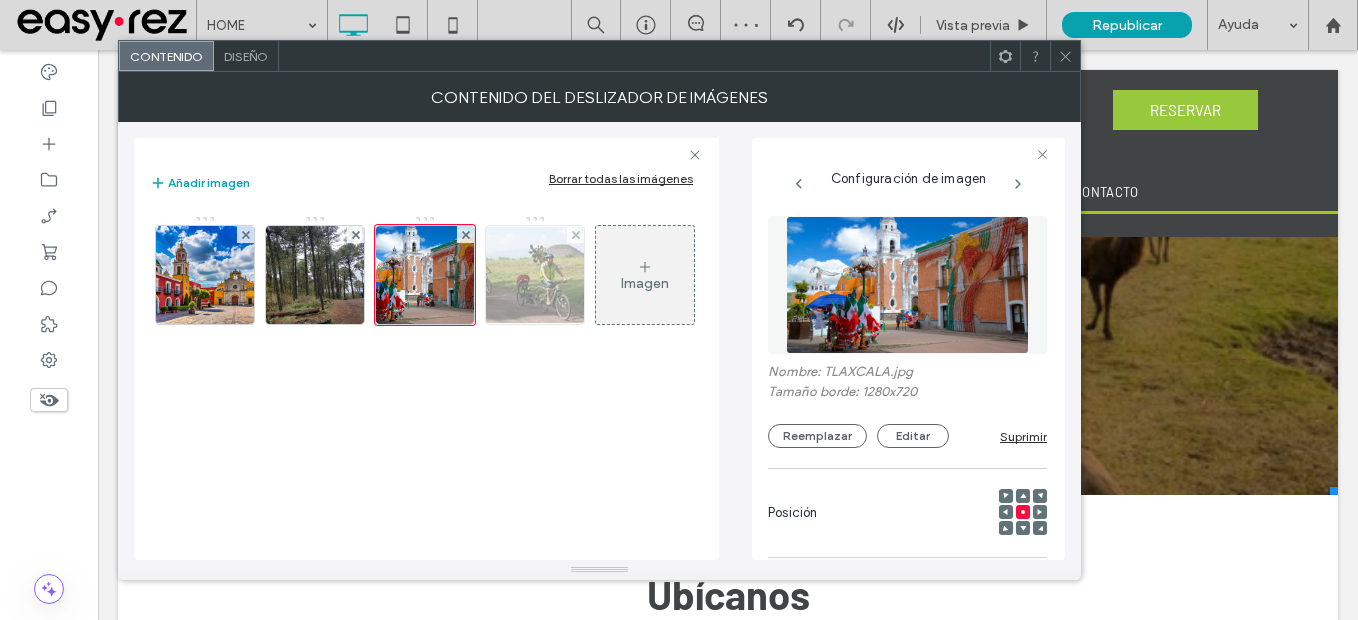 click at bounding box center [535, 275] 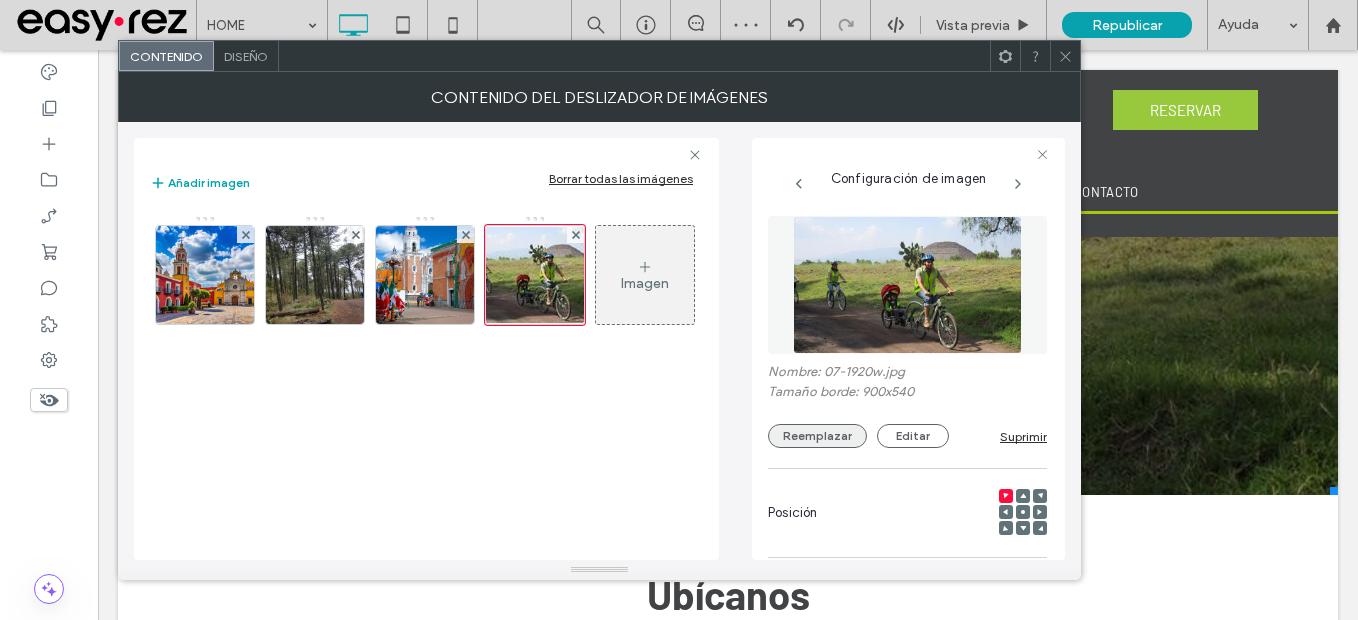 click on "Reemplazar" at bounding box center (817, 436) 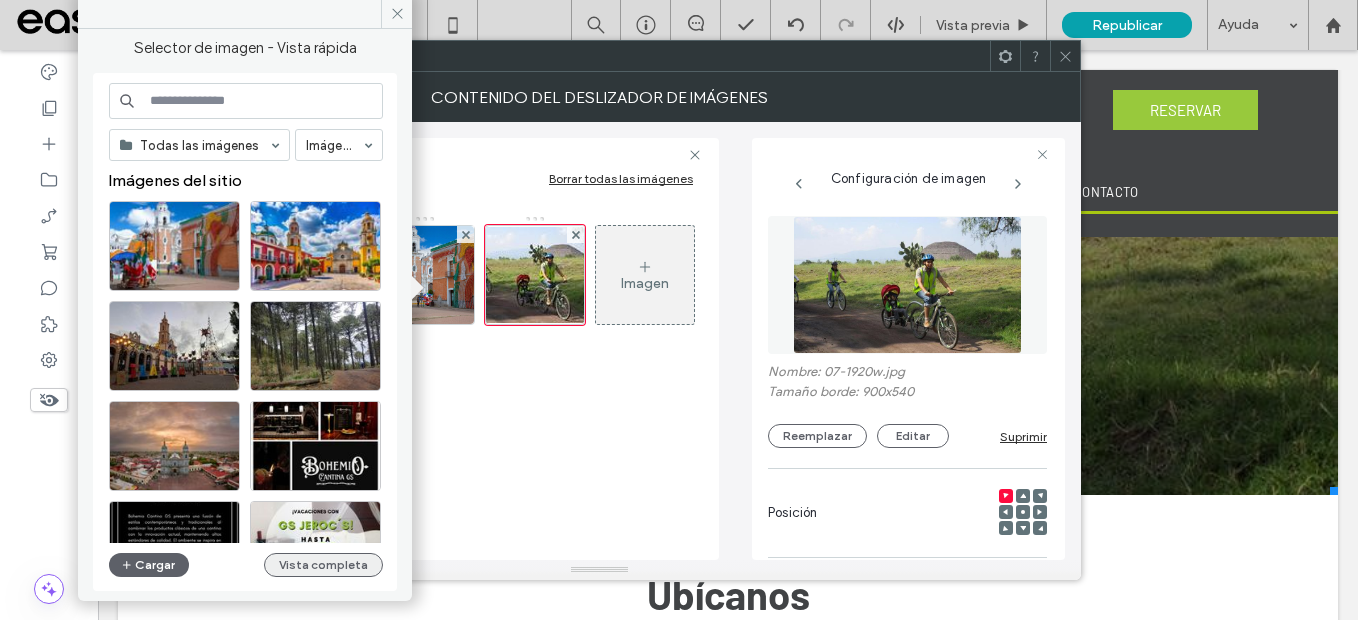click on "Vista completa" at bounding box center (323, 565) 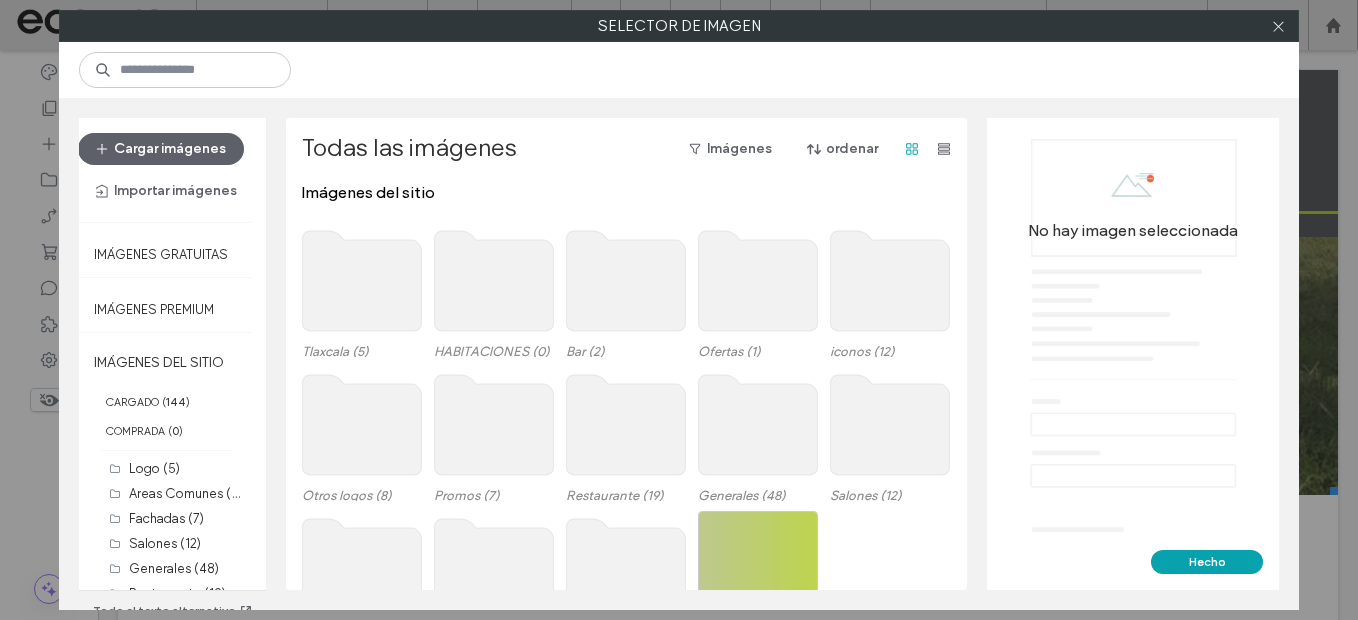 click 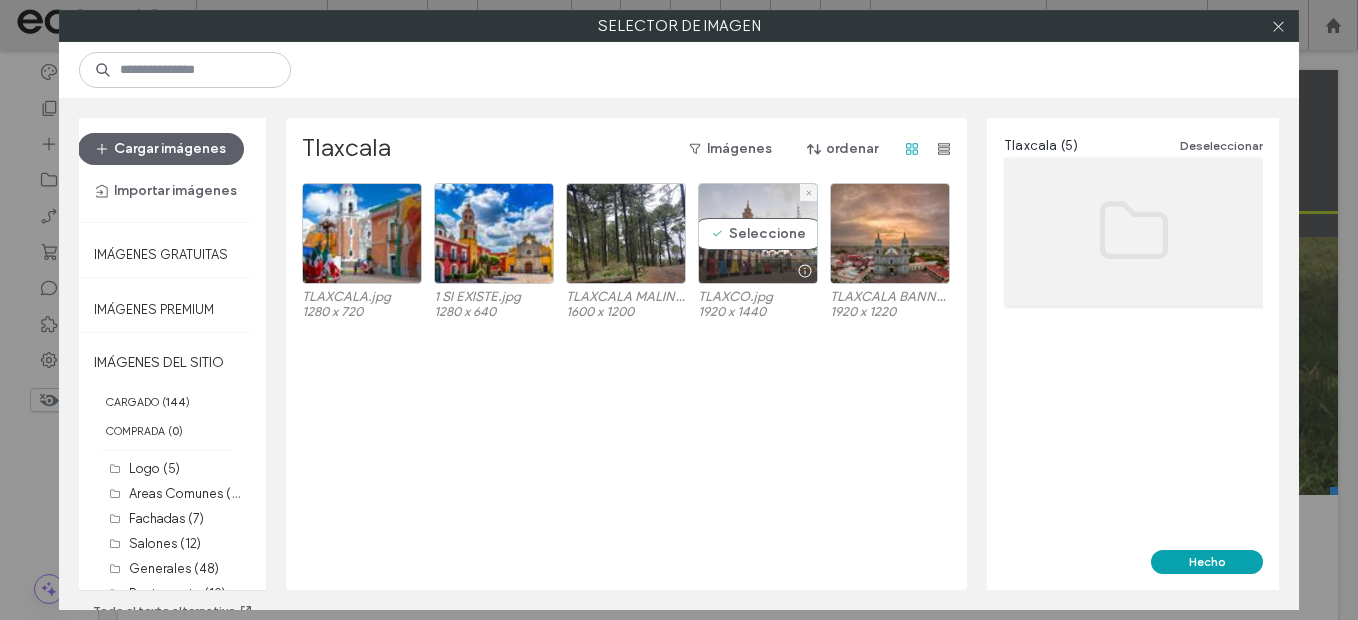 click on "Seleccione" at bounding box center (758, 233) 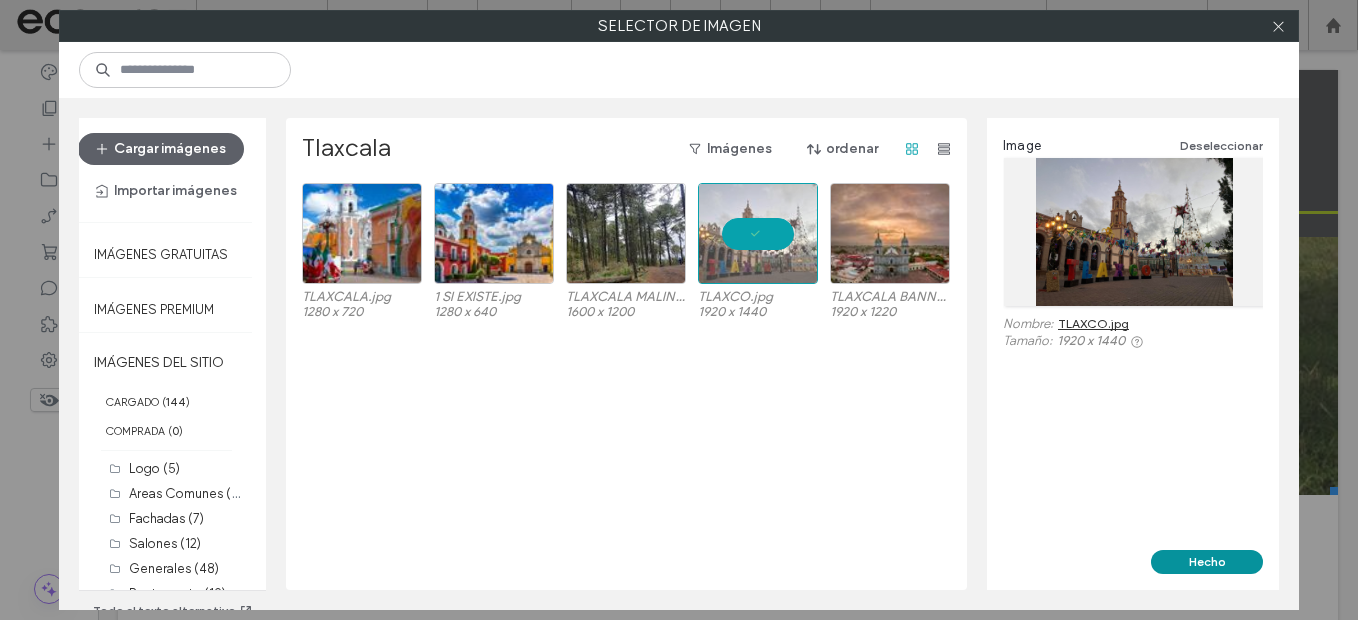click on "Hecho" at bounding box center (1207, 562) 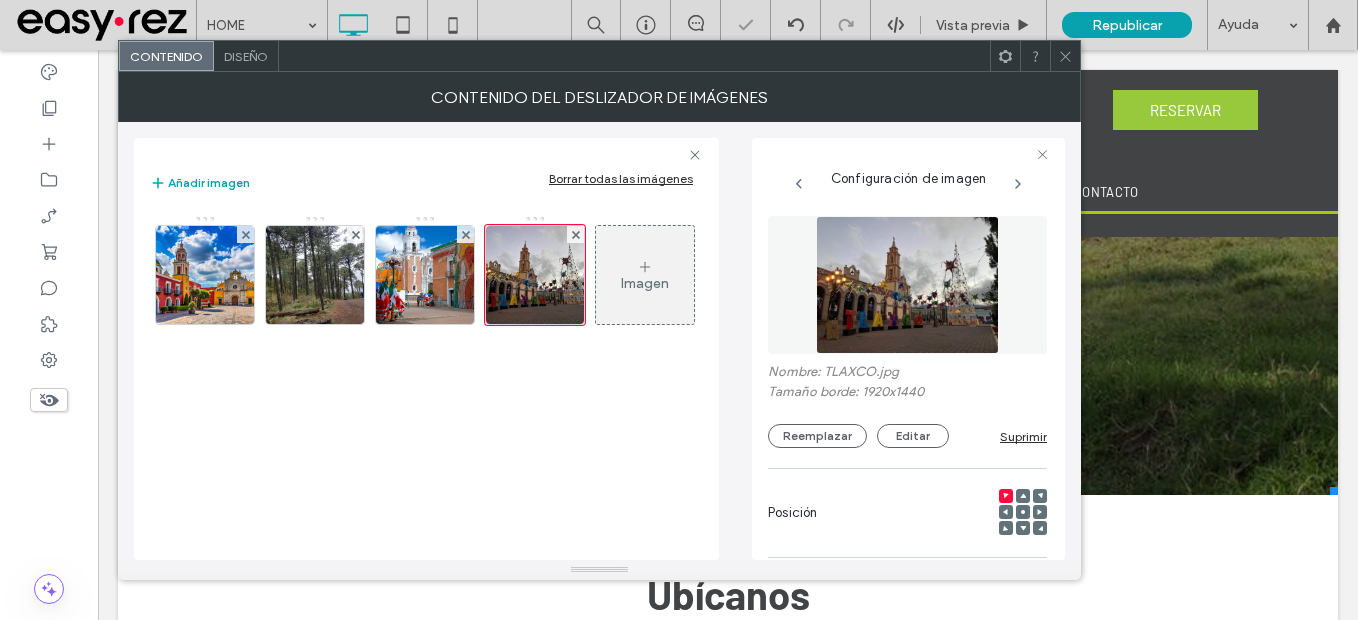 click 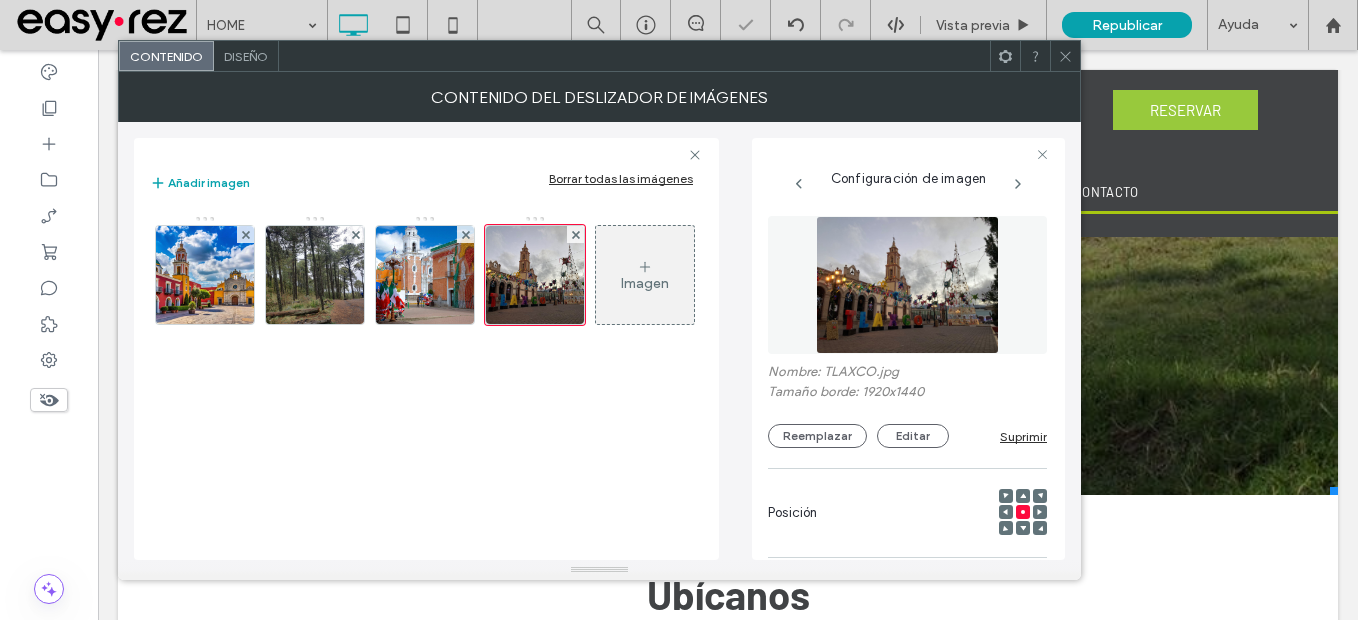 click on "Imagen" at bounding box center (645, 275) 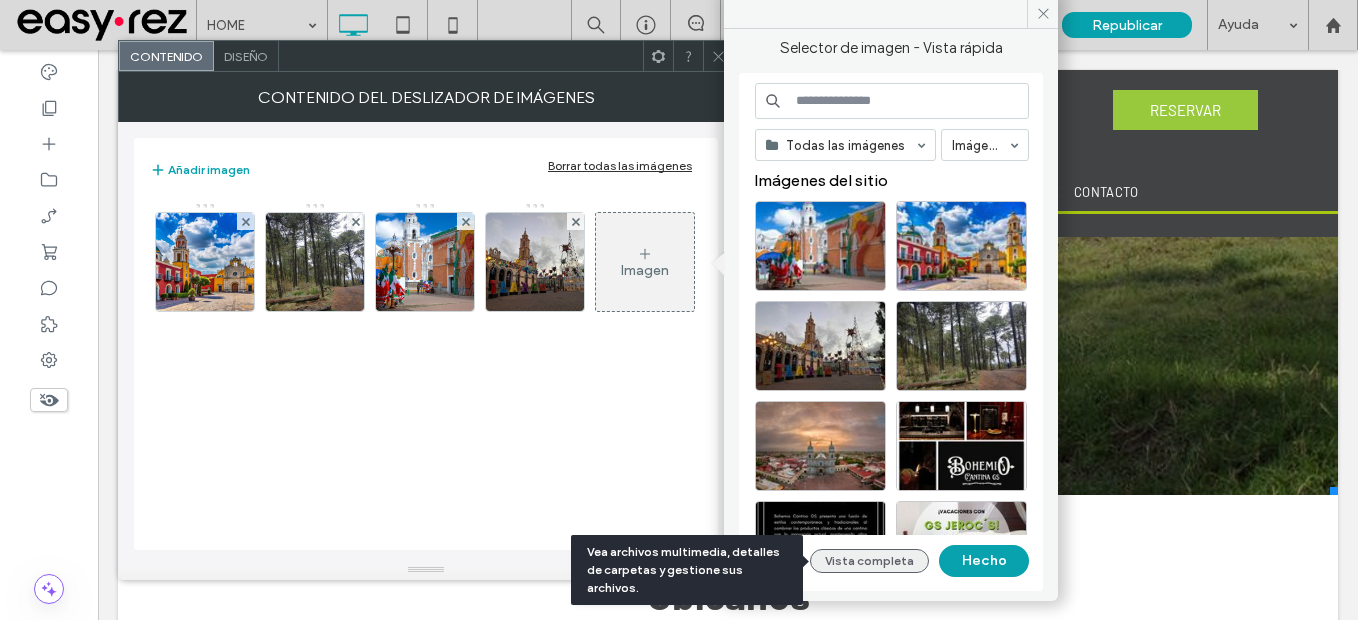 click on "Vista completa" at bounding box center [869, 561] 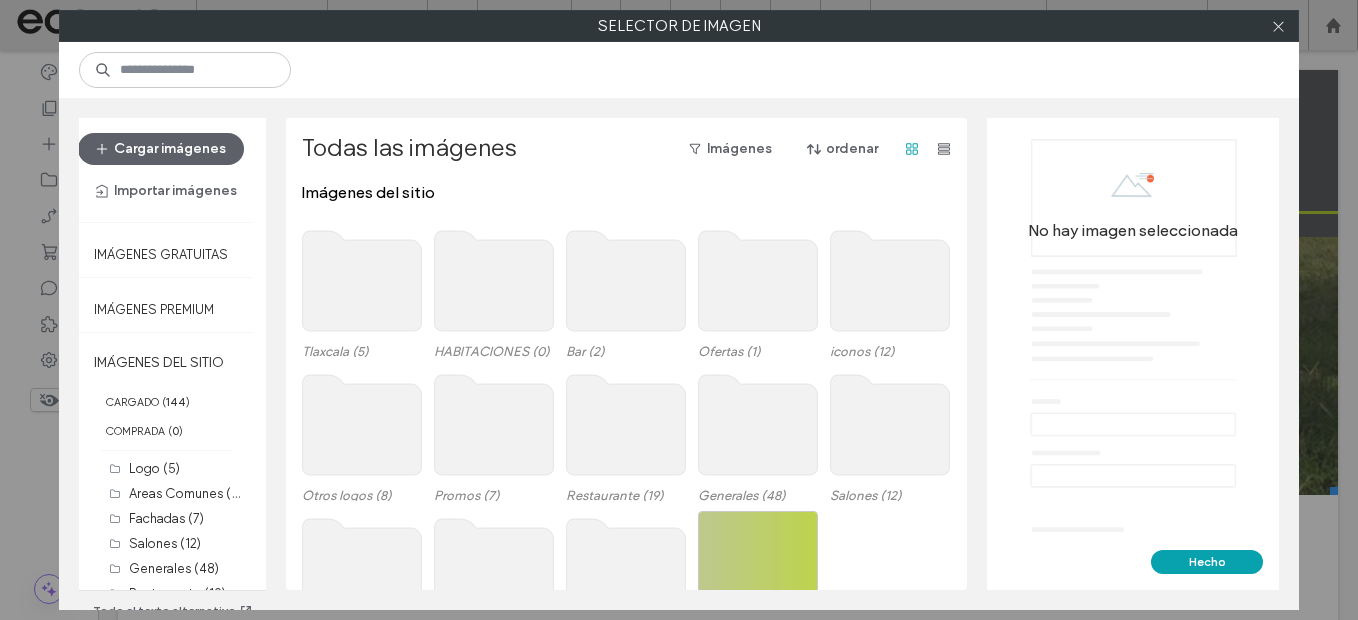 click 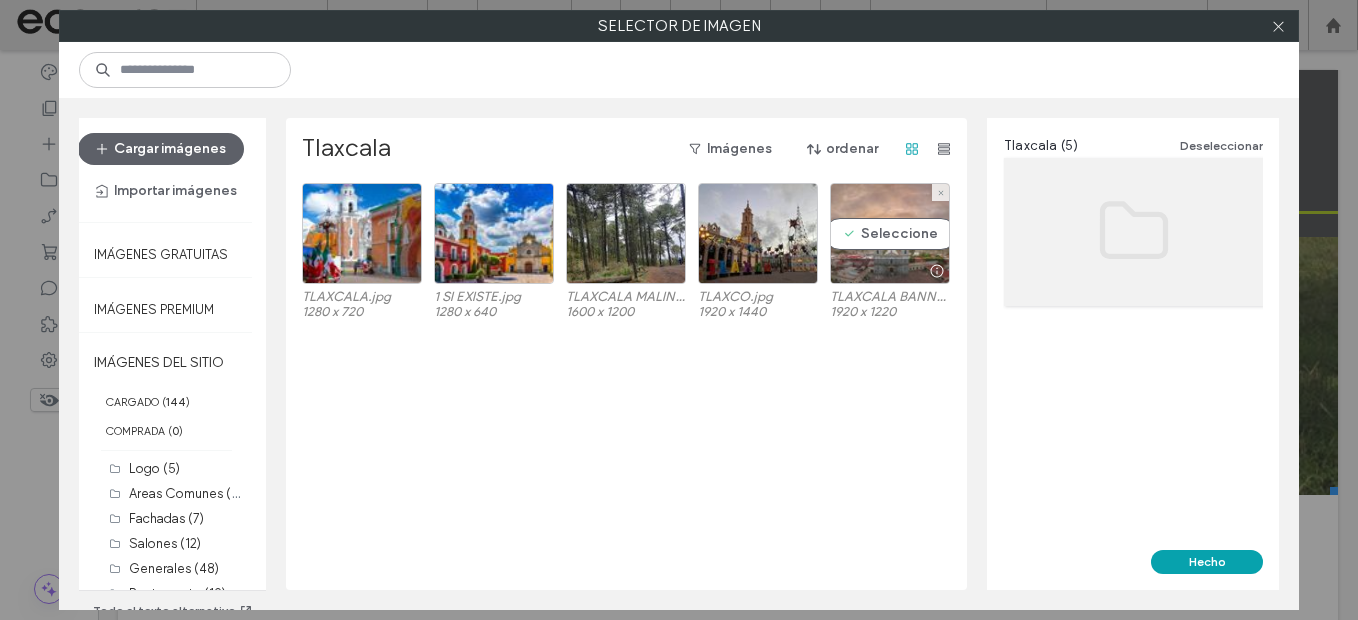 click at bounding box center [890, 271] 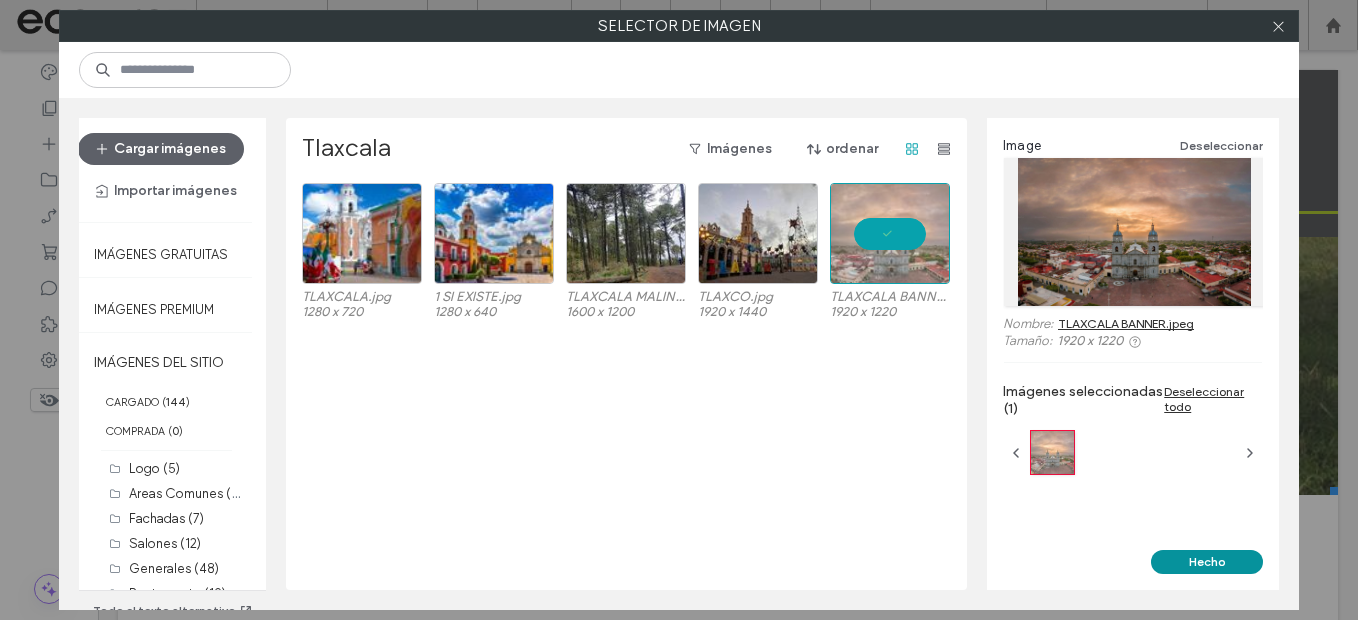 drag, startPoint x: 1195, startPoint y: 563, endPoint x: 1095, endPoint y: 513, distance: 111.8034 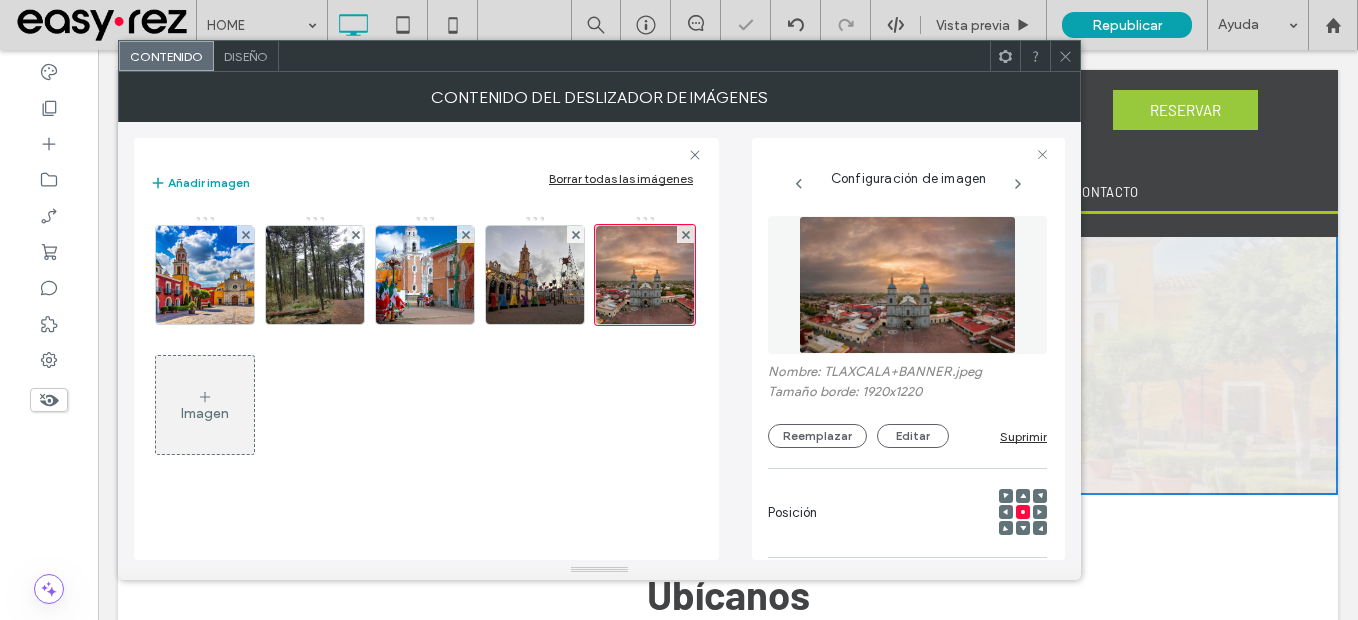 scroll, scrollTop: 0, scrollLeft: 2, axis: horizontal 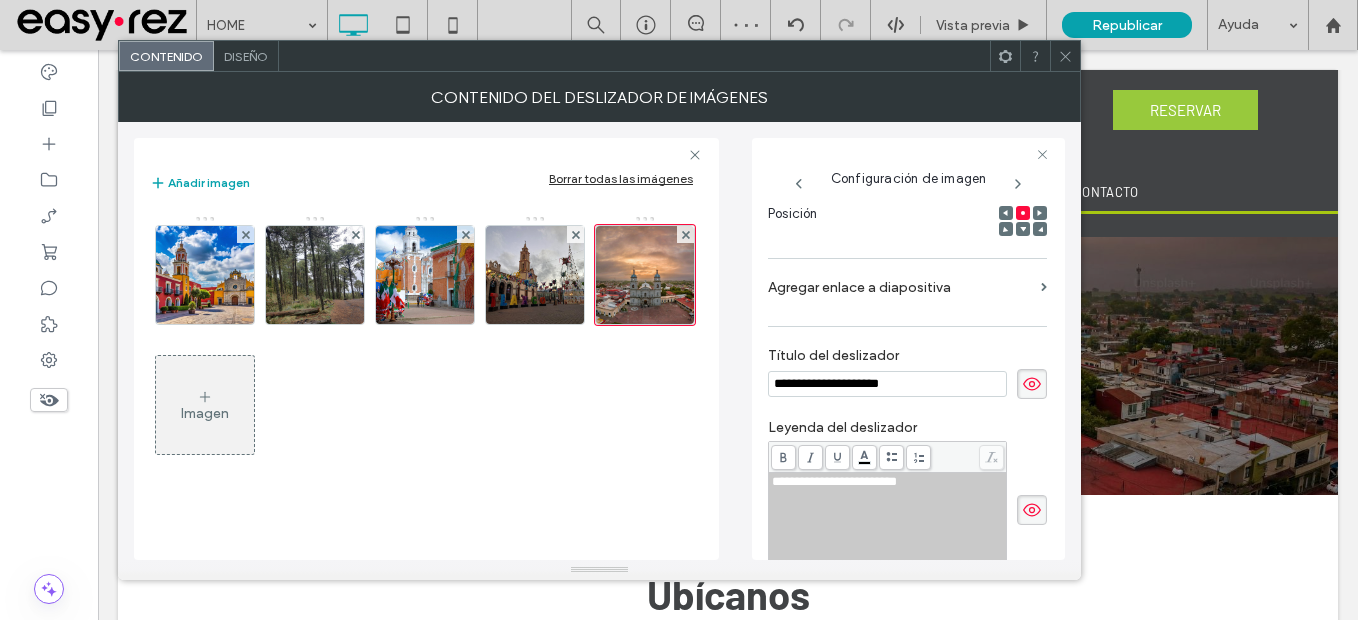 click on "**********" at bounding box center (887, 384) 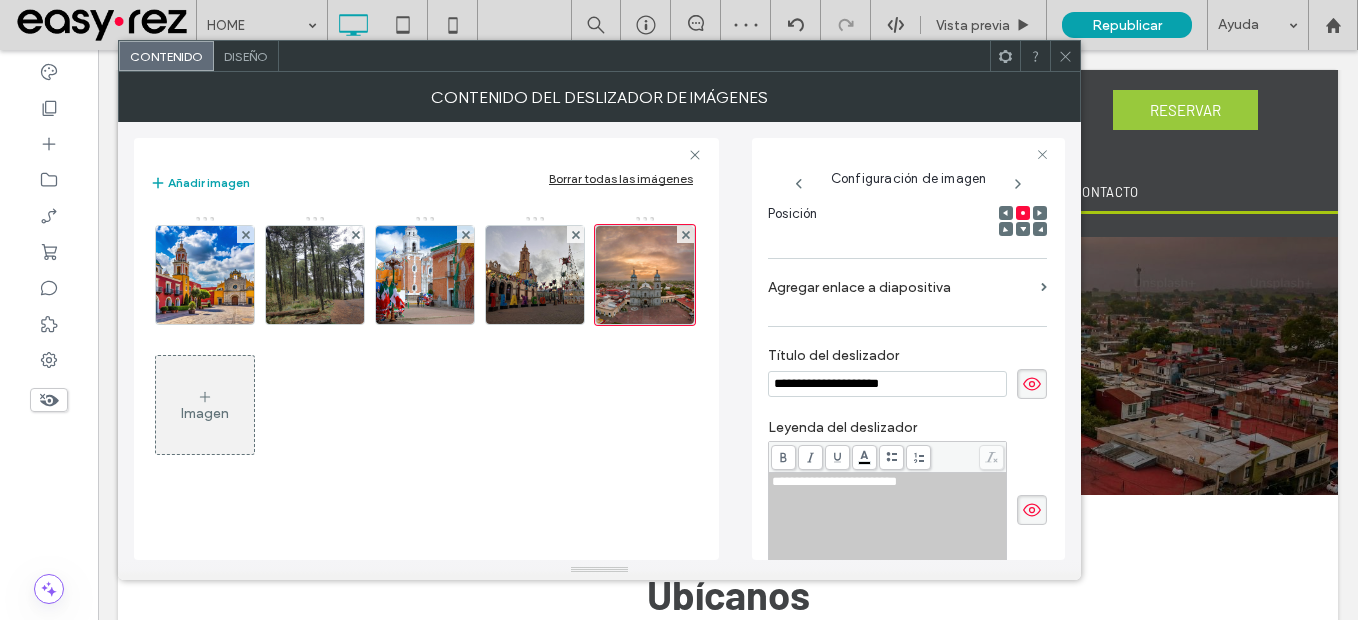click on "**********" at bounding box center [887, 384] 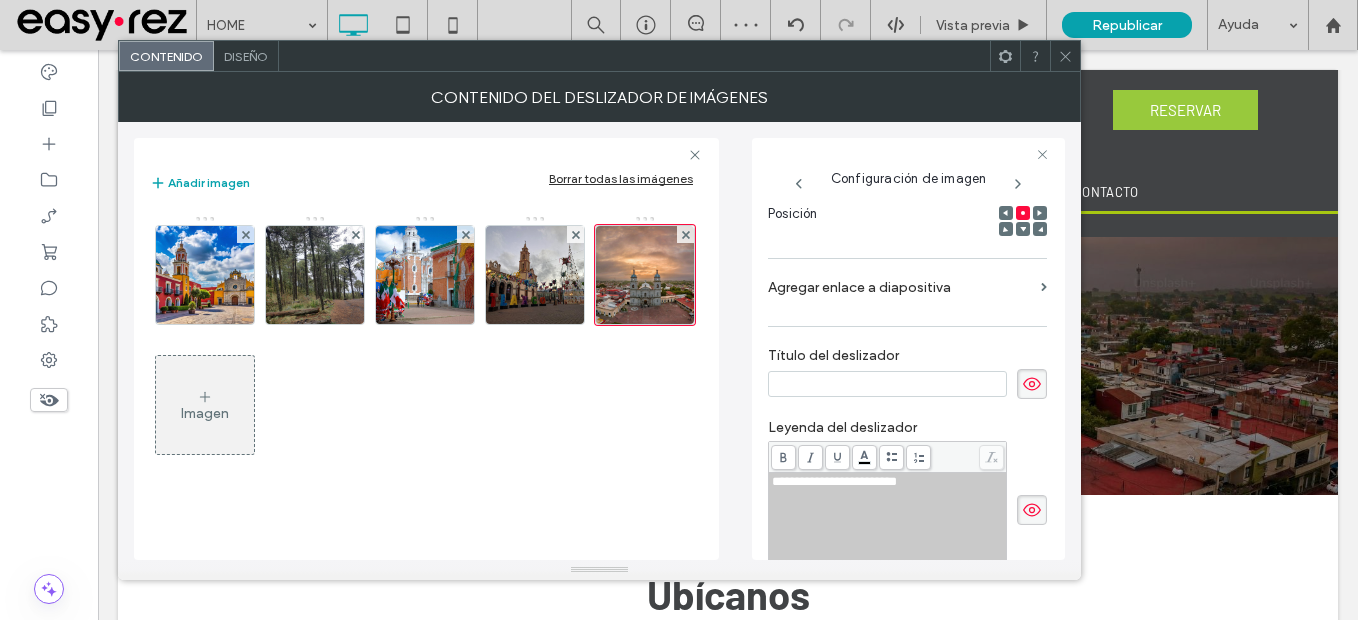 type 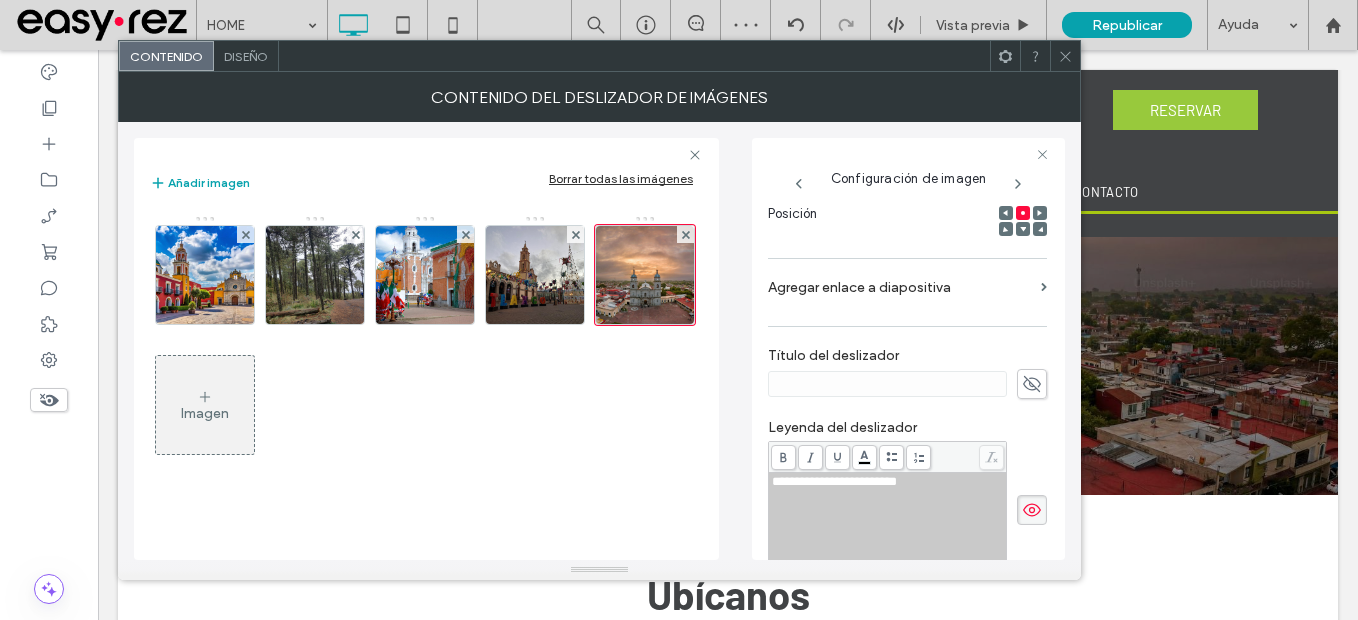 click on "**********" at bounding box center [834, 481] 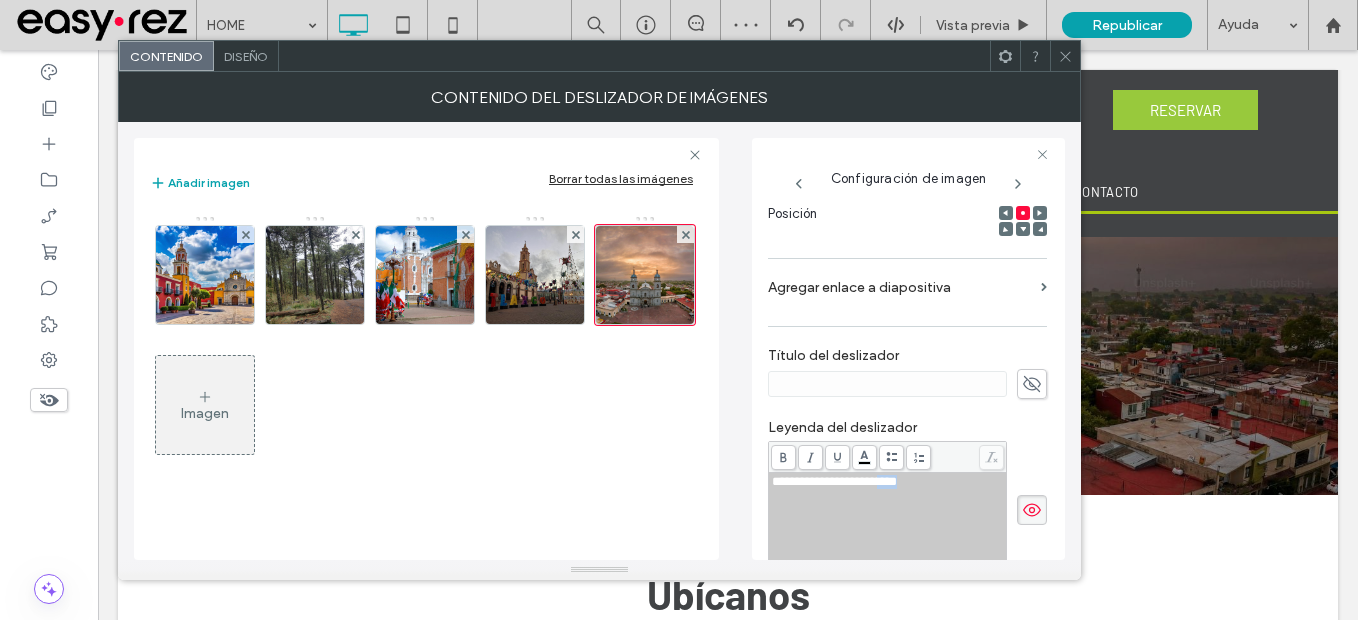 click on "**********" at bounding box center (834, 481) 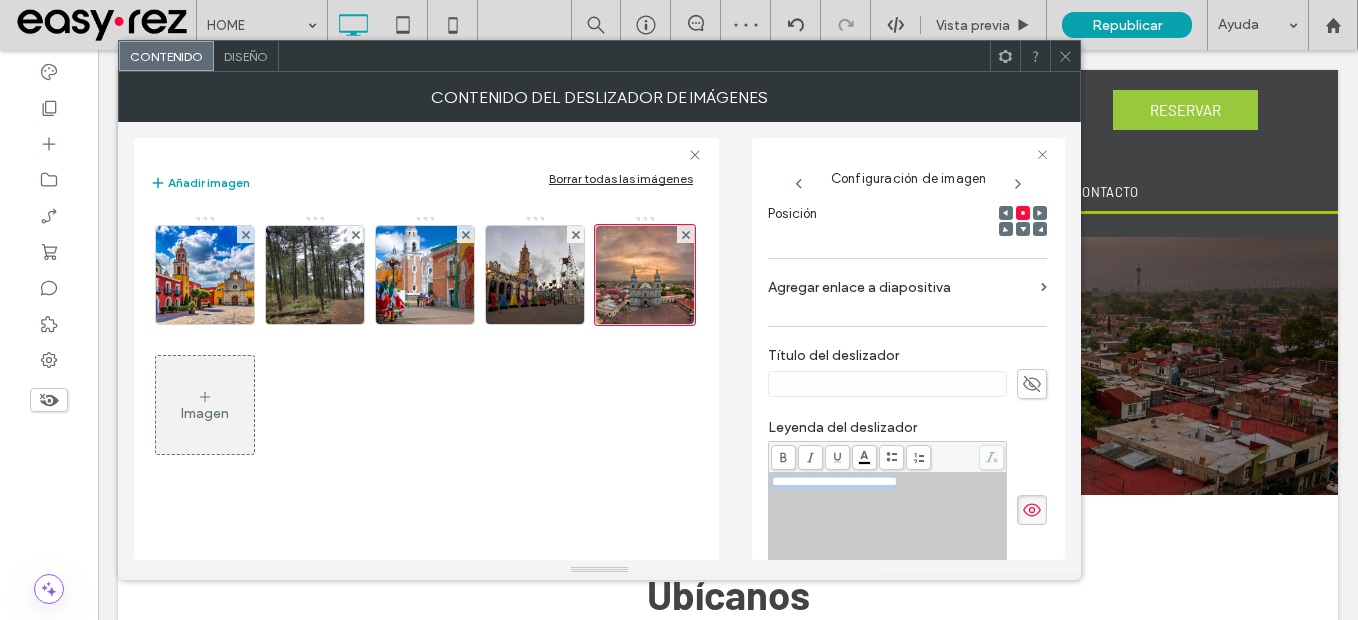 click on "**********" at bounding box center [834, 481] 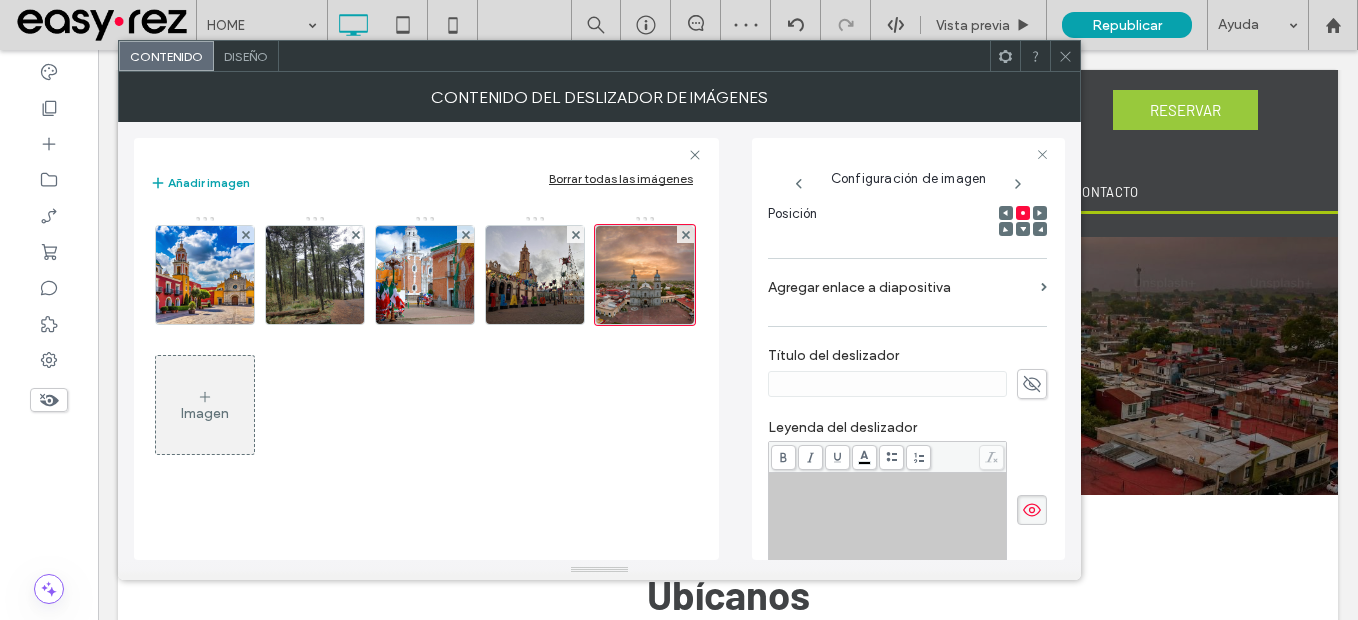 click 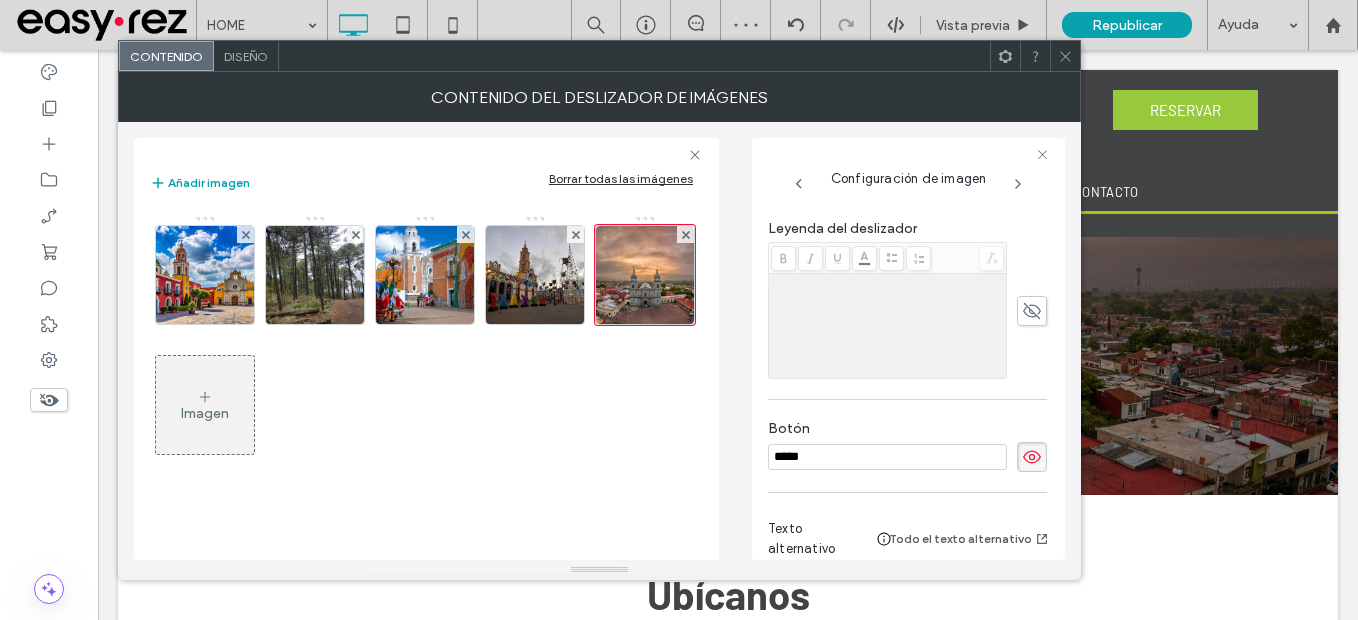 scroll, scrollTop: 499, scrollLeft: 0, axis: vertical 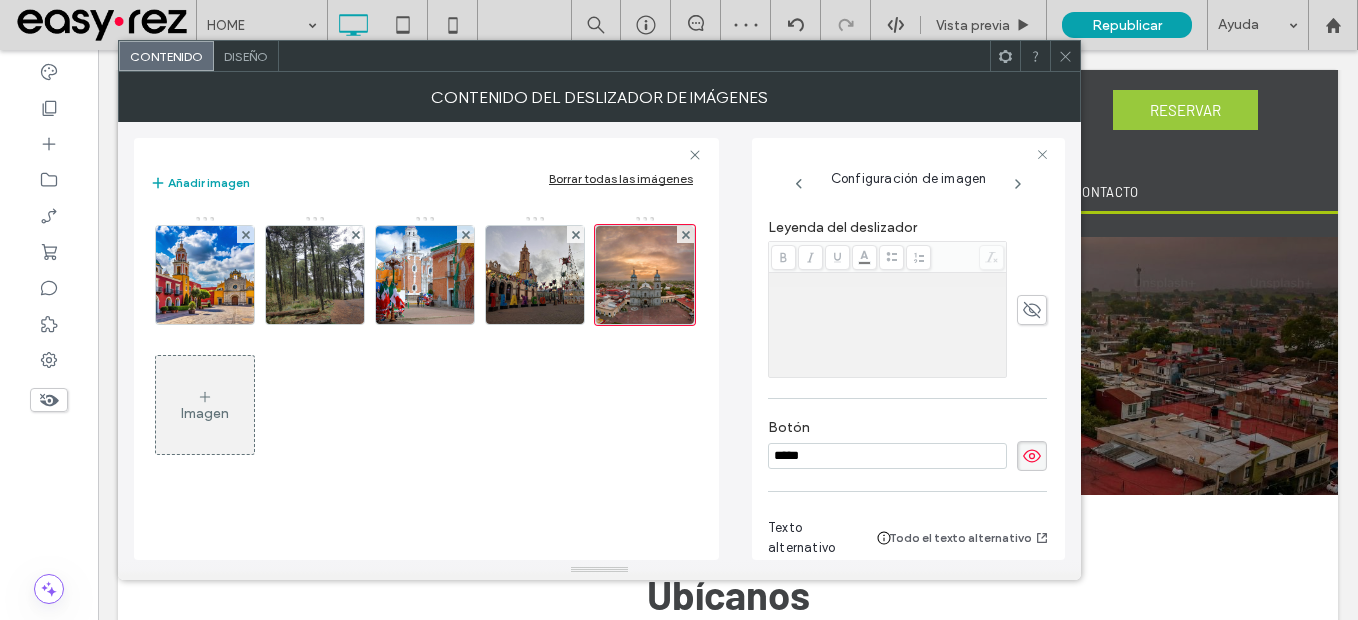 click on "*****" at bounding box center (887, 456) 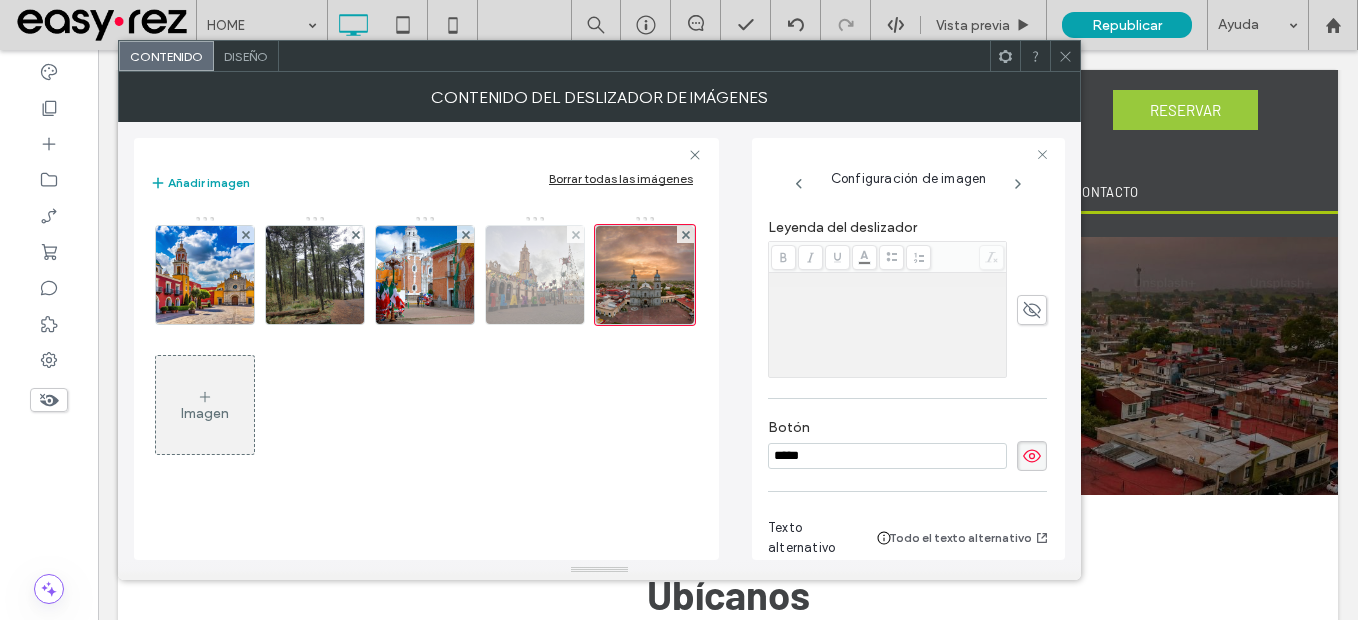 click at bounding box center [535, 275] 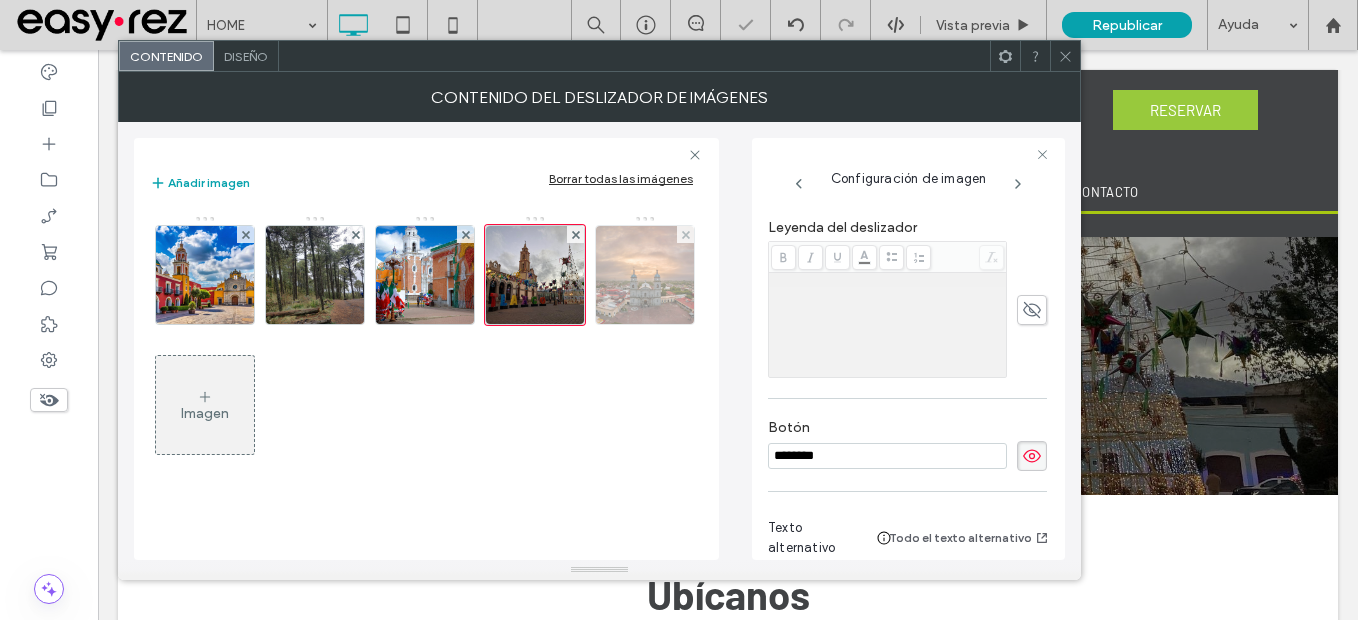 click at bounding box center (645, 275) 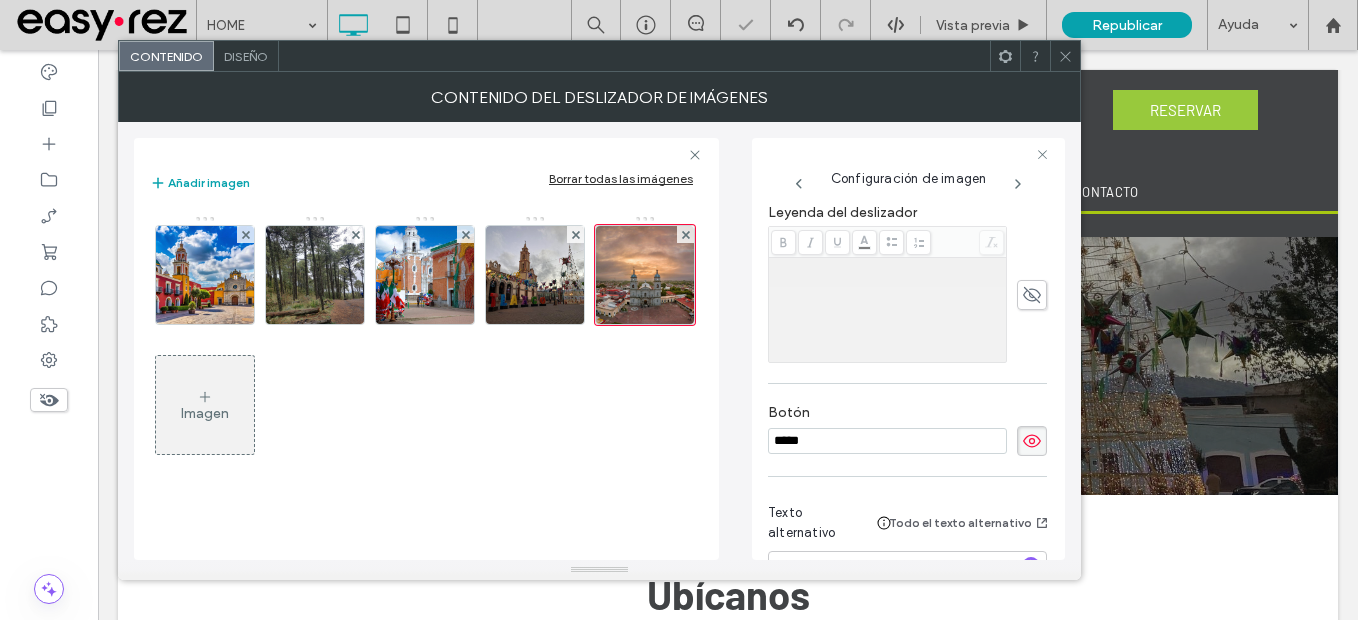 scroll, scrollTop: 499, scrollLeft: 0, axis: vertical 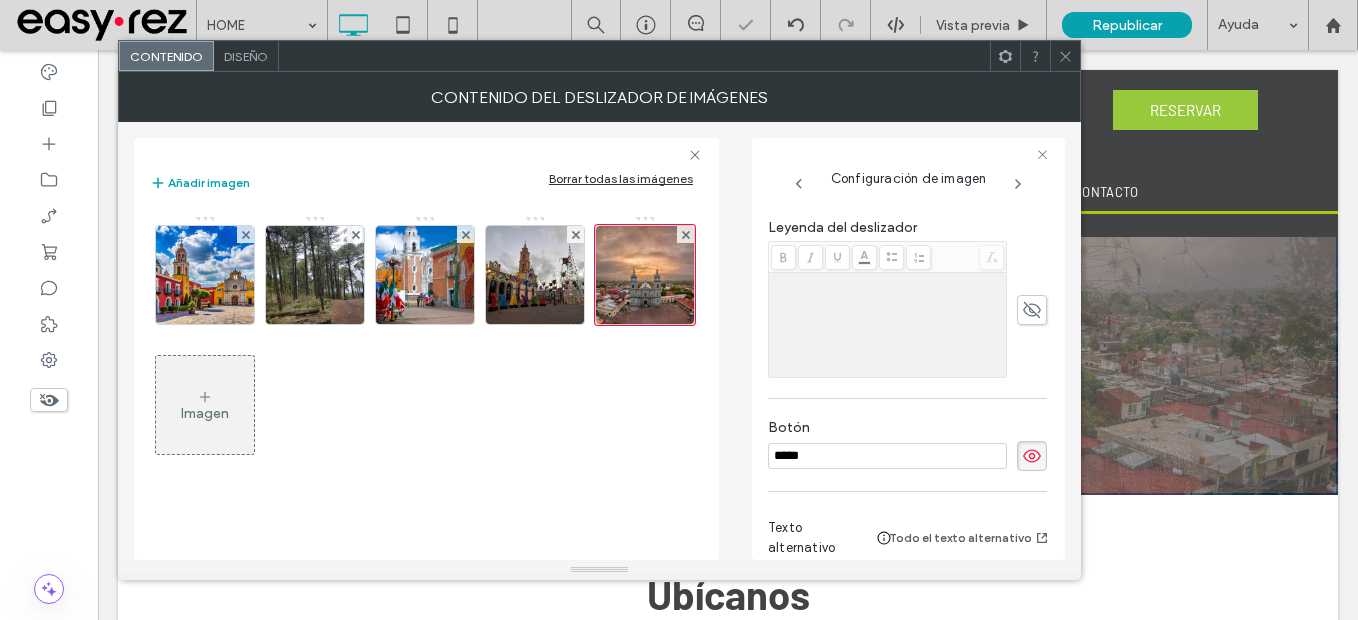 click on "*****" at bounding box center (887, 456) 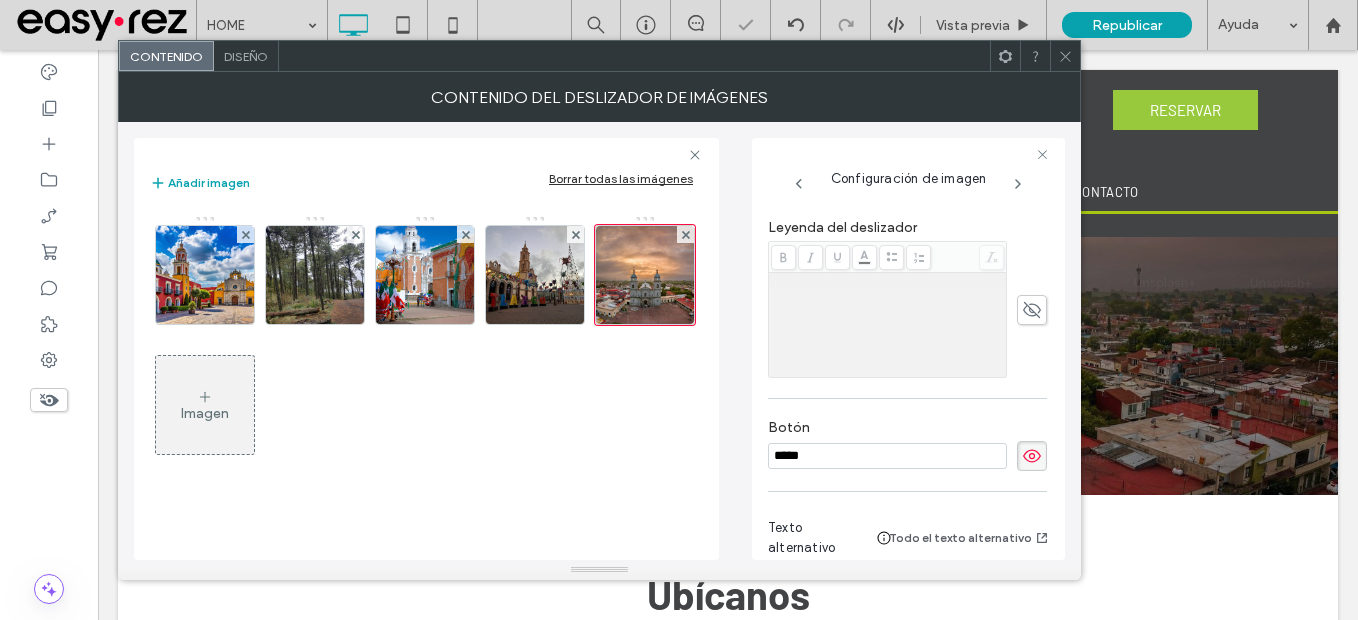 click on "*****" at bounding box center (887, 456) 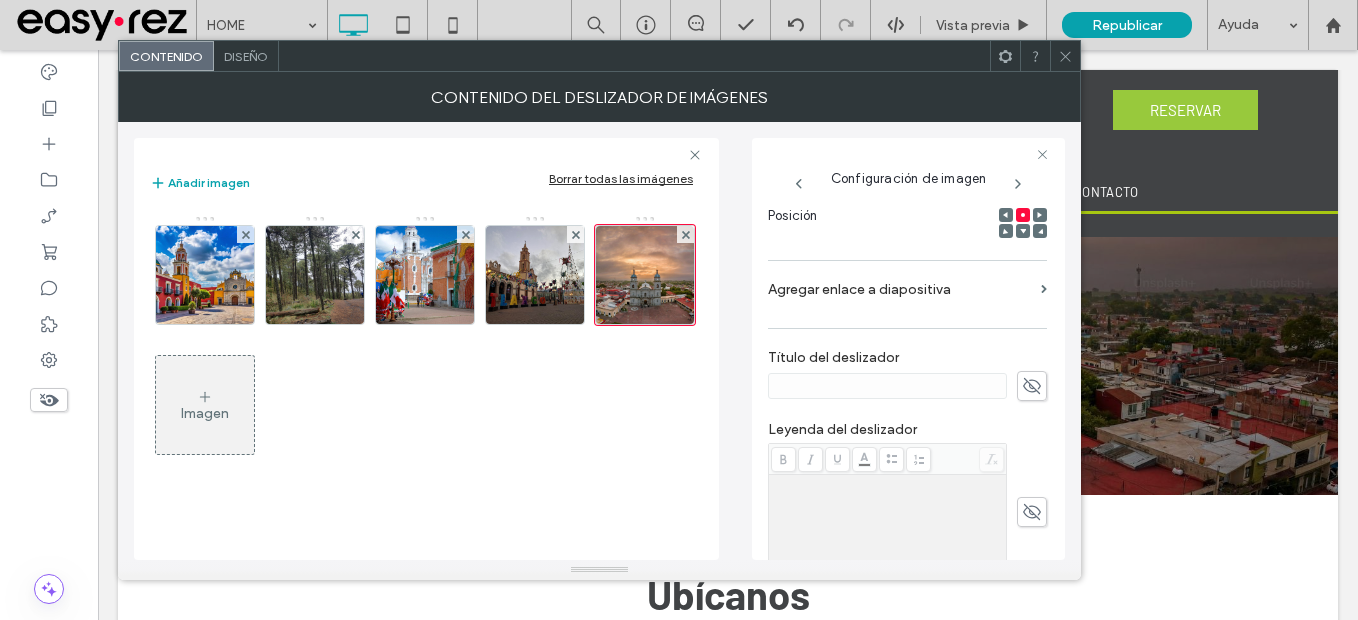 scroll, scrollTop: 299, scrollLeft: 0, axis: vertical 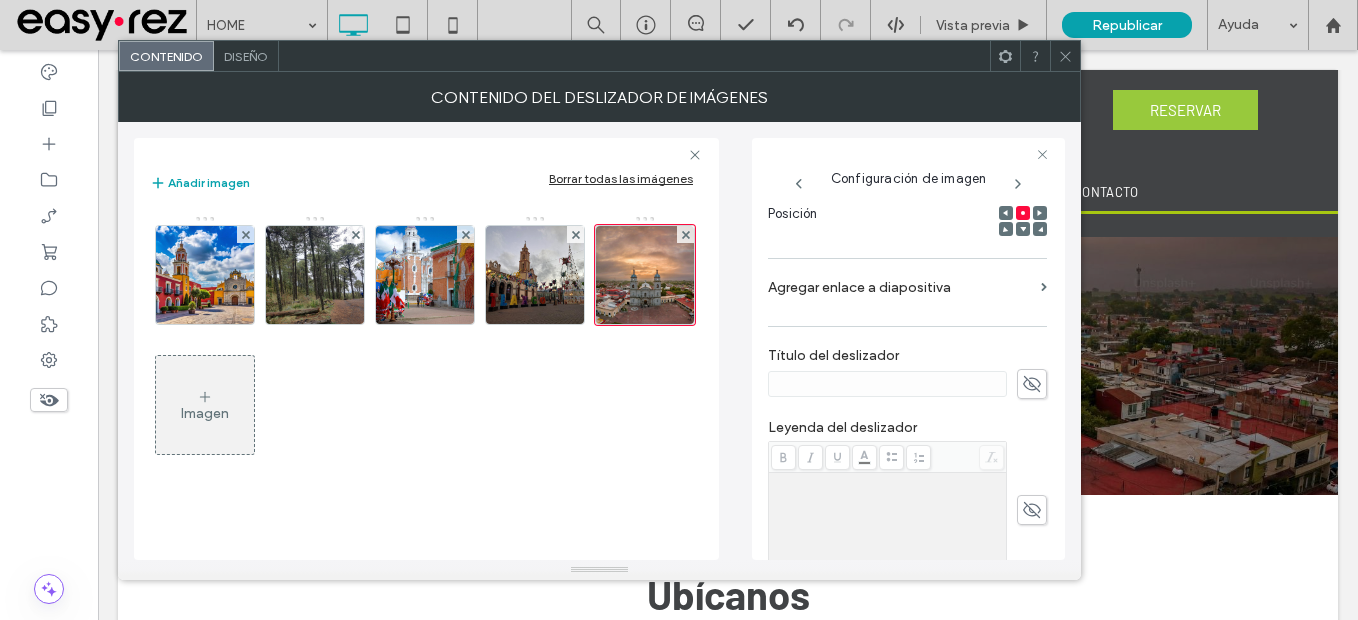 type on "********" 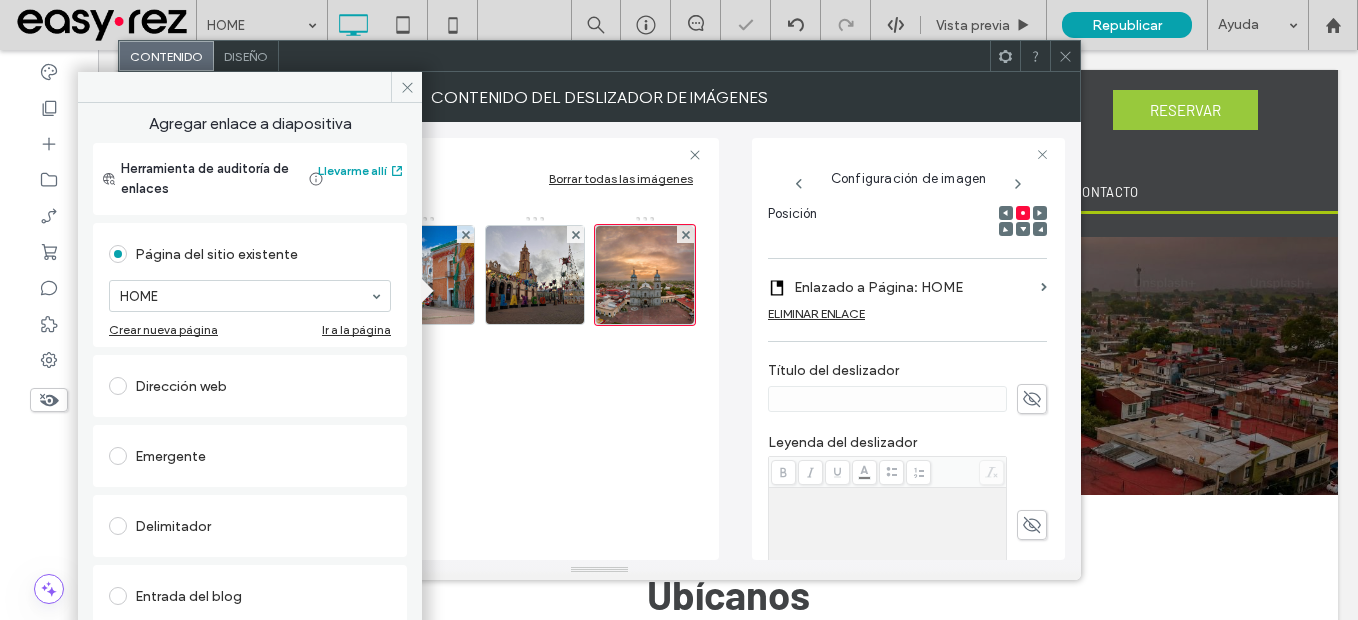 click on "Dirección web" at bounding box center [250, 386] 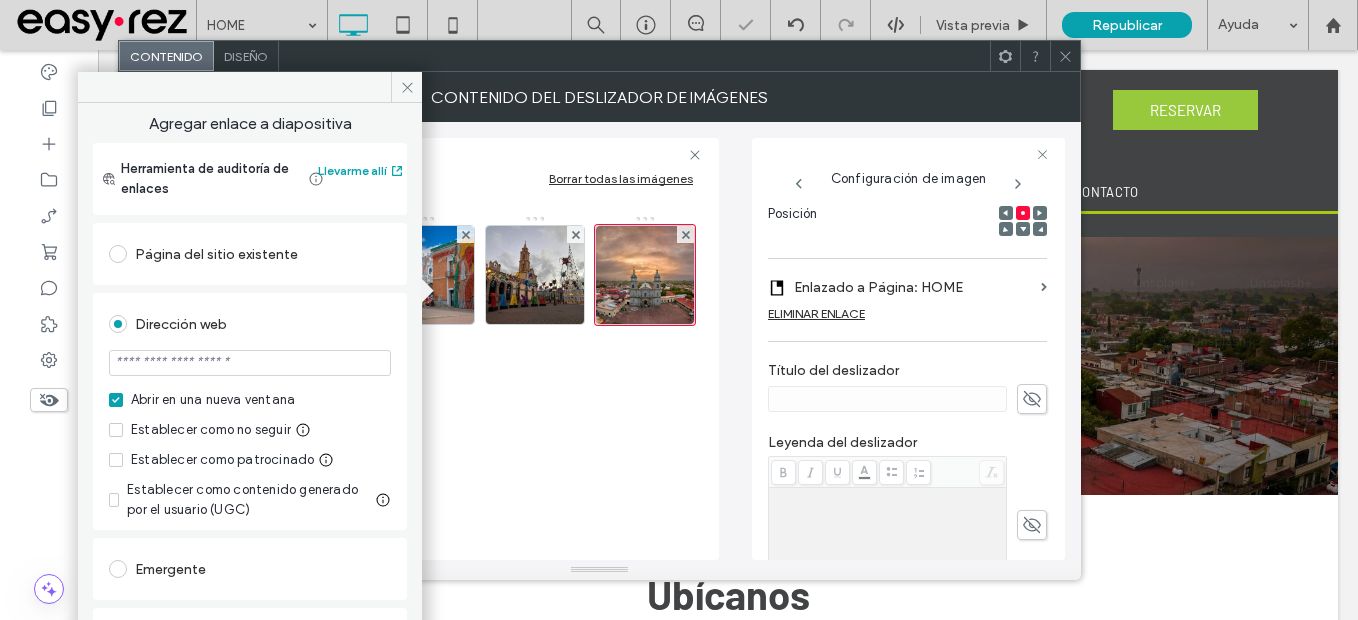 drag, startPoint x: 255, startPoint y: 367, endPoint x: 288, endPoint y: 389, distance: 39.661064 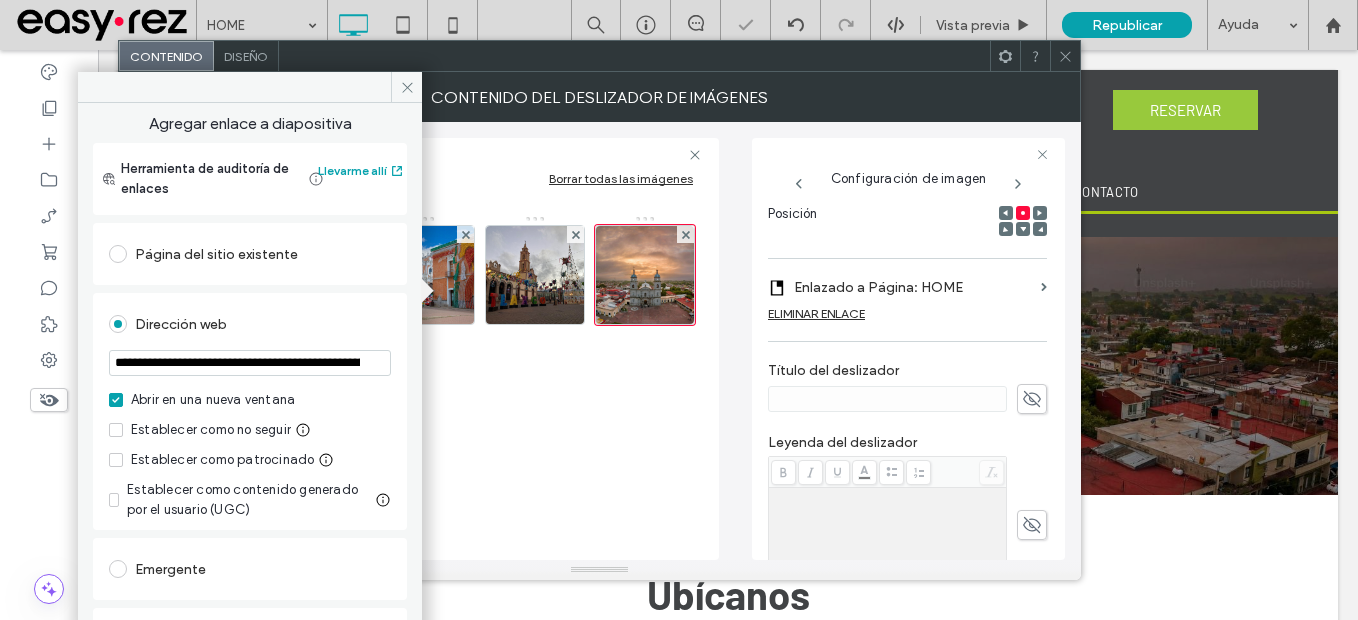 scroll, scrollTop: 0, scrollLeft: 363, axis: horizontal 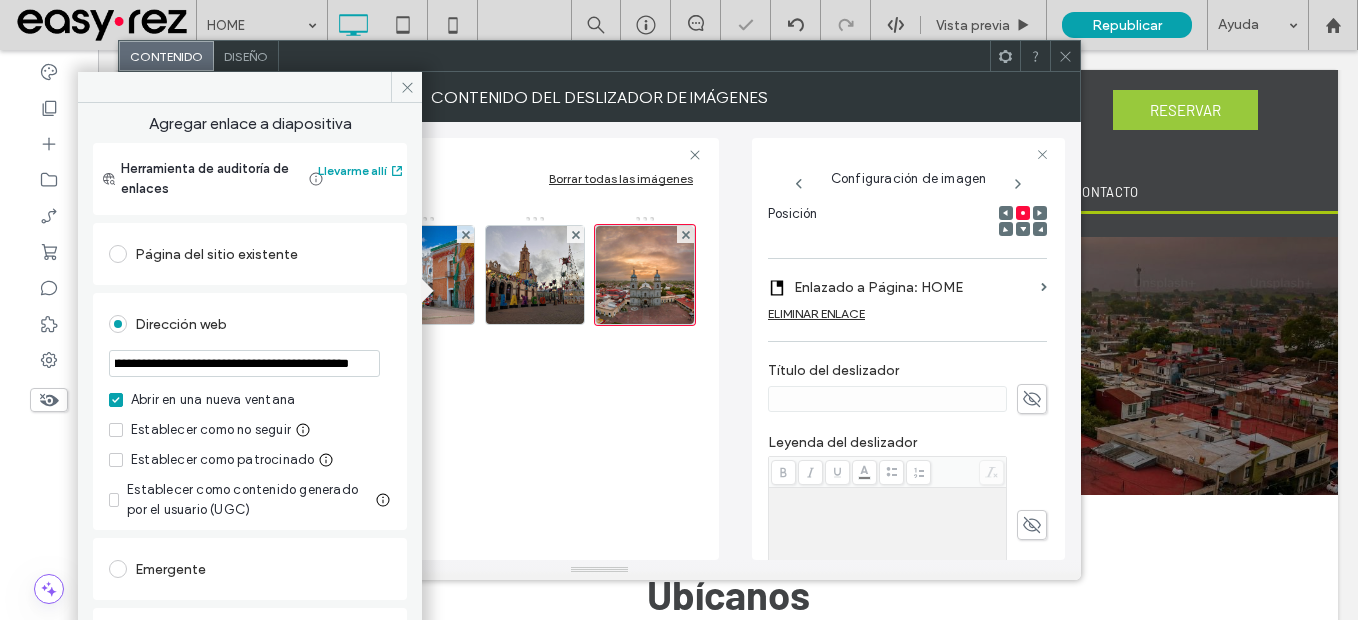 type on "**********" 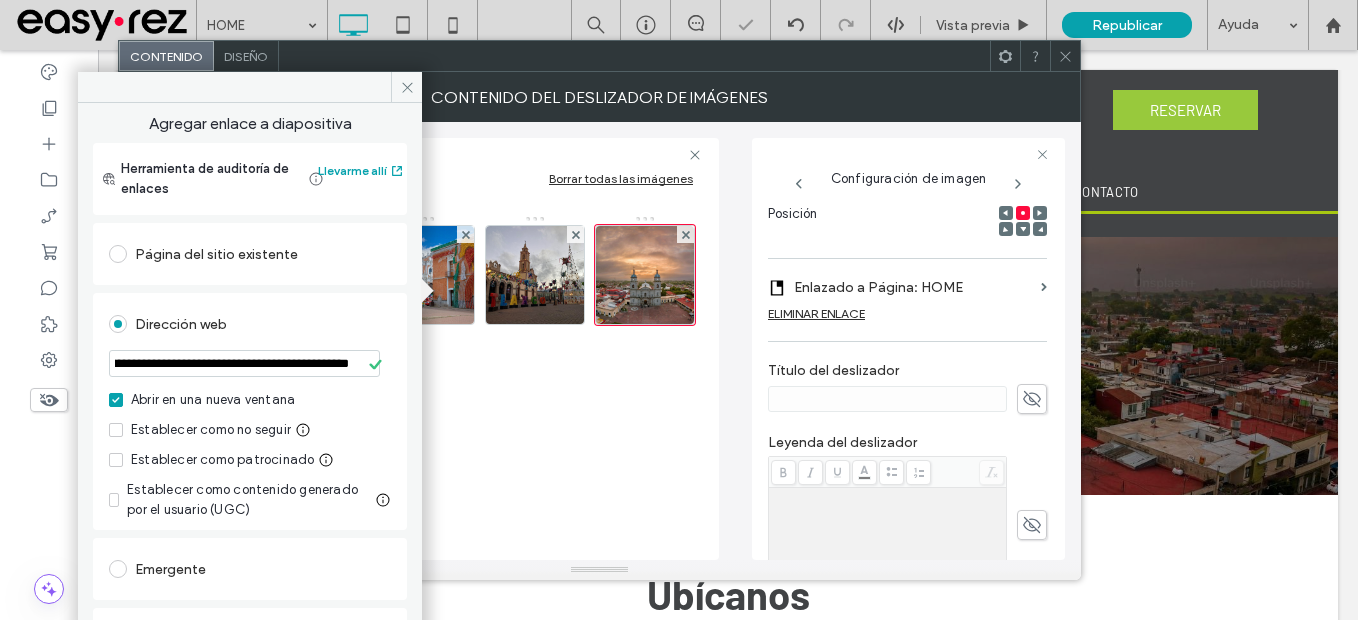 scroll, scrollTop: 0, scrollLeft: 0, axis: both 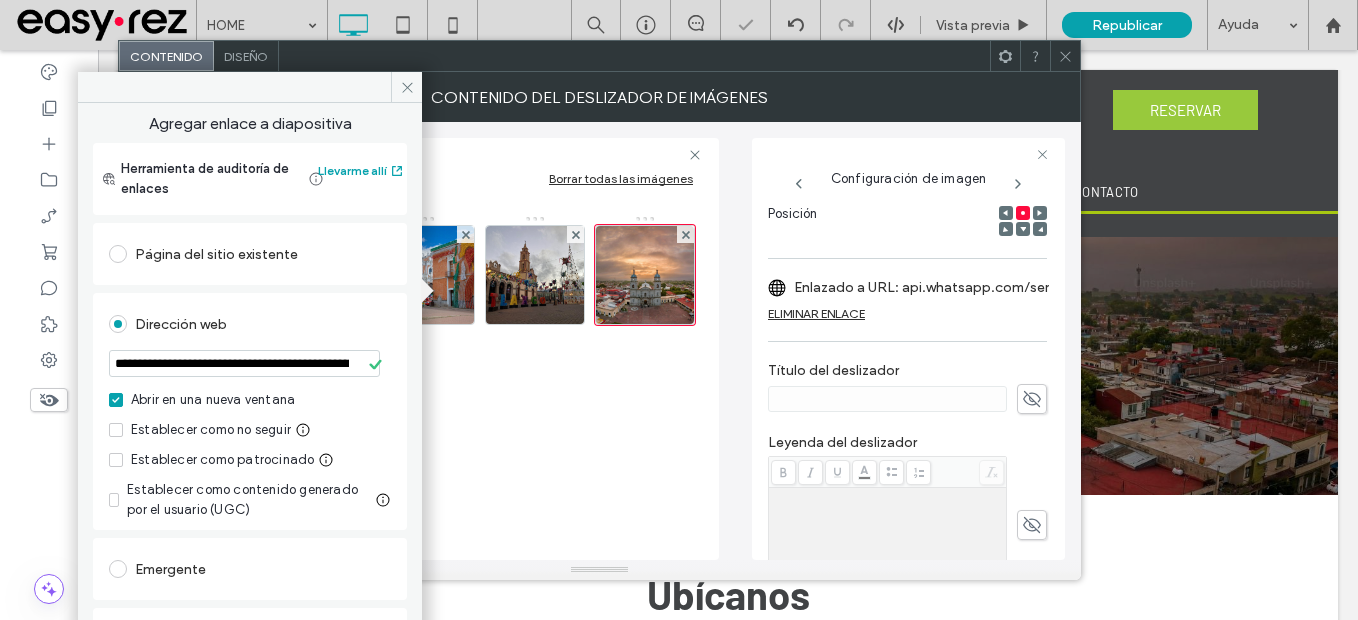 drag, startPoint x: 403, startPoint y: 86, endPoint x: 716, endPoint y: 71, distance: 313.35922 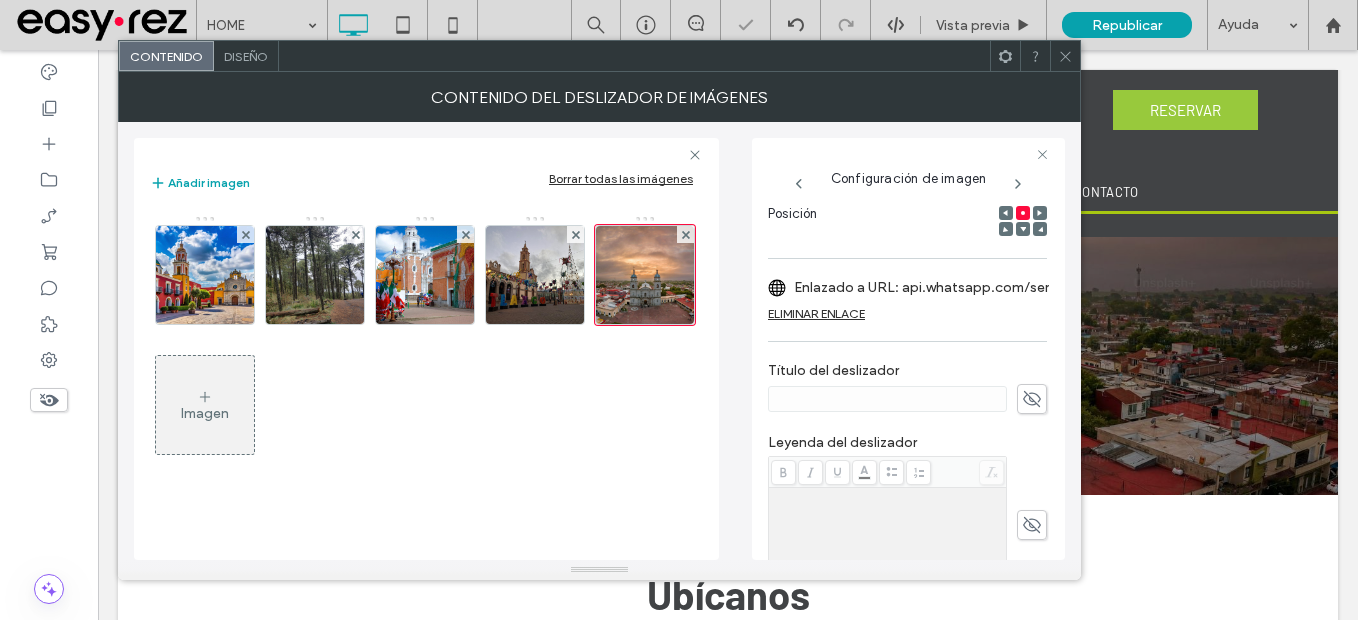 click 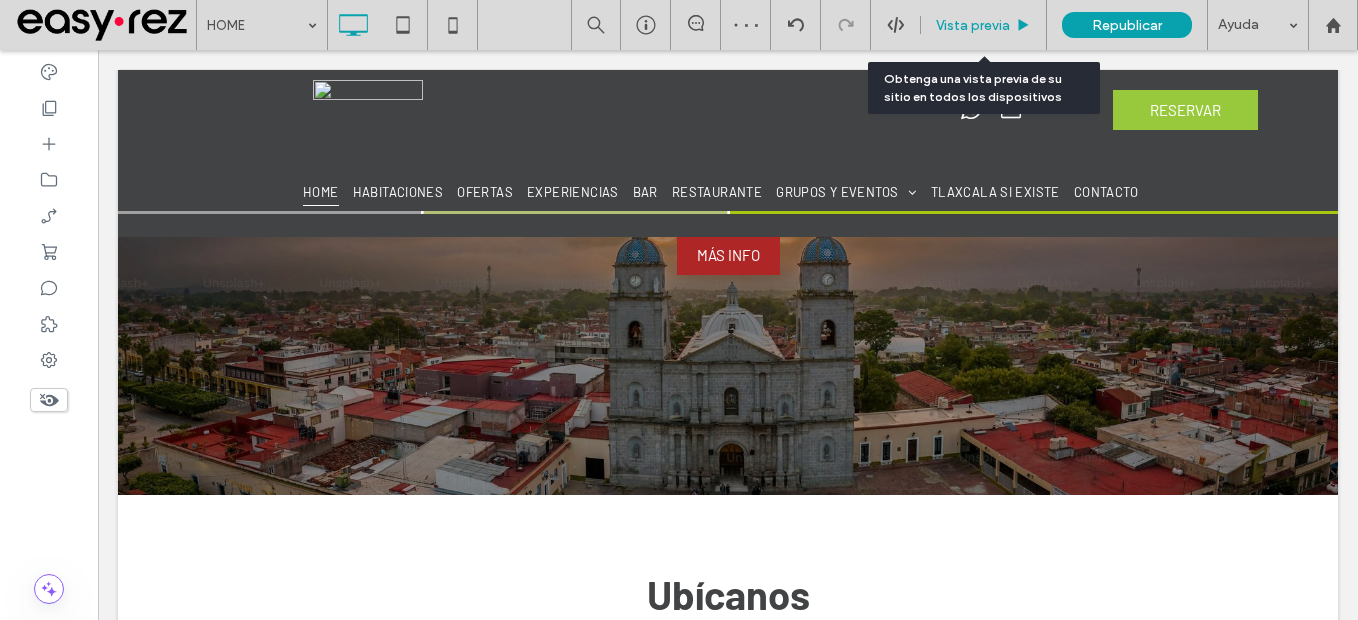 click on "Vista previa" at bounding box center (973, 25) 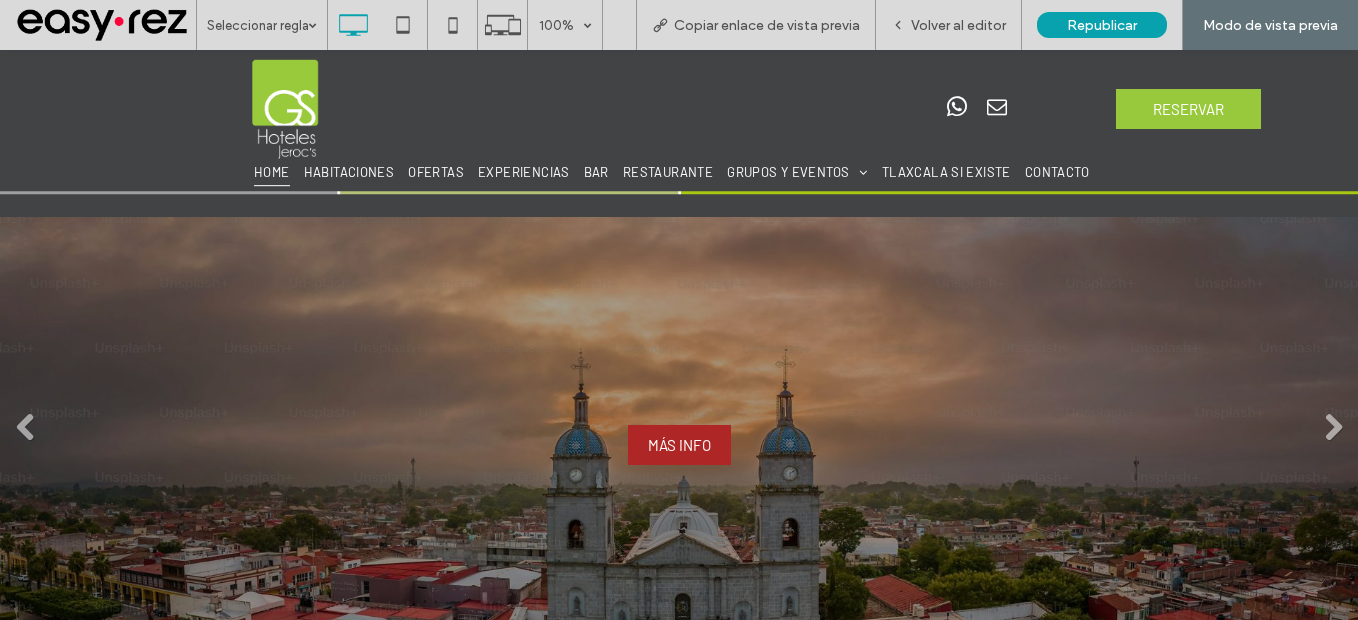 scroll, scrollTop: 2224, scrollLeft: 0, axis: vertical 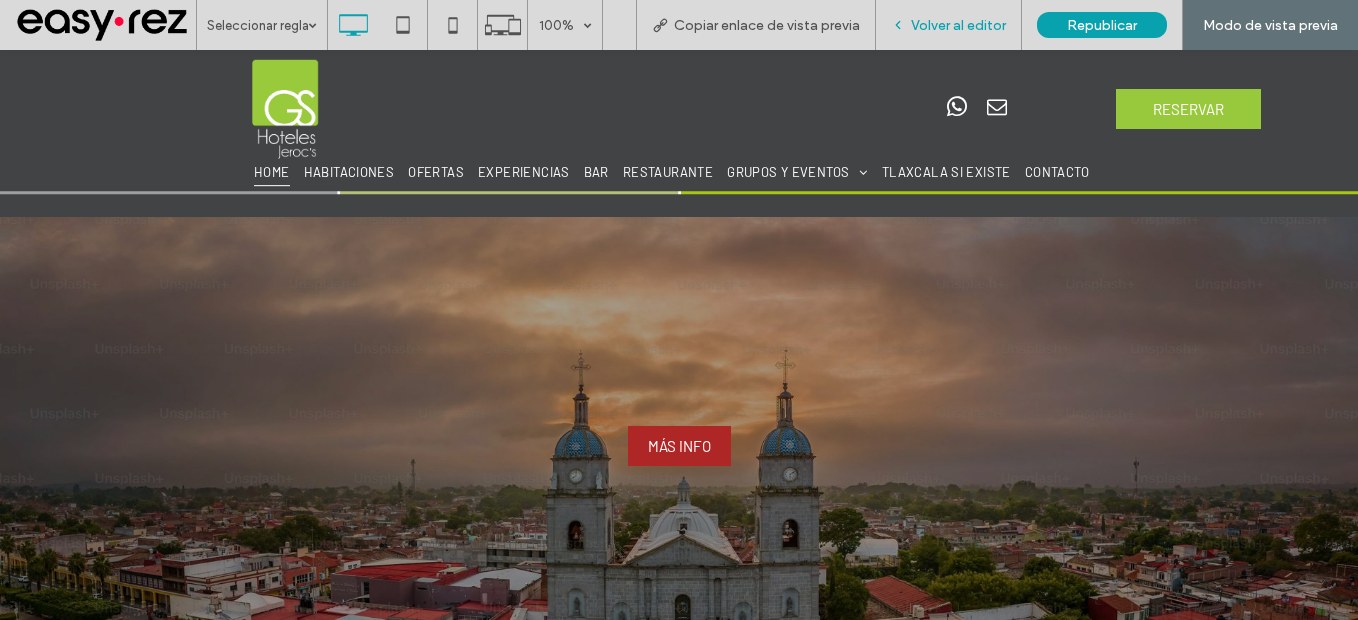click on "Volver al editor" at bounding box center (949, 25) 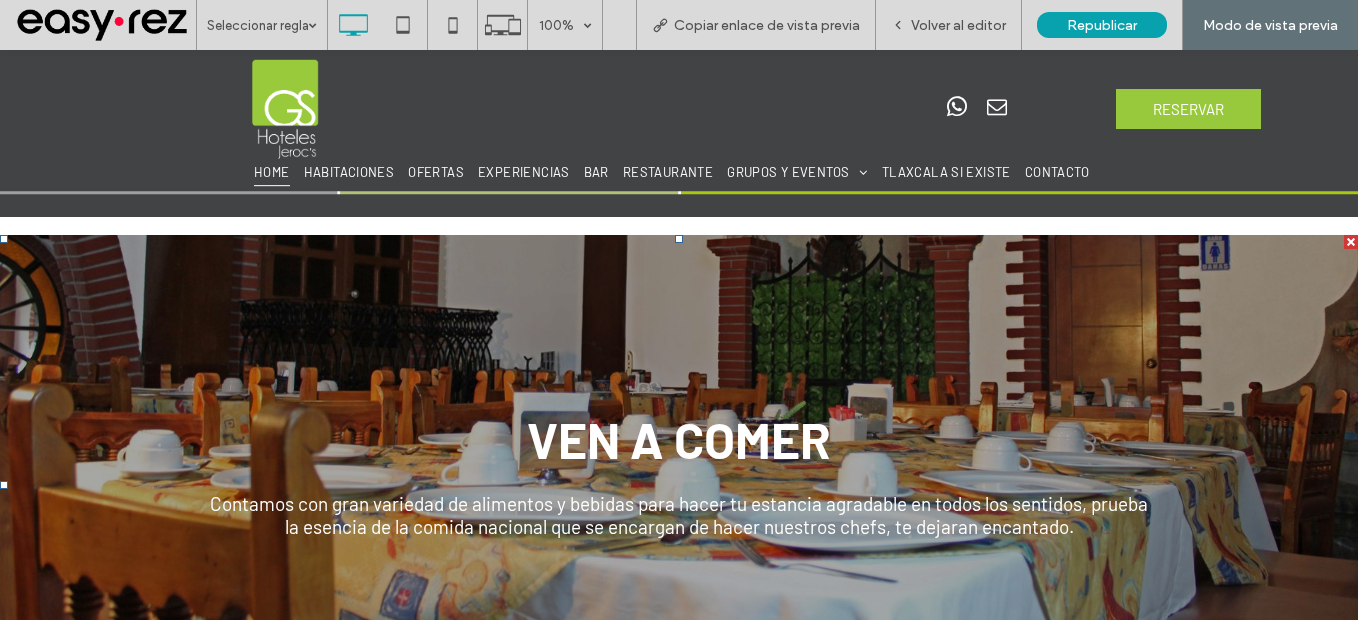 scroll, scrollTop: 1924, scrollLeft: 0, axis: vertical 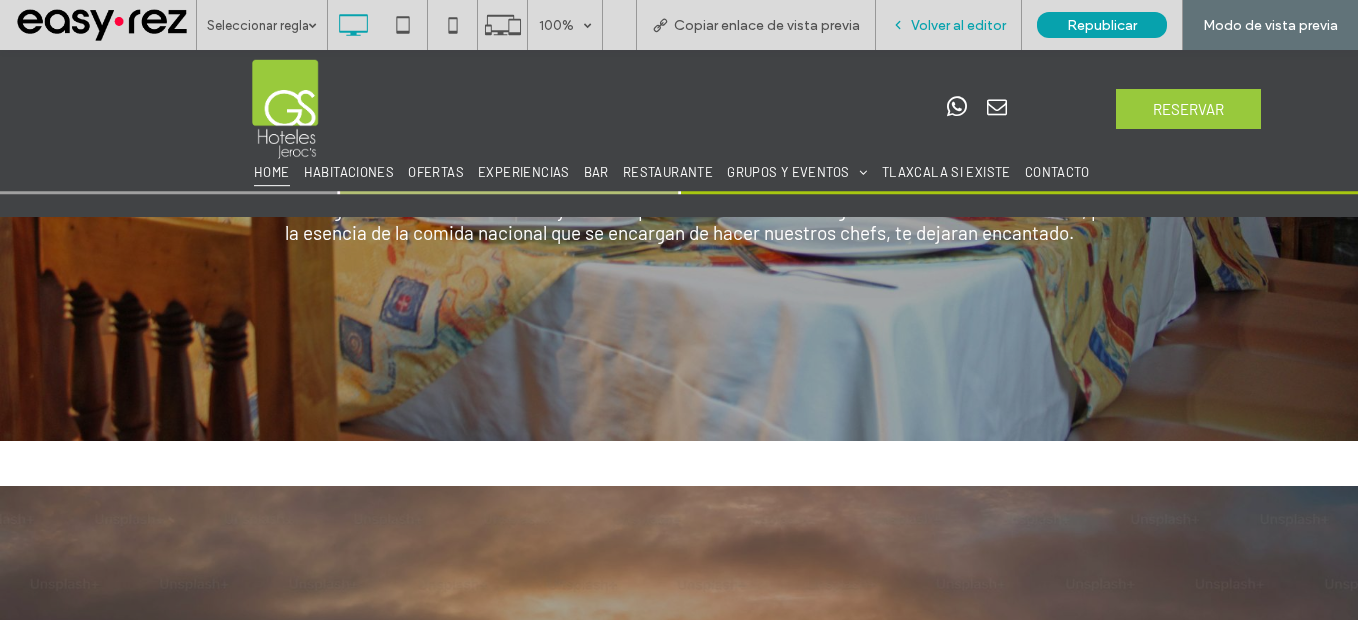 click on "Volver al editor" at bounding box center [958, 25] 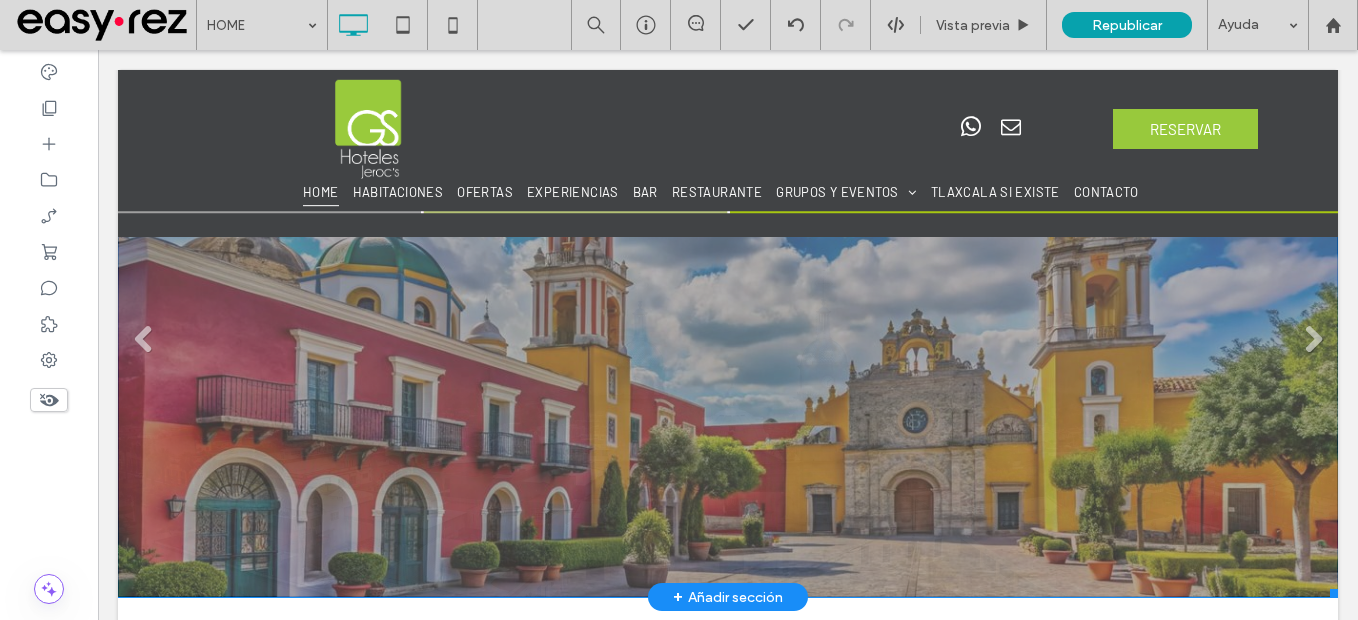 scroll, scrollTop: 2300, scrollLeft: 0, axis: vertical 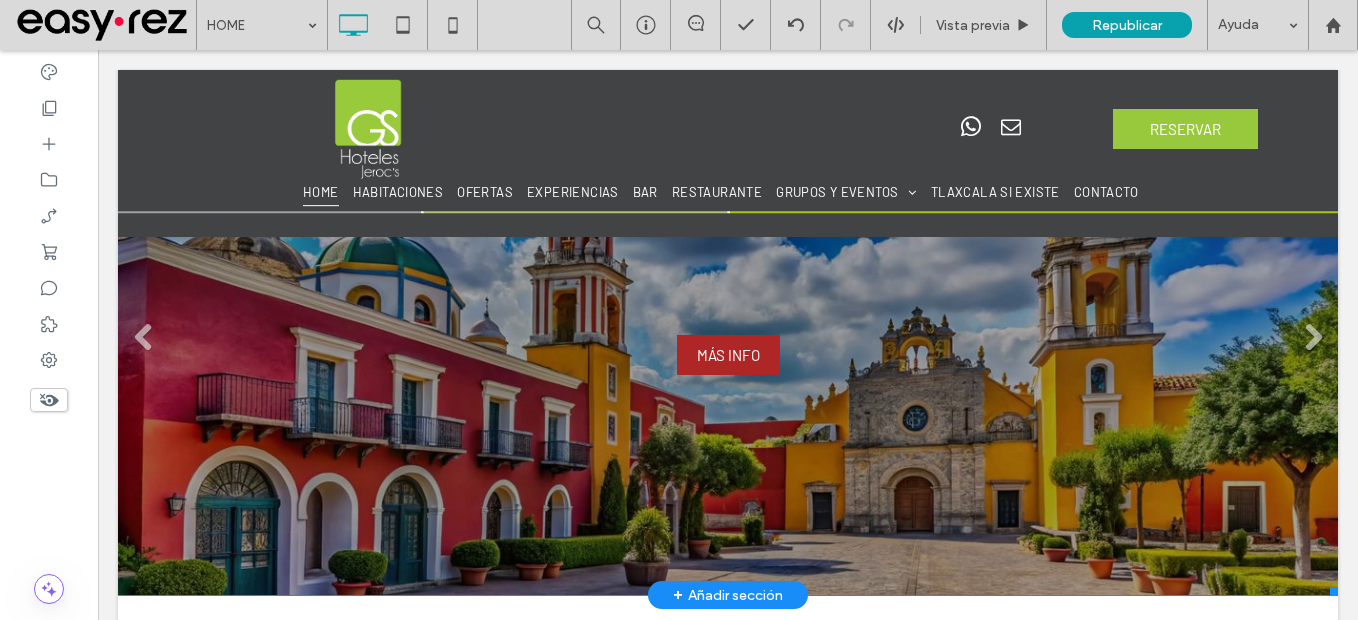 click at bounding box center (728, 345) 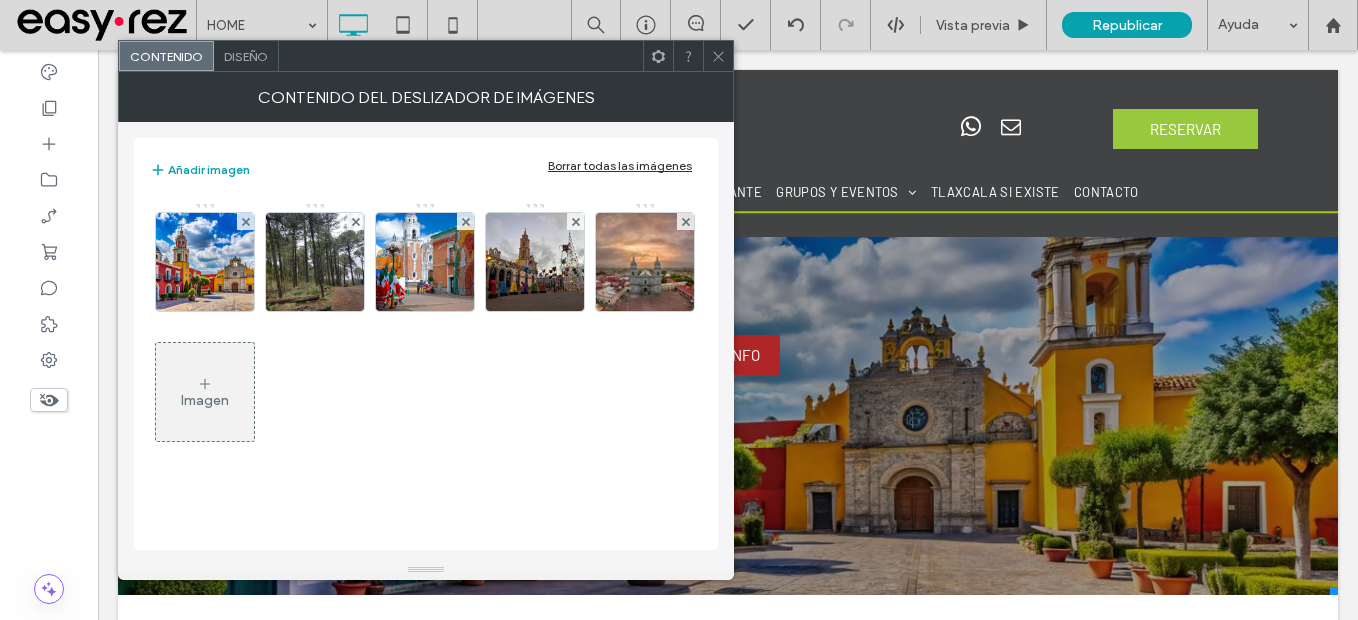 click on "Diseño" at bounding box center [246, 56] 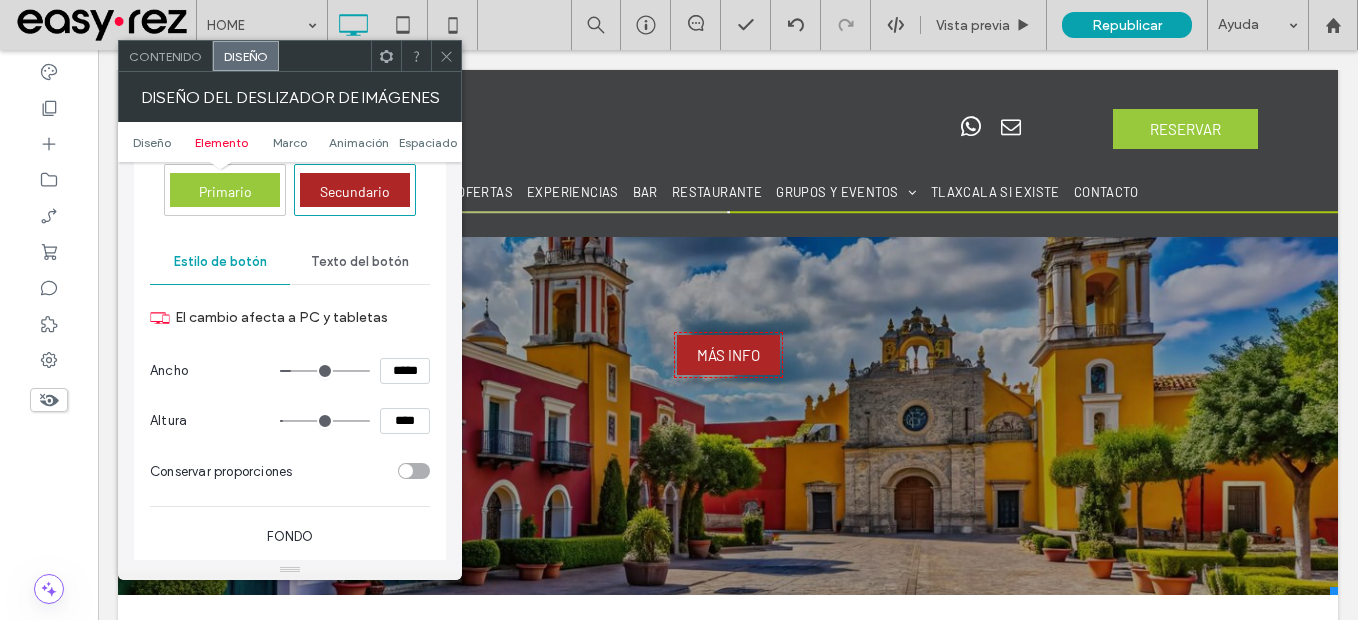 scroll, scrollTop: 700, scrollLeft: 0, axis: vertical 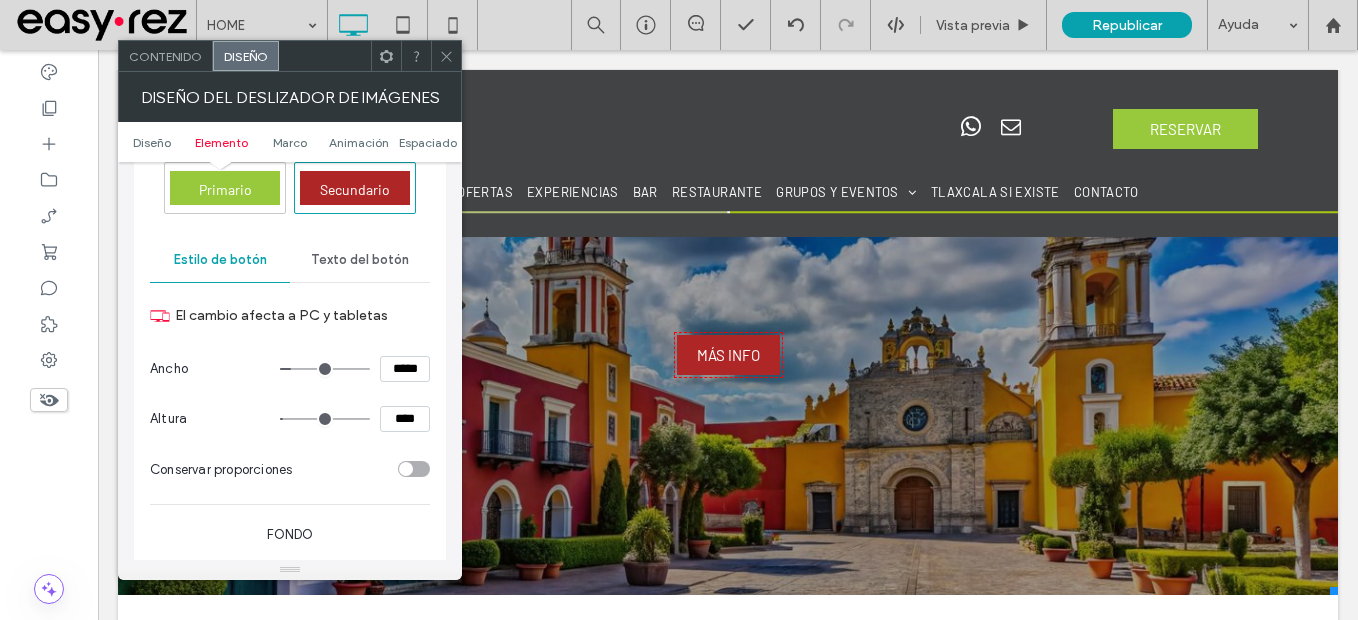 click on "Primario" at bounding box center (225, 189) 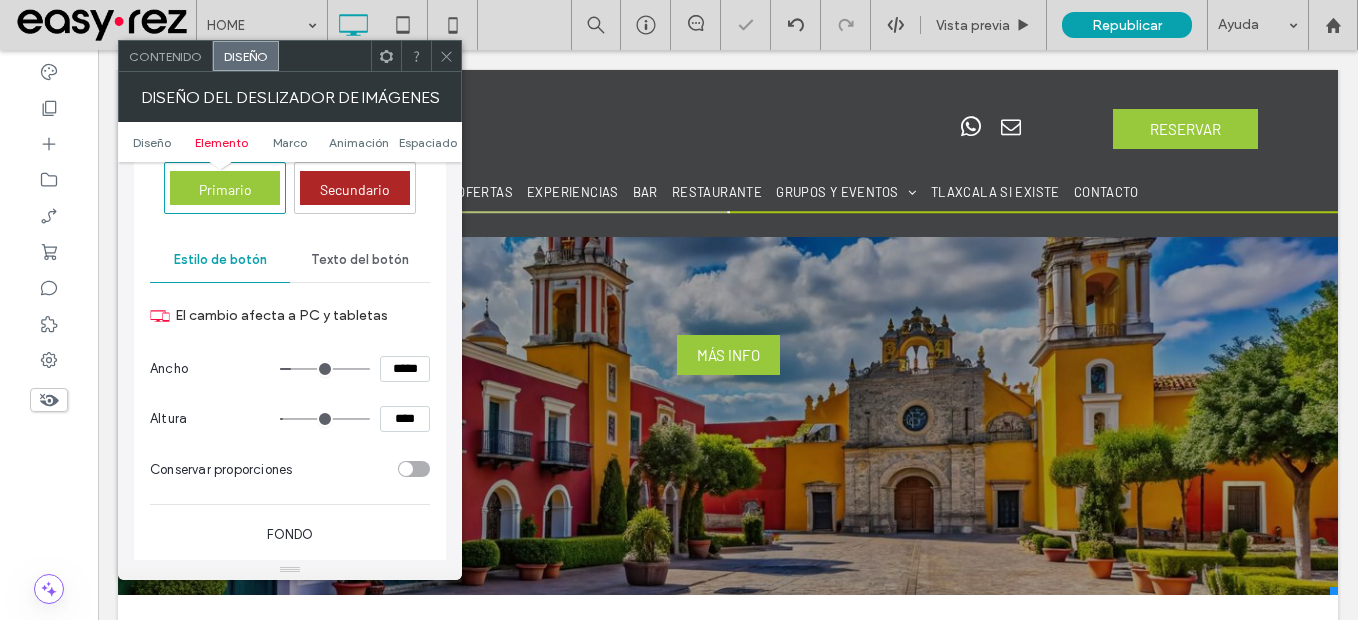 click on "Secundario" at bounding box center (355, 188) 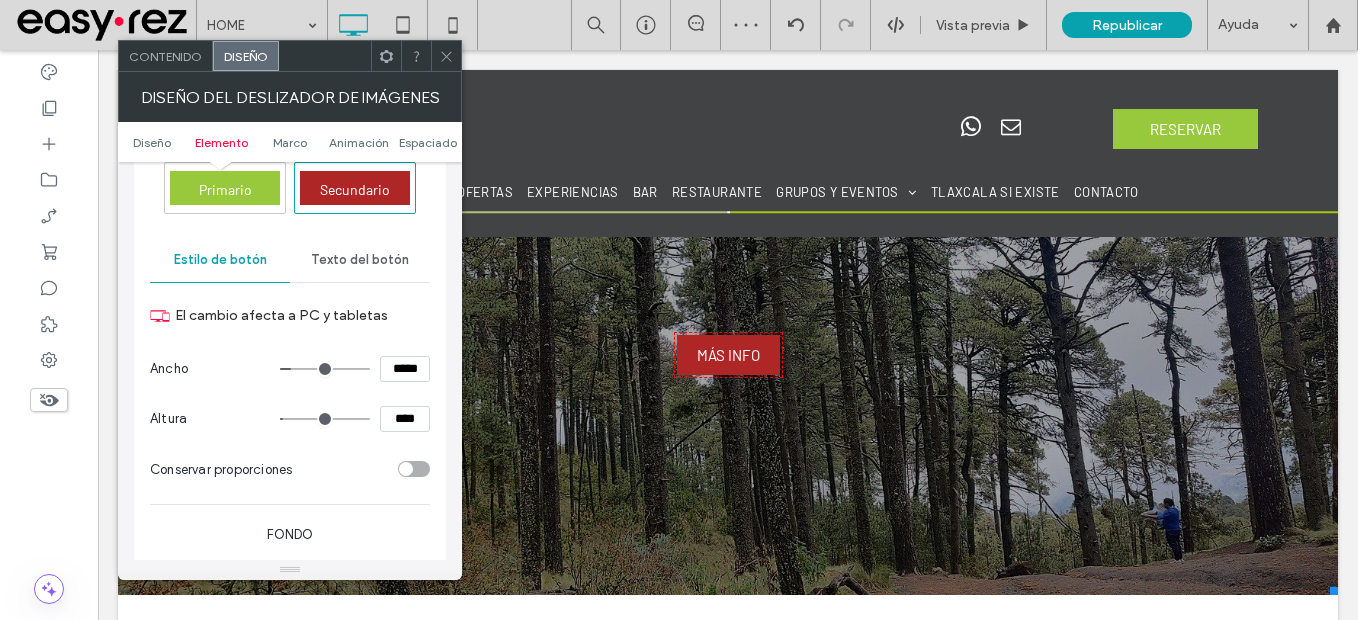 click on "*****" at bounding box center [405, 369] 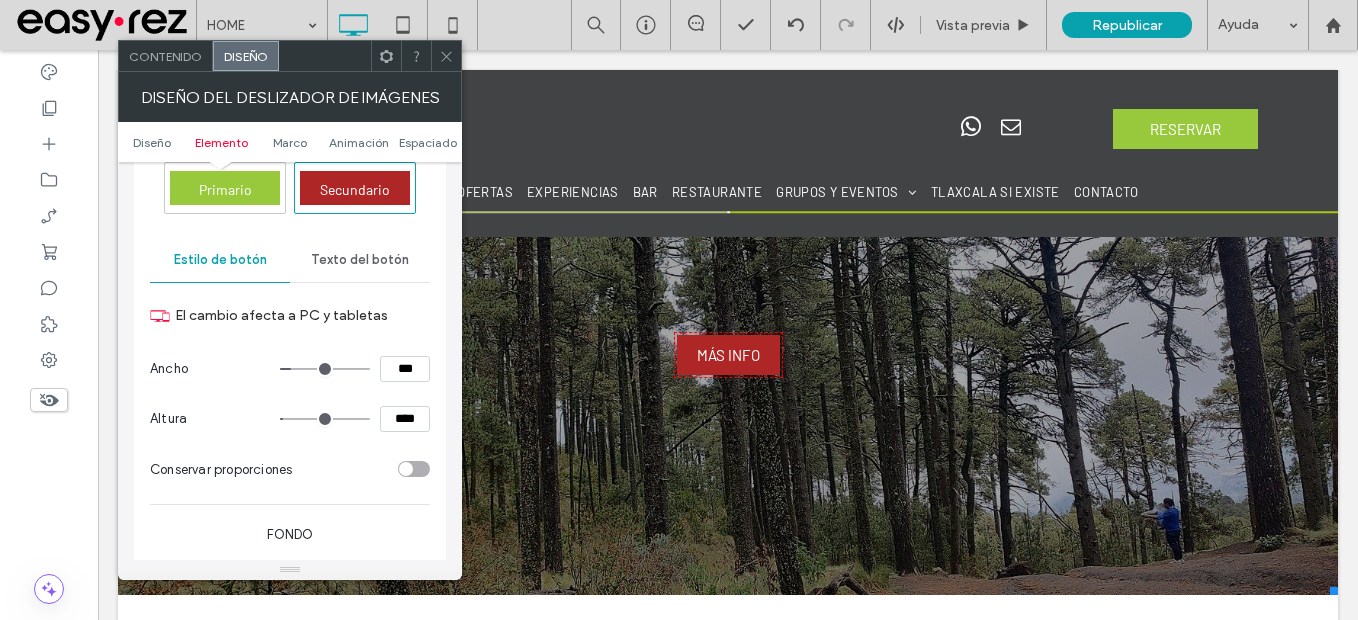 type on "*****" 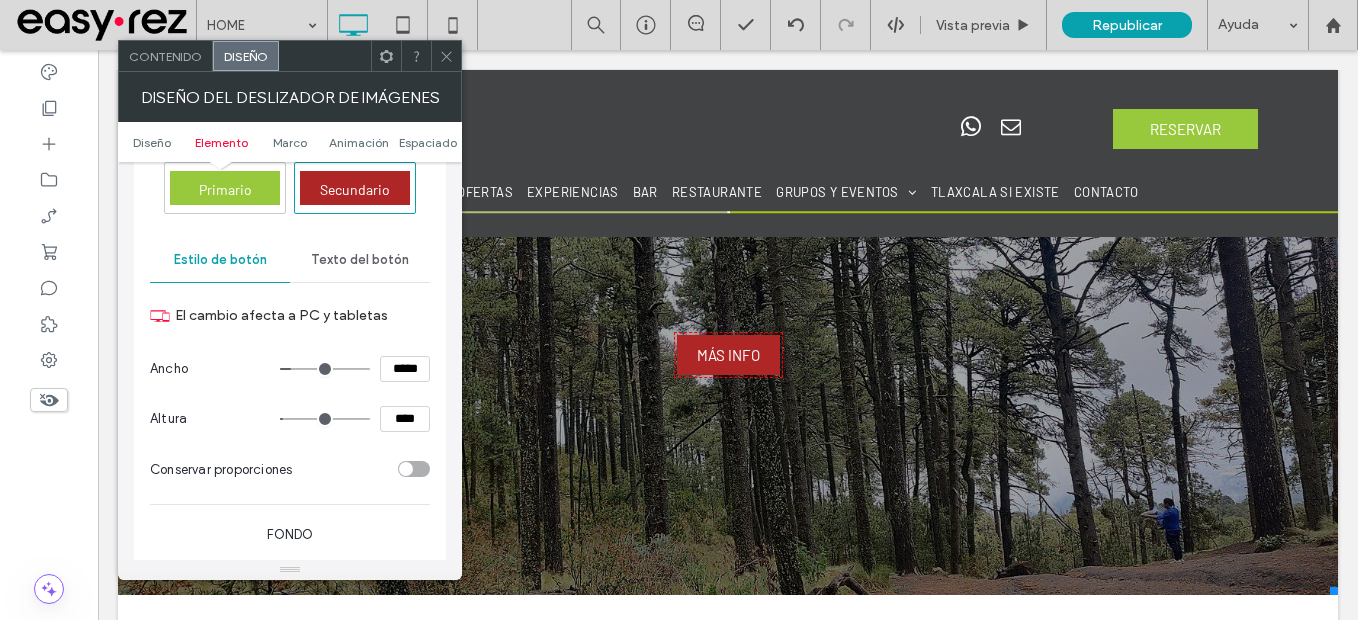 type on "***" 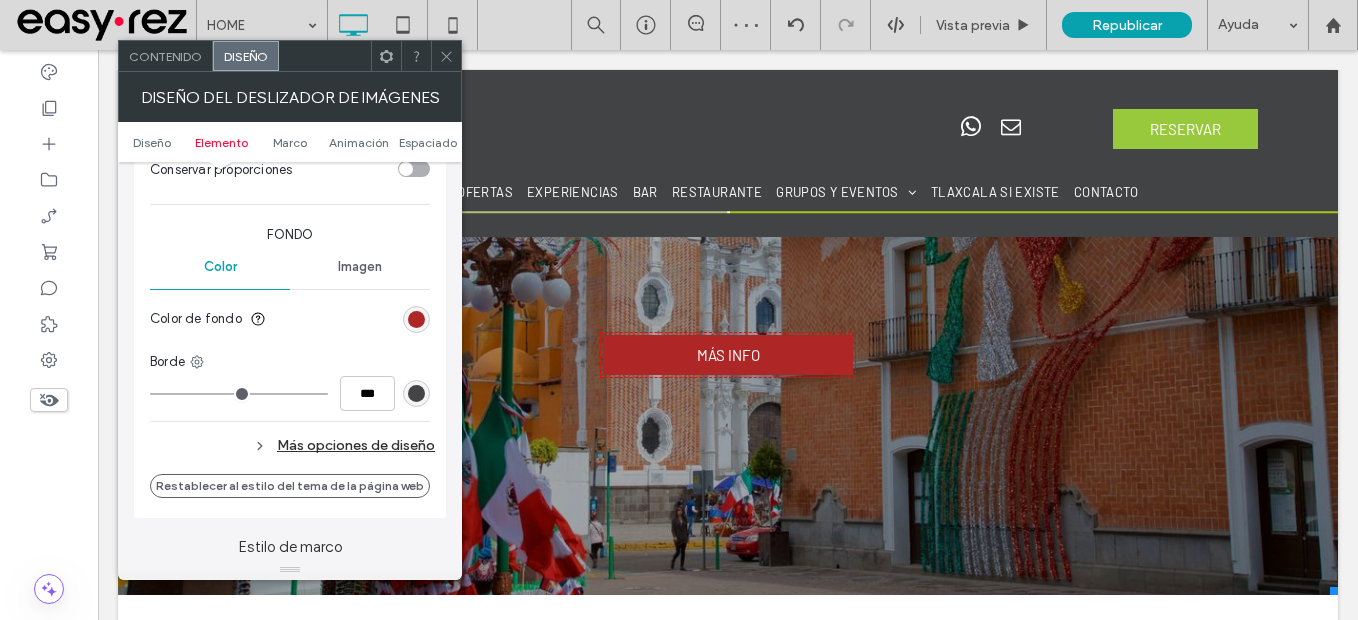 scroll, scrollTop: 800, scrollLeft: 0, axis: vertical 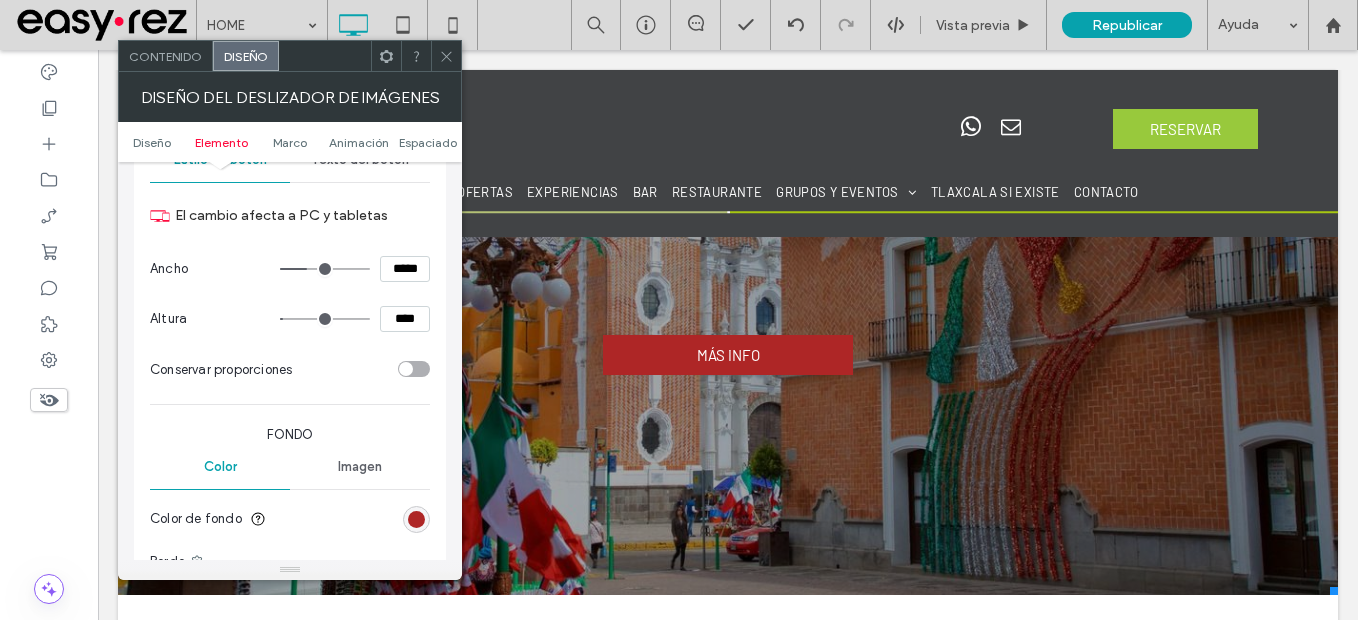 drag, startPoint x: 441, startPoint y: 55, endPoint x: 453, endPoint y: 68, distance: 17.691807 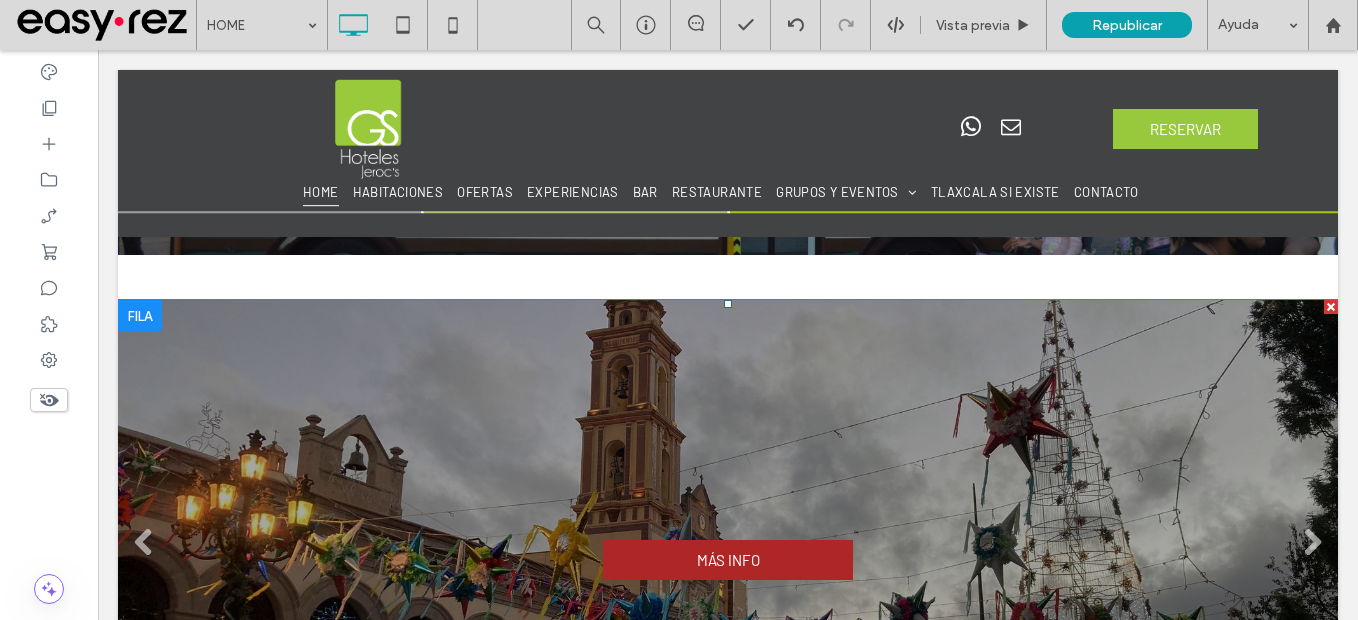 scroll, scrollTop: 2300, scrollLeft: 0, axis: vertical 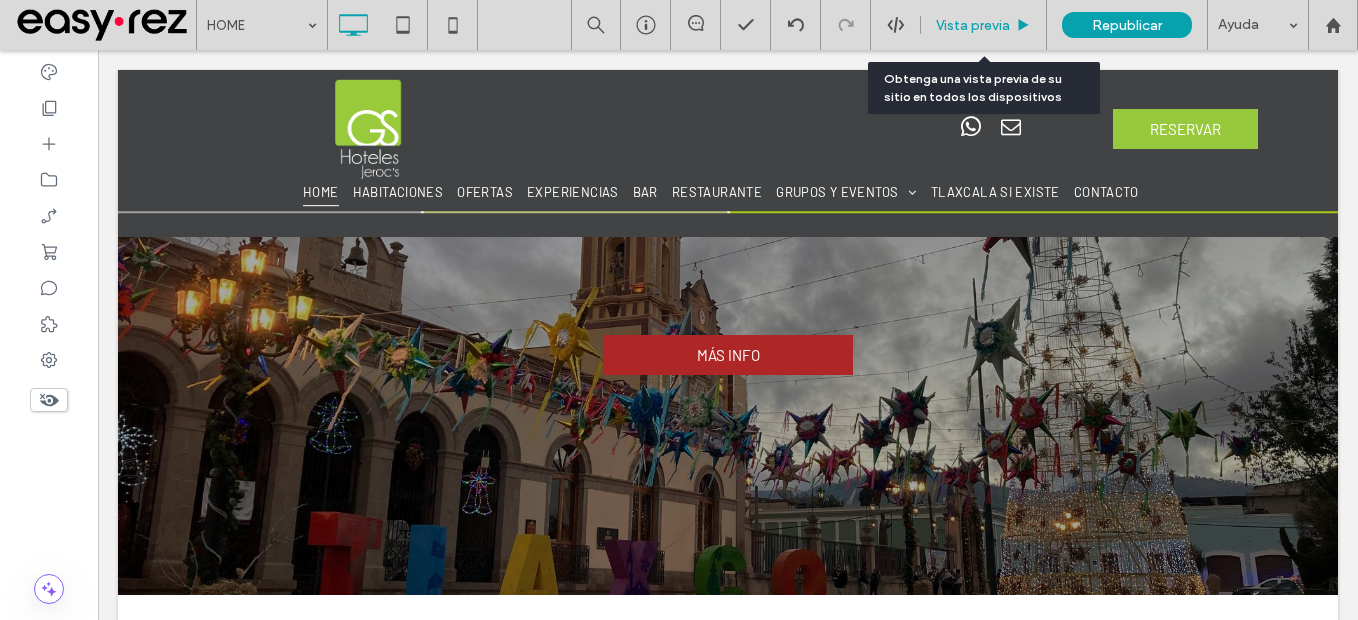 click on "Vista previa" at bounding box center (984, 25) 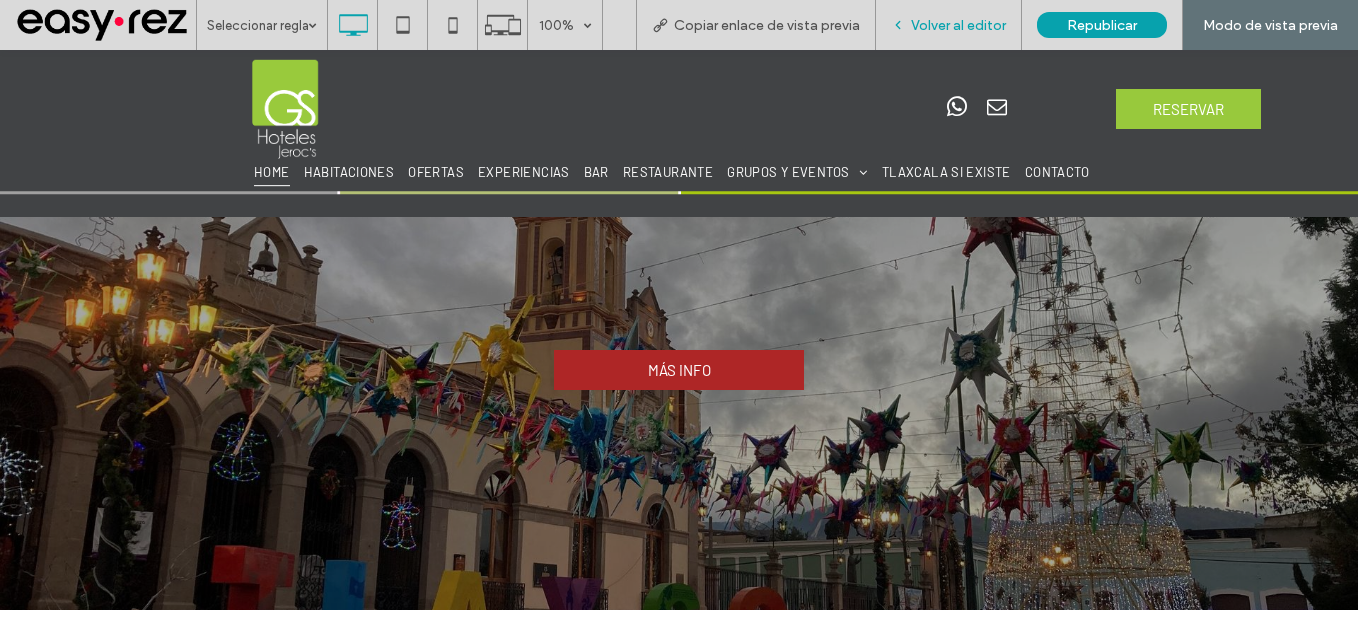 scroll, scrollTop: 2324, scrollLeft: 0, axis: vertical 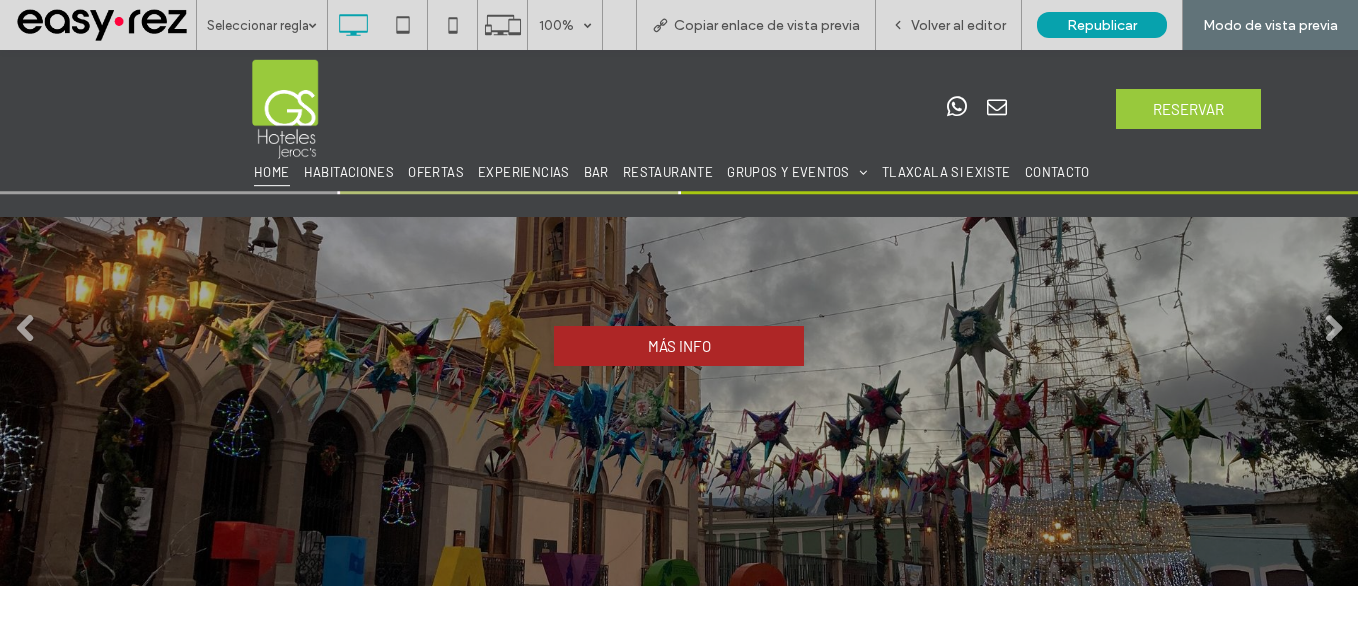 click on "MÁS INFO" at bounding box center (679, 346) 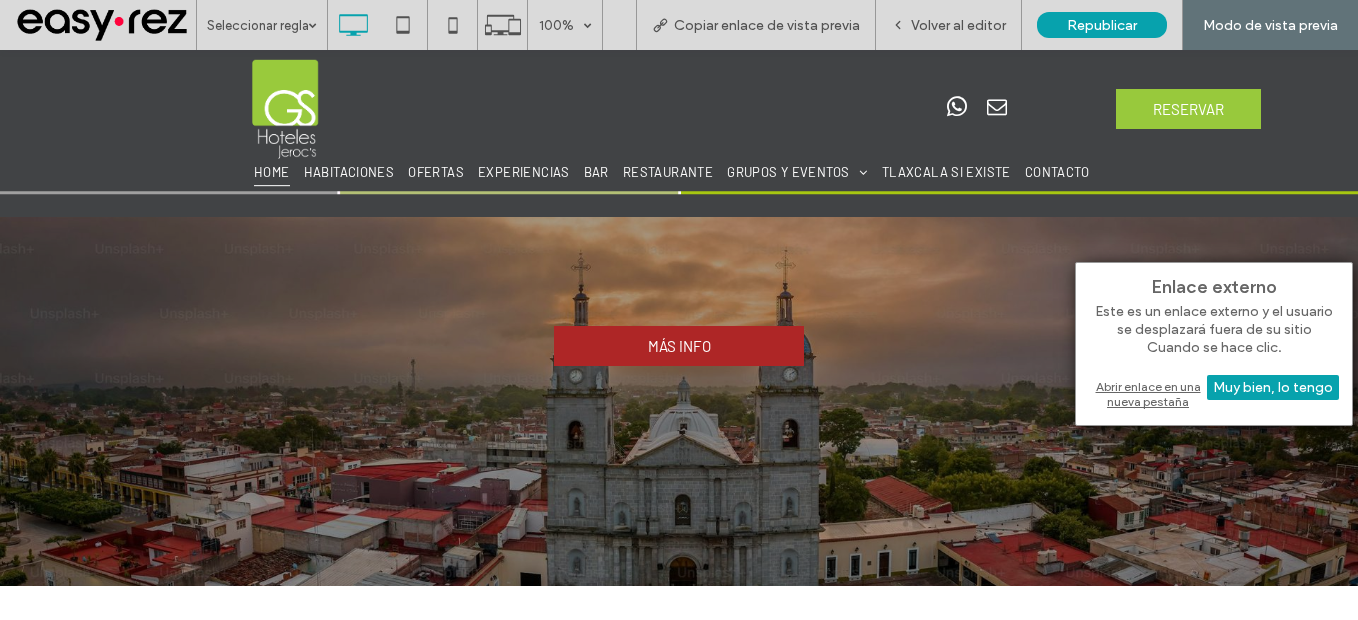 click on "Abrir enlace en una nueva pestaña" at bounding box center (1214, 394) 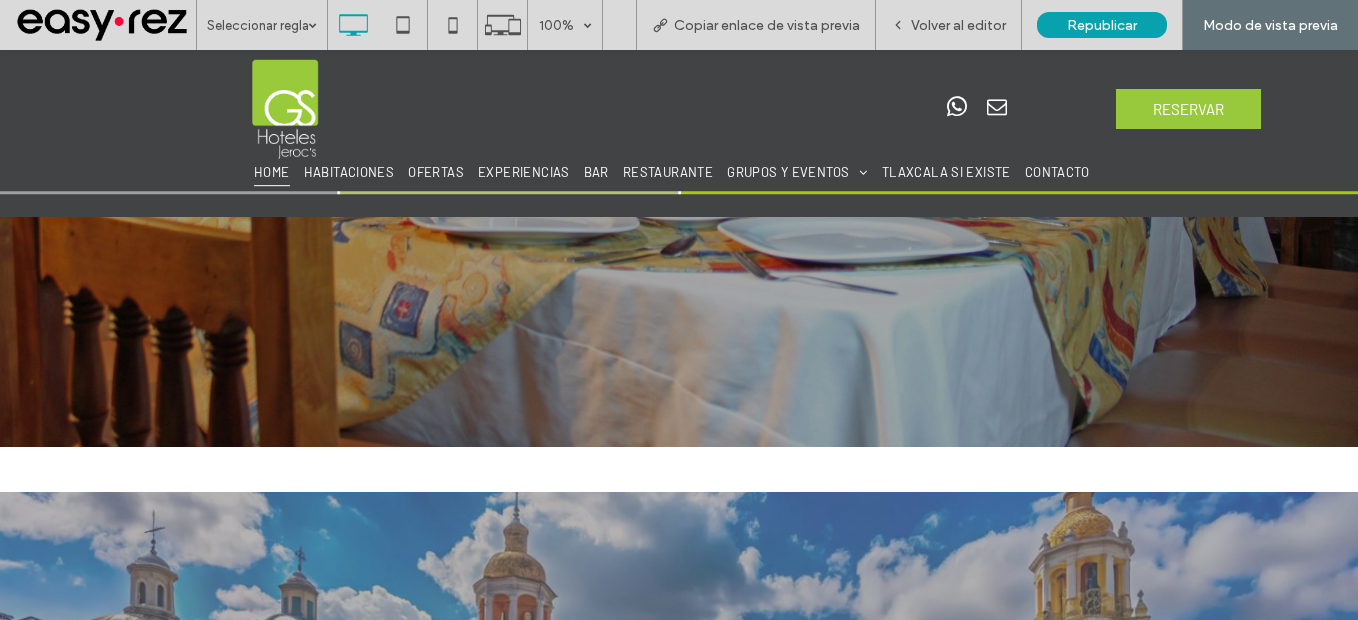 scroll, scrollTop: 2024, scrollLeft: 0, axis: vertical 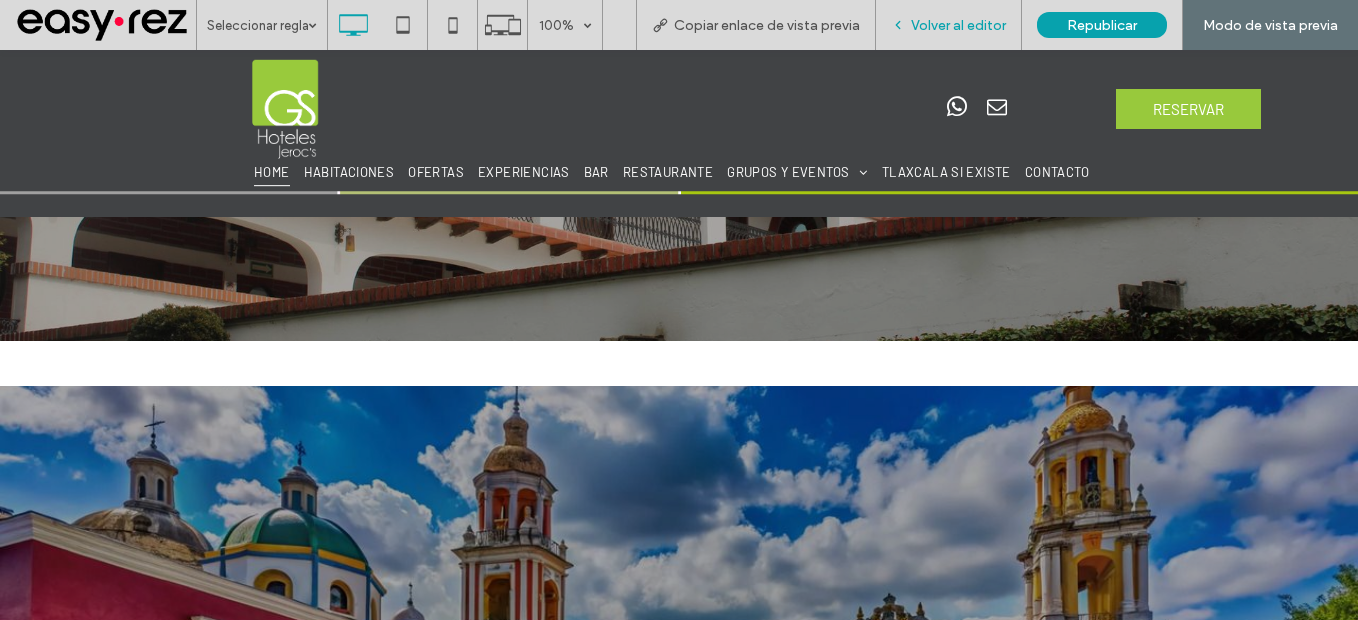 click on "Volver al editor" at bounding box center (958, 25) 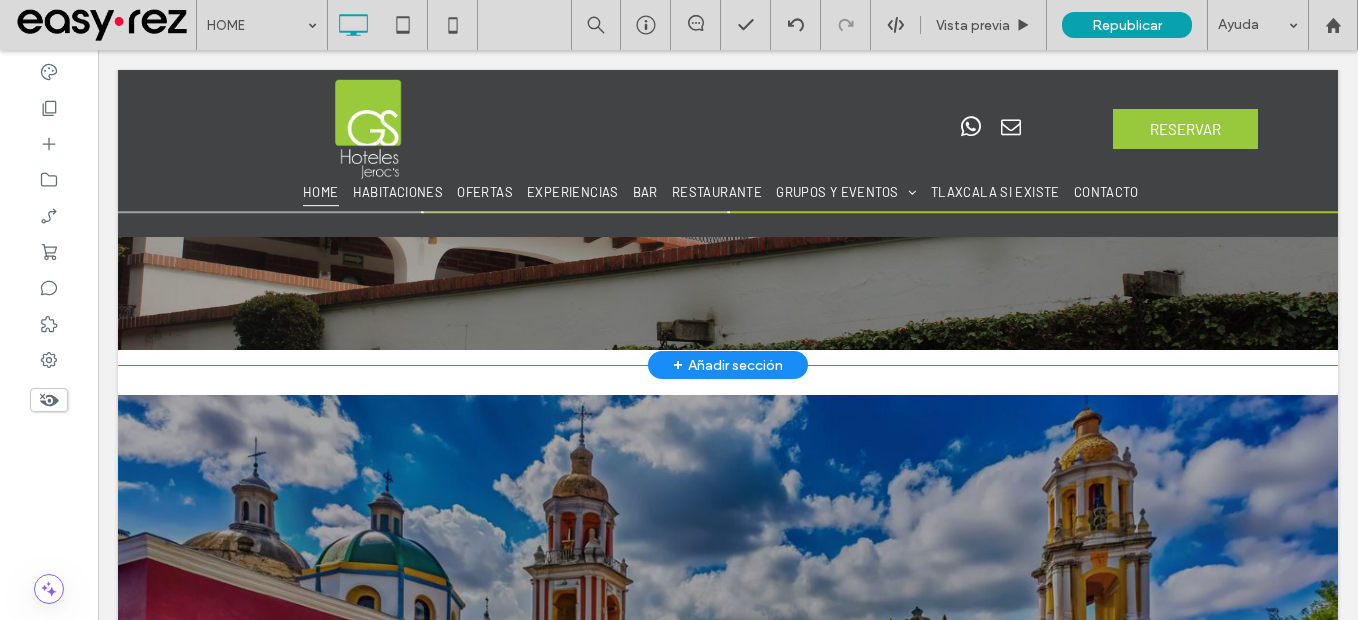 scroll, scrollTop: 1500, scrollLeft: 0, axis: vertical 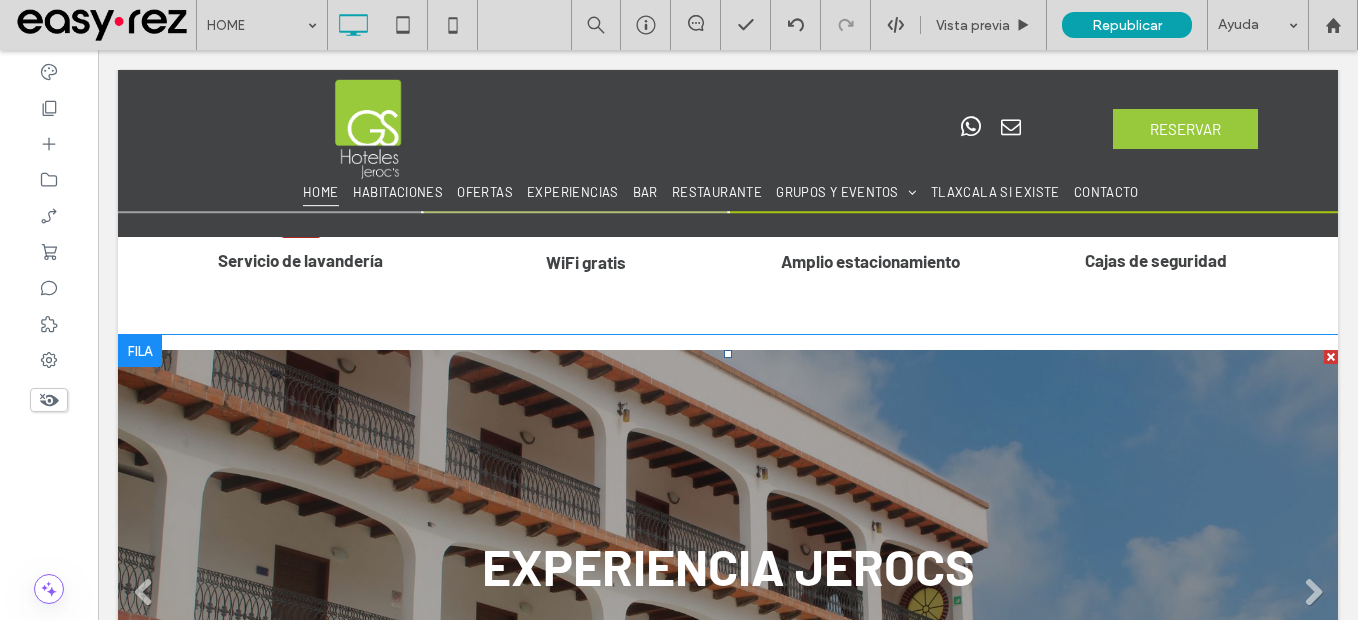 click on "EXPERIENCIA JEROCS
Ubicación céntrica, habitaciones cómodas y el servicio que hace la diferencia. Vive una experiencia única en el corazón de Tlaxcala, rodeado de historia, cultura y tradición.
Botón" at bounding box center [728, 600] 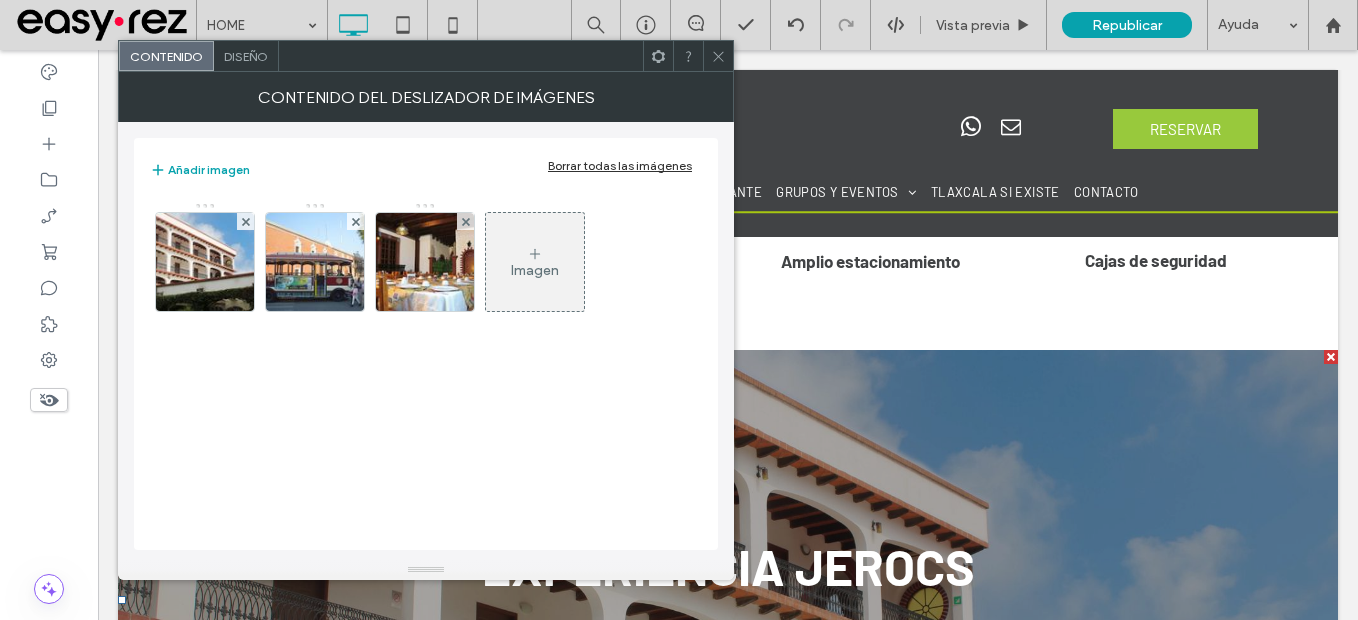 click on "Diseño" at bounding box center (246, 56) 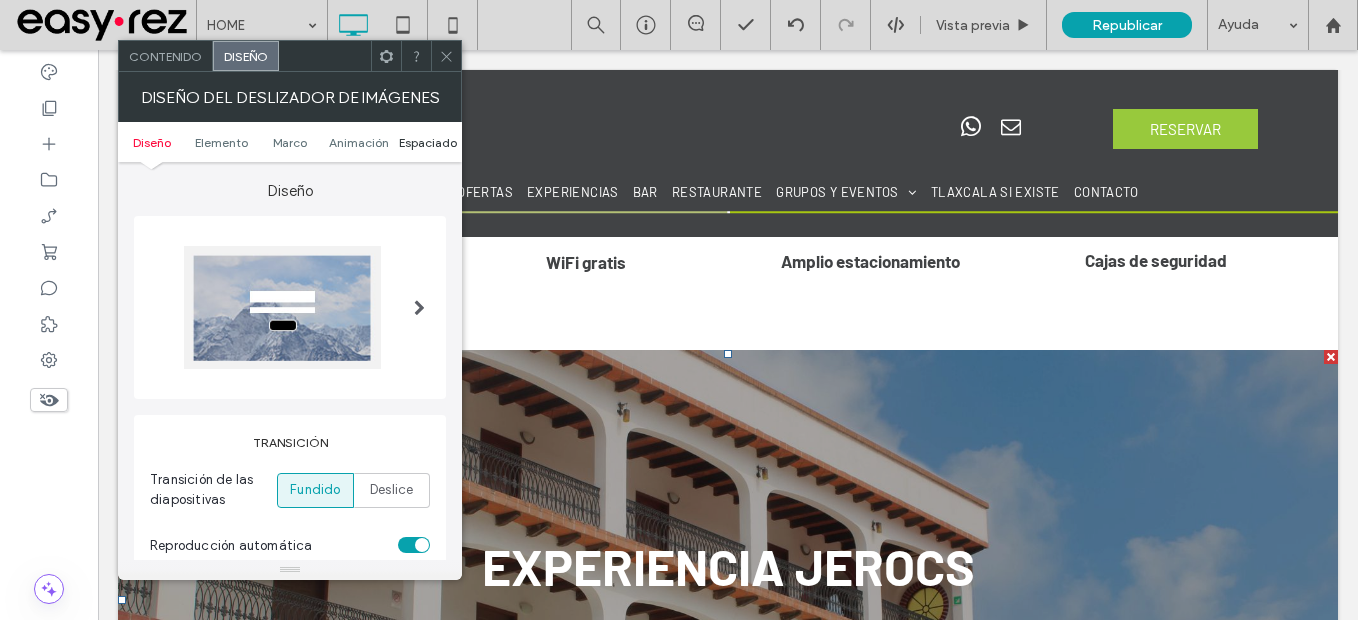 click on "Espaciado" at bounding box center [428, 142] 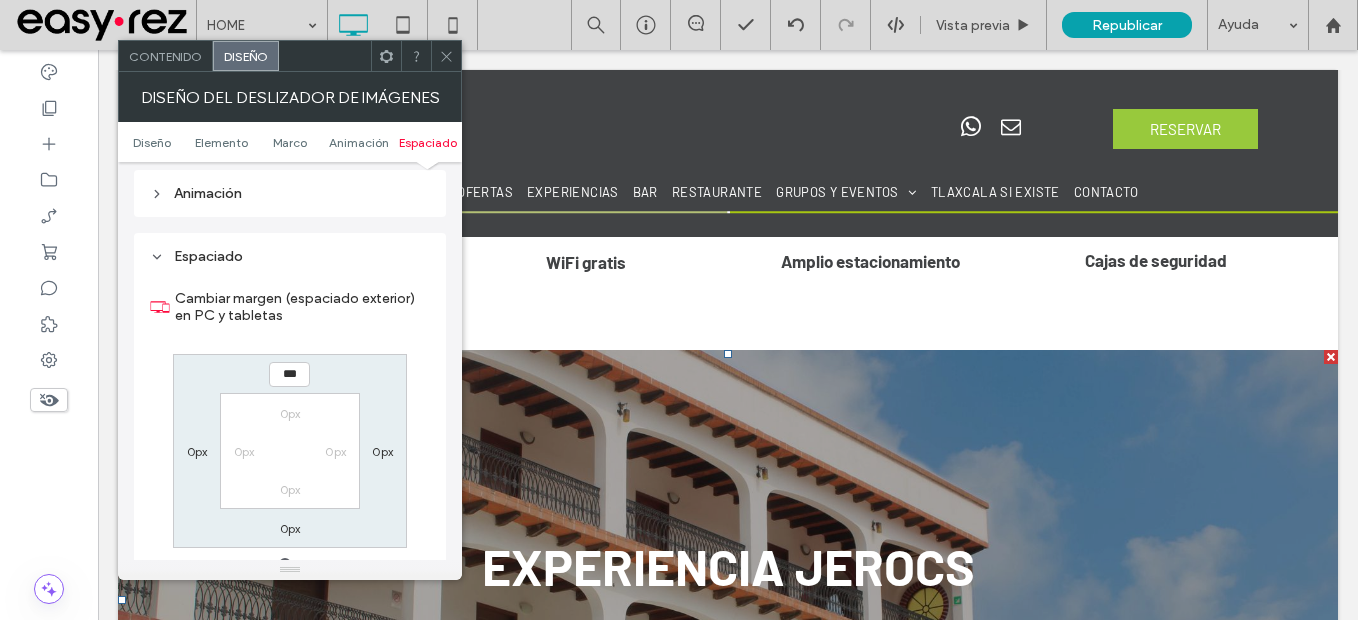 scroll, scrollTop: 2265, scrollLeft: 0, axis: vertical 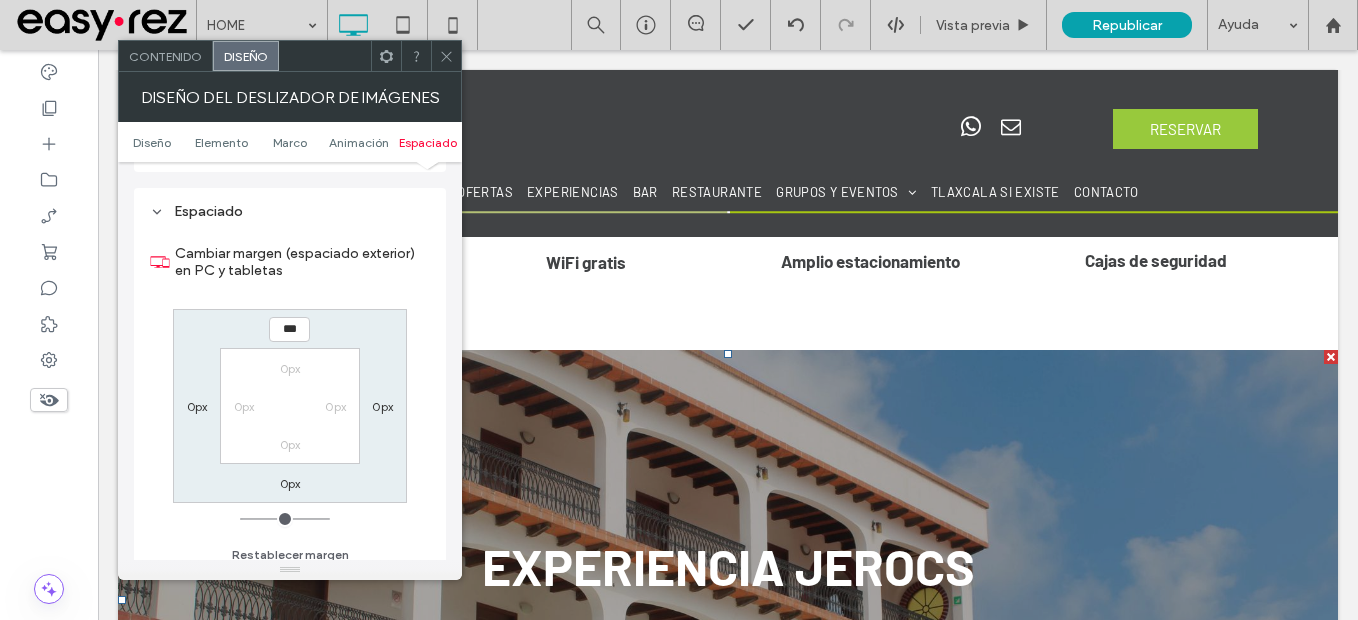 click 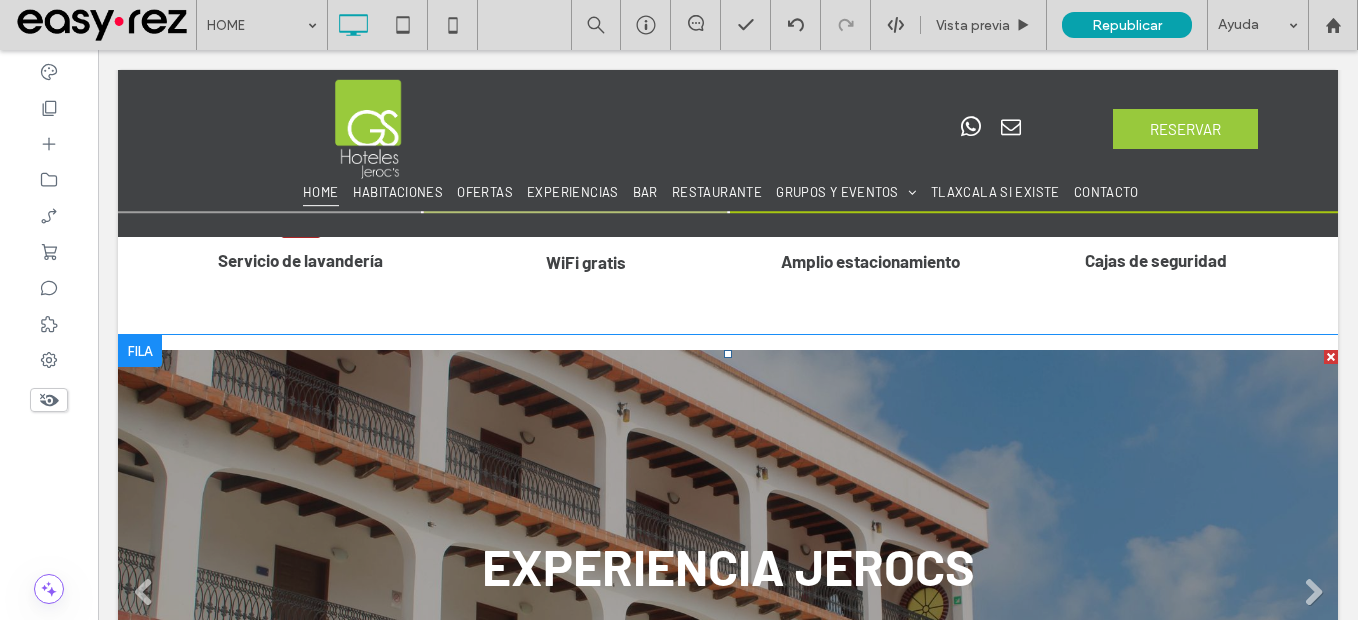 click on "EXPERIENCIA JEROCS
Ubicación céntrica, habitaciones cómodas y el servicio que hace la diferencia. Vive una experiencia única en el corazón de Tlaxcala, rodeado de historia, cultura y tradición.
Botón" at bounding box center [728, 600] 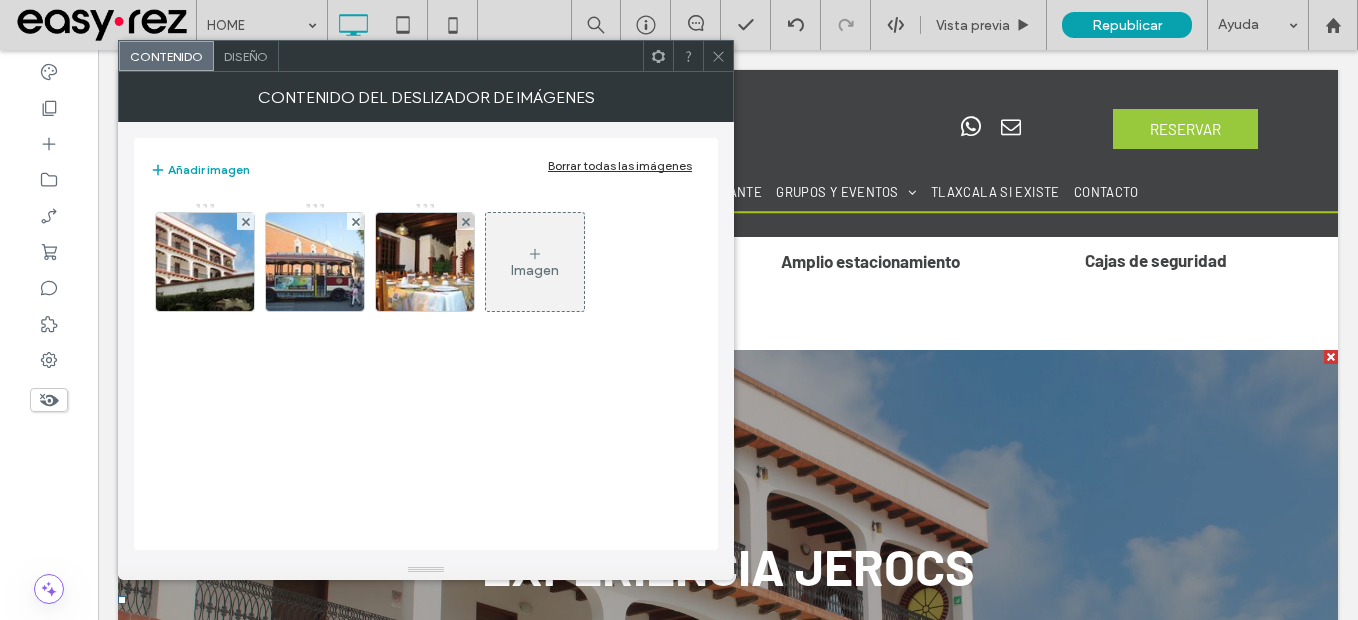 click on "Diseño" at bounding box center [246, 56] 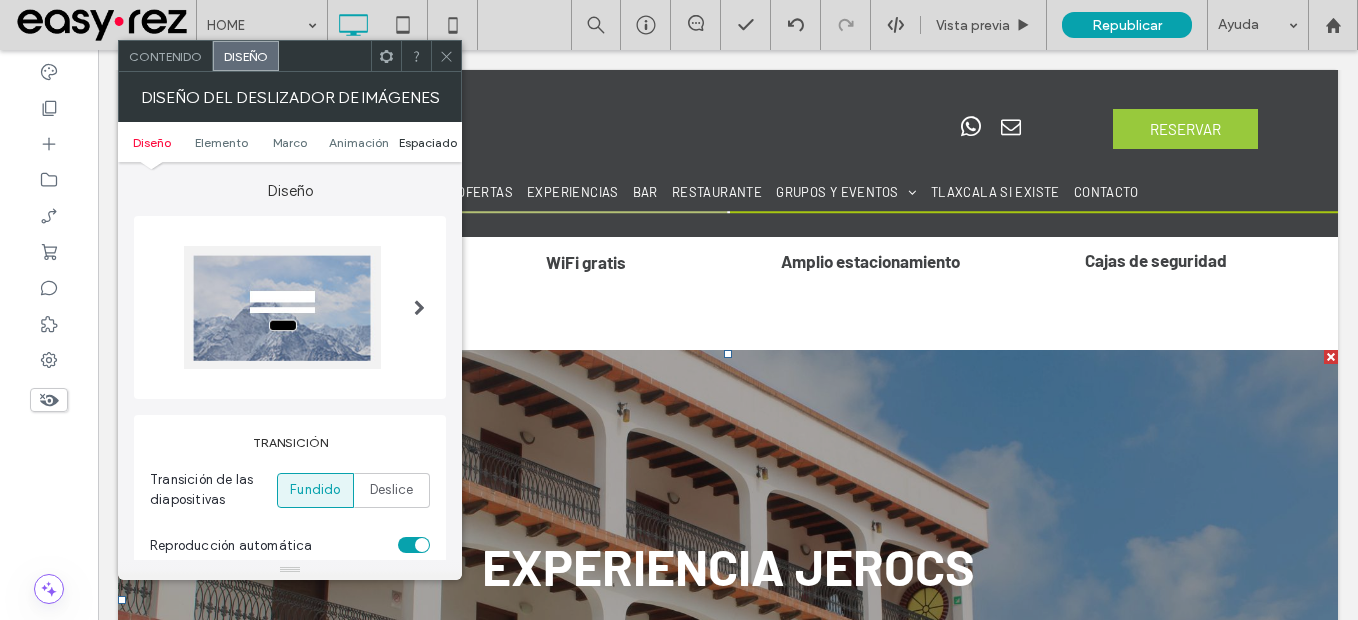 click on "Espaciado" at bounding box center (428, 142) 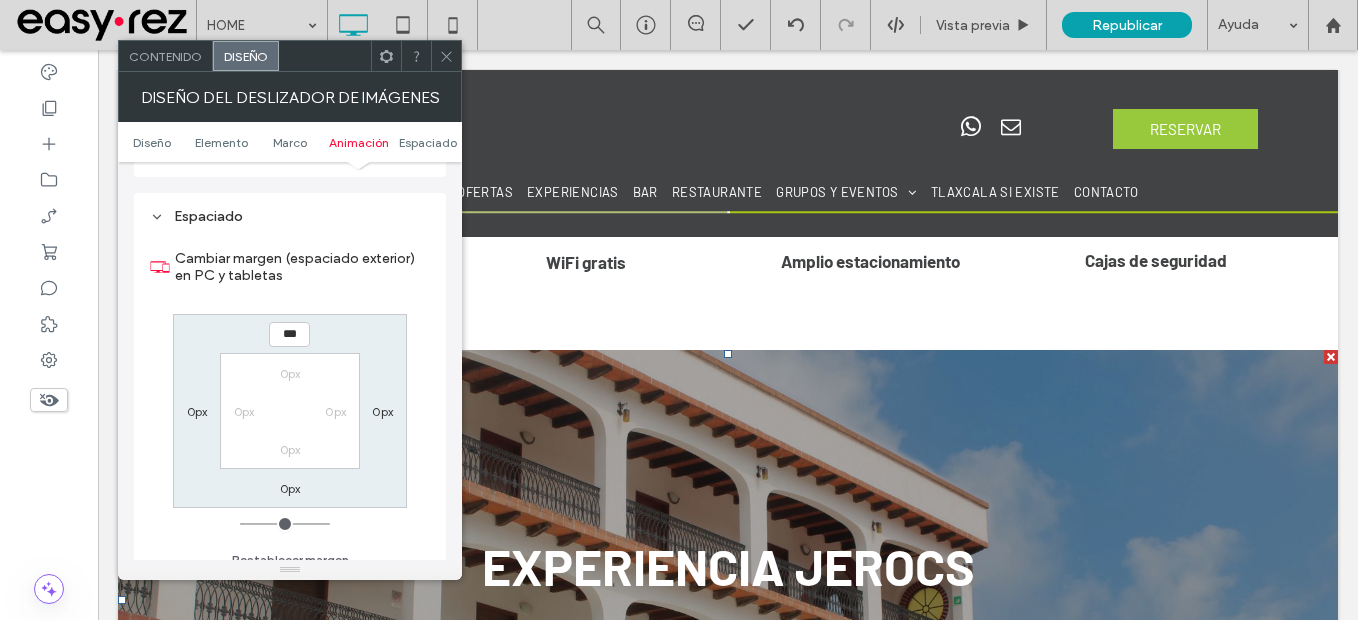 scroll, scrollTop: 2265, scrollLeft: 0, axis: vertical 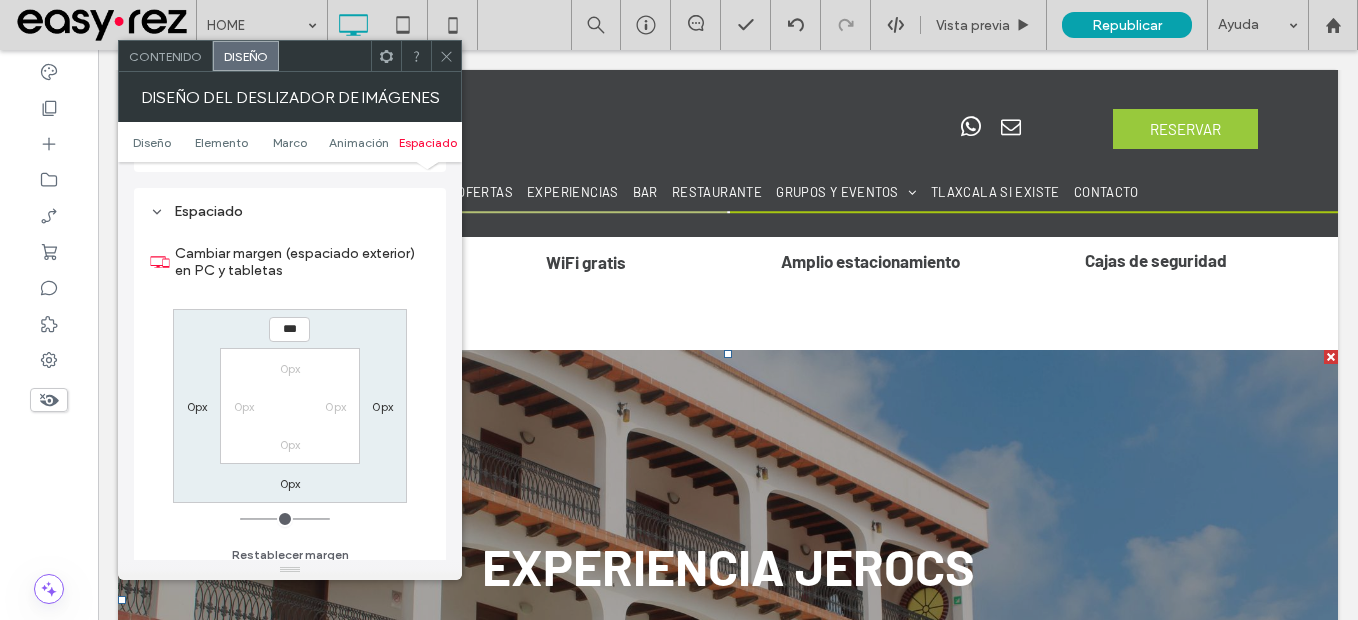 drag, startPoint x: 448, startPoint y: 59, endPoint x: 427, endPoint y: 96, distance: 42.544094 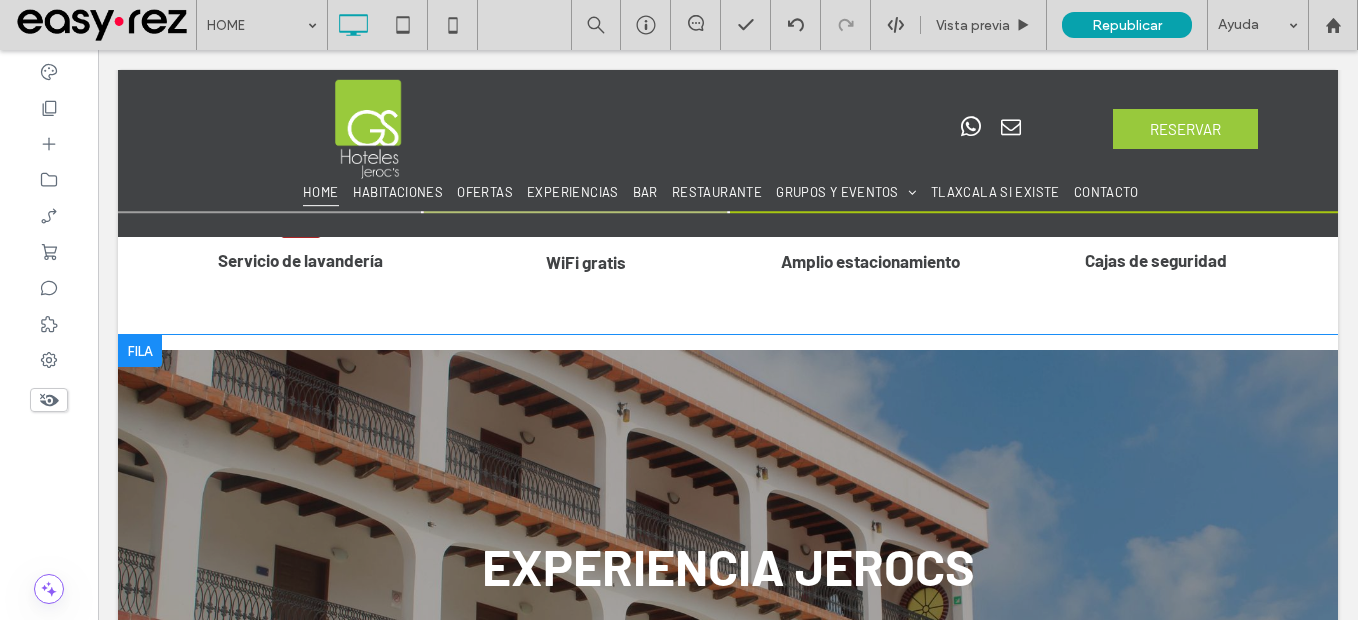 click at bounding box center [140, 351] 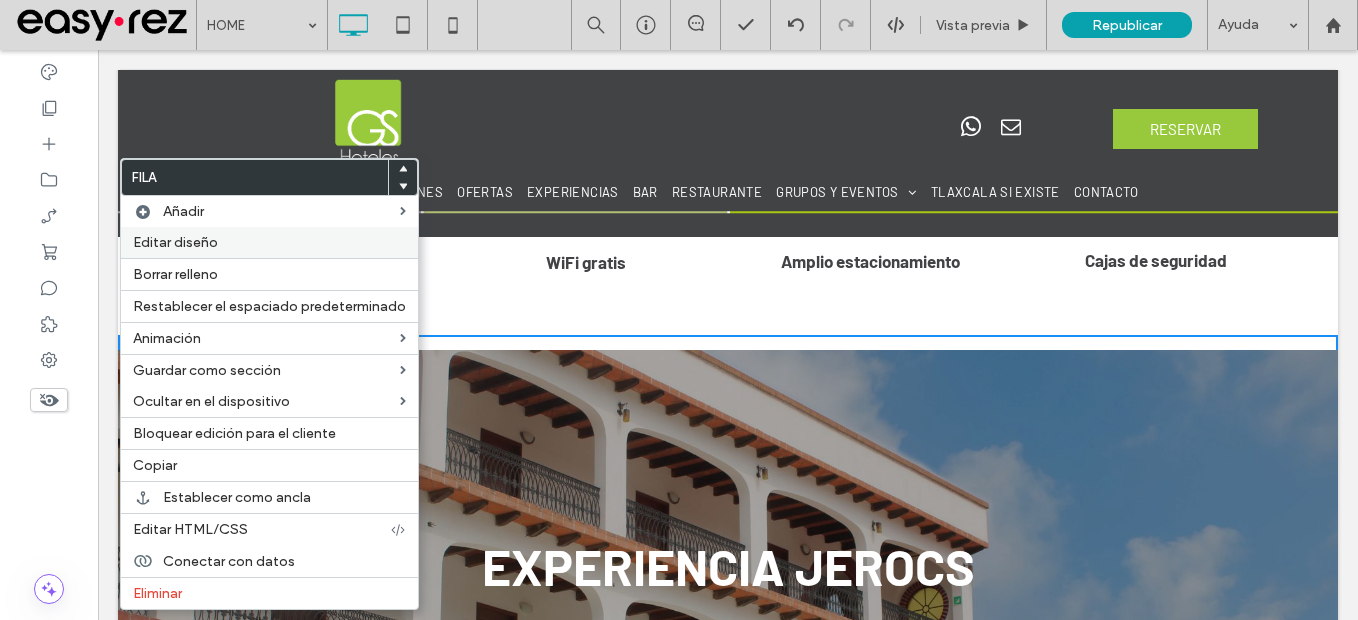 click on "Editar diseño" at bounding box center (175, 242) 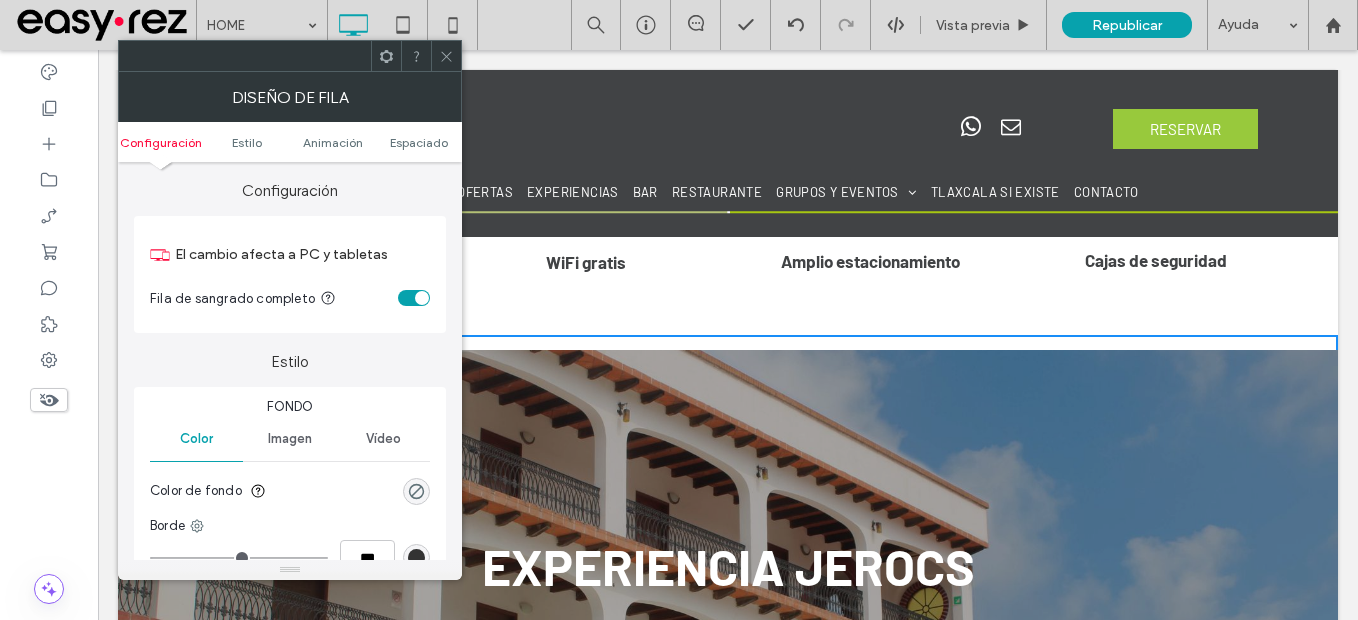 click on "Configuración Estilo Animación Espaciado" at bounding box center [290, 142] 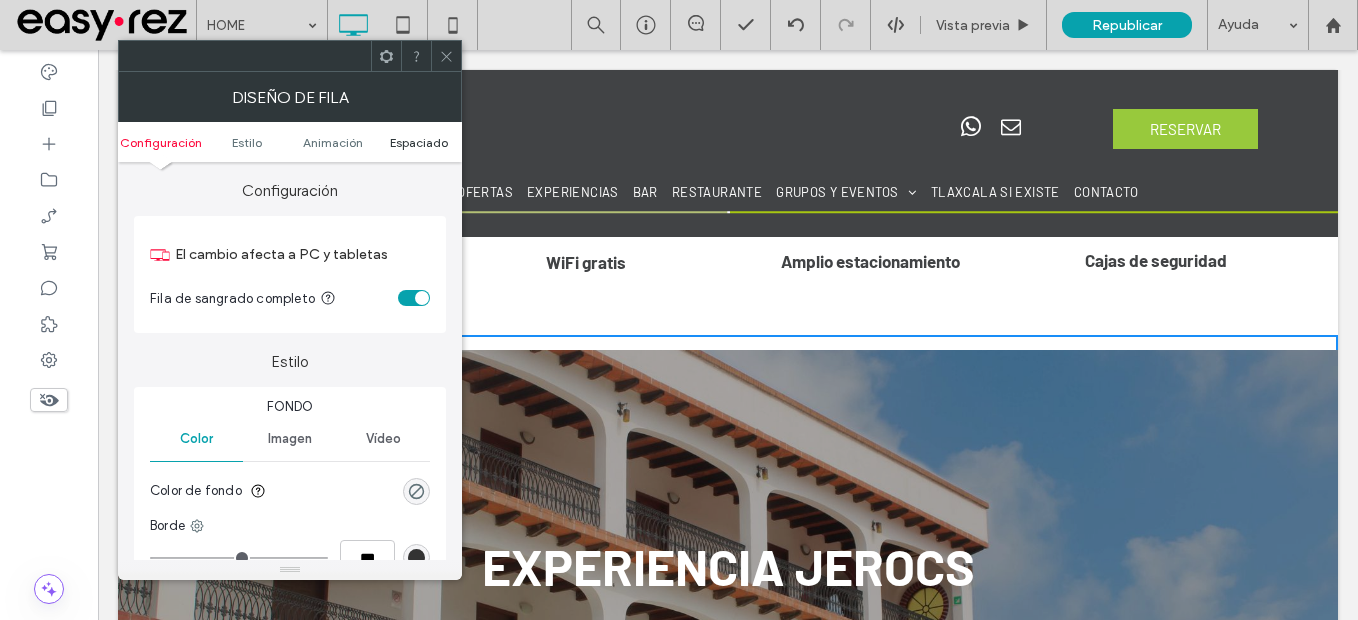 click on "Espaciado" at bounding box center [419, 142] 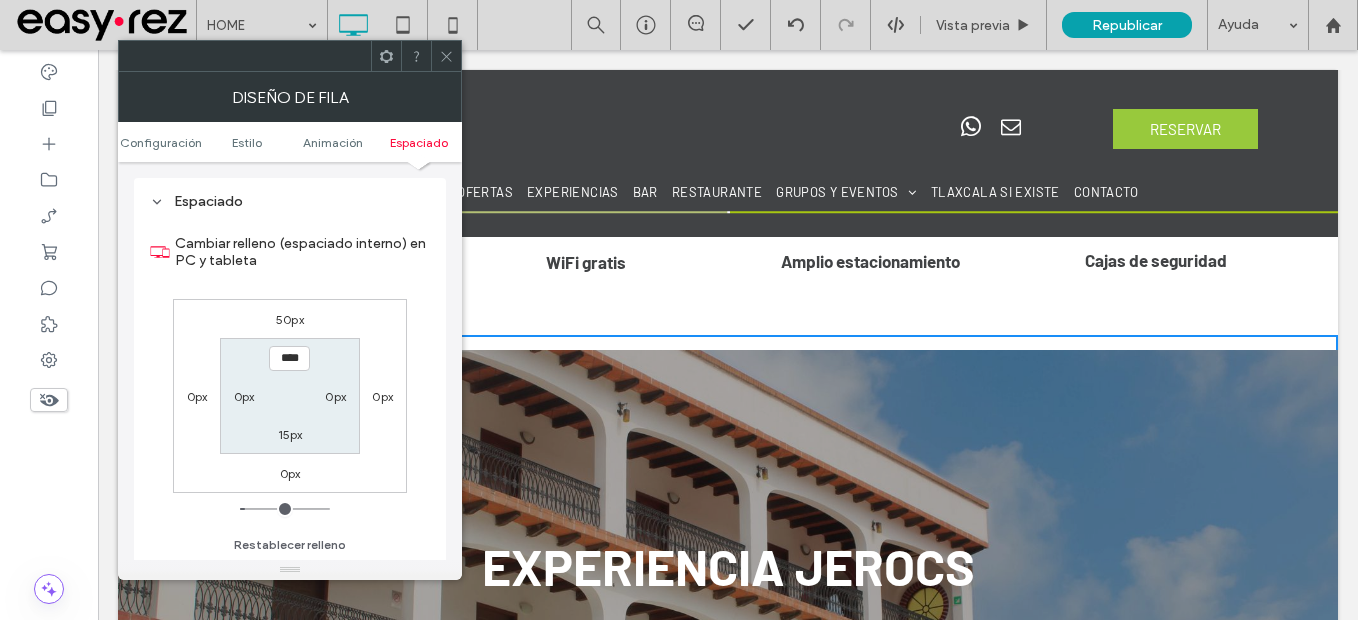 scroll, scrollTop: 565, scrollLeft: 0, axis: vertical 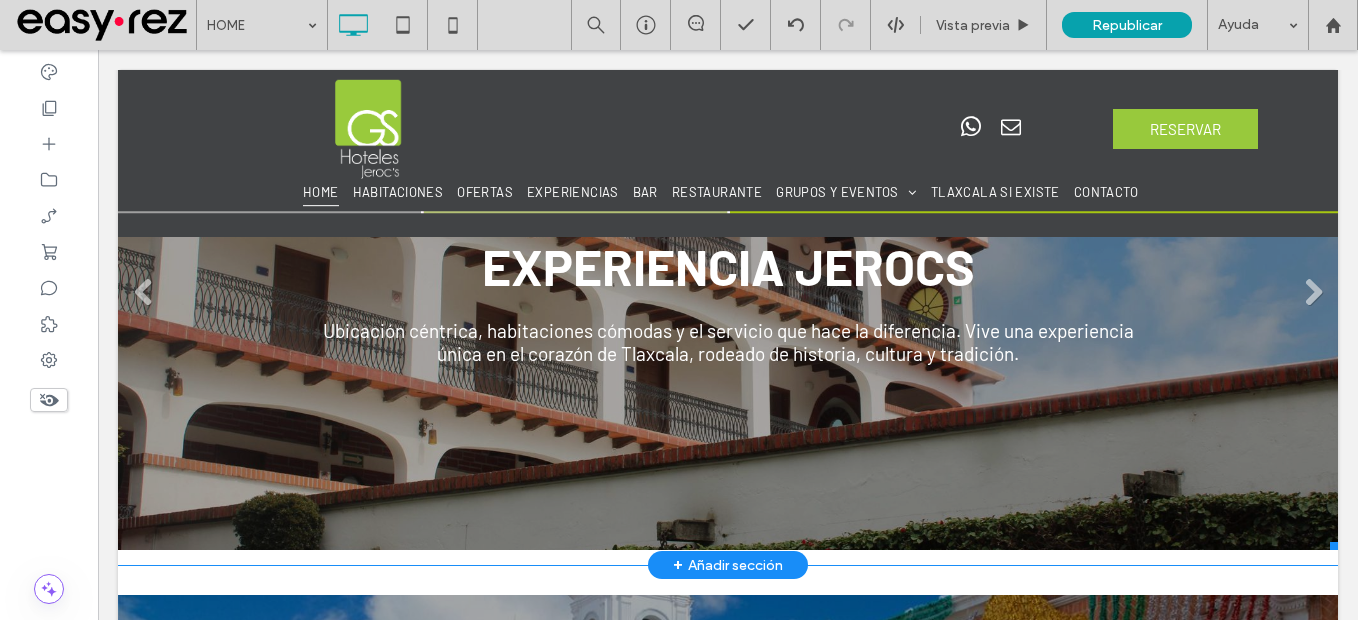 click on "EXPERIENCIA JEROCS
Ubicación céntrica, habitaciones cómodas y el servicio que hace la diferencia. Vive una experiencia única en el corazón de Tlaxcala, rodeado de historia, cultura y tradición.
Botón" at bounding box center (728, 300) 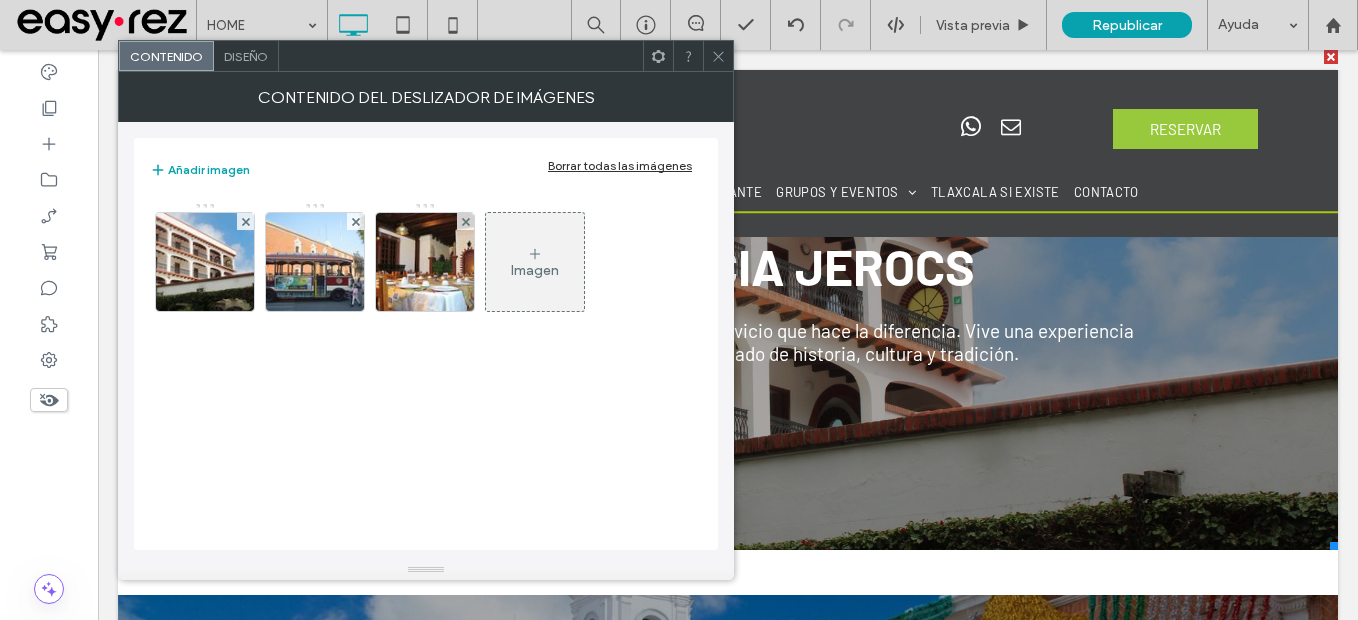 click on "Diseño" at bounding box center [246, 56] 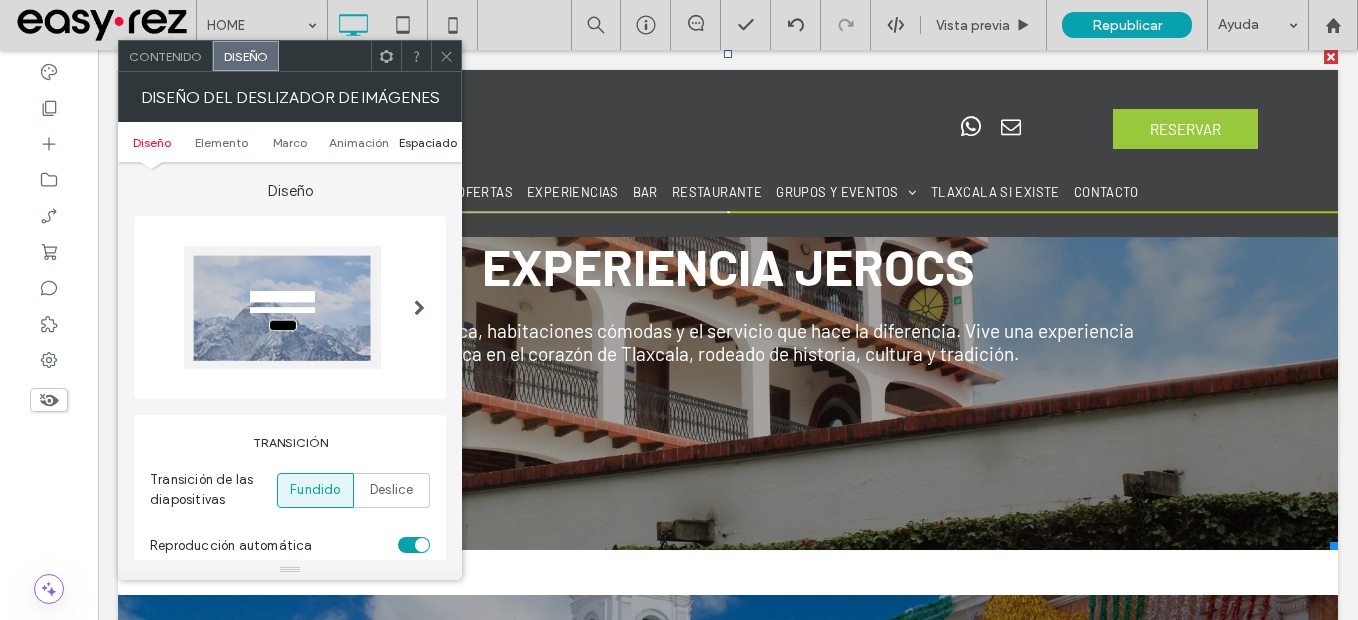 click on "Espaciado" at bounding box center (428, 142) 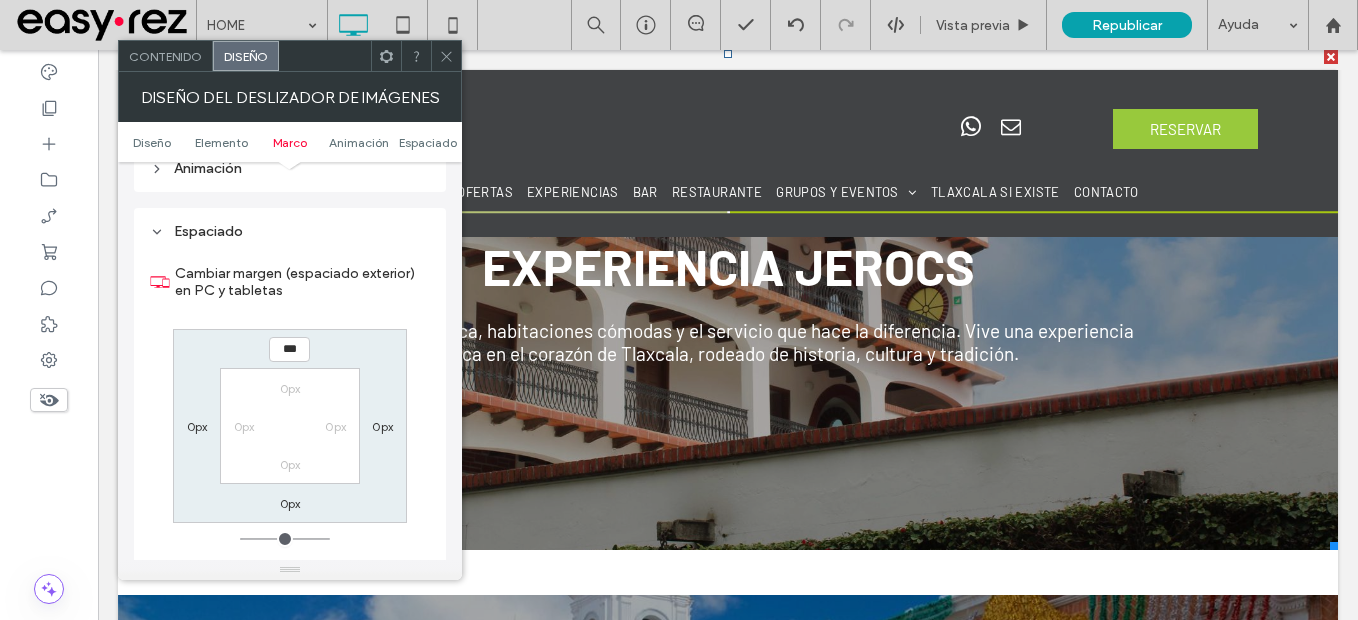 scroll, scrollTop: 2265, scrollLeft: 0, axis: vertical 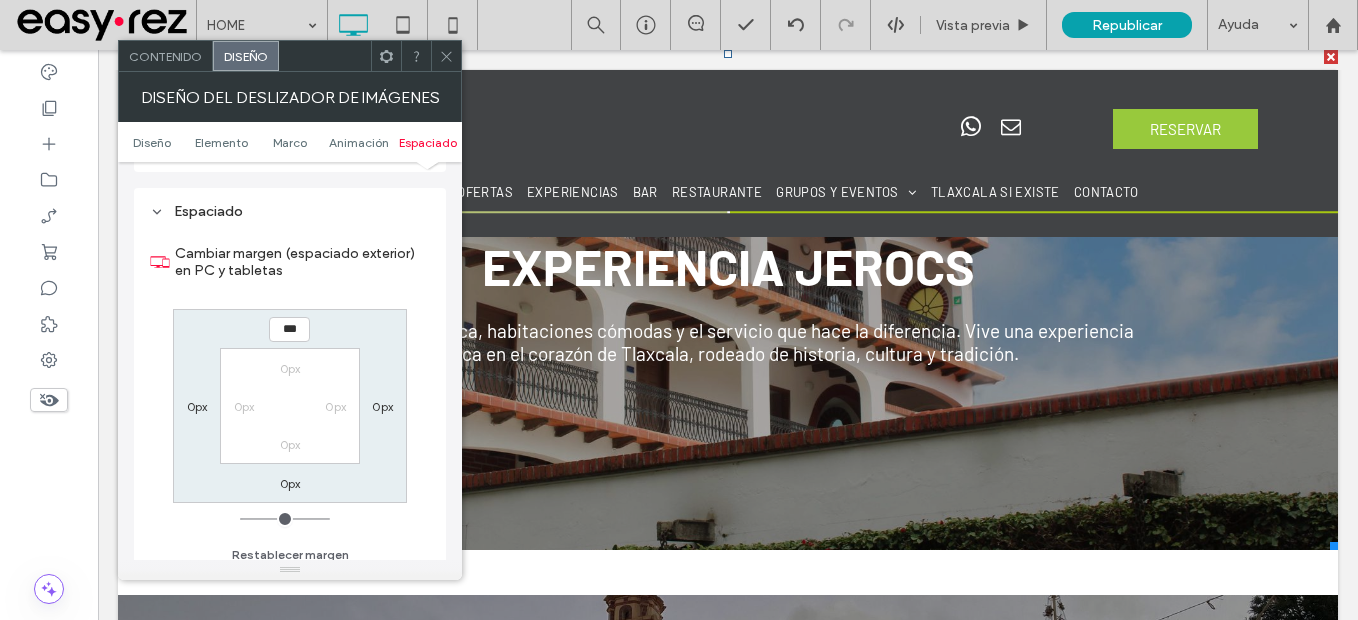 click 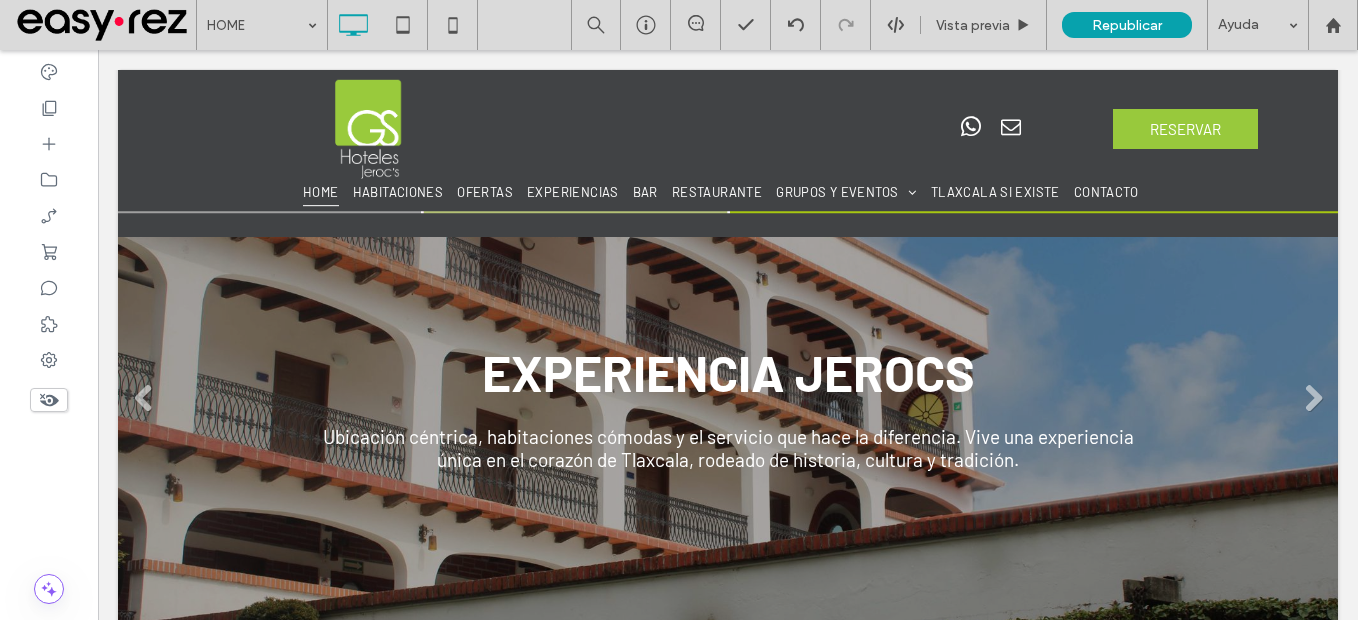 scroll, scrollTop: 1600, scrollLeft: 0, axis: vertical 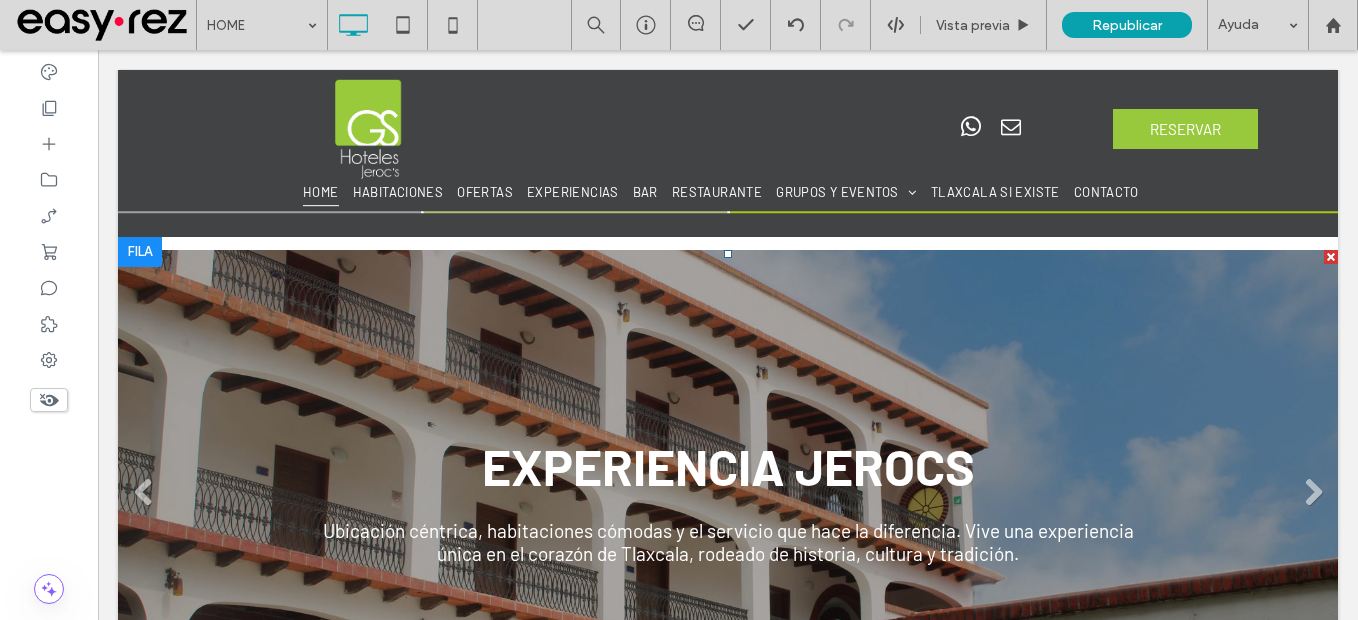 click on "EXPERIENCIA JEROCS
Ubicación céntrica, habitaciones cómodas y el servicio que hace la diferencia. Vive una experiencia única en el corazón de Tlaxcala, rodeado de historia, cultura y tradición.
Botón" at bounding box center (728, 500) 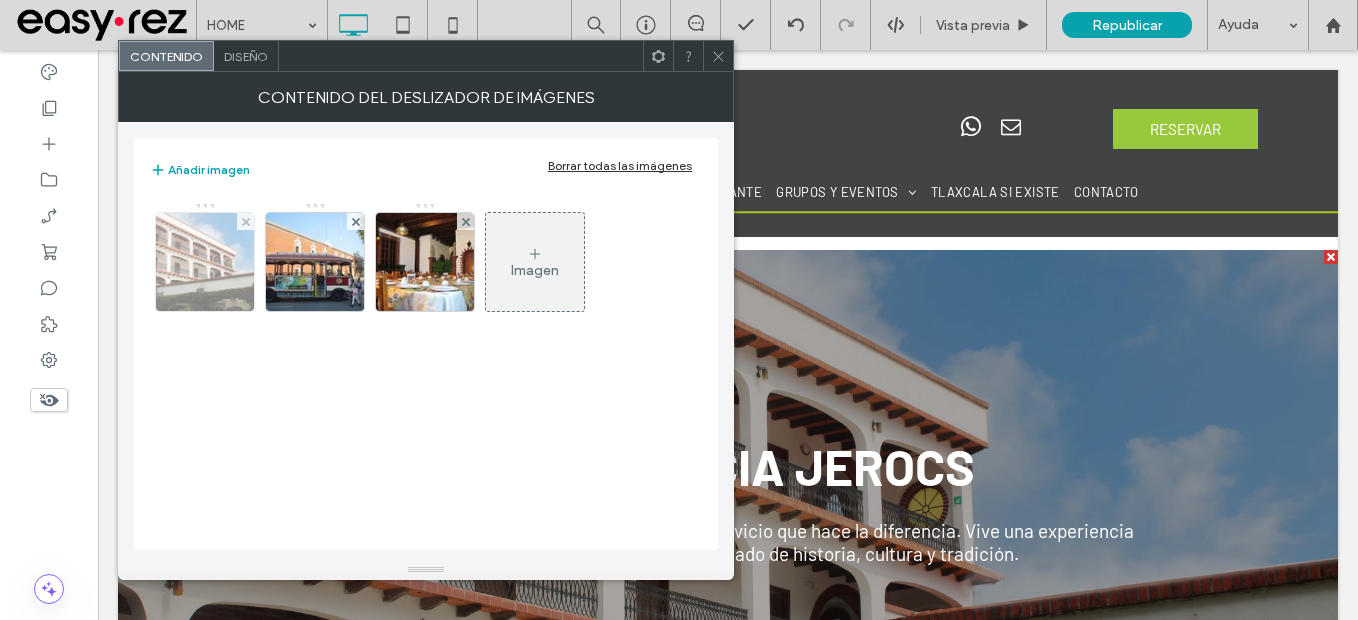click at bounding box center [205, 262] 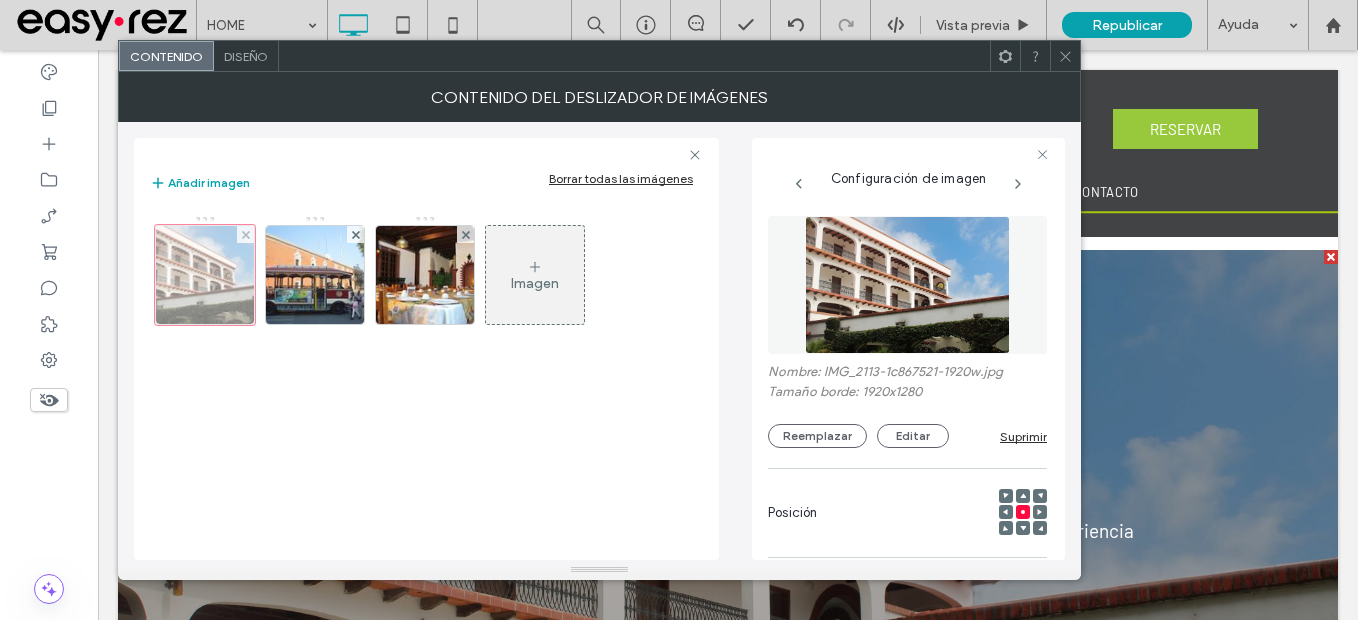 scroll, scrollTop: 0, scrollLeft: 6, axis: horizontal 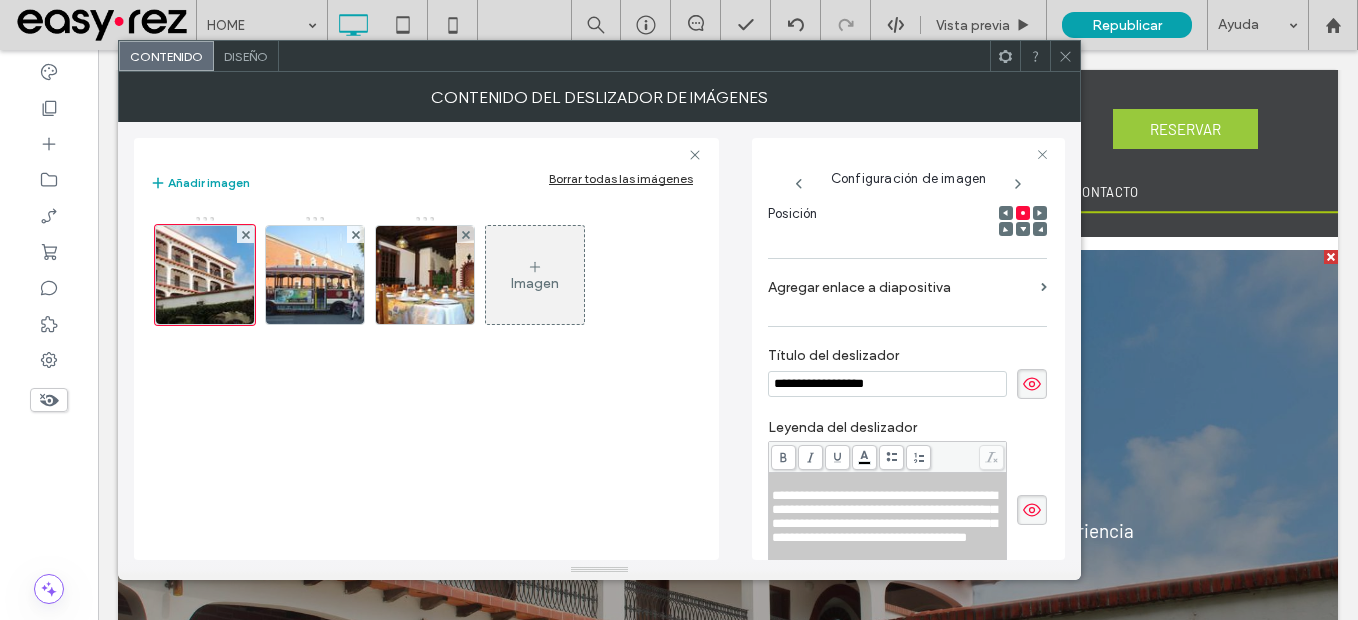 click on "Diseño" at bounding box center (246, 56) 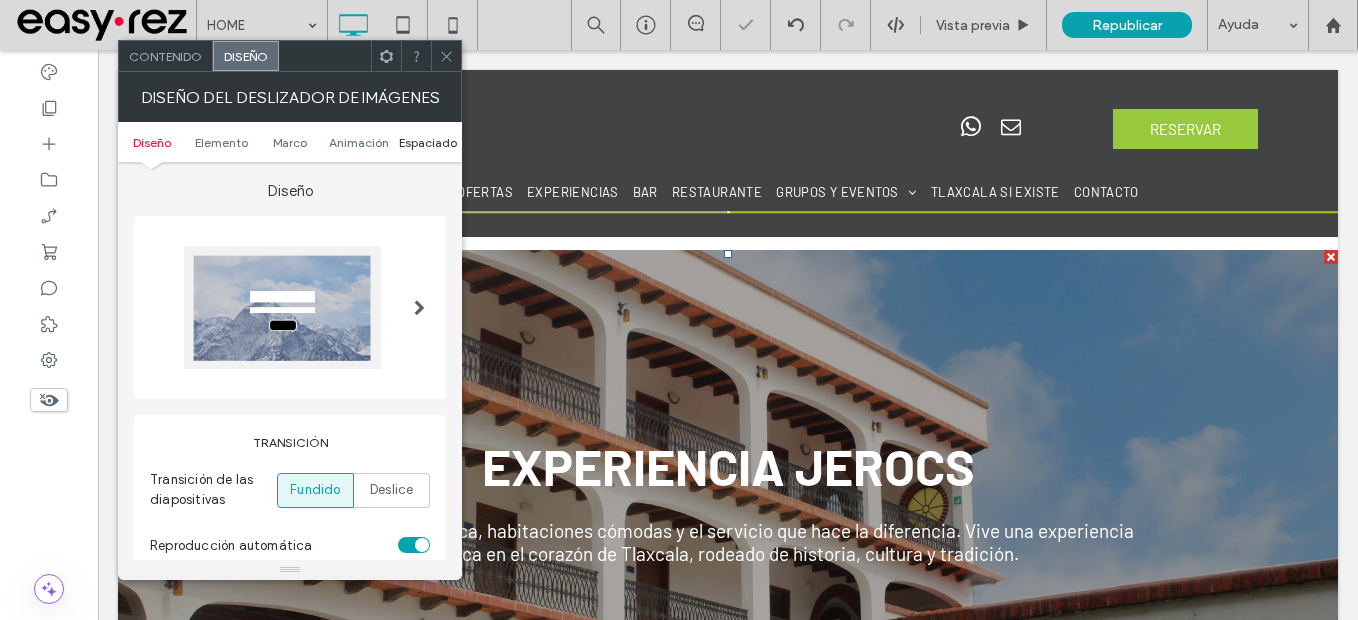 click on "Espaciado" at bounding box center [428, 142] 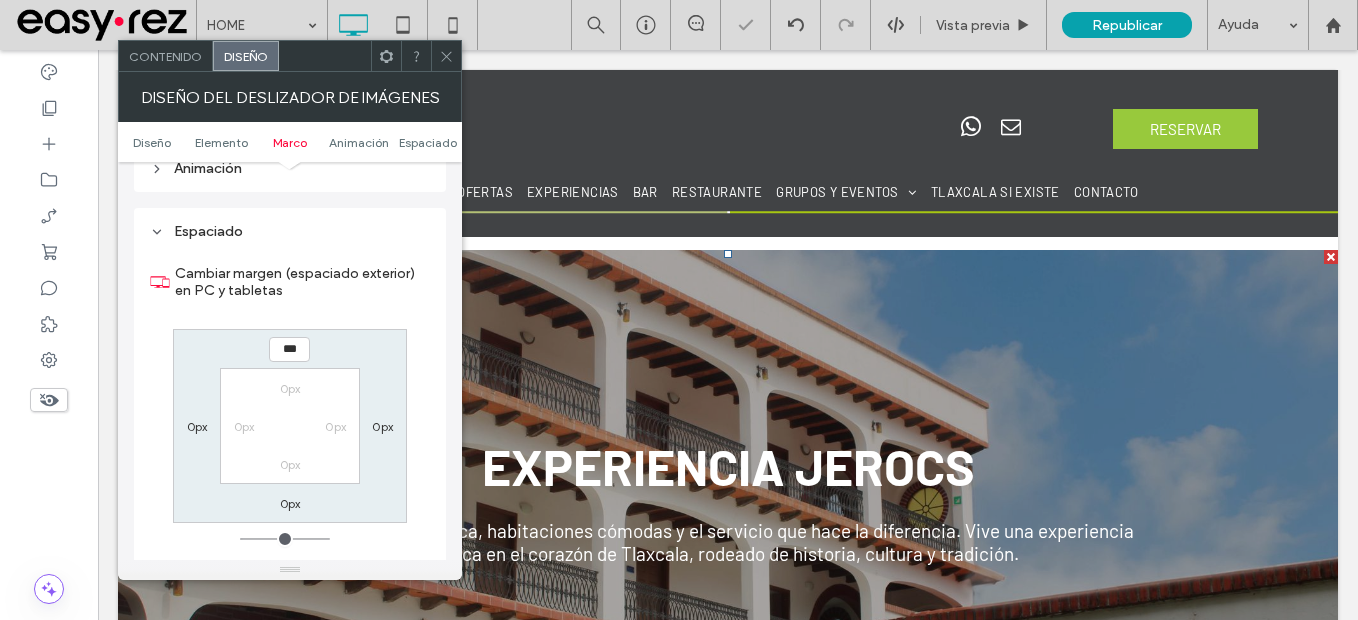 scroll, scrollTop: 2265, scrollLeft: 0, axis: vertical 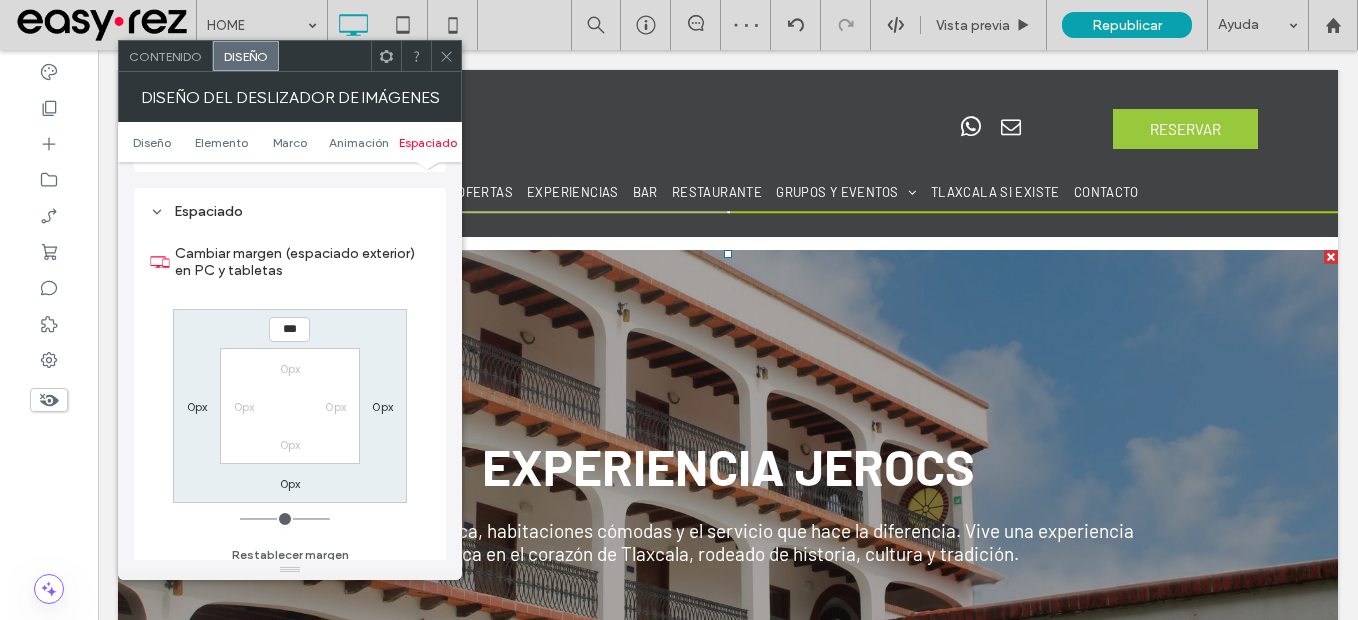 click at bounding box center [446, 56] 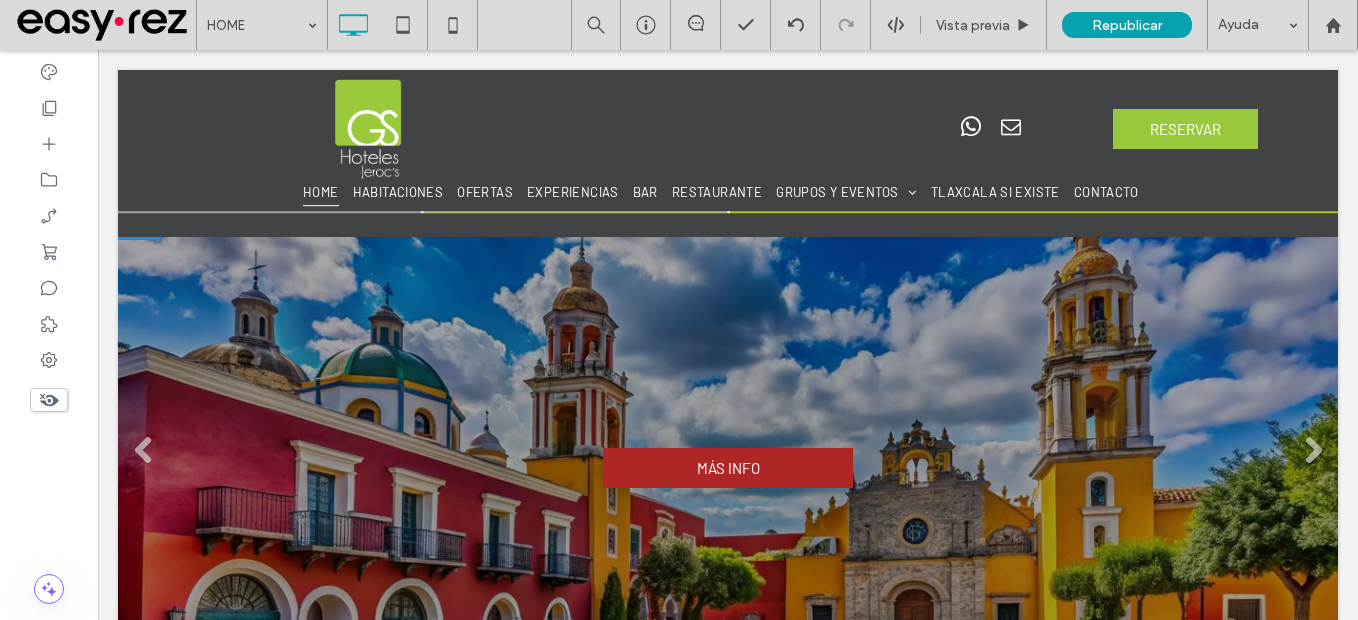 scroll, scrollTop: 2100, scrollLeft: 0, axis: vertical 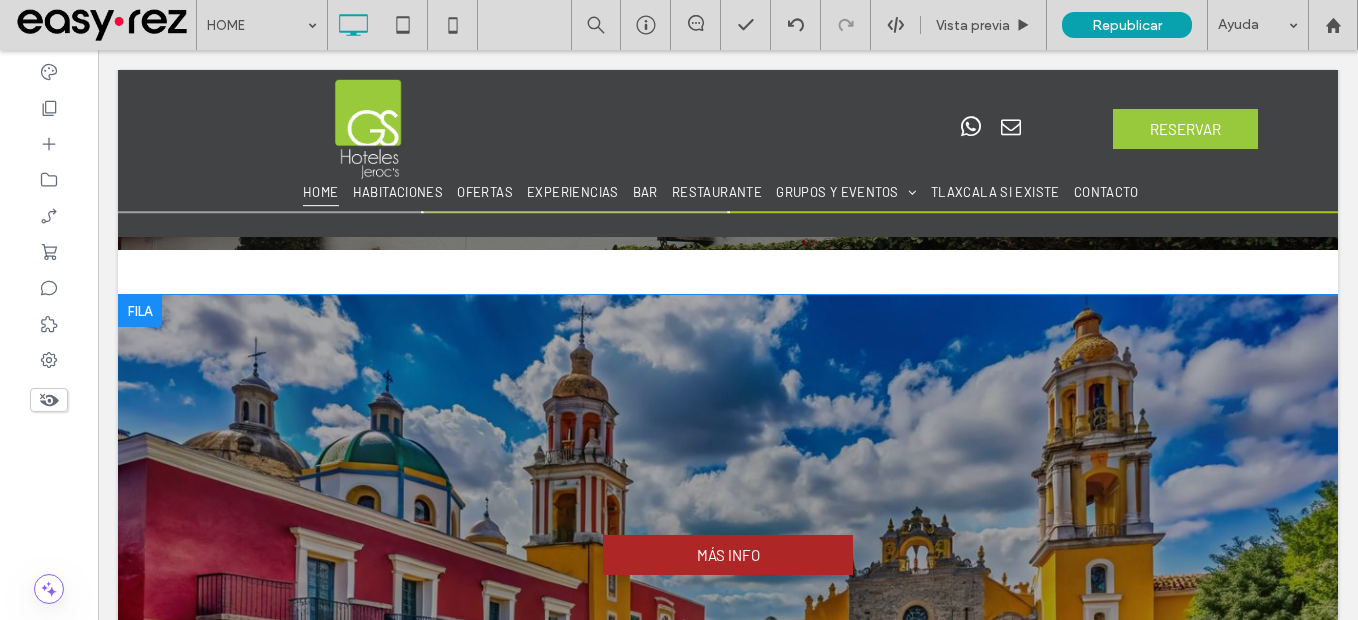 click at bounding box center [140, 311] 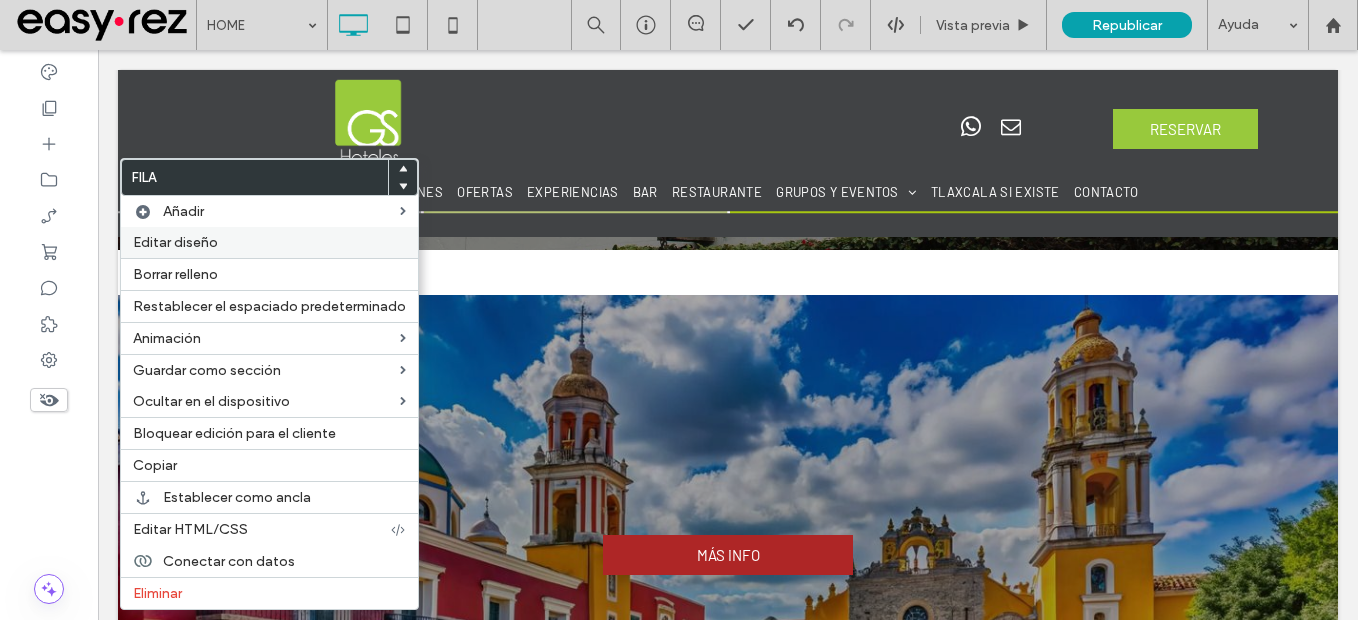 click on "Editar diseño" at bounding box center (175, 242) 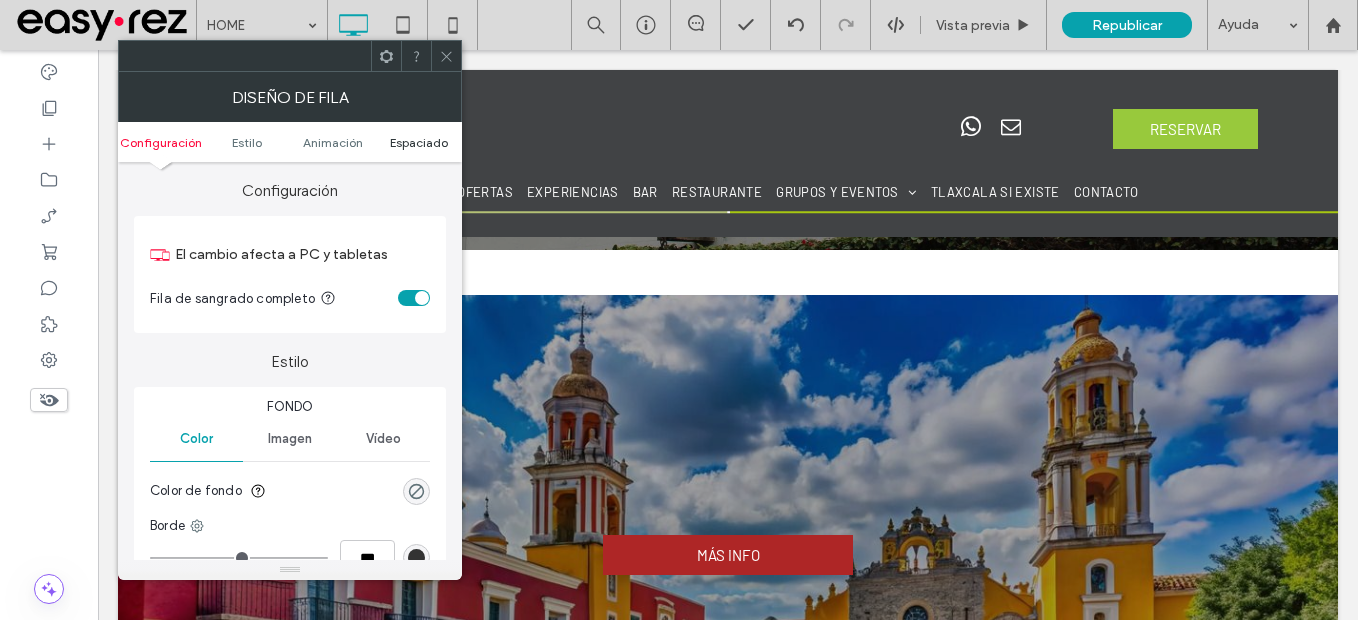 click on "Espaciado" at bounding box center (419, 142) 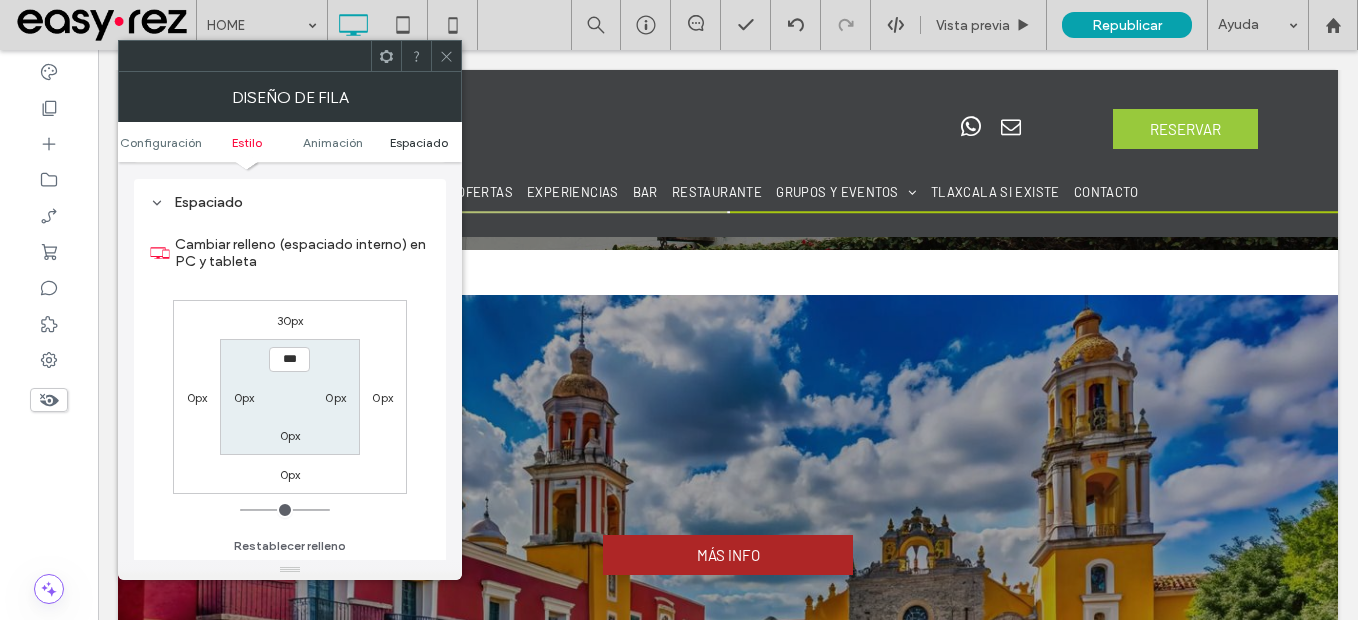 scroll, scrollTop: 565, scrollLeft: 0, axis: vertical 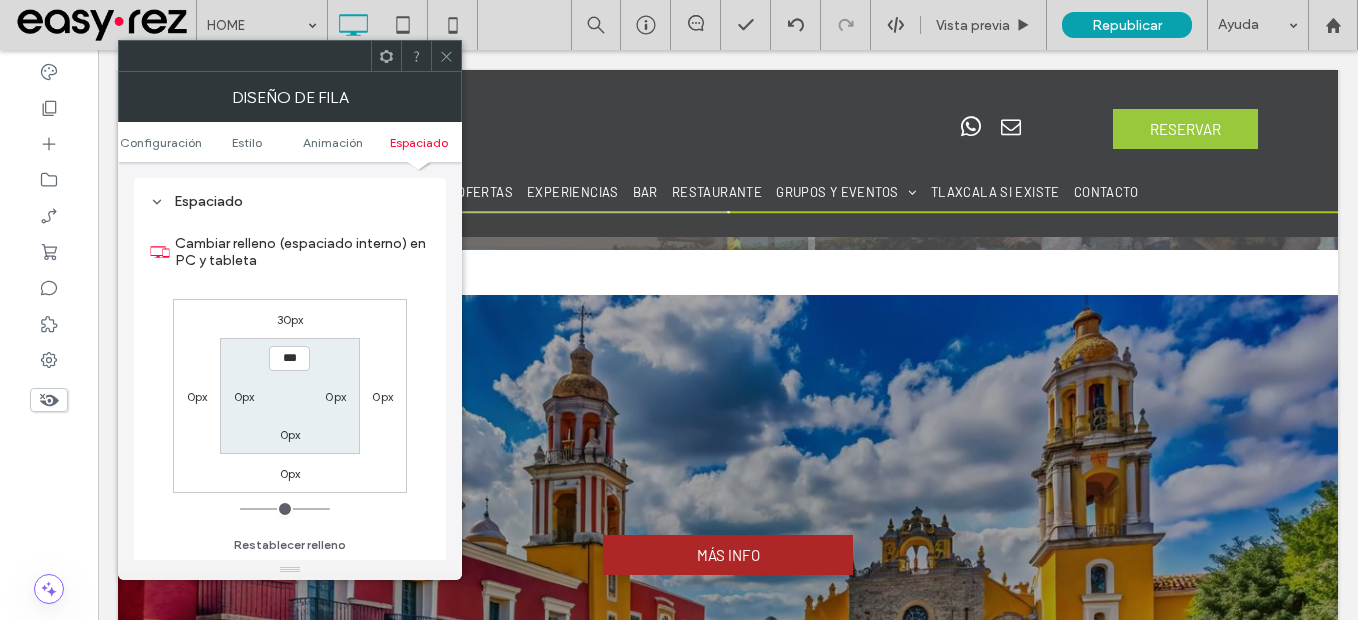 click 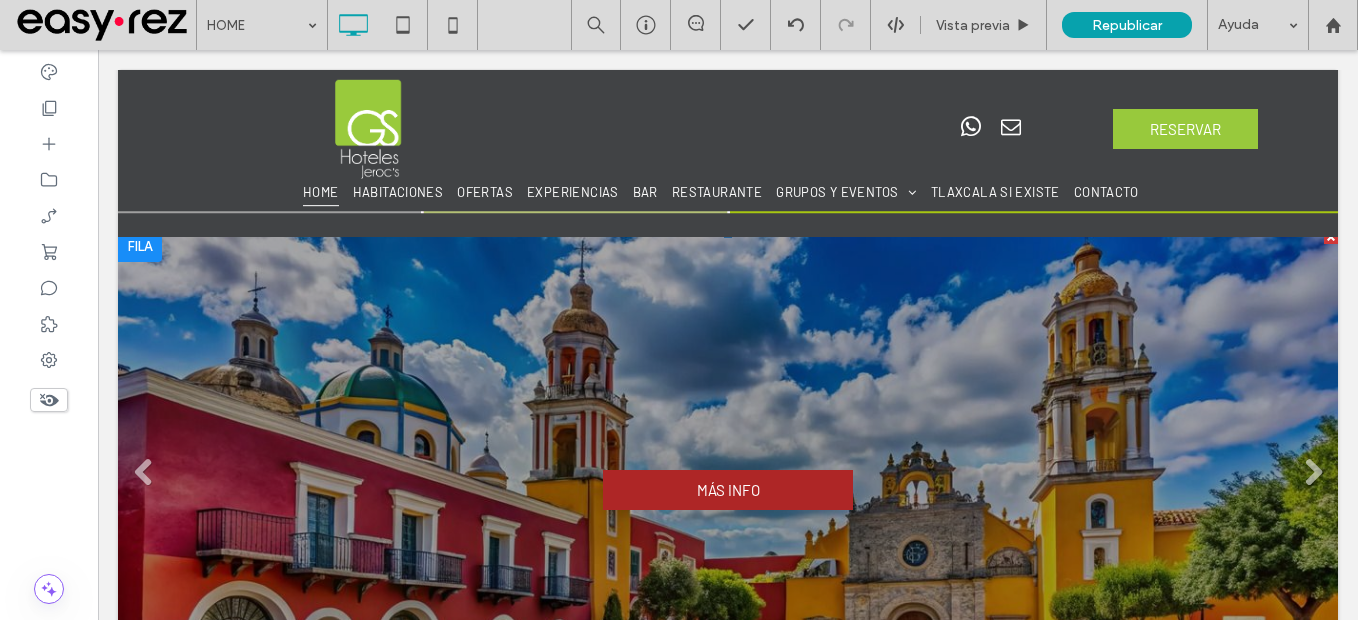 scroll, scrollTop: 2200, scrollLeft: 0, axis: vertical 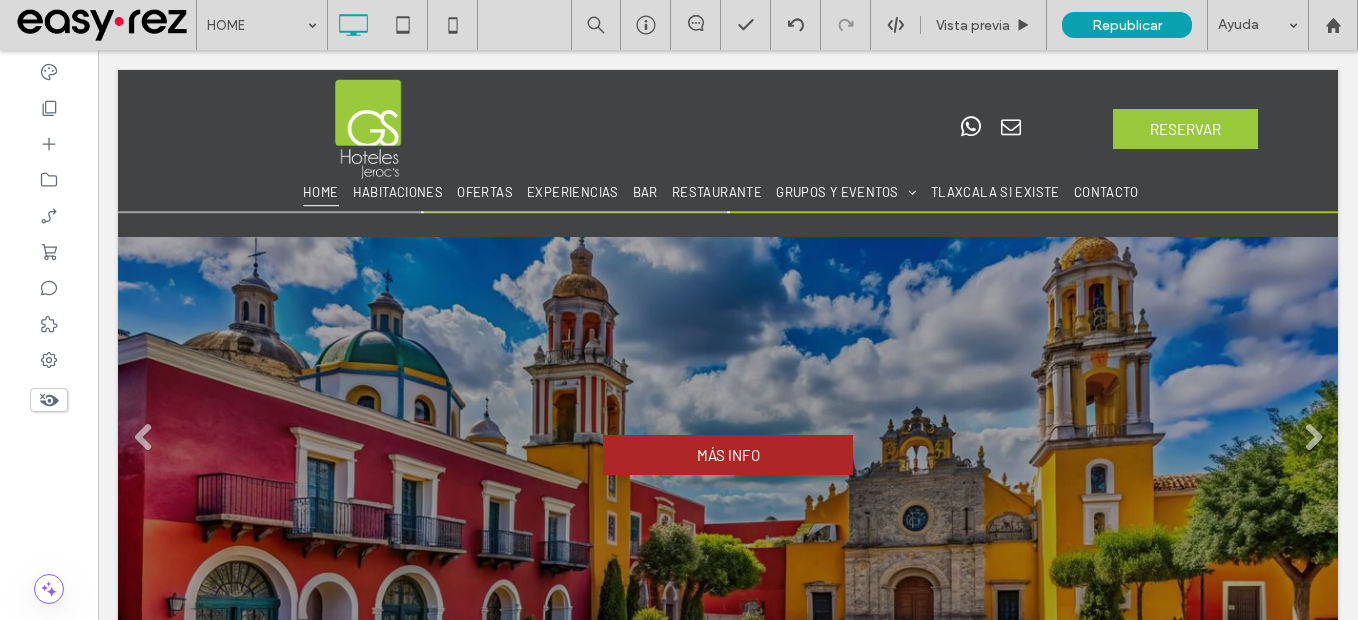 click at bounding box center [728, 445] 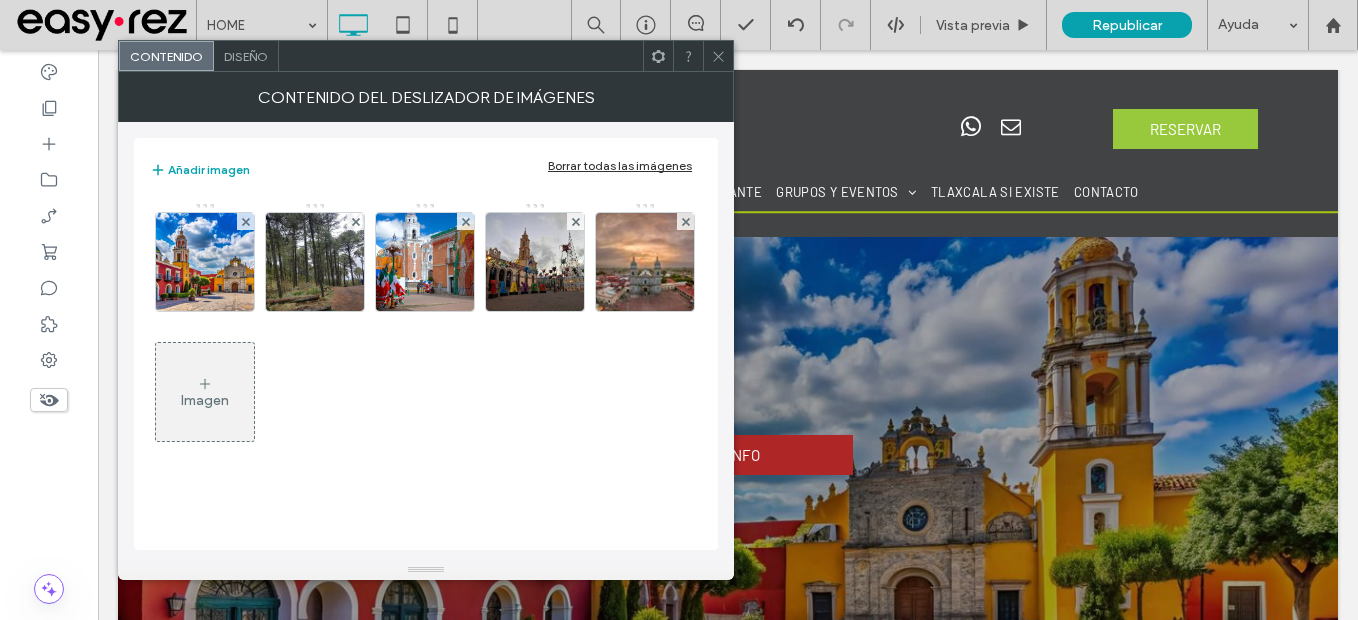 click on "Diseño" at bounding box center [246, 56] 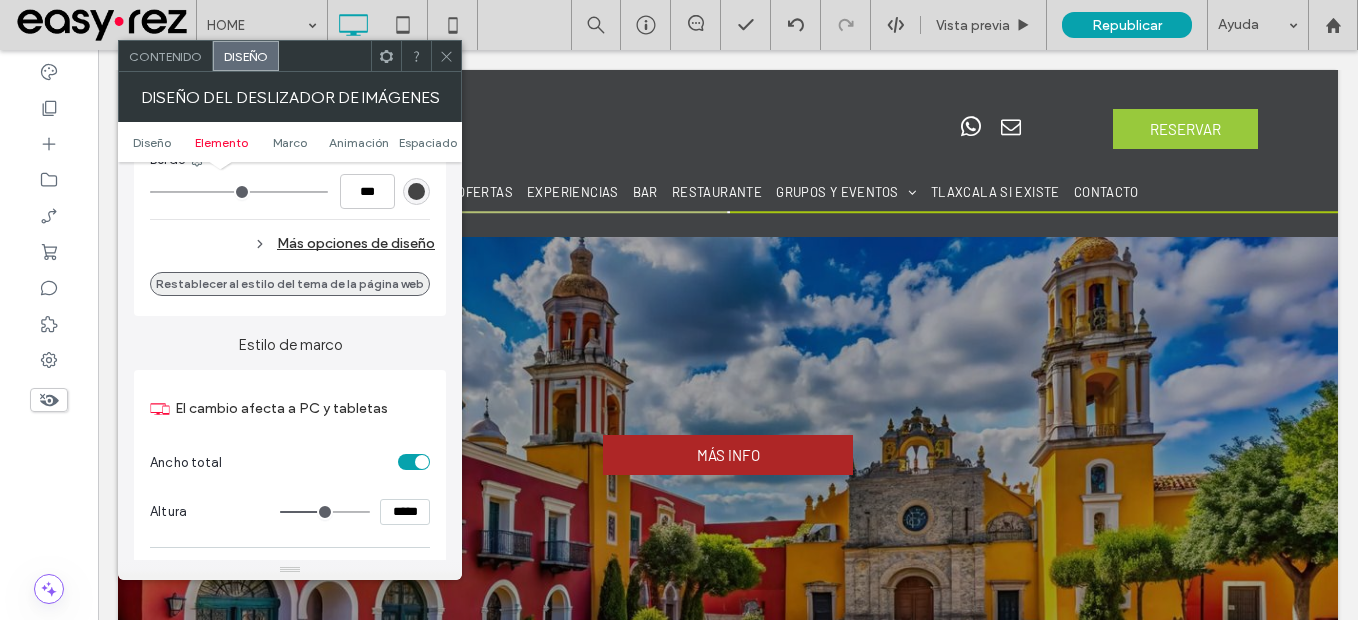 scroll, scrollTop: 1200, scrollLeft: 0, axis: vertical 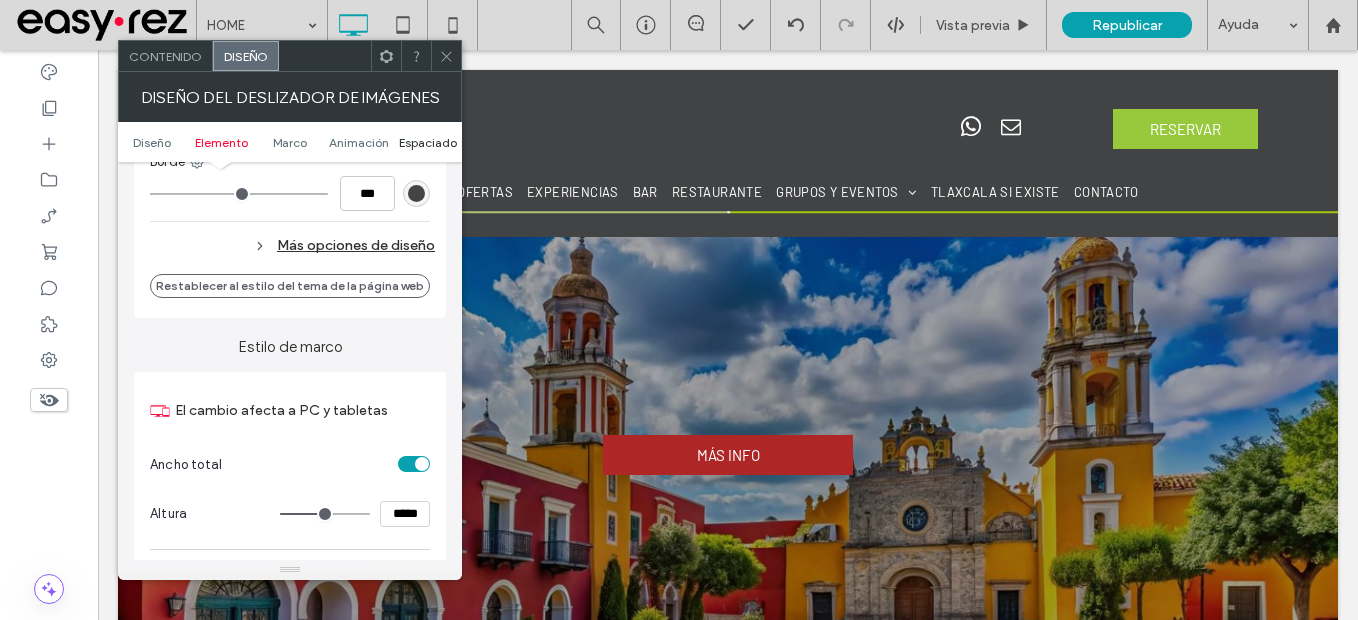 click on "Espaciado" at bounding box center (428, 142) 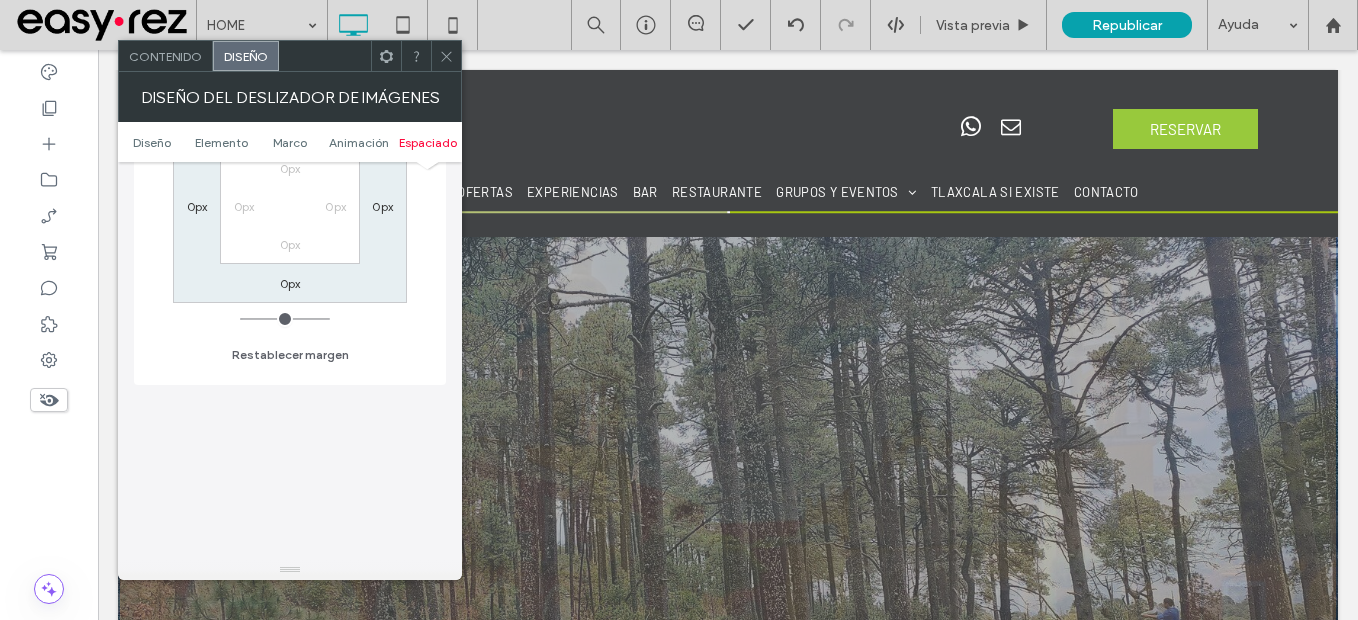scroll, scrollTop: 2512, scrollLeft: 0, axis: vertical 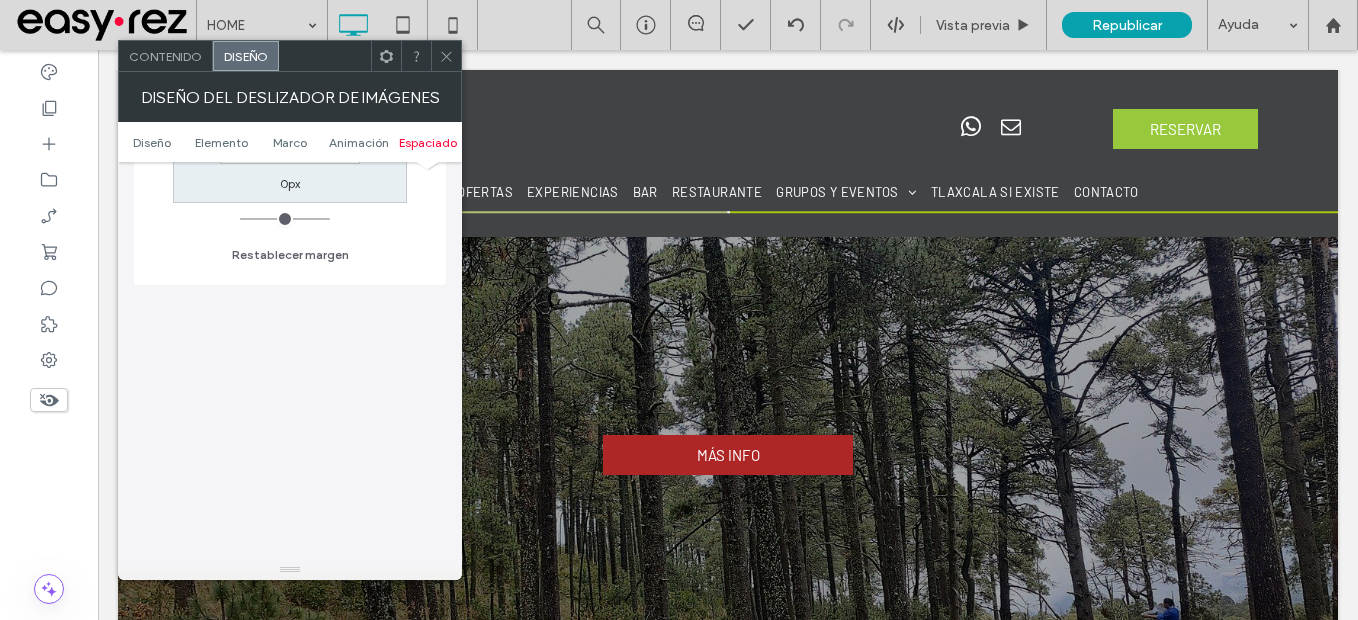 click on "Contenido" at bounding box center [166, 56] 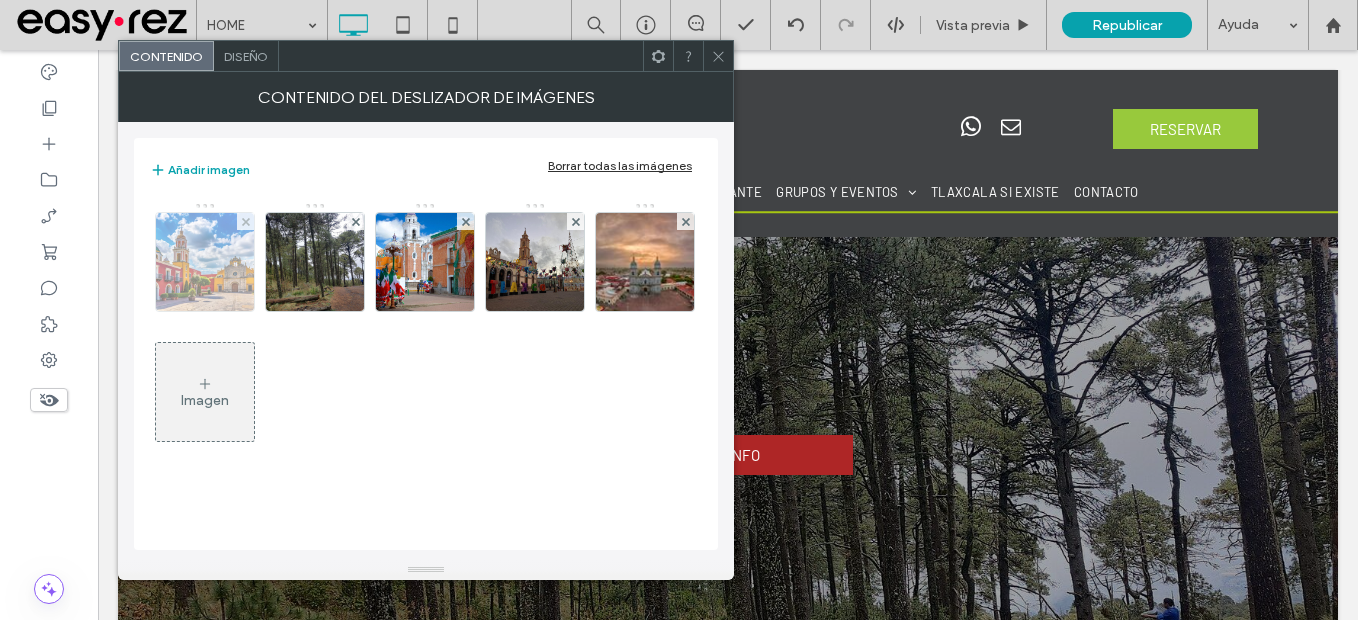 click at bounding box center [205, 262] 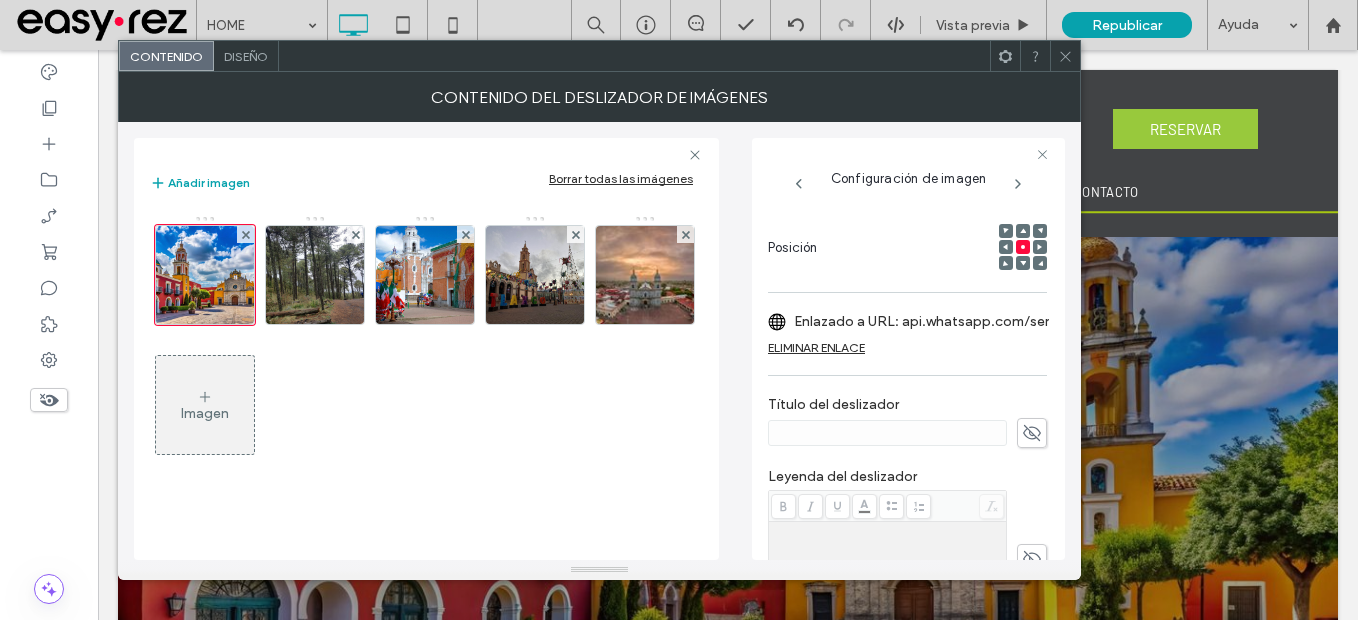 scroll, scrollTop: 0, scrollLeft: 0, axis: both 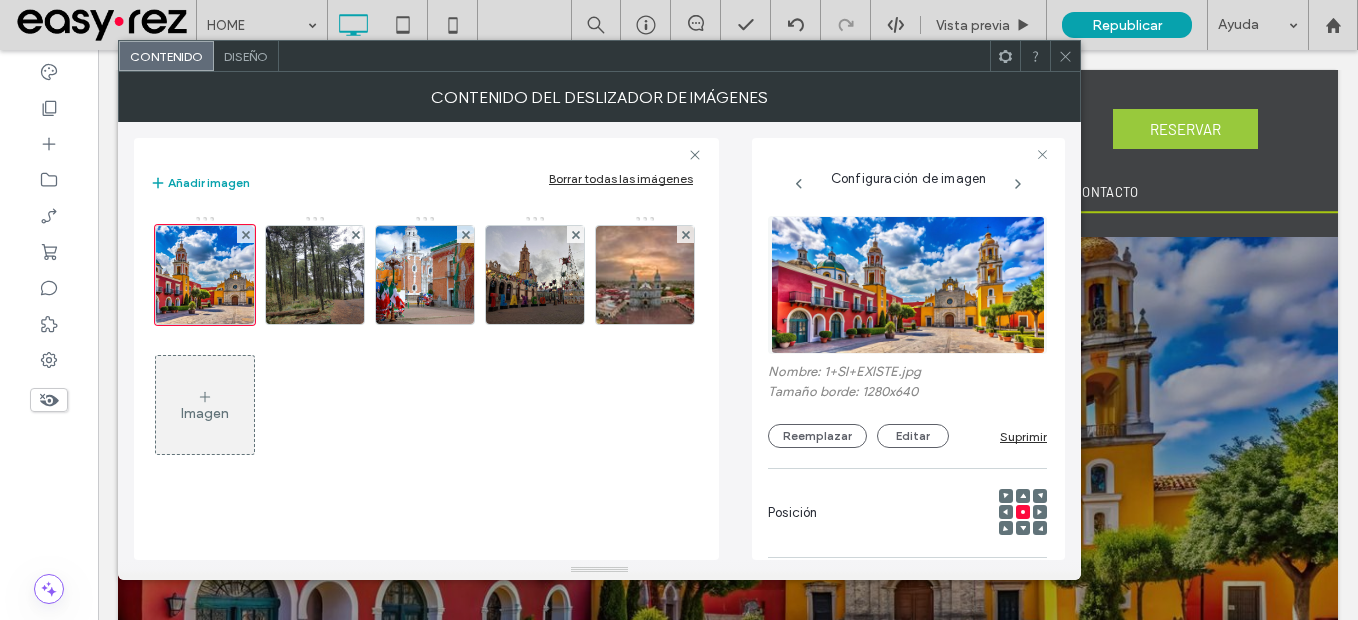click 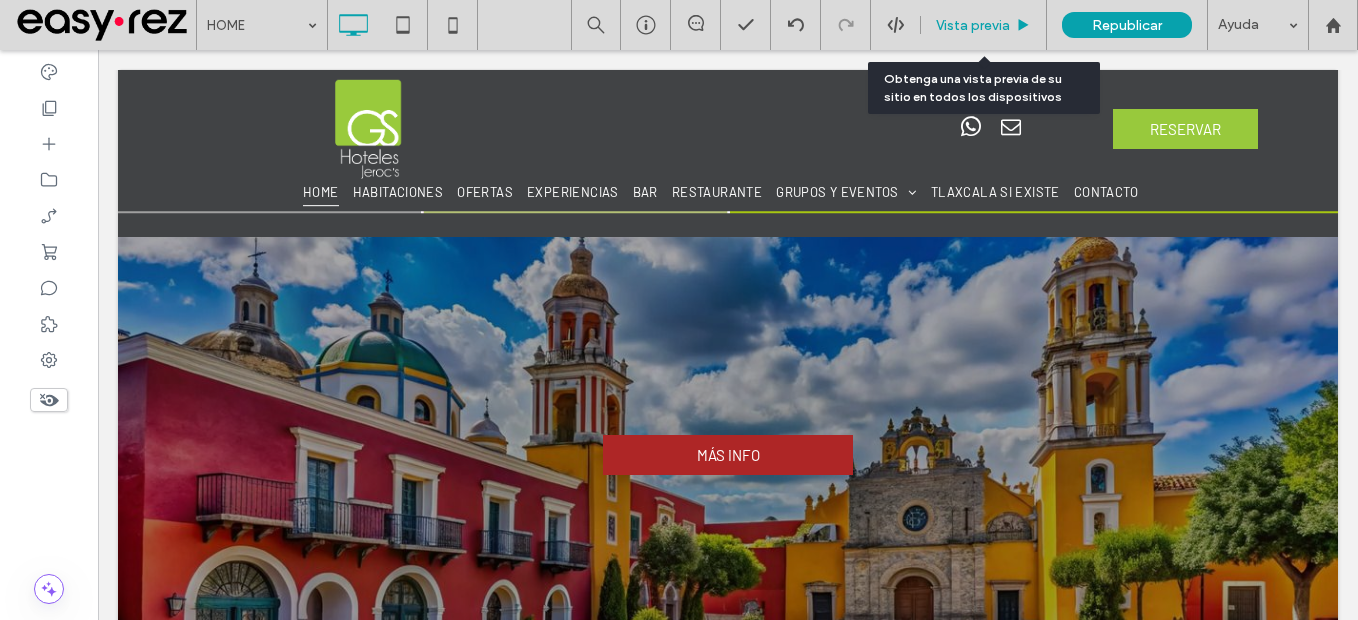 click on "Vista previa" at bounding box center (973, 25) 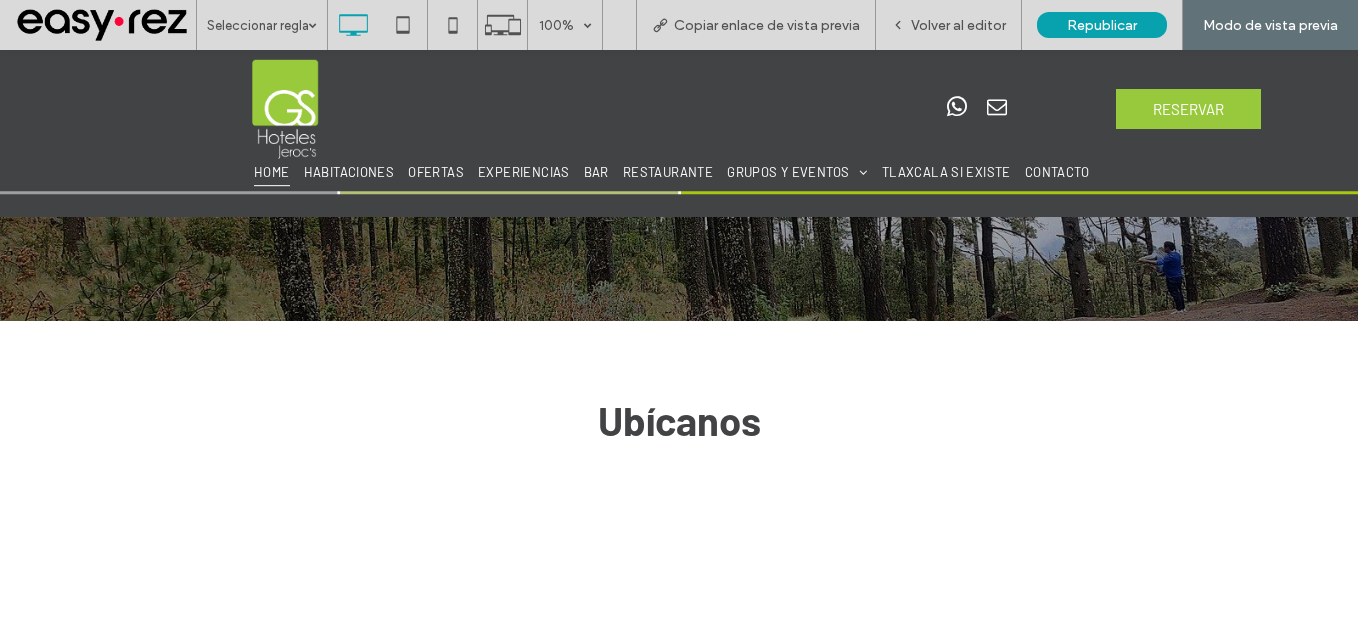 scroll, scrollTop: 2624, scrollLeft: 0, axis: vertical 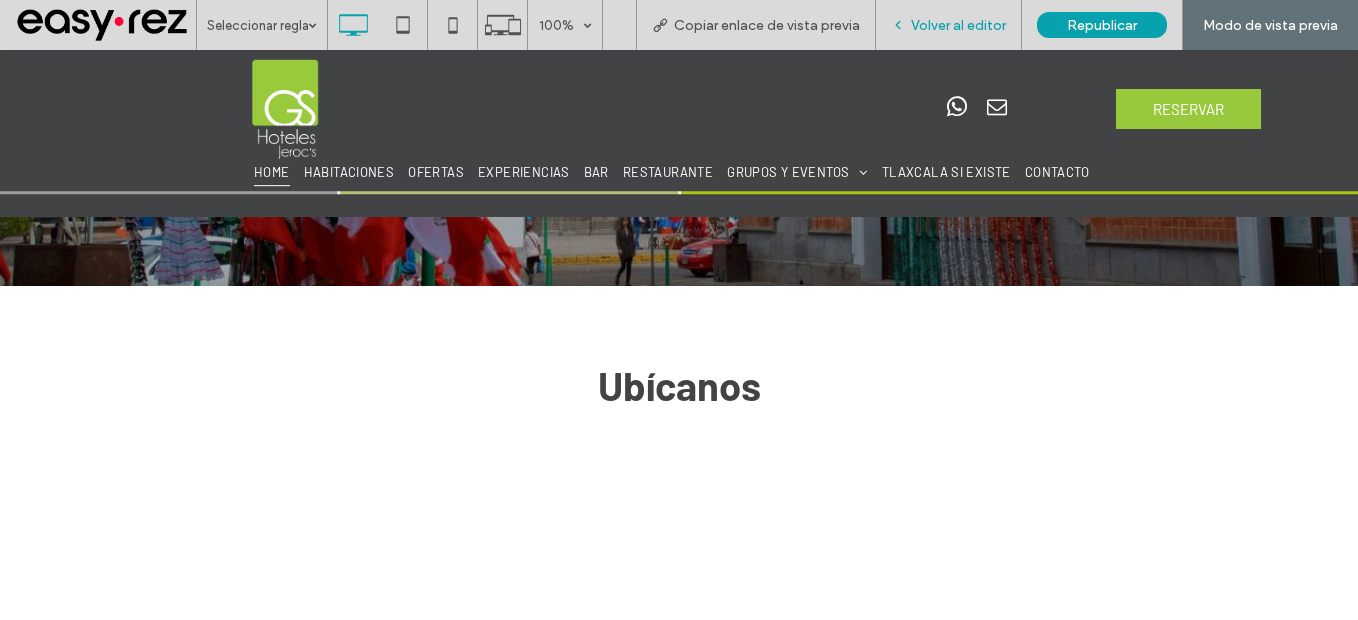 click on "Volver al editor" at bounding box center (958, 25) 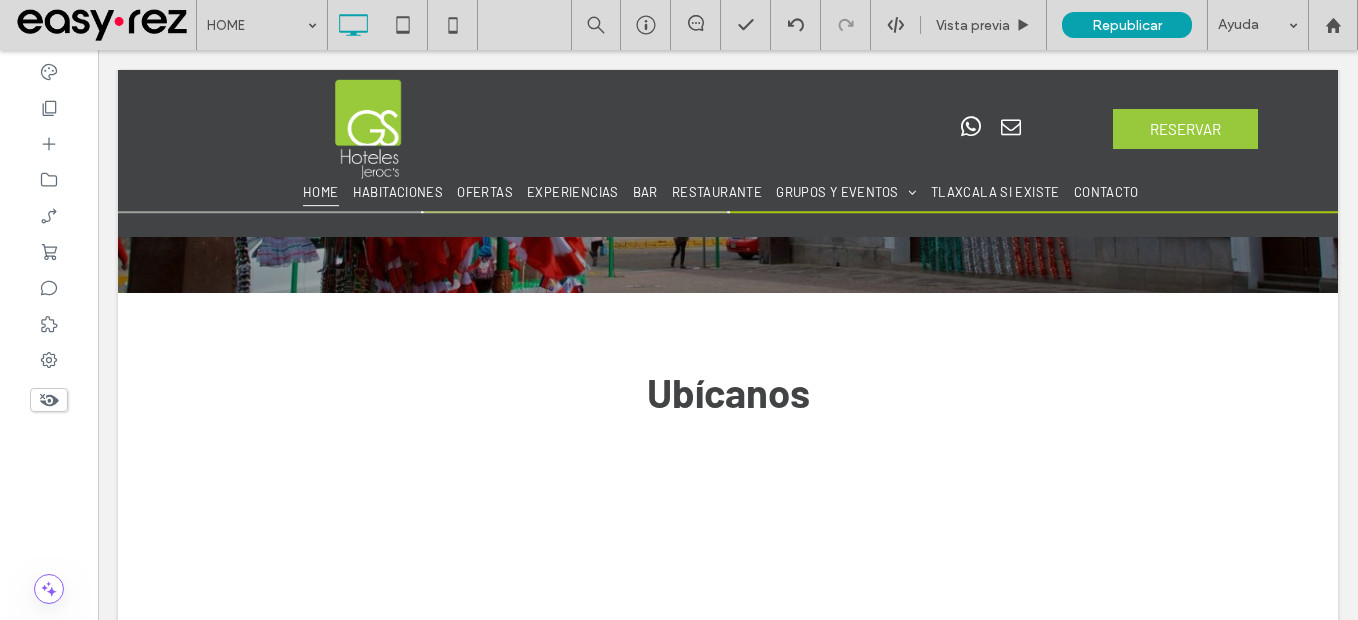 scroll, scrollTop: 2600, scrollLeft: 0, axis: vertical 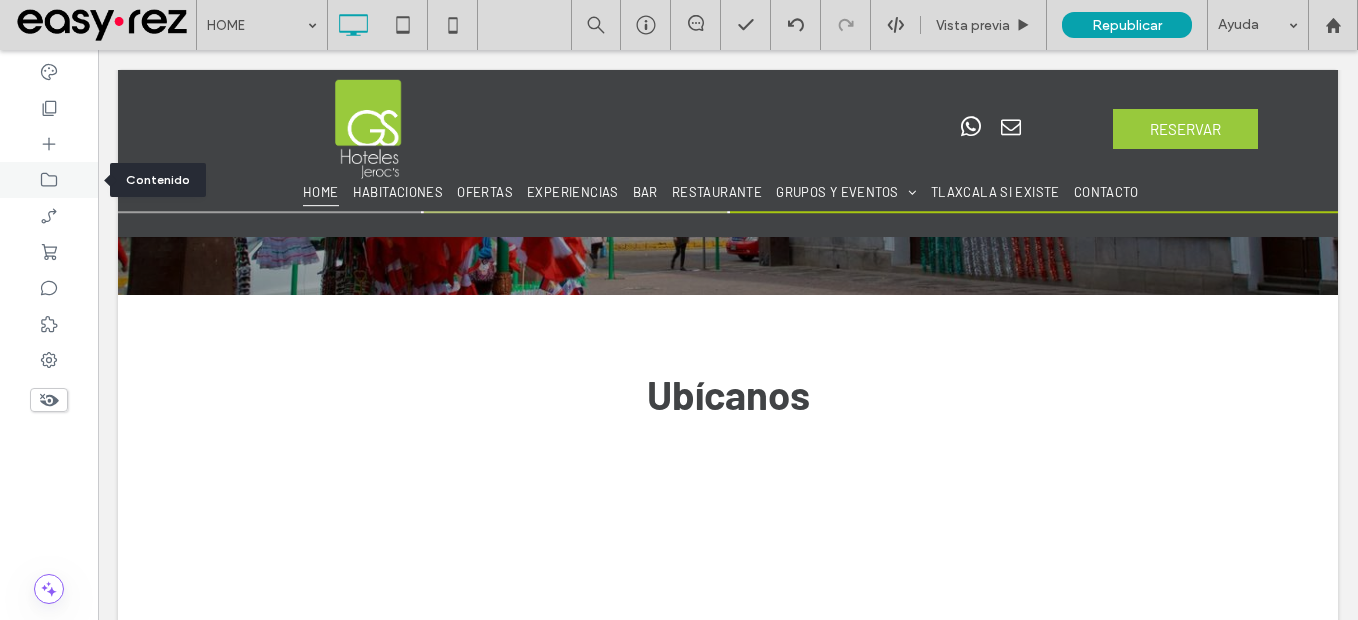click at bounding box center (49, 180) 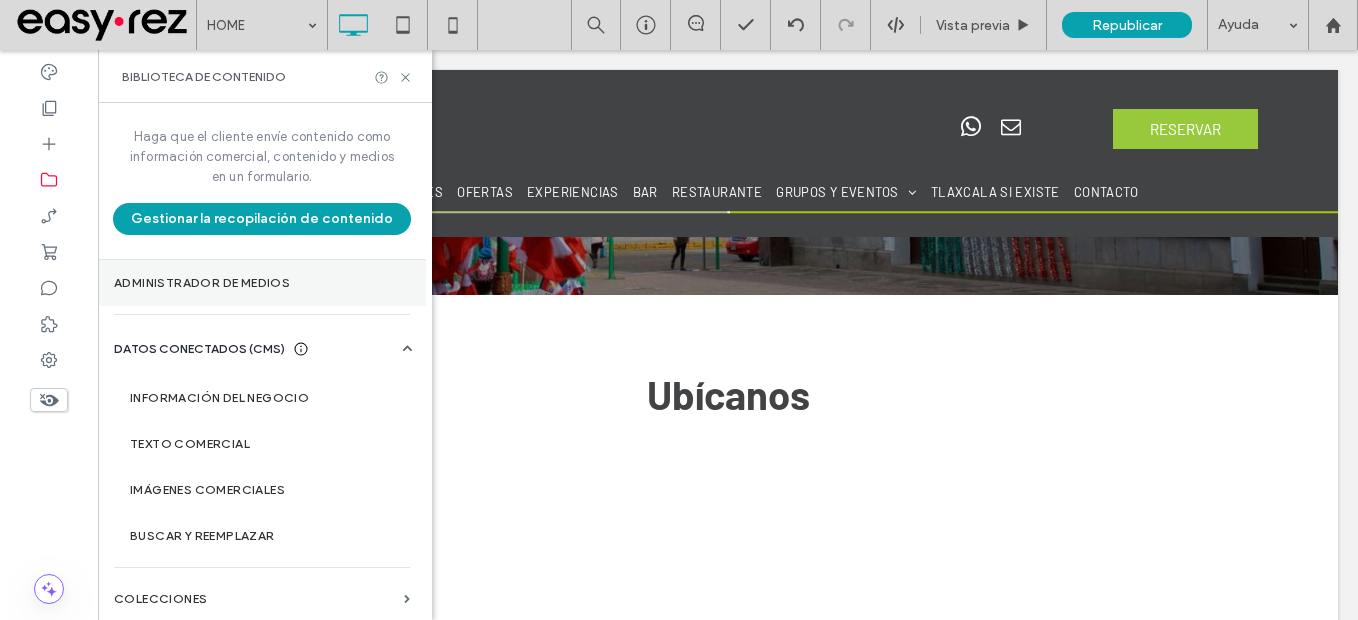 click on "Administrador de medios" at bounding box center (262, 283) 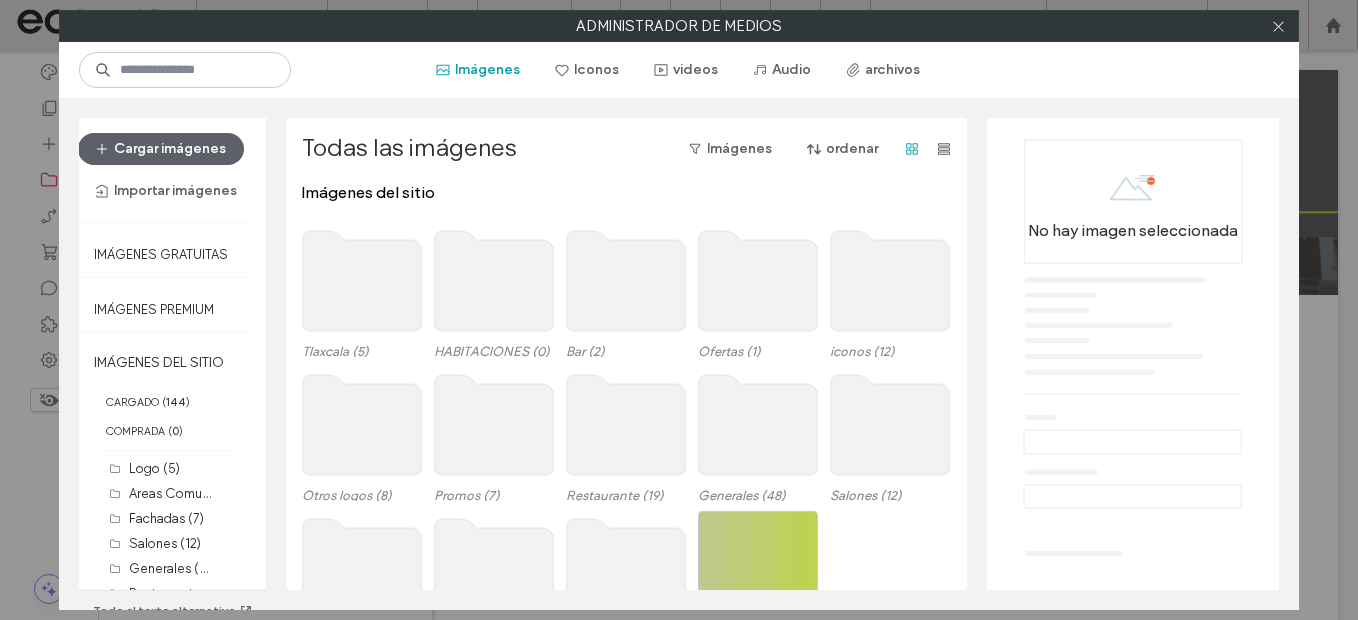 click 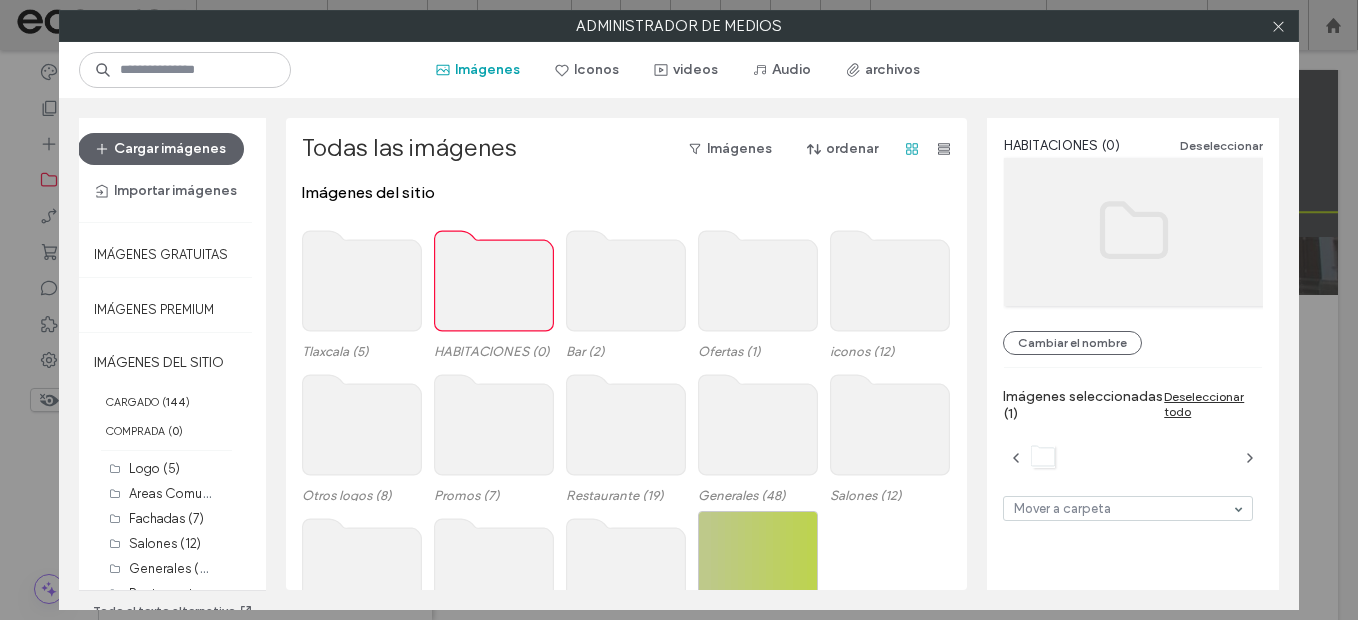click 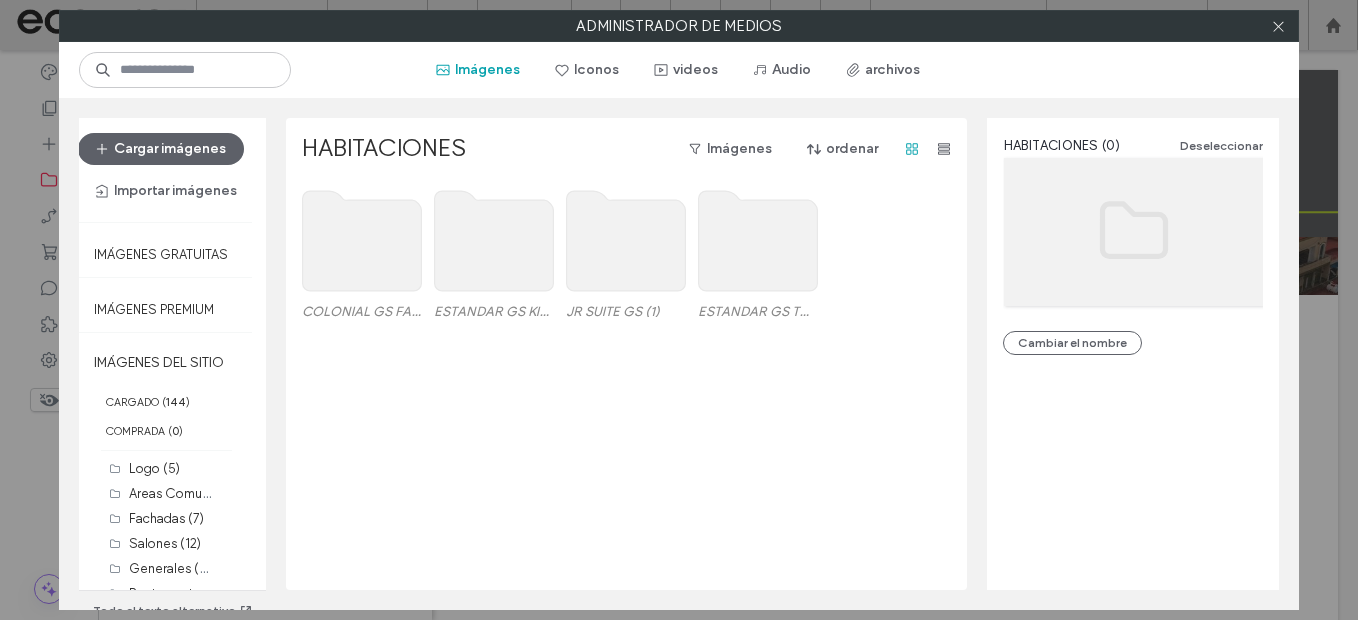 click 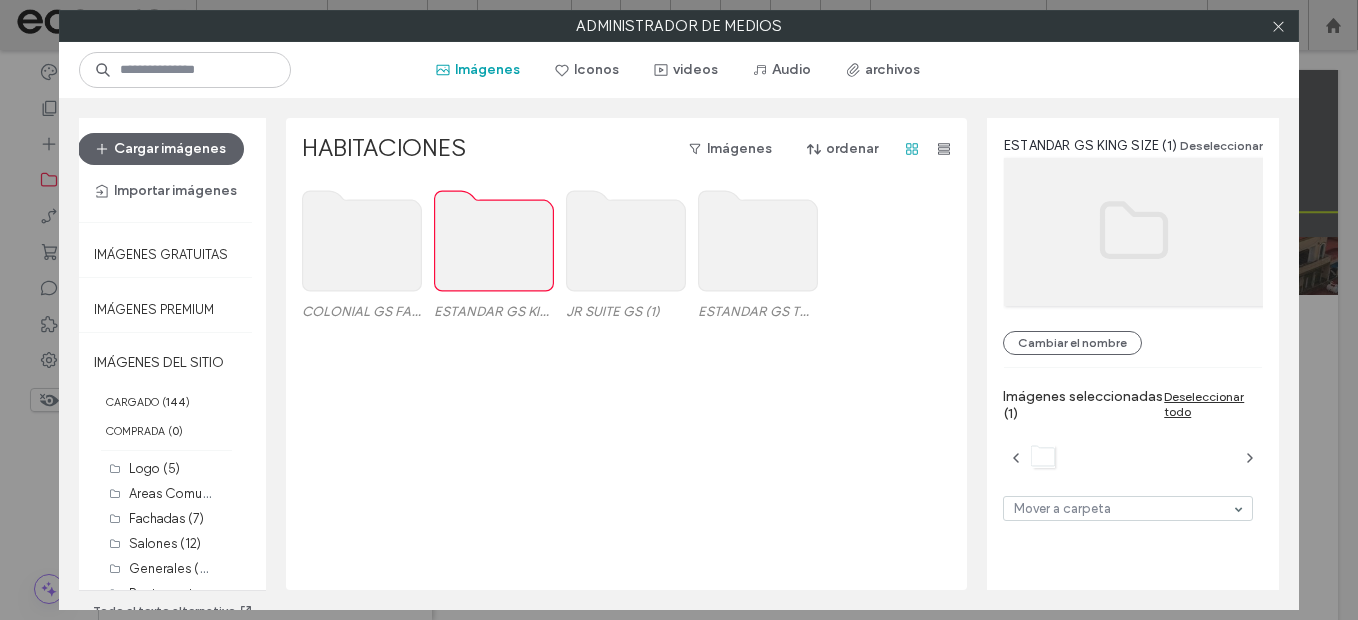 click 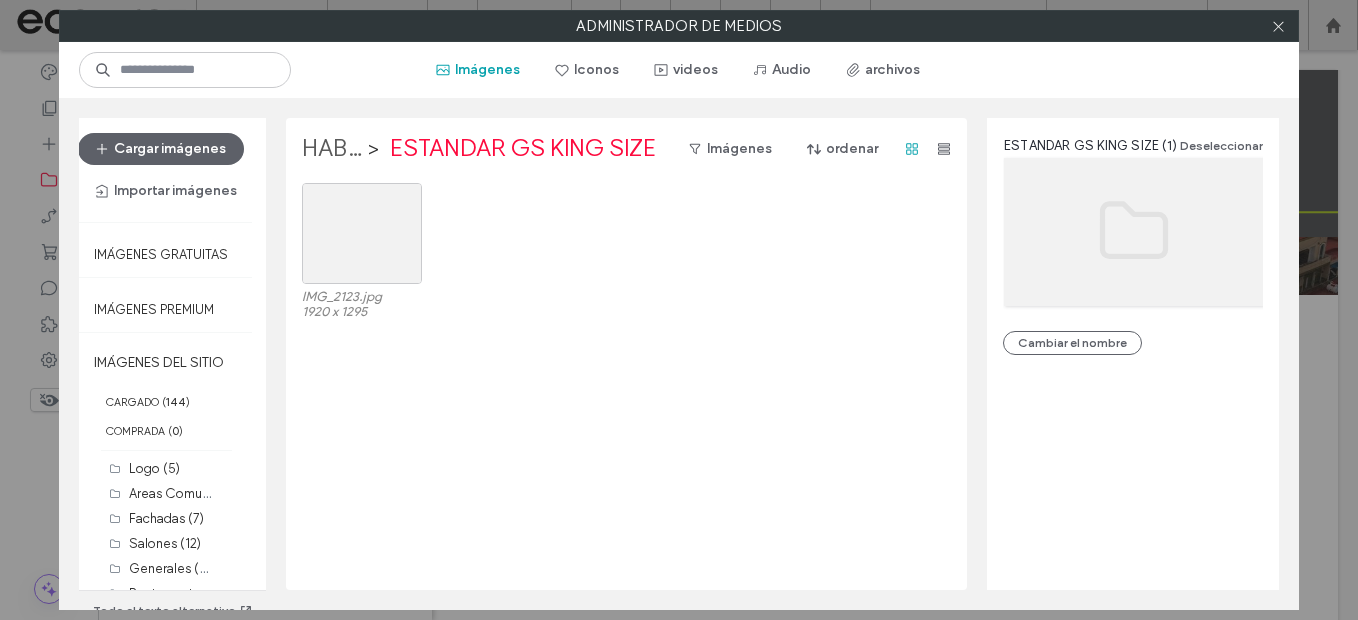 click on "HABITACIONES" at bounding box center [332, 149] 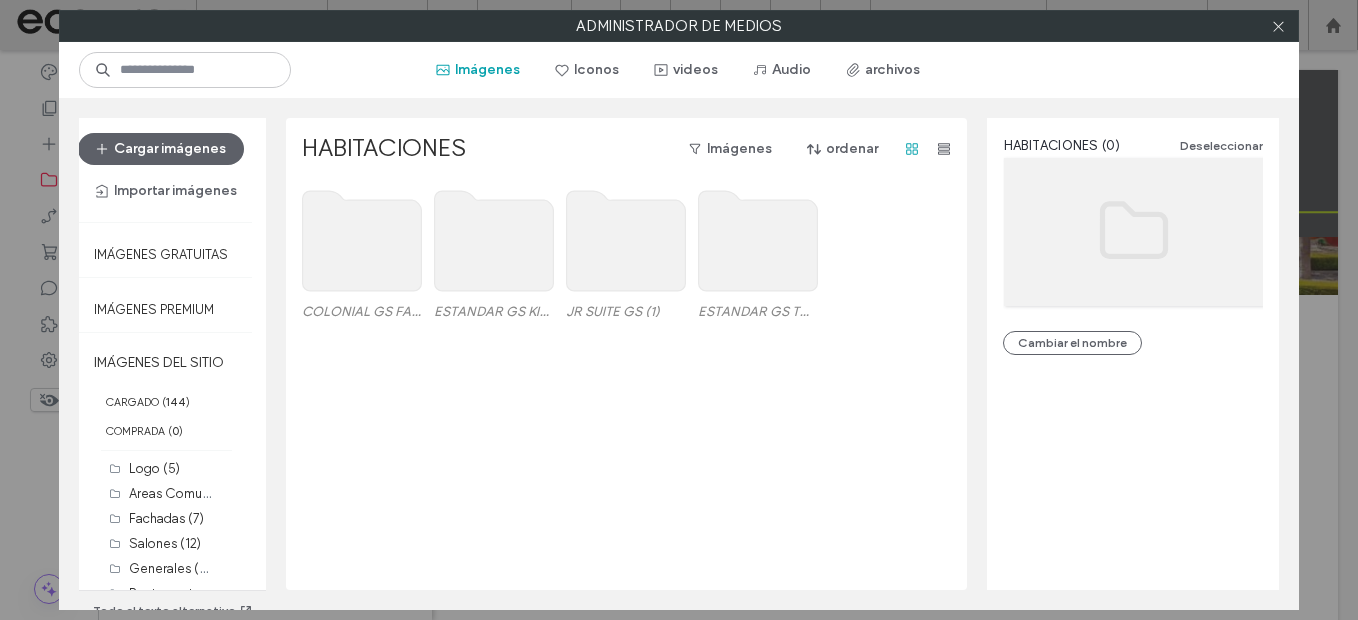 click 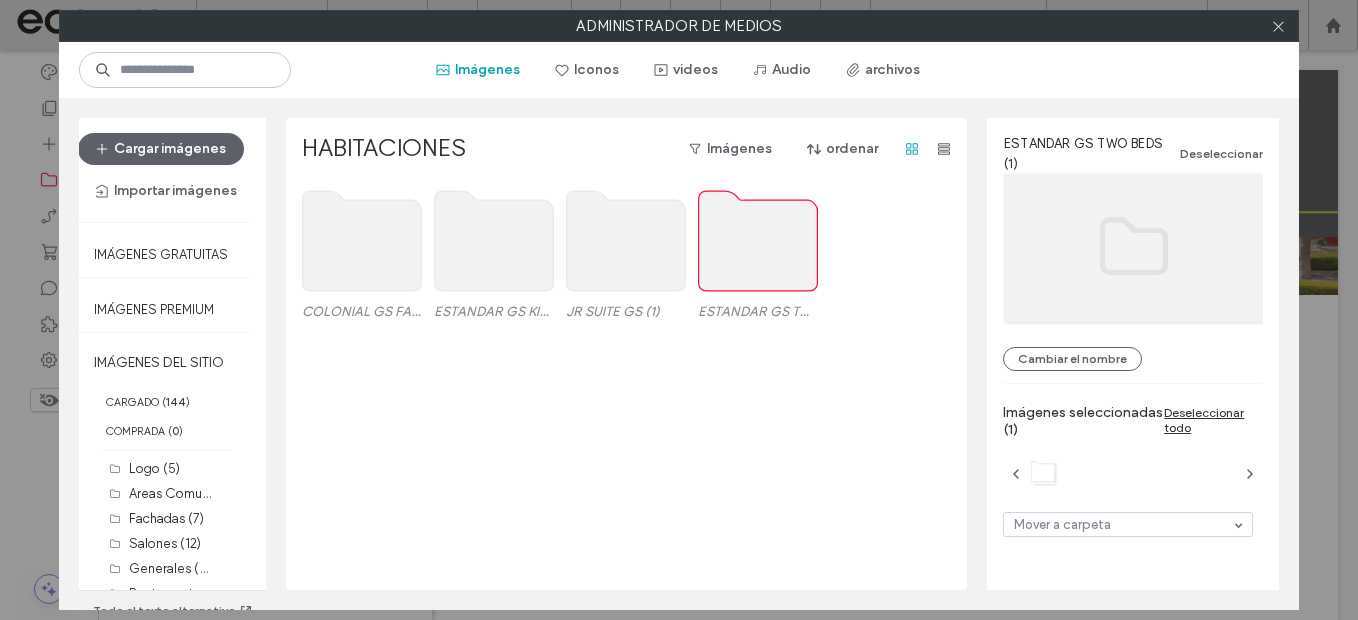 click 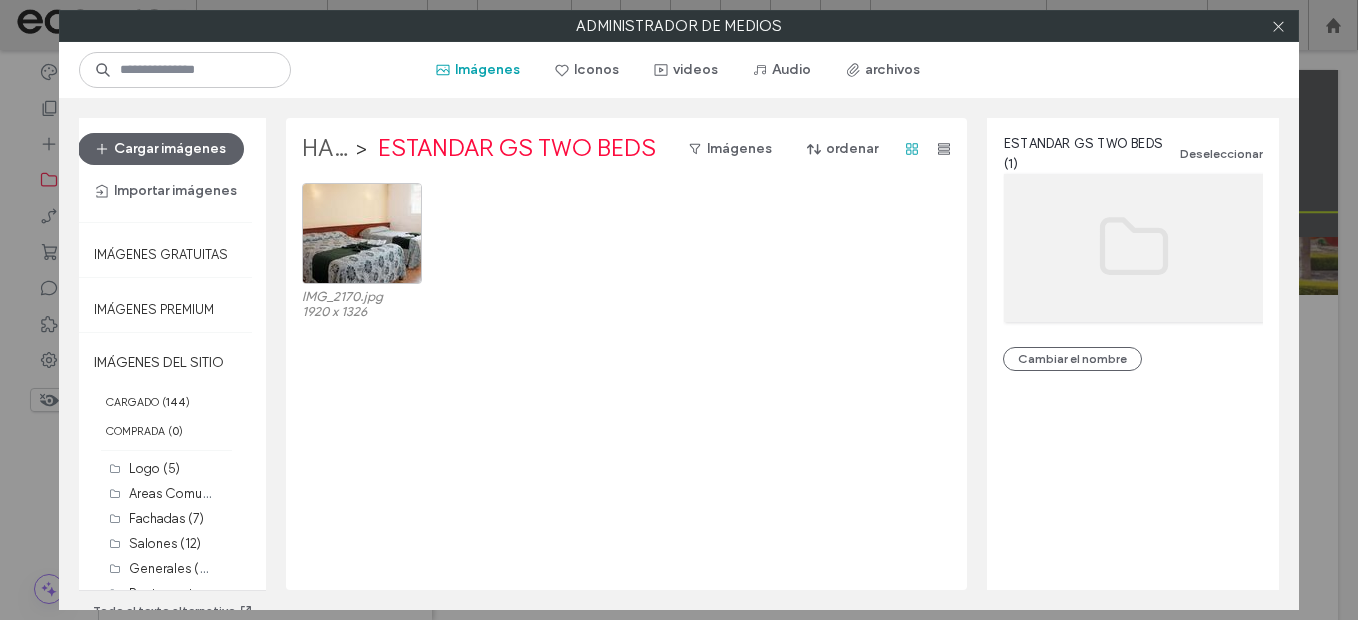 click on "HABITACIONES" at bounding box center [326, 149] 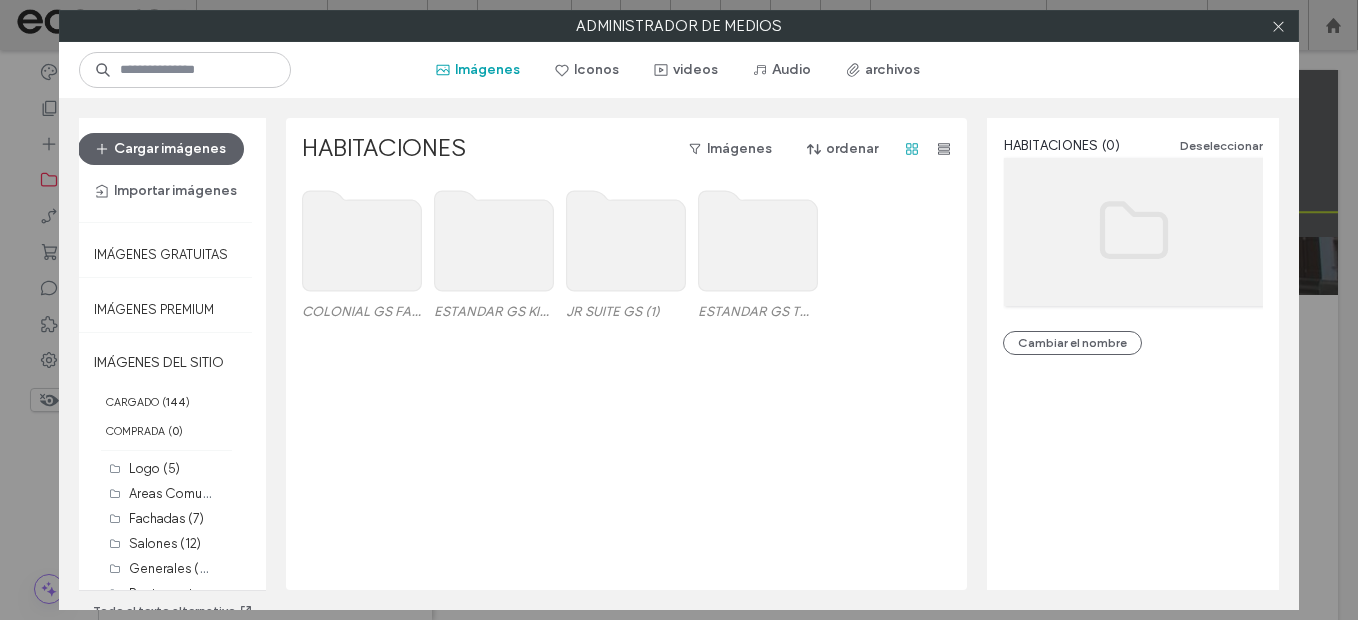 click 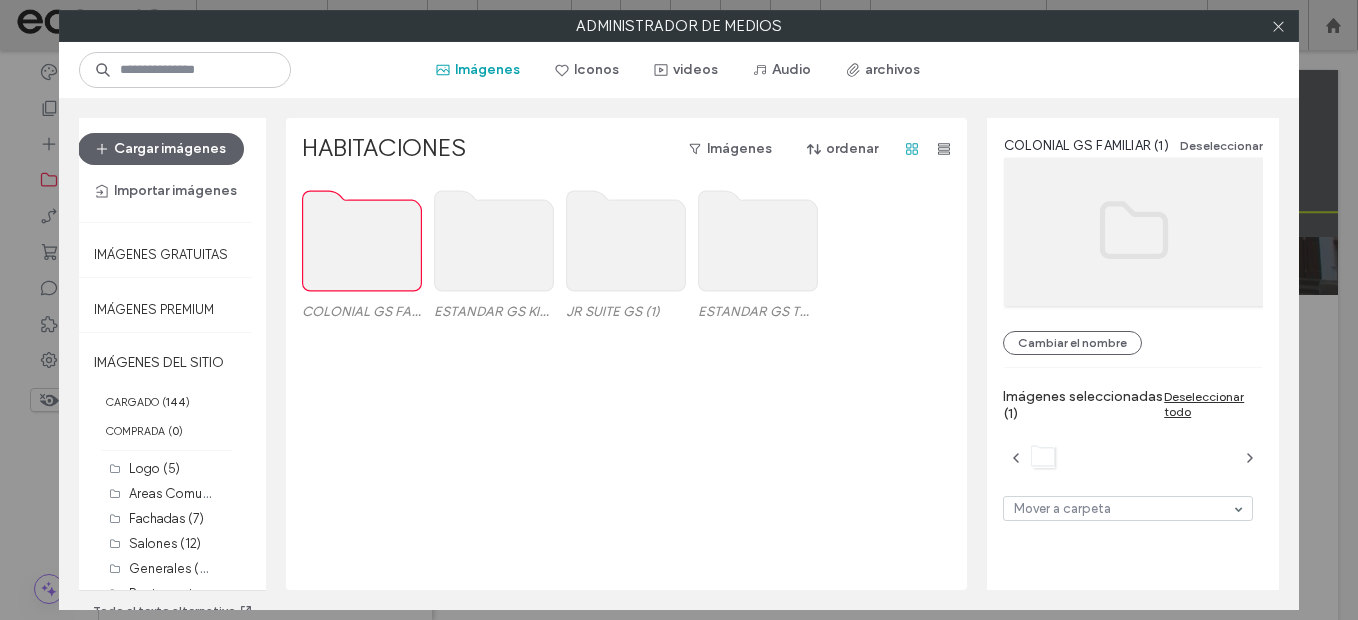 click 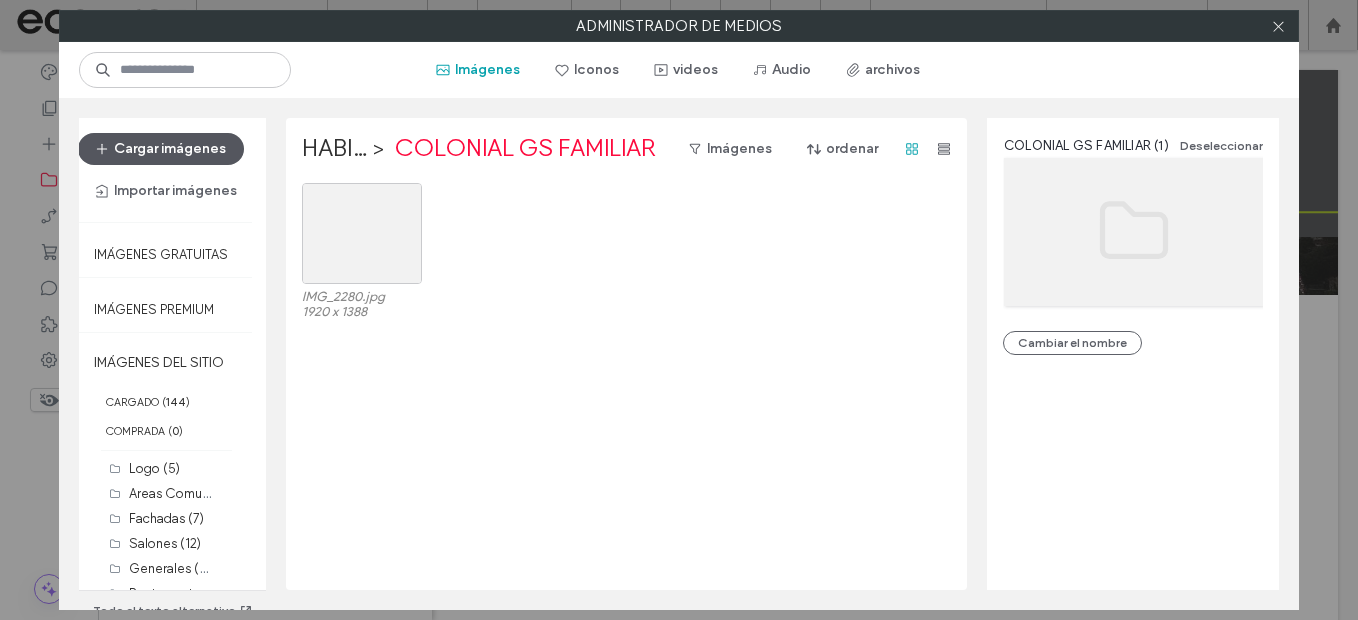 click on "Cargar imágenes" at bounding box center (161, 149) 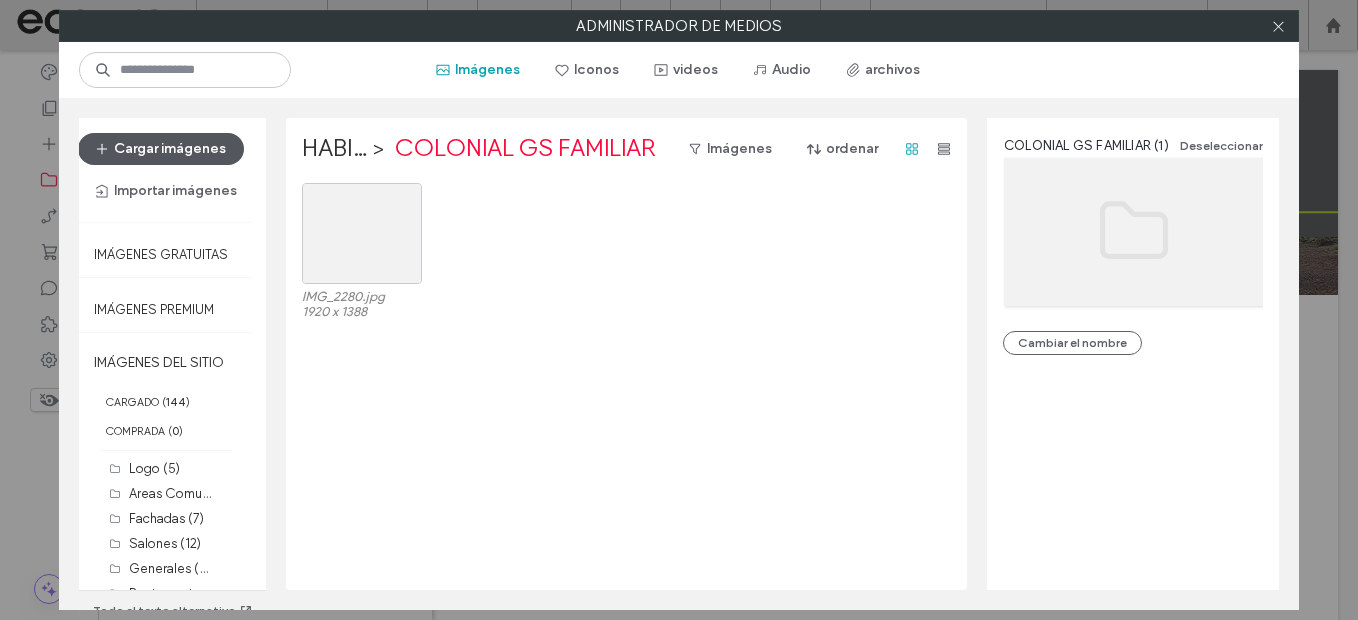 click on "Cargar imágenes" at bounding box center (161, 149) 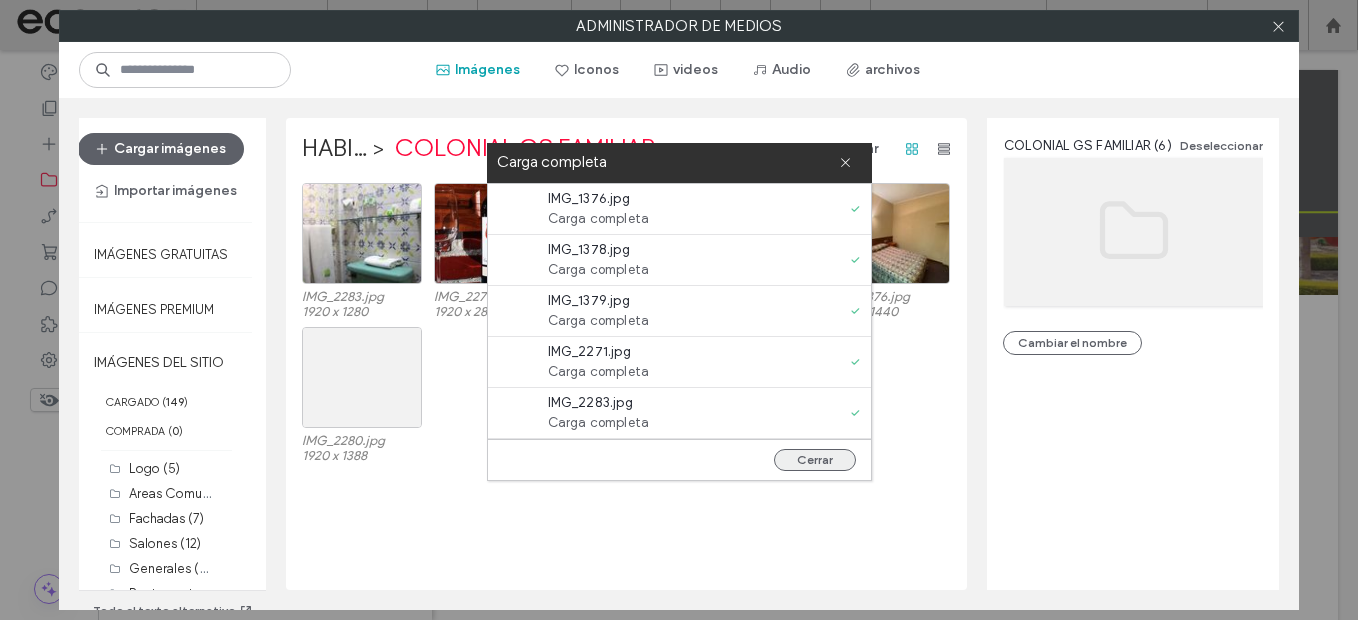 click on "Cerrar" at bounding box center (815, 460) 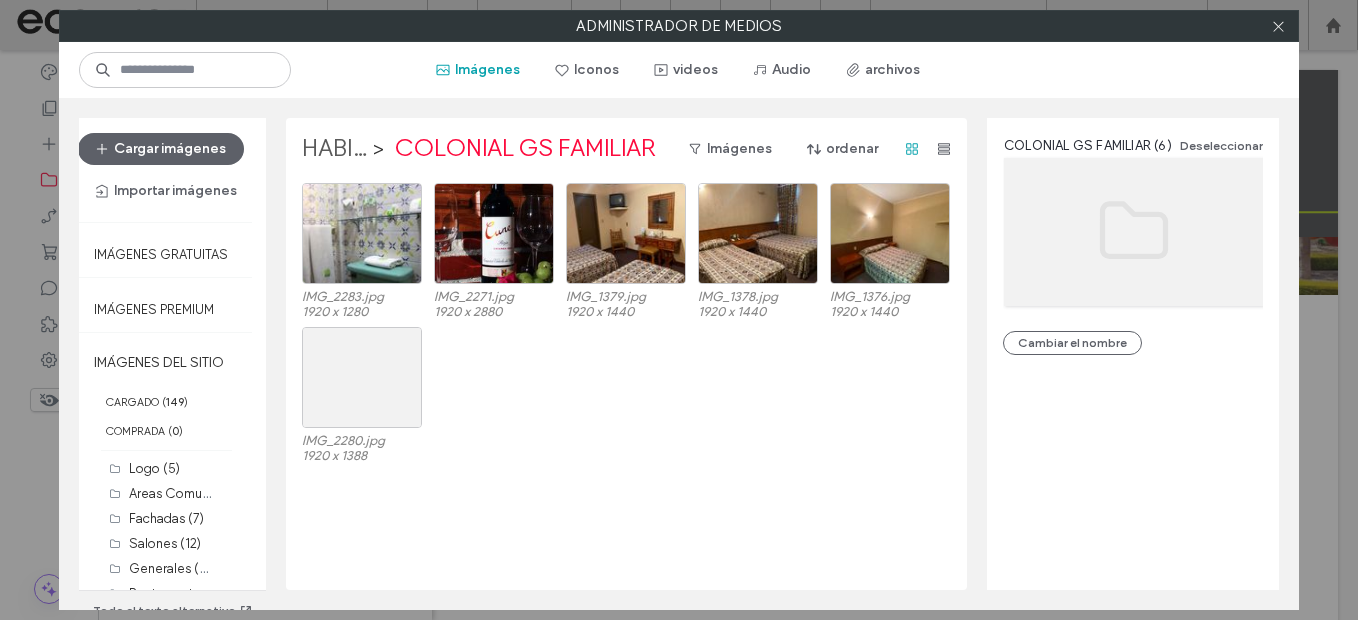 click on "HABITACIONES" at bounding box center (334, 149) 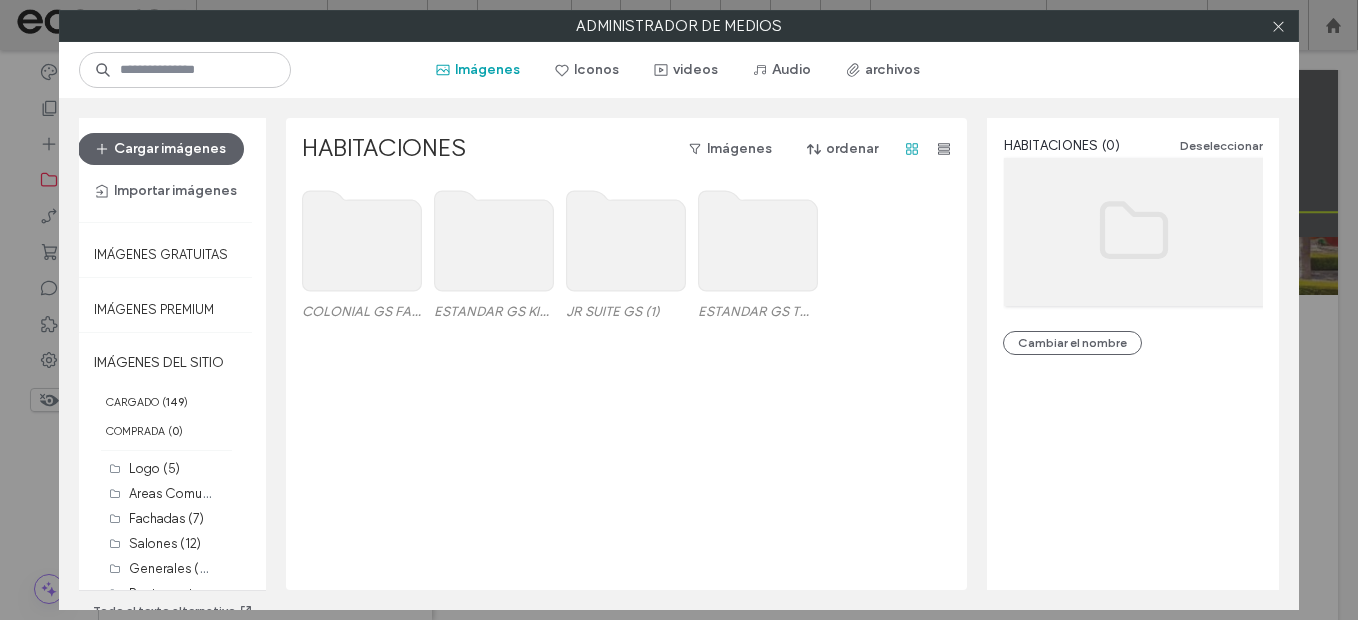 click 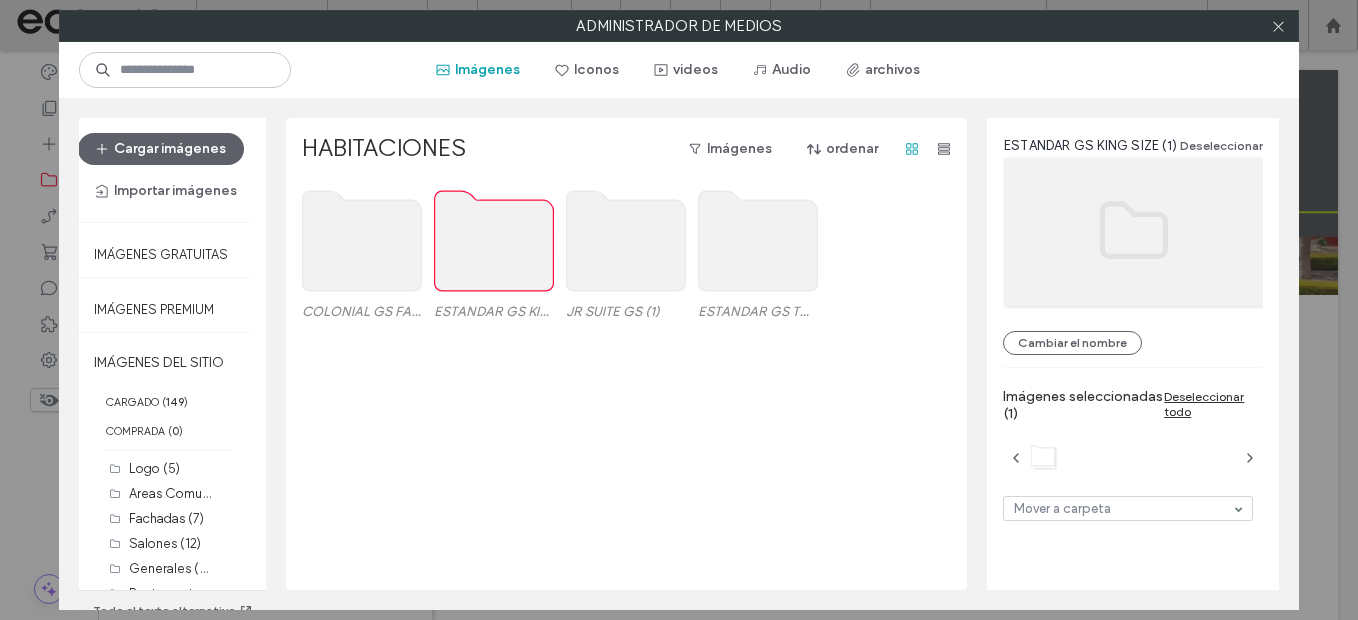 click 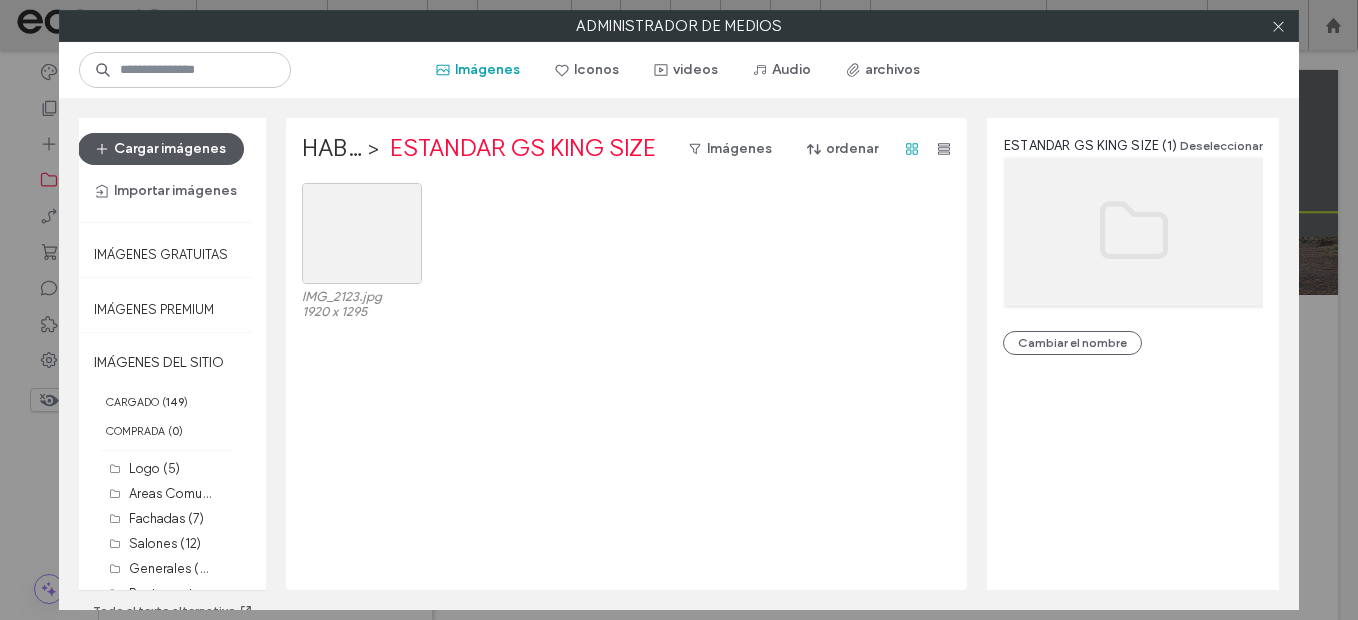 click on "Cargar imágenes" at bounding box center (161, 149) 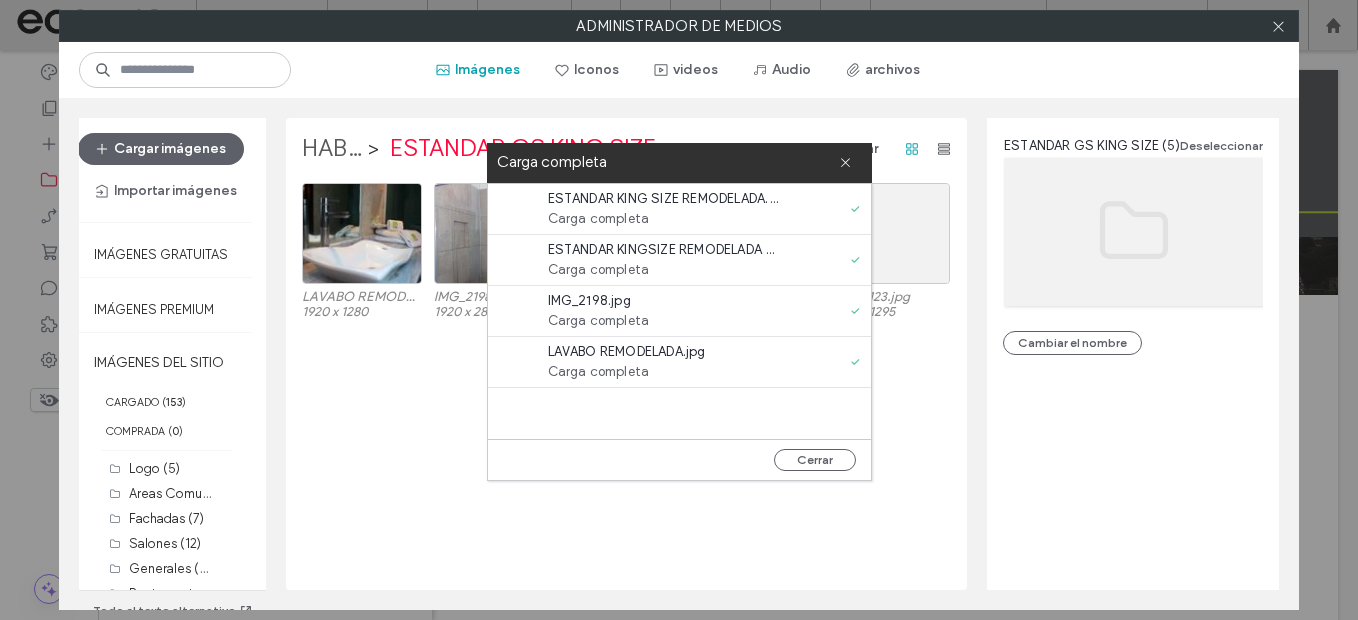 click on "HABITACIONES" at bounding box center [332, 149] 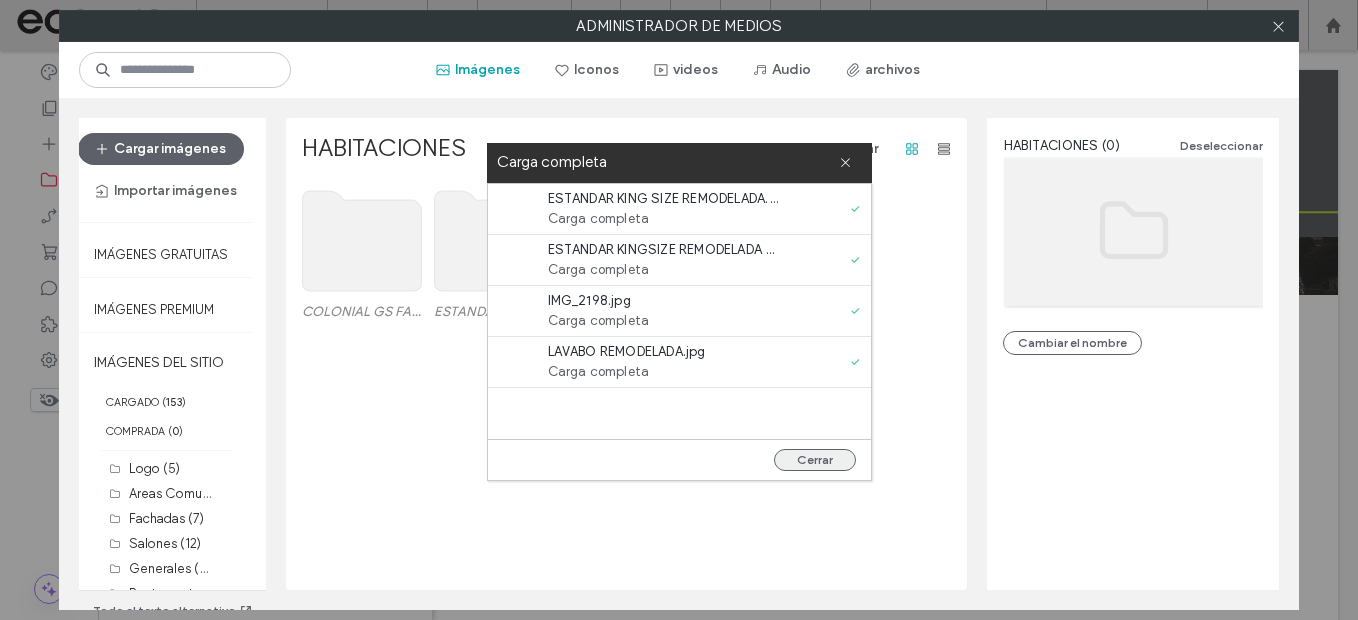 click on "Cerrar" at bounding box center [815, 460] 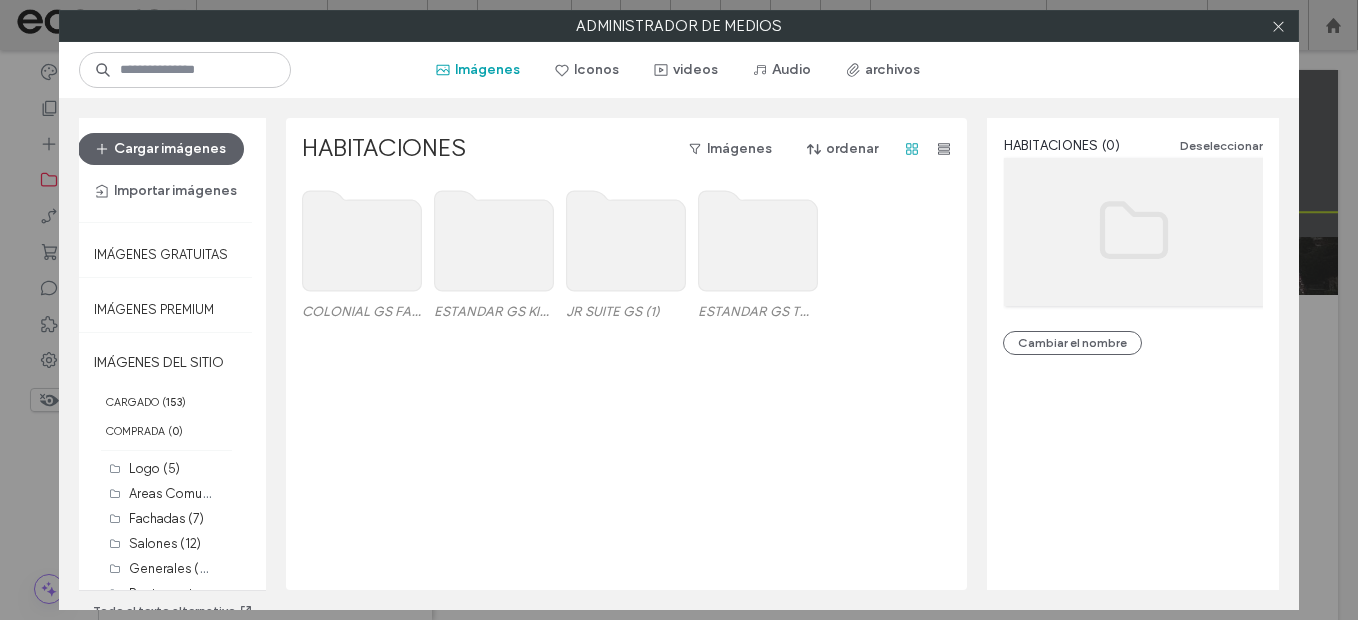 click 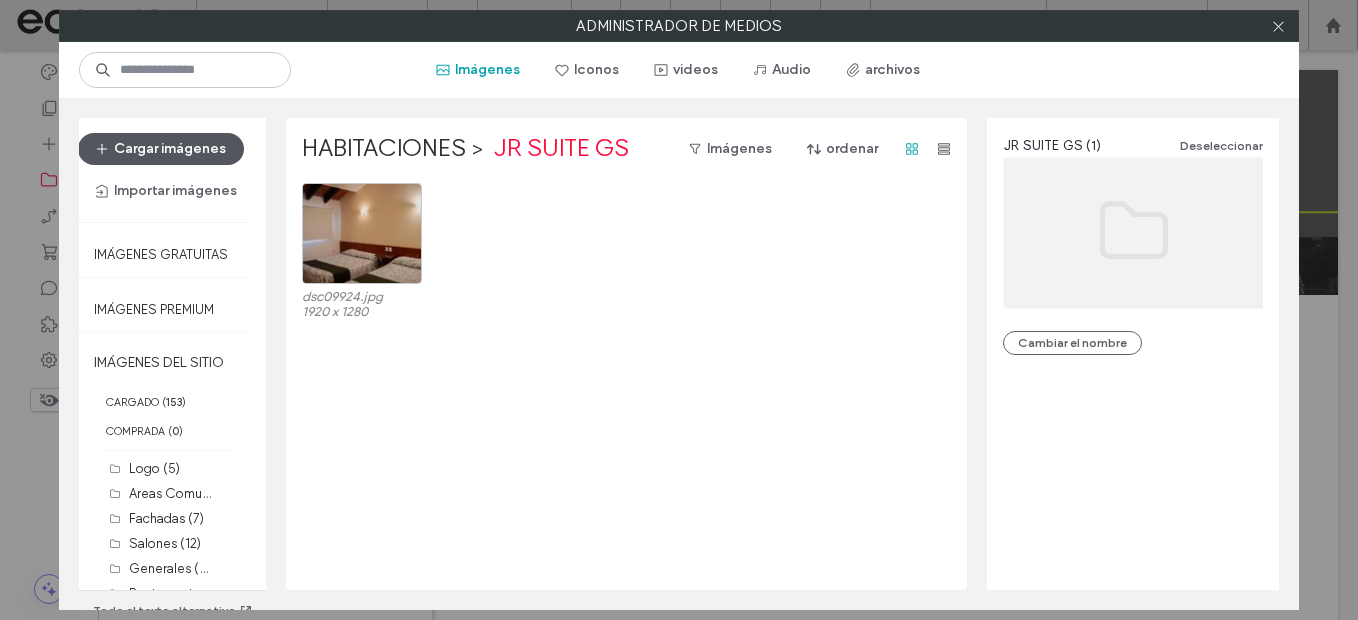 click on "Cargar imágenes" at bounding box center [161, 149] 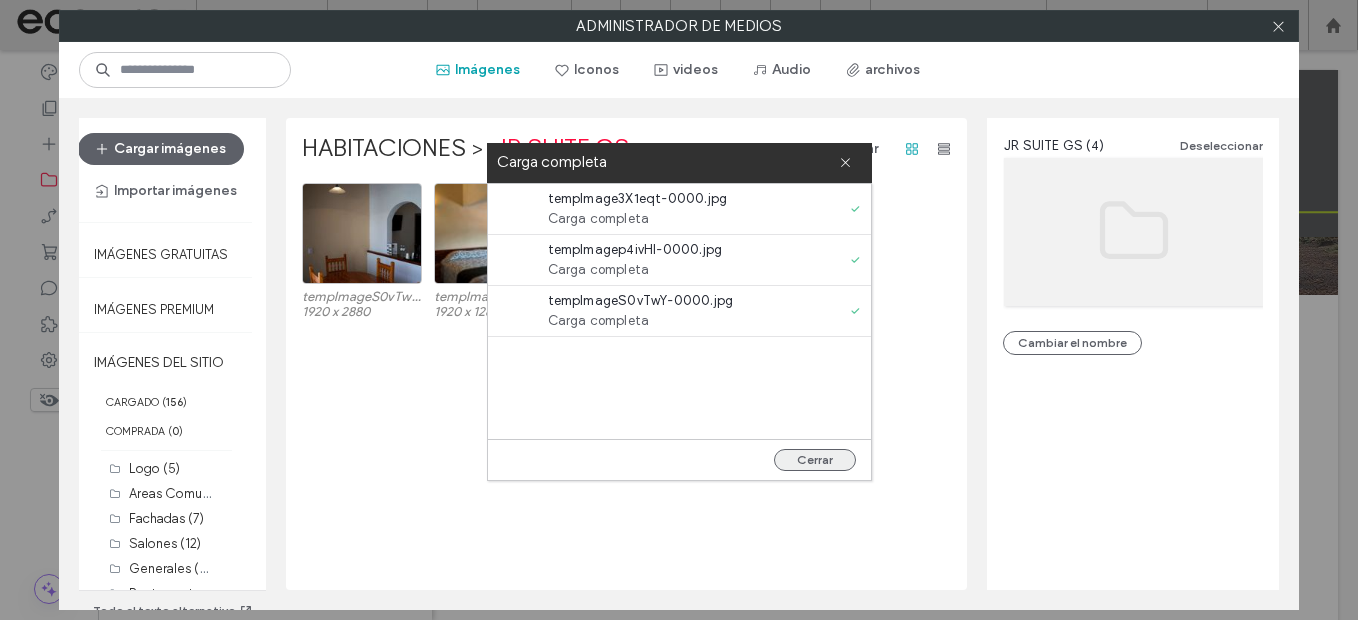 click on "Cerrar" at bounding box center [815, 460] 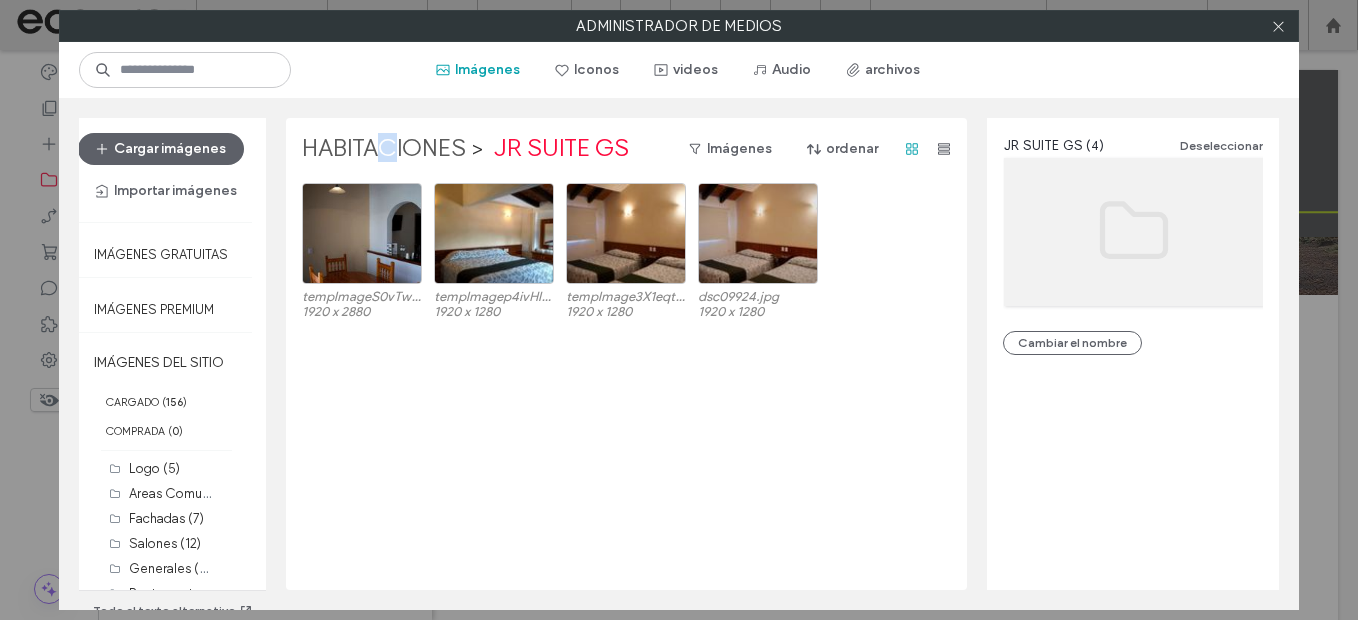 click on "HABITACIONES" at bounding box center (384, 149) 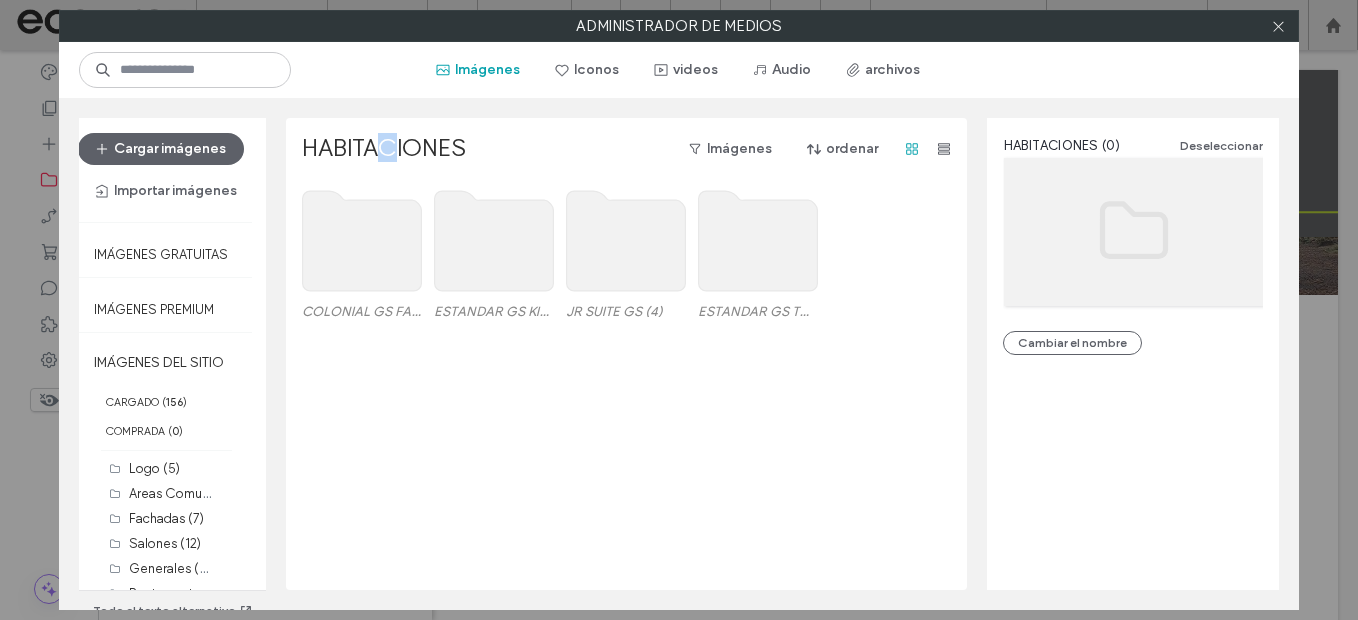 click 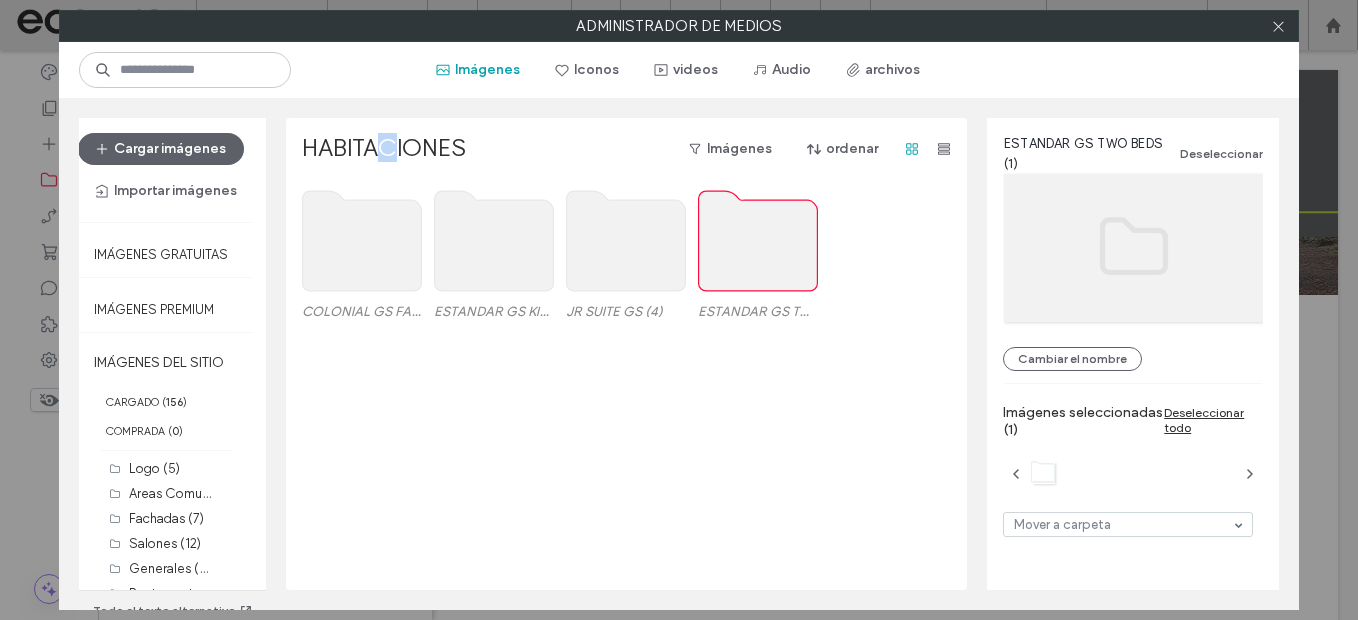 click 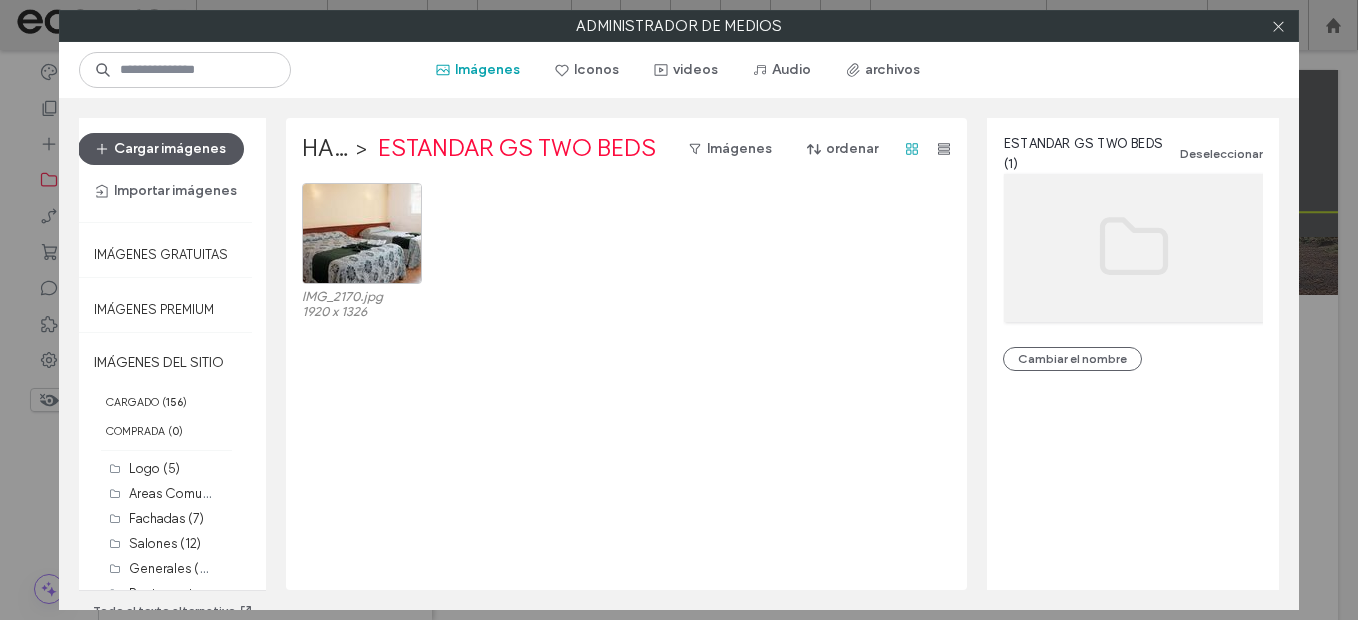 click on "Cargar imágenes" at bounding box center (161, 149) 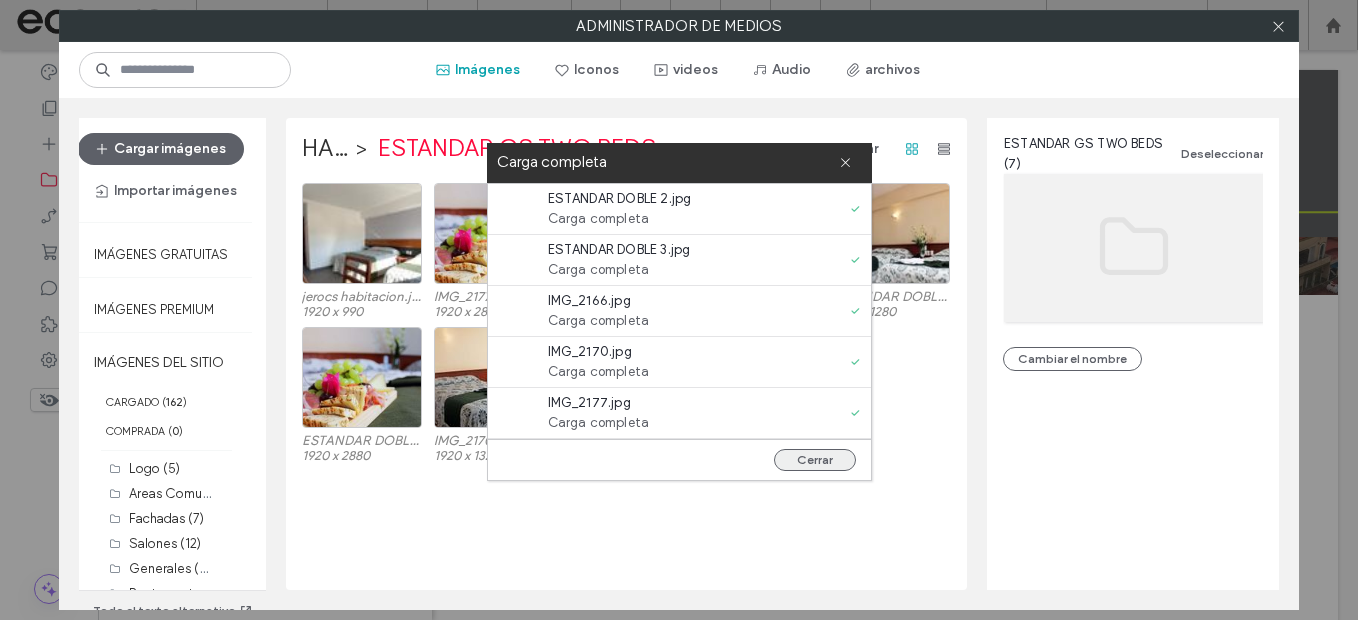 click on "Cerrar" at bounding box center [815, 460] 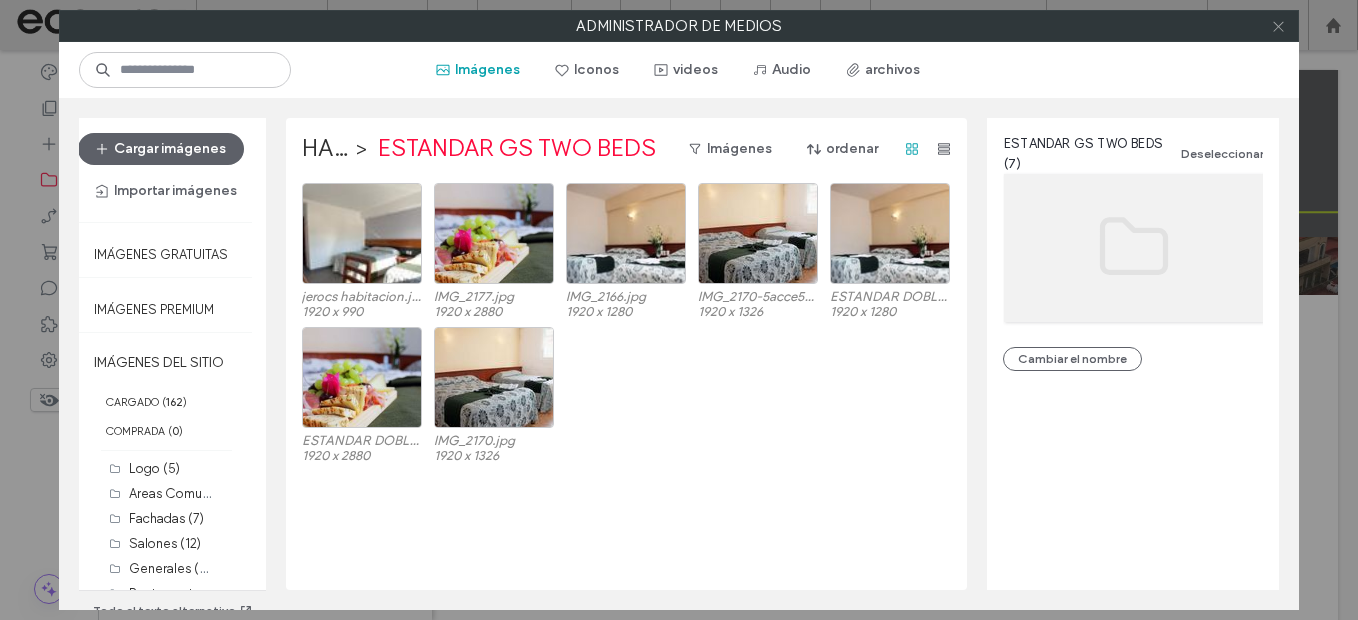 click 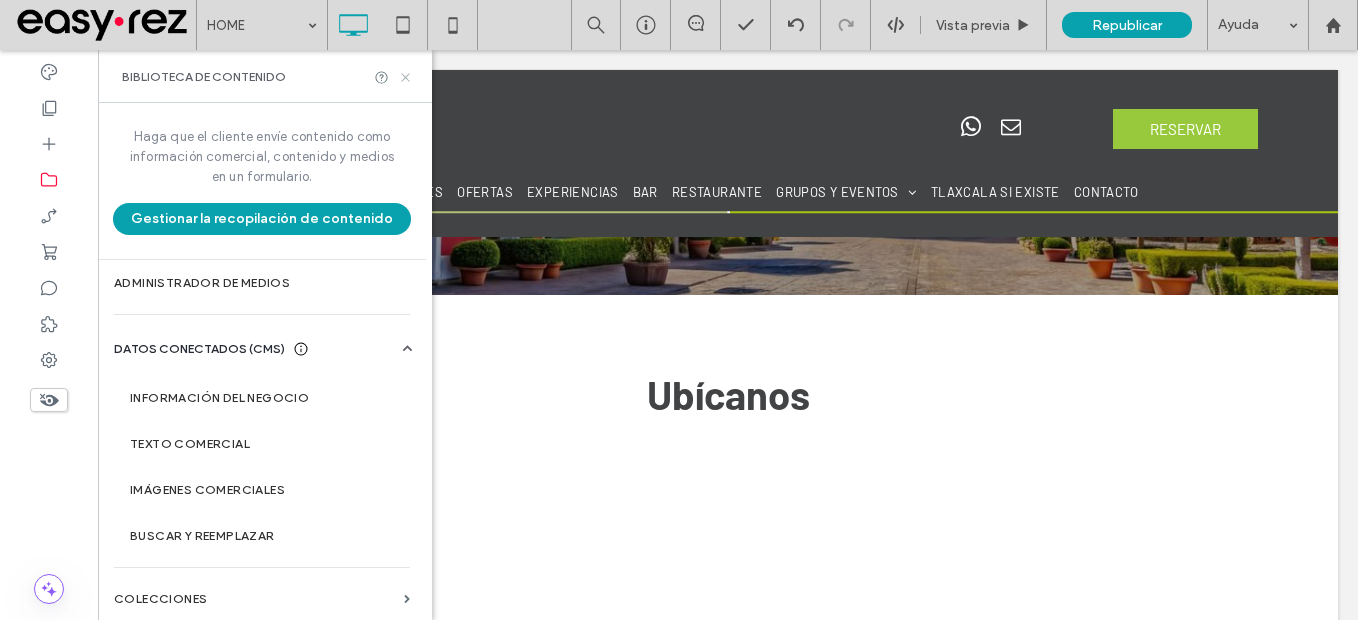 click 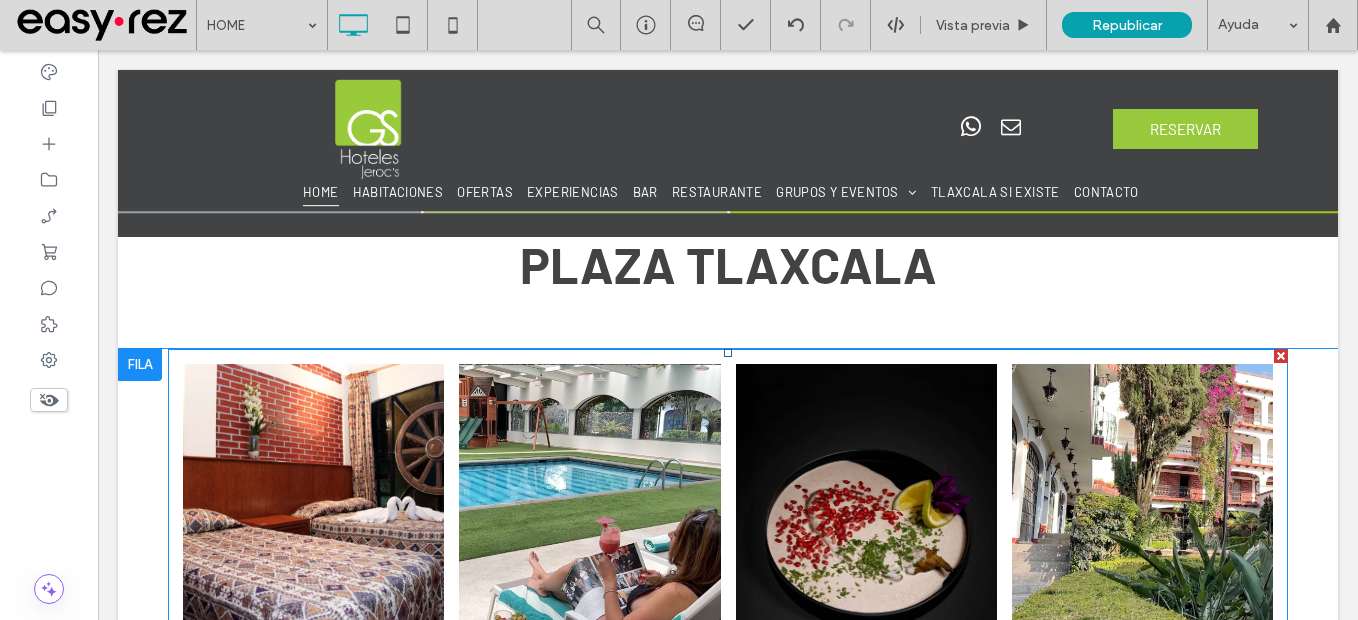 scroll, scrollTop: 800, scrollLeft: 0, axis: vertical 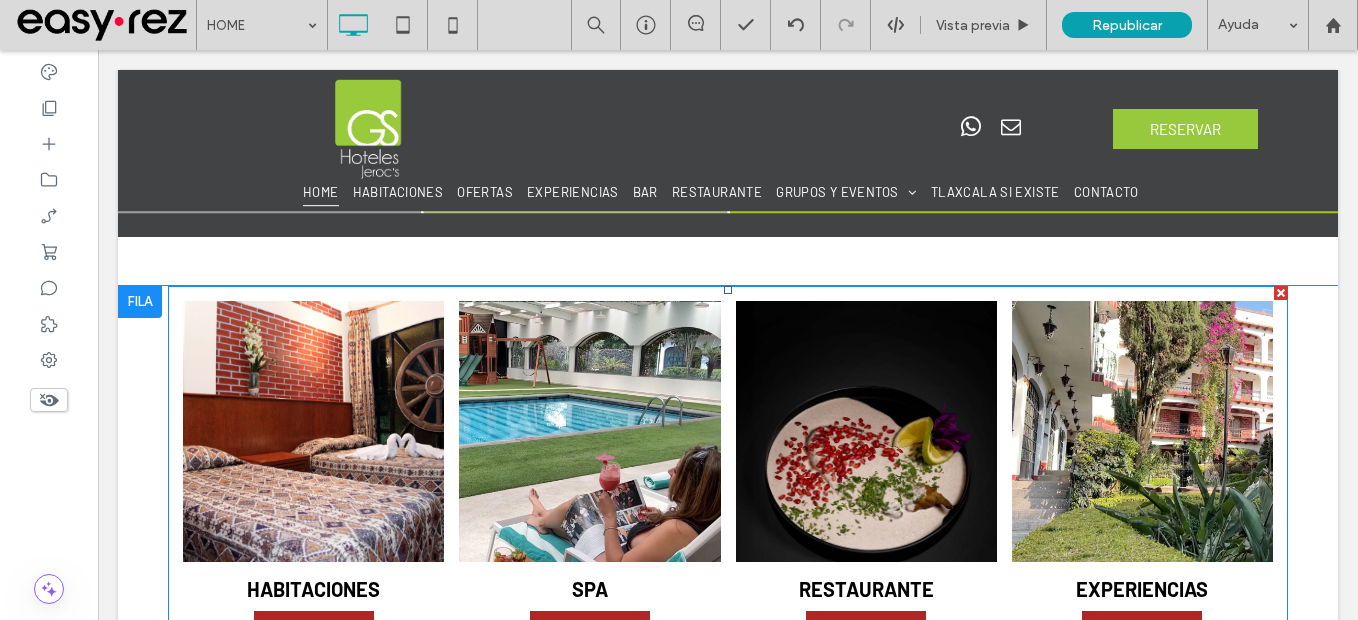 click at bounding box center [313, 431] 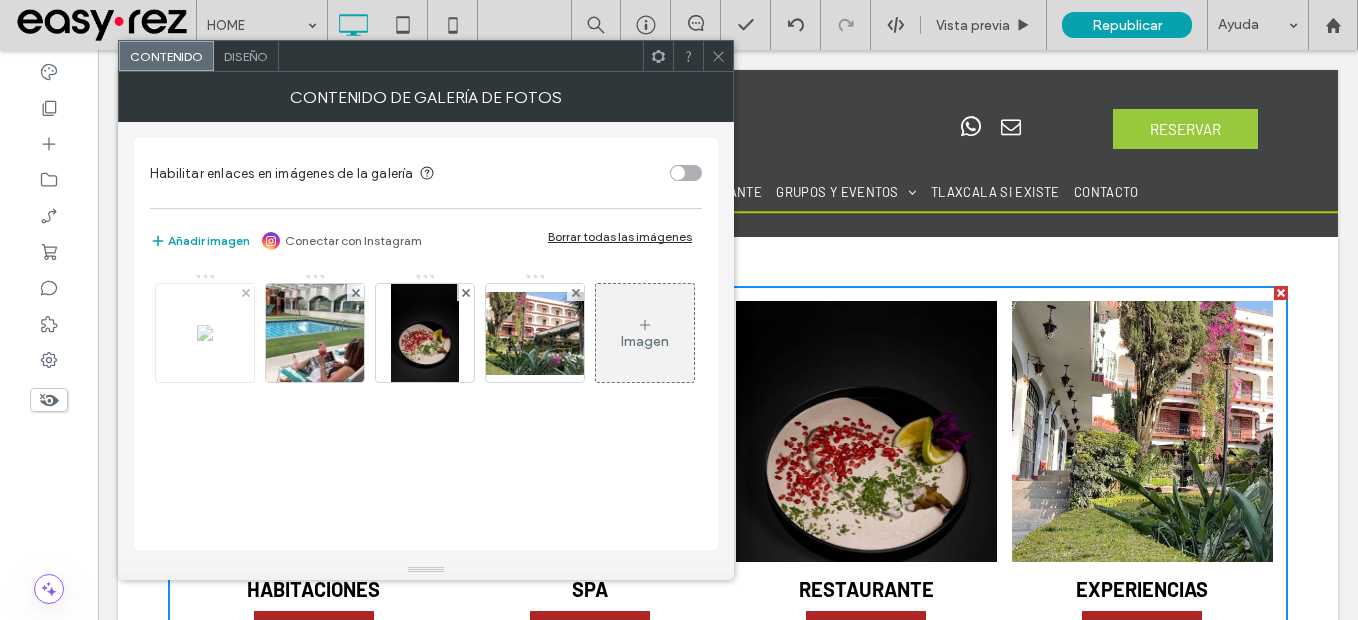 click at bounding box center (205, 333) 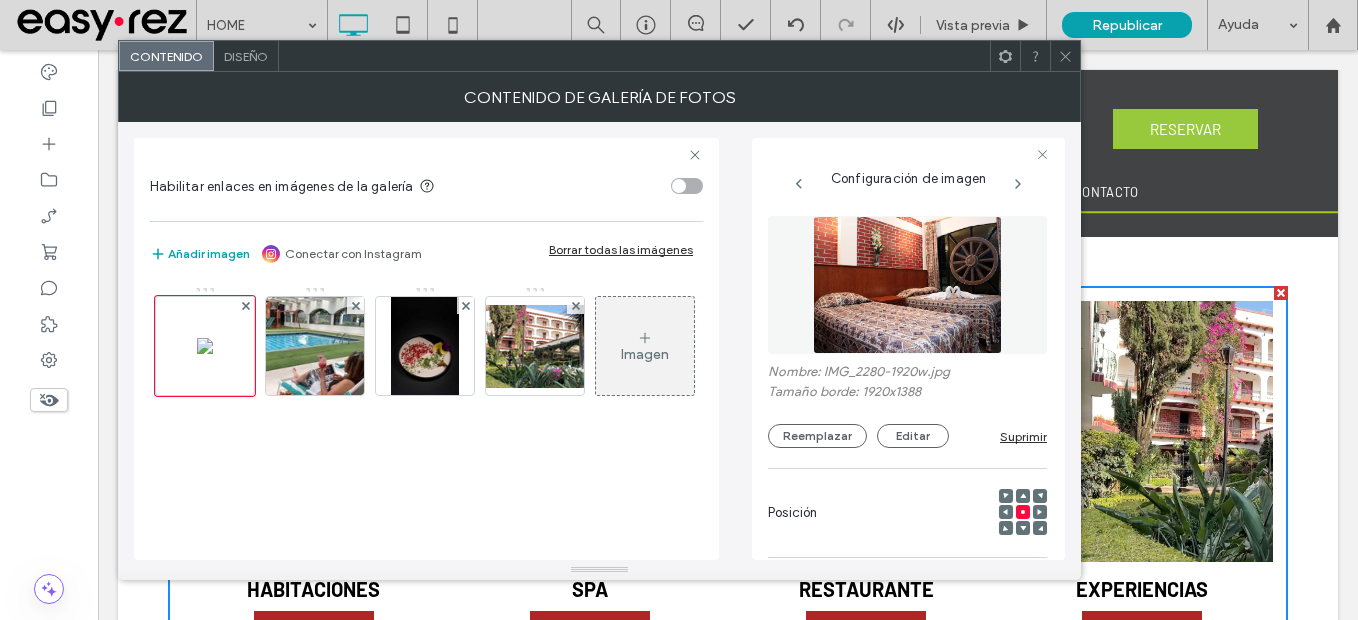 scroll, scrollTop: 0, scrollLeft: 17, axis: horizontal 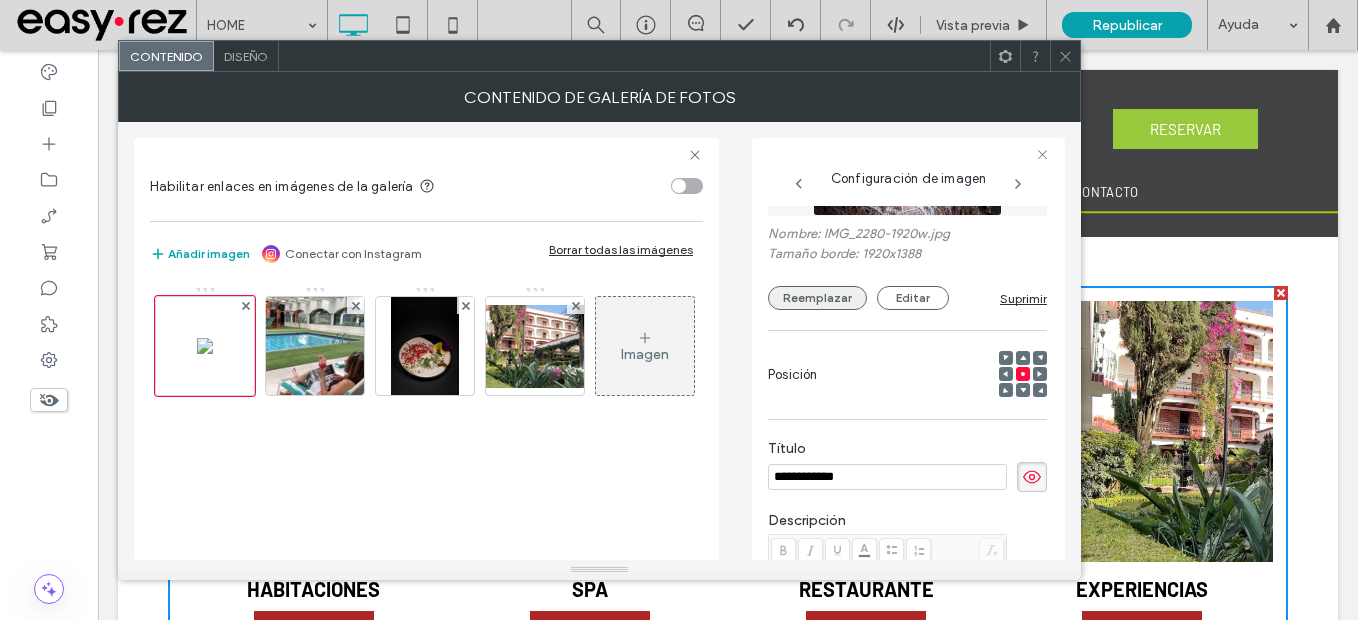 click on "Reemplazar" at bounding box center (817, 298) 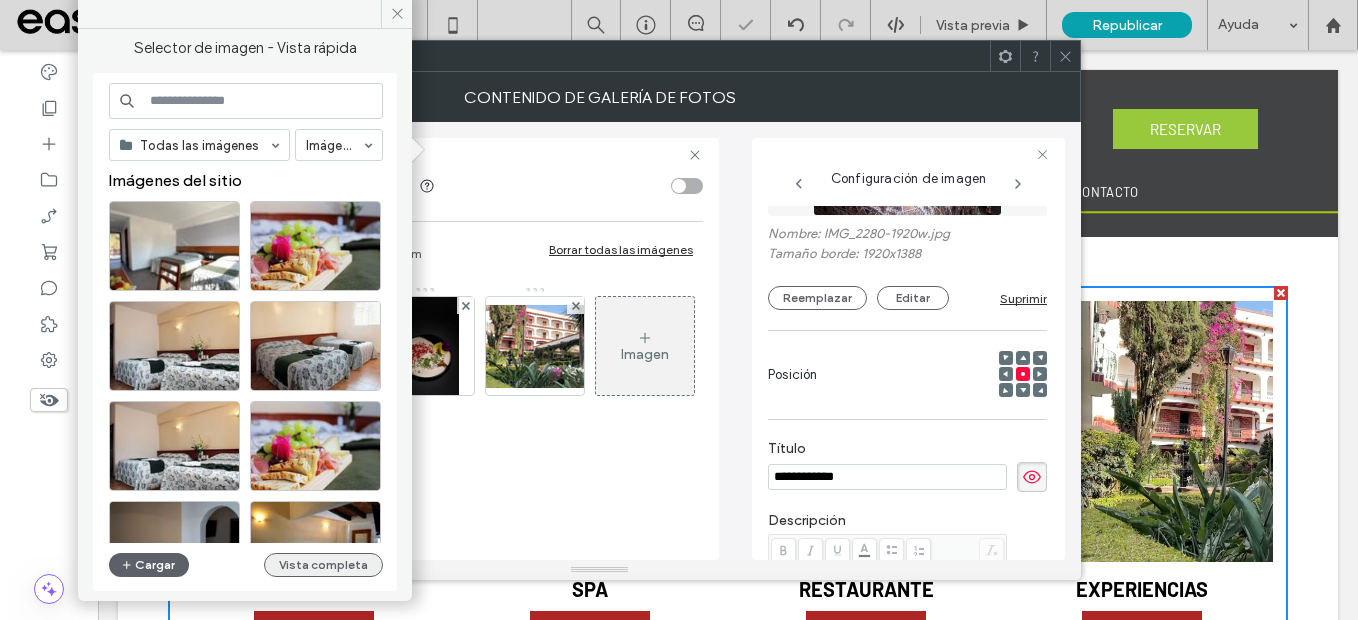 click on "Vista completa" at bounding box center (323, 565) 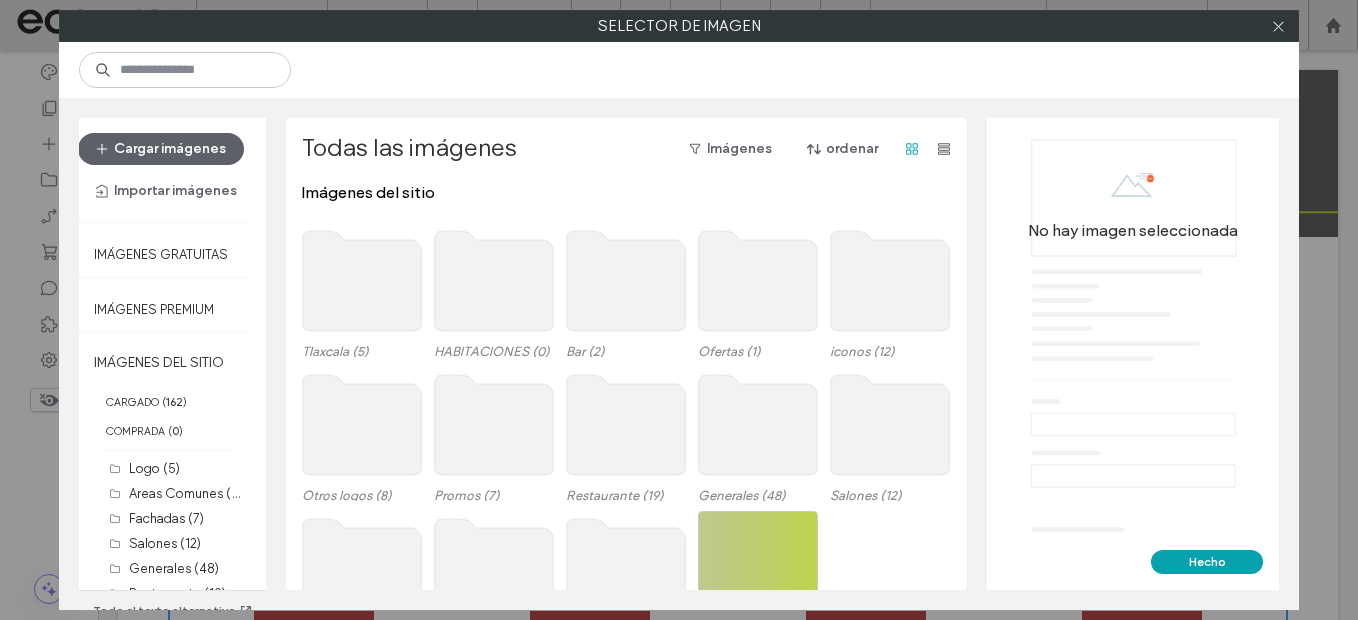 click 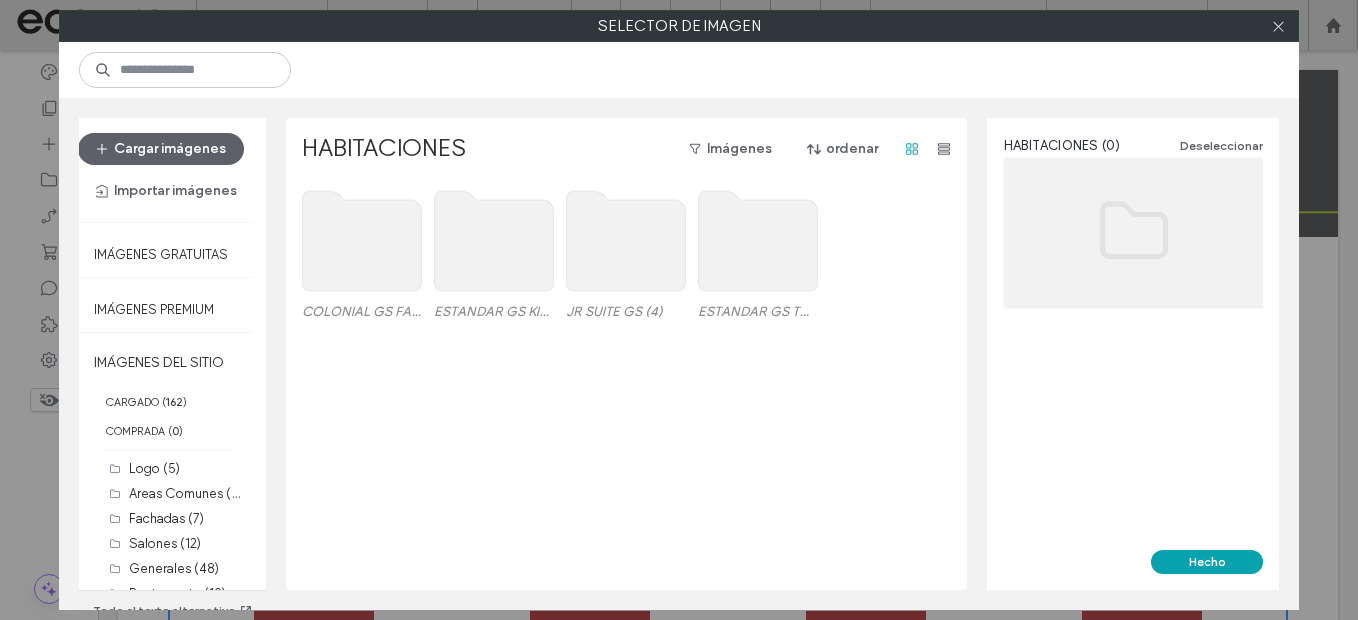 click 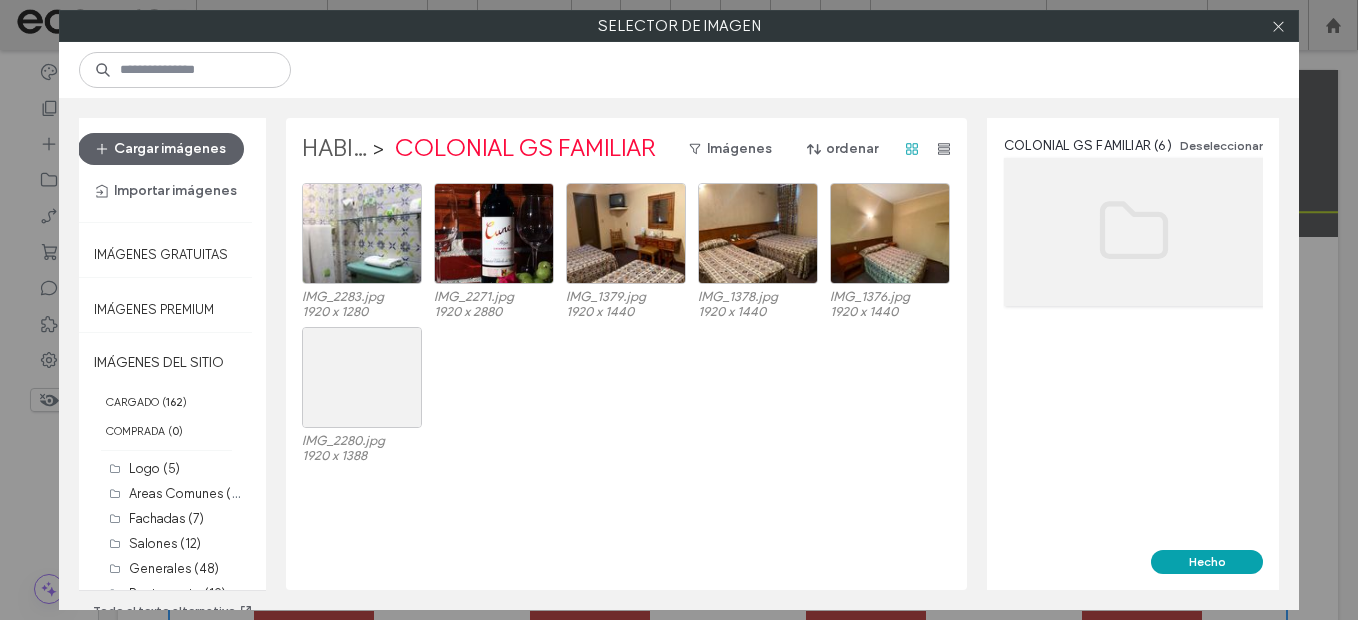 click on "HABITACIONES" at bounding box center (334, 149) 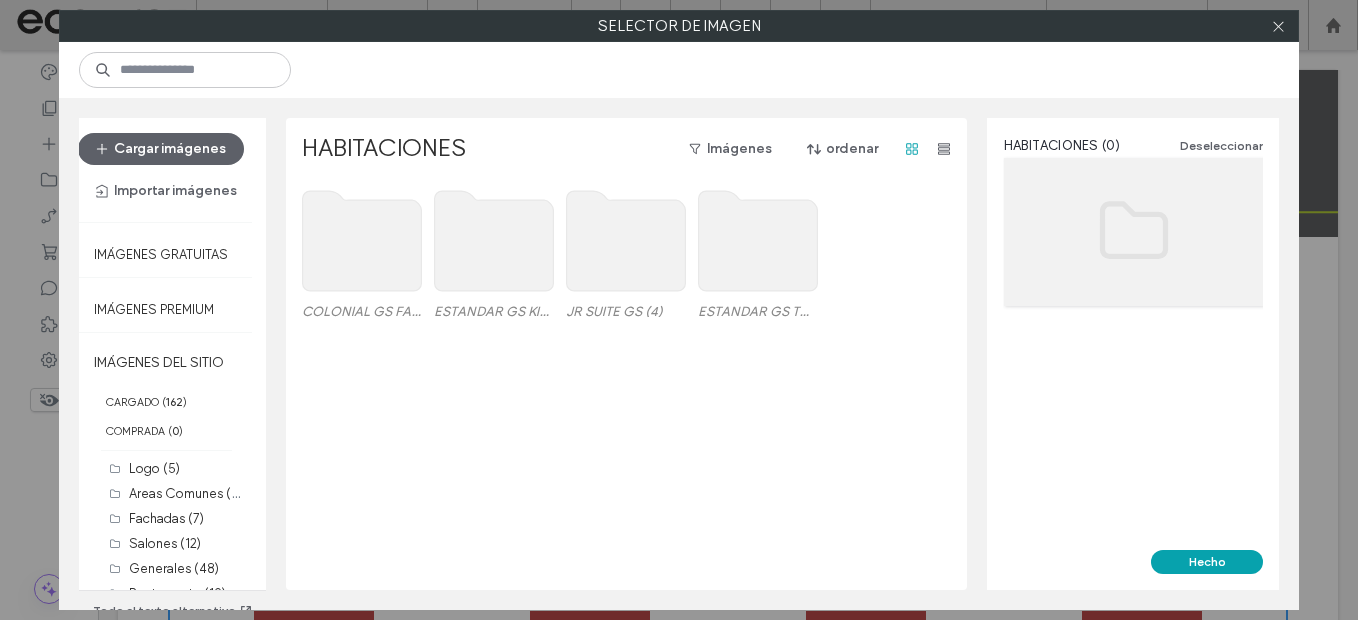 click 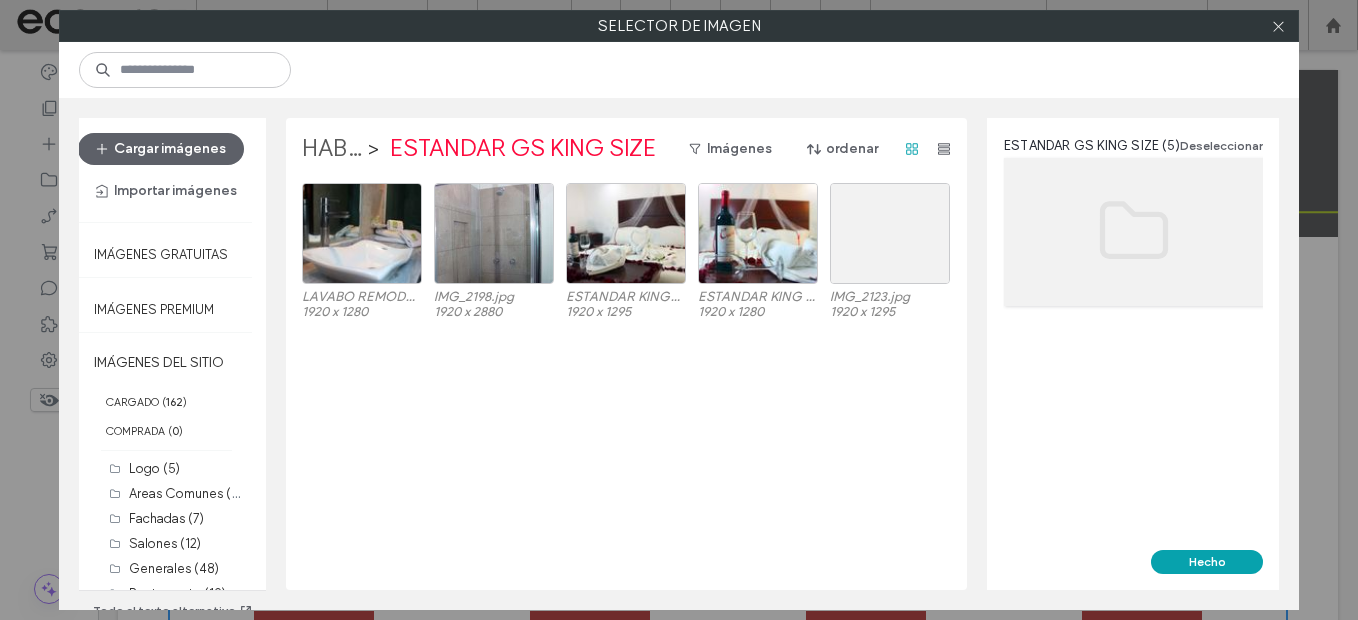 click on "HABITACIONES" at bounding box center [332, 149] 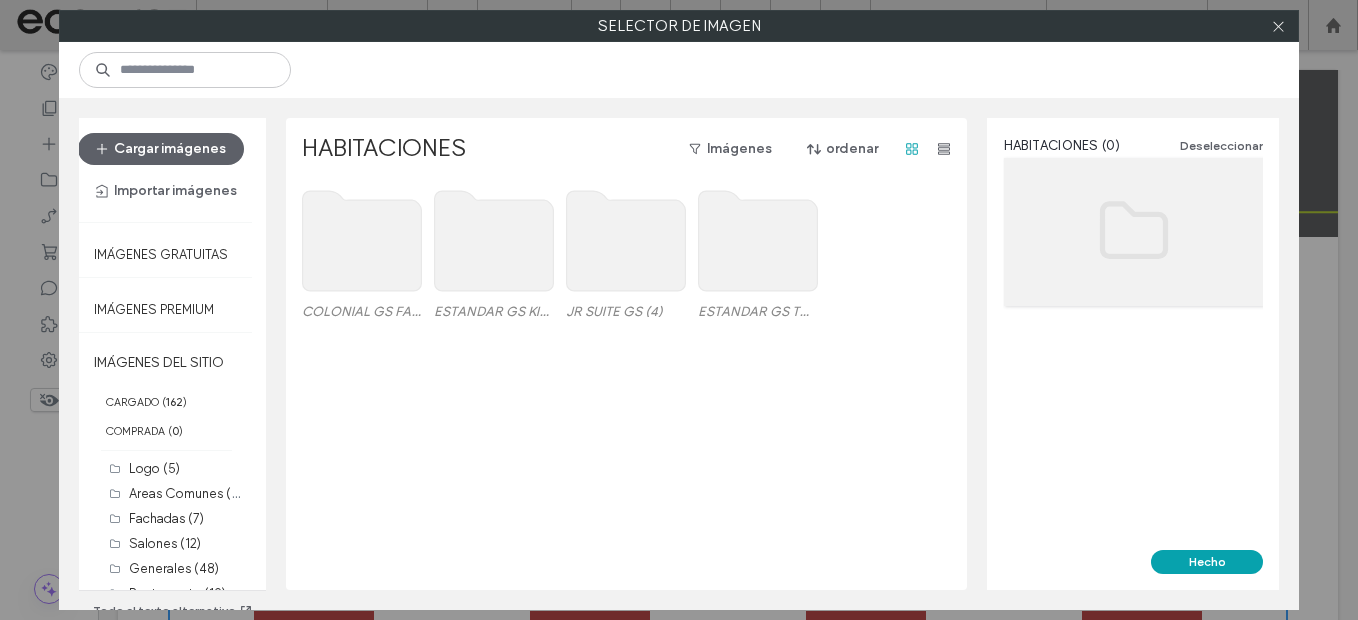 click 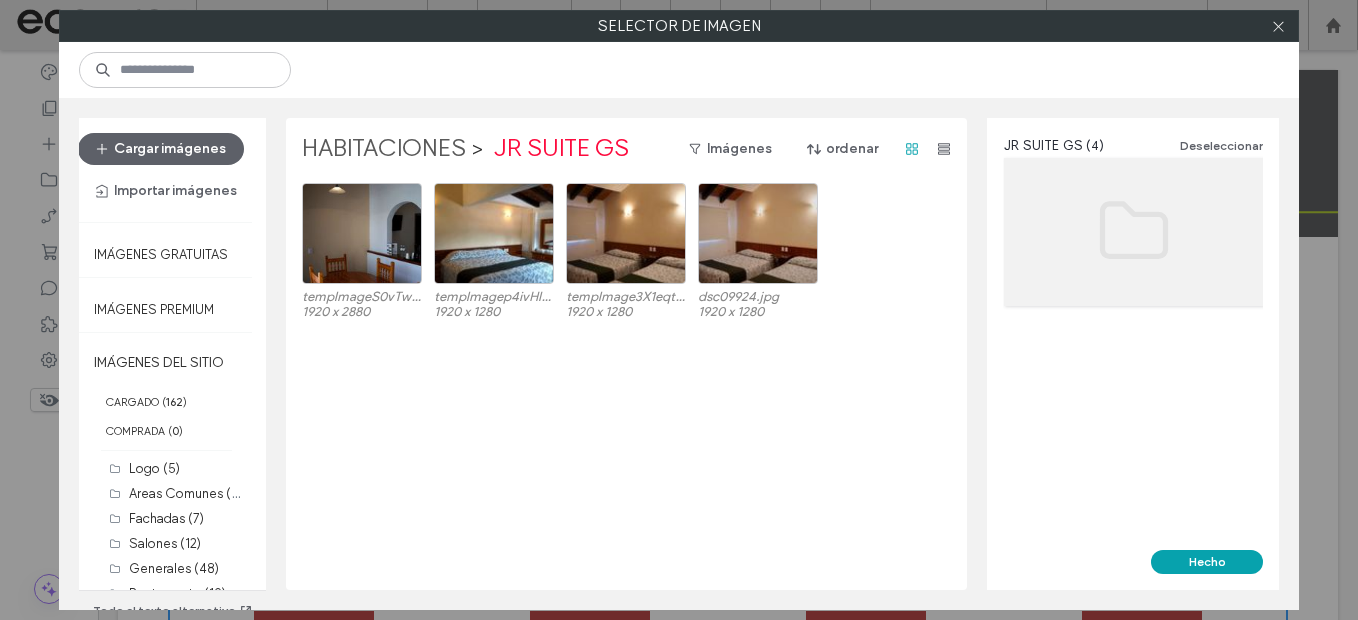 click on "HABITACIONES" at bounding box center [384, 149] 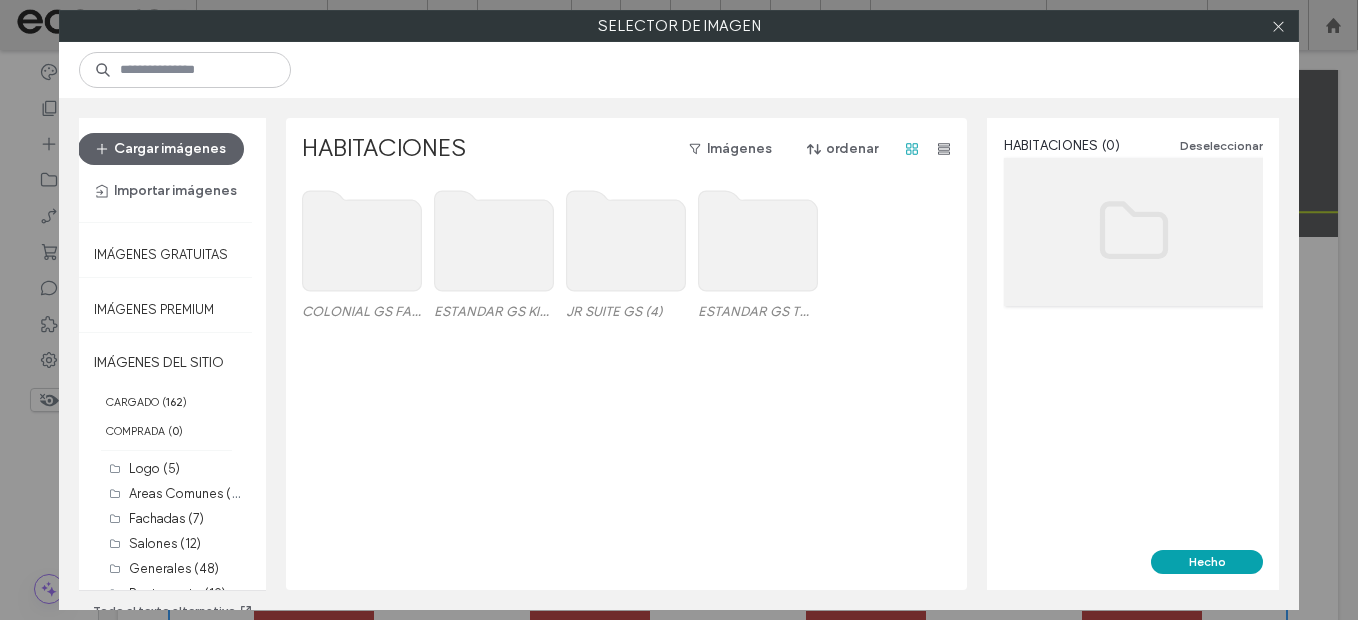 click 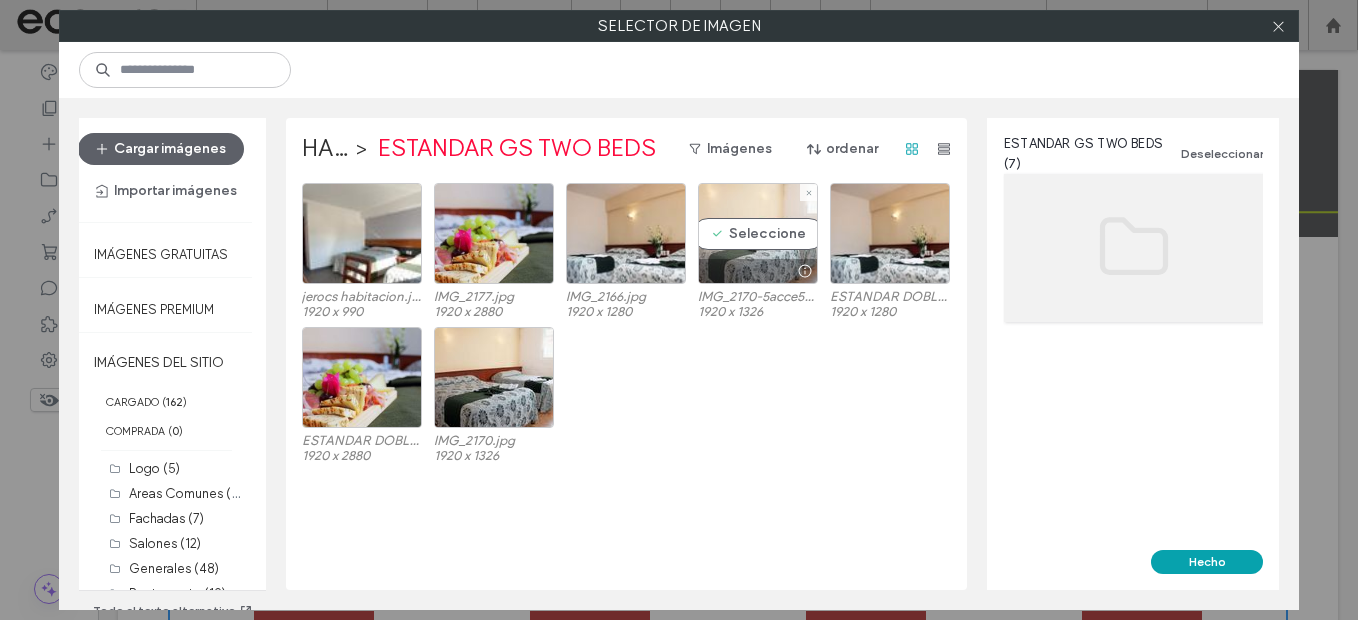 click on "Seleccione" at bounding box center [758, 233] 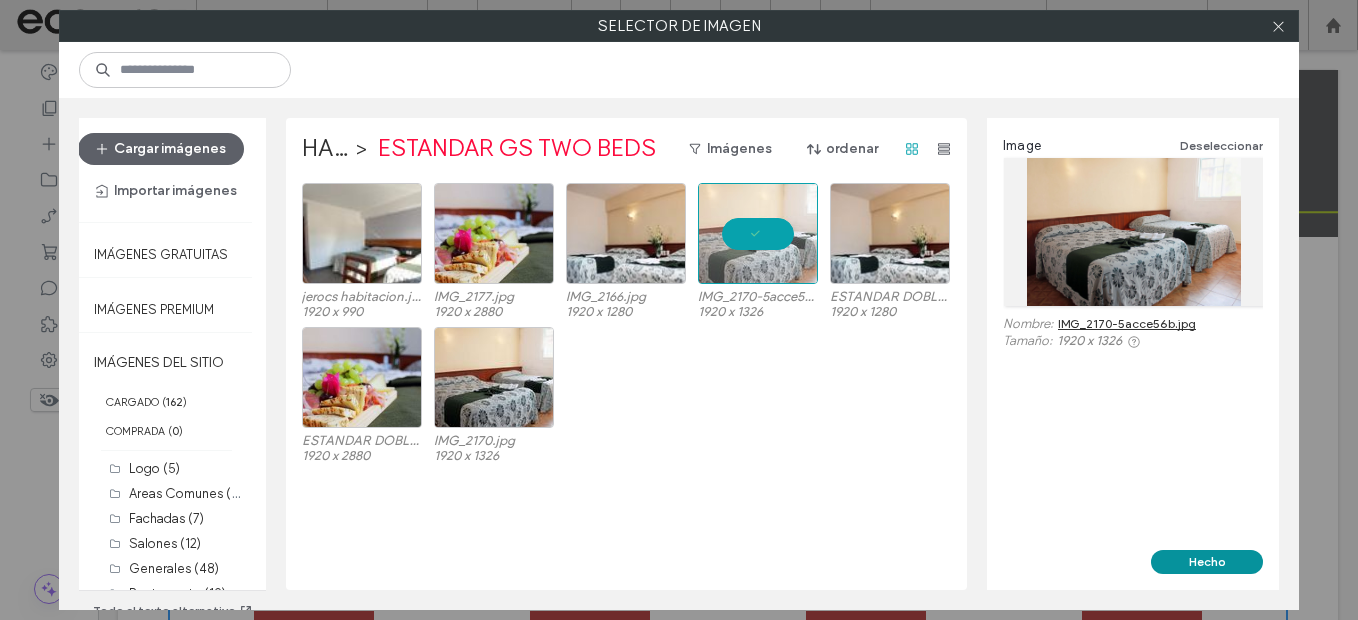 drag, startPoint x: 1204, startPoint y: 570, endPoint x: 1099, endPoint y: 518, distance: 117.170815 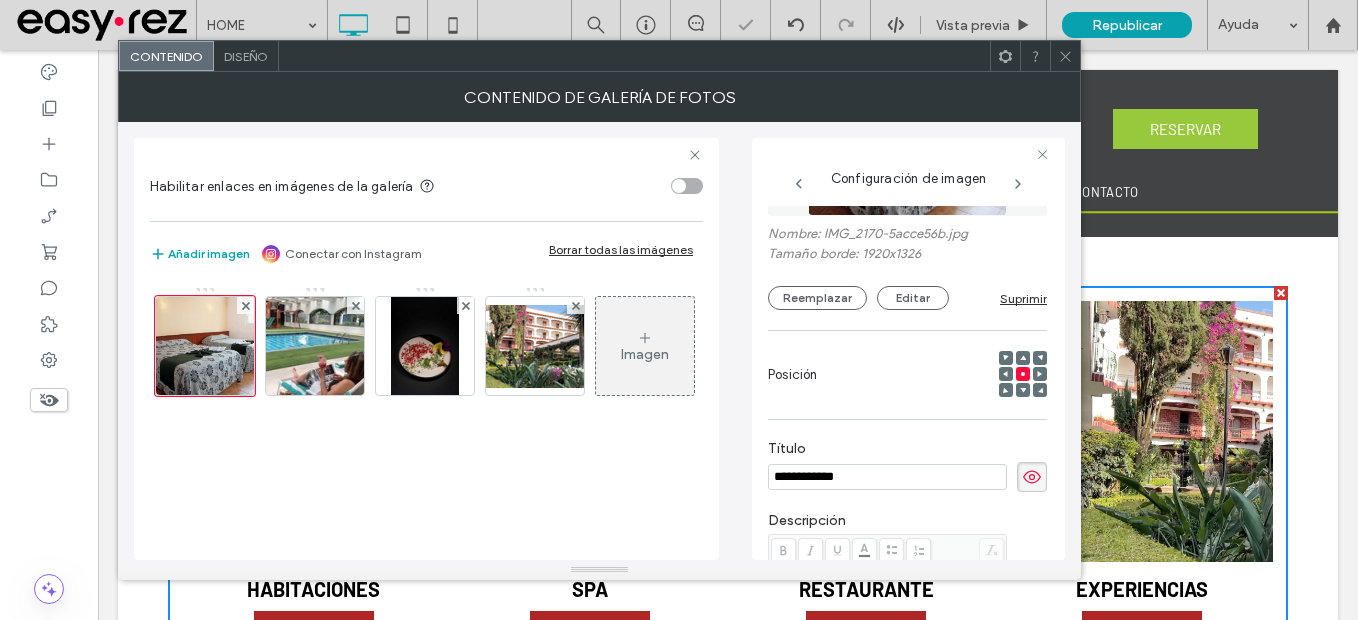 click 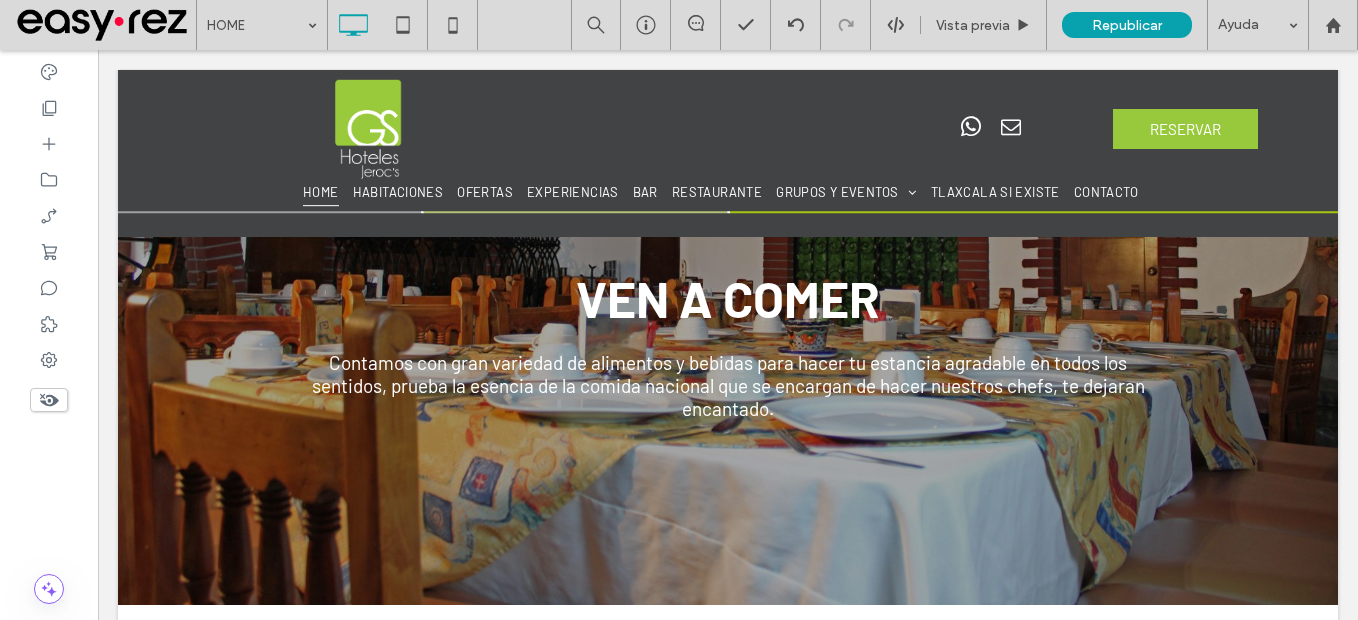 scroll, scrollTop: 1700, scrollLeft: 0, axis: vertical 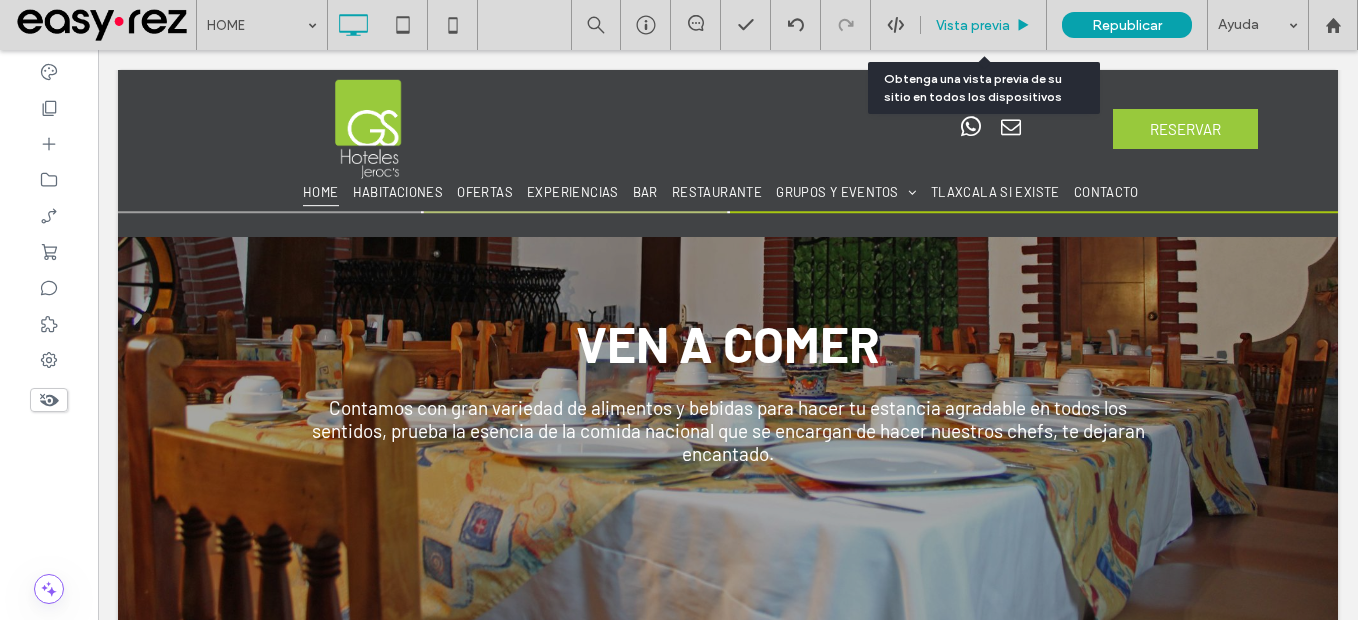 click on "Vista previa" at bounding box center (973, 25) 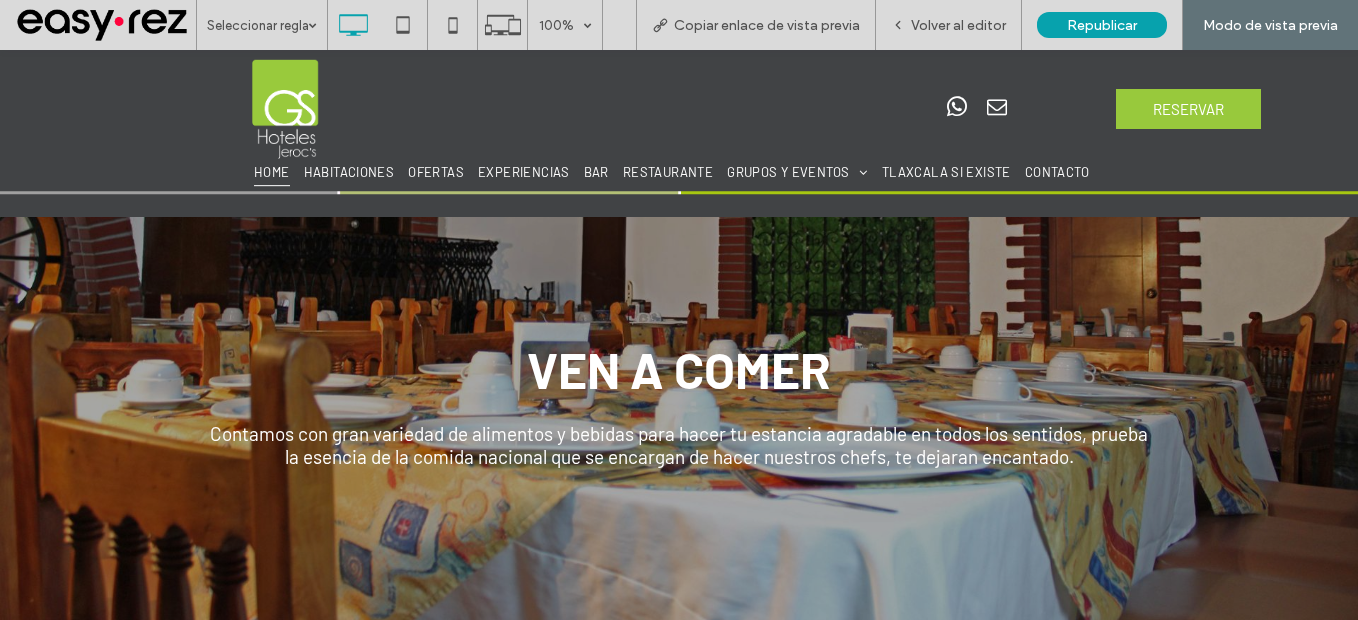scroll, scrollTop: 1725, scrollLeft: 0, axis: vertical 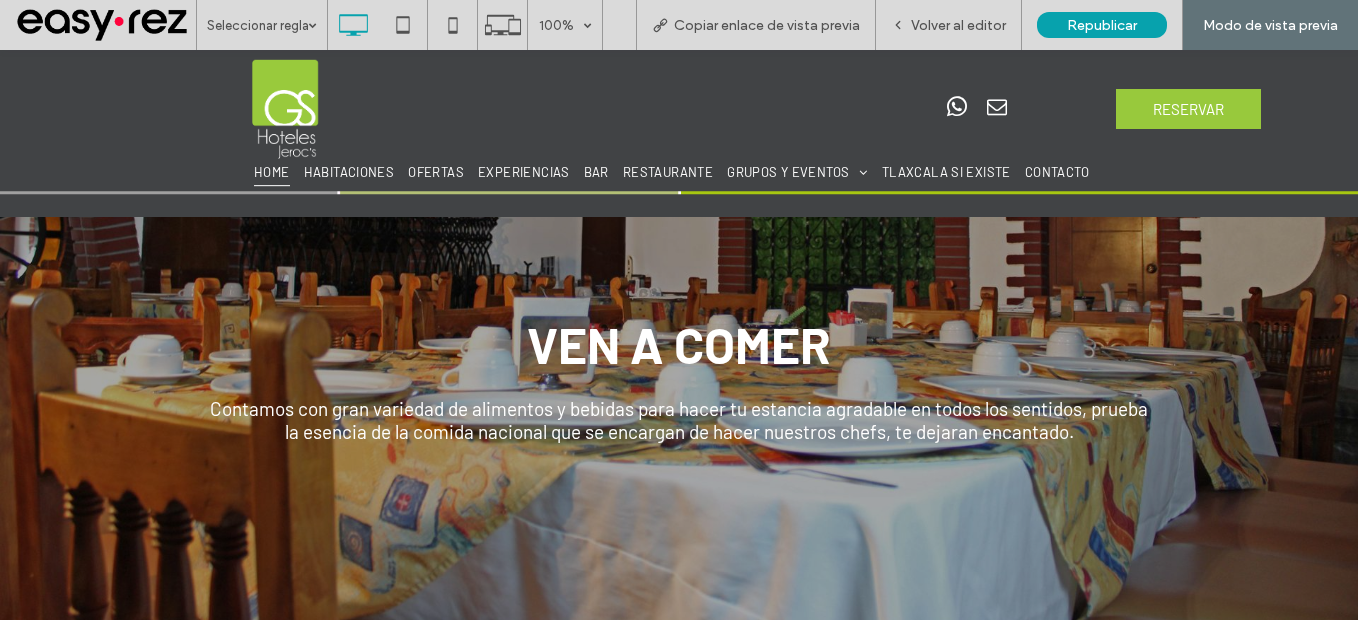 click on "Click To Paste" at bounding box center [679, 109] 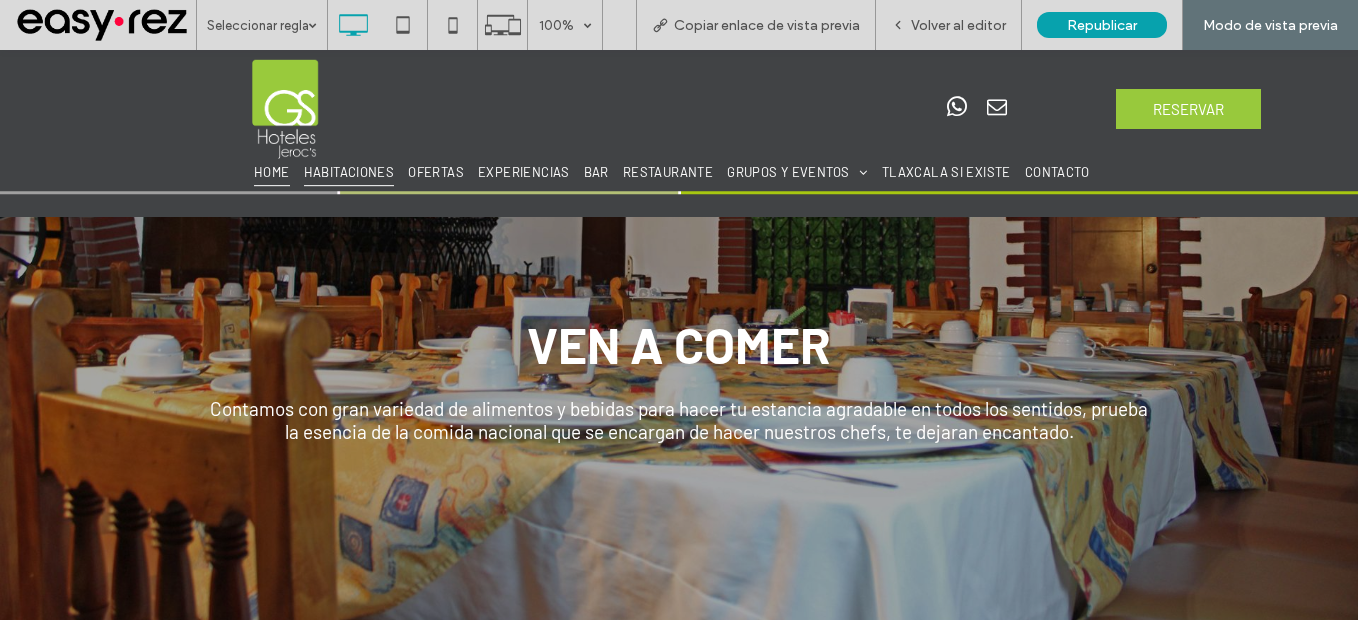 click on "HABITACIONES" at bounding box center [349, 172] 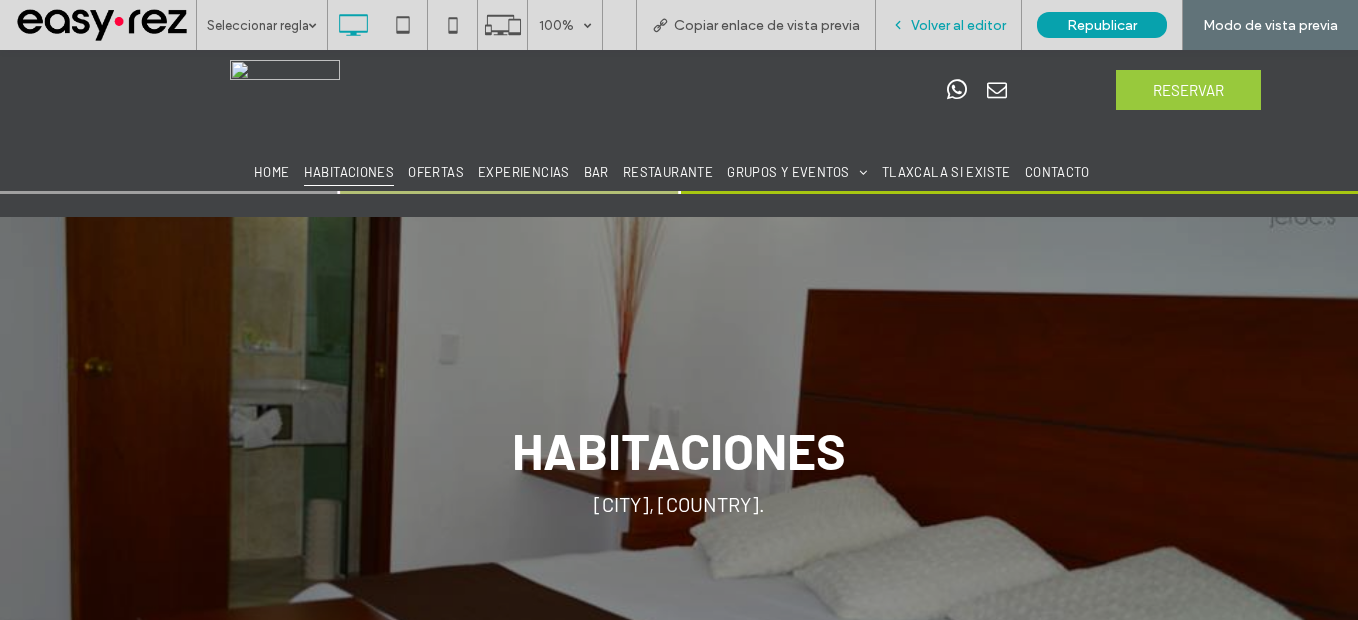 click on "Volver al editor" at bounding box center [958, 25] 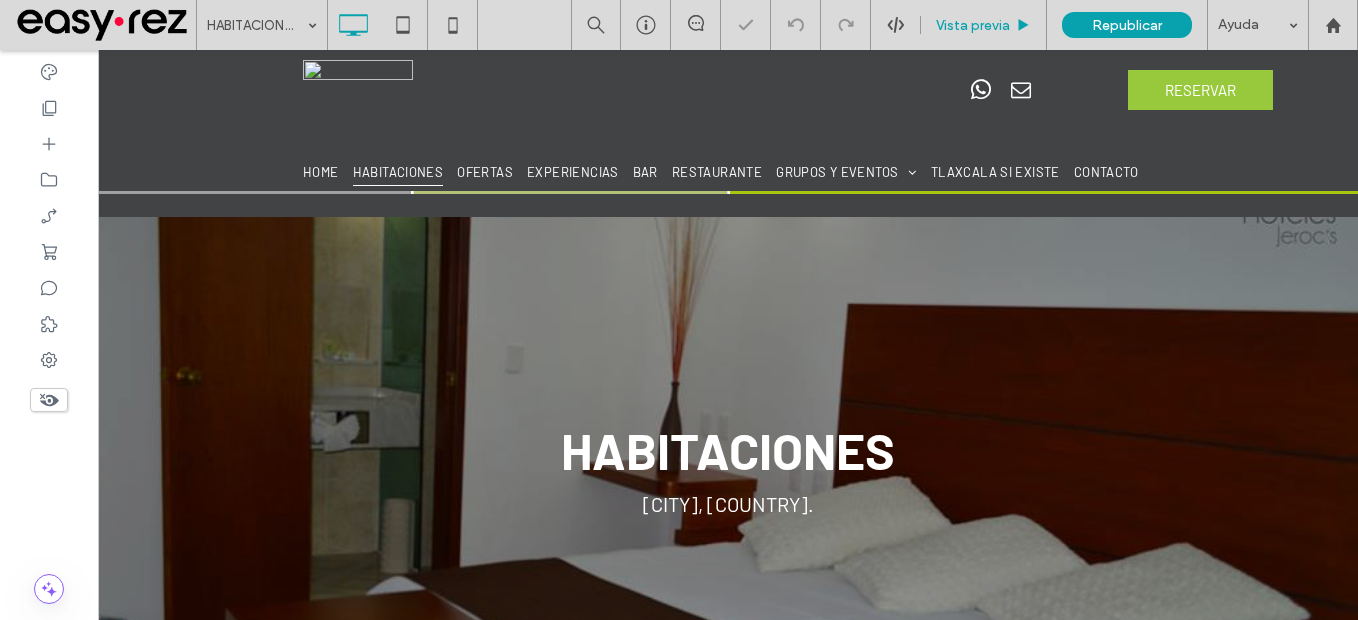 scroll, scrollTop: 0, scrollLeft: 0, axis: both 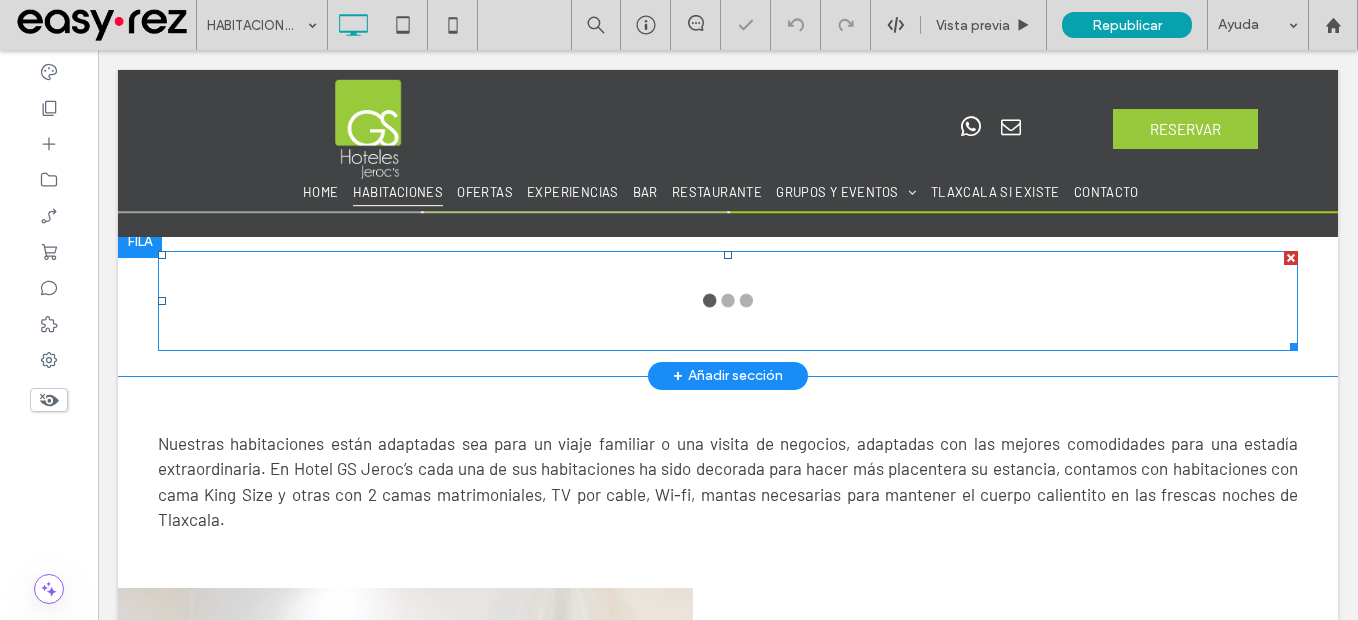 type on "**********" 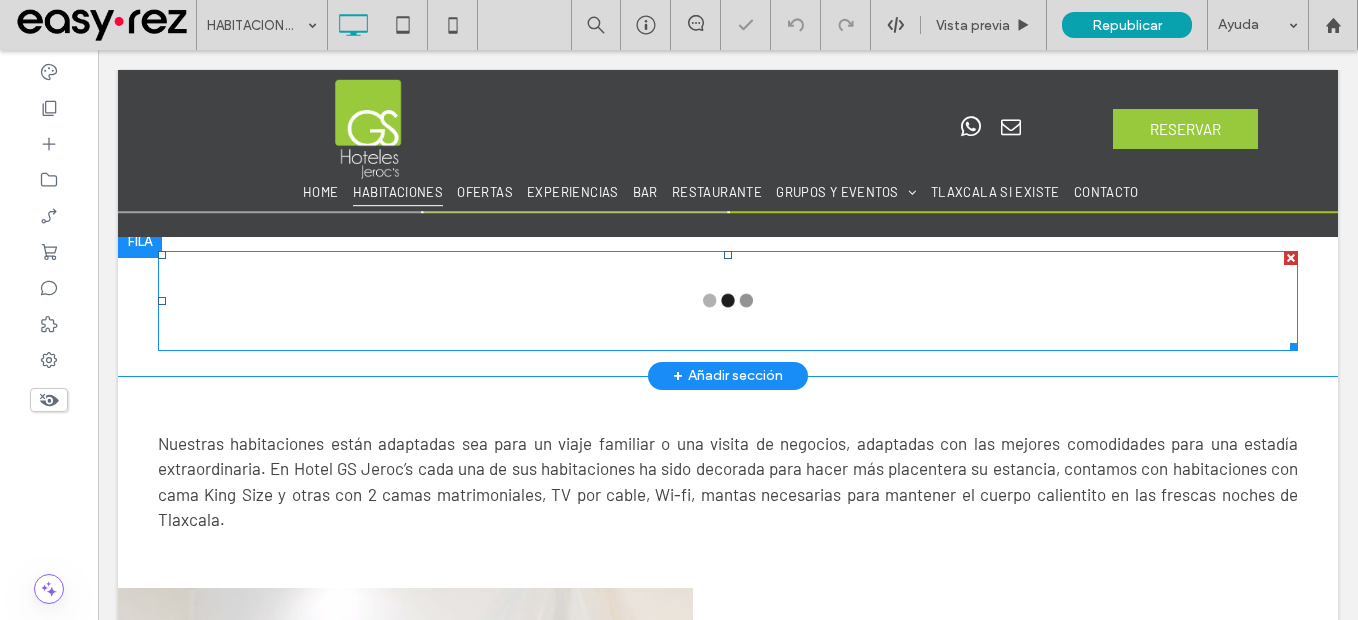 type on "**********" 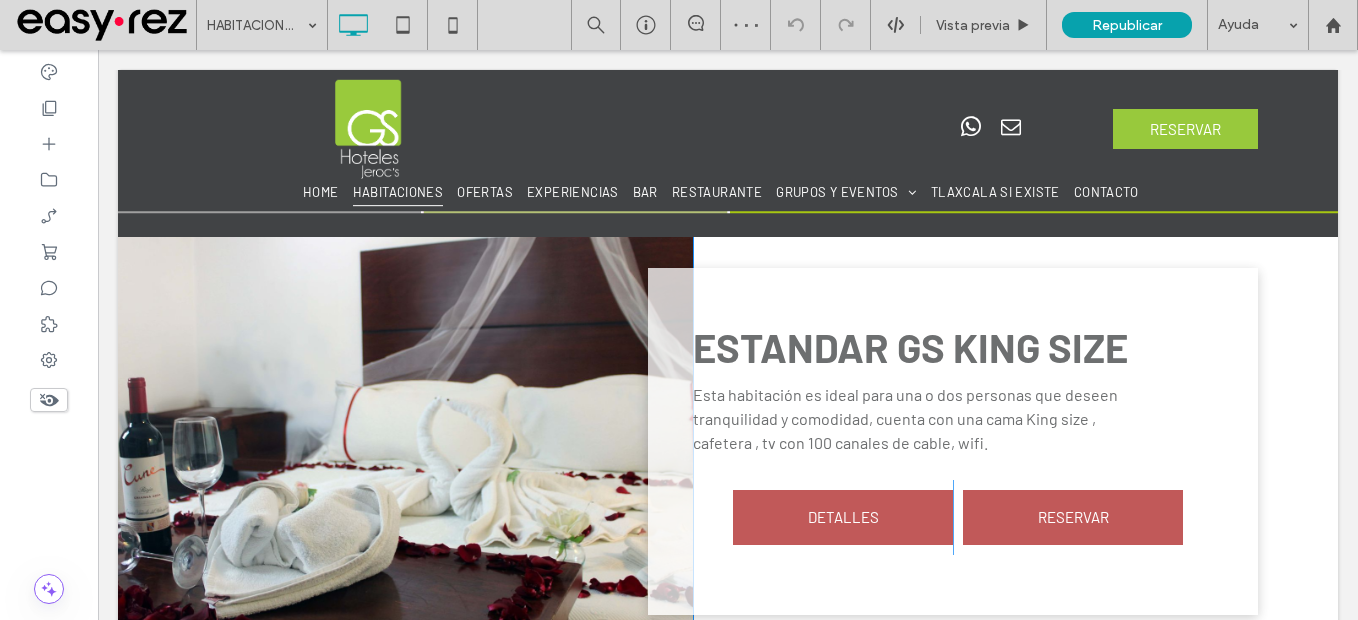 scroll, scrollTop: 1000, scrollLeft: 0, axis: vertical 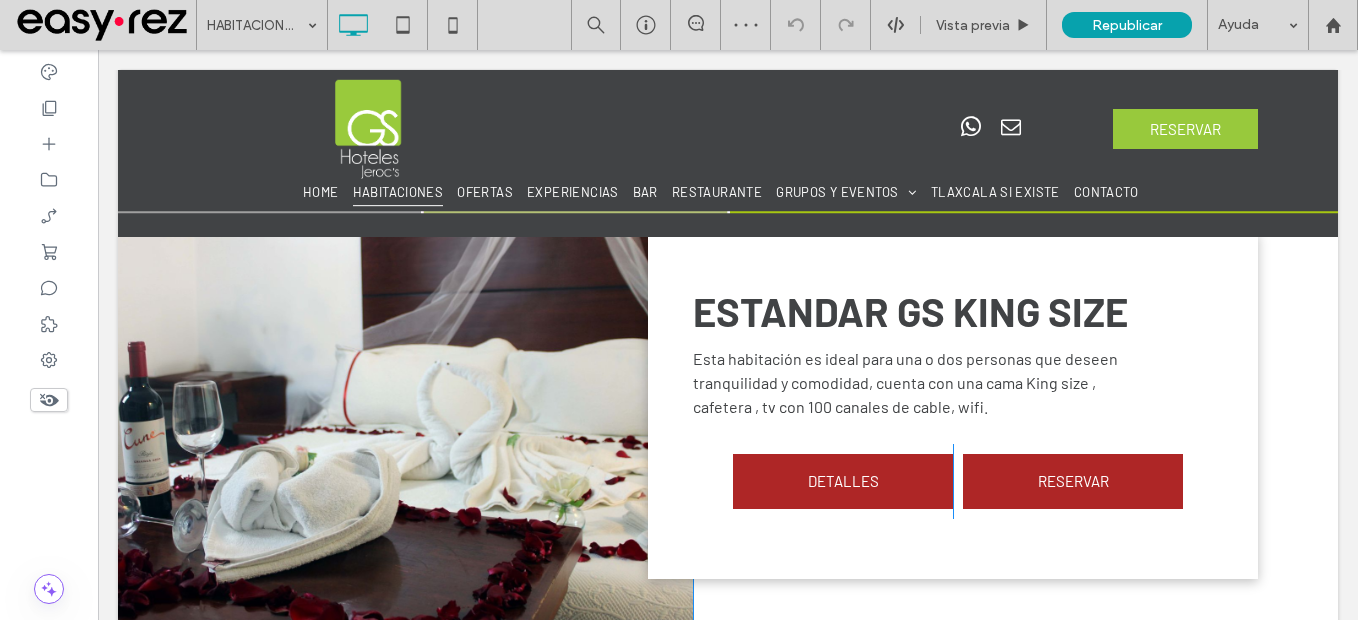 click on "Click To Paste" at bounding box center [405, 405] 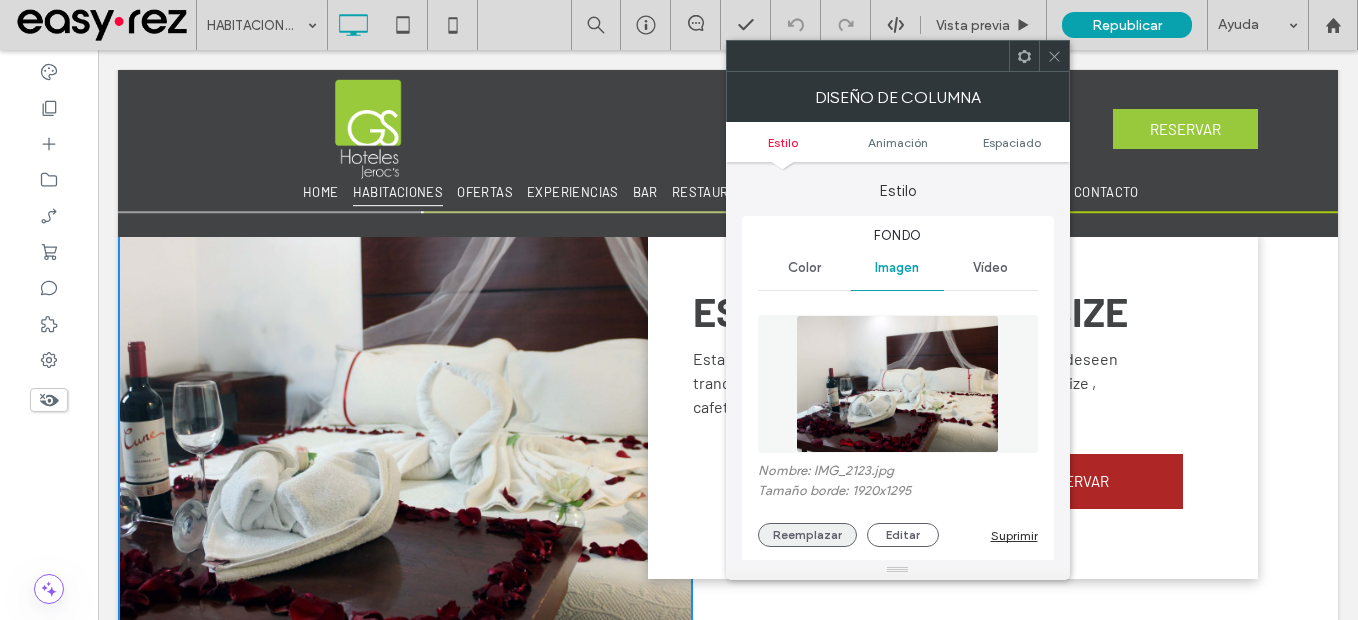 click on "Reemplazar" at bounding box center [807, 535] 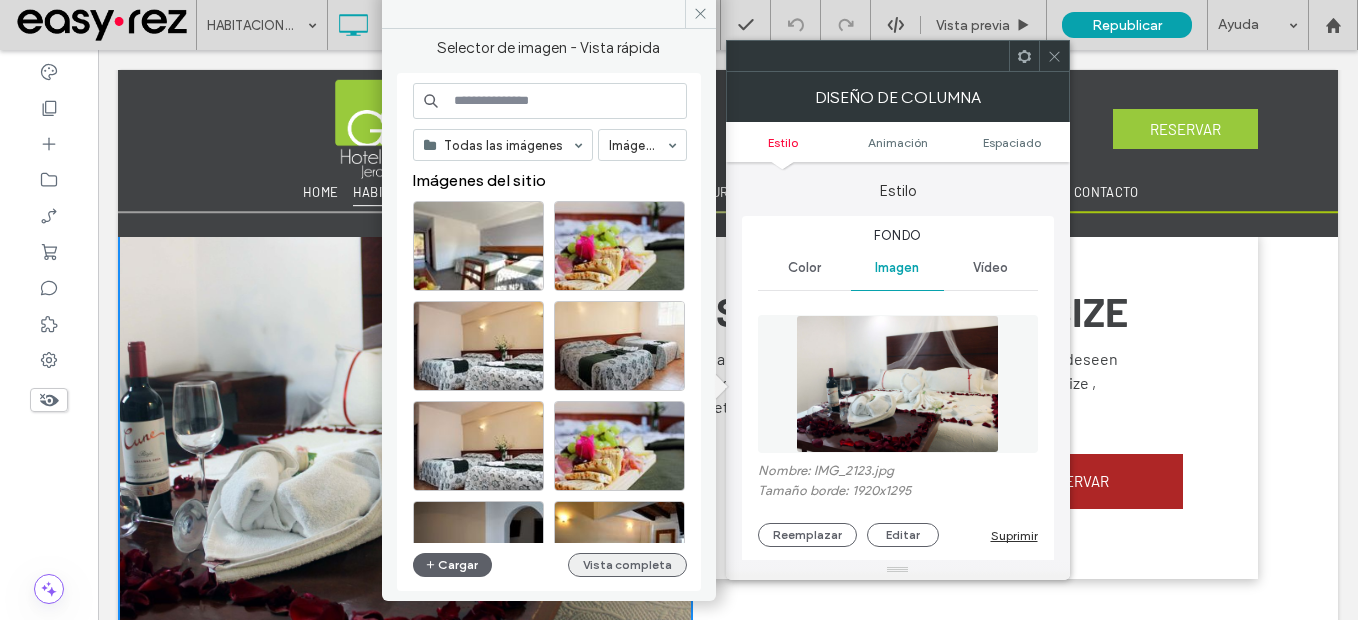 click on "Vista completa" at bounding box center (627, 565) 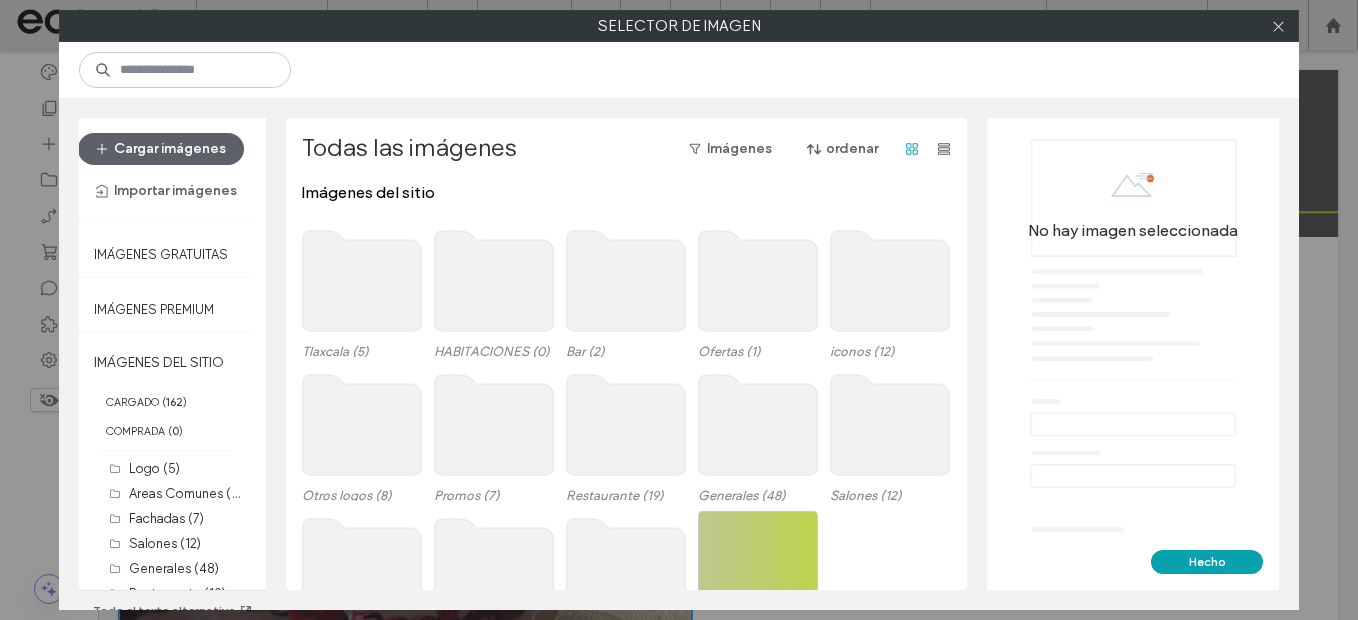 click 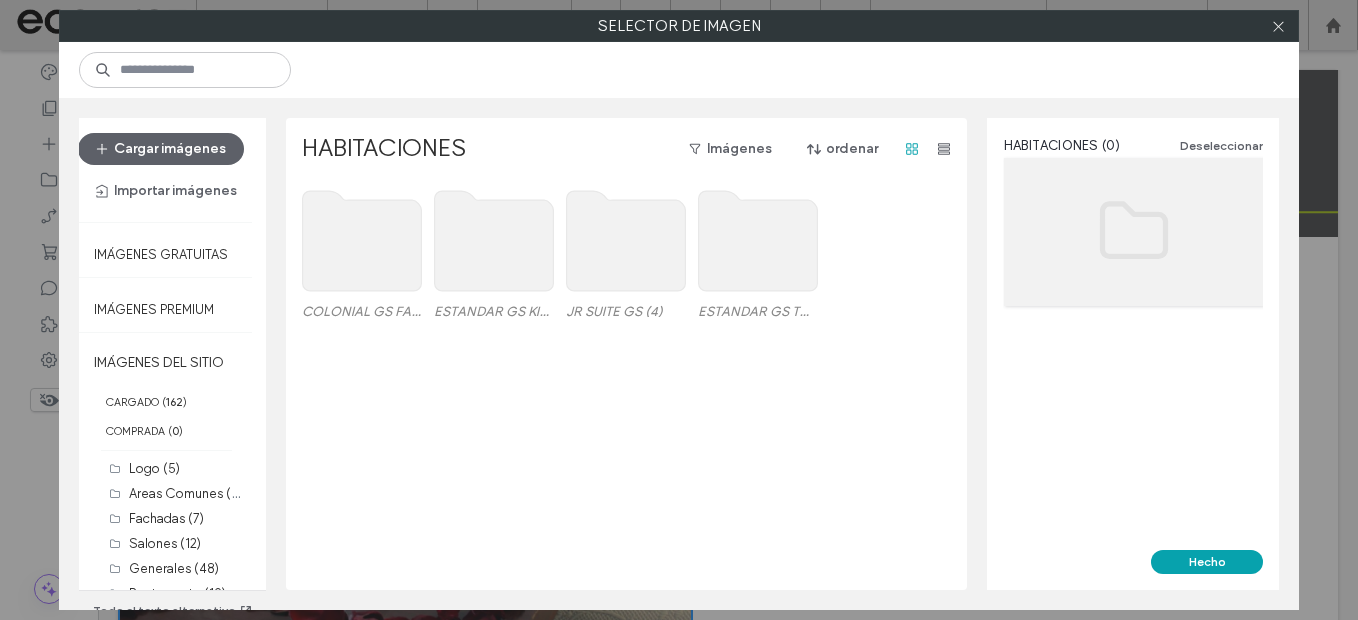 click 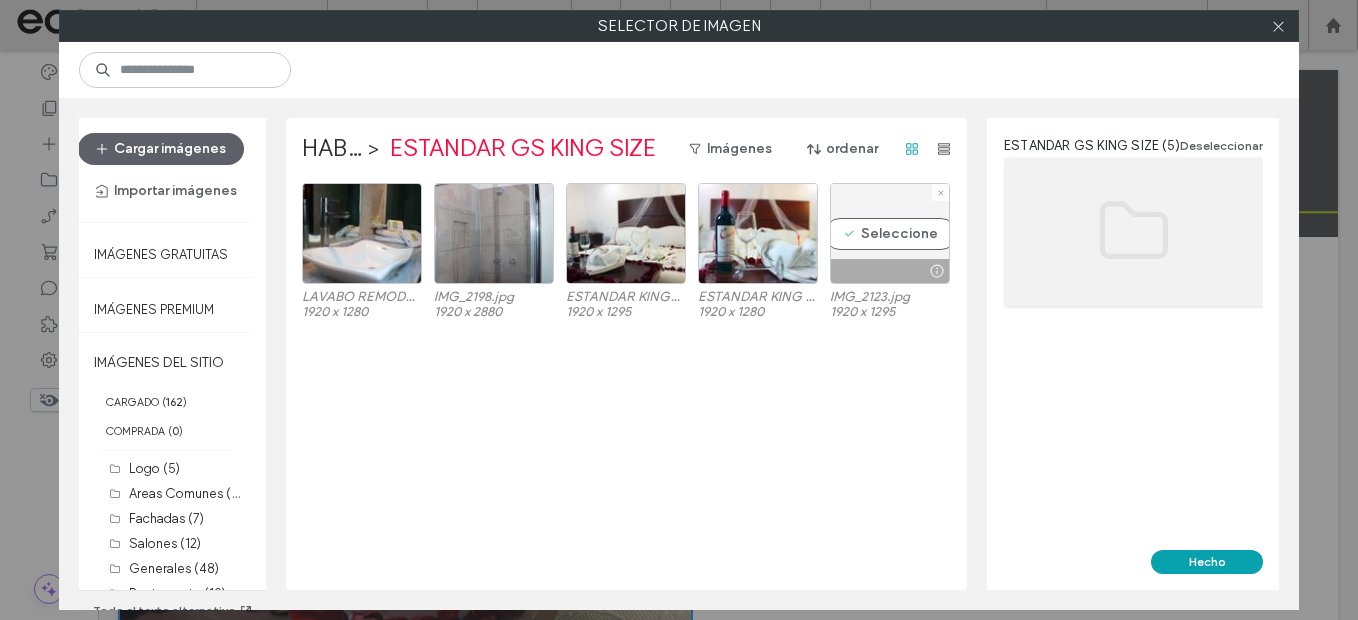 click on "Seleccione" at bounding box center (890, 233) 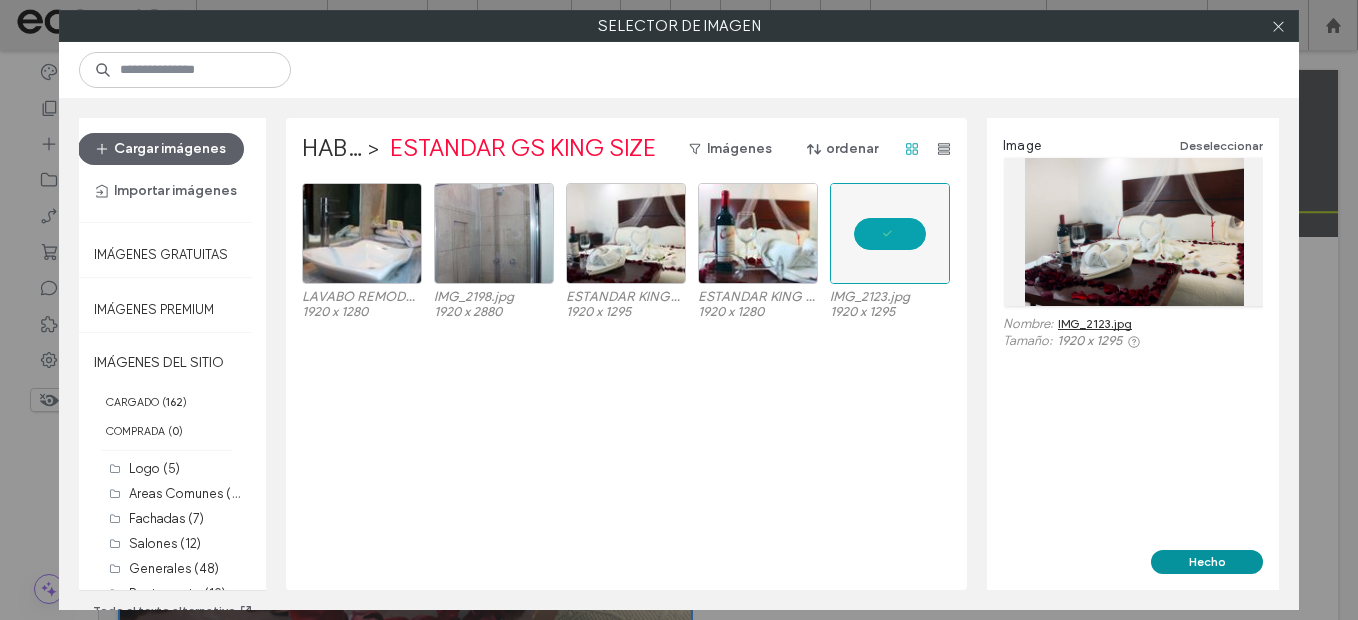 click on "Hecho" at bounding box center (1207, 562) 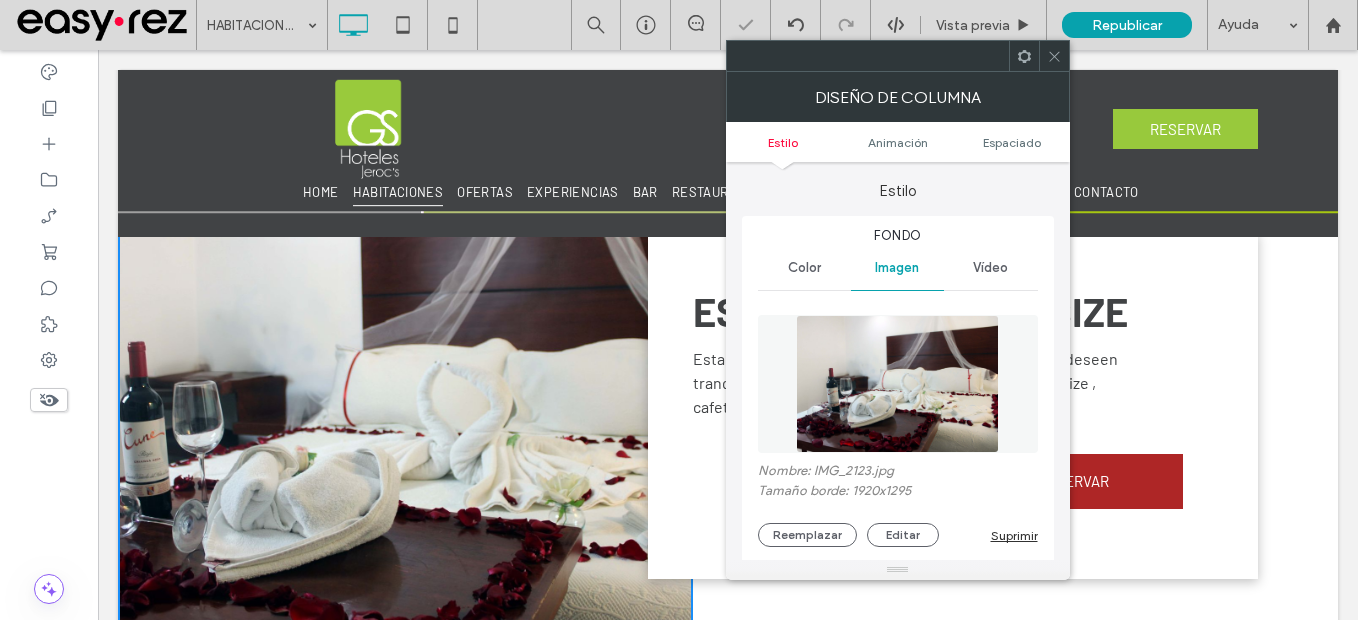 drag, startPoint x: 1056, startPoint y: 50, endPoint x: 959, endPoint y: 104, distance: 111.01801 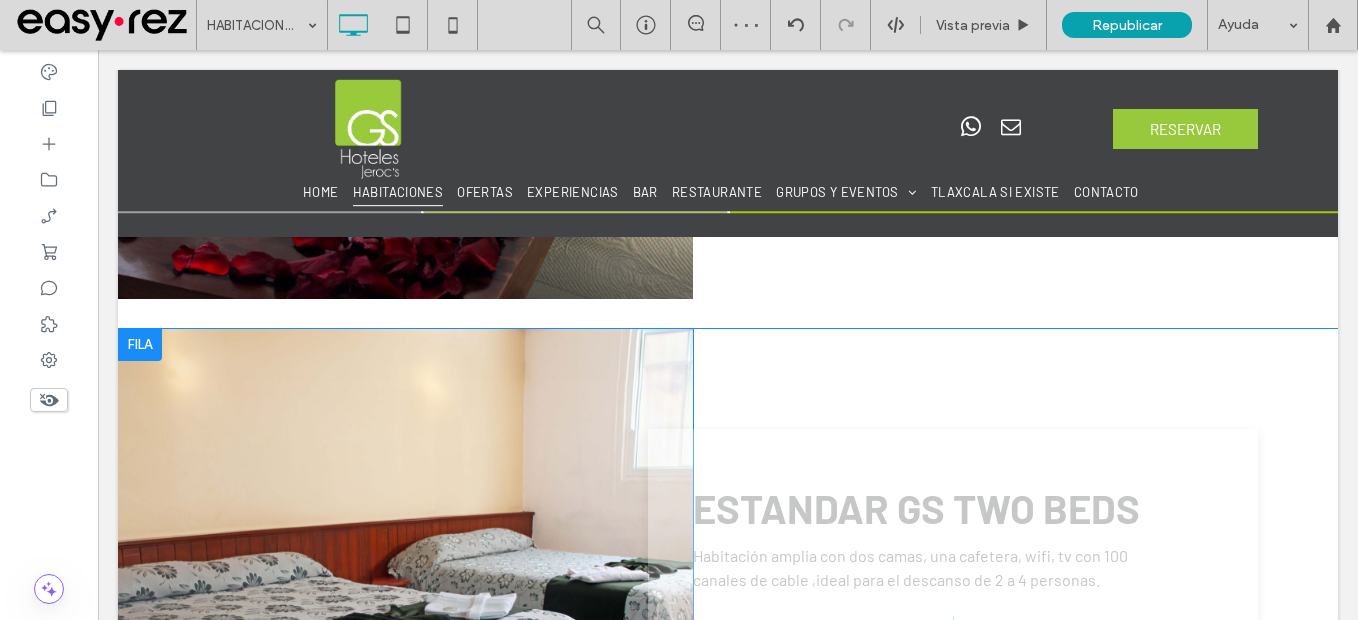 scroll, scrollTop: 1000, scrollLeft: 0, axis: vertical 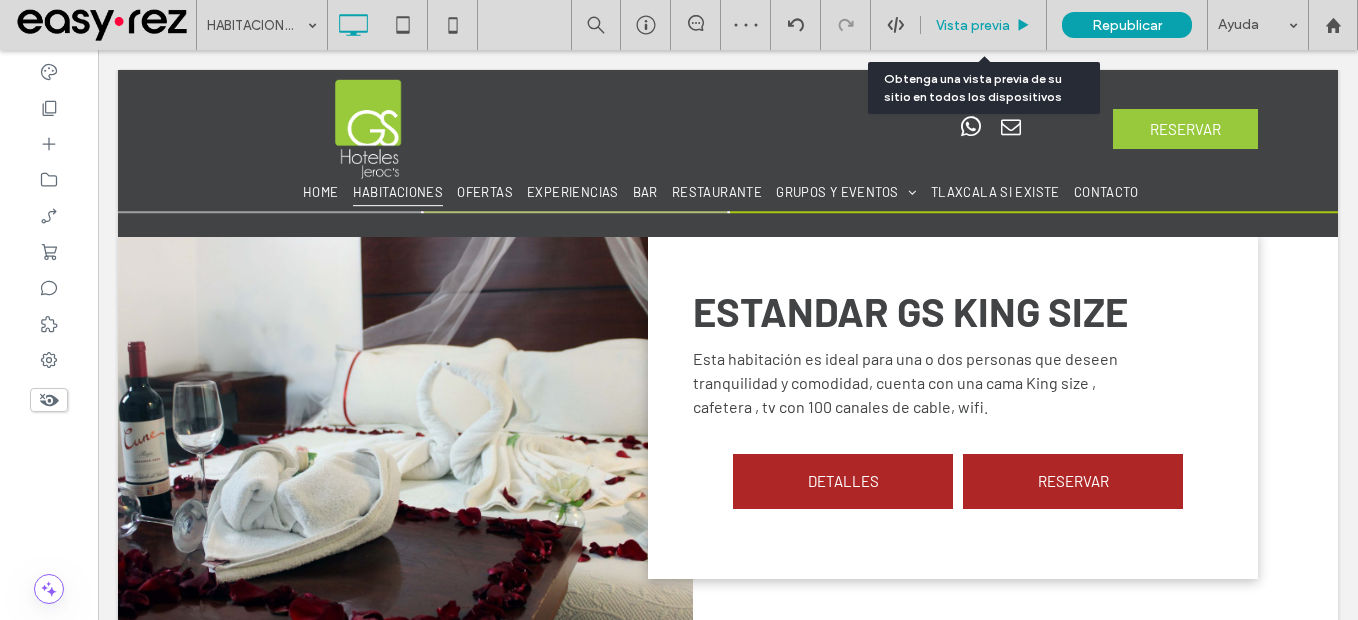 click on "Vista previa" at bounding box center [973, 25] 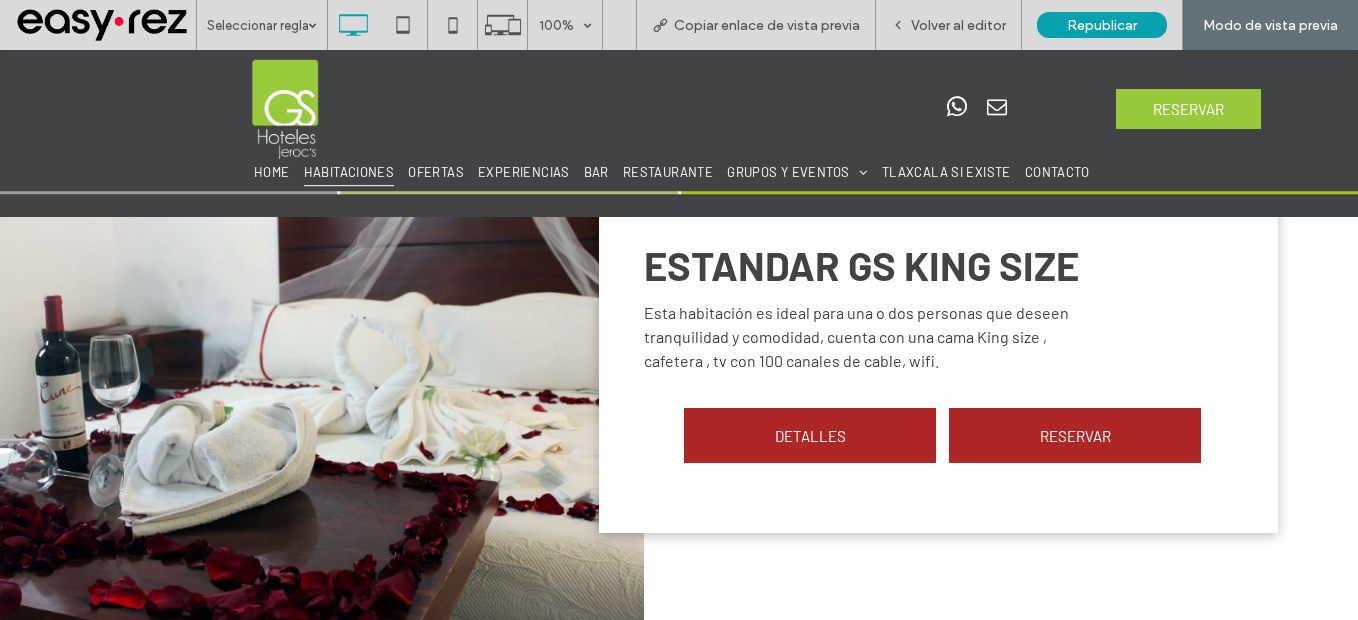 click on "Volver al editor" at bounding box center (958, 25) 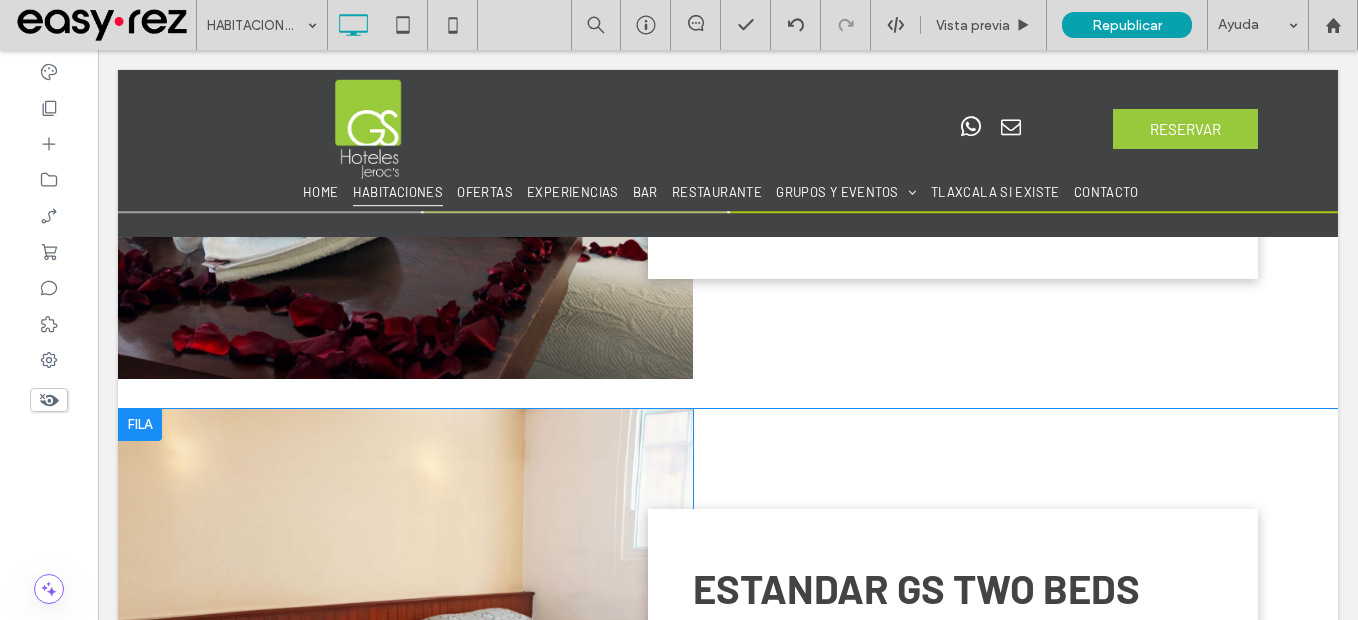 scroll, scrollTop: 1500, scrollLeft: 0, axis: vertical 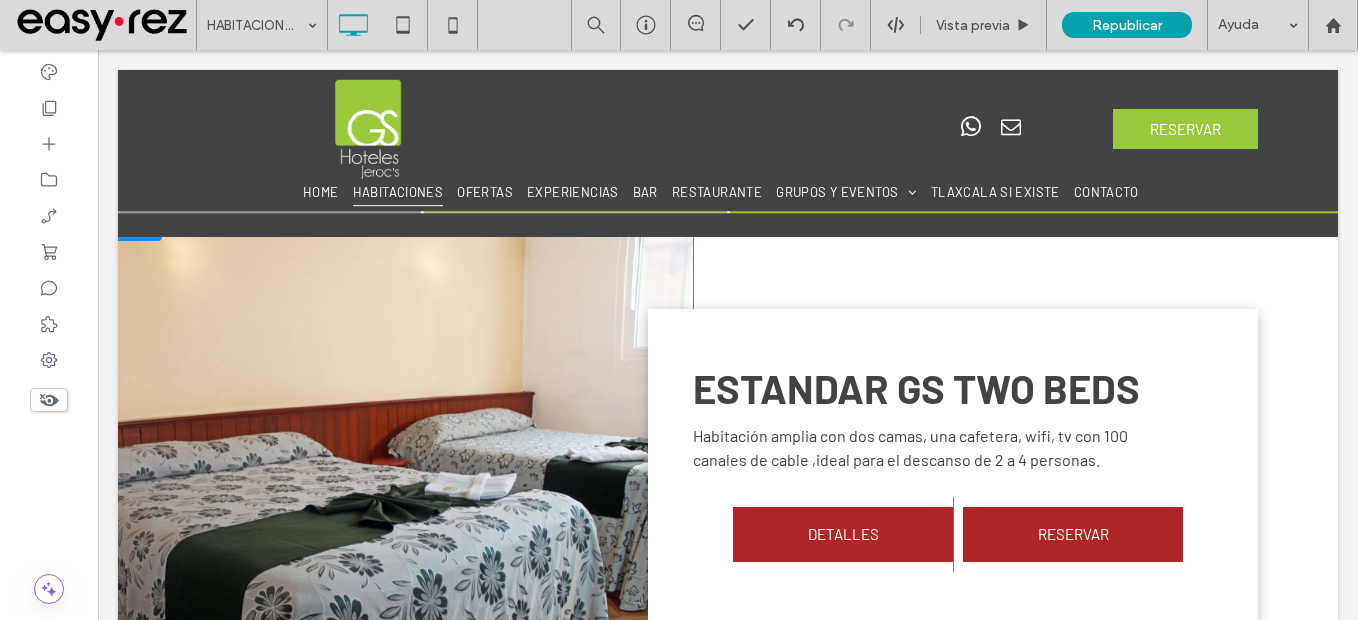 click on "Click To Paste" at bounding box center [405, 470] 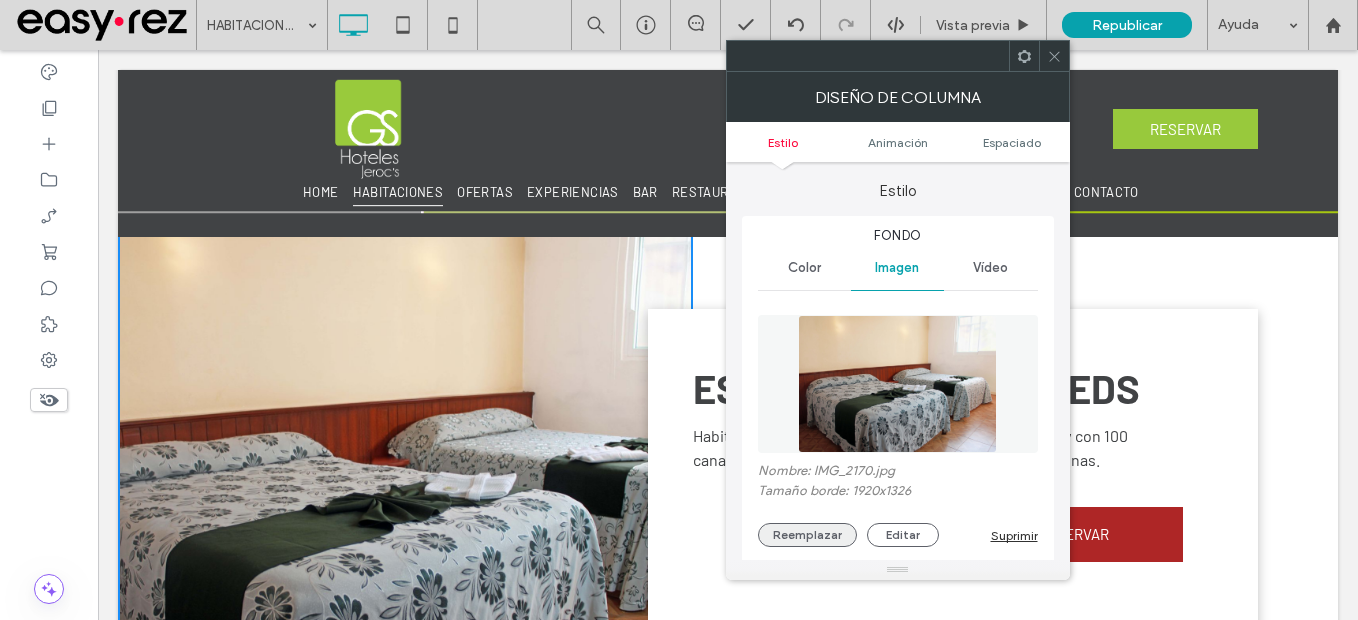 click on "Reemplazar" at bounding box center (807, 535) 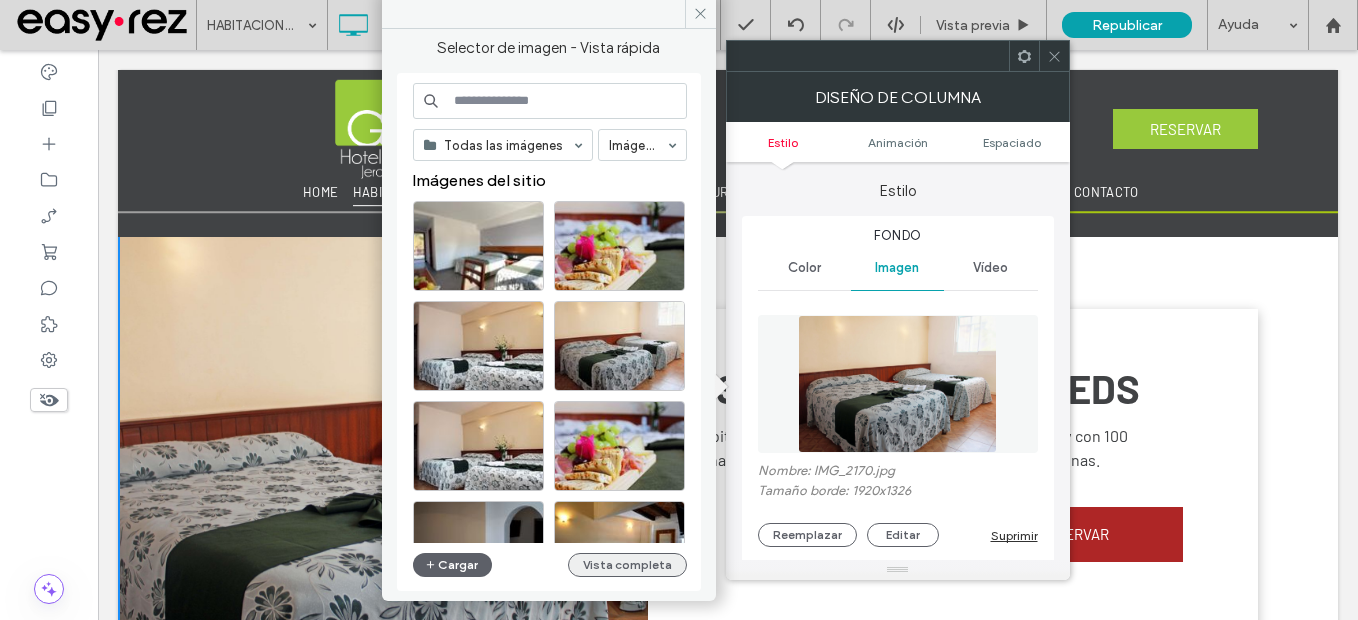 click on "Vista completa" at bounding box center (627, 565) 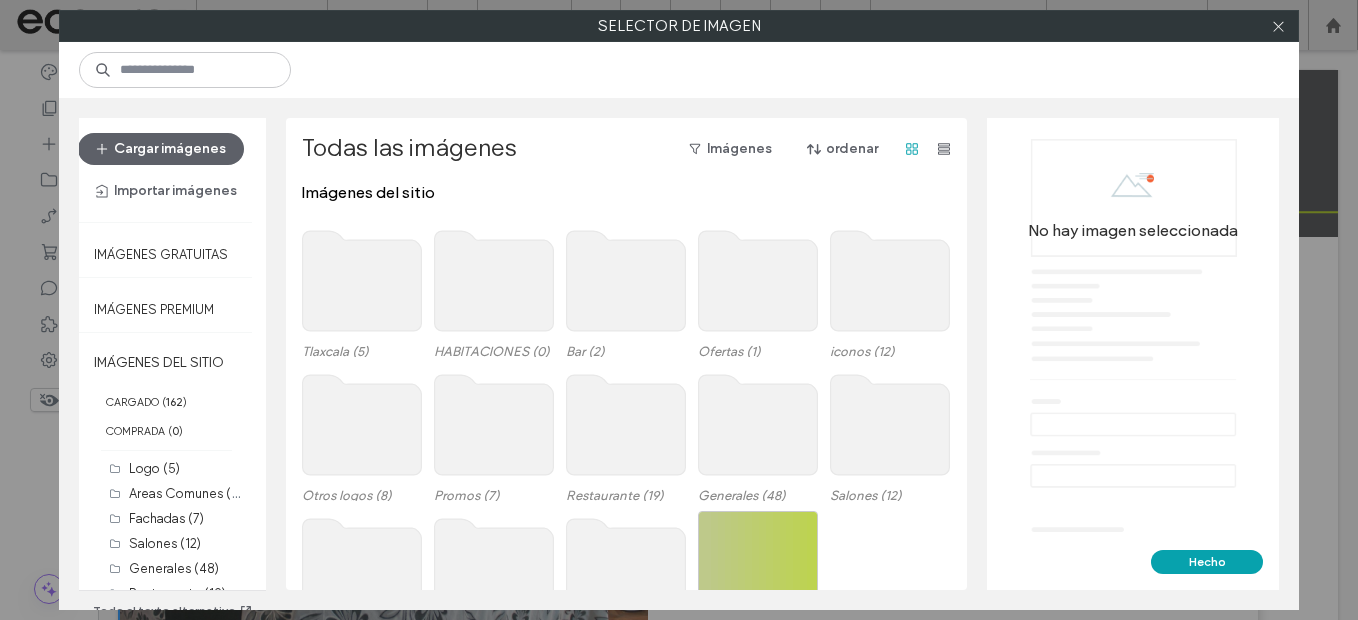 click 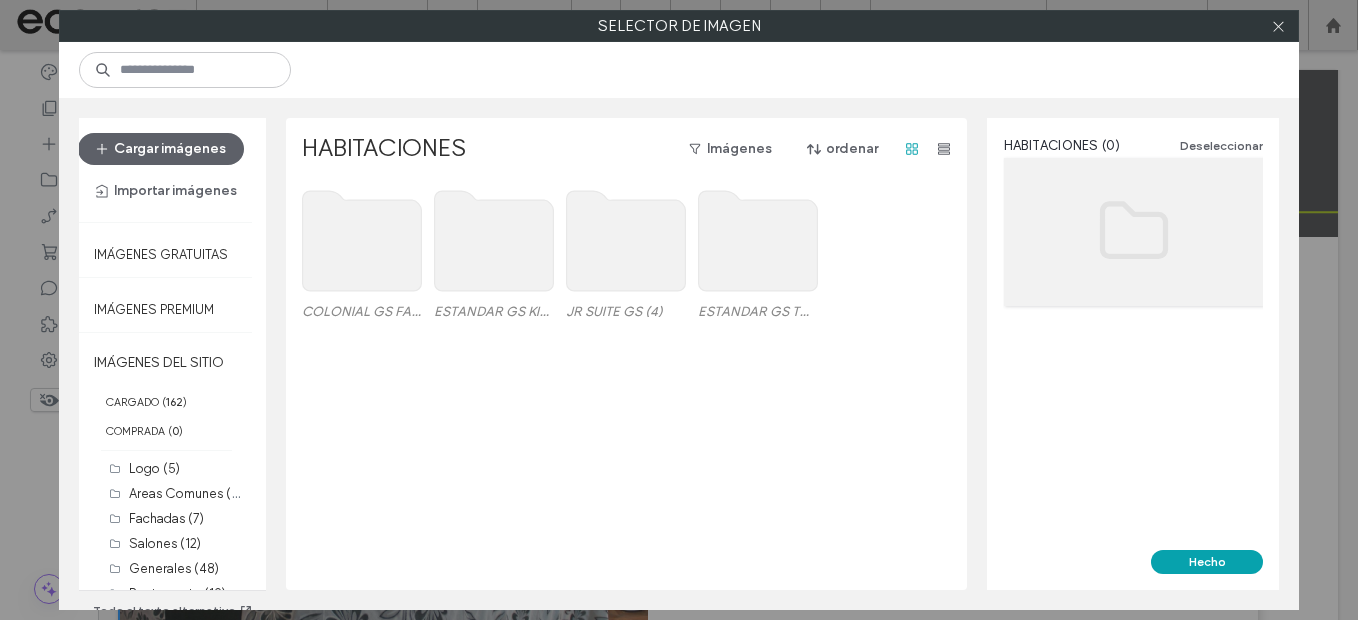 click 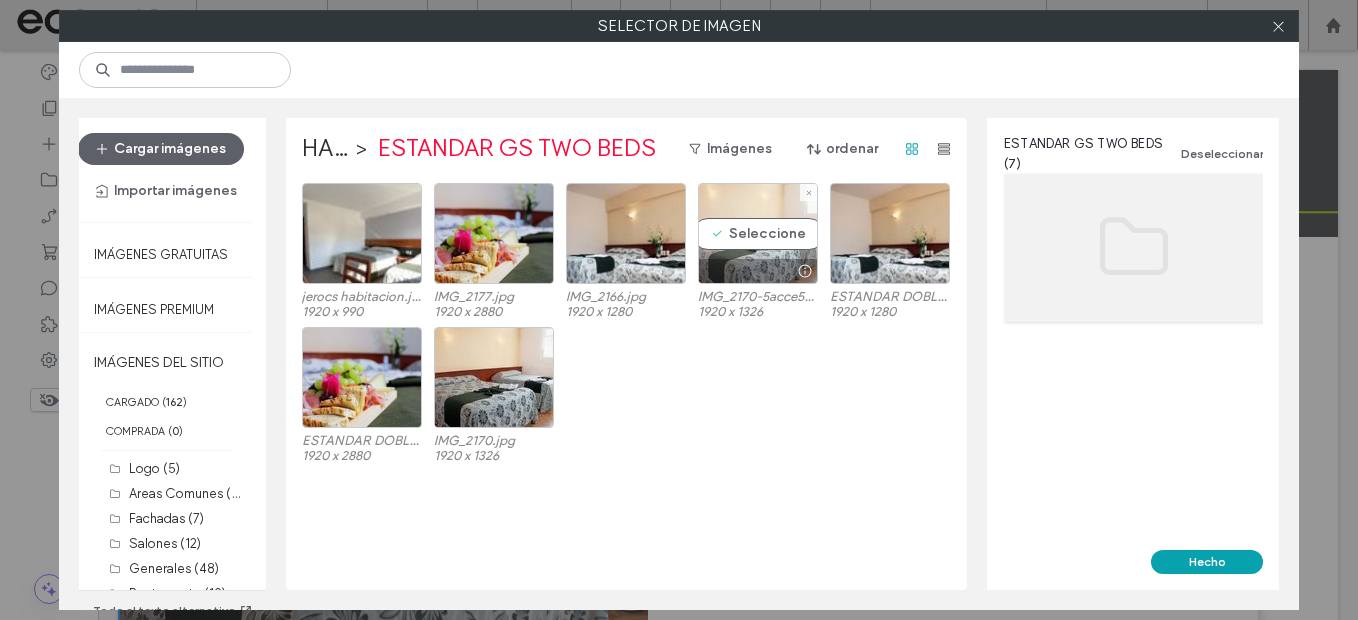 click on "Seleccione" at bounding box center (758, 233) 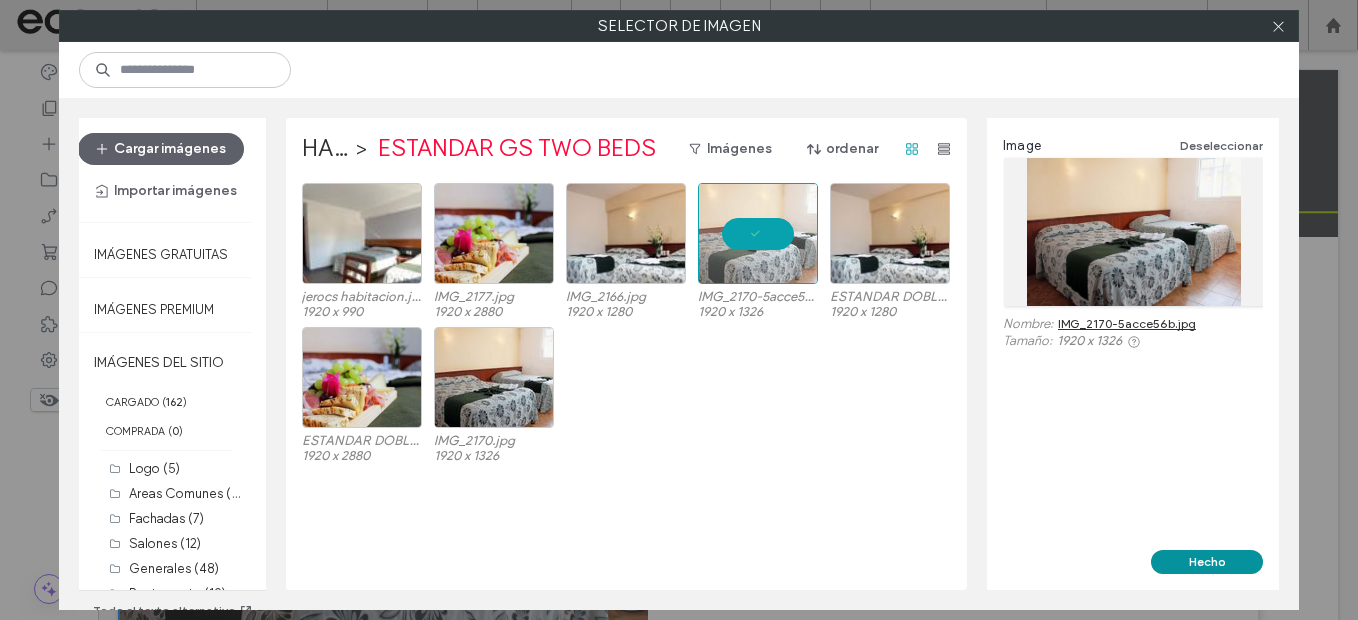 click on "Hecho" at bounding box center (1207, 562) 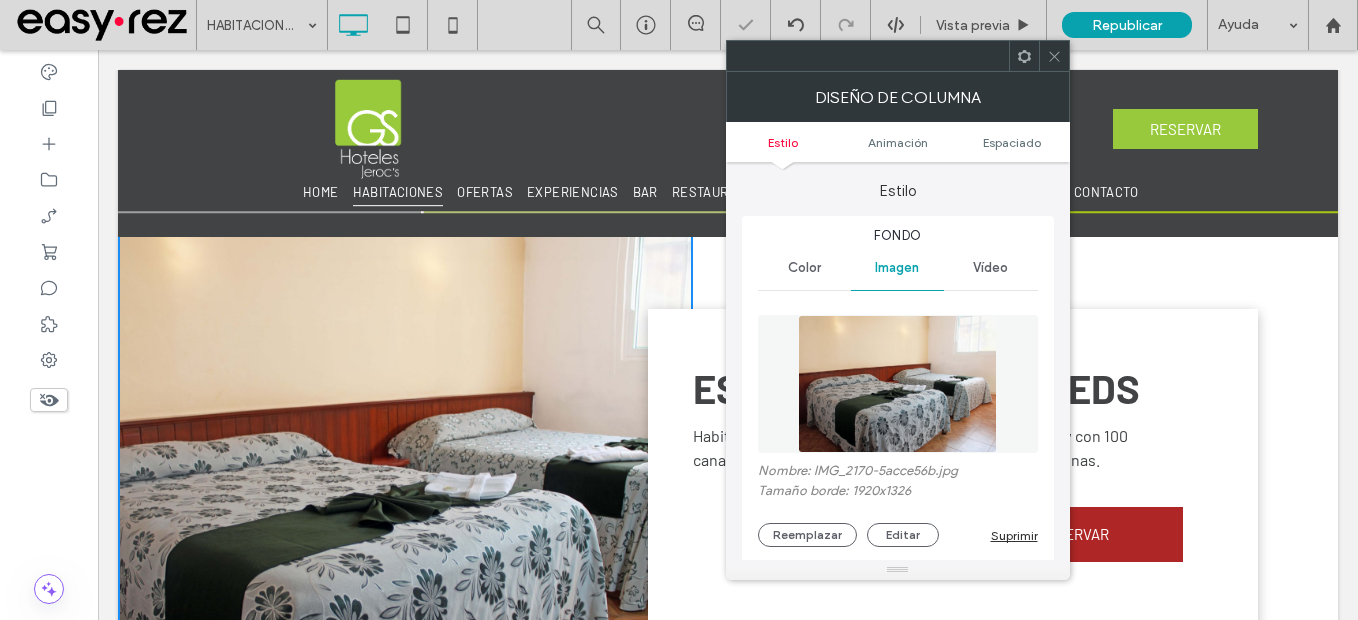 drag, startPoint x: 1050, startPoint y: 53, endPoint x: 1046, endPoint y: 63, distance: 10.770329 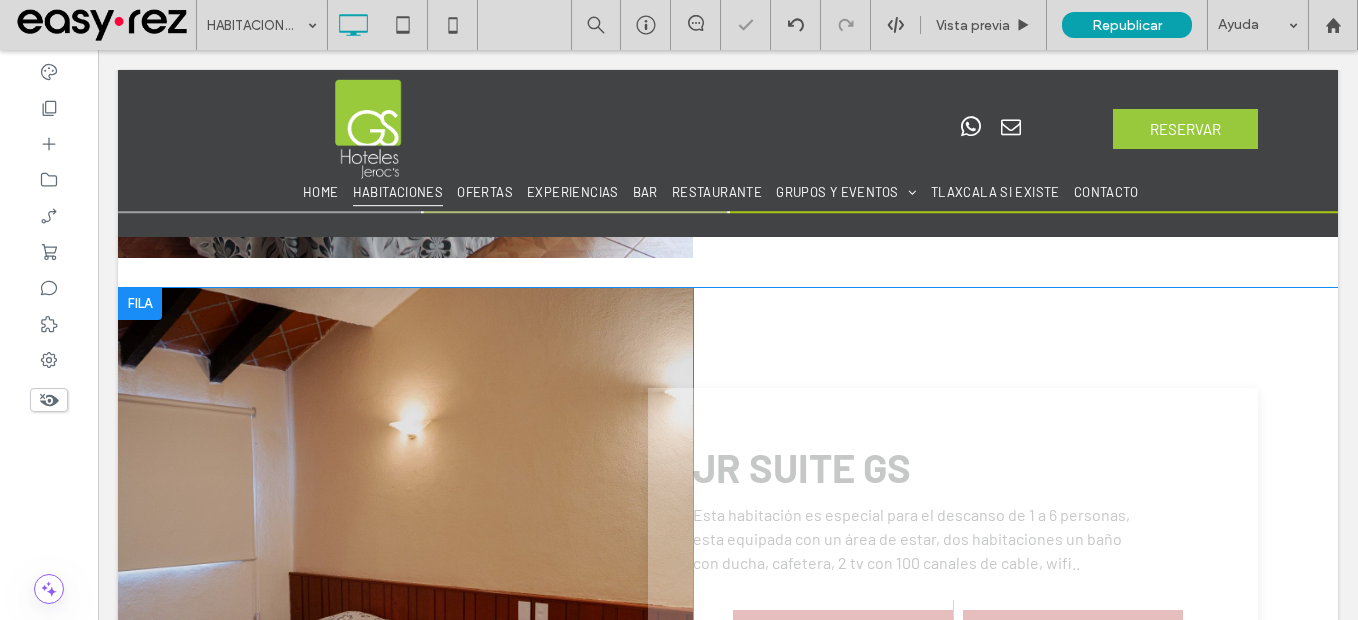scroll, scrollTop: 2100, scrollLeft: 0, axis: vertical 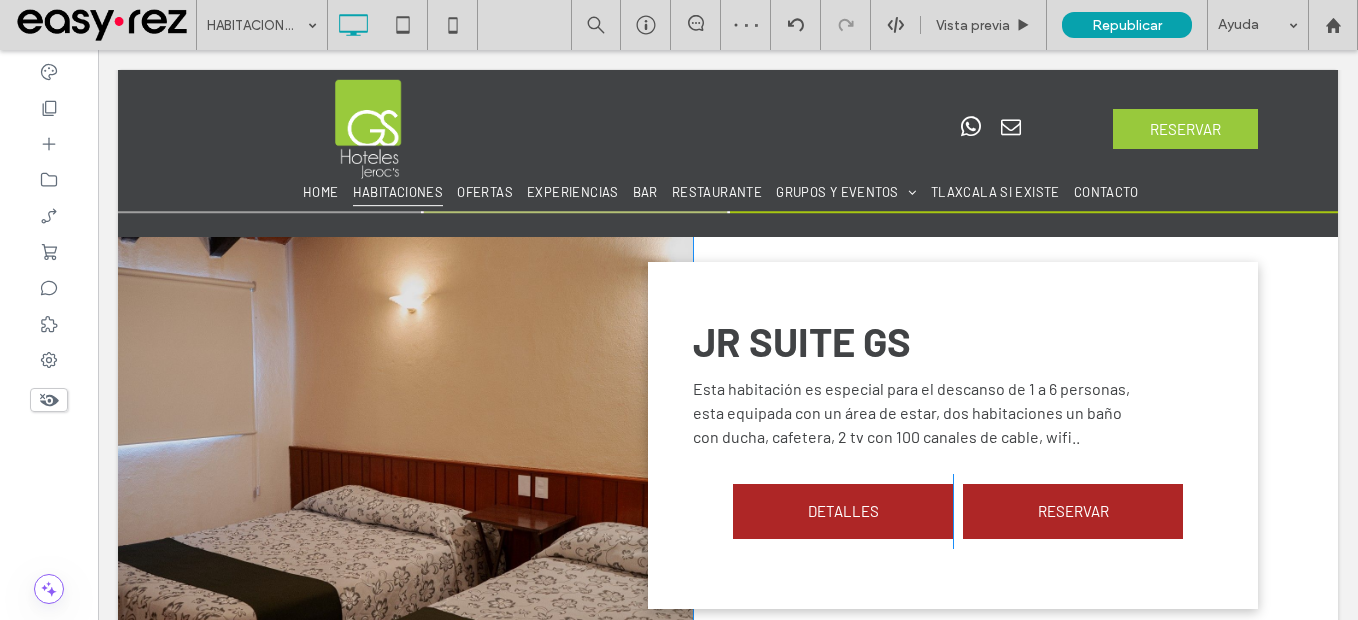 click on "Click To Paste" at bounding box center [405, 435] 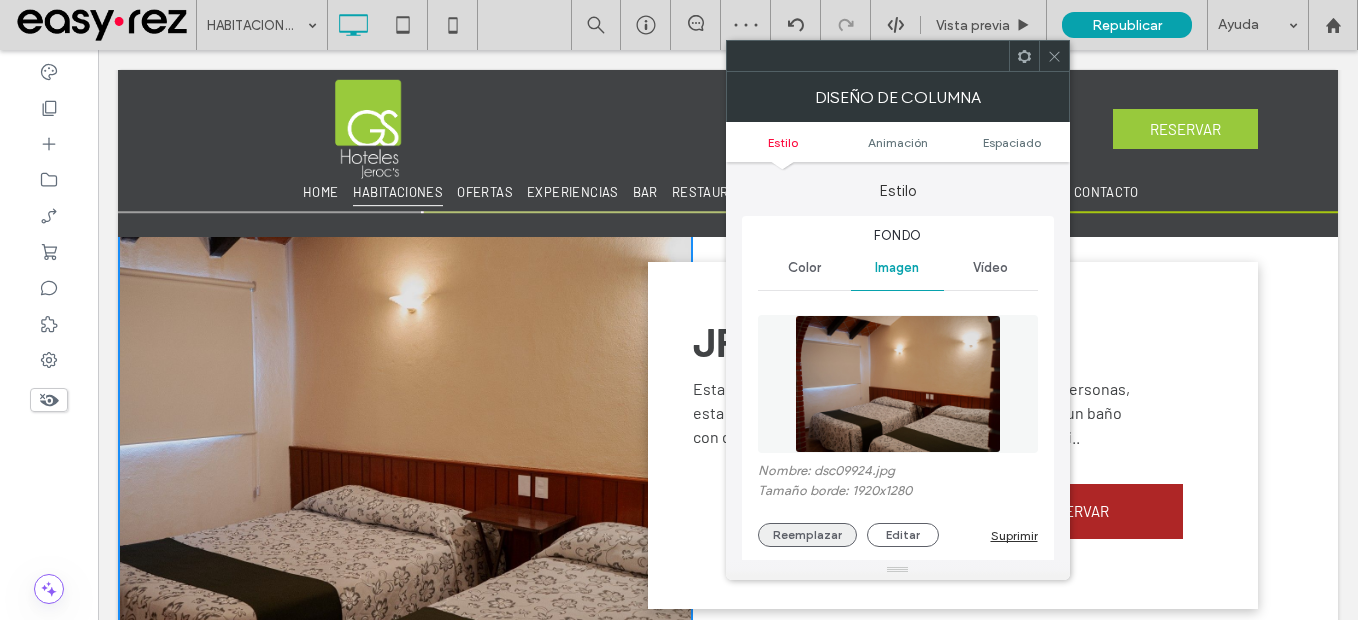 click on "Reemplazar" at bounding box center (807, 535) 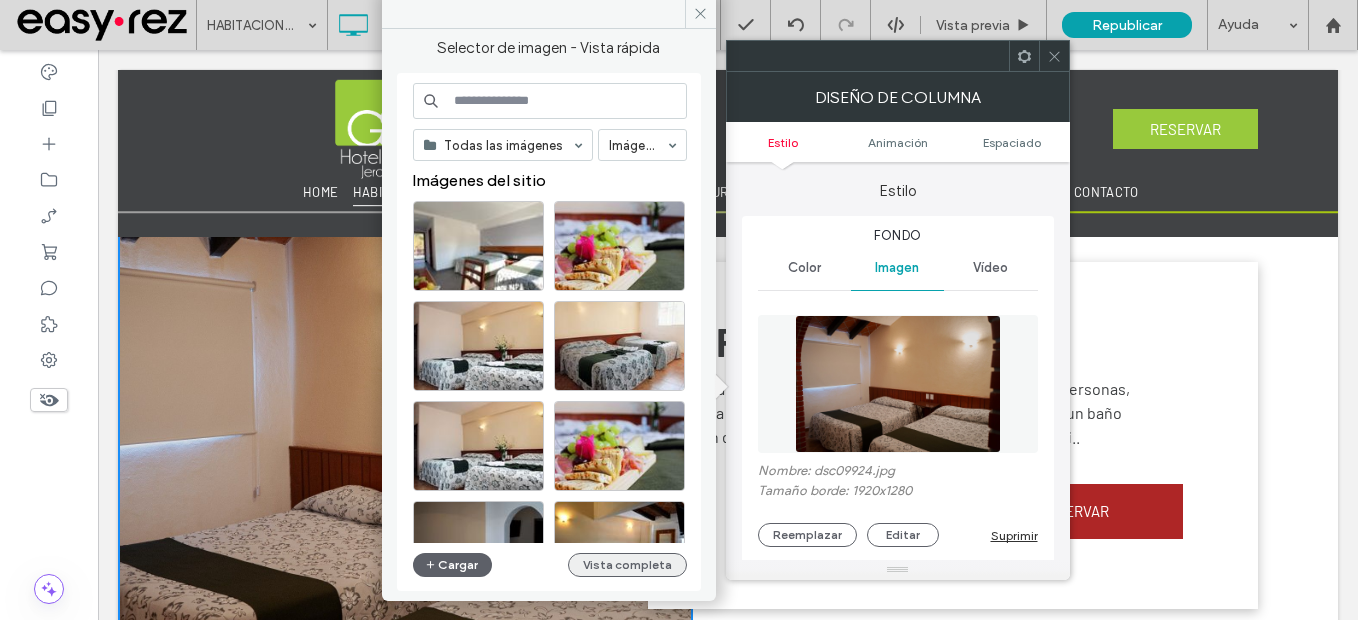 click on "Vista completa" at bounding box center (627, 565) 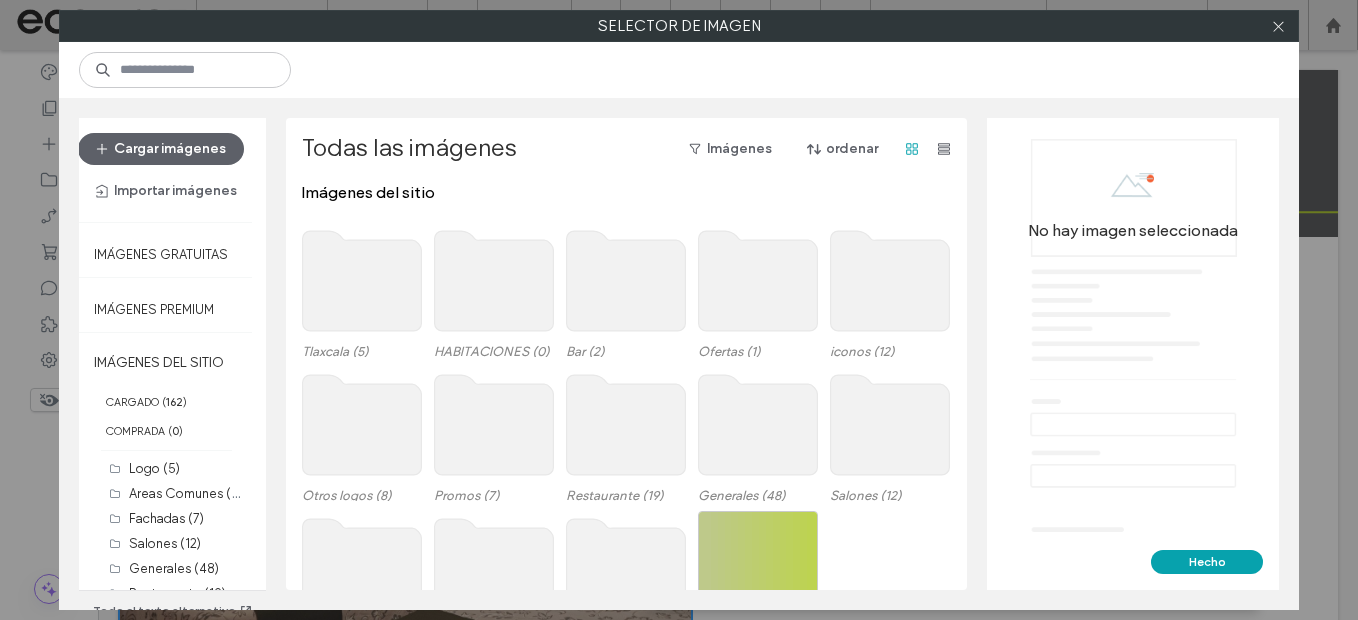 click 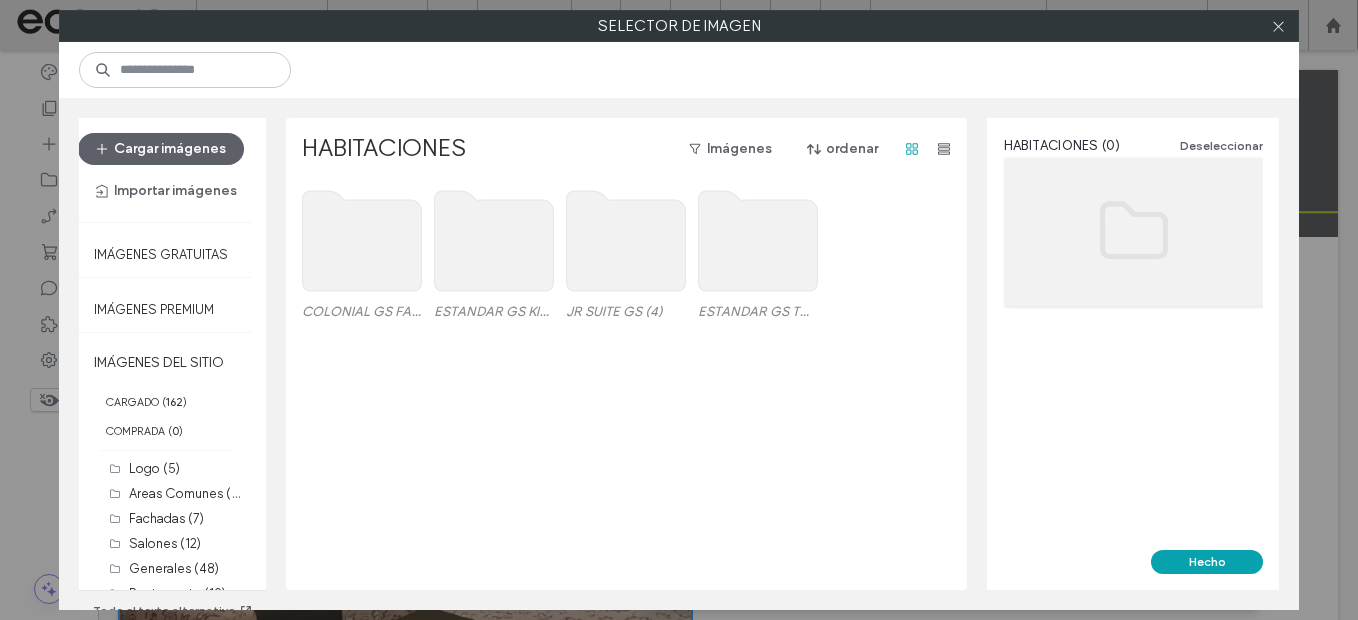 click 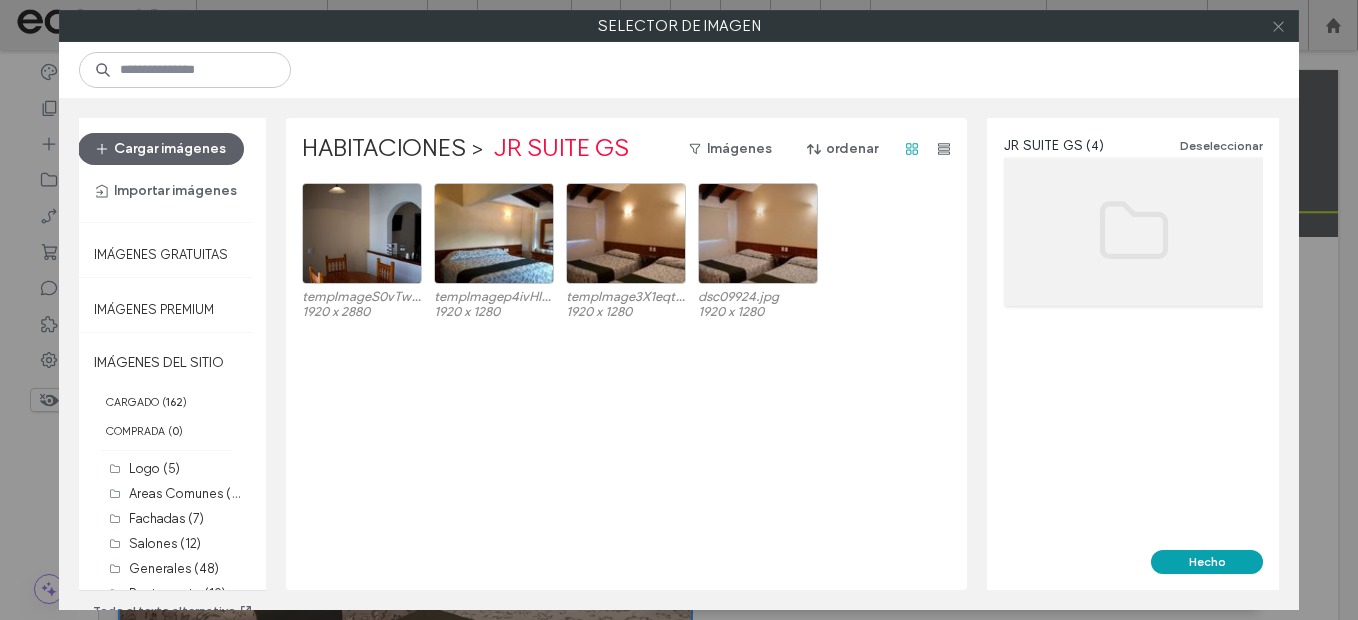 click 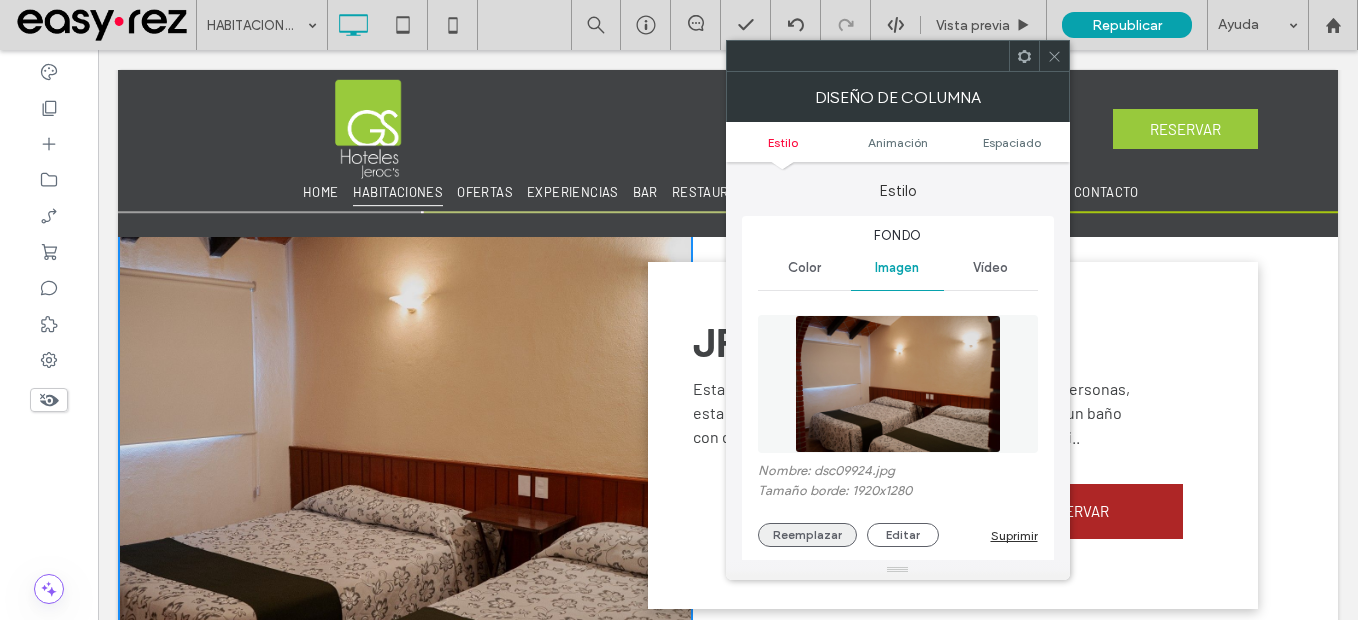 click on "Reemplazar" at bounding box center [807, 535] 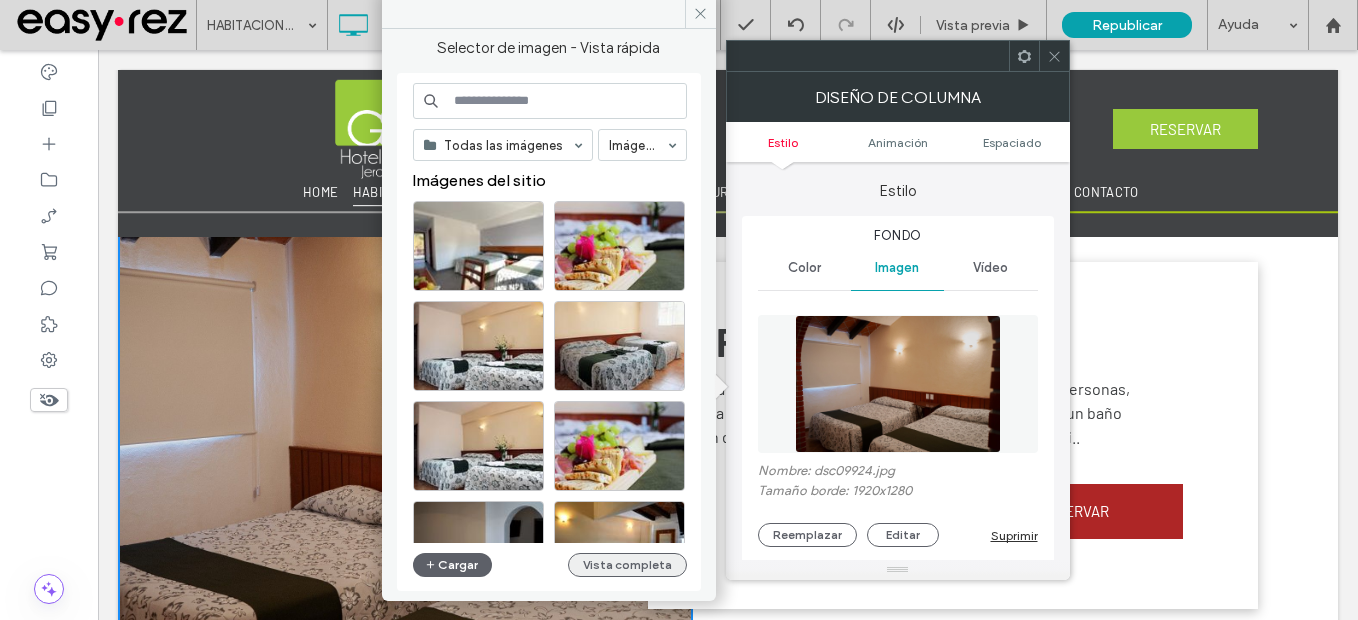 click on "Vista completa" at bounding box center (627, 565) 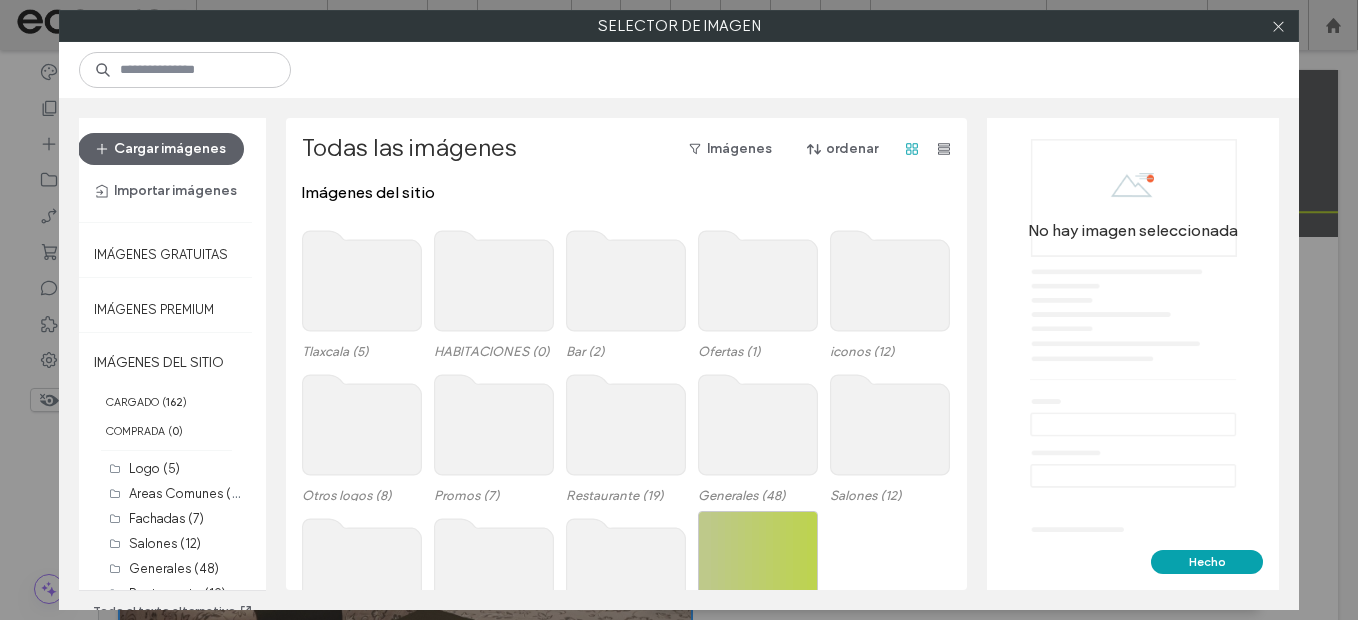 click 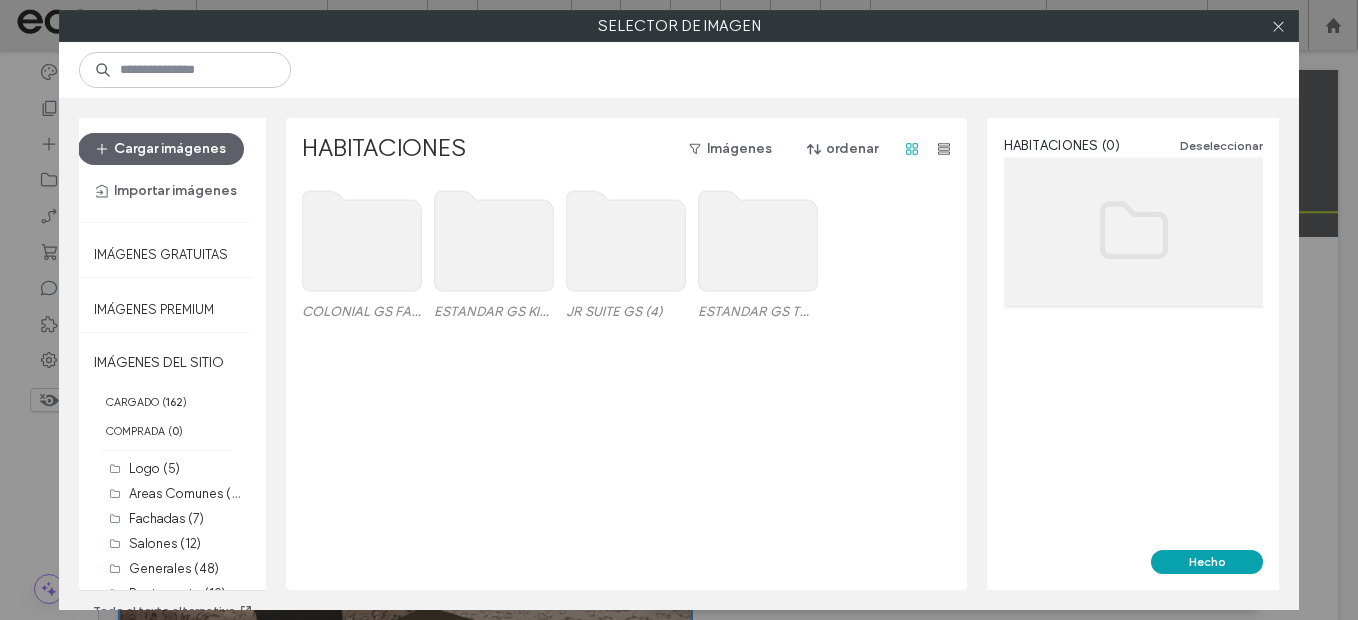 click 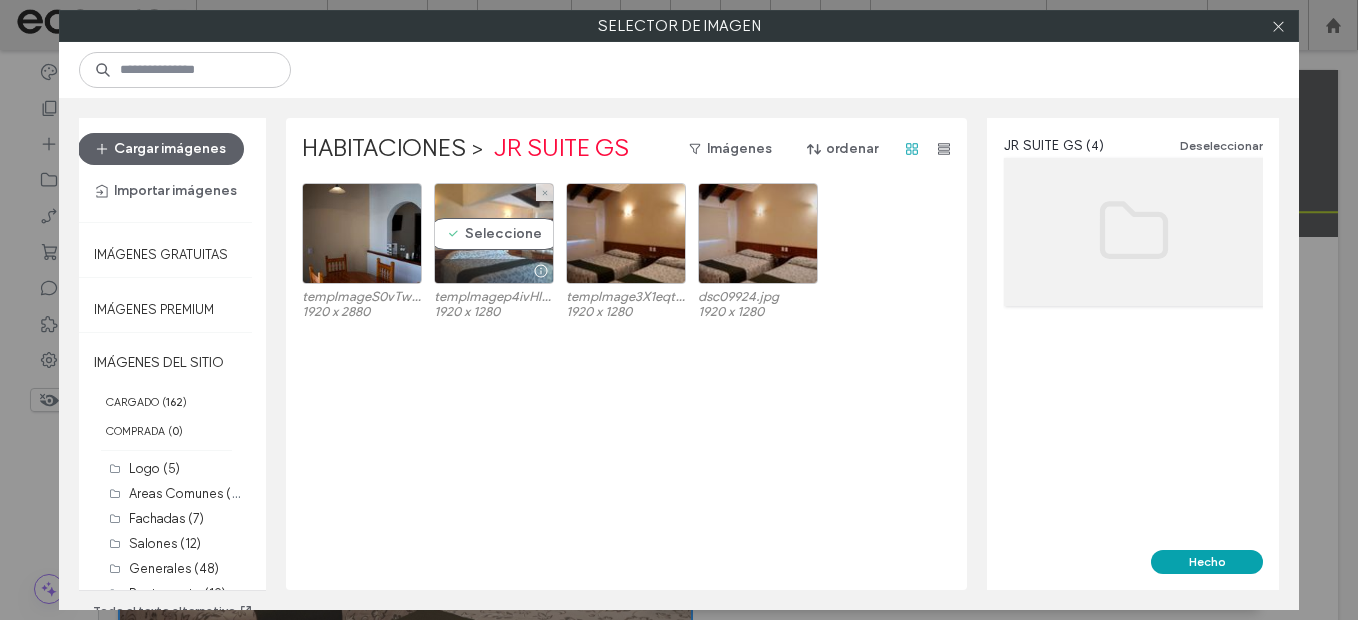 click on "Seleccione" at bounding box center (494, 233) 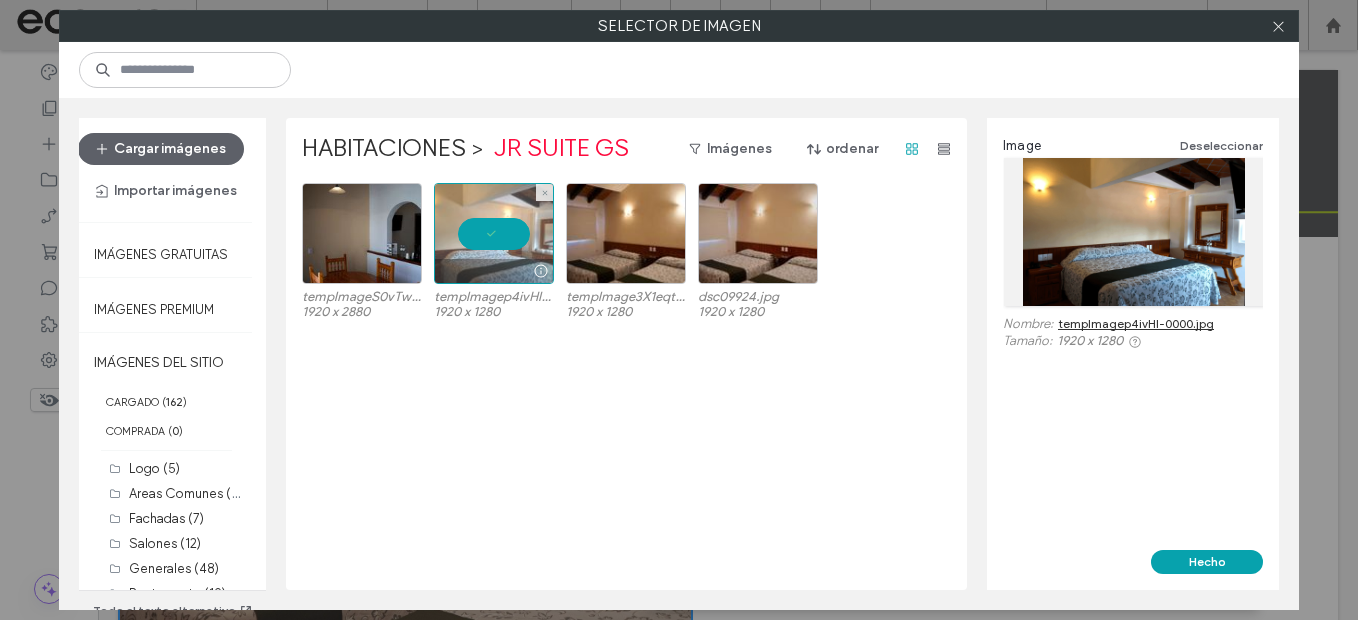 click at bounding box center [494, 233] 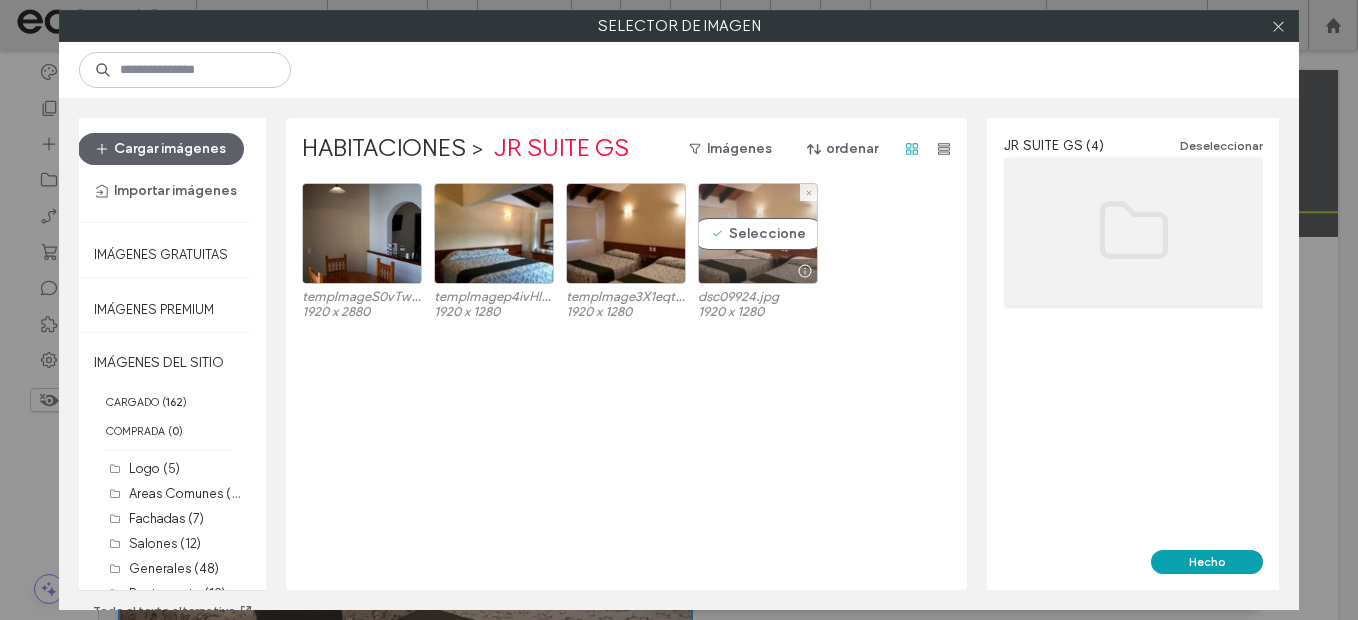 click on "Seleccione" at bounding box center [758, 233] 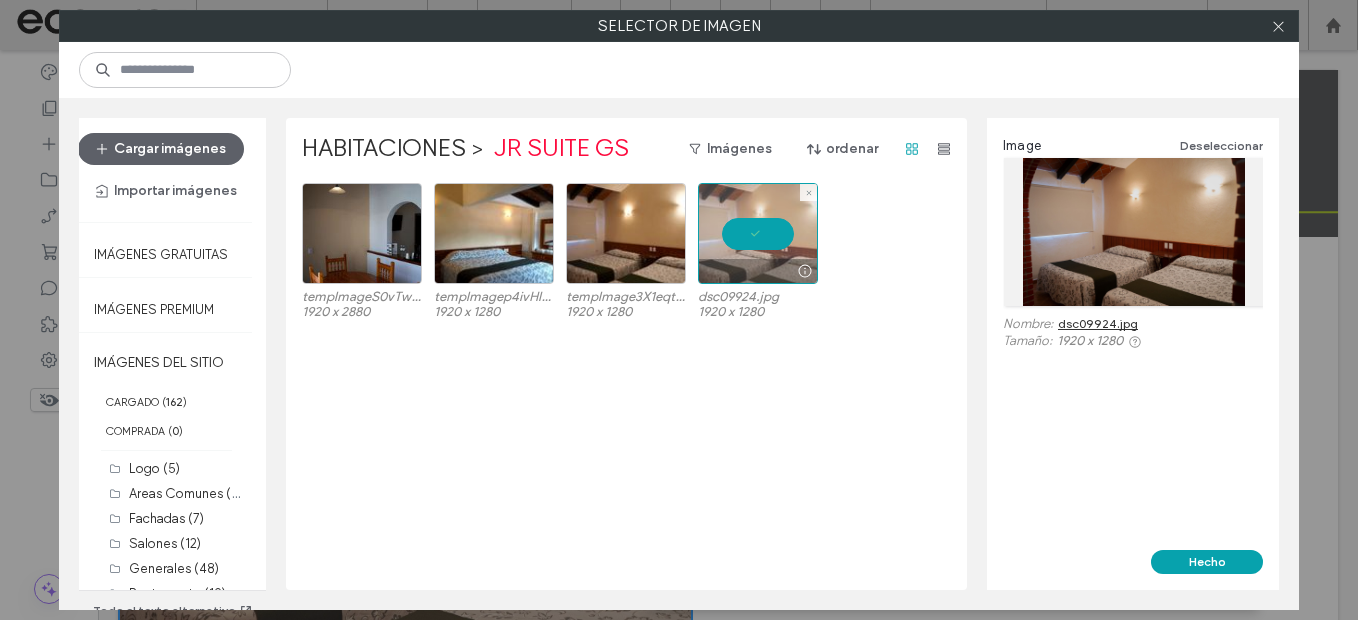 click at bounding box center [758, 233] 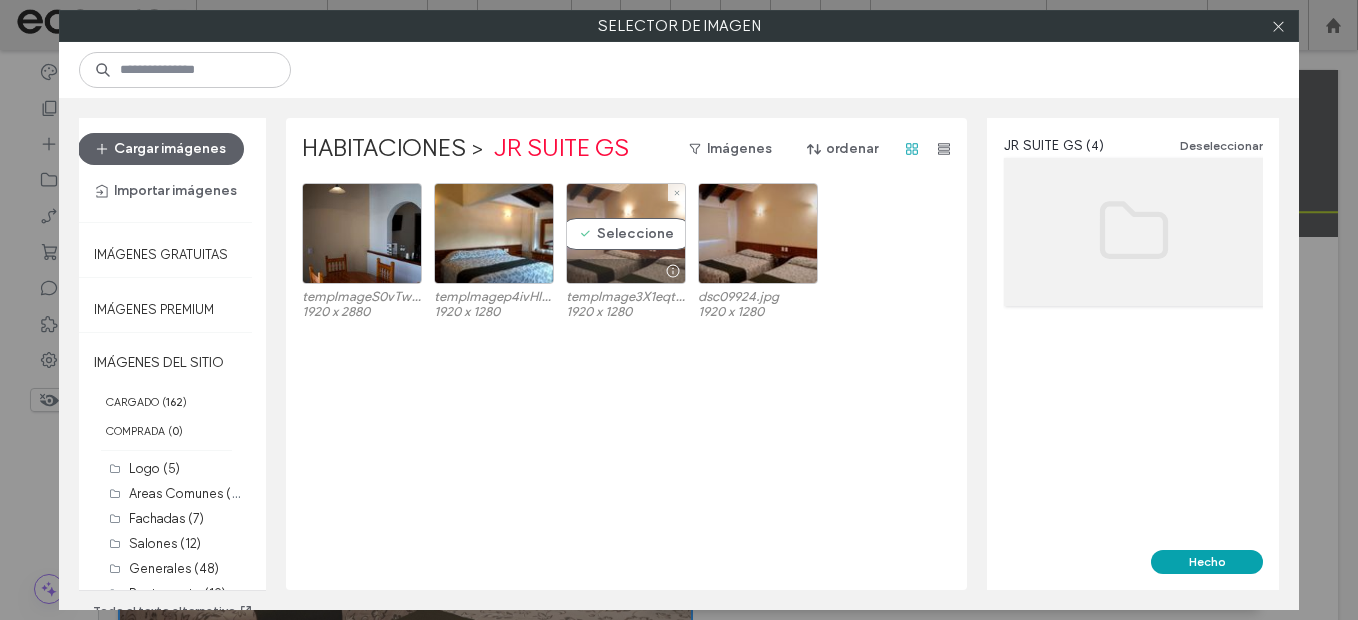 click on "Seleccione" at bounding box center [626, 233] 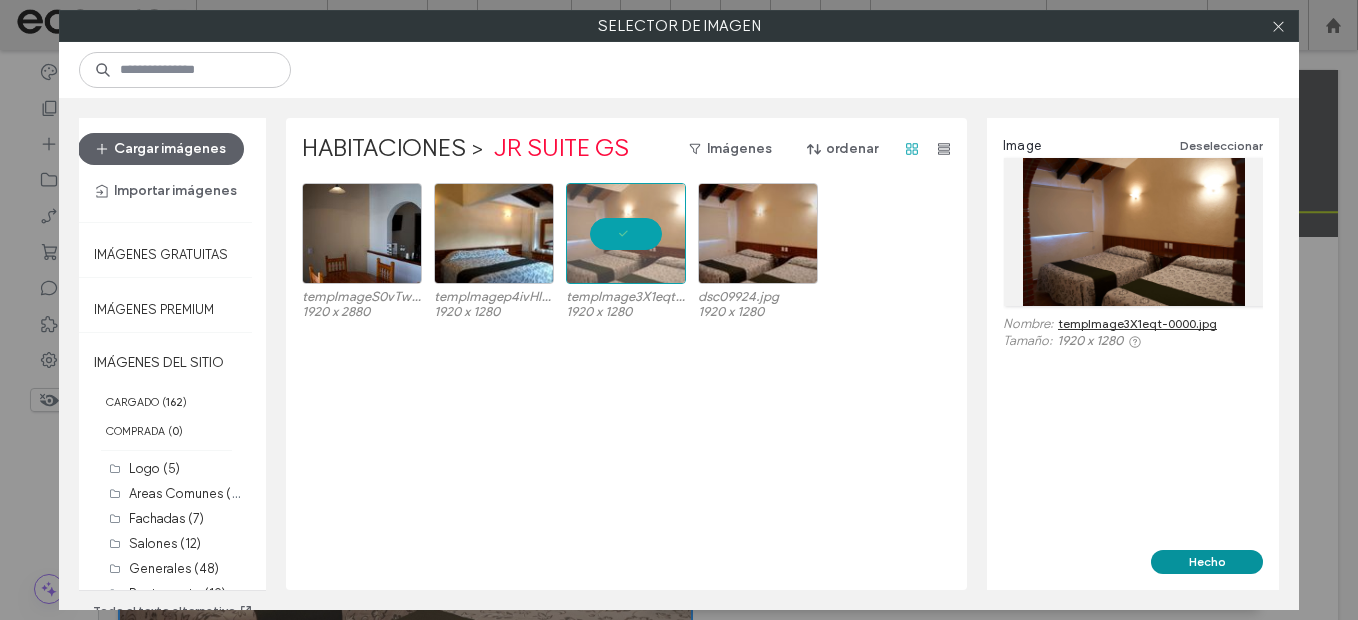 click on "Hecho" at bounding box center (1207, 562) 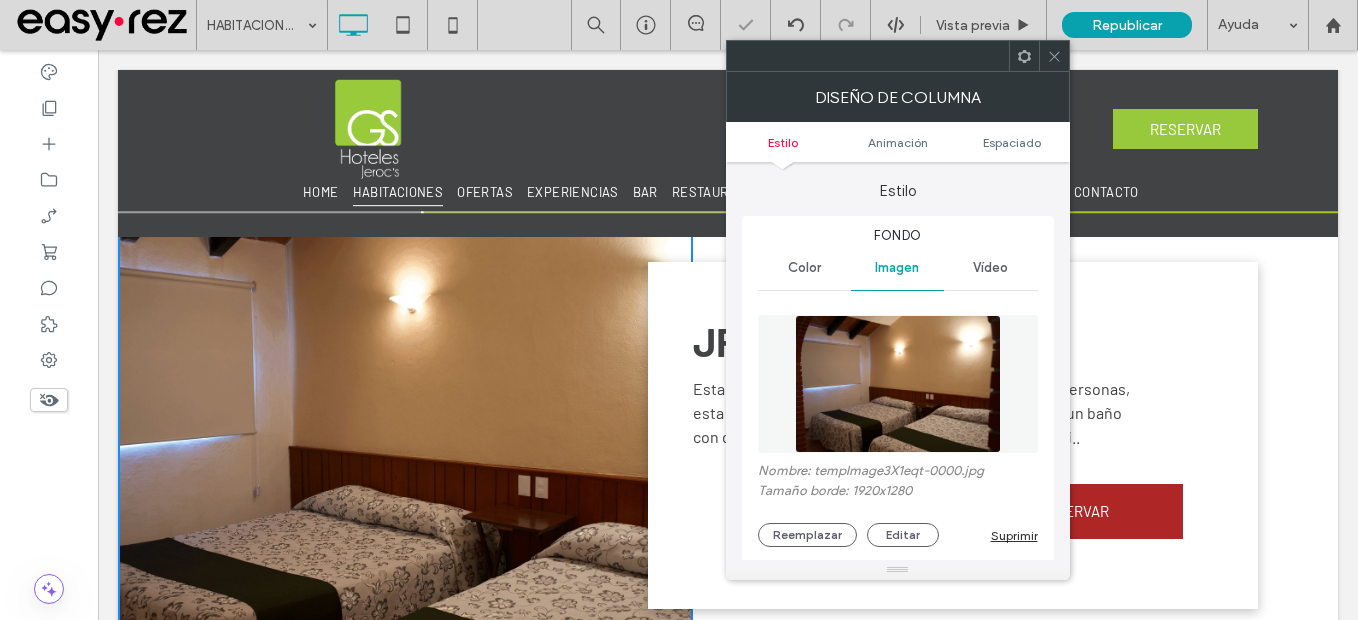 click 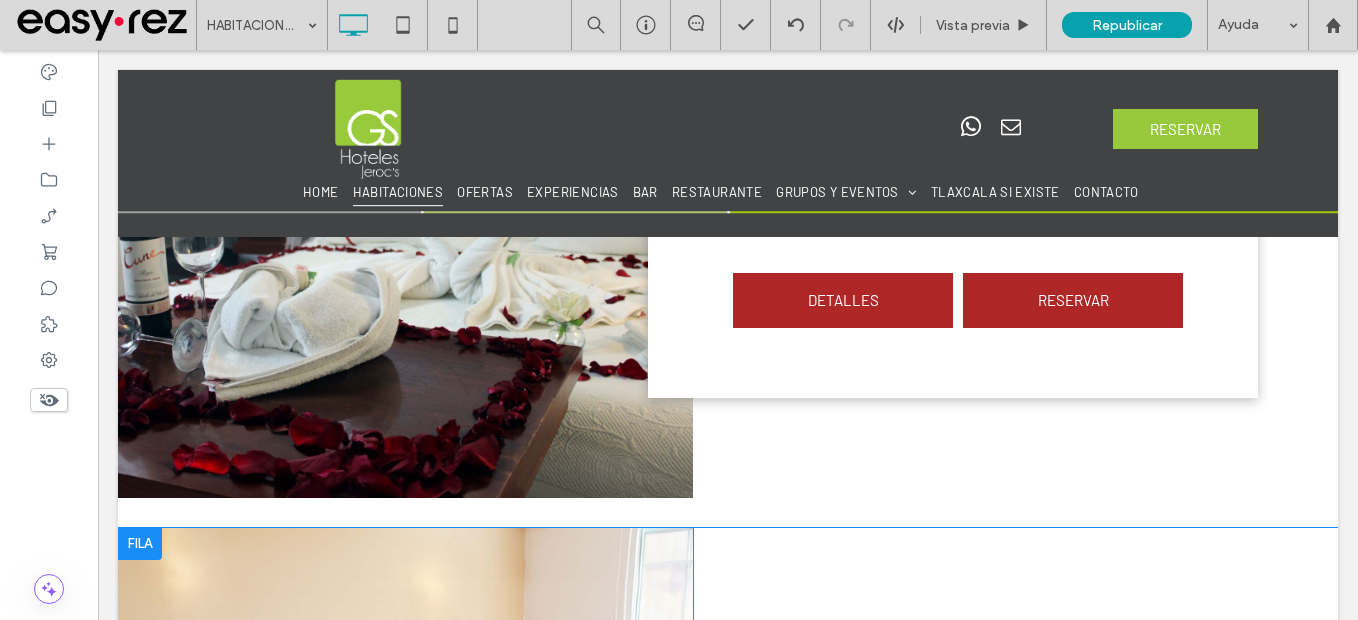 scroll, scrollTop: 900, scrollLeft: 0, axis: vertical 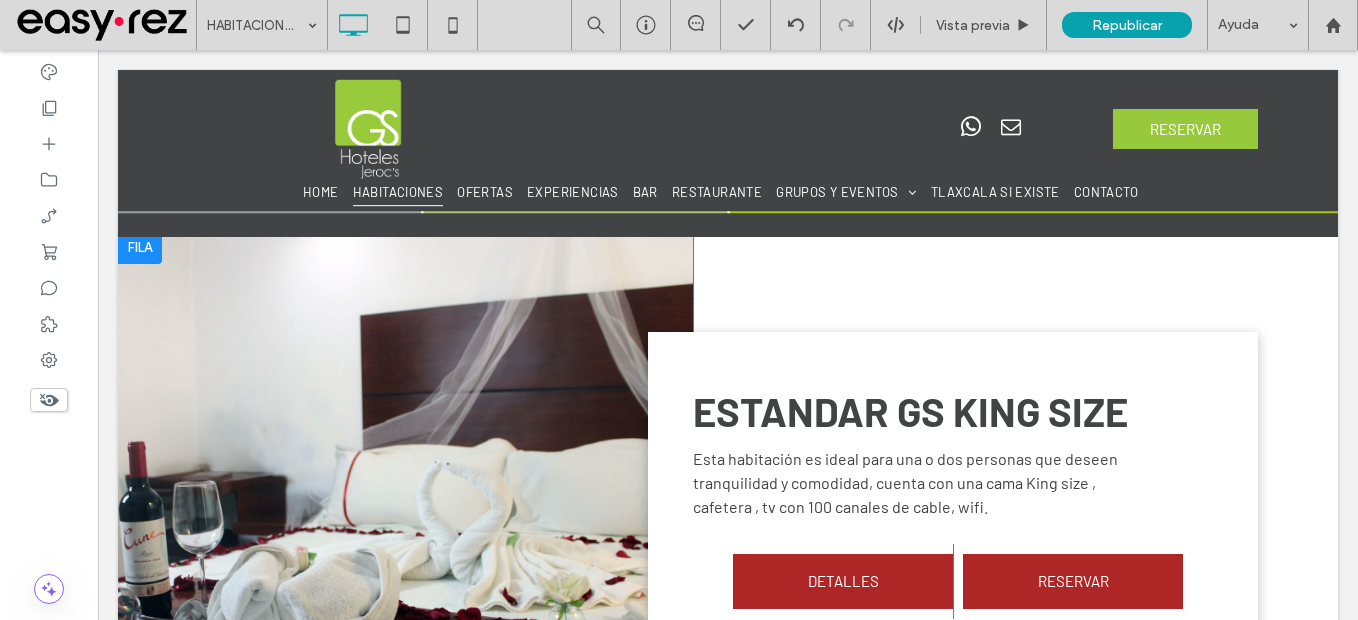 click on "Click To Paste" at bounding box center (405, 505) 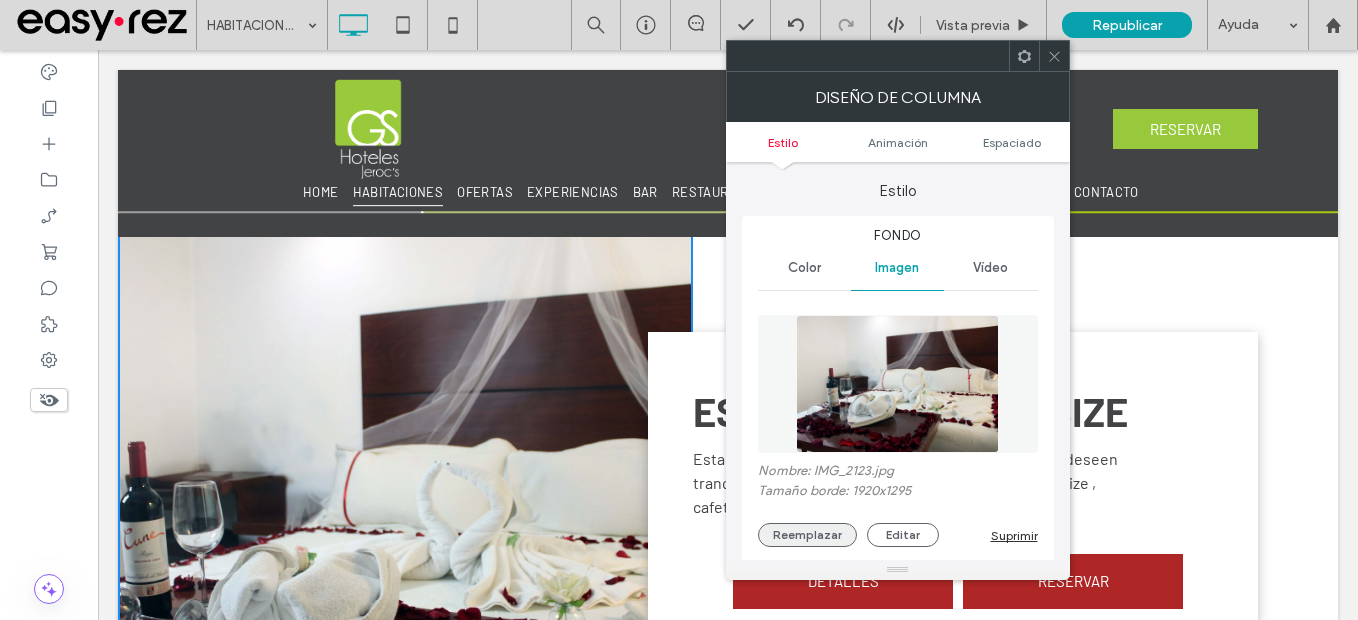 click on "Reemplazar" at bounding box center [807, 535] 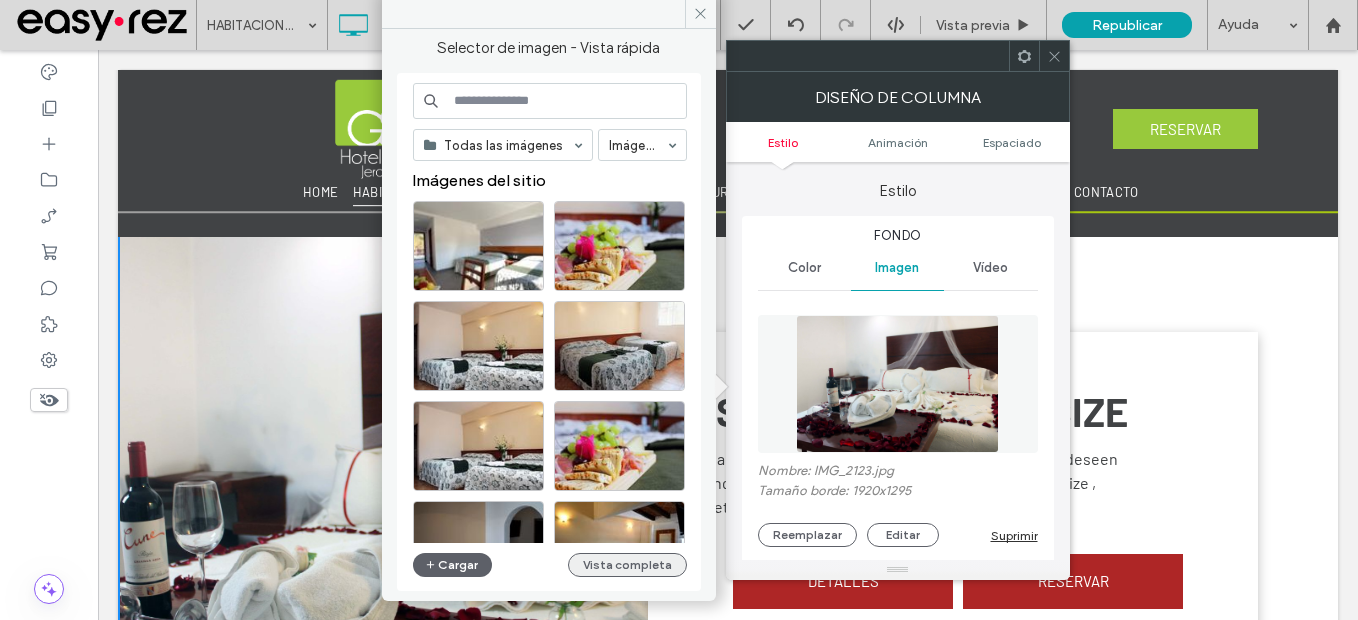 click on "Vista completa" at bounding box center [627, 565] 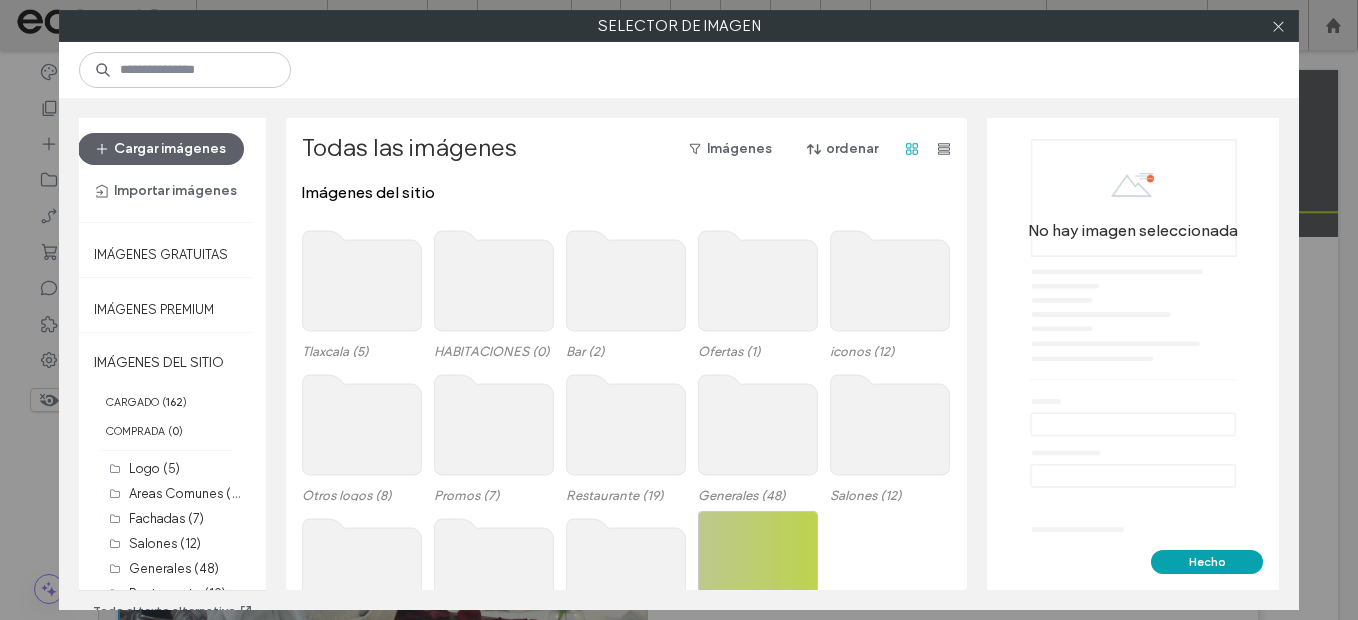 click 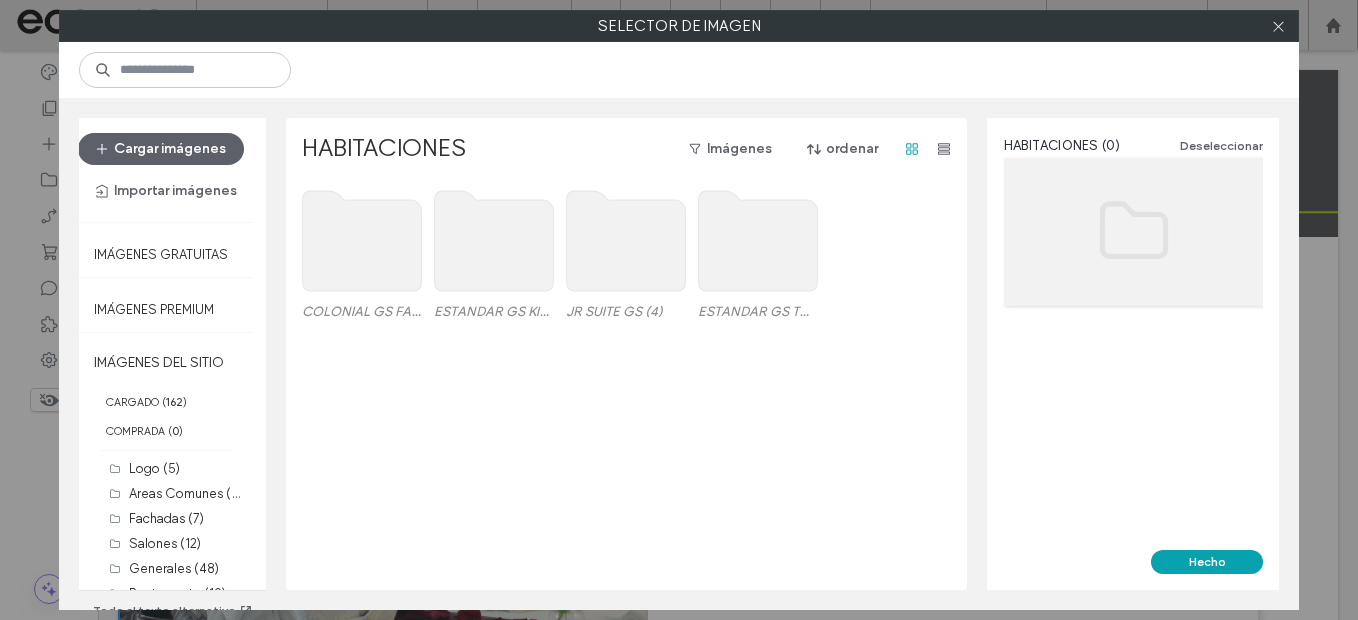 click 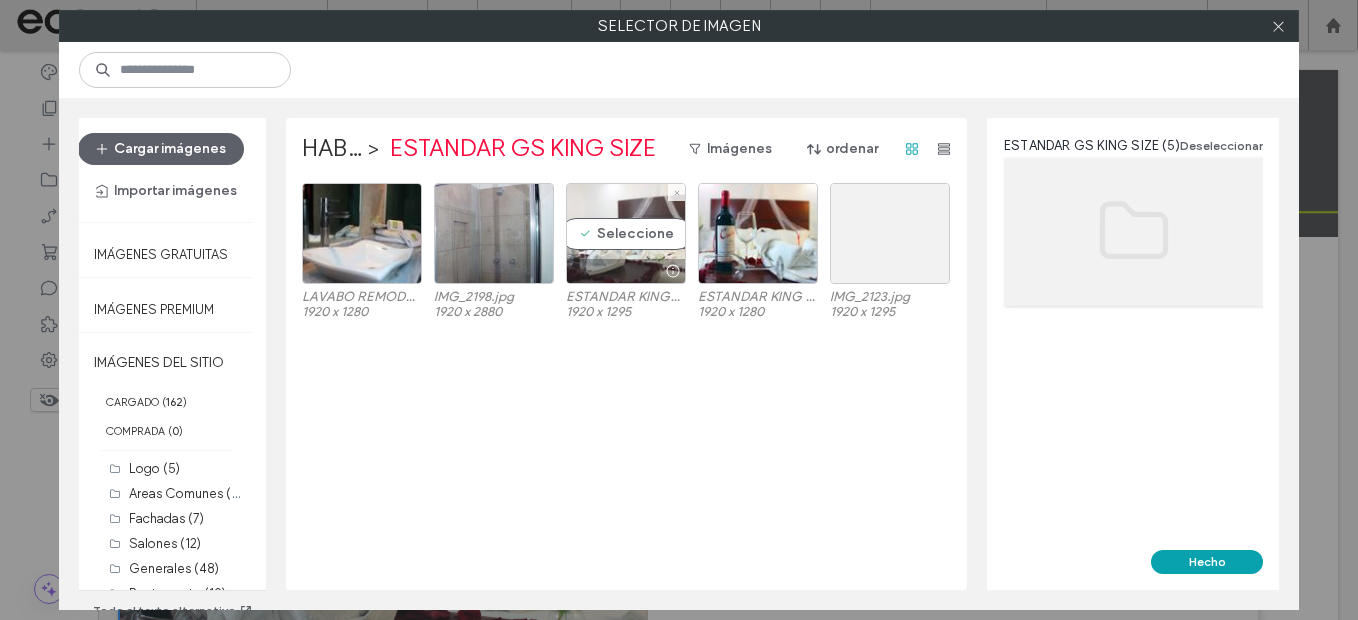 click at bounding box center (626, 271) 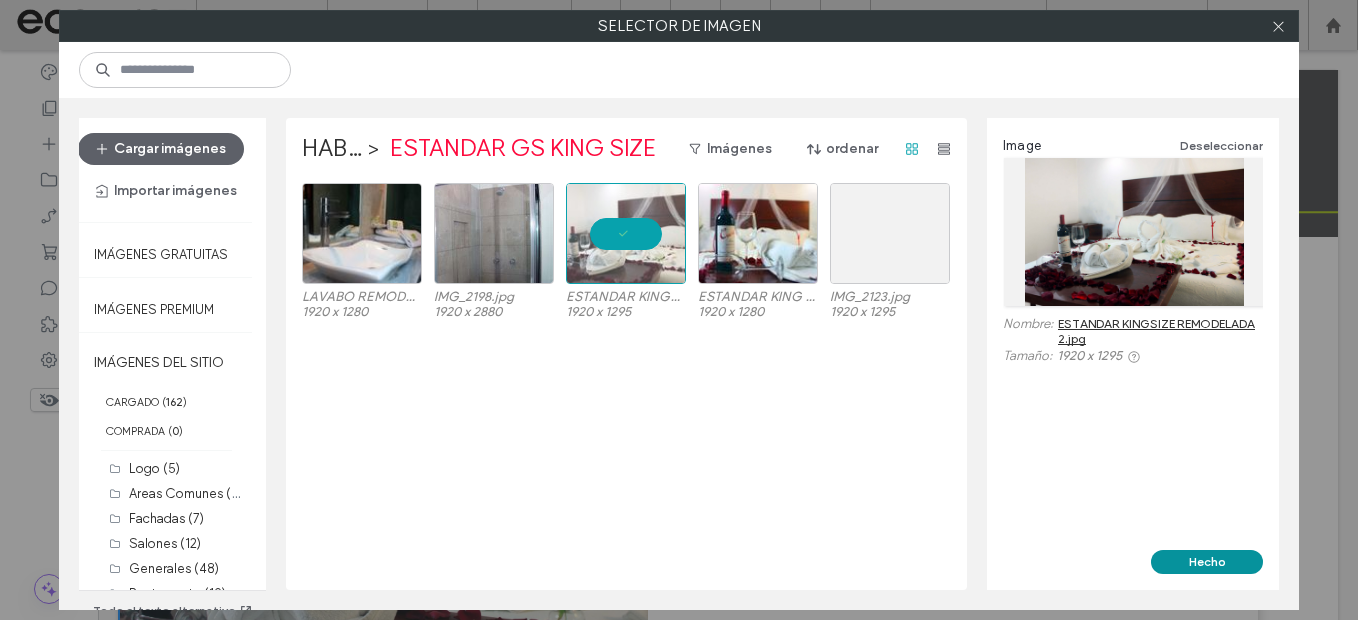click on "Hecho" at bounding box center [1207, 562] 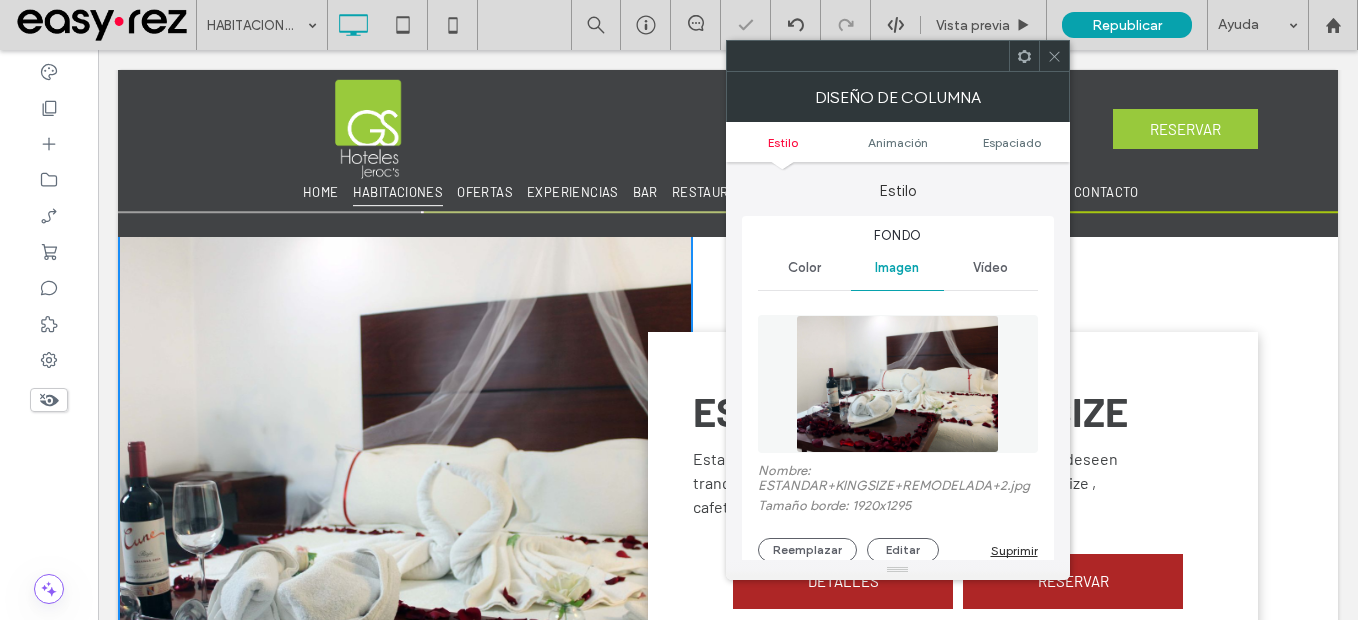 click 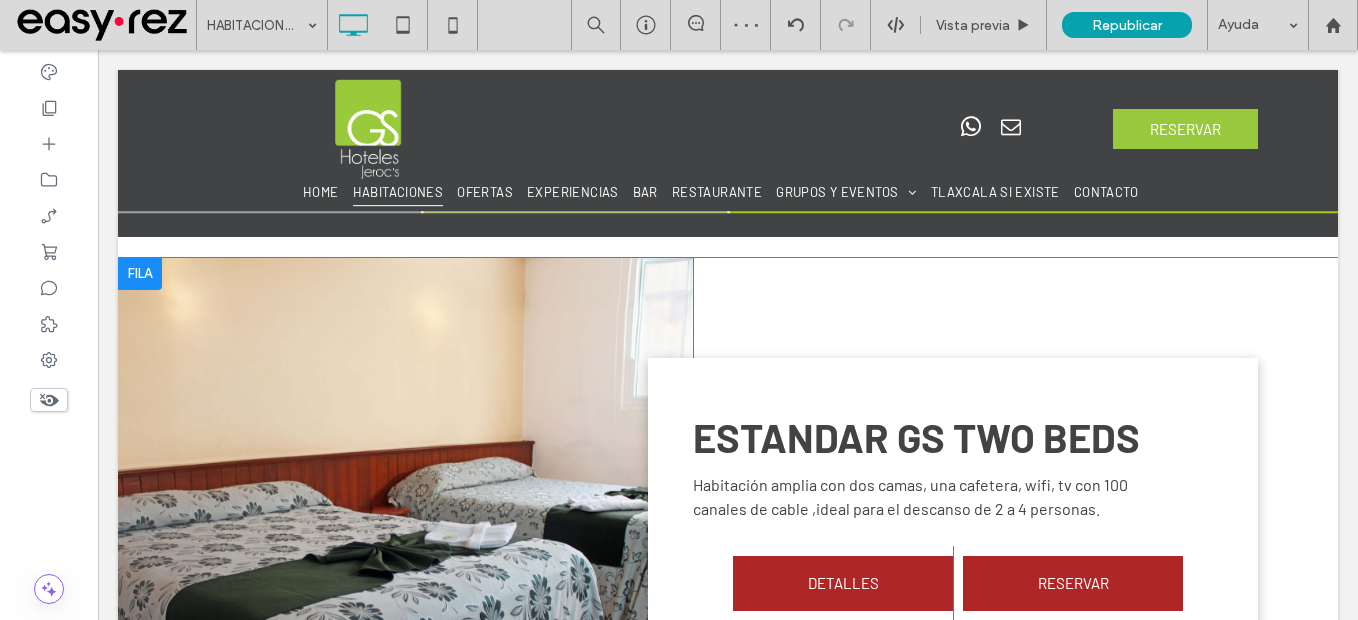 scroll, scrollTop: 1600, scrollLeft: 0, axis: vertical 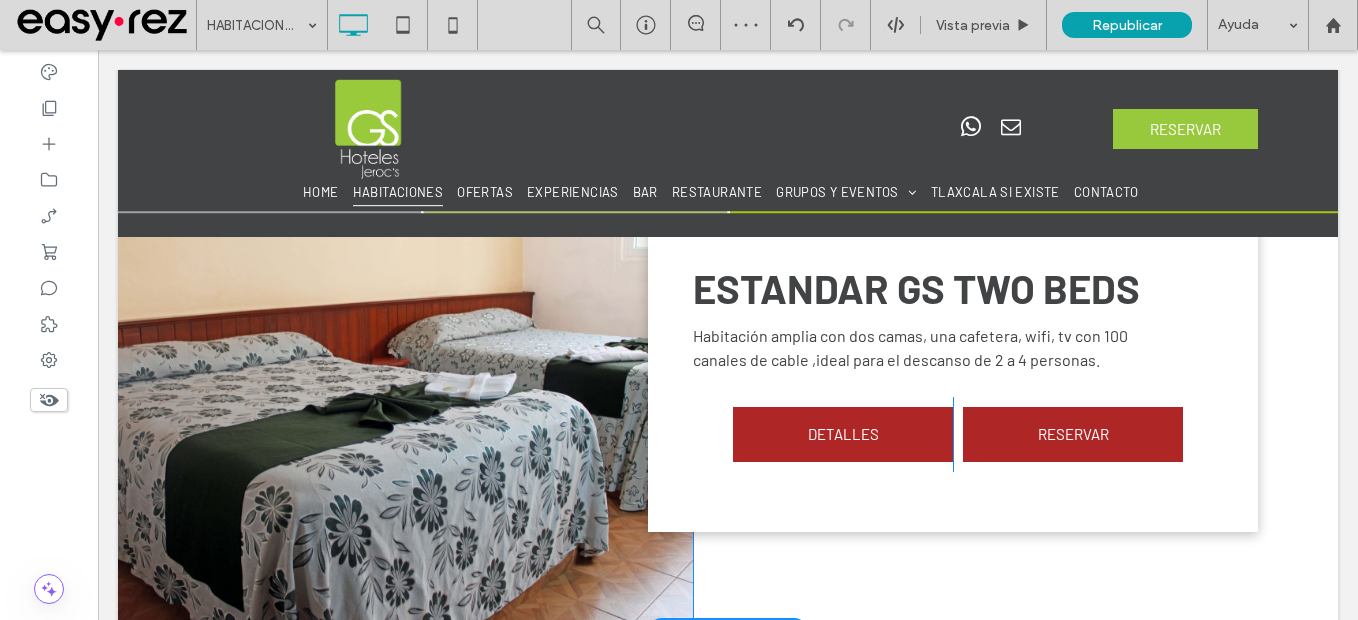 click on "Click To Paste" at bounding box center (405, 370) 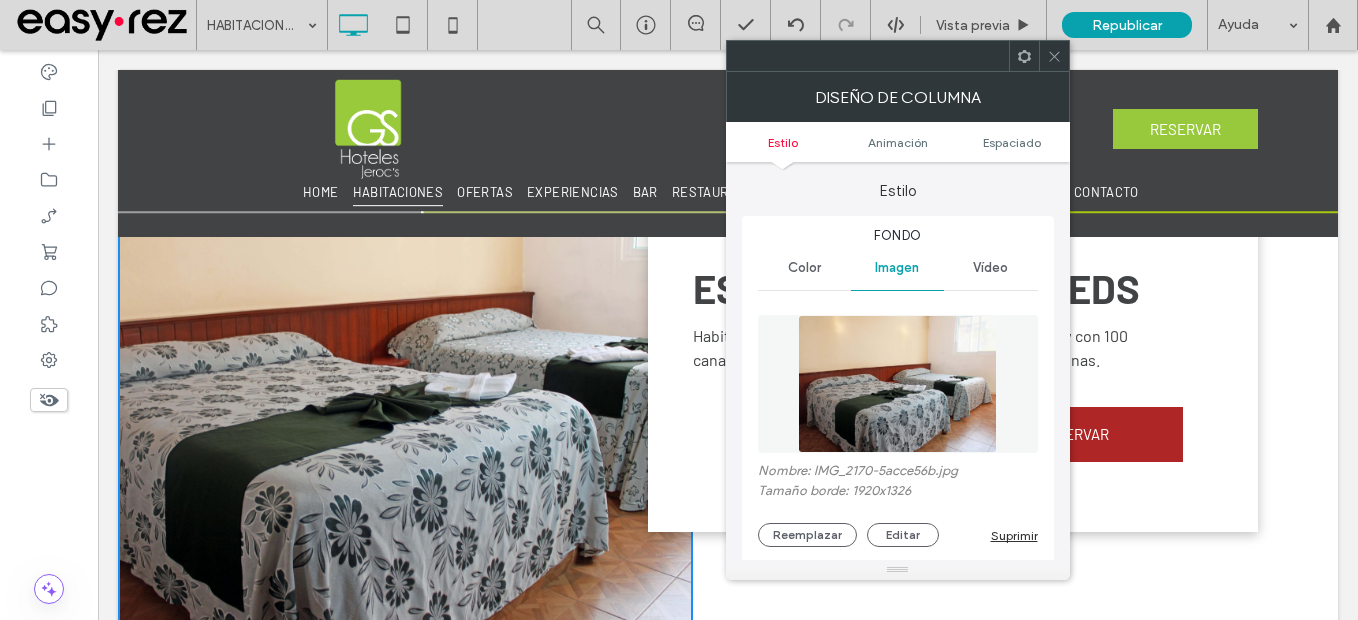 click on "Nombre: IMG_2170-5acce56b.jpg Tamaño borde: 1920x1326 Reemplazar Editar Suprimir" at bounding box center [898, 426] 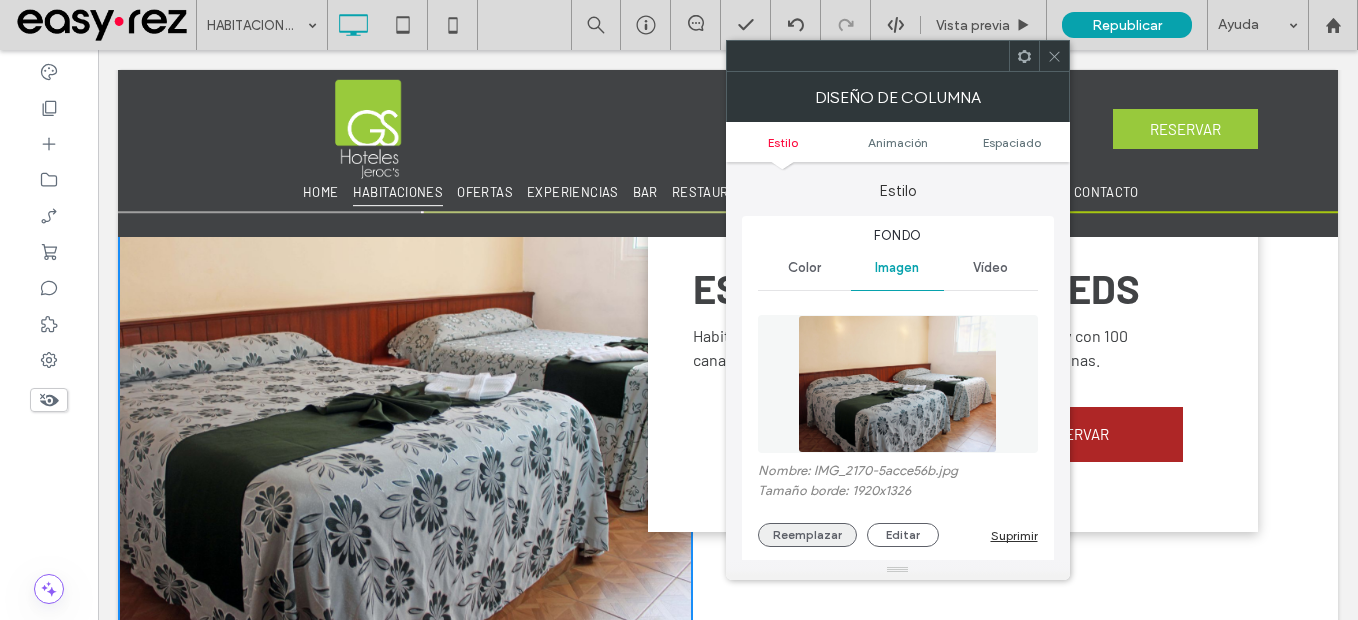 click on "Reemplazar" at bounding box center [807, 535] 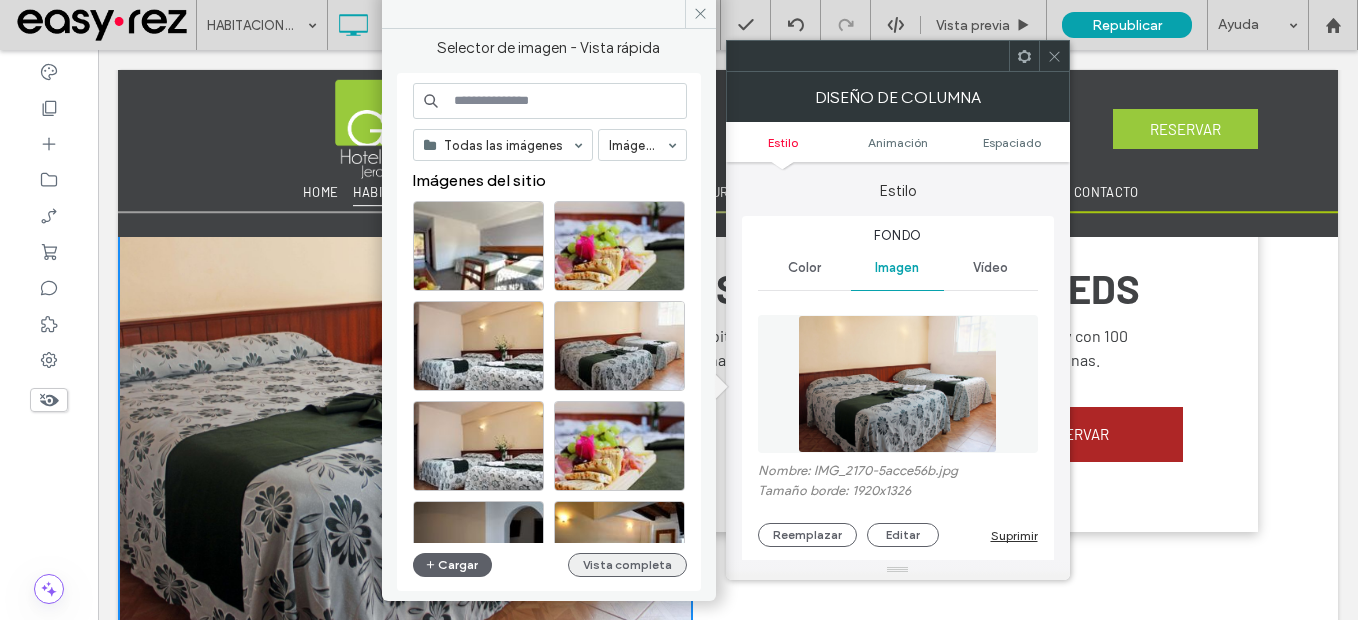 click on "Vista completa" at bounding box center (627, 565) 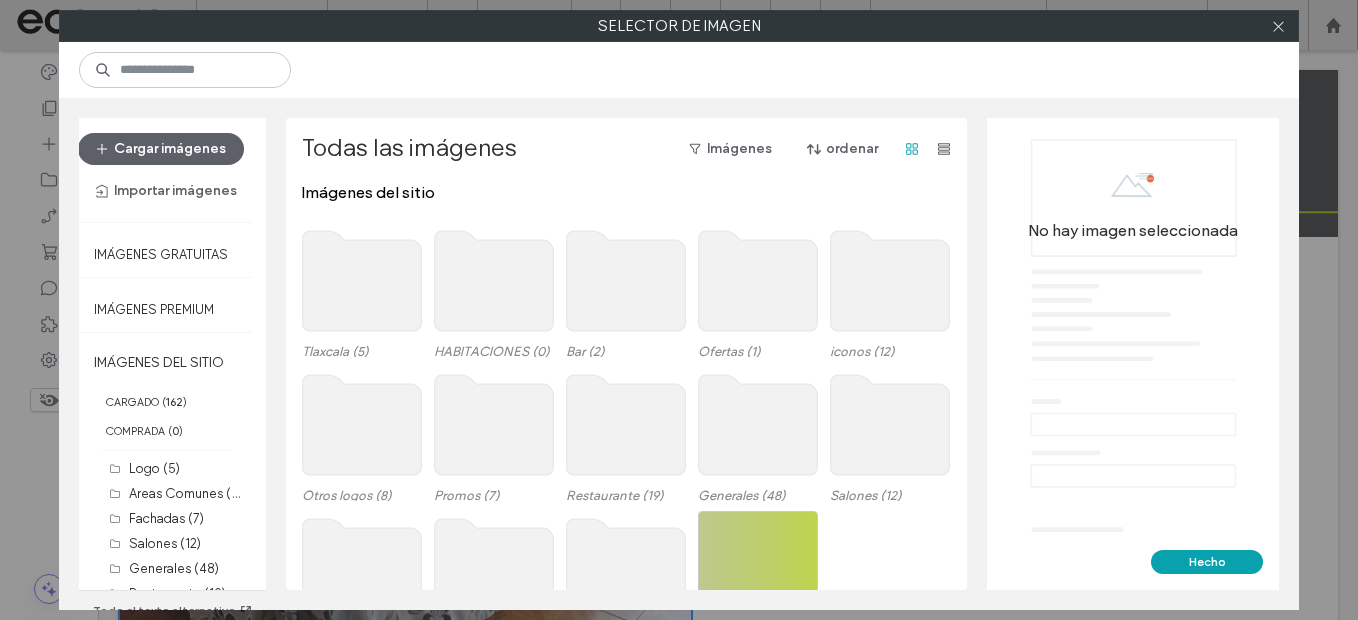 click 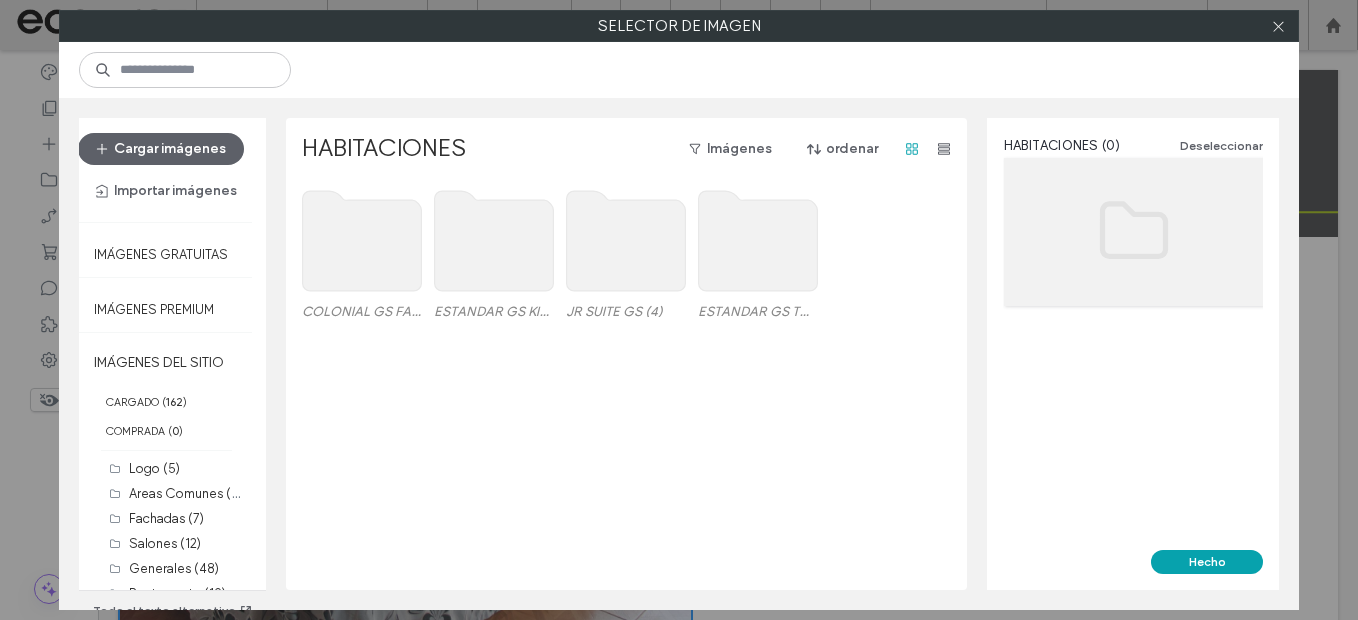 click 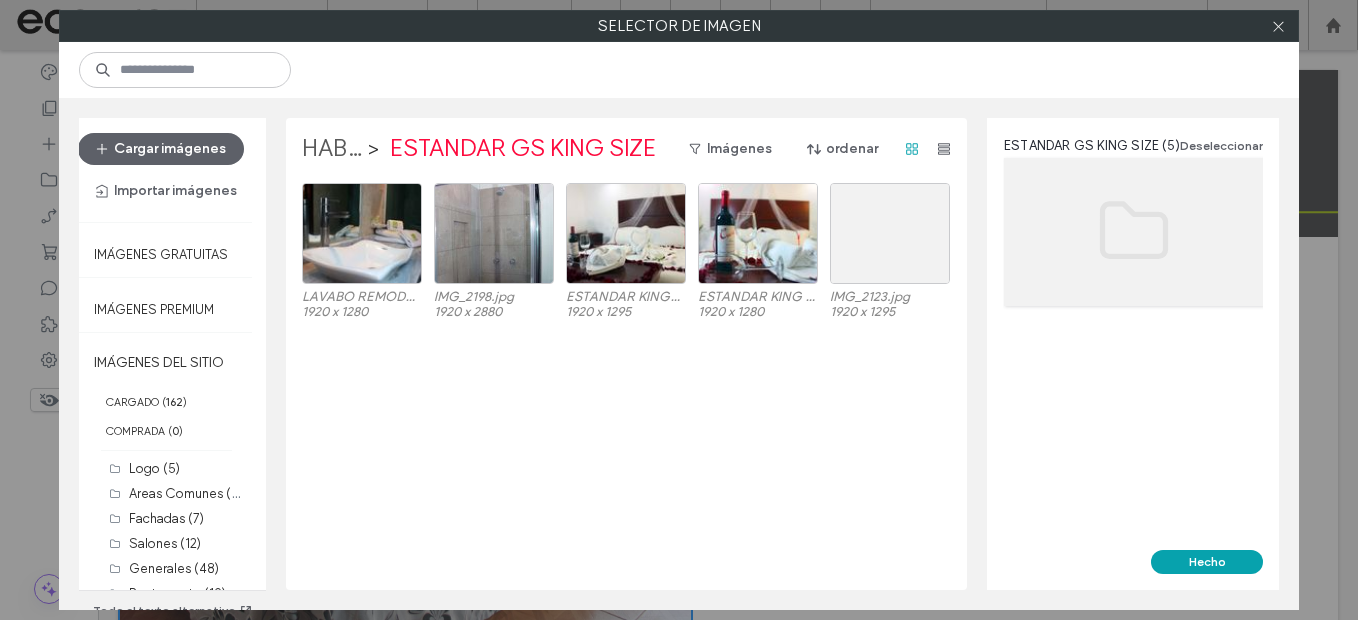 click on "HABITACIONES" at bounding box center (332, 149) 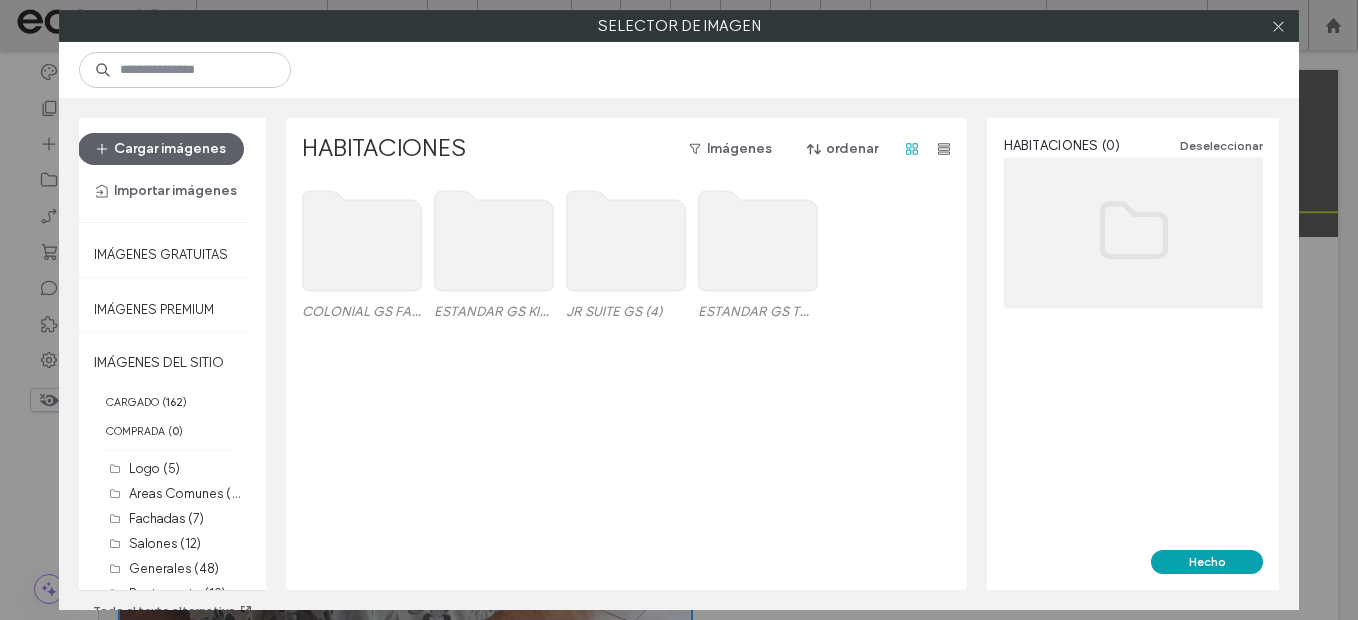 click 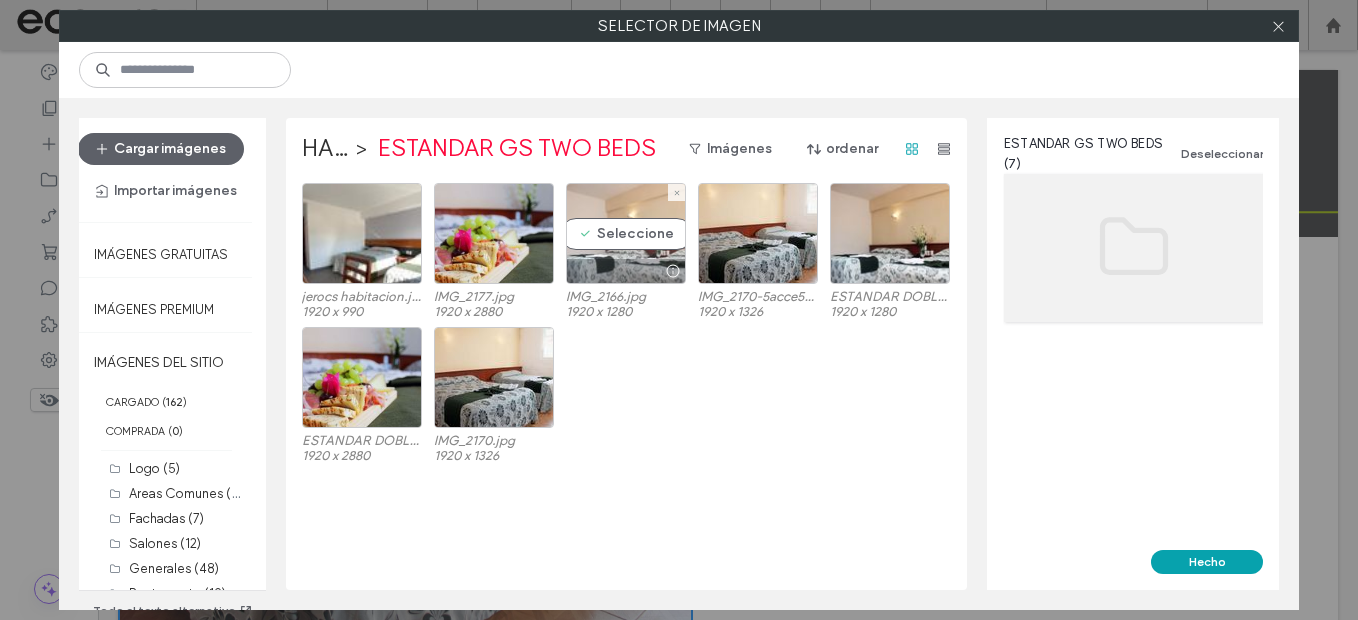 click on "Seleccione" at bounding box center (626, 233) 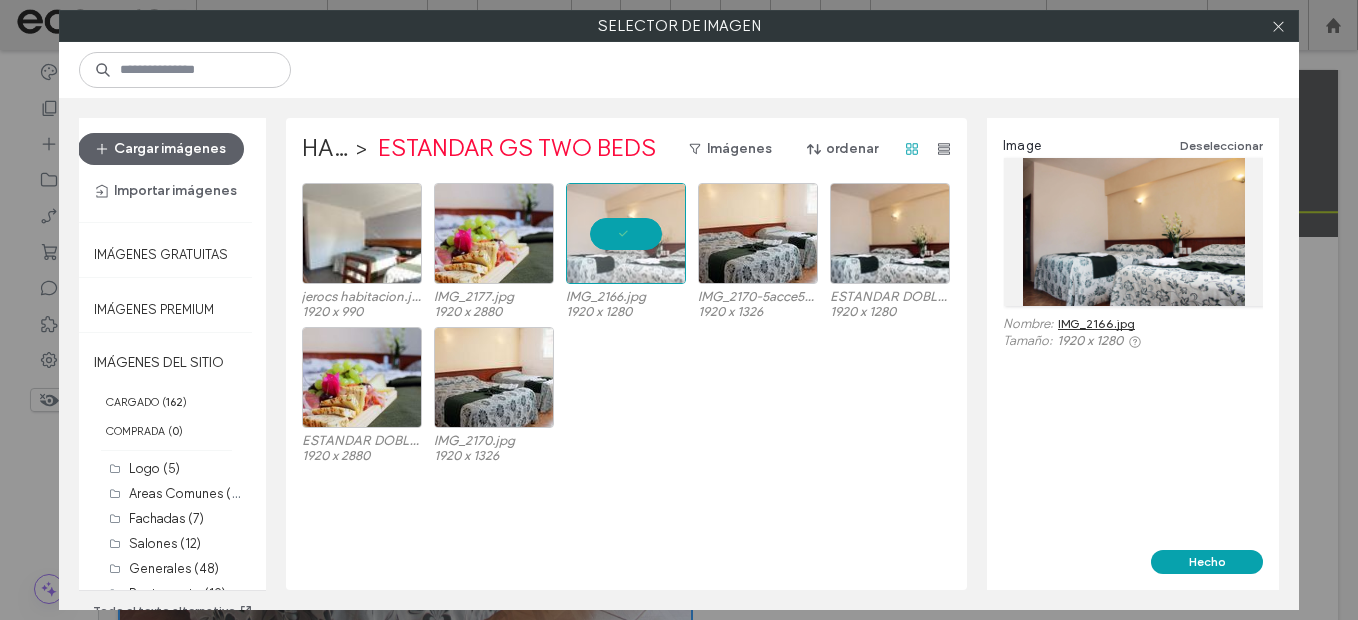 click on "Hecho" at bounding box center (1133, 570) 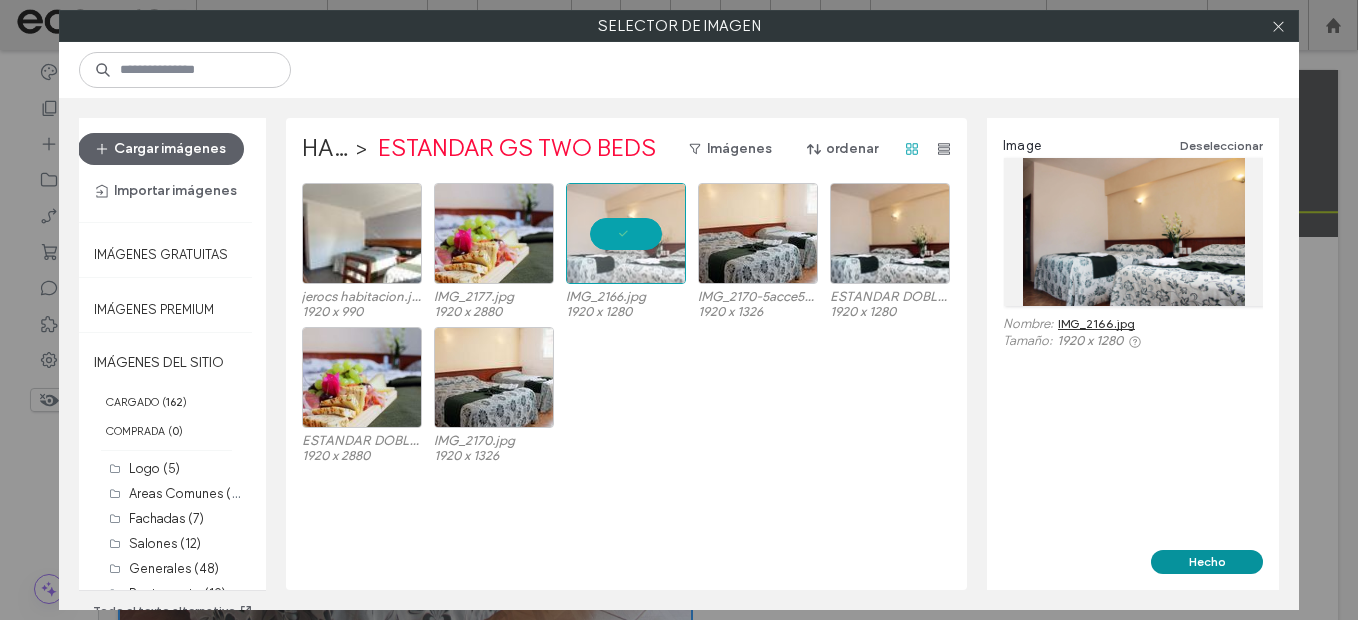 click on "Hecho" at bounding box center [1207, 562] 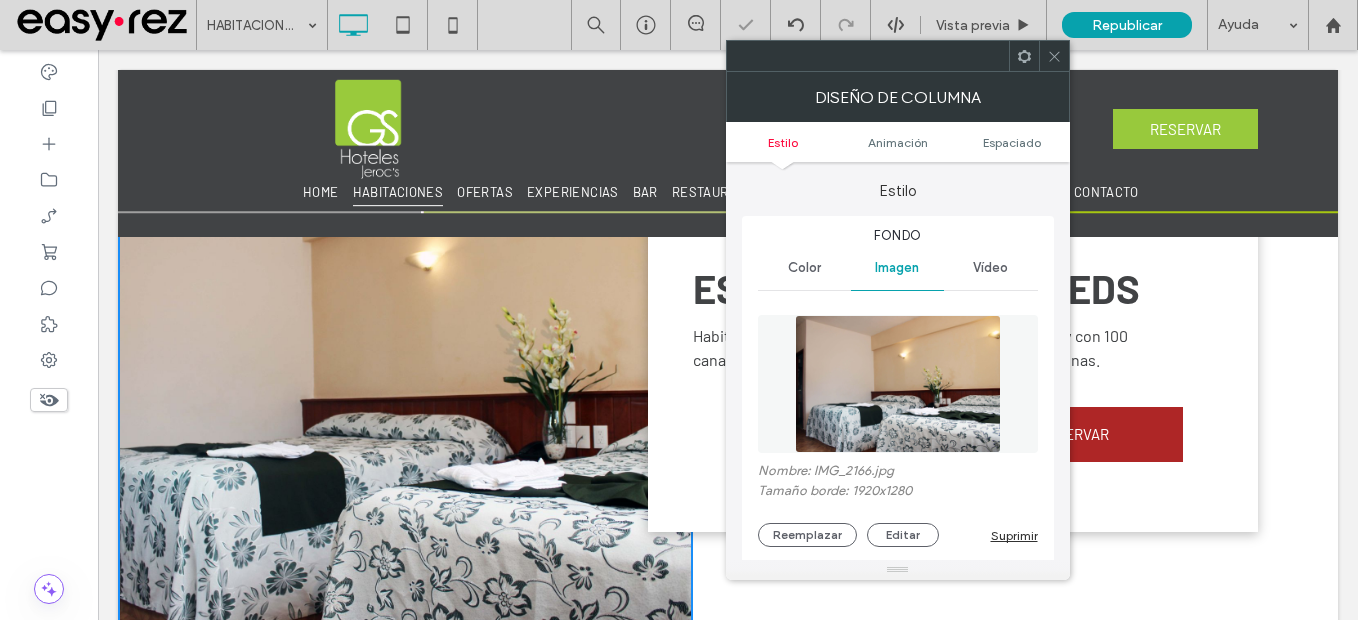 click 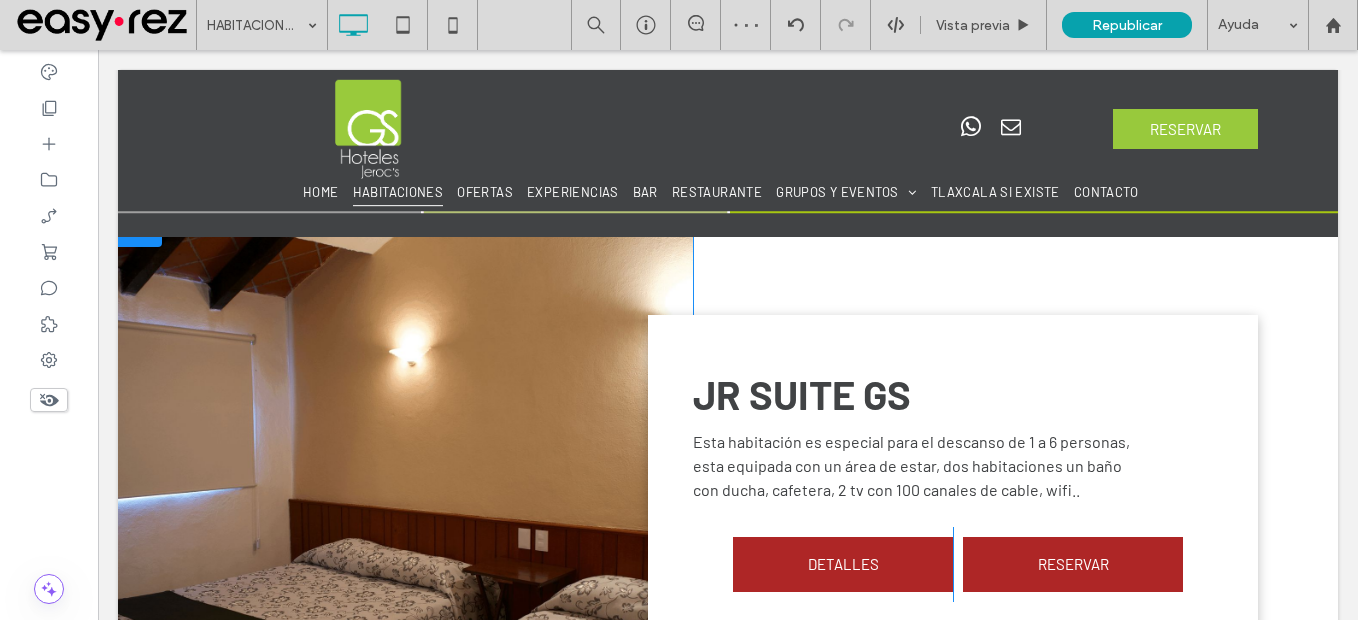 scroll, scrollTop: 2200, scrollLeft: 0, axis: vertical 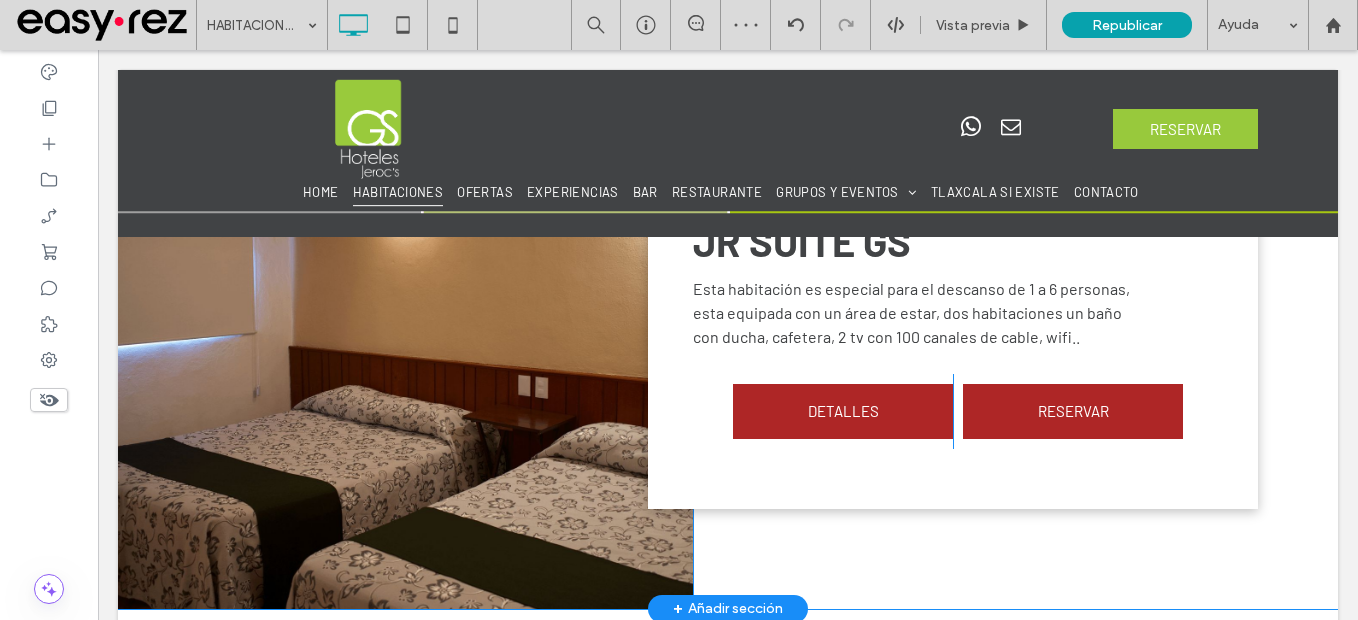 click on "Click To Paste" at bounding box center (405, 335) 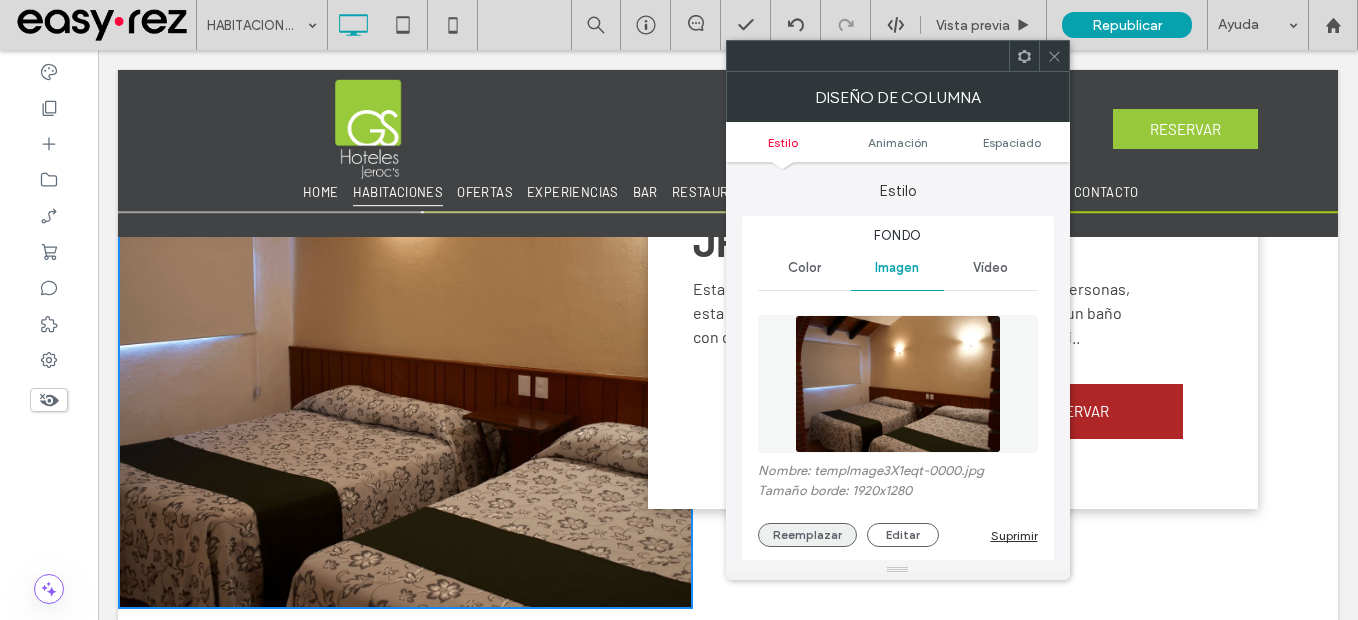 click on "Reemplazar" at bounding box center [807, 535] 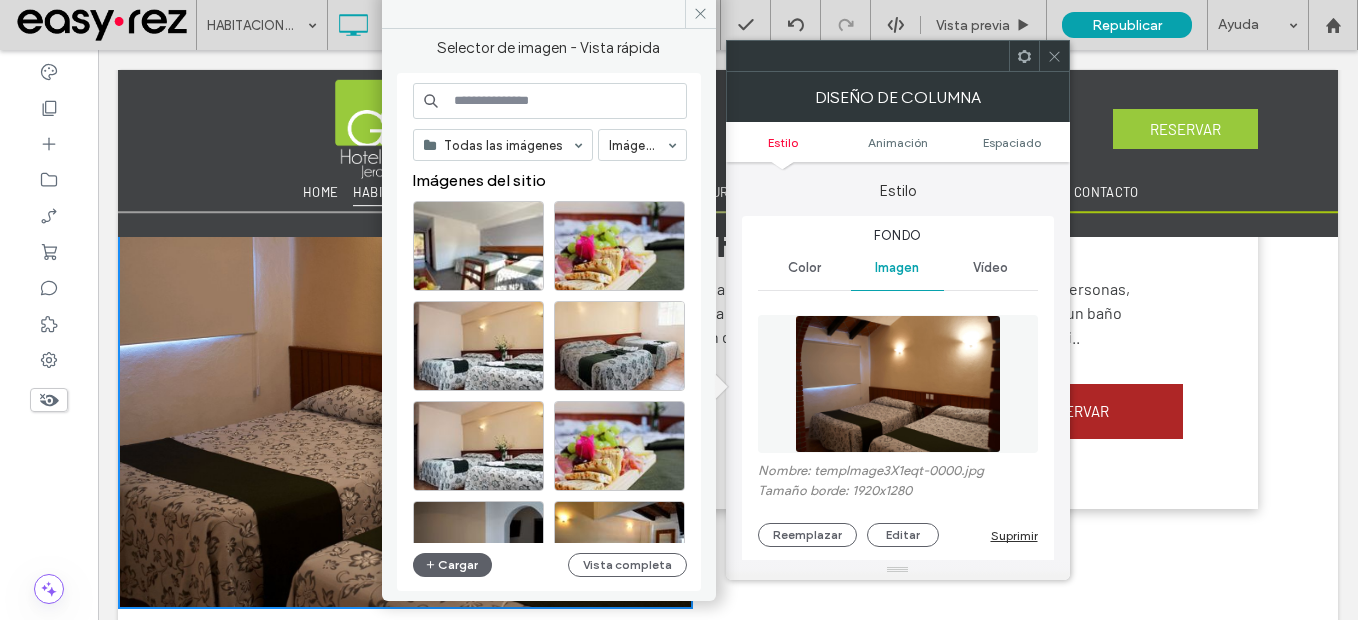 click on "Vista completa" at bounding box center (627, 565) 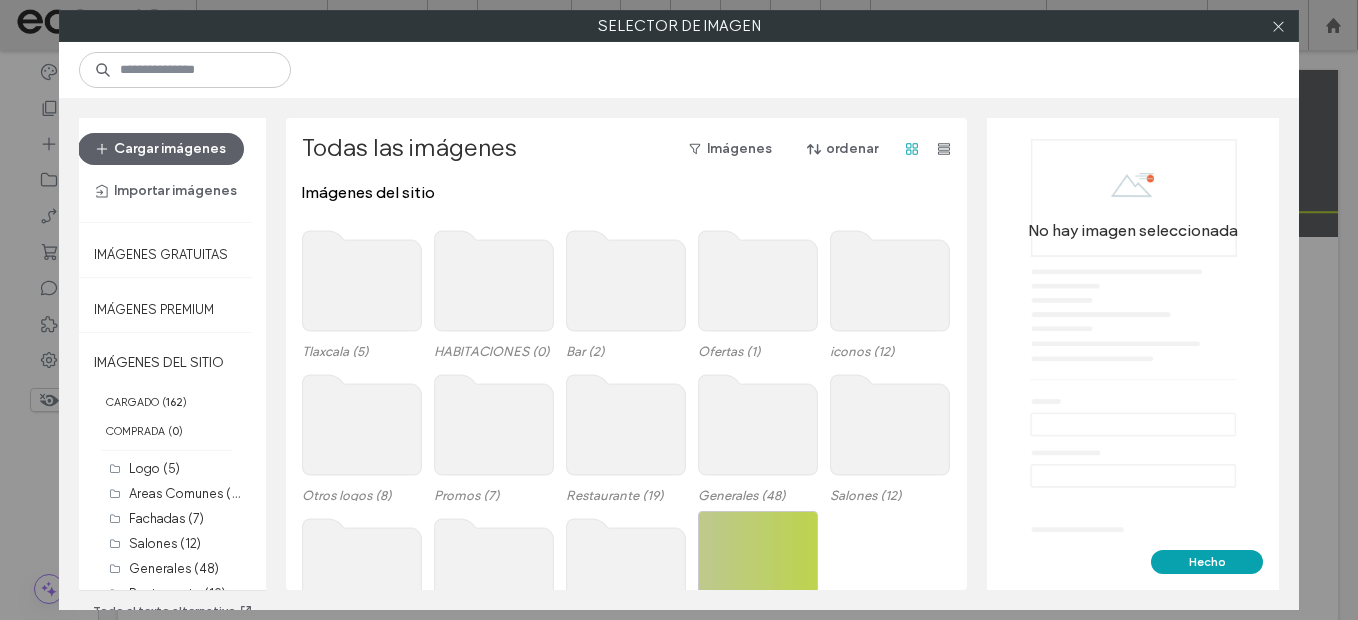 click 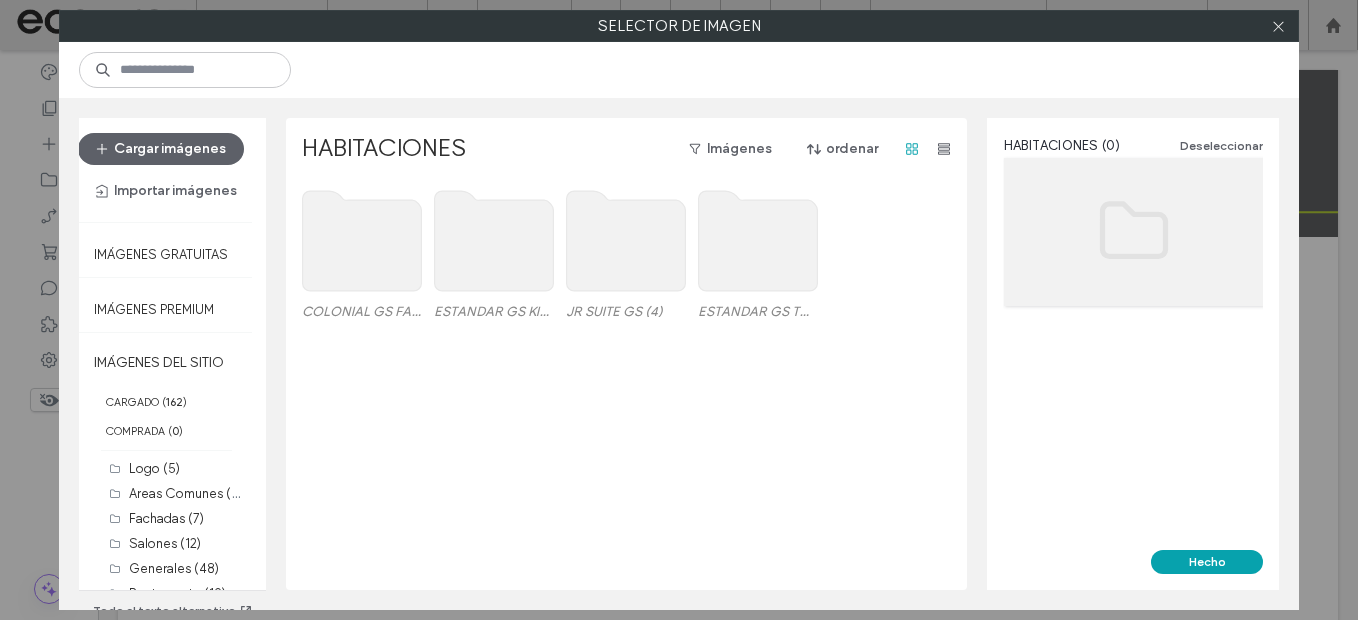 click 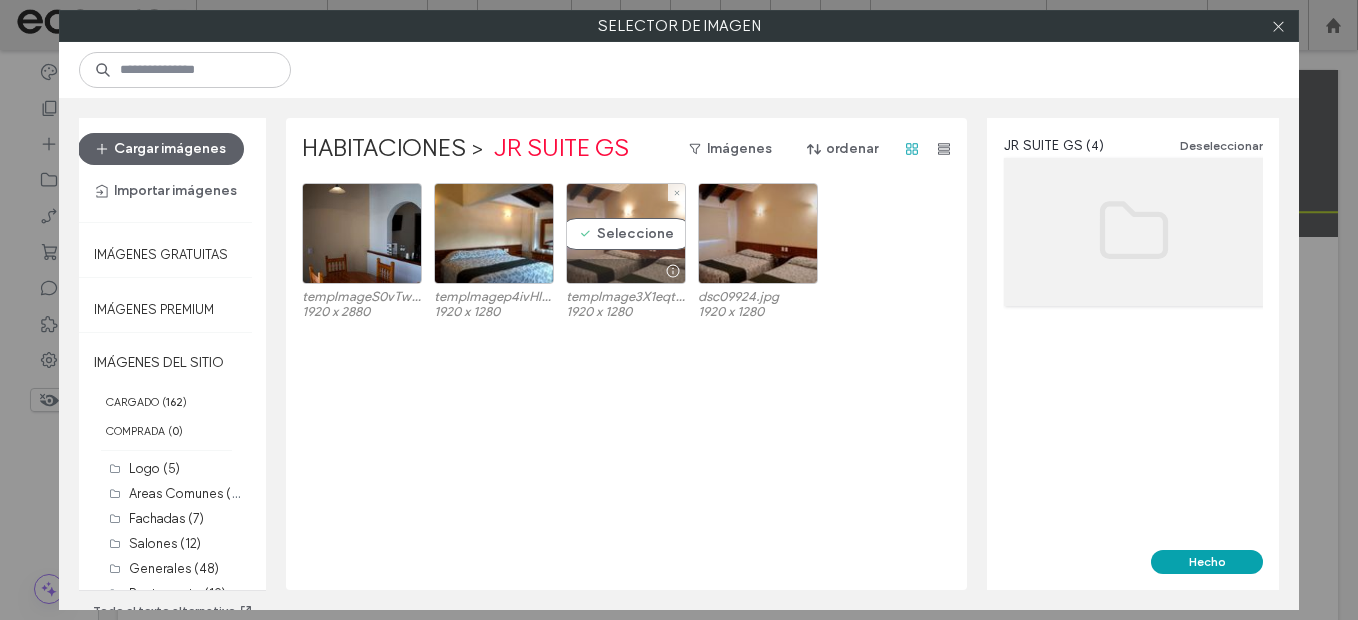 click on "Seleccione" at bounding box center (626, 233) 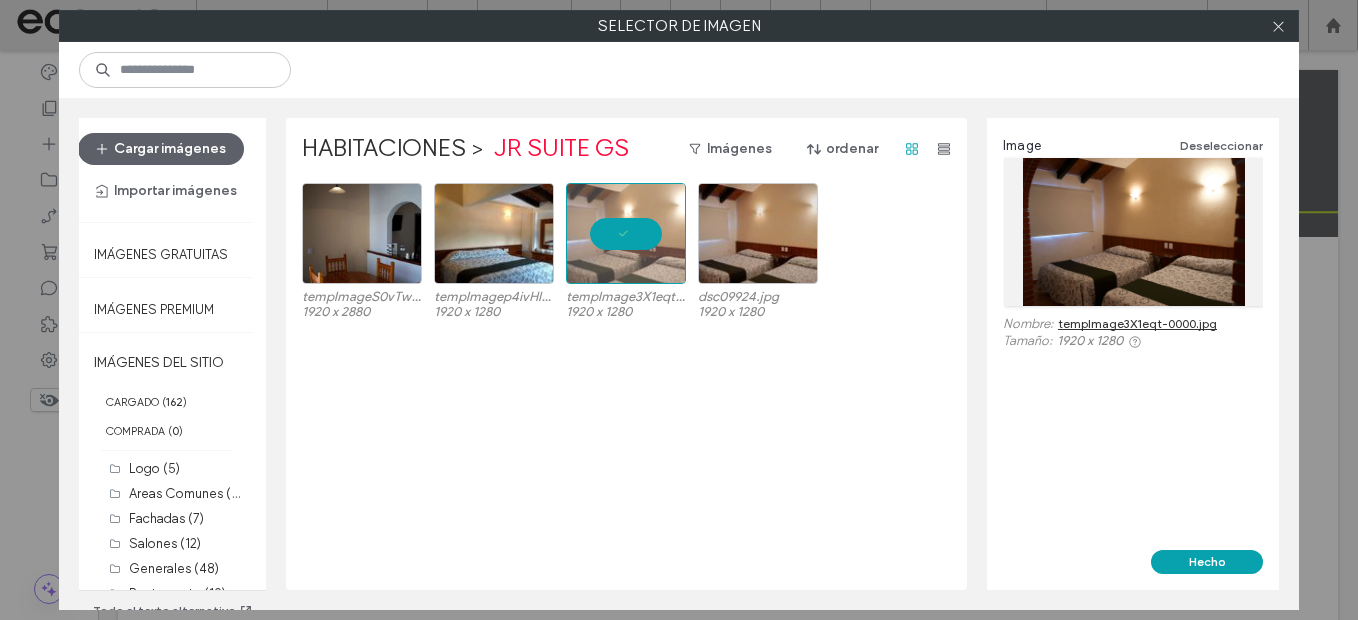 click on "Image Deseleccionar Nombre: tempImage3X1eqt-0000.jpg Tamaño: 1920 x 1280" at bounding box center (1133, 334) 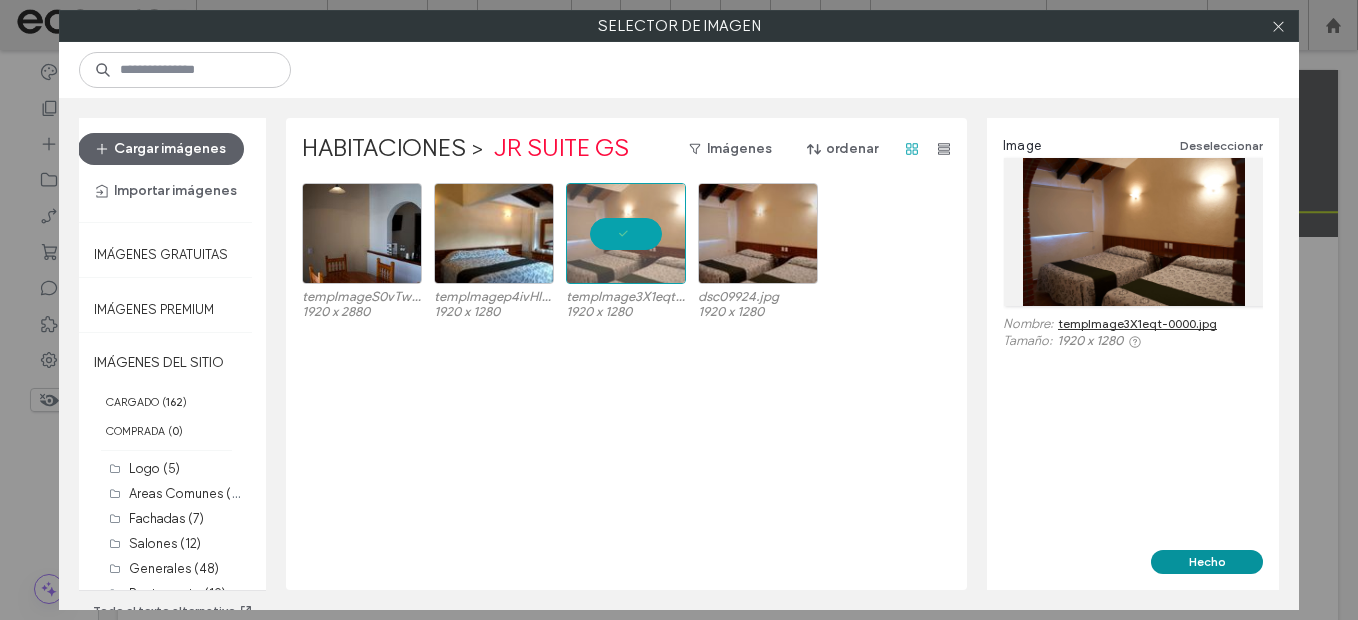 click on "Hecho" at bounding box center (1207, 562) 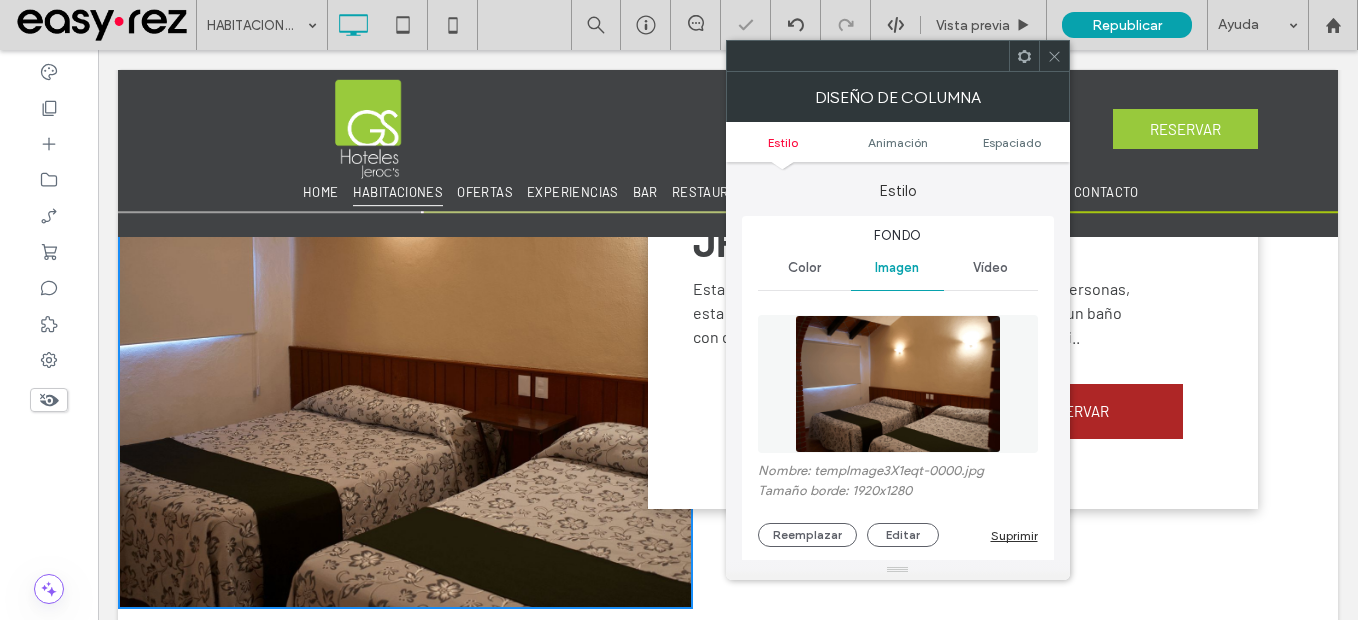 click 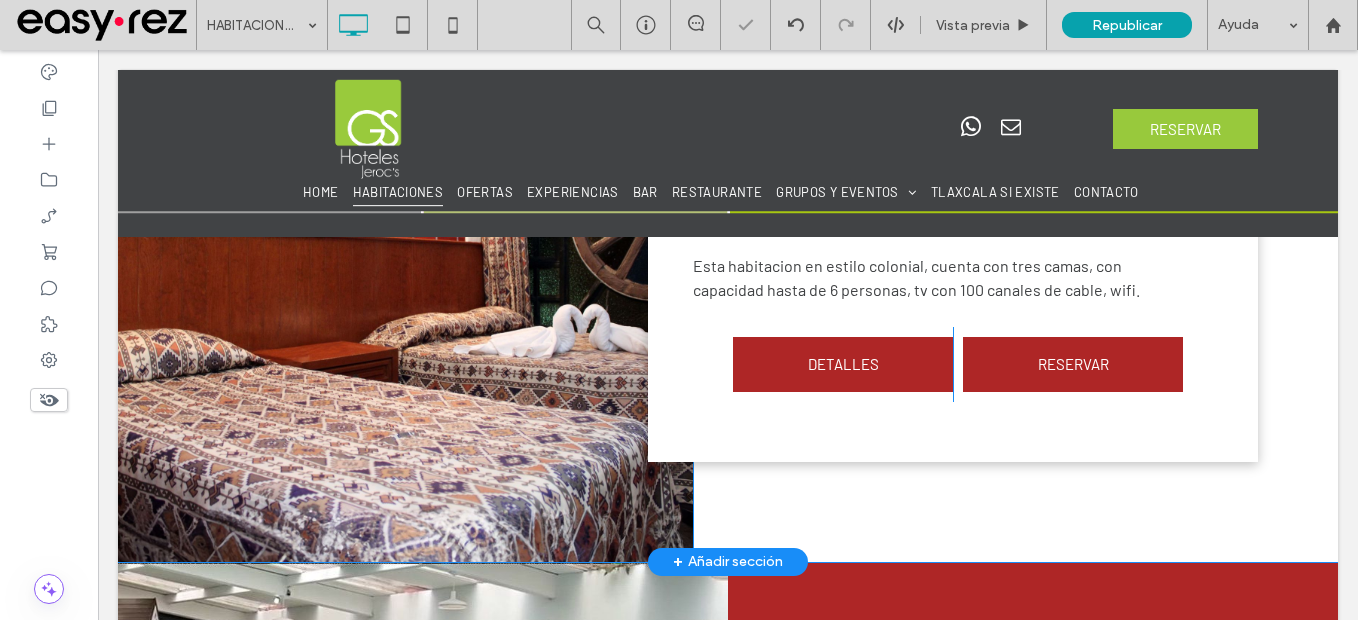 scroll, scrollTop: 2700, scrollLeft: 0, axis: vertical 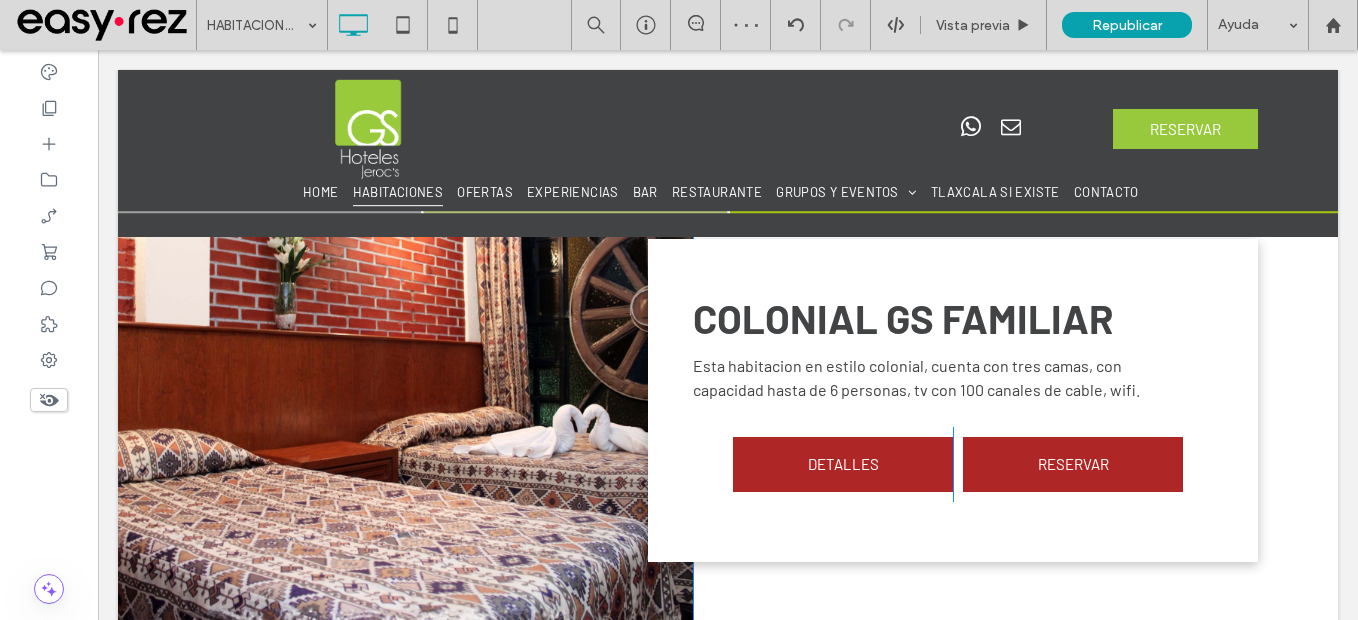 click on "Click To Paste" at bounding box center (405, 400) 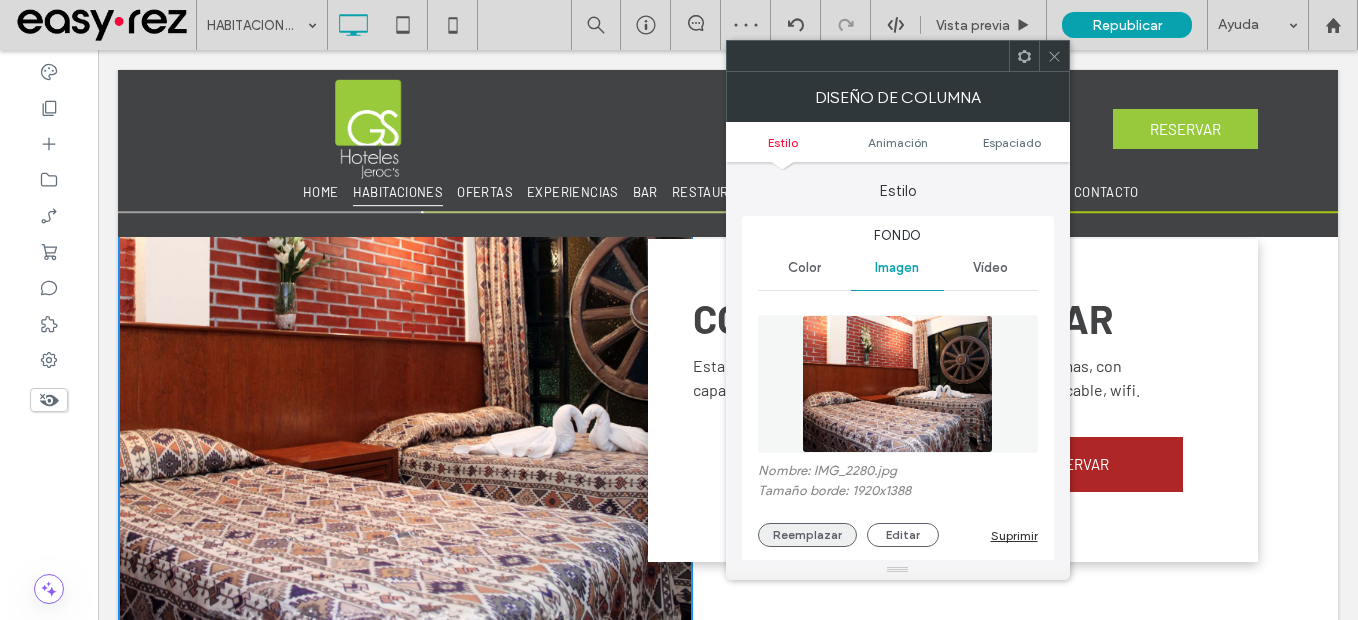 drag, startPoint x: 830, startPoint y: 532, endPoint x: 814, endPoint y: 542, distance: 18.867962 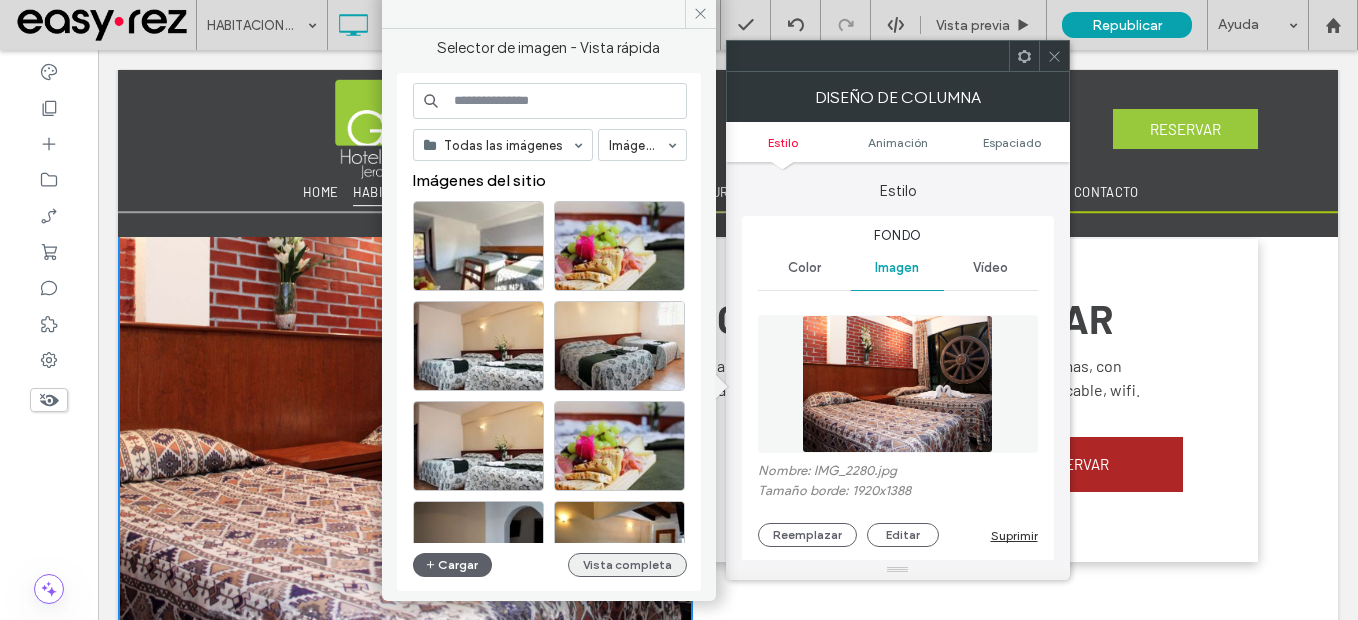 click on "Vista completa" at bounding box center (627, 565) 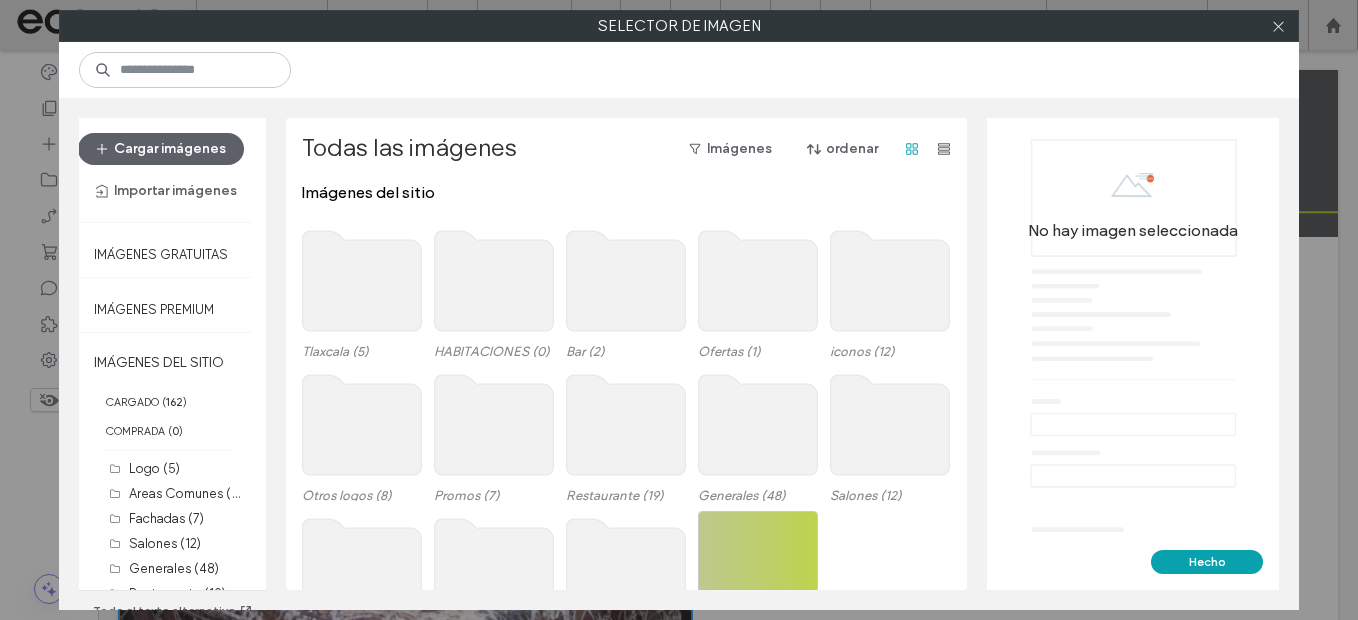 click 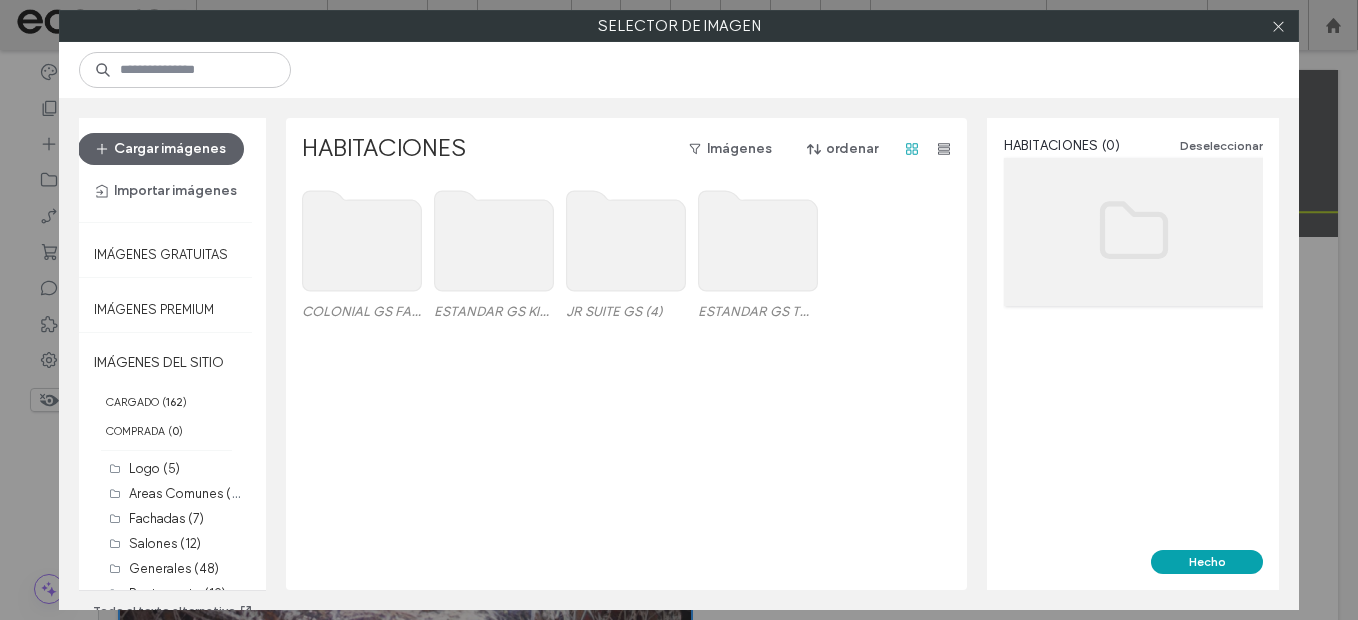 click 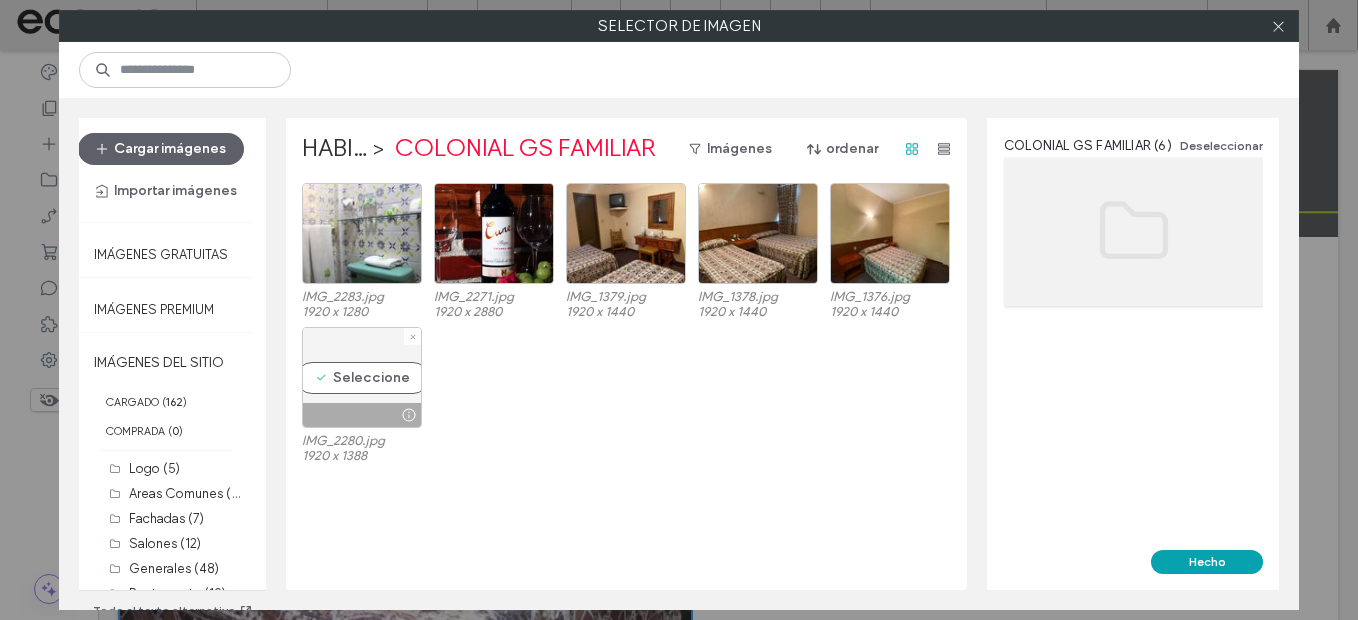 click on "Seleccione" at bounding box center [362, 377] 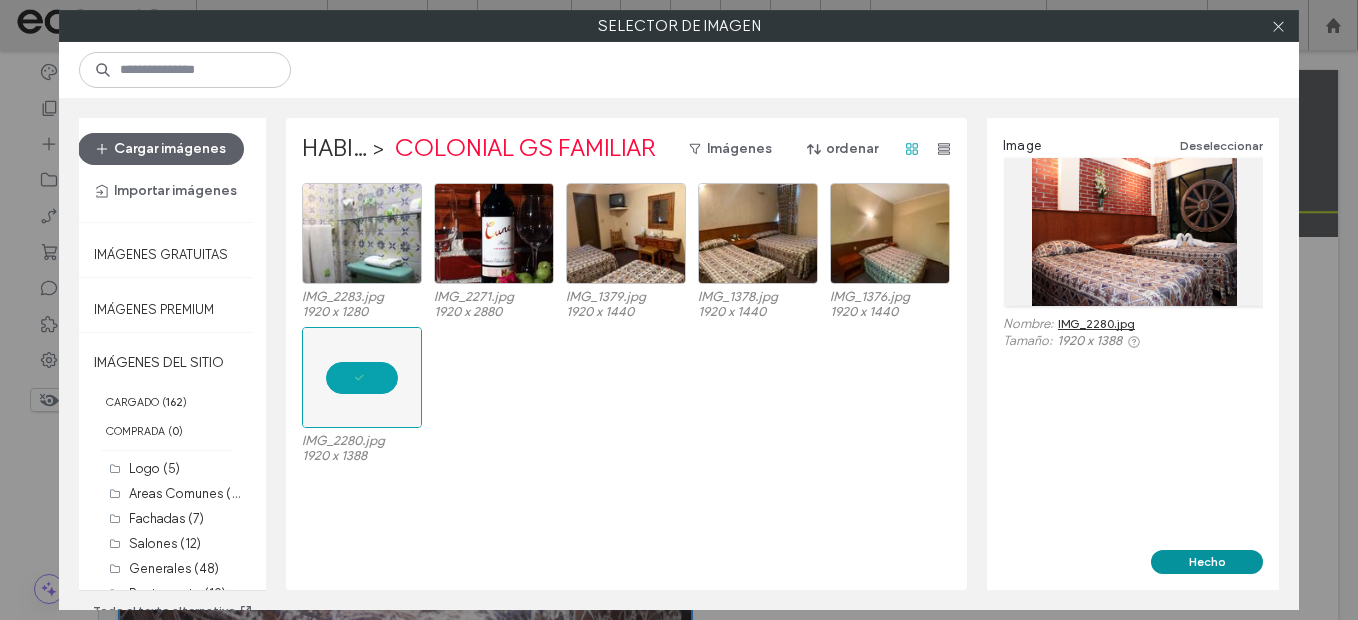 click on "Hecho" at bounding box center (1207, 562) 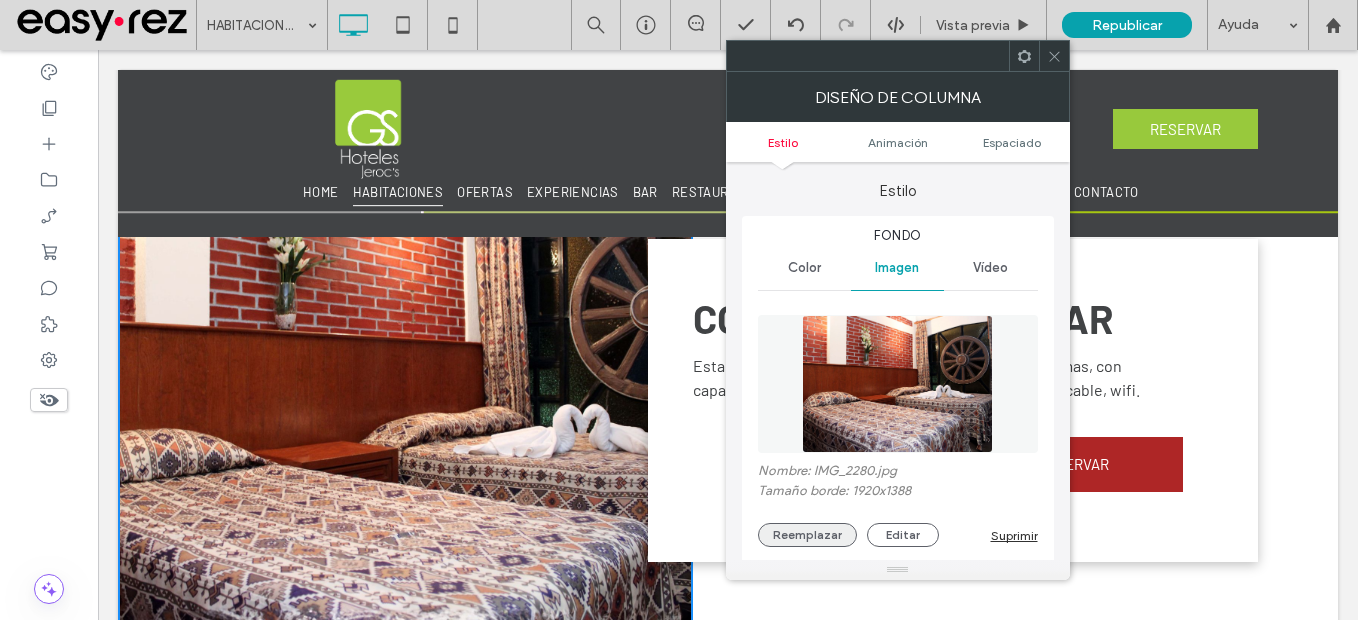click on "Reemplazar" at bounding box center (807, 535) 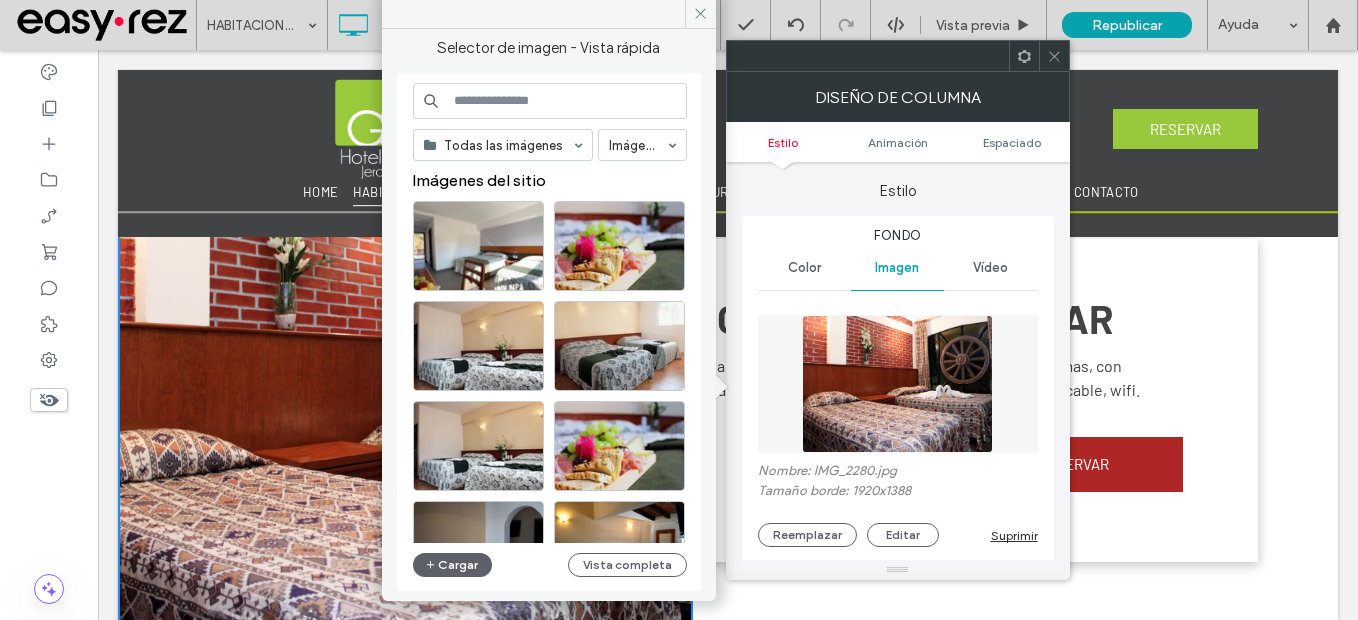 click on "Todas las imágenes Imágenes Imágenes del sitio Cargar Vista completa" at bounding box center (550, 332) 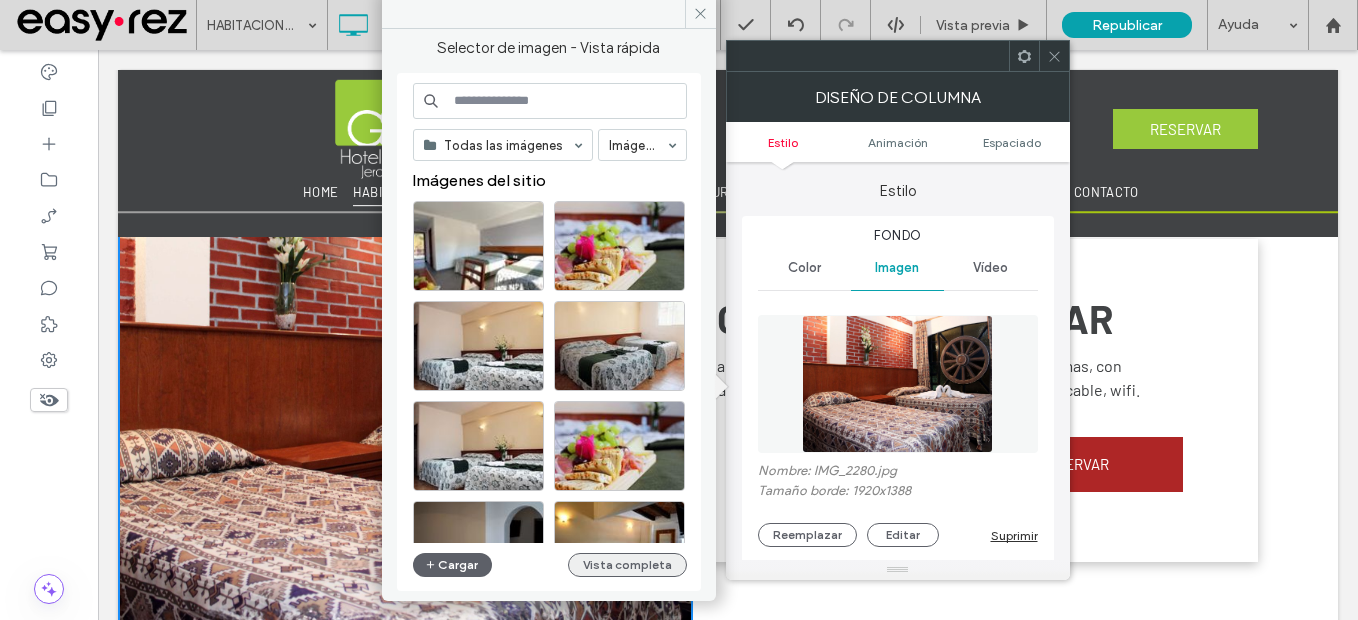 click on "Vista completa" at bounding box center [627, 565] 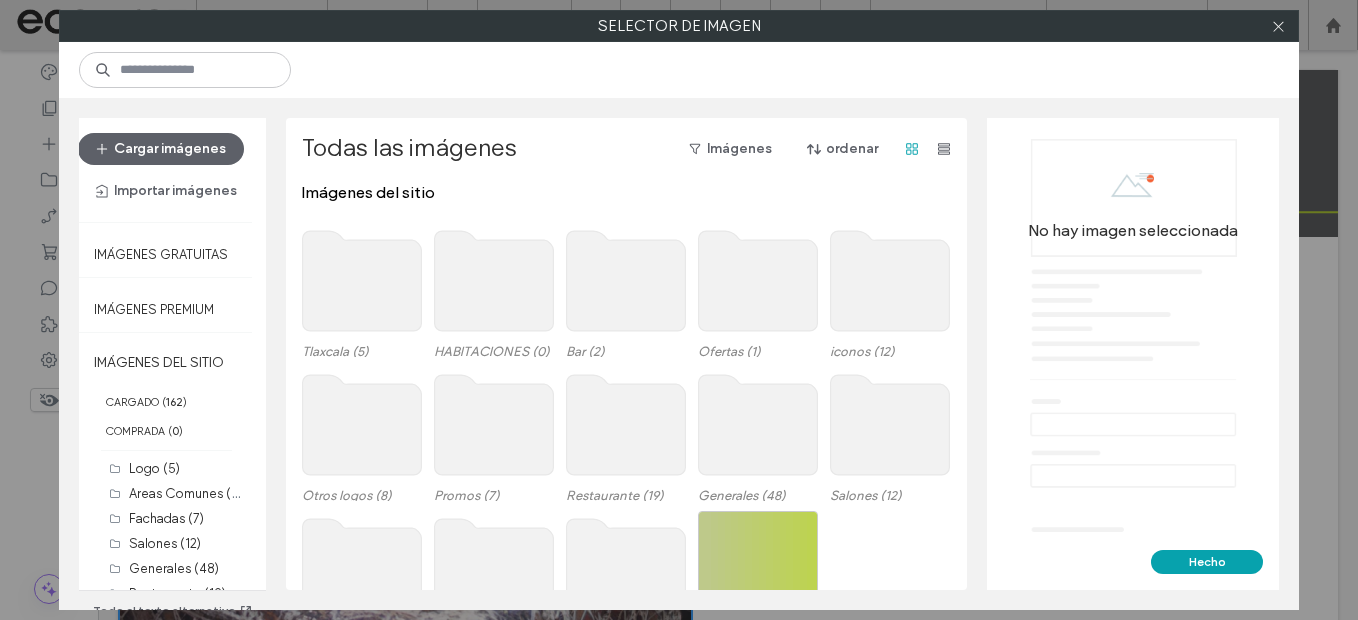 click 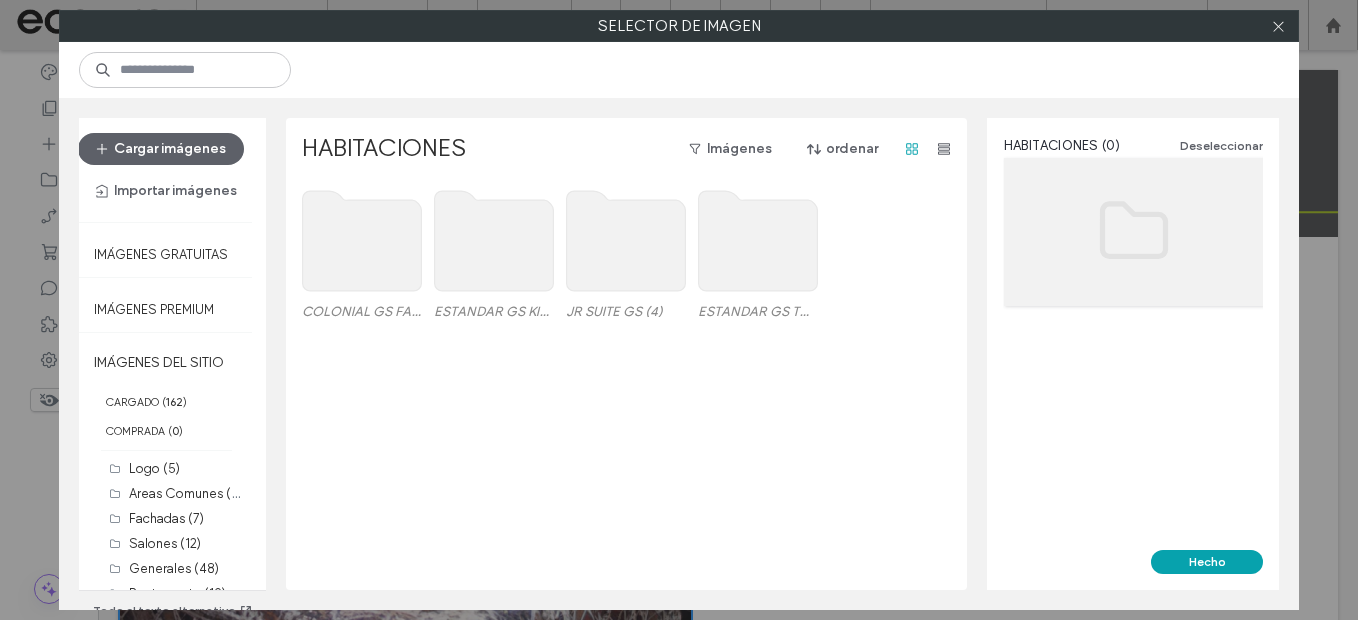 click 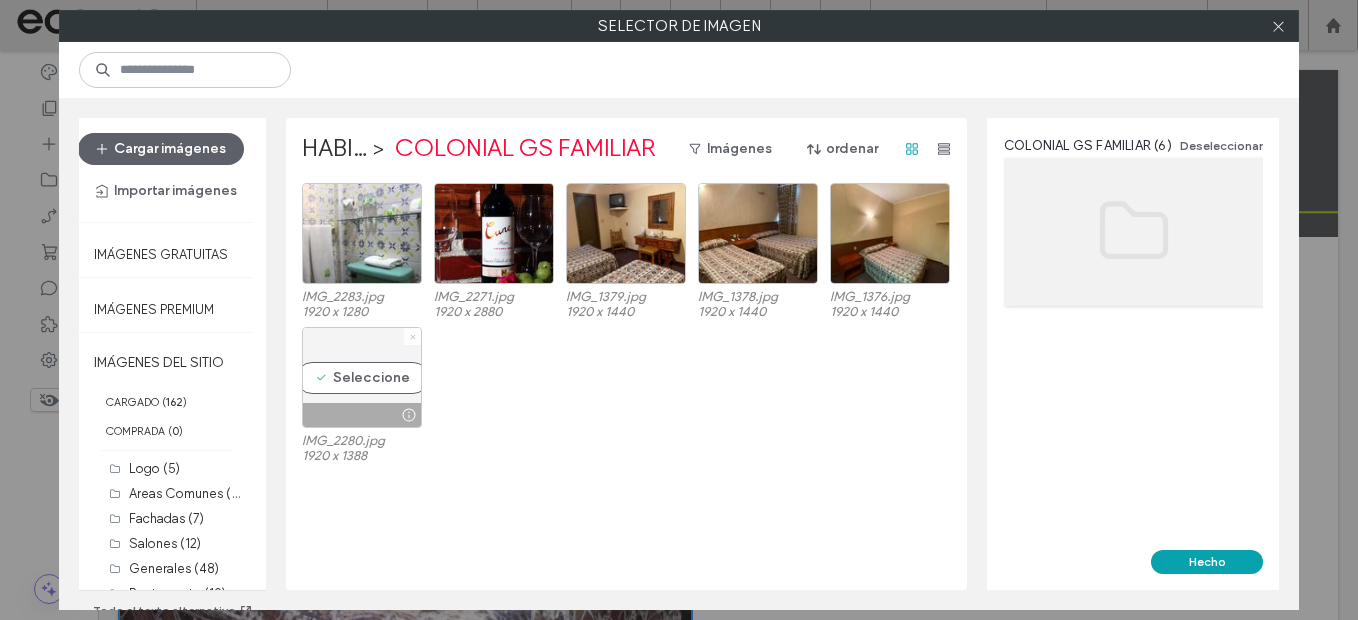 click at bounding box center [413, 336] 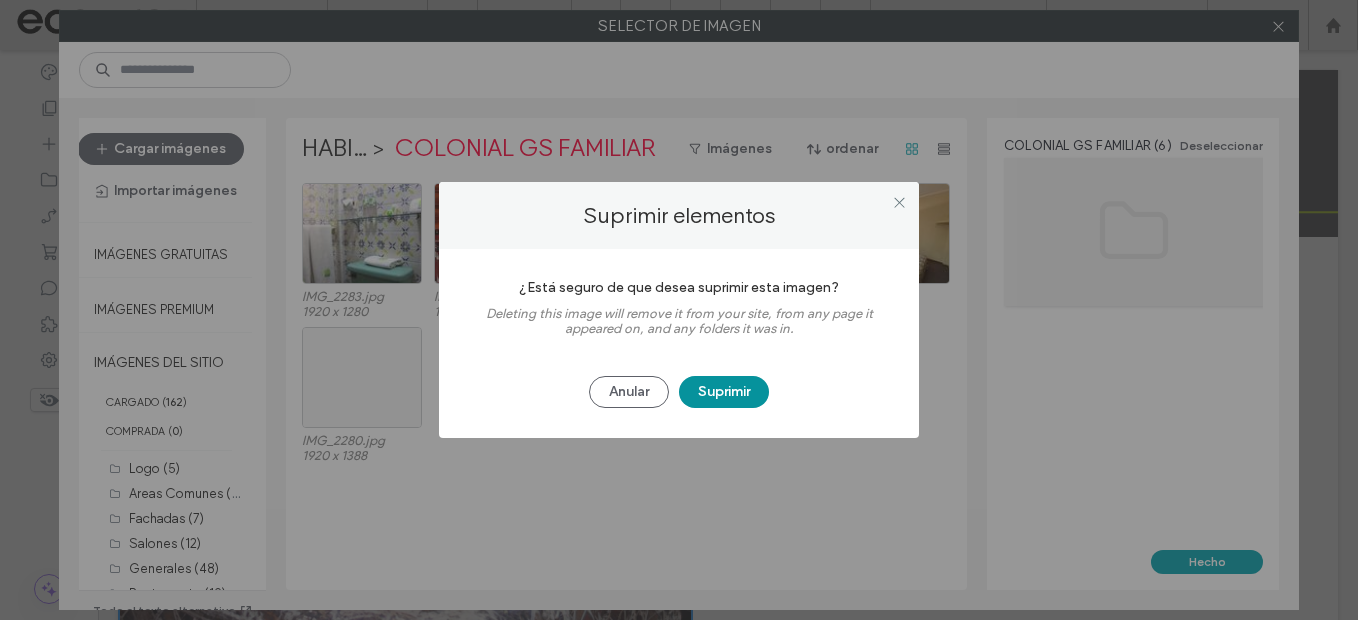click on "Suprimir" at bounding box center [724, 392] 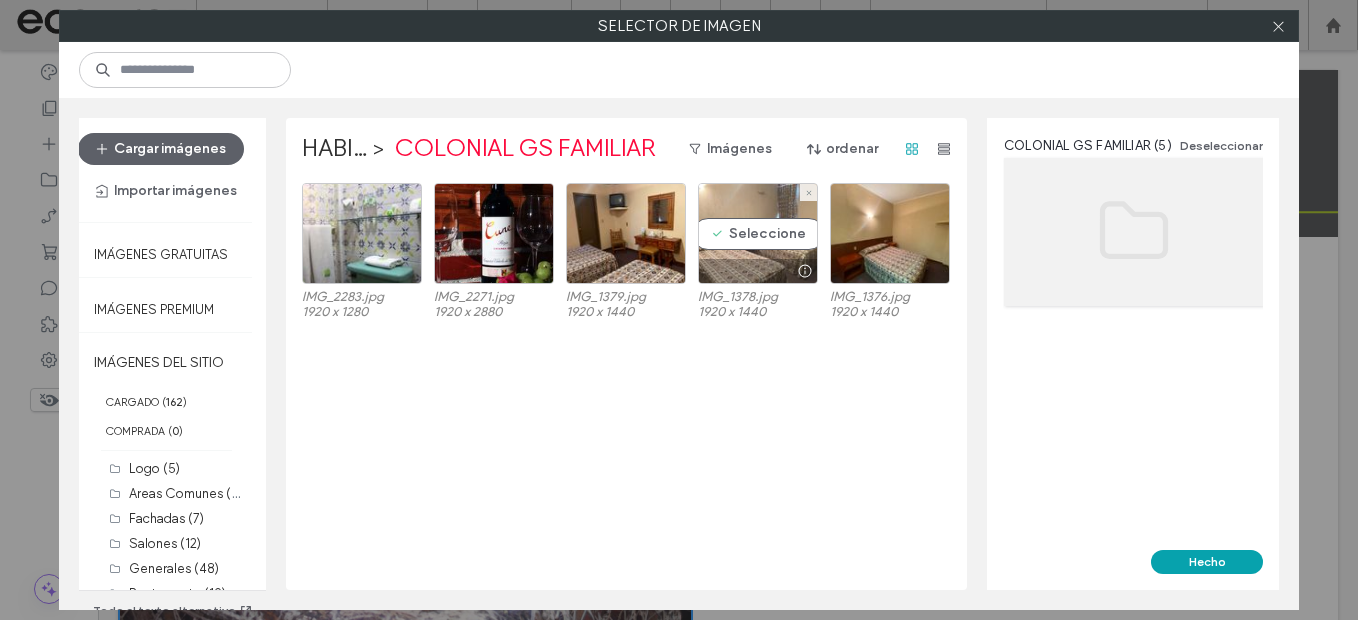 click on "Seleccione" at bounding box center (758, 233) 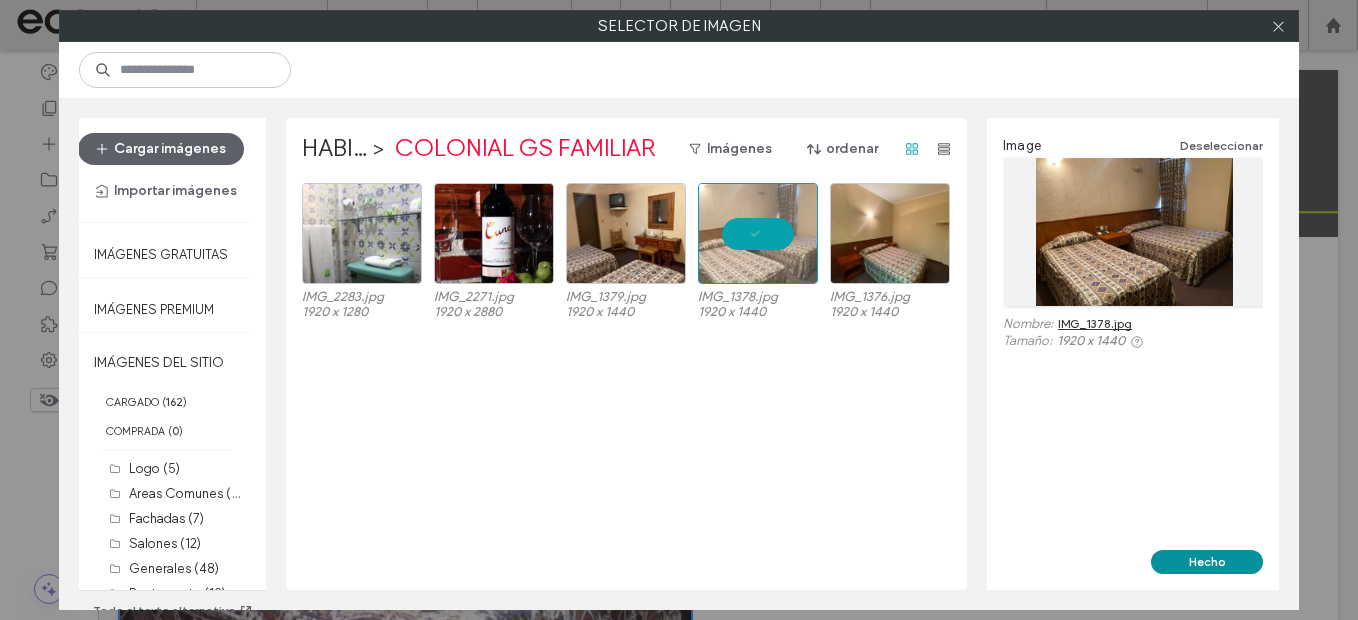 click on "Hecho" at bounding box center [1207, 562] 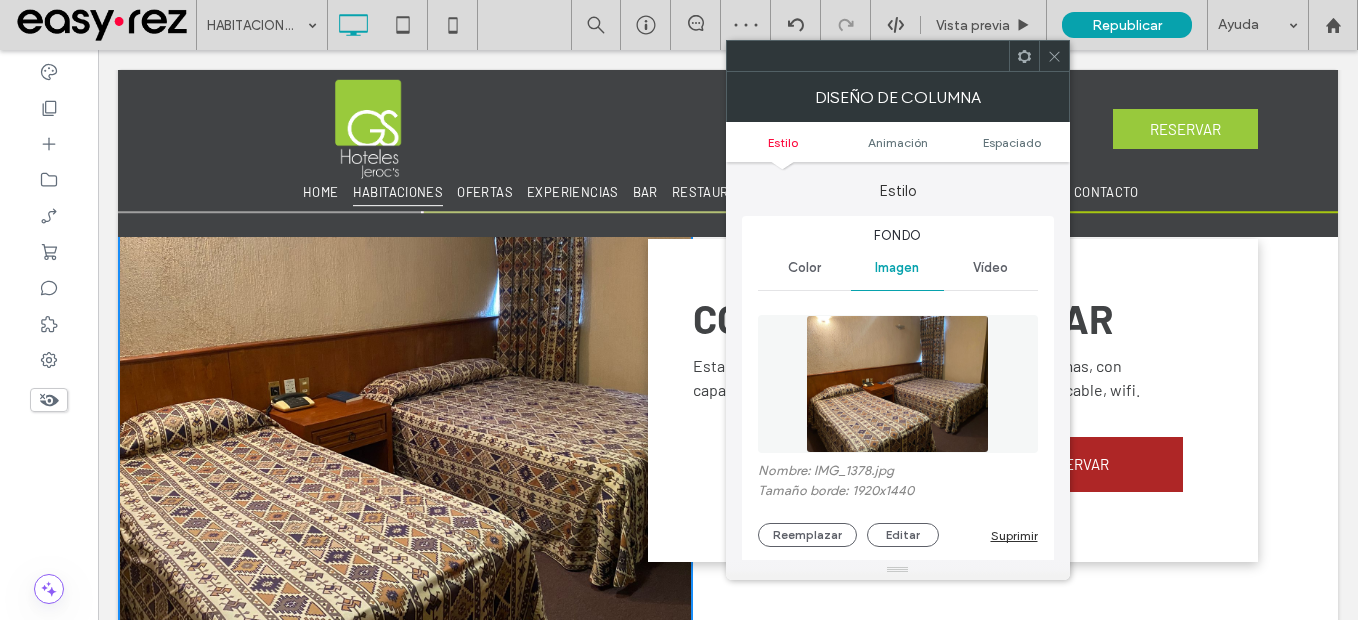 click 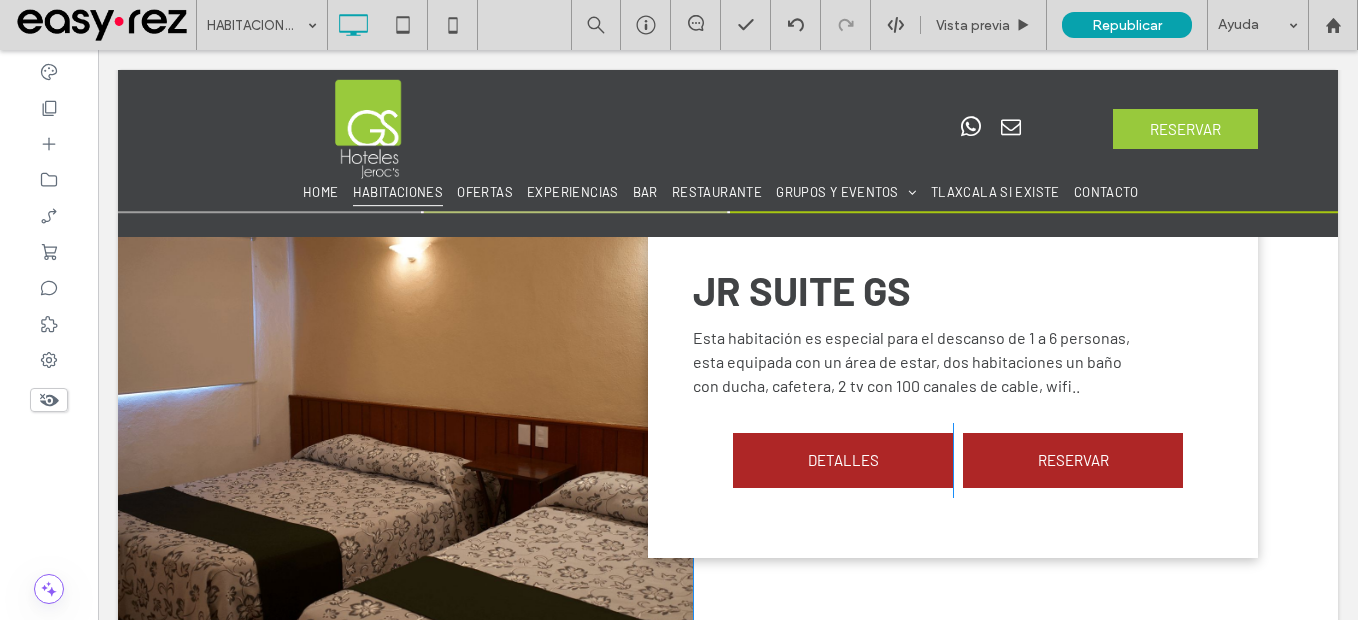 scroll, scrollTop: 2200, scrollLeft: 0, axis: vertical 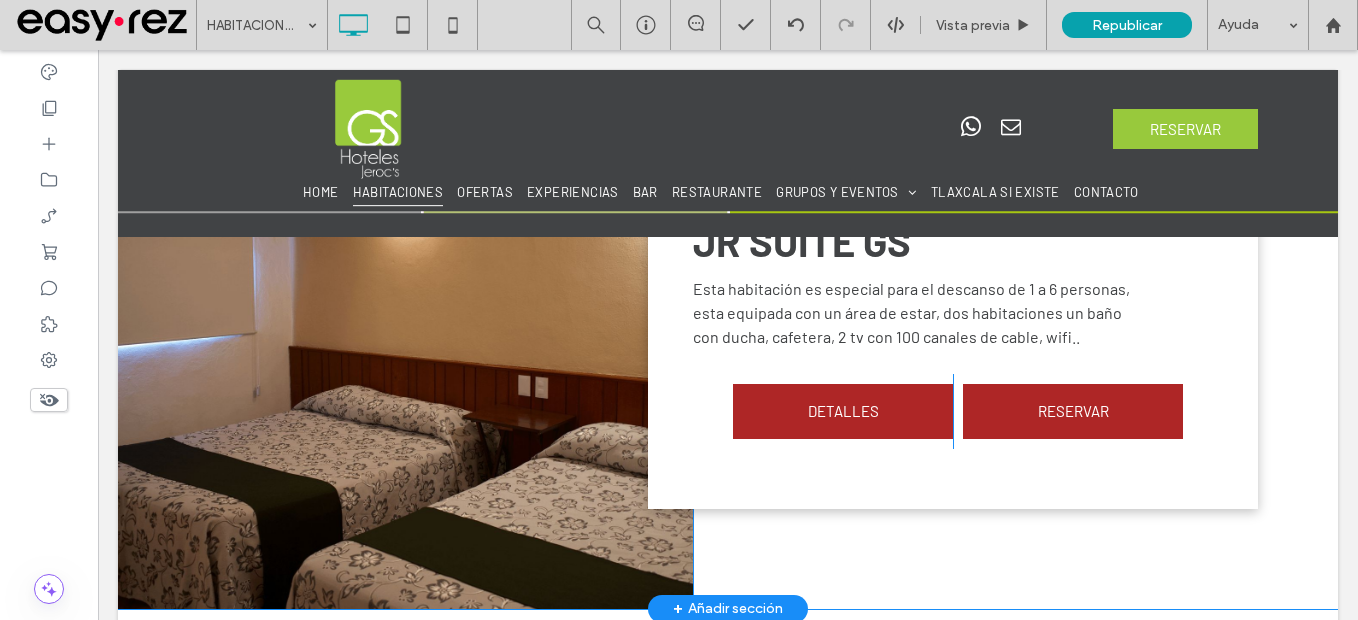 click on "Click To Paste" at bounding box center [405, 335] 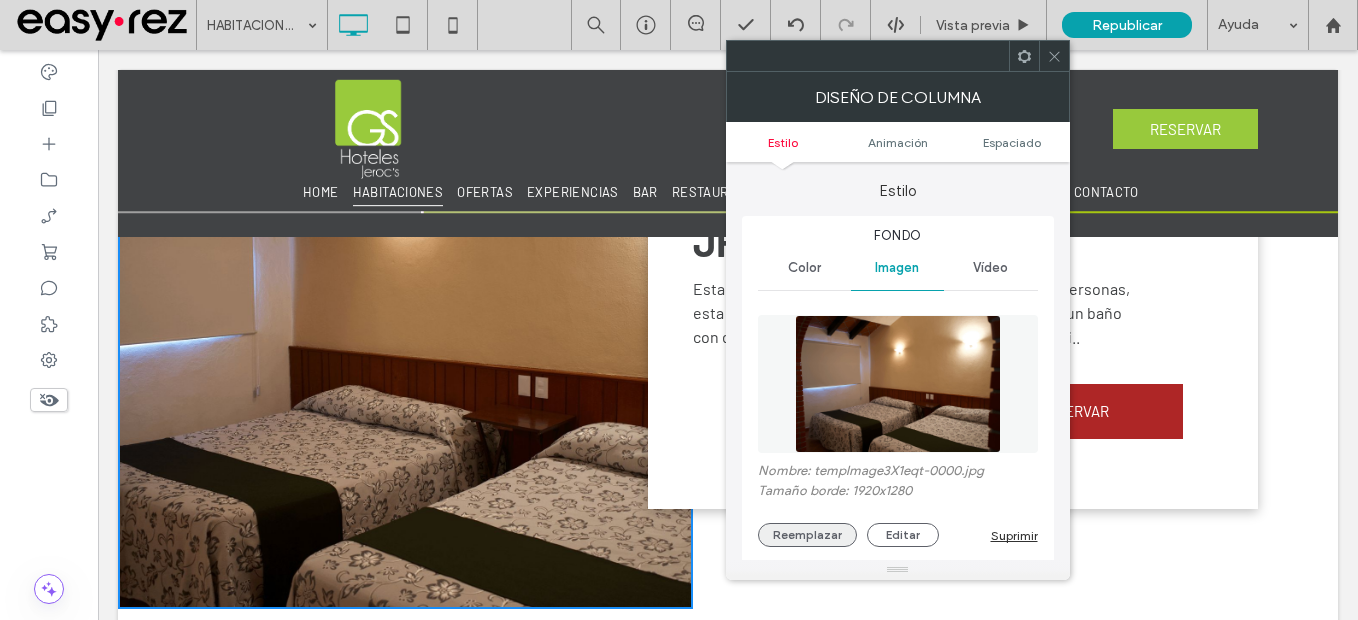 click on "Reemplazar" at bounding box center (807, 535) 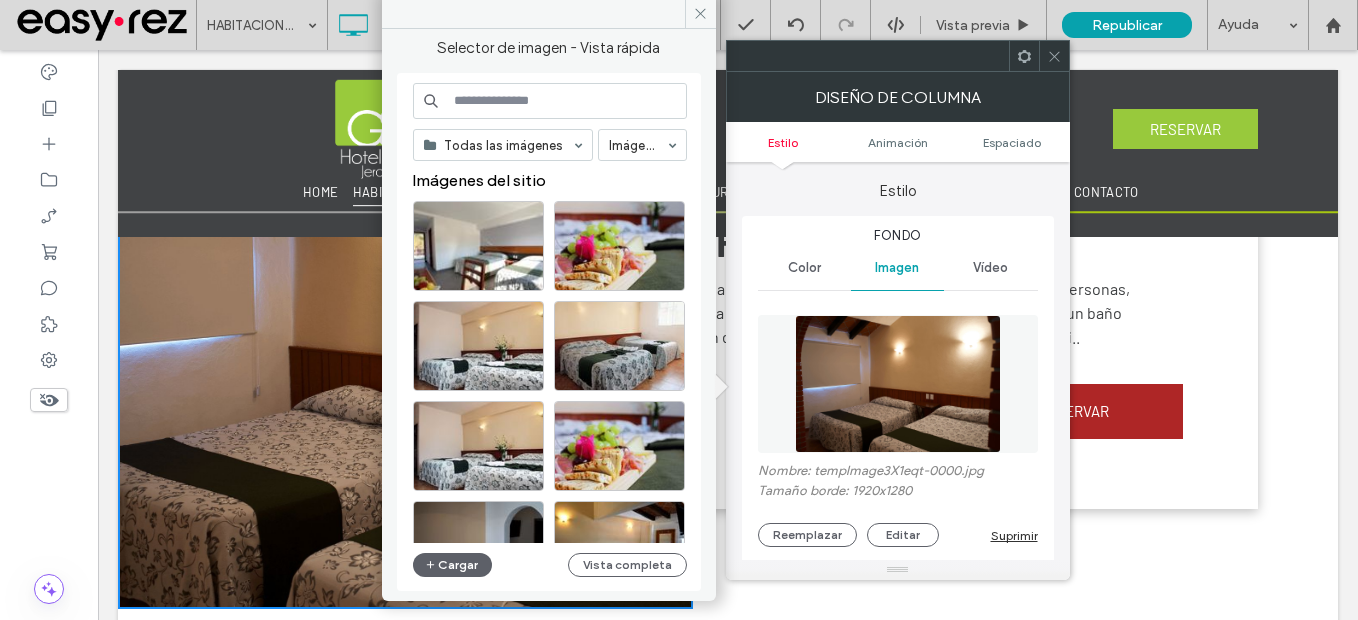 click on "Todas las imágenes Imágenes Imágenes del sitio Cargar Vista completa" at bounding box center [550, 332] 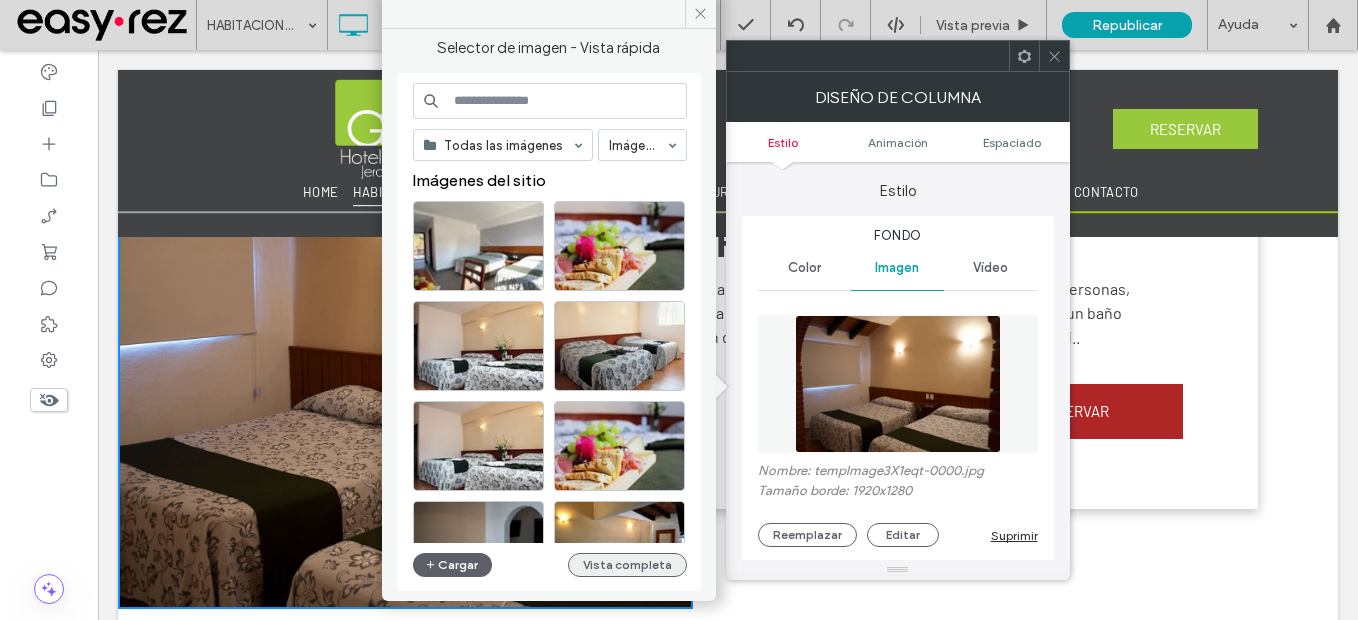 click on "Vista completa" at bounding box center (627, 565) 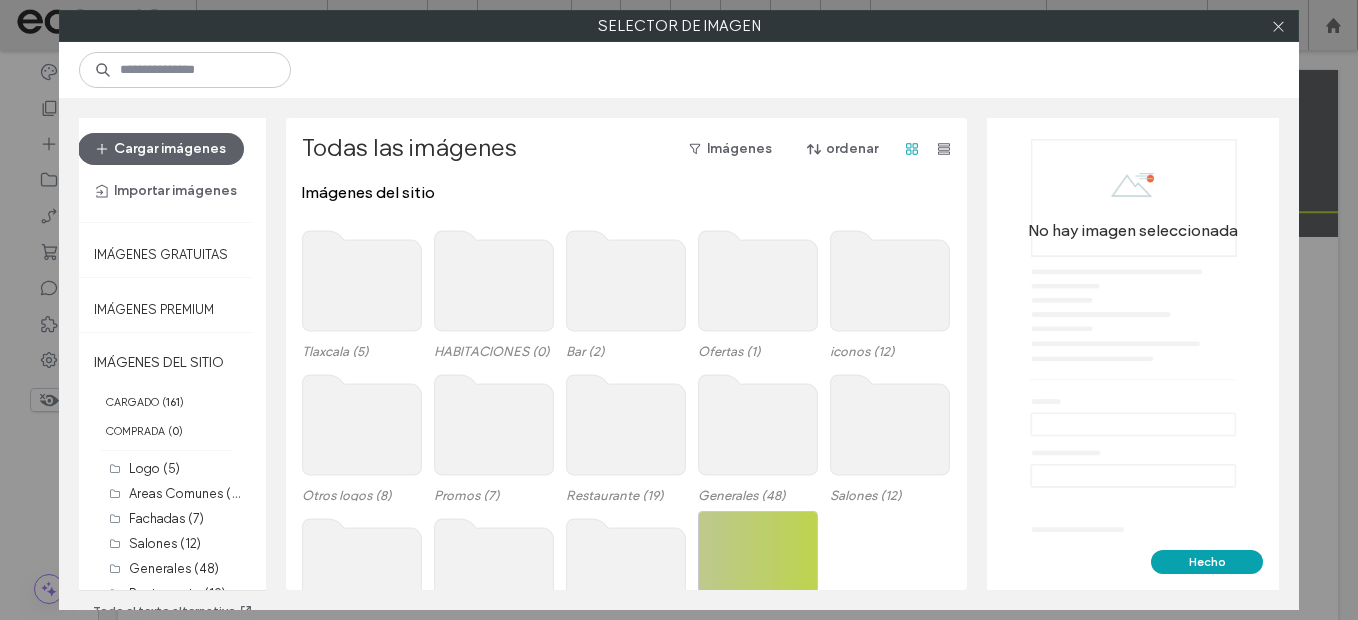 click 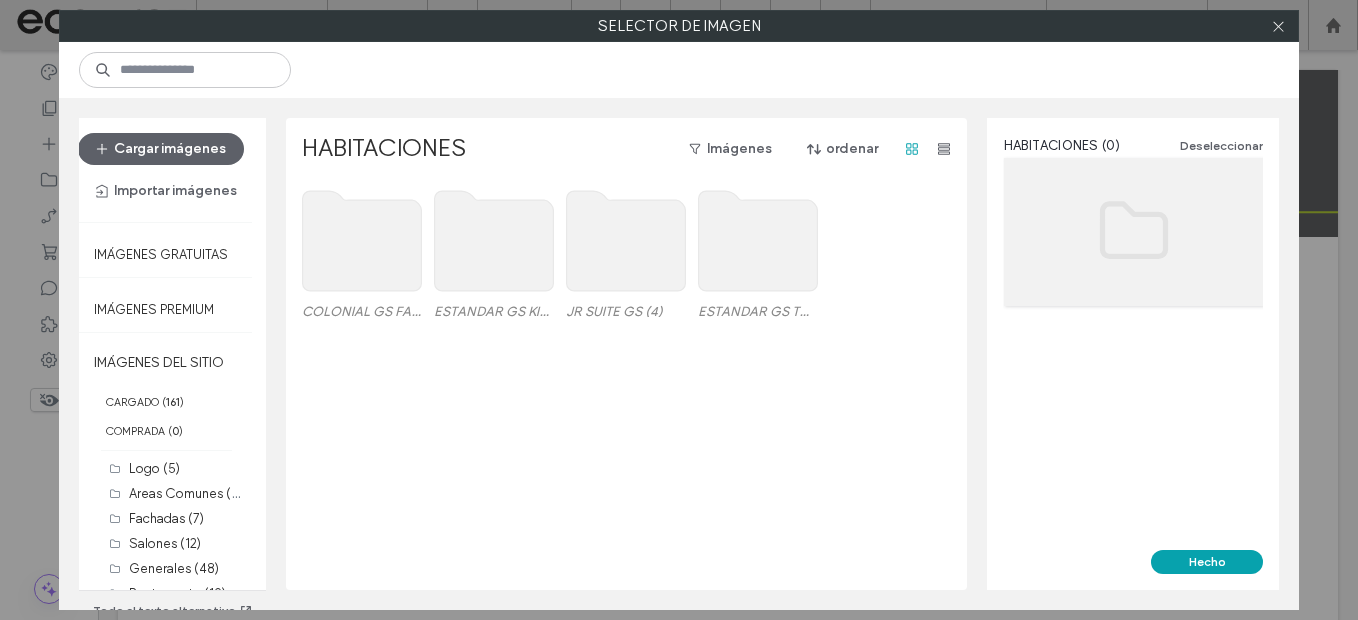 click 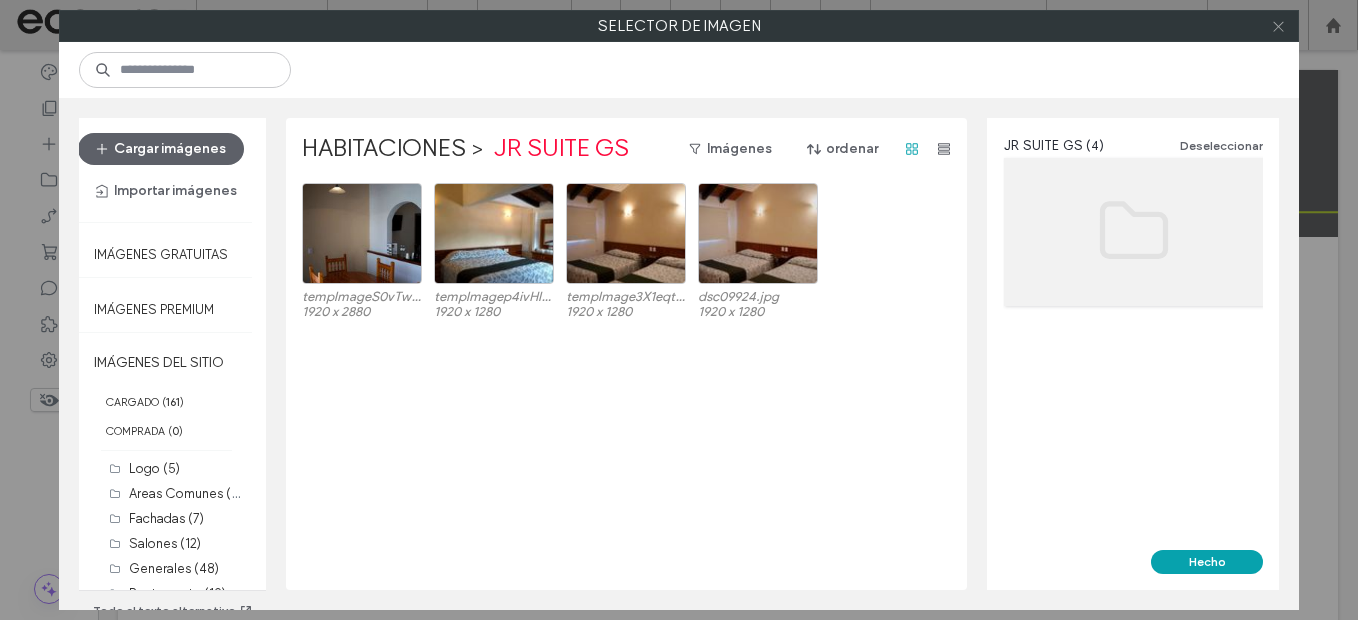 click 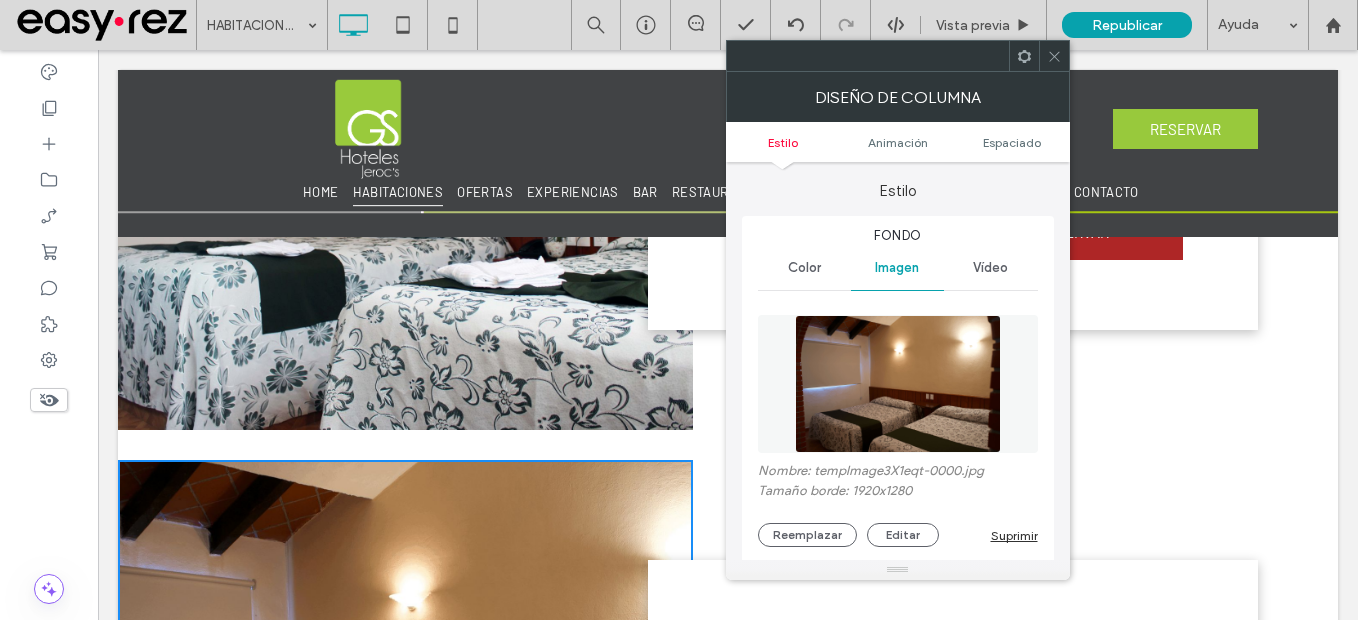 scroll, scrollTop: 1800, scrollLeft: 0, axis: vertical 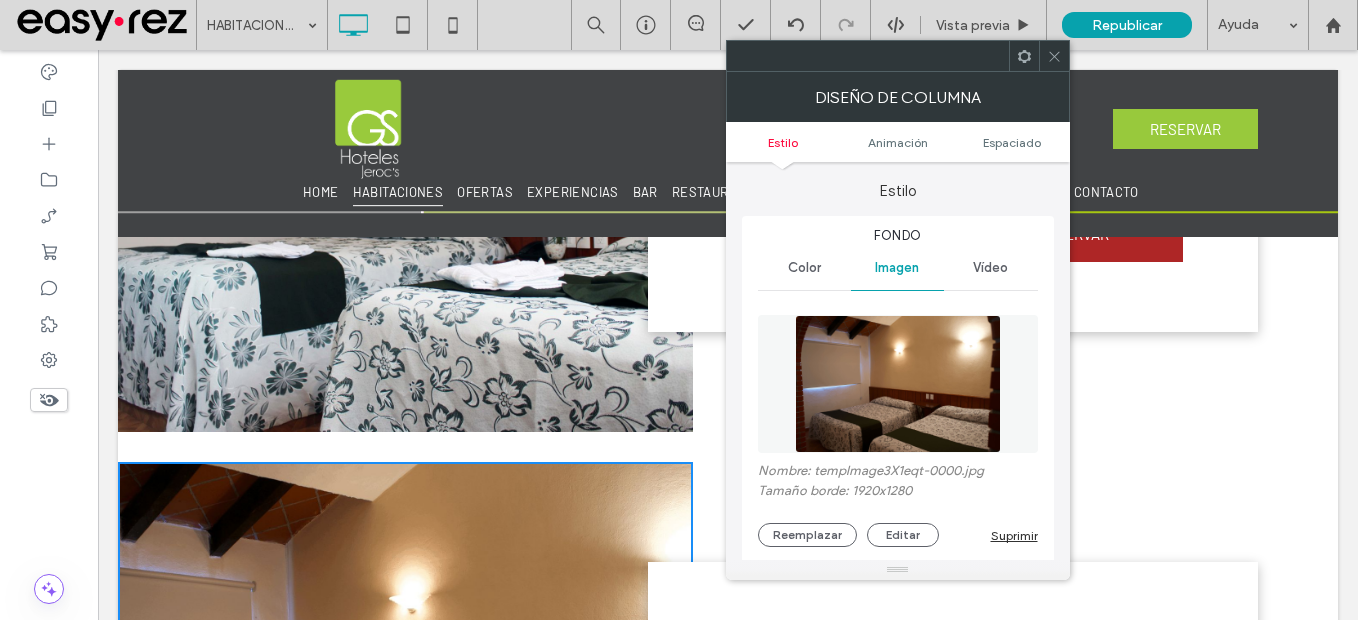 click 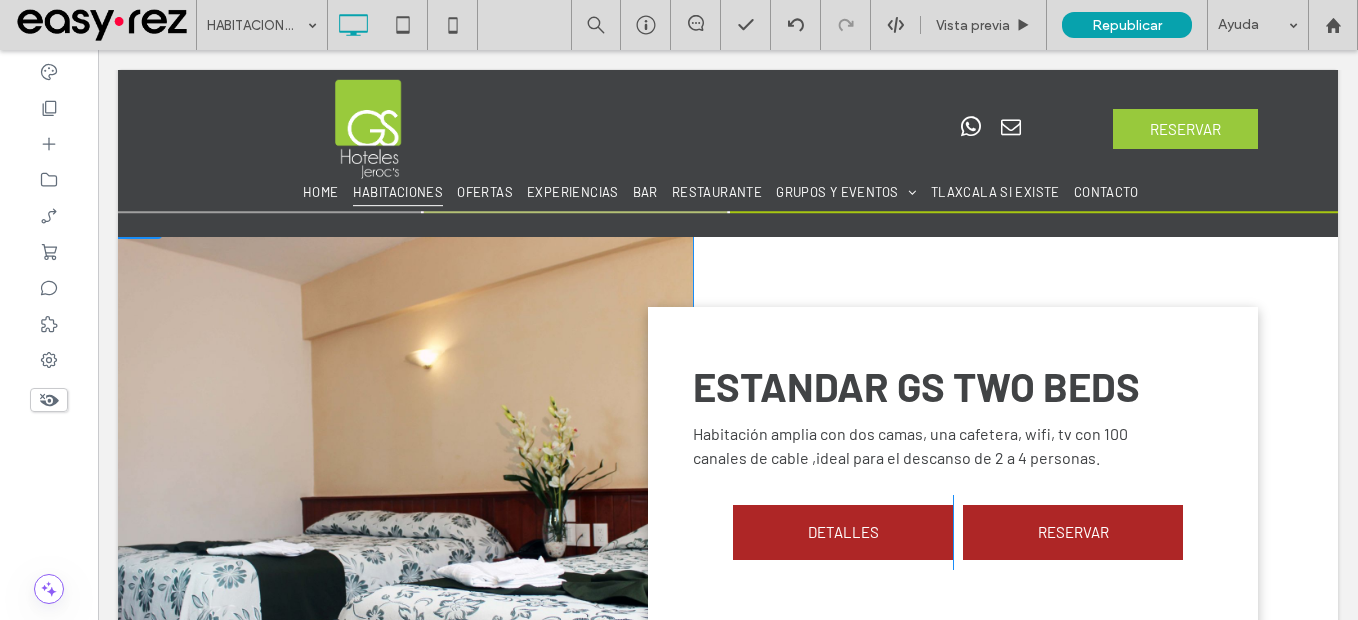 scroll, scrollTop: 1500, scrollLeft: 0, axis: vertical 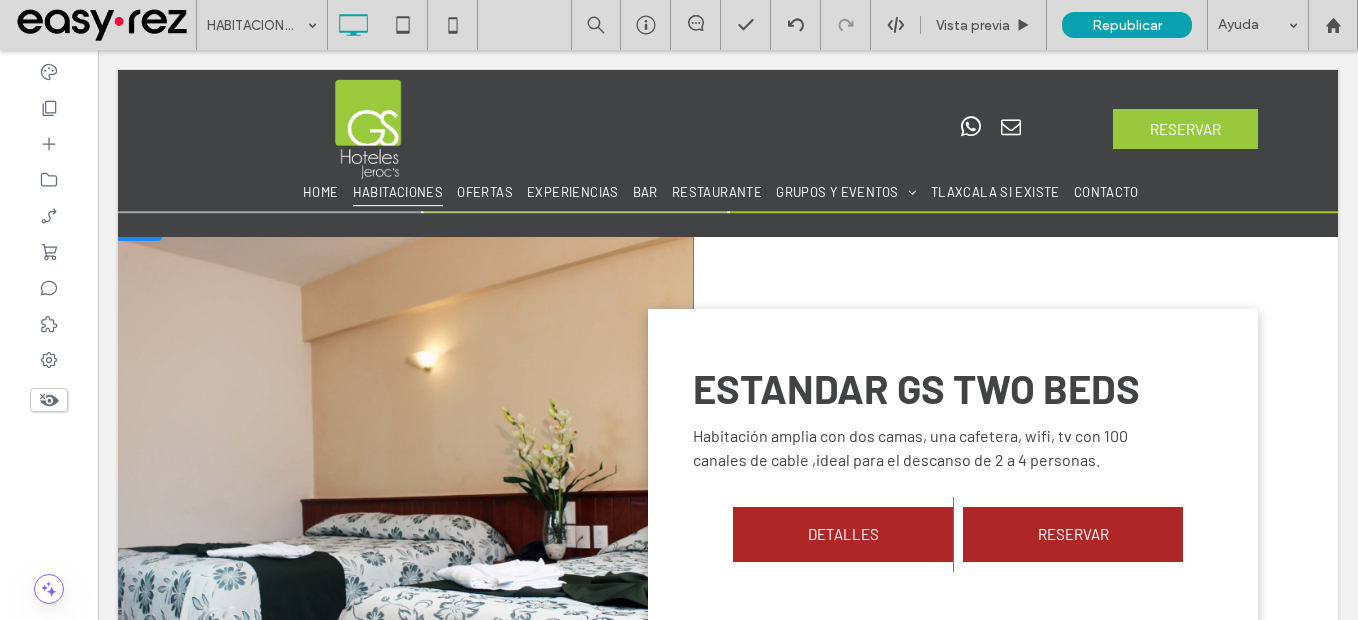 click on "Click To Paste" at bounding box center [405, 470] 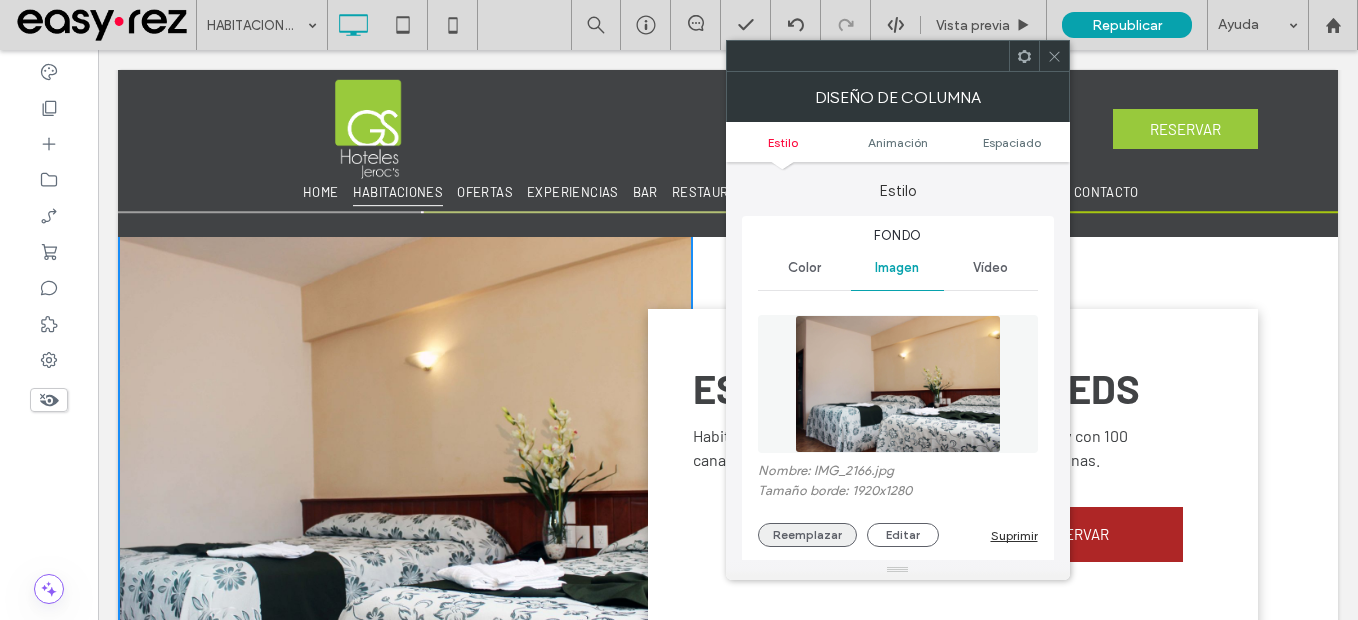 click on "Reemplazar" at bounding box center (807, 535) 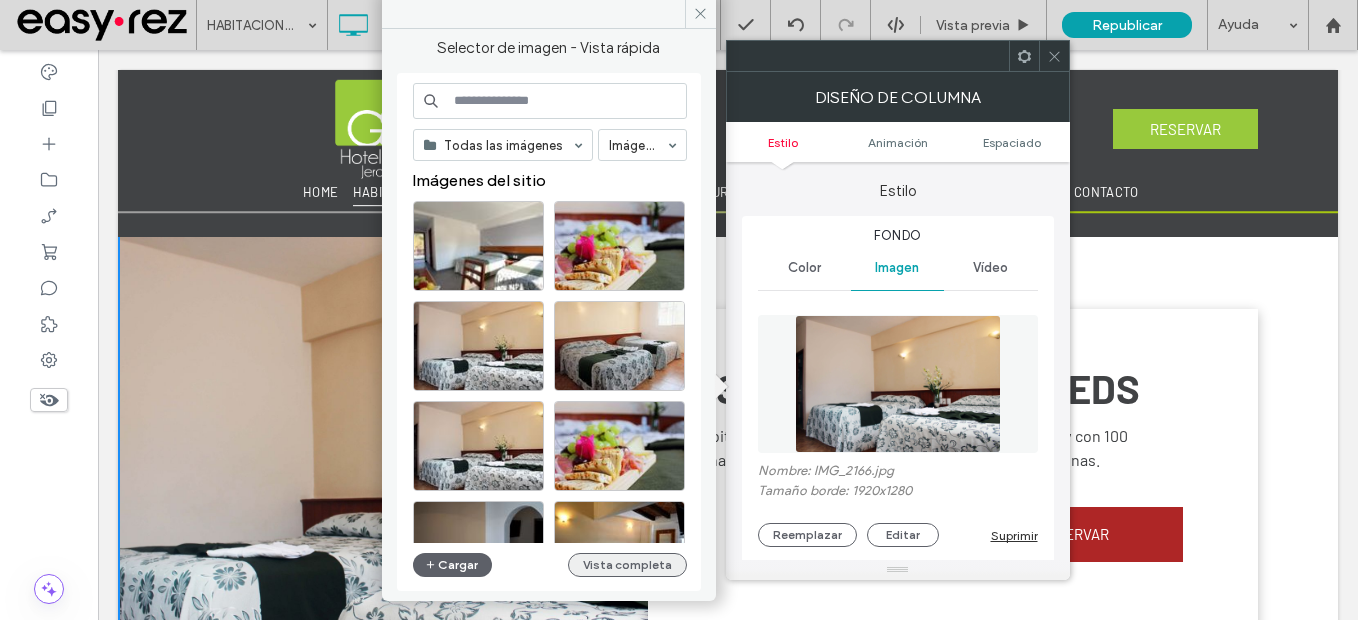 click on "Vista completa" at bounding box center [627, 565] 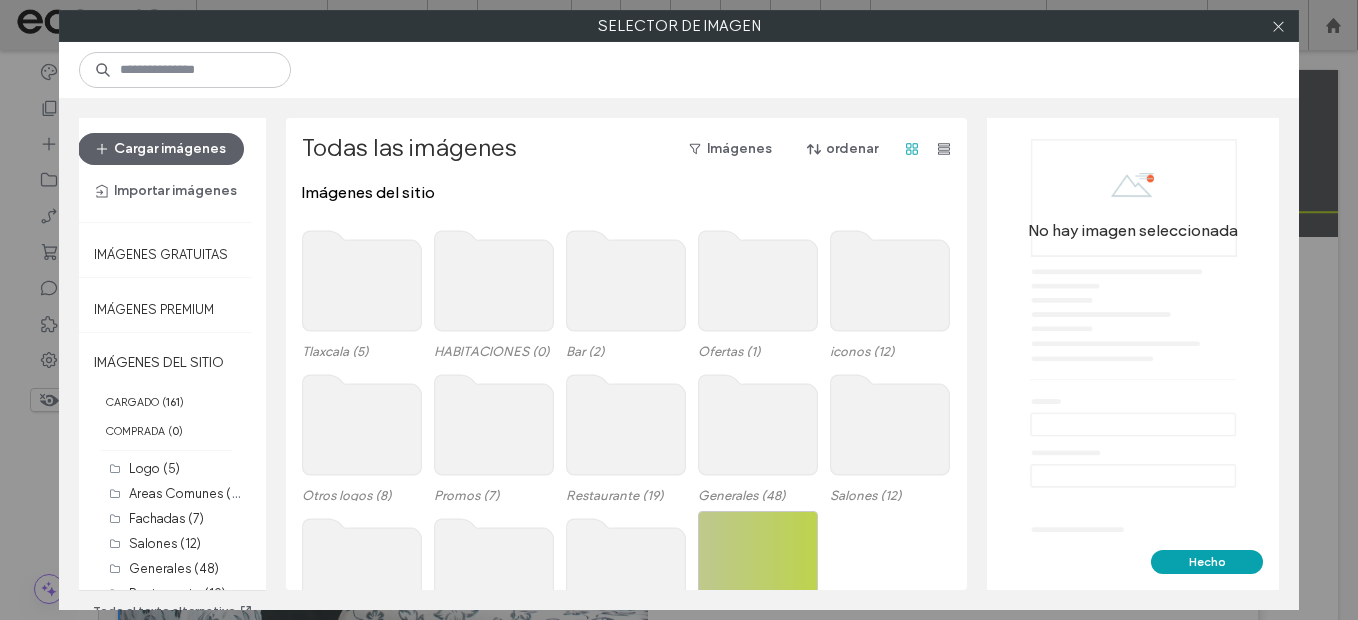 click 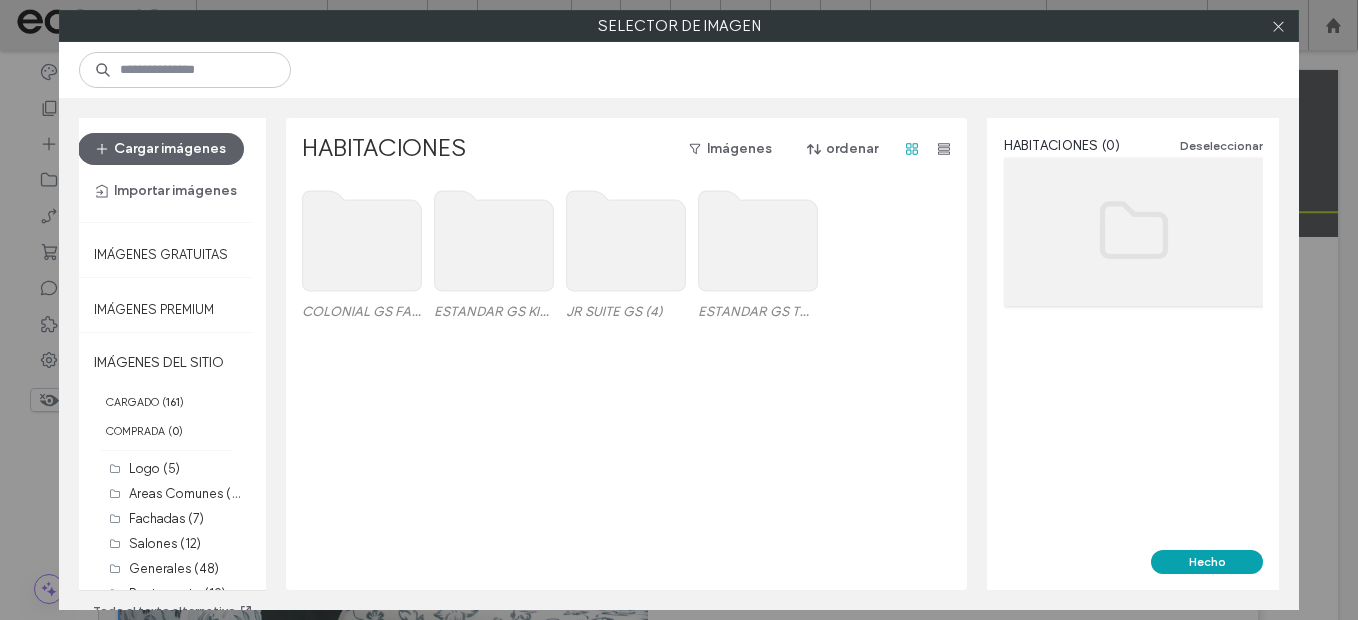 click 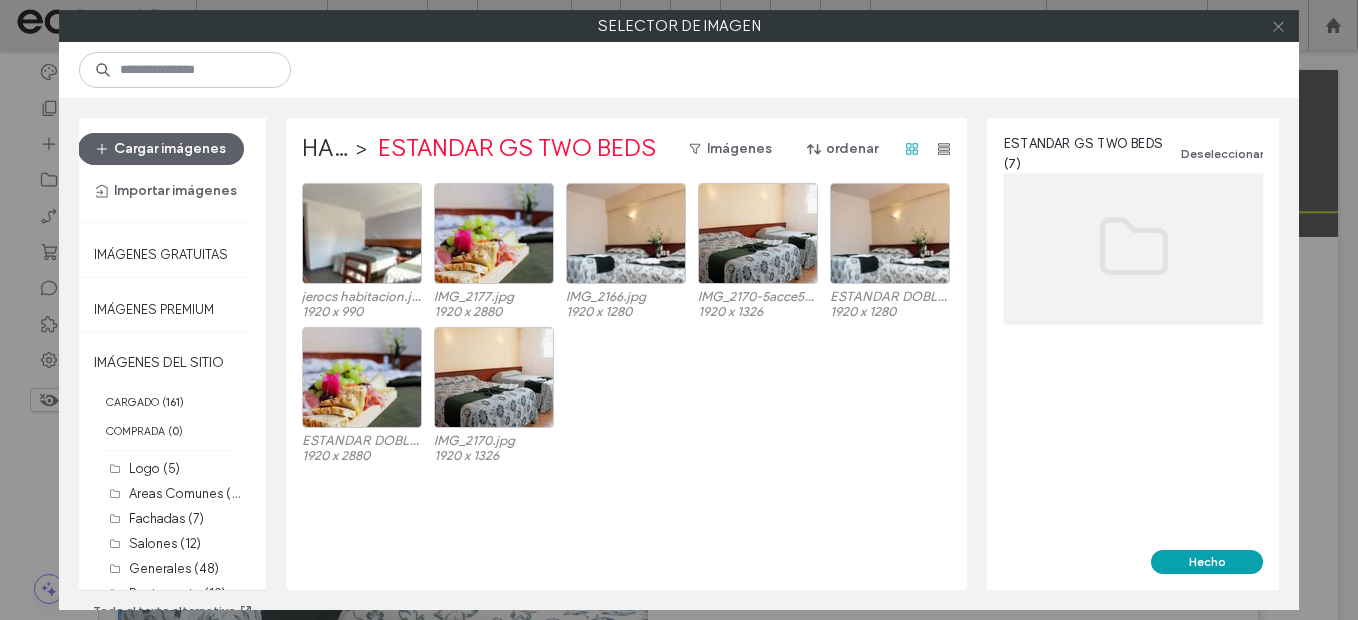 click 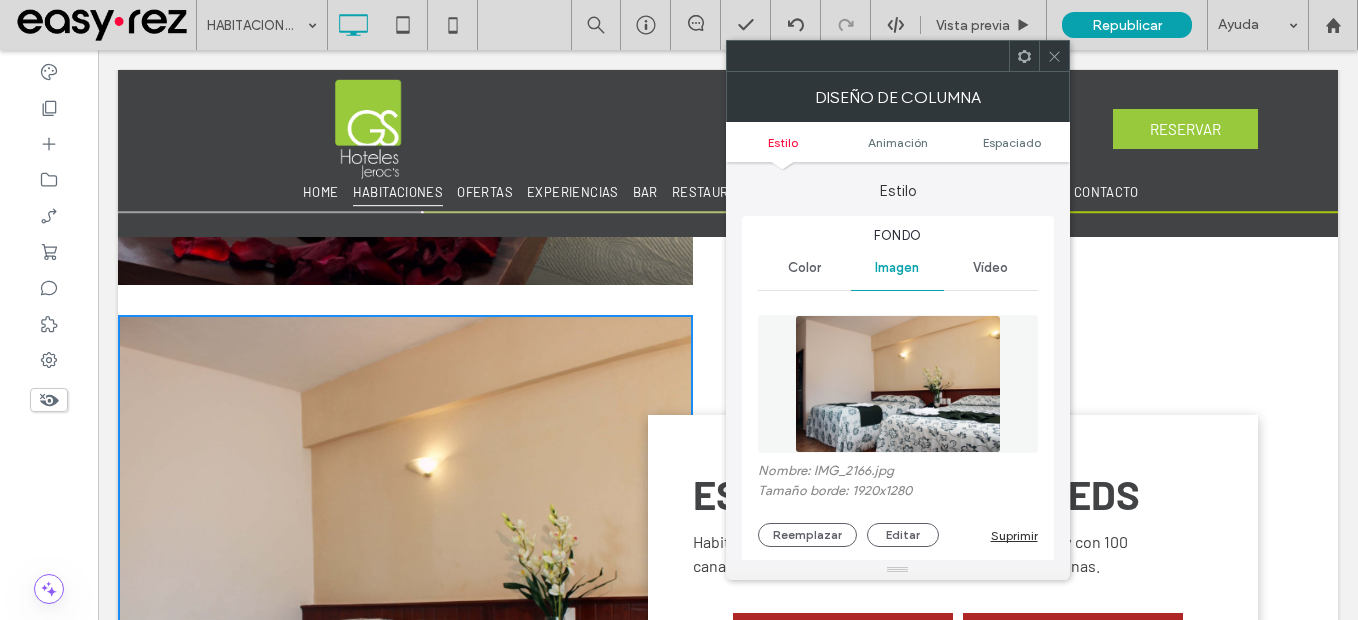 scroll, scrollTop: 1300, scrollLeft: 0, axis: vertical 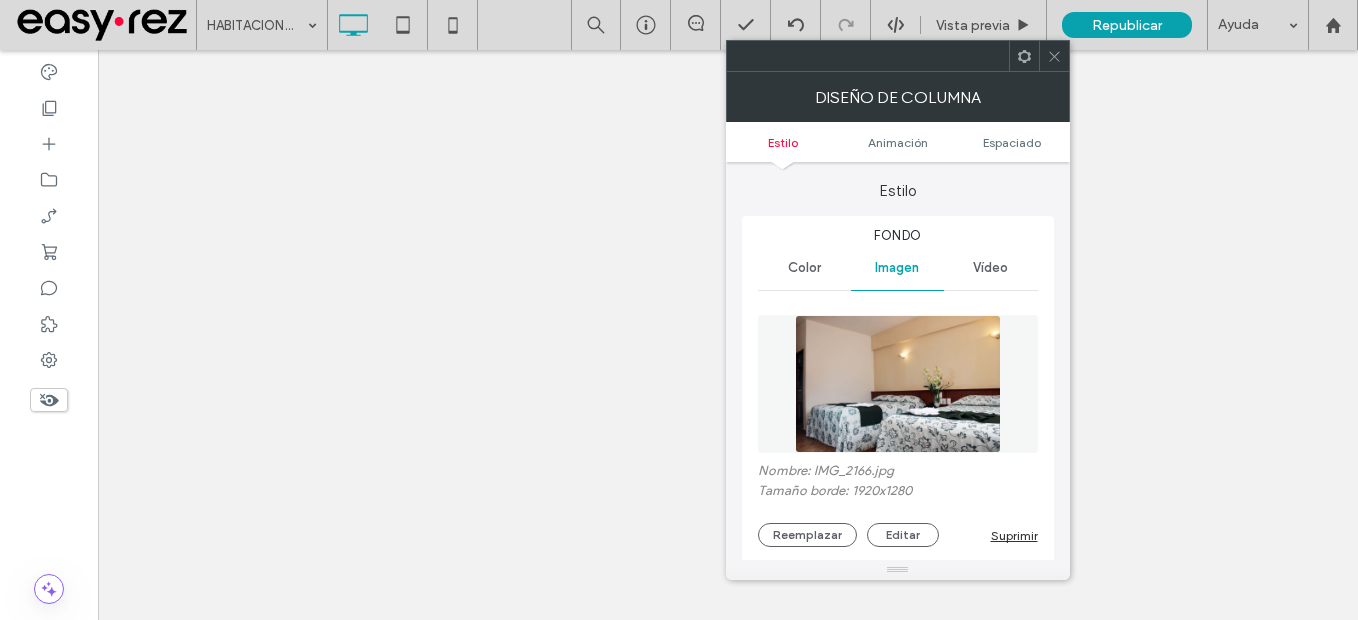 click 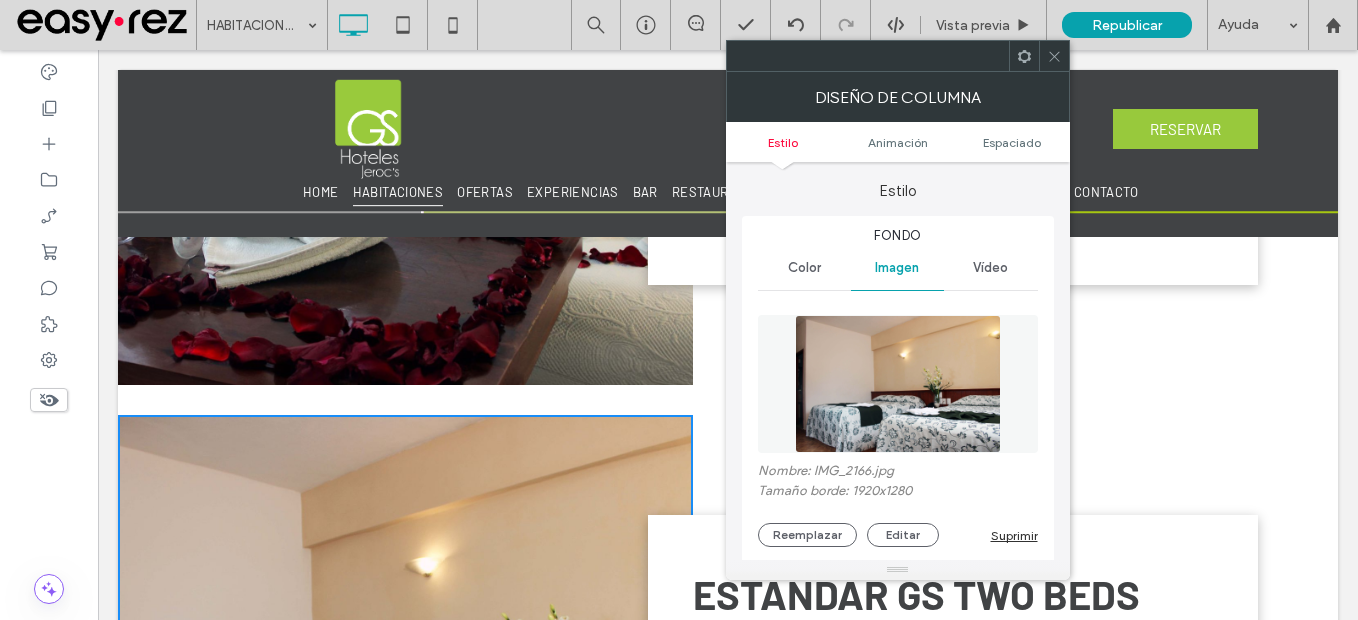 scroll, scrollTop: 0, scrollLeft: 0, axis: both 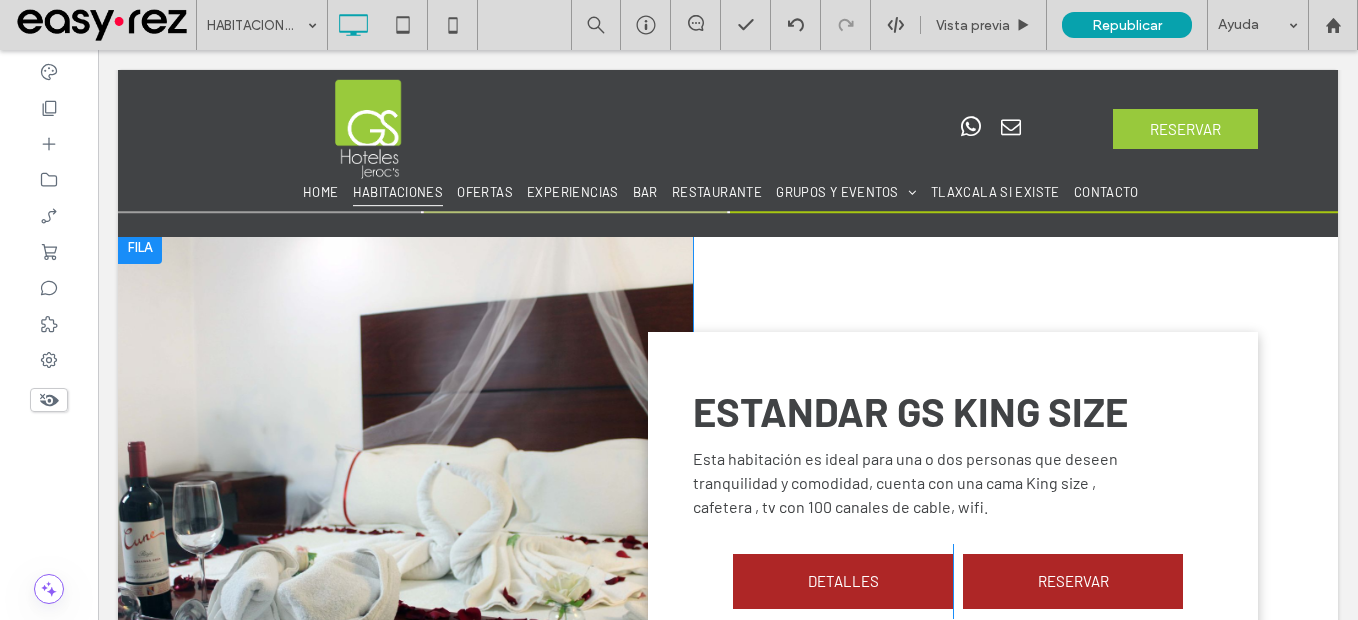 click on "Click To Paste" at bounding box center (405, 505) 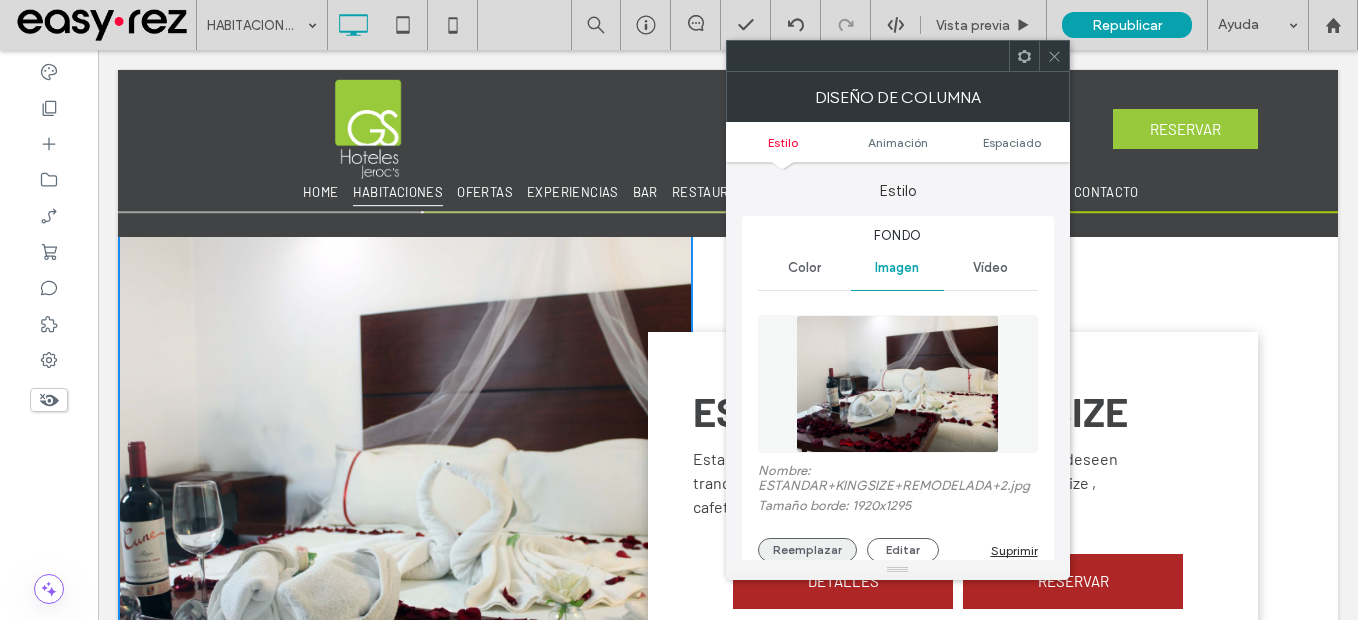 click on "Reemplazar" at bounding box center (807, 550) 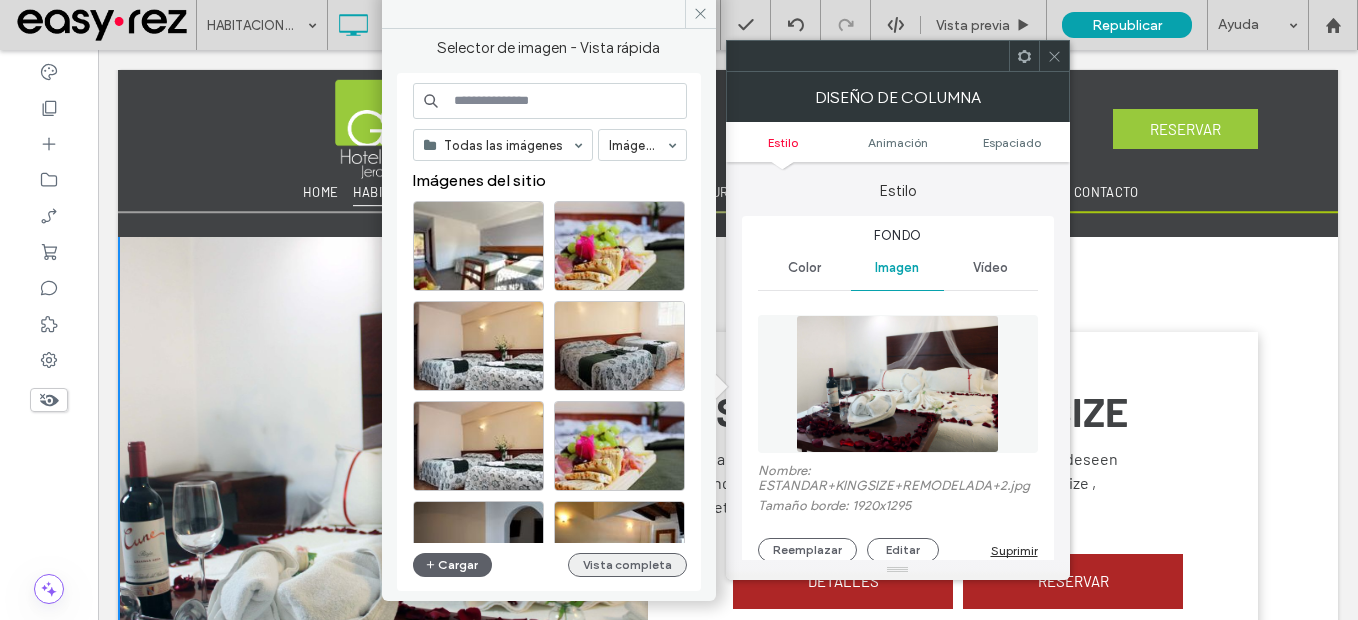 click on "Vista completa" at bounding box center (627, 565) 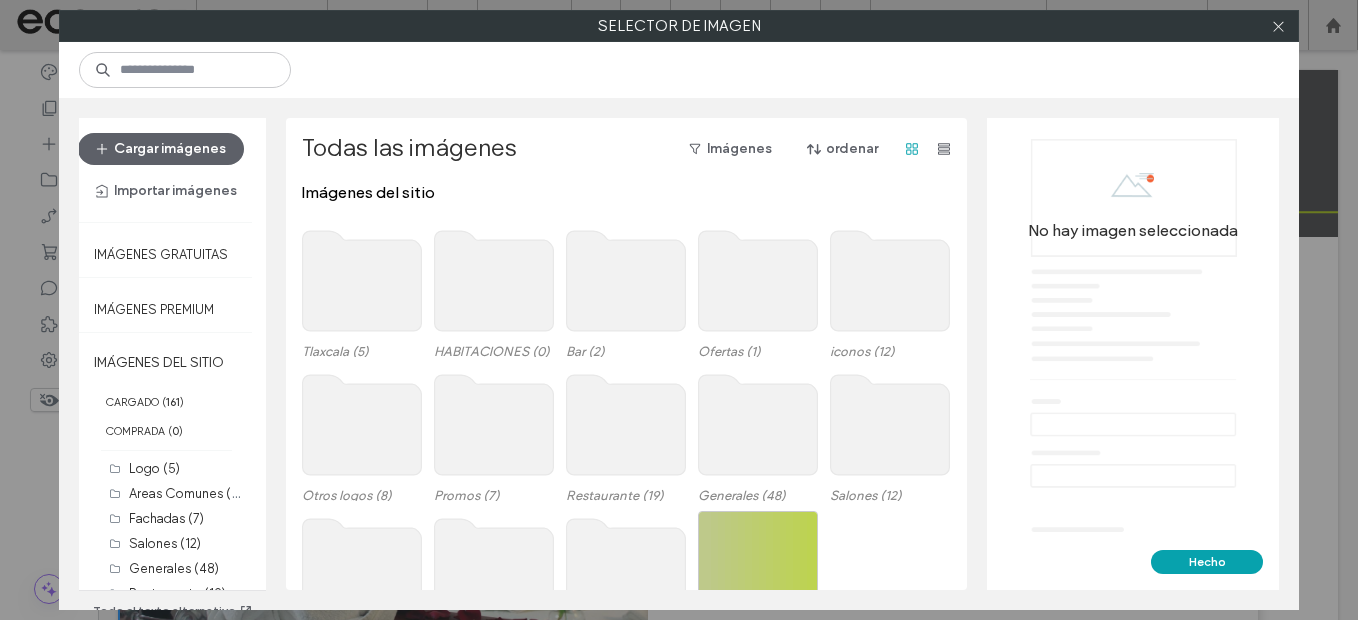 click 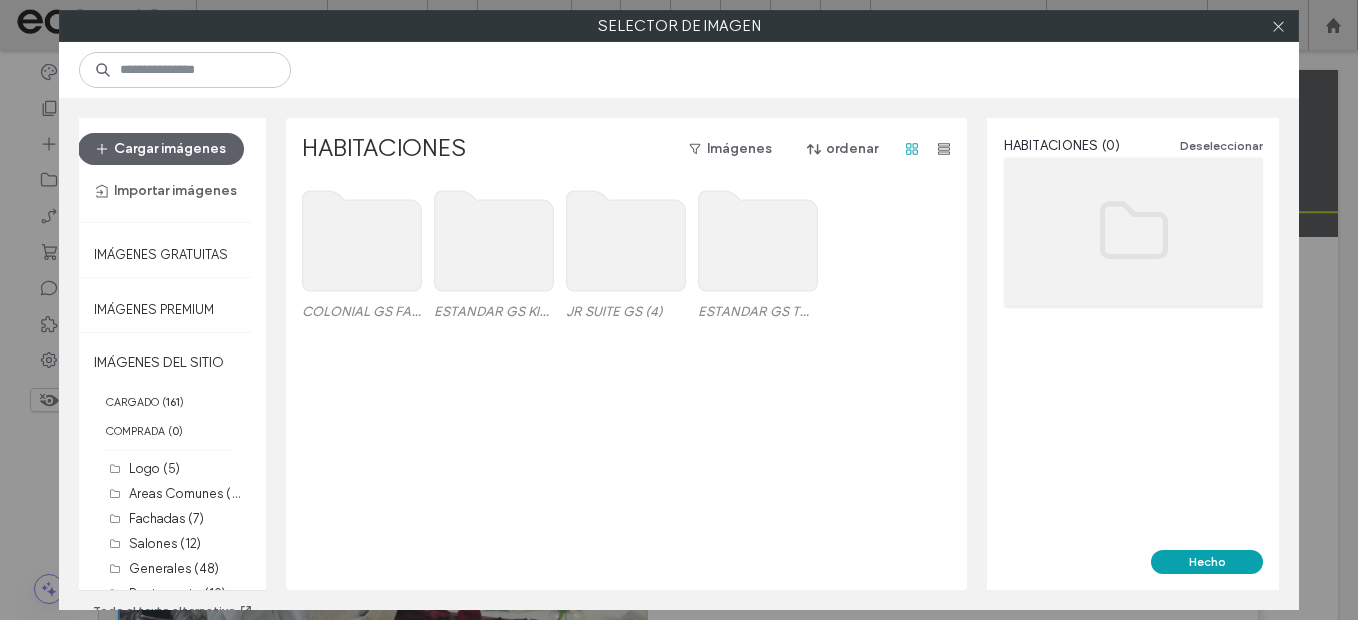 click 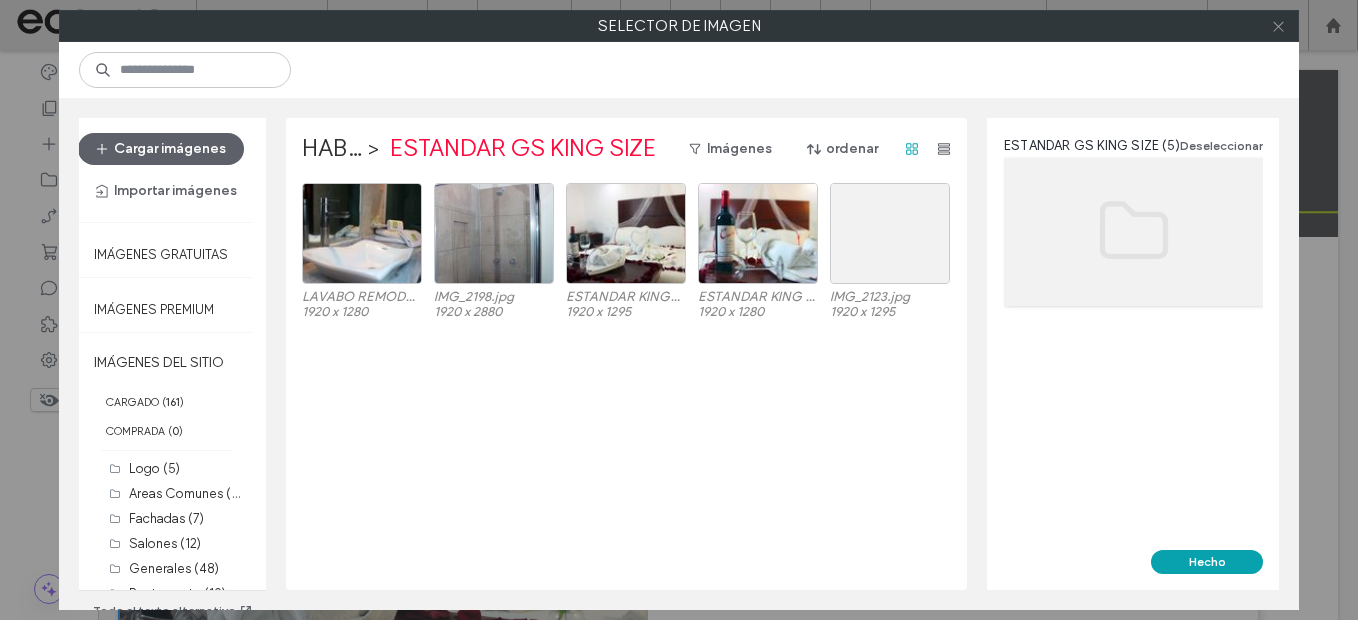 click 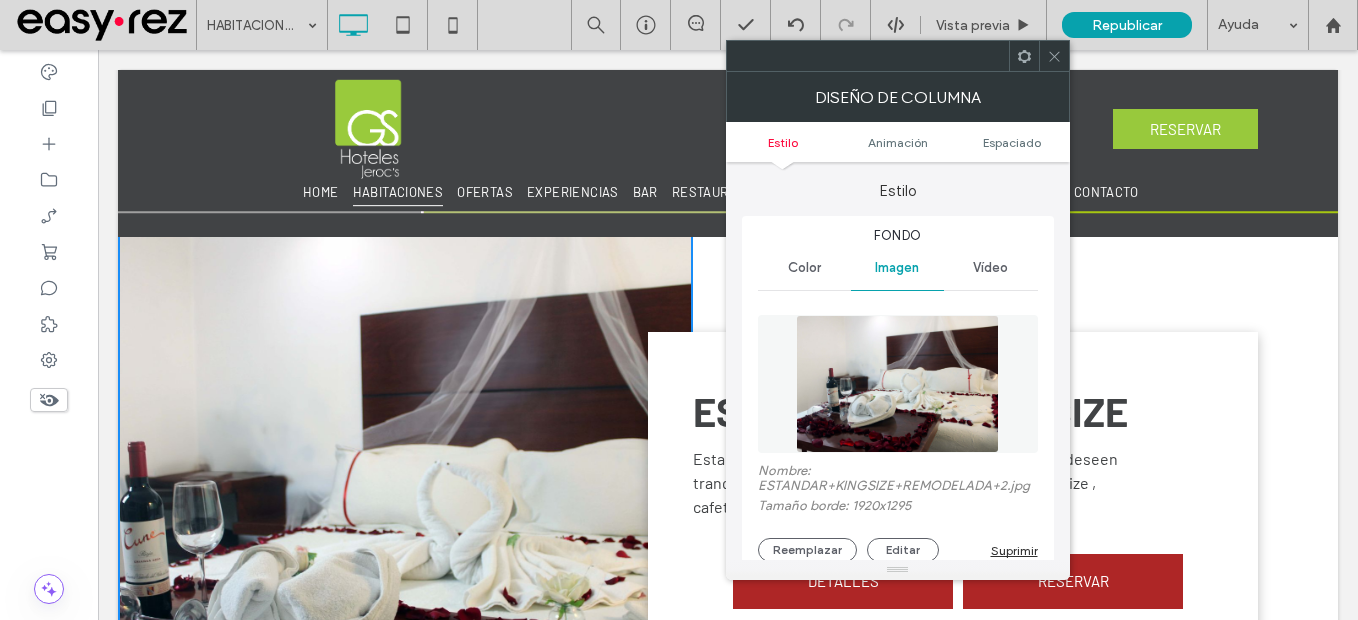 click at bounding box center [1054, 56] 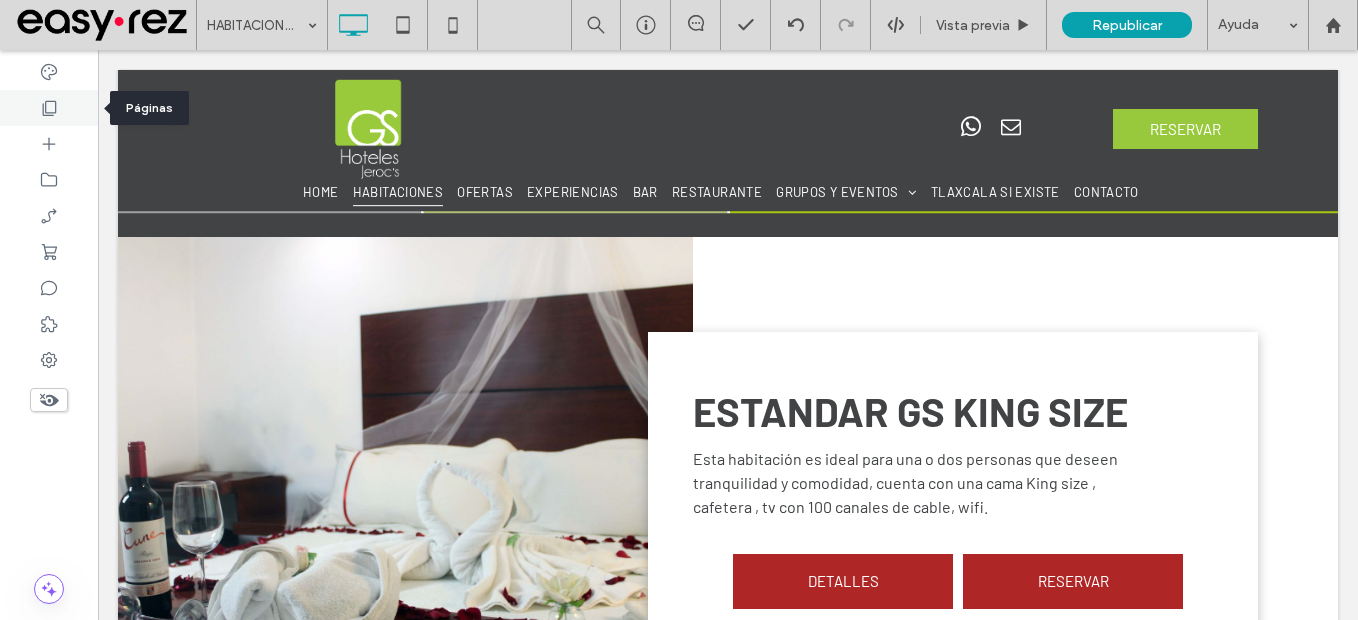 click at bounding box center [49, 108] 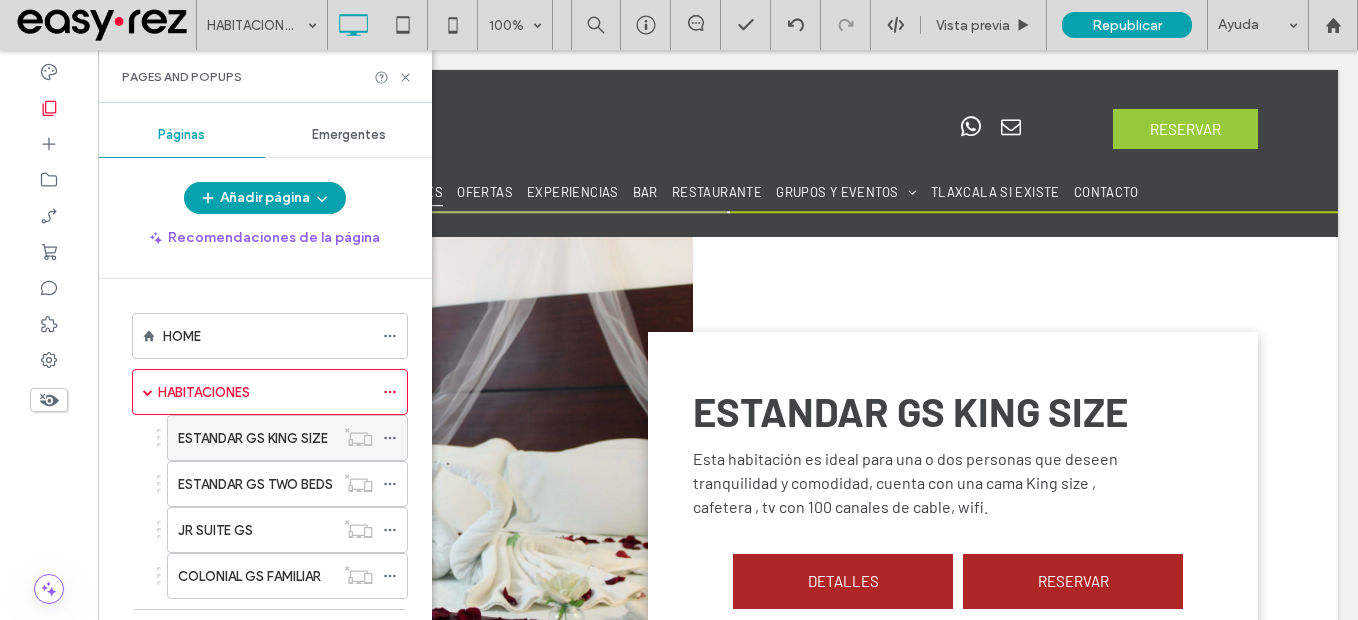 click on "ESTANDAR GS KING SIZE" at bounding box center [253, 438] 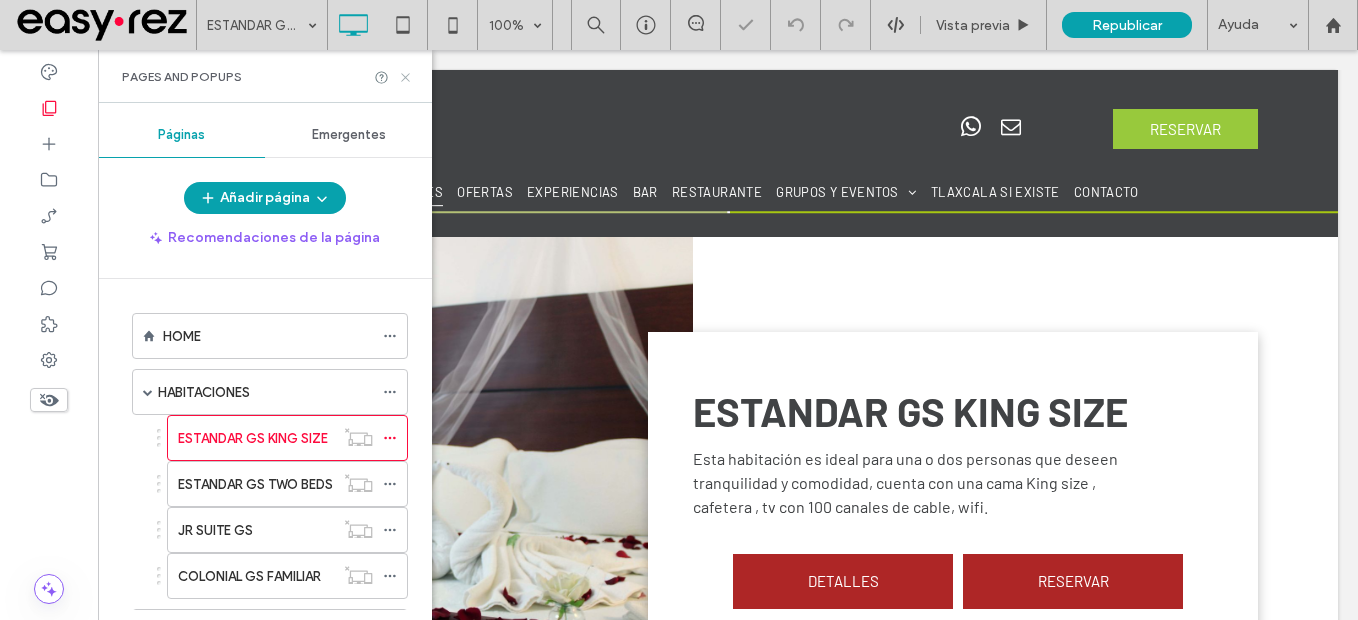 click 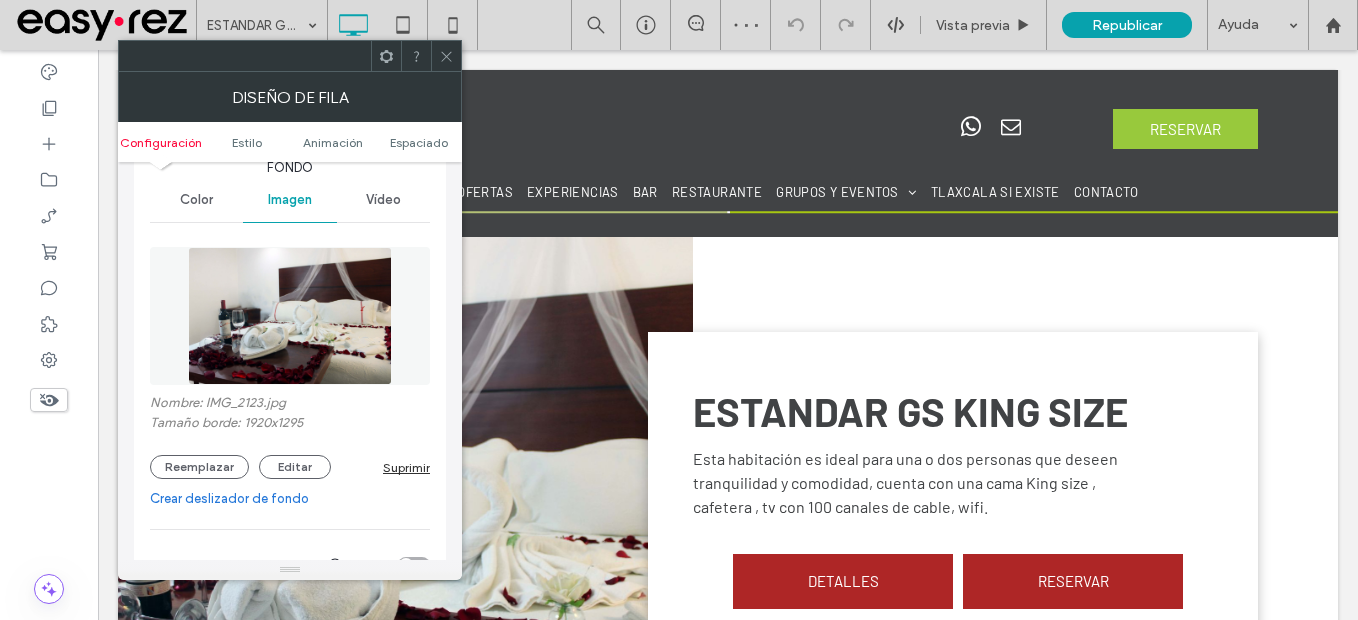 scroll, scrollTop: 300, scrollLeft: 0, axis: vertical 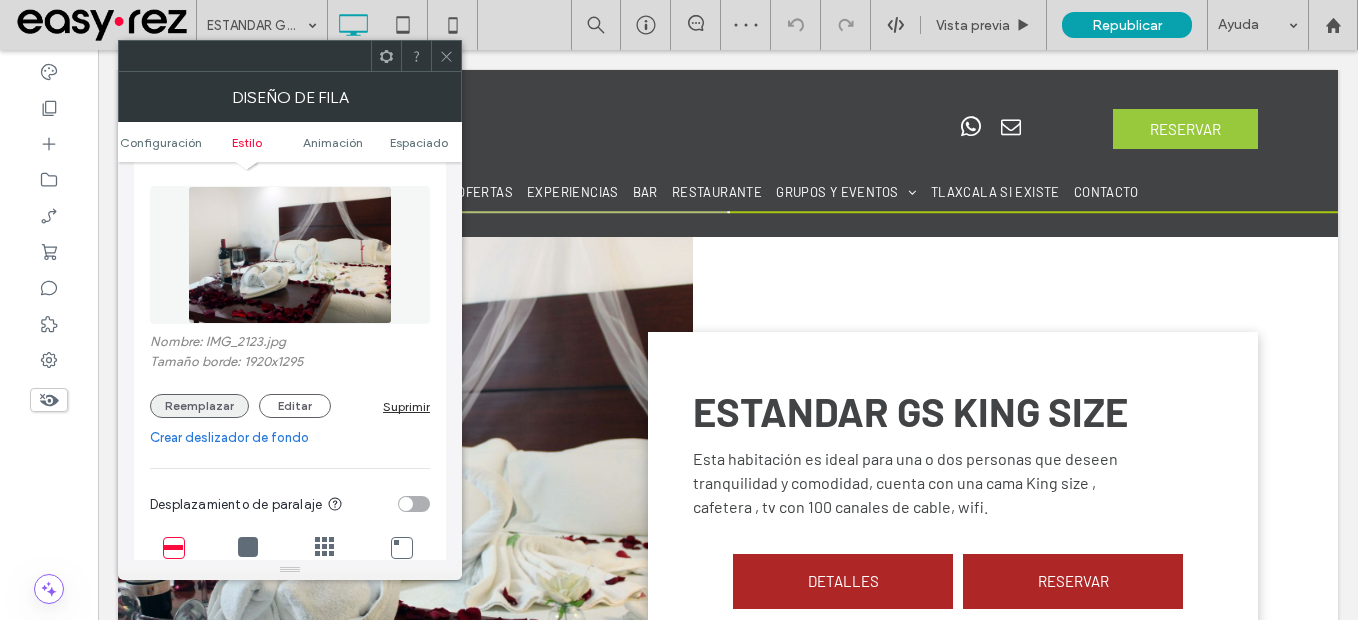 click on "Reemplazar" at bounding box center [199, 406] 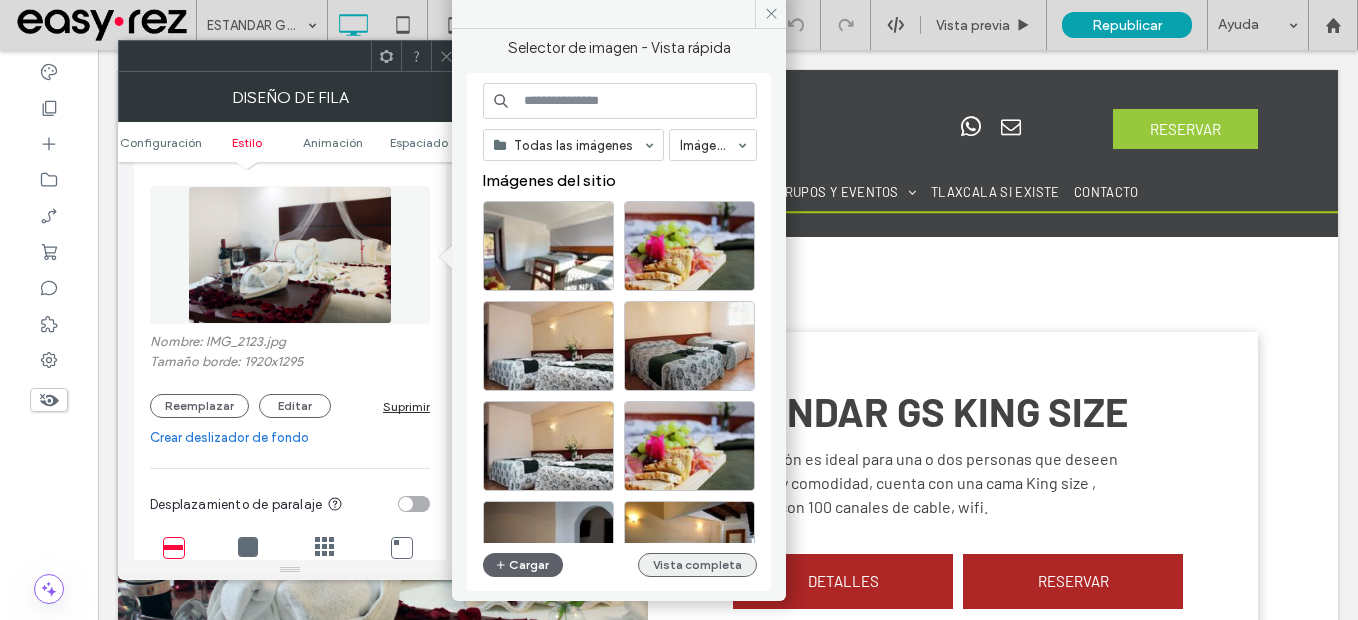 click on "Vista completa" at bounding box center (697, 565) 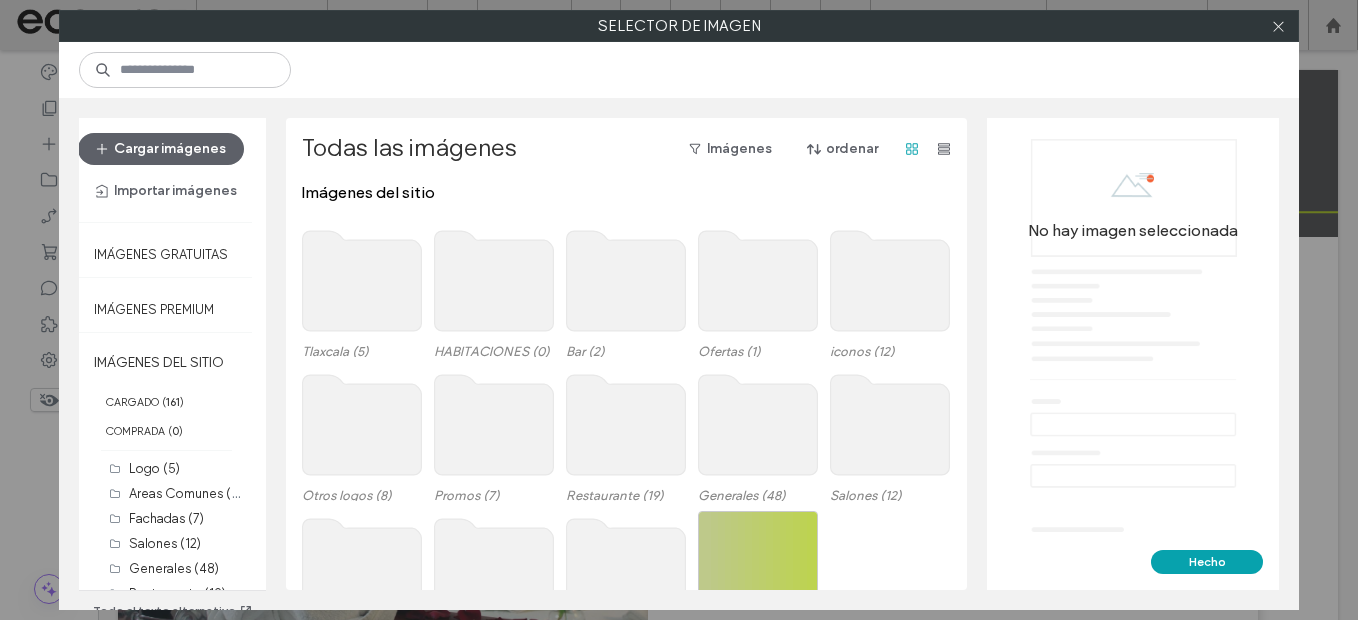 click 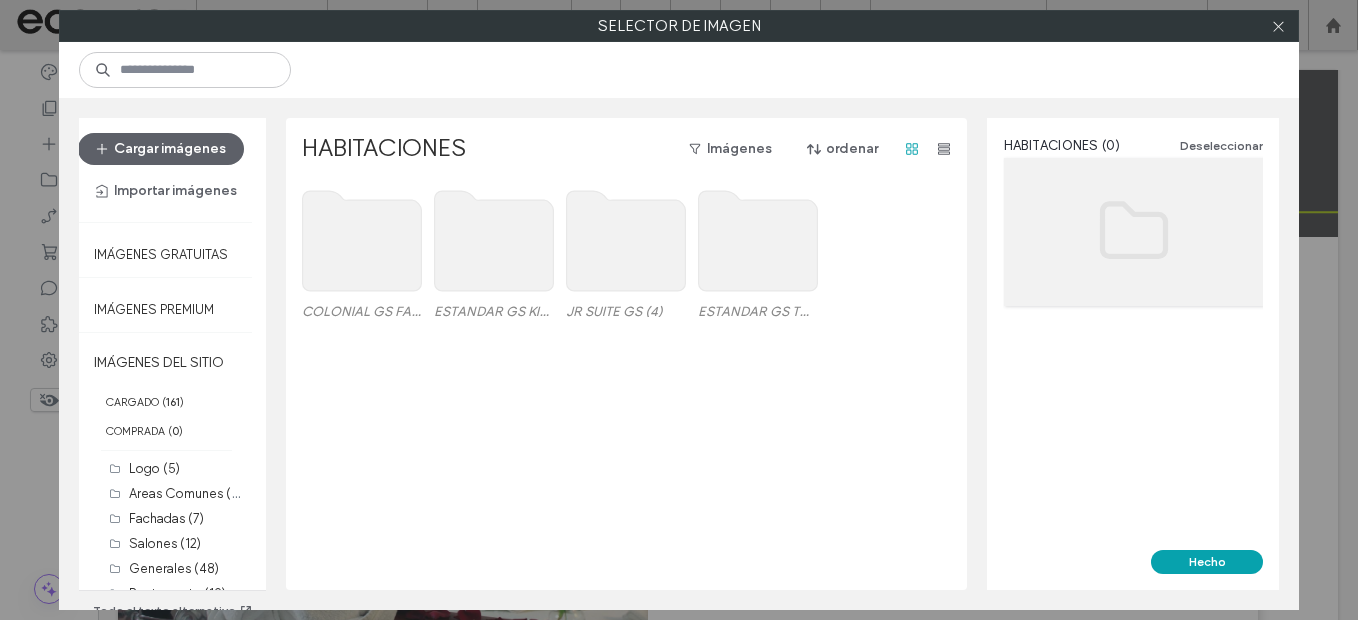 click 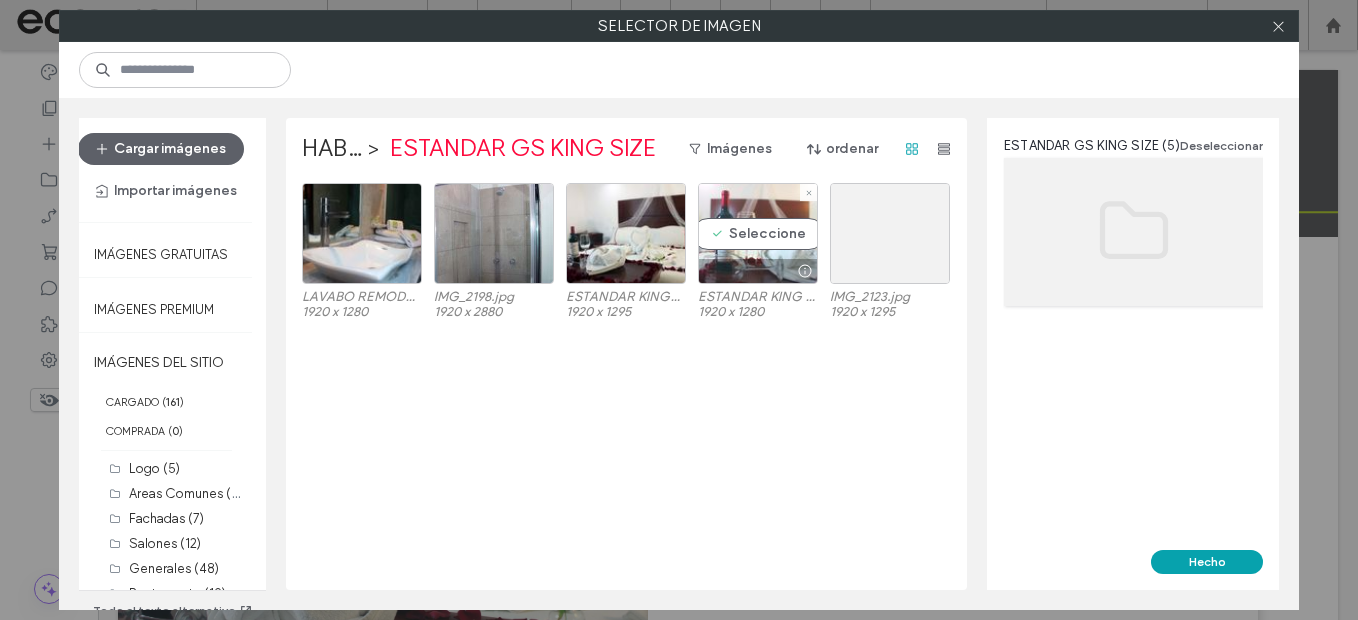 click on "Seleccione" at bounding box center [758, 233] 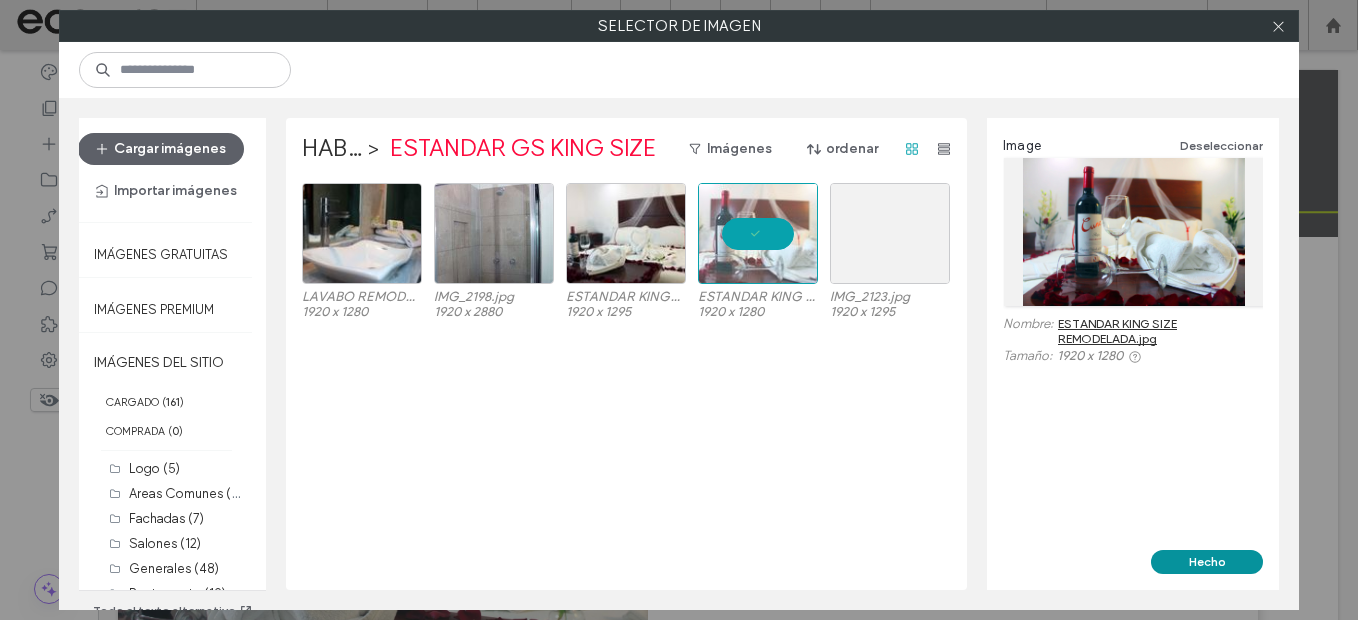 click on "Hecho" at bounding box center (1207, 562) 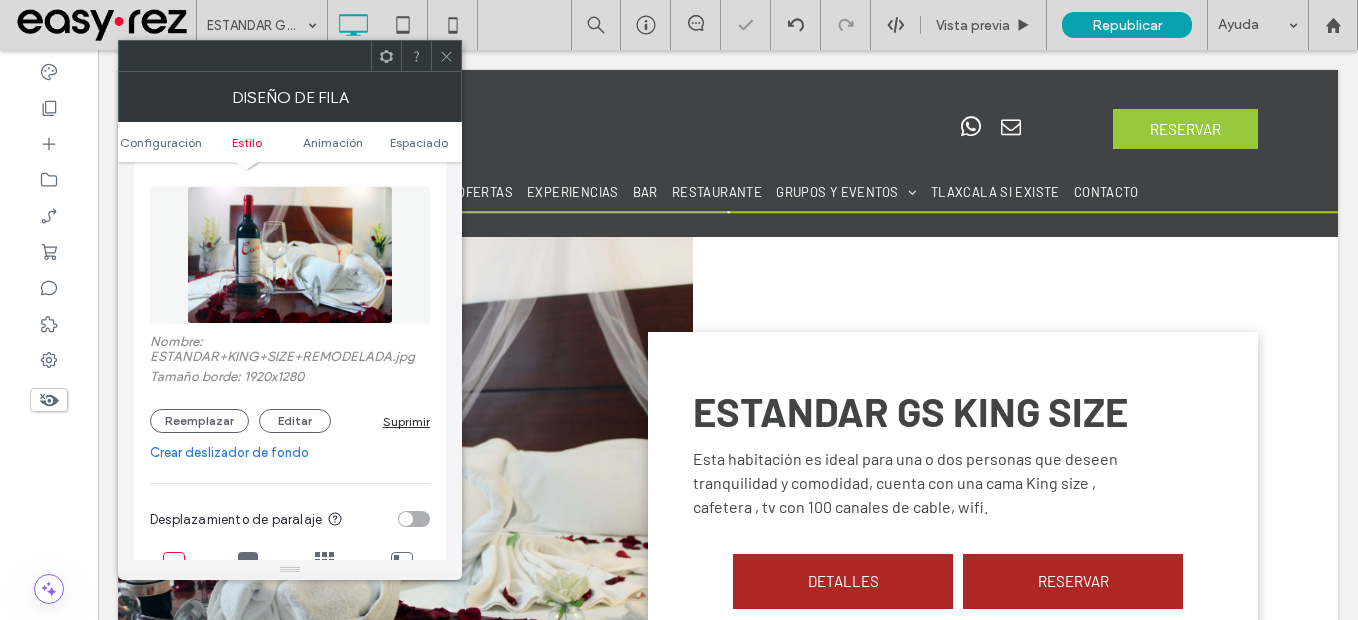 click 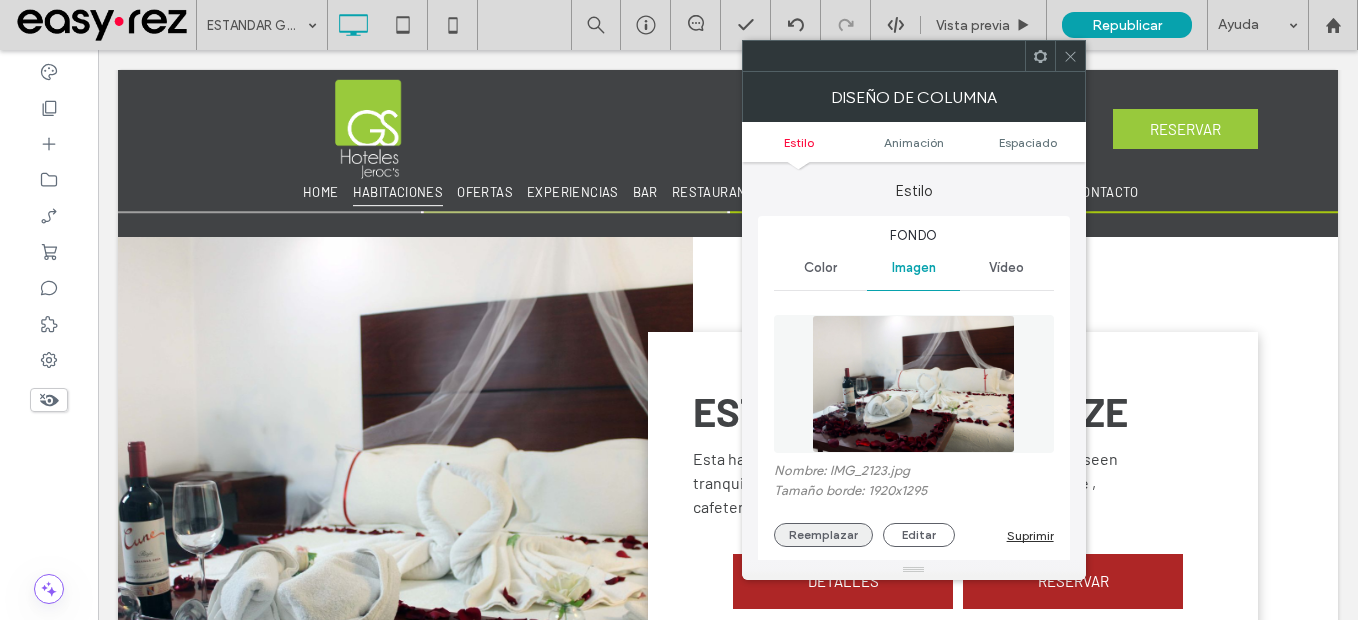 click on "Reemplazar" at bounding box center [823, 535] 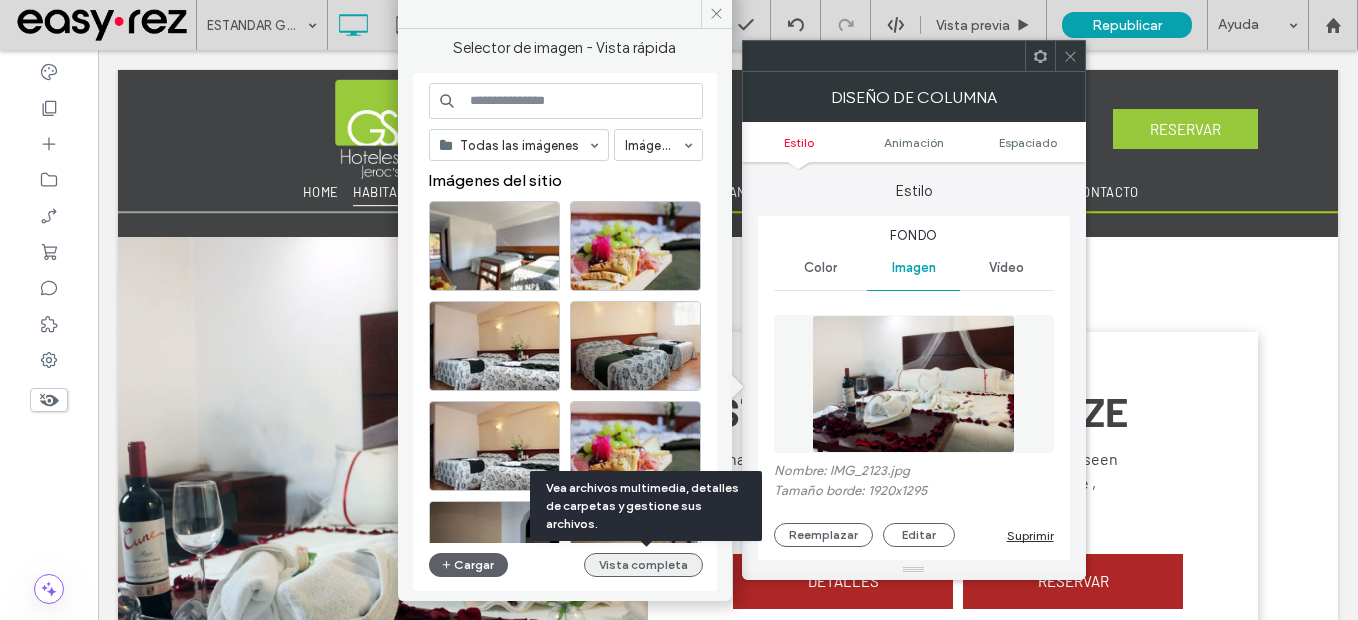 click on "Vista completa" at bounding box center (643, 565) 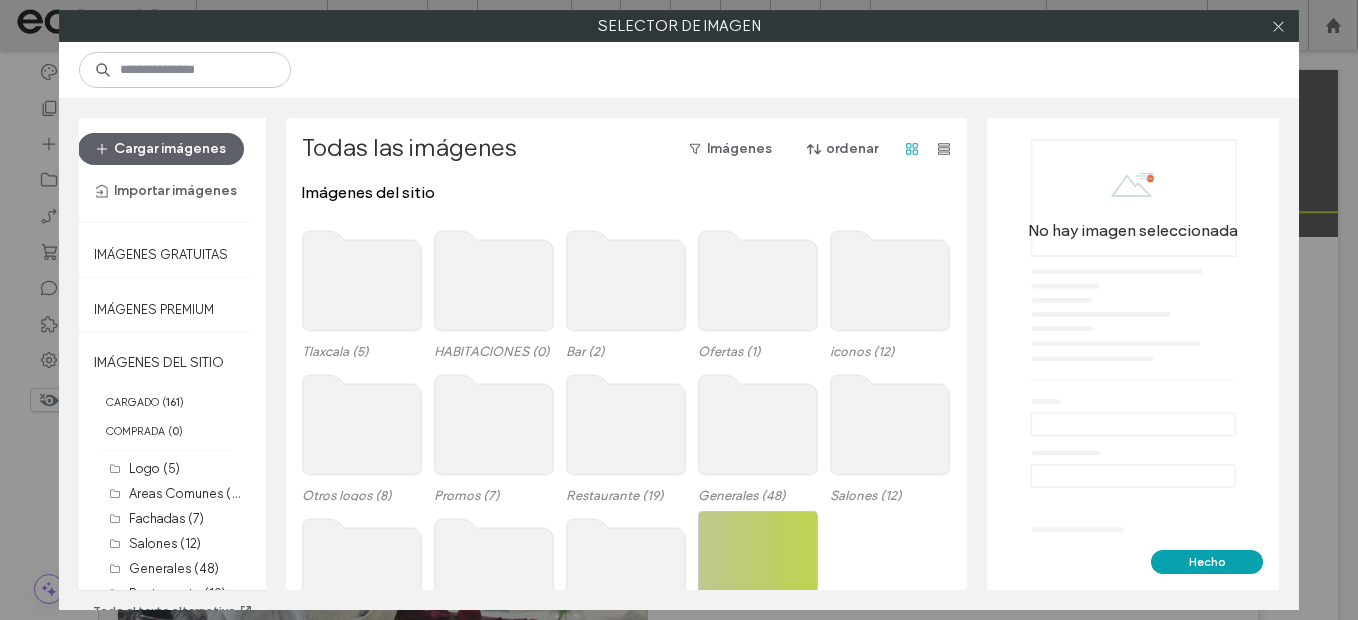 click 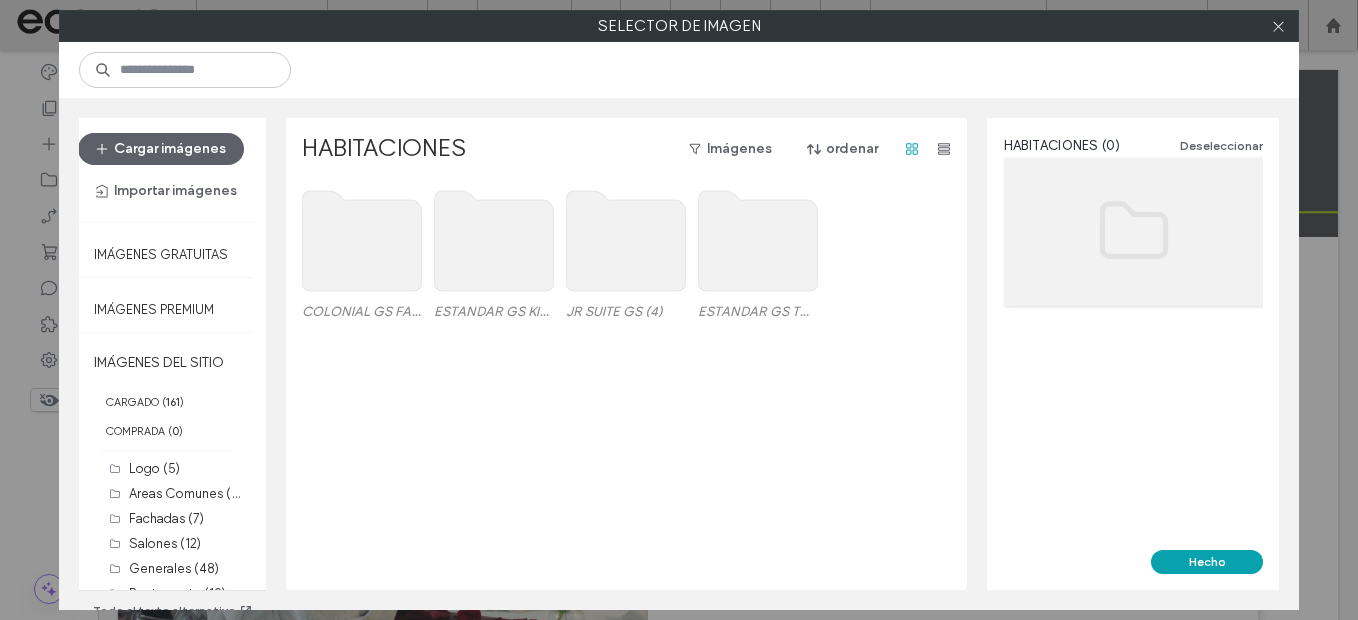 click 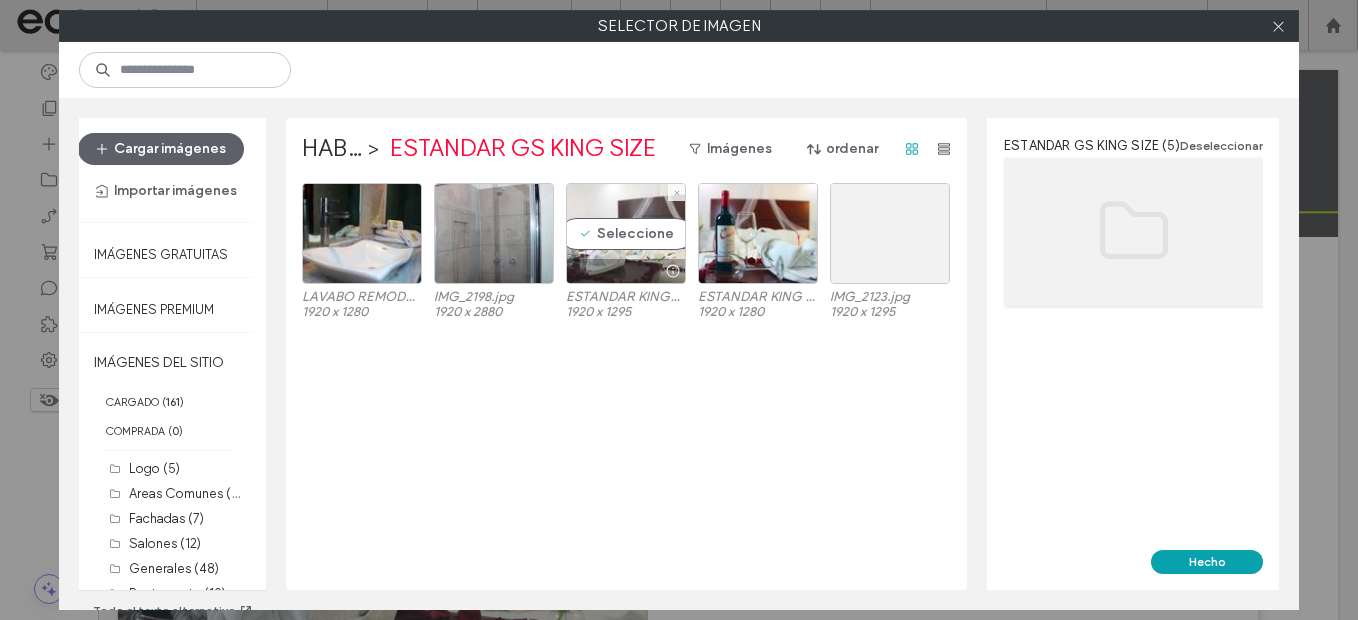 click on "Seleccione" at bounding box center (626, 233) 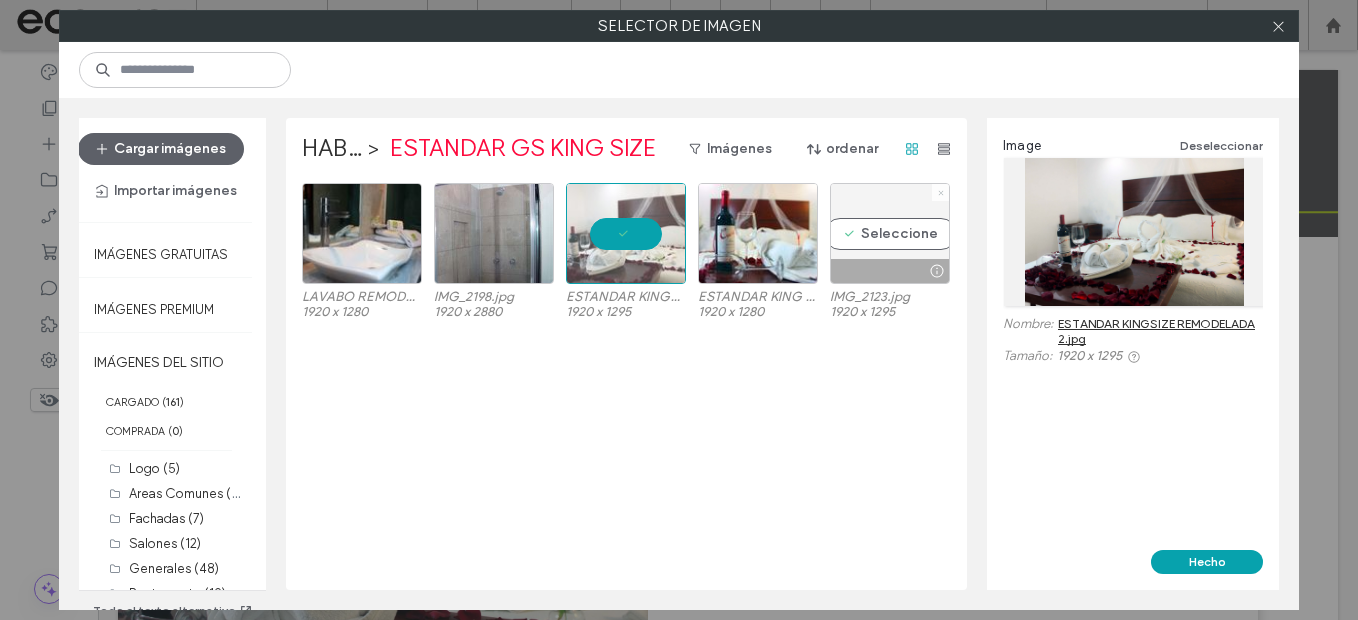 click 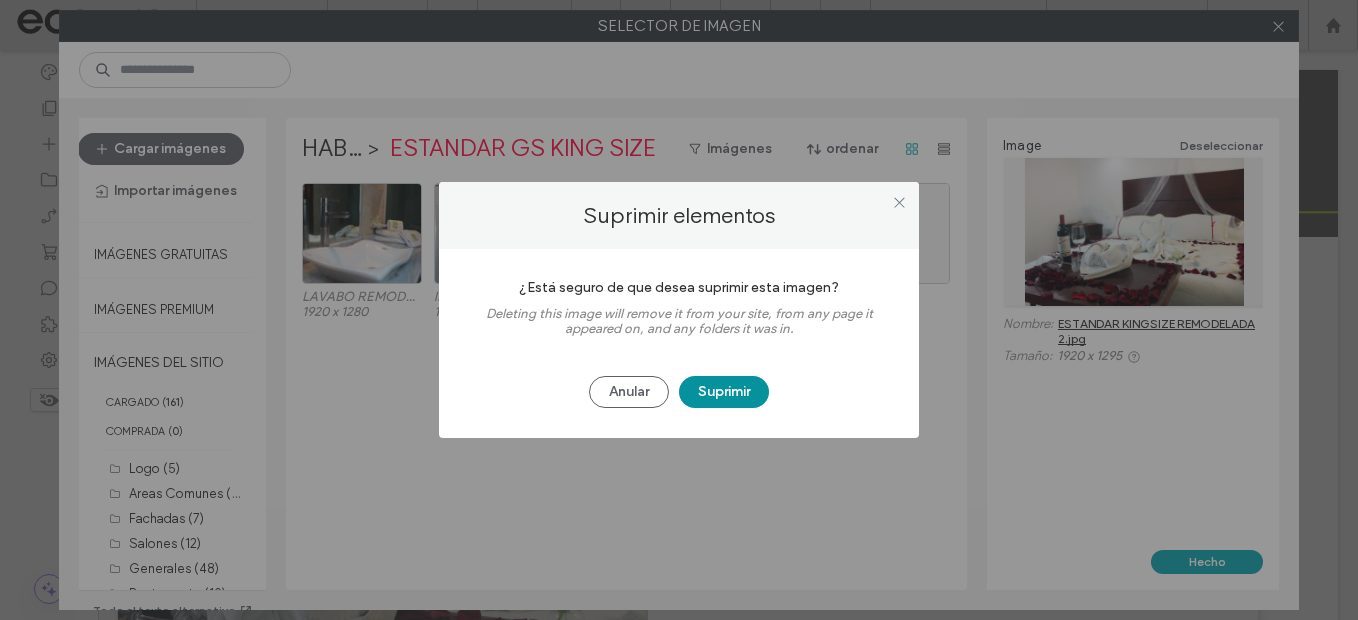 click on "Suprimir" at bounding box center [724, 392] 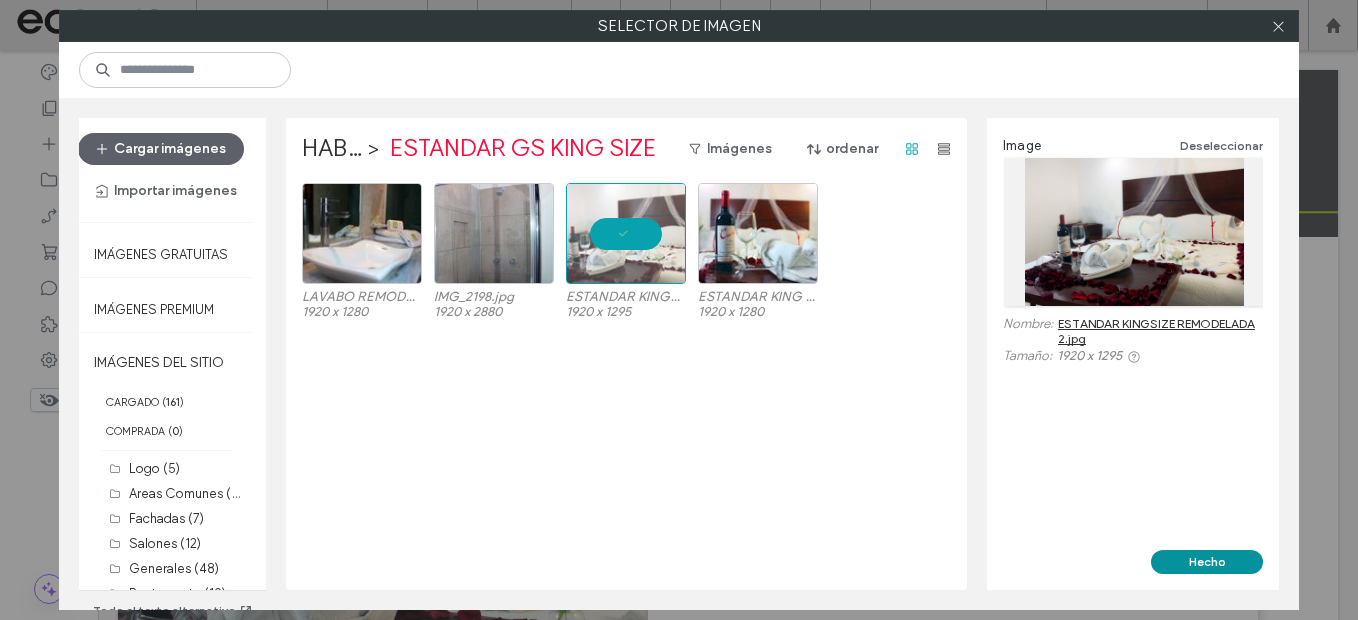 click on "Hecho" at bounding box center (1207, 562) 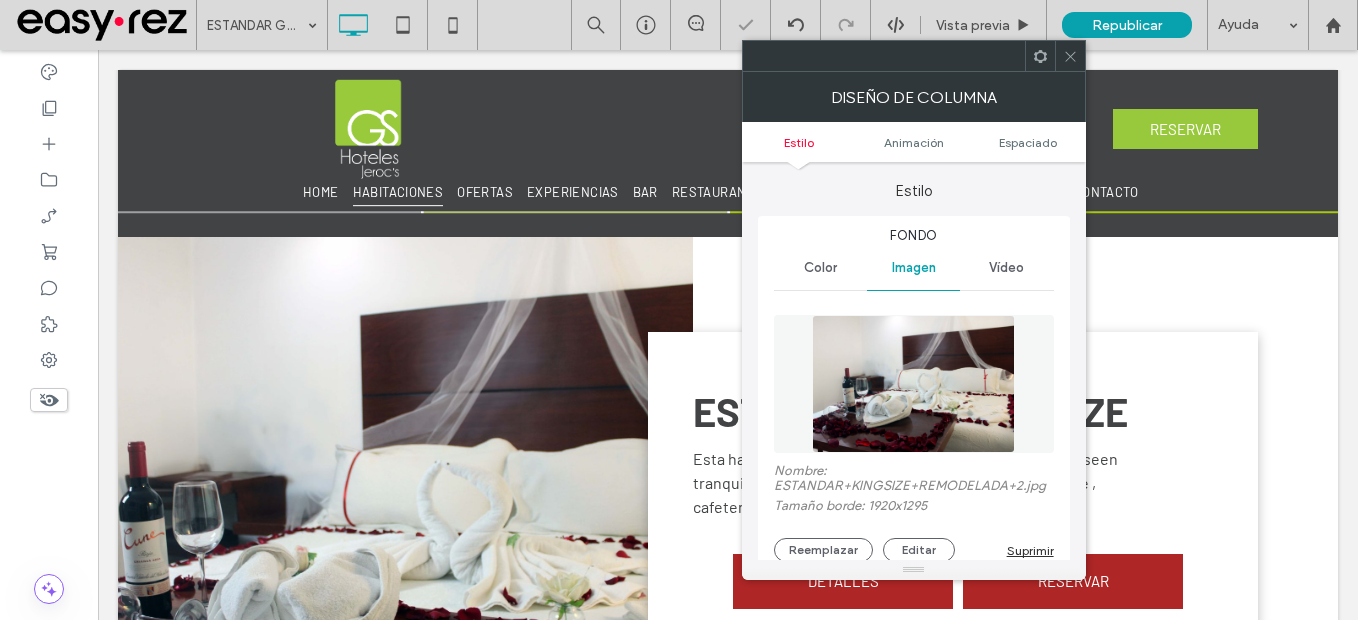 click at bounding box center [1070, 56] 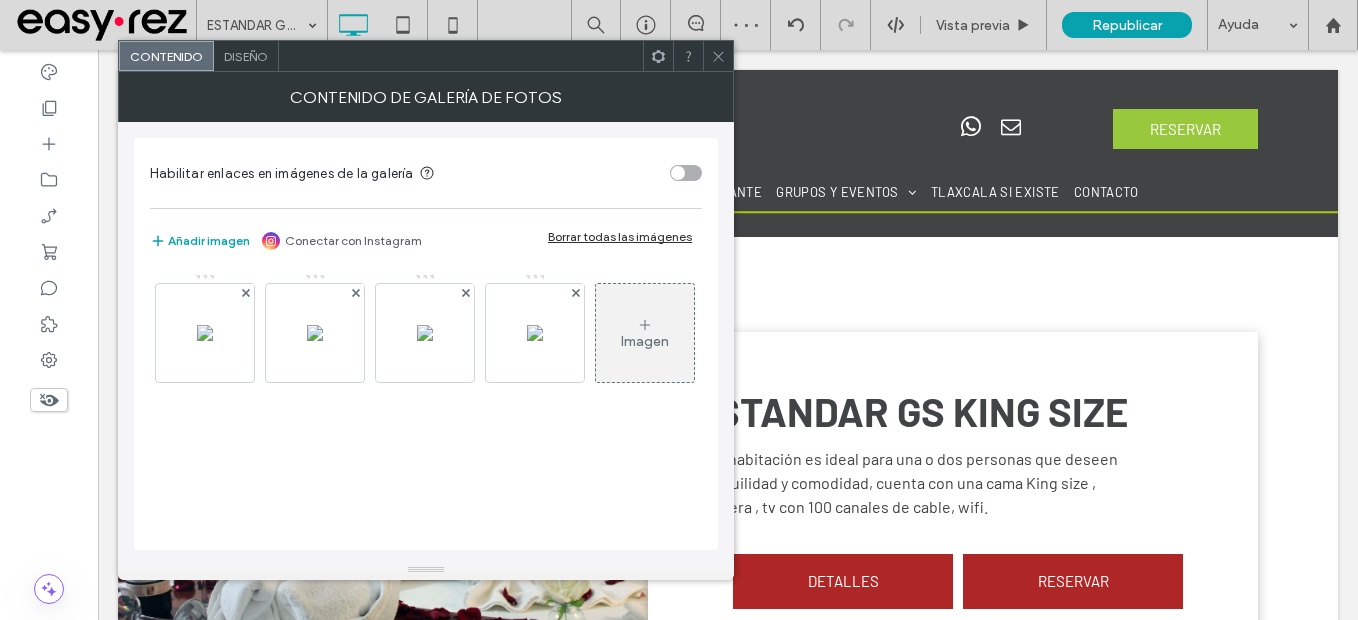 click on "Borrar todas las imágenes" at bounding box center [620, 236] 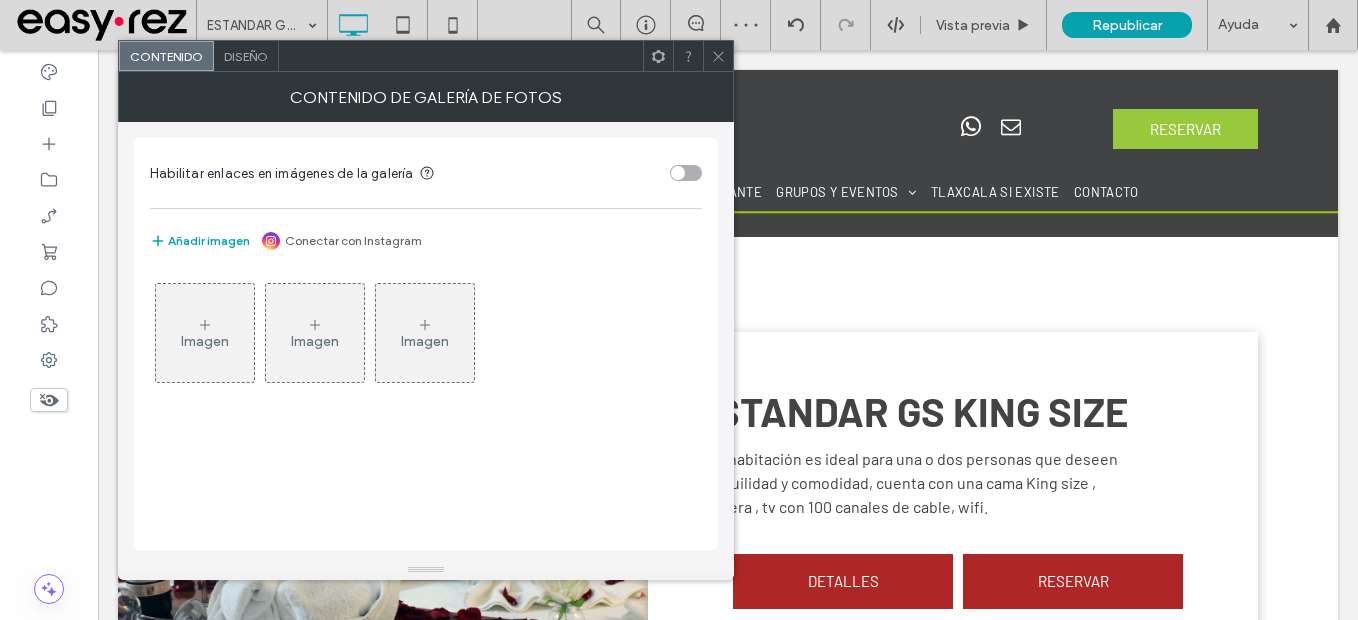click on "Imagen" at bounding box center (205, 341) 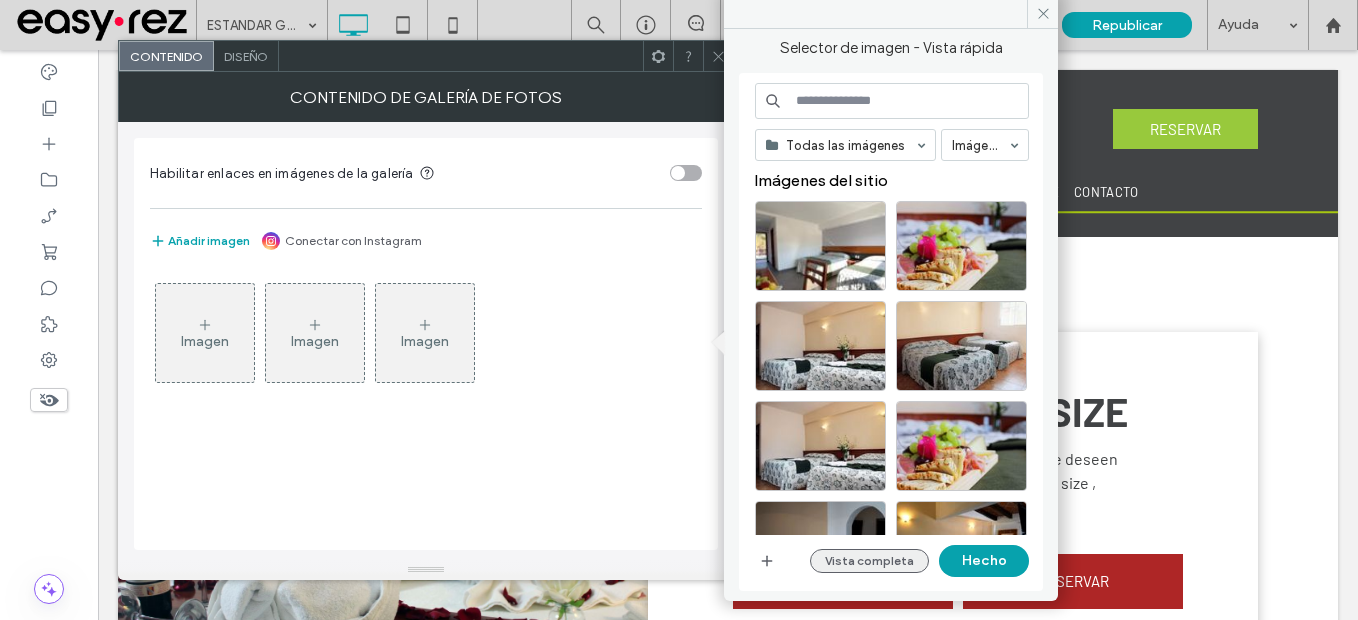 click on "Vista completa" at bounding box center (869, 561) 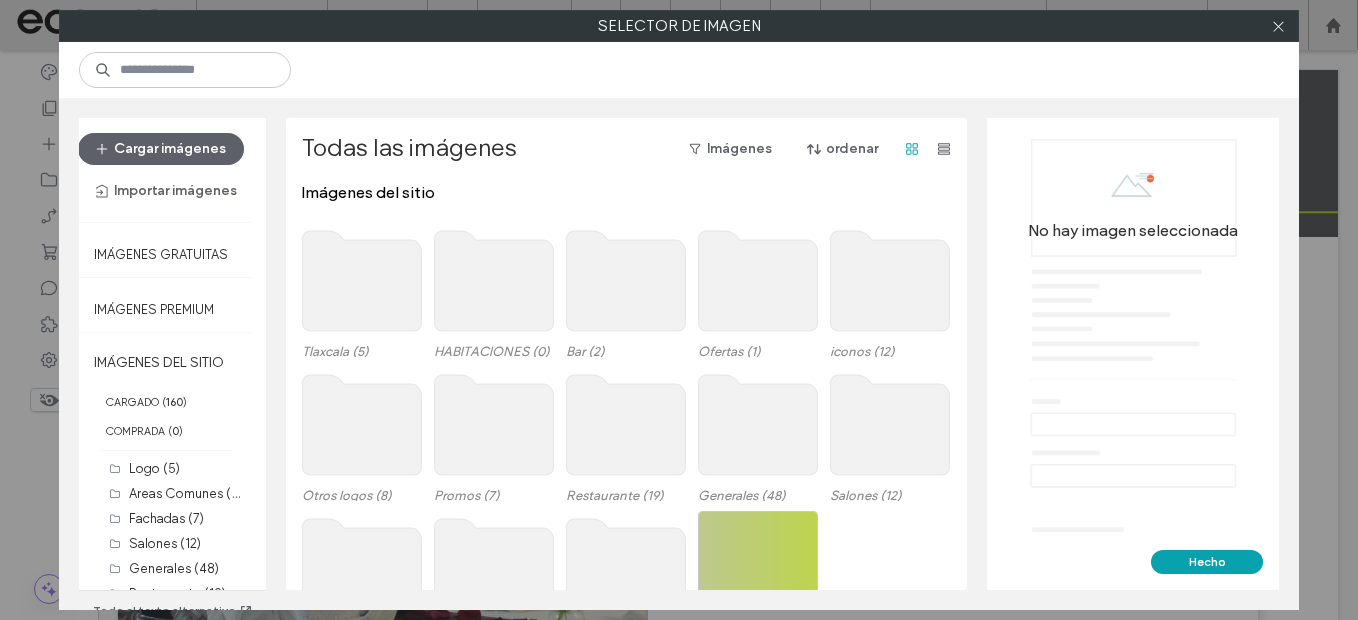 click 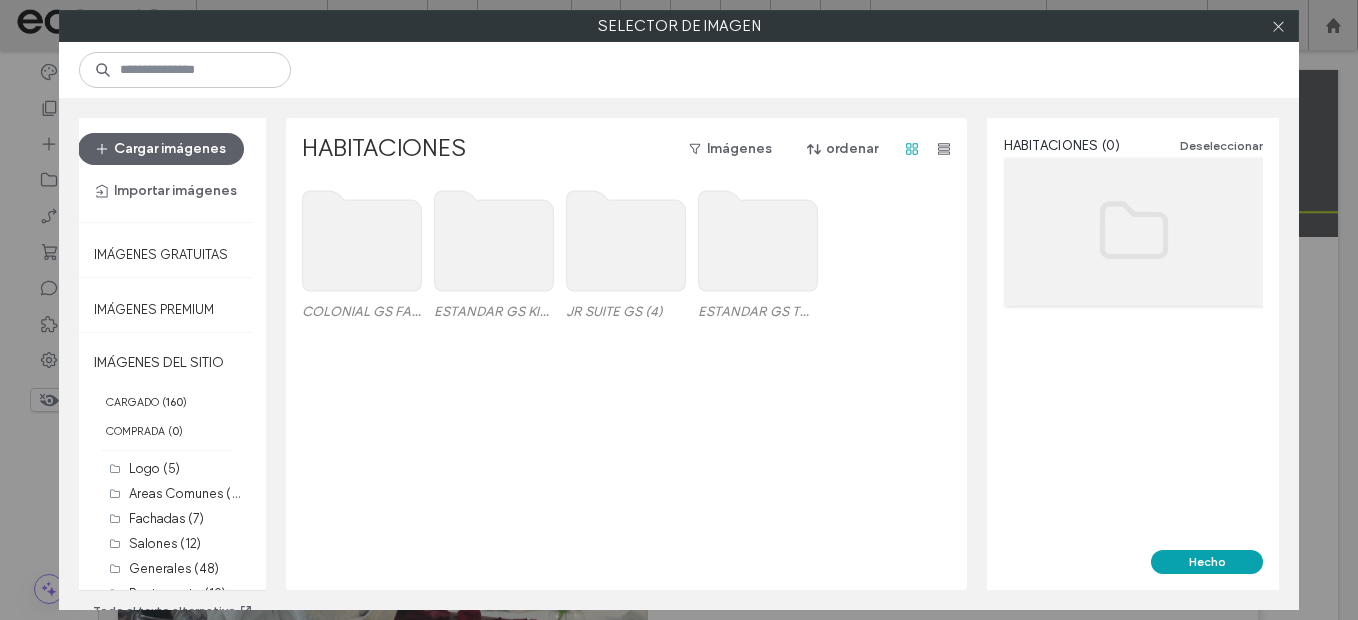 click 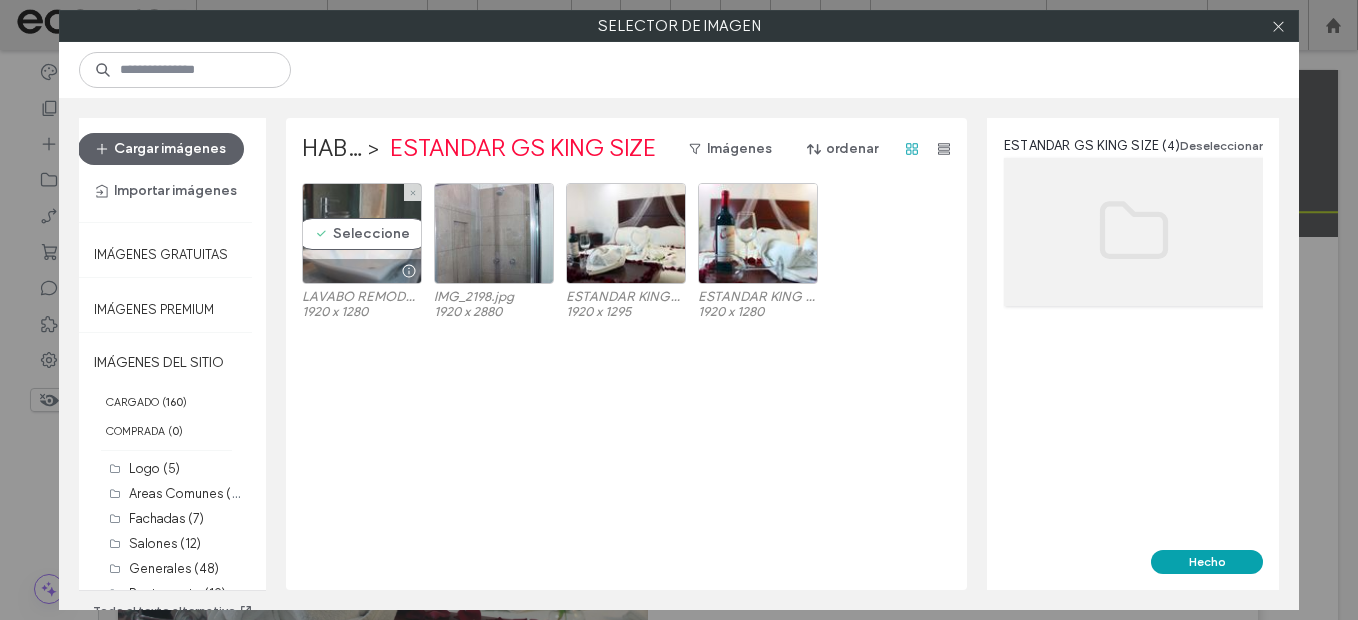click on "Seleccione" at bounding box center (362, 233) 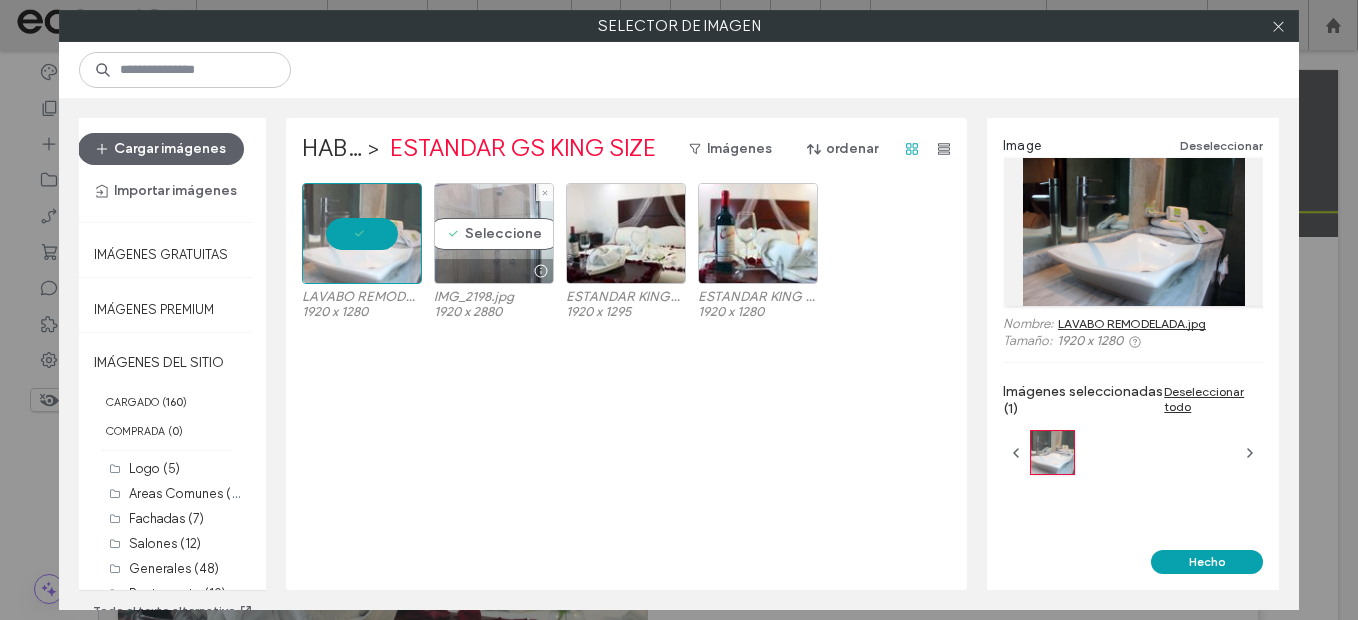 click on "Seleccione" at bounding box center (494, 233) 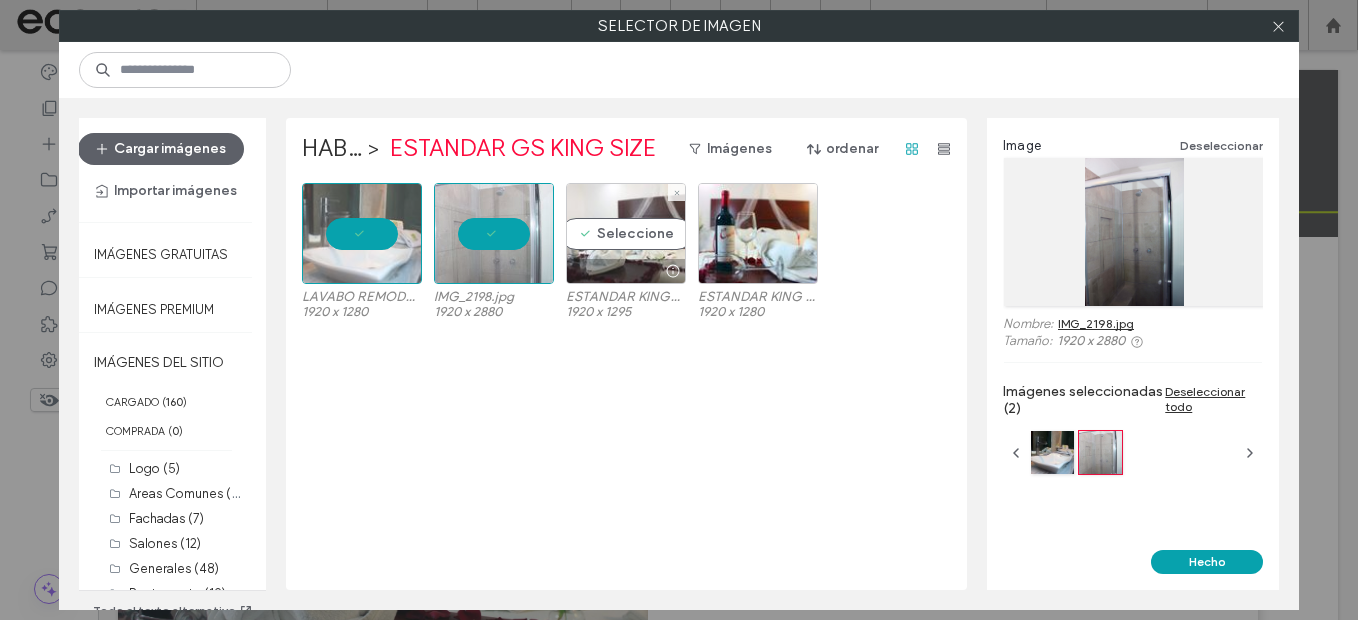 click on "Seleccione" at bounding box center (626, 233) 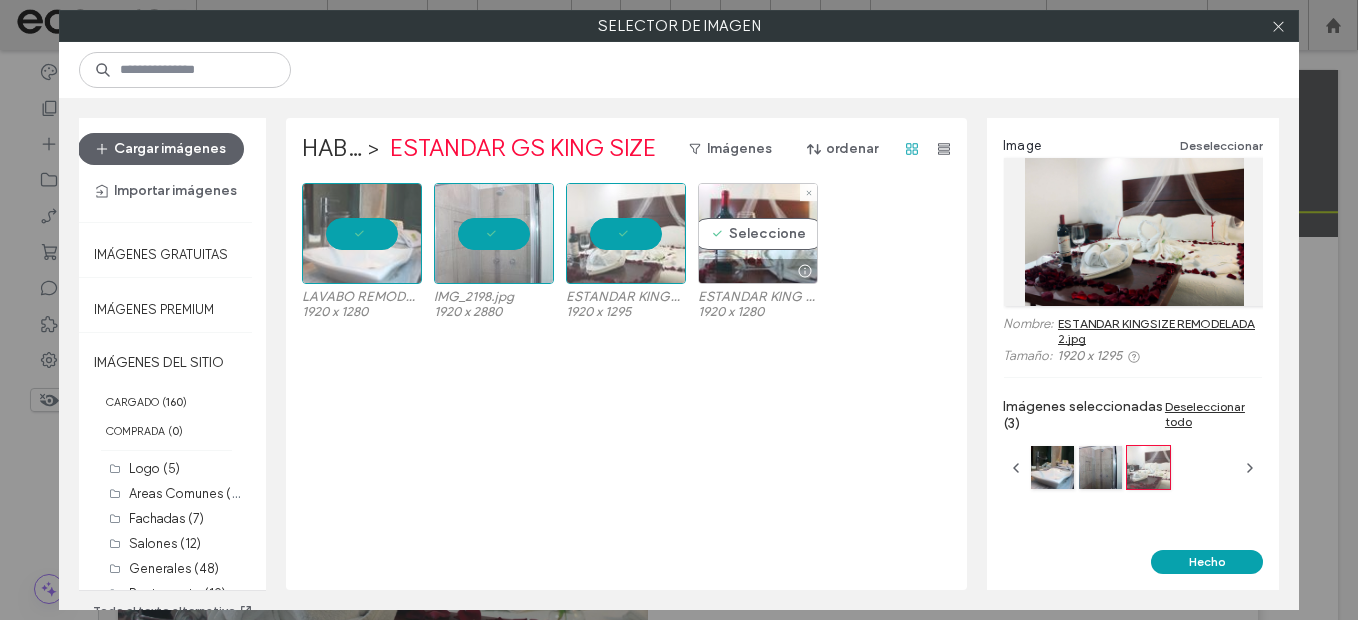 click on "Seleccione" at bounding box center [758, 233] 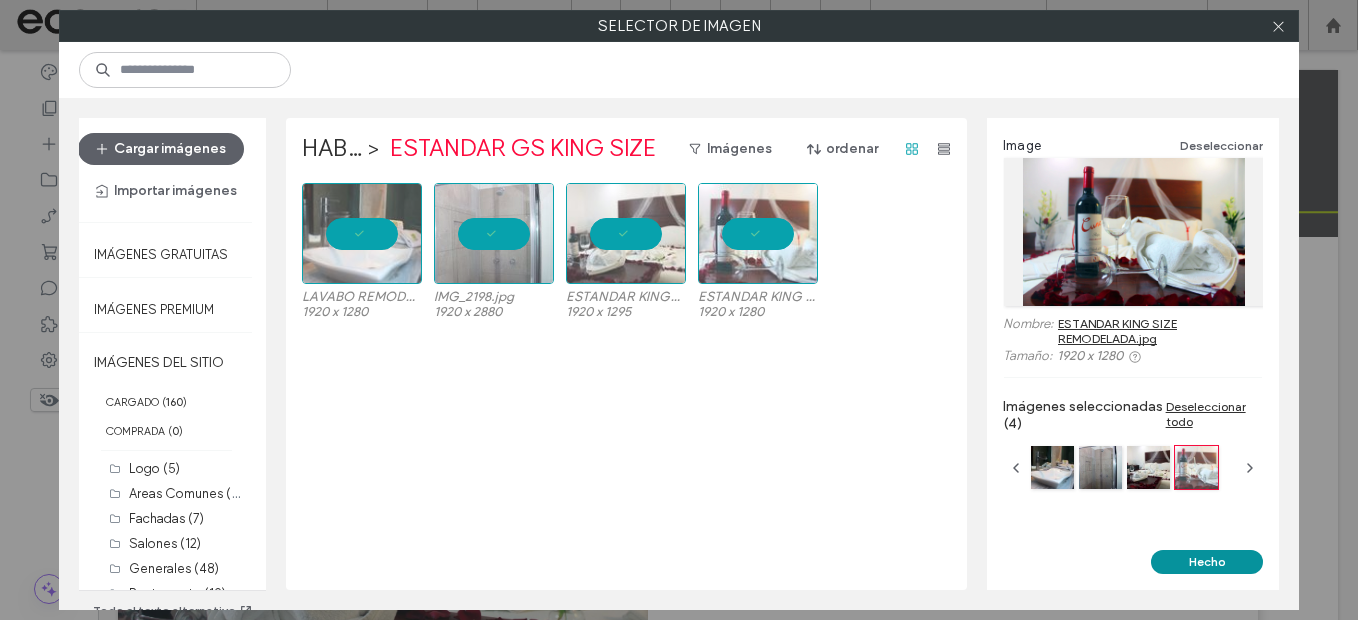 click on "Hecho" at bounding box center (1207, 562) 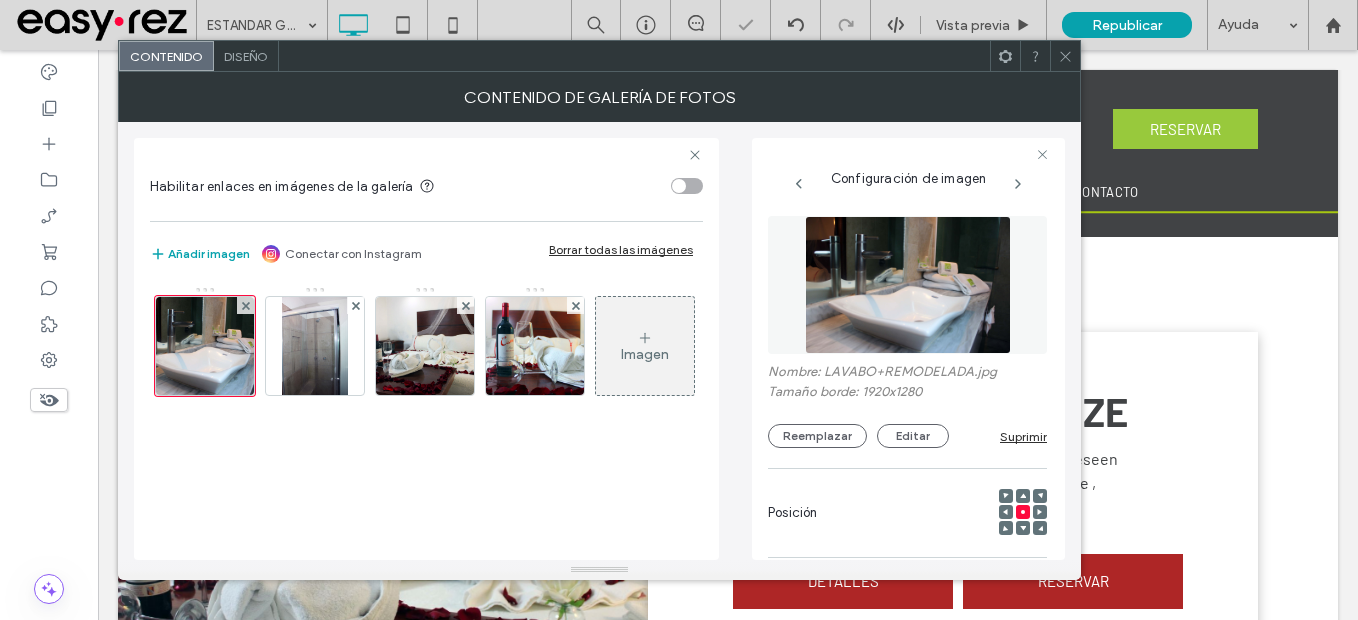 click on "Diseño" at bounding box center (246, 56) 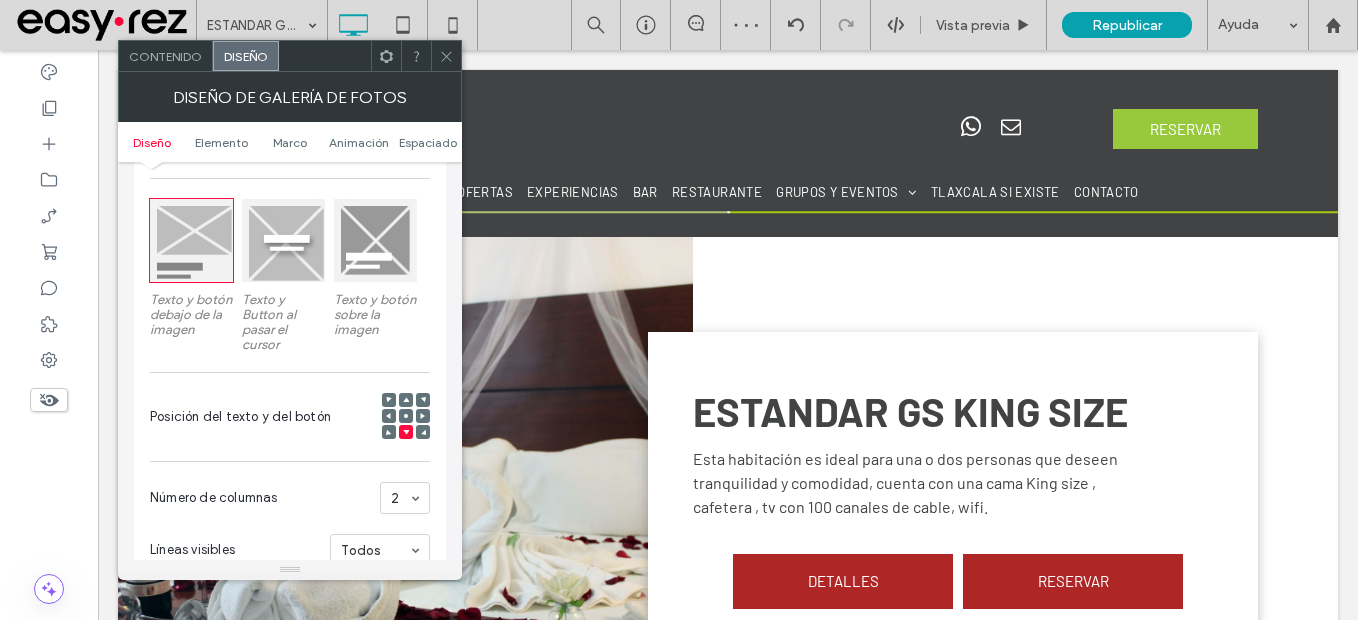 scroll, scrollTop: 400, scrollLeft: 0, axis: vertical 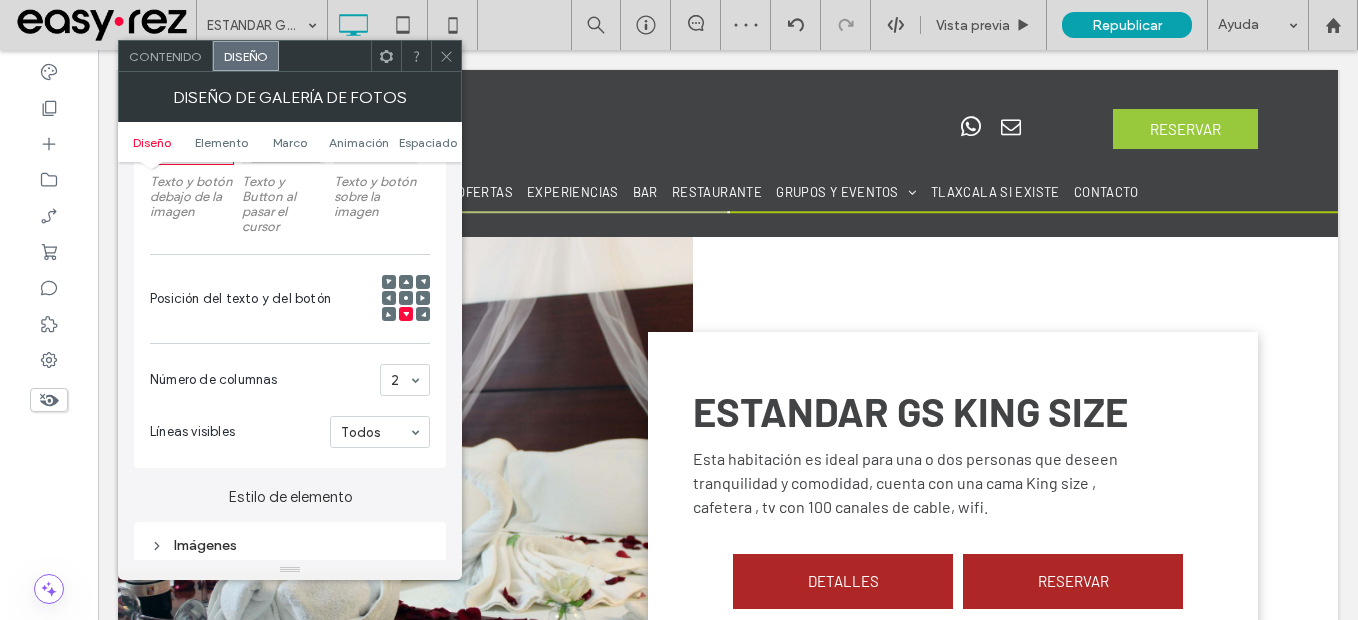 click 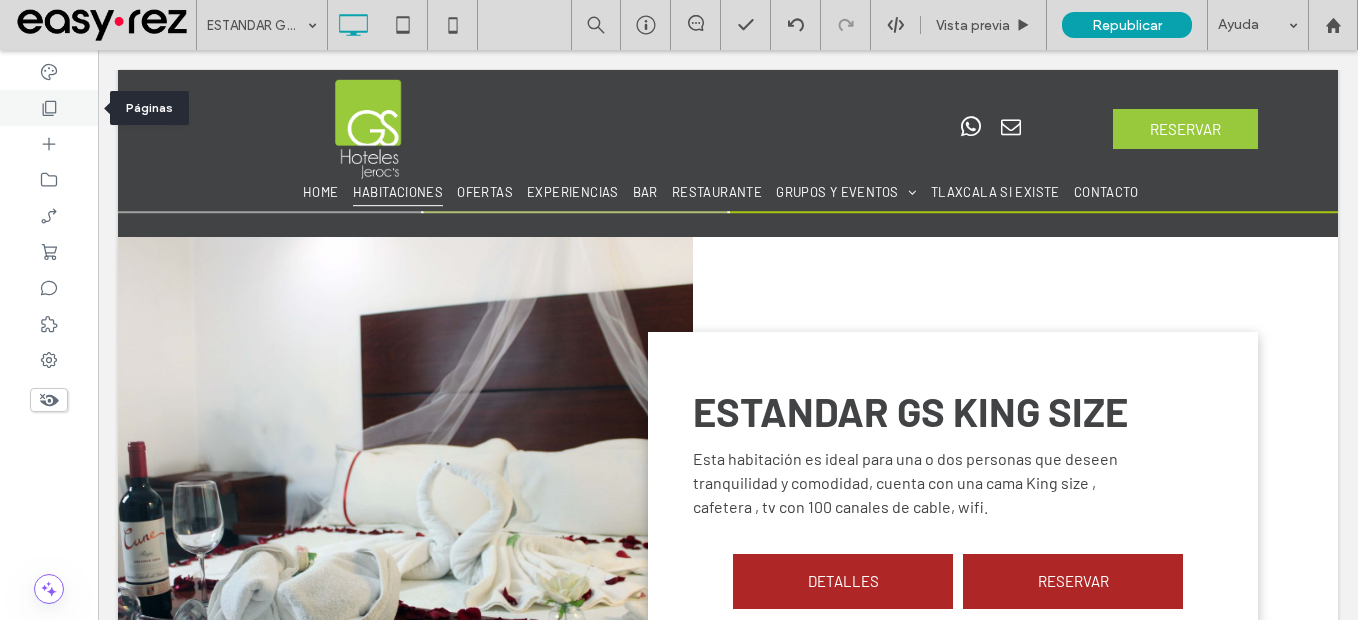 click 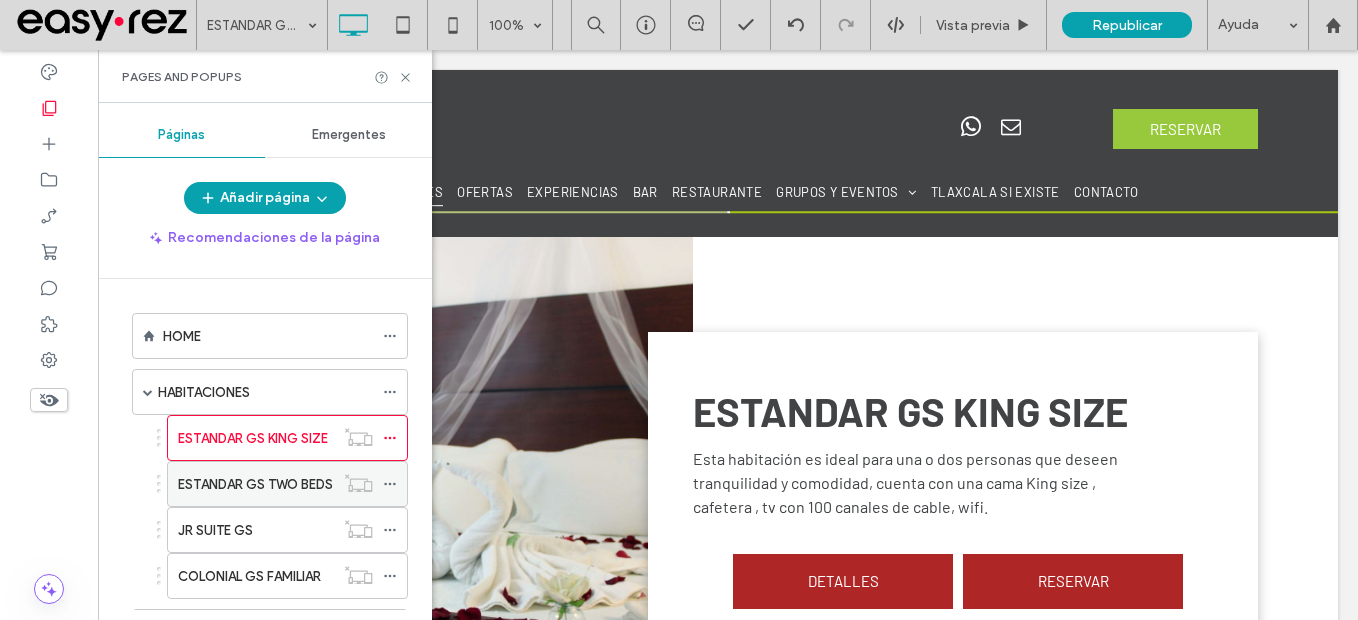 click on "ESTANDAR GS TWO BEDS" at bounding box center [255, 484] 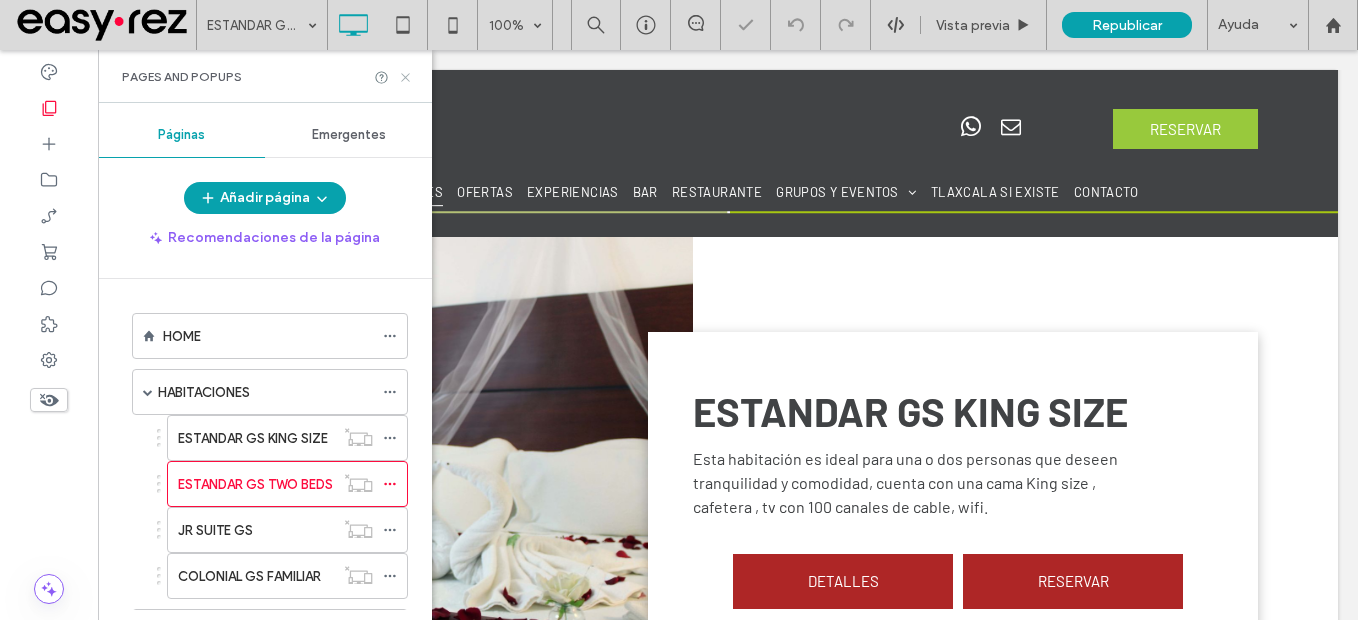 click 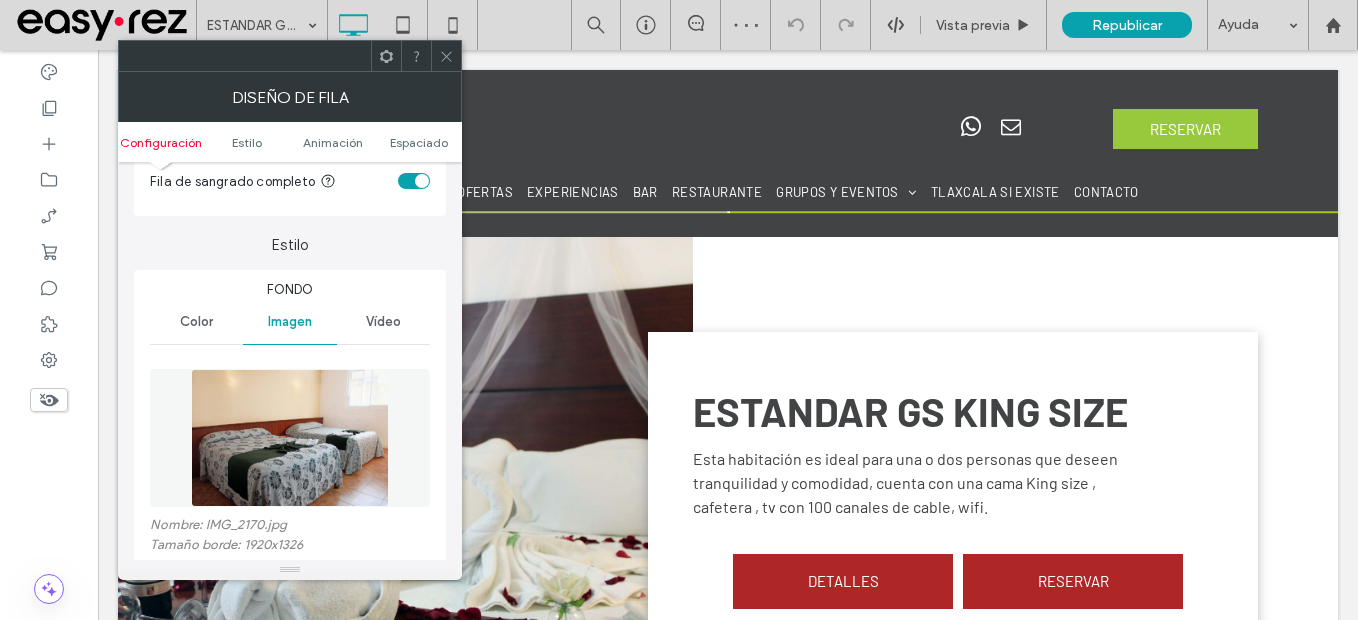 scroll, scrollTop: 300, scrollLeft: 0, axis: vertical 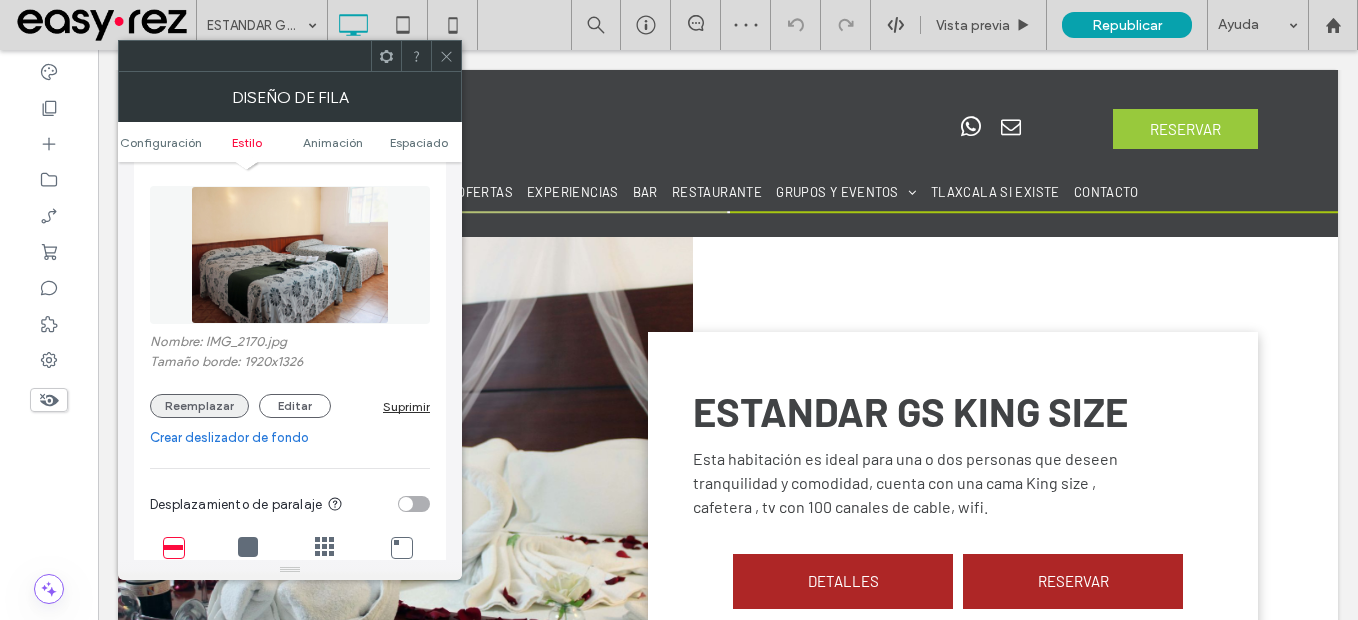 click on "Reemplazar" at bounding box center [199, 406] 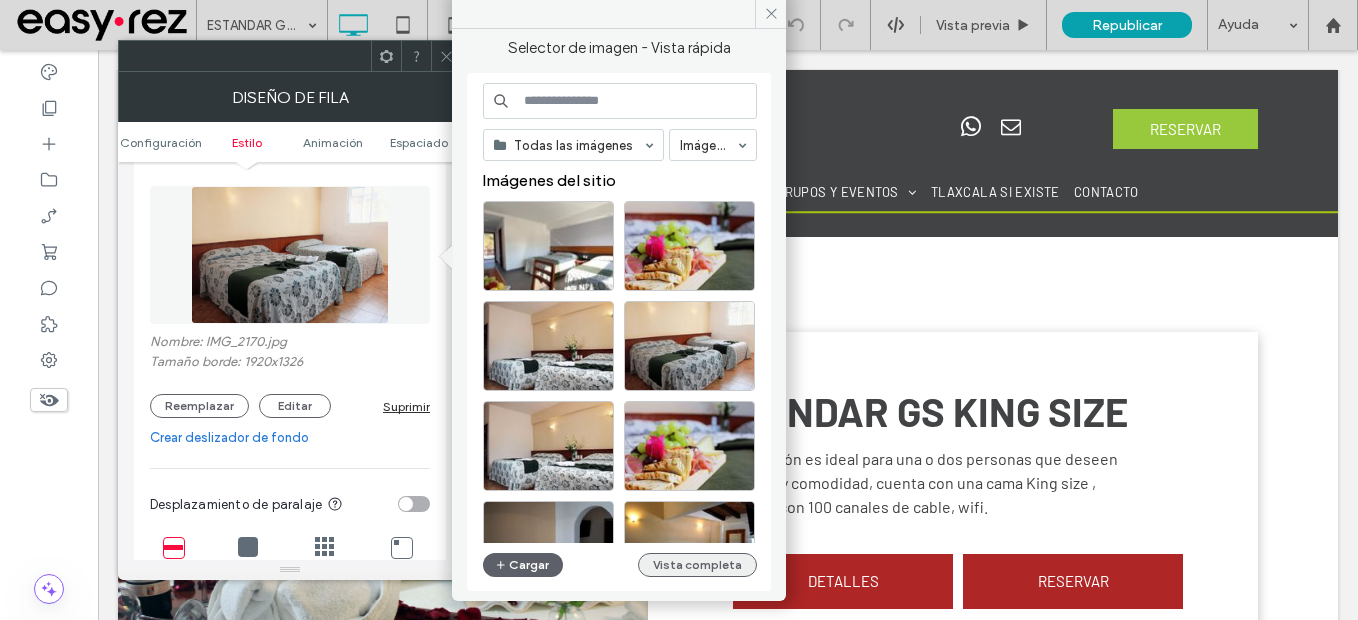click on "Vista completa" at bounding box center (697, 565) 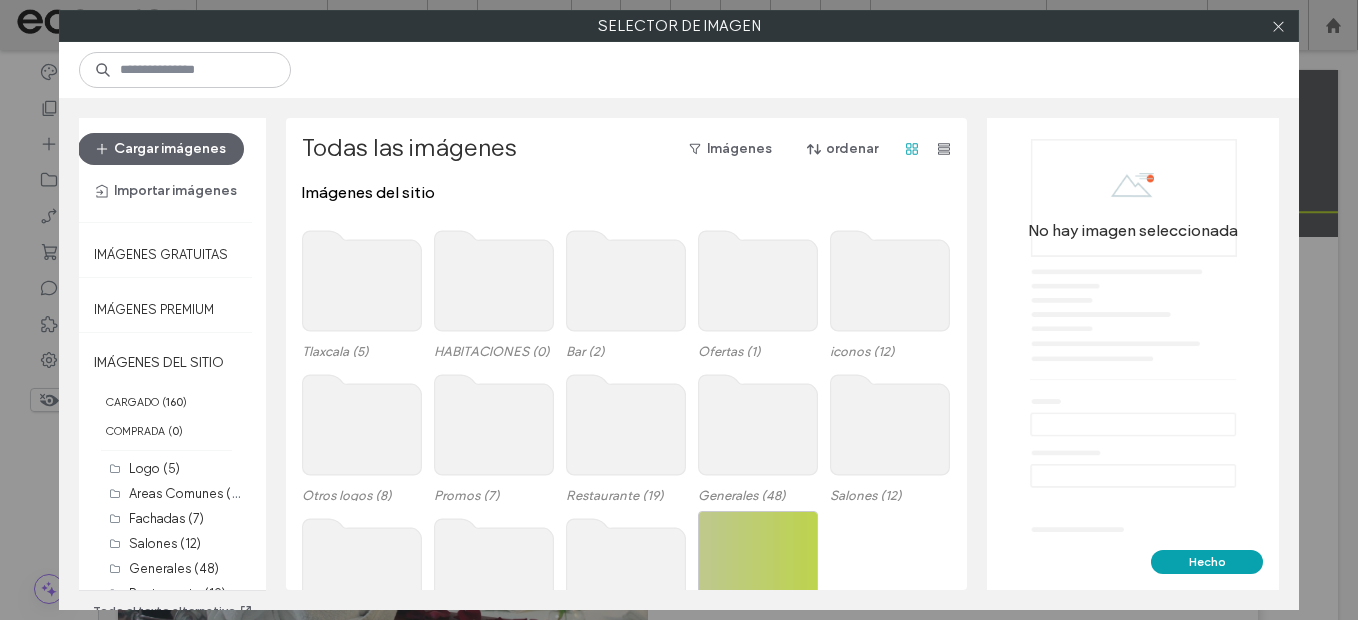 click 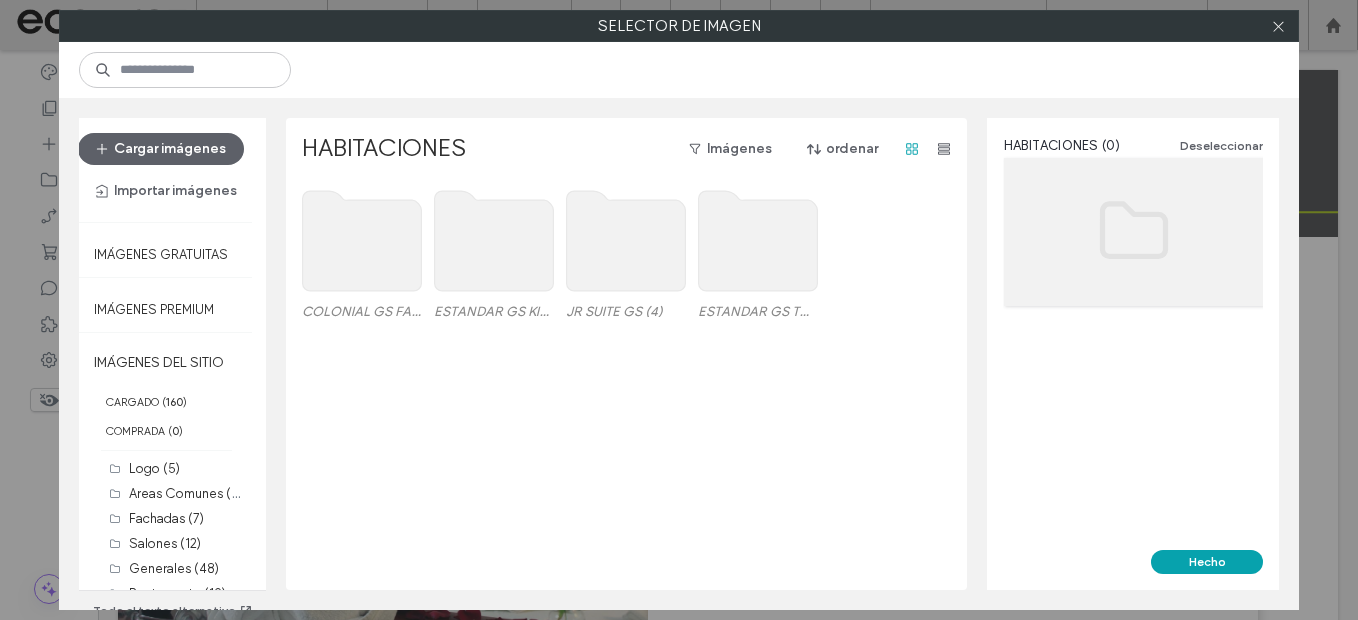 click 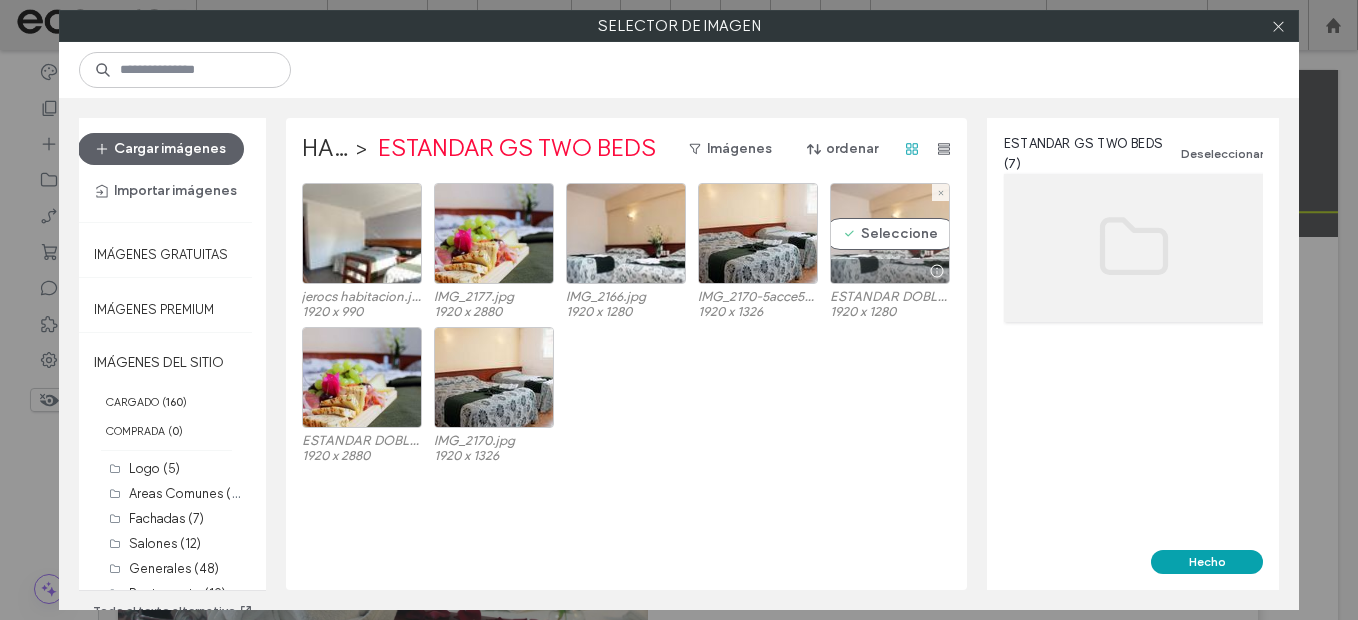 click at bounding box center (890, 271) 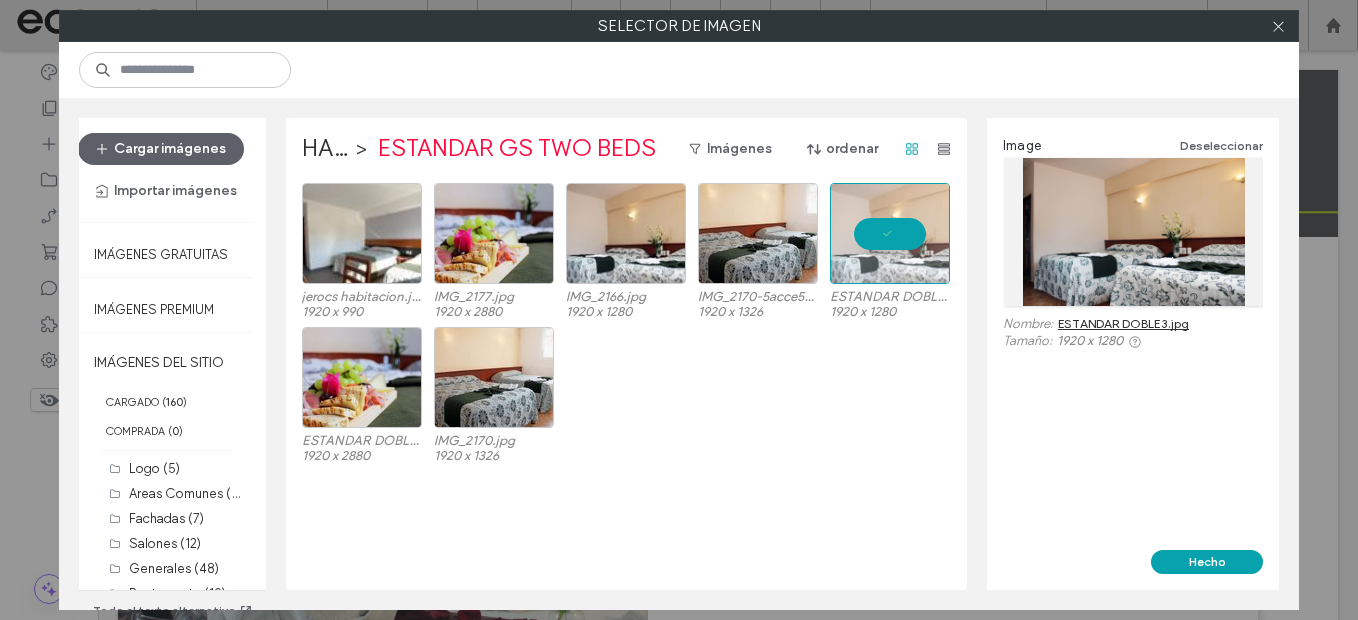click at bounding box center (890, 233) 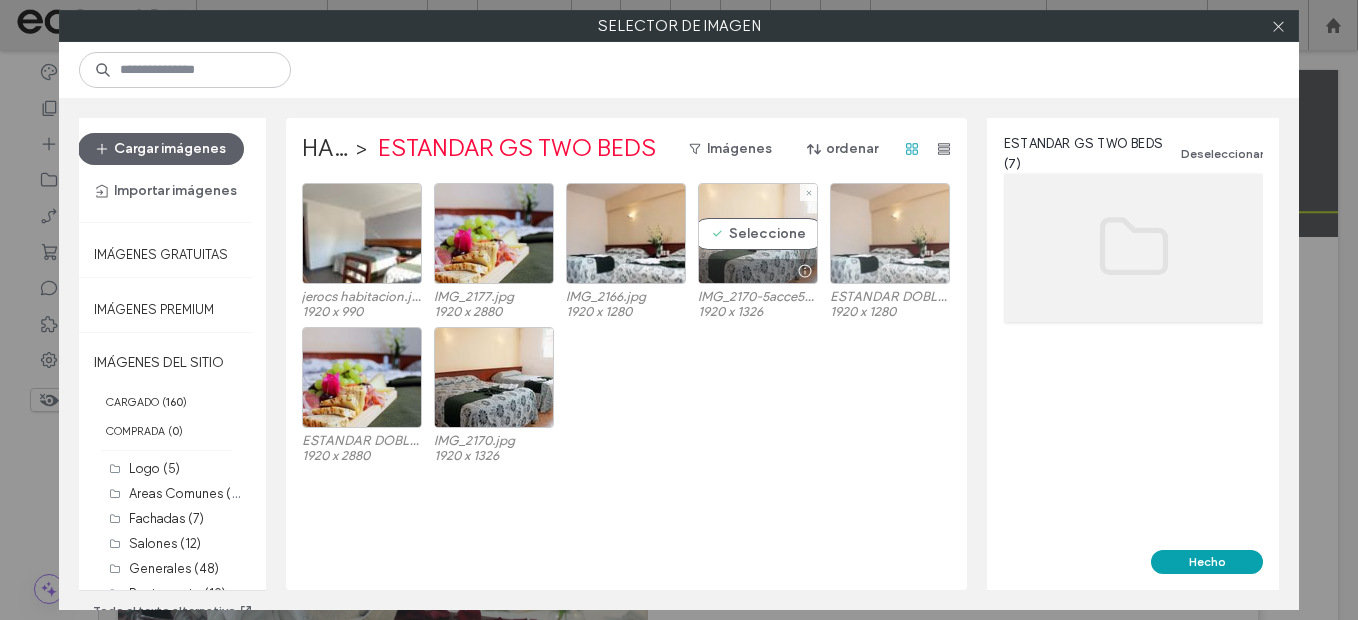 click on "Seleccione" at bounding box center (758, 233) 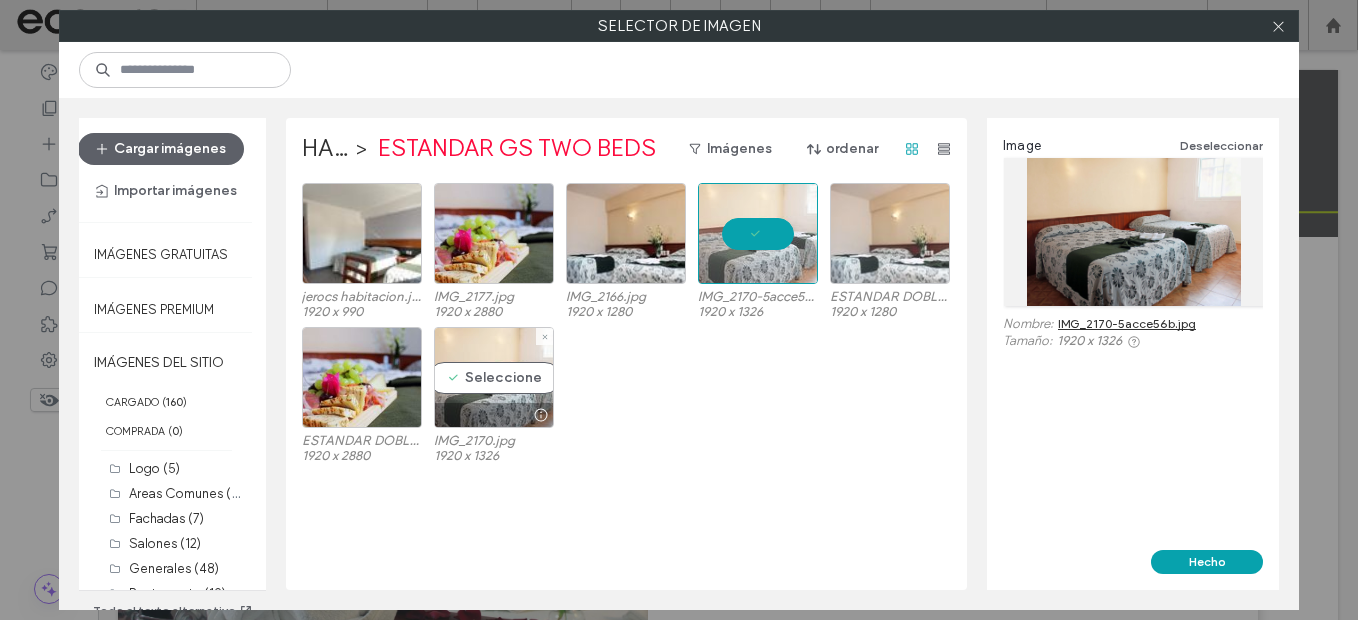 click on "Seleccione" at bounding box center [494, 377] 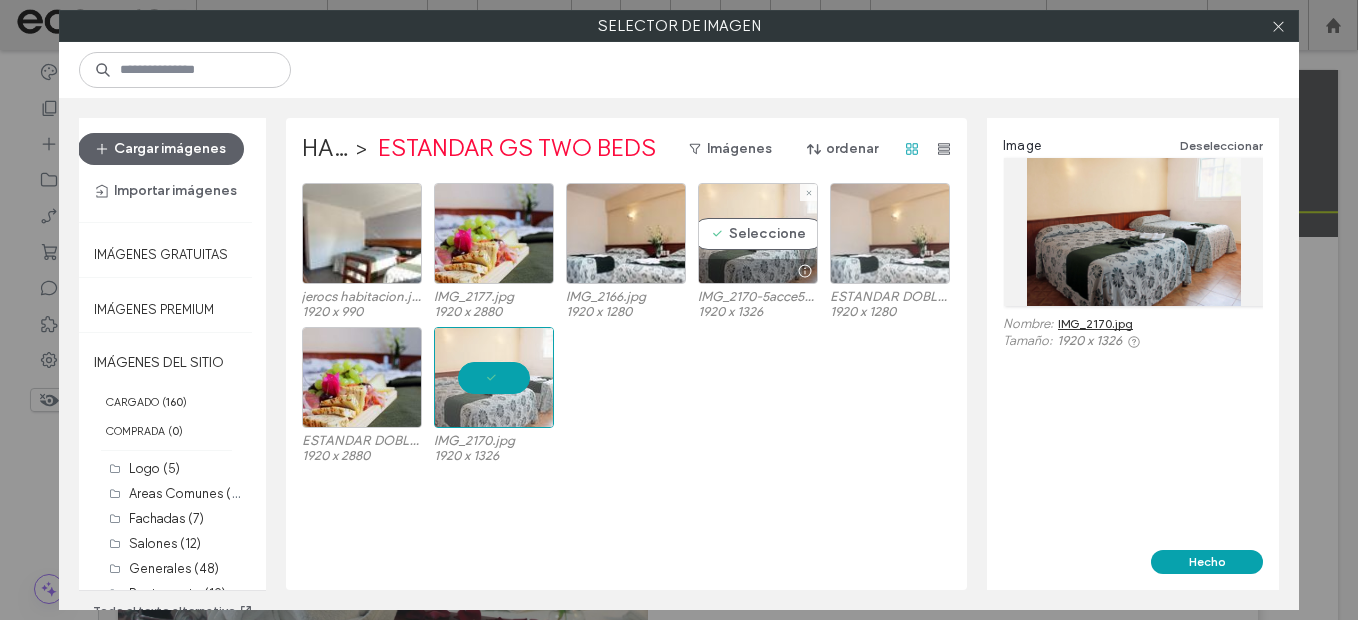 click on "Seleccione" at bounding box center (758, 233) 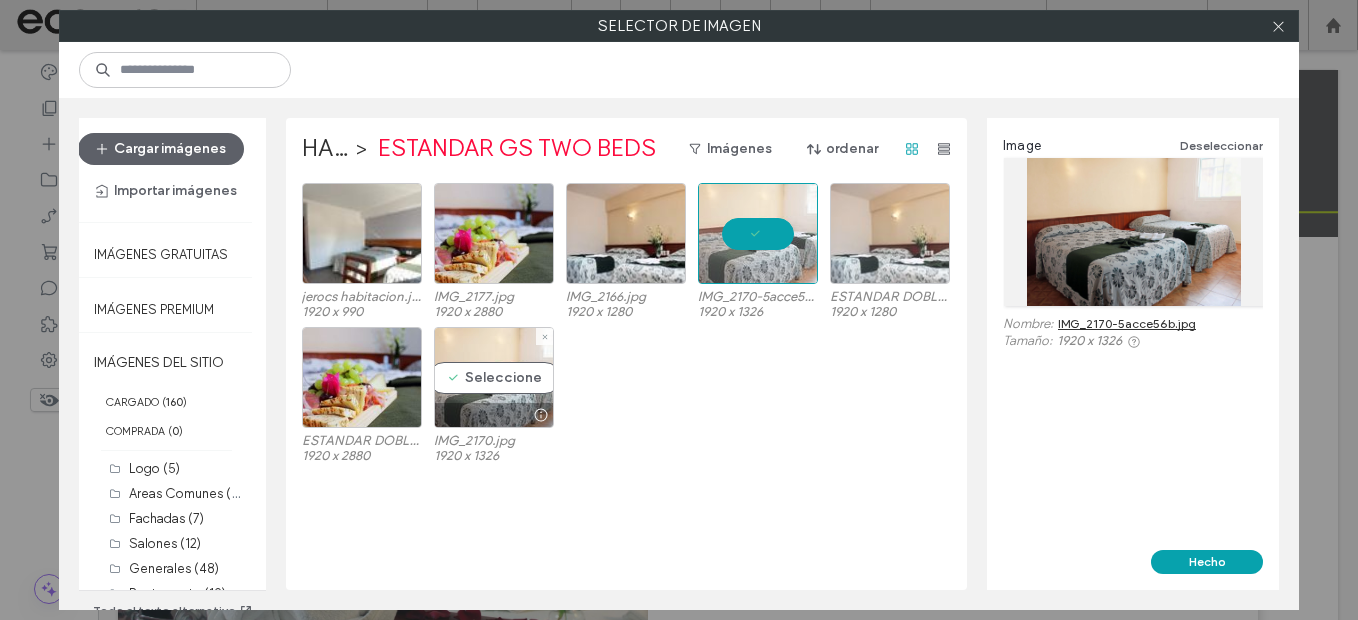 click on "Seleccione" at bounding box center (494, 377) 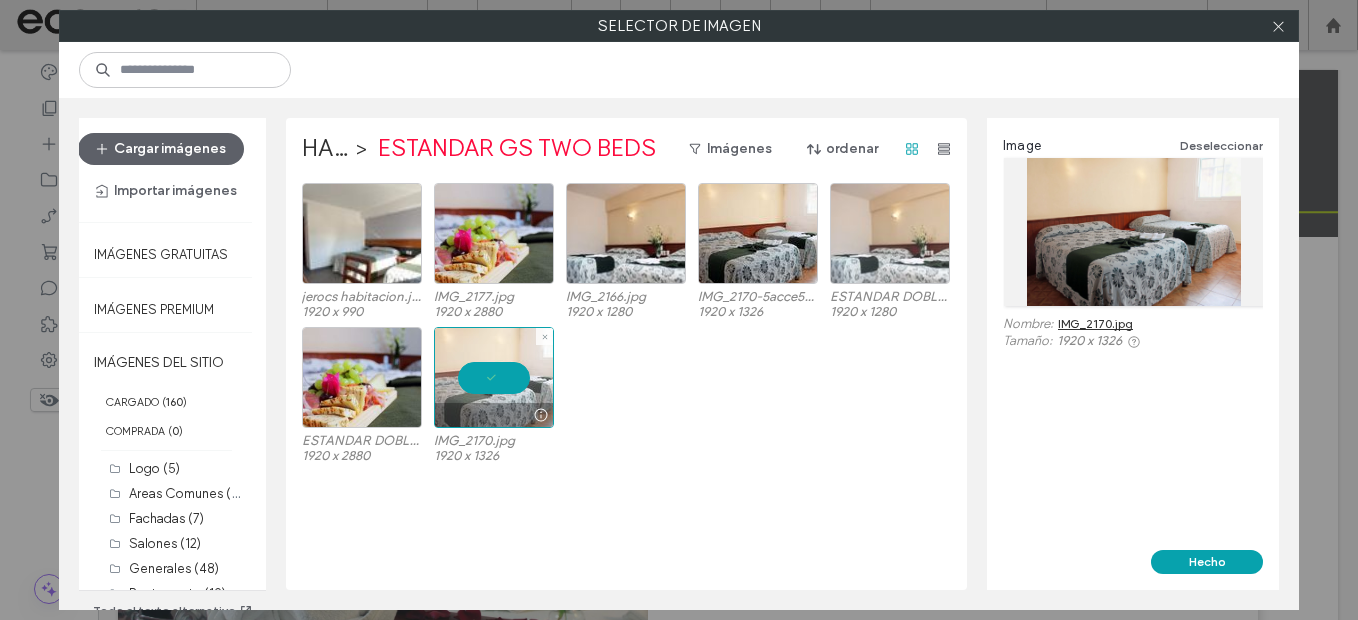 click at bounding box center (494, 377) 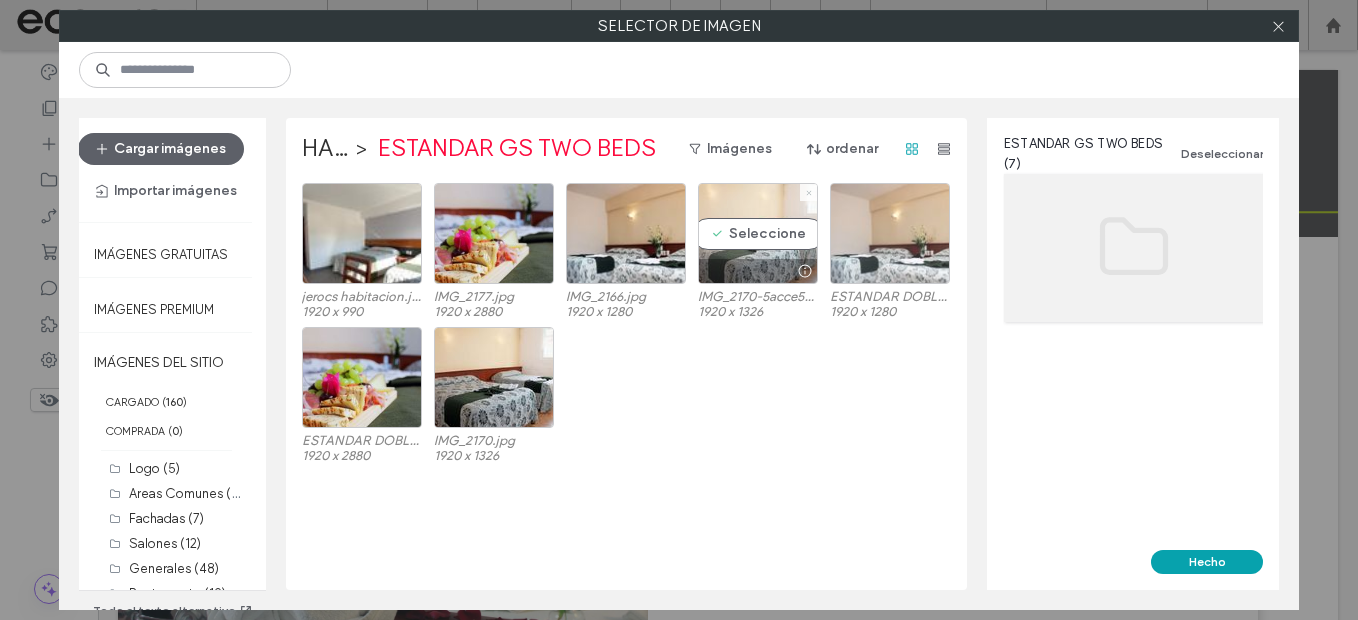 click 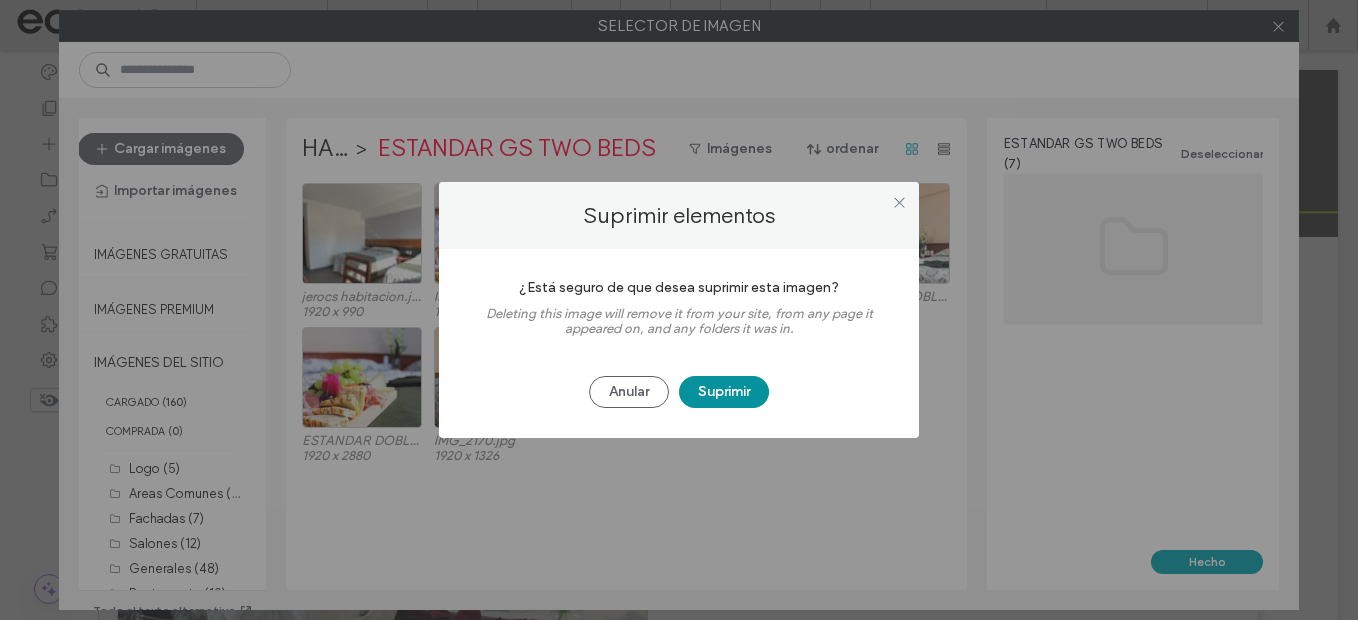 click on "Suprimir" at bounding box center (724, 392) 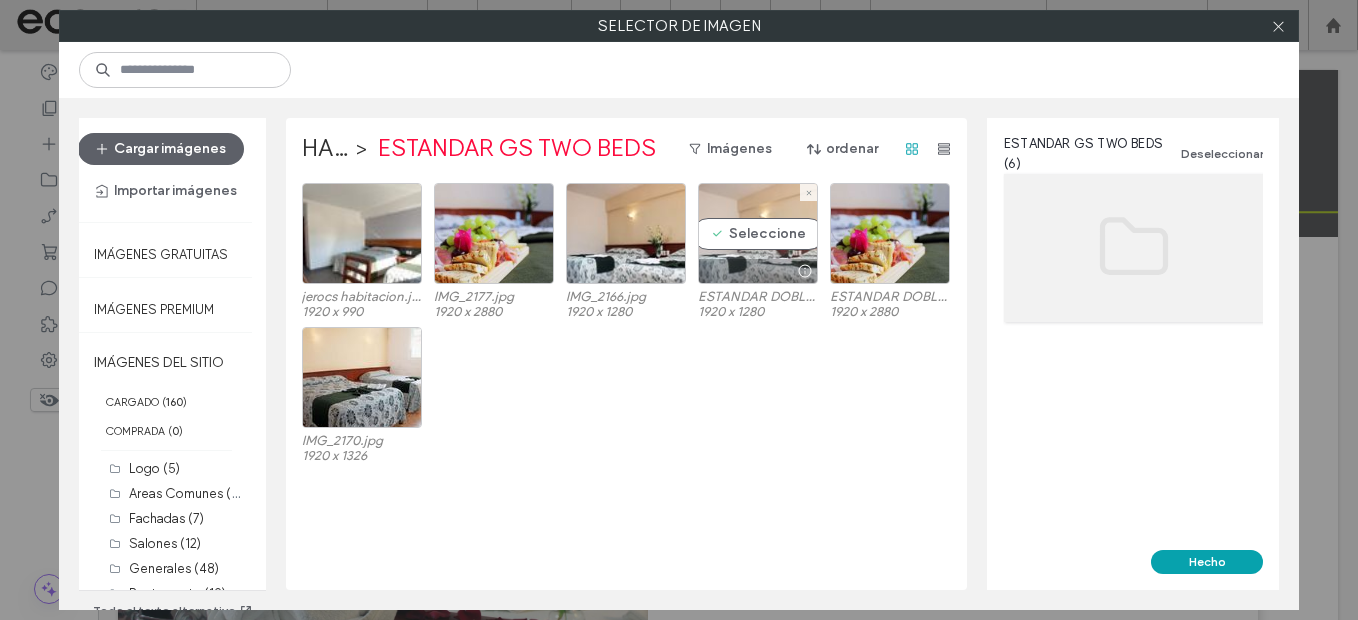 click on "Seleccione" at bounding box center (758, 233) 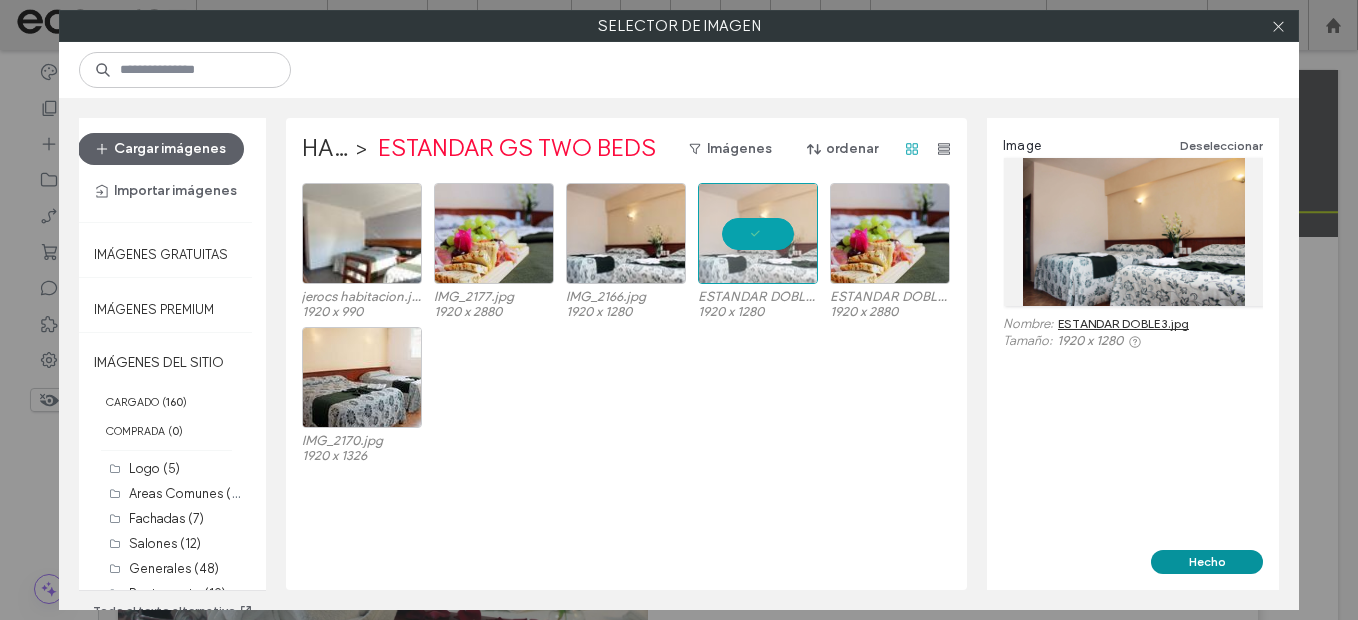 click on "Hecho" at bounding box center [1207, 562] 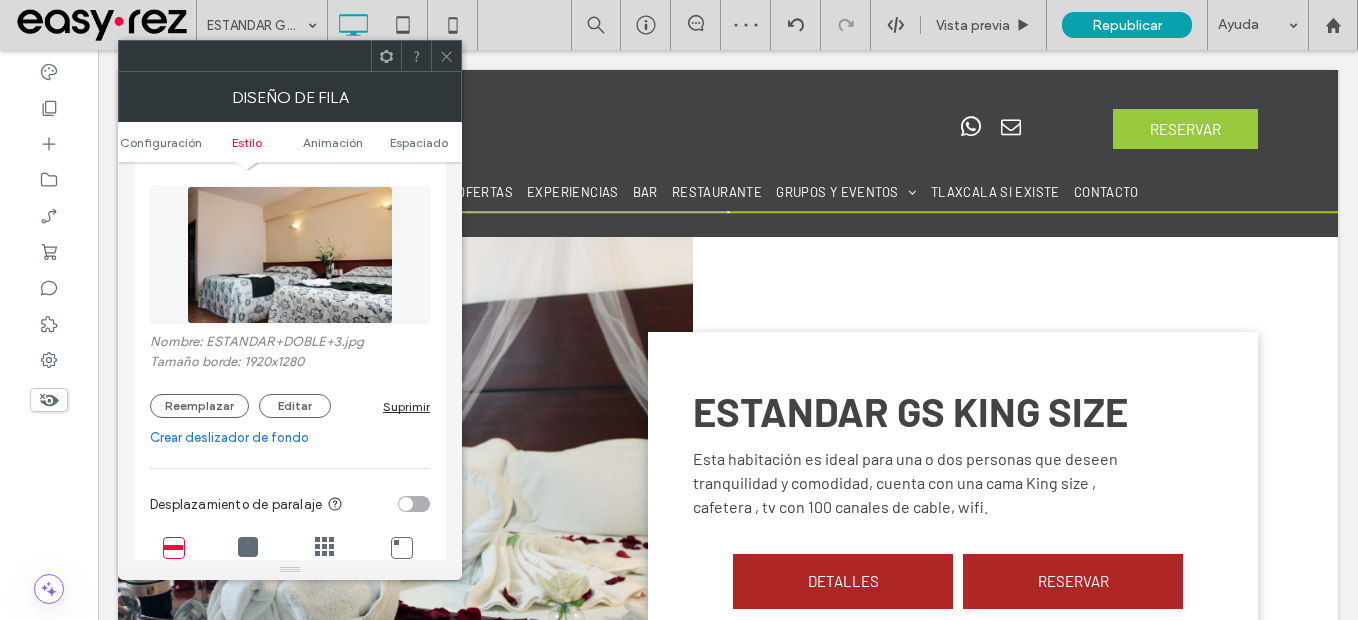 click at bounding box center (446, 56) 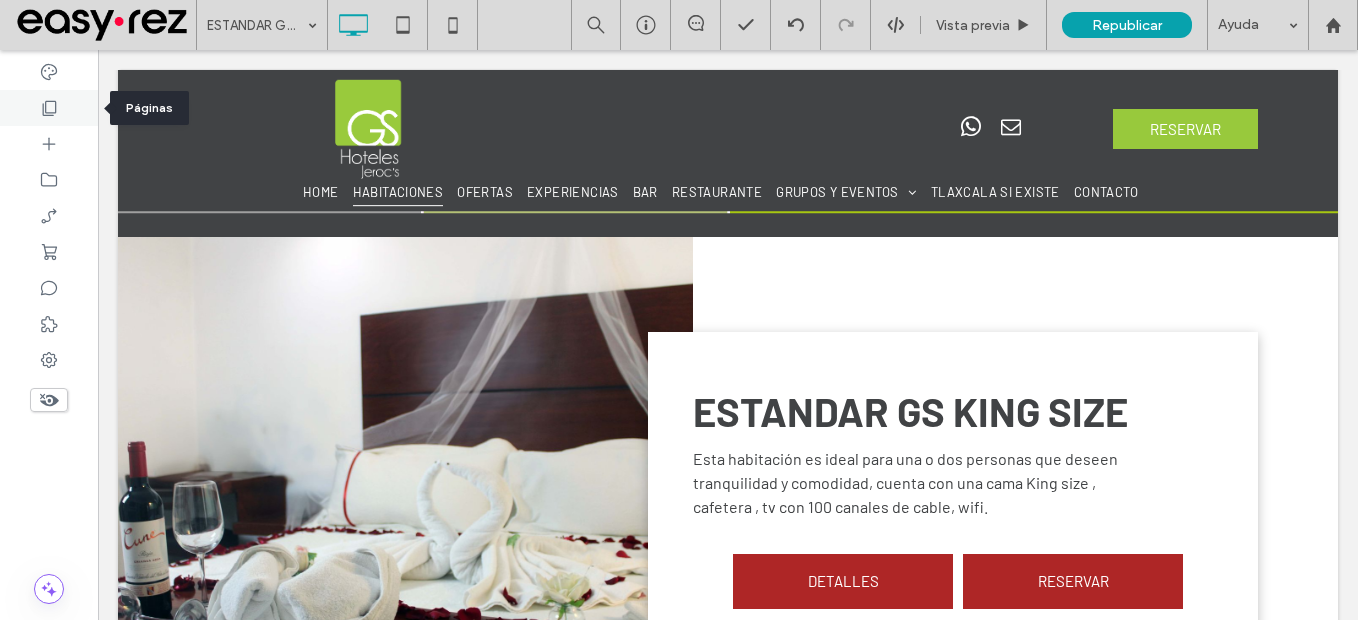 click 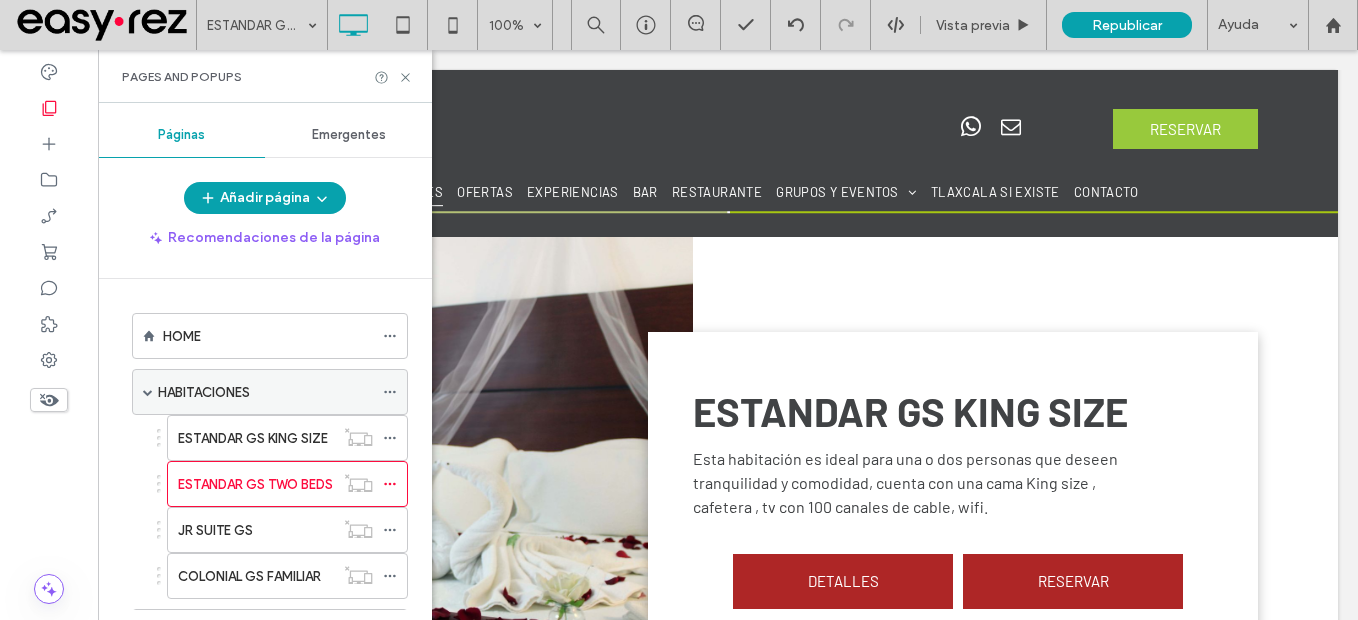 click on "HABITACIONES" at bounding box center [204, 392] 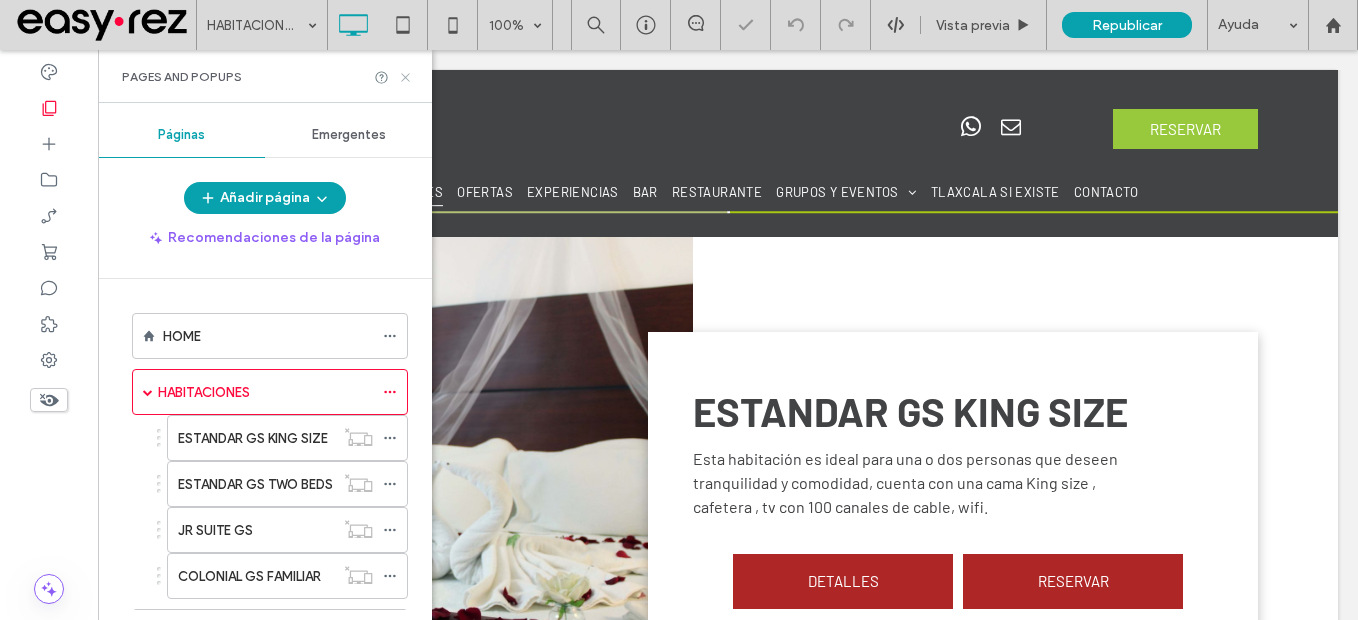 click 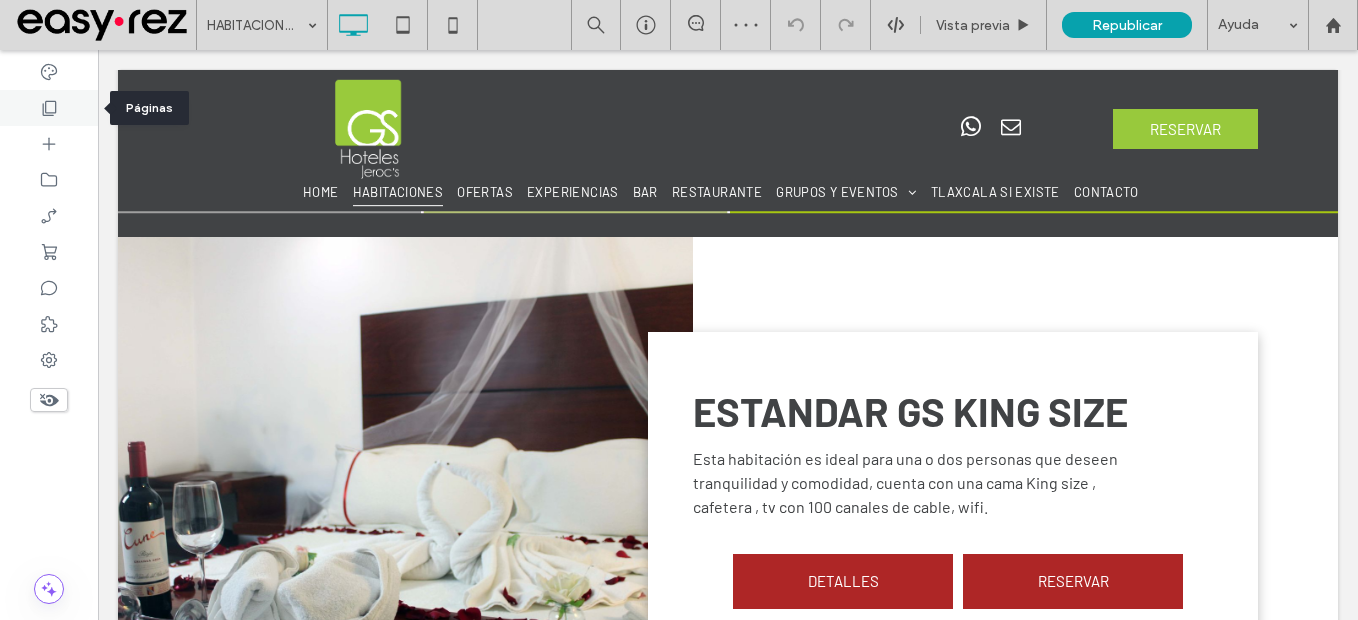 click 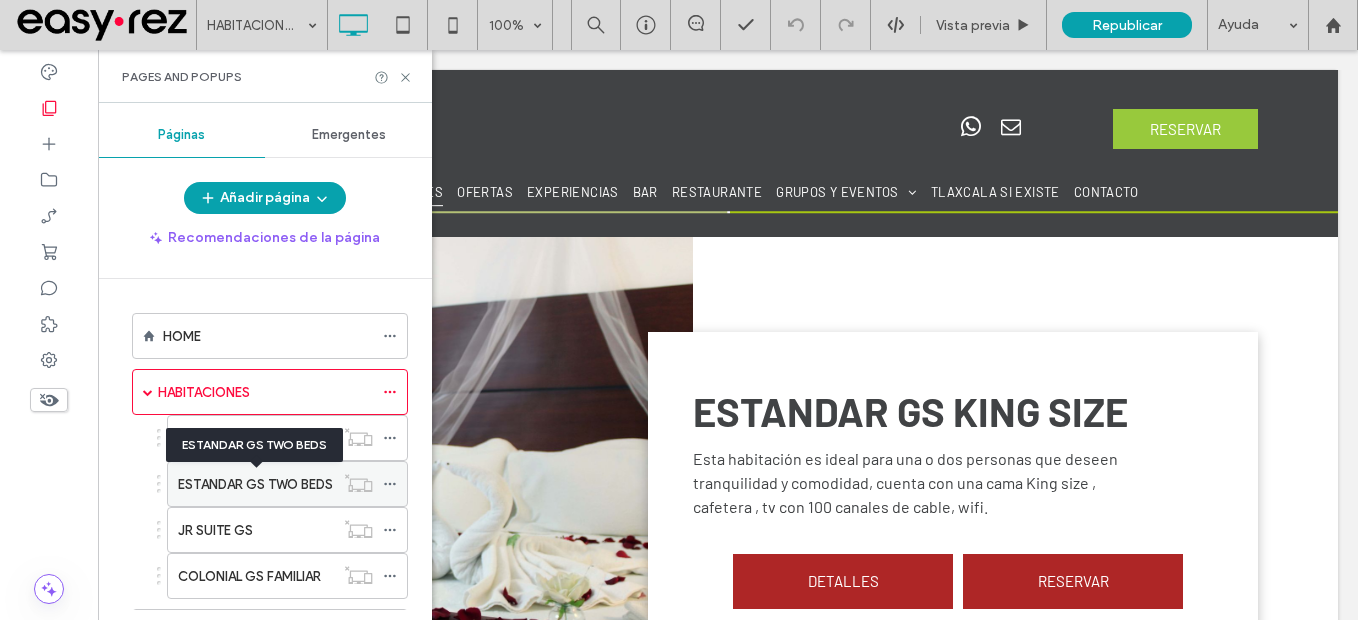 click on "ESTANDAR GS TWO BEDS" at bounding box center [255, 484] 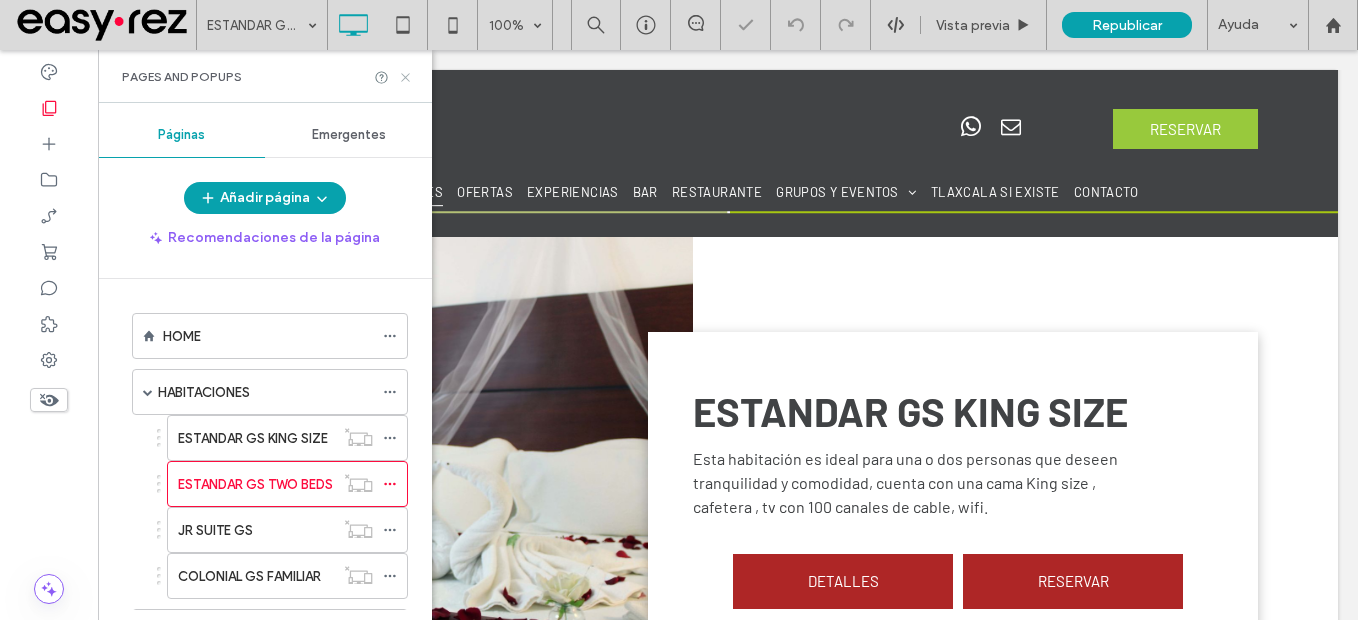 click 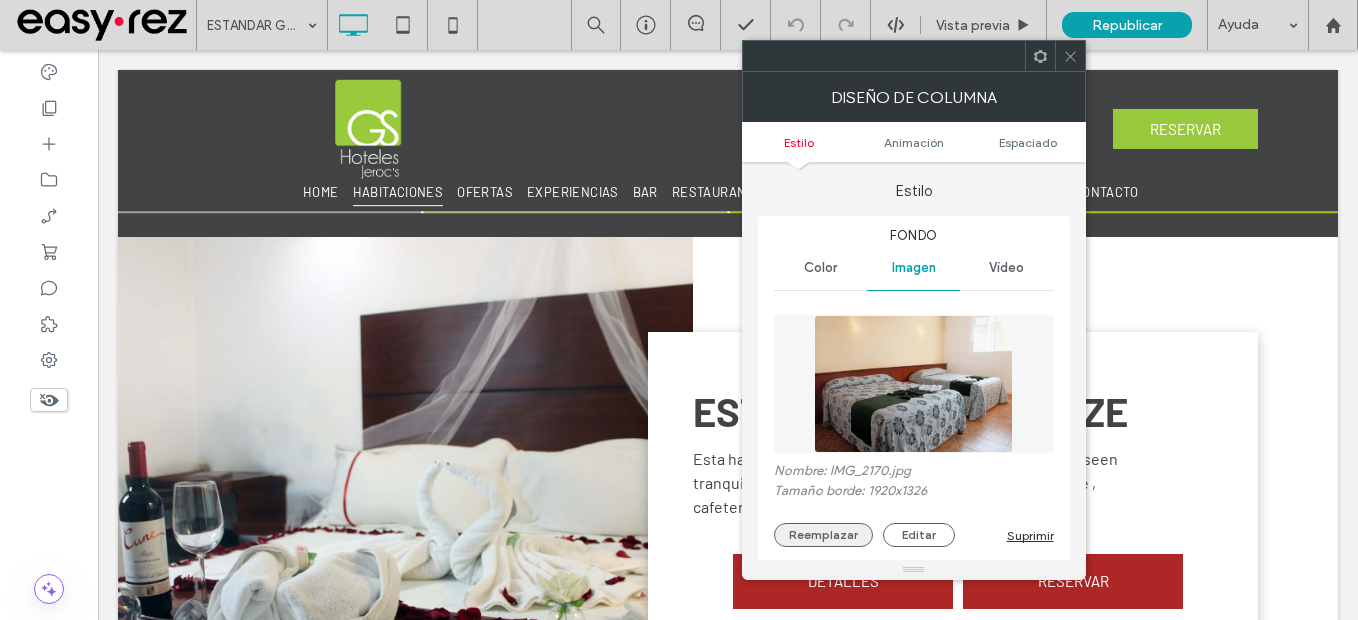 click on "Reemplazar" at bounding box center (823, 535) 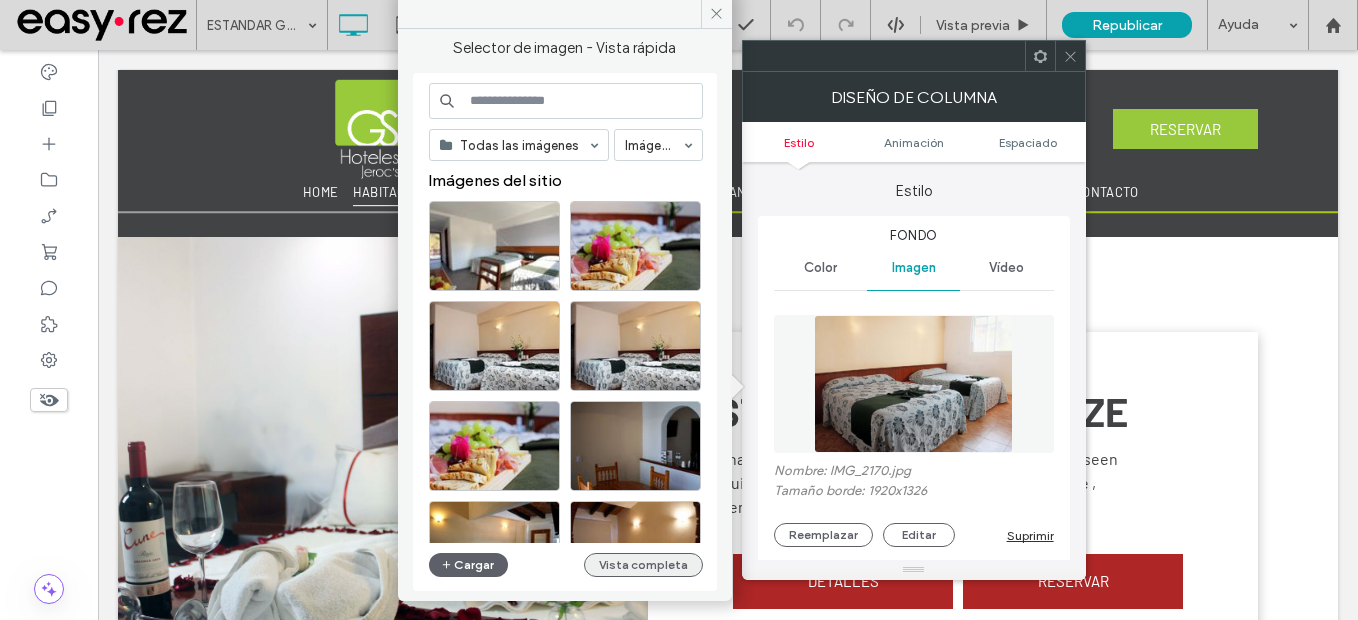 click on "Vista completa" at bounding box center [643, 565] 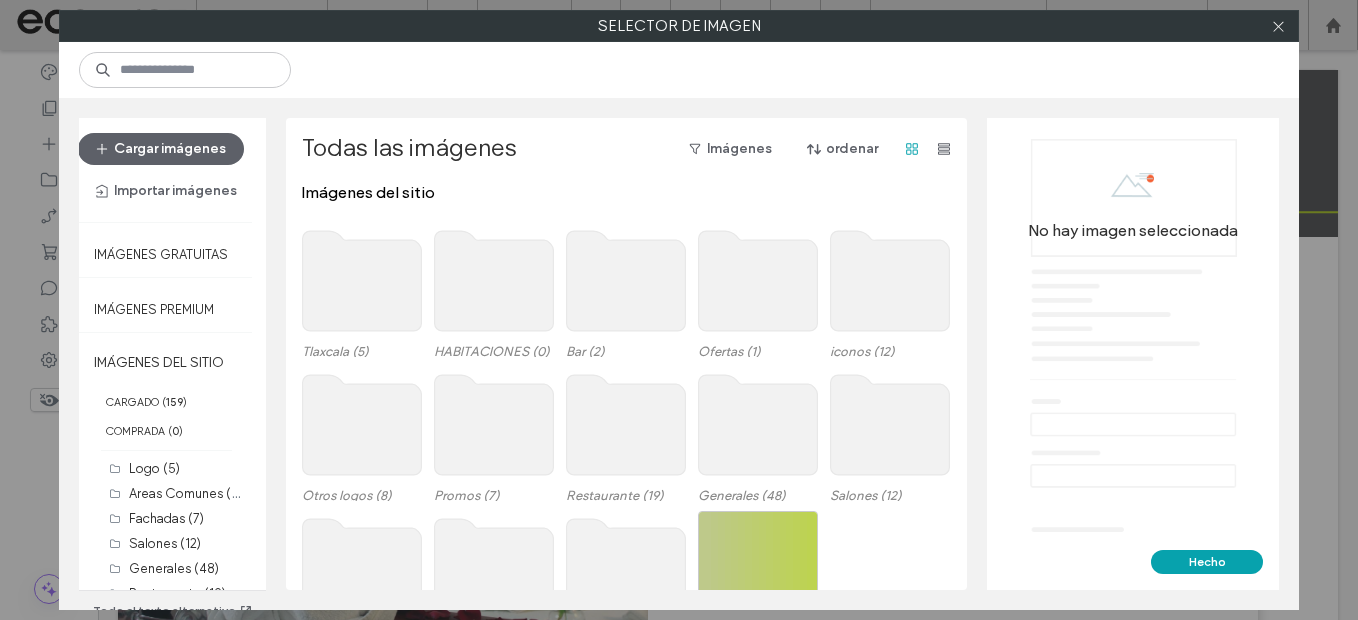 click 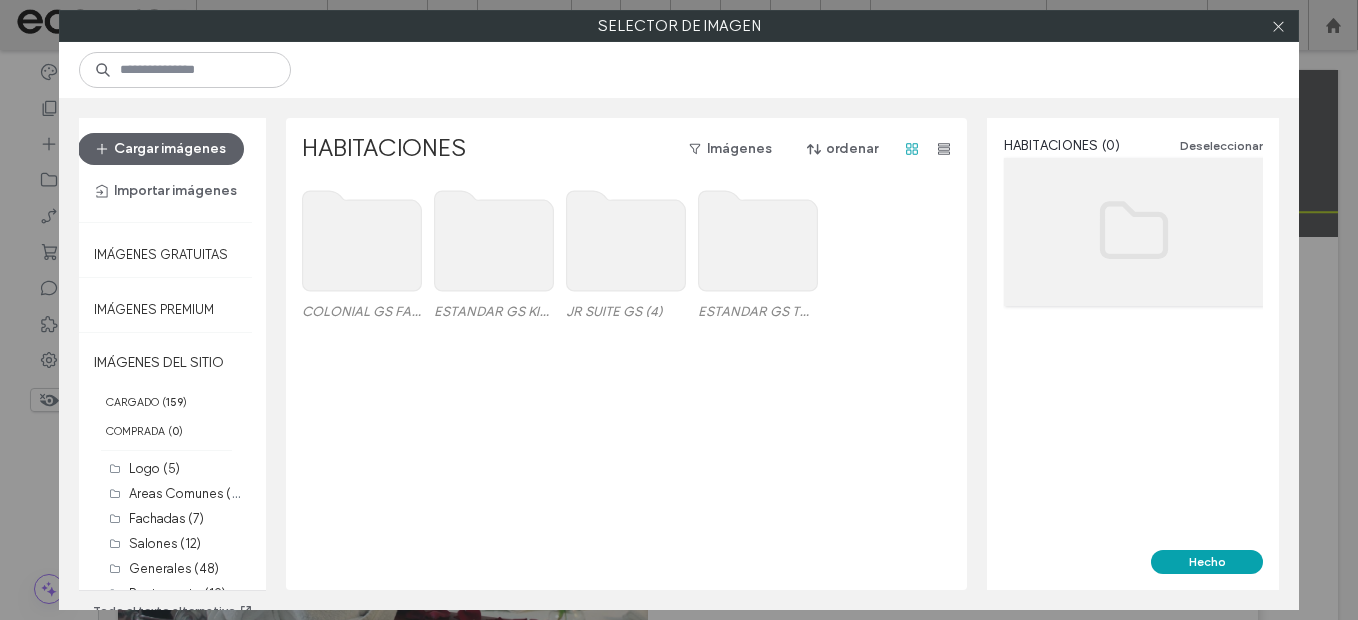 click 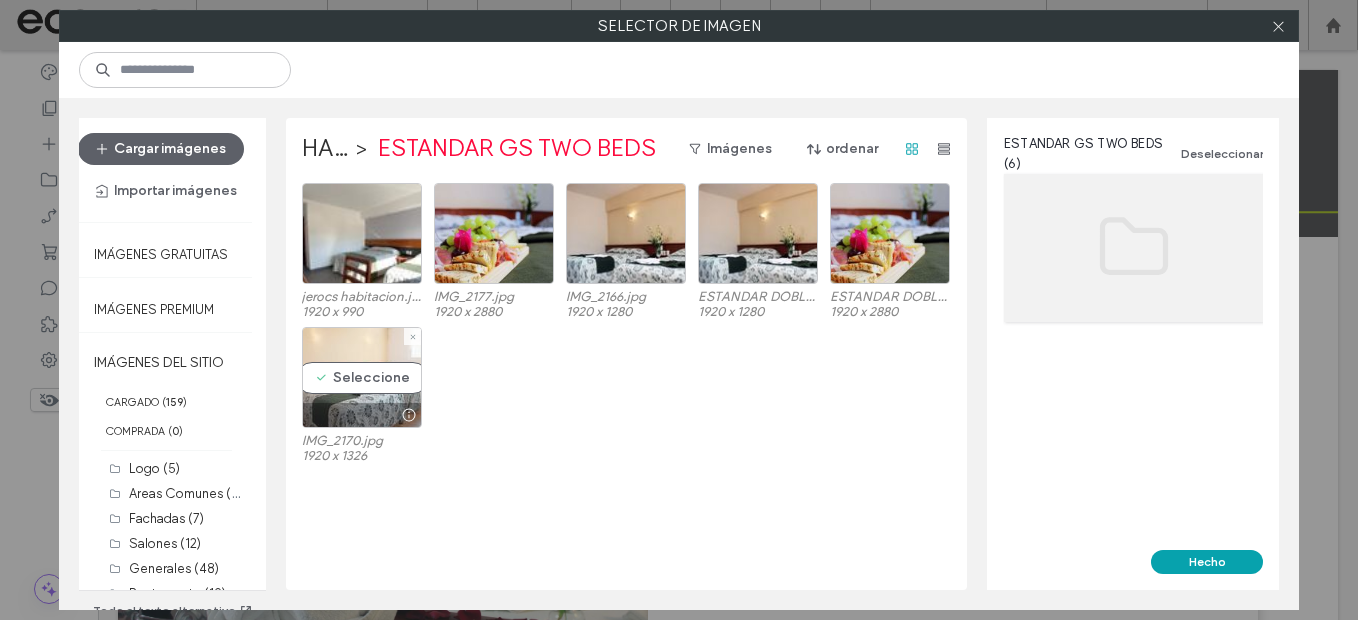 click on "Seleccione" at bounding box center [362, 377] 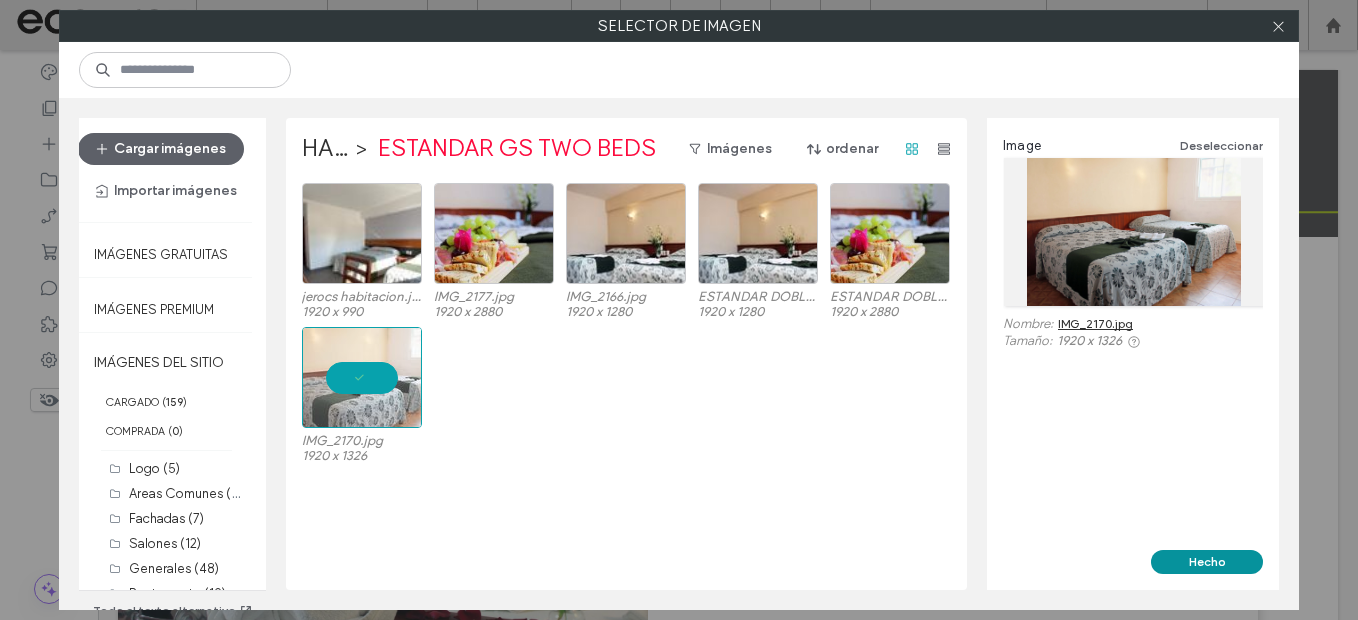click on "Hecho" at bounding box center (1207, 562) 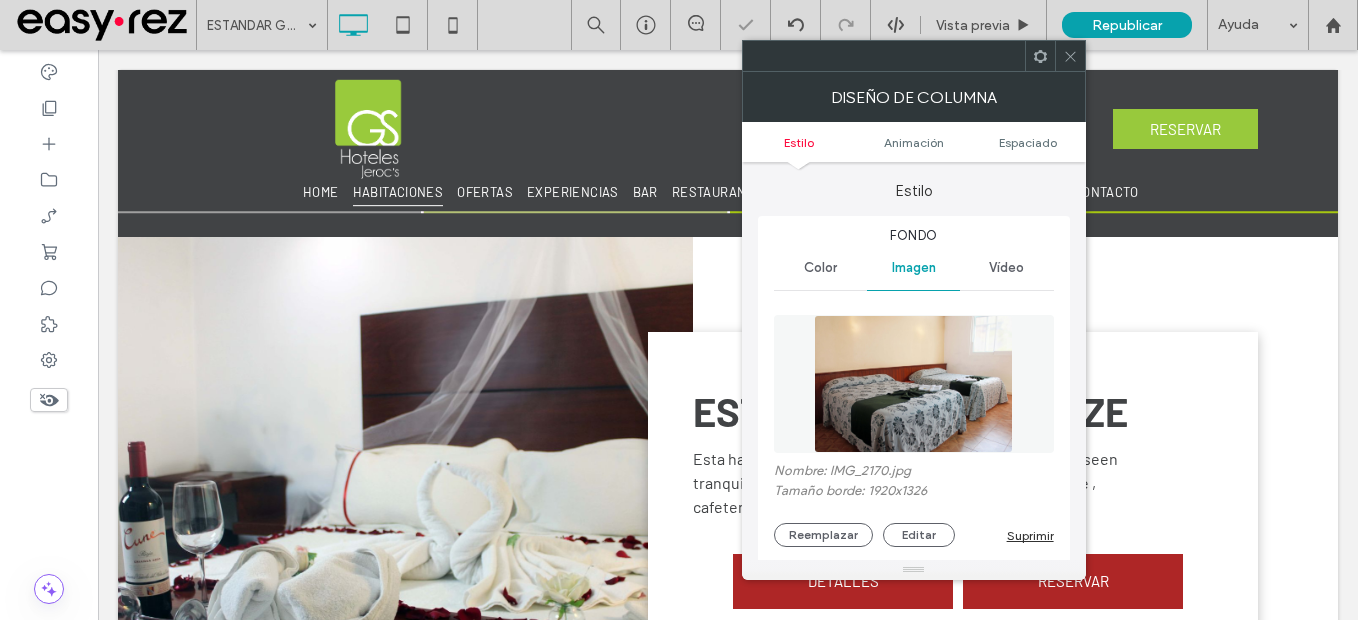 click 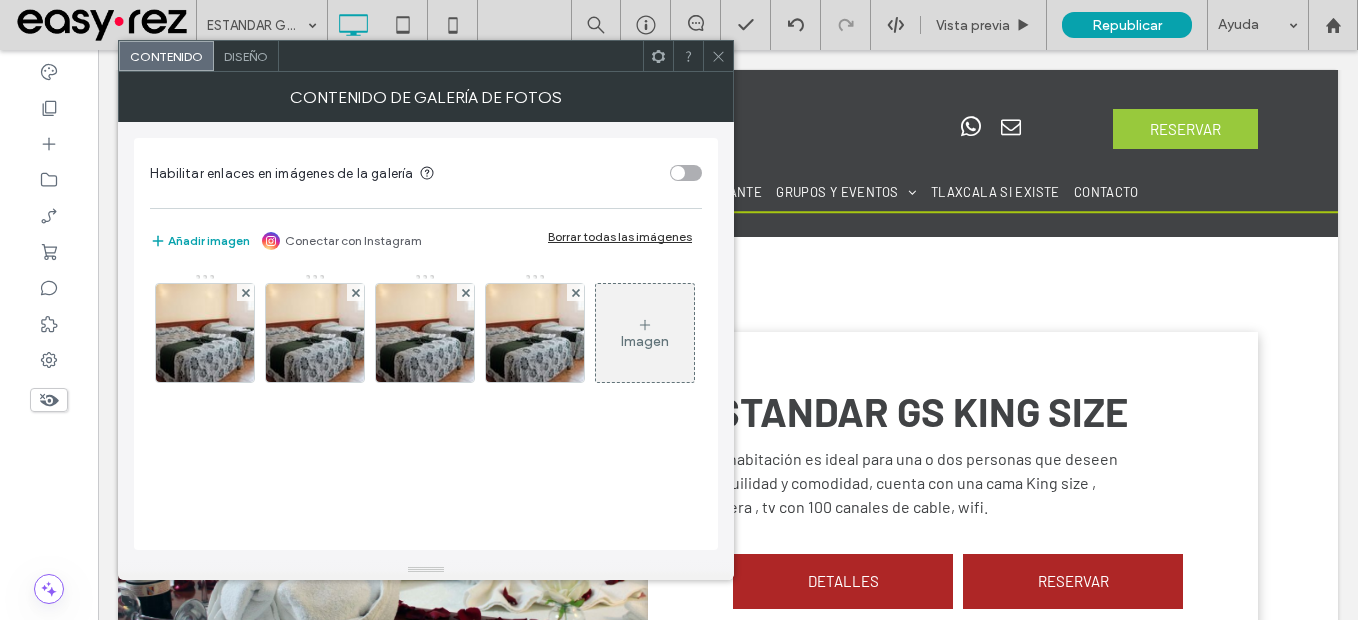 click on "Añadir imagen Conectar con Instagram Borrar todas las imágenes" at bounding box center [426, 241] 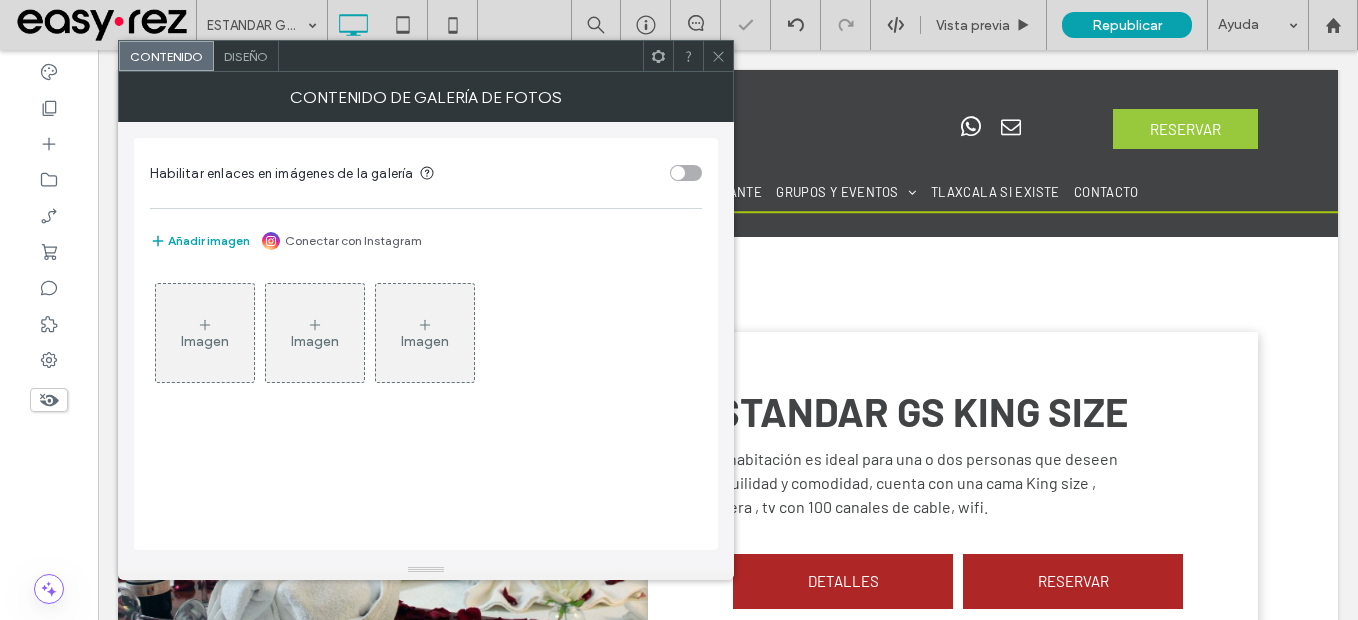 click on "Imagen" at bounding box center [205, 333] 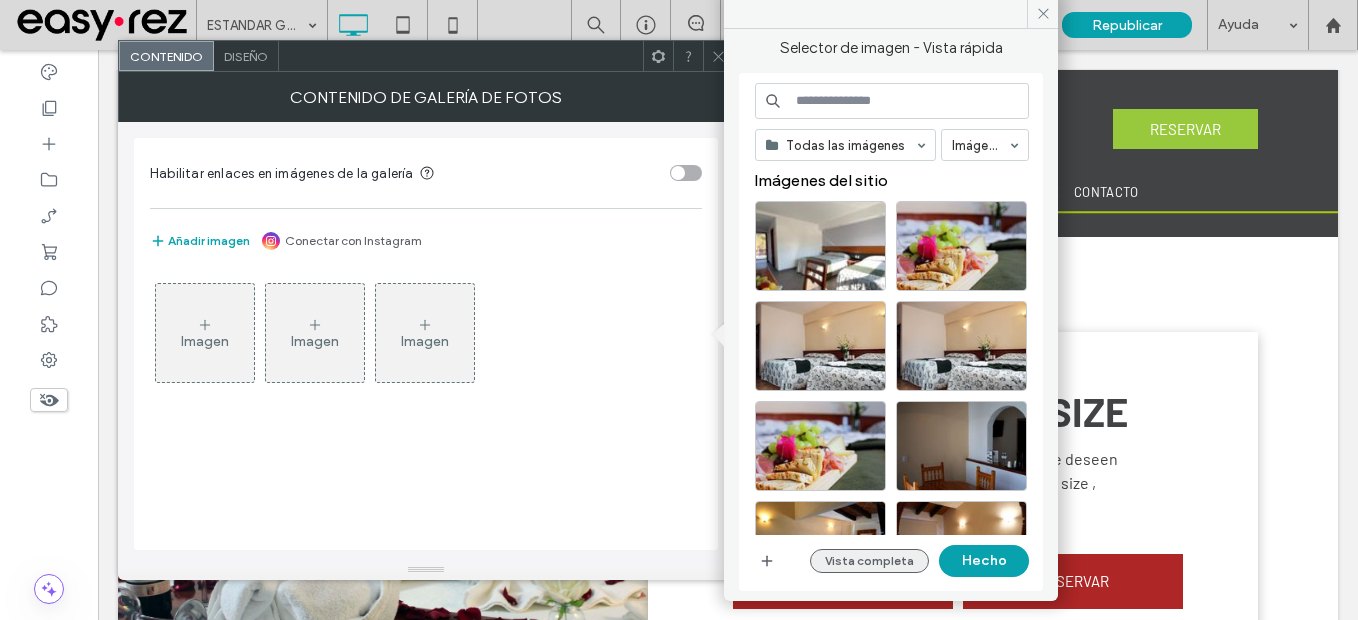 click on "Vista completa" at bounding box center [869, 561] 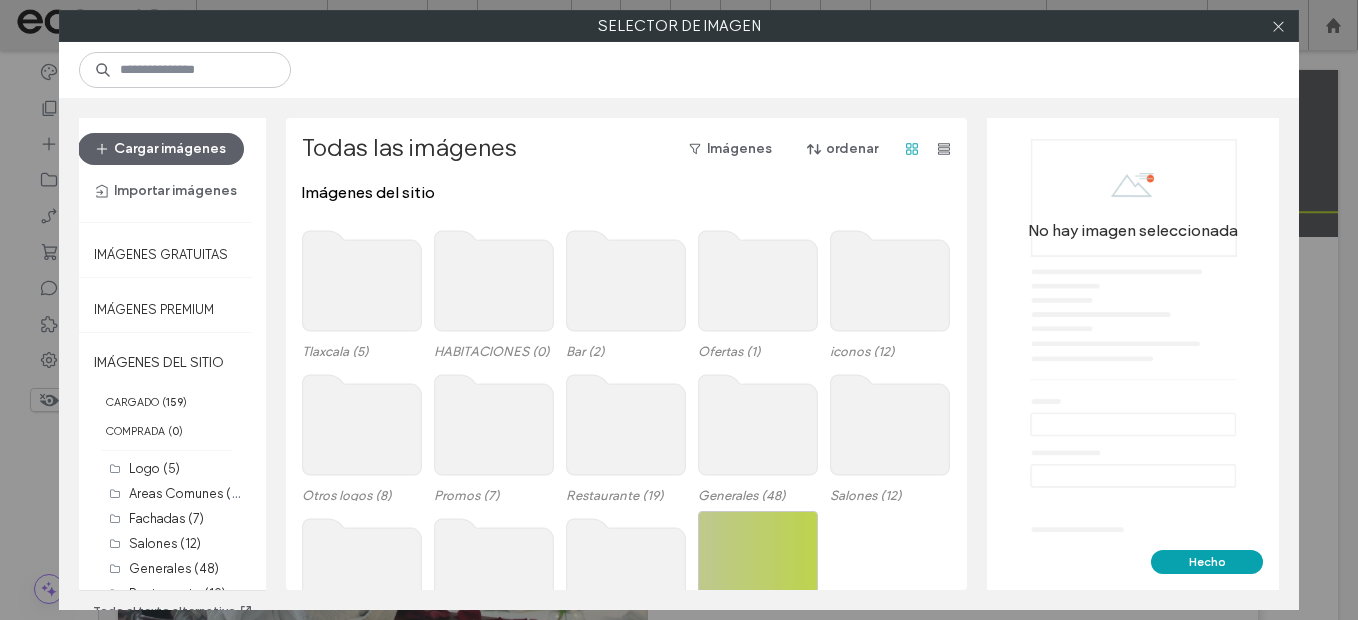 click 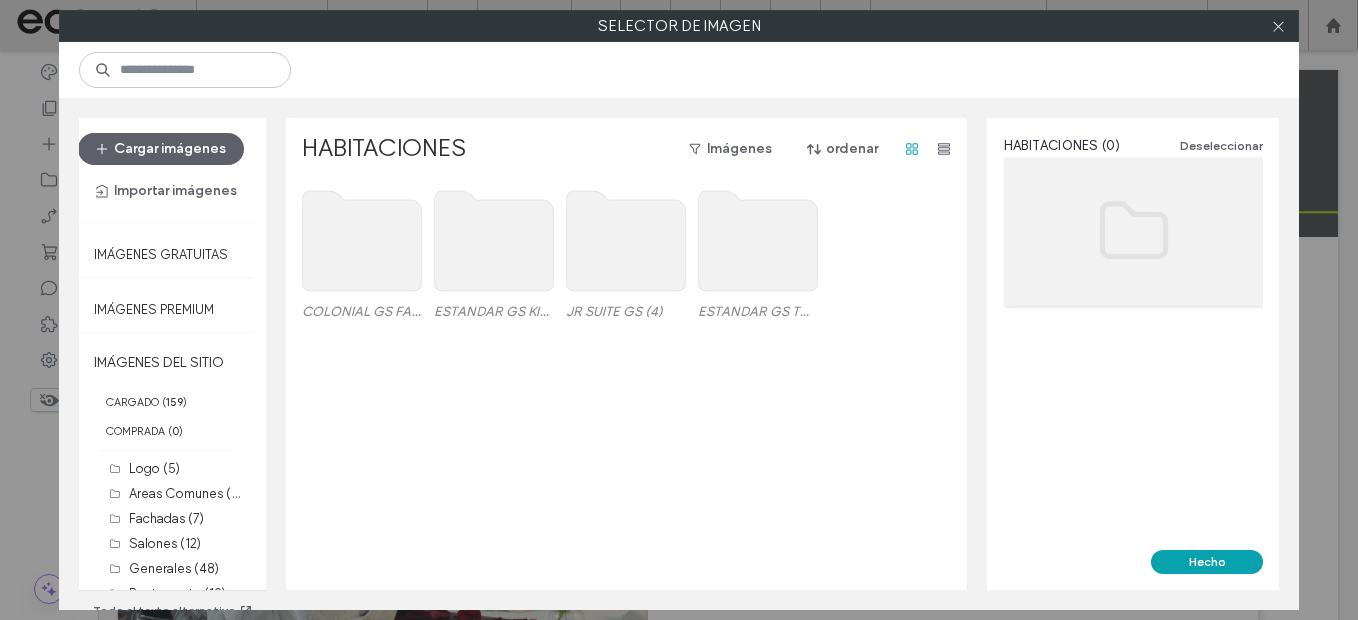 click 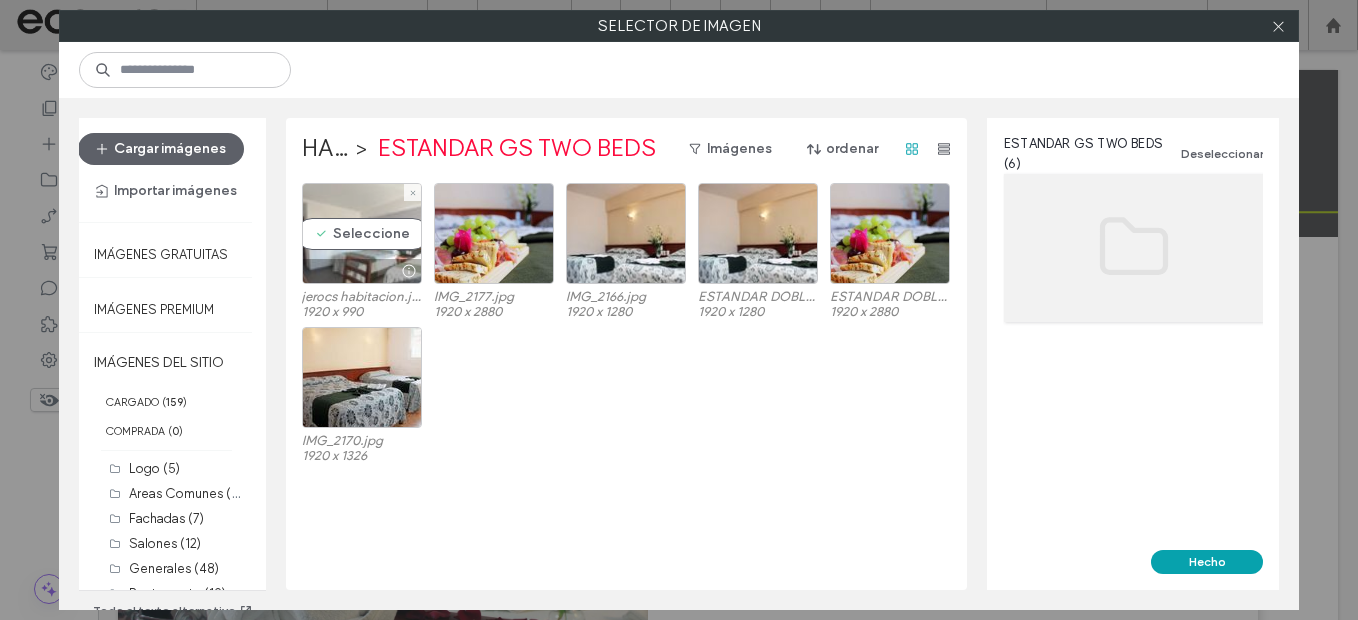 click on "Seleccione" at bounding box center [362, 233] 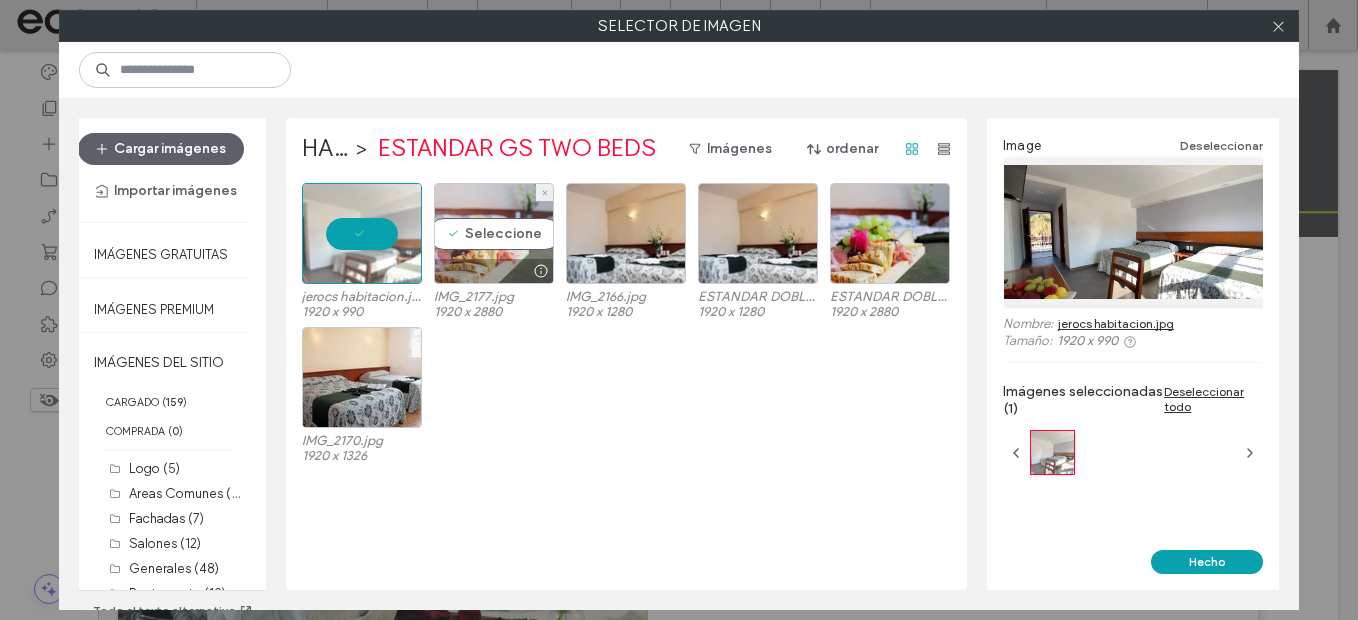 click on "Seleccione" at bounding box center [494, 233] 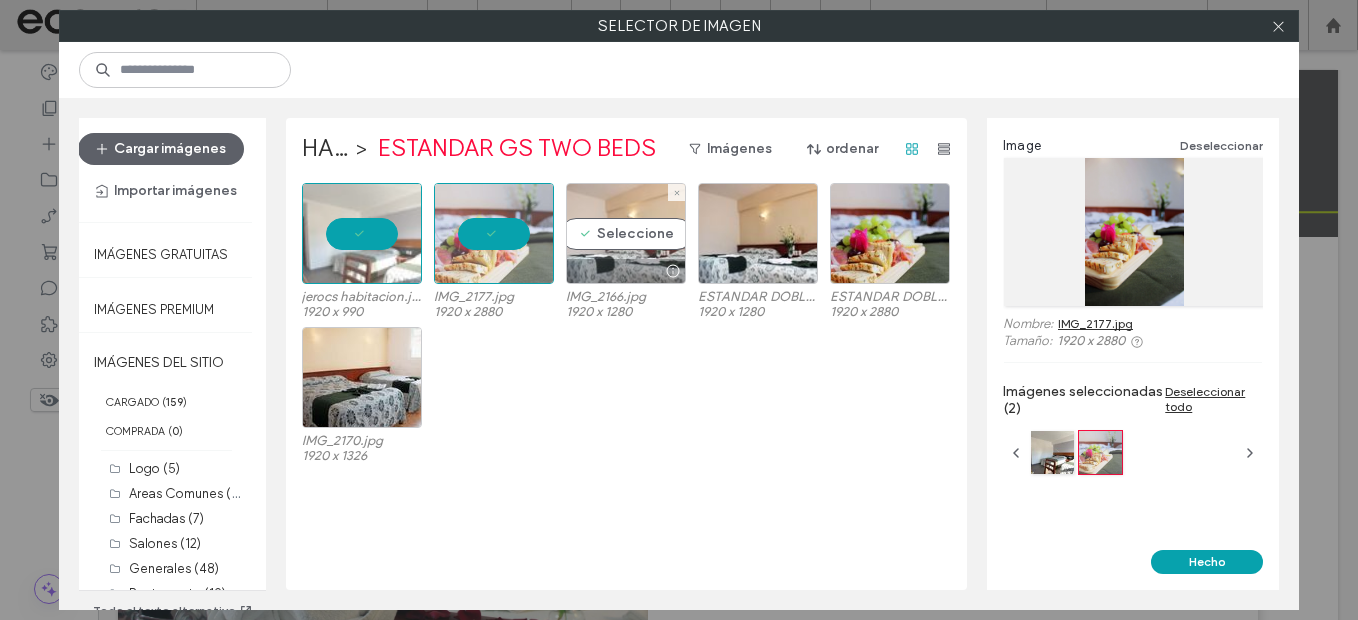 click on "Seleccione" at bounding box center (626, 233) 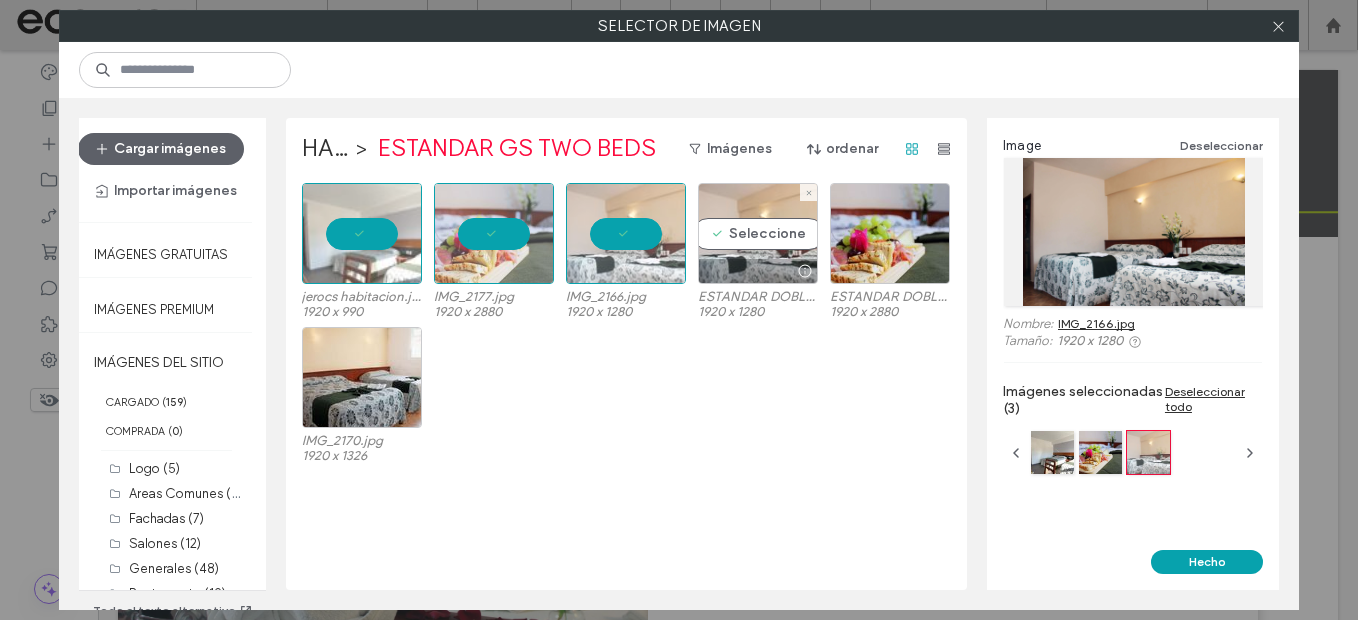 click on "Seleccione" at bounding box center [758, 233] 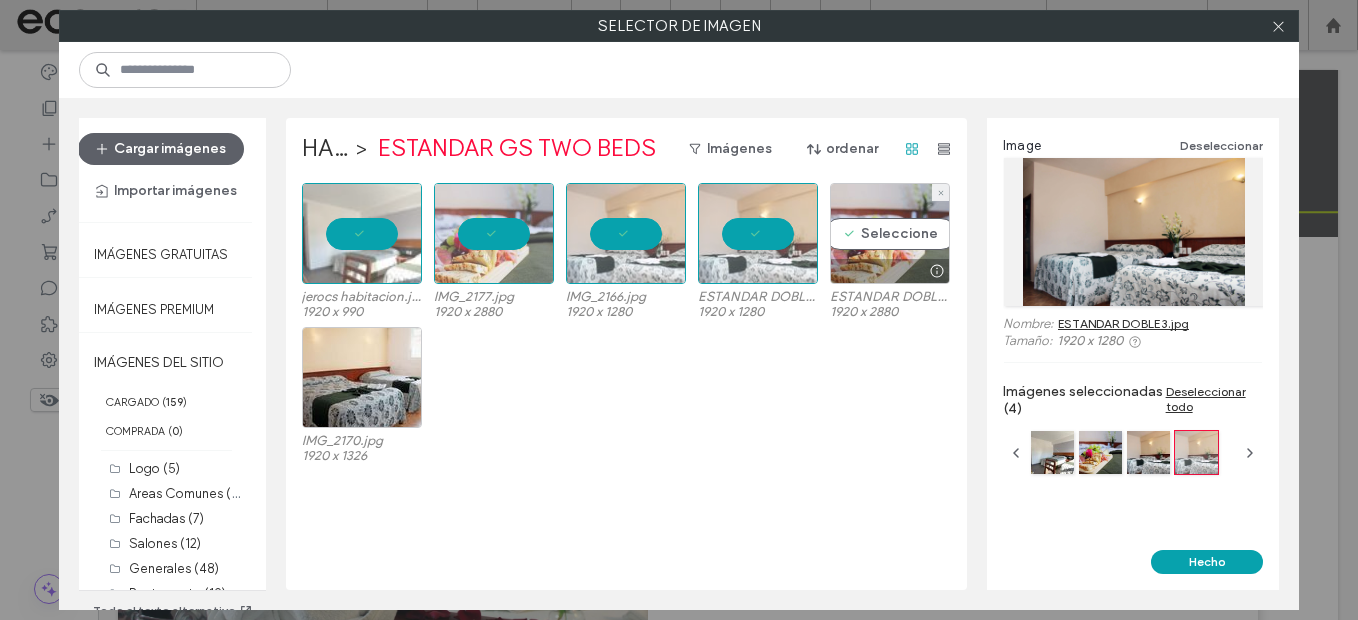 click on "Seleccione" at bounding box center [890, 233] 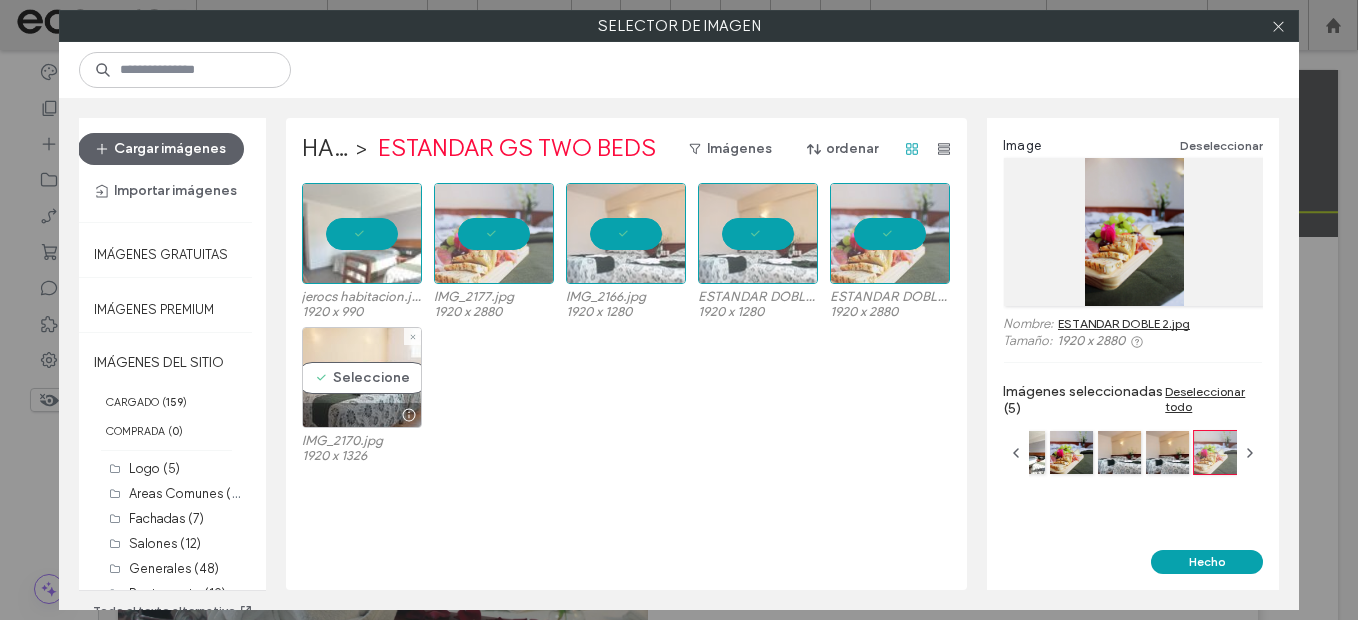 click on "Seleccione" at bounding box center (362, 377) 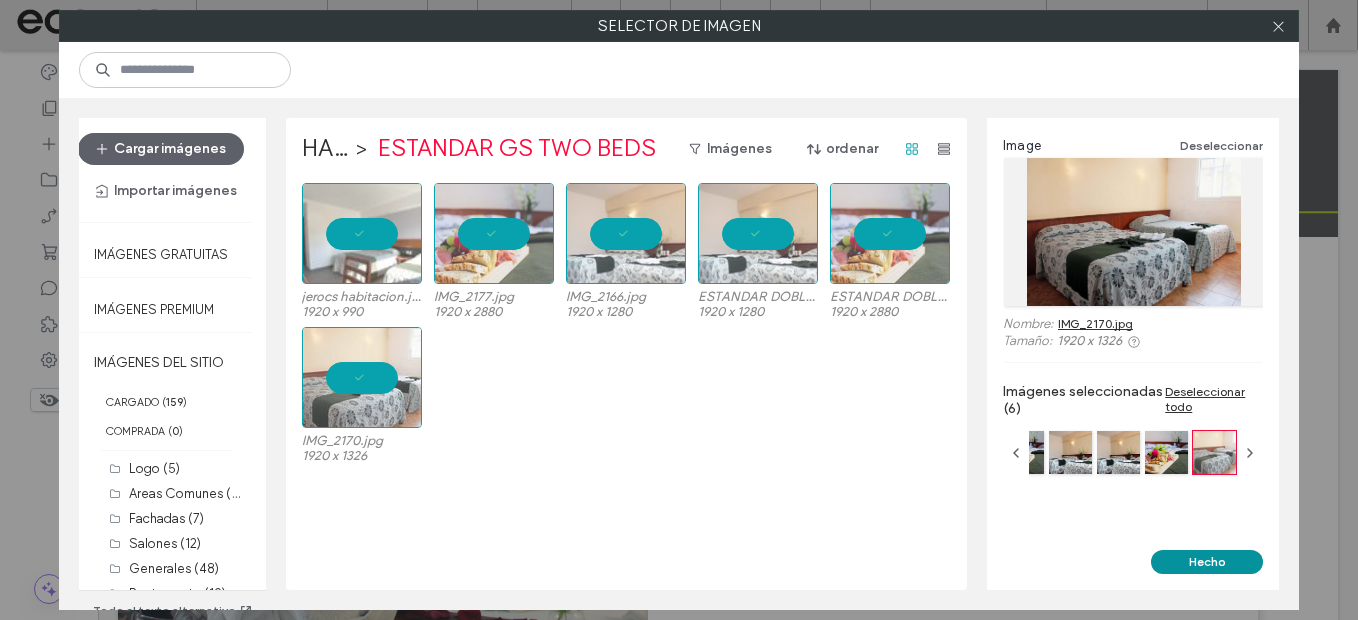 click on "Hecho" at bounding box center [1207, 562] 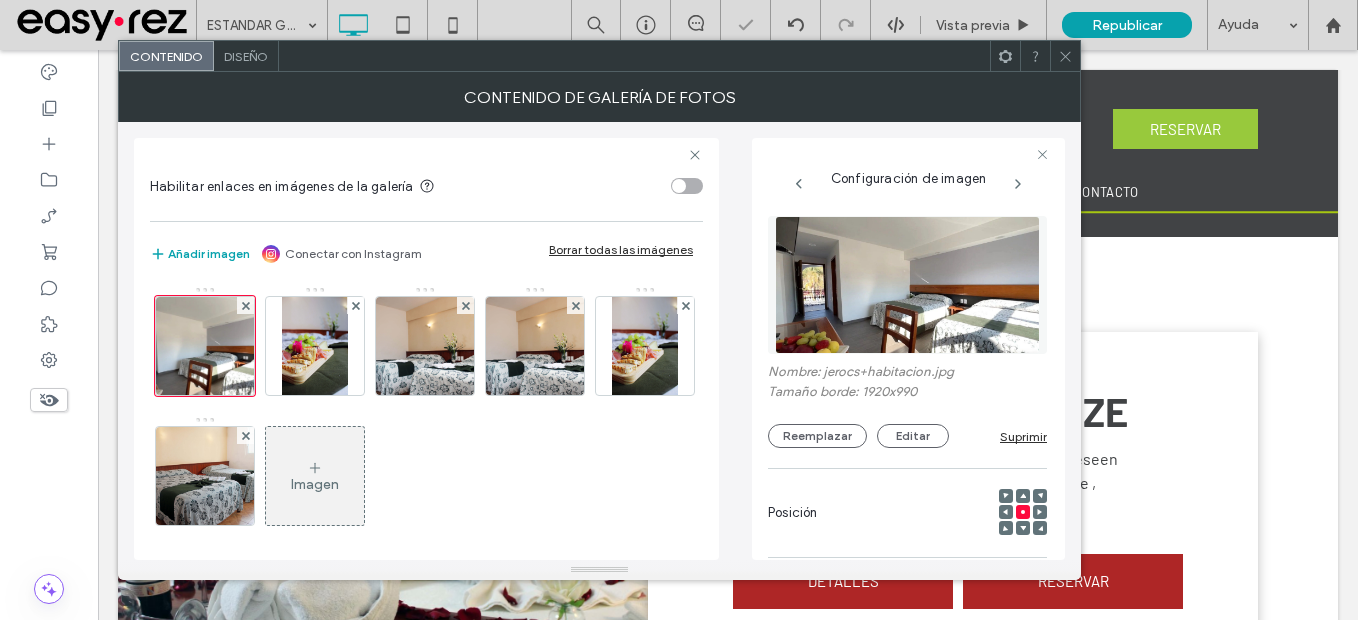 drag, startPoint x: 1071, startPoint y: 57, endPoint x: 1052, endPoint y: 219, distance: 163.1104 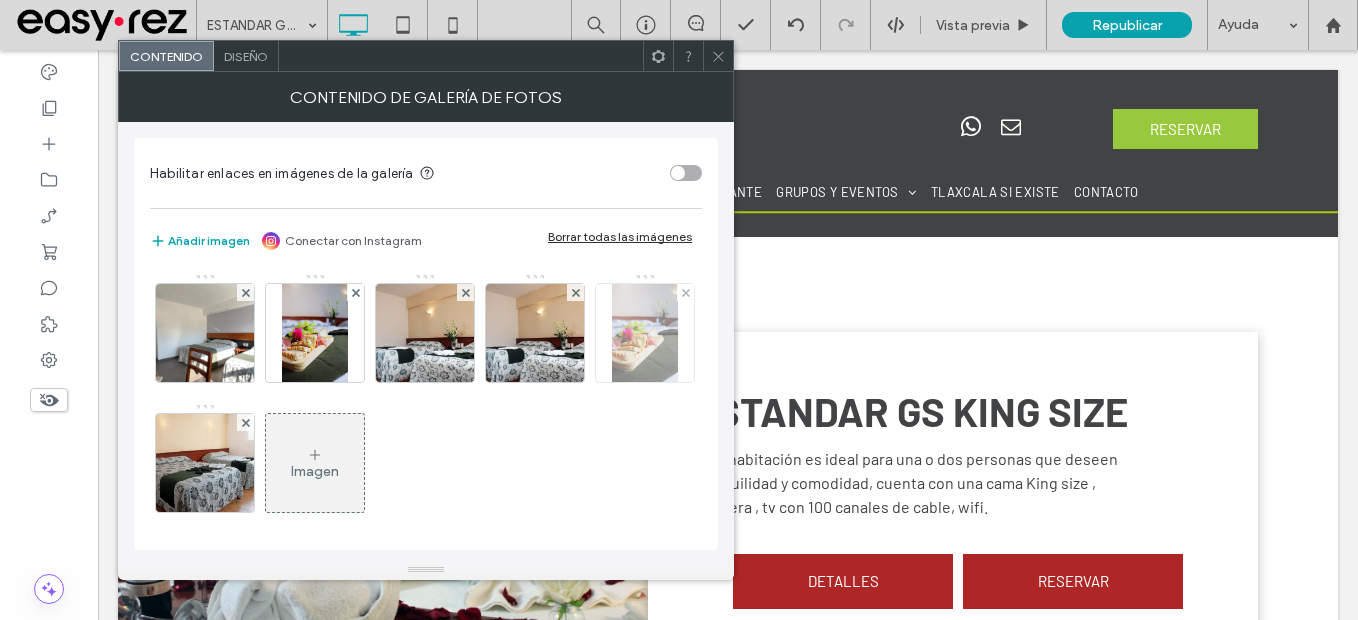 click at bounding box center (685, 292) 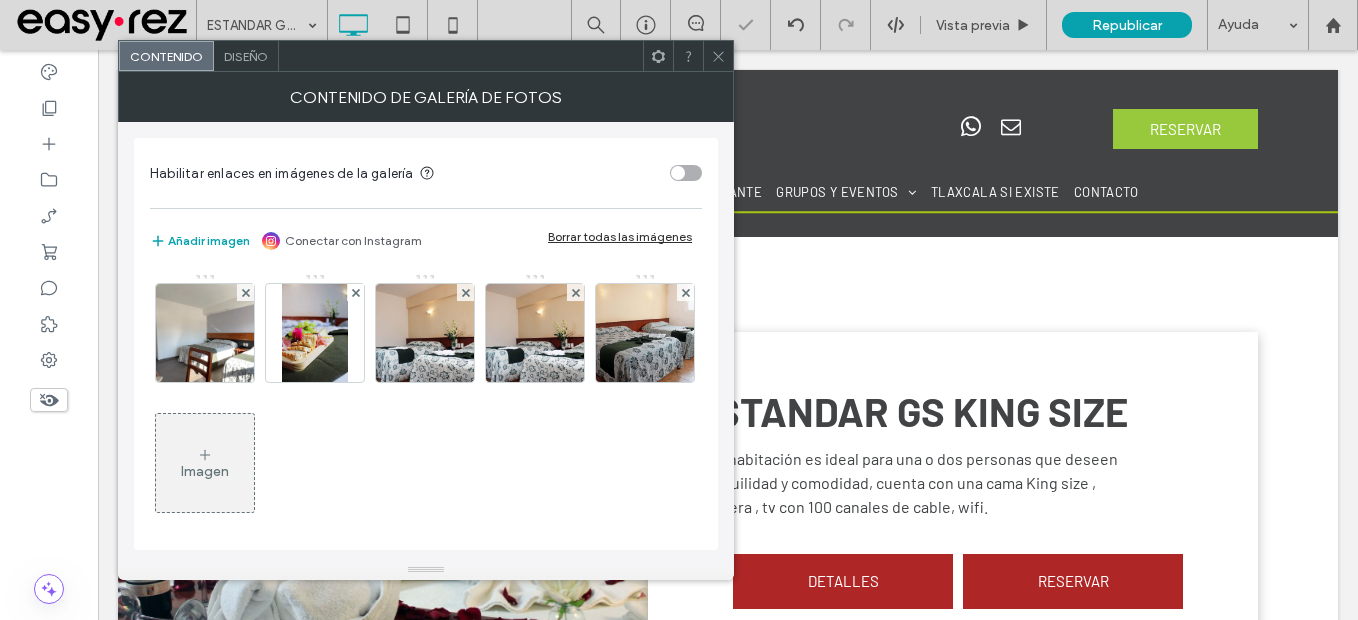 click 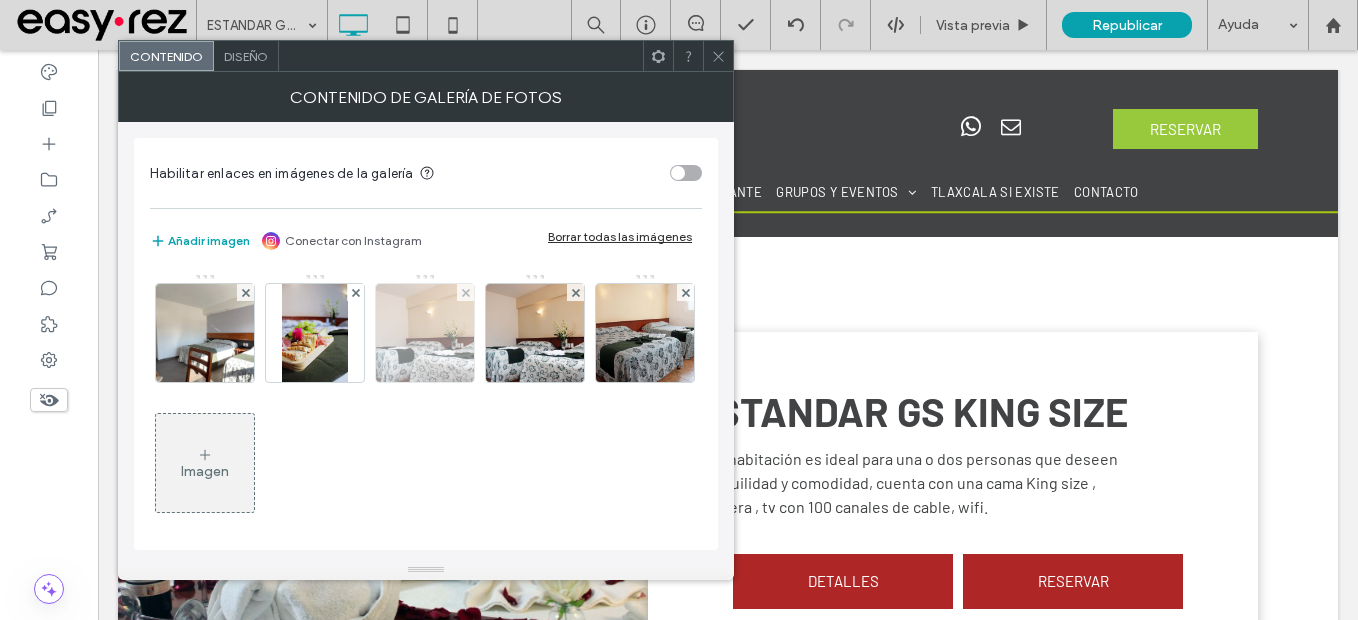 click at bounding box center (425, 333) 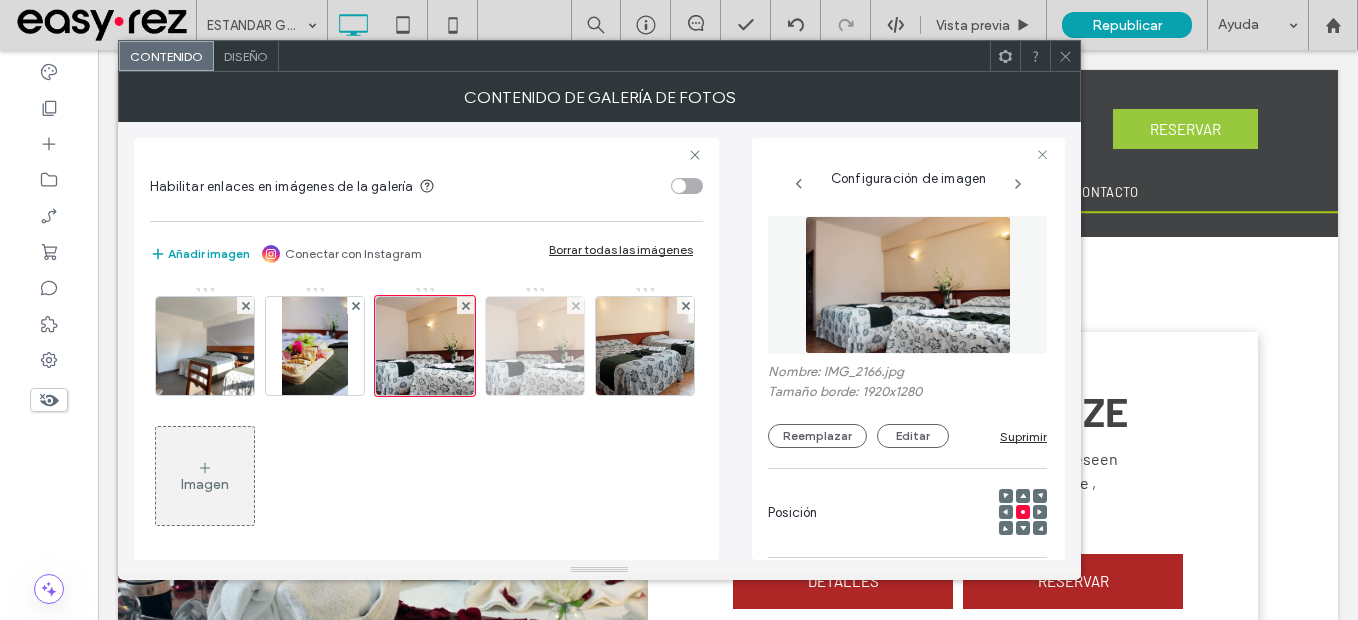 click at bounding box center (535, 346) 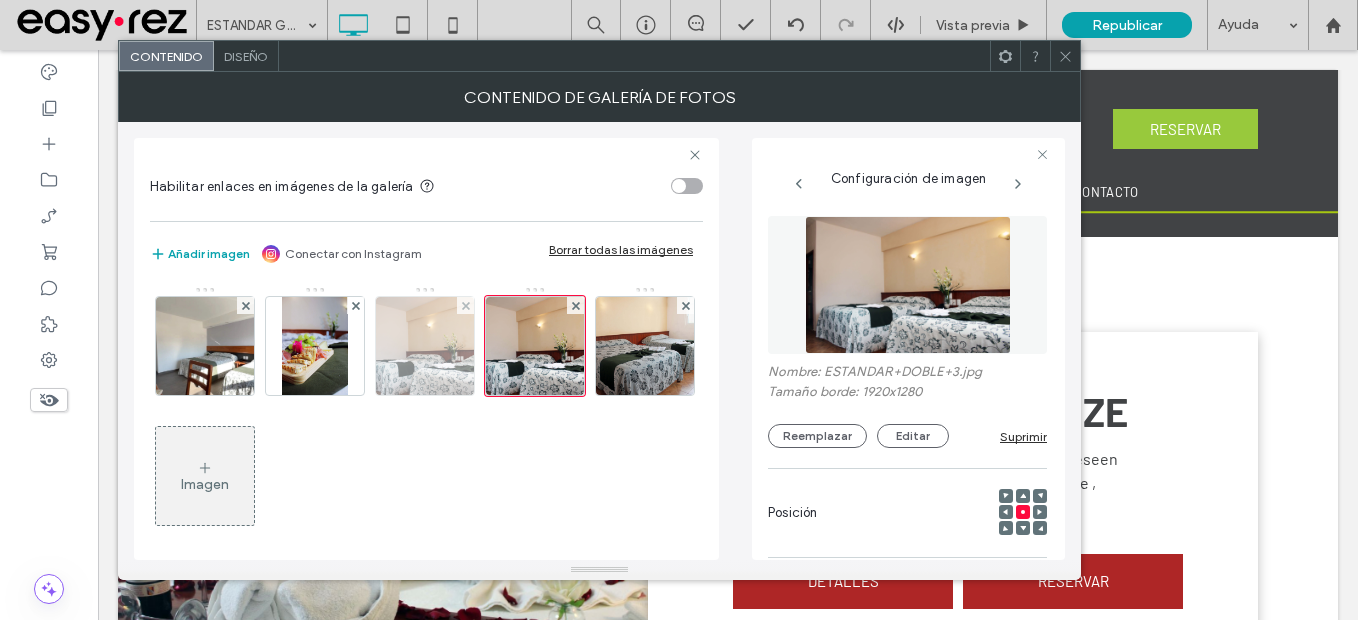 click at bounding box center (425, 346) 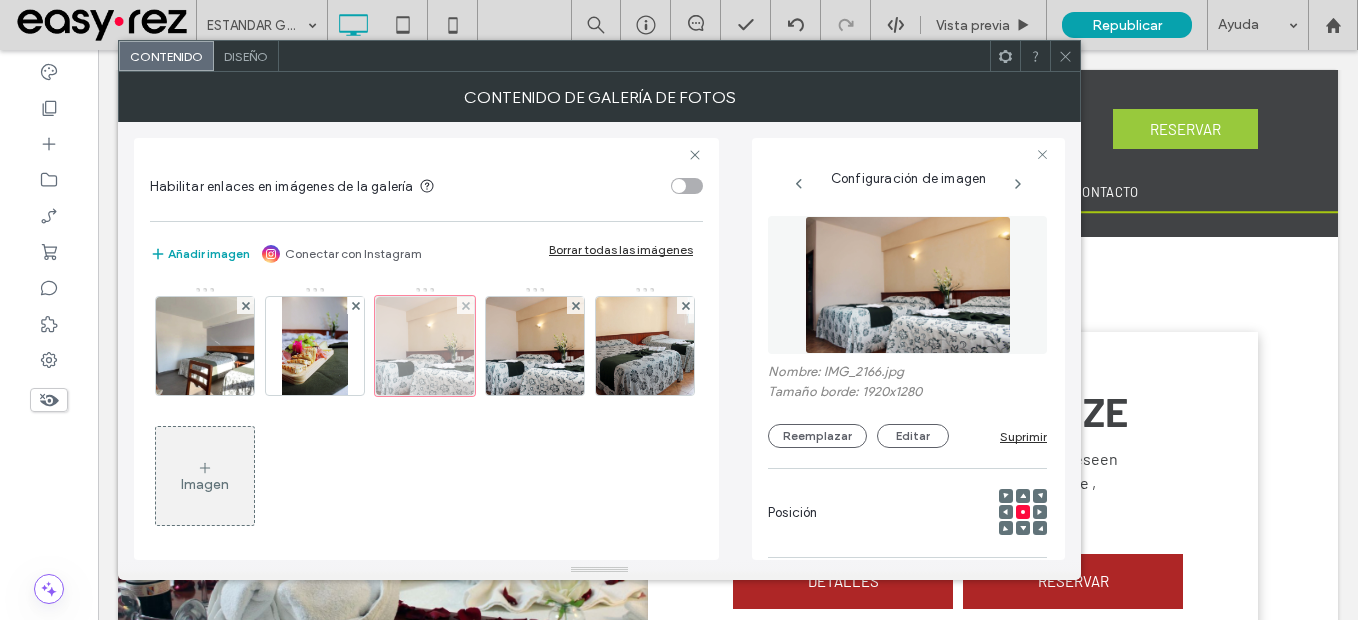 click at bounding box center (465, 305) 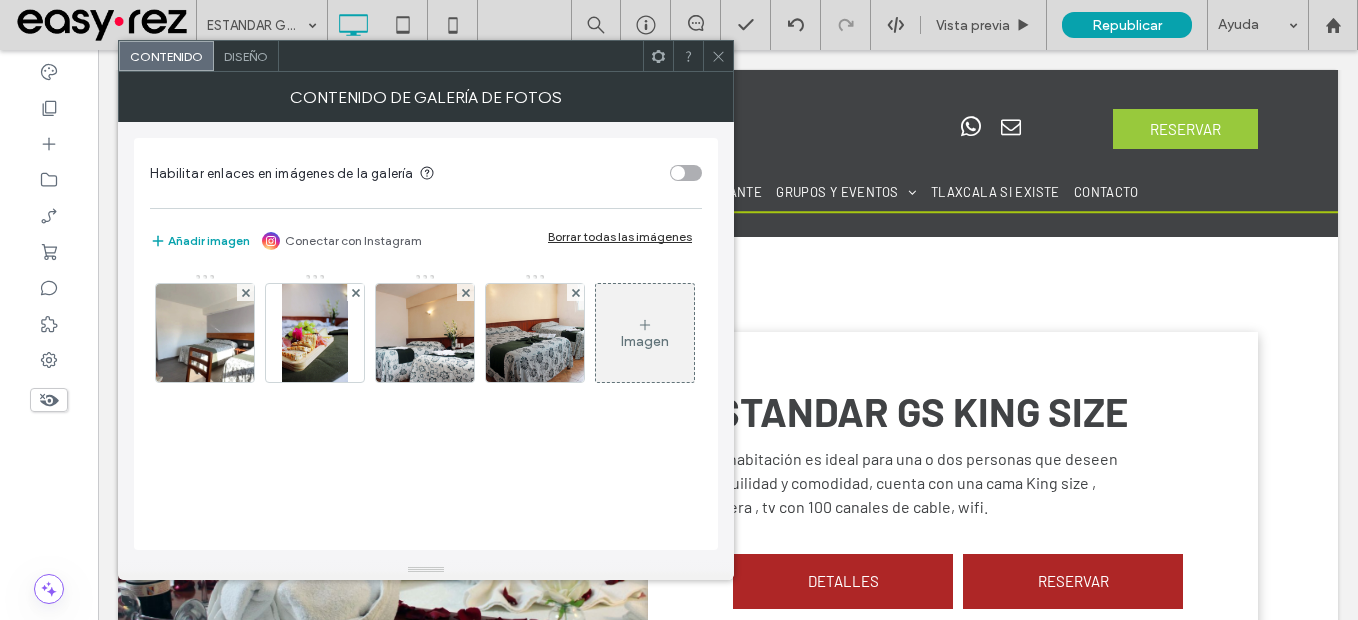 drag, startPoint x: 714, startPoint y: 59, endPoint x: 723, endPoint y: 88, distance: 30.364452 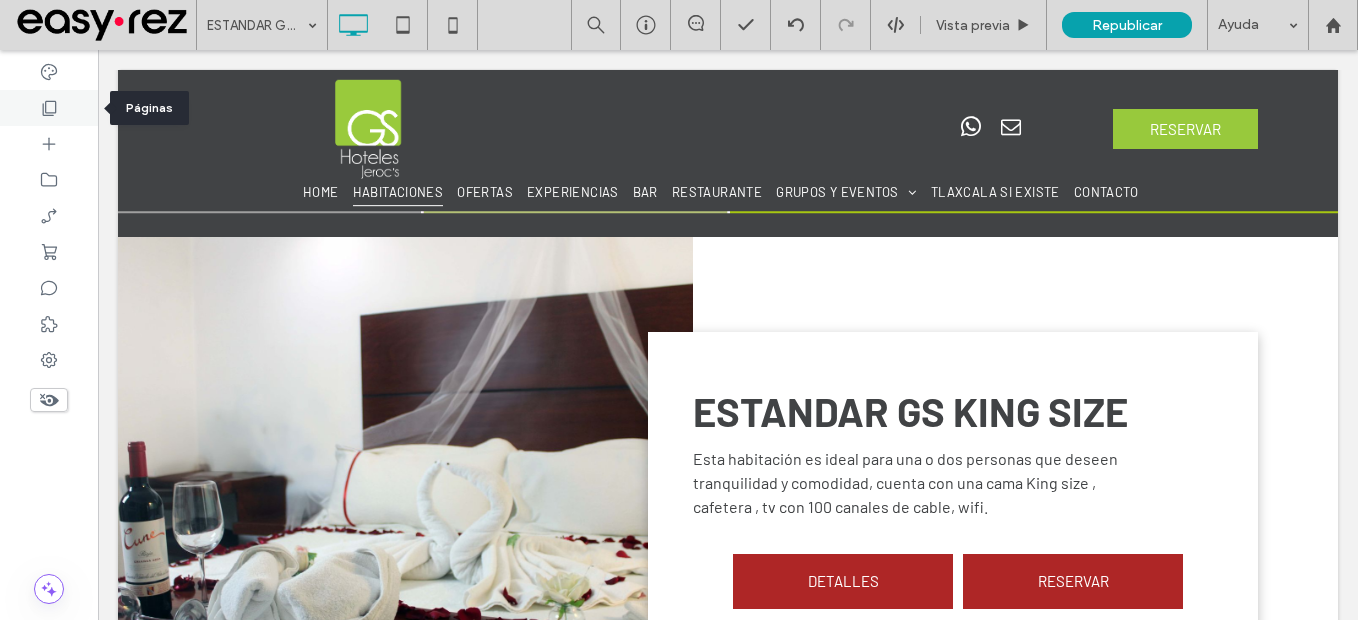 click 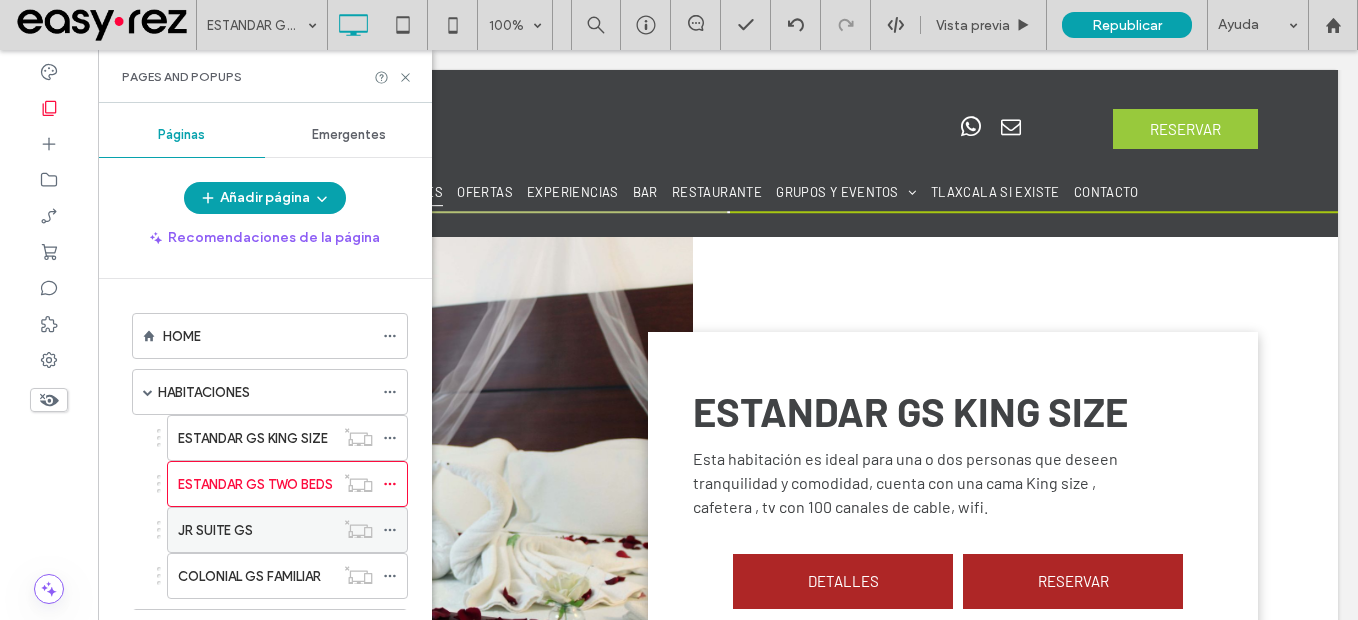 click on "JR SUITE GS" at bounding box center (256, 530) 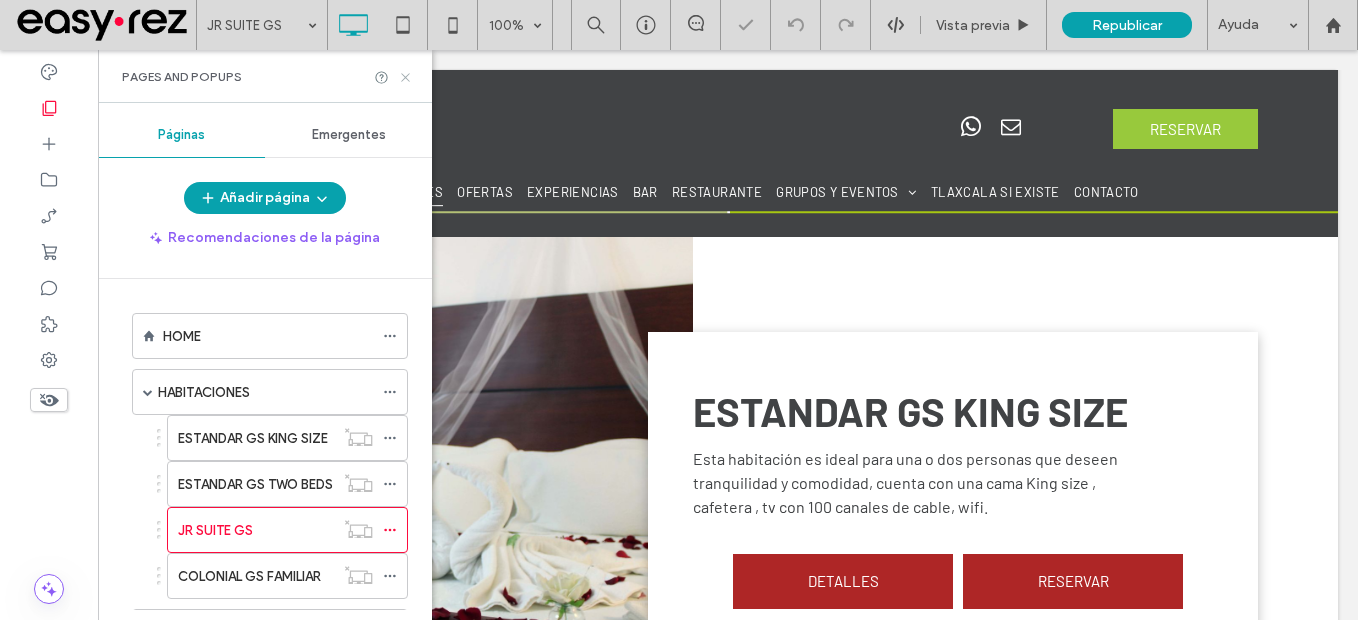 click 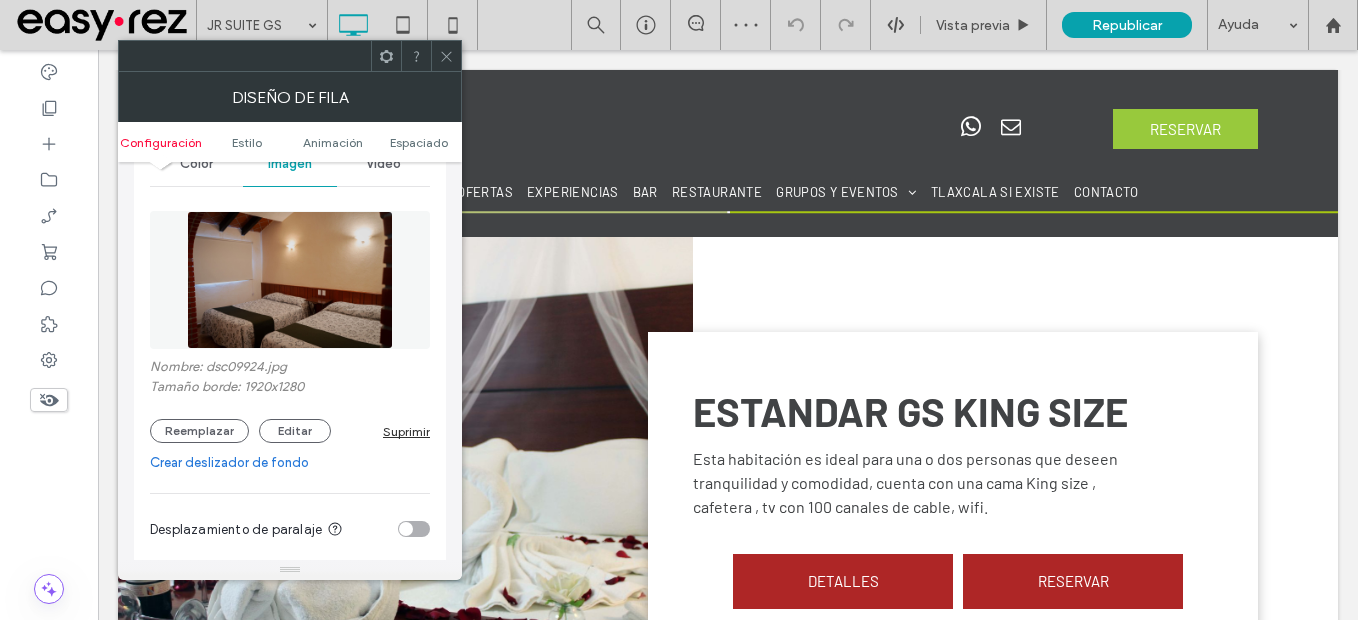 scroll, scrollTop: 300, scrollLeft: 0, axis: vertical 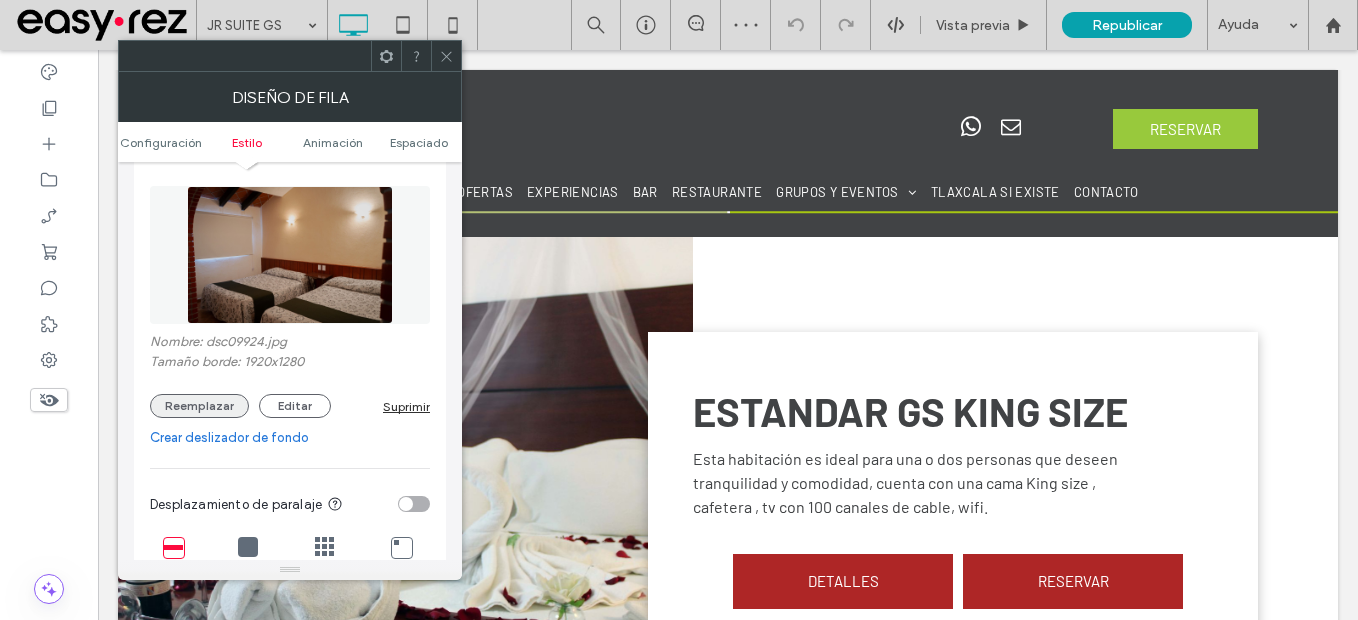 click on "Reemplazar" at bounding box center [199, 406] 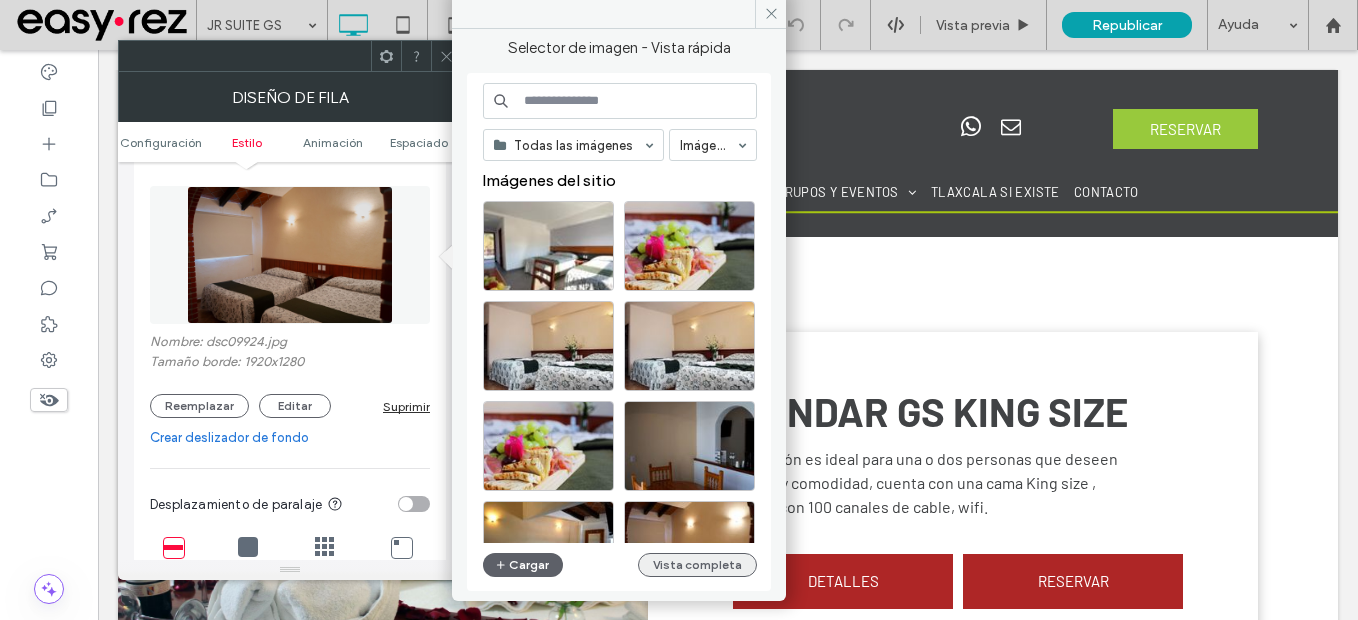 click on "Vista completa" at bounding box center (697, 565) 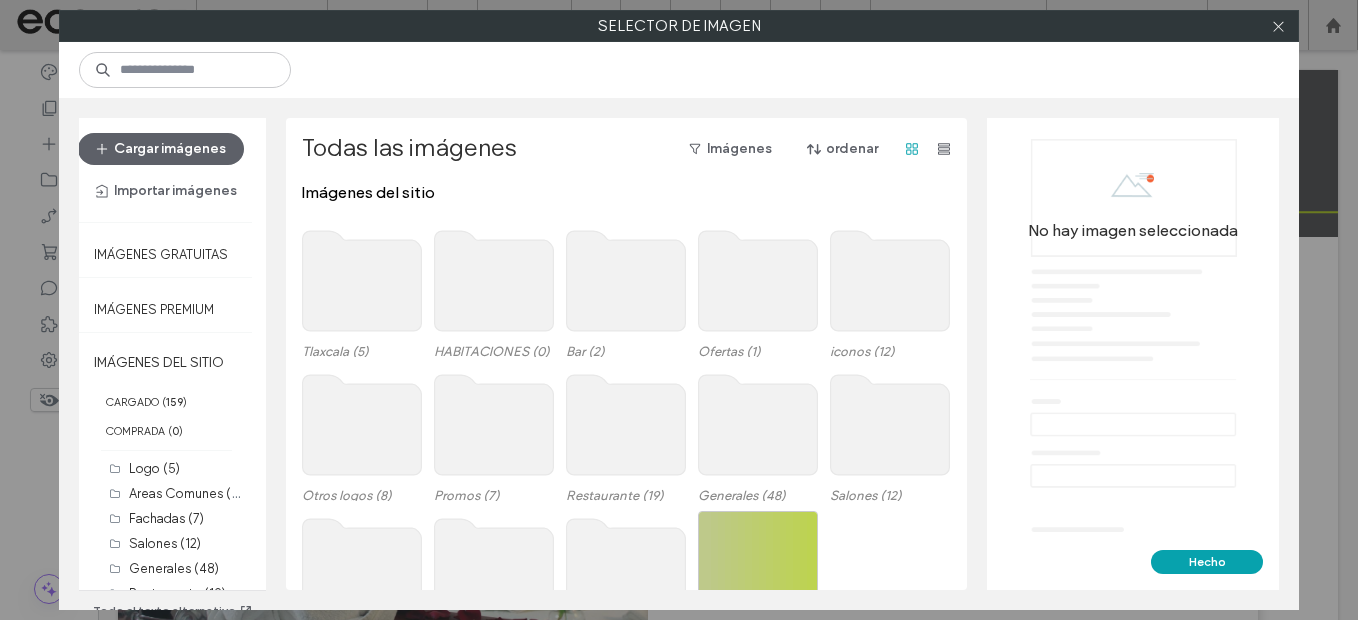 click 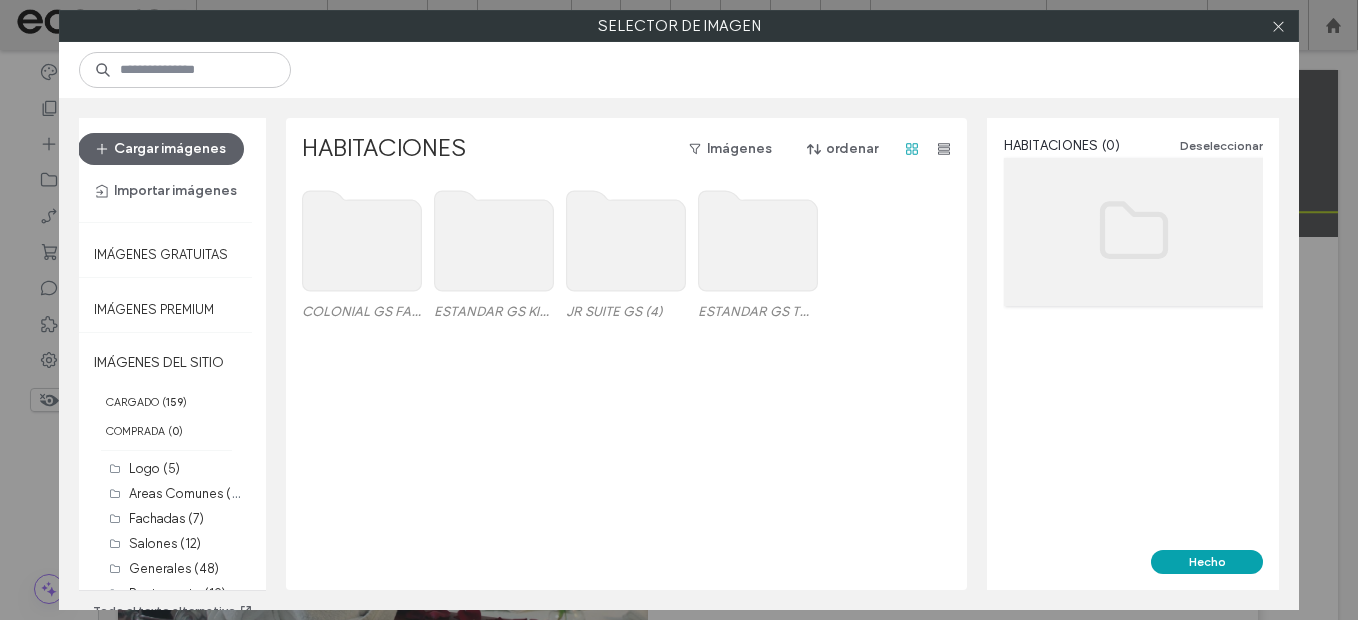 click 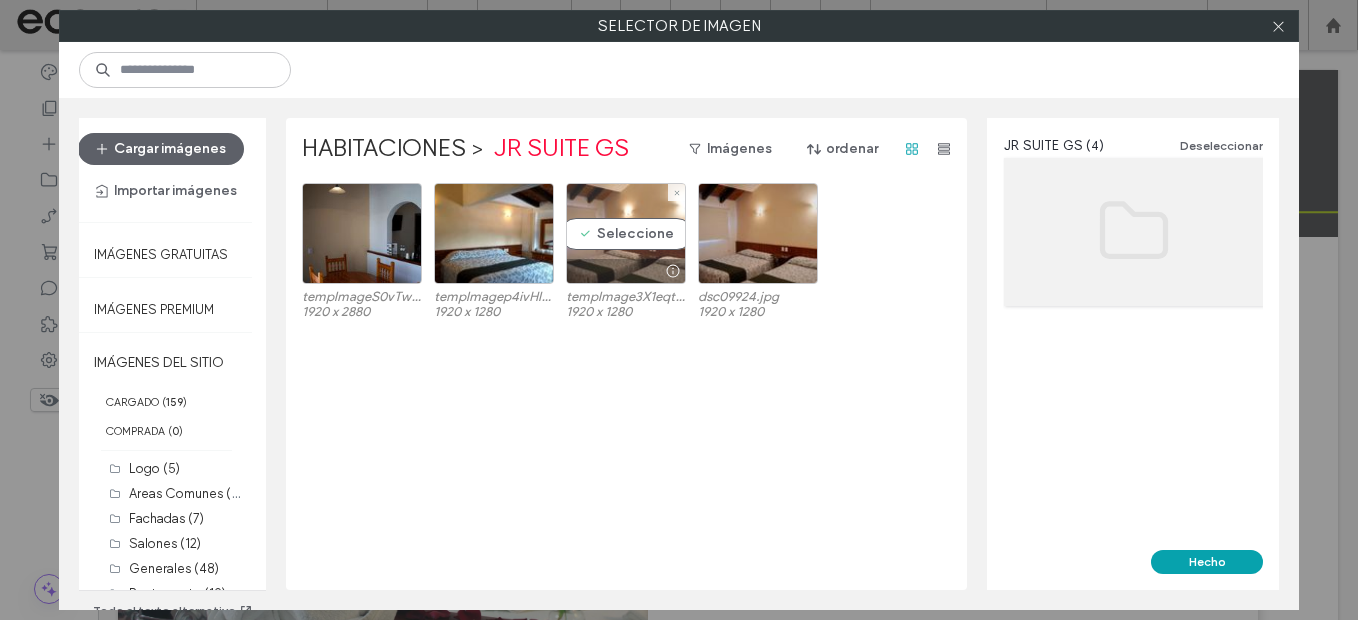 click on "Seleccione" at bounding box center (626, 233) 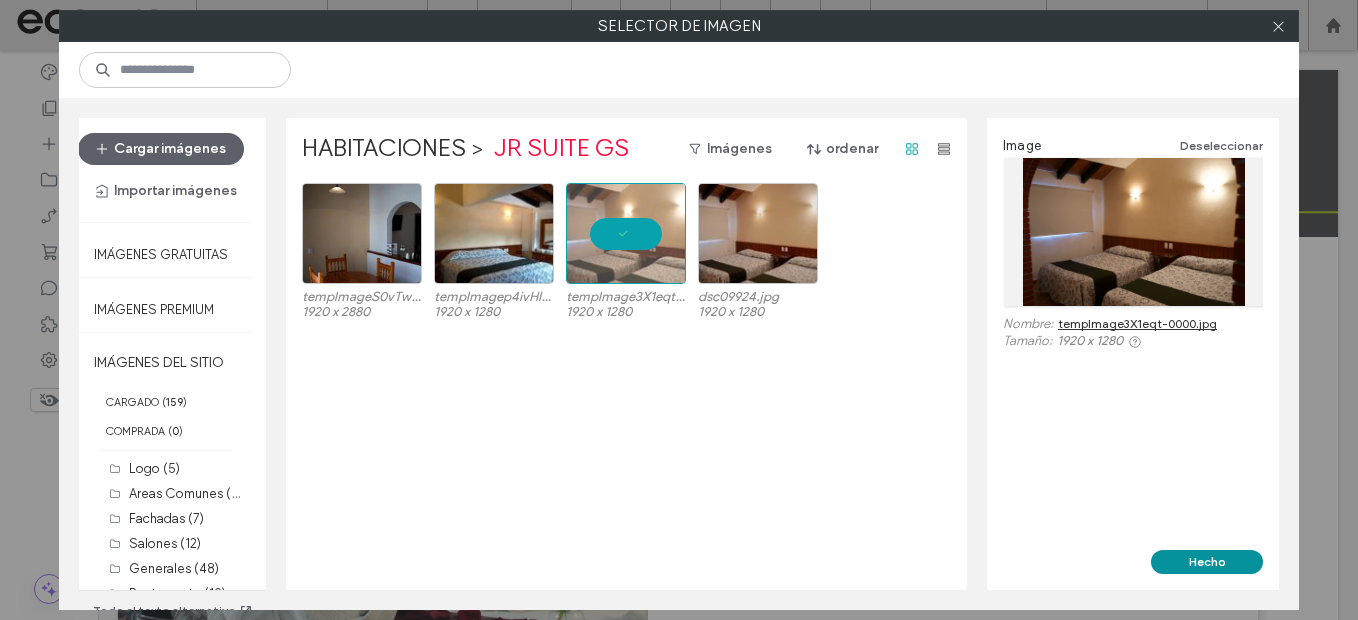 click on "Hecho" at bounding box center [1207, 562] 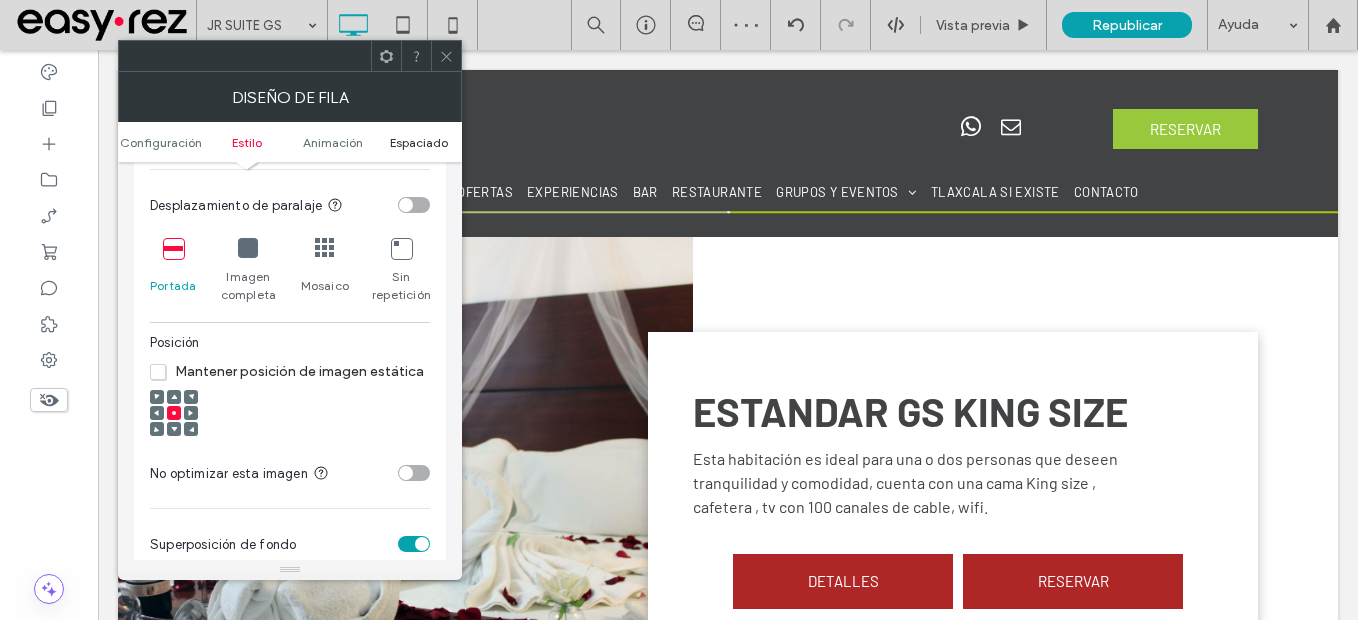 scroll, scrollTop: 600, scrollLeft: 0, axis: vertical 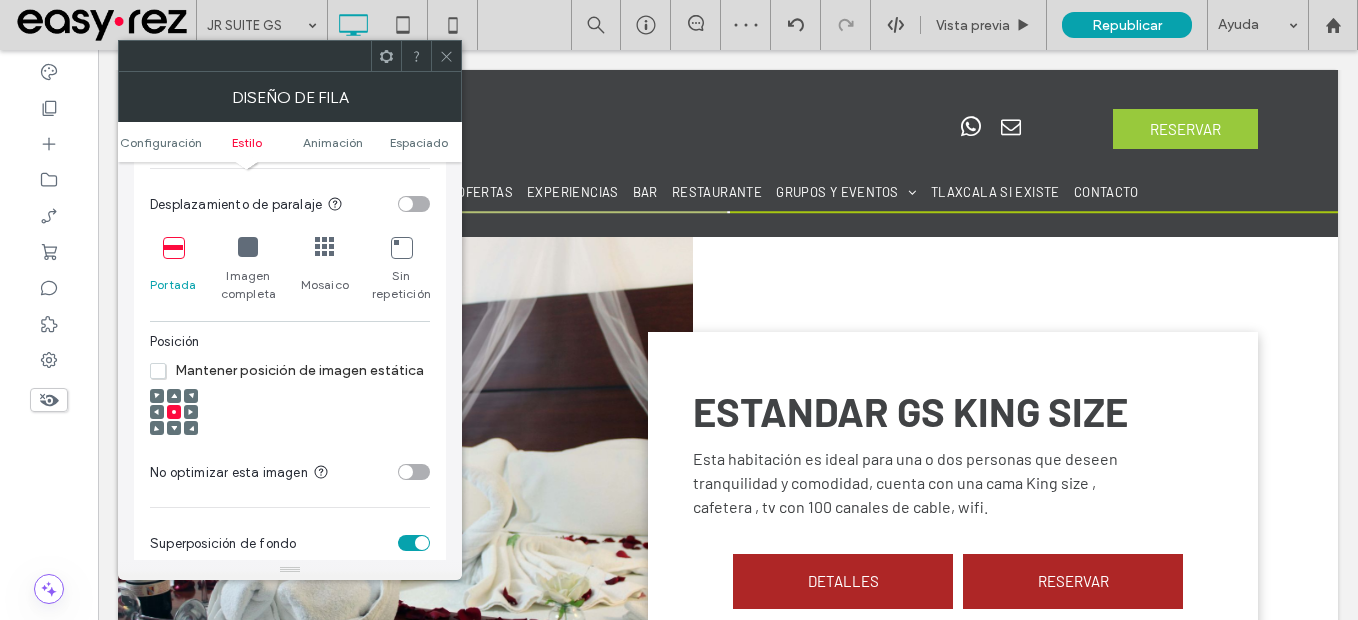 click at bounding box center [446, 56] 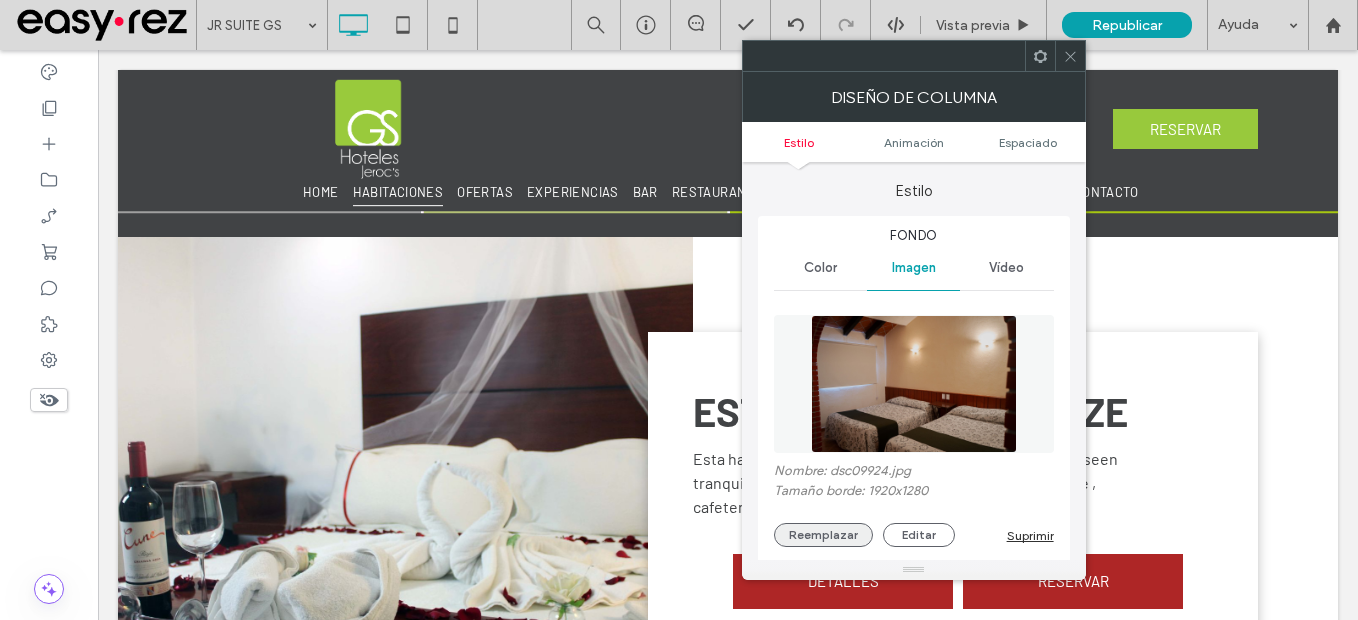 click on "Reemplazar" at bounding box center [823, 535] 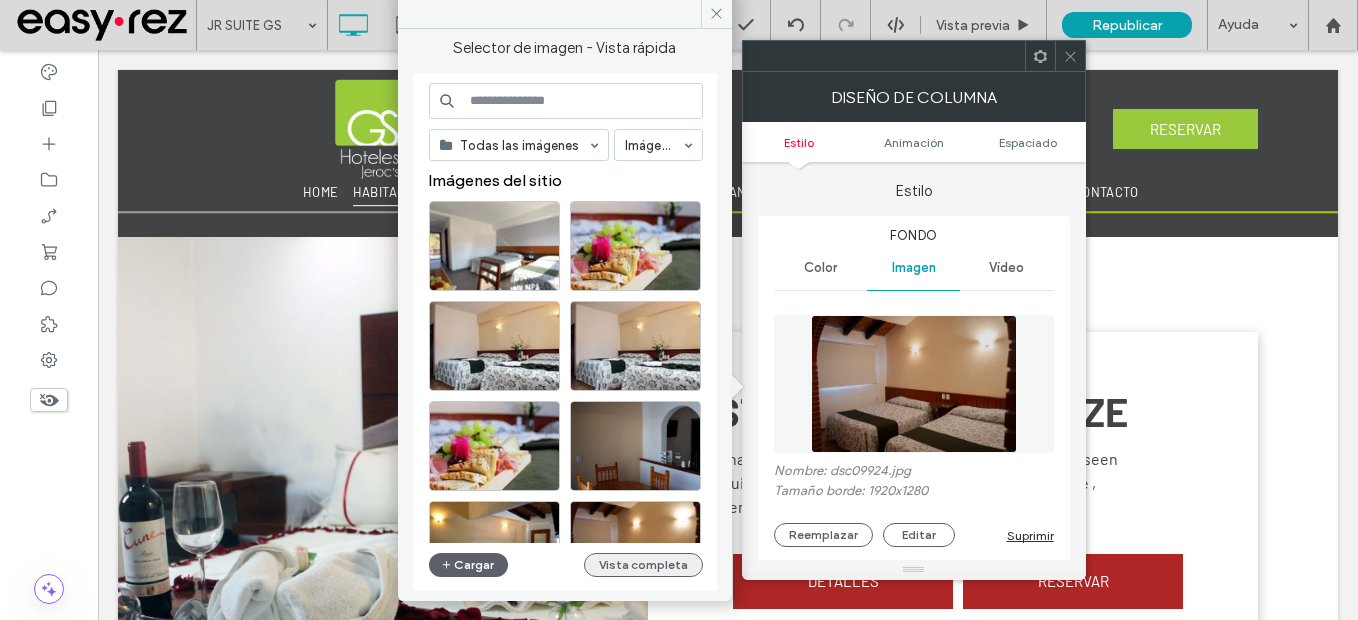 click on "Vista completa" at bounding box center [643, 565] 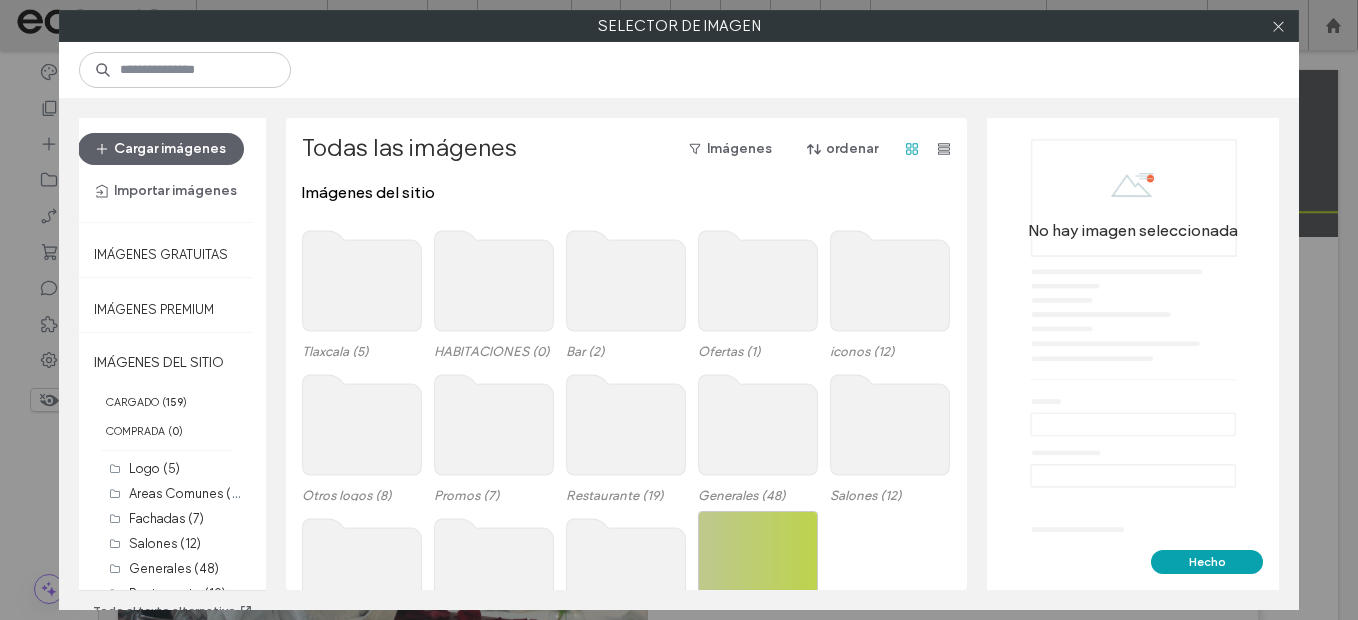 click 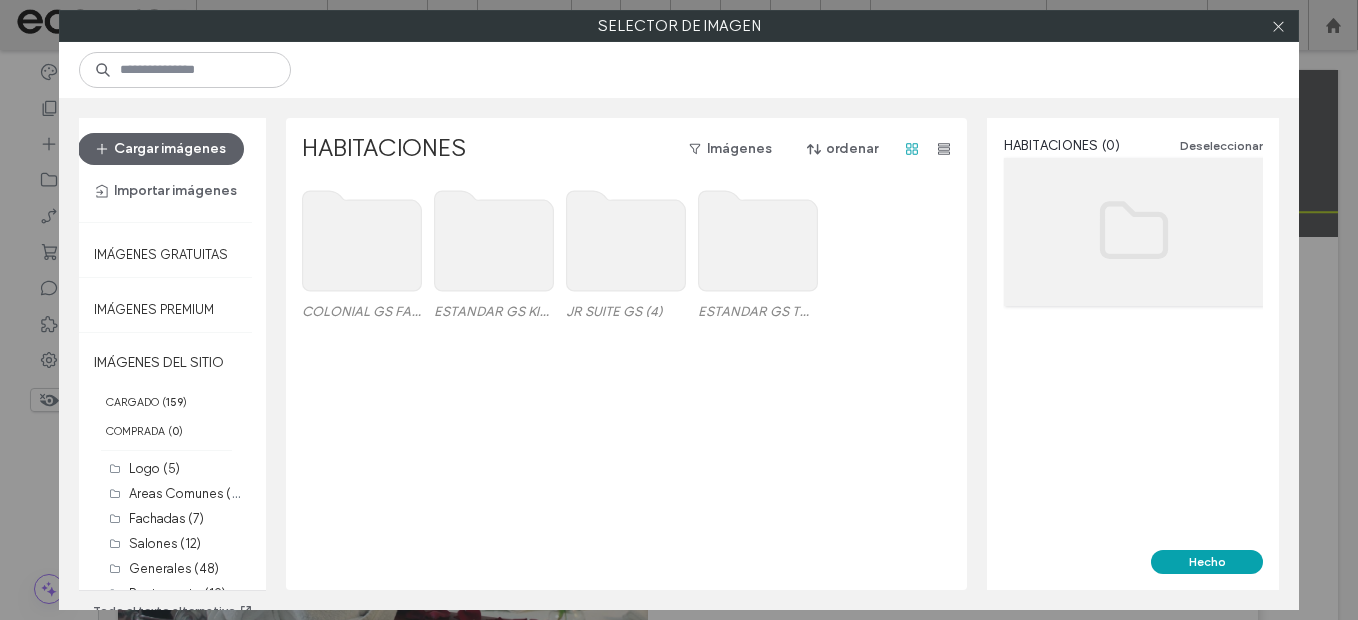 click 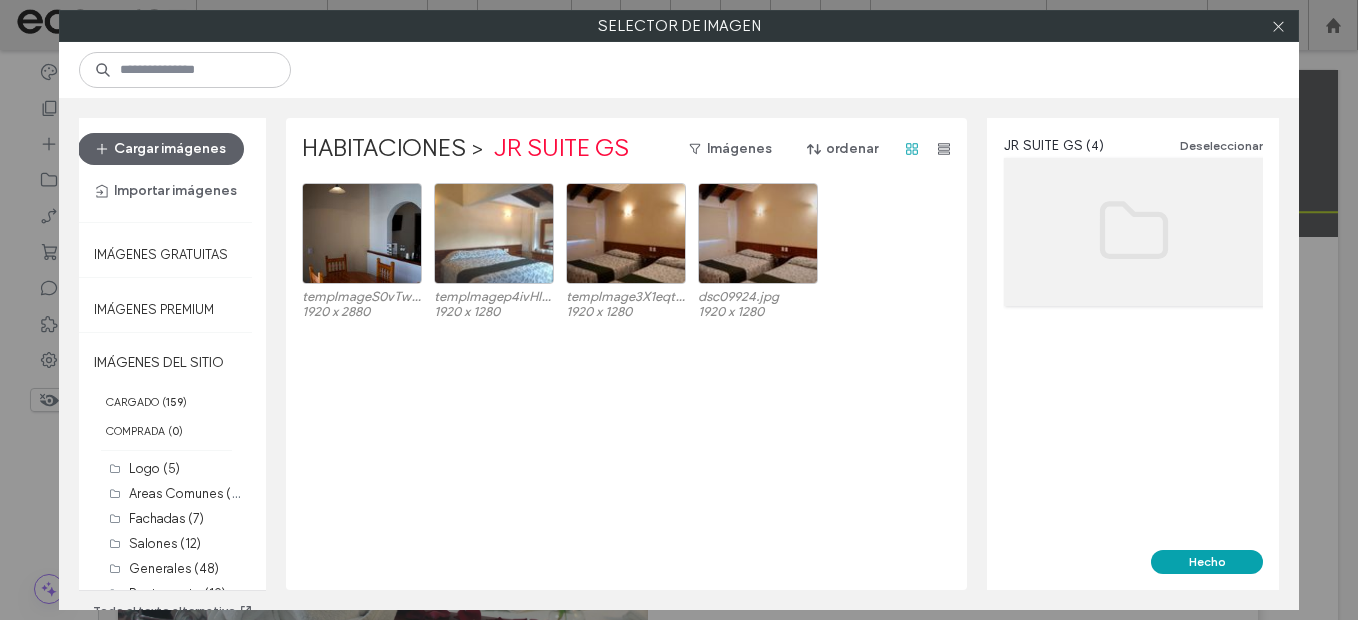 click at bounding box center [494, 233] 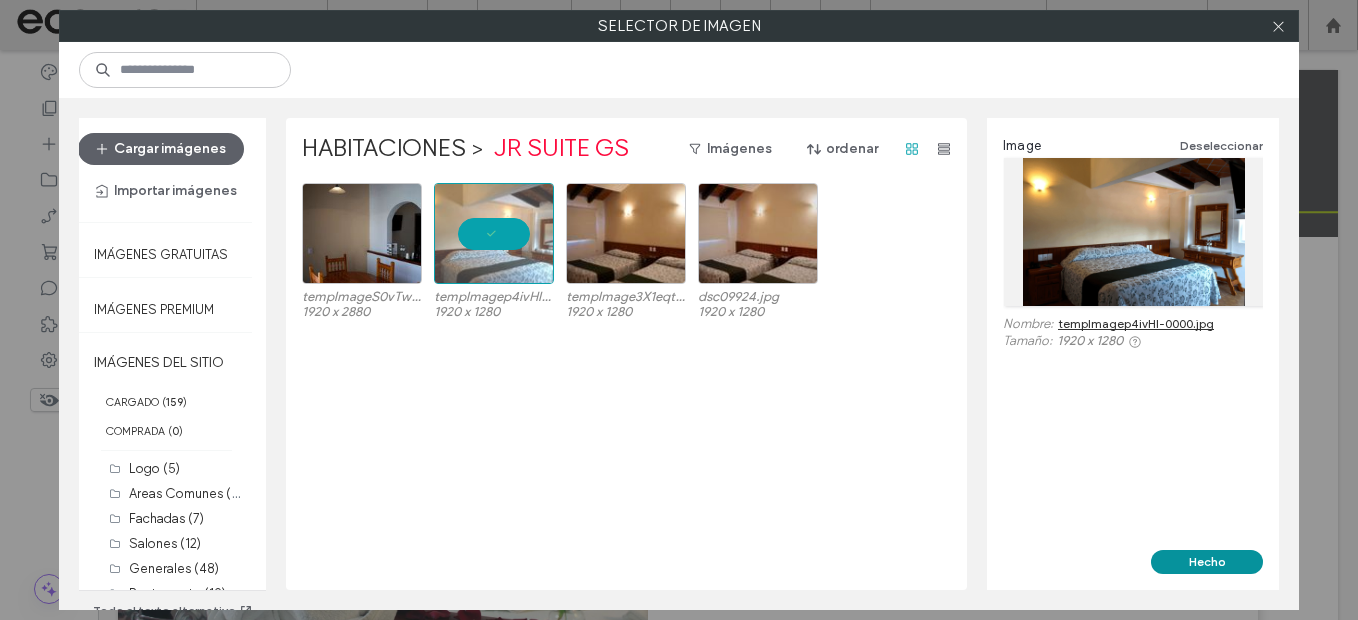 click on "Hecho" at bounding box center [1207, 562] 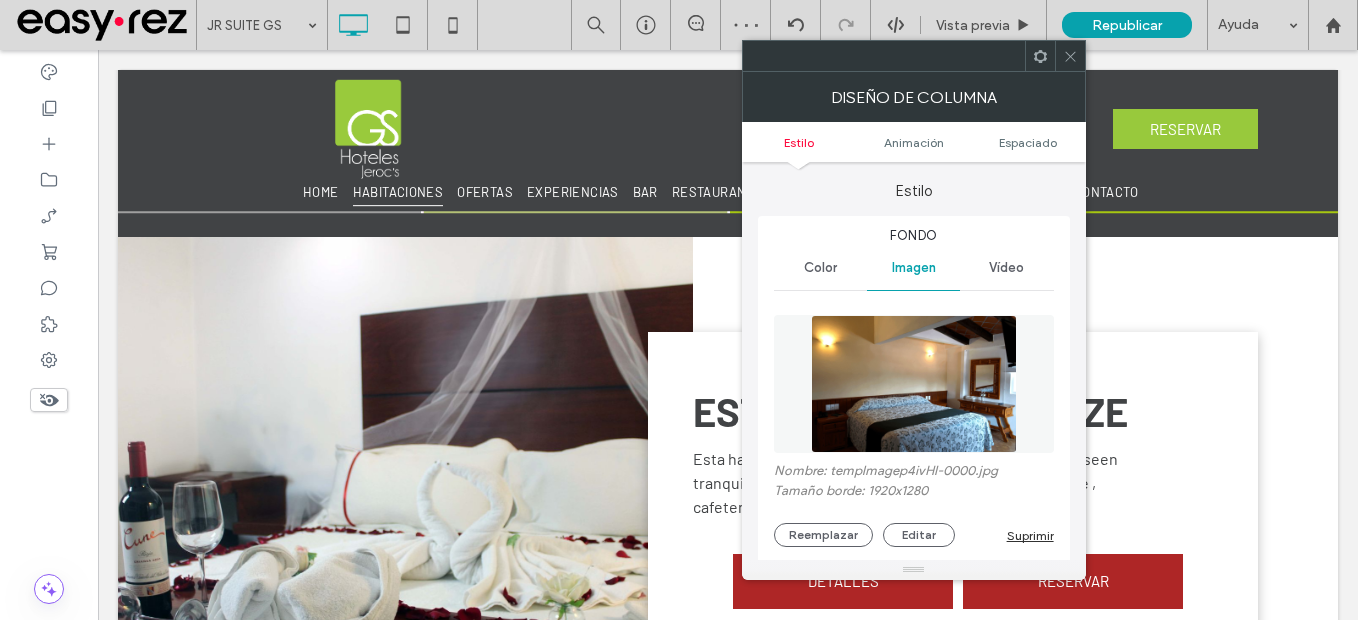 click 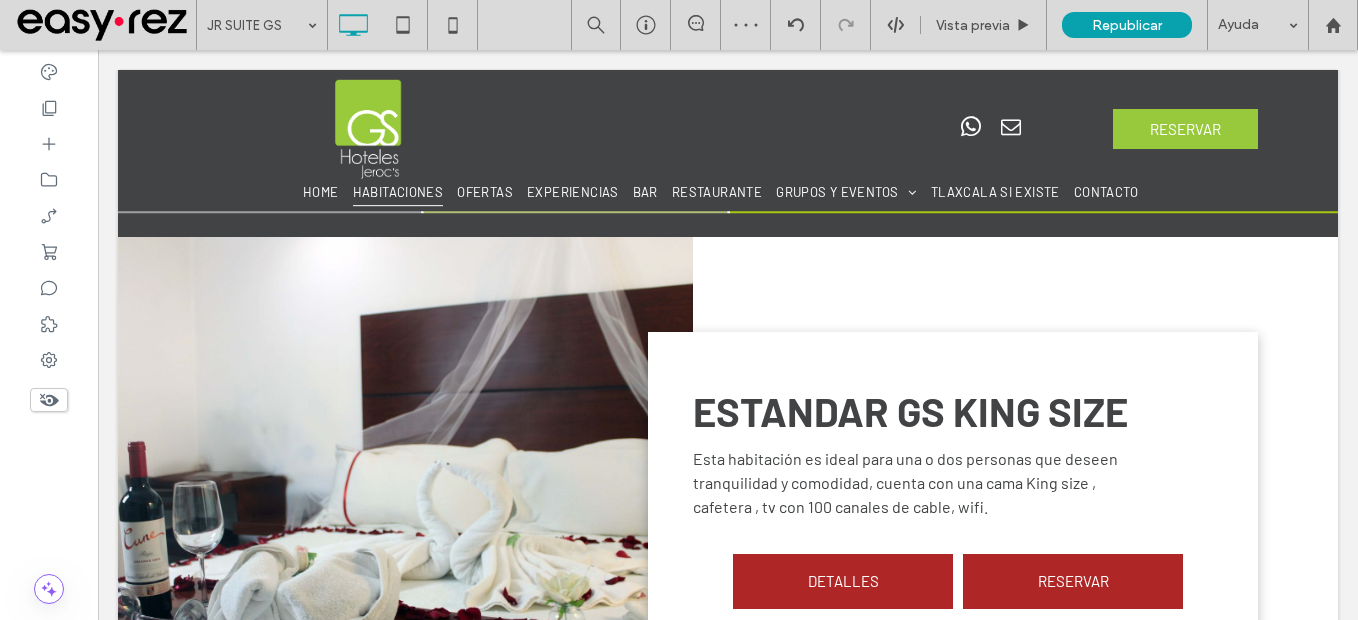 scroll, scrollTop: 0, scrollLeft: 0, axis: both 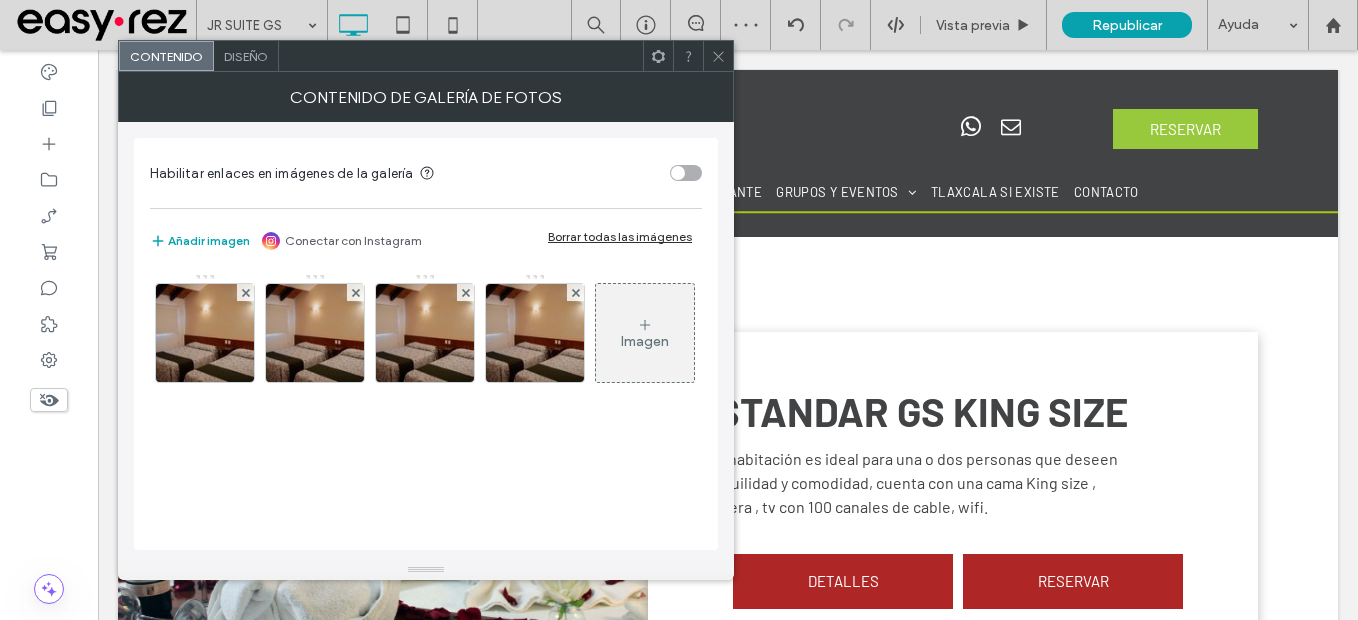 click on "Borrar todas las imágenes" at bounding box center (620, 236) 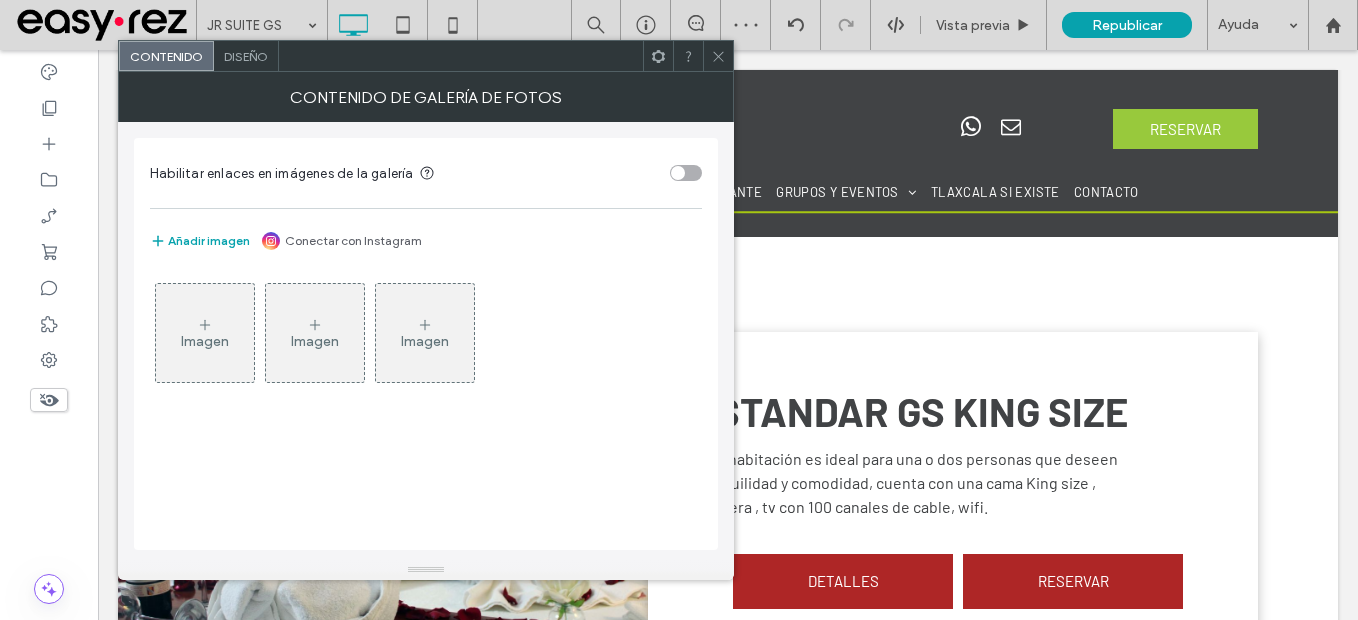 click on "Imagen" at bounding box center [205, 333] 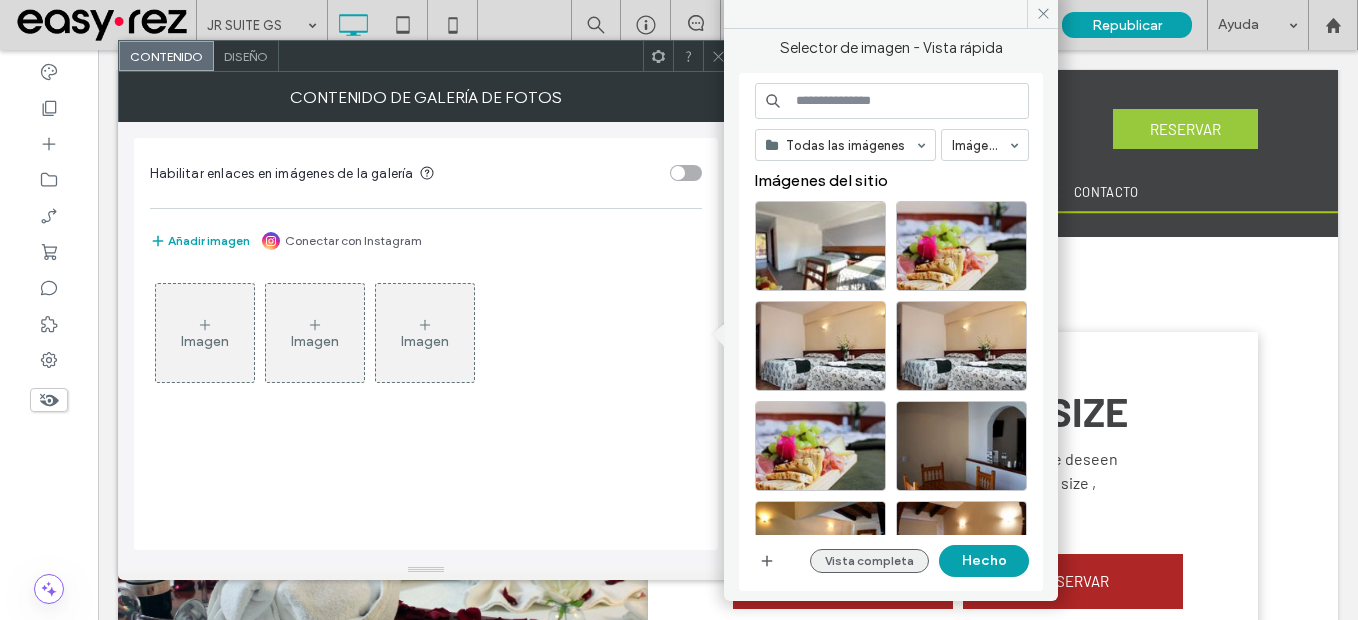 click on "Vista completa" at bounding box center [869, 561] 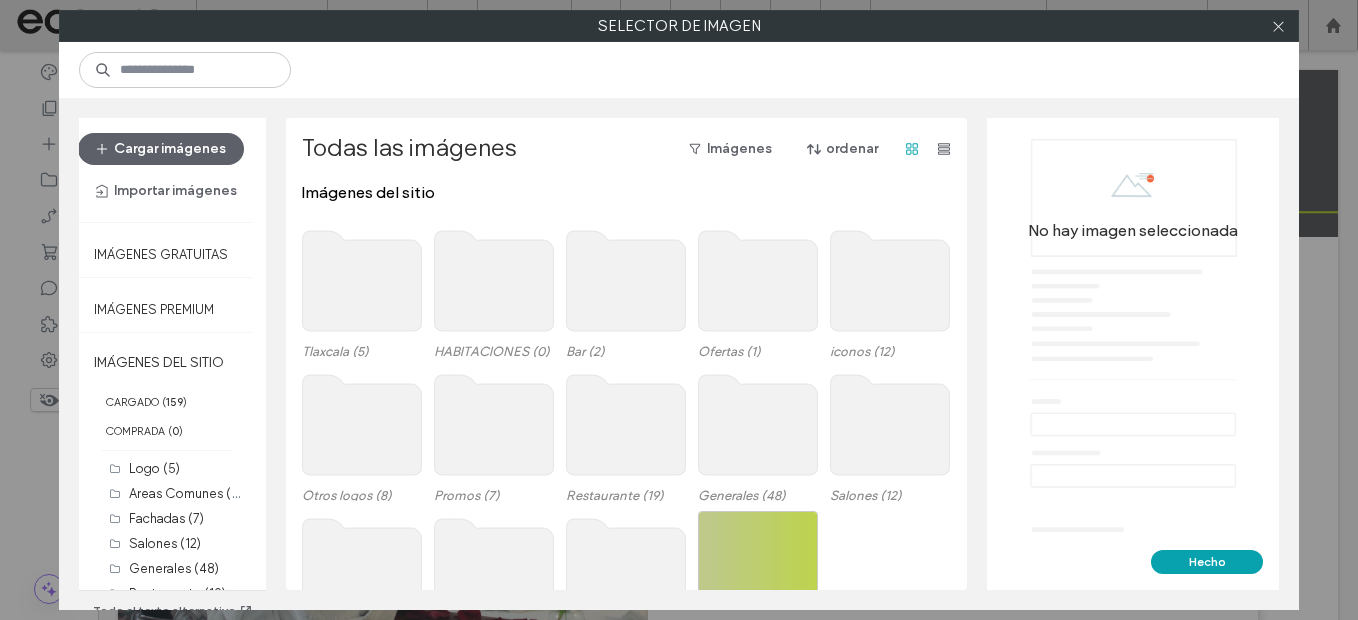 click 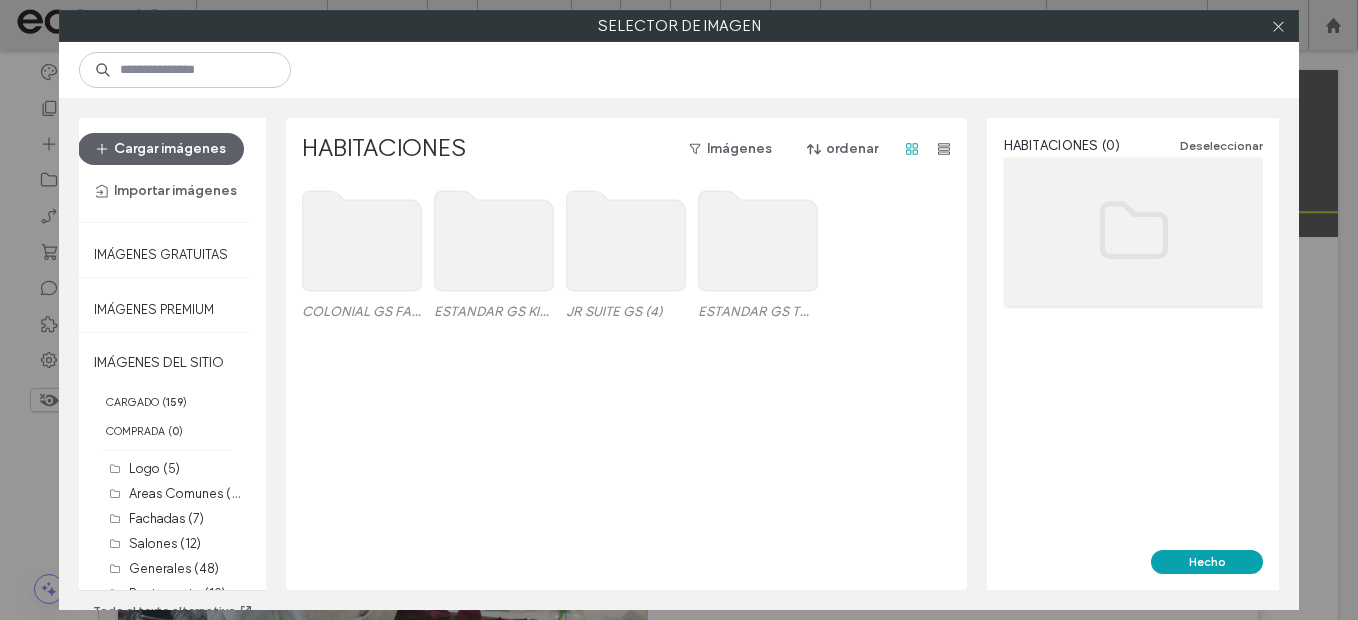 click 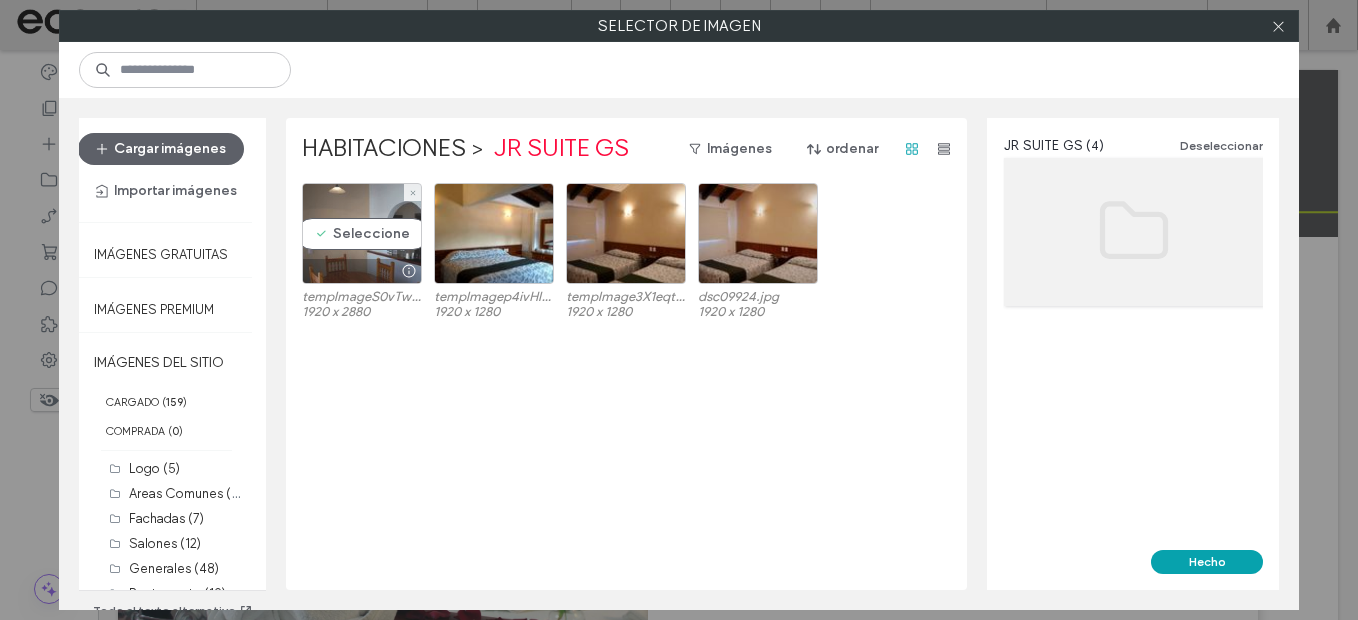 click on "Seleccione" at bounding box center [362, 233] 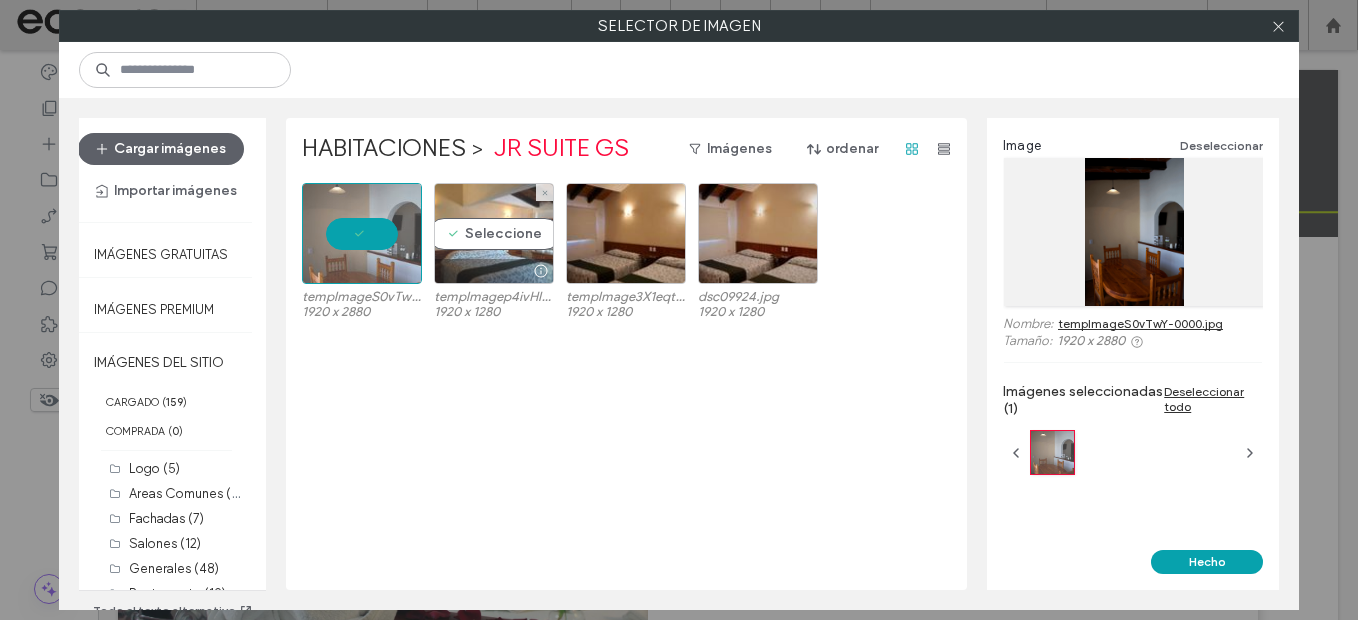 click on "Seleccione" at bounding box center [494, 233] 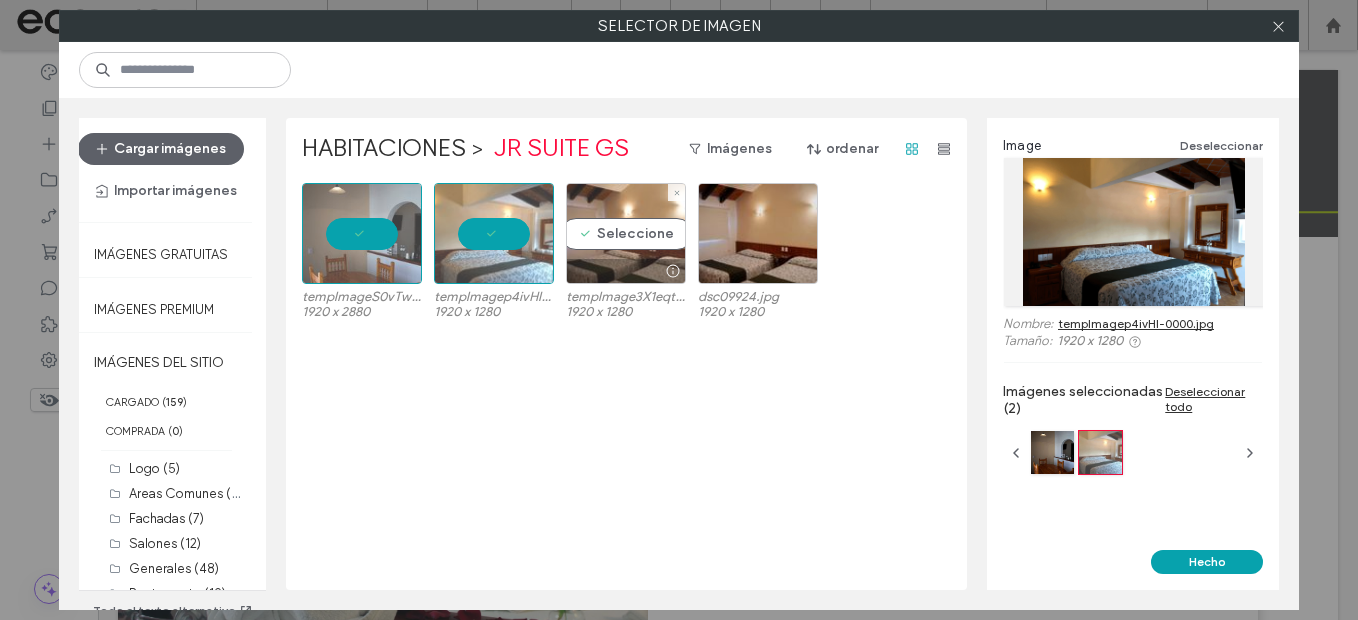 click on "Seleccione" at bounding box center (626, 233) 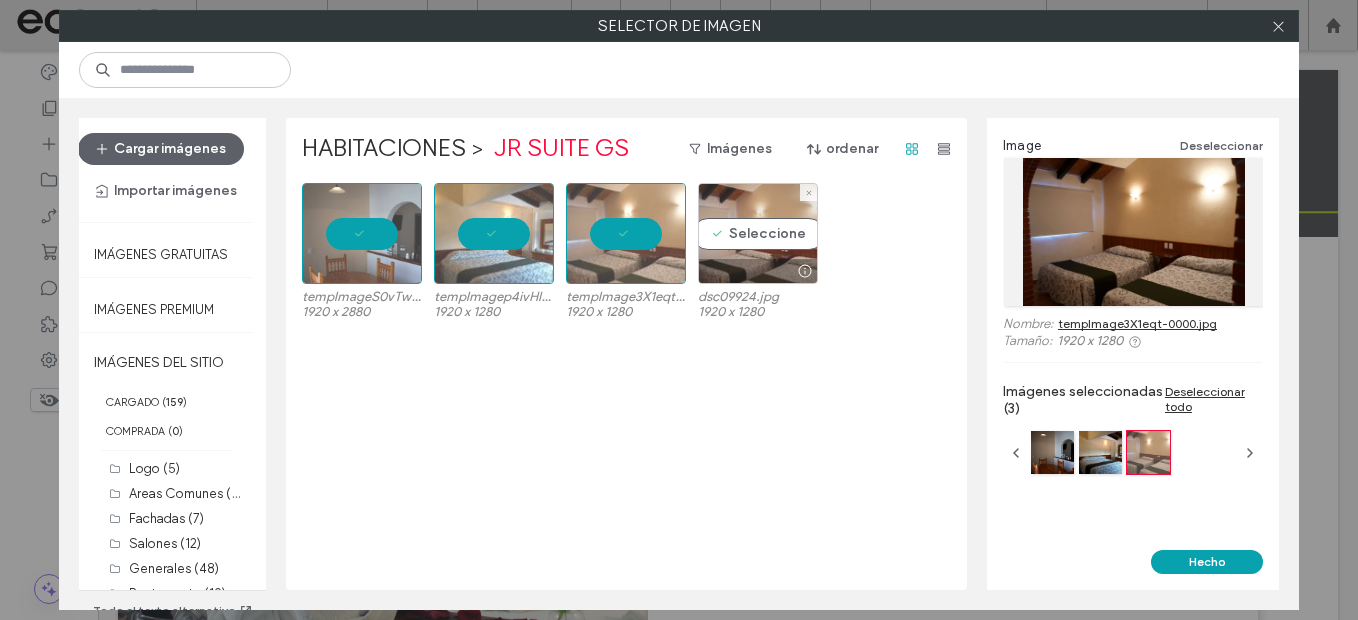click on "Seleccione" at bounding box center (758, 233) 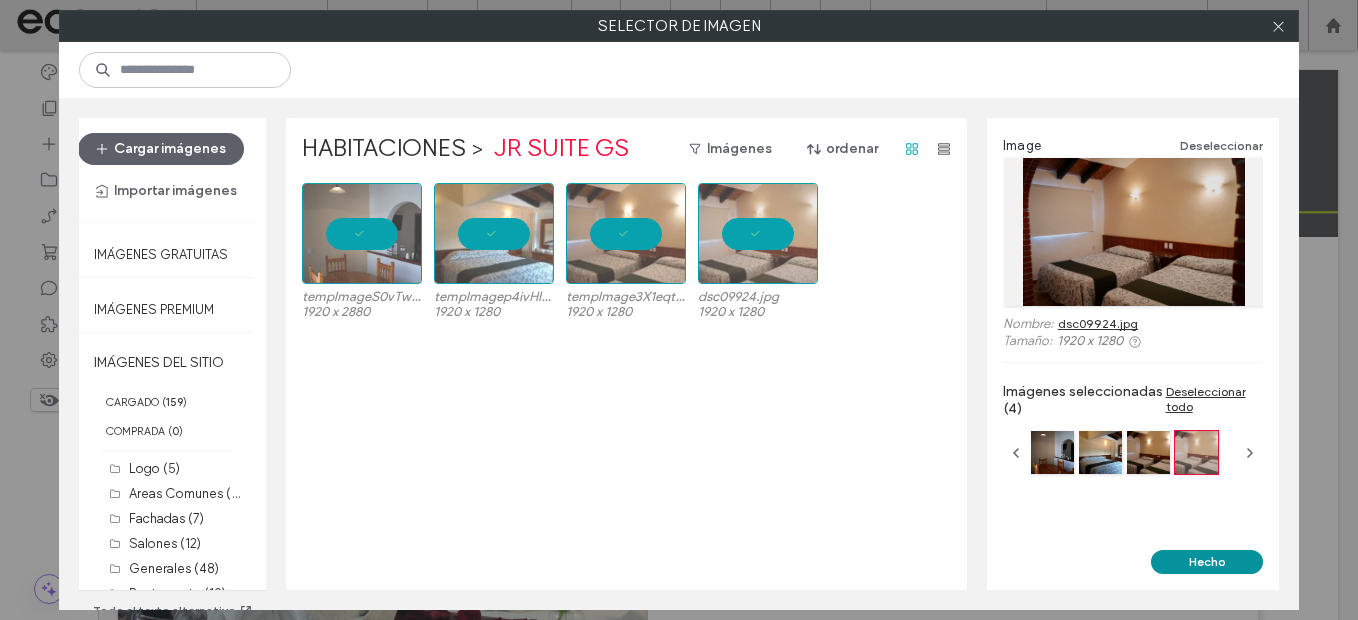 click on "Hecho" at bounding box center (1207, 562) 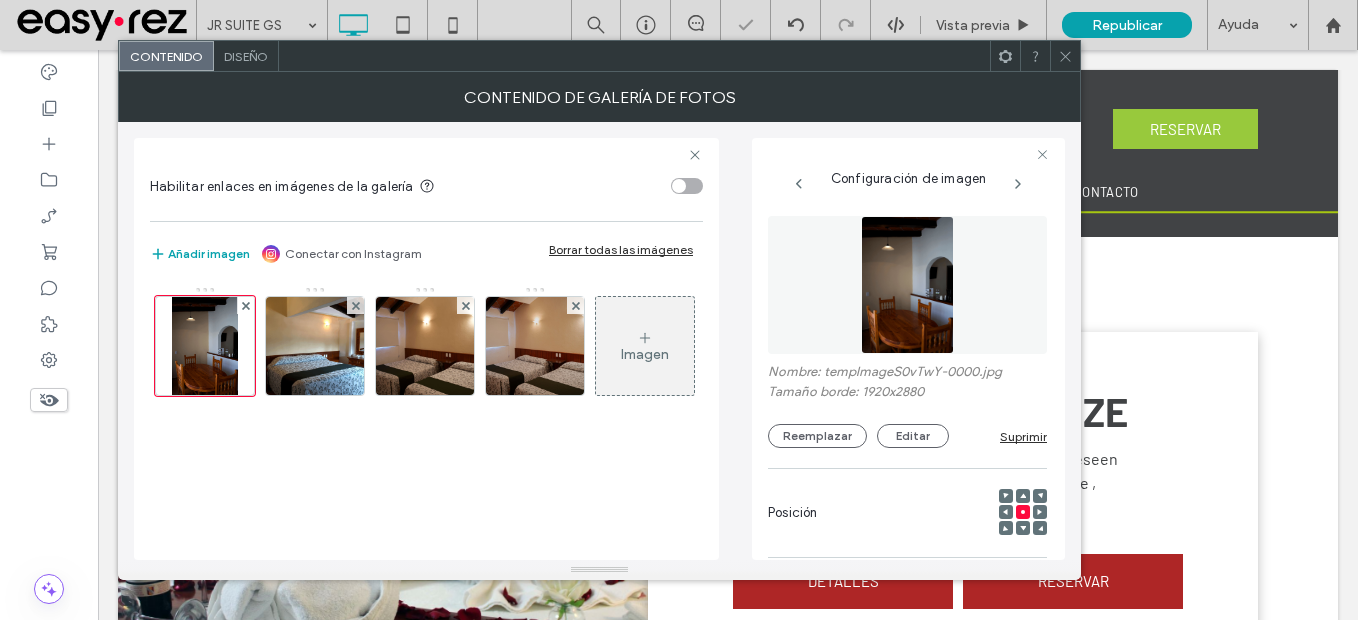 click 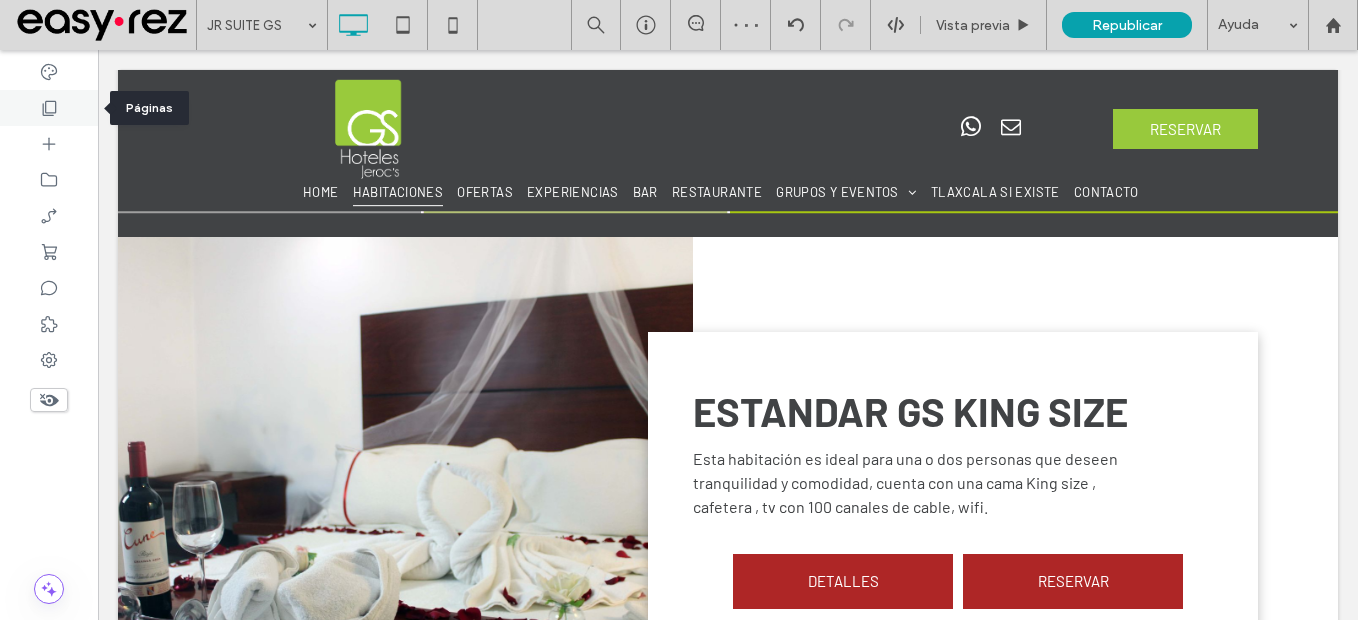 click 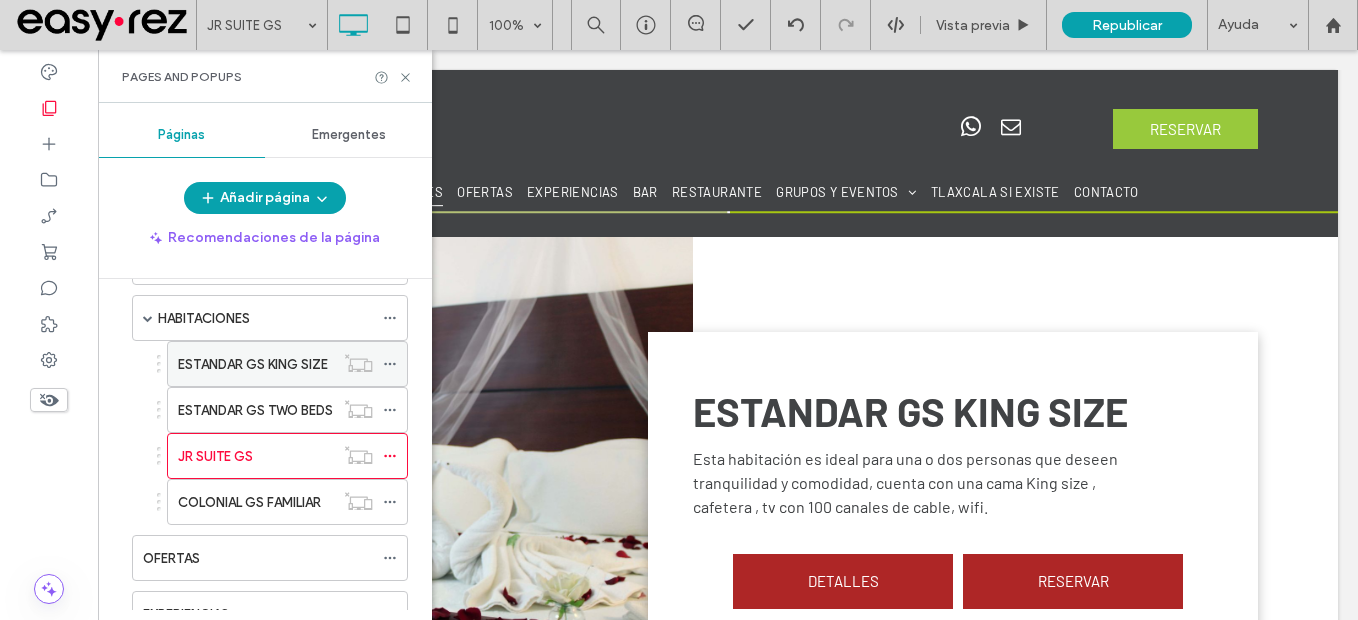 scroll, scrollTop: 200, scrollLeft: 0, axis: vertical 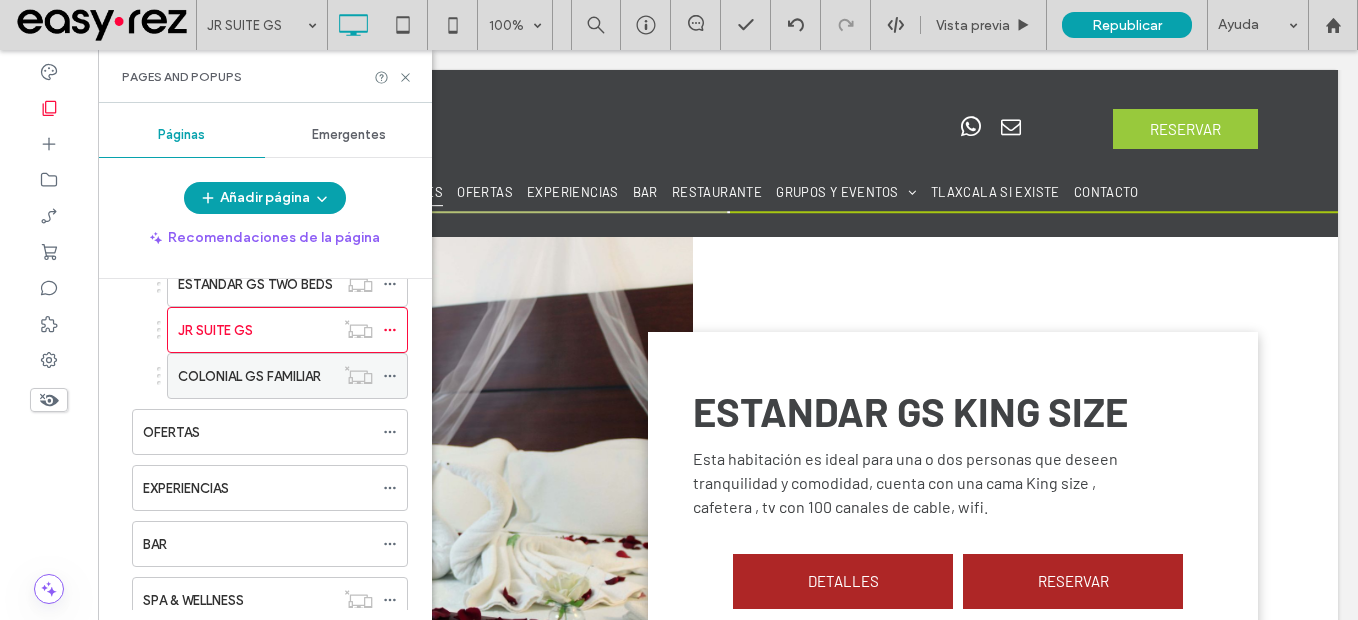 click on "COLONIAL GS FAMILIAR" at bounding box center (249, 376) 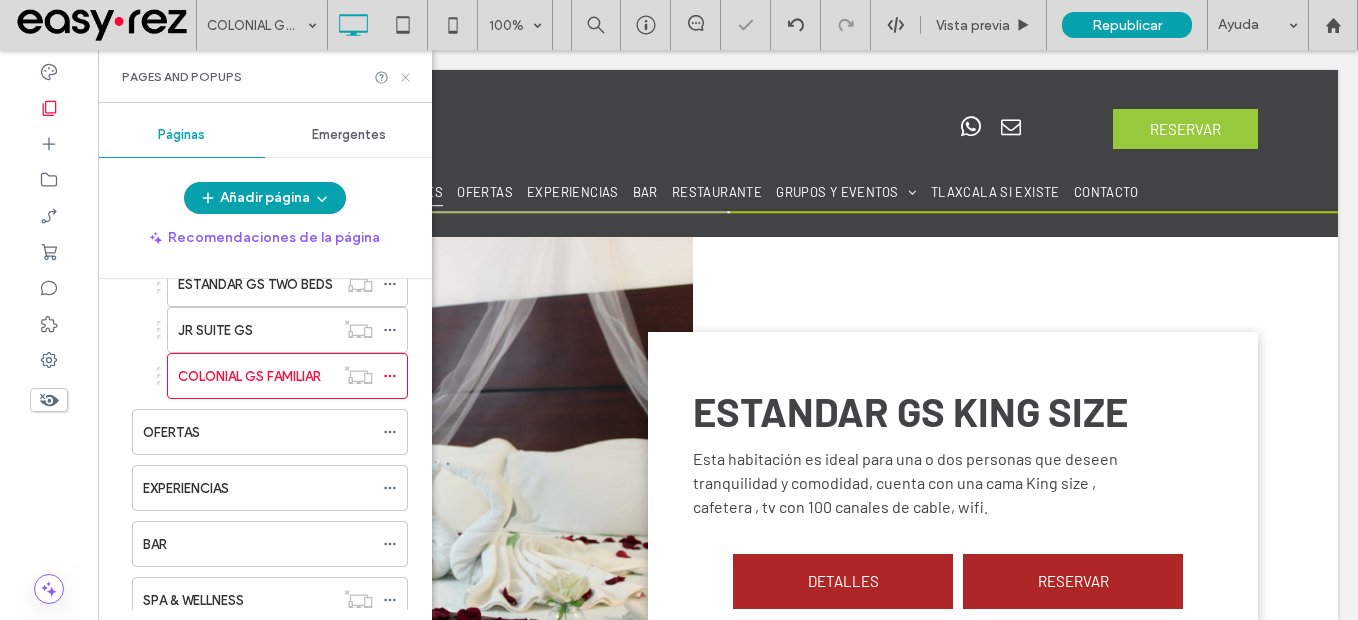 click 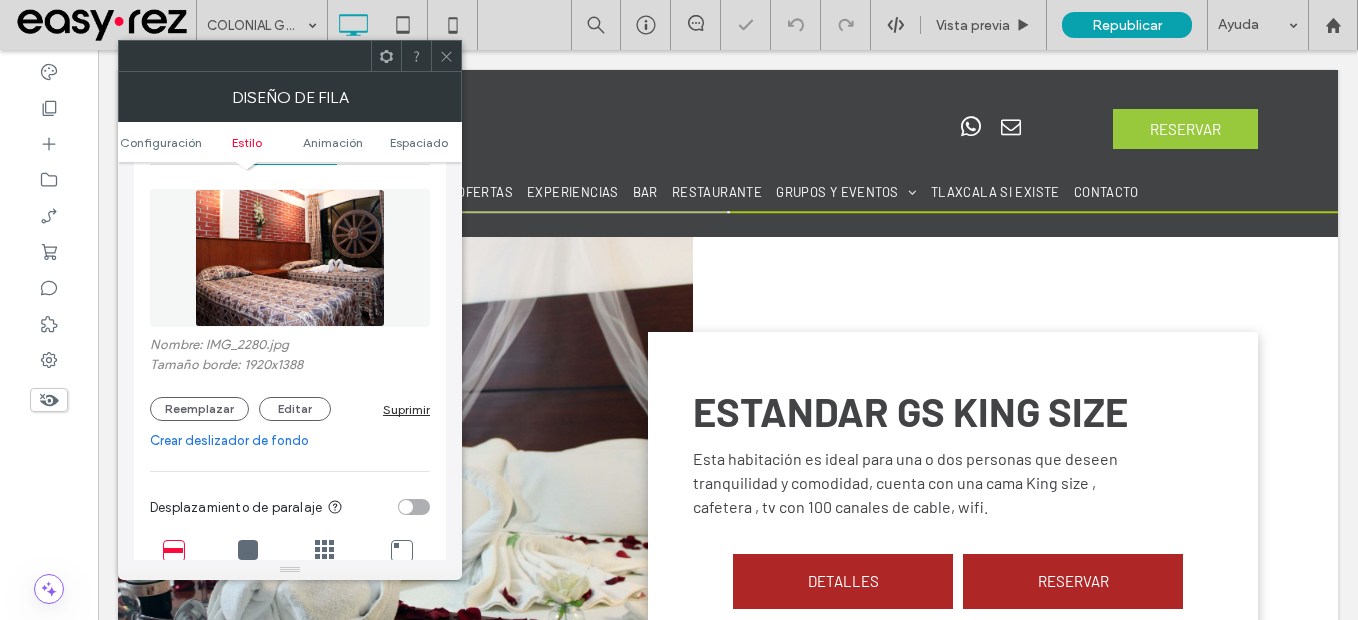 scroll, scrollTop: 300, scrollLeft: 0, axis: vertical 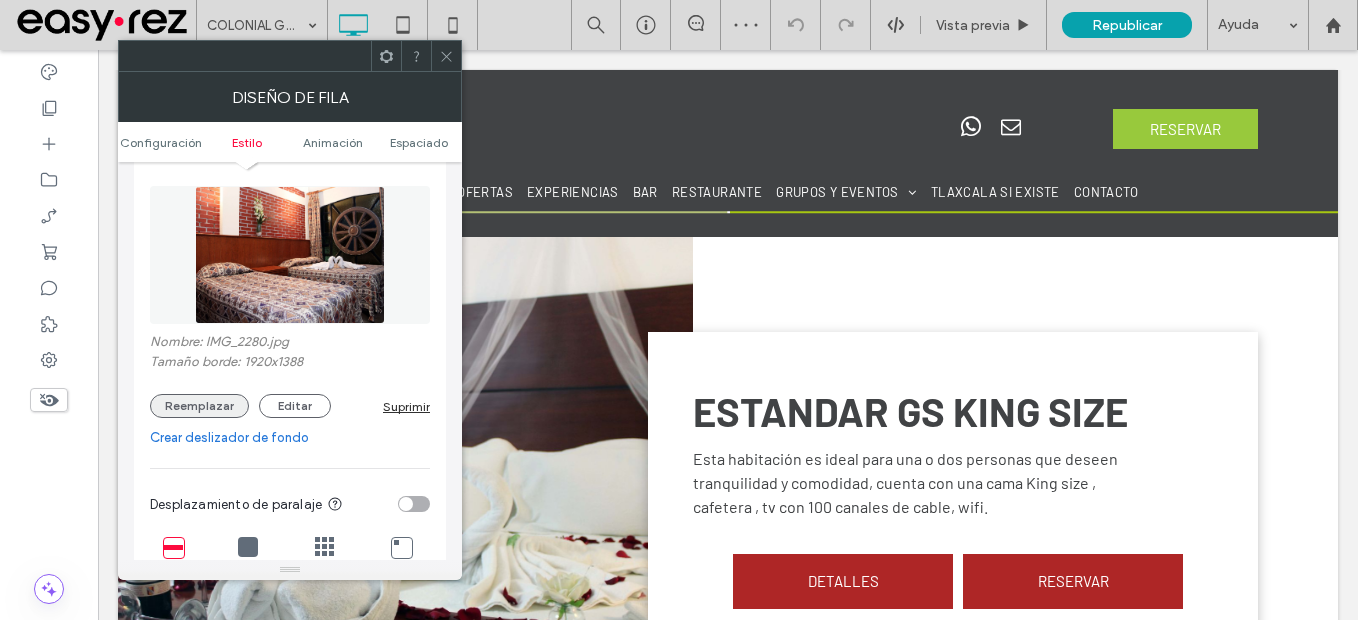 click on "Reemplazar" at bounding box center [199, 406] 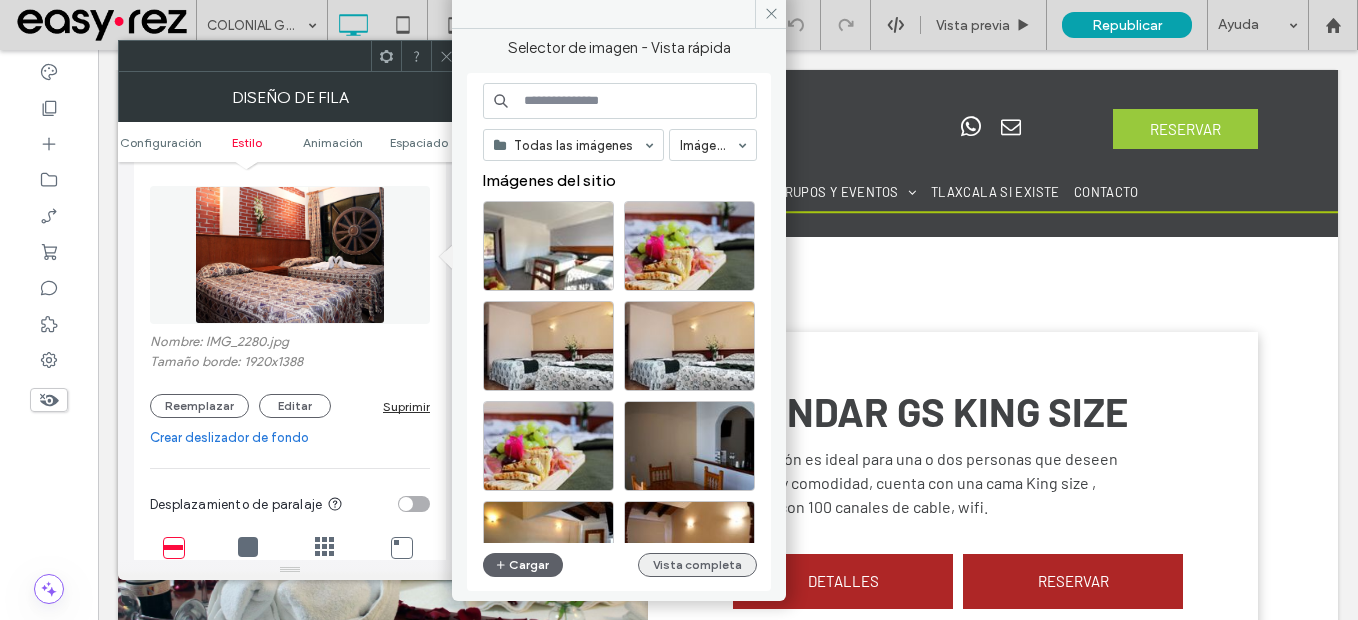 click on "Vista completa" at bounding box center [697, 565] 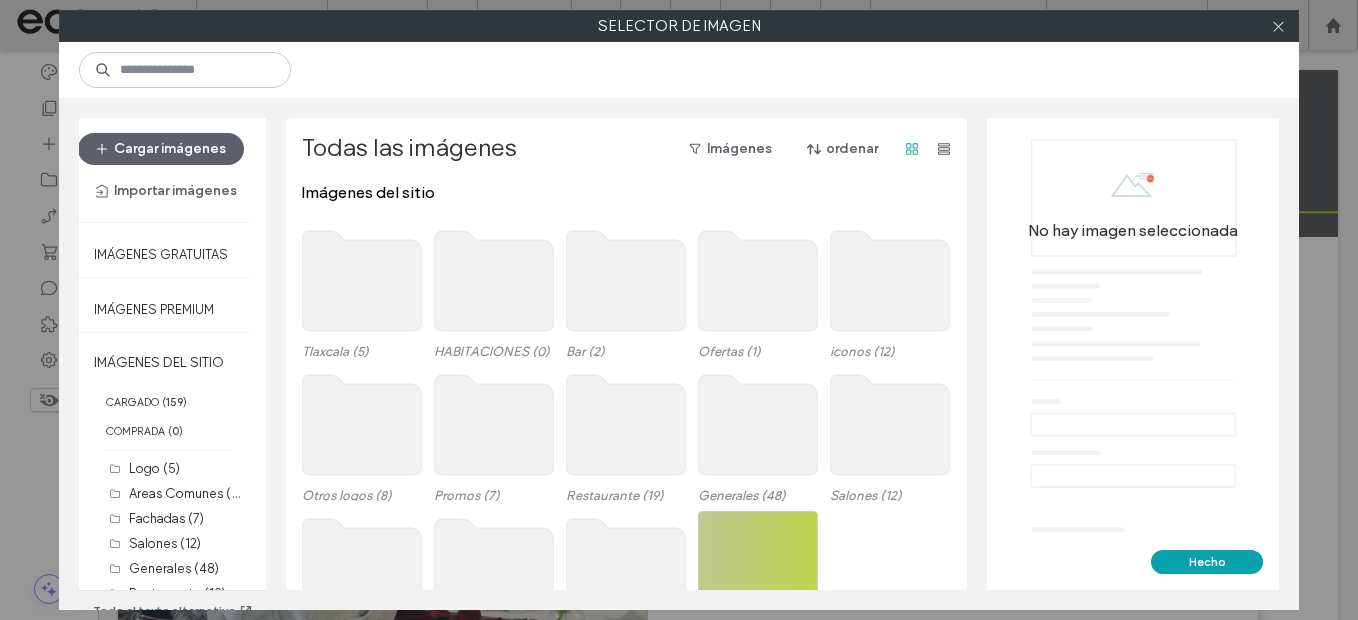 click 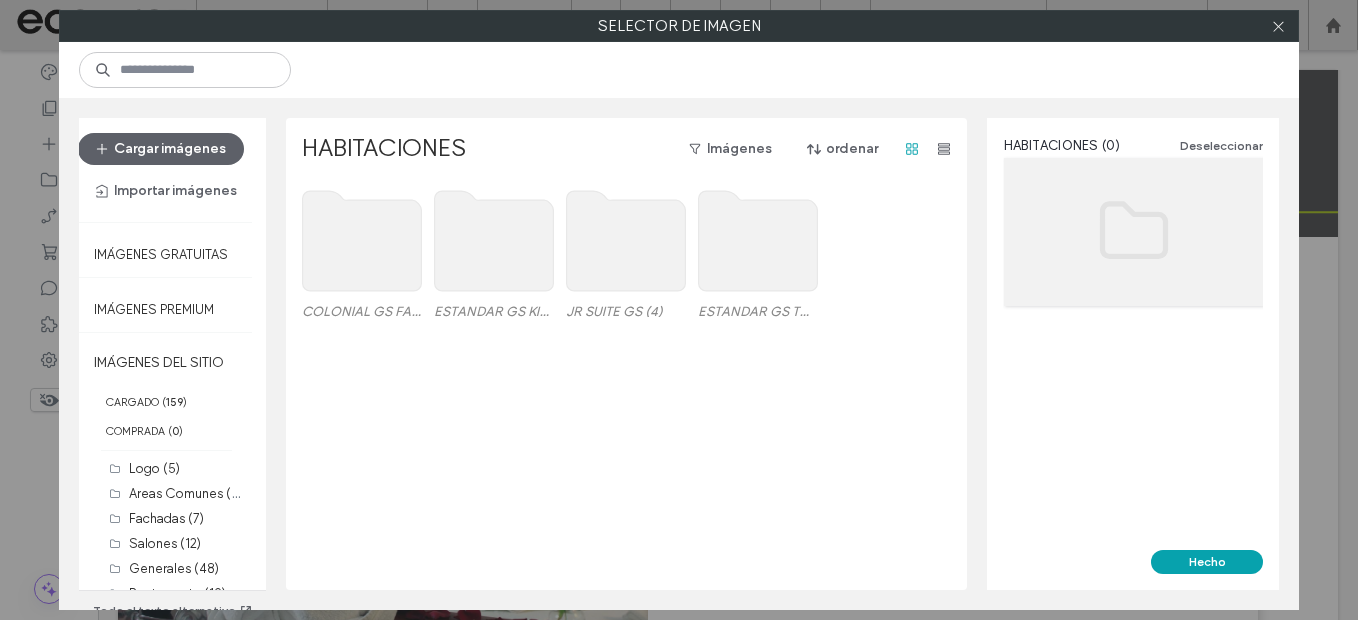 click 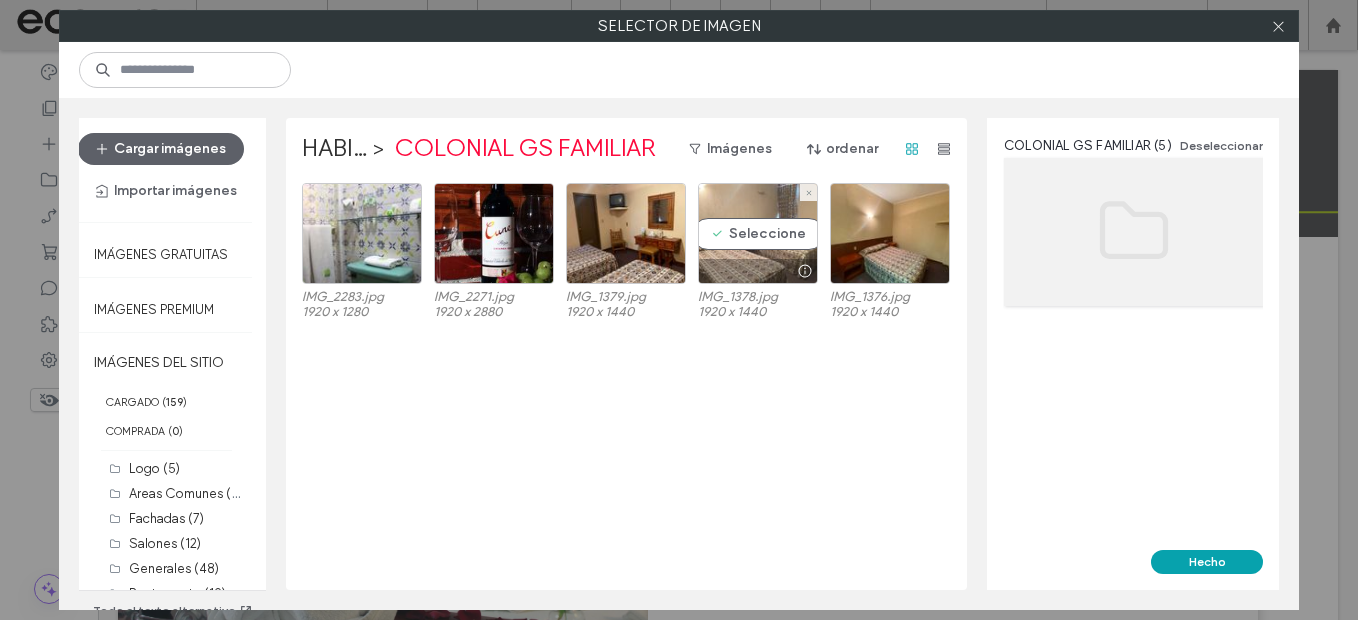 click on "Seleccione" at bounding box center [758, 233] 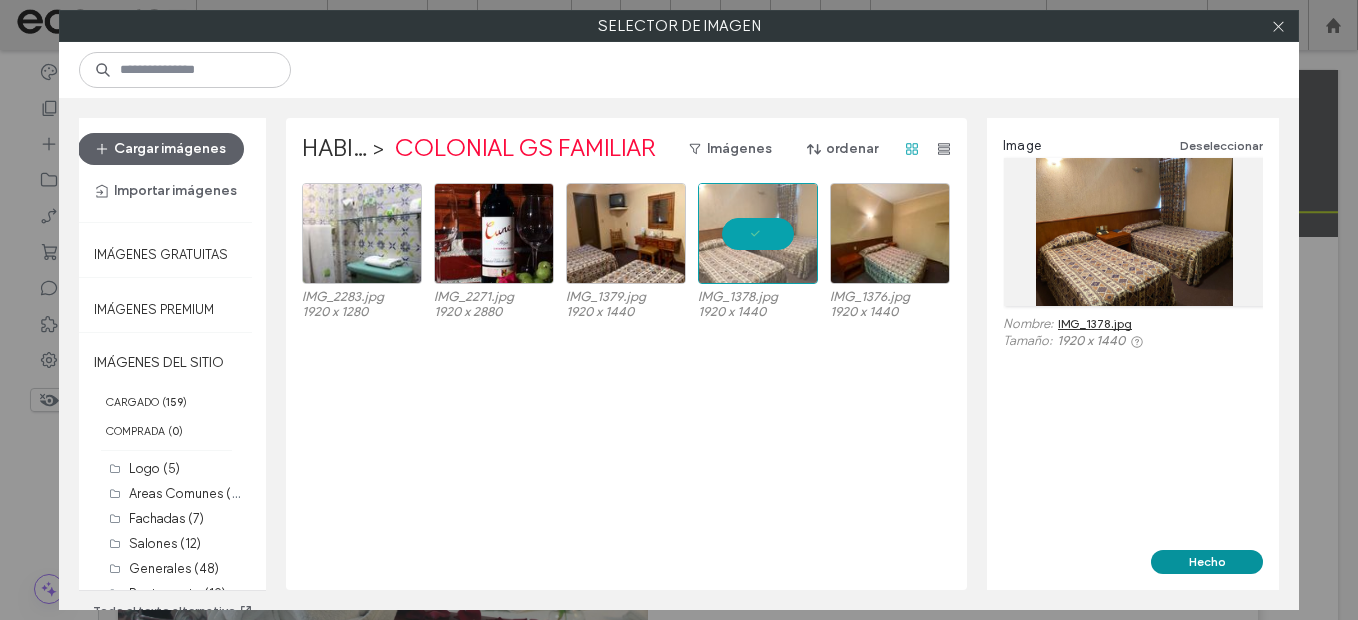 click on "Hecho" at bounding box center [1207, 562] 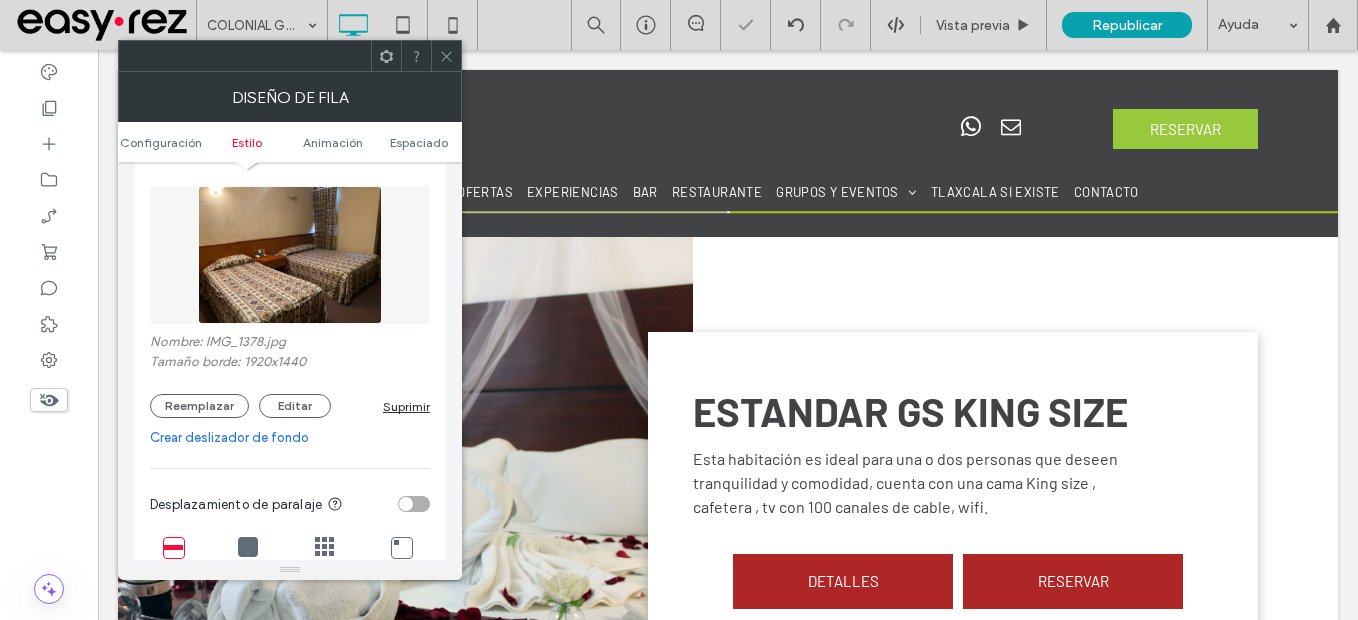 click 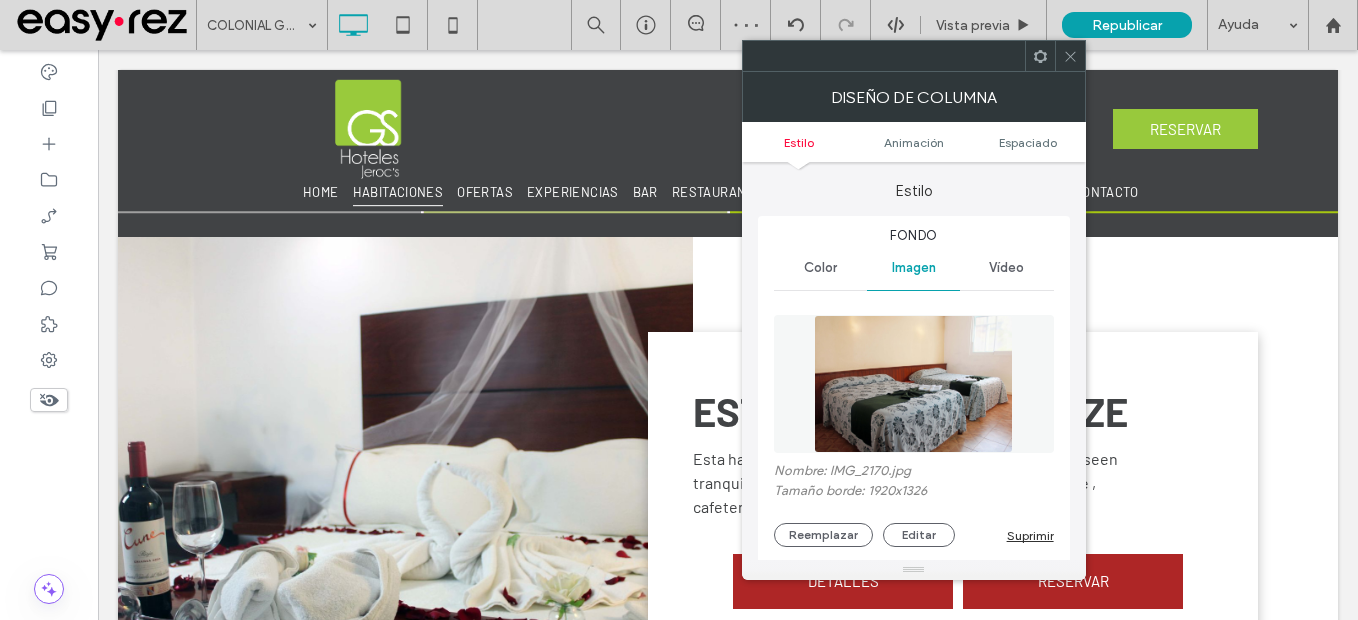 click on "Nombre: IMG_2170.jpg Tamaño borde: 1920x1326 Reemplazar Editar Suprimir" at bounding box center [914, 505] 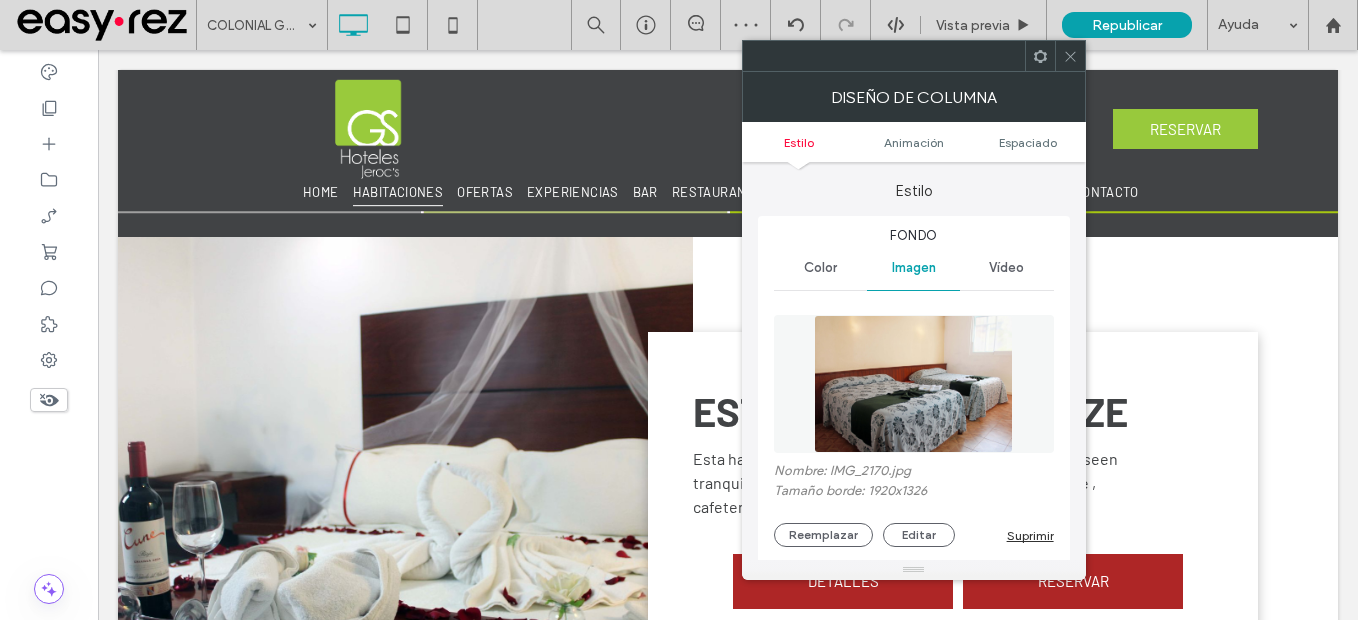 click on "Nombre: IMG_2170.jpg Tamaño borde: 1920x1326 Reemplazar Editar Suprimir" at bounding box center [914, 426] 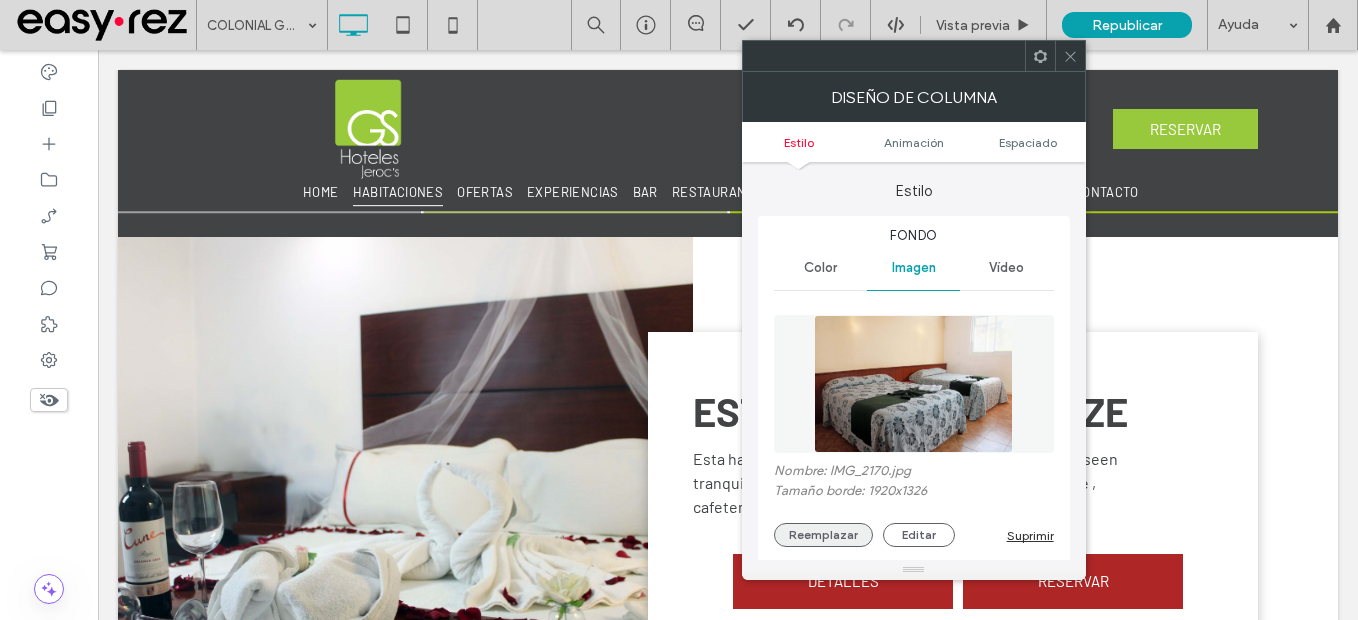 click on "Reemplazar" at bounding box center [823, 535] 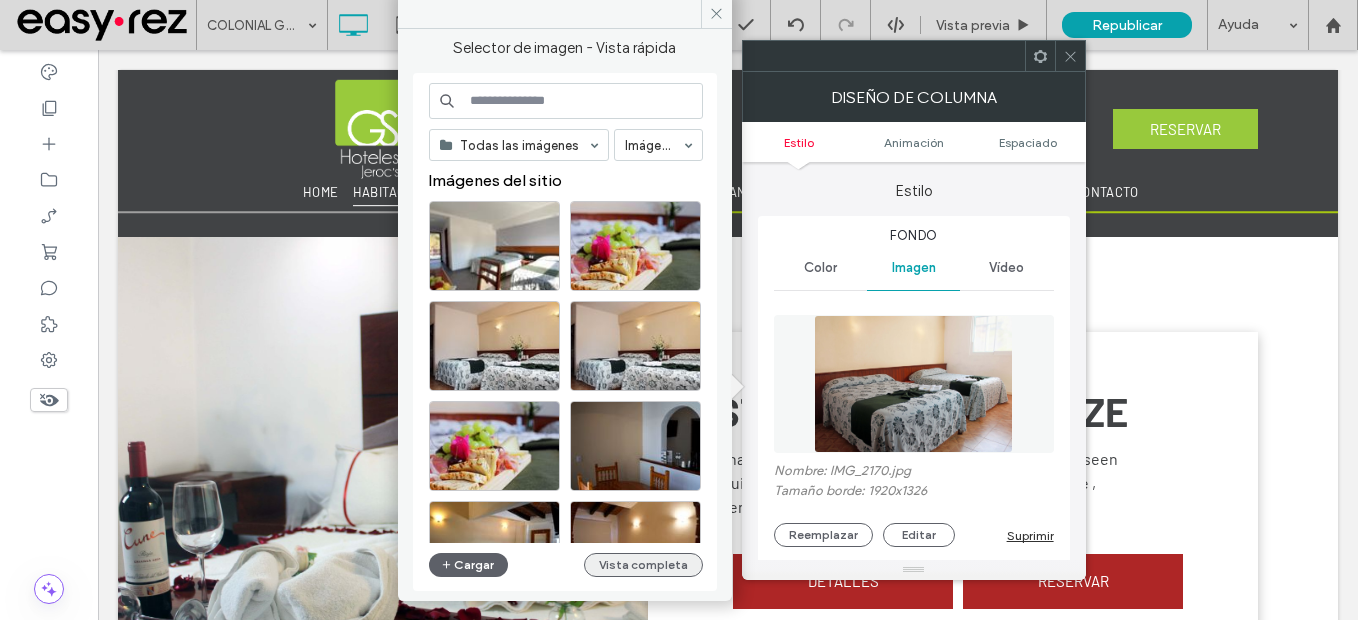 click on "Vista completa" at bounding box center (643, 565) 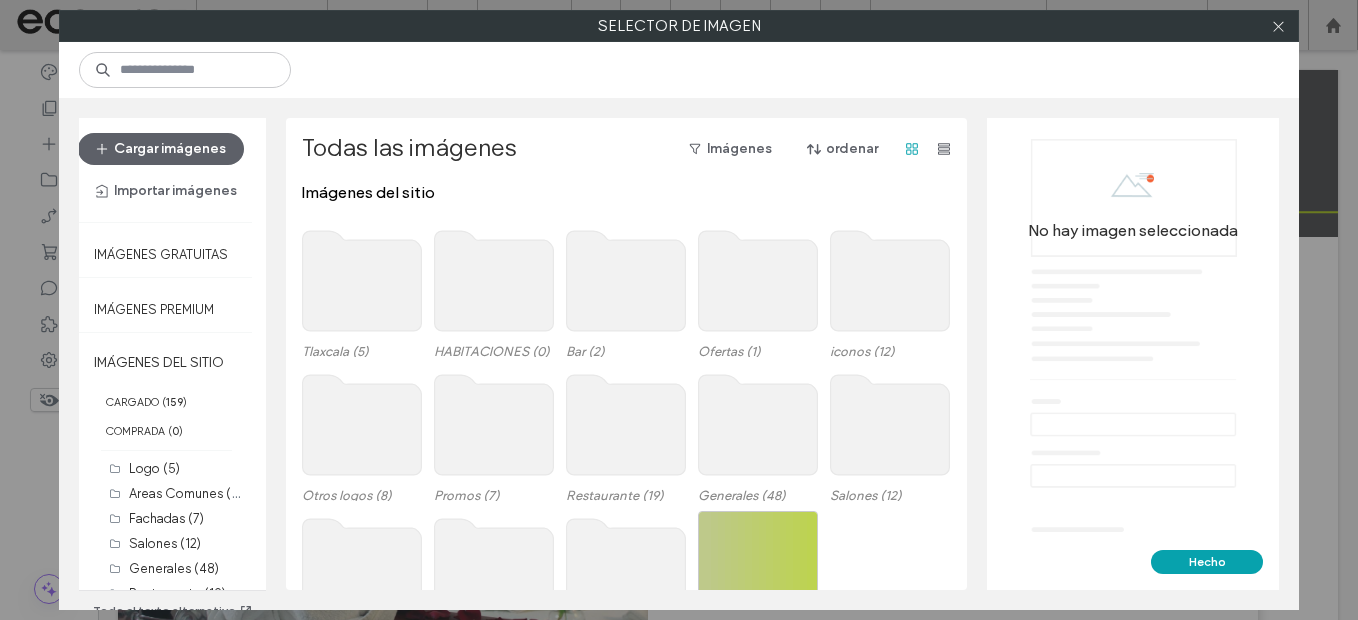 click 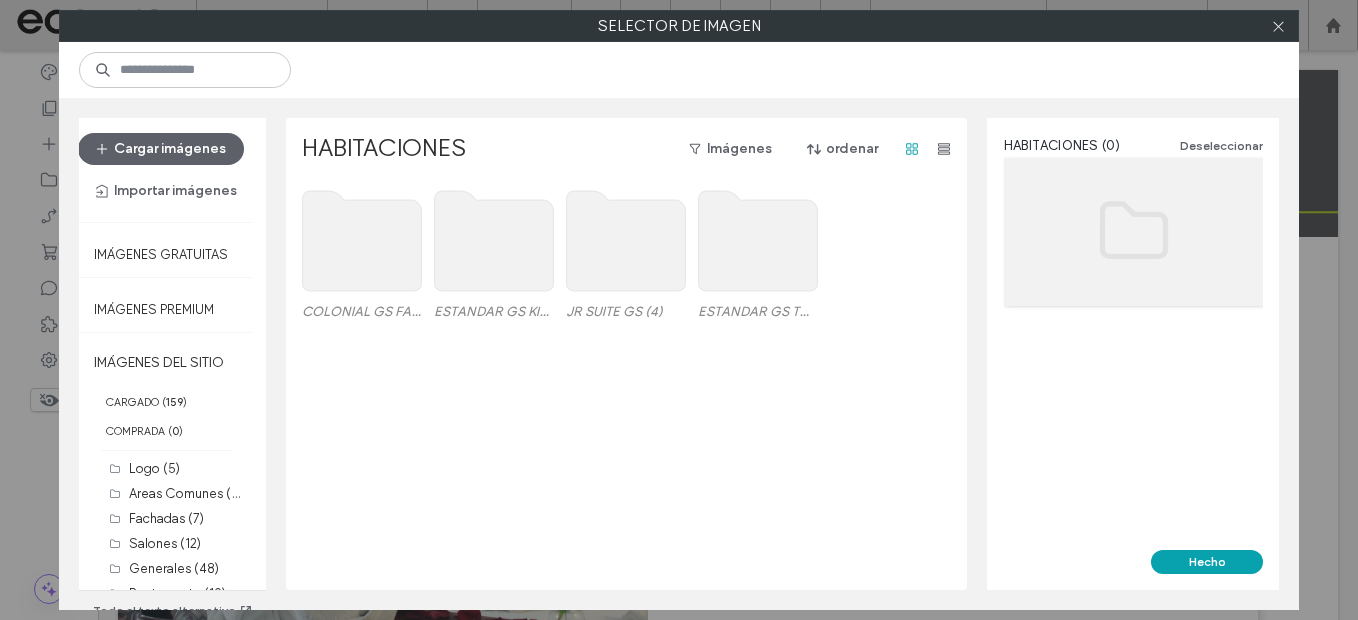 click 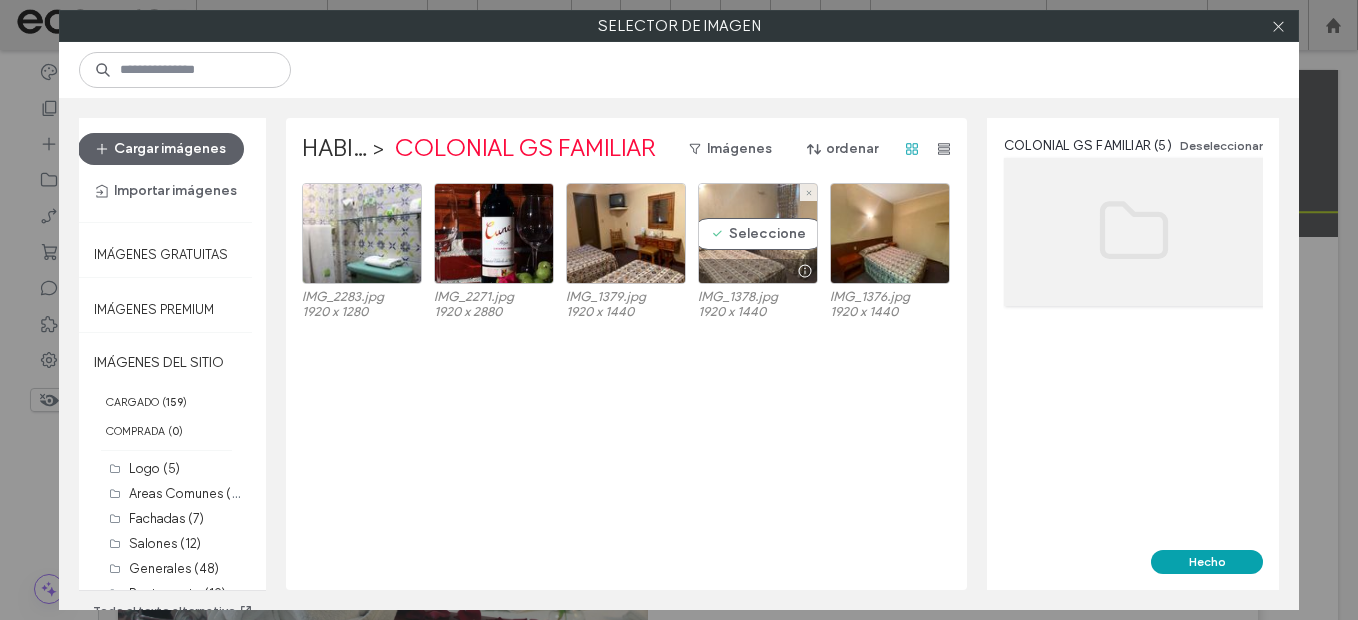 click on "Seleccione" at bounding box center [758, 233] 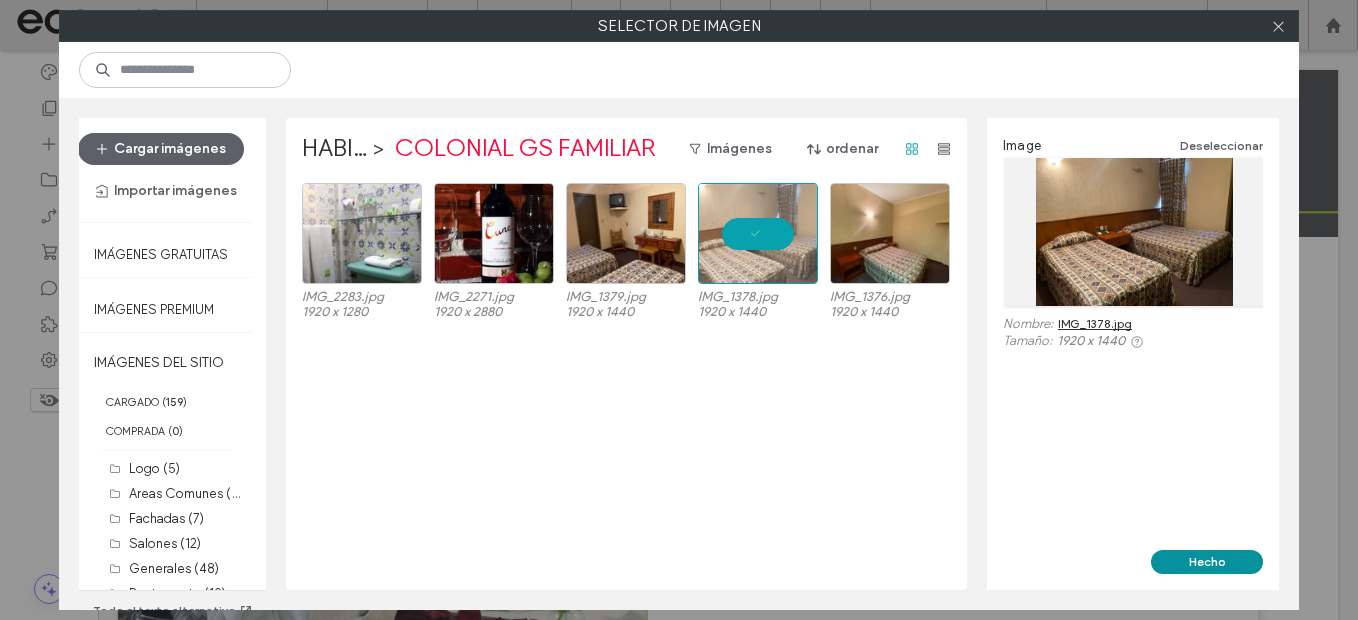 click on "Hecho" at bounding box center (1207, 562) 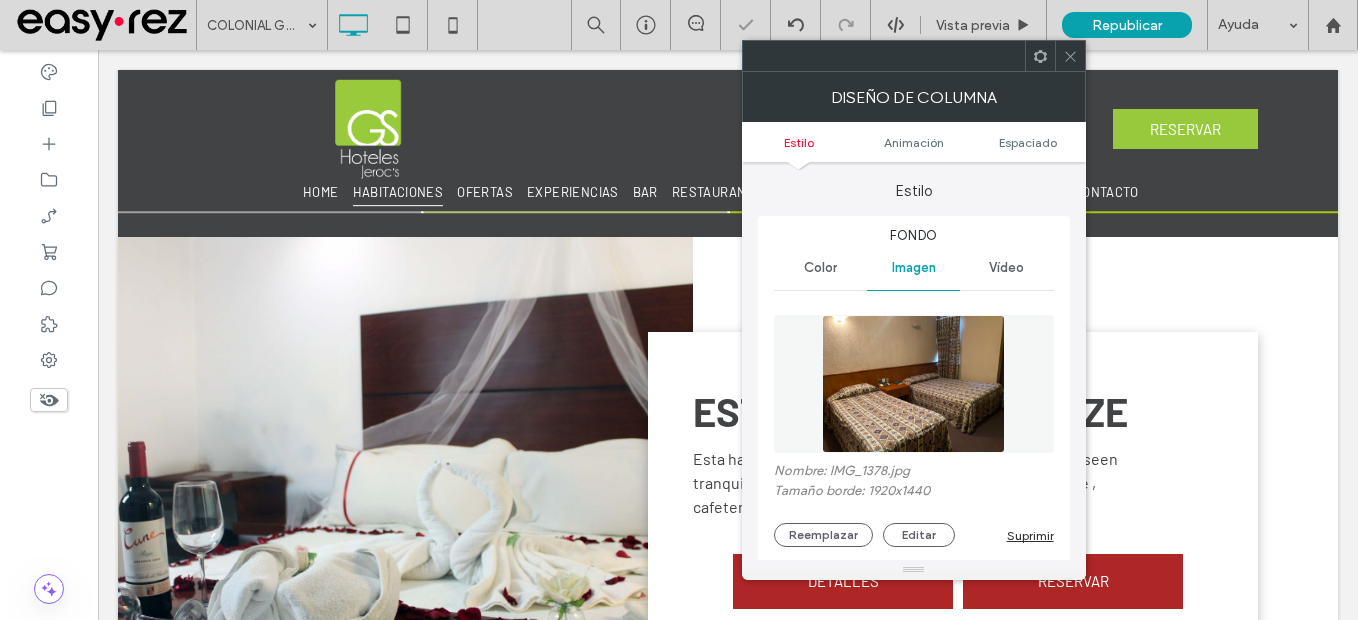 drag, startPoint x: 1072, startPoint y: 57, endPoint x: 1070, endPoint y: 69, distance: 12.165525 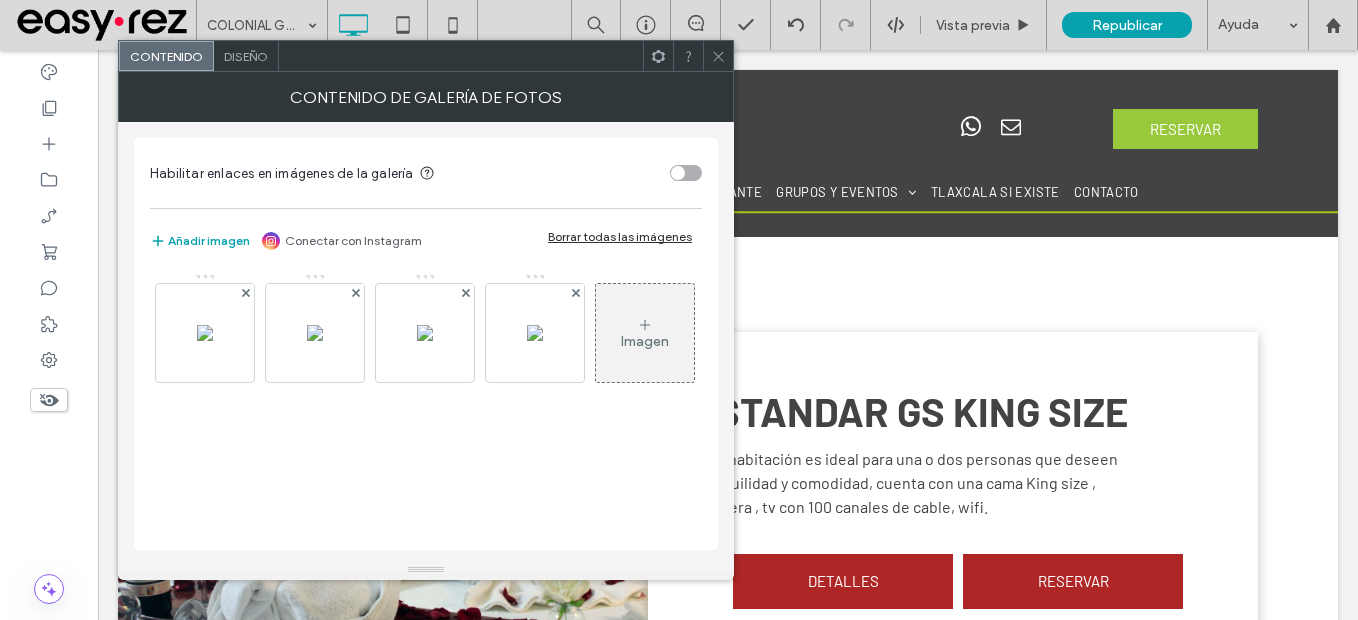click on "Borrar todas las imágenes" at bounding box center (620, 236) 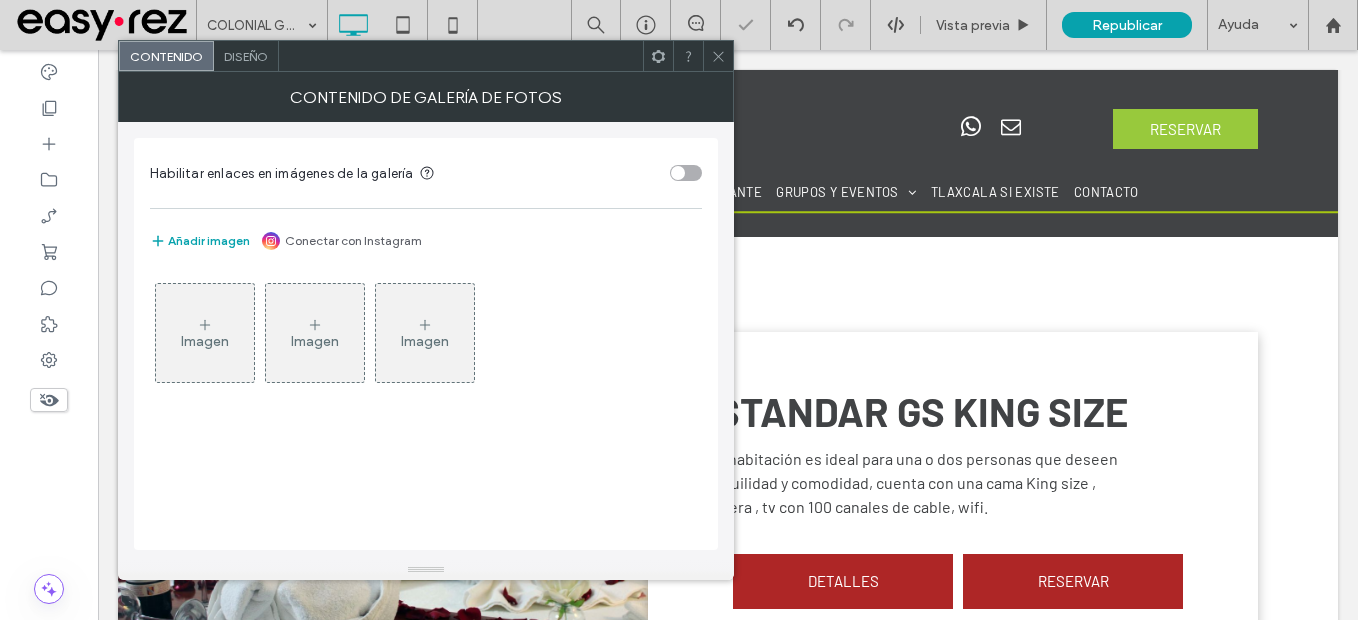 click on "Imagen" at bounding box center [205, 333] 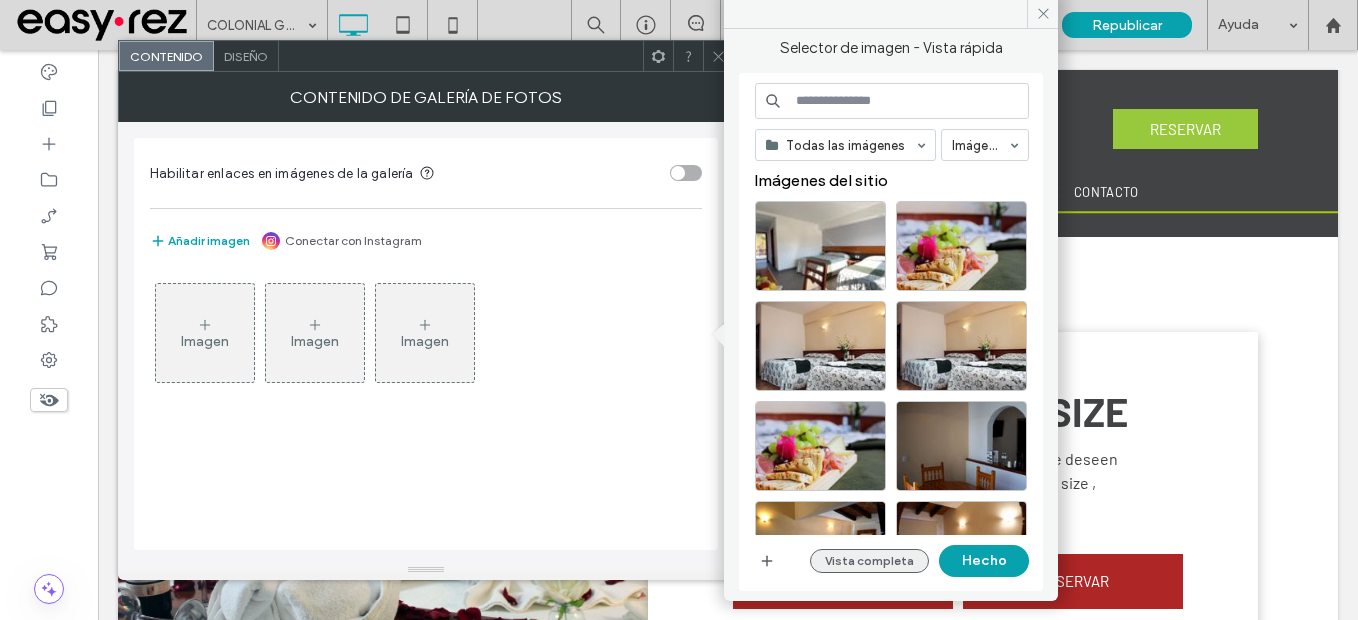 click on "Vista completa" at bounding box center [869, 561] 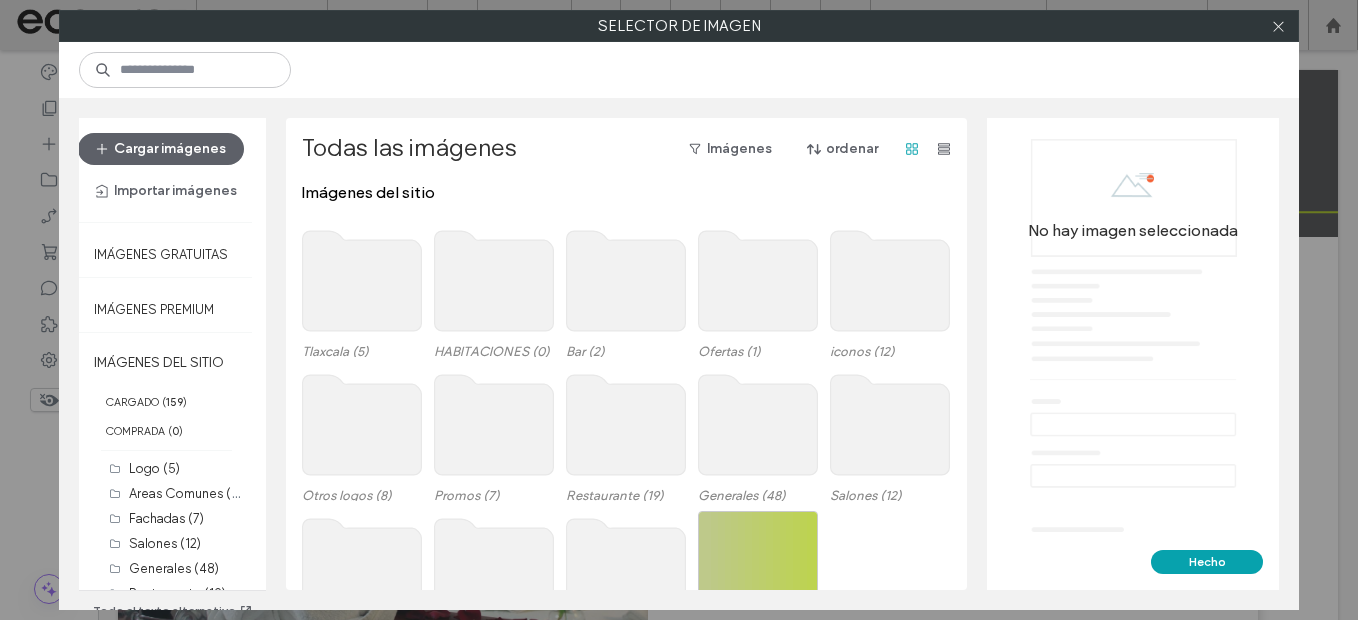 click 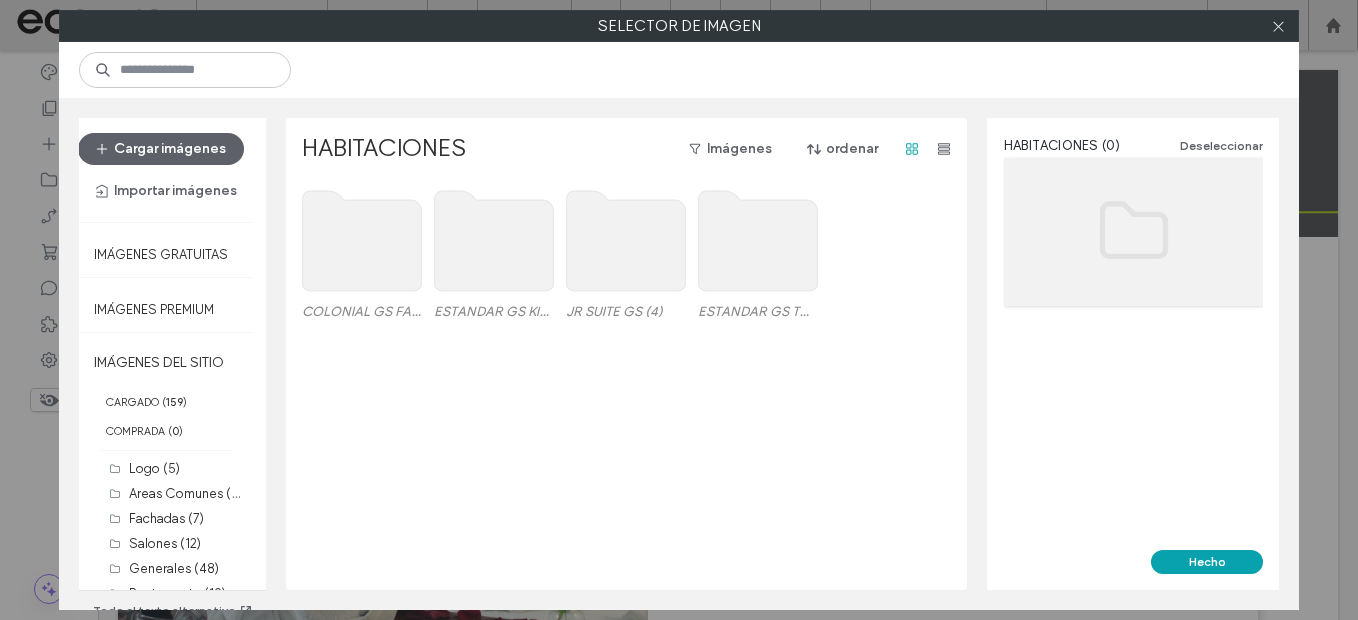 click 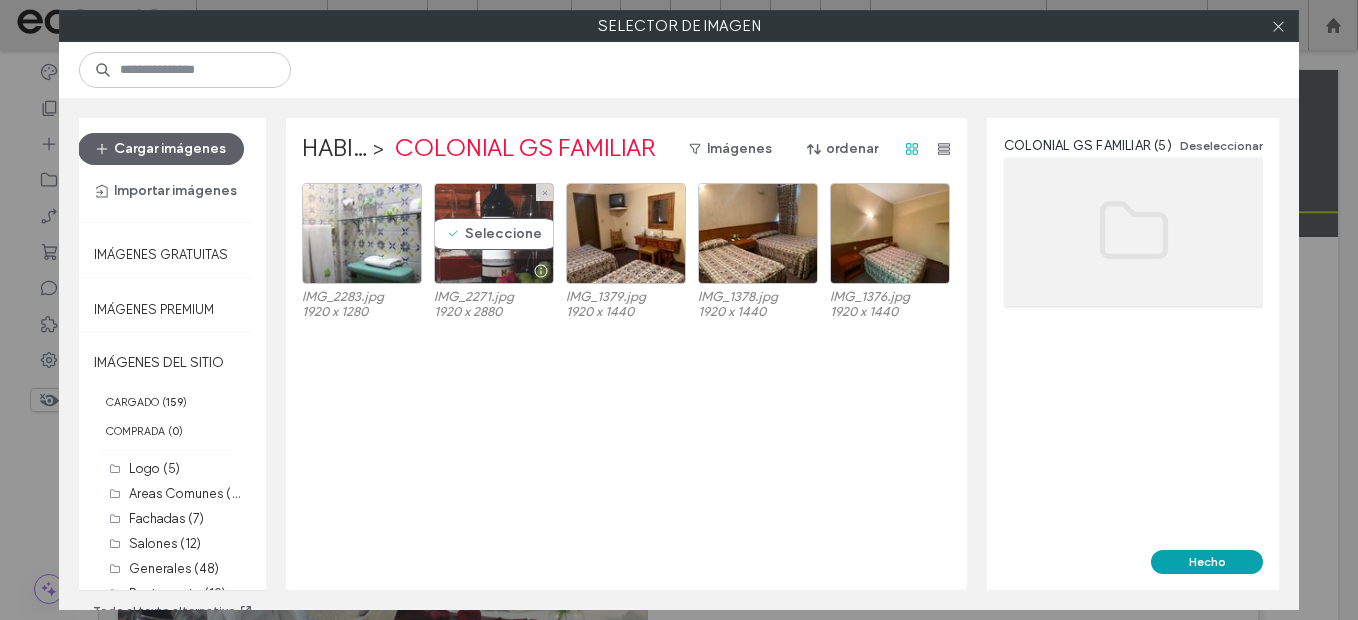 click on "Seleccione" at bounding box center (494, 233) 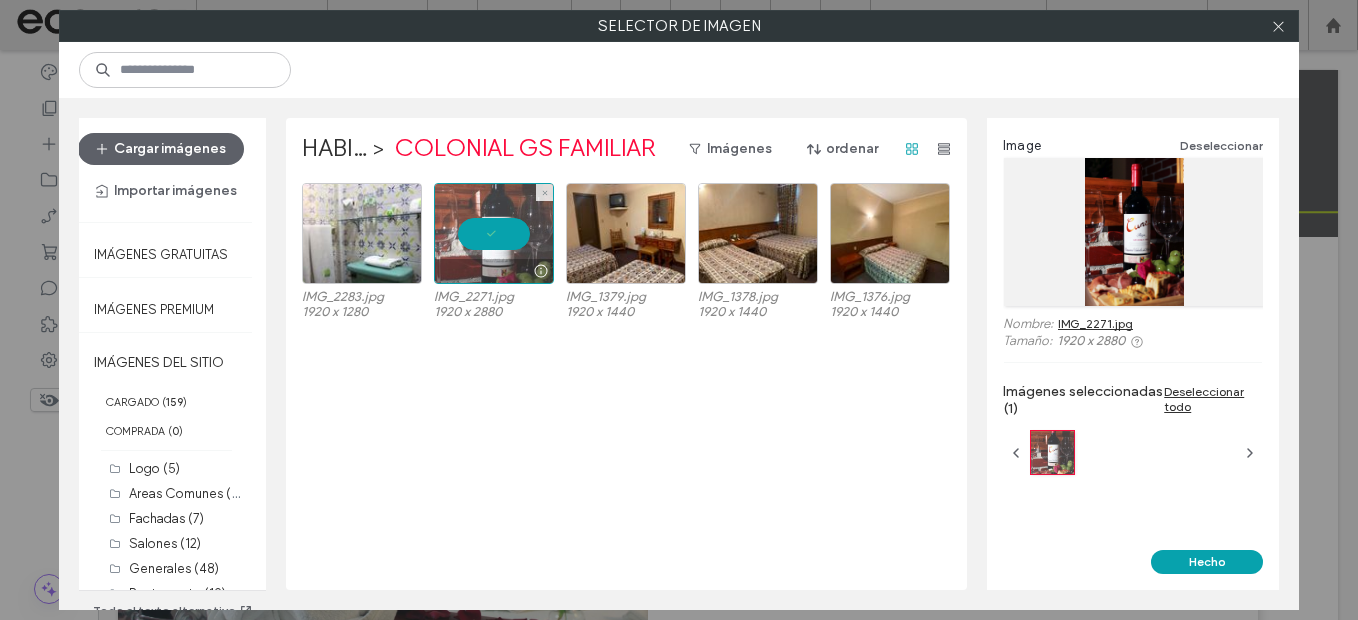 click at bounding box center [494, 233] 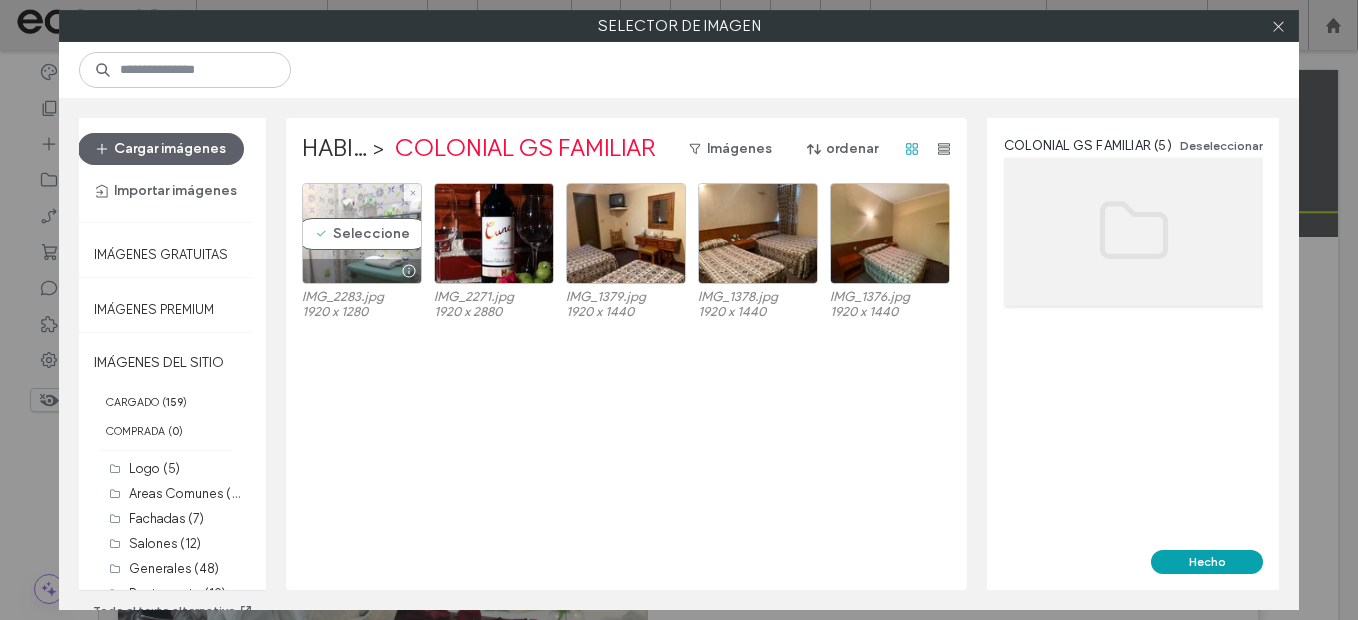 click on "Seleccione" at bounding box center [362, 233] 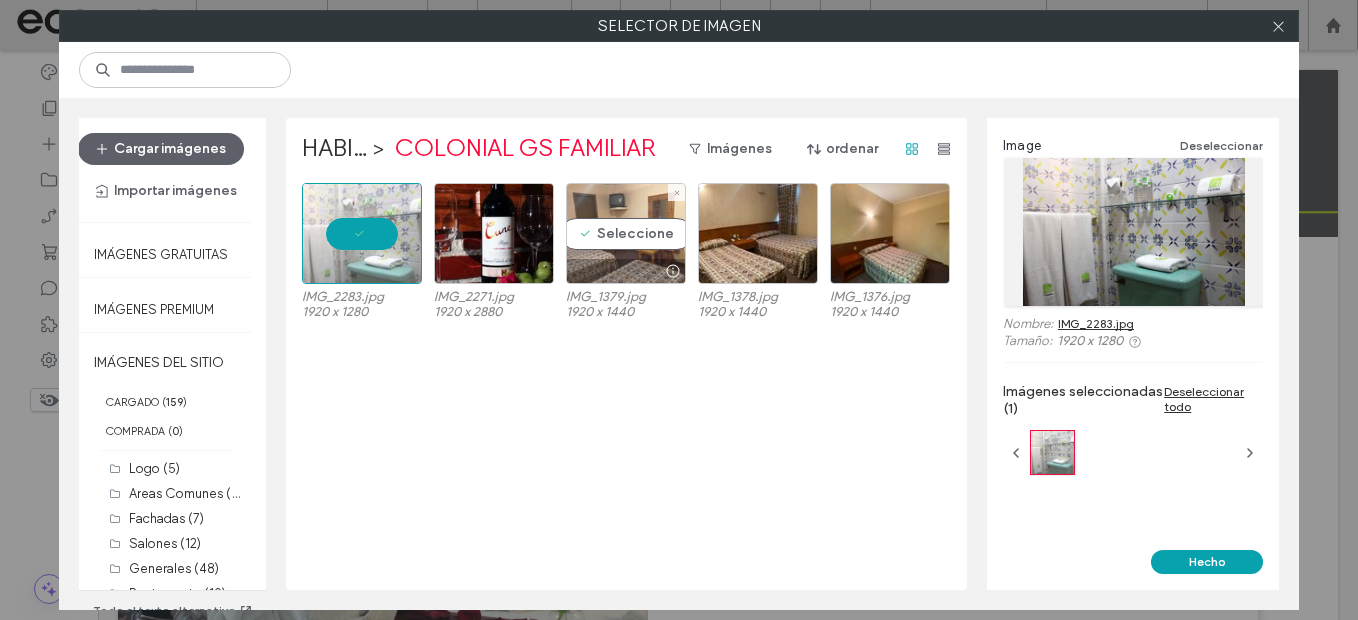 click on "Seleccione" at bounding box center (626, 233) 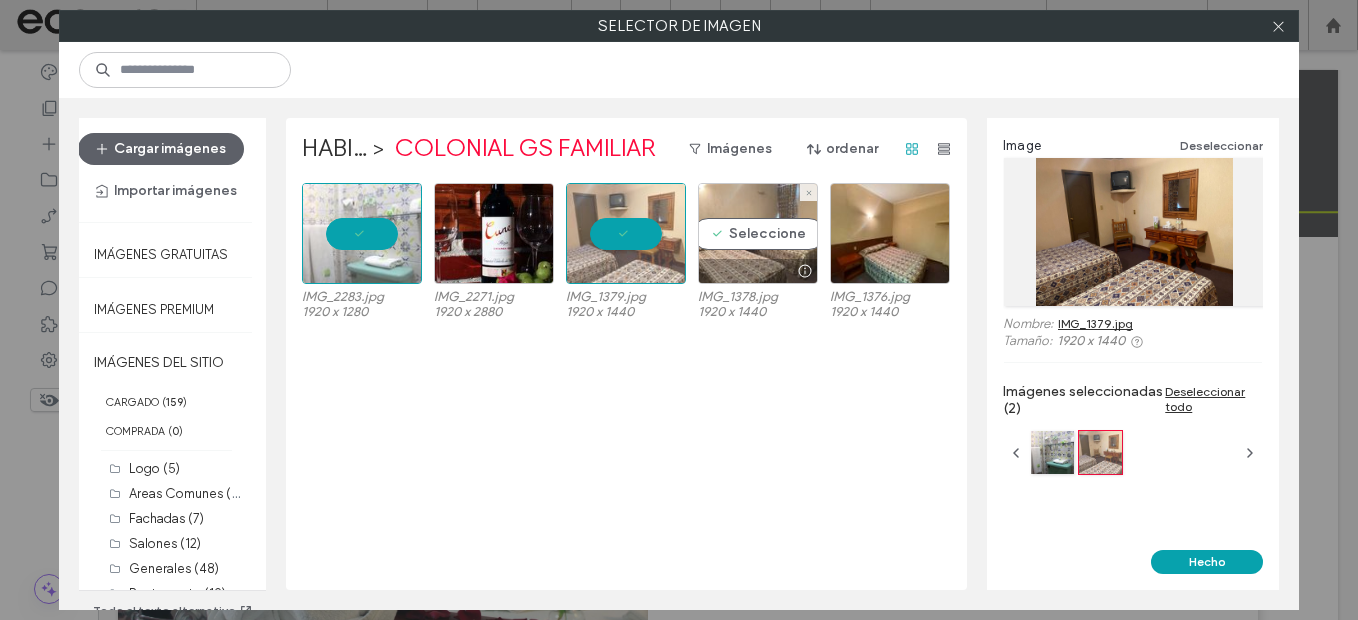 click on "Seleccione" at bounding box center [758, 233] 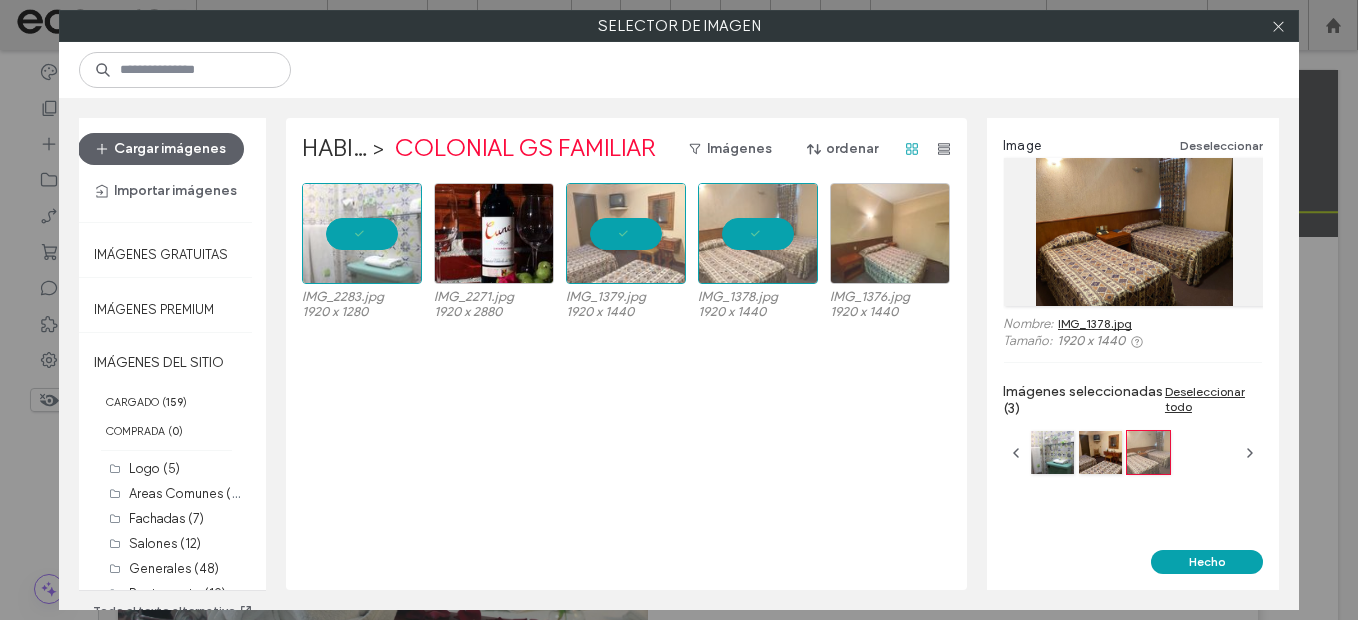 click at bounding box center [890, 233] 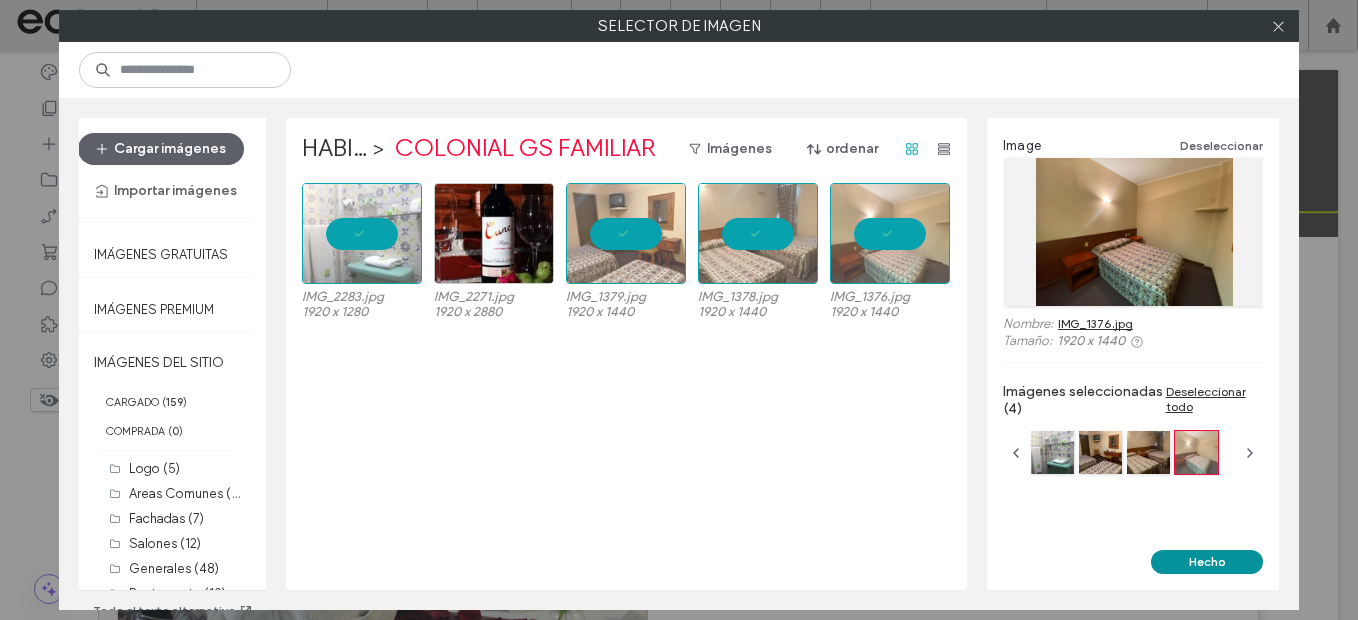 click on "Hecho" at bounding box center (1207, 562) 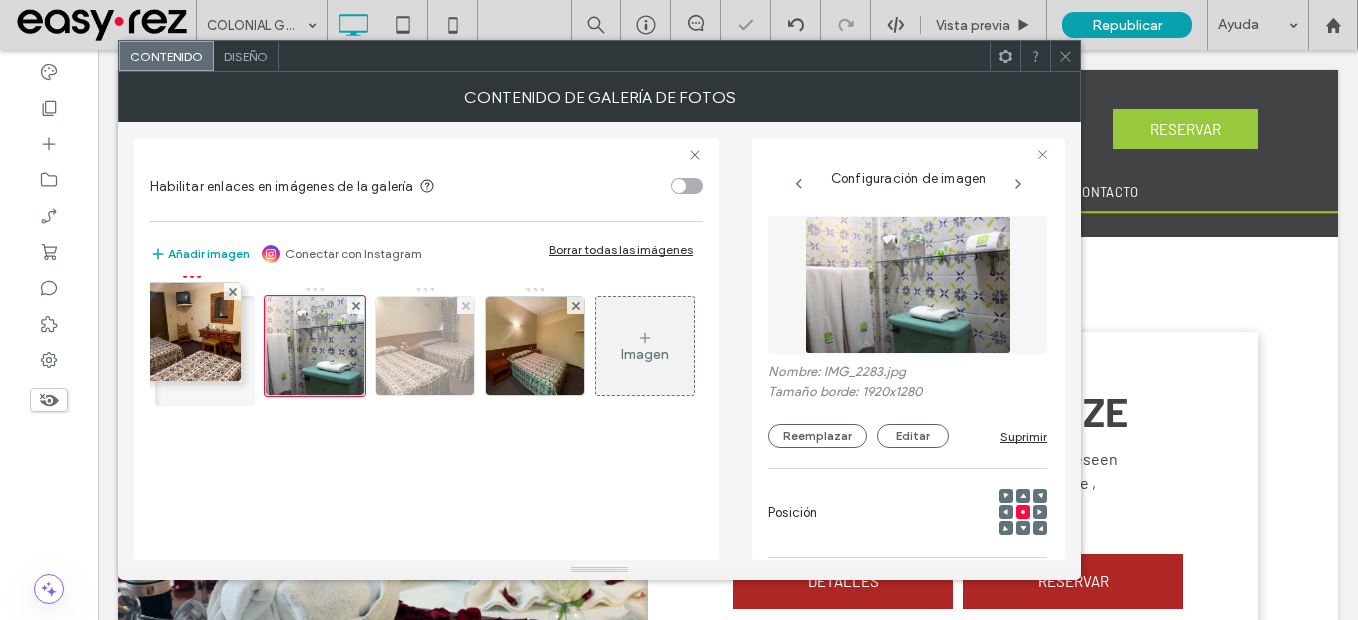 drag, startPoint x: 320, startPoint y: 364, endPoint x: 380, endPoint y: 376, distance: 61.188232 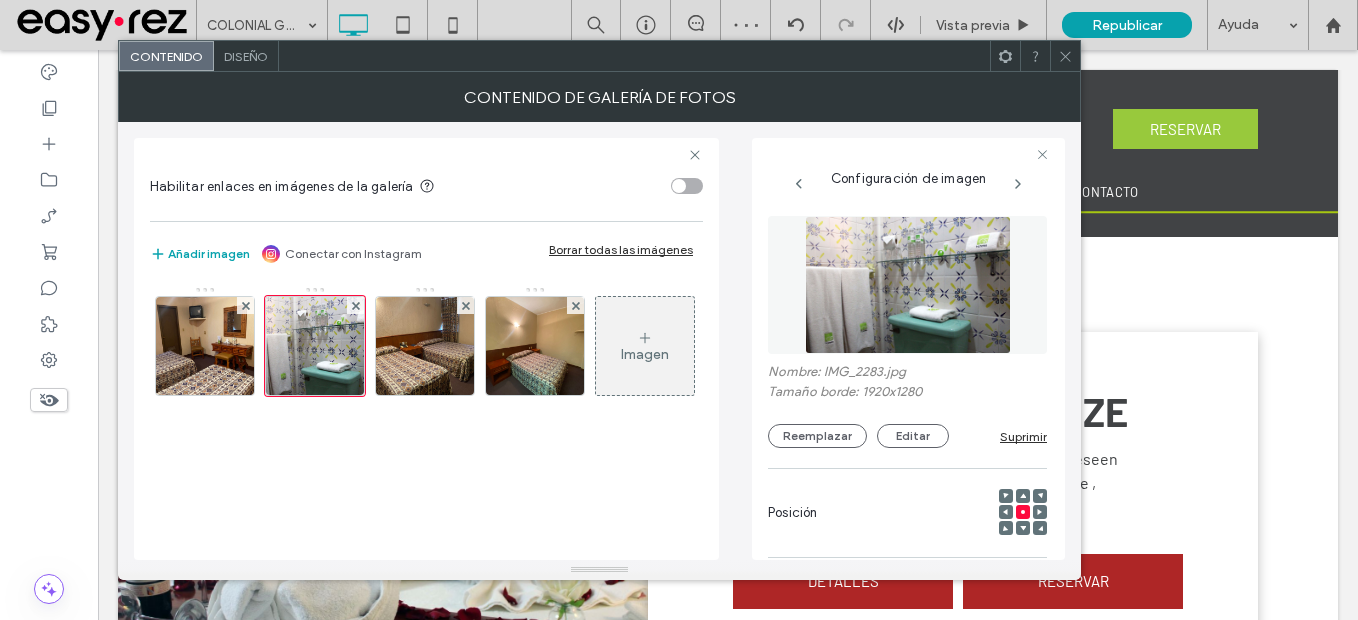 click 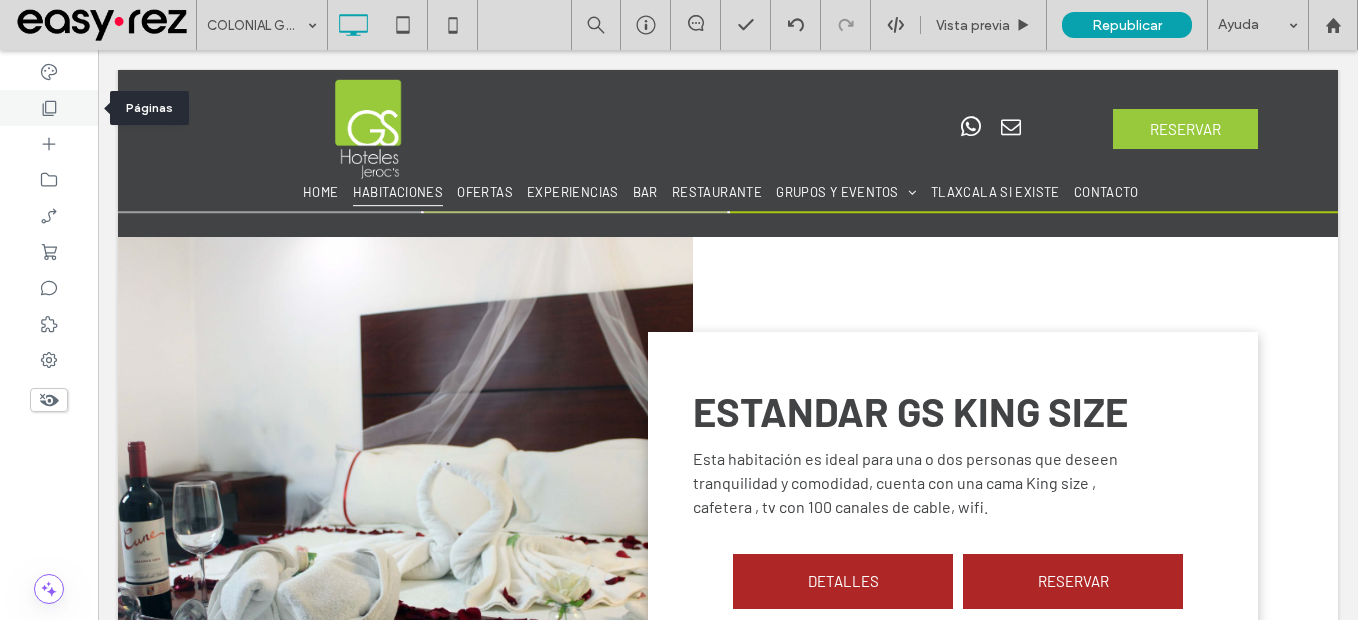 click at bounding box center [49, 108] 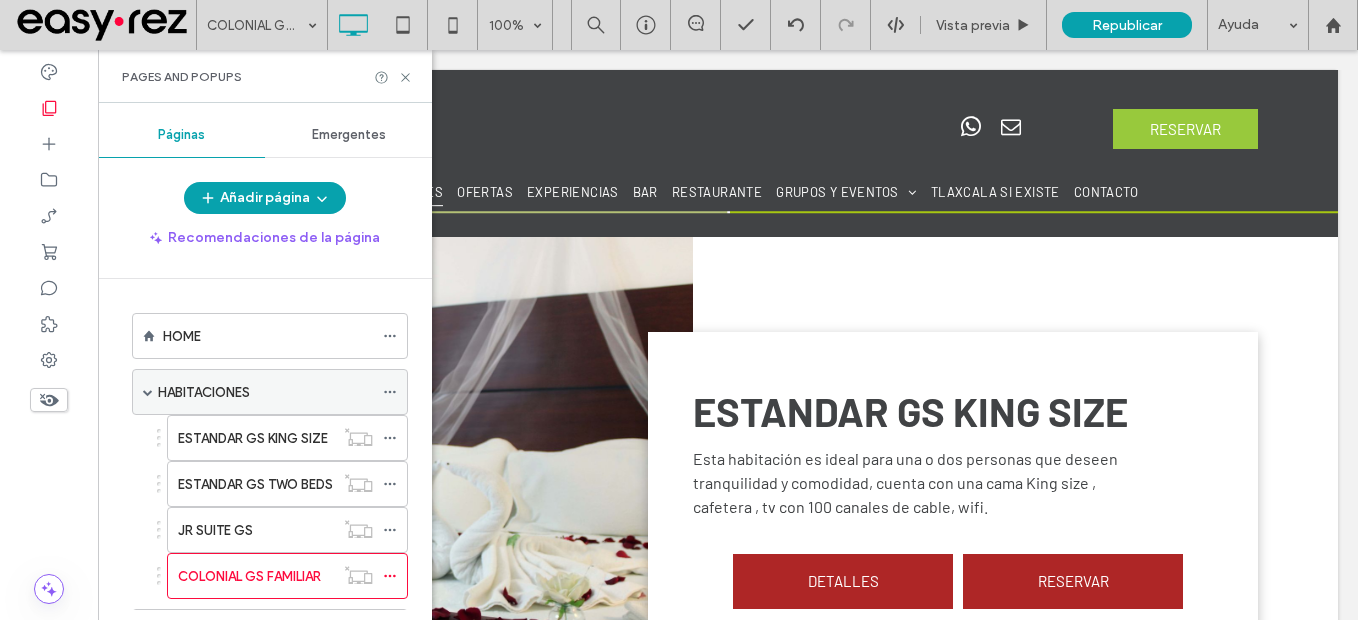 click on "HABITACIONES" at bounding box center [204, 392] 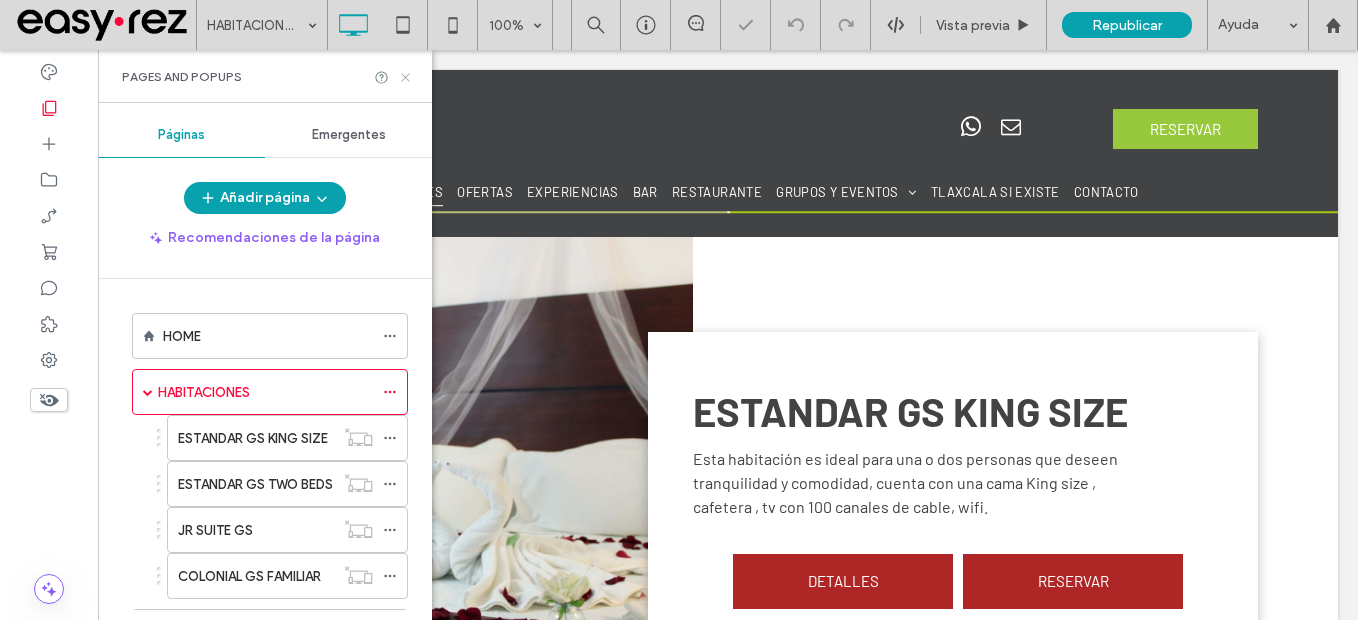click 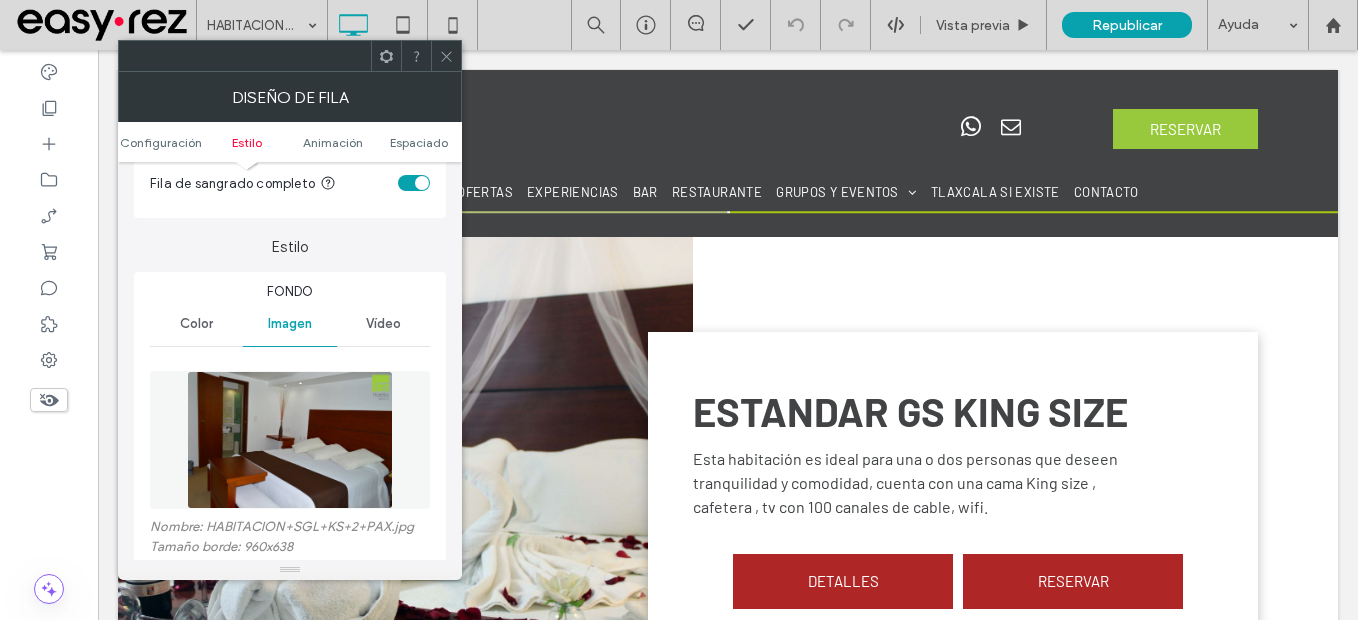 scroll, scrollTop: 300, scrollLeft: 0, axis: vertical 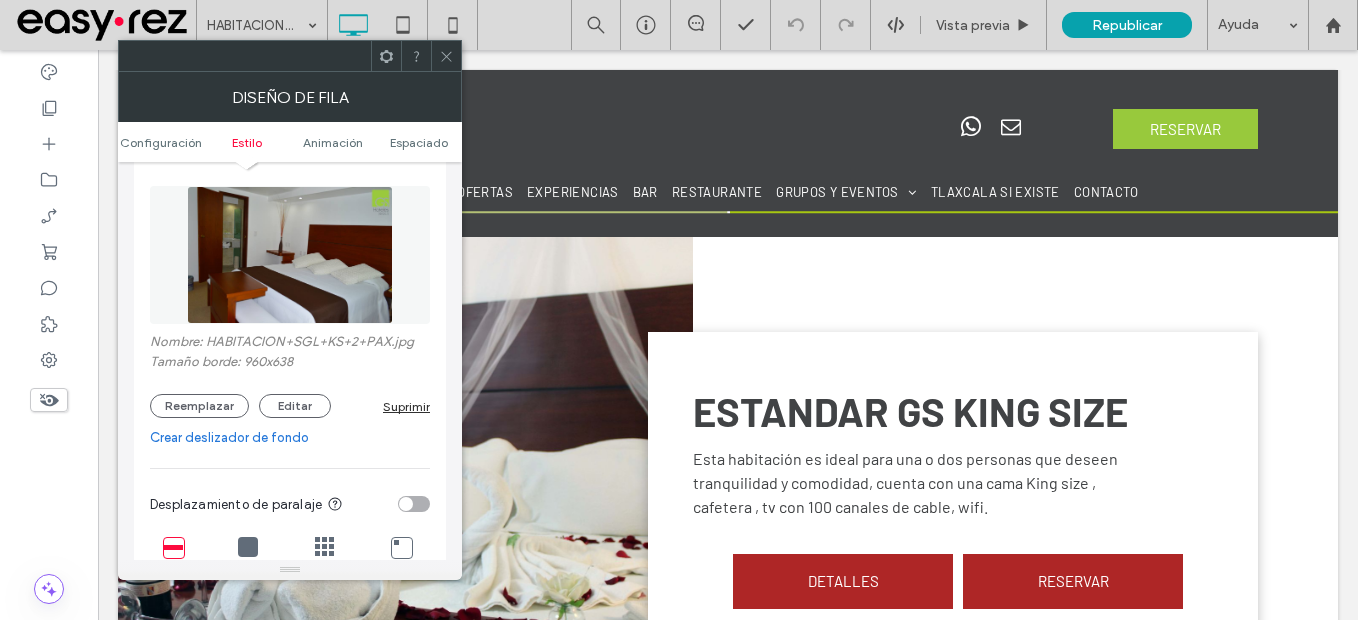 click on "Nombre: HABITACION+SGL+KS+2+PAX.jpg Tamaño borde: 960x638 Reemplazar Editar Suprimir" at bounding box center (290, 297) 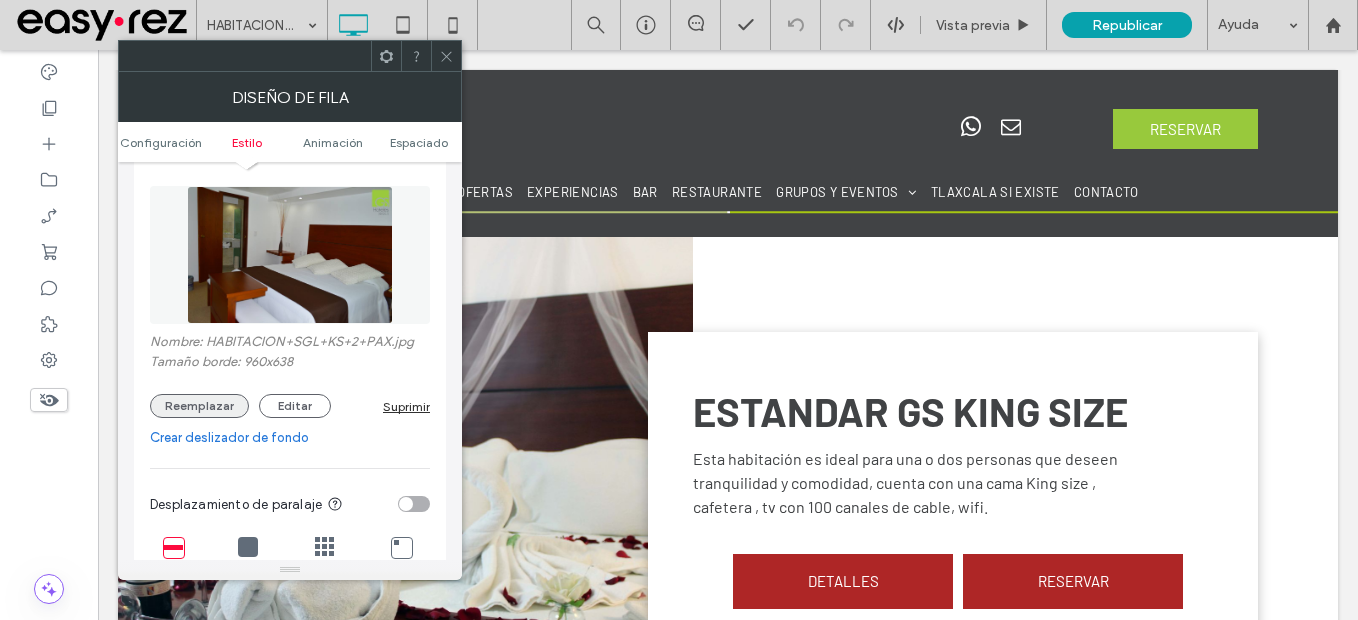 click on "Reemplazar" at bounding box center [199, 406] 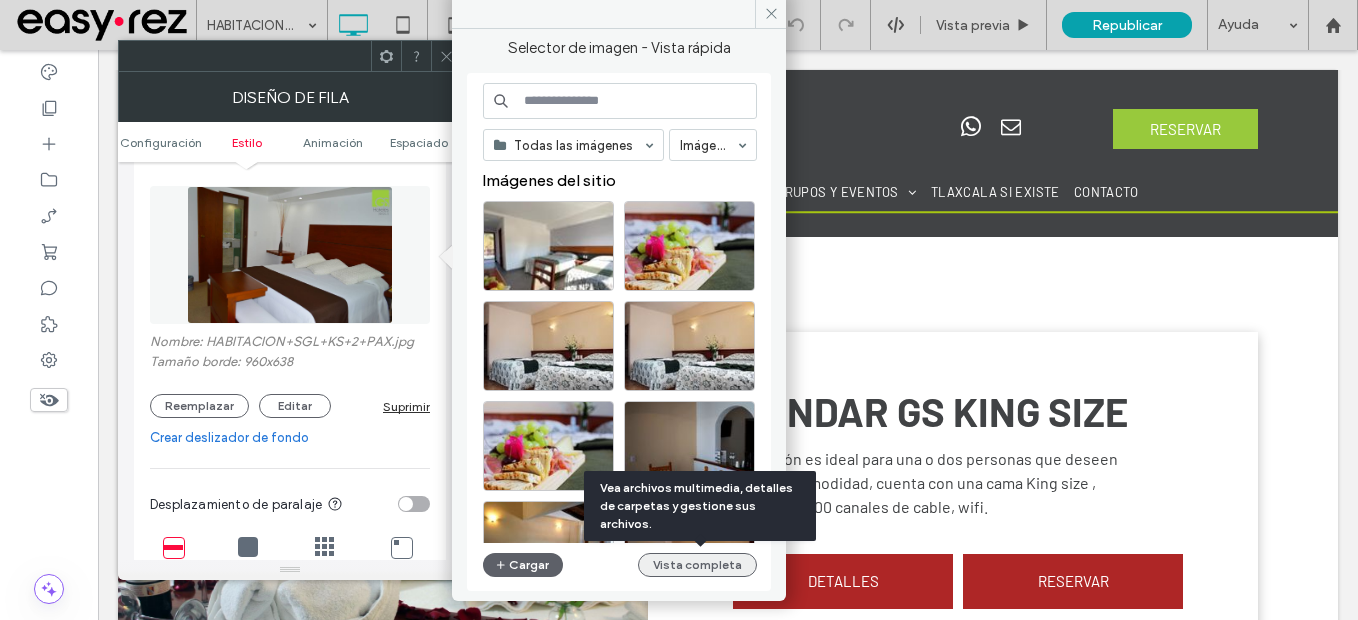 click on "Vista completa" at bounding box center [697, 565] 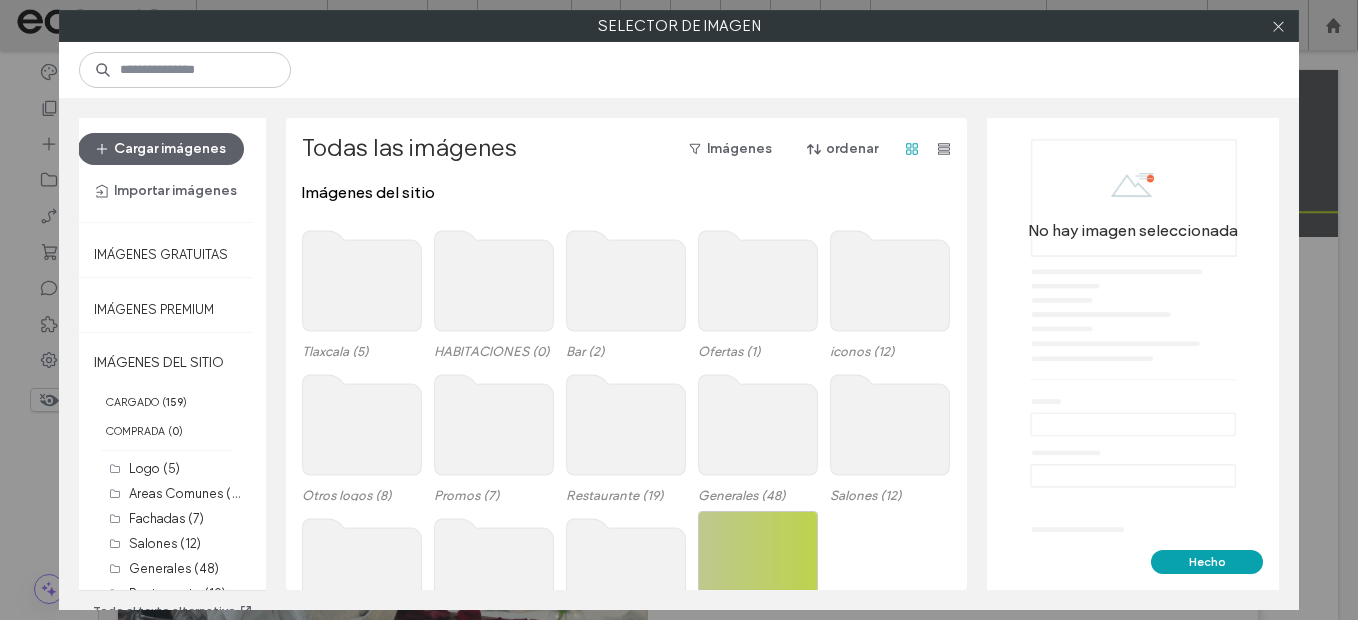 click 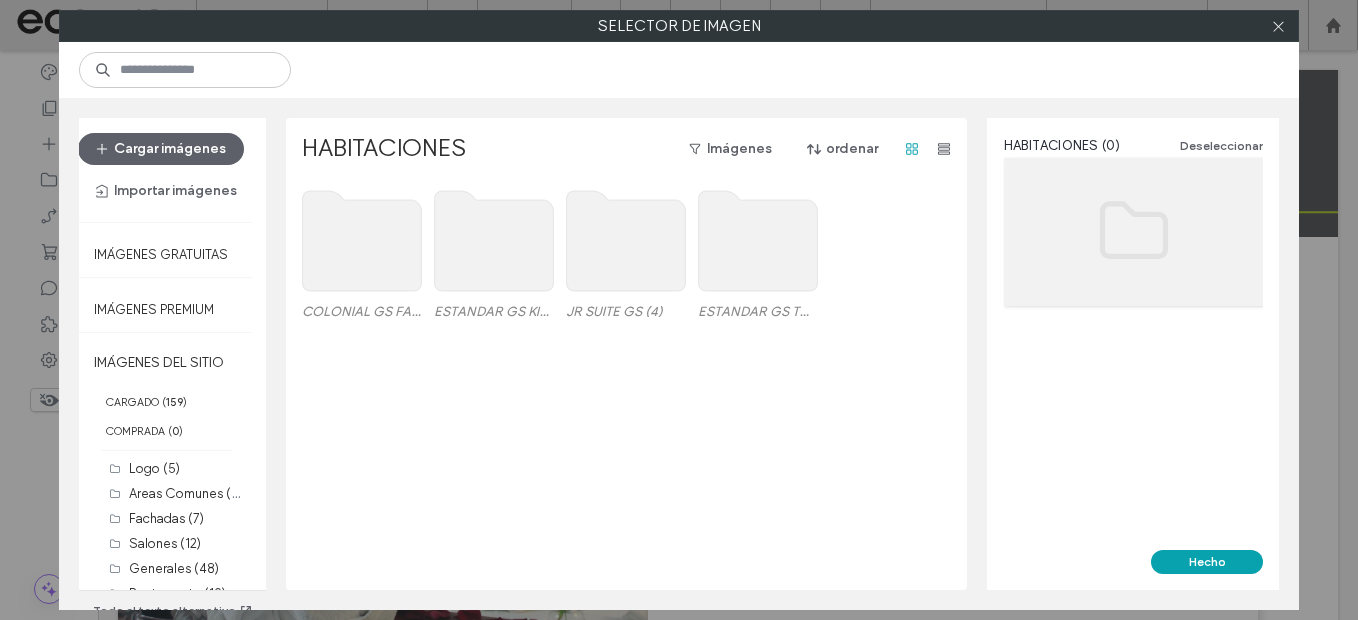 click 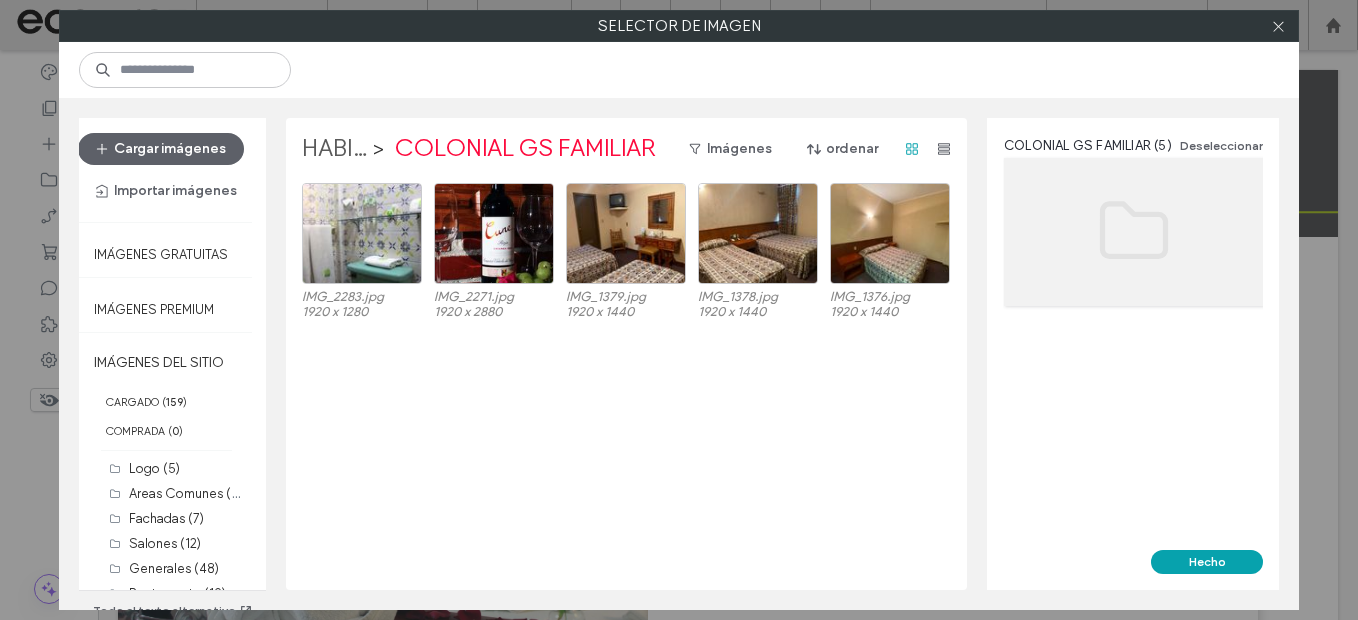 click on "HABITACIONES" at bounding box center [334, 149] 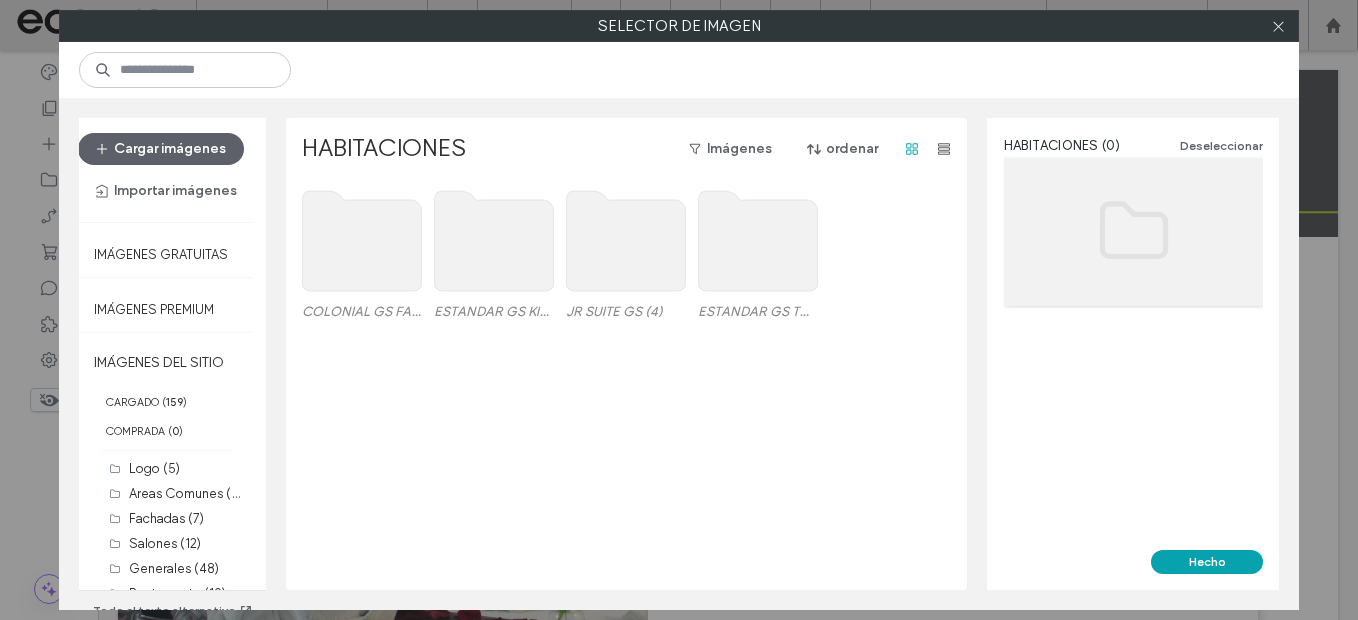 click 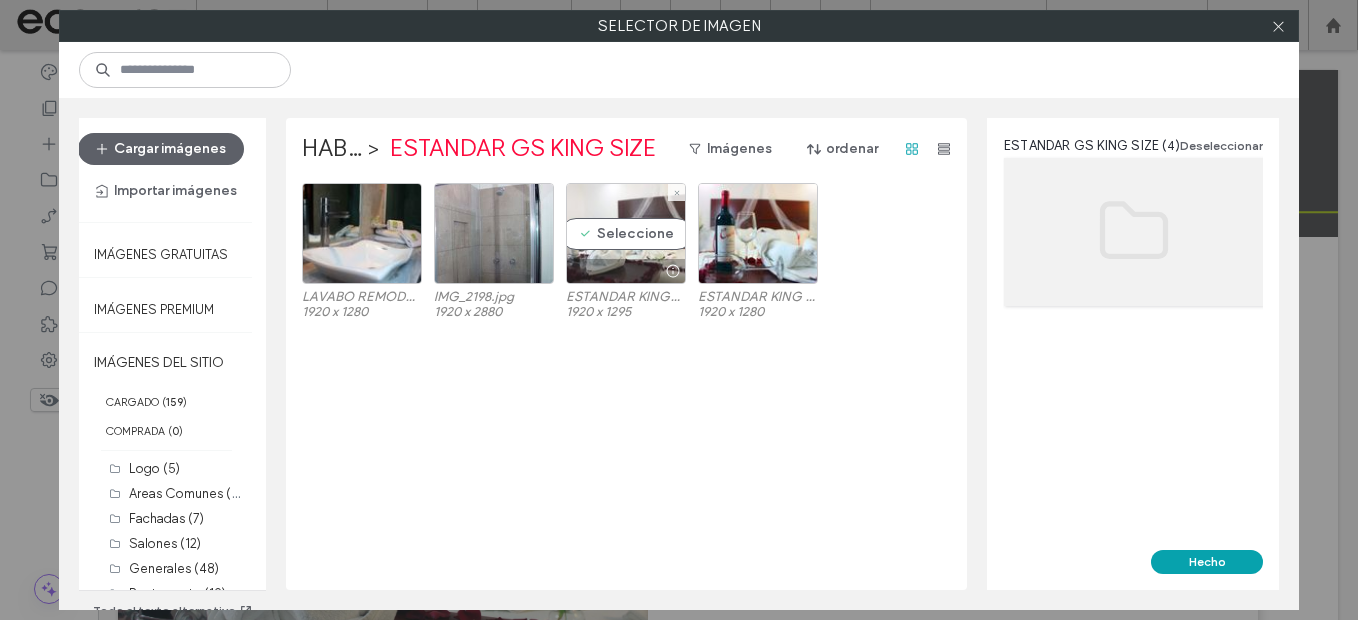 click on "Seleccione" at bounding box center [626, 233] 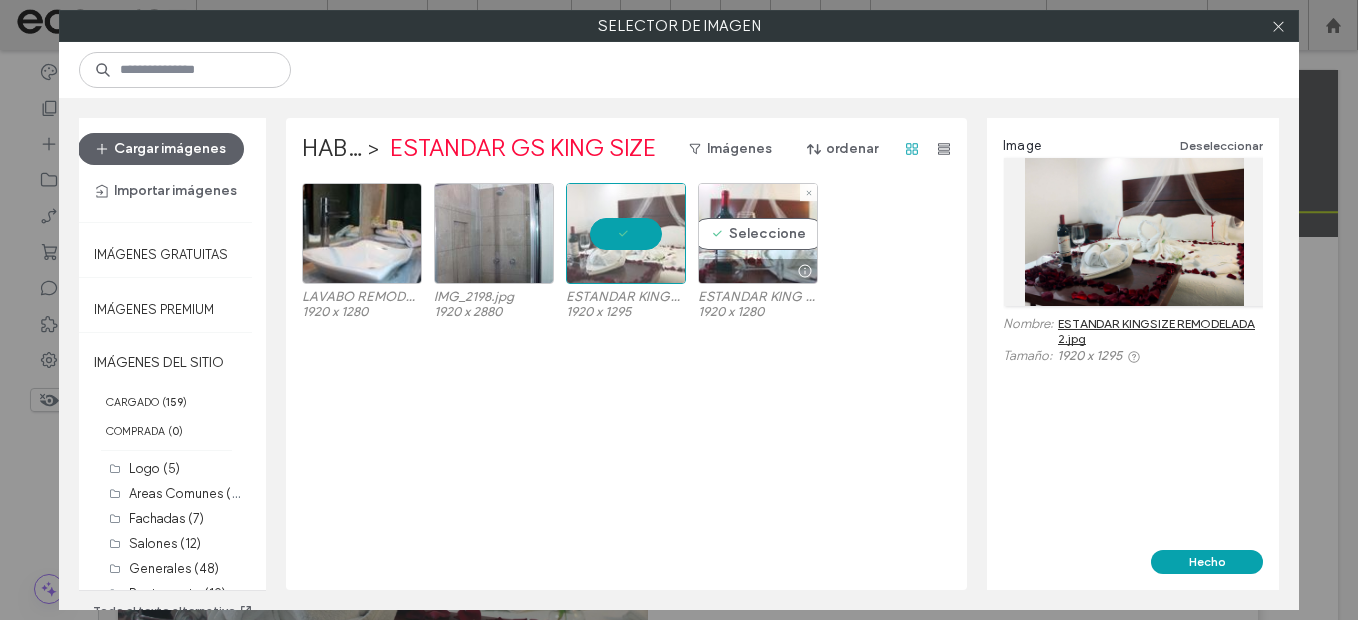 click on "Seleccione" at bounding box center (758, 233) 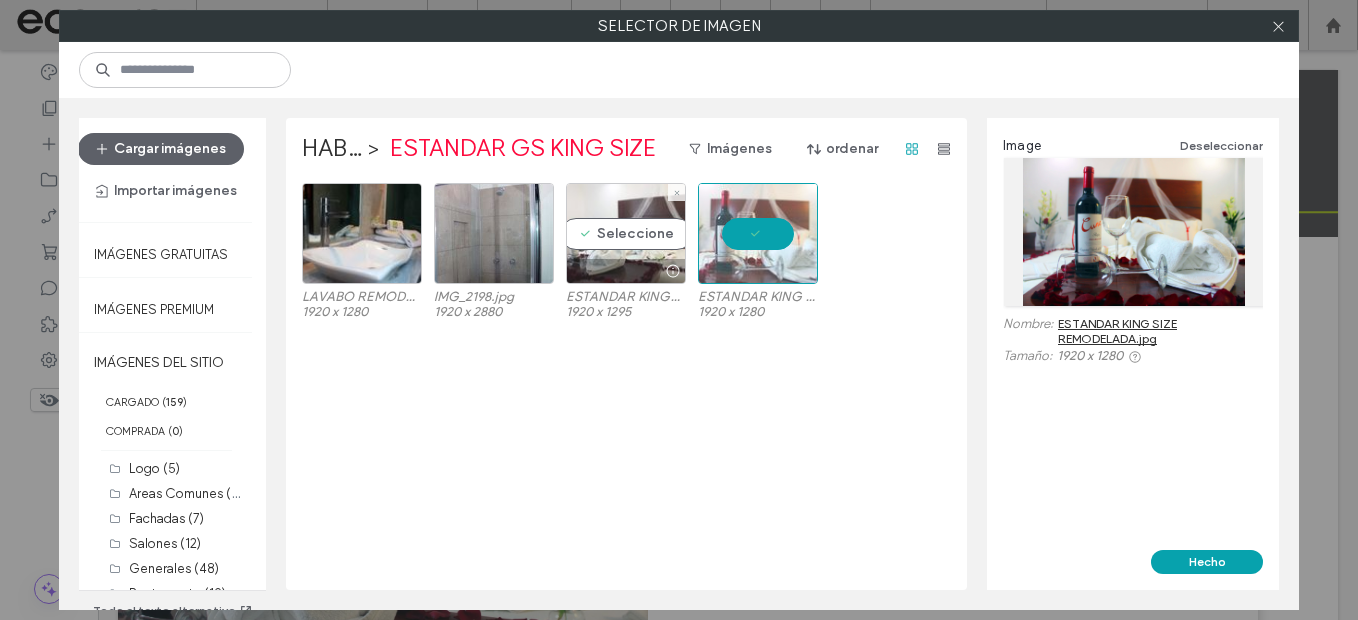 click on "Seleccione" at bounding box center (626, 233) 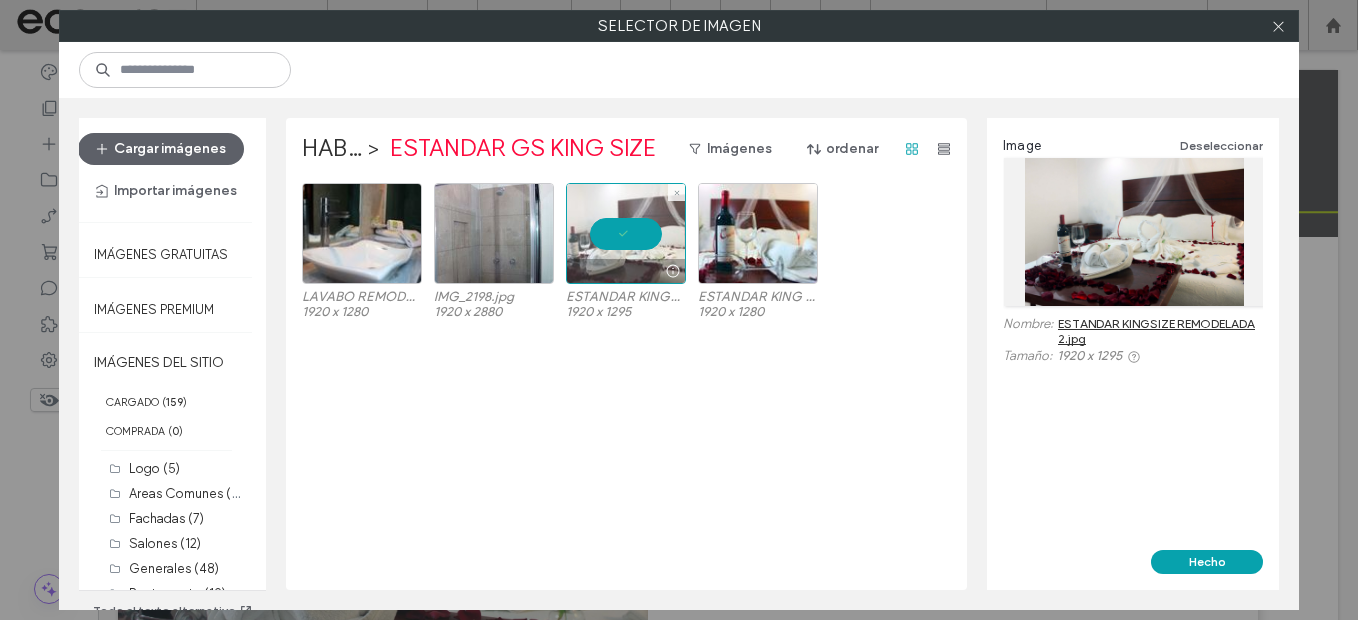 click at bounding box center [626, 233] 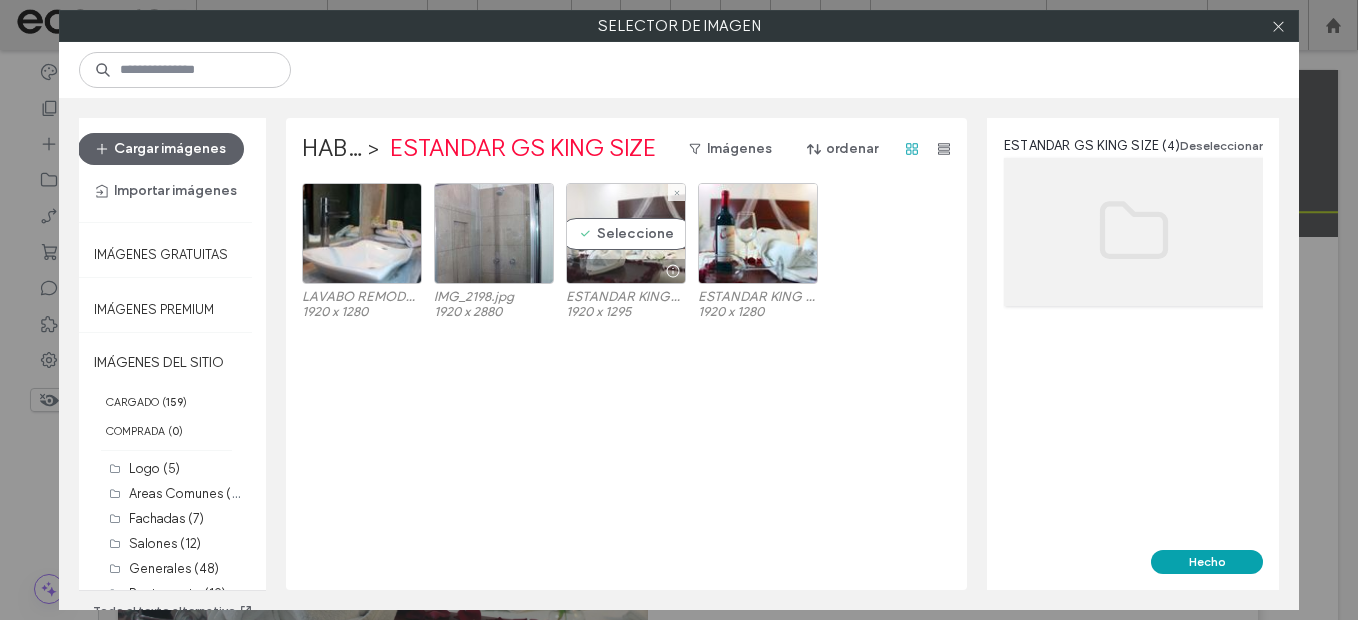 click on "Seleccione" at bounding box center [626, 233] 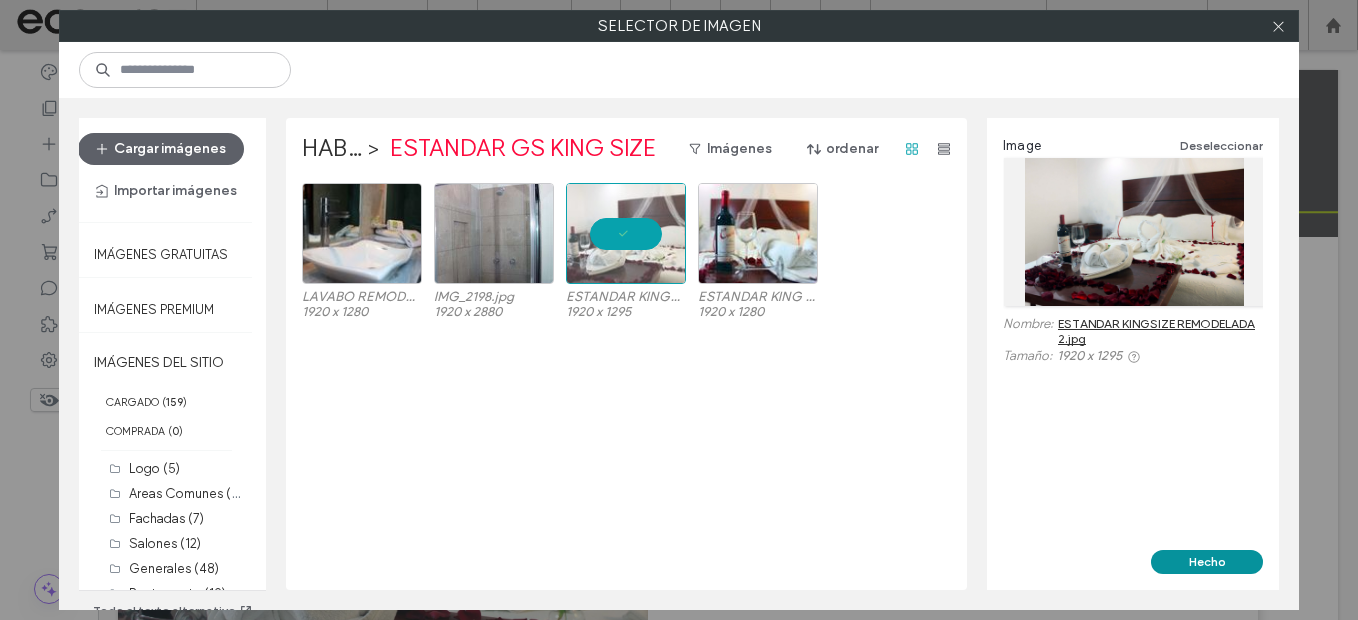 click on "Hecho" at bounding box center [1207, 562] 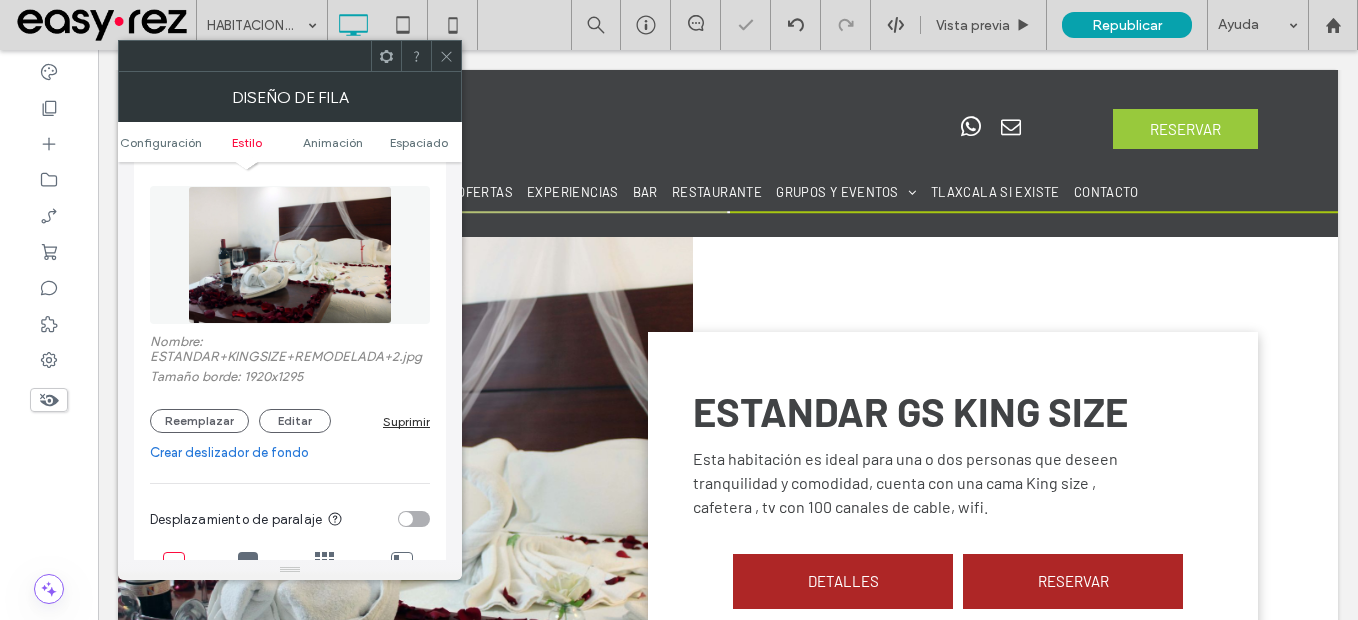 click at bounding box center (446, 56) 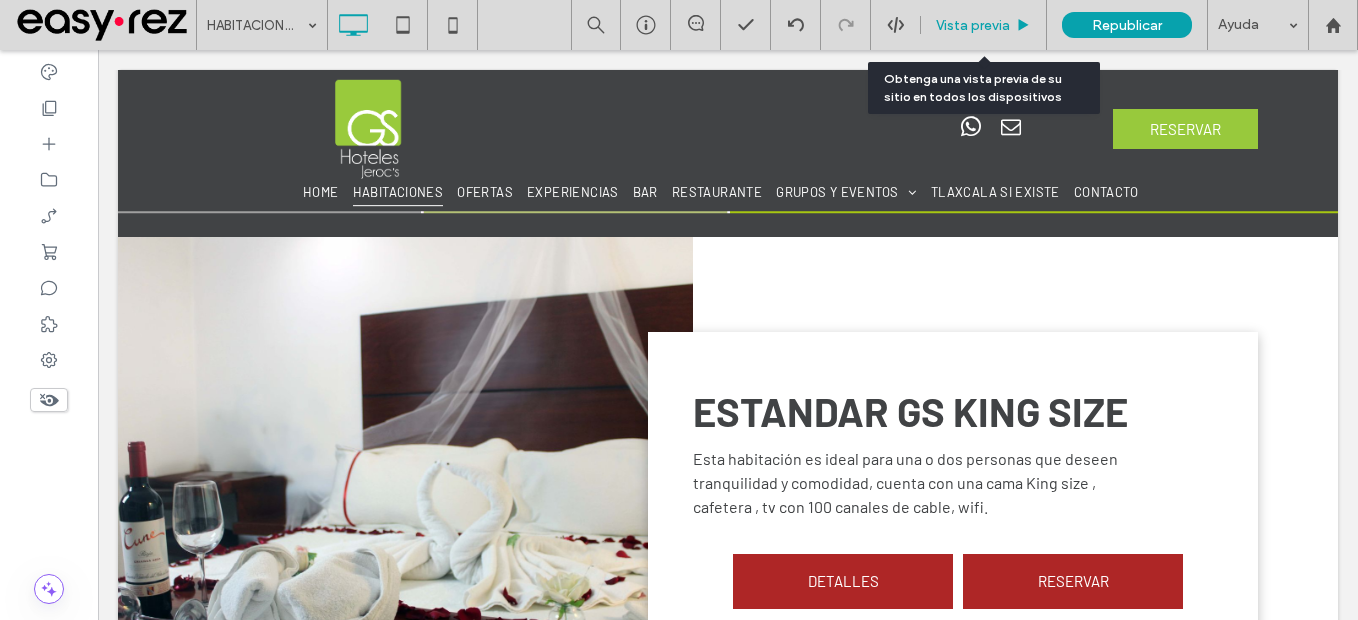 click on "Vista previa" at bounding box center (973, 25) 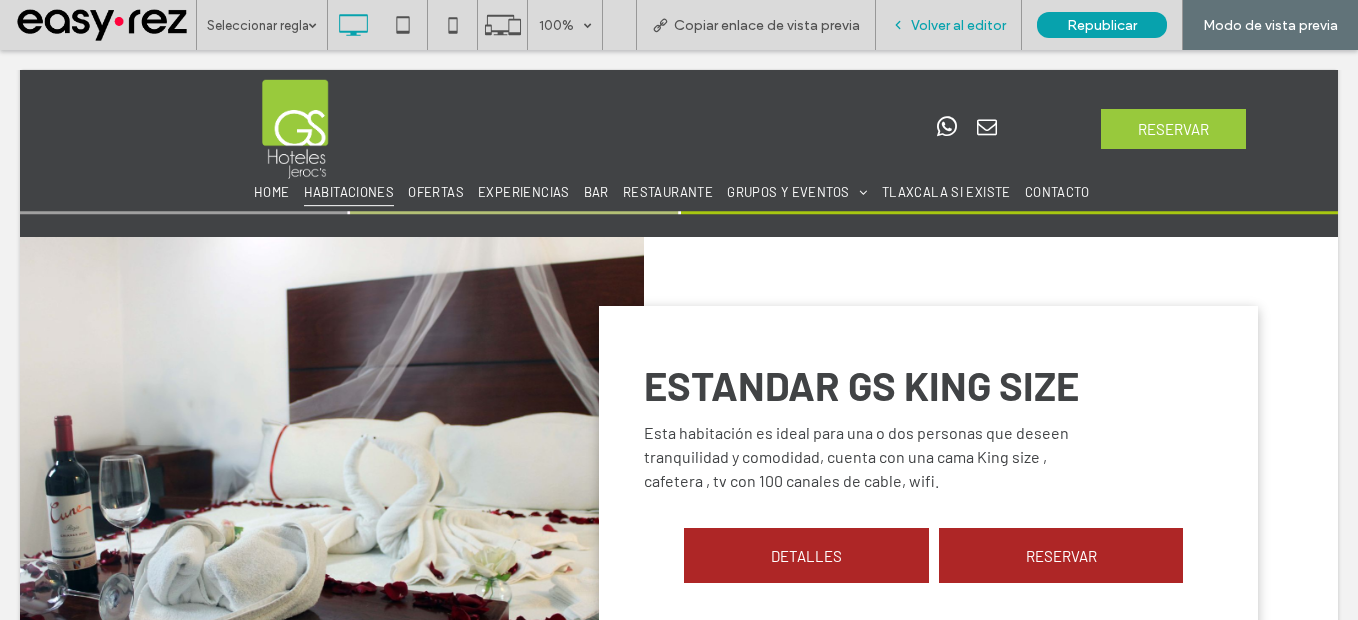click on "Volver al editor" at bounding box center [958, 25] 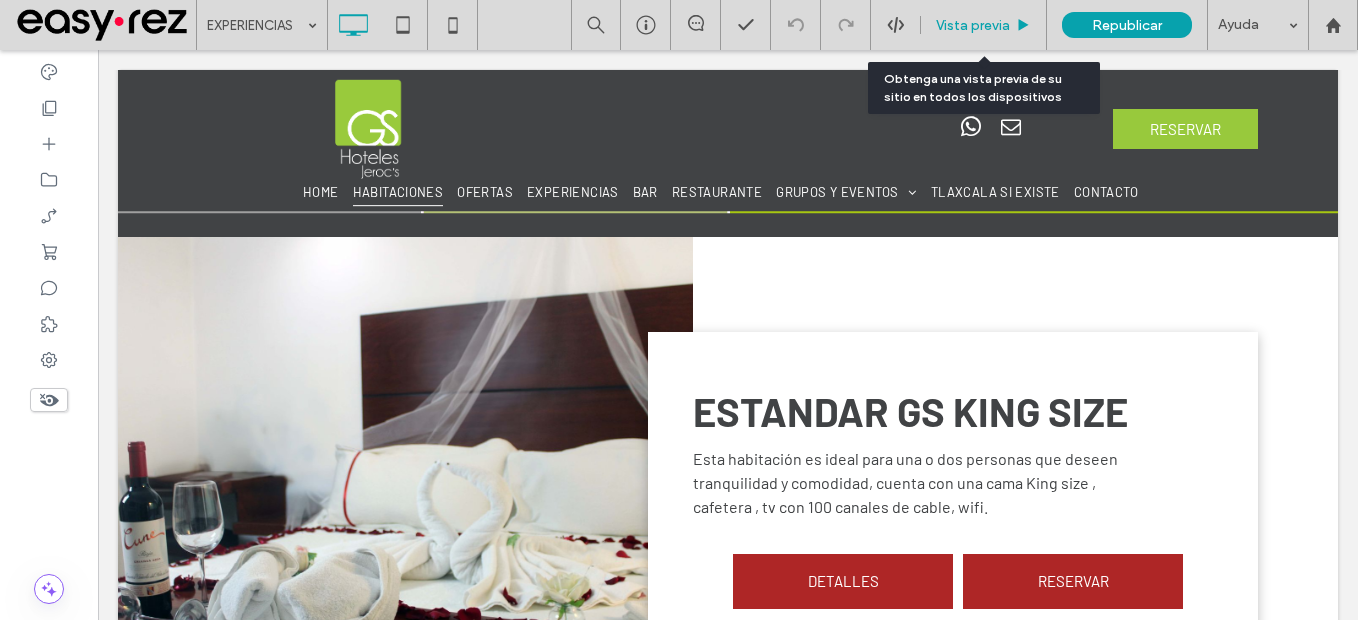 click on "Vista previa" at bounding box center (973, 25) 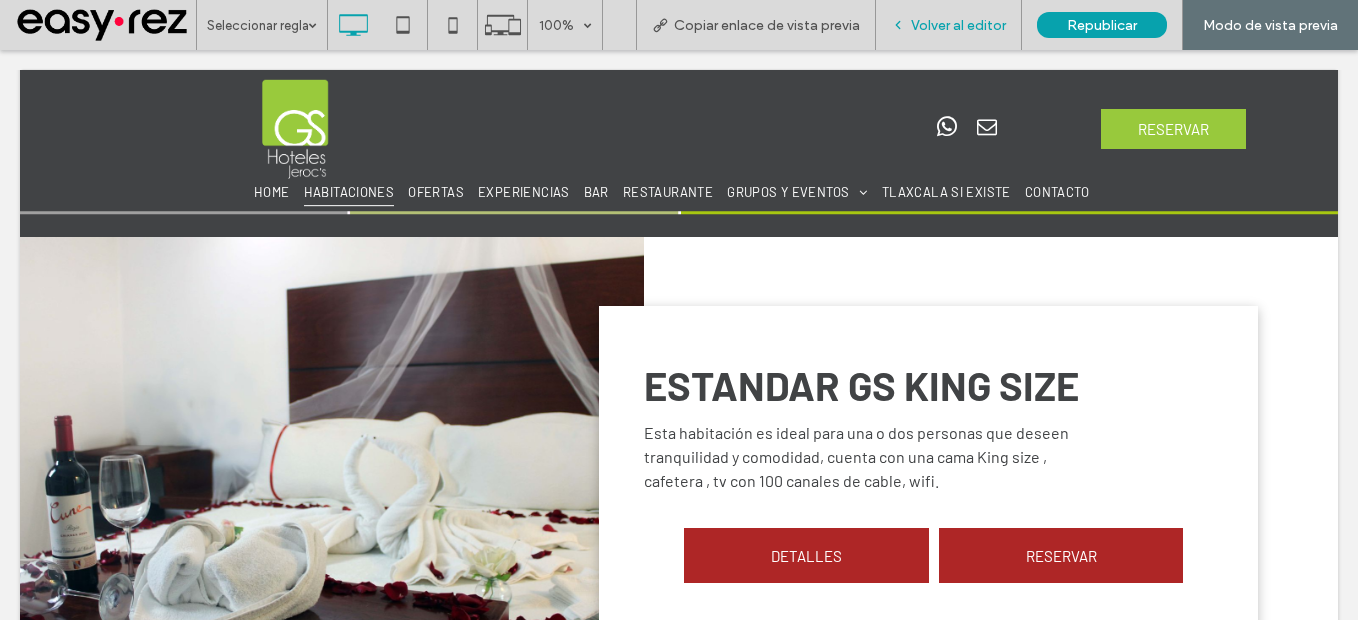 click on "Volver al editor" at bounding box center [949, 25] 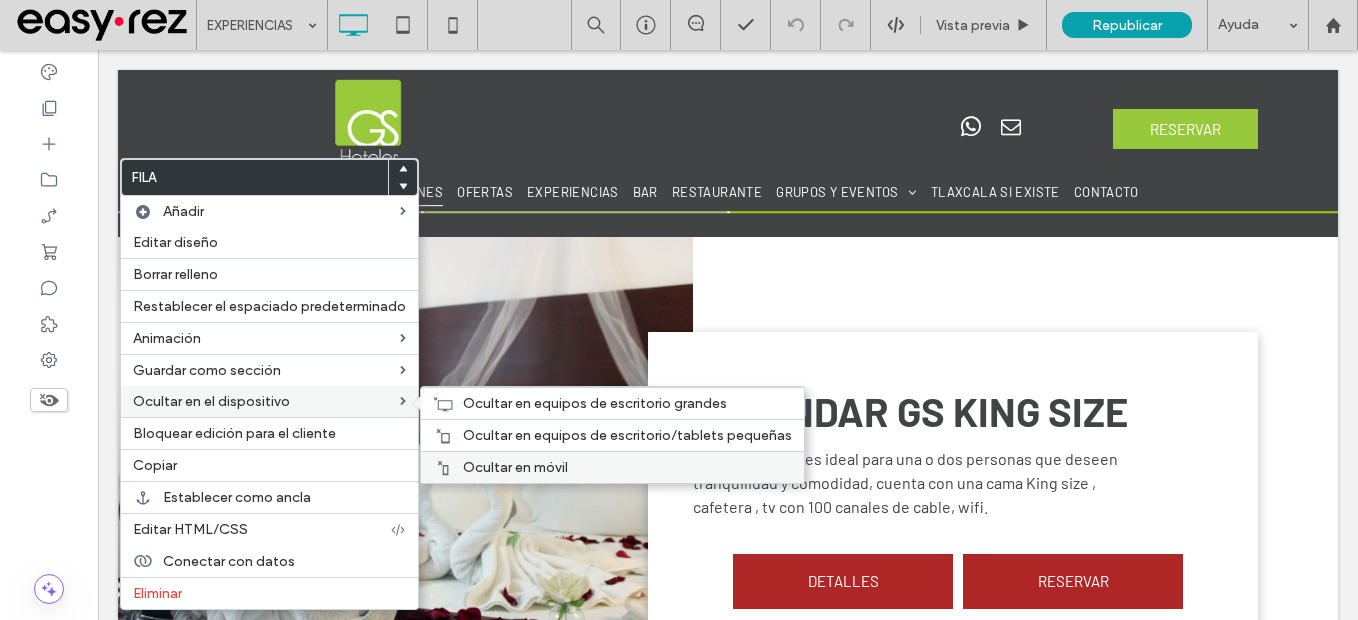 click on "Ocultar en móvil" at bounding box center [515, 467] 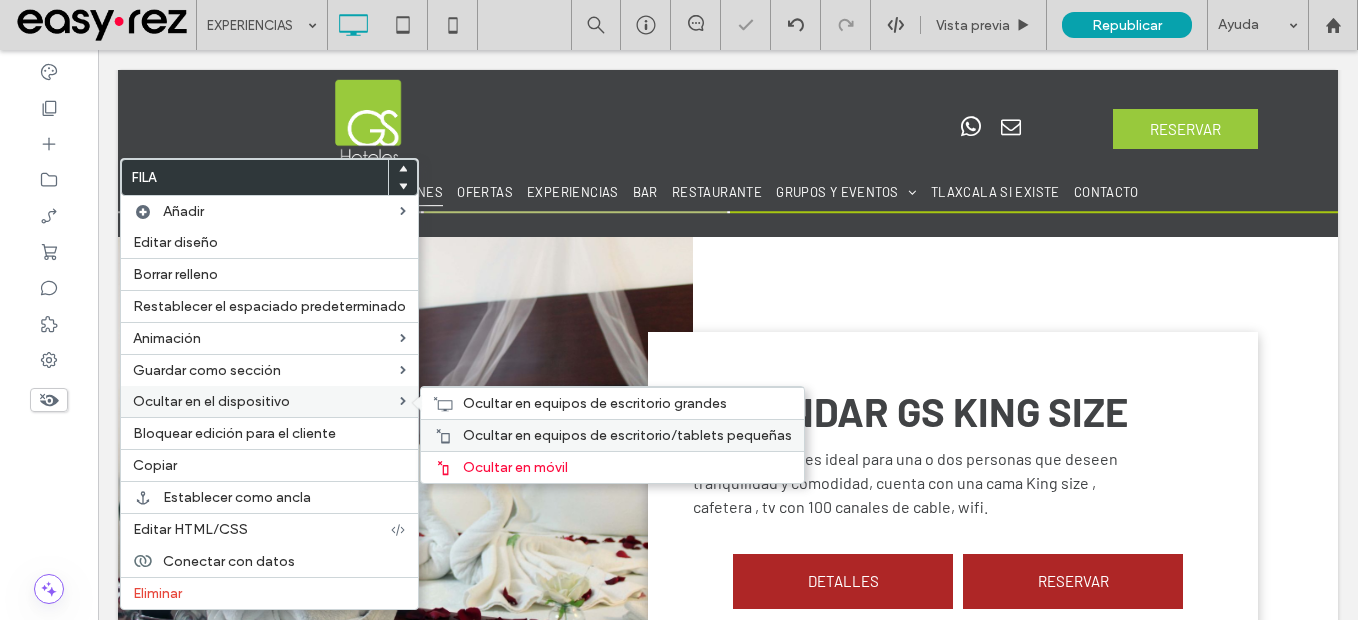 click on "Ocultar en equipos de escritorio/tablets pequeñas" at bounding box center (627, 435) 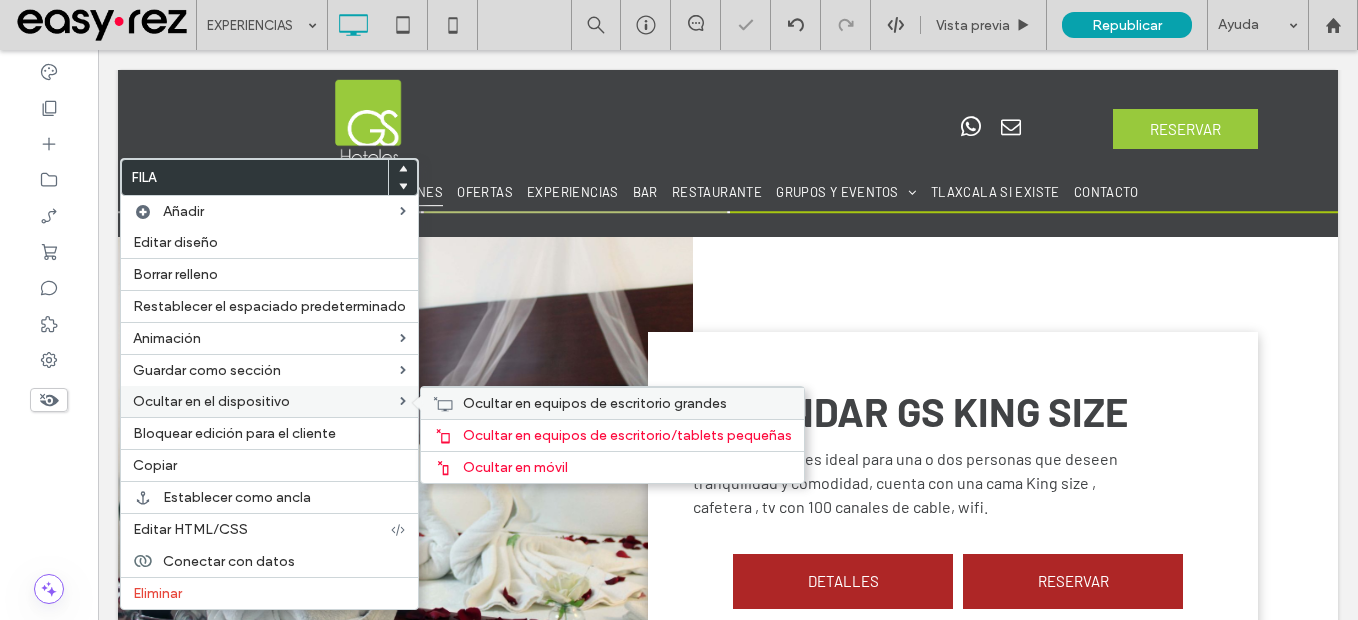 click on "Ocultar en equipos de escritorio grandes" at bounding box center (595, 403) 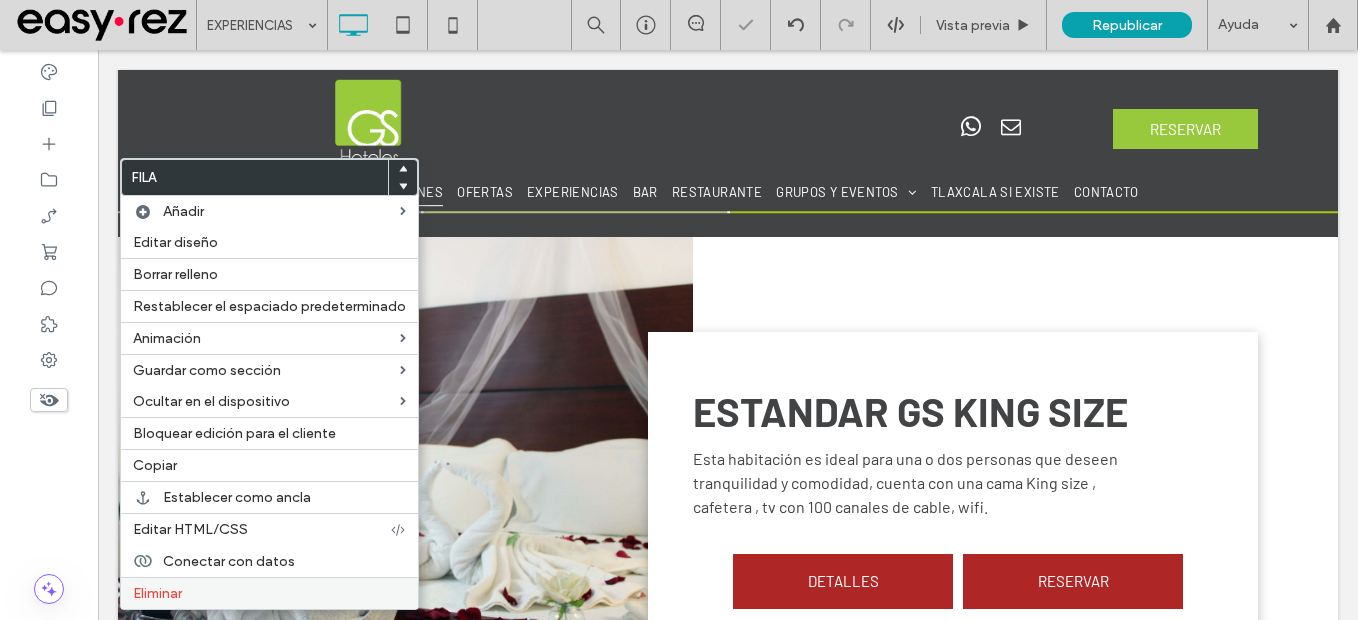 click on "Eliminar" at bounding box center [269, 593] 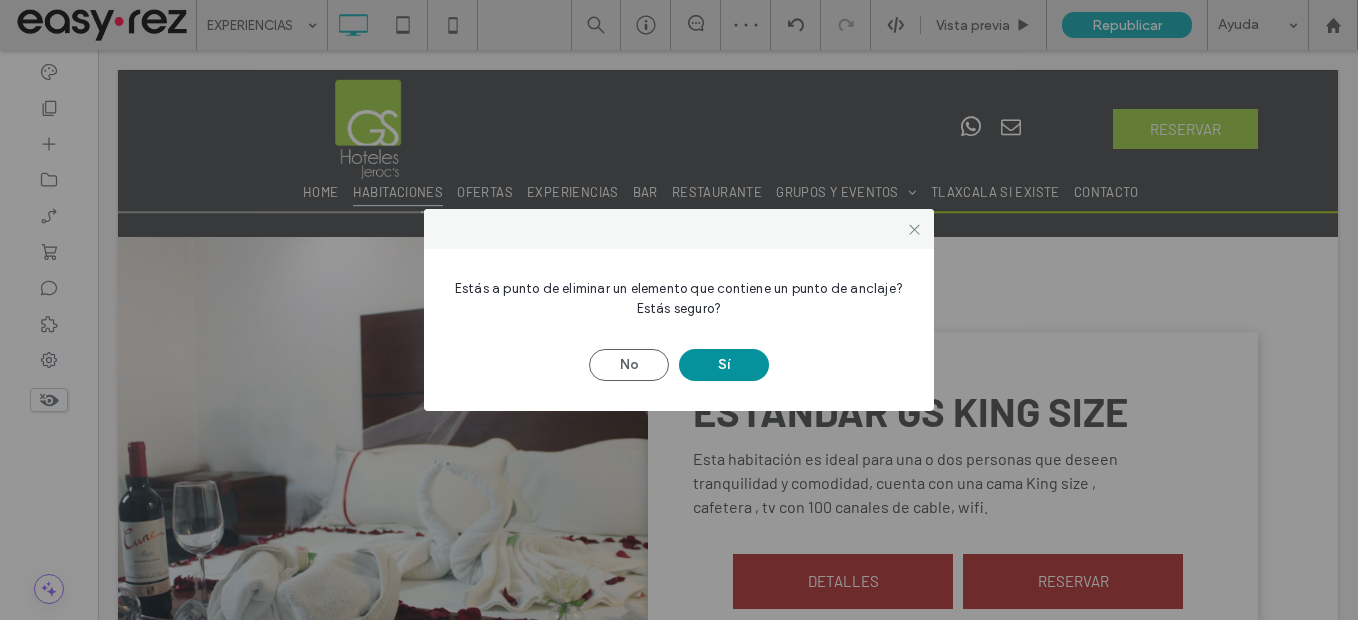 click on "Sí" at bounding box center [724, 365] 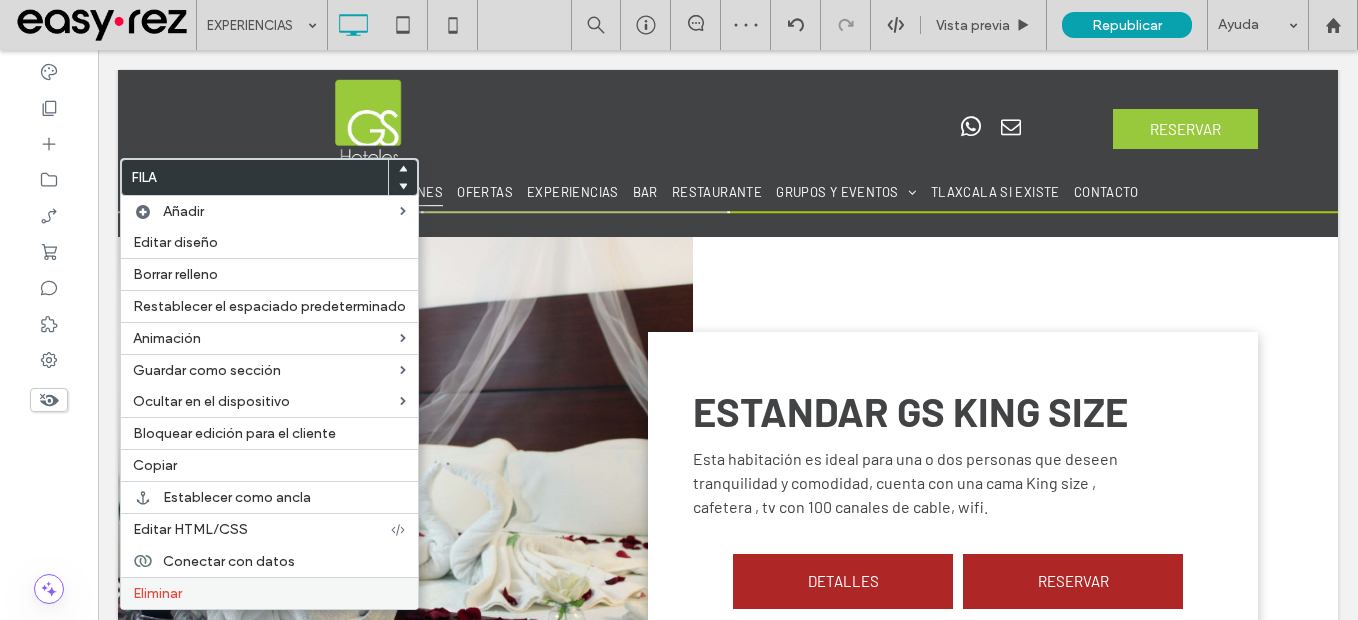click on "Eliminar" at bounding box center (269, 593) 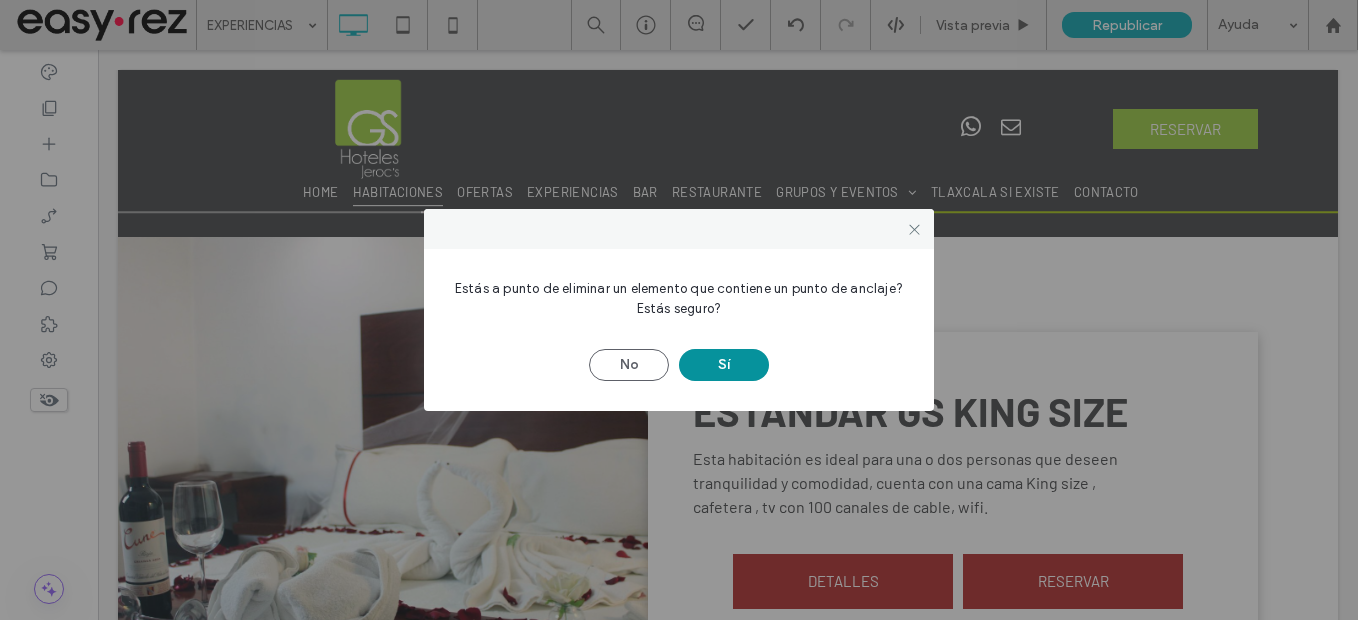 click on "Sí" at bounding box center (724, 365) 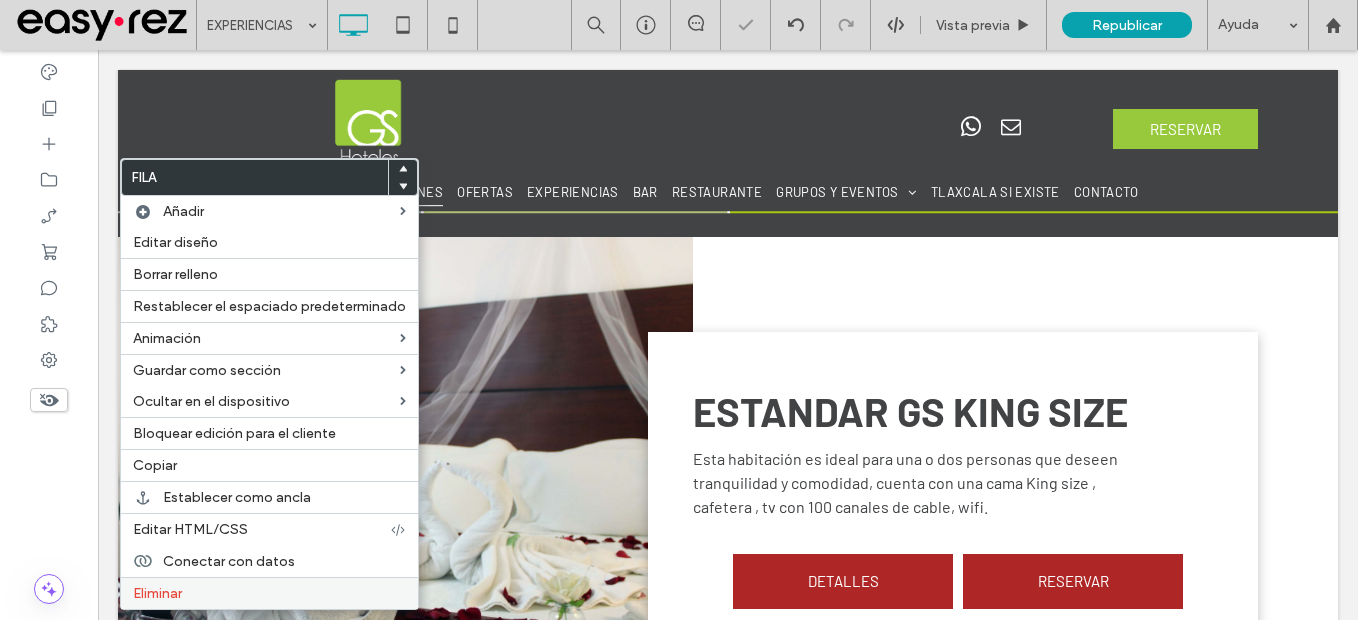 click on "Eliminar" at bounding box center (269, 593) 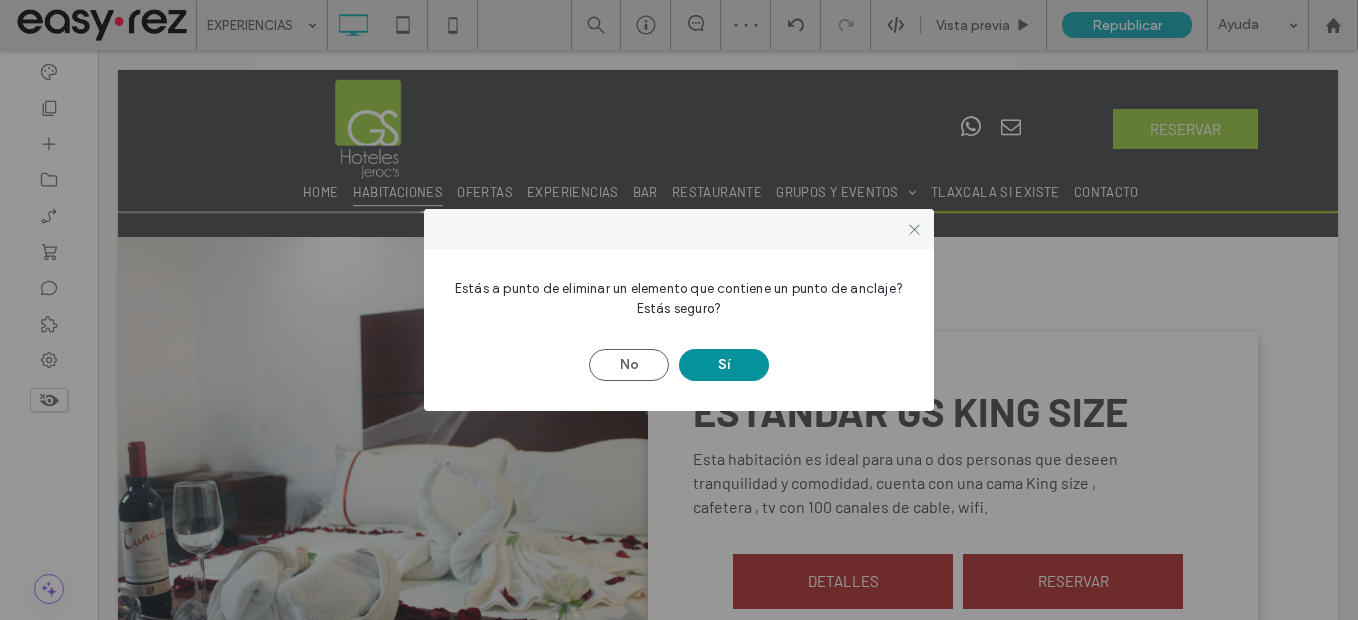 click on "Sí" at bounding box center [724, 365] 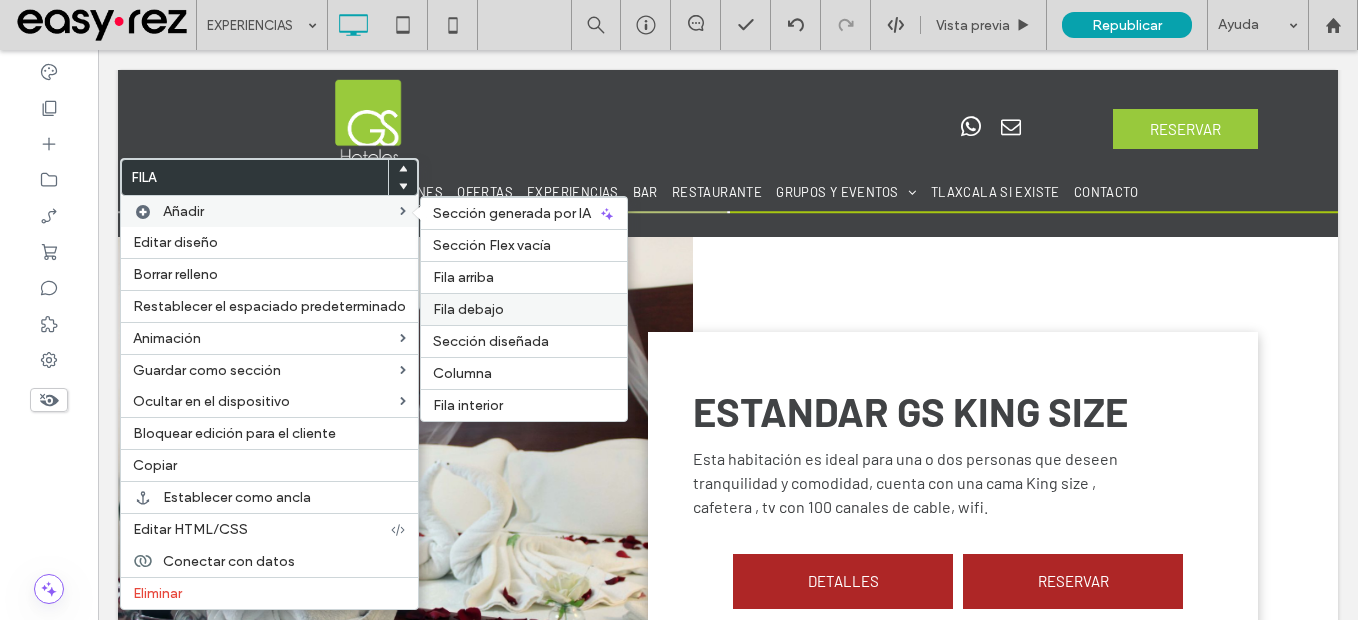 click on "Fila debajo" at bounding box center [468, 309] 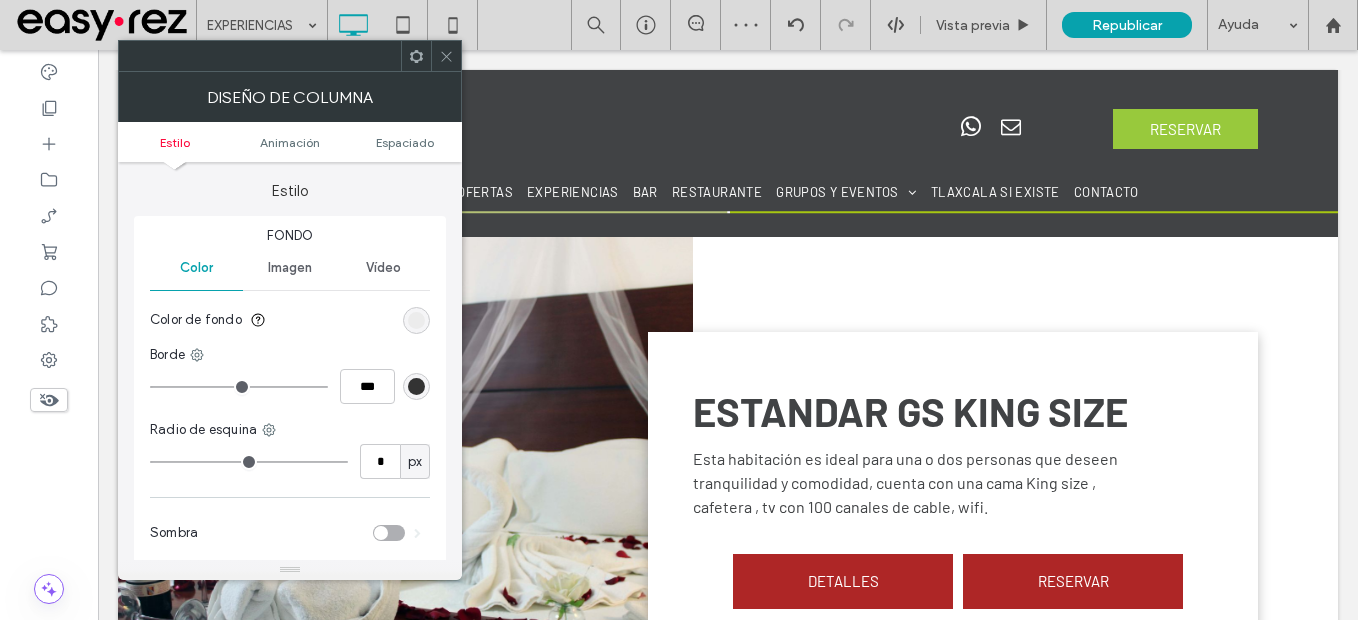 click at bounding box center [416, 56] 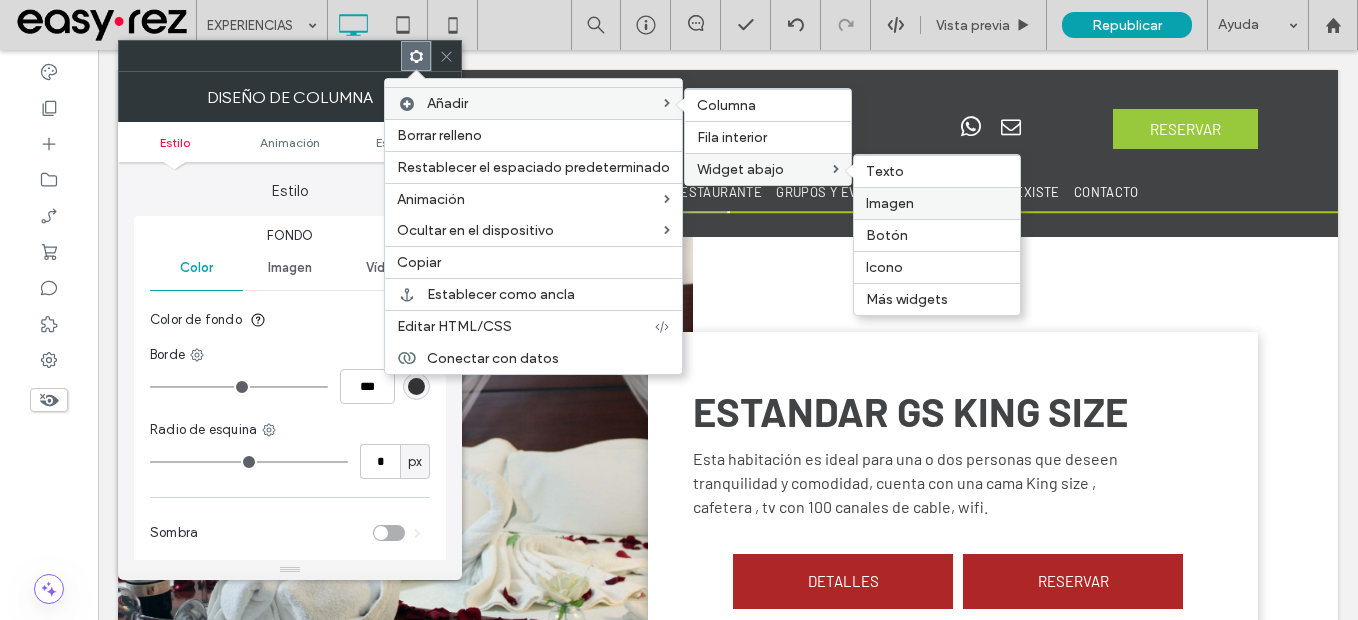 click on "Imagen" at bounding box center (937, 203) 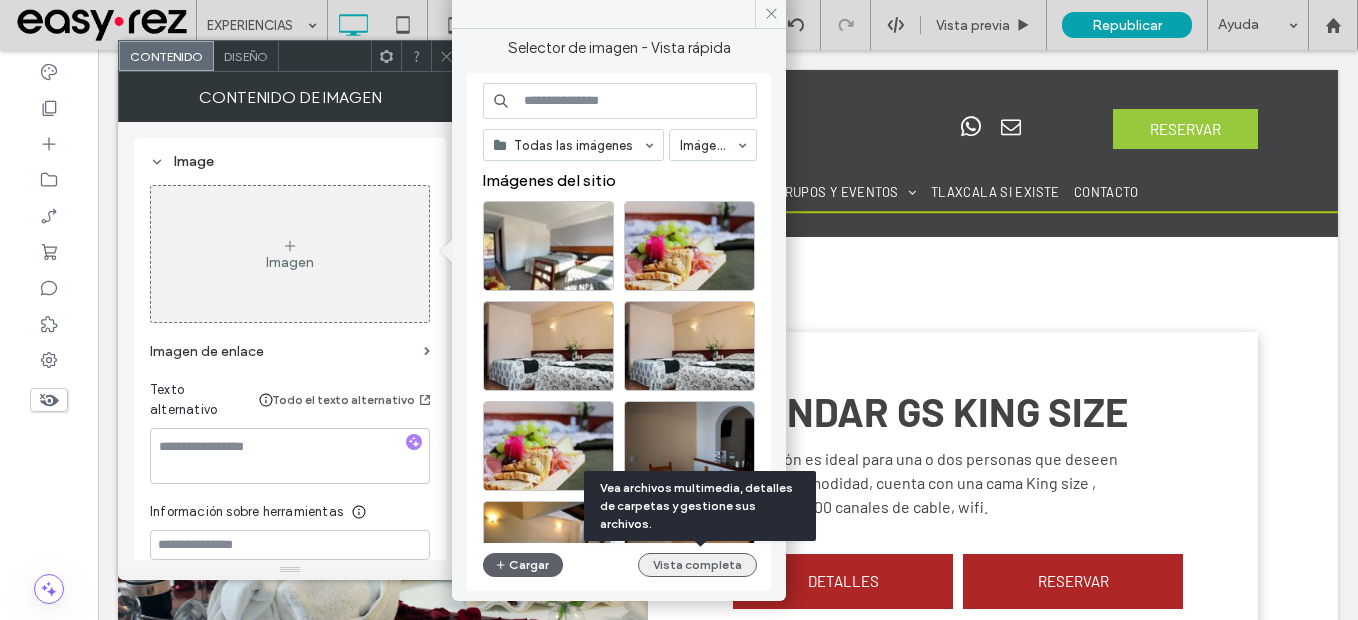 click on "Vista completa" at bounding box center (697, 565) 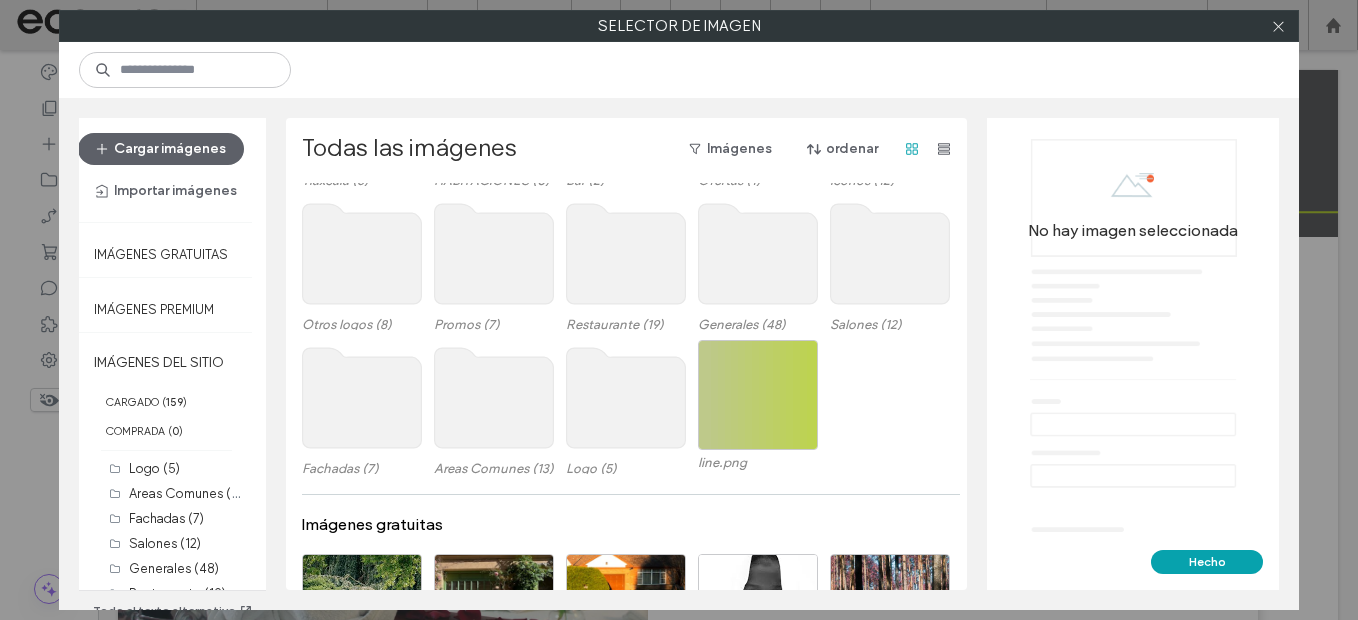 scroll, scrollTop: 200, scrollLeft: 0, axis: vertical 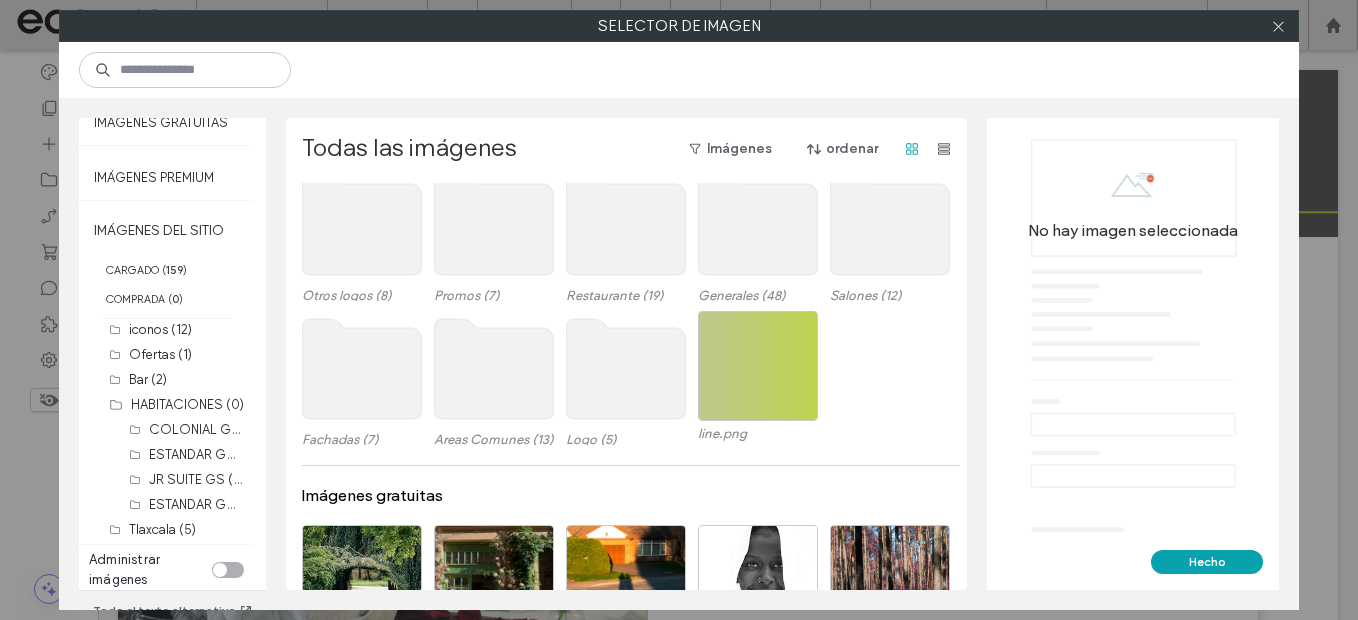 click at bounding box center (220, 570) 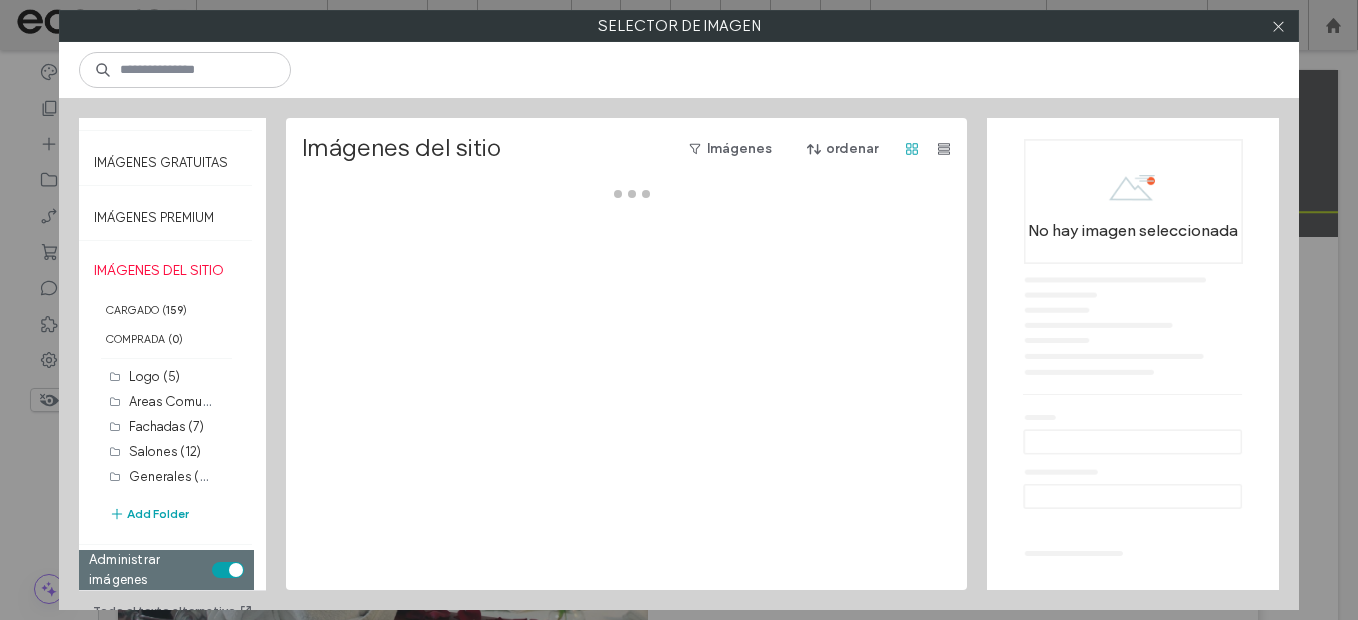 scroll, scrollTop: 103, scrollLeft: 0, axis: vertical 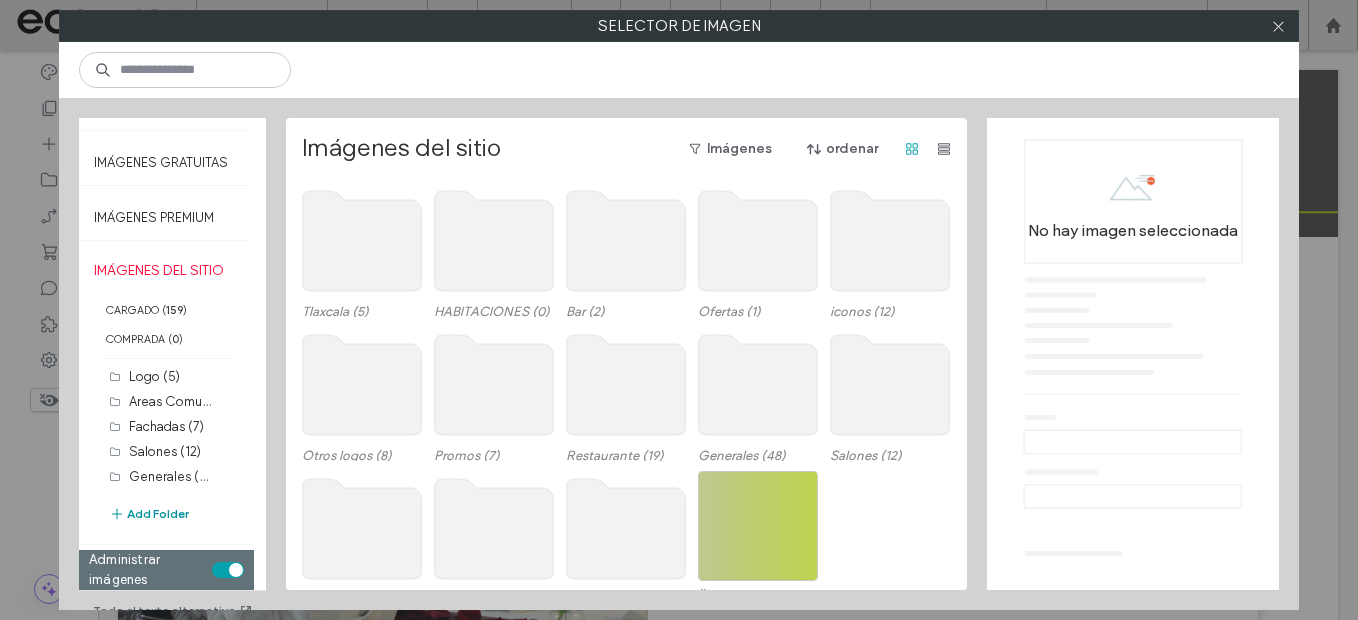 click on "Add Folder" at bounding box center (149, 514) 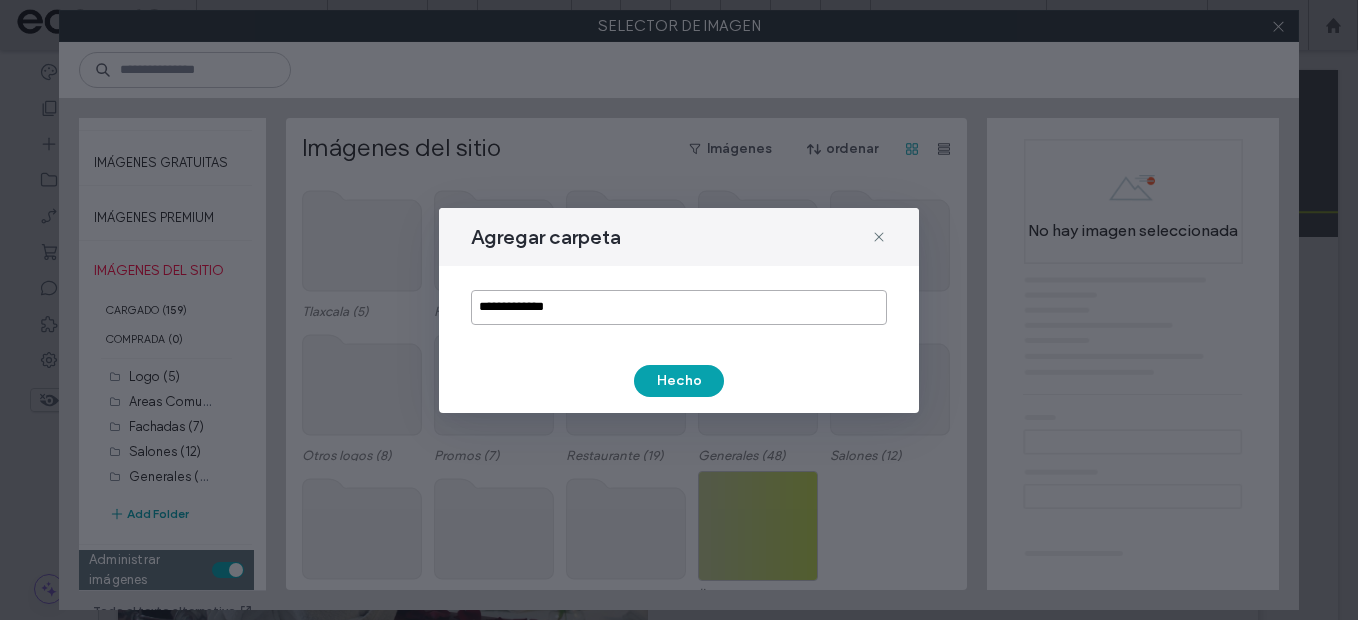 click on "**********" at bounding box center [679, 307] 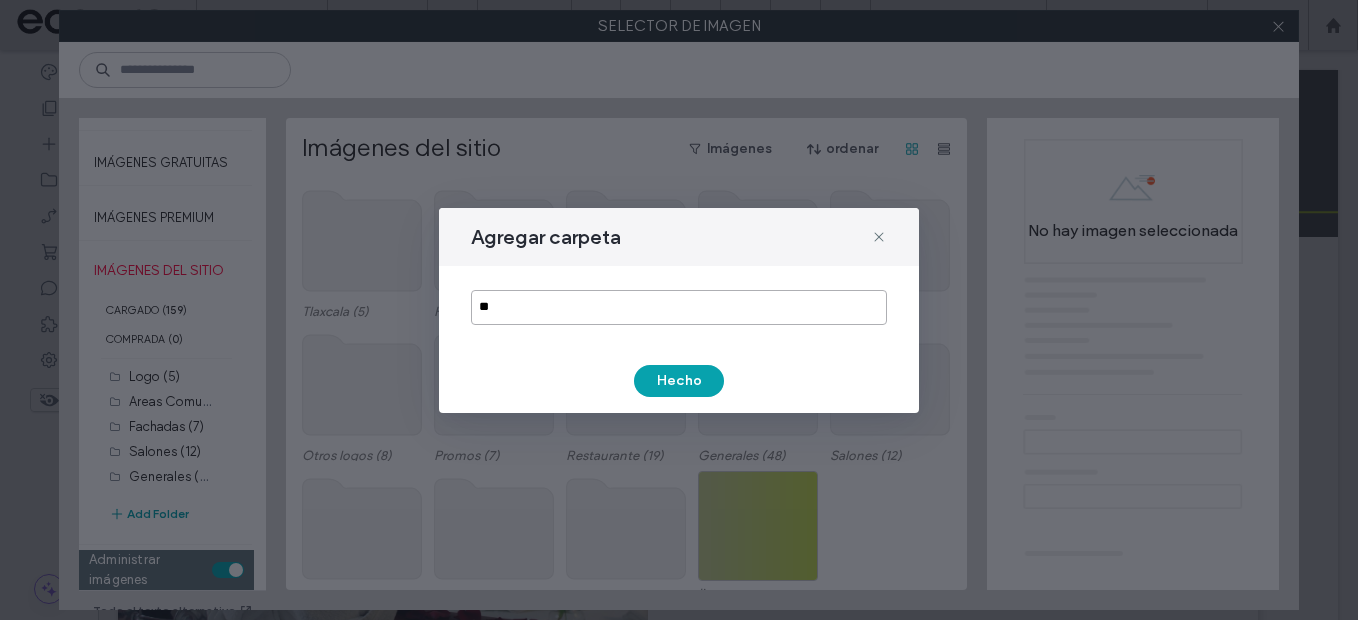 type on "*" 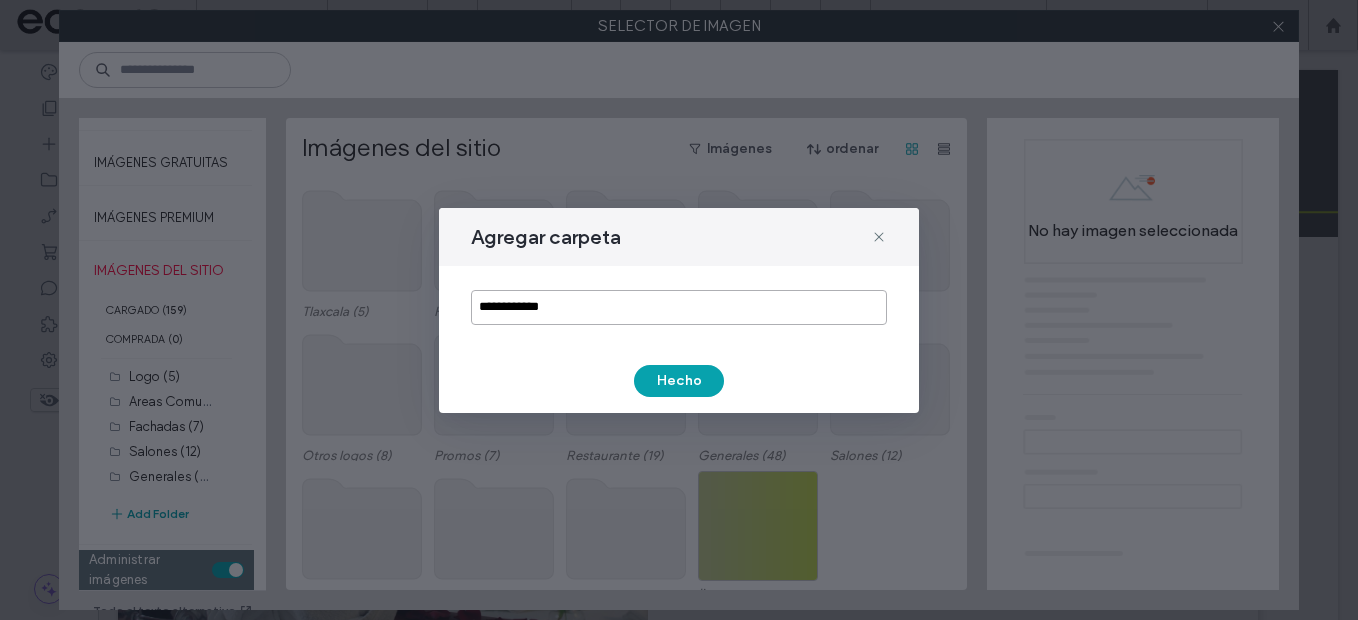 type on "**********" 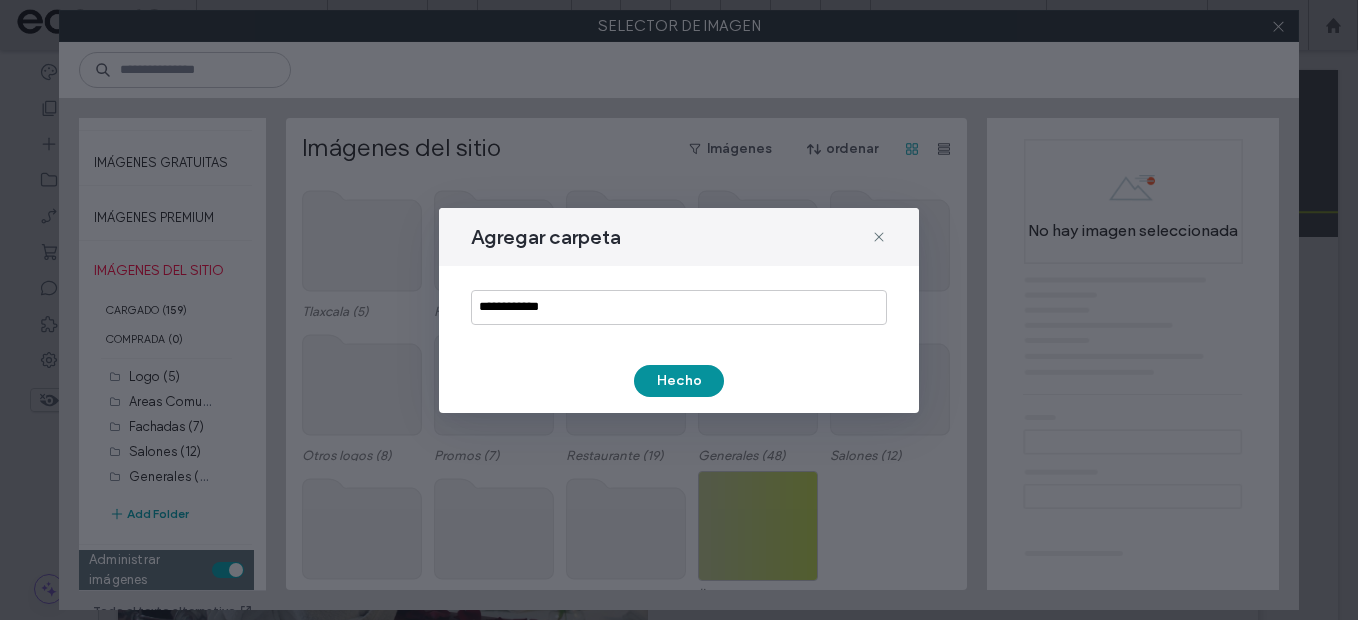click on "Hecho" at bounding box center (679, 381) 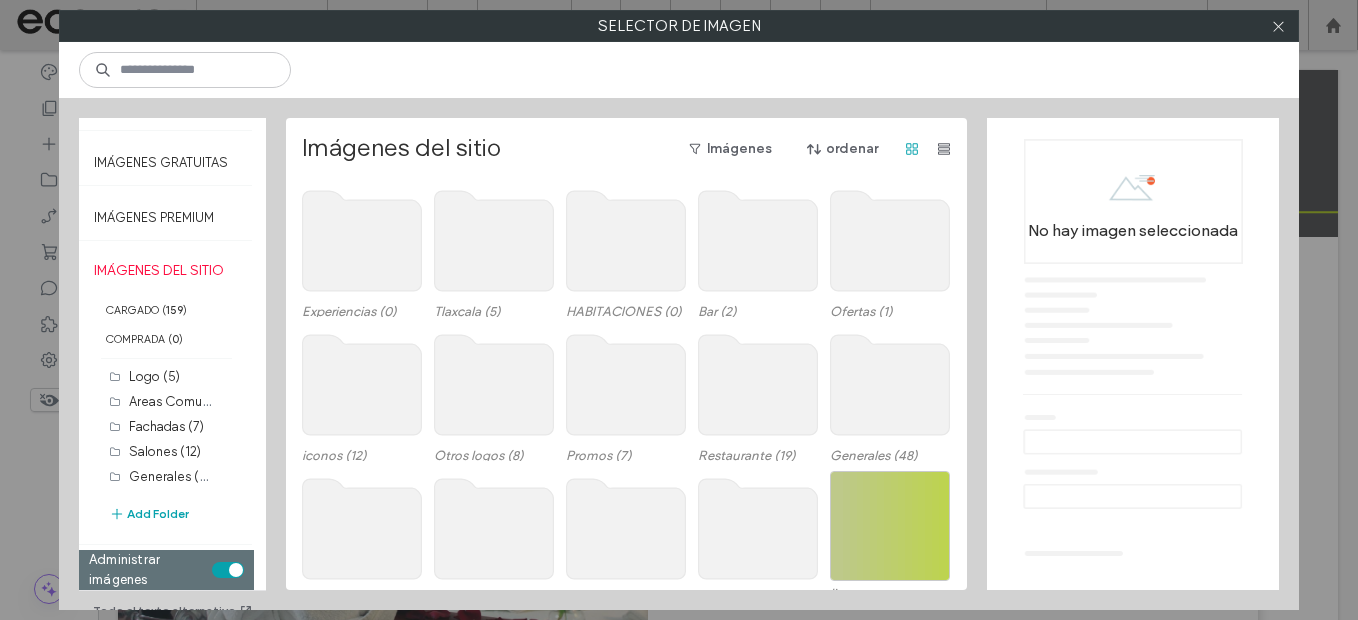 click on "Administrar imágenes" at bounding box center (166, 570) 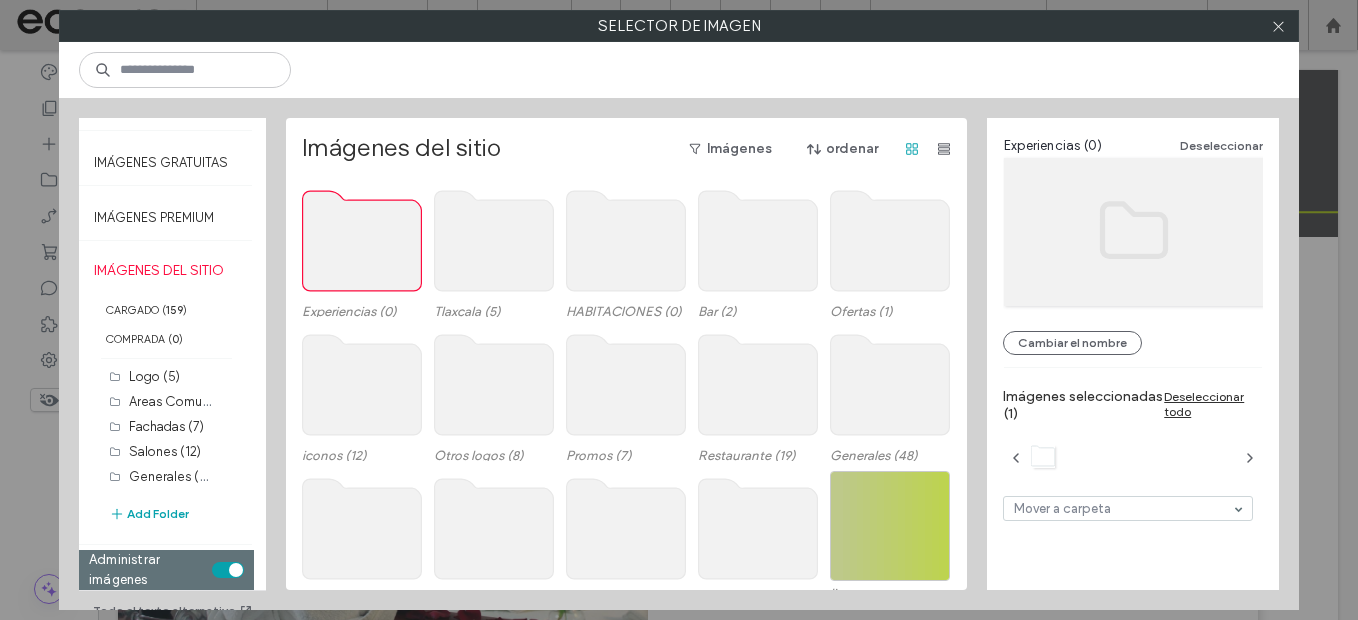 click 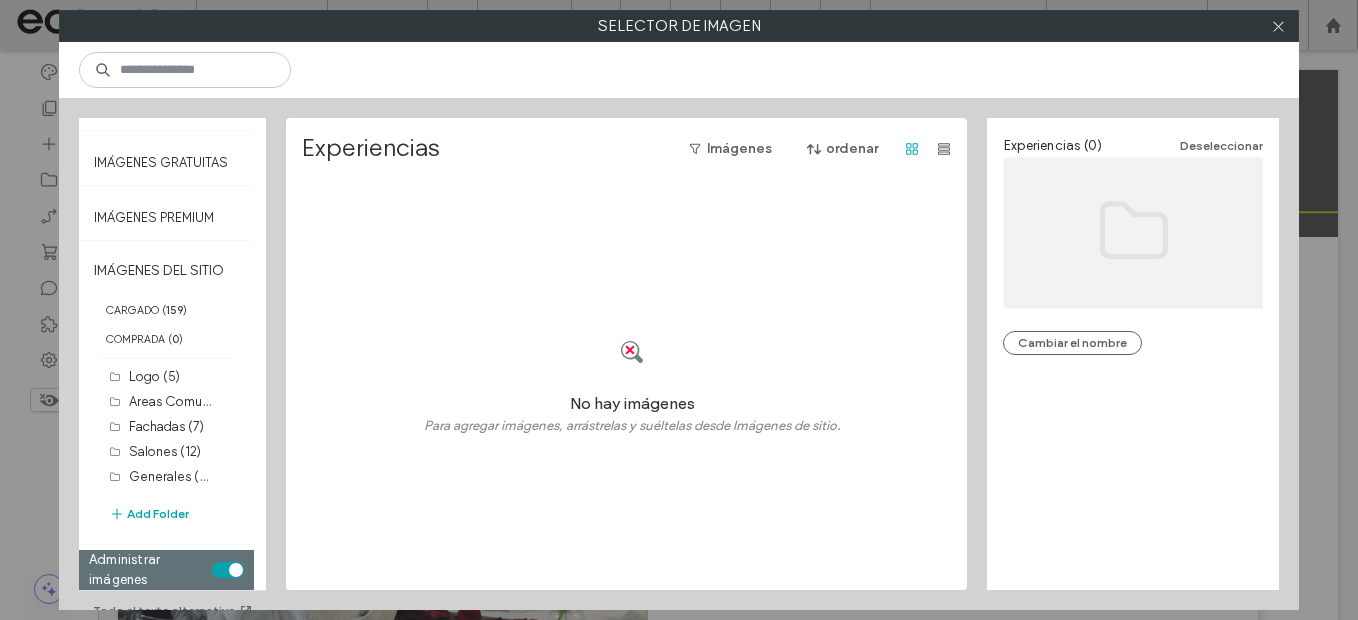 click at bounding box center [236, 570] 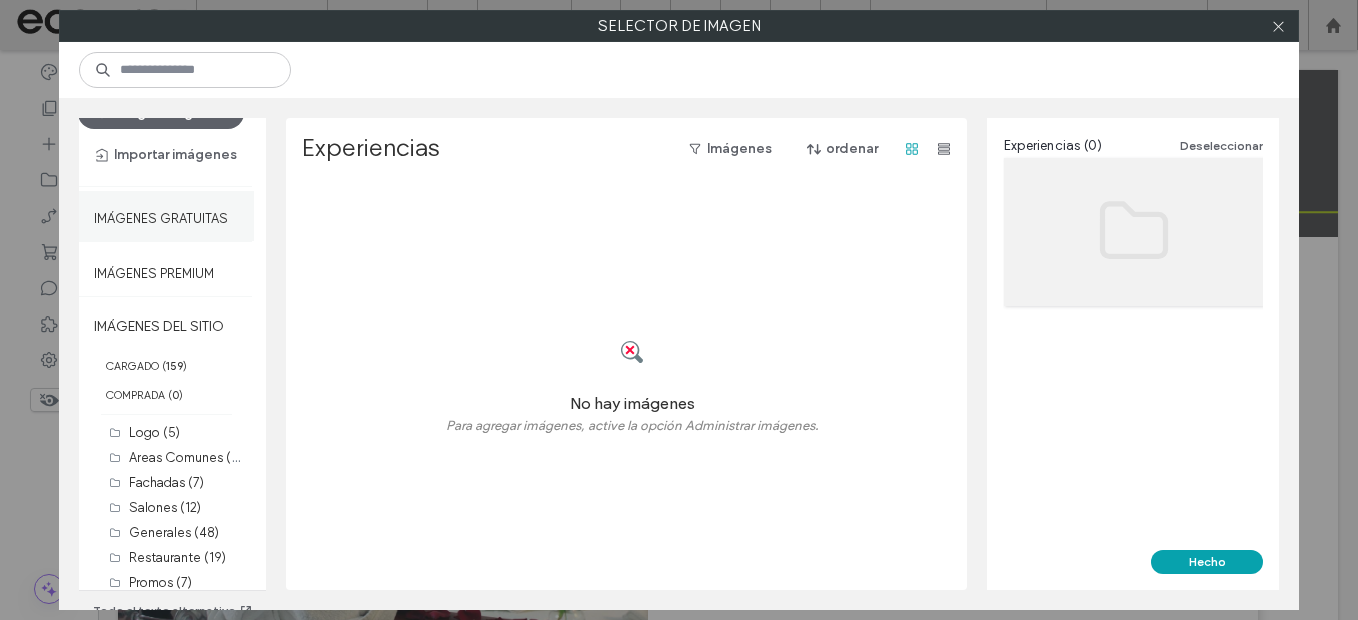 scroll, scrollTop: 0, scrollLeft: 0, axis: both 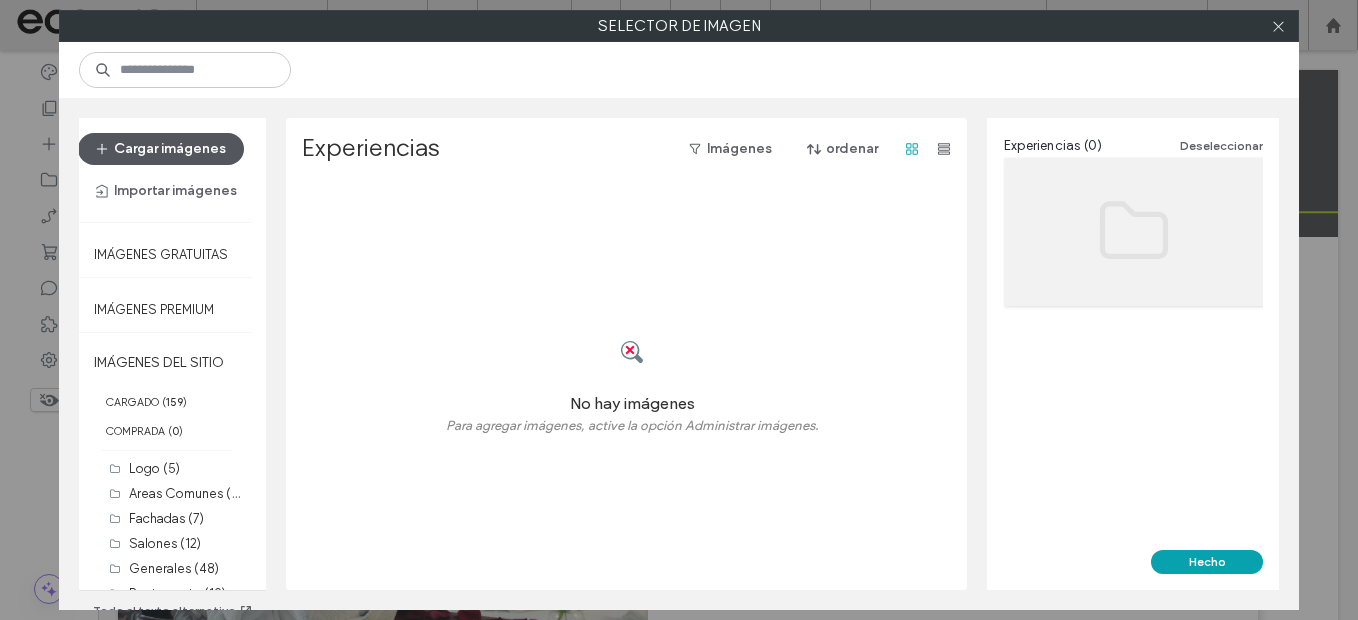 click on "Cargar imágenes" at bounding box center [161, 149] 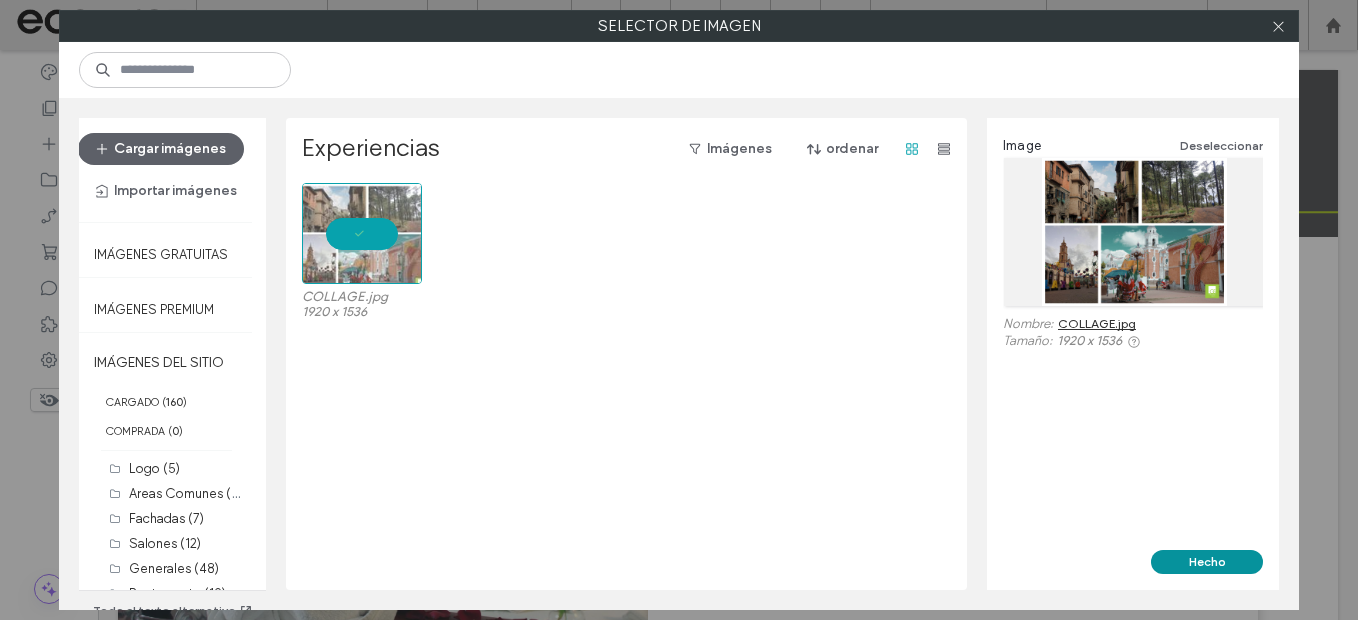 click on "Hecho" at bounding box center [1207, 562] 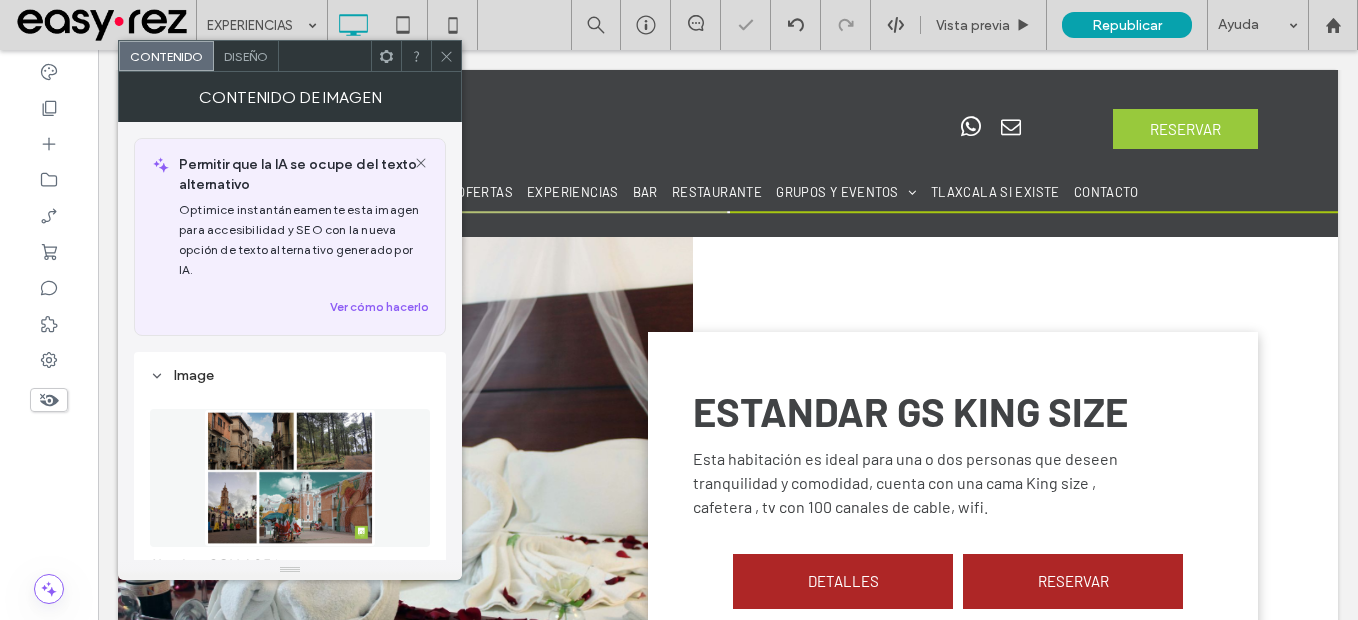 click 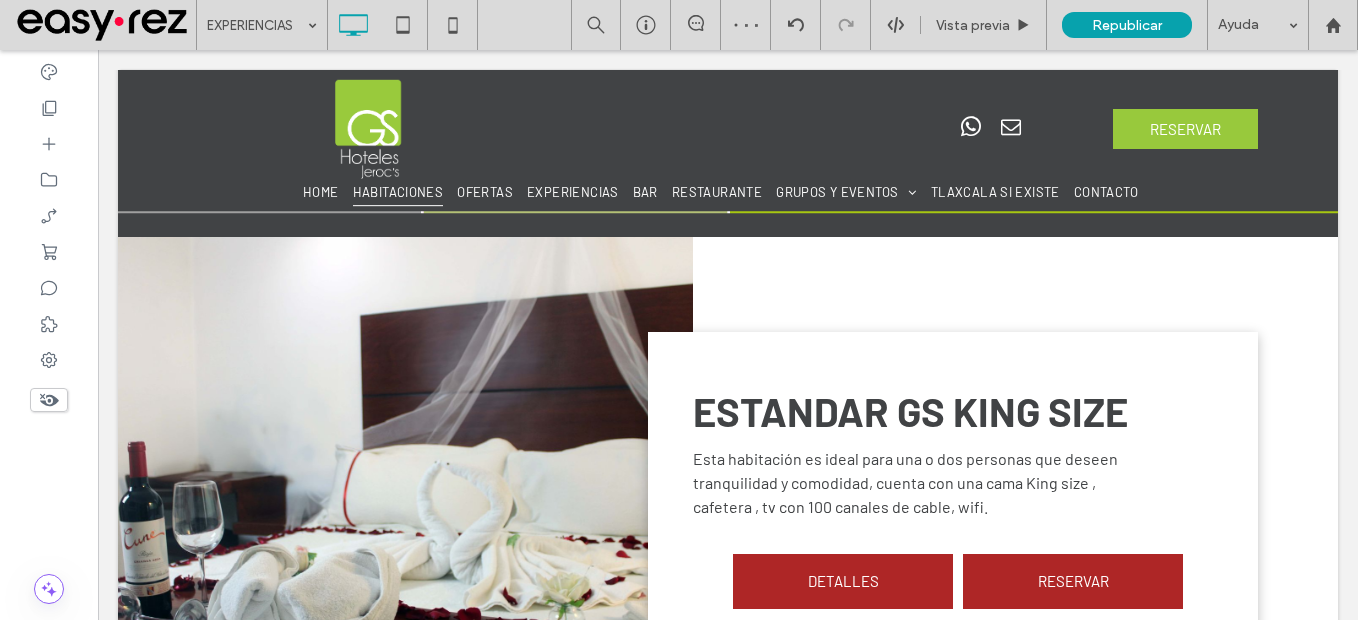 click 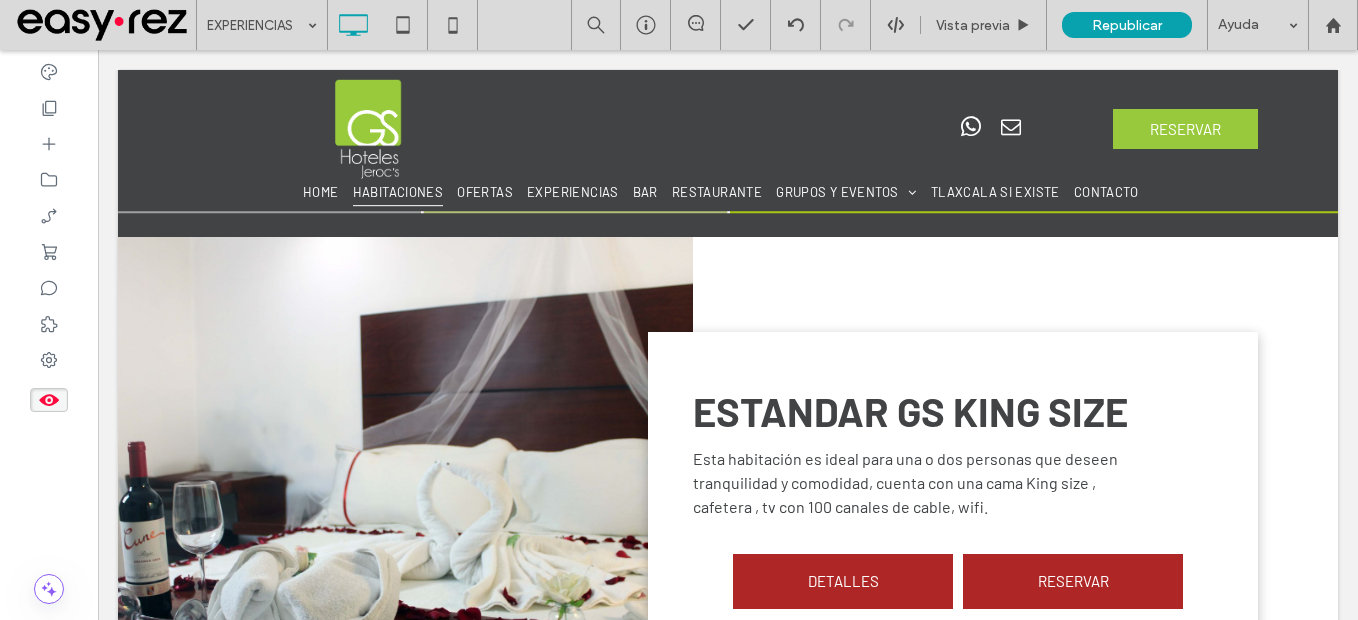 click 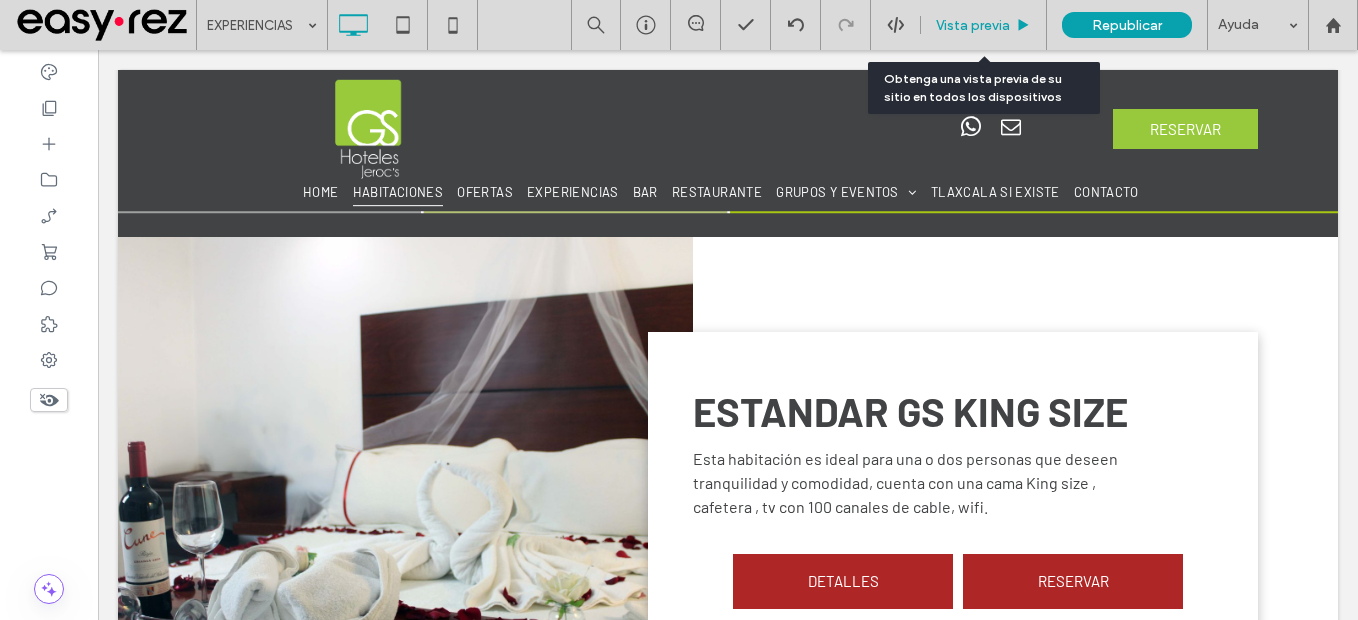 click on "Vista previa" at bounding box center [973, 25] 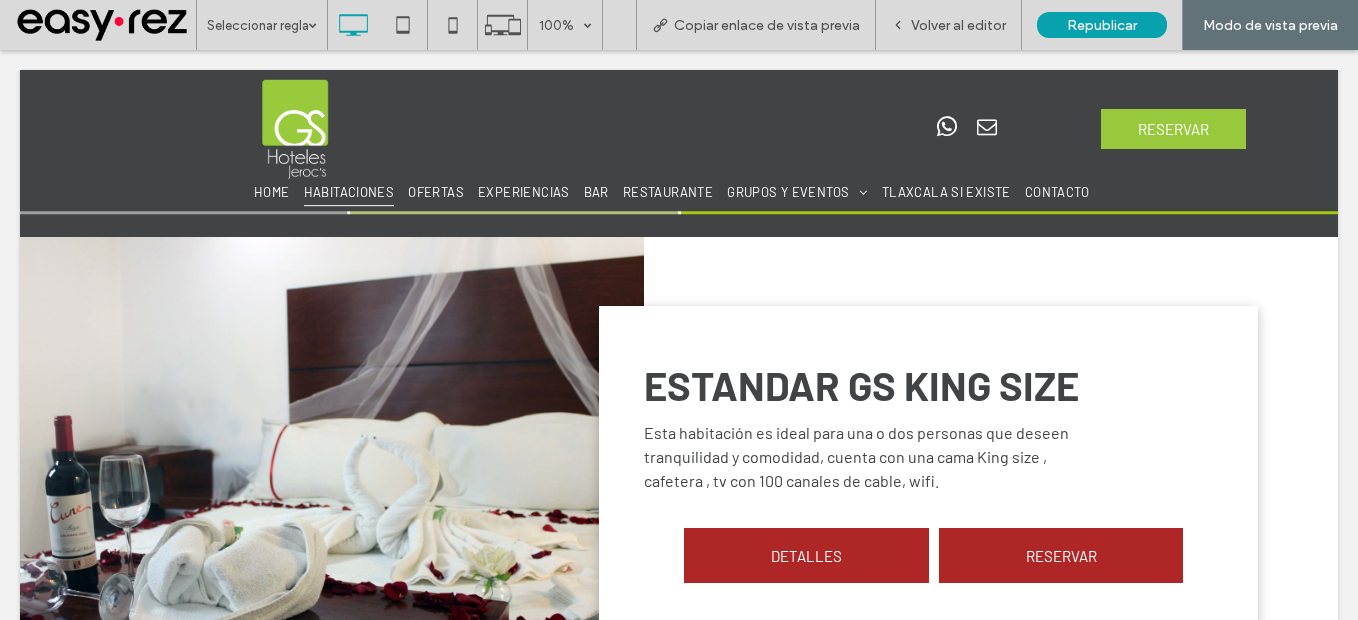click on "Volver al editor" at bounding box center [958, 25] 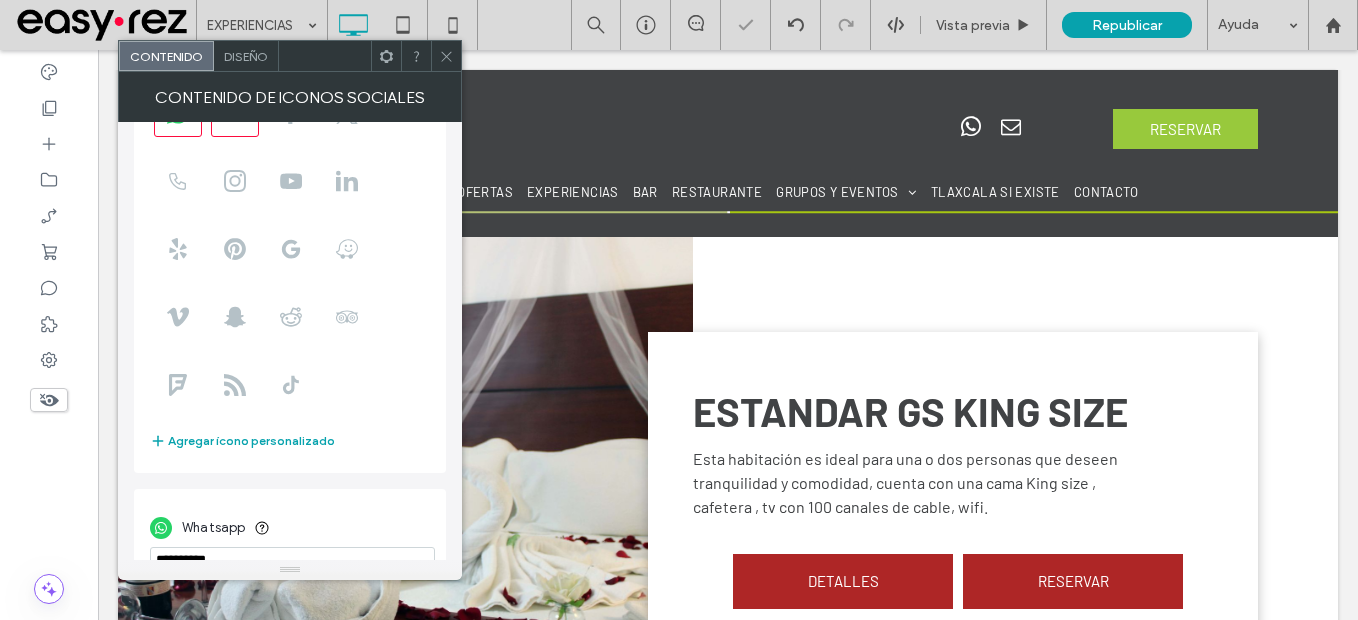 scroll, scrollTop: 248, scrollLeft: 0, axis: vertical 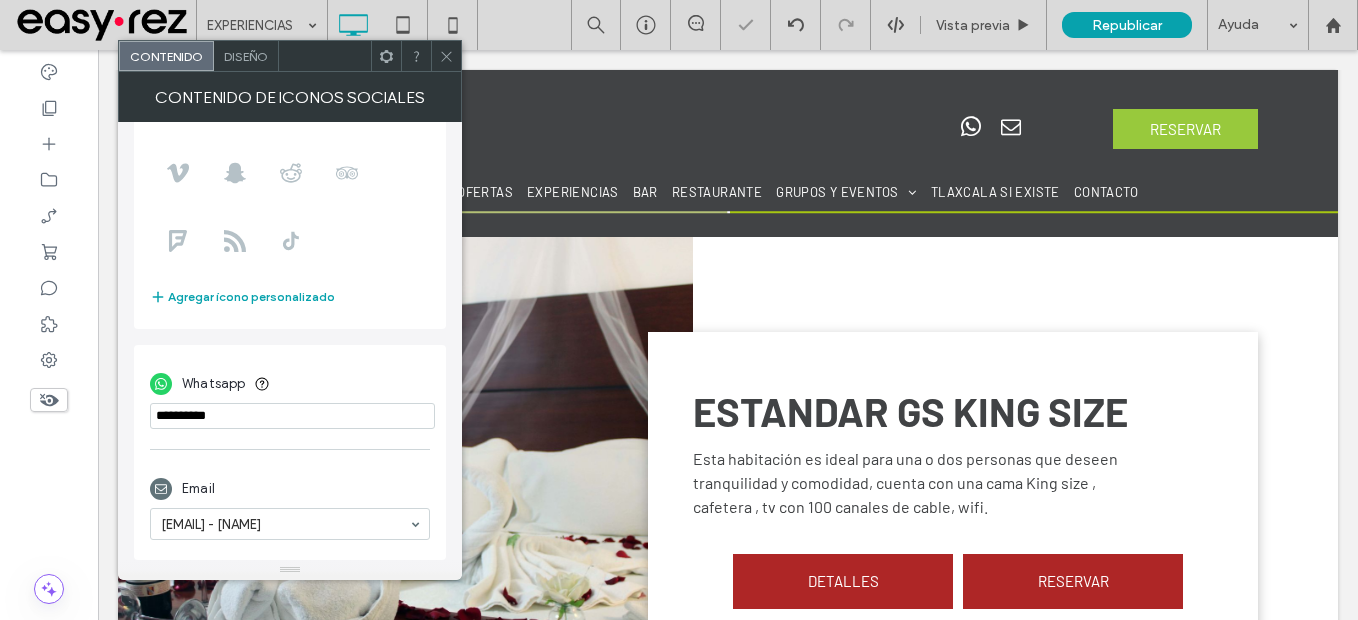 click 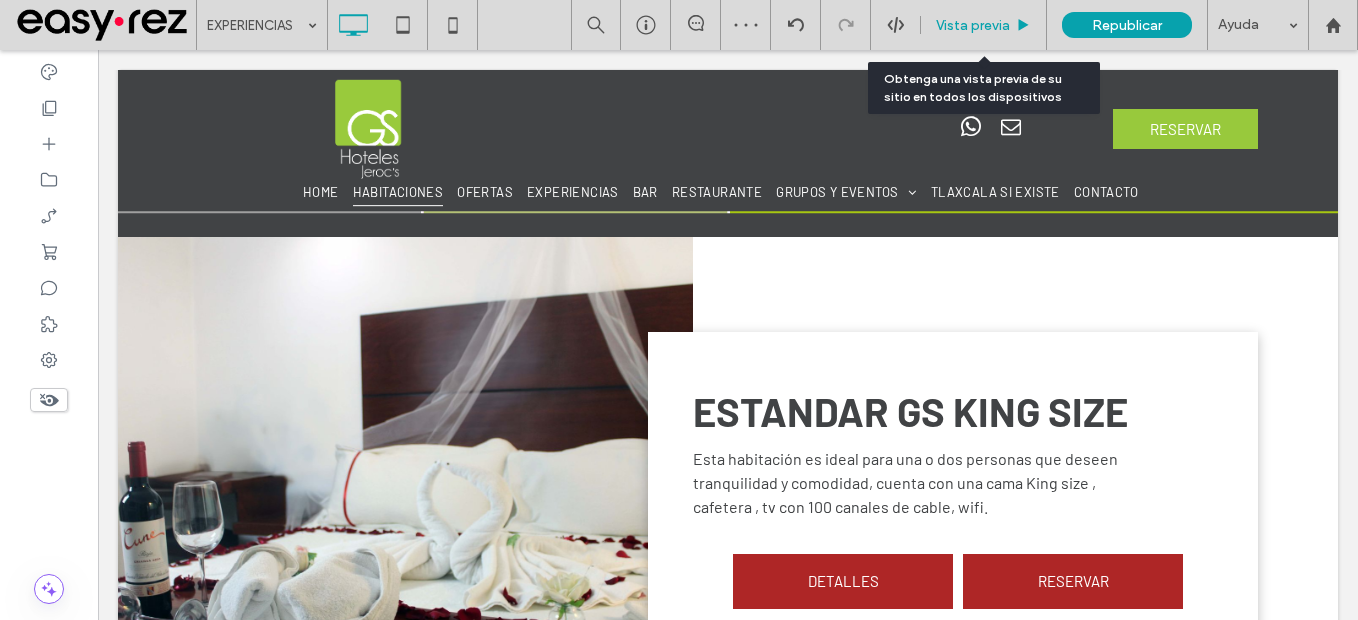 click on "Vista previa" at bounding box center (984, 25) 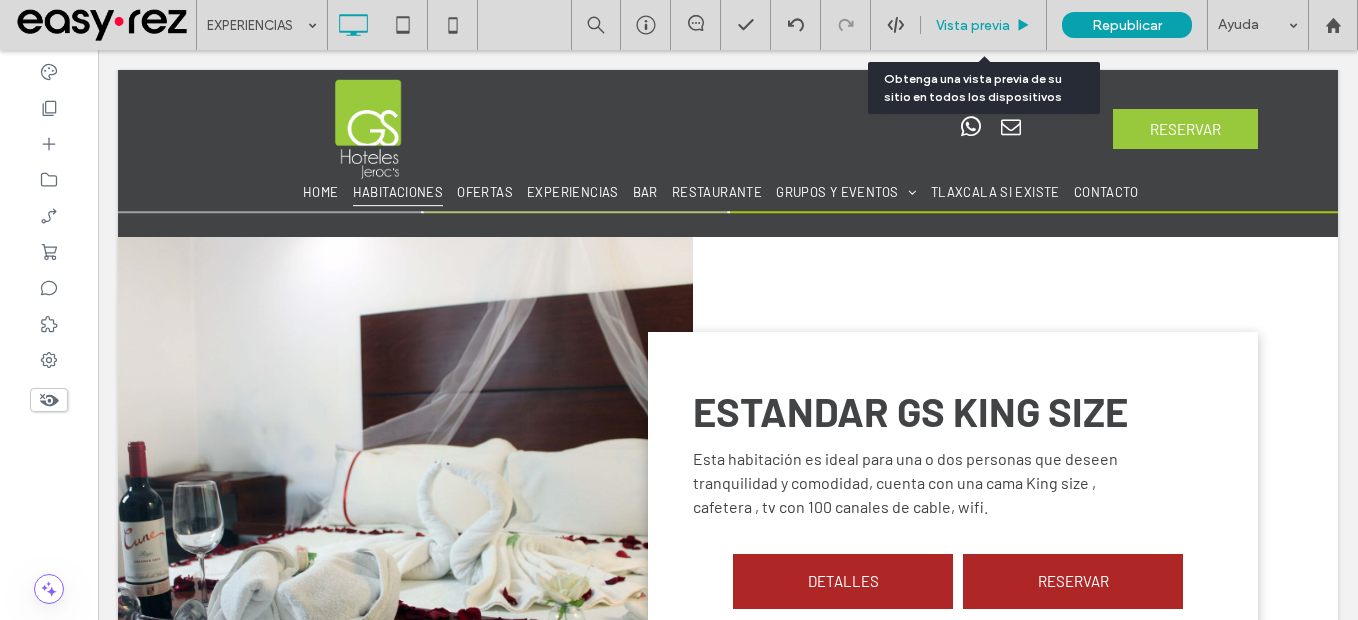 click on "Vista previa" at bounding box center (973, 25) 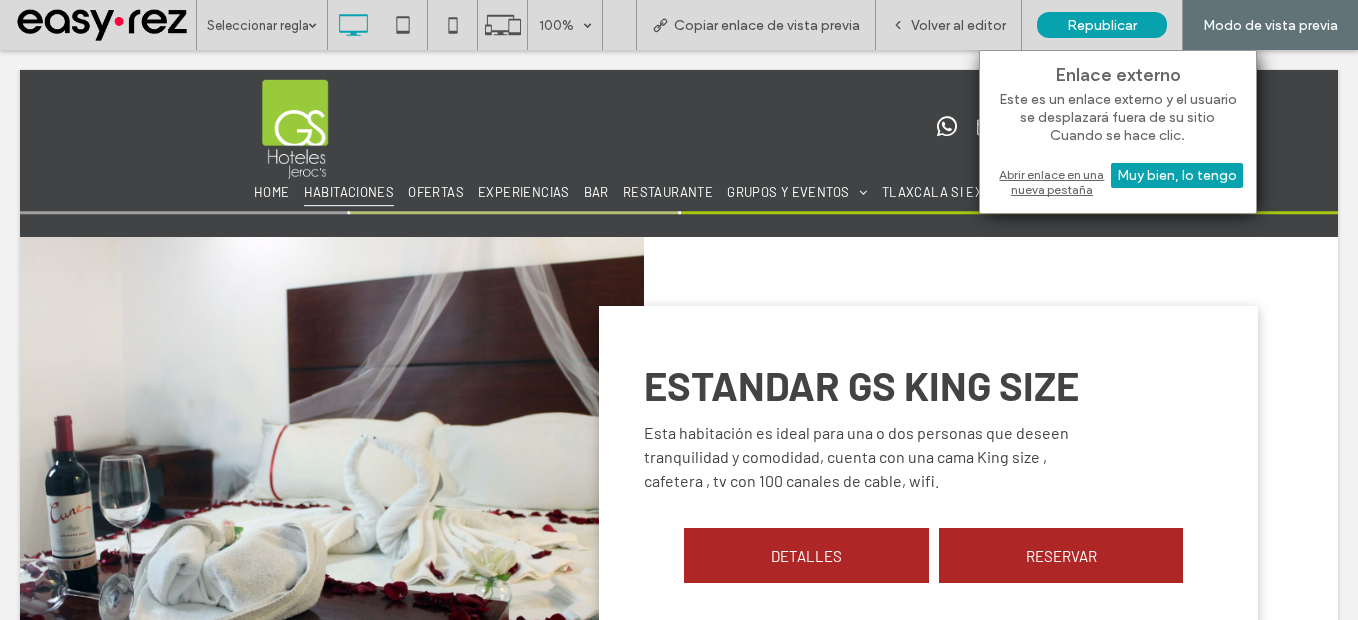 click on "Abrir enlace en una nueva pestaña" at bounding box center [1118, 182] 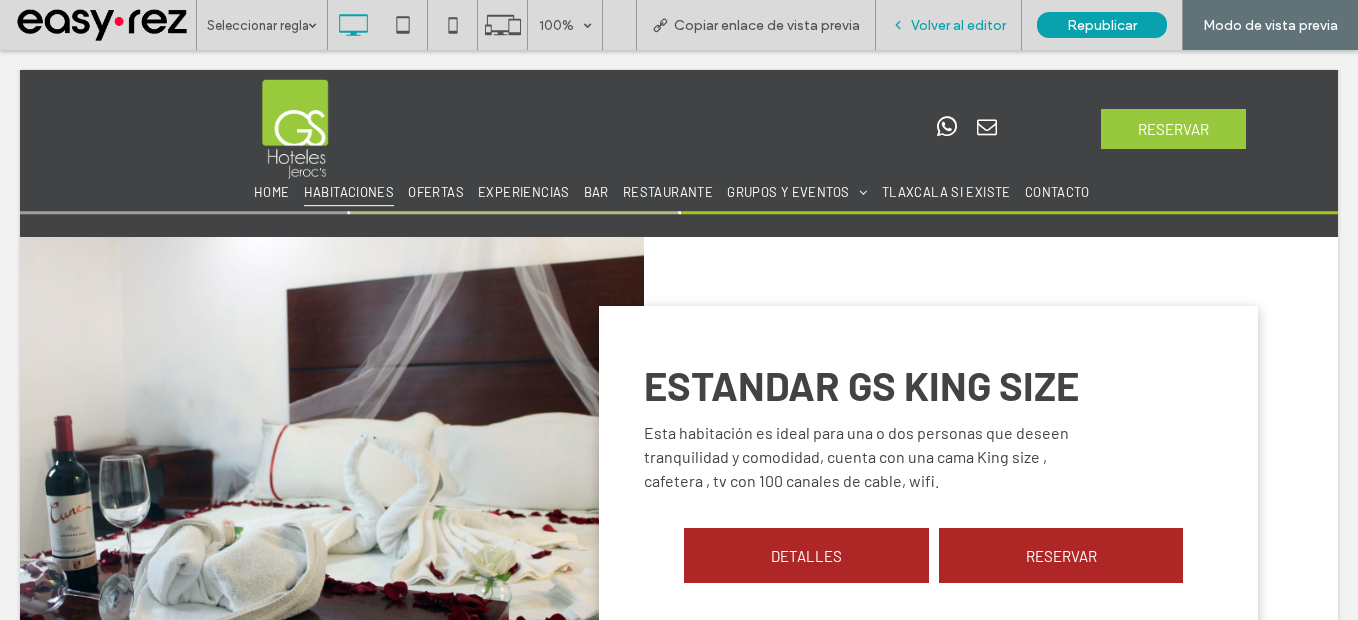 click on "Volver al editor" at bounding box center [958, 25] 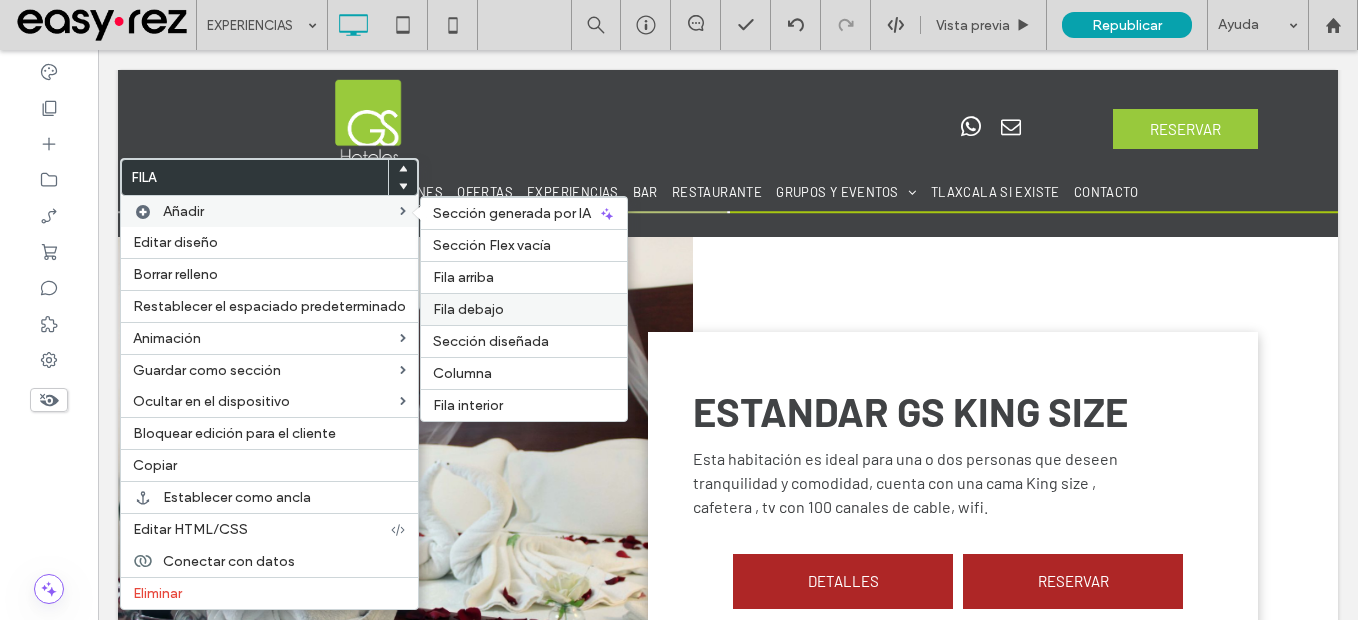 click on "Fila debajo" at bounding box center (468, 309) 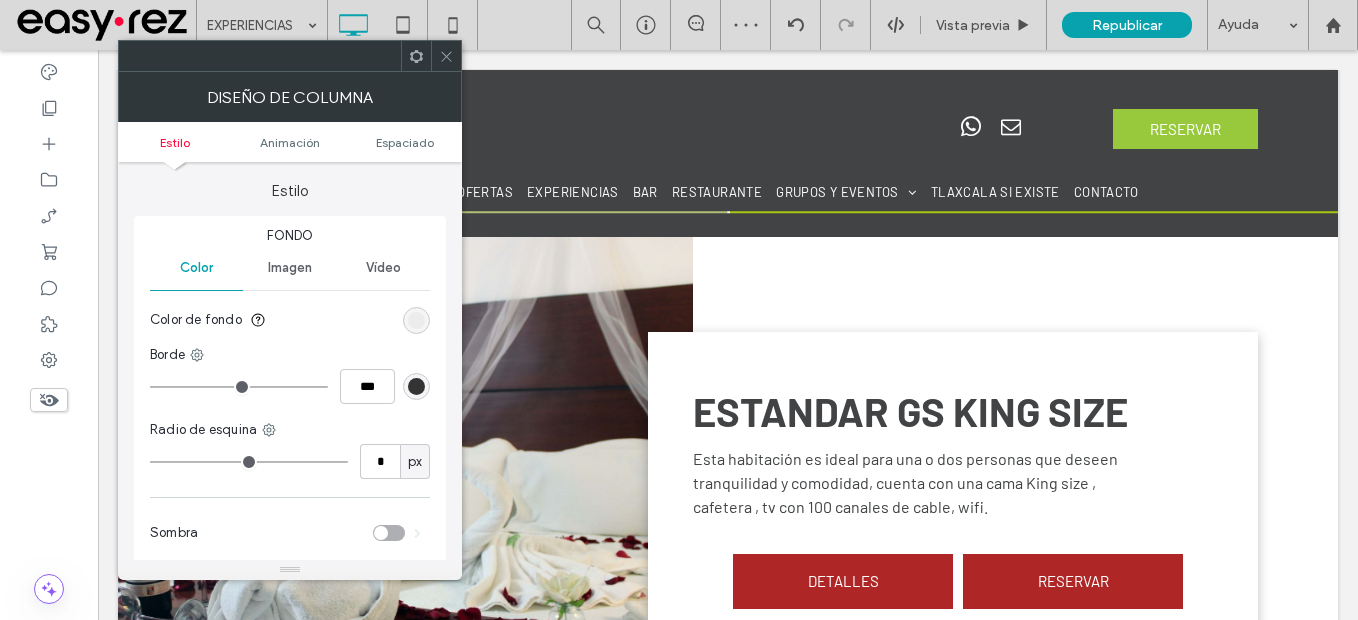 click 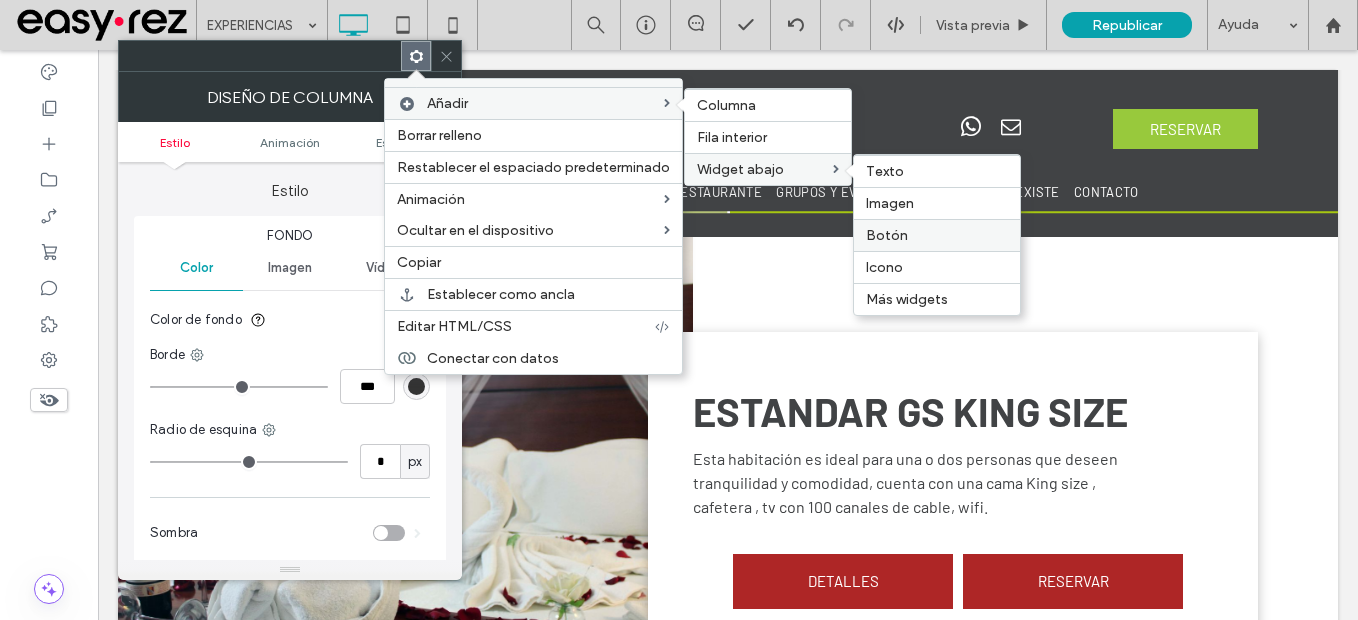 click on "Botón" at bounding box center [937, 235] 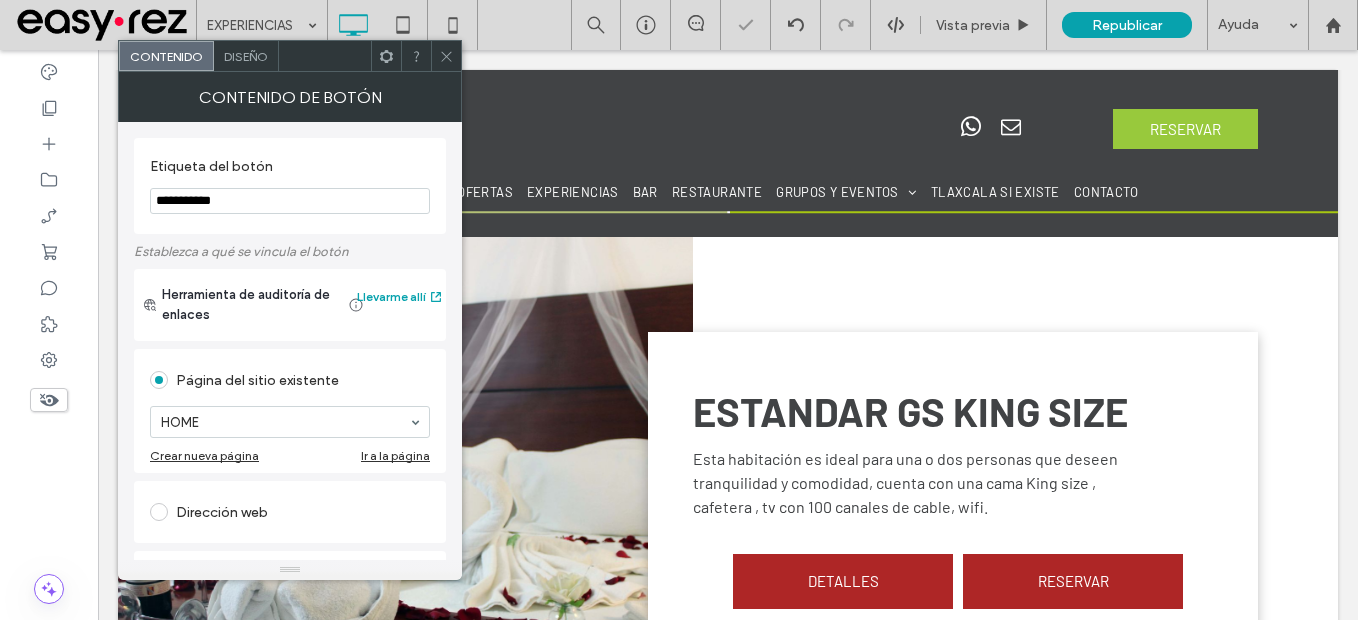 drag, startPoint x: 449, startPoint y: 52, endPoint x: 430, endPoint y: 73, distance: 28.319605 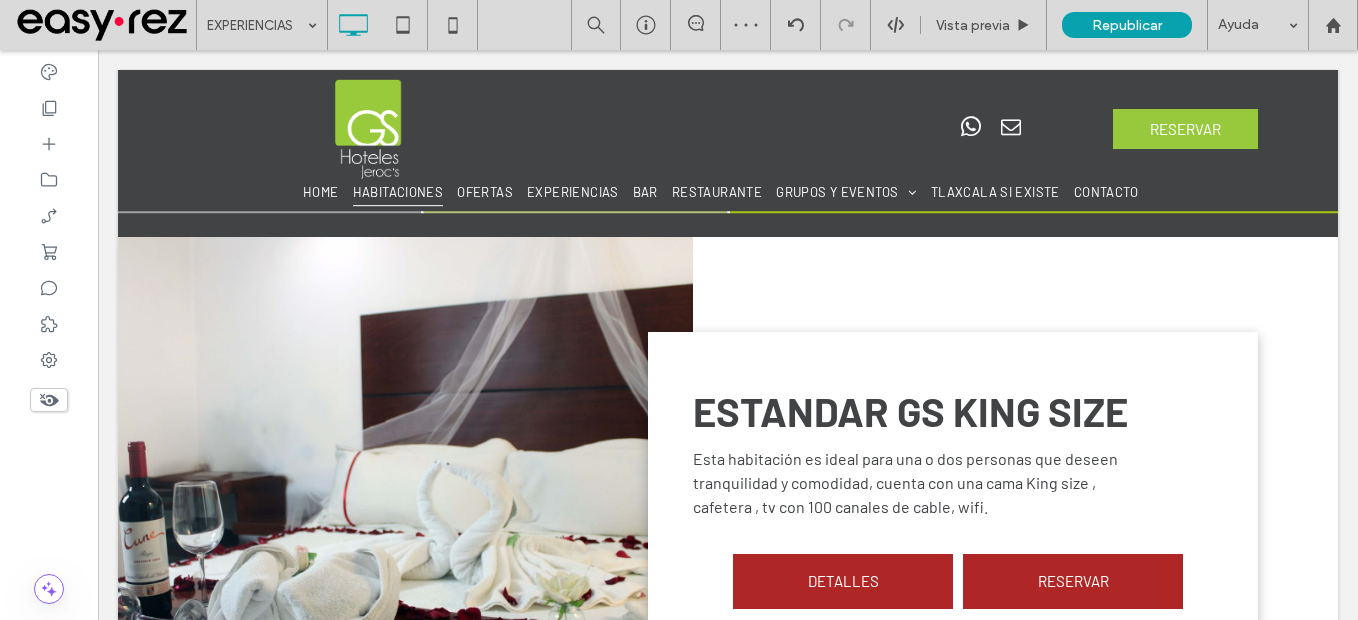 click 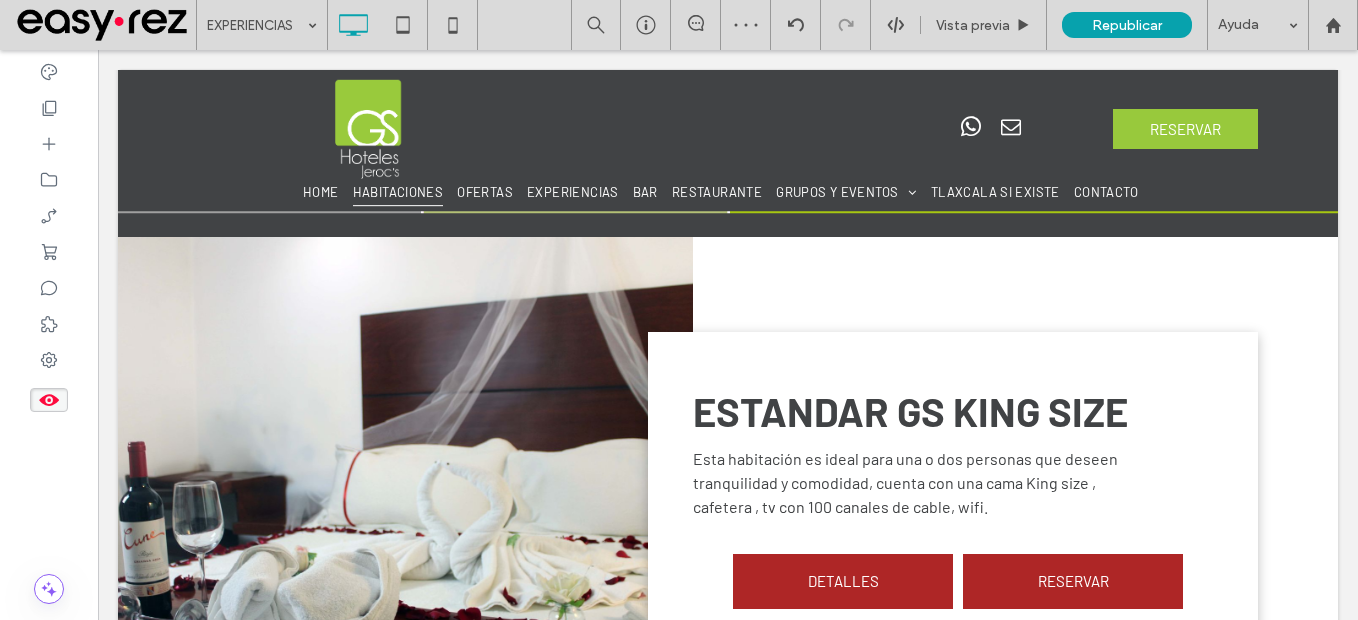 click 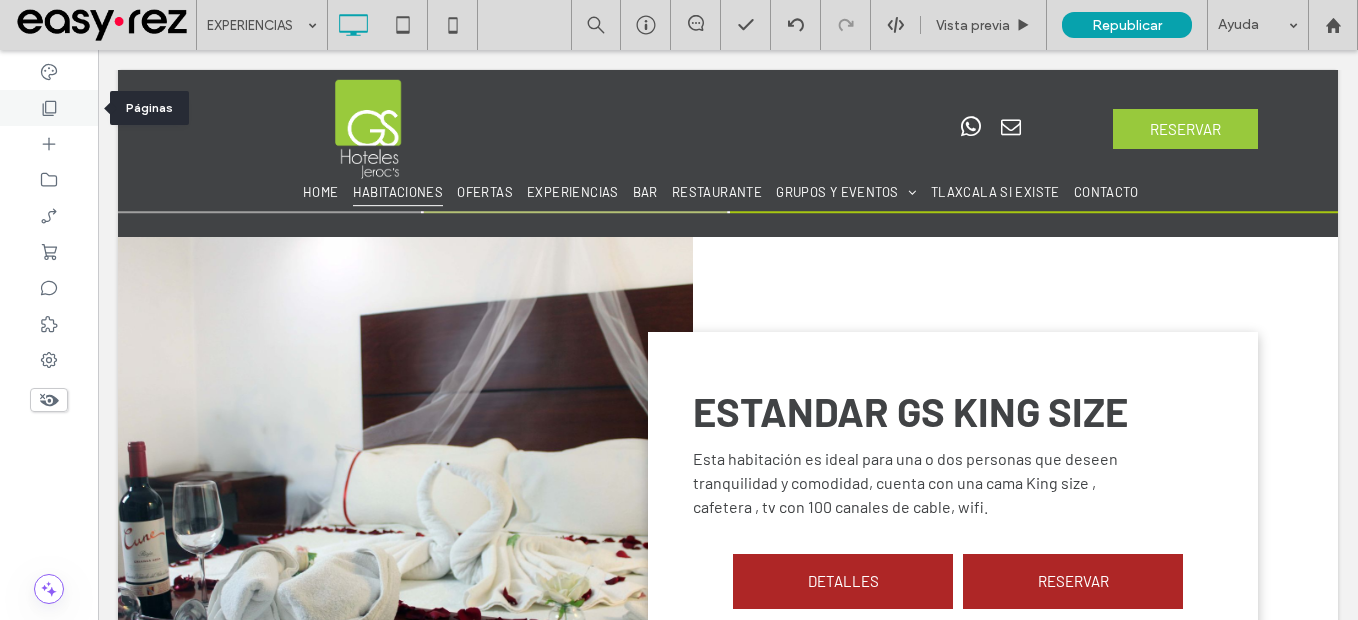 click 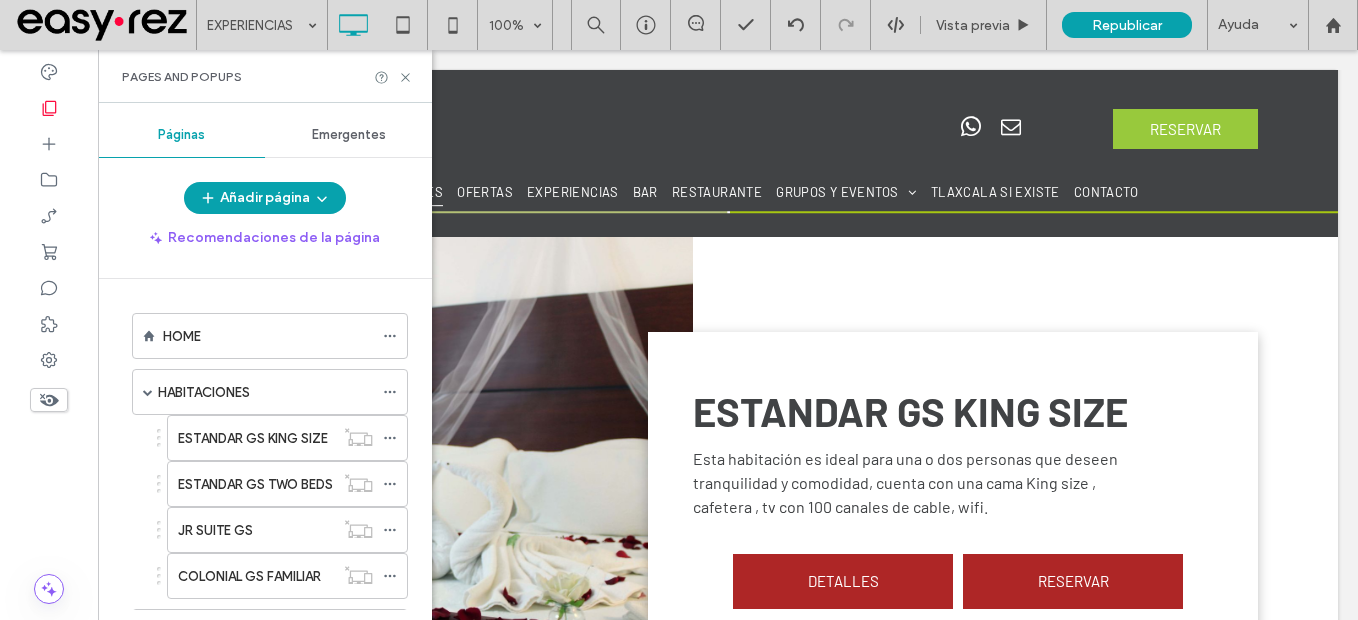 drag, startPoint x: 217, startPoint y: 341, endPoint x: 205, endPoint y: 342, distance: 12.0415945 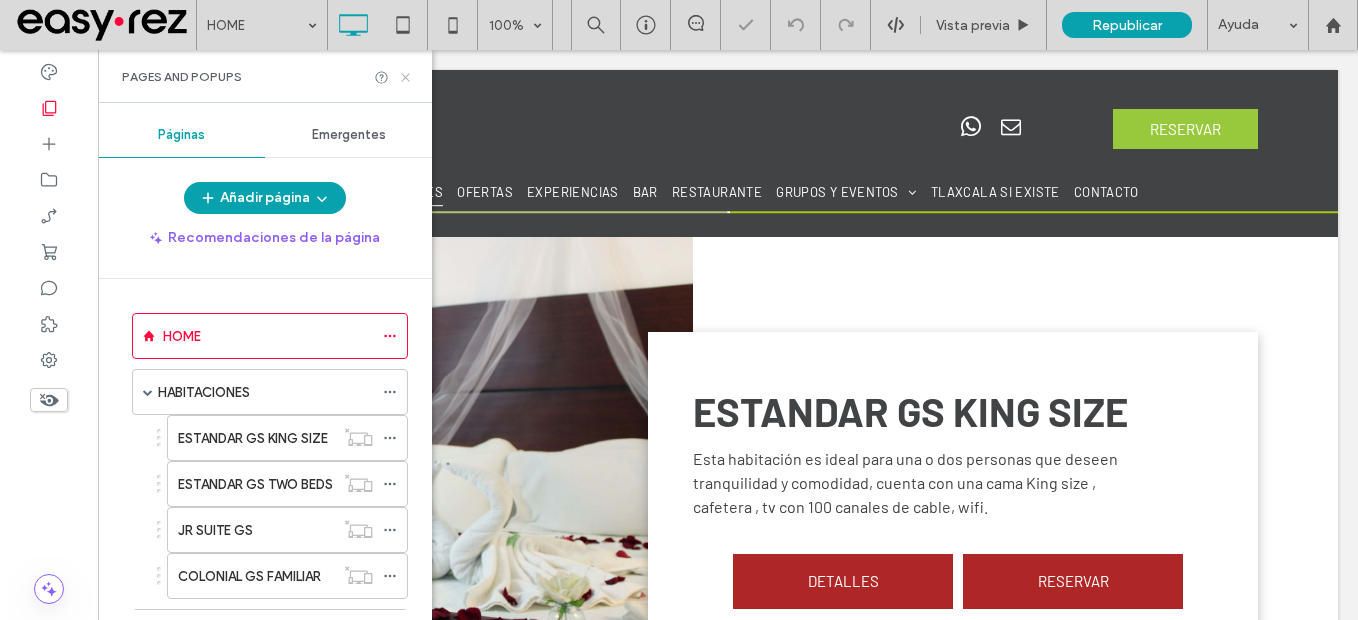 click 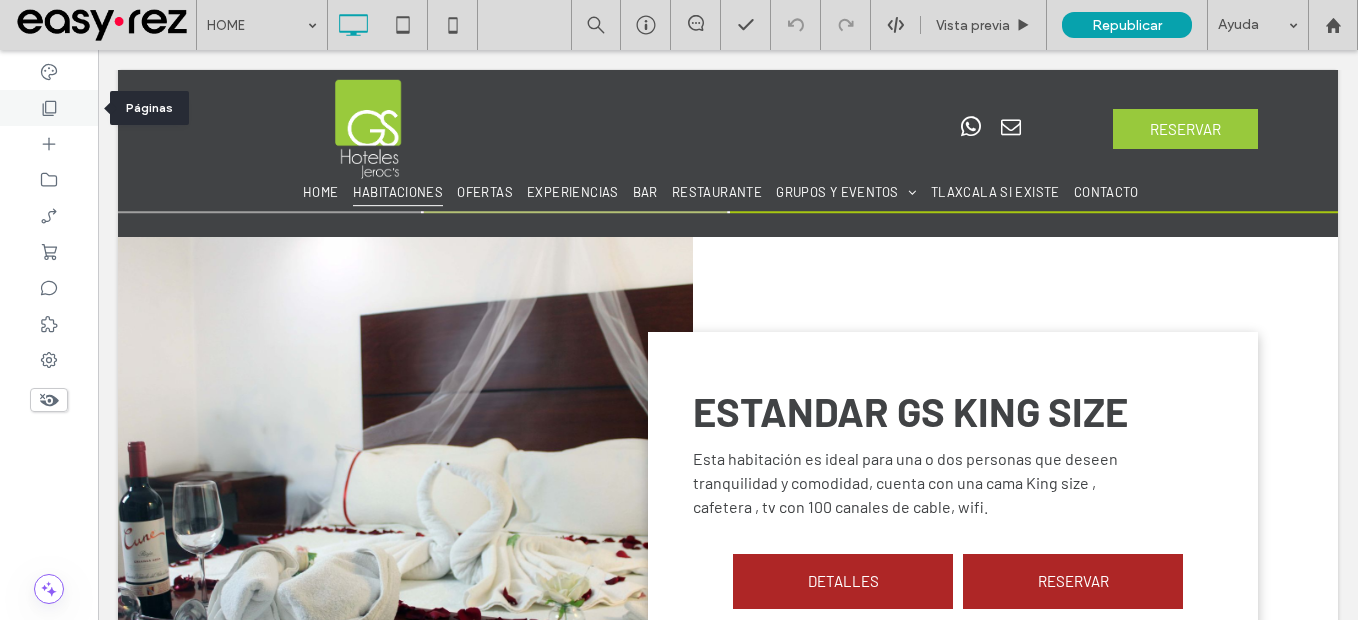 click at bounding box center [49, 108] 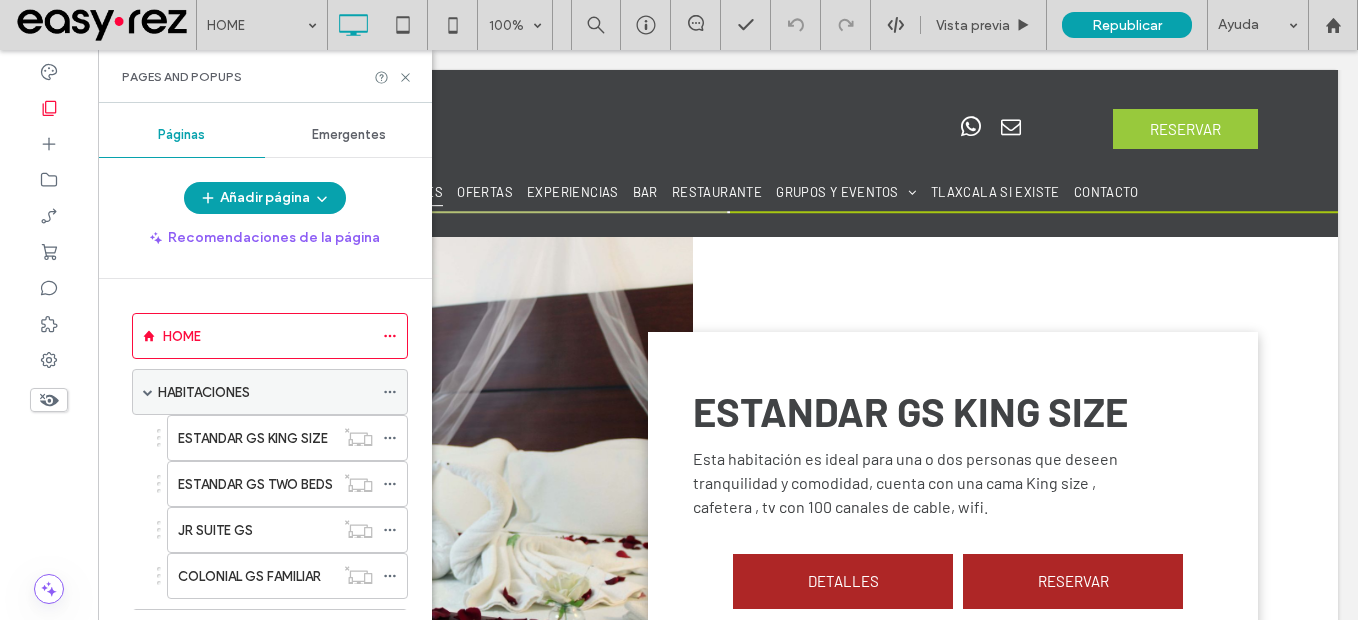 click at bounding box center [148, 392] 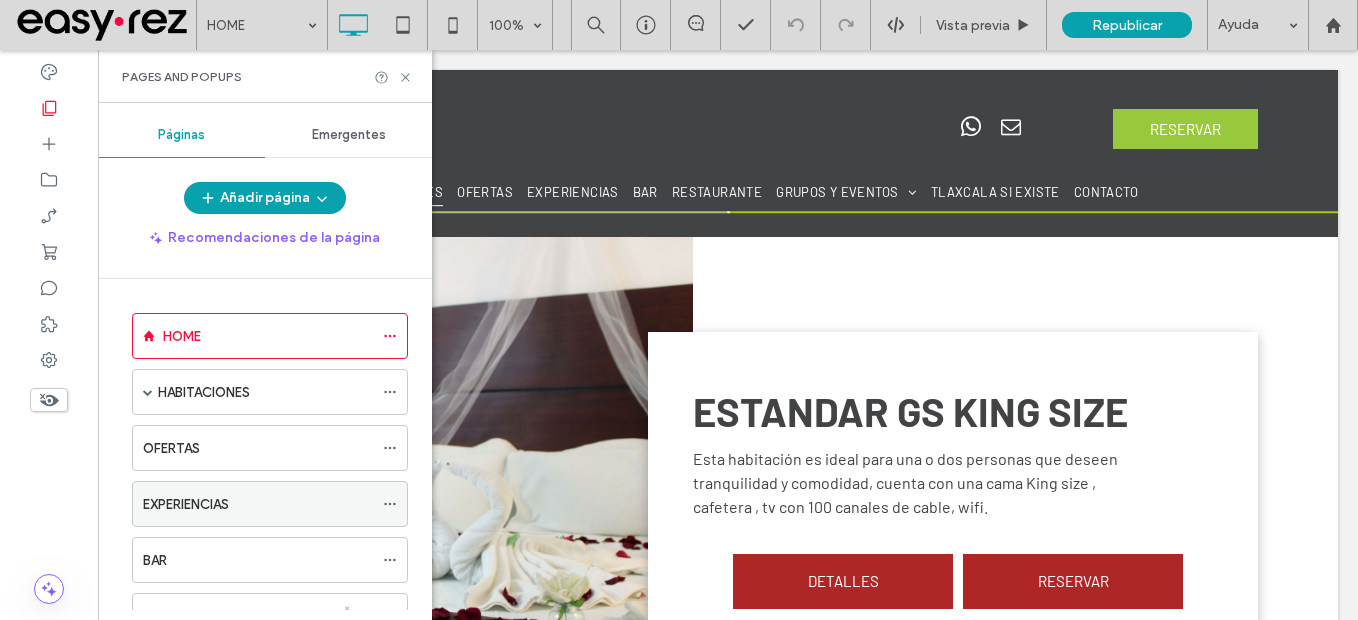click on "EXPERIENCIAS" at bounding box center (186, 504) 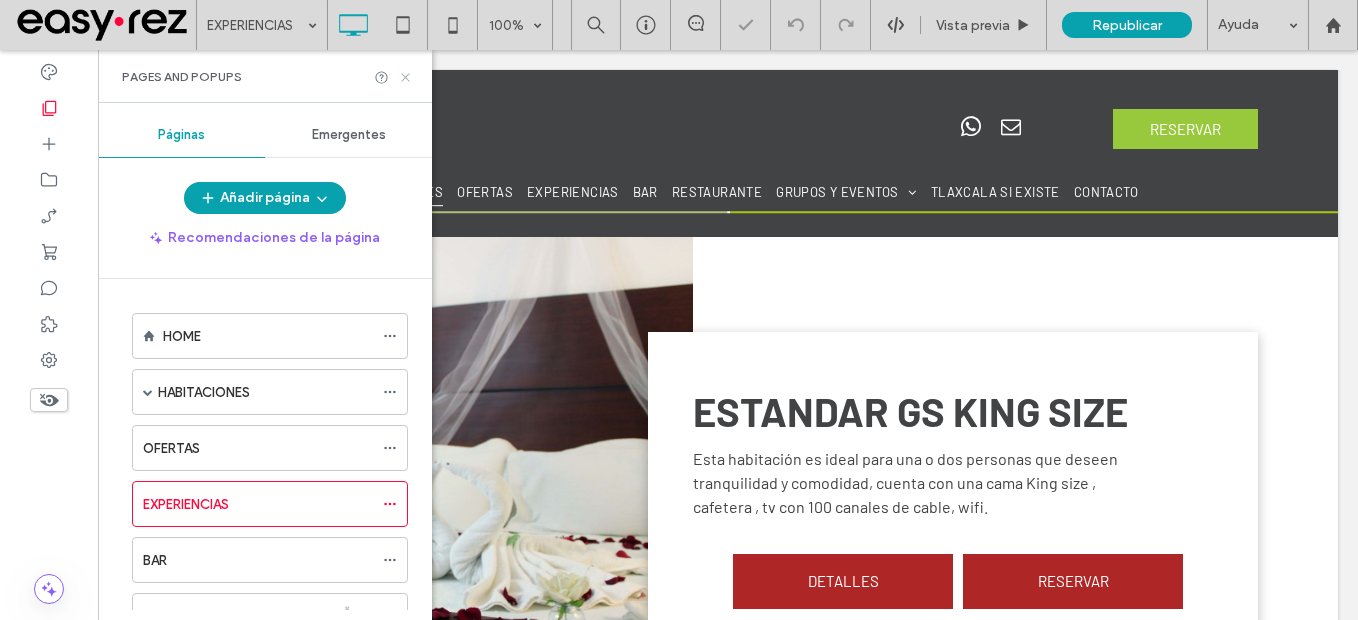 click 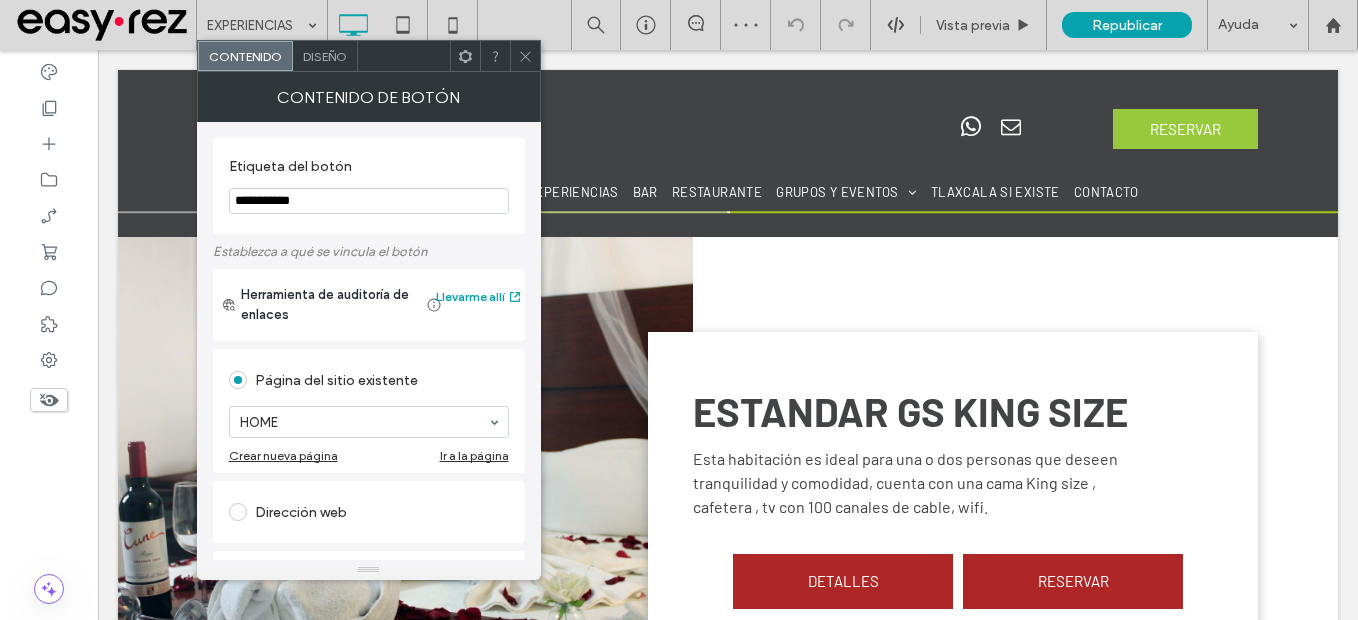 click on "**********" at bounding box center [369, 201] 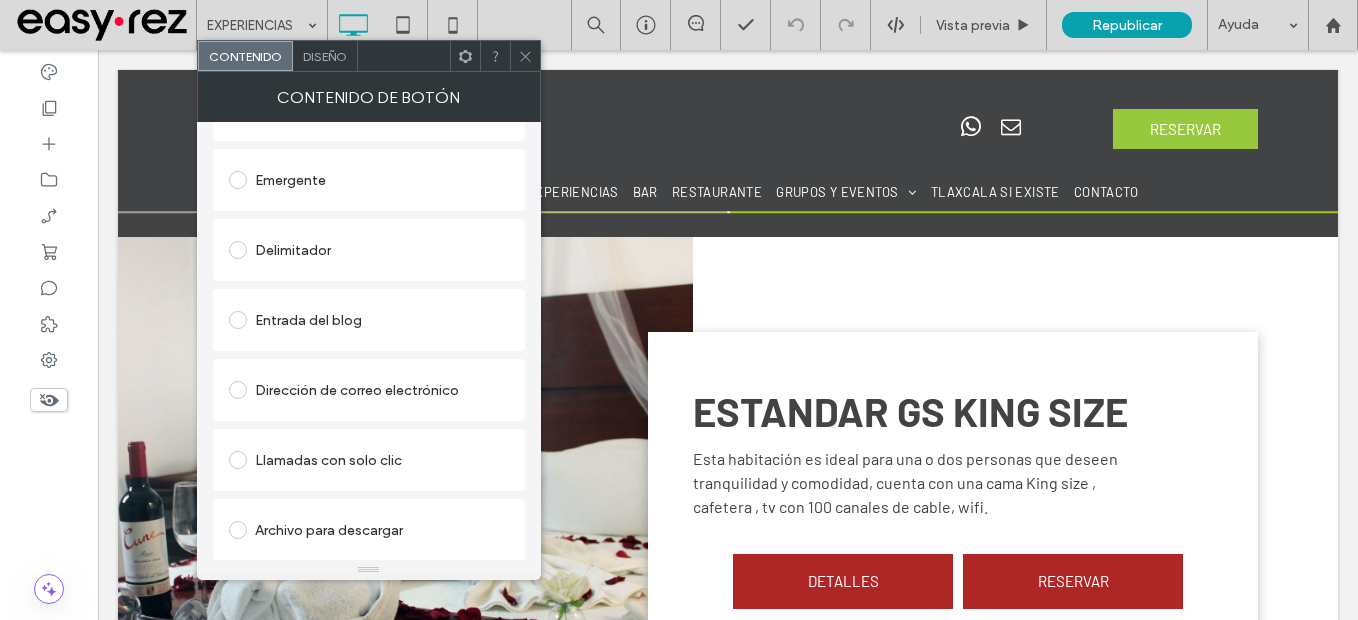 scroll, scrollTop: 404, scrollLeft: 0, axis: vertical 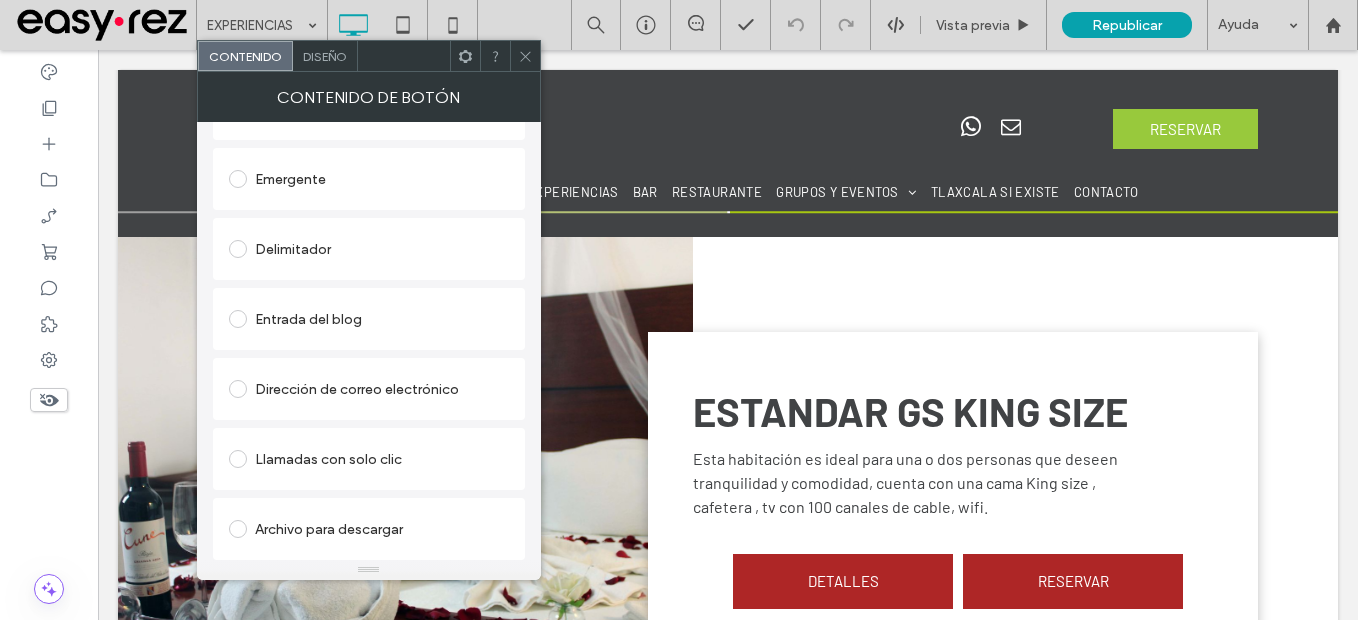 type on "********" 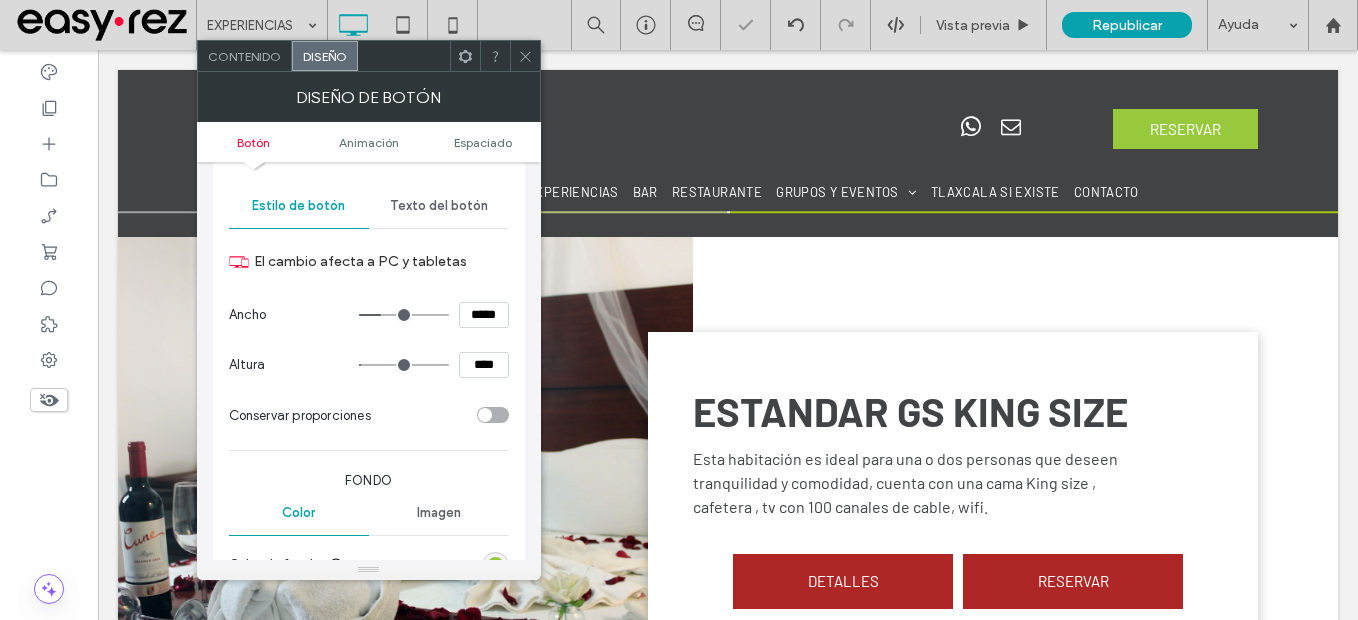 scroll, scrollTop: 200, scrollLeft: 0, axis: vertical 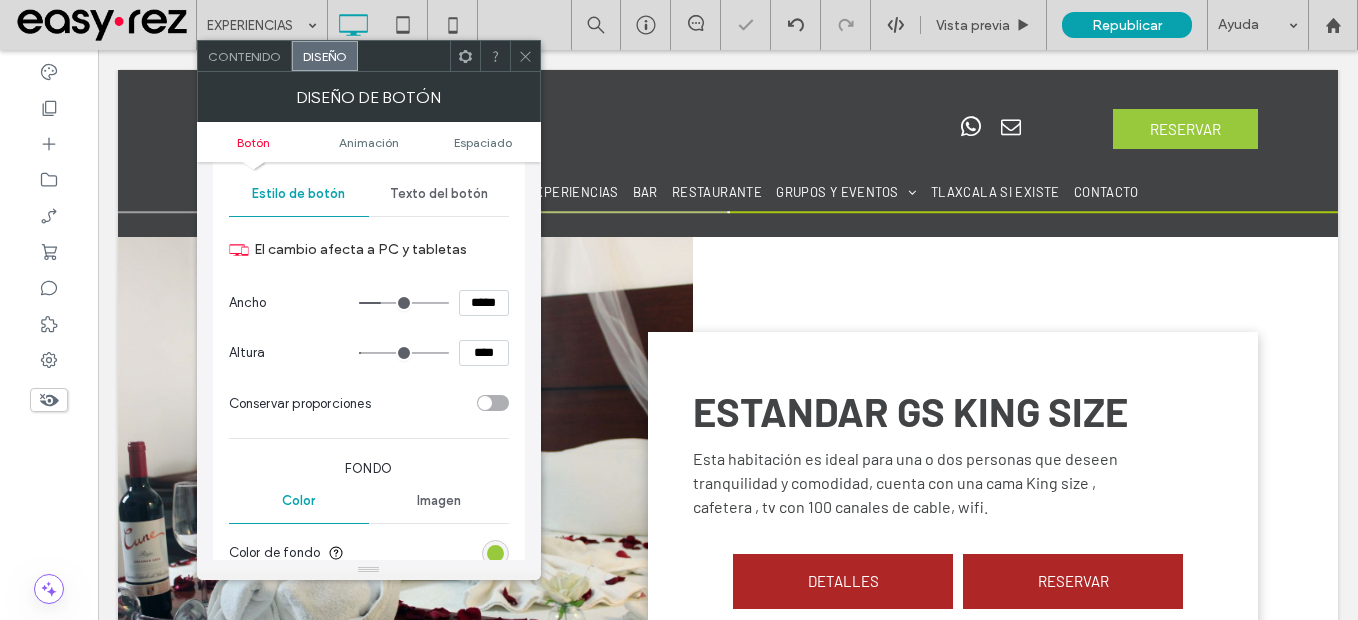 click on "*****" at bounding box center [484, 303] 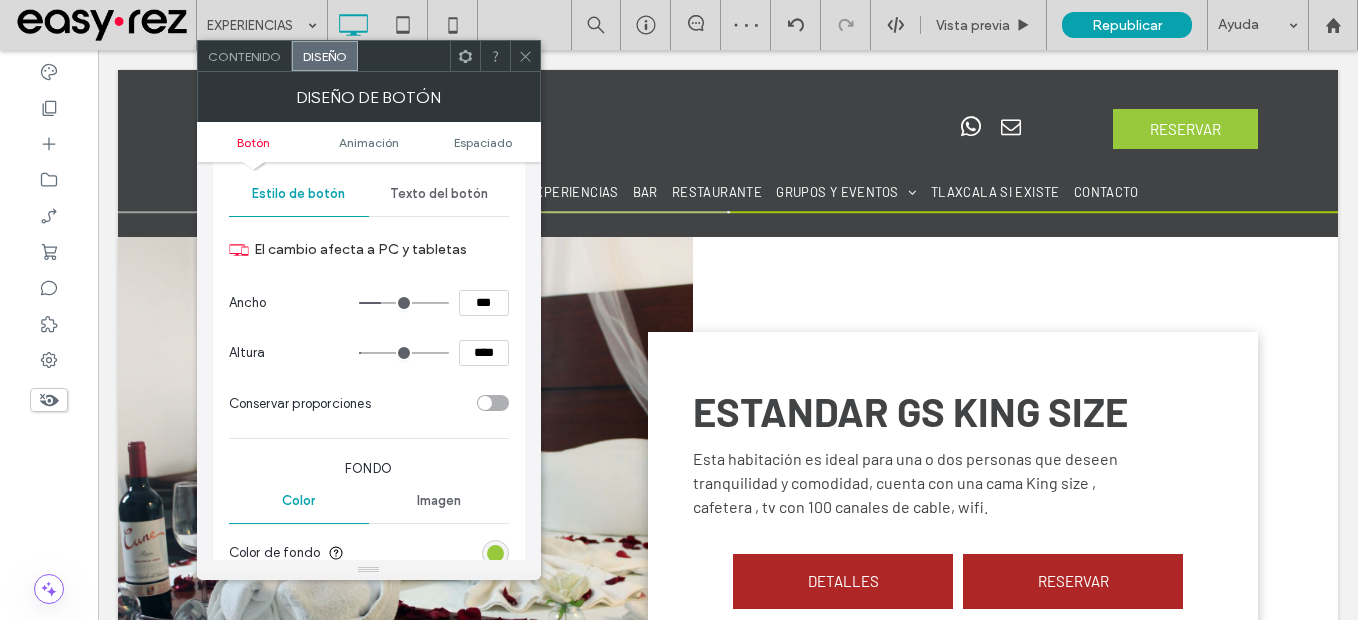 type on "*****" 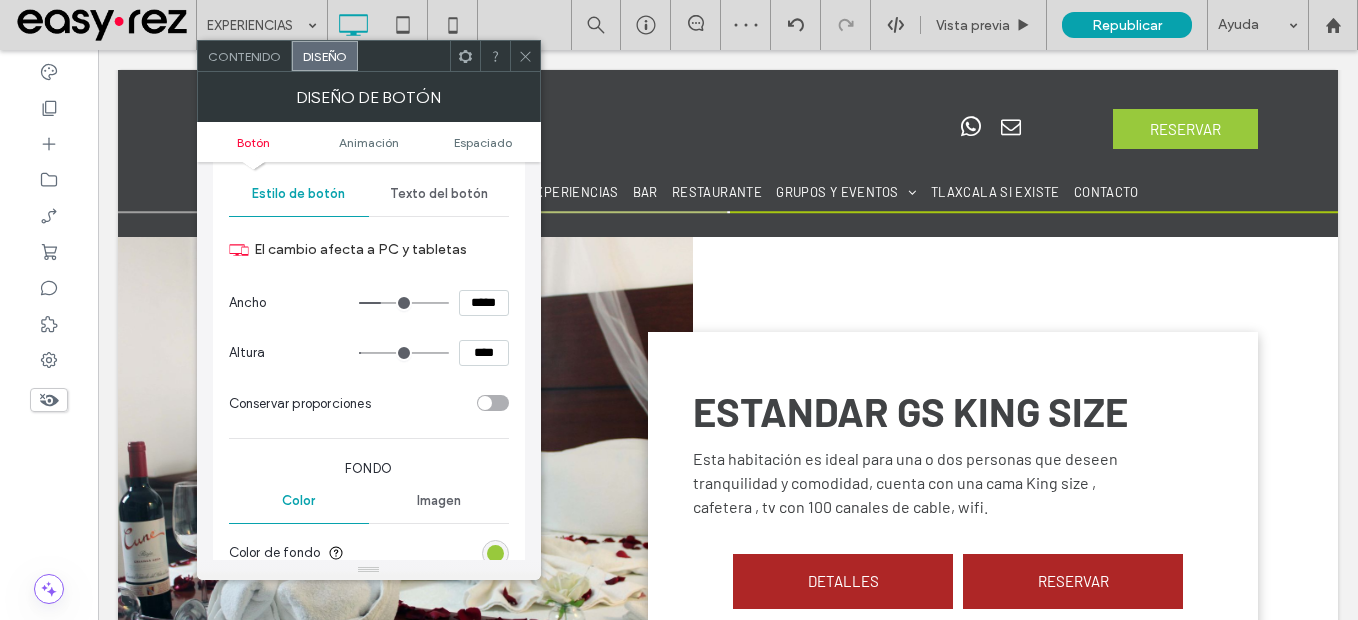 type on "***" 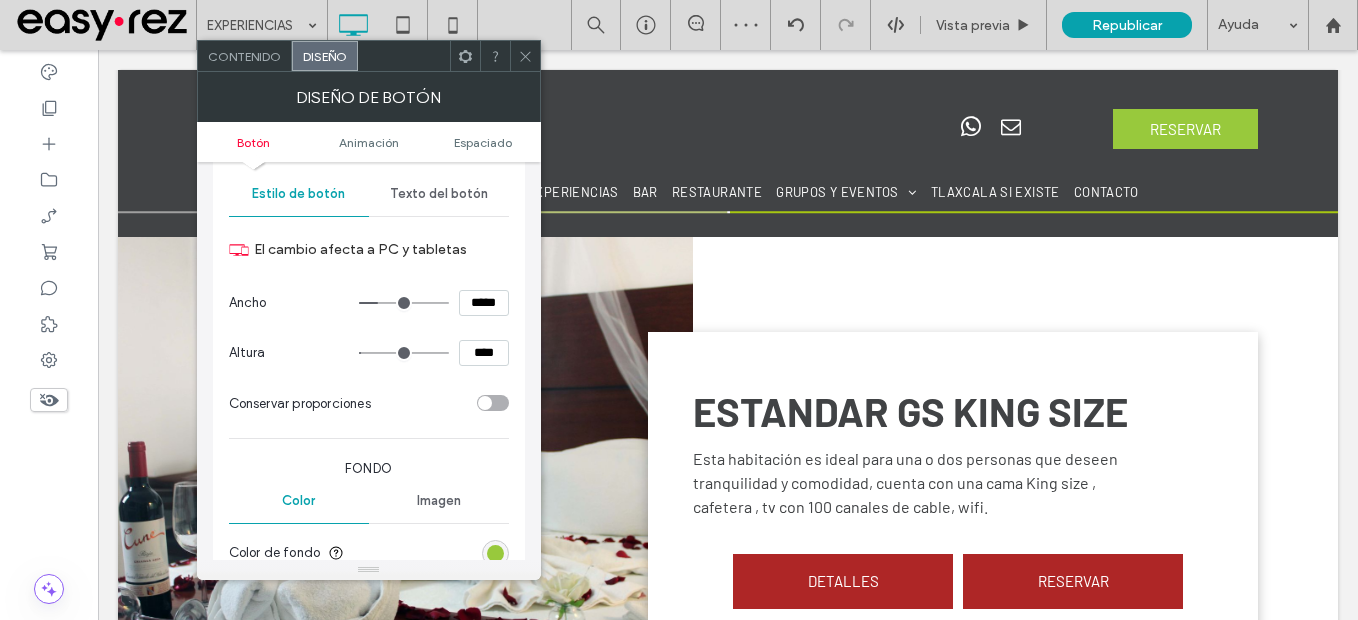 click on "Contenido" at bounding box center [244, 56] 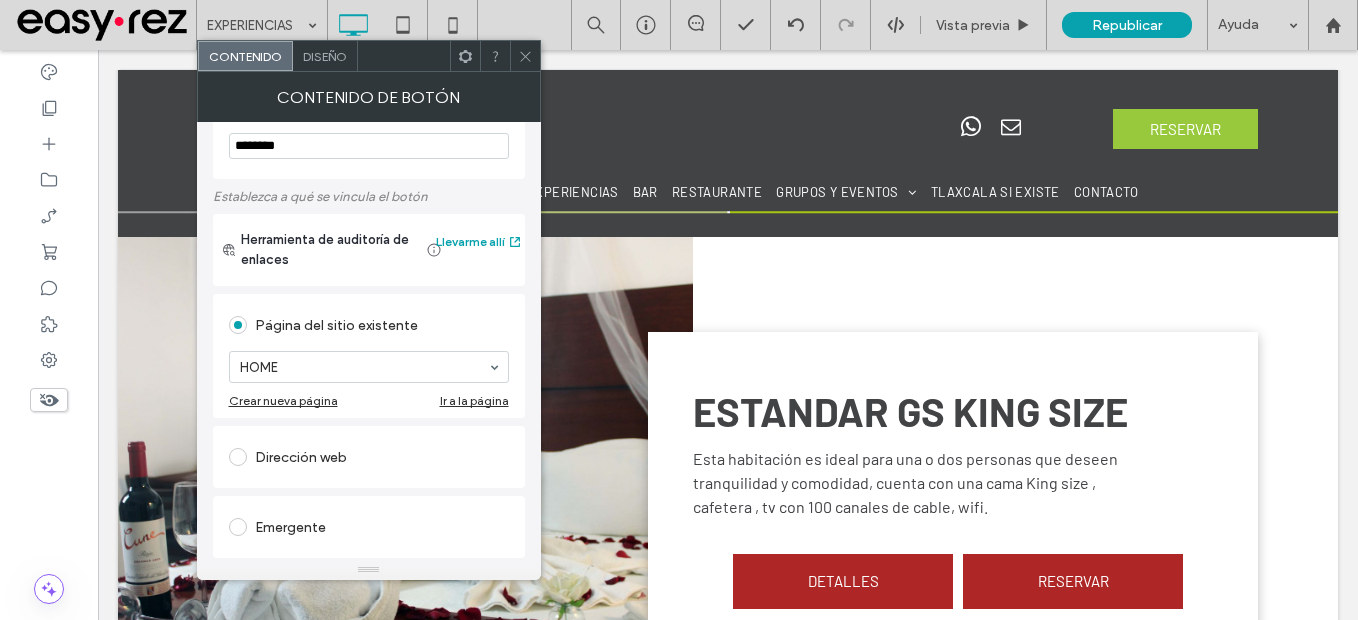 scroll, scrollTop: 100, scrollLeft: 0, axis: vertical 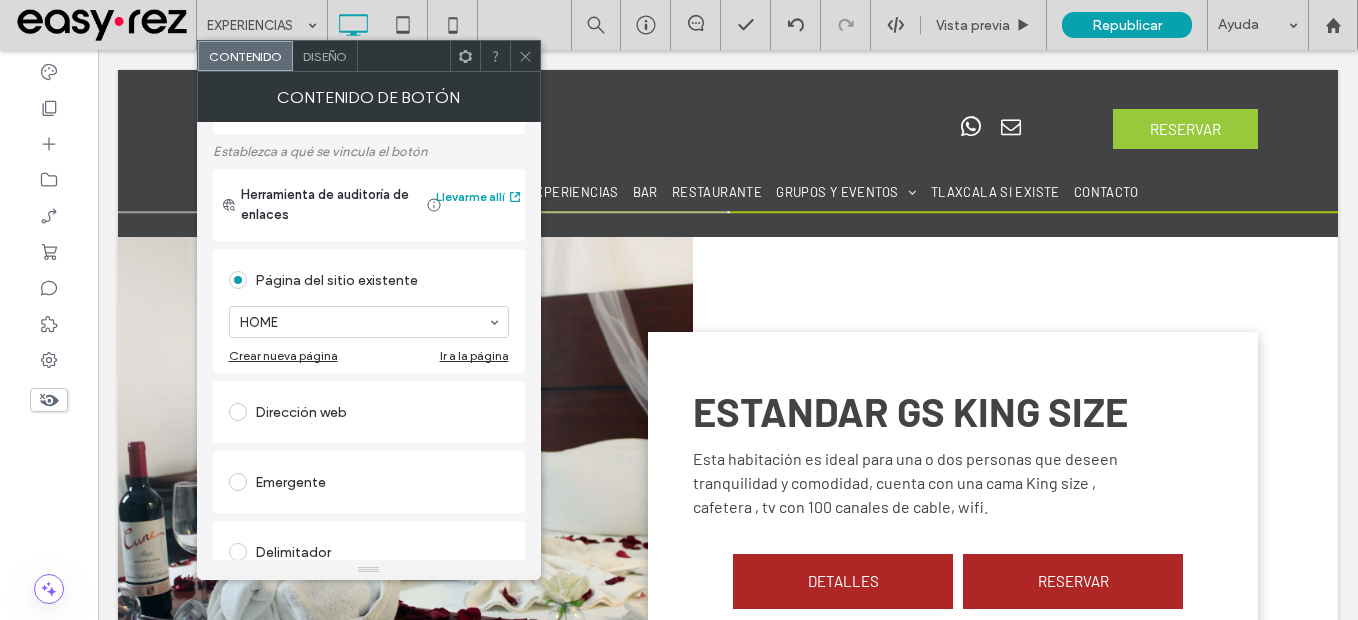 click on "Dirección web" at bounding box center (369, 412) 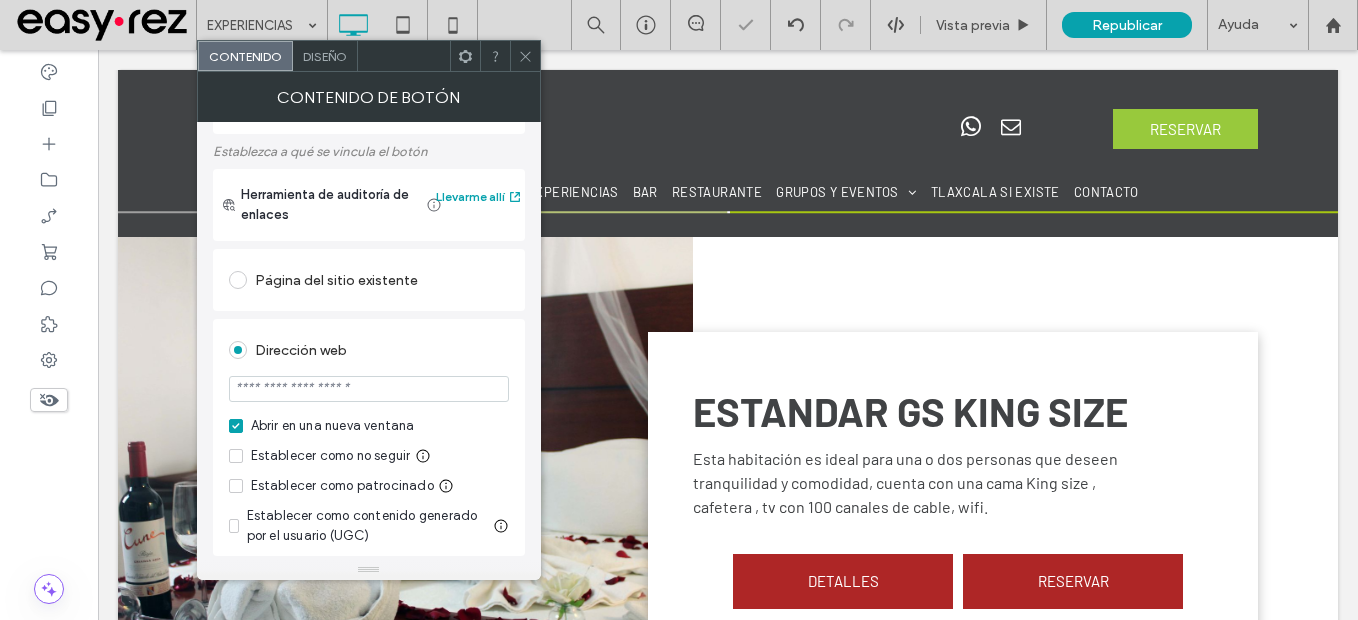 click at bounding box center [369, 389] 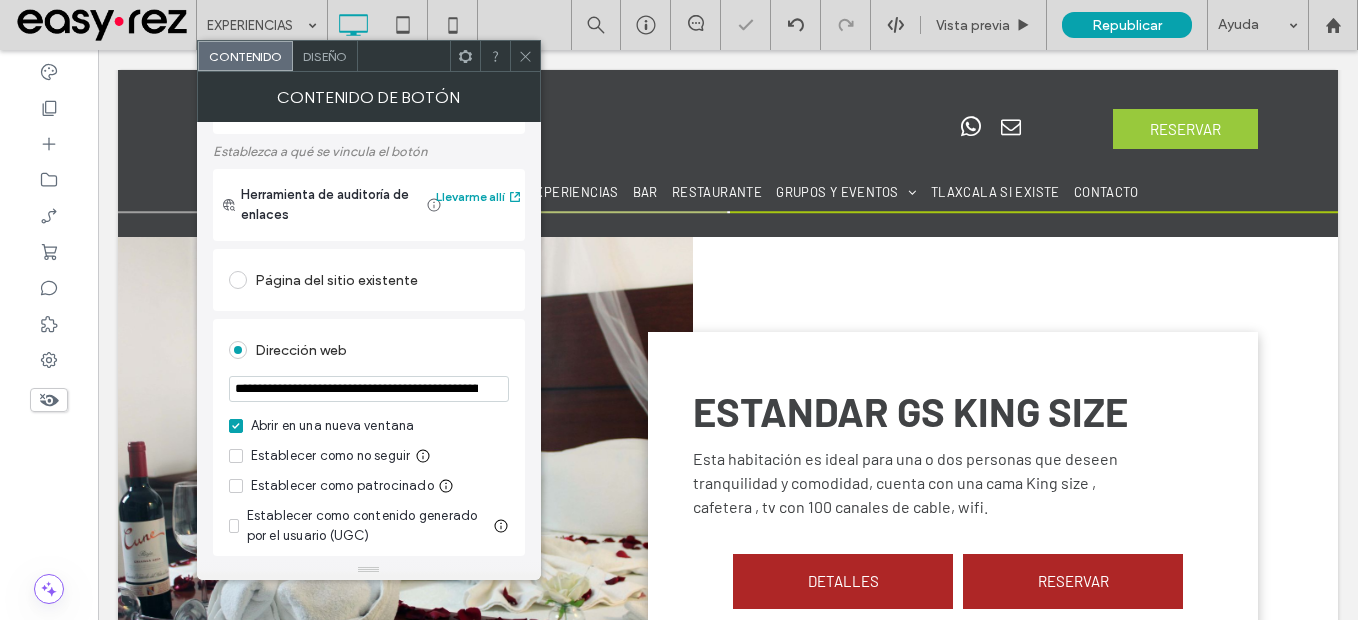 scroll, scrollTop: 0, scrollLeft: 354, axis: horizontal 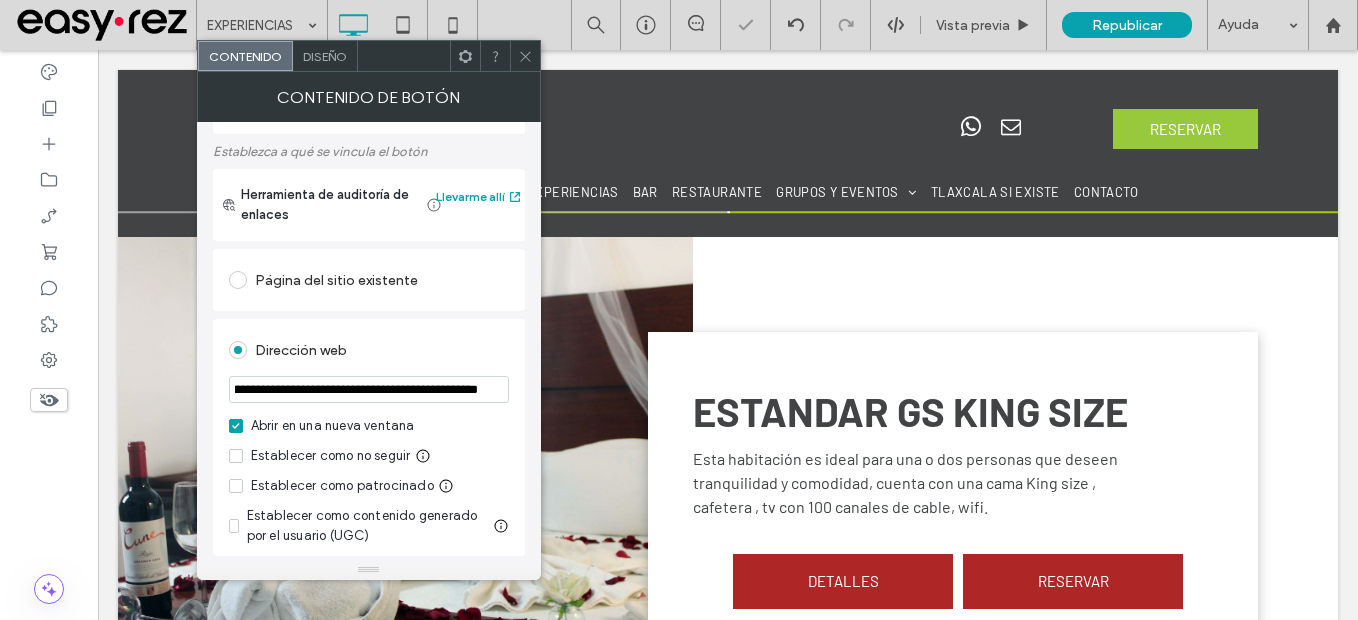 type on "**********" 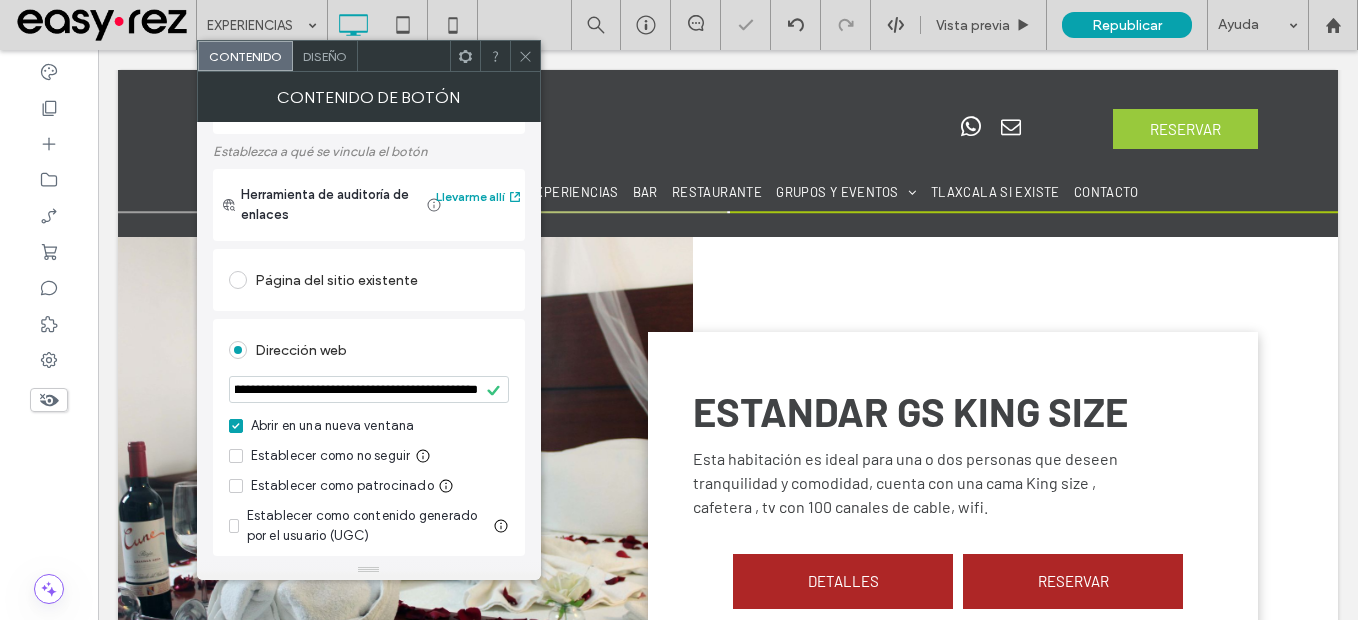 click on "Dirección web" at bounding box center [369, 350] 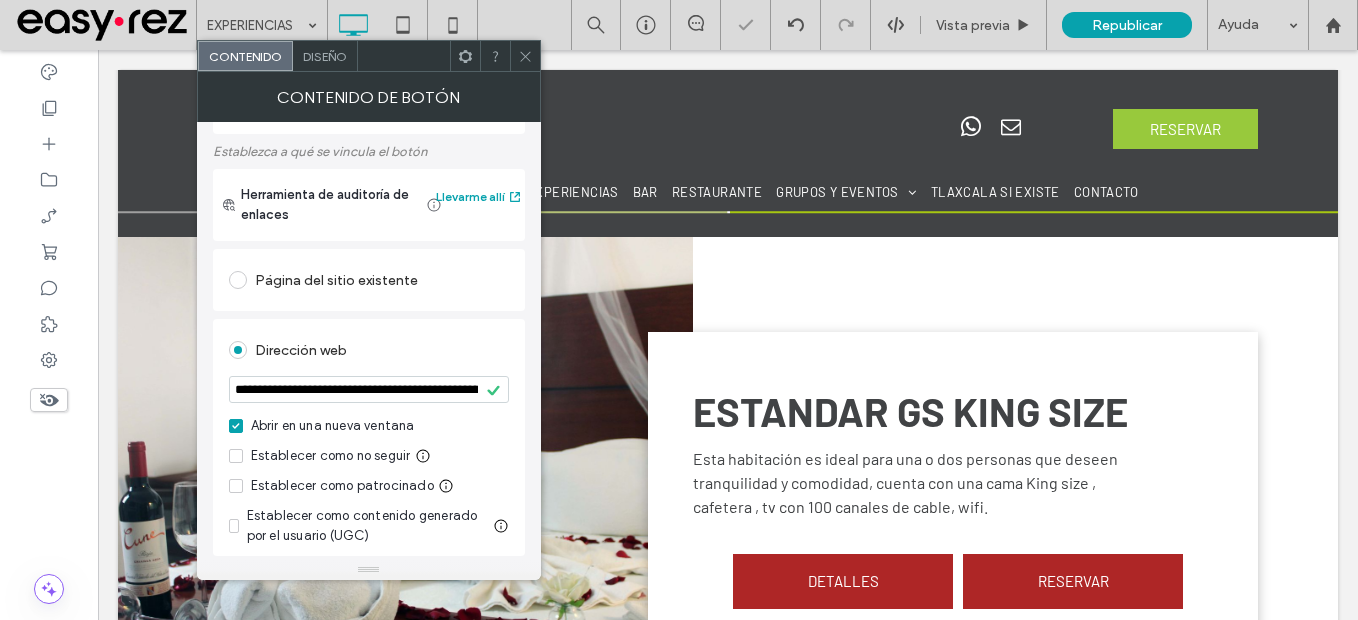 click 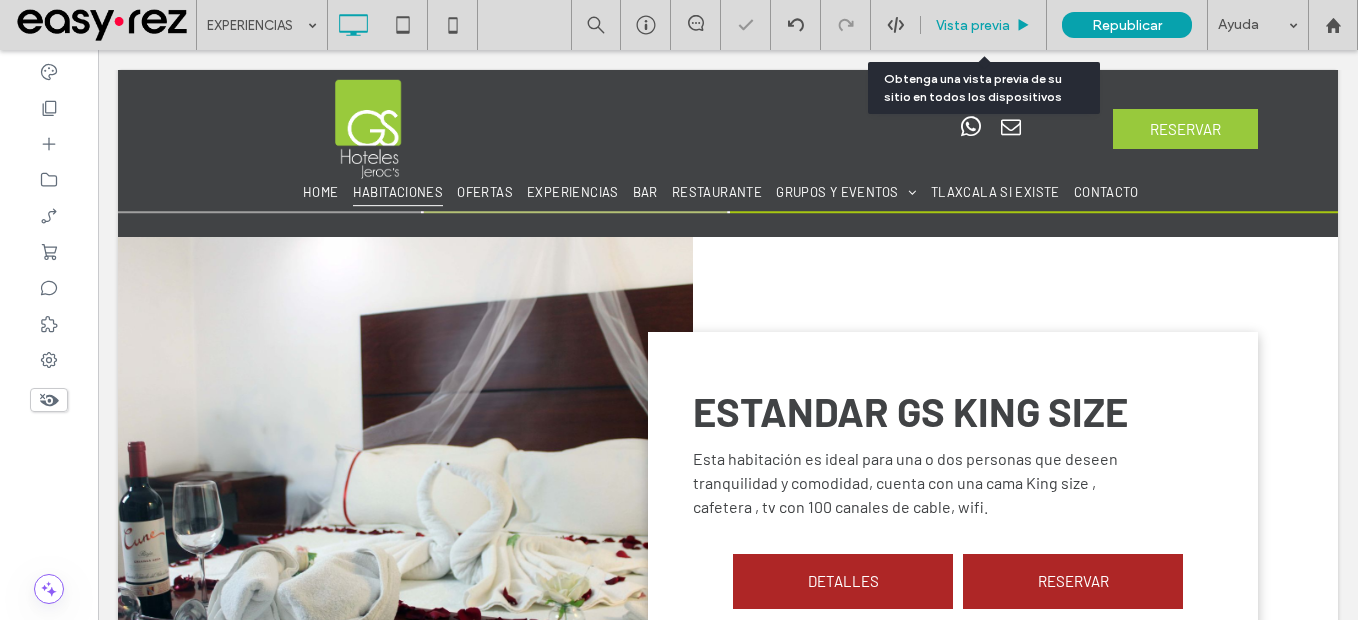 click on "Vista previa" at bounding box center [973, 25] 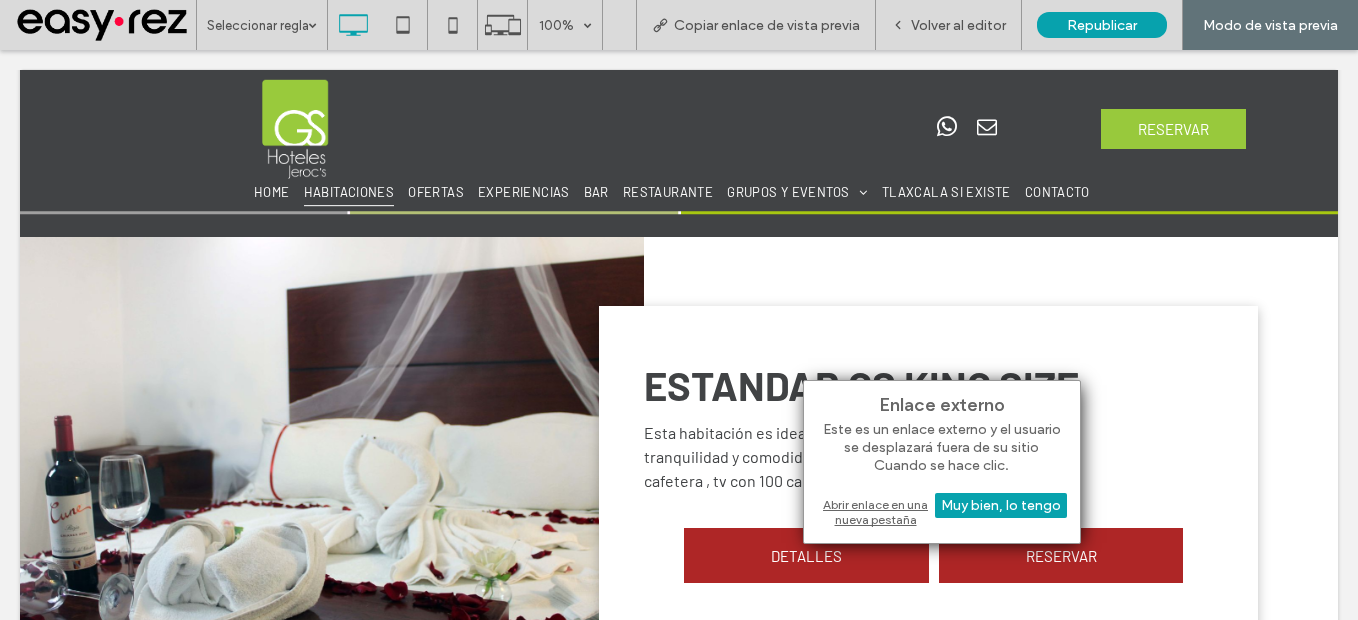 click on "Abrir enlace en una nueva pestaña" at bounding box center [942, 512] 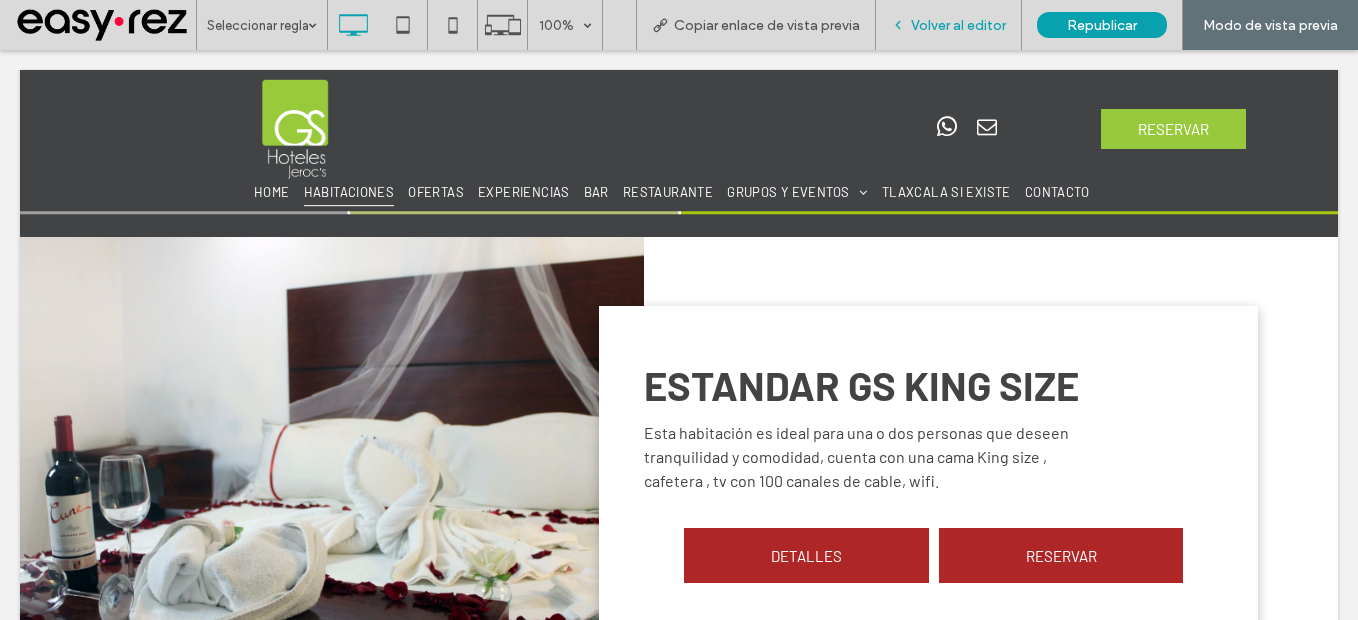 click on "Volver al editor" at bounding box center (958, 25) 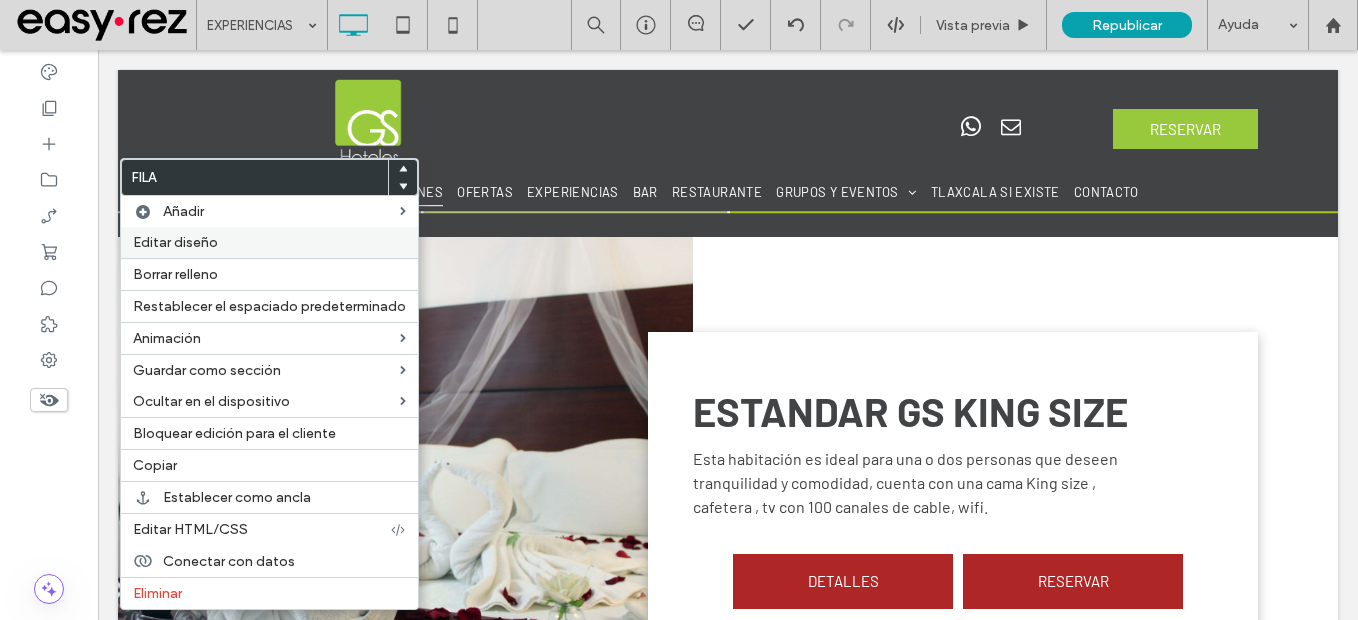 click on "Editar diseño" at bounding box center (269, 242) 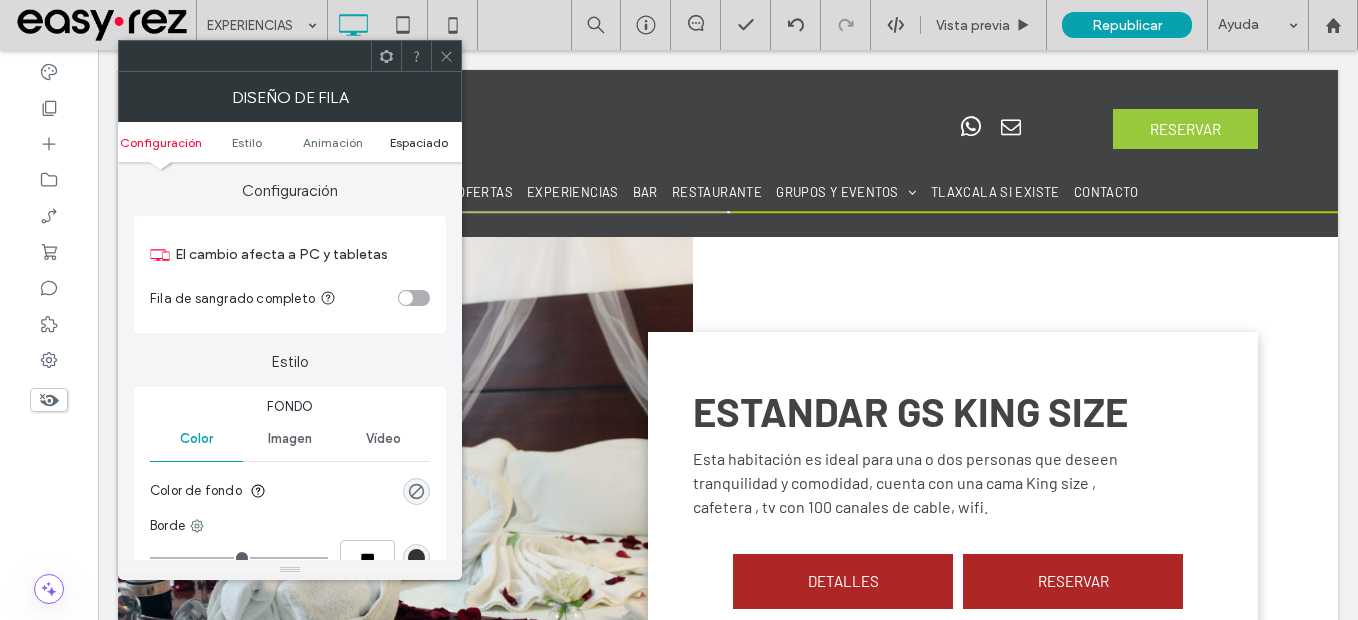 click on "Espaciado" at bounding box center (419, 142) 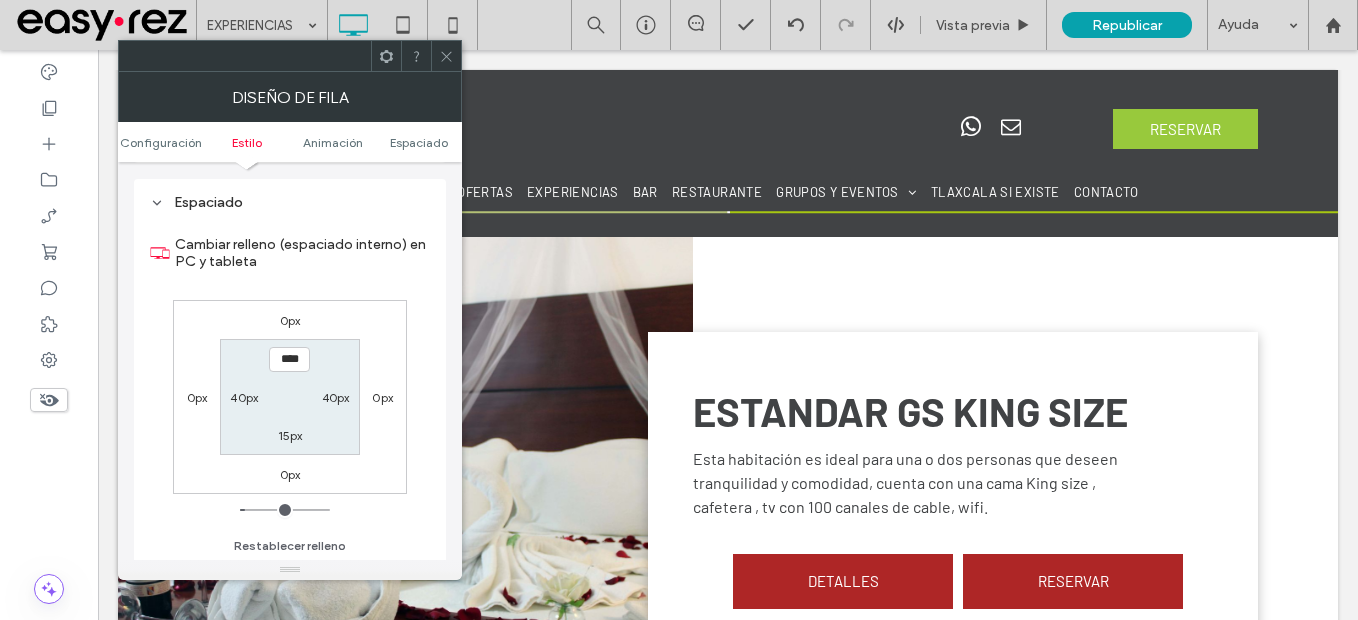 scroll, scrollTop: 565, scrollLeft: 0, axis: vertical 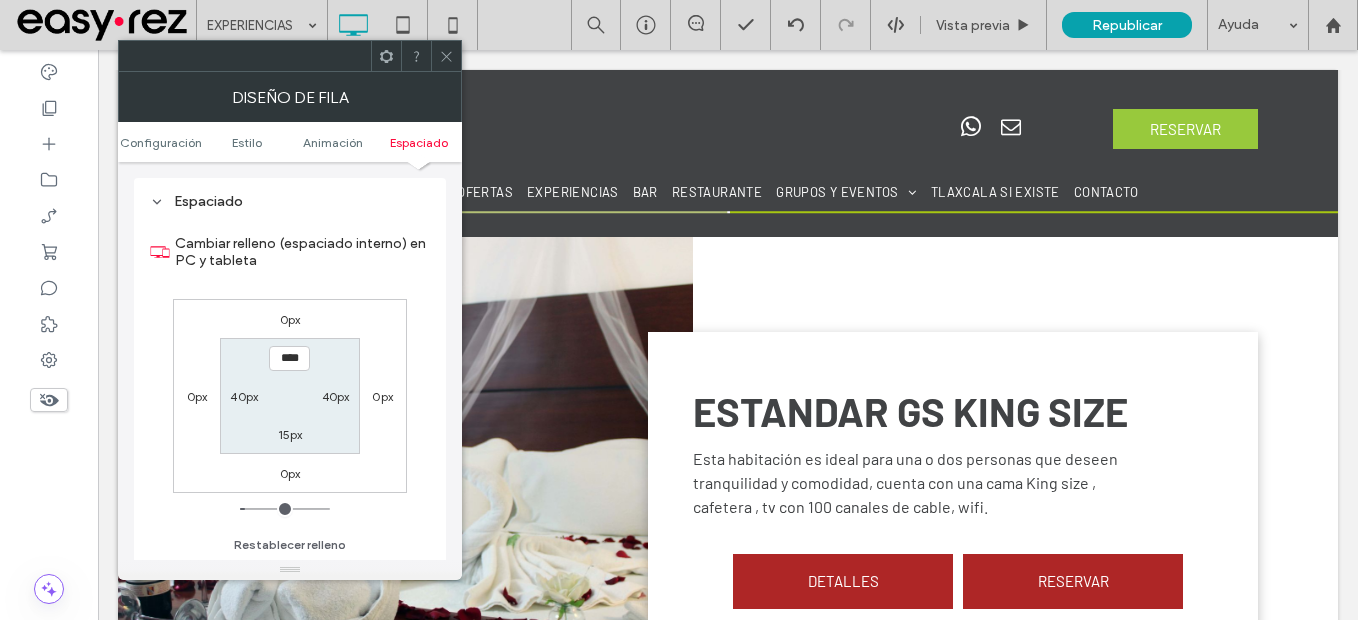 click on "15px" at bounding box center (290, 434) 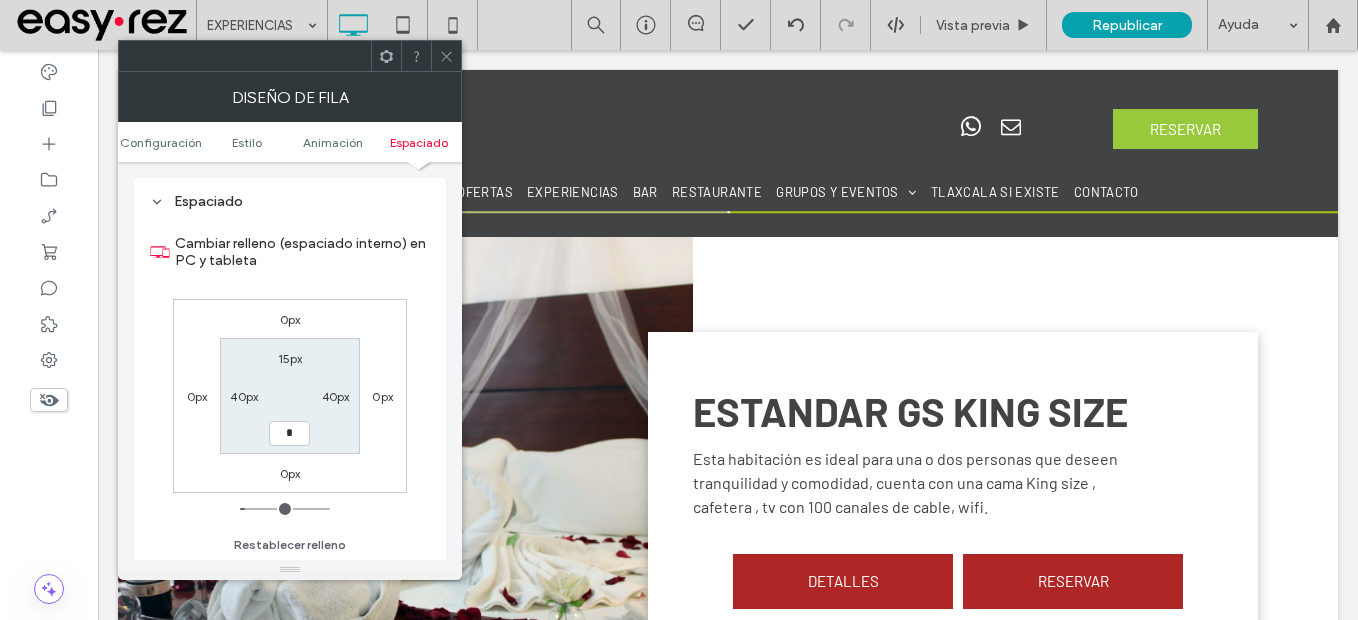 type on "*" 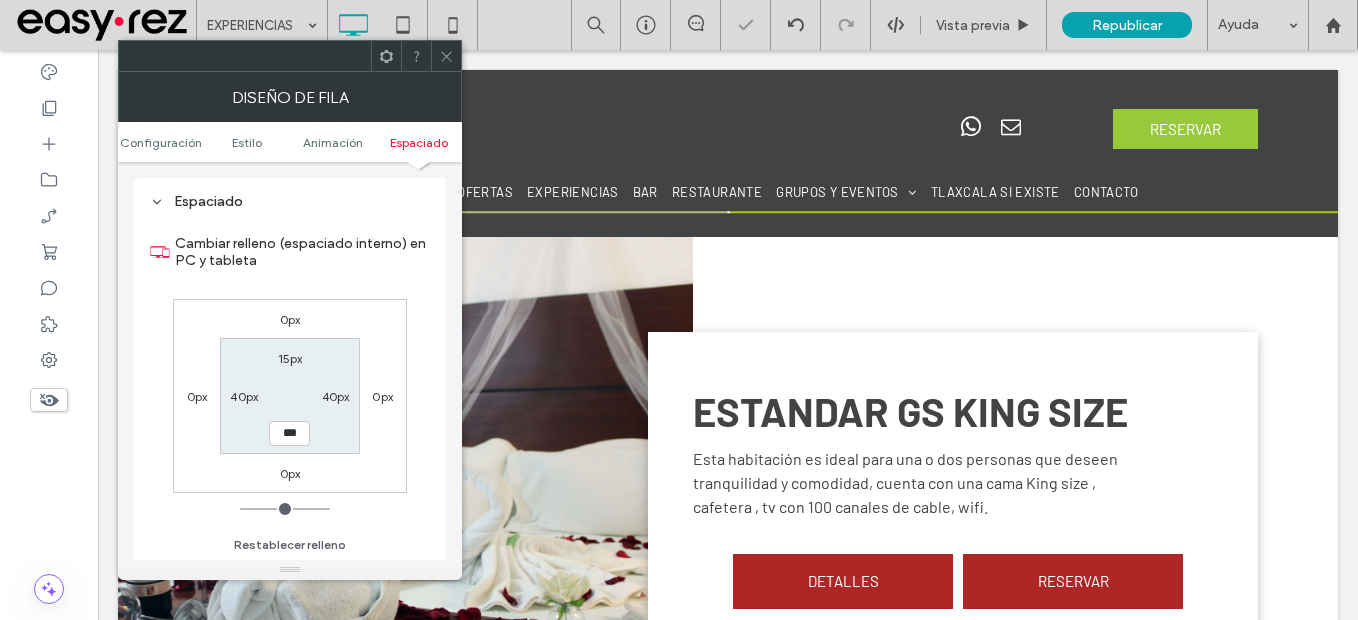 click 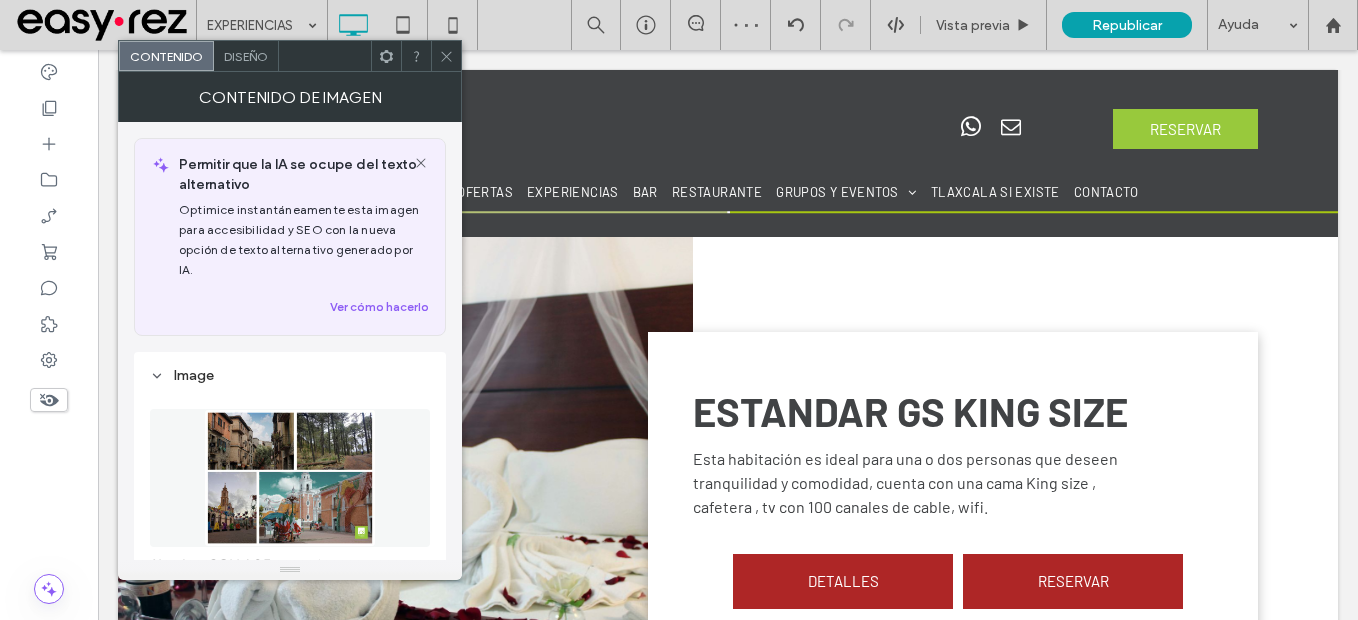click on "Diseño" at bounding box center (246, 56) 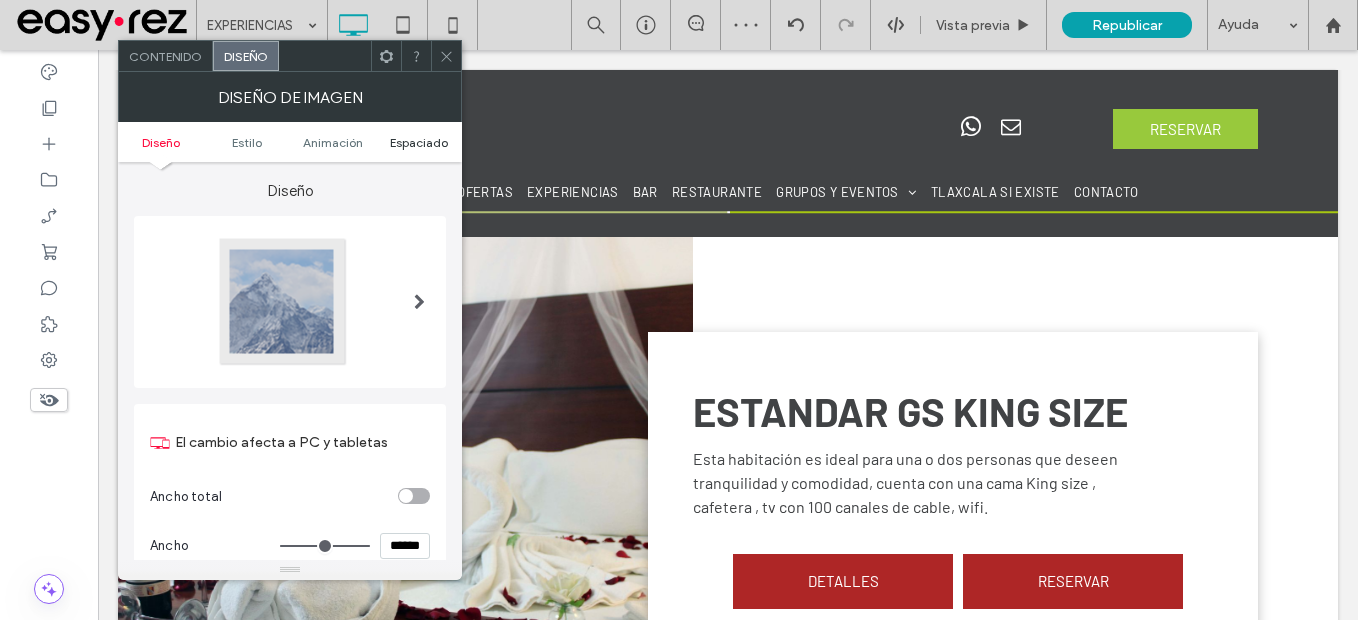 click on "Espaciado" at bounding box center (419, 142) 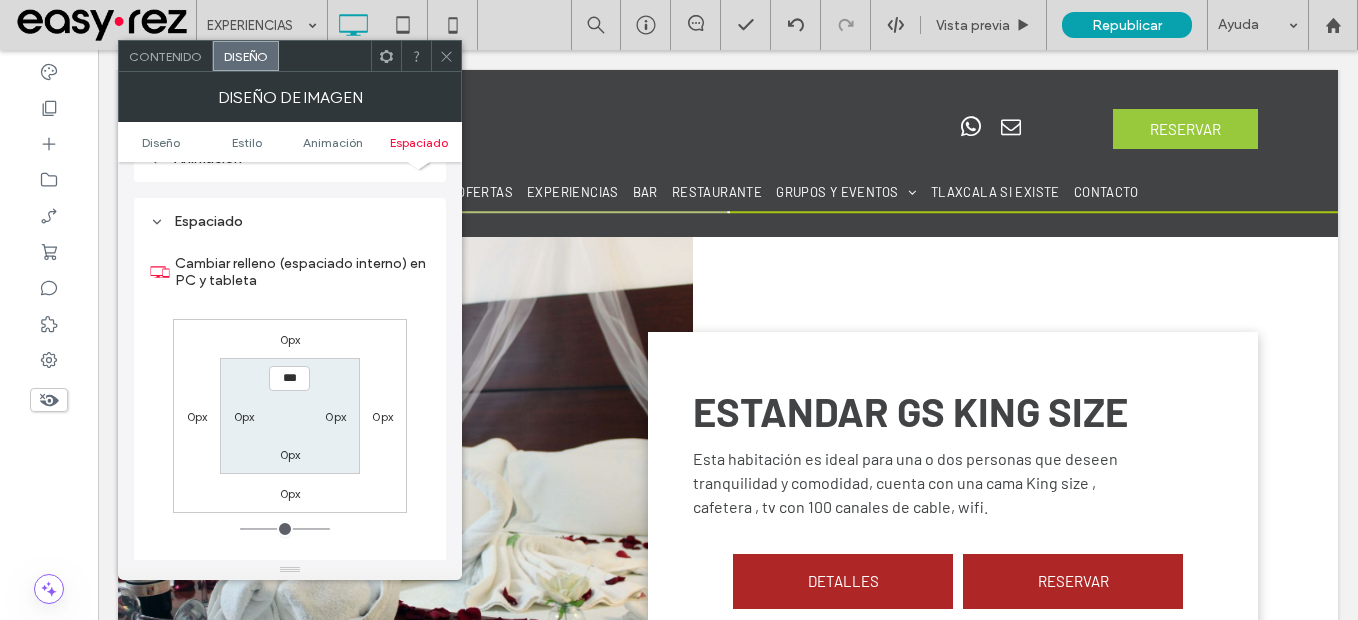 scroll, scrollTop: 1006, scrollLeft: 0, axis: vertical 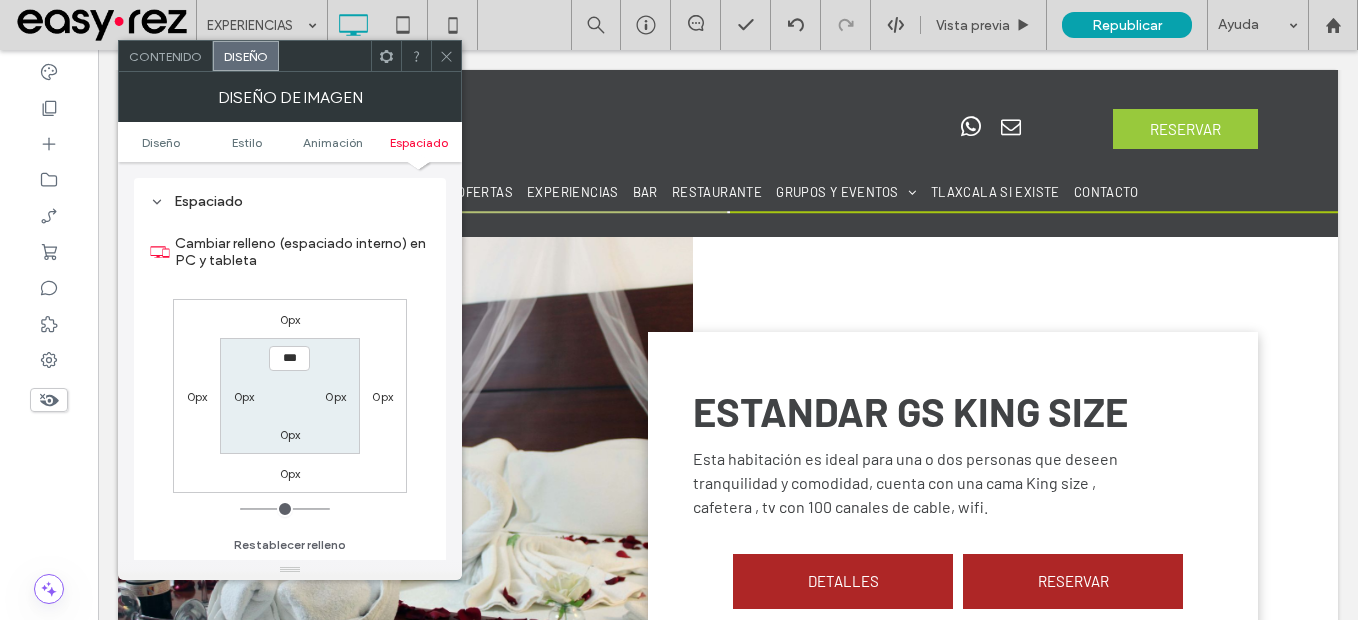 drag, startPoint x: 447, startPoint y: 59, endPoint x: 446, endPoint y: 89, distance: 30.016663 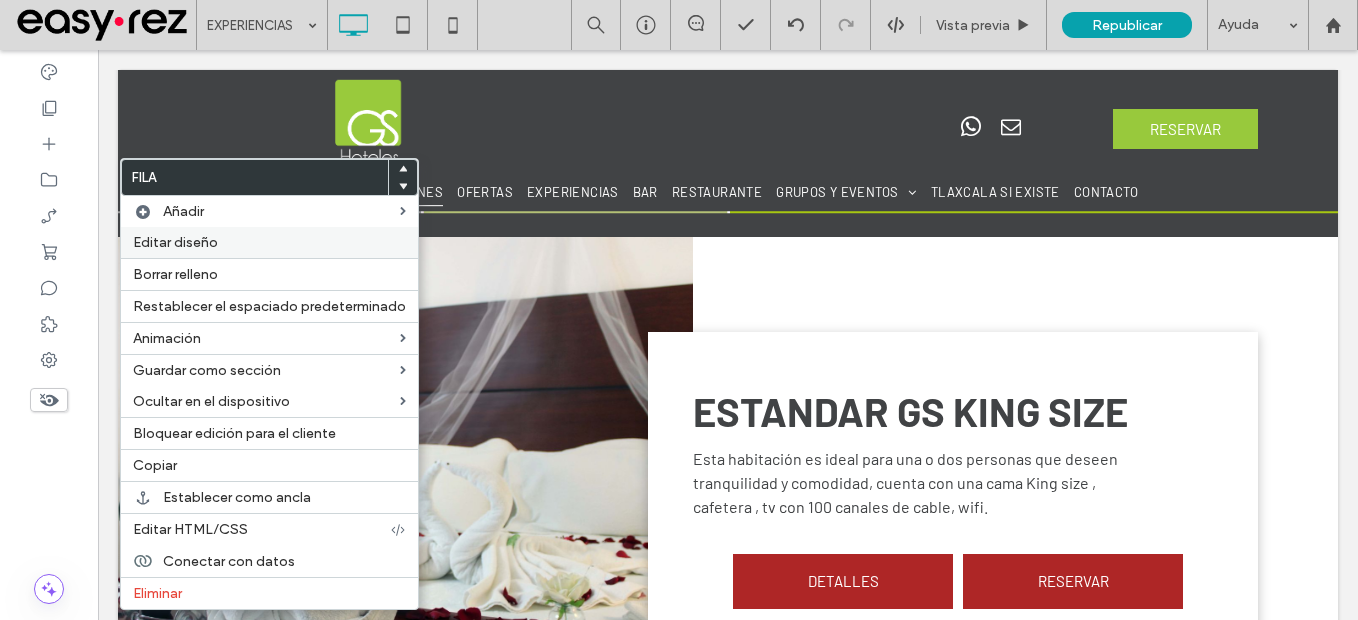 click on "Editar diseño" at bounding box center (175, 242) 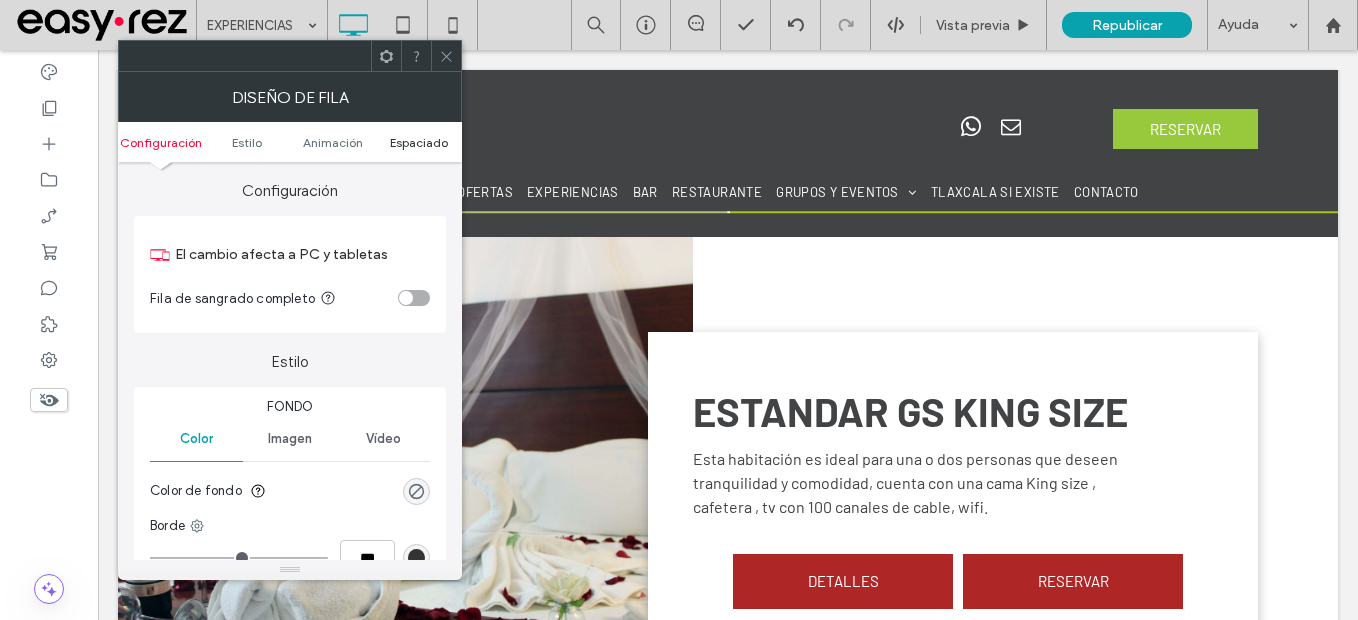 click on "Espaciado" at bounding box center [419, 142] 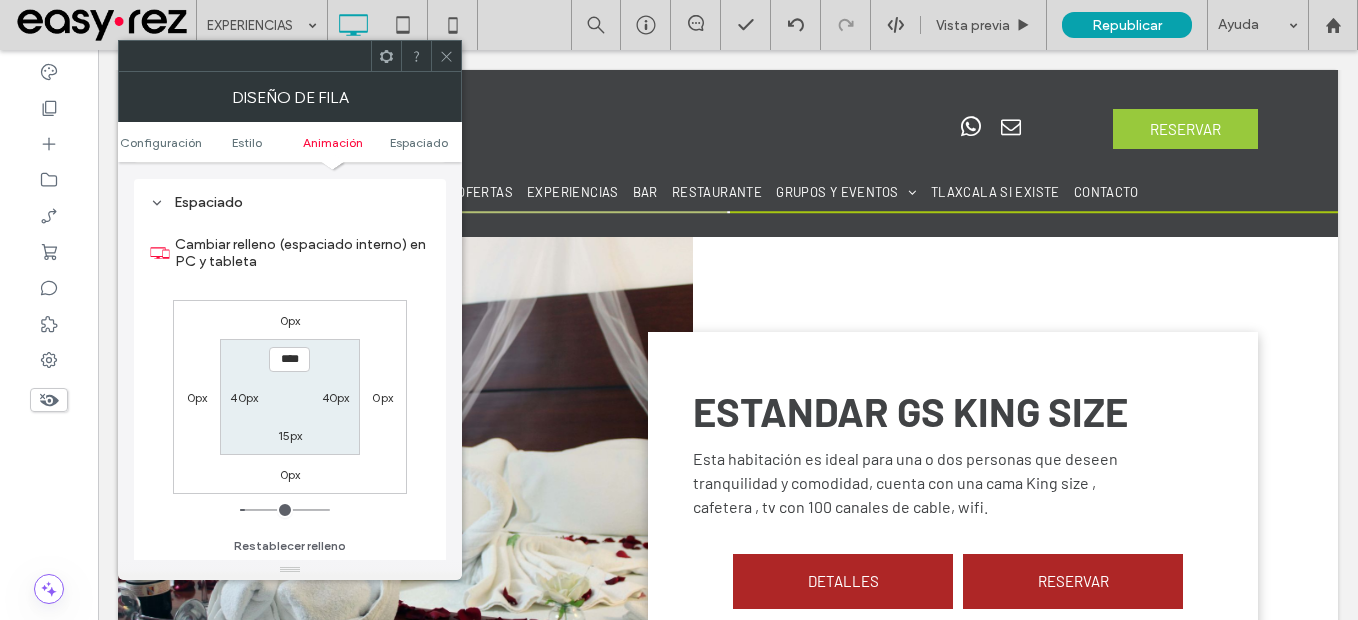 scroll, scrollTop: 565, scrollLeft: 0, axis: vertical 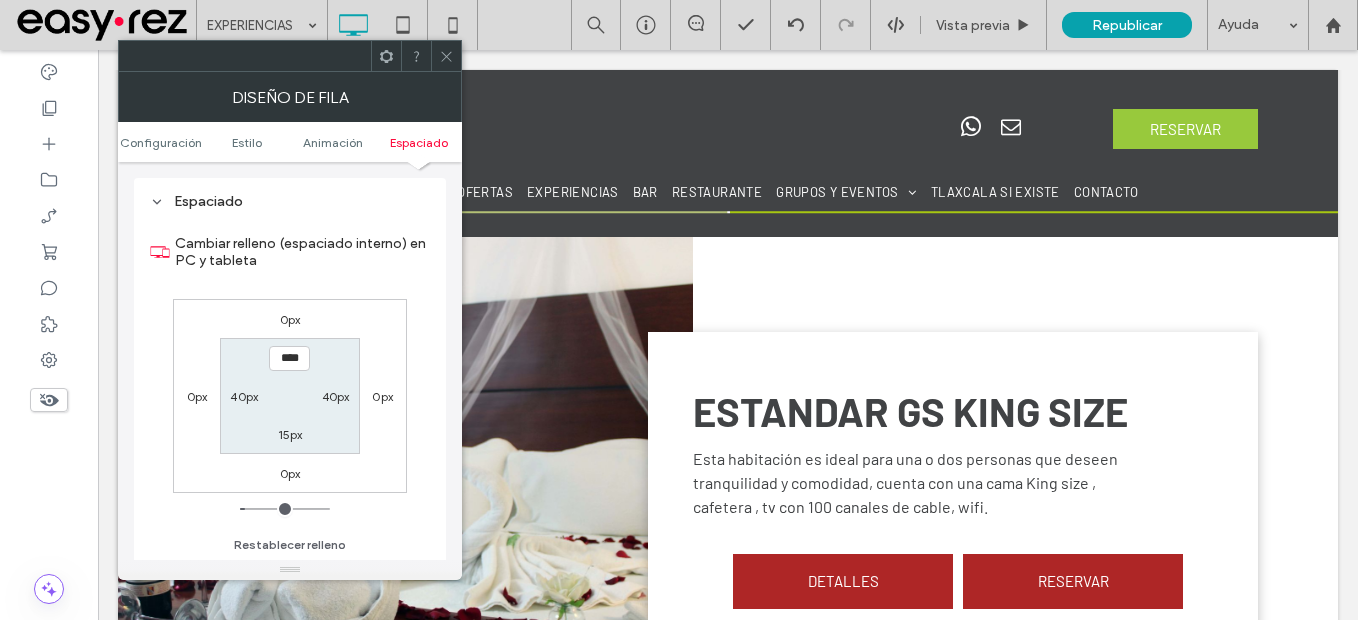 click on "0px 0px 0px 0px **** 40px 15px 40px" at bounding box center [290, 396] 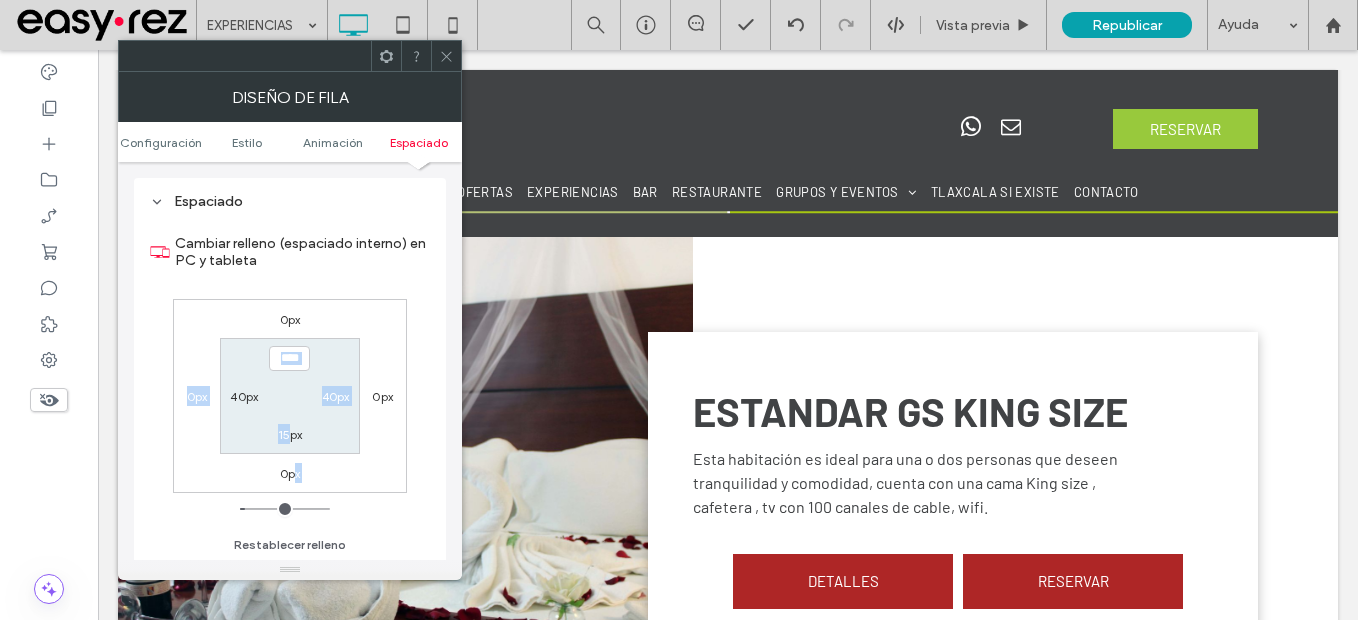 click on "0px" at bounding box center [290, 473] 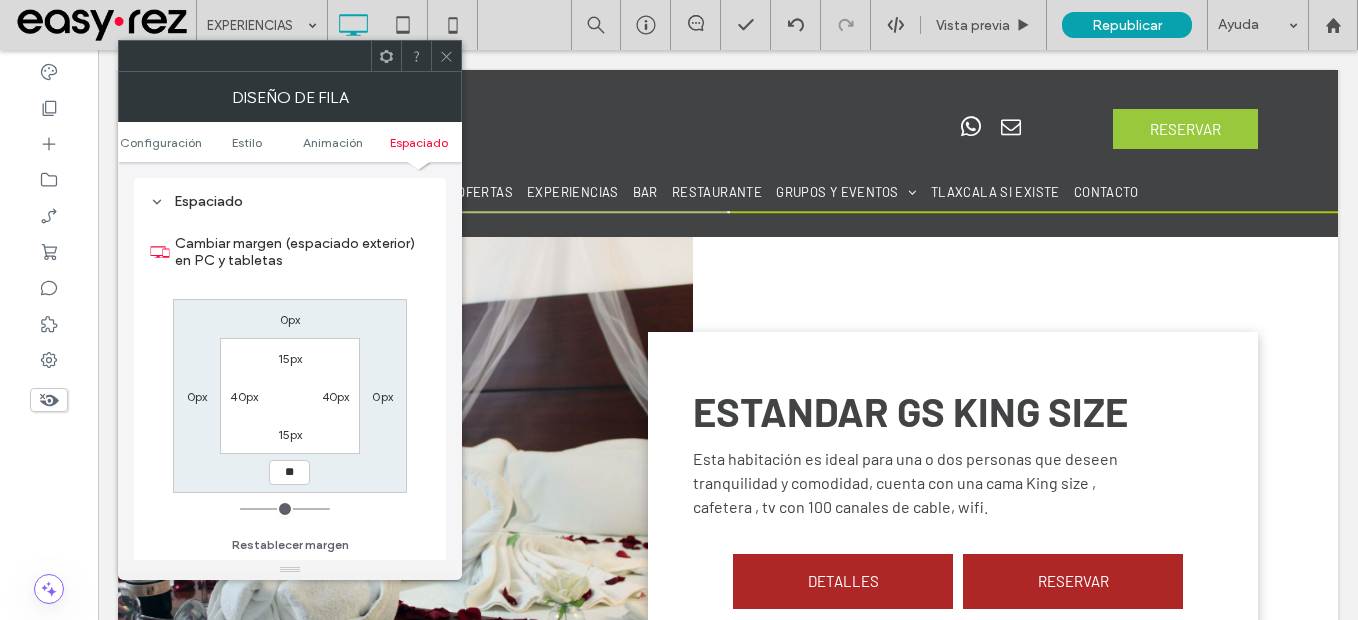 type on "**" 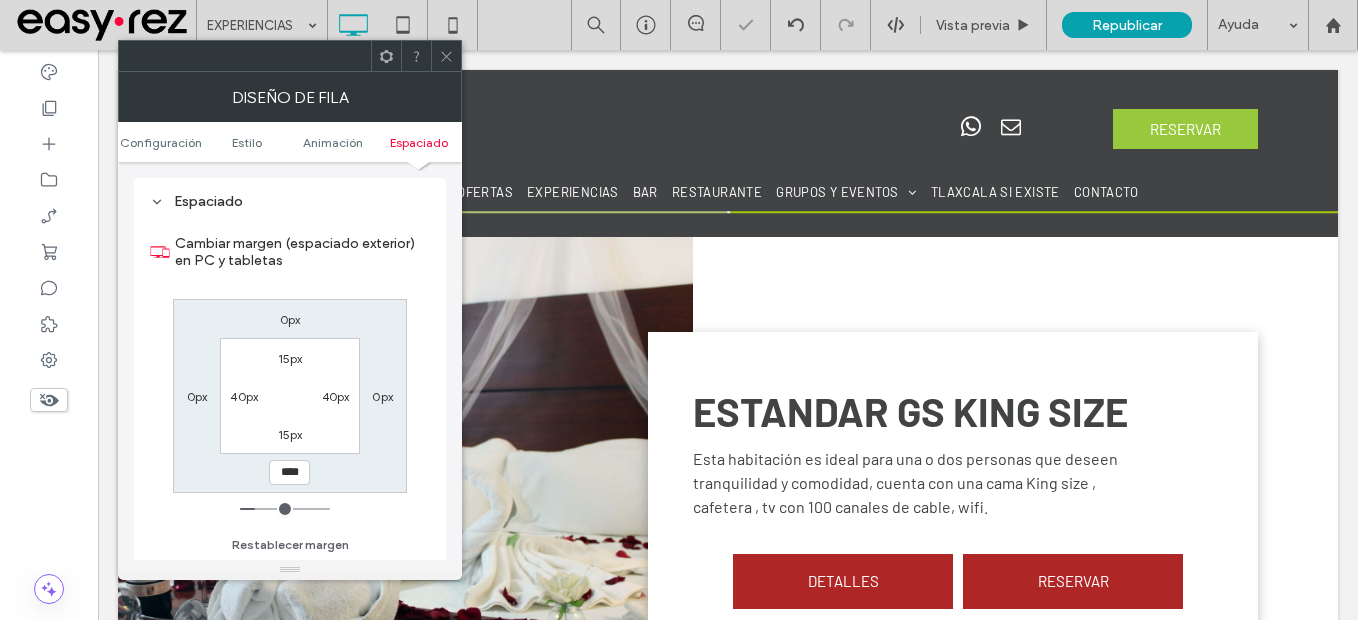drag, startPoint x: 450, startPoint y: 56, endPoint x: 943, endPoint y: 29, distance: 493.7388 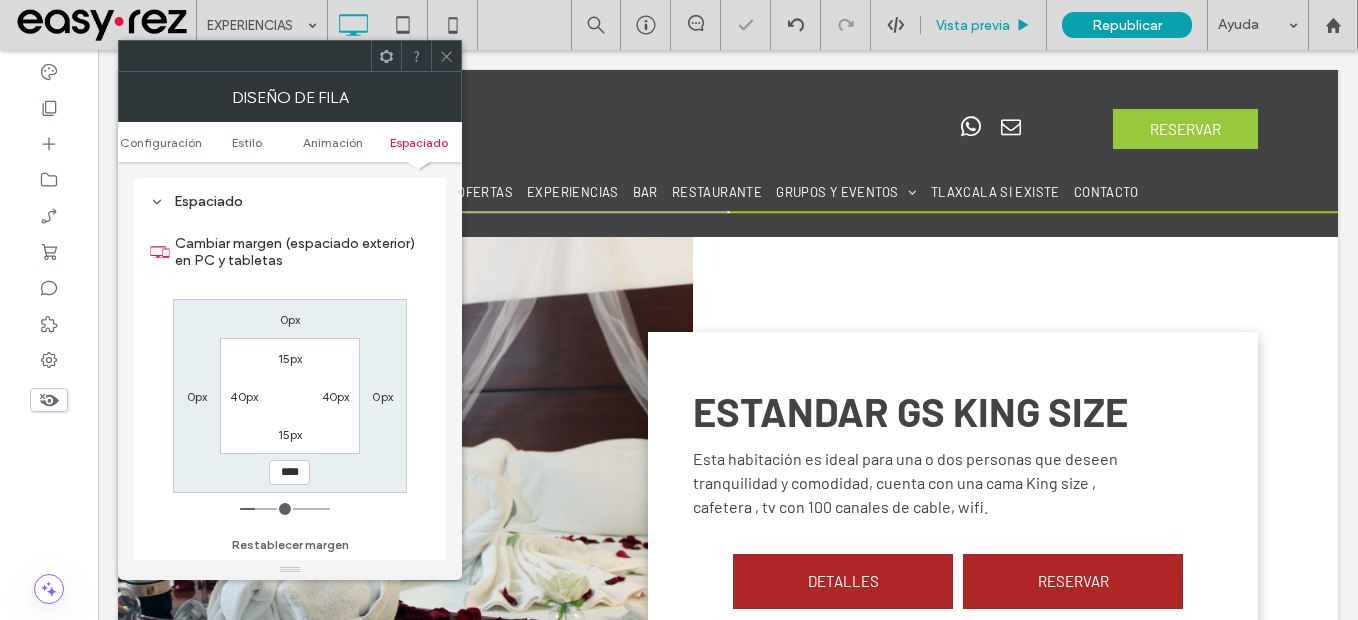 click 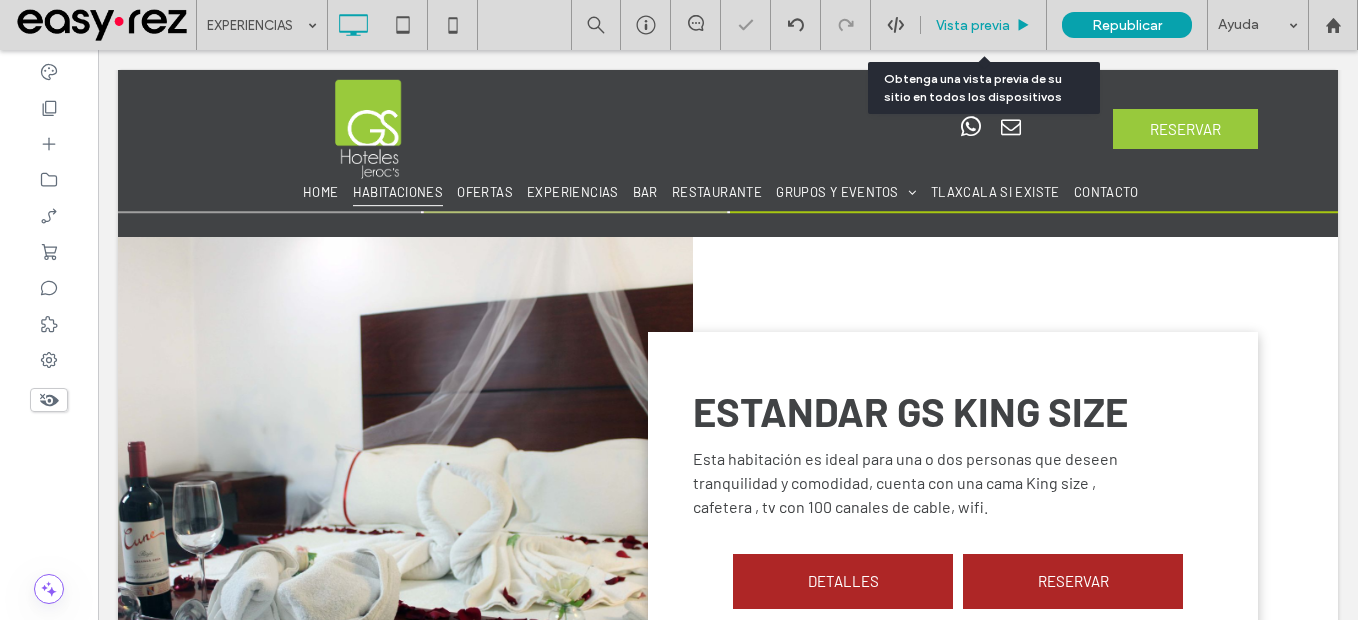 click on "Vista previa" at bounding box center (973, 25) 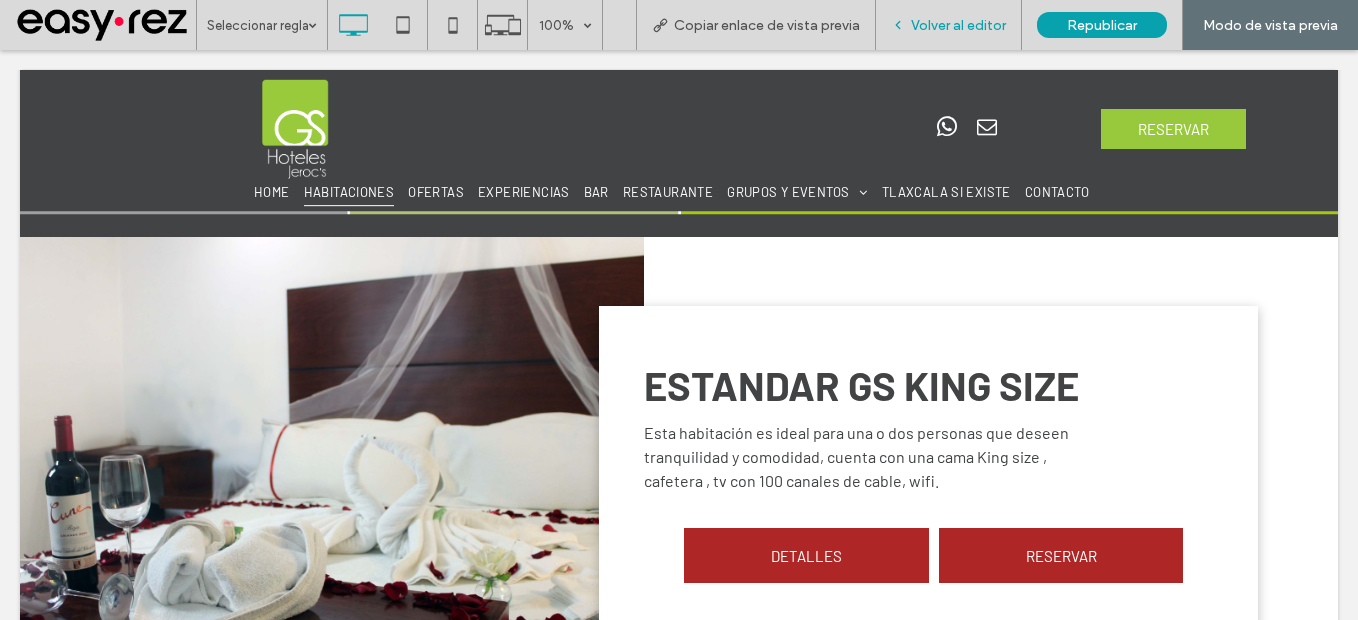 click on "Volver al editor" at bounding box center [949, 25] 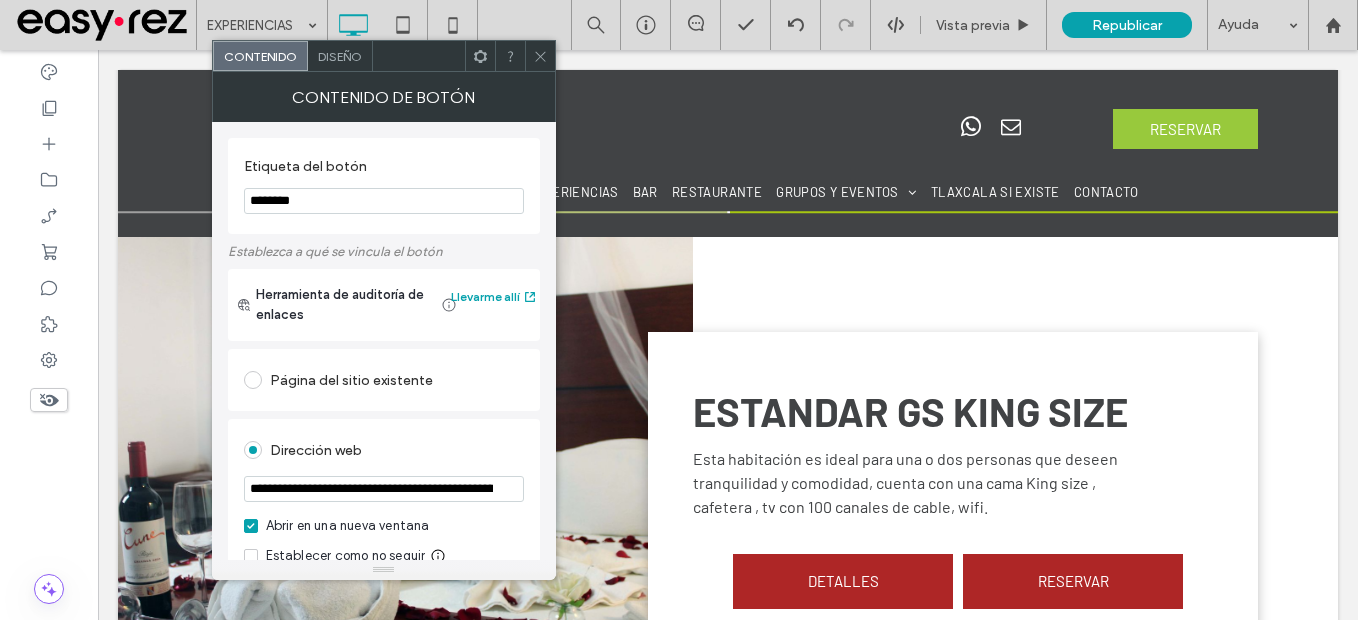 click on "Diseño" at bounding box center (340, 56) 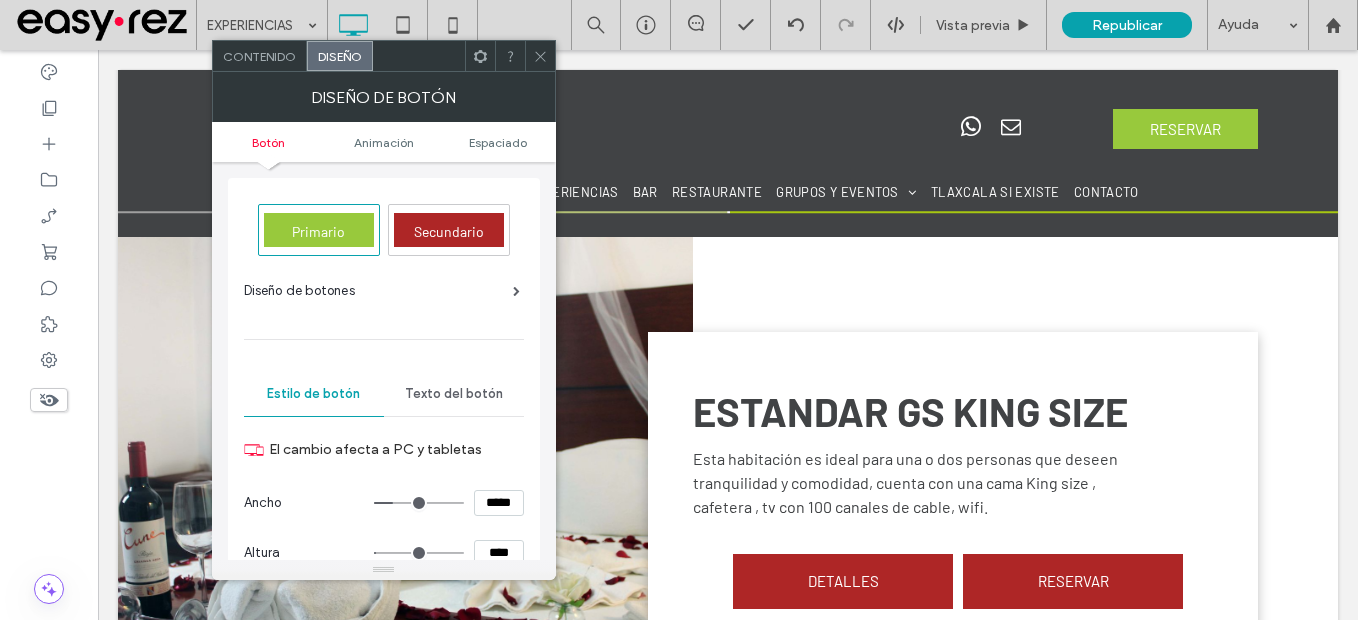 click on "Secundario" at bounding box center (449, 230) 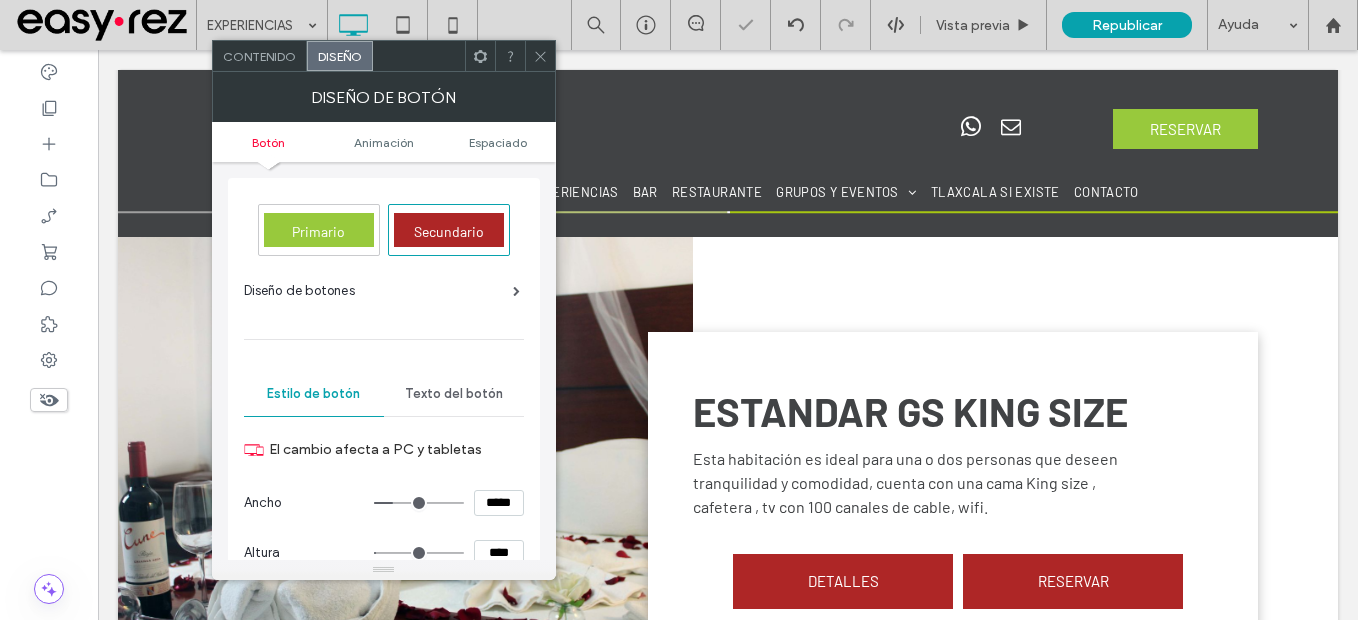 click at bounding box center [540, 56] 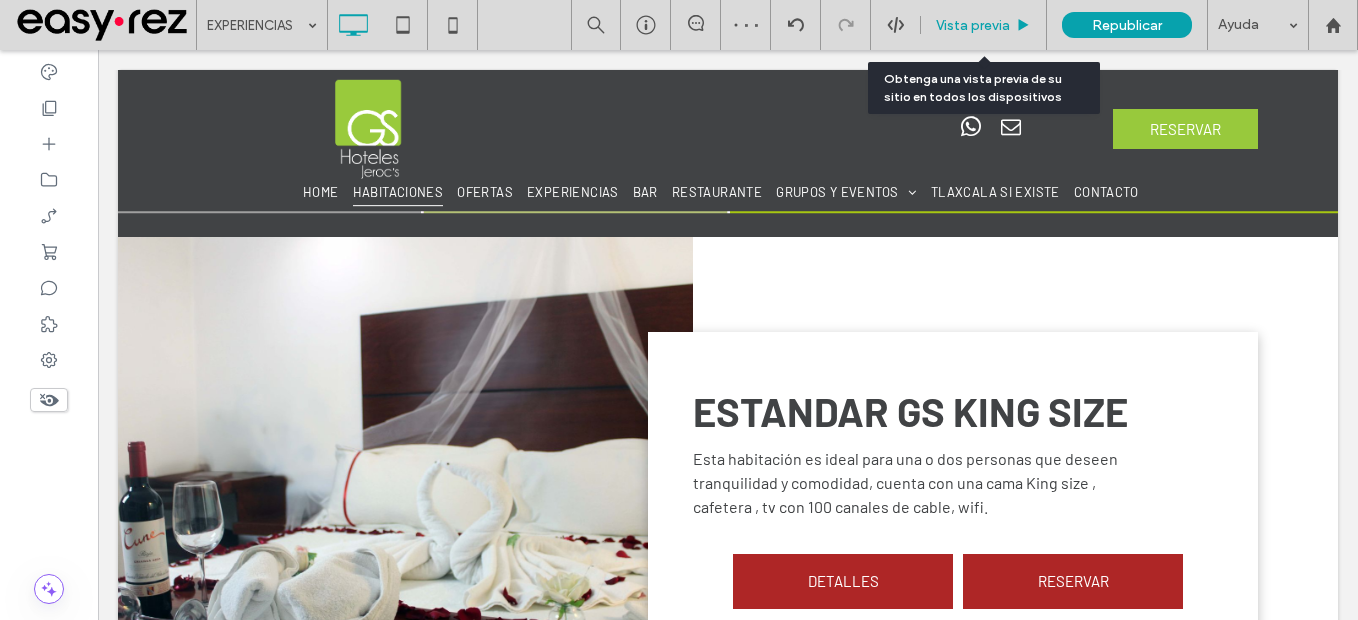 click on "Vista previa" at bounding box center (973, 25) 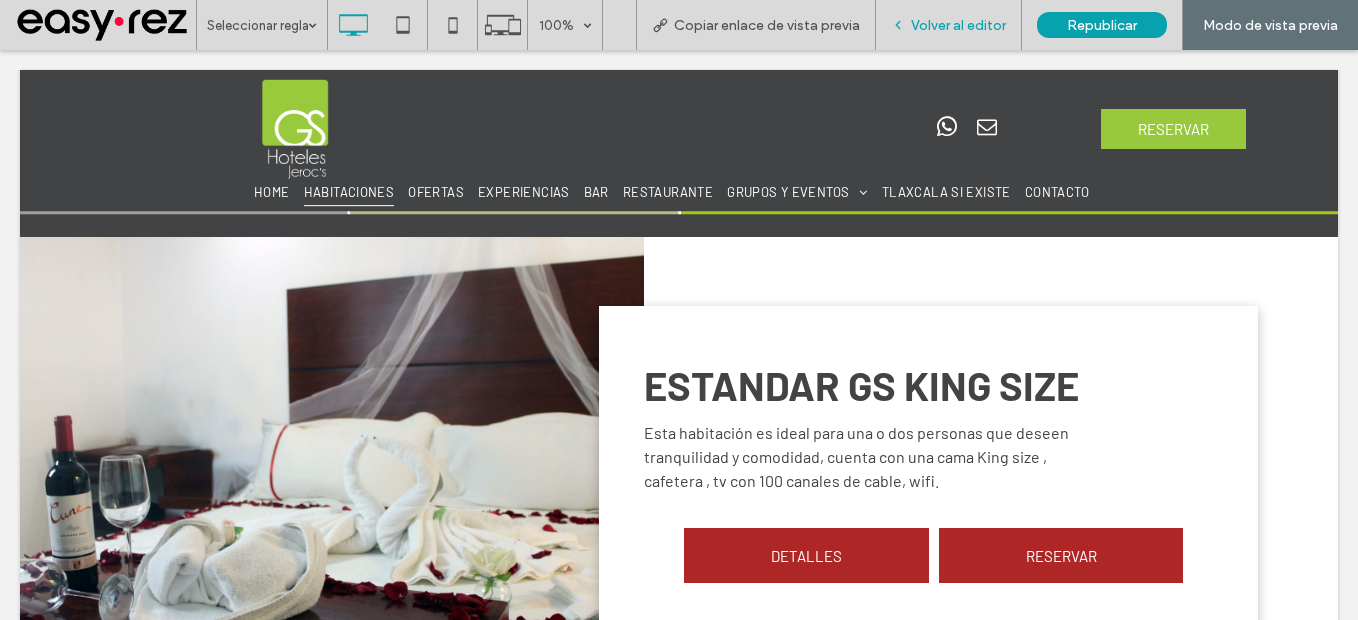 click on "Volver al editor" at bounding box center [949, 25] 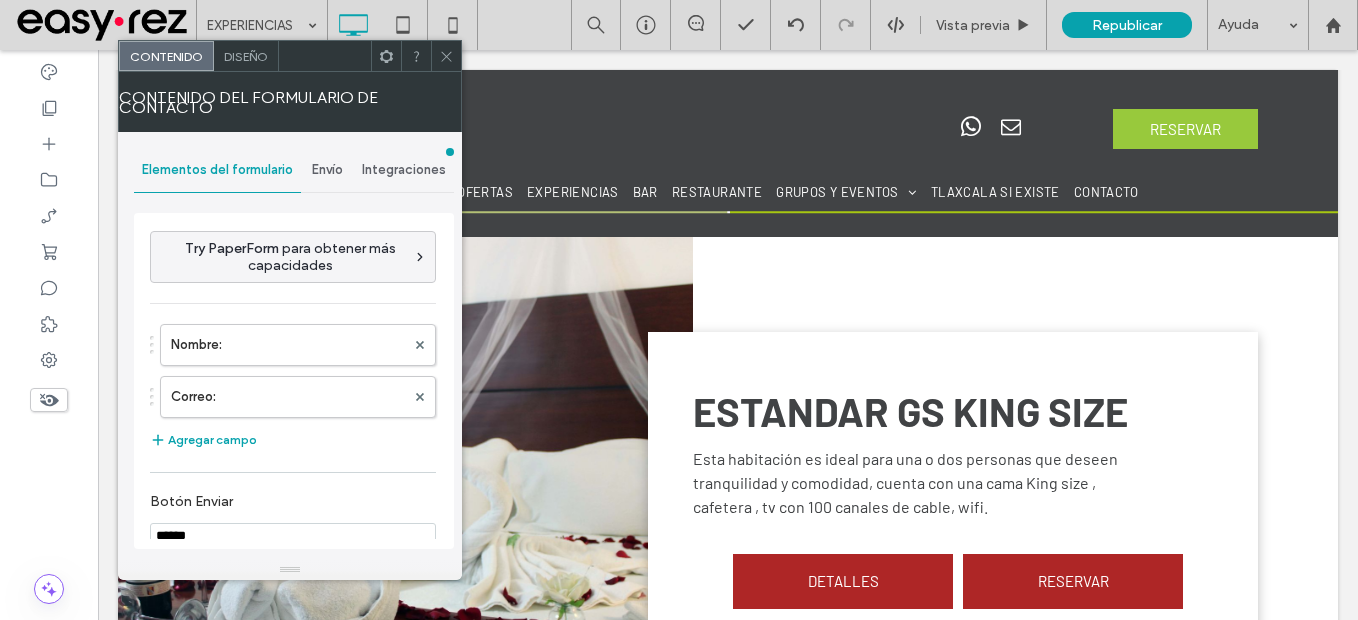 click on "Diseño" at bounding box center [246, 56] 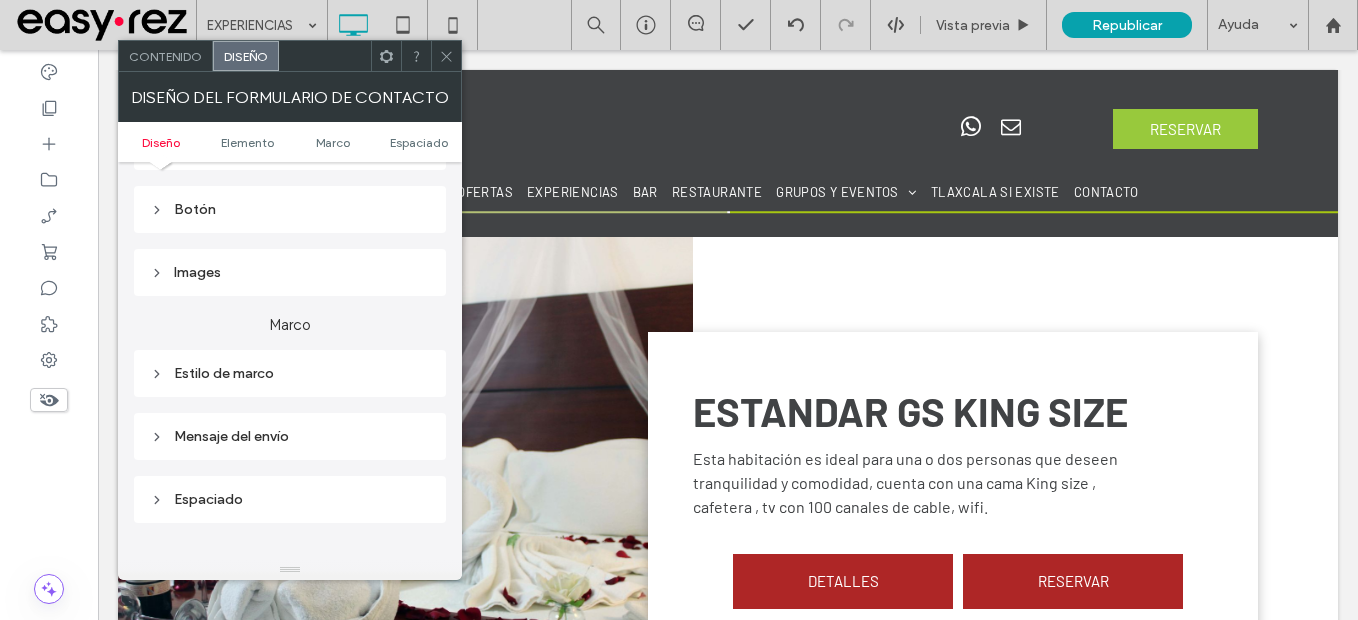 scroll, scrollTop: 300, scrollLeft: 0, axis: vertical 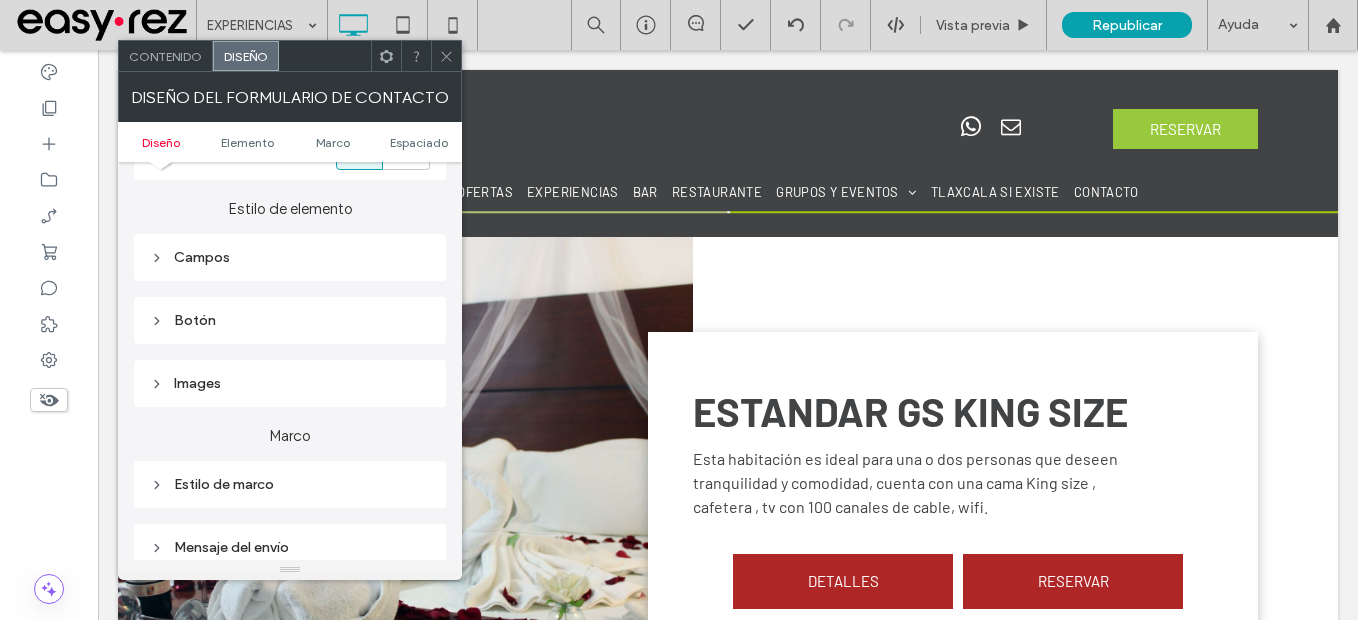 click on "Botón" at bounding box center [290, 320] 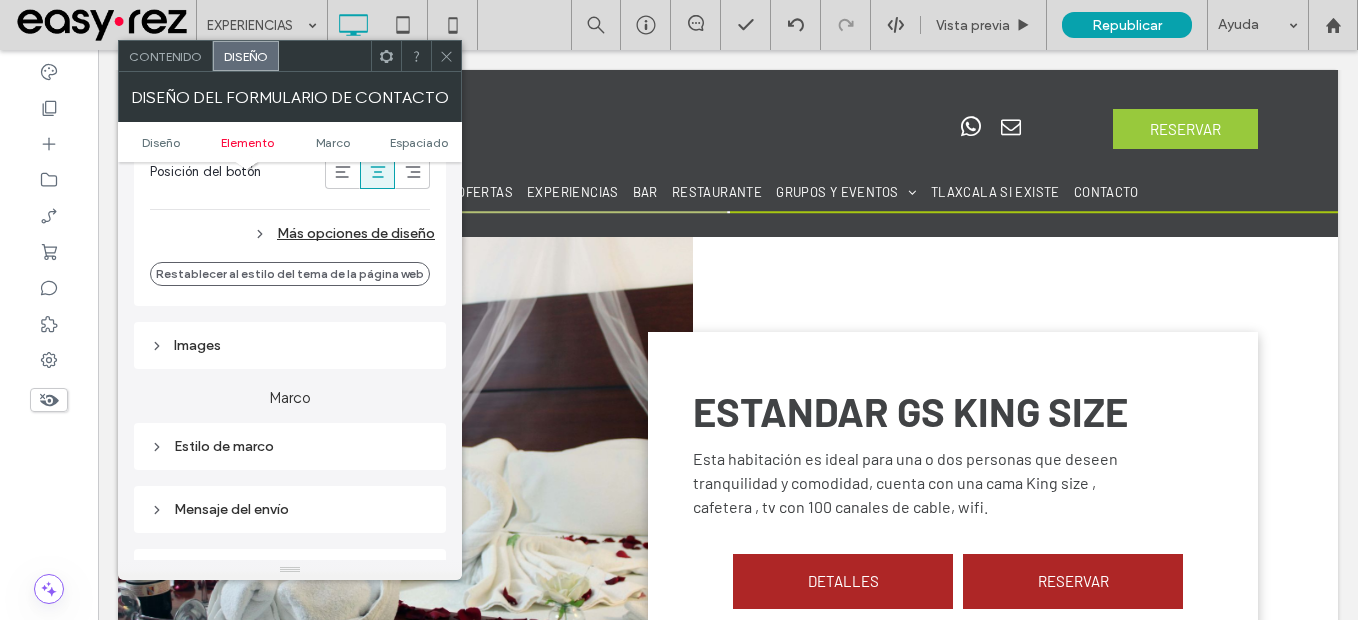 scroll, scrollTop: 1300, scrollLeft: 0, axis: vertical 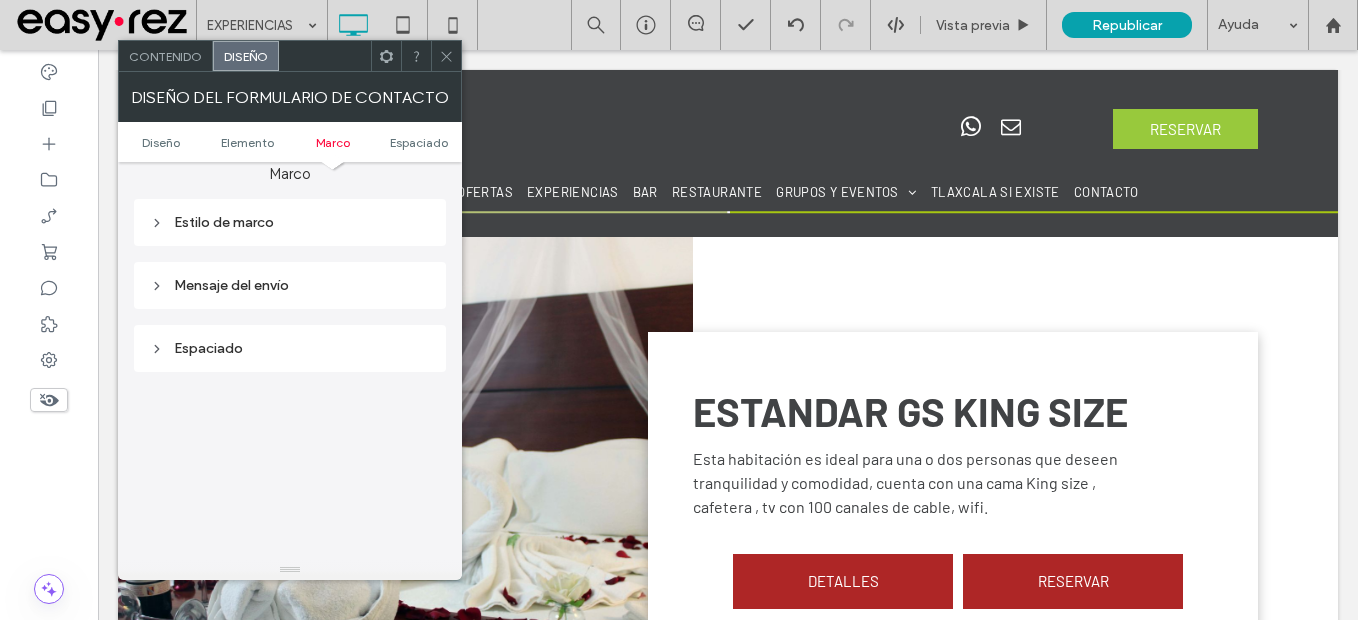 click 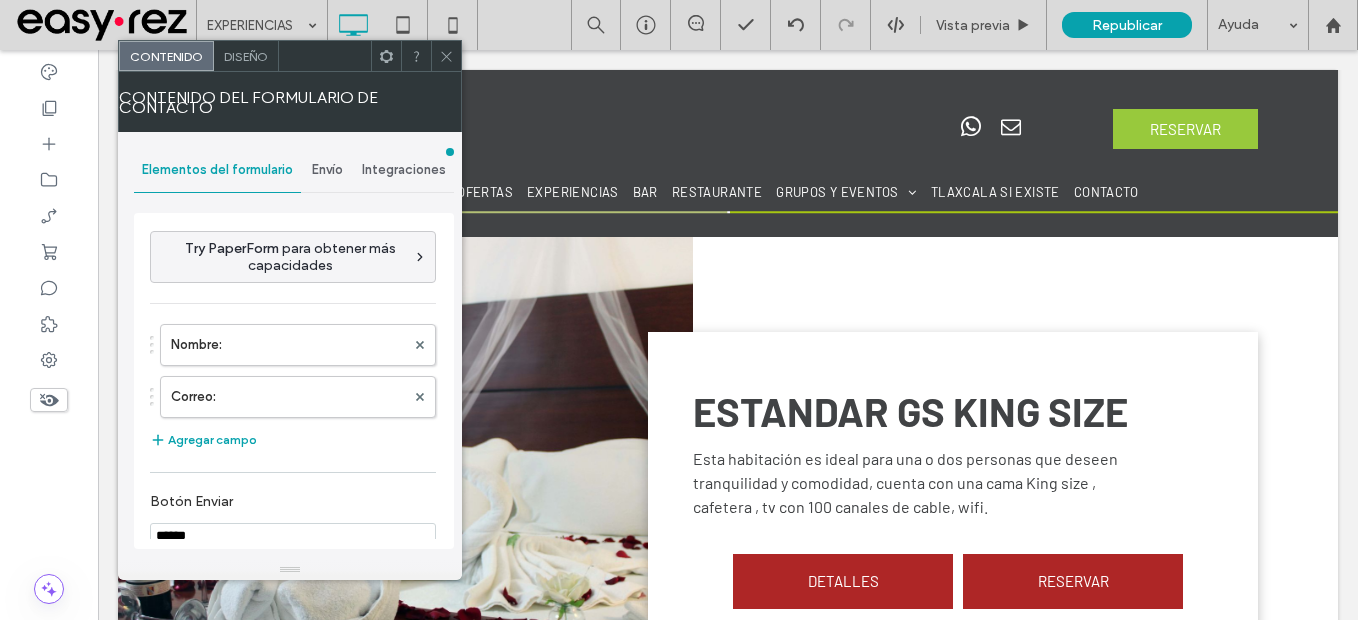 click on "Diseño" at bounding box center [246, 56] 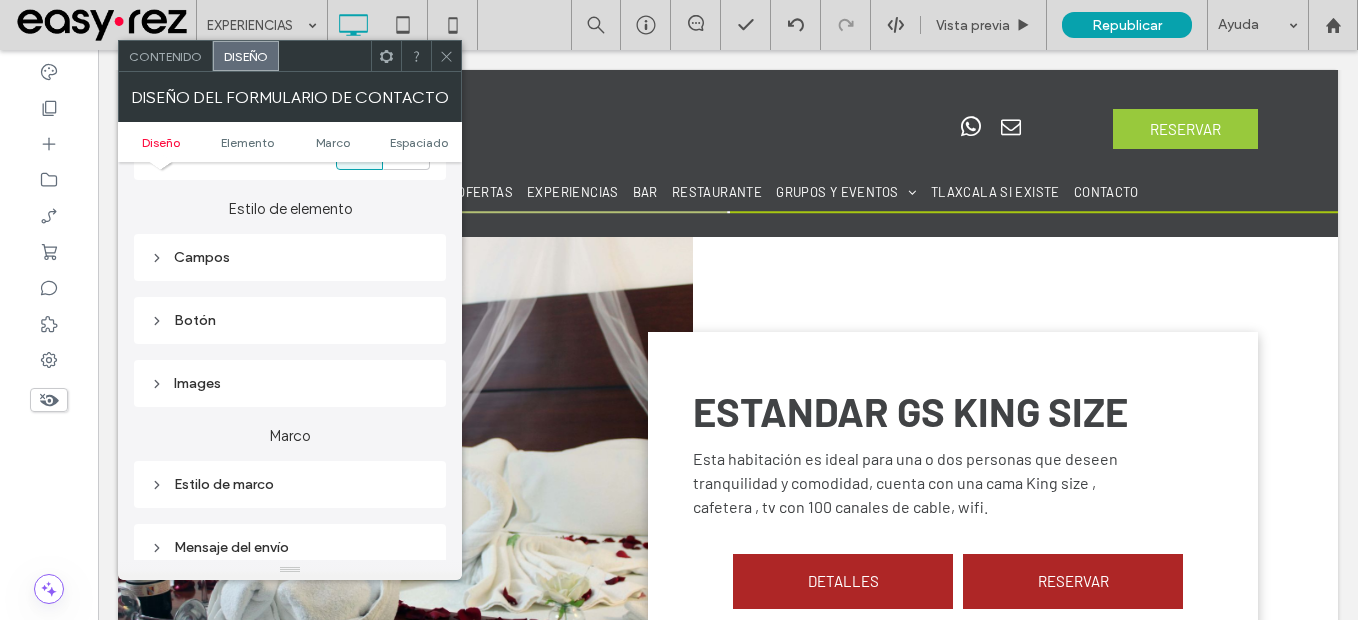 click on "Botón" at bounding box center [290, 320] 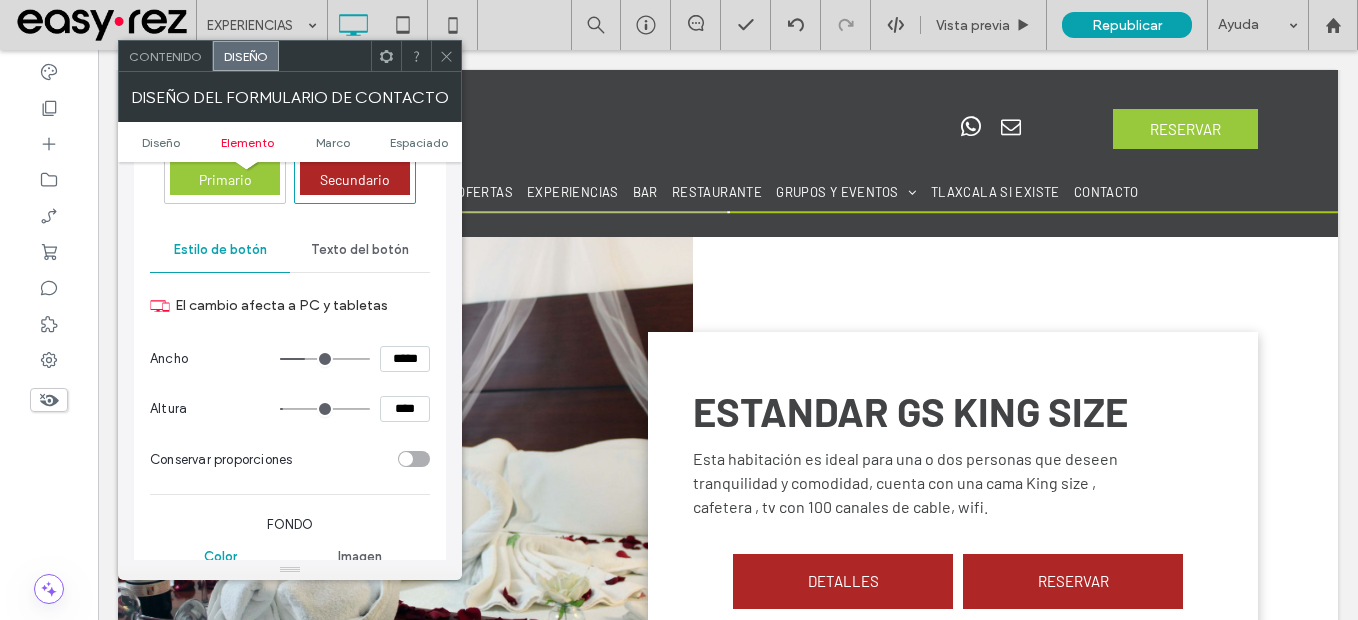 scroll, scrollTop: 500, scrollLeft: 0, axis: vertical 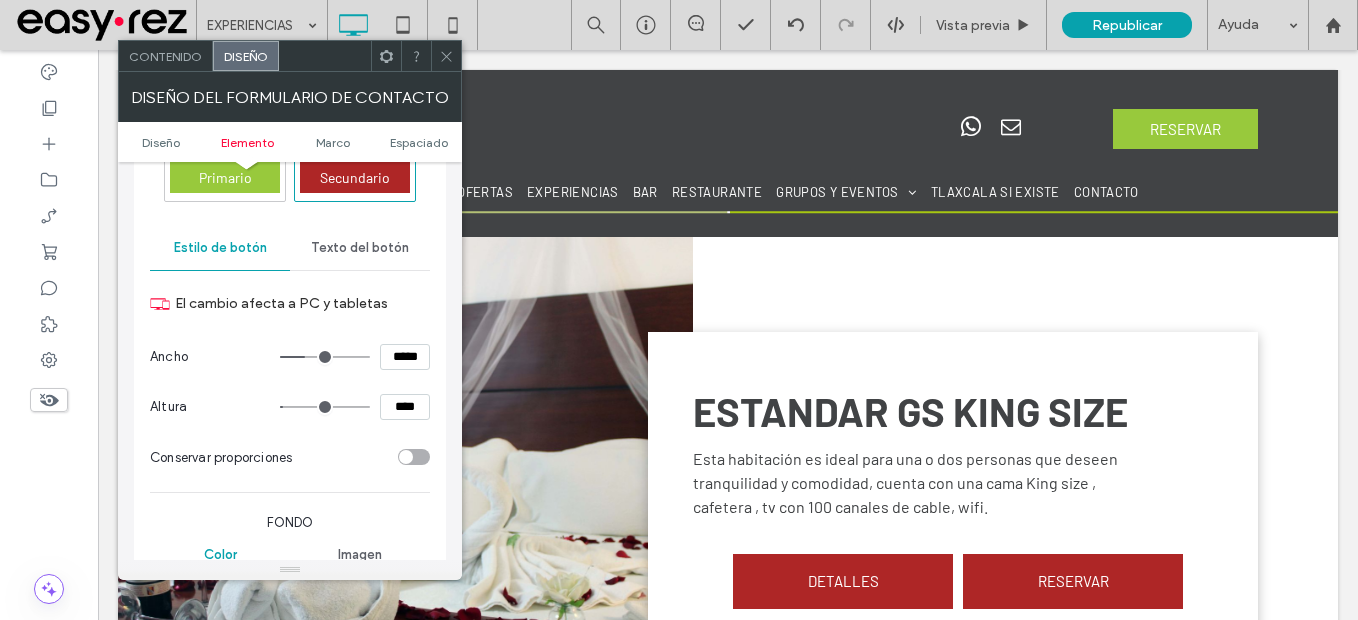 click on "Texto del botón" at bounding box center (360, 248) 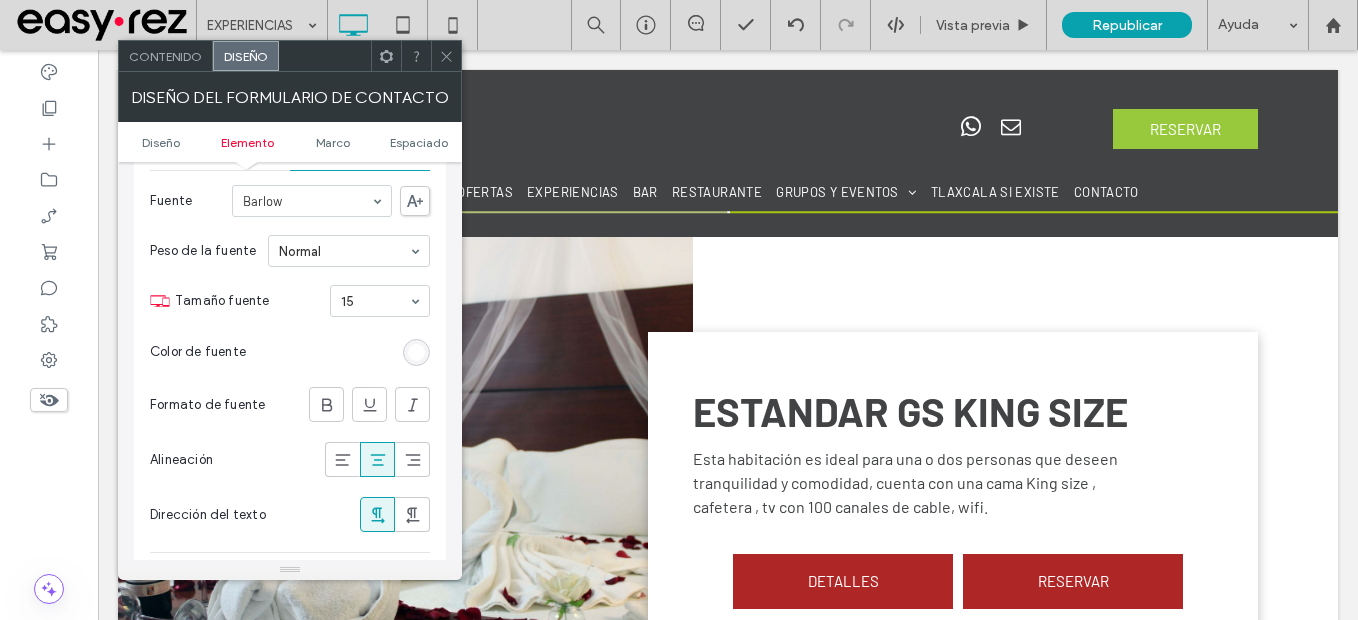 scroll, scrollTop: 400, scrollLeft: 0, axis: vertical 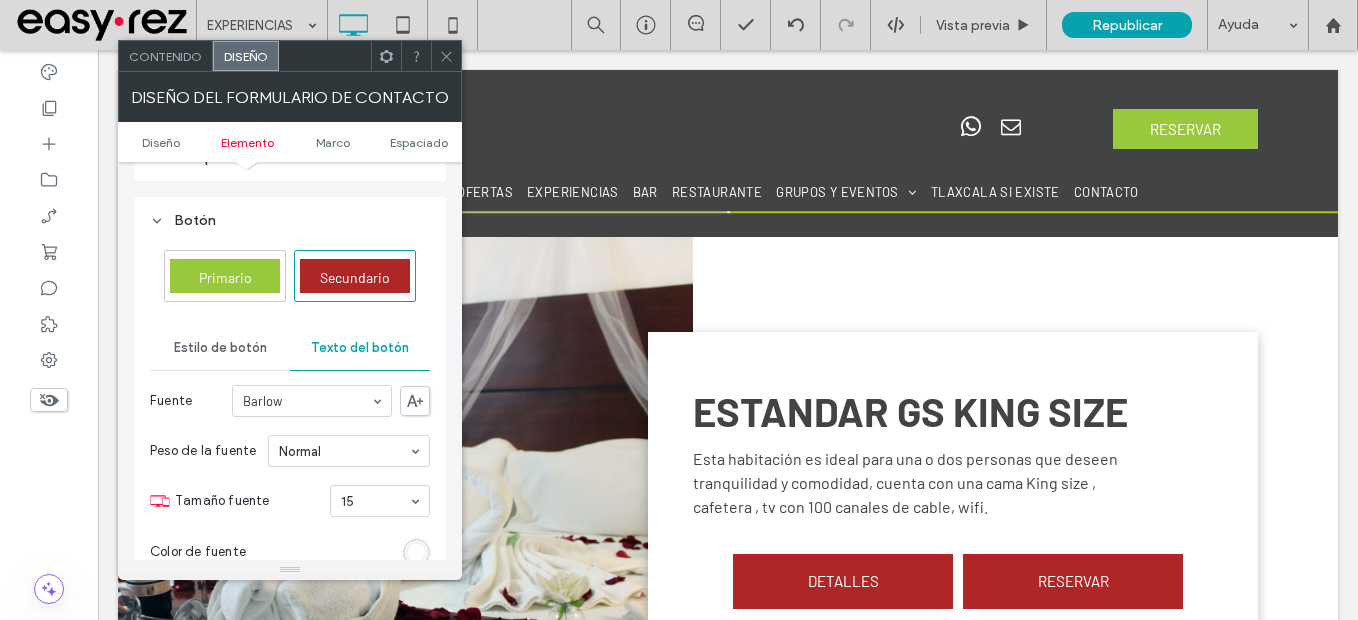 click on "Estilo de botón" at bounding box center [220, 348] 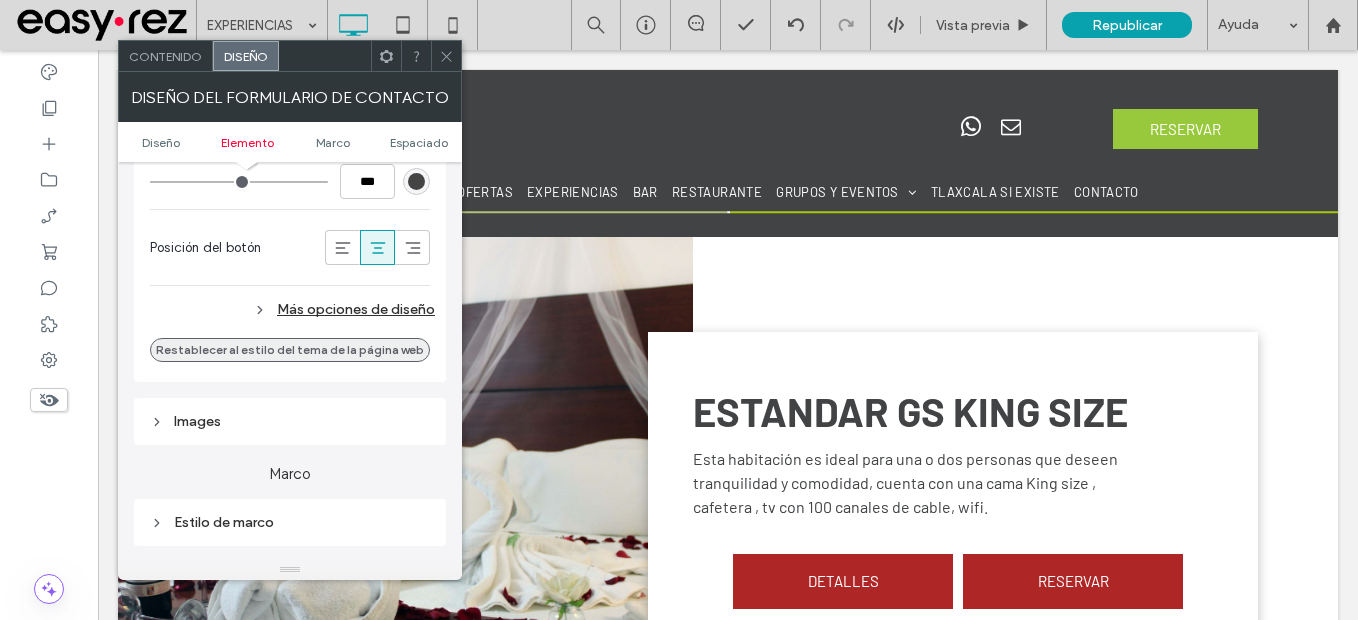 scroll, scrollTop: 800, scrollLeft: 0, axis: vertical 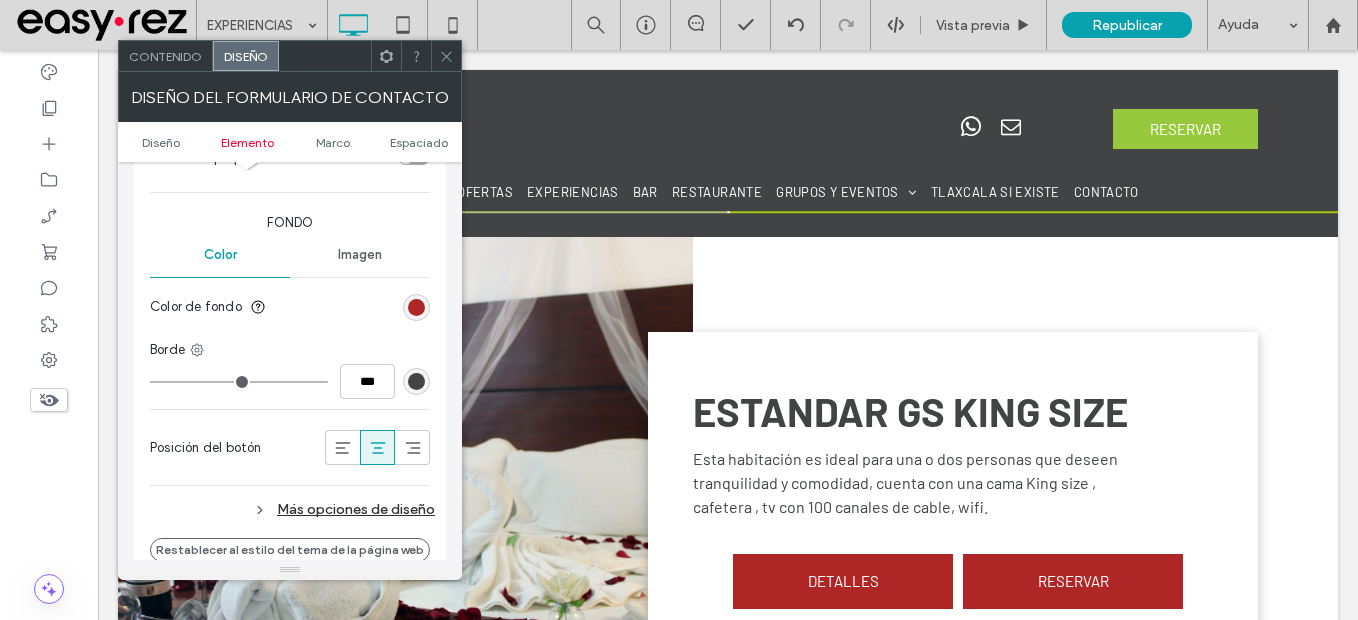 click 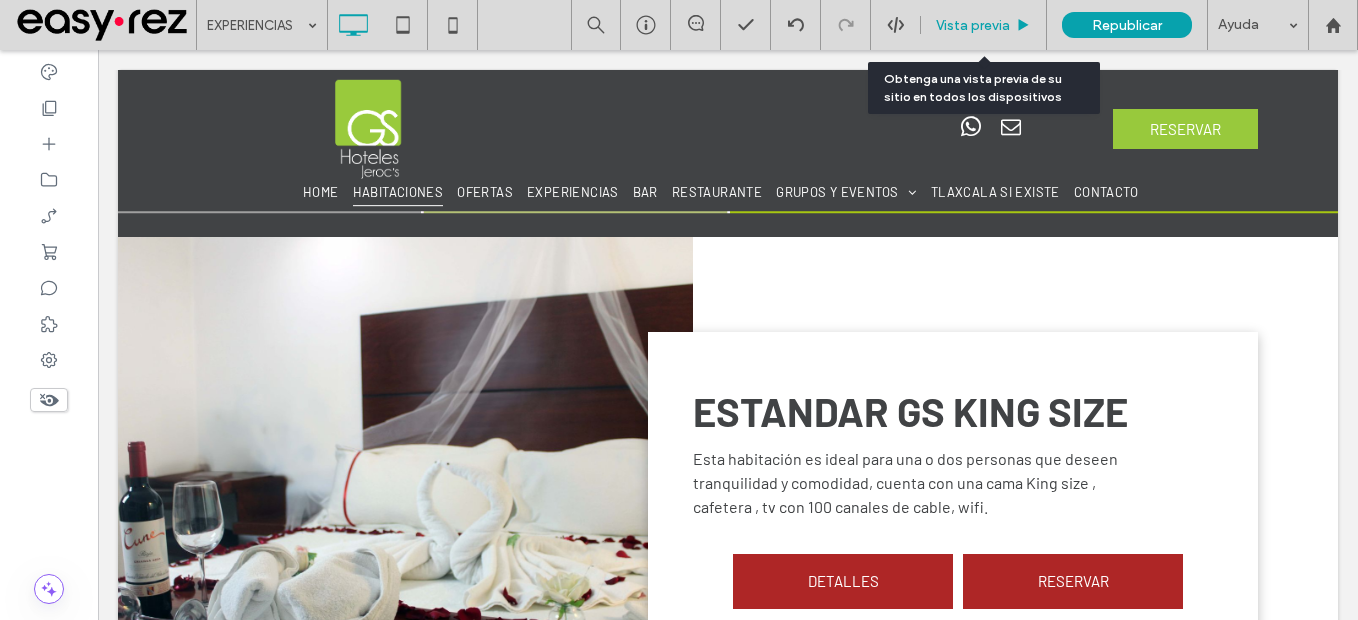 click on "Vista previa" at bounding box center (973, 25) 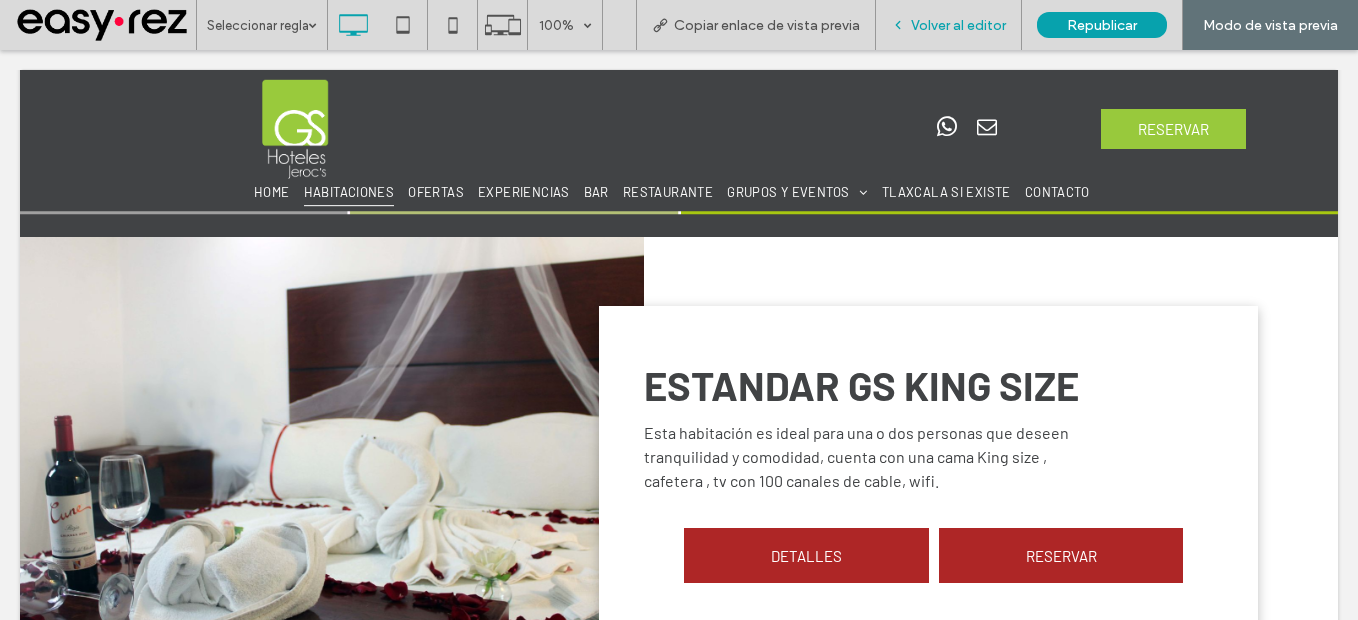 click on "Volver al editor" at bounding box center (958, 25) 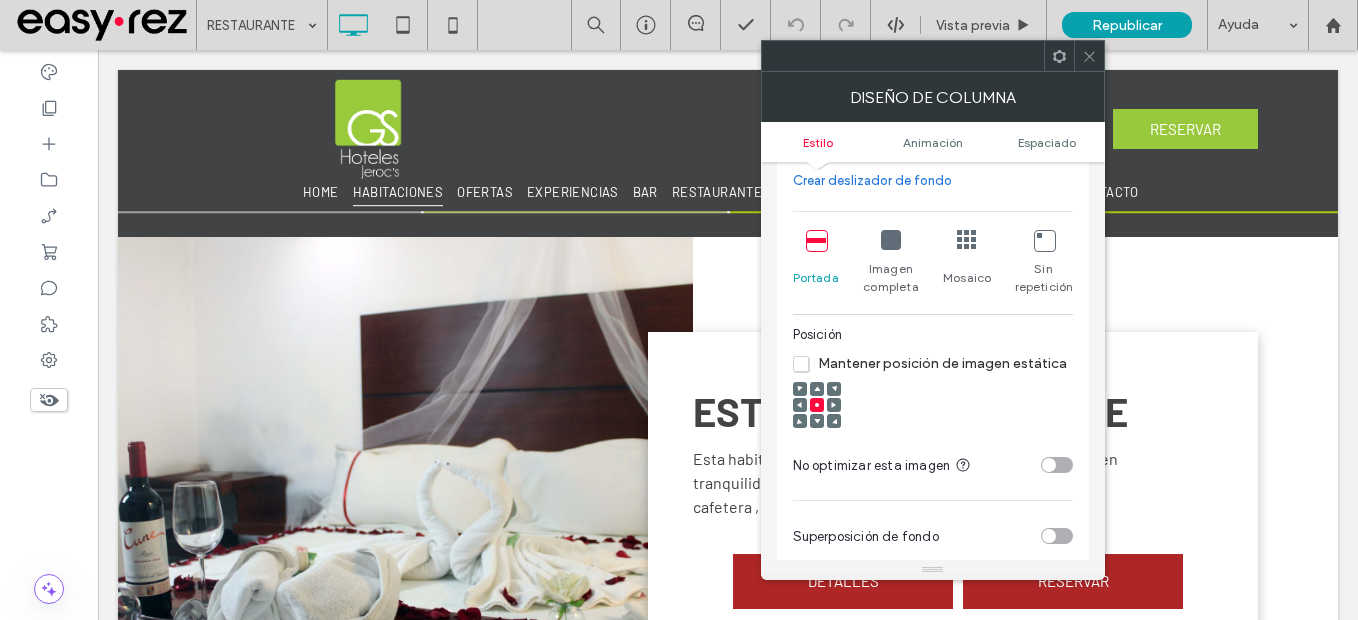 scroll, scrollTop: 500, scrollLeft: 0, axis: vertical 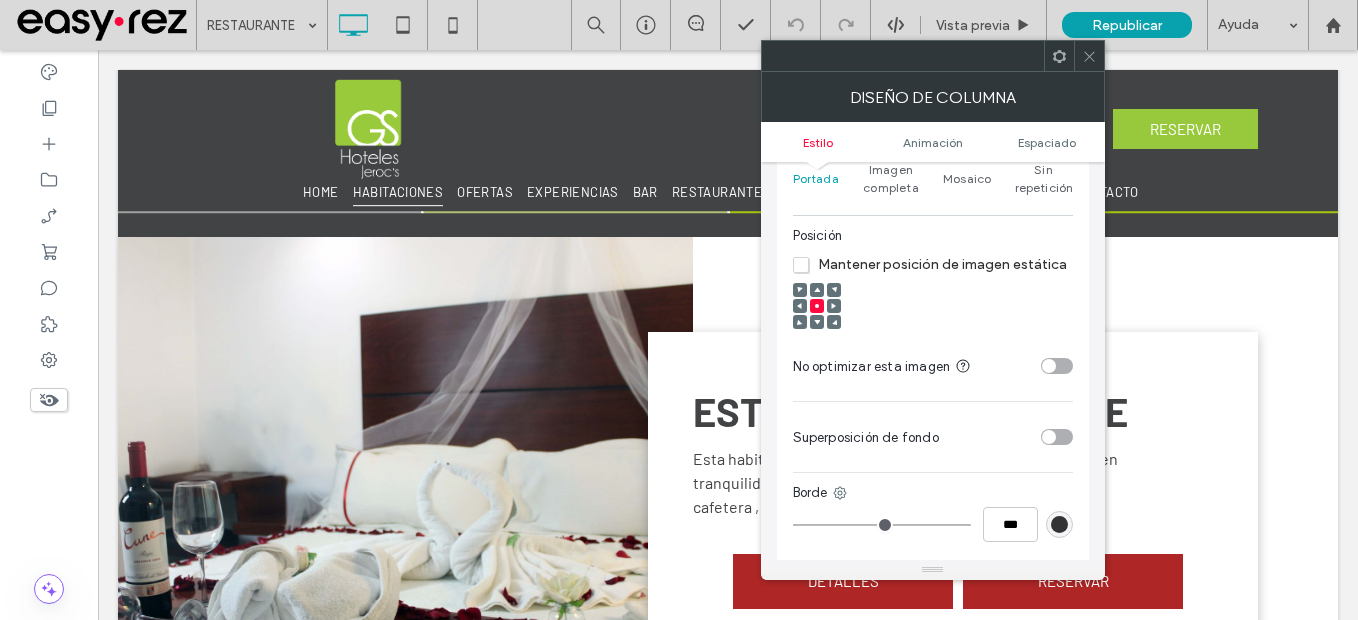 click at bounding box center [817, 322] 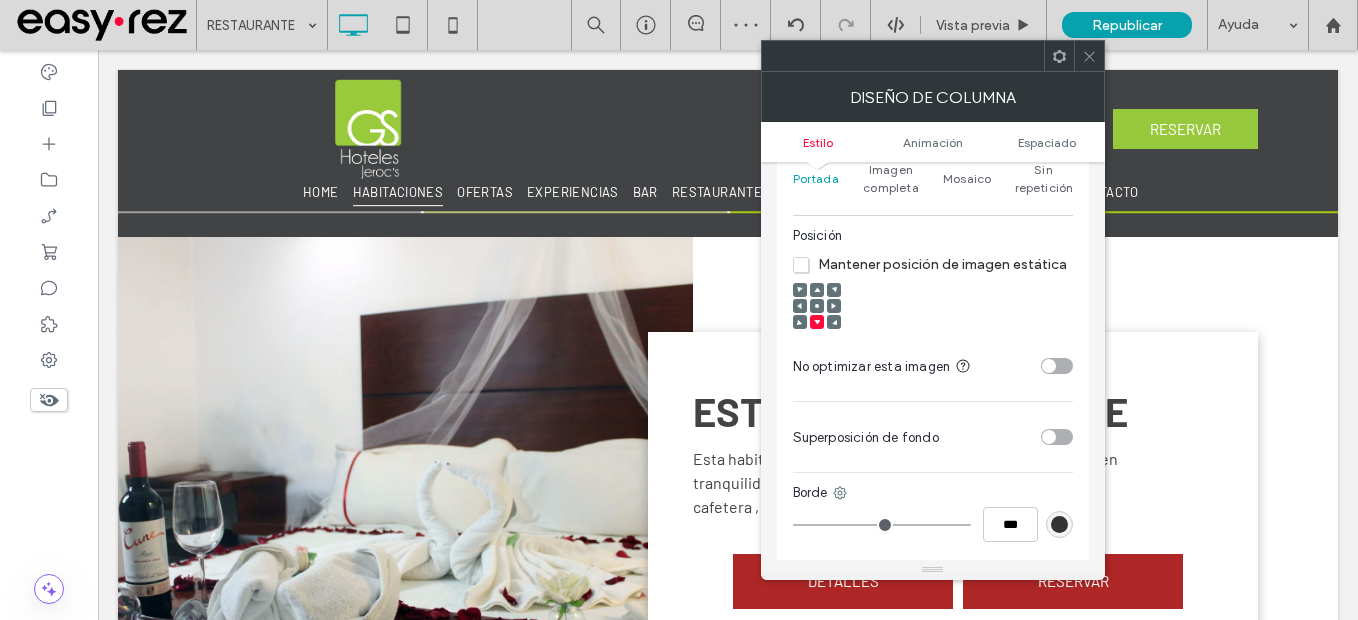 click 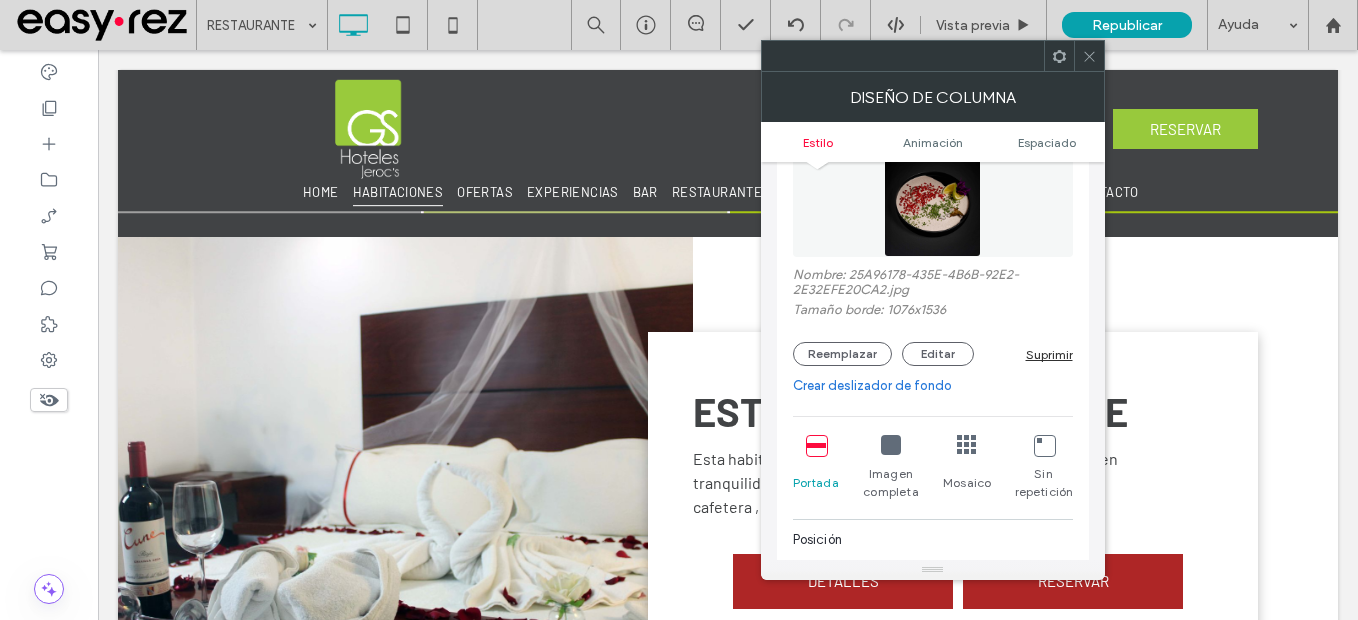 scroll, scrollTop: 100, scrollLeft: 0, axis: vertical 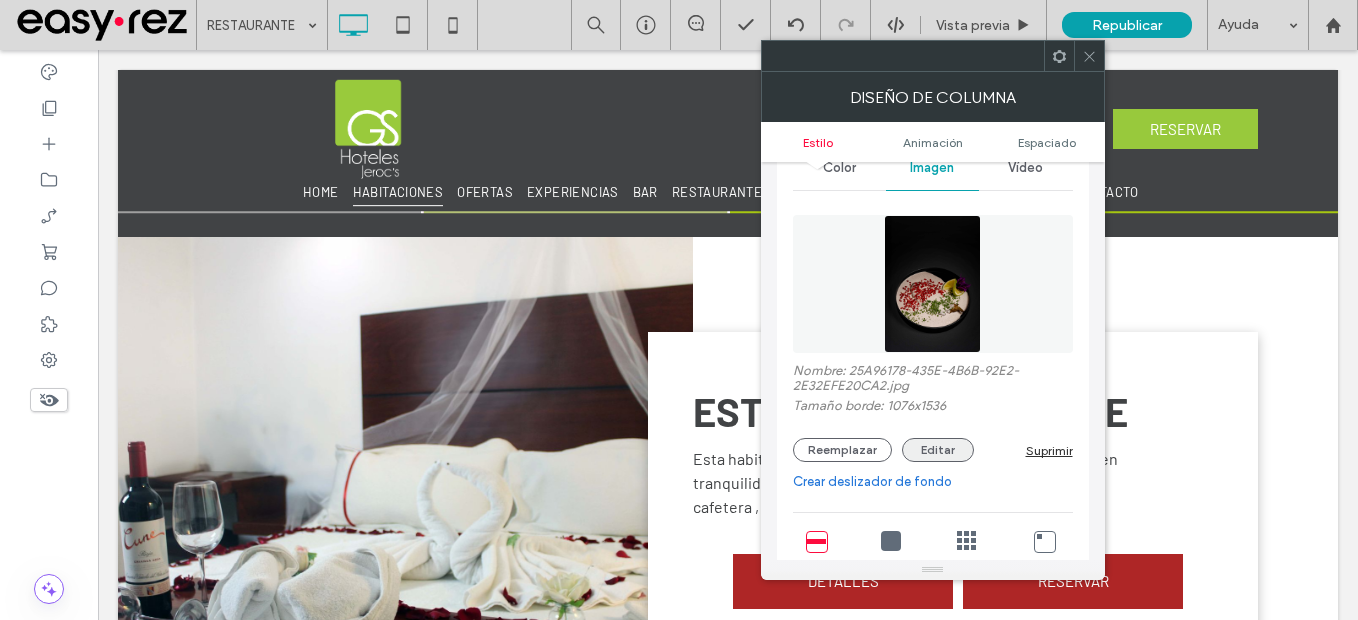 click on "Editar" at bounding box center [938, 450] 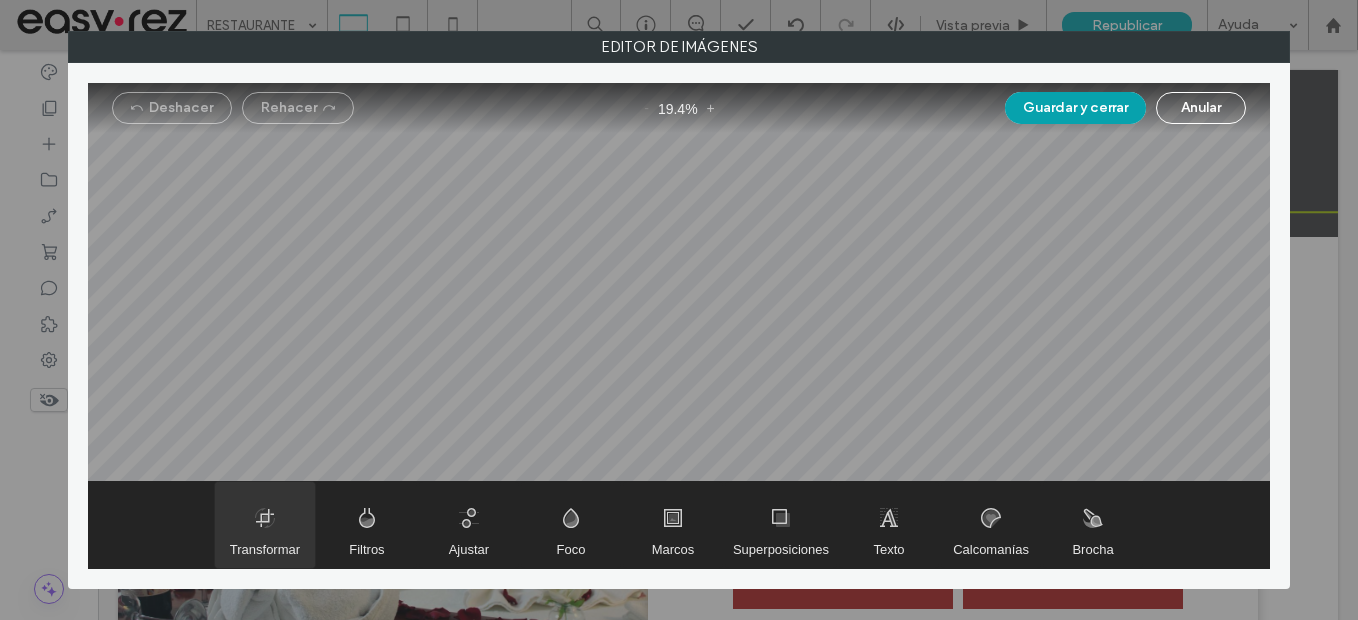 click at bounding box center [265, 525] 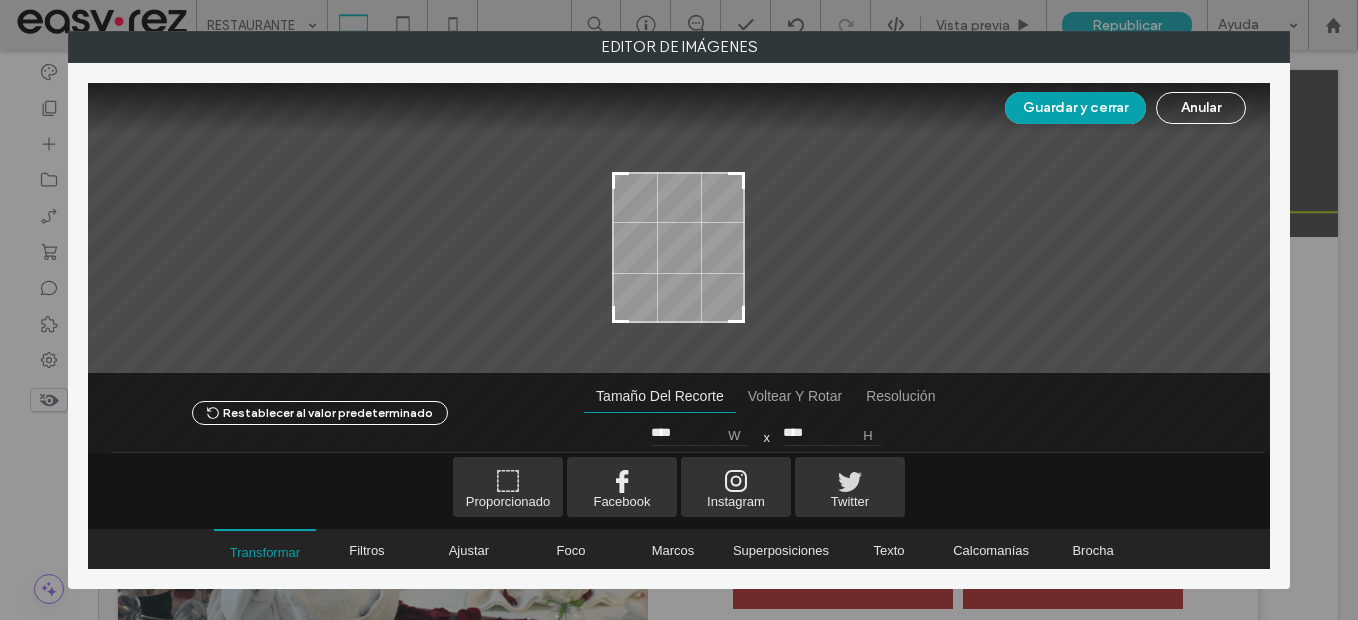 type on "****" 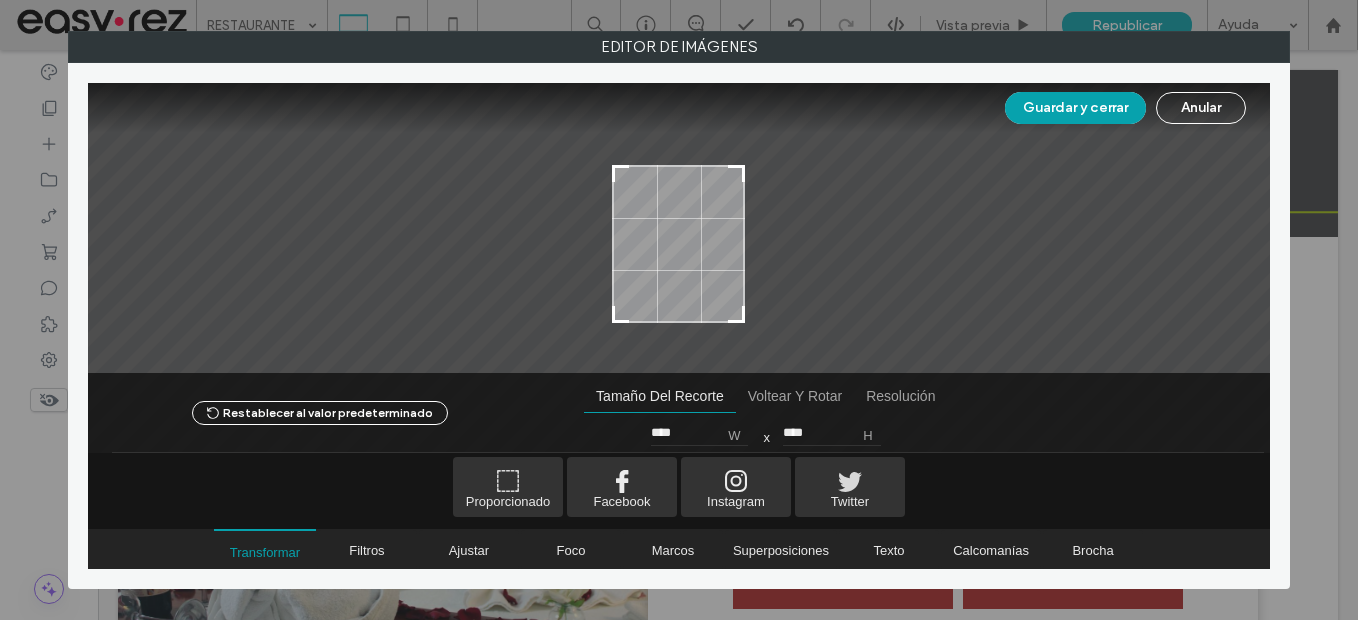 drag, startPoint x: 742, startPoint y: 134, endPoint x: 753, endPoint y: 166, distance: 33.83785 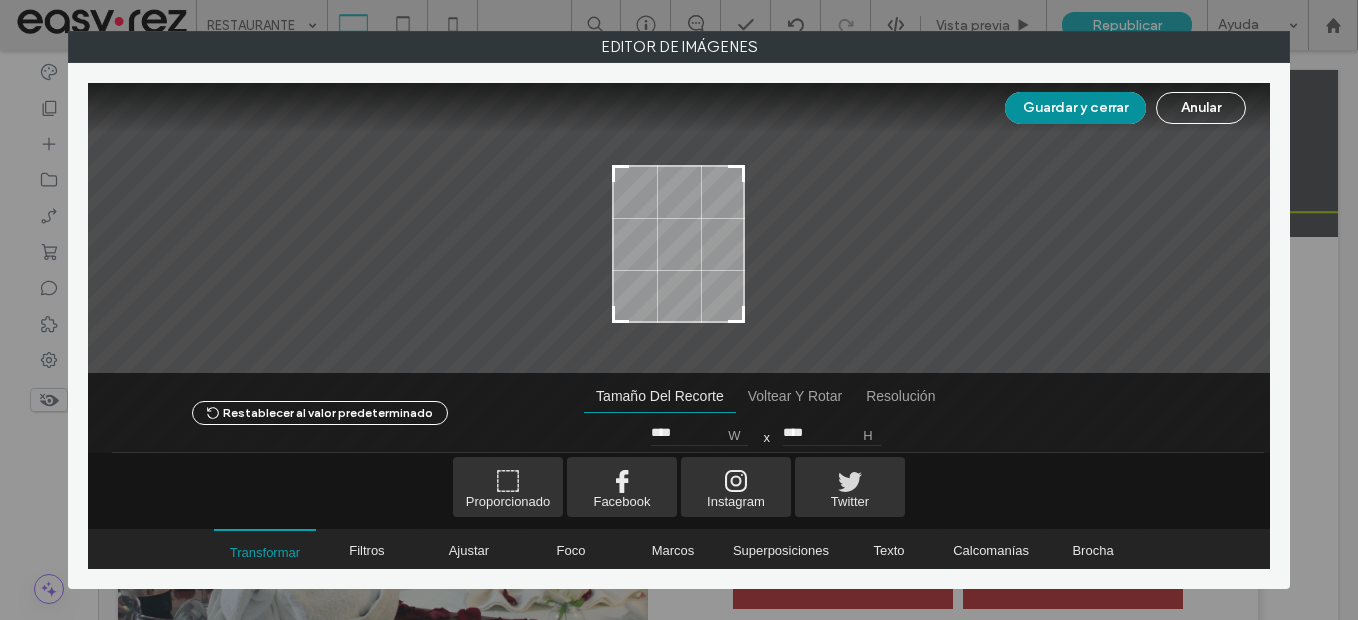 click on "Guardar y cerrar" at bounding box center [1075, 108] 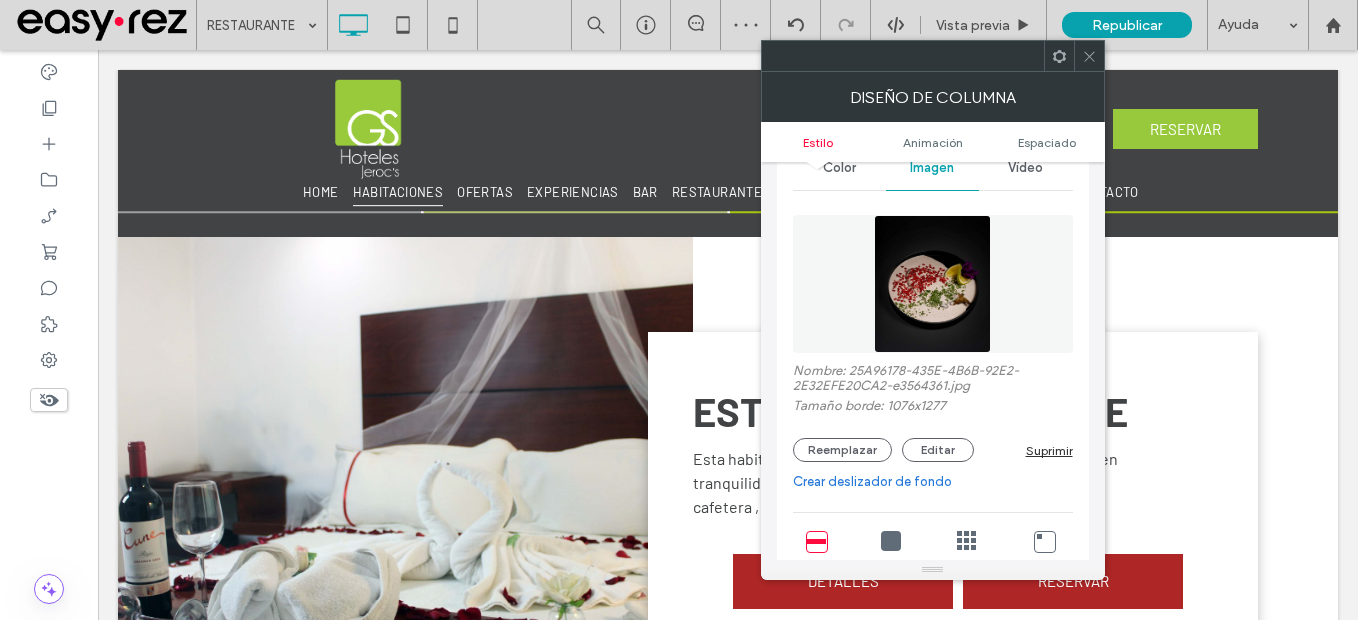 click at bounding box center (1089, 56) 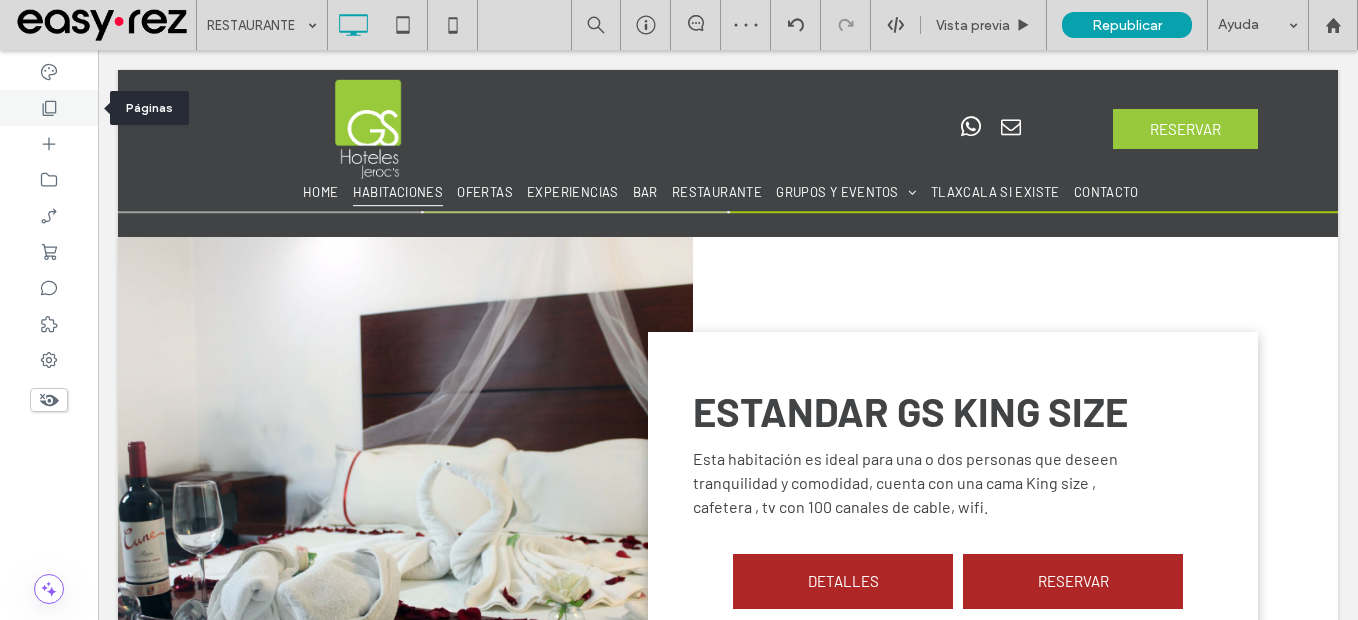 click at bounding box center (49, 108) 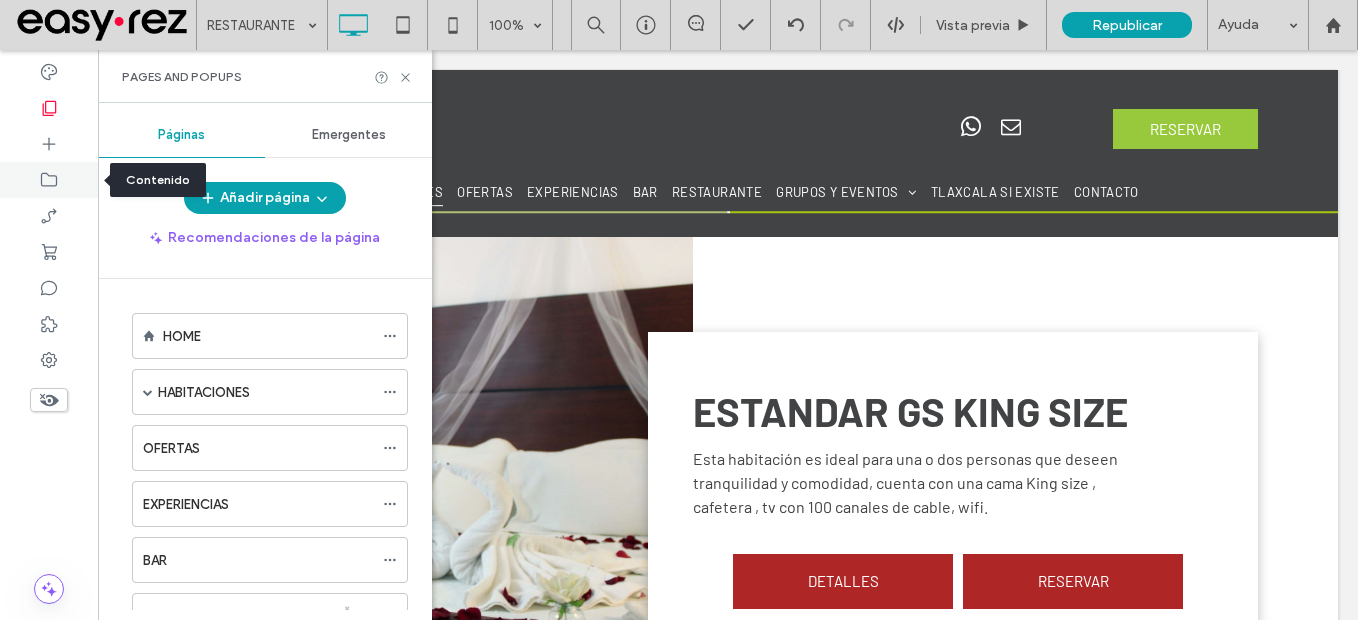 click at bounding box center [49, 180] 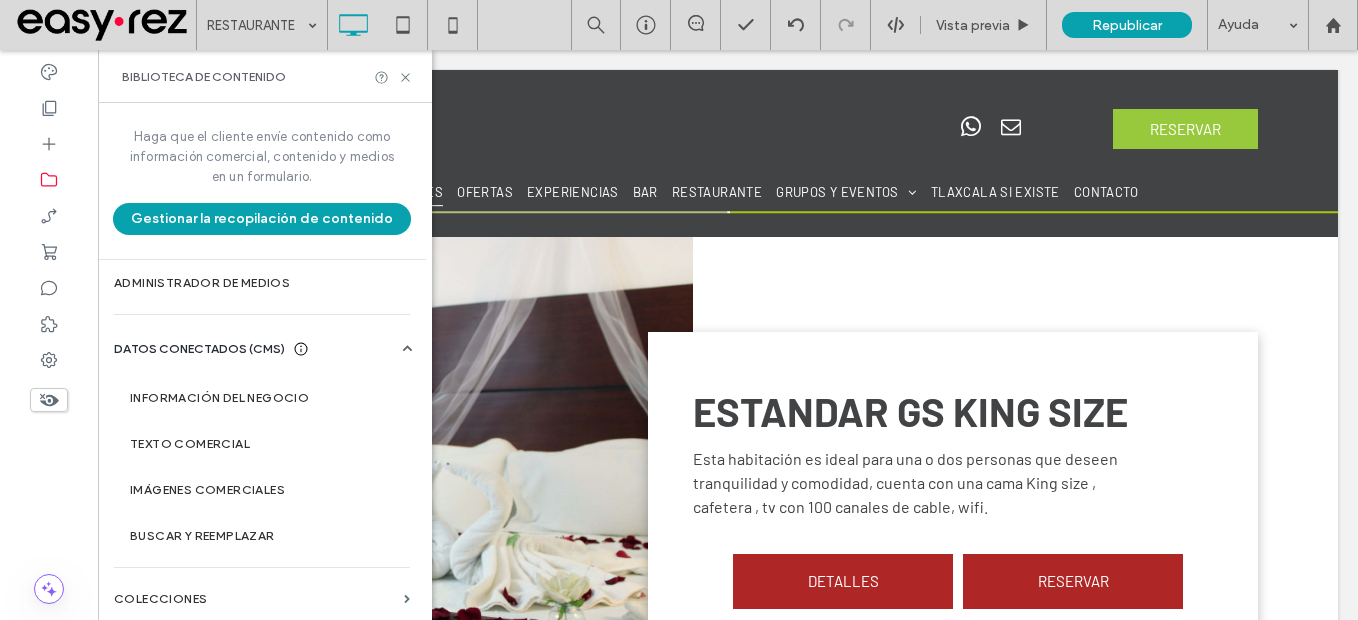 click on "Administrador de medios" at bounding box center [262, 283] 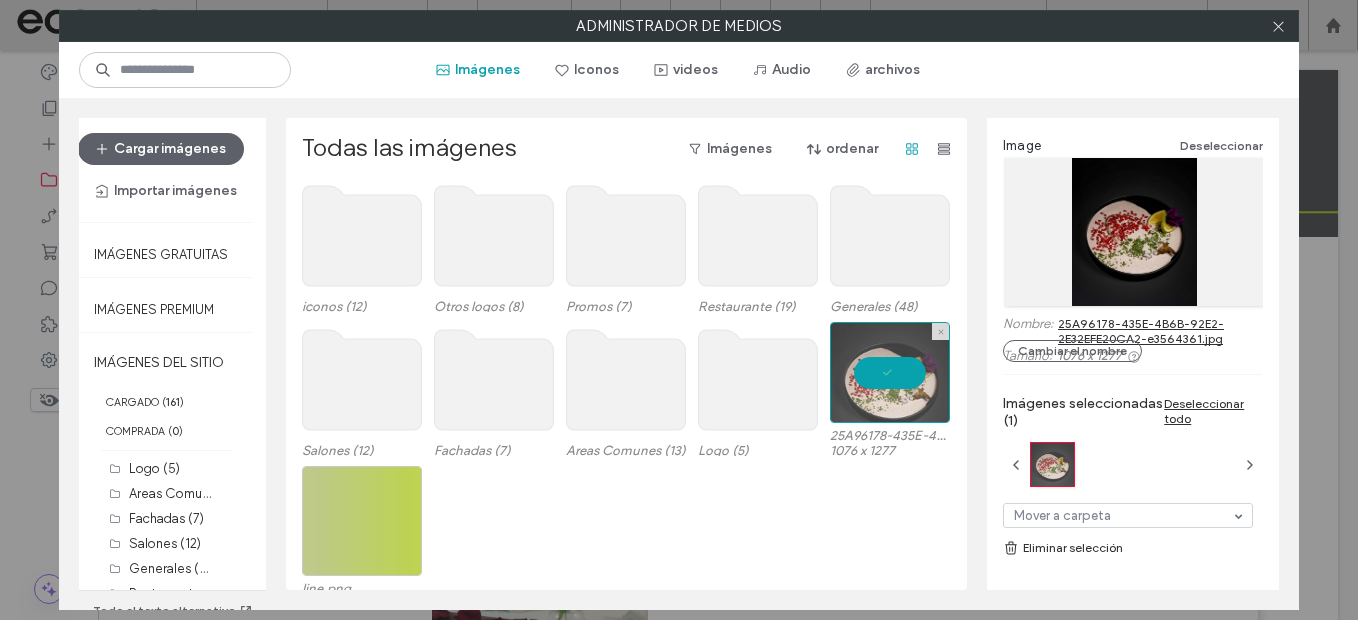 scroll, scrollTop: 200, scrollLeft: 0, axis: vertical 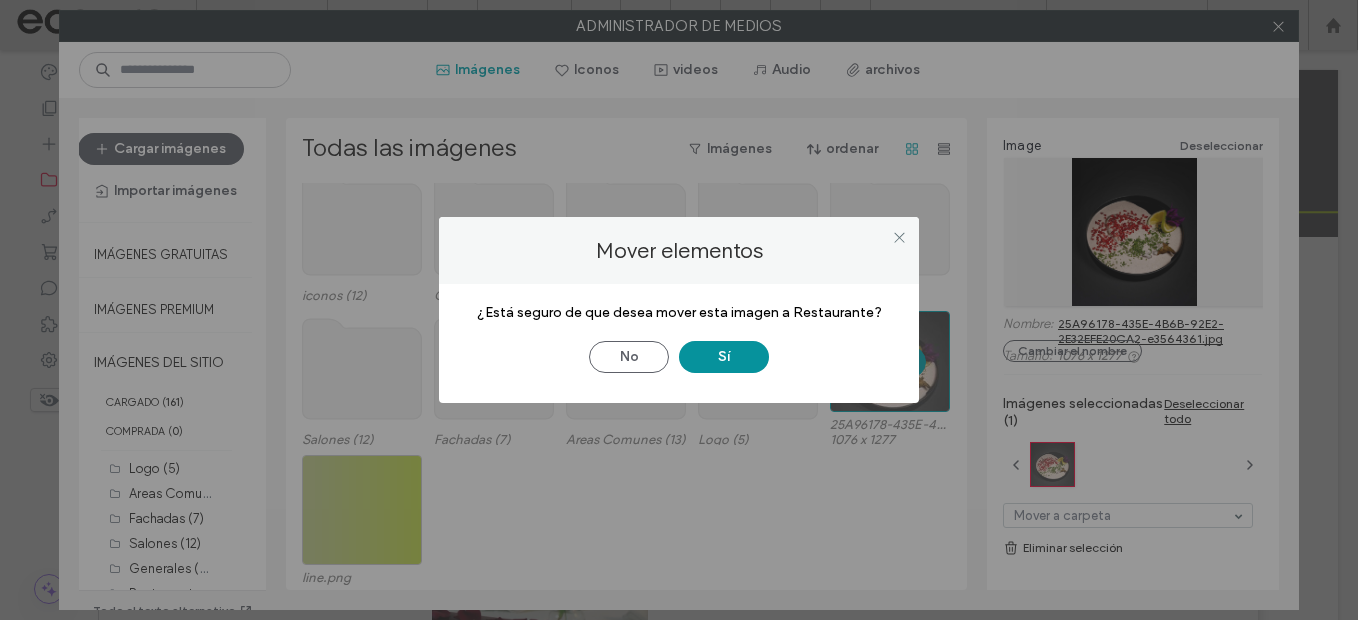 click on "Sí" at bounding box center (724, 357) 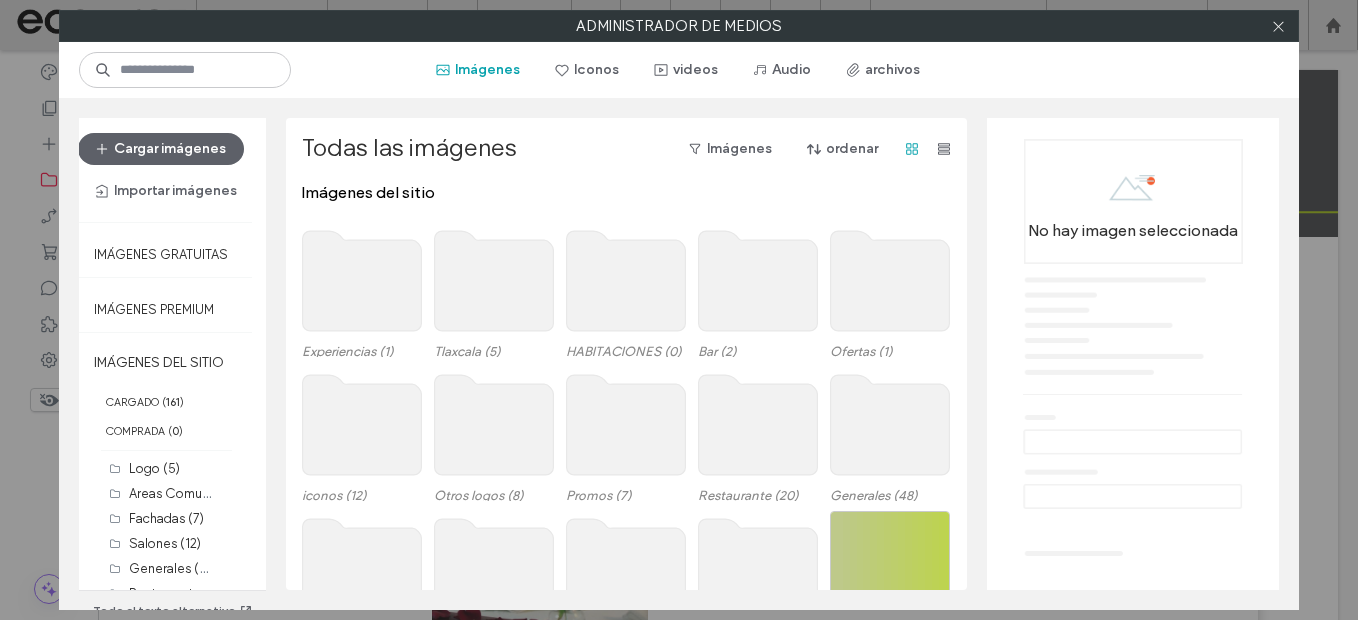 click 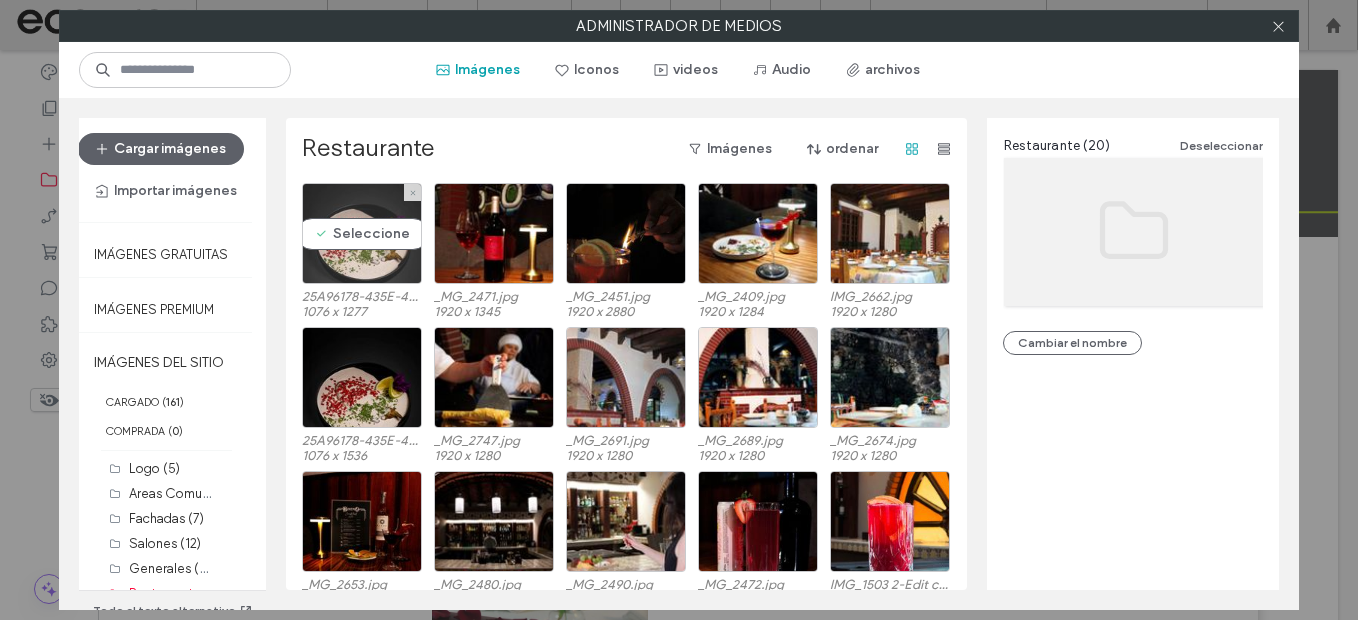 click on "Seleccione" at bounding box center [362, 233] 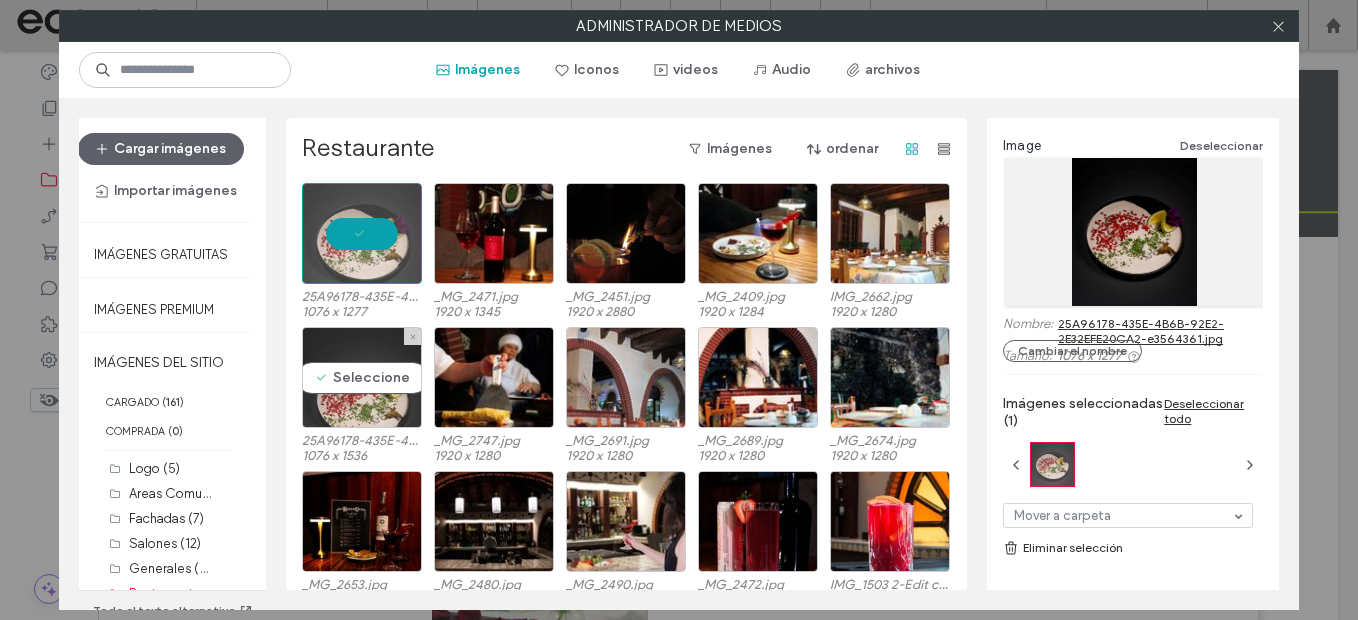 click on "Seleccione" at bounding box center [362, 377] 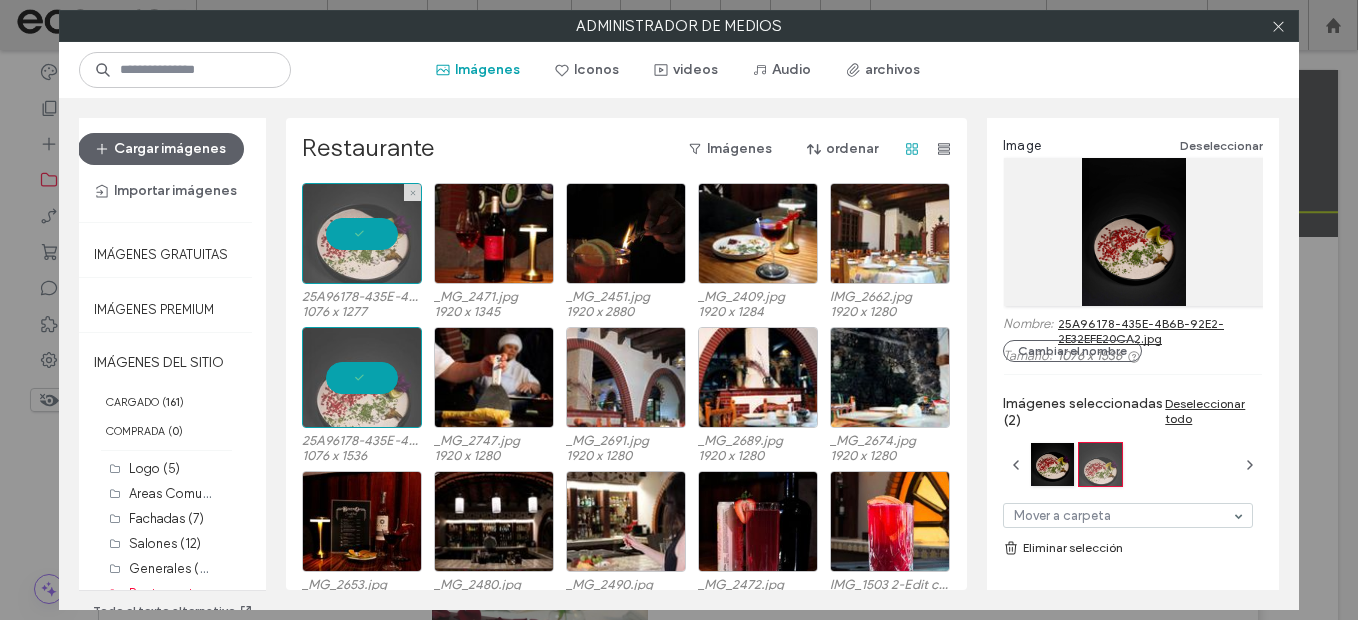 click at bounding box center (362, 233) 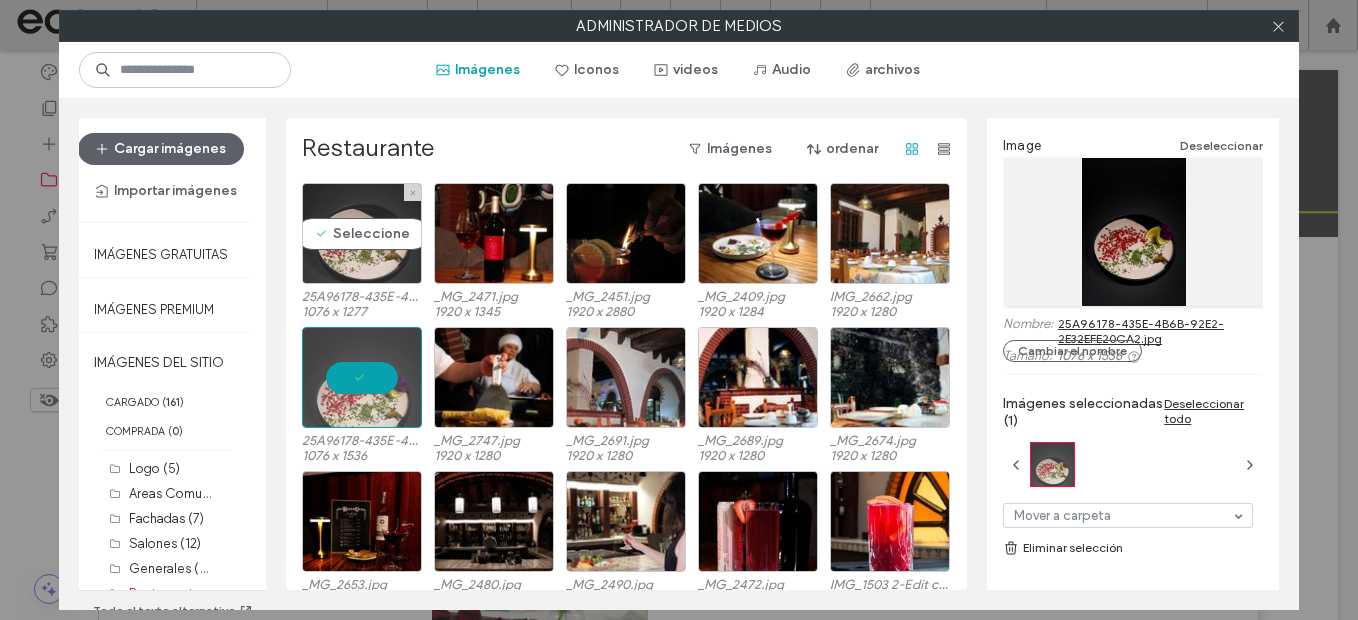 click on "Seleccione" at bounding box center (362, 233) 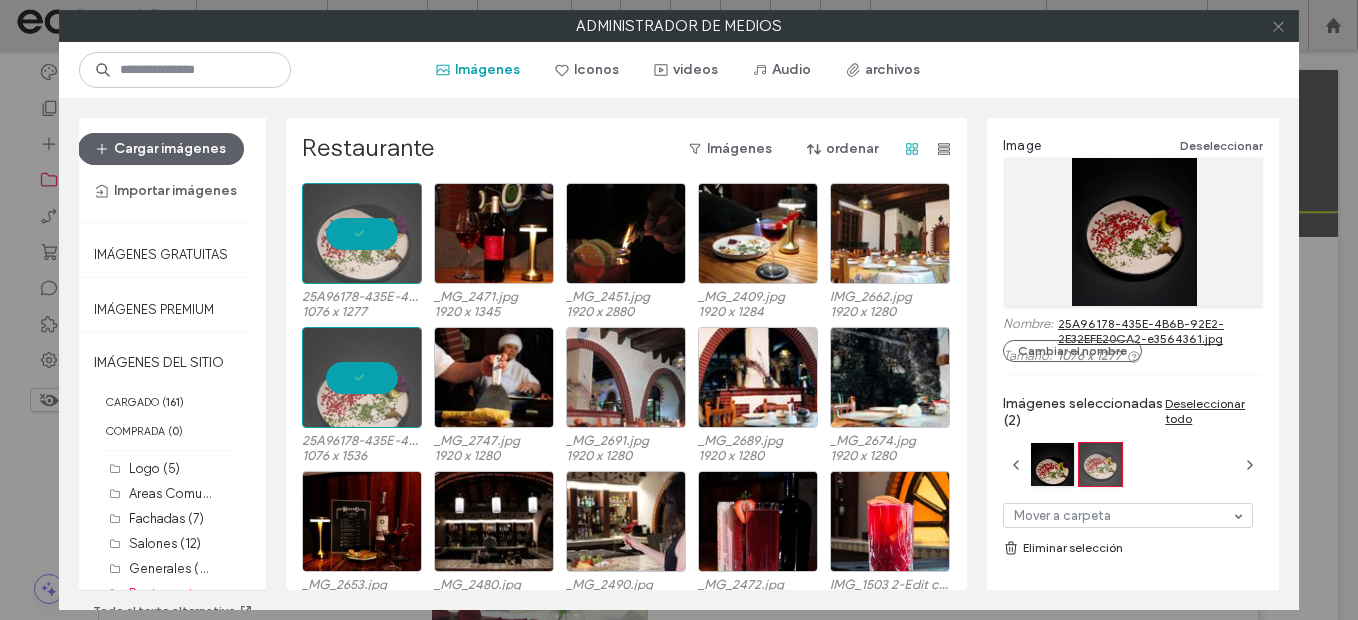 click 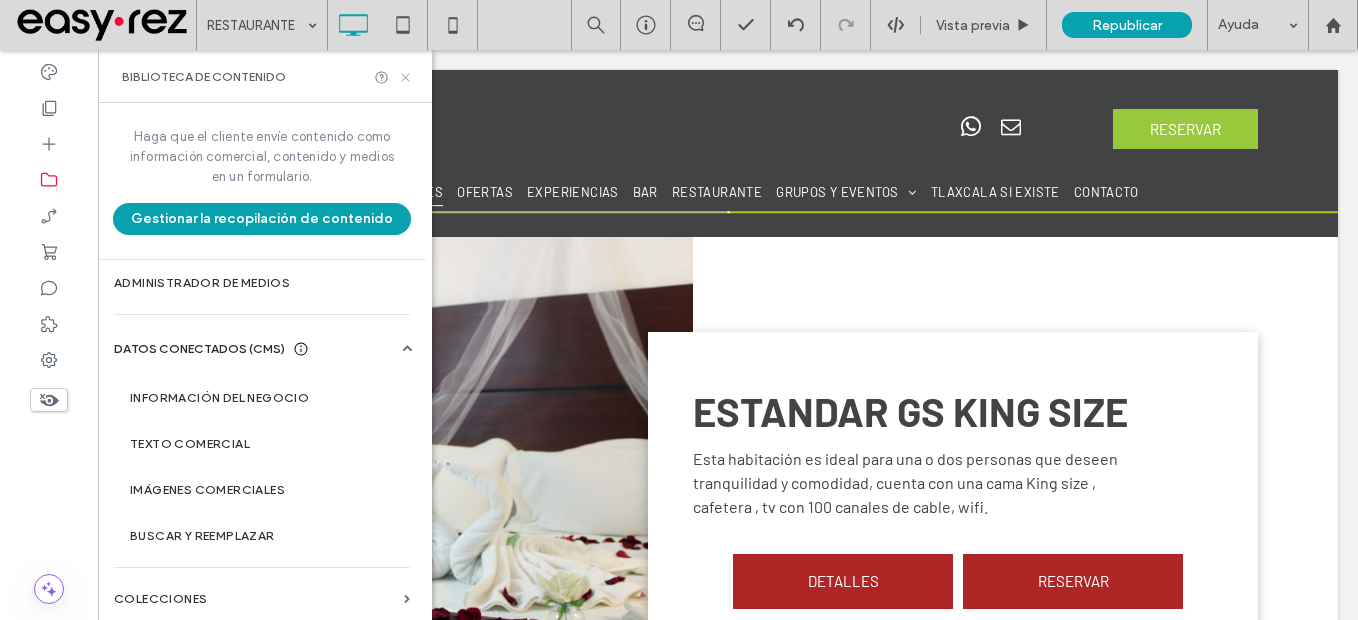 click 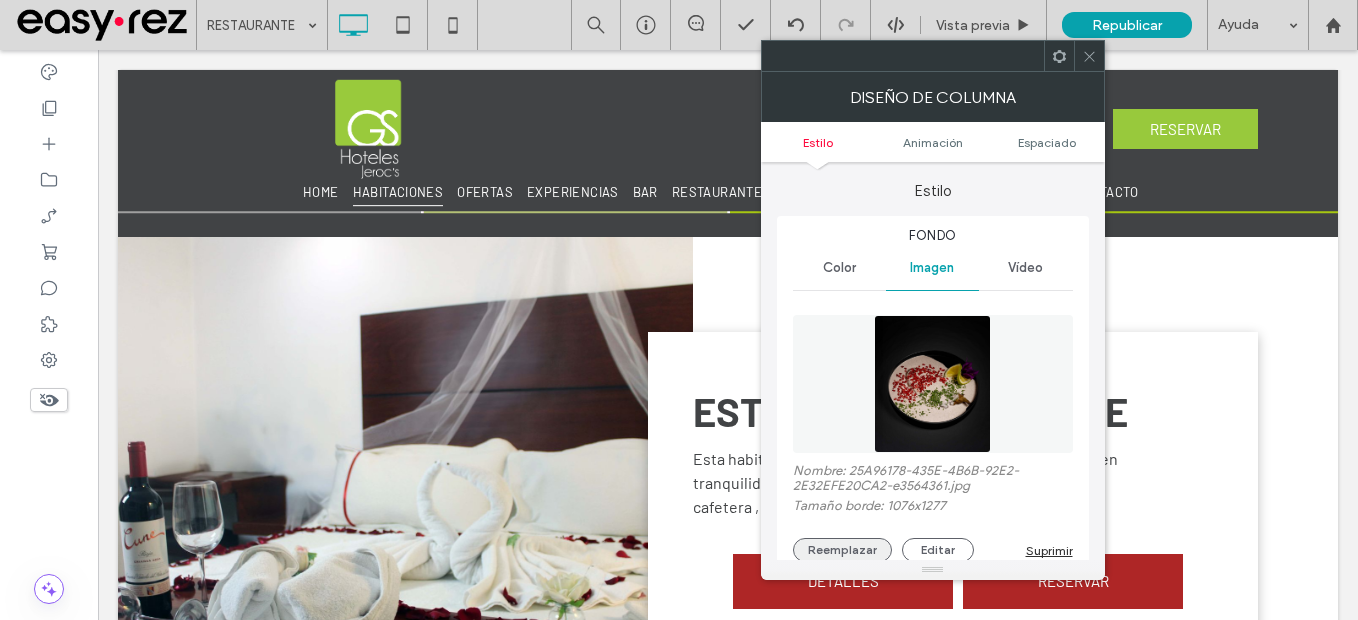 click on "Reemplazar" at bounding box center (842, 550) 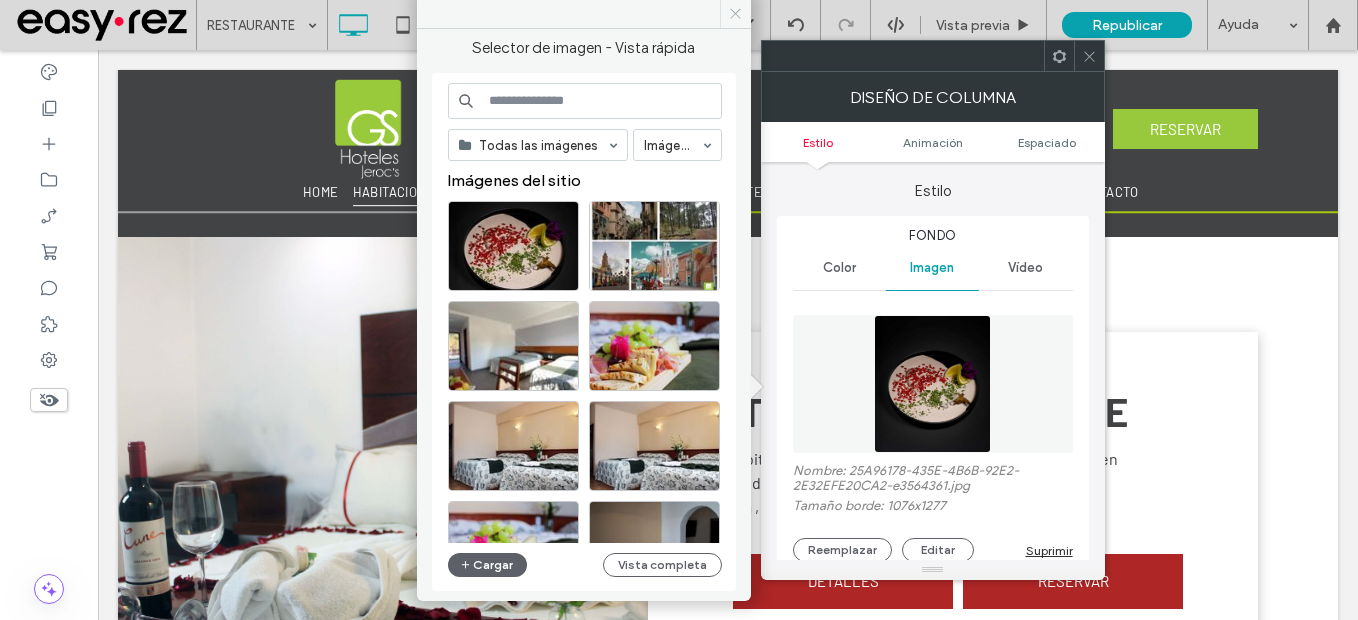 click 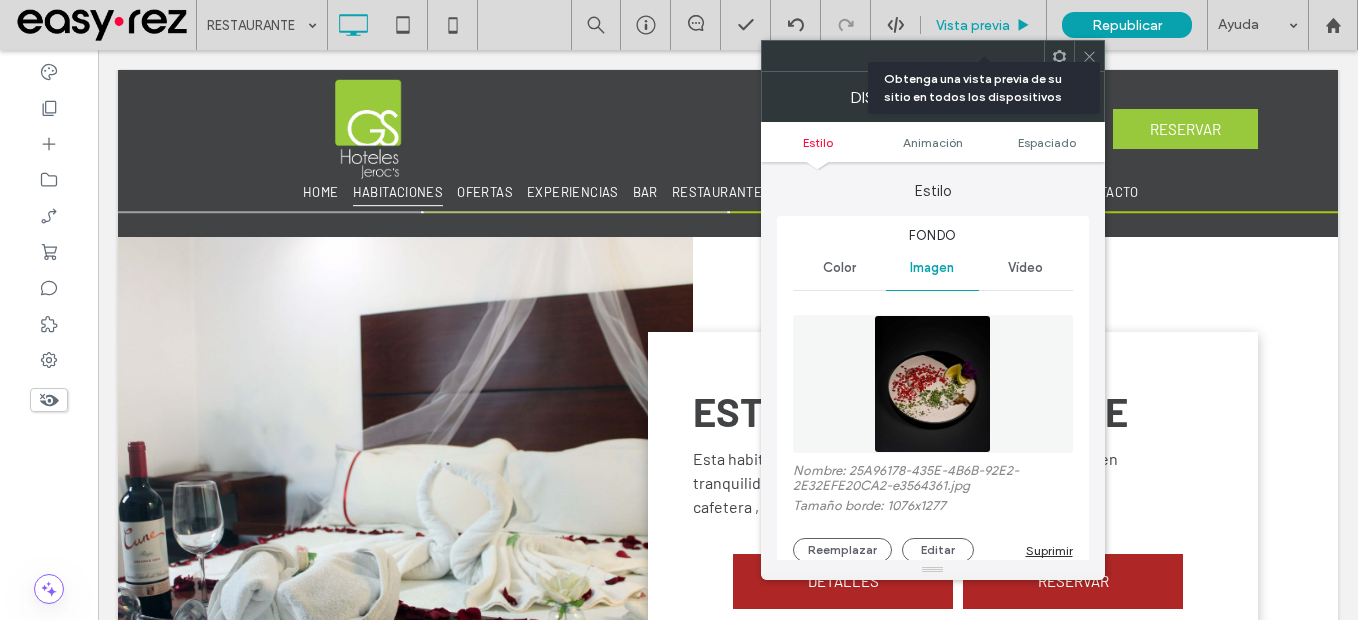 click on "Vista previa" at bounding box center [973, 25] 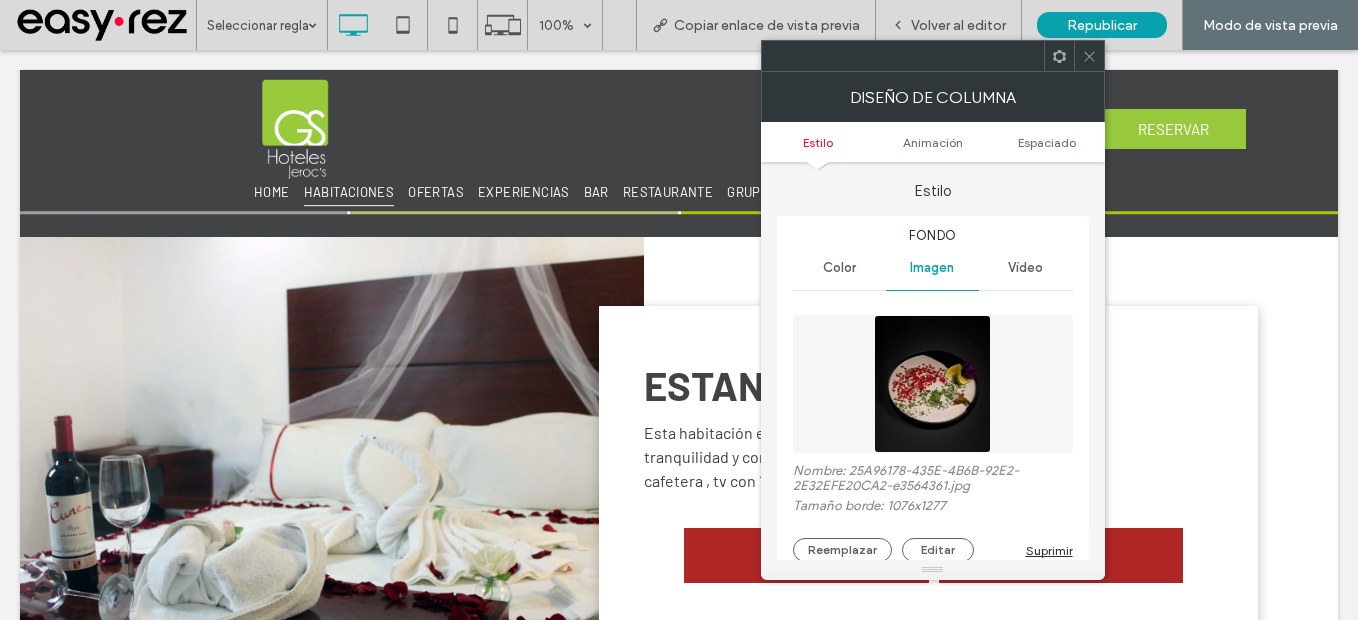 click 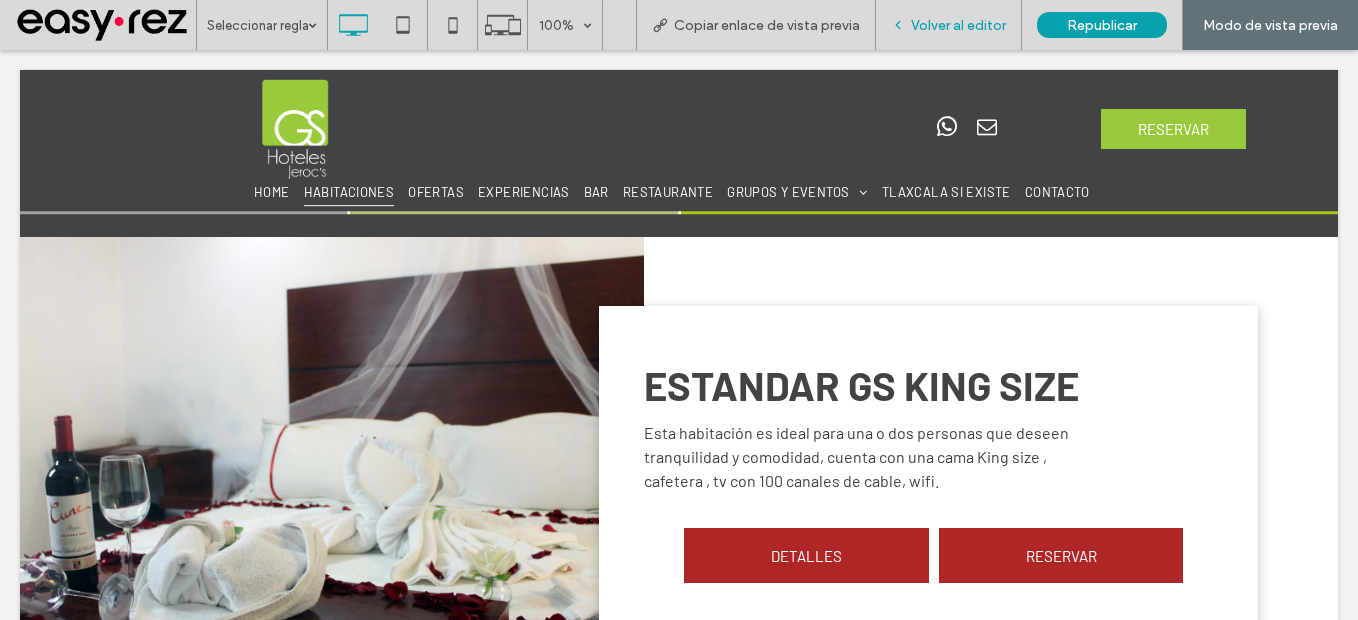 click on "Volver al editor" at bounding box center (949, 25) 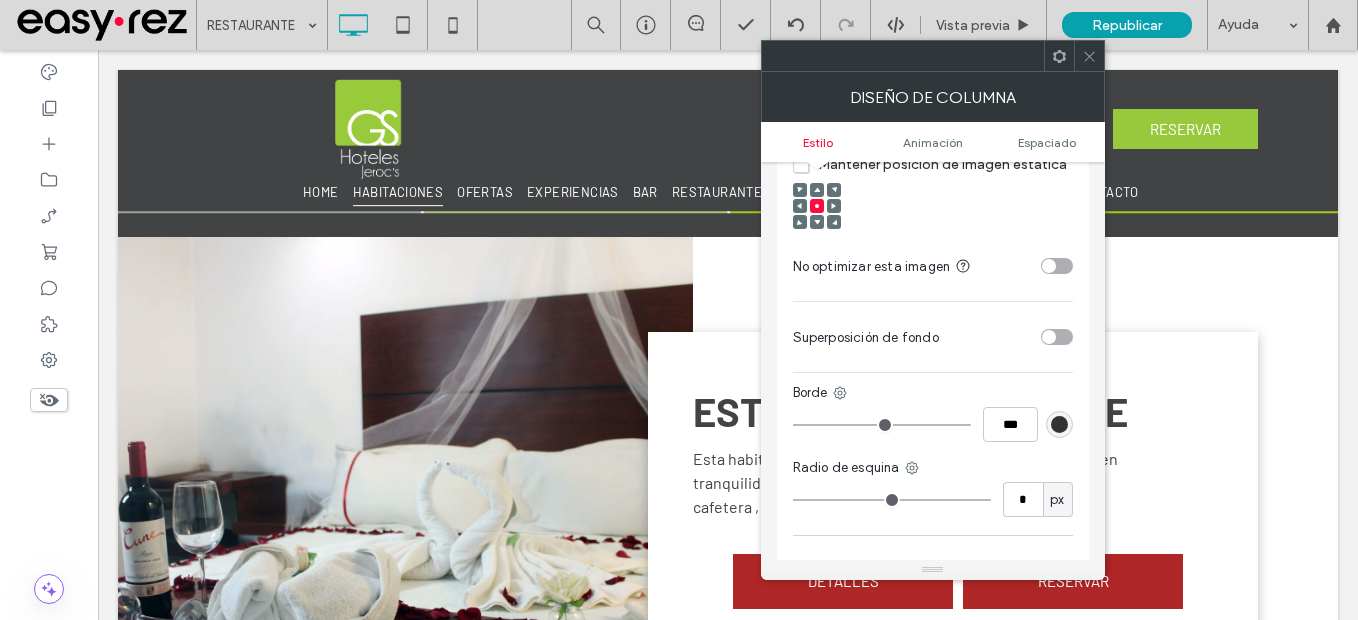 scroll, scrollTop: 400, scrollLeft: 0, axis: vertical 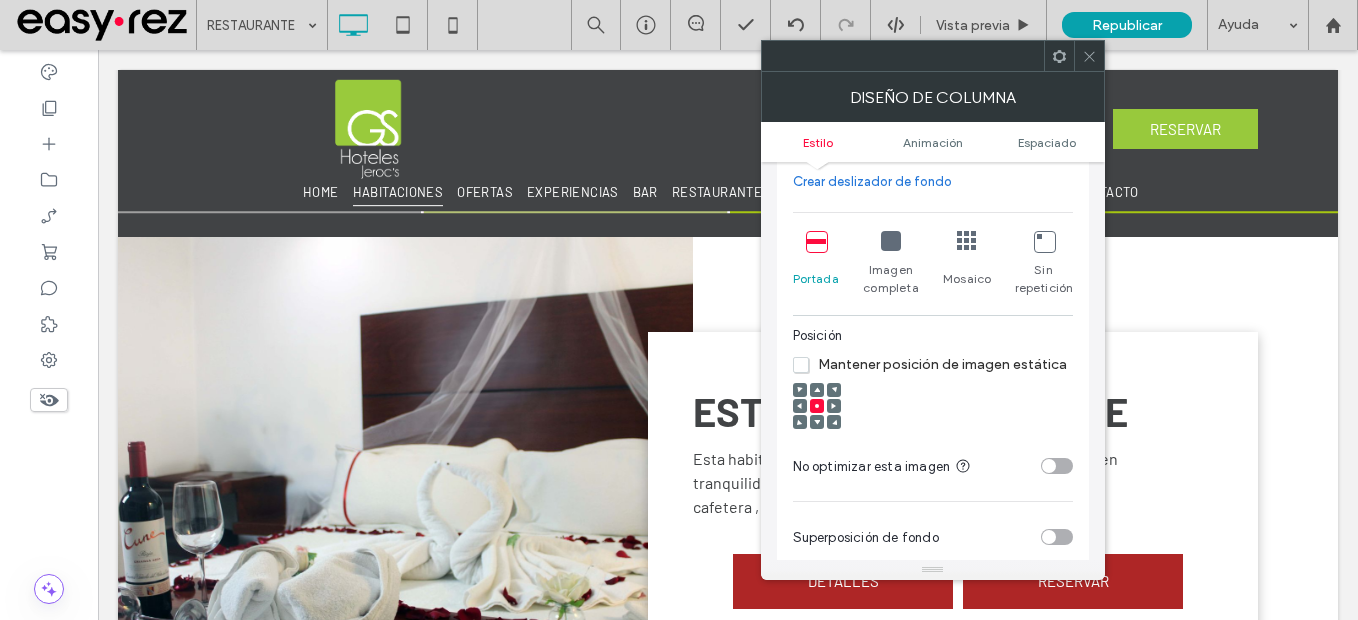 click 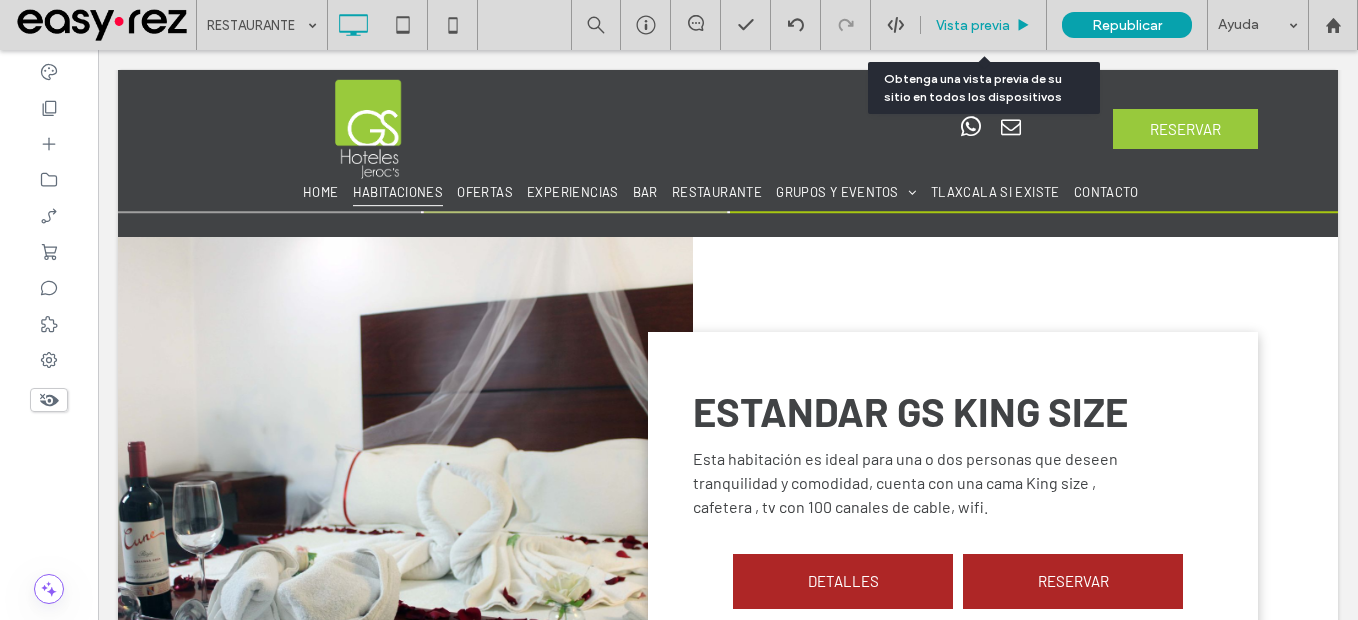 click on "Vista previa" at bounding box center (973, 25) 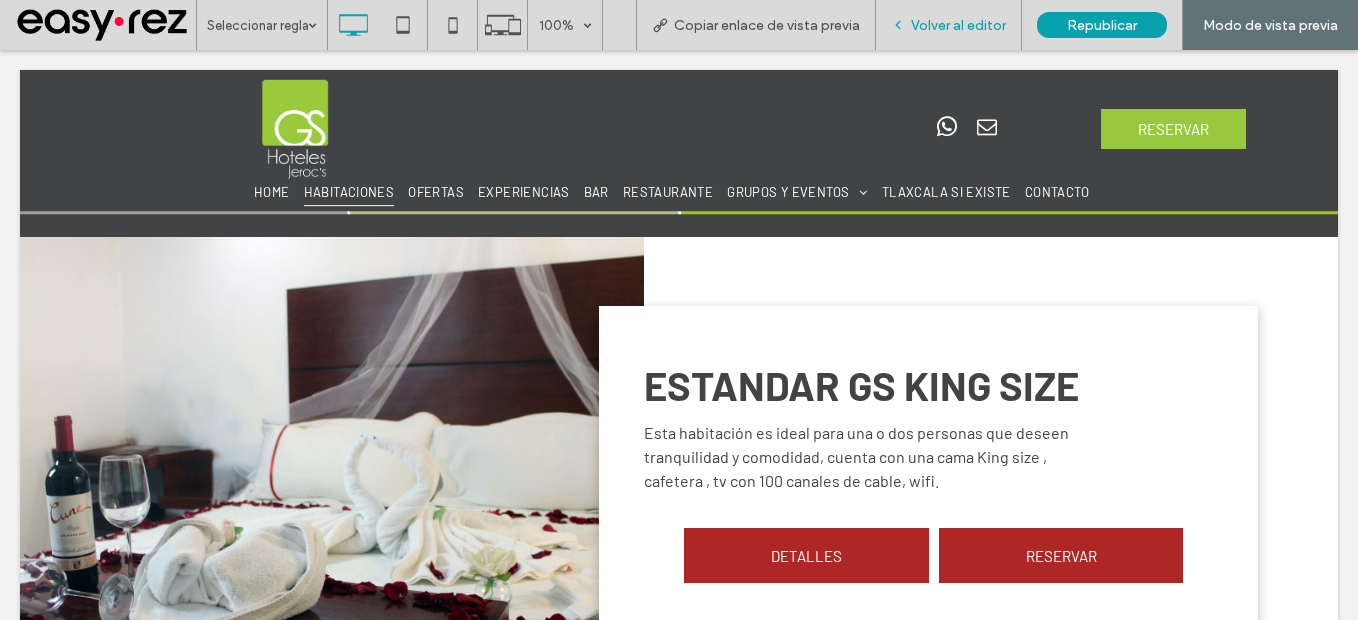 click on "Volver al editor" at bounding box center [958, 25] 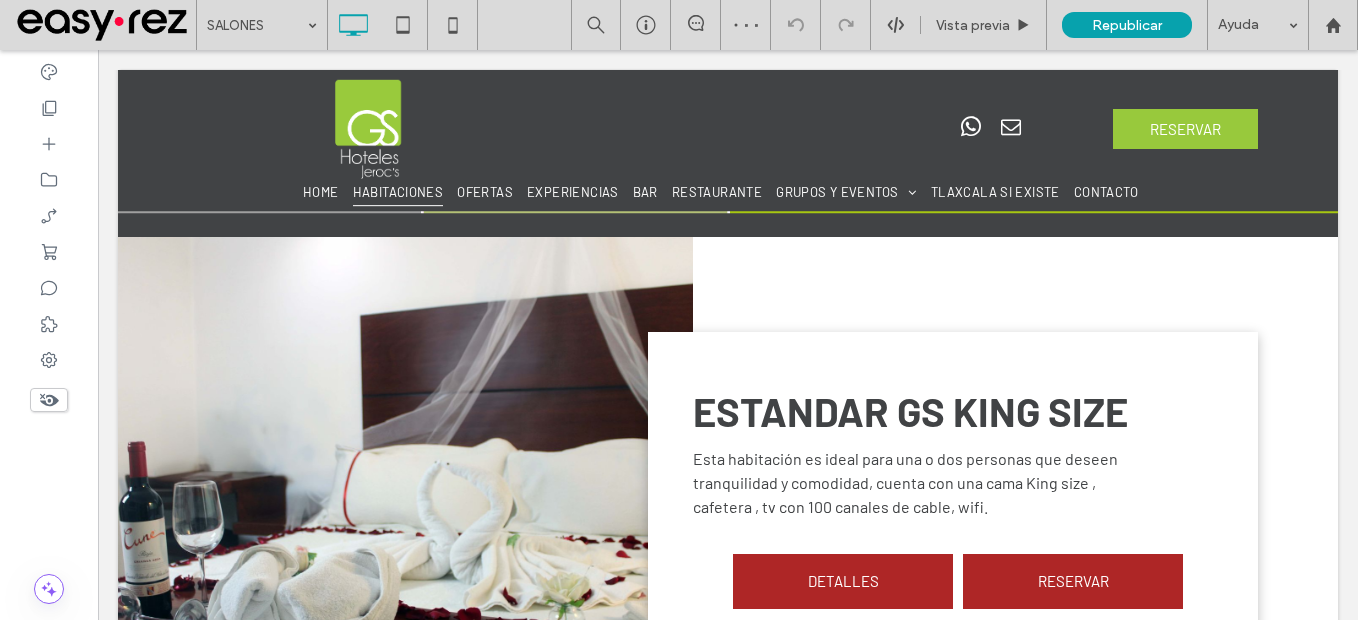 click 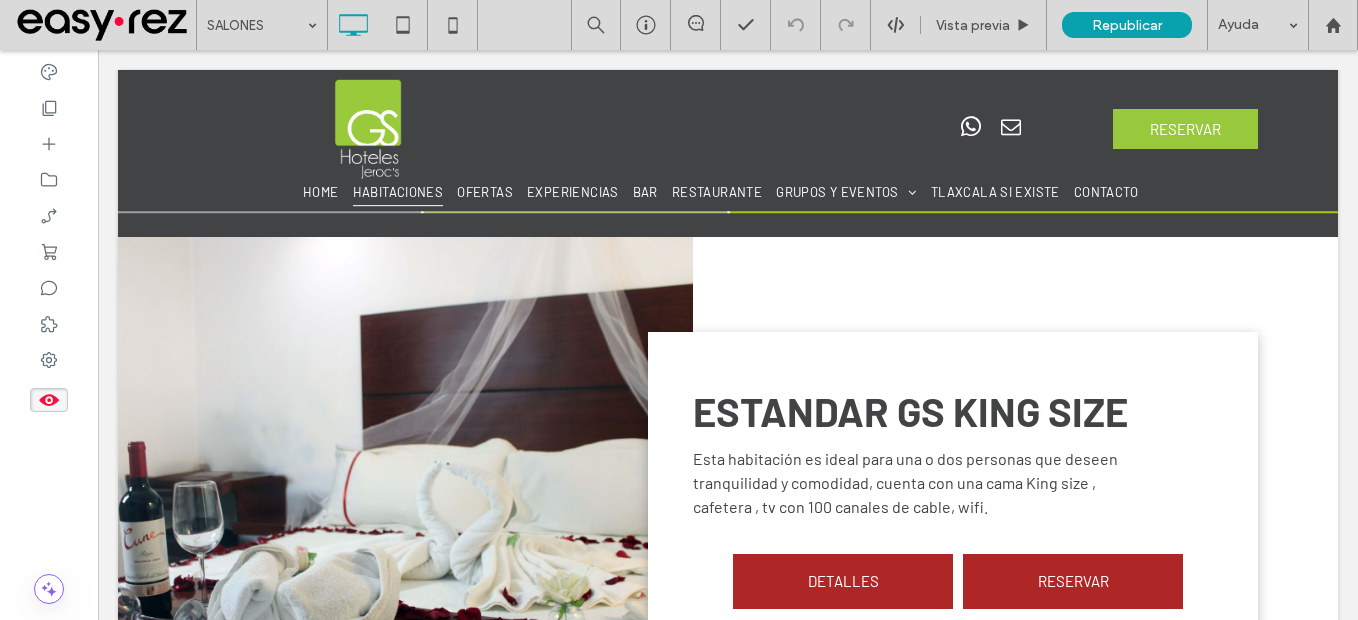 click 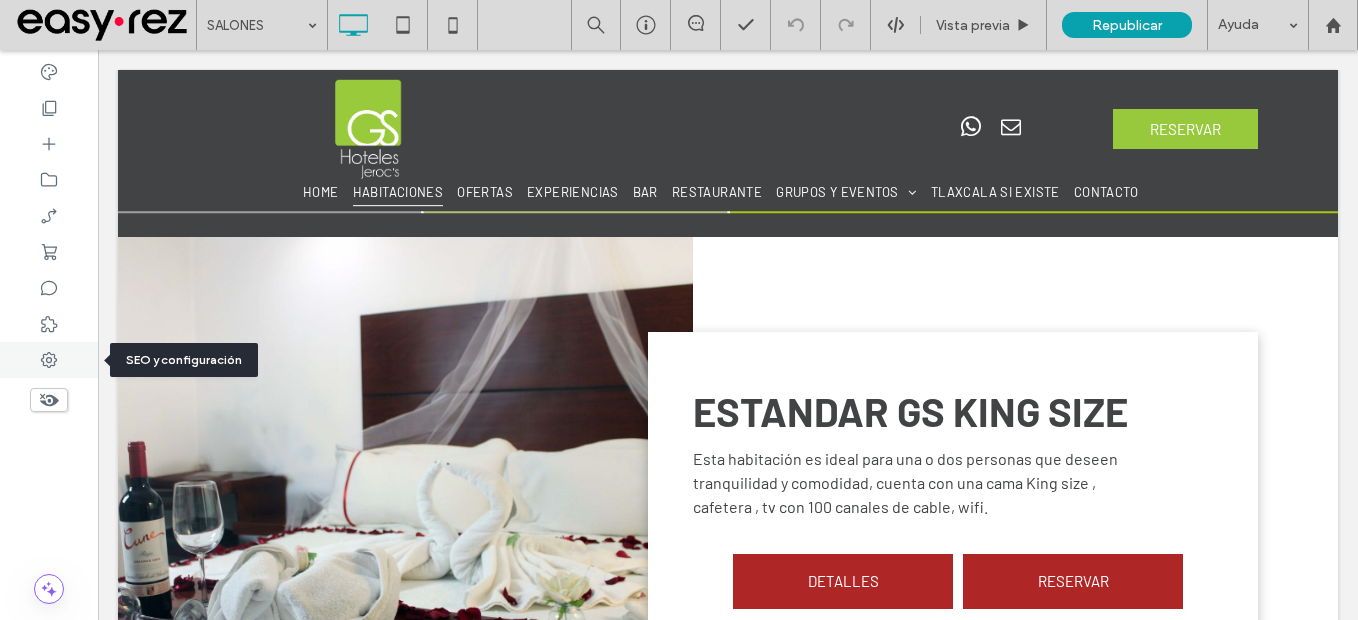 click at bounding box center (49, 360) 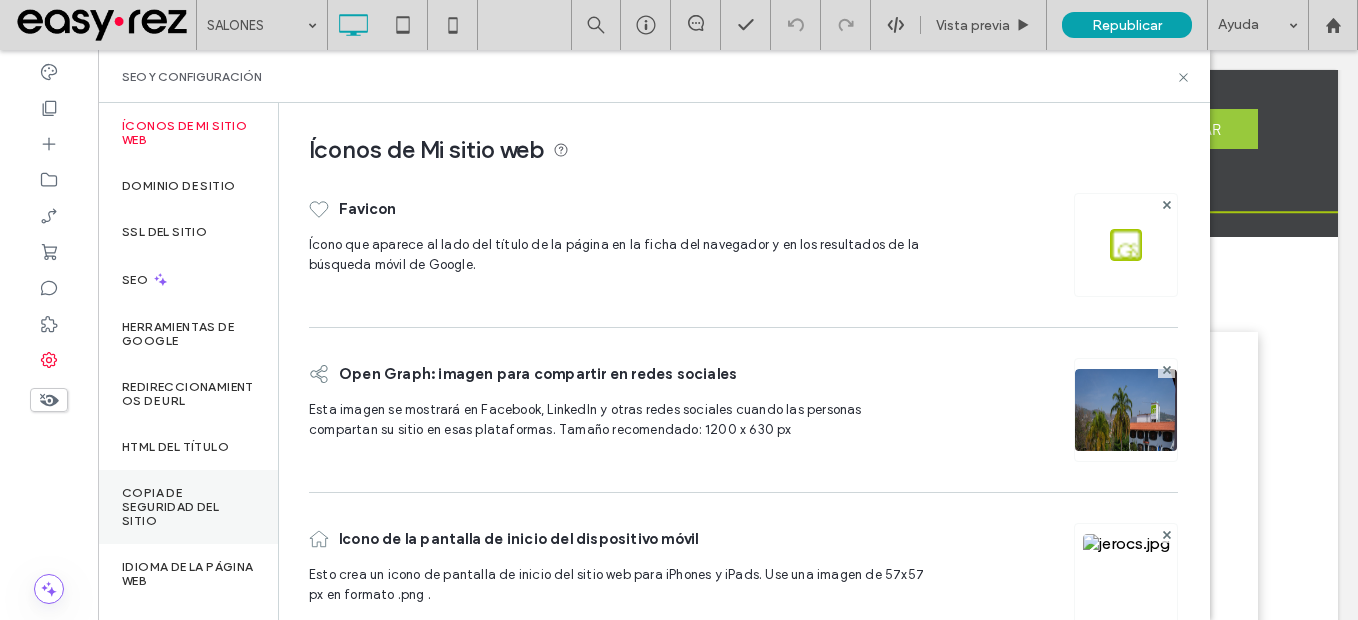 click on "Copia de seguridad del sitio" at bounding box center [188, 507] 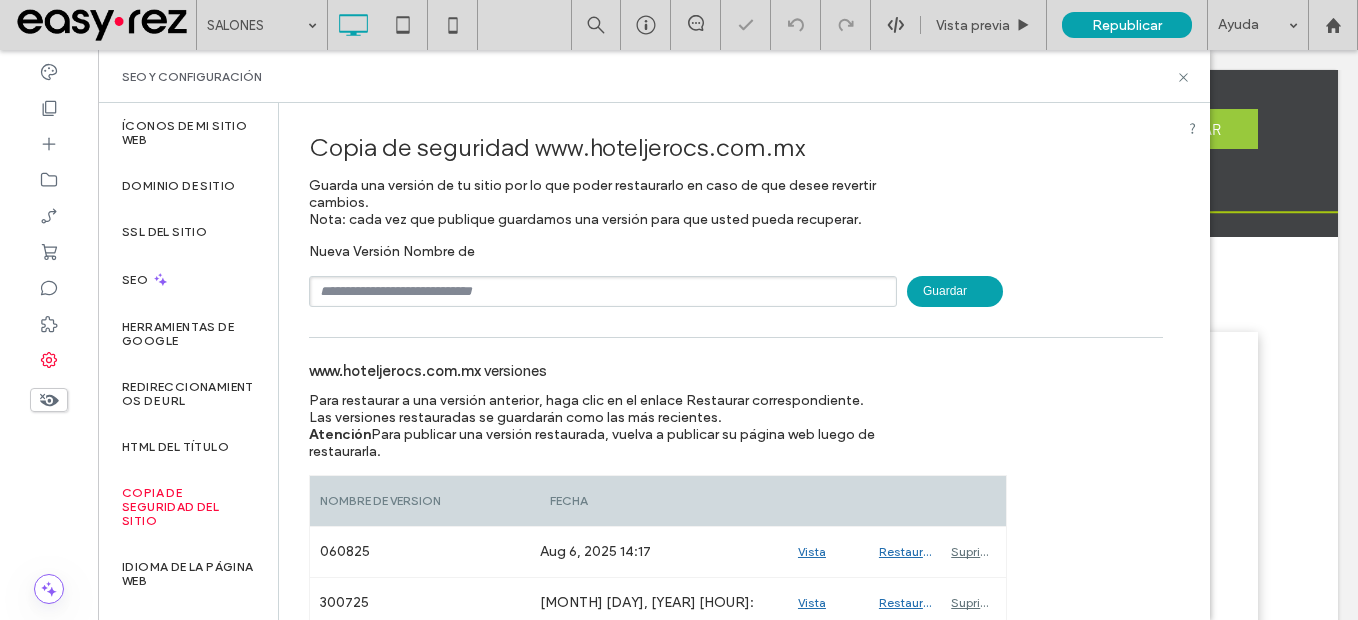 click at bounding box center (603, 291) 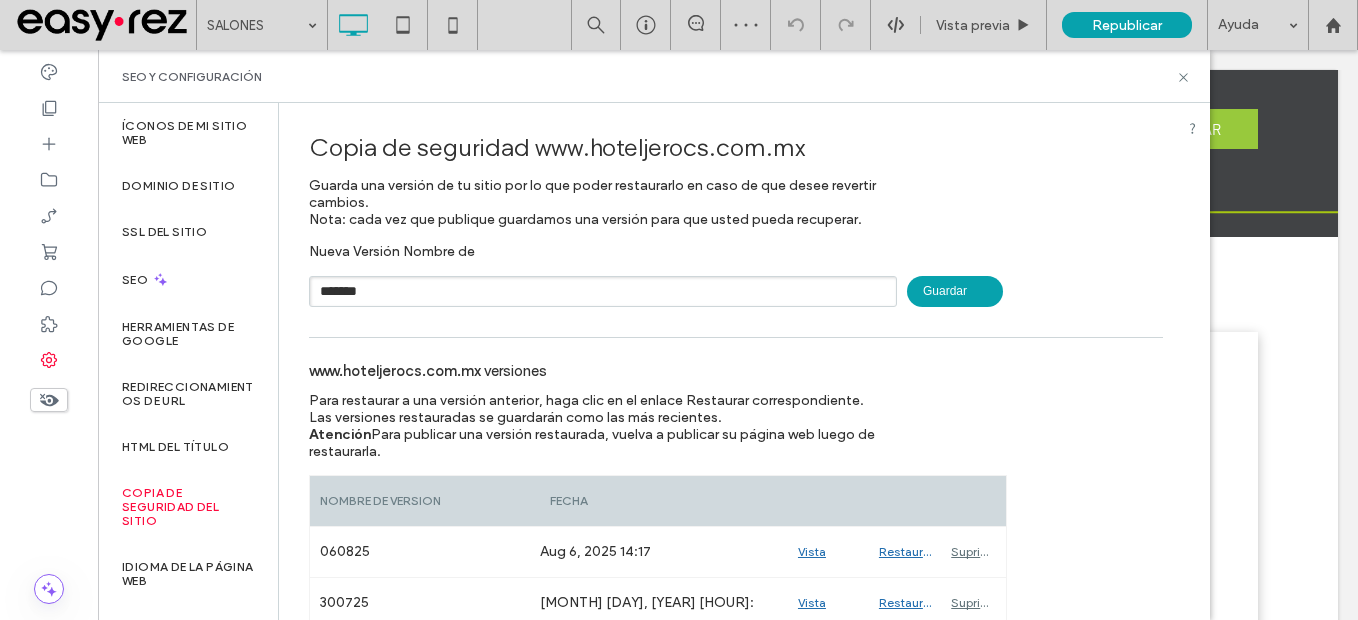 type on "*******" 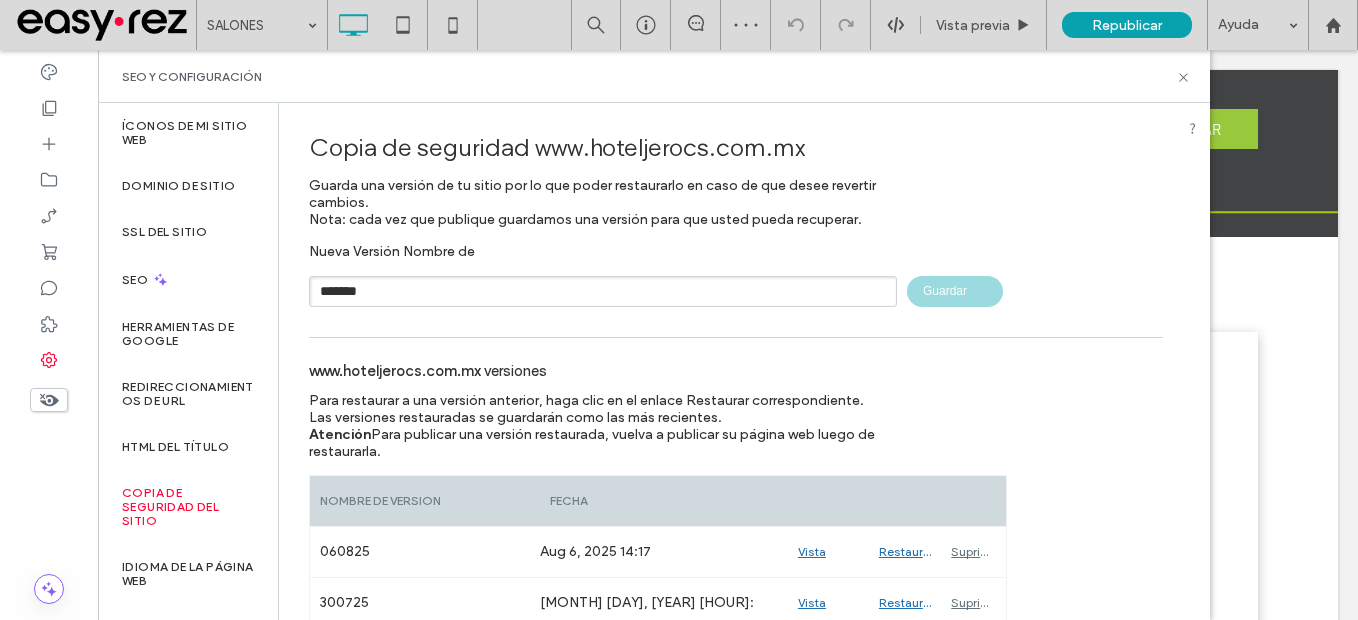 type 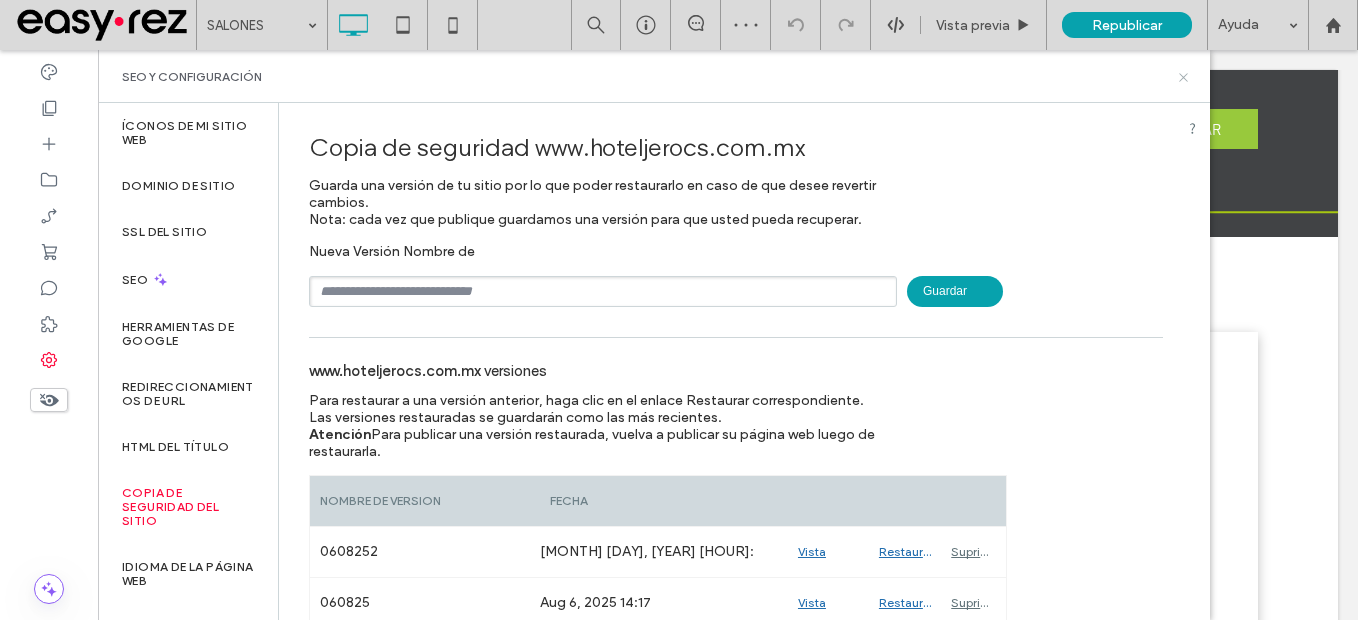 click 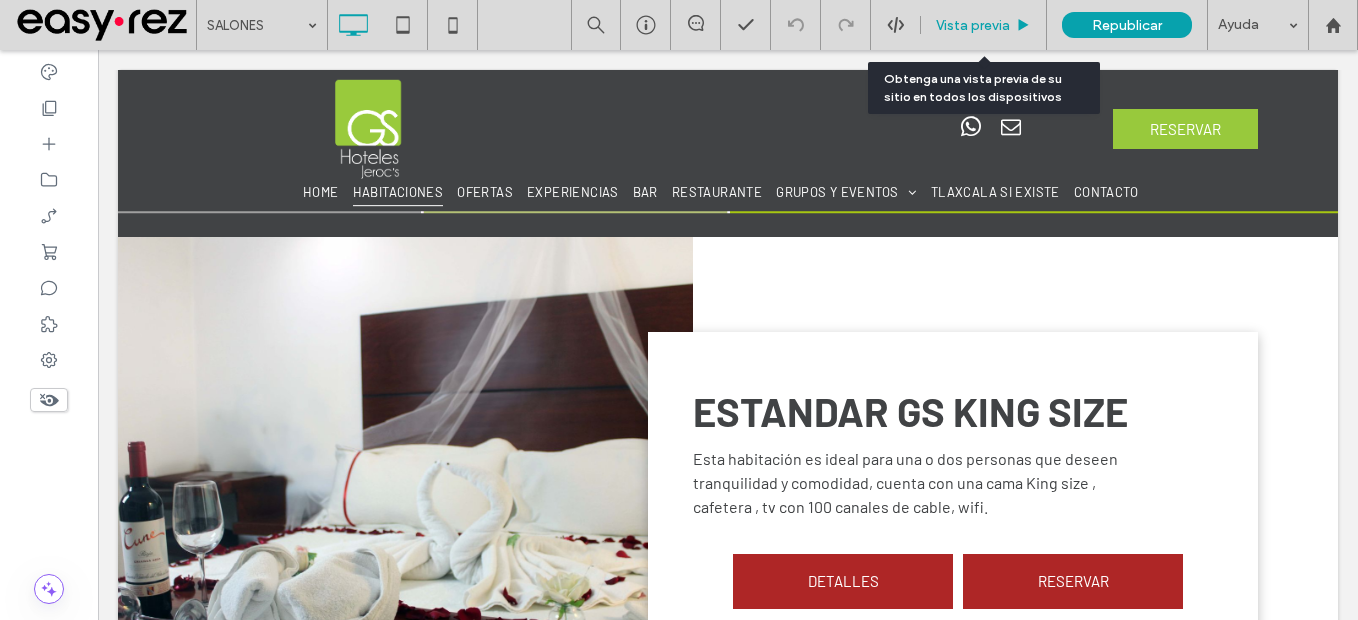 click on "Vista previa" at bounding box center (973, 25) 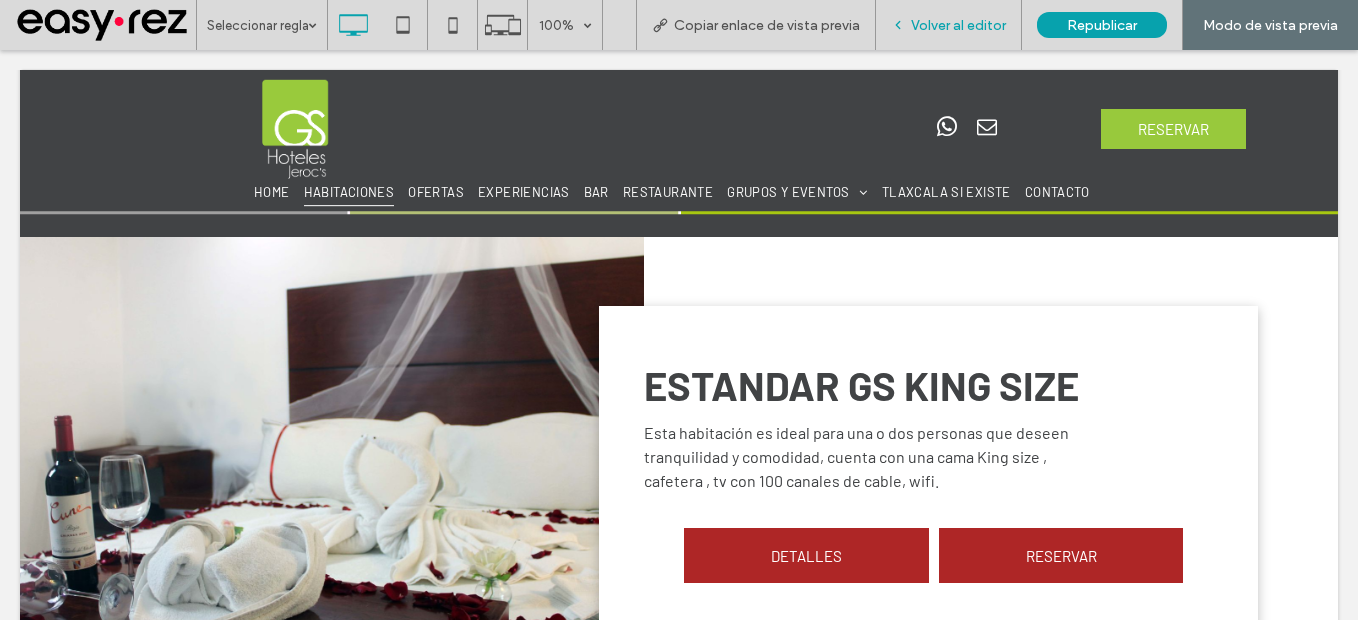 click on "Volver al editor" at bounding box center (958, 25) 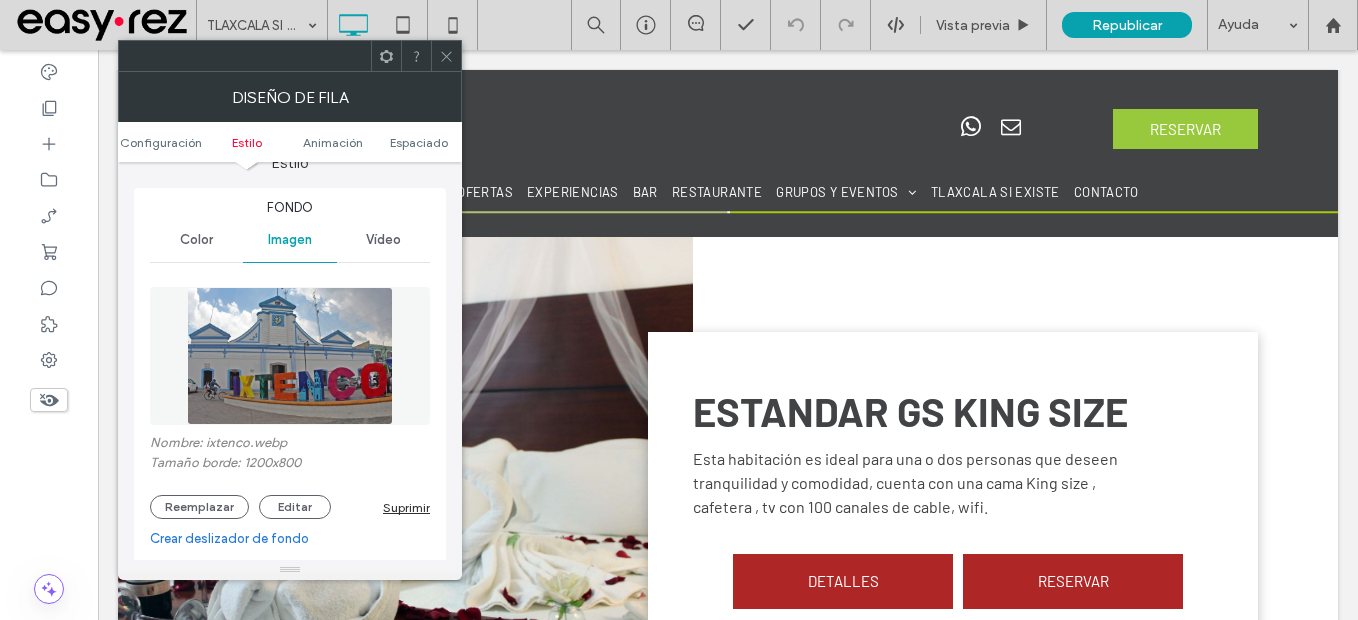 scroll, scrollTop: 200, scrollLeft: 0, axis: vertical 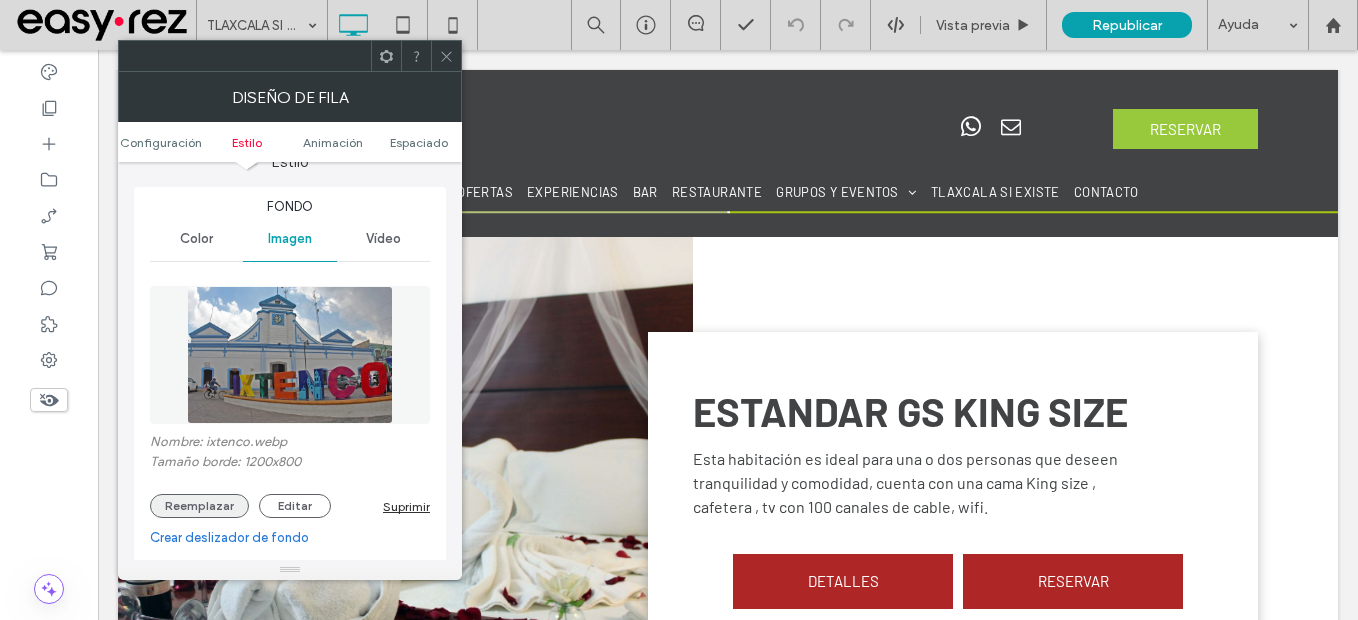 click on "Reemplazar" at bounding box center (199, 506) 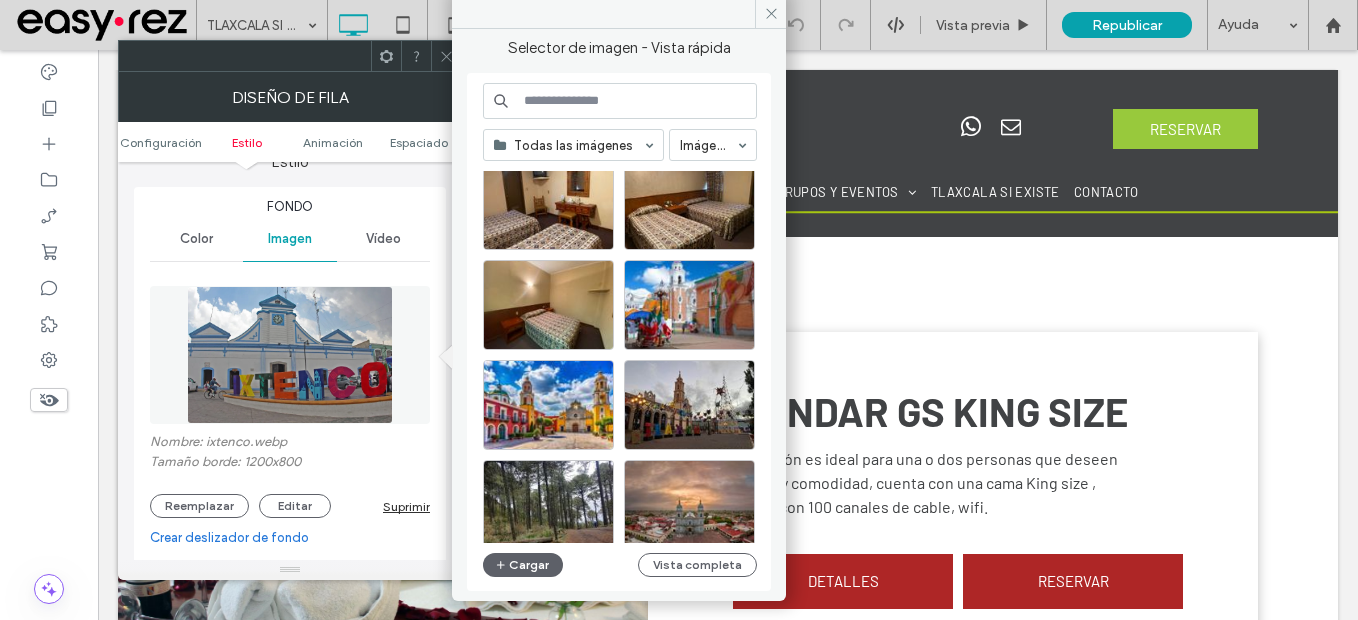 scroll, scrollTop: 858, scrollLeft: 0, axis: vertical 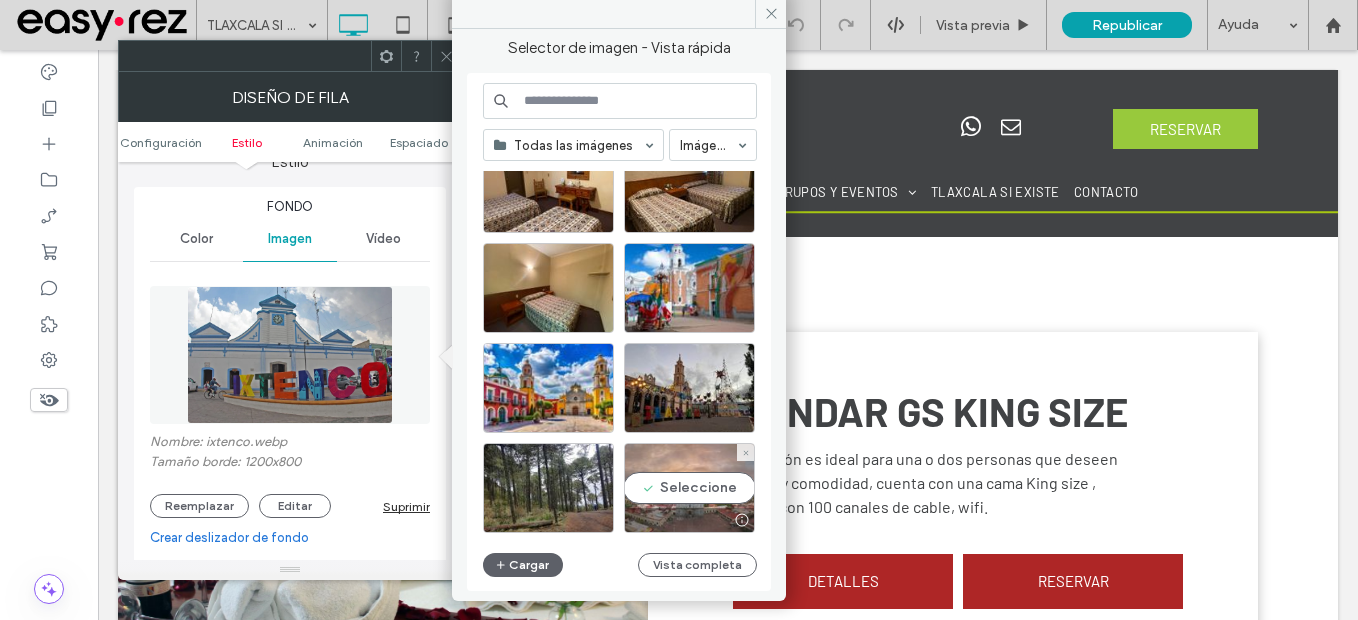 click on "Seleccione" at bounding box center [689, 488] 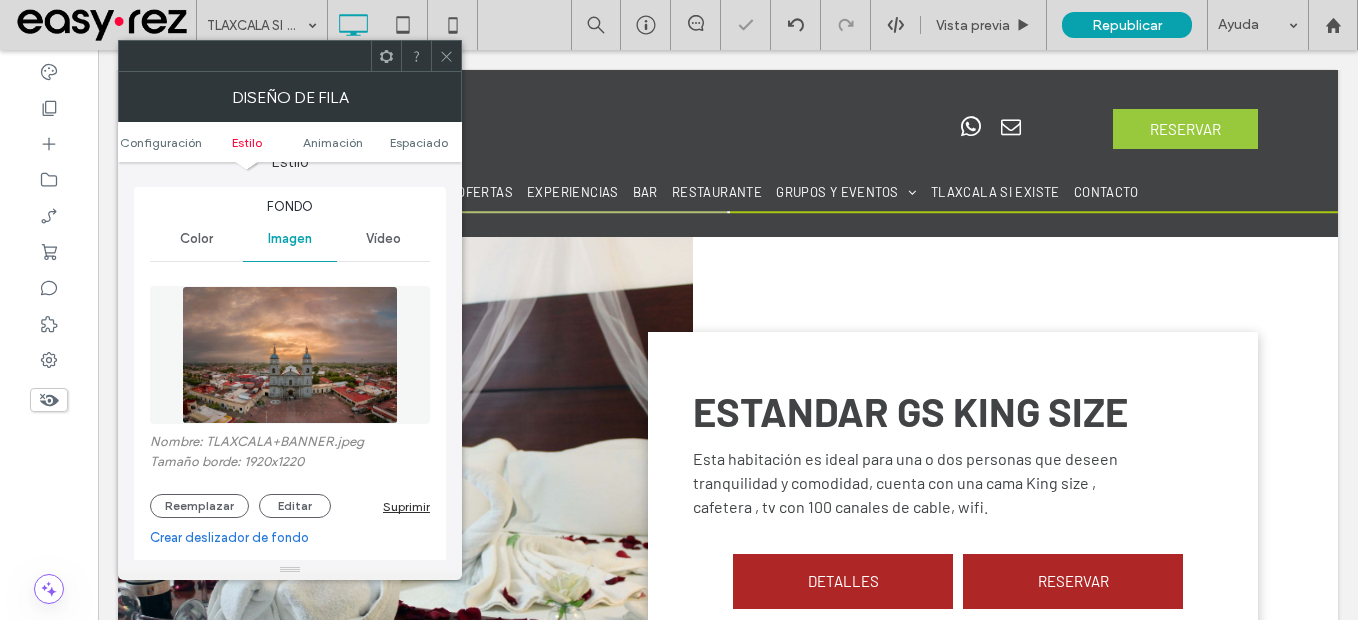 click 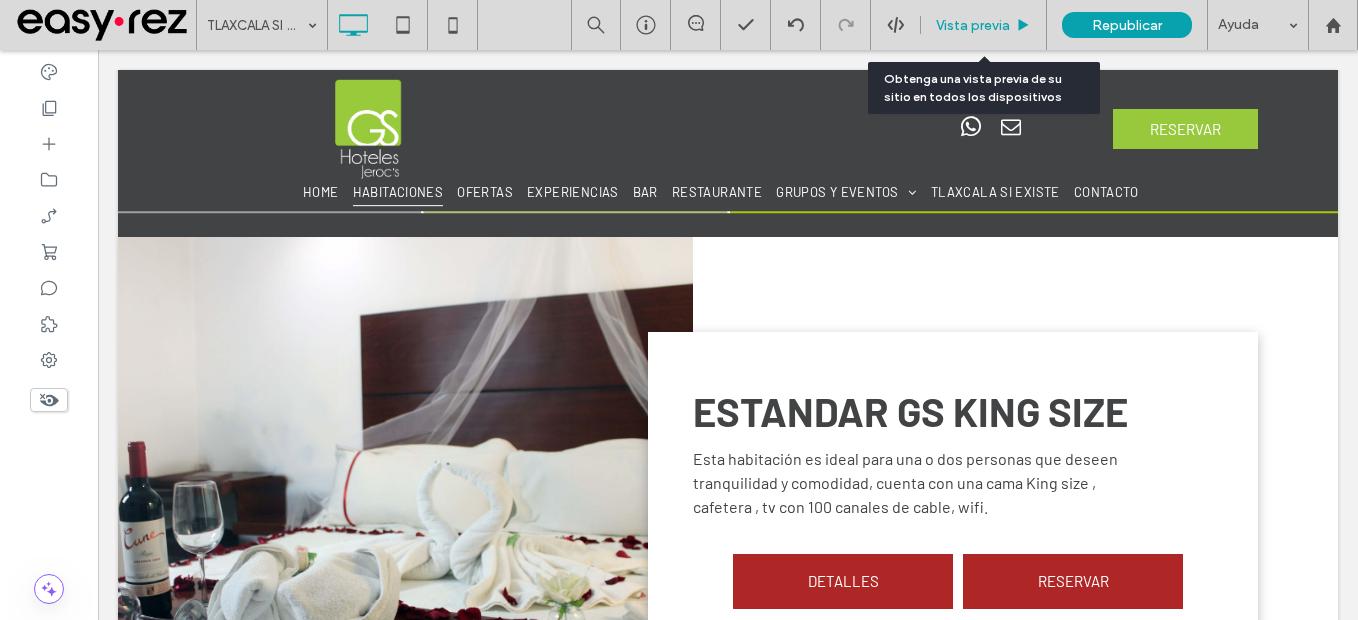 click on "Vista previa" at bounding box center [973, 25] 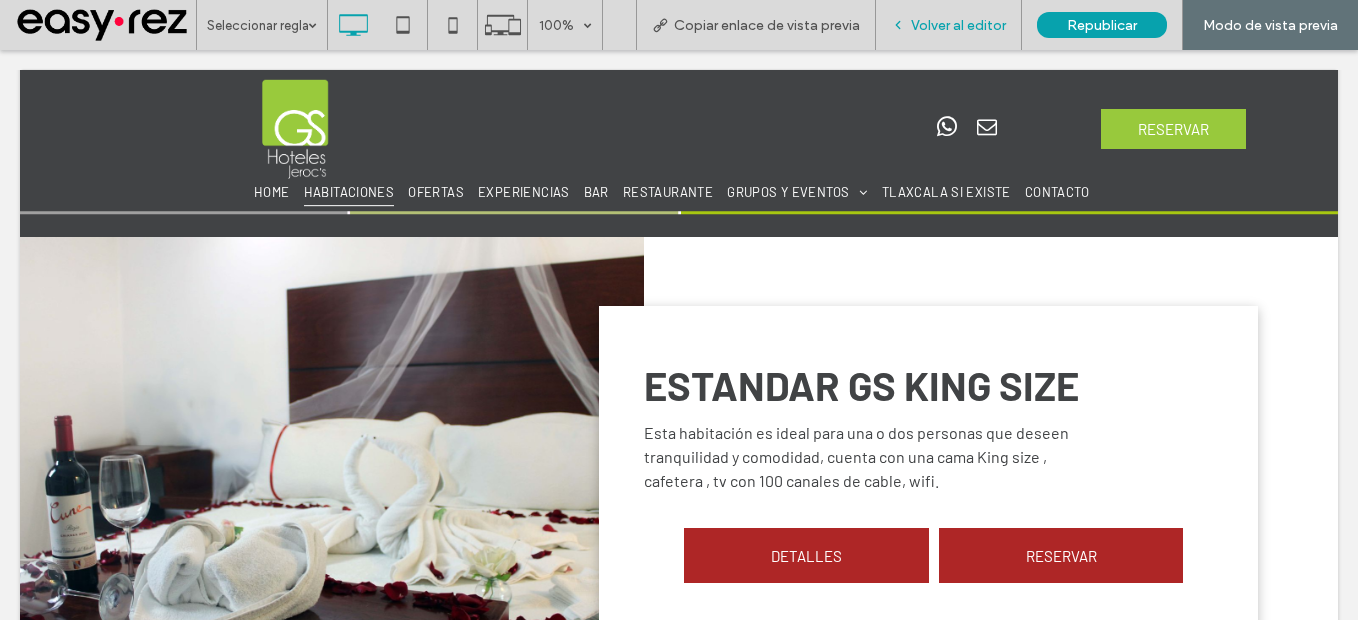 click on "Volver al editor" at bounding box center [949, 25] 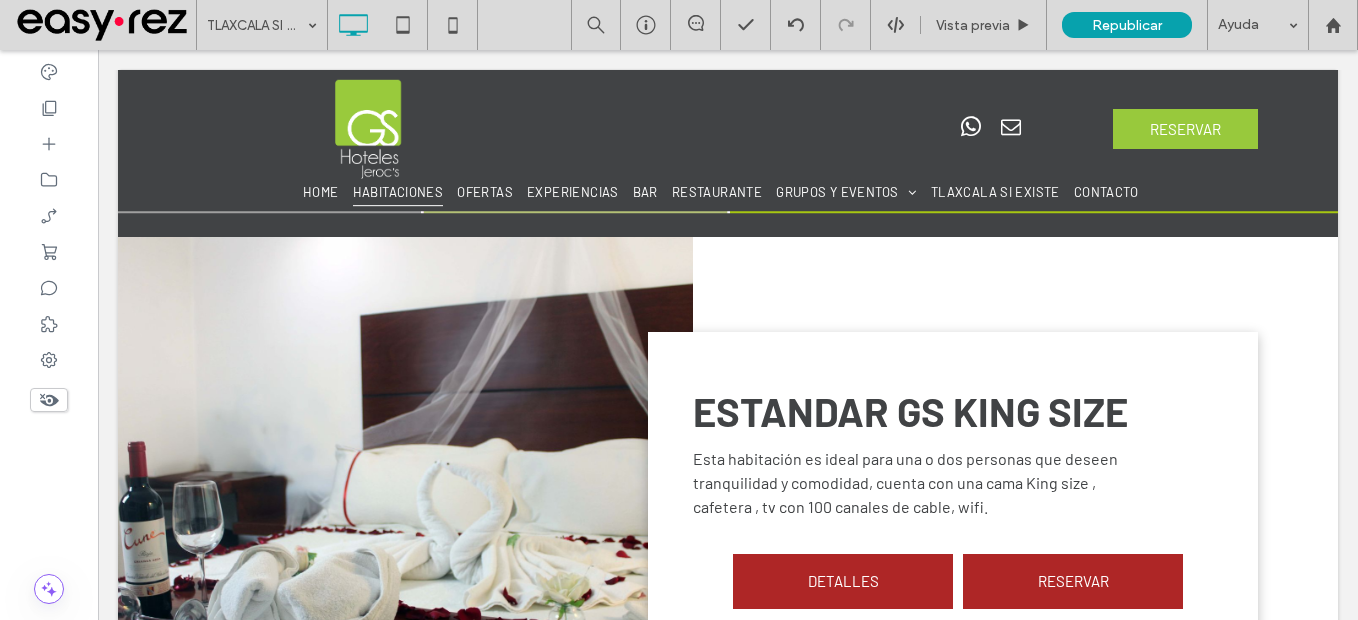 click at bounding box center (49, 400) 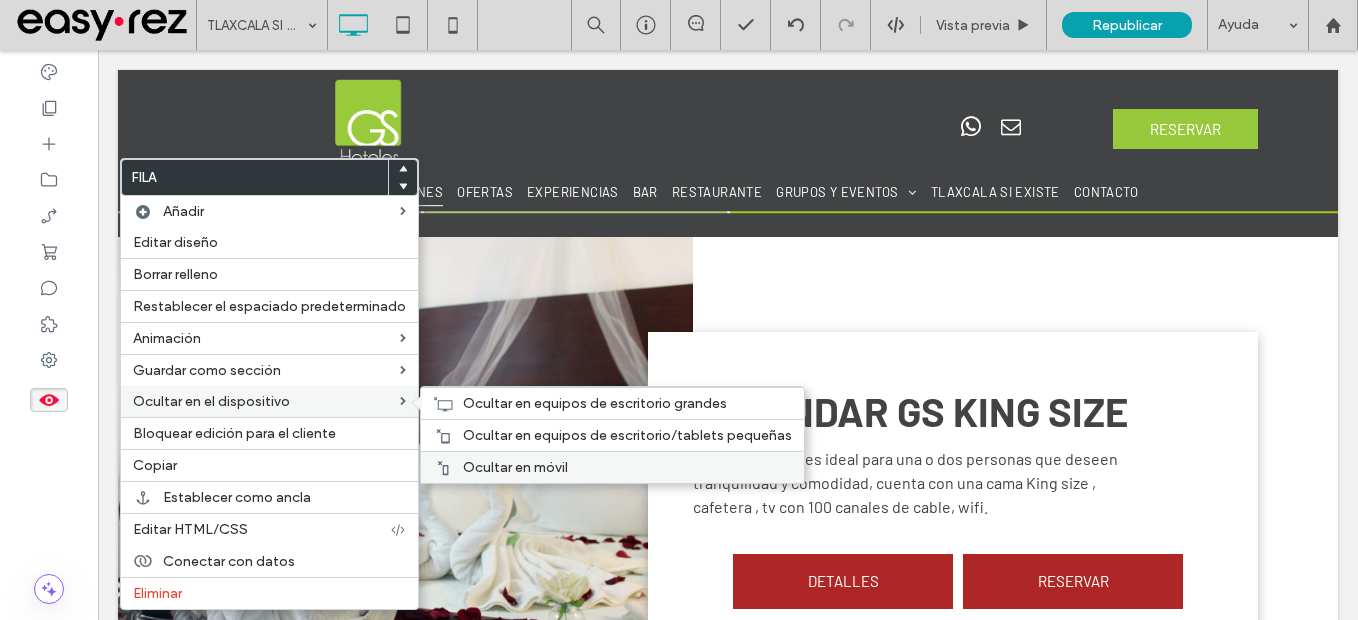 click on "Ocultar en móvil" at bounding box center [515, 467] 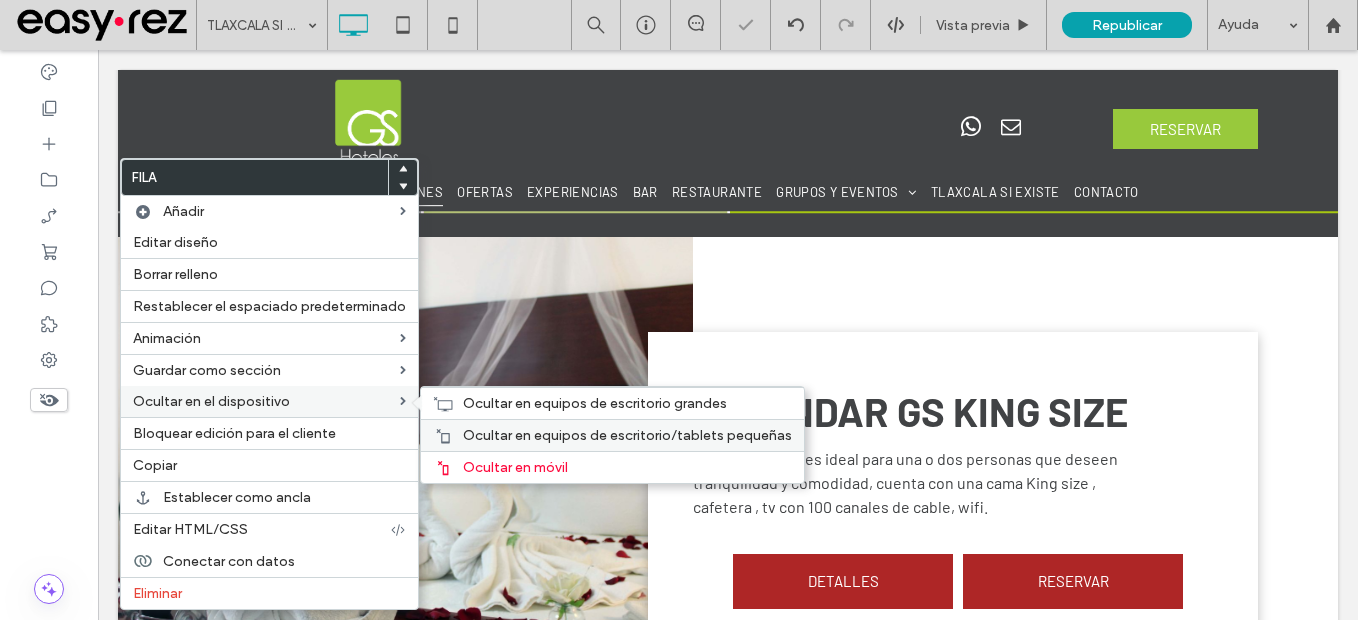 click on "Ocultar en equipos de escritorio/tablets pequeñas" at bounding box center (627, 435) 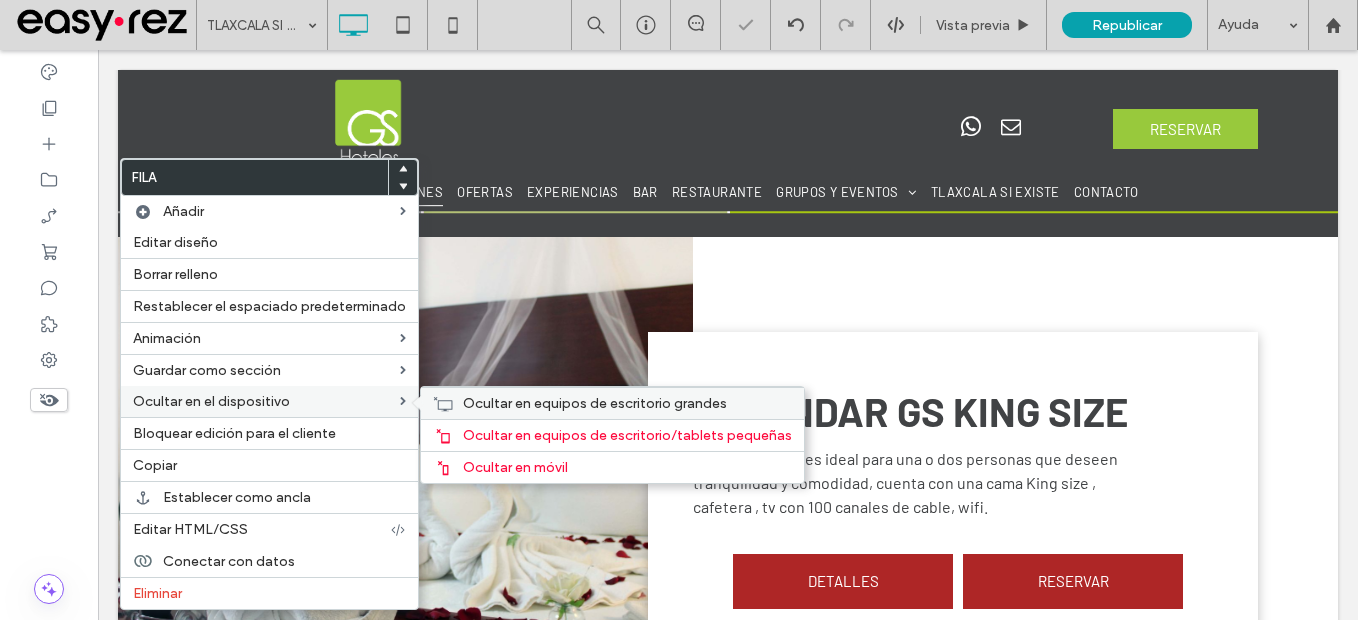 click on "Ocultar en equipos de escritorio grandes" at bounding box center [595, 403] 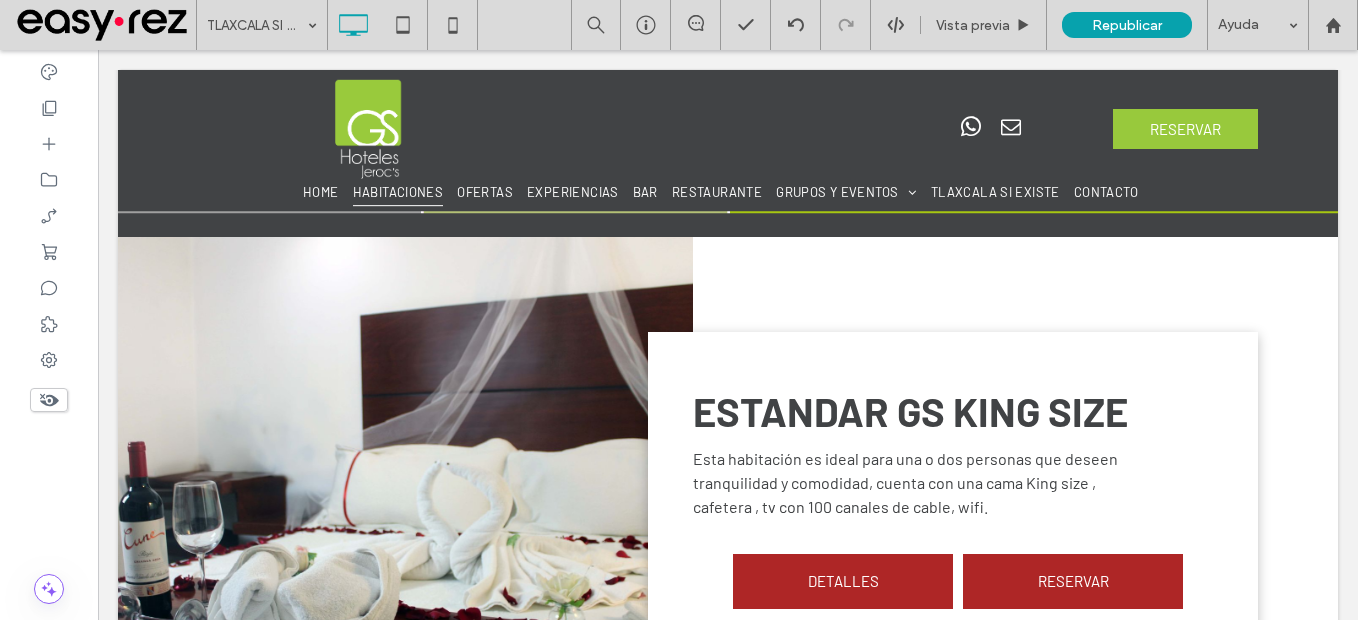 click 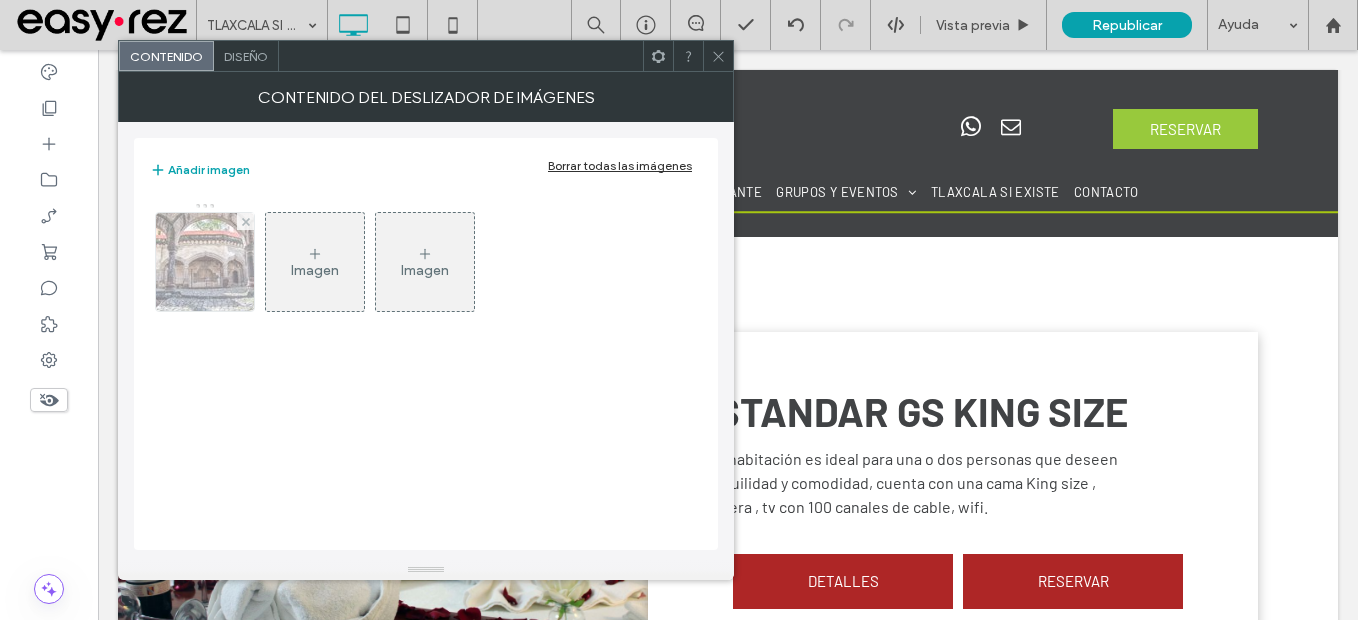 click at bounding box center [205, 262] 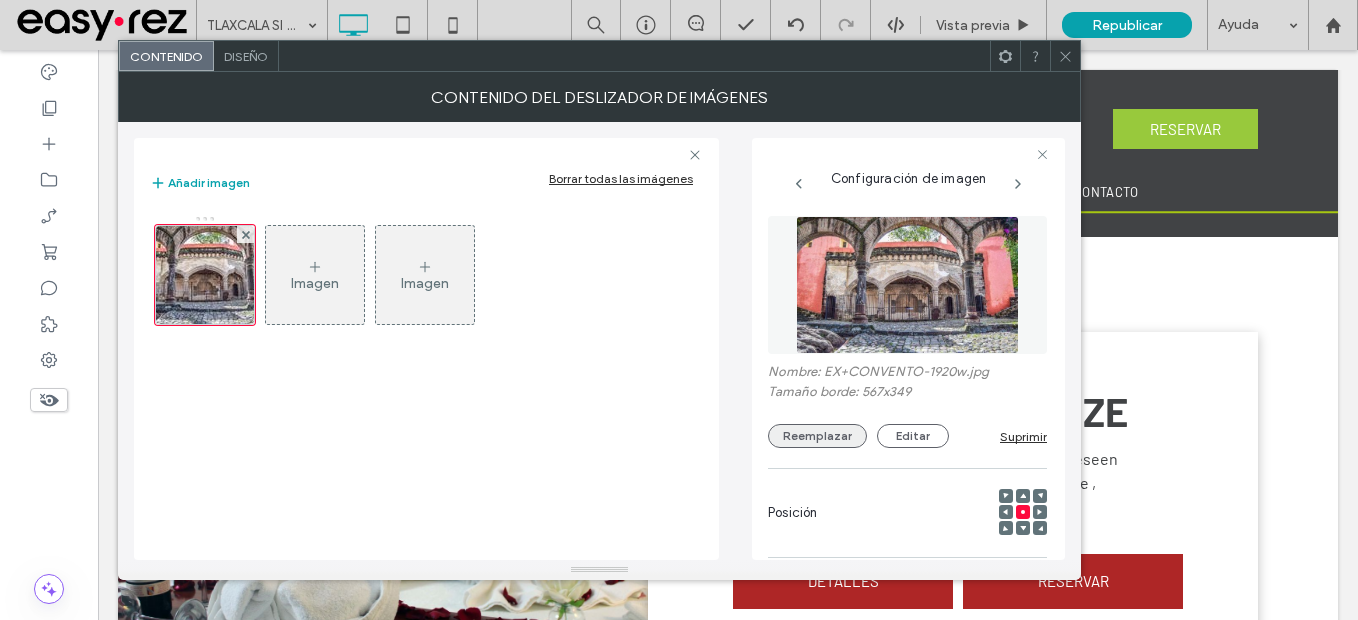click on "Reemplazar" at bounding box center (817, 436) 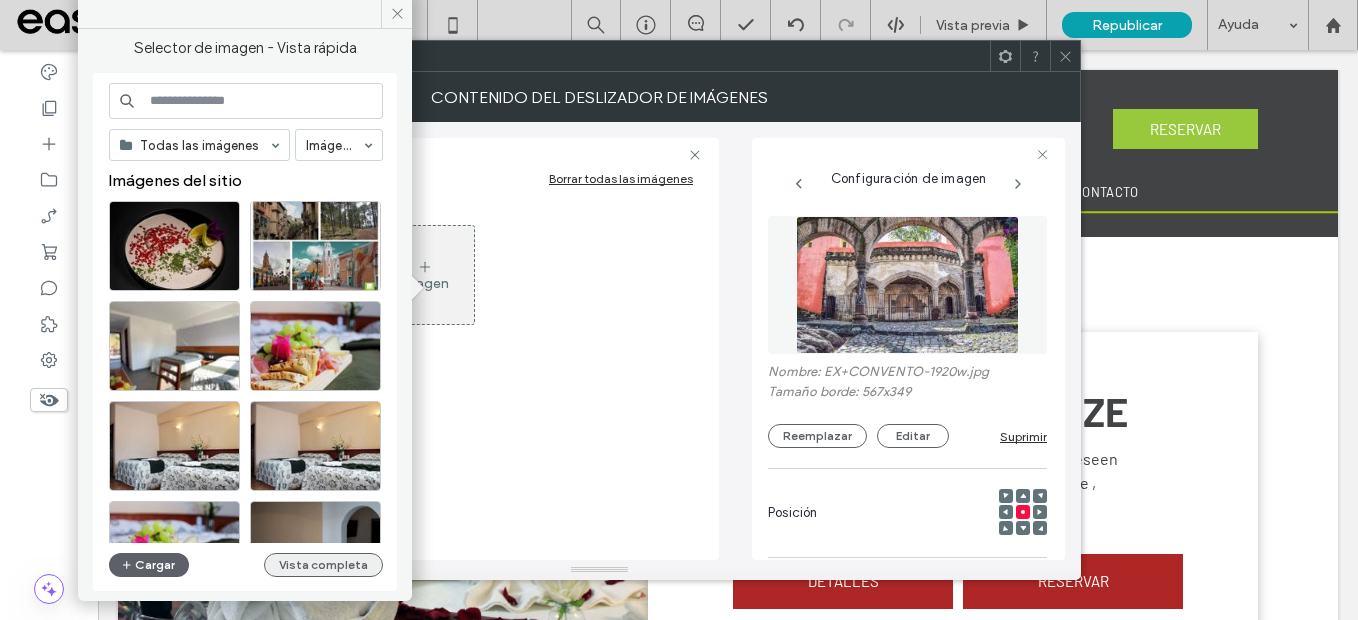 click on "Vista completa" at bounding box center [323, 565] 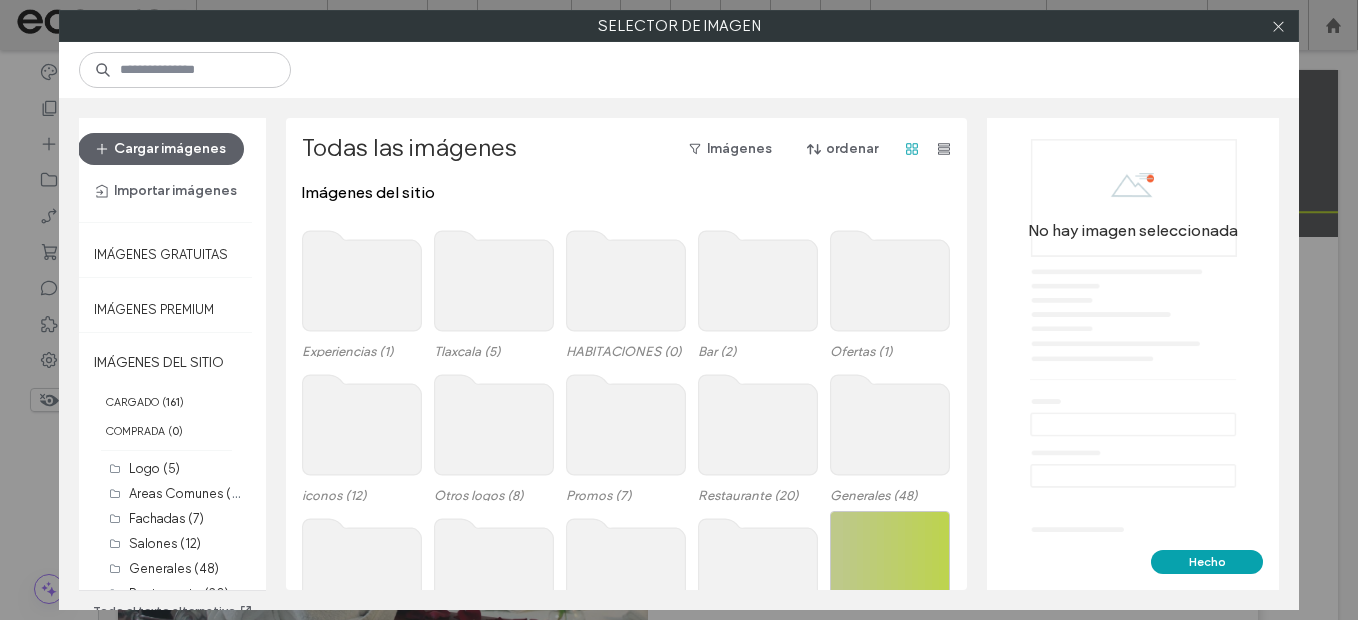 click 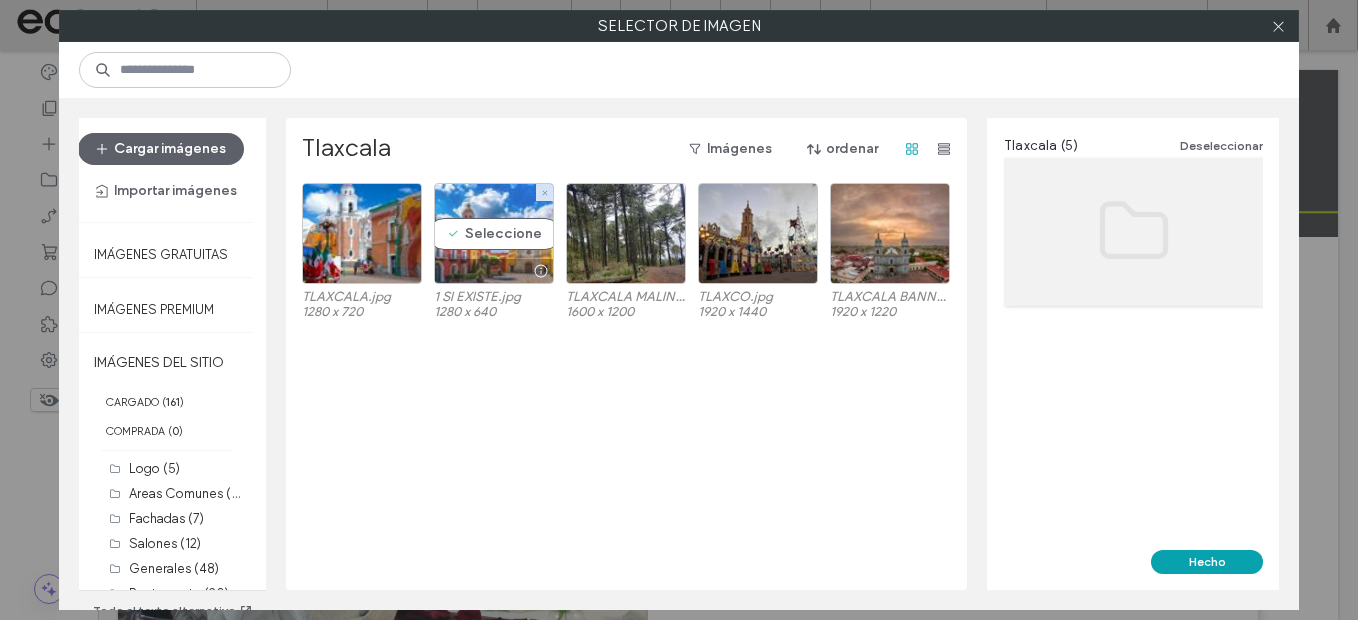 click on "Seleccione" at bounding box center (494, 233) 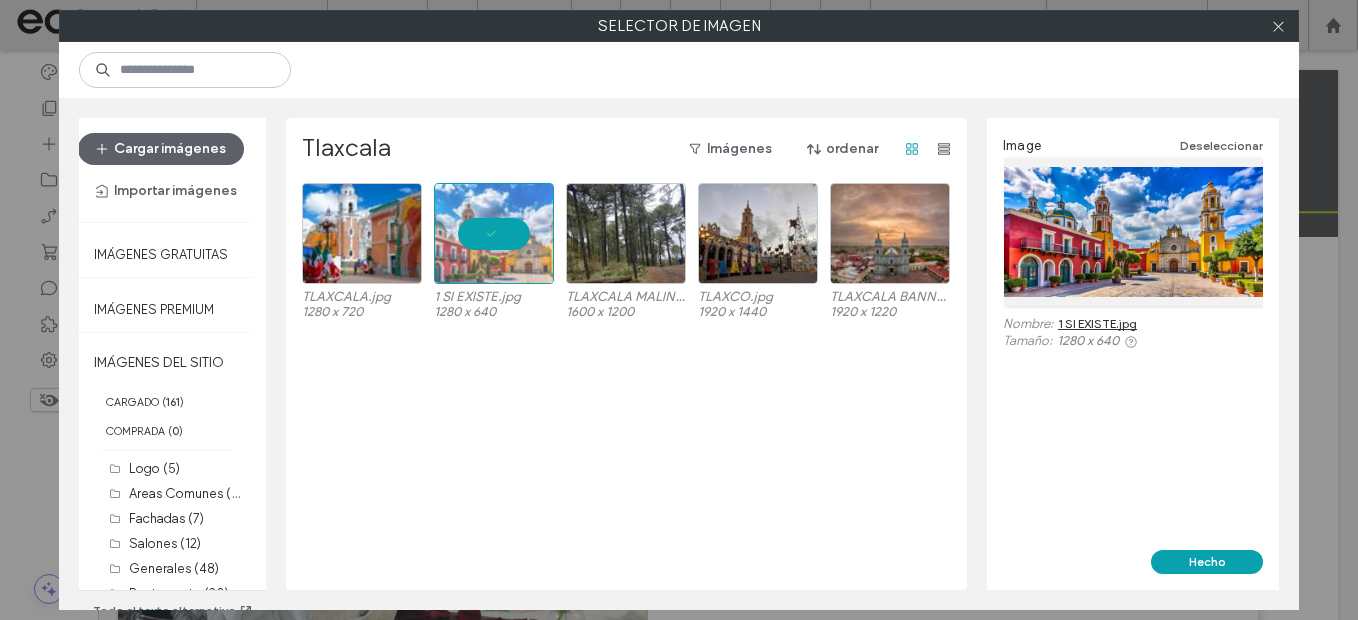 drag, startPoint x: 1231, startPoint y: 560, endPoint x: 1071, endPoint y: 521, distance: 164.68454 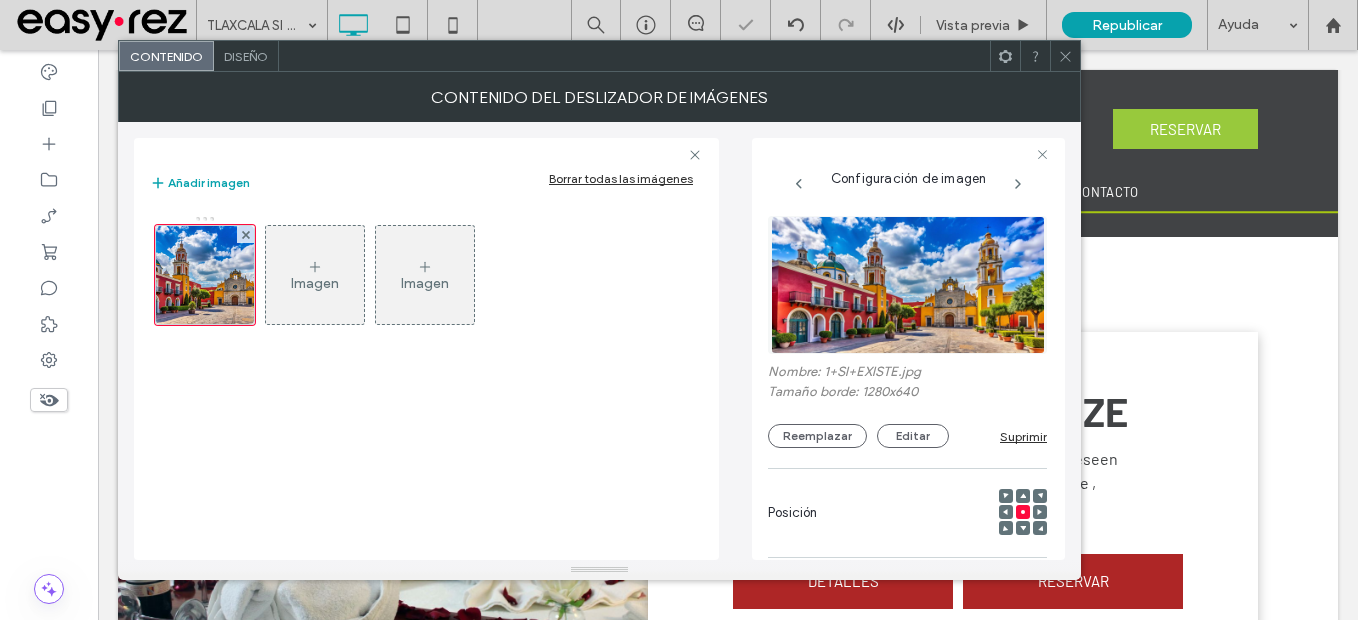 click 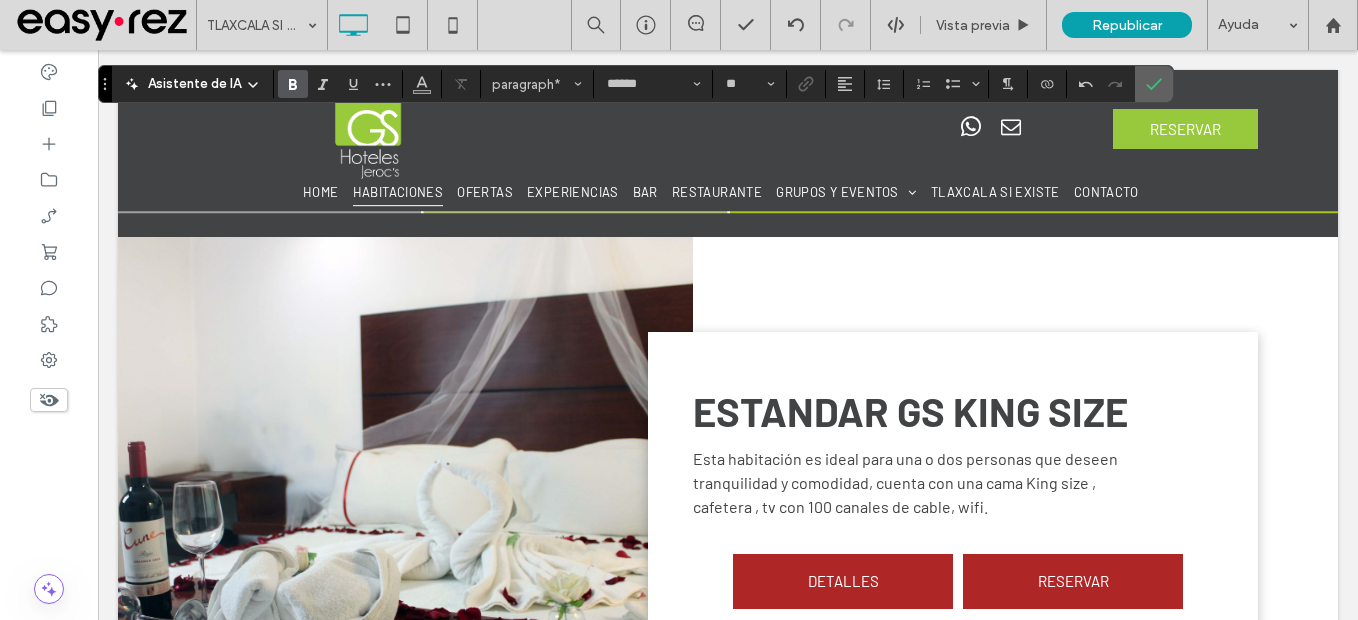 click at bounding box center (1154, 84) 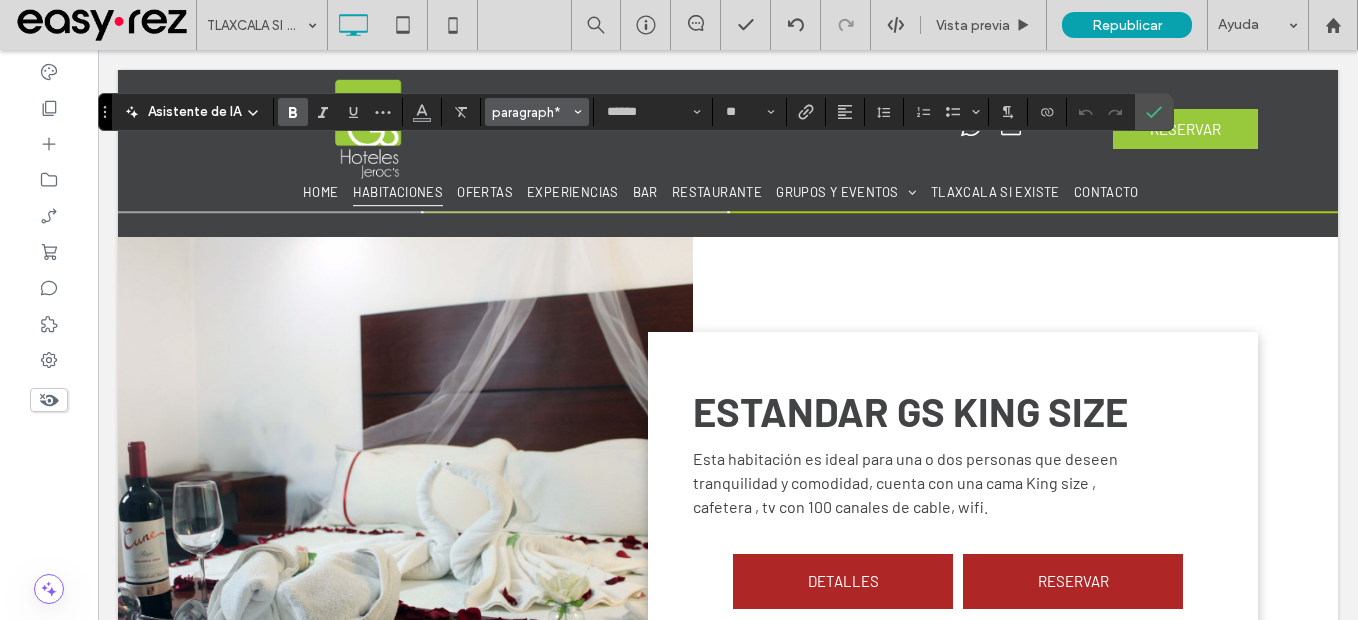 click on "paragraph*" at bounding box center [531, 112] 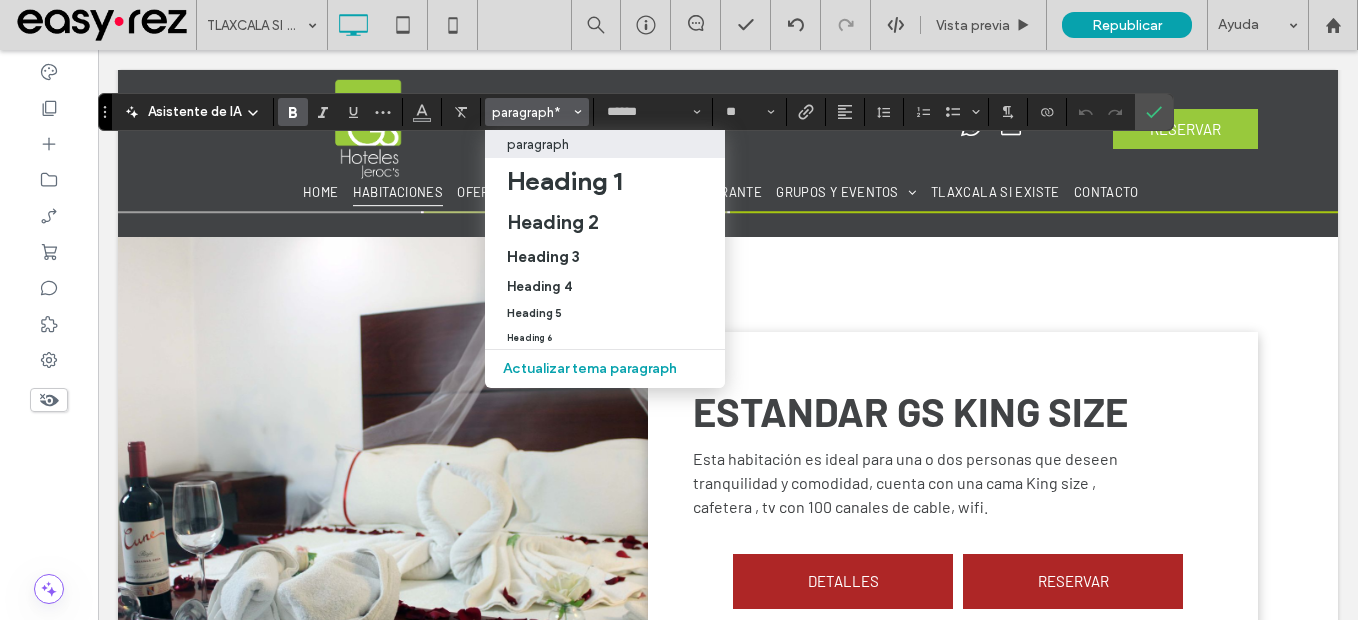 click on "paragraph" at bounding box center [538, 144] 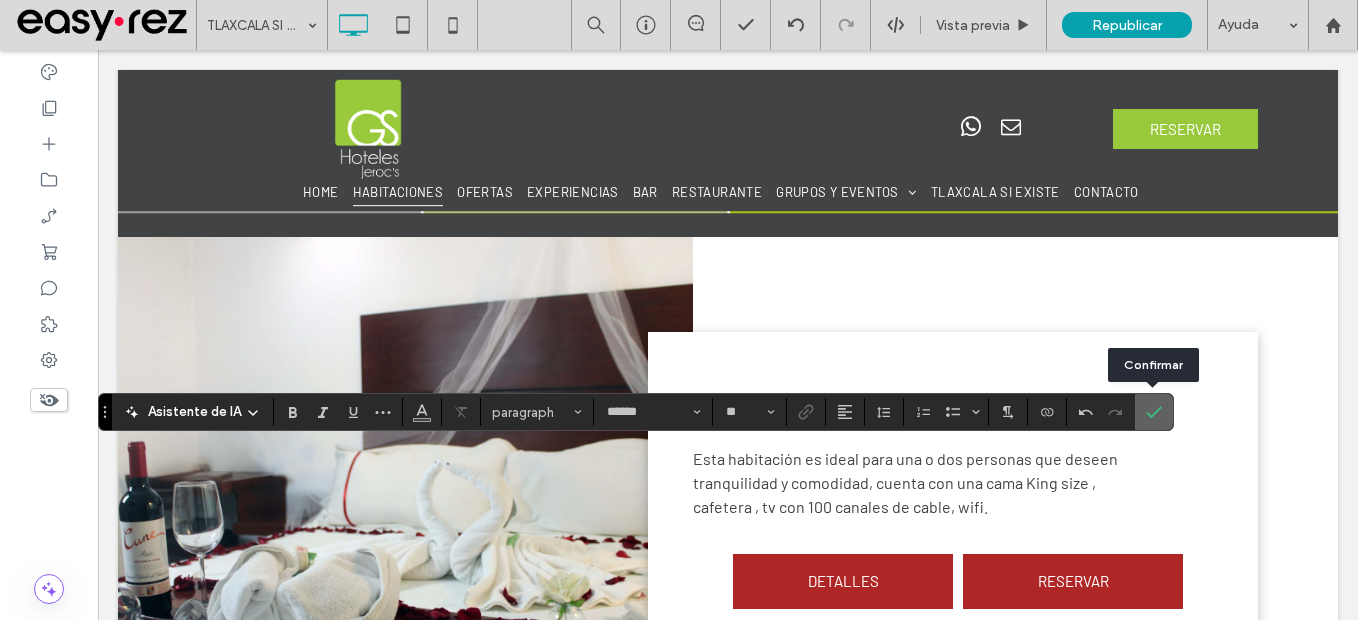 click 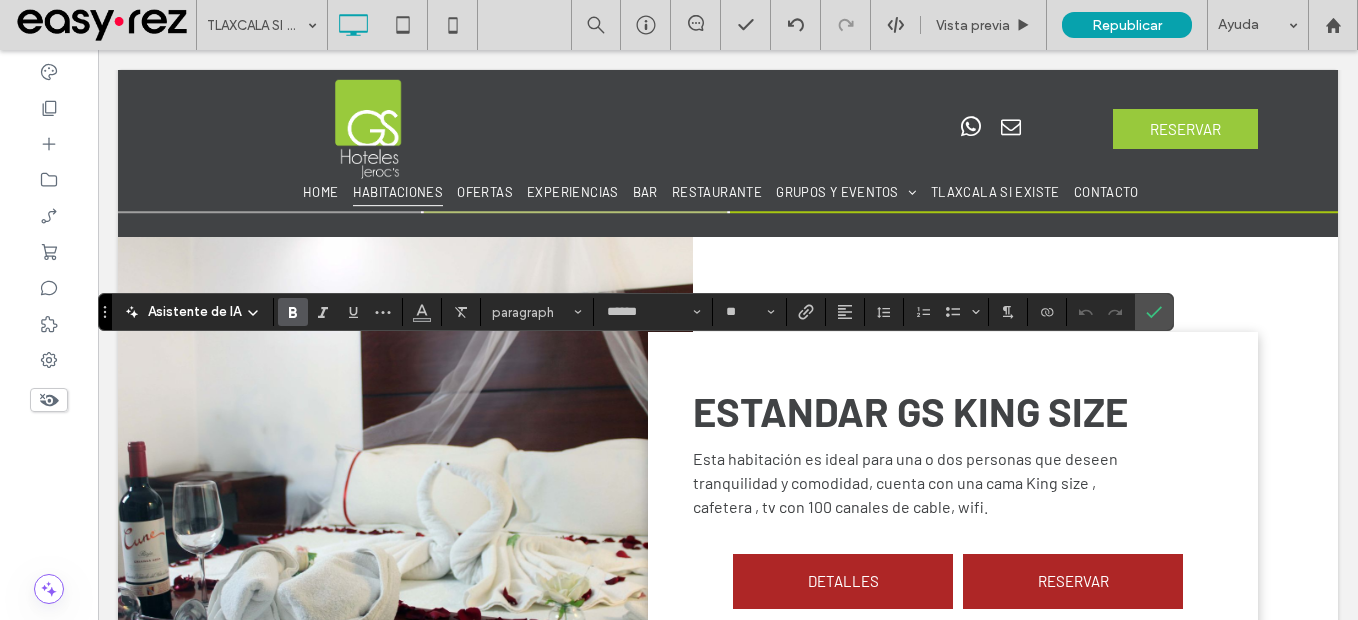 click 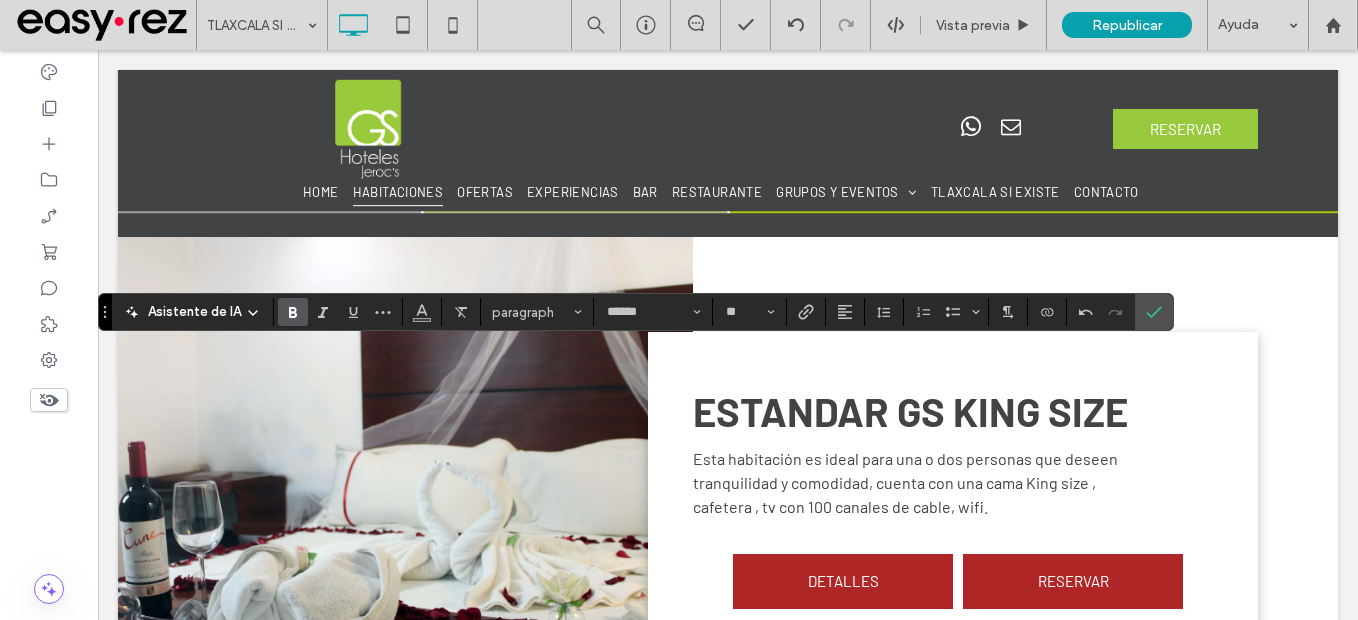 click 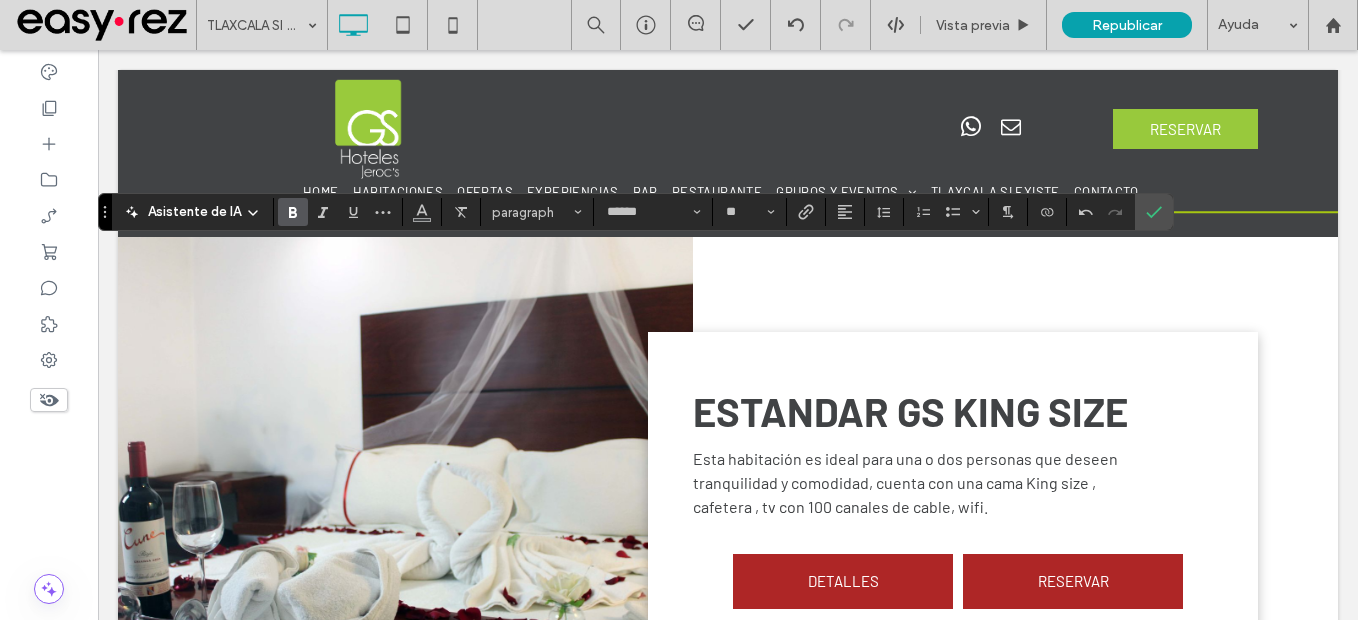 click 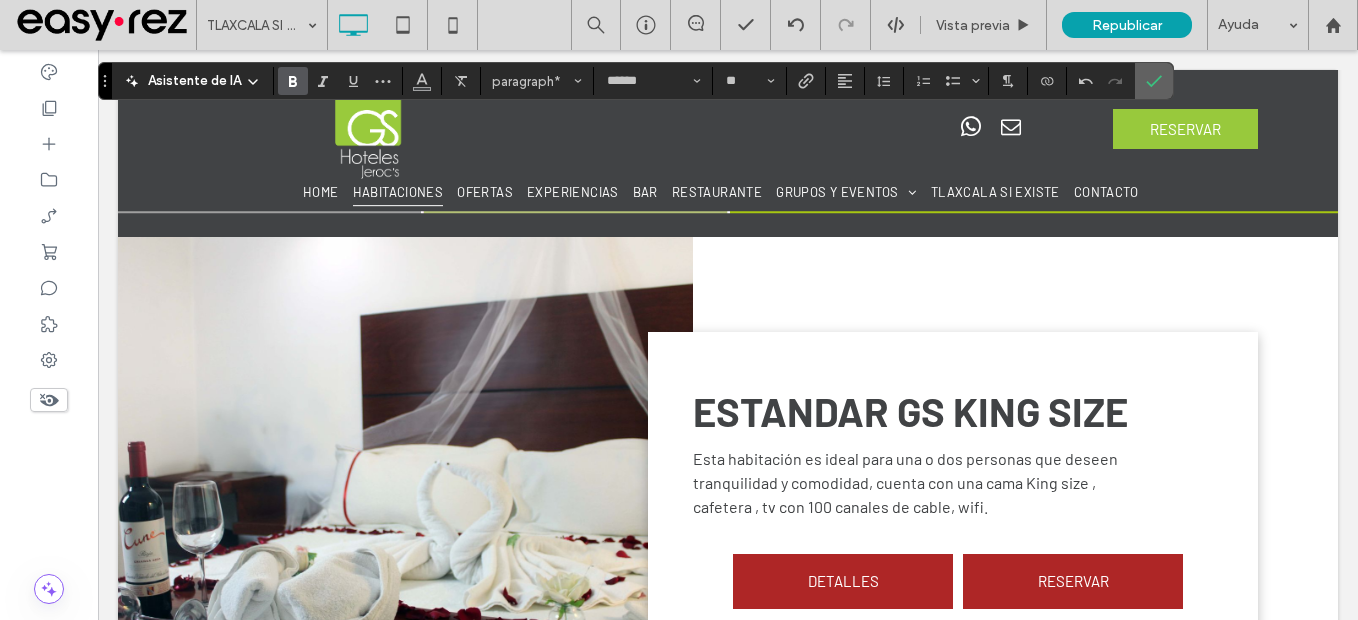 click 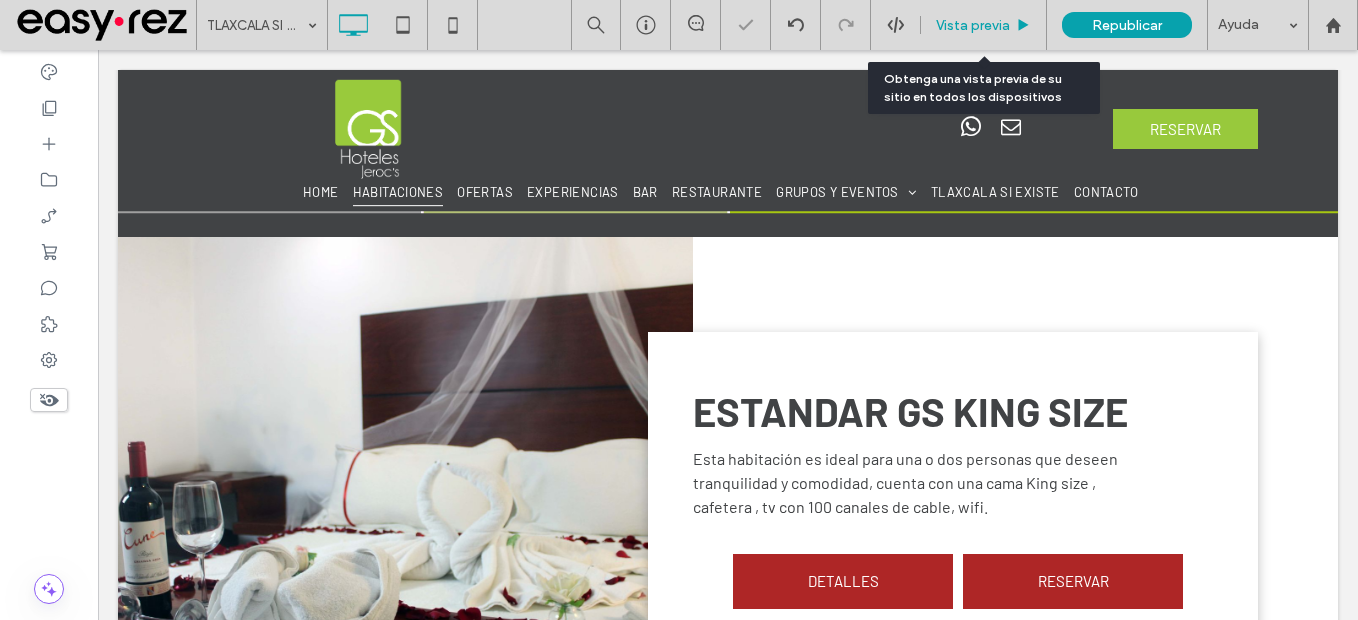 click on "Vista previa" at bounding box center [984, 25] 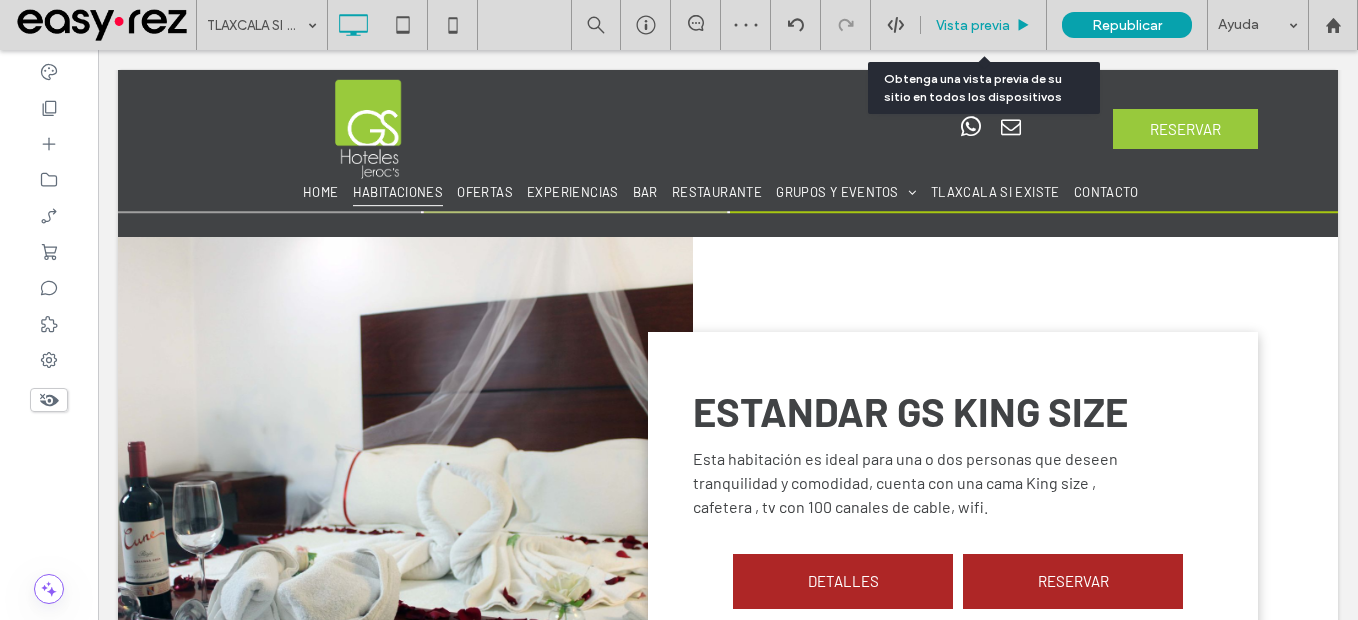click on "Vista previa" at bounding box center [973, 25] 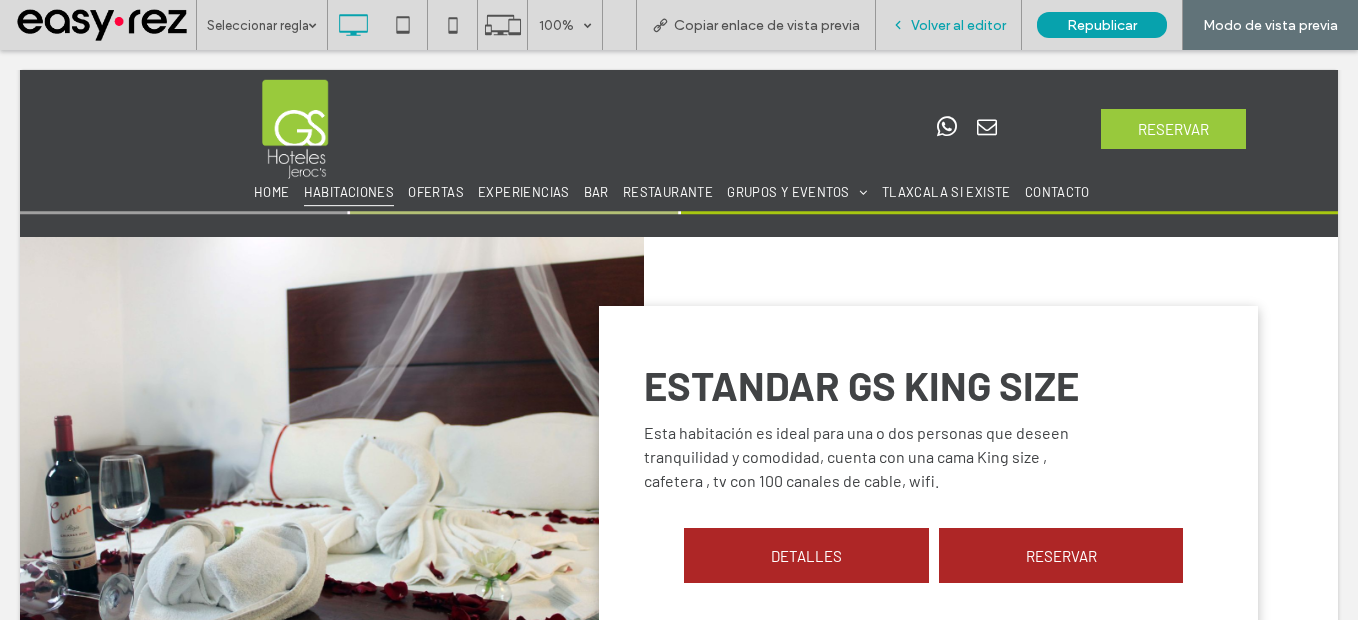 click on "Volver al editor" at bounding box center [958, 25] 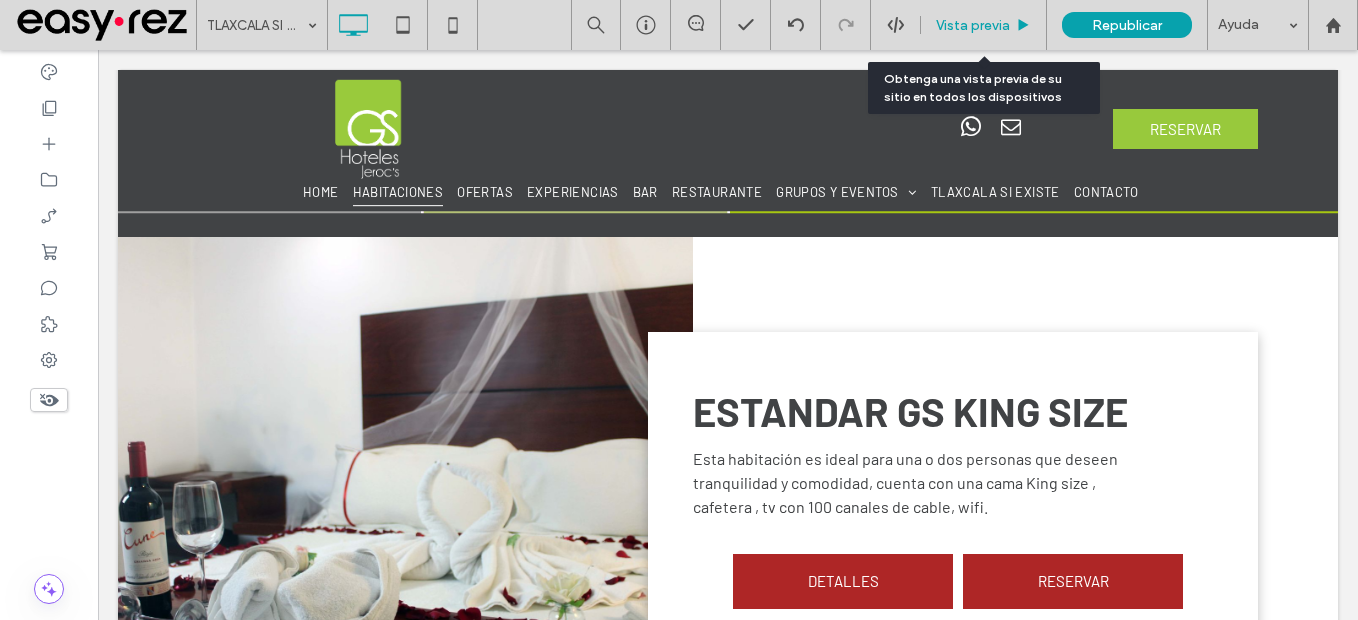 click on "Vista previa" at bounding box center [973, 25] 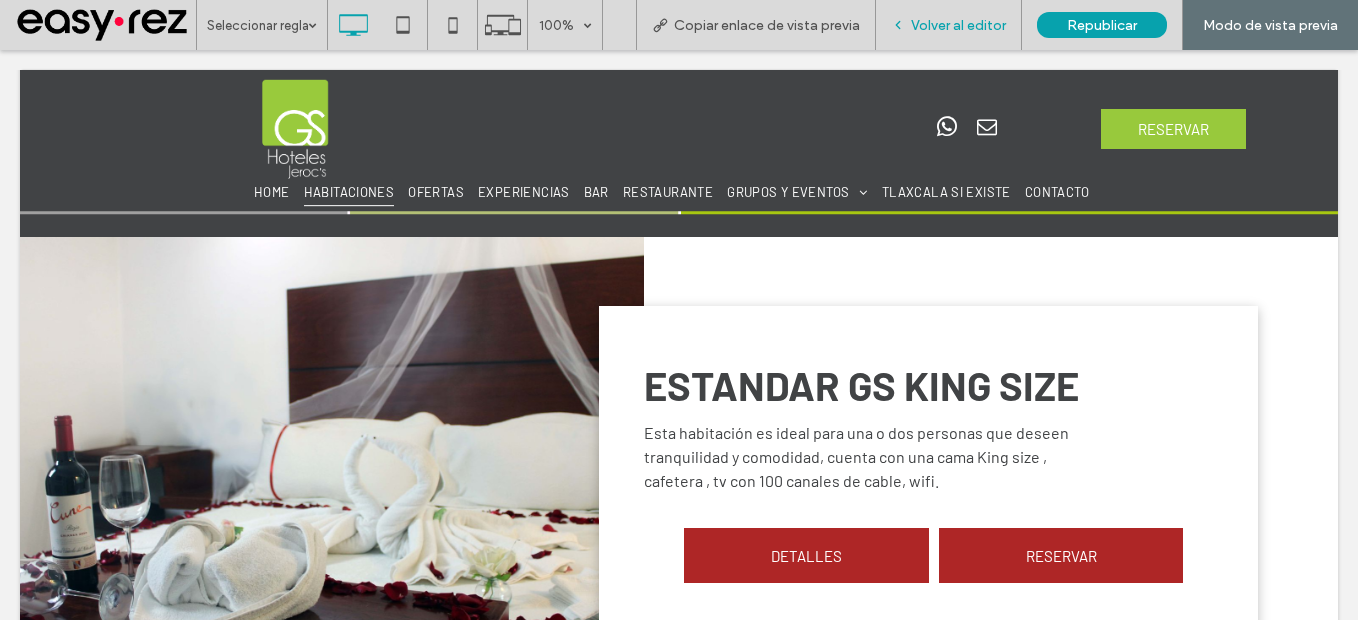click on "Volver al editor" at bounding box center (958, 25) 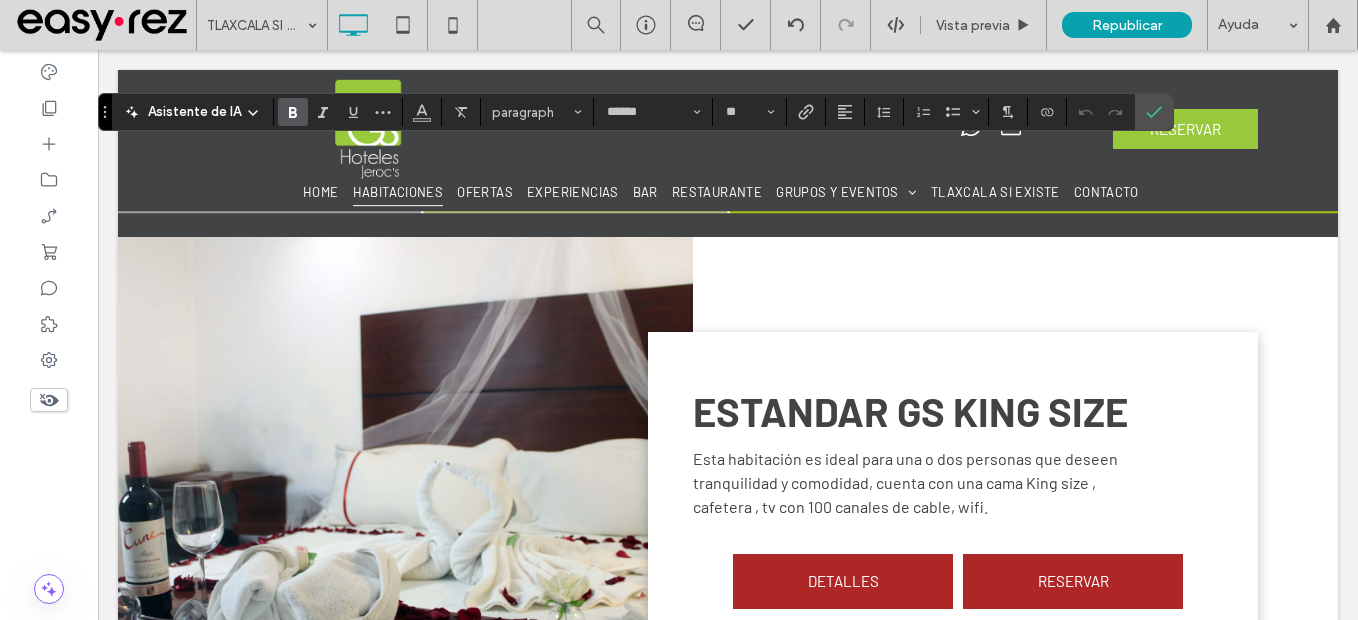 click 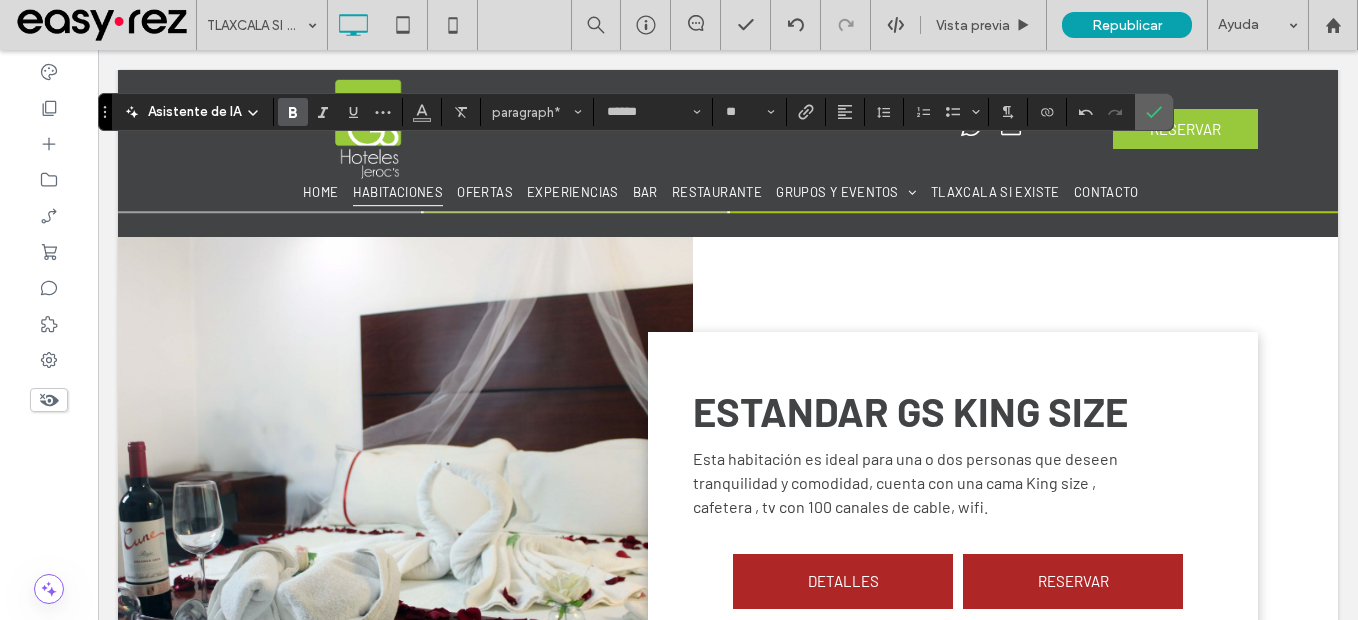 click 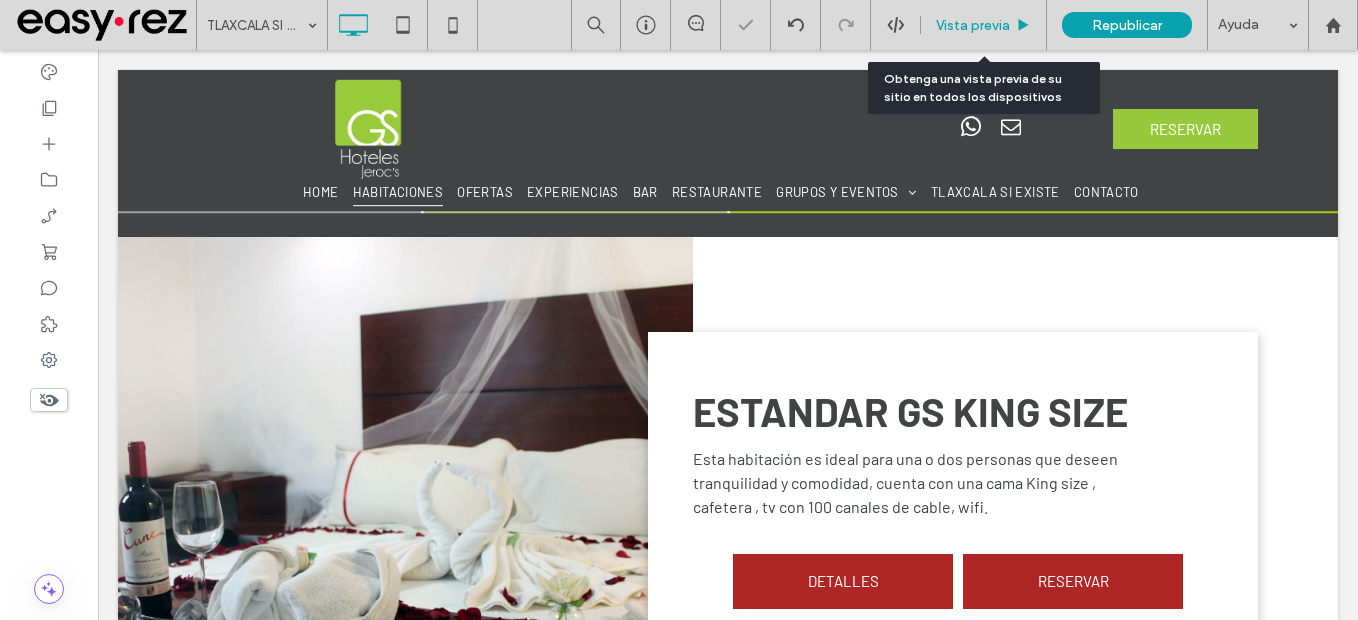 click on "Vista previa" at bounding box center (973, 25) 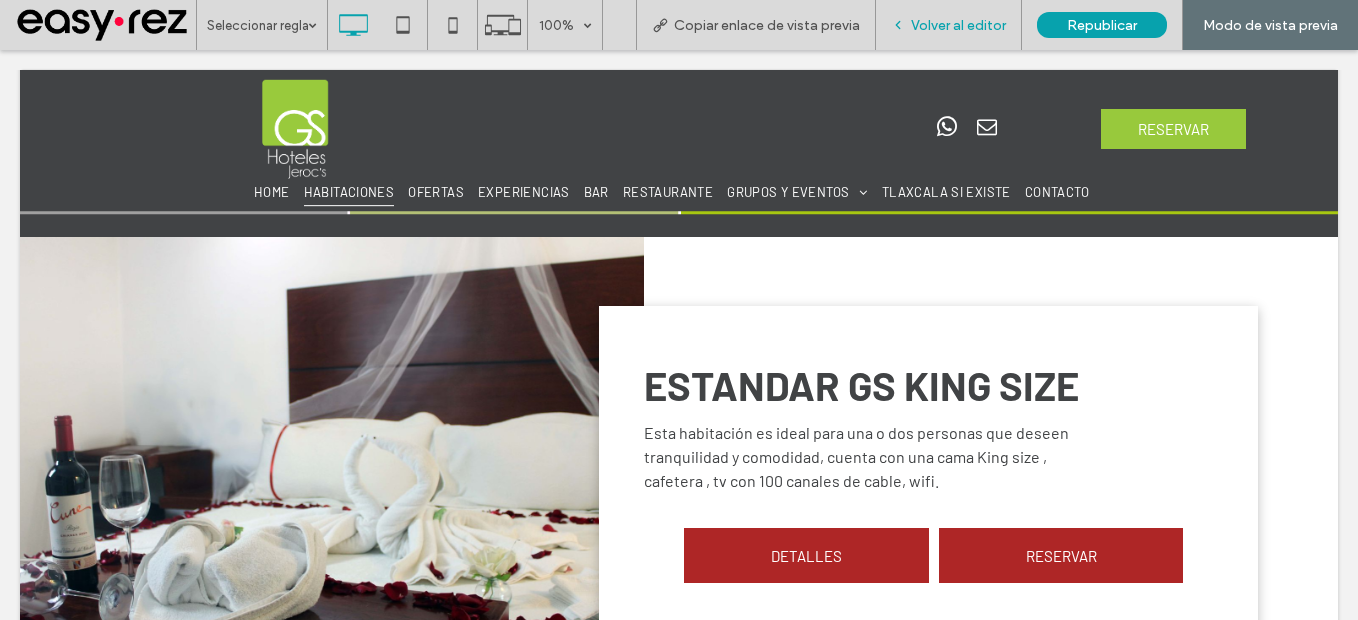 click on "Volver al editor" at bounding box center [958, 25] 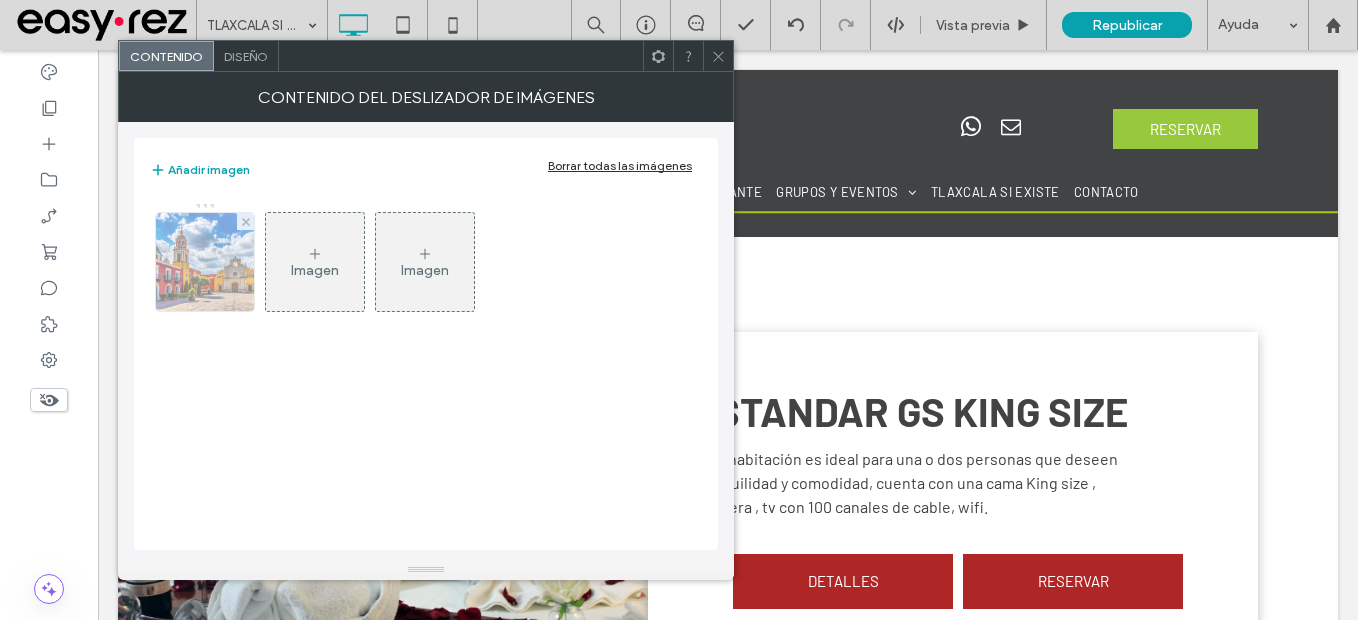click at bounding box center (205, 262) 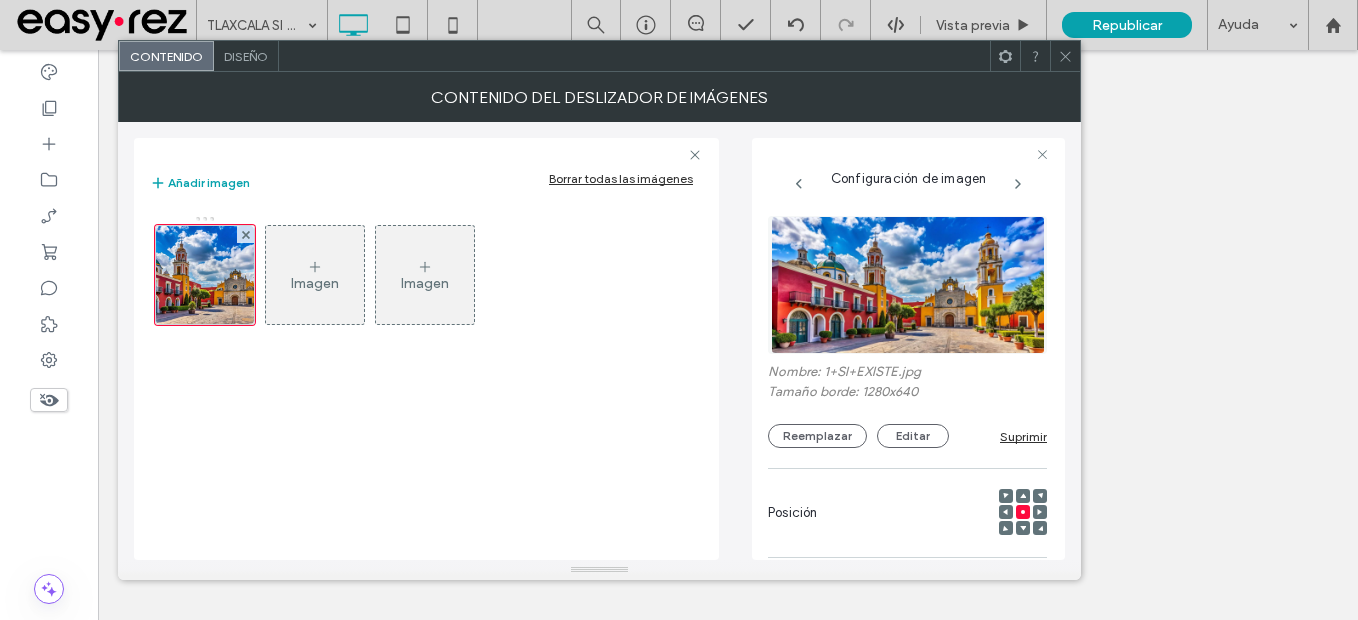 scroll, scrollTop: 0, scrollLeft: 0, axis: both 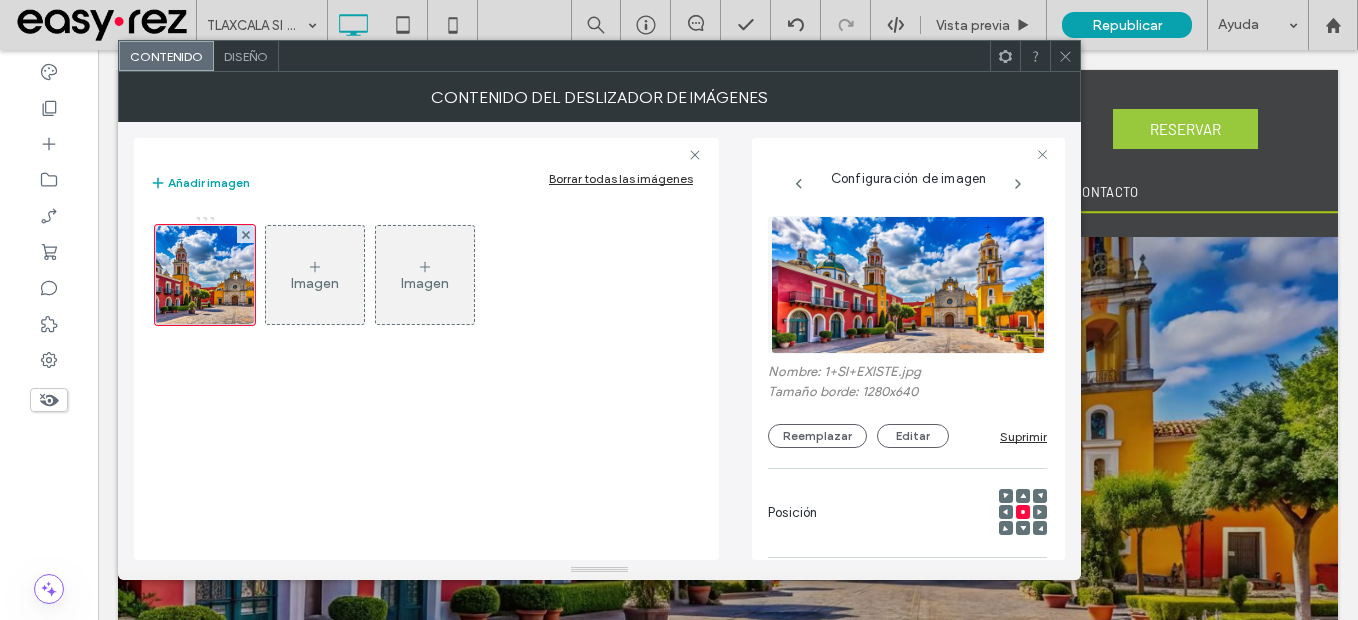click 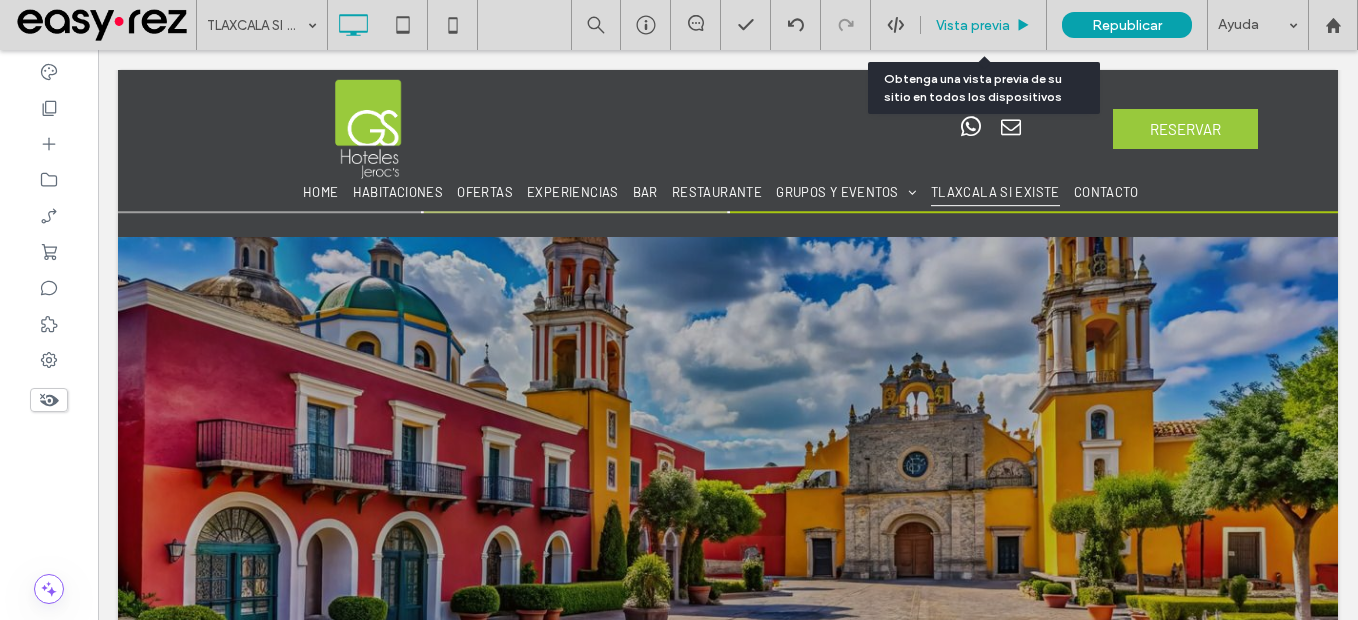 drag, startPoint x: 943, startPoint y: 15, endPoint x: 830, endPoint y: 43, distance: 116.41735 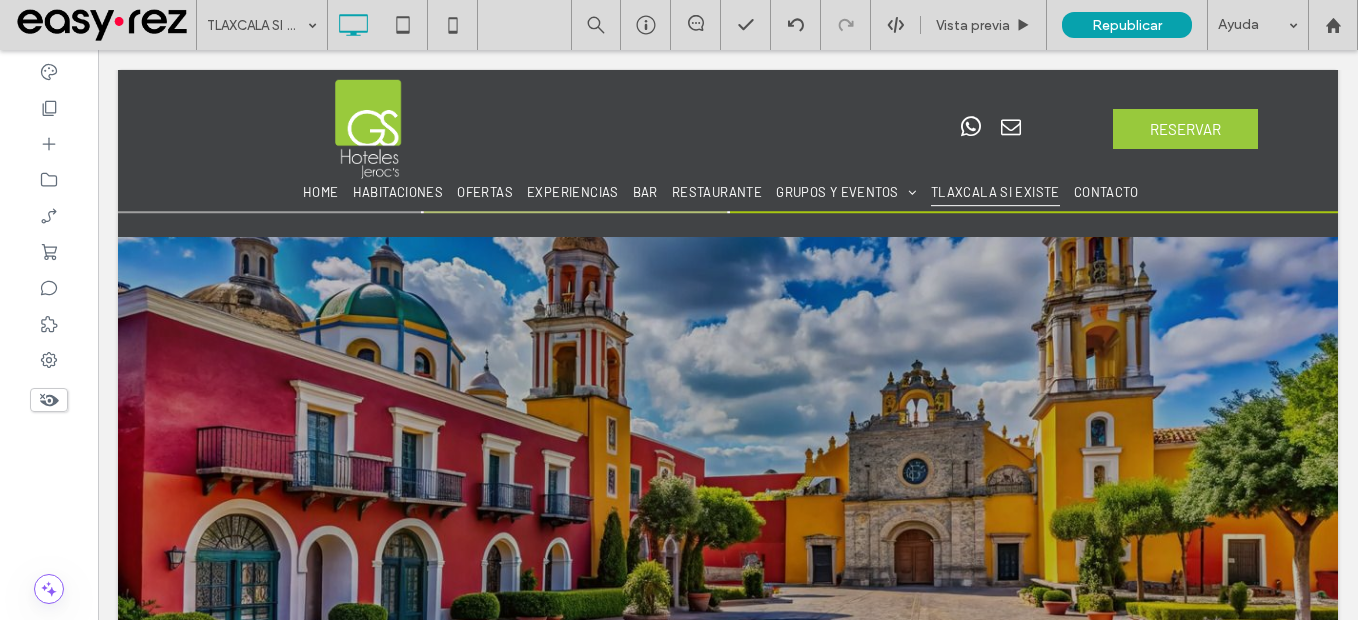 scroll, scrollTop: 614, scrollLeft: 0, axis: vertical 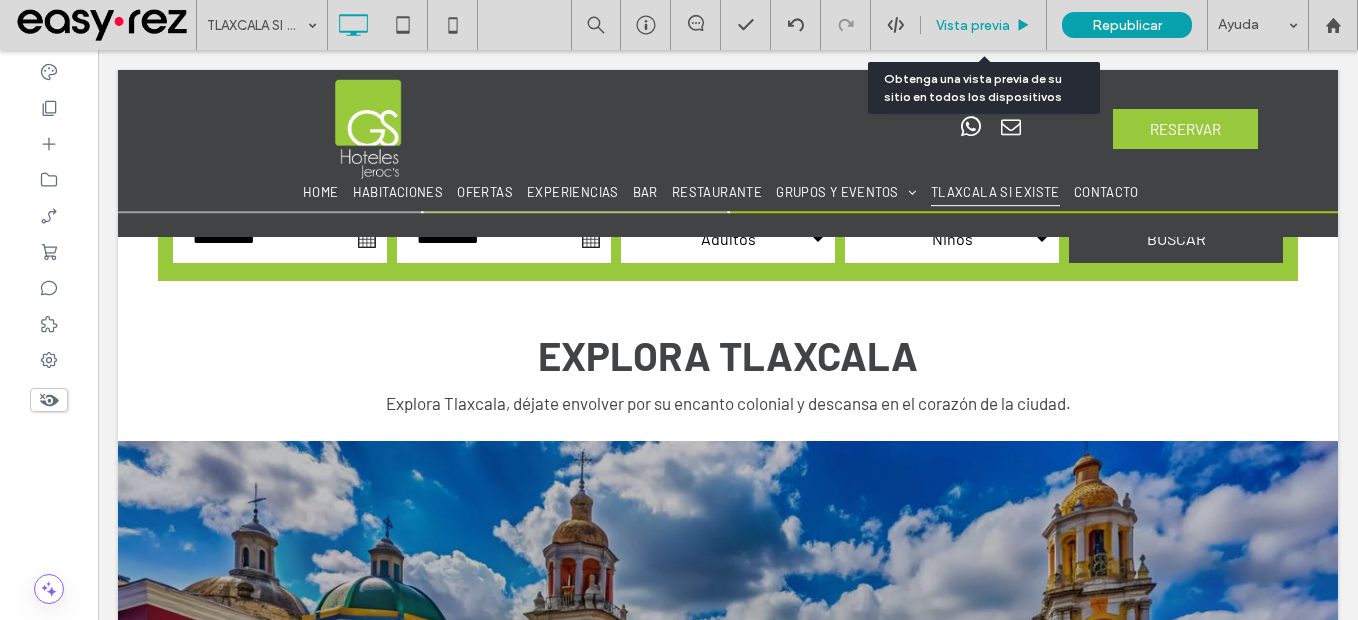 click on "Vista previa" at bounding box center [984, 25] 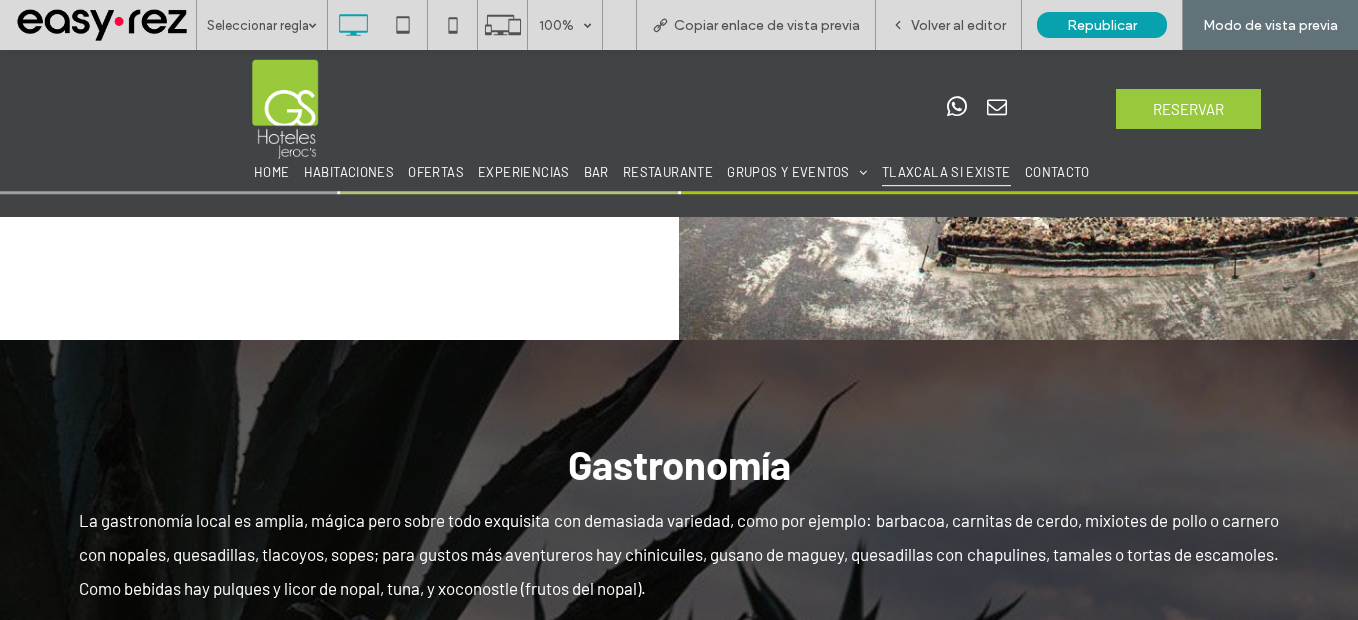 scroll, scrollTop: 2014, scrollLeft: 0, axis: vertical 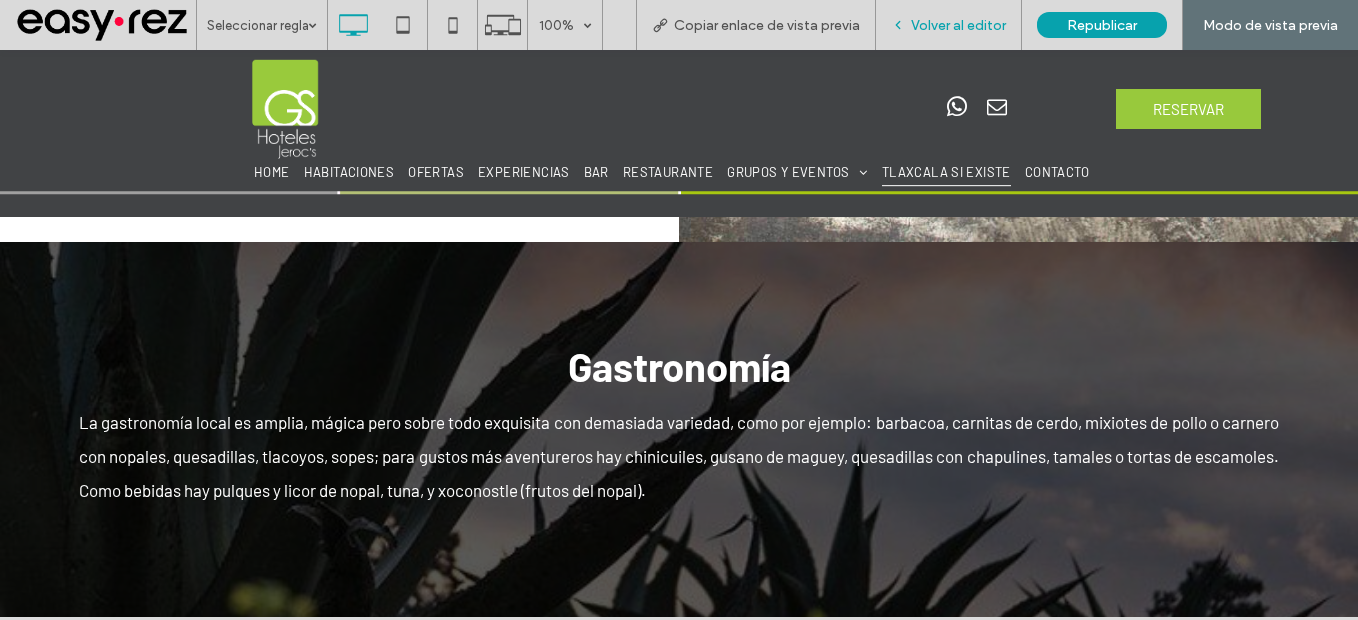 click on "Volver al editor" at bounding box center [949, 25] 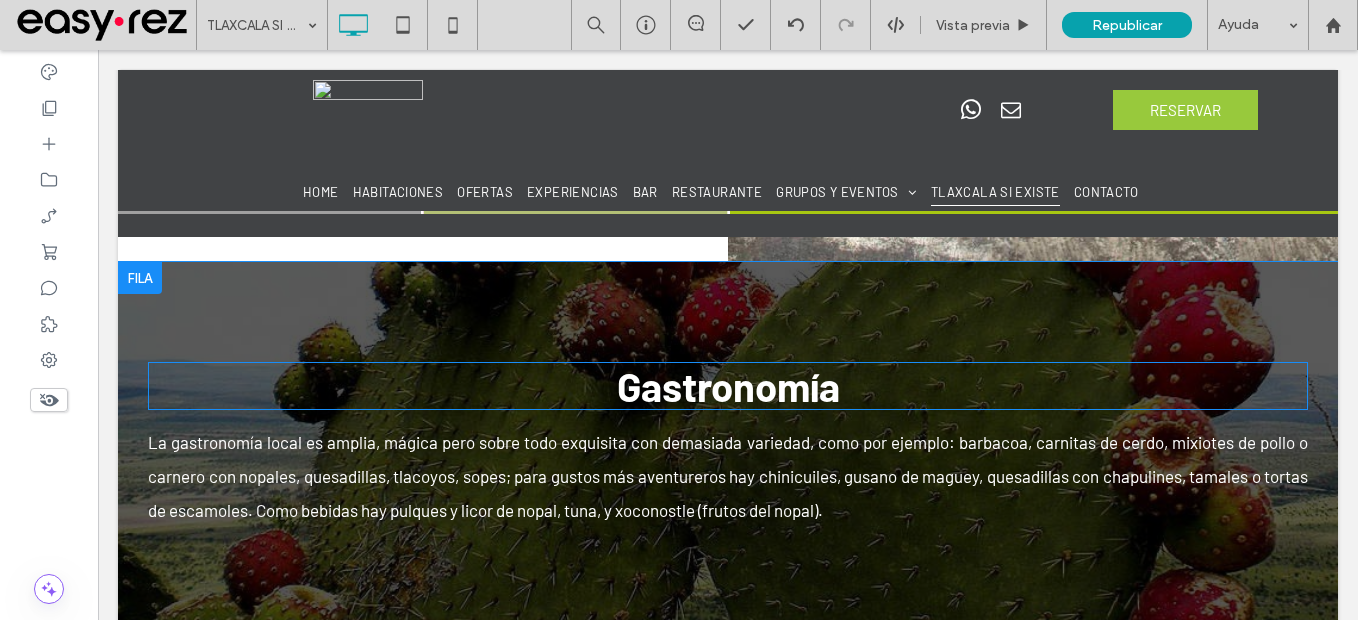 click on "Gastronomía" at bounding box center [728, 386] 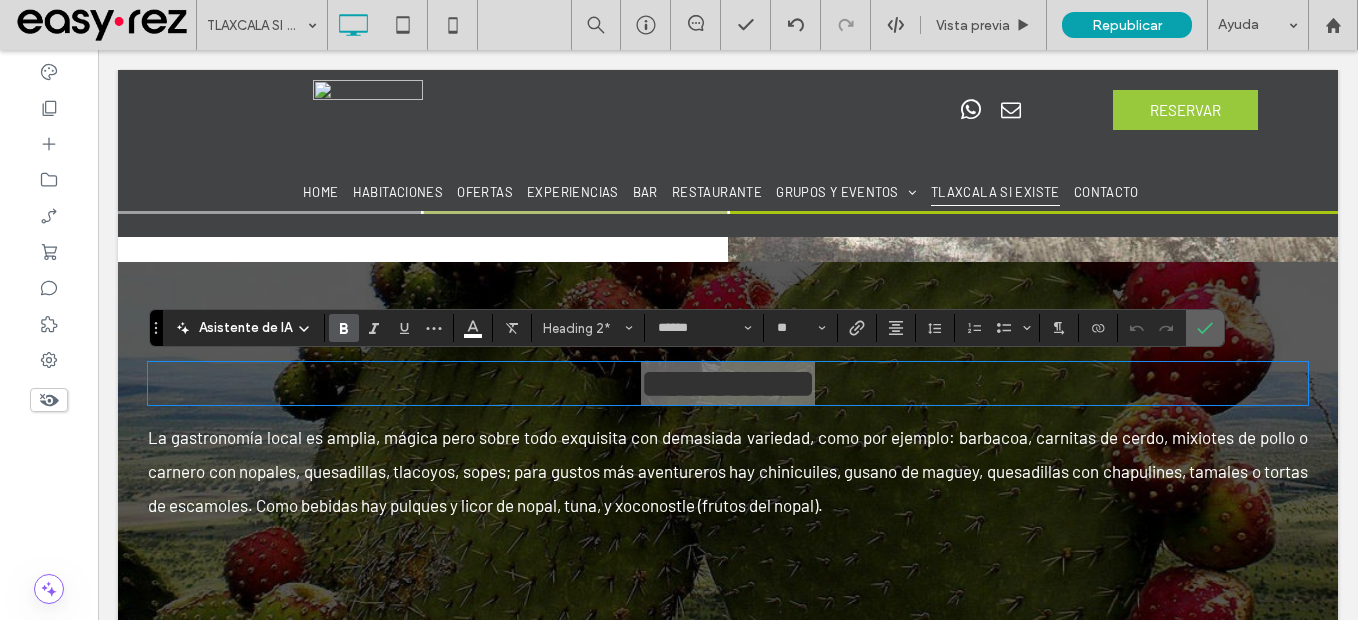 drag, startPoint x: 1080, startPoint y: 286, endPoint x: 1192, endPoint y: 337, distance: 123.065025 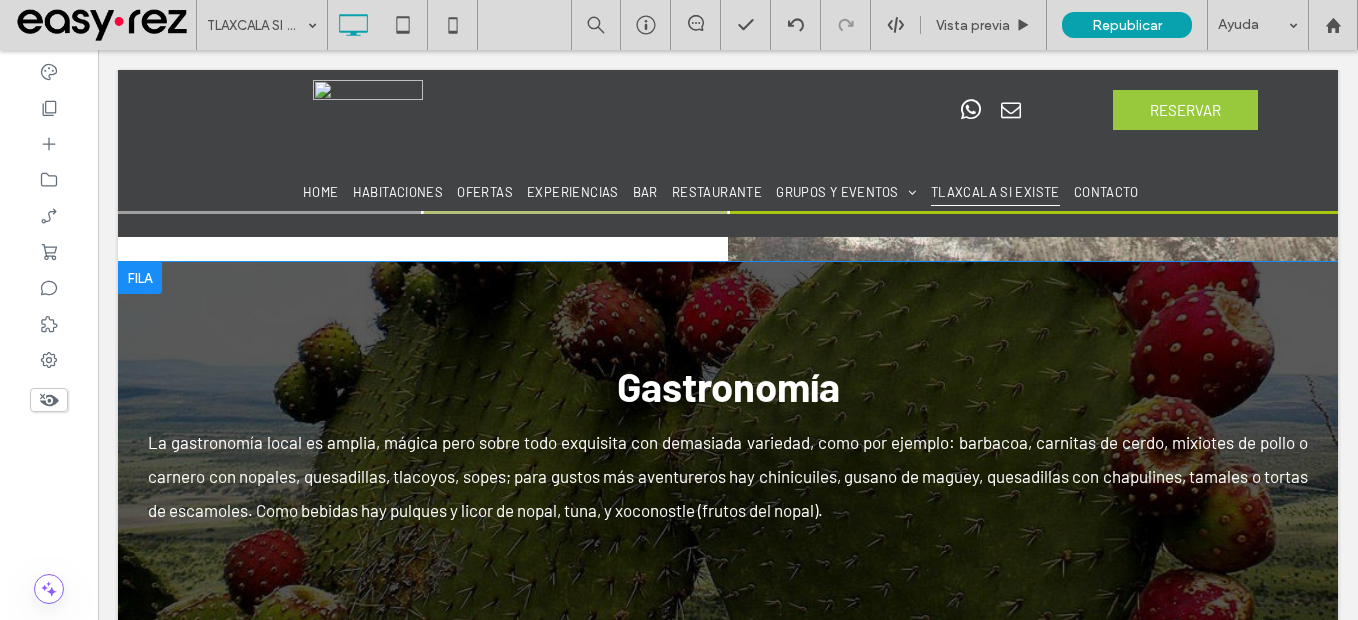 click at bounding box center [728, 449] 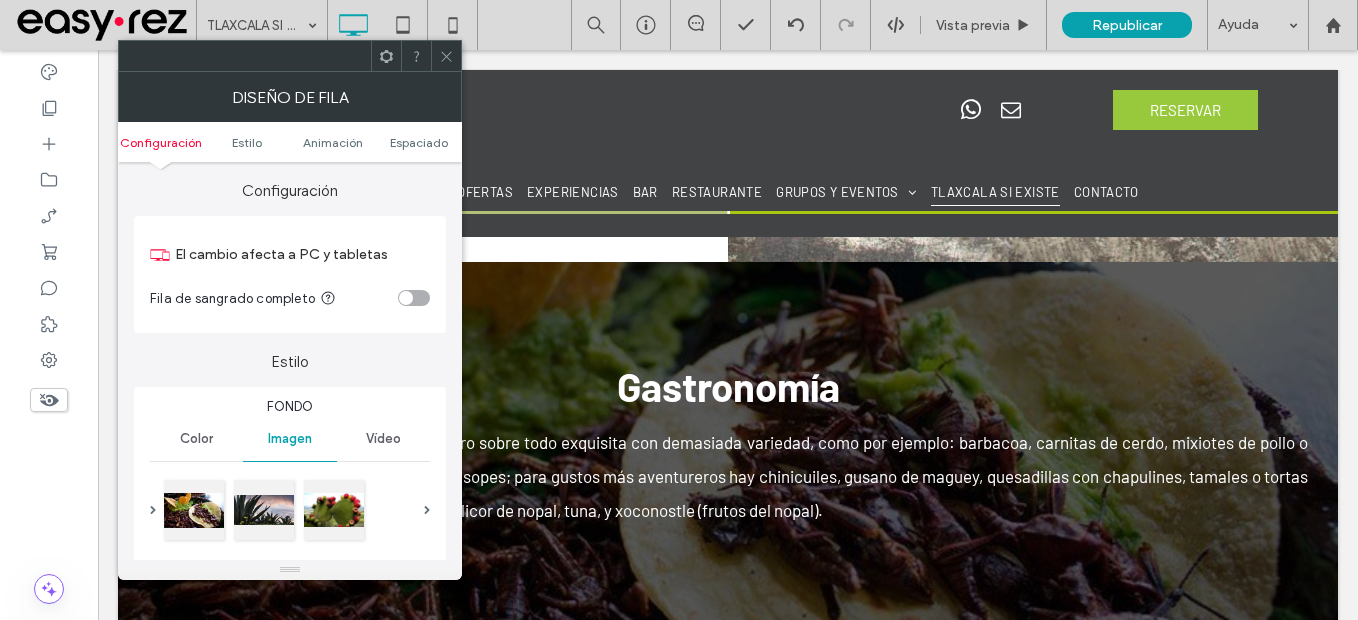 click at bounding box center [446, 56] 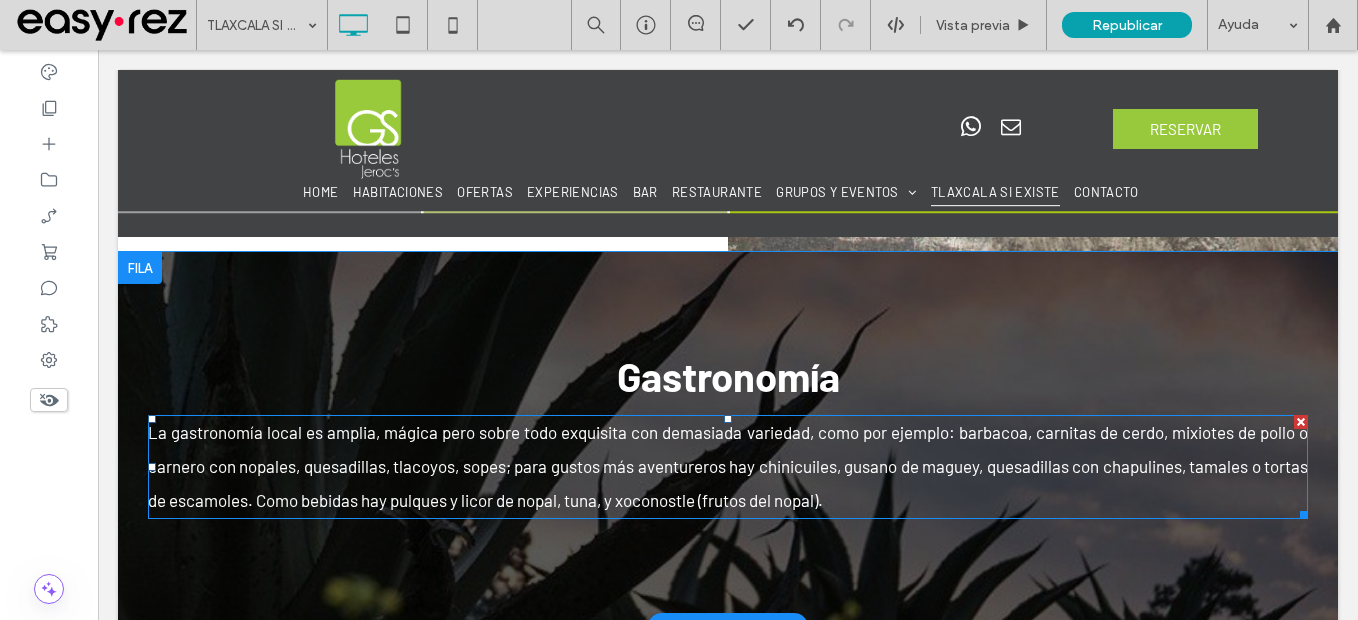 scroll, scrollTop: 1914, scrollLeft: 0, axis: vertical 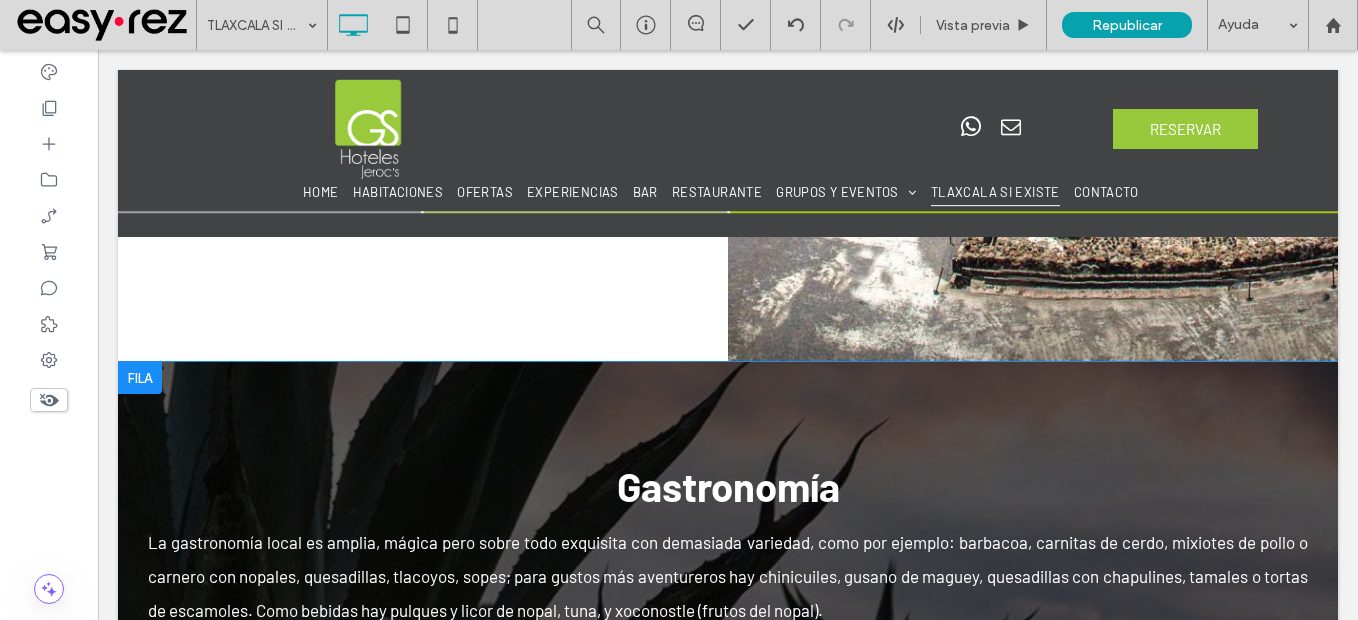 click at bounding box center (140, 378) 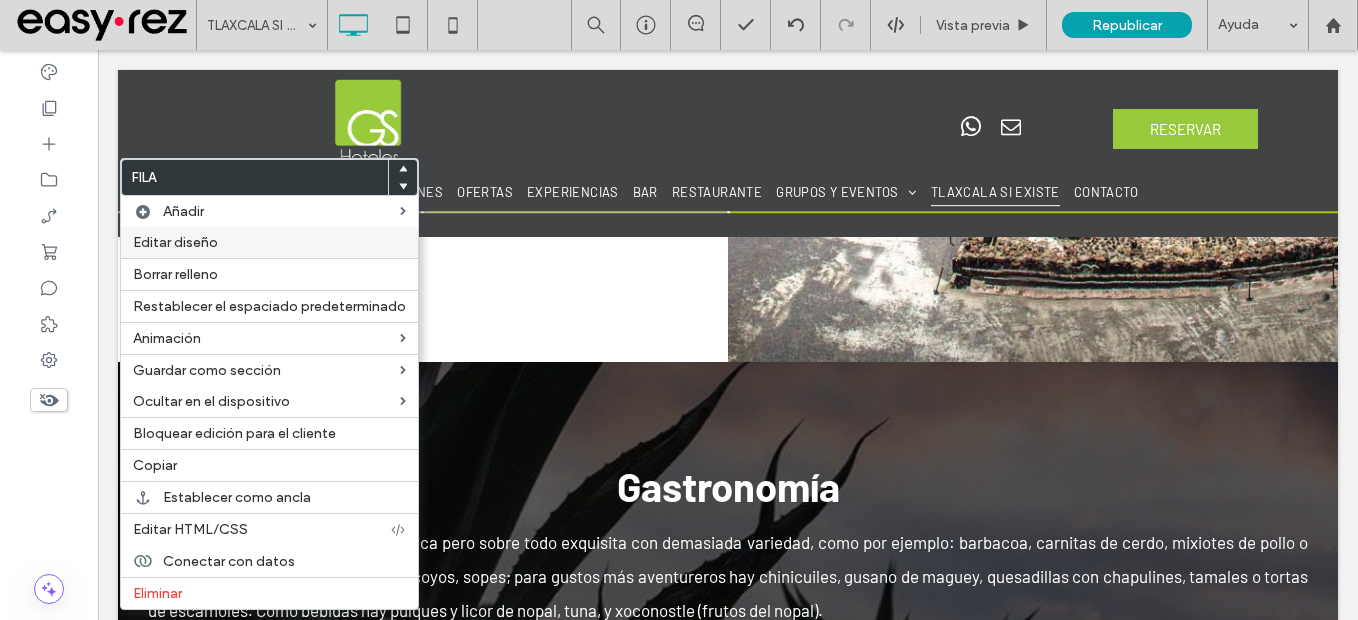 click on "Editar diseño" at bounding box center (175, 242) 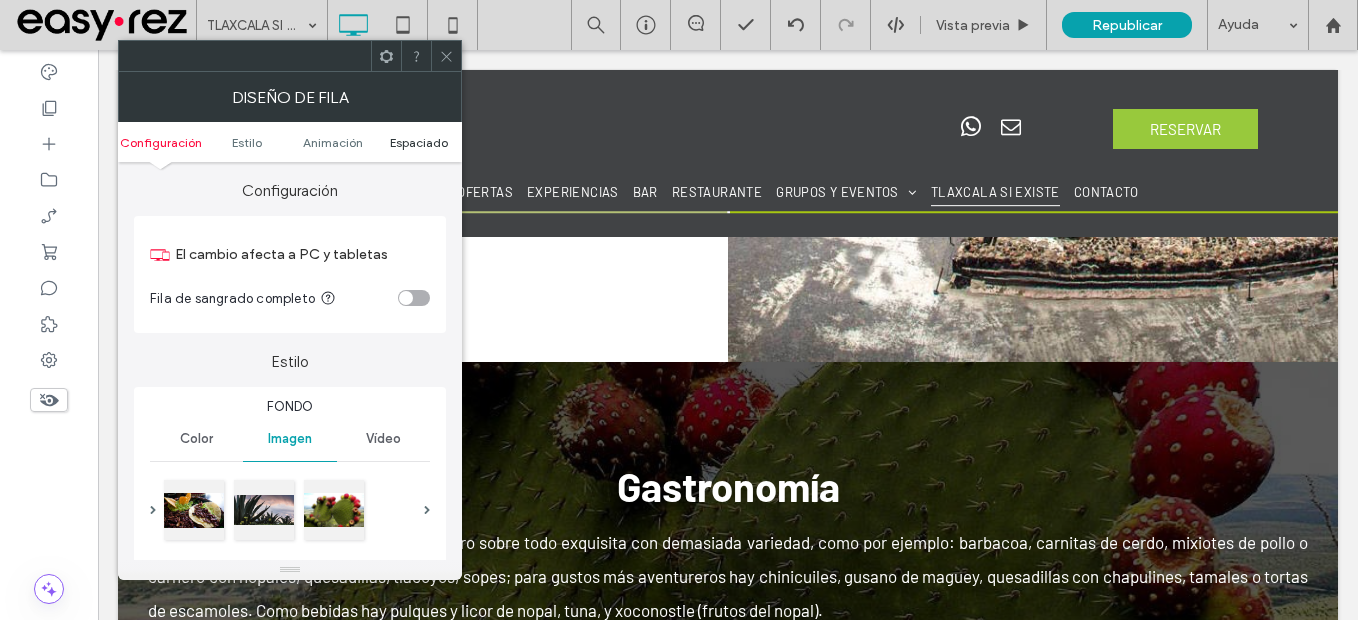 click on "Espaciado" at bounding box center [419, 142] 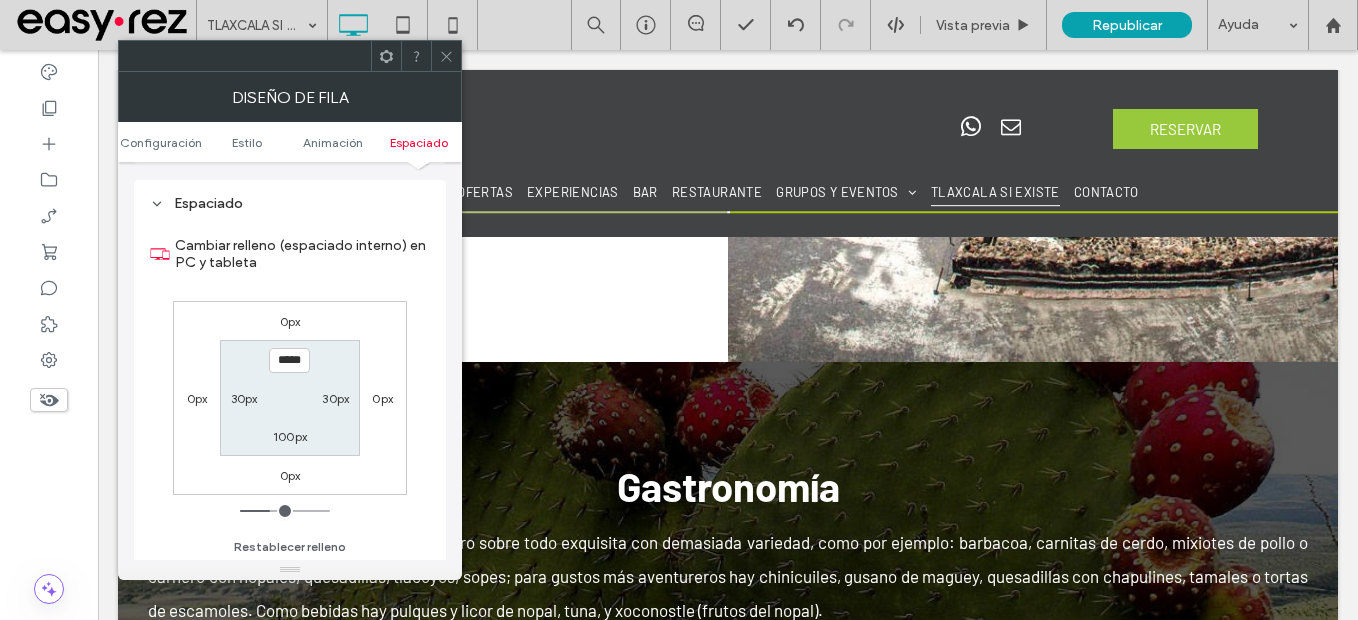 scroll, scrollTop: 1249, scrollLeft: 0, axis: vertical 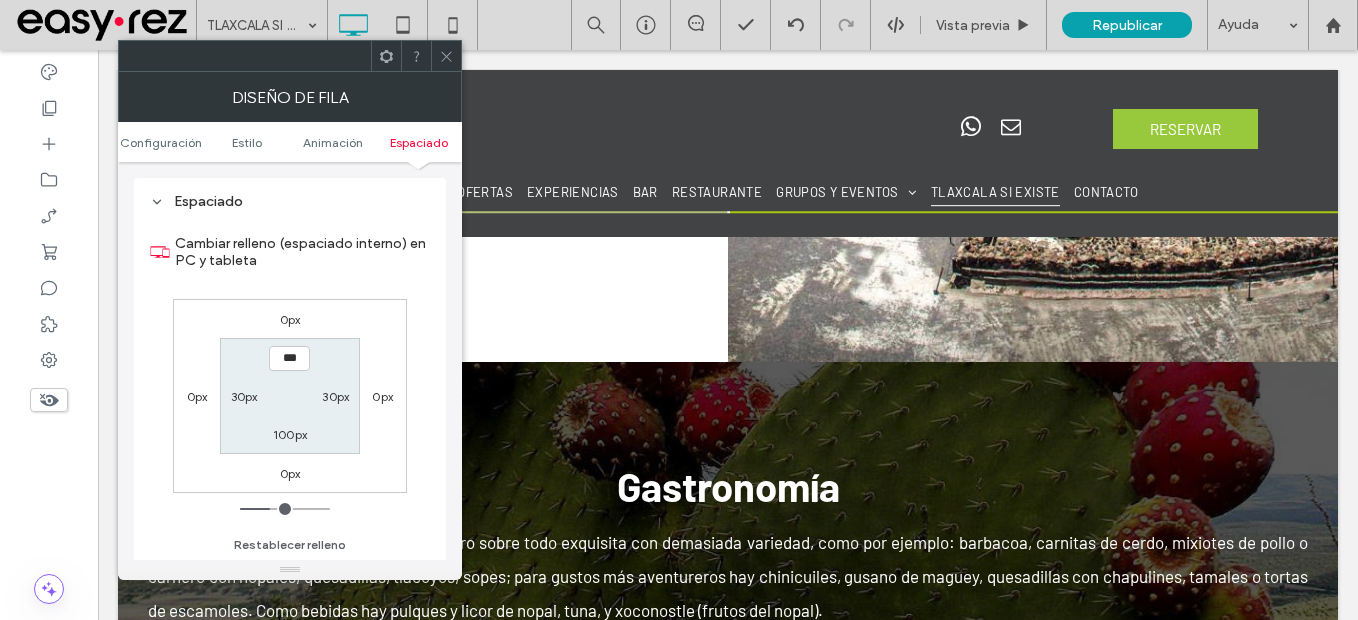 type on "*****" 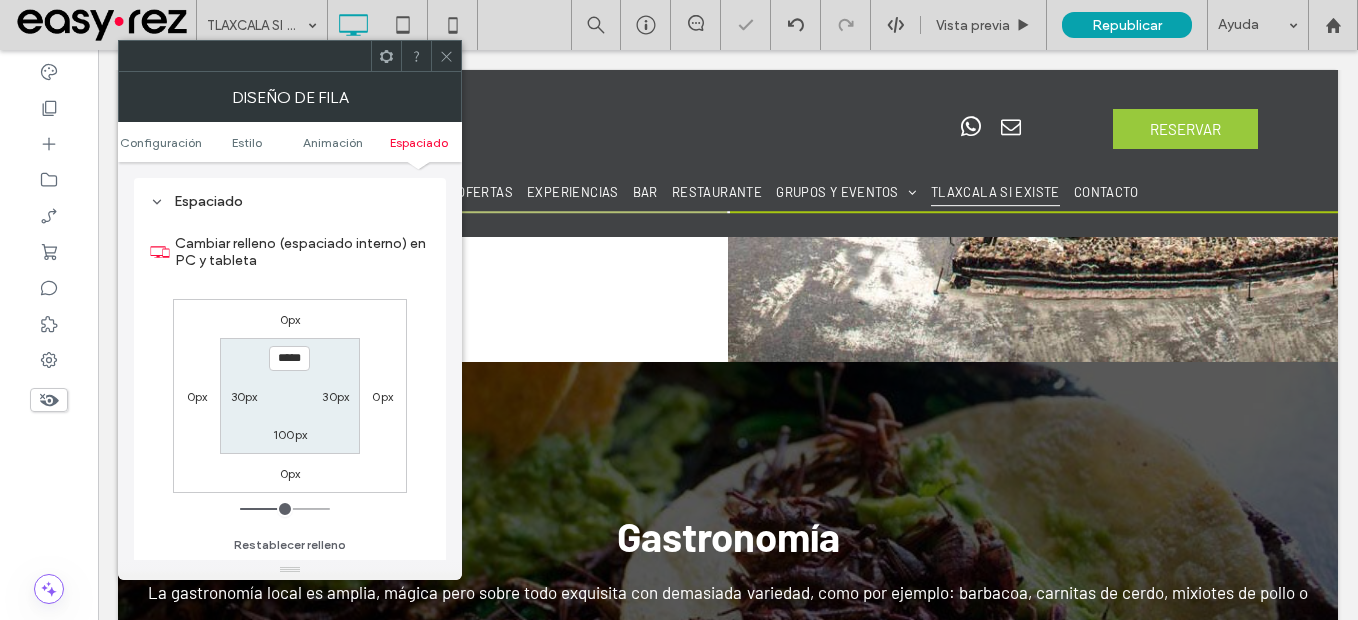 click on "100px" at bounding box center [290, 434] 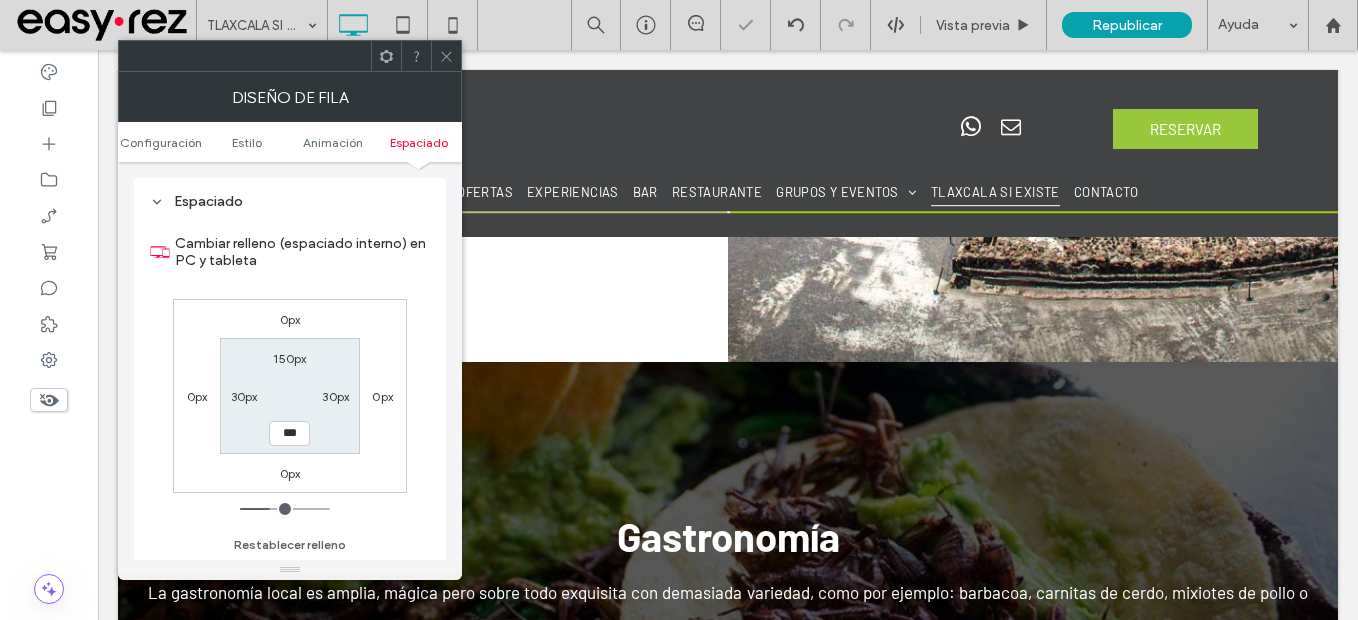 type on "***" 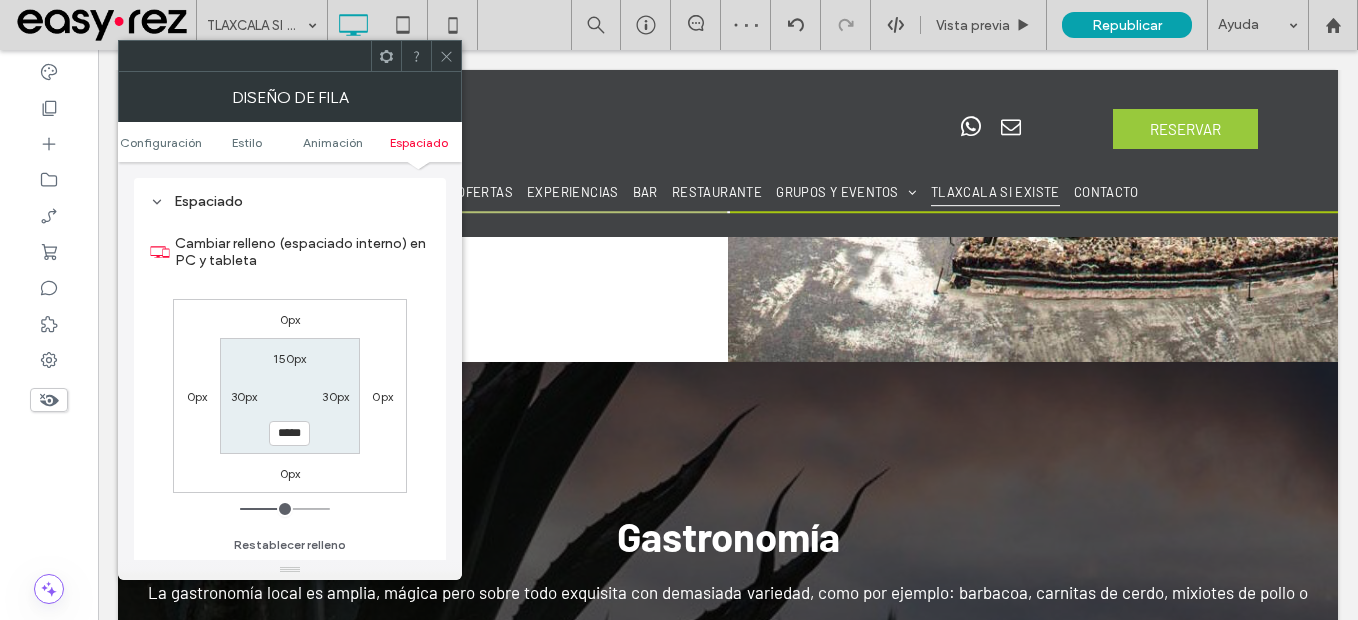 click at bounding box center (446, 56) 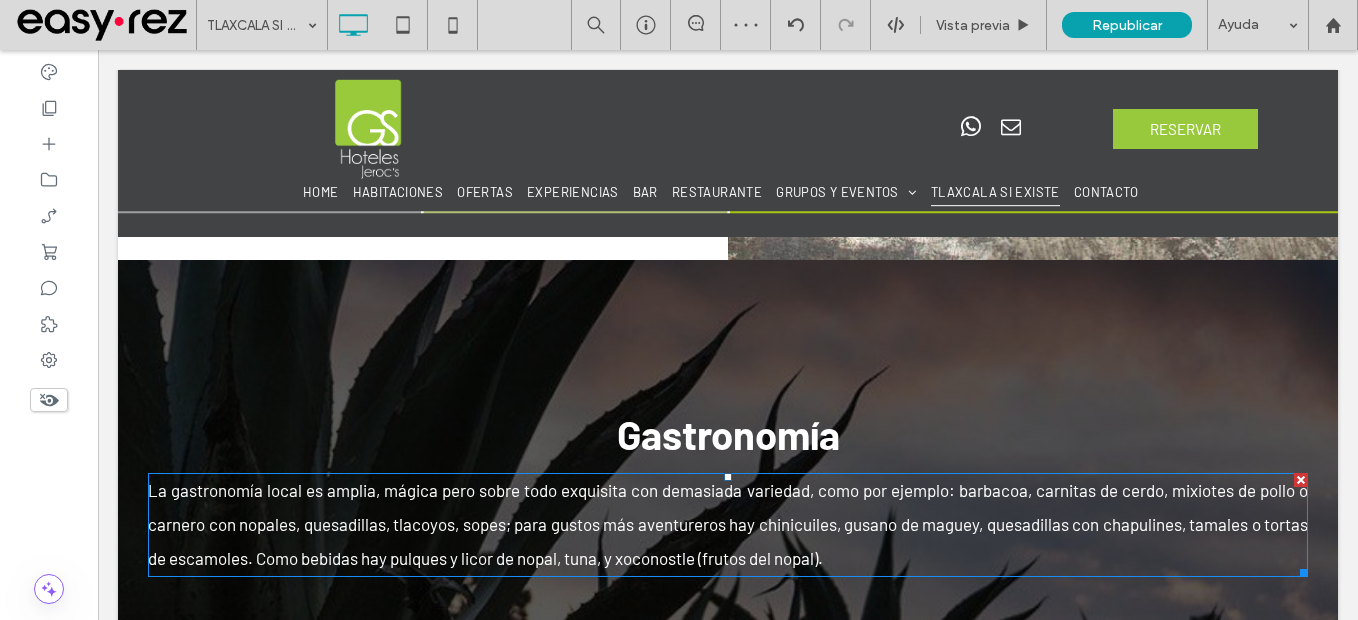 scroll, scrollTop: 2014, scrollLeft: 0, axis: vertical 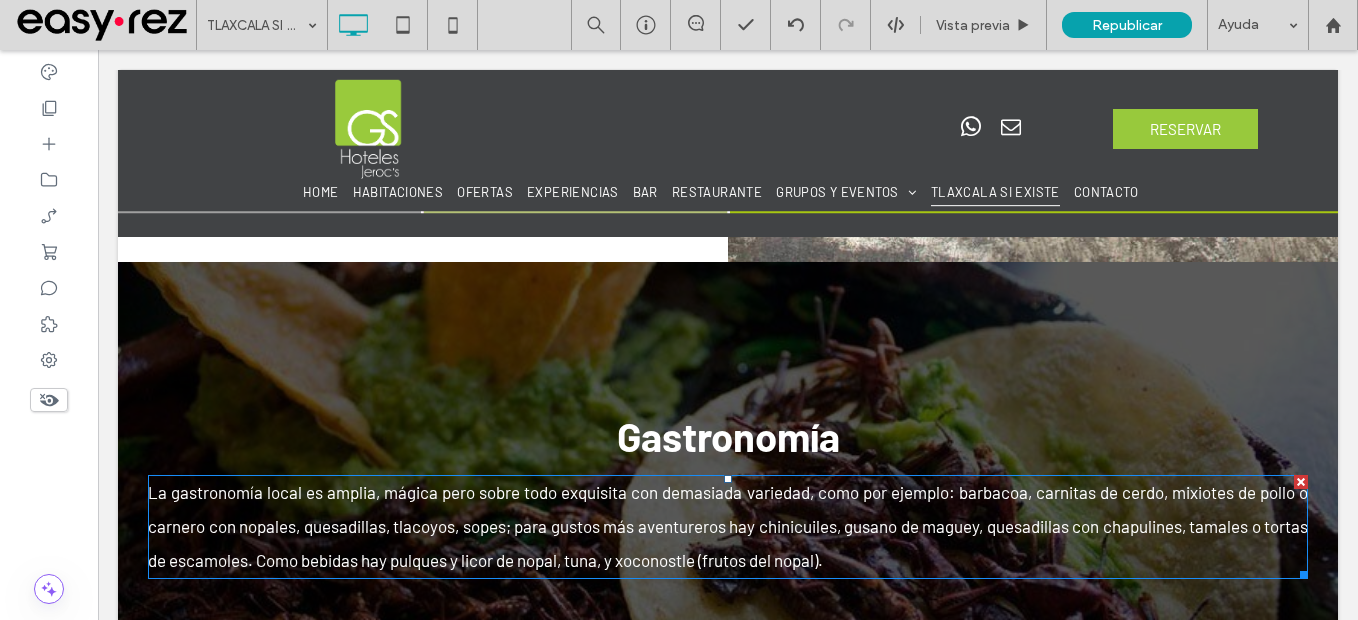 click on "La gastronomía local es amplia, mágica pero sobre todo exquisita con demasiada variedad, como por ejemplo: barbacoa, carnitas de cerdo, mixiotes de pollo o carnero con nopales, quesadillas, tlacoyos, sopes; para gustos más aventureros hay chinicuiles, gusano de maguey, quesadillas con chapulines, tamales o tortas de escamoles. Como bebidas hay pulques y licor de nopal, tuna, y xoconostle (frutos del nopal)." at bounding box center [728, 526] 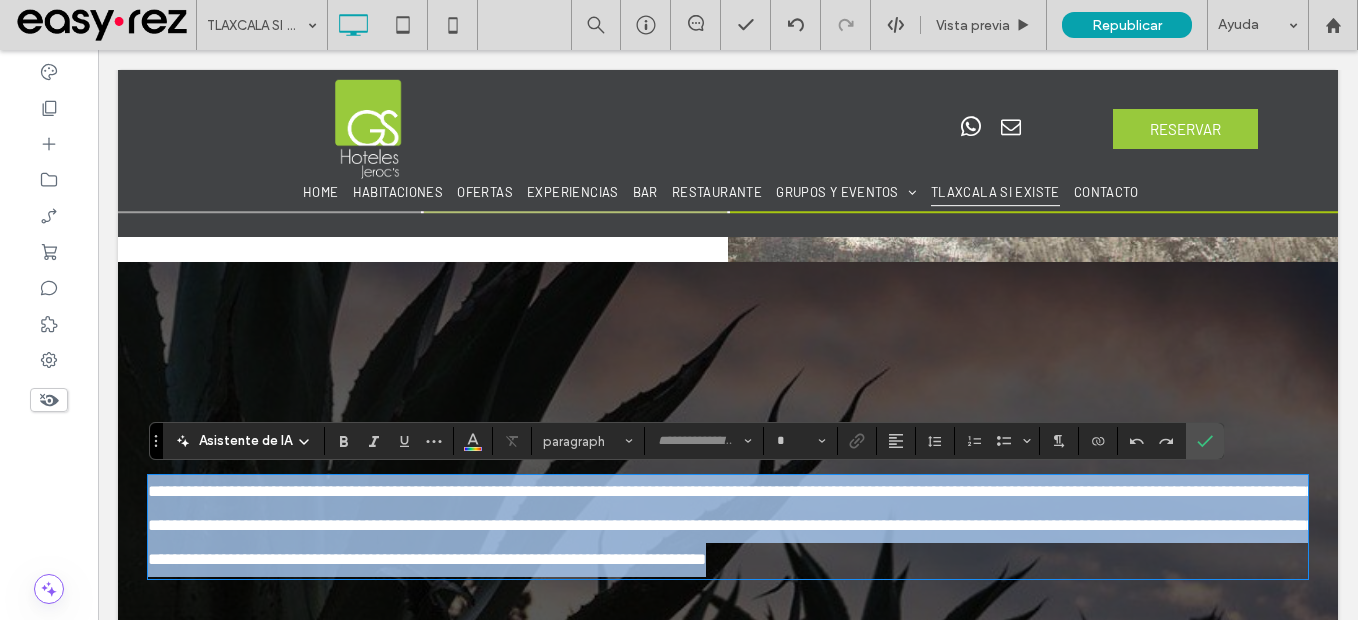 type on "******" 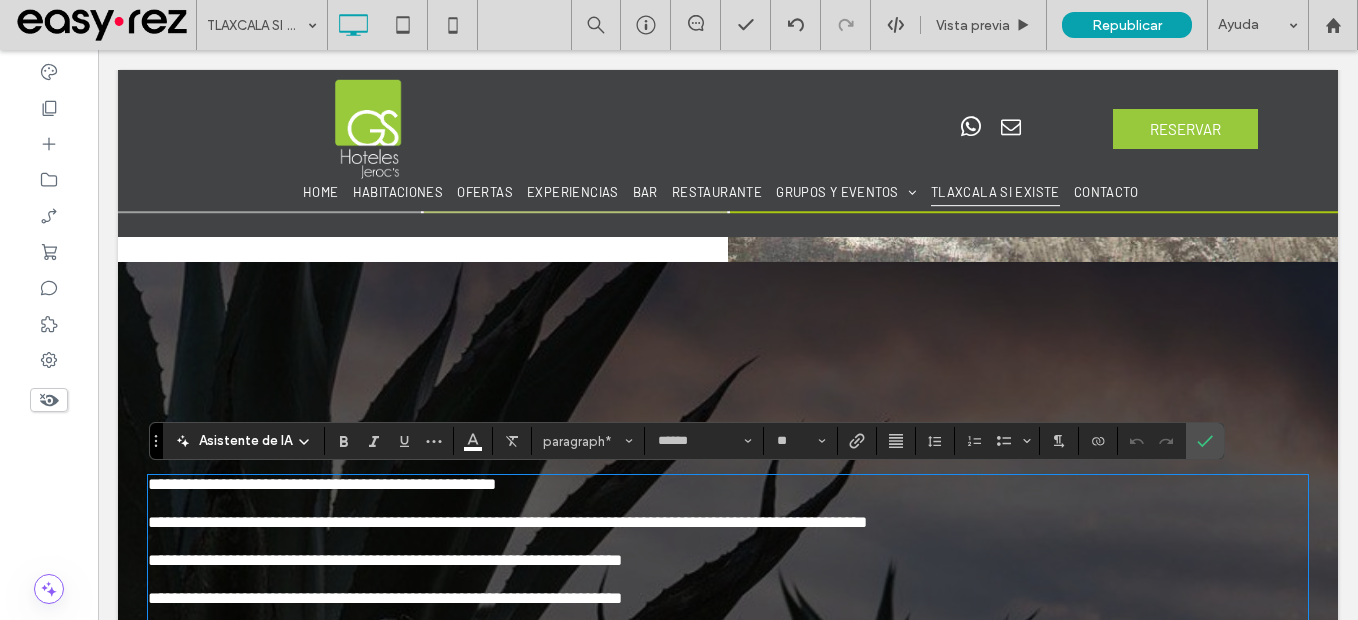 scroll, scrollTop: 0, scrollLeft: 0, axis: both 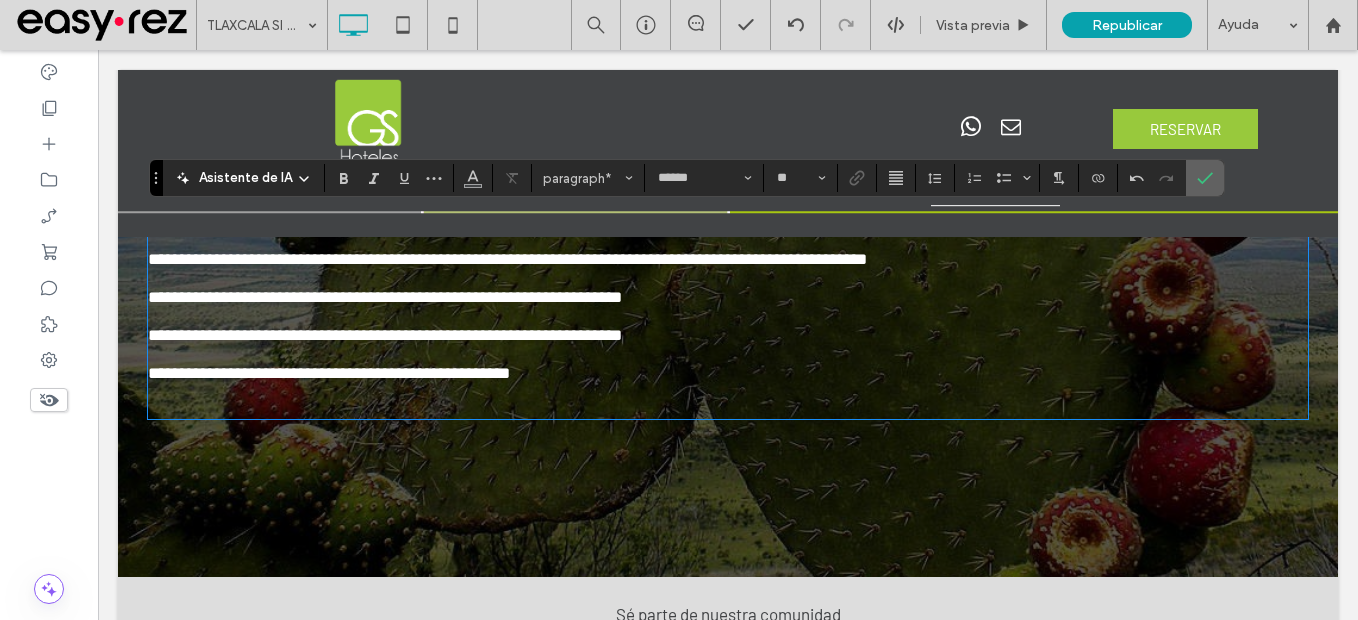 click at bounding box center [1201, 178] 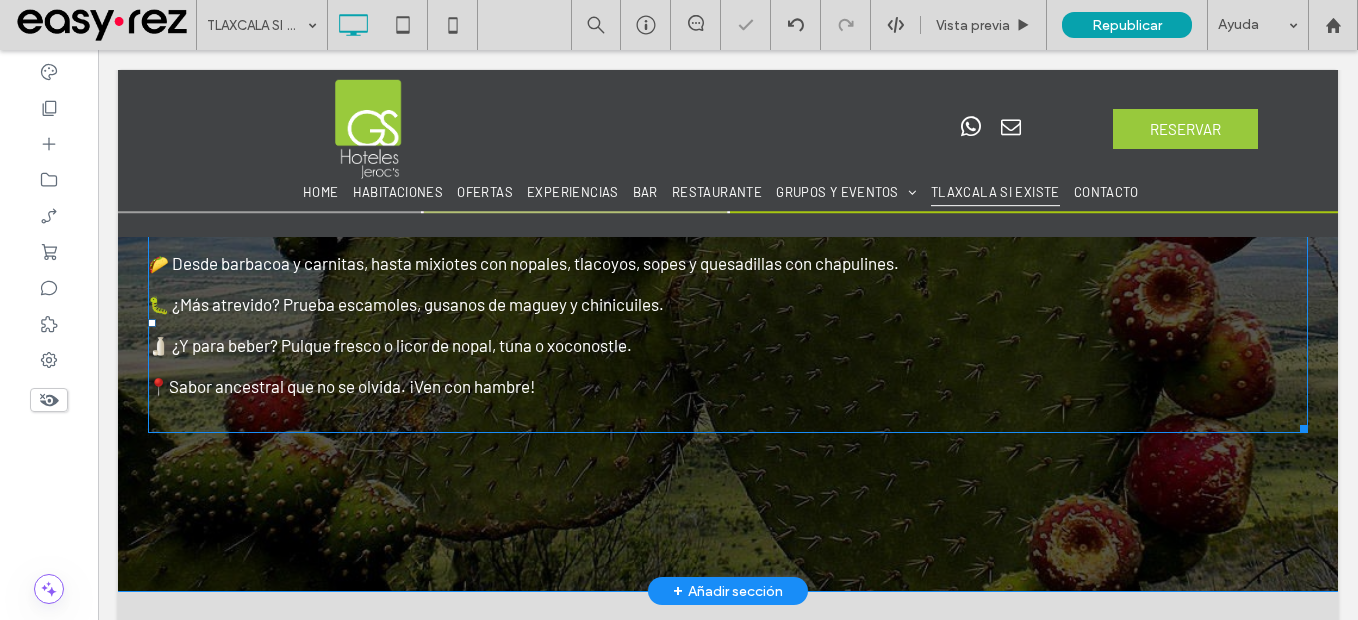 click at bounding box center [728, 414] 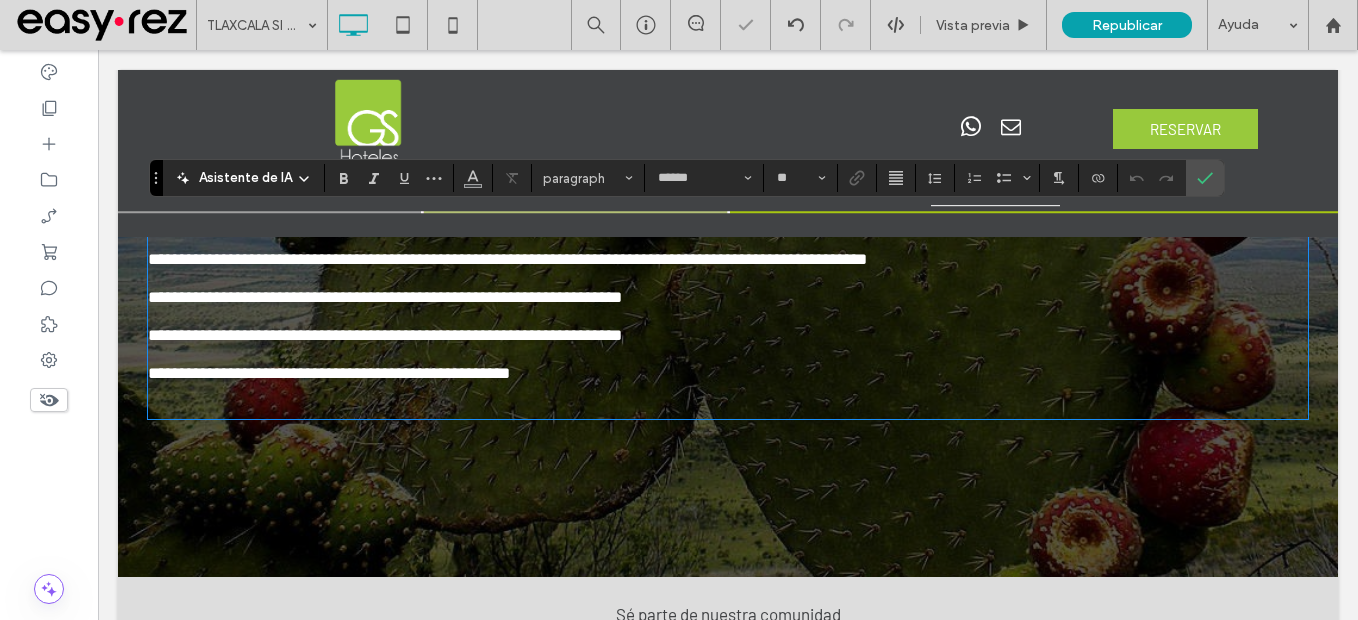 click at bounding box center (728, 400) 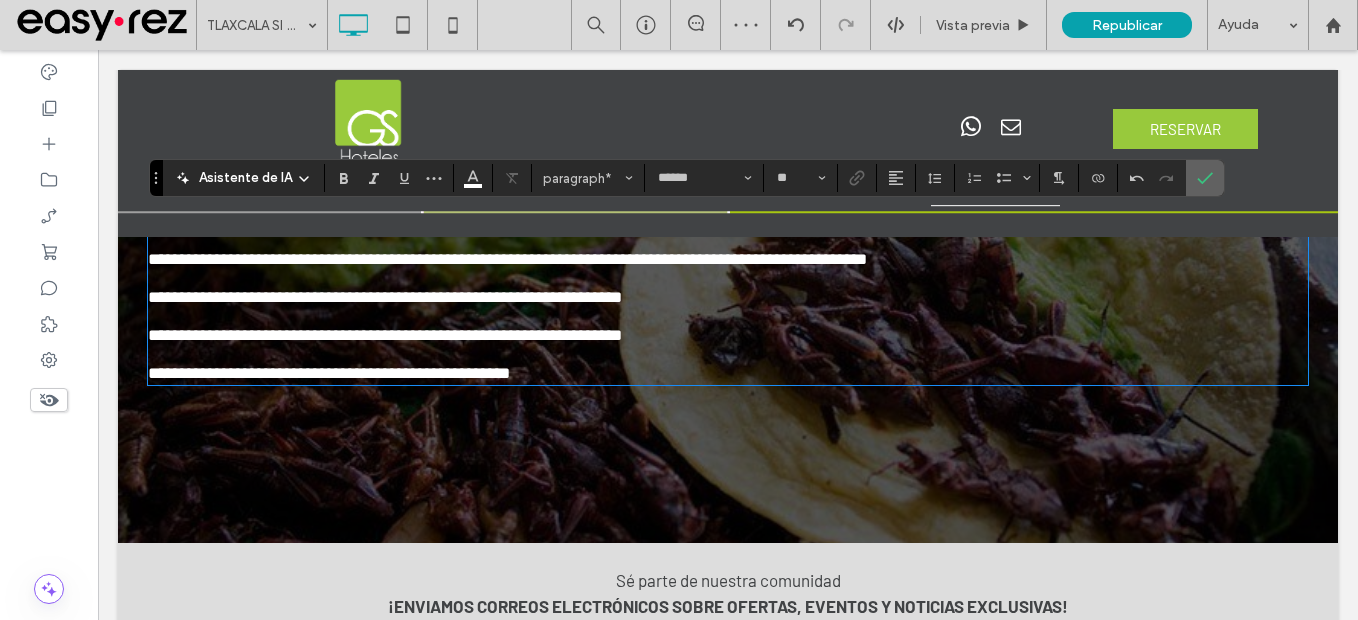 drag, startPoint x: 1189, startPoint y: 180, endPoint x: 1075, endPoint y: 169, distance: 114.52947 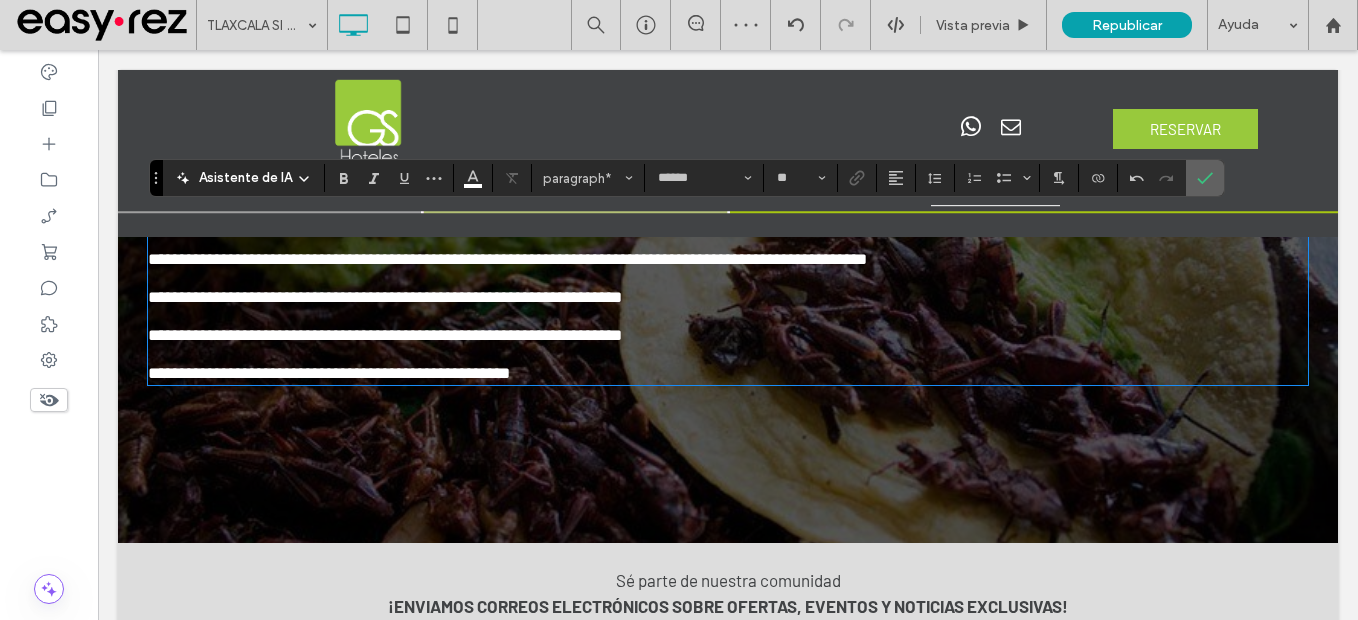 click at bounding box center [1205, 178] 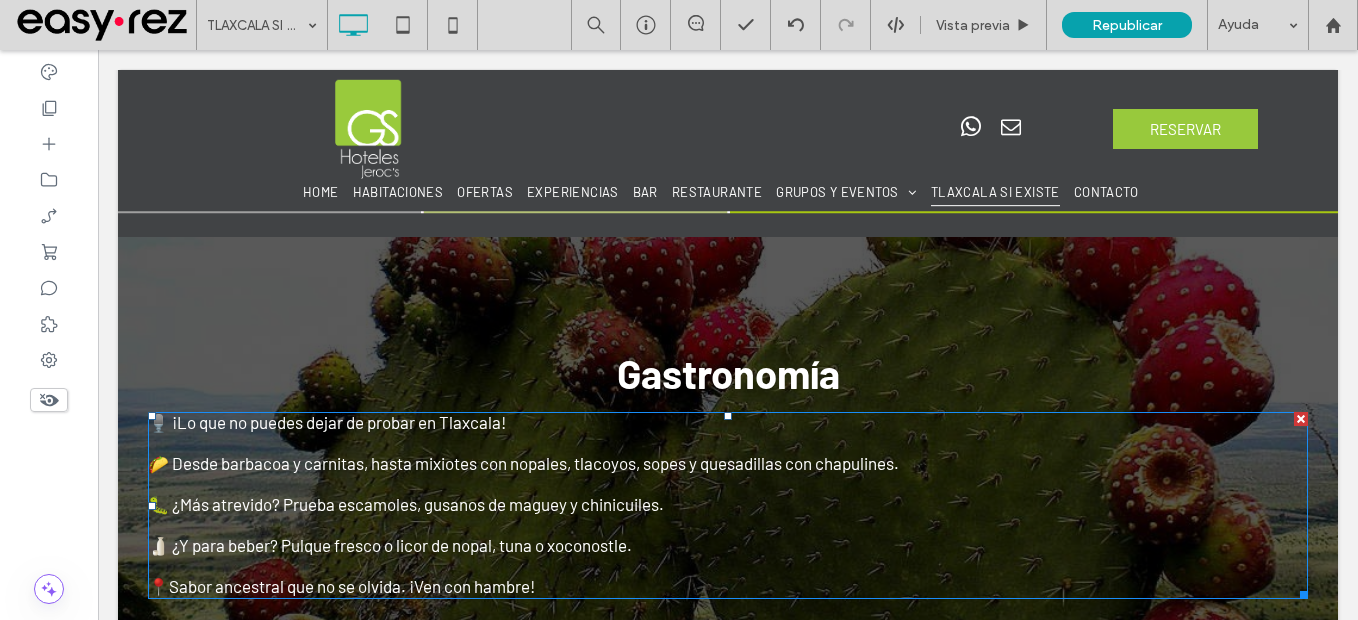 scroll, scrollTop: 2177, scrollLeft: 0, axis: vertical 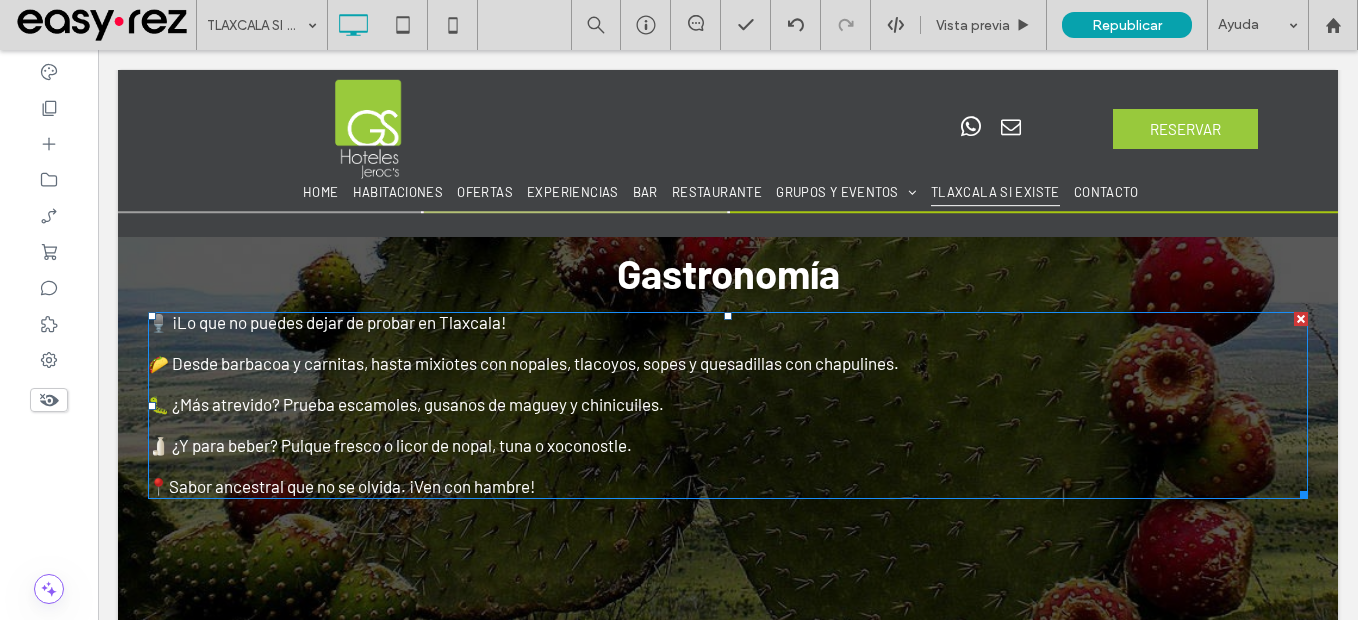 click on "🍶 ¿Y para beber? Pulque fresco o licor de nopal, tuna o xoconostle." at bounding box center [390, 445] 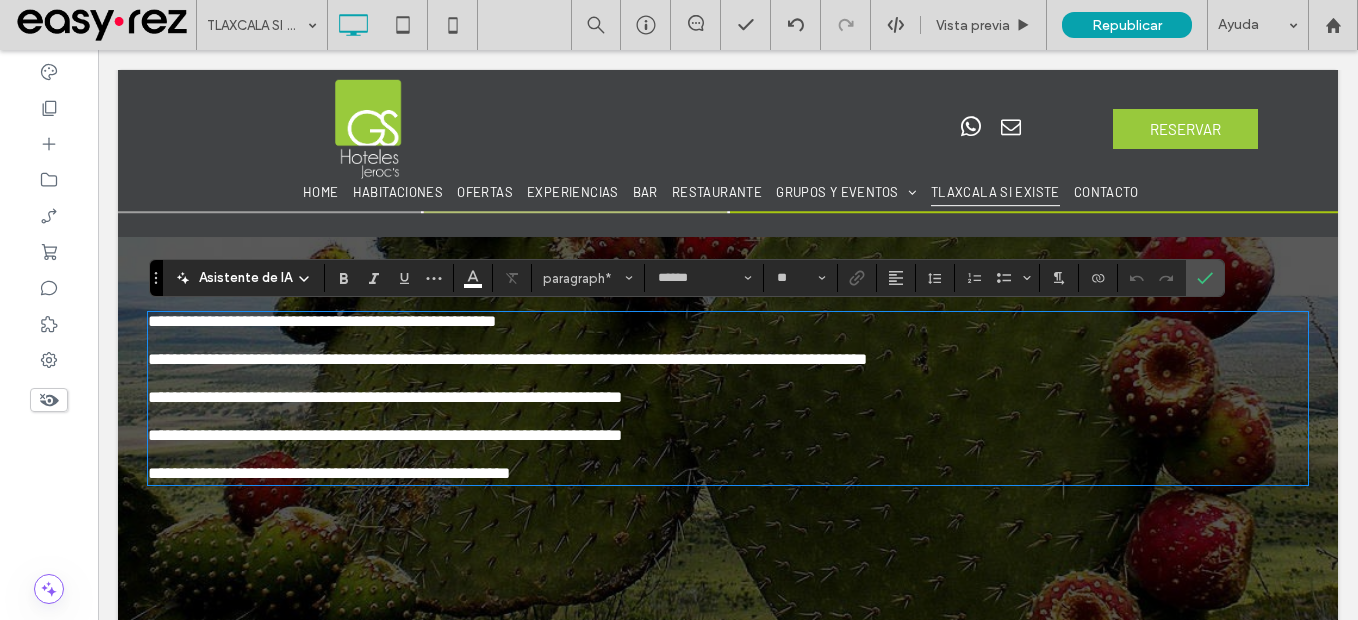 drag, startPoint x: 556, startPoint y: 498, endPoint x: 73, endPoint y: 304, distance: 520.5046 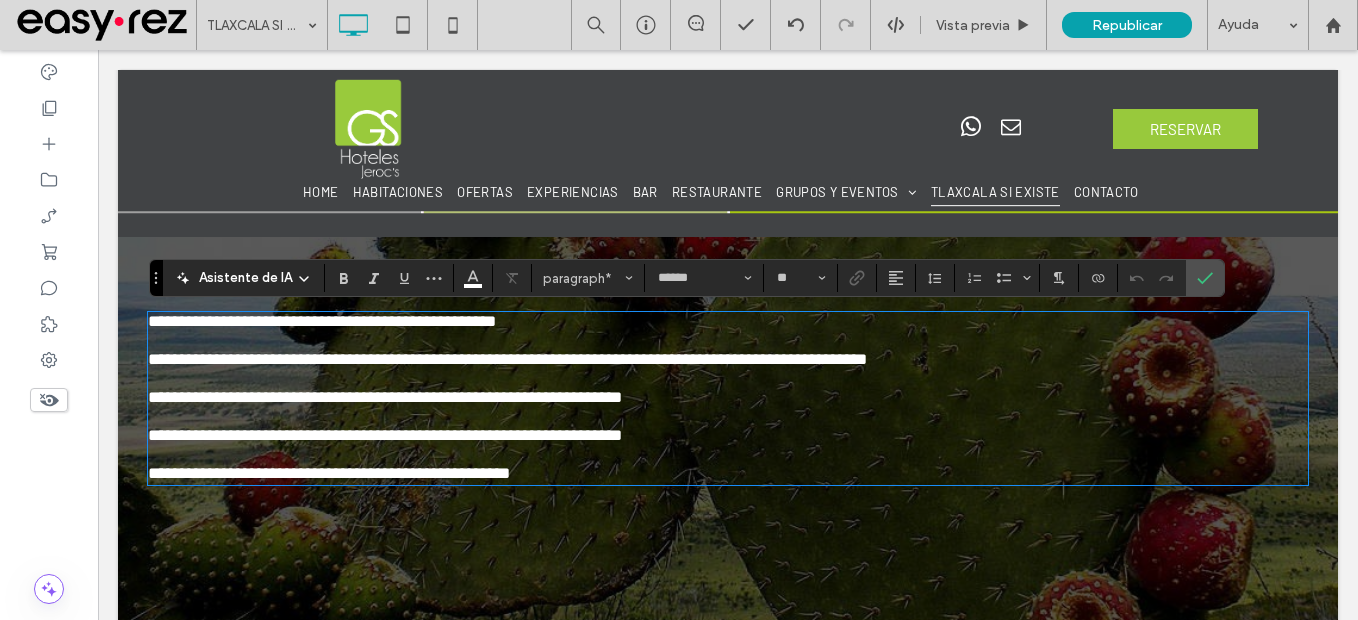 click on "**********" at bounding box center (728, -393) 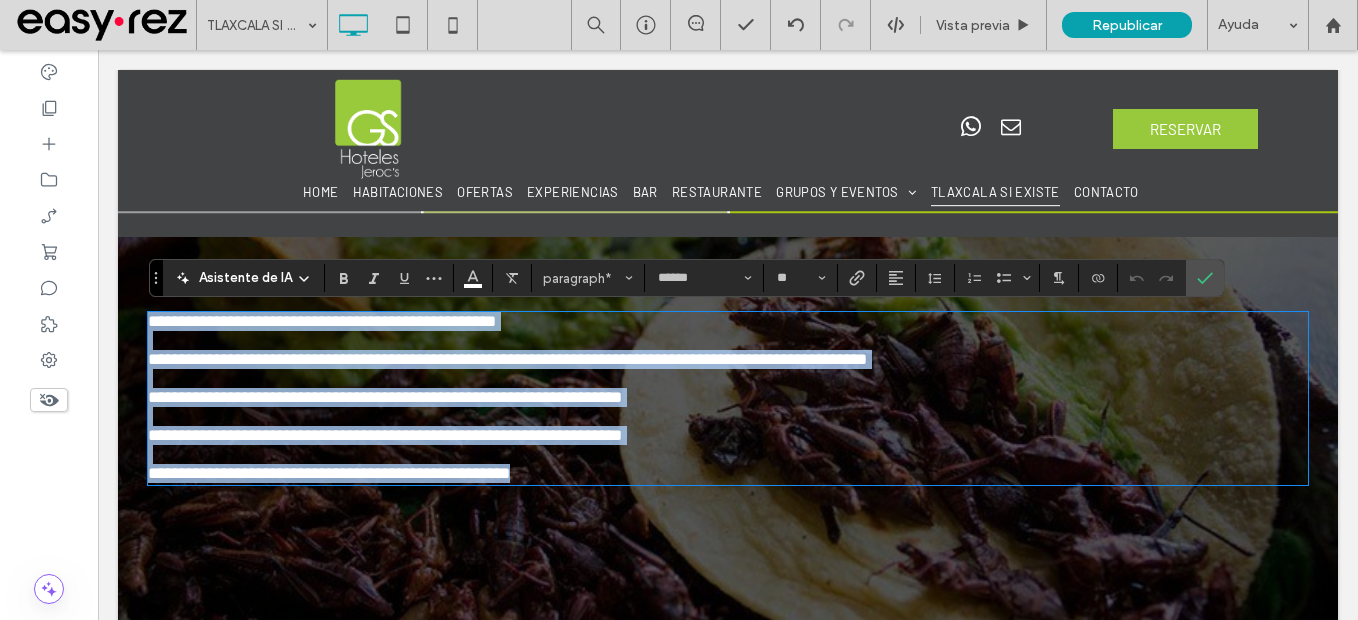 drag, startPoint x: 150, startPoint y: 318, endPoint x: 831, endPoint y: 371, distance: 683.05927 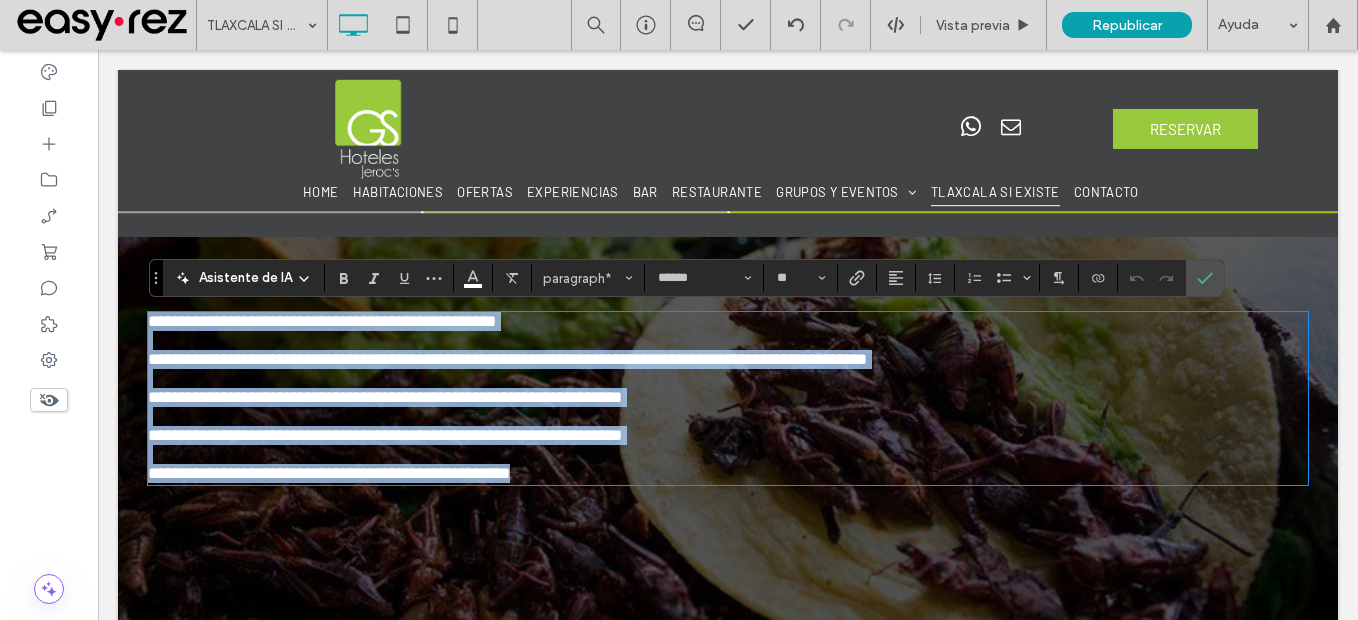click on "**********" at bounding box center (728, 397) 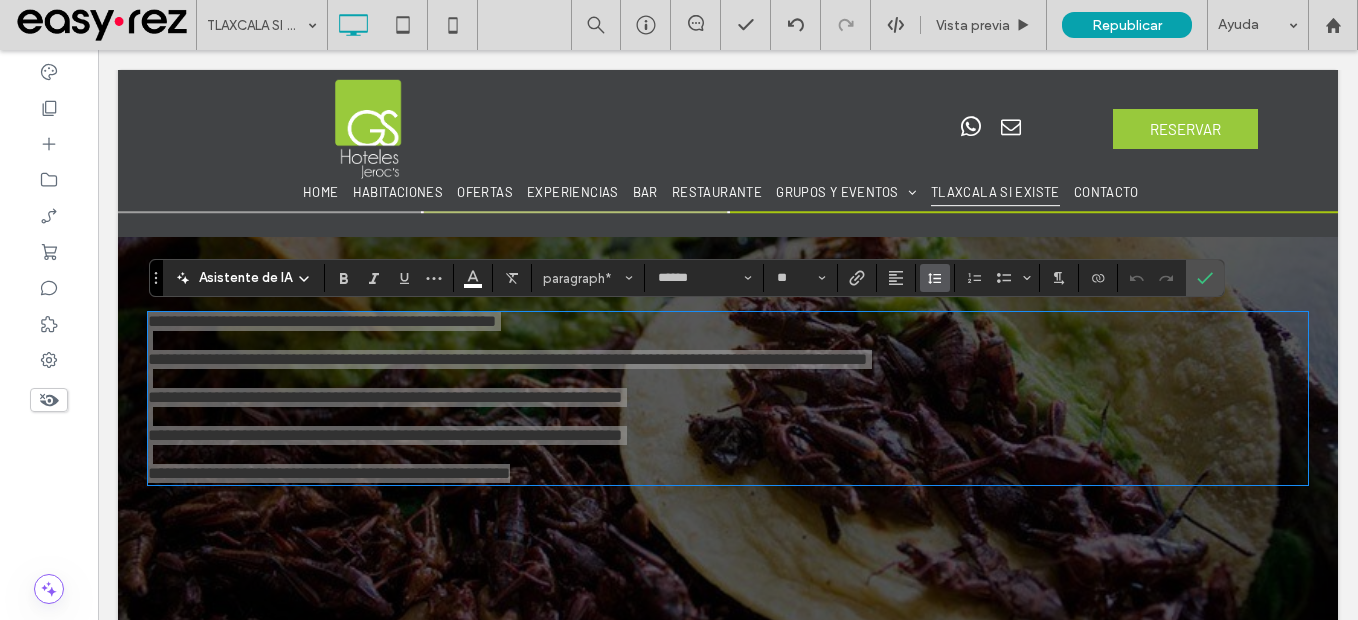 click 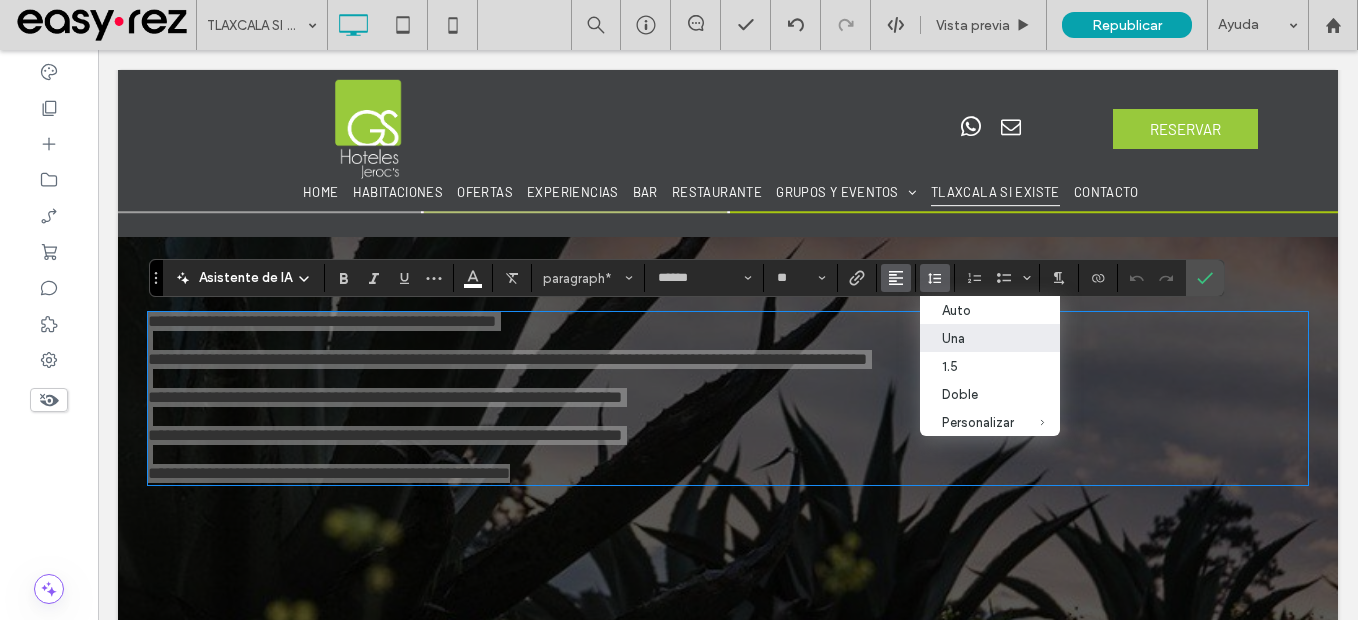 click 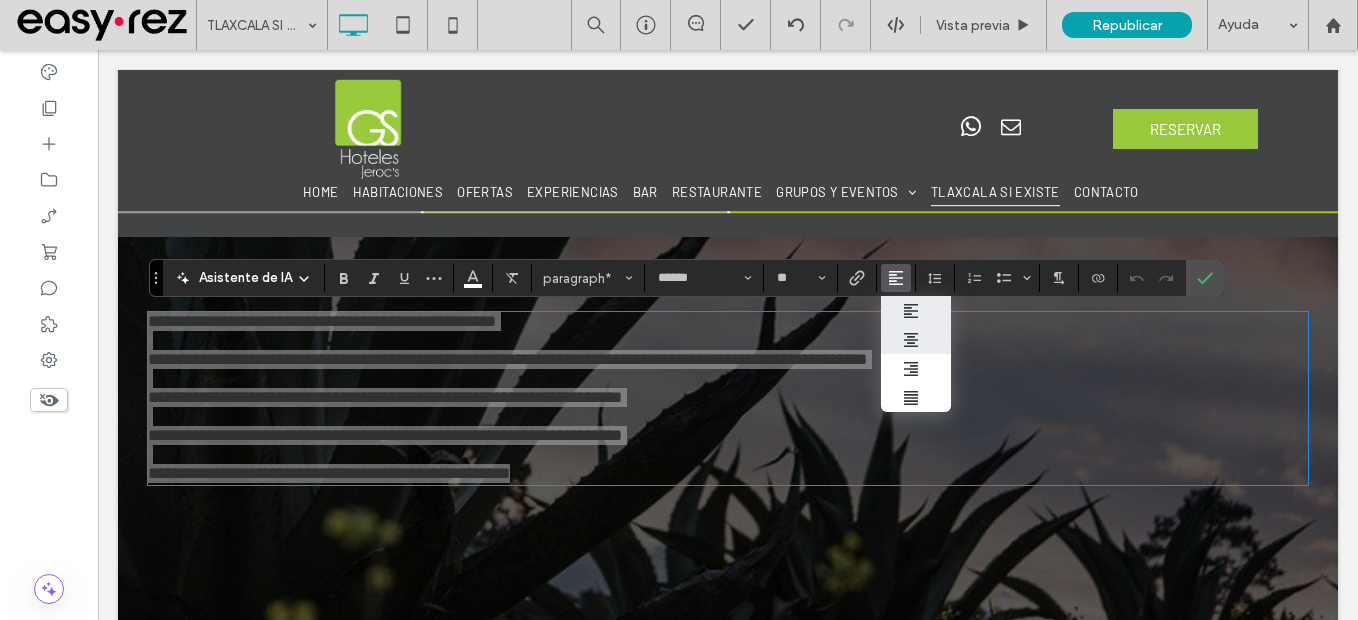 click 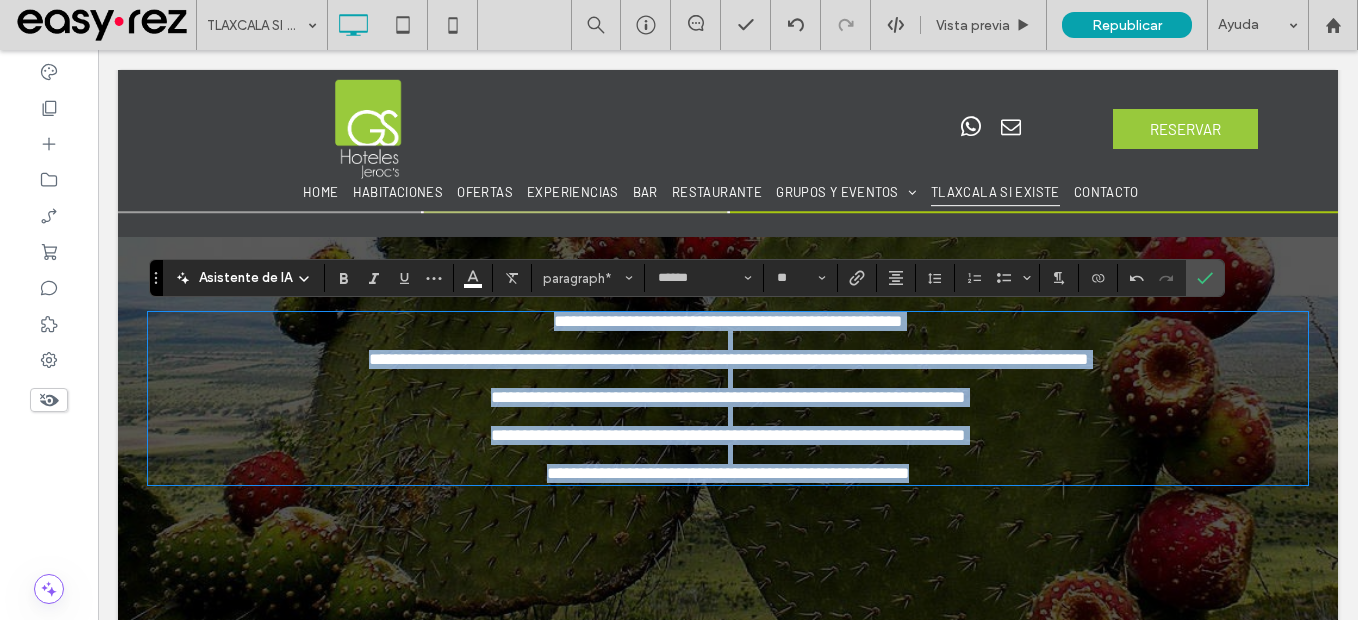 click on "**********" at bounding box center (728, 397) 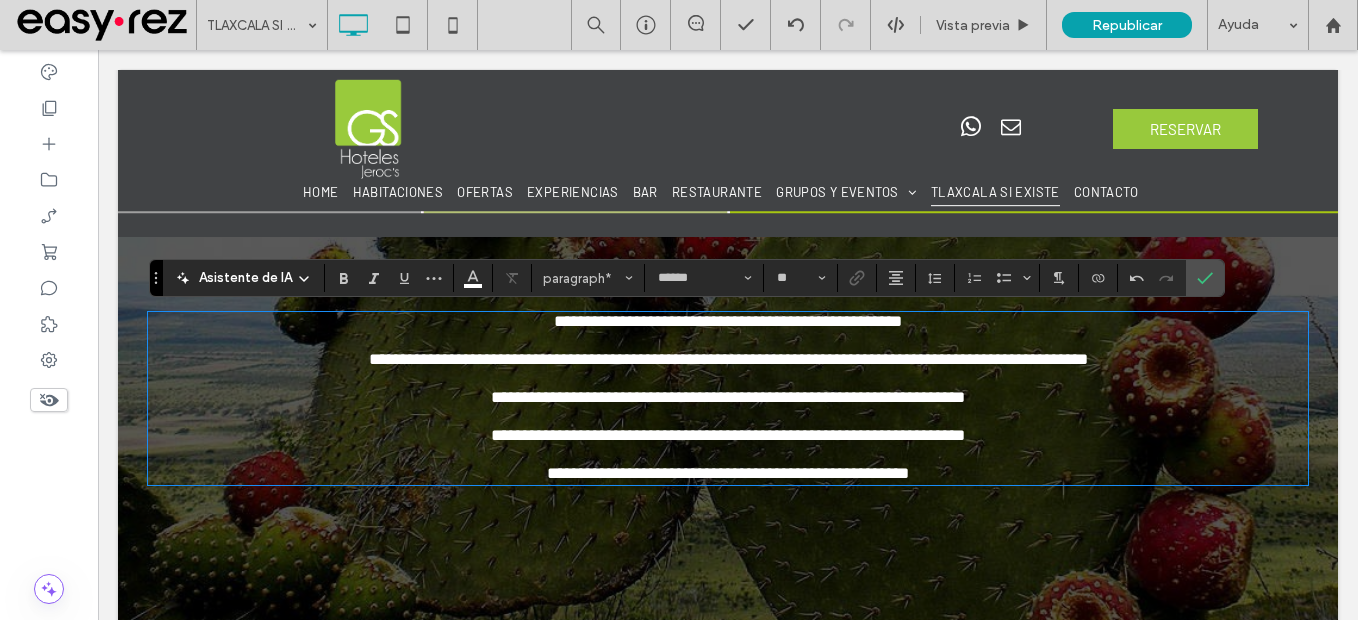 click on "**********" at bounding box center (728, 359) 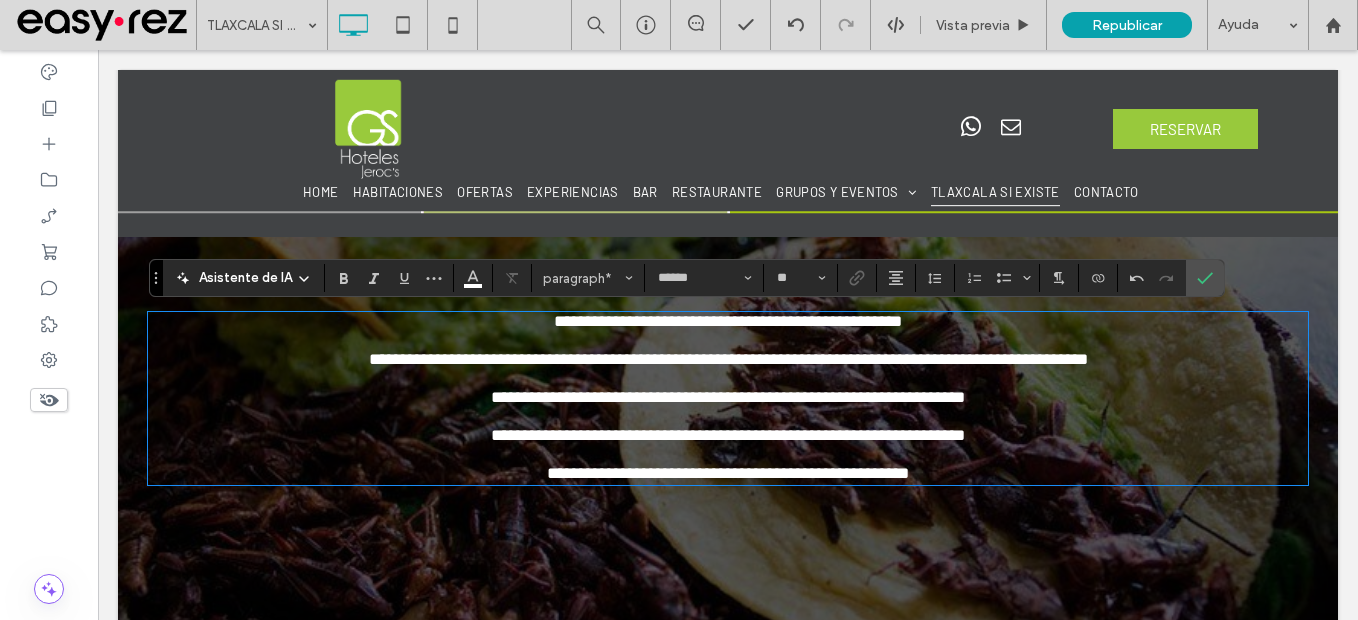 click on "**********" at bounding box center (728, 397) 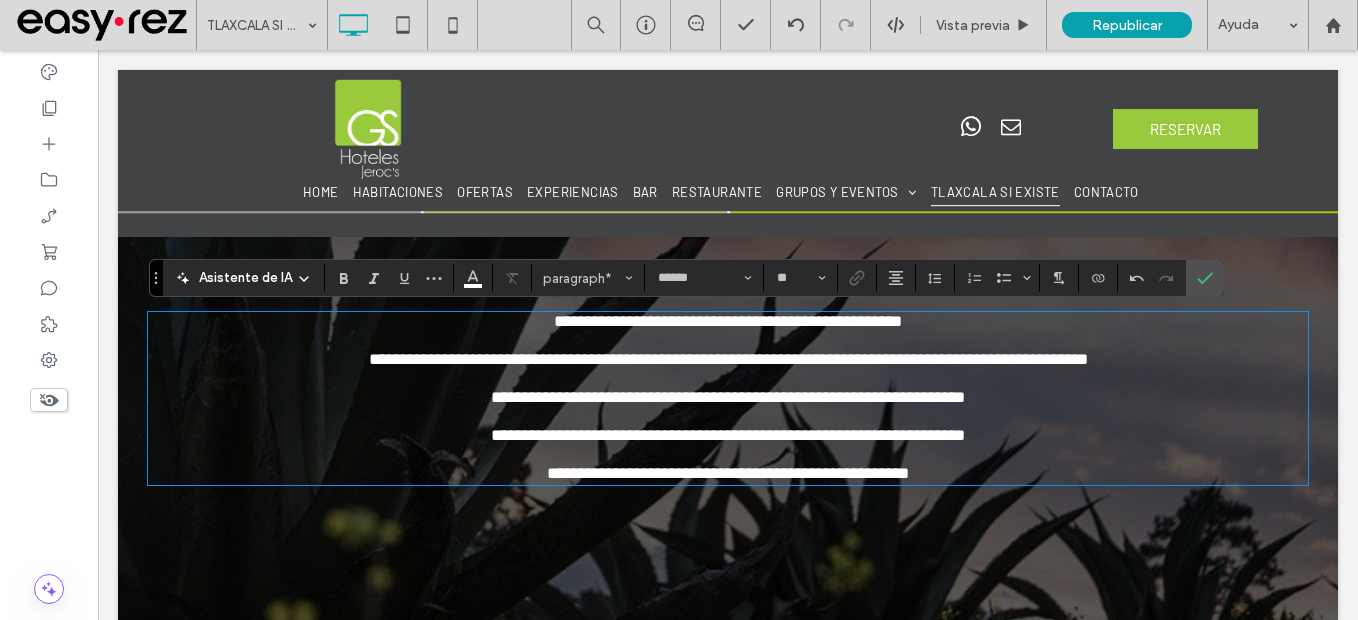 click on "**********" at bounding box center [728, 435] 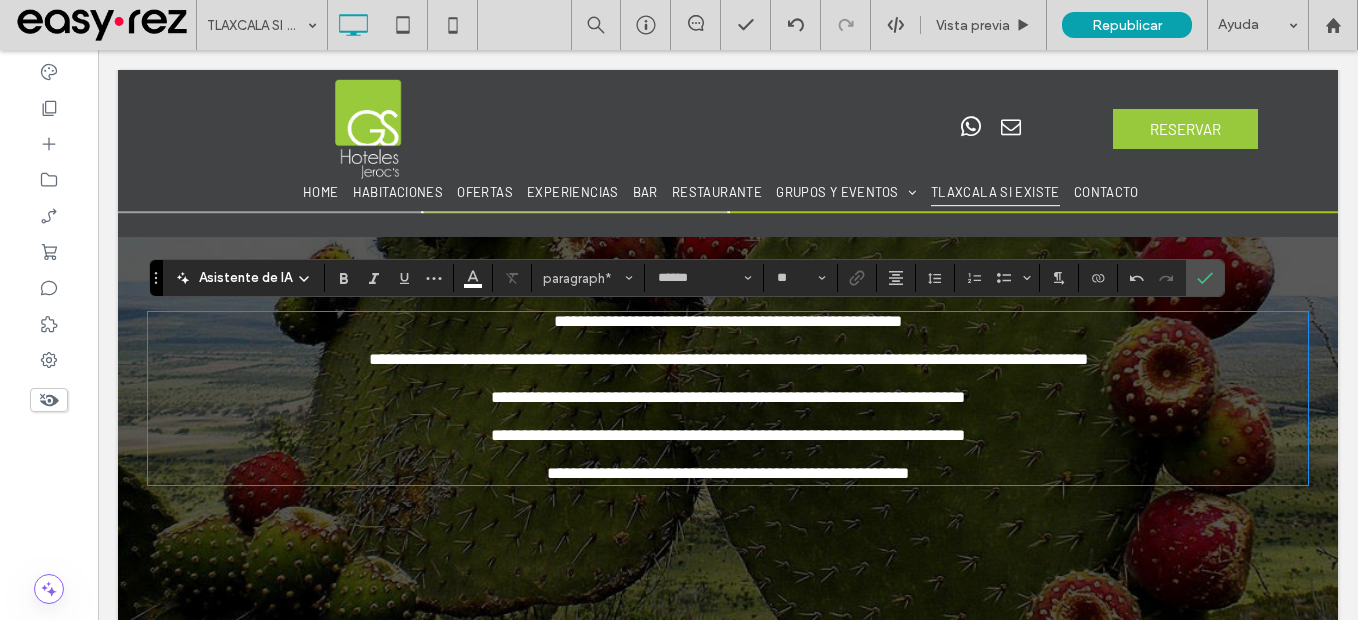 click on "**********" at bounding box center (728, 426) 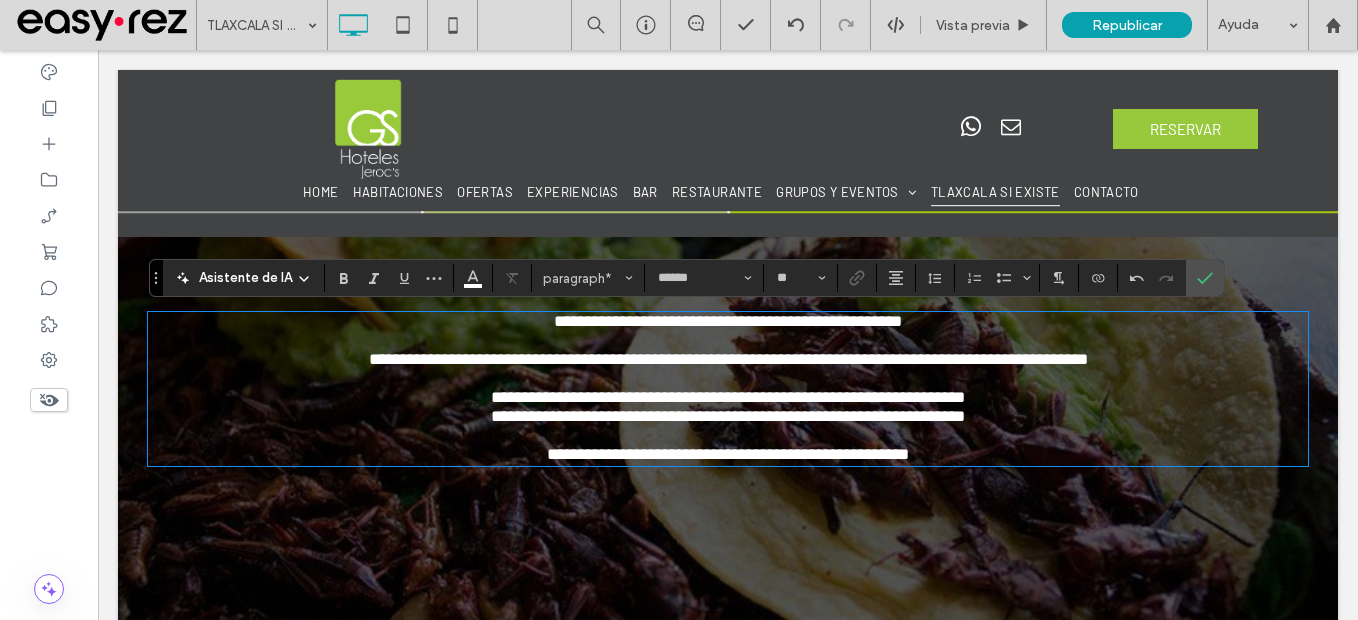 click on "**********" at bounding box center [728, 454] 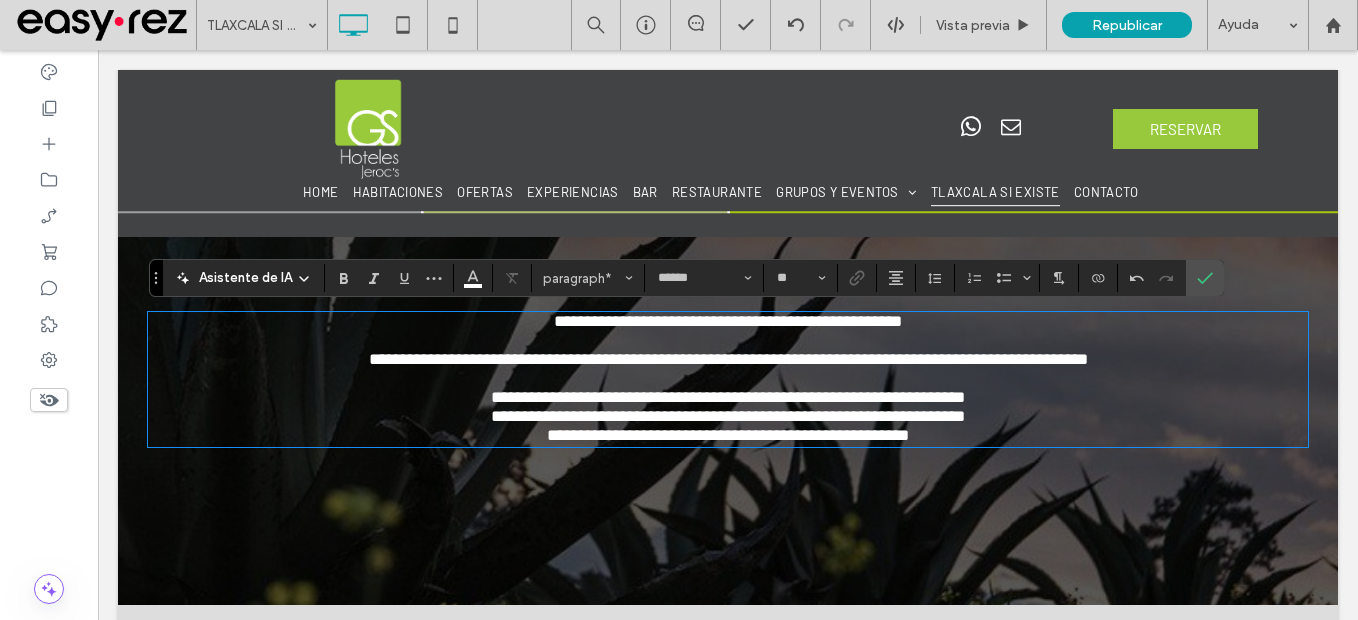 click on "**********" at bounding box center [728, 350] 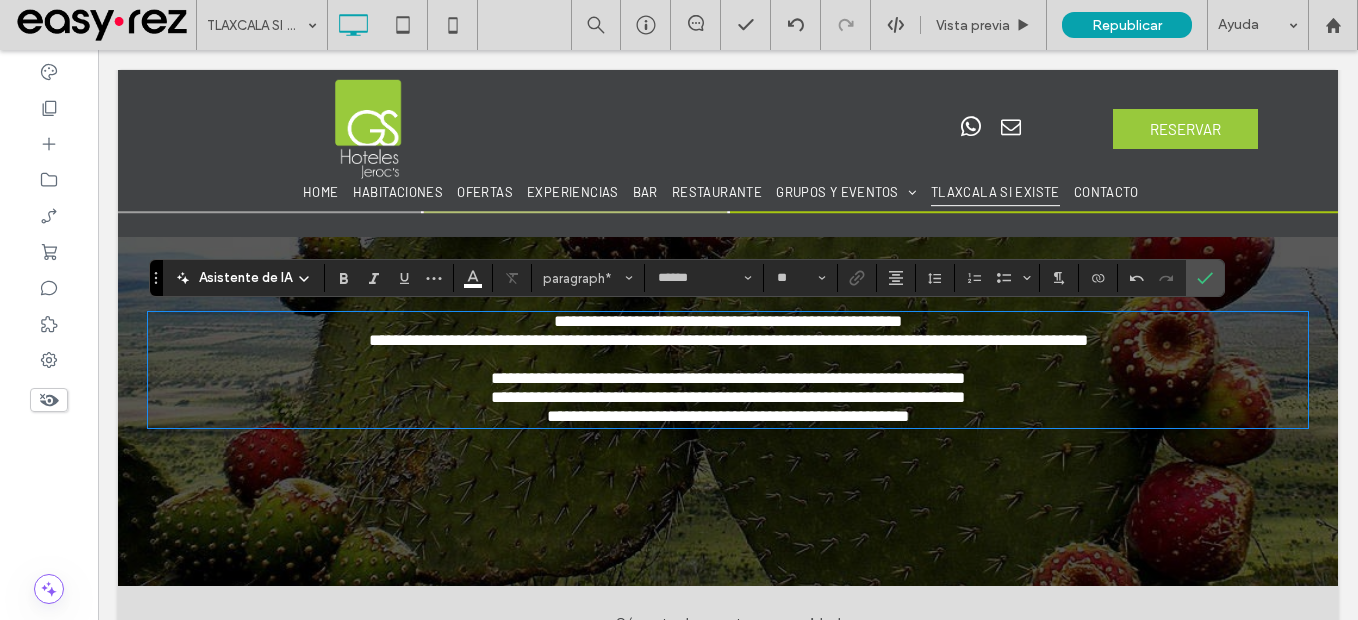click on "**********" at bounding box center [728, 407] 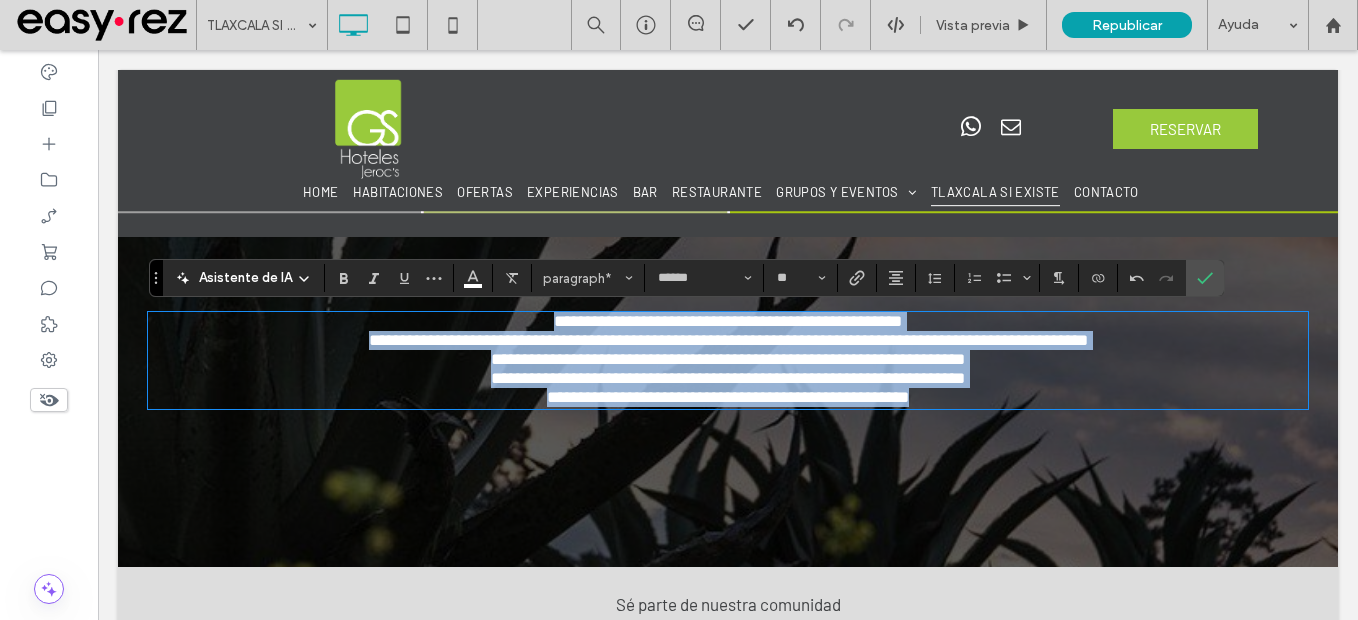 drag, startPoint x: 541, startPoint y: 317, endPoint x: 975, endPoint y: 364, distance: 436.5375 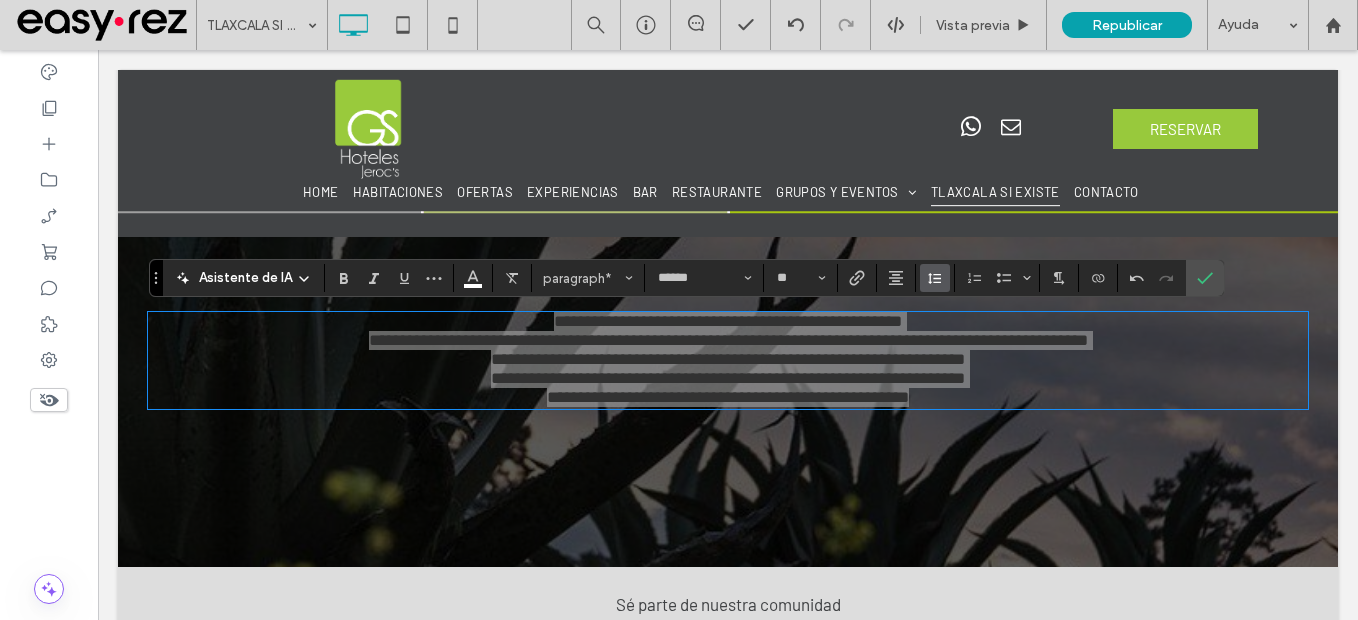 click 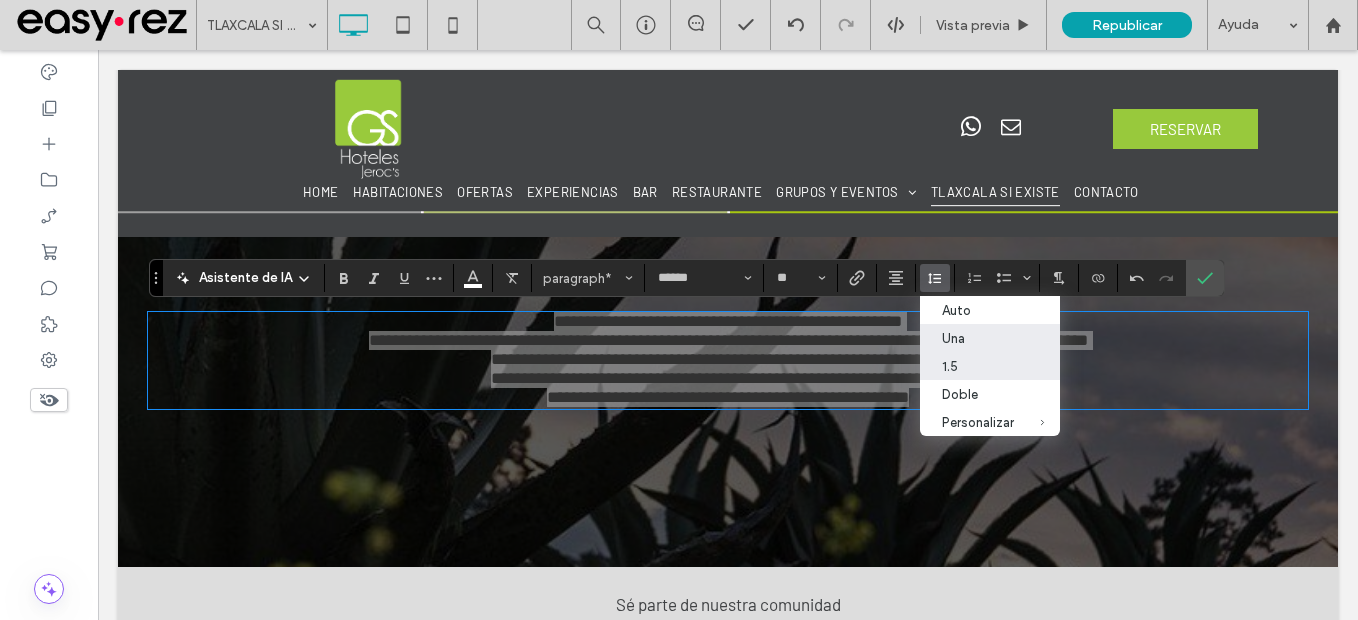 click on "1.5" at bounding box center (978, 366) 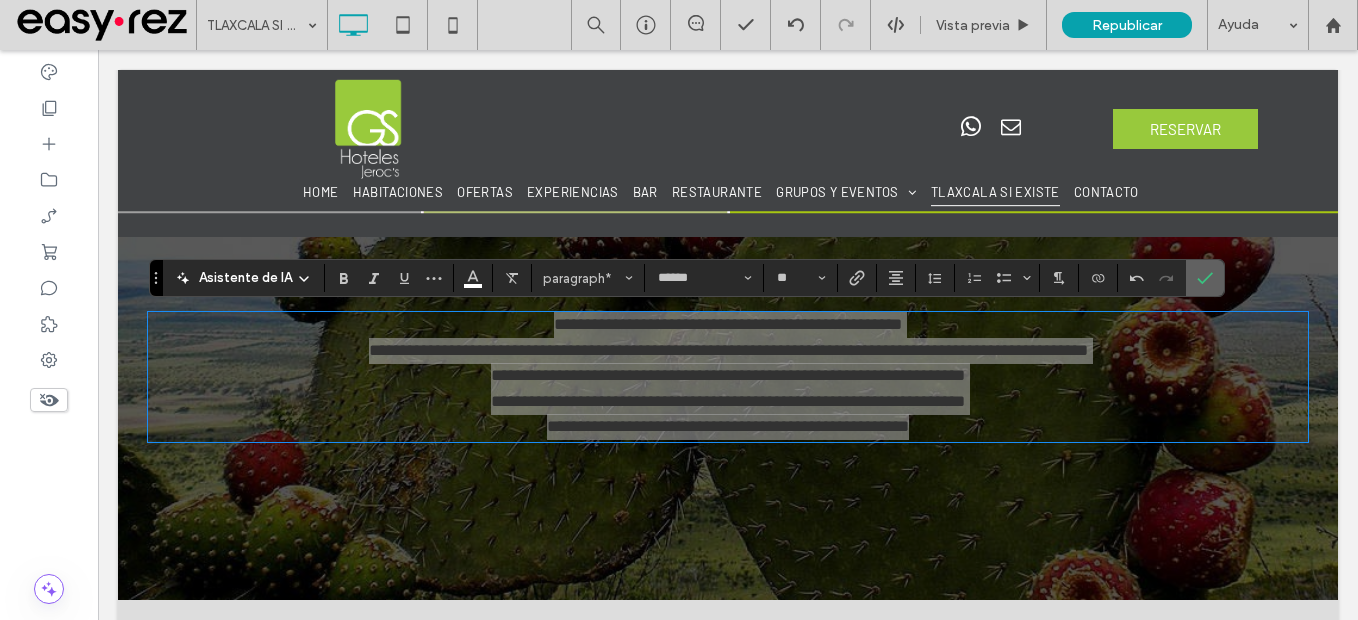 click at bounding box center (1201, 278) 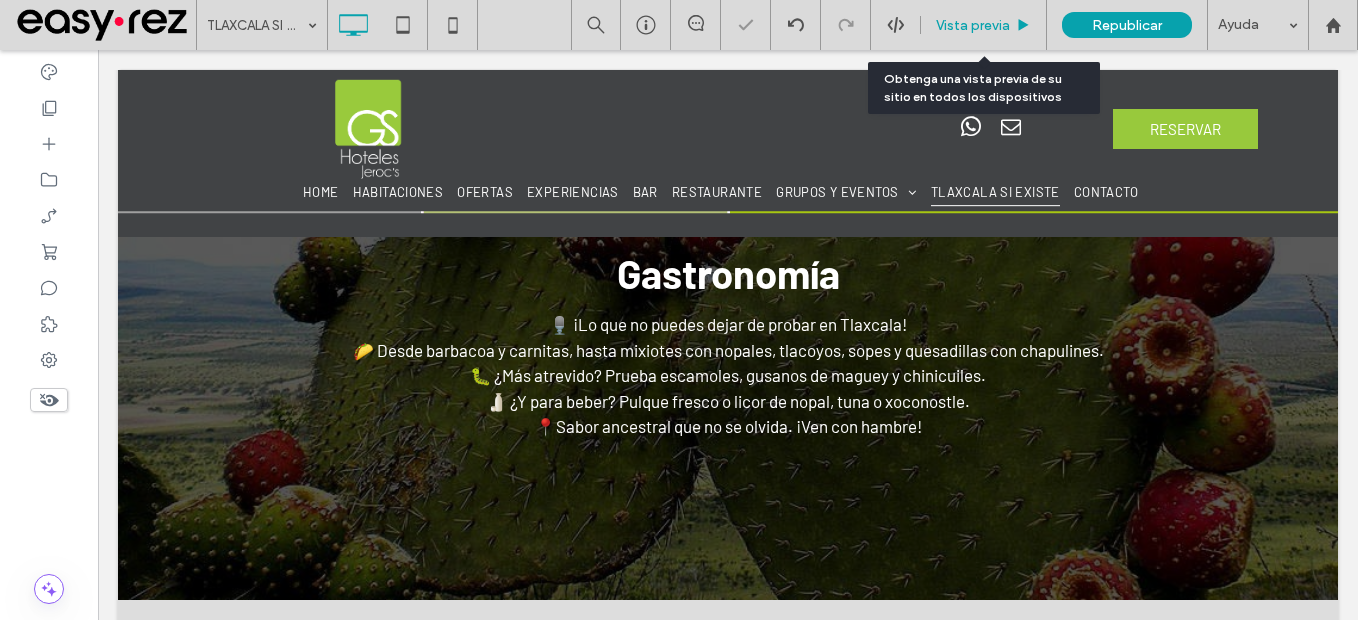 click on "Vista previa" at bounding box center (973, 25) 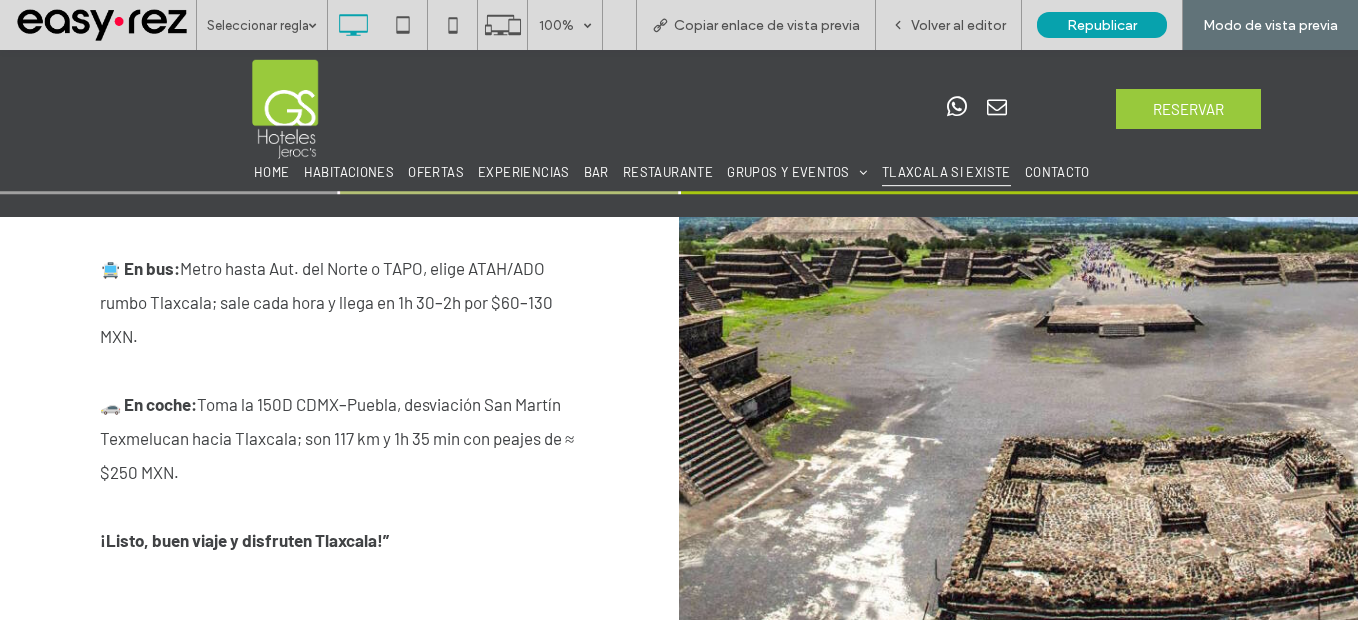 scroll, scrollTop: 1377, scrollLeft: 0, axis: vertical 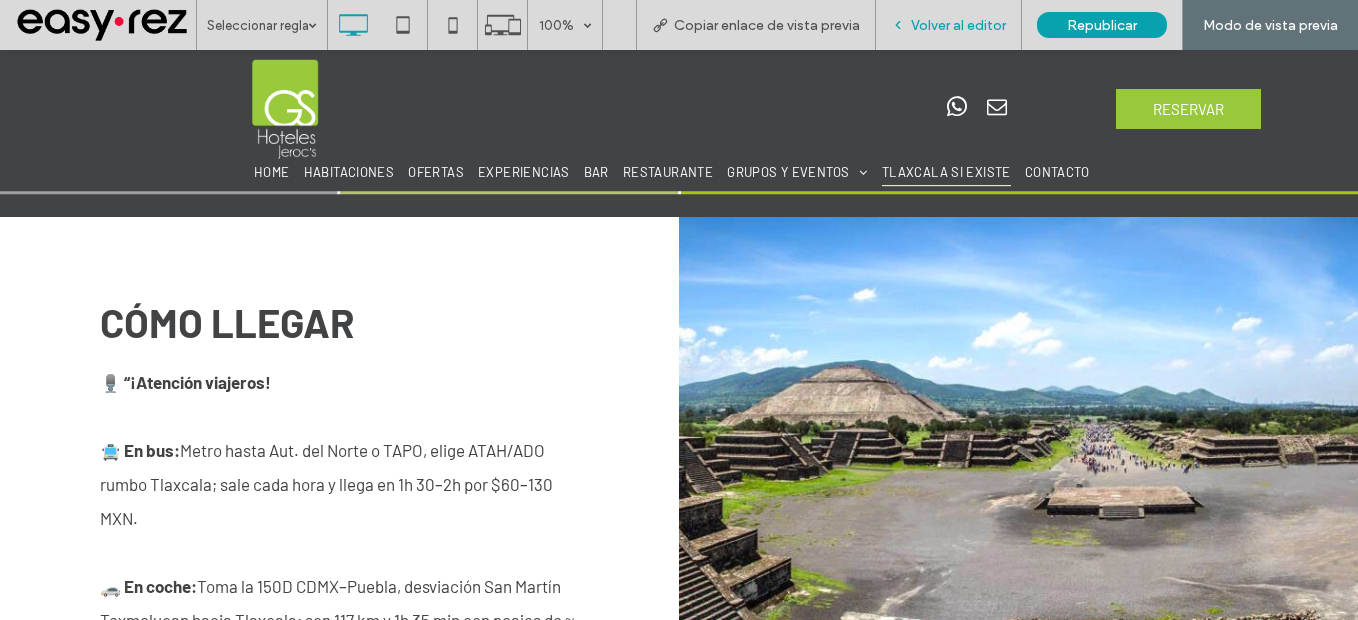 click on "Volver al editor" at bounding box center [949, 25] 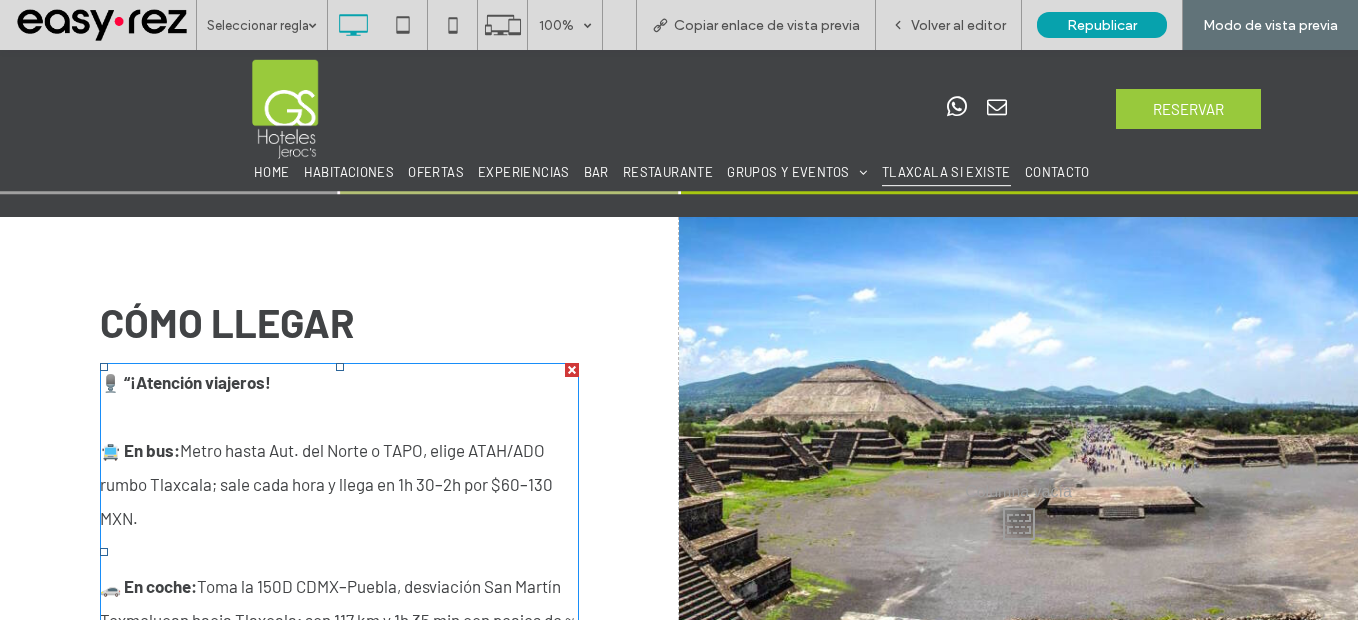 click on "🚍 En bus:  Metro hasta Aut. del Norte o TAPO, elige ATAH/ADO rumbo Tlaxcala; sale cada hora y llega en 1h 30–2h por $60–130 MXN." at bounding box center (339, 484) 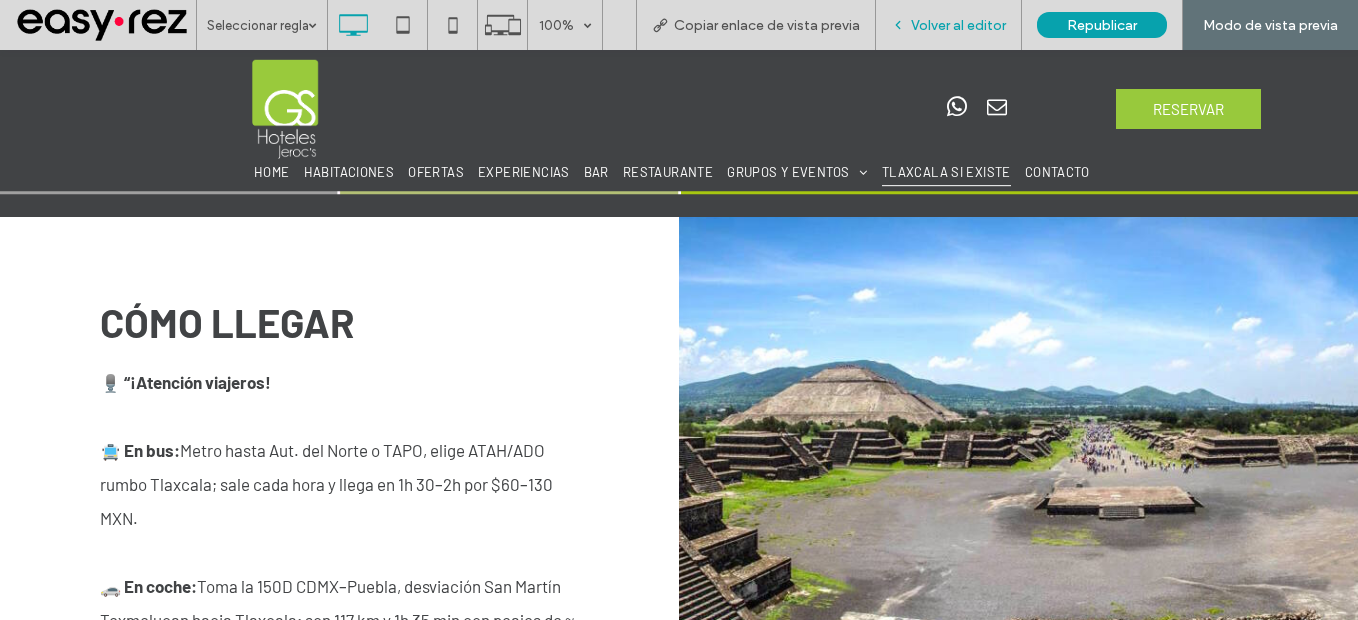click on "Volver al editor" at bounding box center (949, 25) 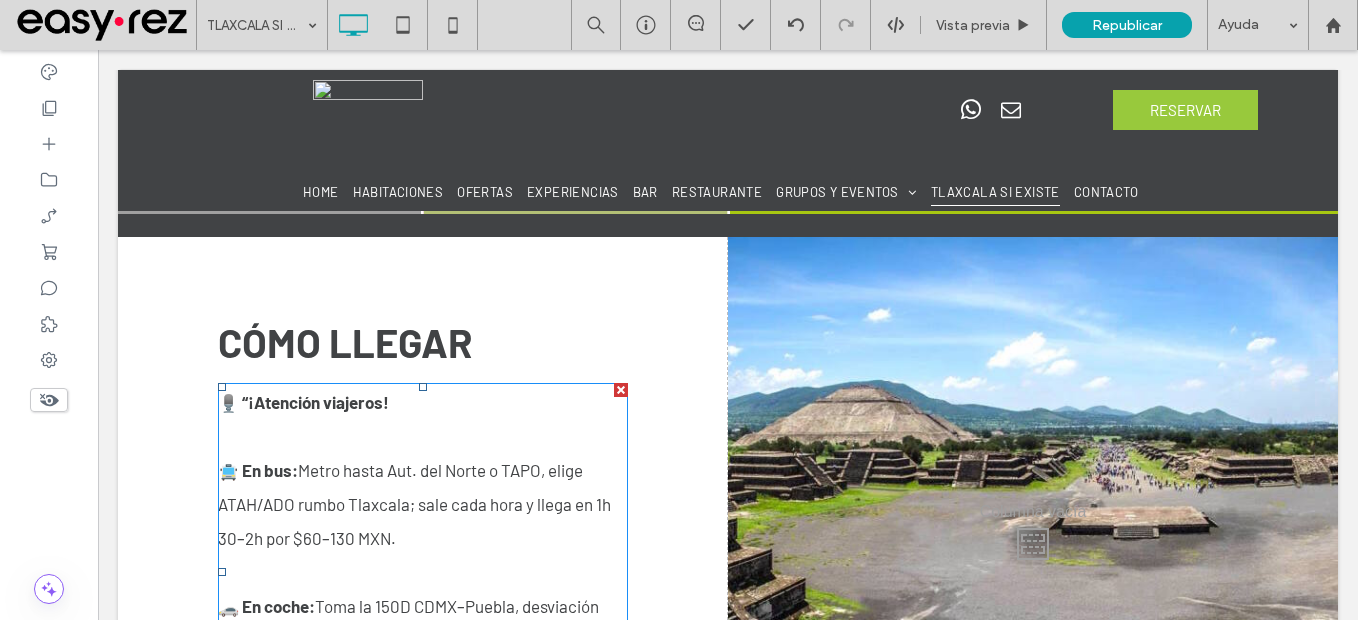 click at bounding box center [423, 572] 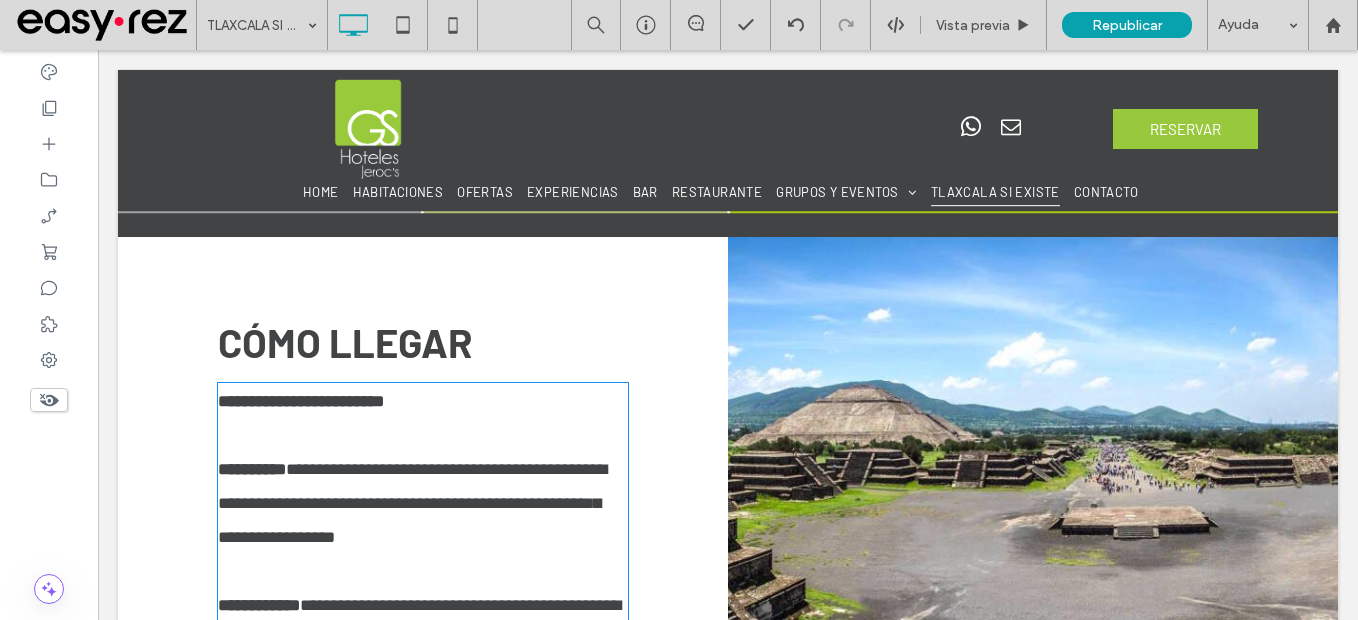 type on "******" 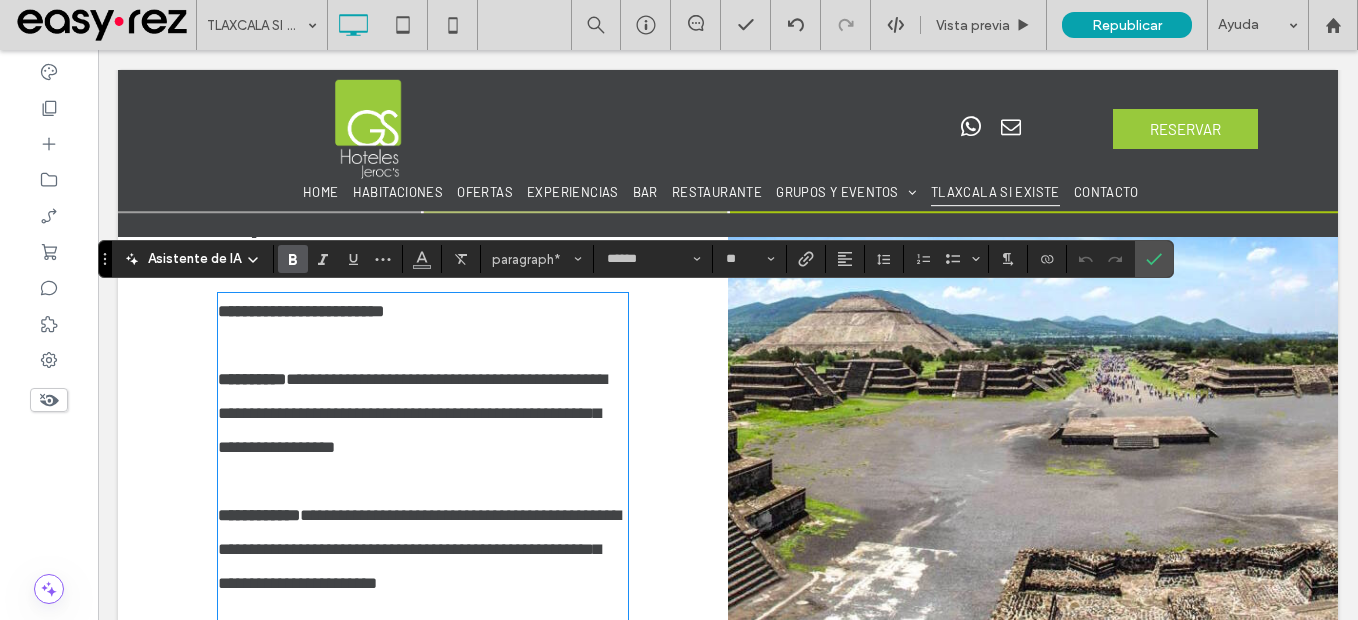 scroll, scrollTop: 1414, scrollLeft: 0, axis: vertical 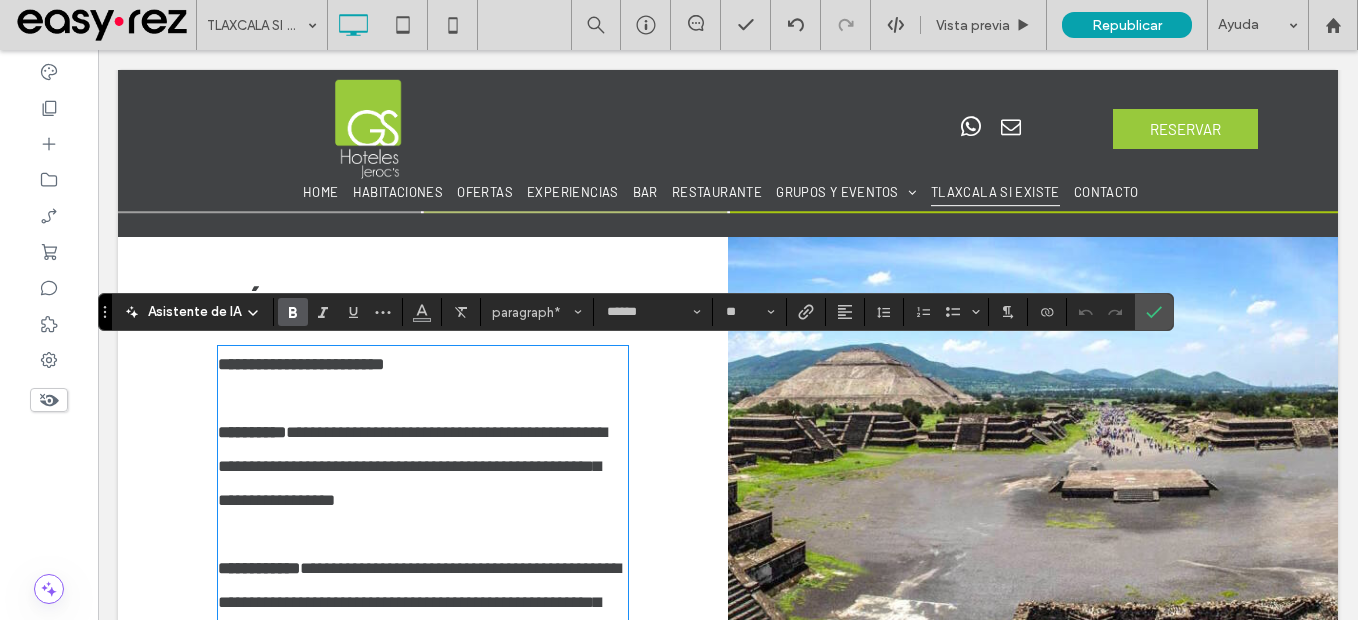 drag, startPoint x: 276, startPoint y: 529, endPoint x: 281, endPoint y: 553, distance: 24.5153 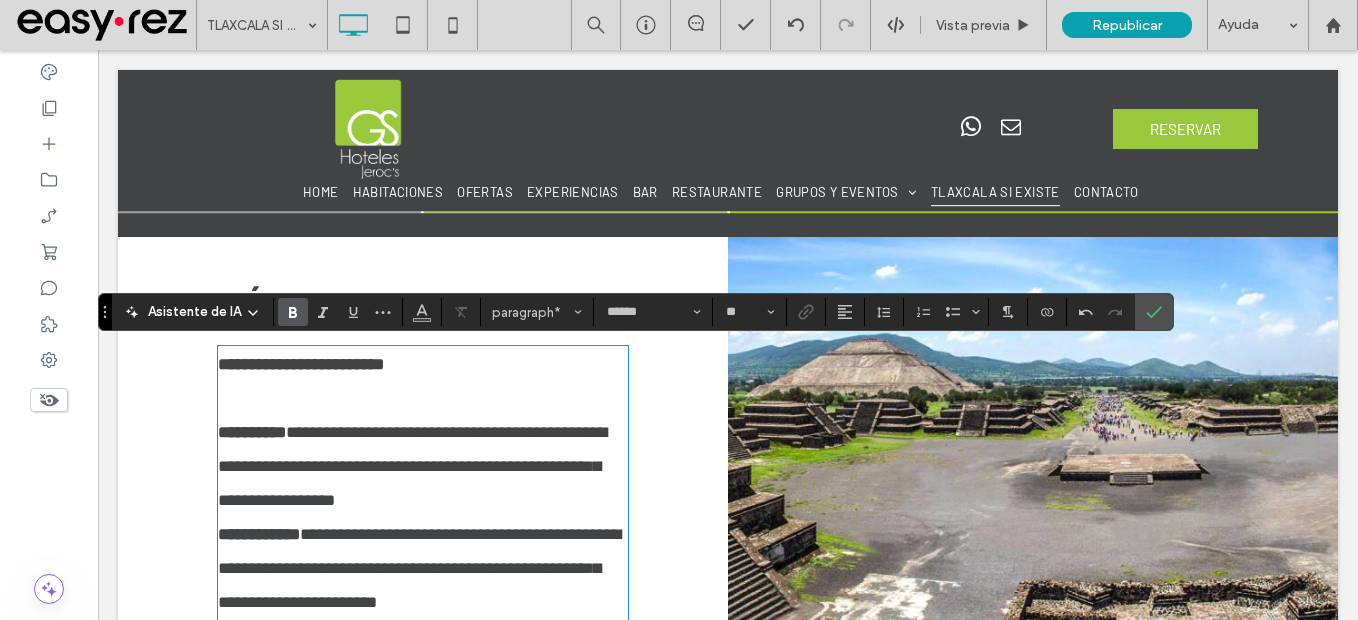 click on "**********" at bounding box center (259, 534) 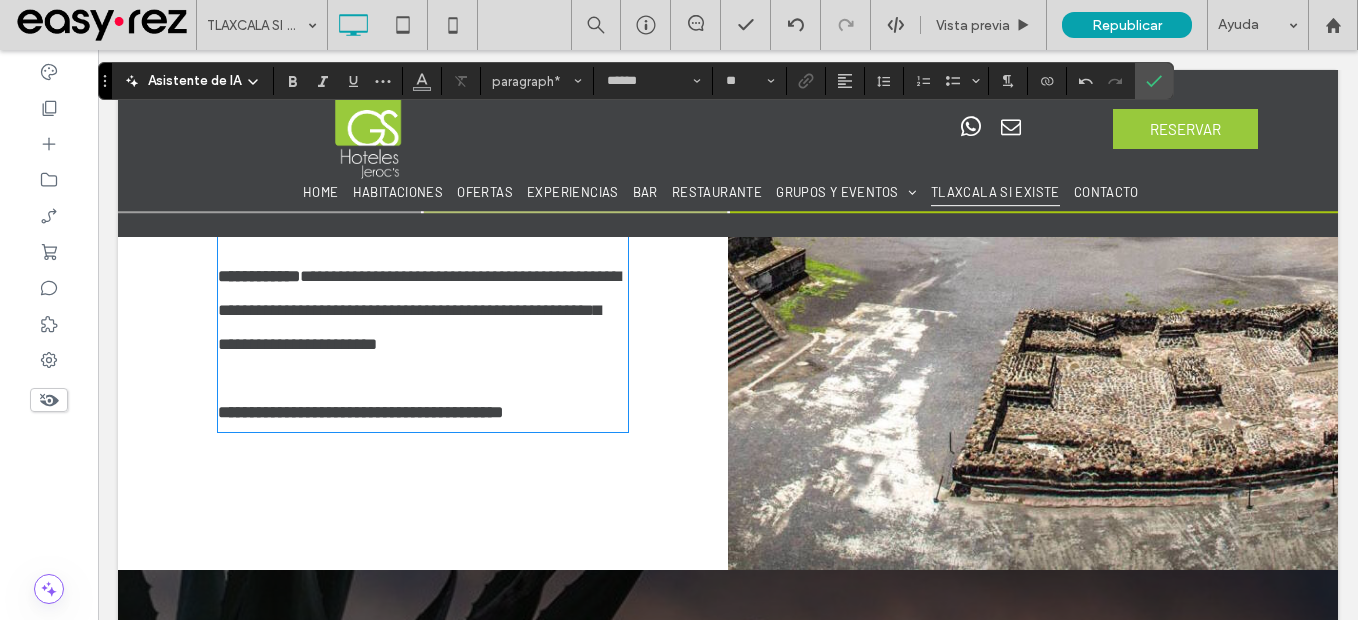 scroll, scrollTop: 1714, scrollLeft: 0, axis: vertical 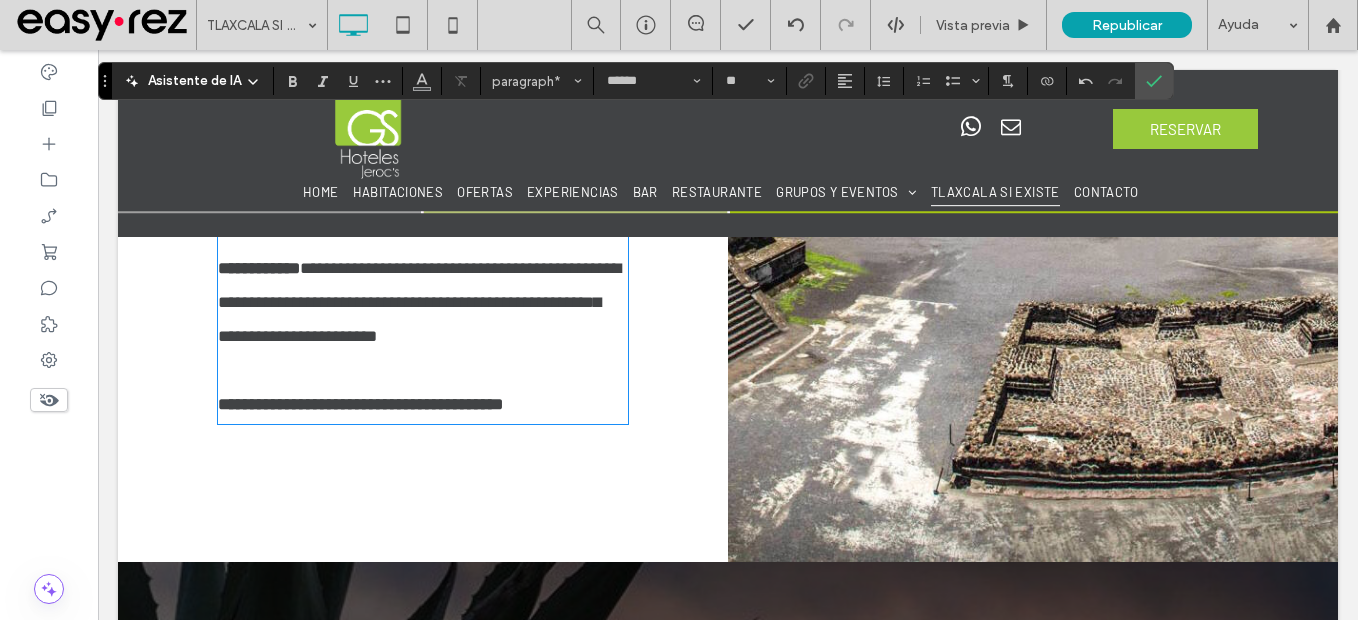 click on "**********" at bounding box center (360, 404) 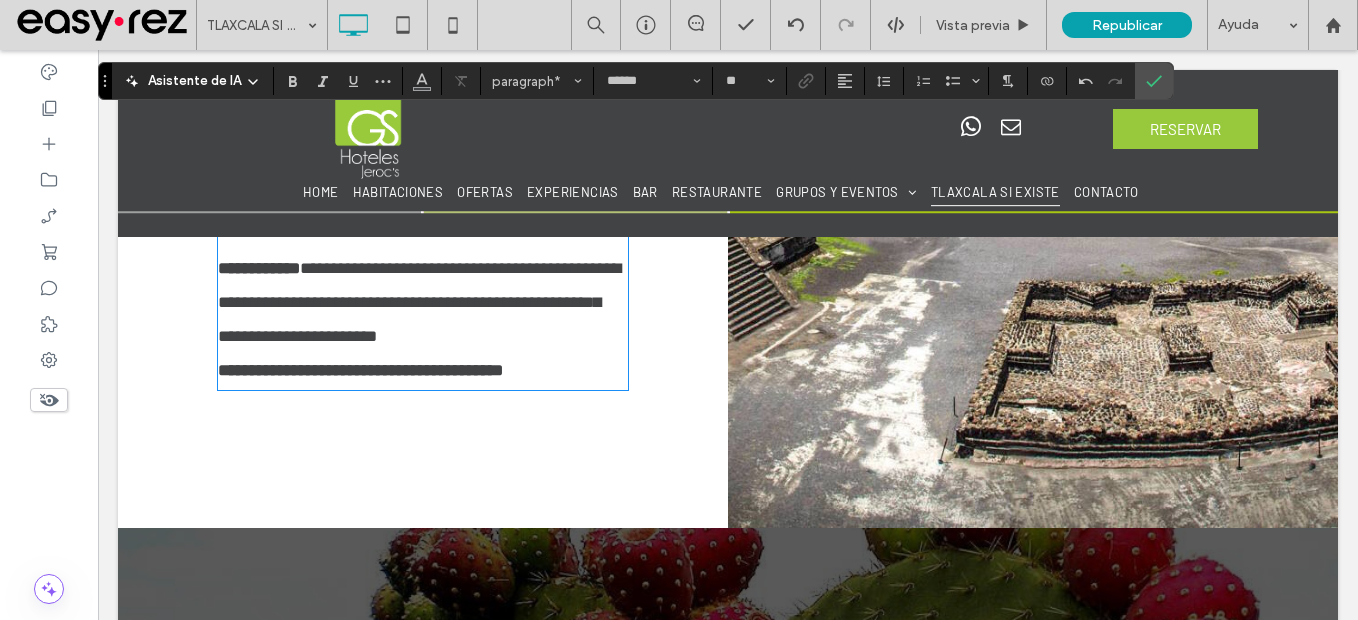 click on "**********" at bounding box center [360, 370] 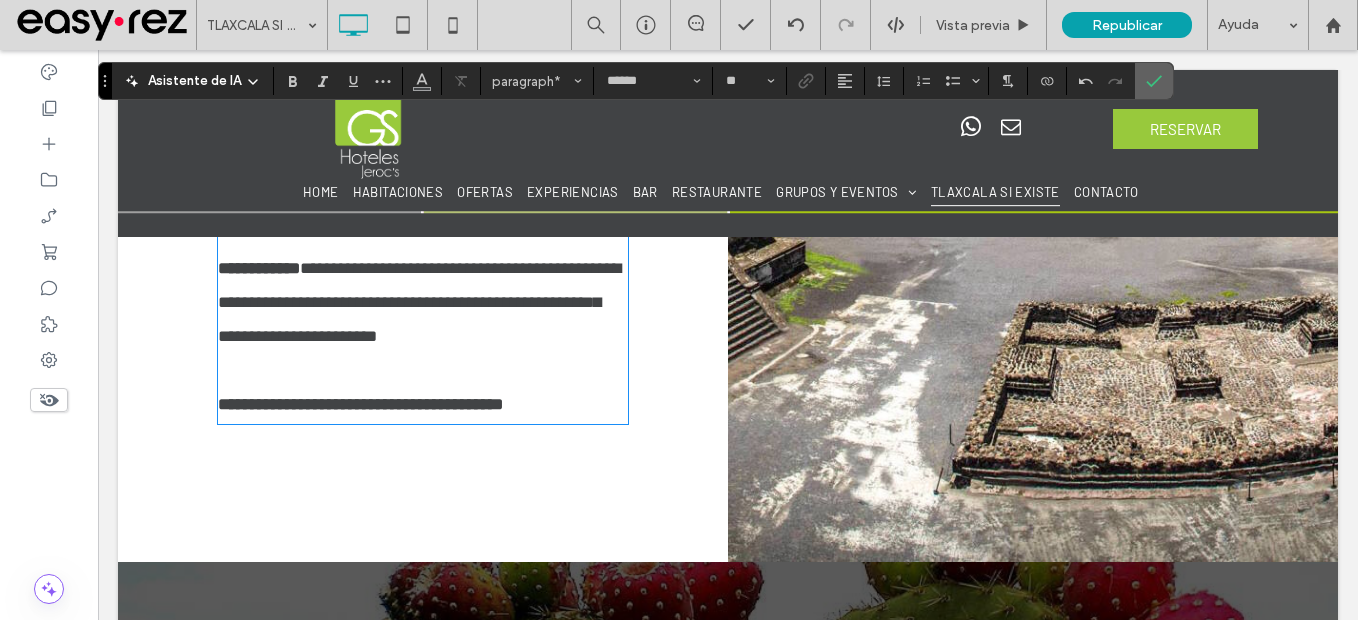 click at bounding box center [1154, 81] 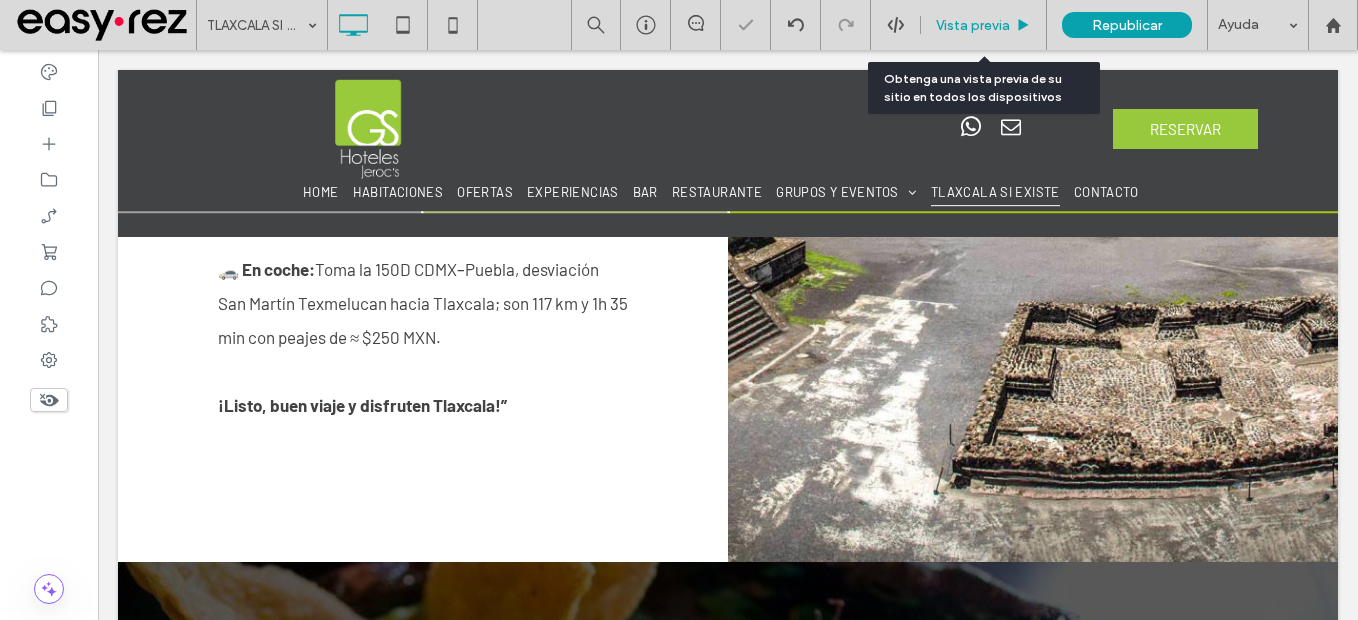 click on "Vista previa" at bounding box center [983, 25] 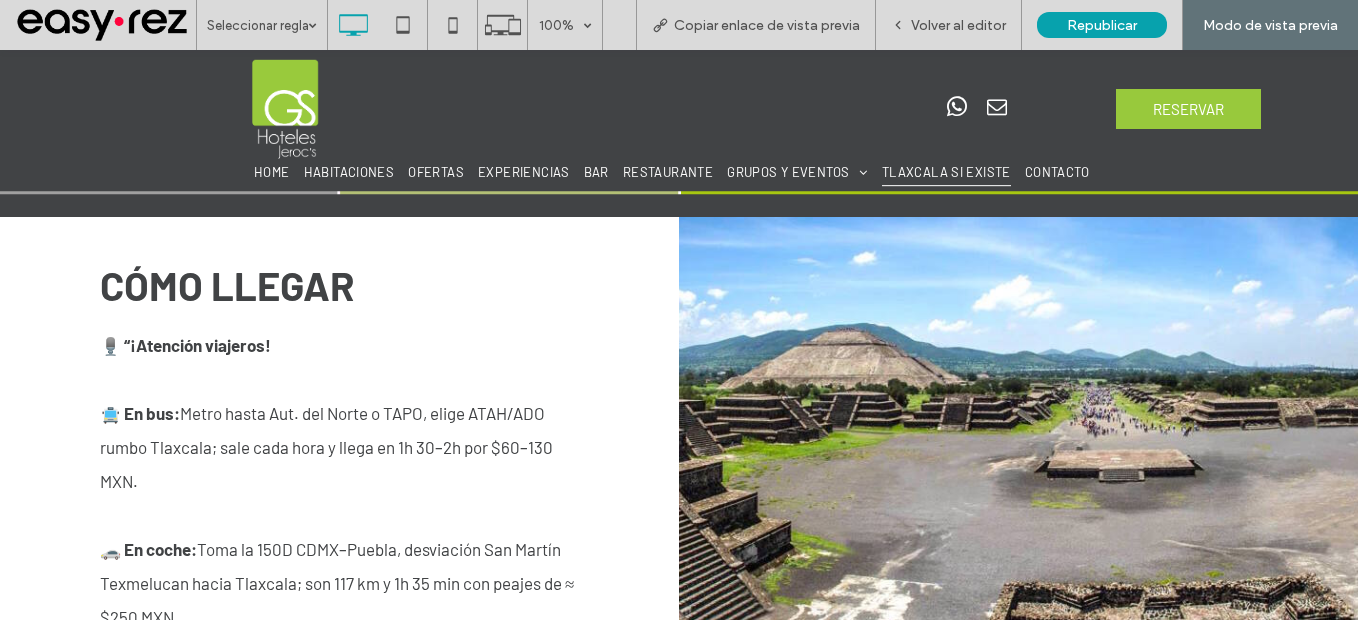 scroll, scrollTop: 1514, scrollLeft: 0, axis: vertical 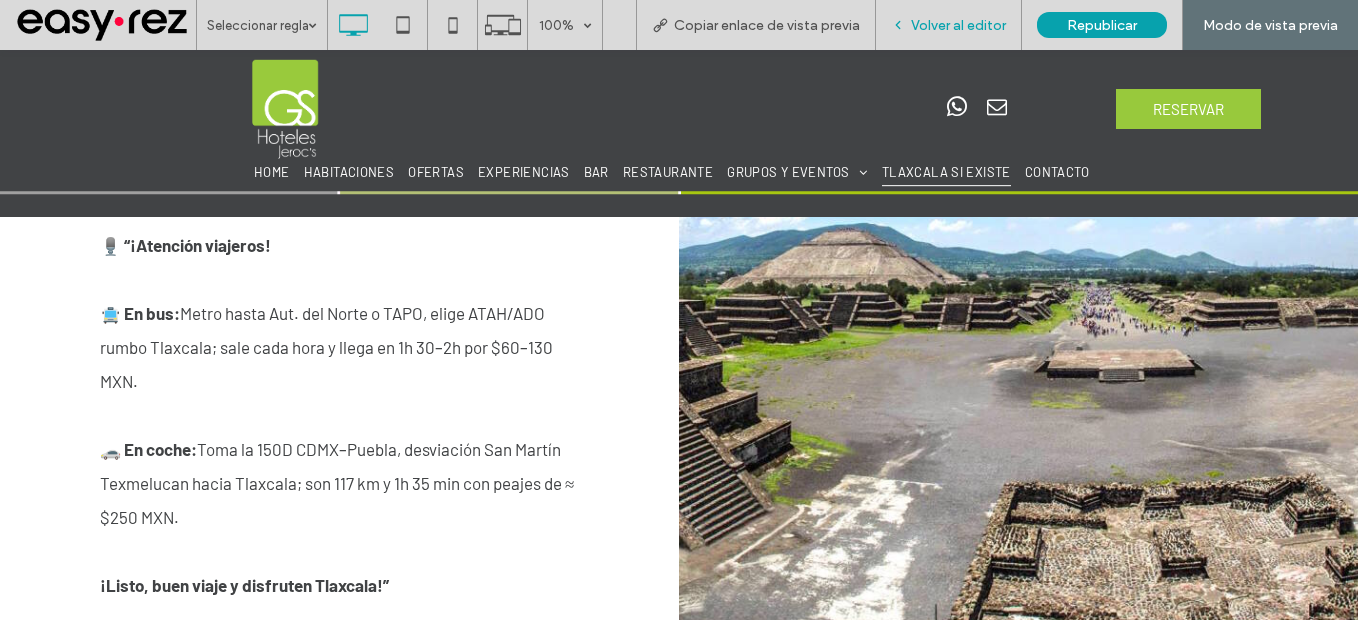 click on "Volver al editor" at bounding box center [958, 25] 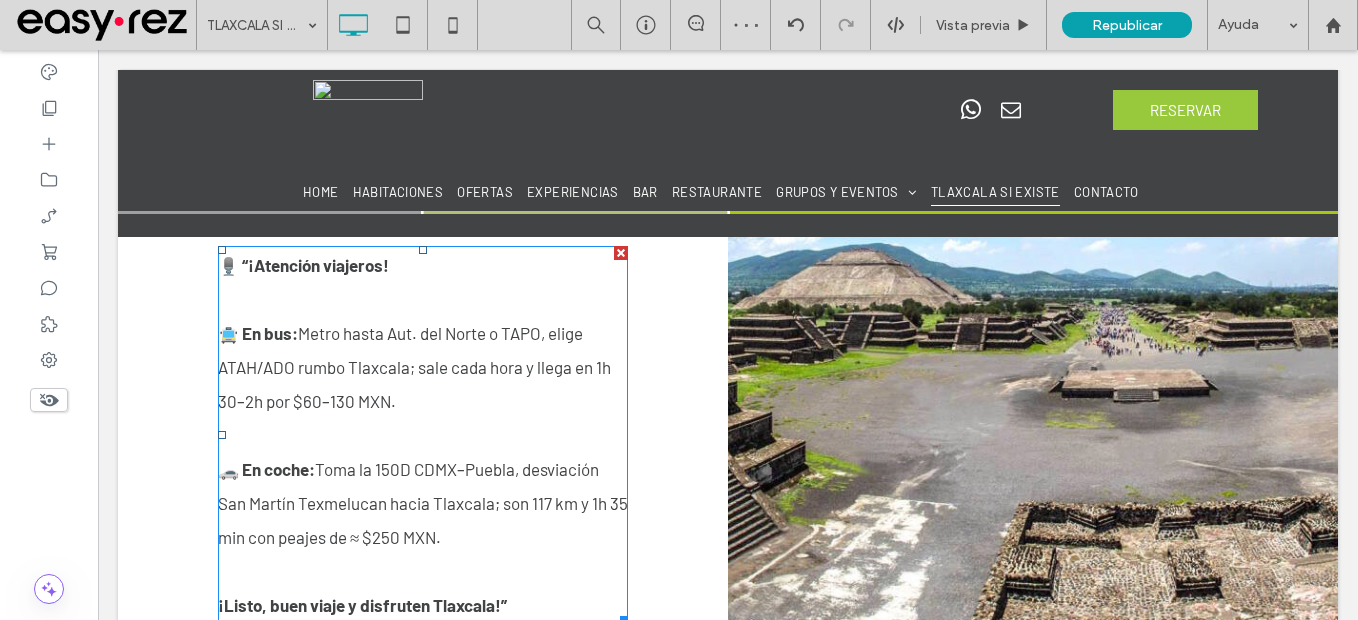 click on "Metro hasta Aut. del Norte o TAPO, elige ATAH/ADO rumbo Tlaxcala; sale cada hora y llega en 1h 30–2h por $60–130 MXN." at bounding box center (414, 367) 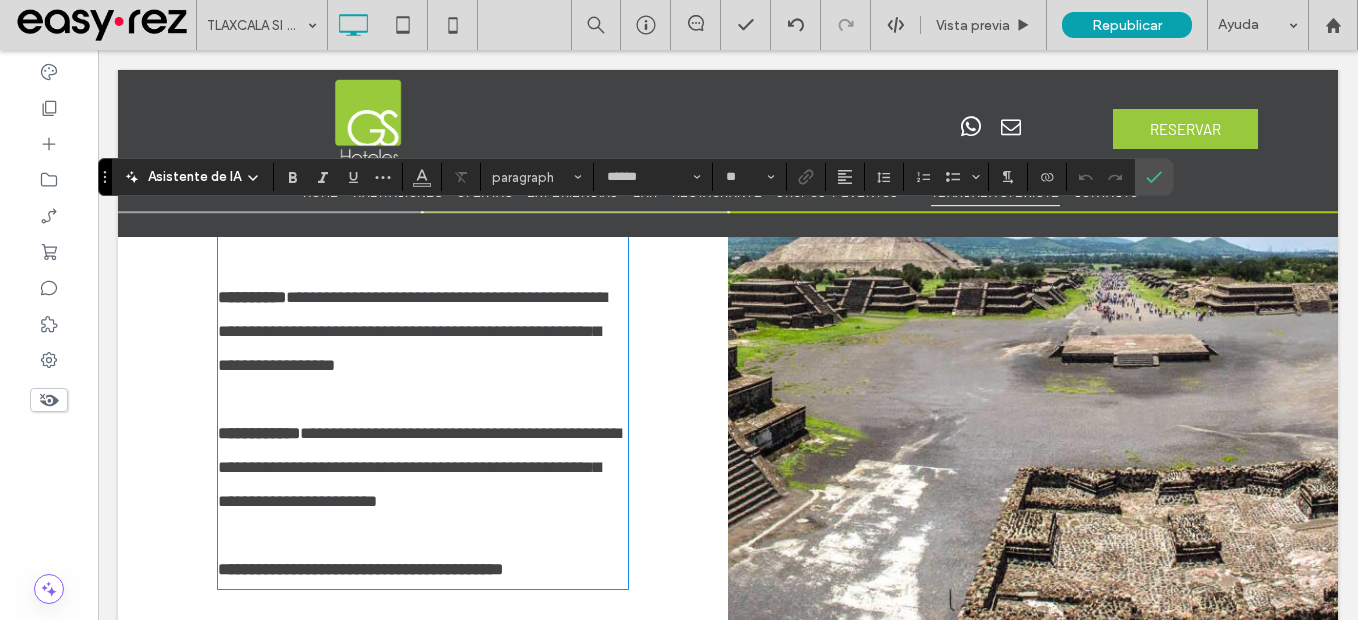 scroll, scrollTop: 1514, scrollLeft: 0, axis: vertical 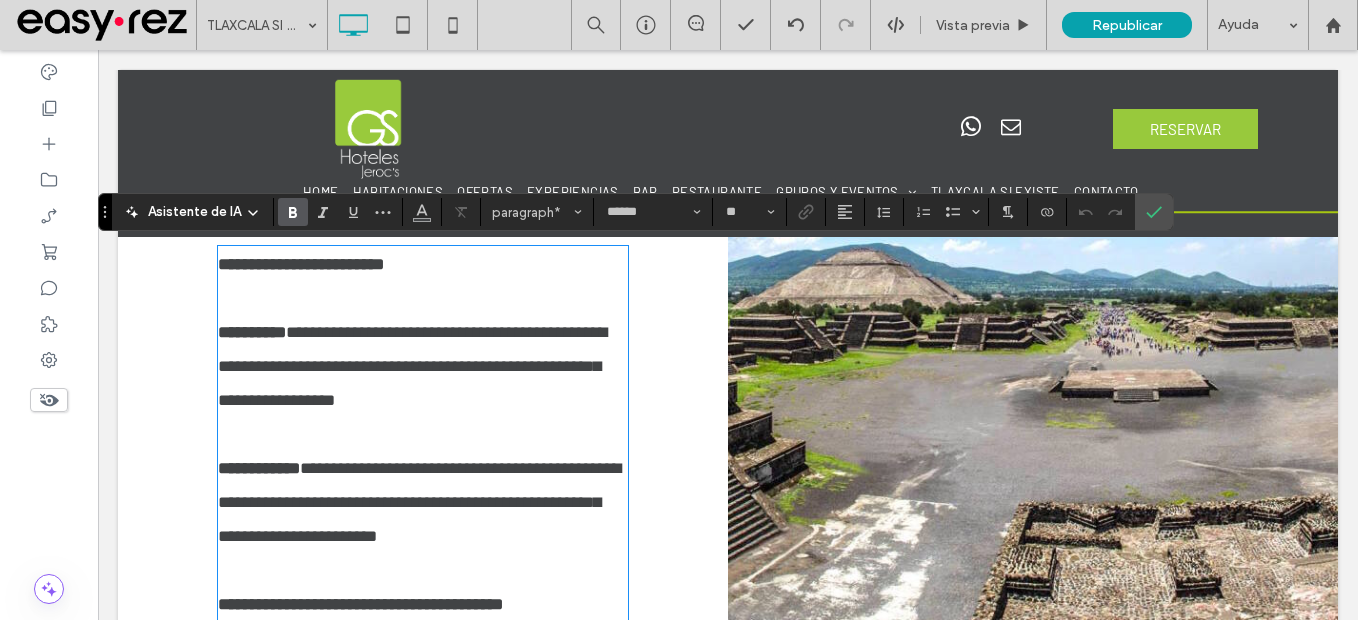 click on "**********" at bounding box center (252, 332) 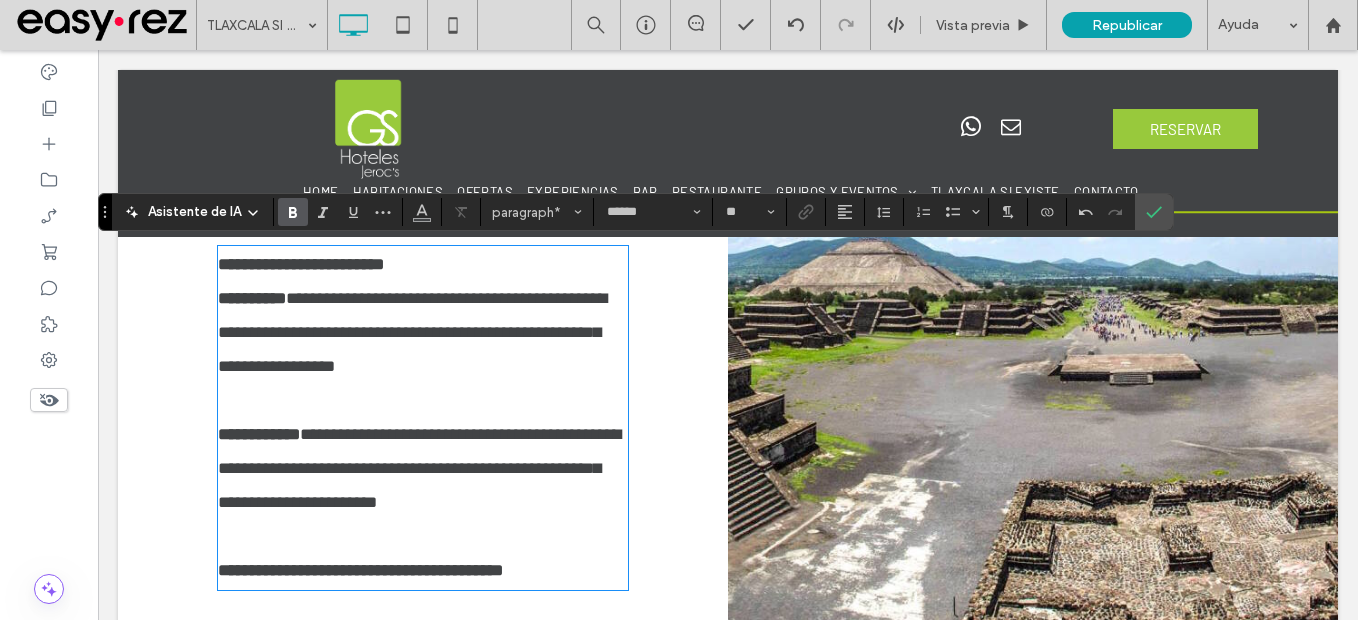 click on "**********" at bounding box center [252, 298] 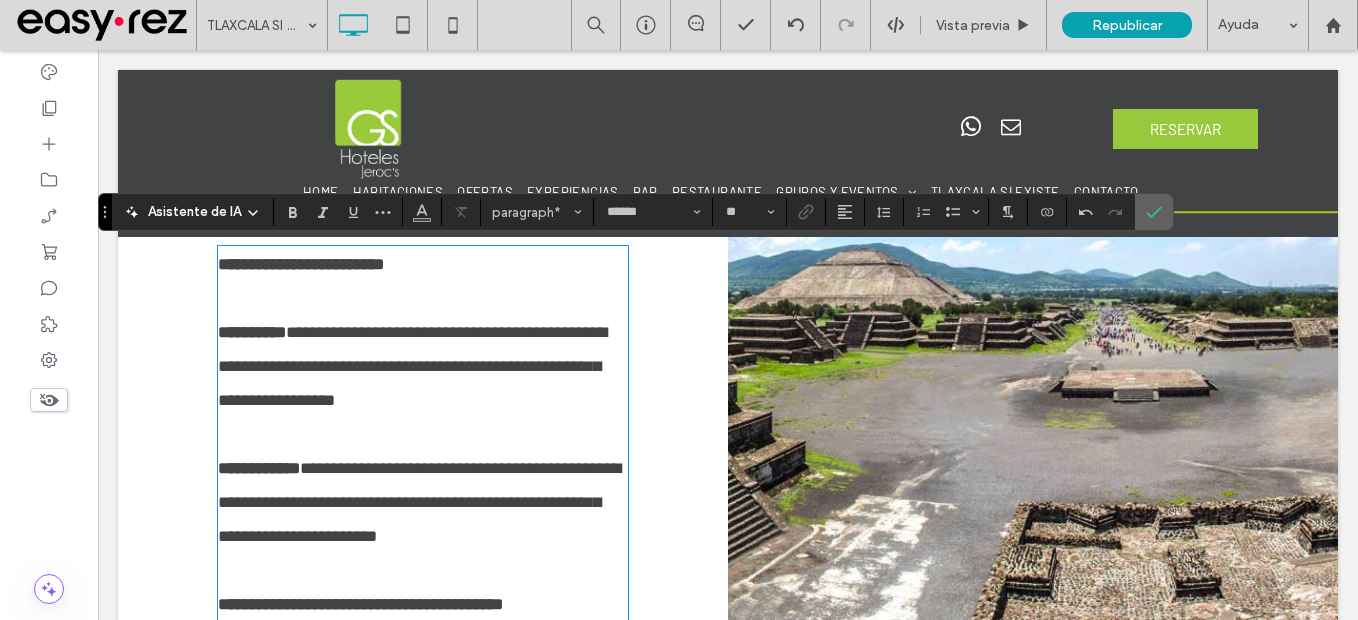 click at bounding box center (1154, 212) 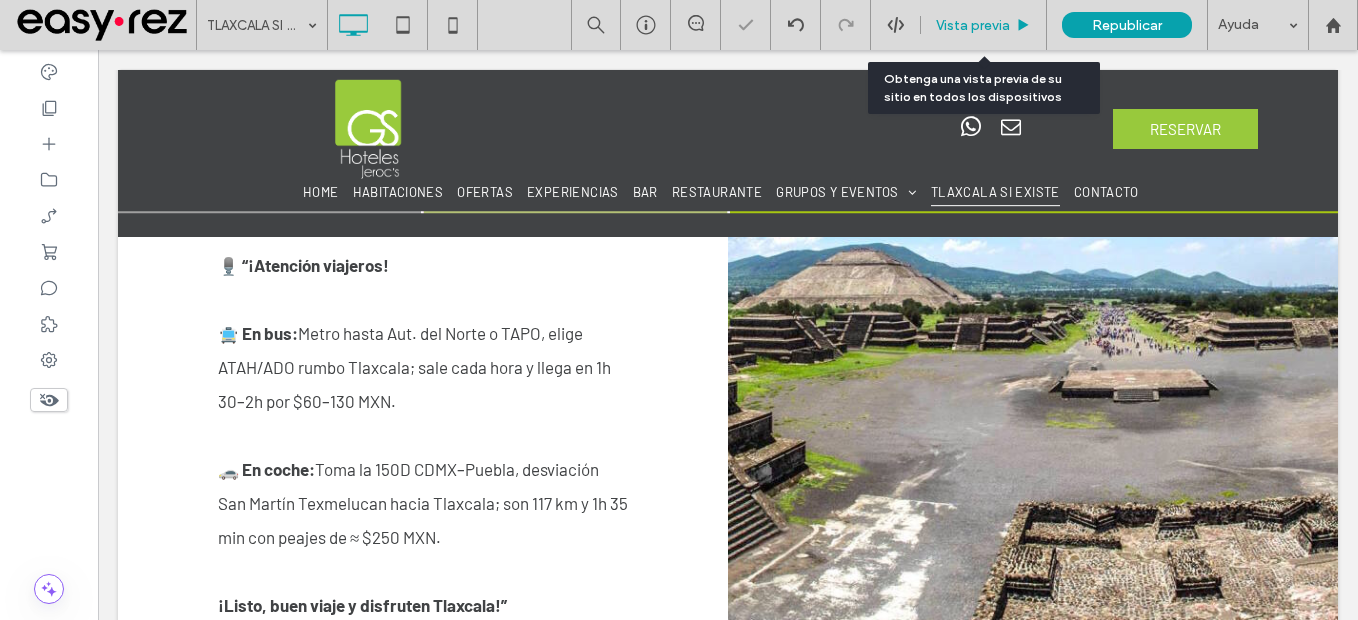drag, startPoint x: 948, startPoint y: 20, endPoint x: 854, endPoint y: 18, distance: 94.02127 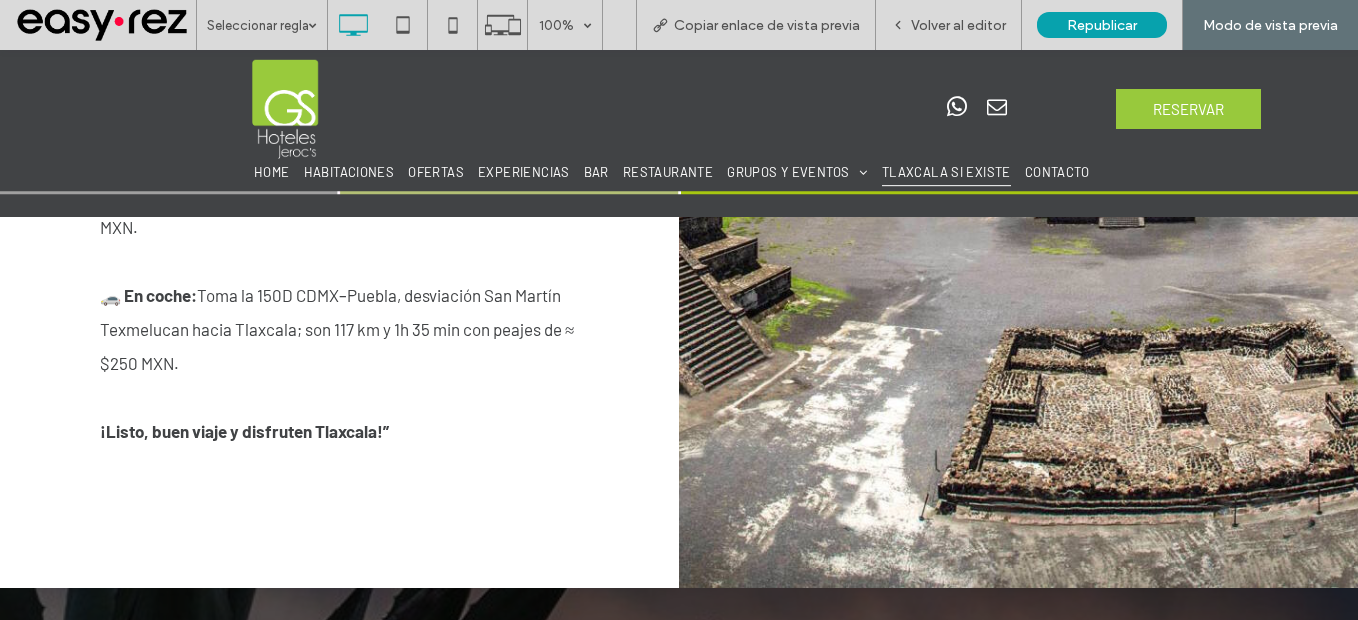 scroll, scrollTop: 1714, scrollLeft: 0, axis: vertical 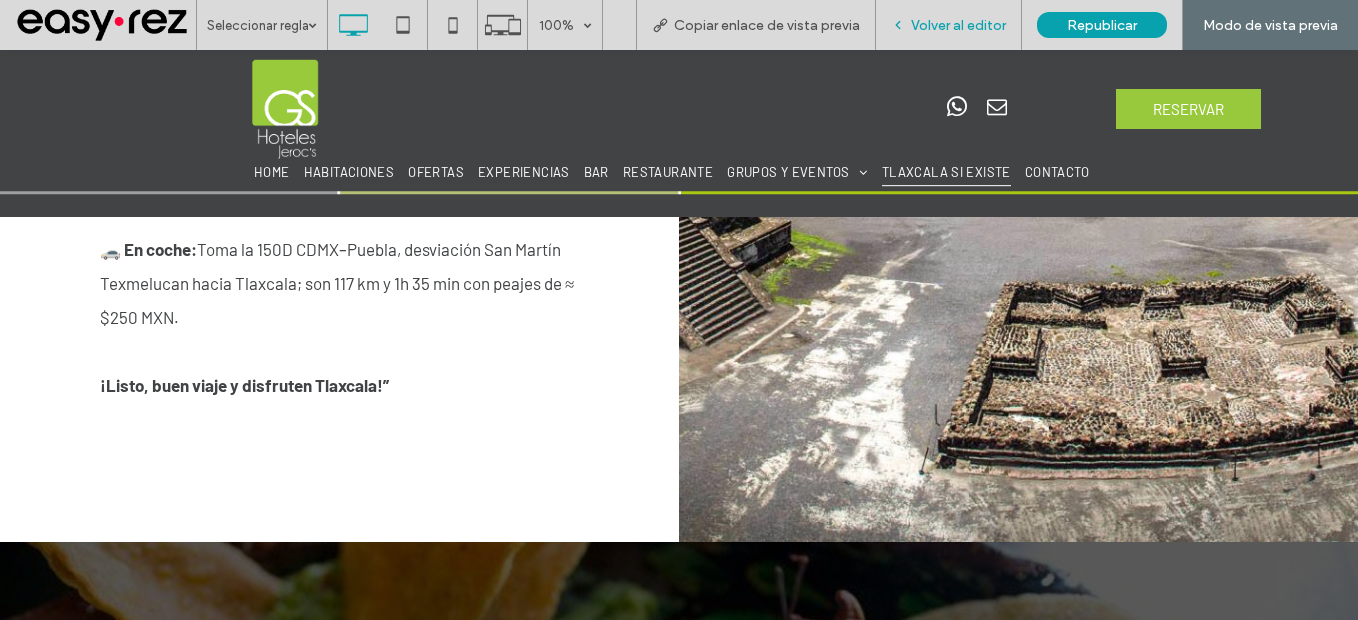 click on "Volver al editor" at bounding box center (958, 25) 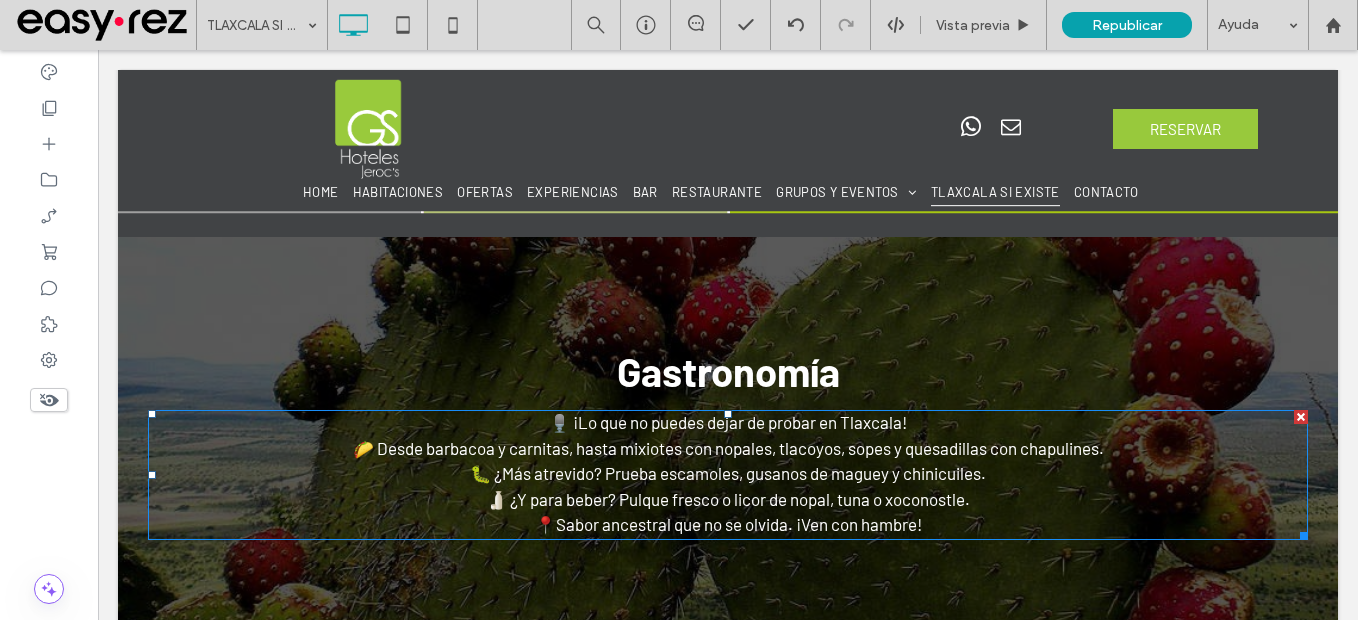 scroll, scrollTop: 2114, scrollLeft: 0, axis: vertical 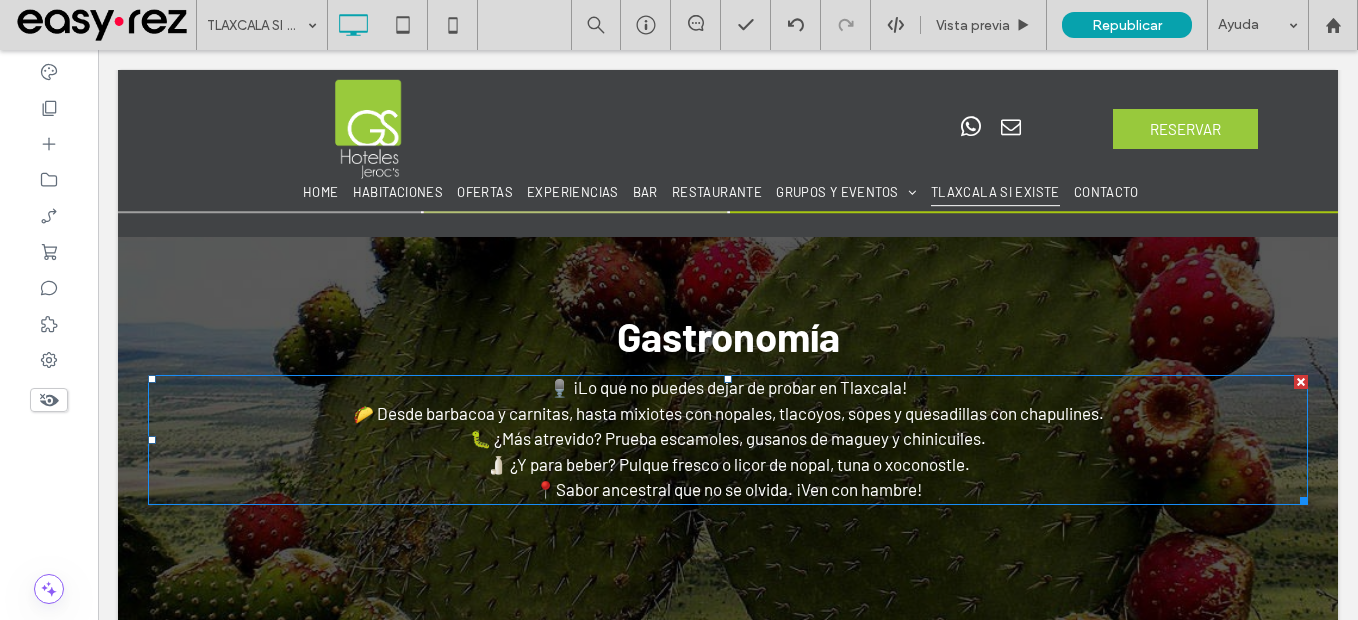 click on "🌮 Desde barbacoa y carnitas, hasta mixiotes con nopales, tlacoyos, sopes y quesadillas con chapulines." at bounding box center [728, 413] 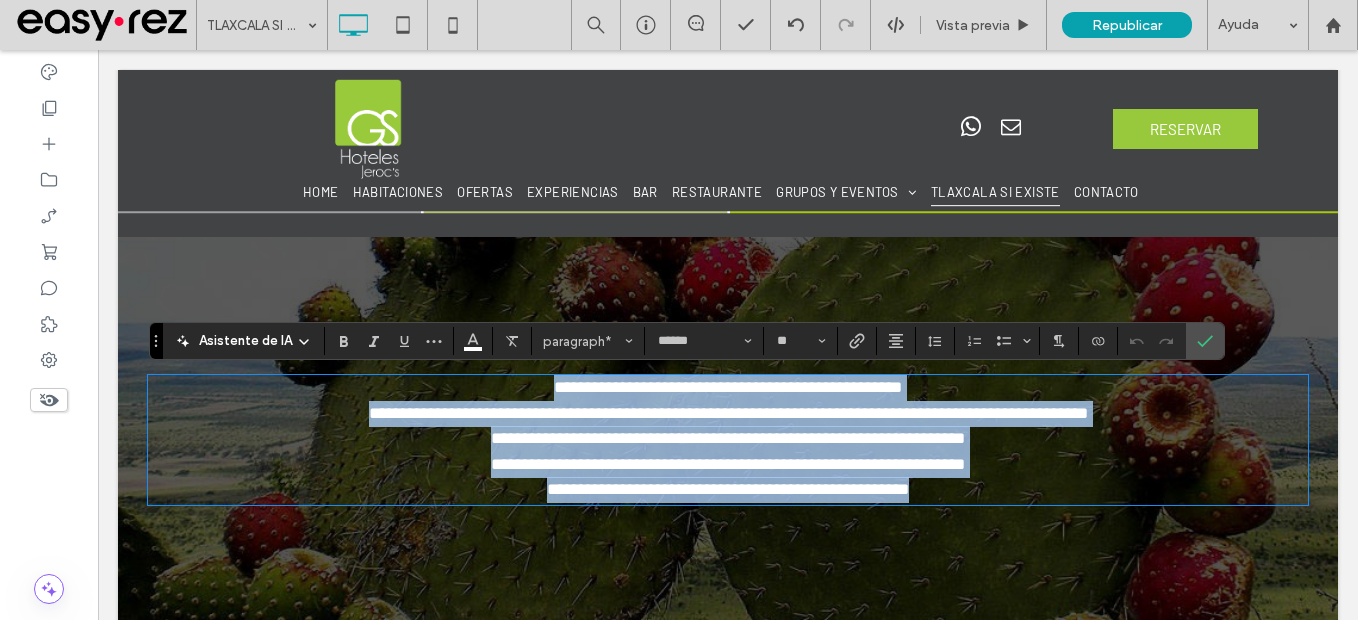click on "**********" at bounding box center (728, 413) 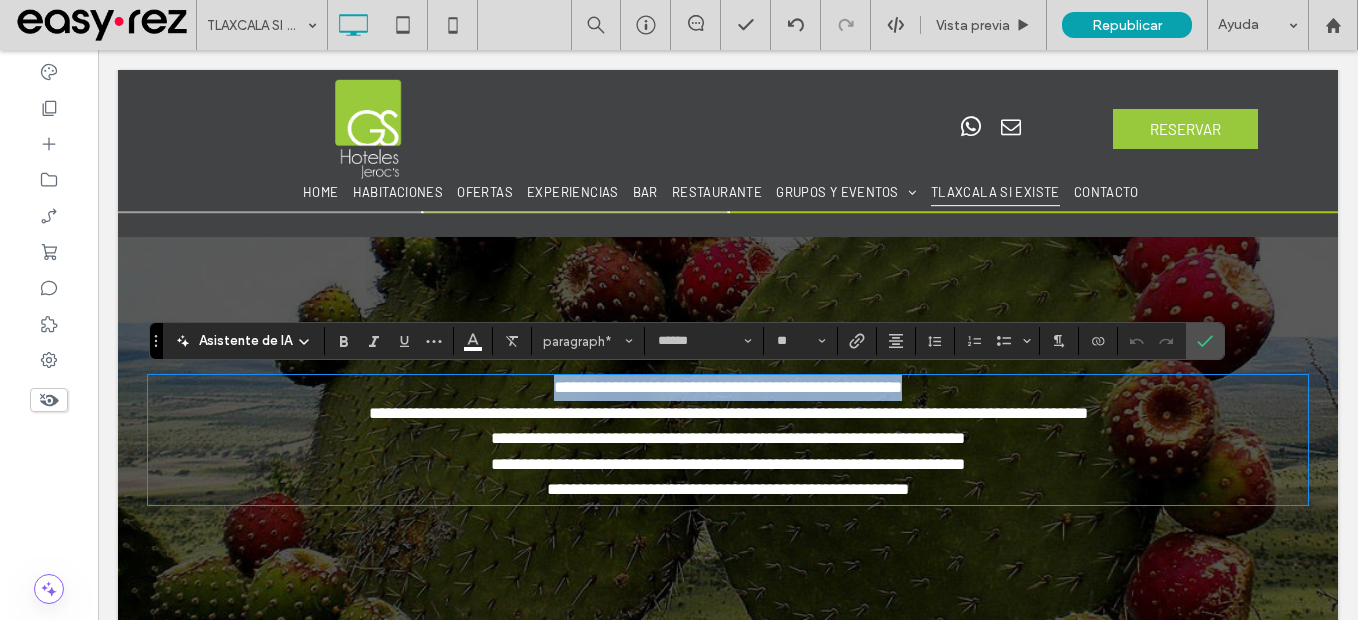 drag, startPoint x: 533, startPoint y: 390, endPoint x: 915, endPoint y: 390, distance: 382 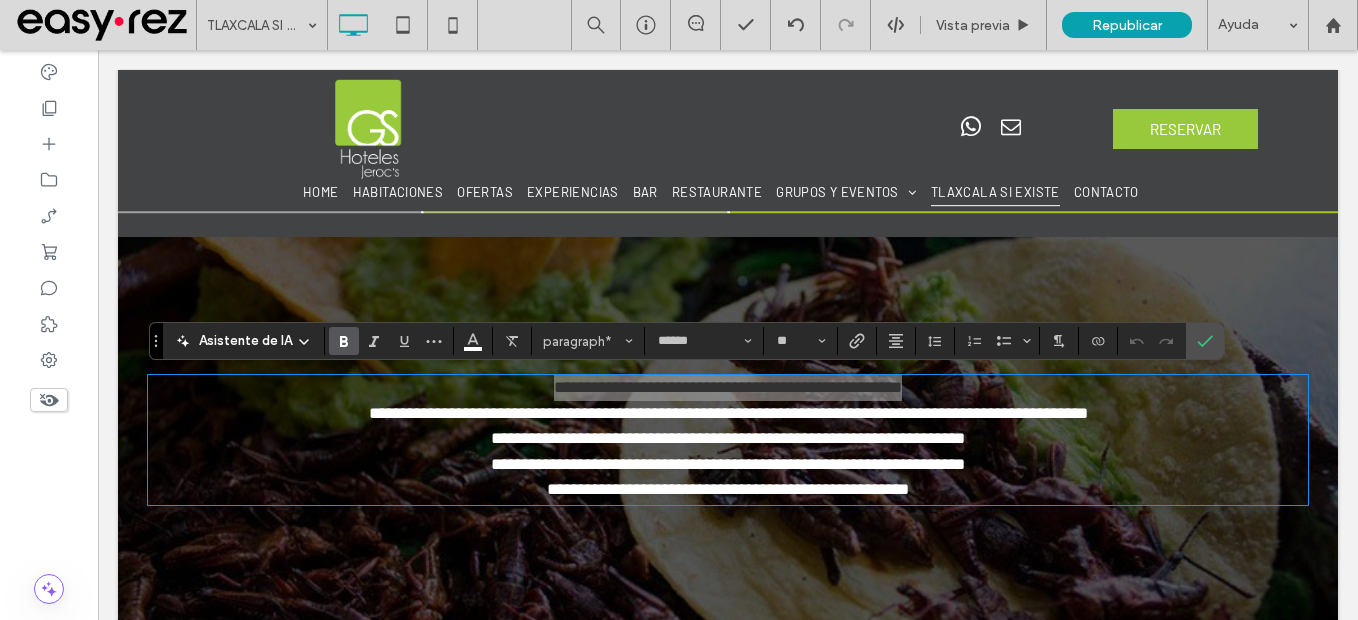 click 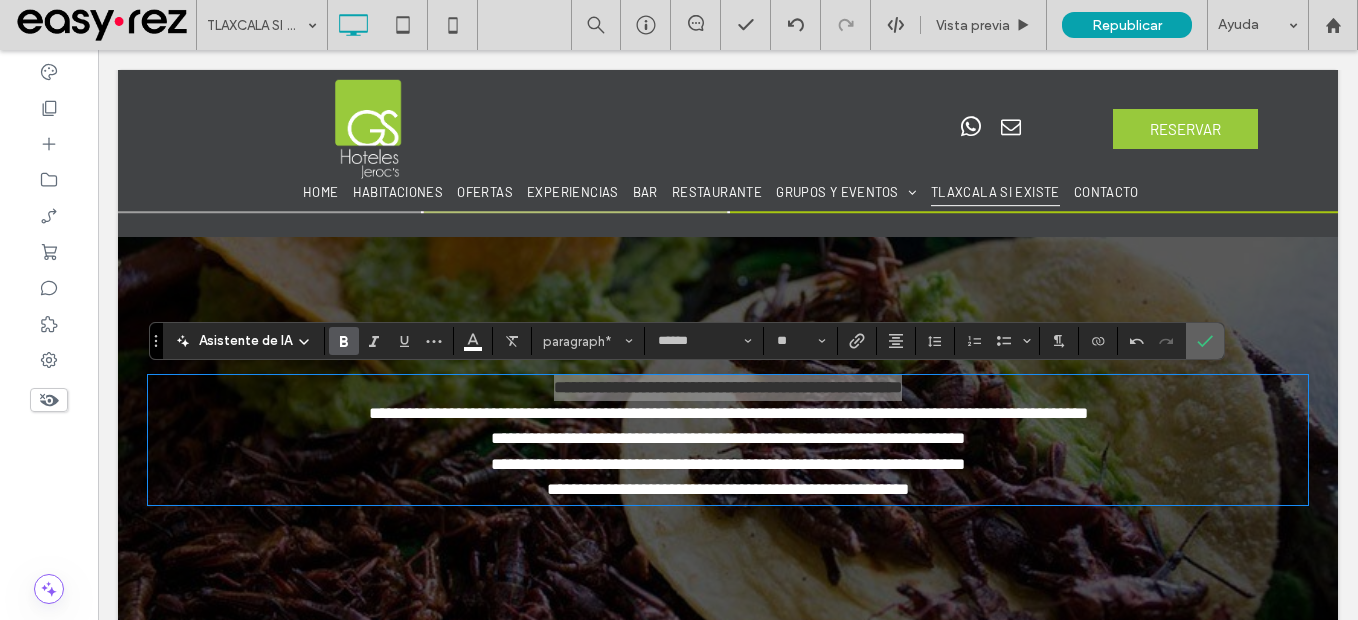 click 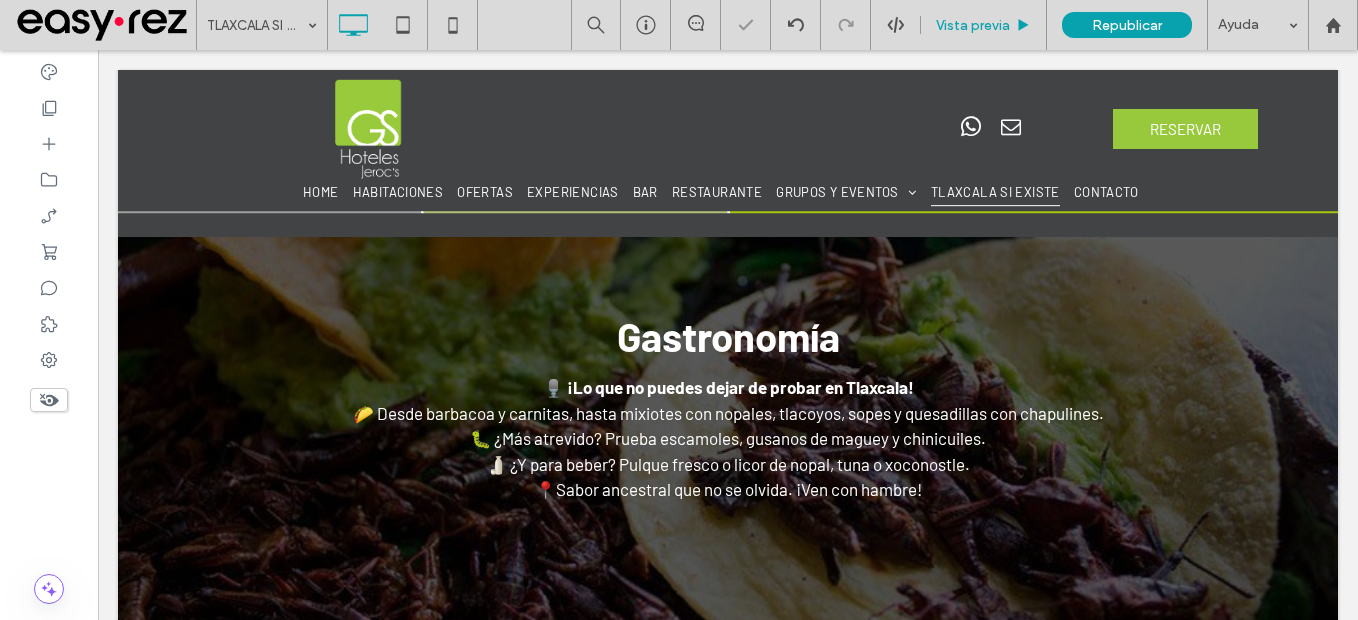 click on "Vista previa" at bounding box center [984, 25] 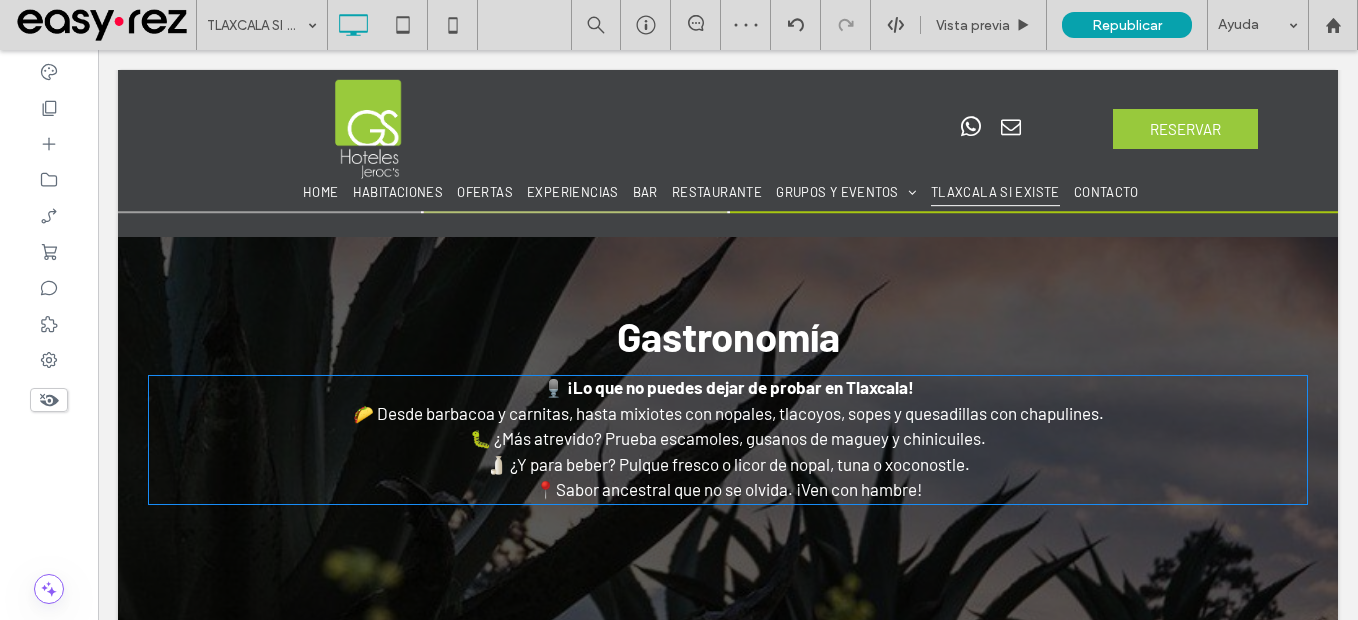 click on "🎙️ ¡Lo que no puedes dejar de probar en Tlaxcala!" at bounding box center [728, 388] 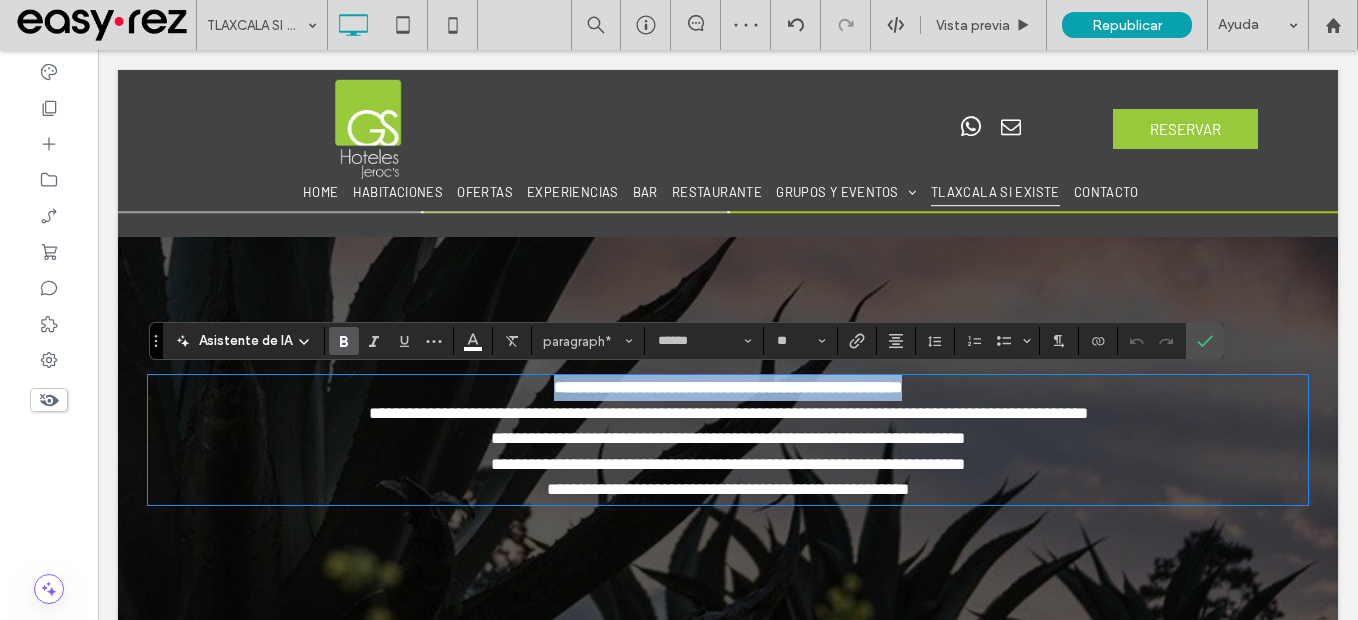 click on "**********" at bounding box center [728, 388] 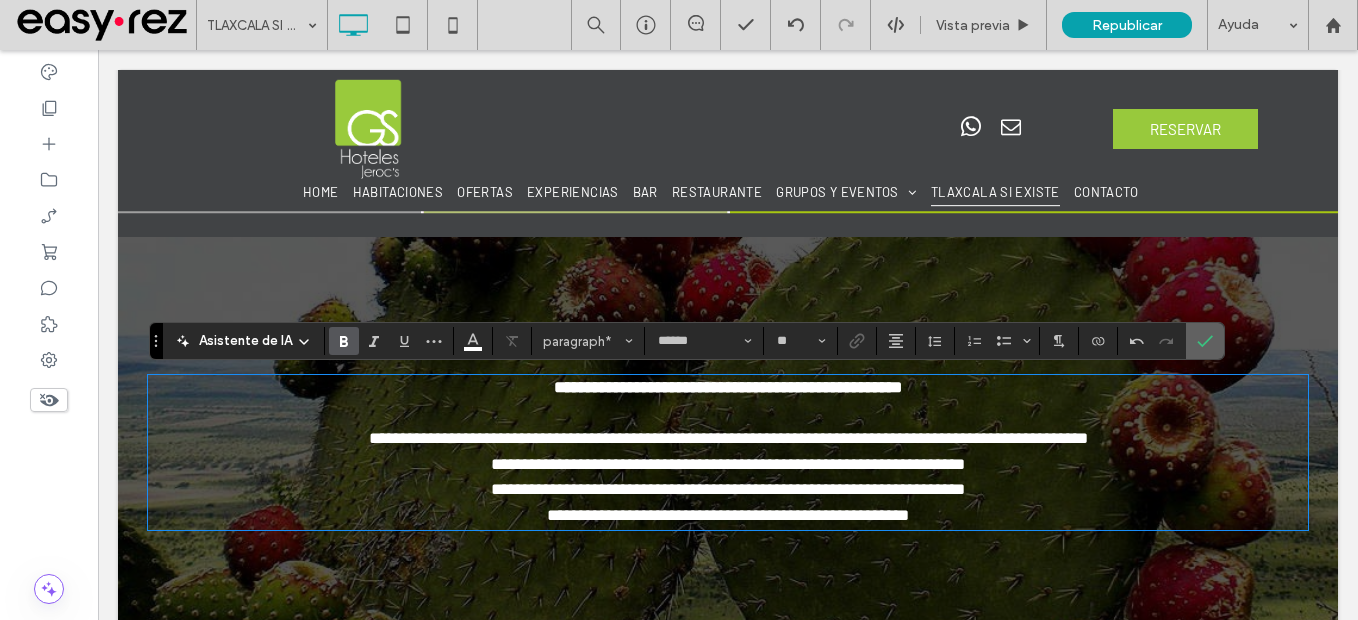 drag, startPoint x: 1217, startPoint y: 347, endPoint x: 817, endPoint y: 1, distance: 528.88184 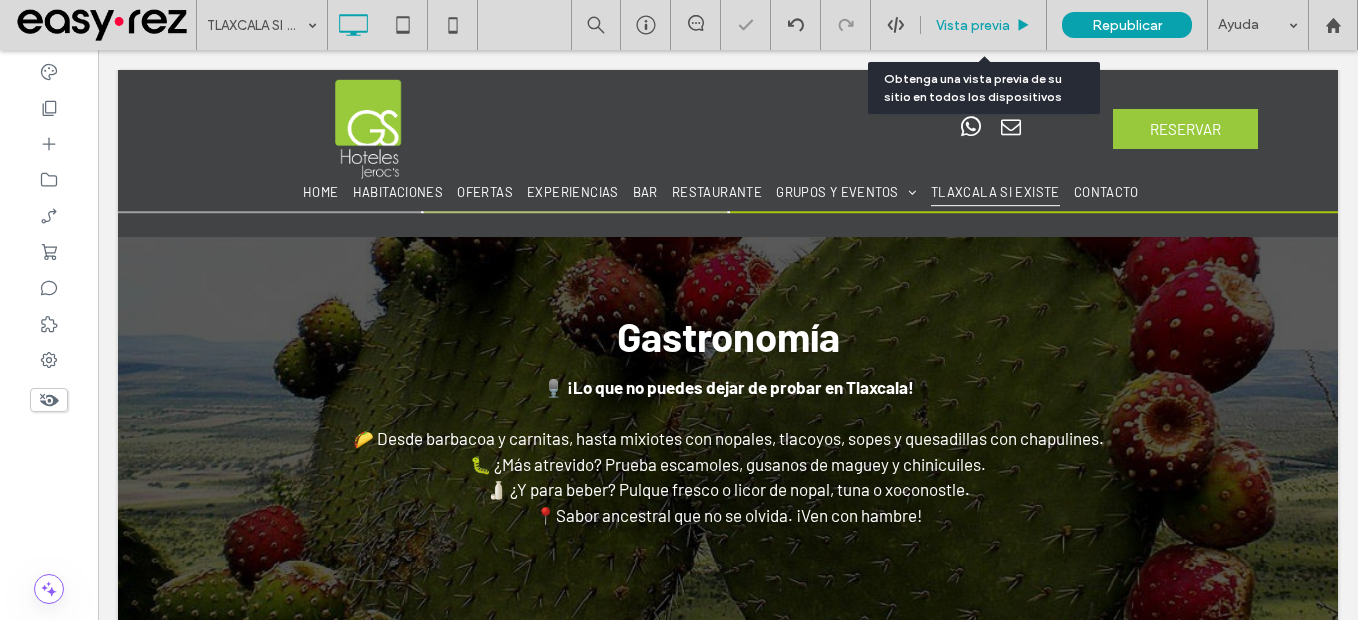 click on "Vista previa" at bounding box center (973, 25) 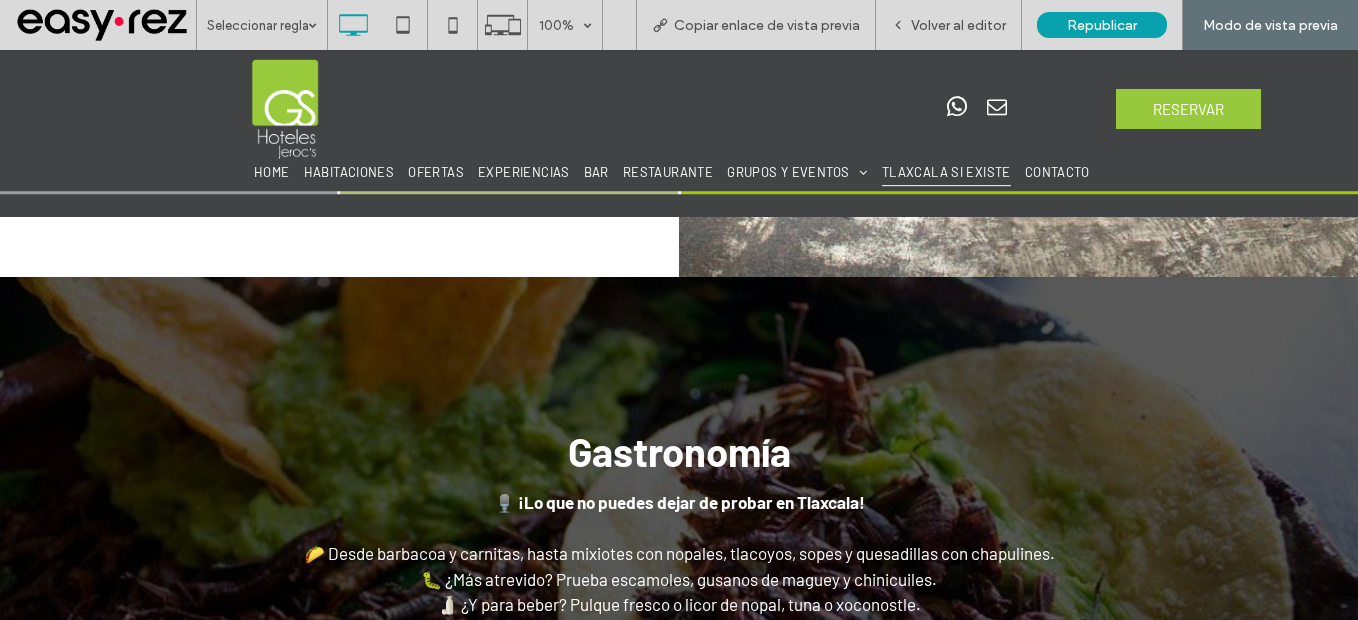 scroll, scrollTop: 2014, scrollLeft: 0, axis: vertical 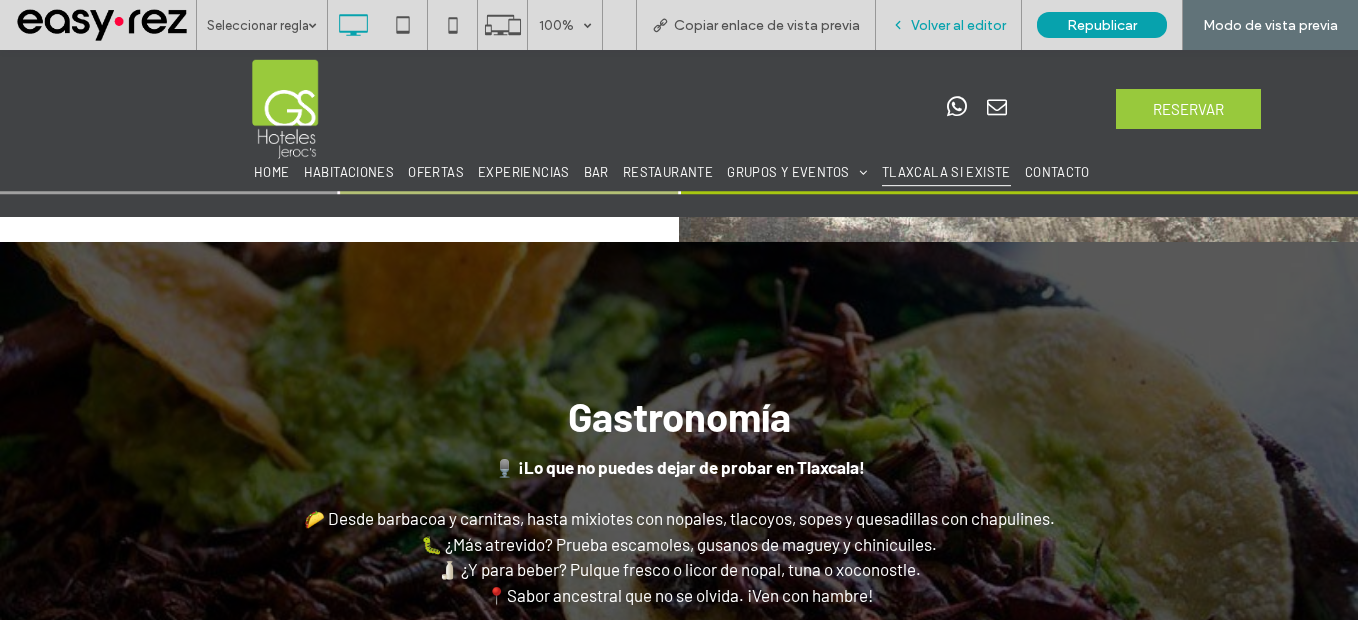 click on "Volver al editor" at bounding box center [949, 25] 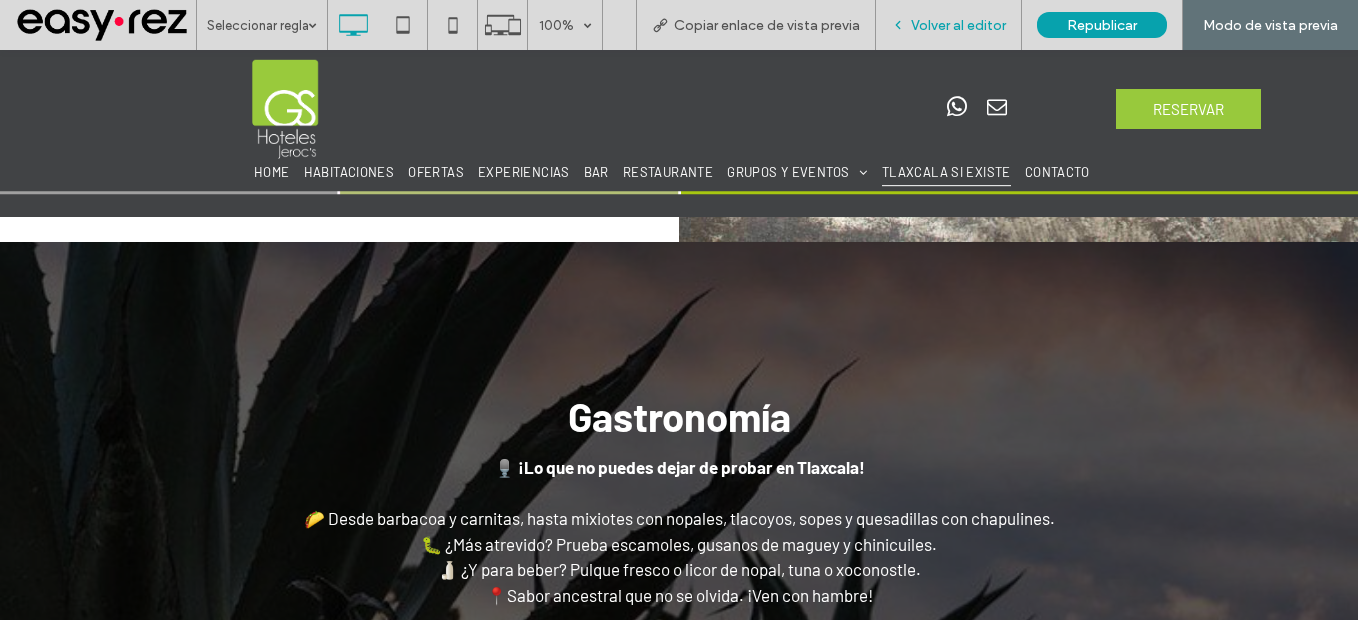 click on "Volver al editor" at bounding box center (958, 25) 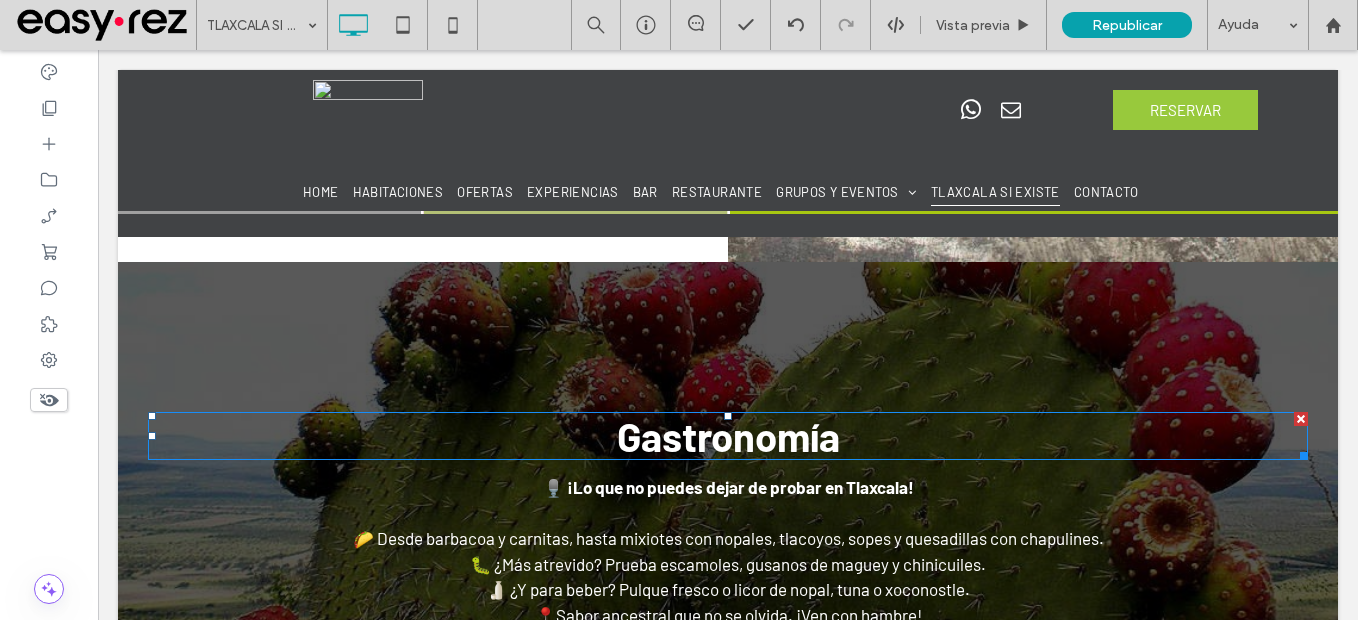 click on "Gastronomía" at bounding box center (728, 436) 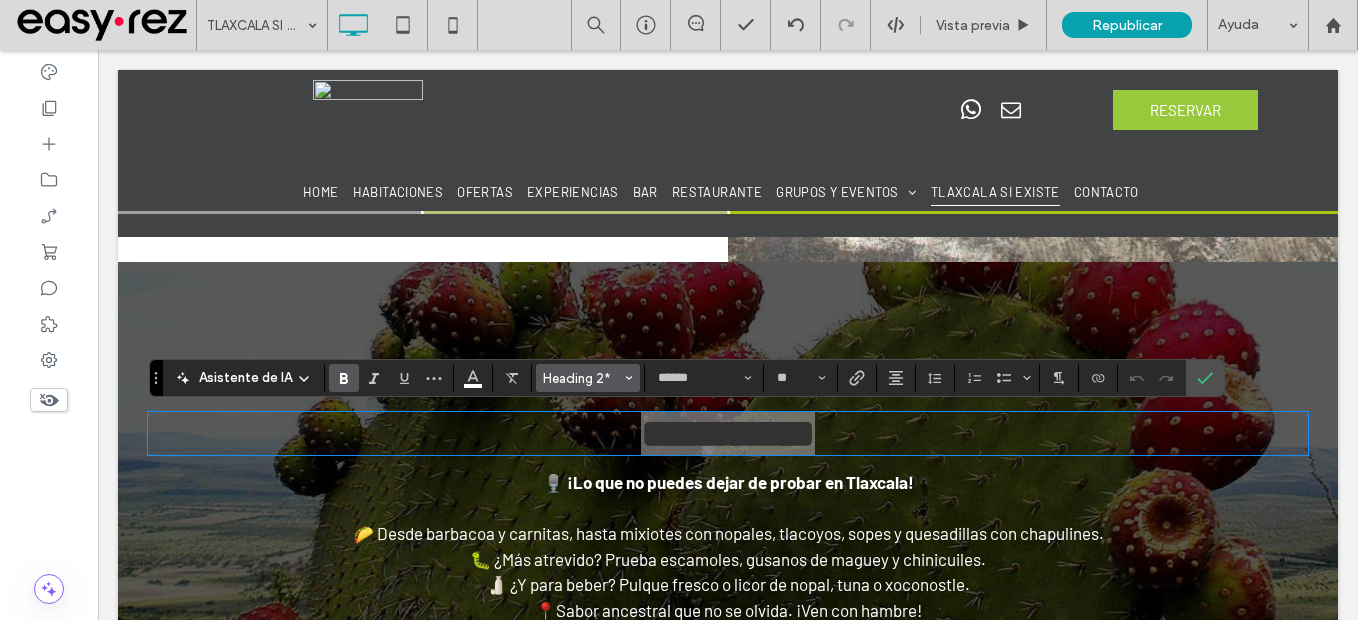 click on "Heading 2*" at bounding box center [582, 378] 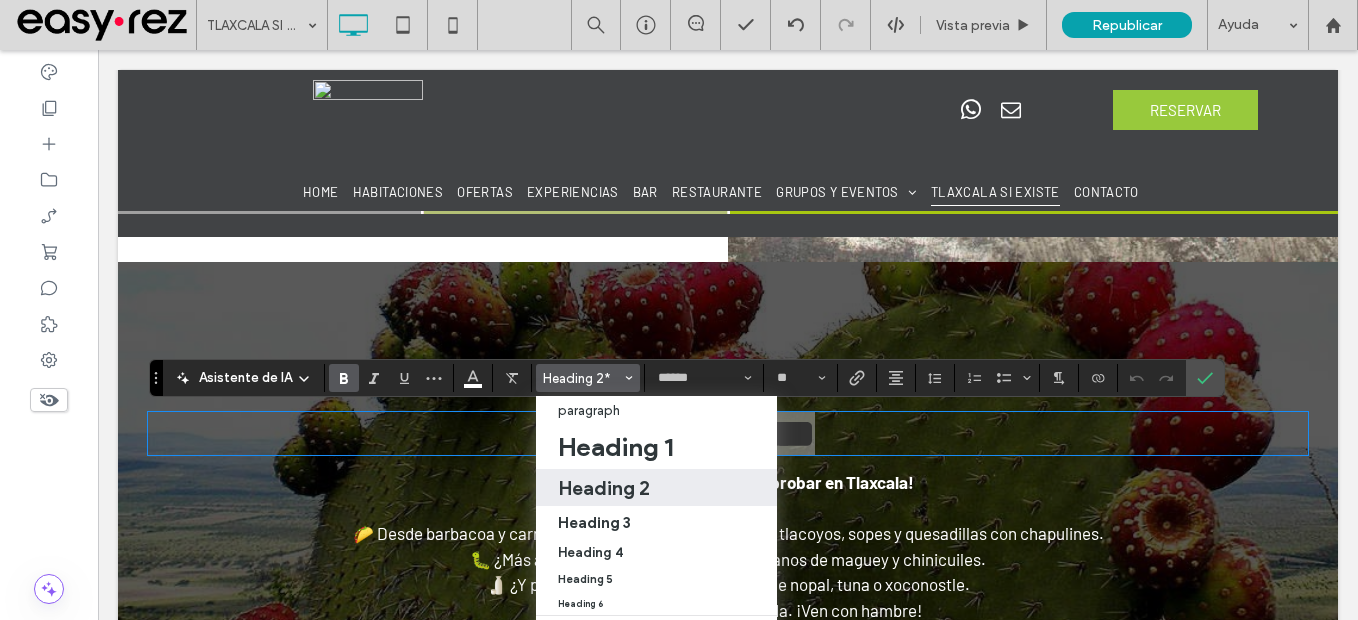 drag, startPoint x: 615, startPoint y: 490, endPoint x: 519, endPoint y: 436, distance: 110.145355 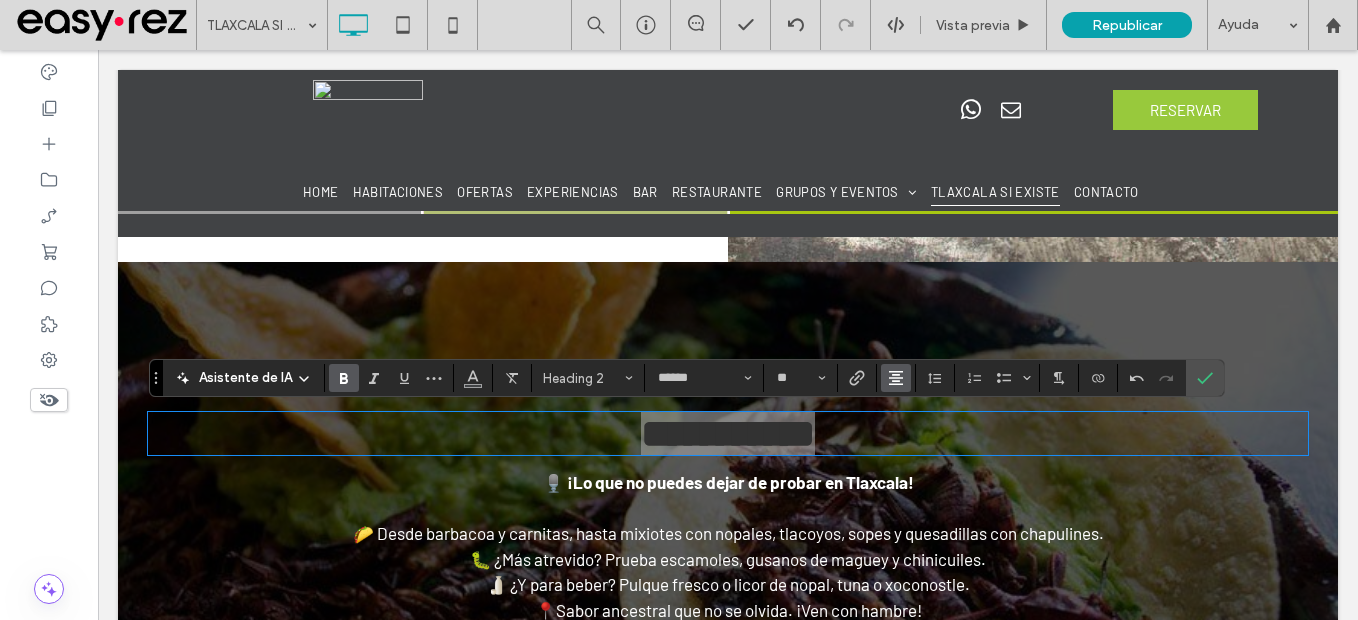click 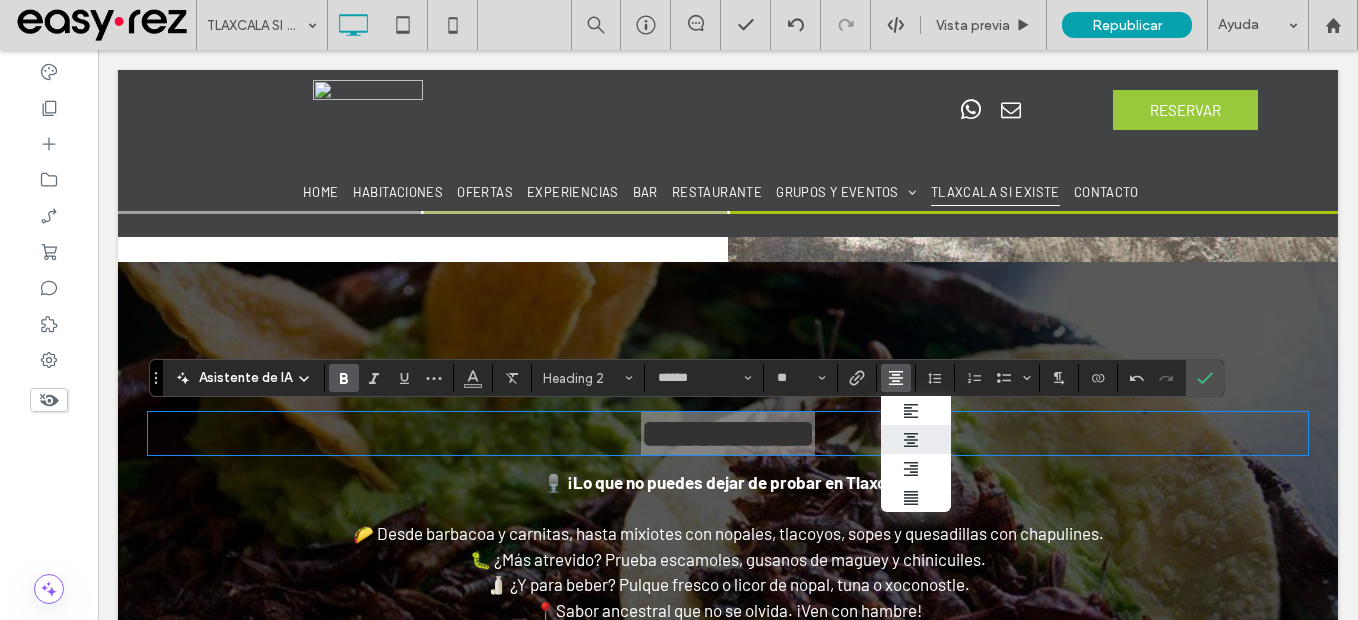 click at bounding box center [916, 439] 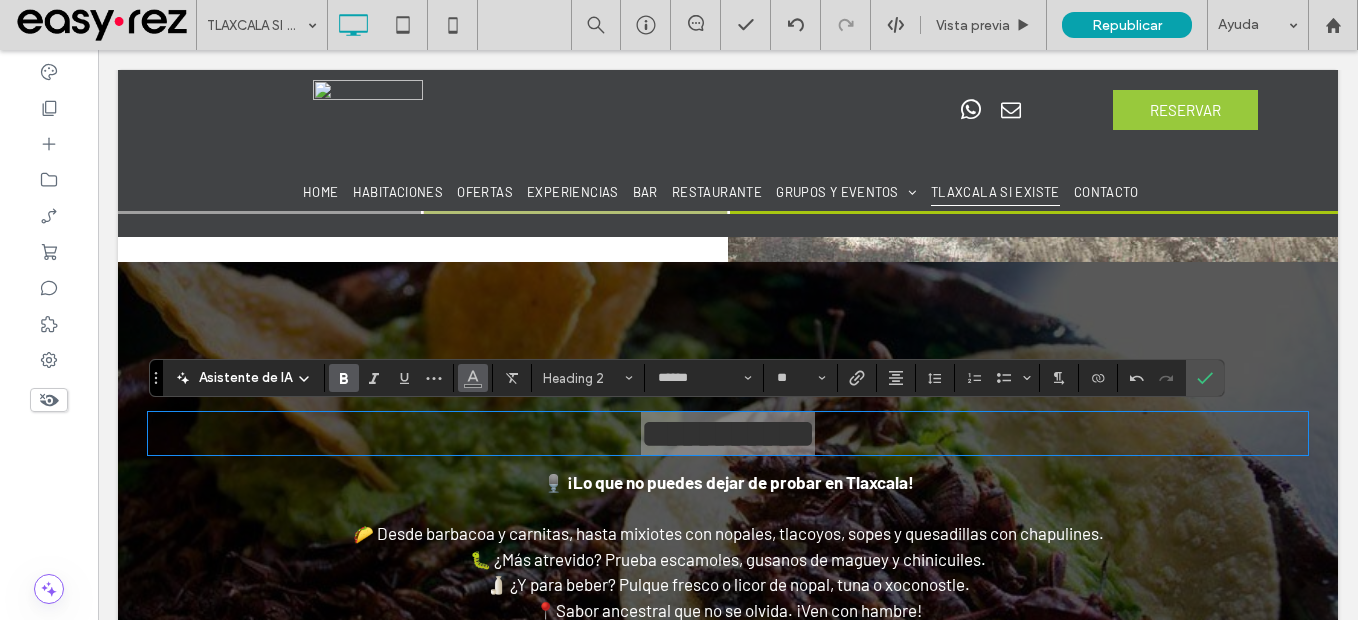 click at bounding box center [473, 378] 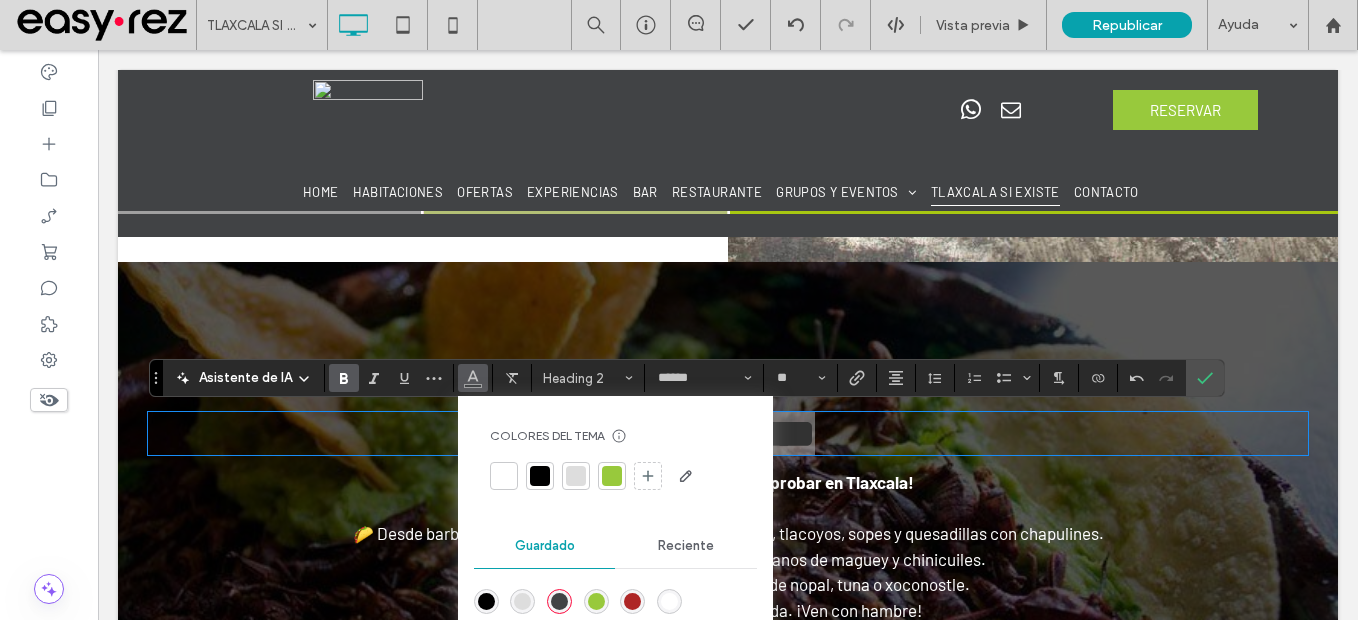 click at bounding box center [669, 601] 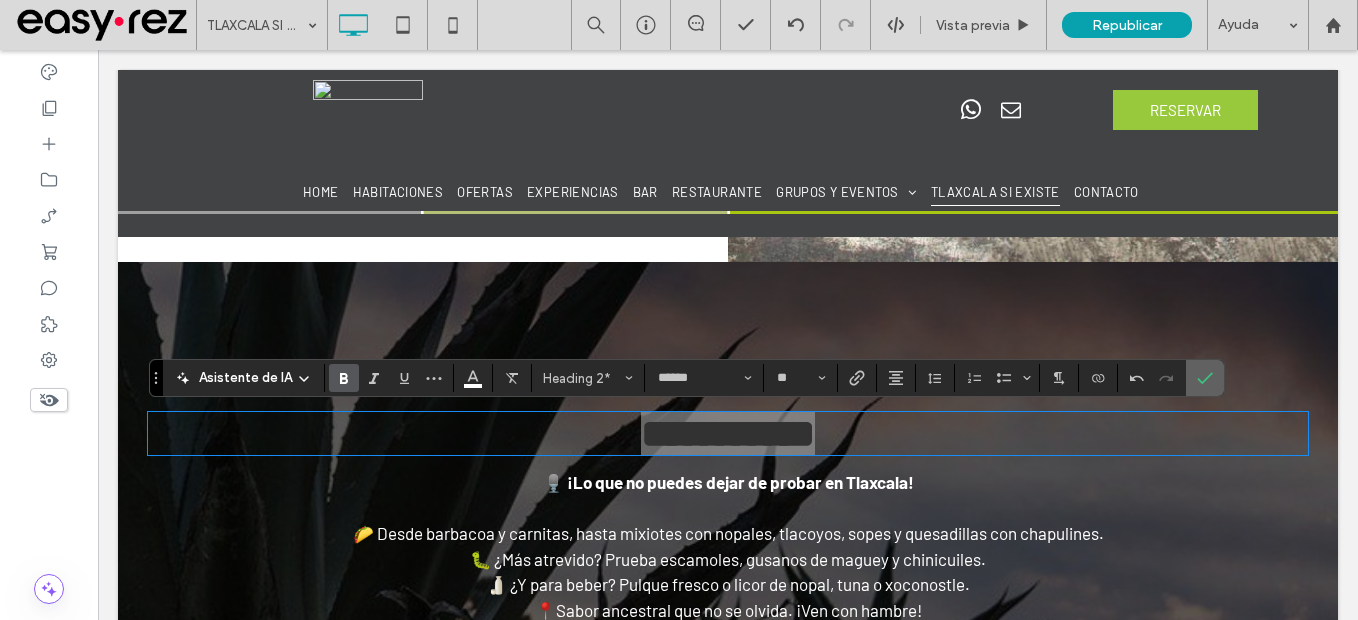 drag, startPoint x: 1210, startPoint y: 369, endPoint x: 857, endPoint y: 15, distance: 499.925 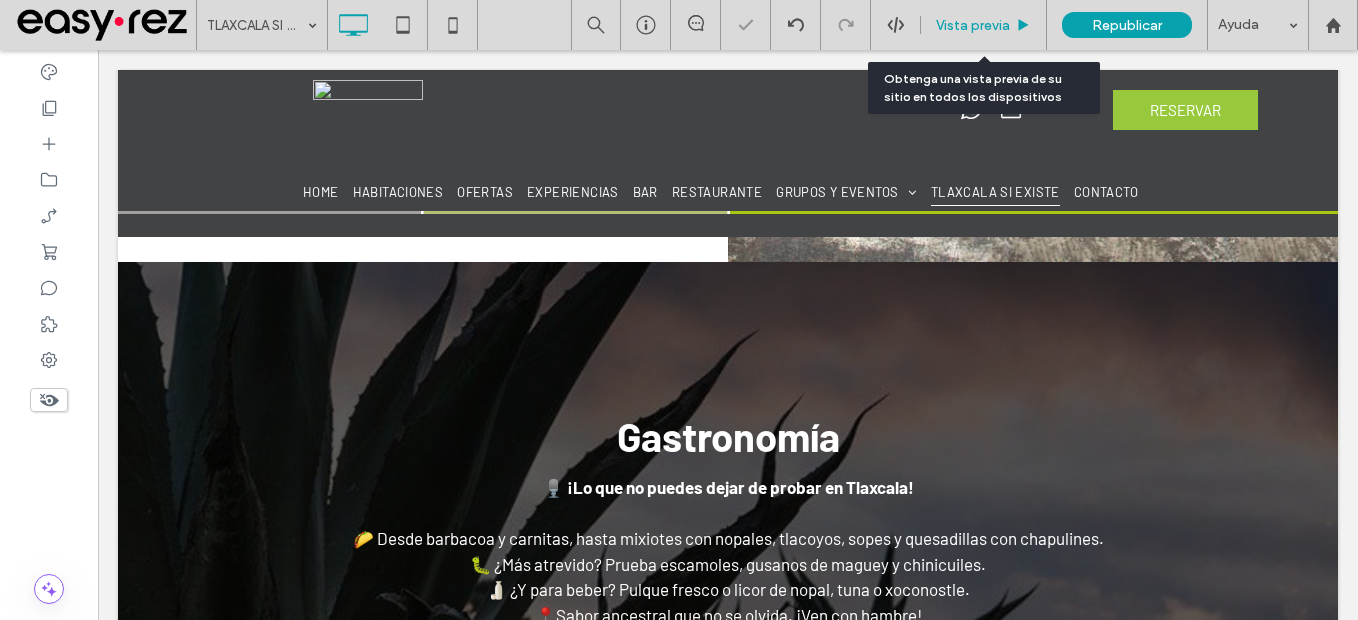 click on "Vista previa" at bounding box center (973, 25) 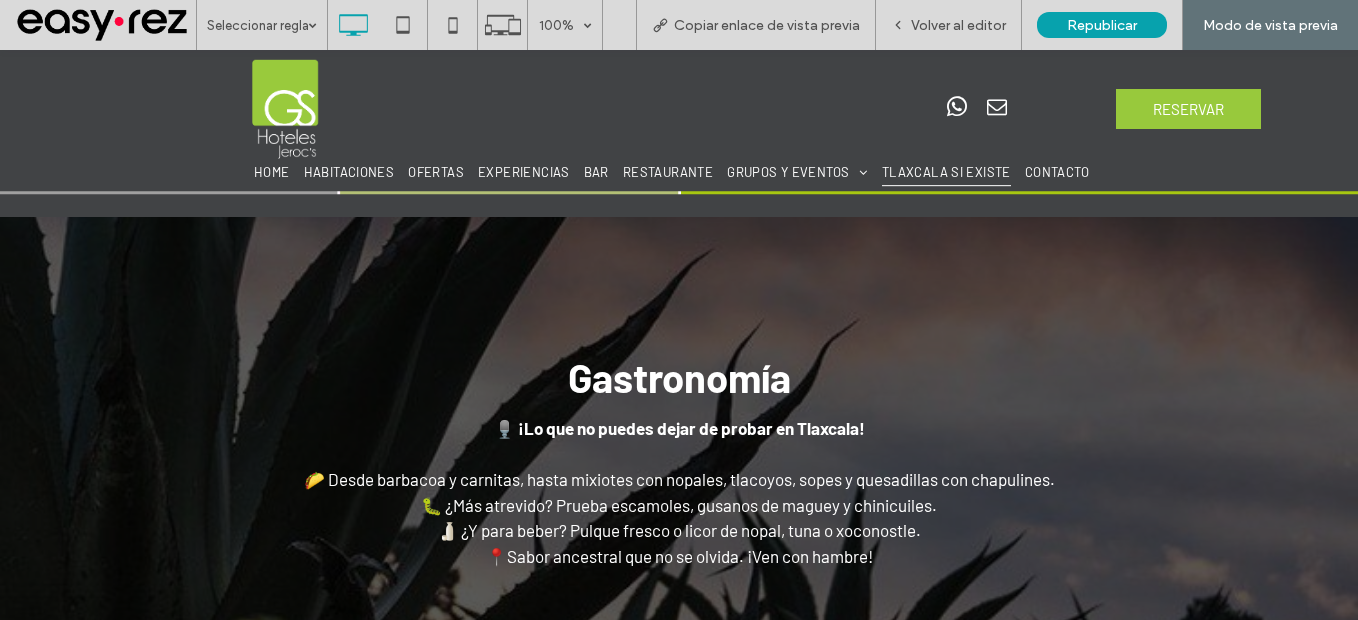 scroll, scrollTop: 2014, scrollLeft: 0, axis: vertical 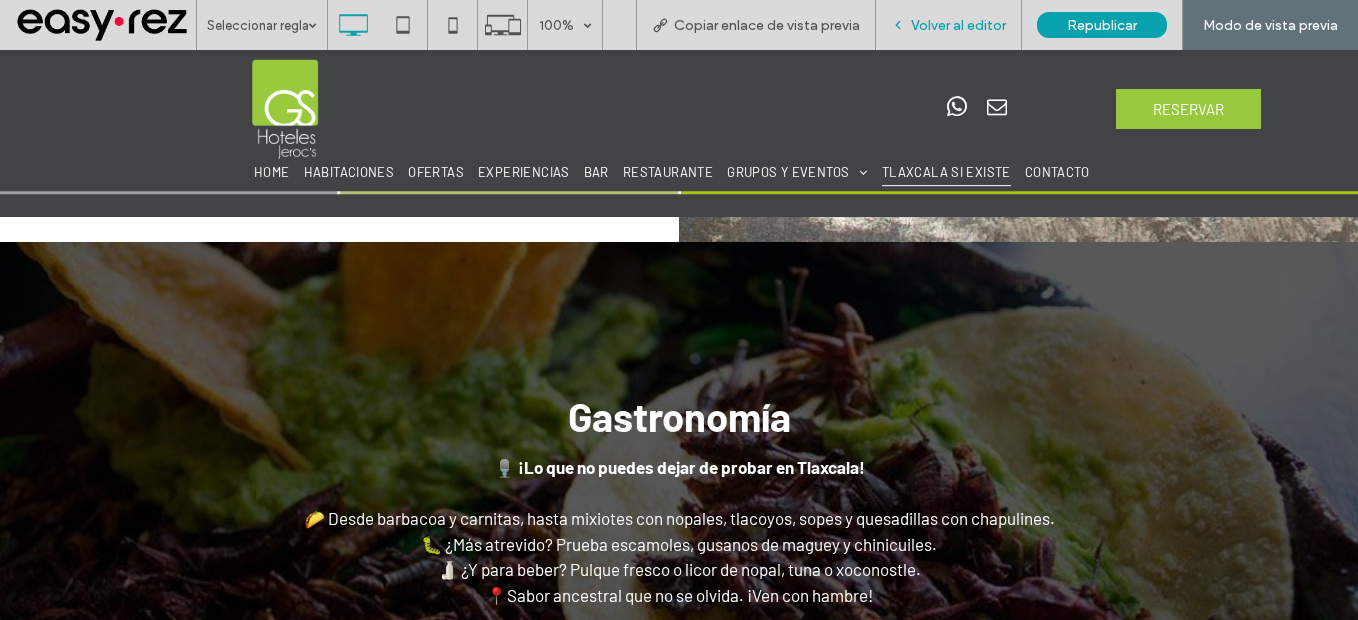 drag, startPoint x: 964, startPoint y: 27, endPoint x: 912, endPoint y: 29, distance: 52.03845 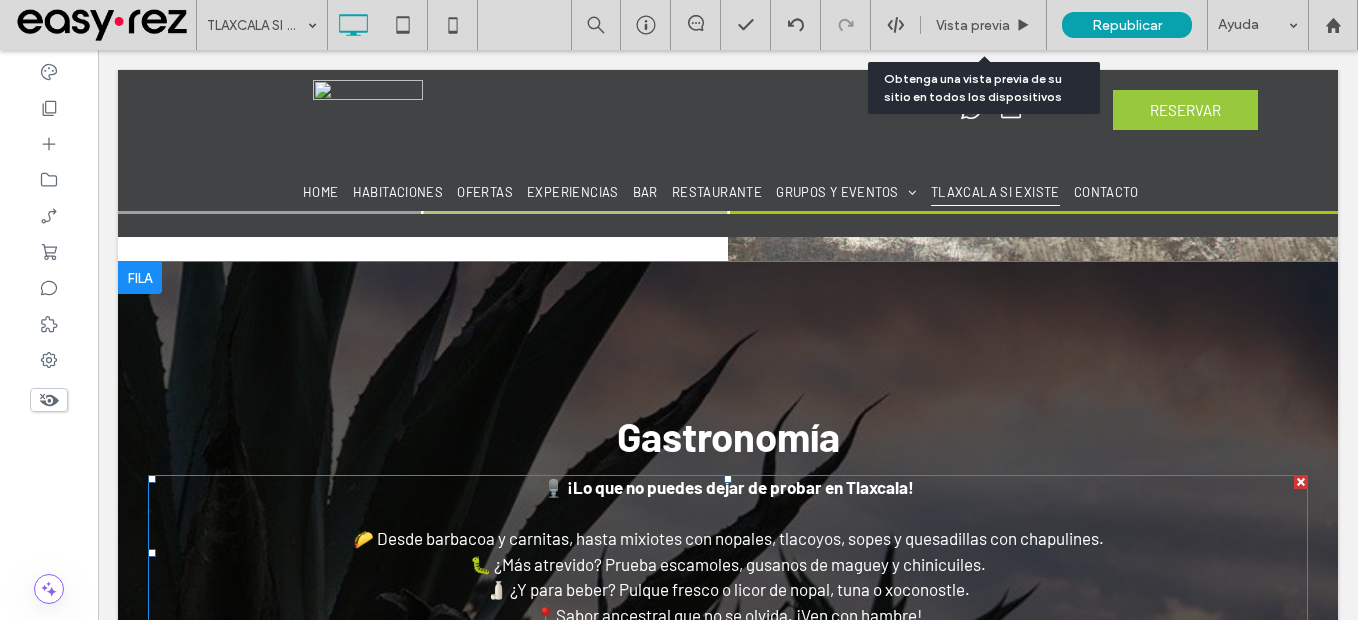 click on "🎙️ ¡Lo que no puedes dejar de probar en Tlaxcala!" at bounding box center (728, 488) 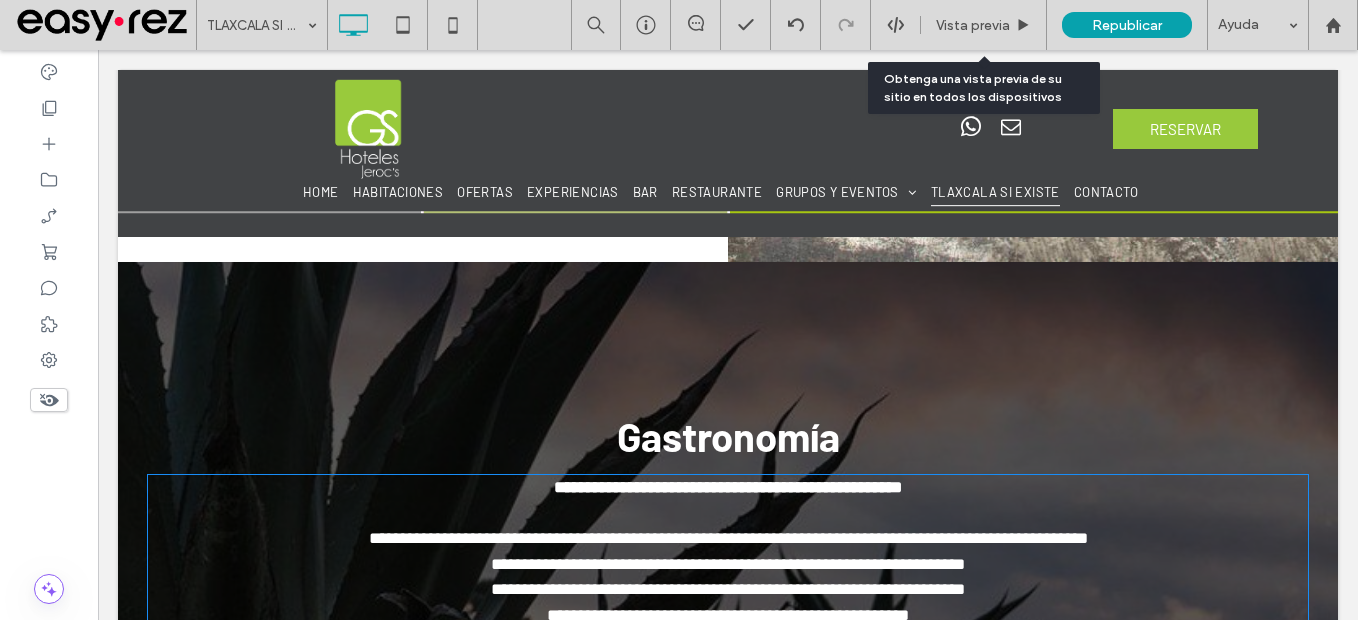 type on "******" 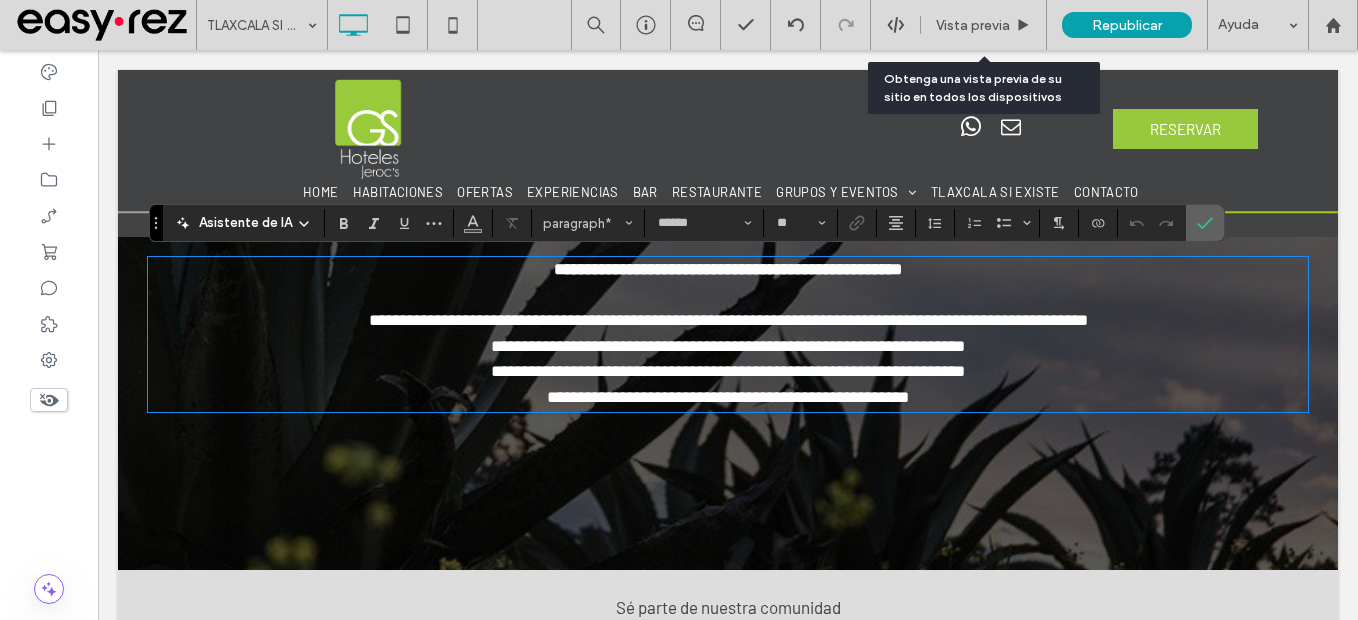 click 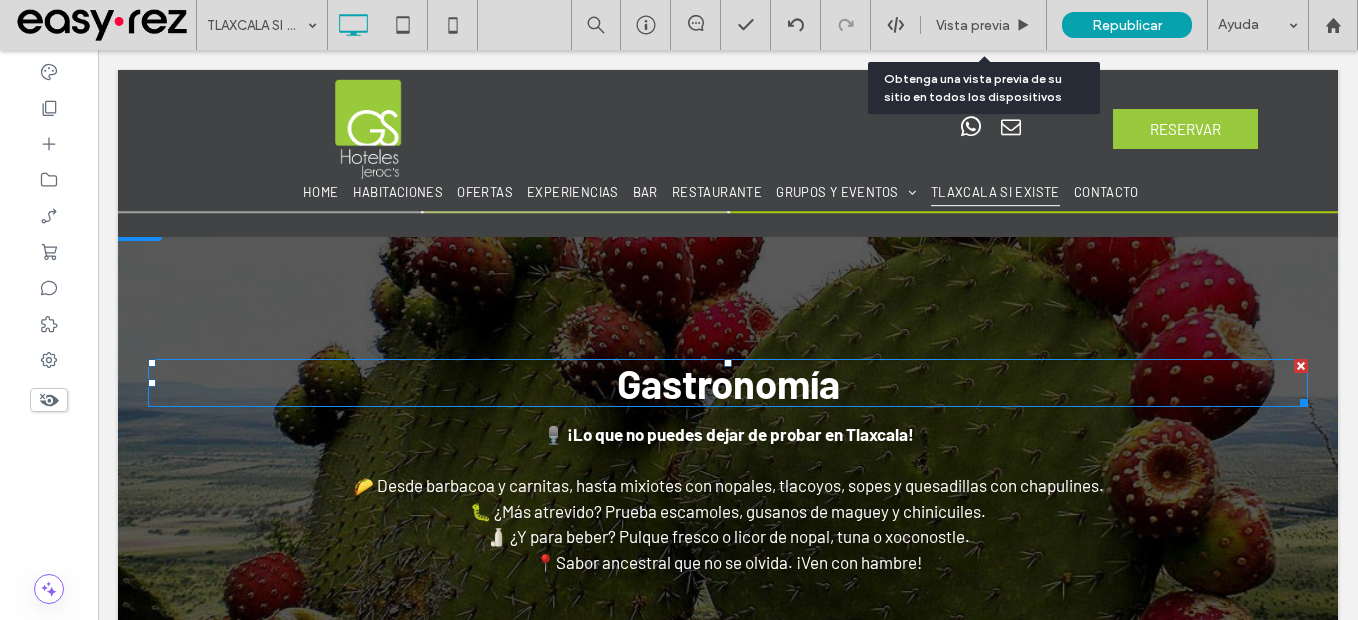 scroll, scrollTop: 2032, scrollLeft: 0, axis: vertical 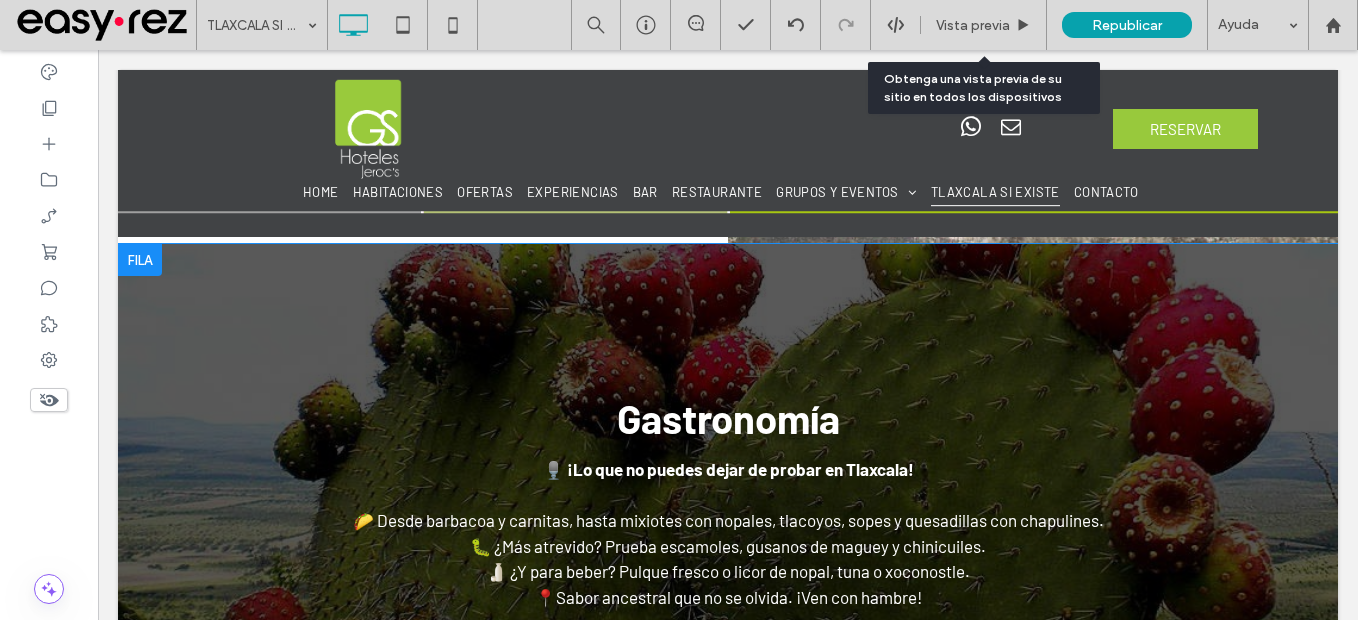 click at bounding box center [728, 507] 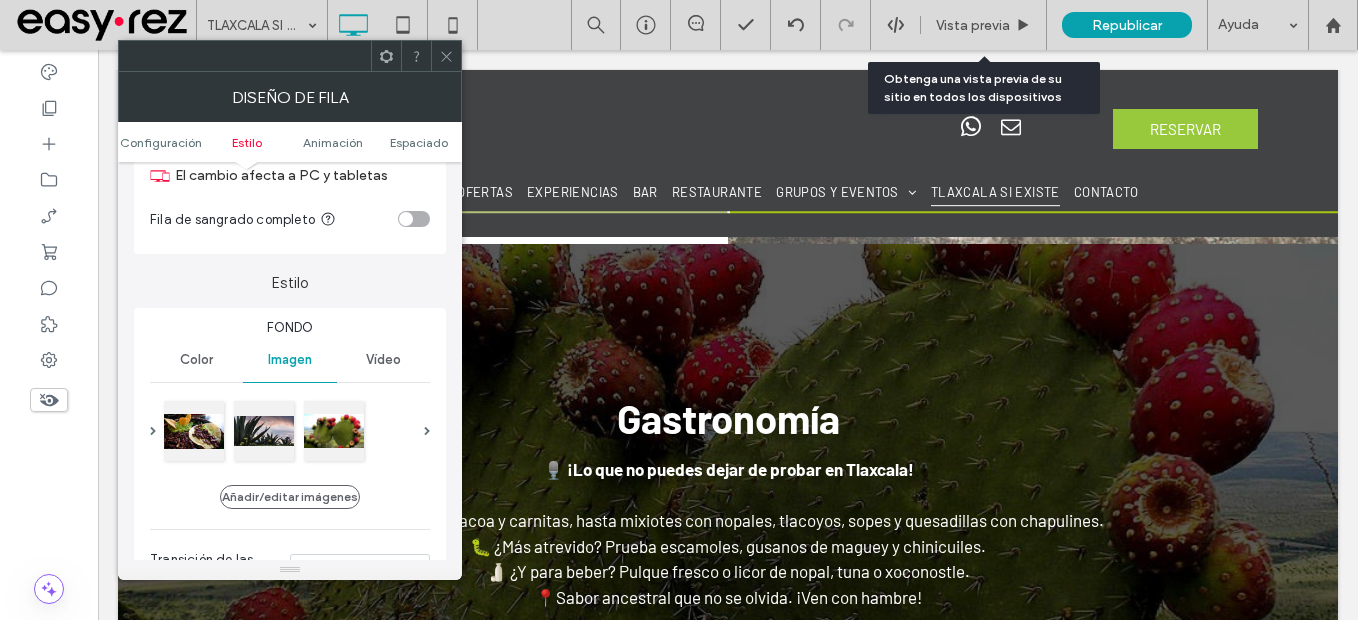 scroll, scrollTop: 200, scrollLeft: 0, axis: vertical 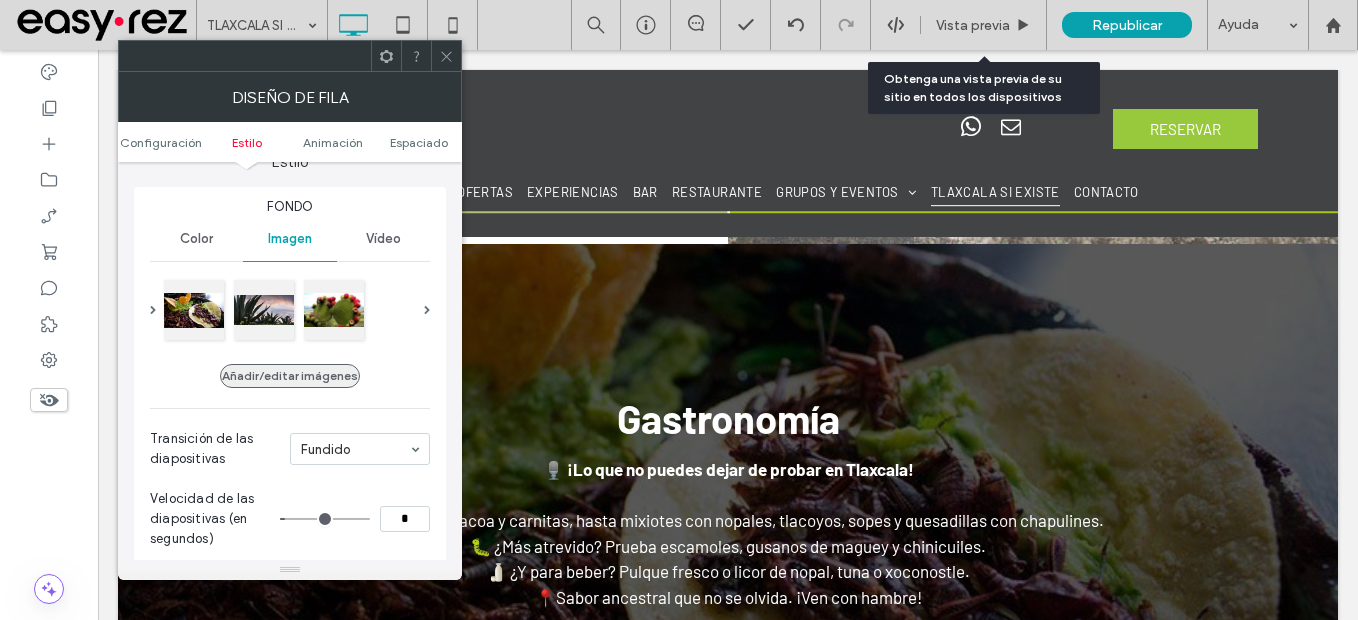 click on "Añadir/editar imágenes" at bounding box center (290, 376) 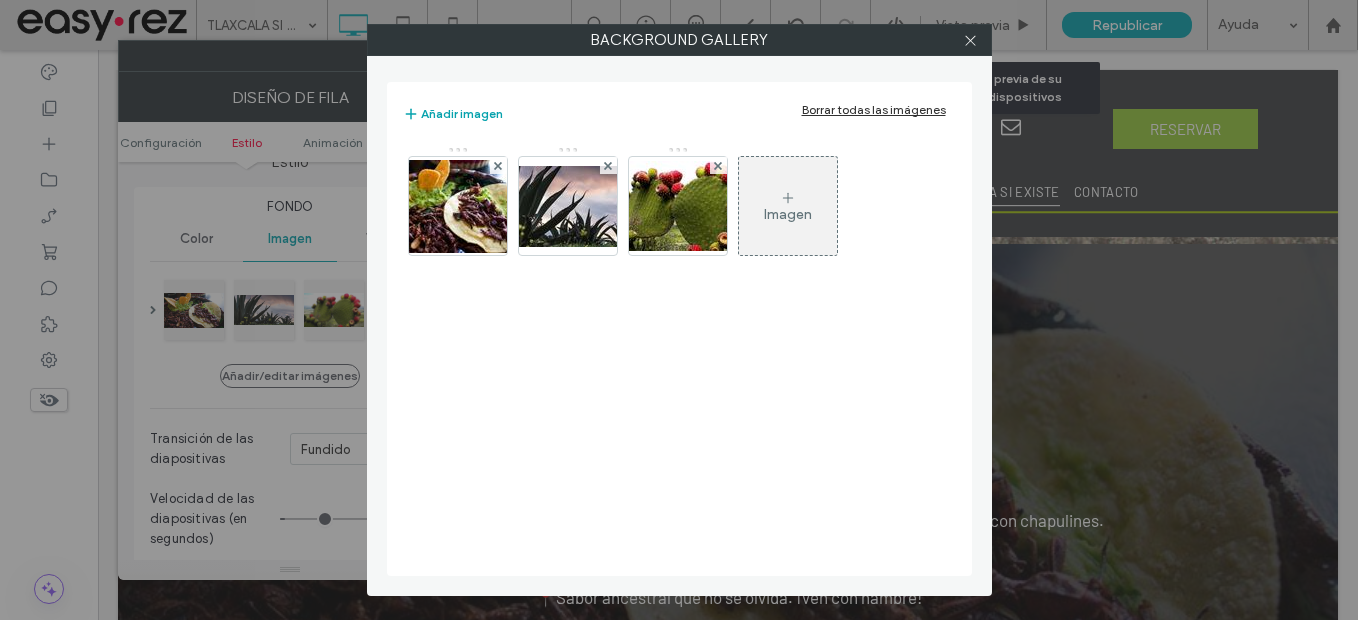 click on "Borrar todas las imágenes" at bounding box center (874, 109) 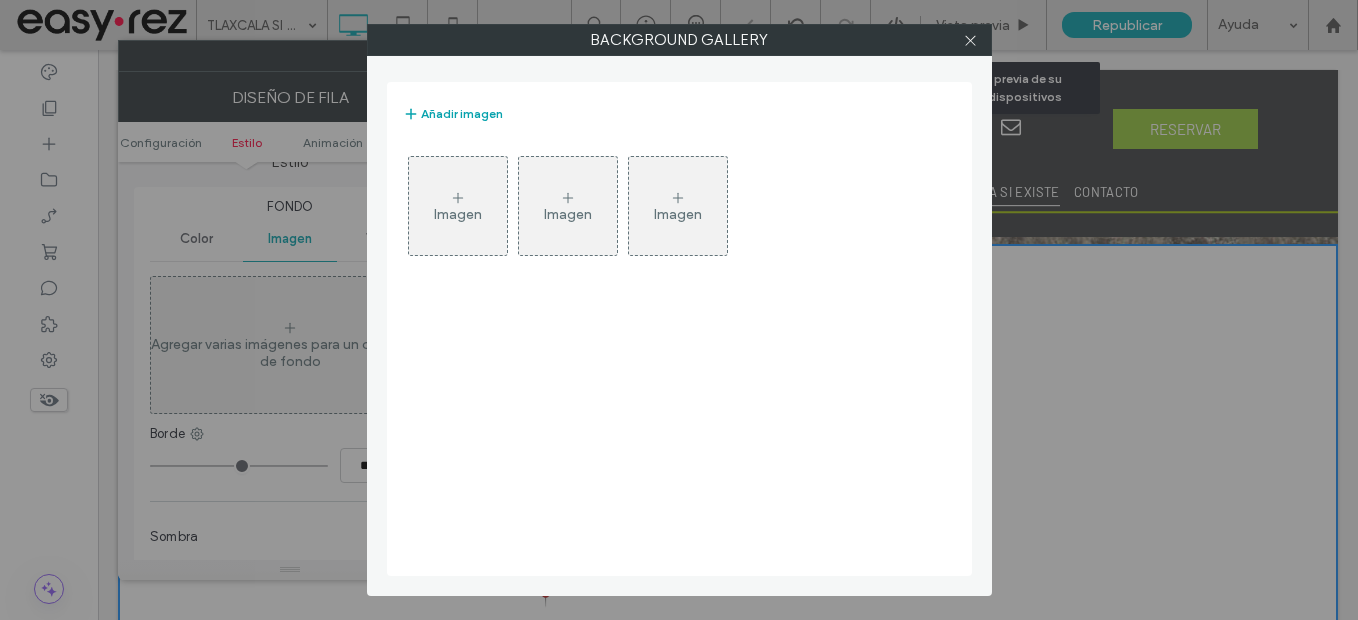 click on "Imagen" at bounding box center [458, 206] 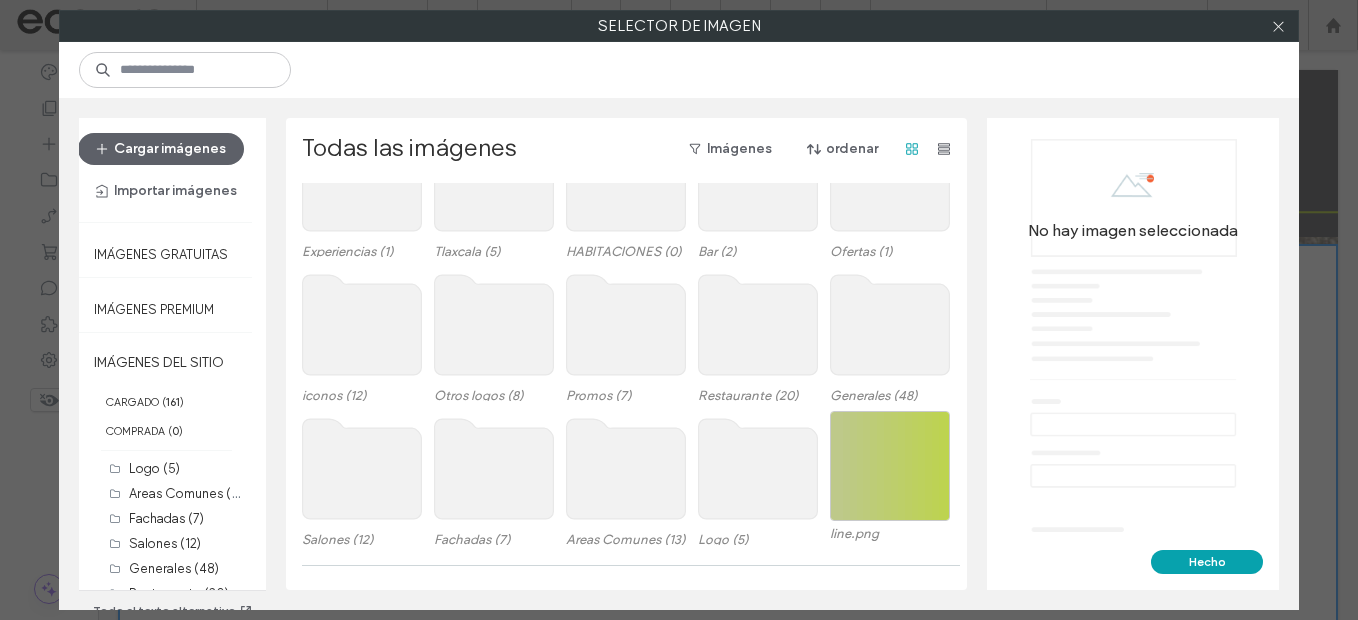 scroll, scrollTop: 0, scrollLeft: 0, axis: both 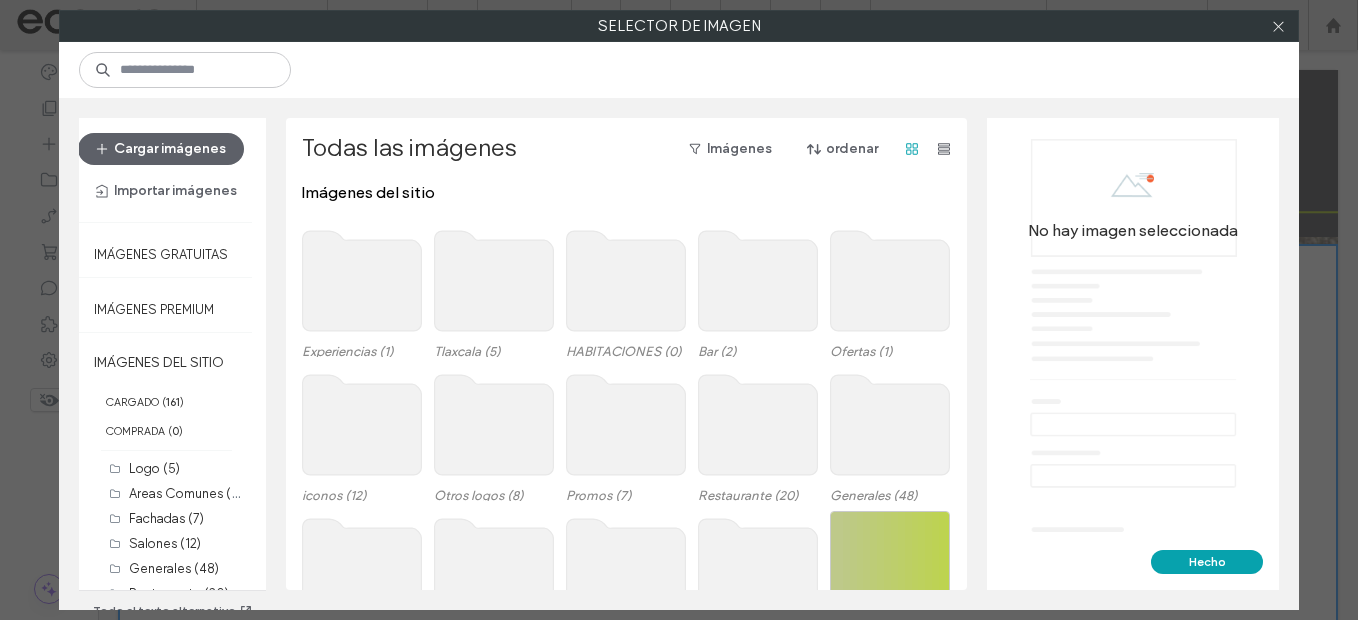 click 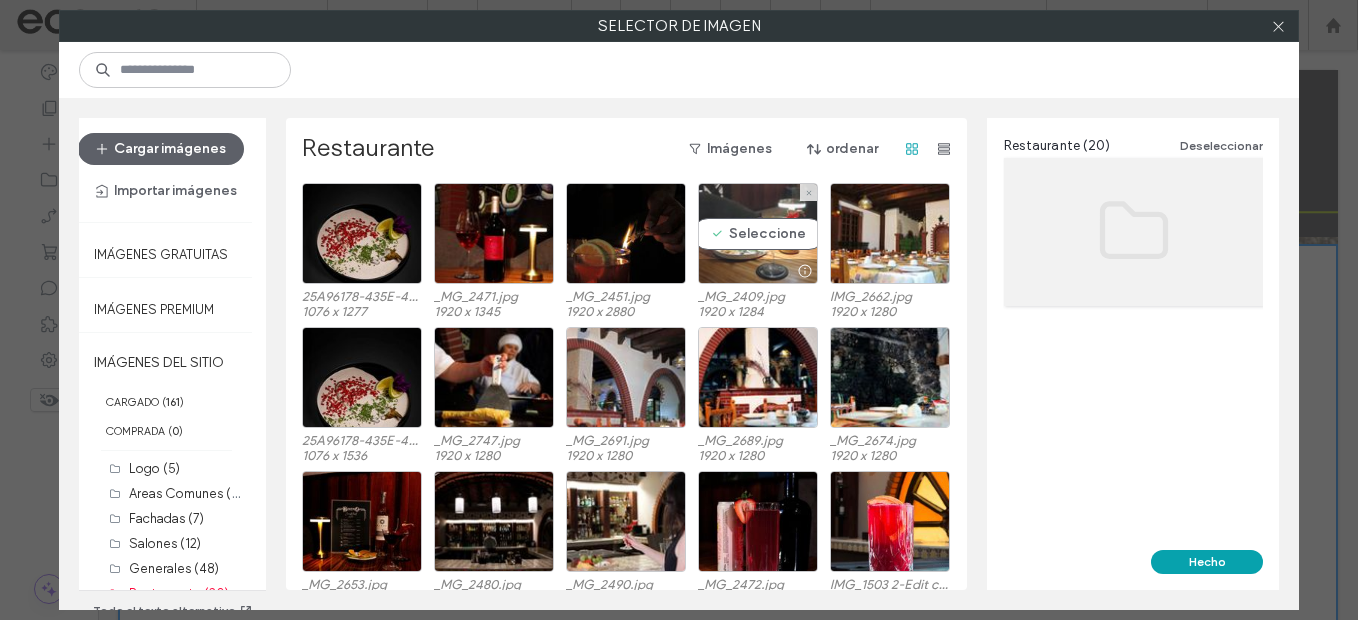 click on "Seleccione" at bounding box center (758, 233) 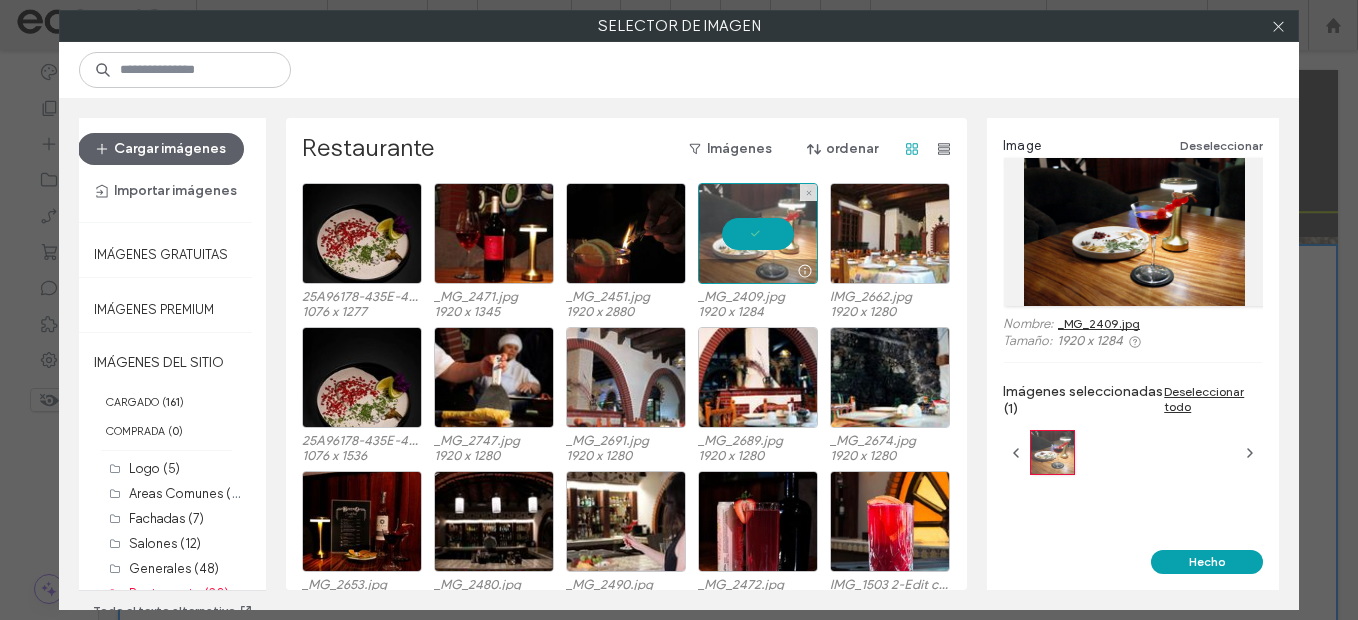 click at bounding box center (758, 233) 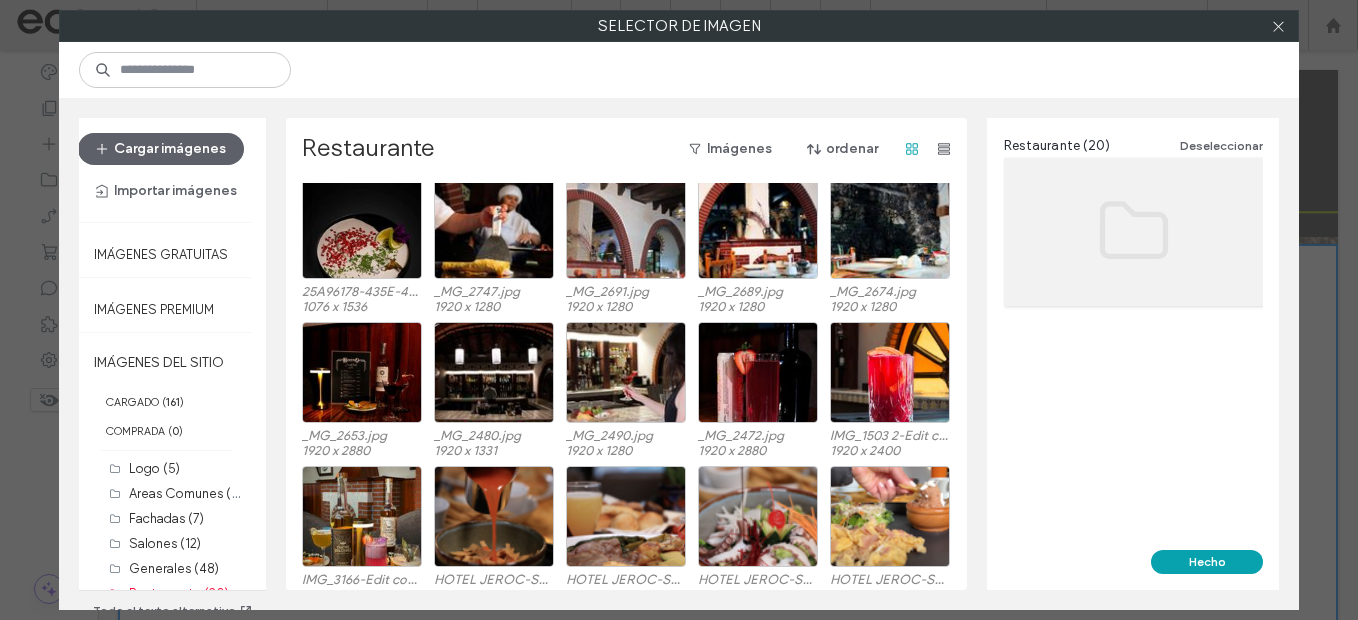 scroll, scrollTop: 169, scrollLeft: 0, axis: vertical 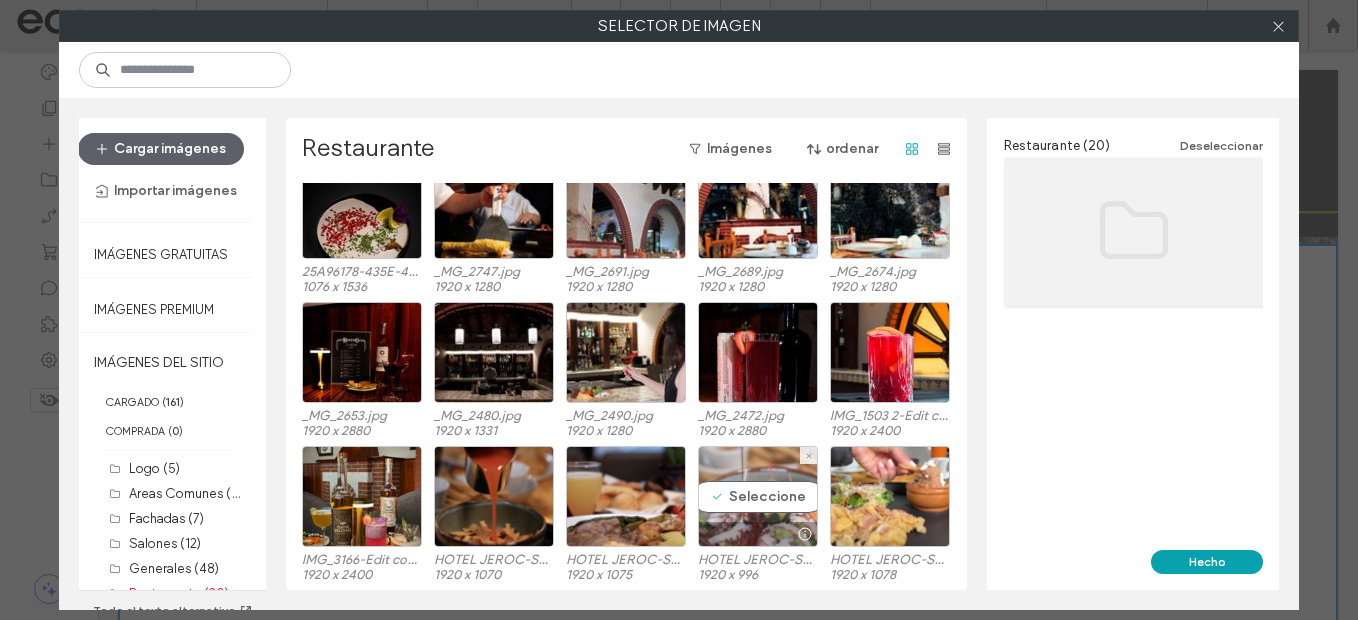 click on "Seleccione" at bounding box center [758, 496] 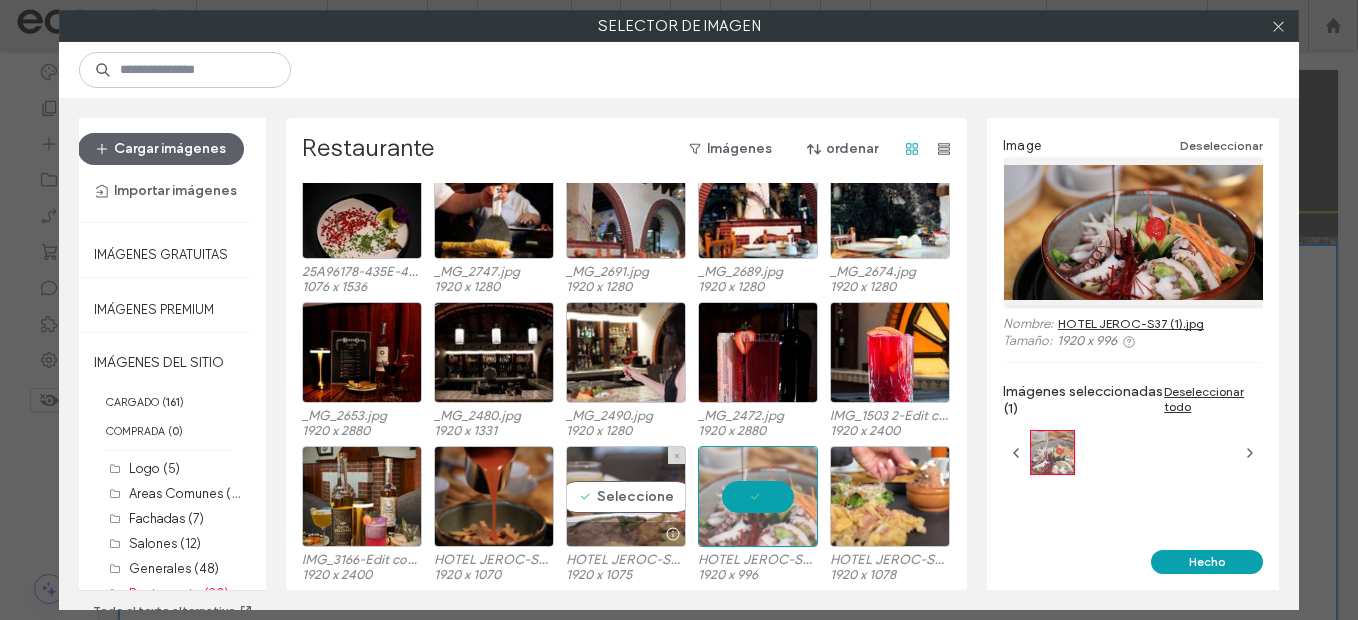 click on "Seleccione" at bounding box center (626, 496) 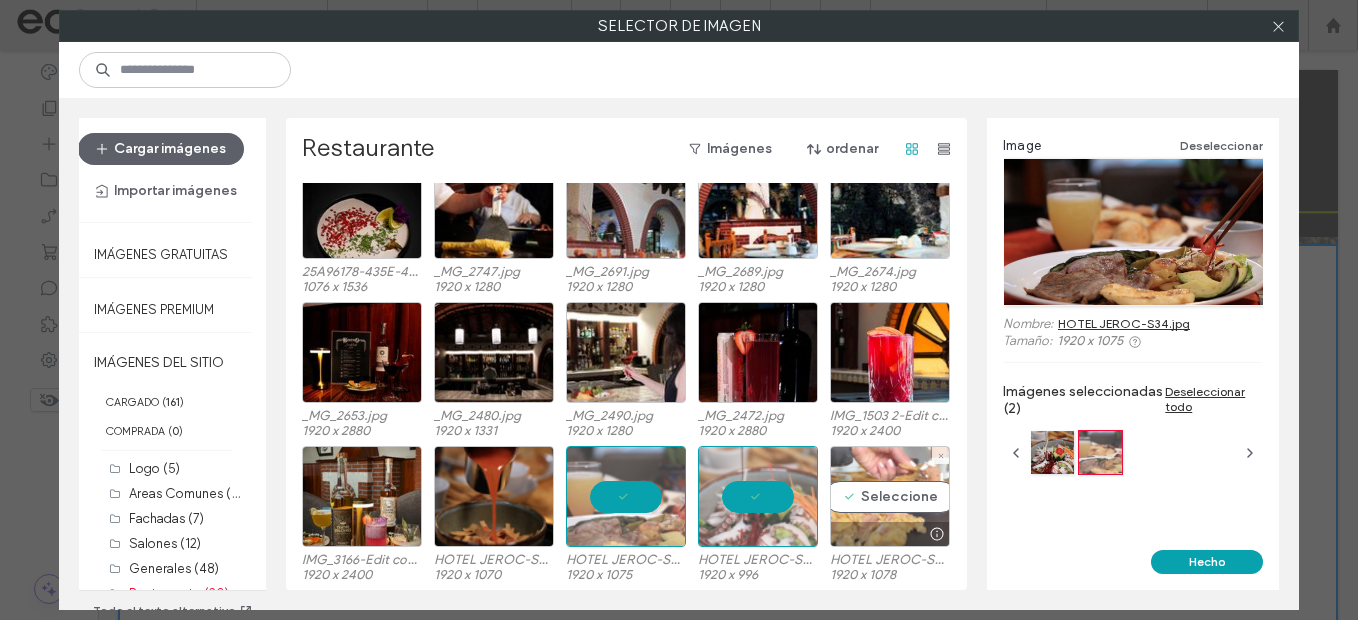 click on "Seleccione" at bounding box center (890, 496) 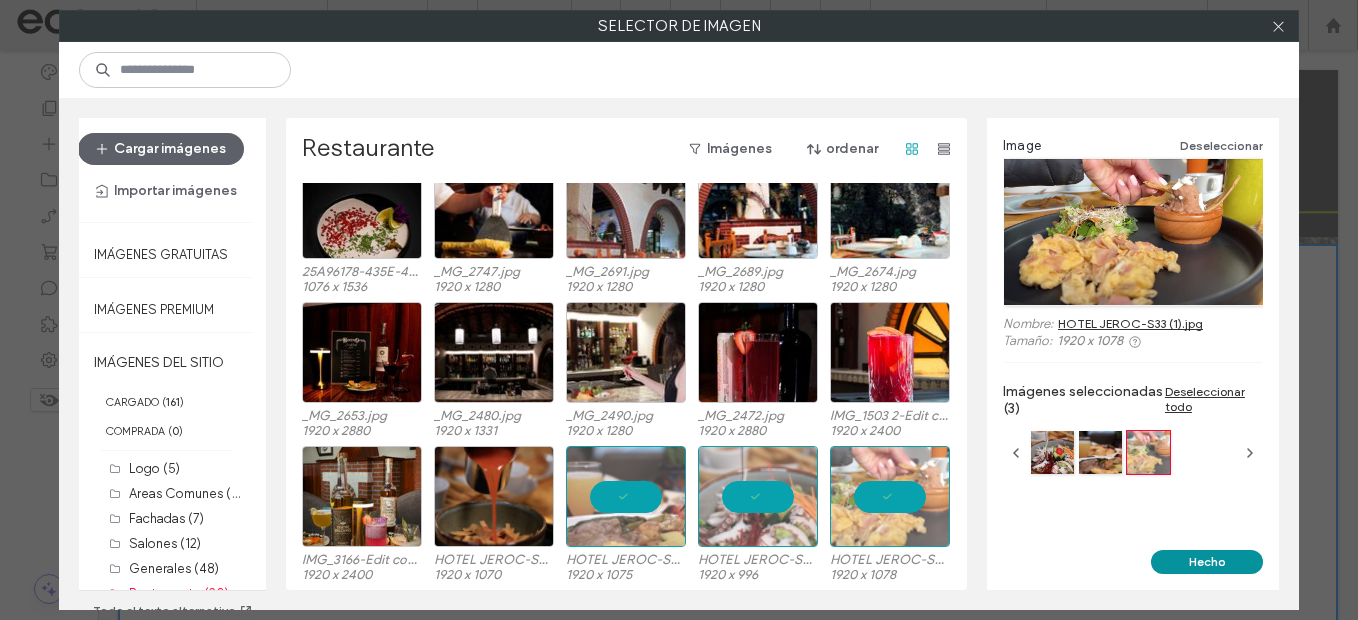 click on "Hecho" at bounding box center [1207, 562] 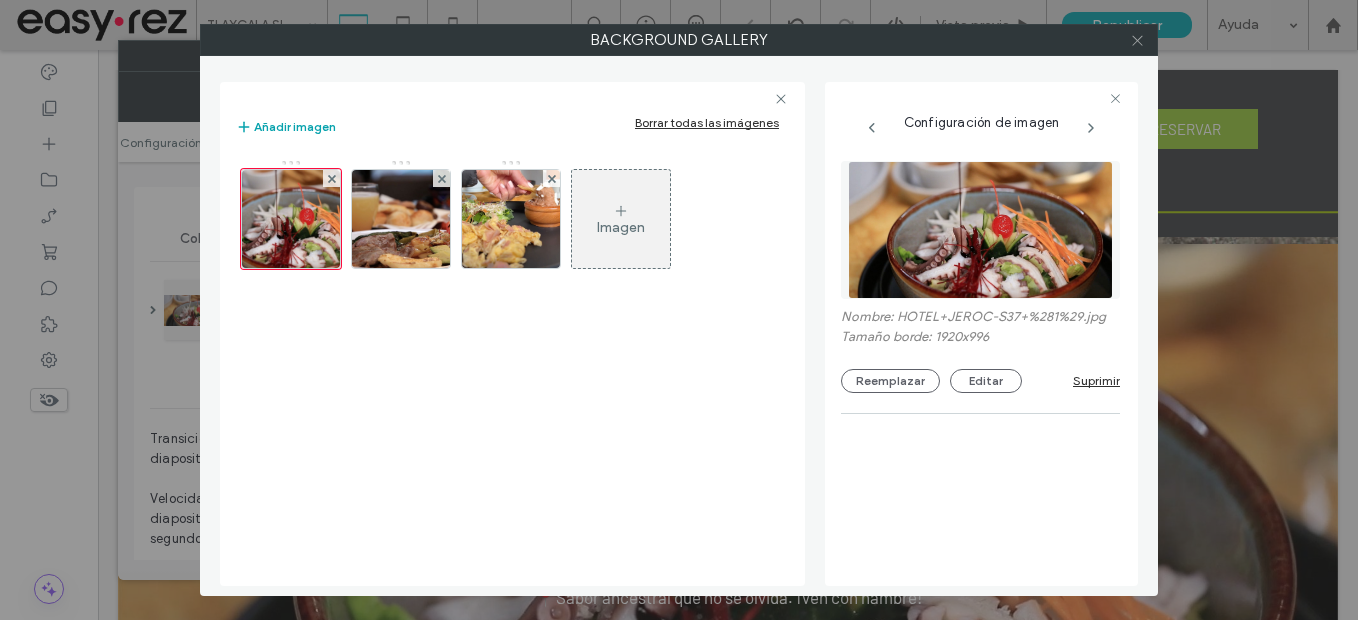 click 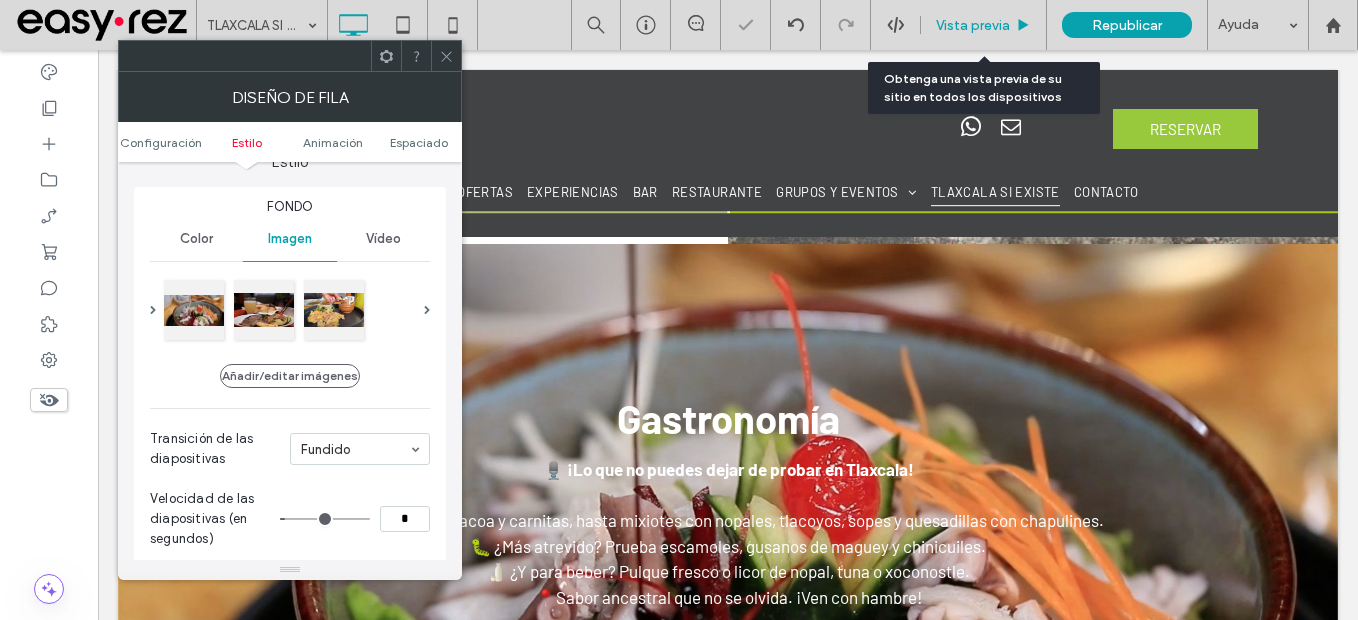 click on "Vista previa" at bounding box center [973, 25] 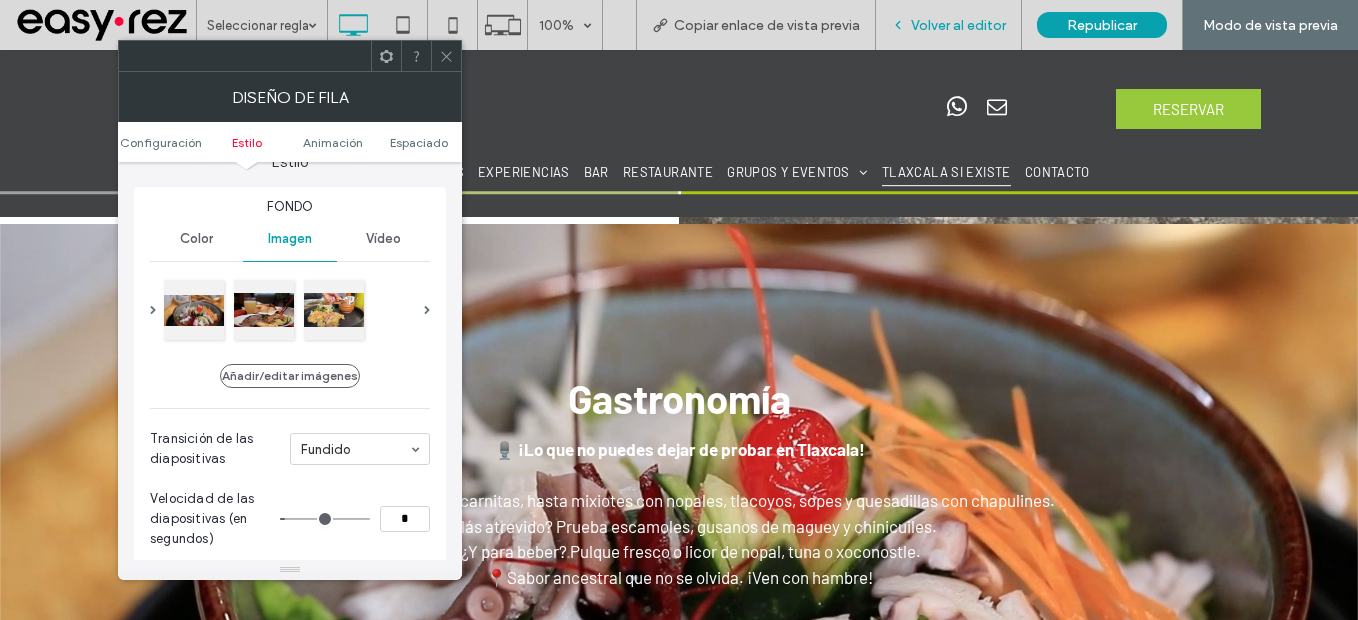 drag, startPoint x: 999, startPoint y: 23, endPoint x: 588, endPoint y: 35, distance: 411.17514 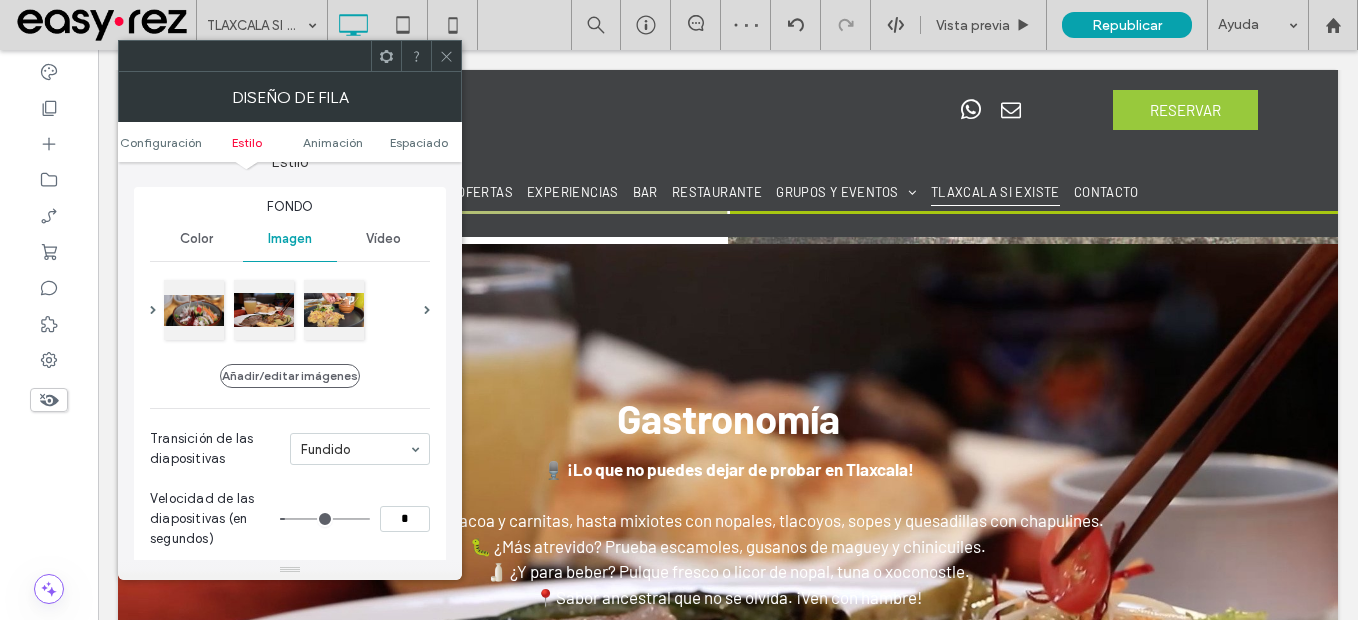 click 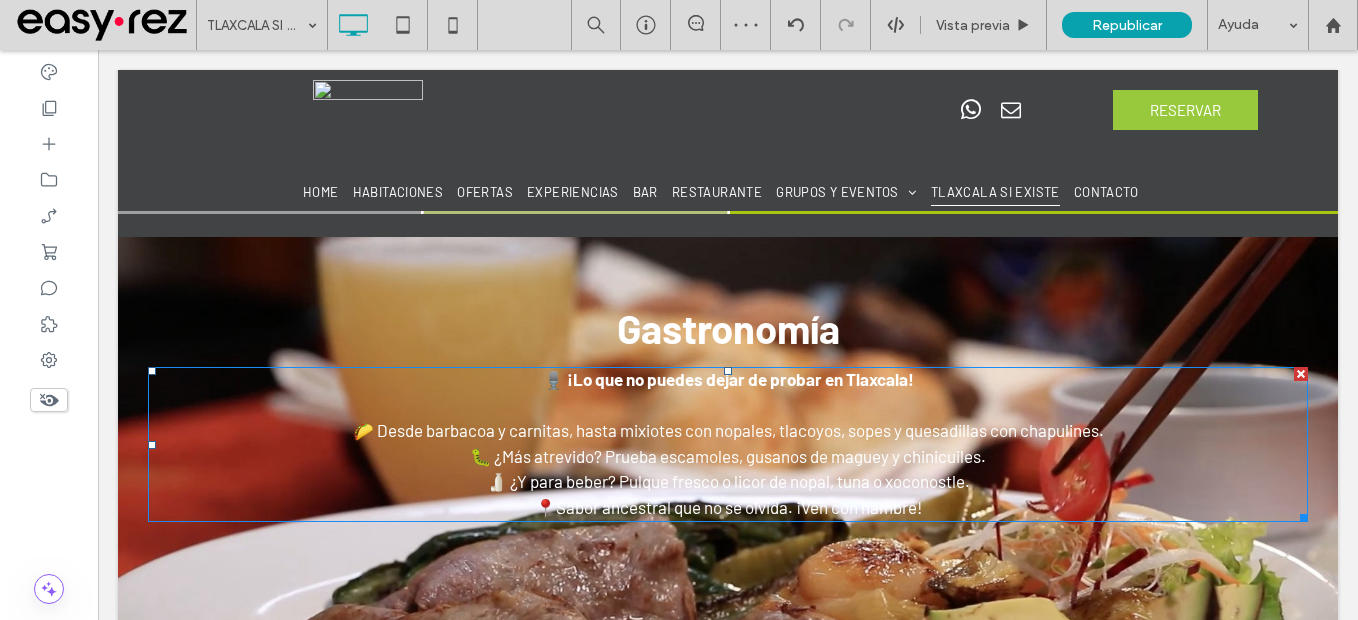scroll, scrollTop: 2232, scrollLeft: 0, axis: vertical 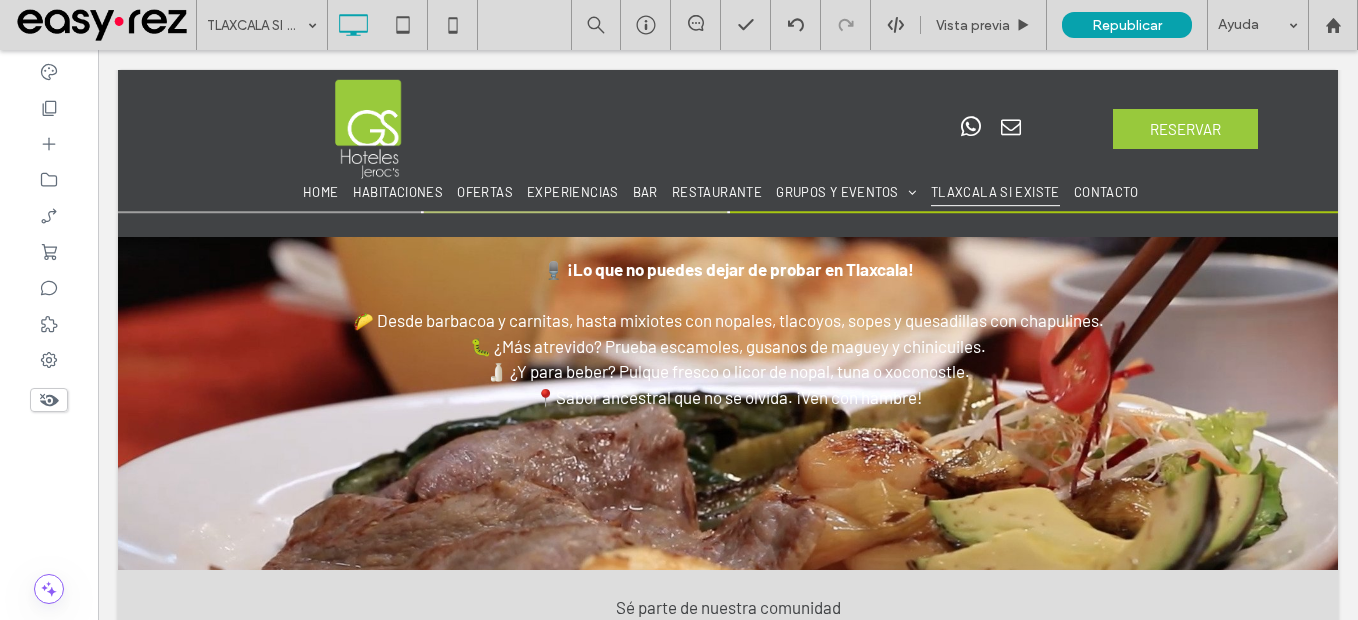 click at bounding box center (728, 307) 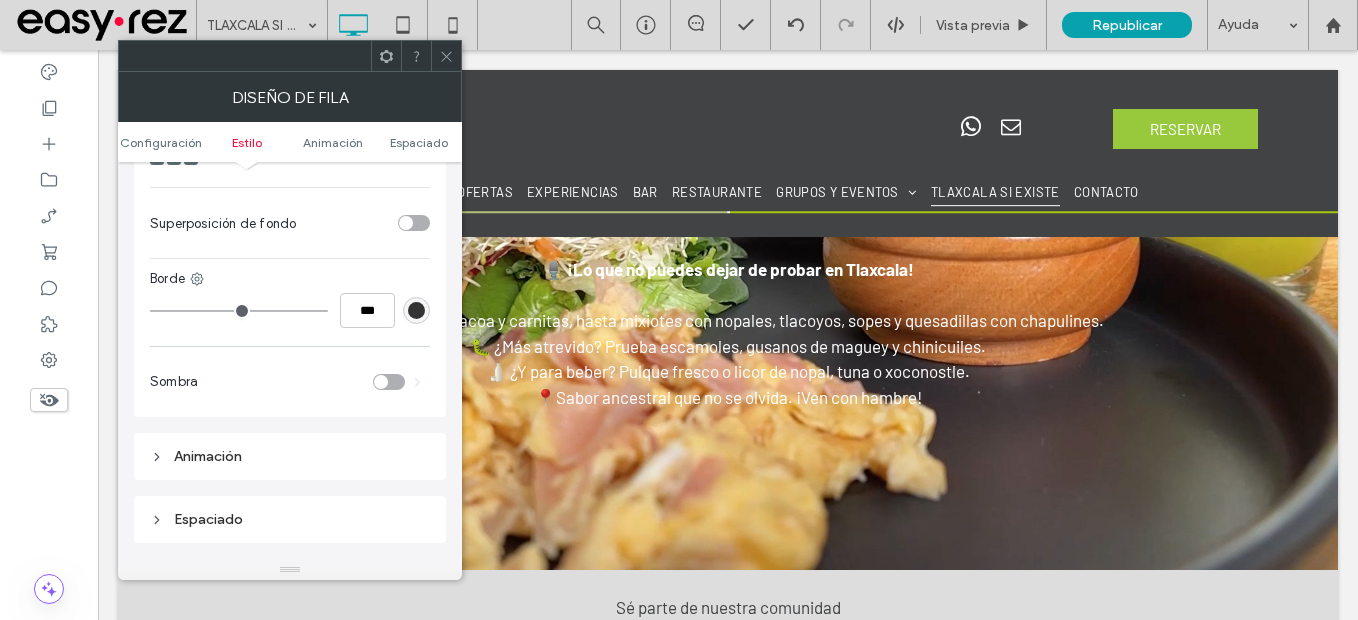 scroll, scrollTop: 700, scrollLeft: 0, axis: vertical 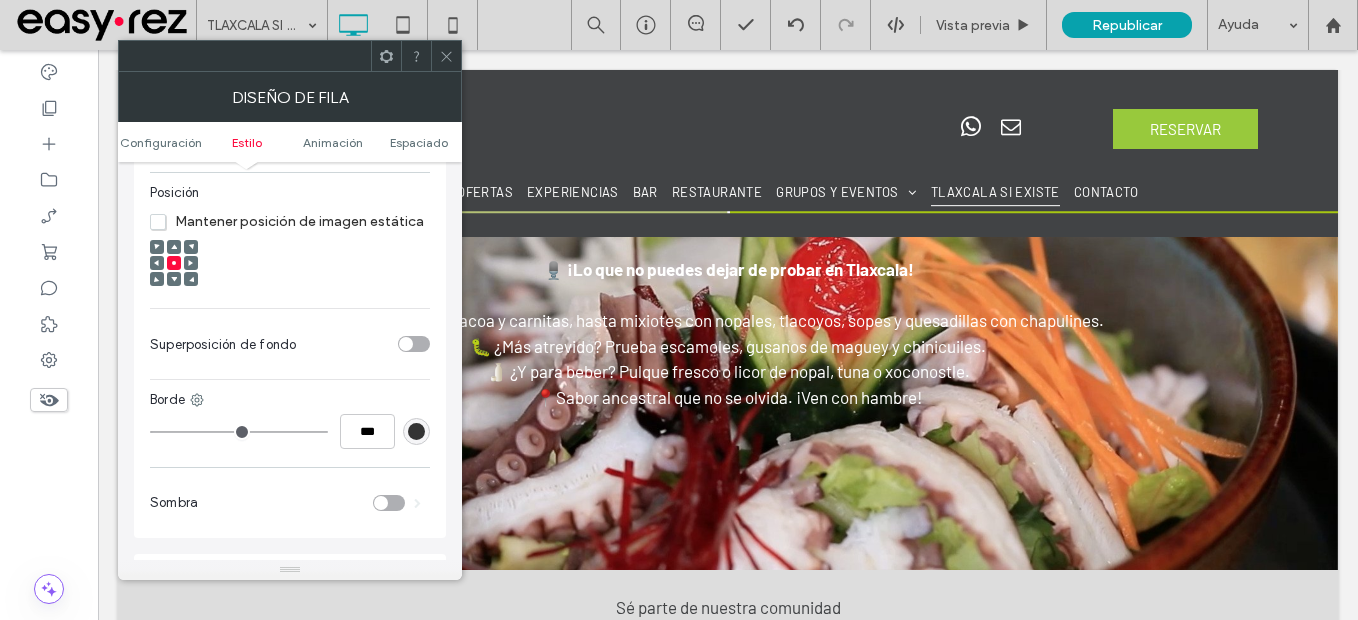 click at bounding box center (406, 344) 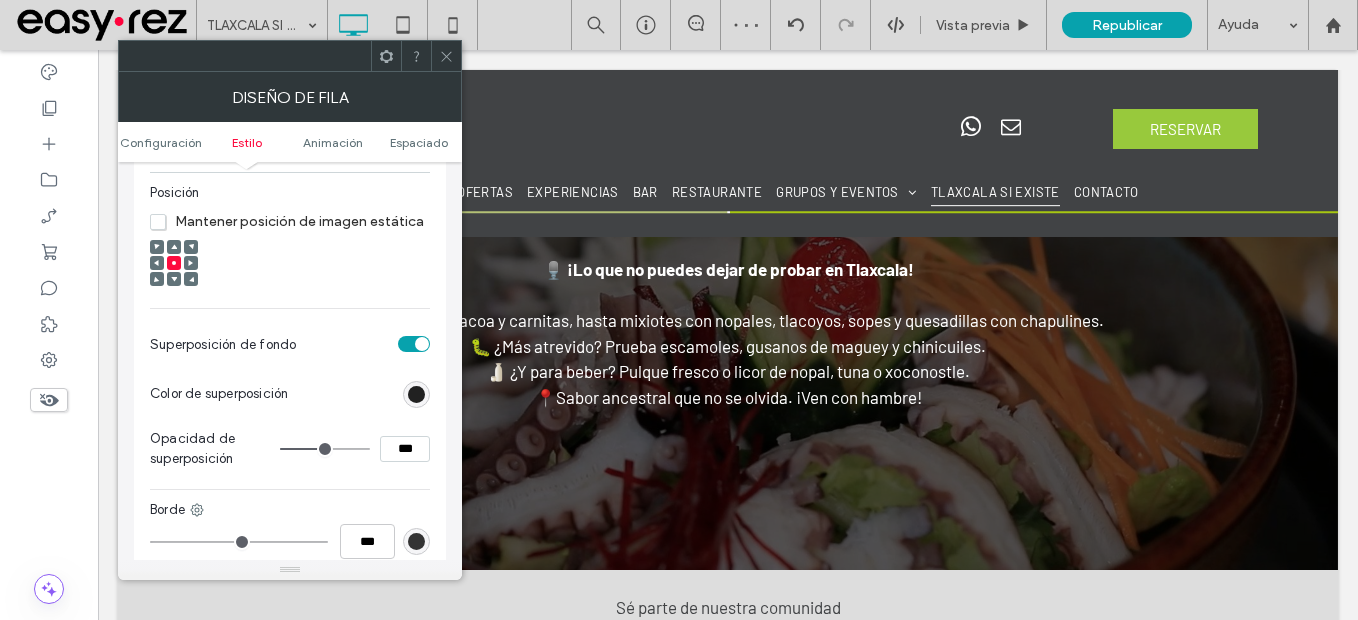 click at bounding box center [416, 394] 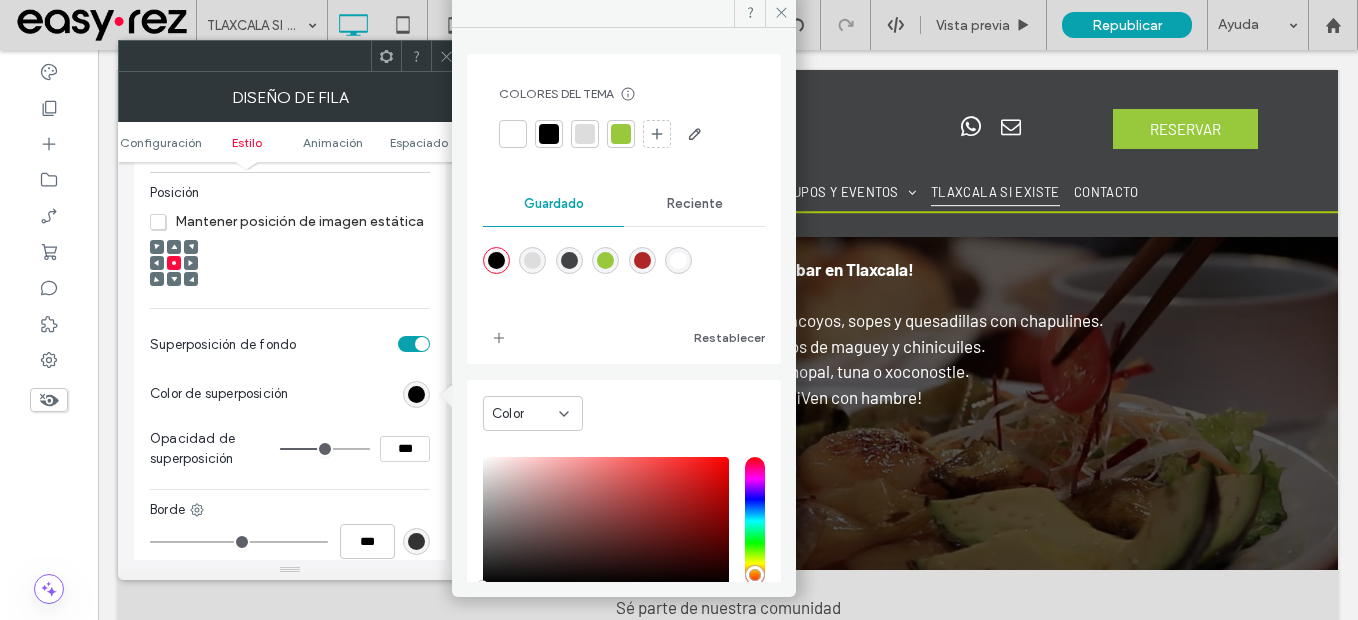 scroll, scrollTop: 79, scrollLeft: 0, axis: vertical 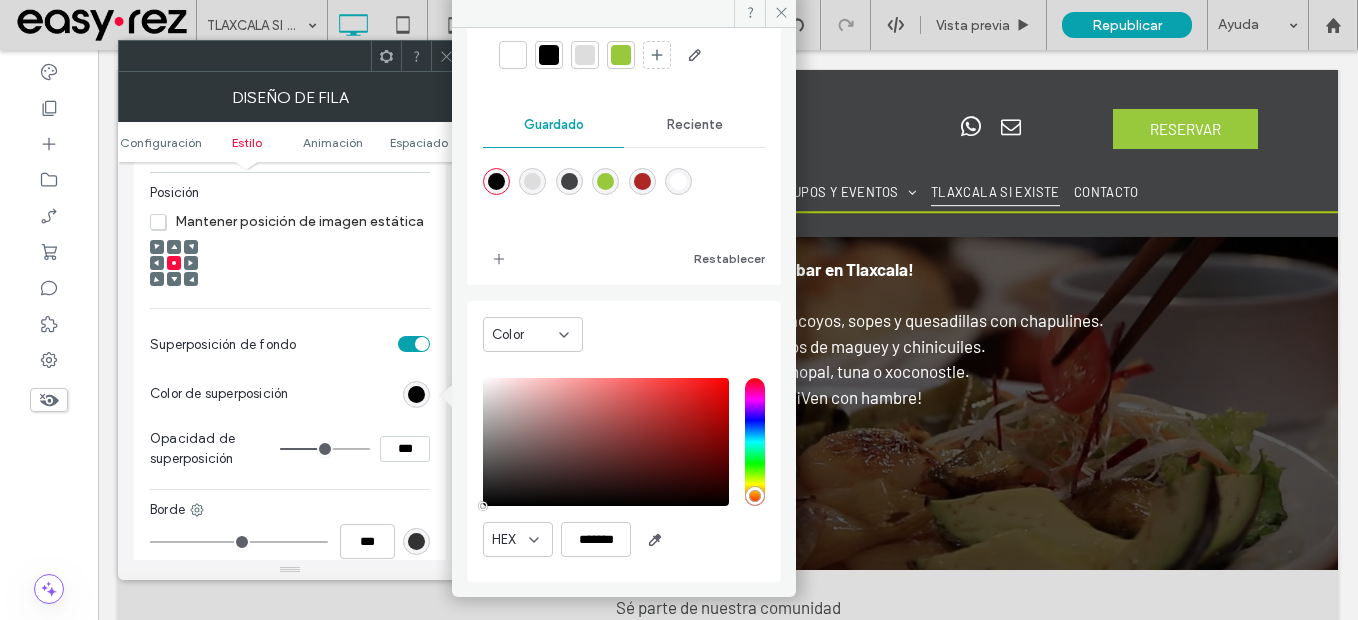 click 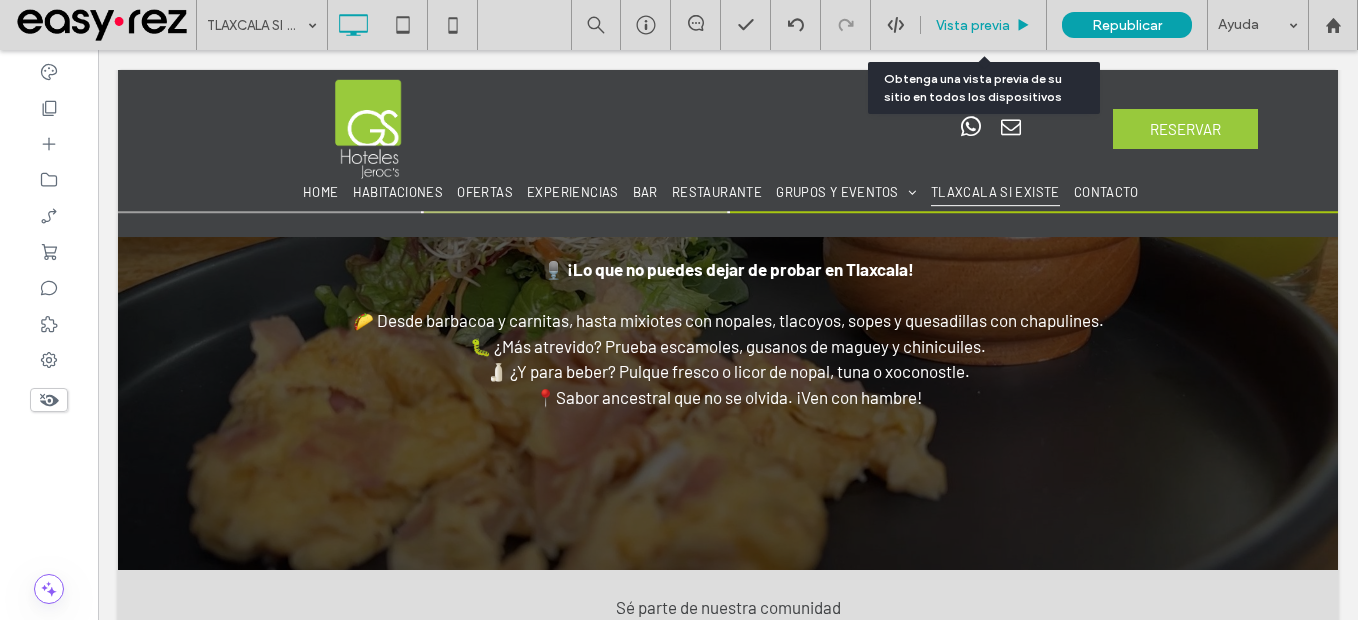 click on "Vista previa" at bounding box center [973, 25] 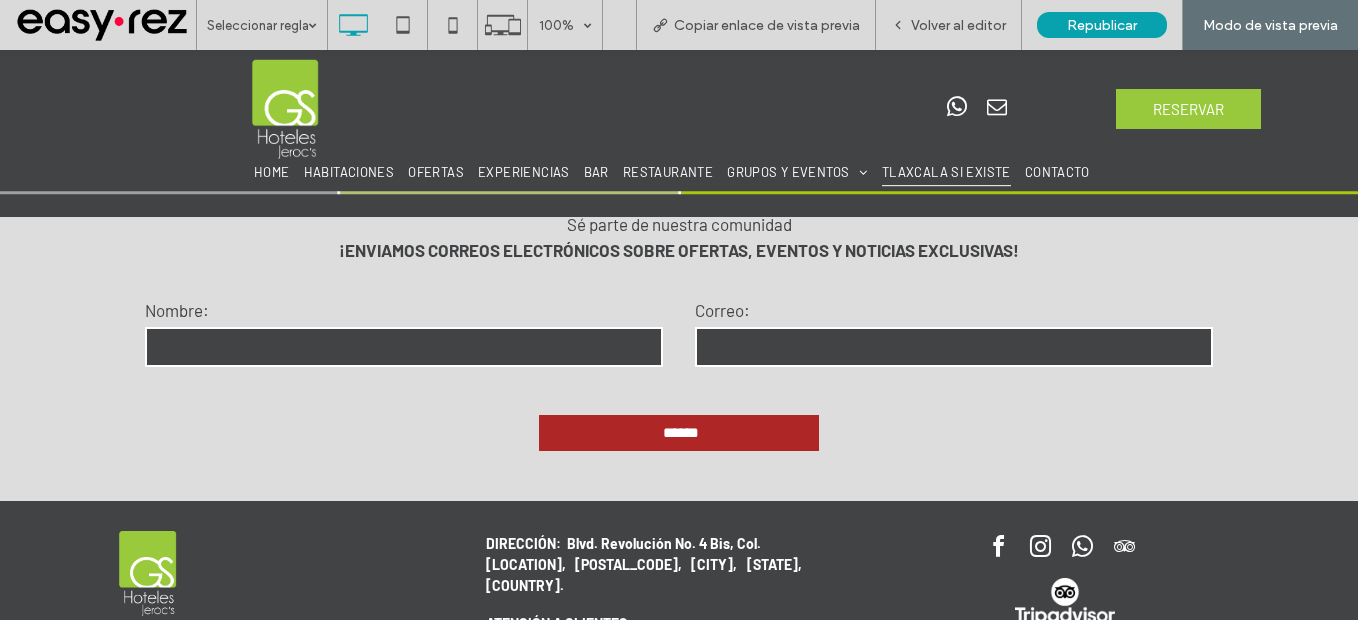 scroll, scrollTop: 2732, scrollLeft: 0, axis: vertical 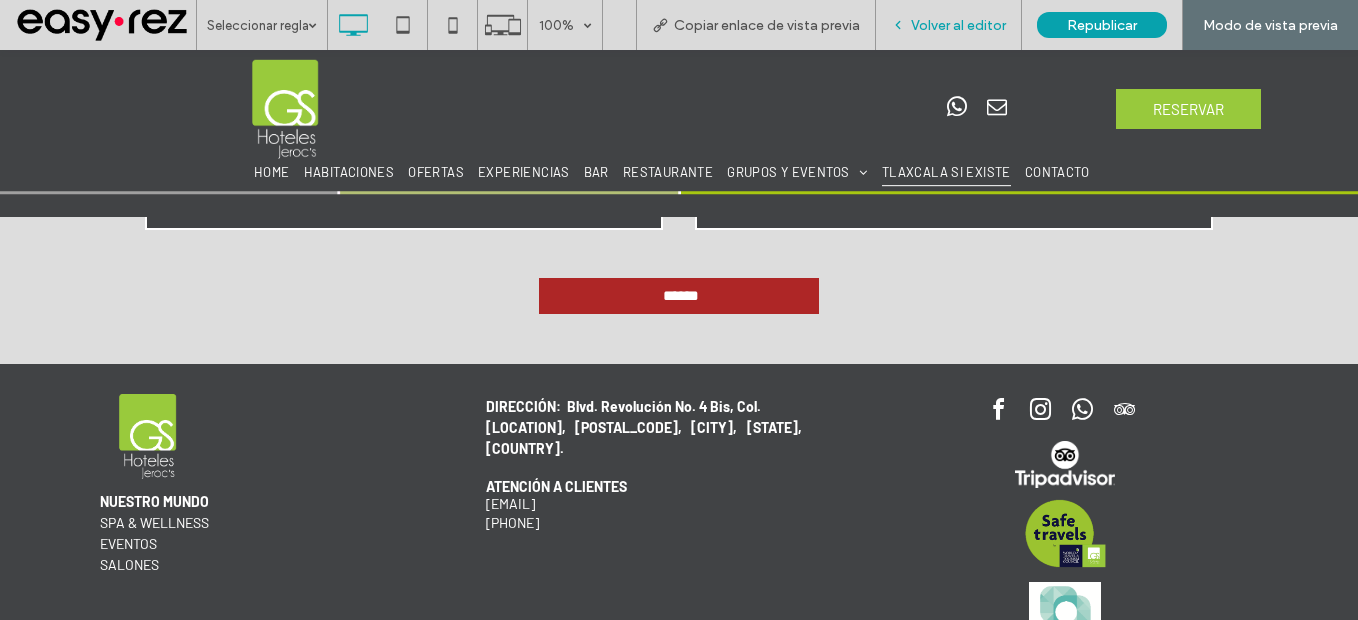 click on "Volver al editor" at bounding box center (958, 25) 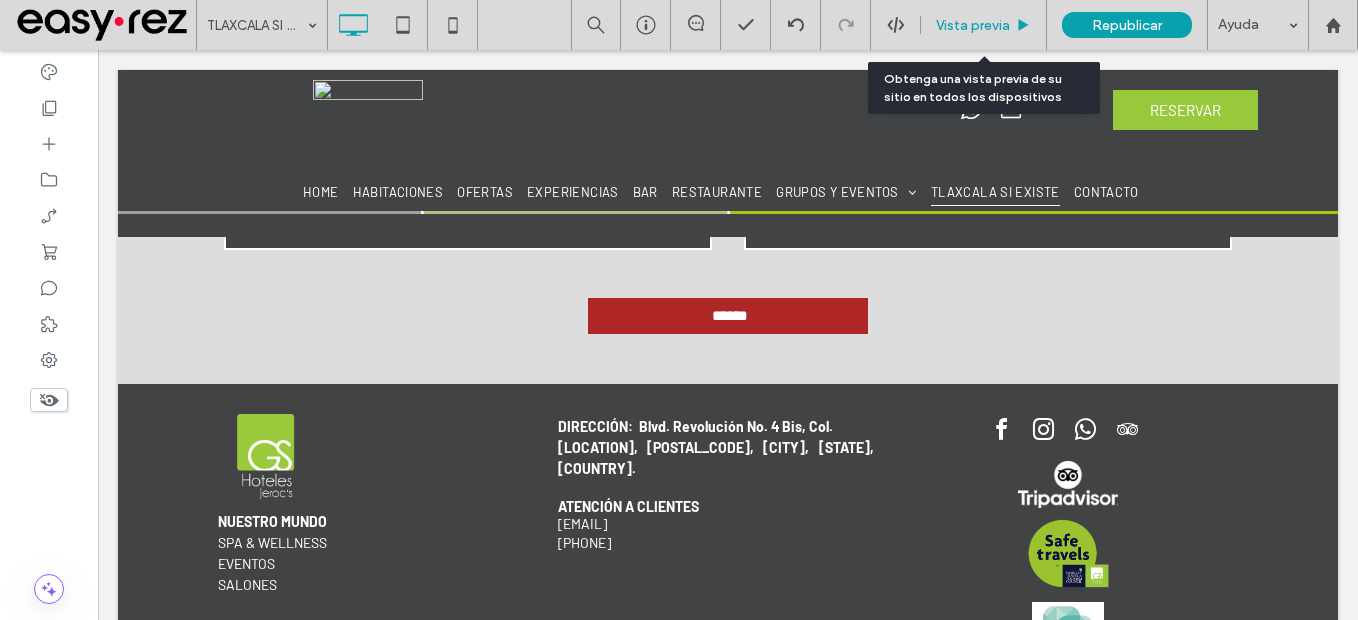 click on "Vista previa" at bounding box center (973, 25) 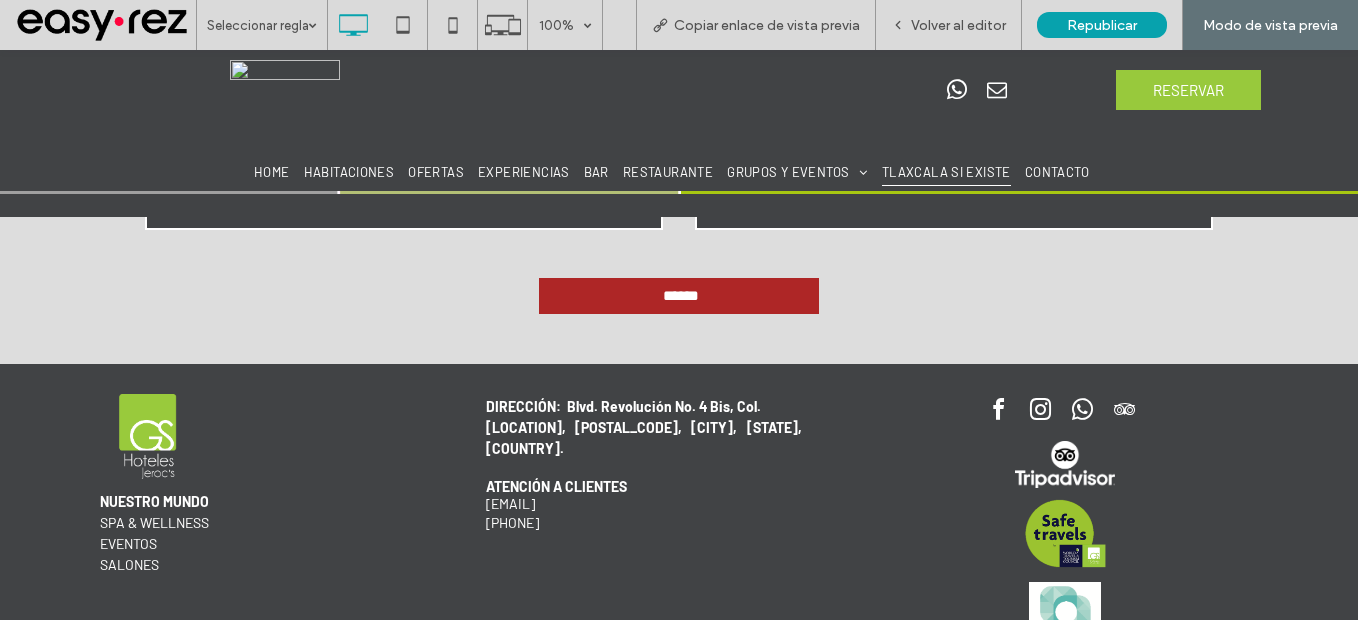 drag, startPoint x: 308, startPoint y: 123, endPoint x: 278, endPoint y: 191, distance: 74.323616 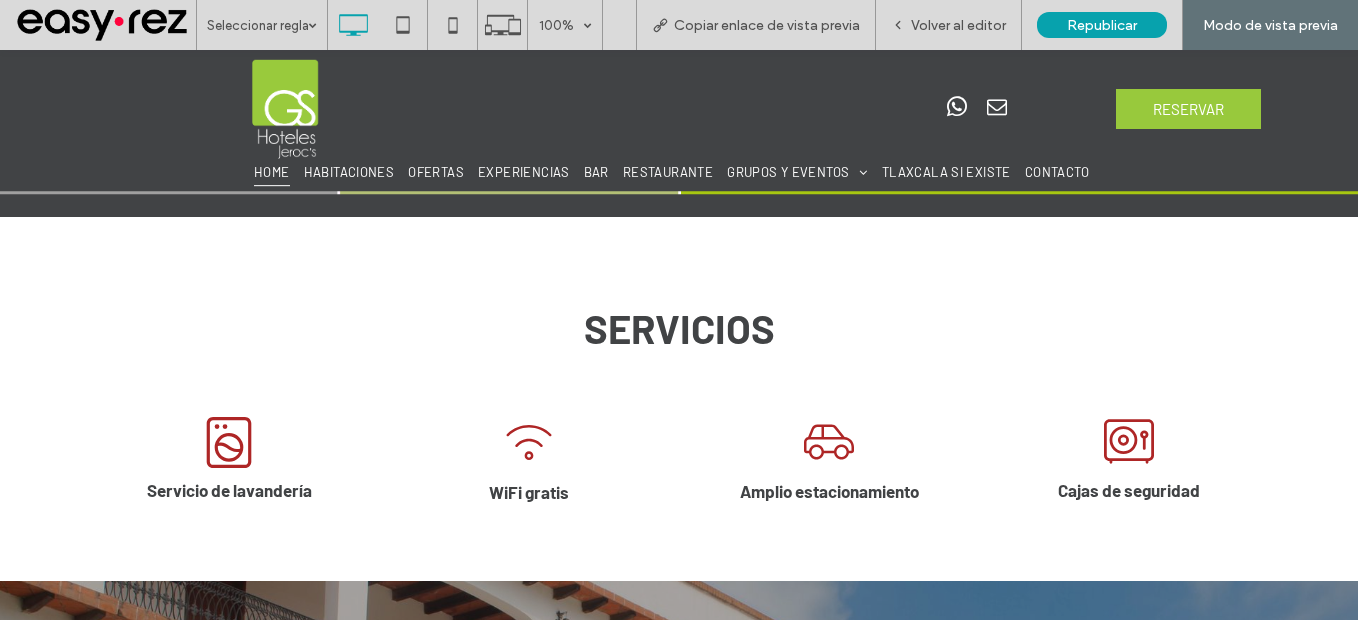 type on "**********" 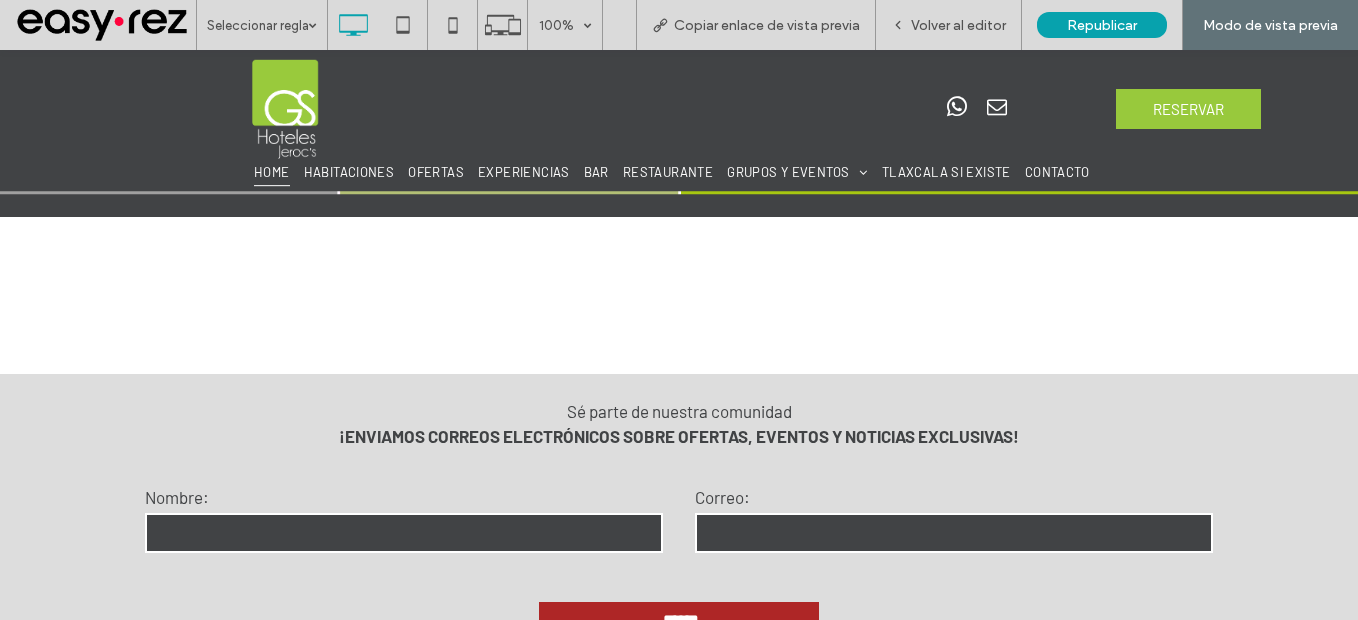 scroll, scrollTop: 3185, scrollLeft: 0, axis: vertical 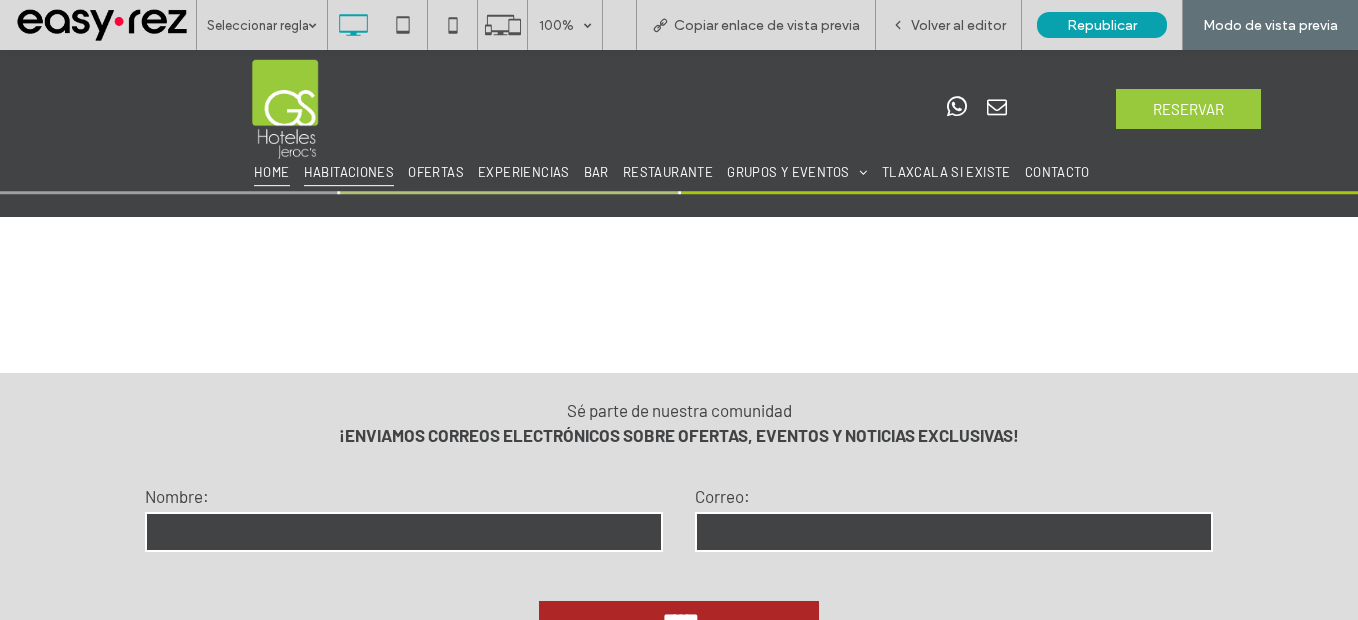 click on "HABITACIONES" at bounding box center [349, 172] 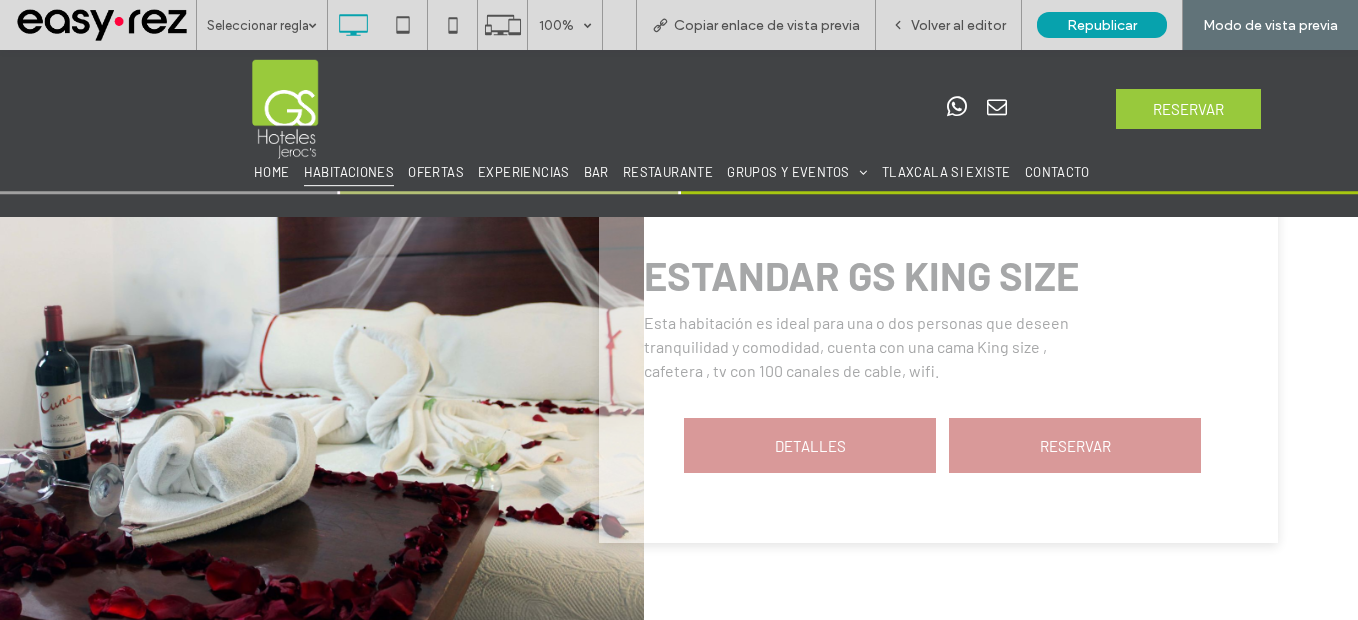 type on "**********" 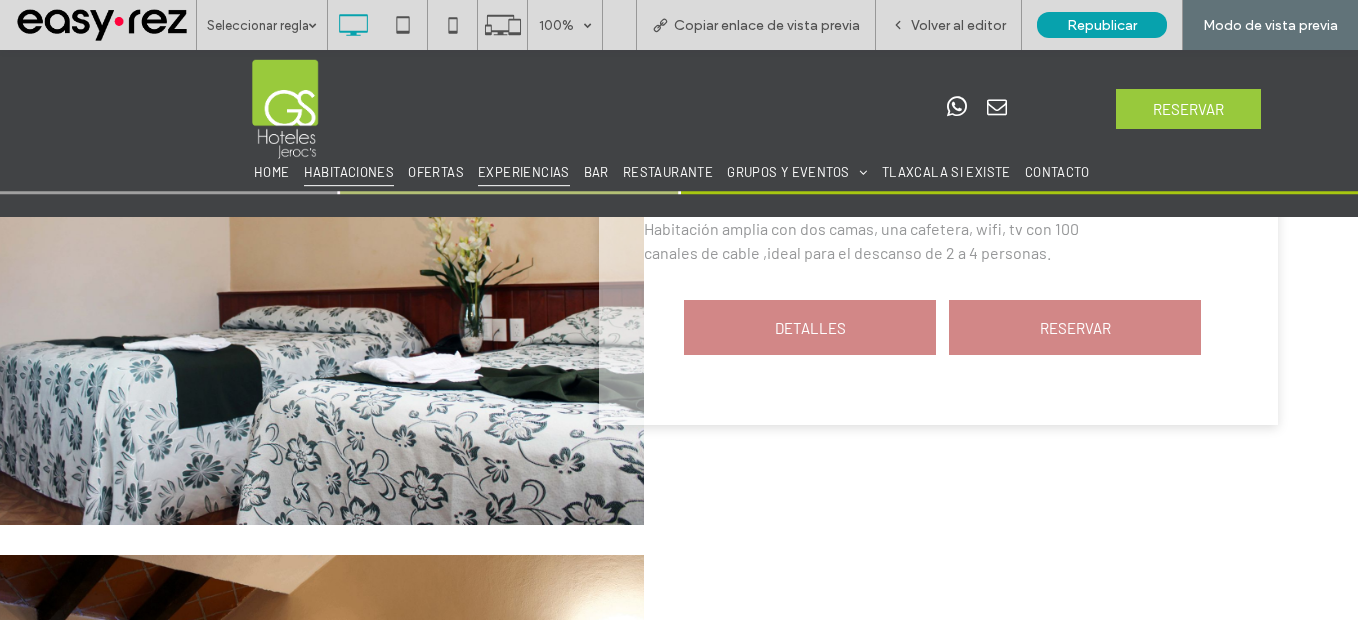 scroll, scrollTop: 1684, scrollLeft: 0, axis: vertical 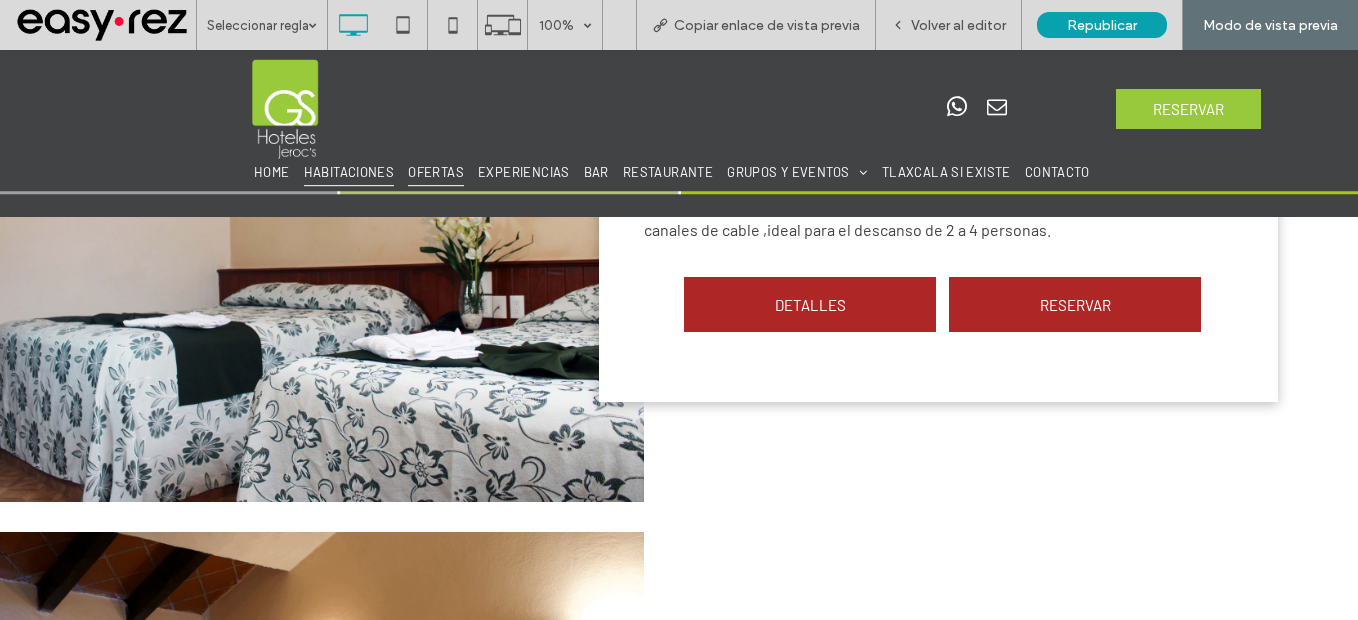 click on "OFERTAS" at bounding box center [436, 172] 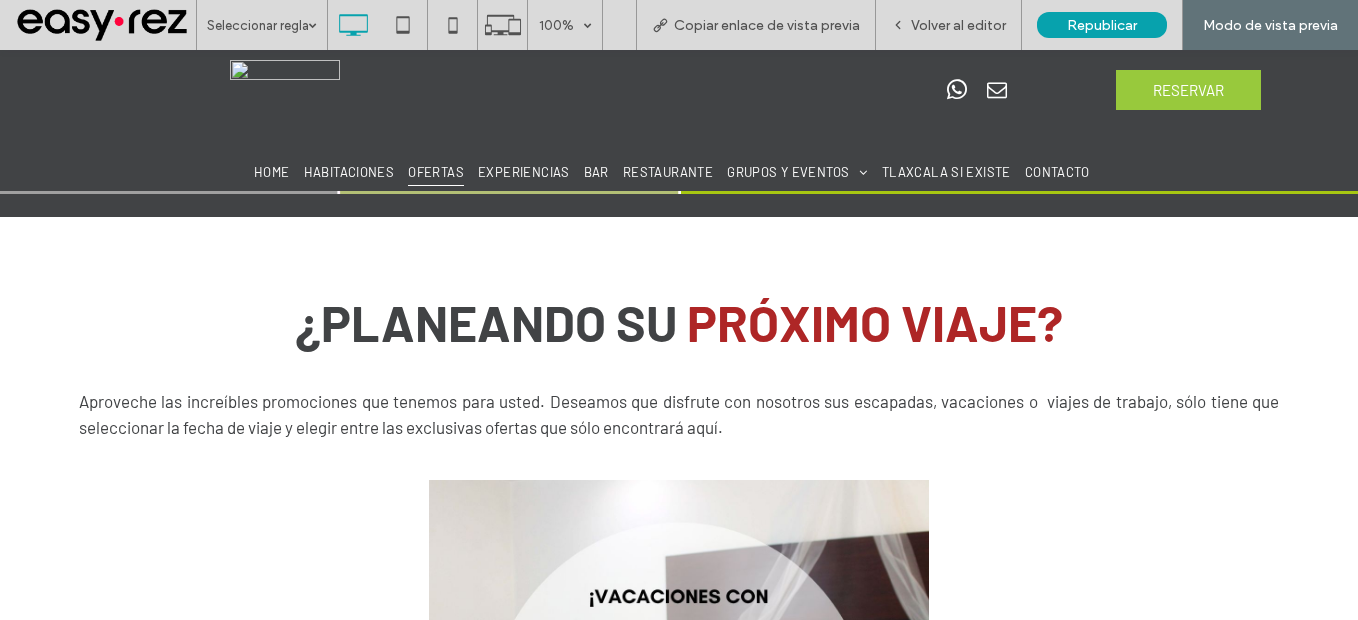 scroll, scrollTop: 0, scrollLeft: 0, axis: both 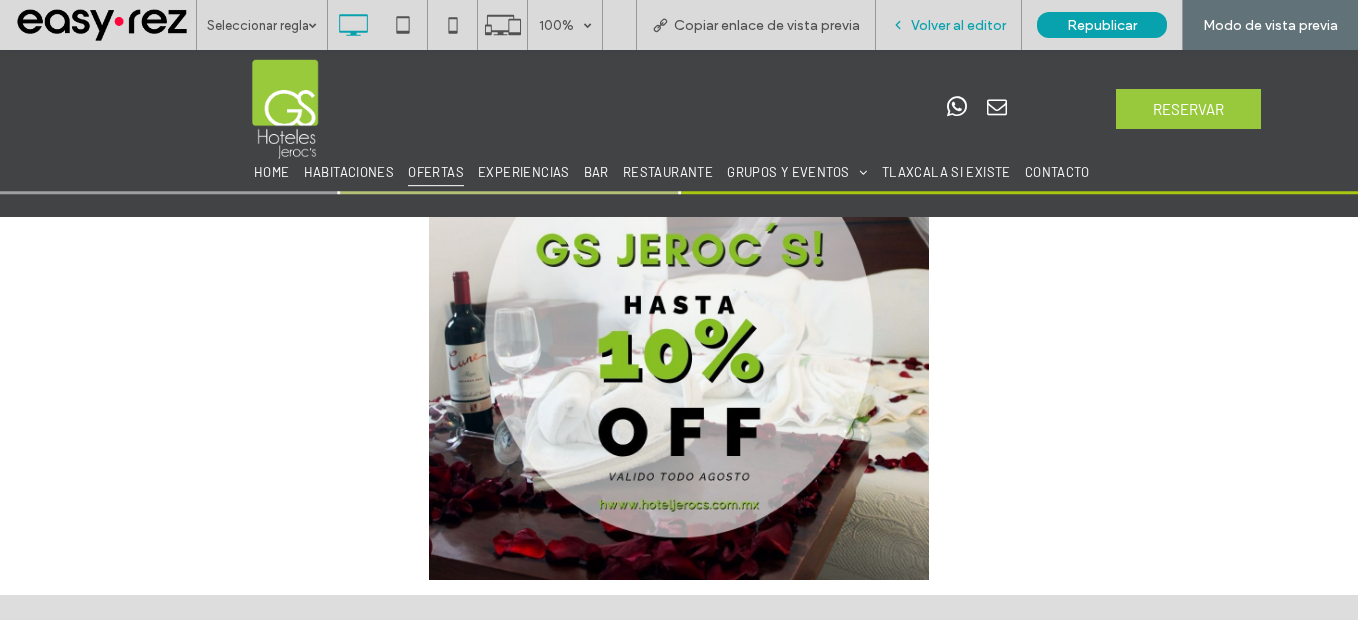 drag, startPoint x: 966, startPoint y: 28, endPoint x: 906, endPoint y: 11, distance: 62.361847 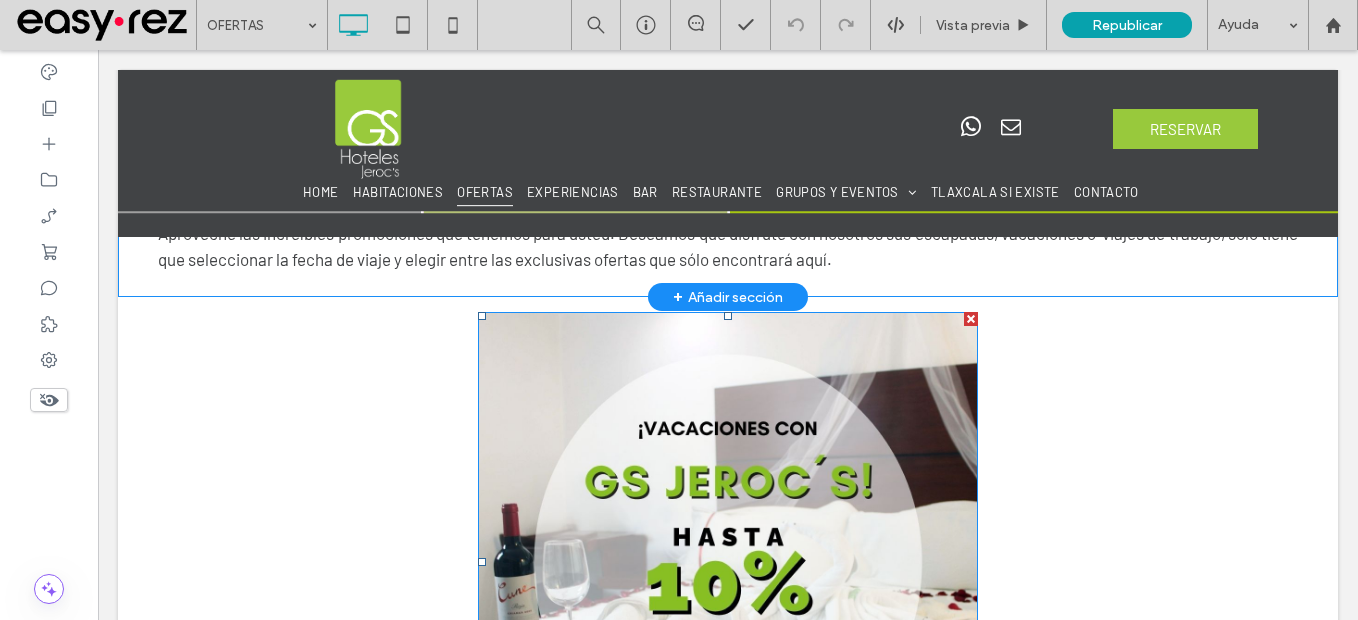 scroll, scrollTop: 0, scrollLeft: 0, axis: both 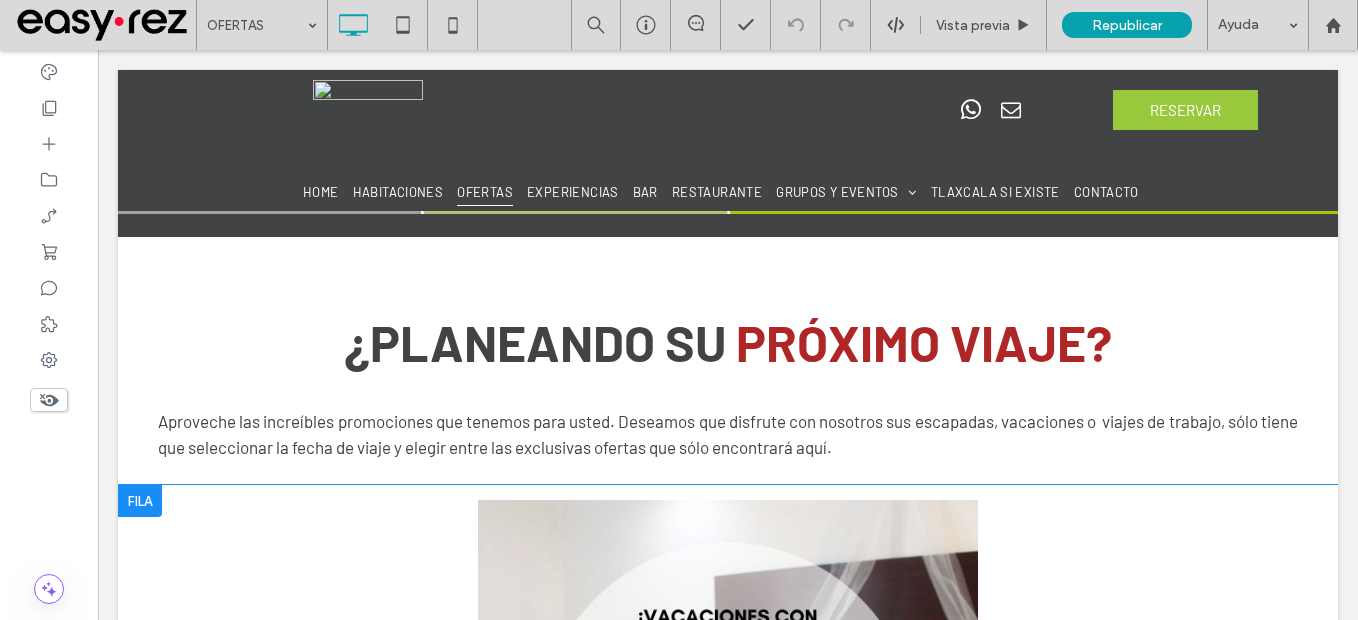 click at bounding box center [140, 501] 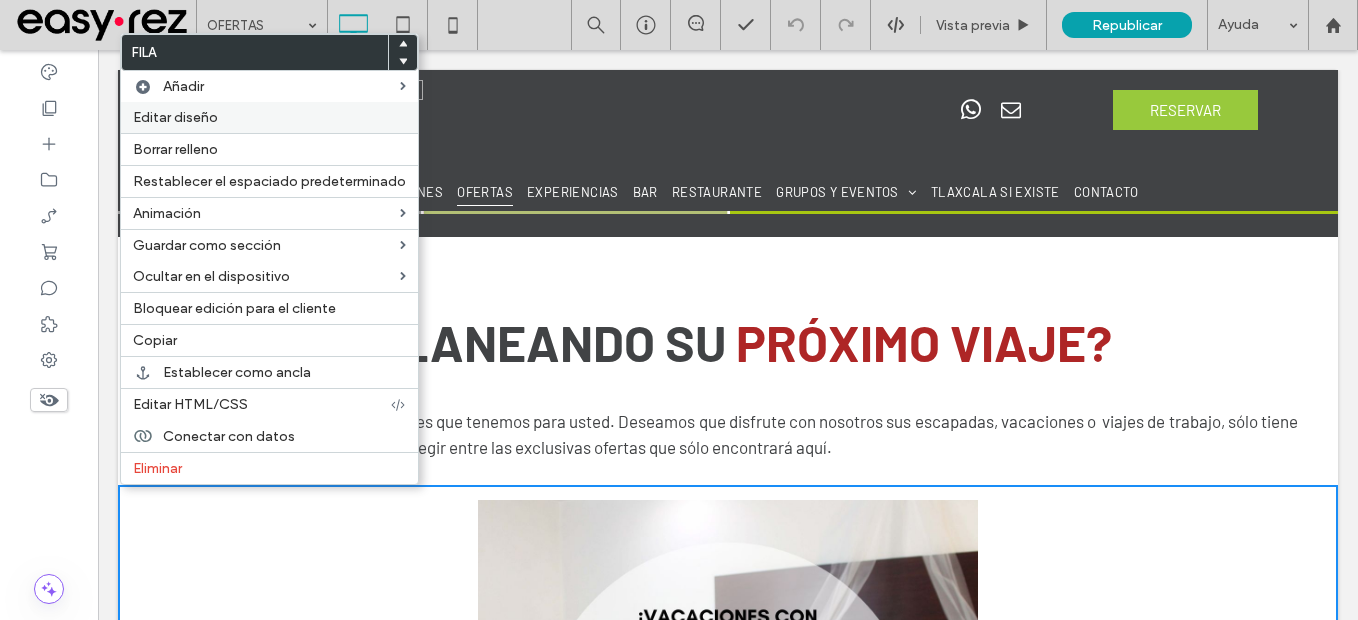 click on "Editar diseño" at bounding box center [175, 117] 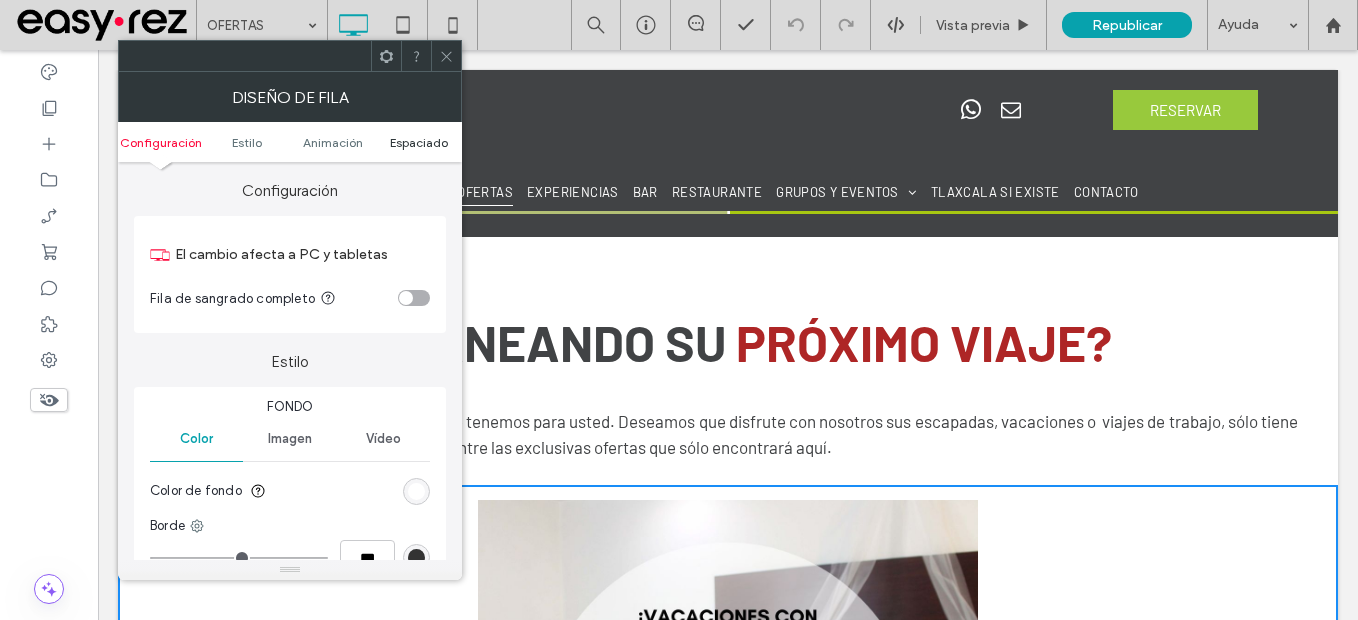 click on "Espaciado" at bounding box center [419, 142] 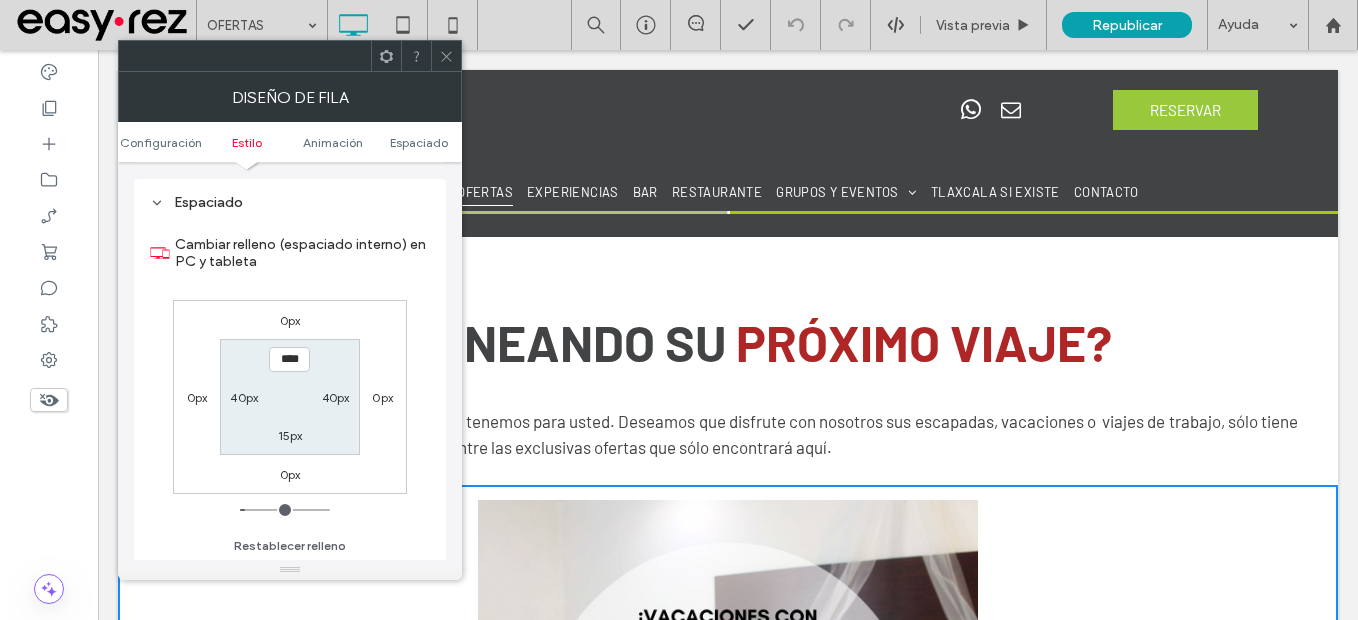 scroll, scrollTop: 565, scrollLeft: 0, axis: vertical 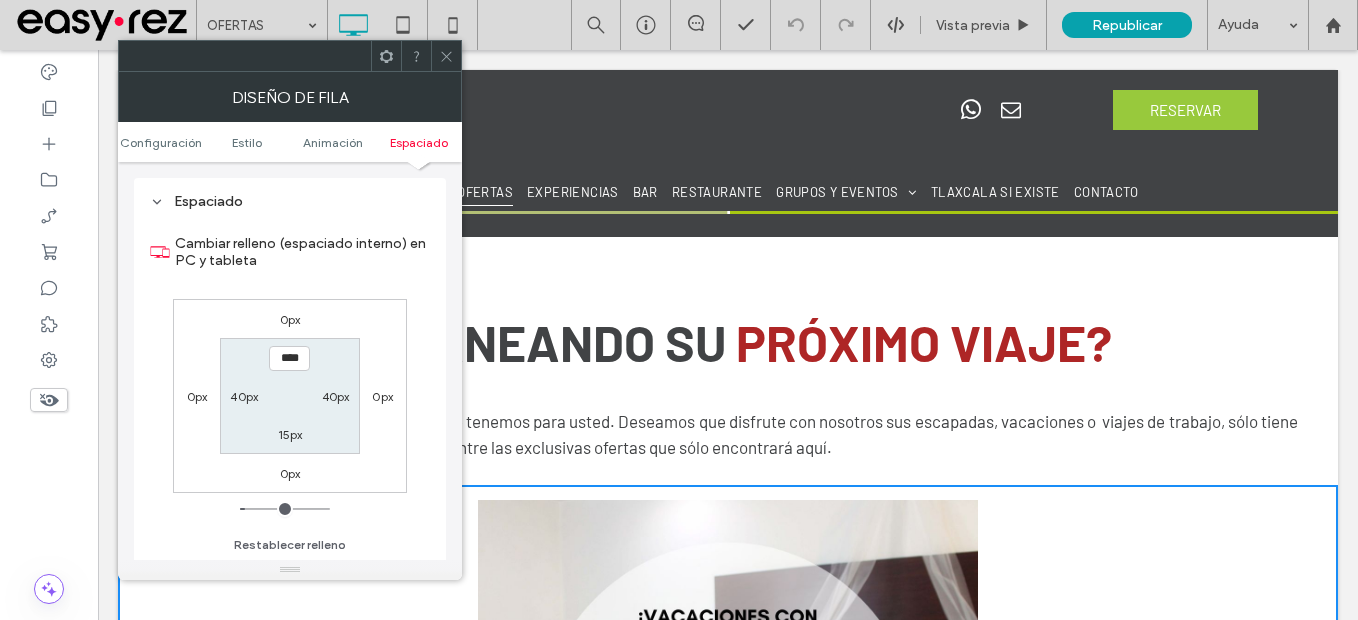 click on "0px" at bounding box center [290, 473] 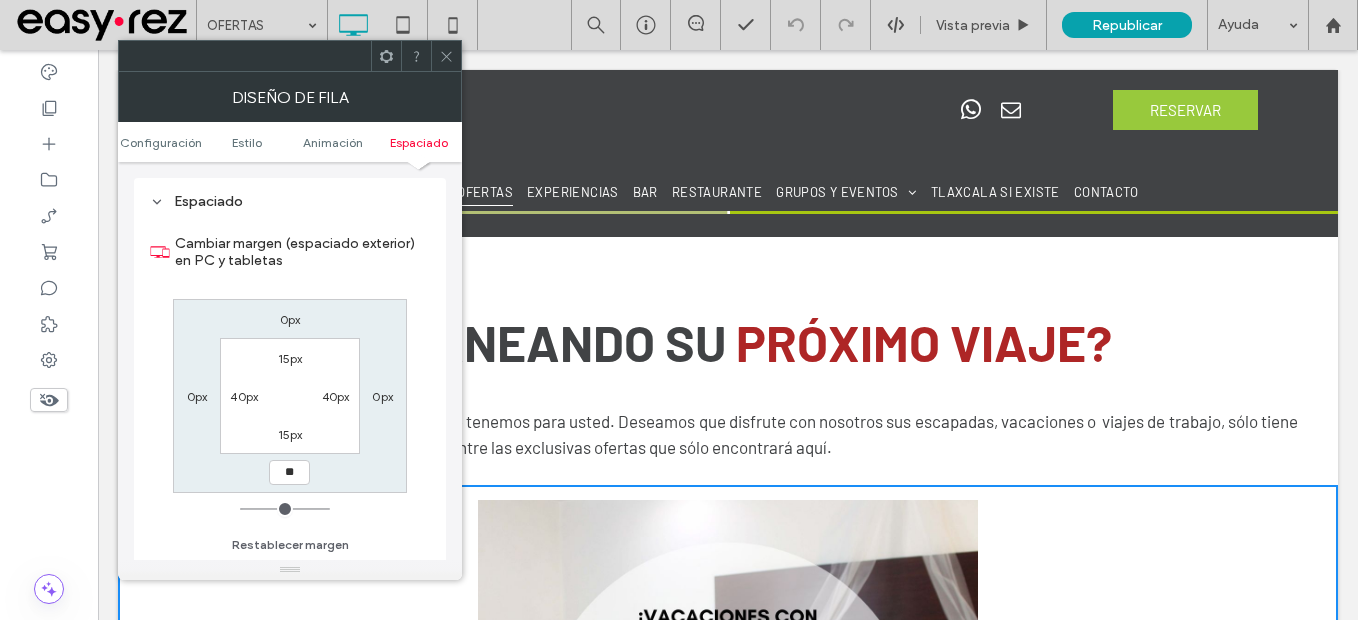 type on "**" 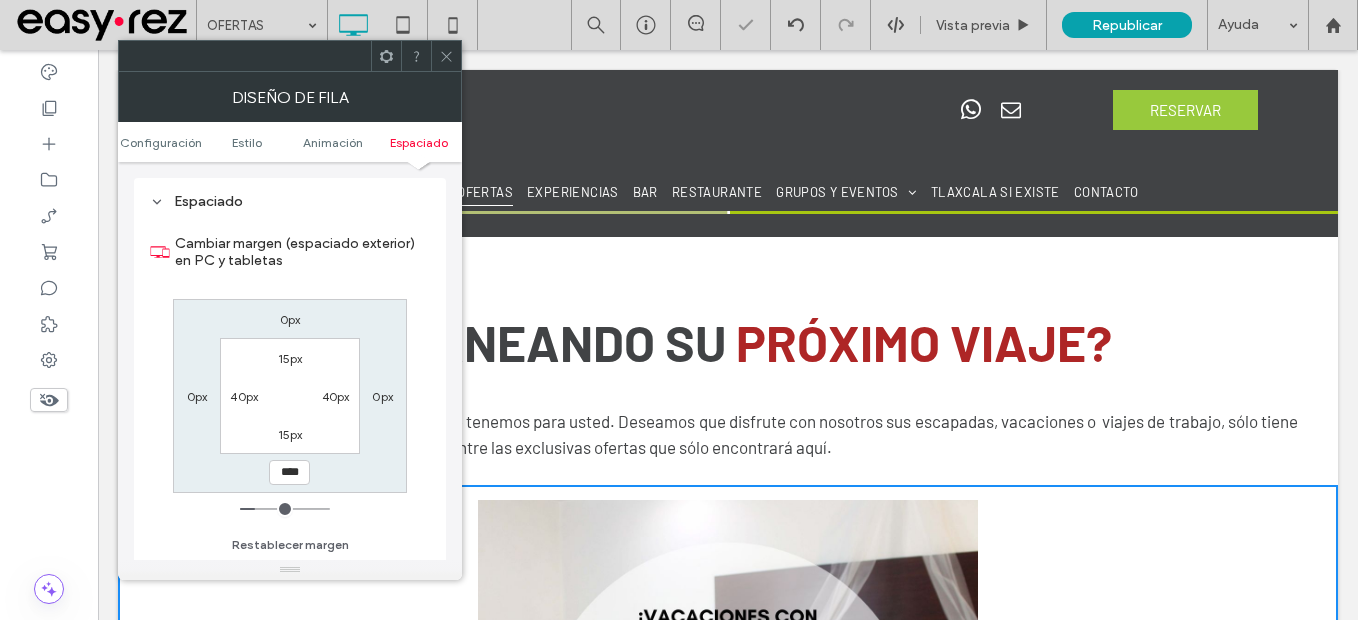 click 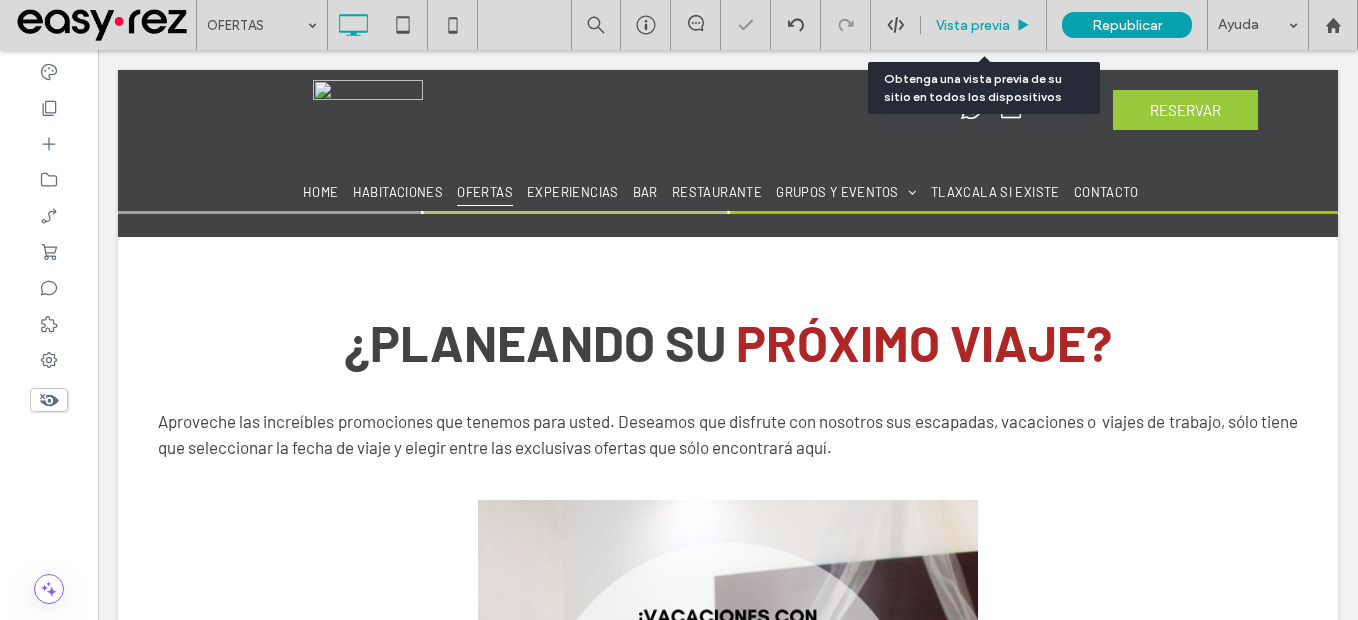 click on "Vista previa" at bounding box center (973, 25) 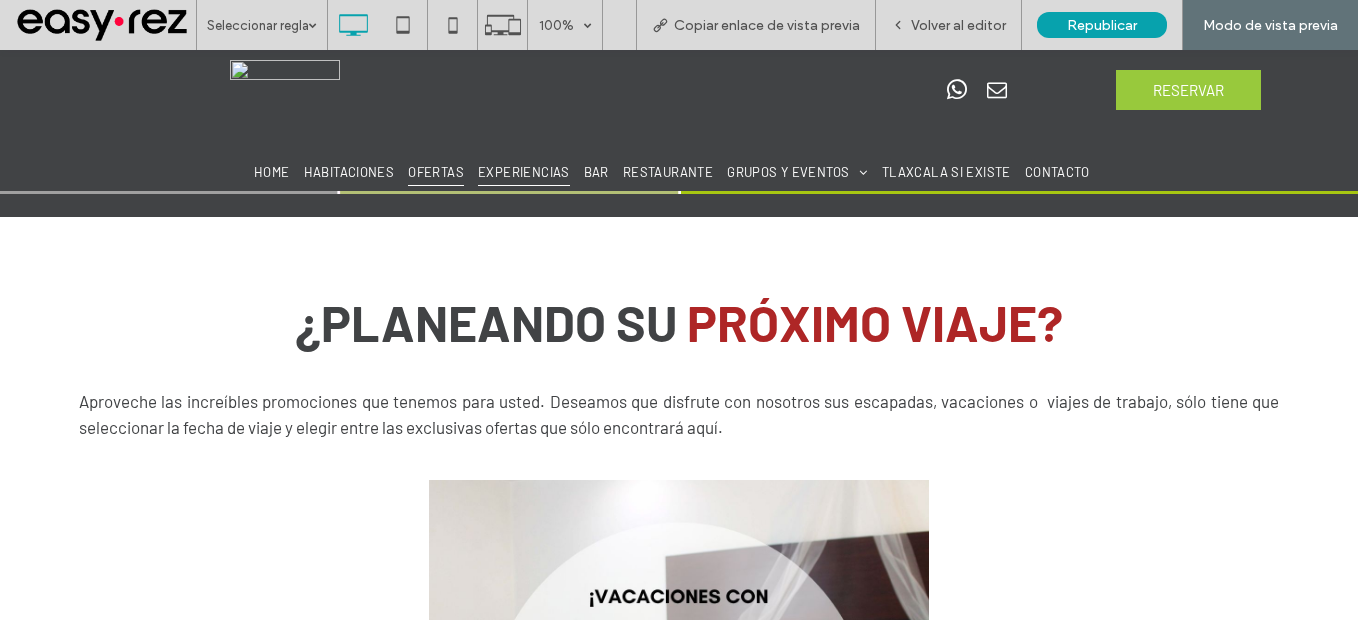 click on "EXPERIENCIAS" at bounding box center [524, 172] 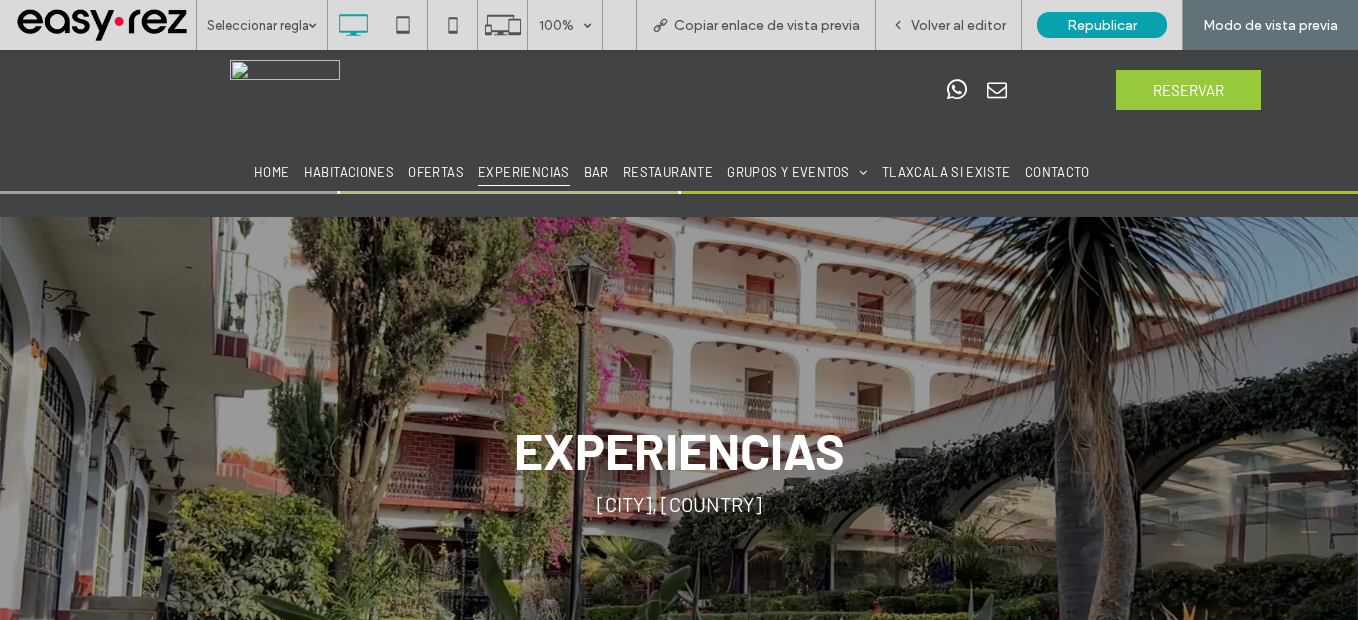 scroll, scrollTop: 0, scrollLeft: 0, axis: both 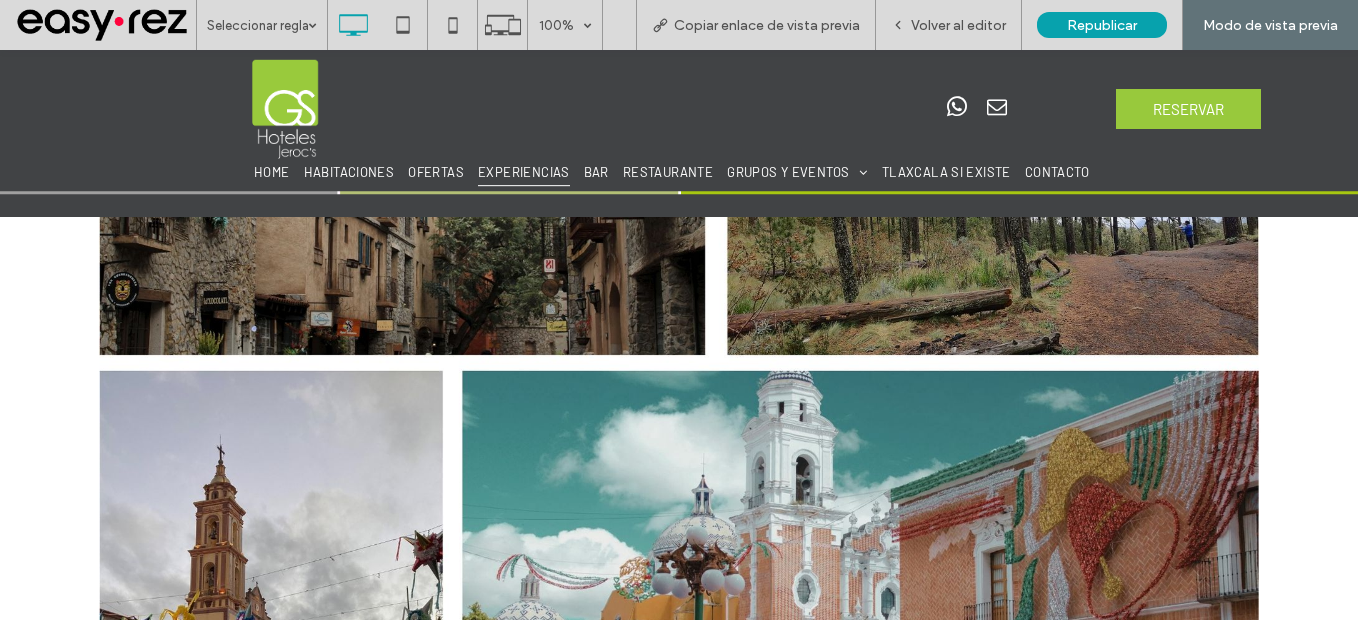 type on "**********" 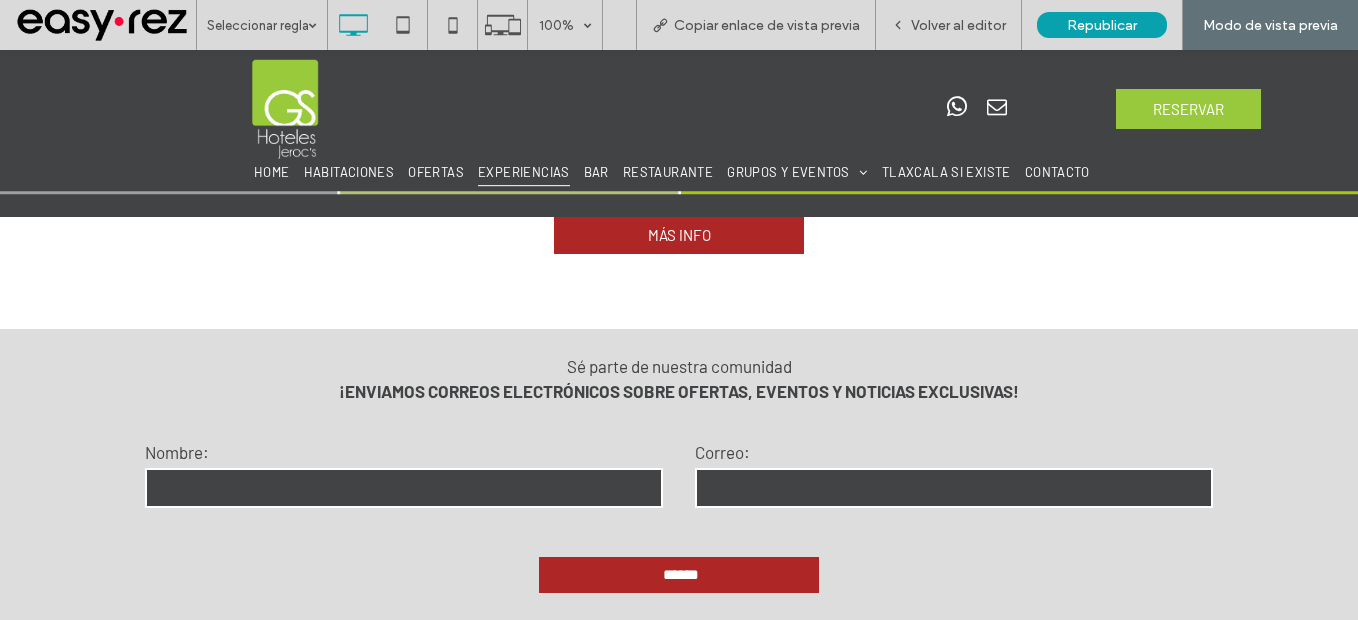 scroll, scrollTop: 1584, scrollLeft: 0, axis: vertical 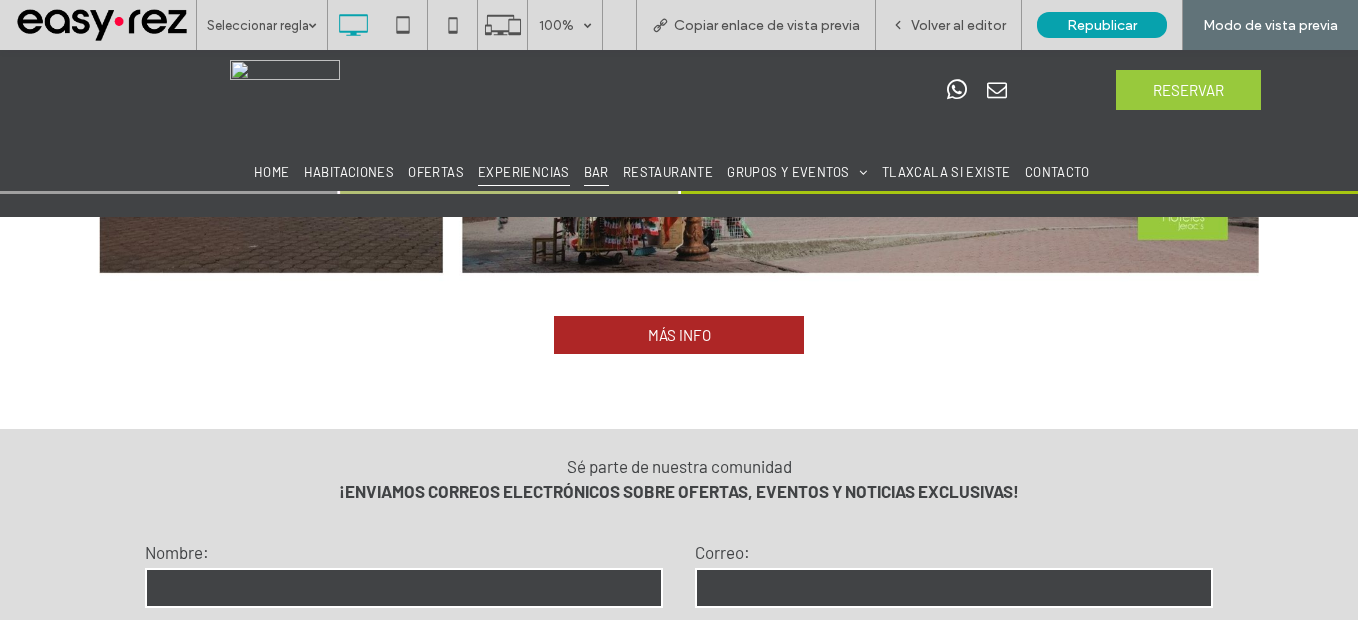 click on "BAR" at bounding box center [596, 172] 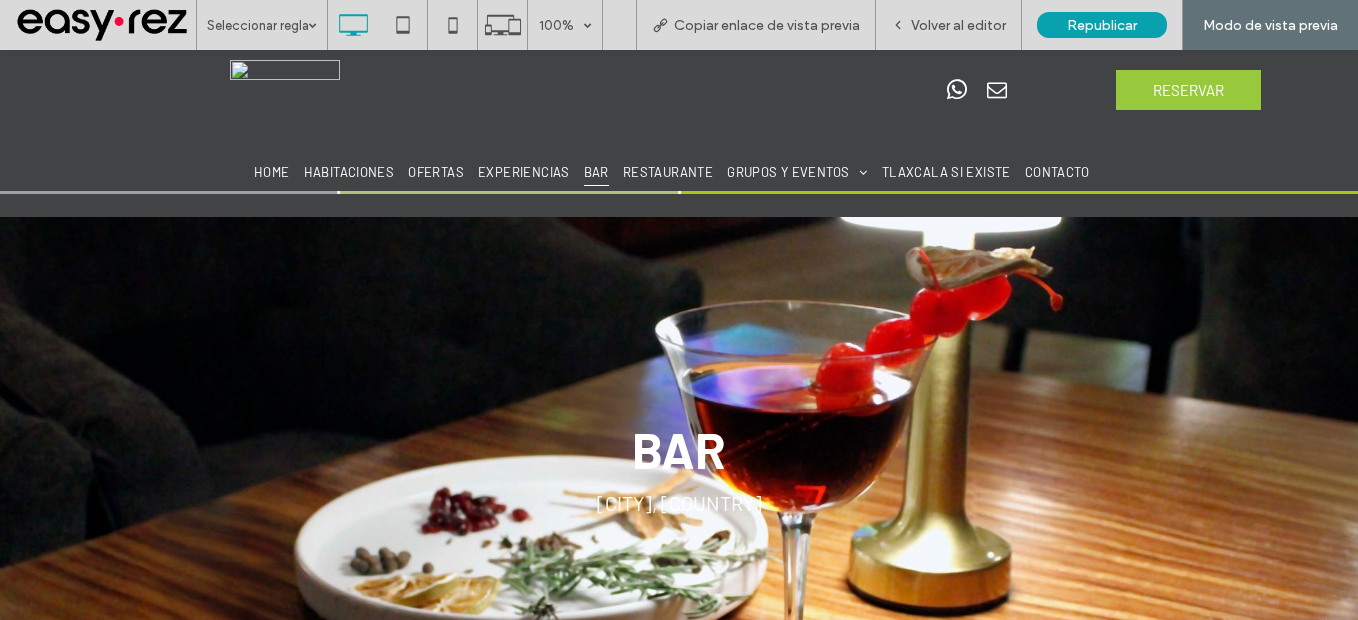 scroll, scrollTop: 0, scrollLeft: 0, axis: both 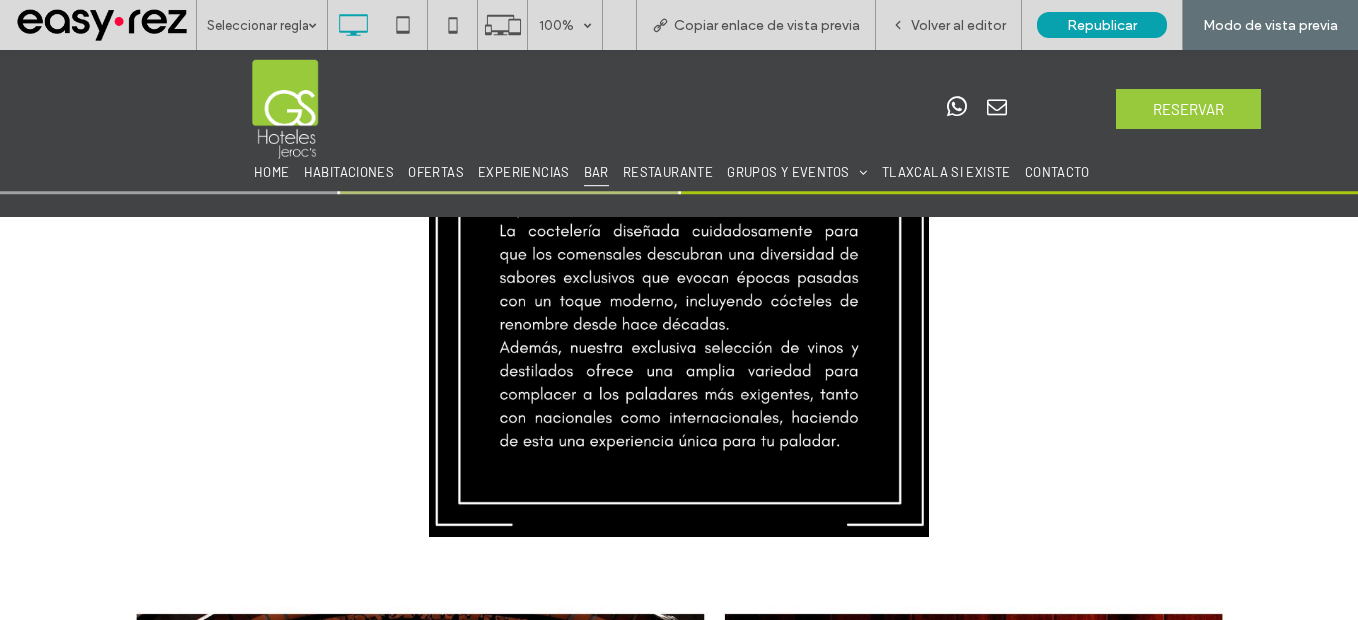type on "**********" 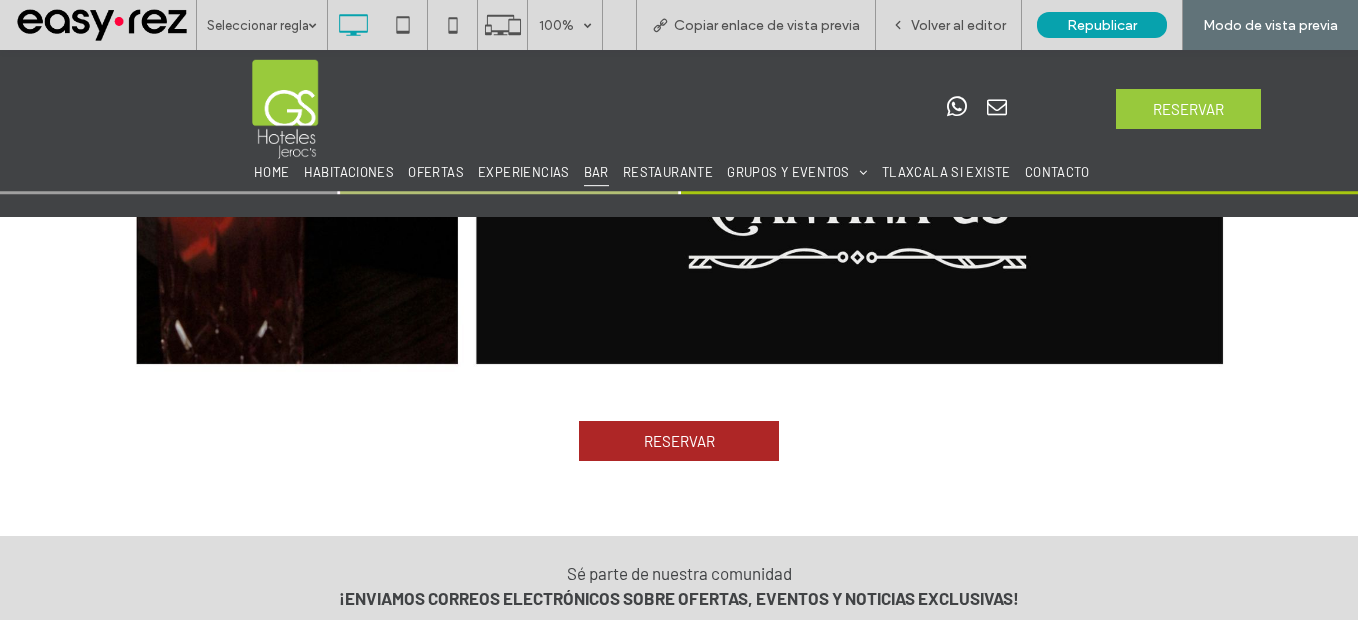 scroll, scrollTop: 2384, scrollLeft: 0, axis: vertical 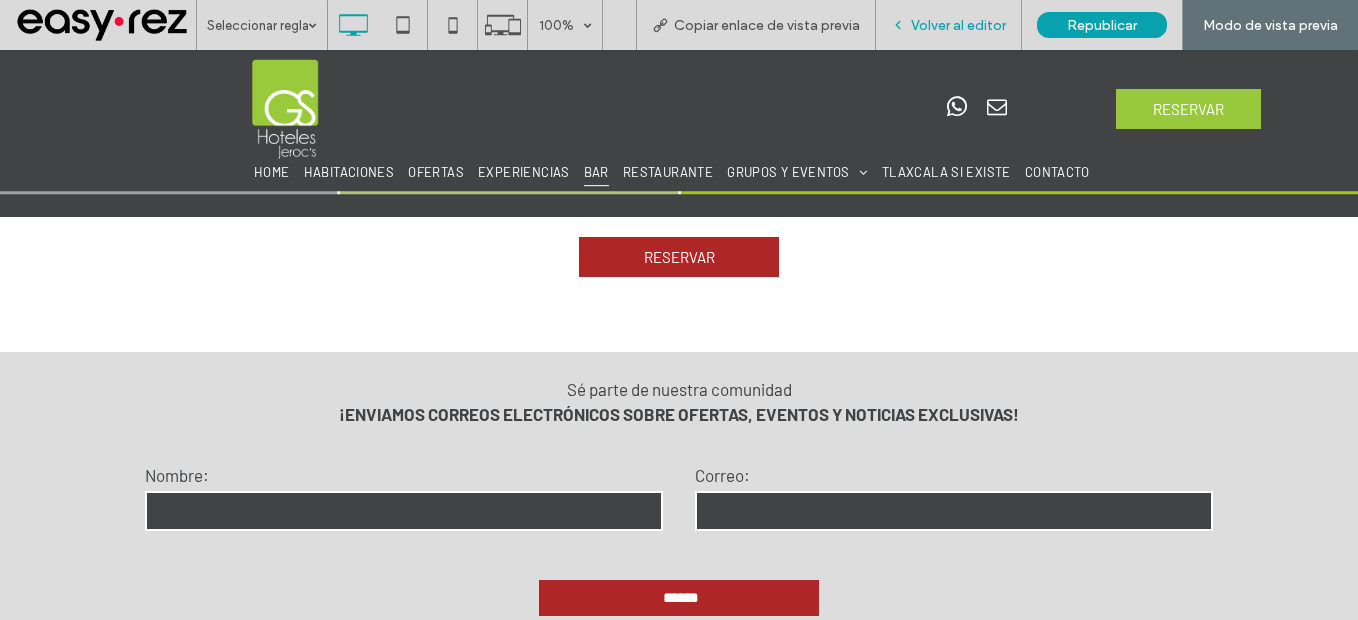 click on "Volver al editor" at bounding box center (949, 25) 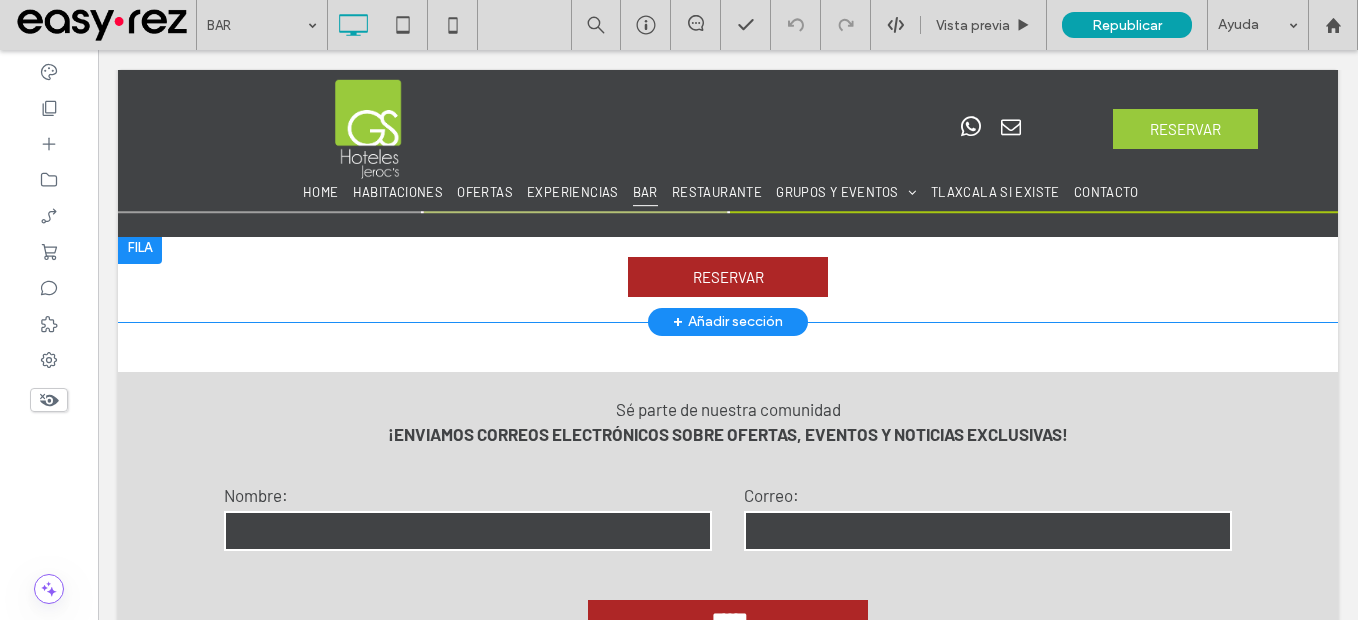 click at bounding box center [140, 248] 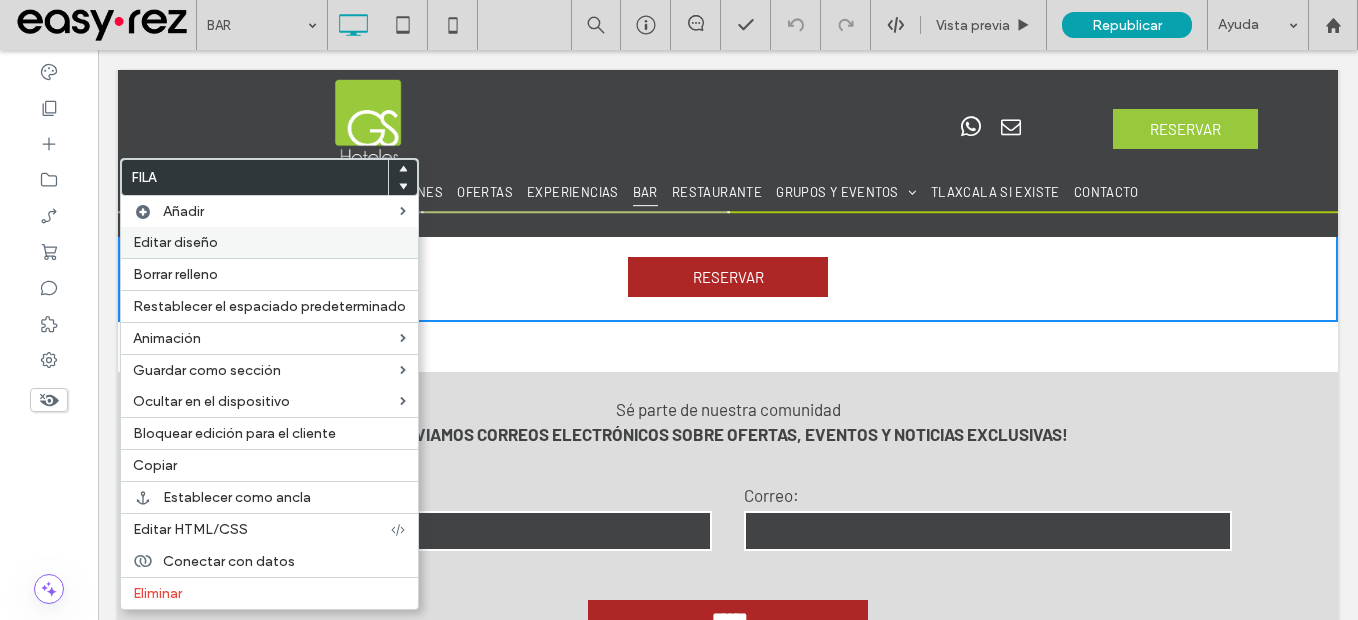 click on "Editar diseño" at bounding box center (175, 242) 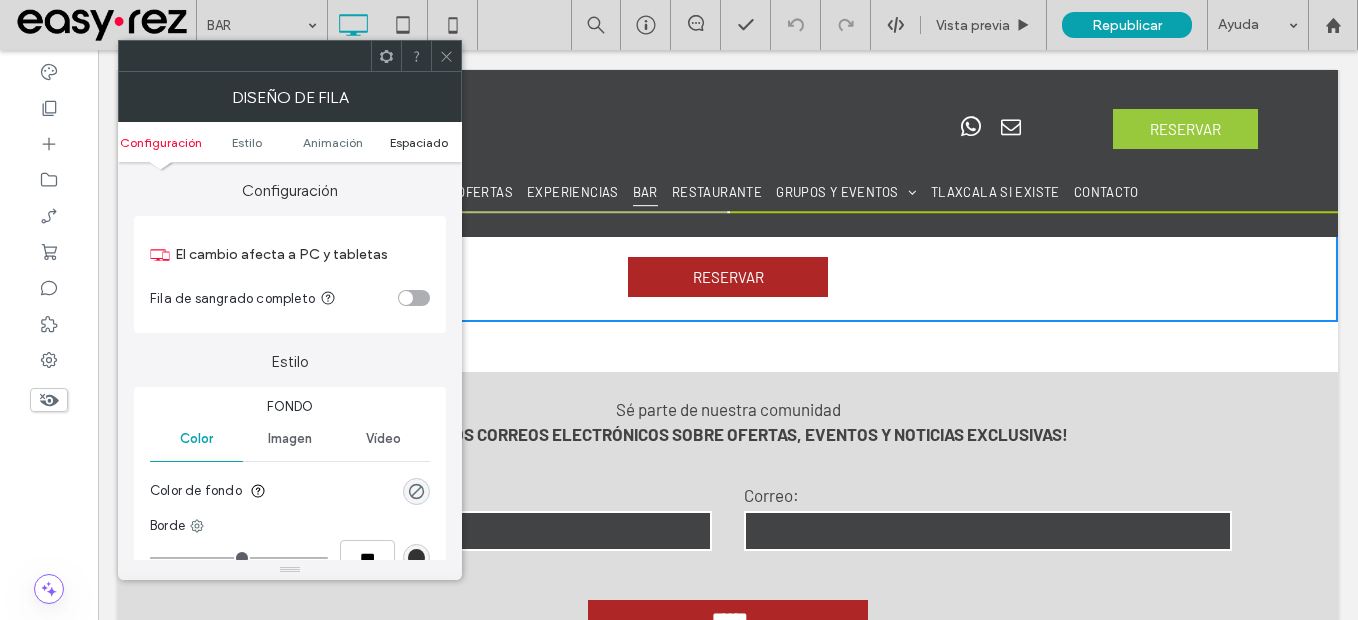 click on "Espaciado" at bounding box center (419, 142) 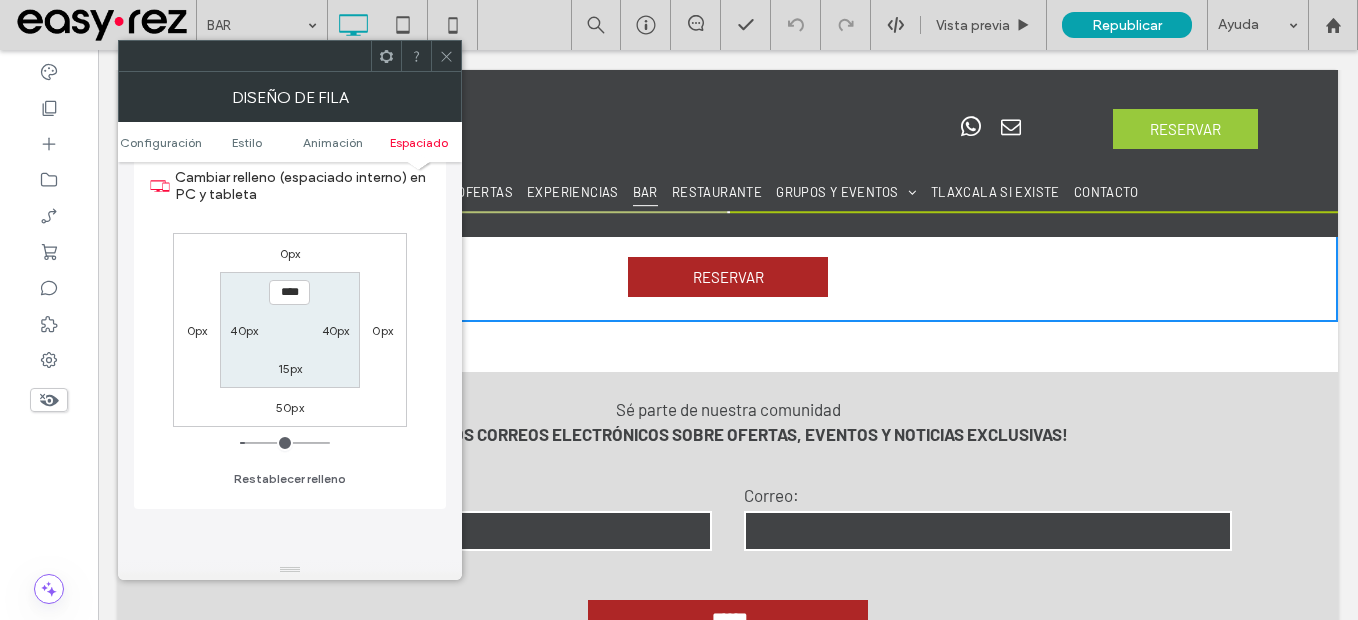 scroll, scrollTop: 665, scrollLeft: 0, axis: vertical 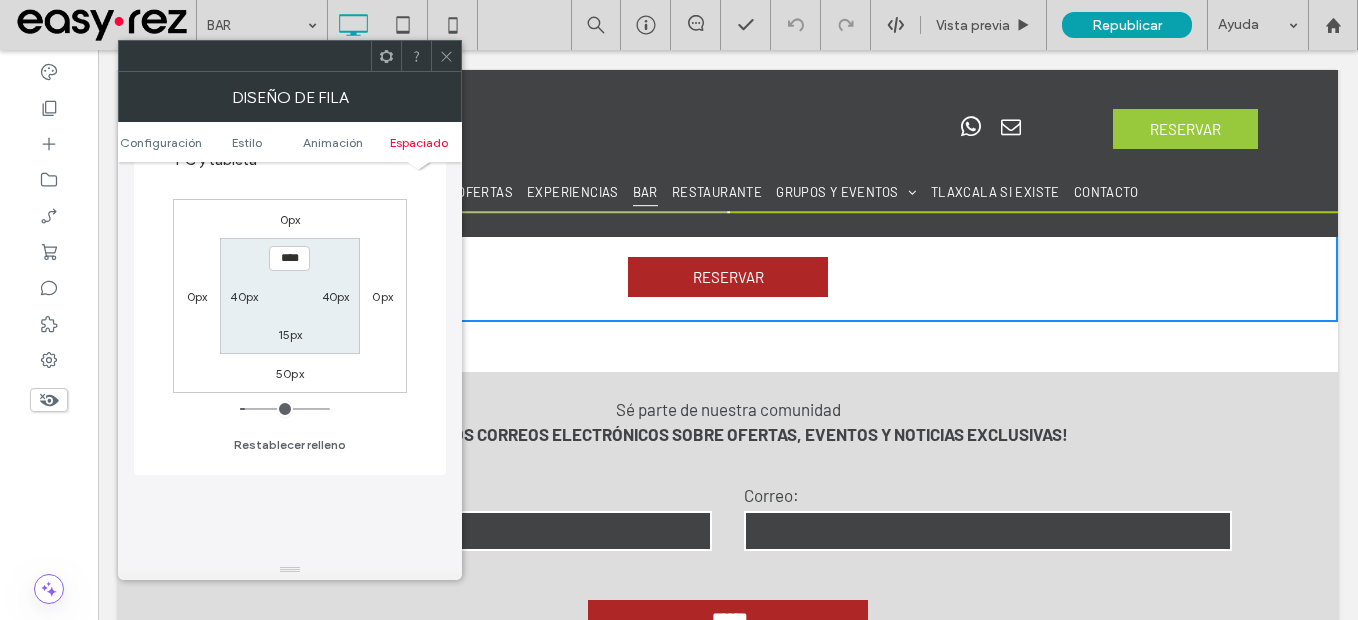click 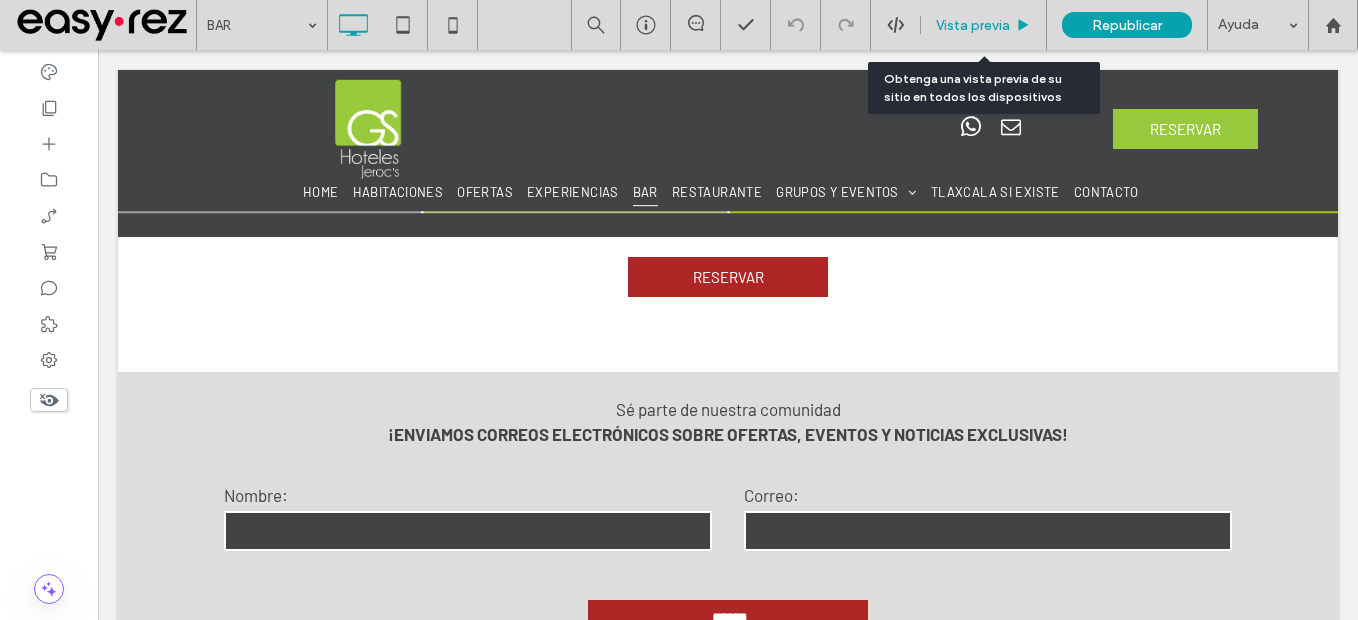 click on "Vista previa" at bounding box center (973, 25) 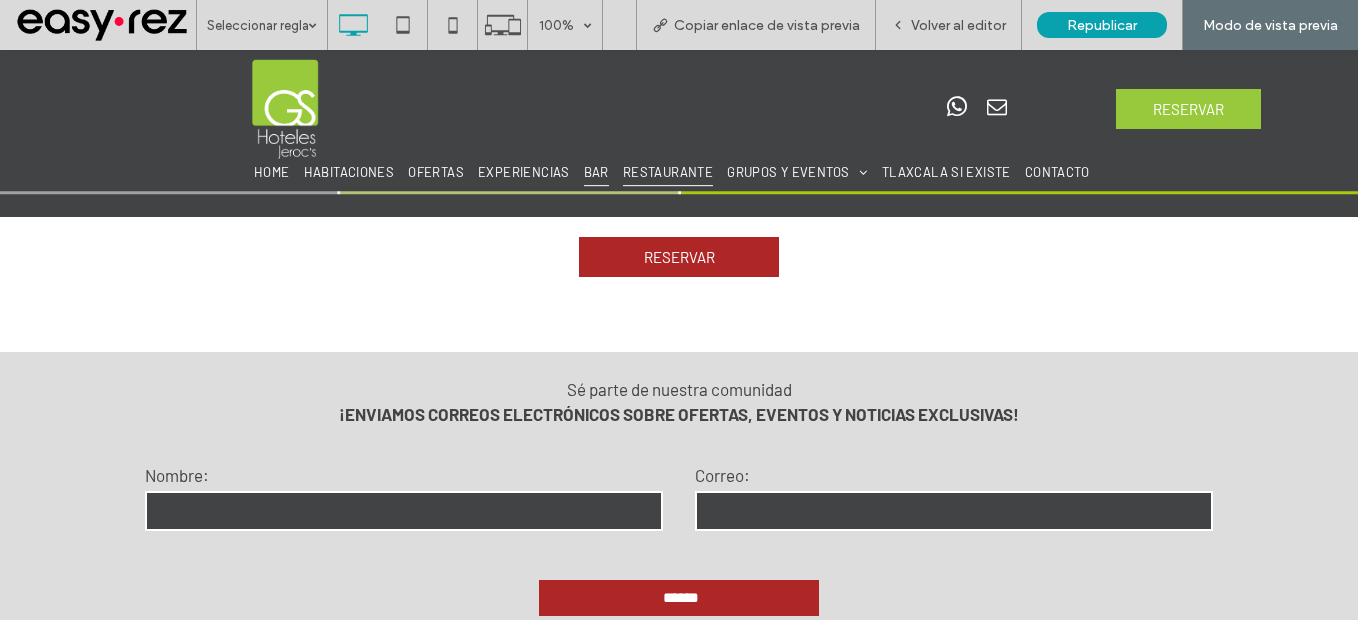drag, startPoint x: 662, startPoint y: 164, endPoint x: 662, endPoint y: 214, distance: 50 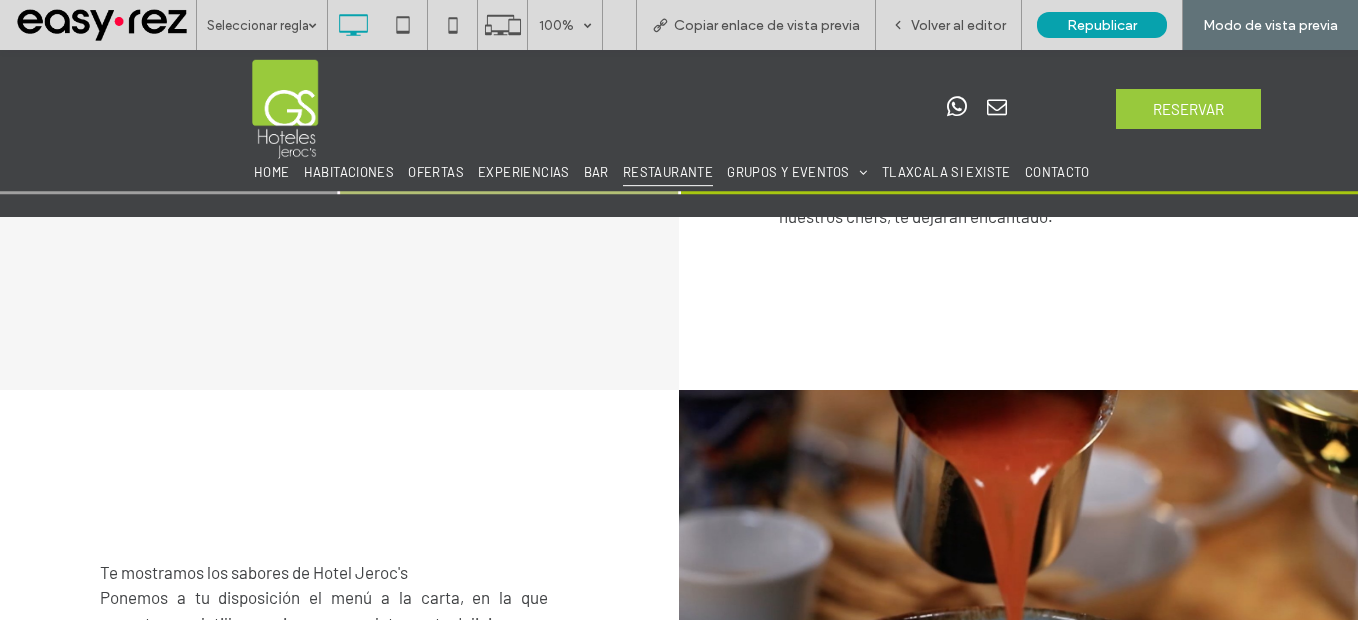 type on "**********" 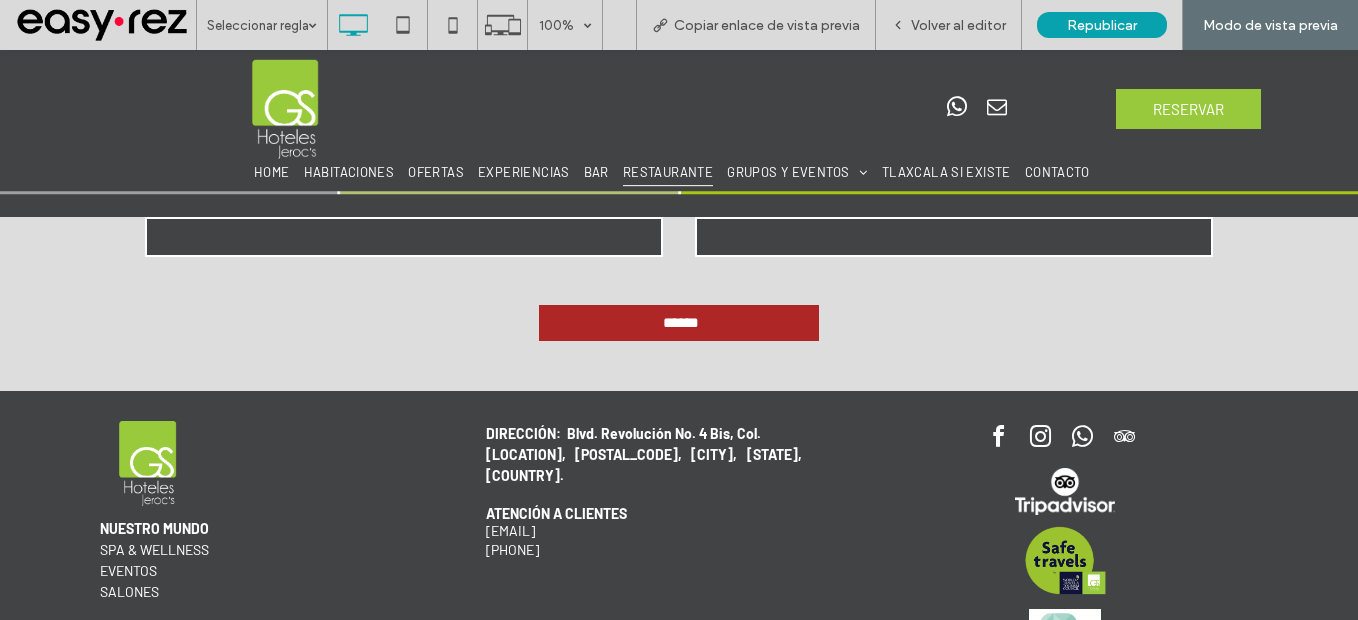 scroll, scrollTop: 1447, scrollLeft: 0, axis: vertical 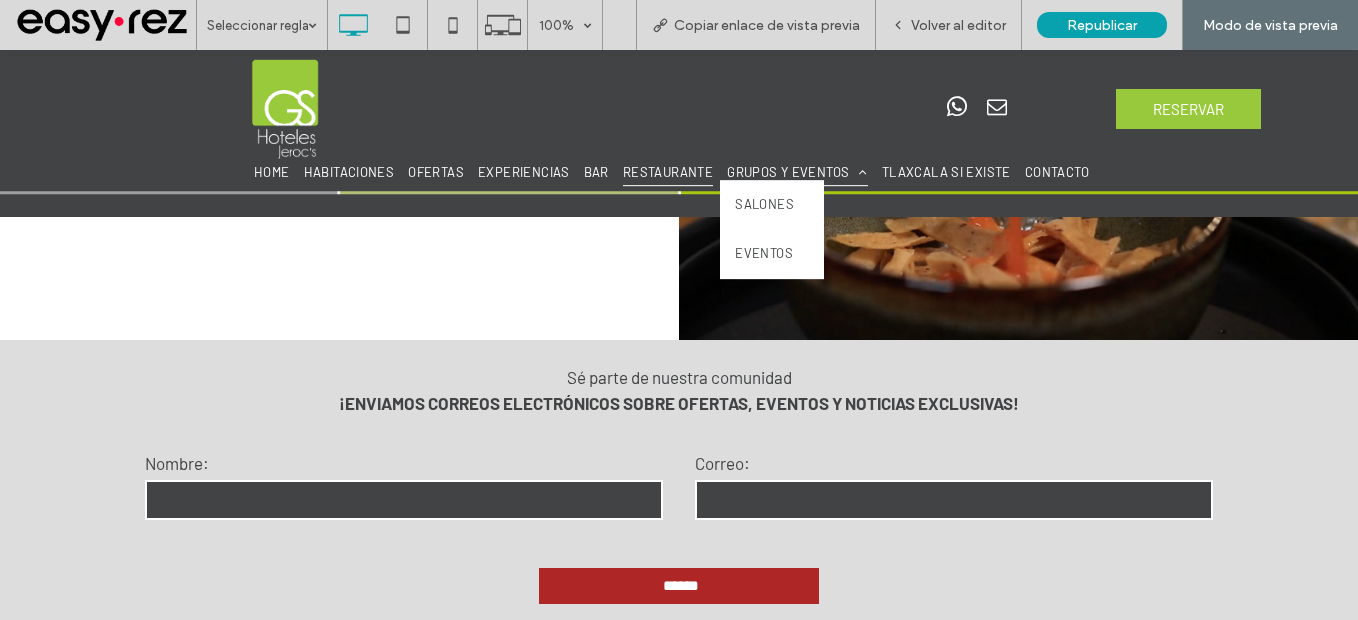 click on "GRUPOS Y EVENTOS" at bounding box center [797, 172] 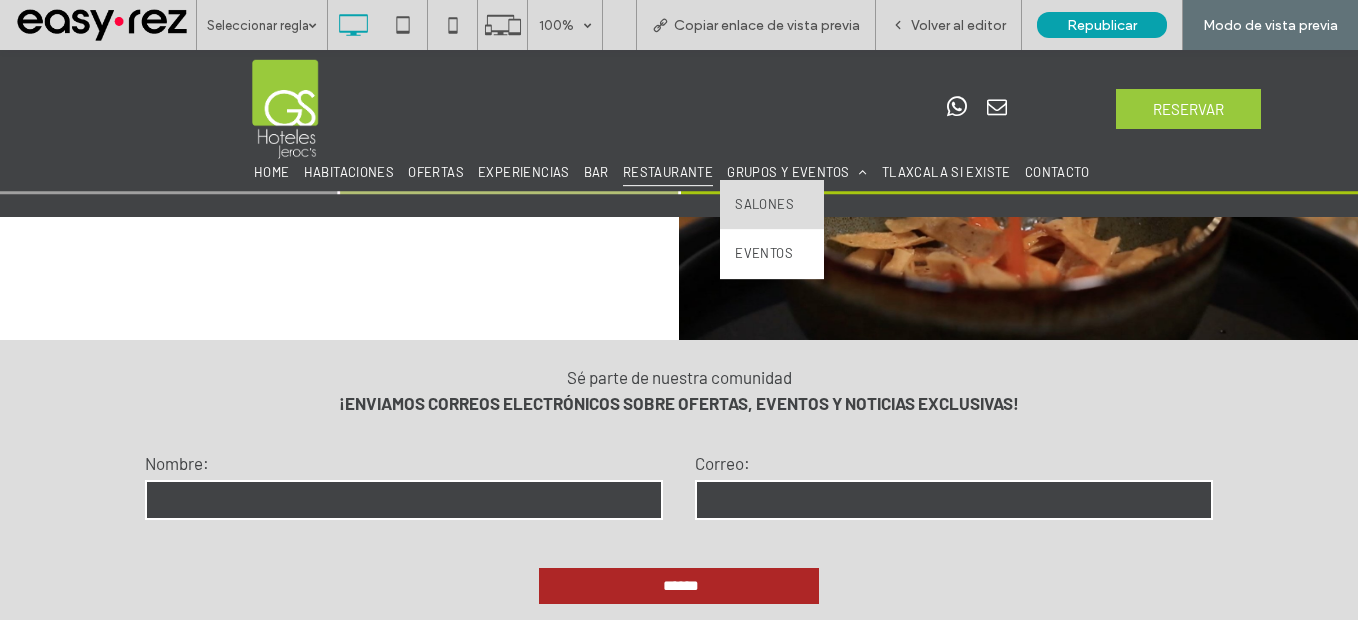 click on "SALONES" at bounding box center [764, 205] 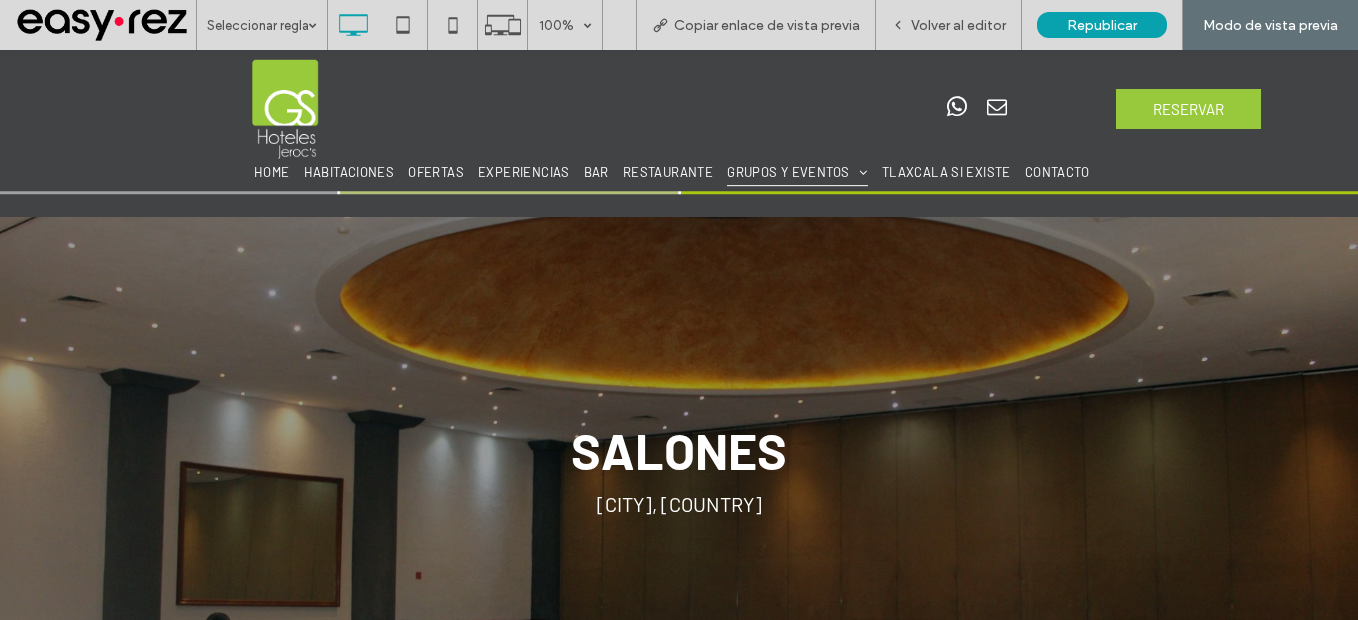 scroll, scrollTop: 1000, scrollLeft: 0, axis: vertical 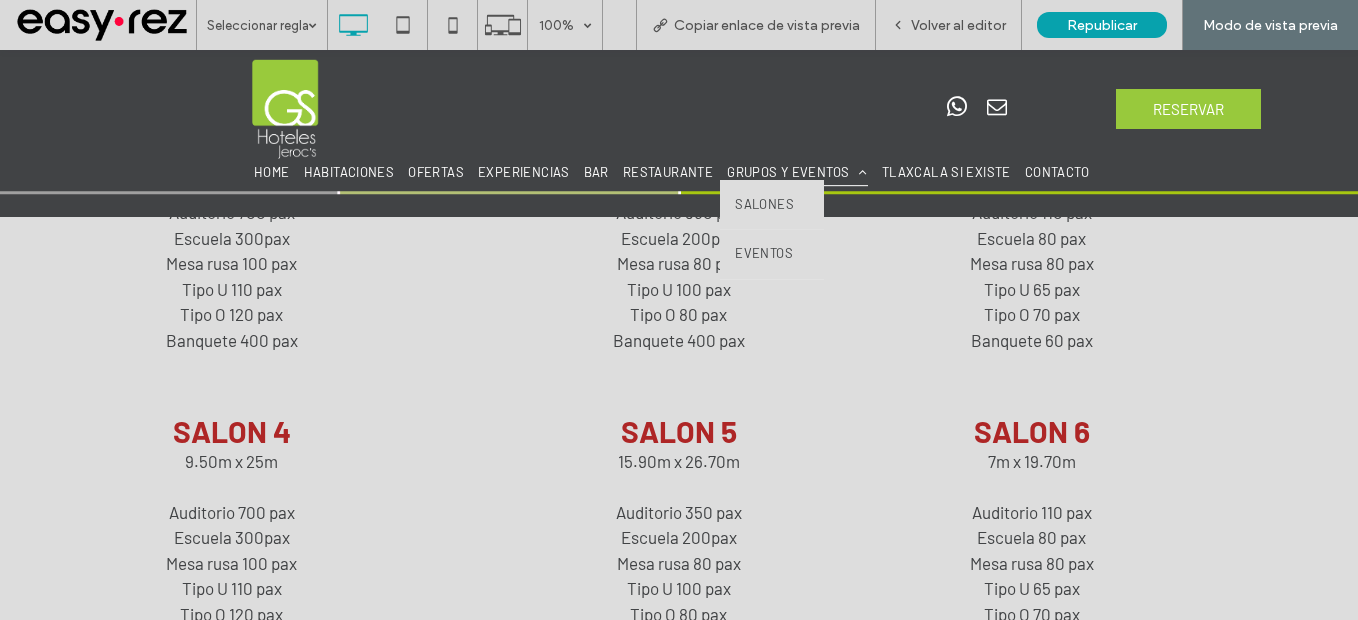 click on "EVENTOS" at bounding box center [764, 255] 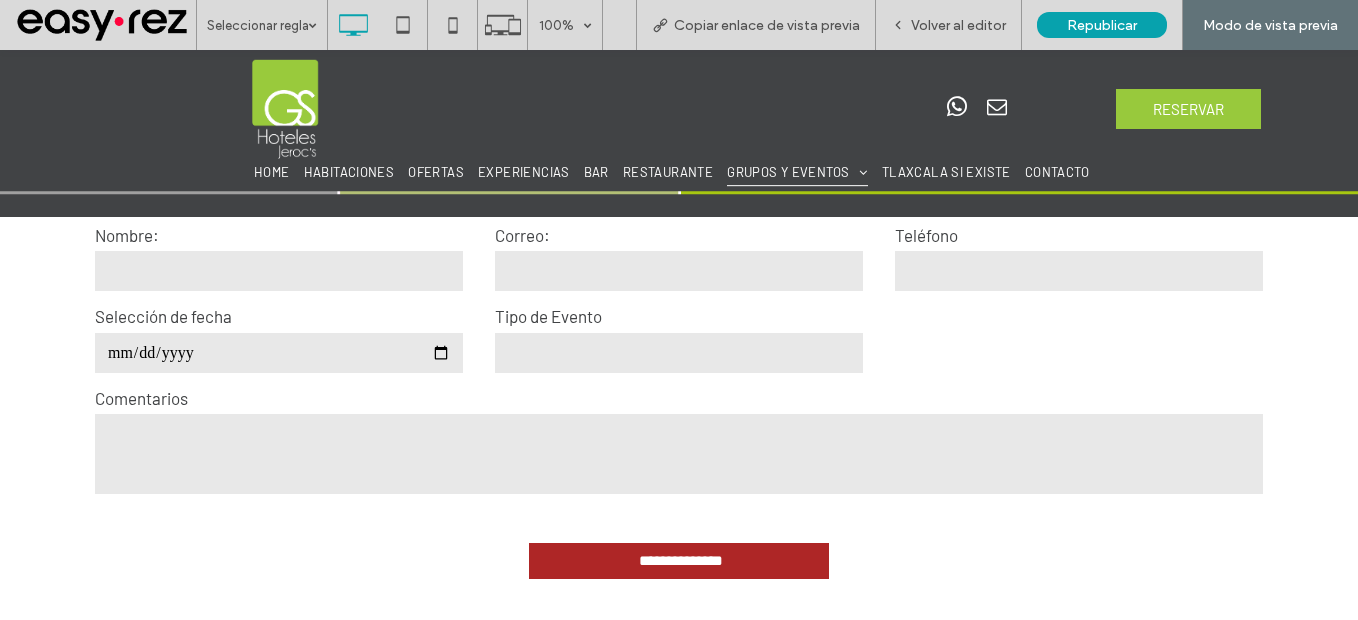 scroll, scrollTop: 1100, scrollLeft: 0, axis: vertical 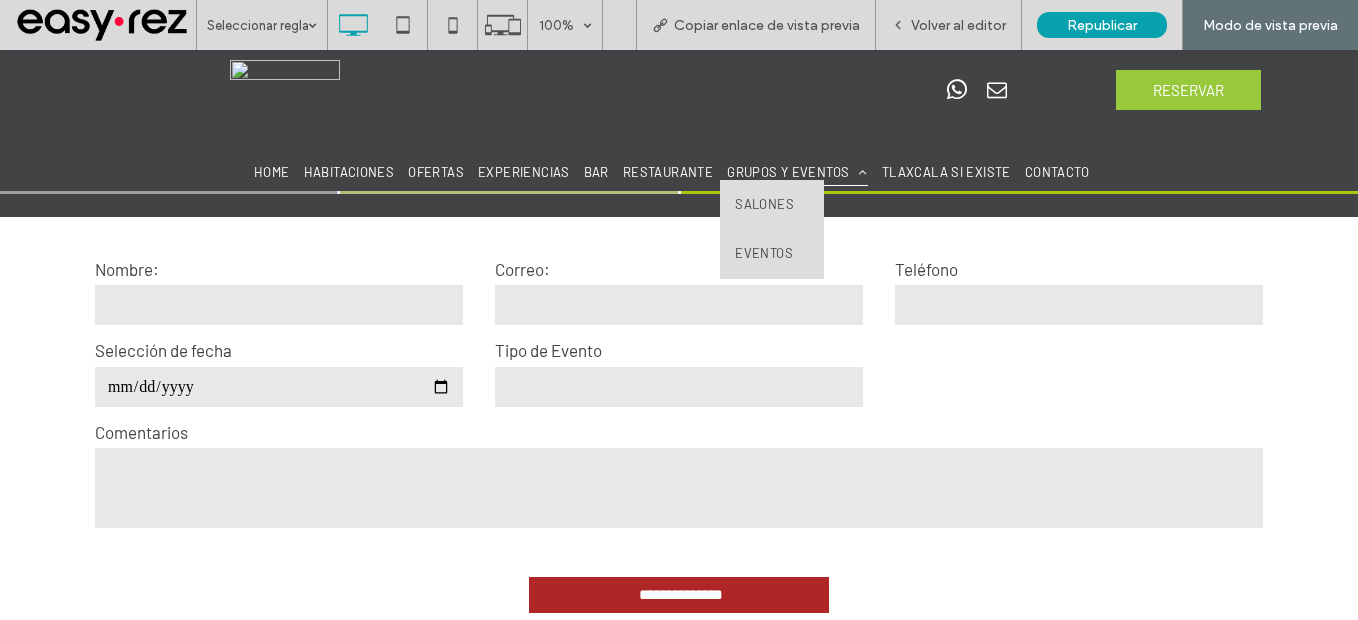 drag, startPoint x: 791, startPoint y: 194, endPoint x: 764, endPoint y: 266, distance: 76.896034 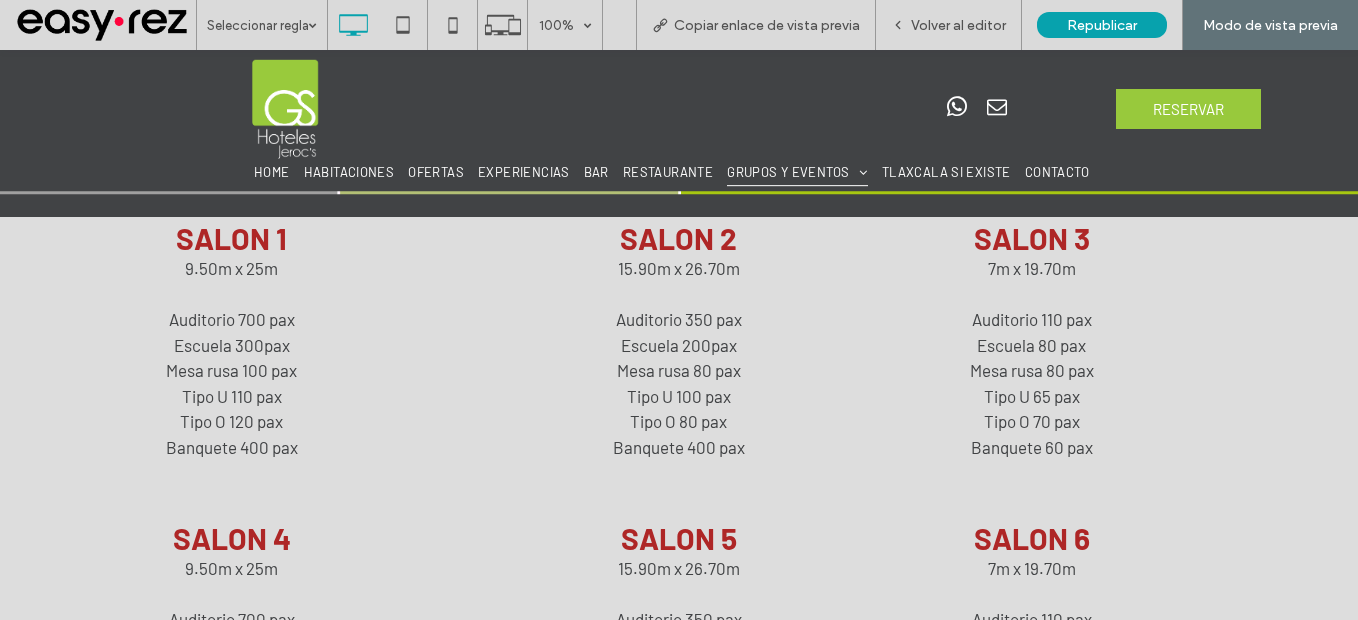 scroll, scrollTop: 900, scrollLeft: 0, axis: vertical 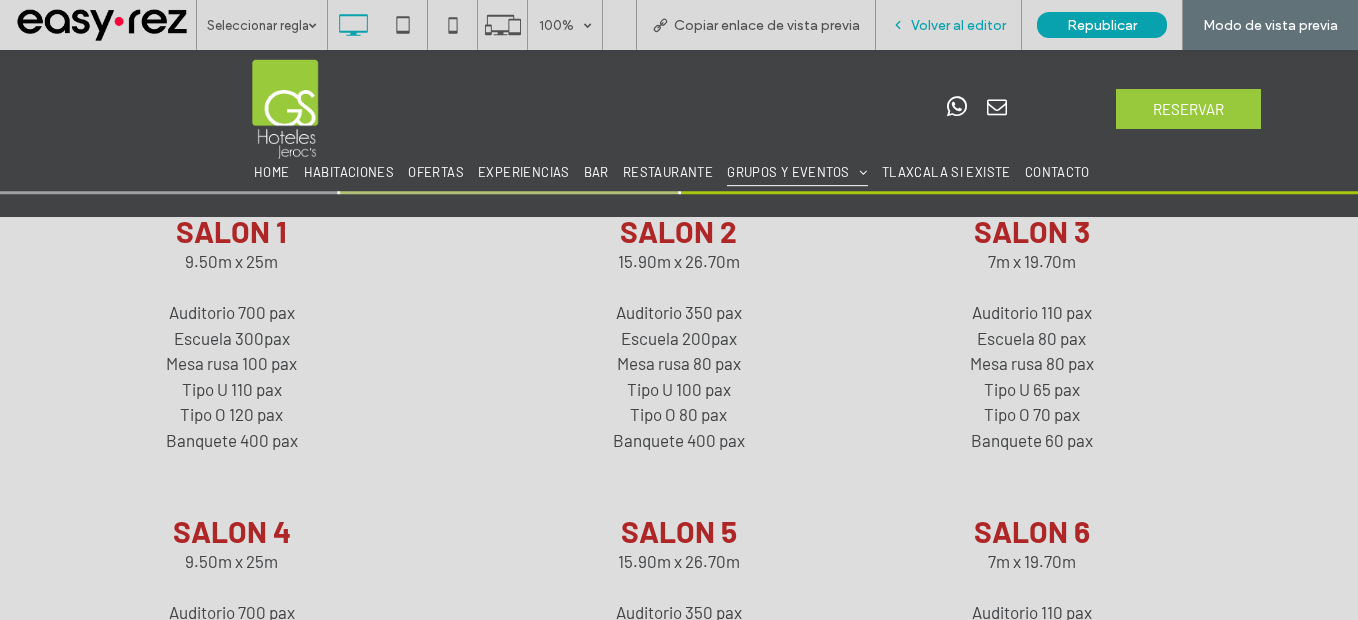 click on "Volver al editor" at bounding box center (949, 25) 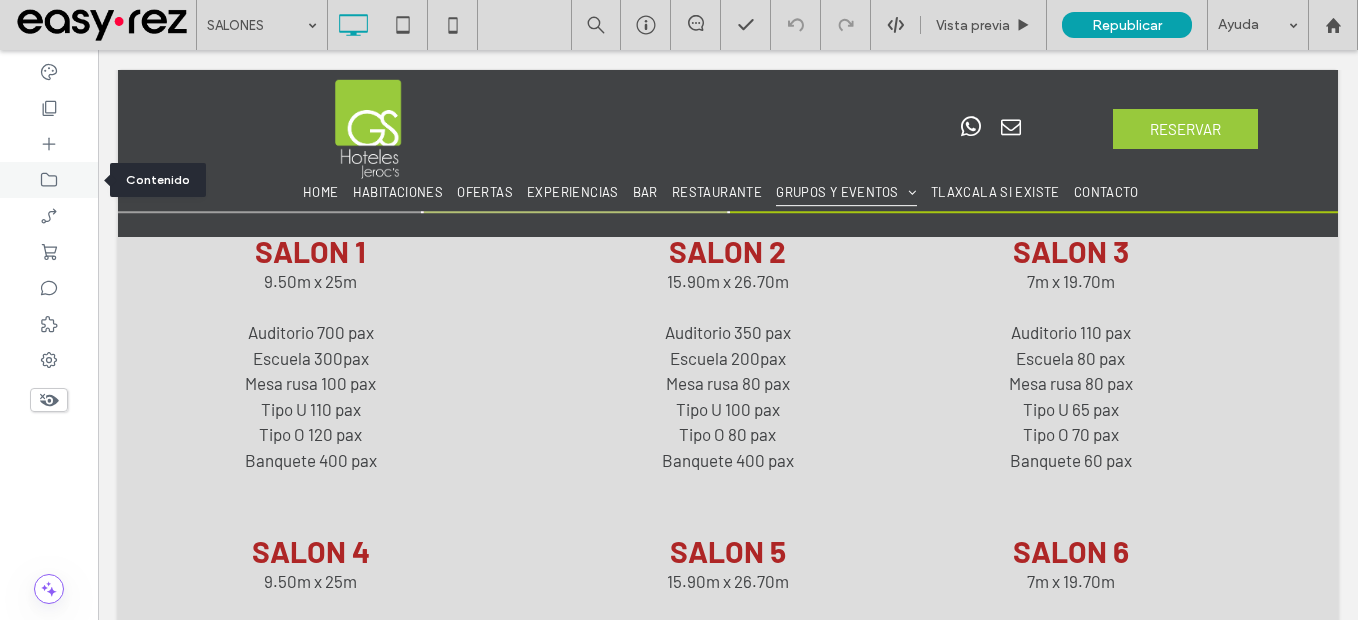 click 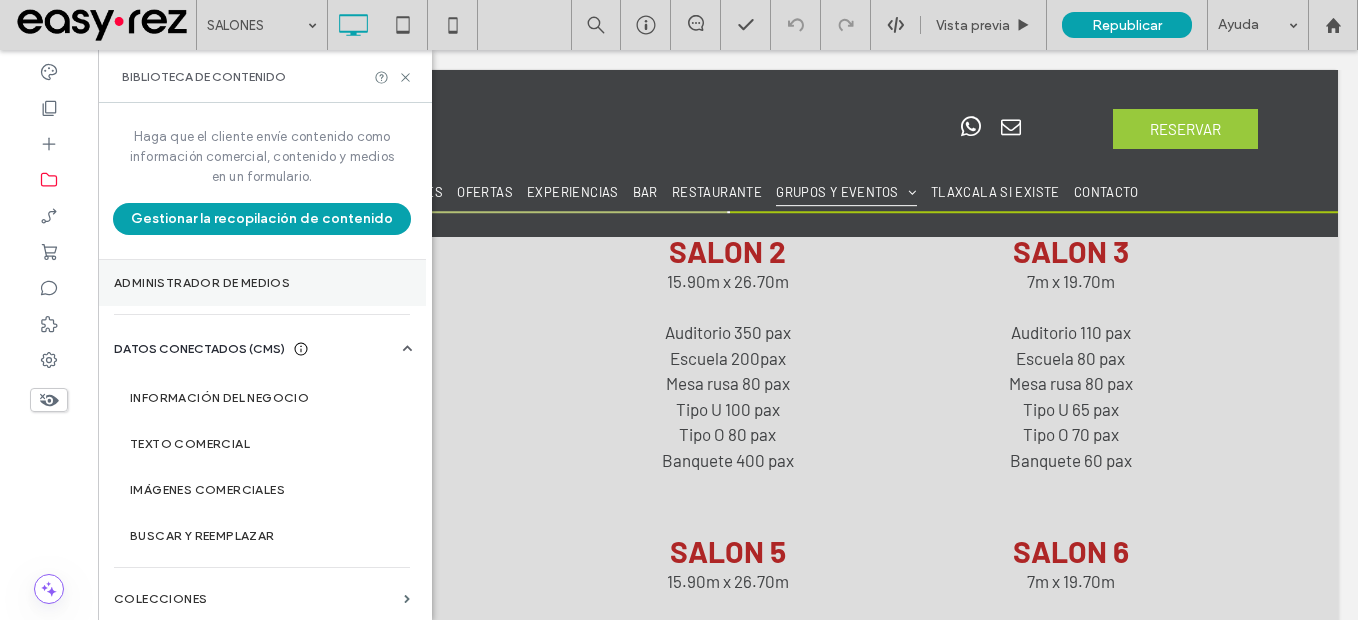 click on "Administrador de medios" at bounding box center (262, 283) 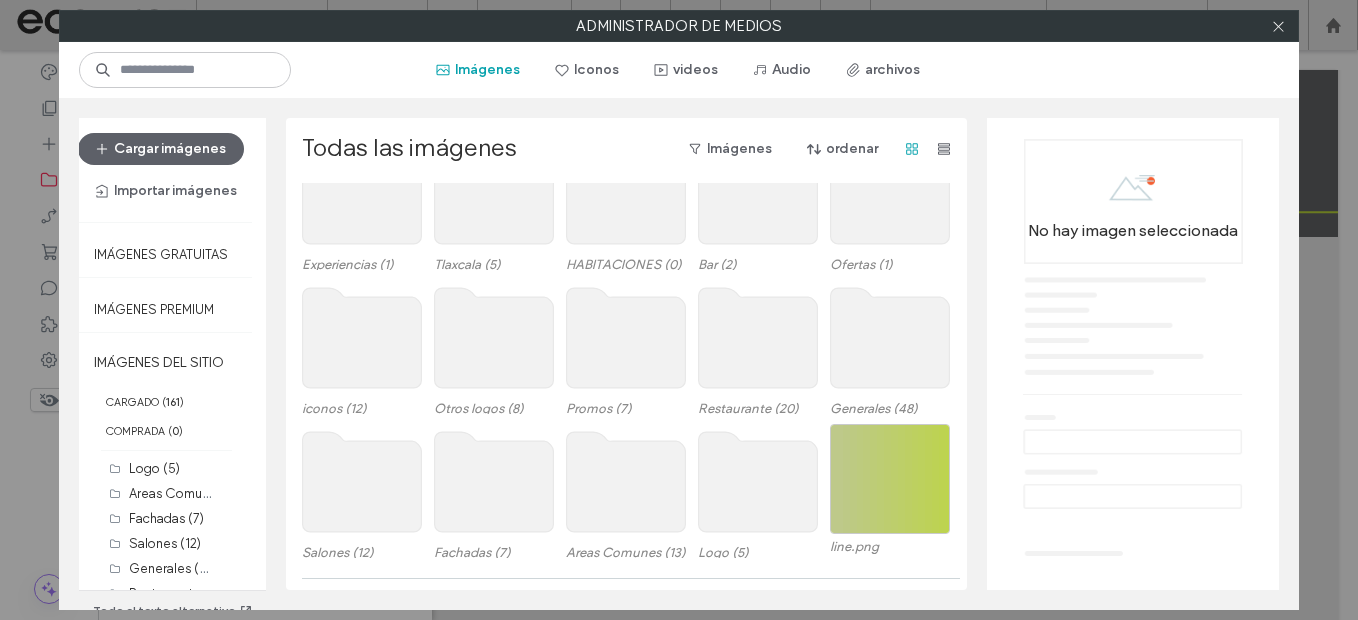 scroll, scrollTop: 0, scrollLeft: 0, axis: both 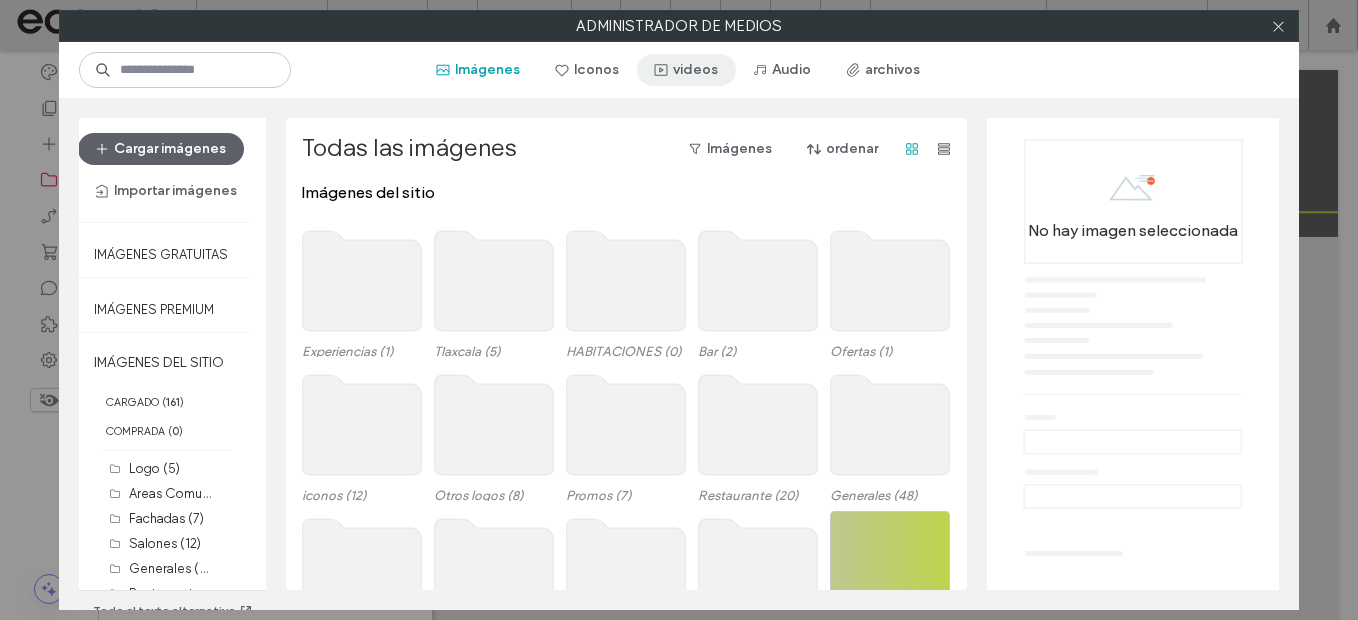 click 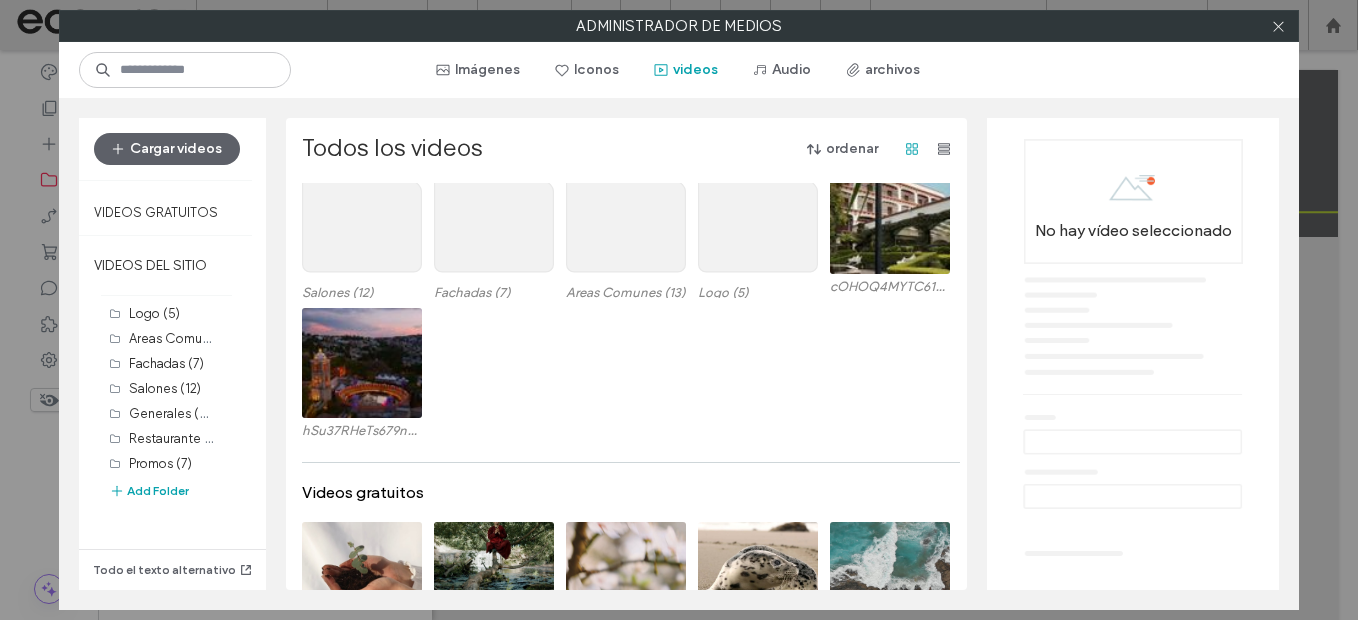 scroll, scrollTop: 300, scrollLeft: 0, axis: vertical 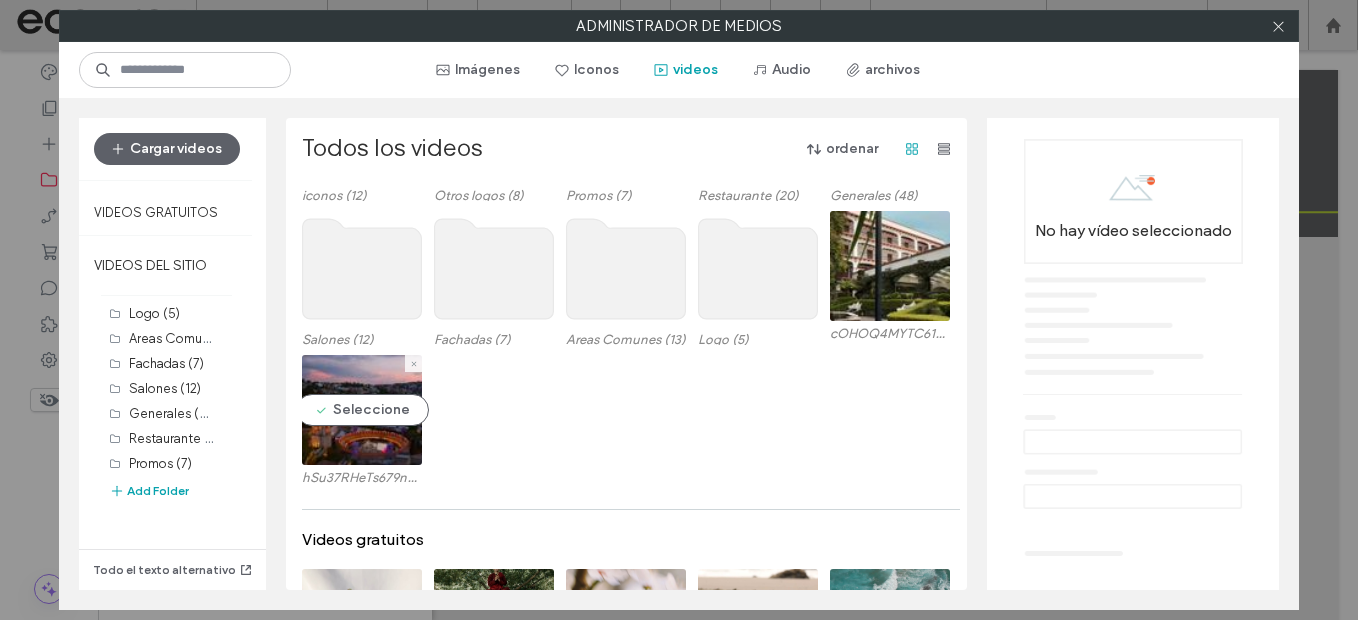 click at bounding box center (362, 410) 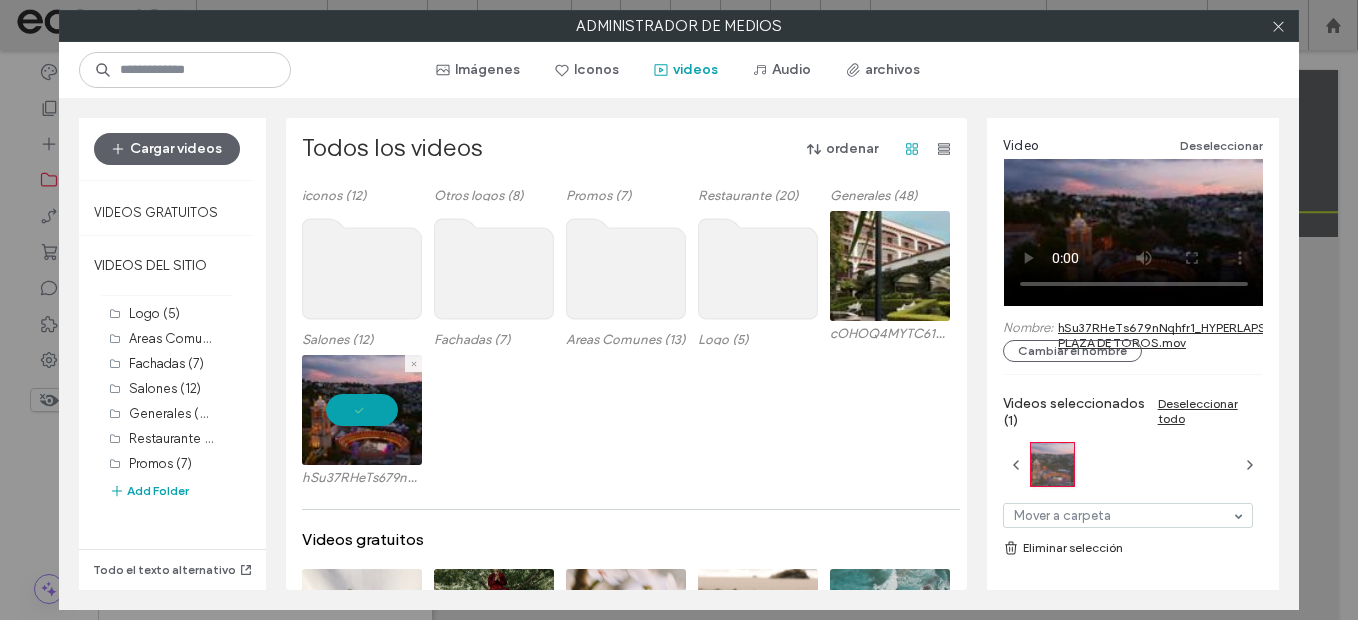 click at bounding box center [362, 410] 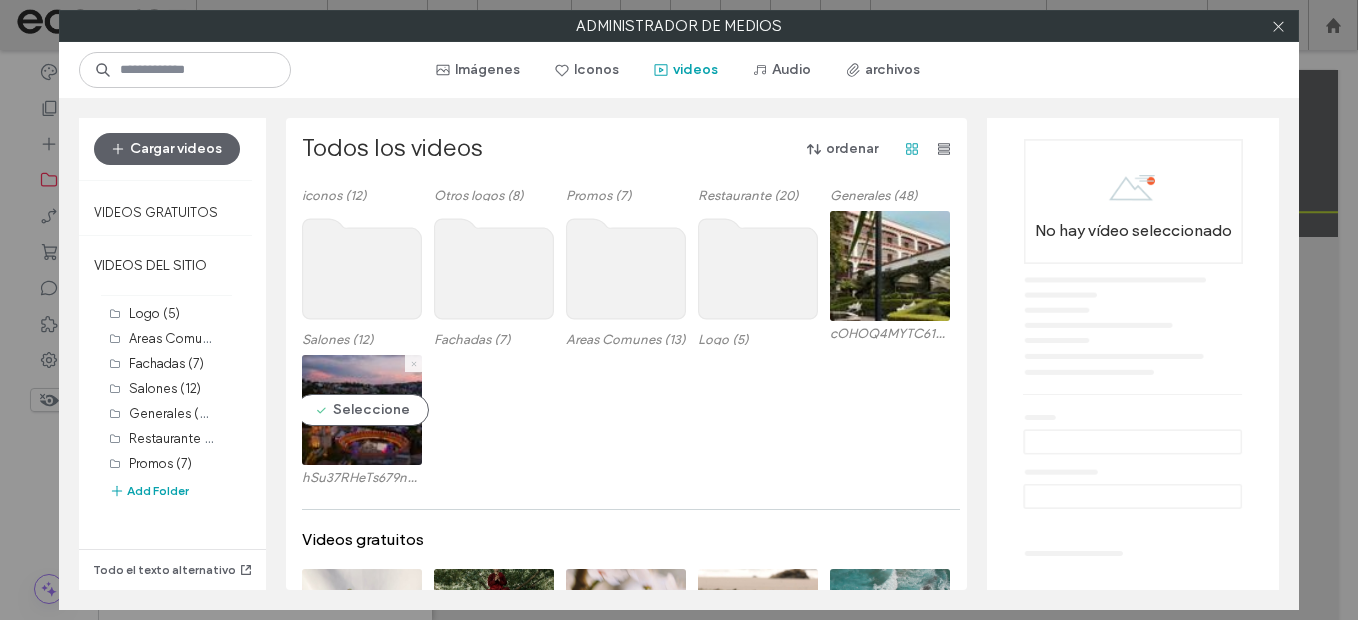 click 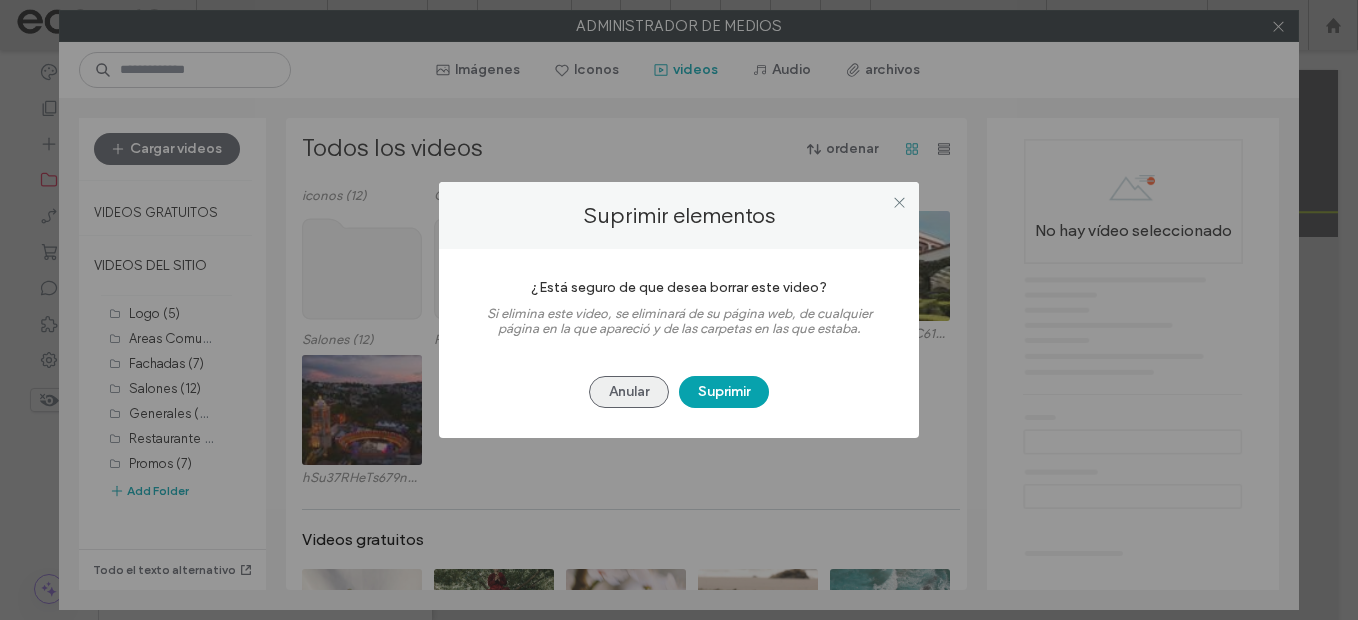click on "Anular" at bounding box center [629, 392] 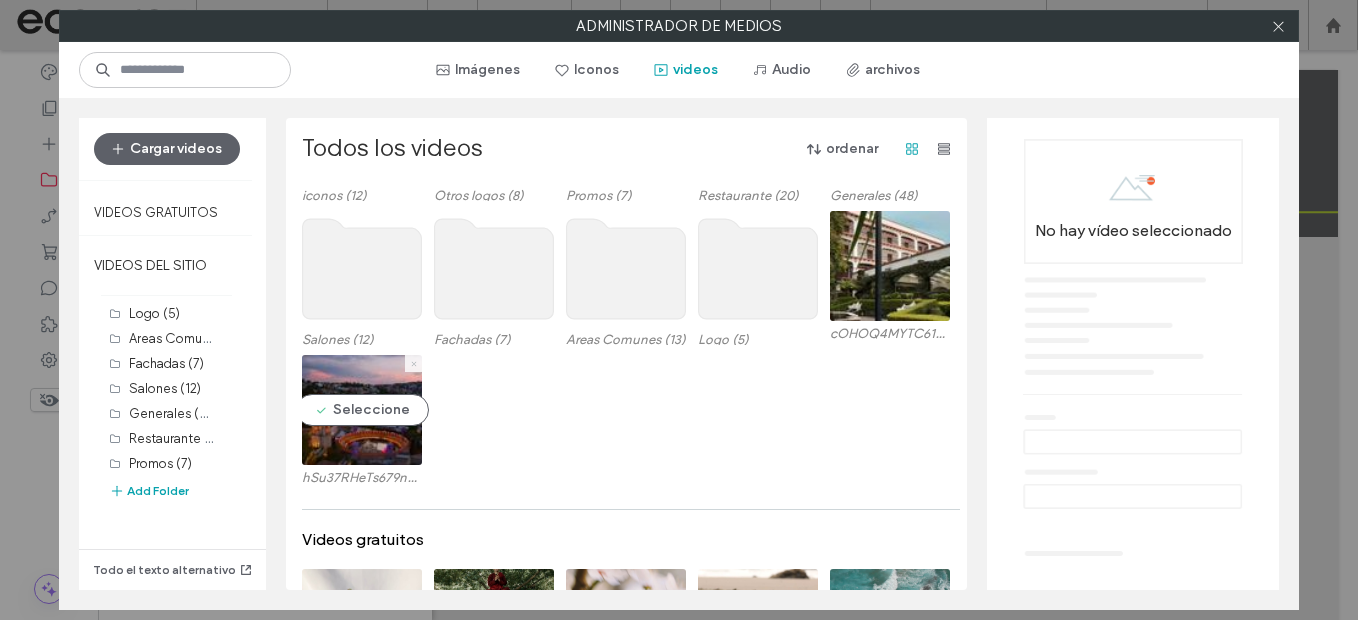 click 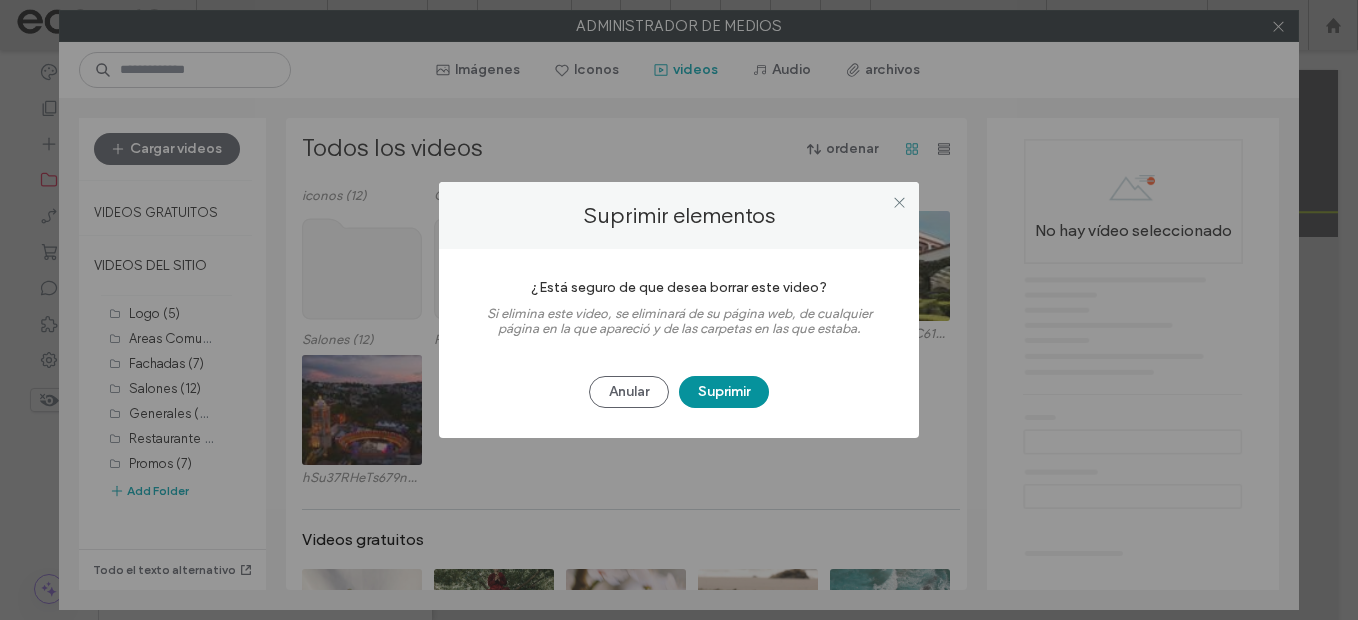 click on "Suprimir" at bounding box center (724, 392) 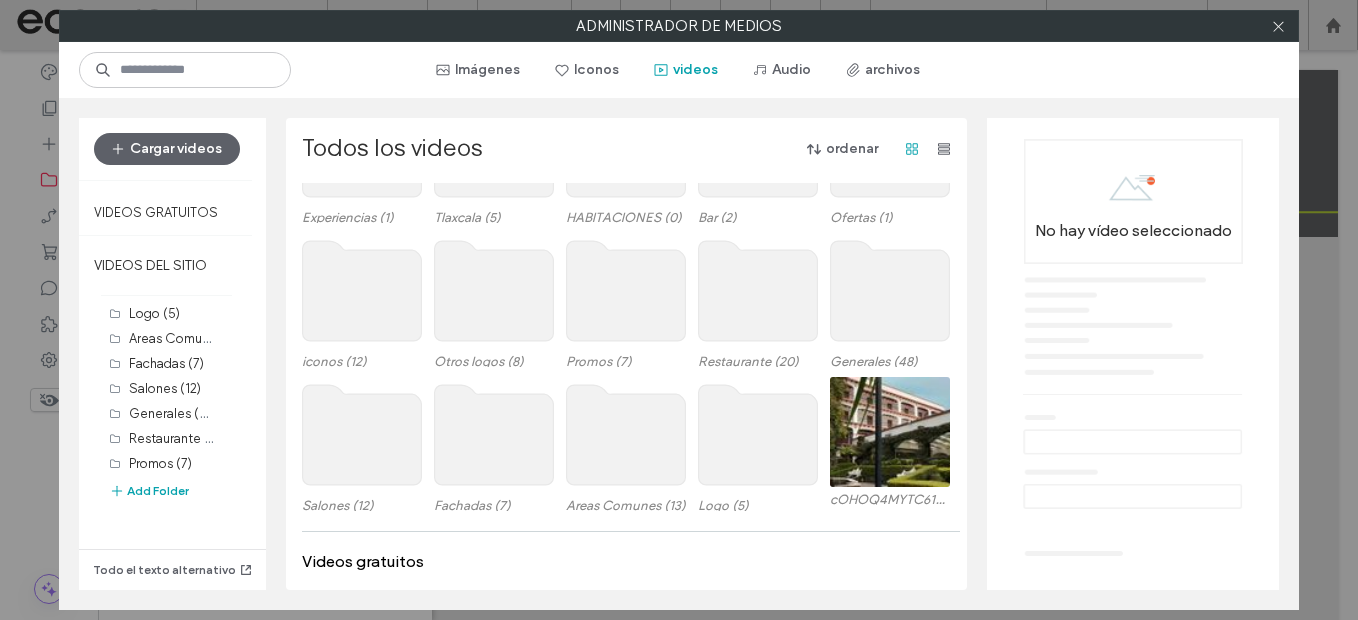 scroll, scrollTop: 300, scrollLeft: 0, axis: vertical 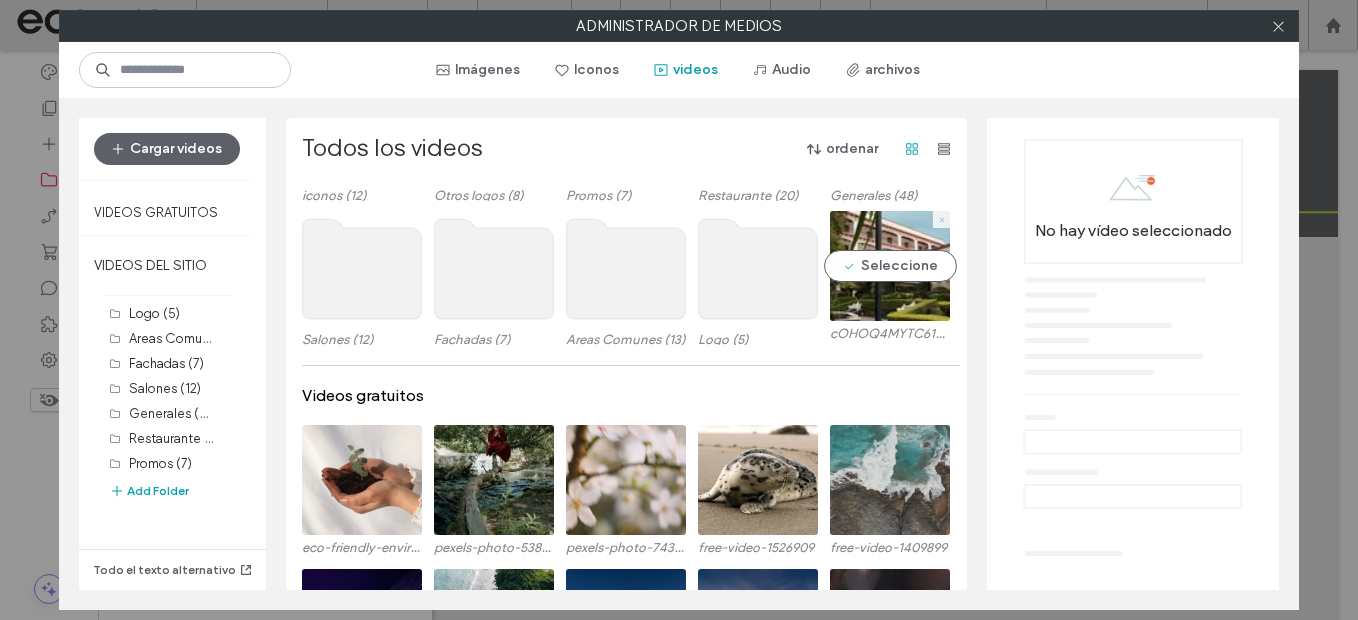 click 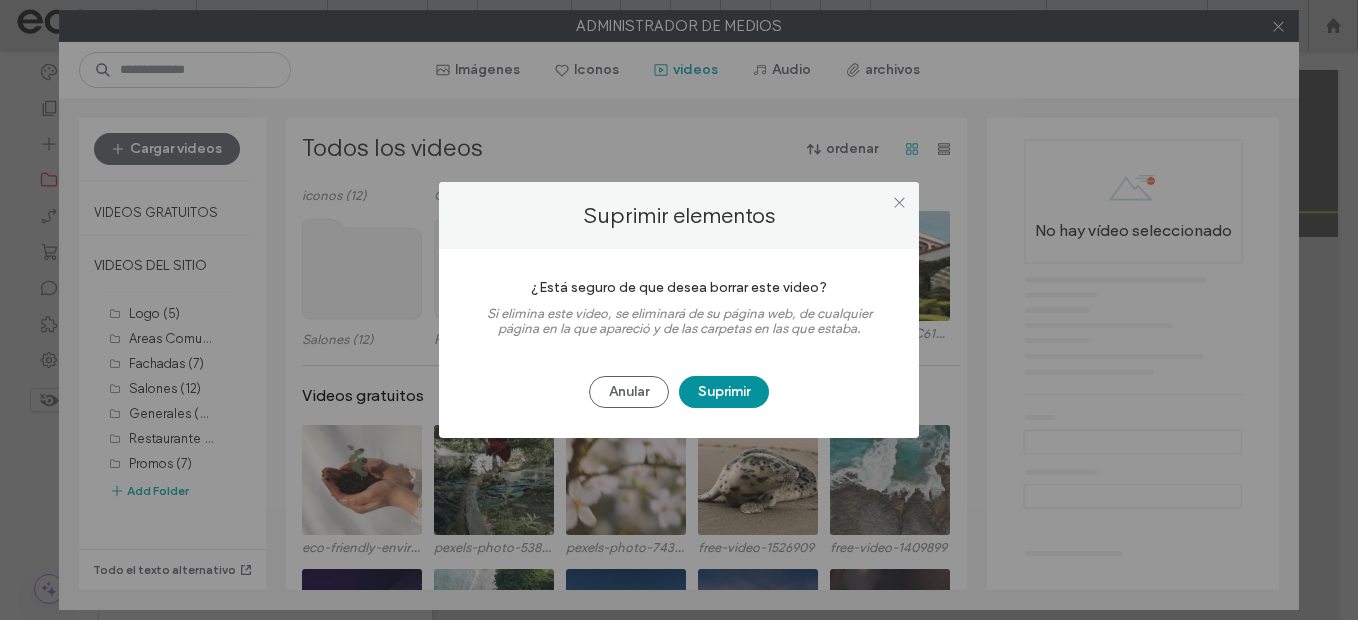 click on "Suprimir" at bounding box center [724, 392] 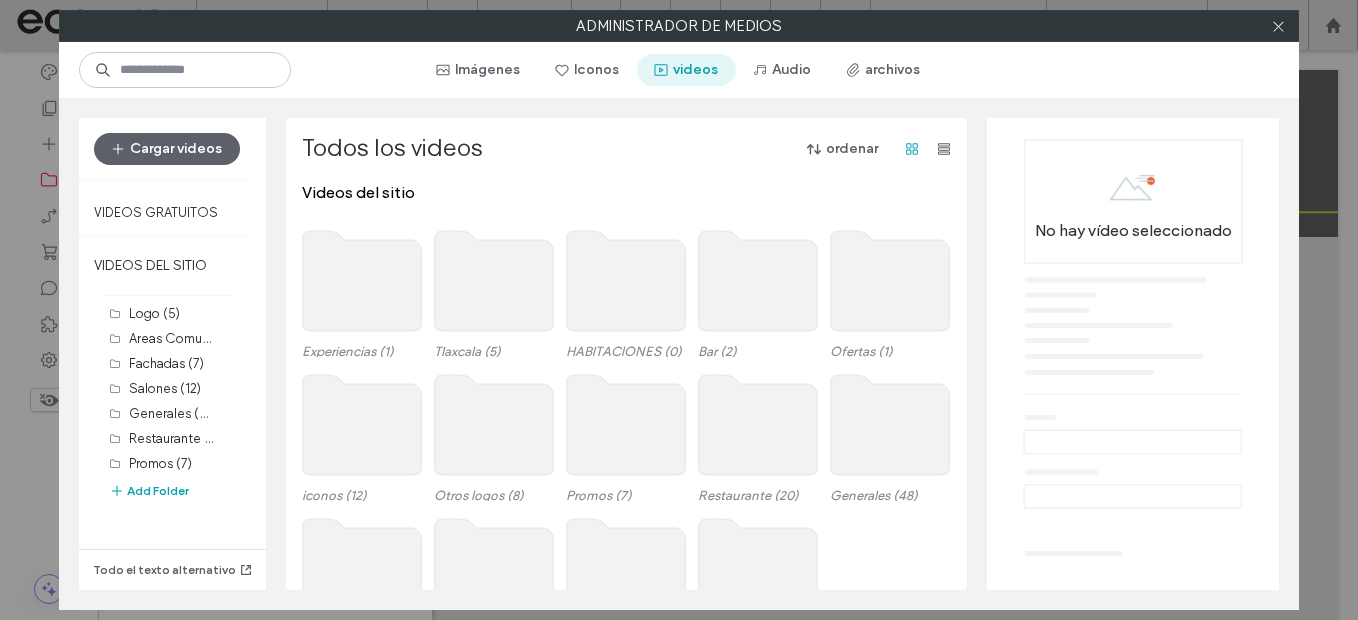 click on "videos" at bounding box center (686, 70) 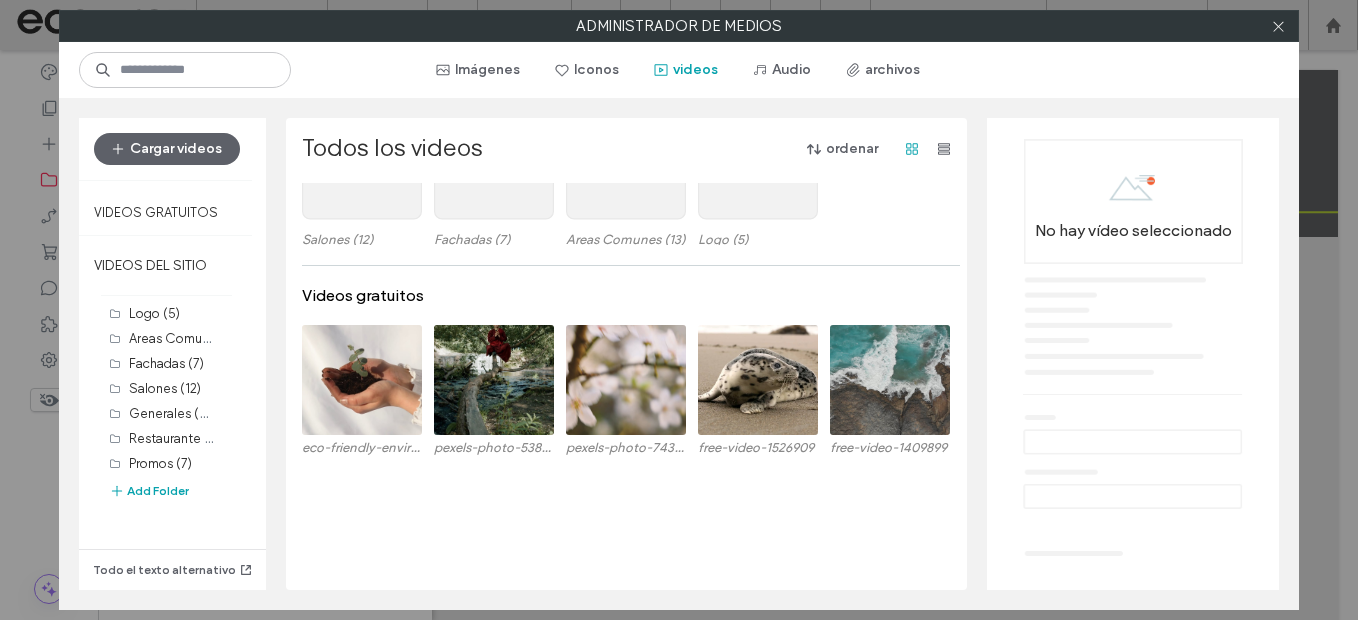 scroll, scrollTop: 0, scrollLeft: 0, axis: both 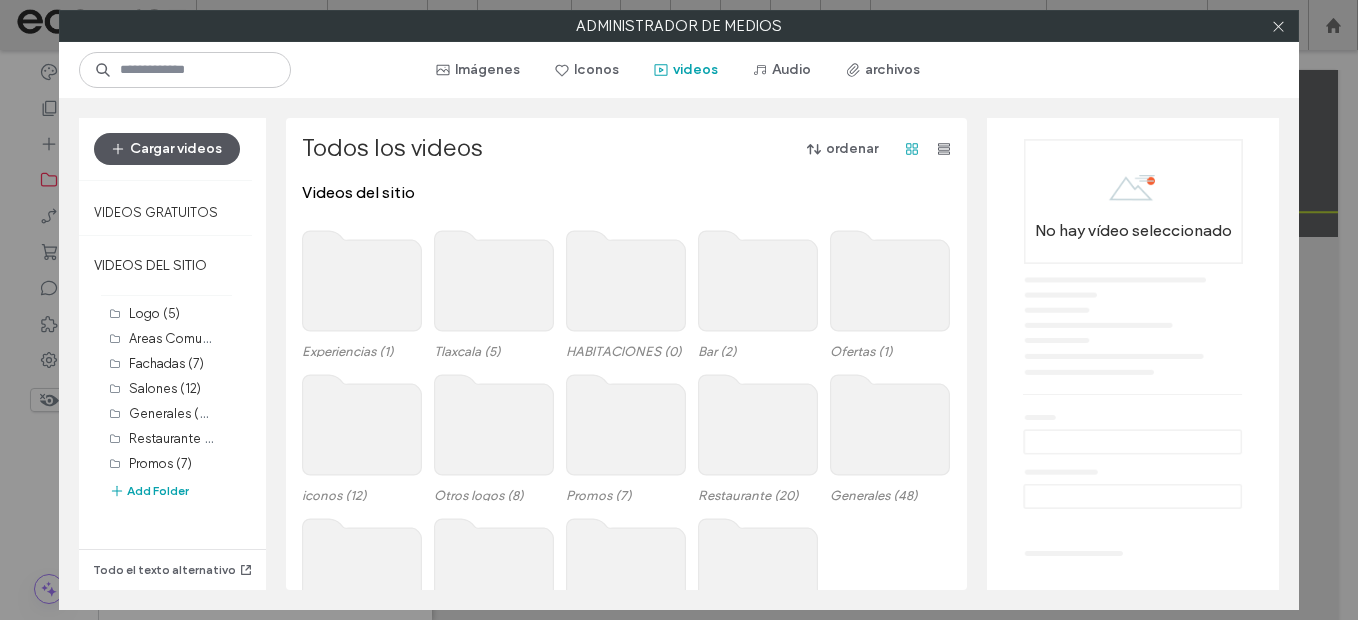 click on "Cargar videos" at bounding box center [167, 149] 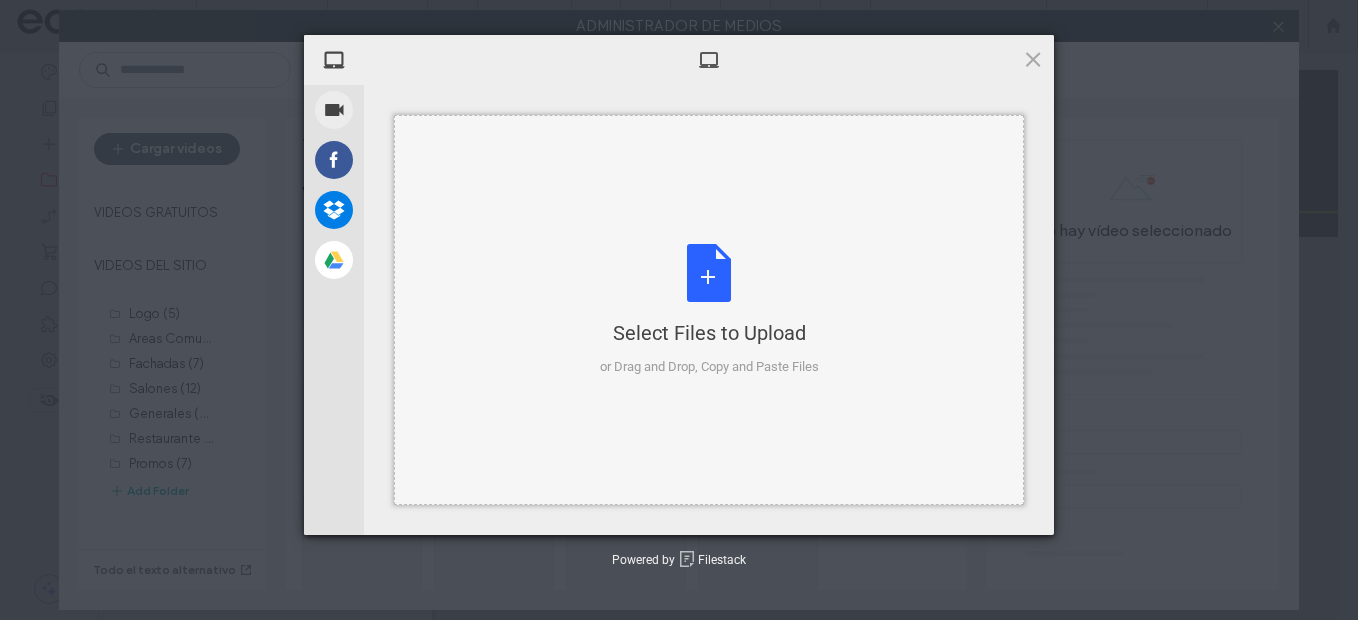 click on "Select Files to Upload" at bounding box center [709, 333] 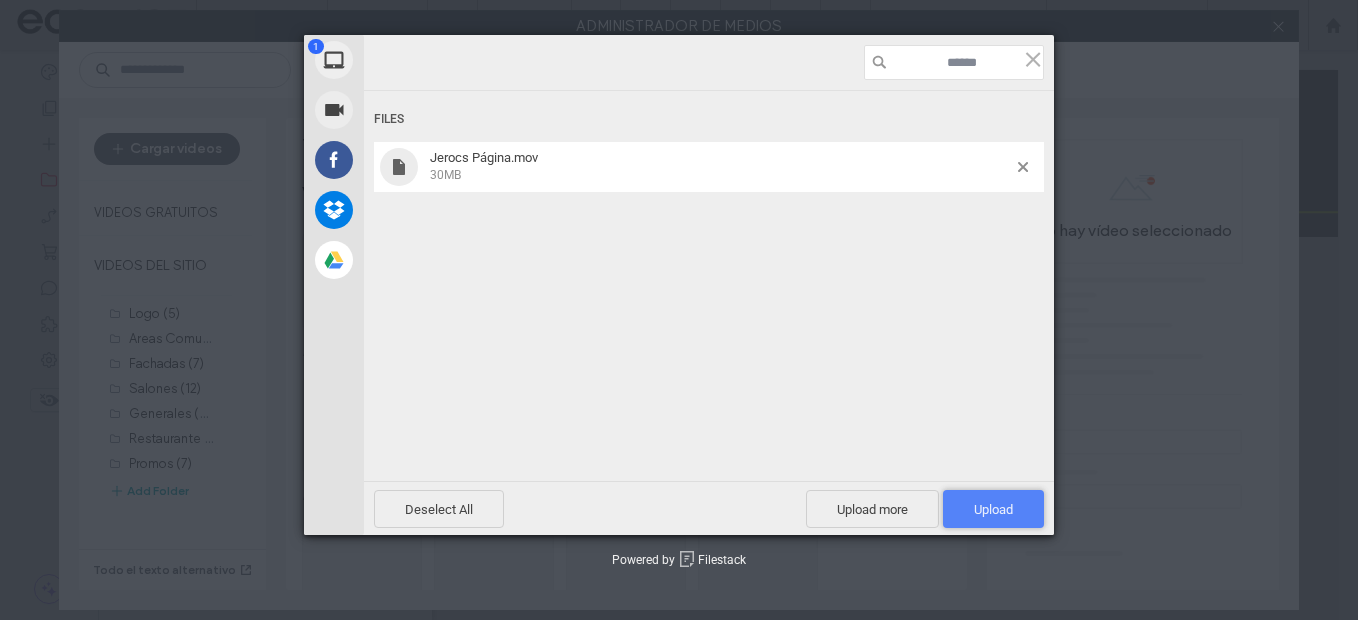 click on "Upload
1" at bounding box center (993, 509) 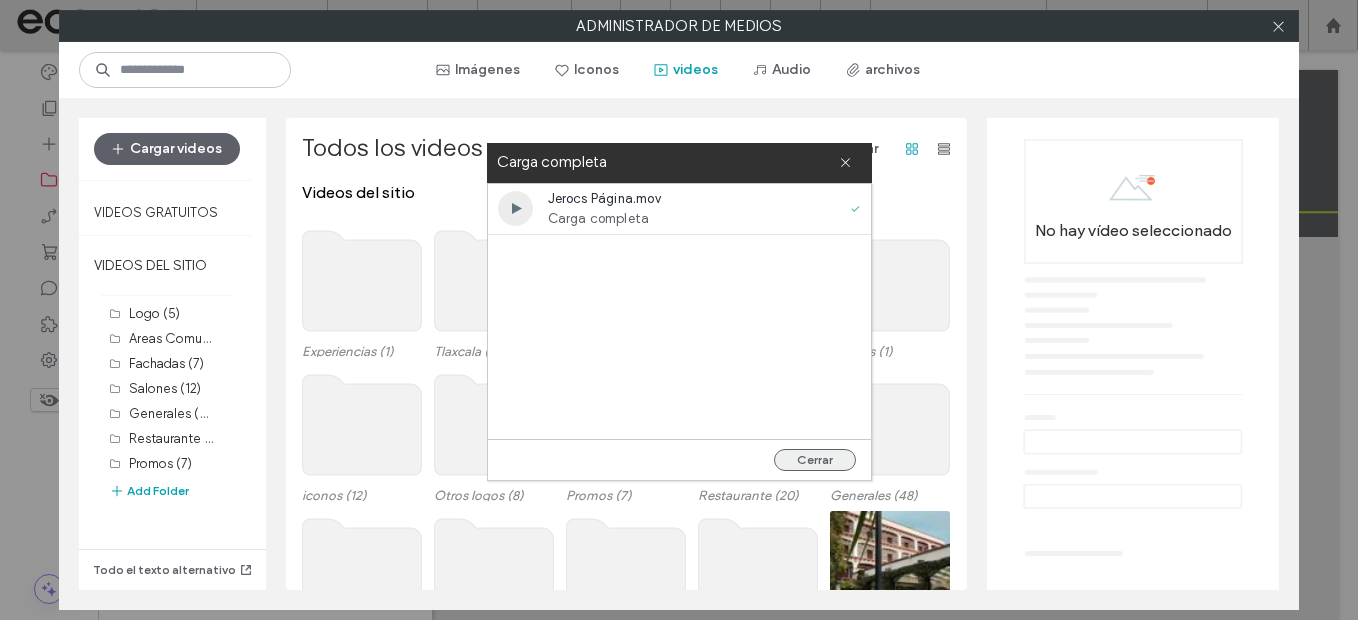 click on "Cerrar" at bounding box center (815, 460) 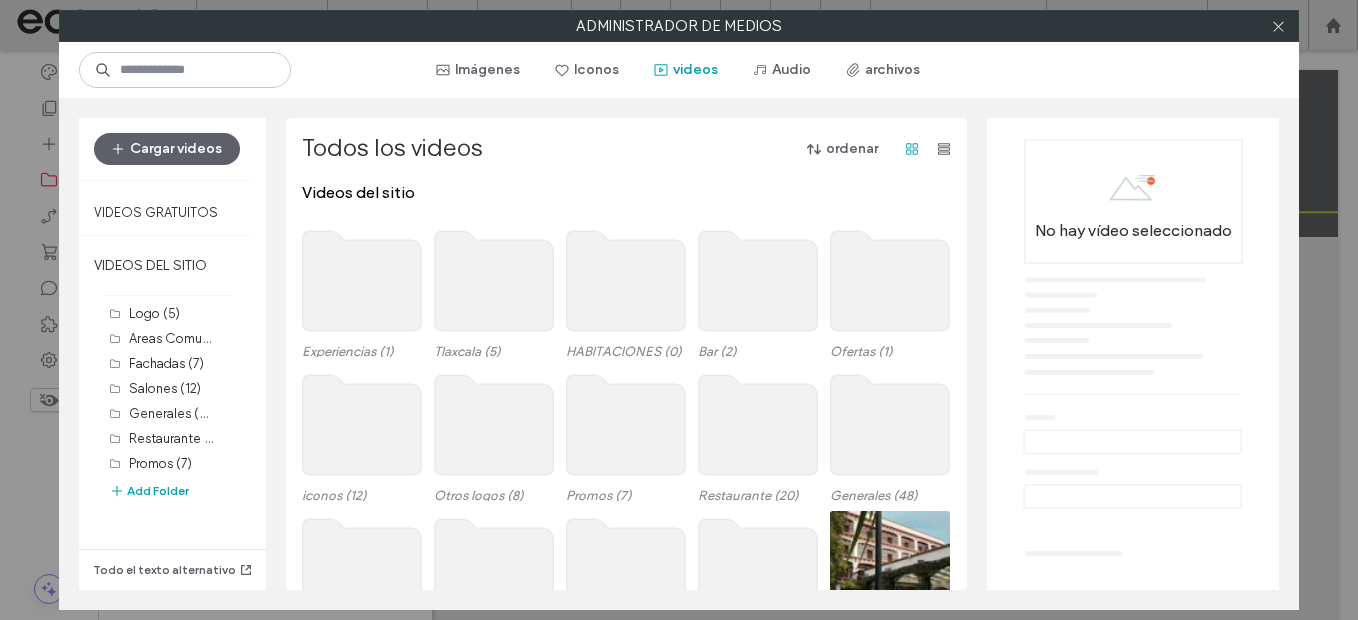 scroll, scrollTop: 100, scrollLeft: 0, axis: vertical 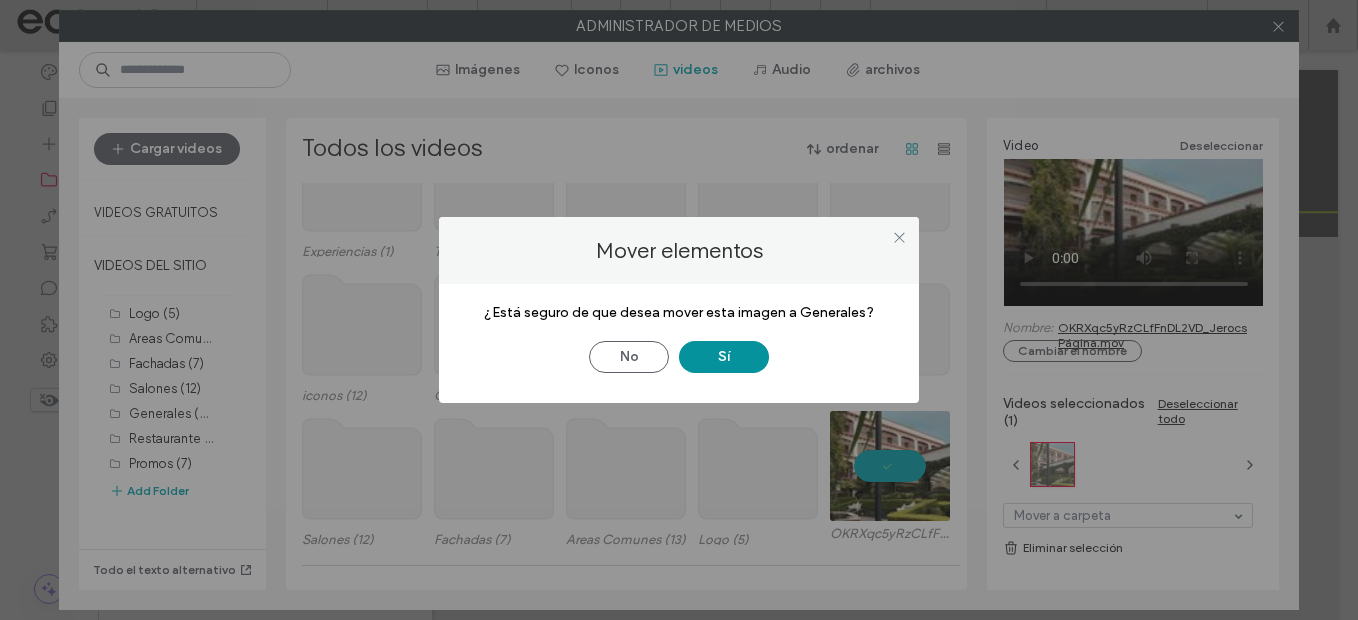 click on "Sí" at bounding box center [724, 357] 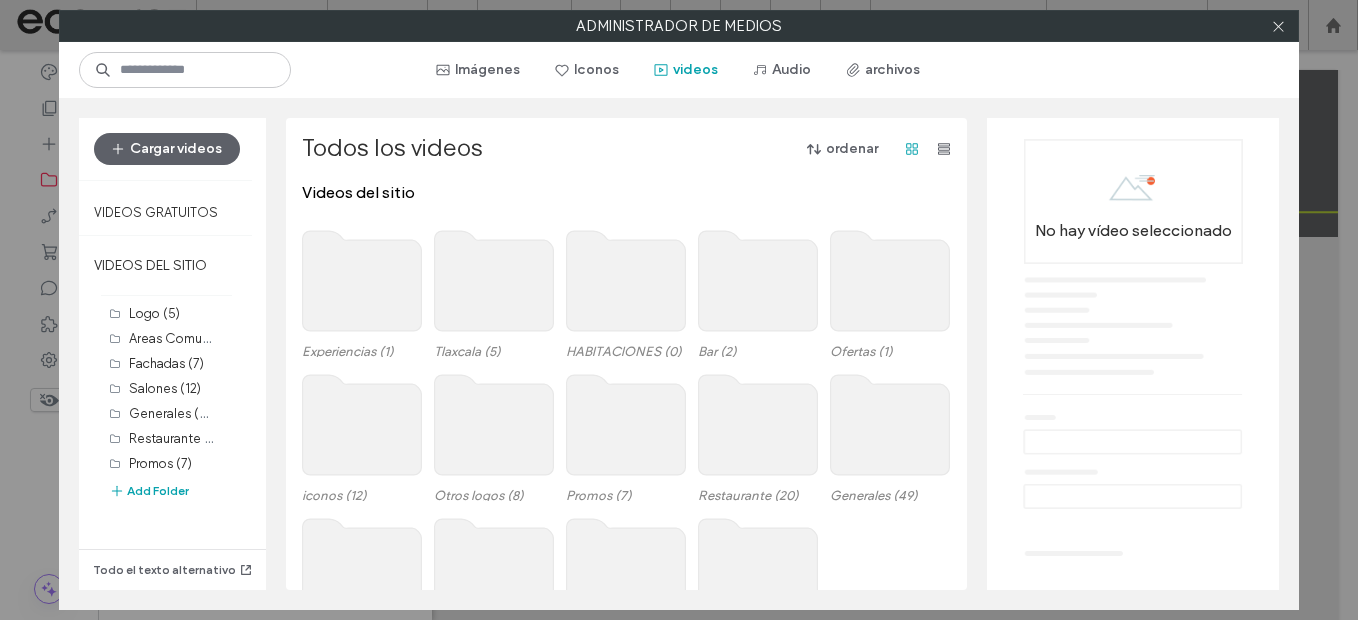 click at bounding box center [1278, 26] 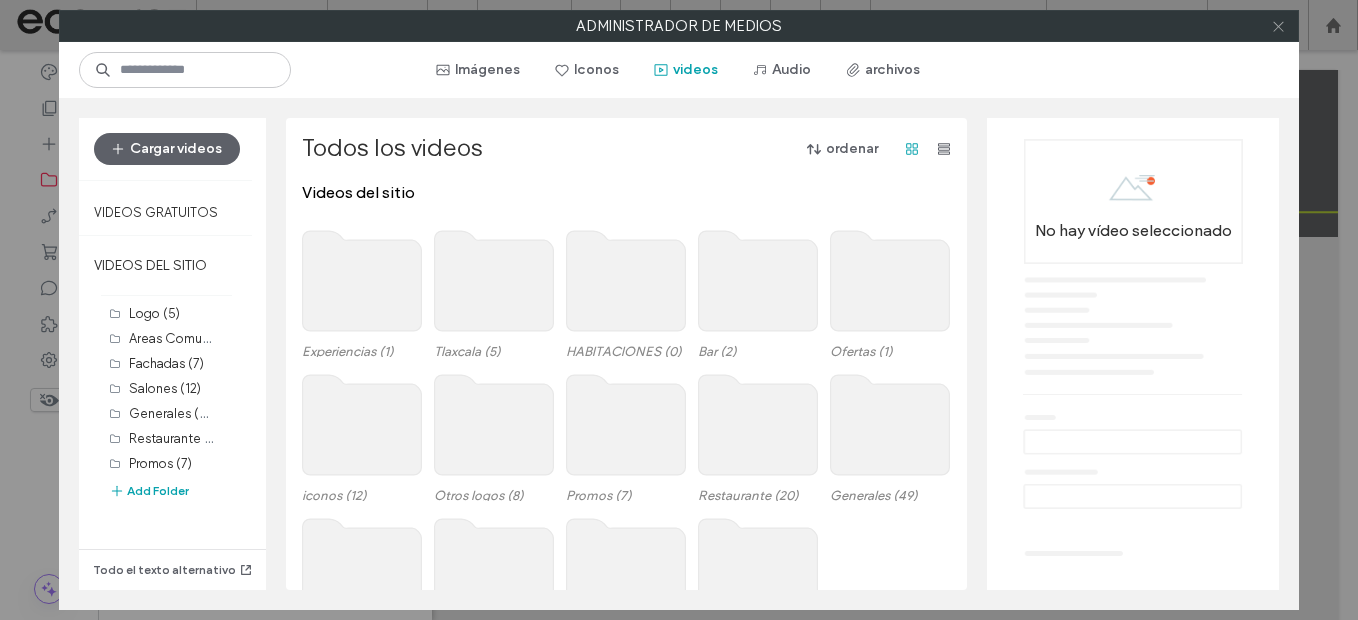 click 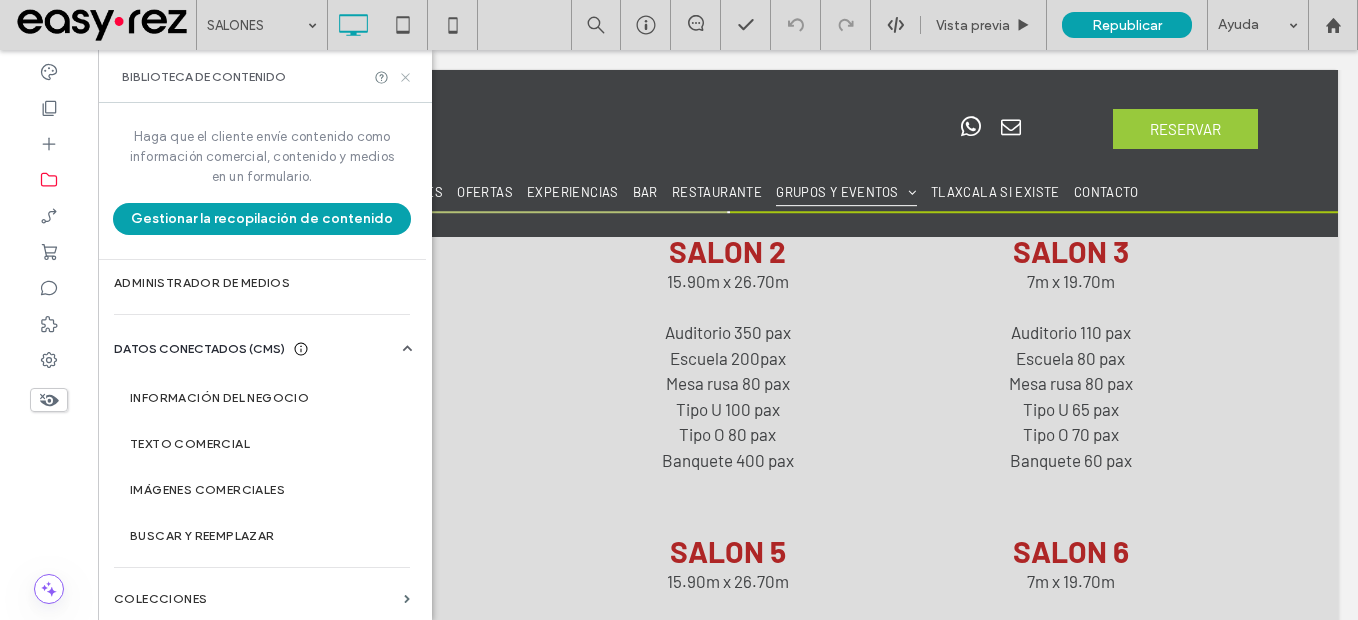 click 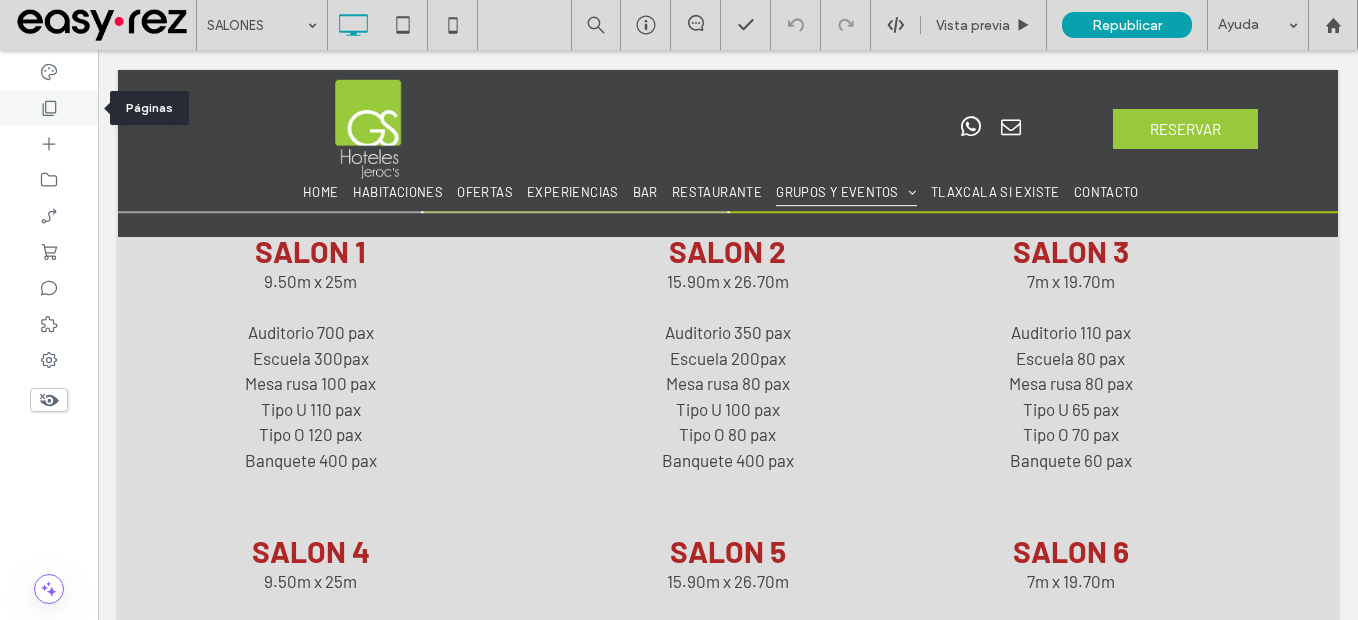 click at bounding box center (49, 108) 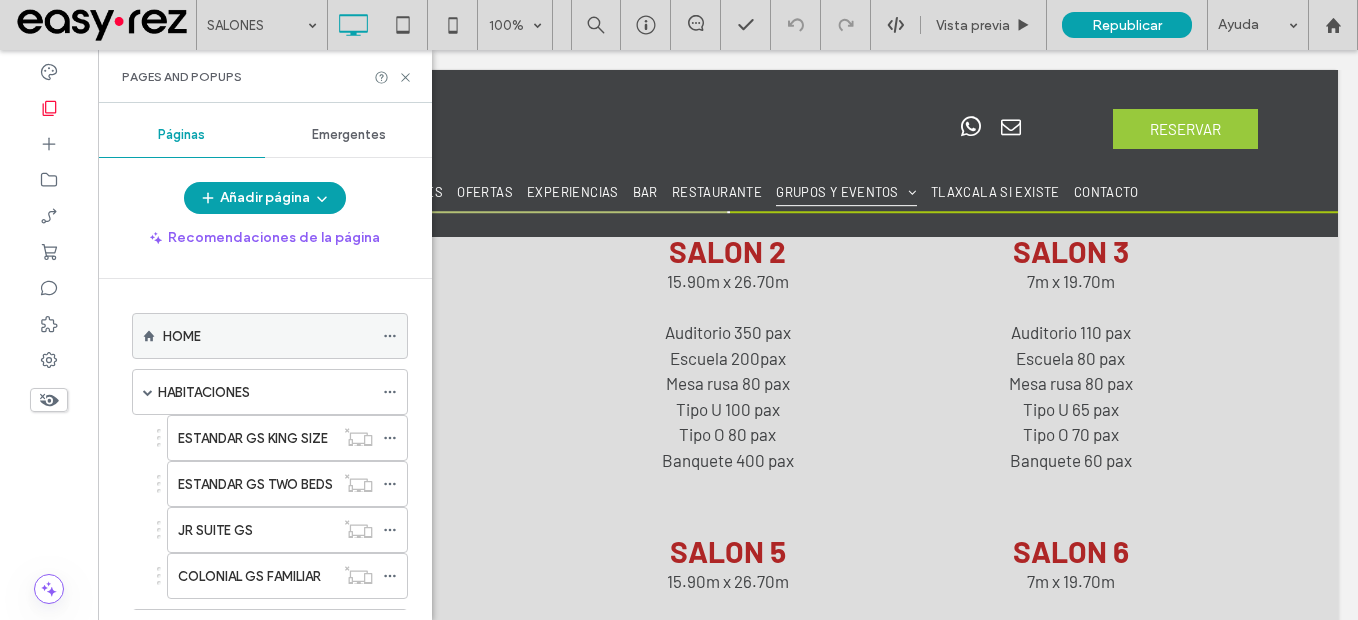 click on "HOME" at bounding box center (182, 336) 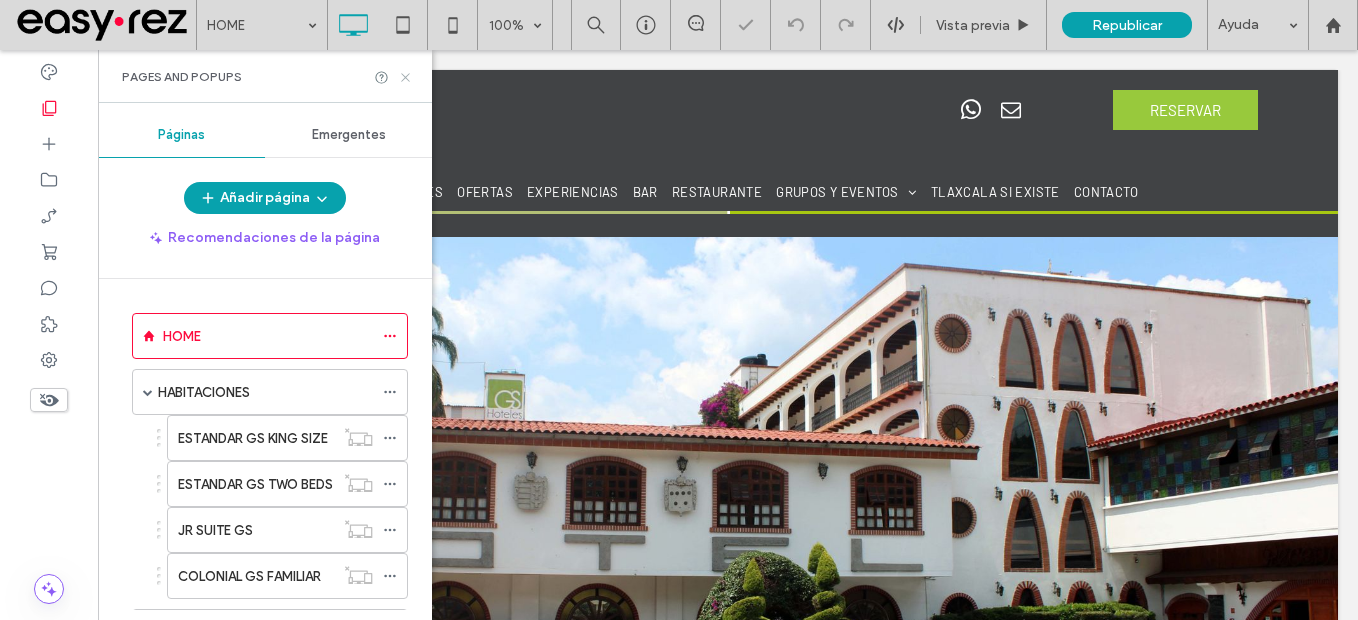 click 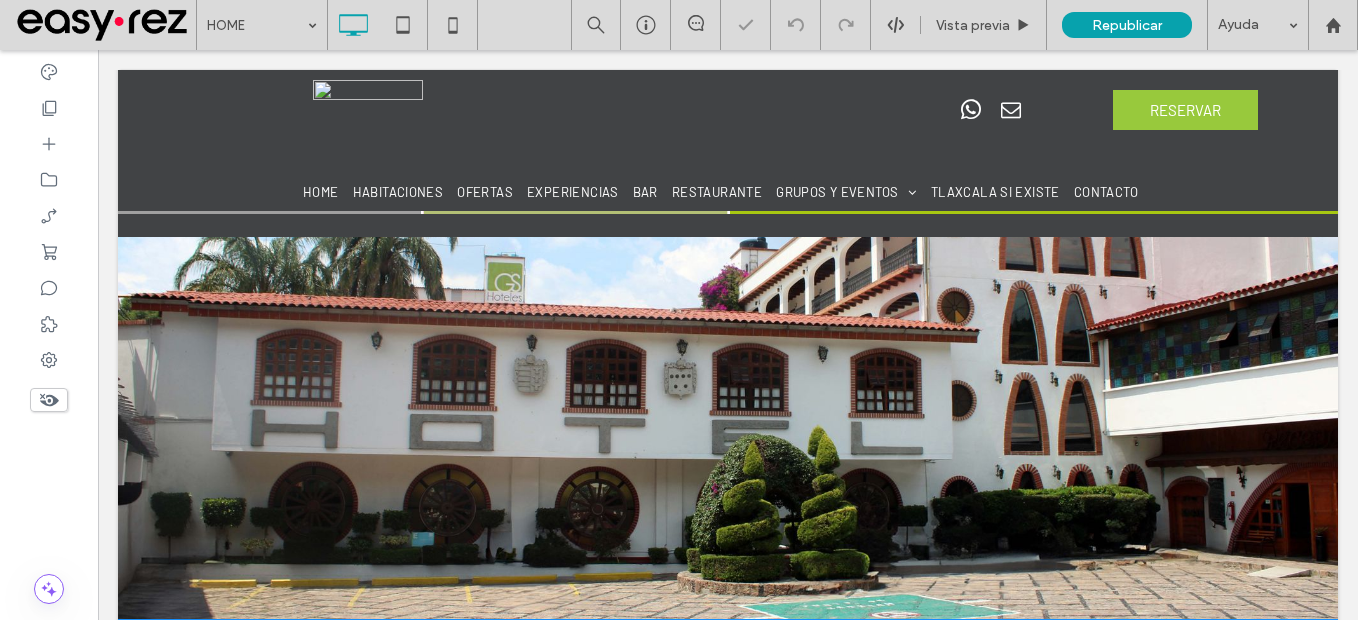 scroll, scrollTop: 300, scrollLeft: 0, axis: vertical 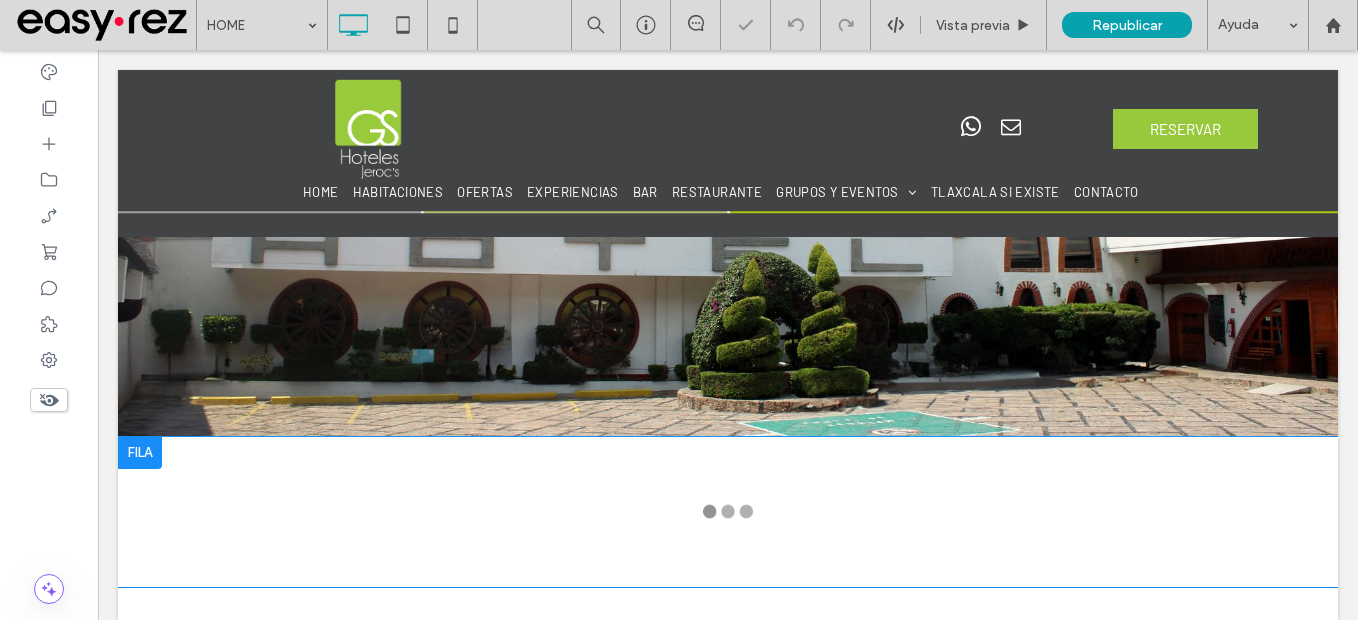 type on "**********" 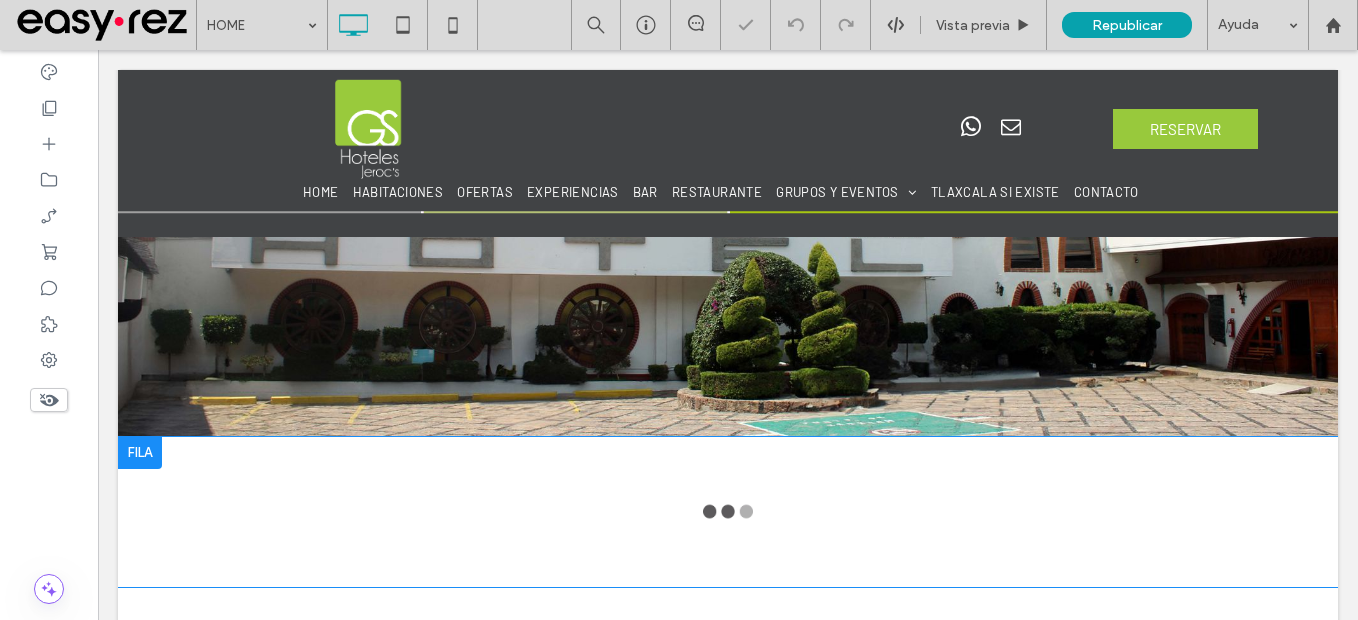 type on "**********" 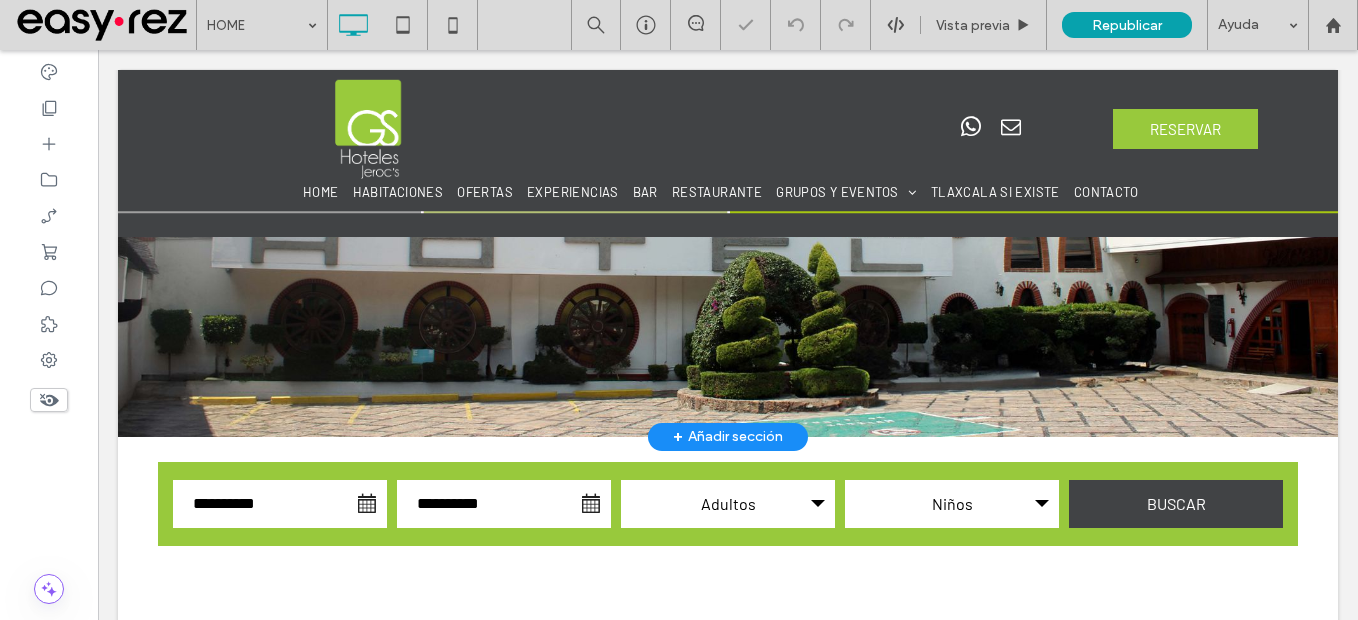 click at bounding box center [728, 187] 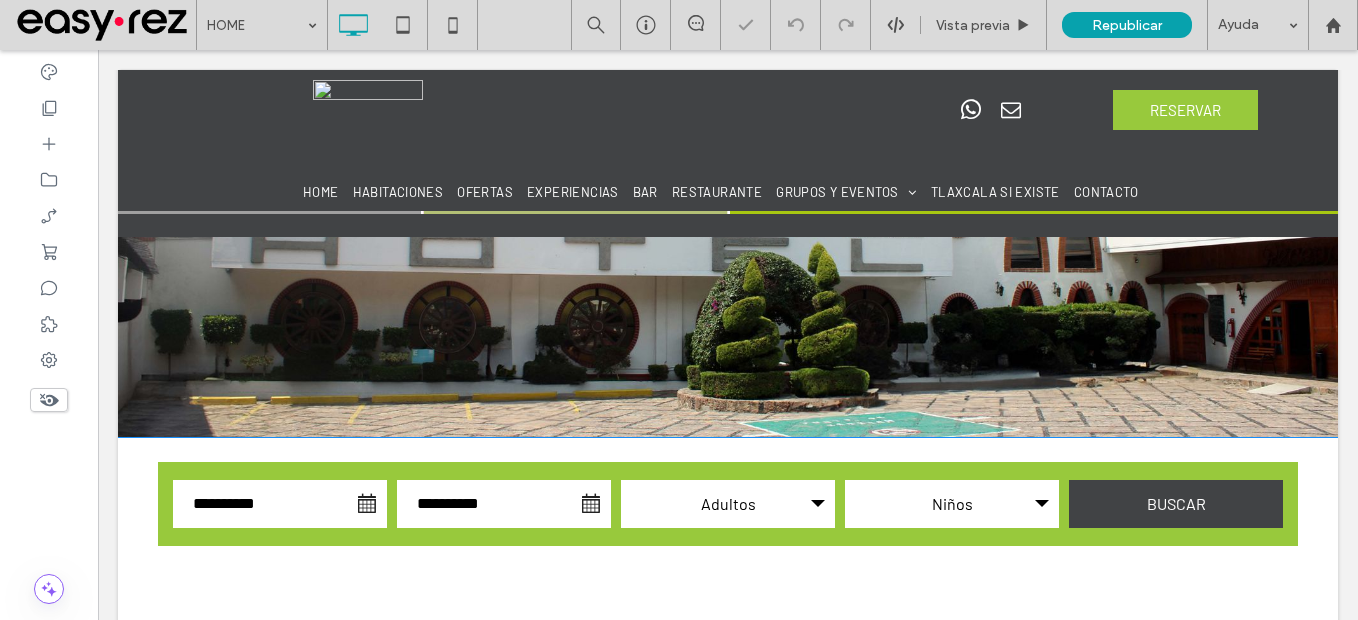 scroll, scrollTop: 0, scrollLeft: 0, axis: both 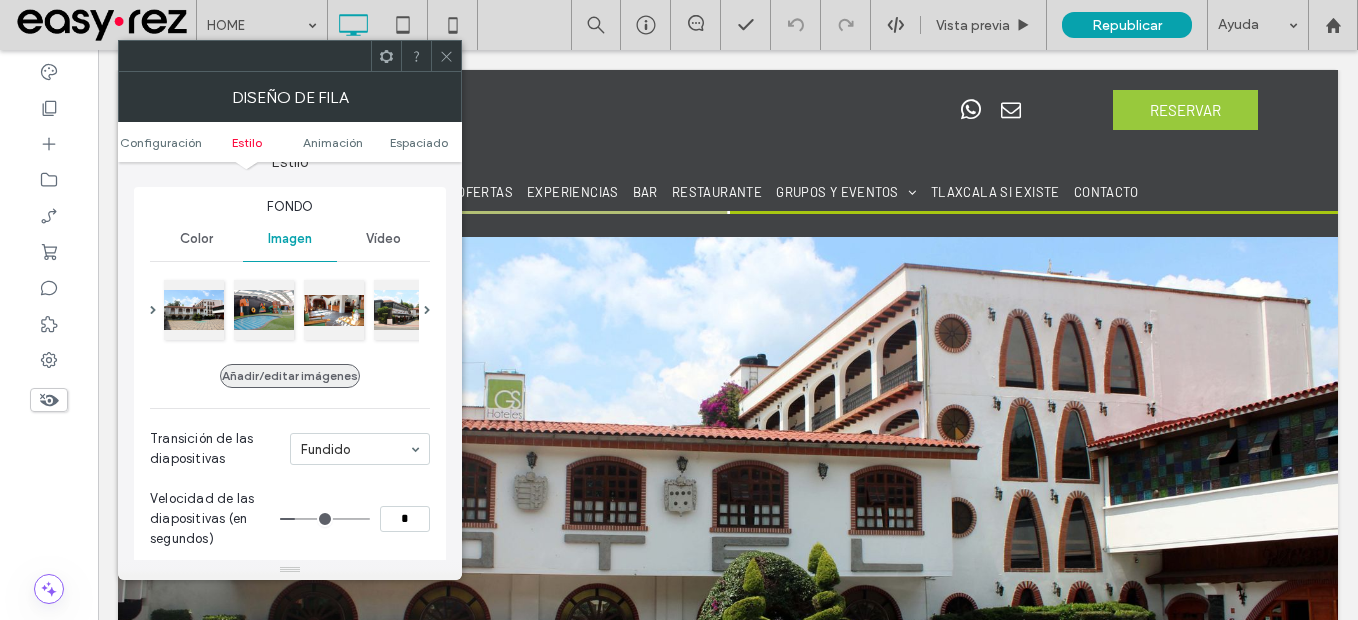 click on "Añadir/editar imágenes" at bounding box center (290, 376) 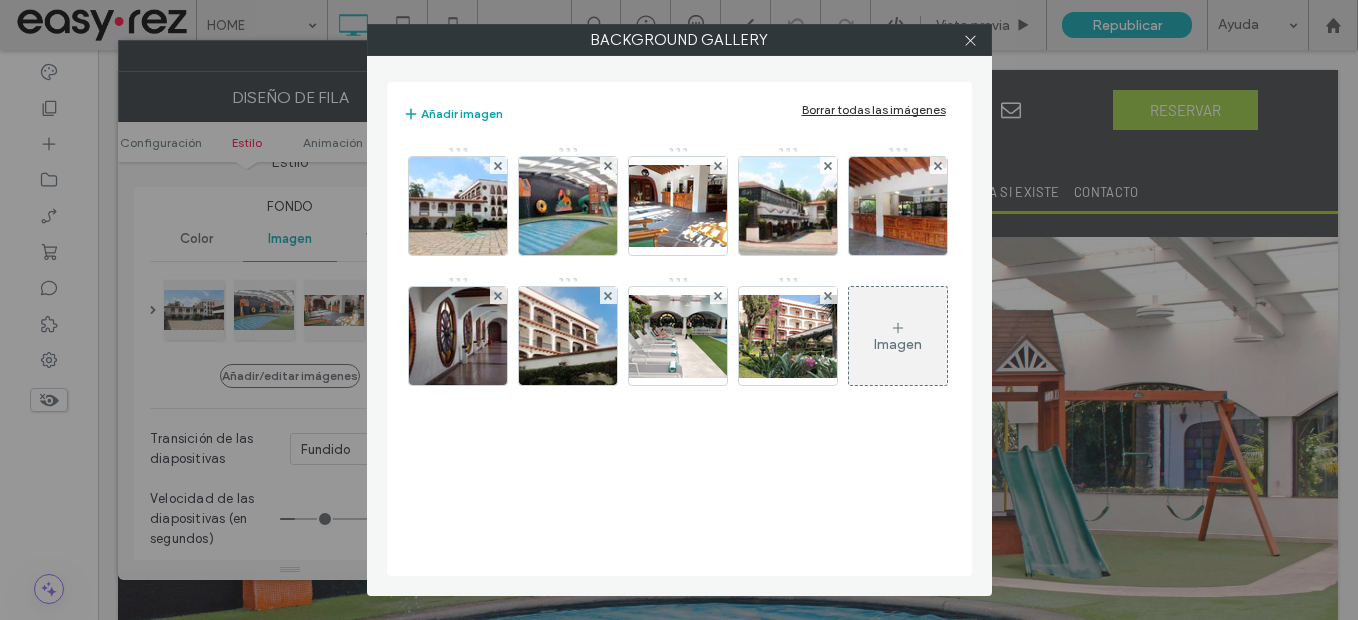 click on "Borrar todas las imágenes" at bounding box center [874, 109] 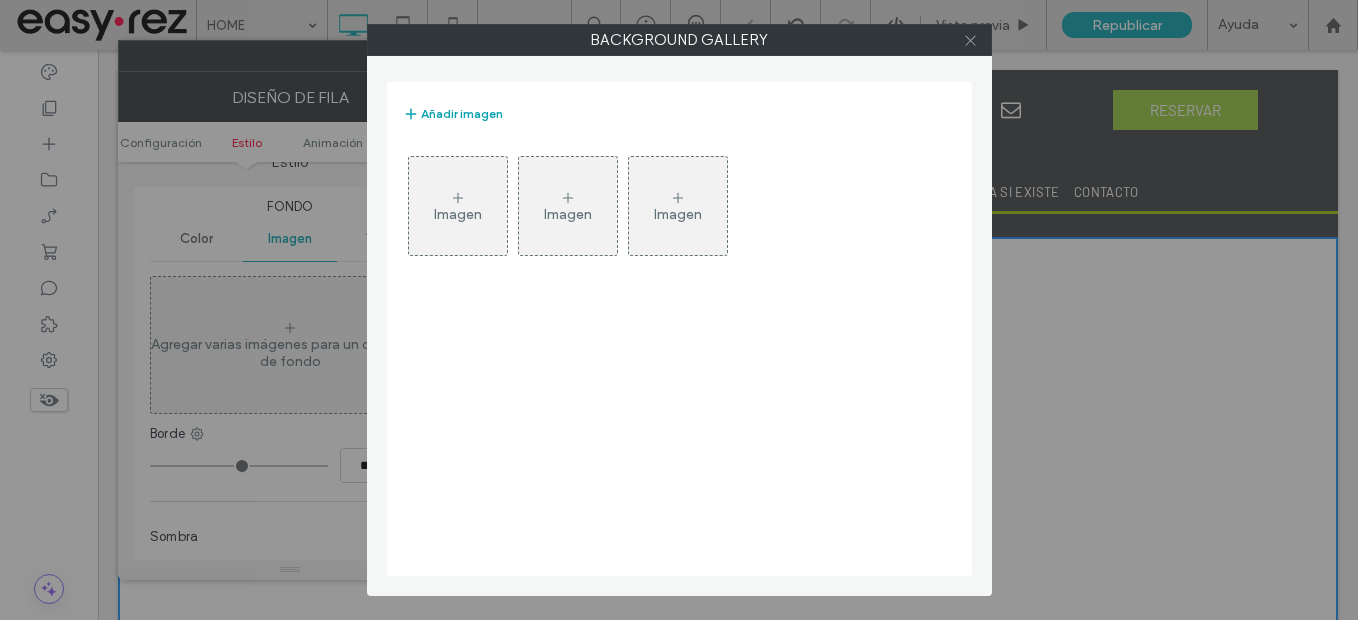 click at bounding box center [970, 40] 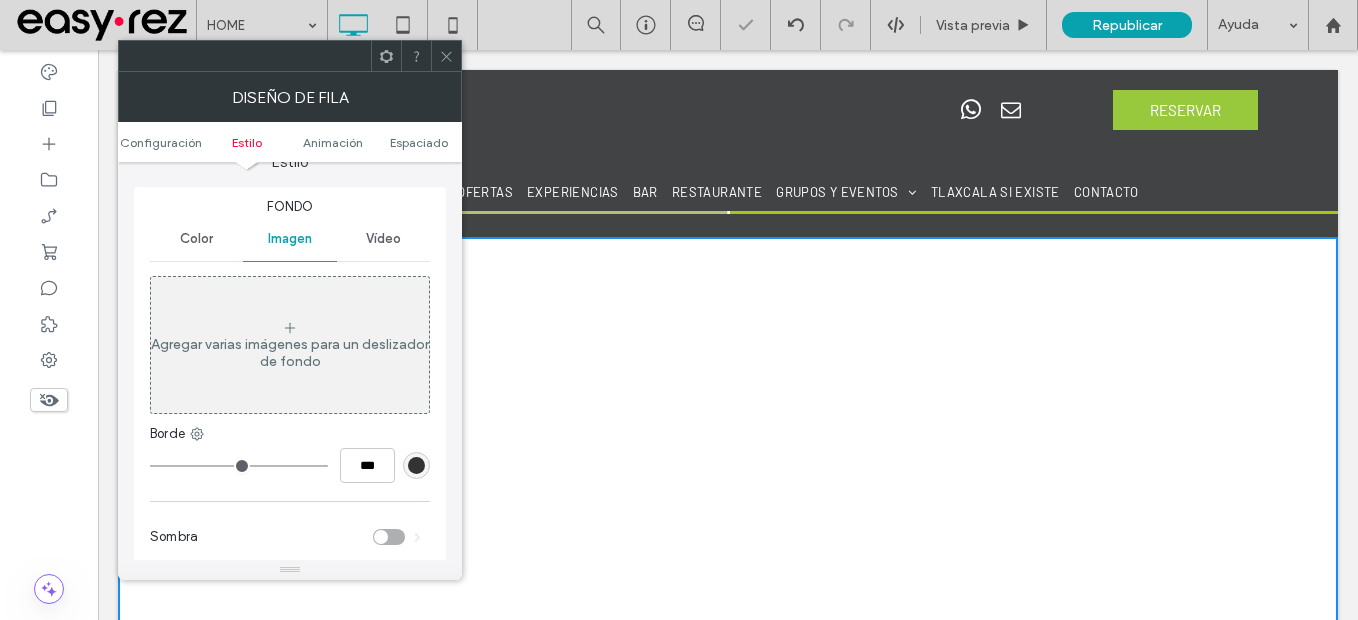 click on "Vídeo" at bounding box center [383, 239] 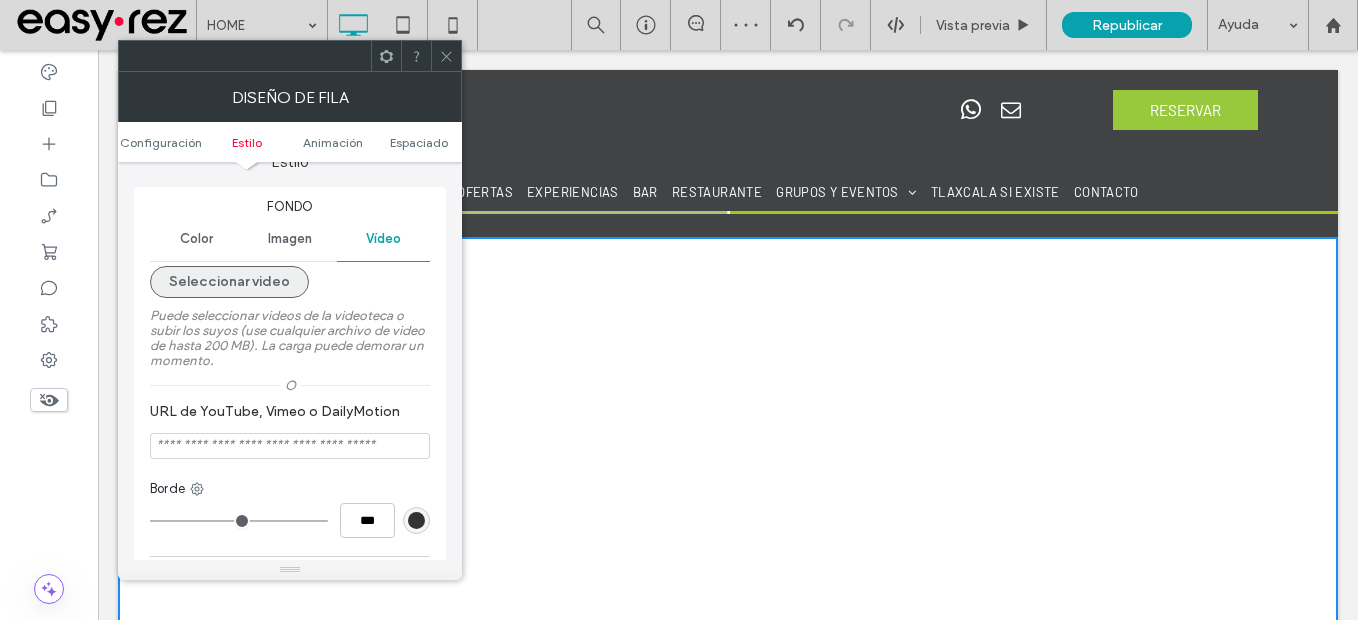 click on "Seleccionar video" at bounding box center [229, 282] 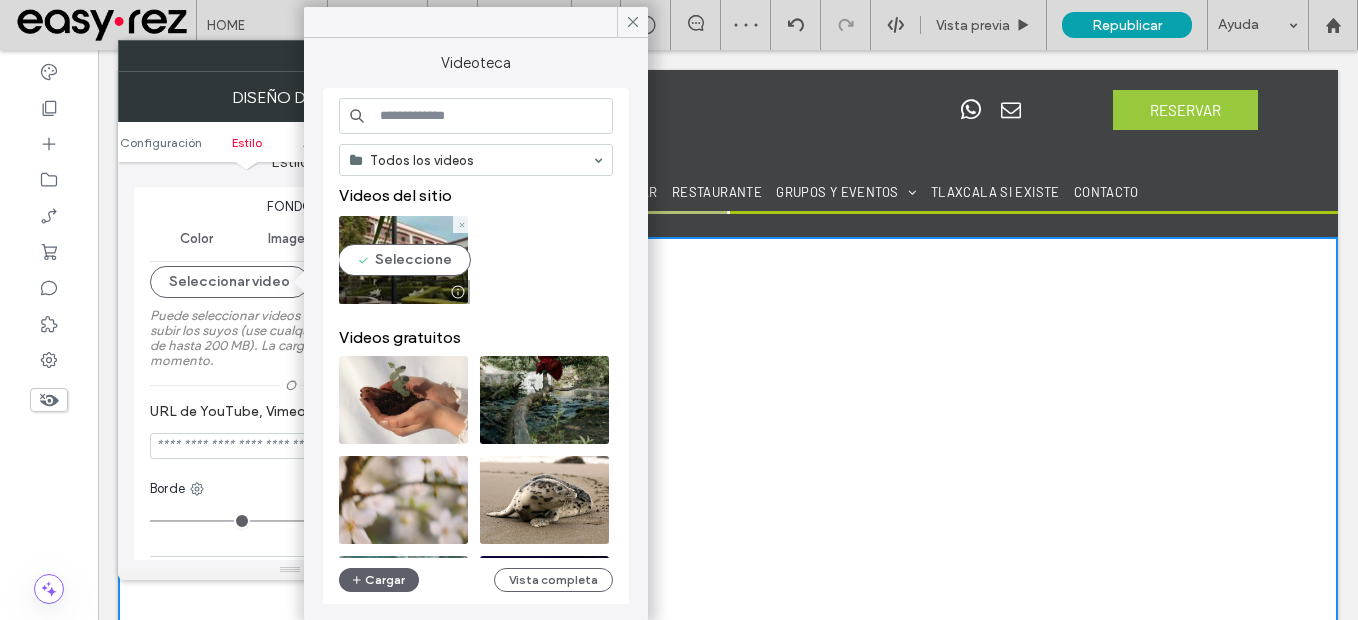 click at bounding box center [404, 292] 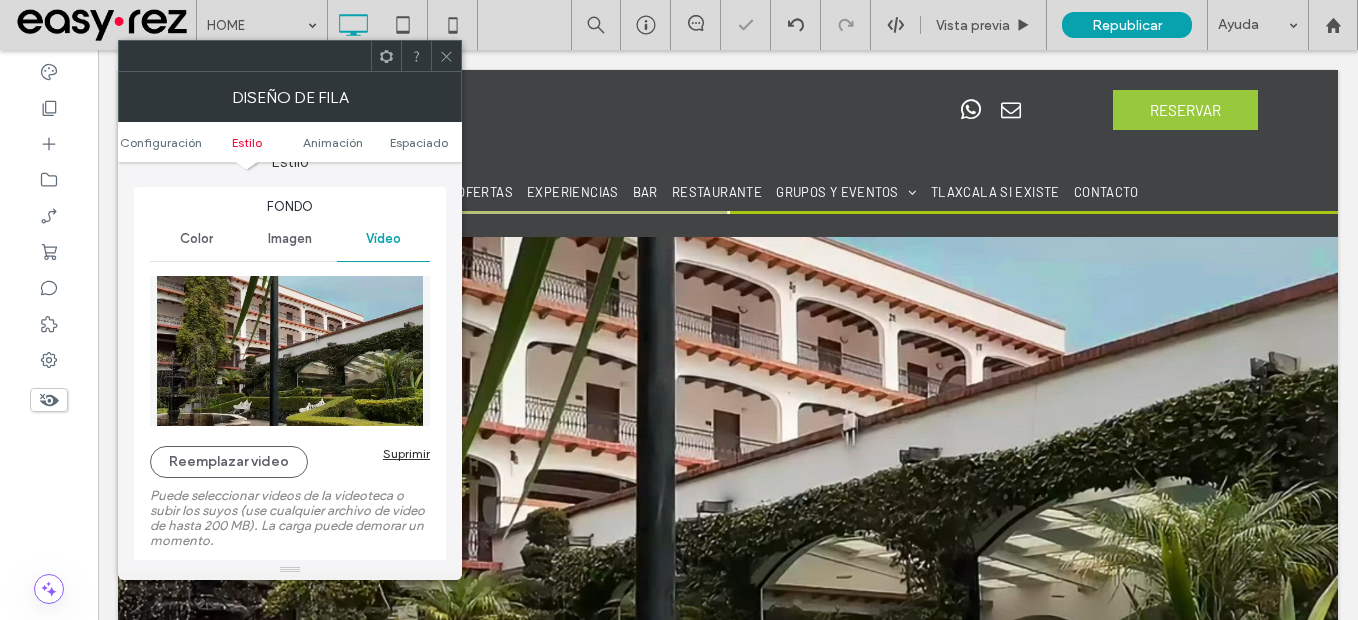 click 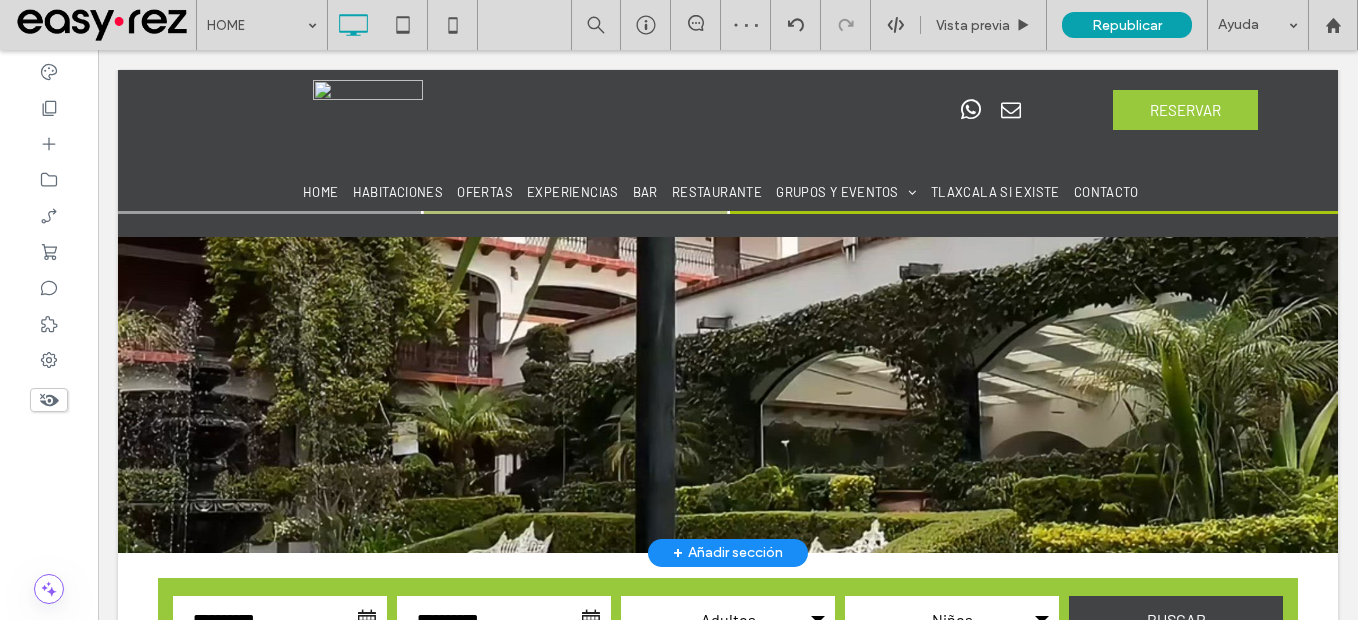 scroll, scrollTop: 300, scrollLeft: 0, axis: vertical 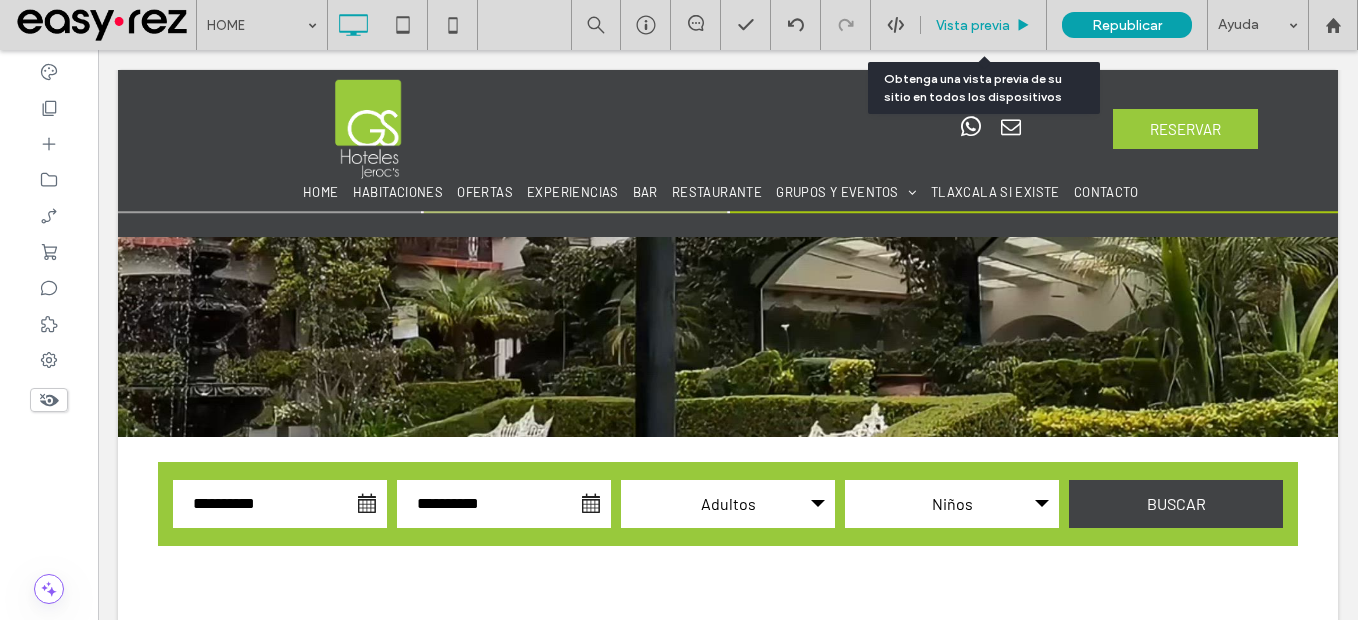 click on "Vista previa" at bounding box center (984, 25) 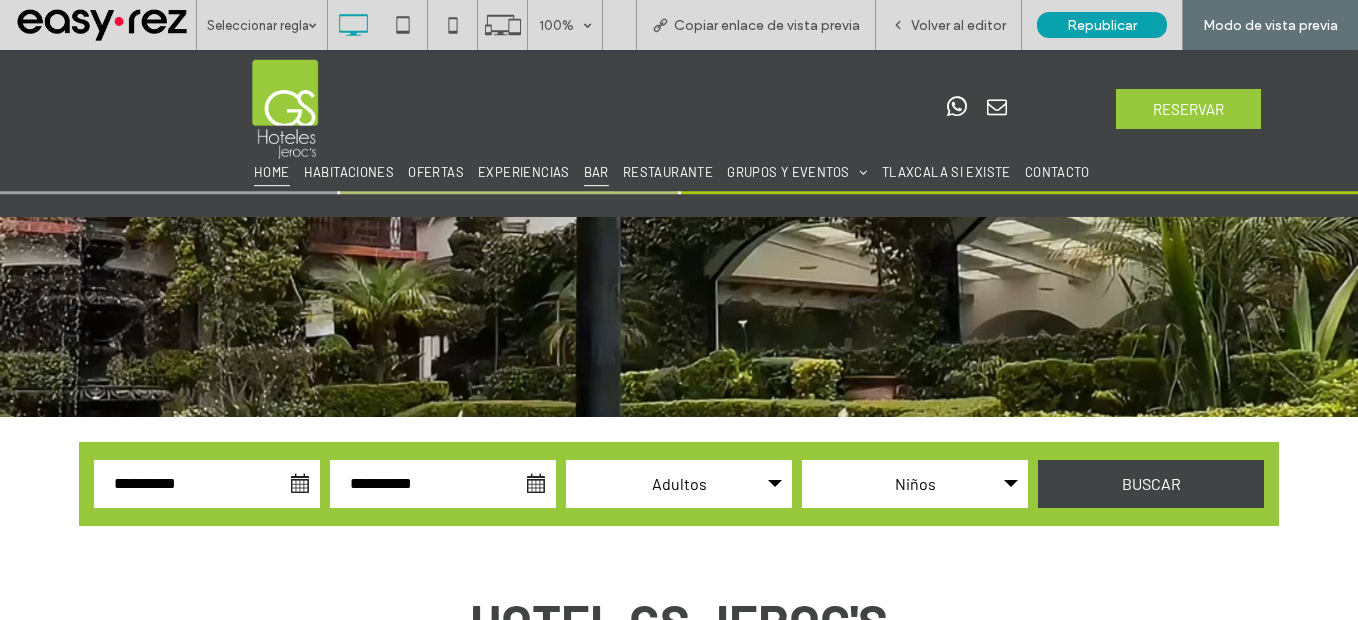 click on "BAR" at bounding box center [596, 172] 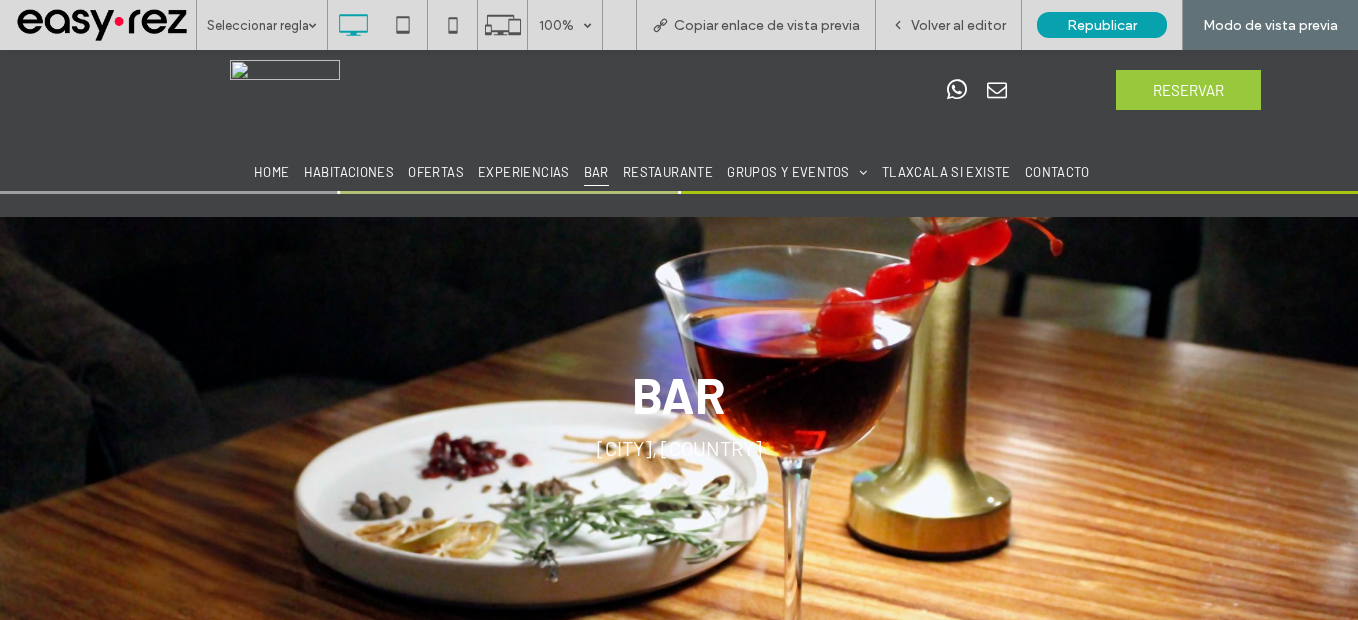 scroll, scrollTop: 100, scrollLeft: 0, axis: vertical 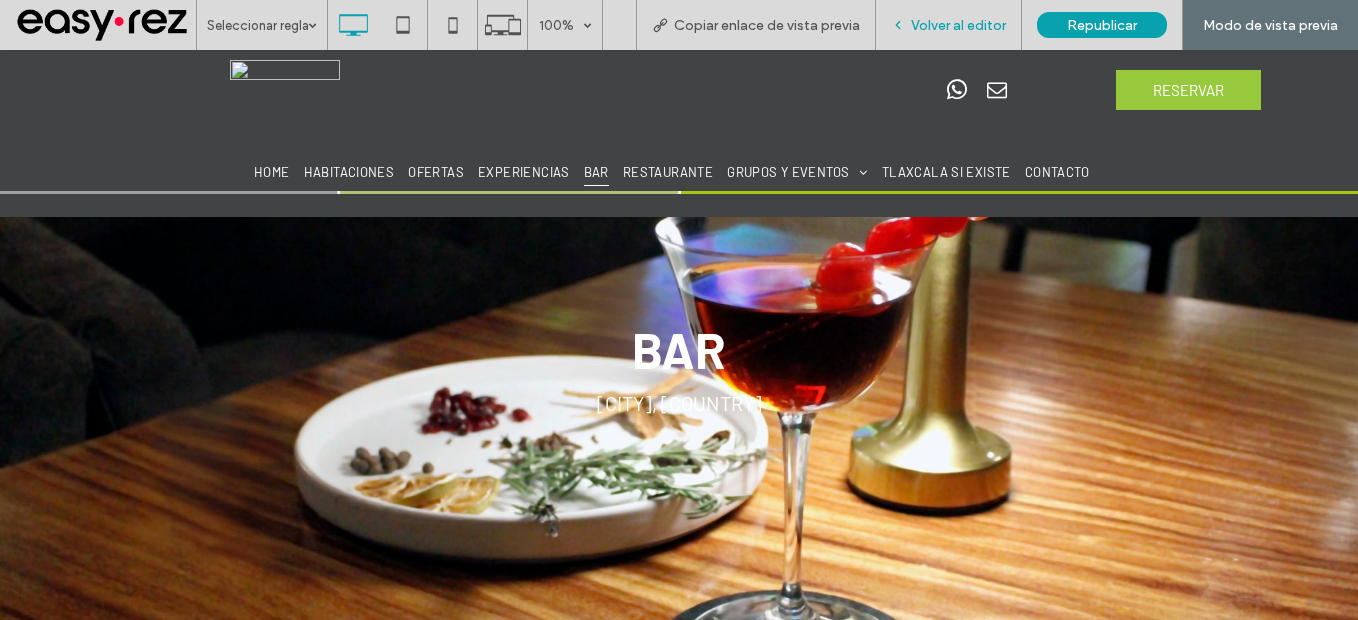 type on "**********" 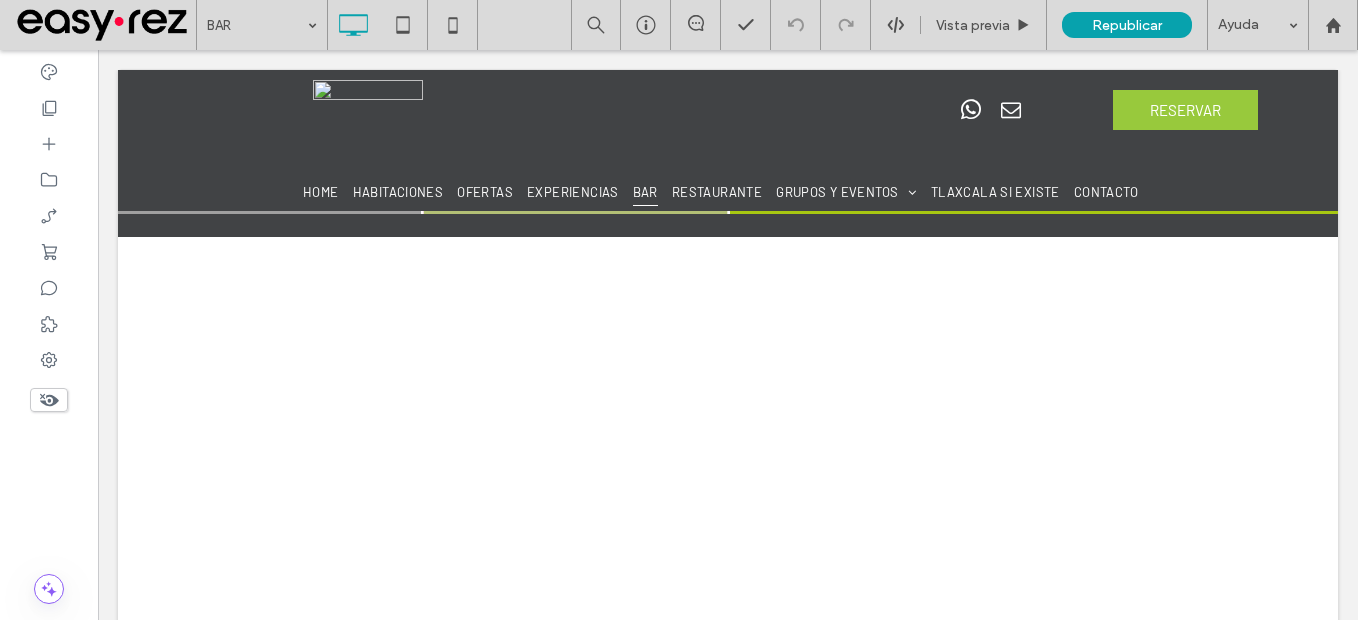 scroll, scrollTop: 100, scrollLeft: 0, axis: vertical 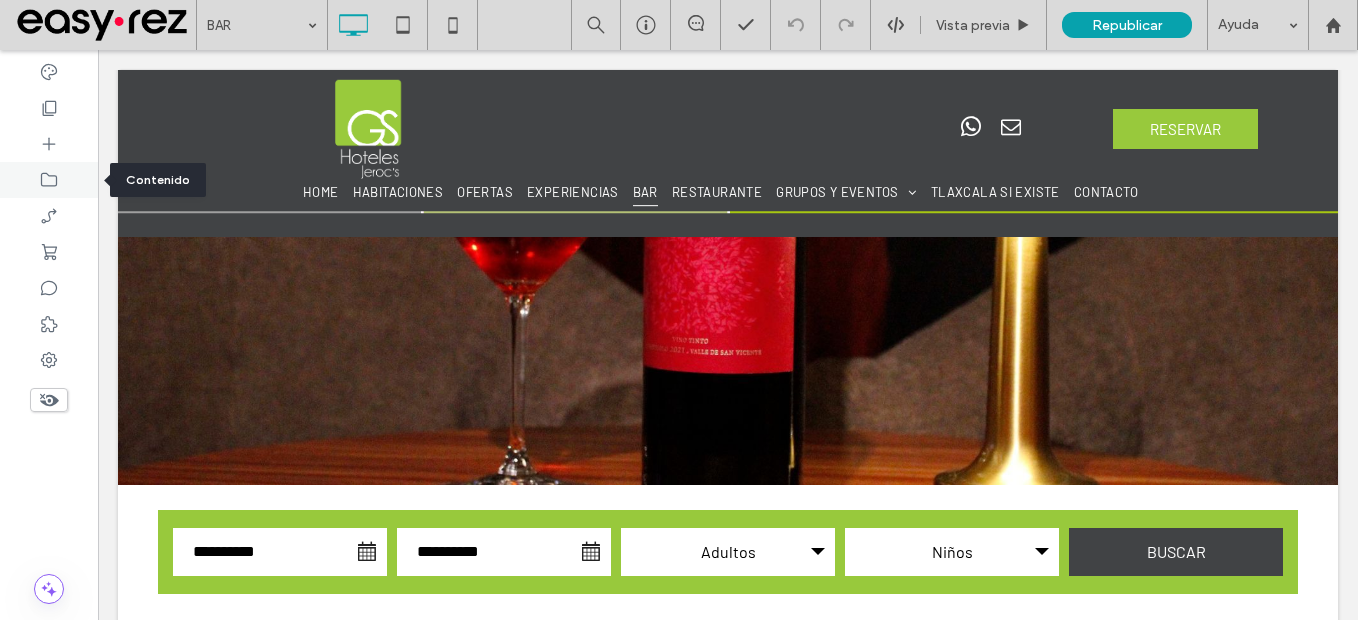 click at bounding box center [49, 180] 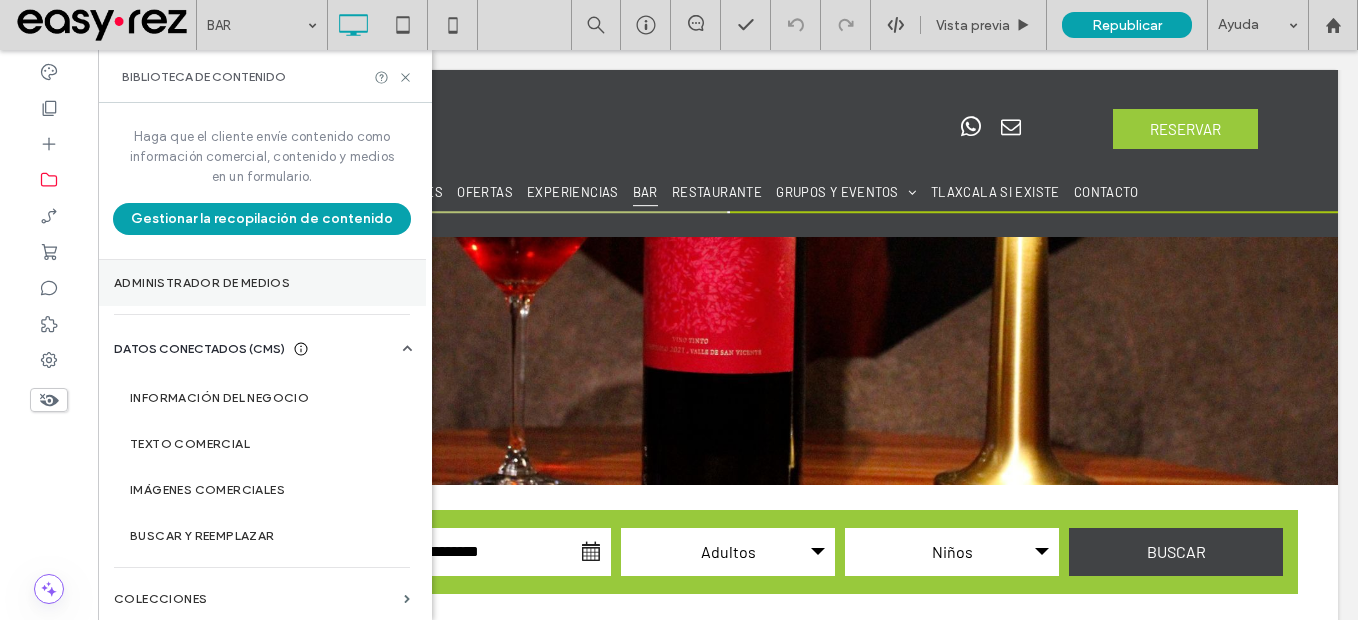 click on "Administrador de medios" at bounding box center (262, 283) 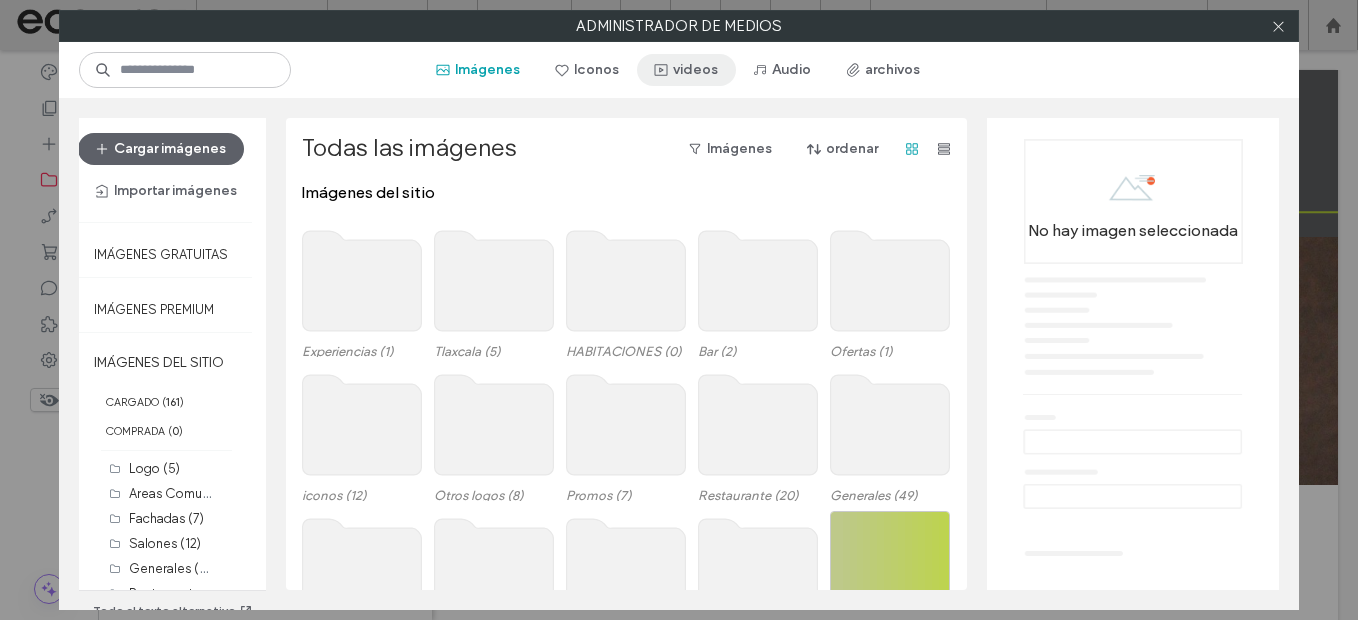 click on "videos" at bounding box center [686, 70] 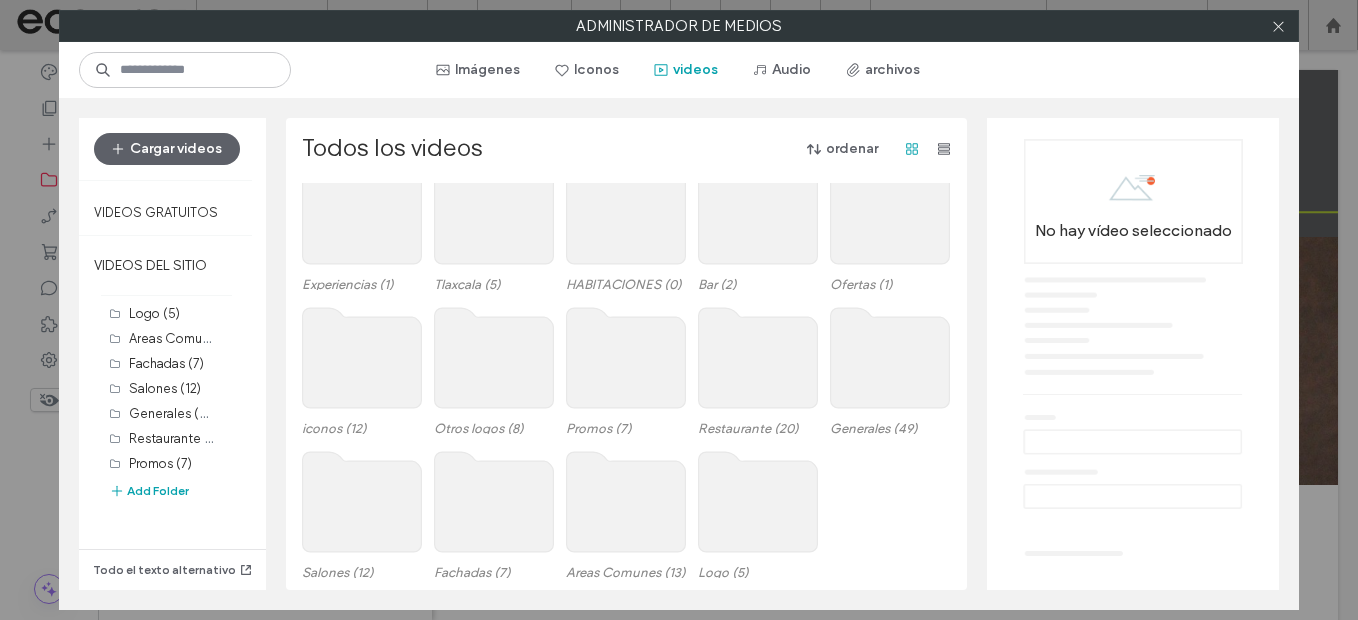 scroll, scrollTop: 100, scrollLeft: 0, axis: vertical 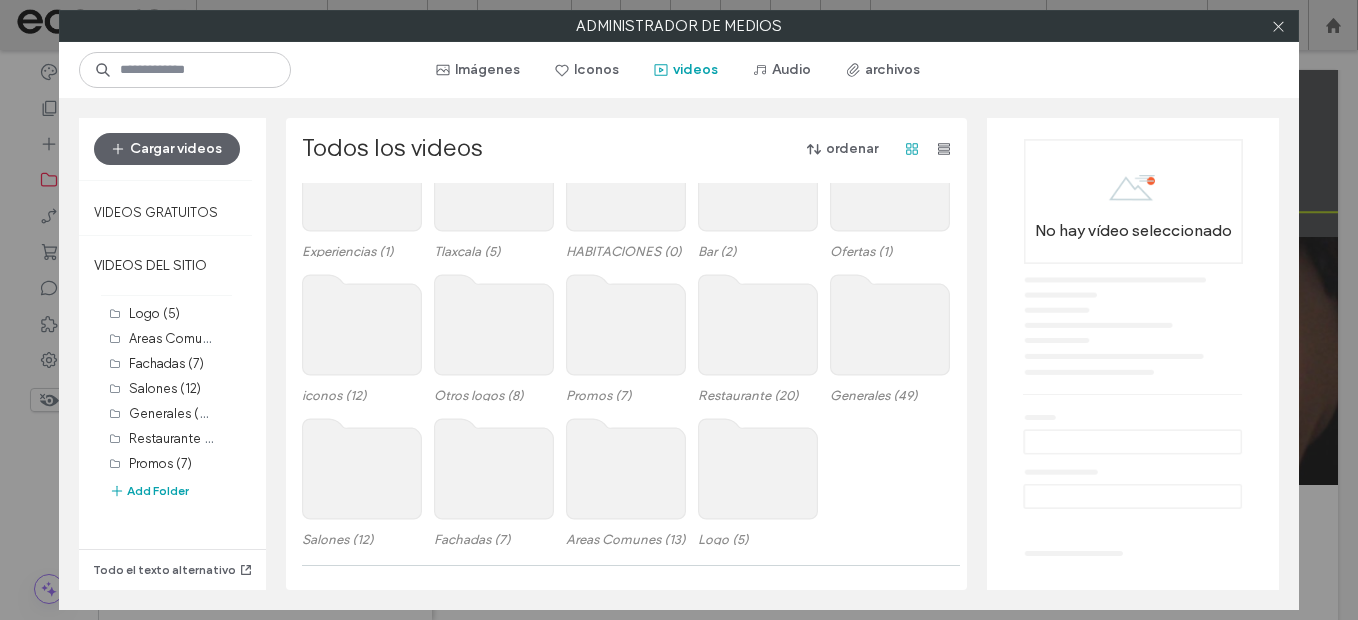 click on "Bar (2)" at bounding box center [758, 190] 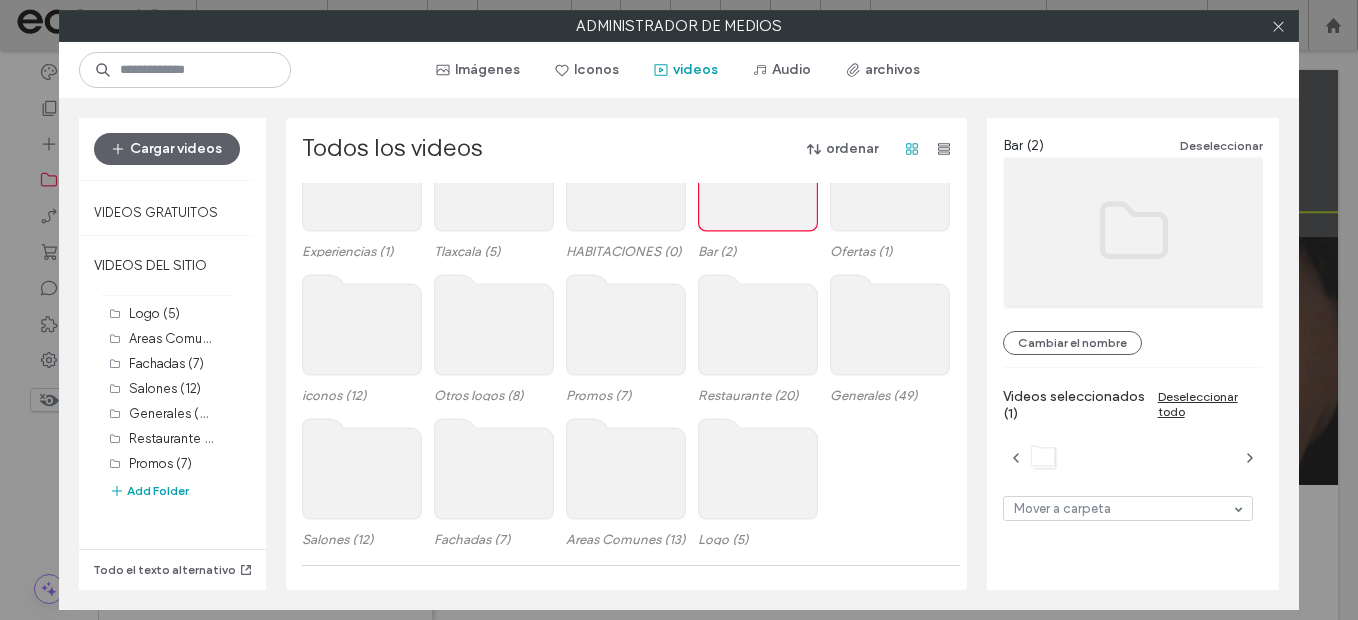 click 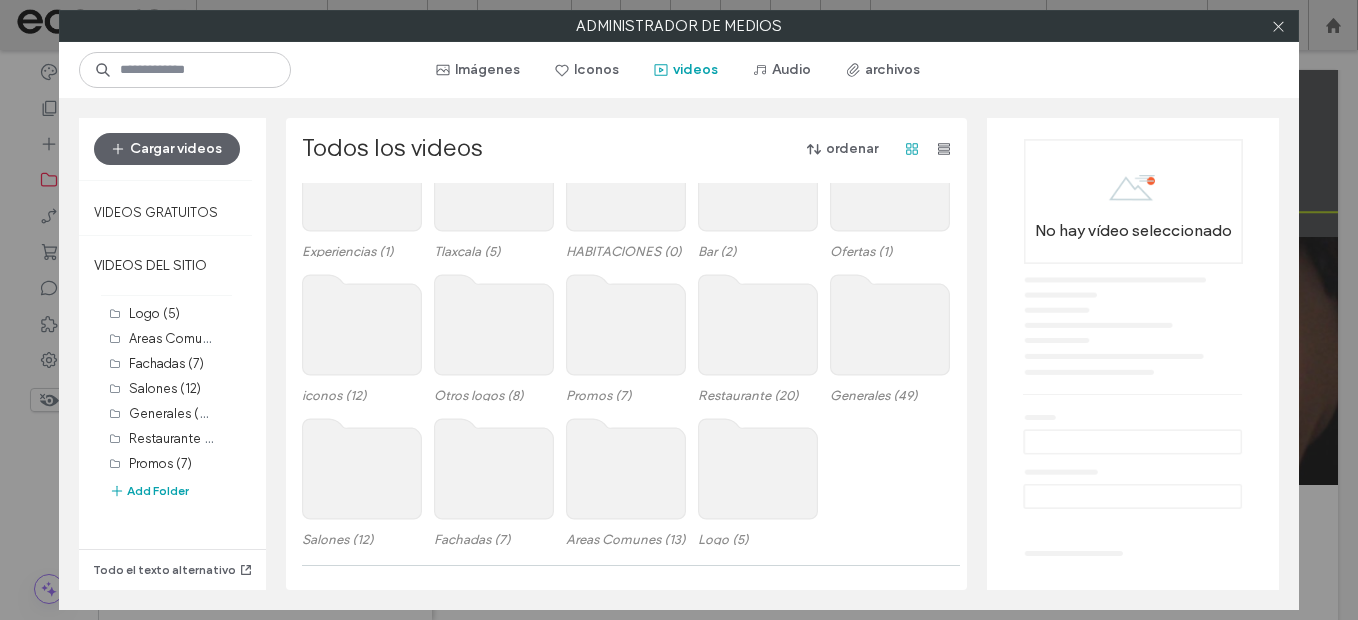 click 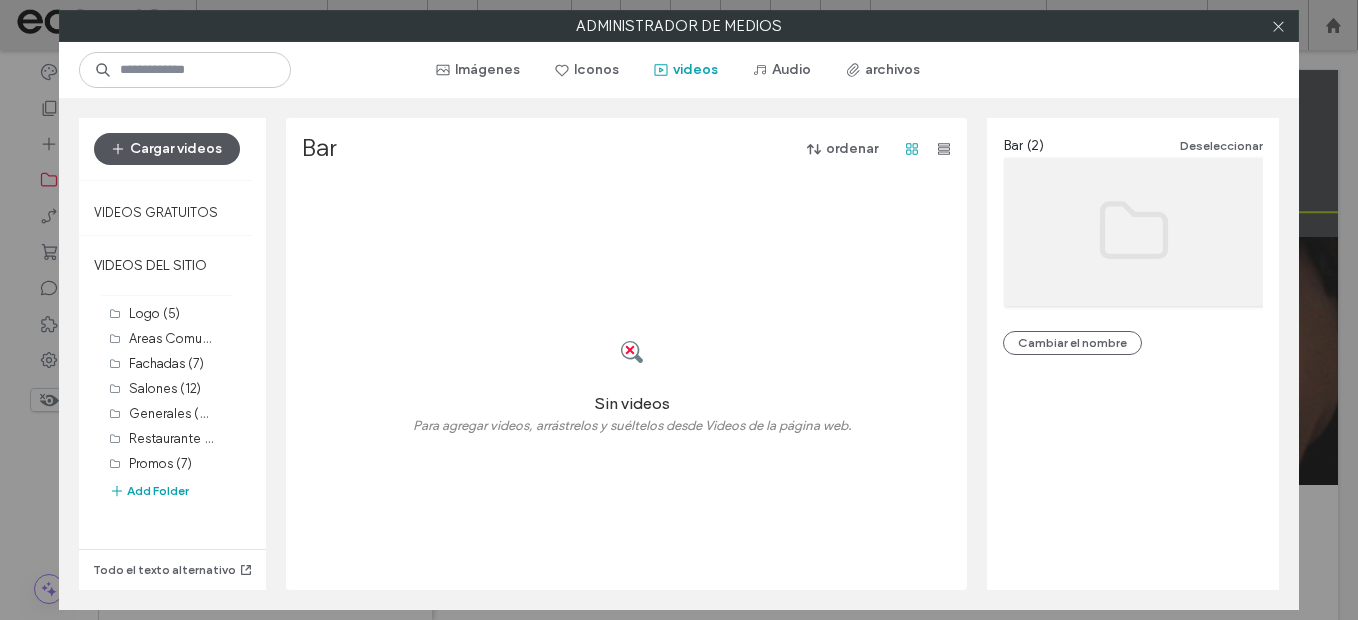 click on "Cargar videos" at bounding box center [167, 149] 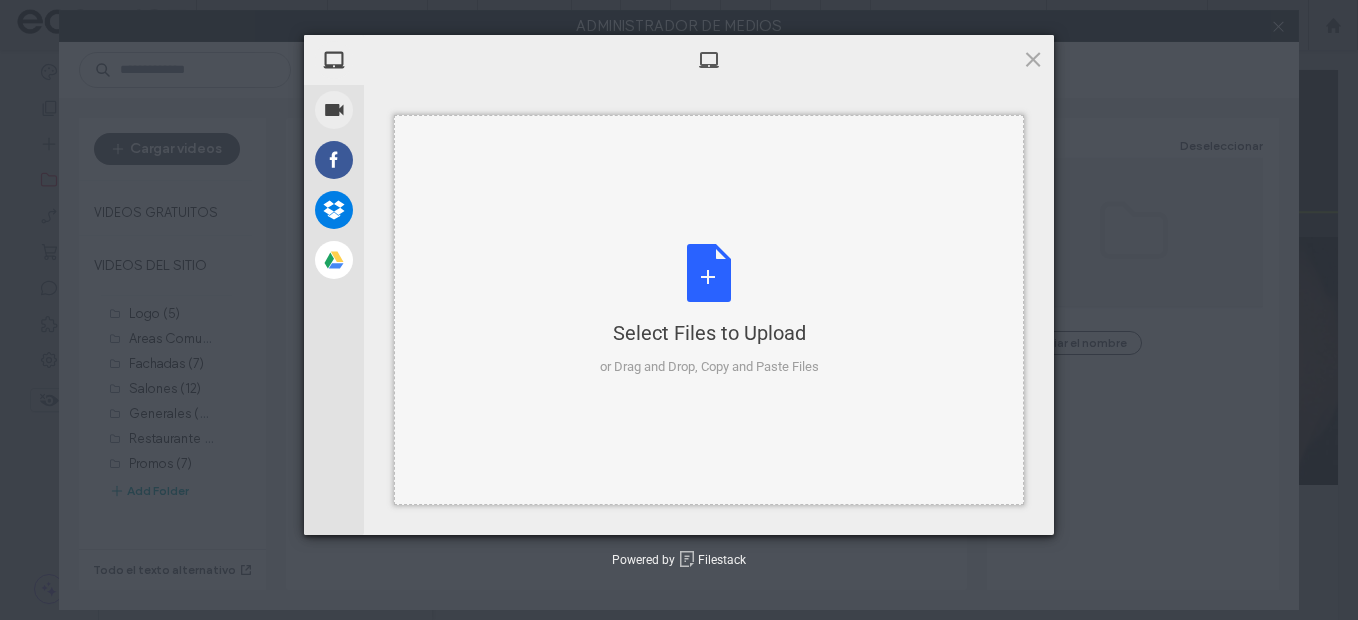 click on "Select Files to Upload
or Drag and Drop, Copy and Paste Files" at bounding box center [709, 310] 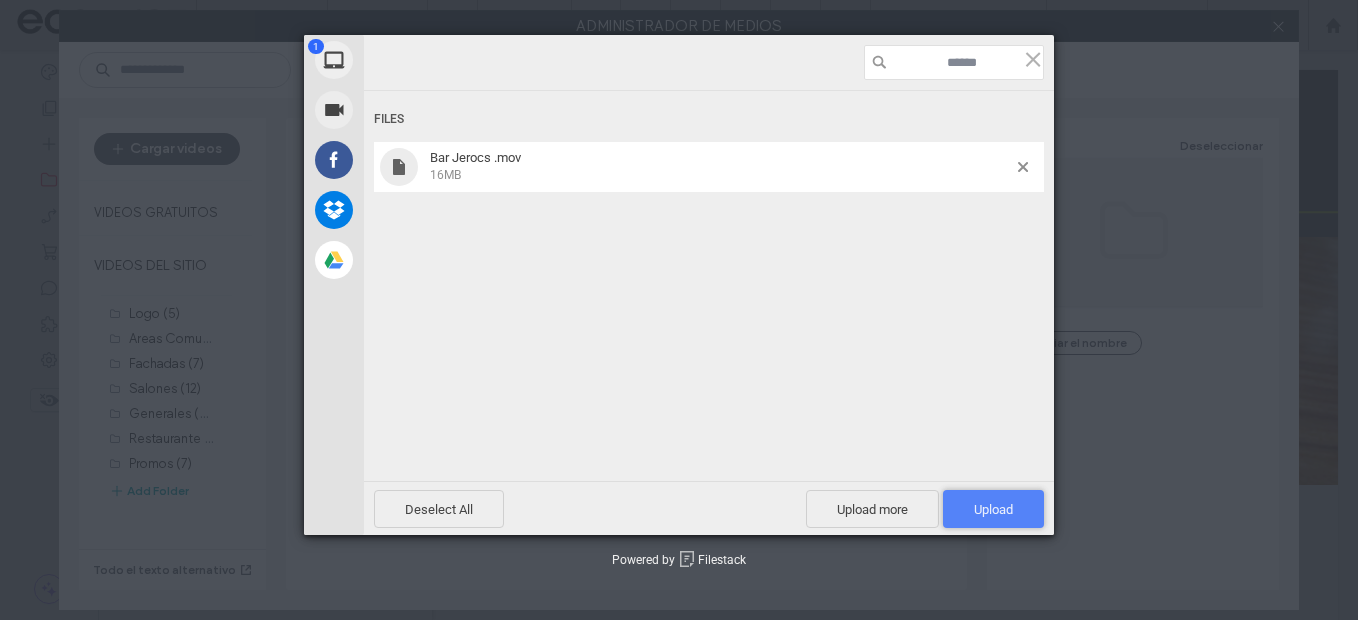 click on "Upload
1" at bounding box center [993, 509] 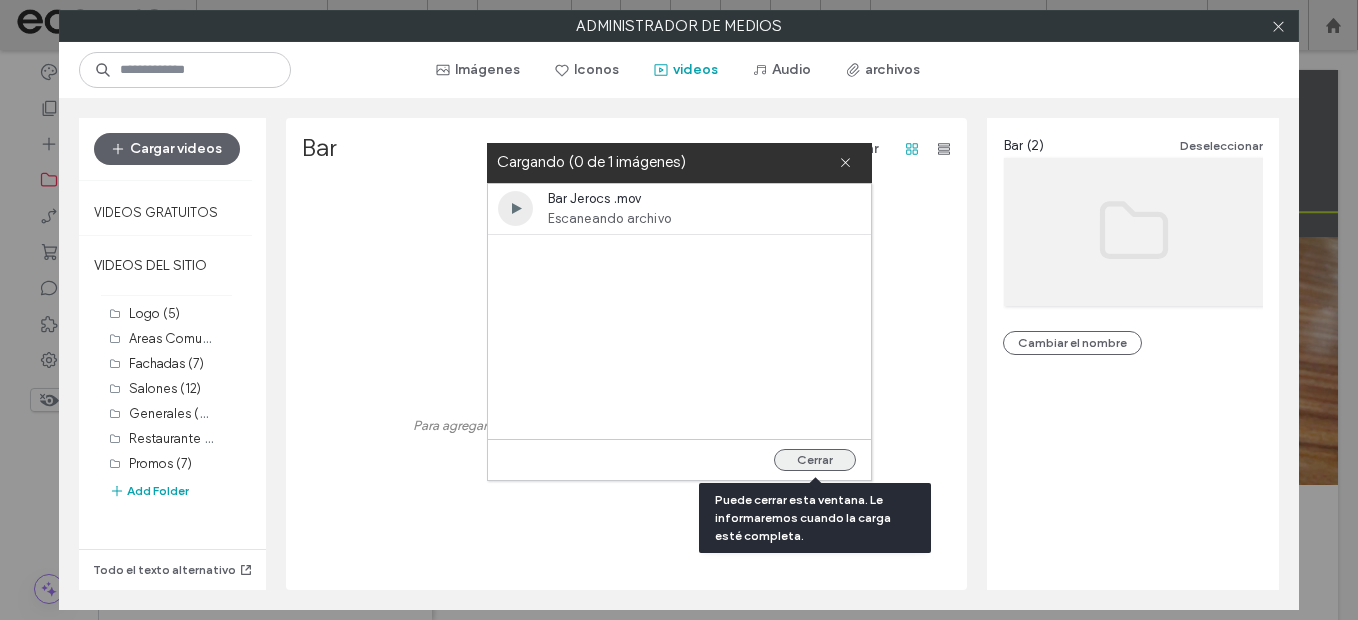 click on "Cerrar" at bounding box center (815, 460) 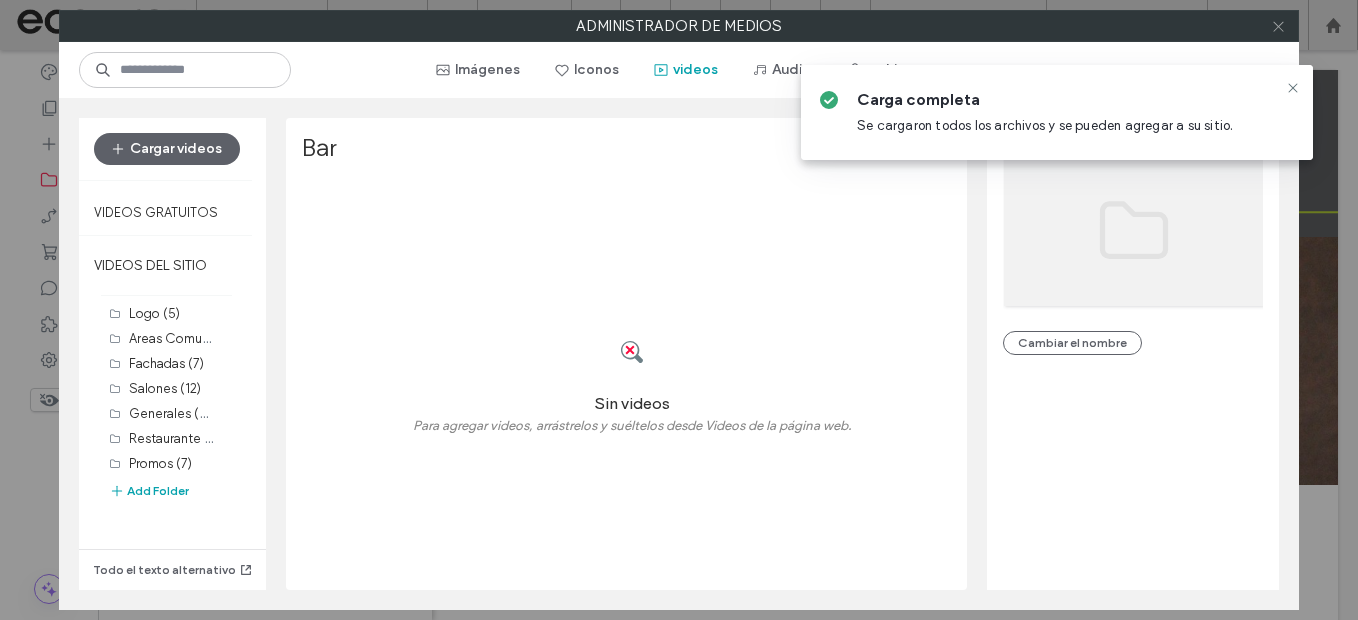 click 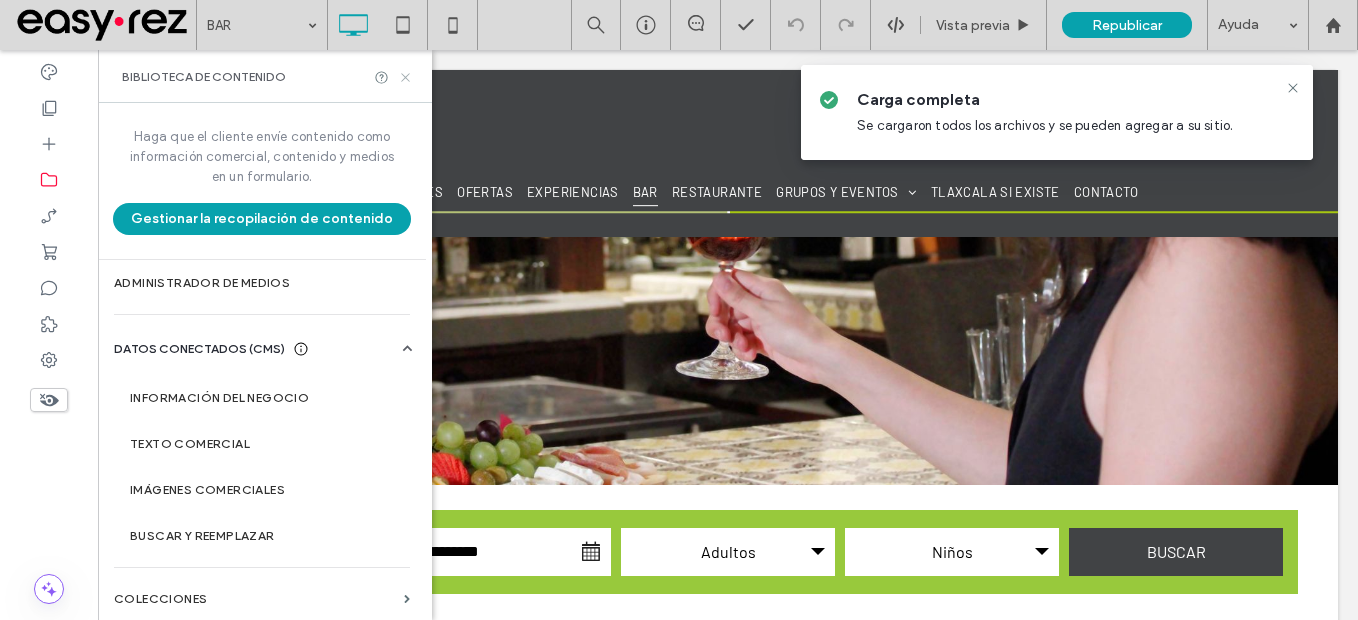 click 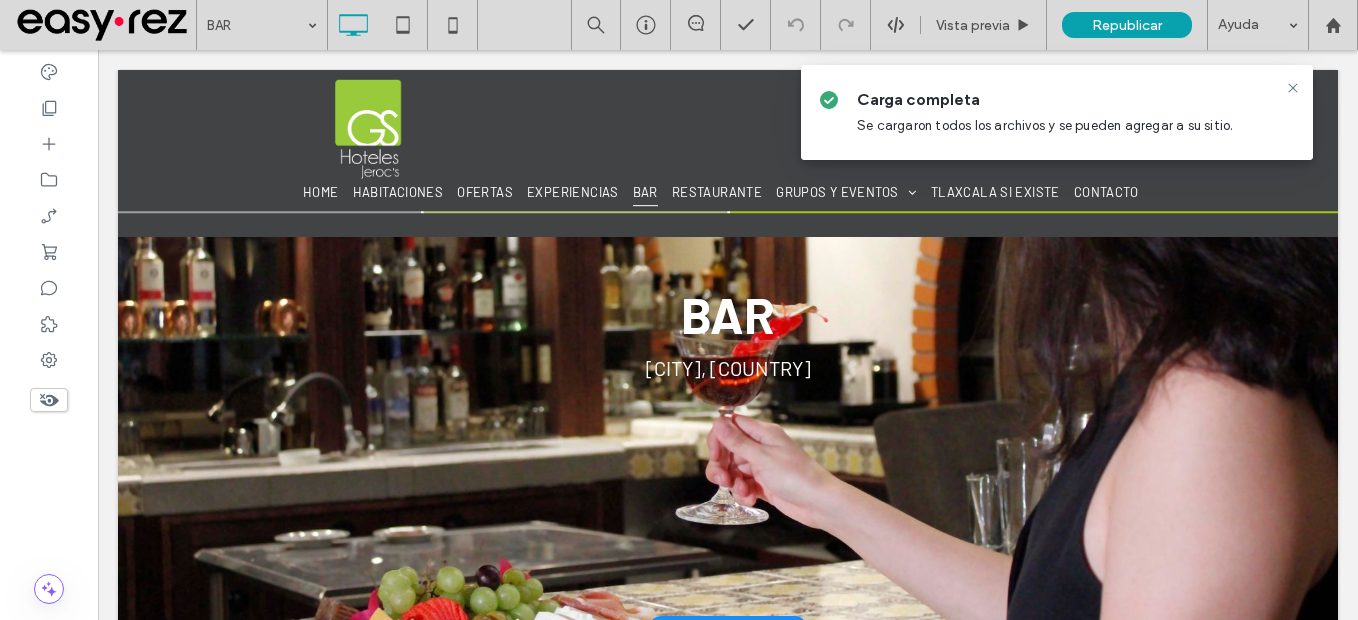 scroll, scrollTop: 0, scrollLeft: 0, axis: both 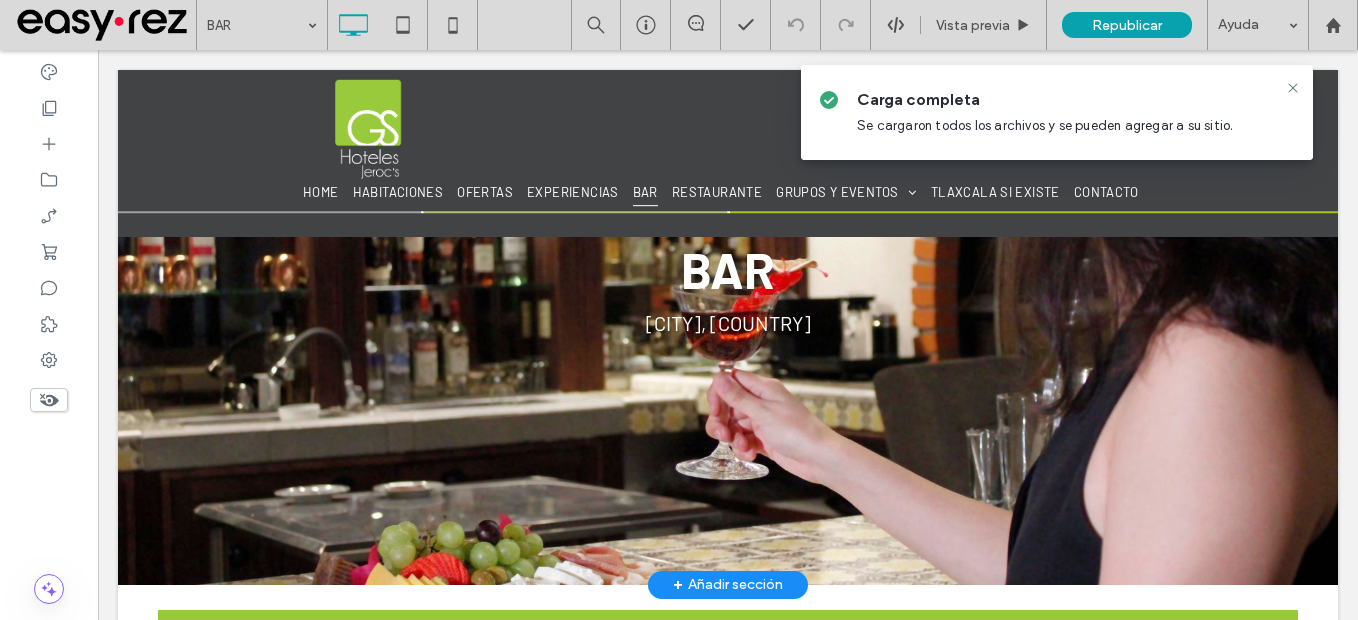 click at bounding box center (728, 311) 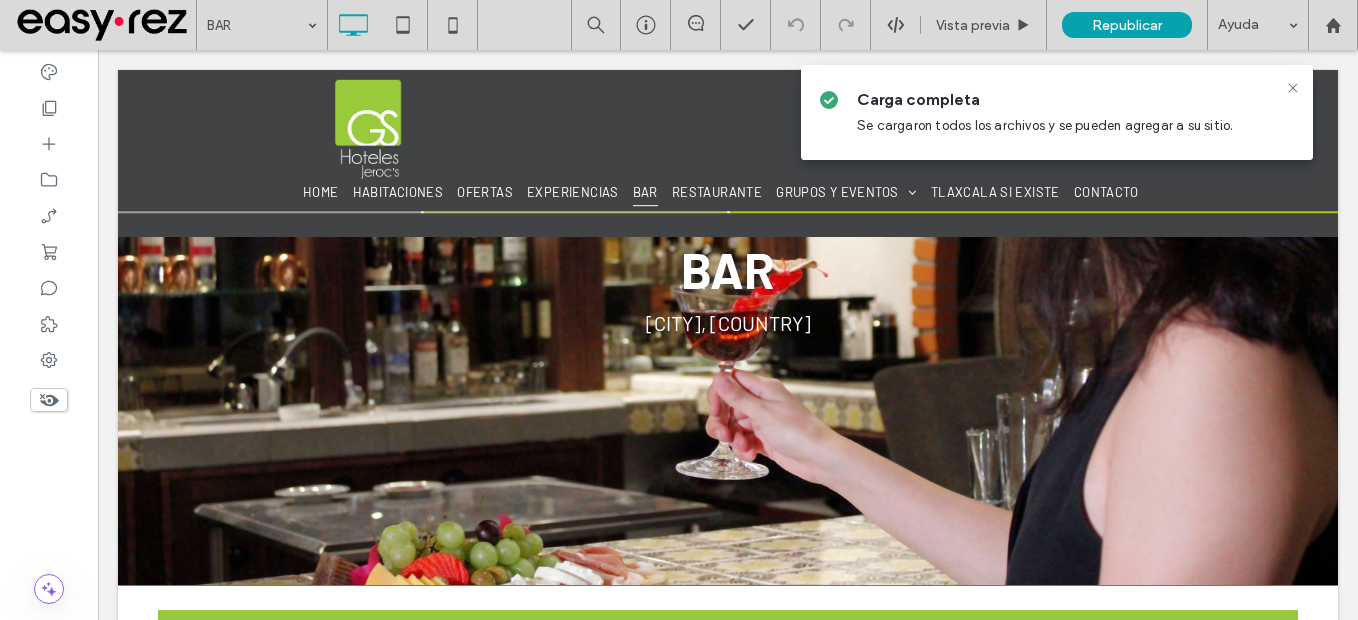 scroll, scrollTop: 748, scrollLeft: 0, axis: vertical 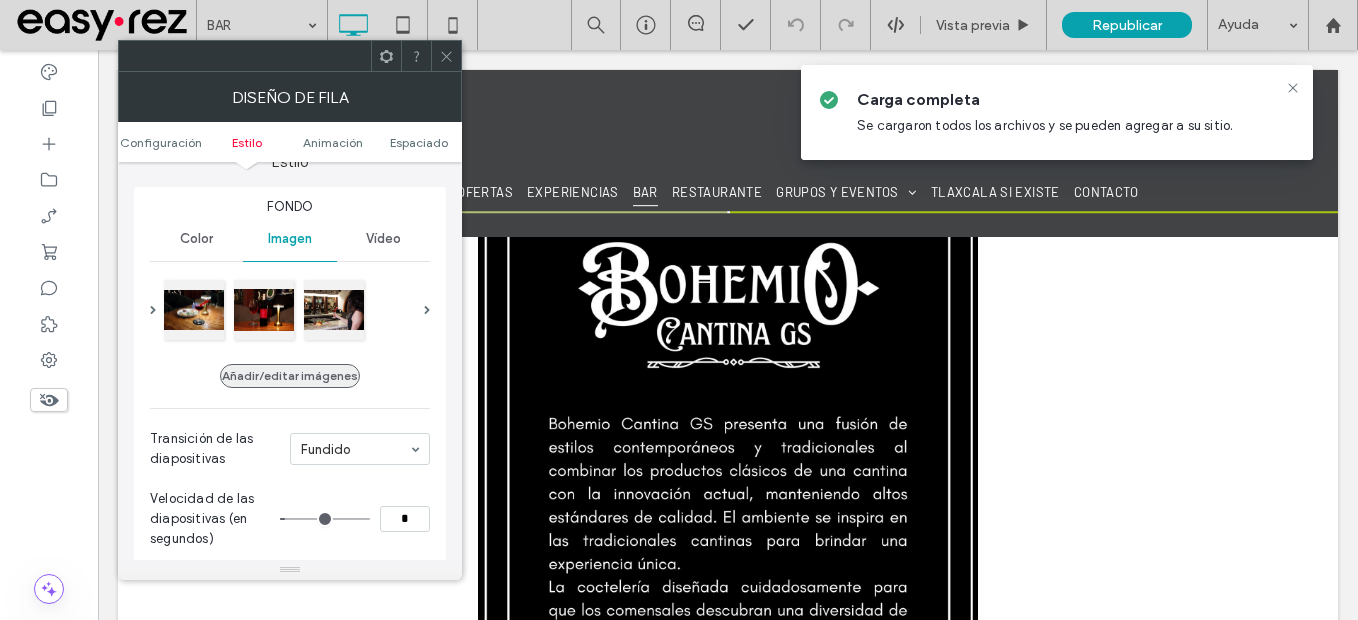 click on "Añadir/editar imágenes" at bounding box center [290, 376] 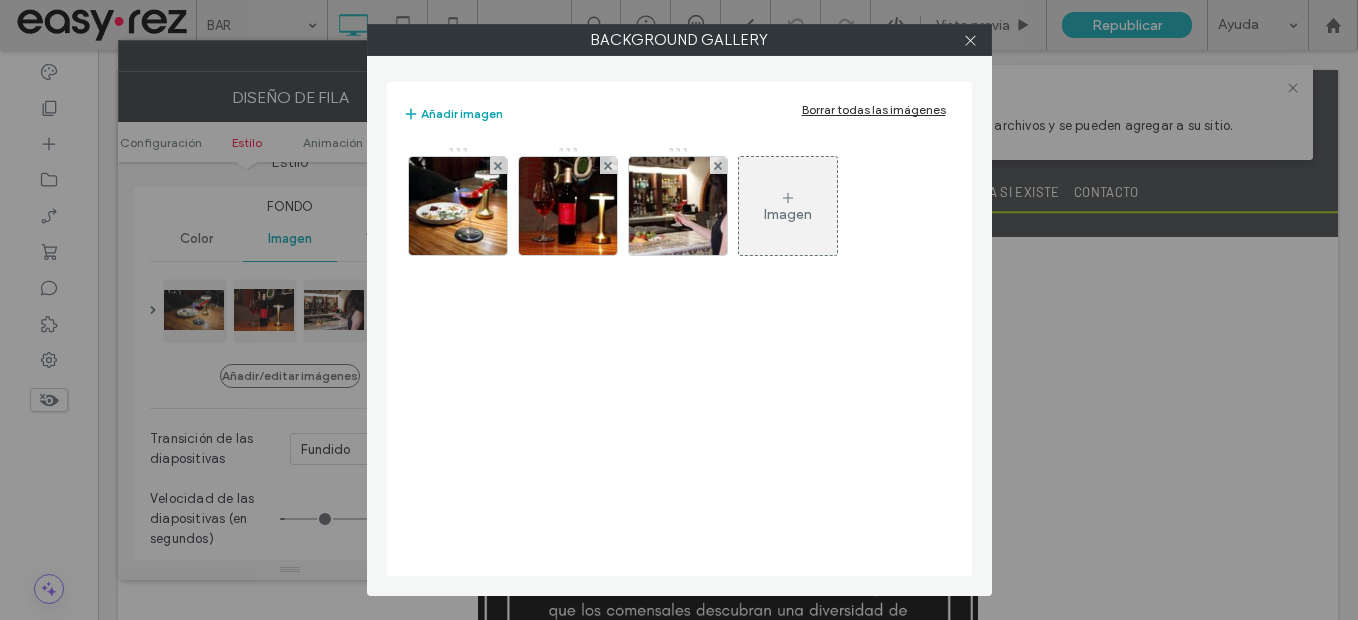 click on "Borrar todas las imágenes" at bounding box center (874, 109) 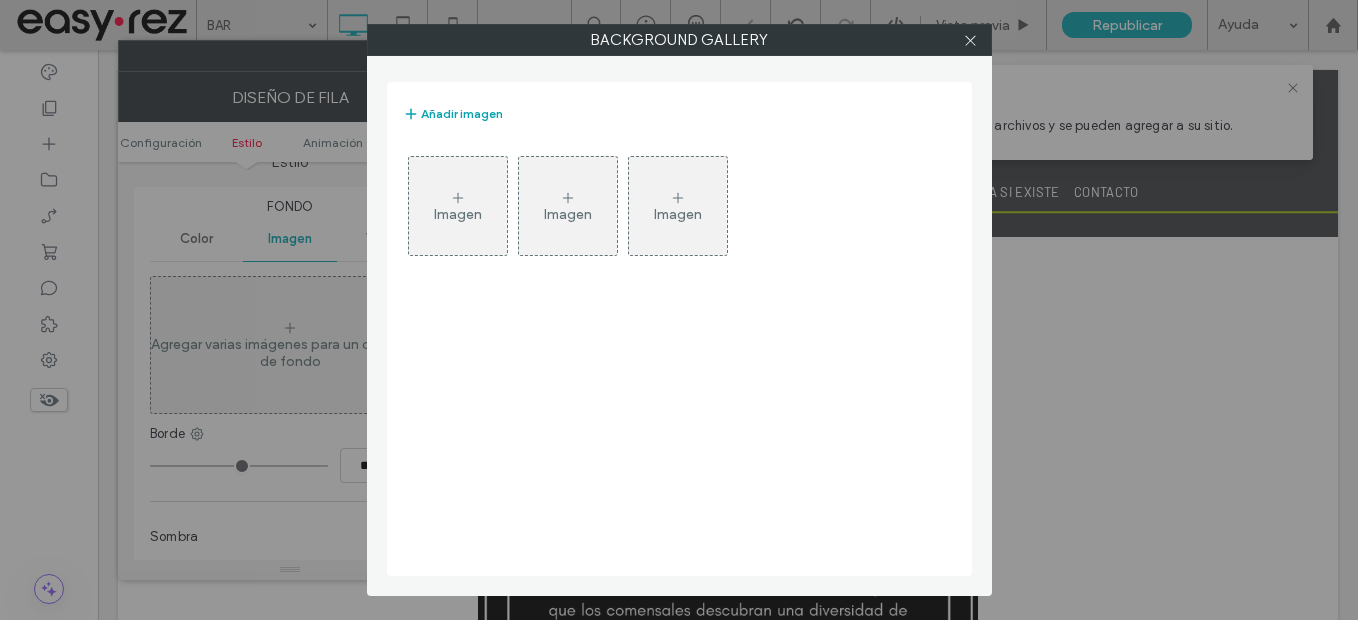 click on "Imagen" at bounding box center (458, 206) 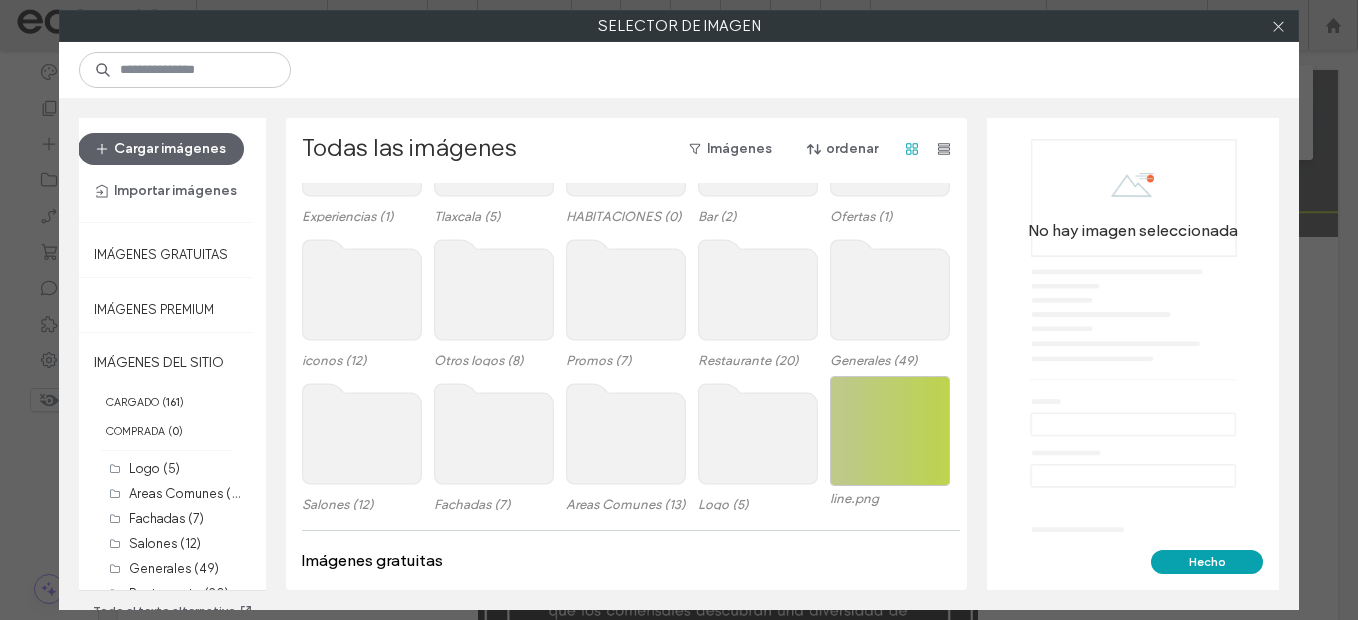 scroll, scrollTop: 100, scrollLeft: 0, axis: vertical 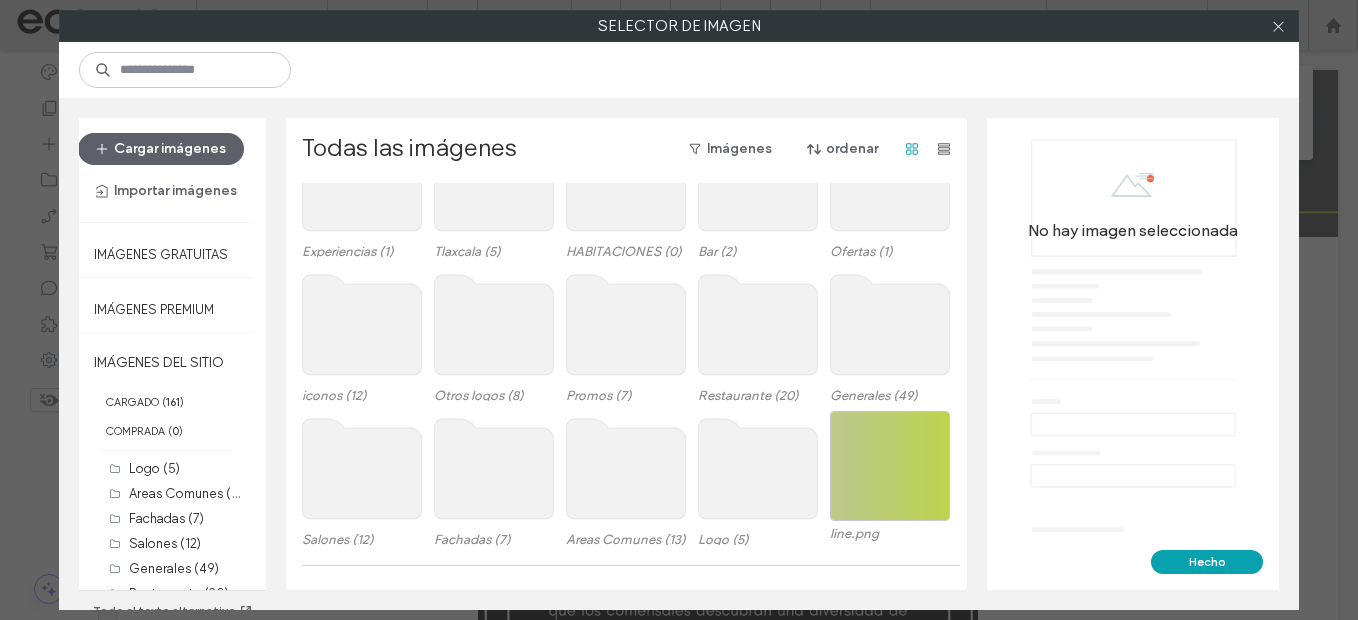 click 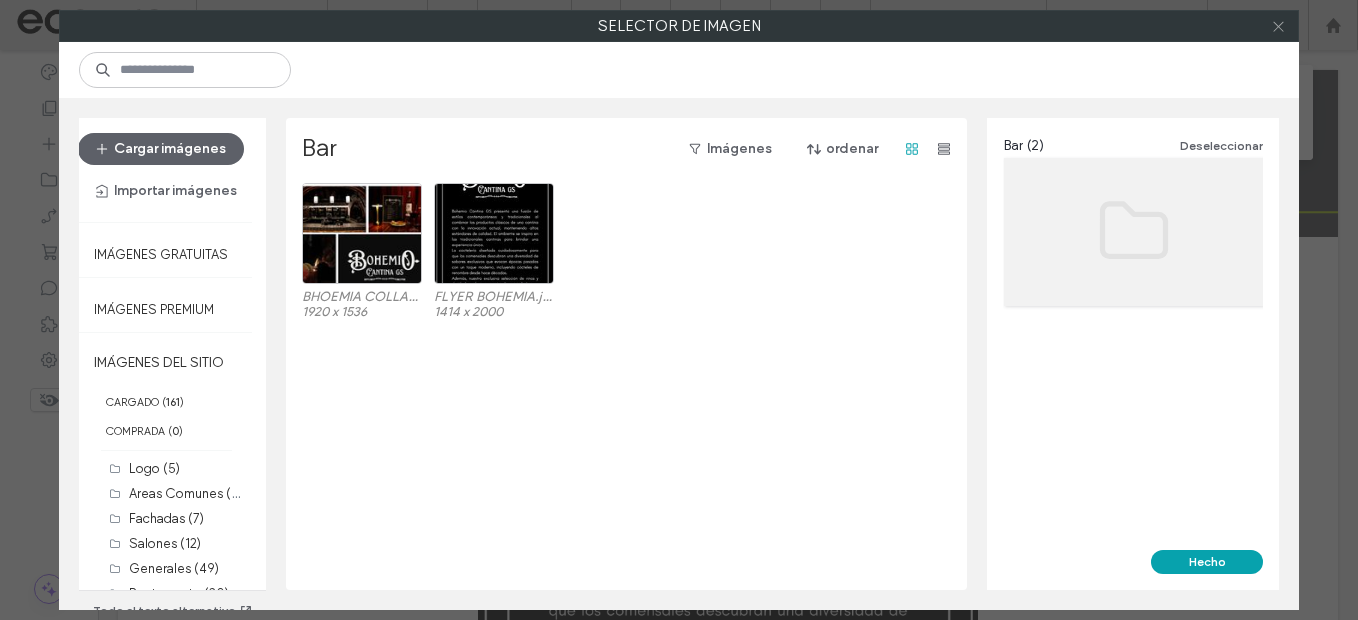 click 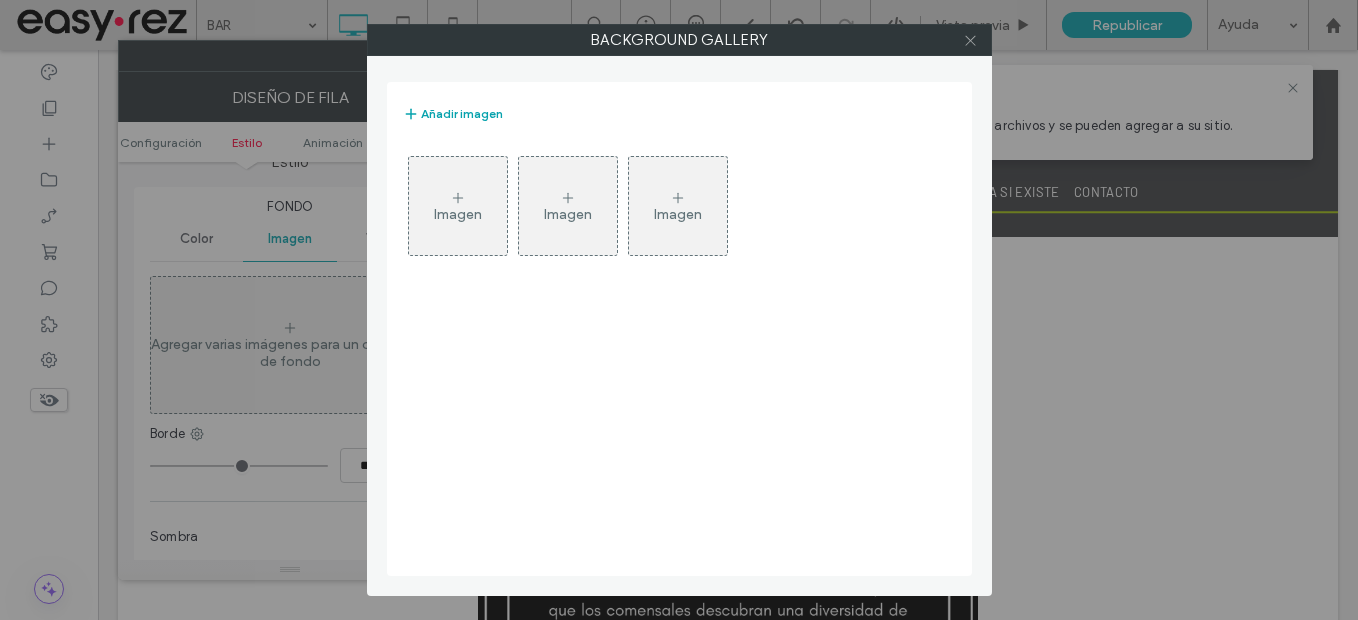 click 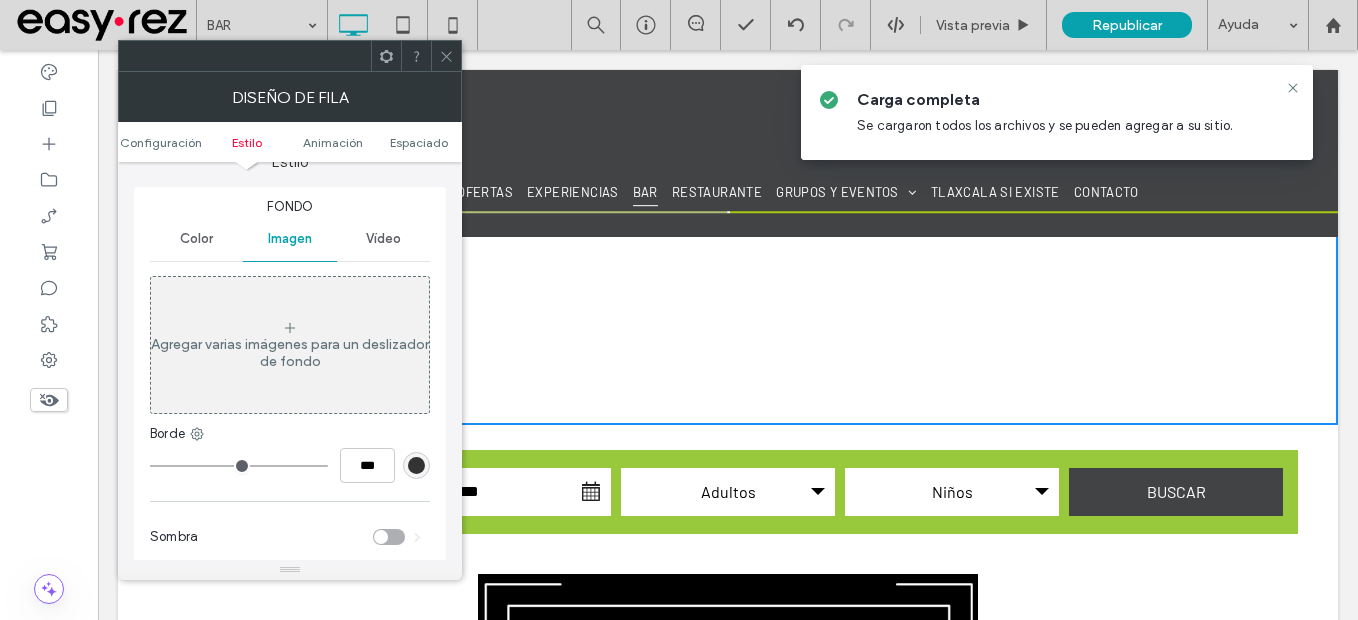 scroll, scrollTop: 348, scrollLeft: 0, axis: vertical 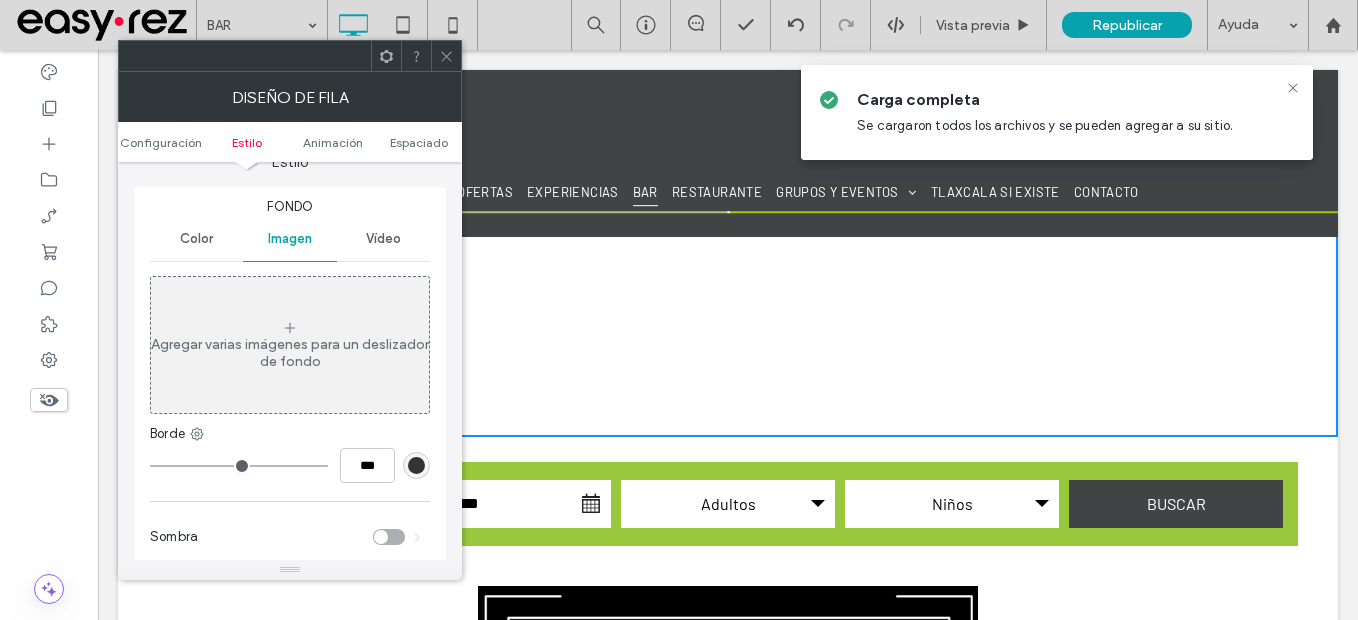 click 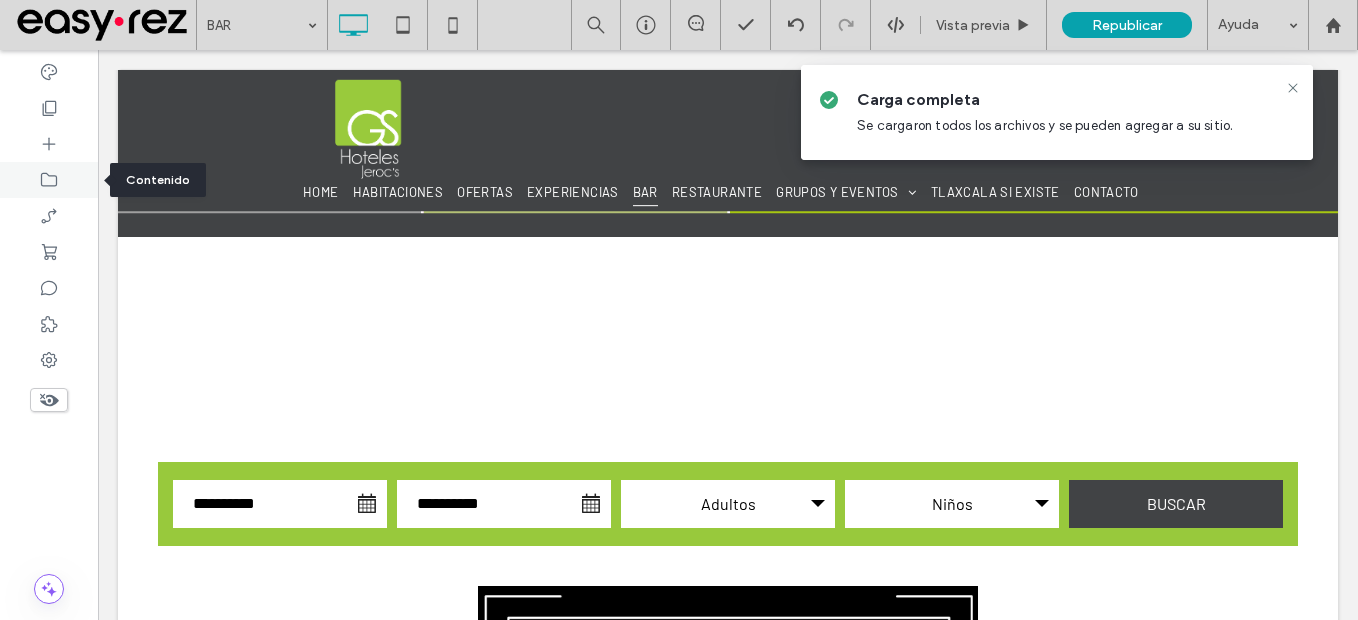 click 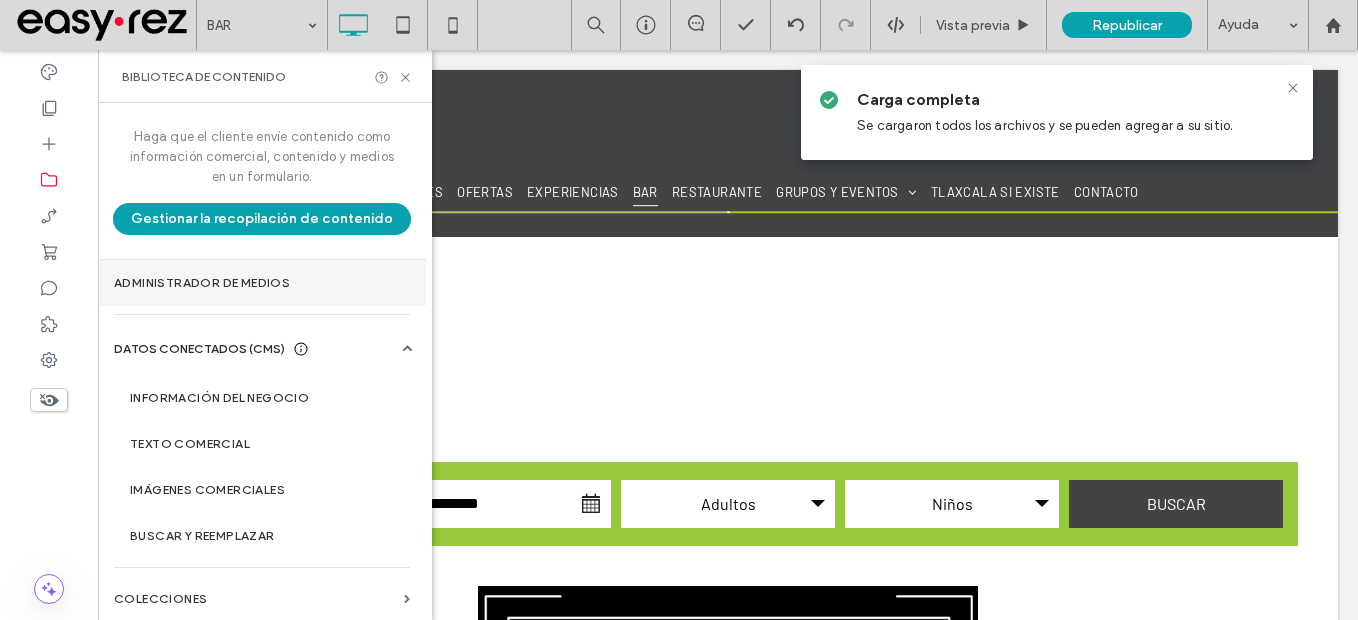 click on "Administrador de medios" at bounding box center (262, 283) 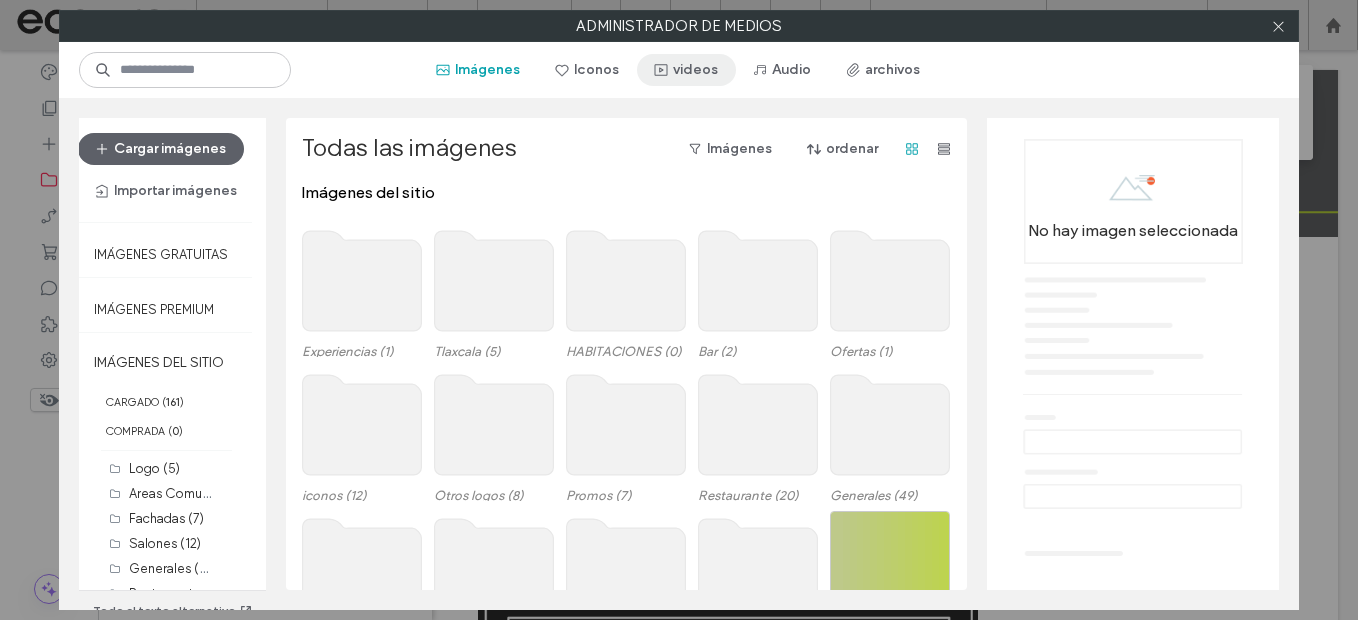 click on "videos" at bounding box center (686, 70) 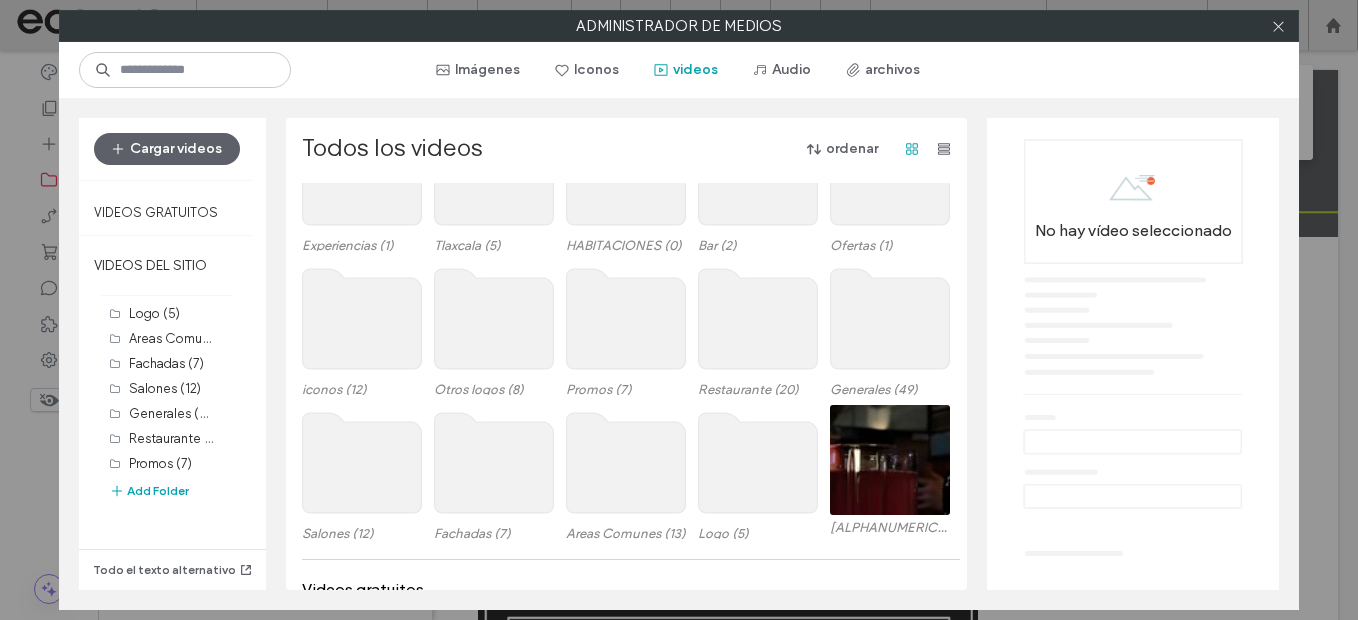 scroll, scrollTop: 0, scrollLeft: 0, axis: both 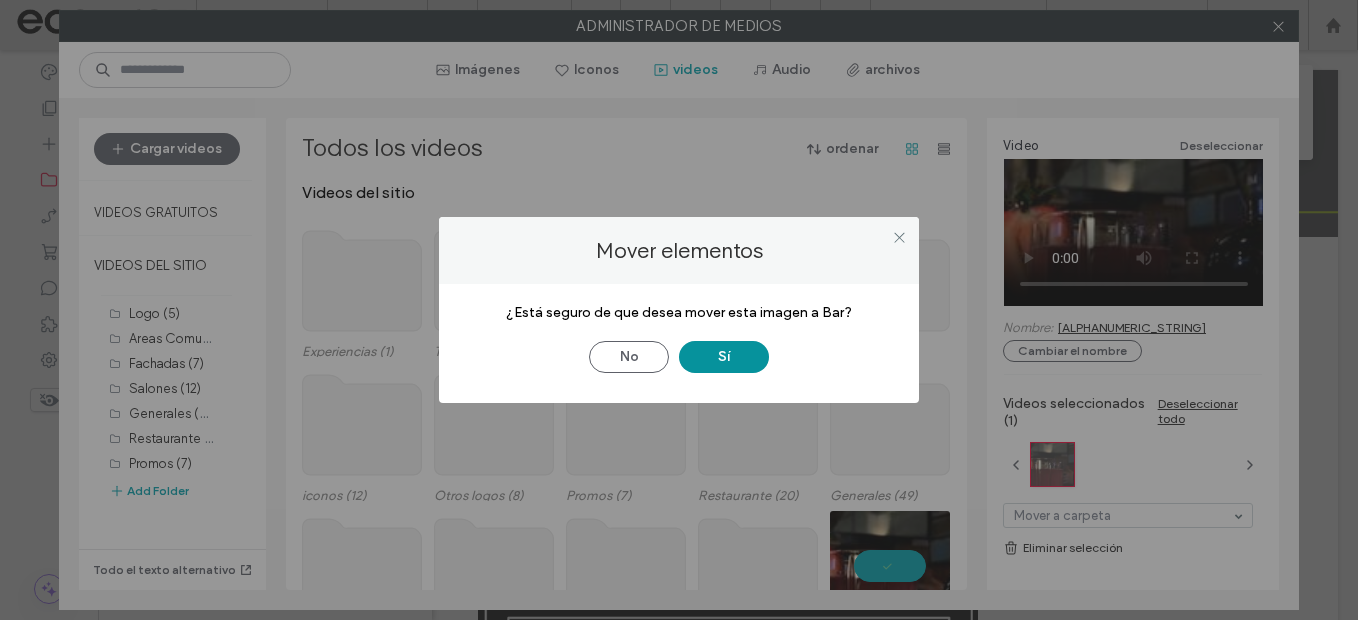 click on "Sí" at bounding box center [724, 357] 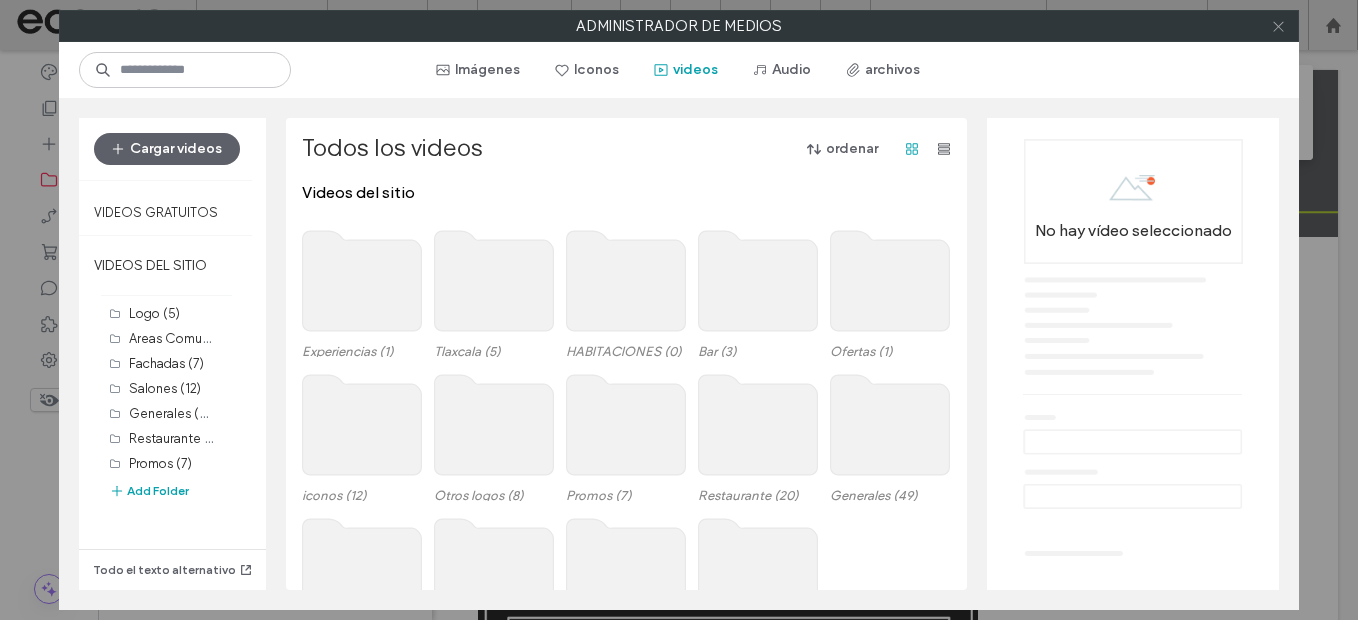 click 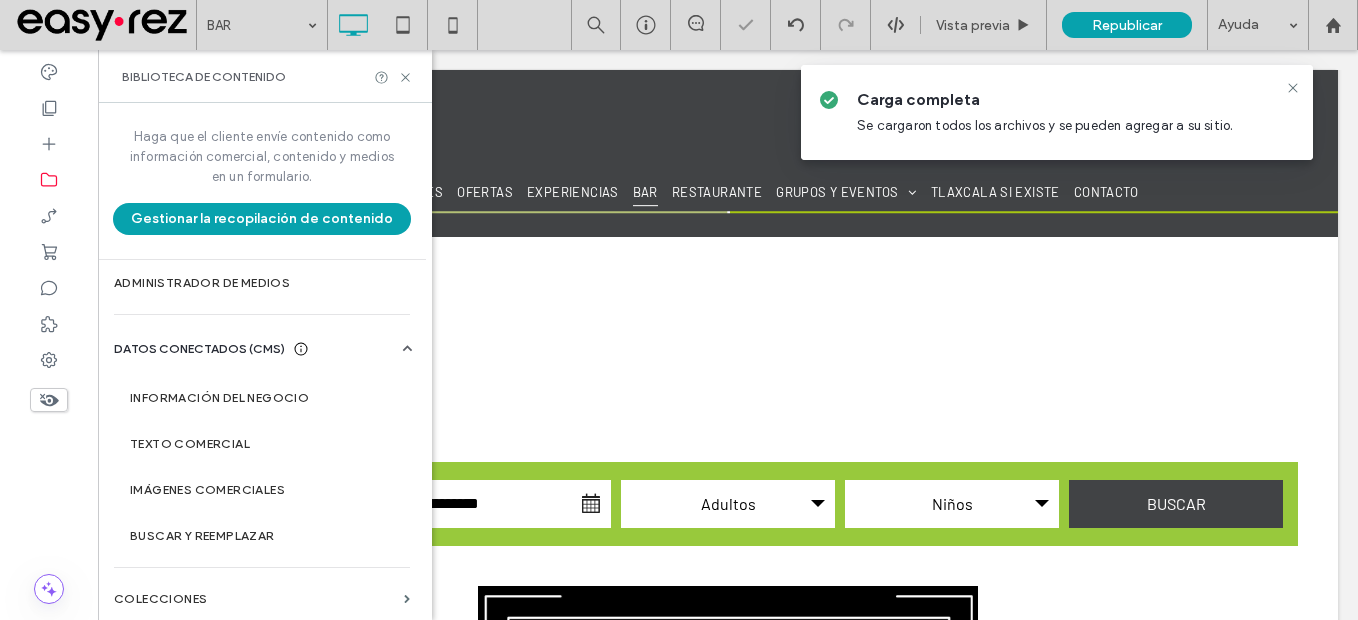 click on "Biblioteca de contenido" at bounding box center (265, 76) 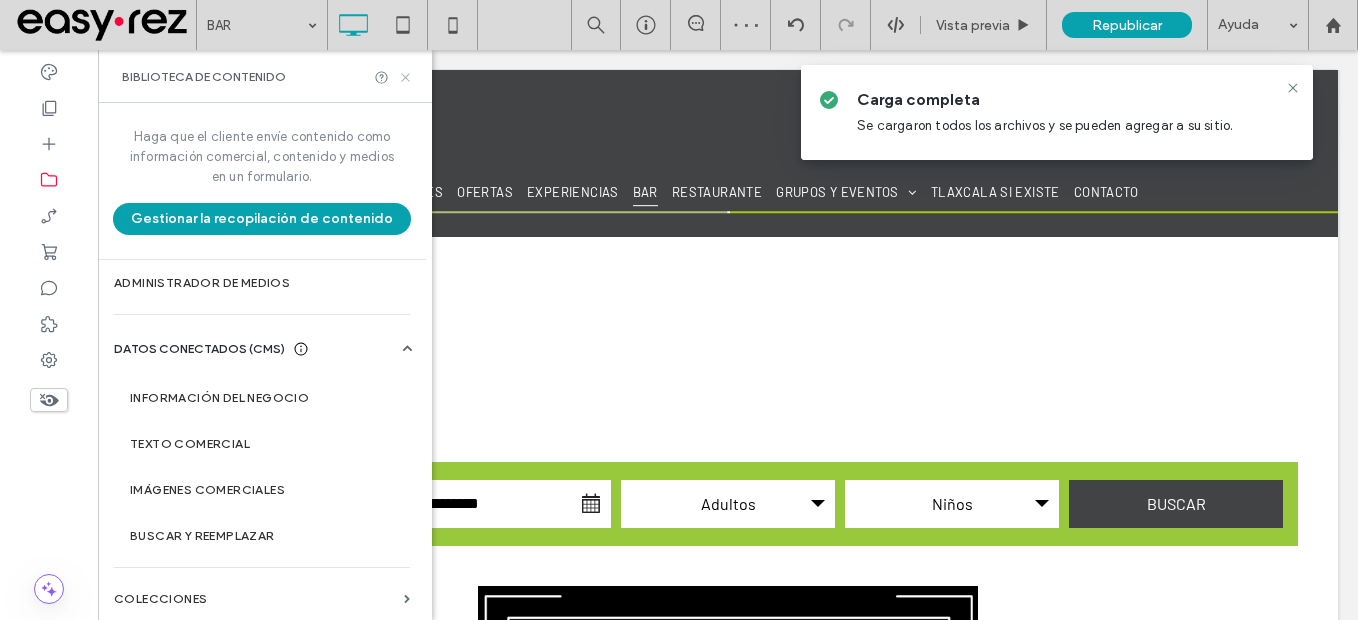 click 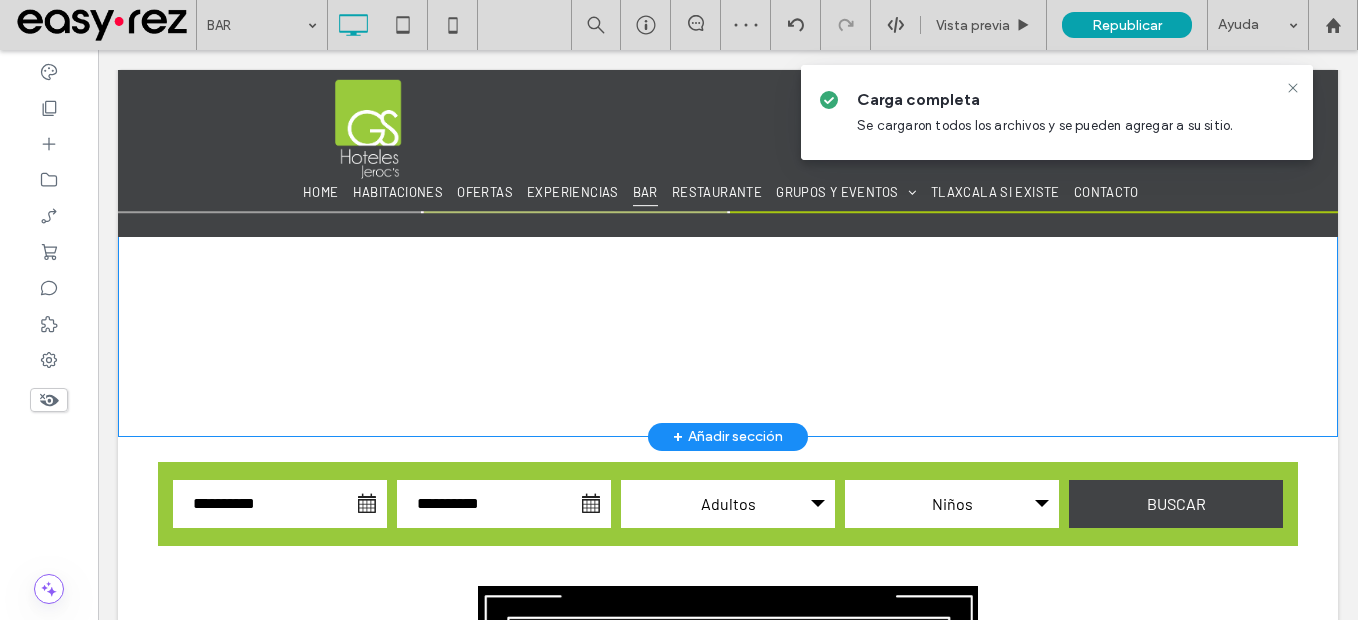 click on "BAR
Tlaxcala, México
Click To Paste
Fila + Añadir sección" at bounding box center [728, 163] 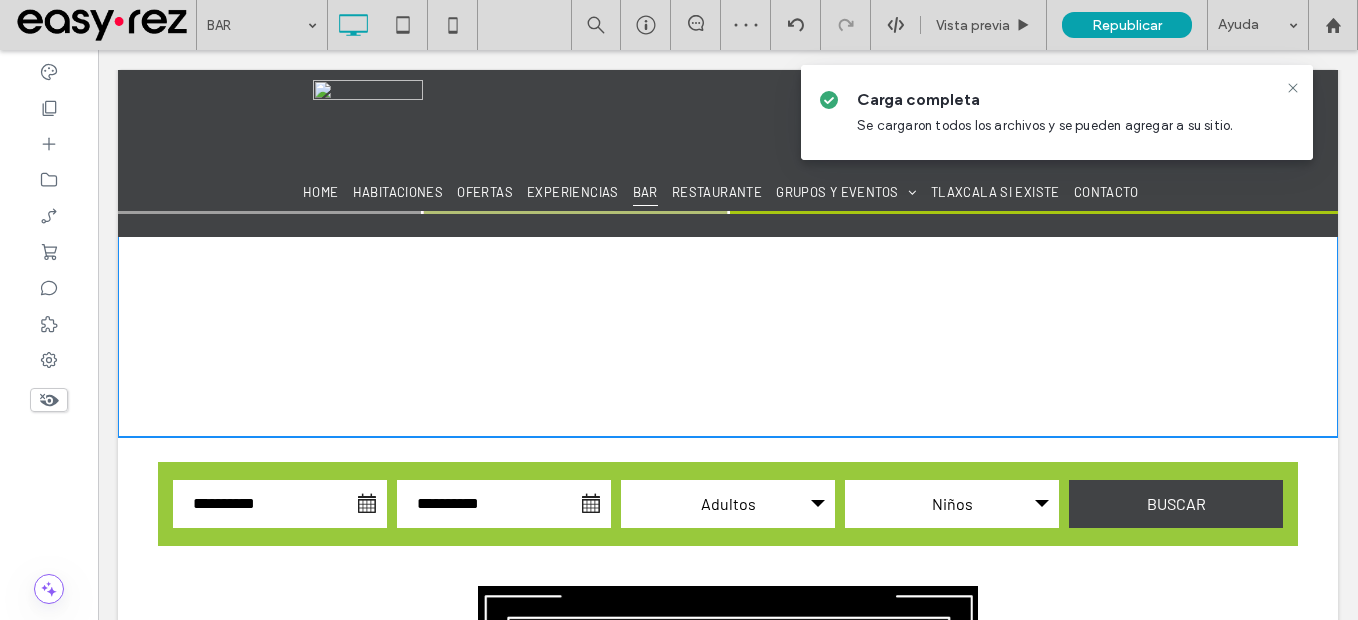 scroll, scrollTop: 0, scrollLeft: 0, axis: both 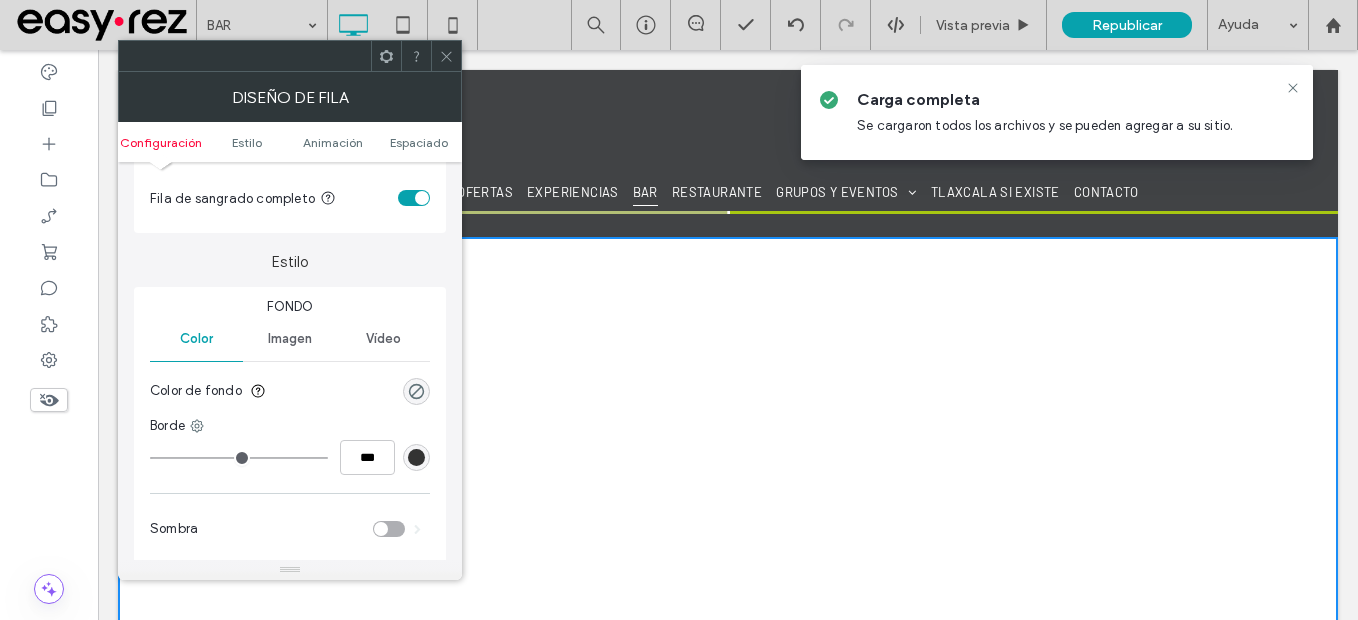 click on "Vídeo" at bounding box center (383, 339) 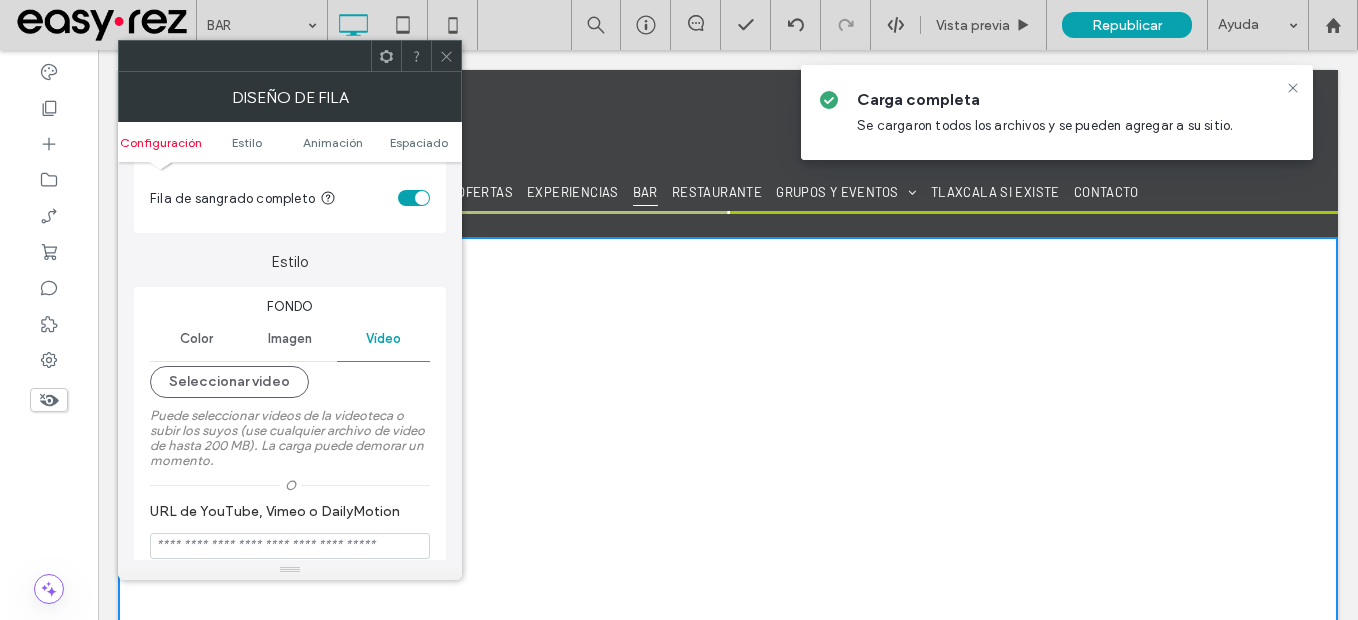 click on "Imagen" at bounding box center (290, 339) 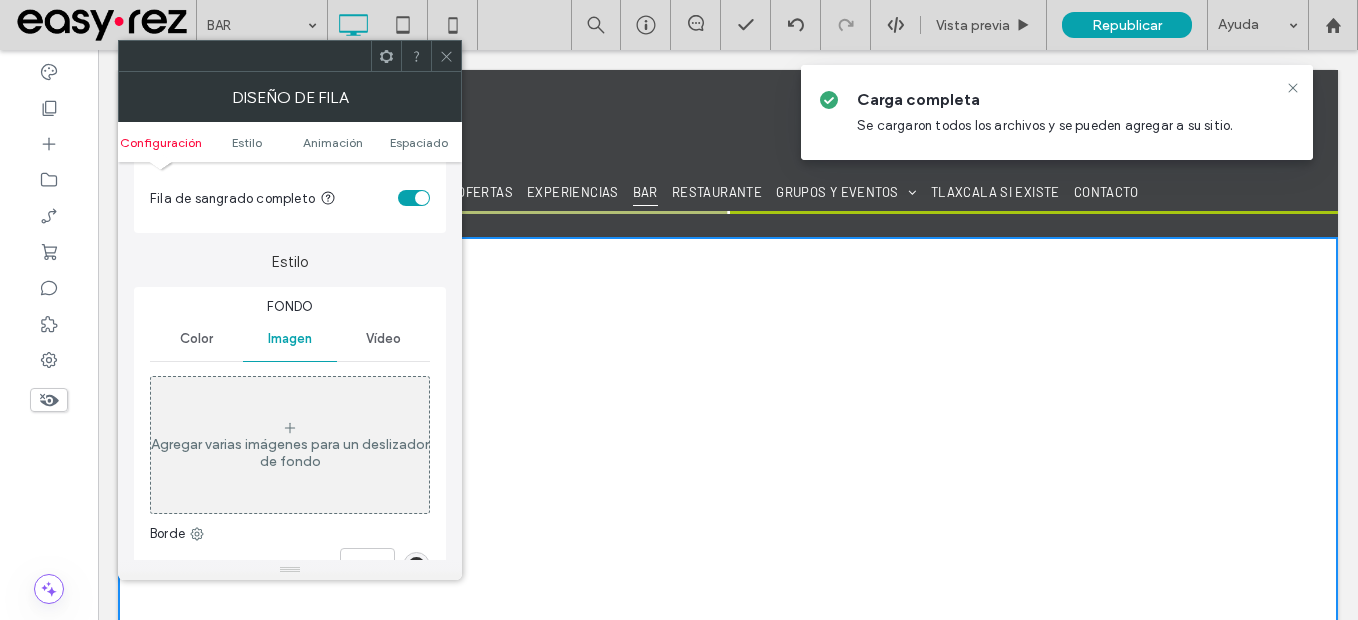 click on "Vídeo" at bounding box center [383, 339] 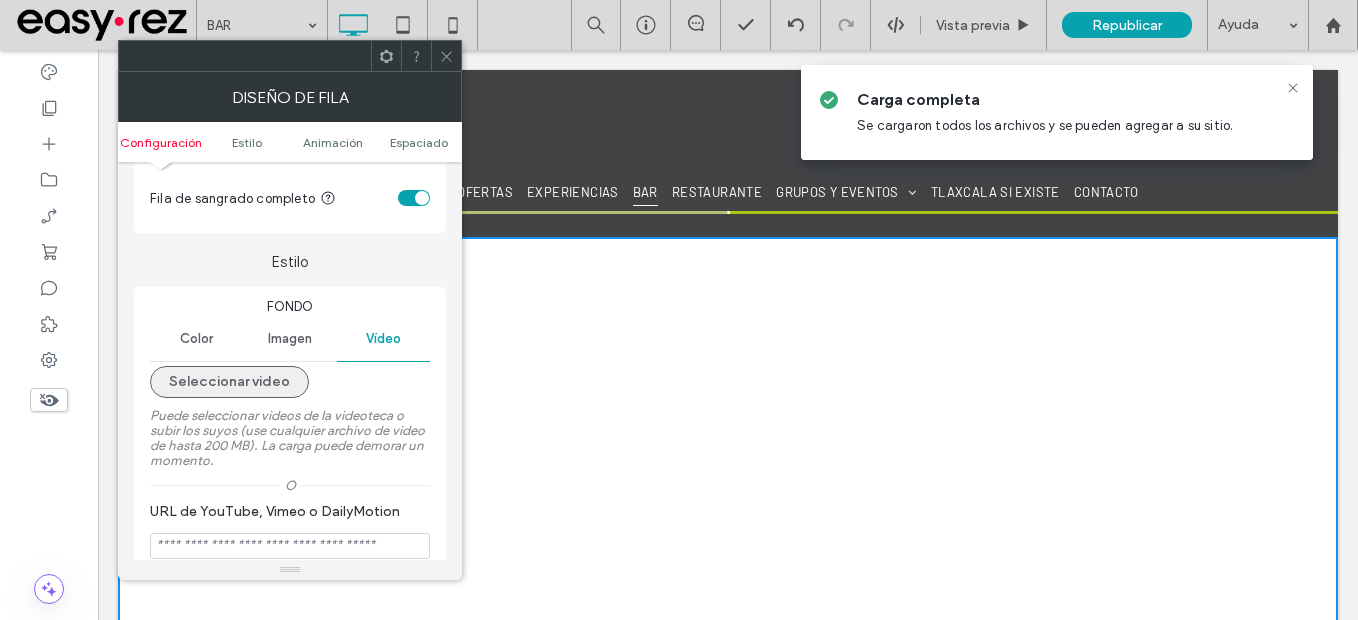 click on "Seleccionar video" at bounding box center (229, 382) 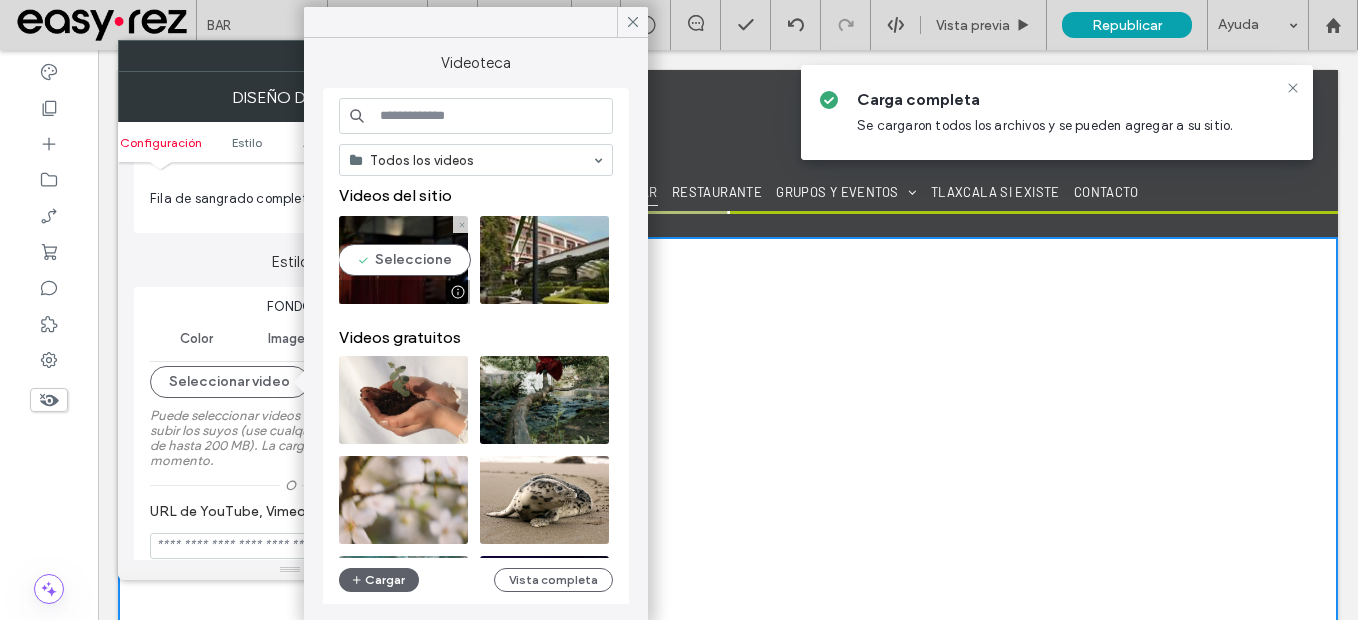 click at bounding box center (403, 260) 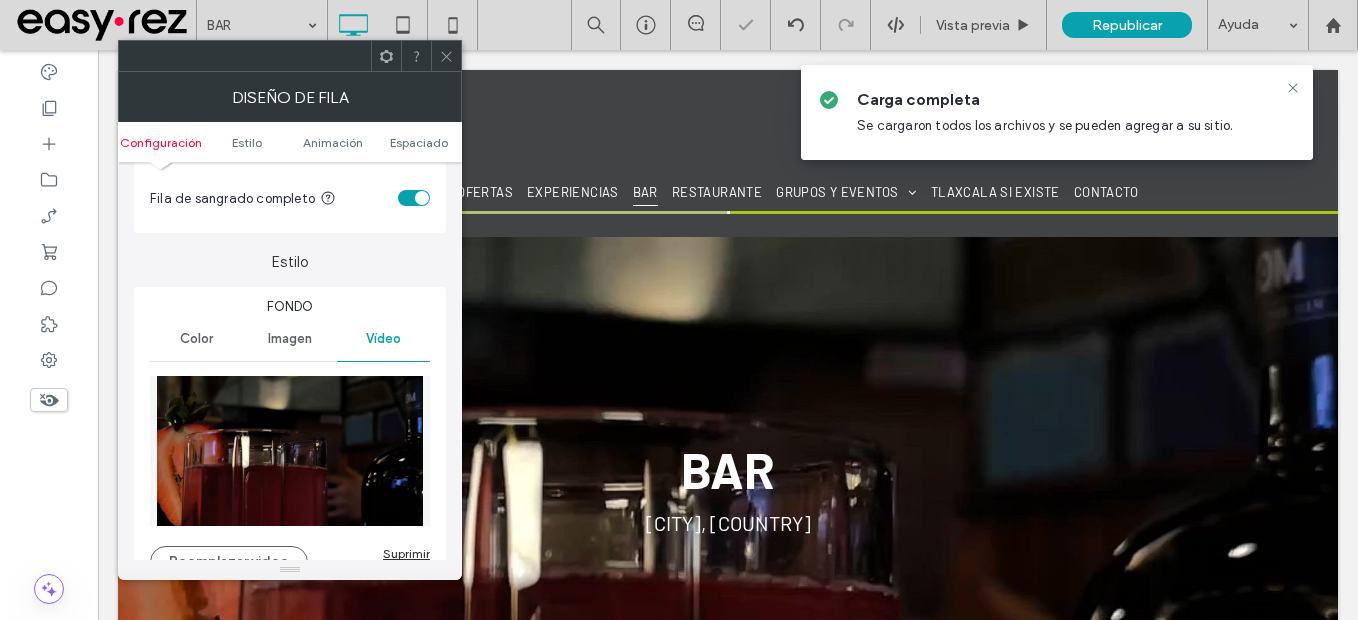 drag, startPoint x: 444, startPoint y: 53, endPoint x: 371, endPoint y: 78, distance: 77.16217 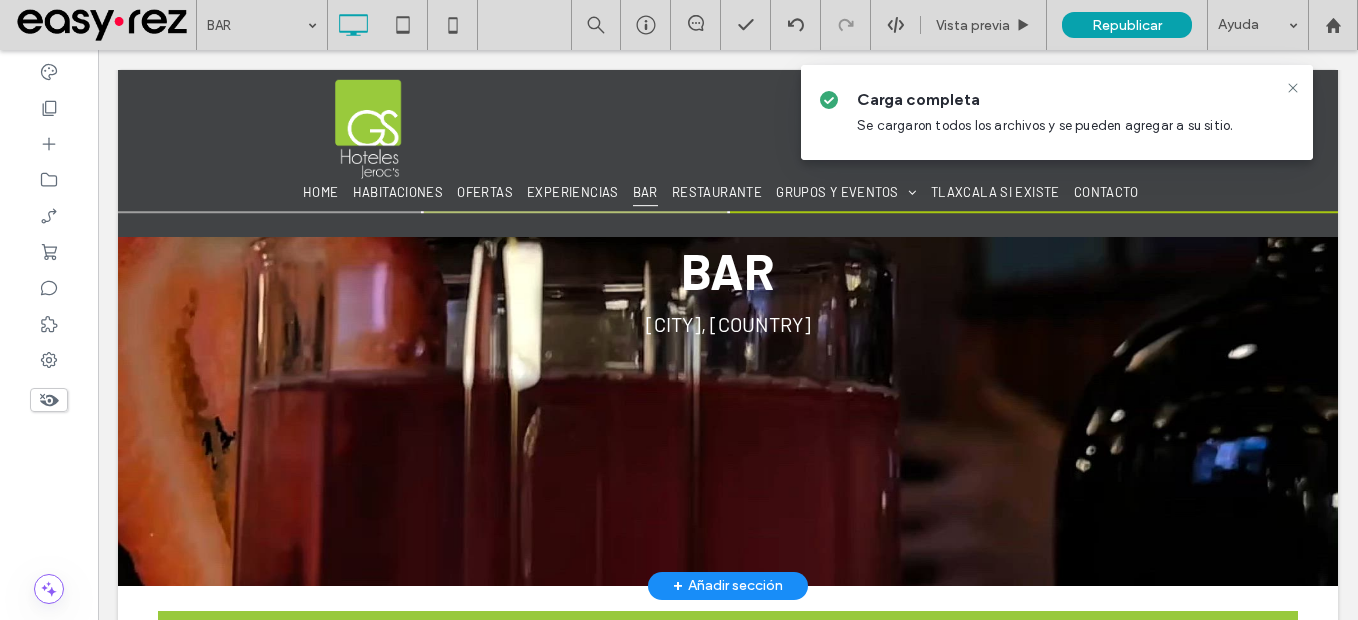 scroll, scrollTop: 200, scrollLeft: 0, axis: vertical 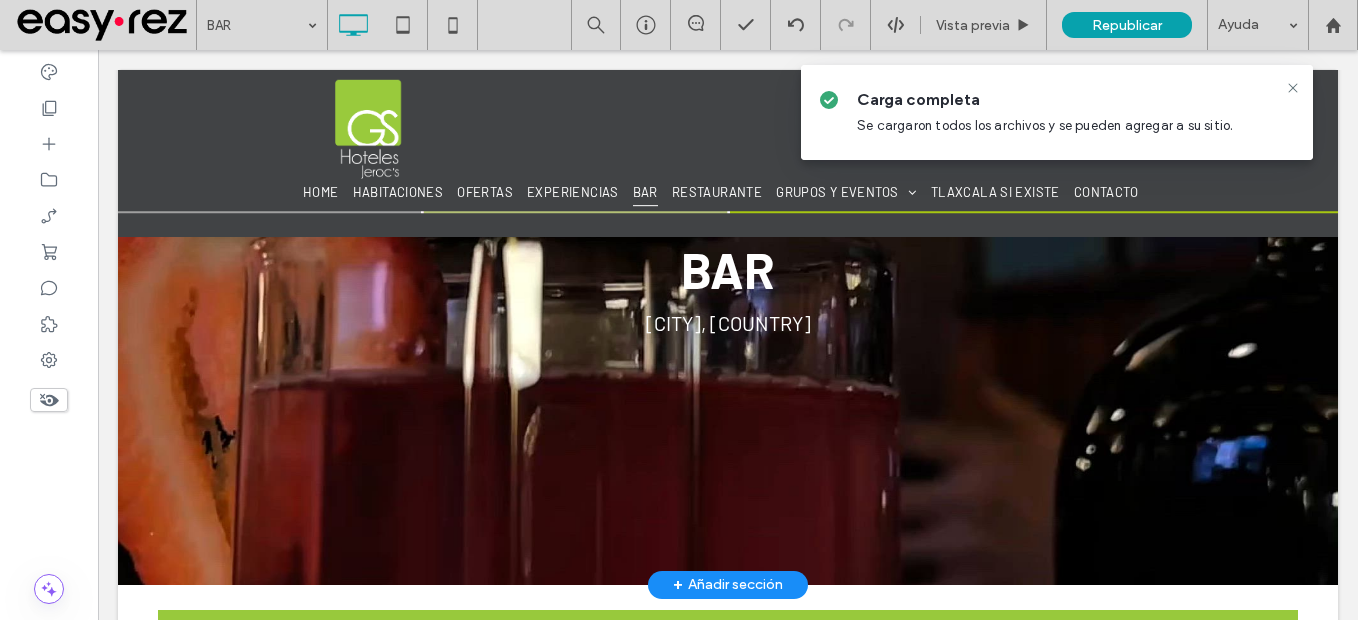 click on "BAR
Tlaxcala, México
Click To Paste
Fila + Añadir sección" at bounding box center [728, 311] 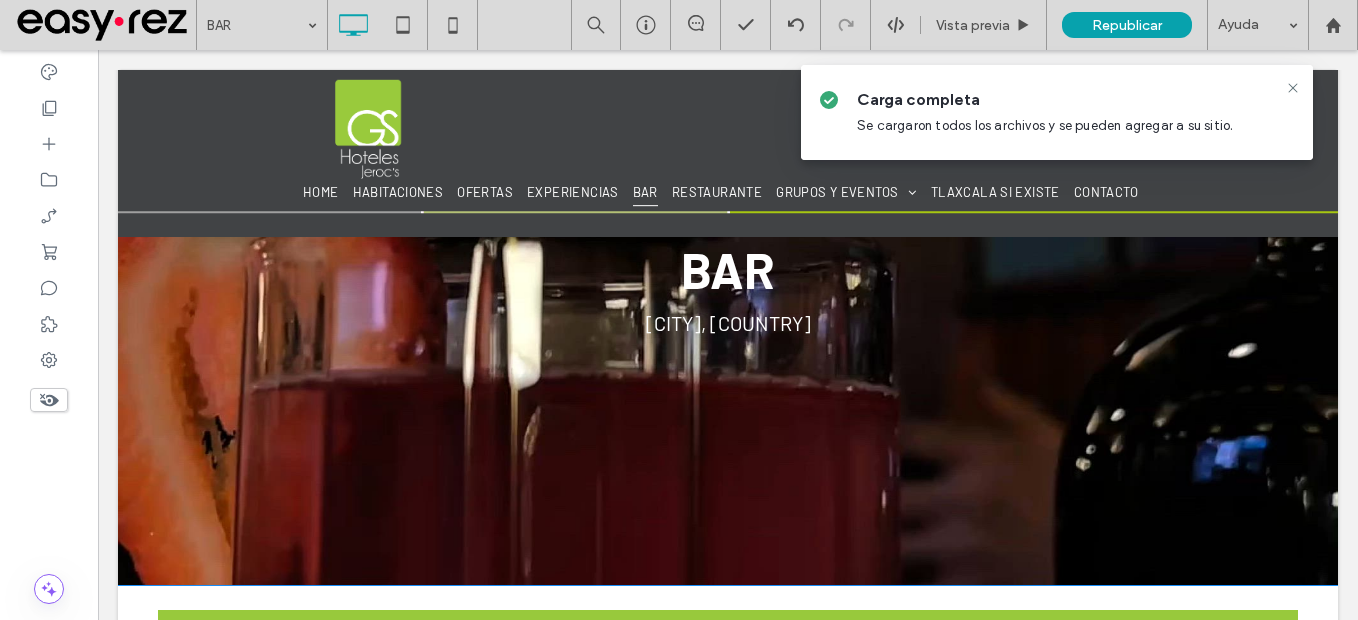 scroll, scrollTop: 748, scrollLeft: 0, axis: vertical 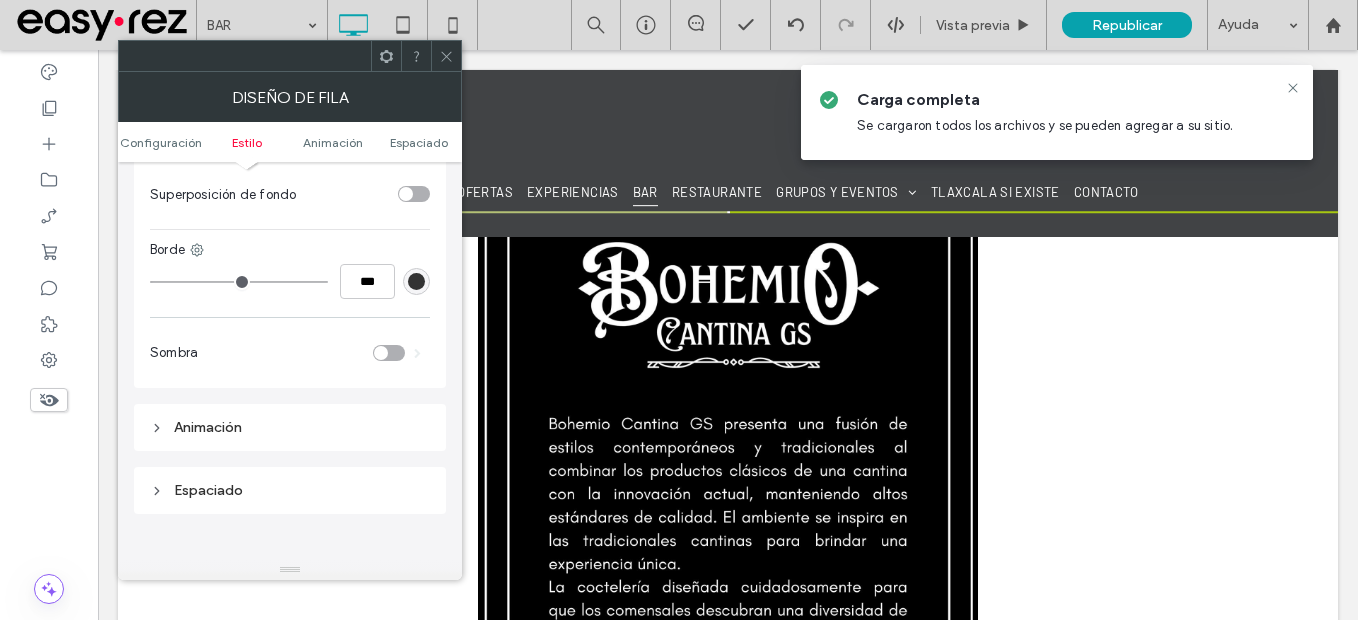 click 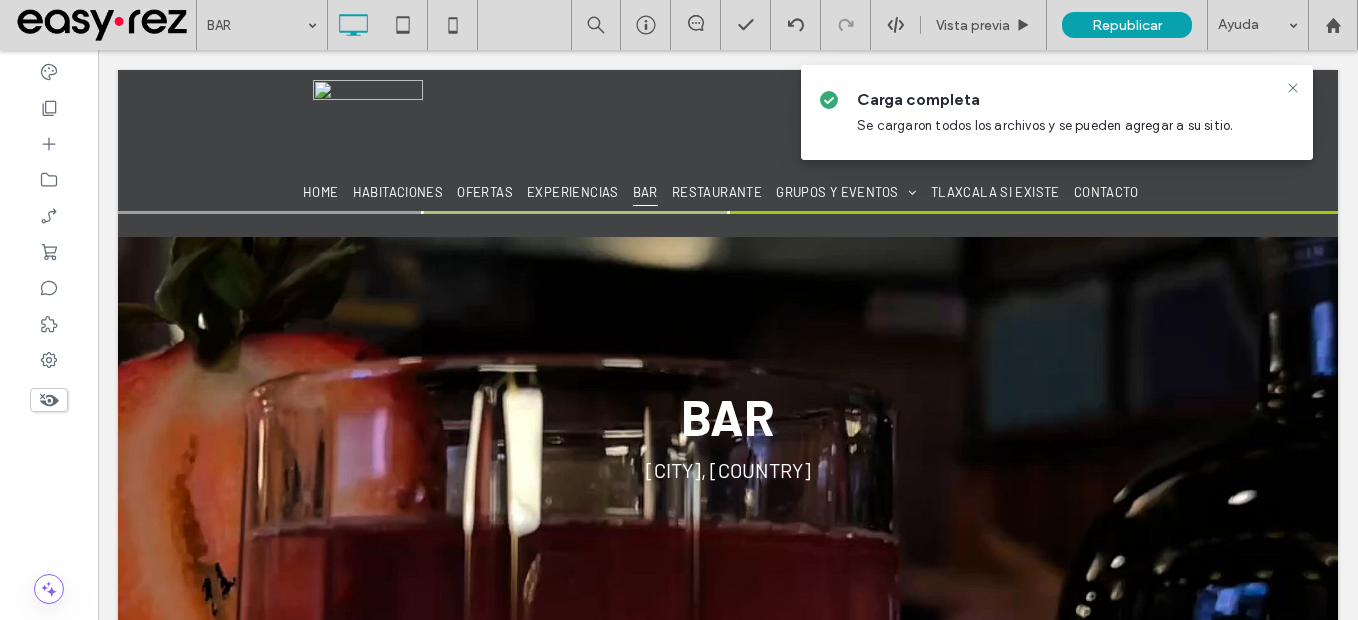 scroll, scrollTop: 48, scrollLeft: 0, axis: vertical 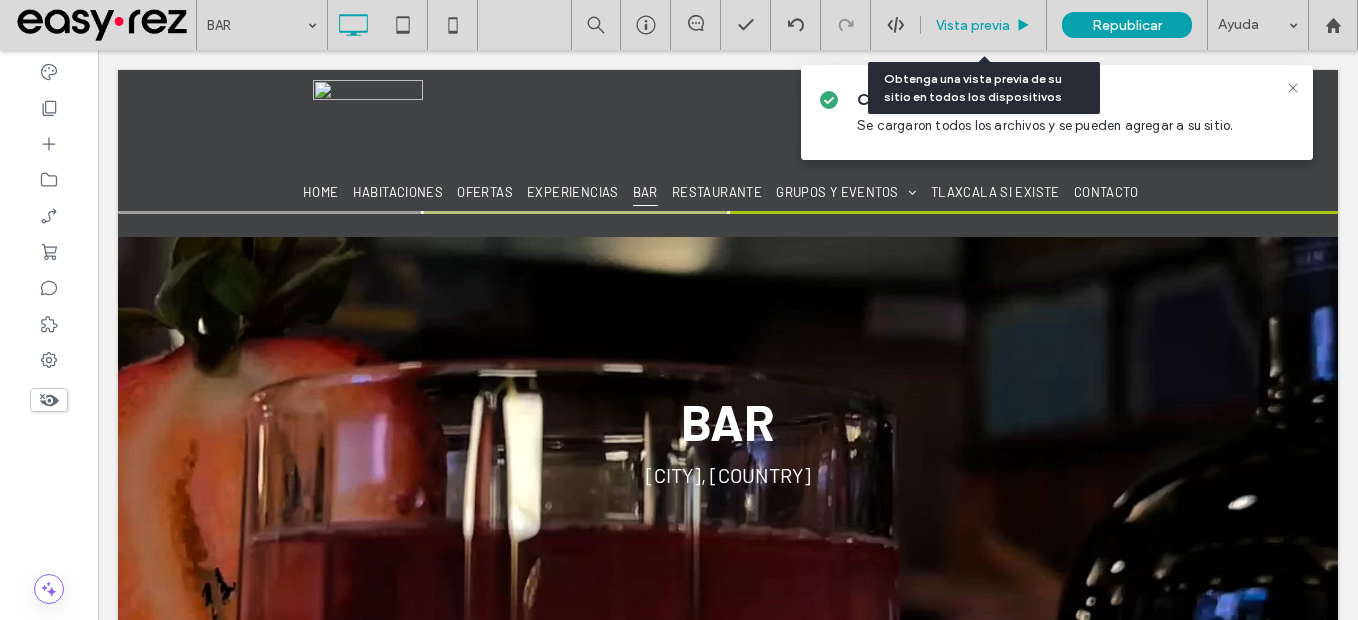 click on "Vista previa" at bounding box center [984, 25] 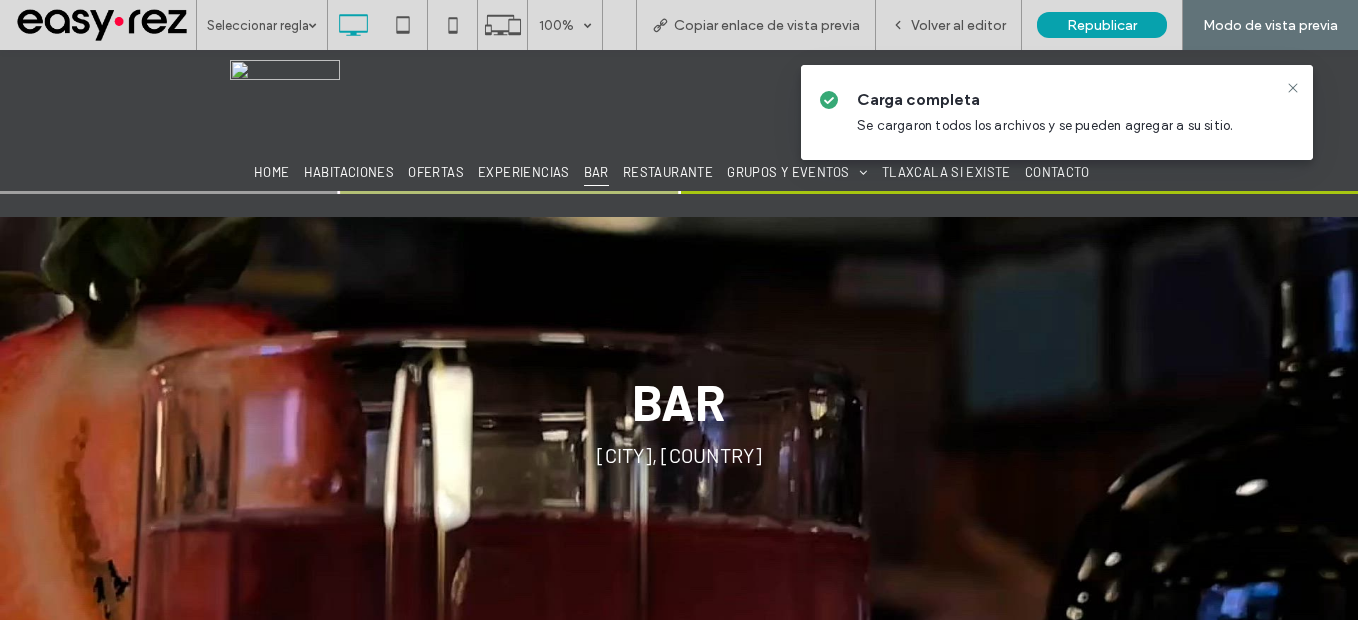click at bounding box center (285, 109) 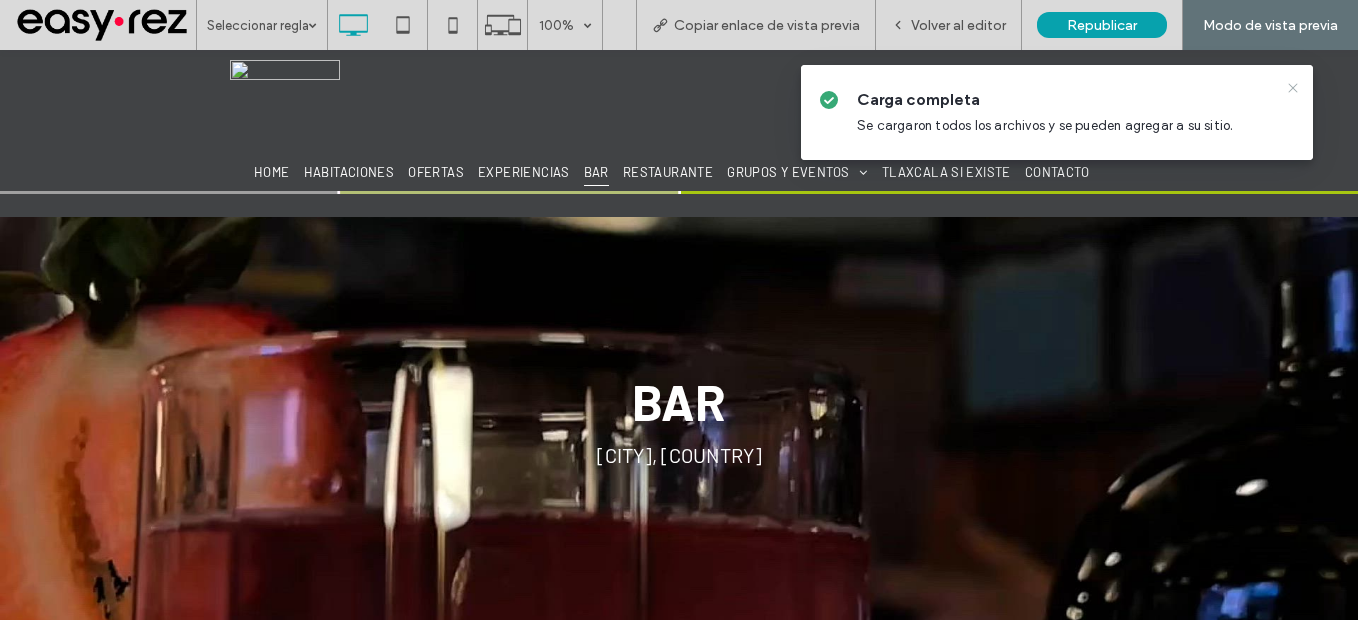 click 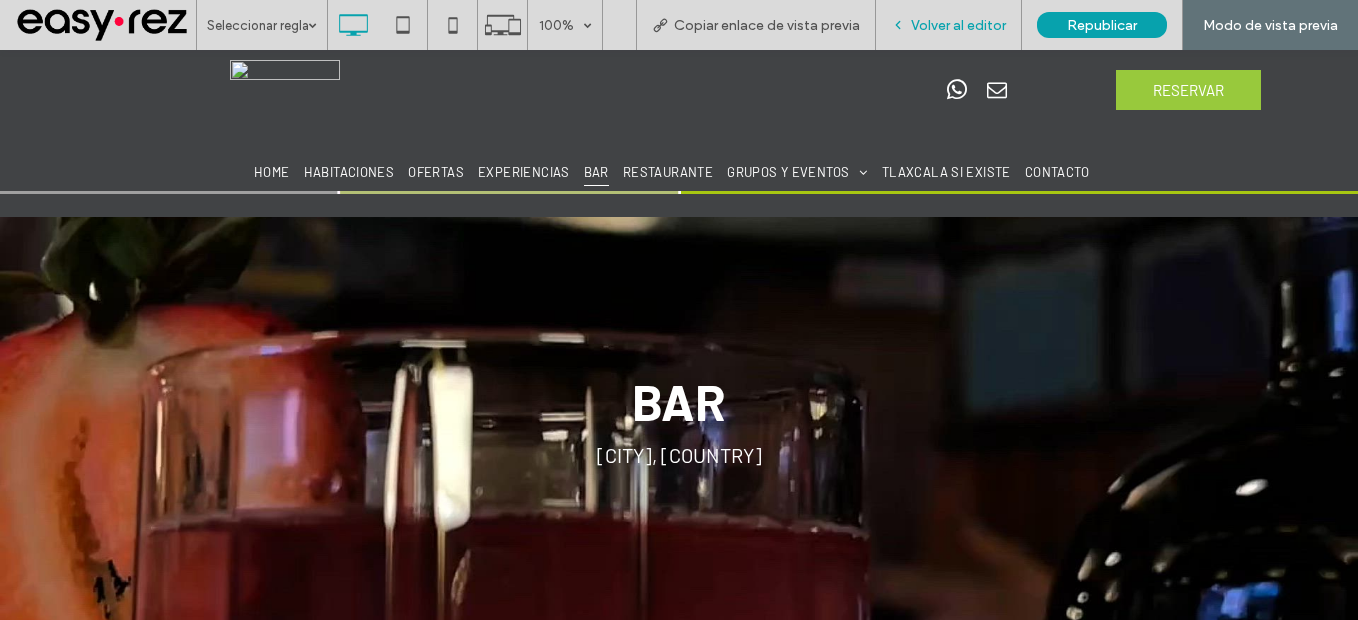 click on "Volver al editor" at bounding box center [958, 25] 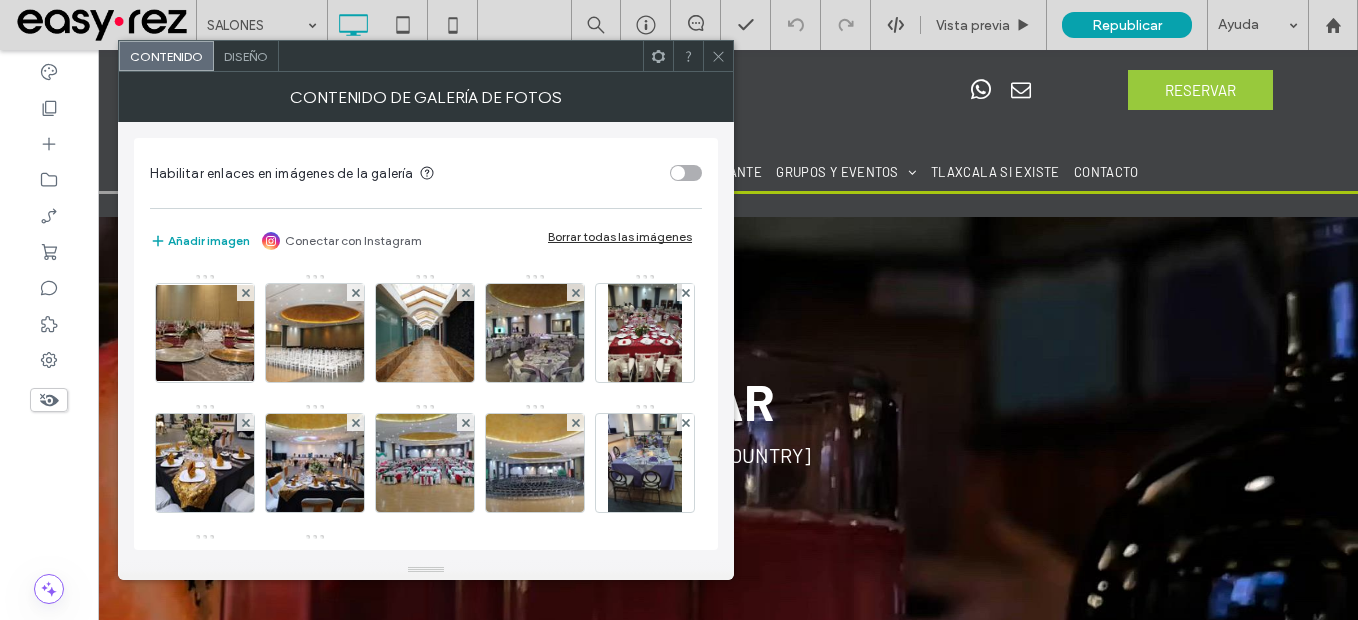 drag, startPoint x: 630, startPoint y: 231, endPoint x: 668, endPoint y: 213, distance: 42.047592 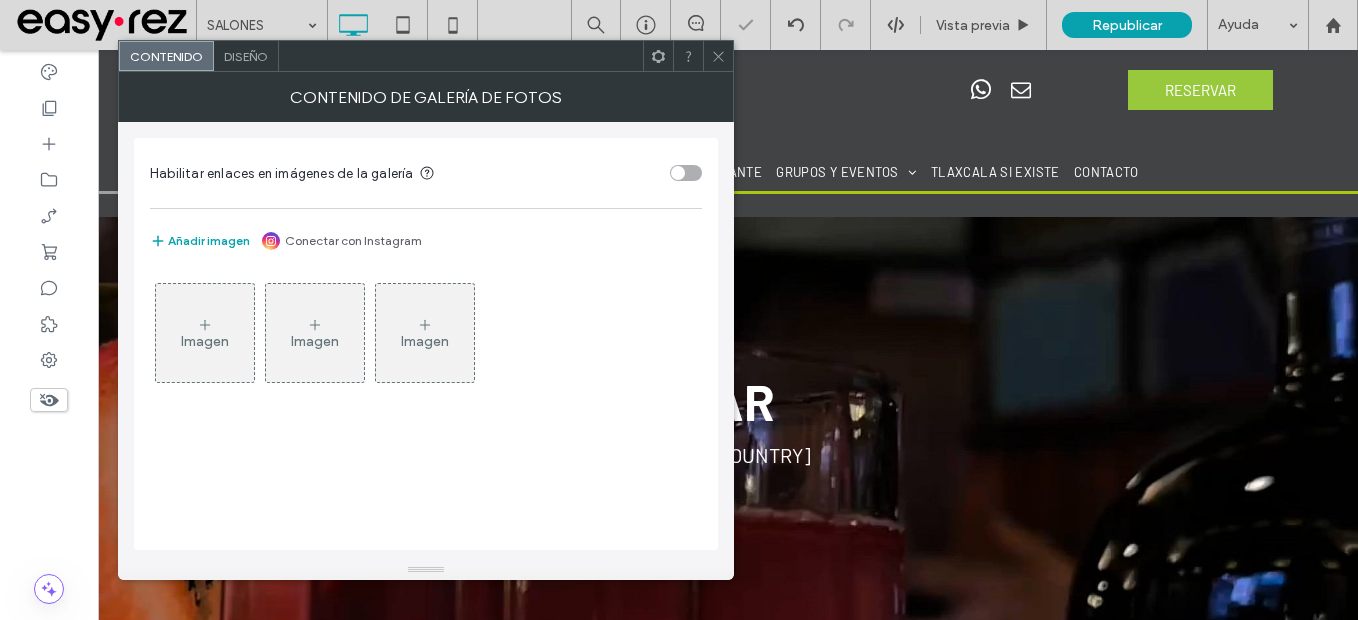 click on "Imagen" at bounding box center [205, 333] 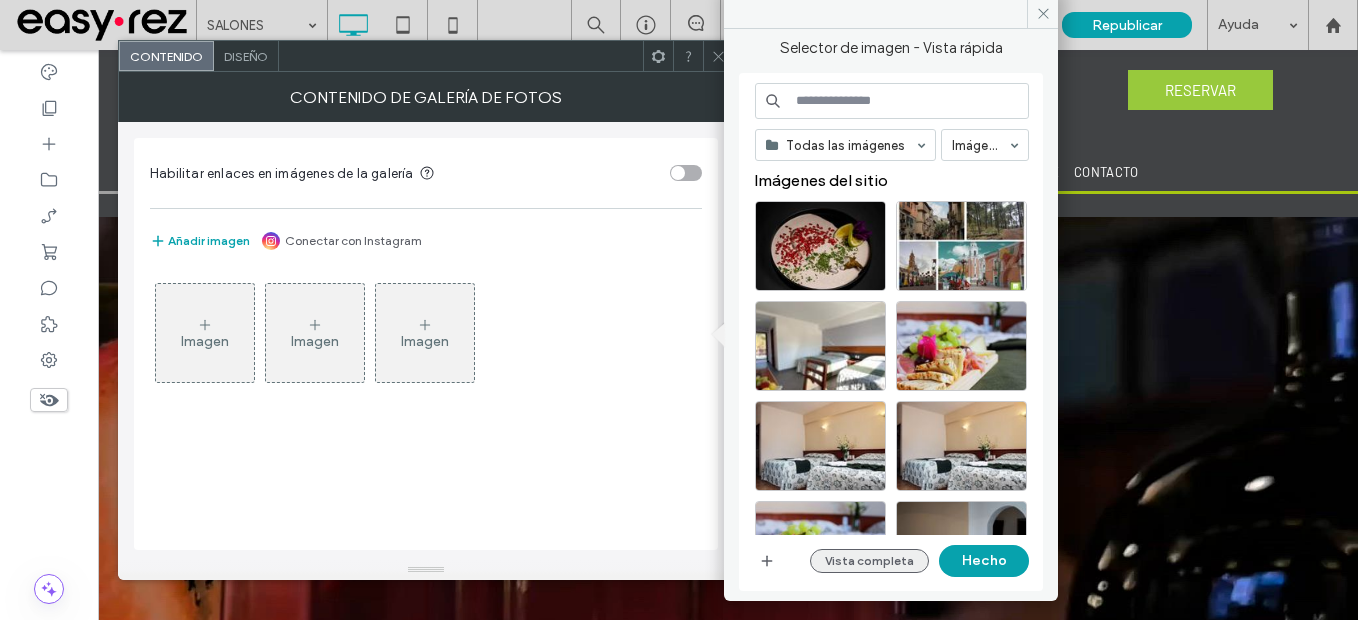 click on "Vista completa" at bounding box center (869, 561) 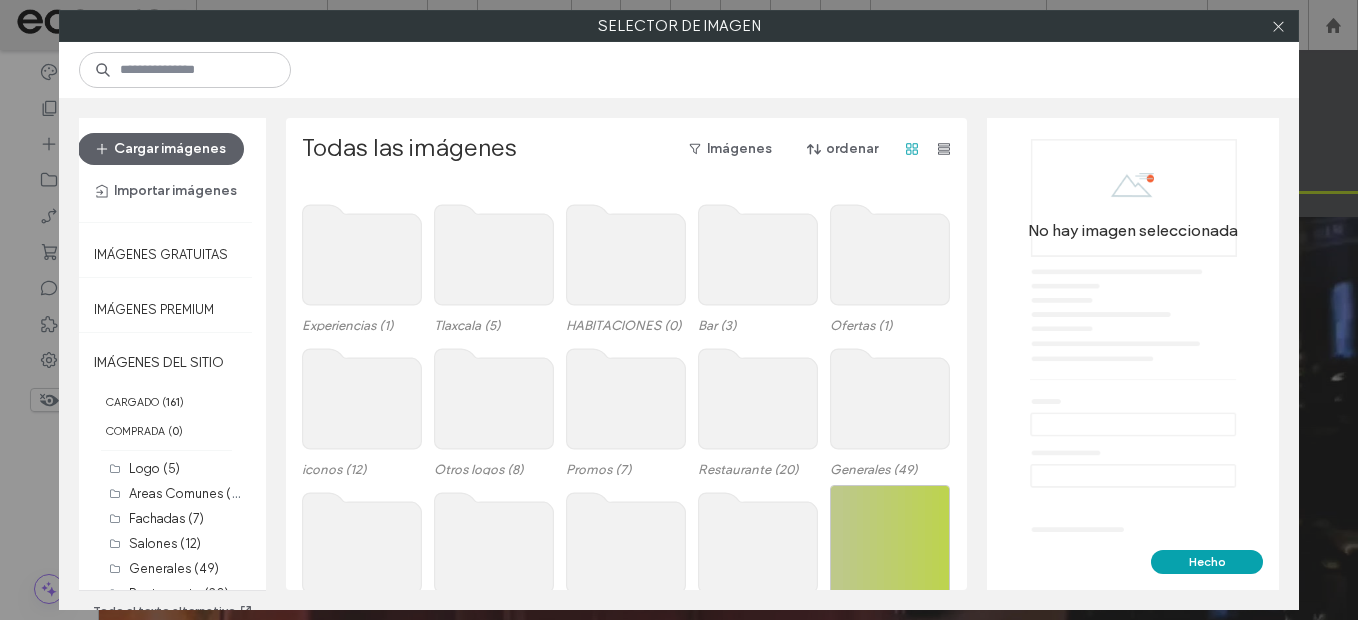 scroll, scrollTop: 100, scrollLeft: 0, axis: vertical 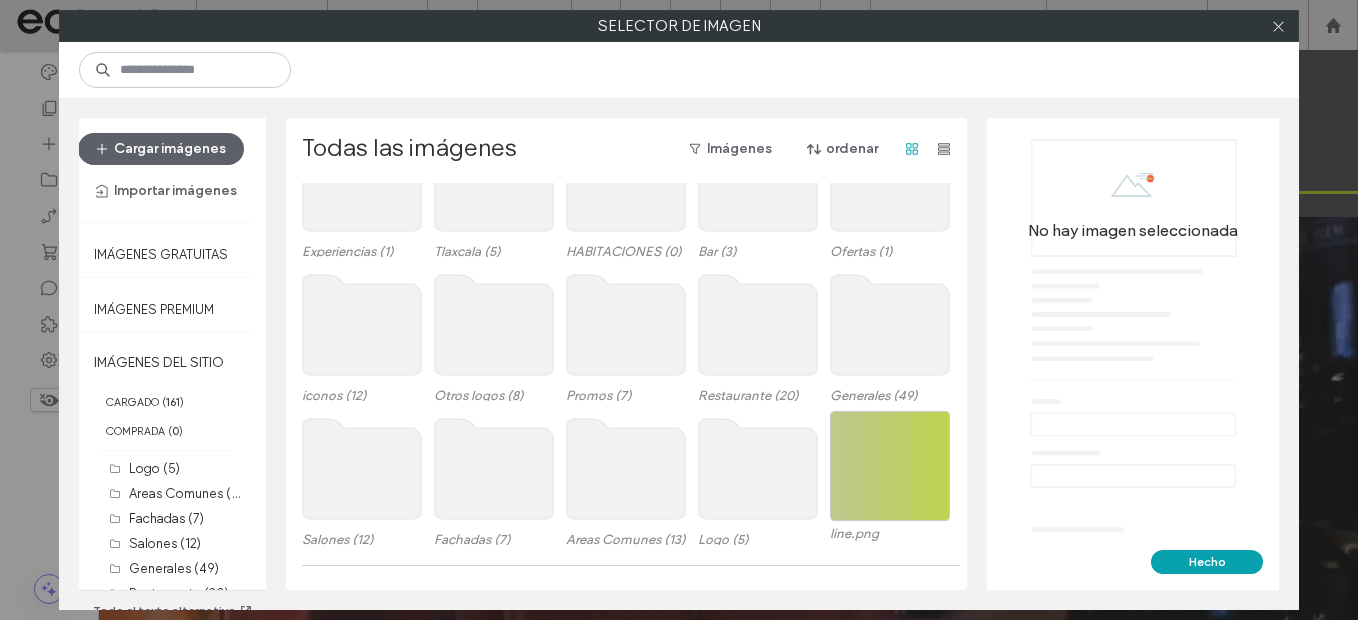 click 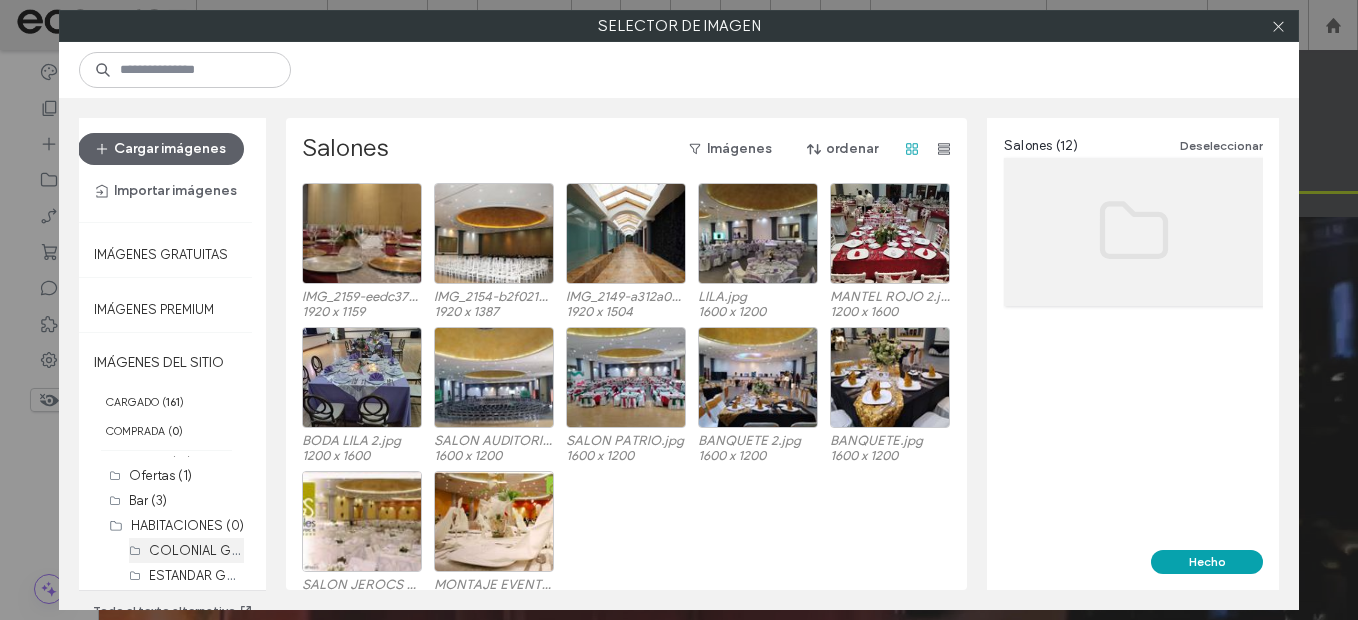 scroll, scrollTop: 232, scrollLeft: 0, axis: vertical 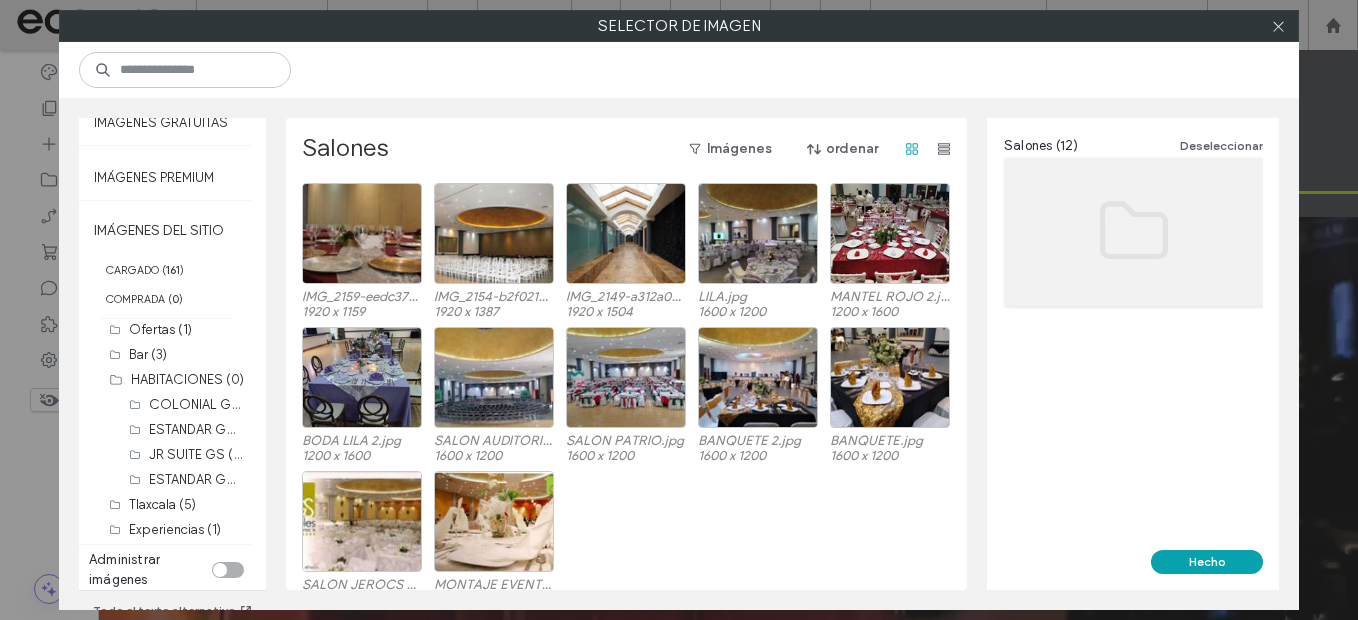 click at bounding box center (228, 570) 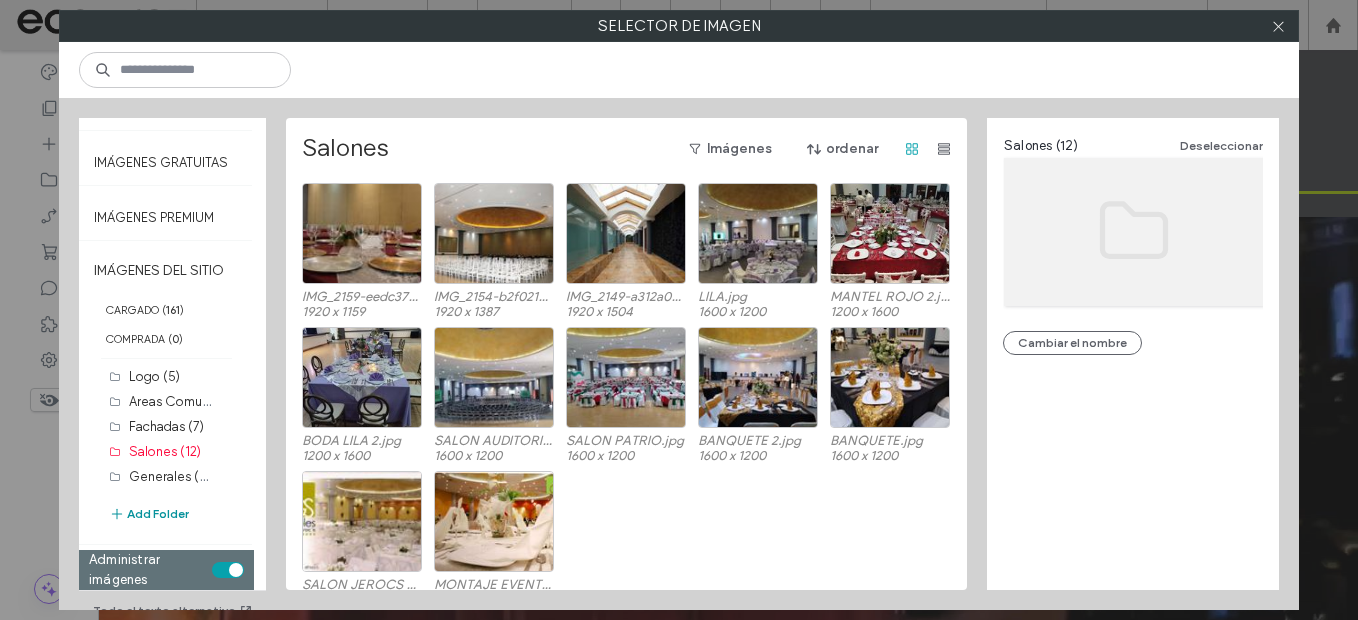 click on "Add Folder" at bounding box center (149, 514) 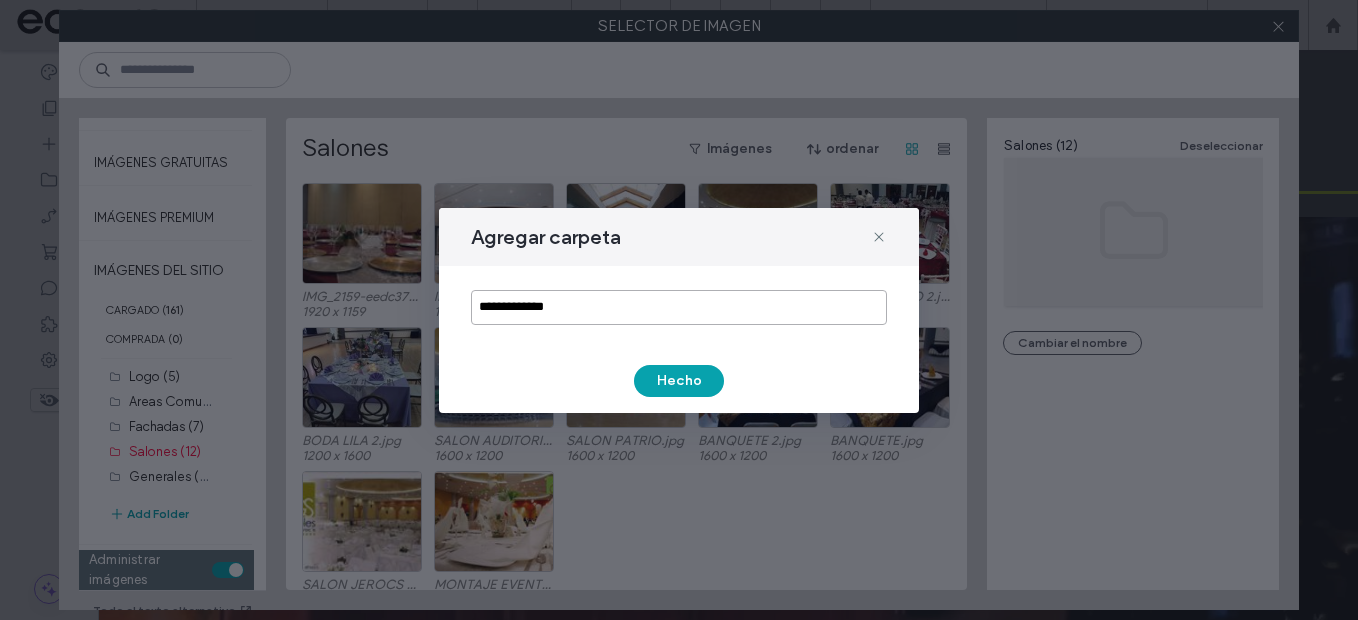 click on "**********" at bounding box center [679, 307] 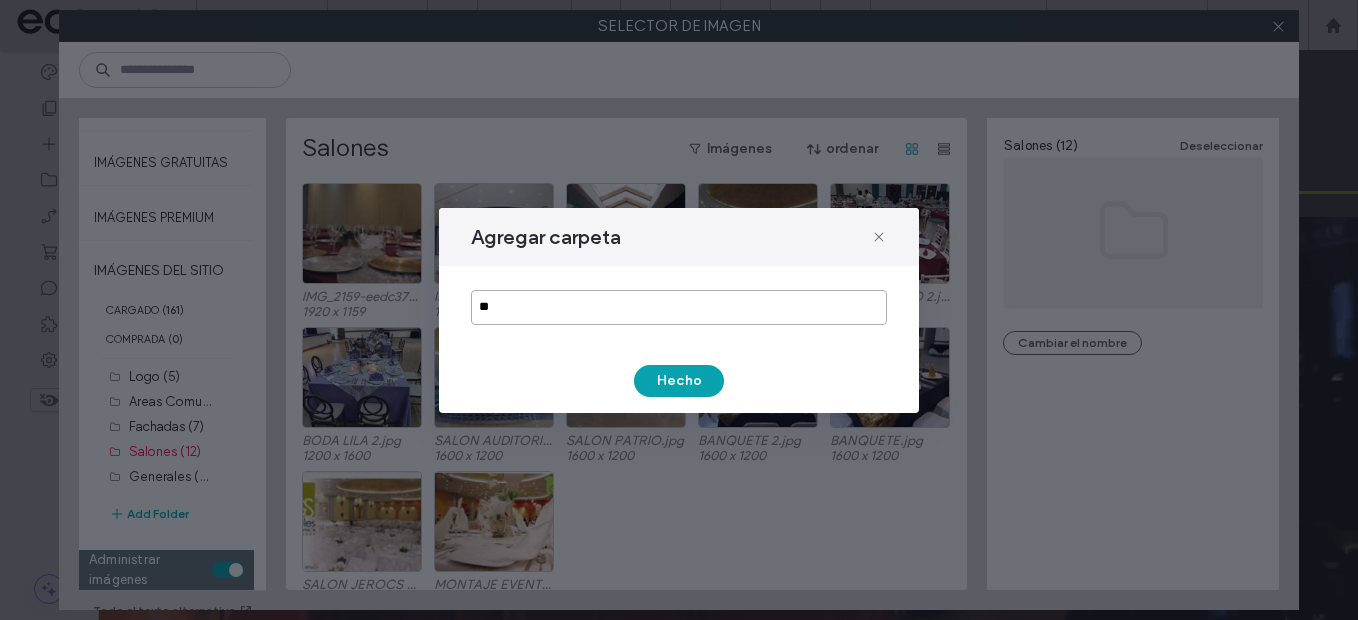 type on "*" 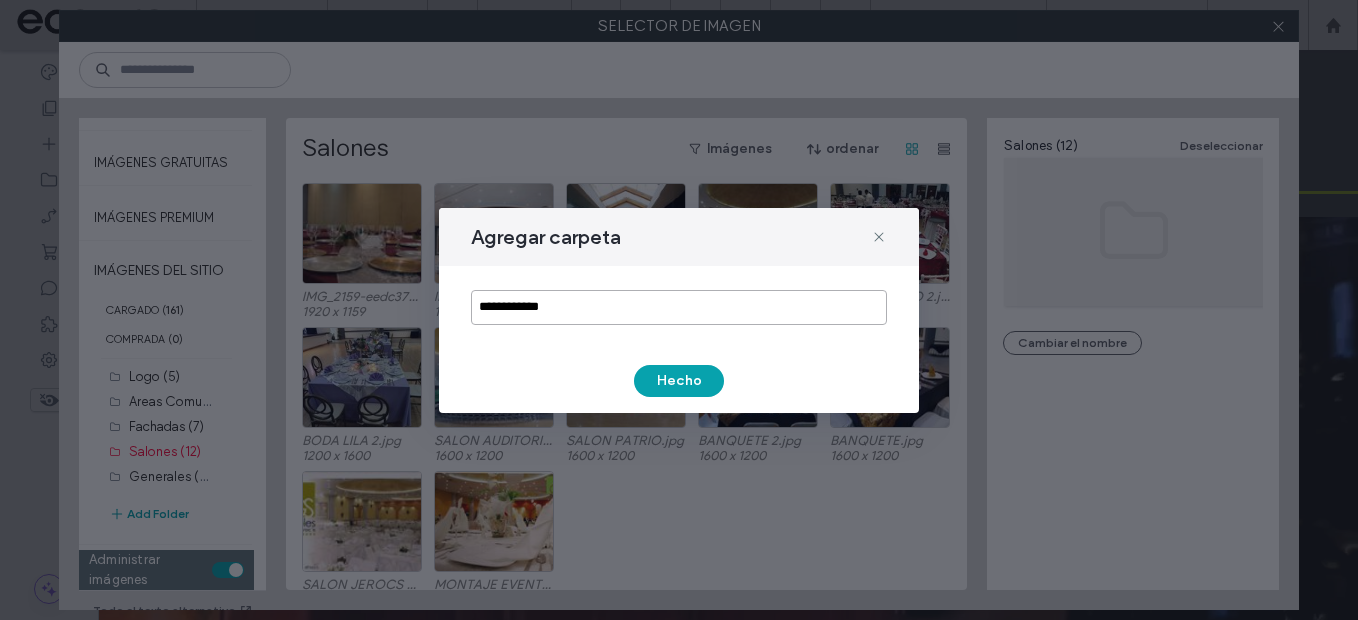 type on "**********" 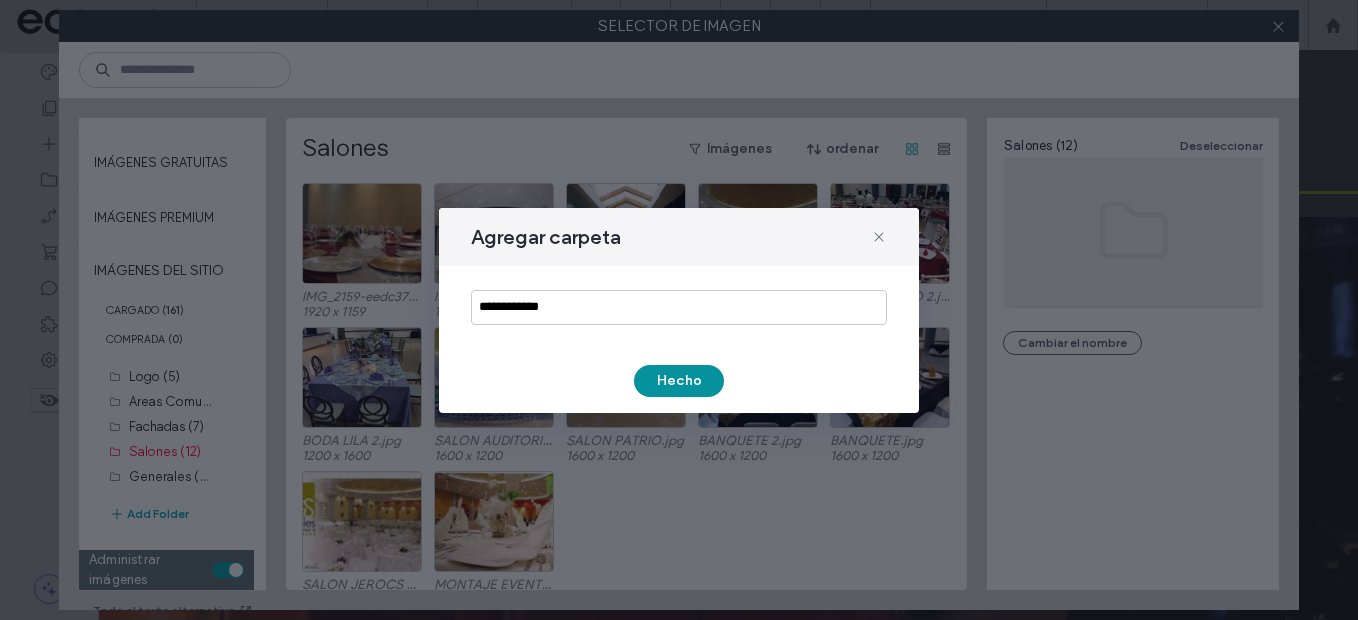 click on "Hecho" at bounding box center (679, 381) 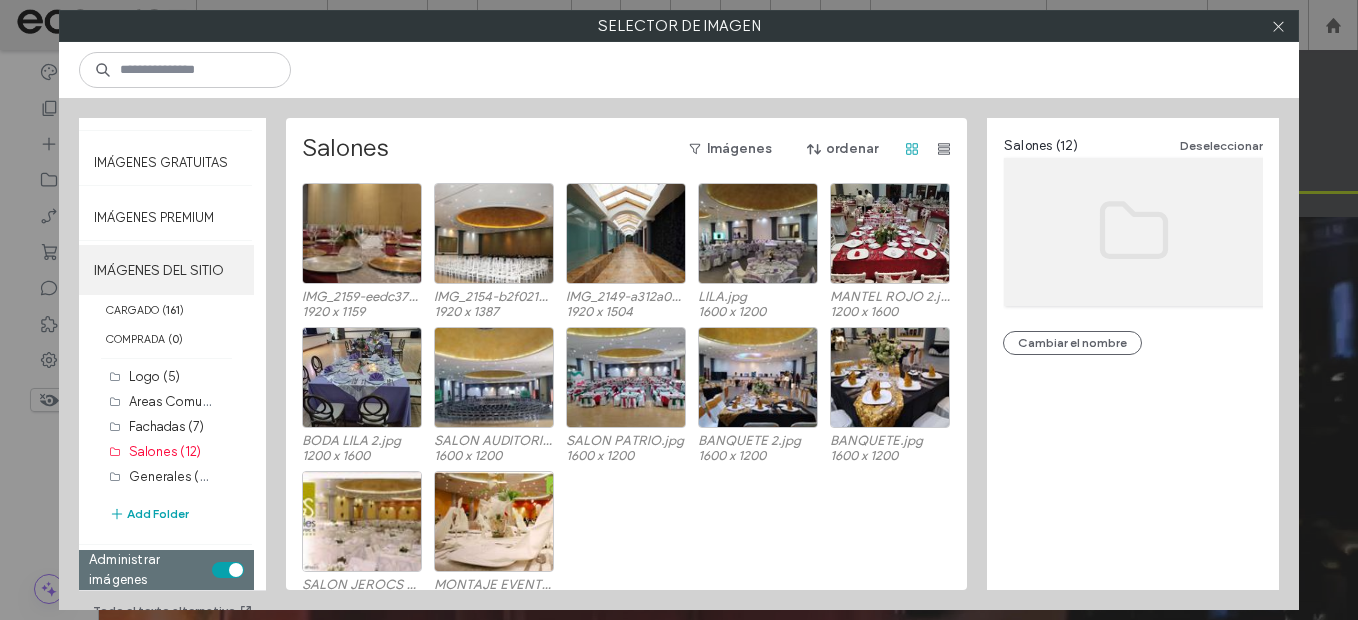 click on "IMÁGENES DEL SITIO" at bounding box center [166, 270] 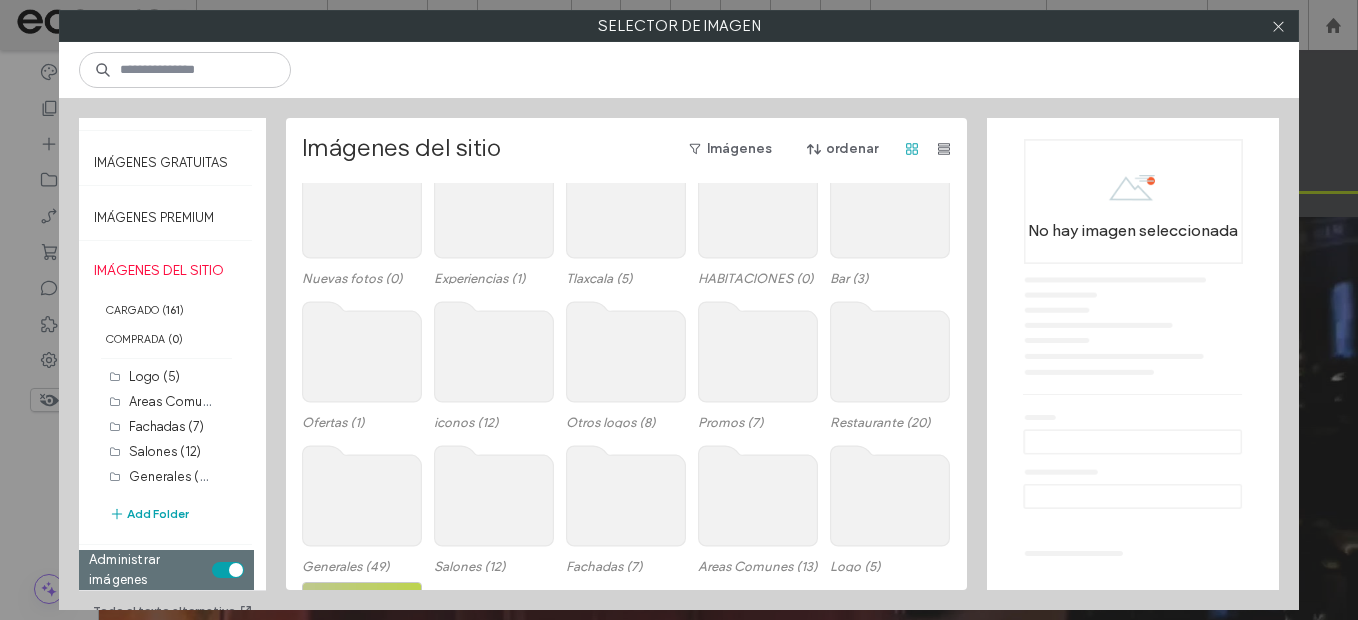 scroll, scrollTop: 0, scrollLeft: 0, axis: both 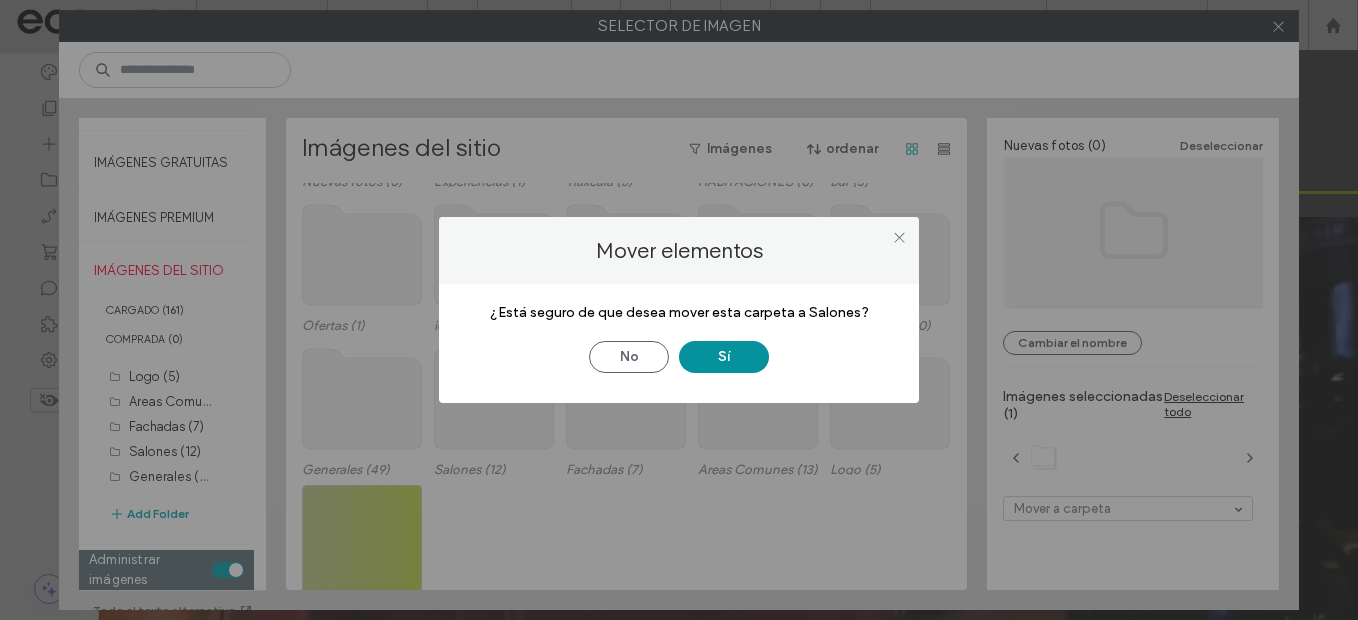 click on "Sí" at bounding box center [724, 357] 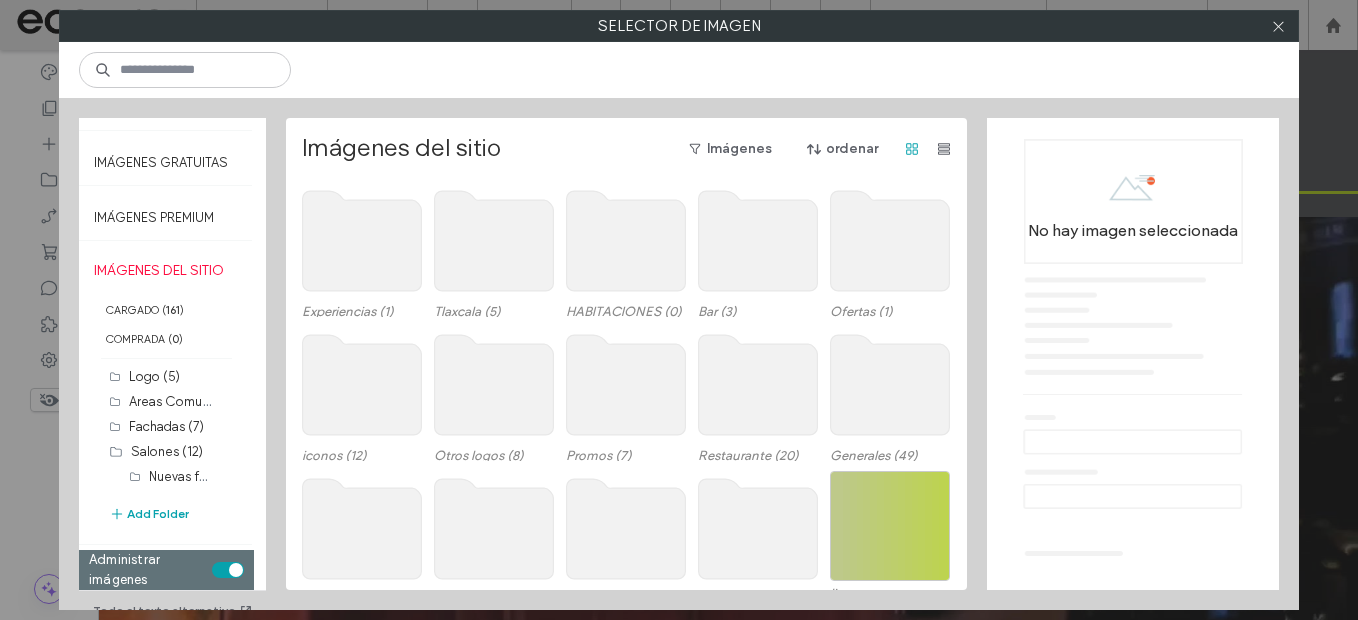 click at bounding box center [228, 570] 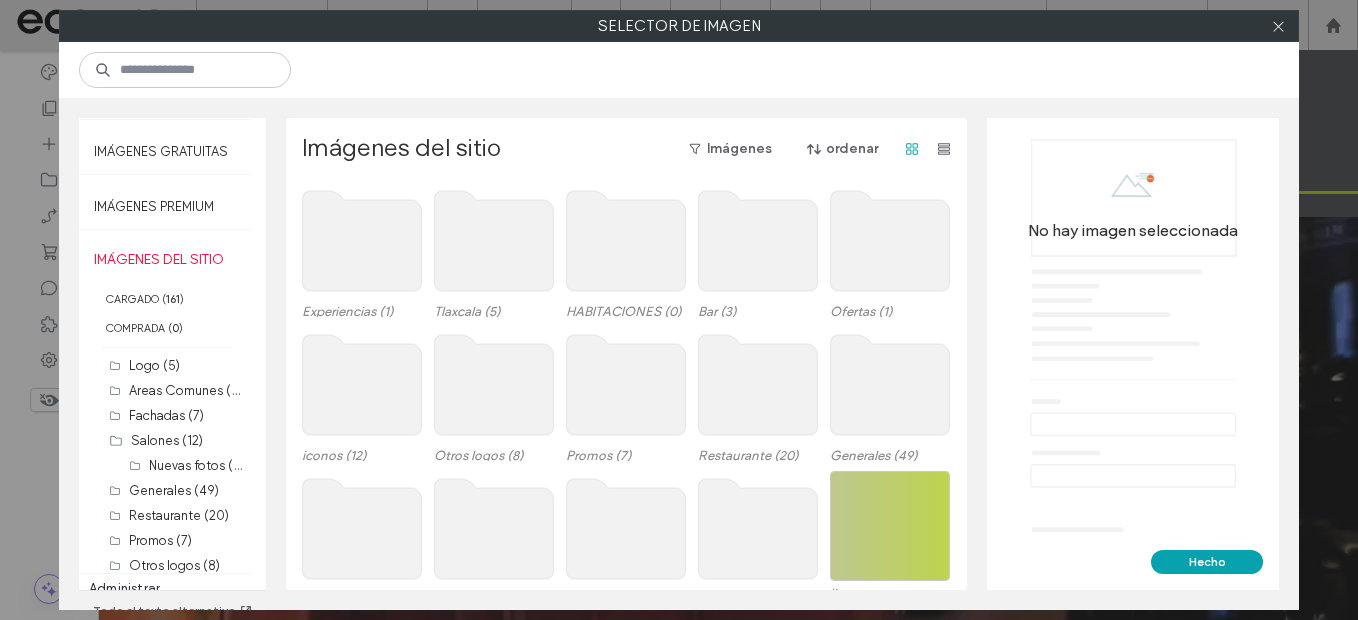 scroll, scrollTop: 25, scrollLeft: 0, axis: vertical 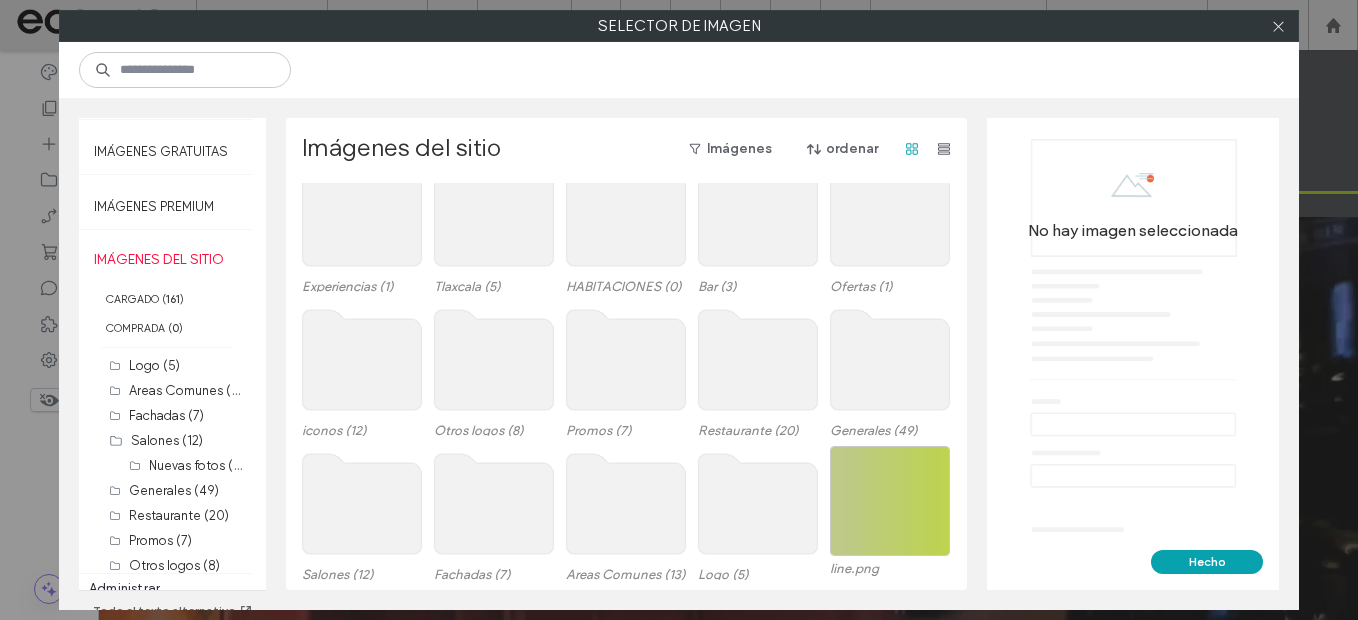 click 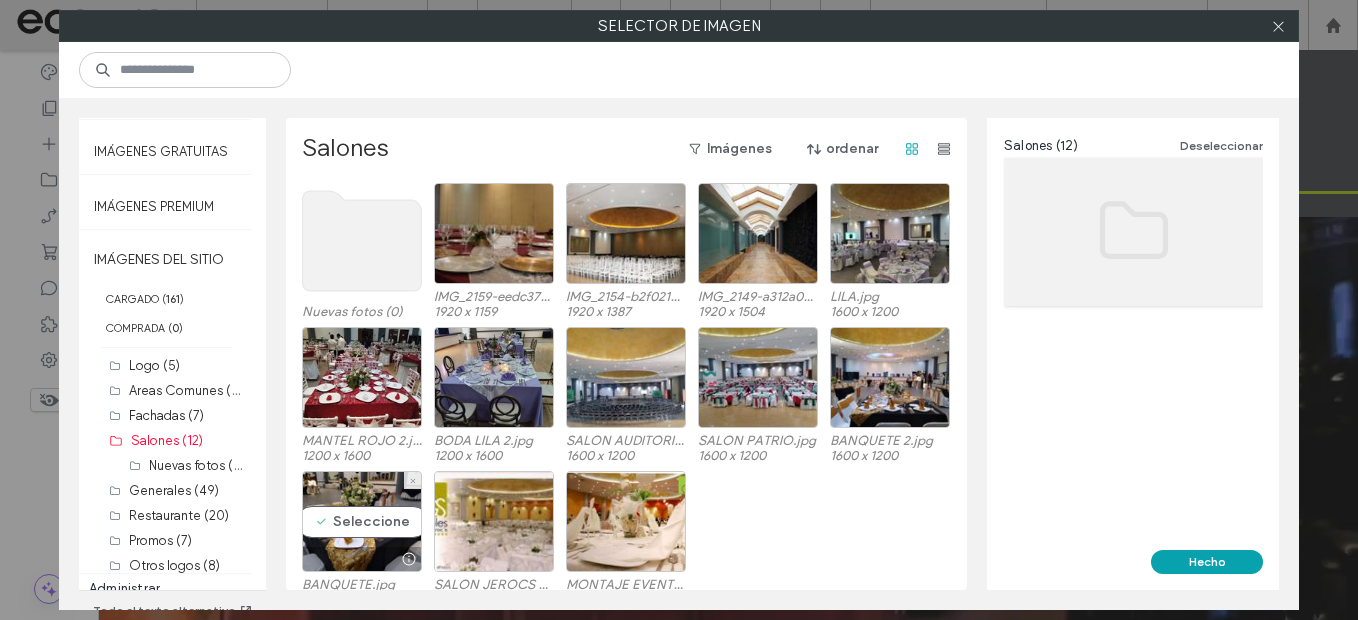 click on "Seleccione" at bounding box center (362, 521) 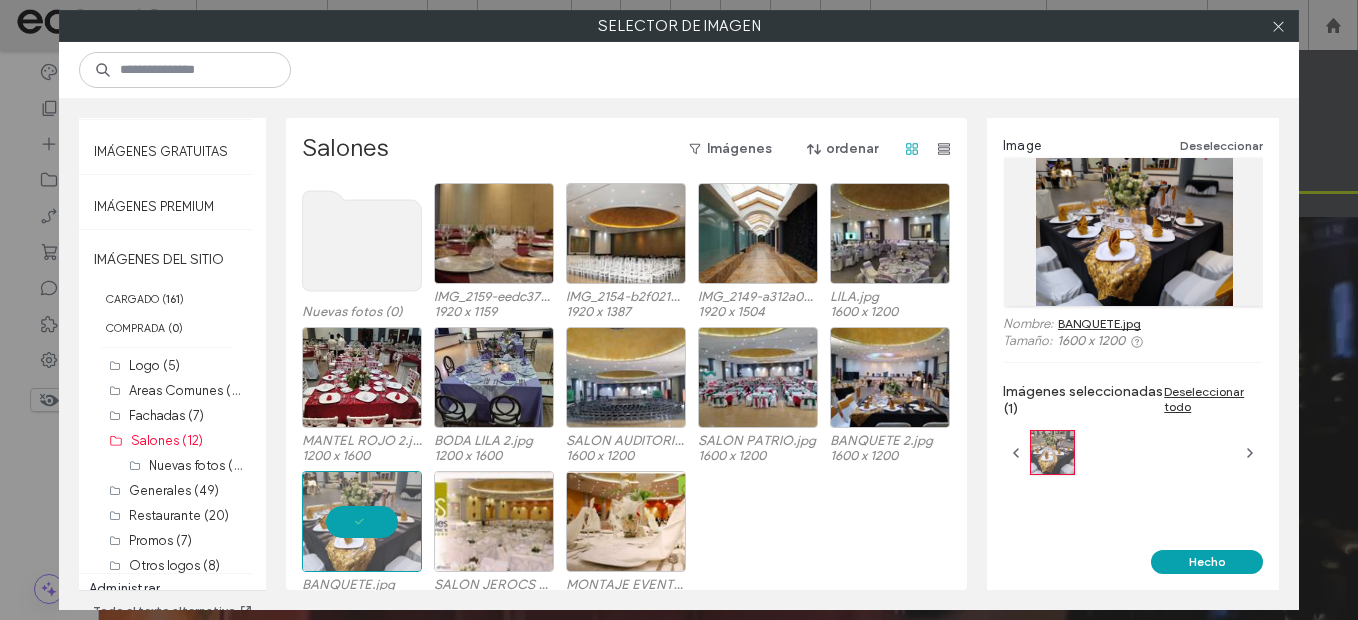 click 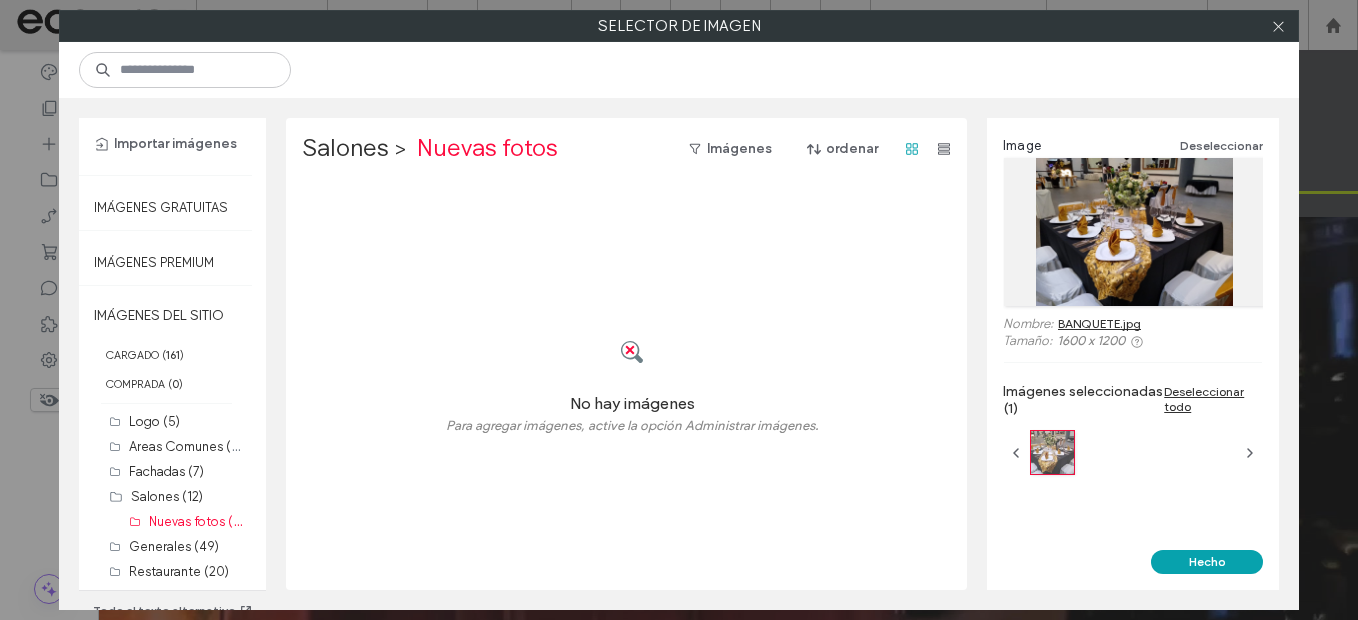 scroll, scrollTop: 0, scrollLeft: 0, axis: both 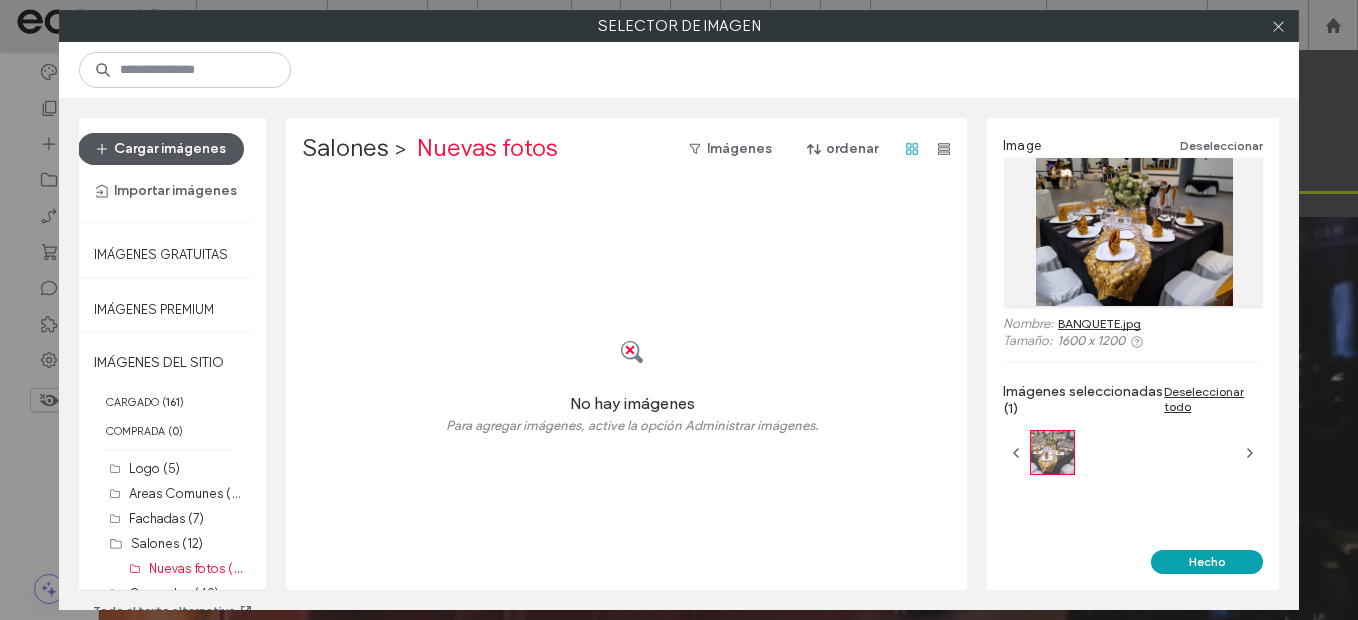 click on "Cargar imágenes" at bounding box center [161, 149] 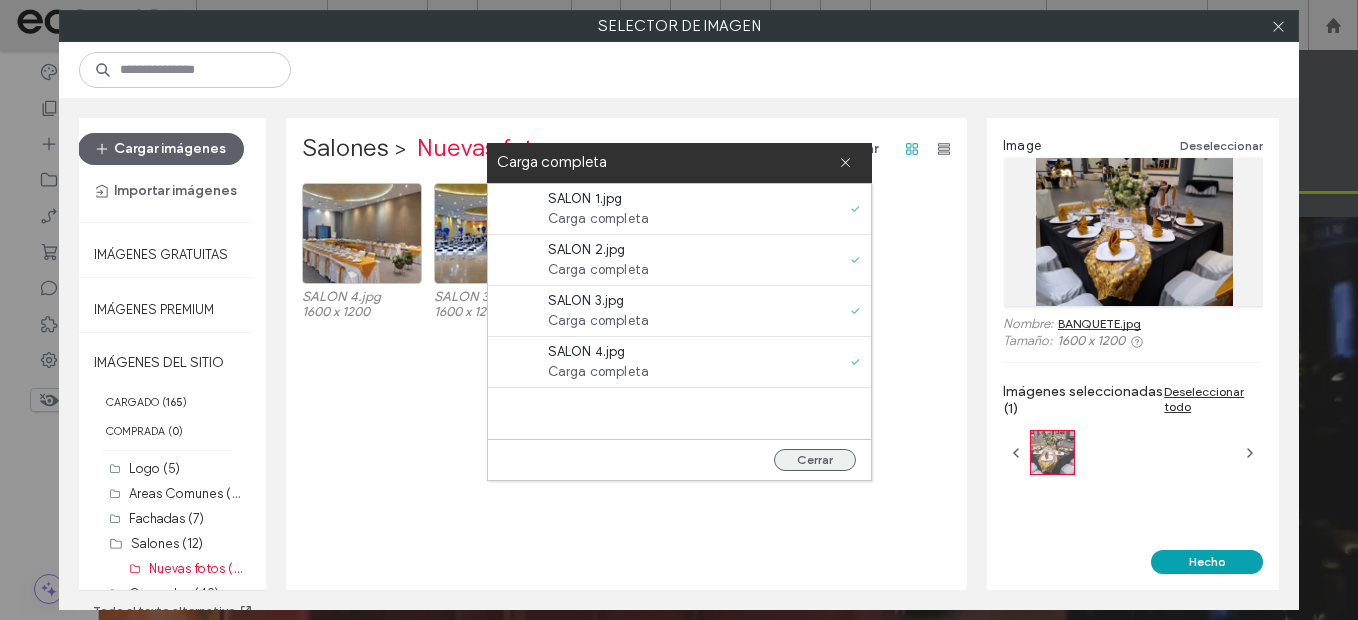 click on "Cerrar" at bounding box center (815, 460) 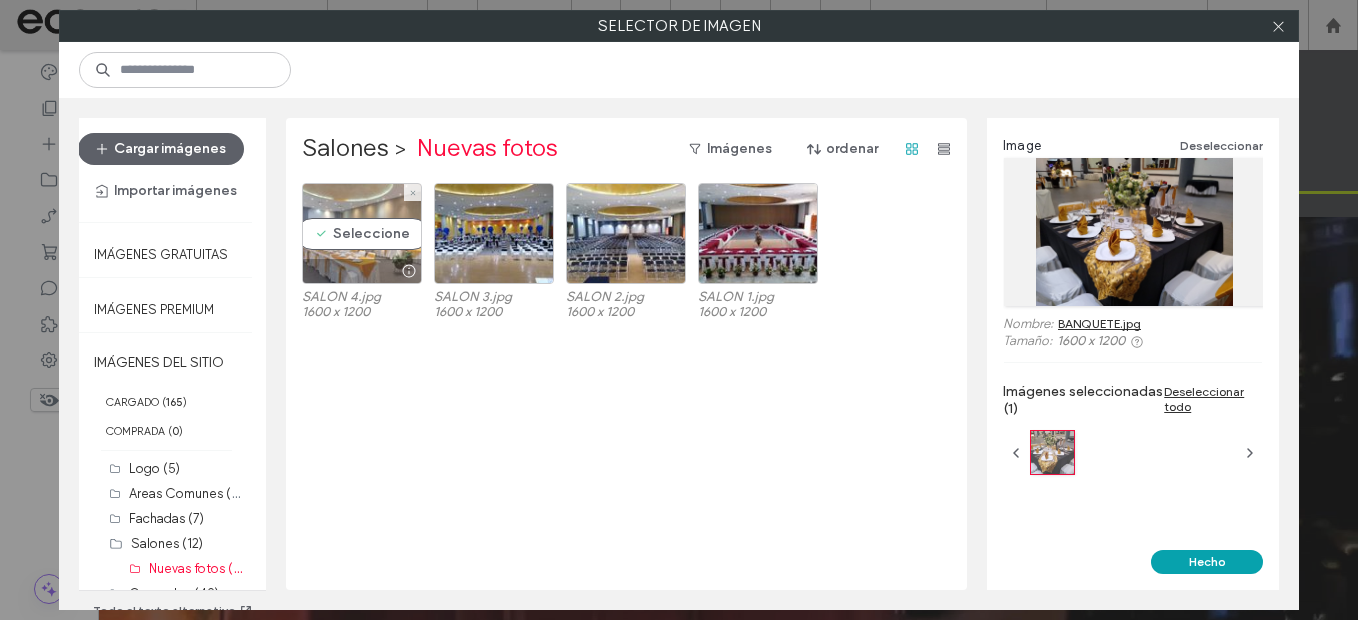 click on "Seleccione" at bounding box center (362, 233) 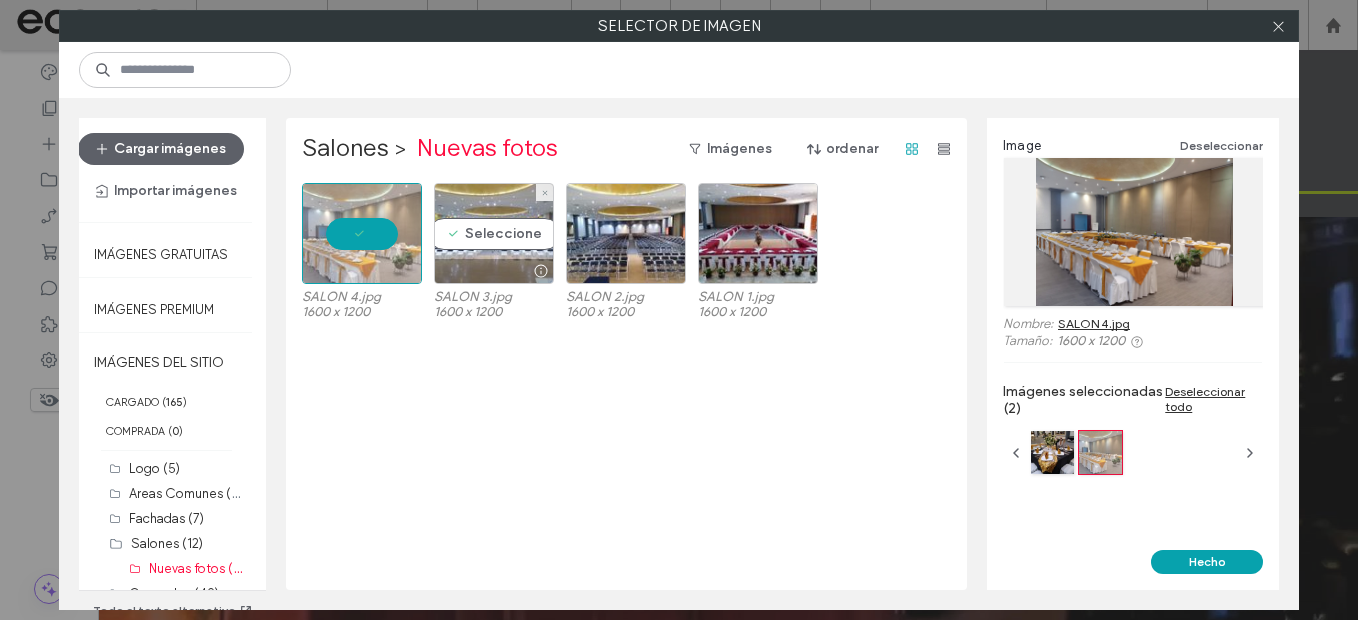 click on "Seleccione" at bounding box center [494, 233] 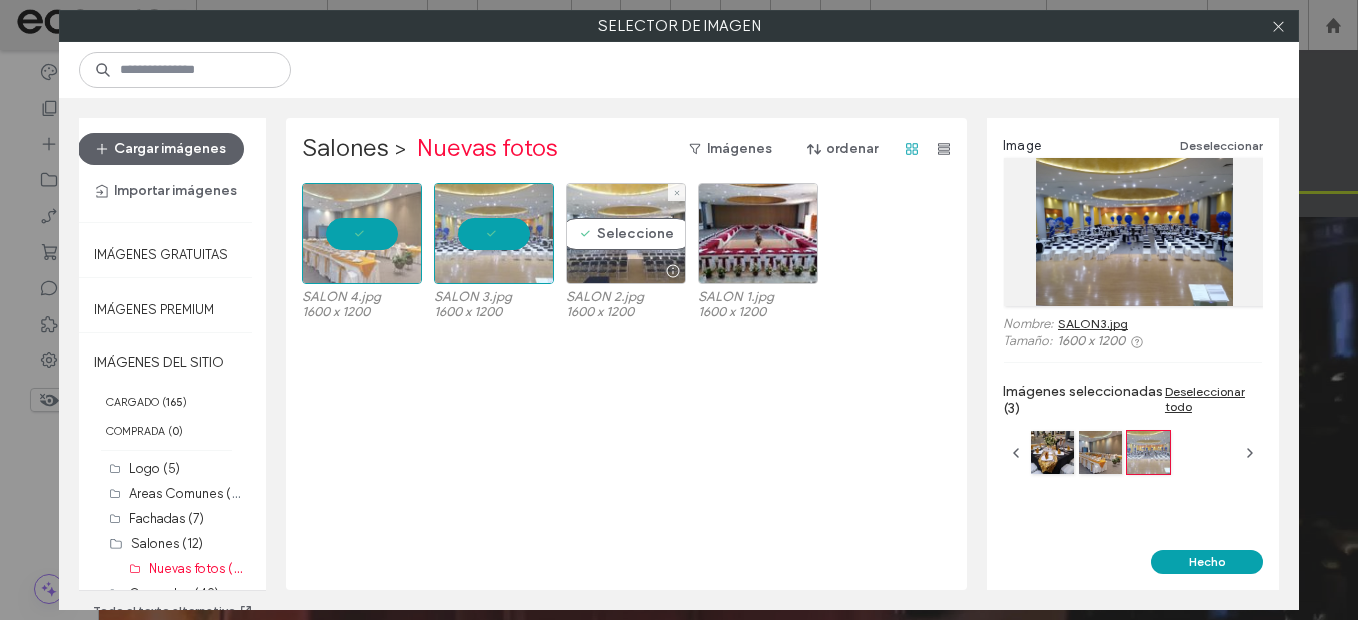 click on "Seleccione" at bounding box center [626, 233] 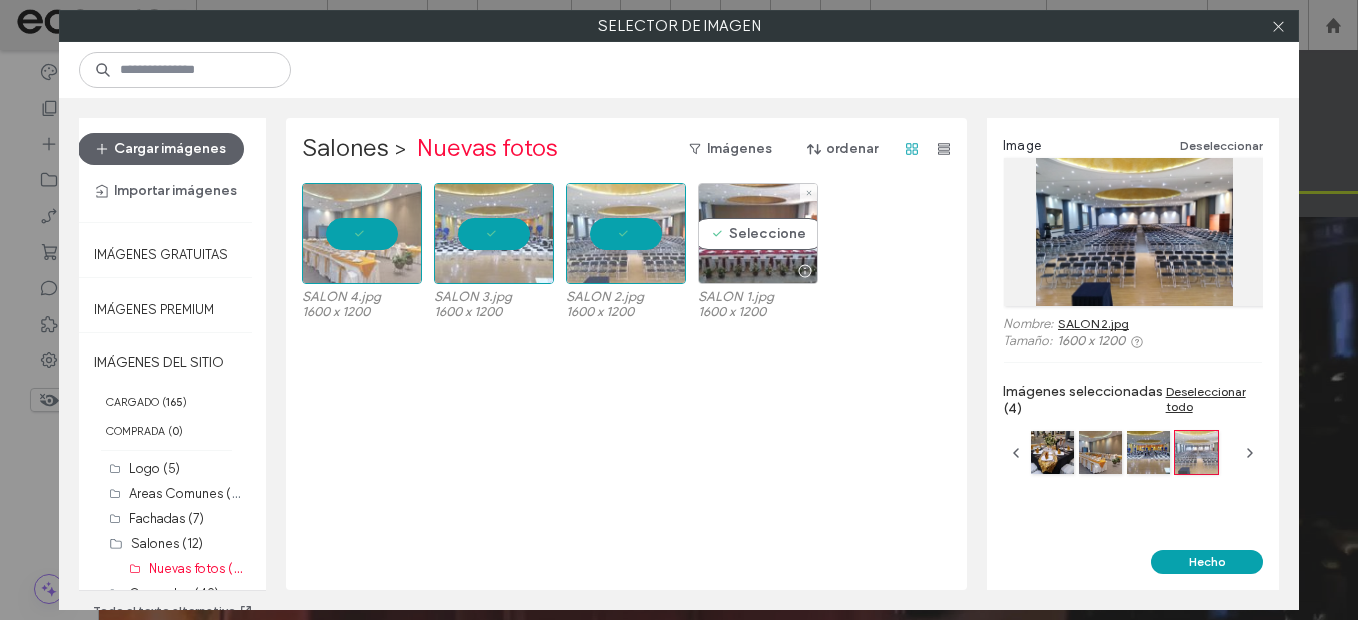 click on "Seleccione" at bounding box center (758, 233) 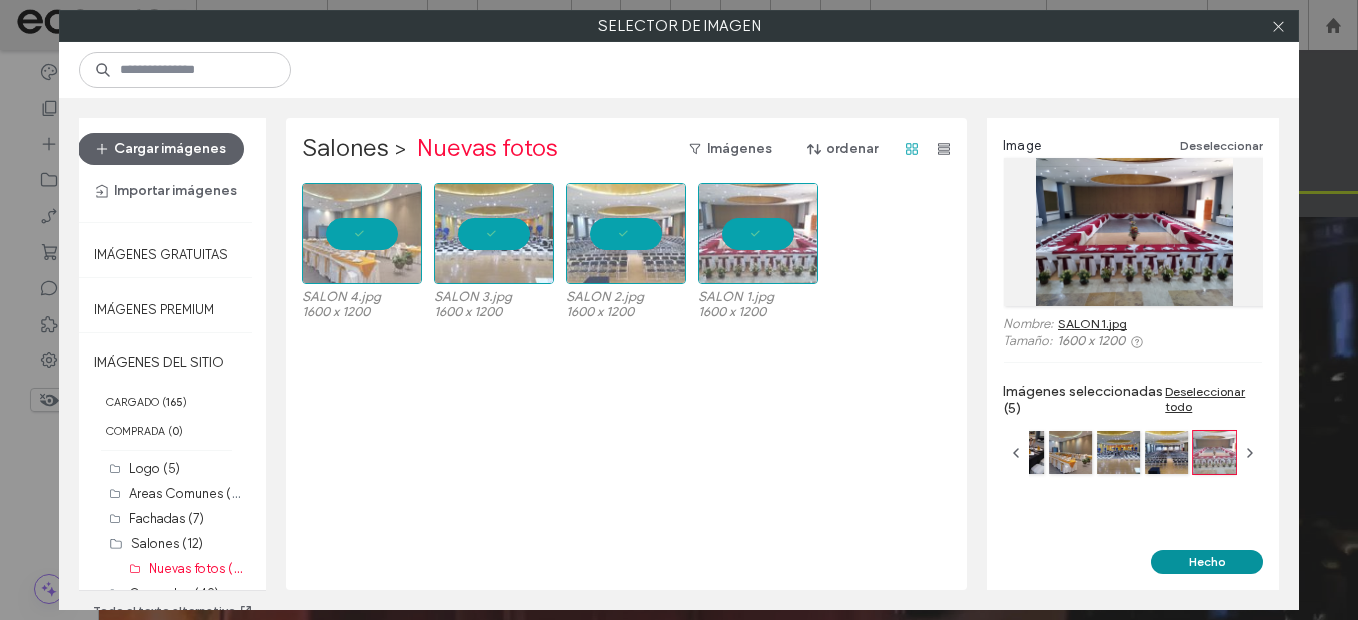 click on "Hecho" at bounding box center [1207, 562] 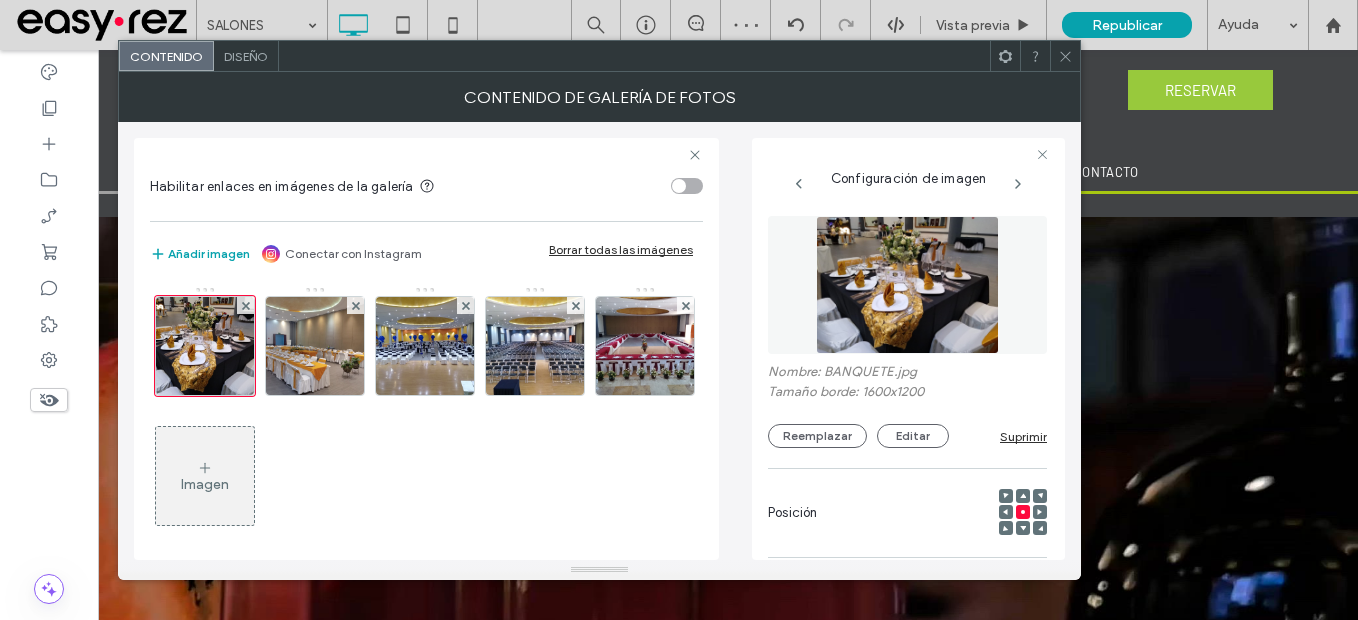 click on "Diseño" at bounding box center [246, 56] 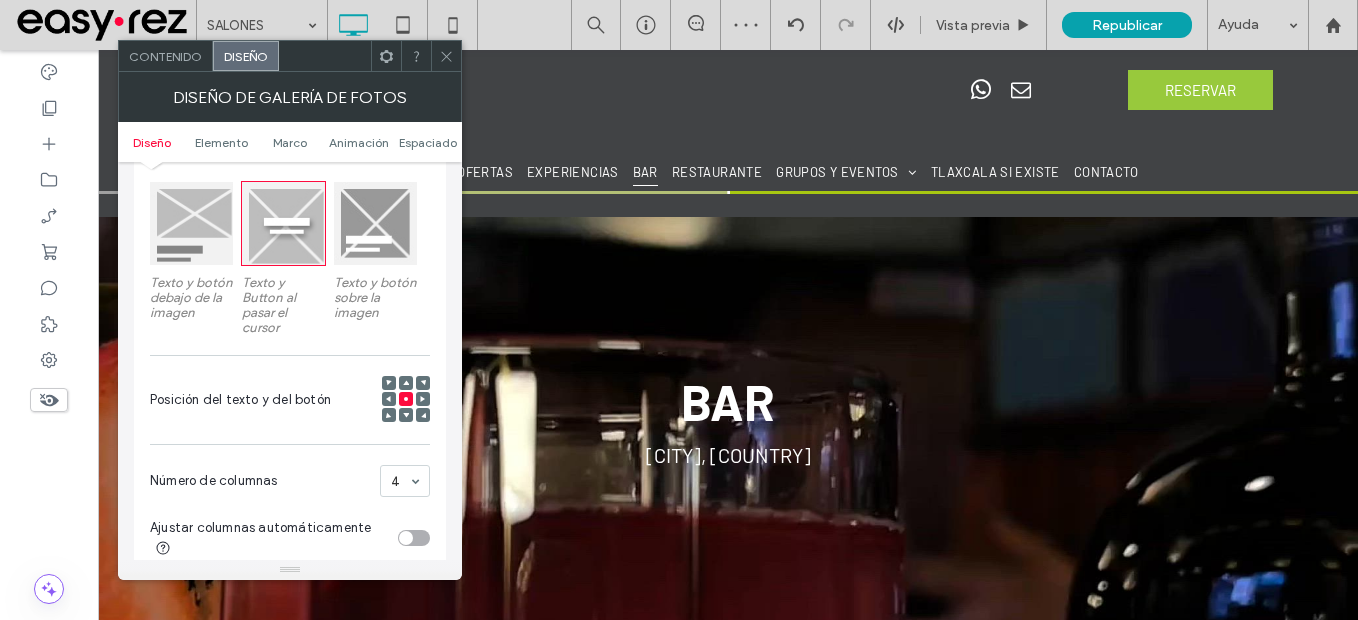 scroll, scrollTop: 300, scrollLeft: 0, axis: vertical 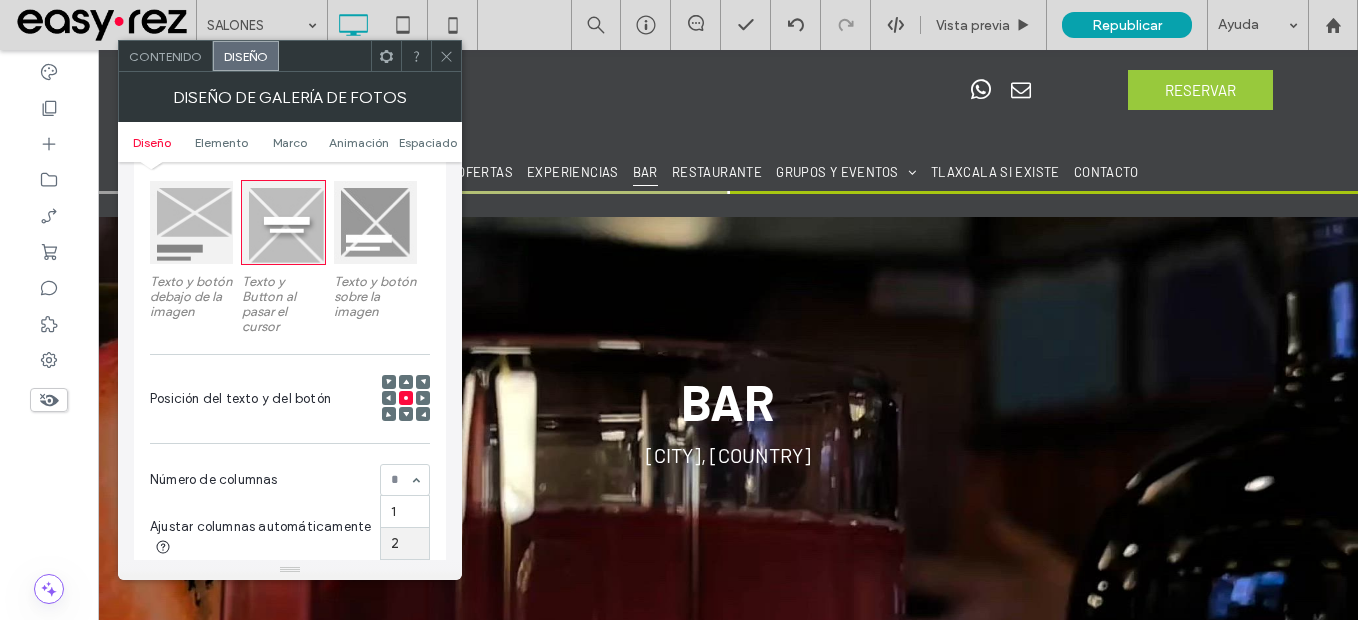 drag, startPoint x: 399, startPoint y: 536, endPoint x: 402, endPoint y: 522, distance: 14.3178215 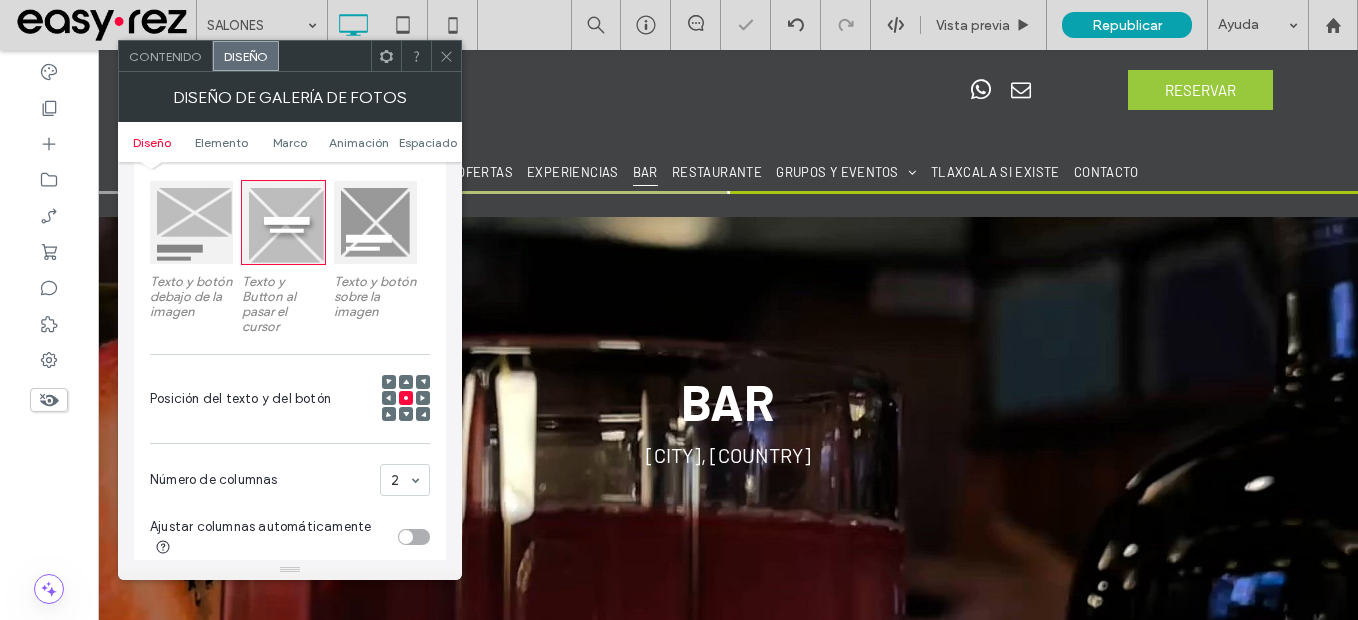 click at bounding box center (446, 56) 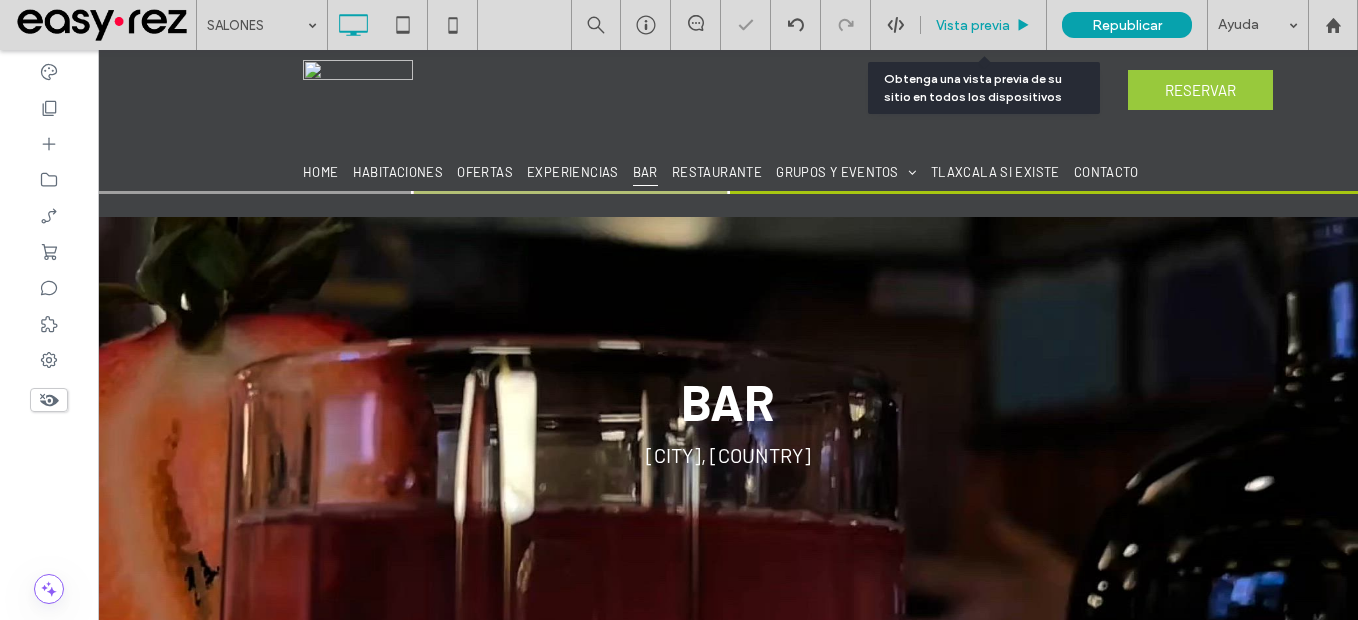 click on "Vista previa" at bounding box center (973, 25) 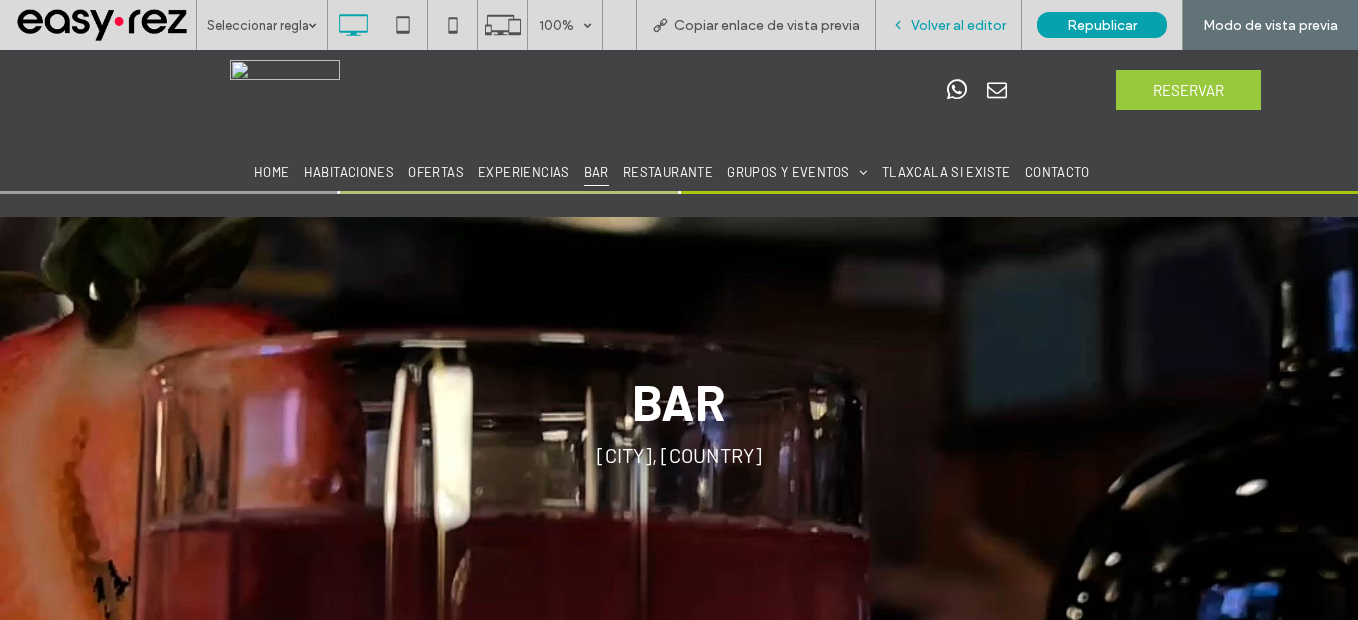 click on "Volver al editor" at bounding box center [958, 25] 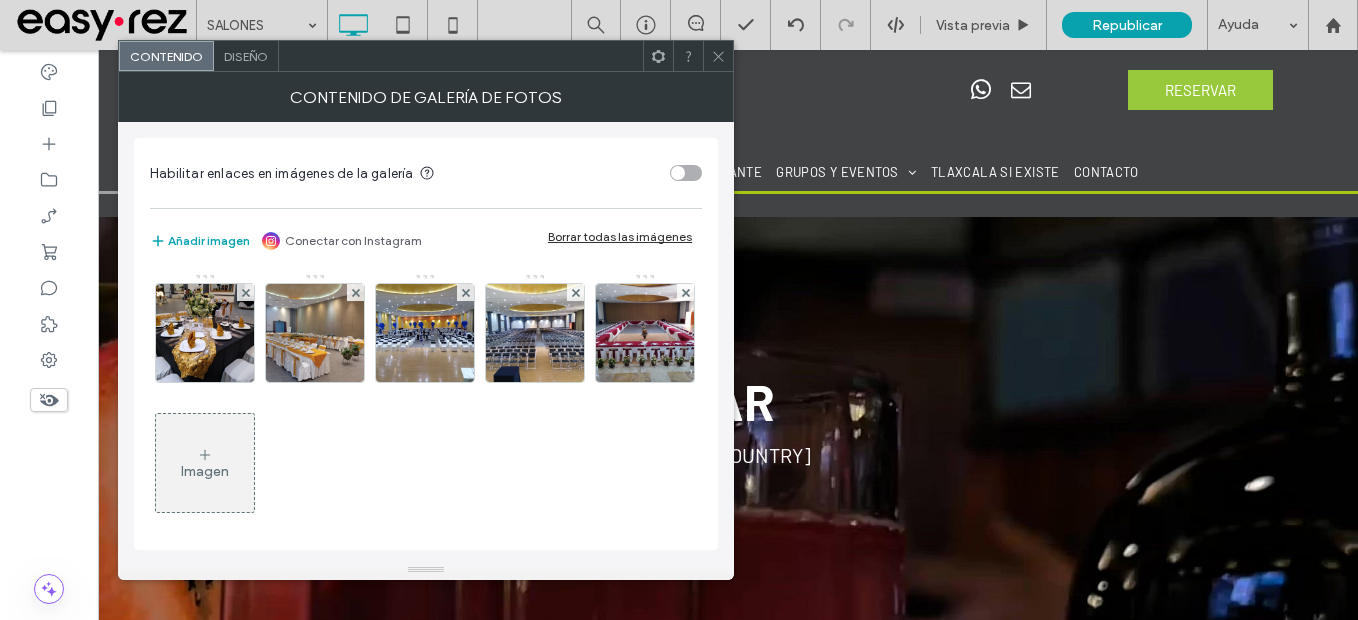 click on "Borrar todas las imágenes" at bounding box center [620, 236] 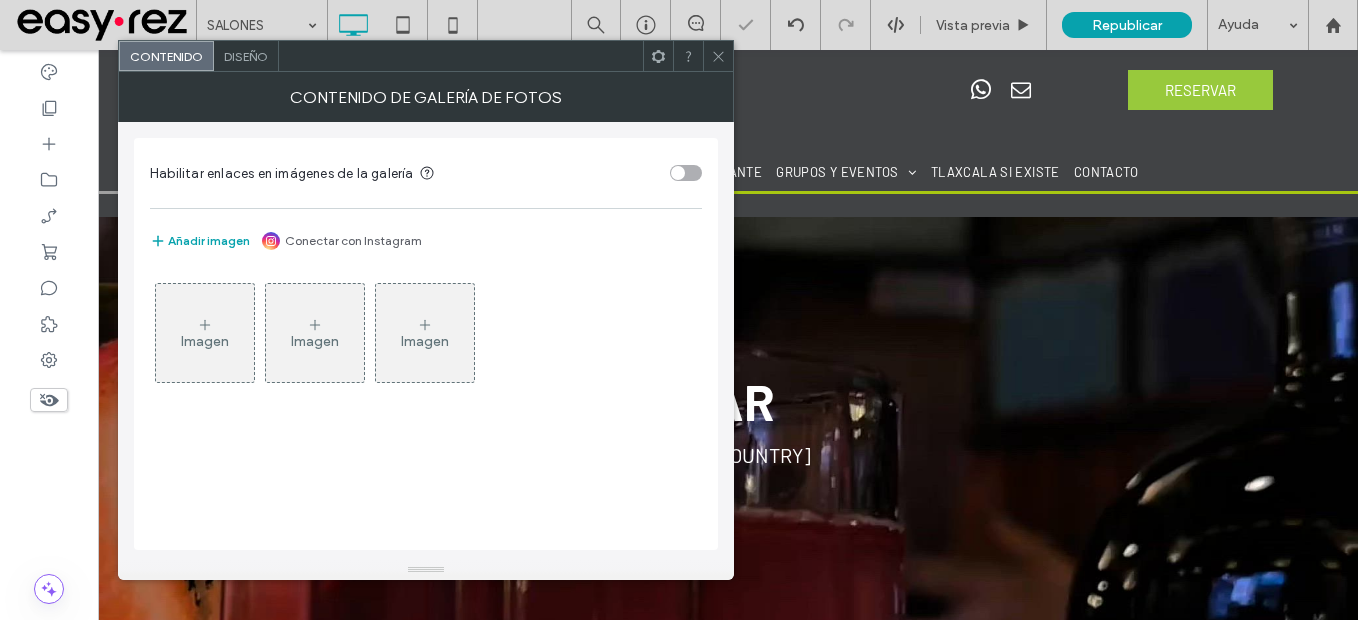 click on "Imagen" at bounding box center (205, 341) 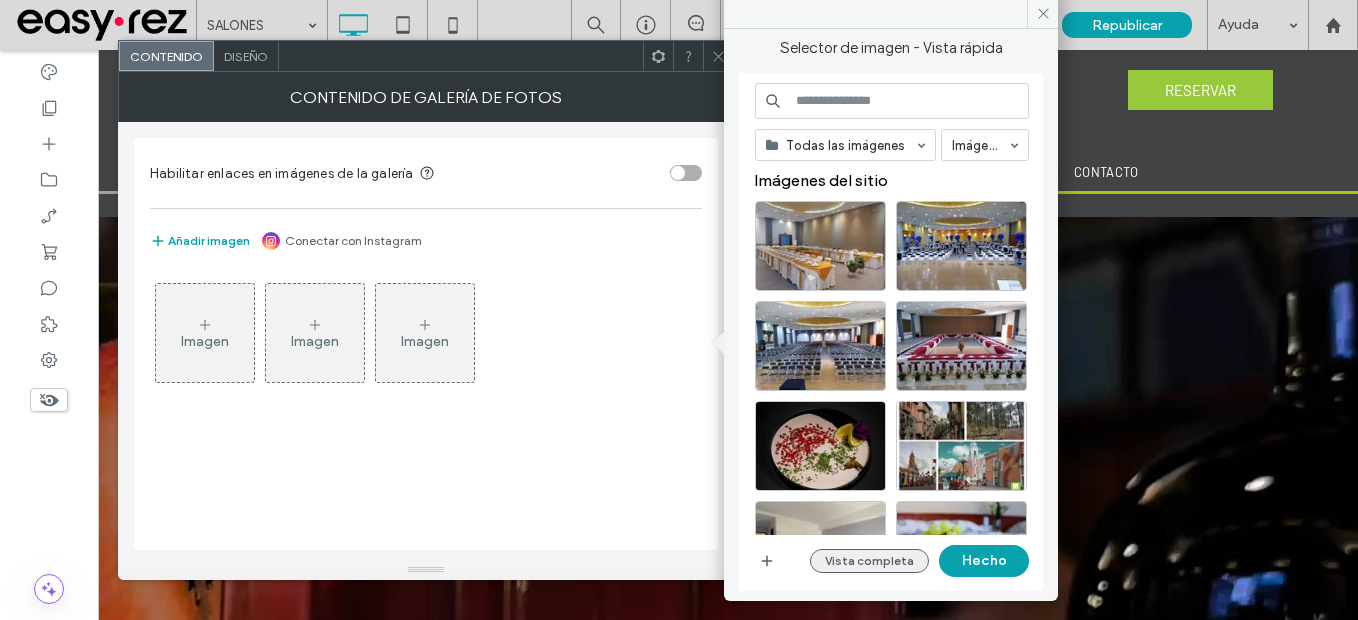 click on "Vista completa" at bounding box center [869, 561] 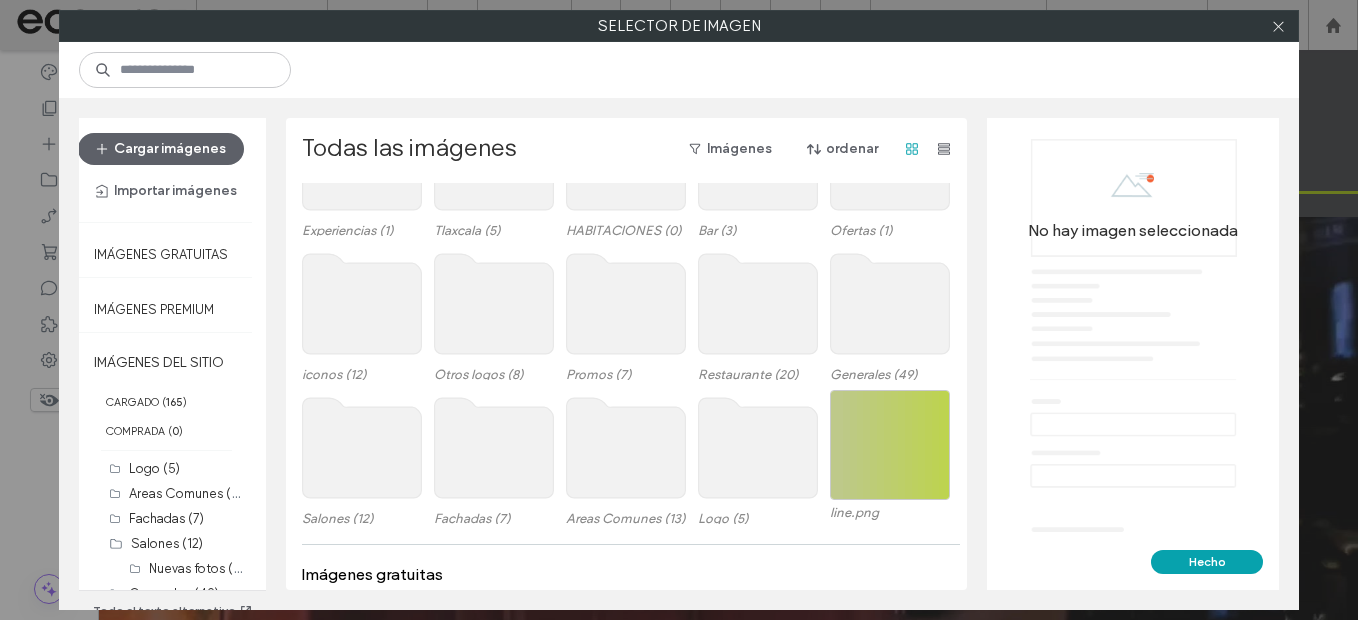 scroll, scrollTop: 279, scrollLeft: 0, axis: vertical 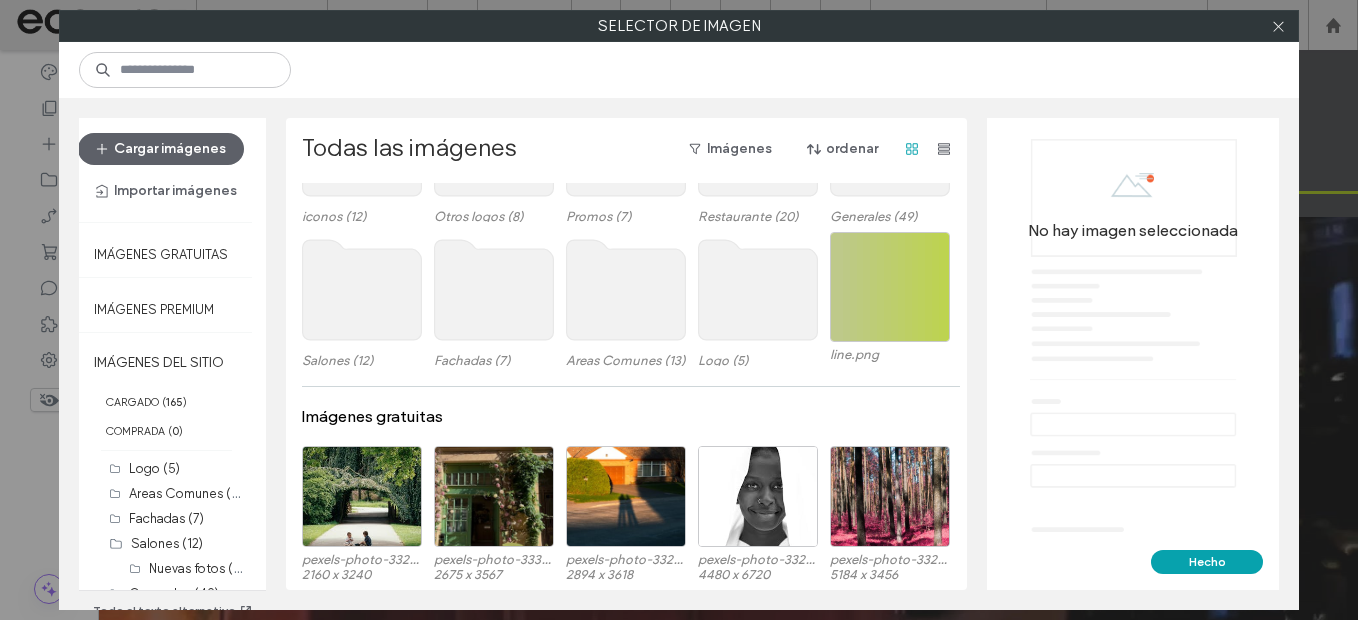 click 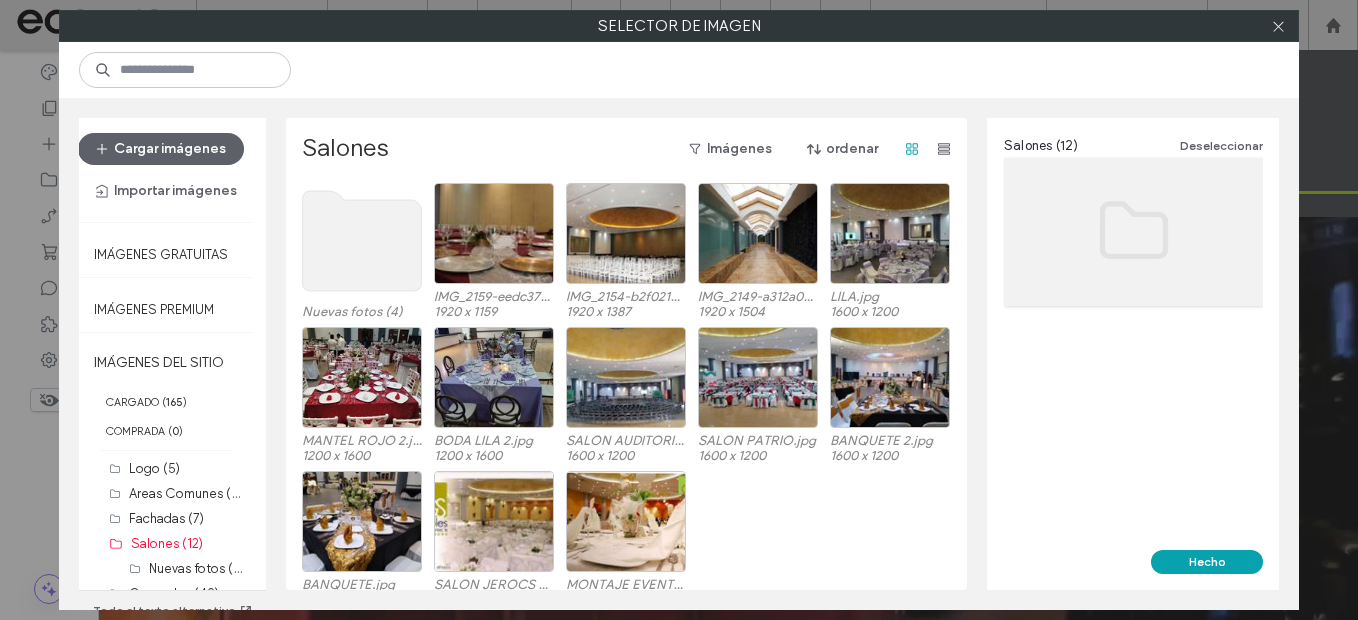 click 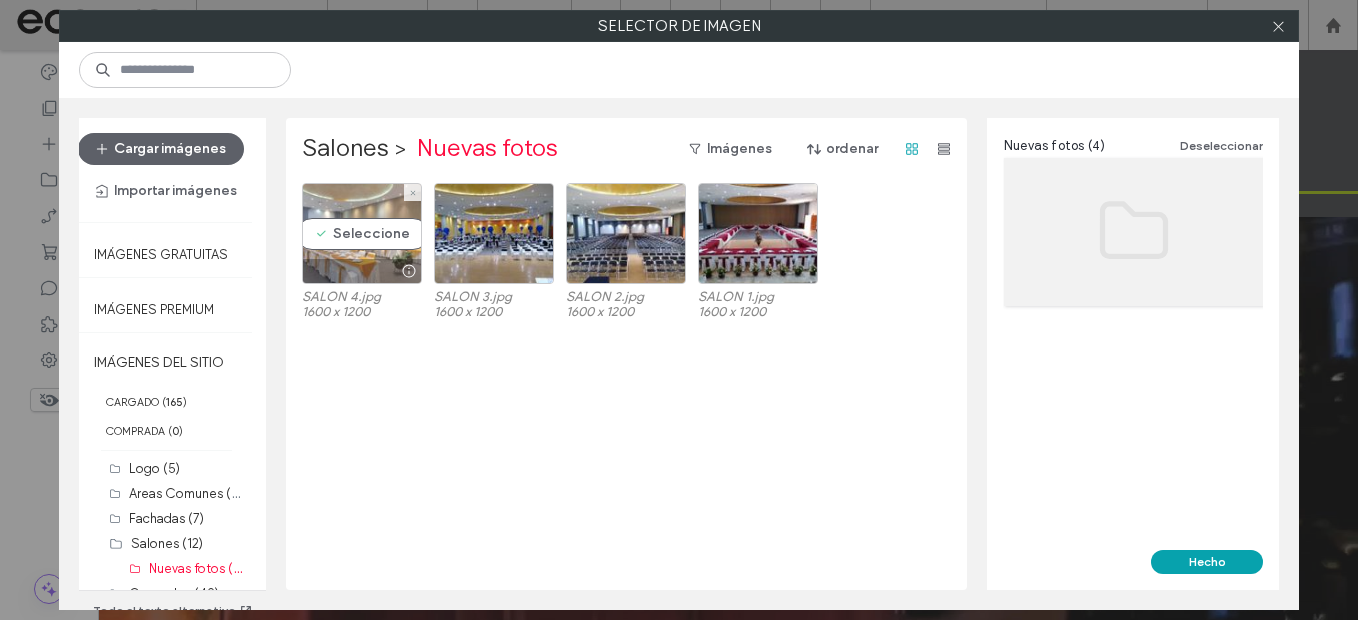 click on "Seleccione" at bounding box center [362, 233] 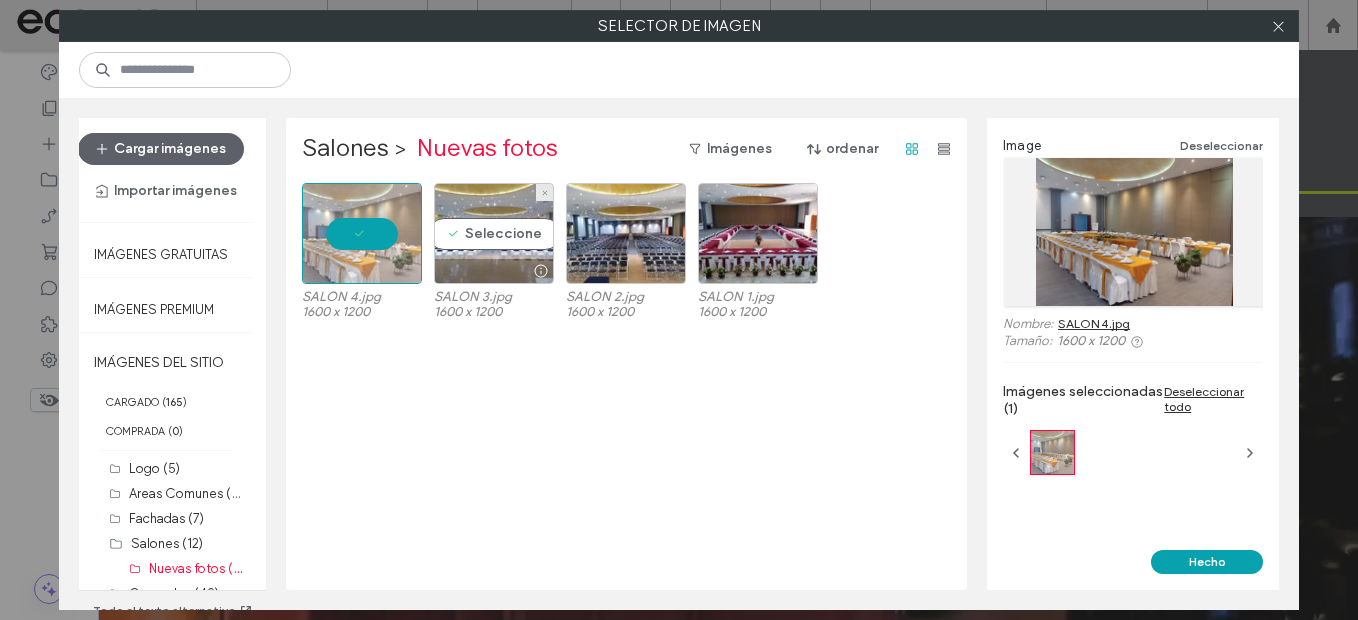 click on "Seleccione" at bounding box center (494, 233) 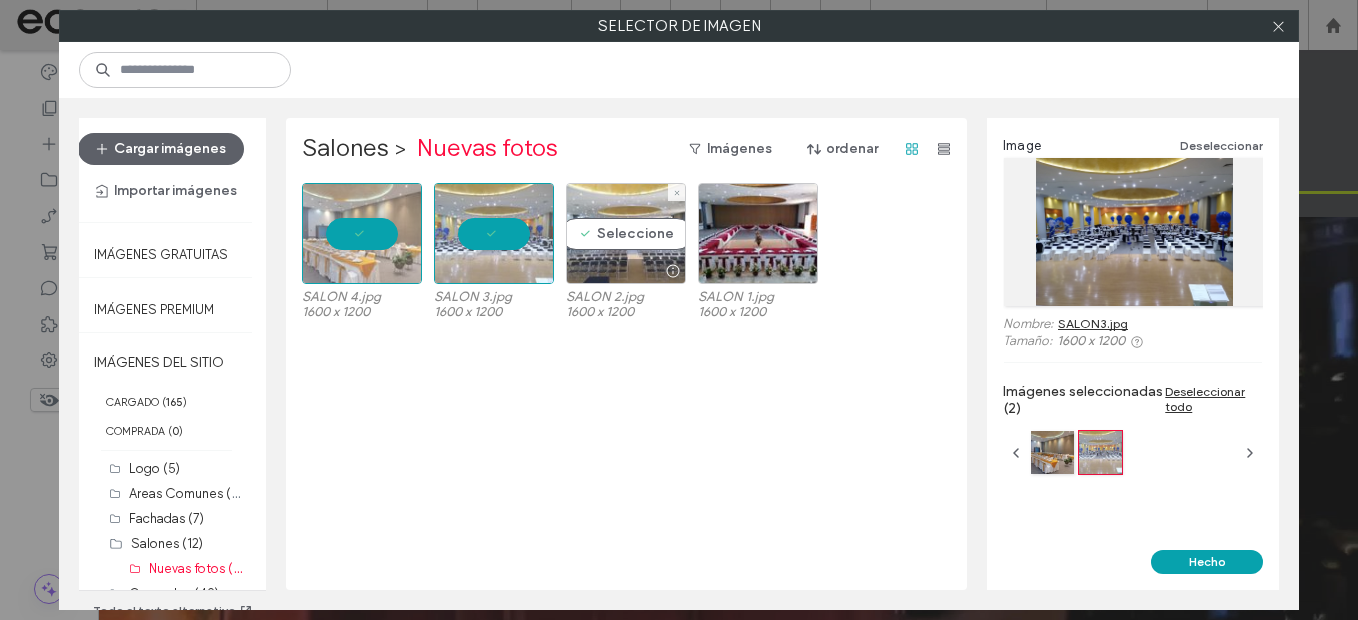 click on "Seleccione" at bounding box center [626, 233] 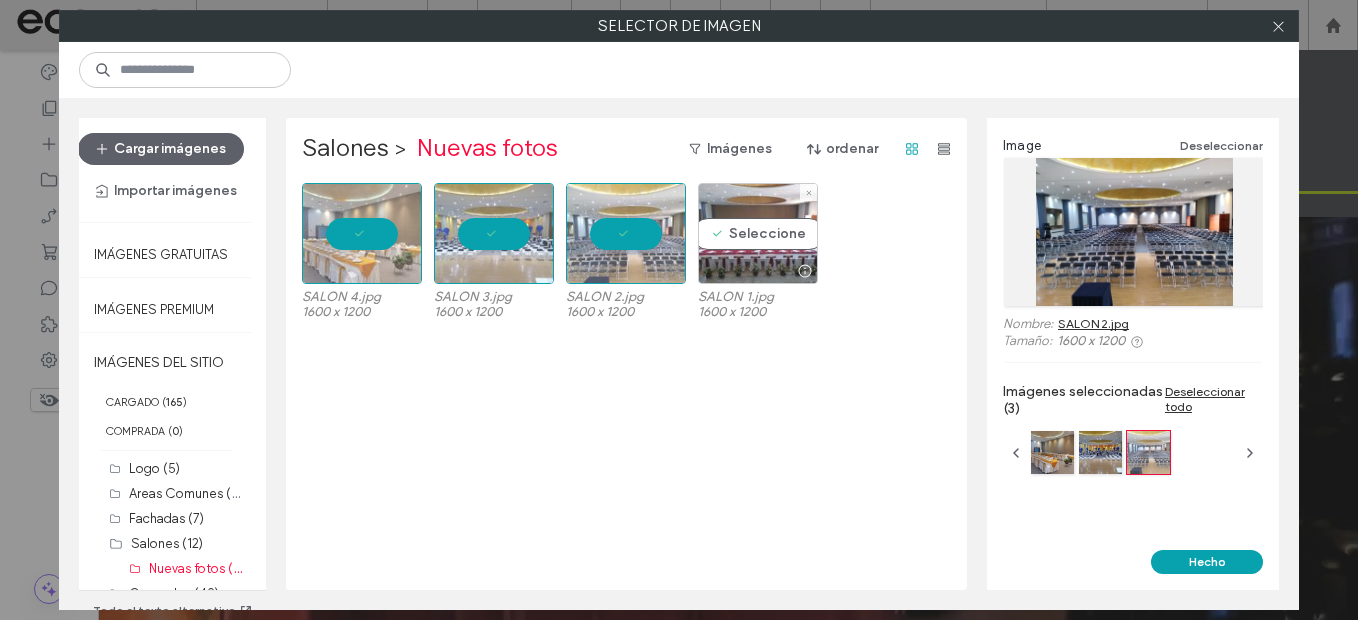 click on "Seleccione" at bounding box center [758, 233] 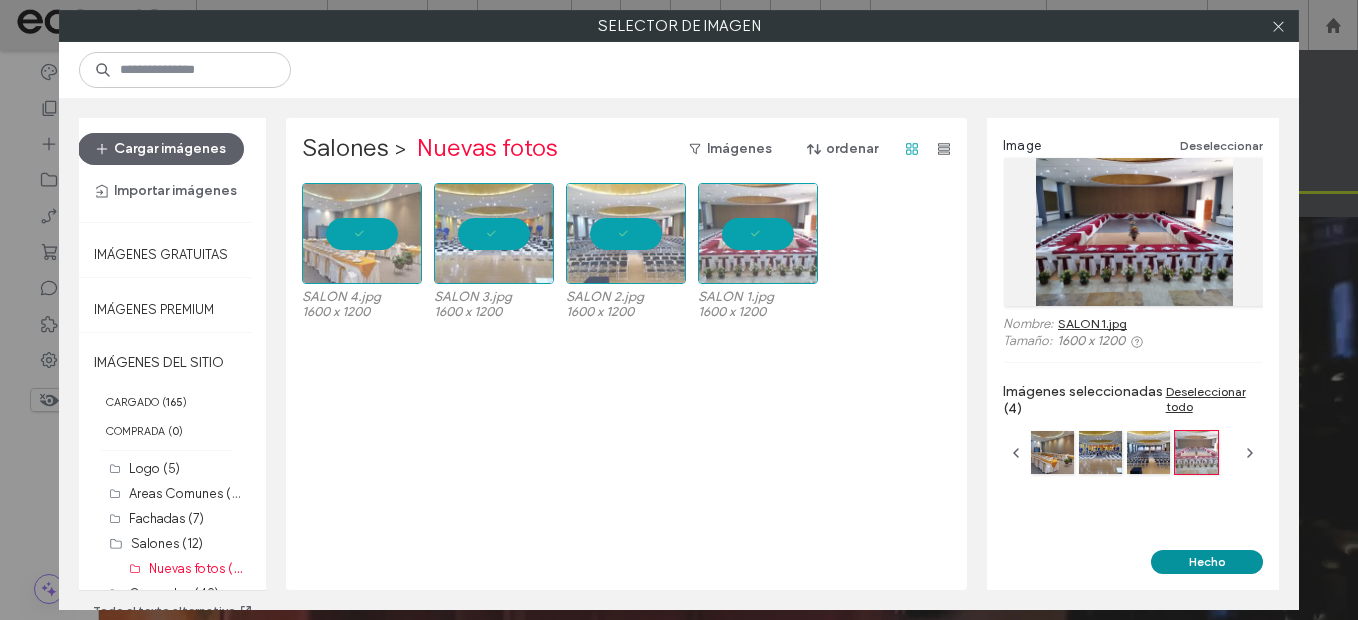 click on "Hecho" at bounding box center (1207, 562) 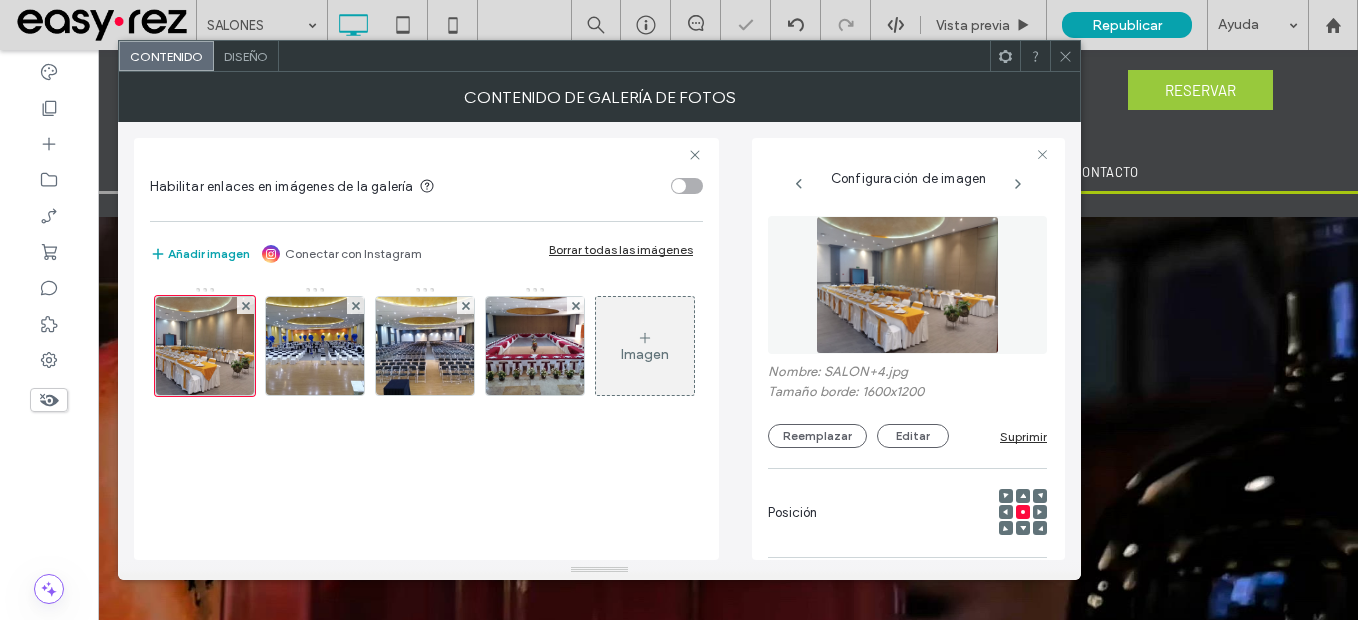 click 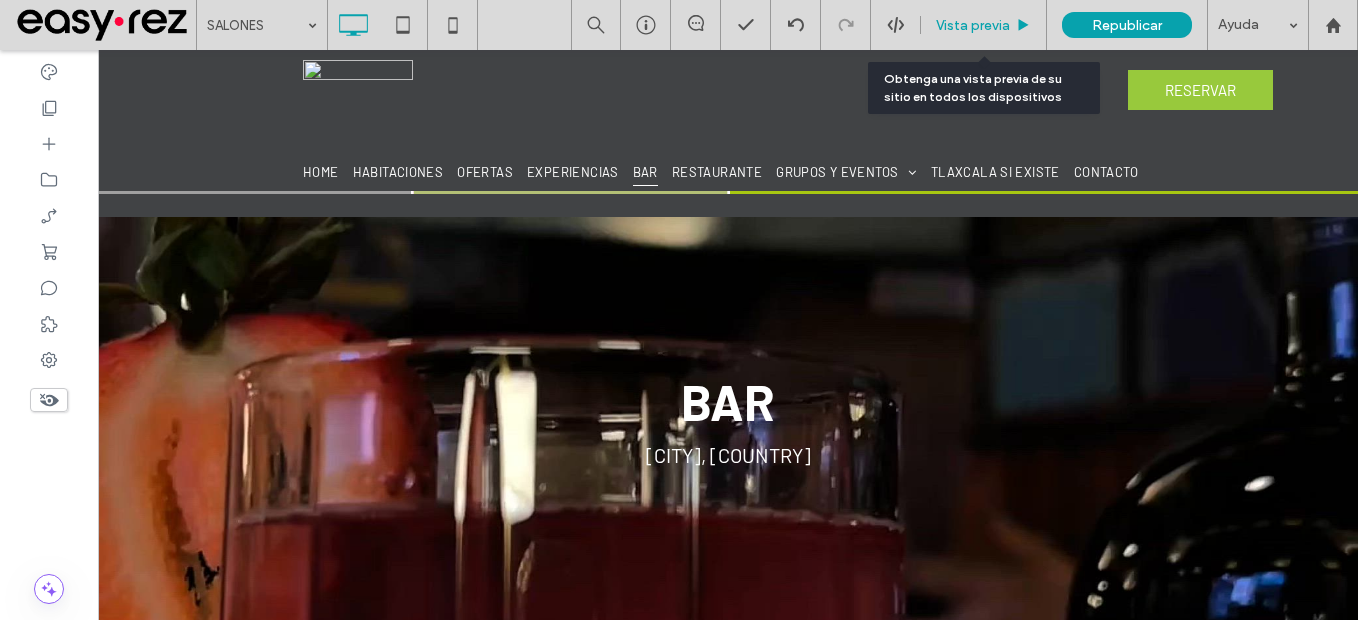 click on "Vista previa" at bounding box center [973, 25] 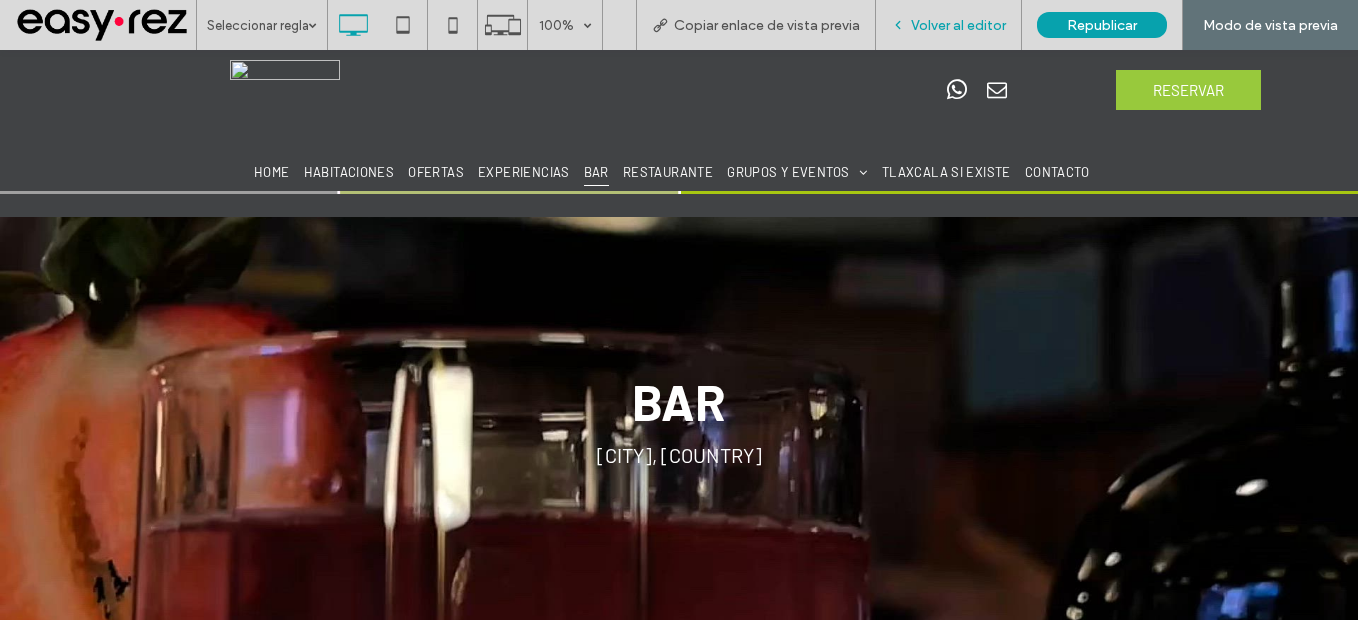 click on "Volver al editor" at bounding box center [958, 25] 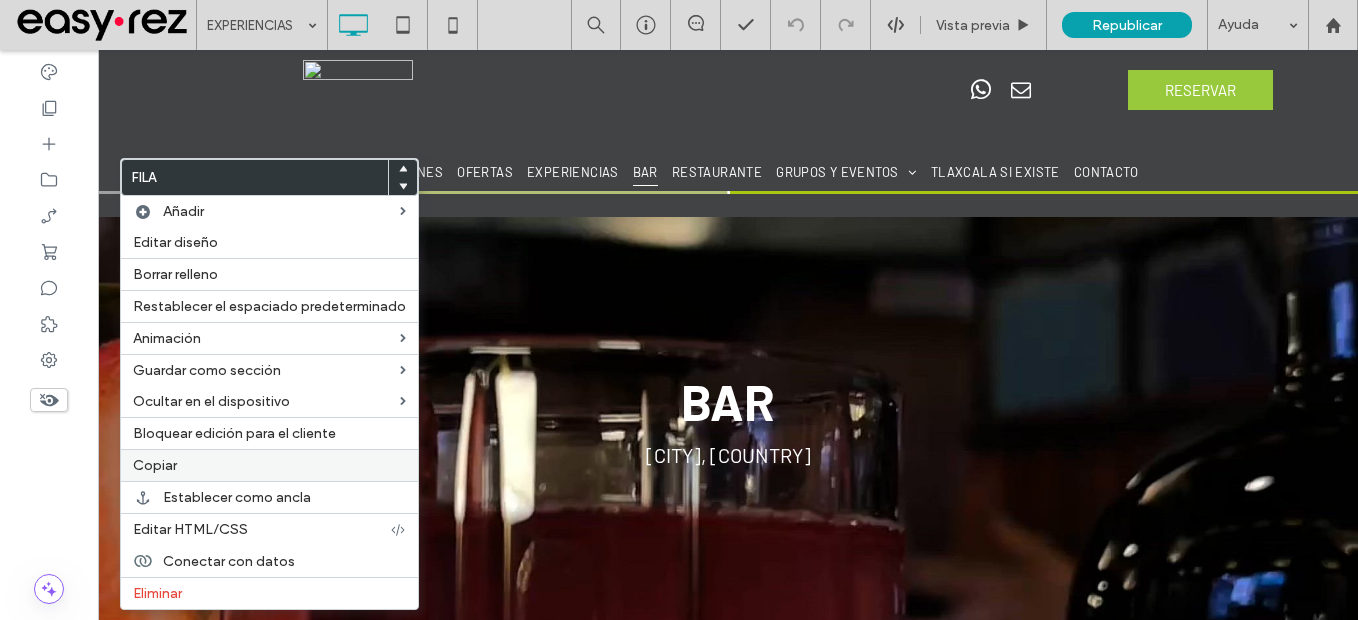 click on "Copiar" at bounding box center (269, 465) 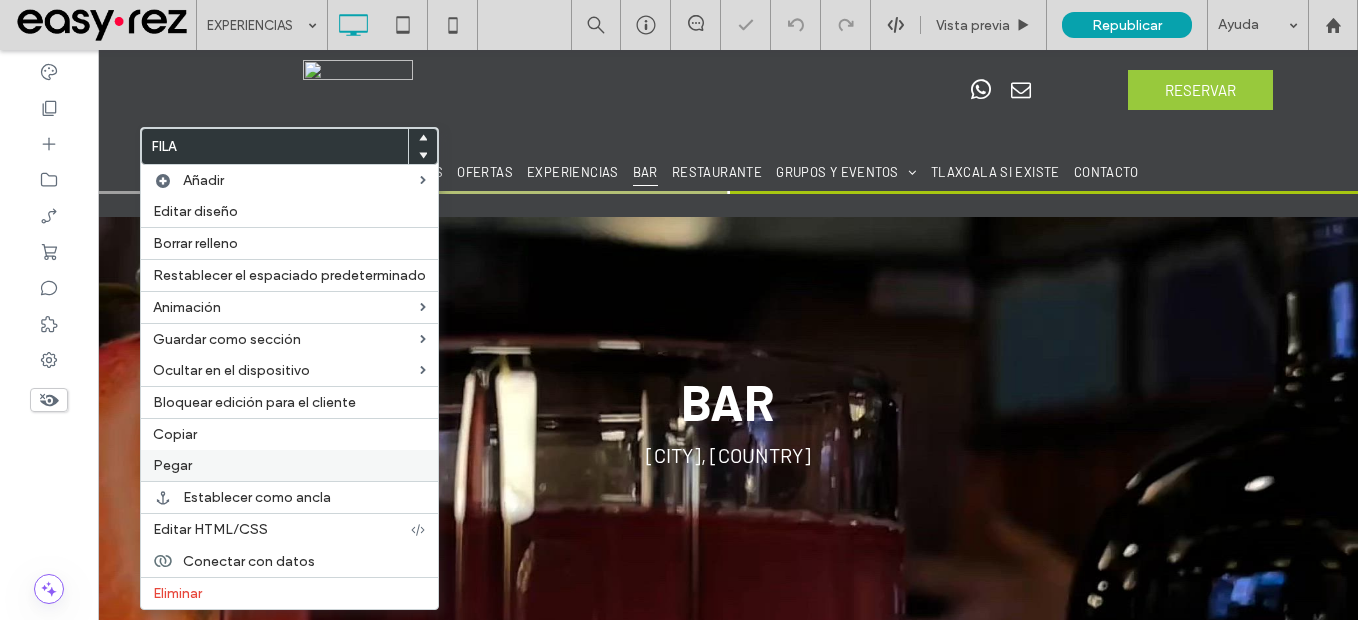 click on "Pegar" at bounding box center [289, 465] 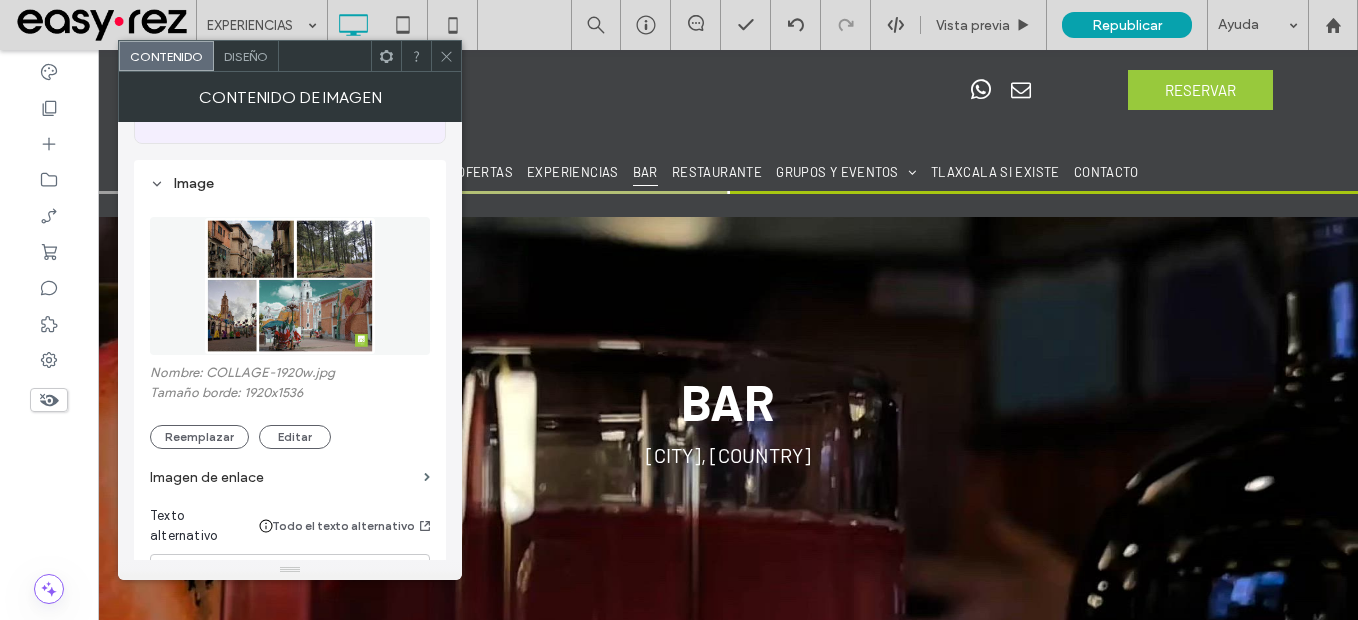 scroll, scrollTop: 200, scrollLeft: 0, axis: vertical 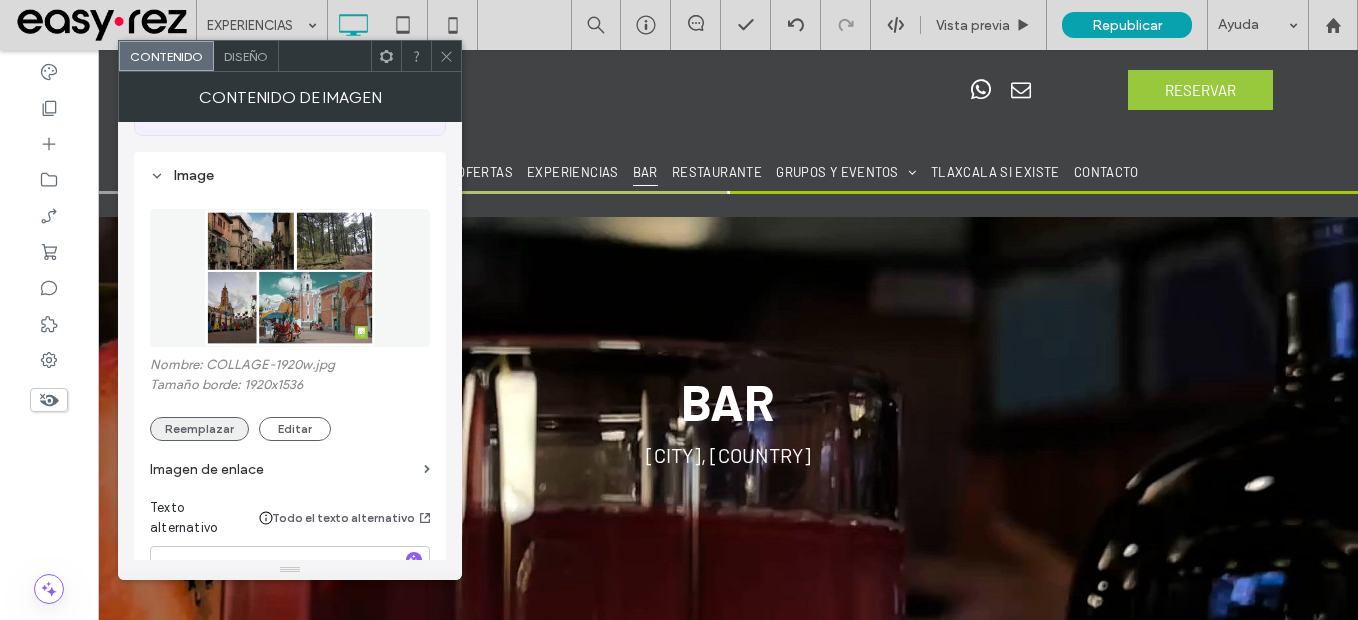 click on "Reemplazar" at bounding box center [199, 429] 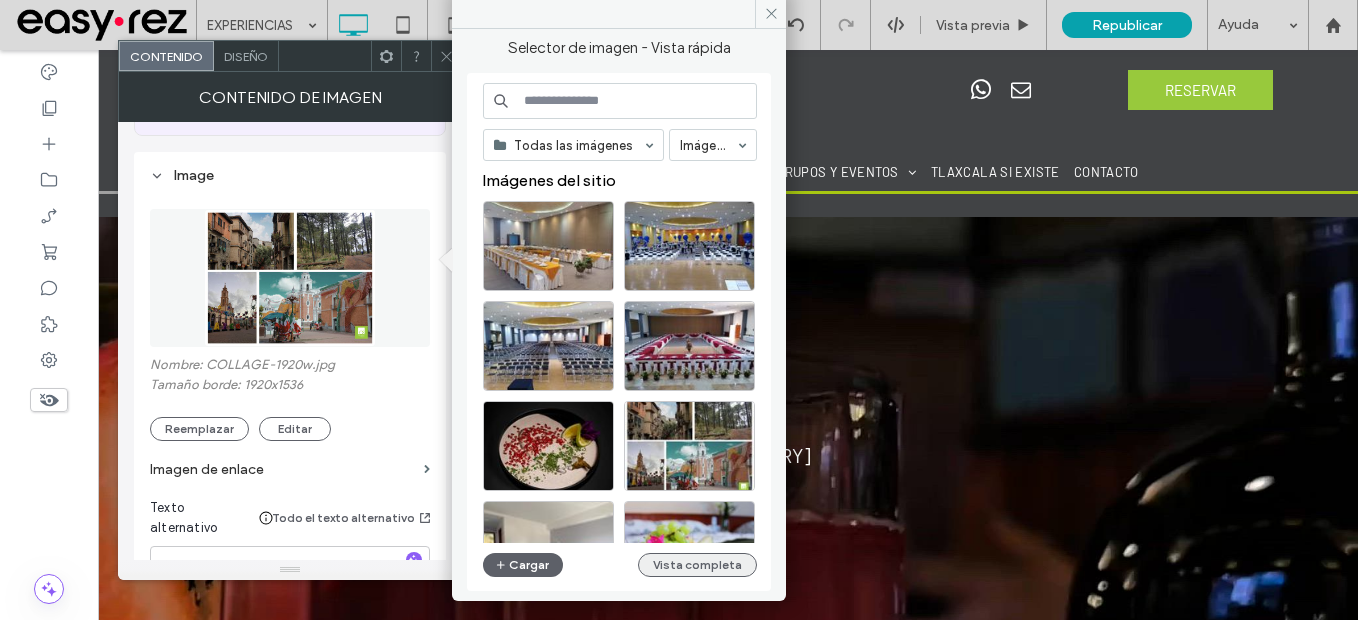 click on "Vista completa" at bounding box center (697, 565) 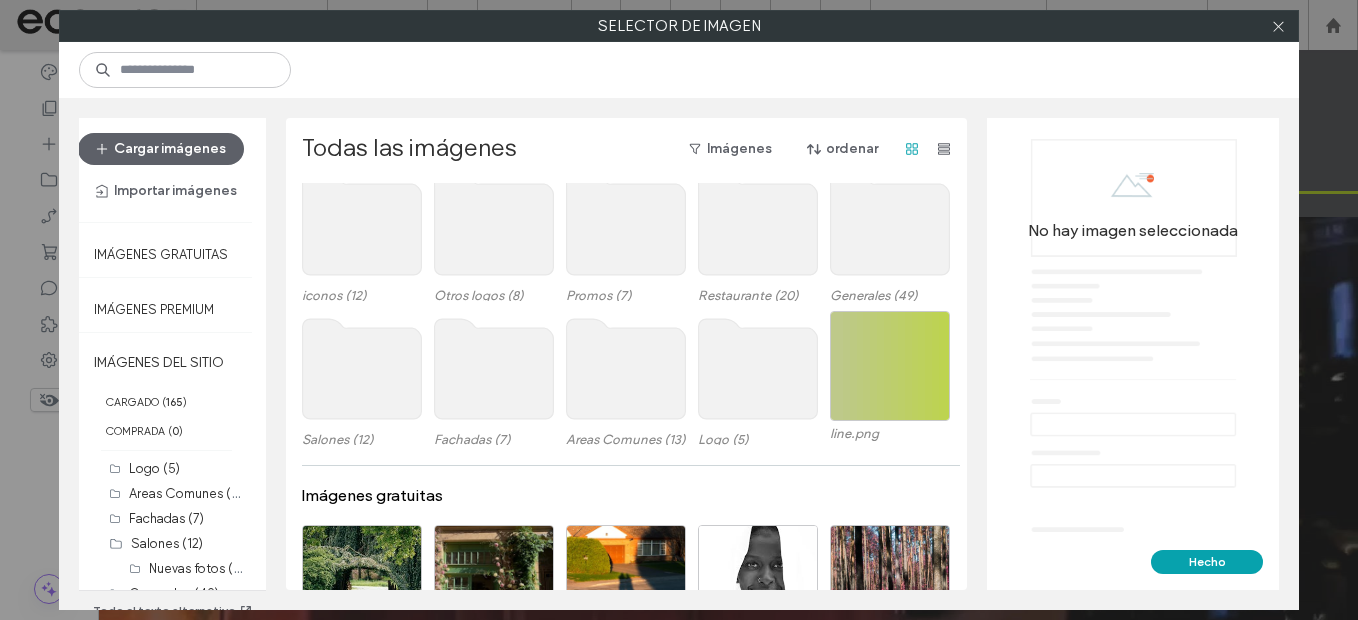 scroll, scrollTop: 0, scrollLeft: 0, axis: both 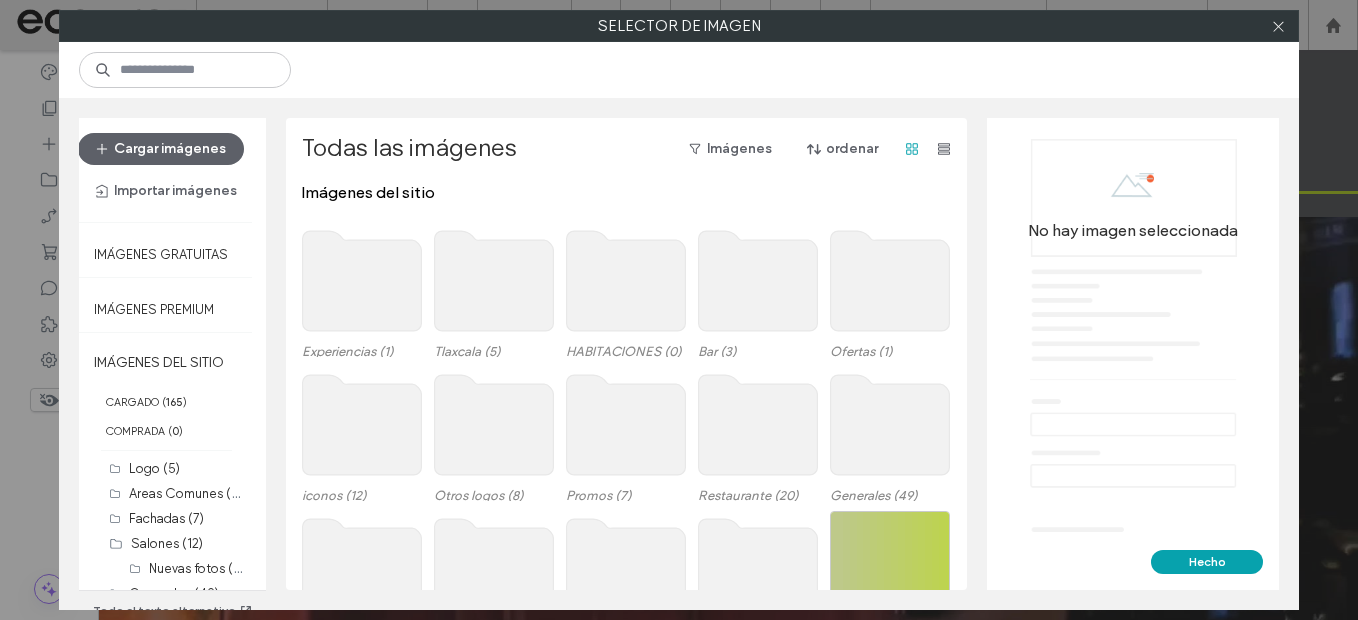 click 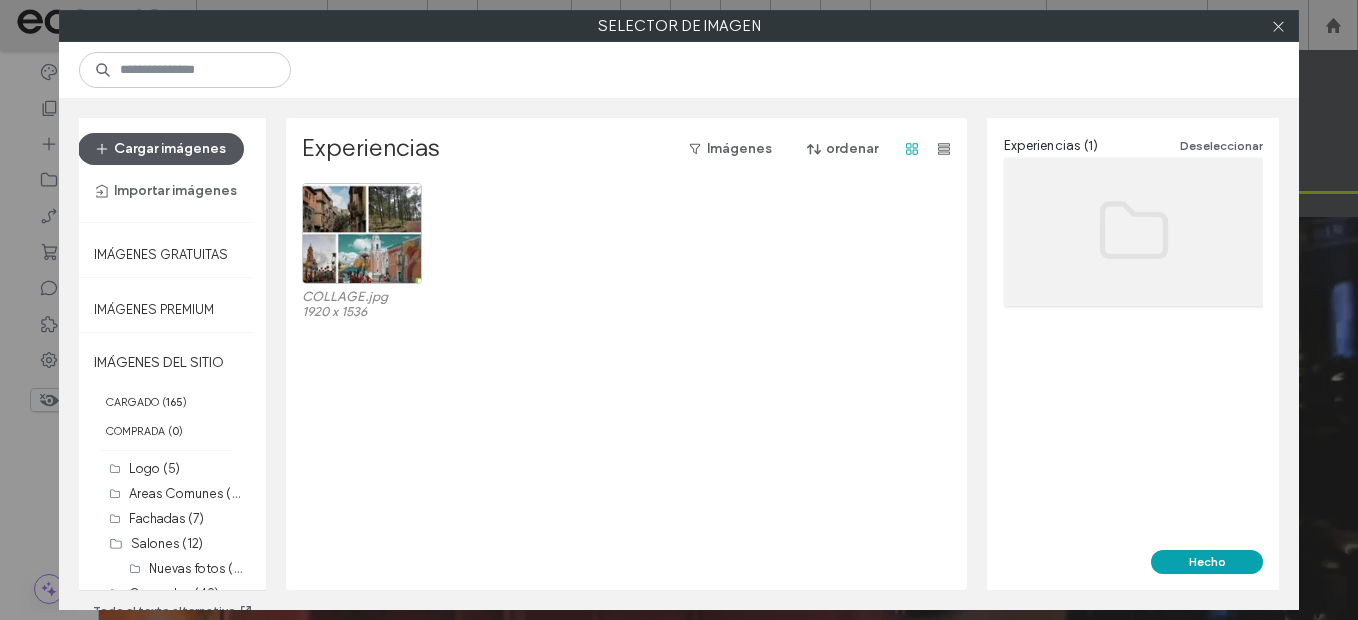 click on "Cargar imágenes" at bounding box center [161, 149] 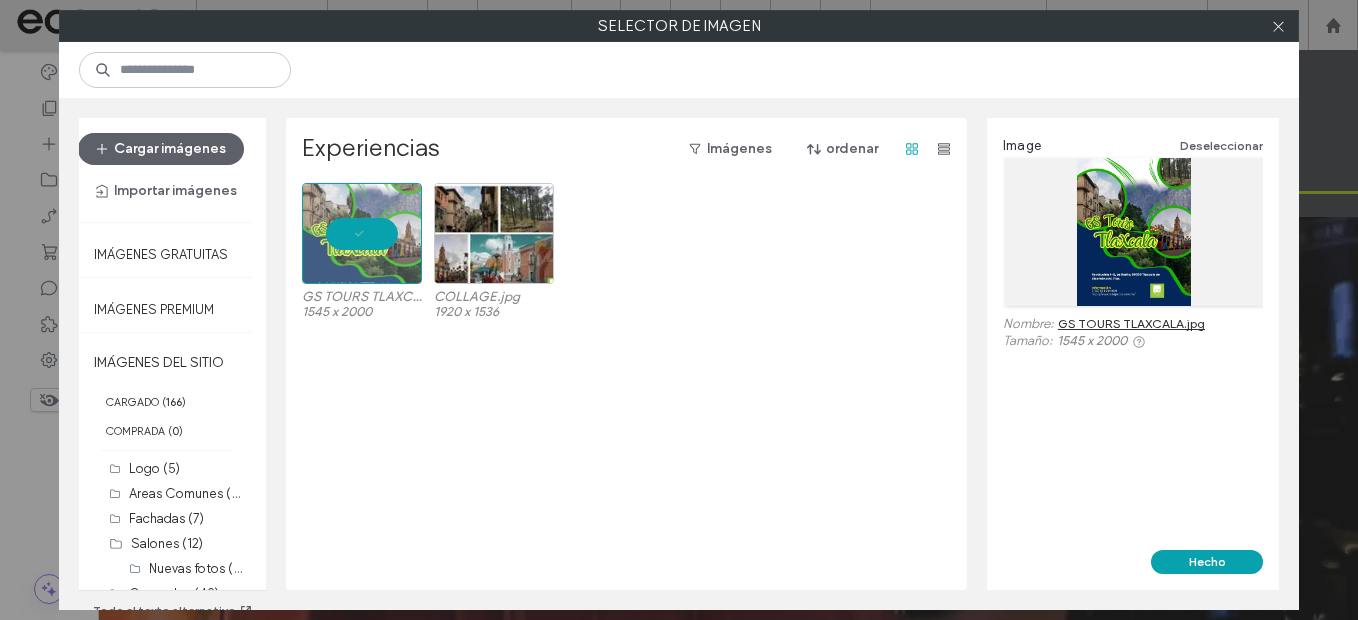 click on "Hecho" at bounding box center [1133, 570] 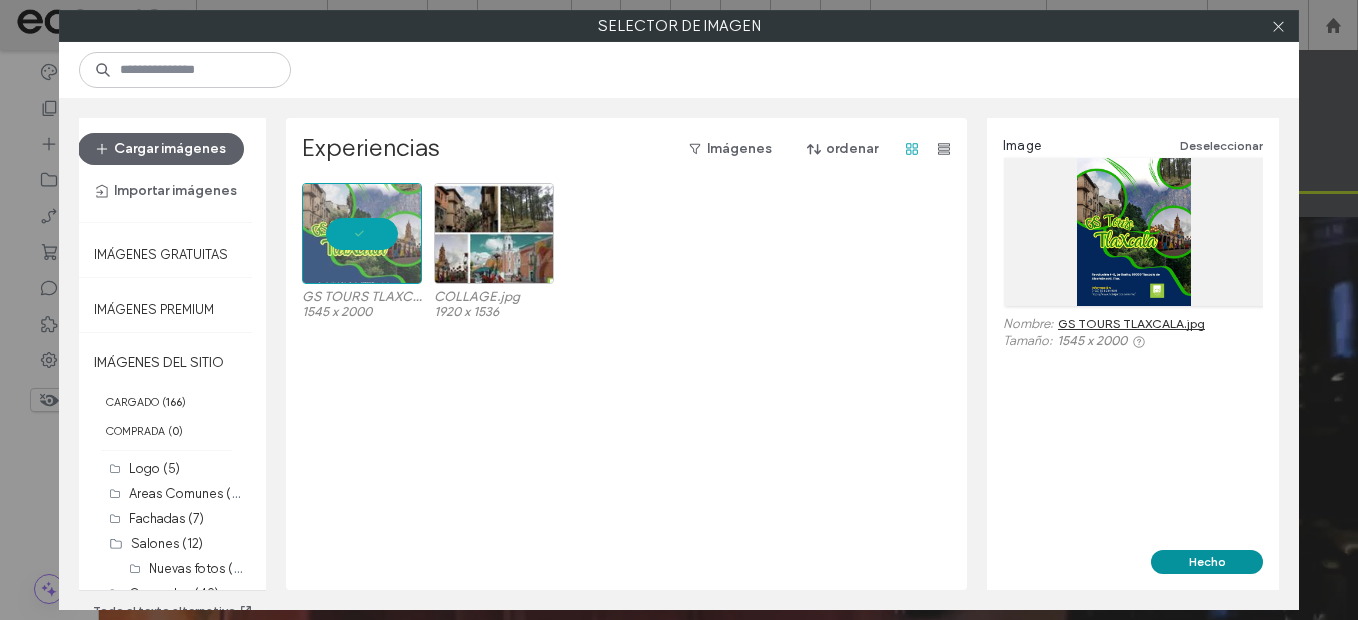 click on "Hecho" at bounding box center [1207, 562] 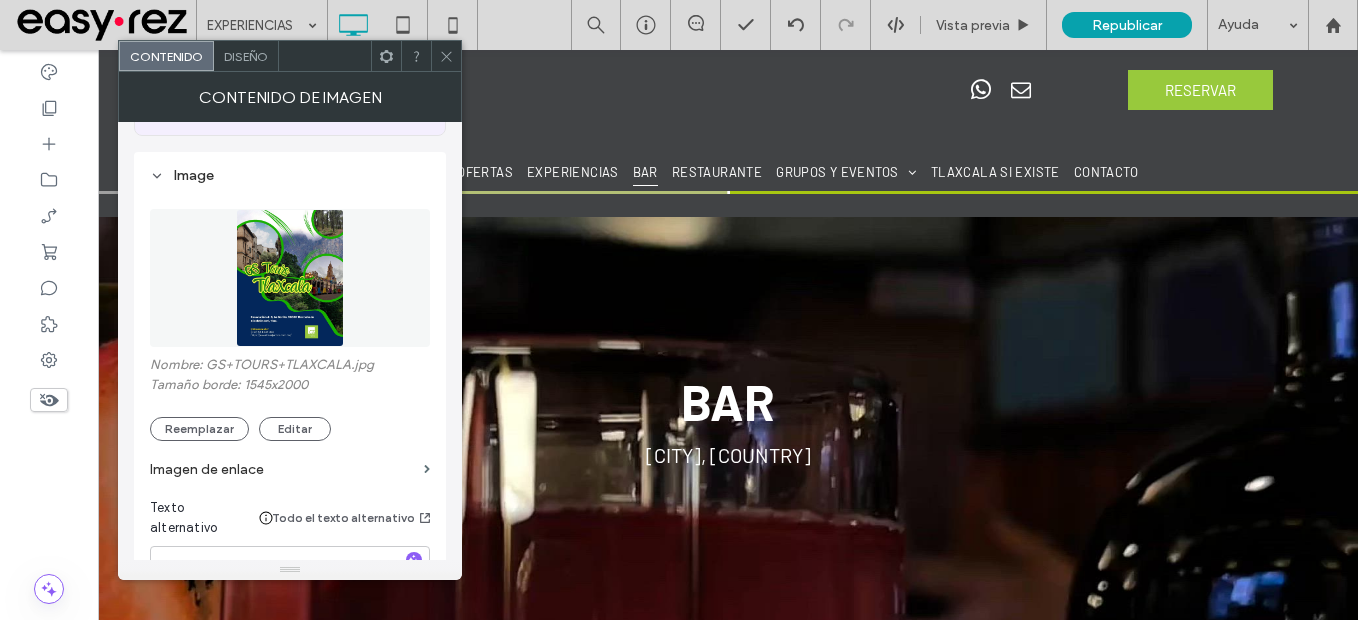 click on "Diseño" at bounding box center [246, 56] 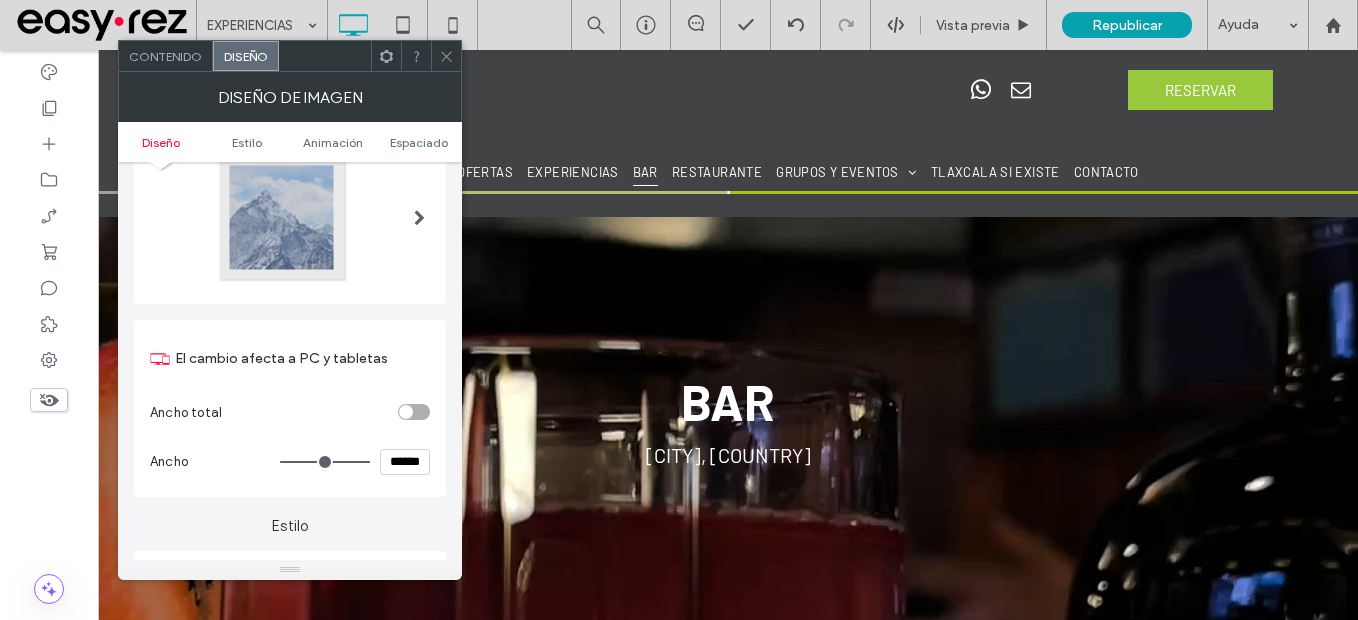 scroll, scrollTop: 200, scrollLeft: 0, axis: vertical 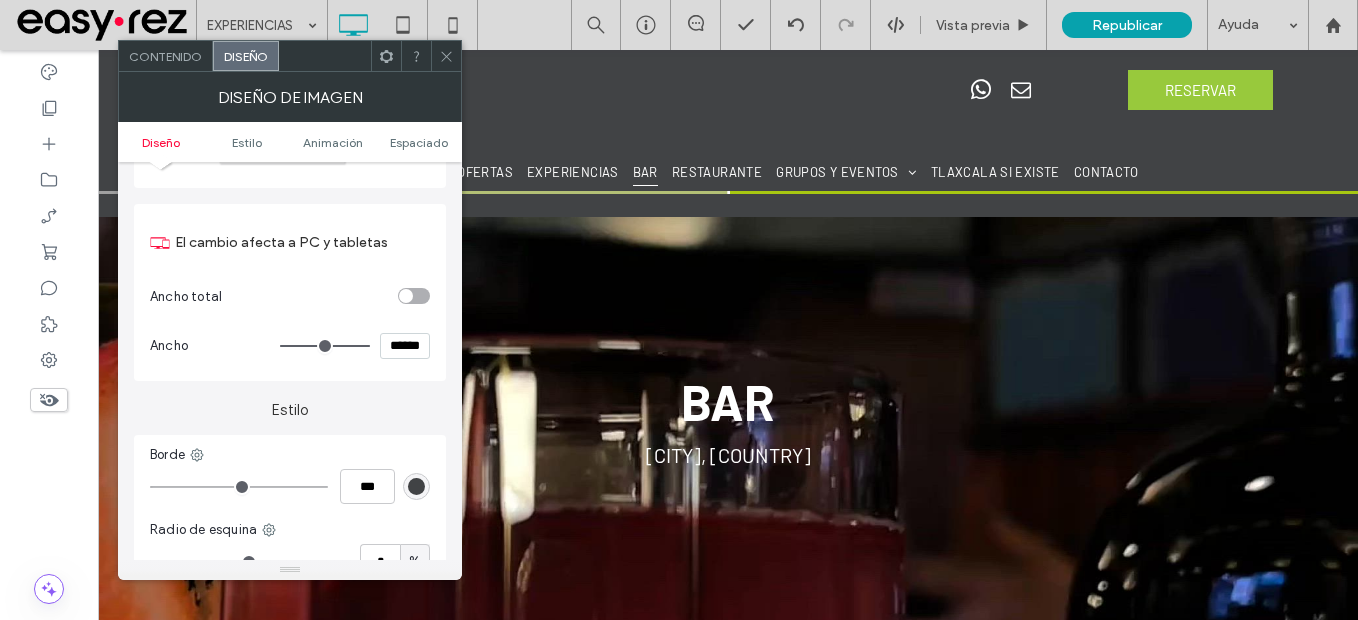type on "****" 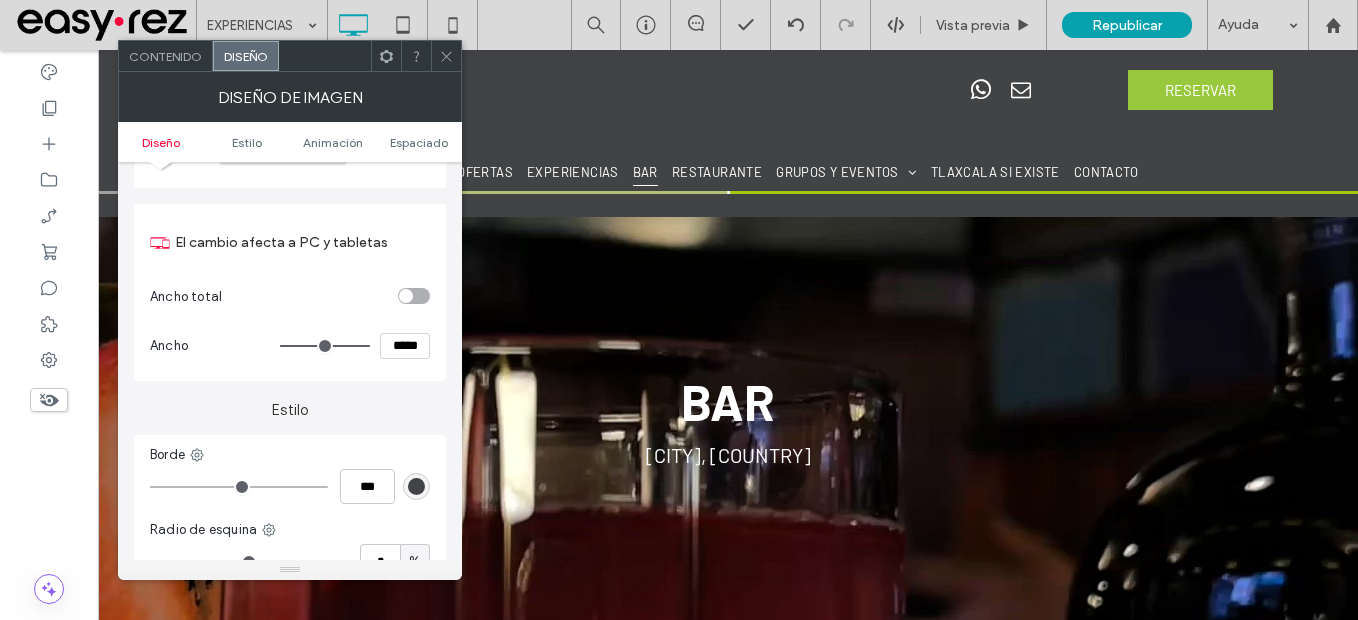 type on "***" 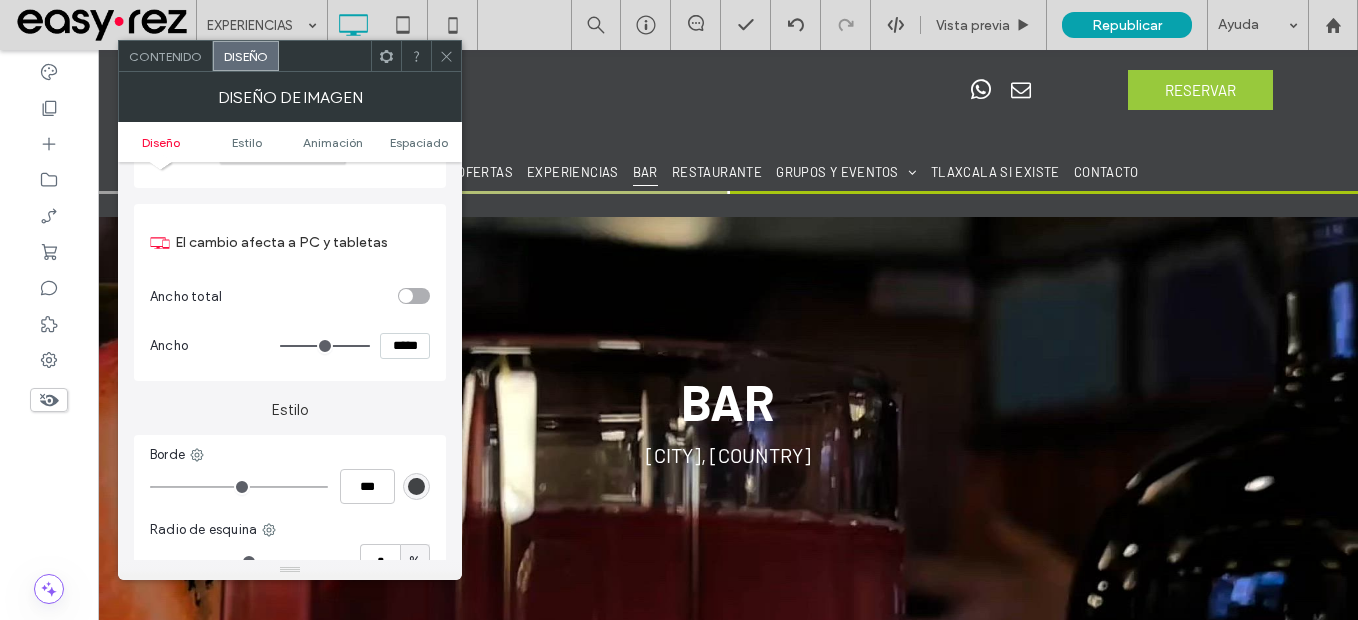 type on "*****" 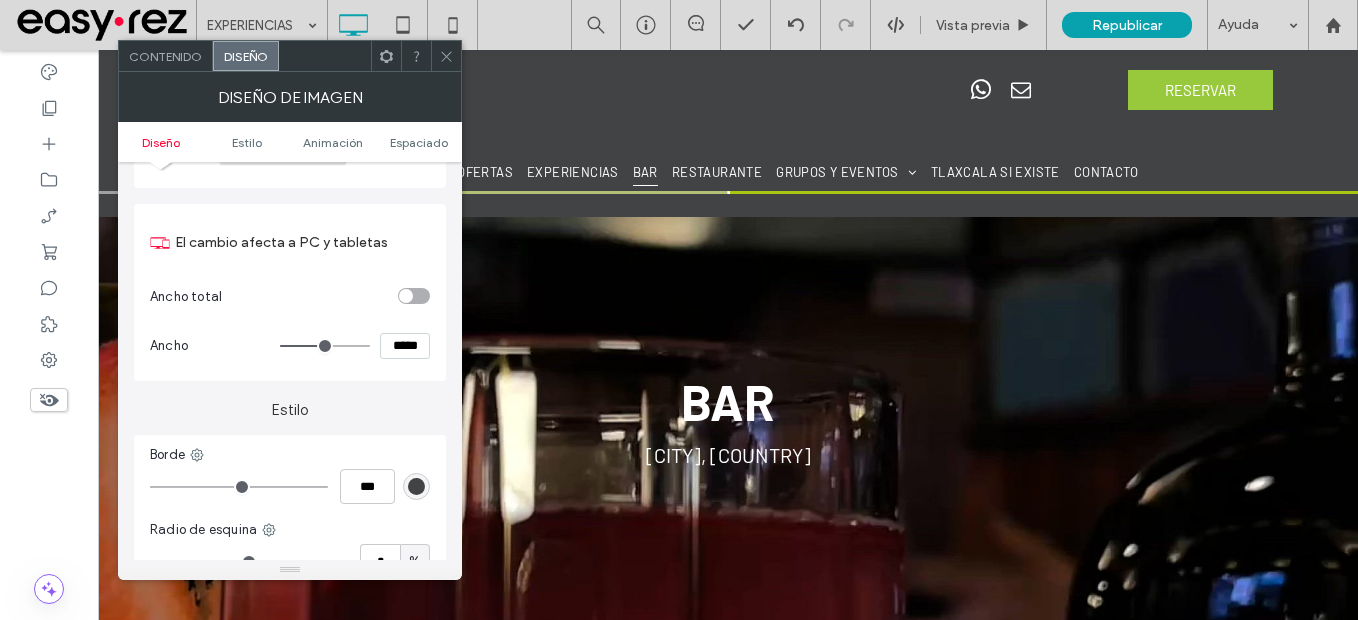 type on "***" 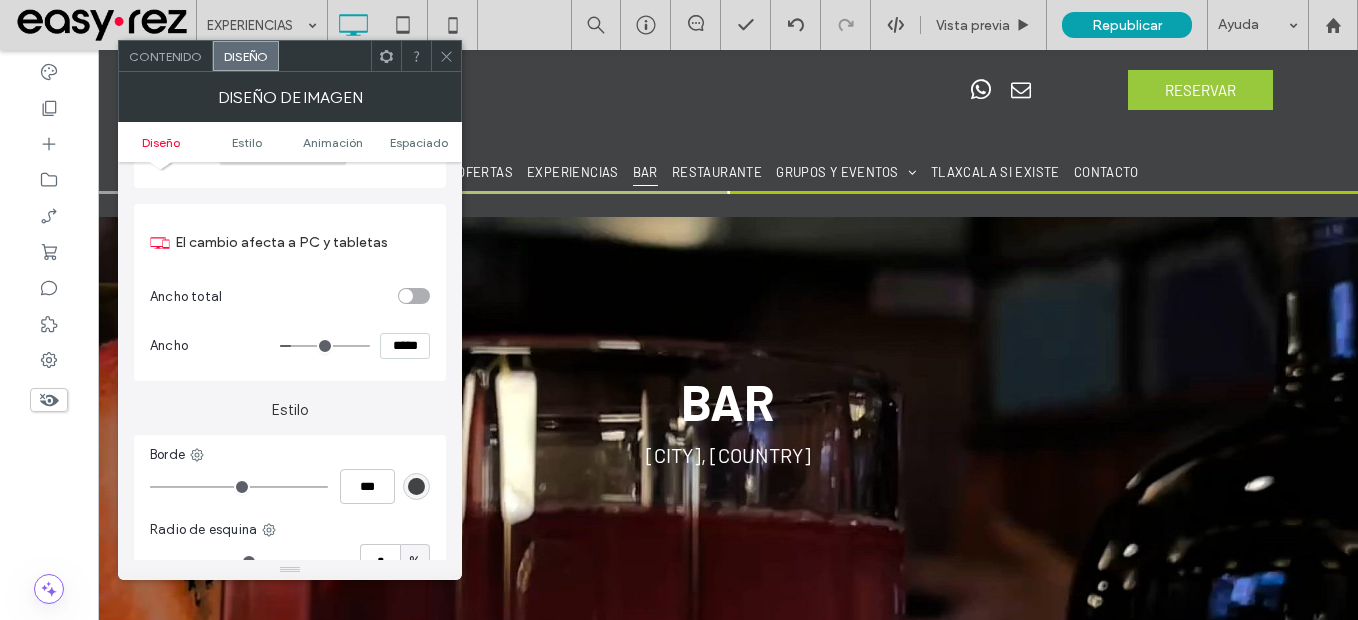 type on "***" 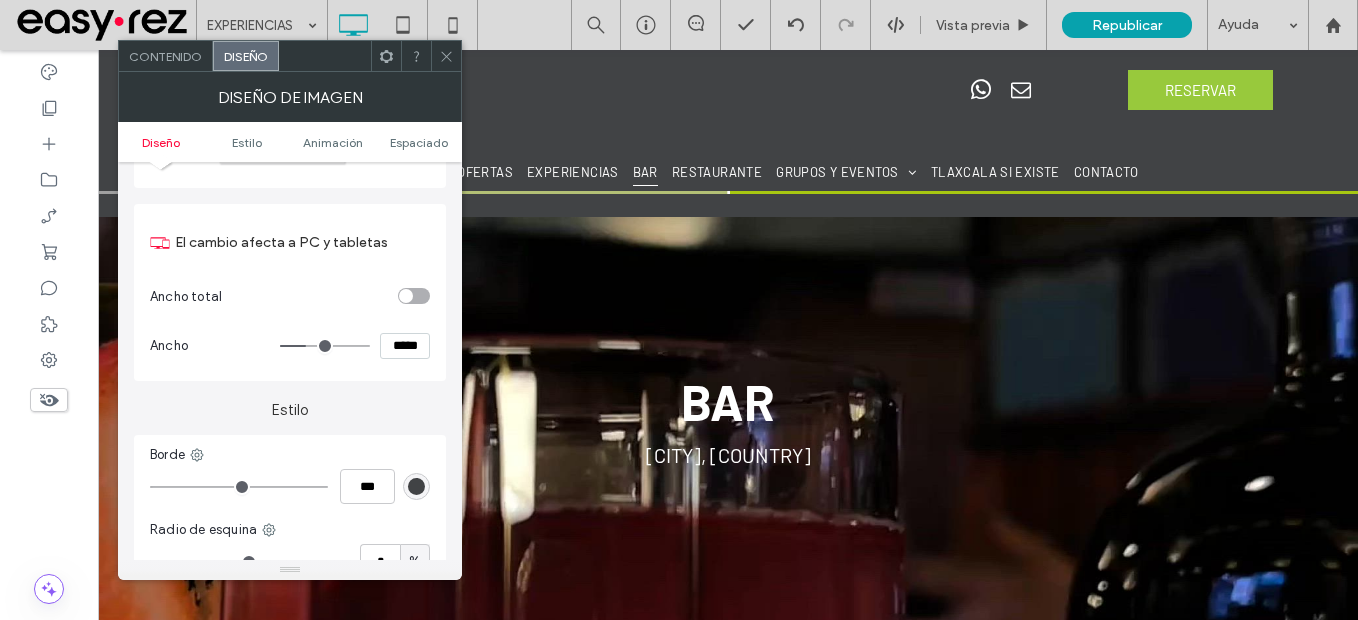 type on "***" 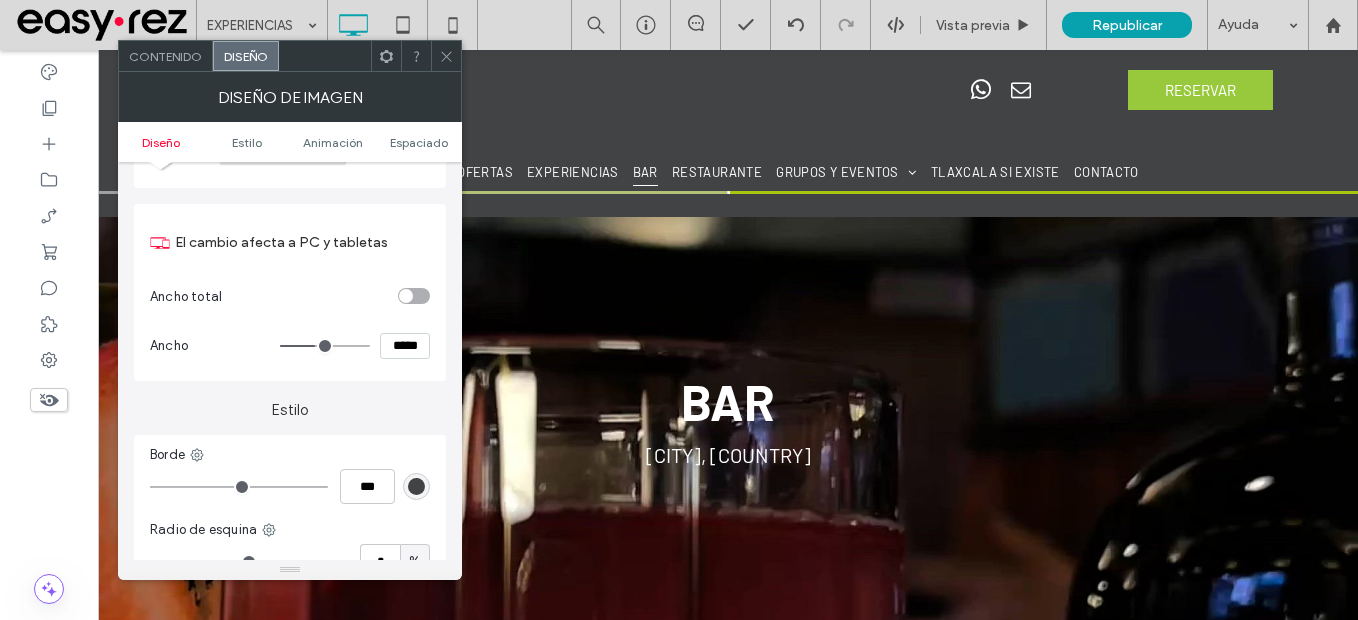 type on "***" 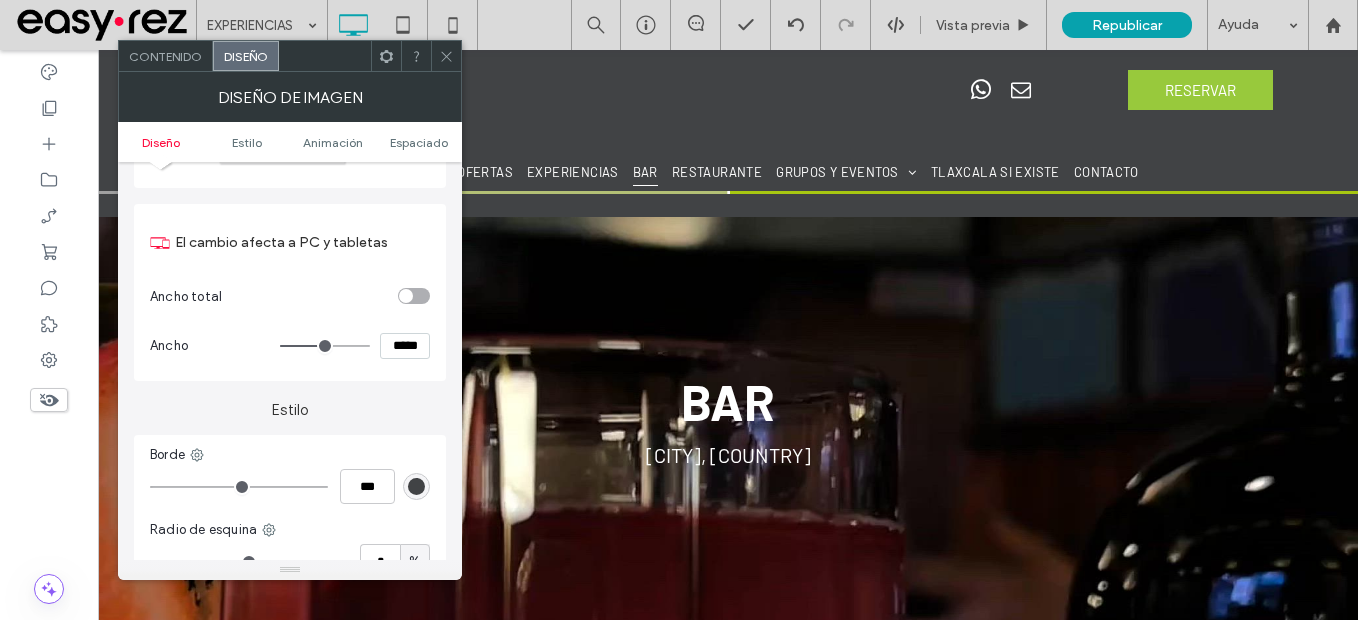drag, startPoint x: 356, startPoint y: 343, endPoint x: 323, endPoint y: 347, distance: 33.24154 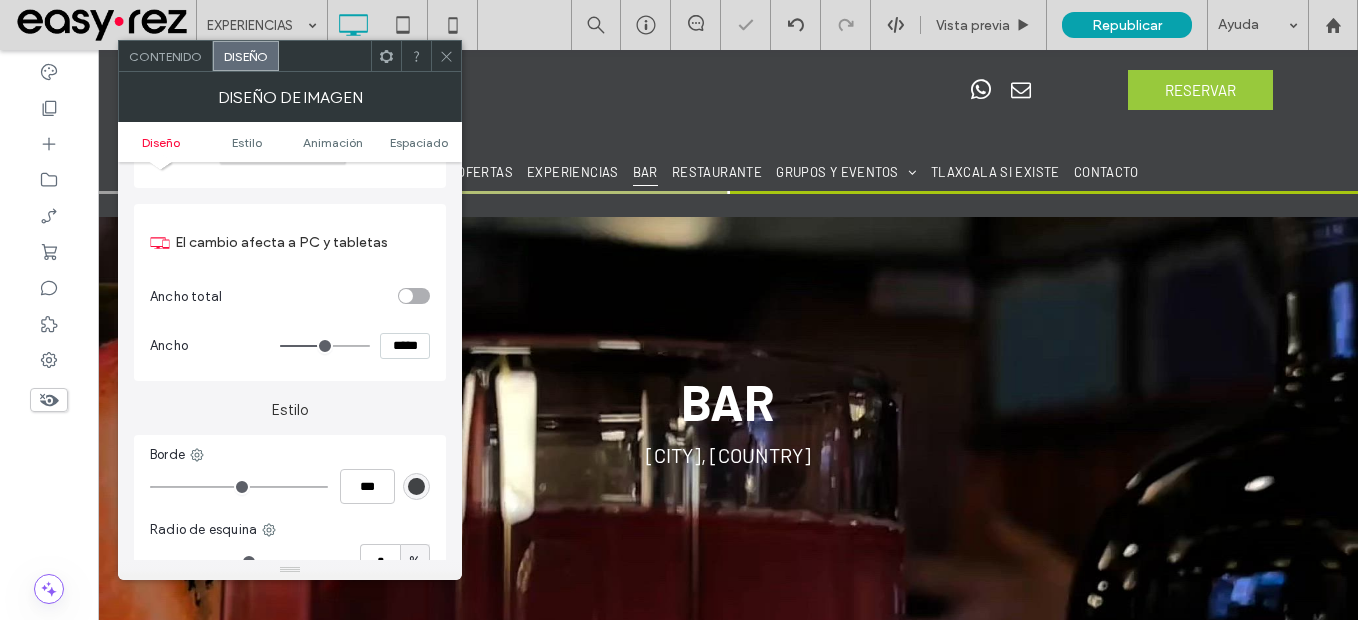 click on "*****" at bounding box center [405, 346] 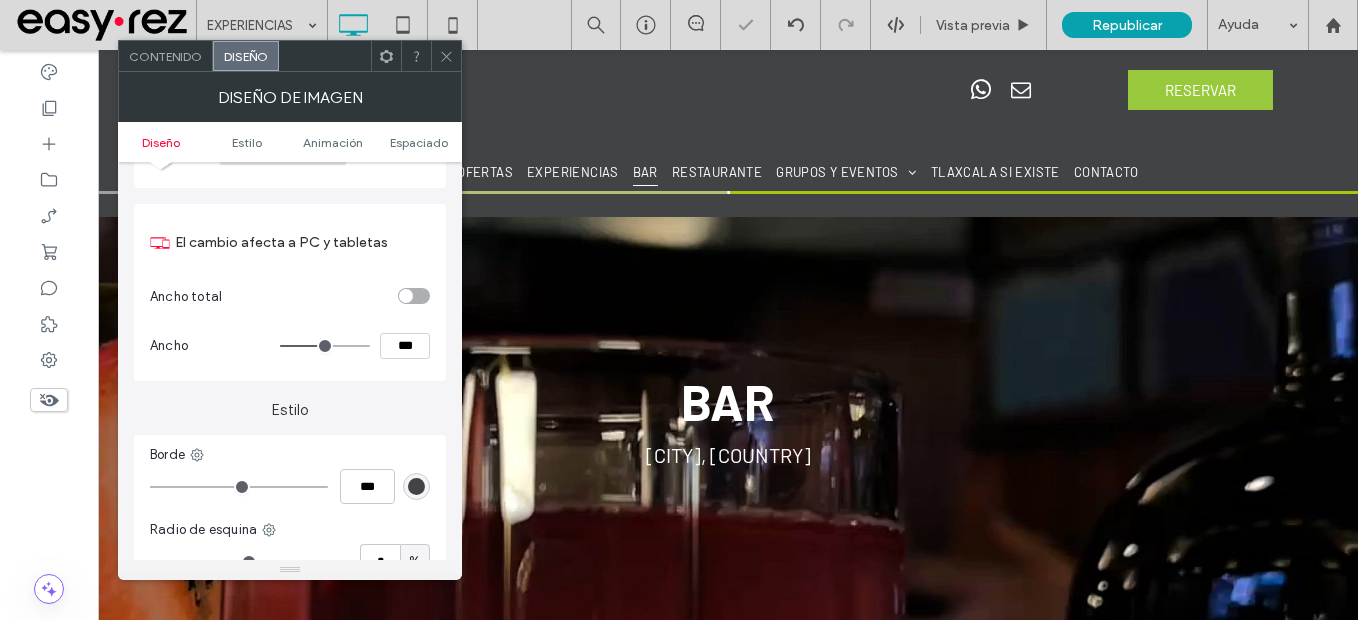 type on "*****" 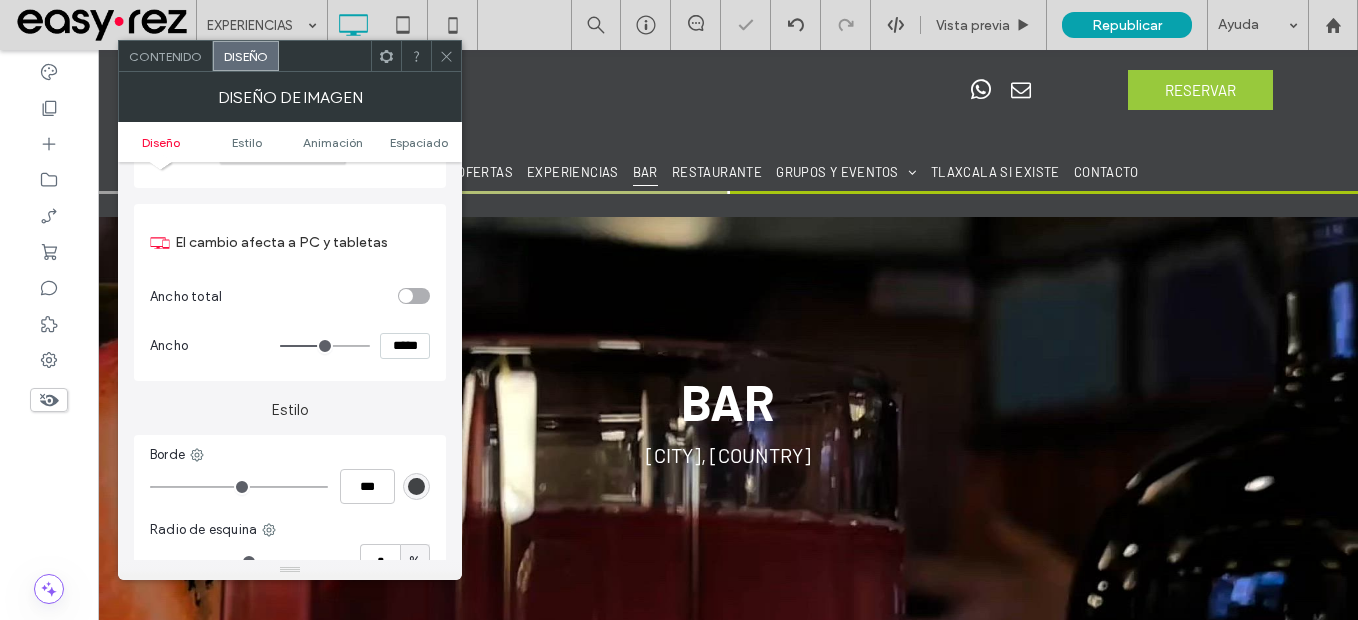 type on "***" 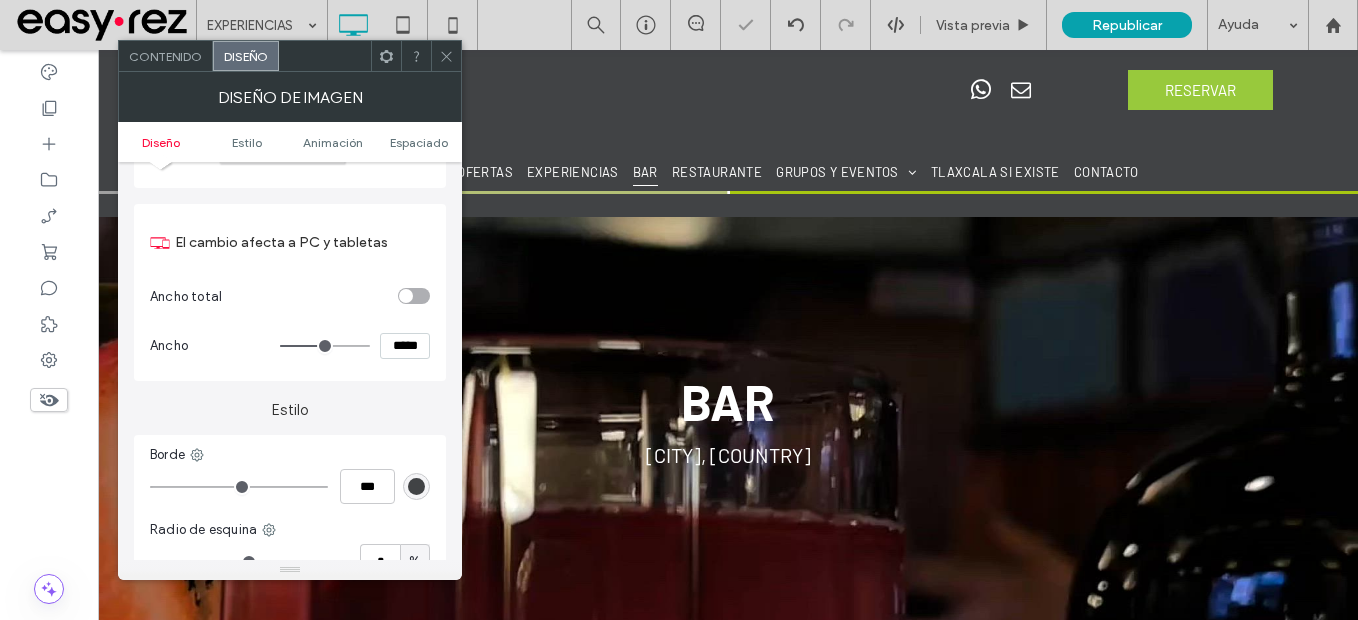 drag, startPoint x: 453, startPoint y: 45, endPoint x: 450, endPoint y: 69, distance: 24.186773 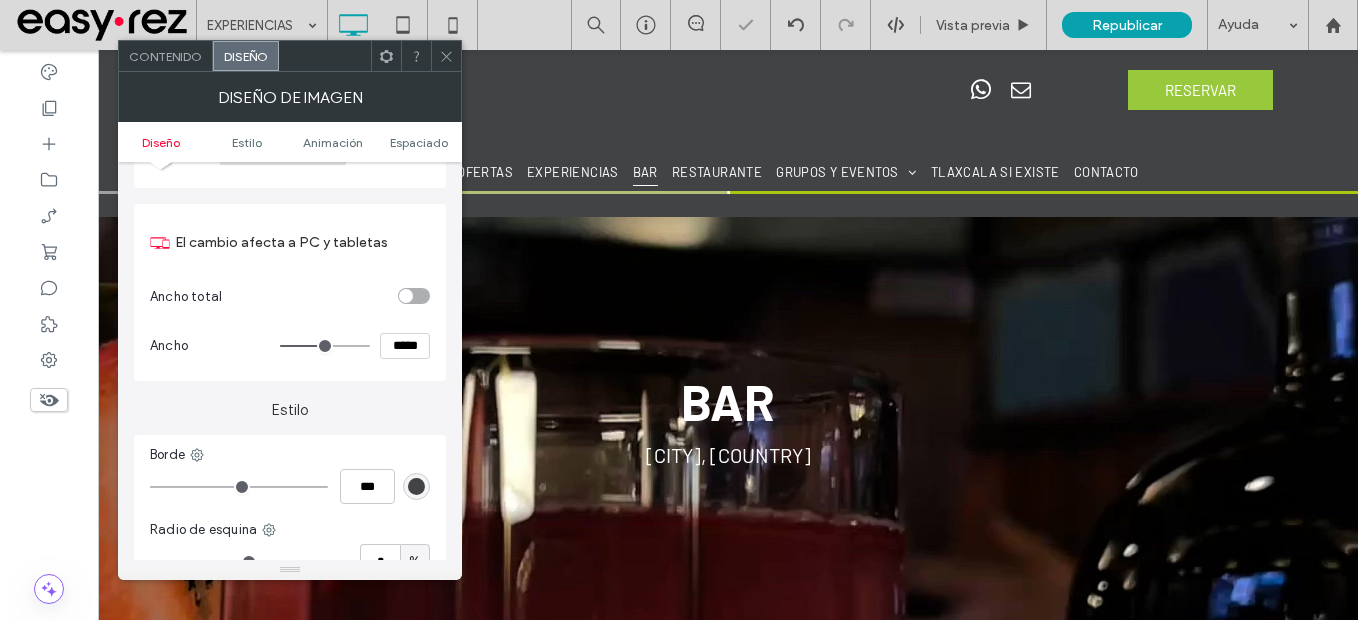 click at bounding box center (446, 56) 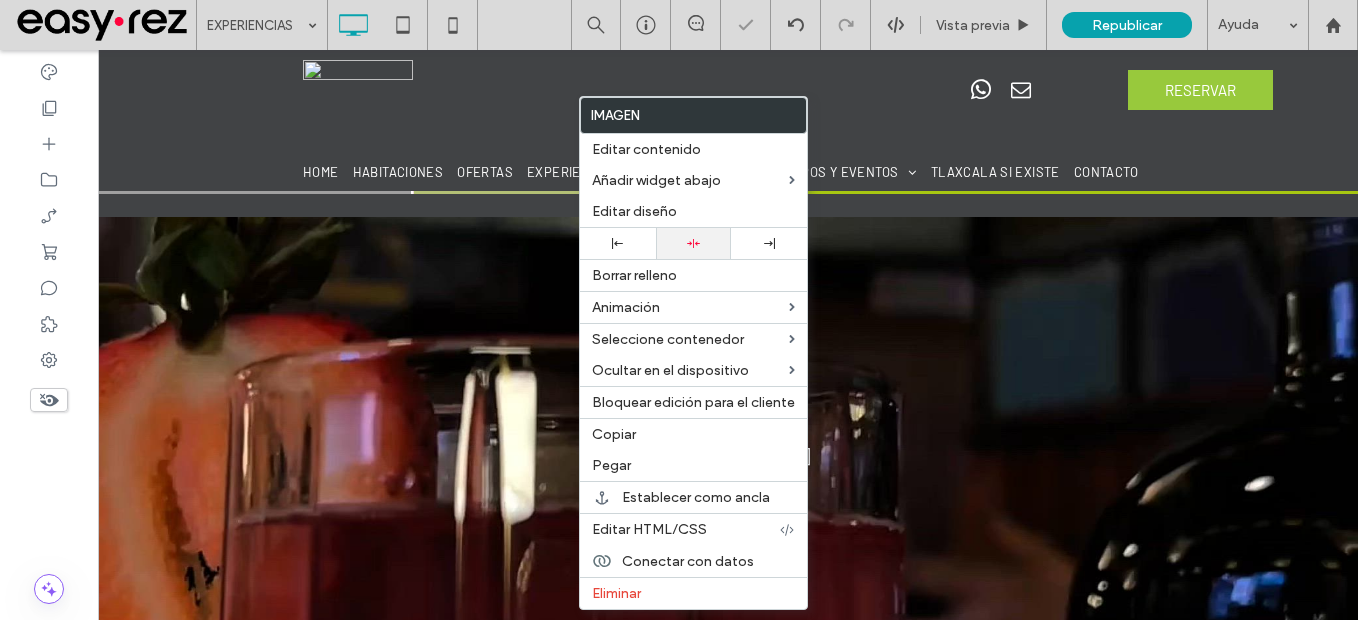 click 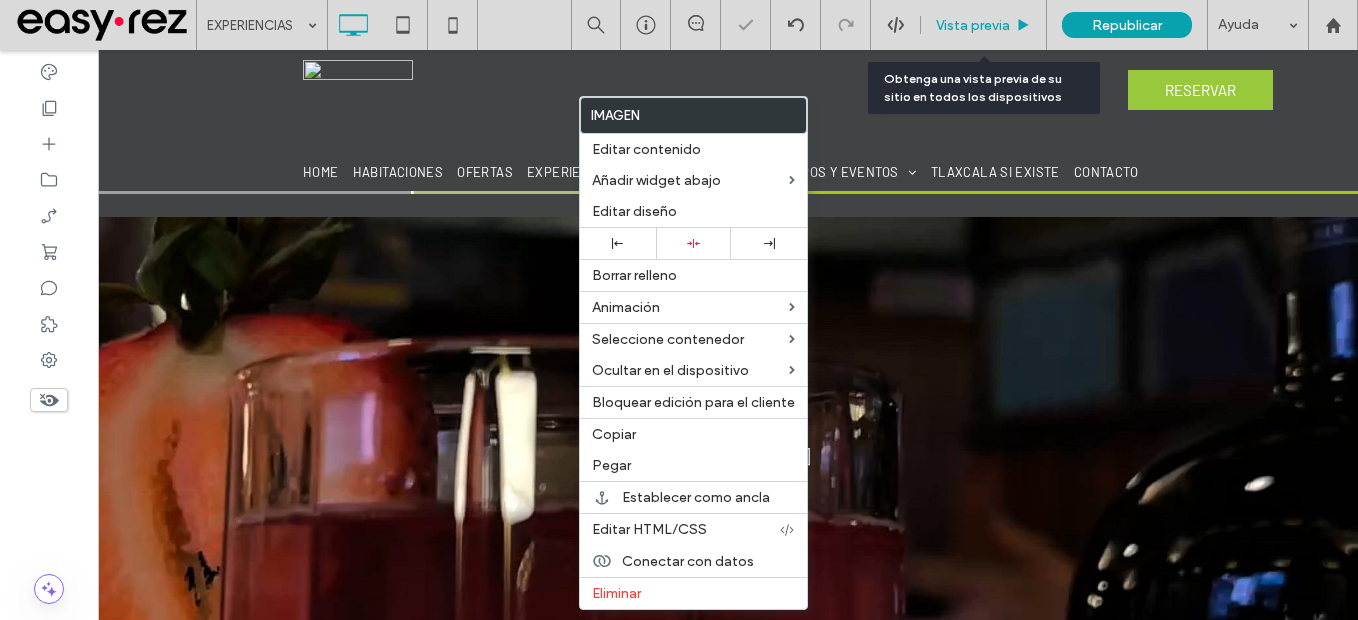 click on "Vista previa" at bounding box center (973, 25) 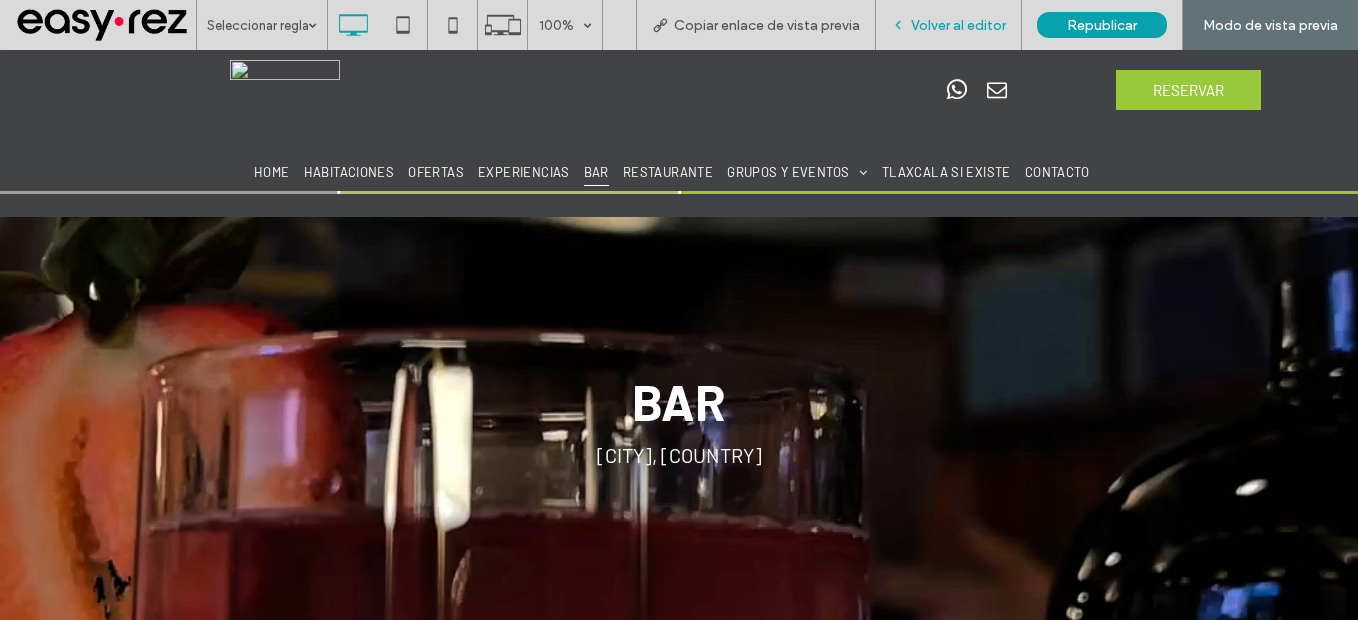 click on "Volver al editor" at bounding box center [949, 25] 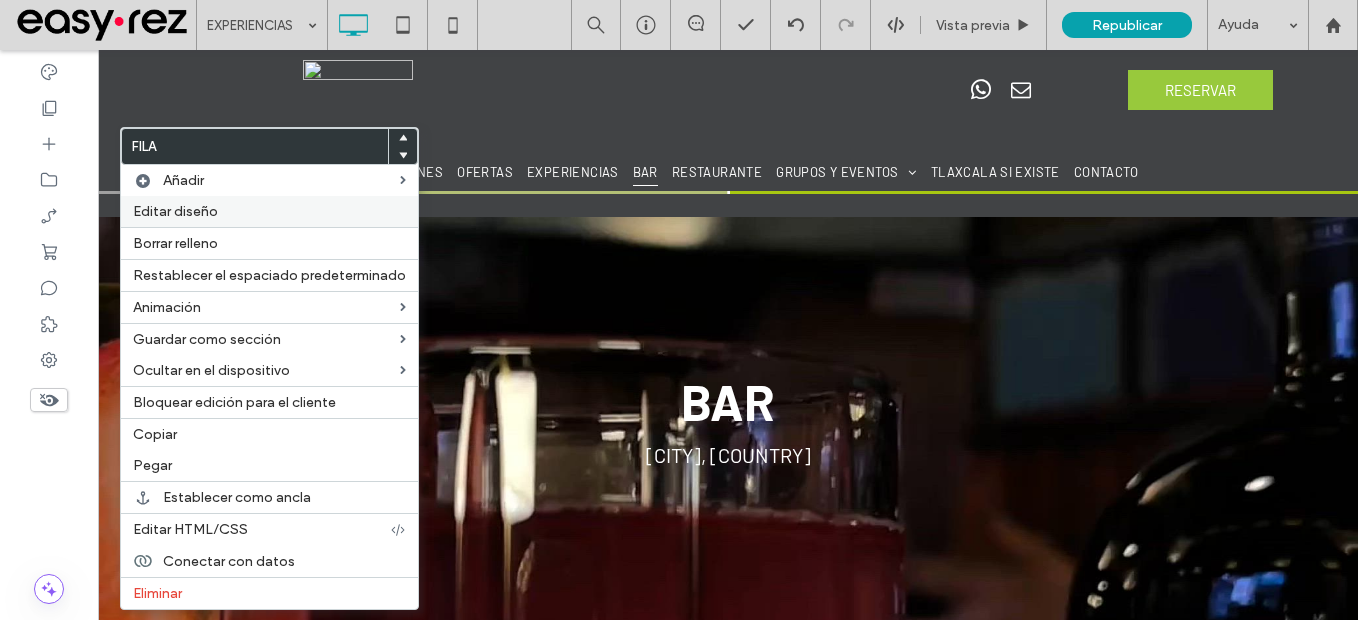 click on "Editar diseño" at bounding box center [175, 211] 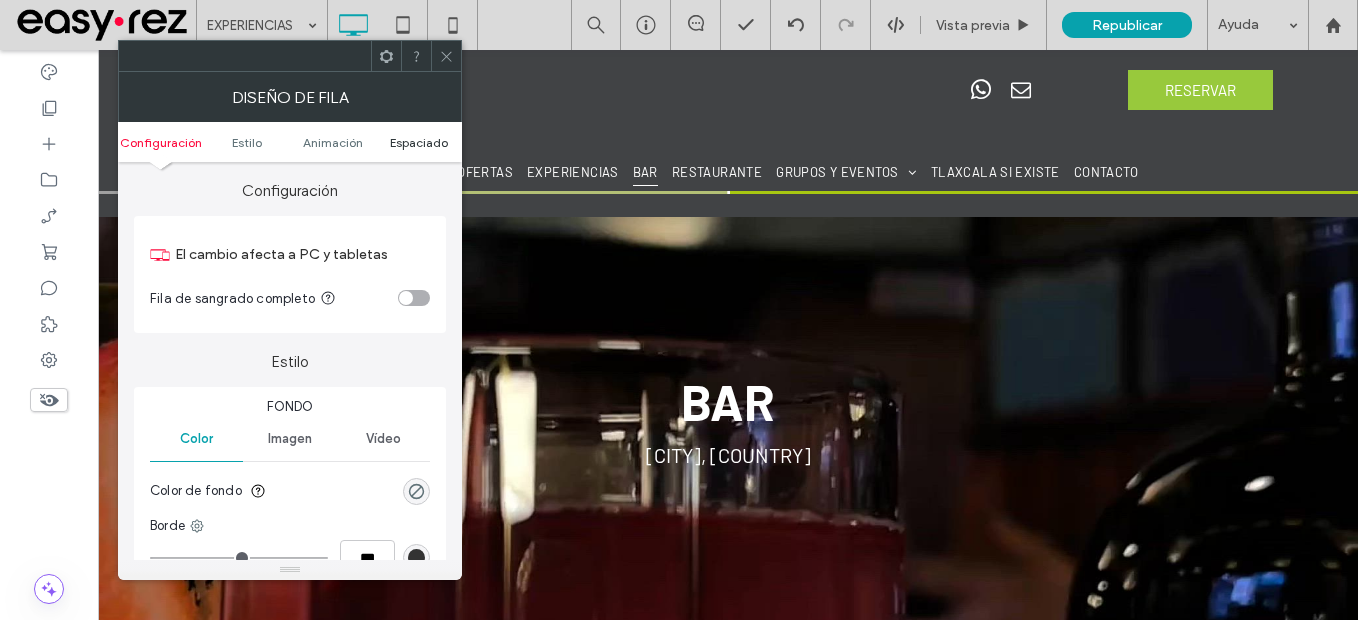 click on "Espaciado" at bounding box center [419, 142] 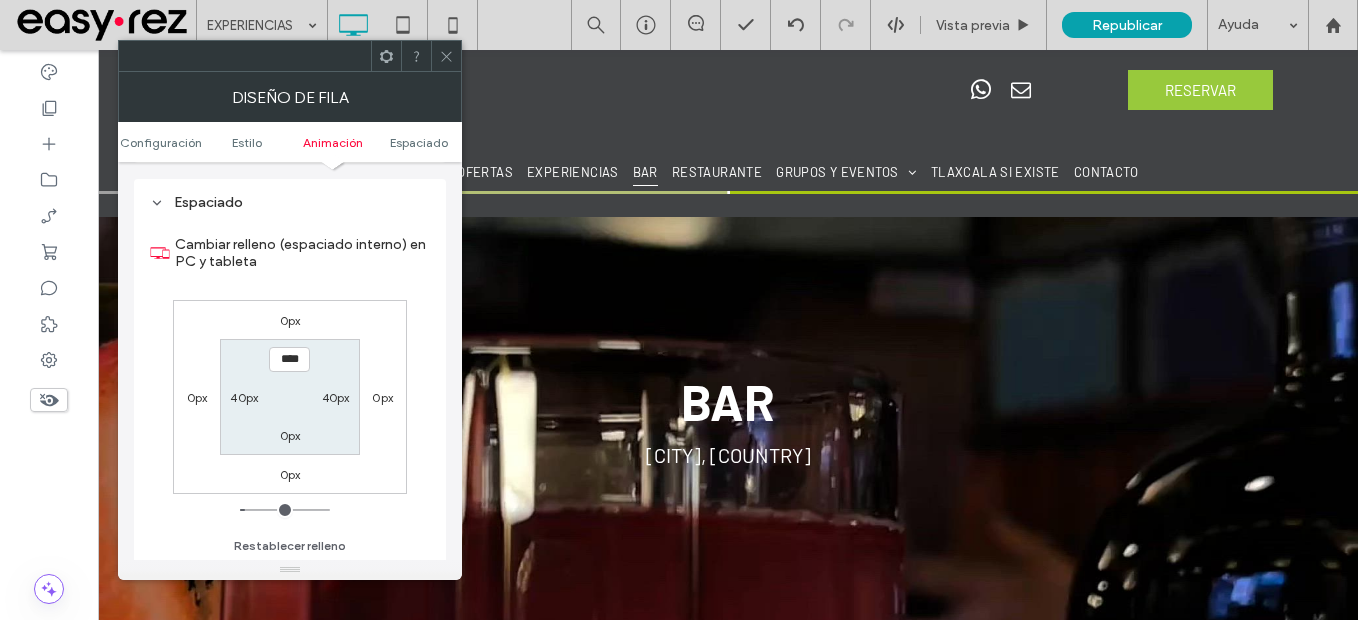 scroll, scrollTop: 565, scrollLeft: 0, axis: vertical 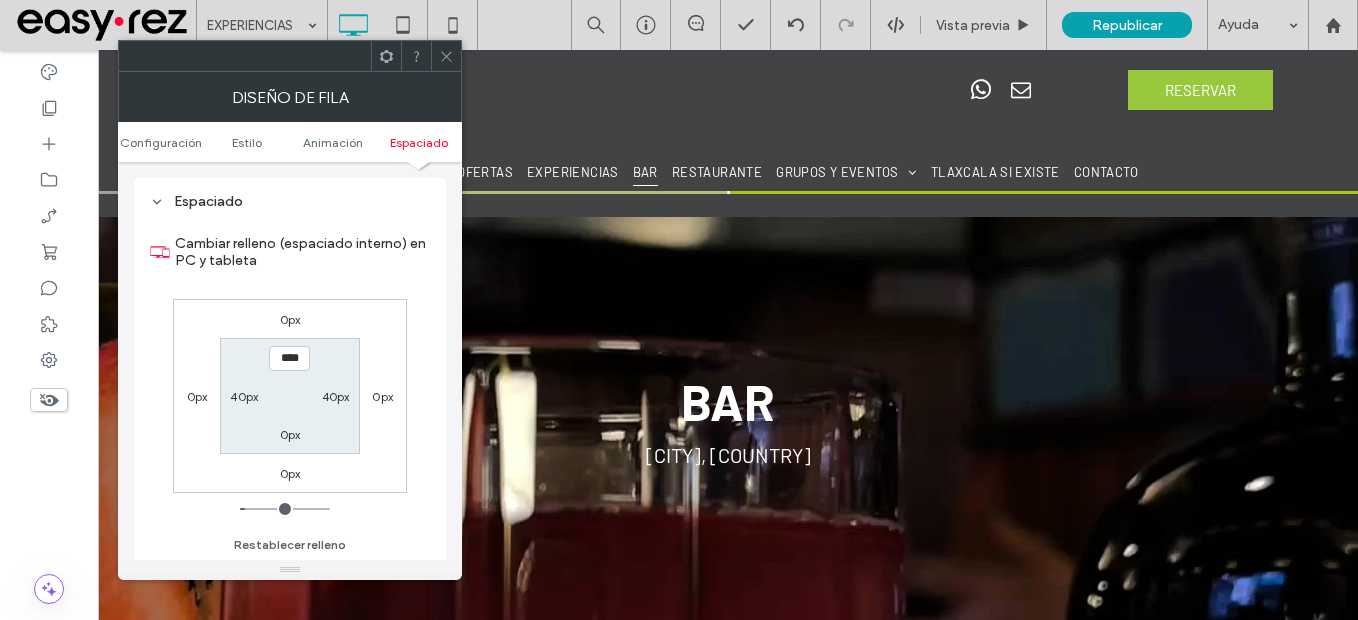 click on "0px 0px 0px 0px **** 40px 0px 40px" at bounding box center [290, 396] 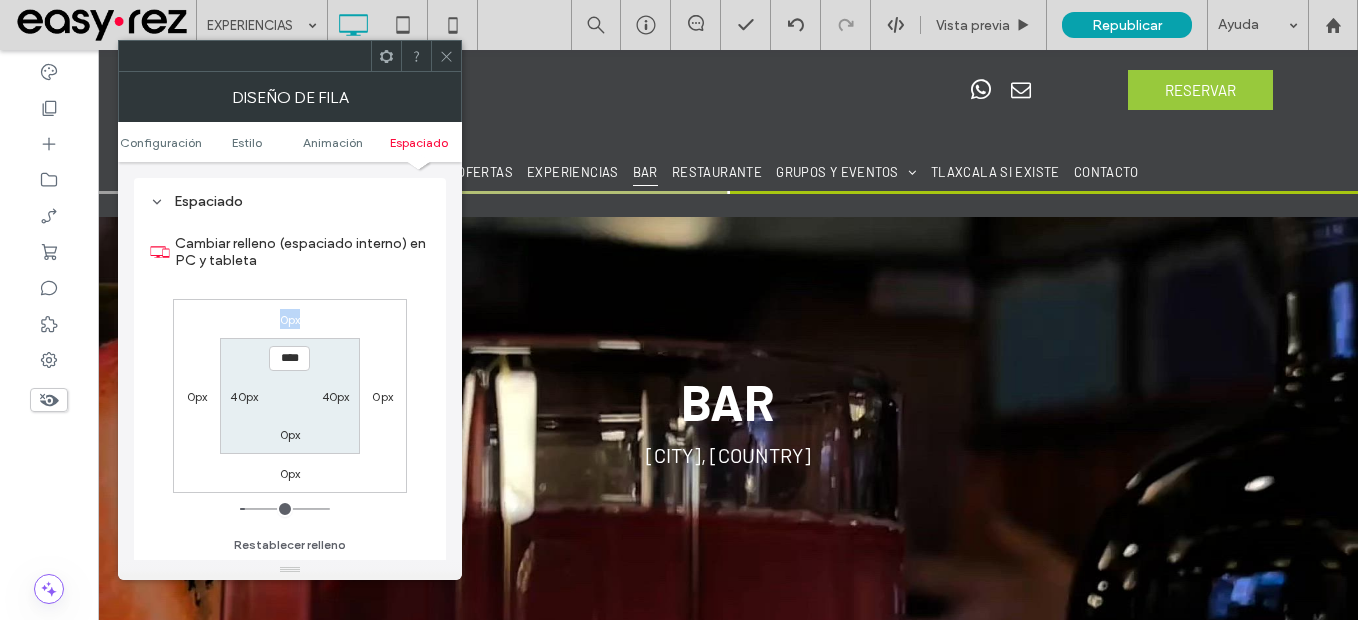click on "0px 0px 0px 0px **** 40px 0px 40px" at bounding box center [290, 396] 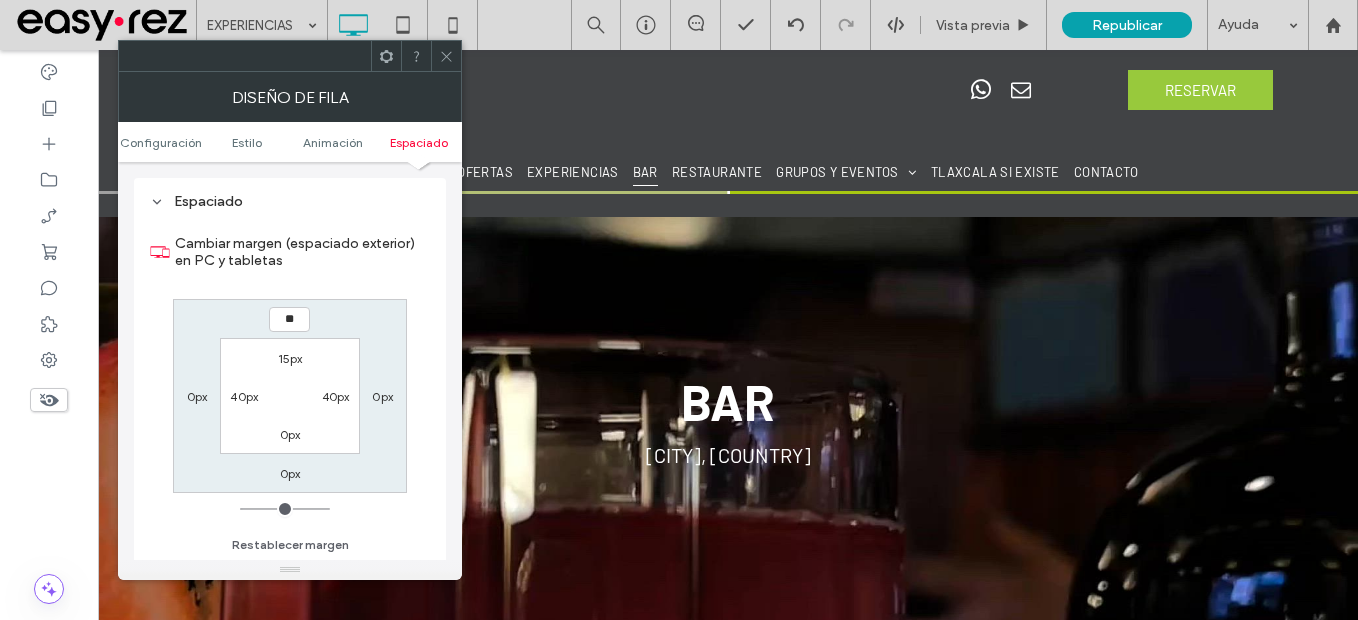 type on "**" 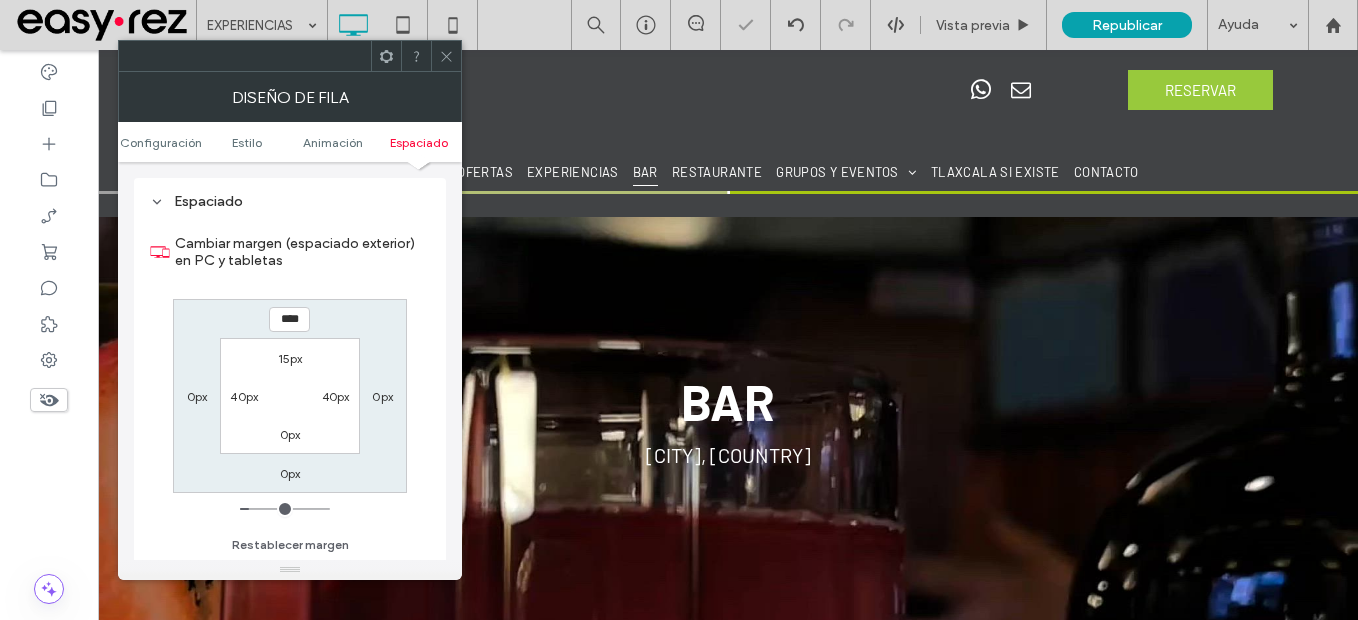 click at bounding box center [446, 56] 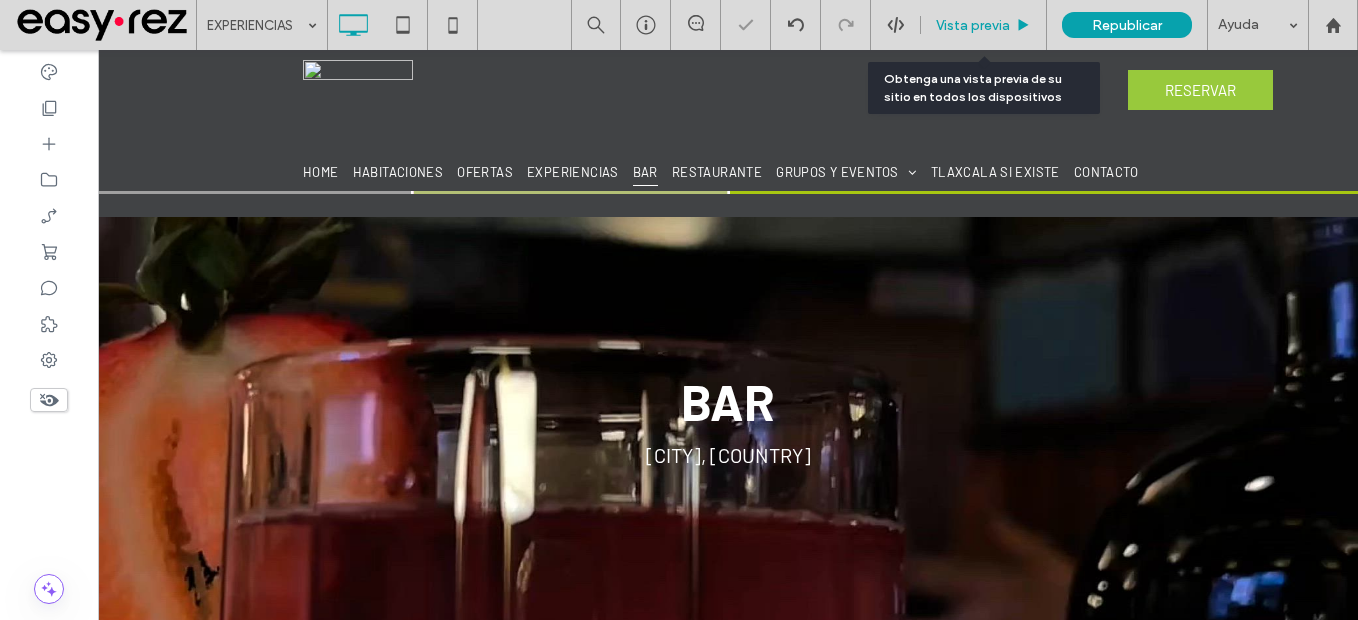 click on "Vista previa" at bounding box center [973, 25] 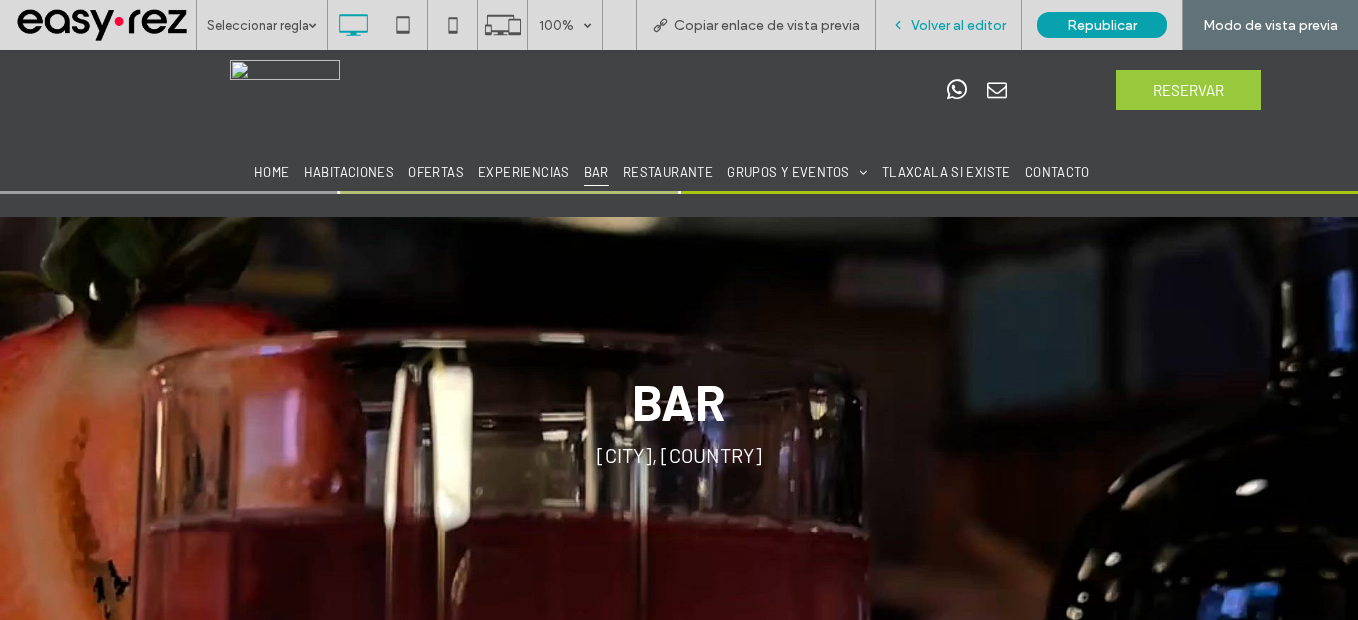 click on "Volver al editor" at bounding box center [958, 25] 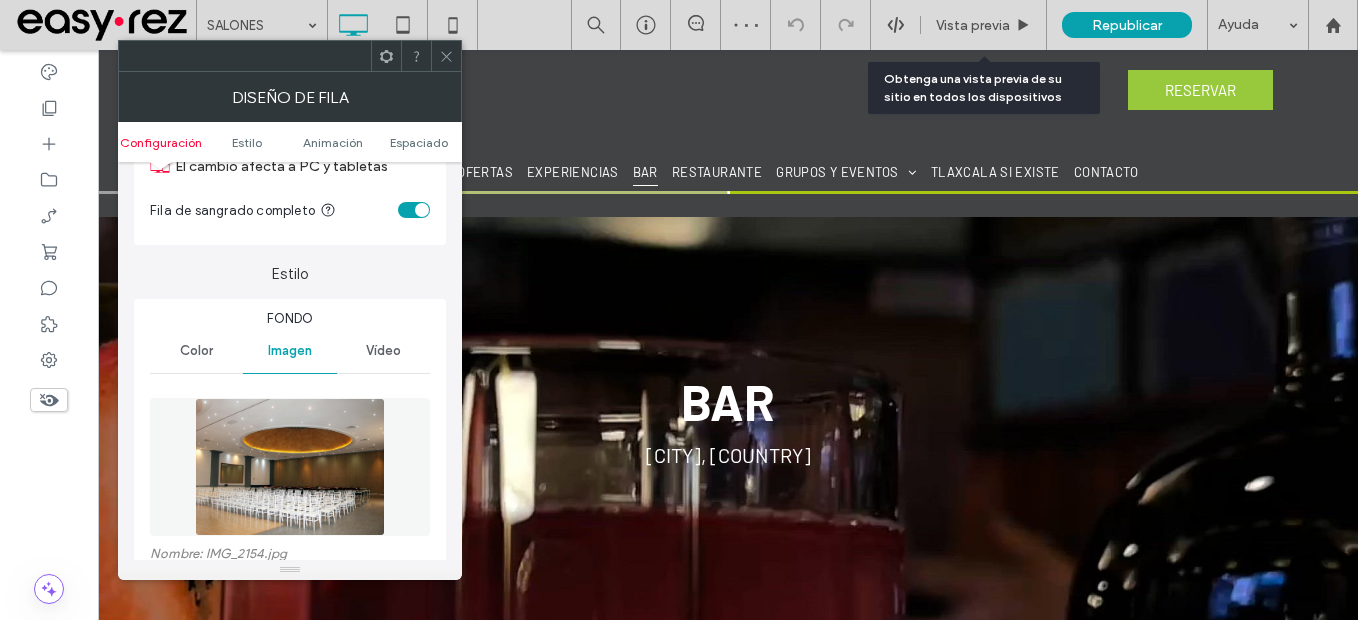scroll, scrollTop: 200, scrollLeft: 0, axis: vertical 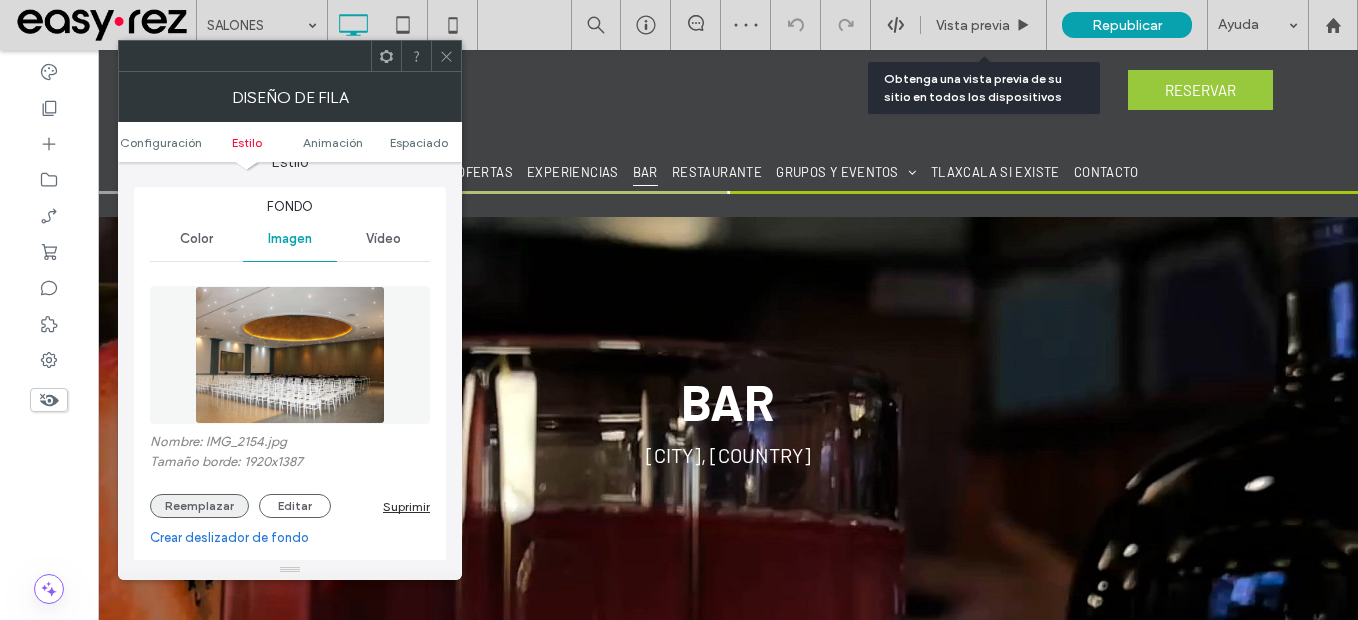 click on "Reemplazar" at bounding box center [199, 506] 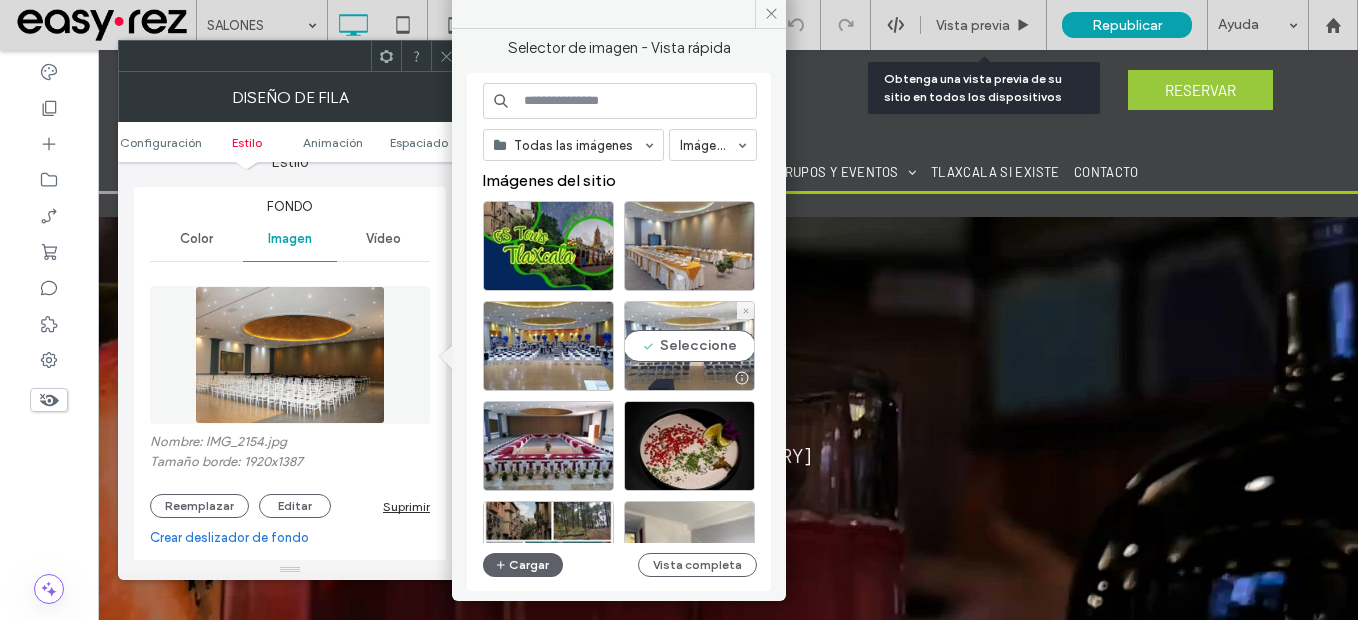 click on "Seleccione" at bounding box center [689, 346] 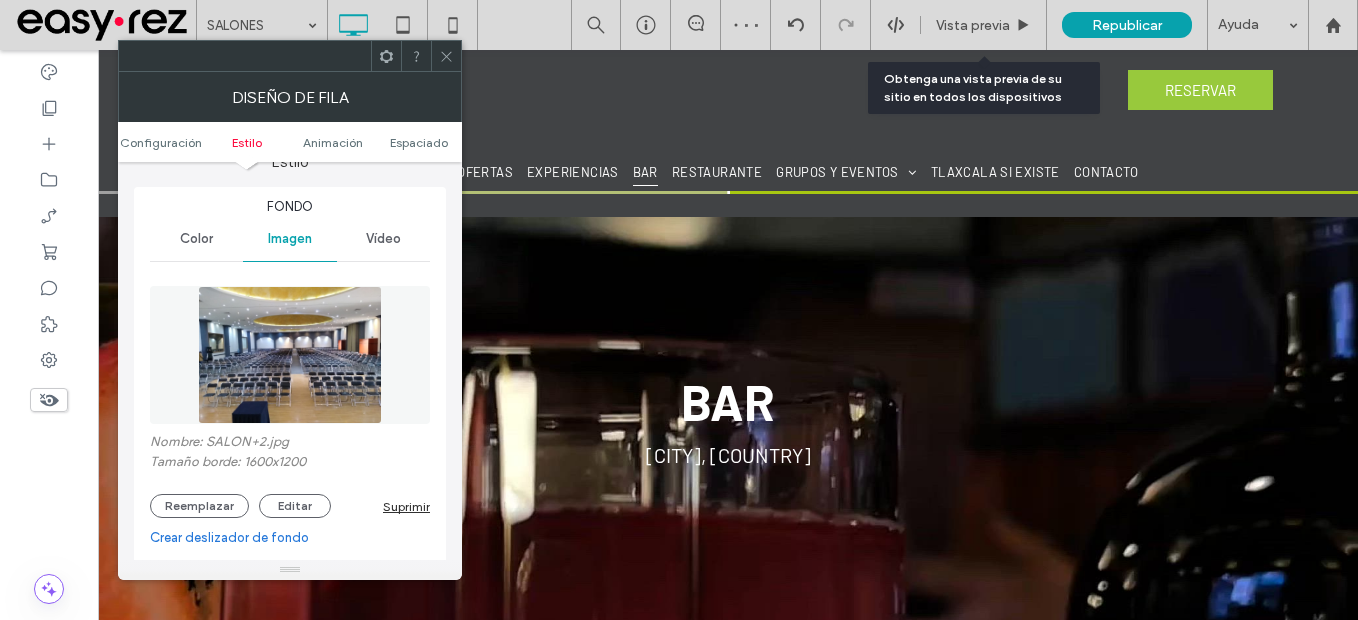 drag, startPoint x: 448, startPoint y: 56, endPoint x: 436, endPoint y: 66, distance: 15.6205 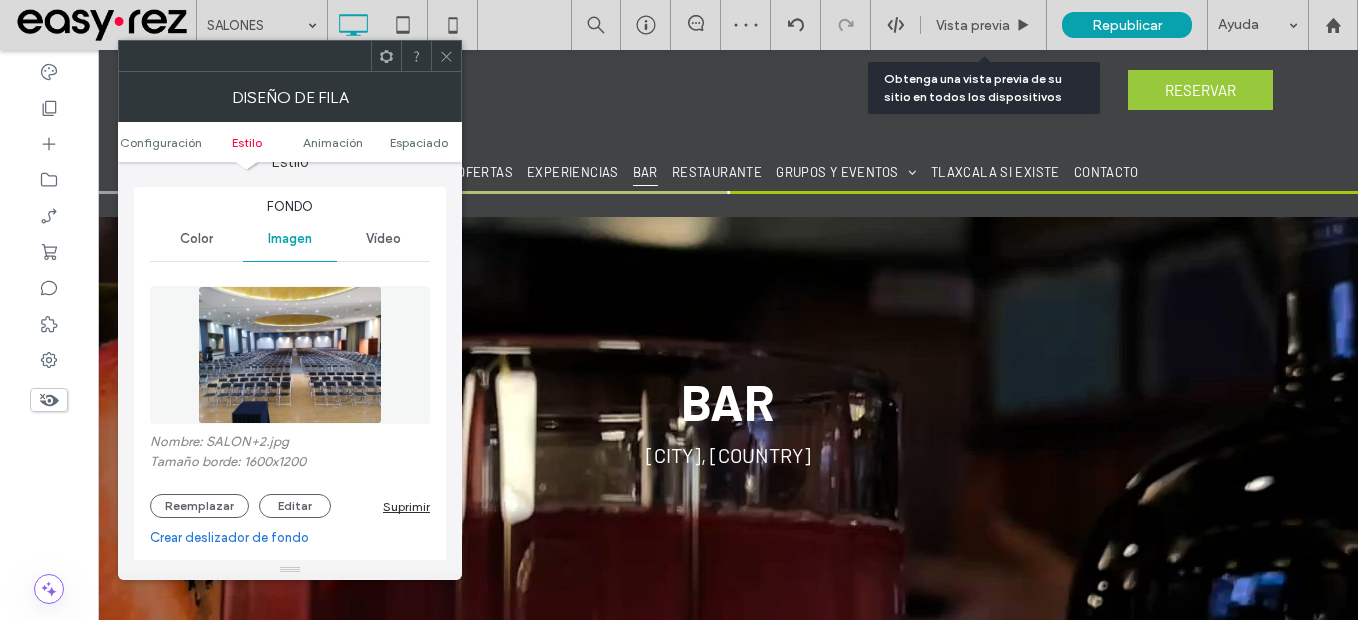 click 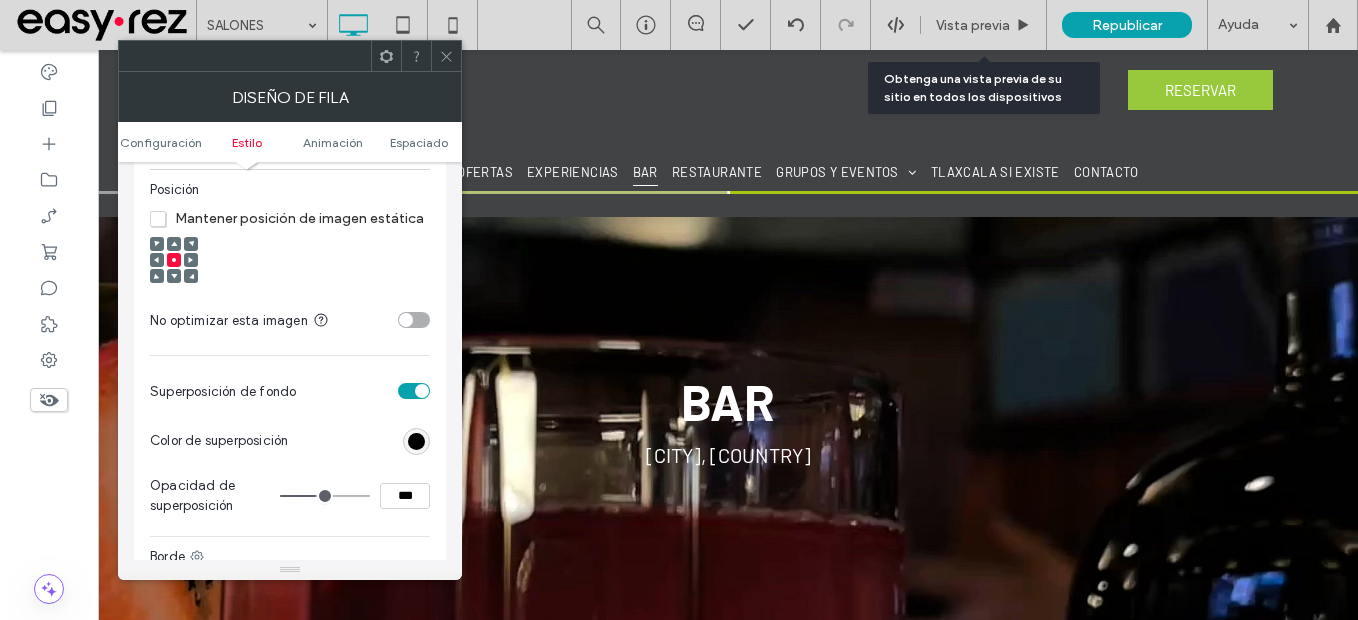 scroll, scrollTop: 800, scrollLeft: 0, axis: vertical 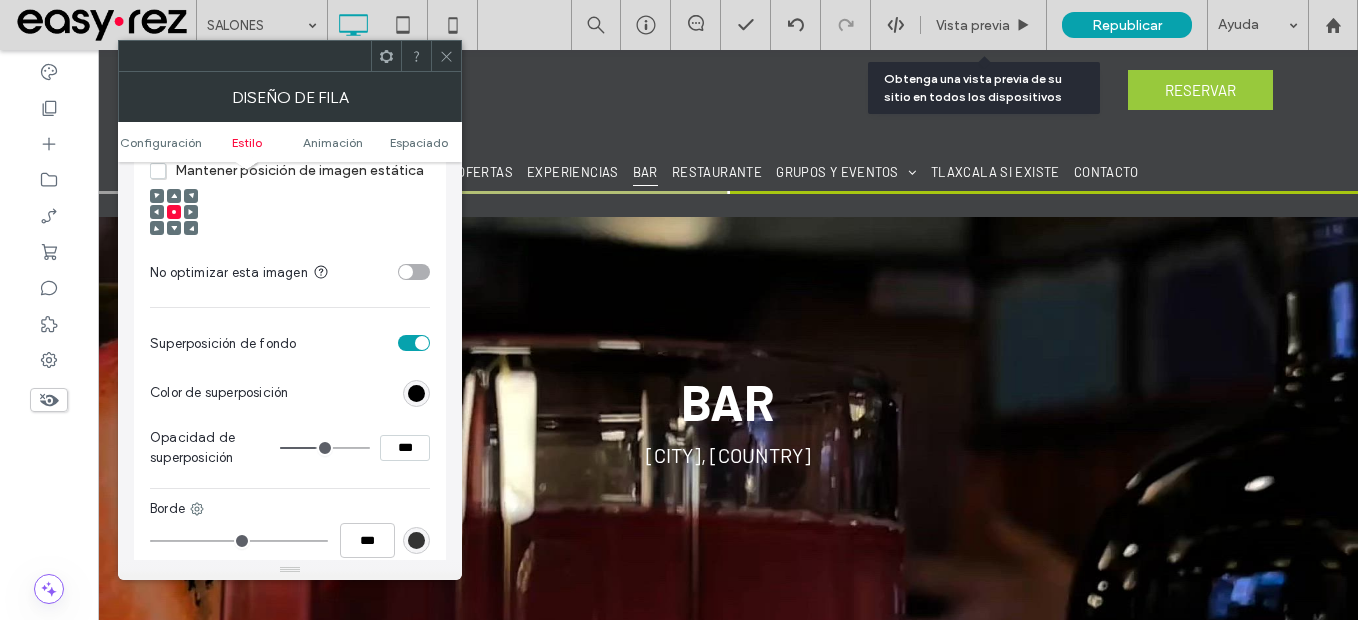 click at bounding box center [416, 393] 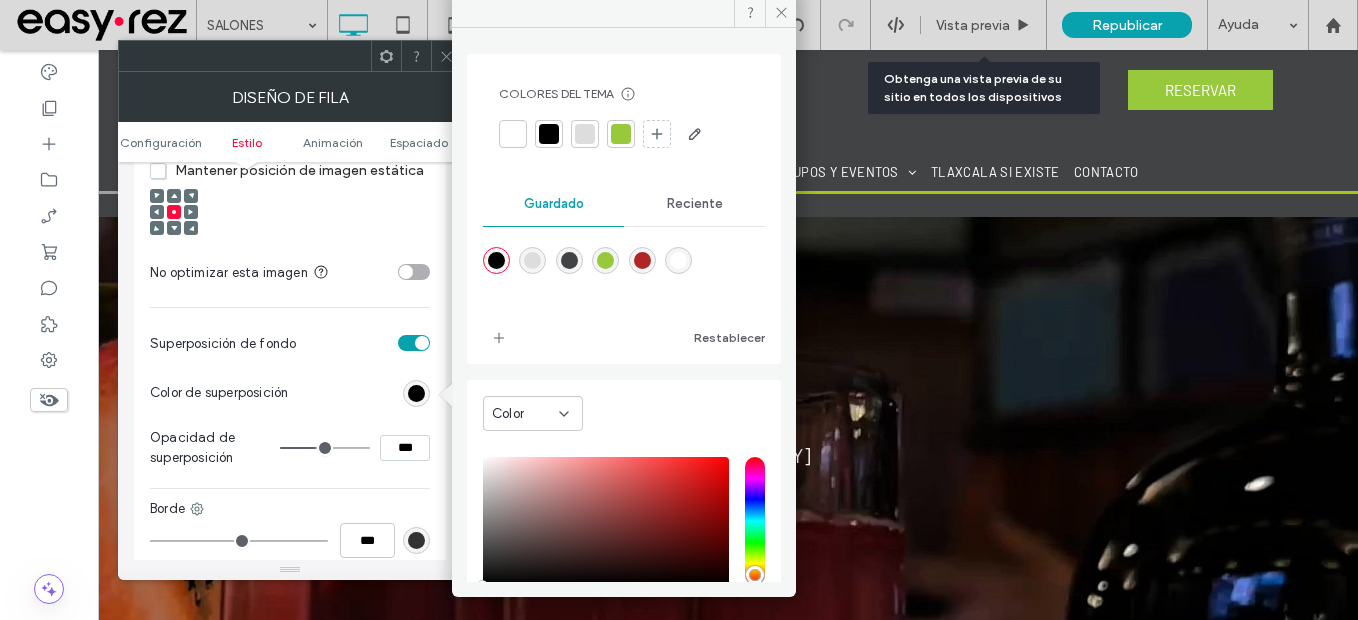 scroll, scrollTop: 79, scrollLeft: 0, axis: vertical 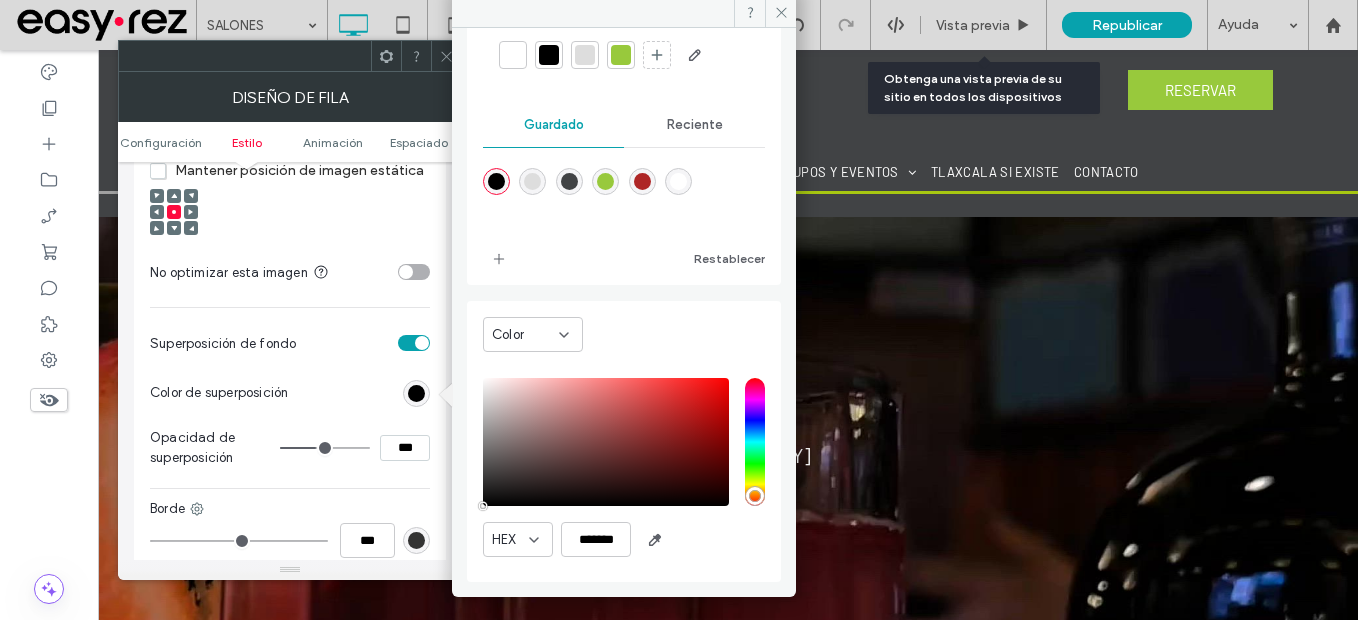 click on "***" at bounding box center (405, 448) 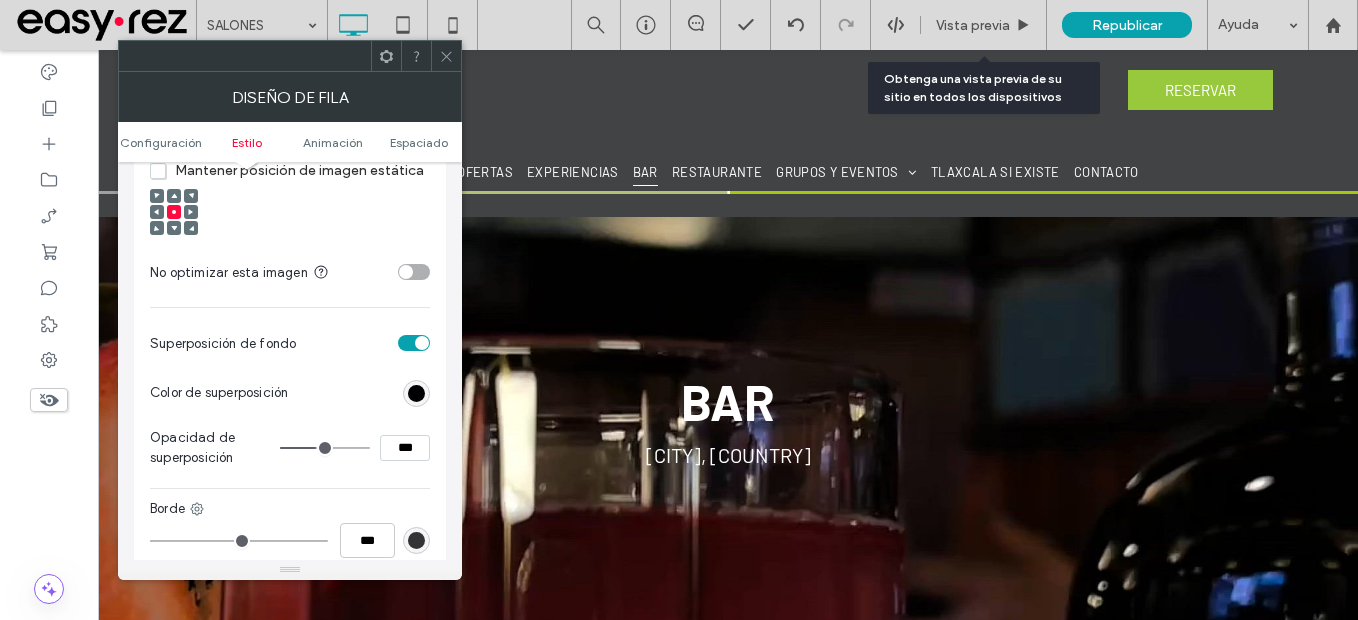 click on "***" at bounding box center (405, 448) 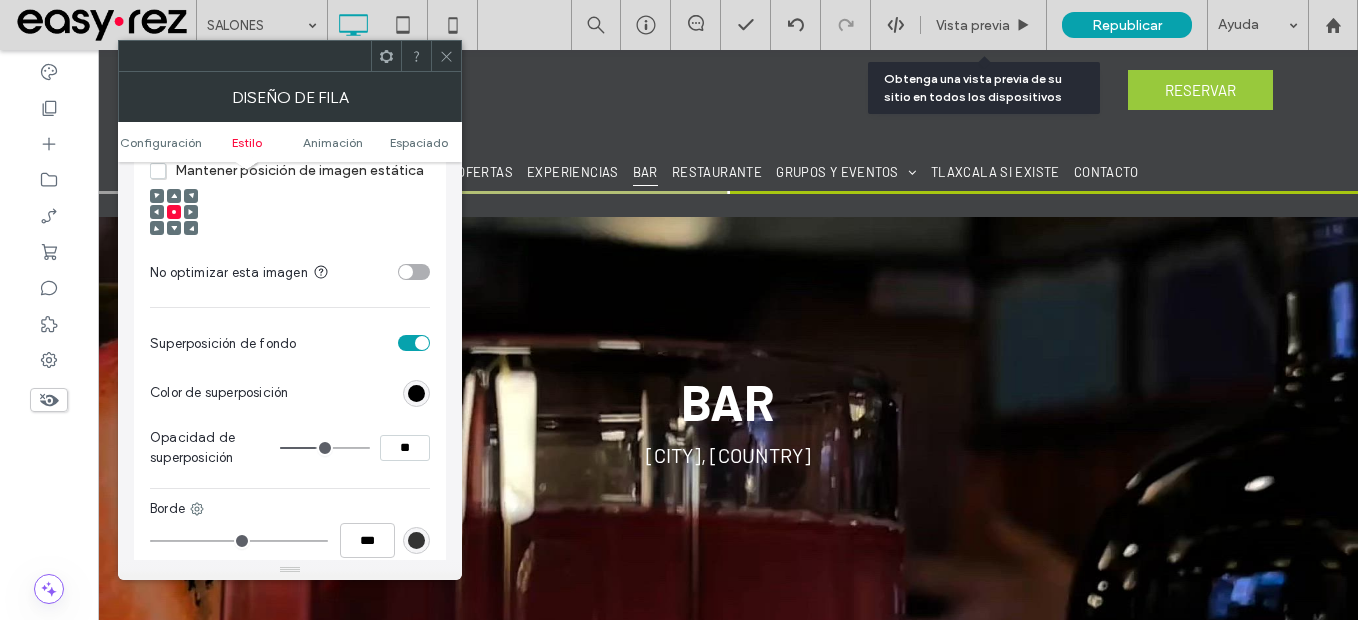 type on "***" 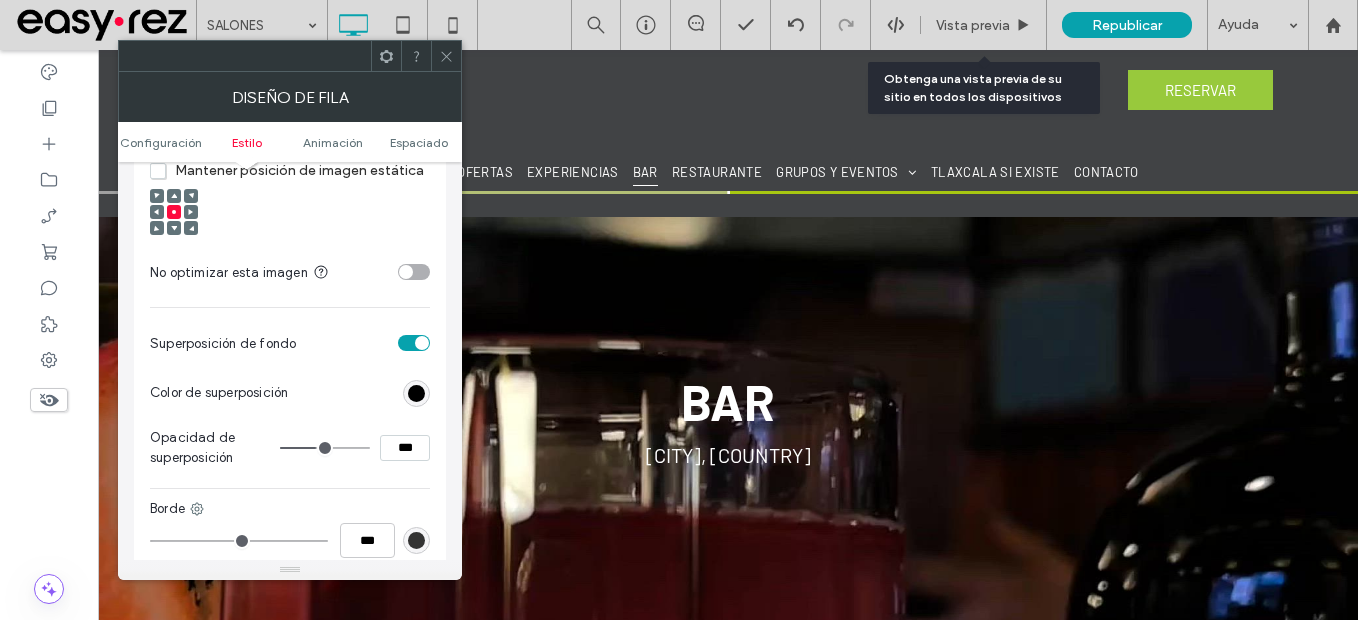 type on "**" 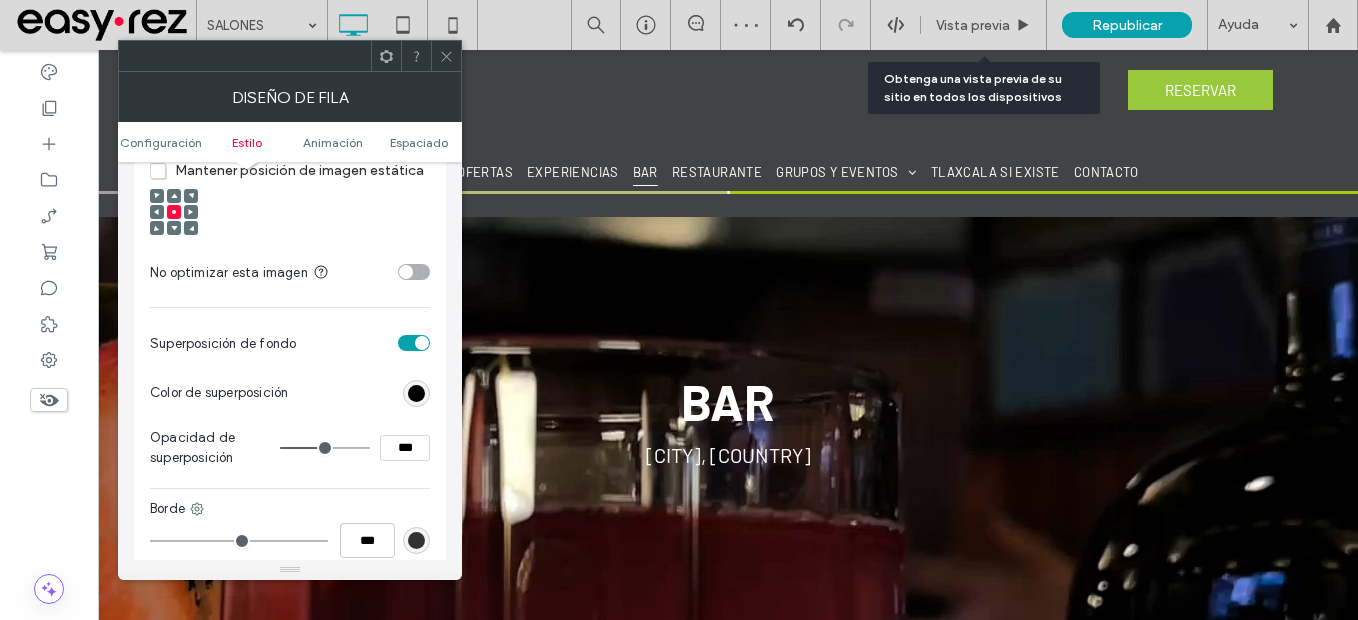 click 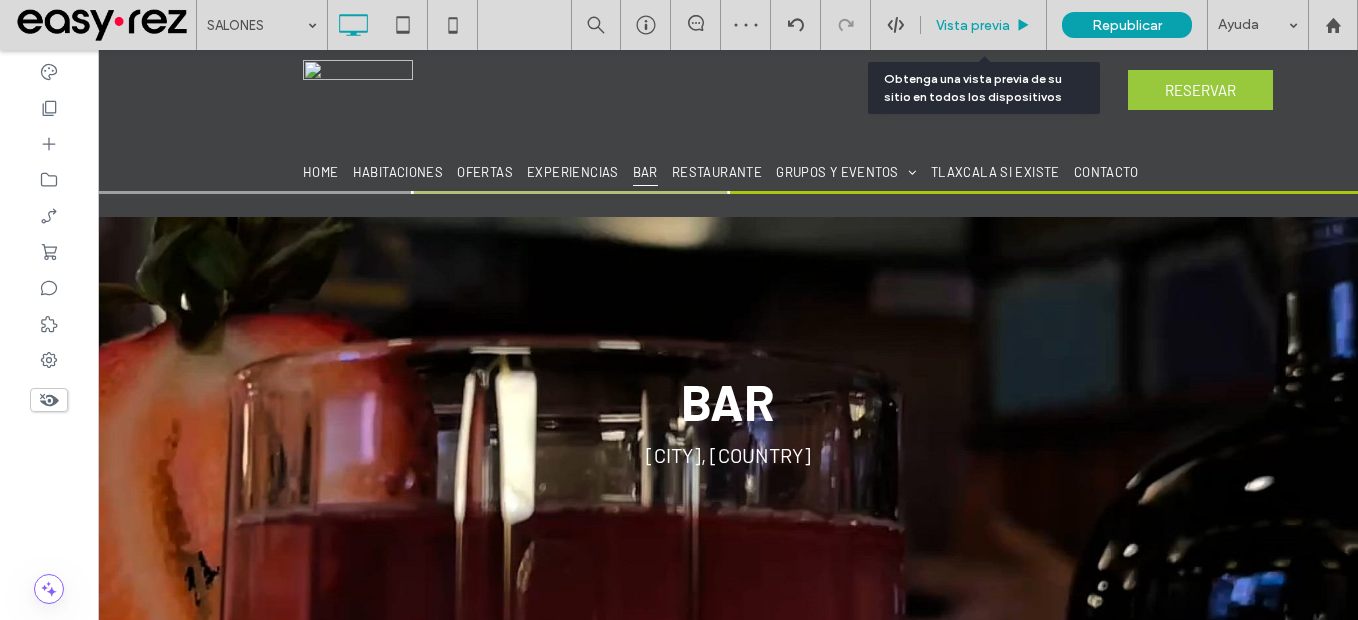 click on "Vista previa" at bounding box center (973, 25) 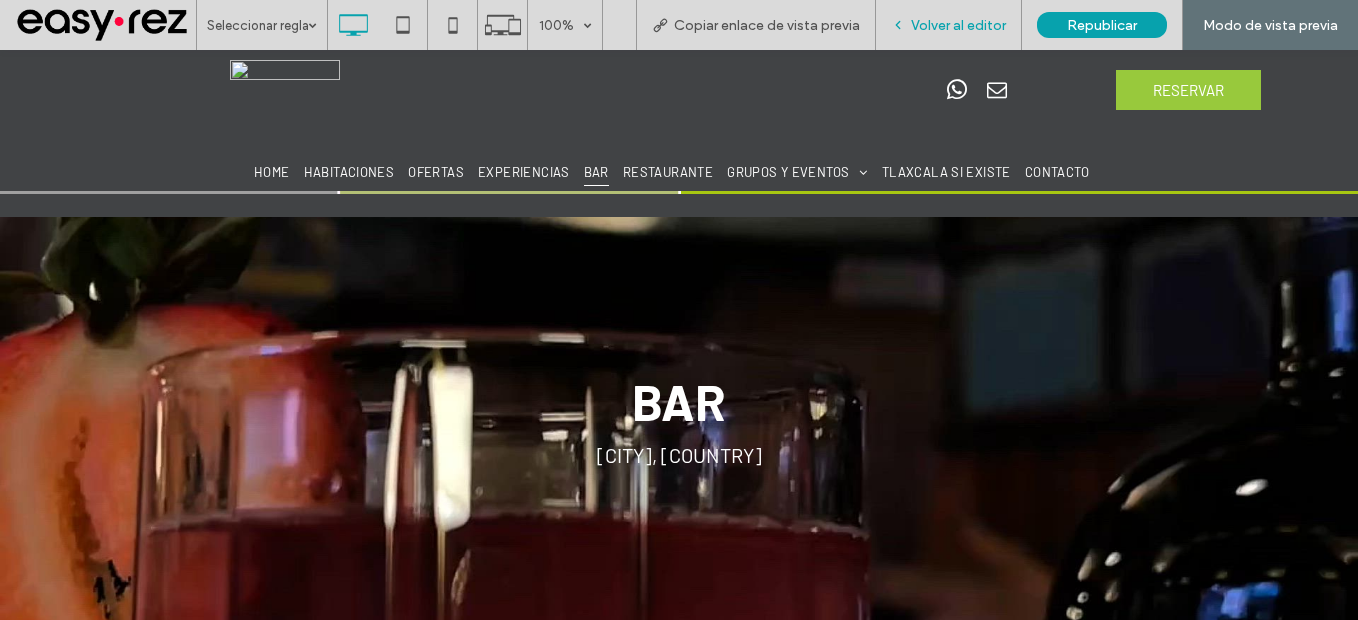 click on "Volver al editor" at bounding box center [958, 25] 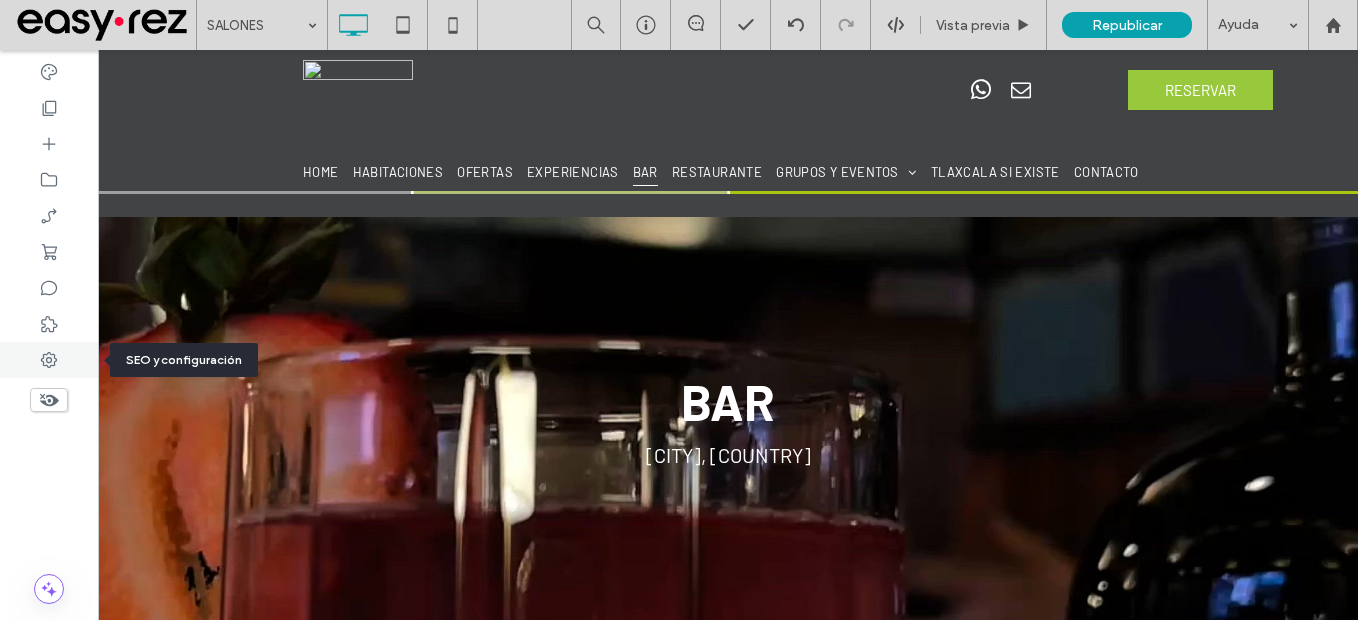 click 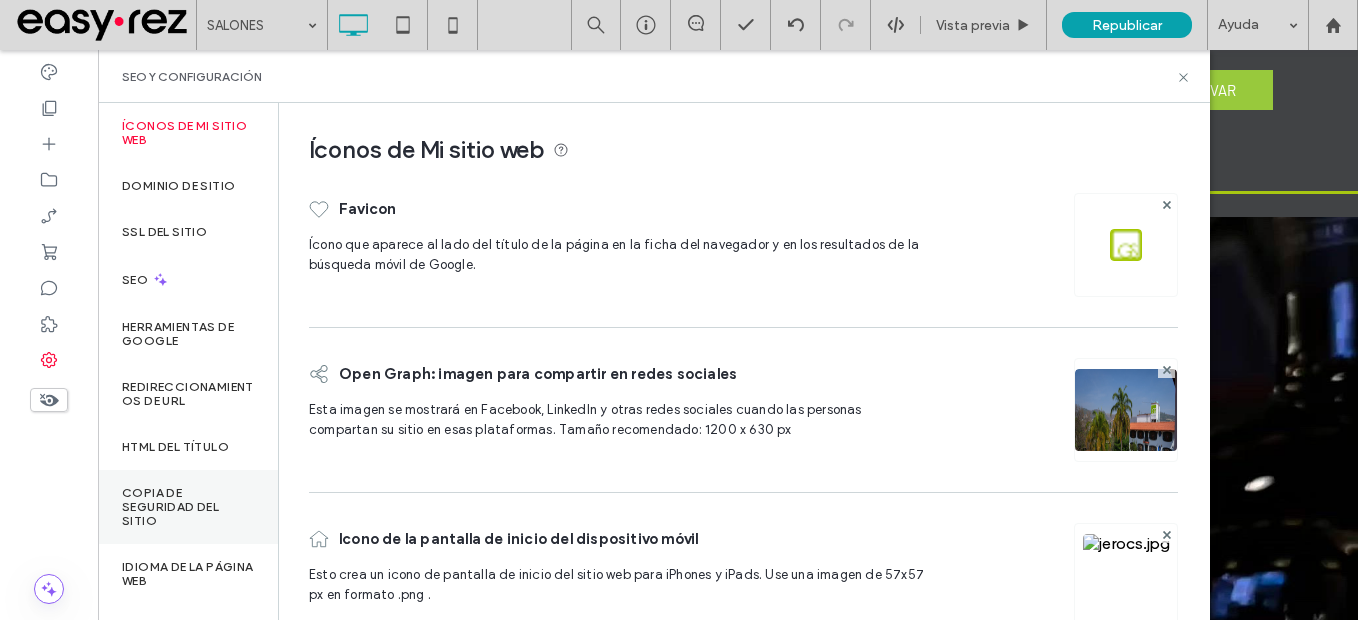 click on "Copia de seguridad del sitio" at bounding box center (188, 507) 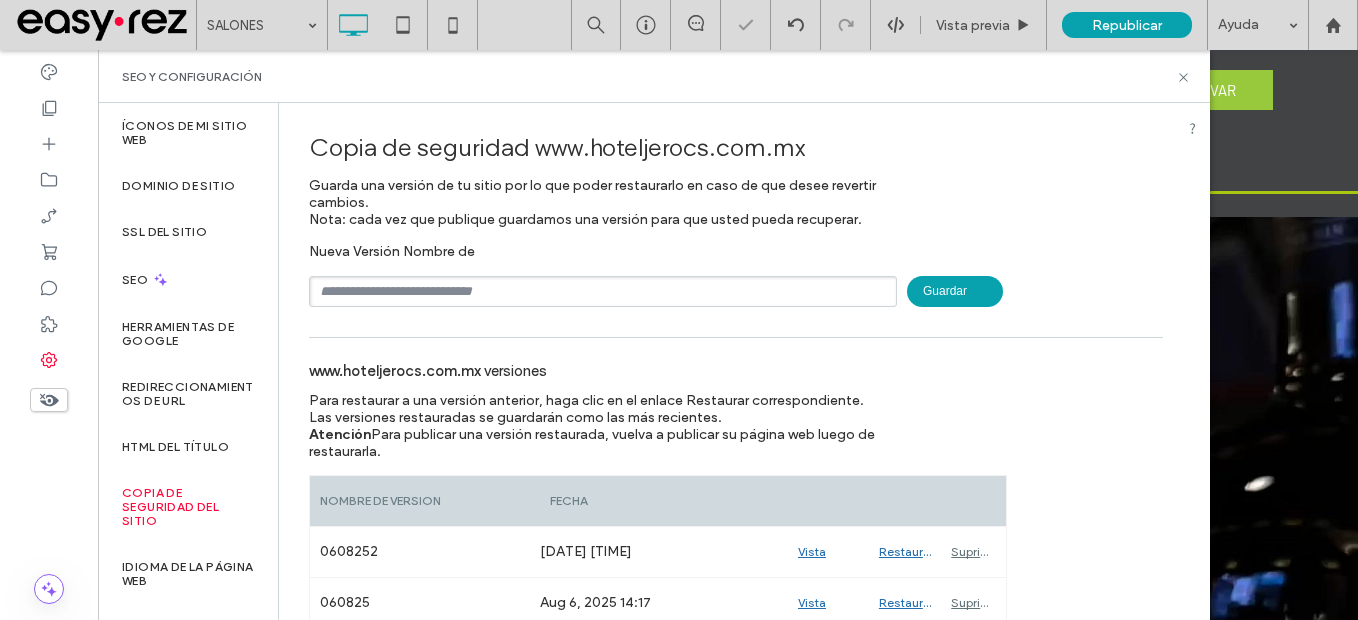 click at bounding box center (603, 291) 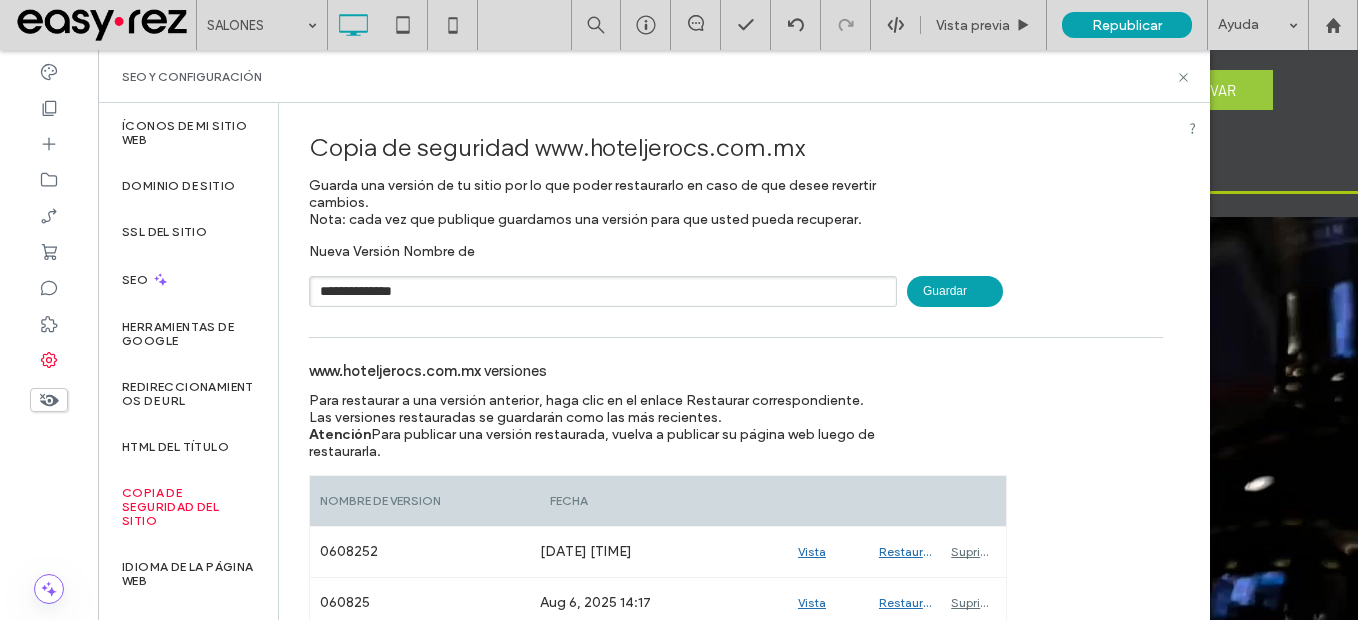 type on "**********" 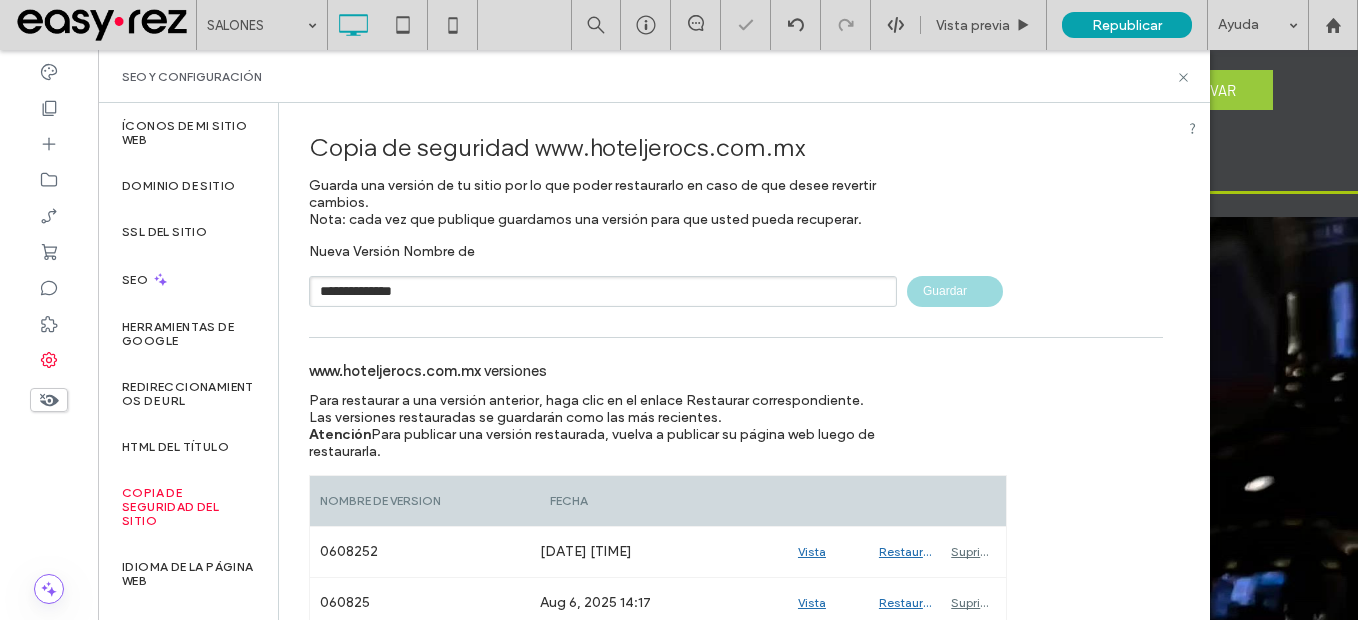 type 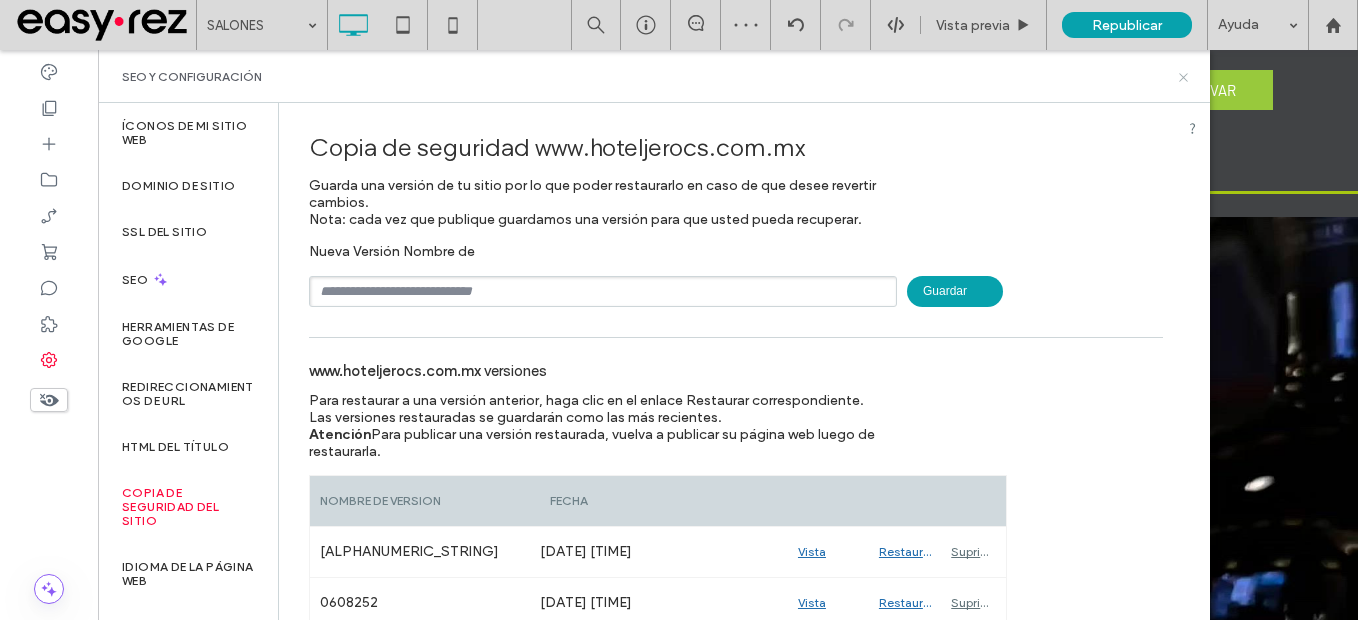 click 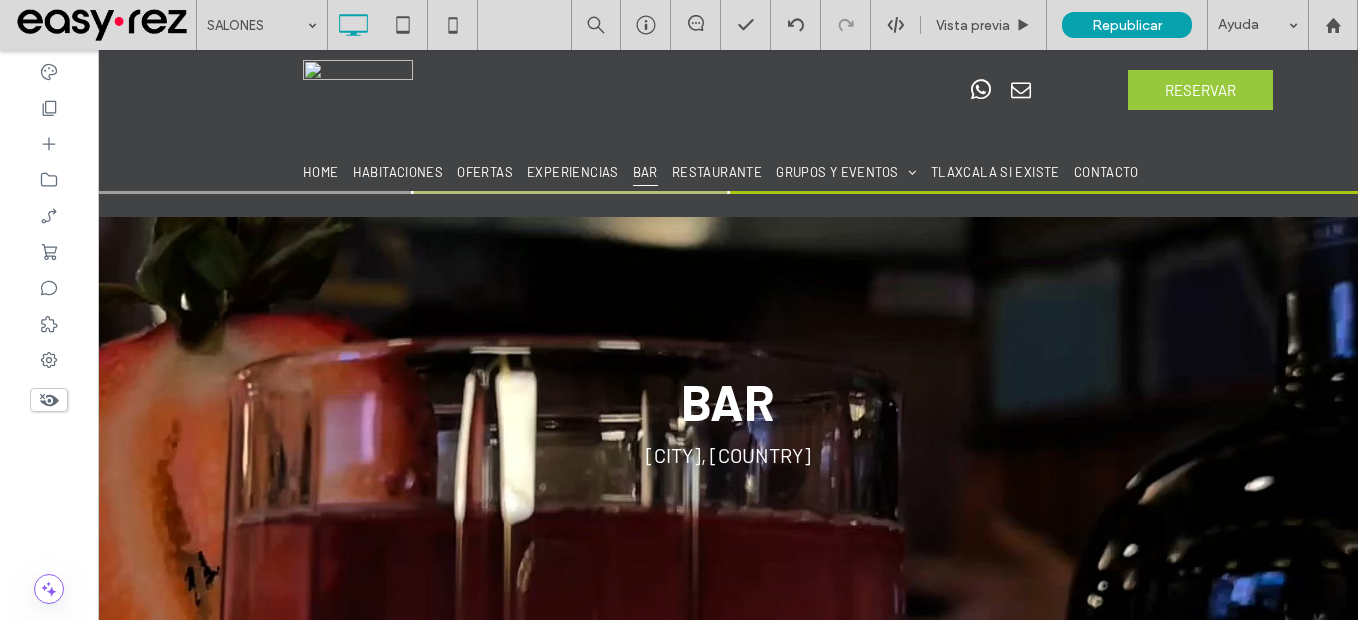 type on "******" 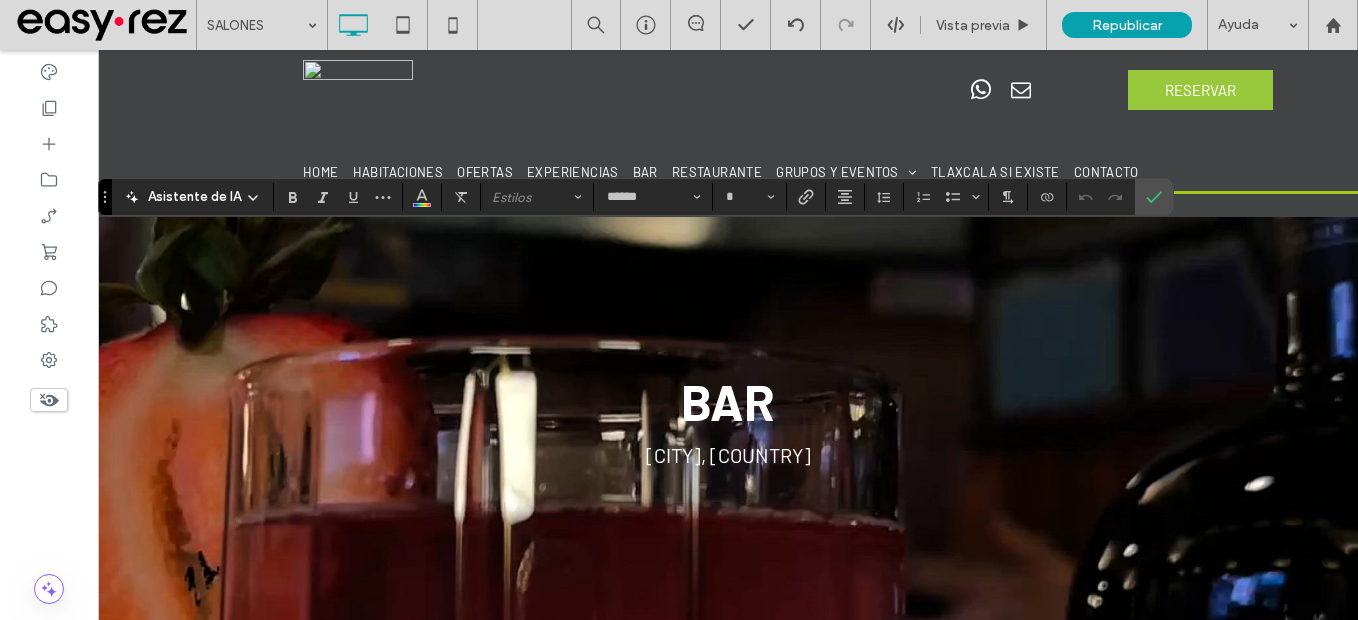 type on "**" 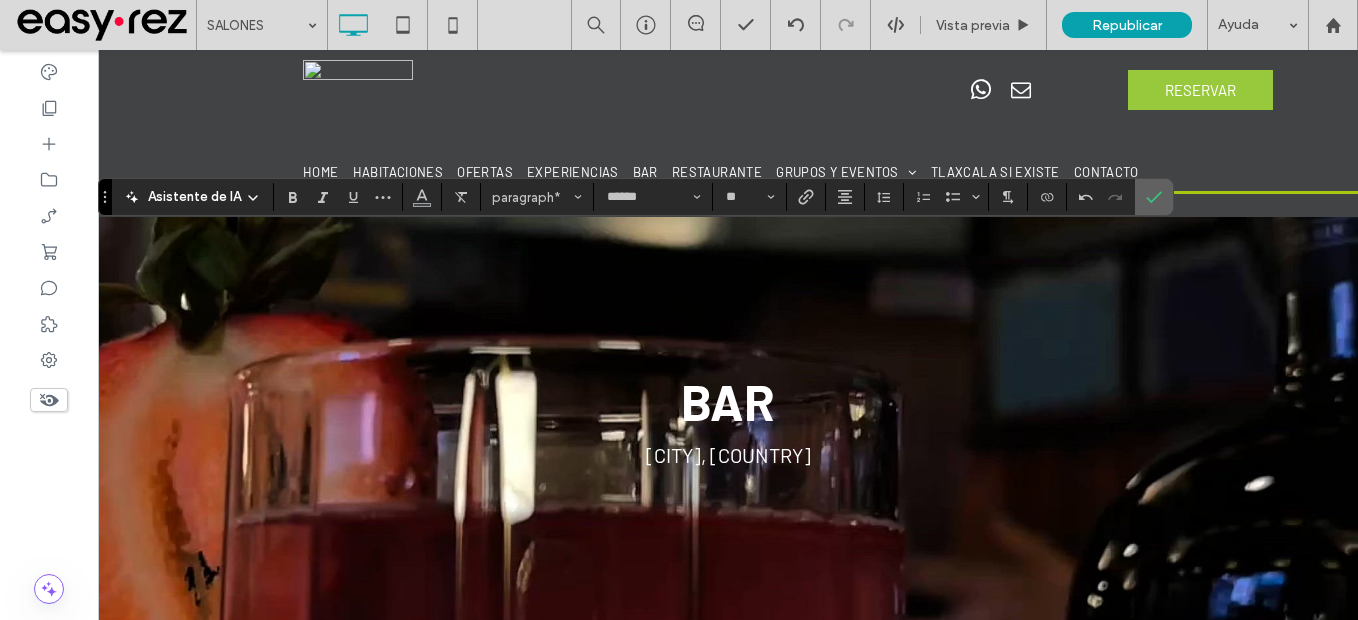 click 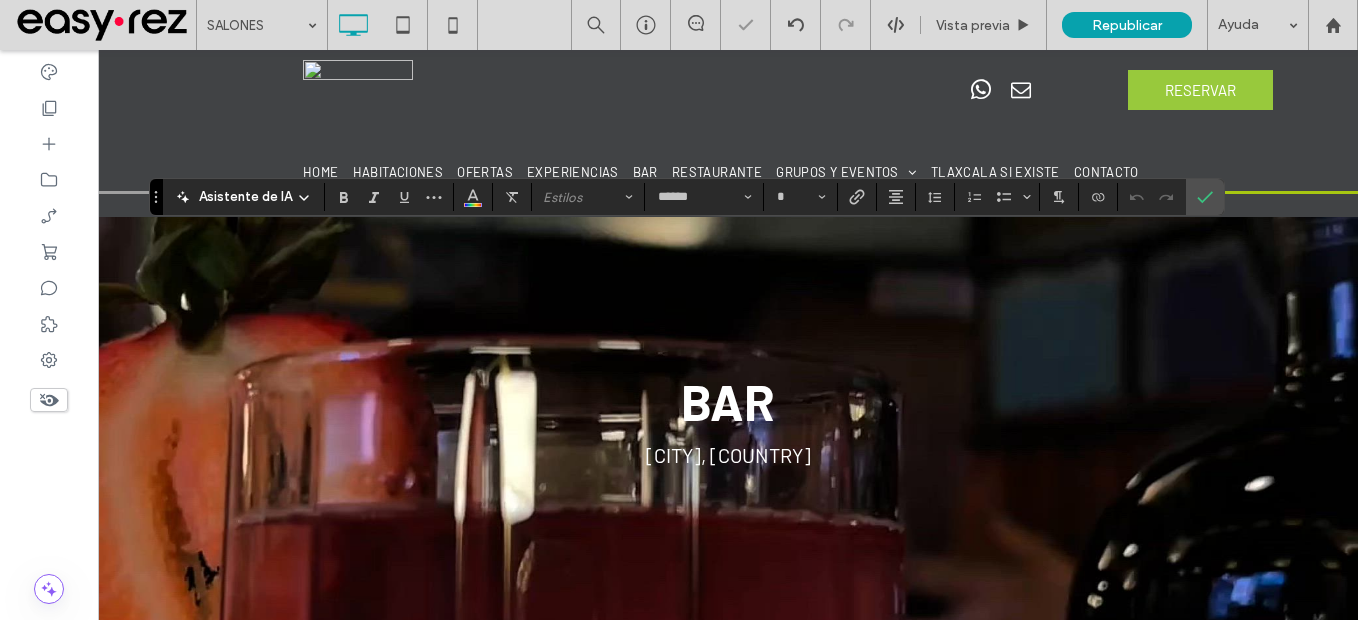 type on "**" 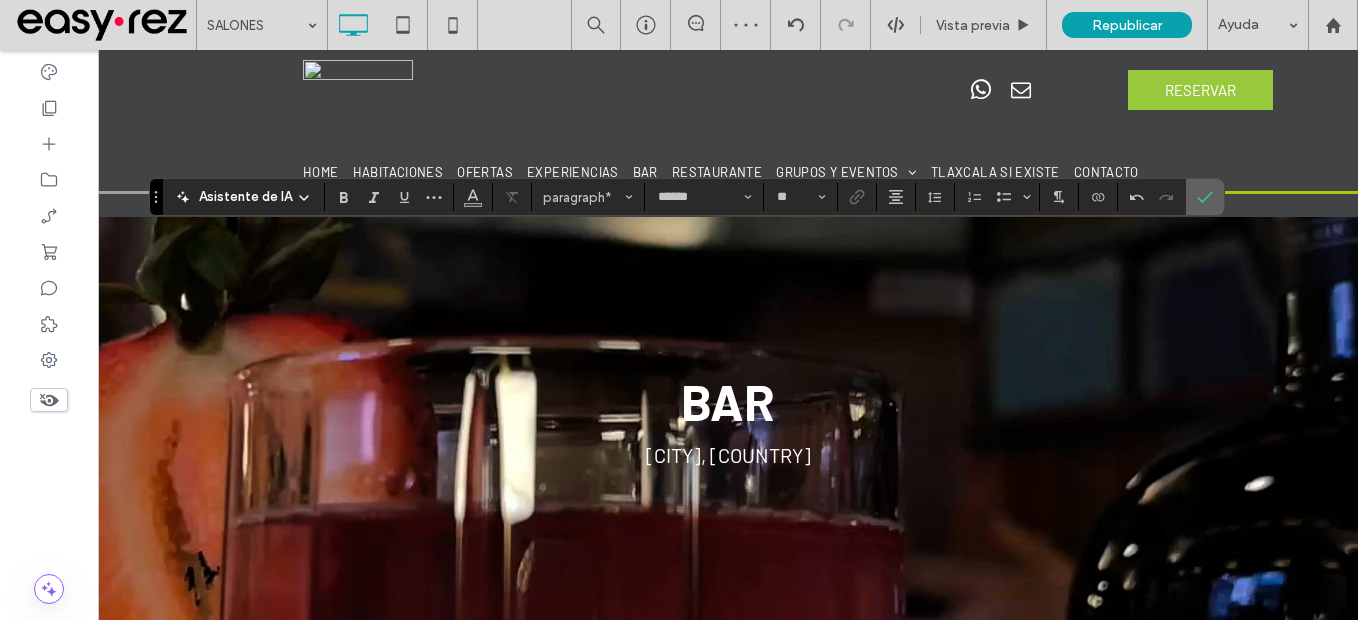 click 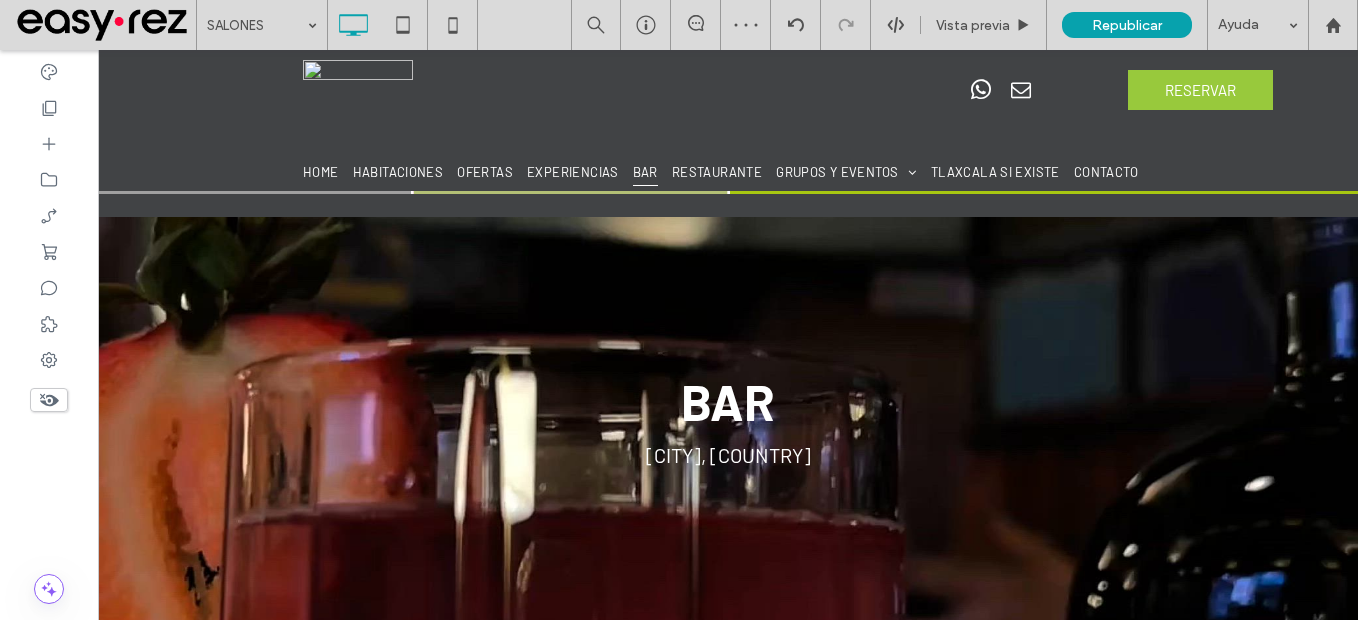 type on "******" 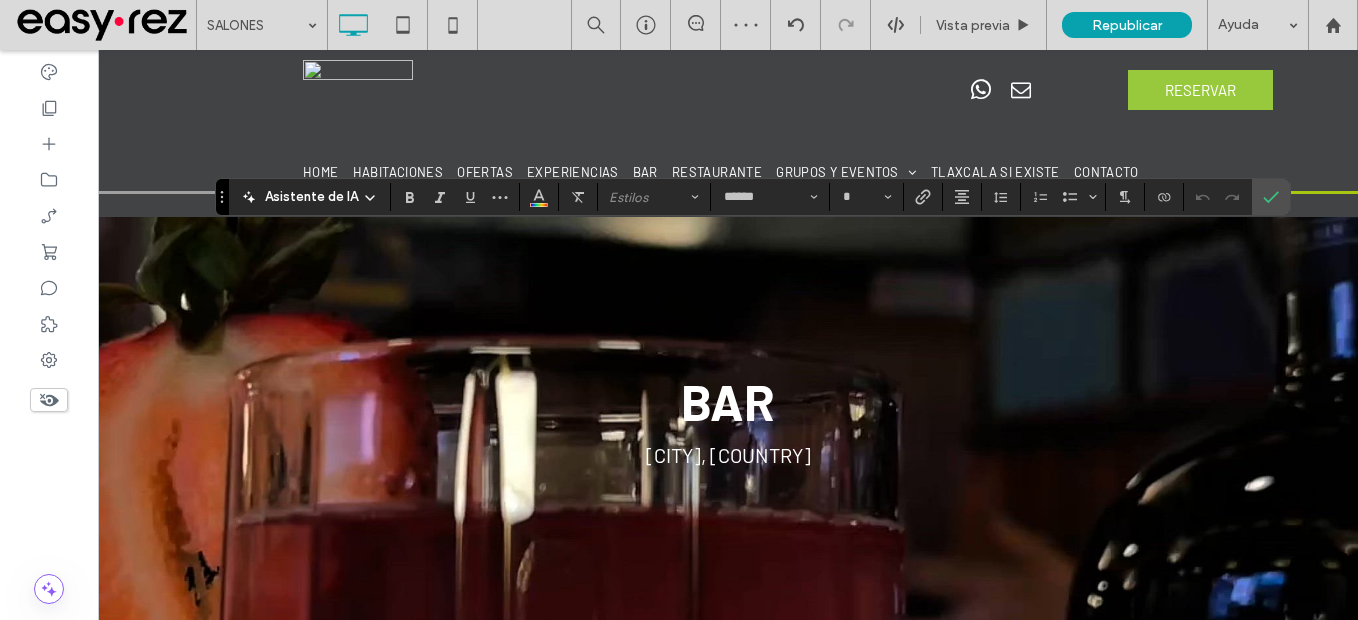 type on "**" 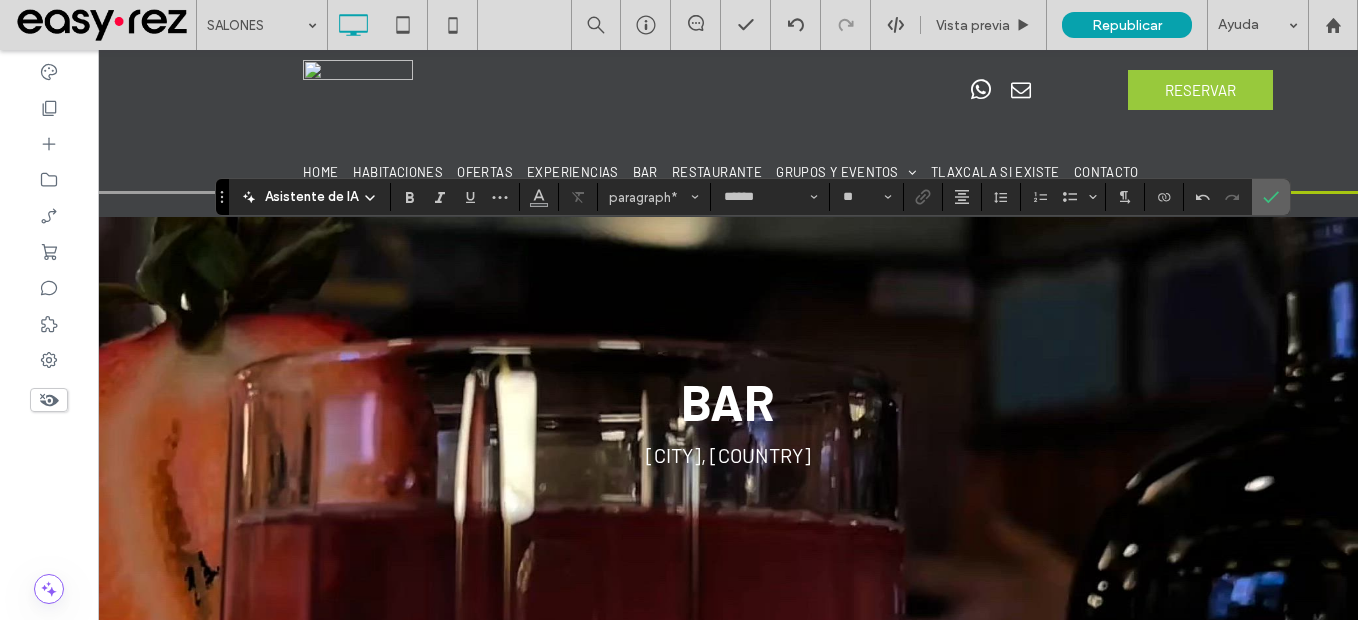 click at bounding box center (1271, 197) 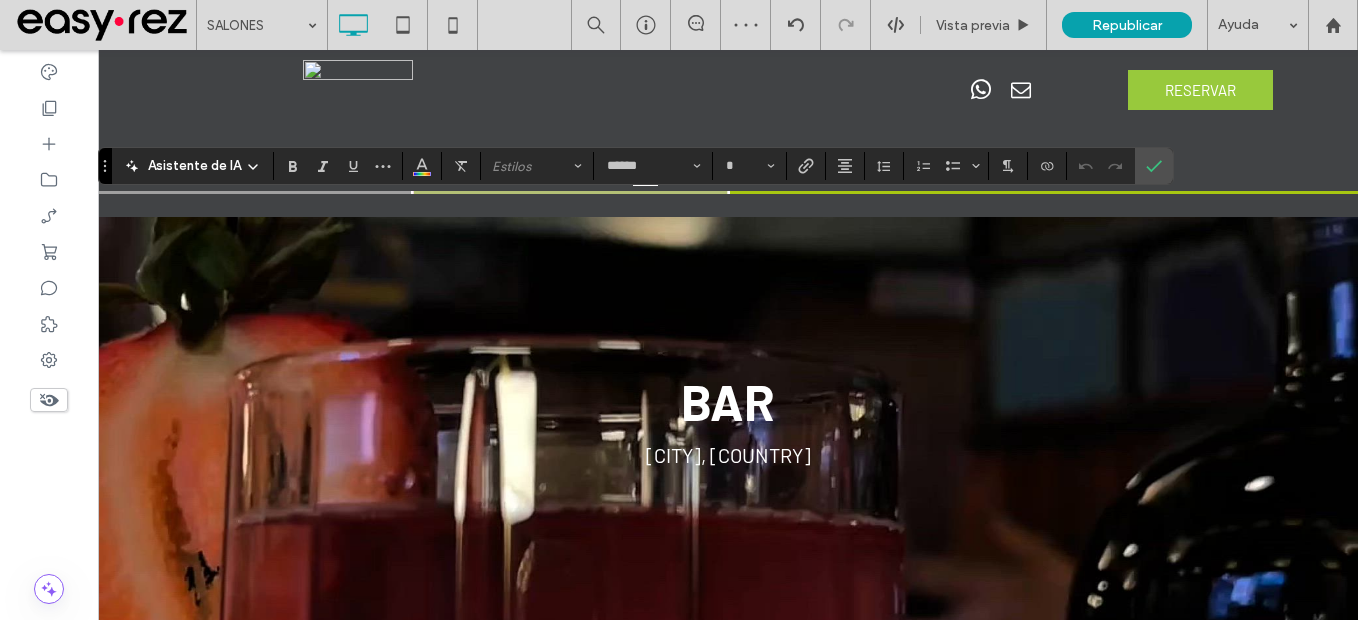type on "**" 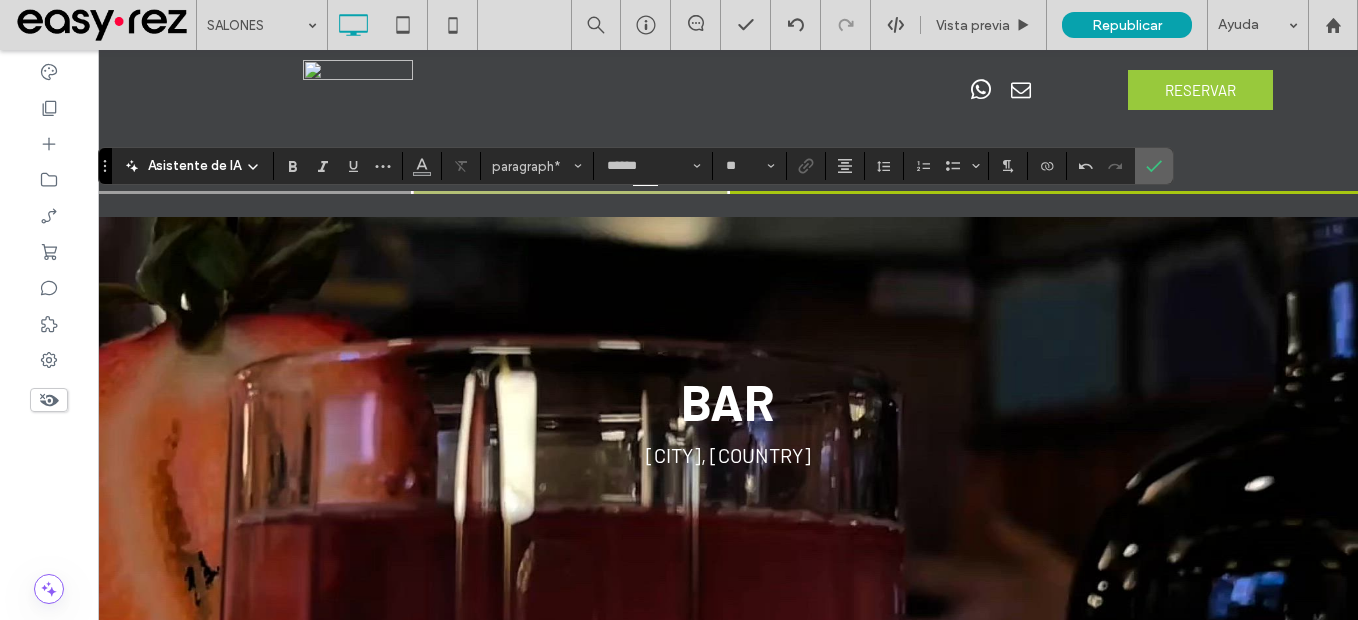 click at bounding box center [1154, 166] 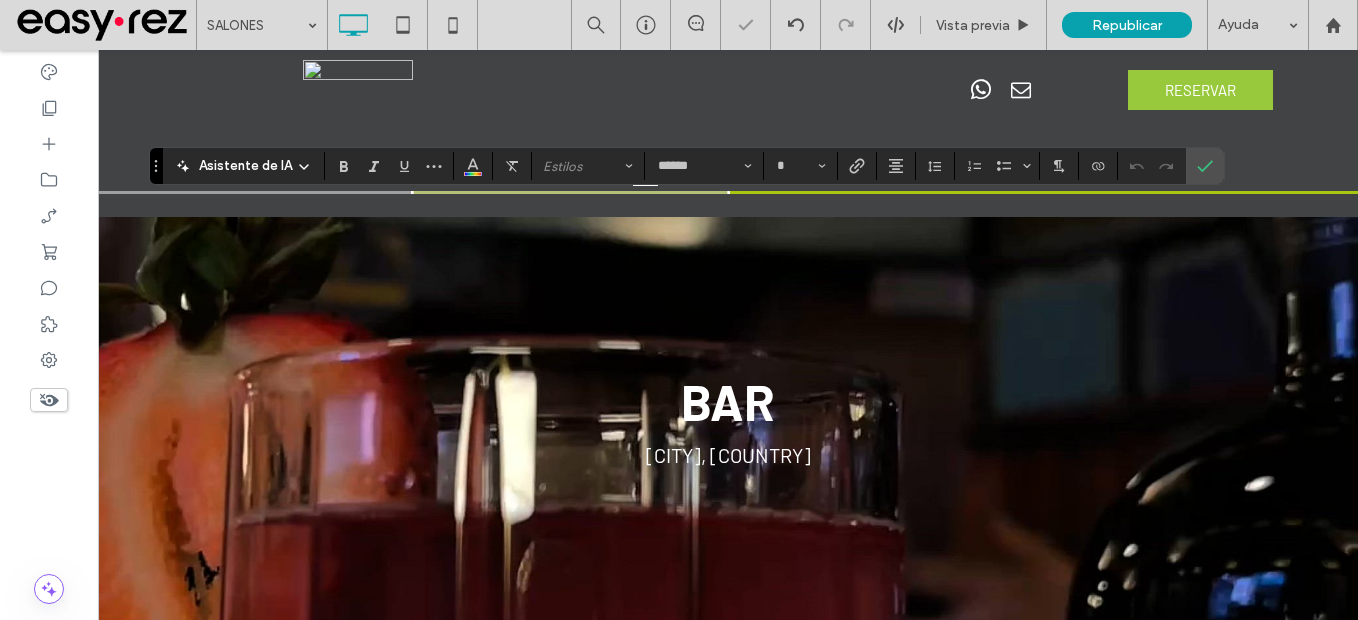 type on "**" 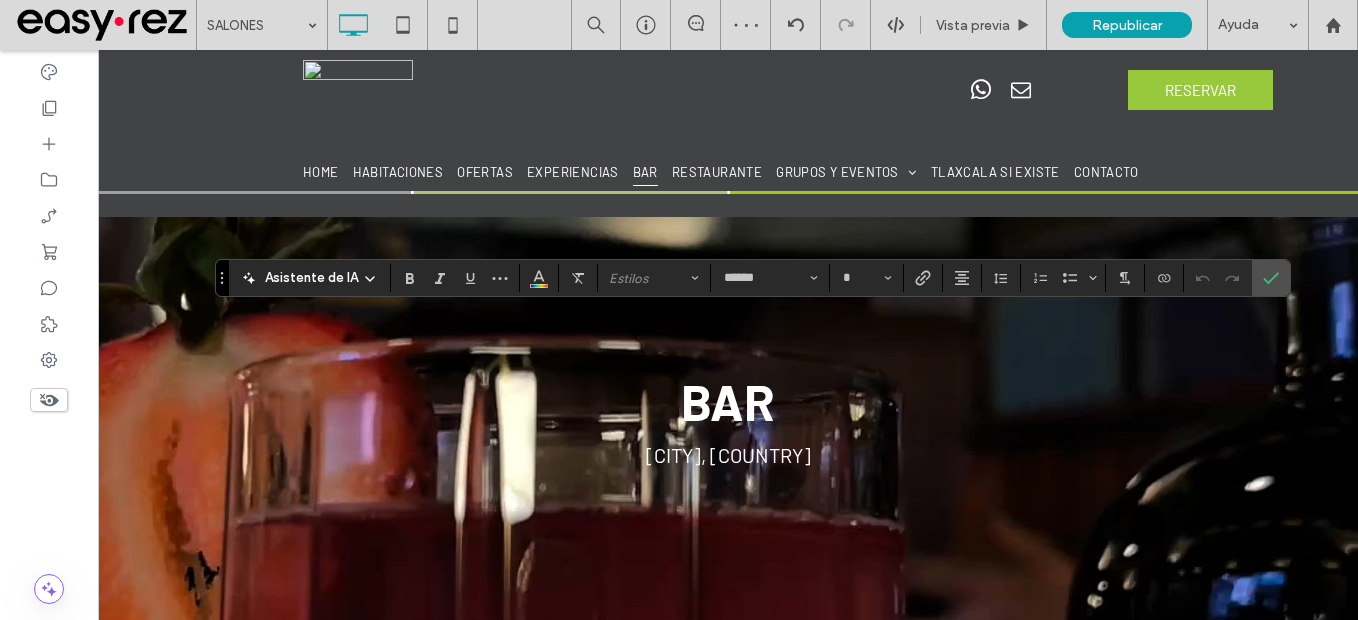 type on "**" 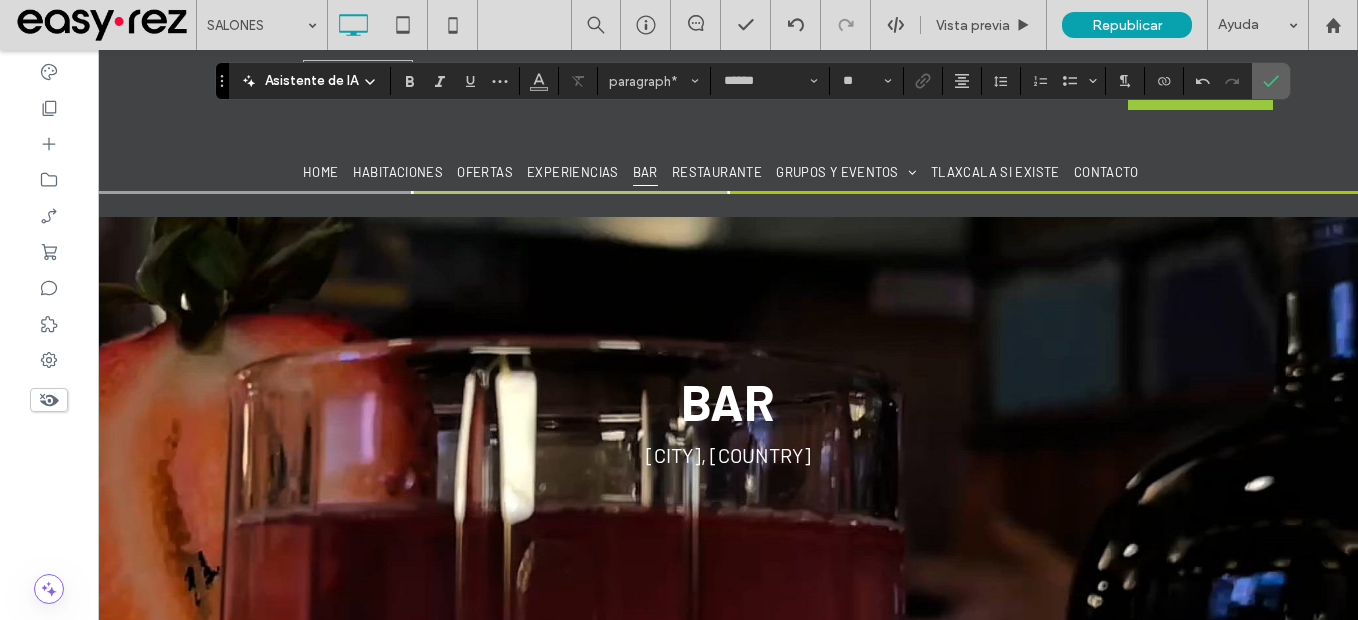 click 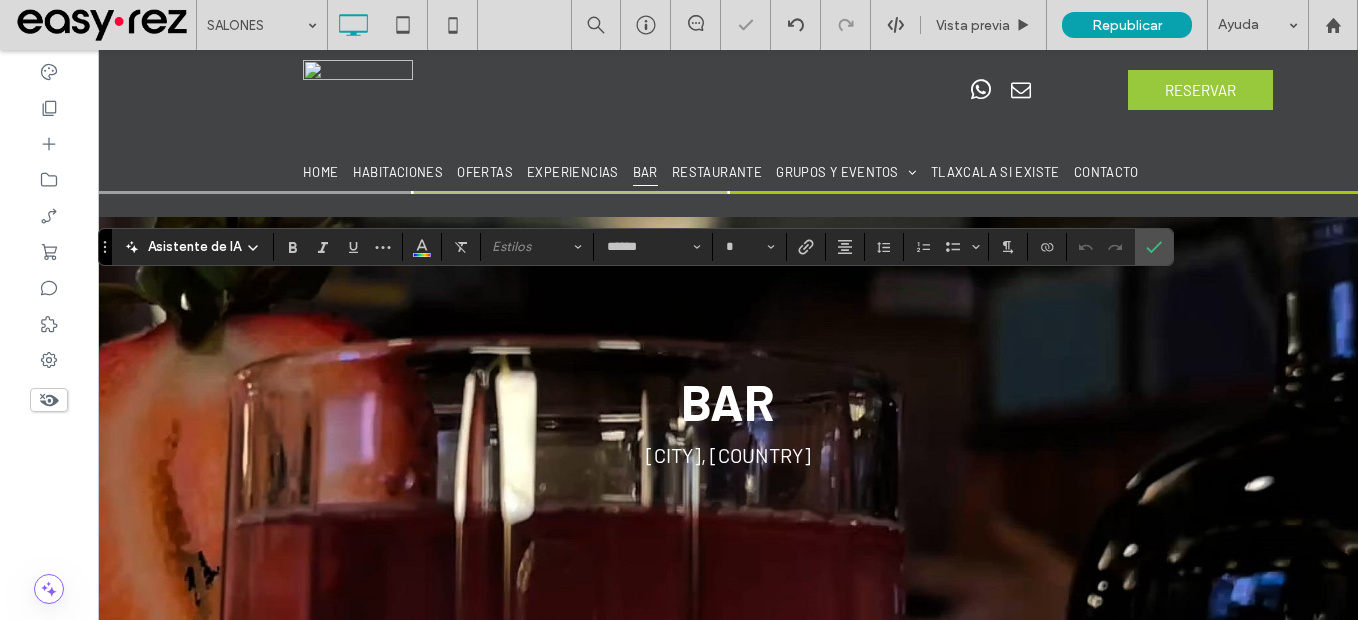 type on "**" 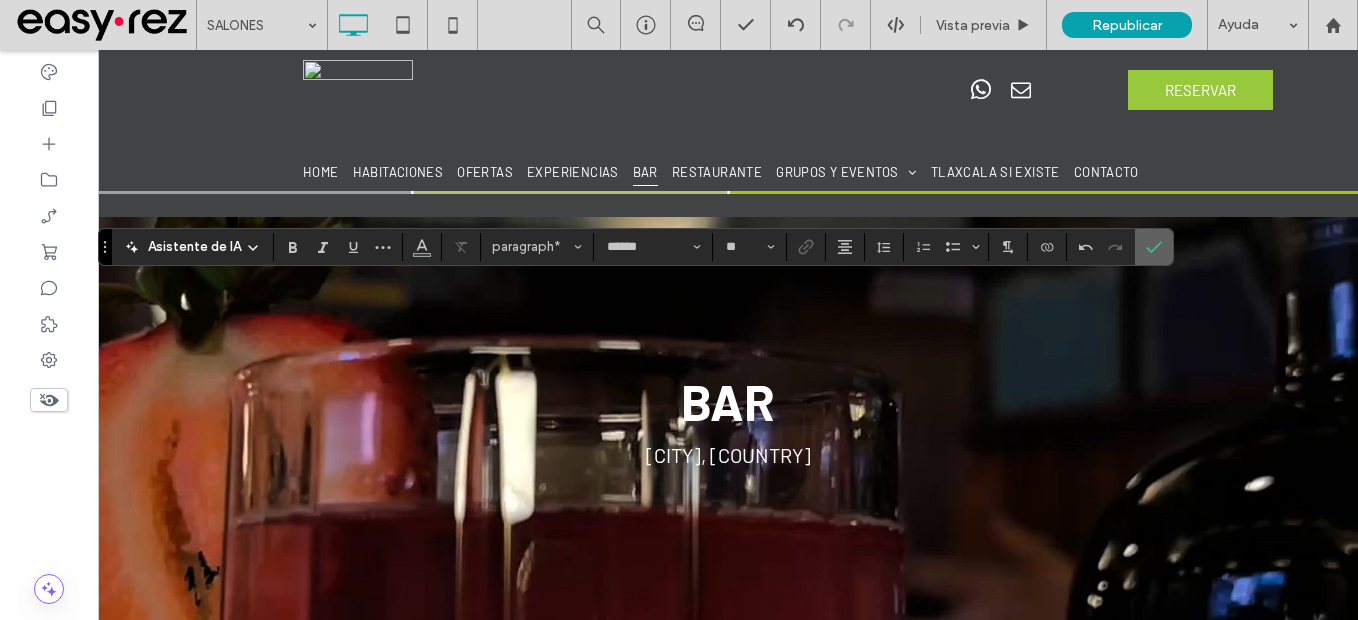 click at bounding box center (1154, 247) 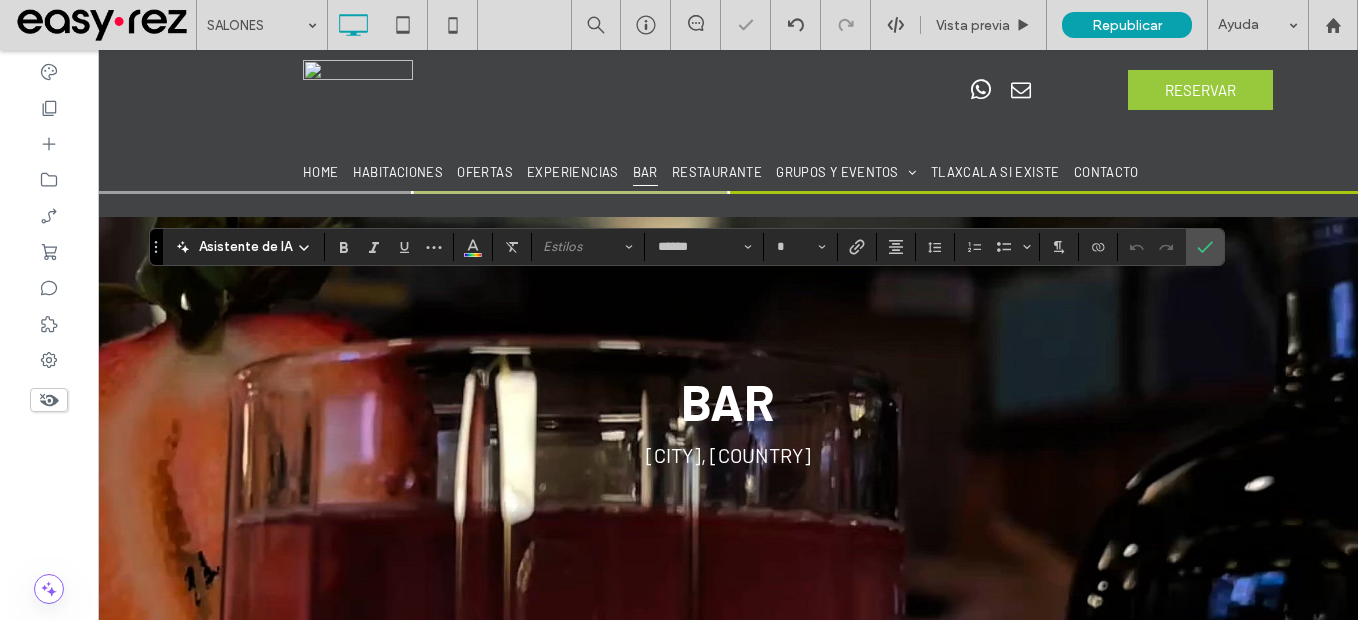 type on "**" 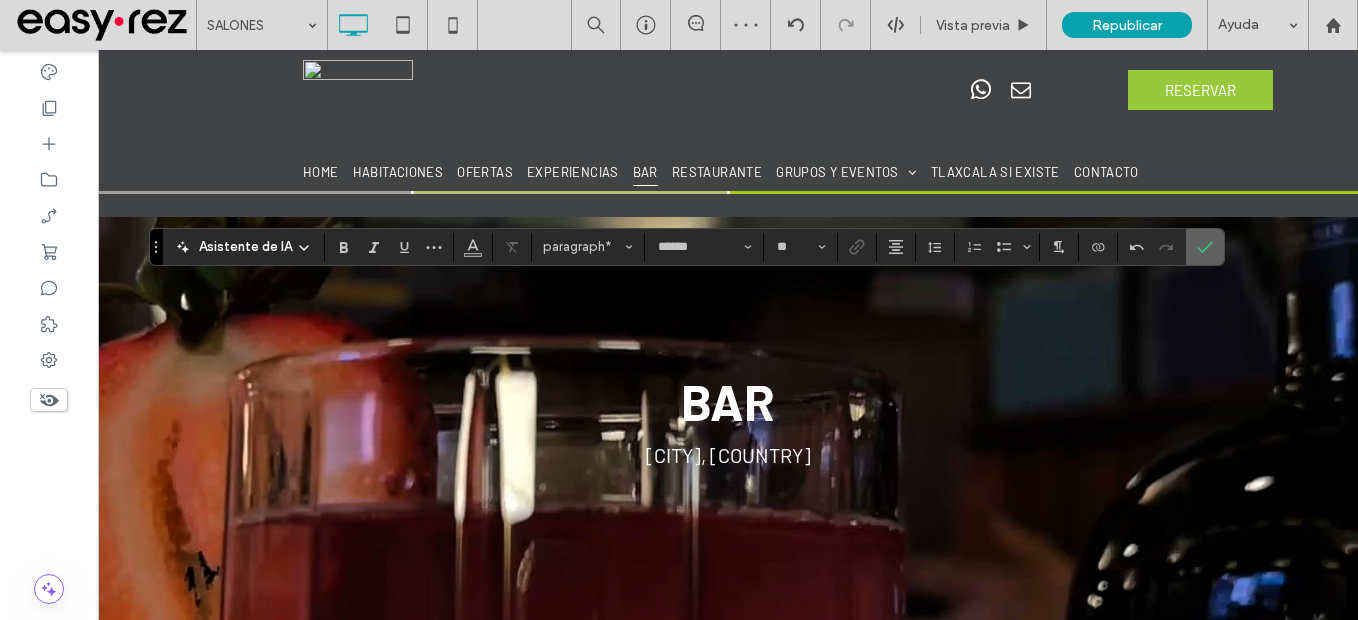 click at bounding box center (1201, 247) 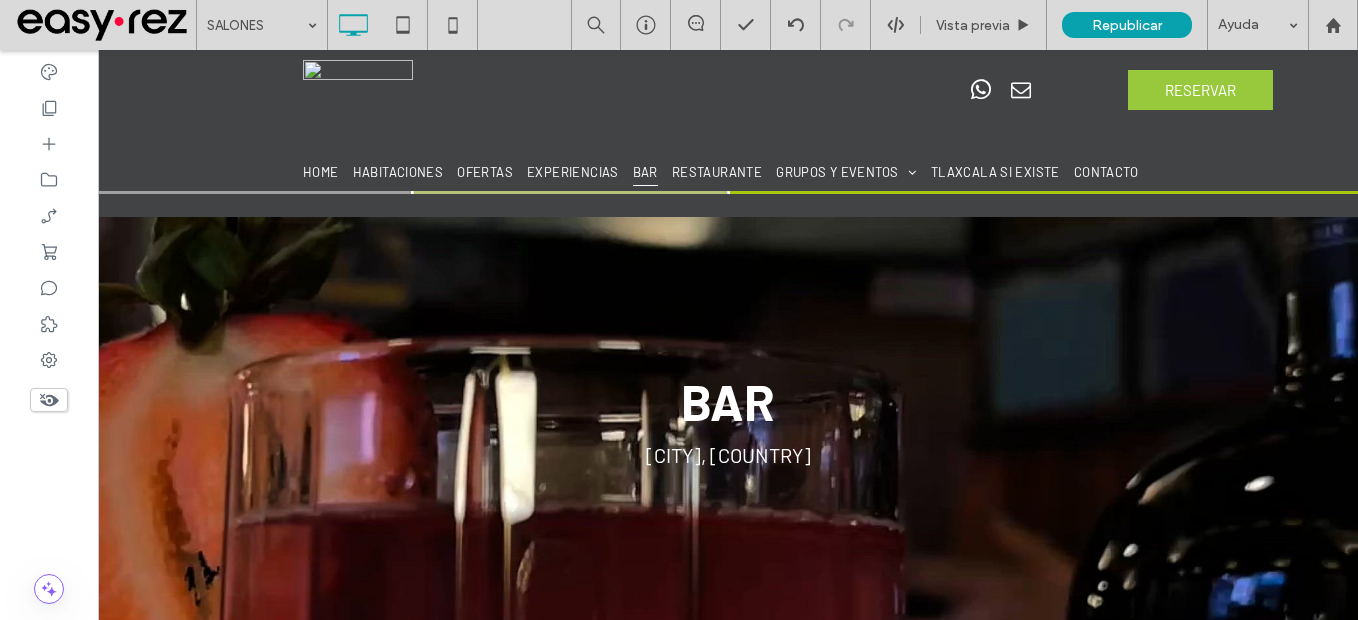 type on "******" 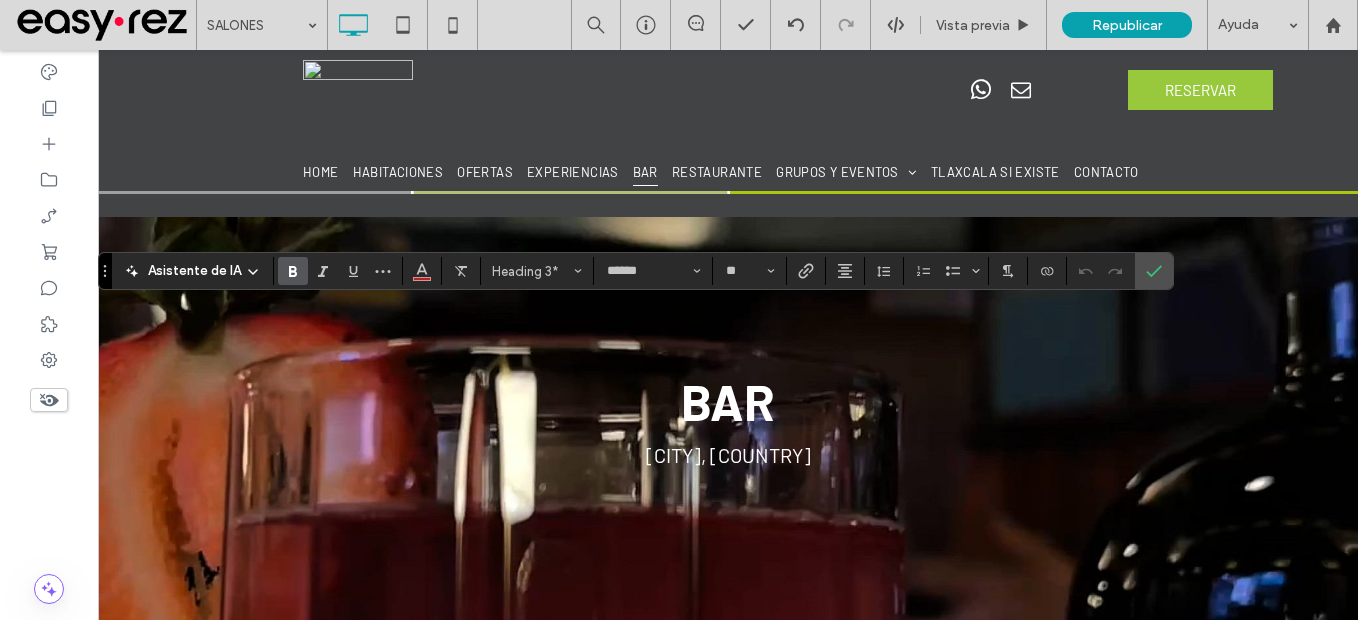 type on "**" 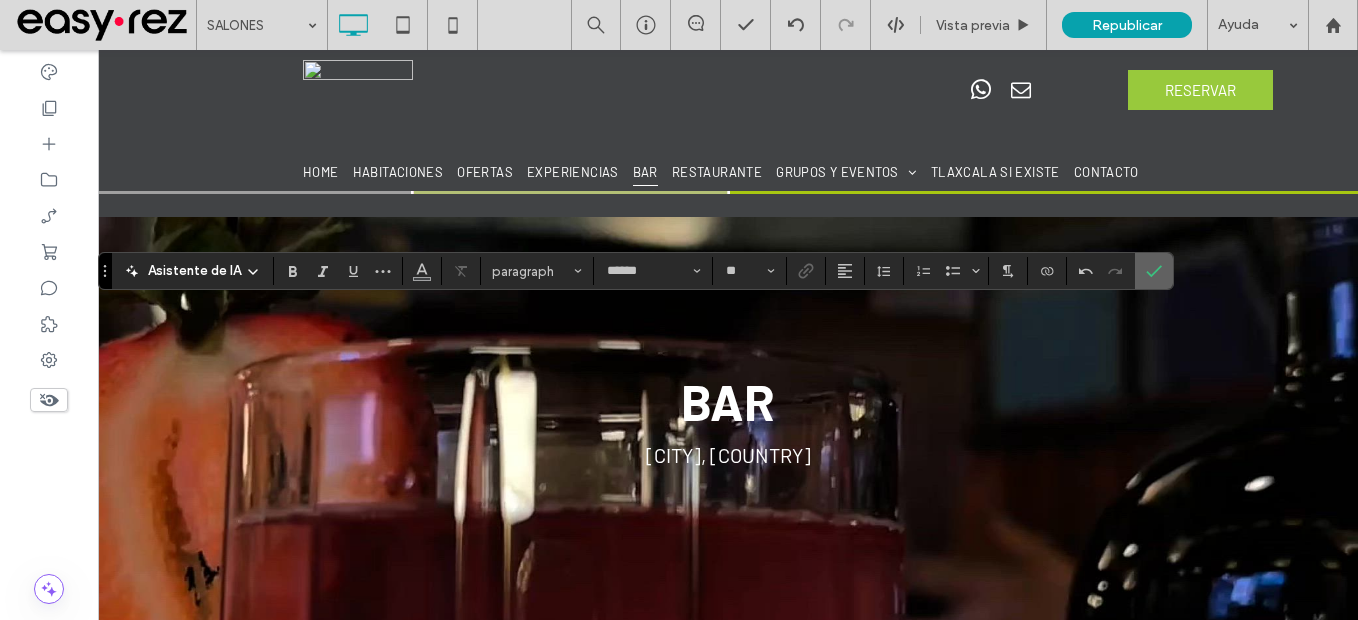 click at bounding box center (1154, 271) 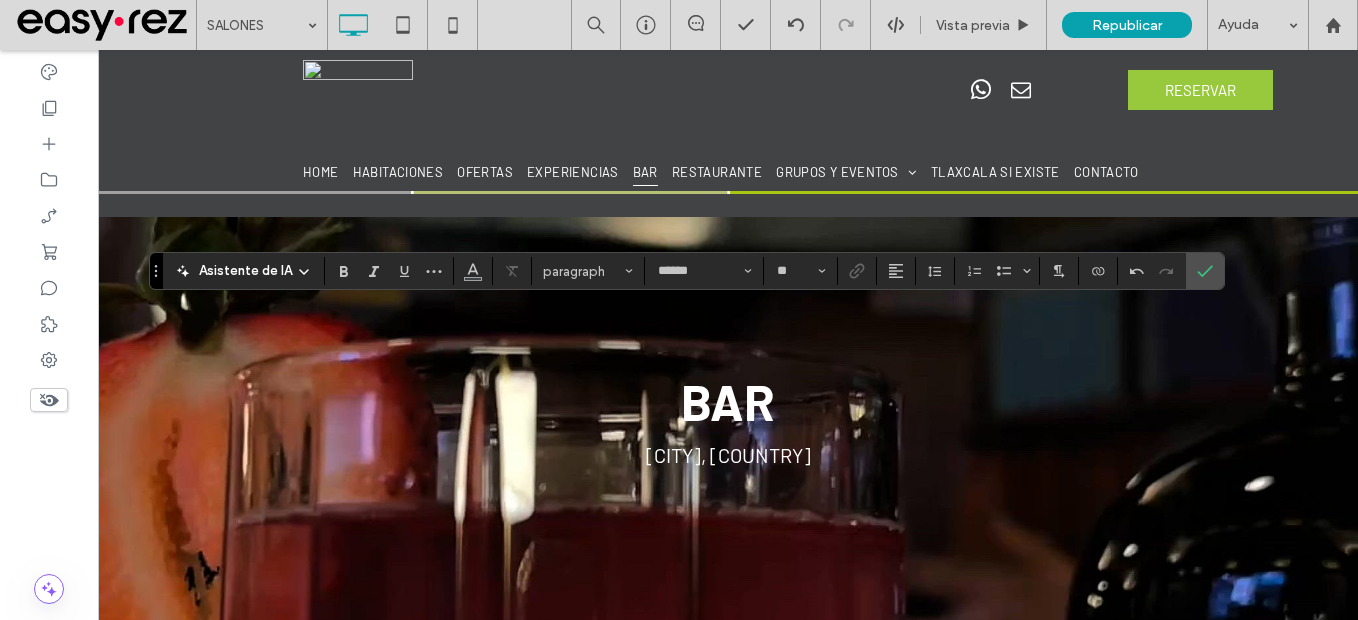 type on "**" 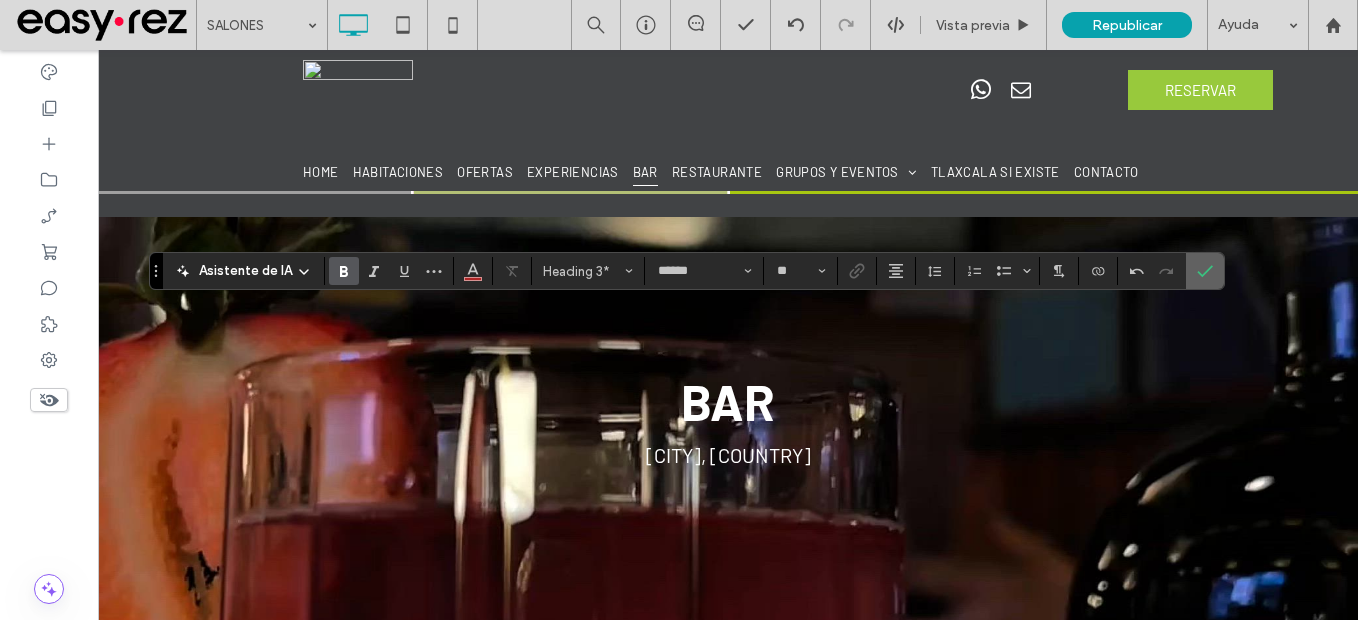 click 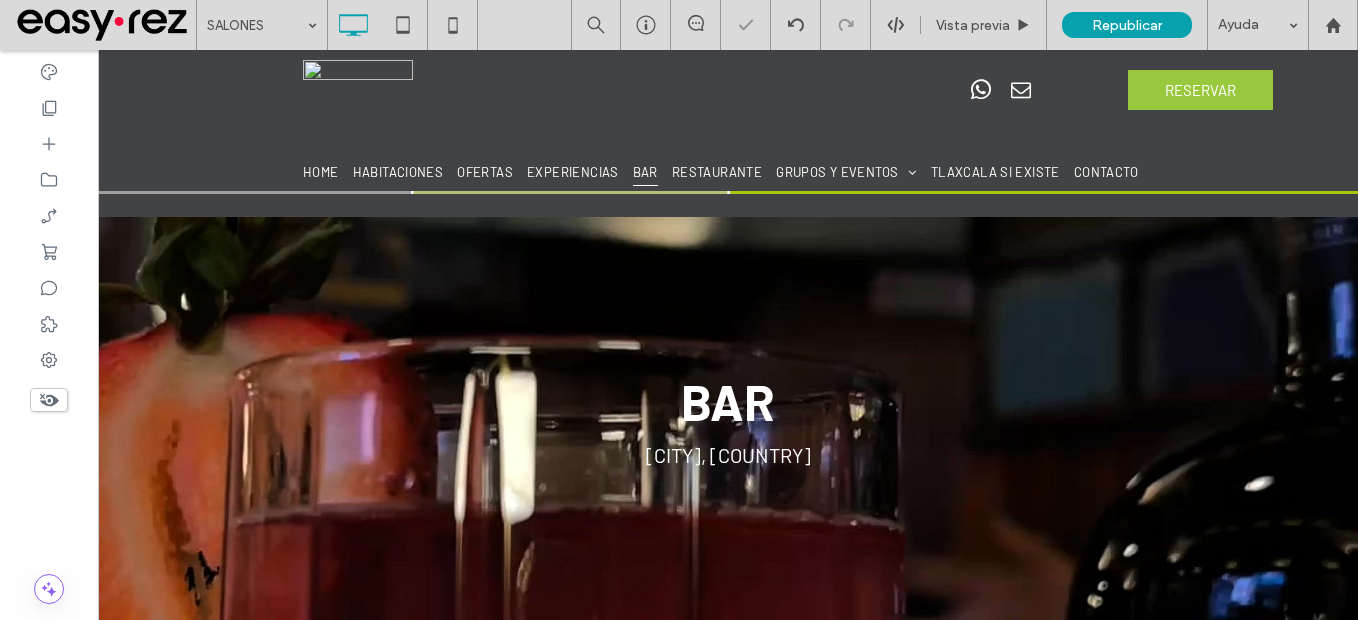 type on "******" 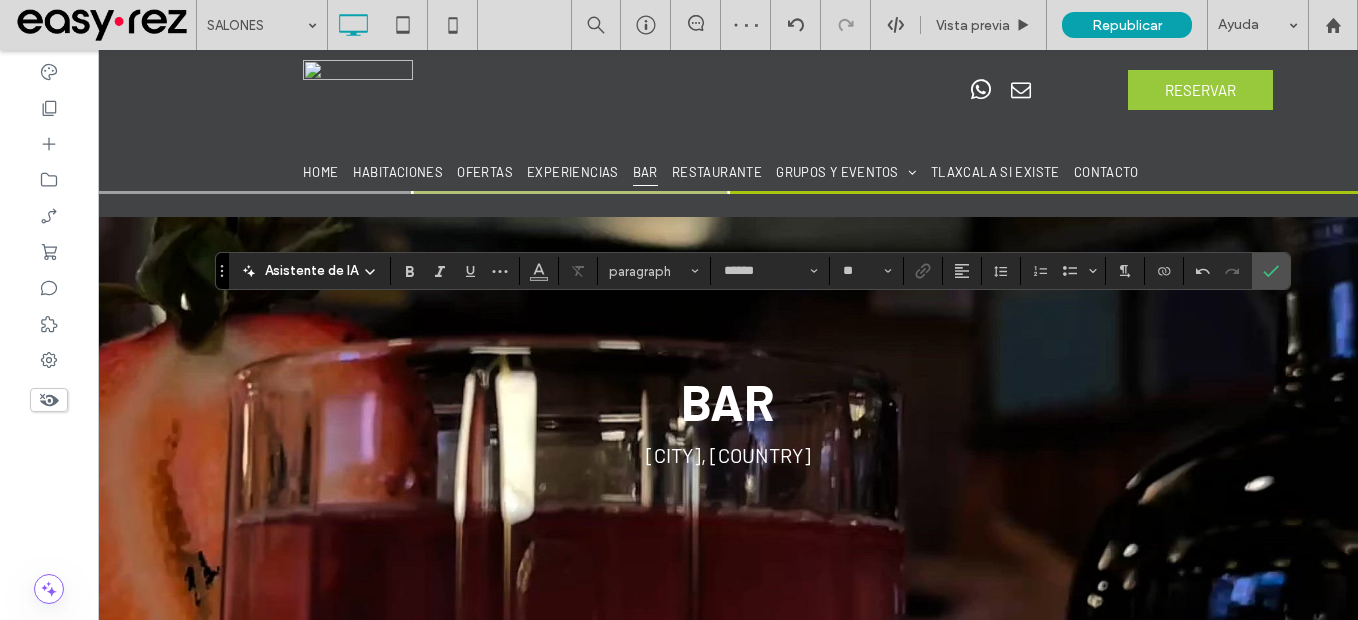 type on "**" 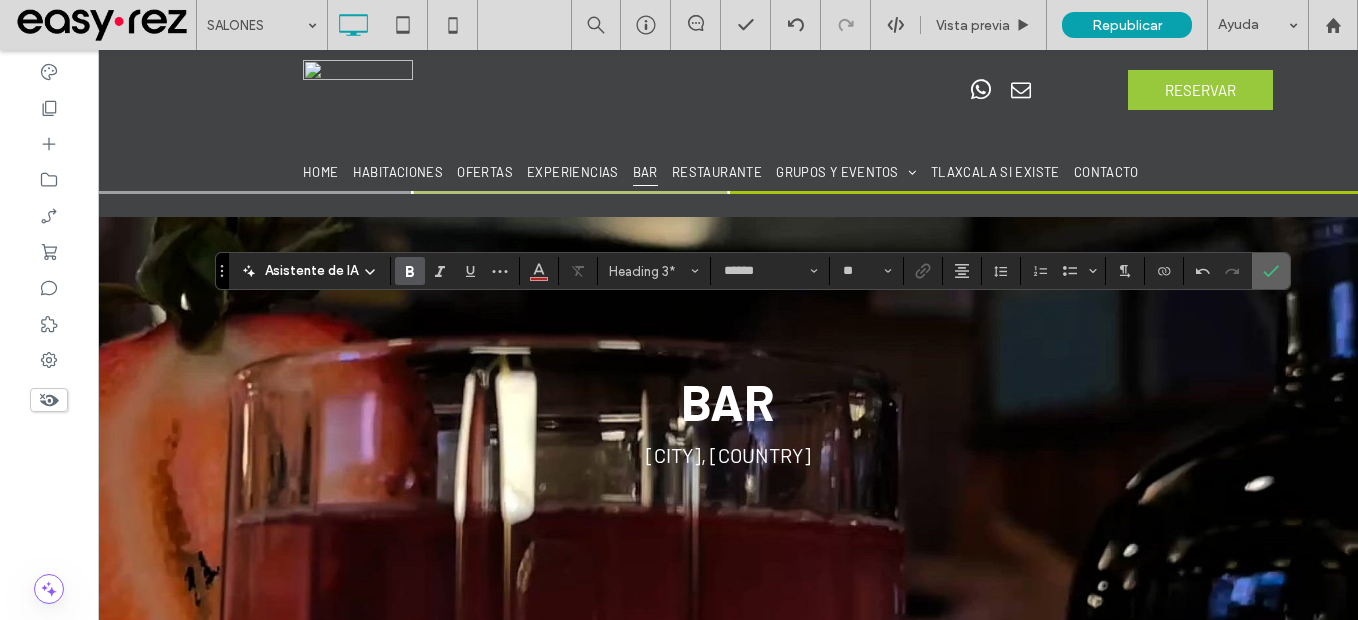 click 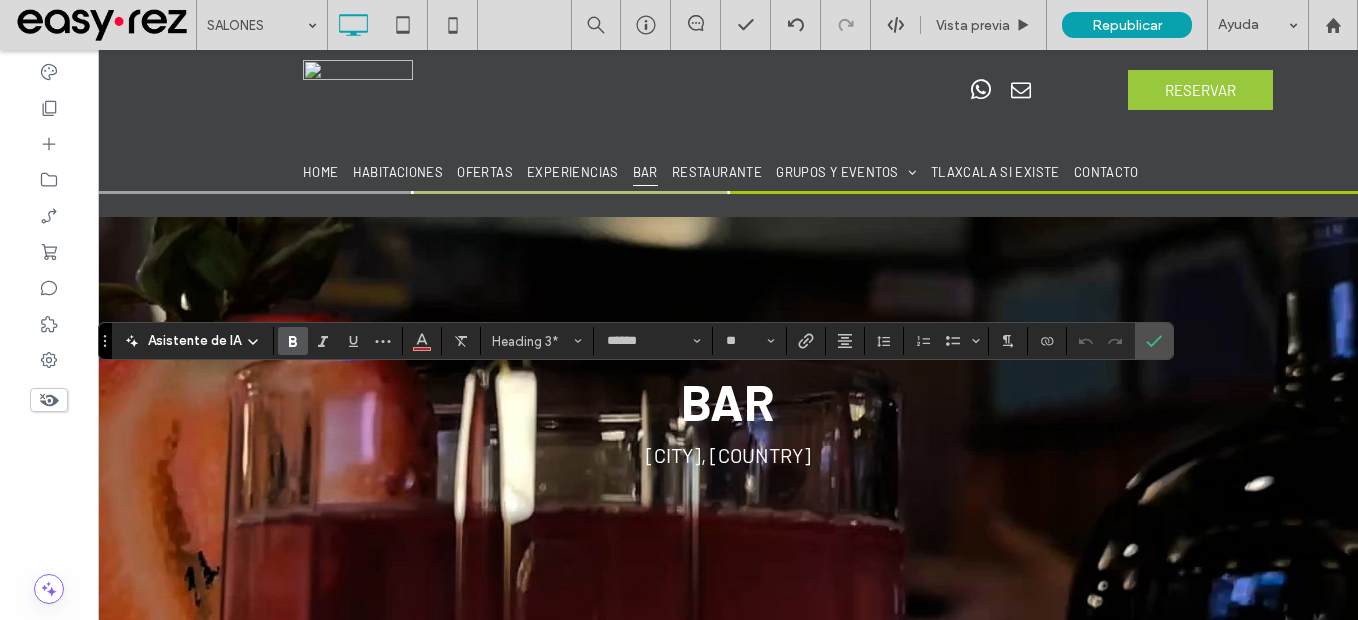 type on "**" 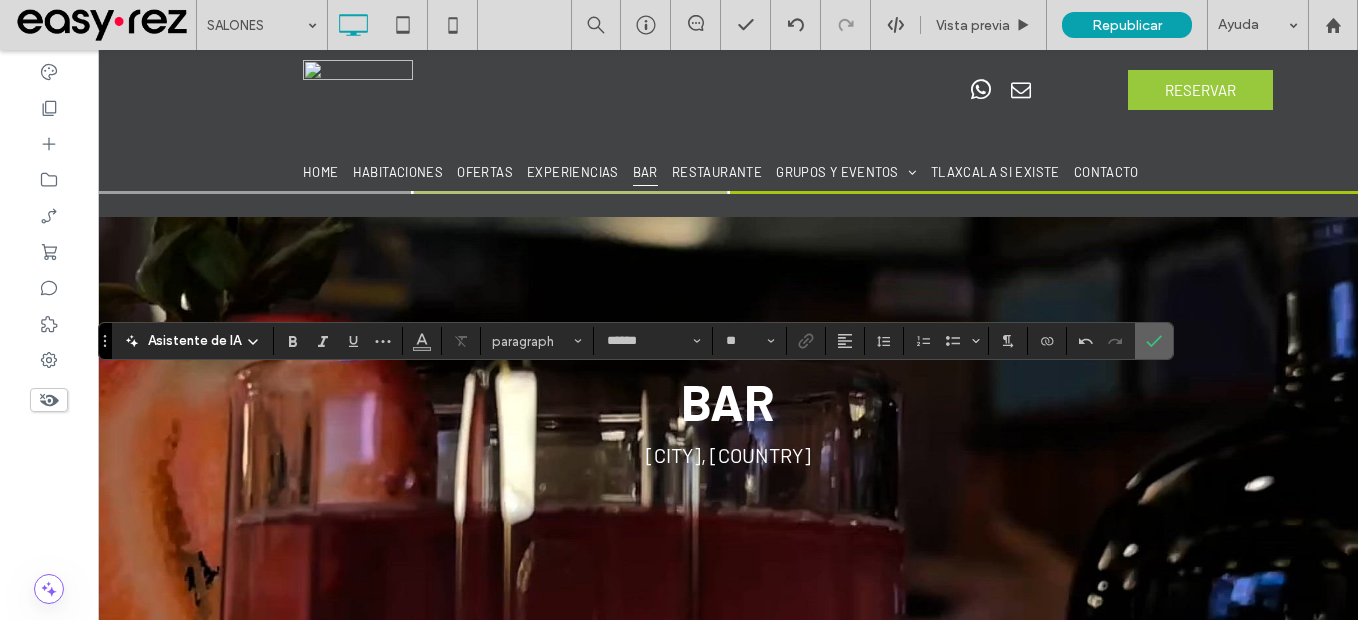 click 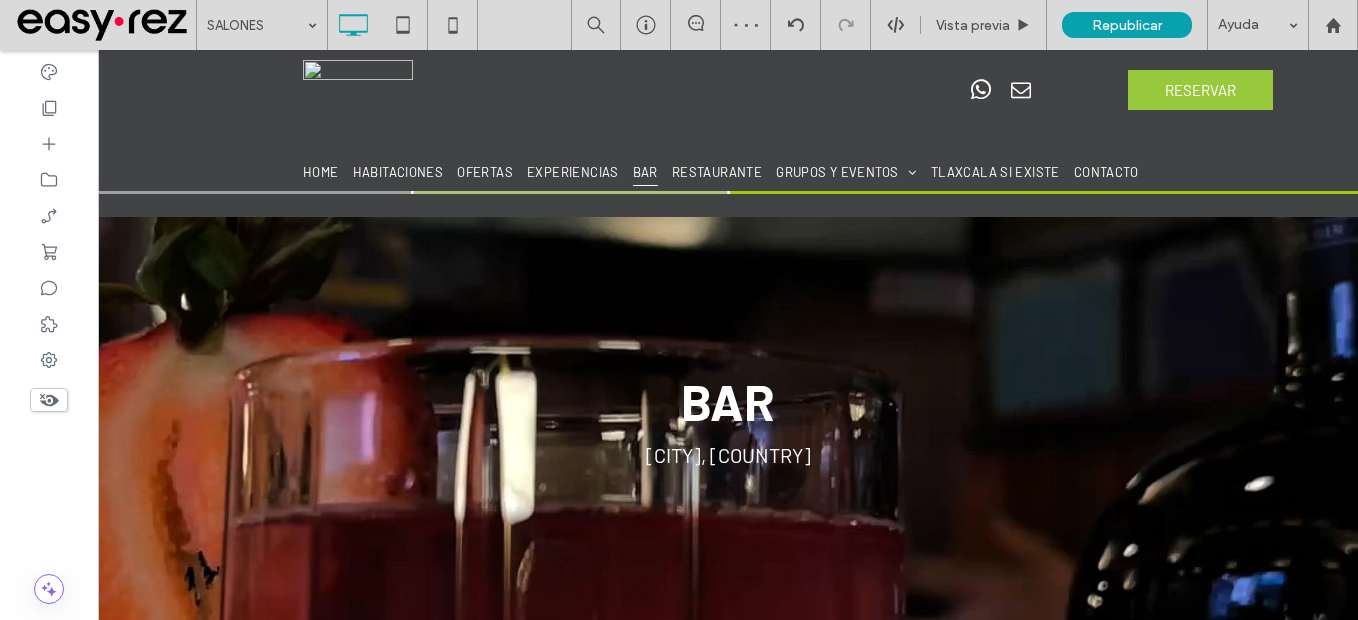 type on "******" 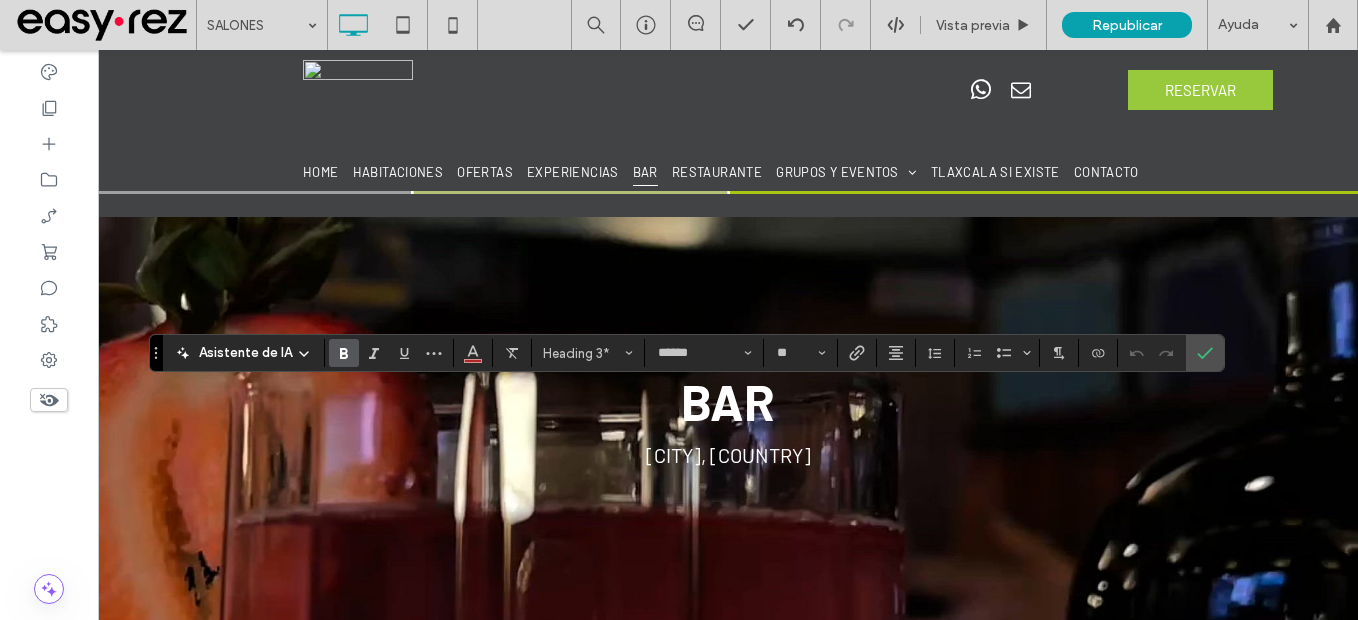 type on "**" 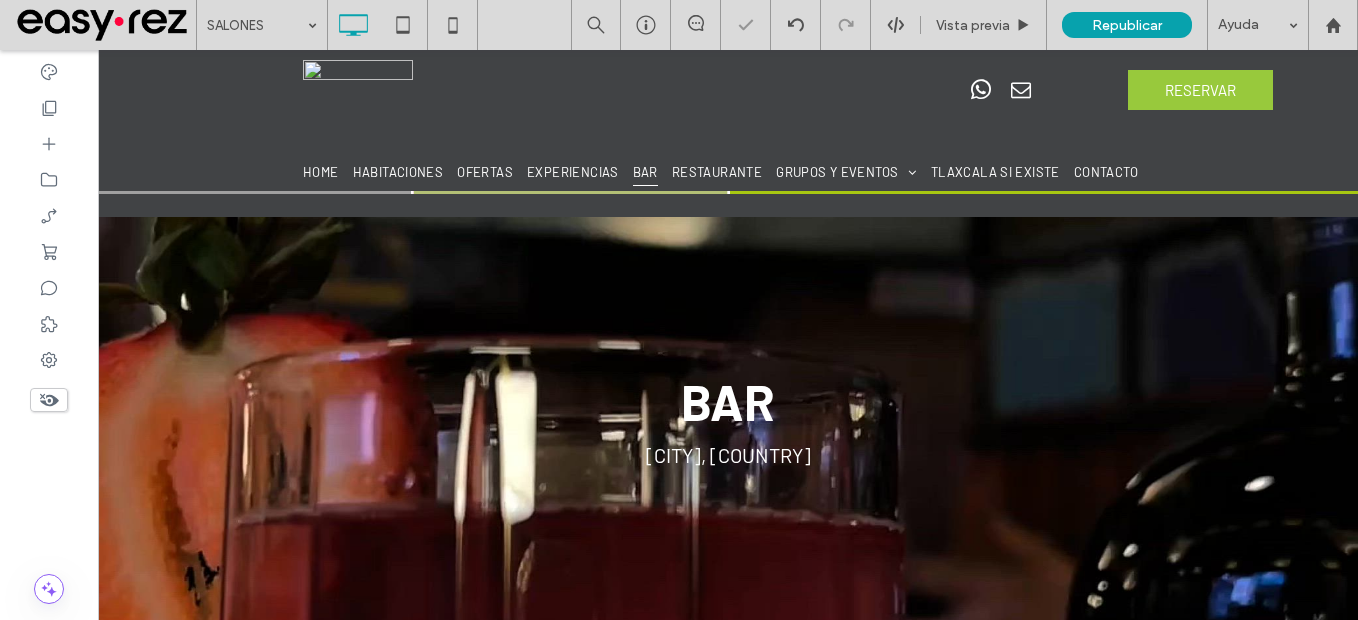type on "******" 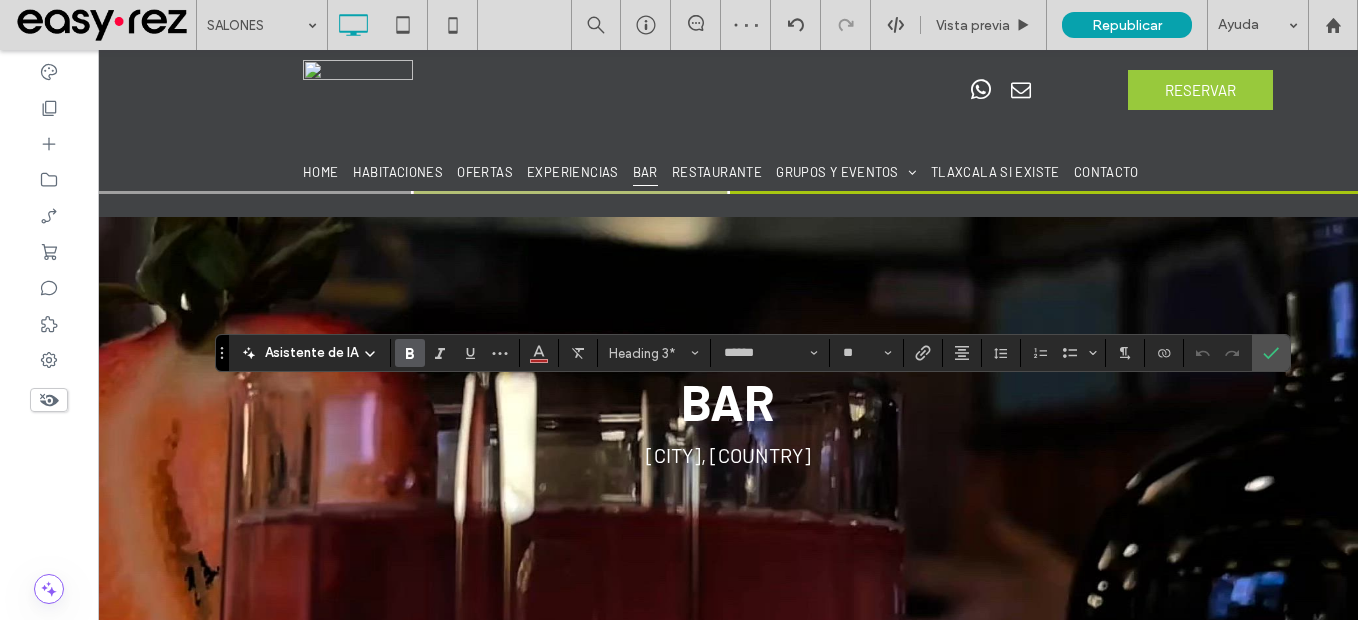 type on "**" 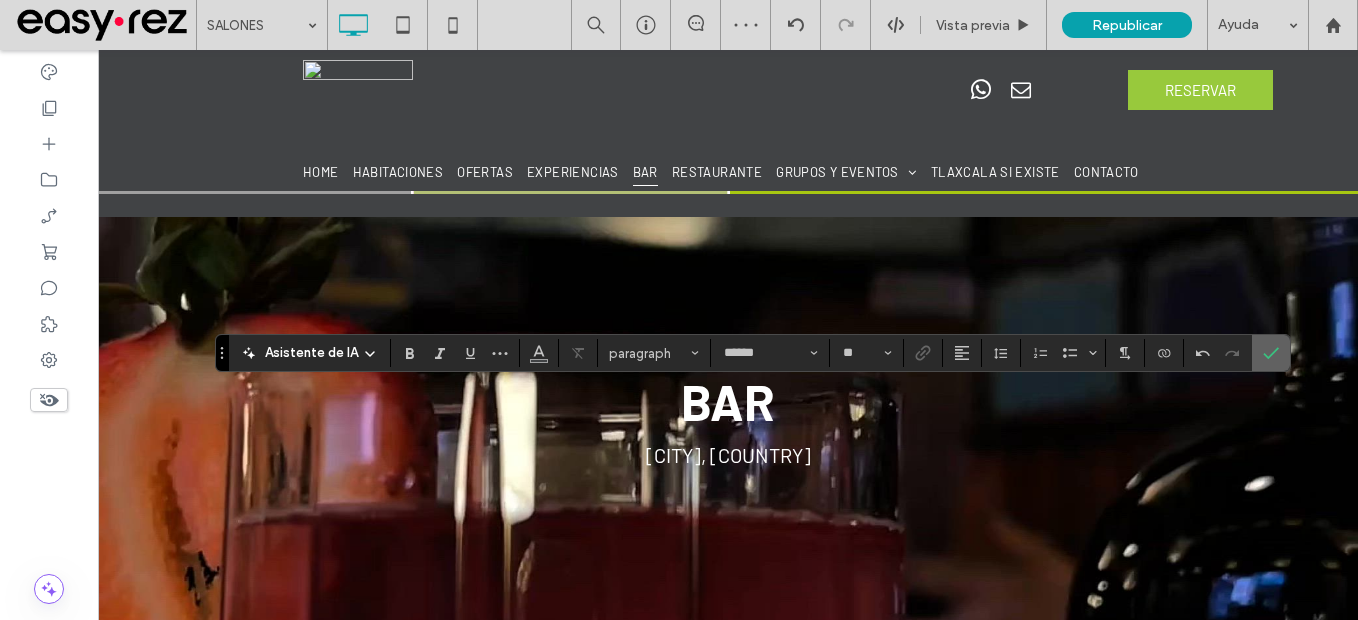 click at bounding box center [1271, 353] 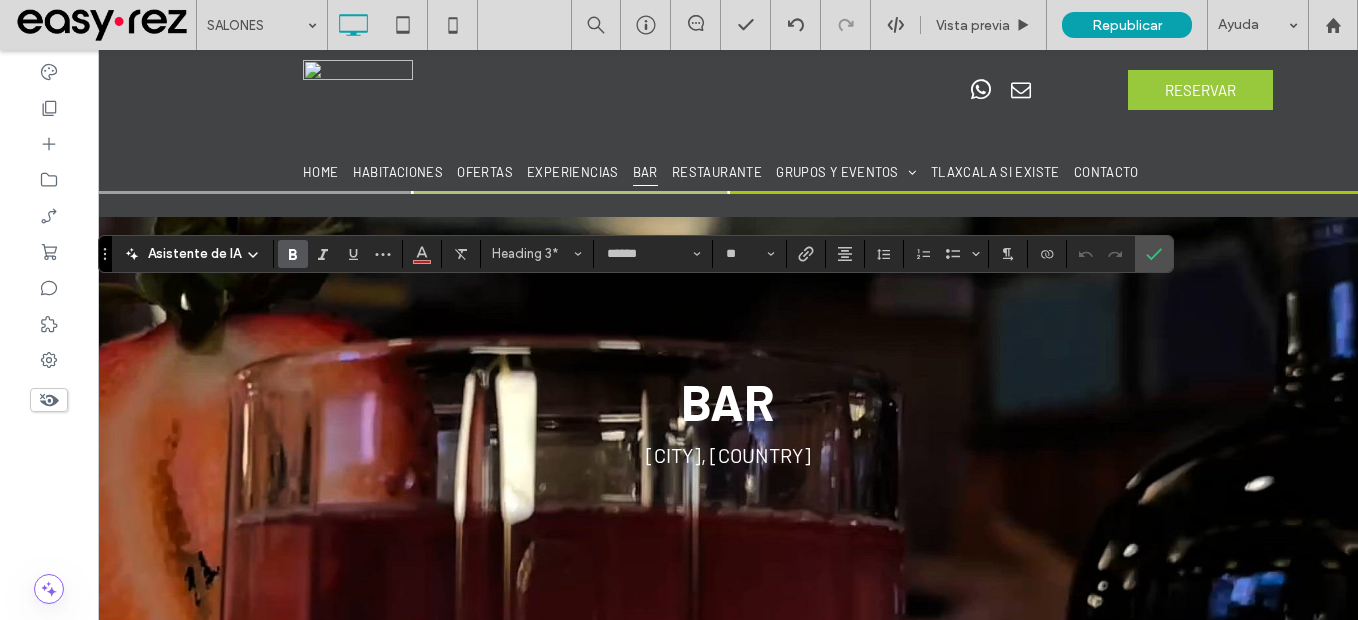 type on "**" 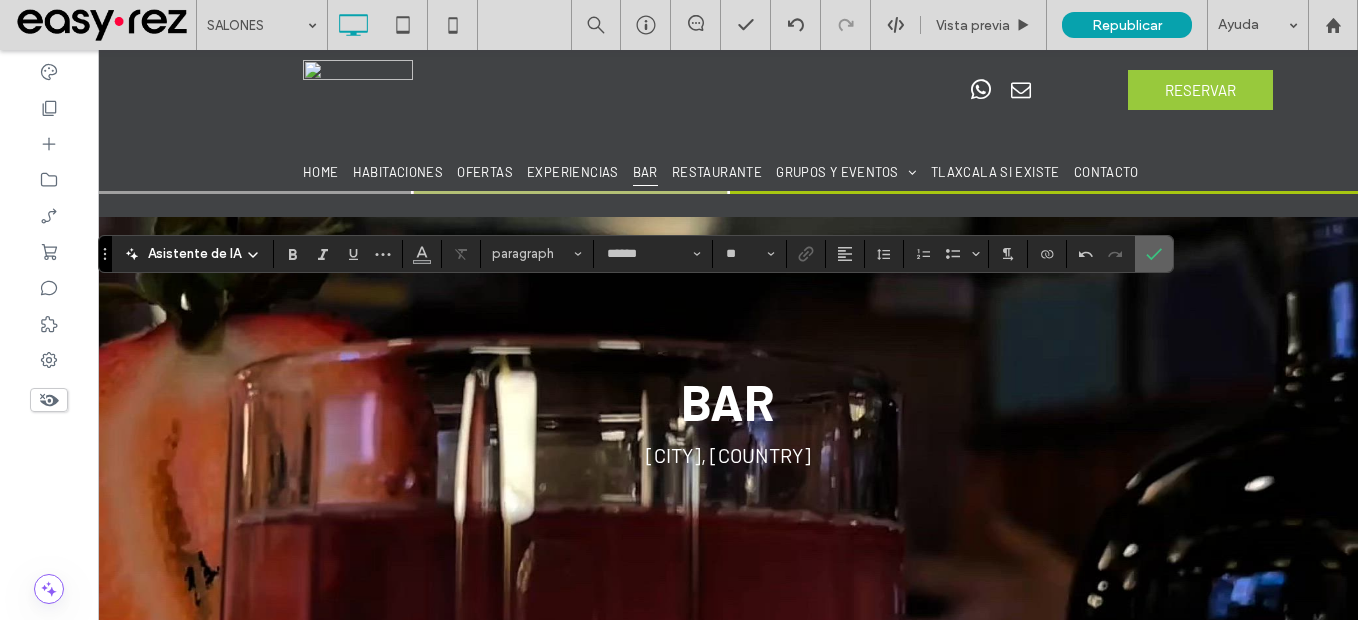 click 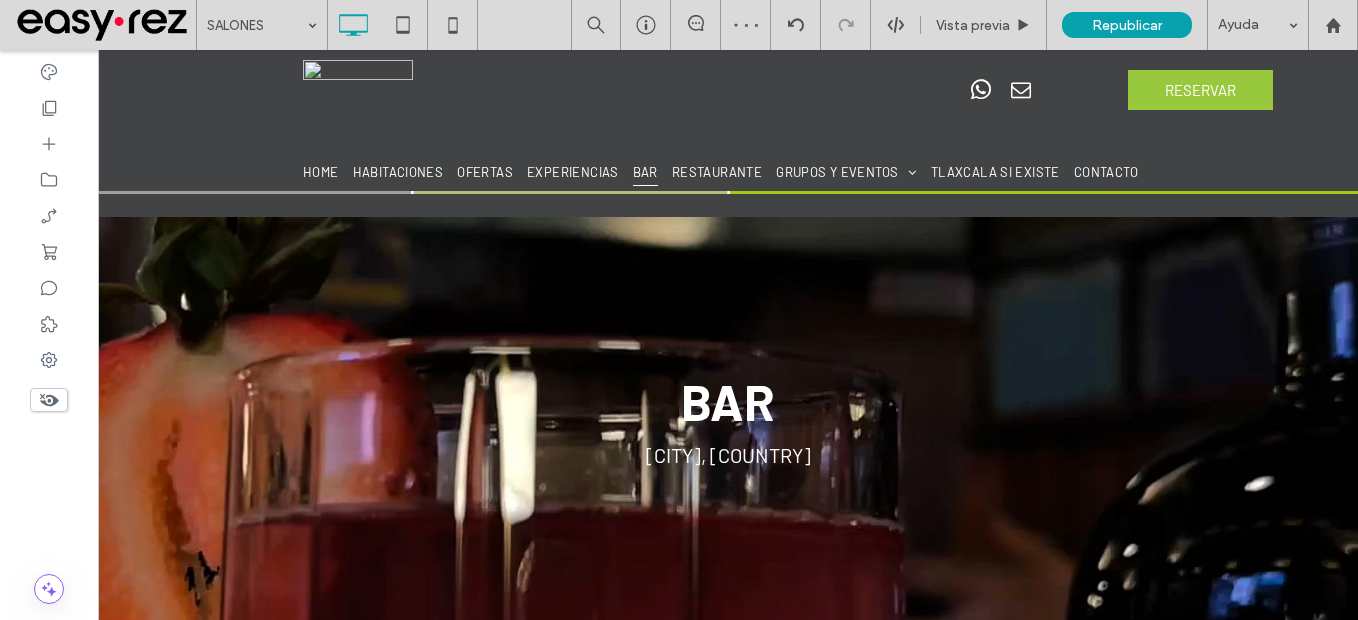 type on "******" 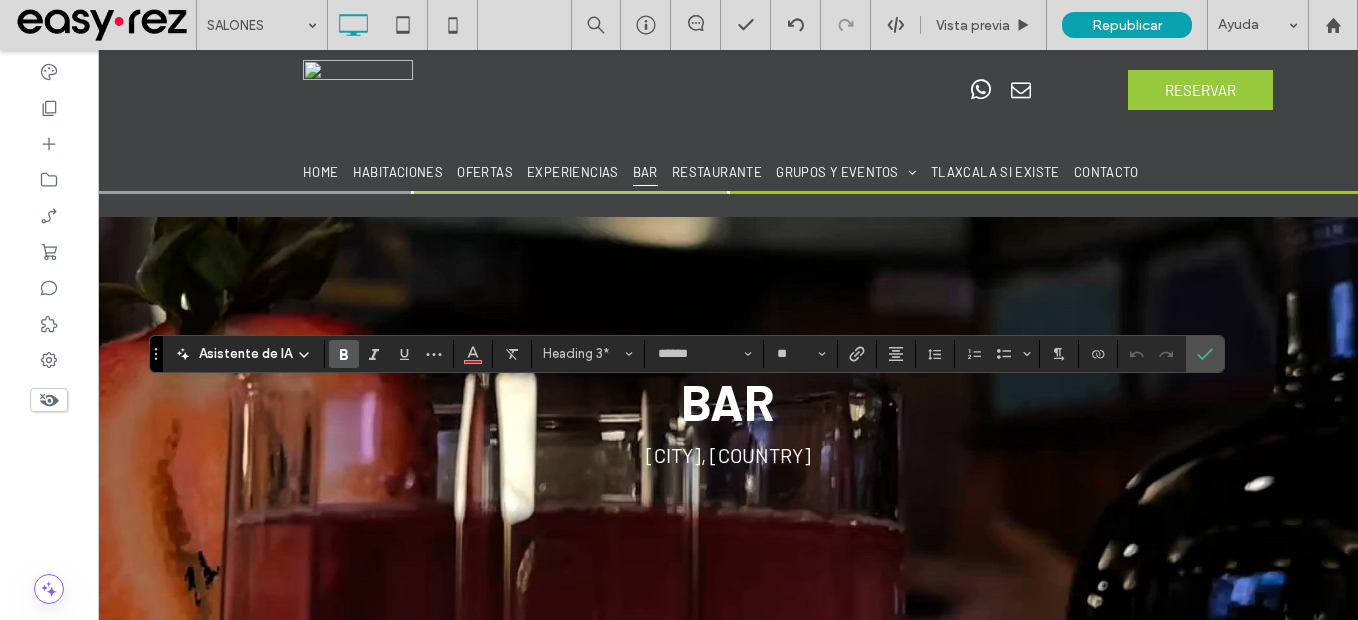 type on "**" 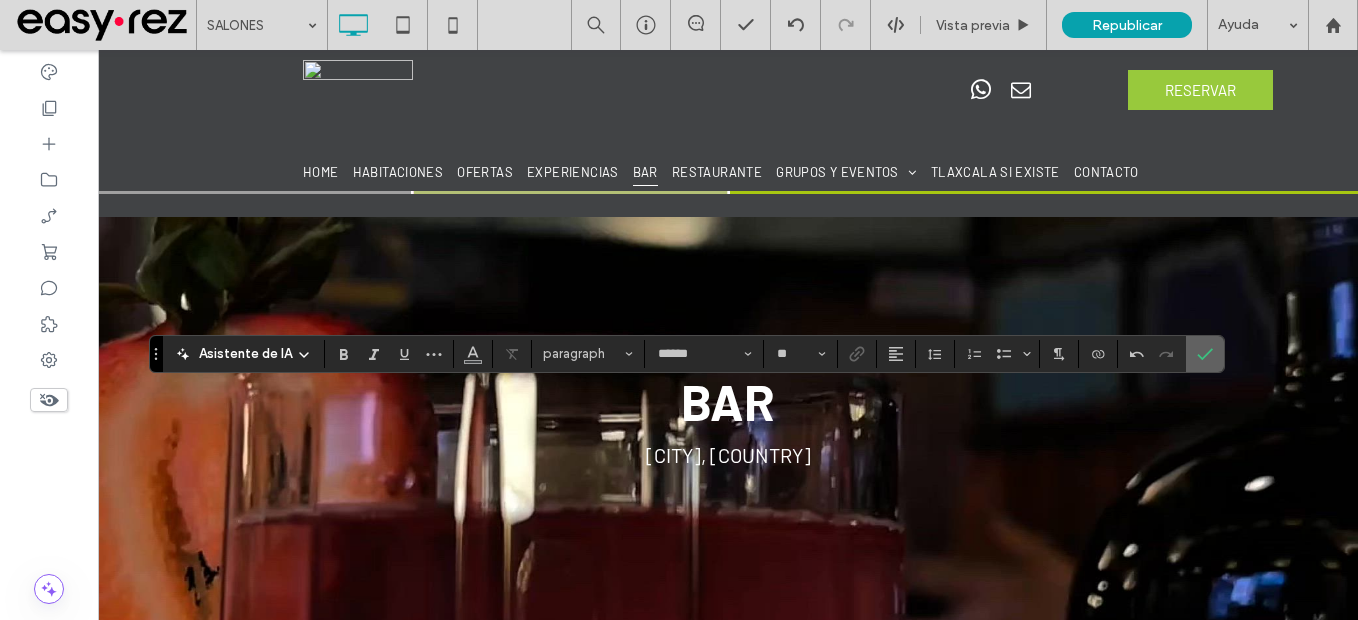 click 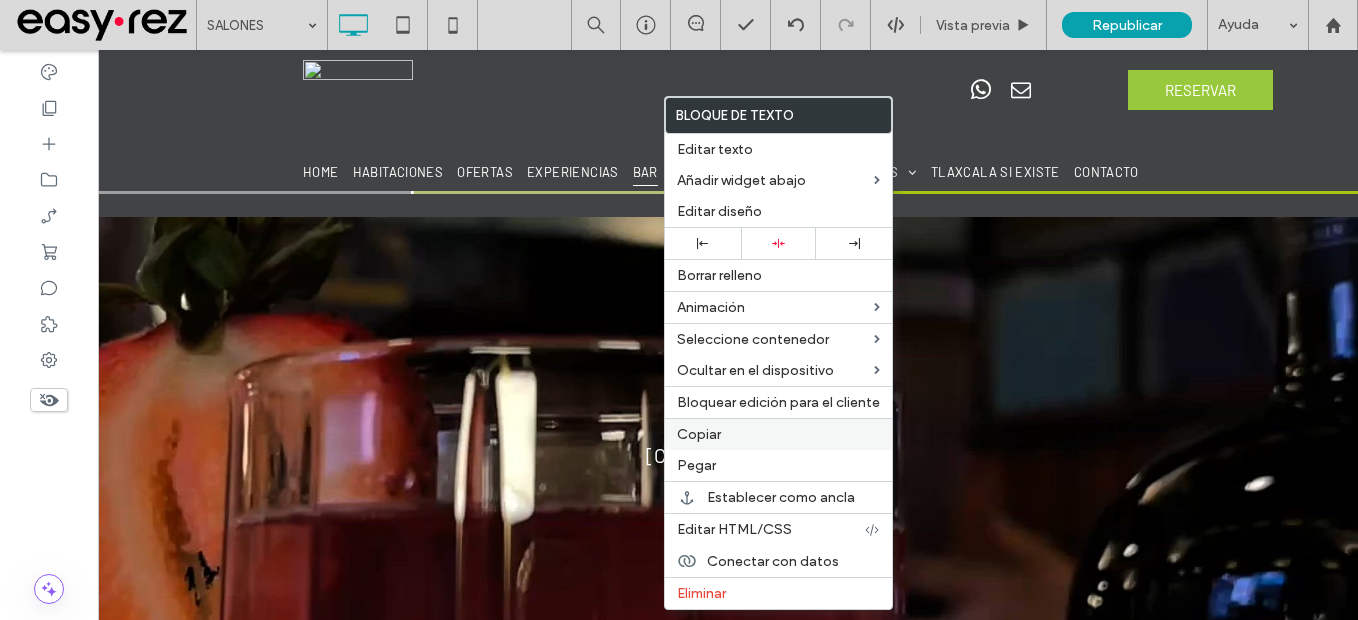 click on "Copiar" at bounding box center (778, 434) 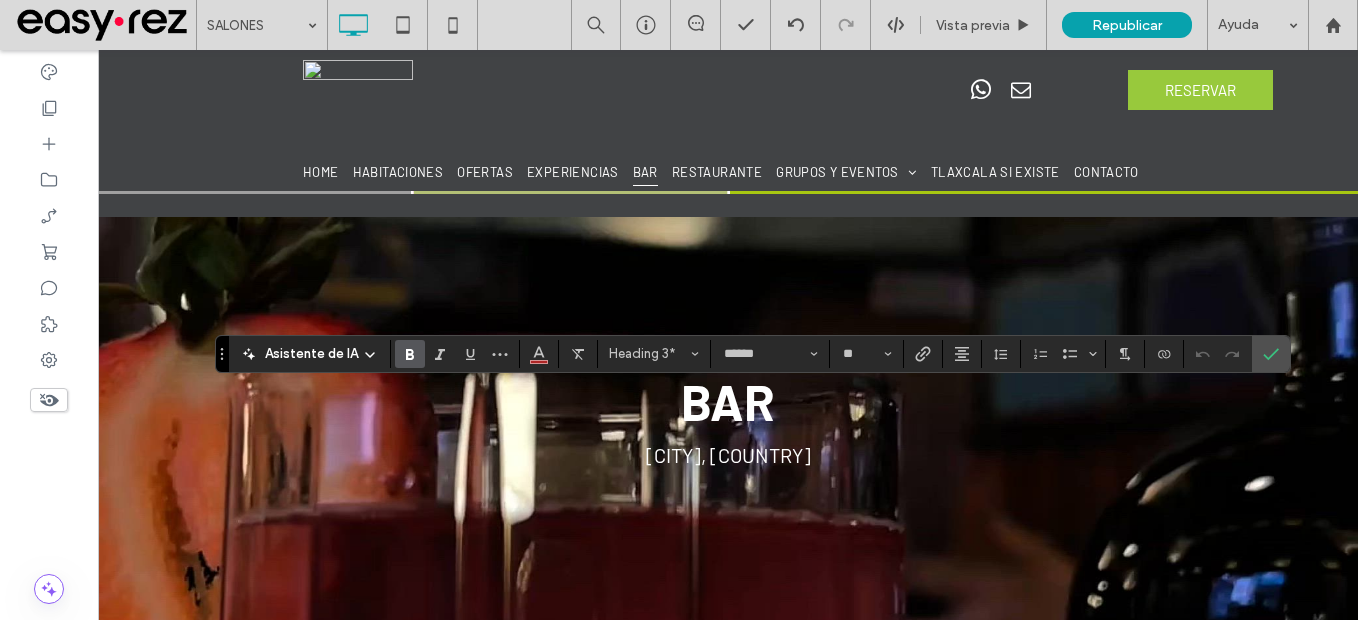 type on "**" 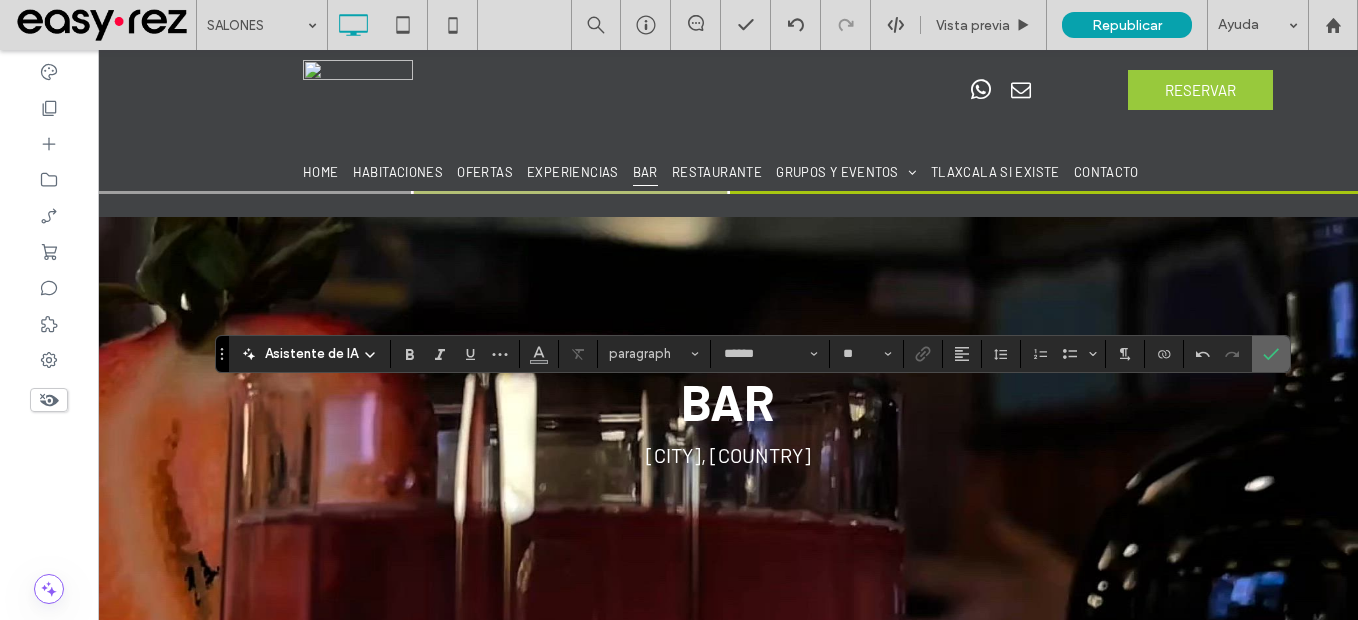 click at bounding box center (1271, 354) 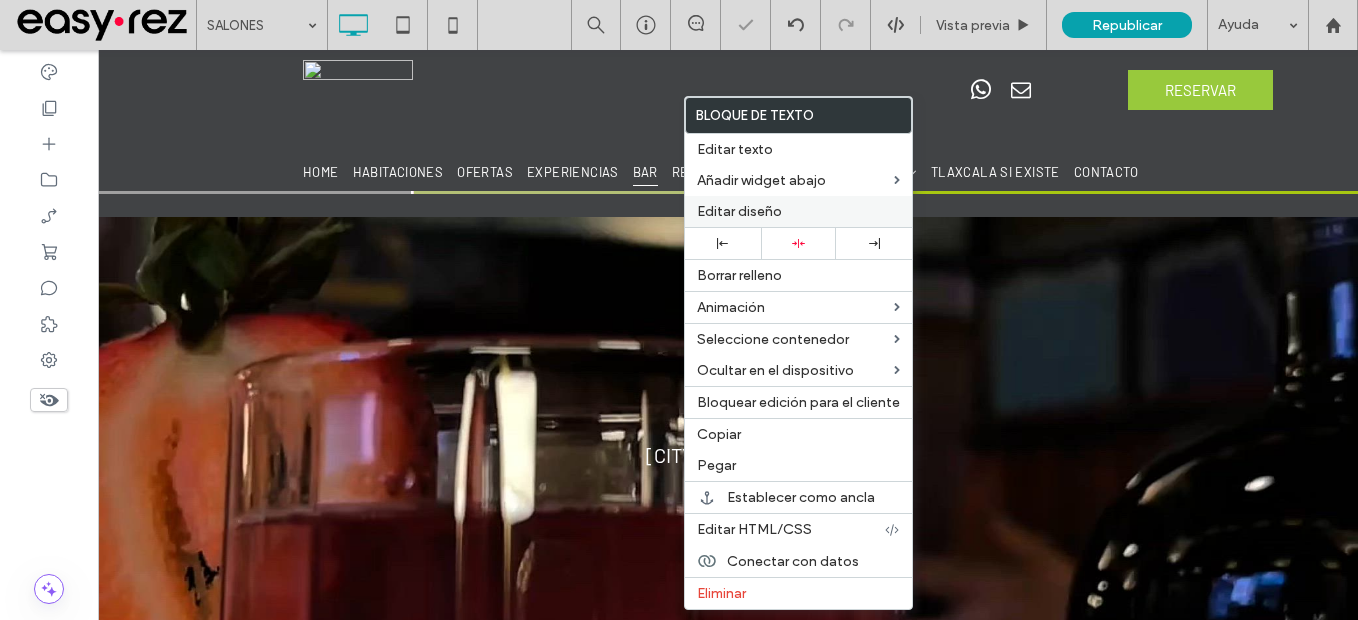 click on "Editar diseño" at bounding box center [739, 211] 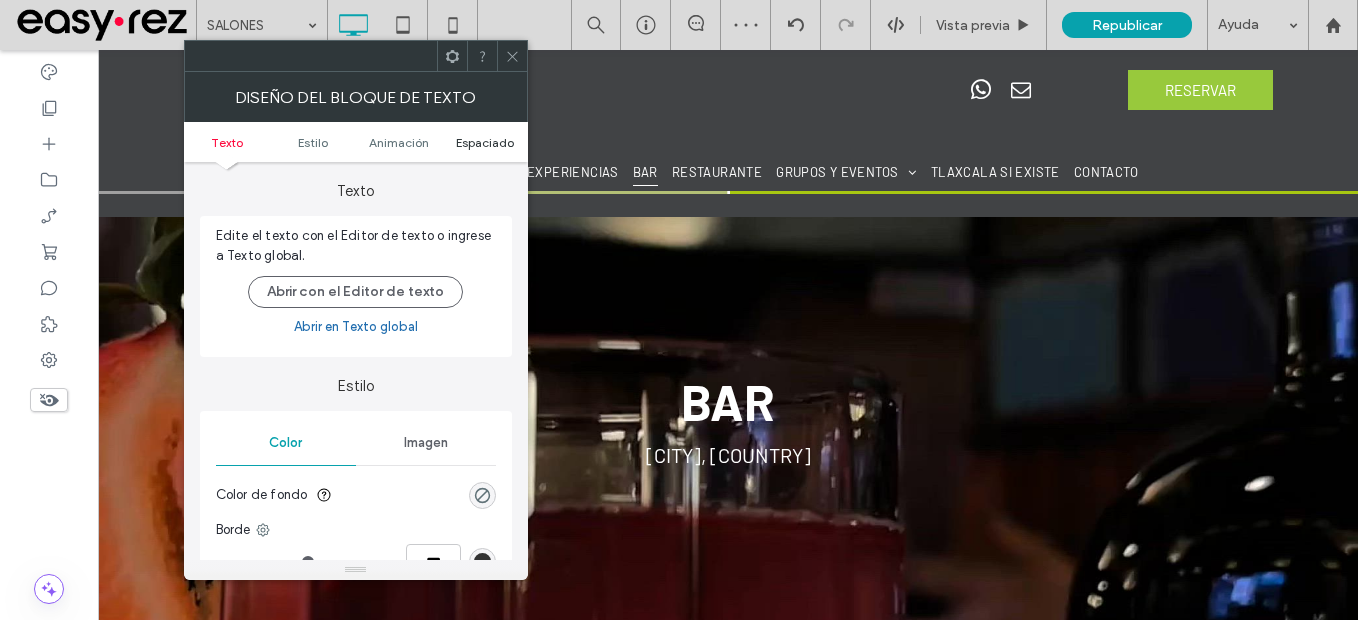 click on "Espaciado" at bounding box center [485, 142] 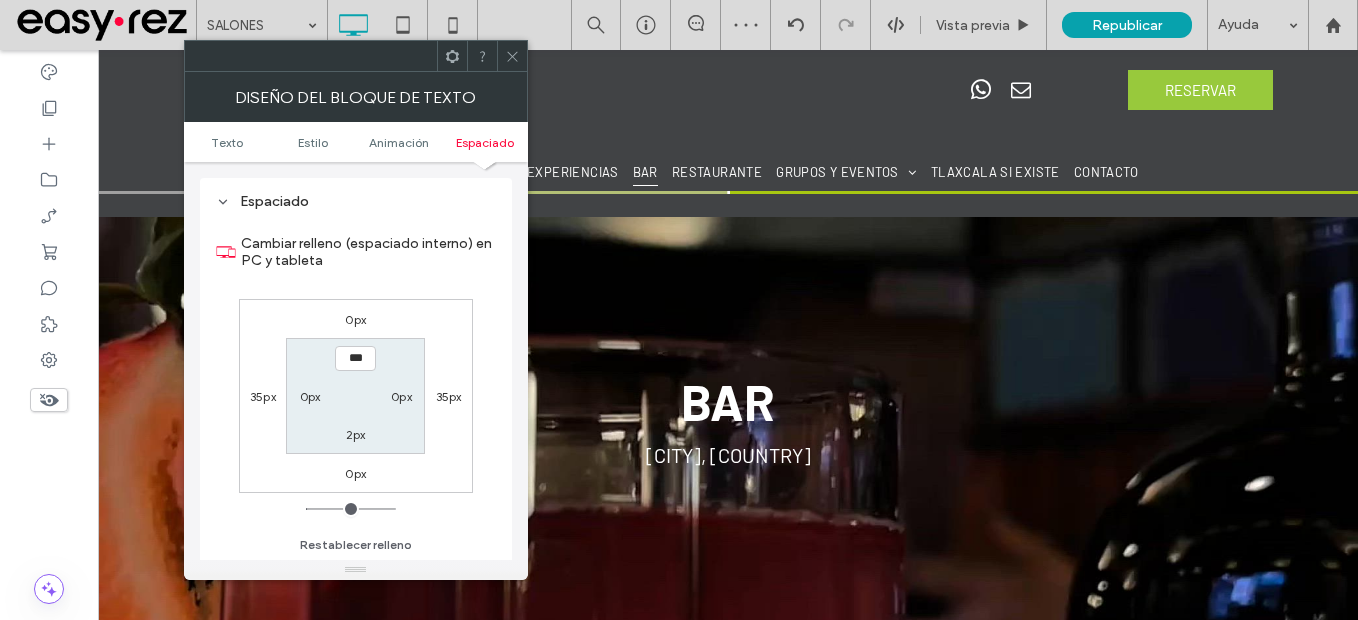 scroll, scrollTop: 573, scrollLeft: 0, axis: vertical 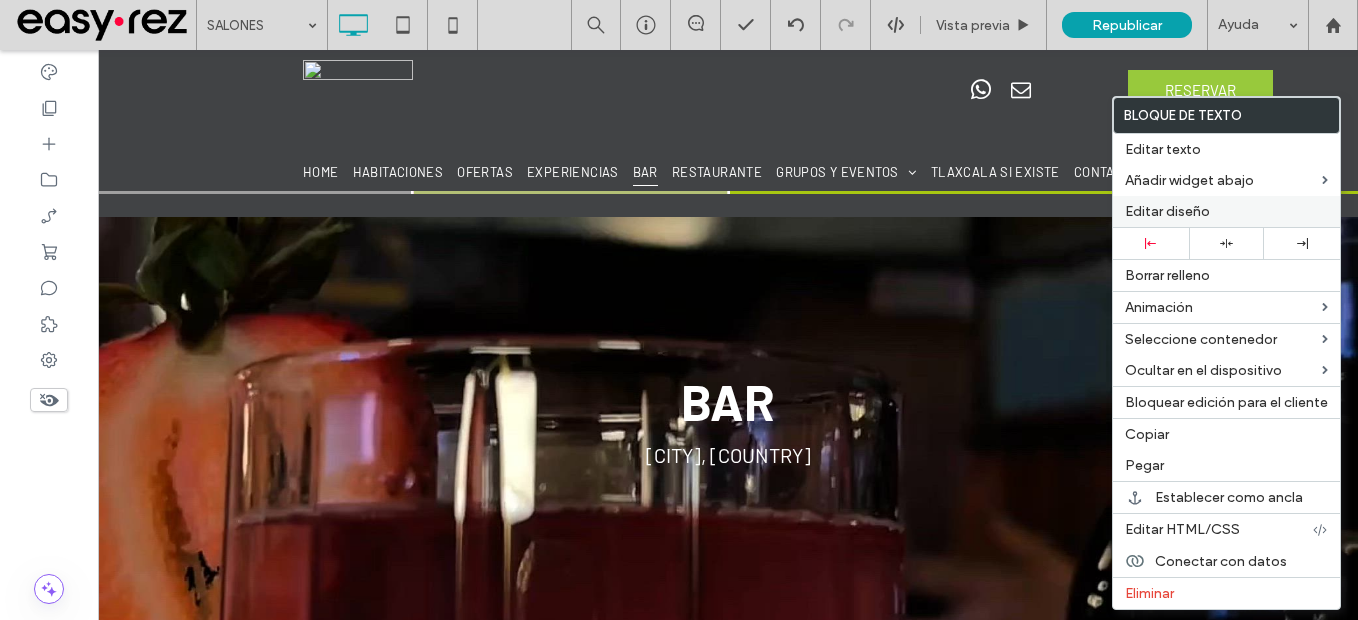 click on "Editar diseño" at bounding box center (1226, 211) 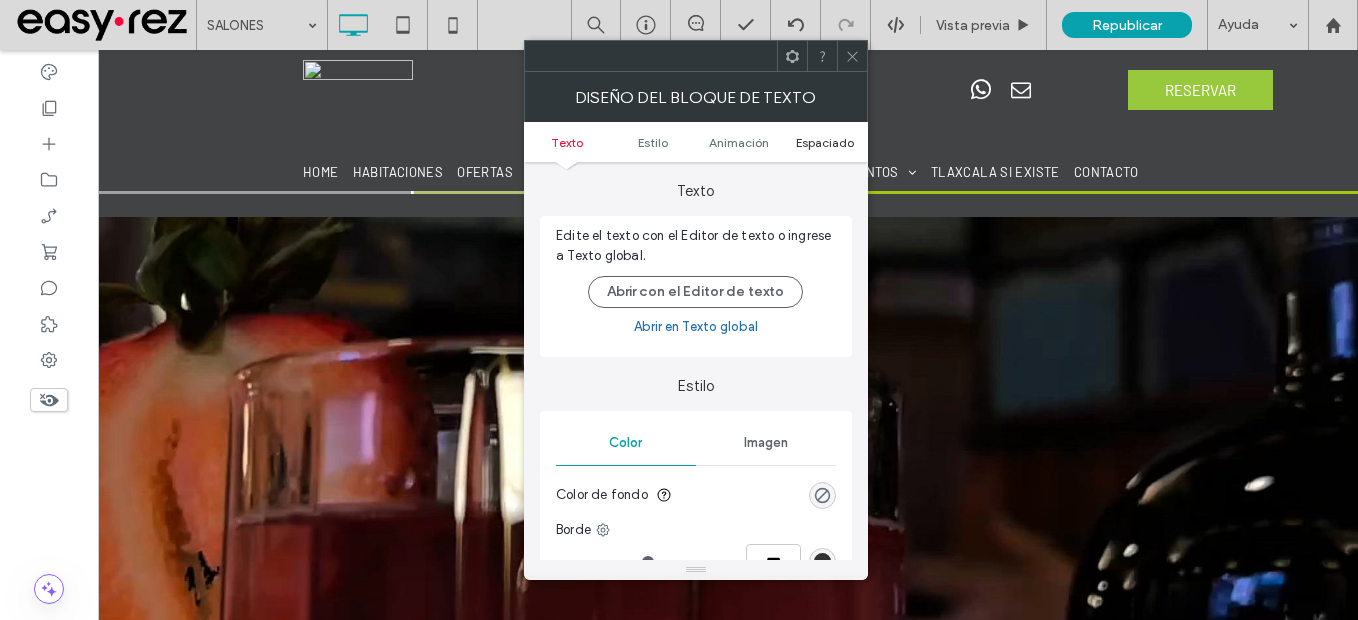 click on "Espaciado" at bounding box center (825, 142) 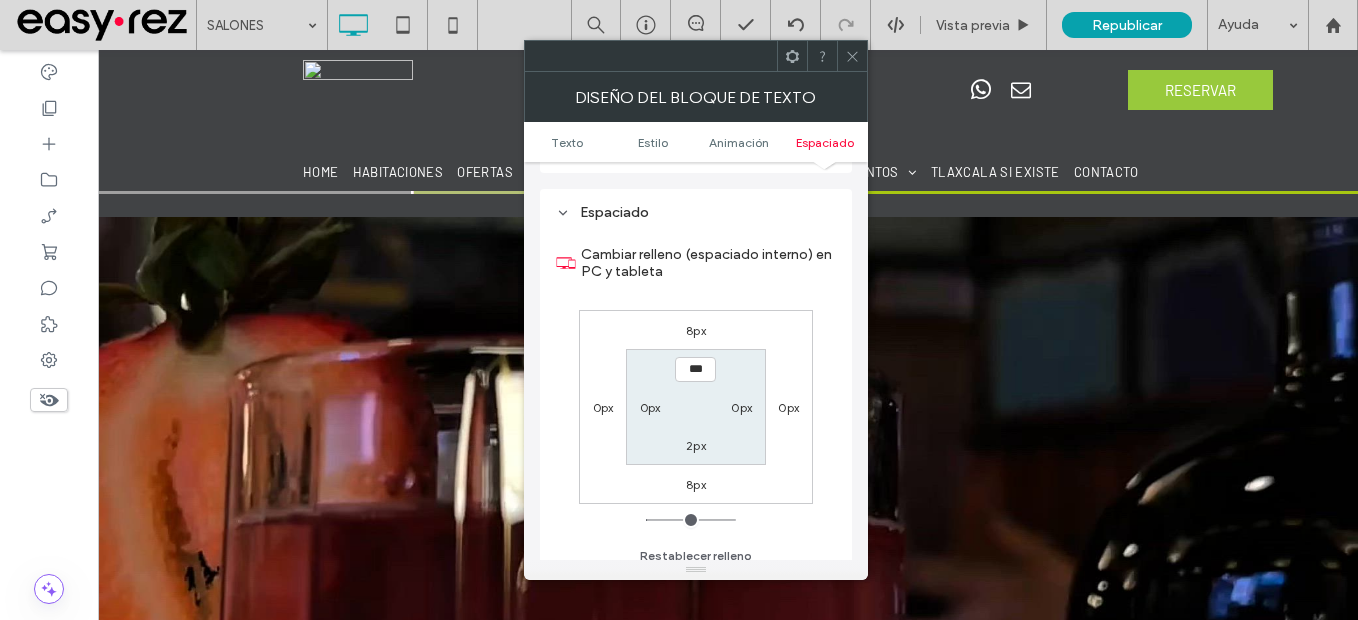 scroll, scrollTop: 573, scrollLeft: 0, axis: vertical 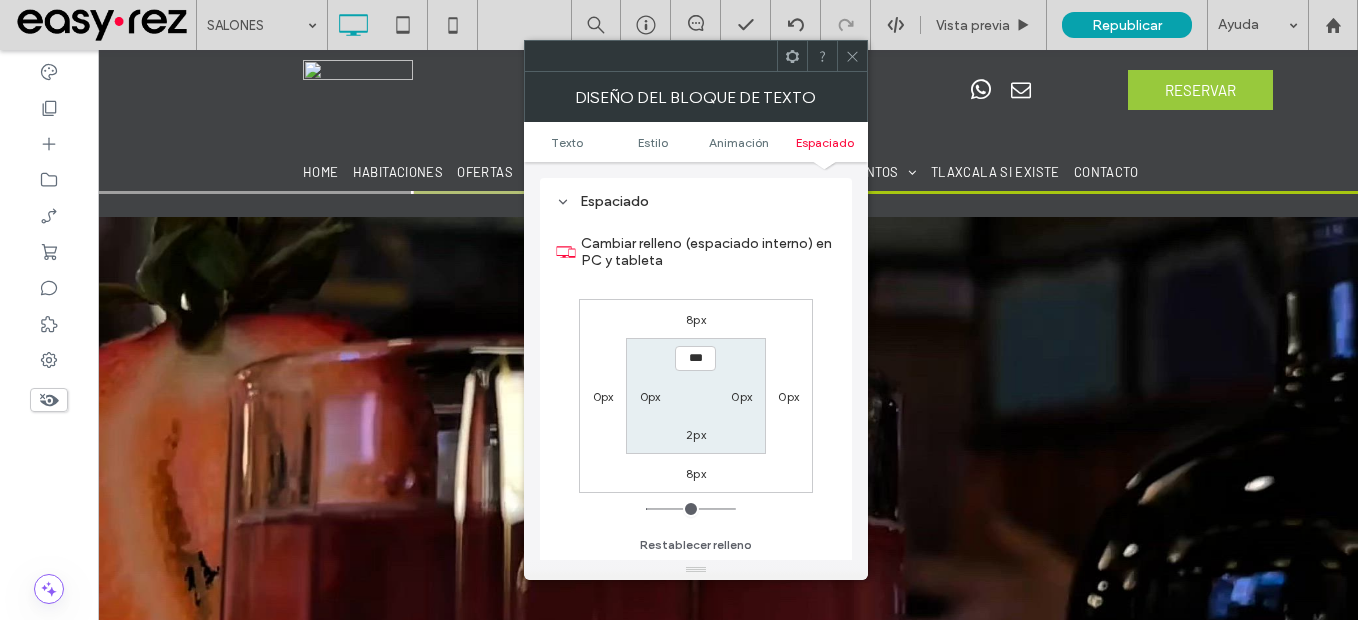 click on "8px" at bounding box center [696, 319] 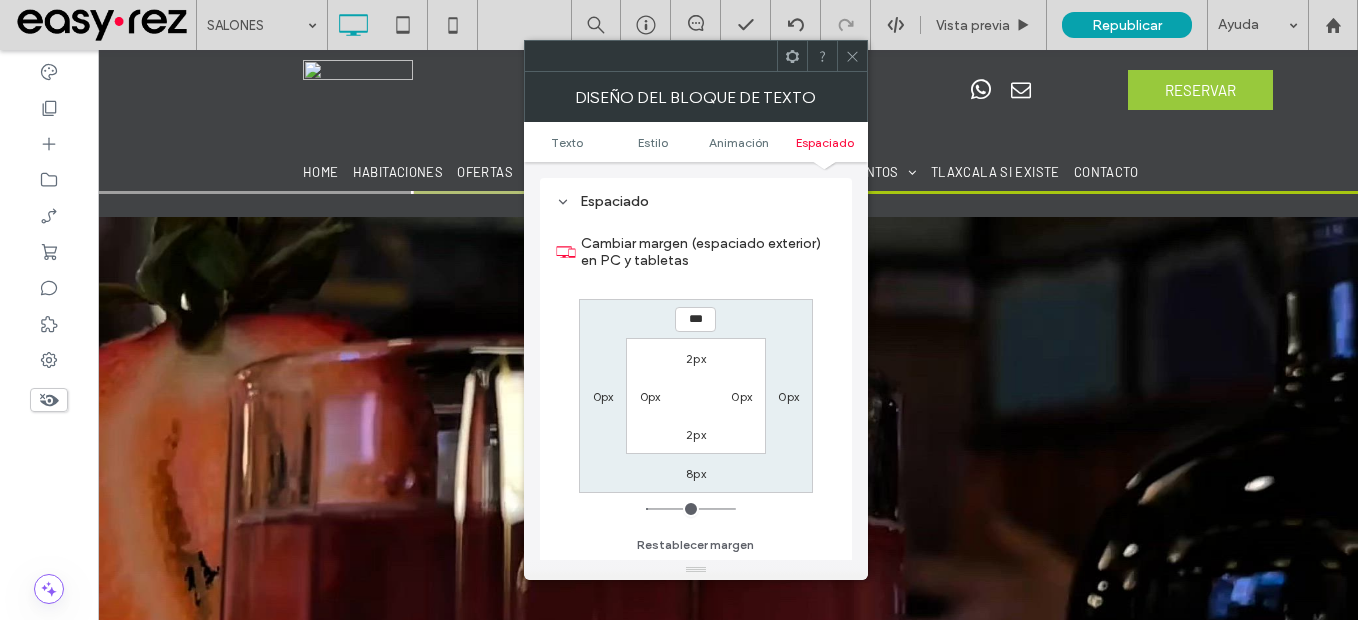 type on "*" 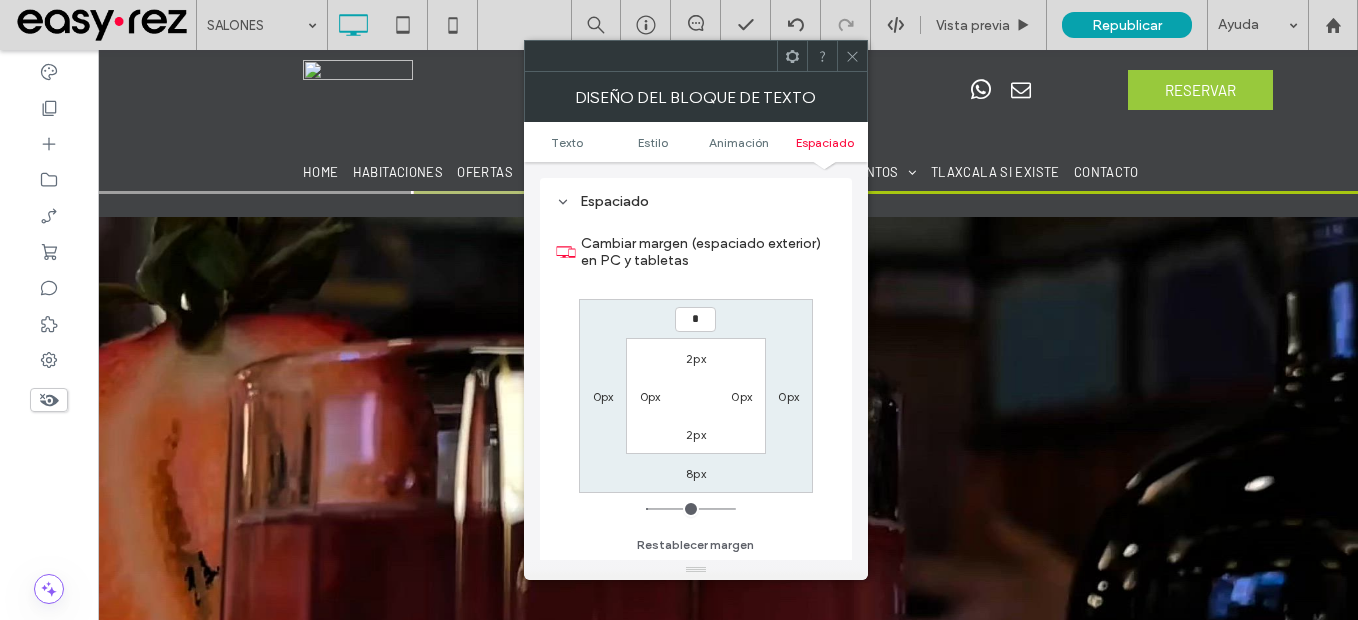 type on "*" 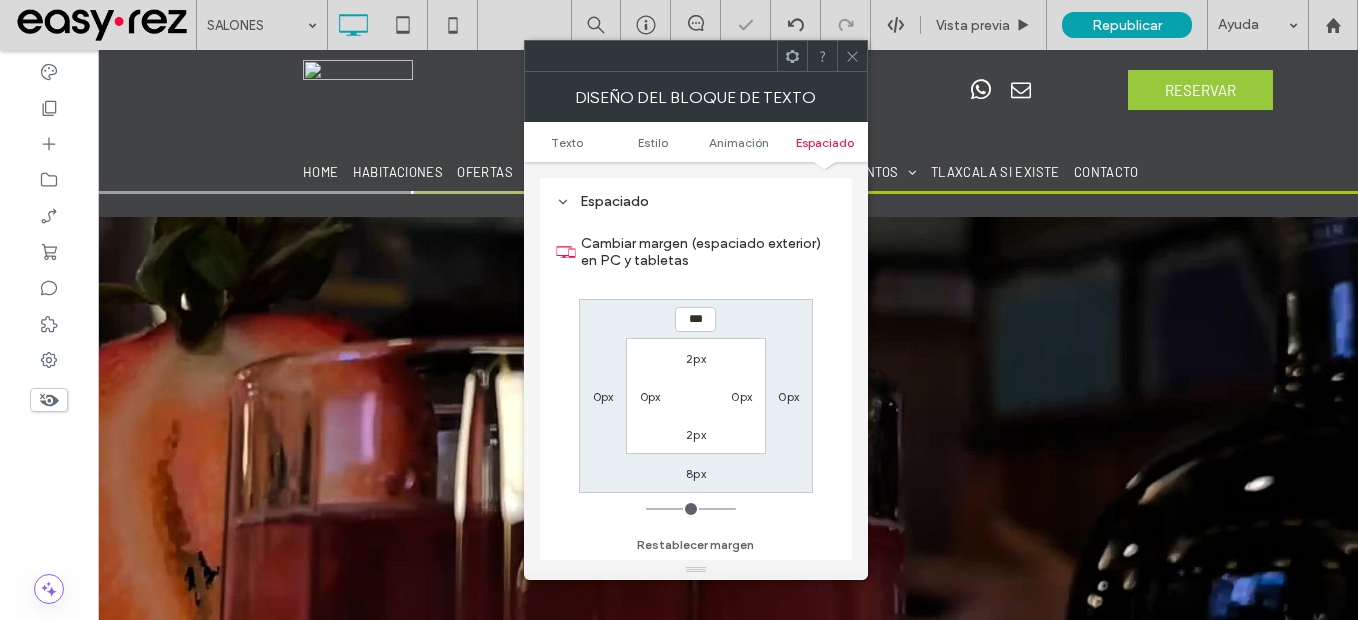 click 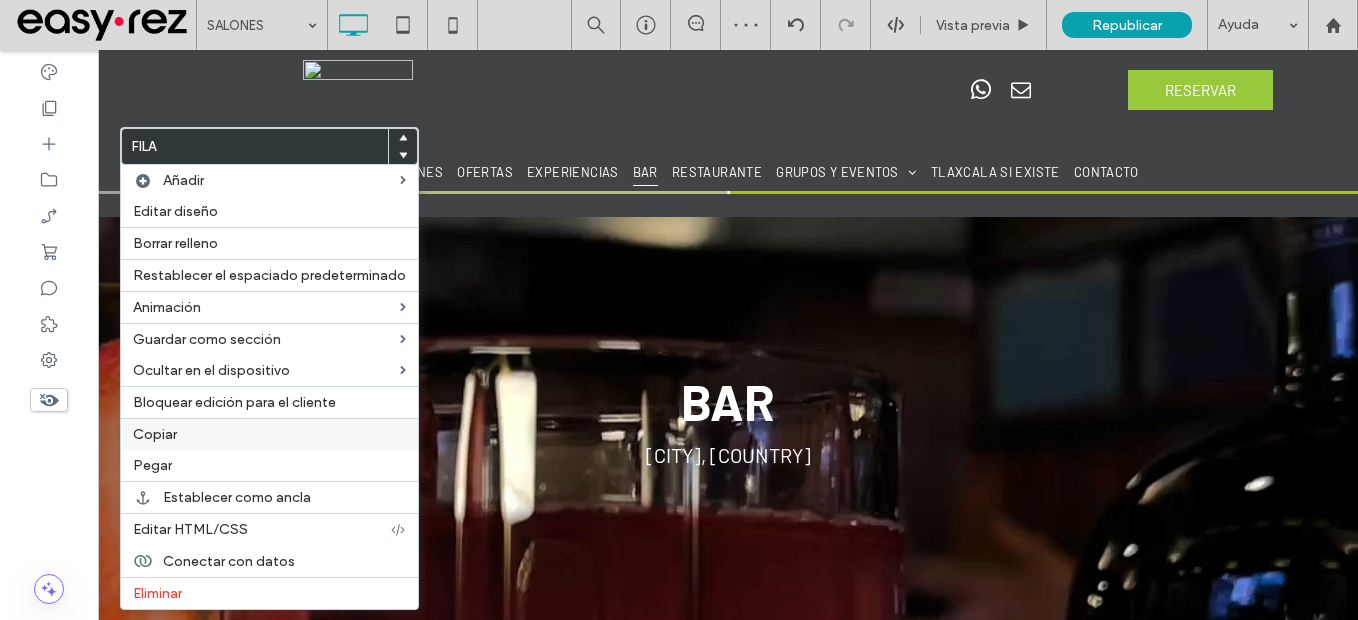 click on "Copiar" at bounding box center [155, 434] 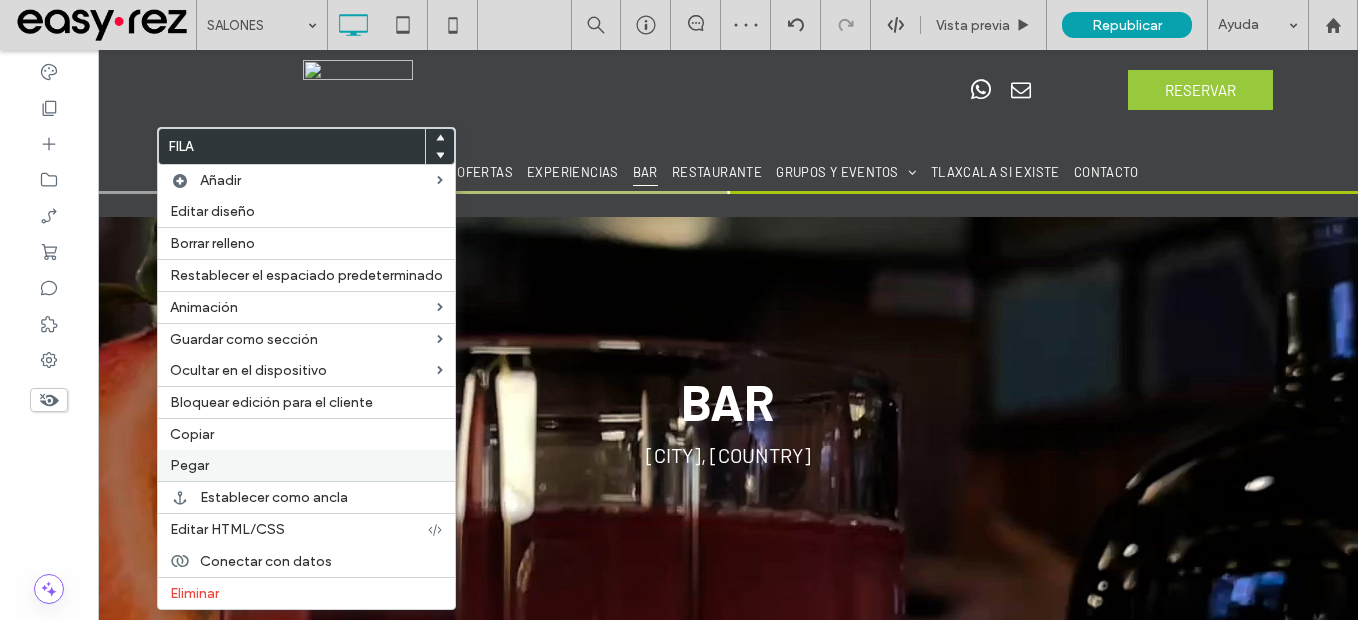 click on "Pegar" at bounding box center [306, 465] 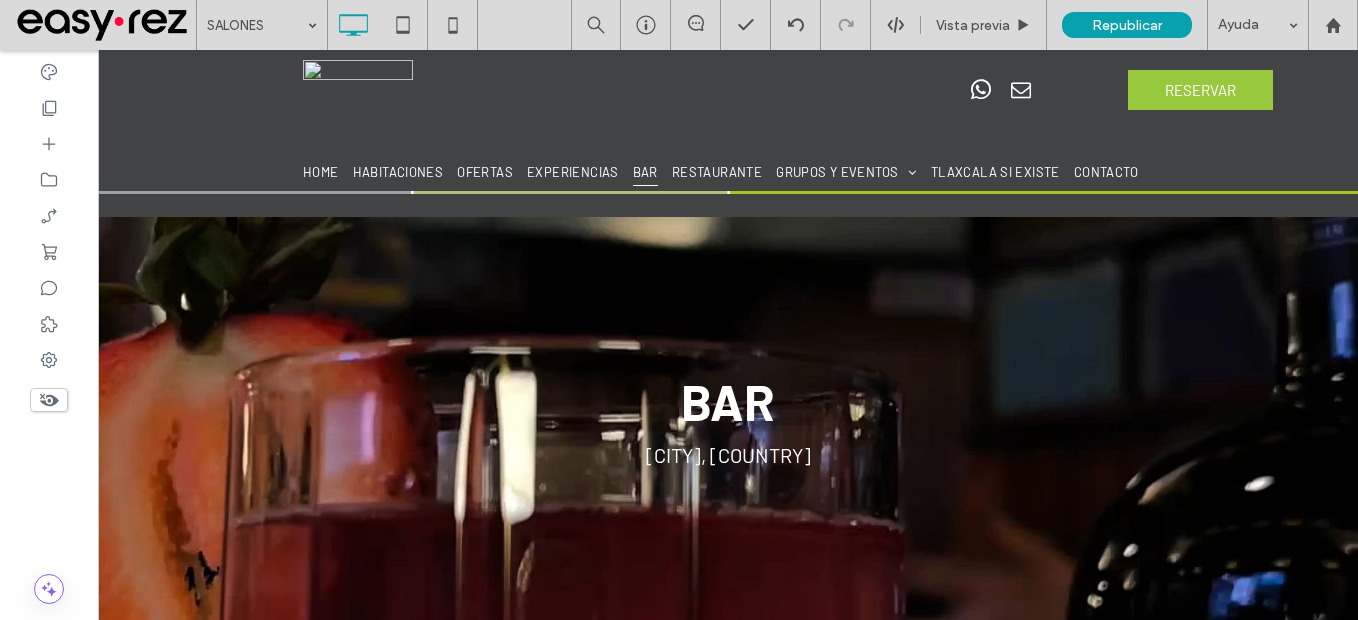 type on "******" 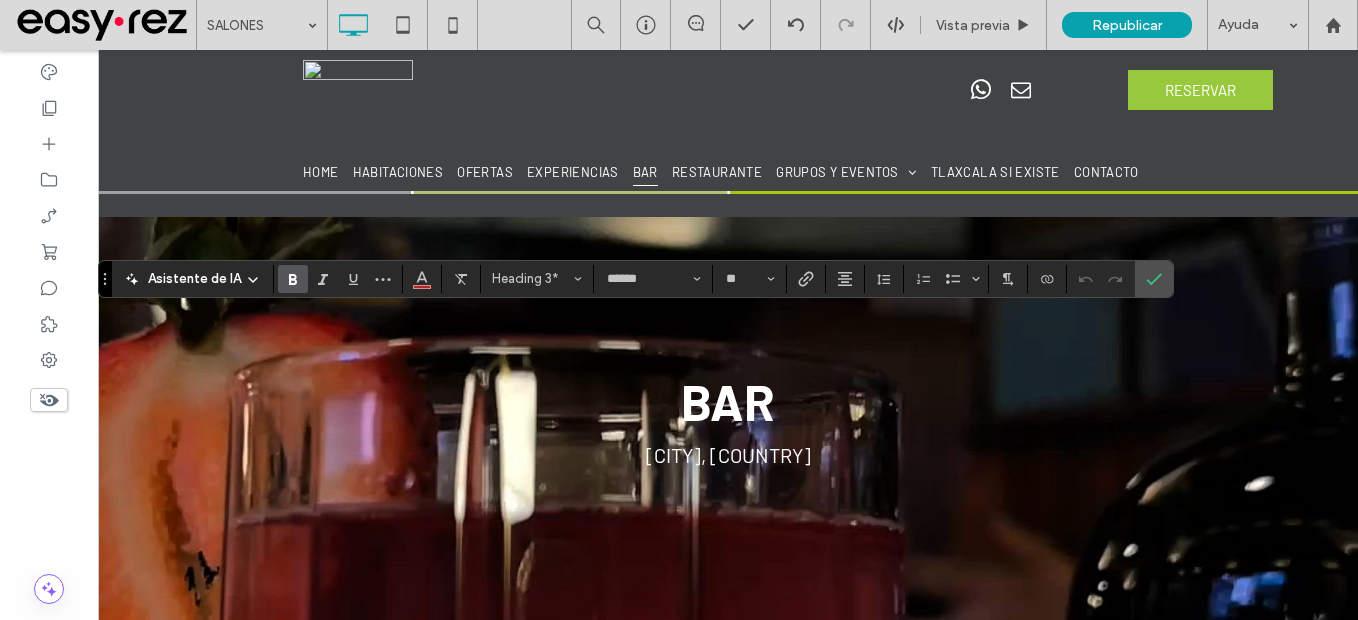 type on "**" 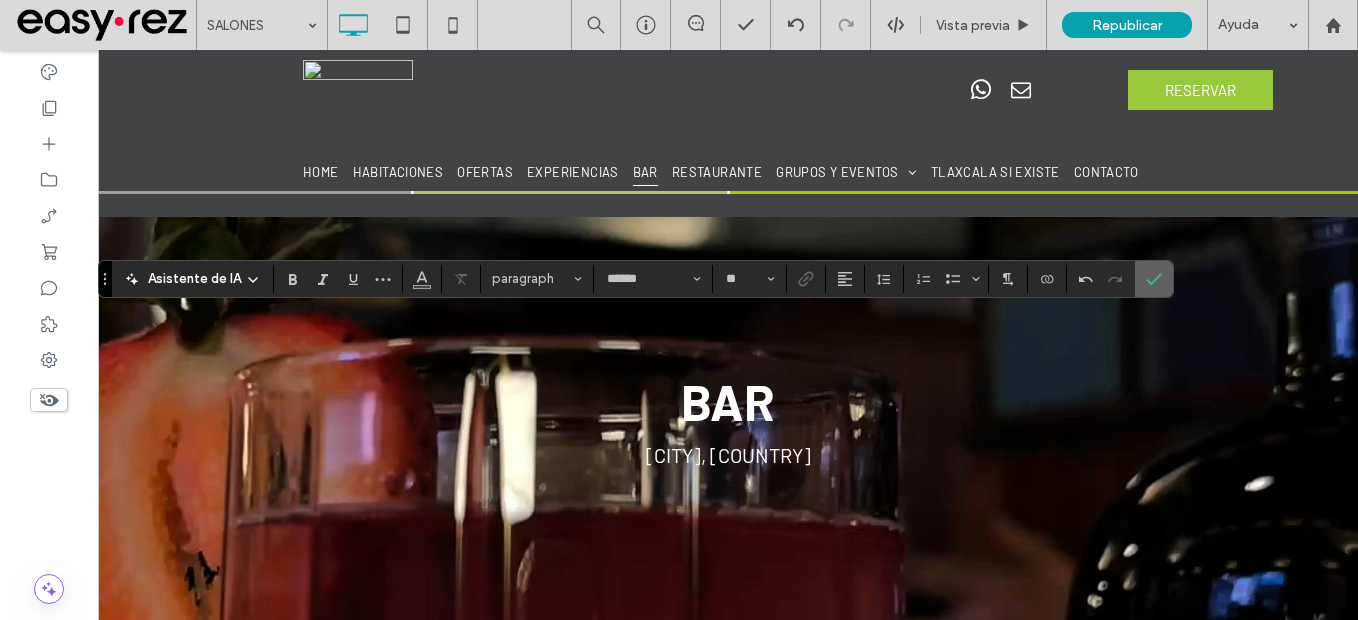 click 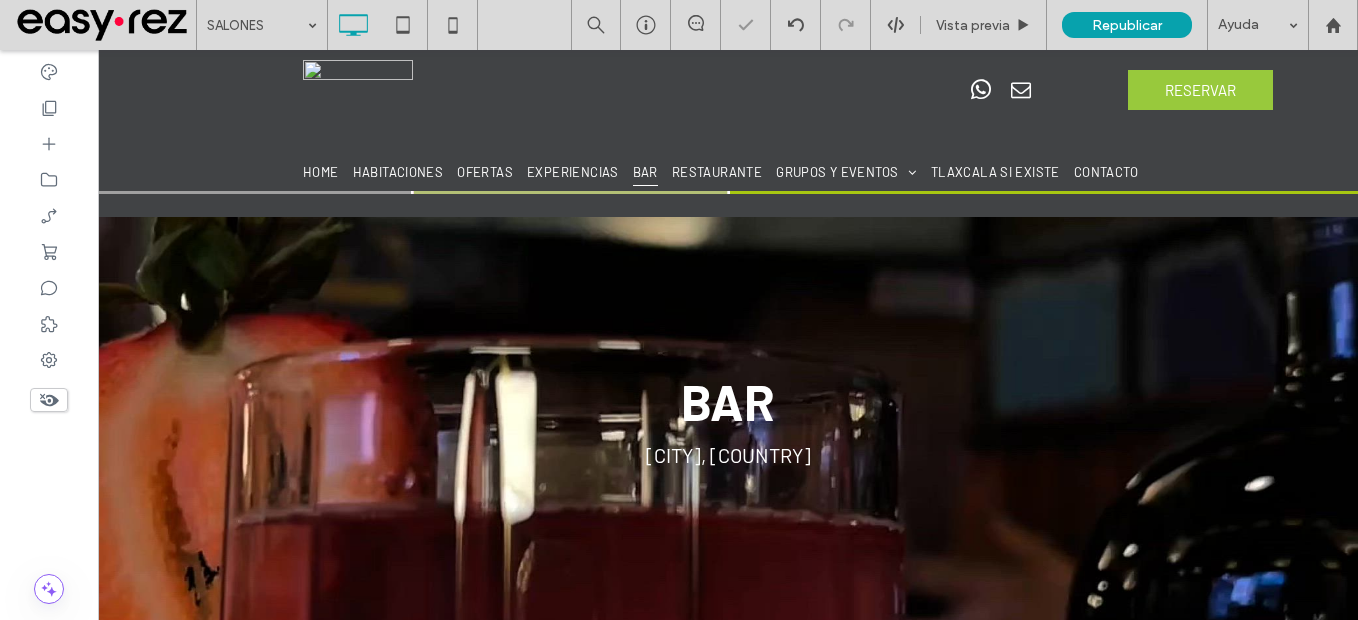 type on "******" 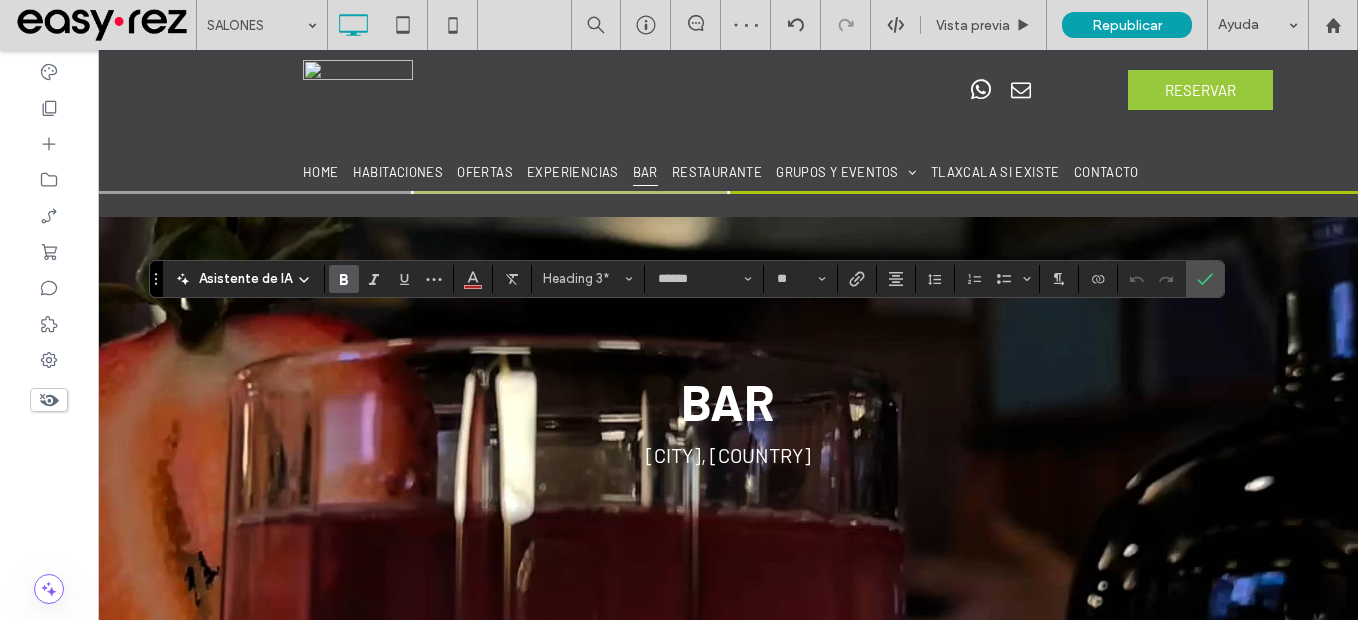 type on "**" 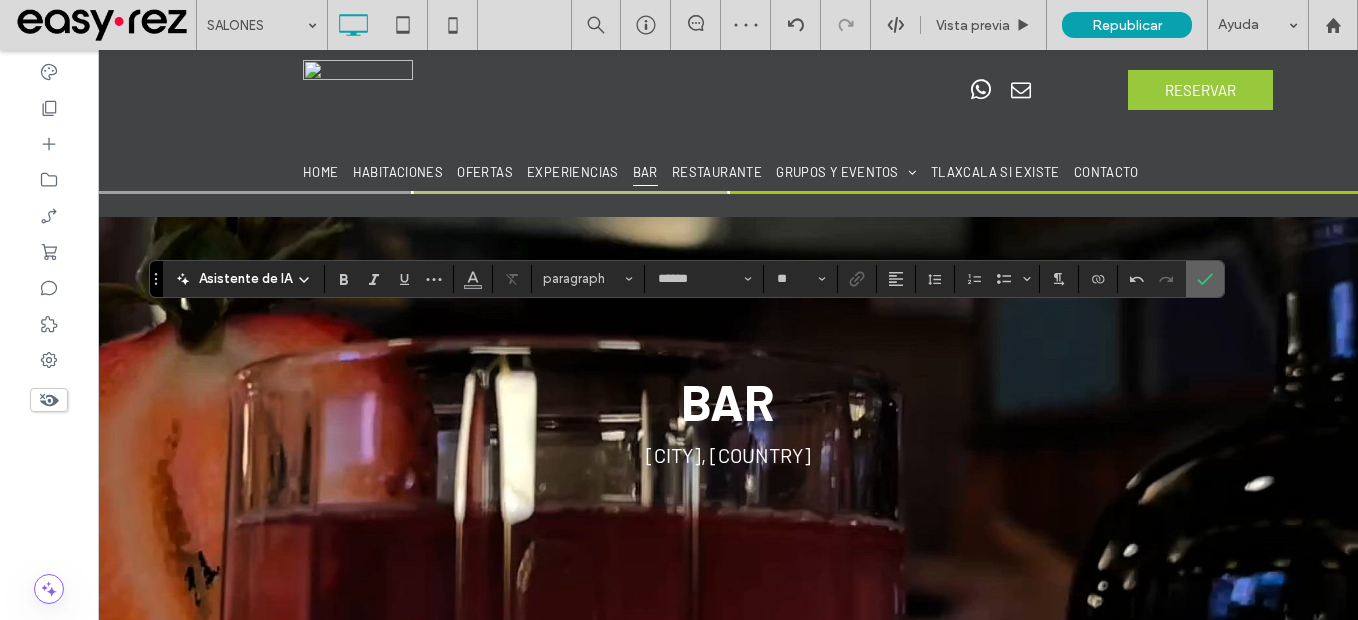 click 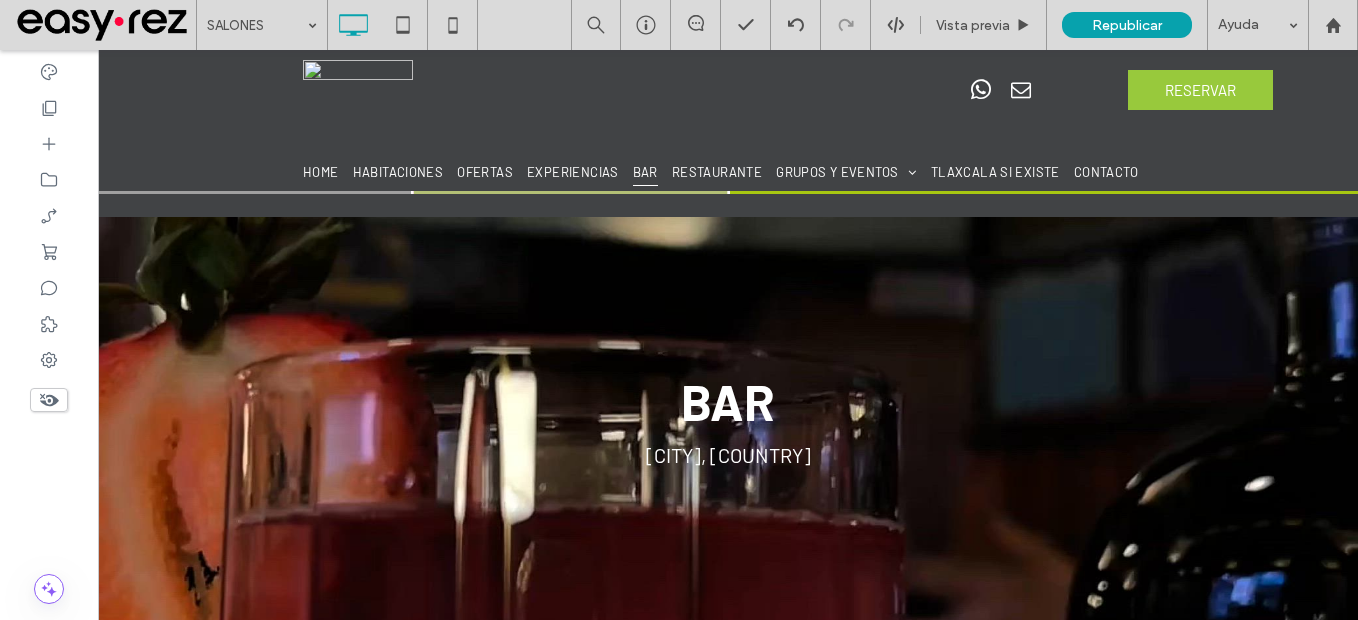 type on "******" 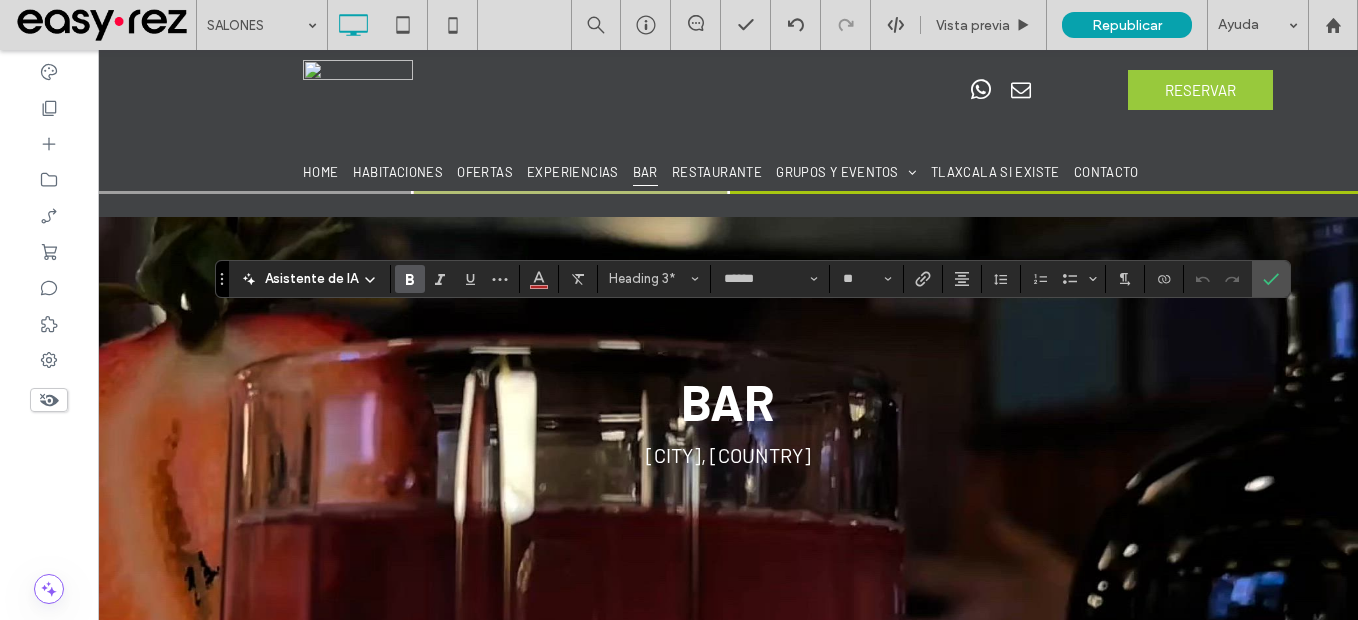 type on "**" 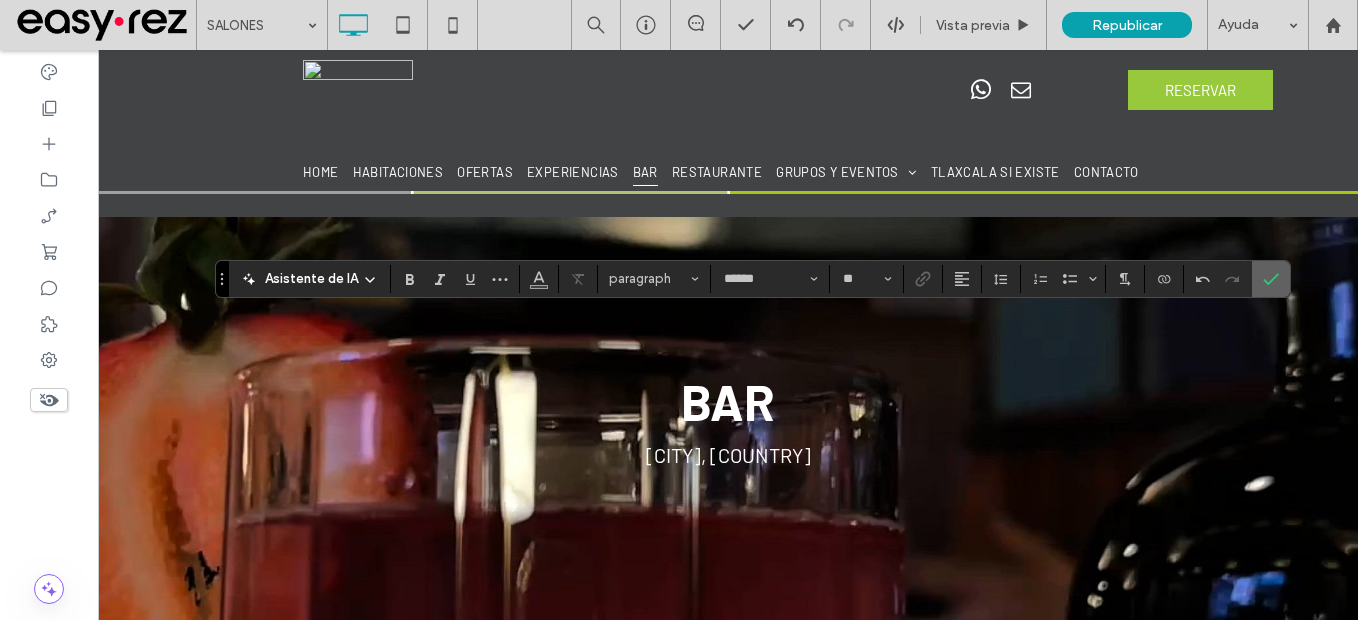 click 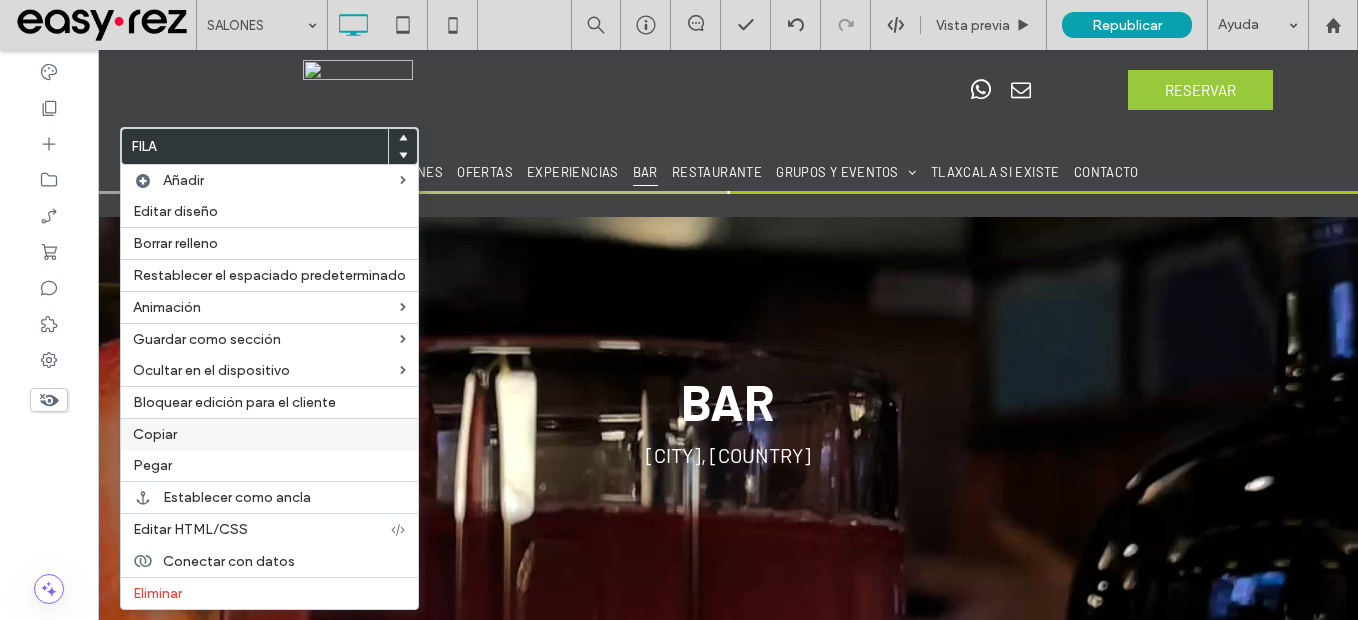 click on "Copiar" at bounding box center (269, 434) 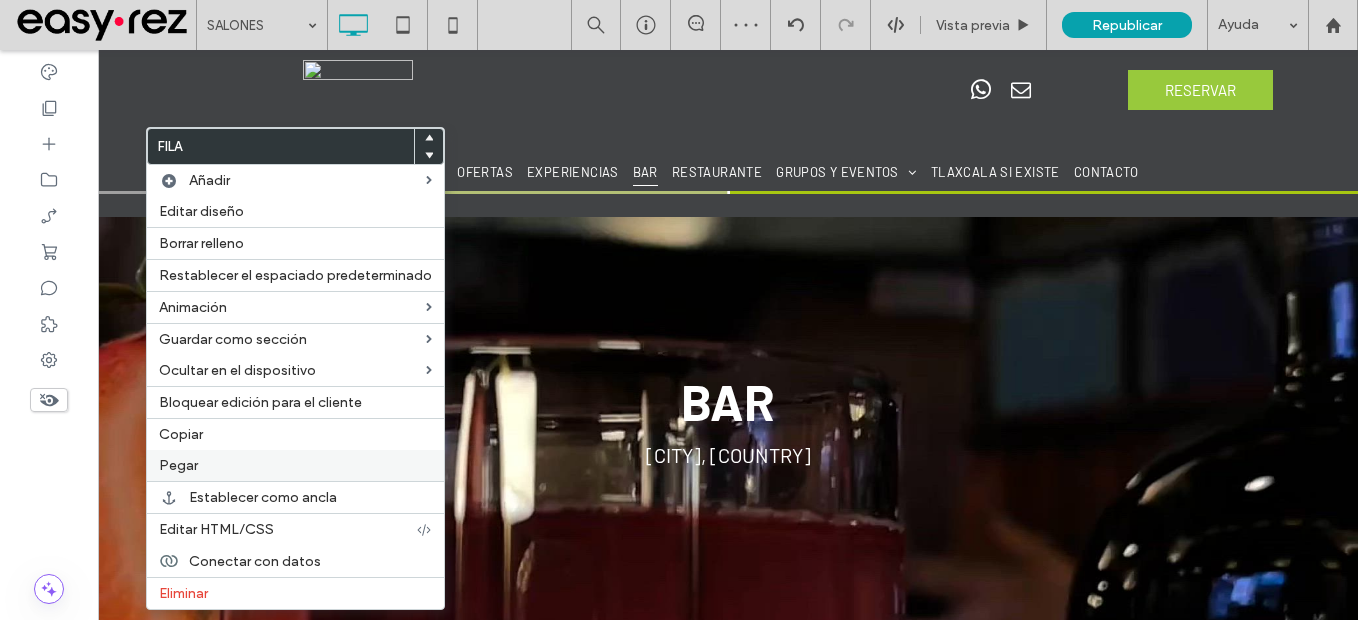 click on "Pegar" at bounding box center [295, 465] 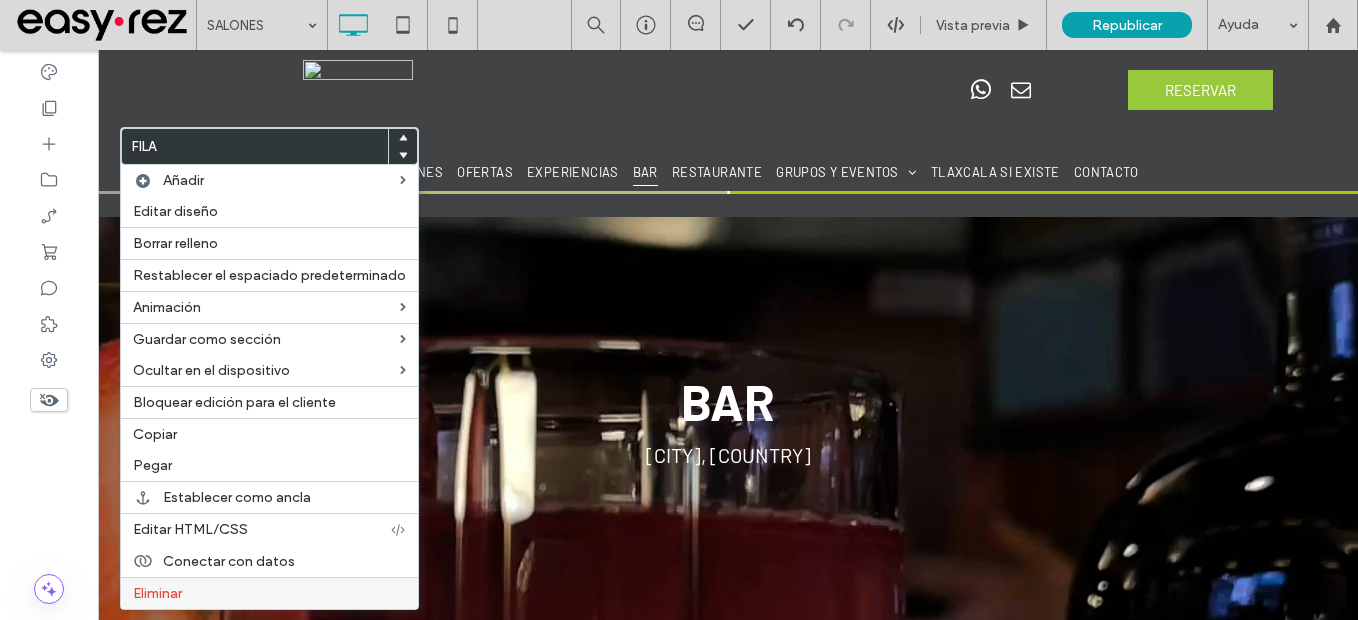 click on "Eliminar" at bounding box center [269, 593] 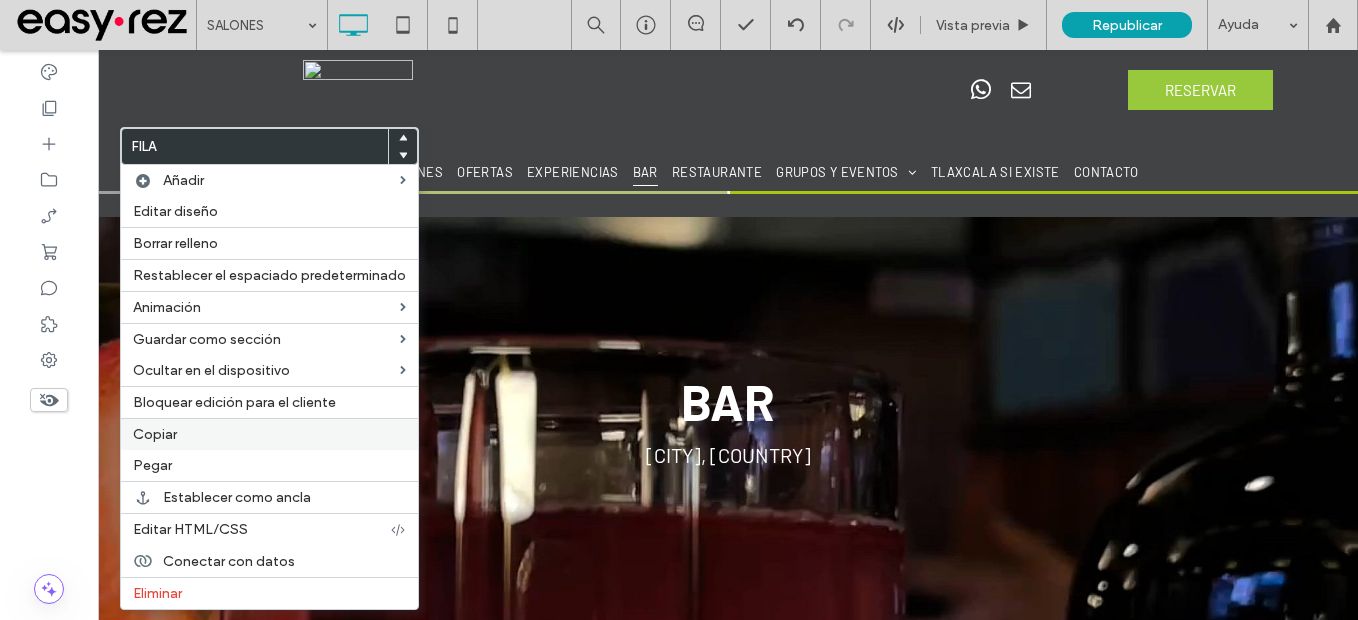 click on "Copiar" at bounding box center [269, 434] 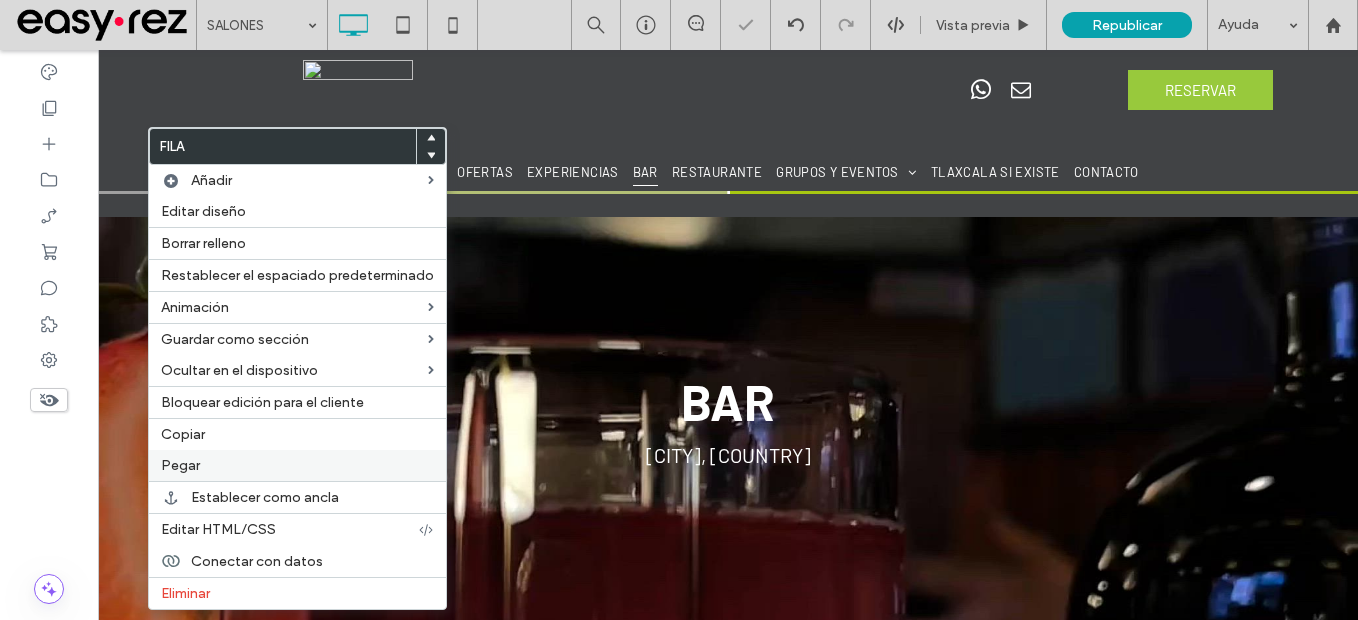 click on "Pegar" at bounding box center (297, 465) 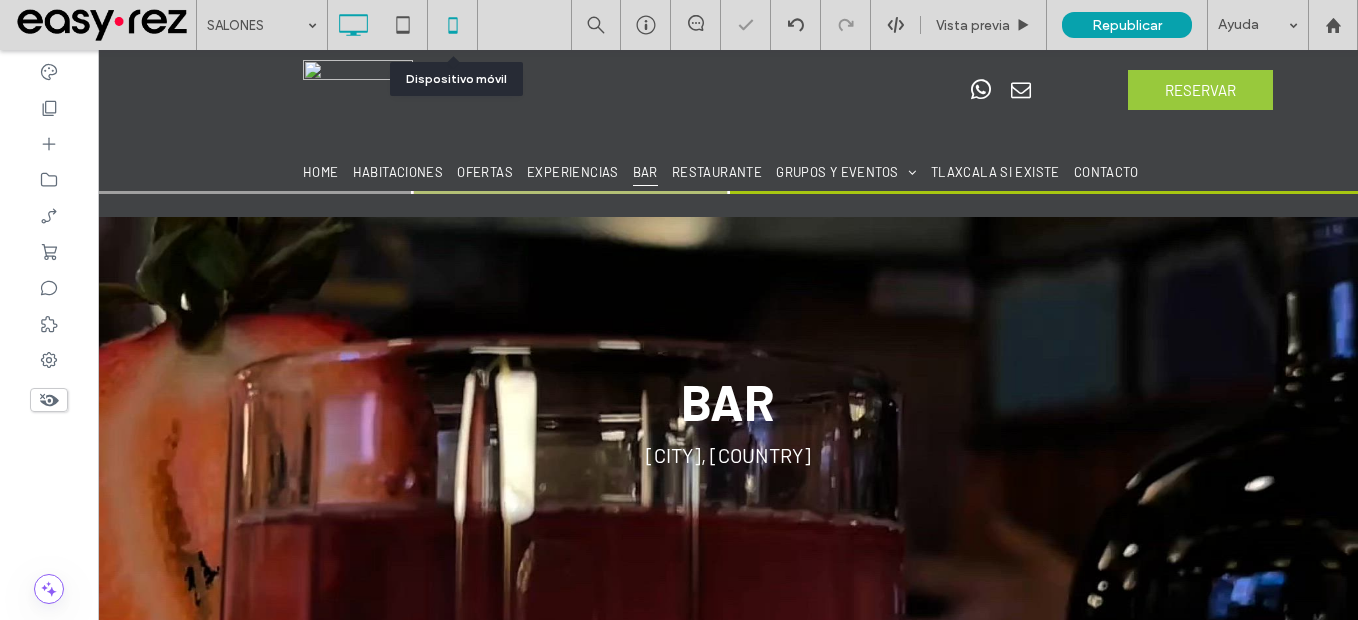 click 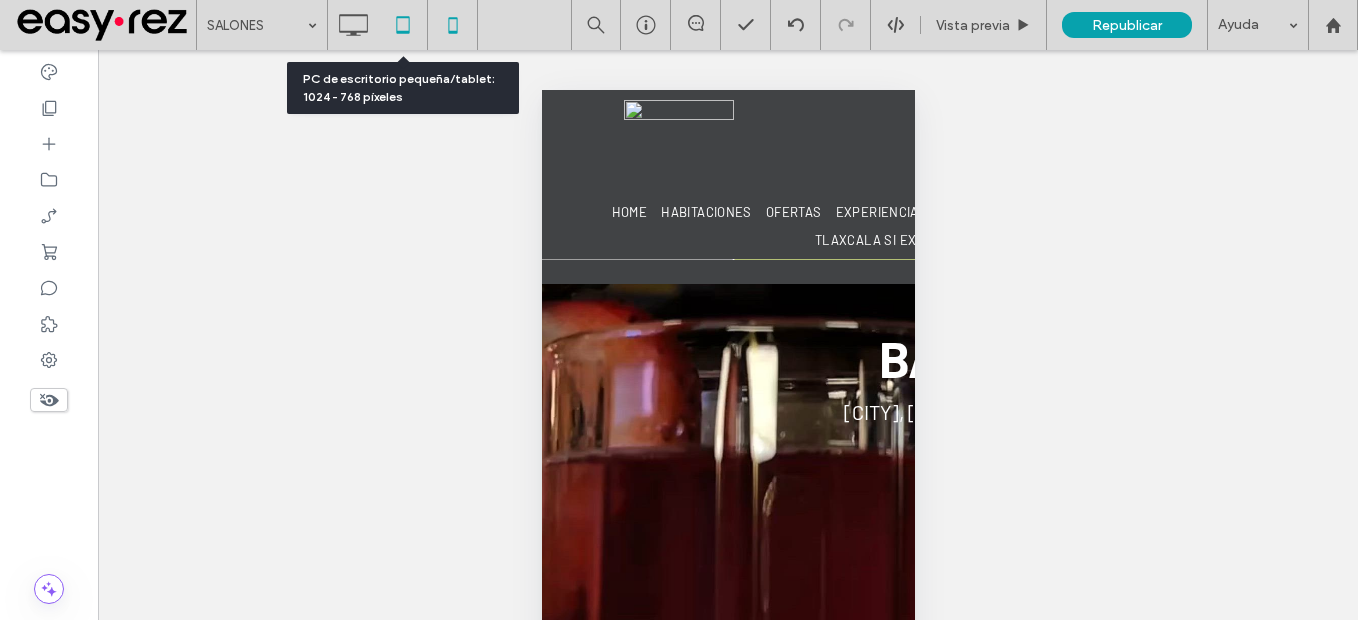 click 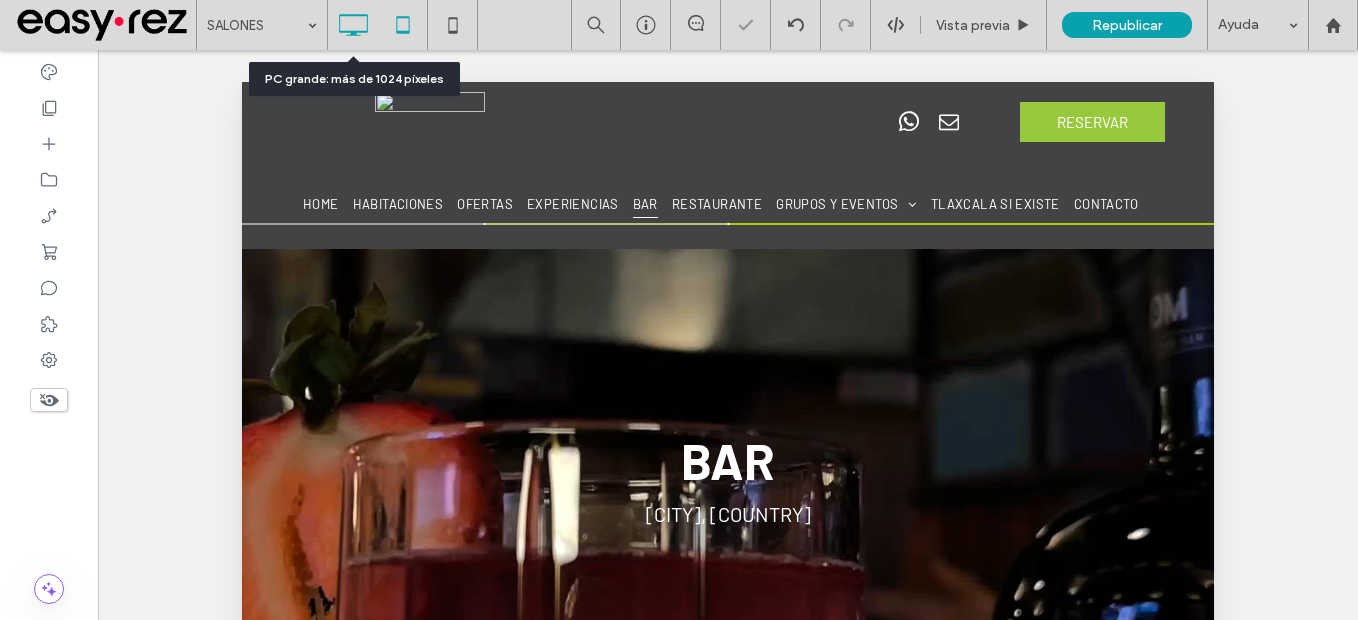 click 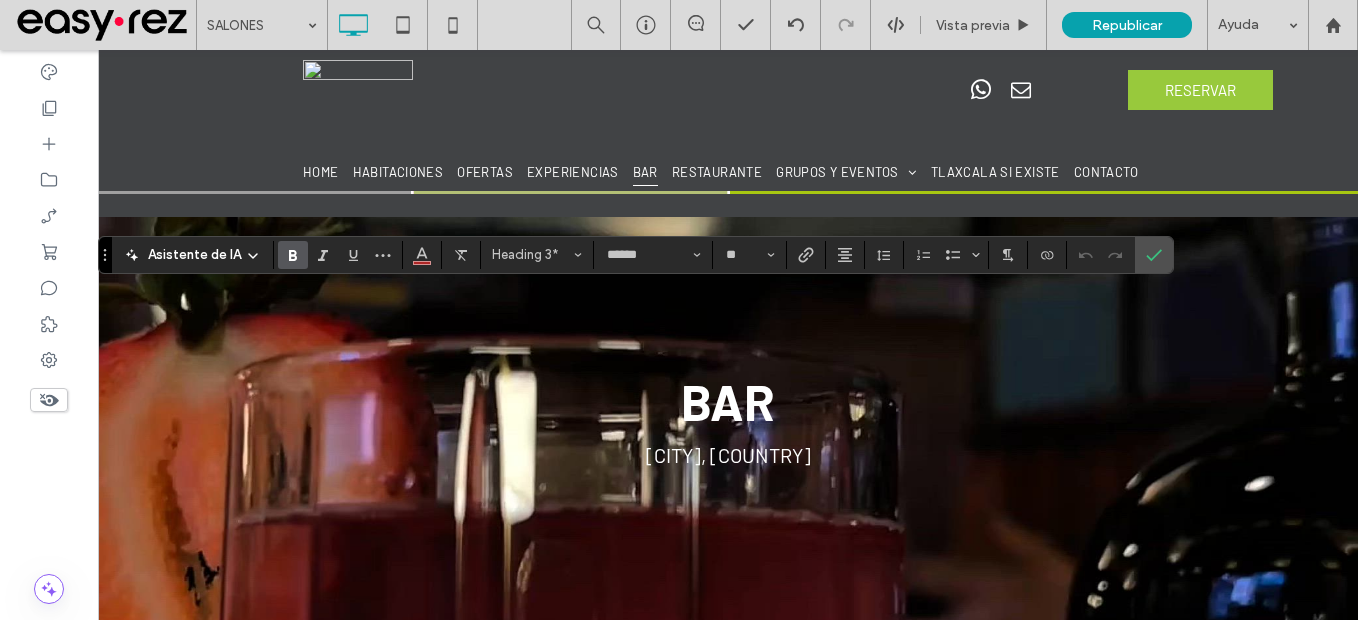 type on "**" 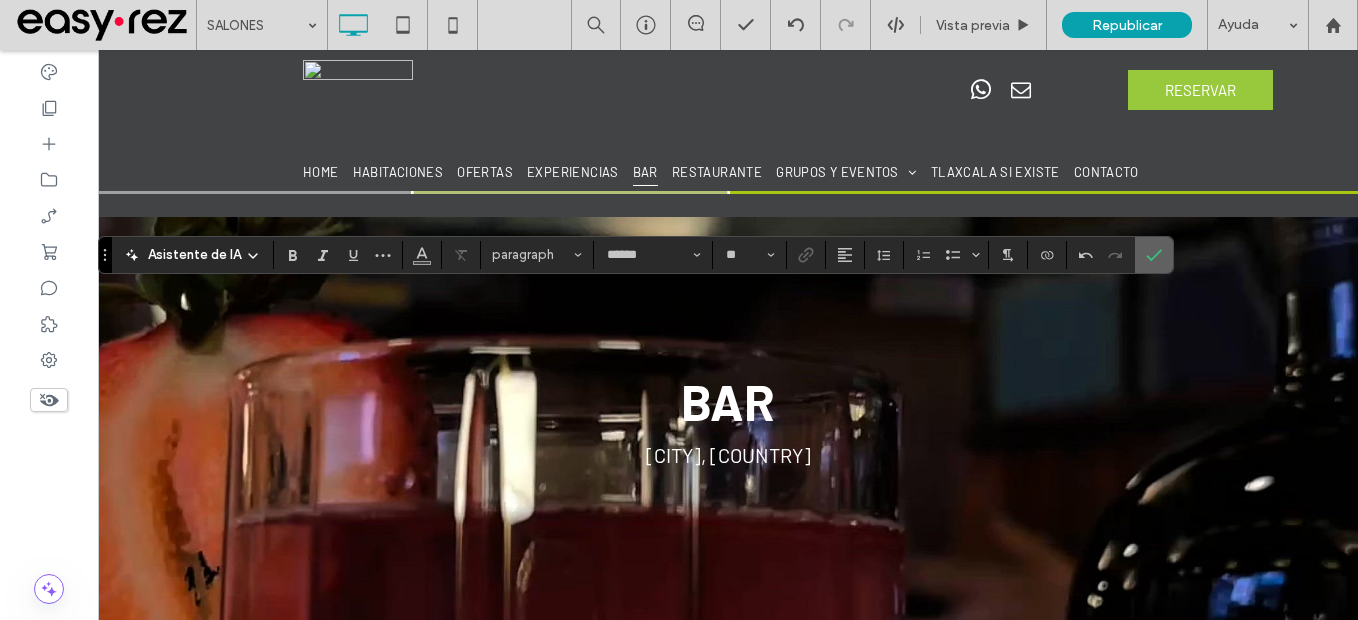 click 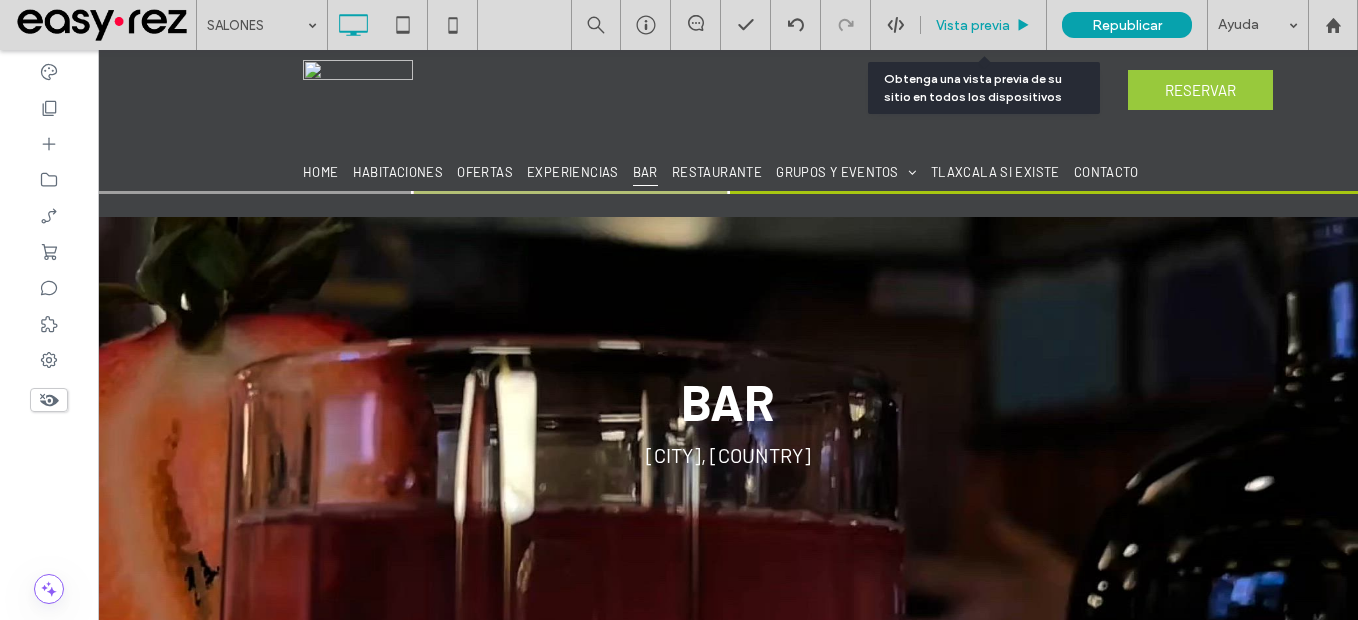 click on "Vista previa" at bounding box center [984, 25] 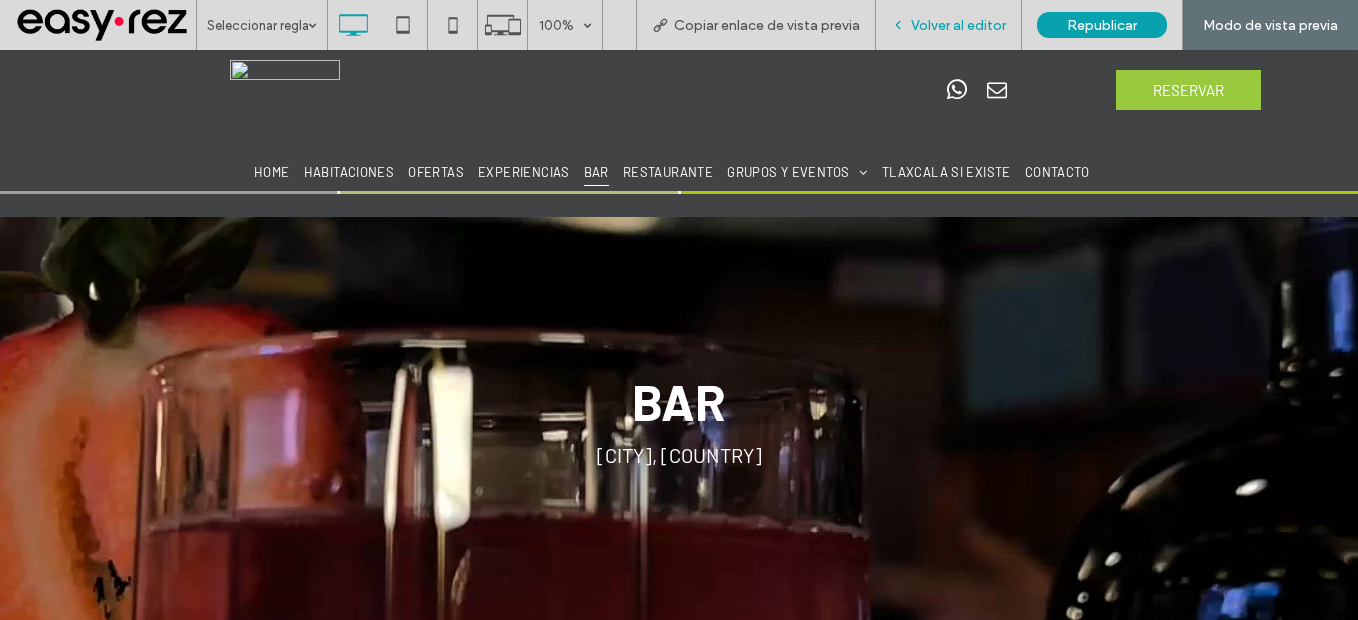 click on "Volver al editor" at bounding box center [958, 25] 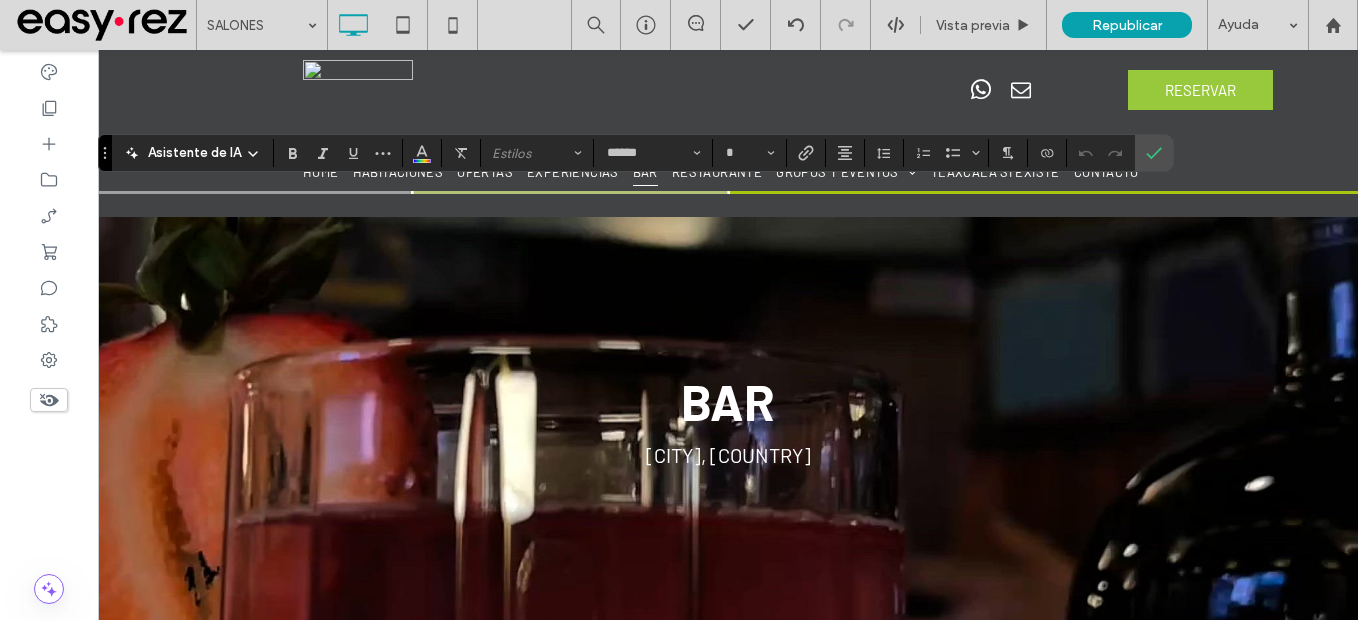 type on "**" 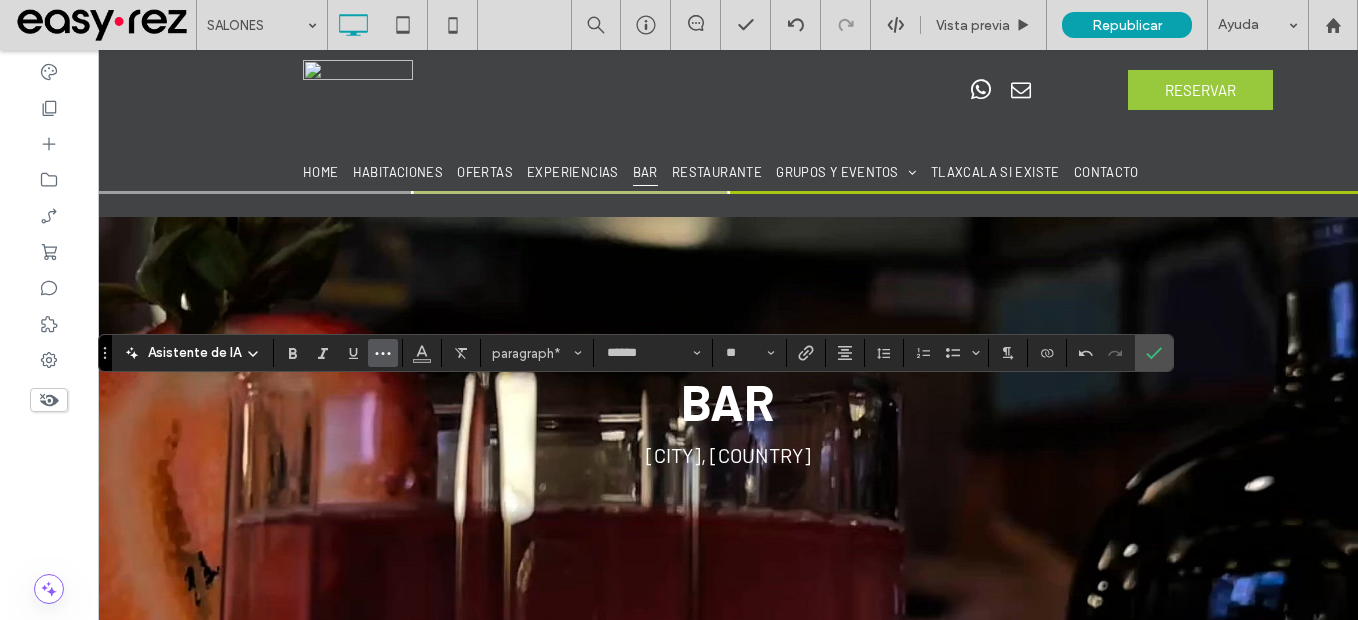 click 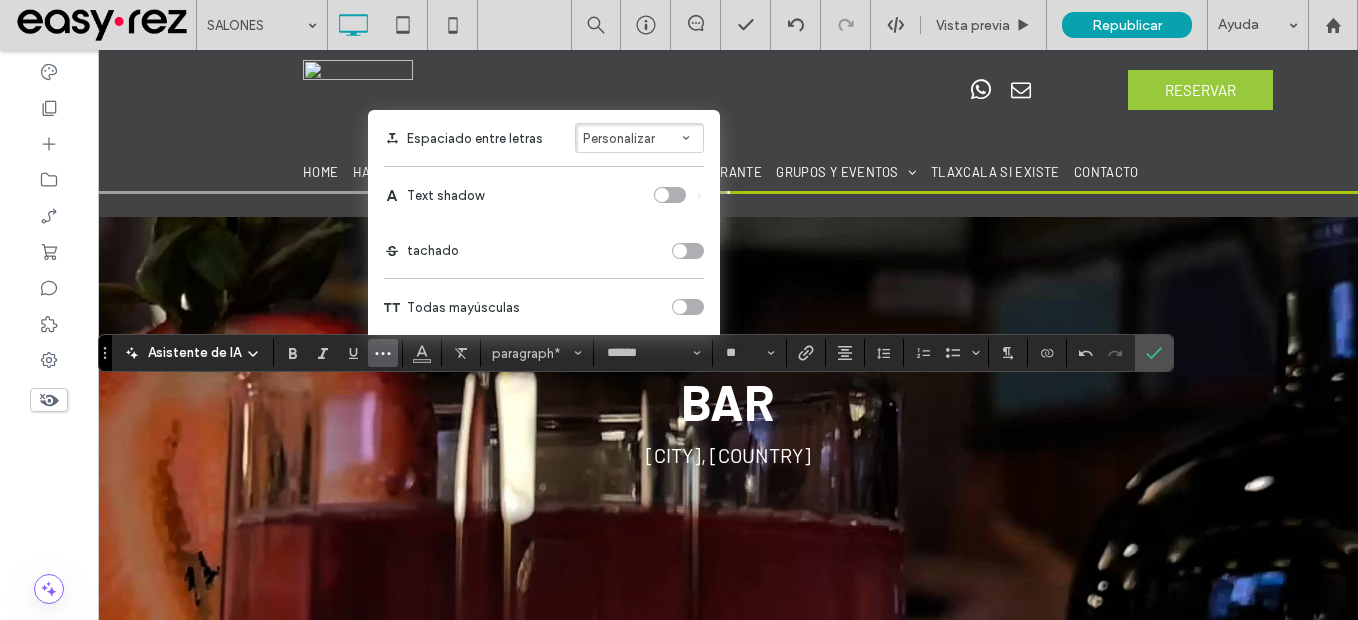 type 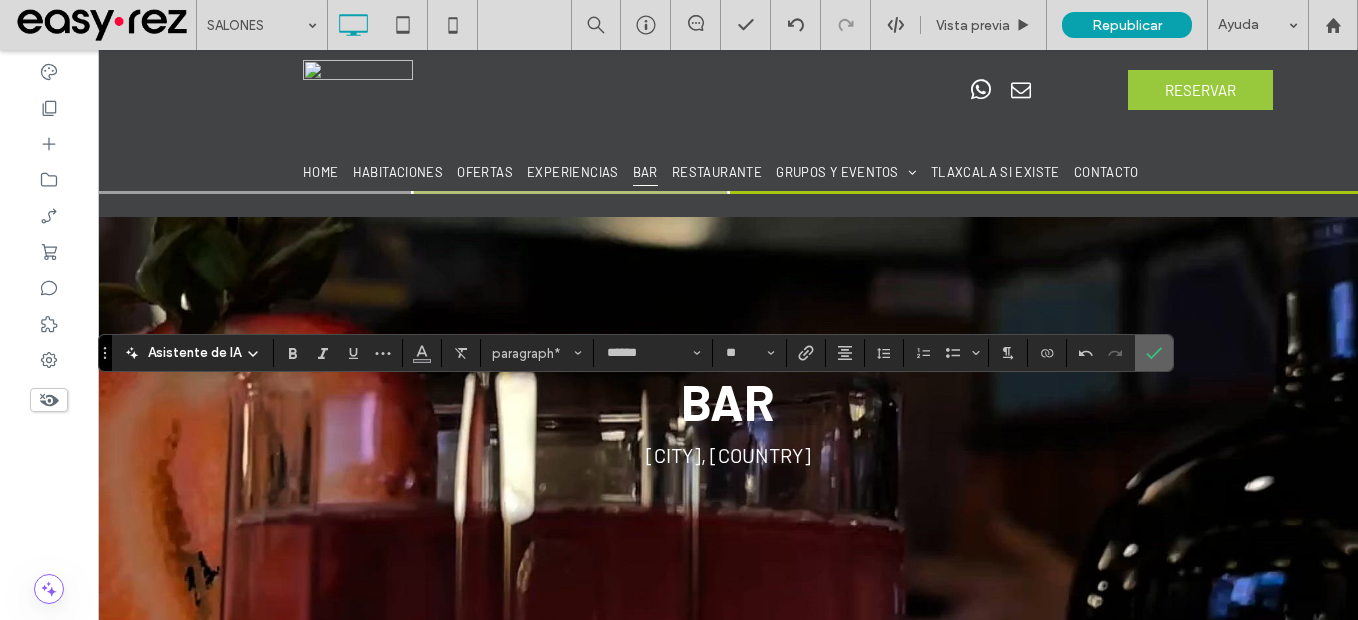click at bounding box center (1154, 353) 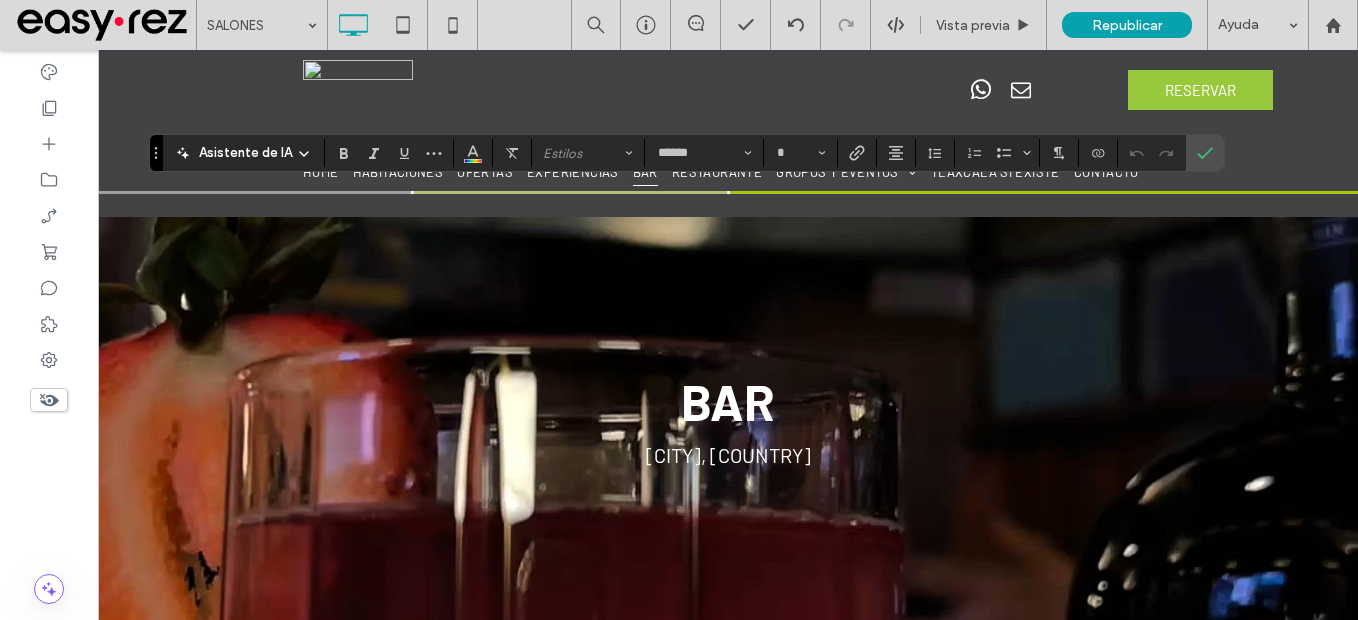 type on "**" 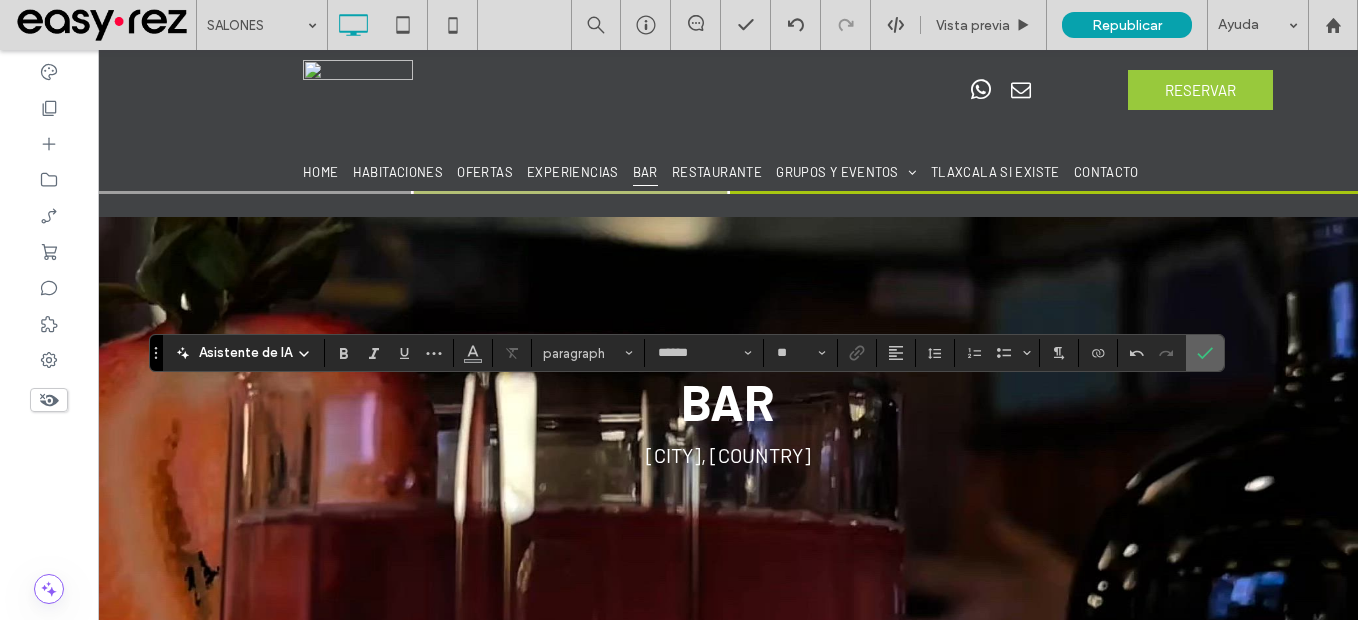 click 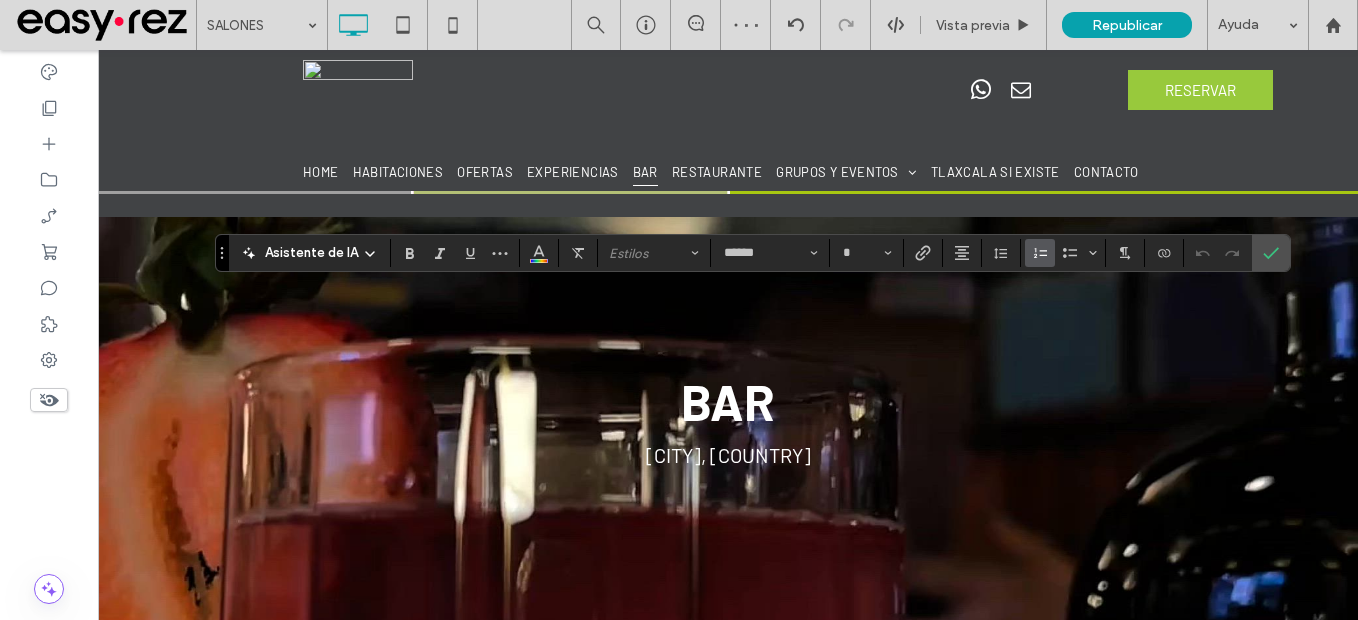 type on "**" 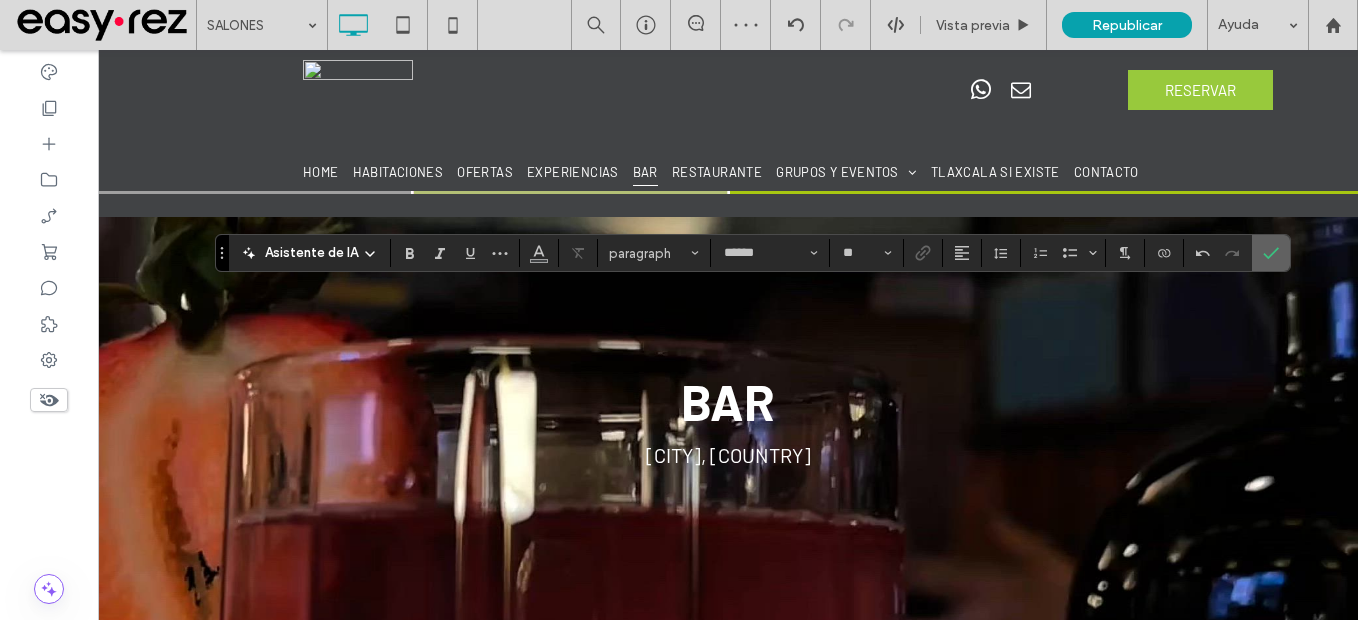 click 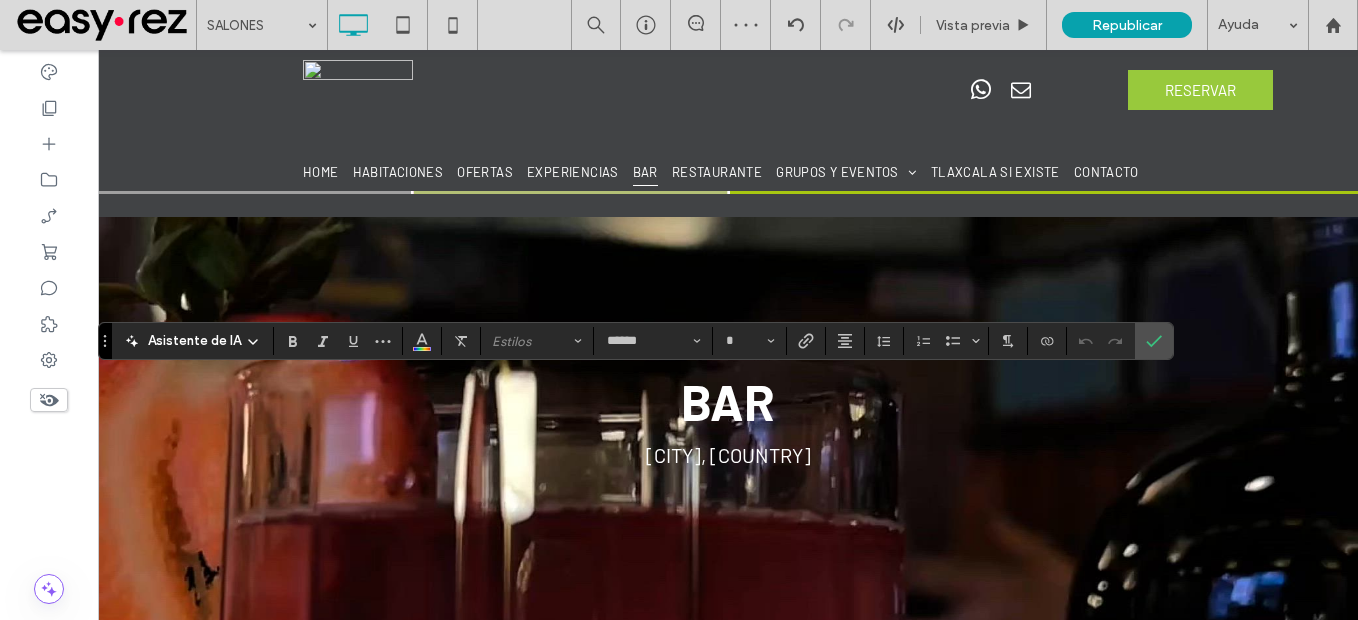 type on "**" 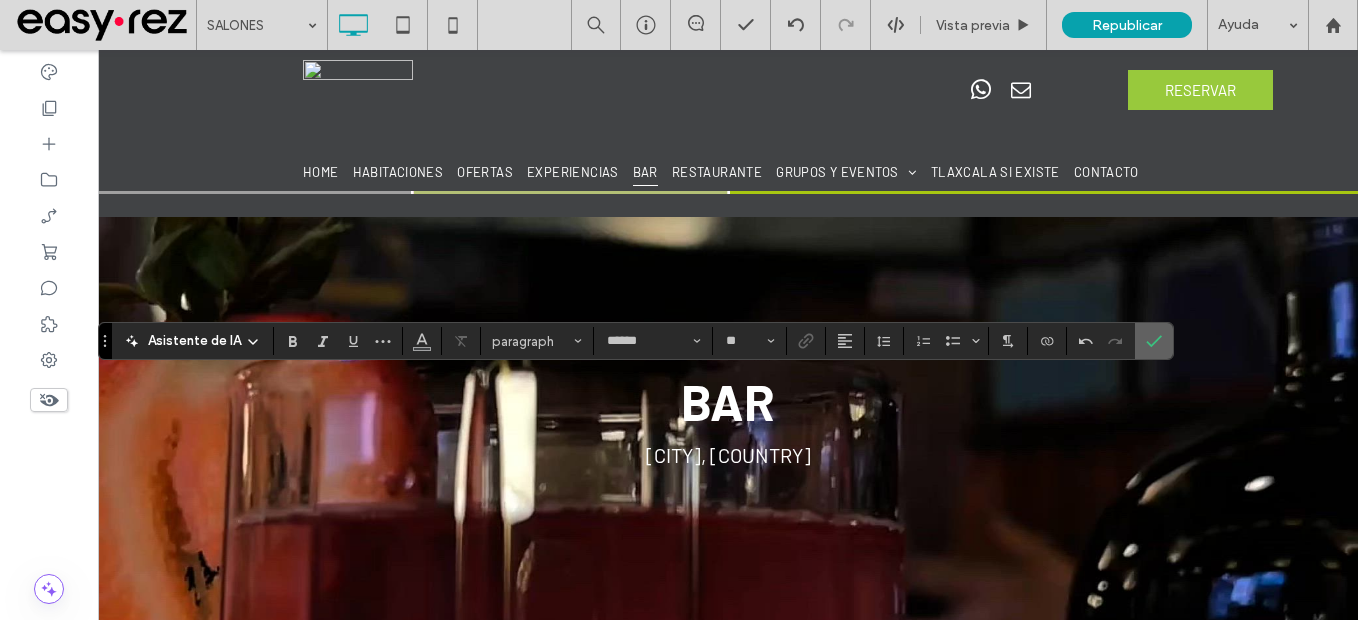 click 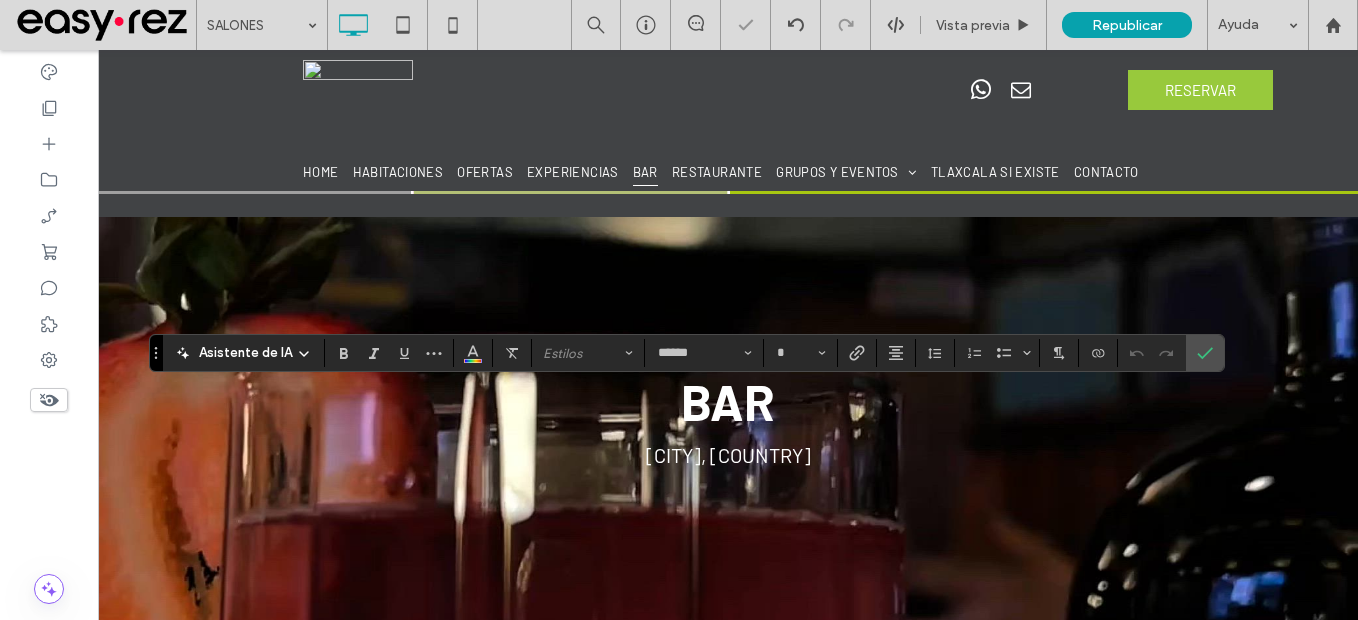 type on "**" 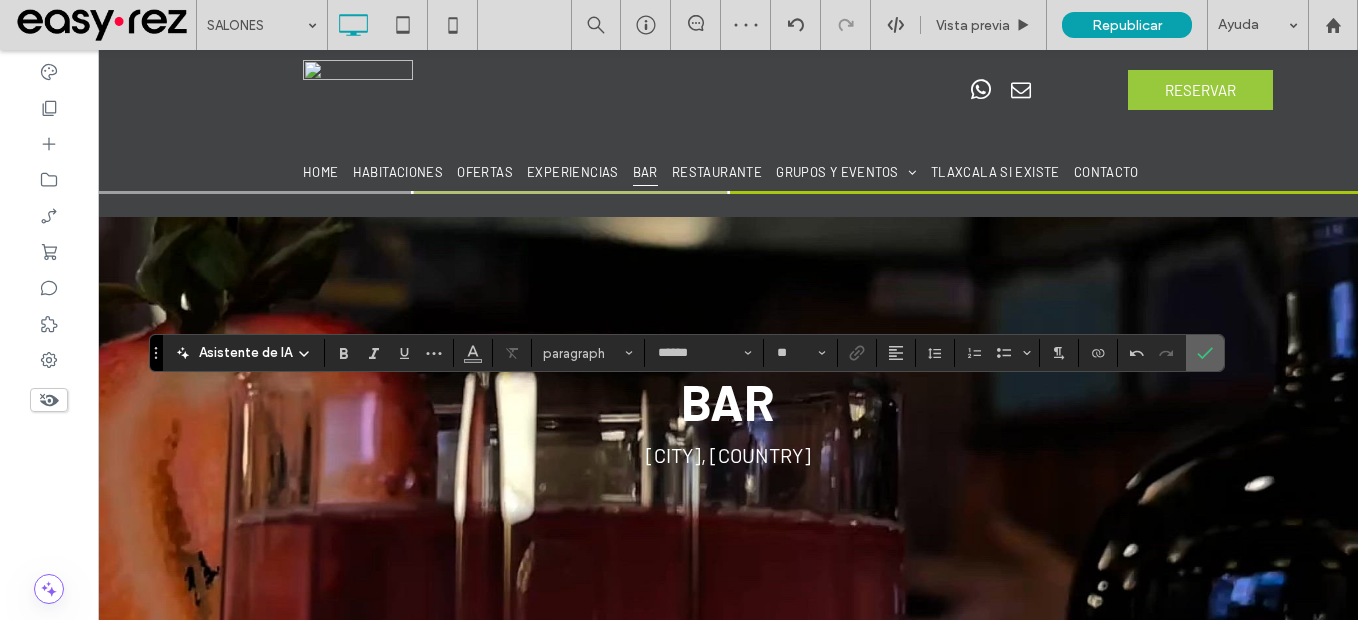 drag, startPoint x: 1221, startPoint y: 347, endPoint x: 1203, endPoint y: 358, distance: 21.095022 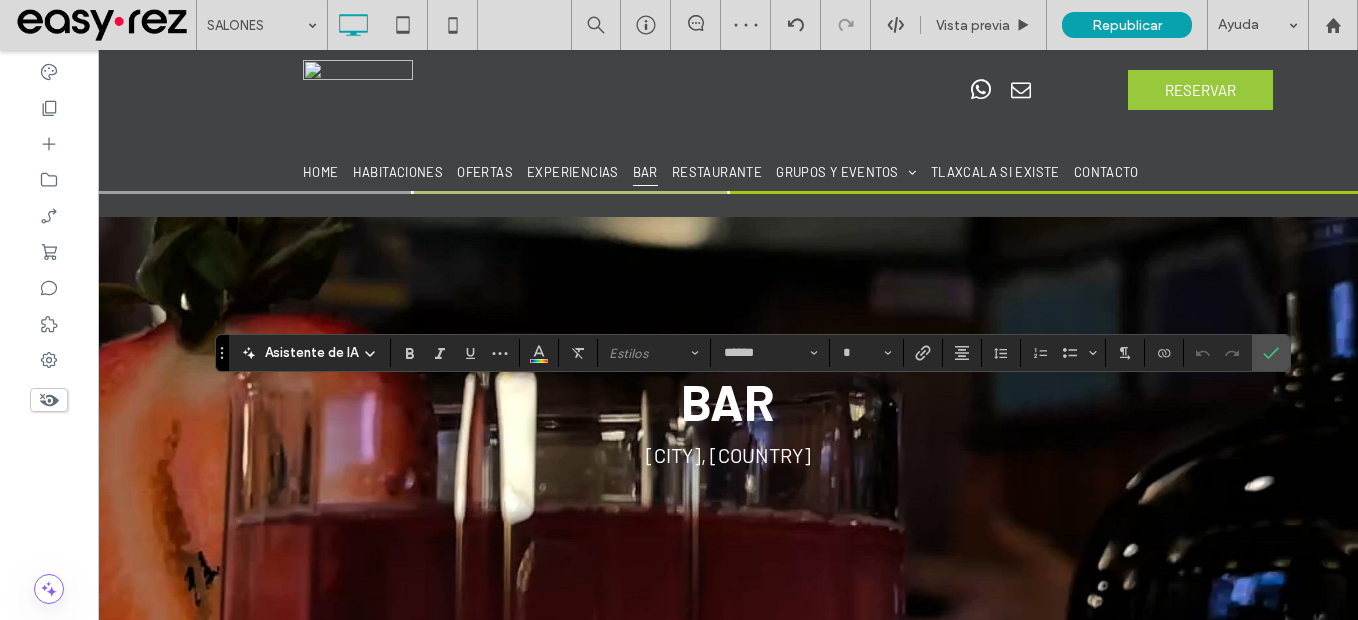 type on "**" 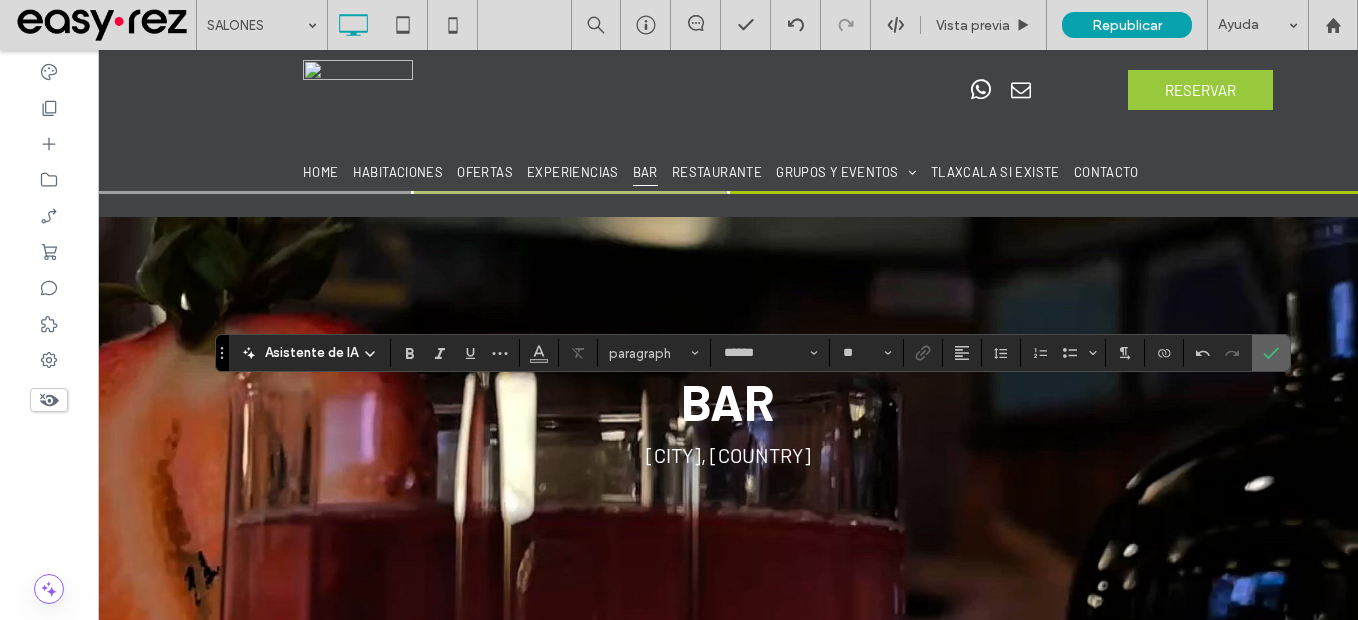 click 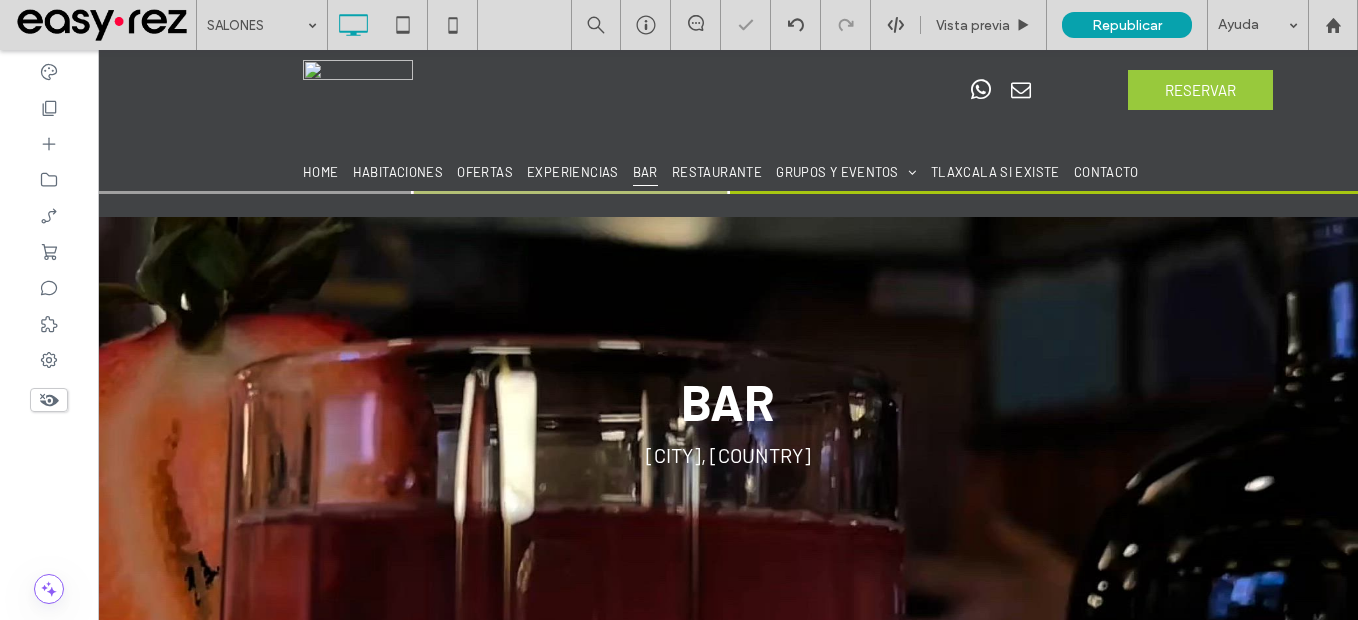 type on "******" 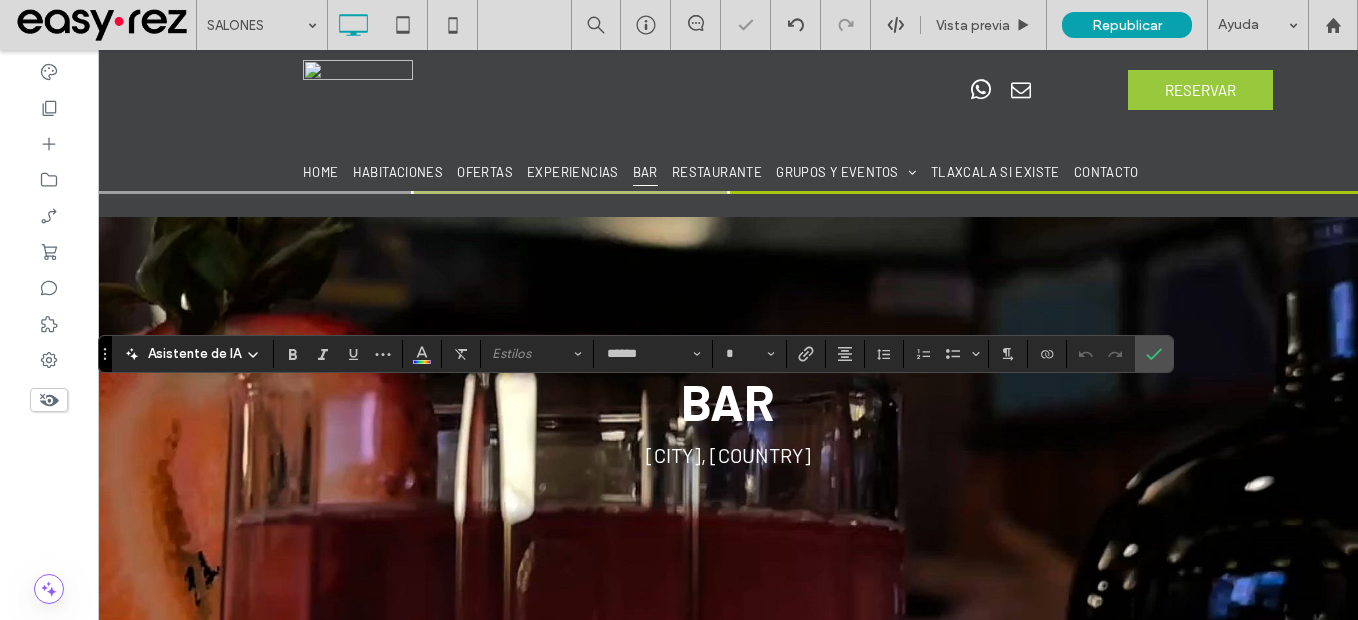type on "**" 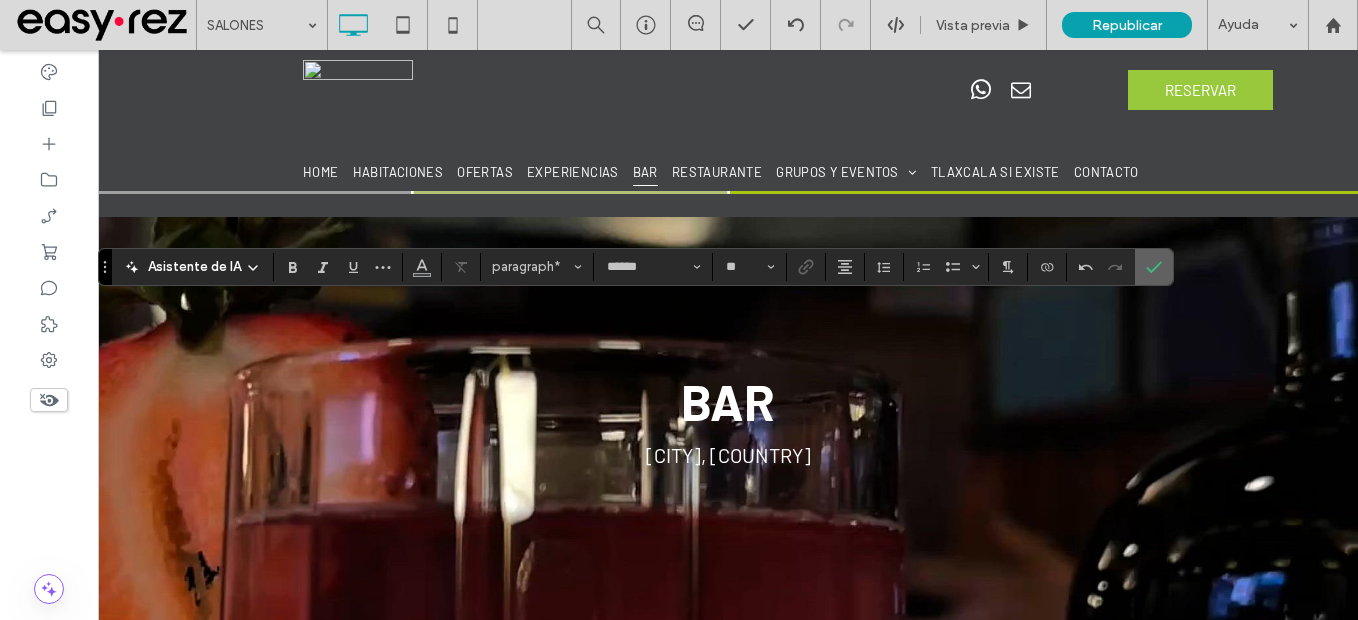 click at bounding box center [1154, 267] 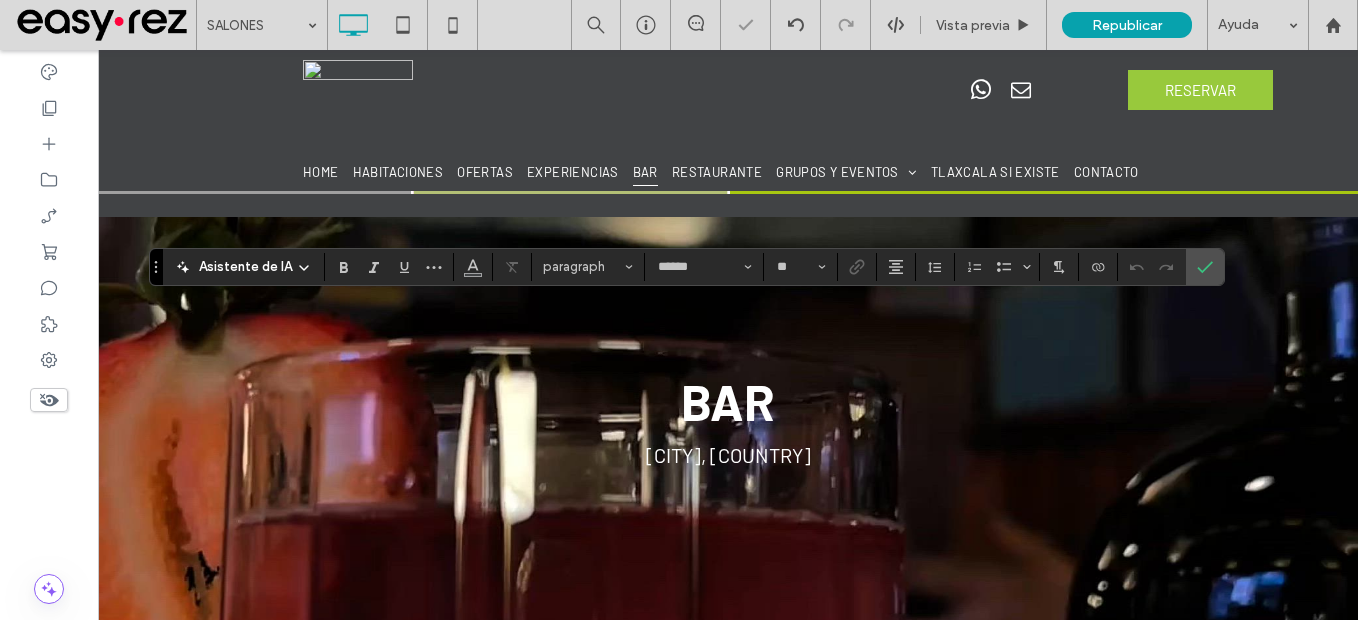 type on "**" 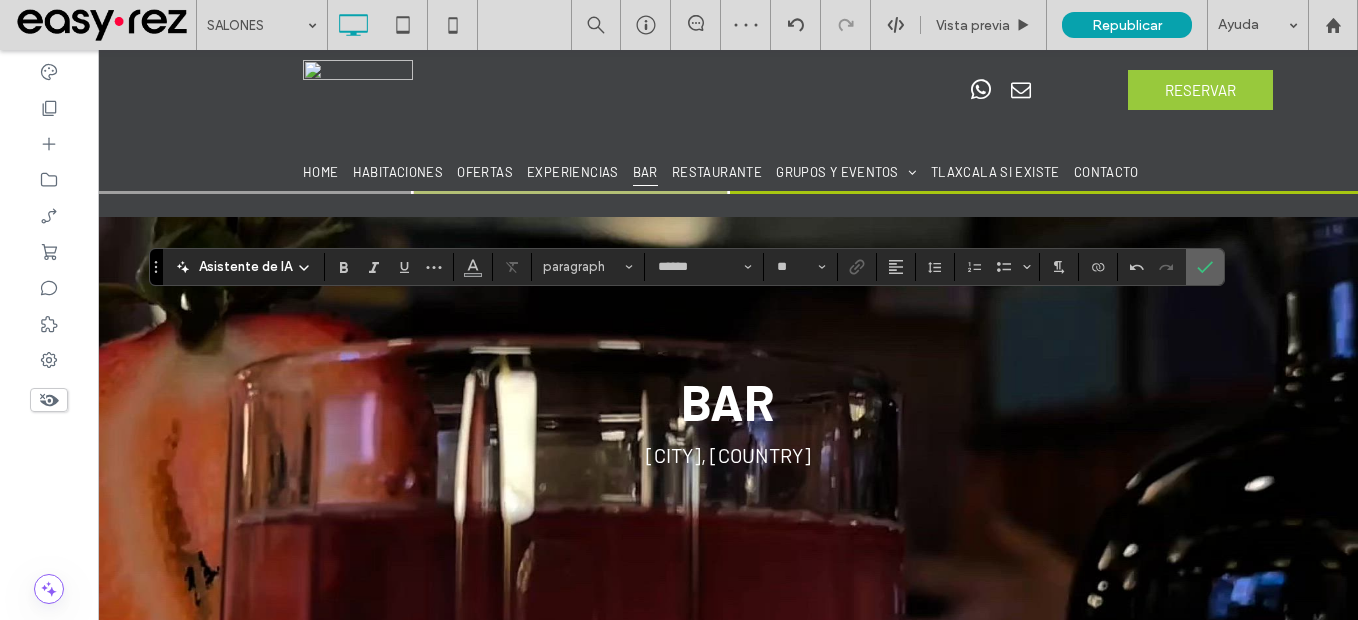 click 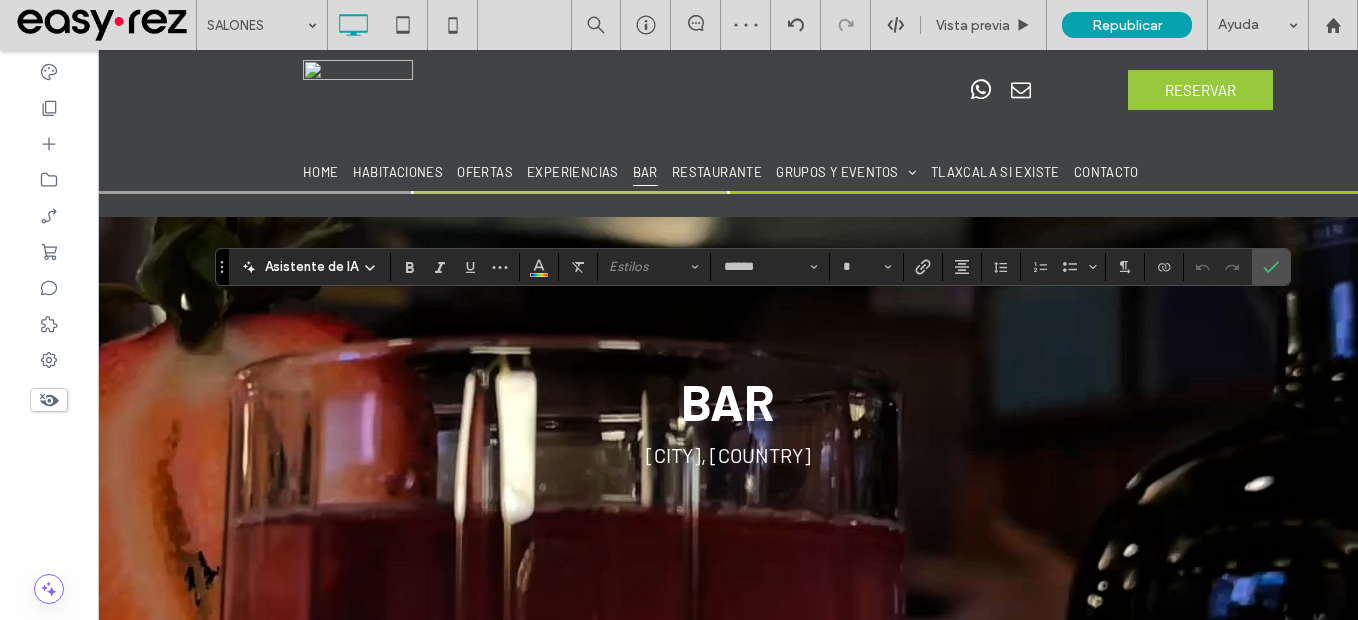 type on "**" 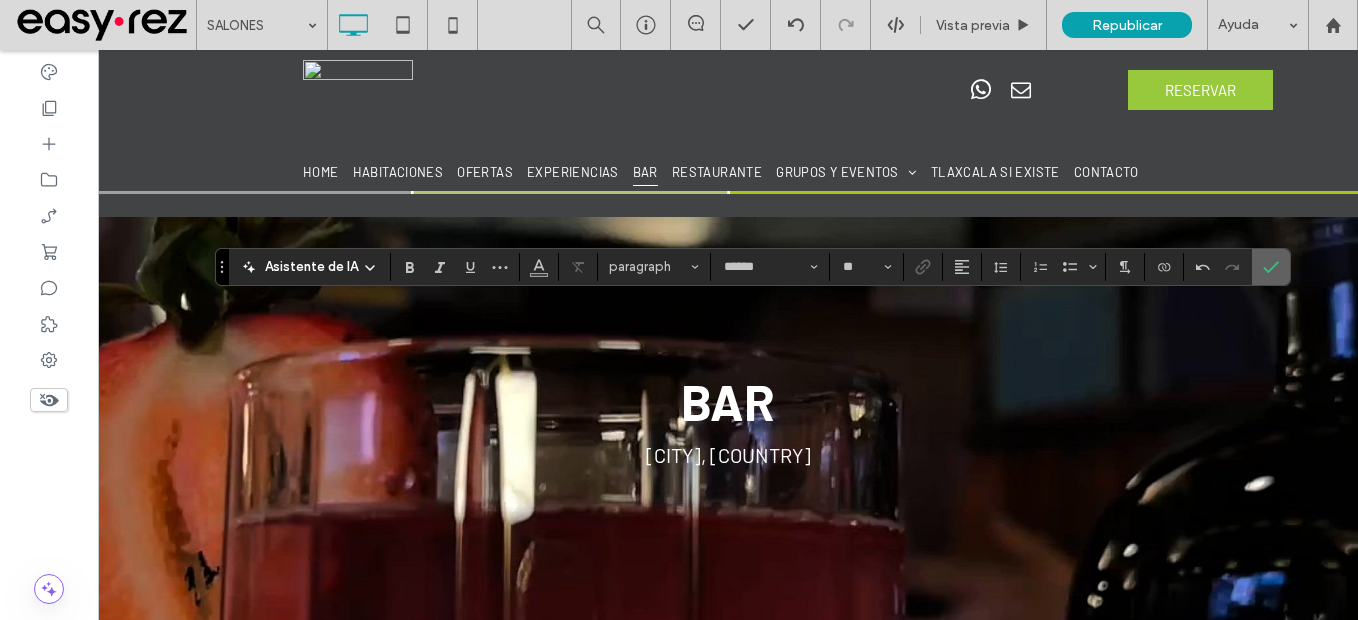 click 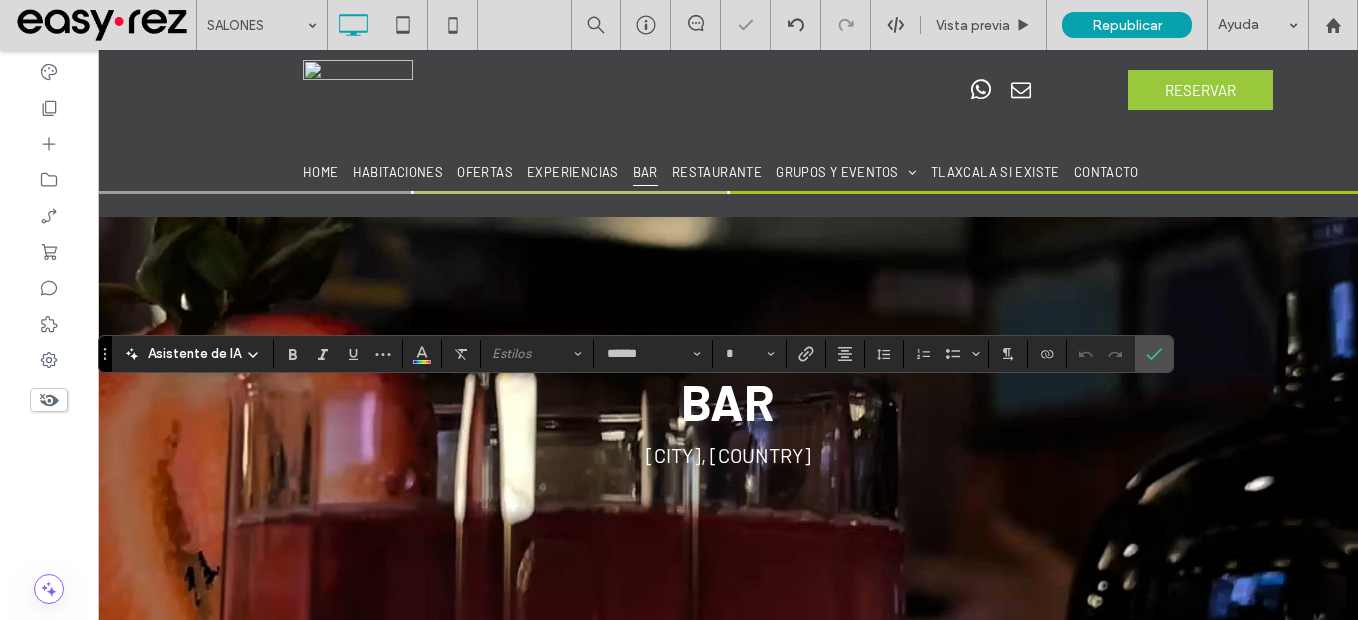 type on "**" 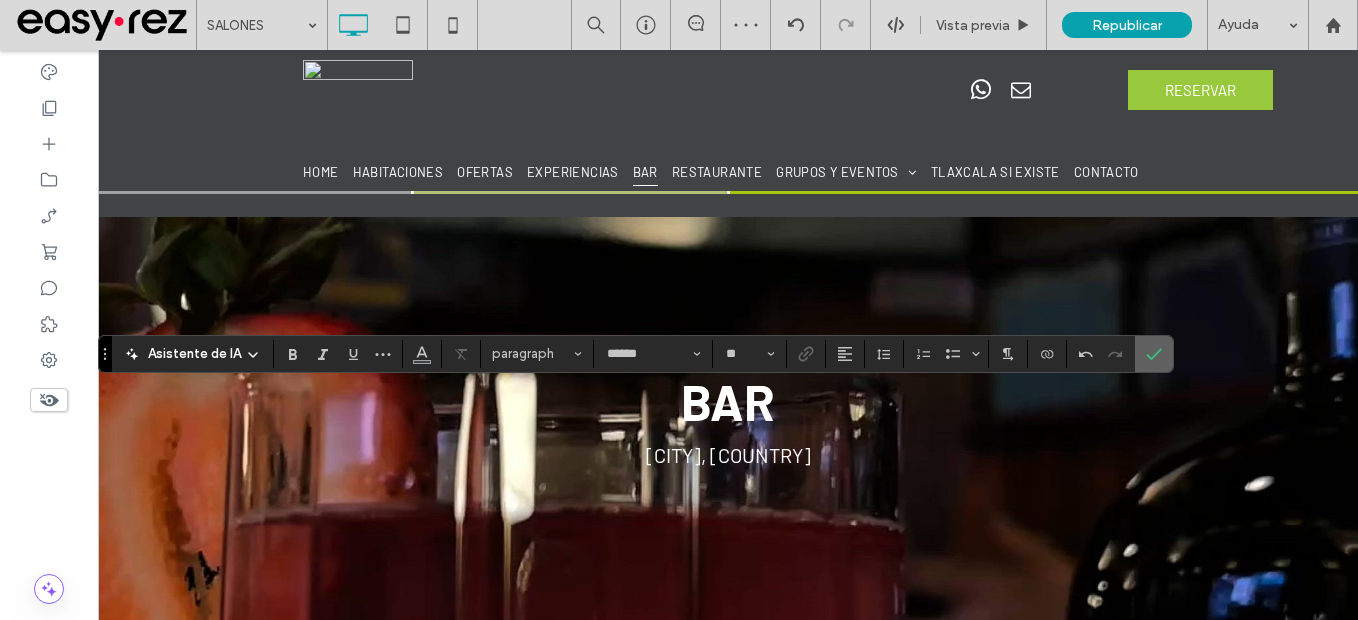 click 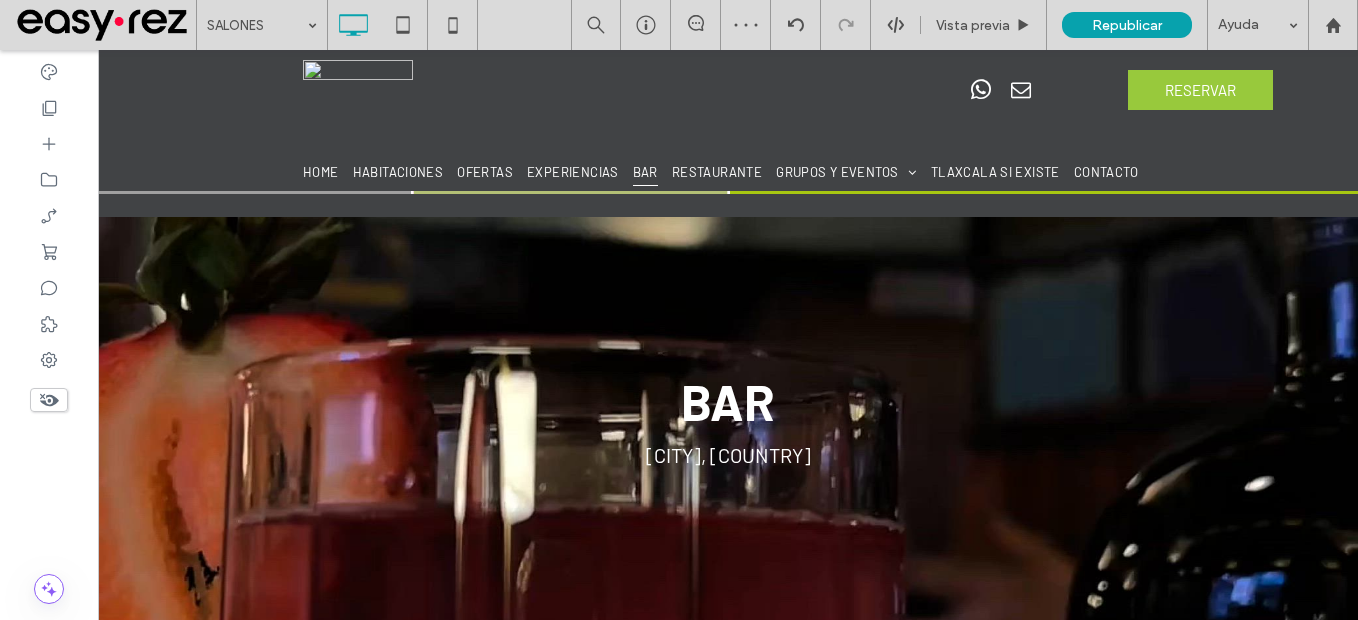 type on "******" 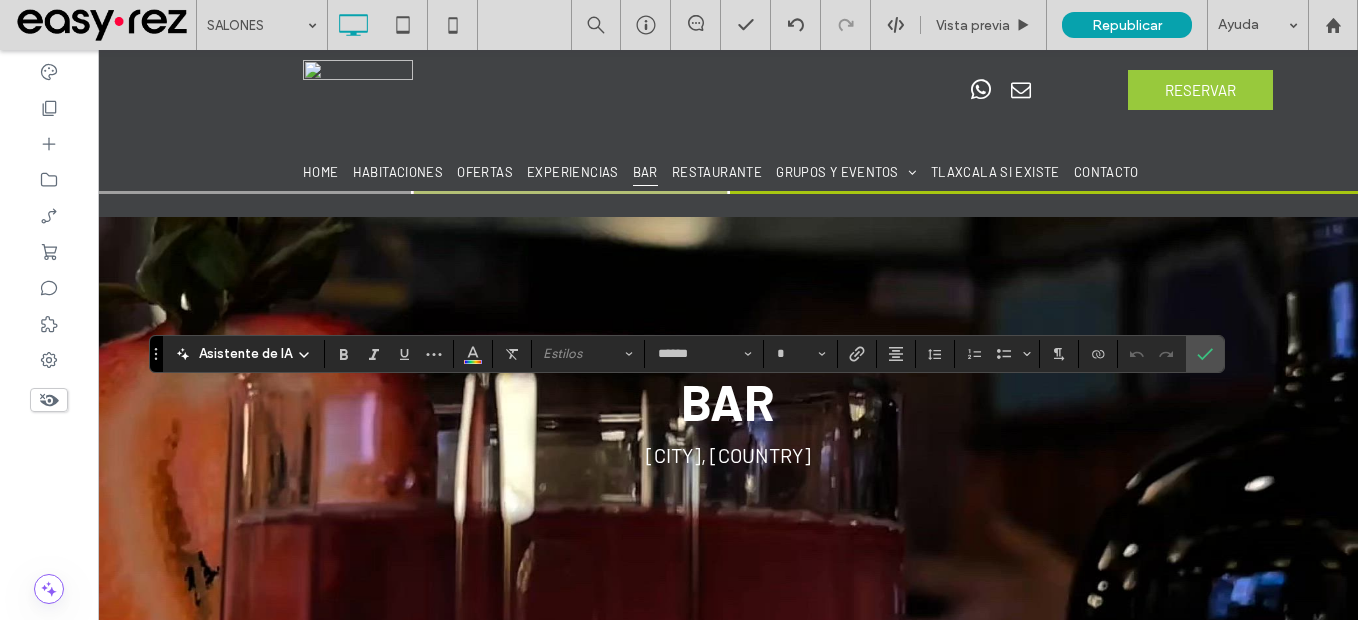 type on "**" 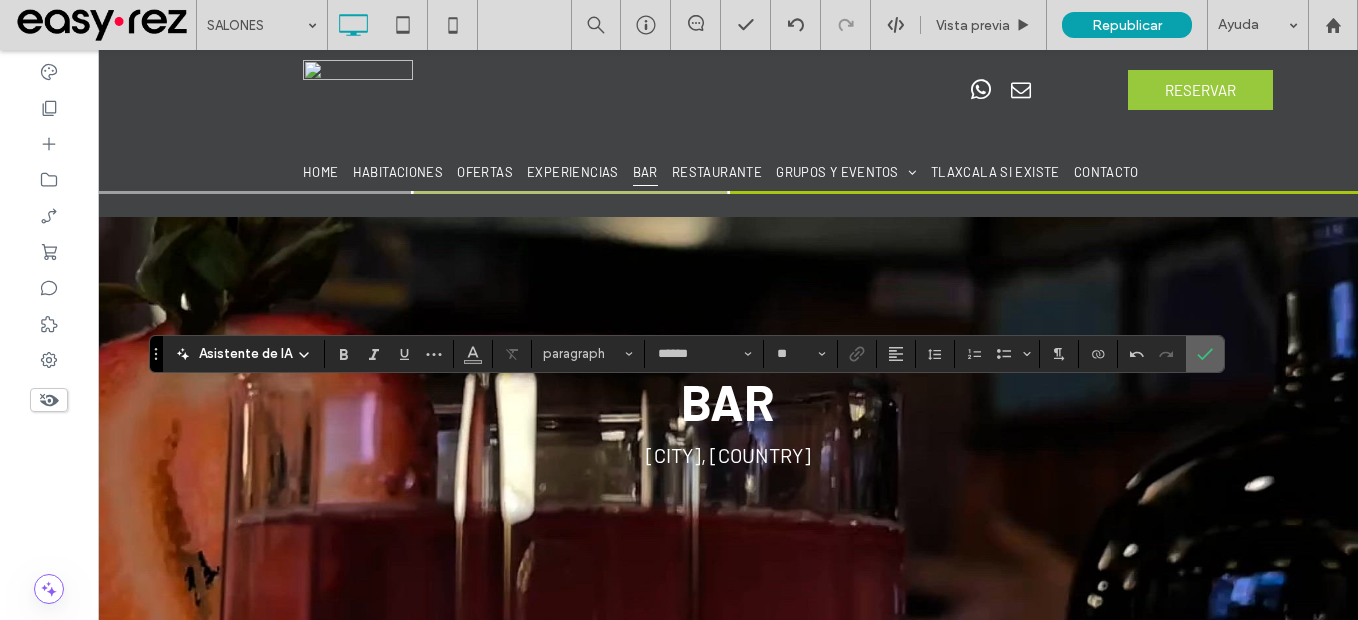click 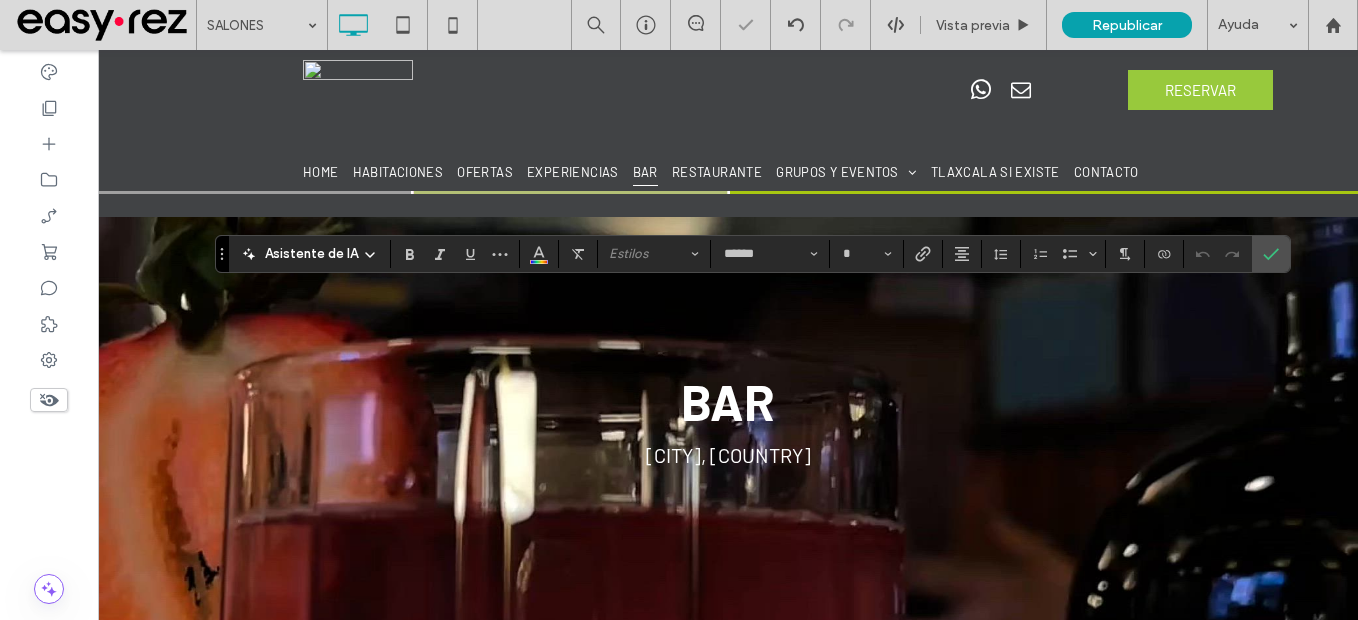 type on "**" 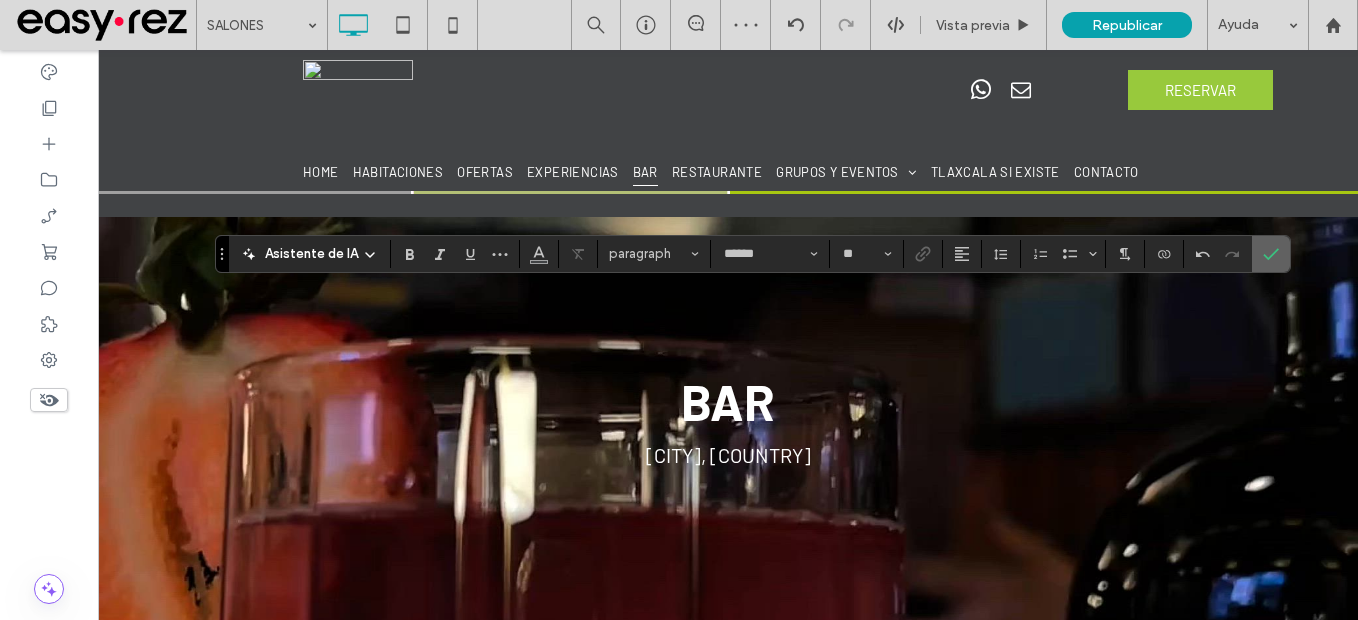 click 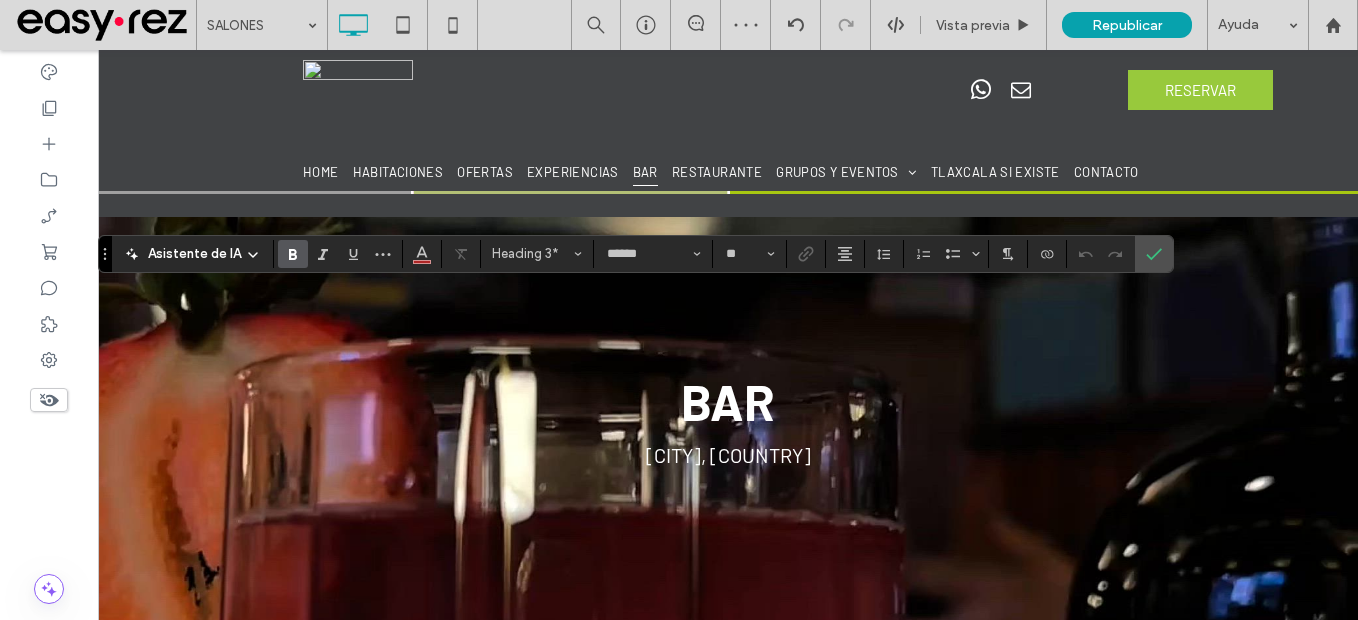 type on "**" 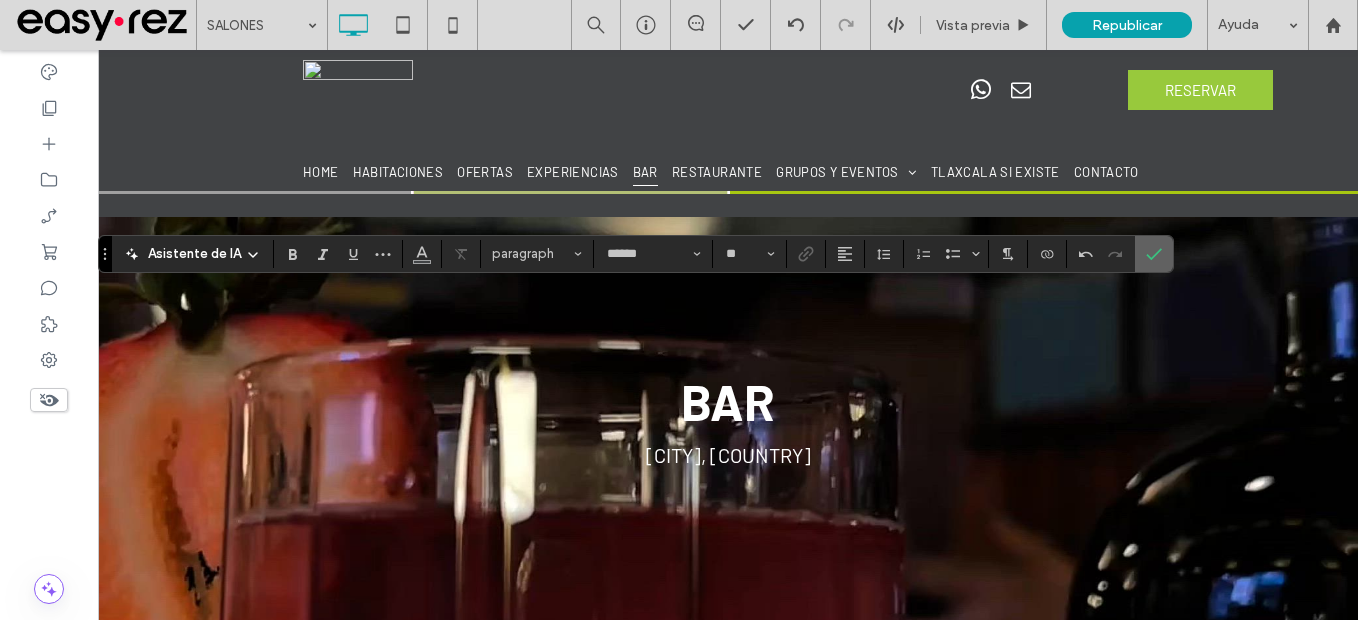 click 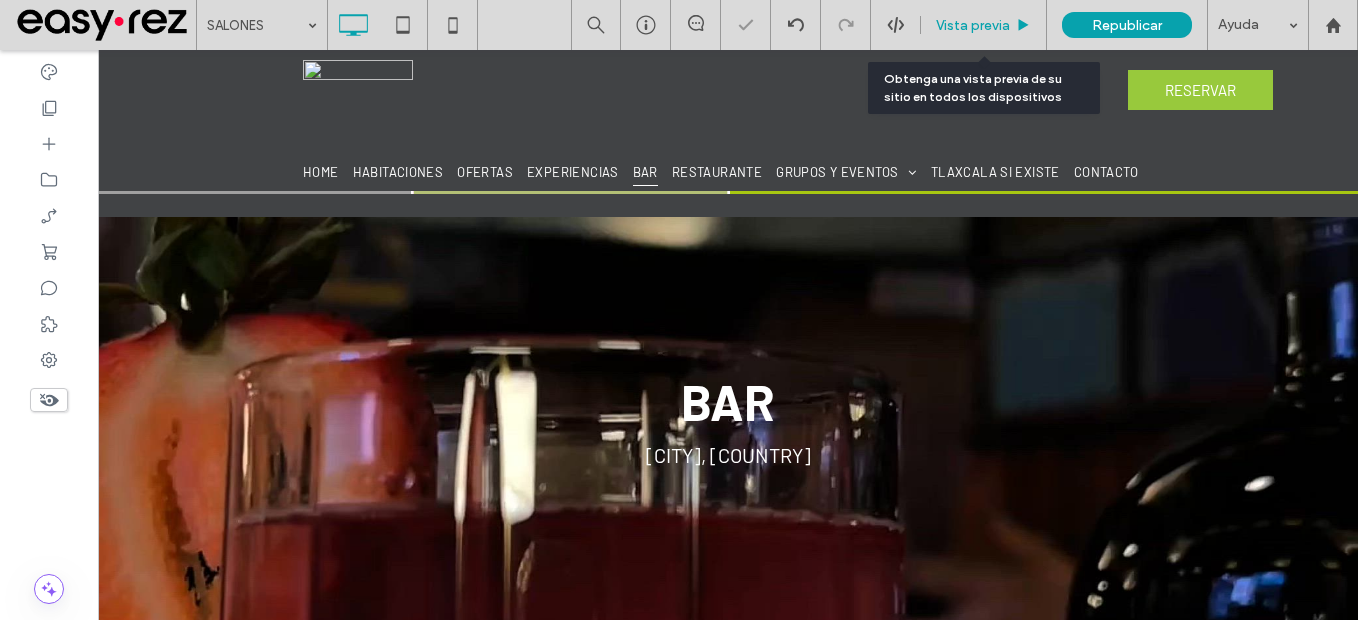 click on "Vista previa" at bounding box center (973, 25) 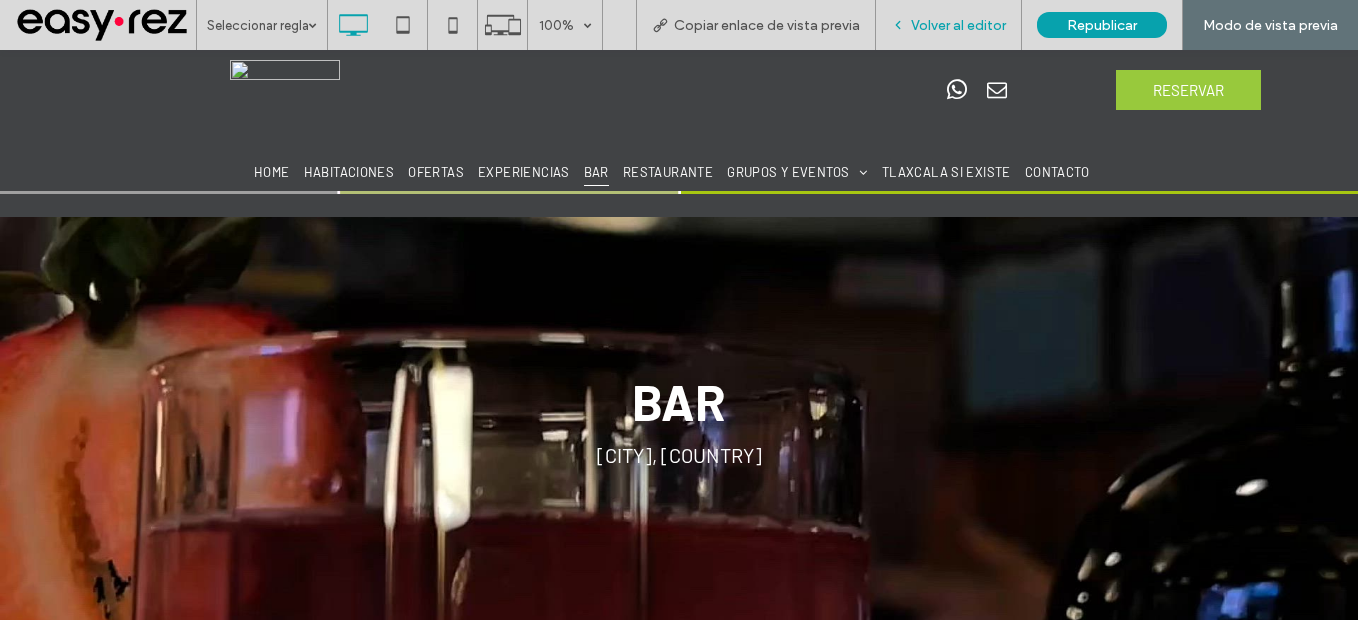 click on "Volver al editor" at bounding box center [949, 25] 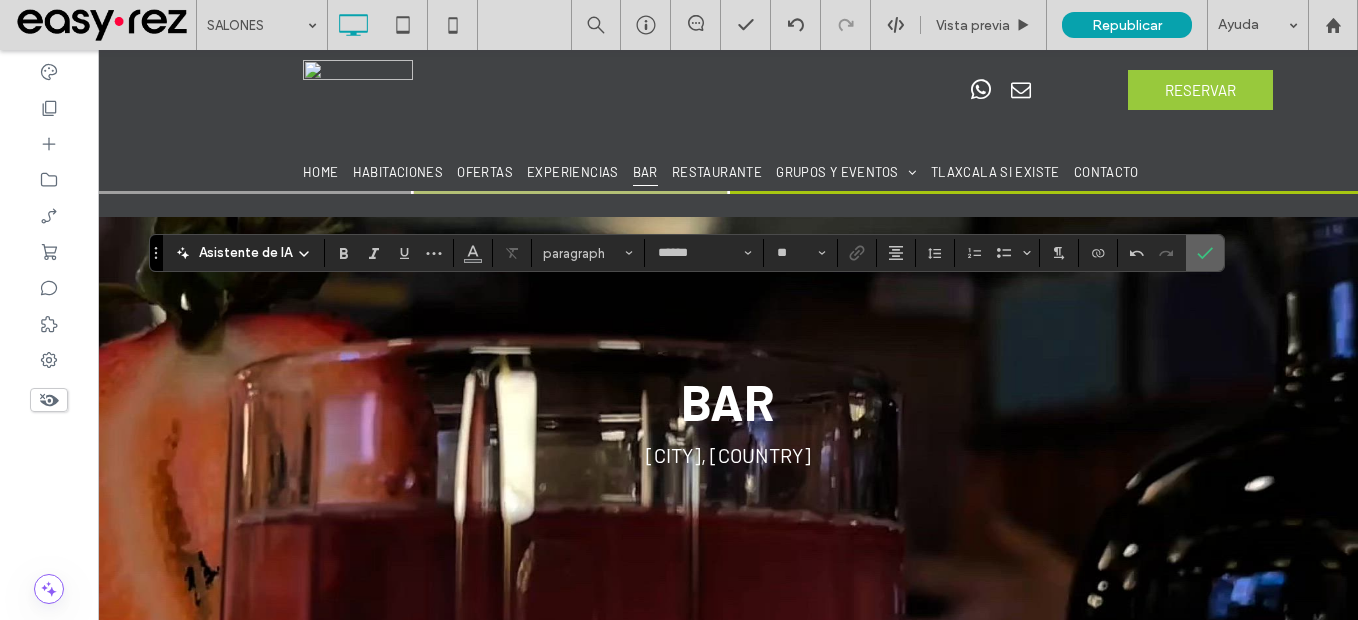 click 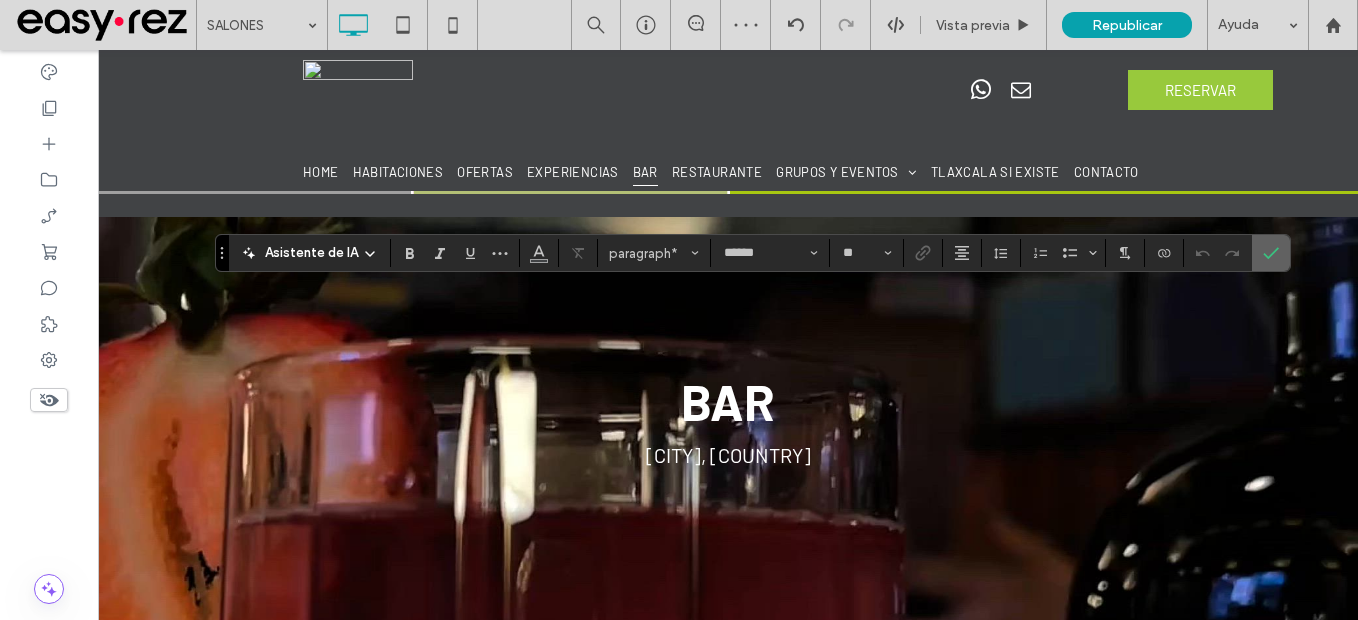 click at bounding box center [1271, 253] 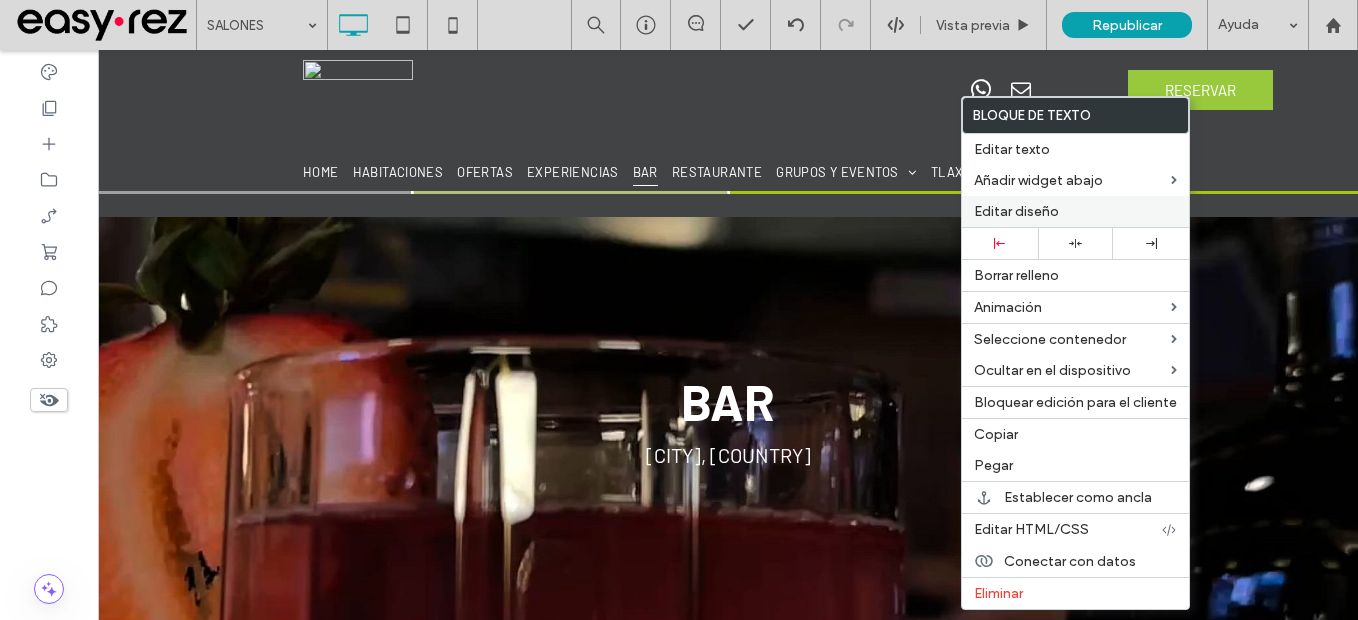 click on "Editar diseño" at bounding box center (1075, 211) 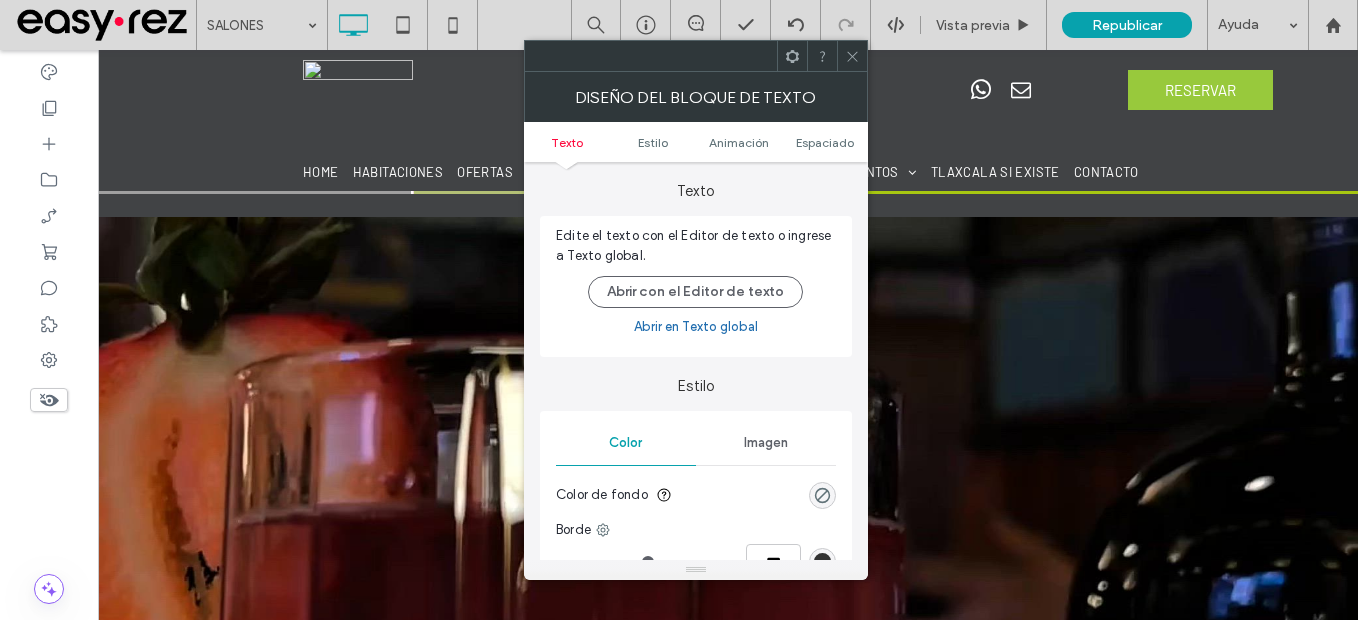 click on "Texto Estilo Animación Espaciado" at bounding box center [696, 142] 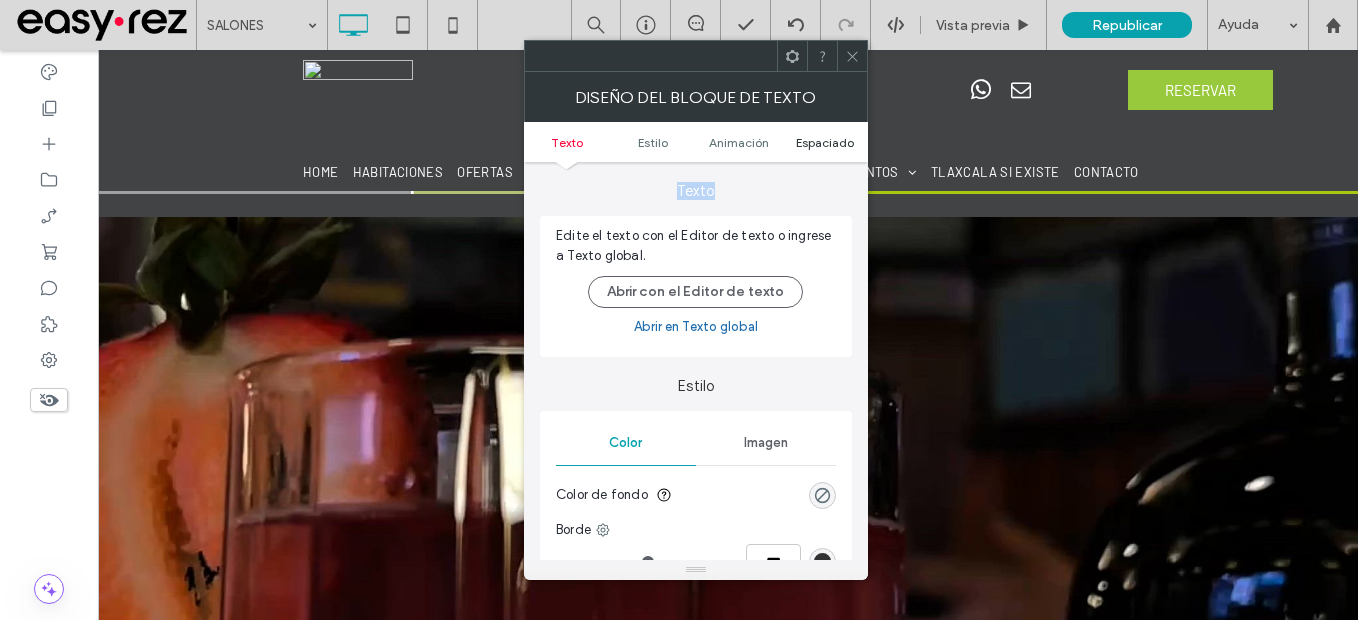 drag, startPoint x: 820, startPoint y: 150, endPoint x: 831, endPoint y: 140, distance: 14.866069 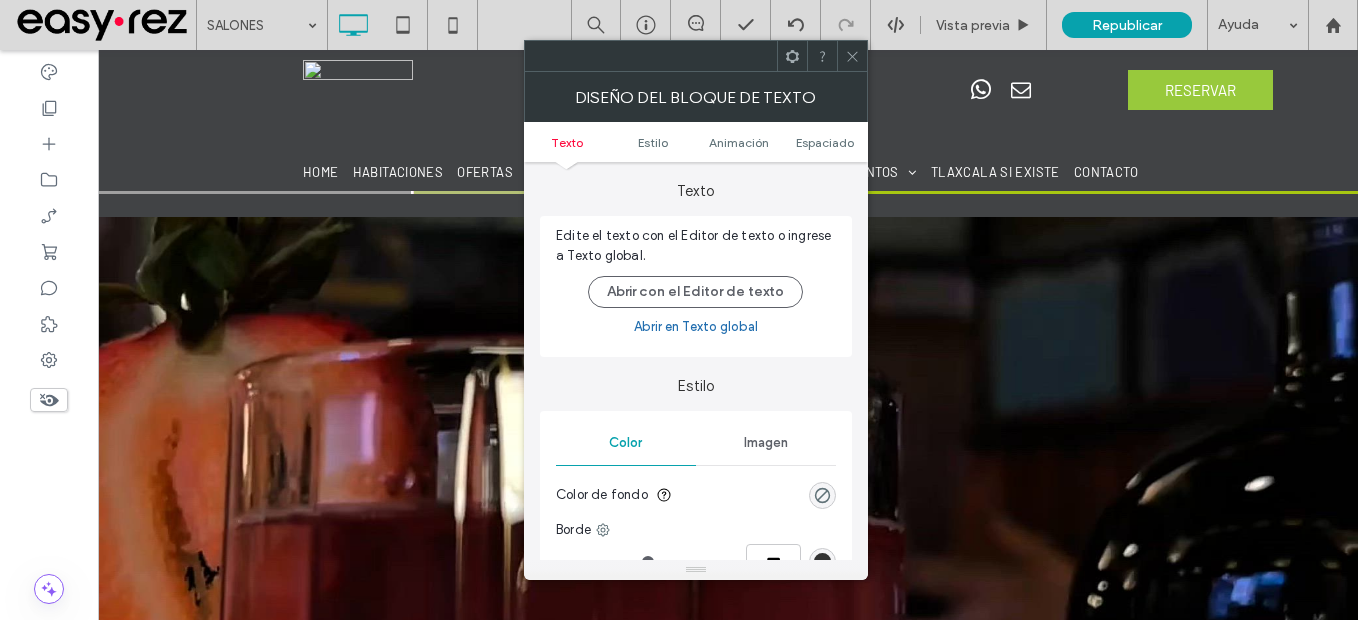 drag, startPoint x: 831, startPoint y: 140, endPoint x: 838, endPoint y: 130, distance: 12.206555 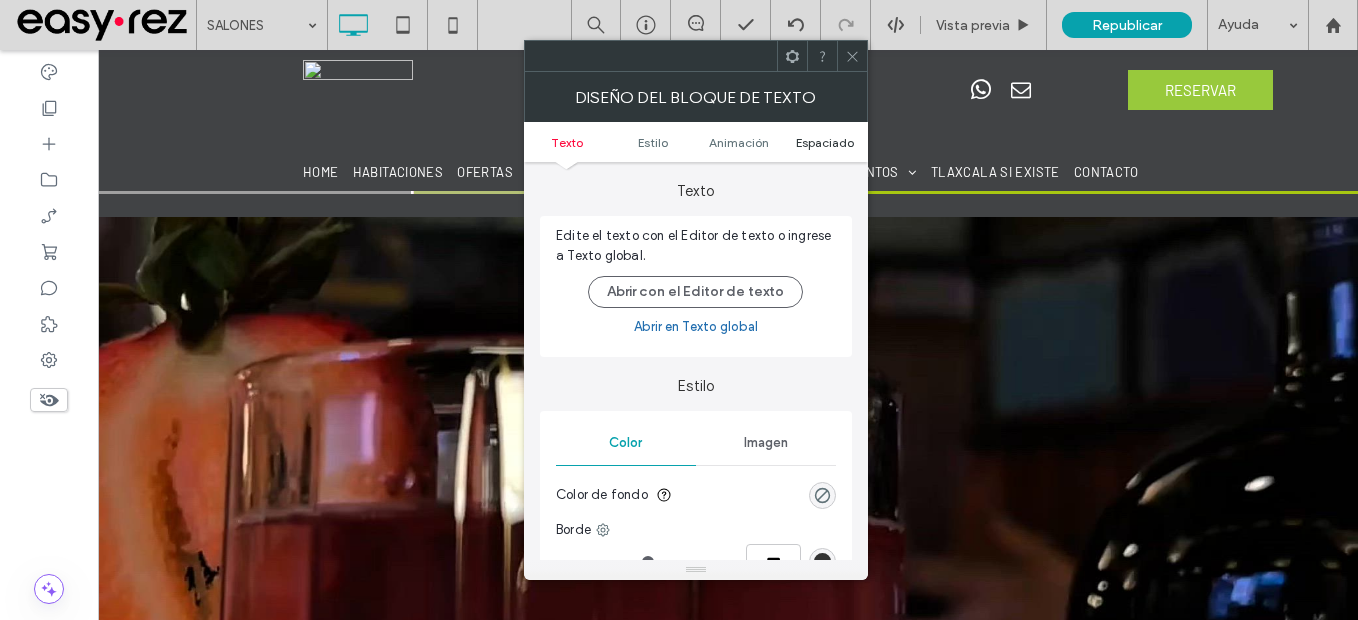 click on "Espaciado" at bounding box center [825, 142] 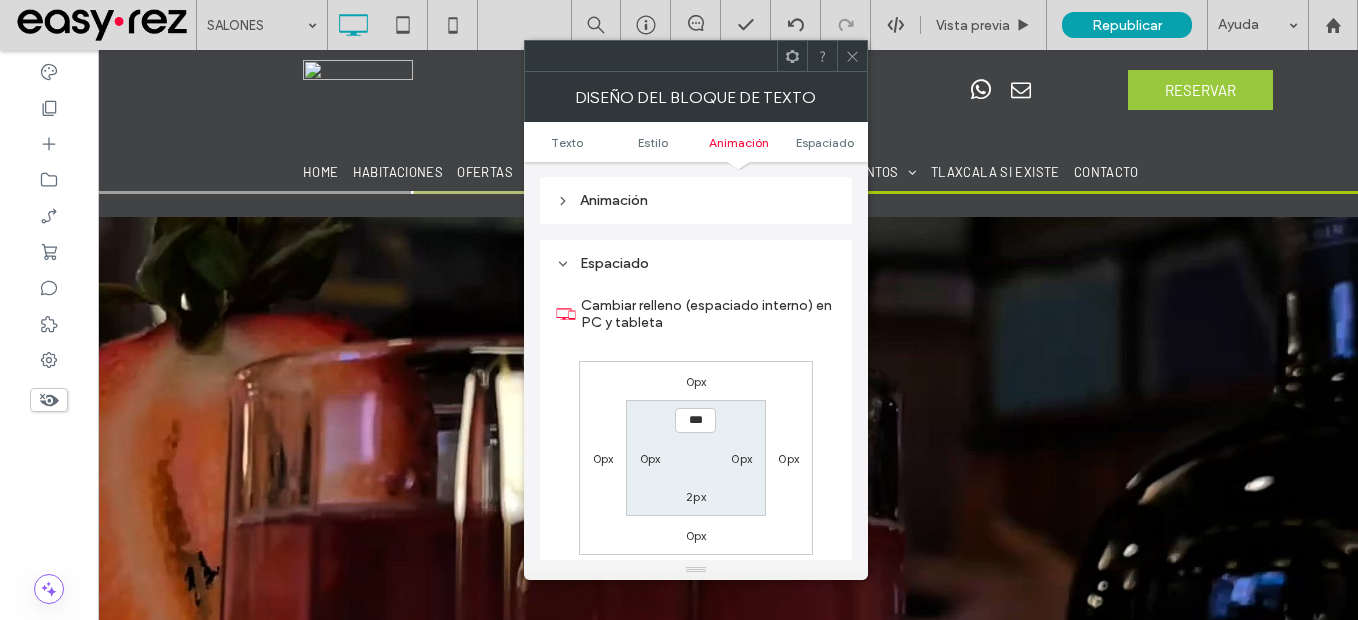 scroll, scrollTop: 573, scrollLeft: 0, axis: vertical 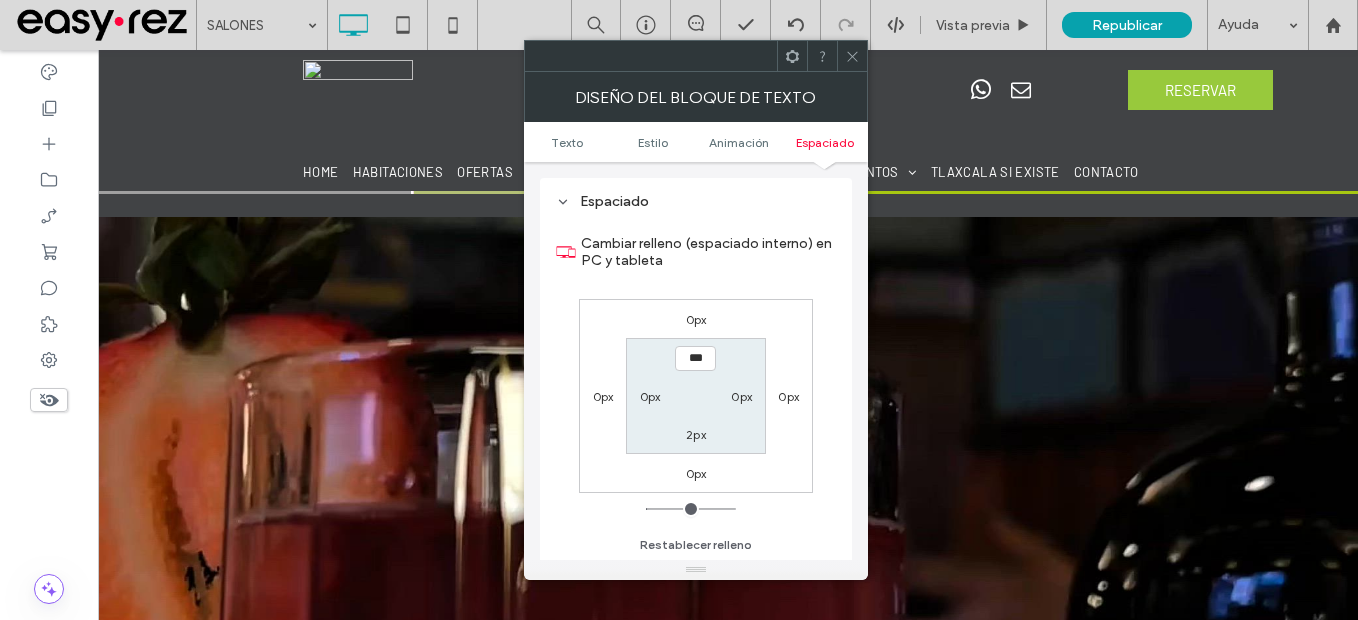 click at bounding box center (852, 56) 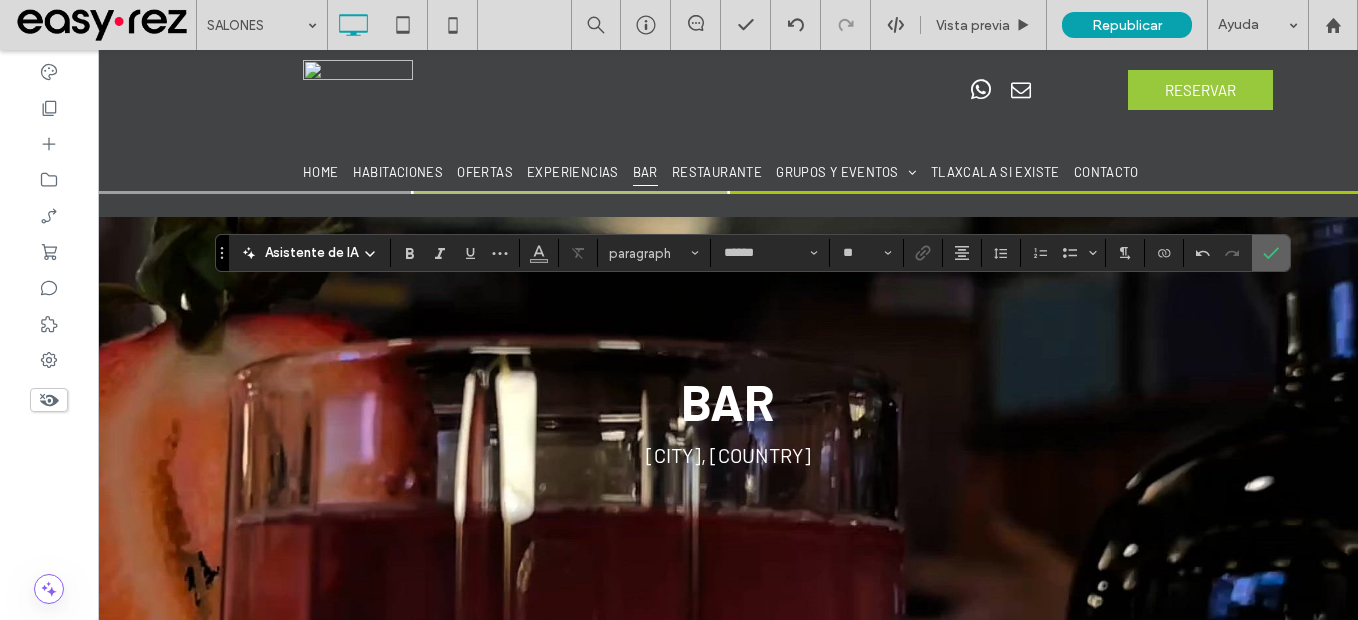 click 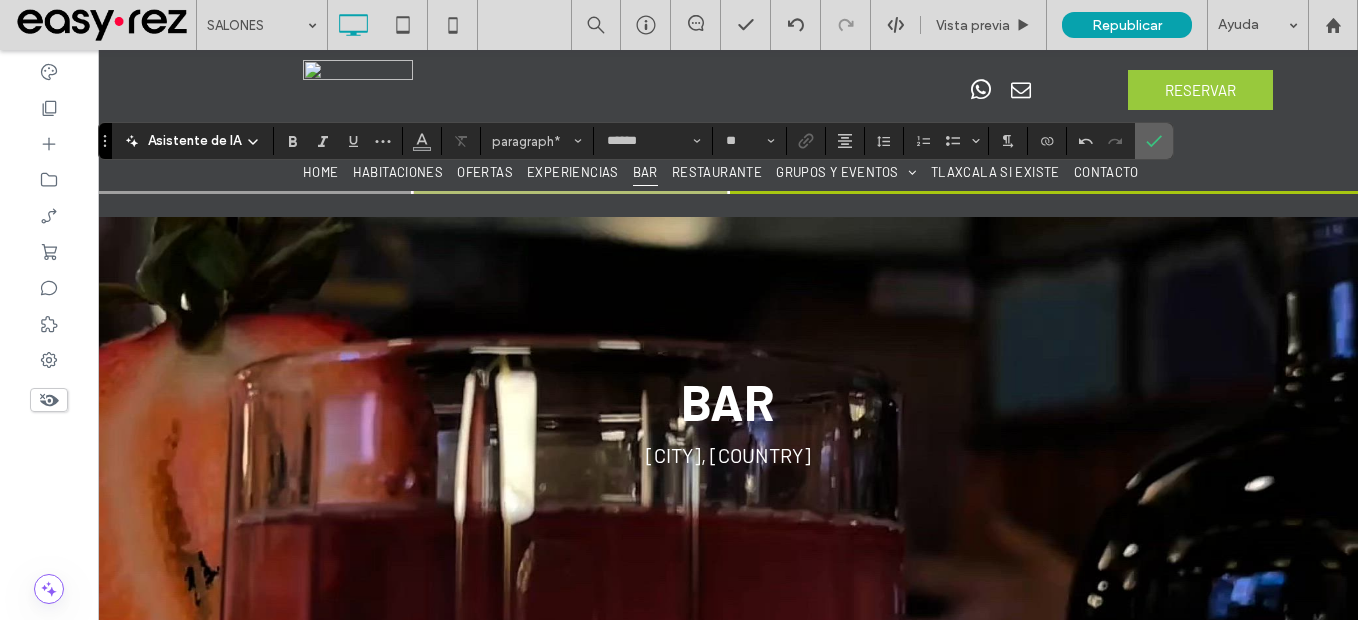 click at bounding box center (1154, 141) 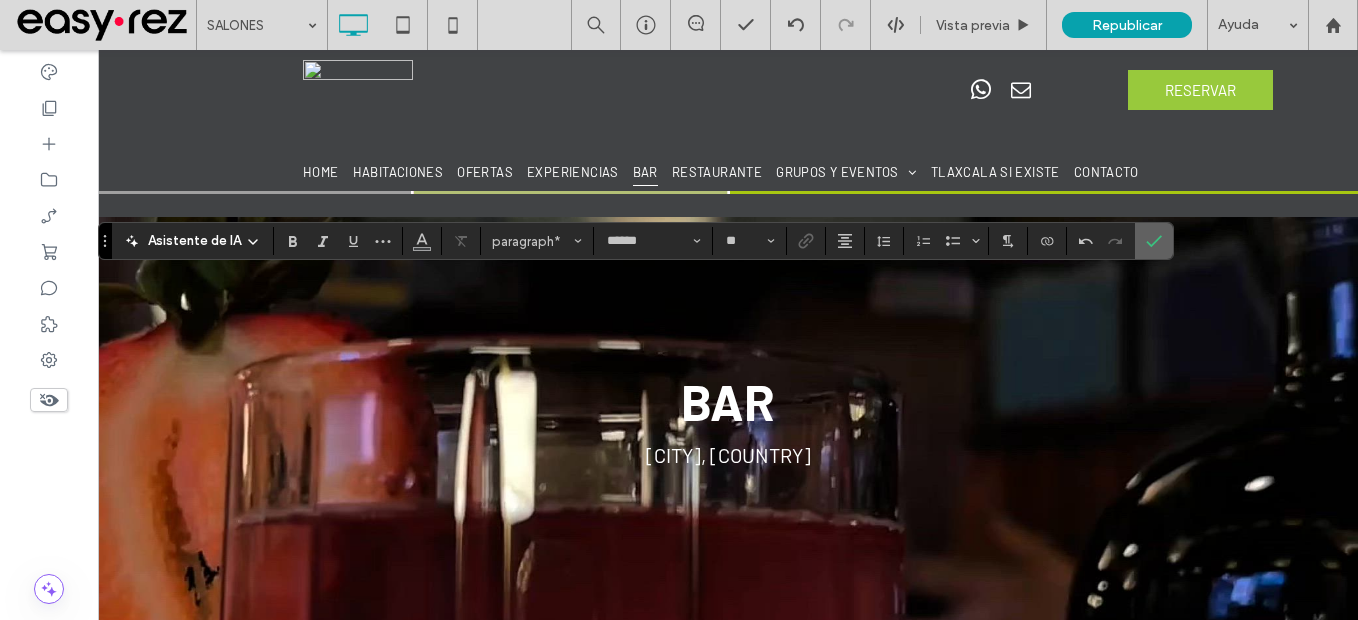 click at bounding box center [1154, 241] 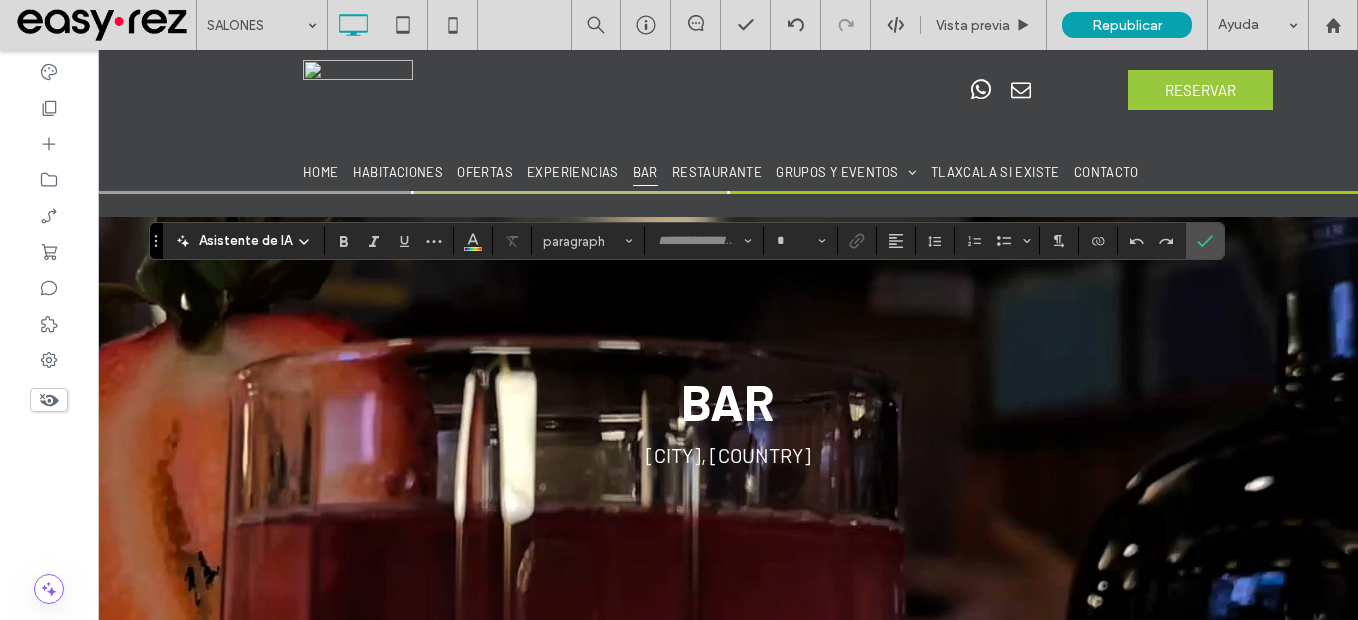 type on "******" 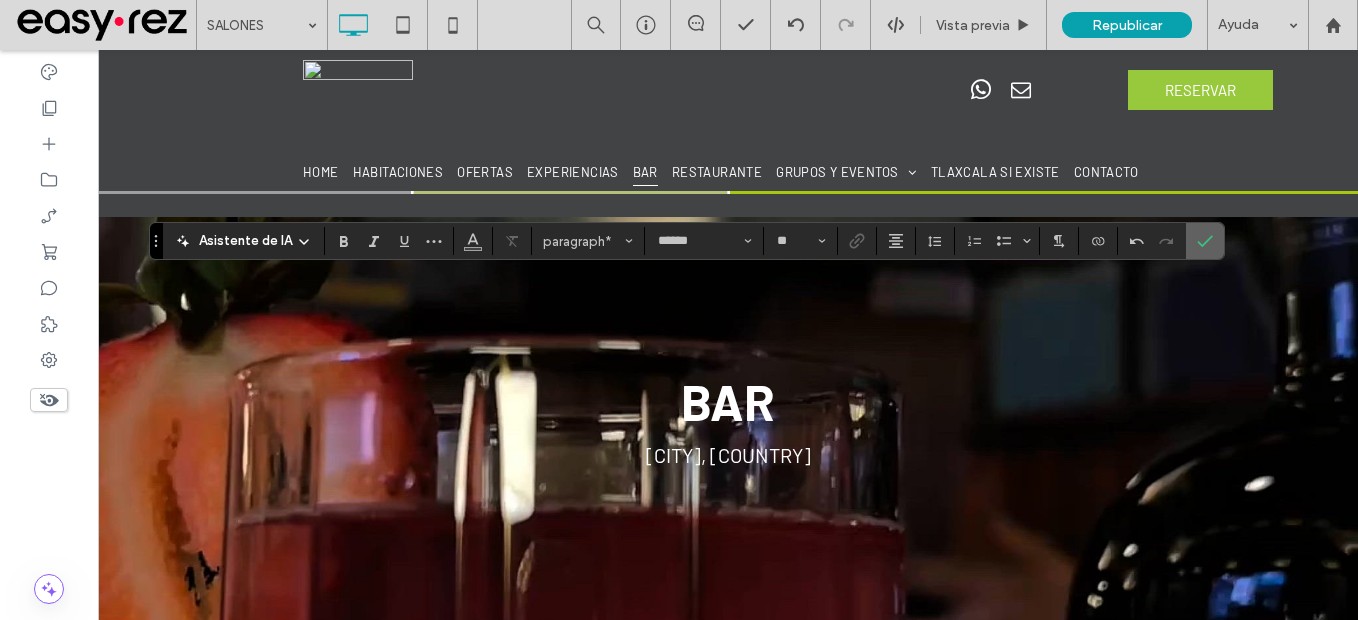 click 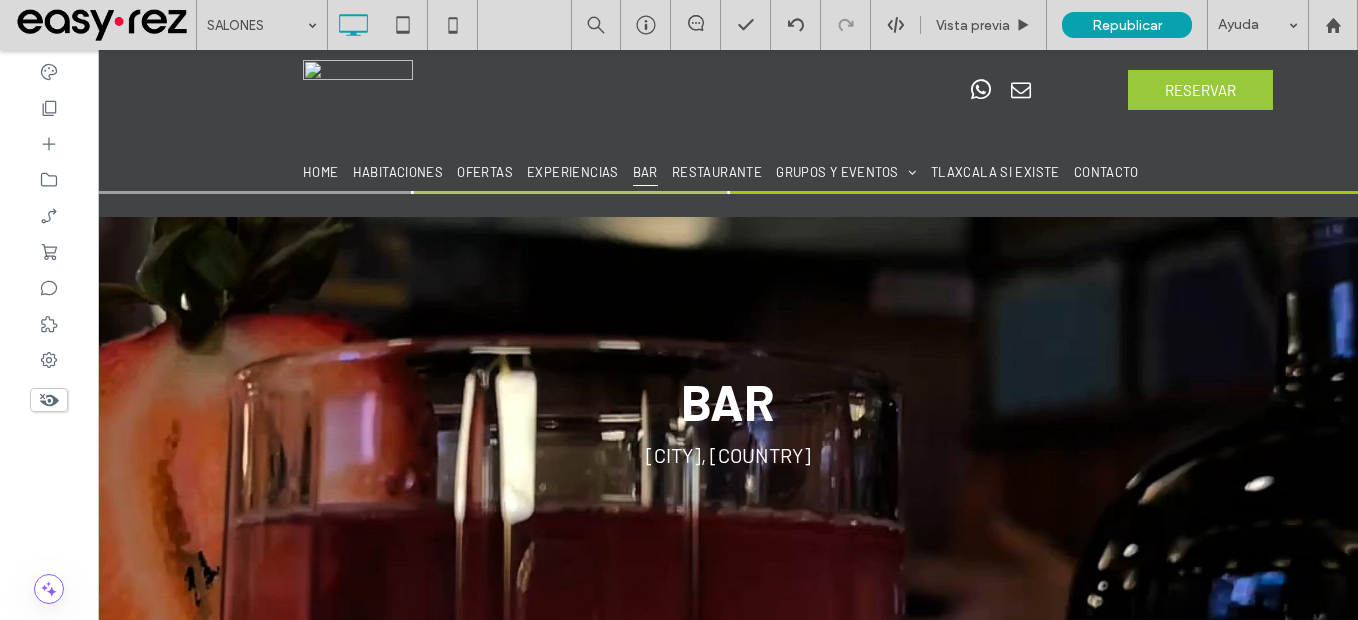 type on "******" 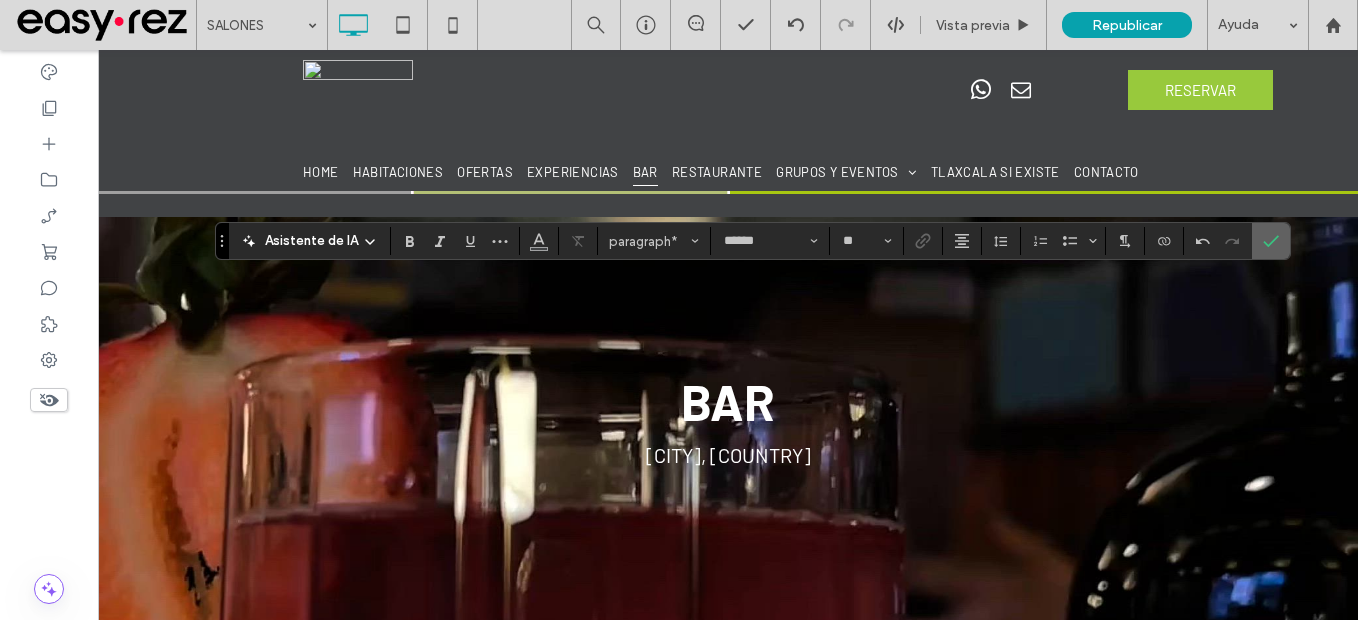 click 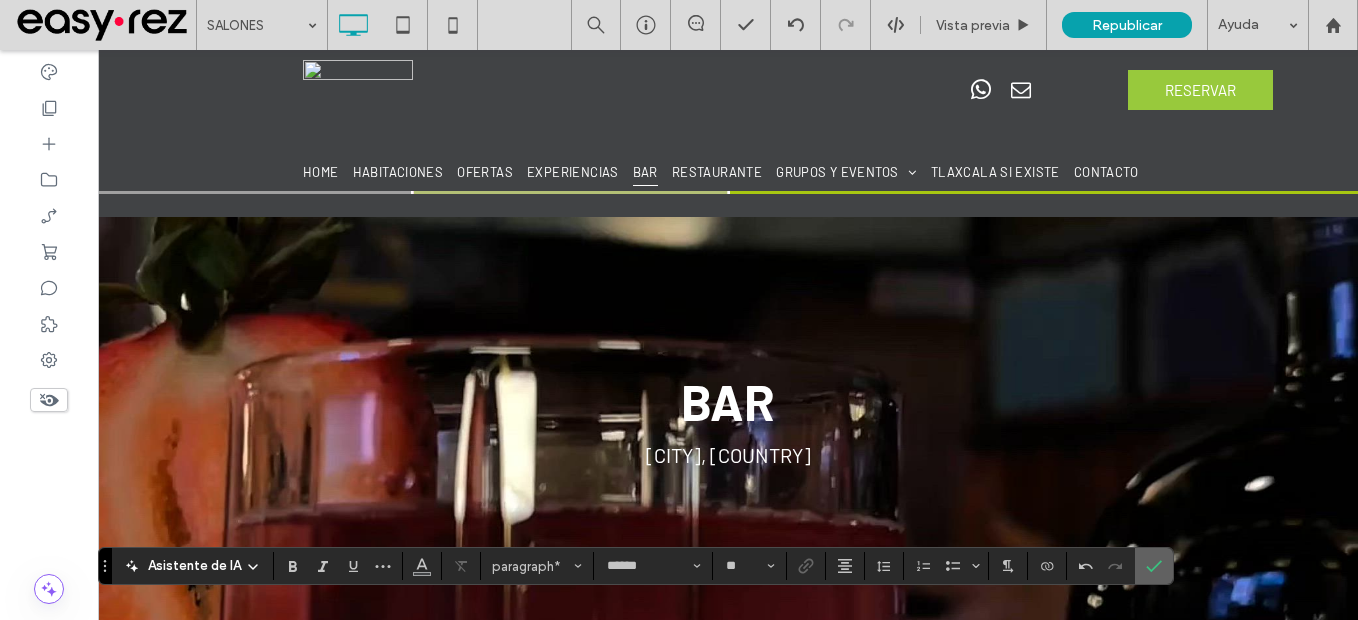 click at bounding box center (1154, 566) 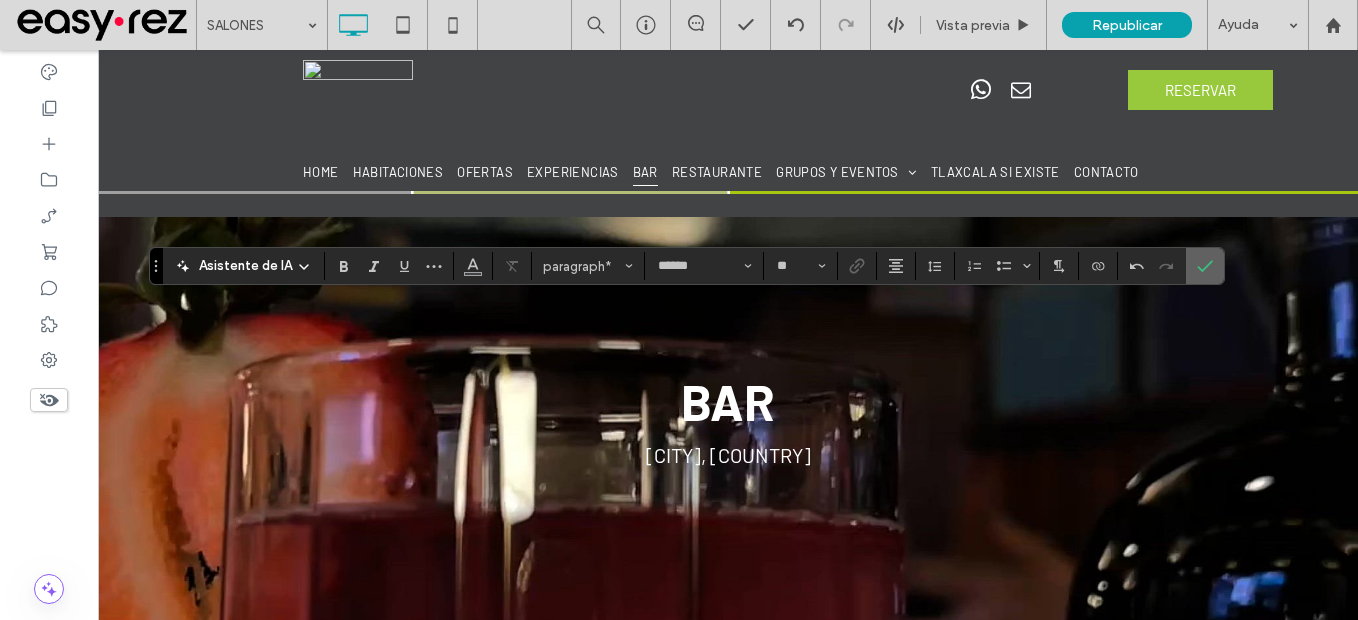 click 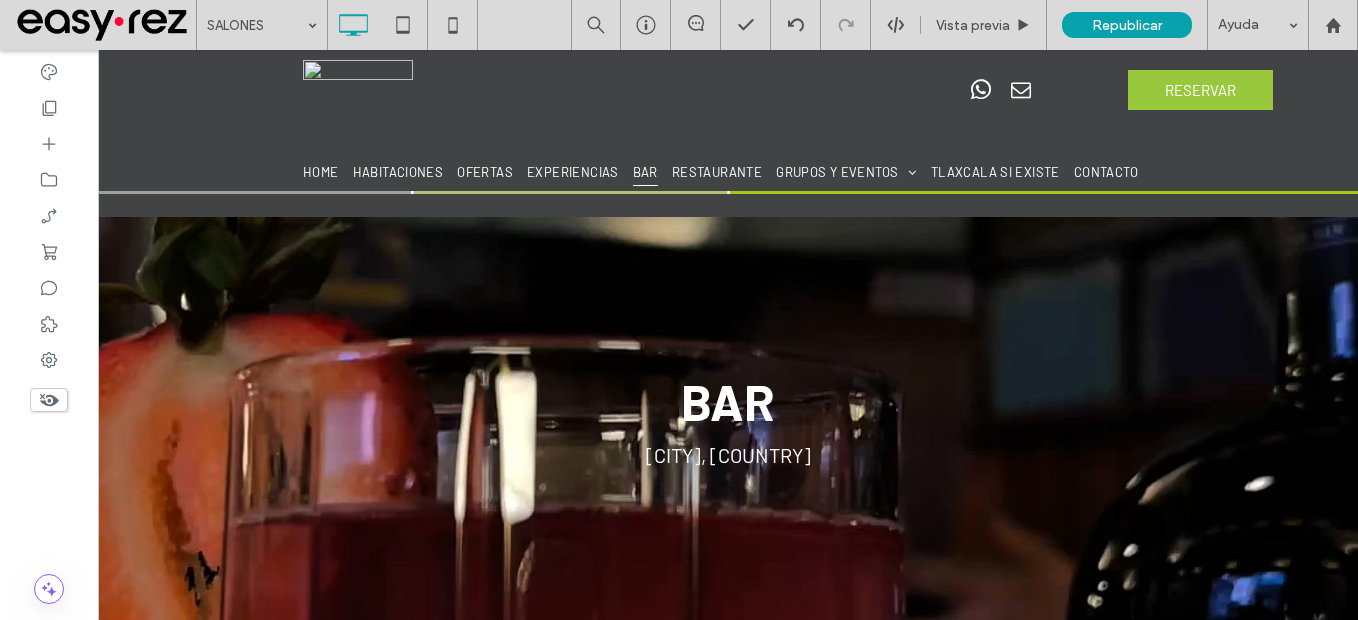type on "******" 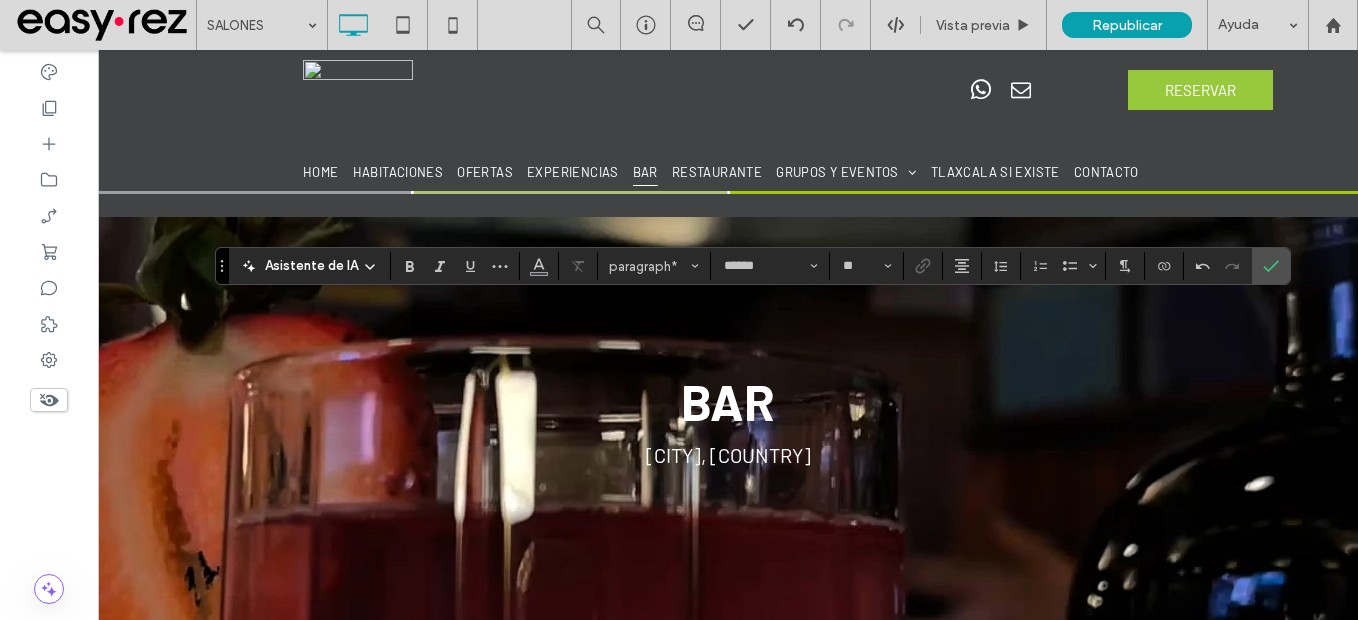 click at bounding box center (1218, 266) 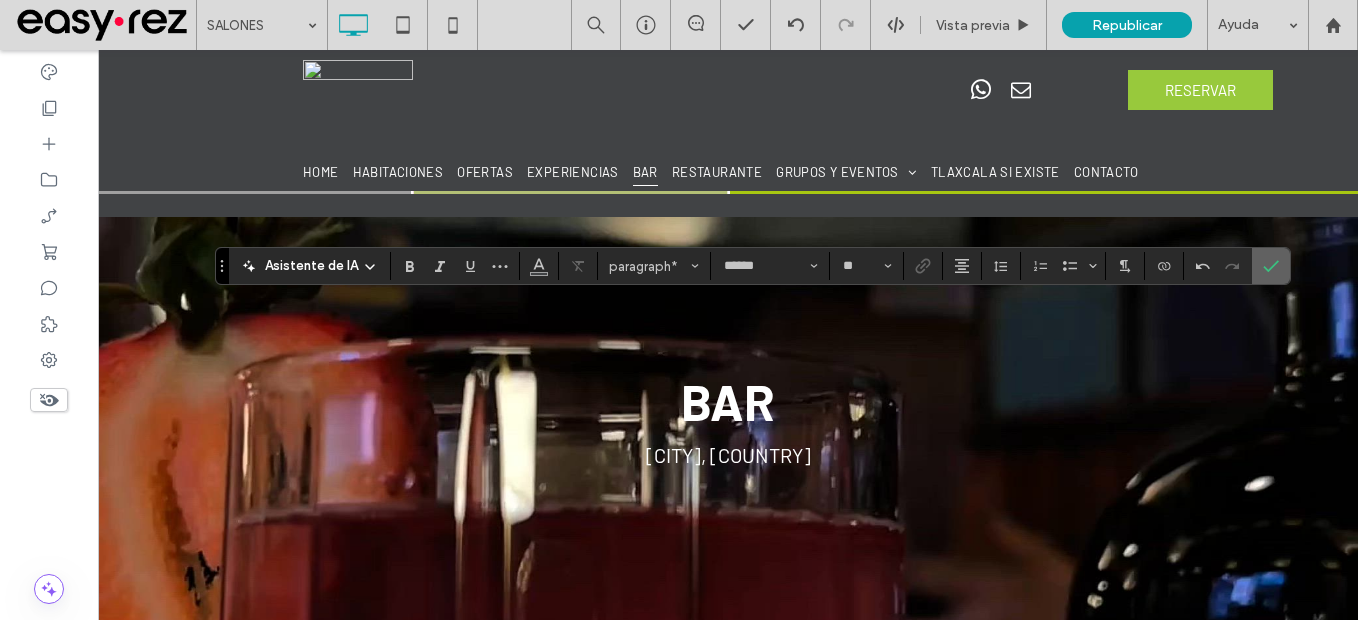 click 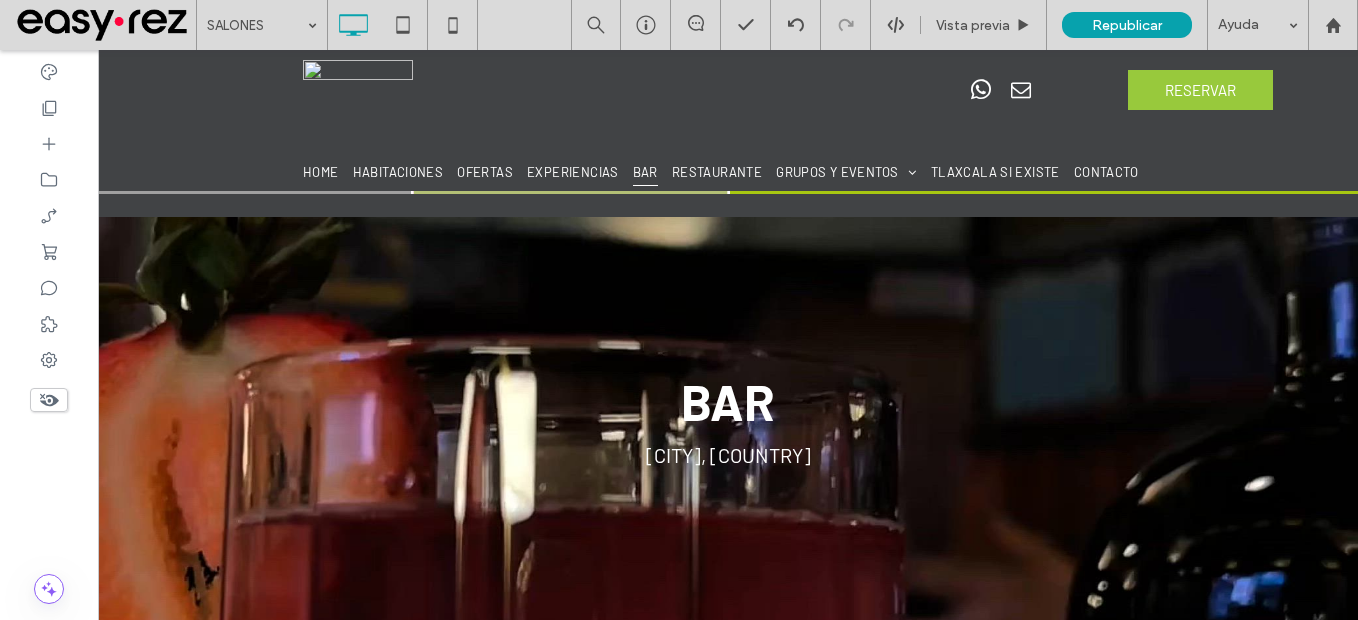 type on "******" 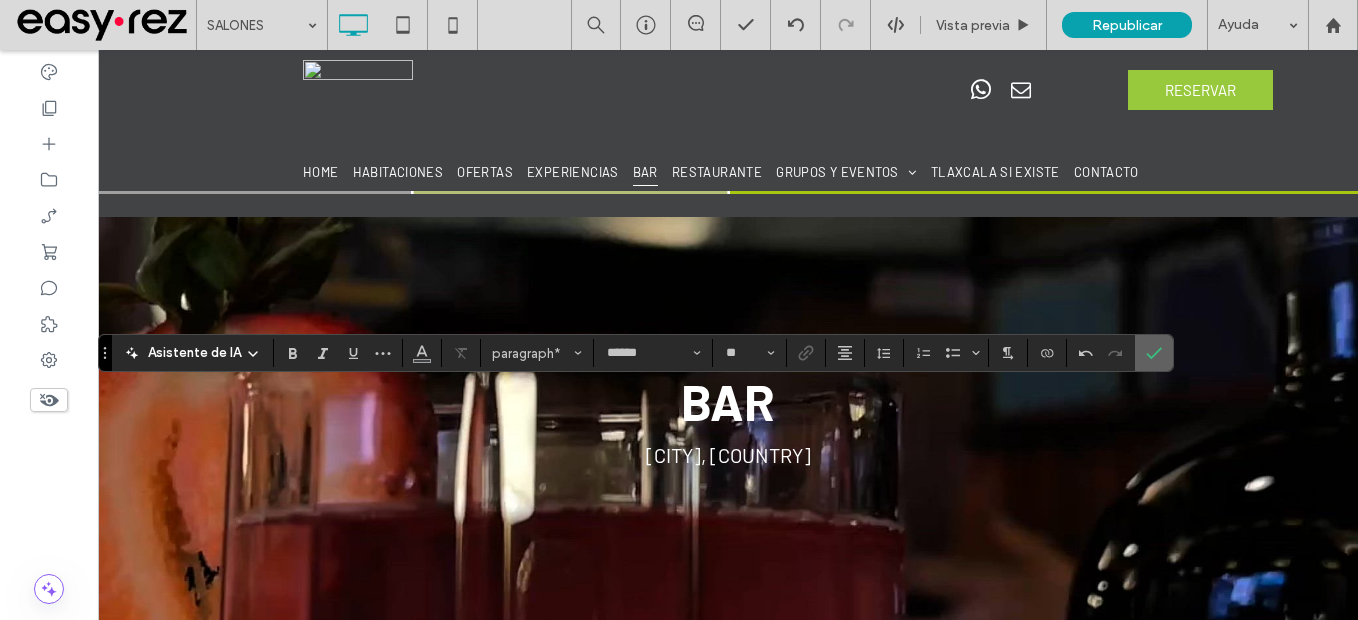 click at bounding box center [1154, 353] 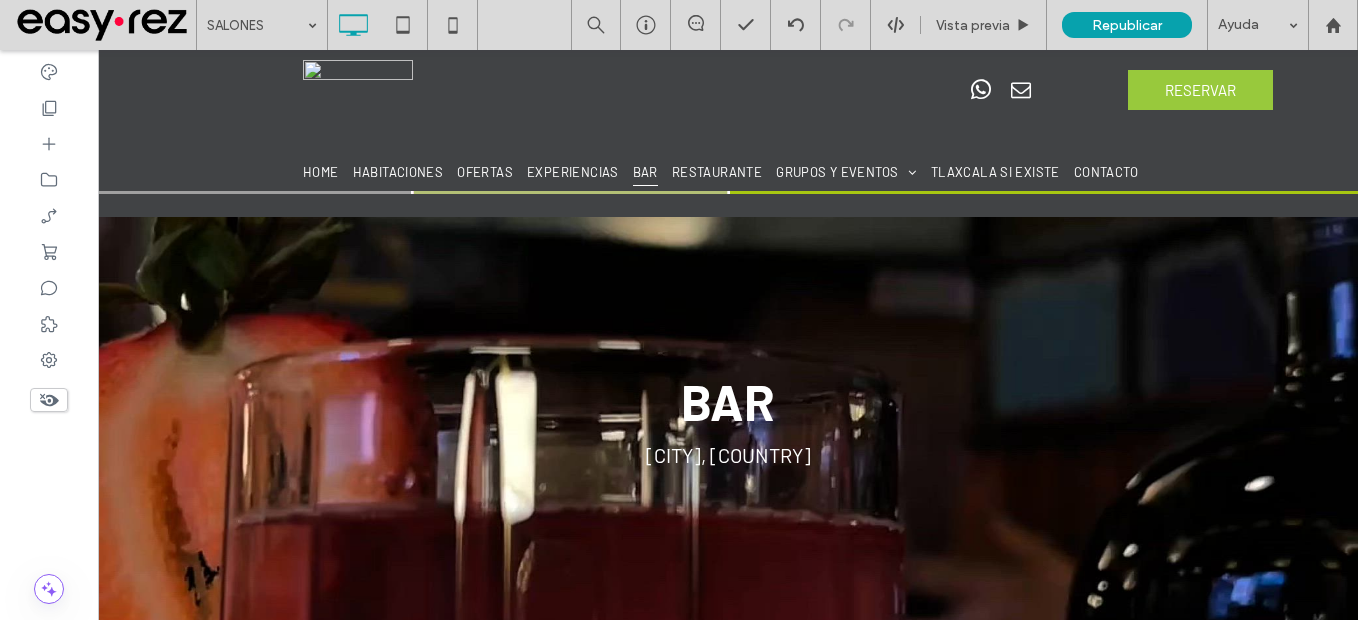 type on "******" 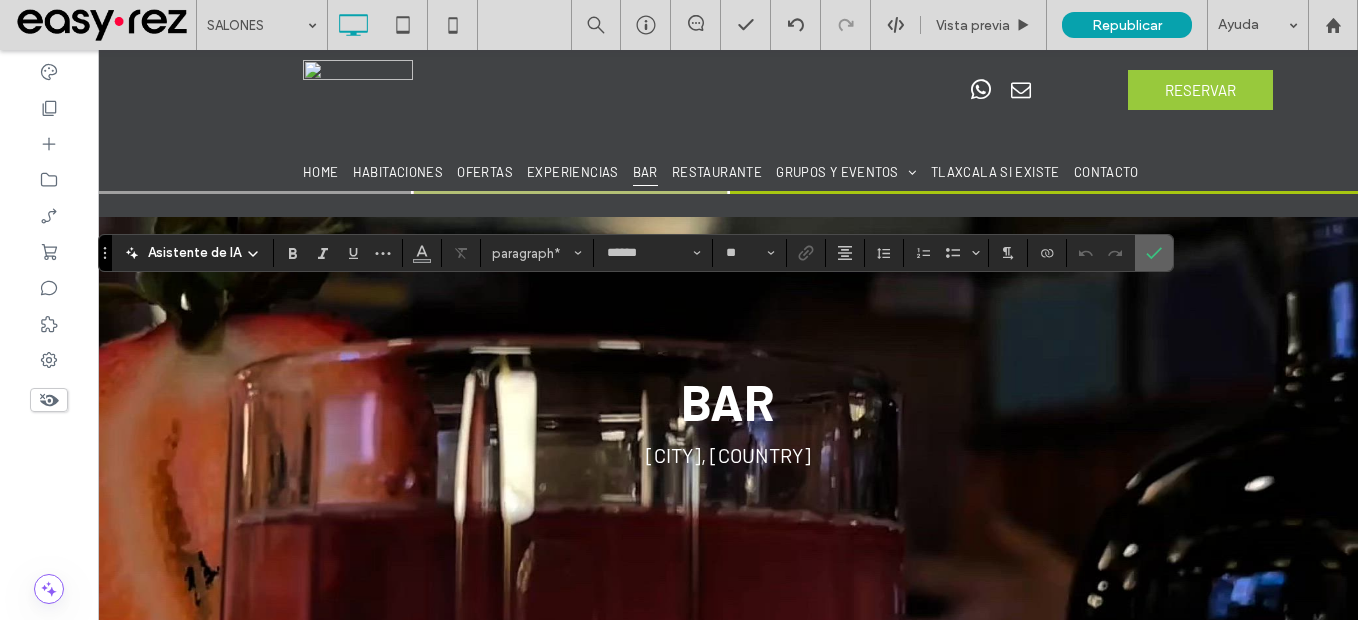 click at bounding box center [1154, 253] 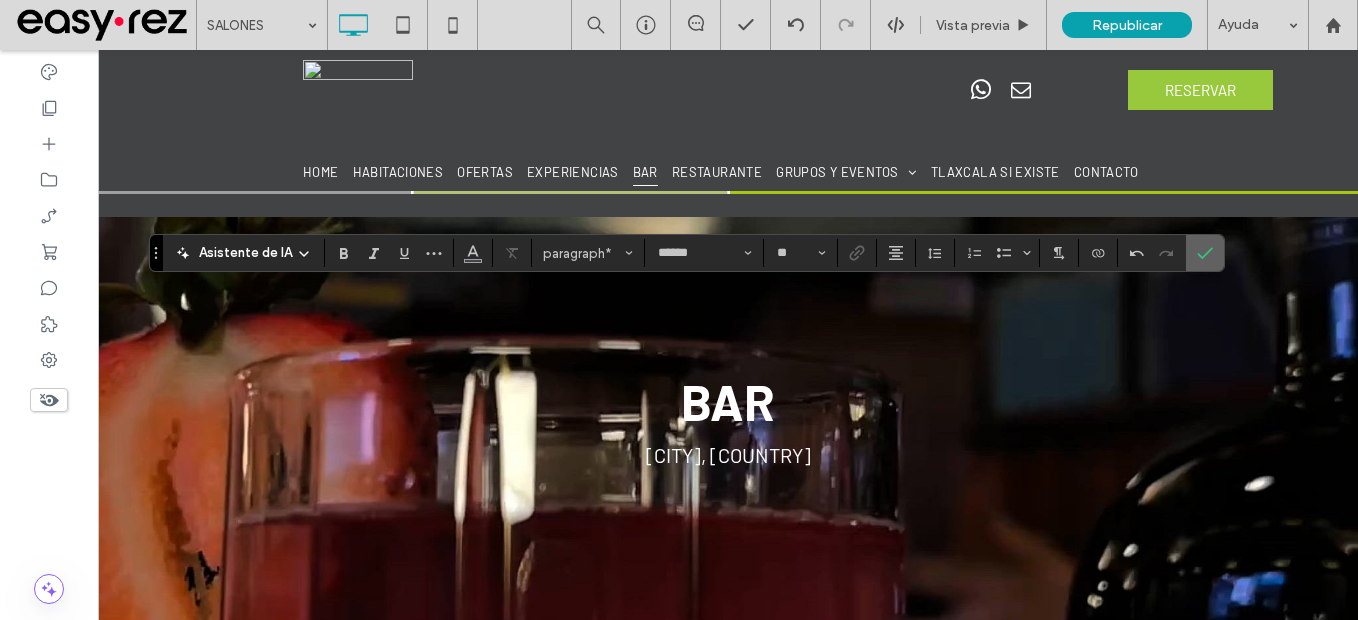 click 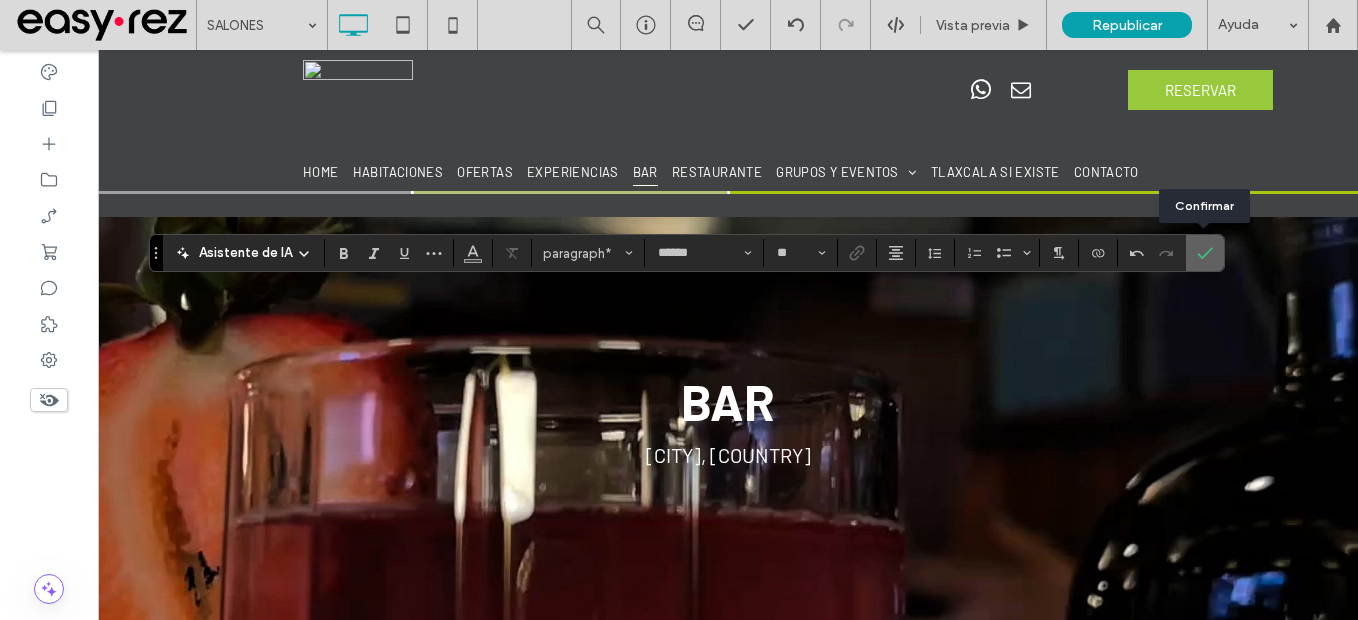 click 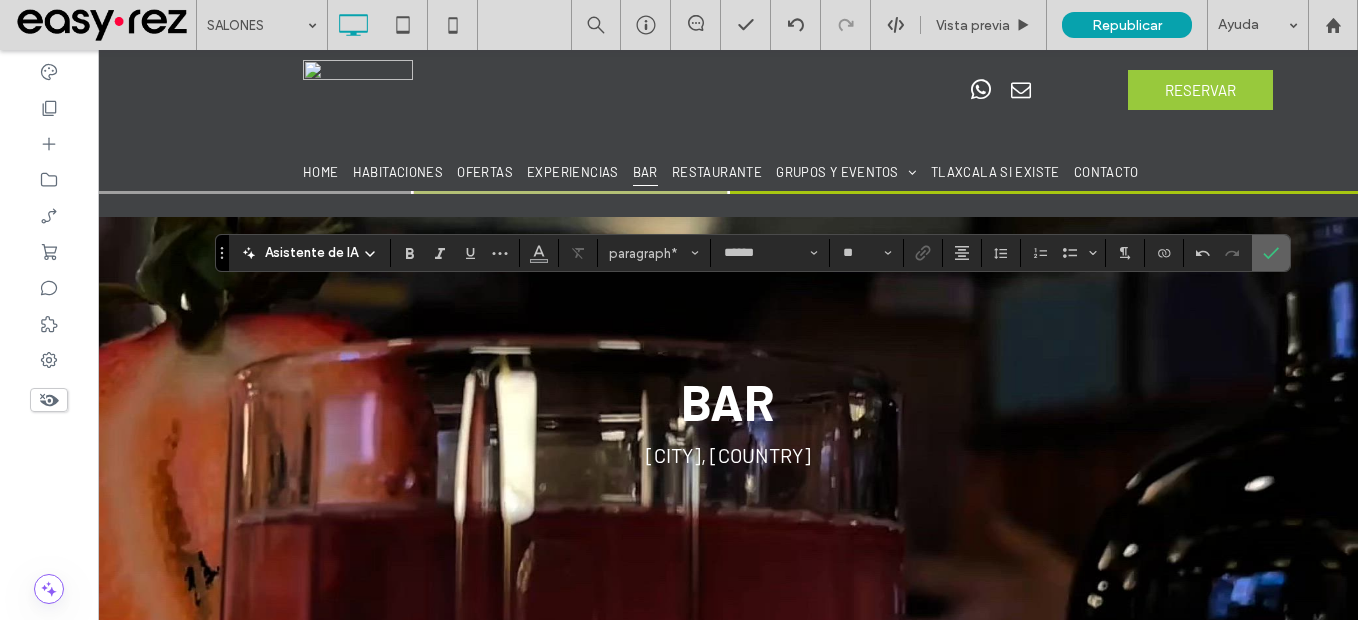 click 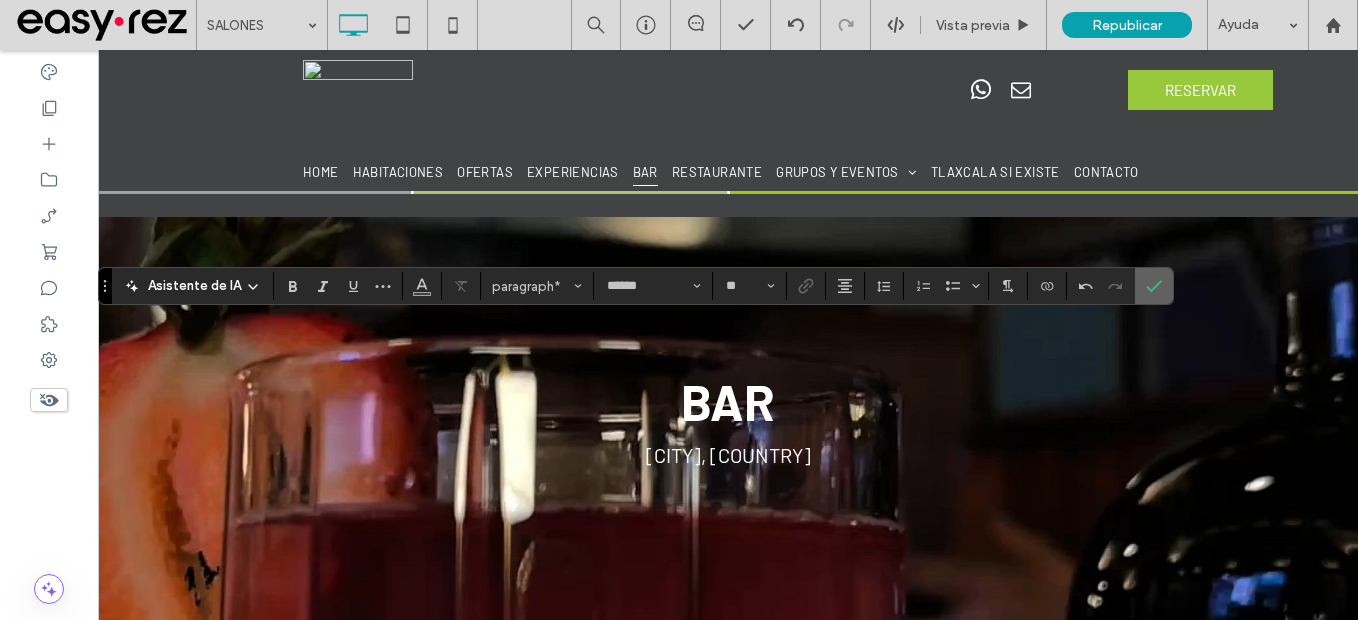 click at bounding box center (1154, 286) 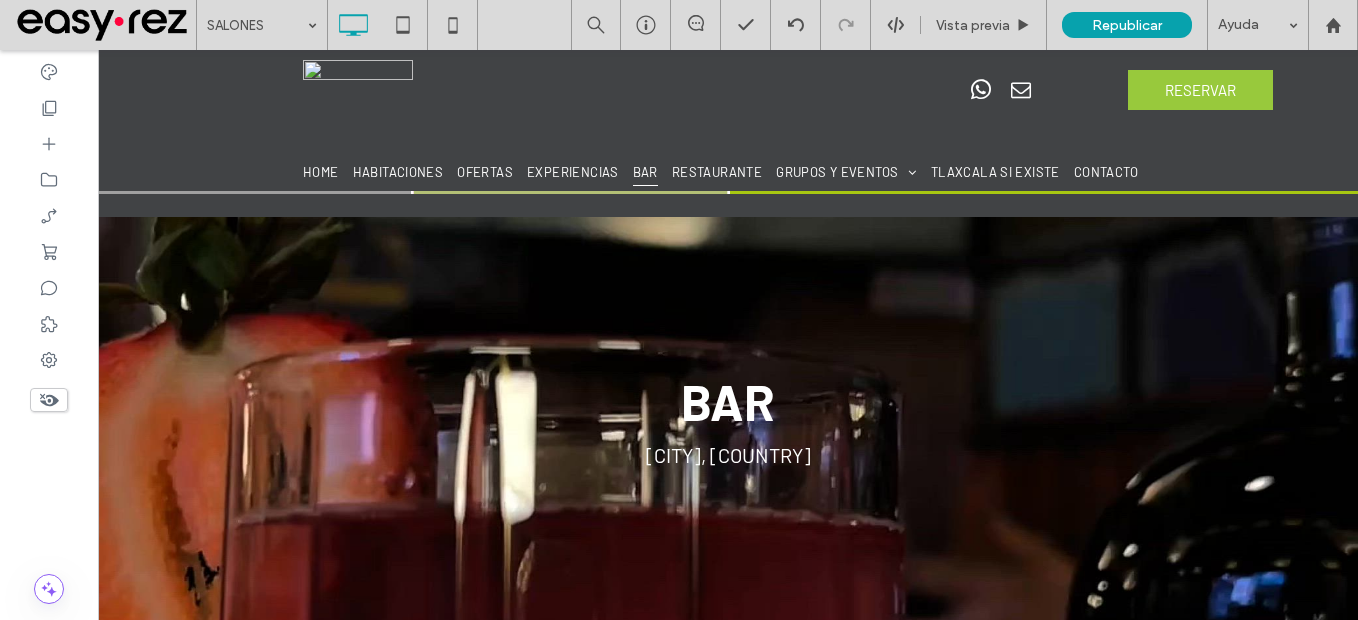 type on "******" 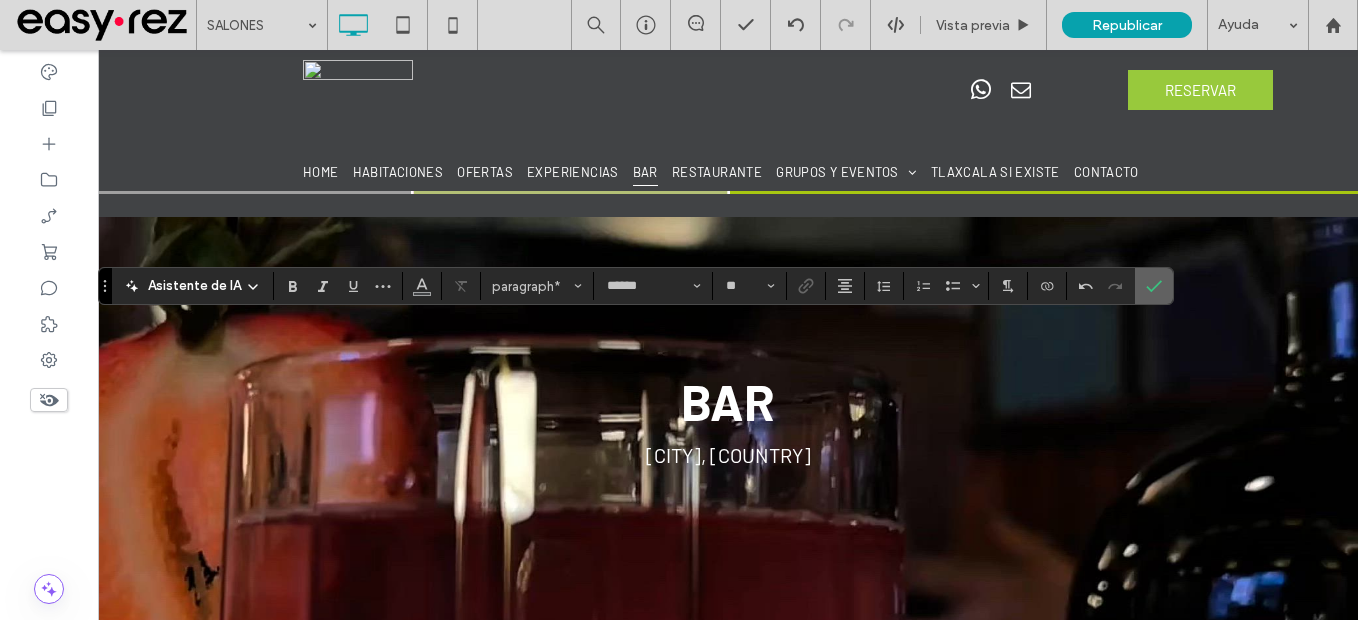 click at bounding box center (1154, 286) 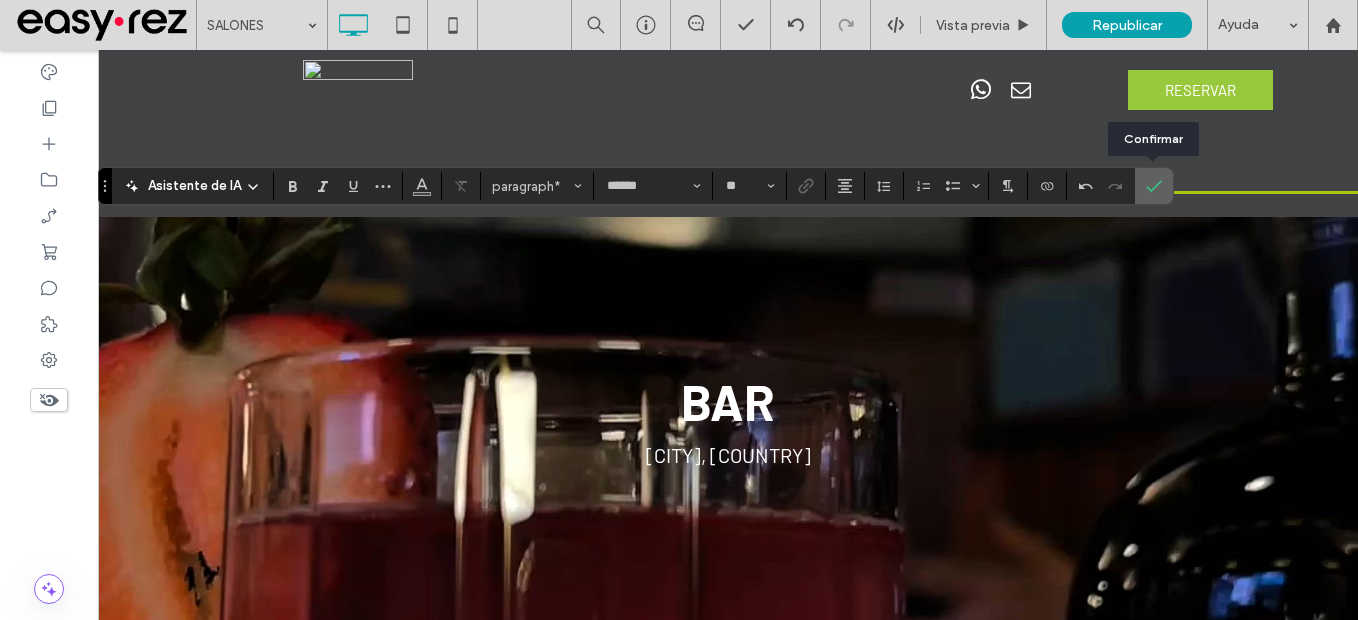 click 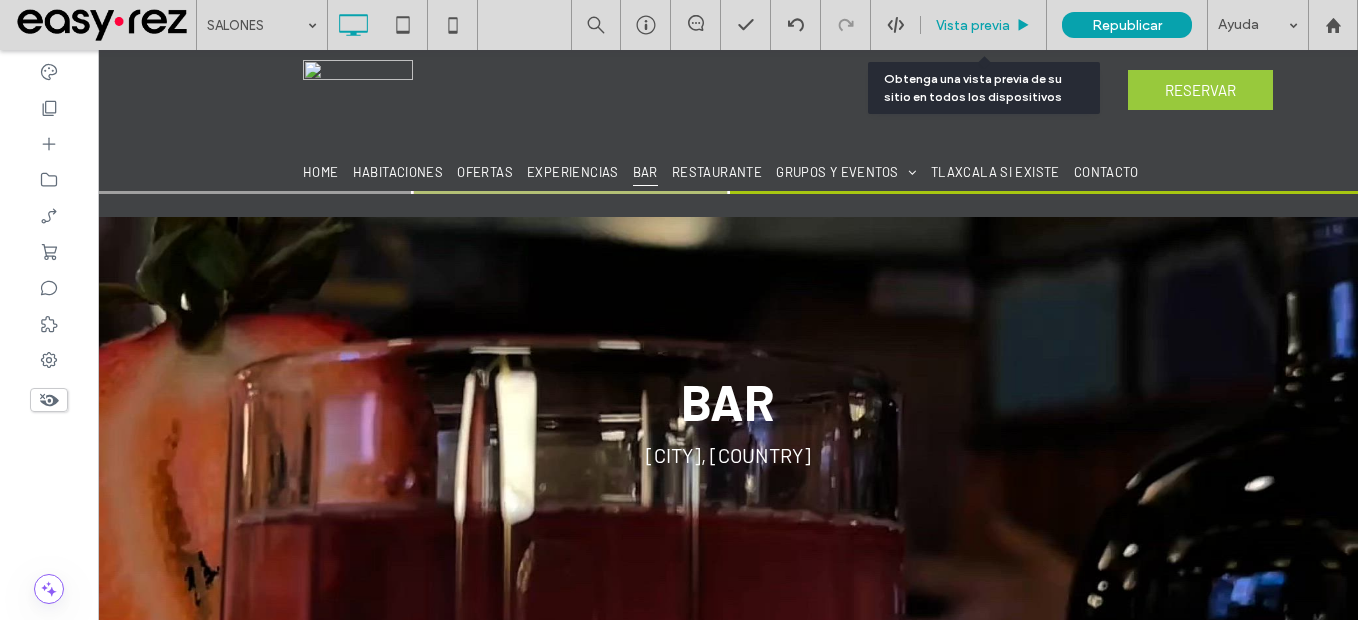 click on "Vista previa" at bounding box center (973, 25) 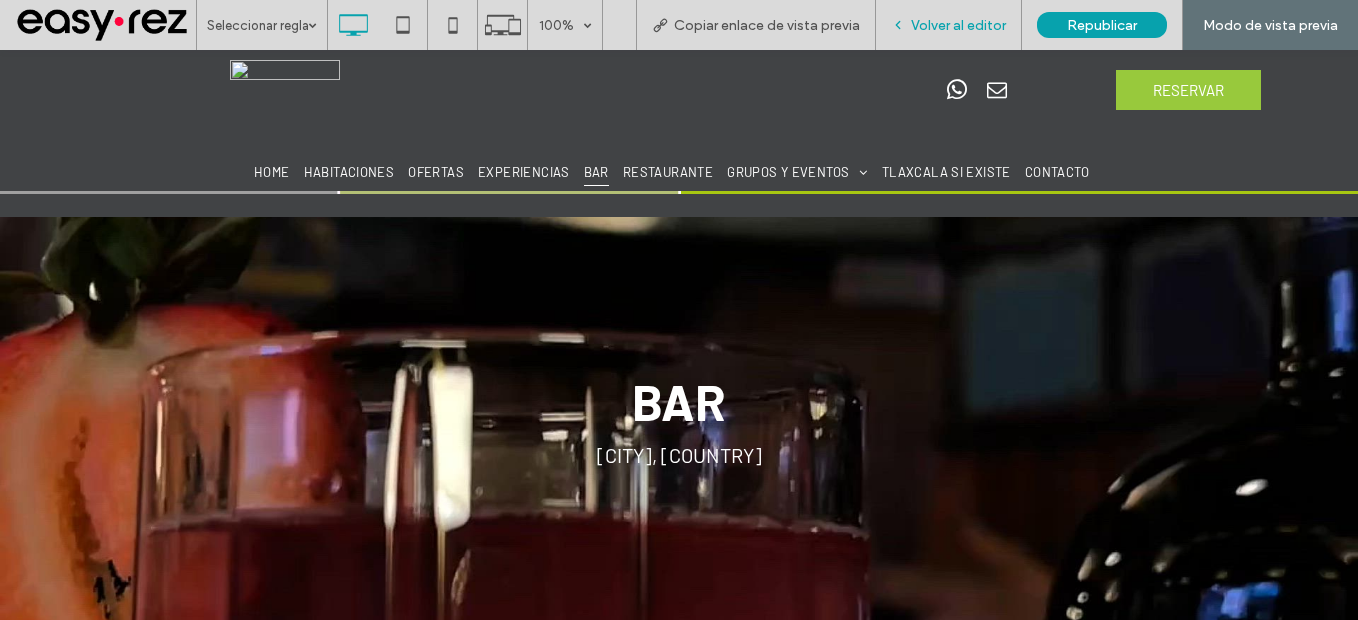 click on "Volver al editor" at bounding box center (958, 25) 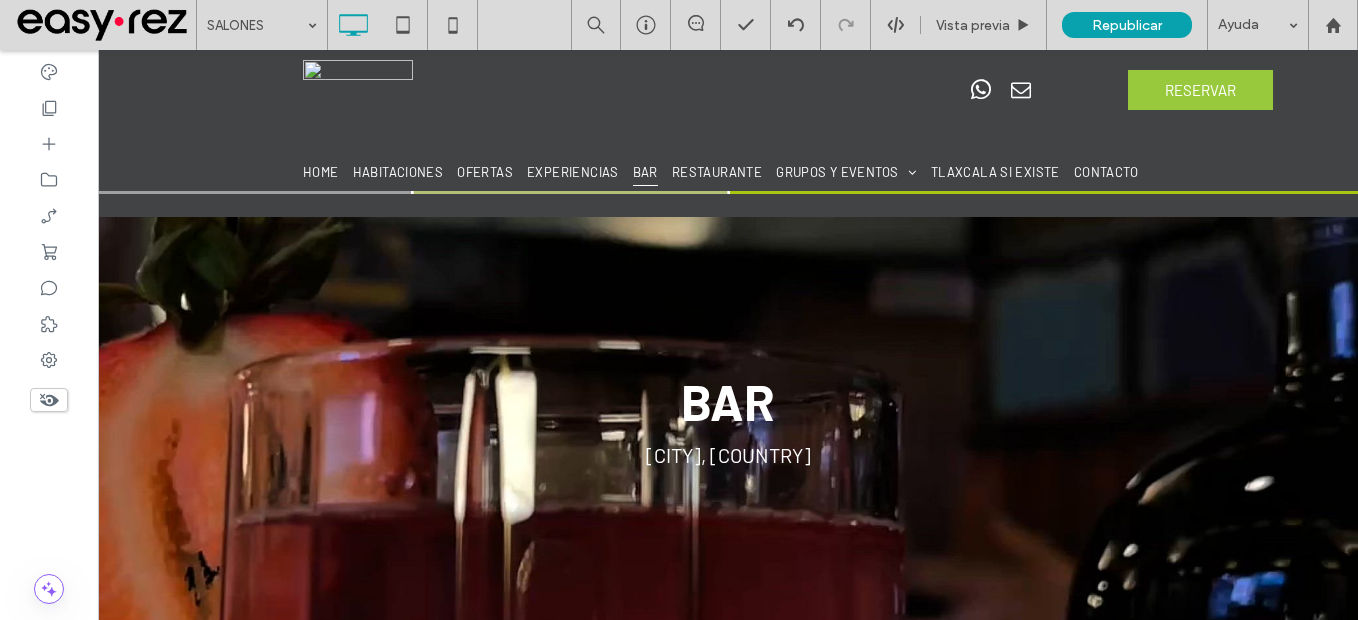 type on "******" 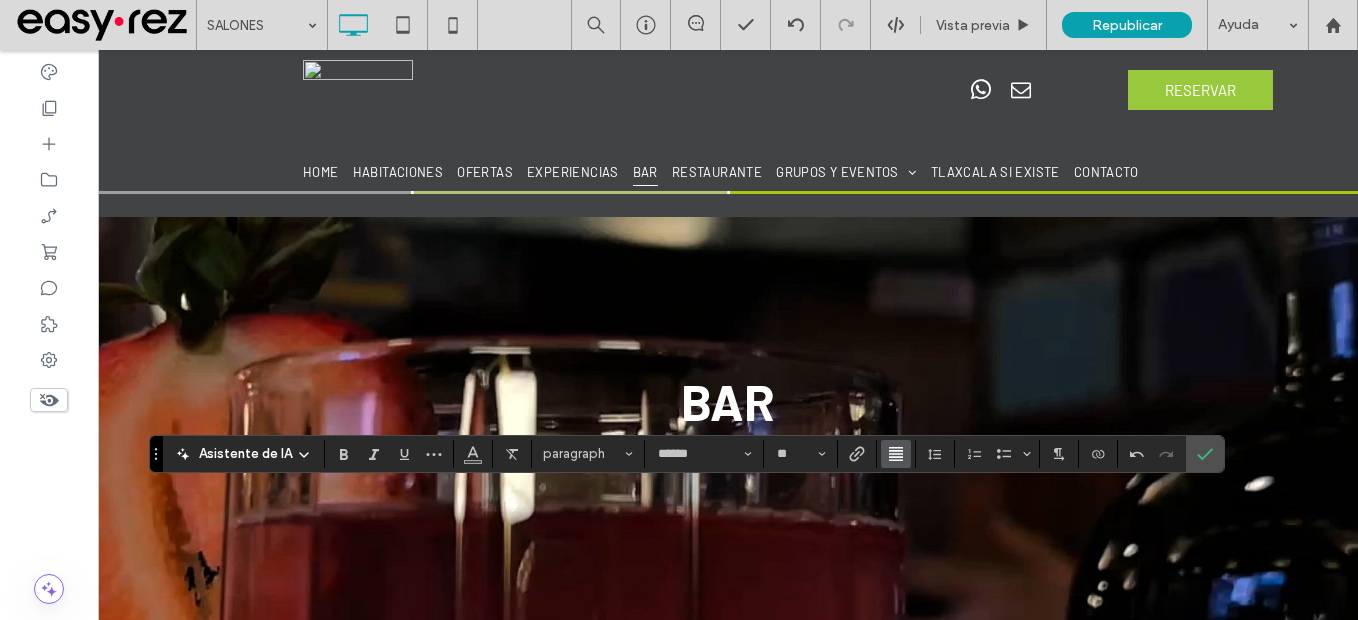 click 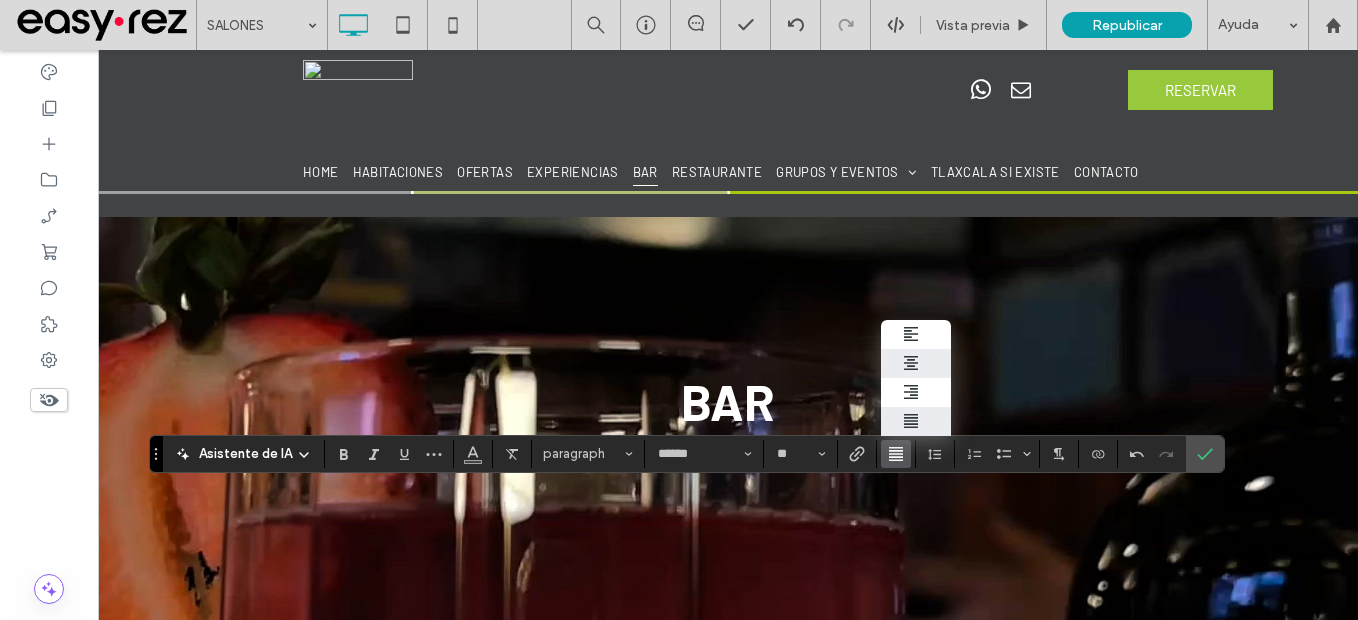 click at bounding box center [916, 363] 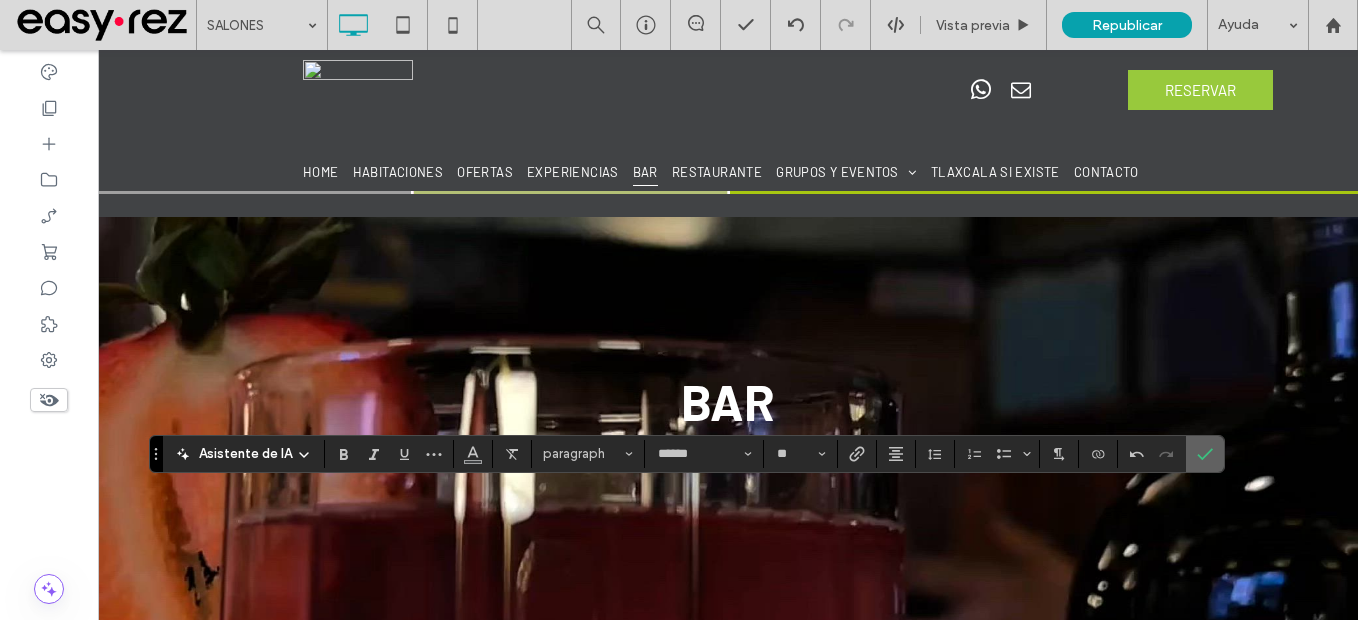 click 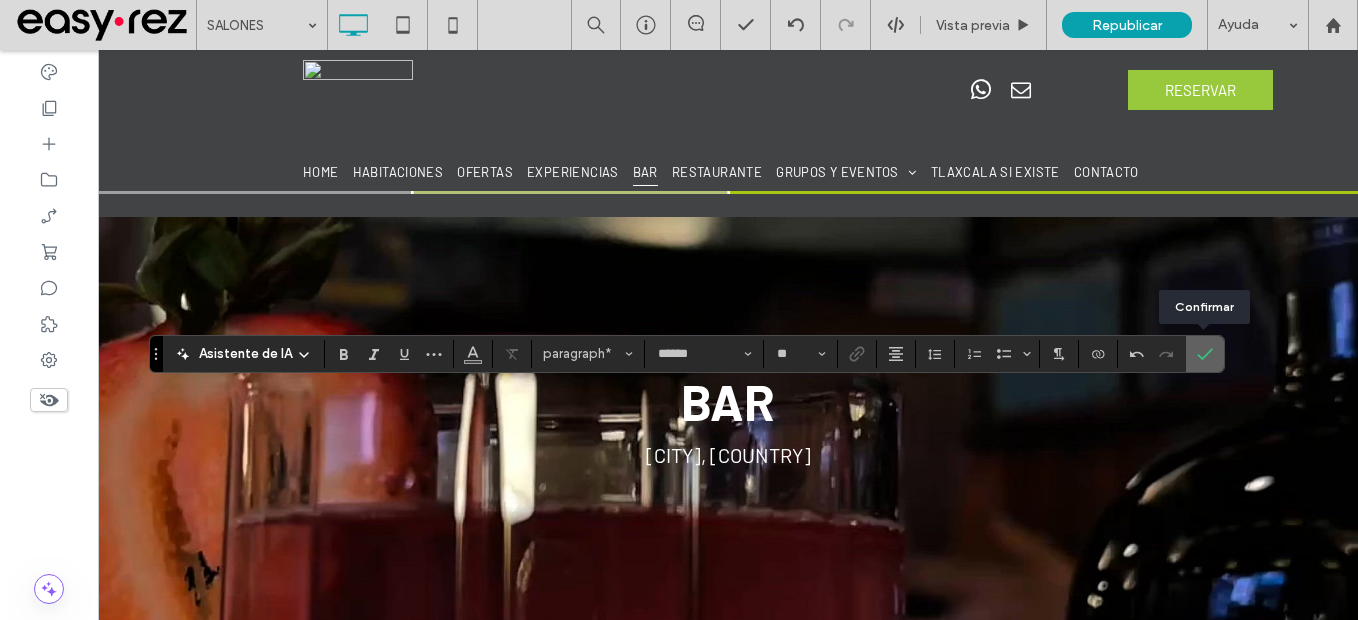 click 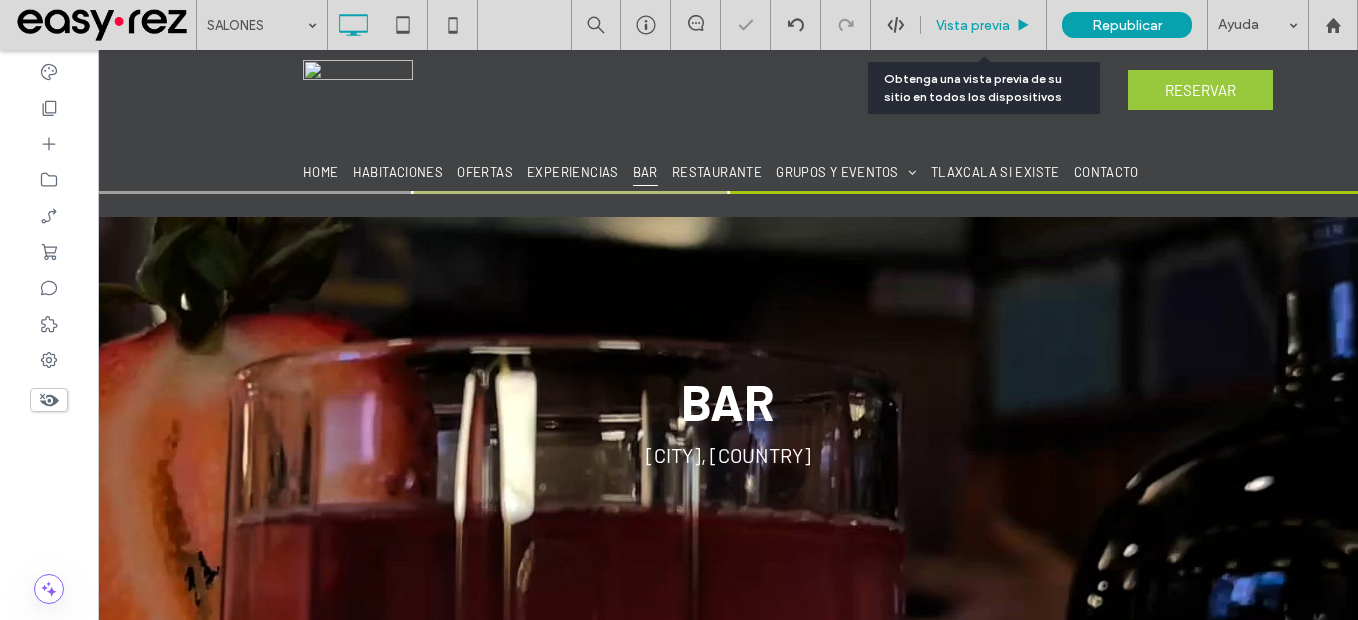 click on "Vista previa" at bounding box center [973, 25] 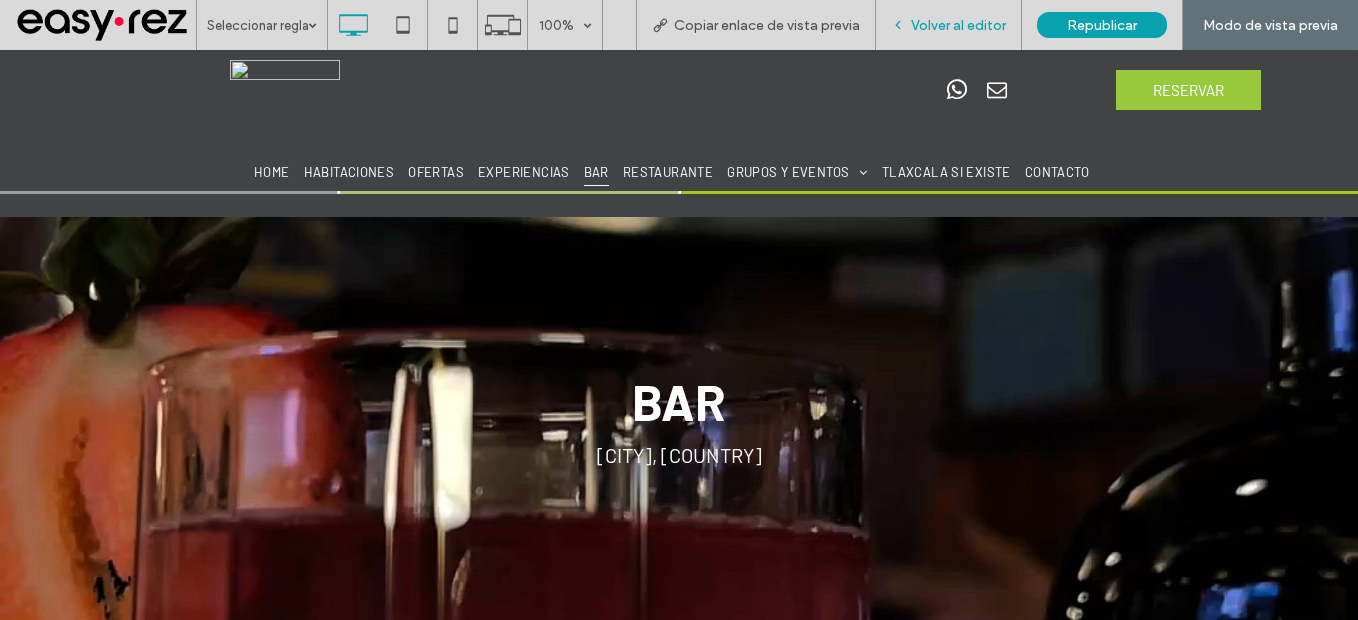 click on "Volver al editor" at bounding box center (958, 25) 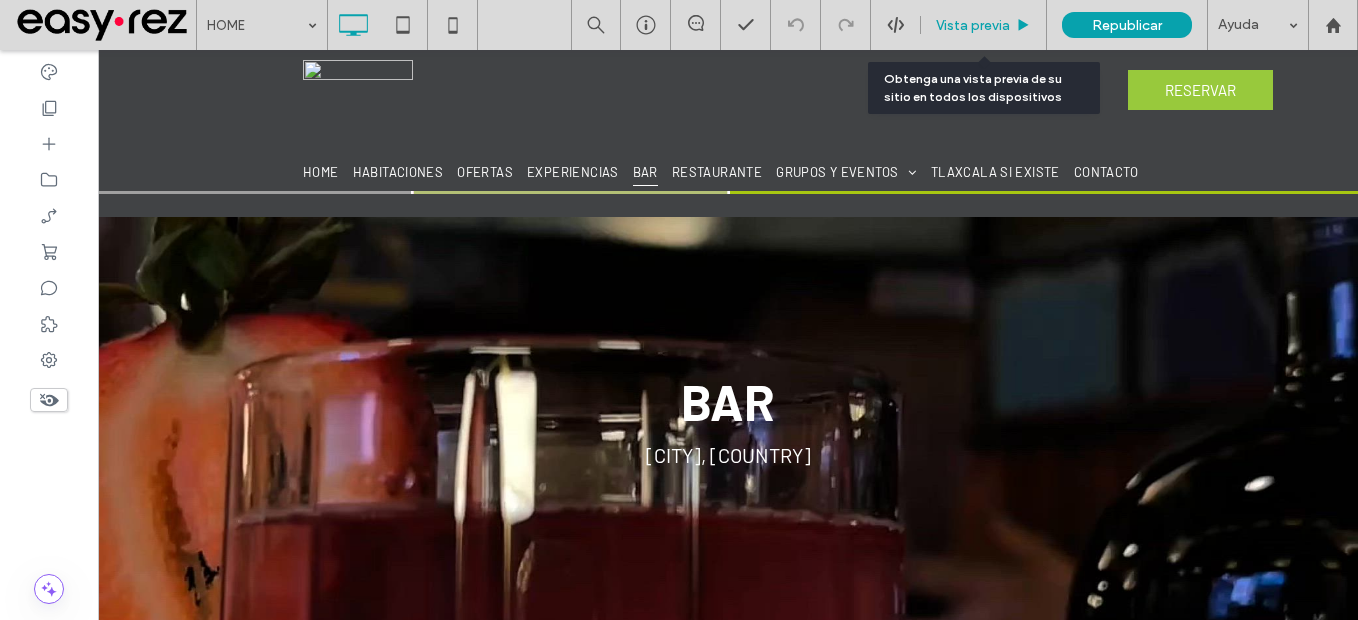 click on "Vista previa" at bounding box center (973, 25) 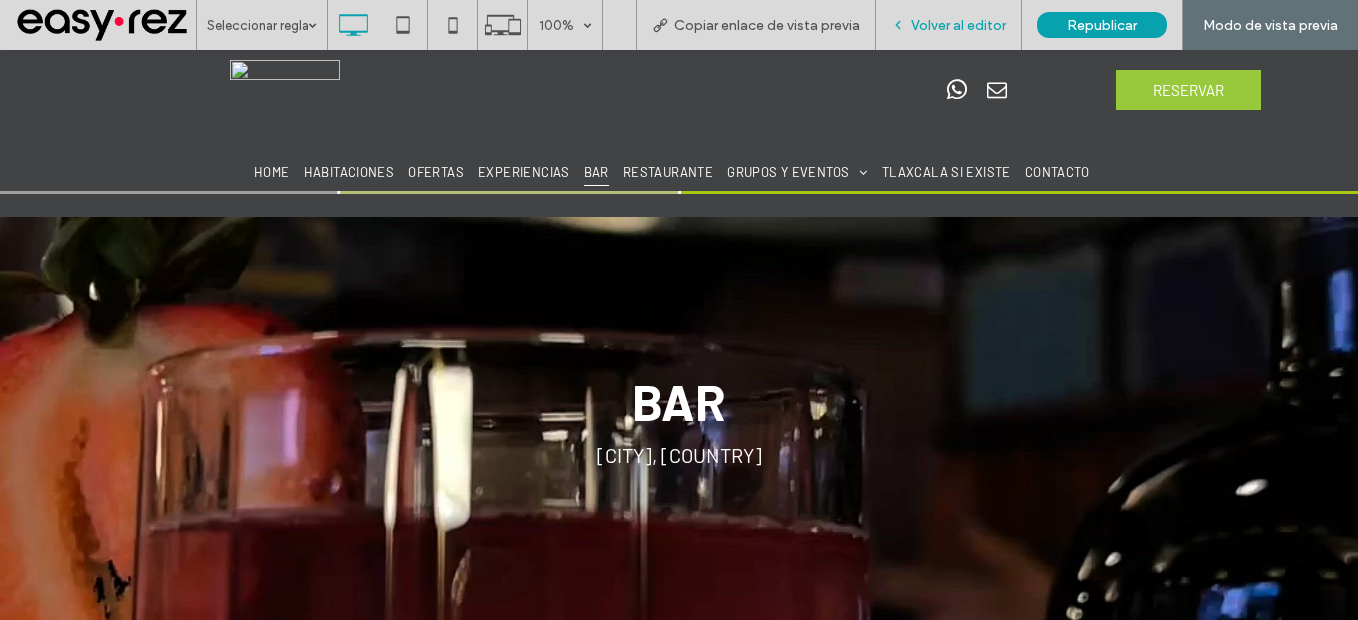 click on "Volver al editor" at bounding box center [958, 25] 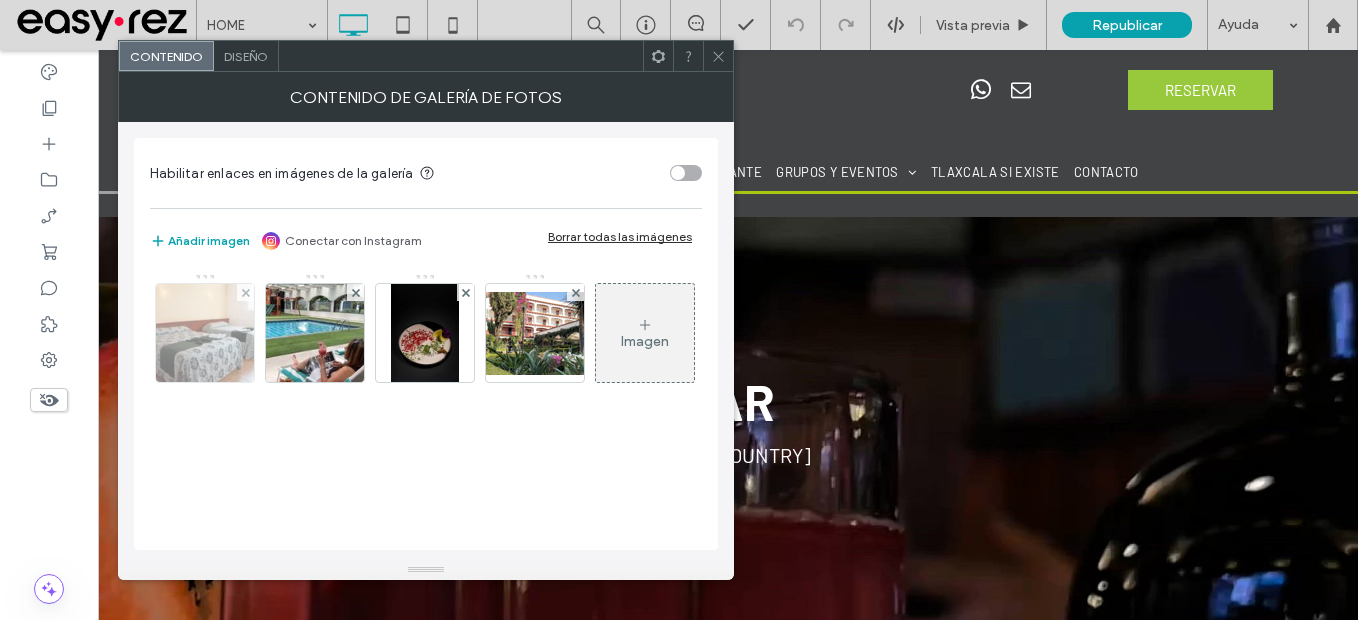 click at bounding box center [205, 333] 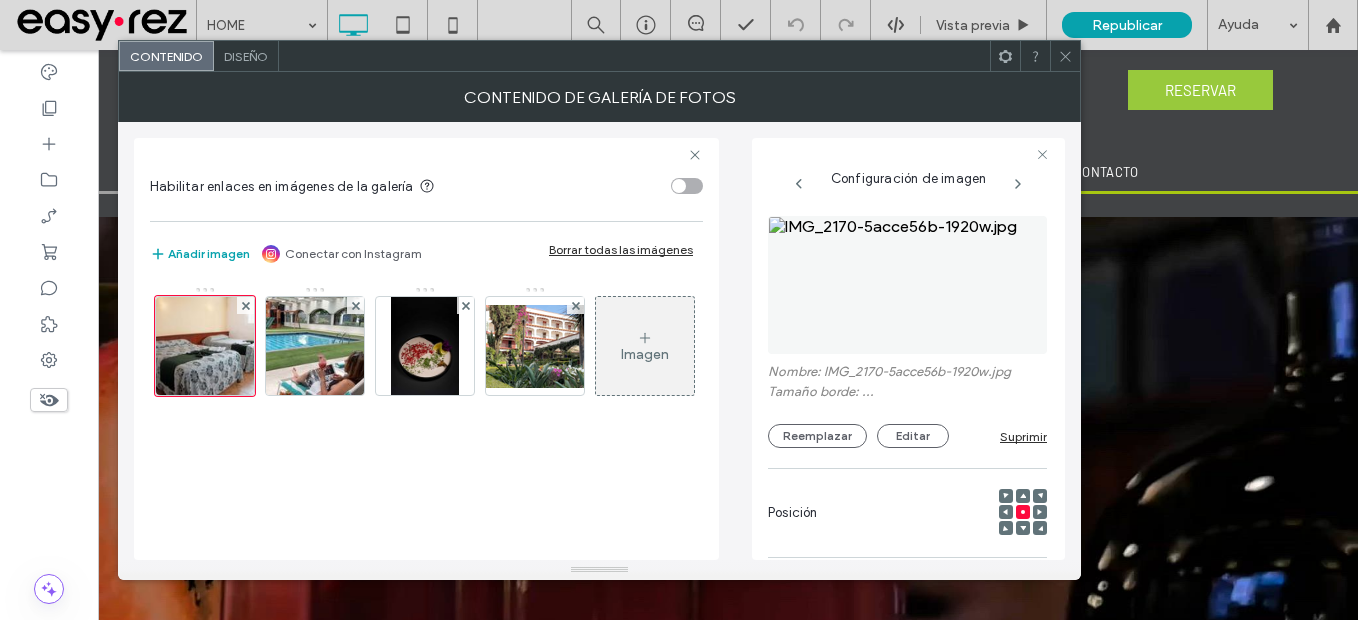 scroll, scrollTop: 0, scrollLeft: 0, axis: both 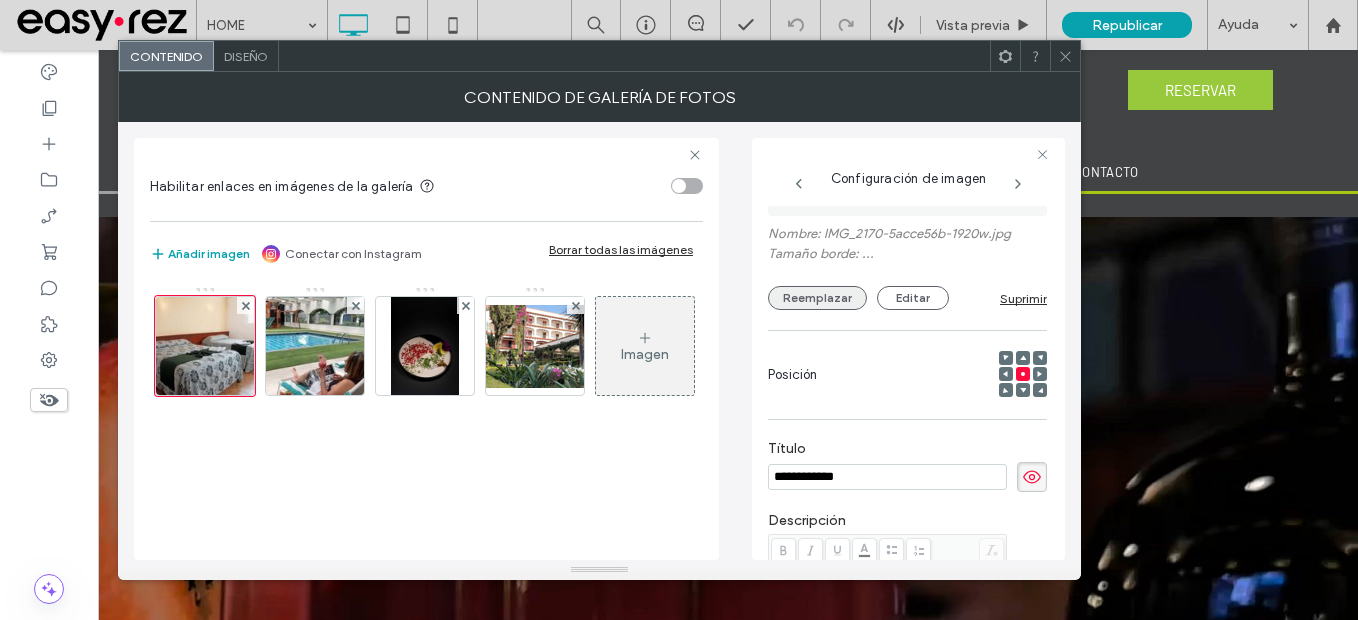 click on "Reemplazar" at bounding box center (817, 298) 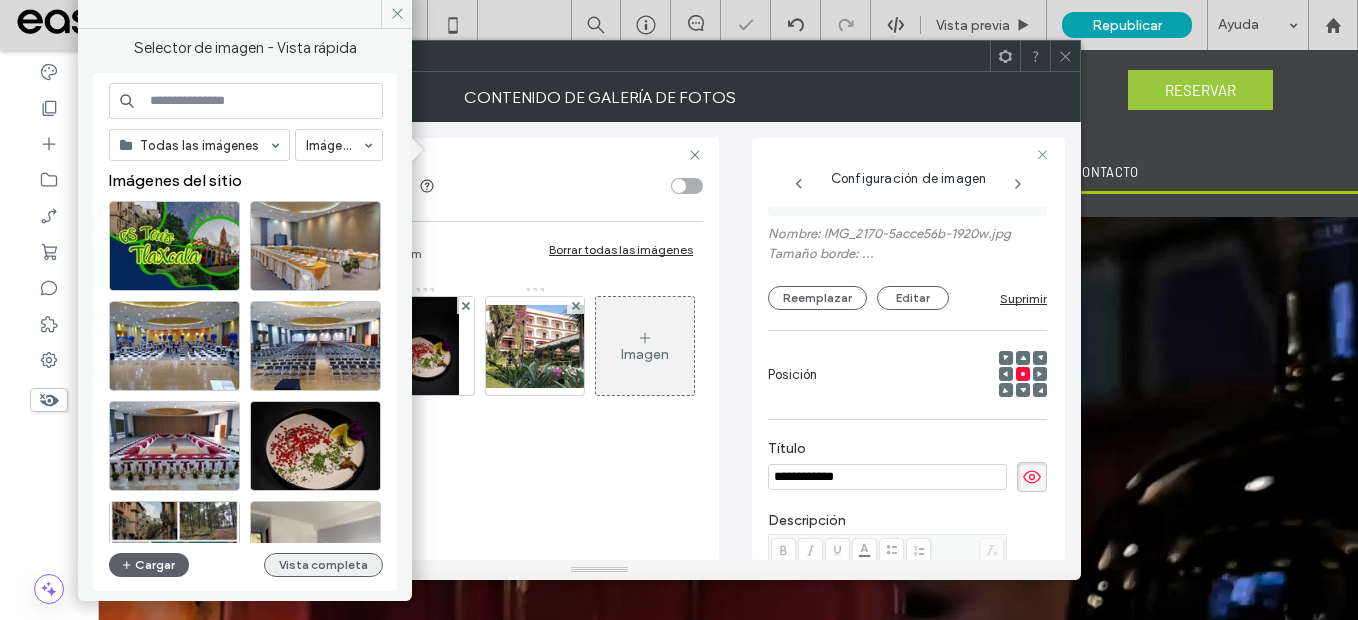 click on "Vista completa" at bounding box center [323, 565] 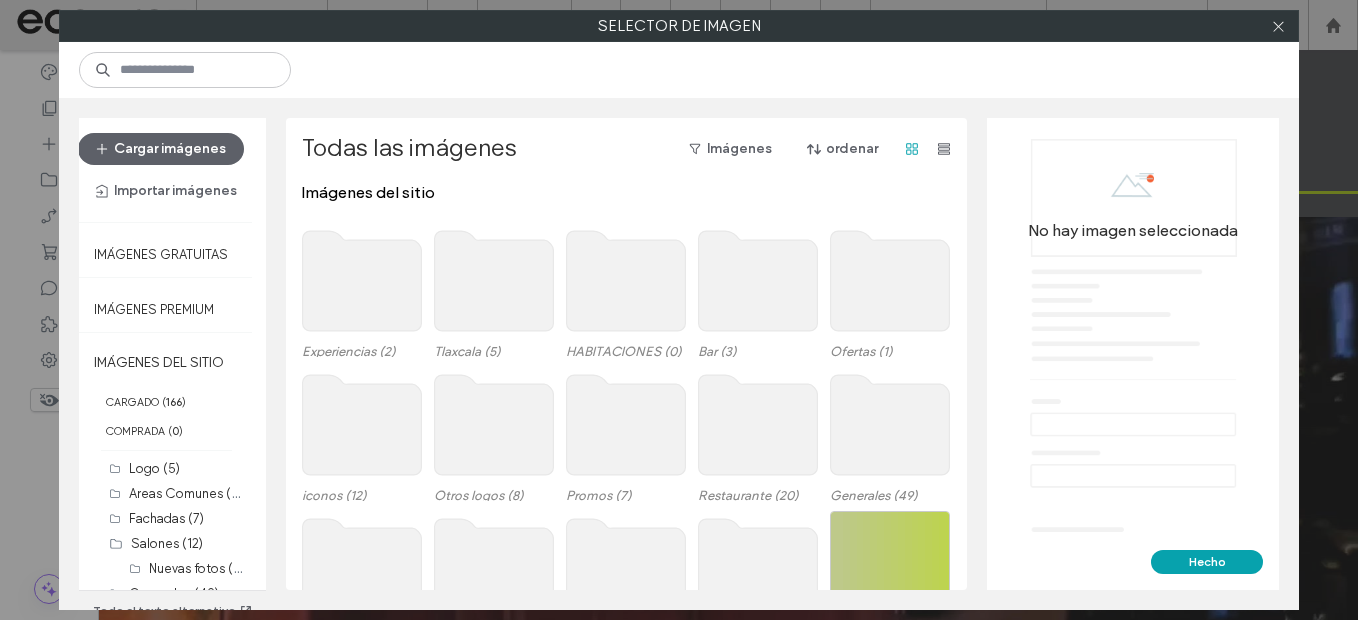 click 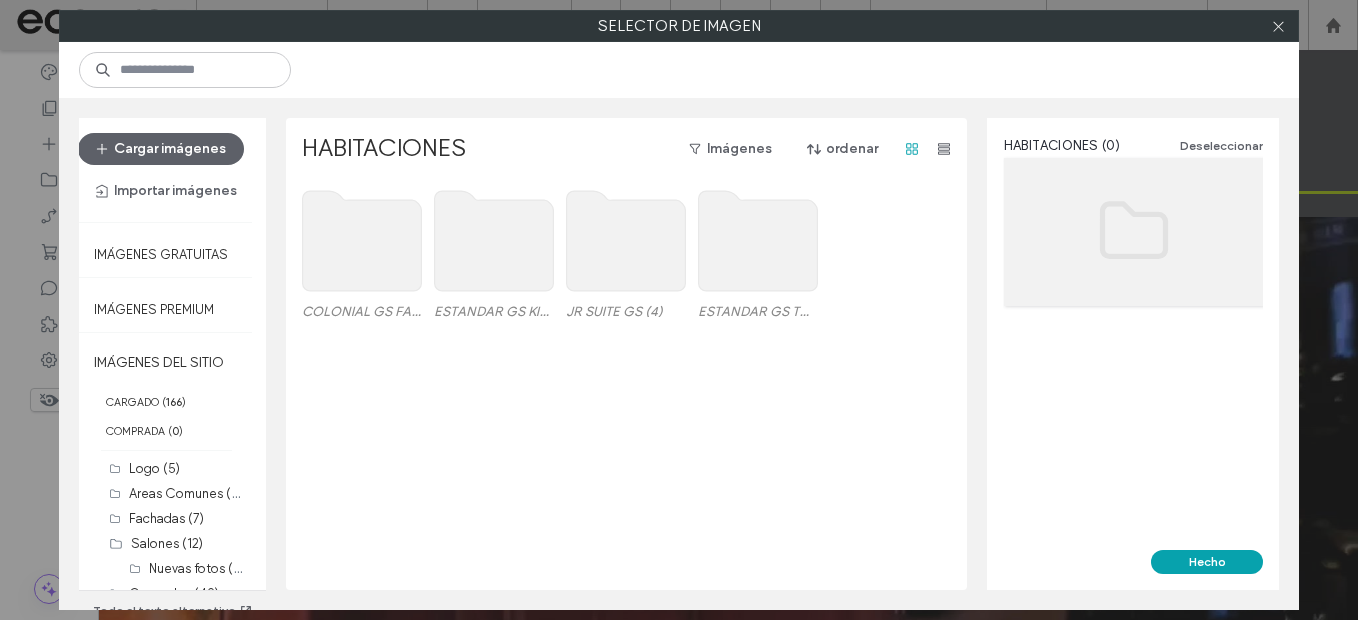 click 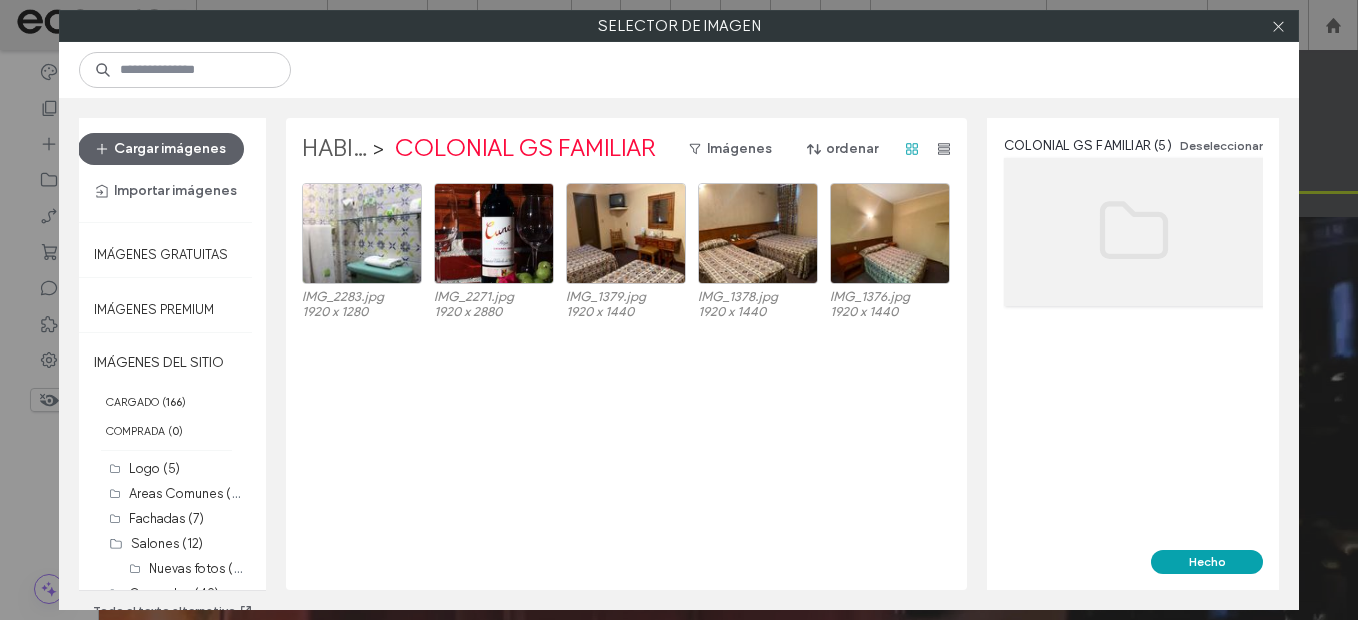 click on "HABITACIONES" at bounding box center (334, 149) 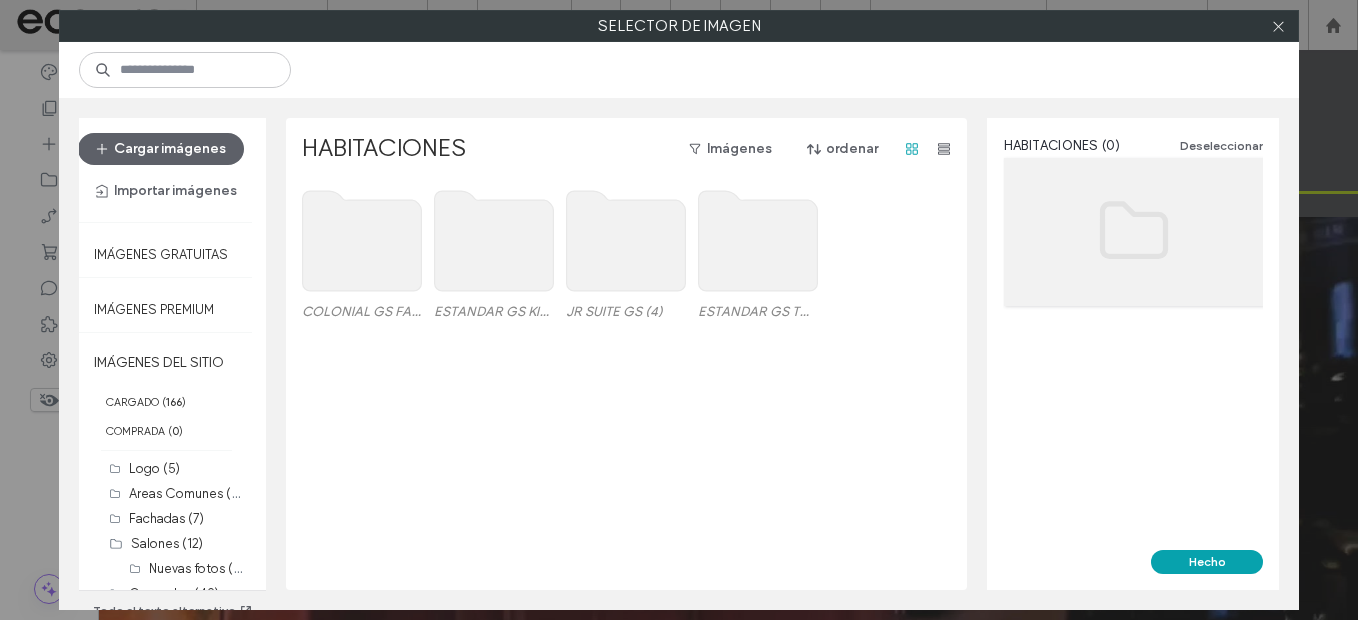 click 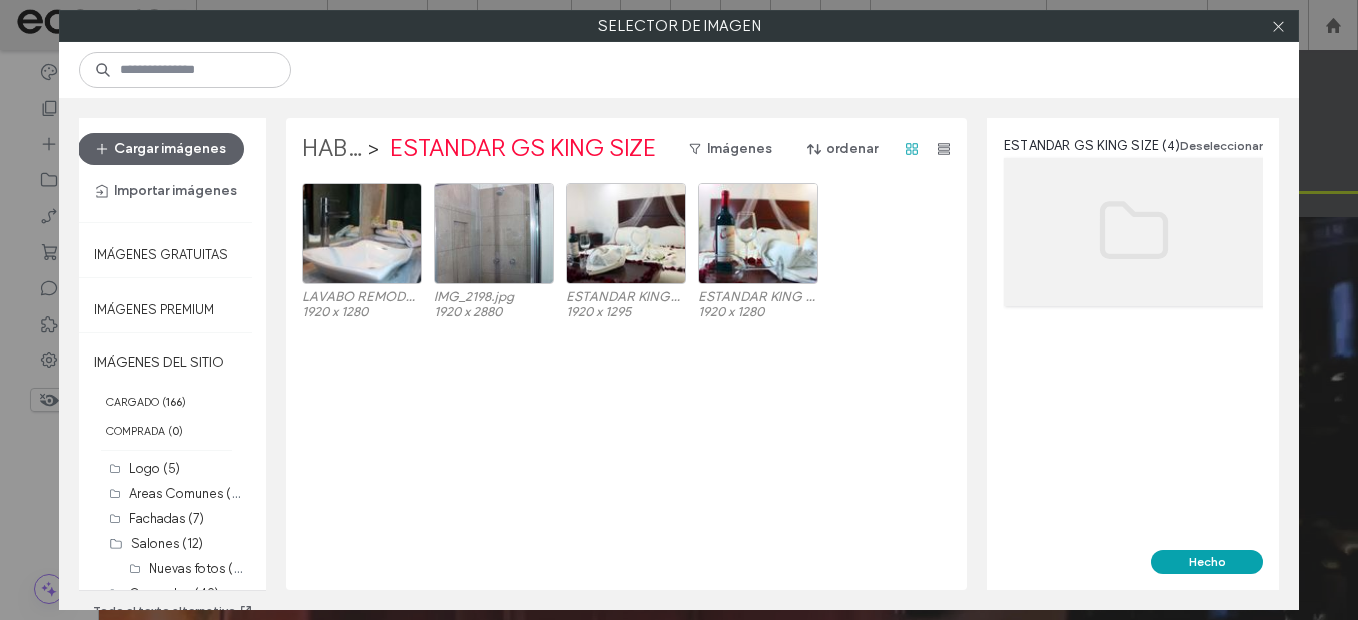 click on "HABITACIONES" at bounding box center (332, 149) 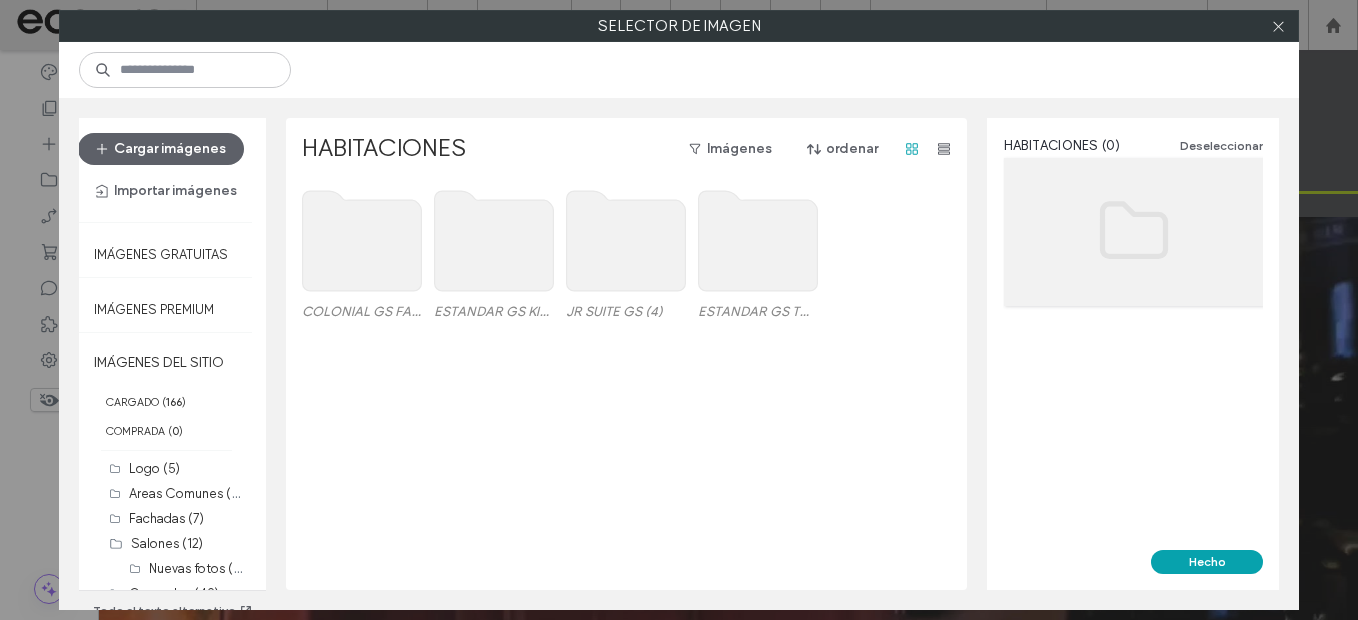 click 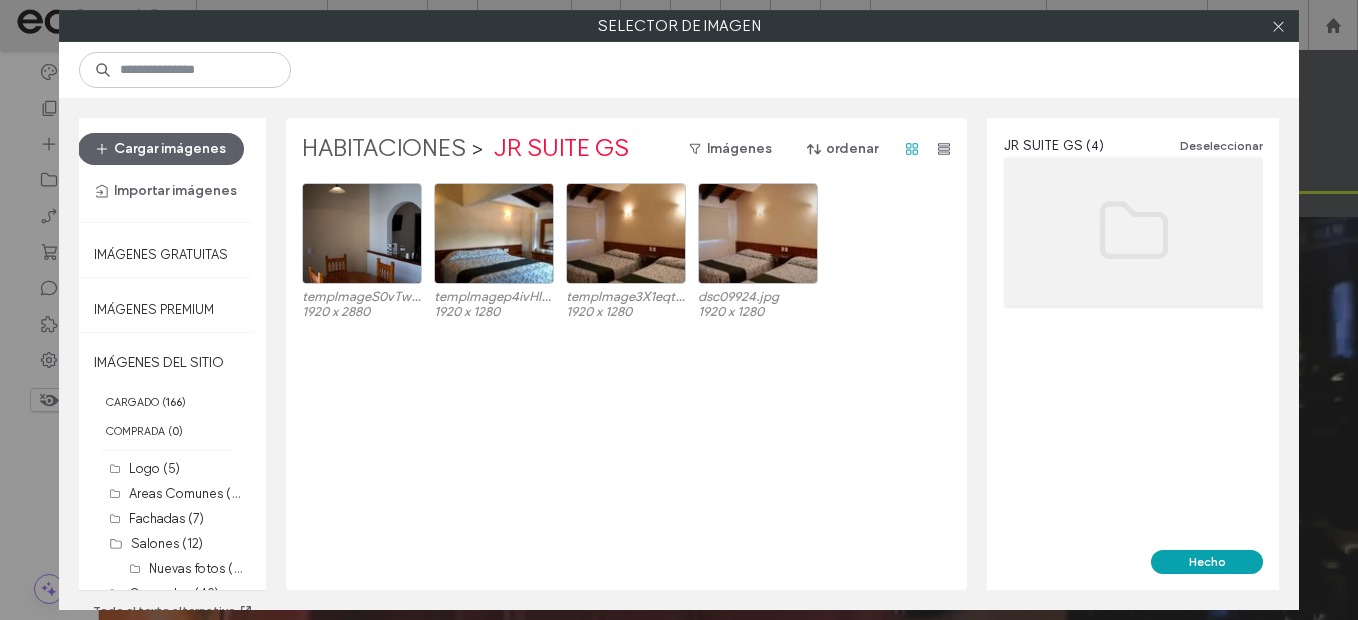 drag, startPoint x: 410, startPoint y: 139, endPoint x: 435, endPoint y: 156, distance: 30.232433 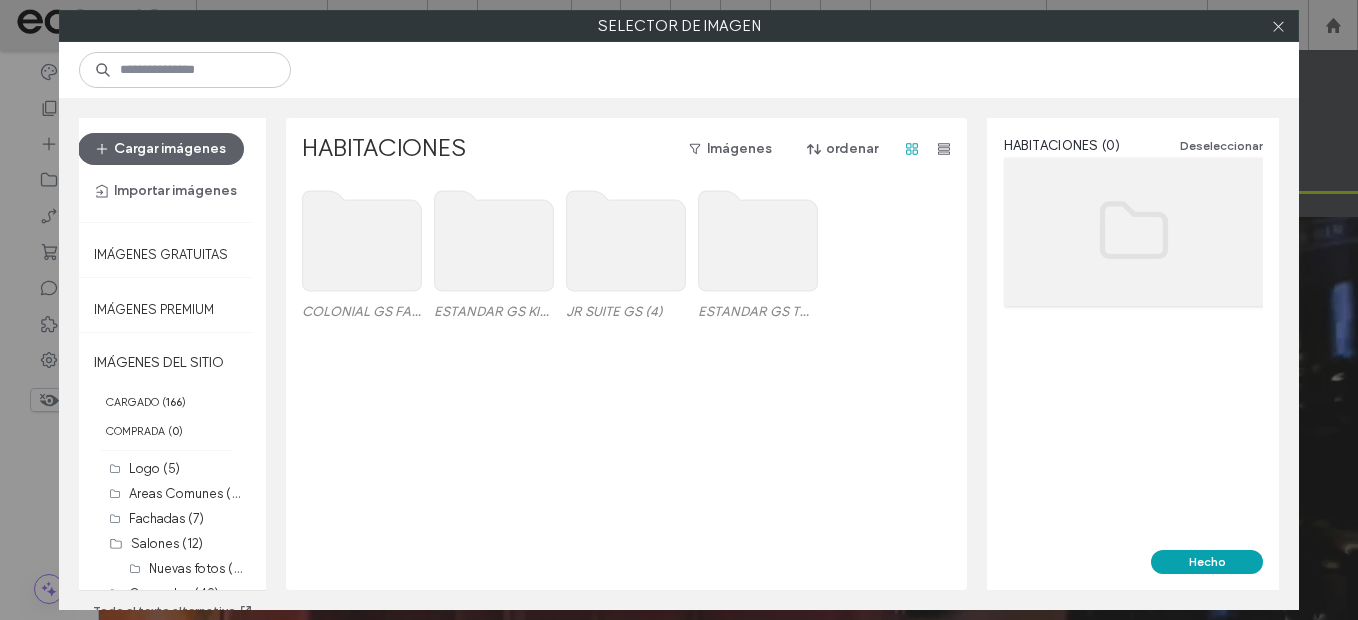 click 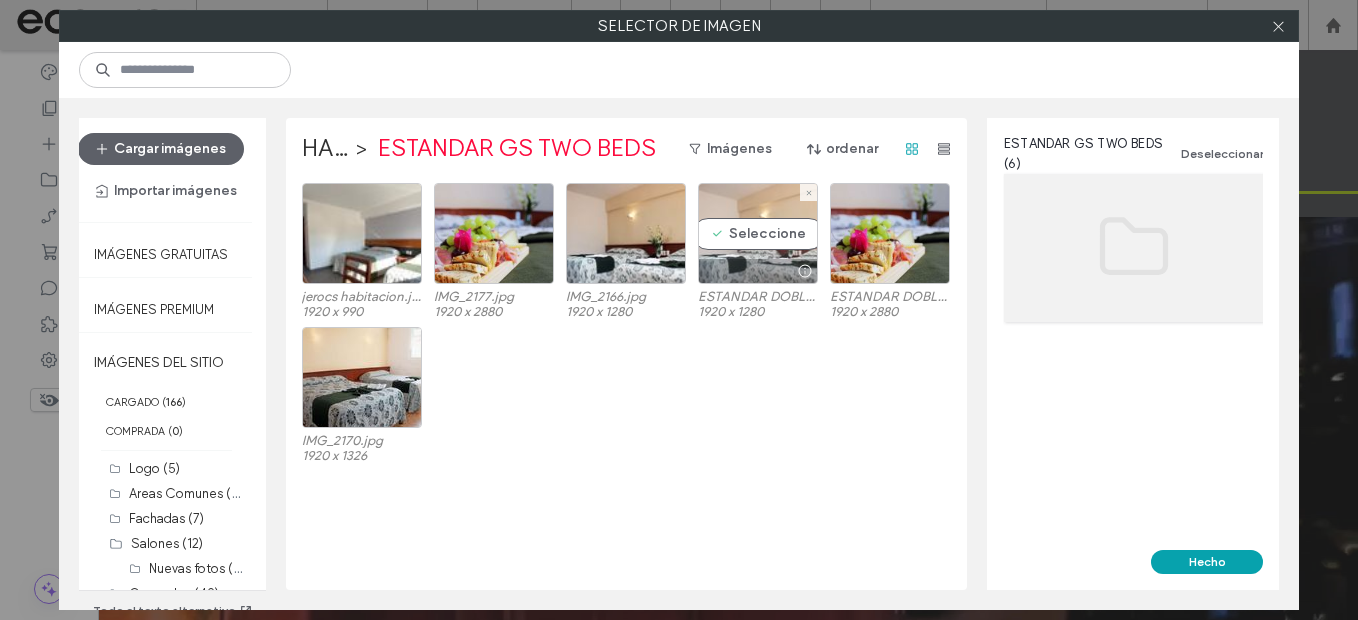 click on "Seleccione" at bounding box center [758, 233] 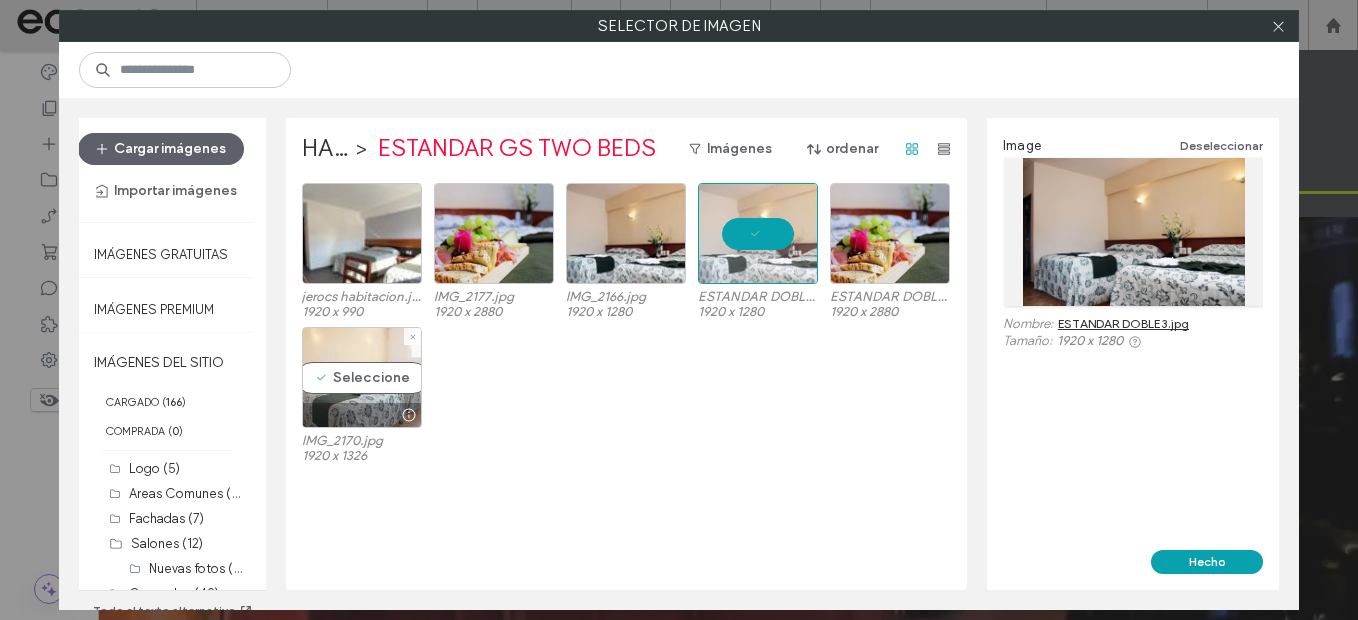 click on "Seleccione" at bounding box center [362, 377] 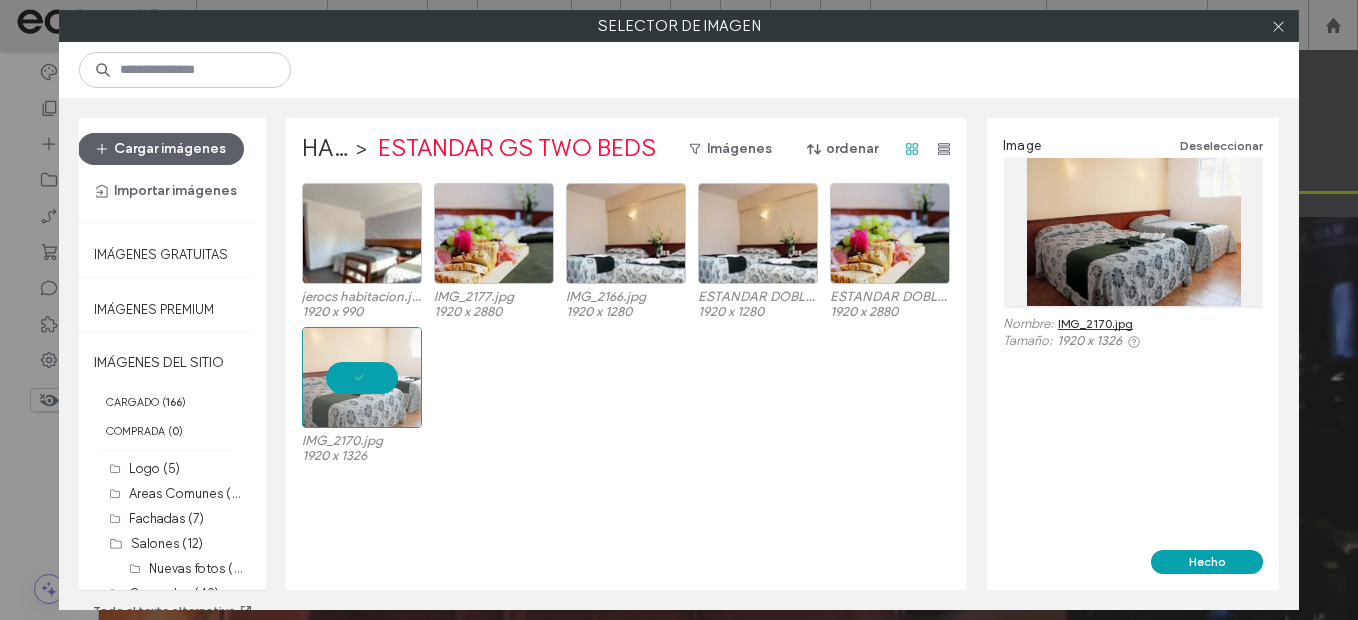 click on "Image Deseleccionar Nombre: IMG_2170.jpg Tamaño: 1920 x 1326" at bounding box center (1133, 334) 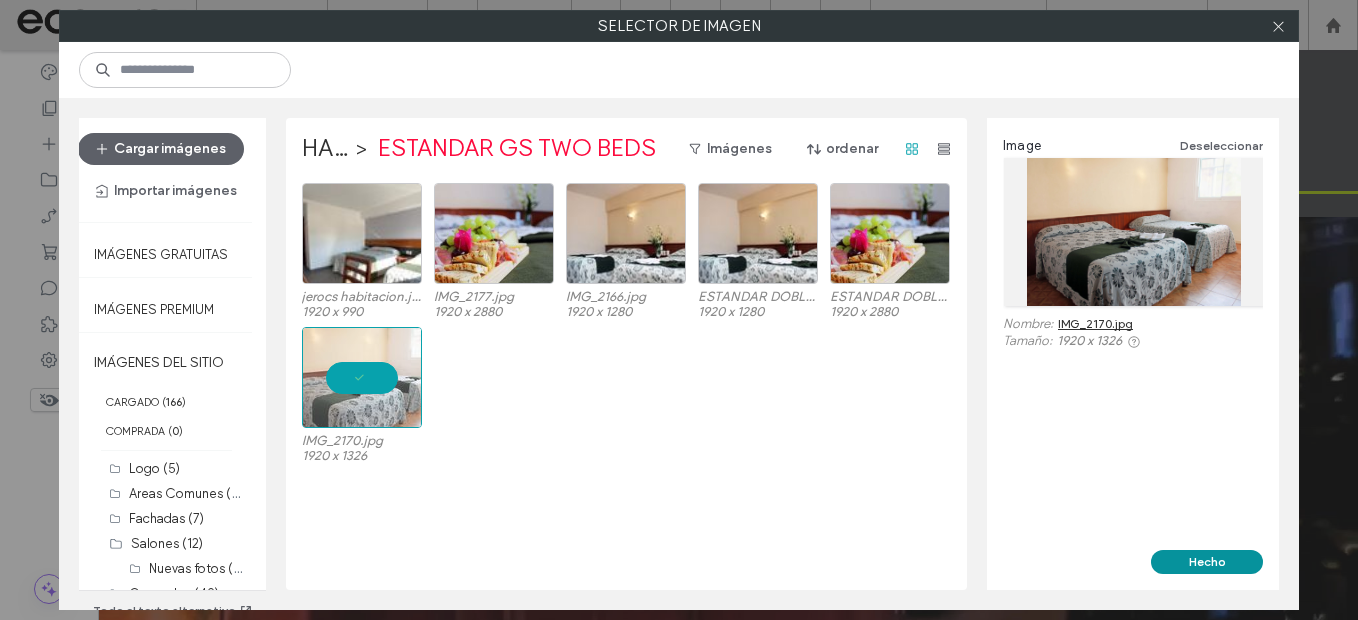 click on "Hecho" at bounding box center (1207, 562) 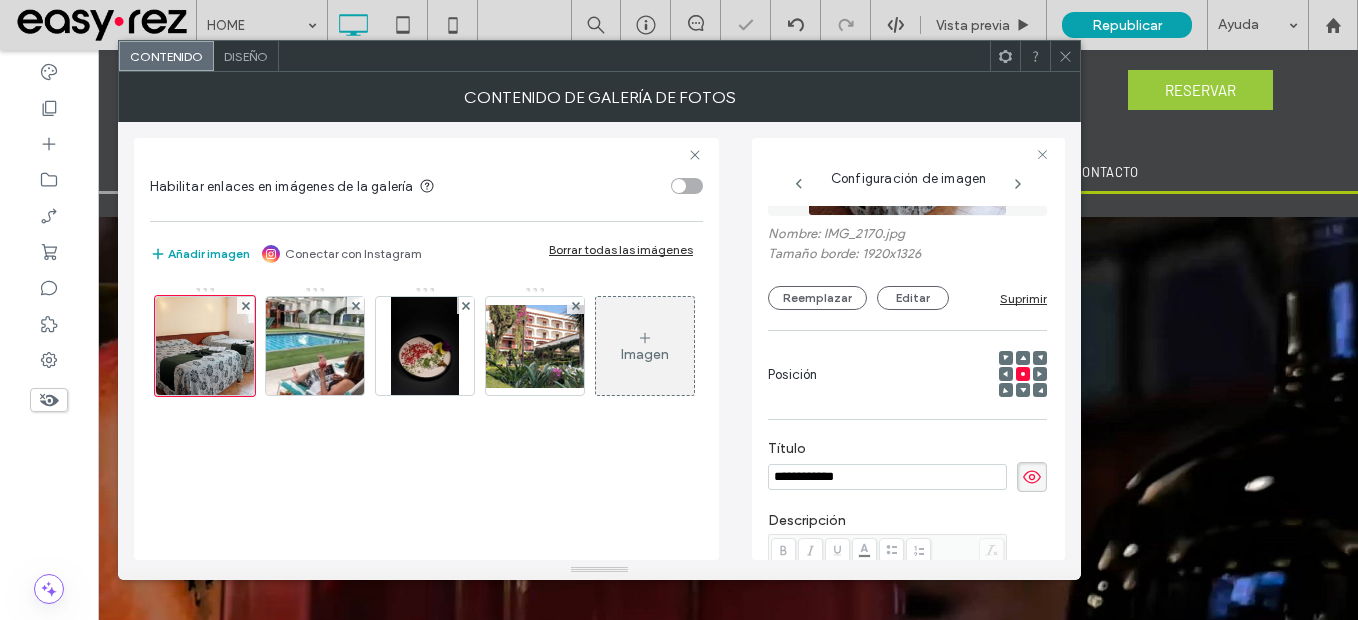 click at bounding box center [1065, 56] 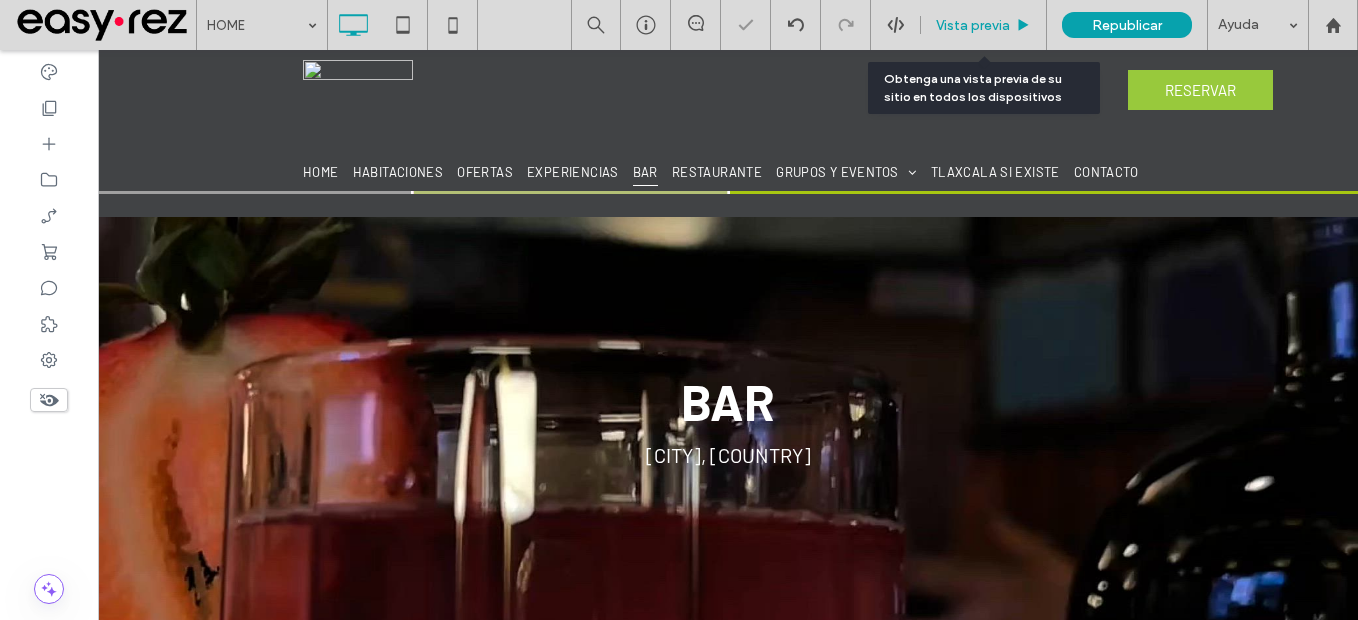 click on "Vista previa" at bounding box center (973, 25) 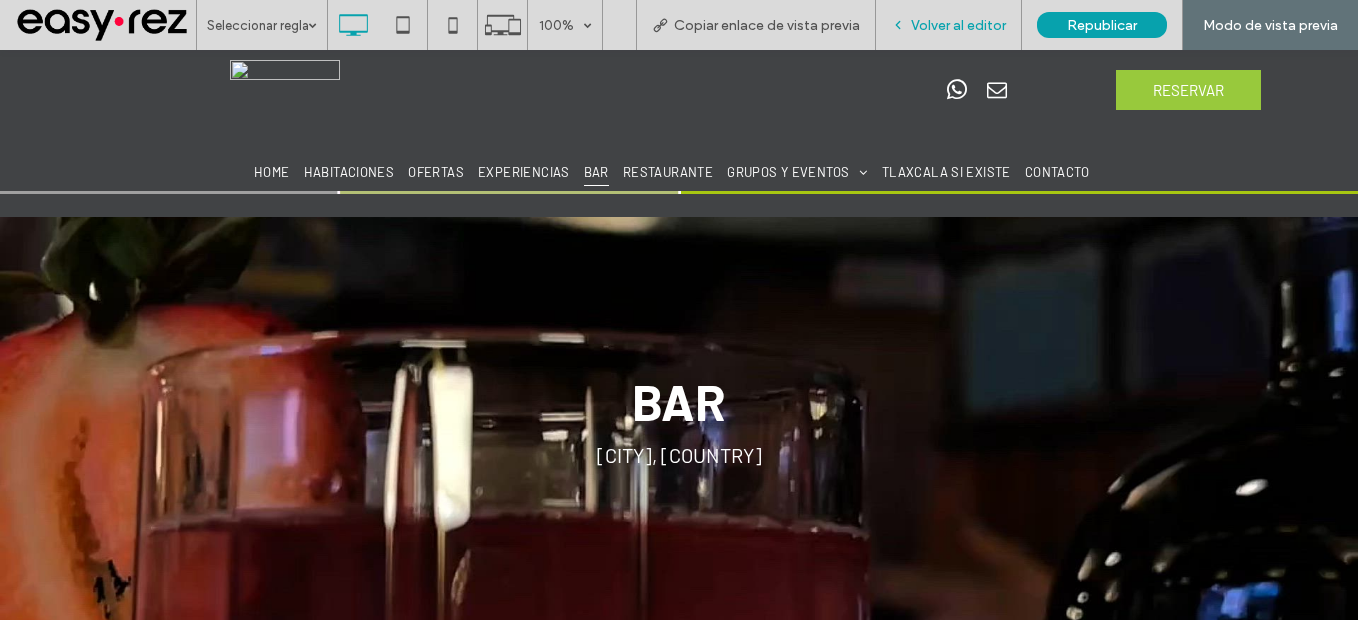 click on "Volver al editor" at bounding box center (958, 25) 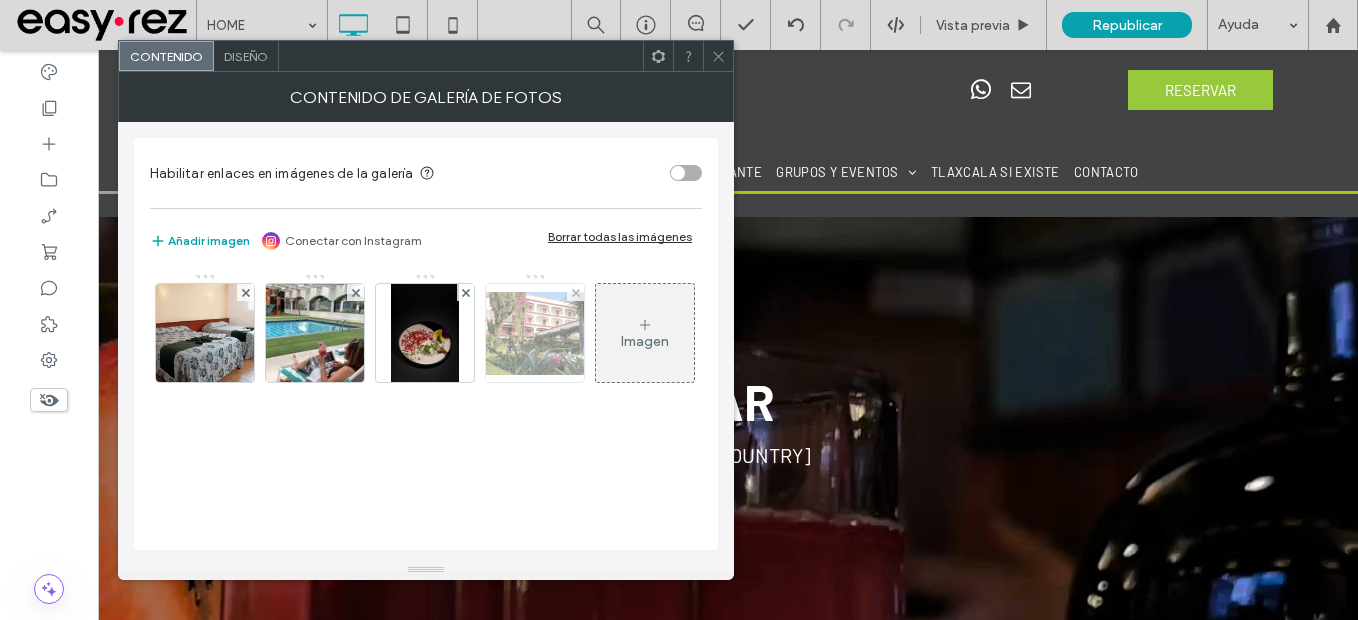 click at bounding box center [535, 333] 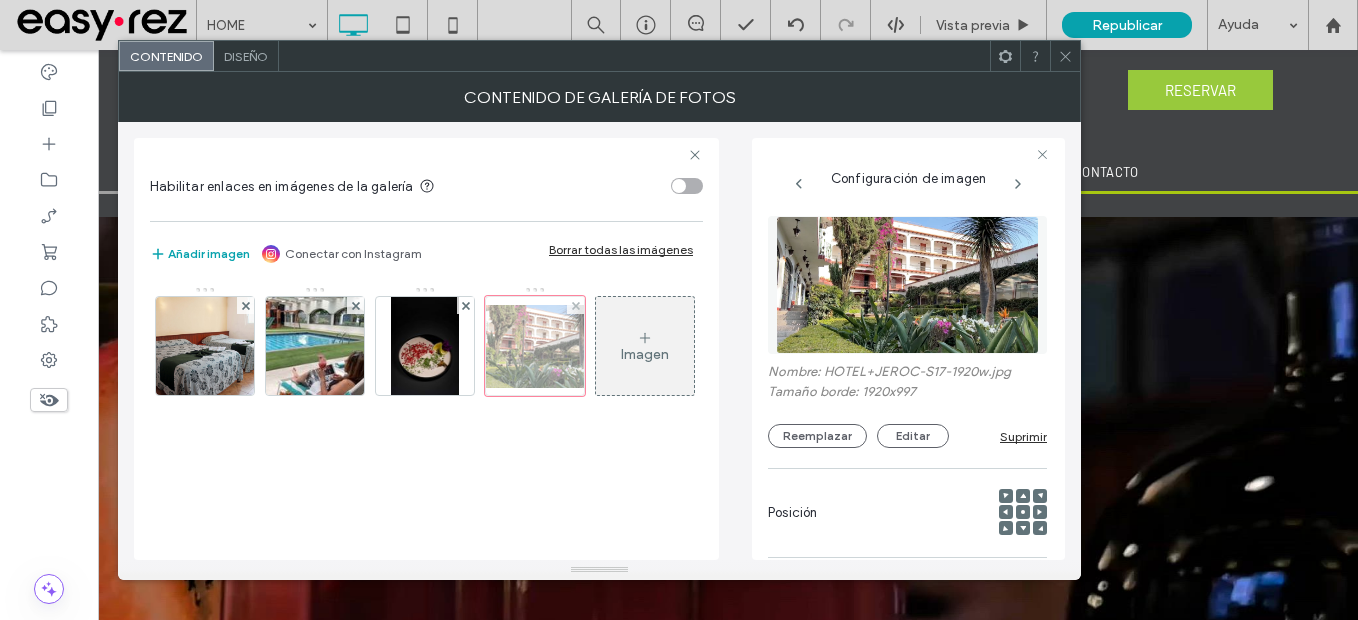 scroll, scrollTop: 0, scrollLeft: 17, axis: horizontal 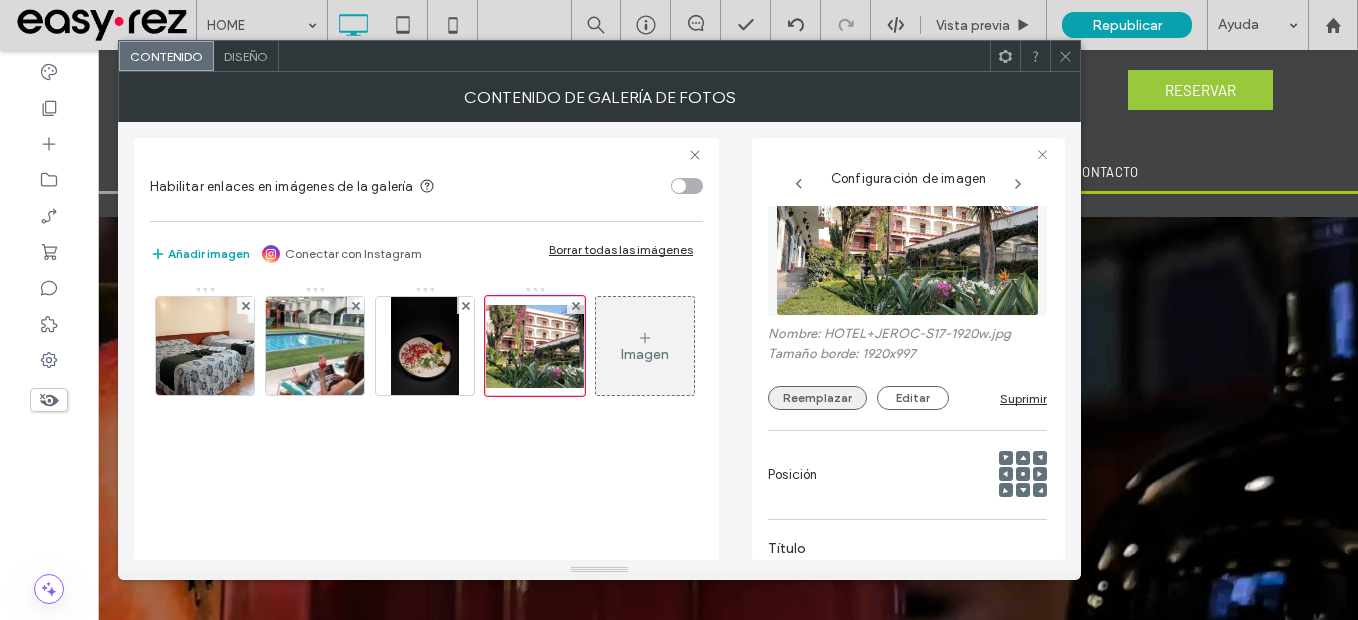 click on "Reemplazar" at bounding box center [817, 398] 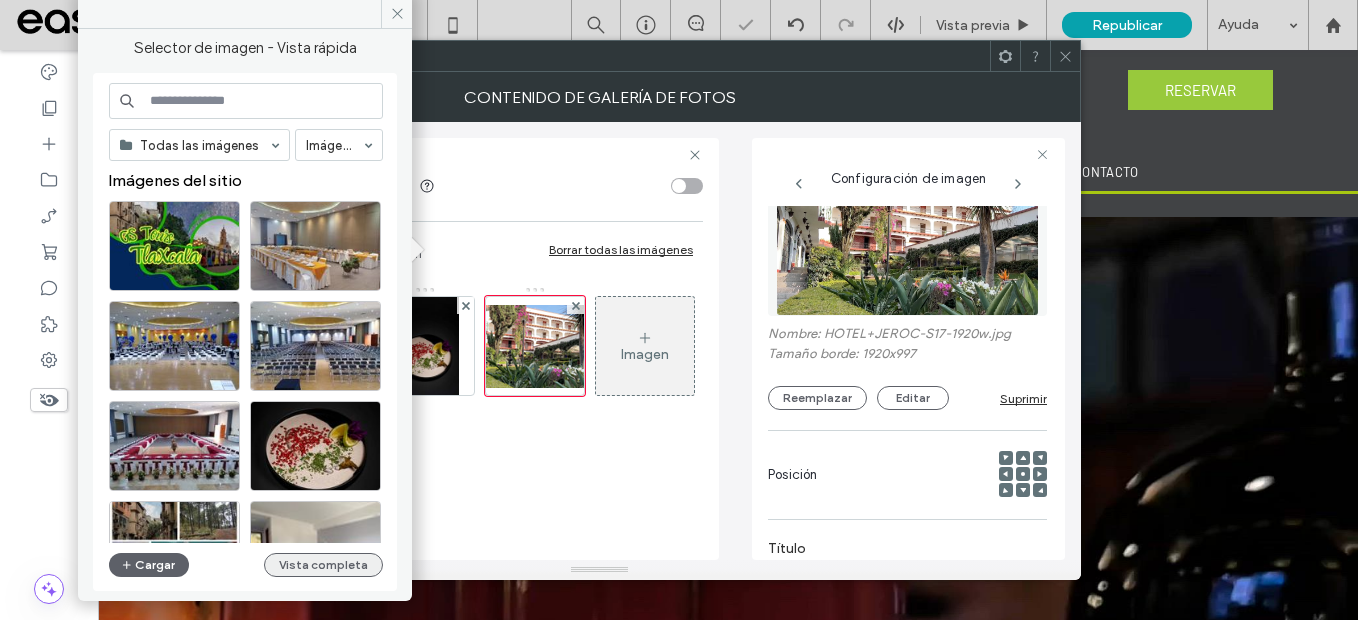 click on "Vista completa" at bounding box center [323, 565] 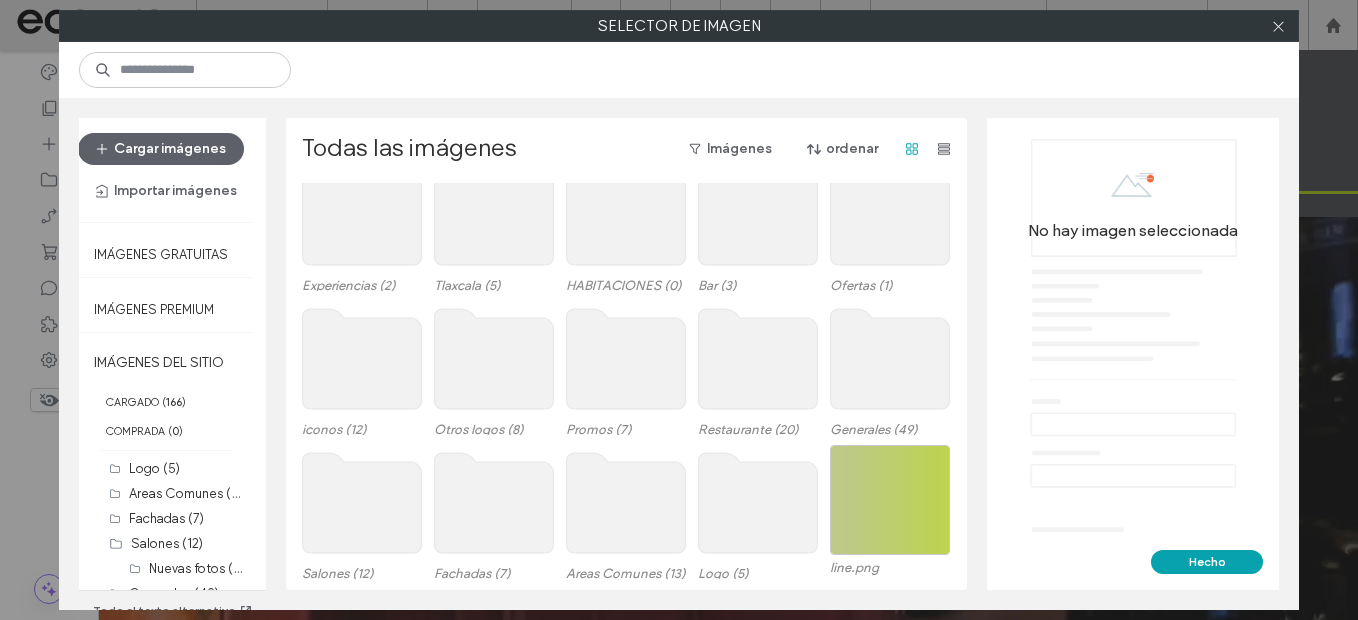 scroll, scrollTop: 100, scrollLeft: 0, axis: vertical 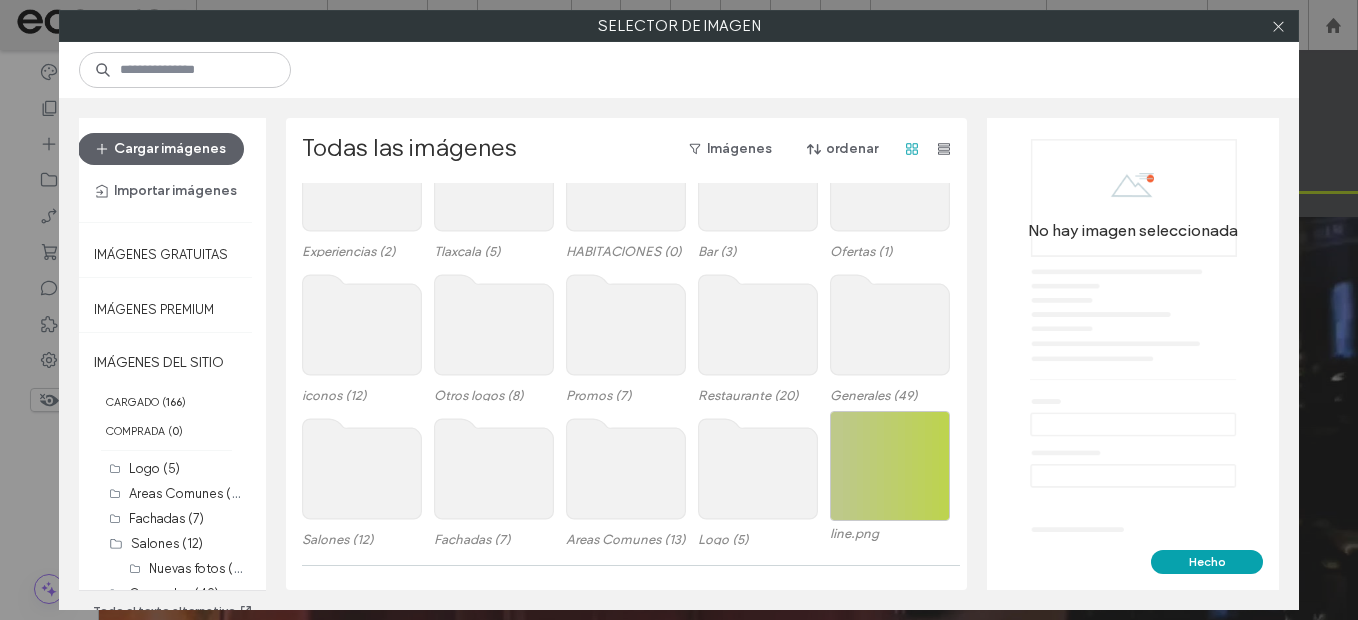 click 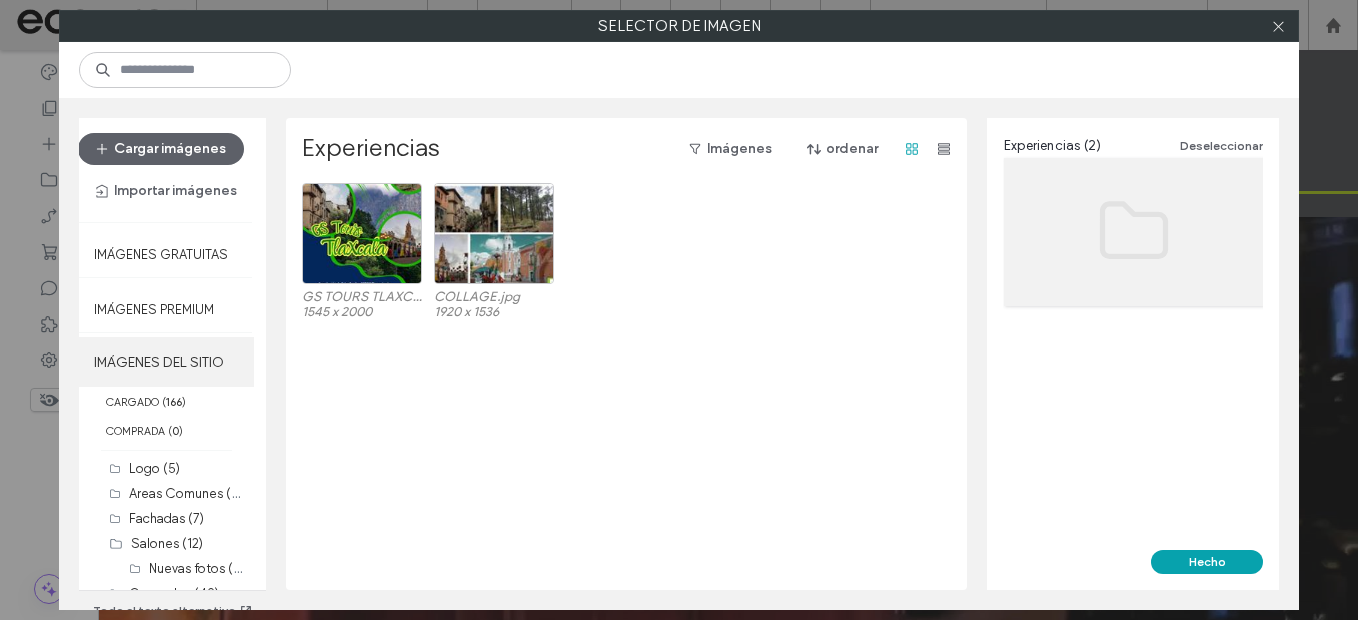 click on "IMÁGENES DEL SITIO" at bounding box center [166, 362] 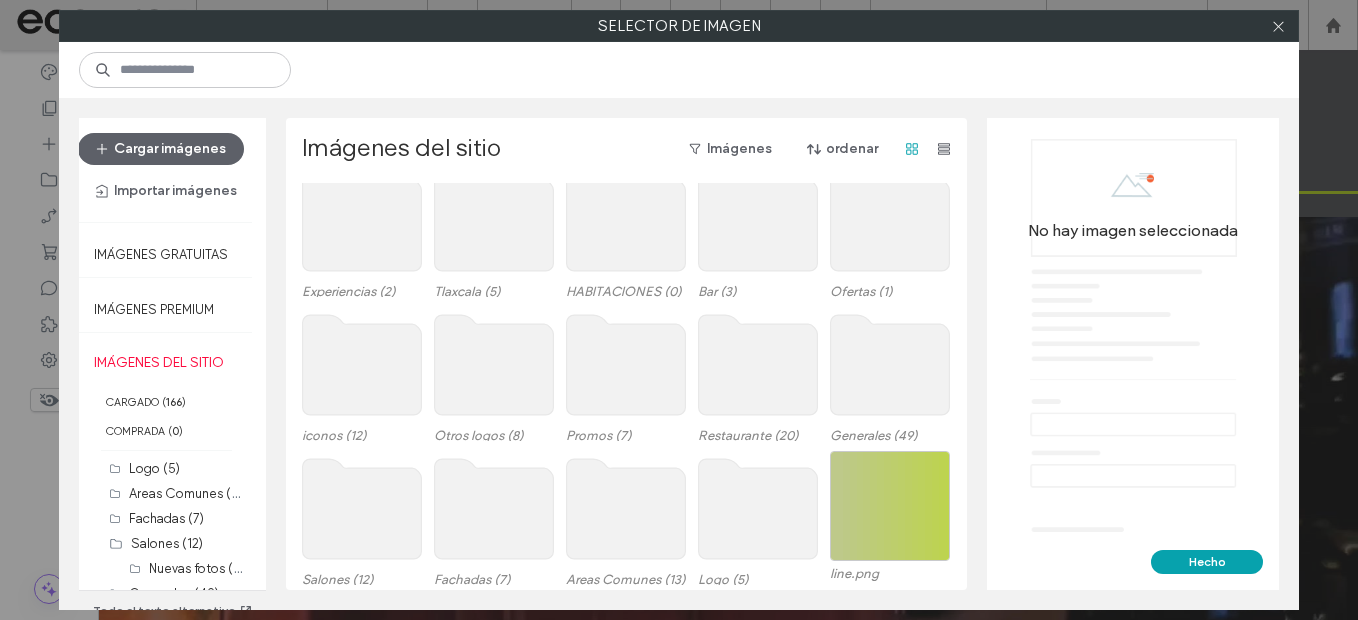 scroll, scrollTop: 25, scrollLeft: 0, axis: vertical 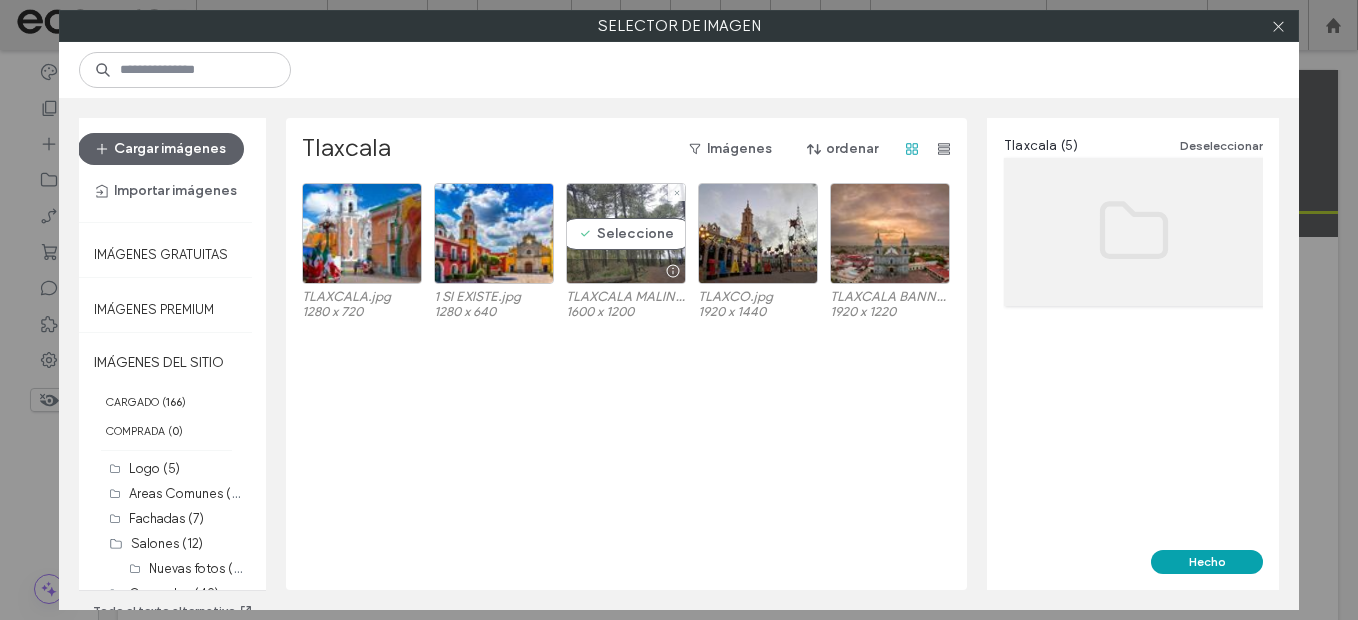 click on "Seleccione" at bounding box center [626, 233] 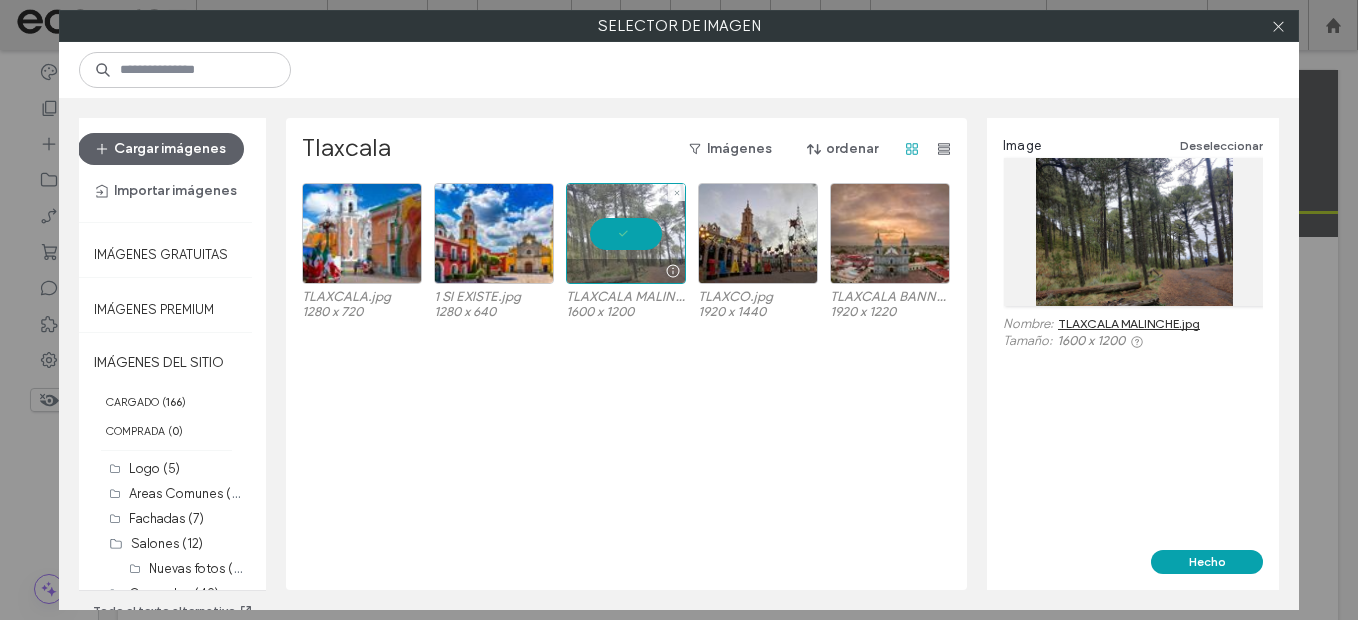 click at bounding box center (626, 233) 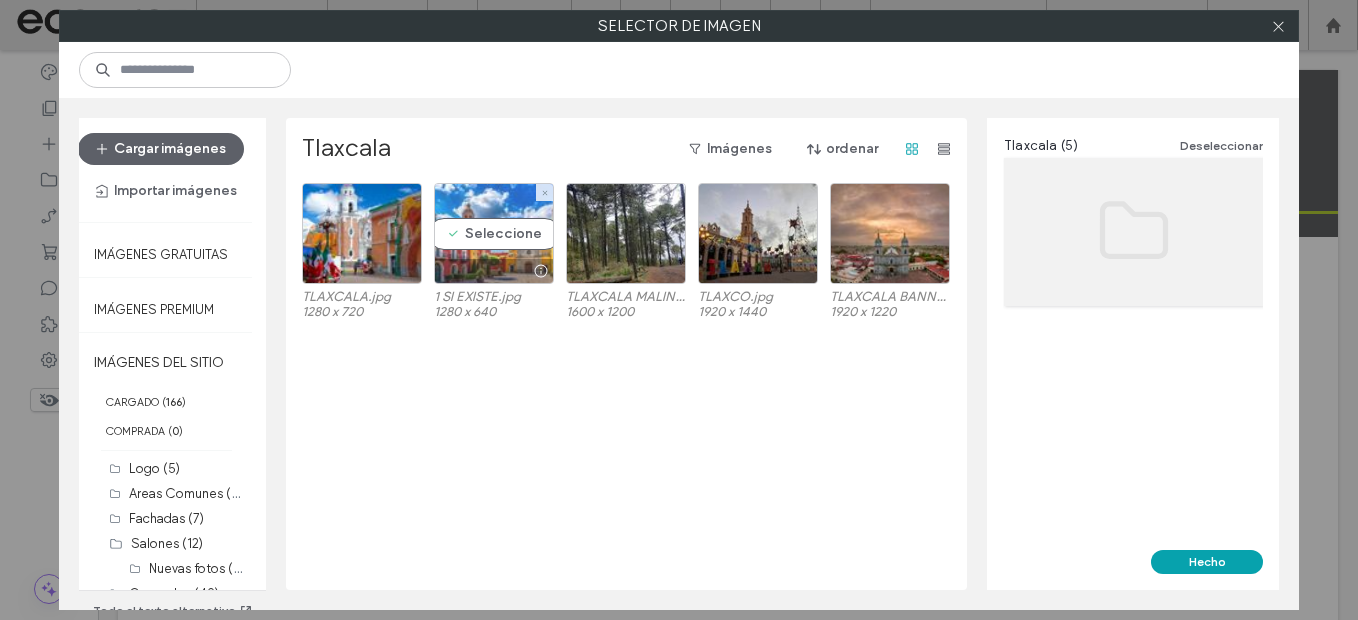 click on "Seleccione" at bounding box center (494, 233) 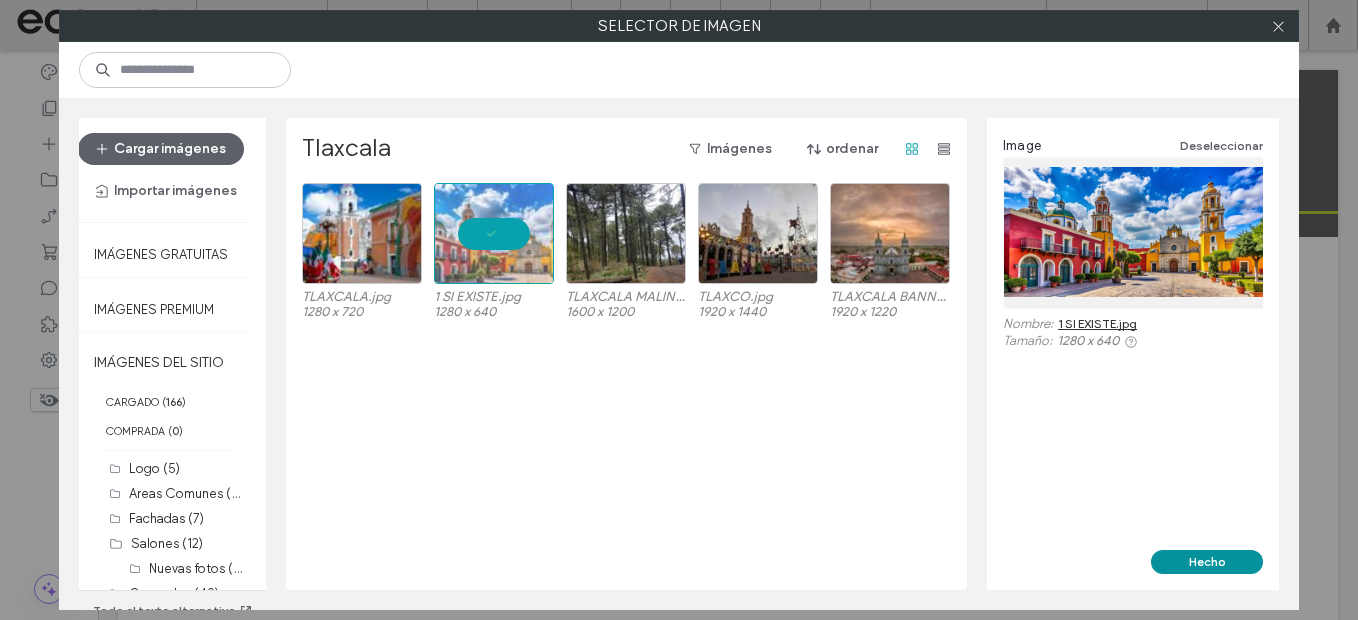 click on "Hecho" at bounding box center [1207, 562] 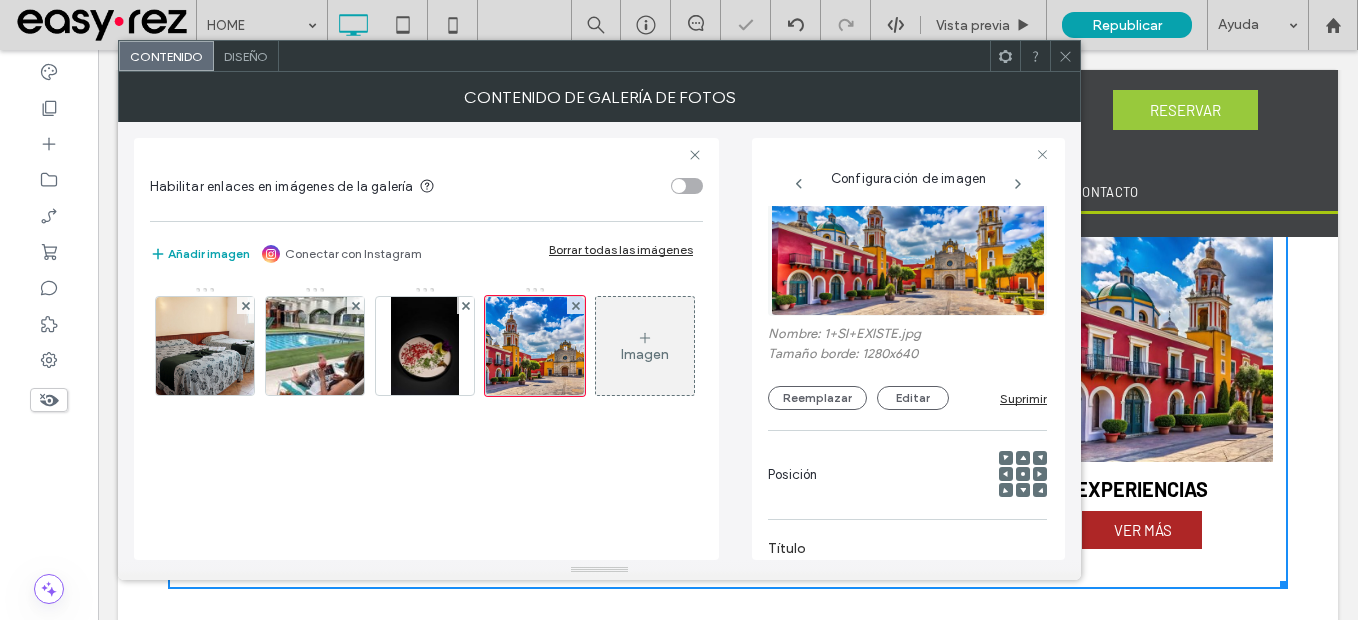 drag, startPoint x: 1069, startPoint y: 55, endPoint x: 1059, endPoint y: 58, distance: 10.440307 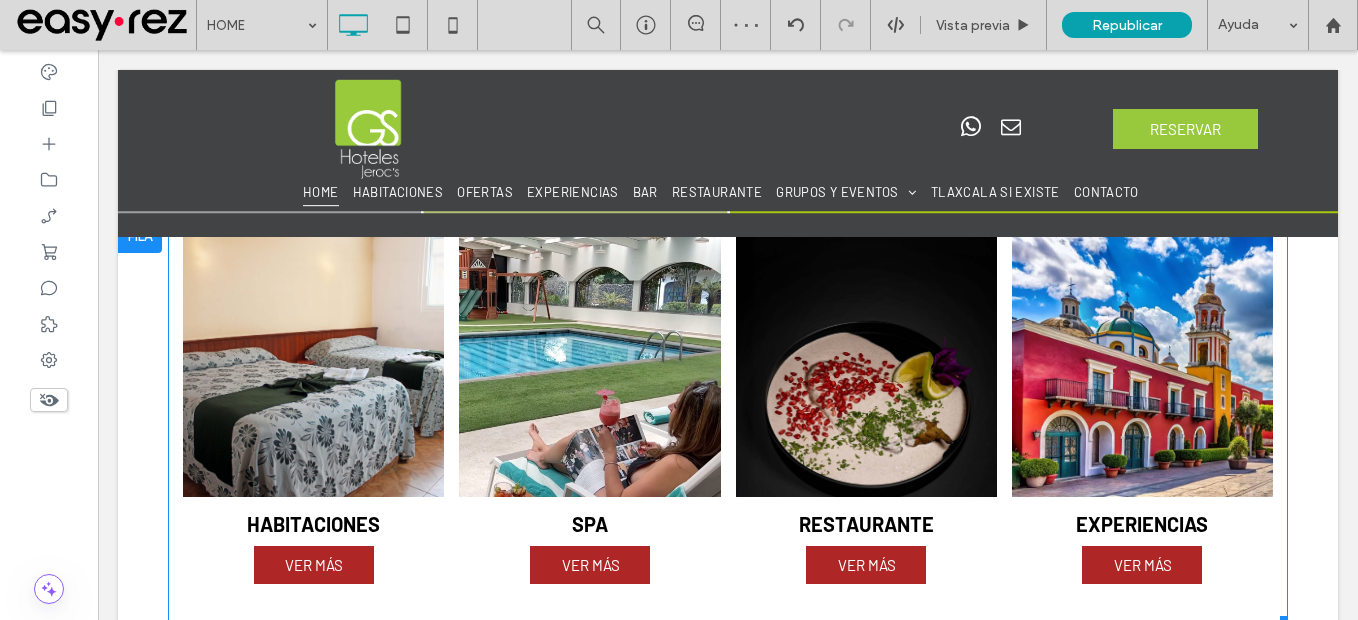 scroll, scrollTop: 900, scrollLeft: 0, axis: vertical 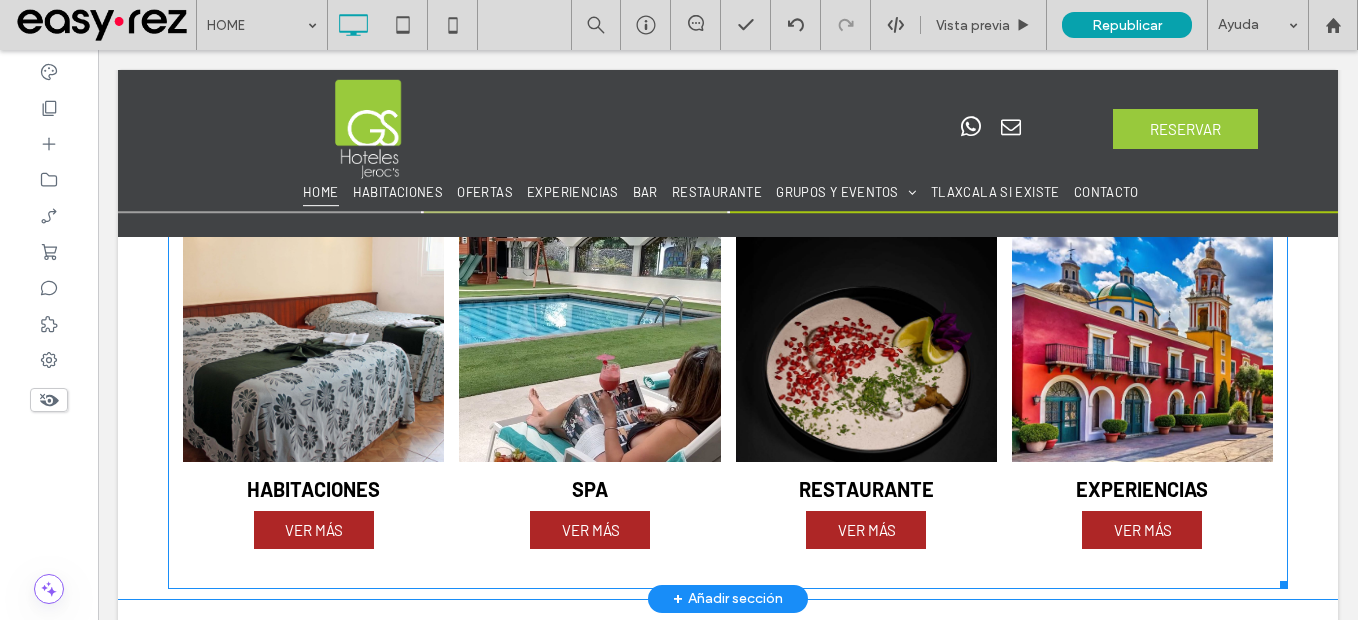 click at bounding box center (589, 331) 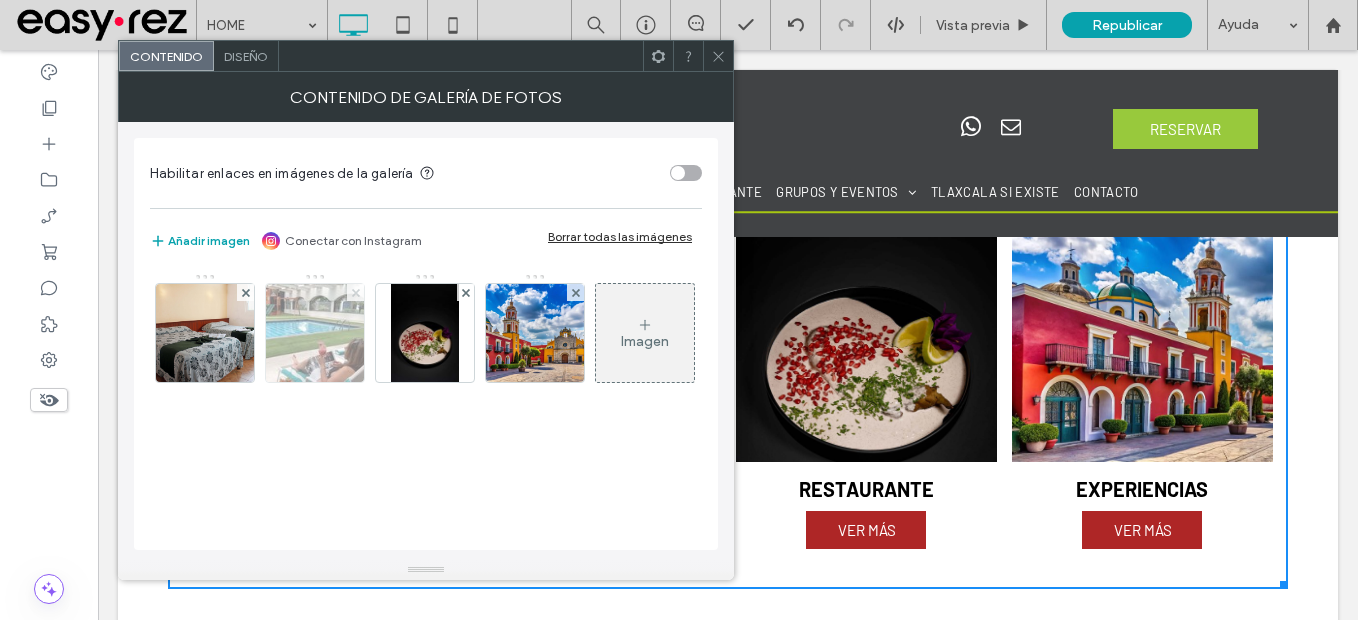 click 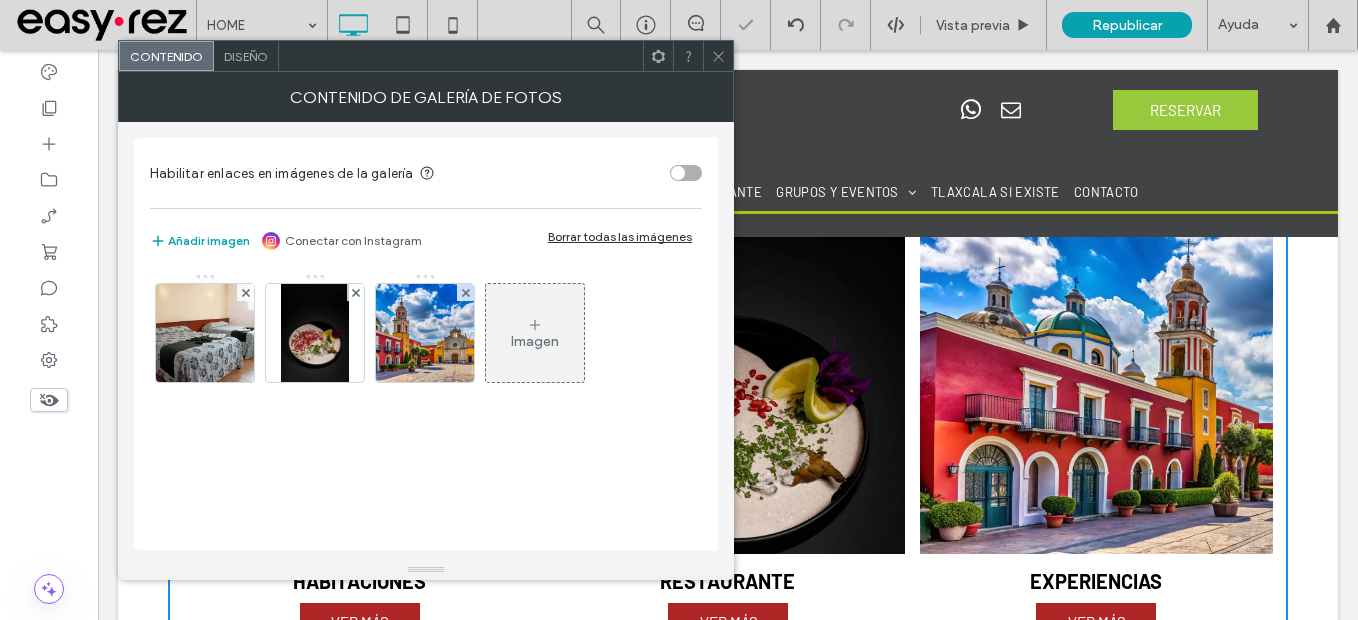 click 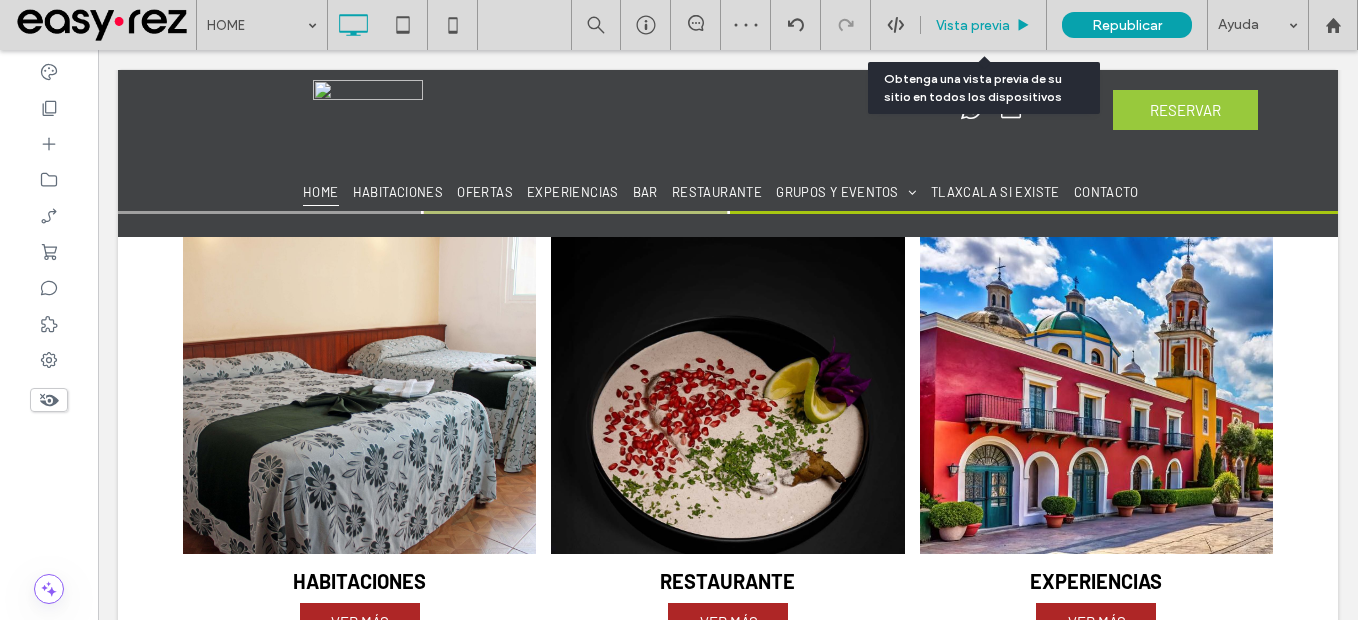 click on "Vista previa" at bounding box center (973, 25) 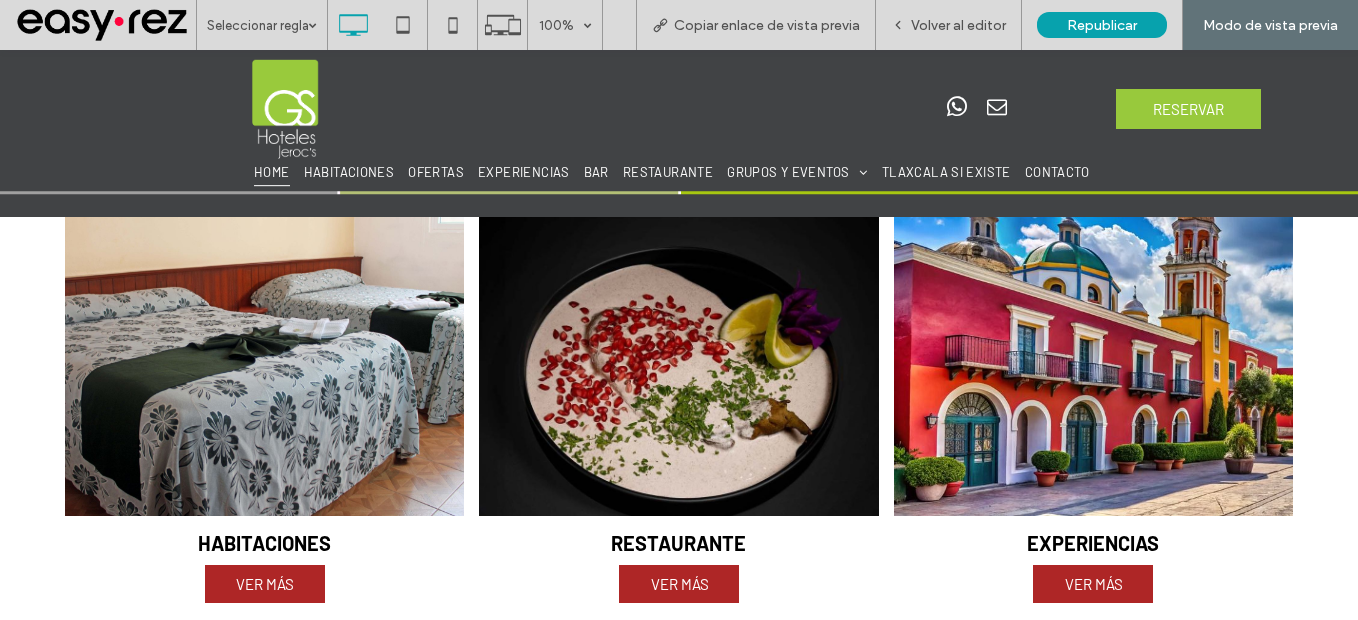 scroll, scrollTop: 1000, scrollLeft: 0, axis: vertical 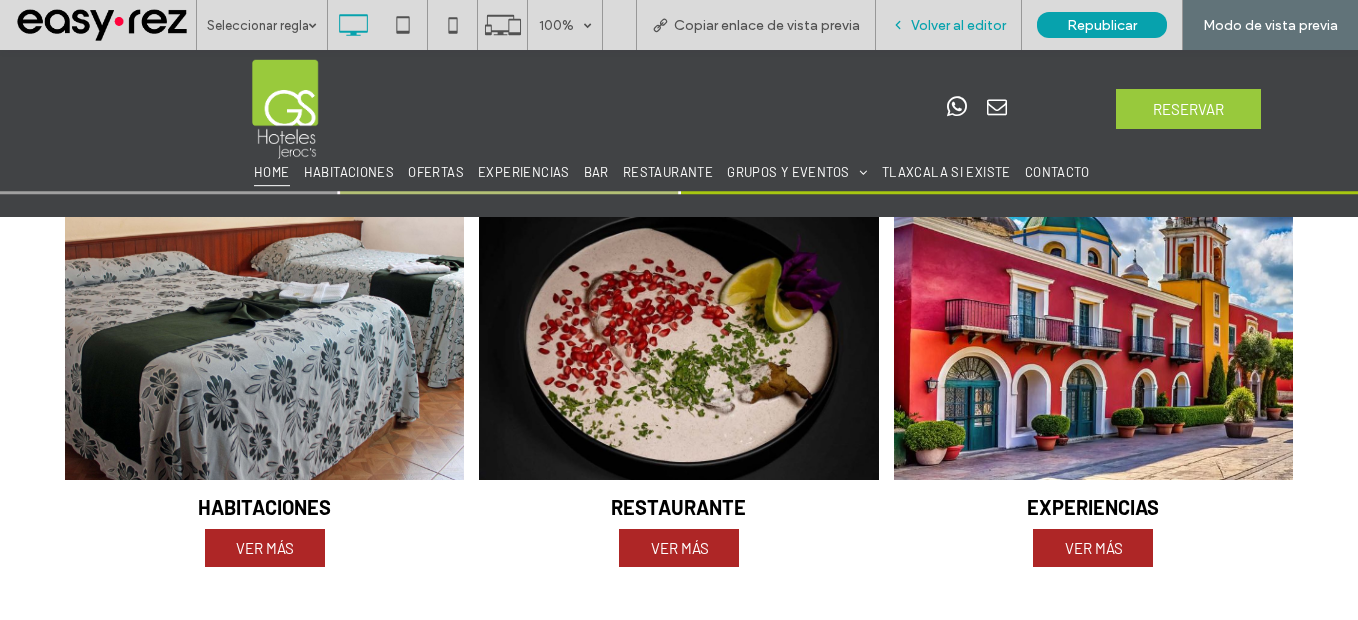 click on "Volver al editor" at bounding box center [958, 25] 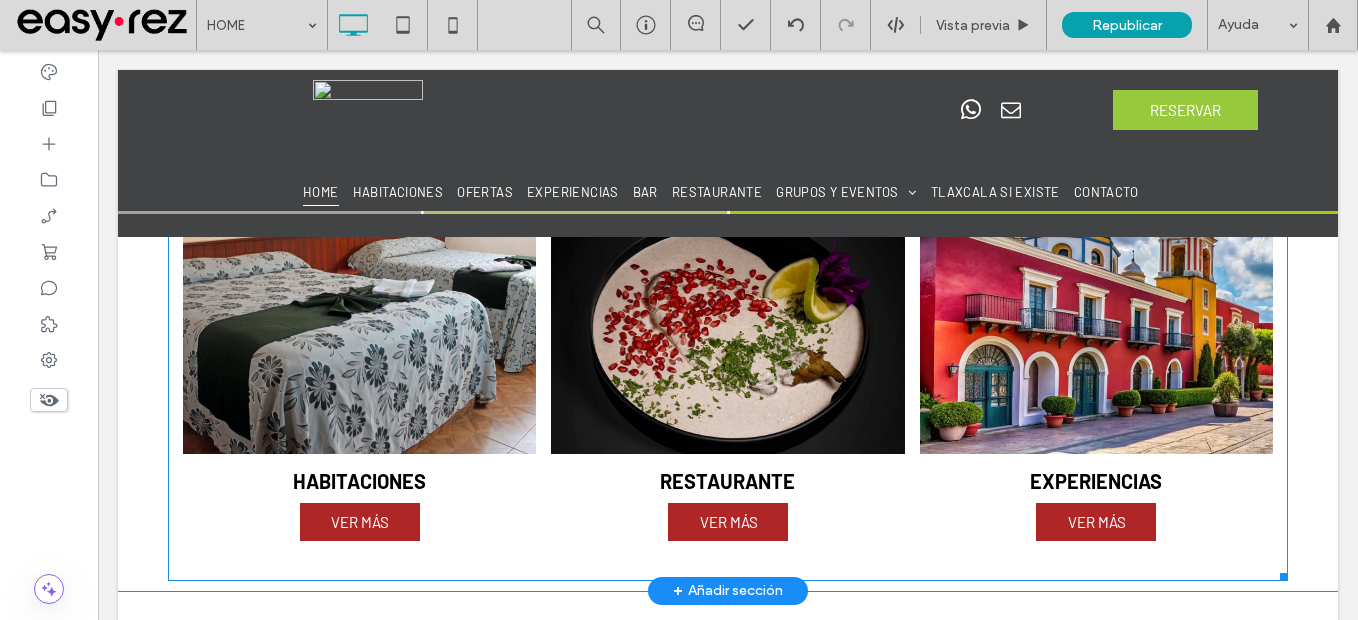 click at bounding box center [359, 277] 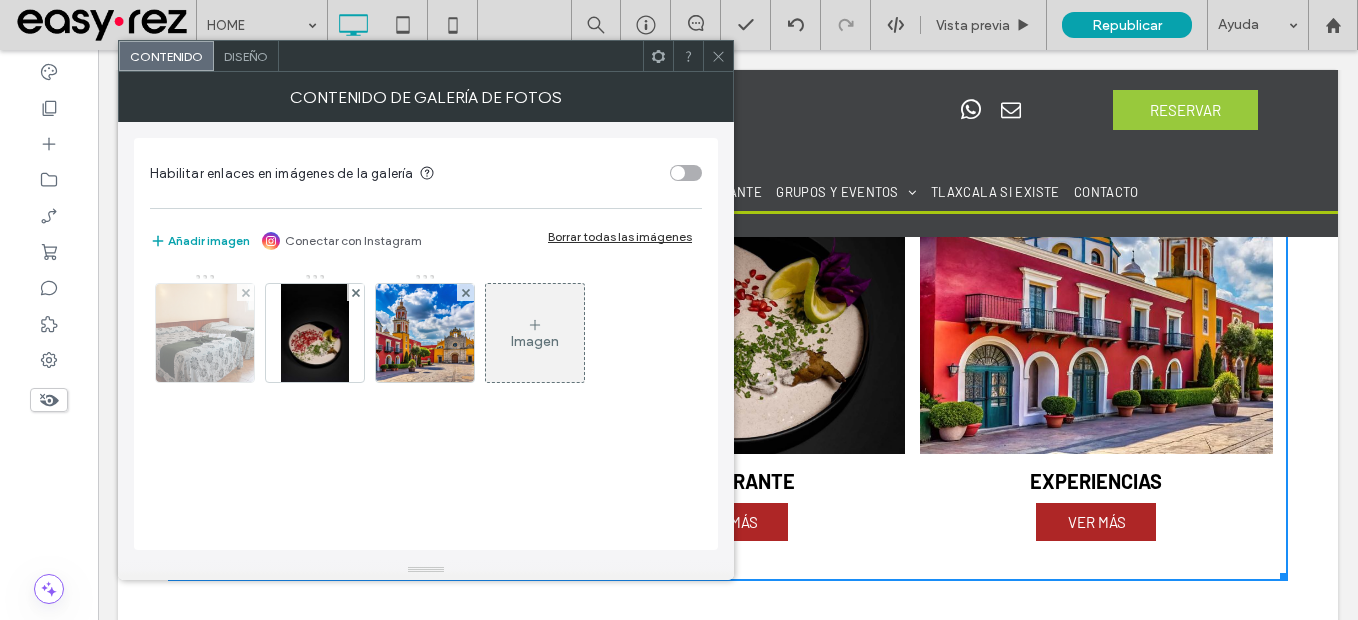 click at bounding box center [205, 333] 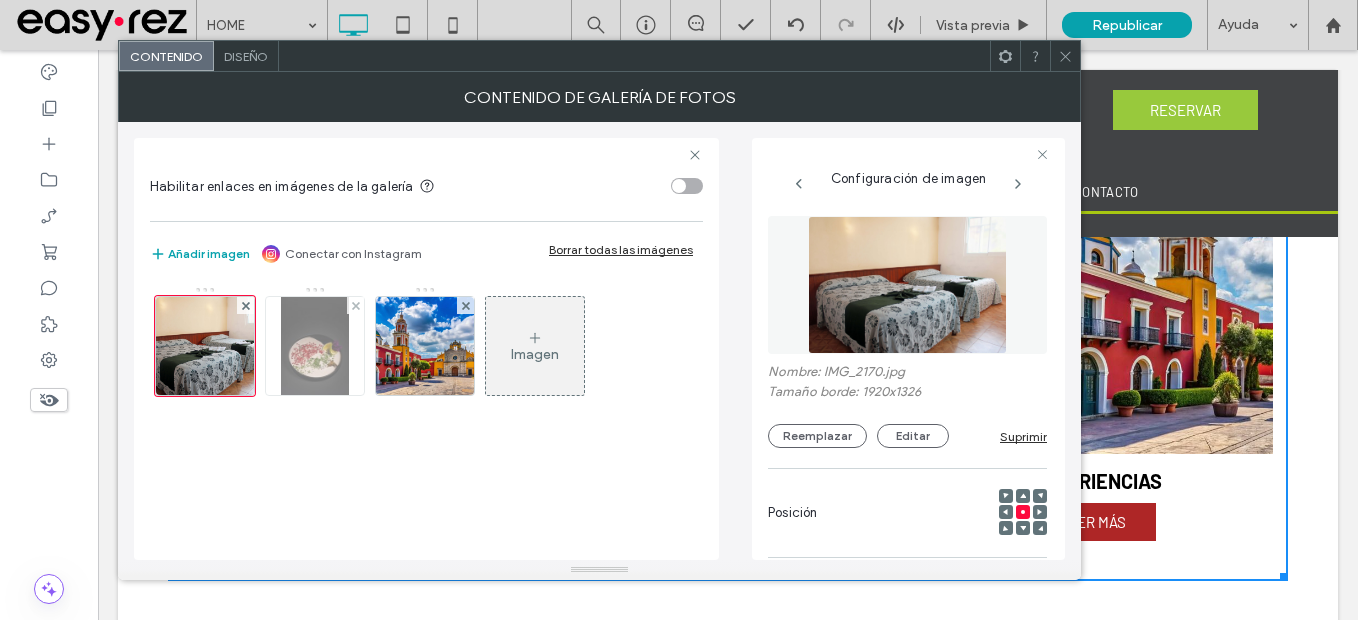 scroll, scrollTop: 0, scrollLeft: 90, axis: horizontal 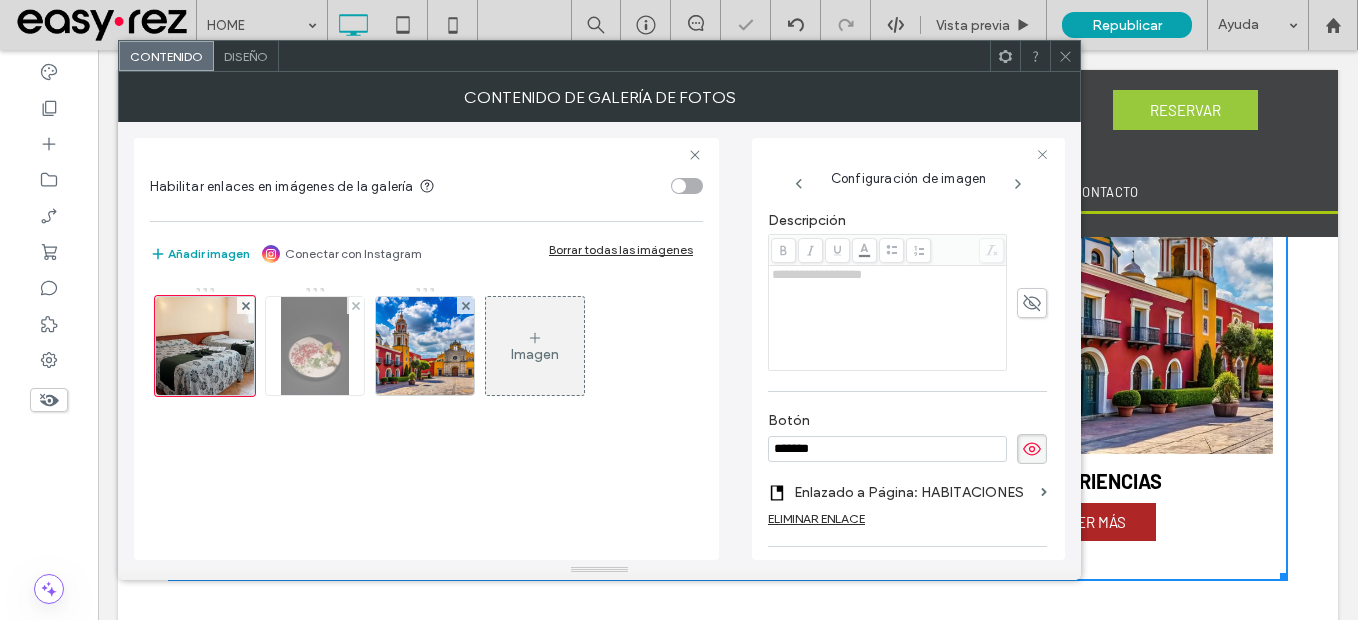 click at bounding box center [315, 346] 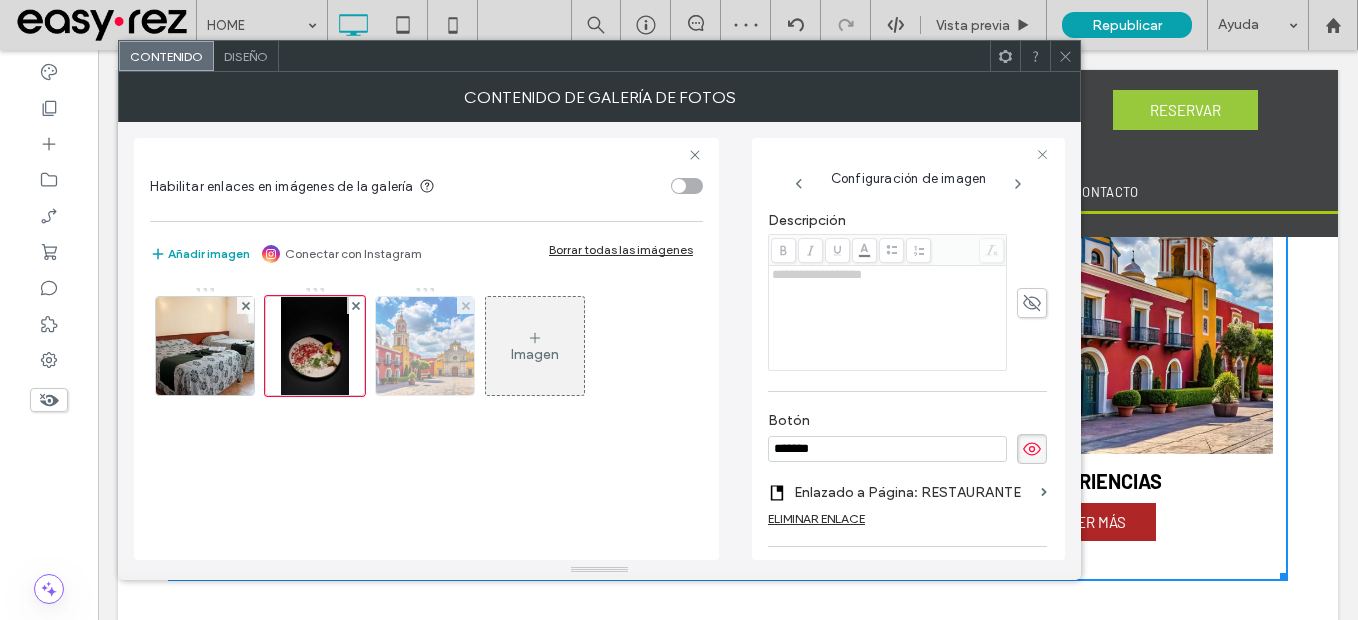 click at bounding box center [425, 346] 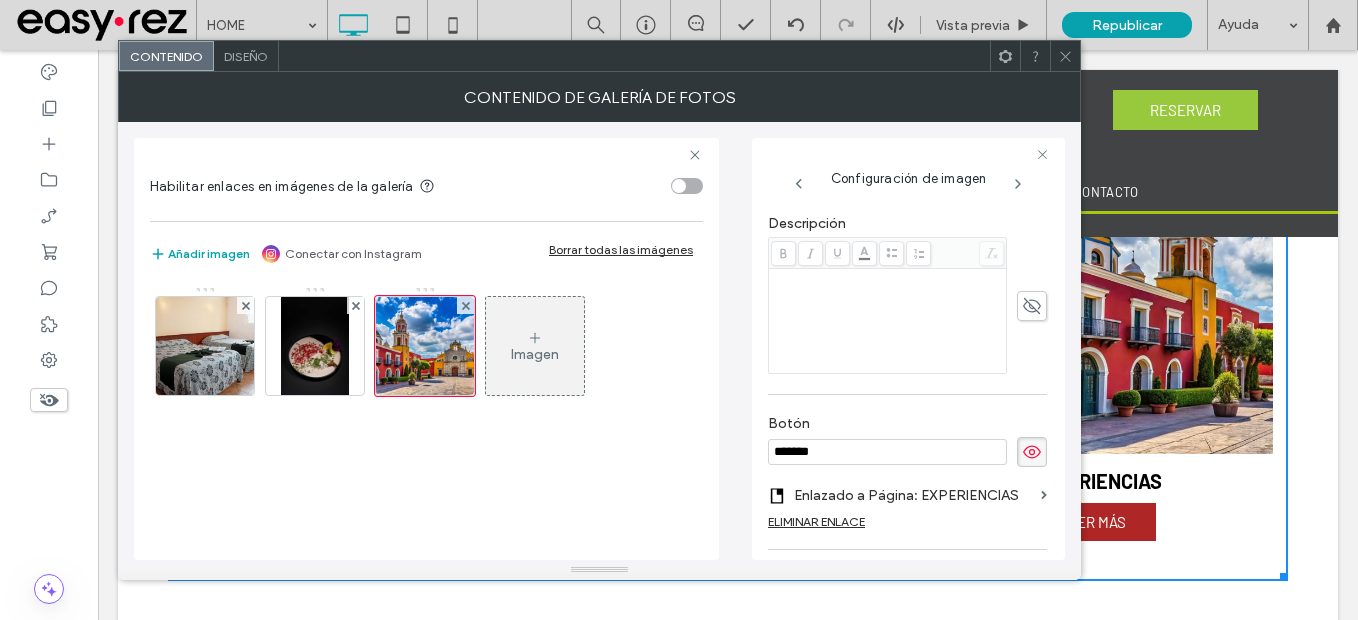 scroll, scrollTop: 438, scrollLeft: 0, axis: vertical 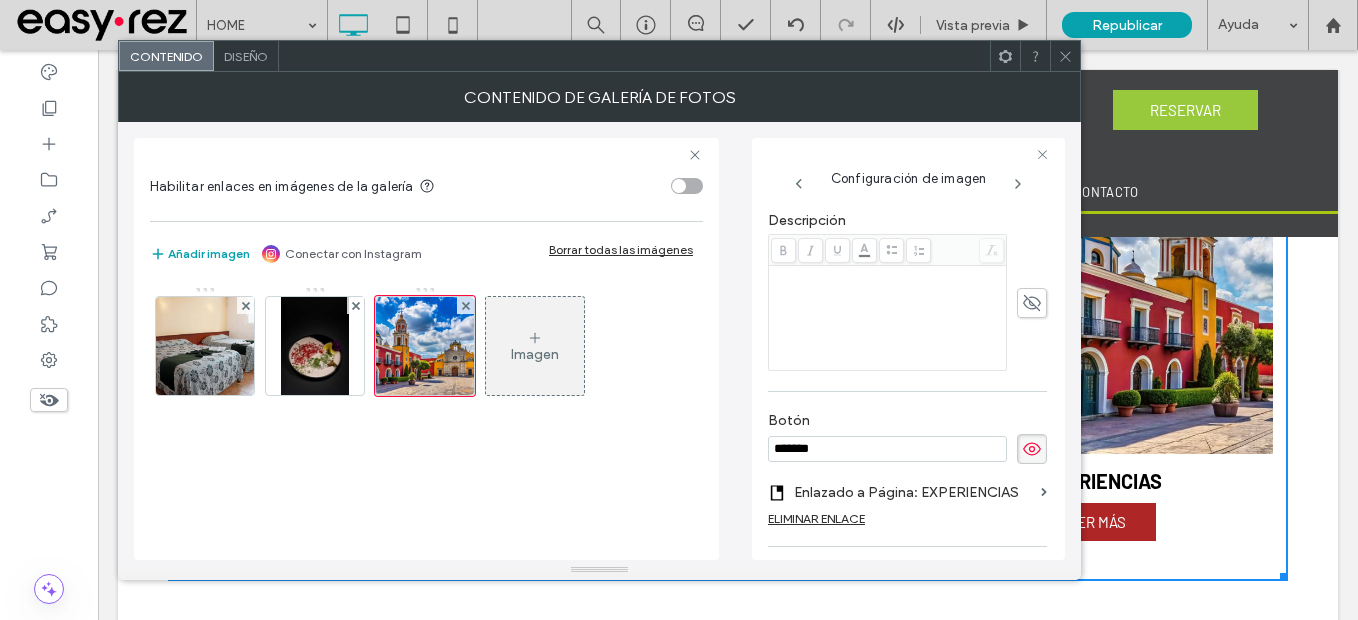 click at bounding box center [1065, 56] 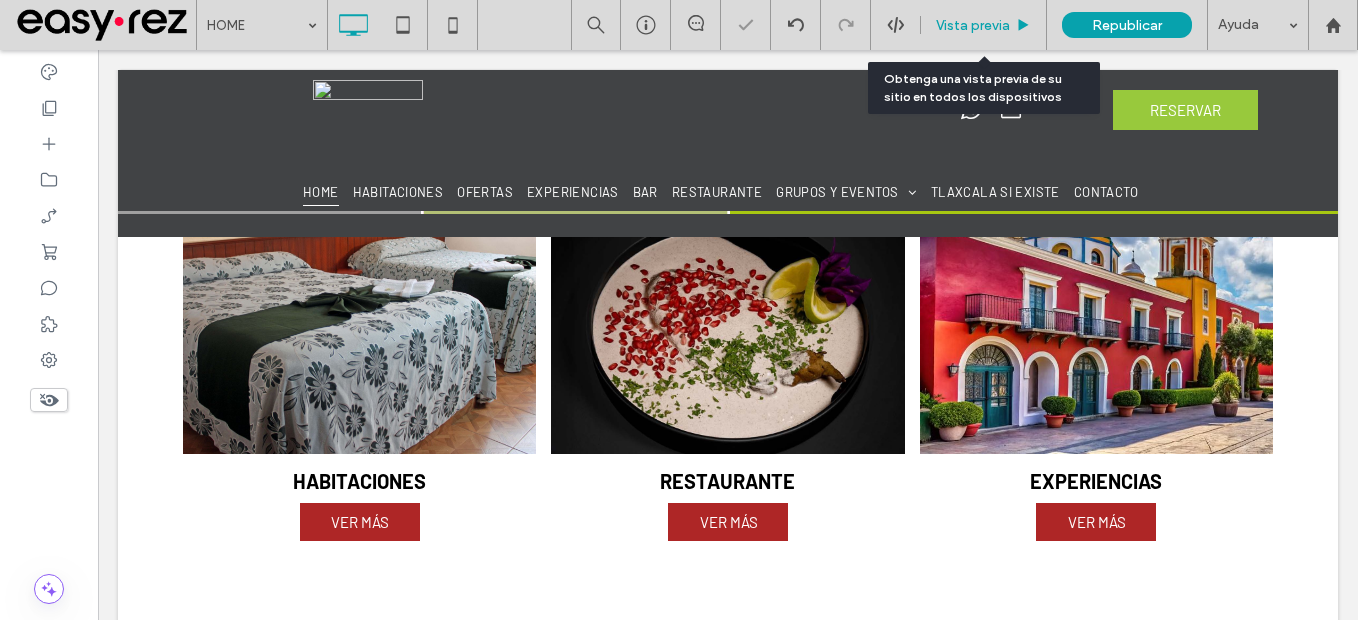 click on "Vista previa" at bounding box center [973, 25] 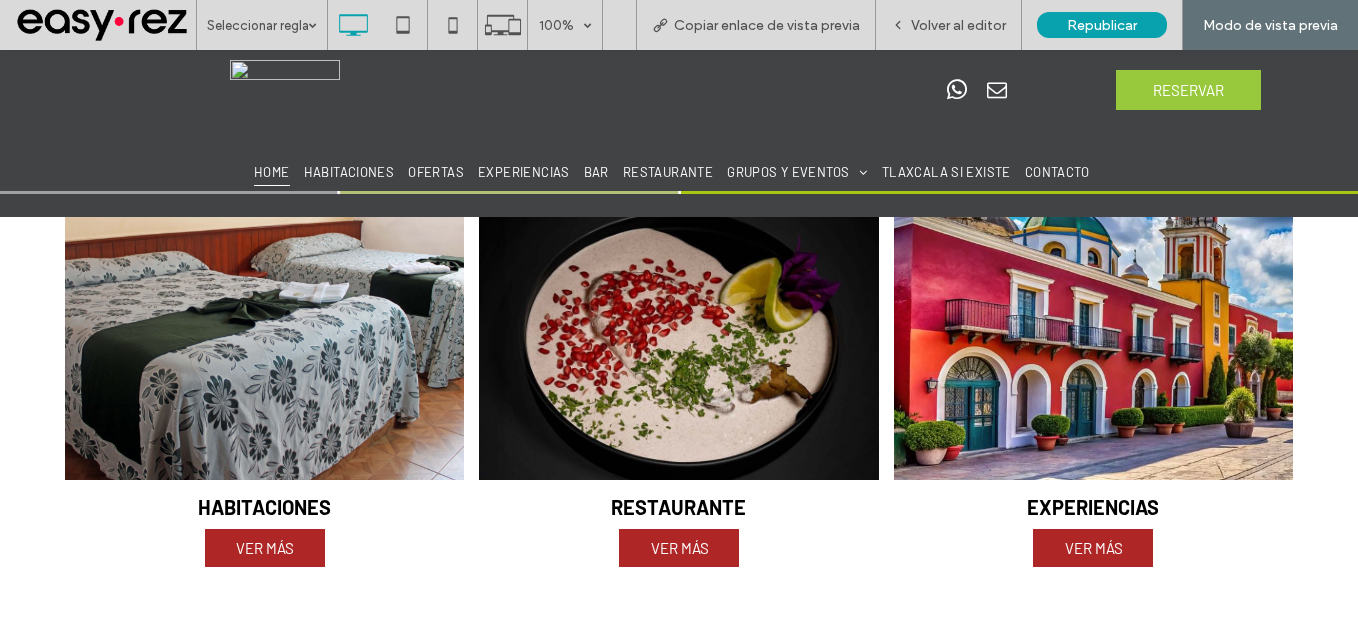 click on "VER MÁS" at bounding box center [265, 548] 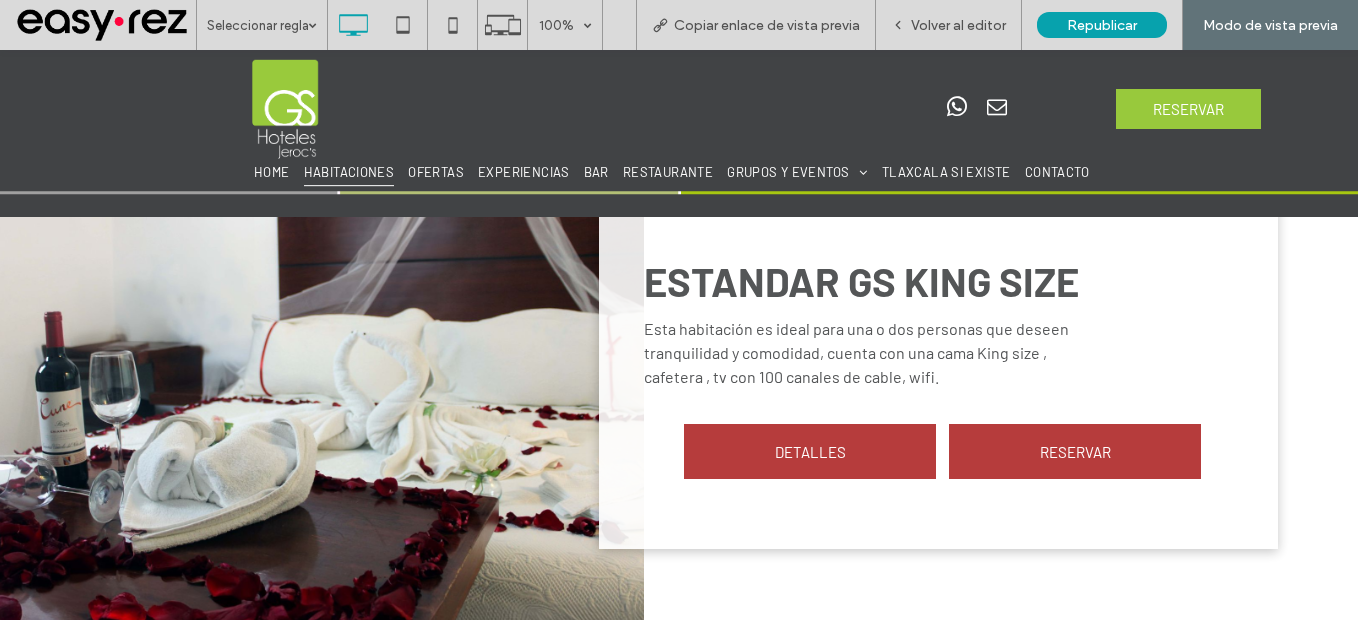 type on "**********" 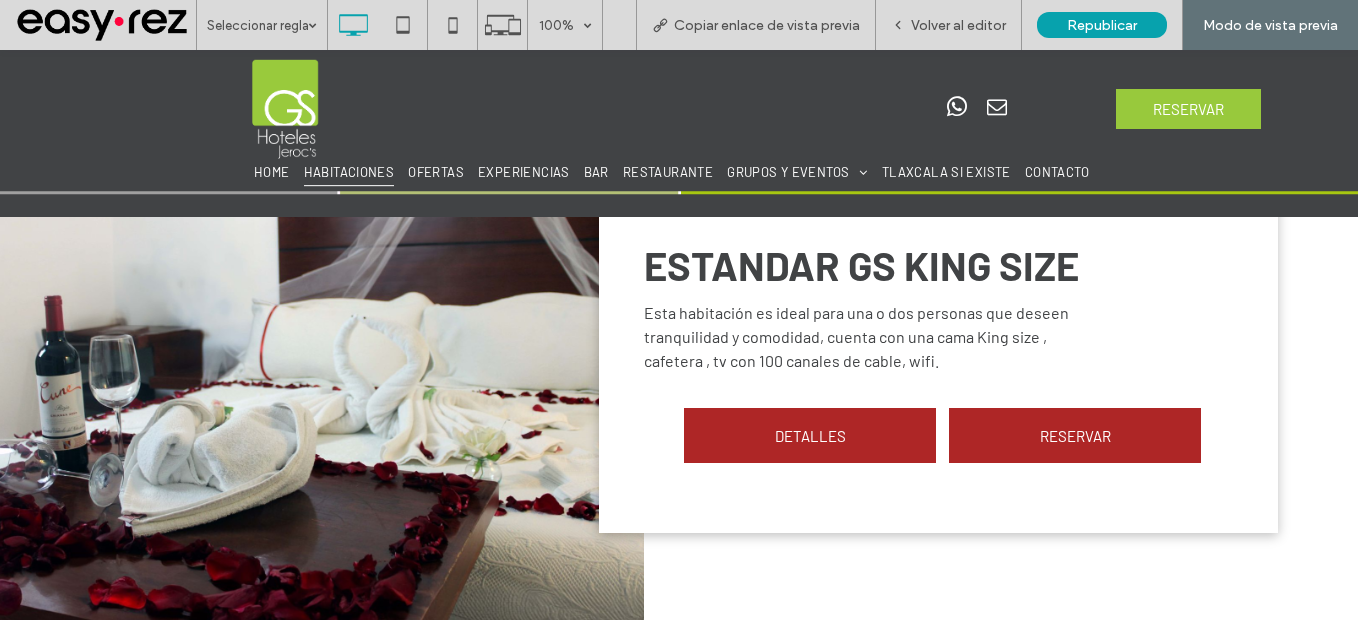 scroll, scrollTop: 984, scrollLeft: 0, axis: vertical 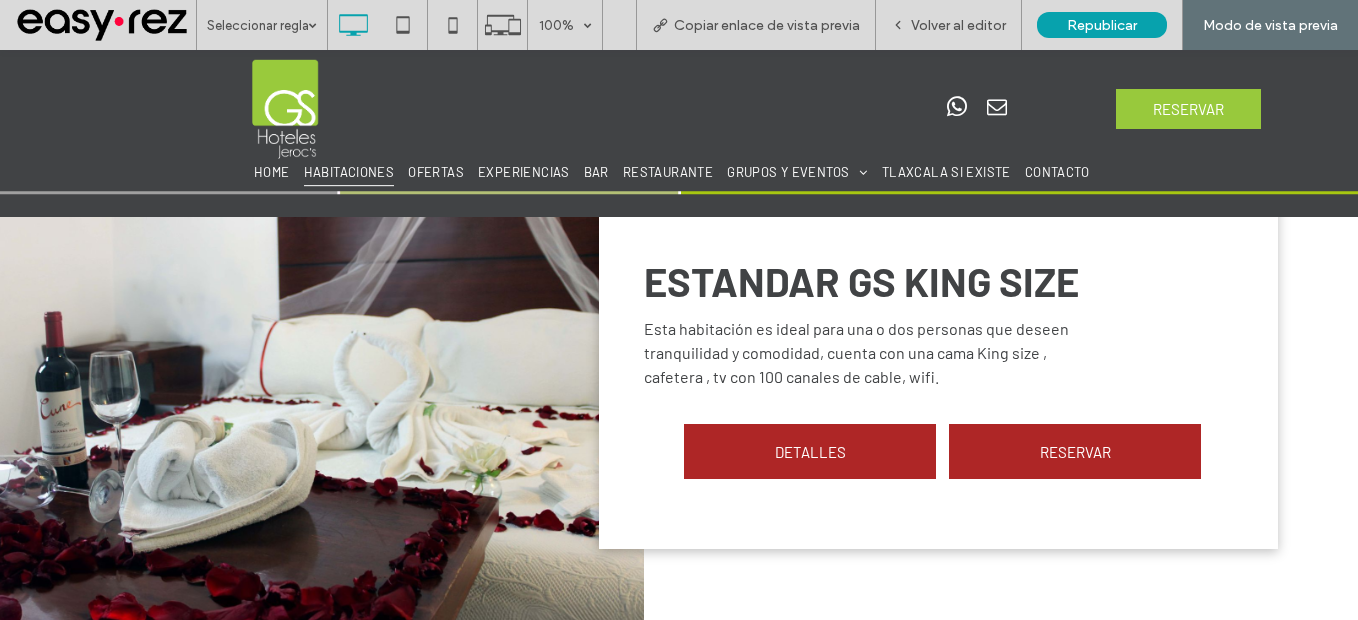 click at bounding box center (285, 109) 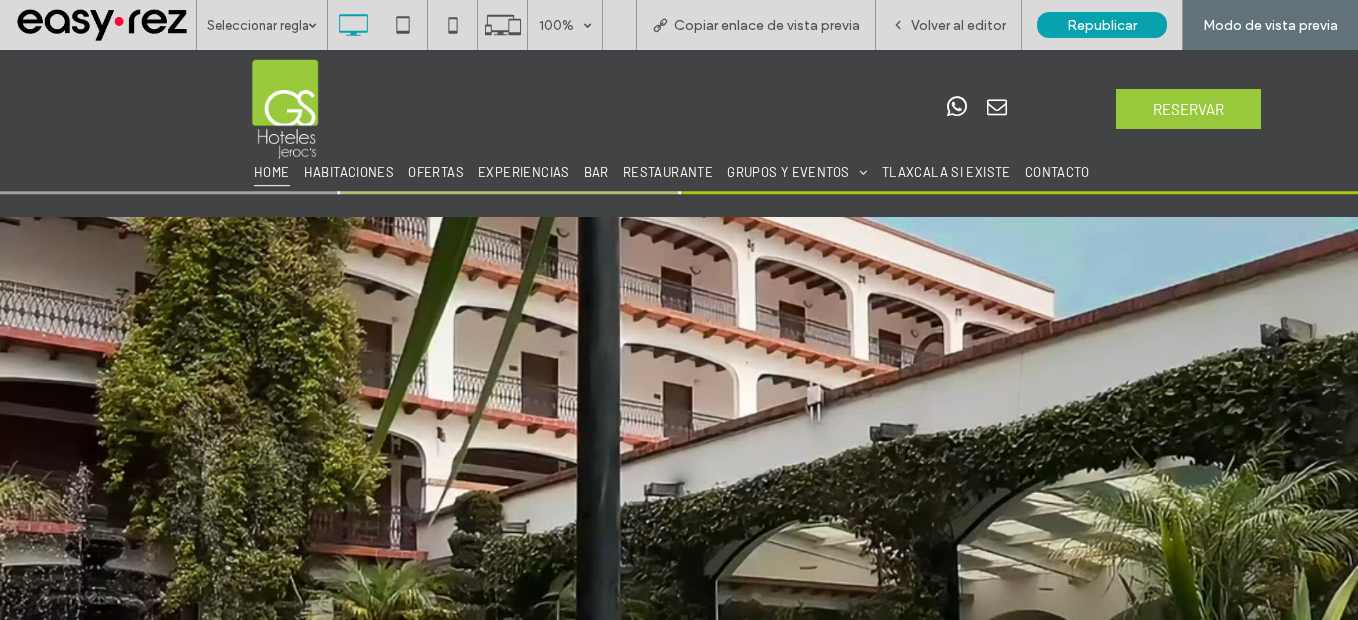 scroll, scrollTop: 984, scrollLeft: 0, axis: vertical 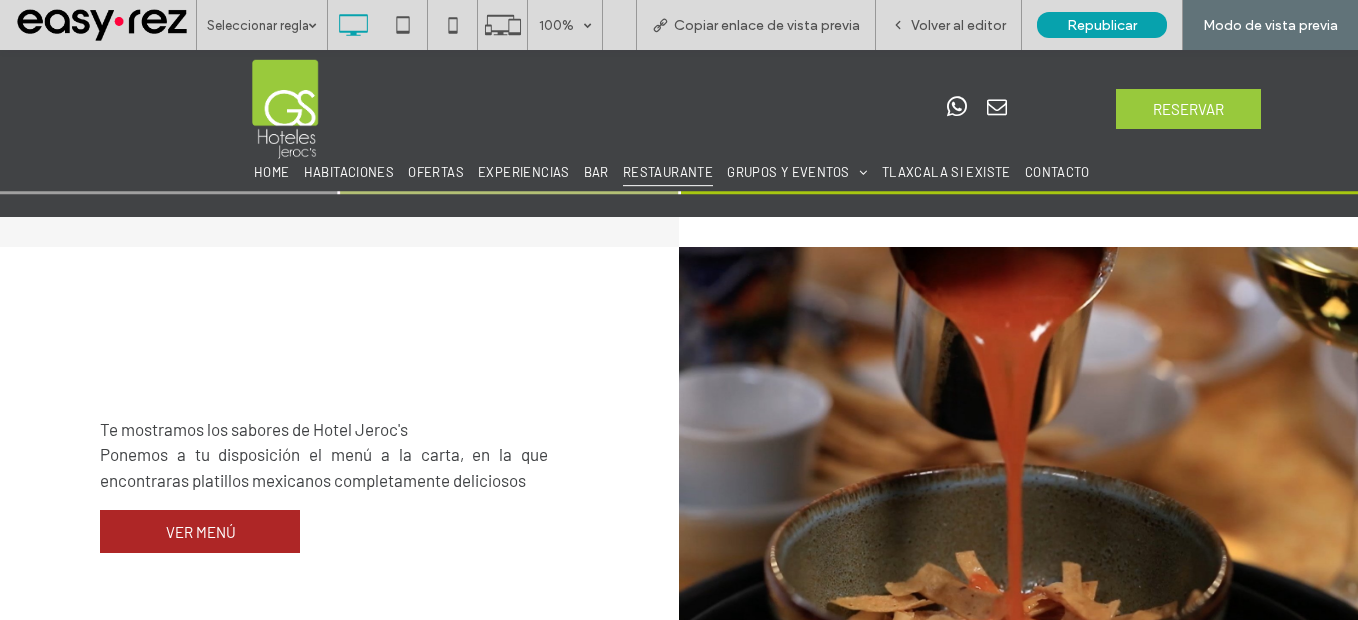 type on "**********" 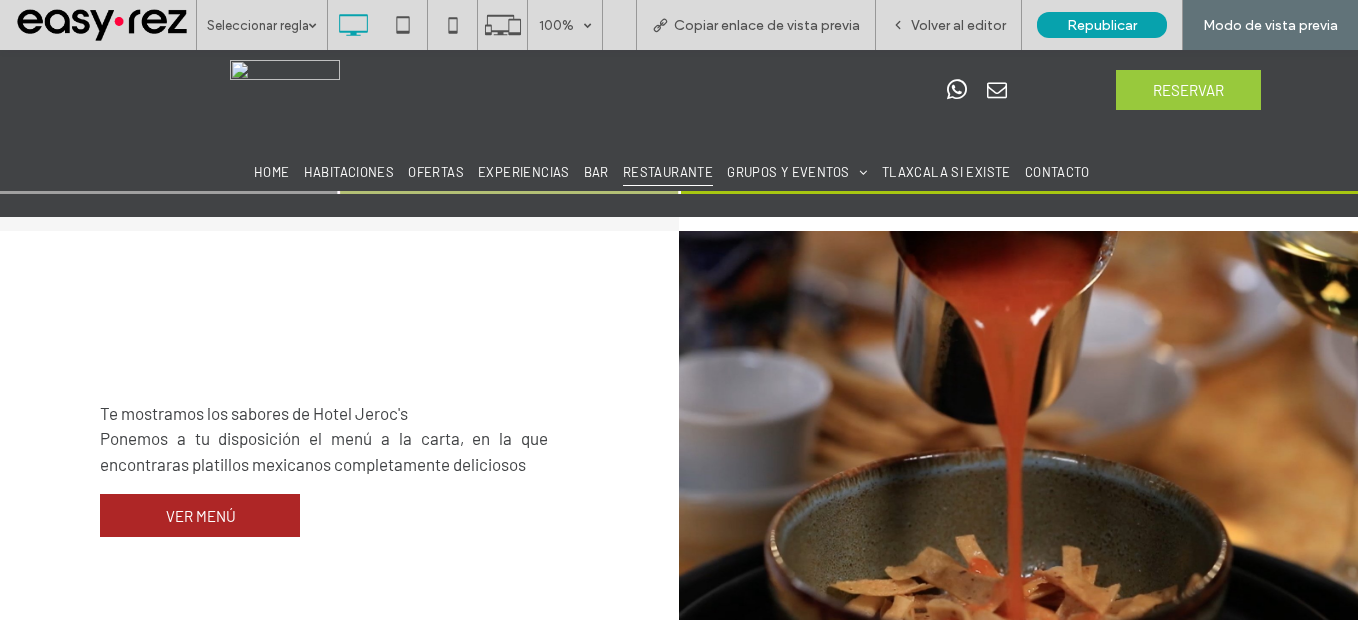 scroll, scrollTop: 1084, scrollLeft: 0, axis: vertical 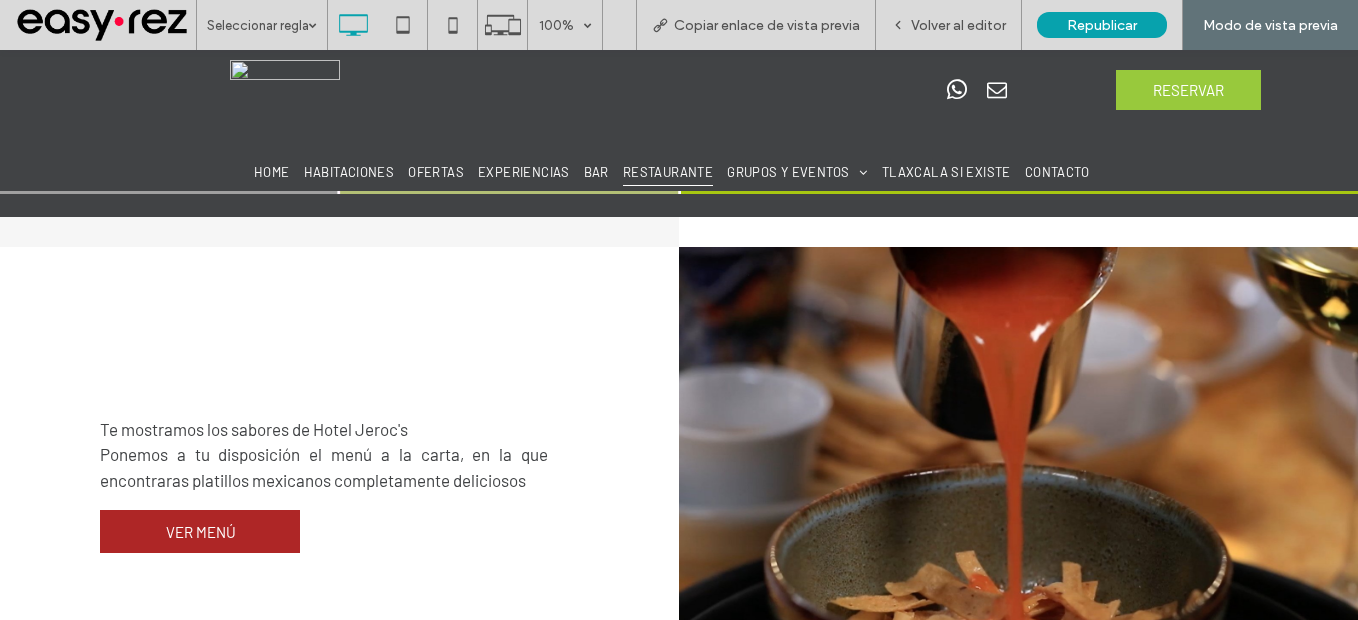 click at bounding box center (285, 109) 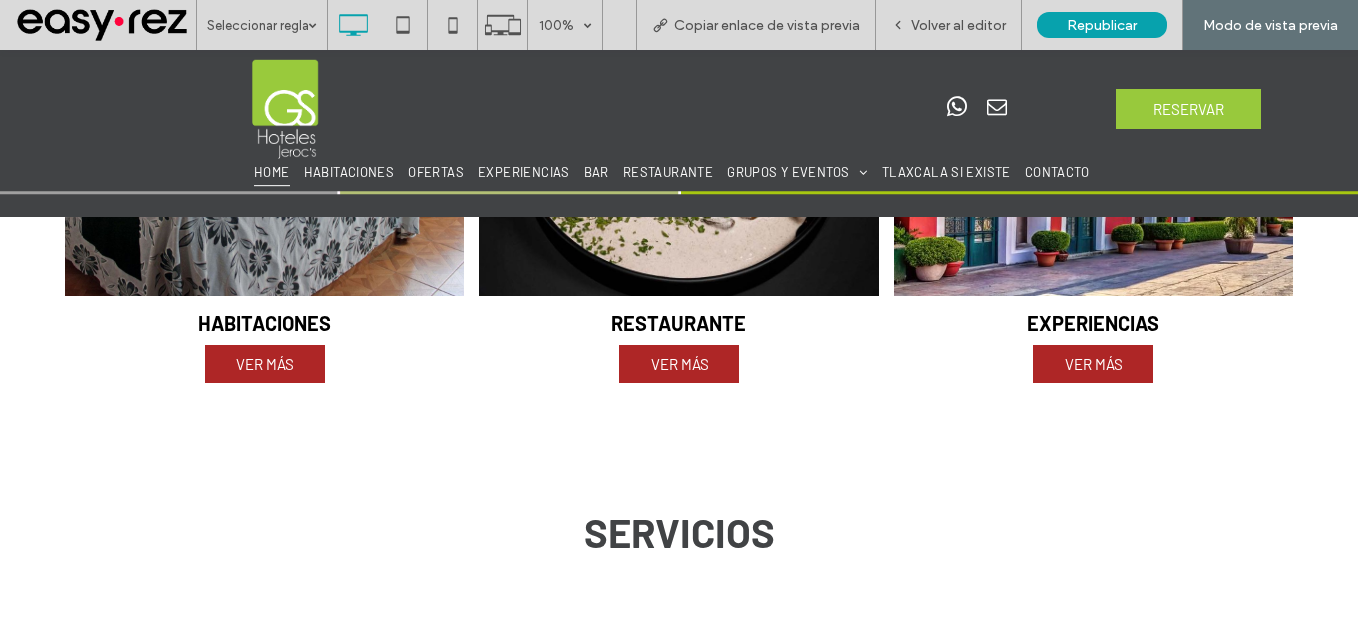 type on "**********" 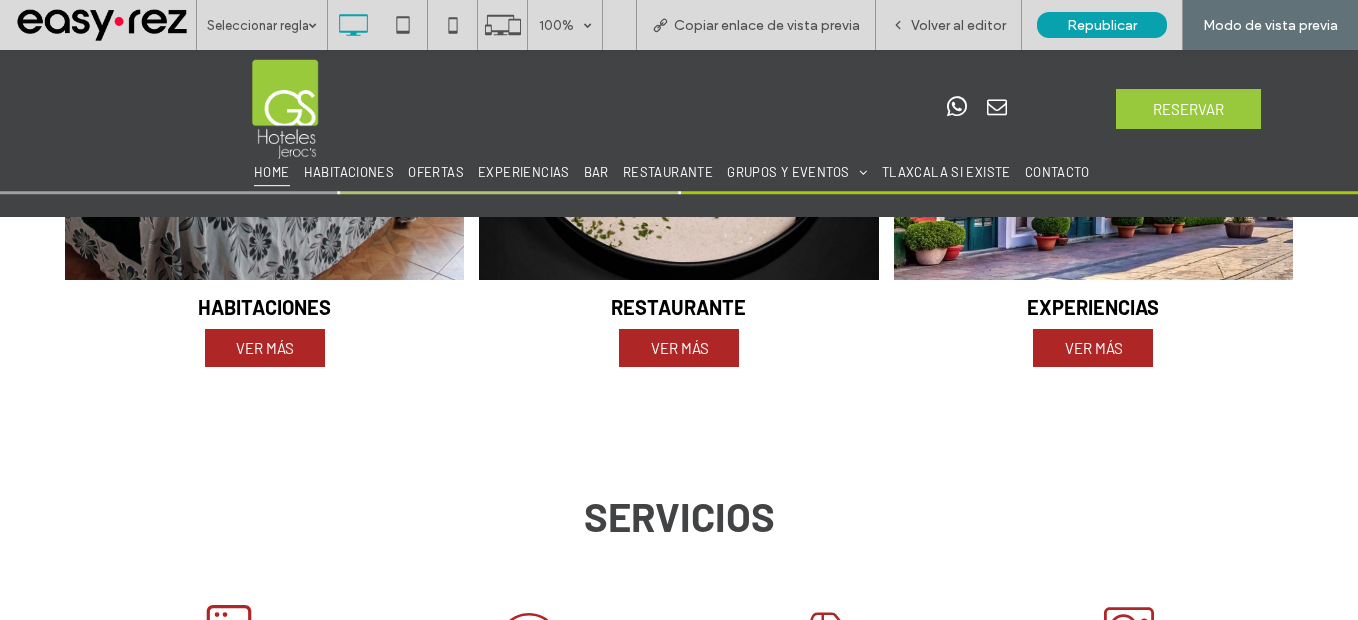 scroll, scrollTop: 1184, scrollLeft: 0, axis: vertical 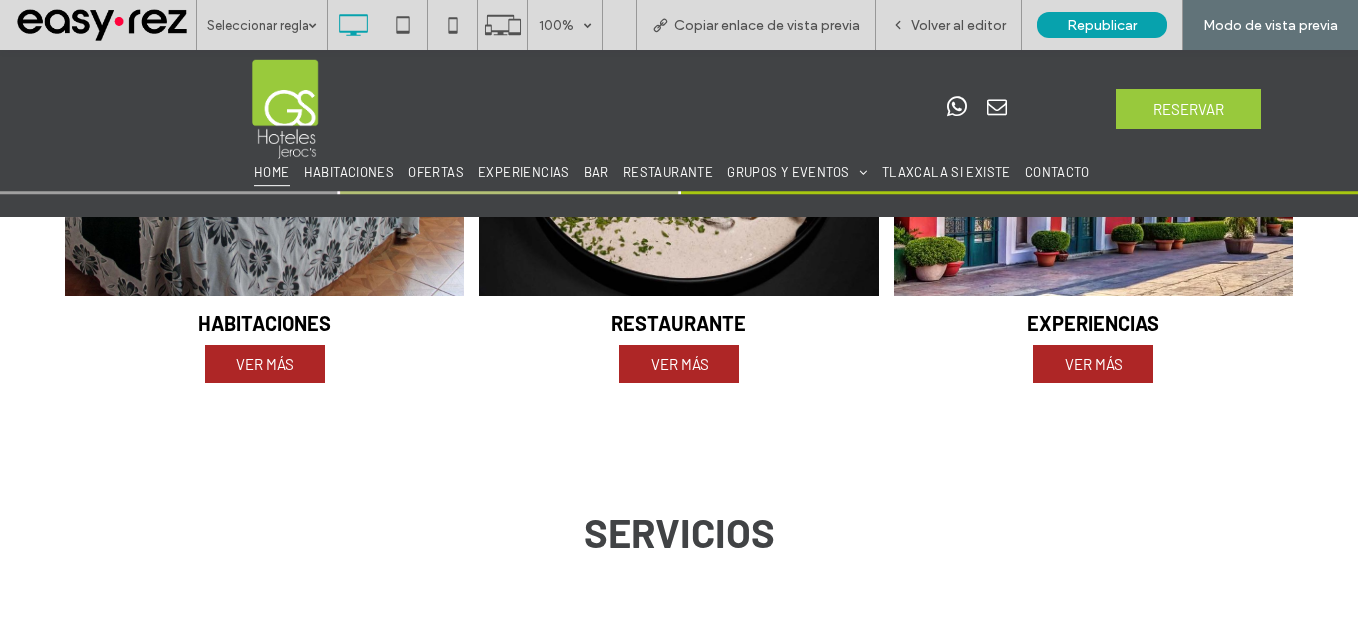 click on "VER MÁS" at bounding box center (1094, 364) 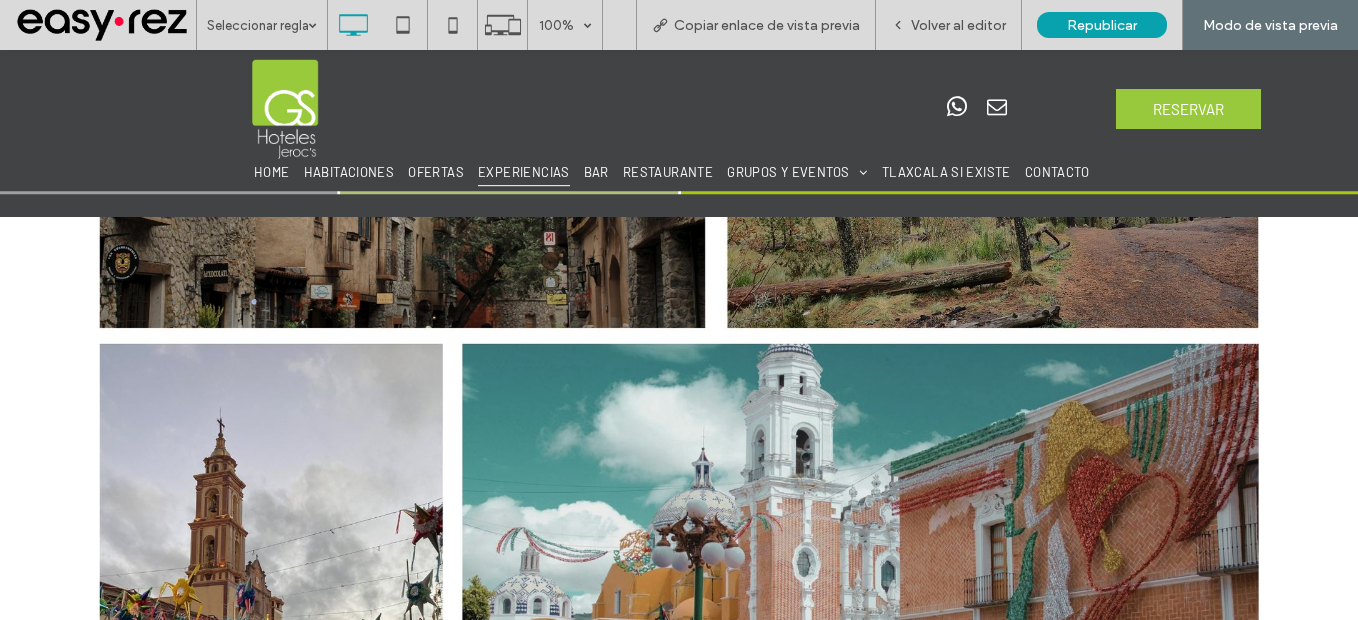 scroll, scrollTop: 2100, scrollLeft: 0, axis: vertical 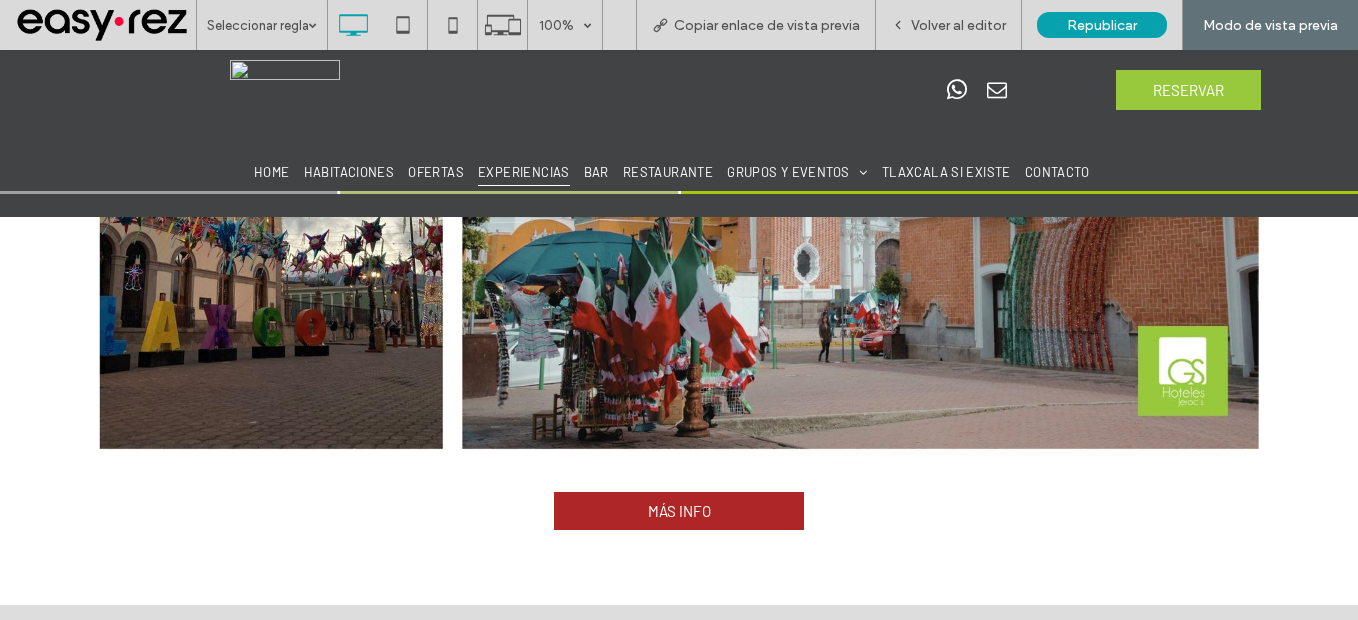click at bounding box center [285, 109] 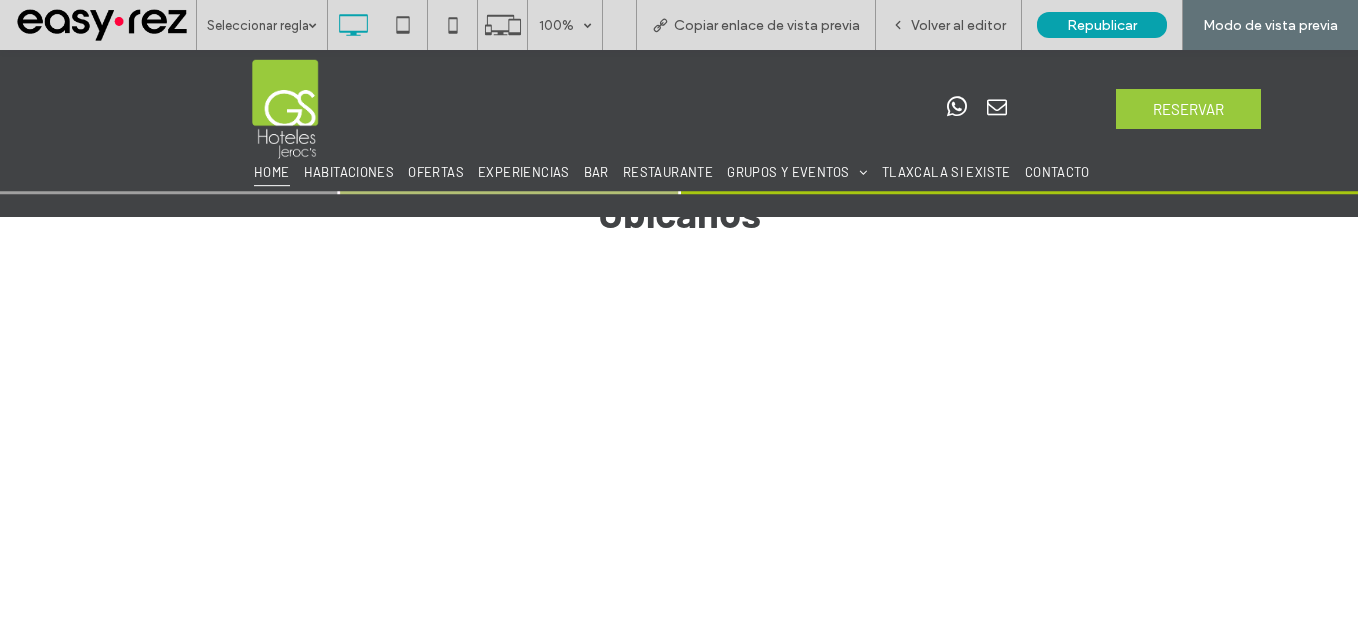 scroll, scrollTop: 3200, scrollLeft: 0, axis: vertical 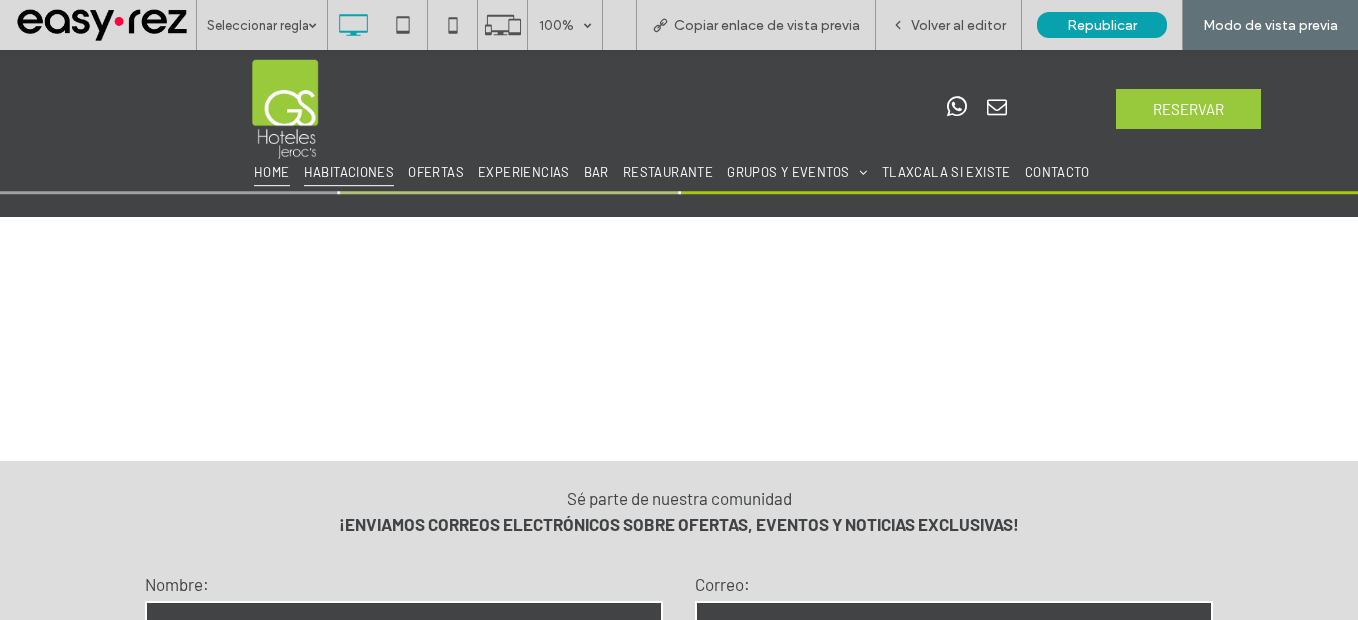 click on "HABITACIONES" at bounding box center [349, 172] 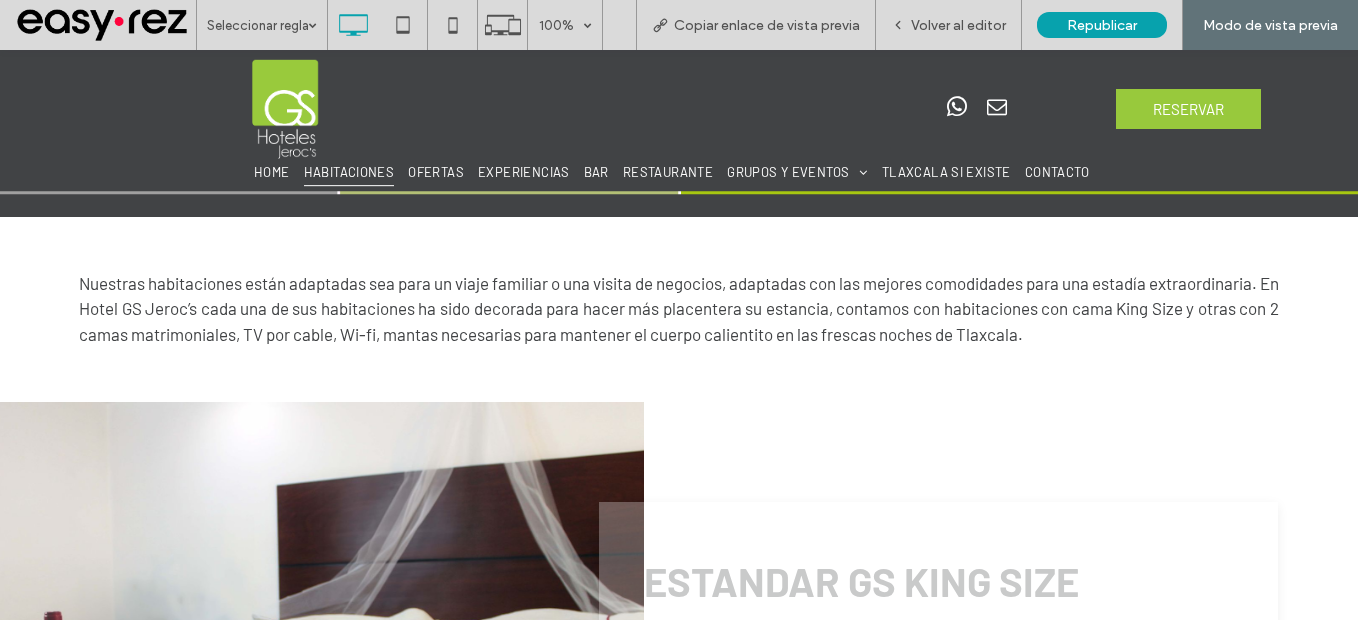 type on "**********" 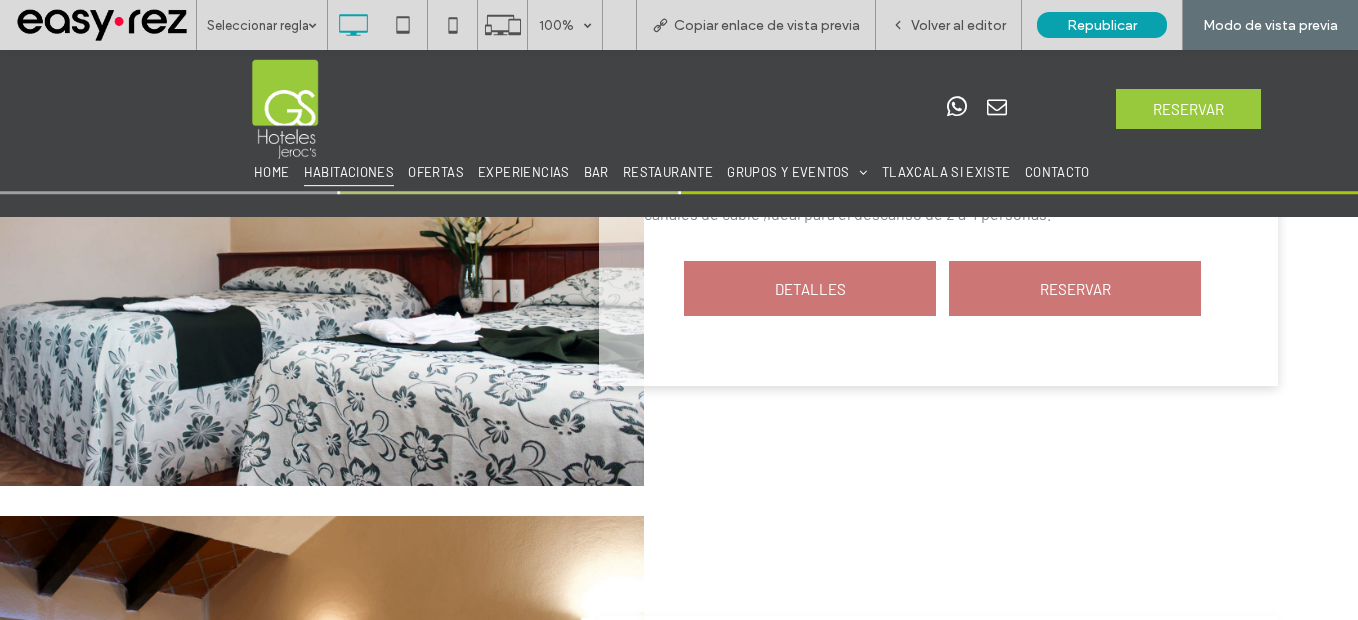 scroll, scrollTop: 2200, scrollLeft: 0, axis: vertical 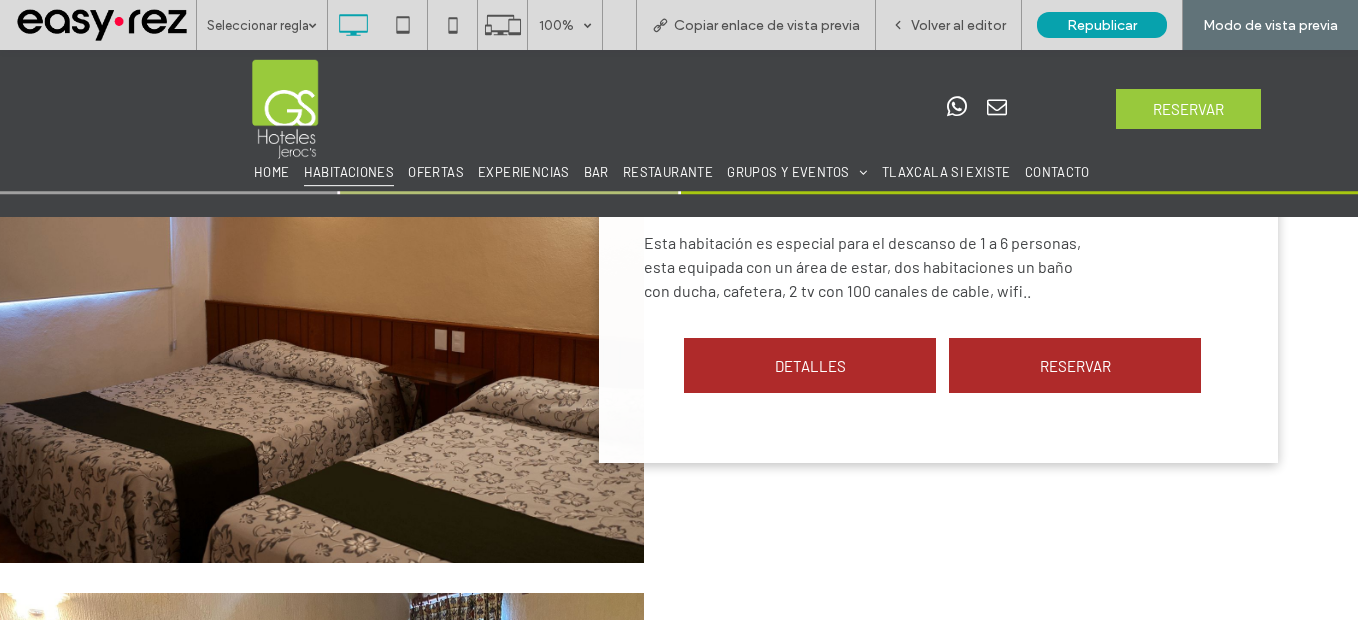 click on "DETALLES" at bounding box center (810, 365) 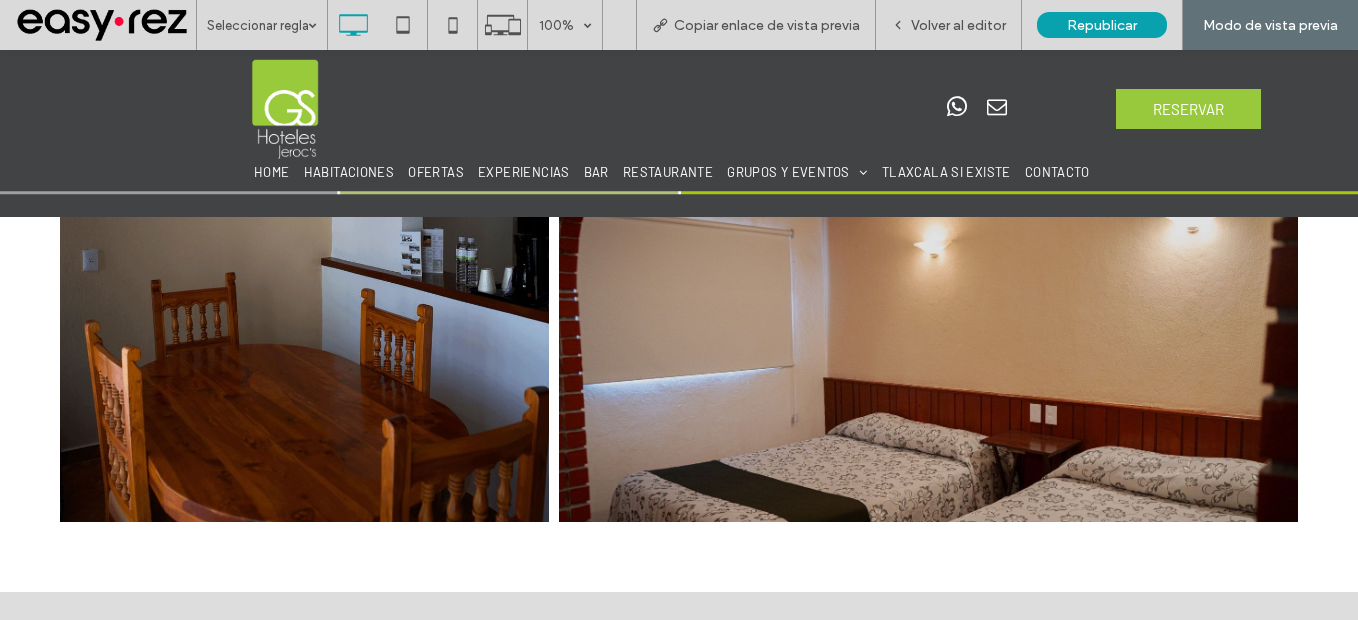 scroll, scrollTop: 2200, scrollLeft: 0, axis: vertical 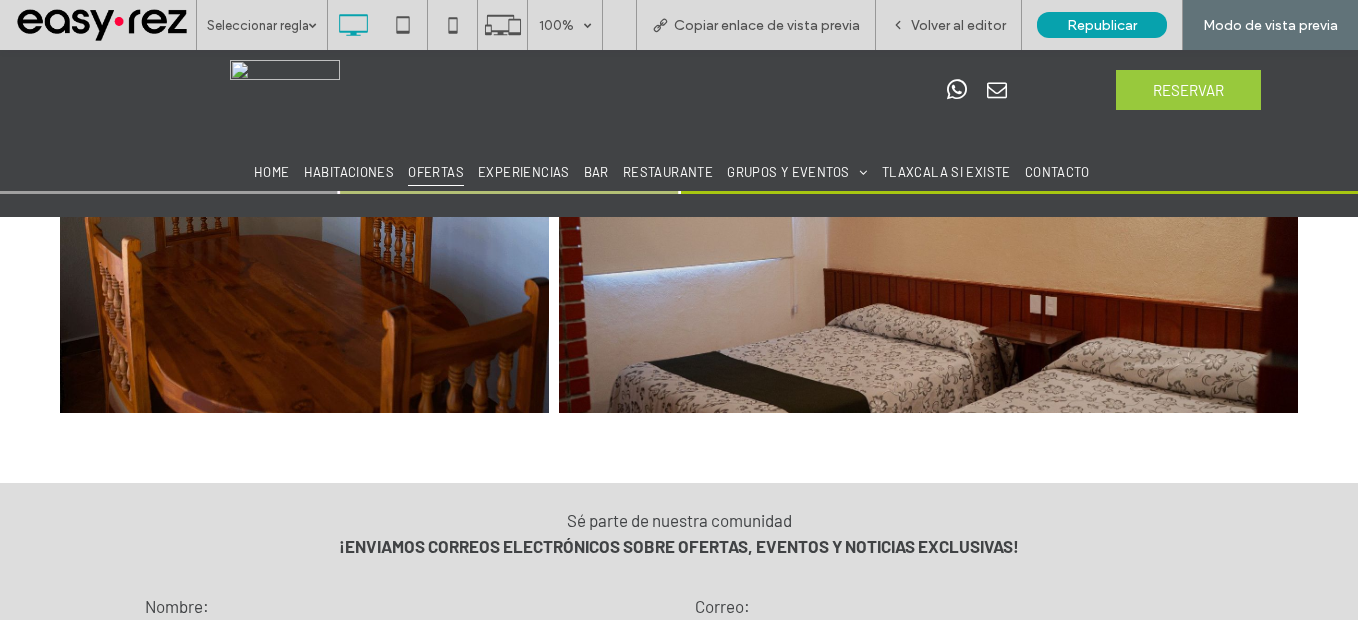click on "OFERTAS" at bounding box center [436, 172] 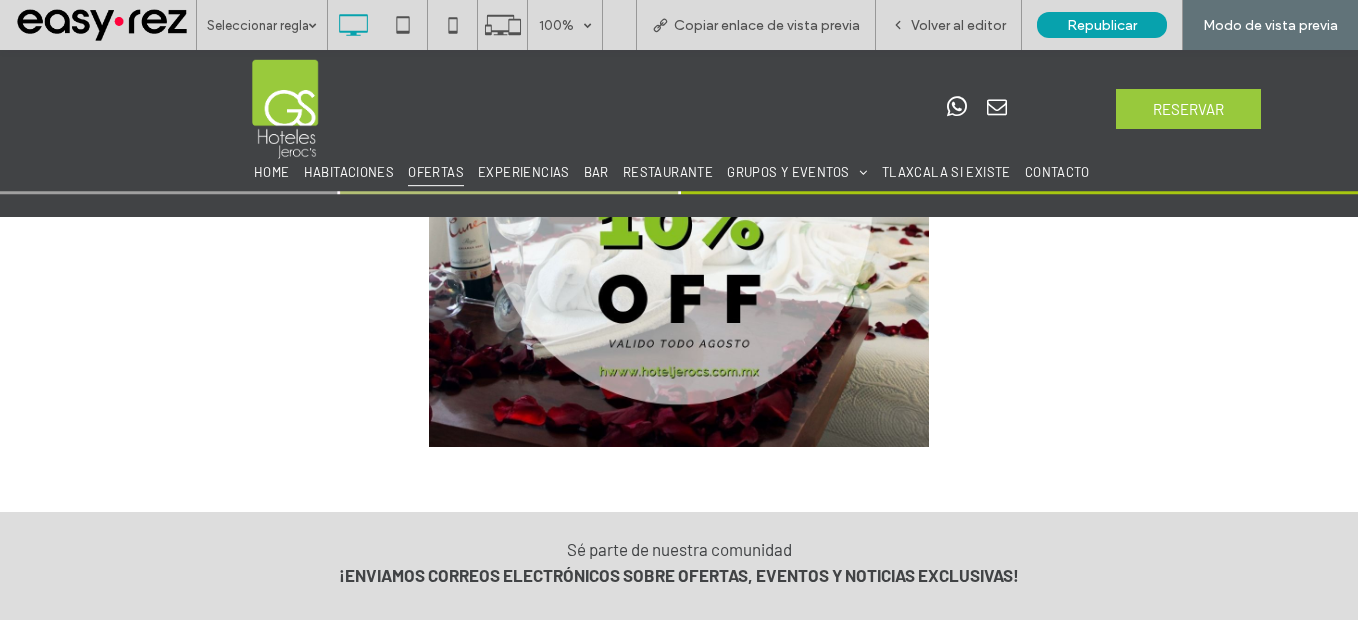 scroll, scrollTop: 300, scrollLeft: 0, axis: vertical 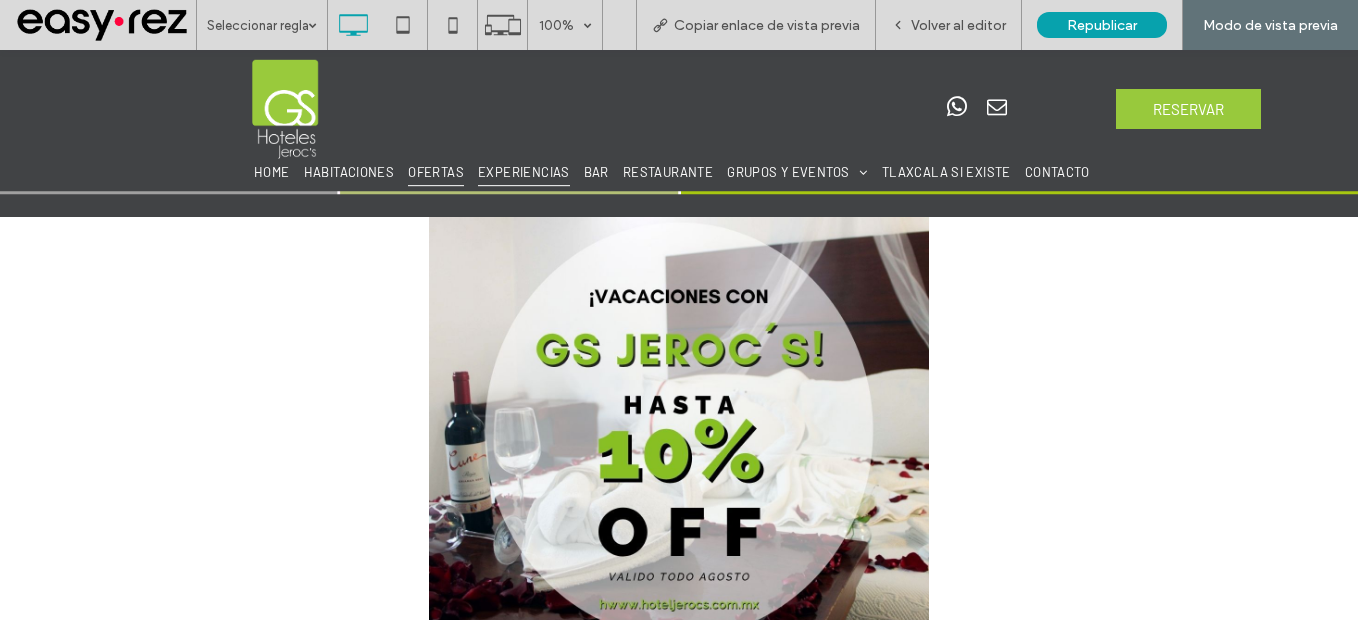click on "EXPERIENCIAS" at bounding box center (524, 172) 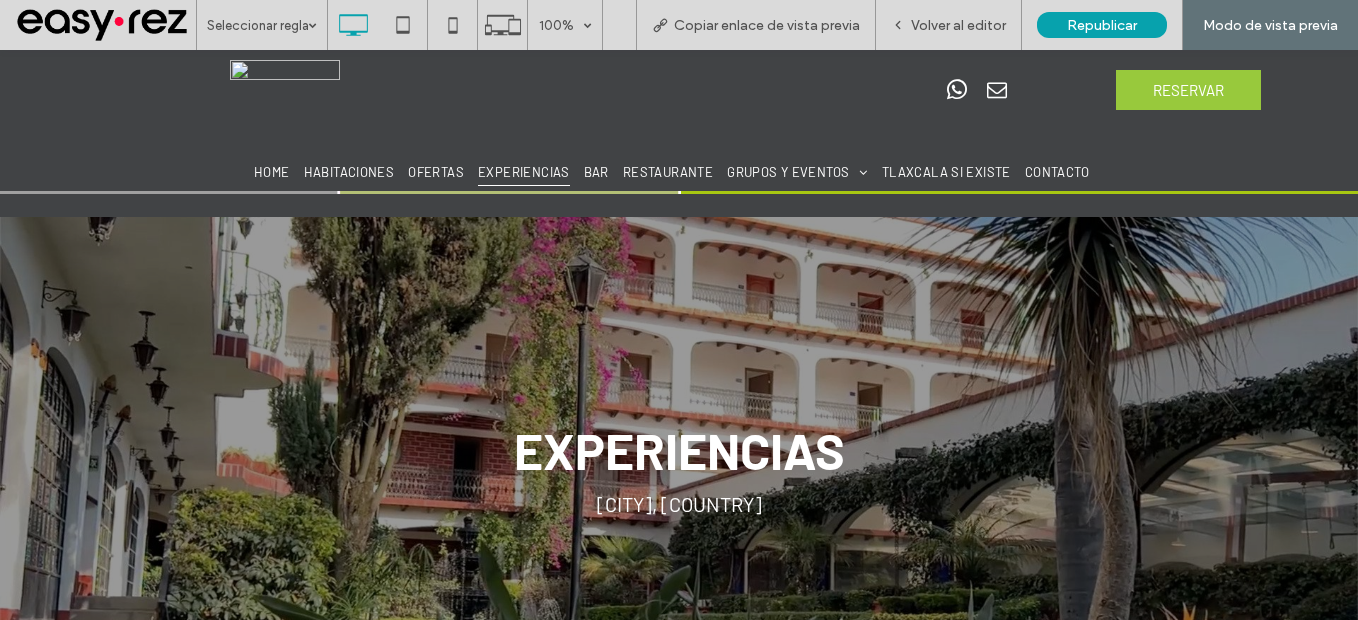 scroll, scrollTop: 0, scrollLeft: 0, axis: both 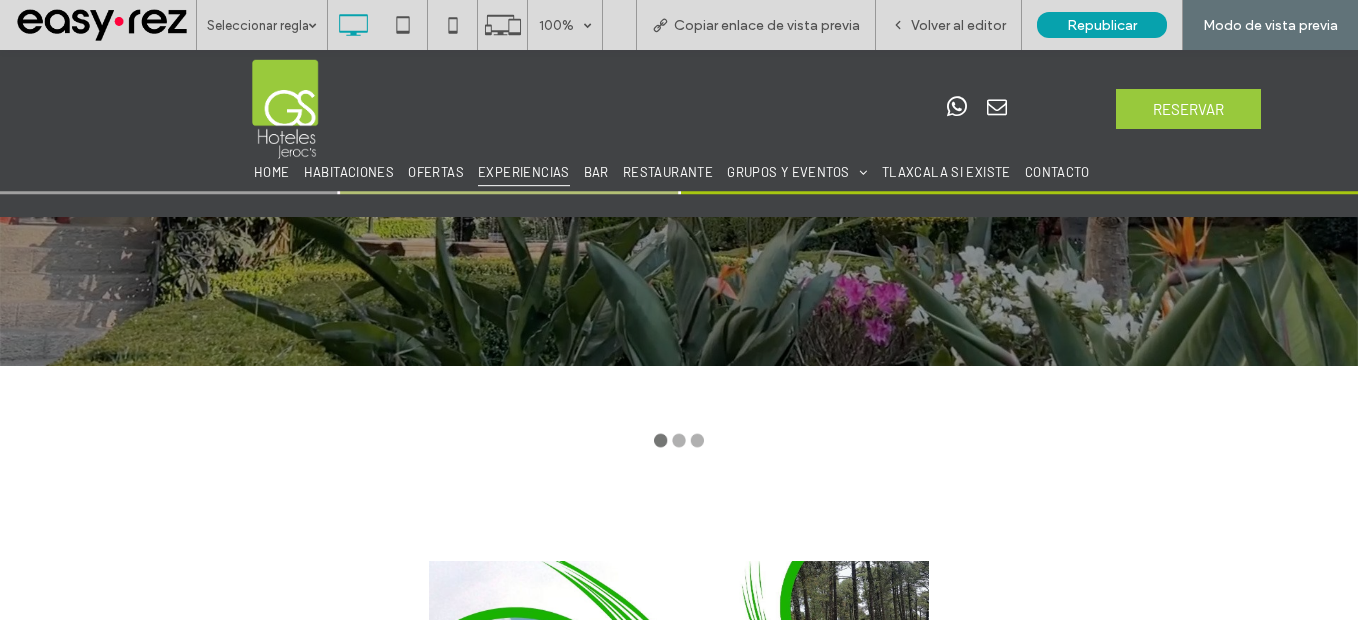 type on "**********" 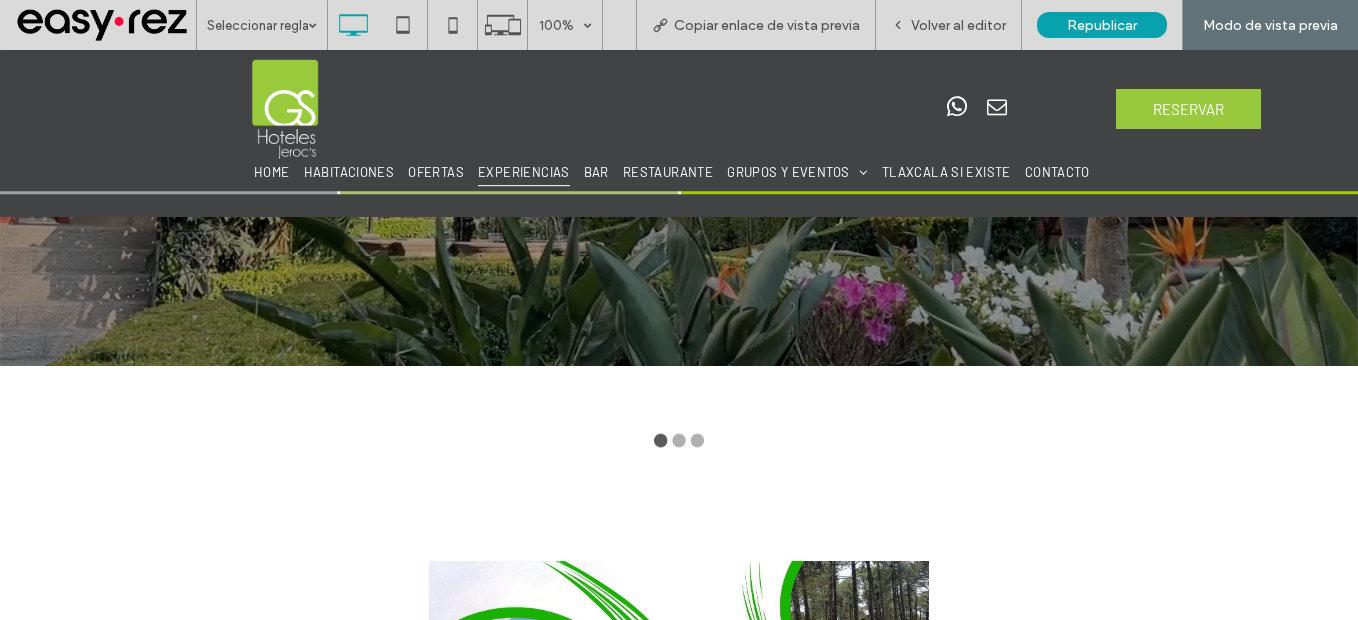 type on "**********" 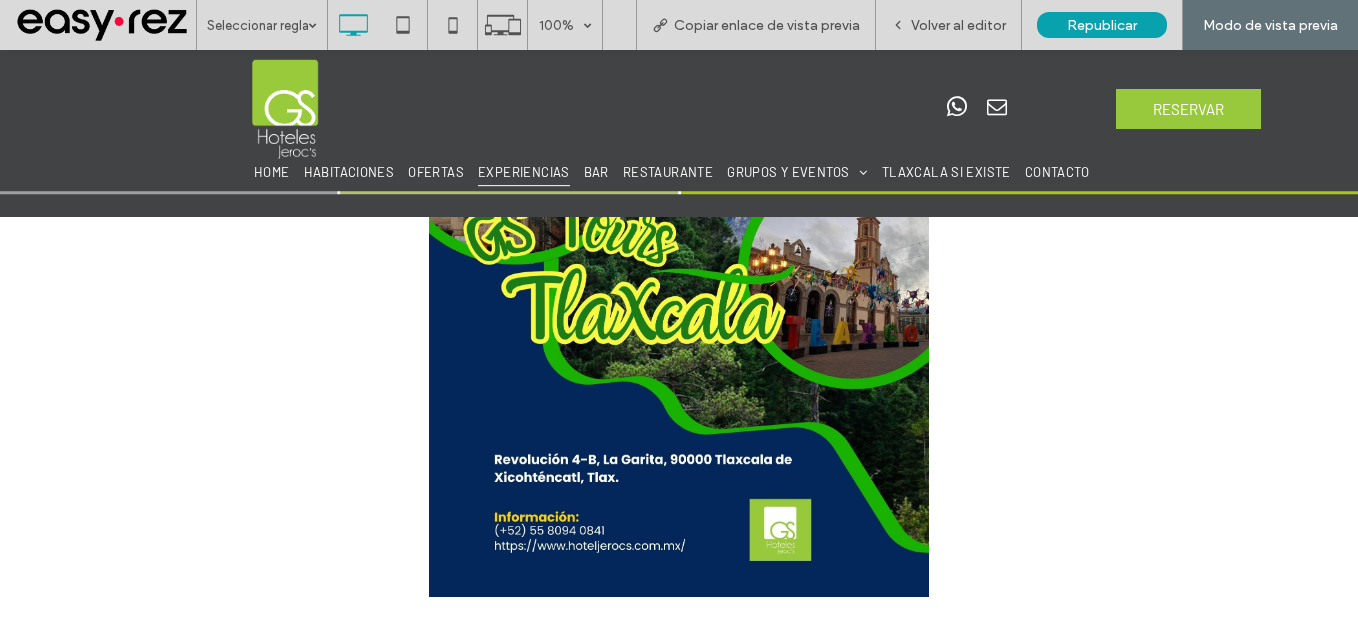 scroll, scrollTop: 665, scrollLeft: 0, axis: vertical 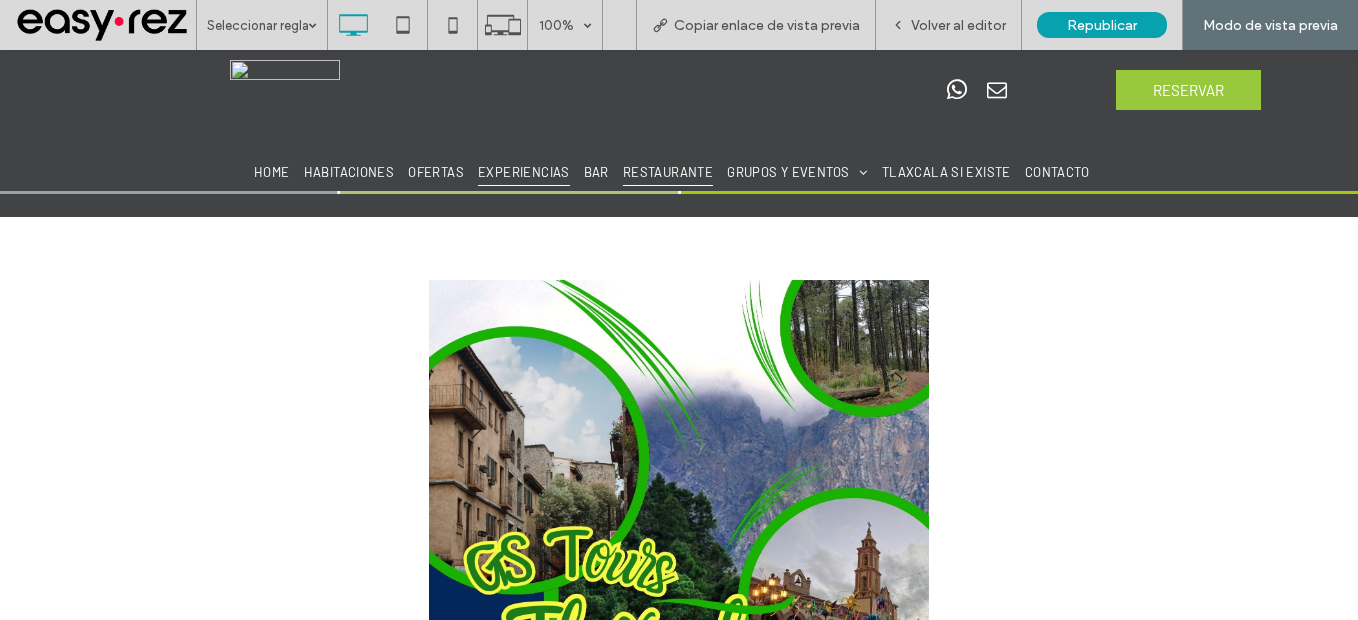 click on "RESTAURANTE" at bounding box center (668, 172) 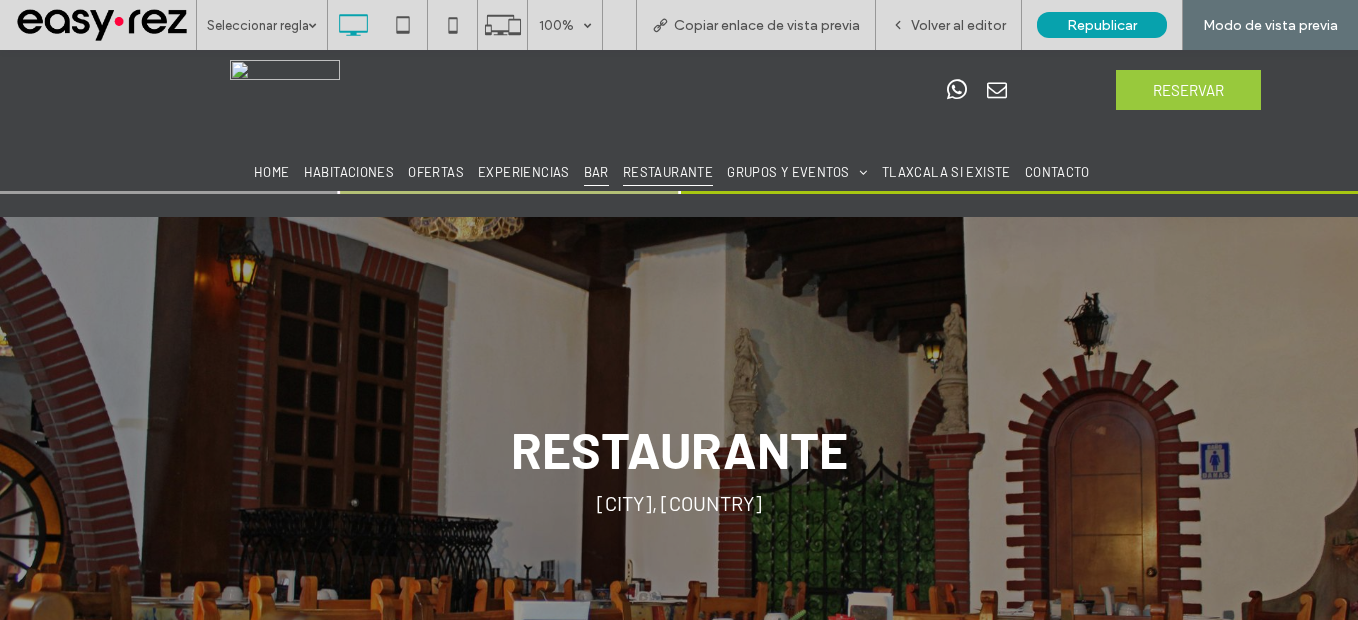 scroll, scrollTop: 0, scrollLeft: 0, axis: both 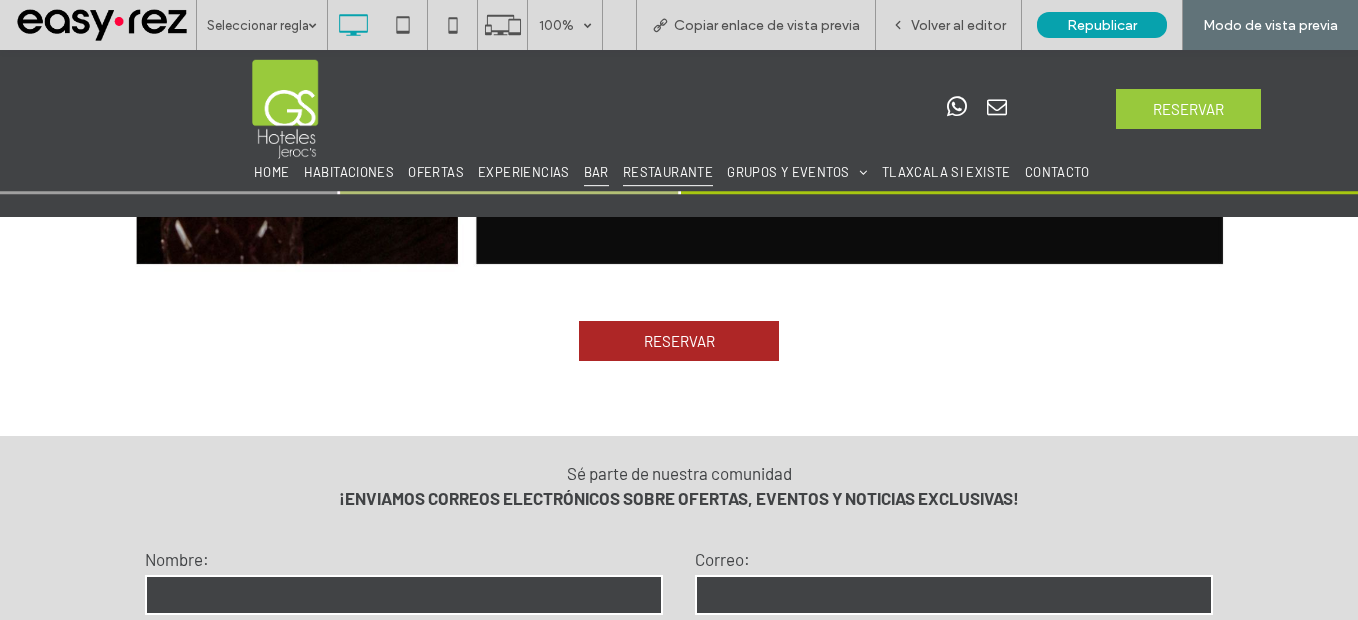 click on "RESTAURANTE" at bounding box center (668, 172) 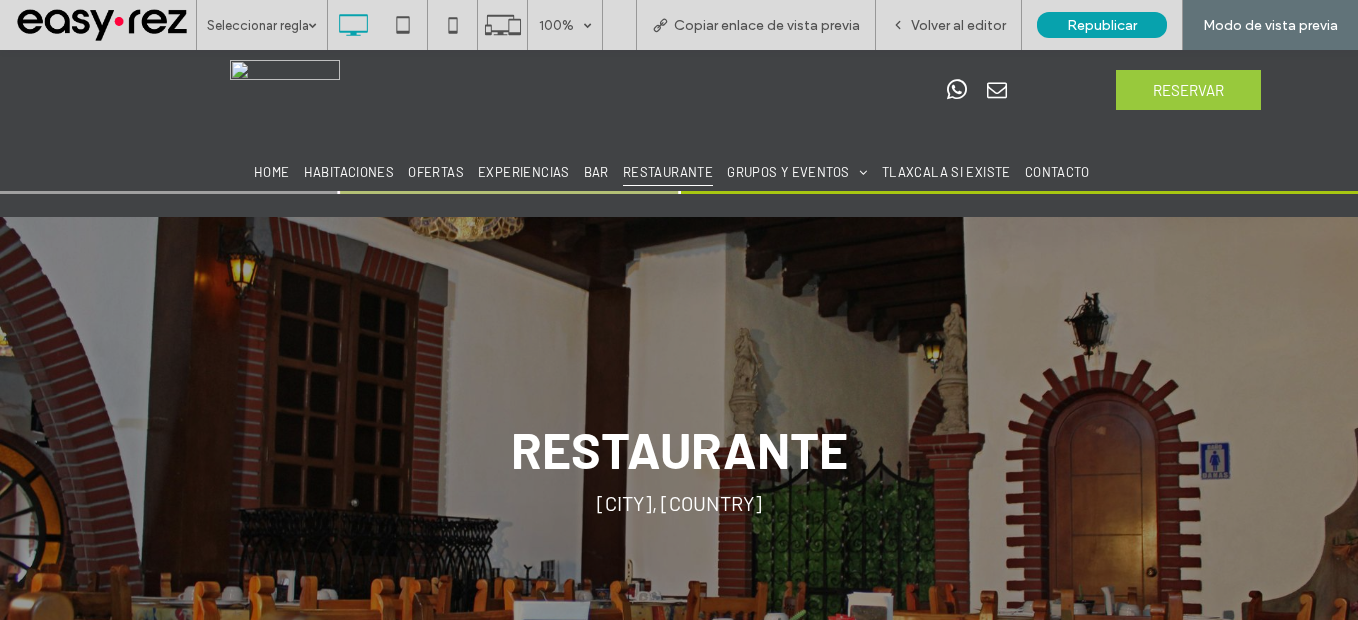 scroll, scrollTop: 0, scrollLeft: 0, axis: both 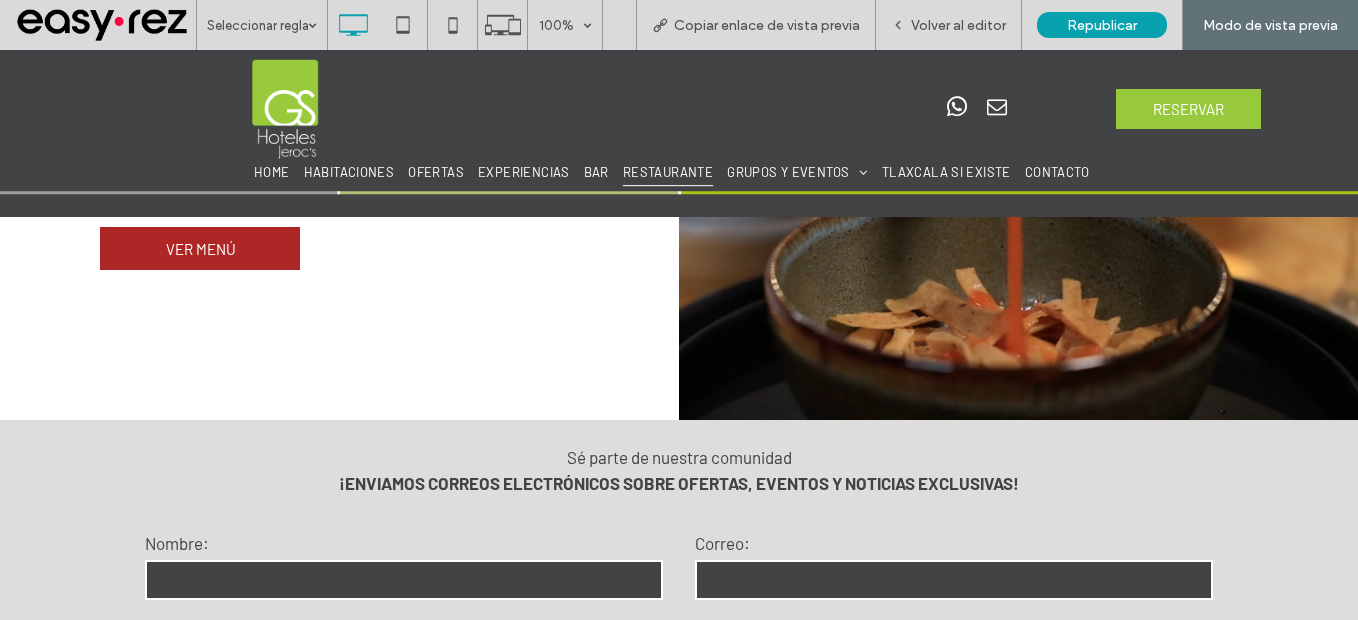 type on "**********" 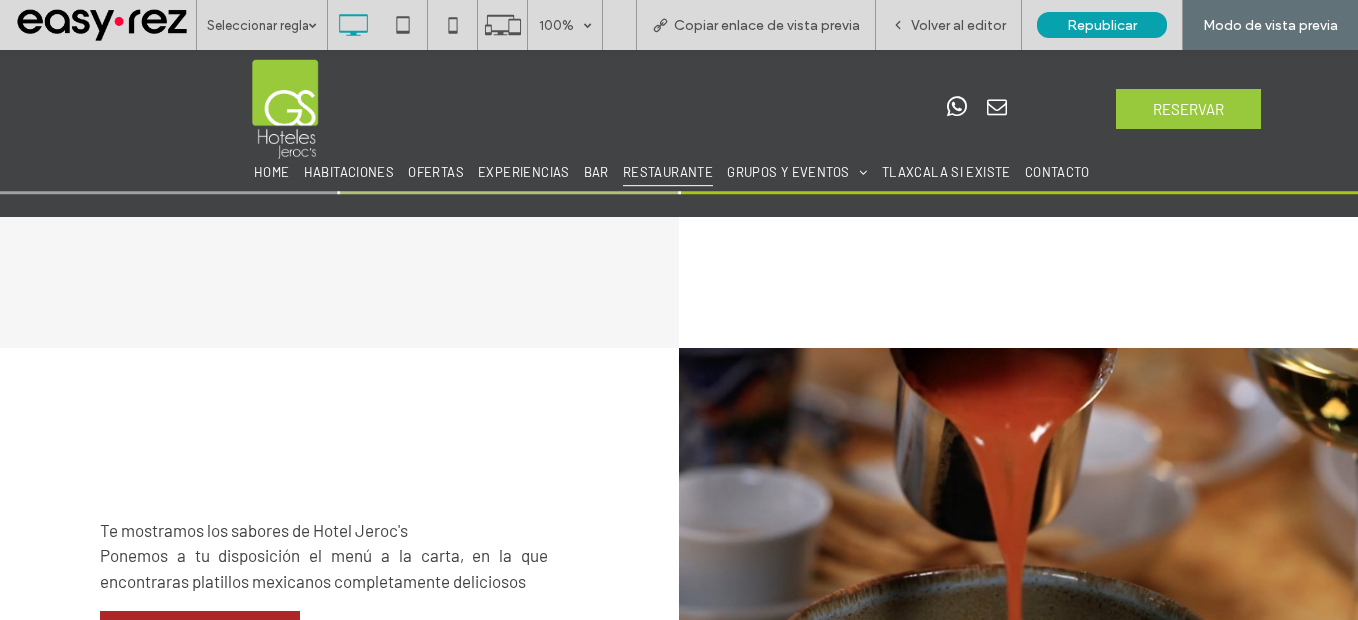 scroll, scrollTop: 684, scrollLeft: 0, axis: vertical 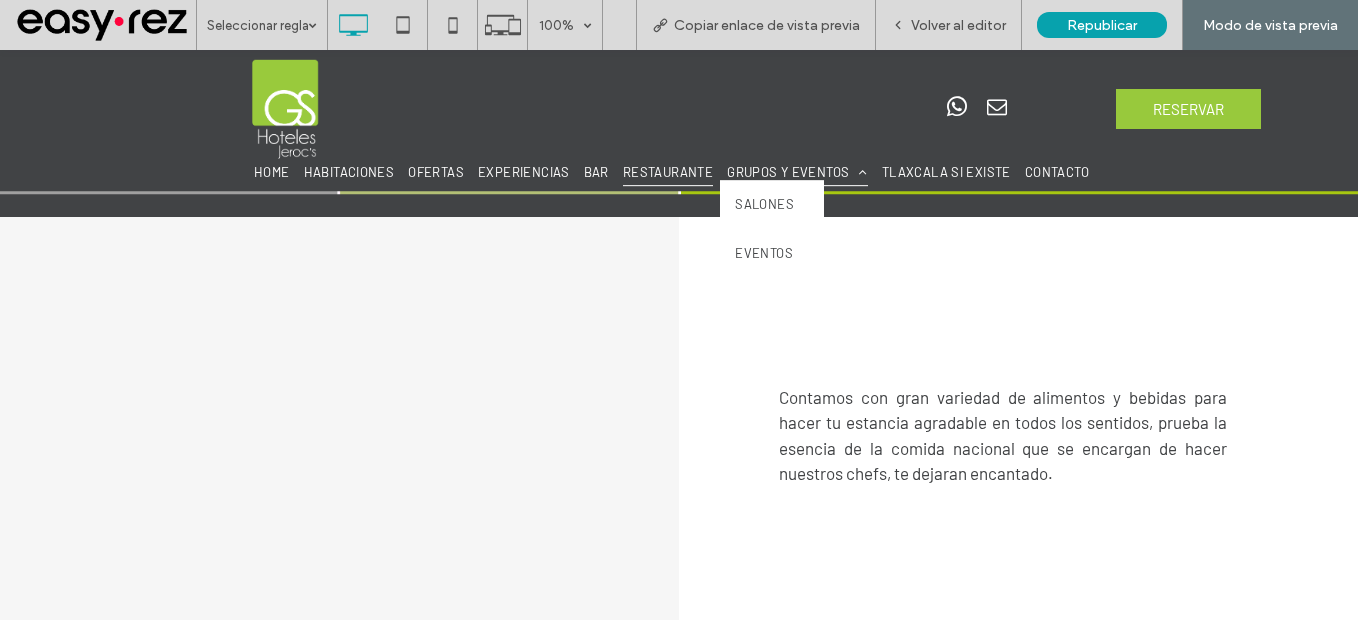 click on "GRUPOS Y EVENTOS" at bounding box center [797, 172] 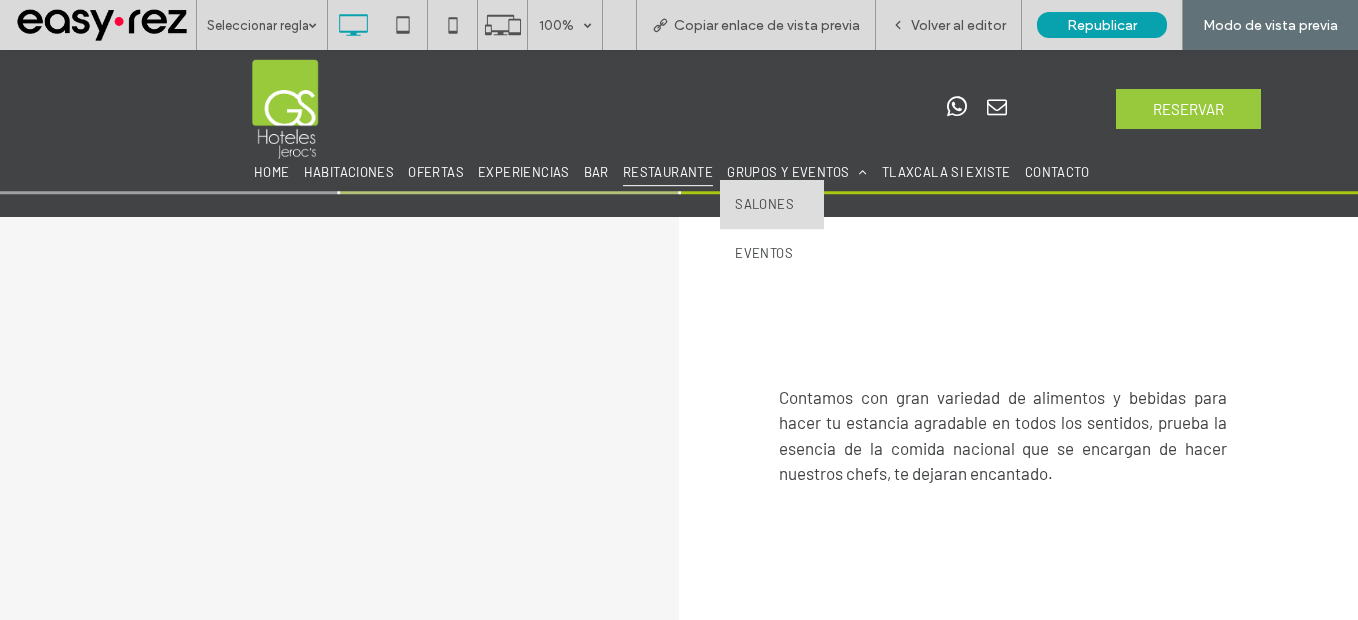 drag, startPoint x: 773, startPoint y: 197, endPoint x: 771, endPoint y: 259, distance: 62.03225 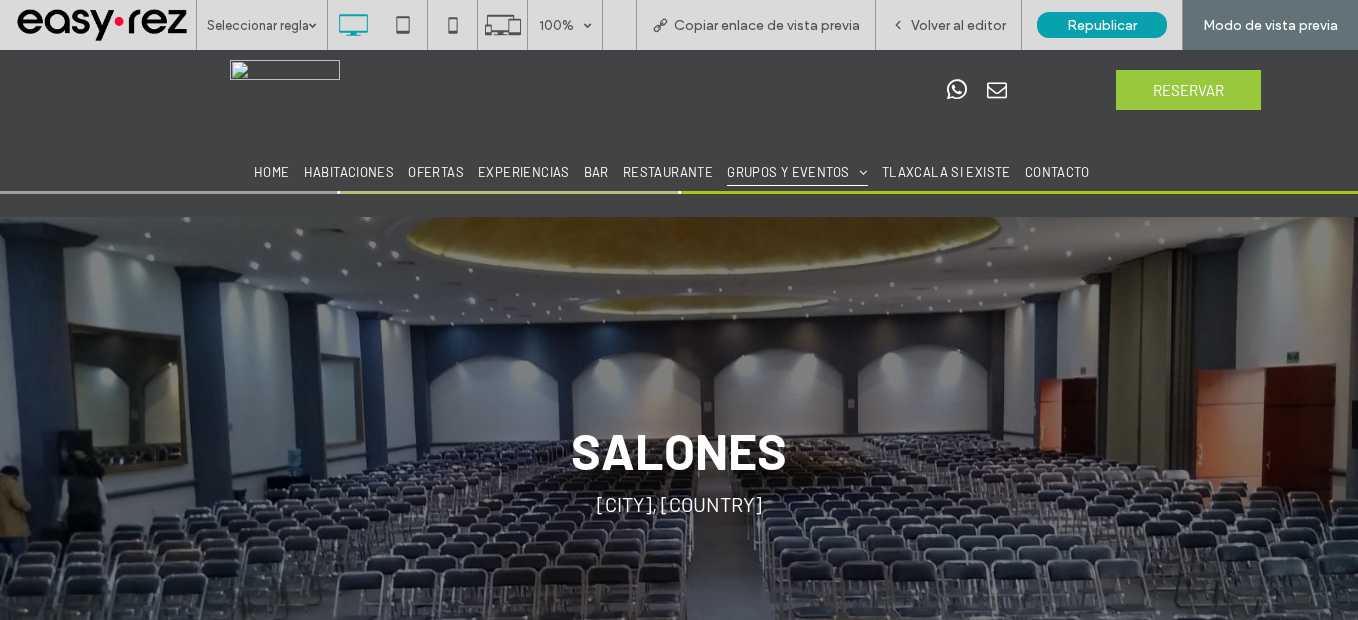 scroll, scrollTop: 0, scrollLeft: 0, axis: both 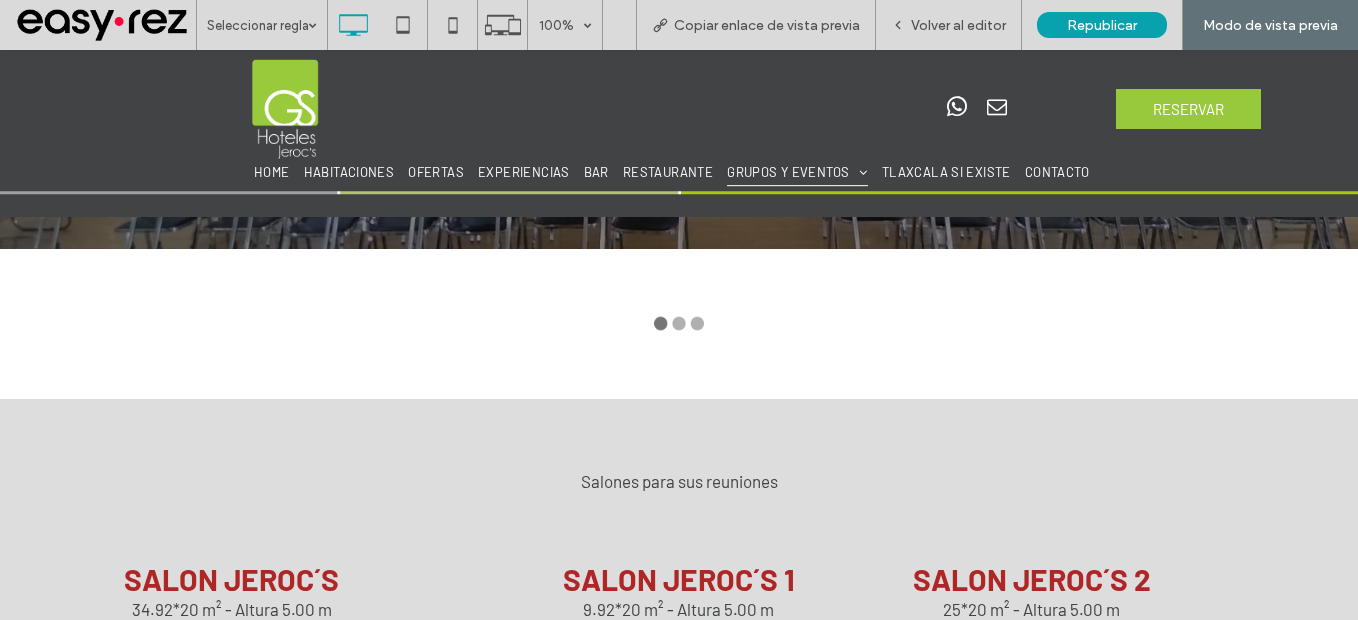 type on "**********" 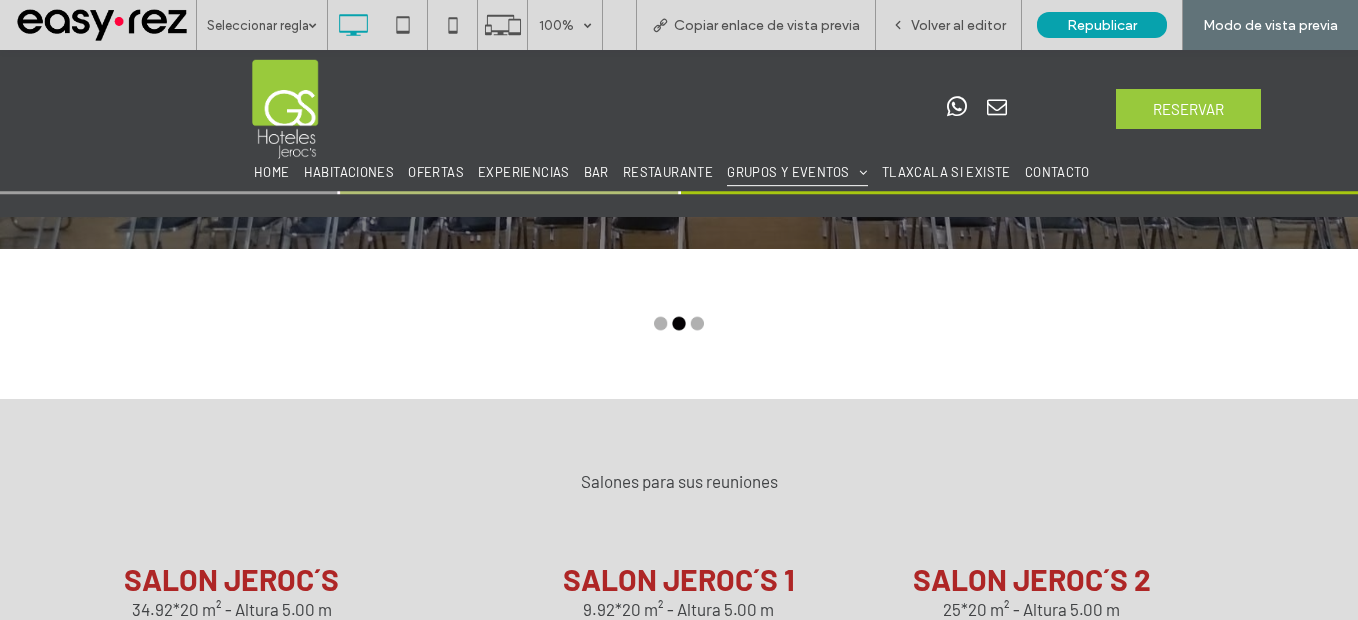 type on "**********" 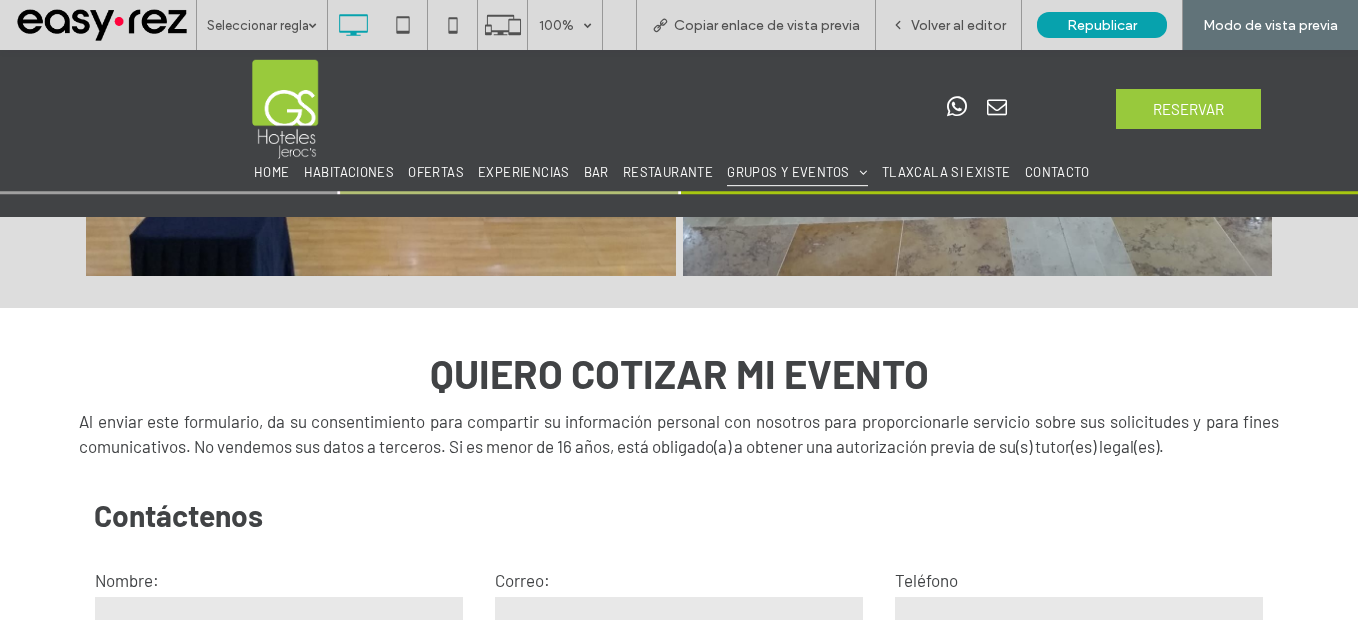 scroll, scrollTop: 3600, scrollLeft: 0, axis: vertical 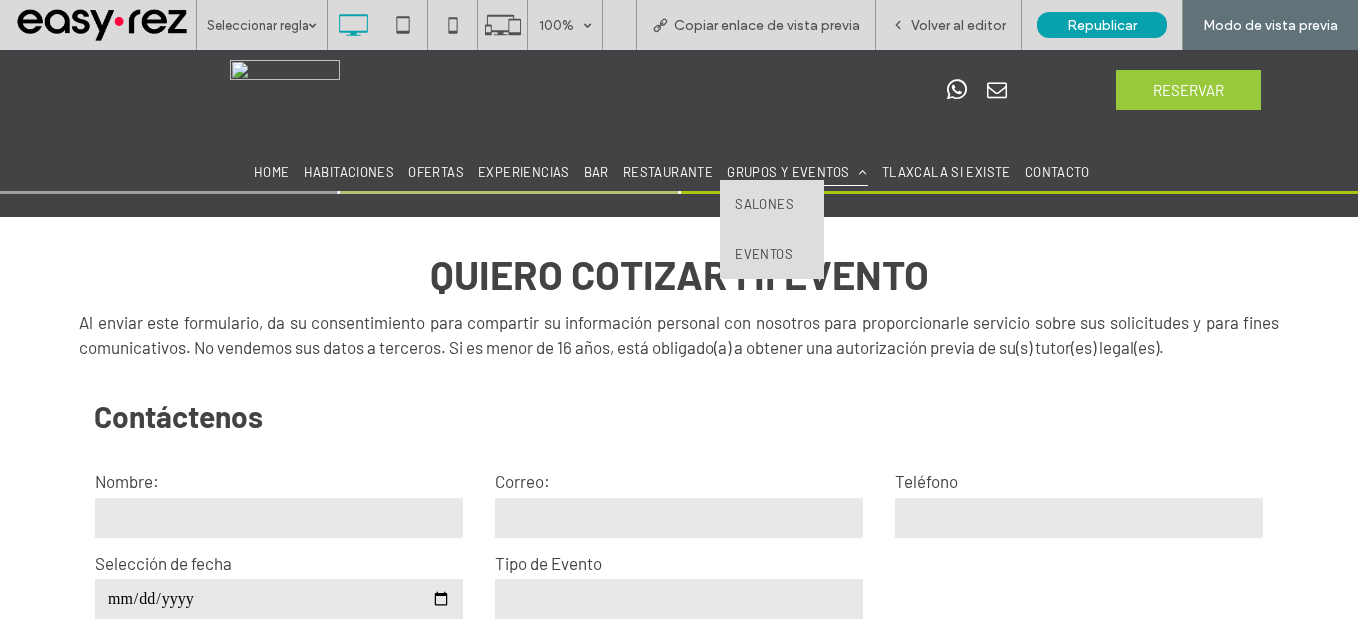 drag, startPoint x: 762, startPoint y: 259, endPoint x: 756, endPoint y: 332, distance: 73.24616 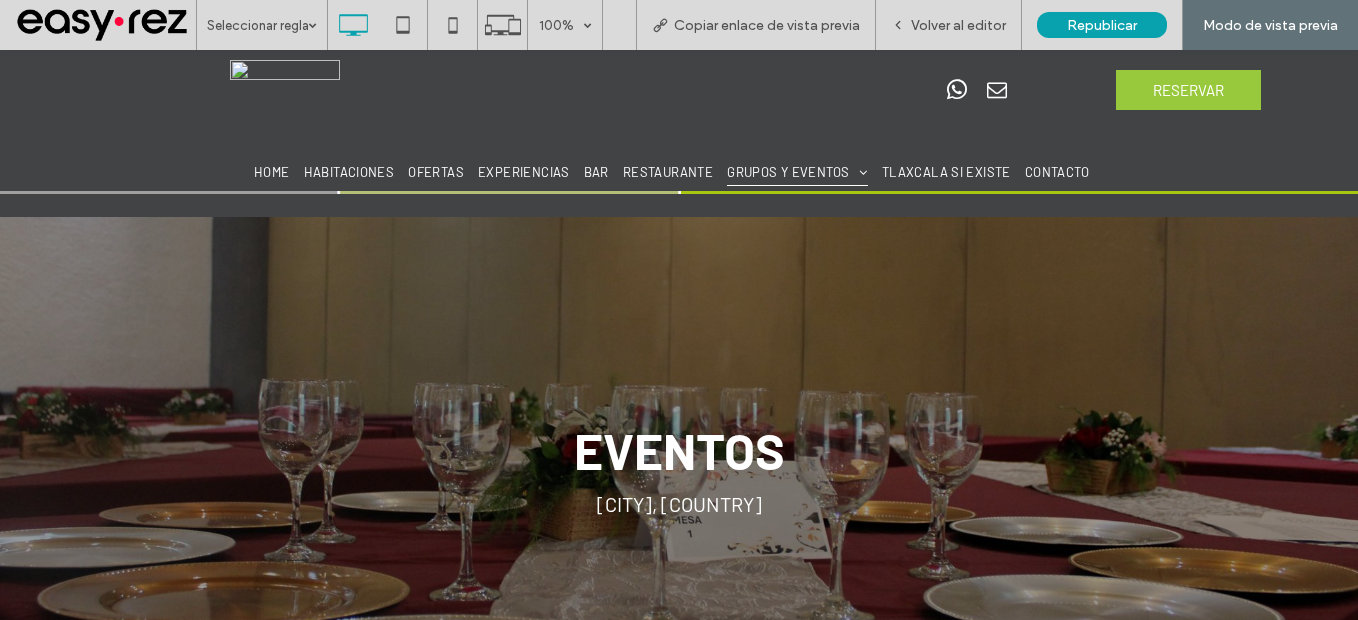 scroll, scrollTop: 0, scrollLeft: 0, axis: both 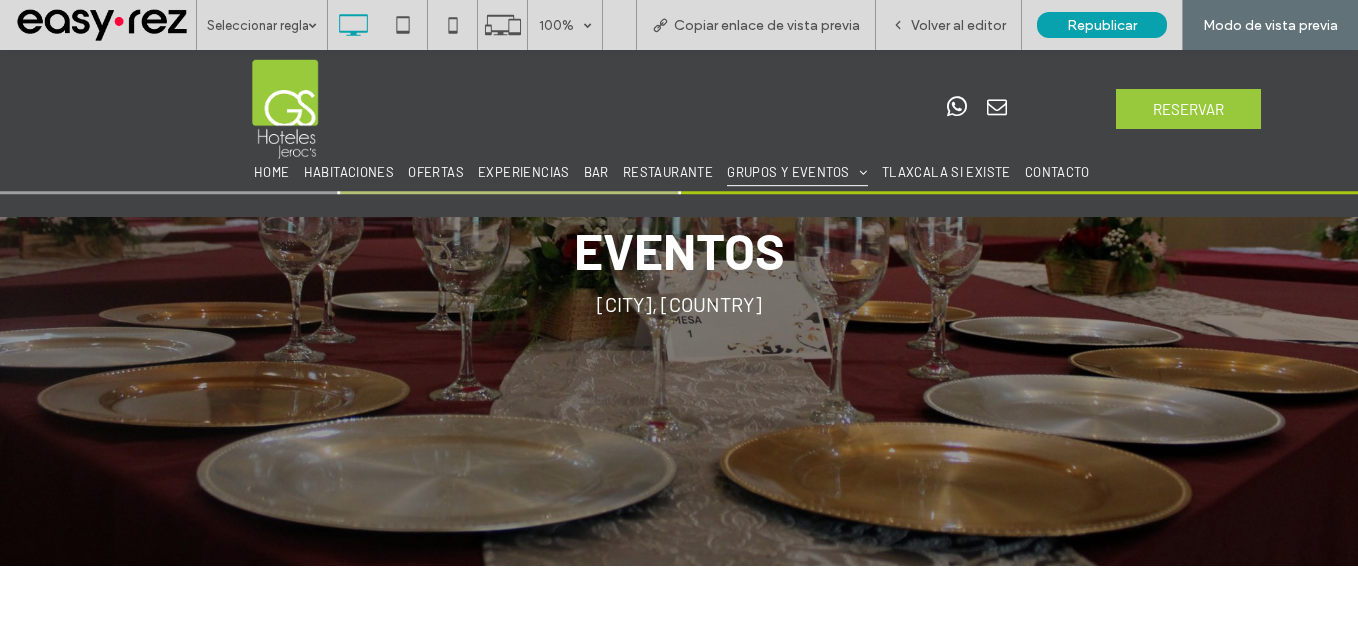 type on "**********" 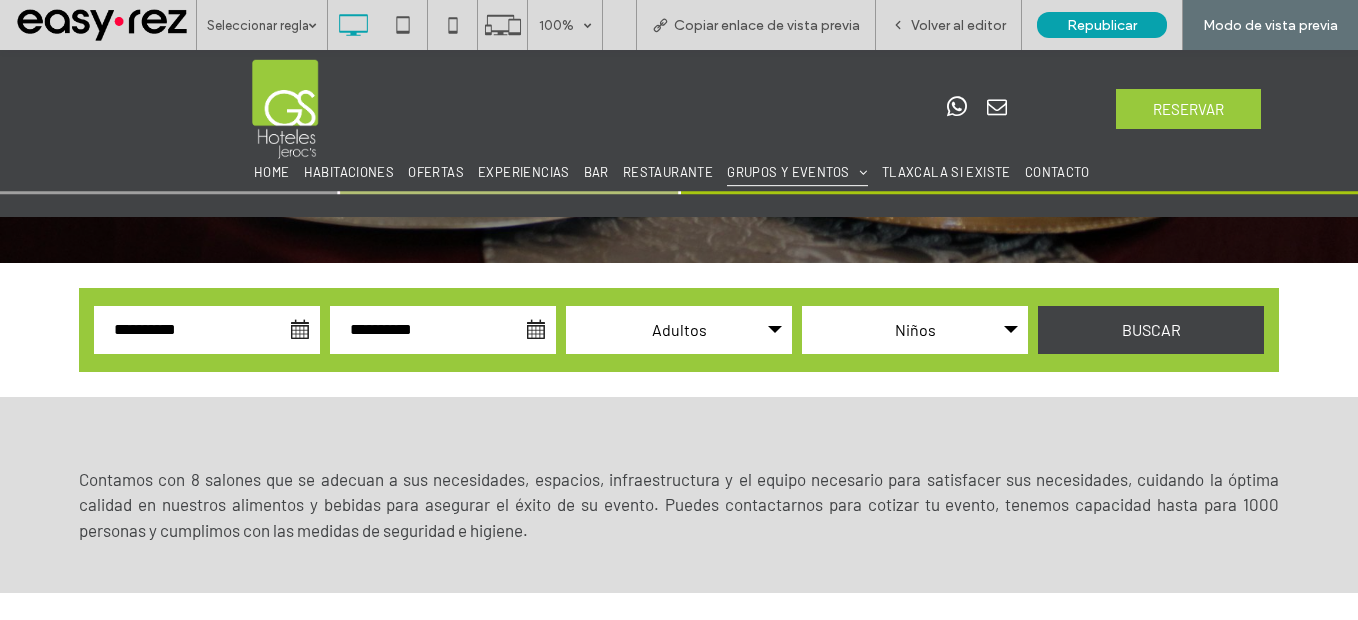 scroll, scrollTop: 500, scrollLeft: 0, axis: vertical 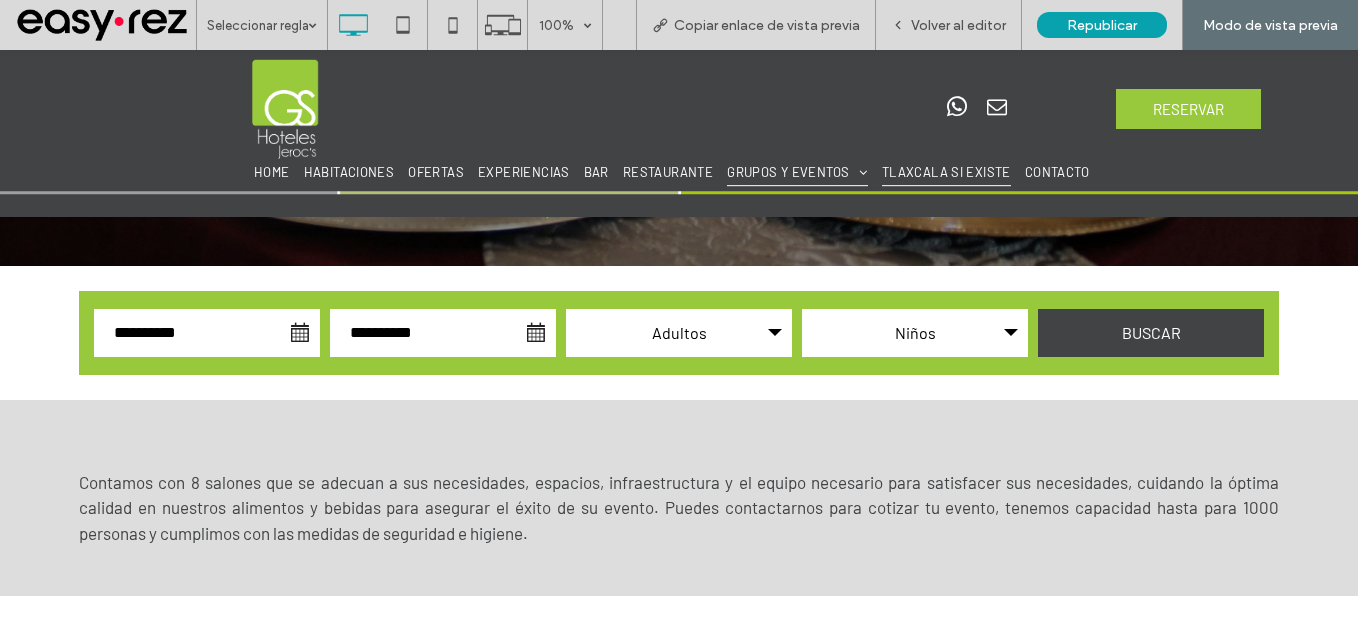 click on "TLAXCALA SI EXISTE" at bounding box center [946, 172] 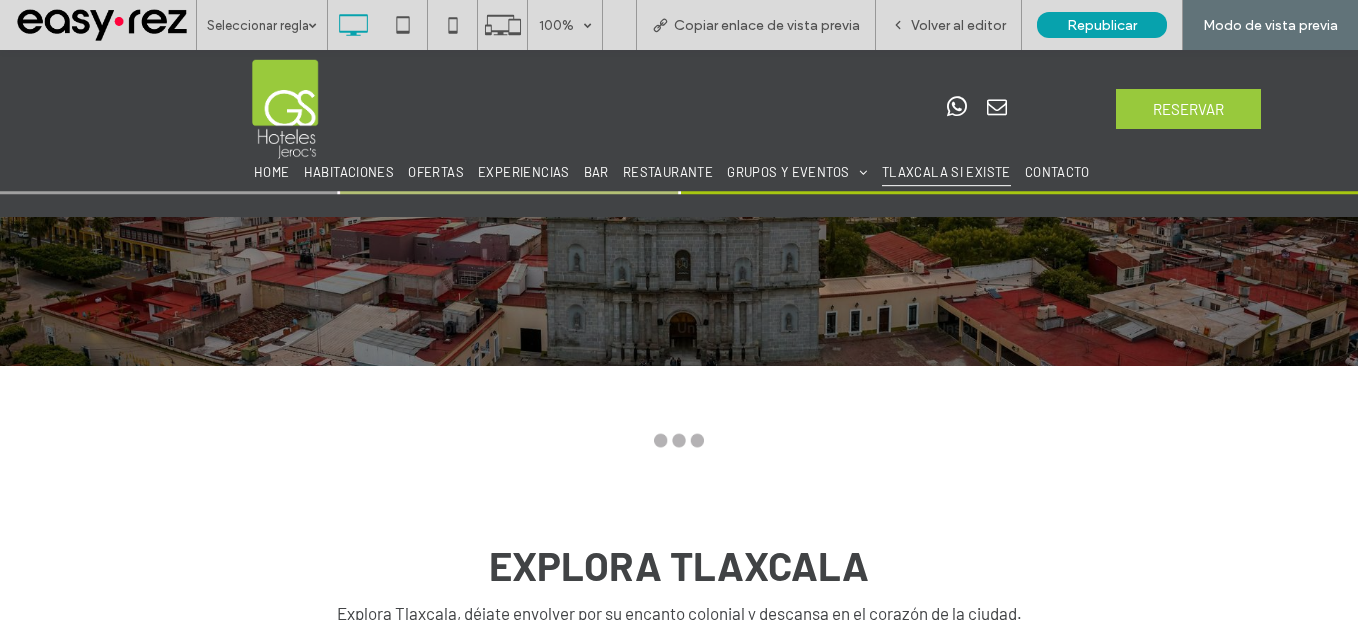 type on "**********" 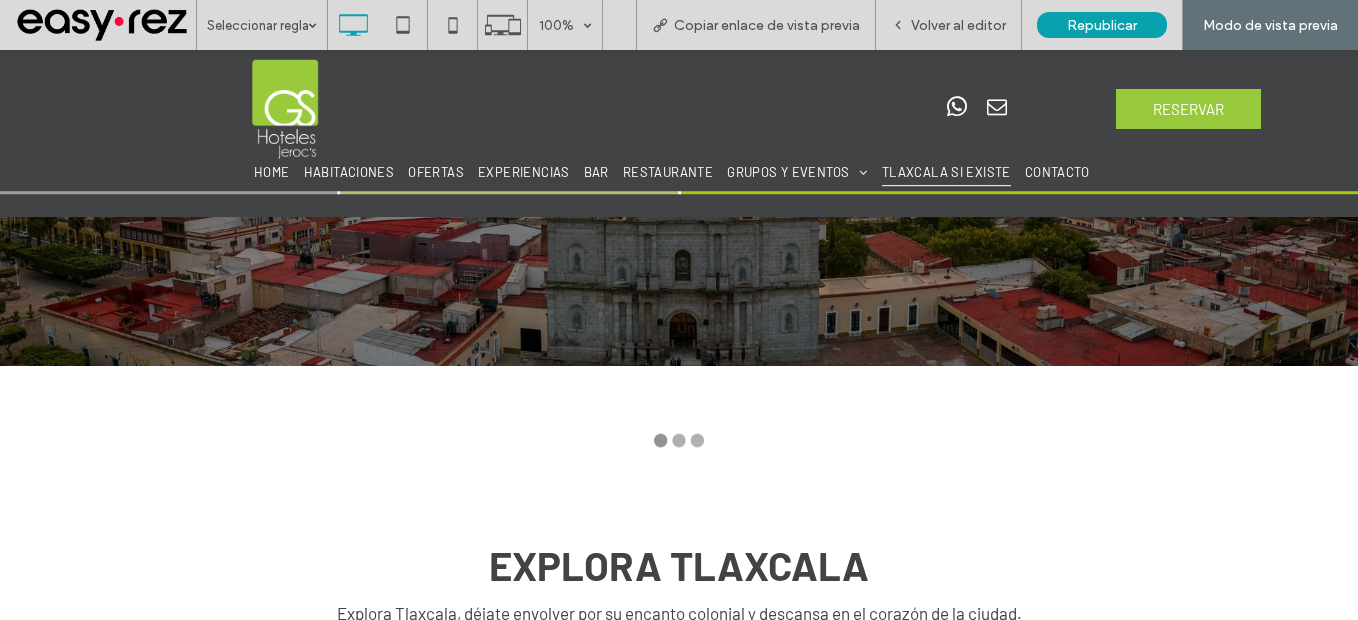 type on "**********" 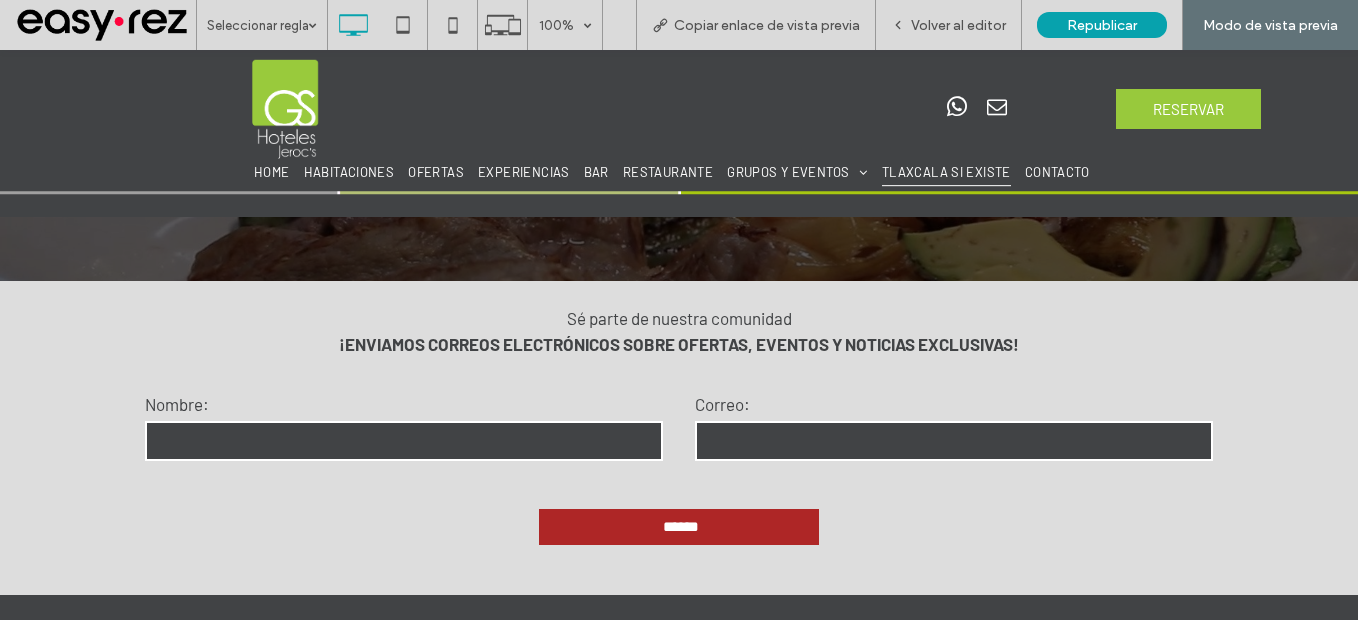 scroll, scrollTop: 2500, scrollLeft: 0, axis: vertical 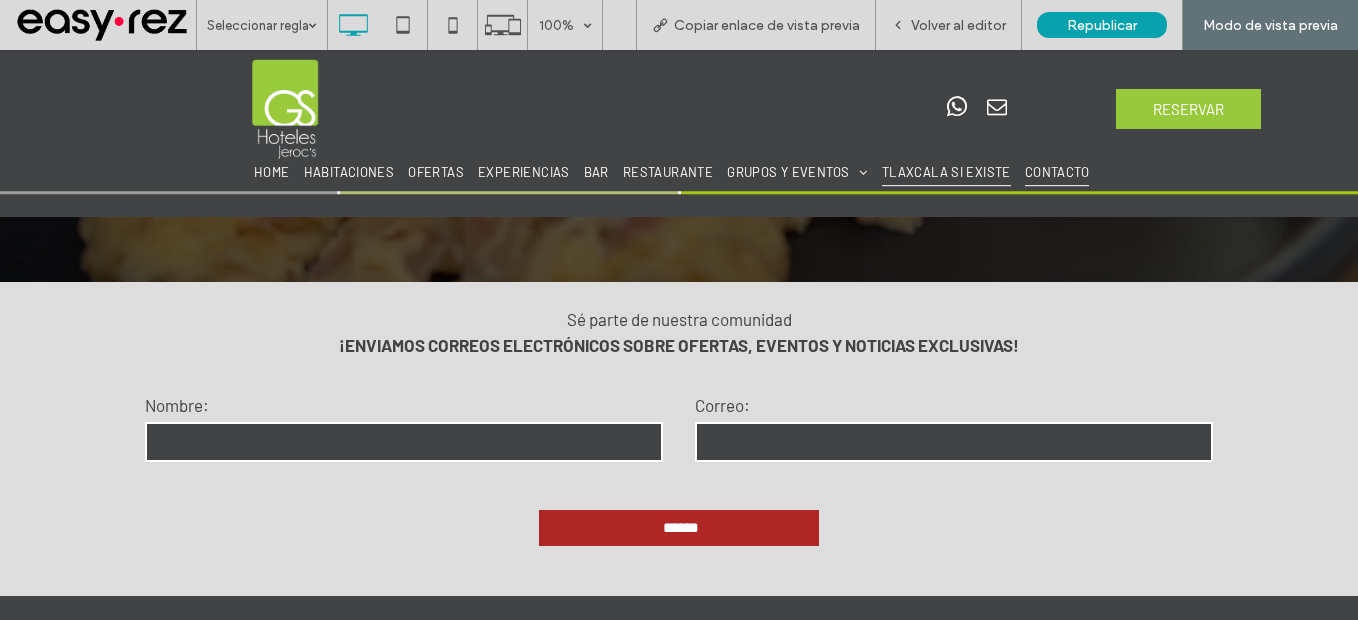 click on "CONTACTO" at bounding box center (1057, 172) 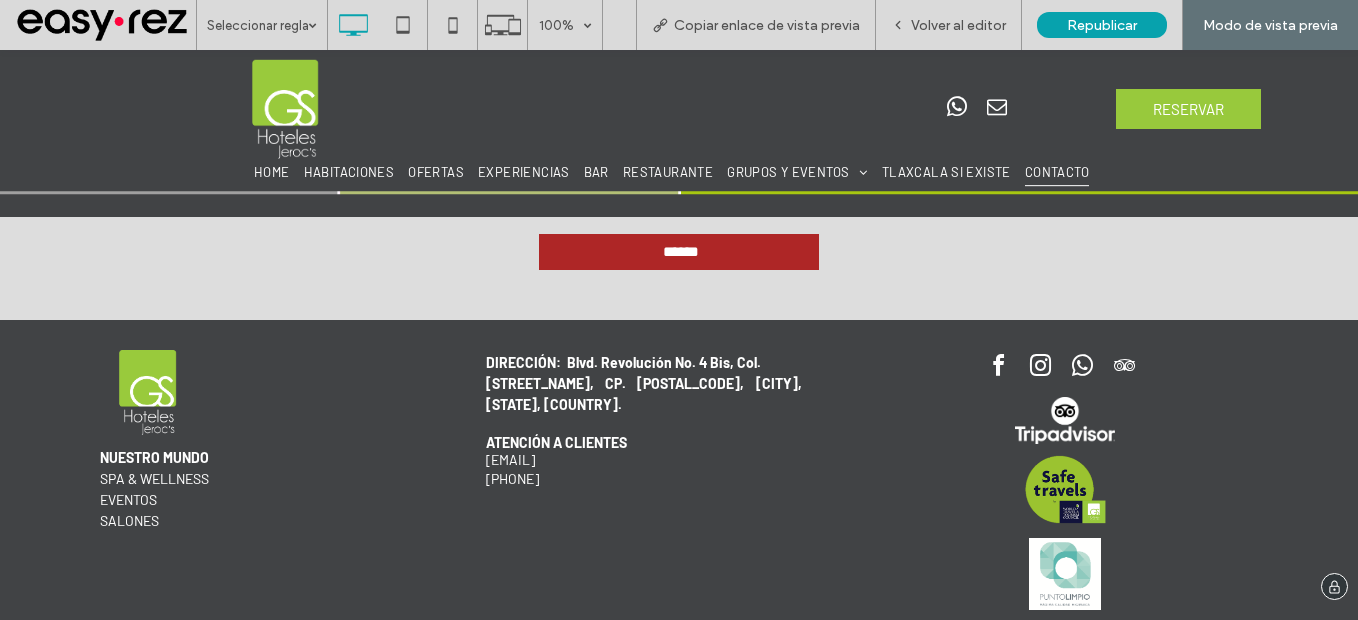 scroll, scrollTop: 1596, scrollLeft: 0, axis: vertical 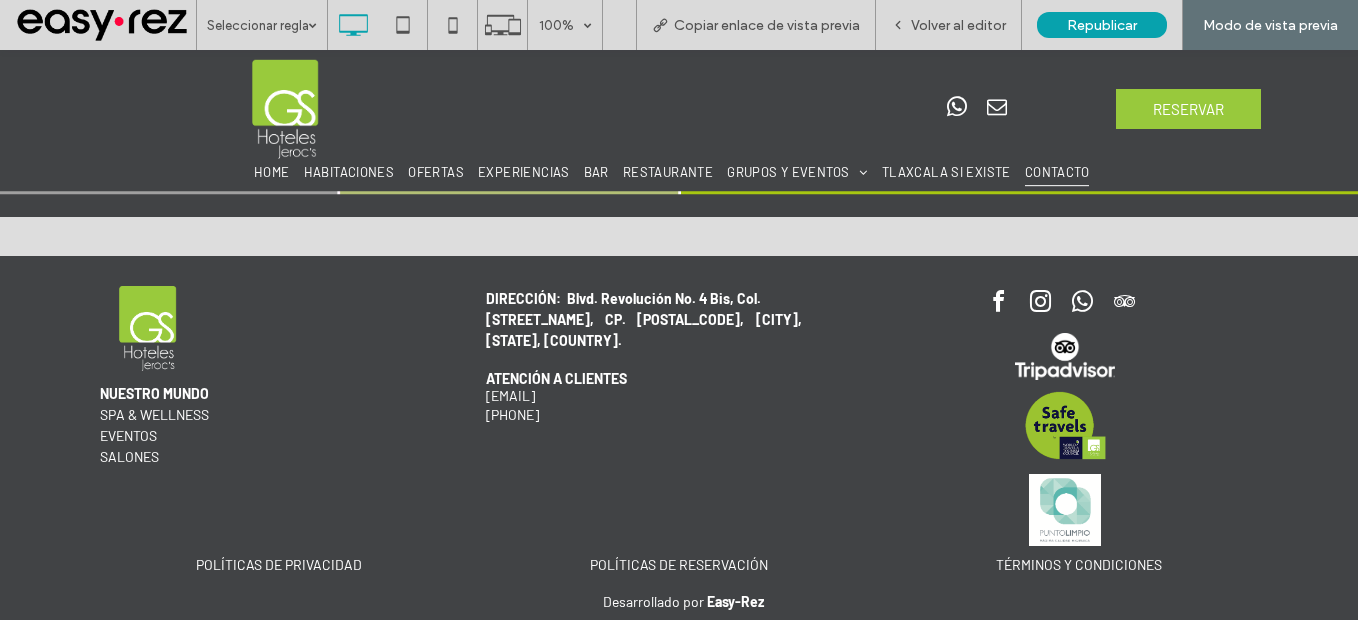 click at bounding box center [0, 50] 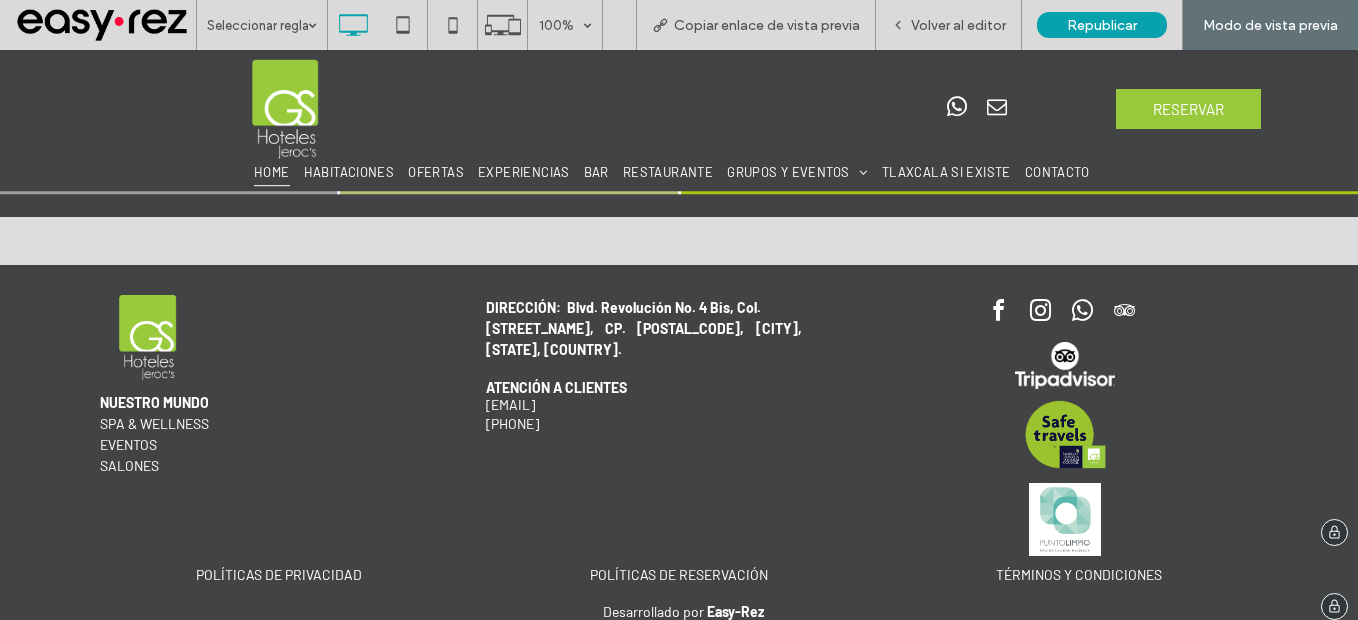 scroll, scrollTop: 3717, scrollLeft: 0, axis: vertical 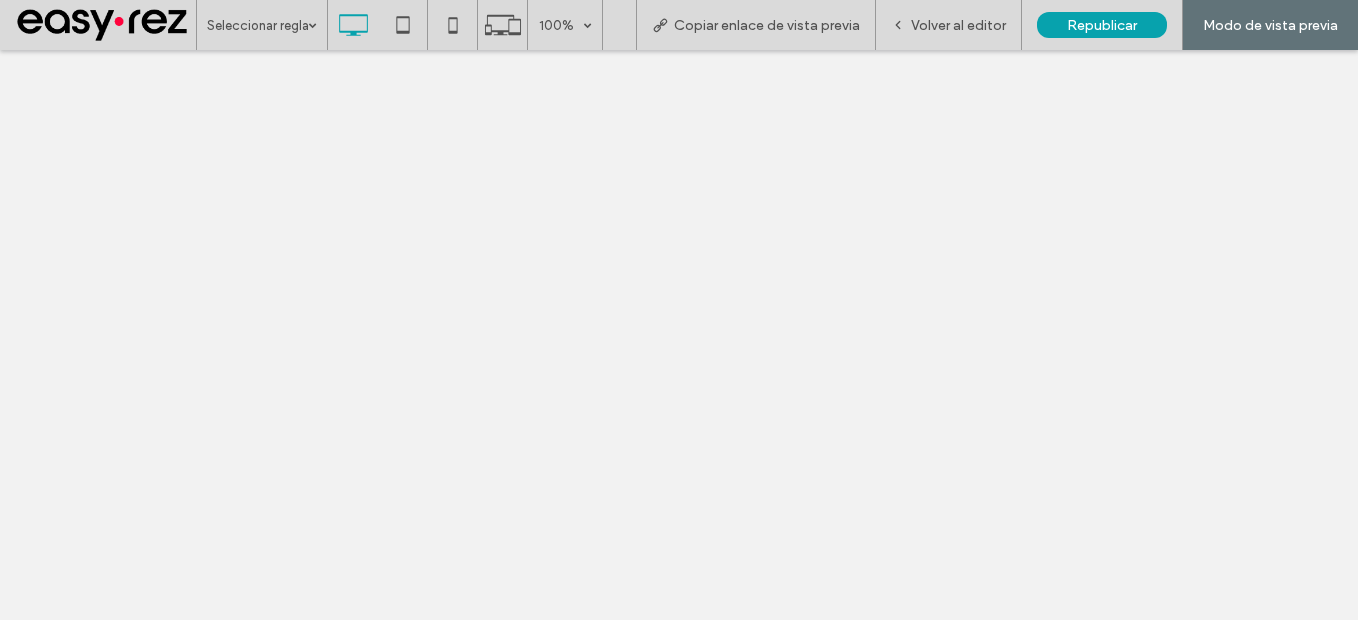 click on "Volver al editor" at bounding box center [949, 25] 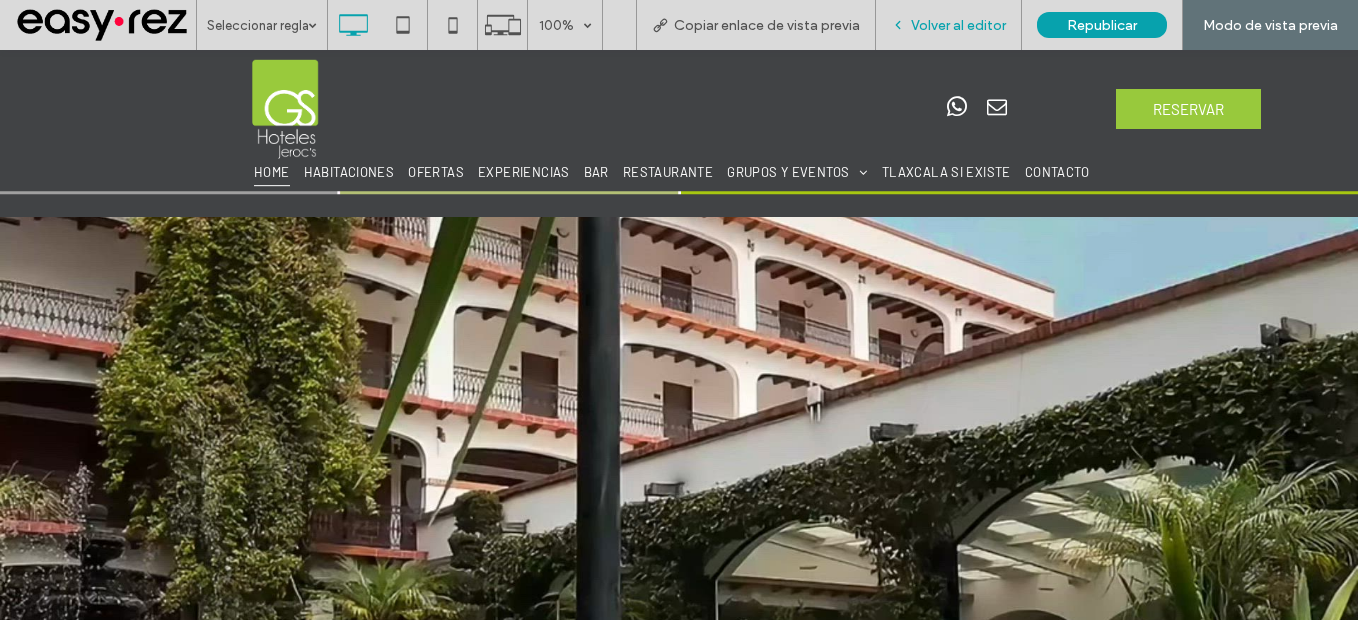 scroll, scrollTop: 3717, scrollLeft: 0, axis: vertical 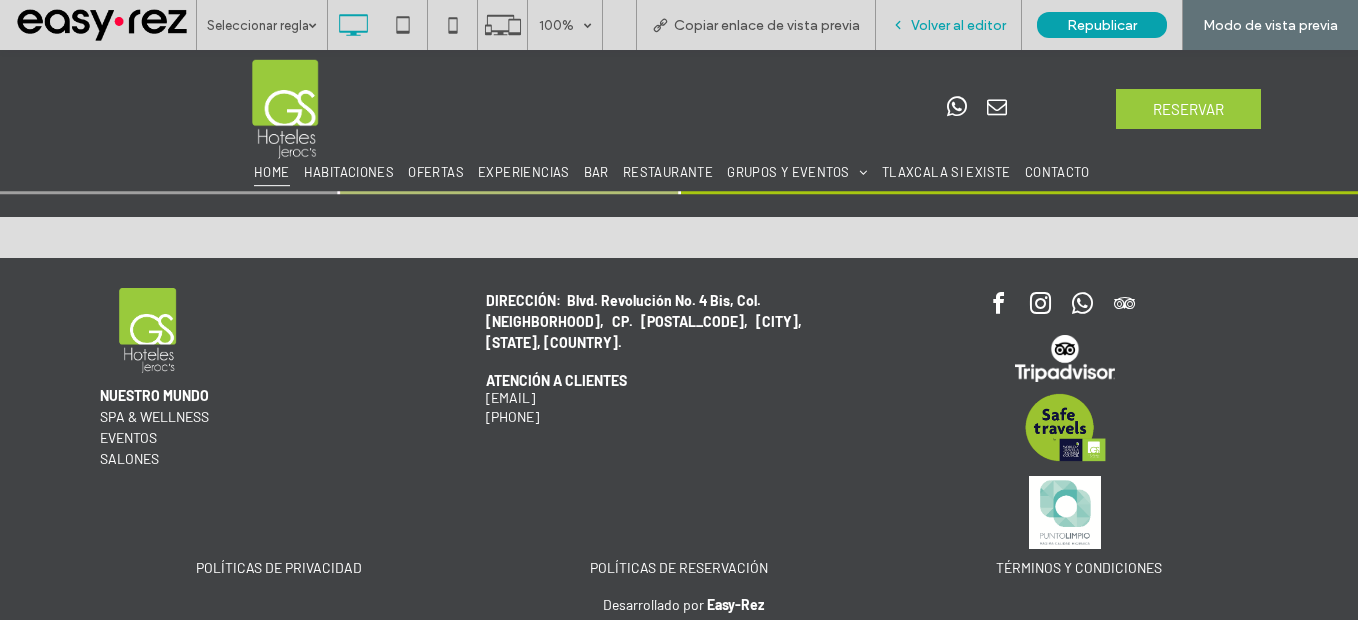 click on "Volver al editor" at bounding box center (958, 25) 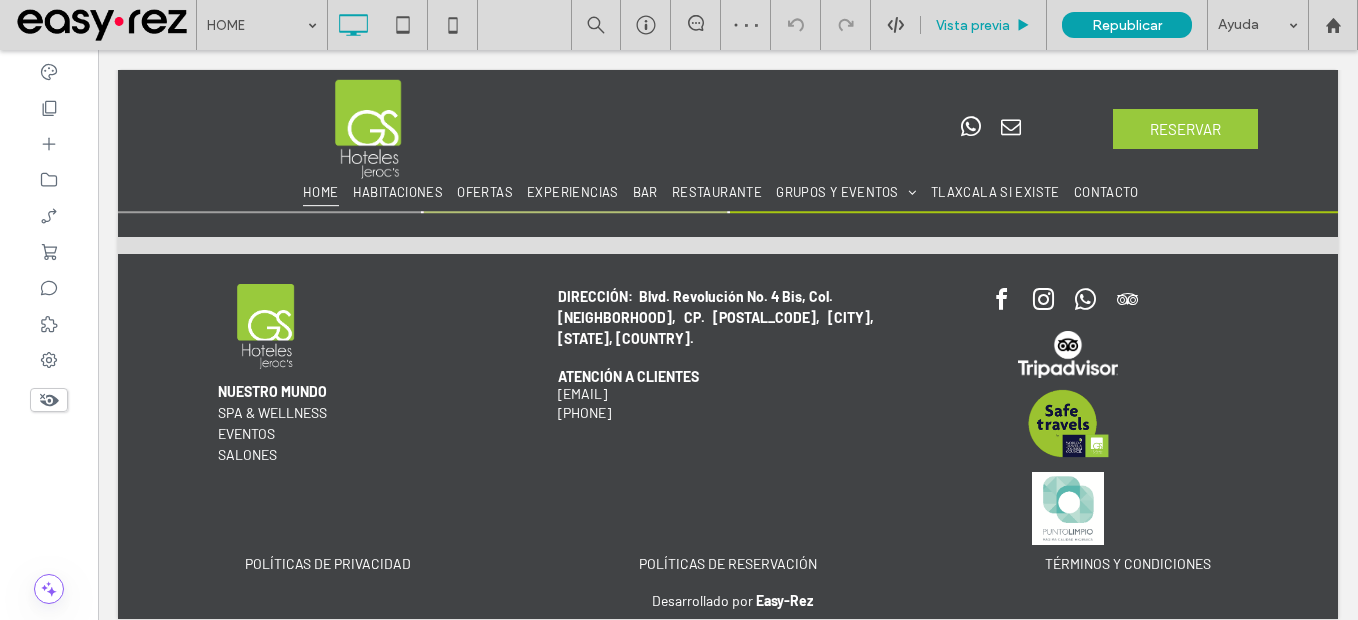 scroll, scrollTop: 3687, scrollLeft: 0, axis: vertical 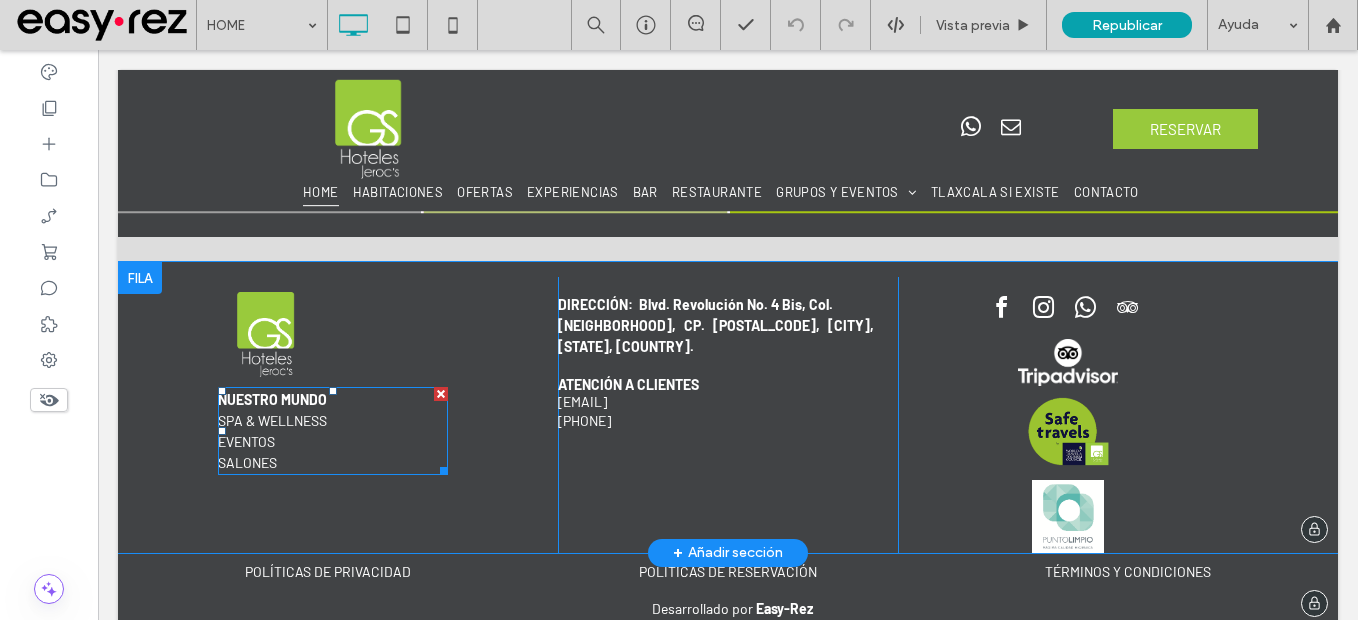 click on "SPA & WELLNESS" at bounding box center [272, 420] 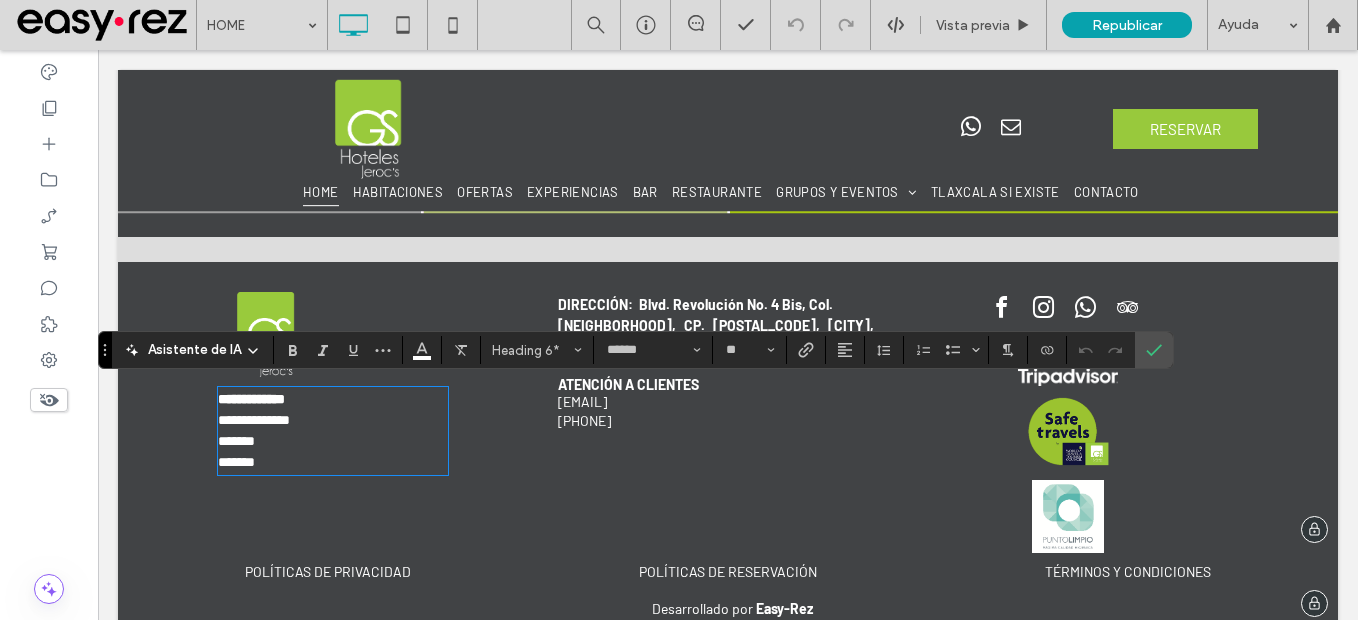 click on "**********" at bounding box center [333, 420] 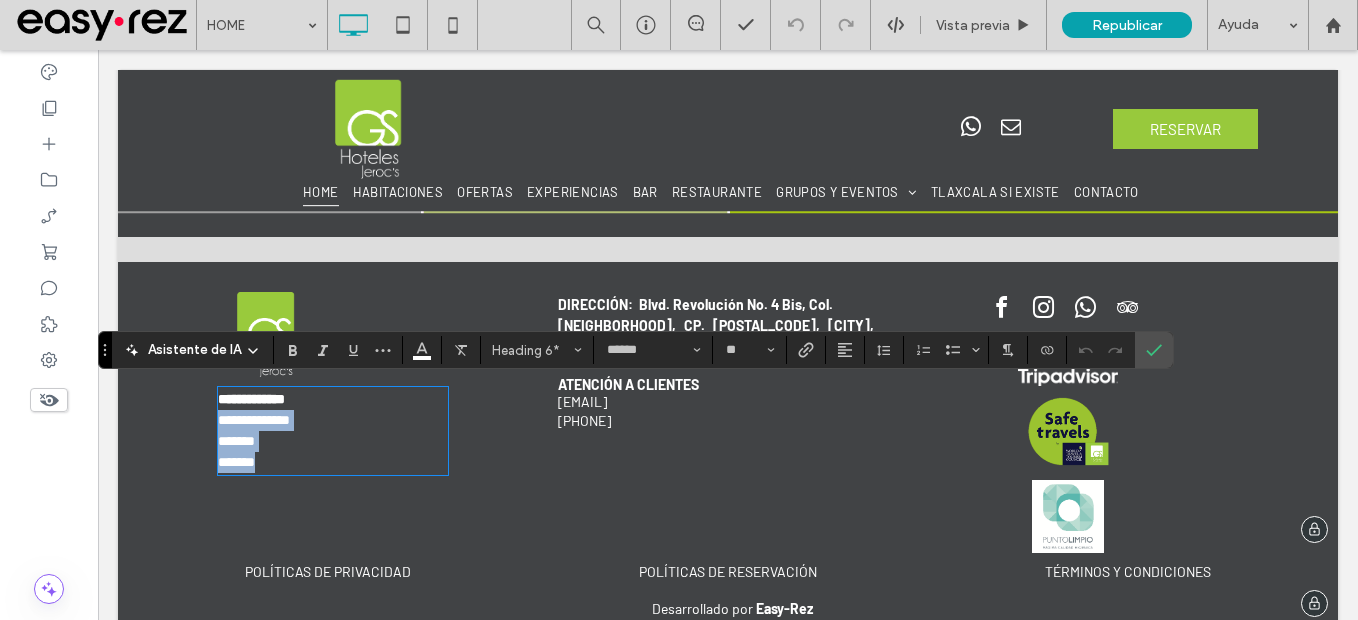 drag, startPoint x: 295, startPoint y: 460, endPoint x: 218, endPoint y: 414, distance: 89.693924 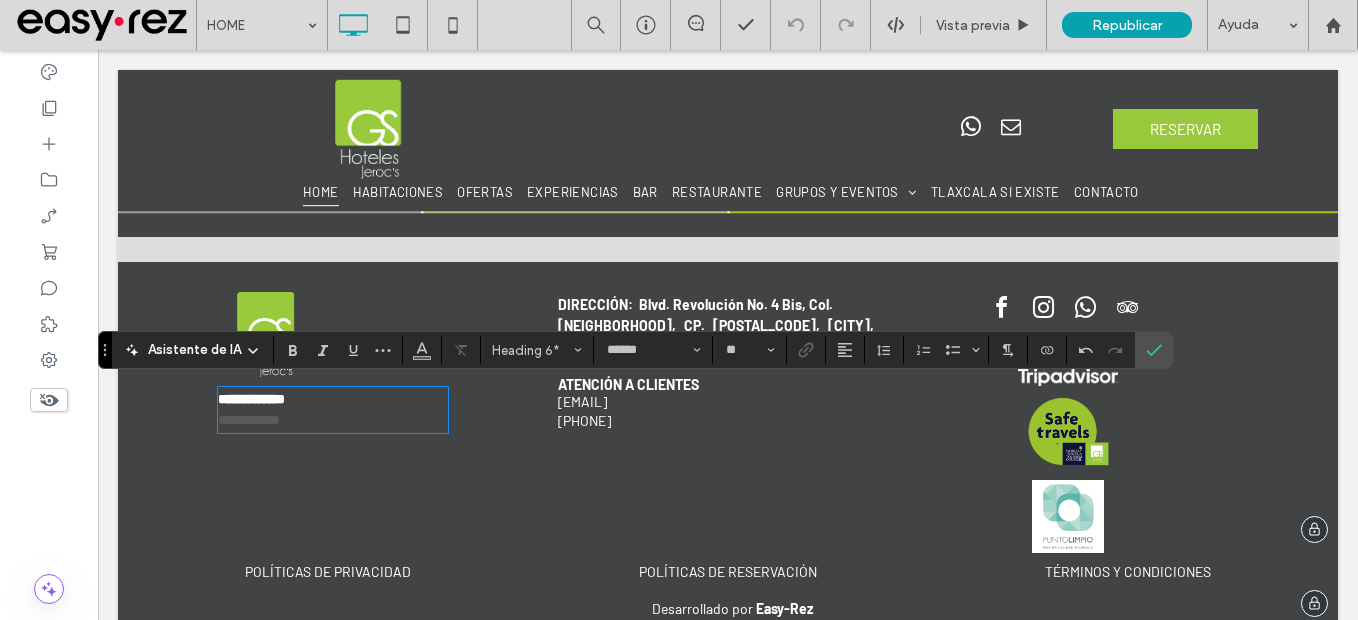 drag, startPoint x: 216, startPoint y: 426, endPoint x: 195, endPoint y: 427, distance: 21.023796 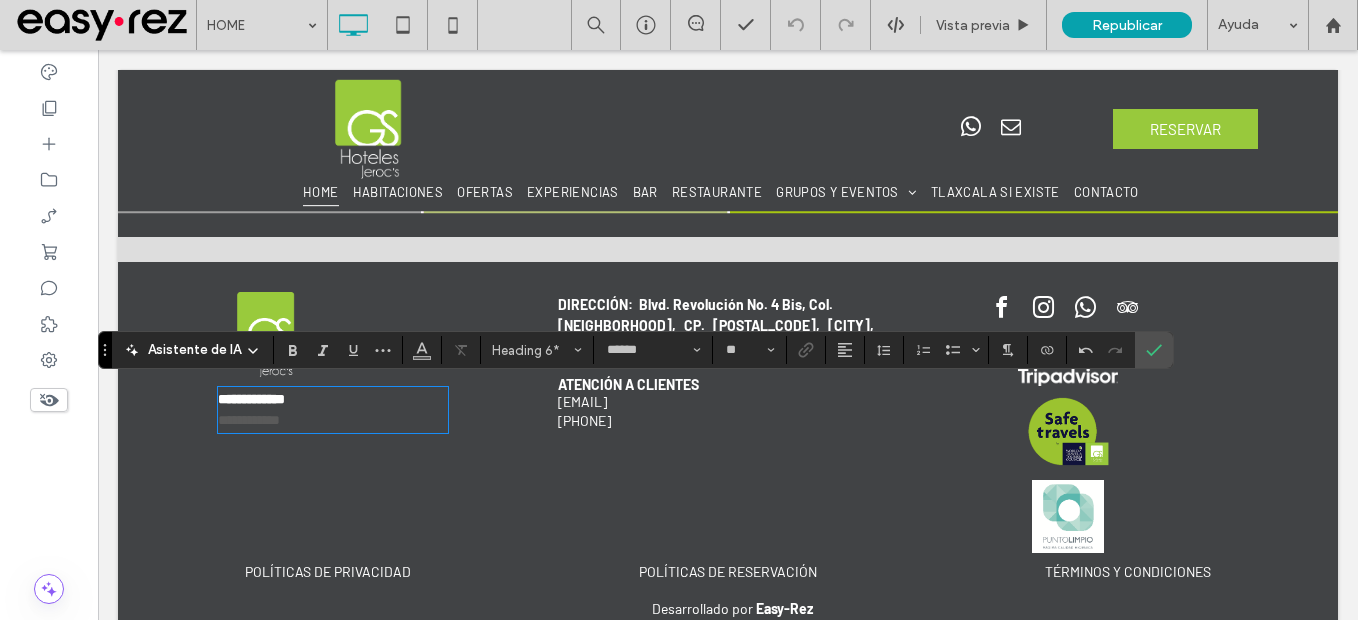 click on "**********" at bounding box center (333, 420) 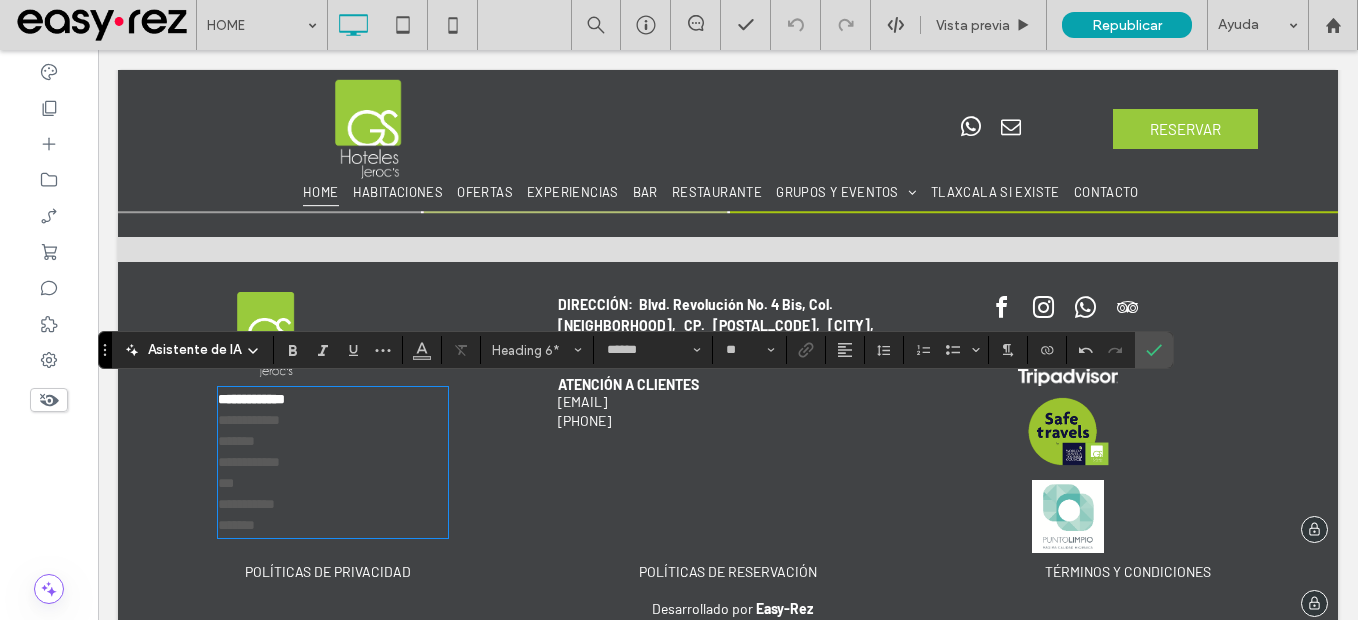 click on "**********" at bounding box center [333, 420] 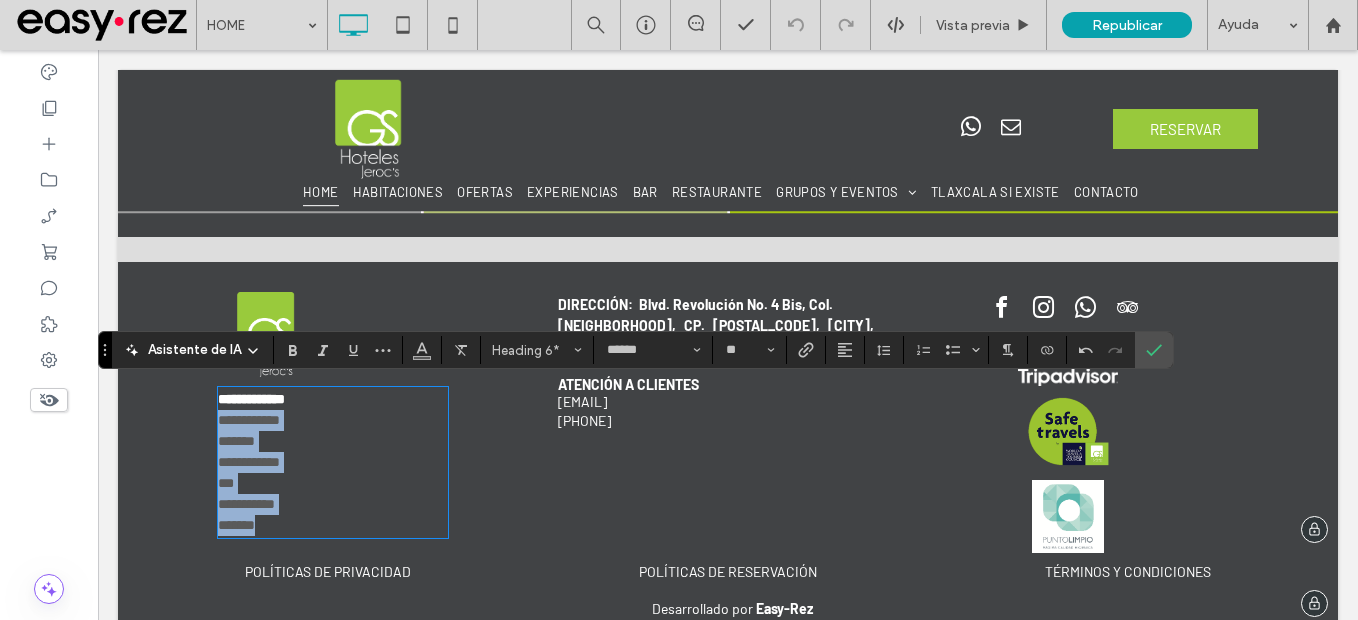drag, startPoint x: 220, startPoint y: 414, endPoint x: 325, endPoint y: 533, distance: 158.70097 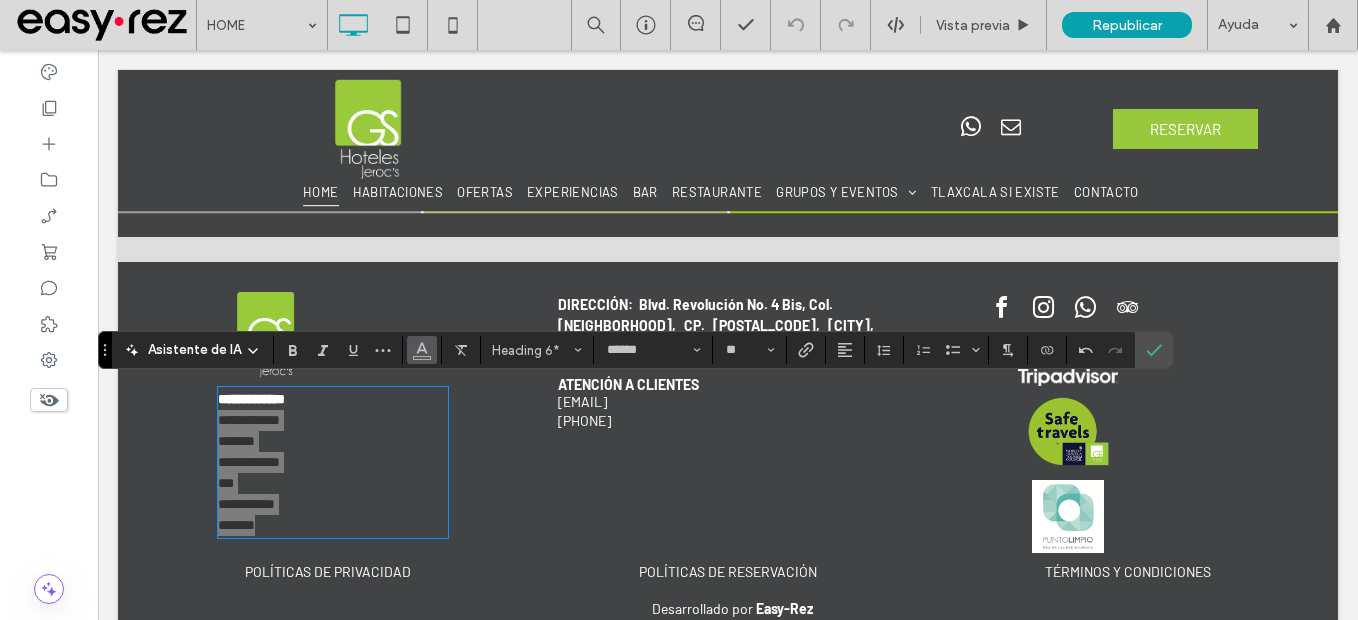 click at bounding box center (422, 350) 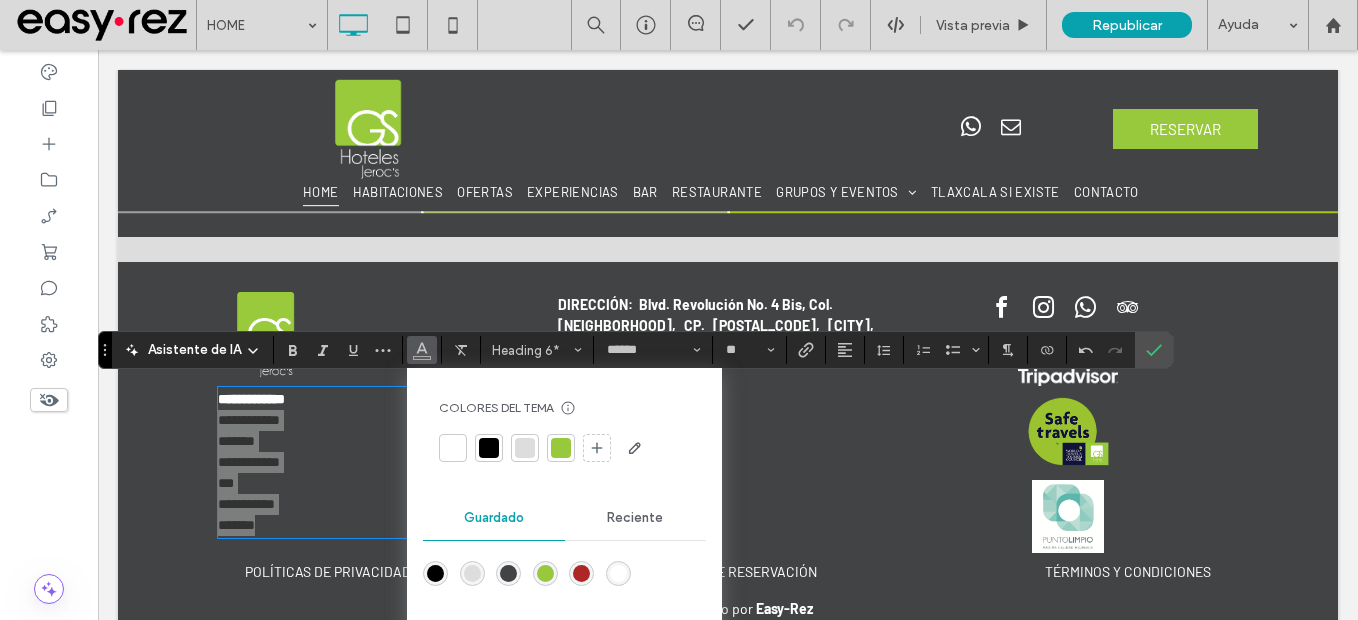 click at bounding box center (618, 573) 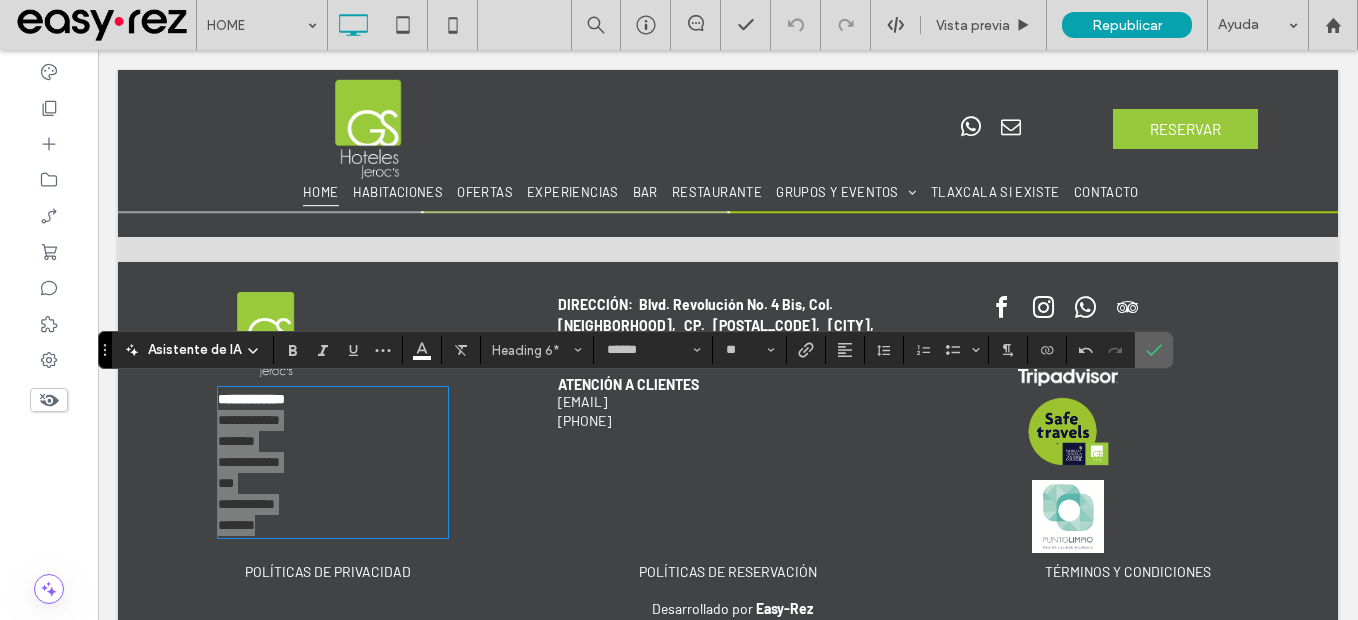 click 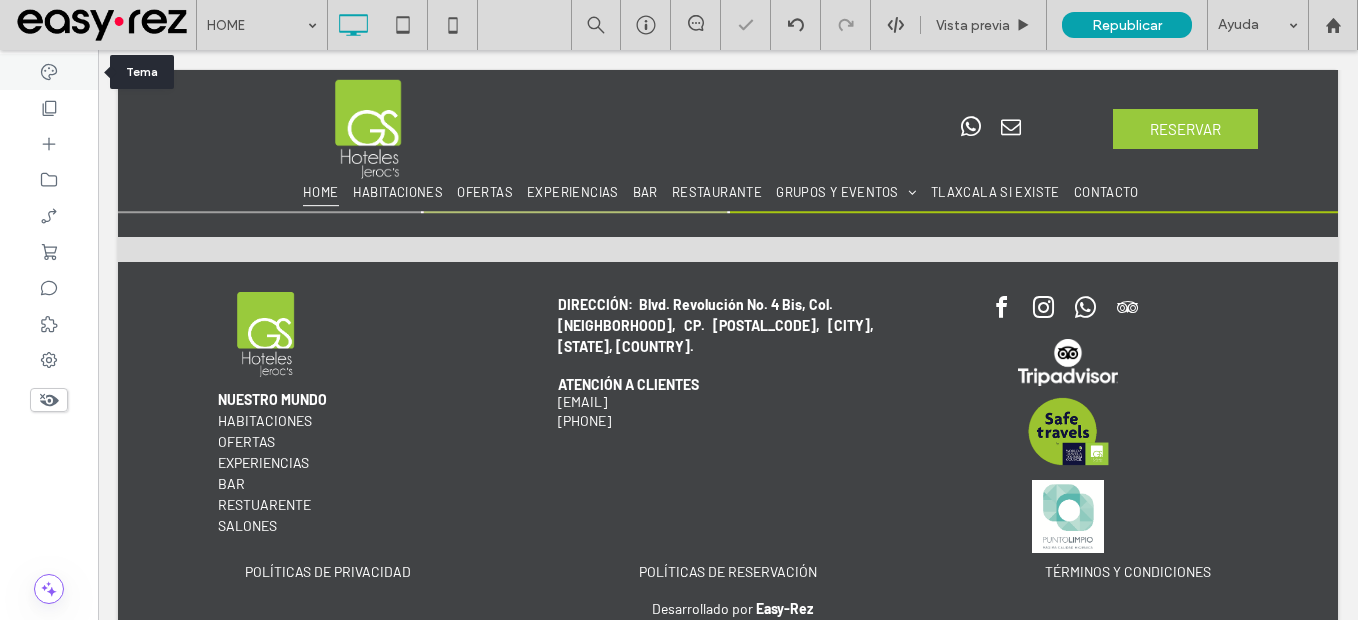 click at bounding box center (49, 72) 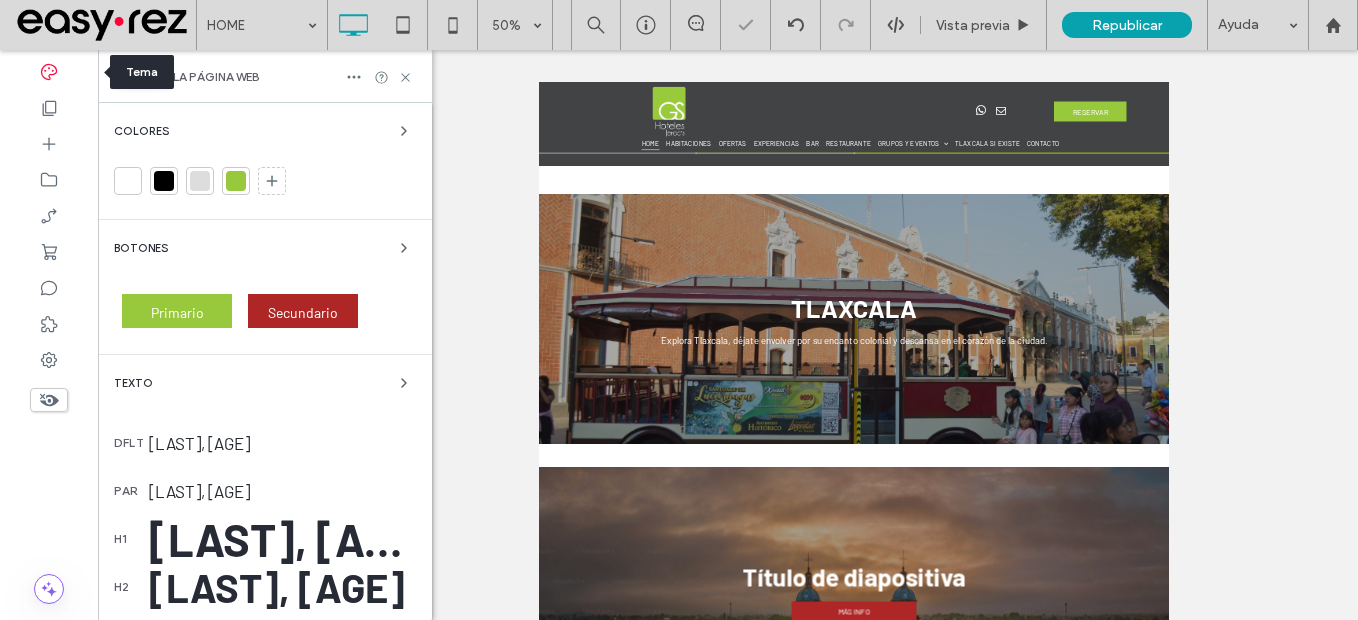 scroll, scrollTop: 1653, scrollLeft: 0, axis: vertical 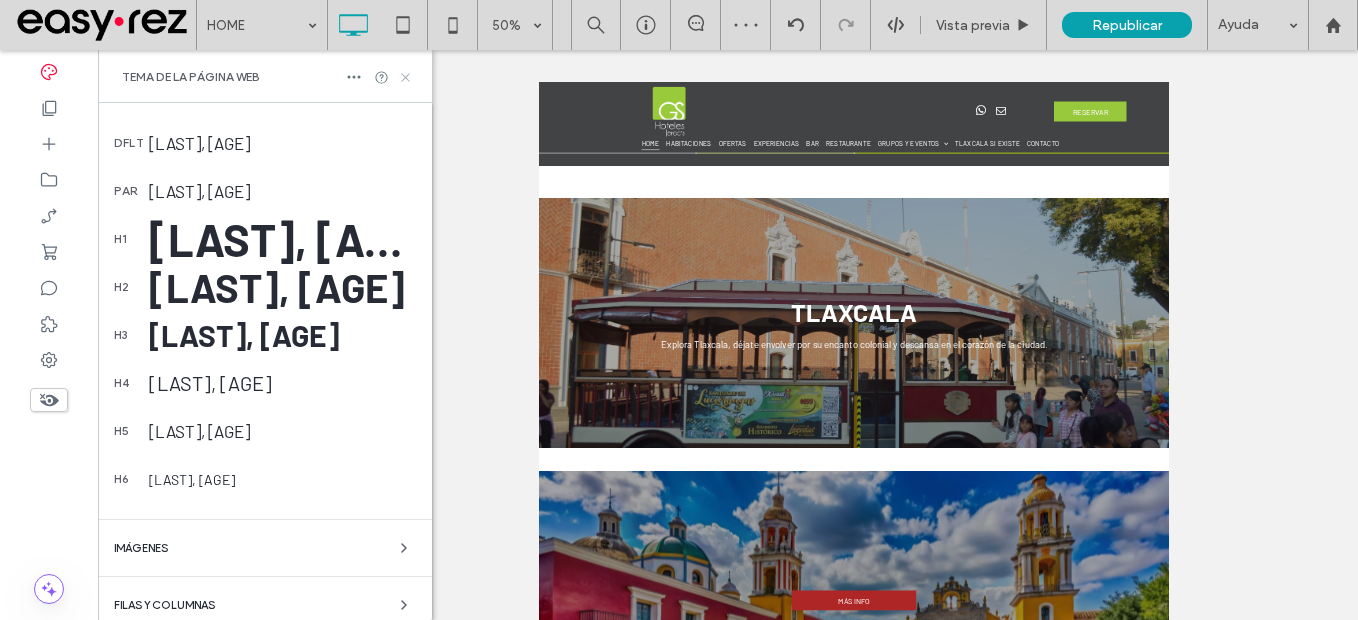 drag, startPoint x: 411, startPoint y: 72, endPoint x: 290, endPoint y: 201, distance: 176.86719 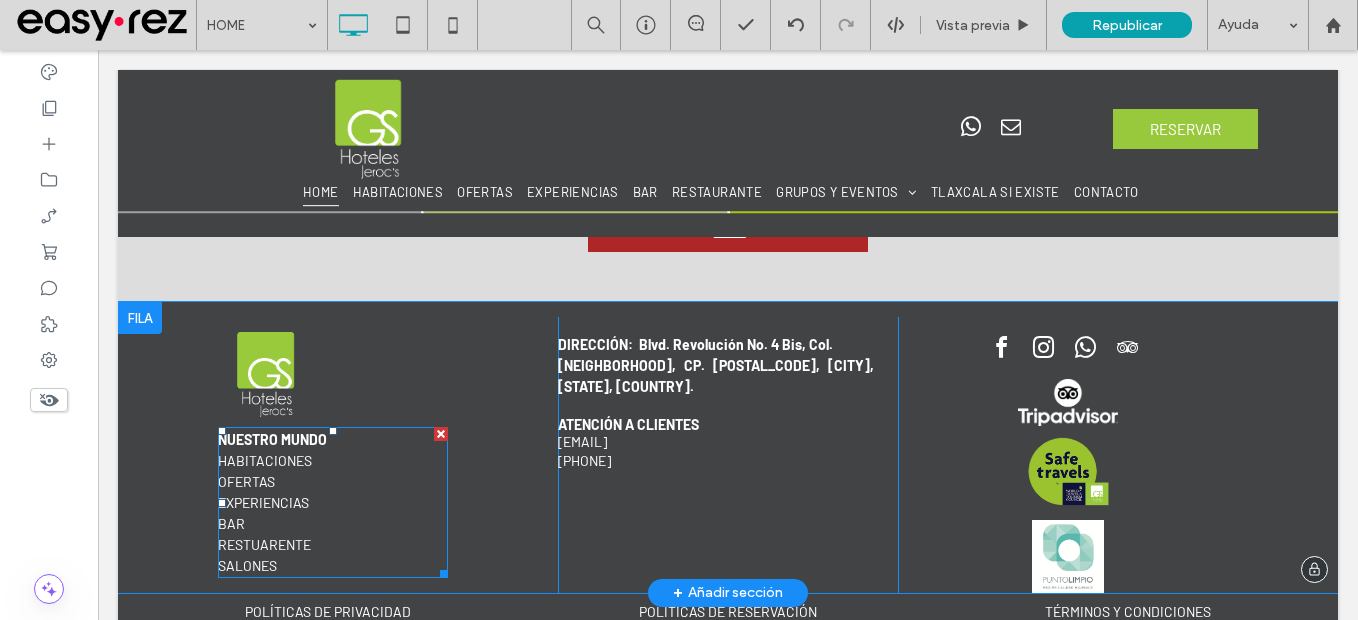 scroll, scrollTop: 3711, scrollLeft: 0, axis: vertical 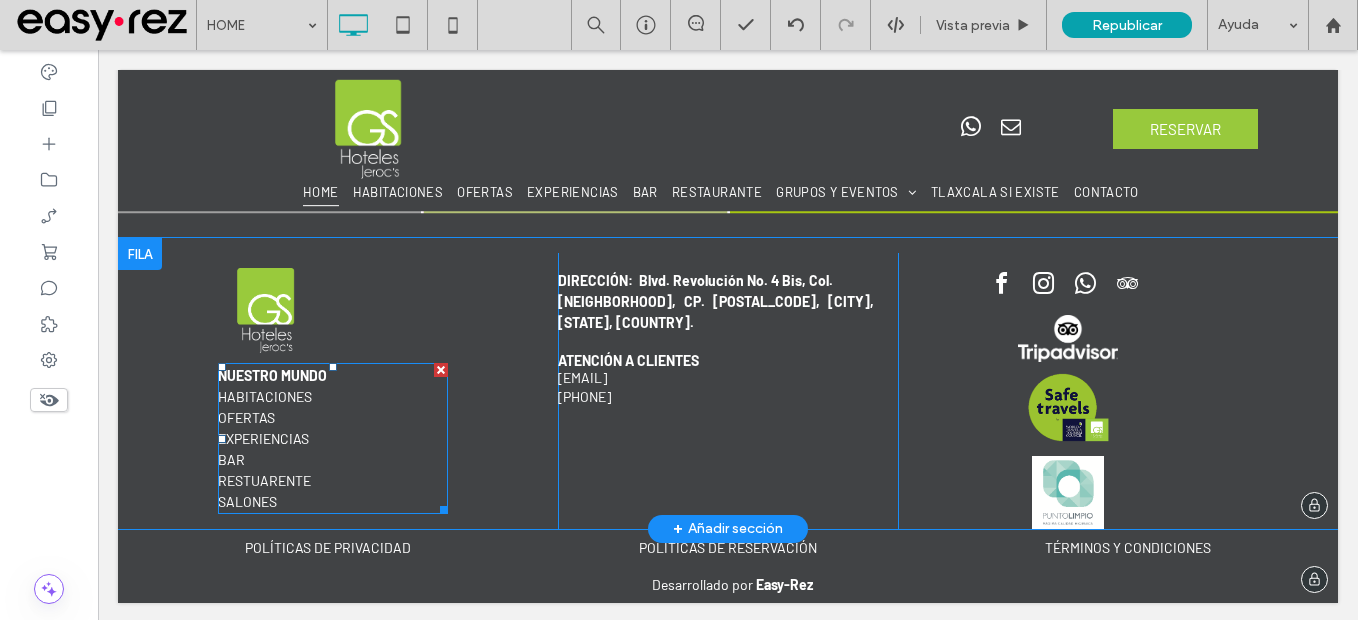 click on "BAR" at bounding box center [333, 459] 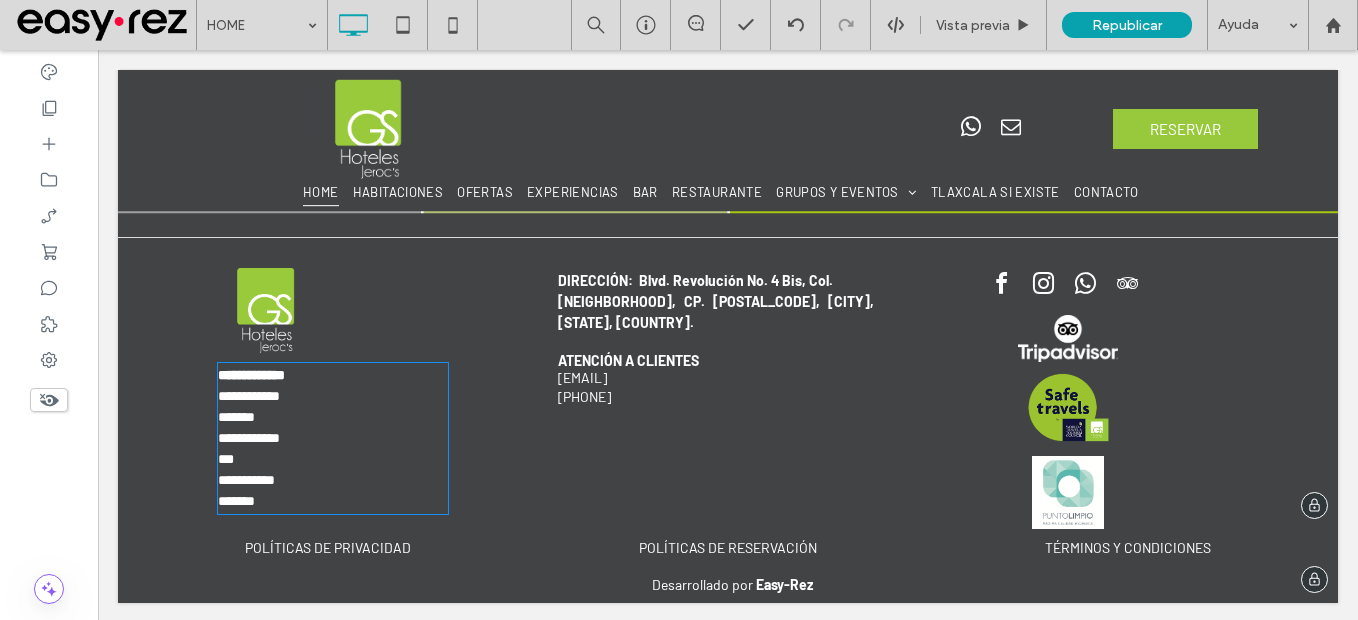 type on "******" 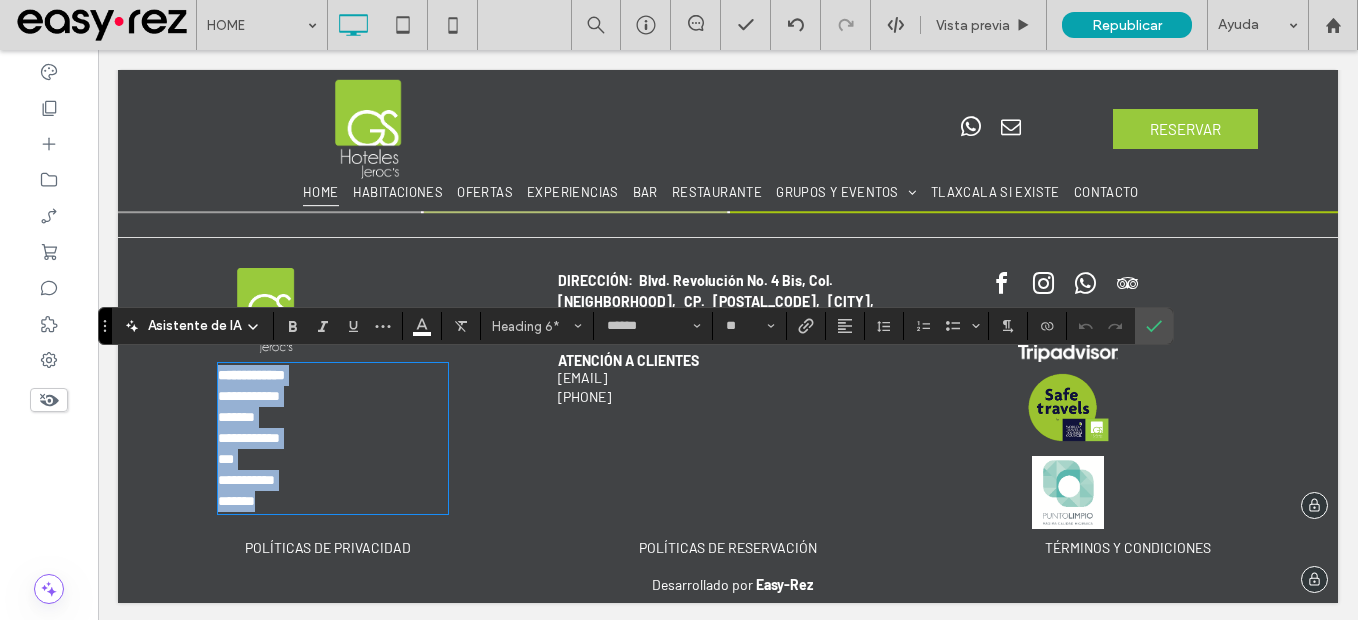 drag, startPoint x: 220, startPoint y: 368, endPoint x: 339, endPoint y: 514, distance: 188.3534 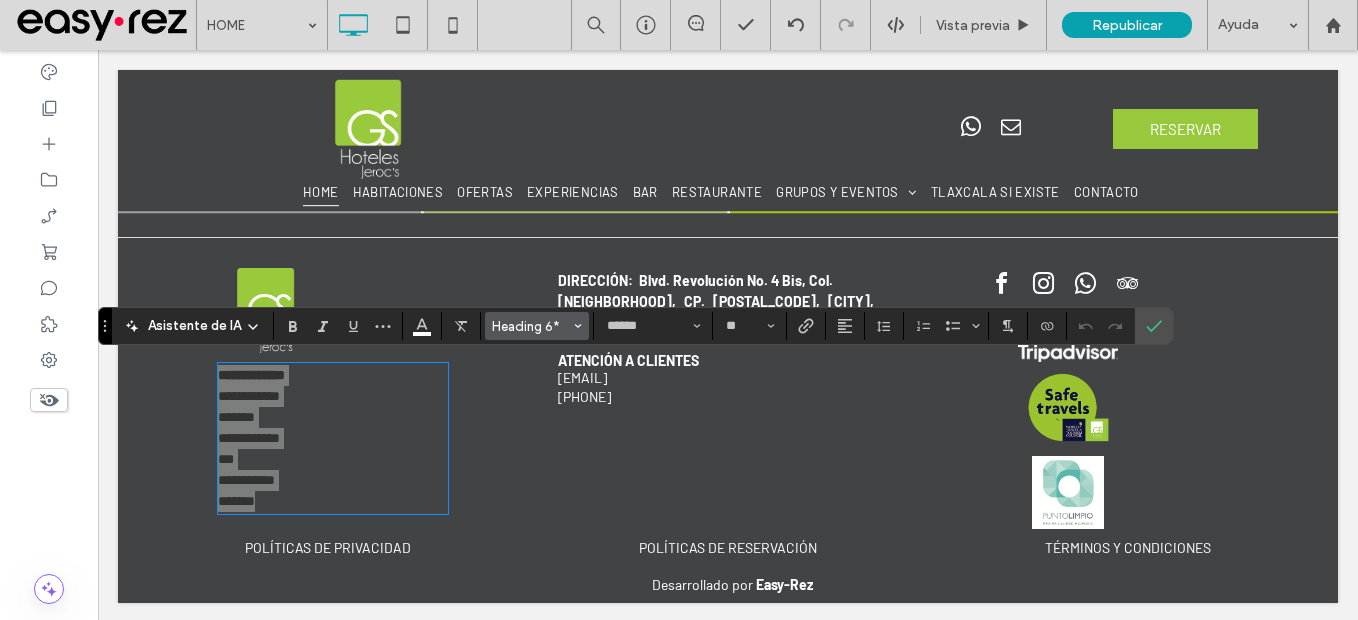click on "Heading 6*" at bounding box center [531, 326] 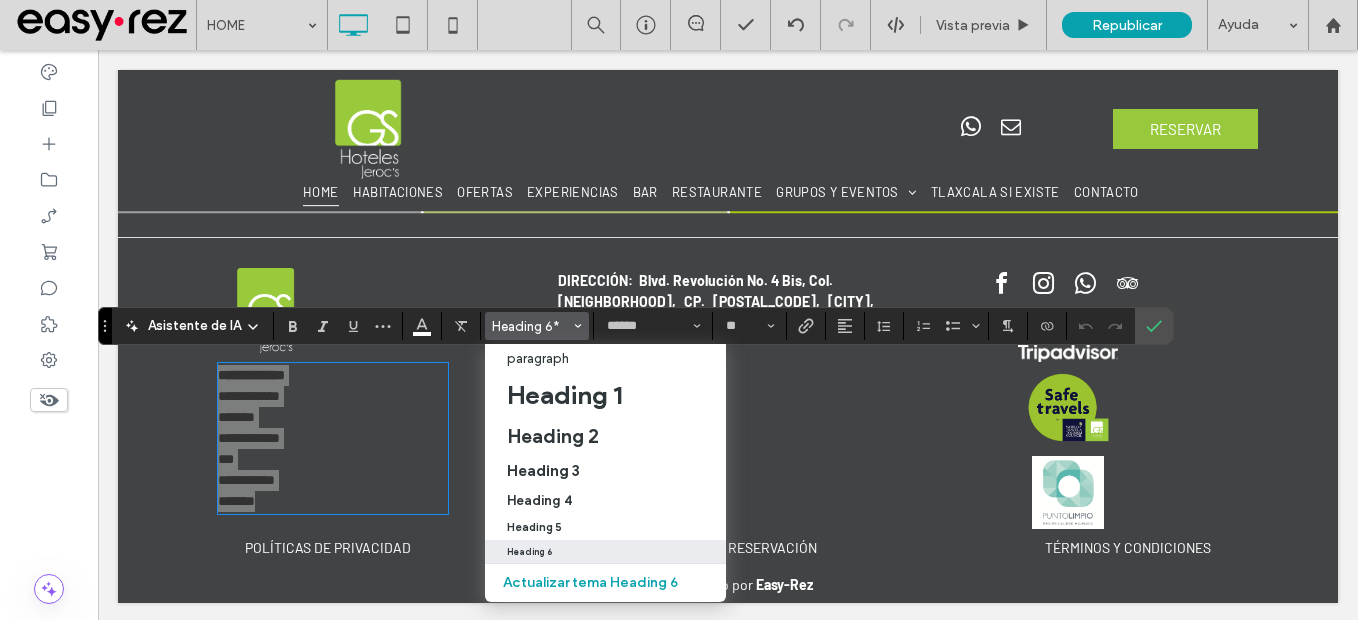 click on "Heading 6" at bounding box center [529, 552] 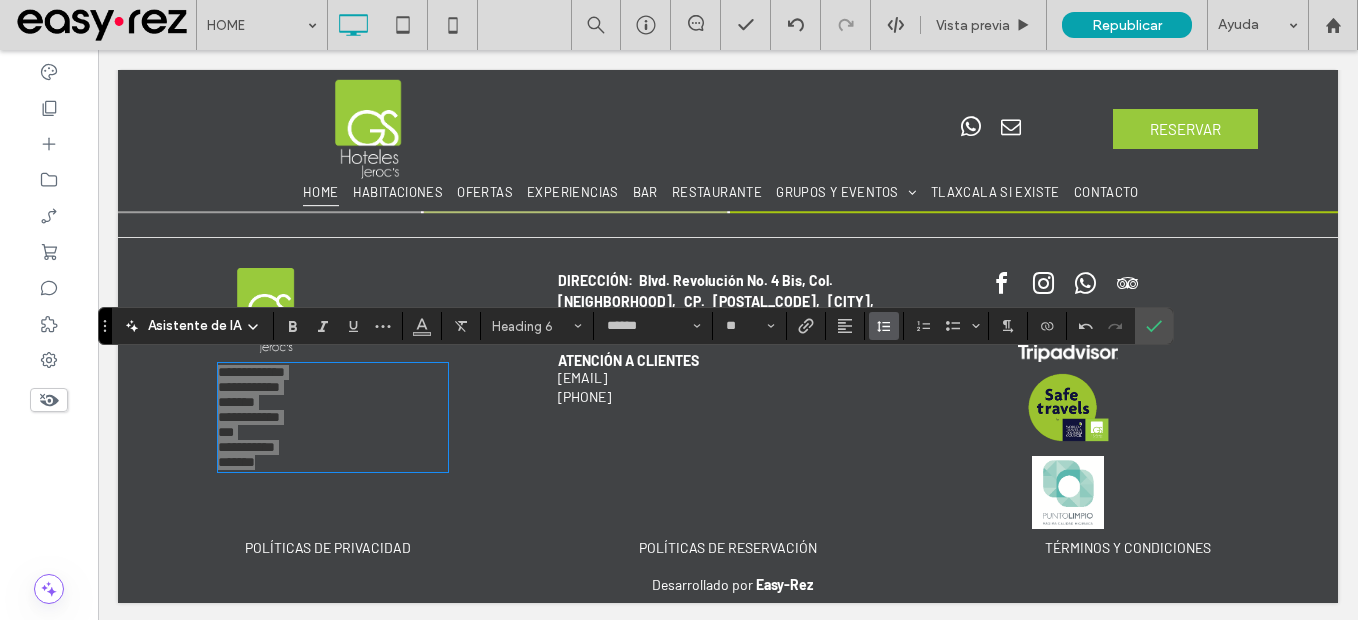 click at bounding box center (884, 326) 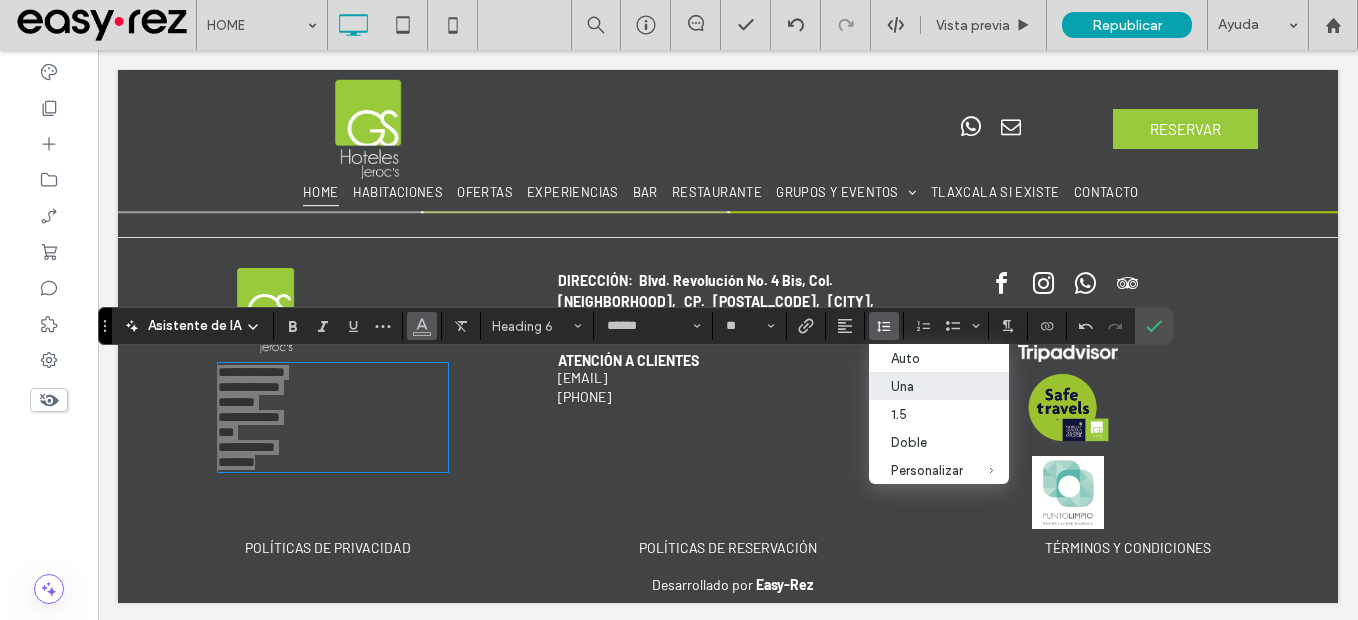 click at bounding box center [422, 326] 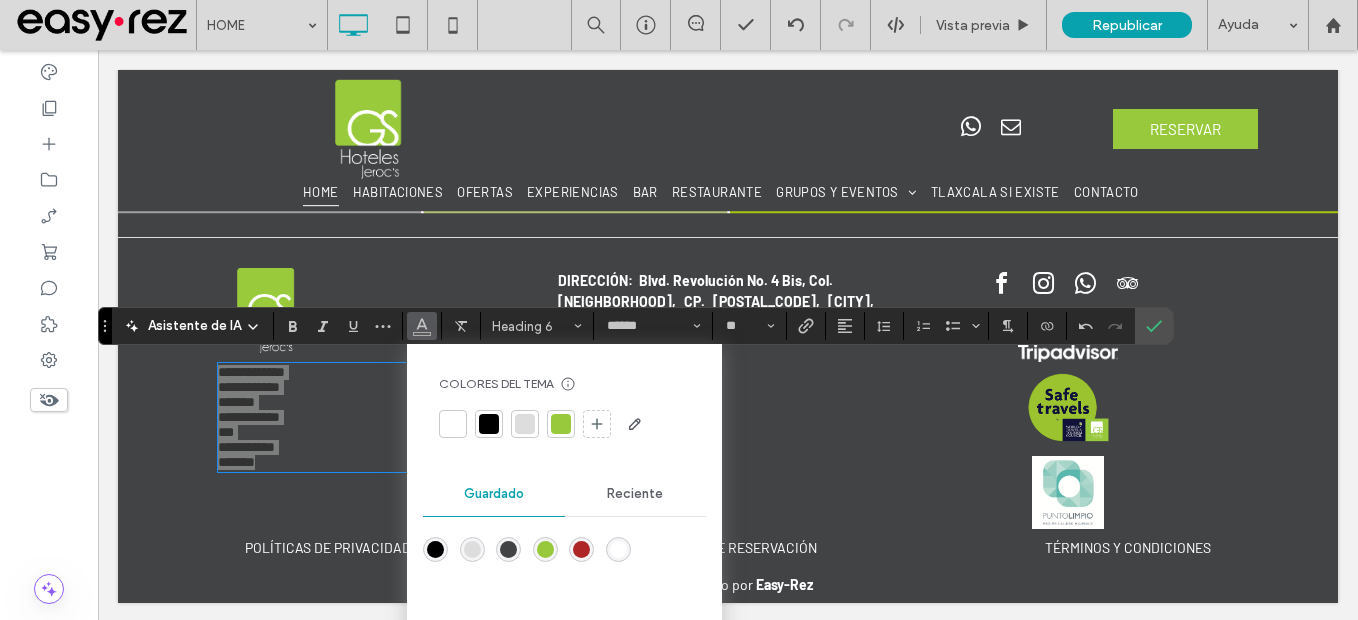 click at bounding box center (618, 549) 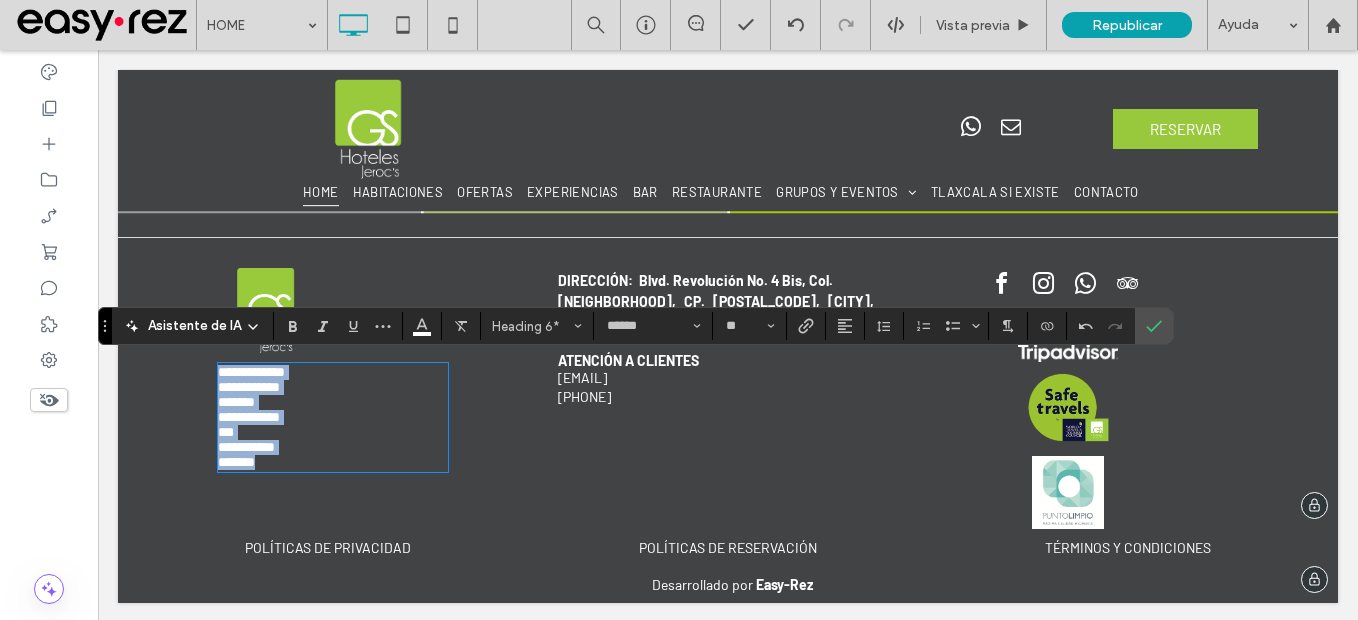 click on "**********" at bounding box center [249, 387] 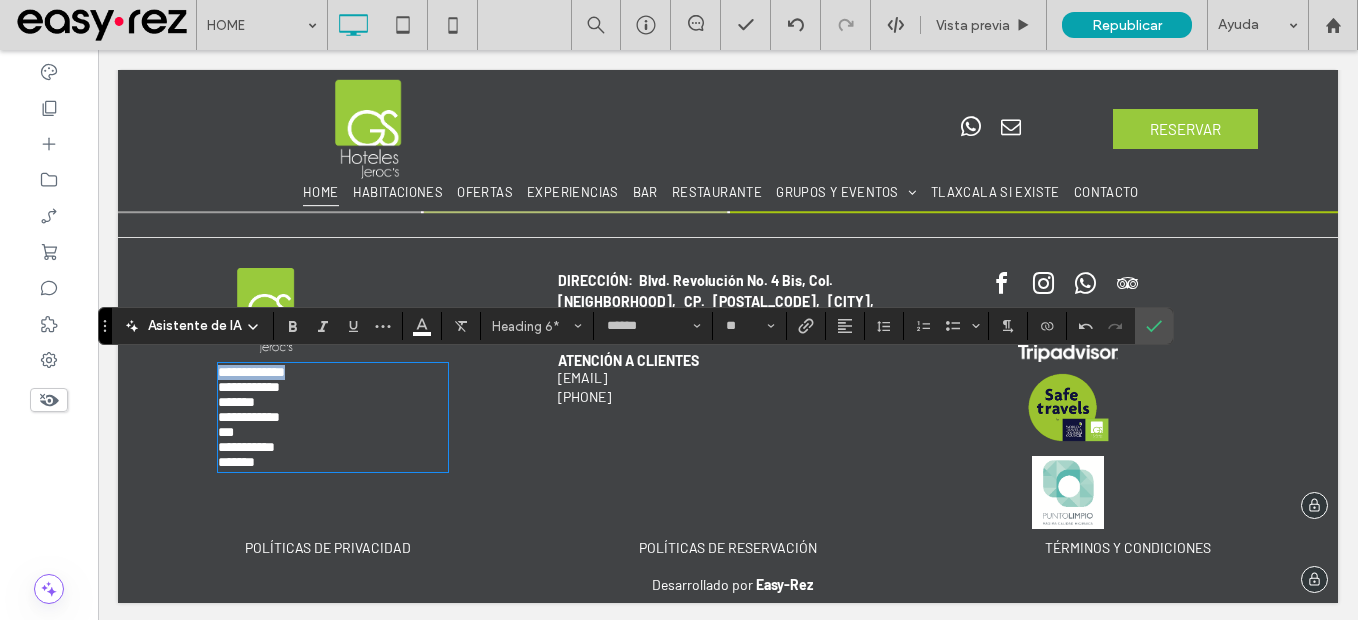 drag, startPoint x: 350, startPoint y: 368, endPoint x: 179, endPoint y: 358, distance: 171.29214 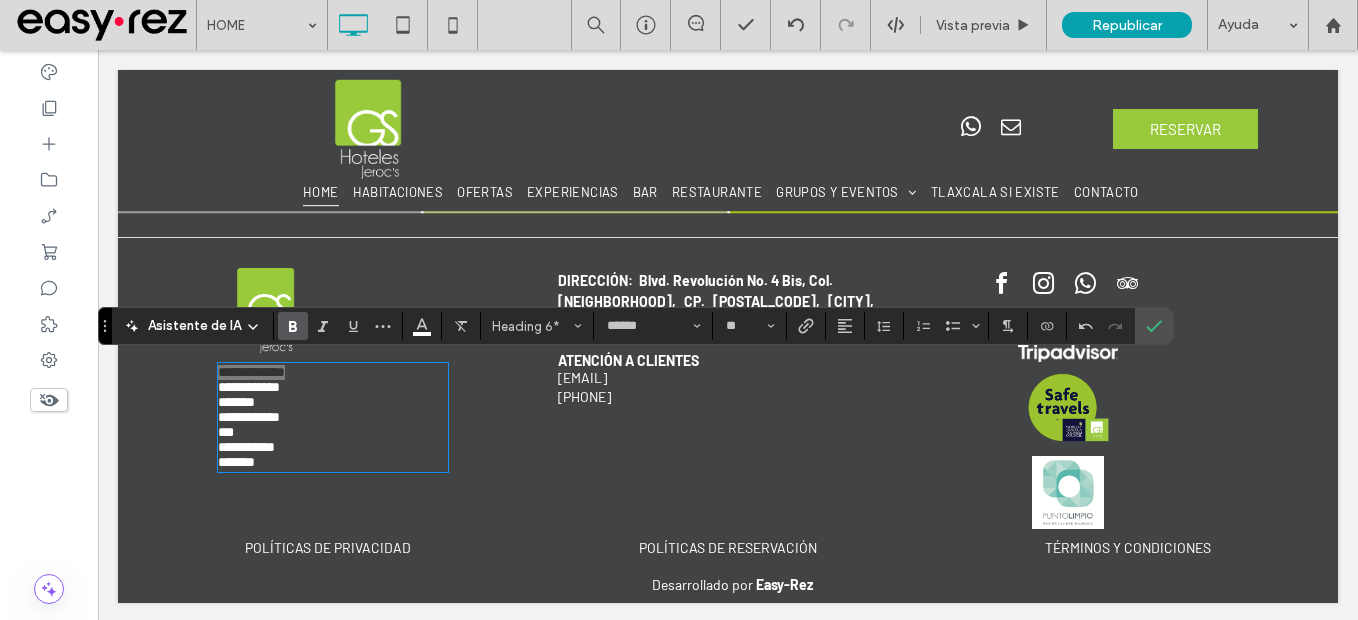 drag, startPoint x: 285, startPoint y: 326, endPoint x: 187, endPoint y: 296, distance: 102.48902 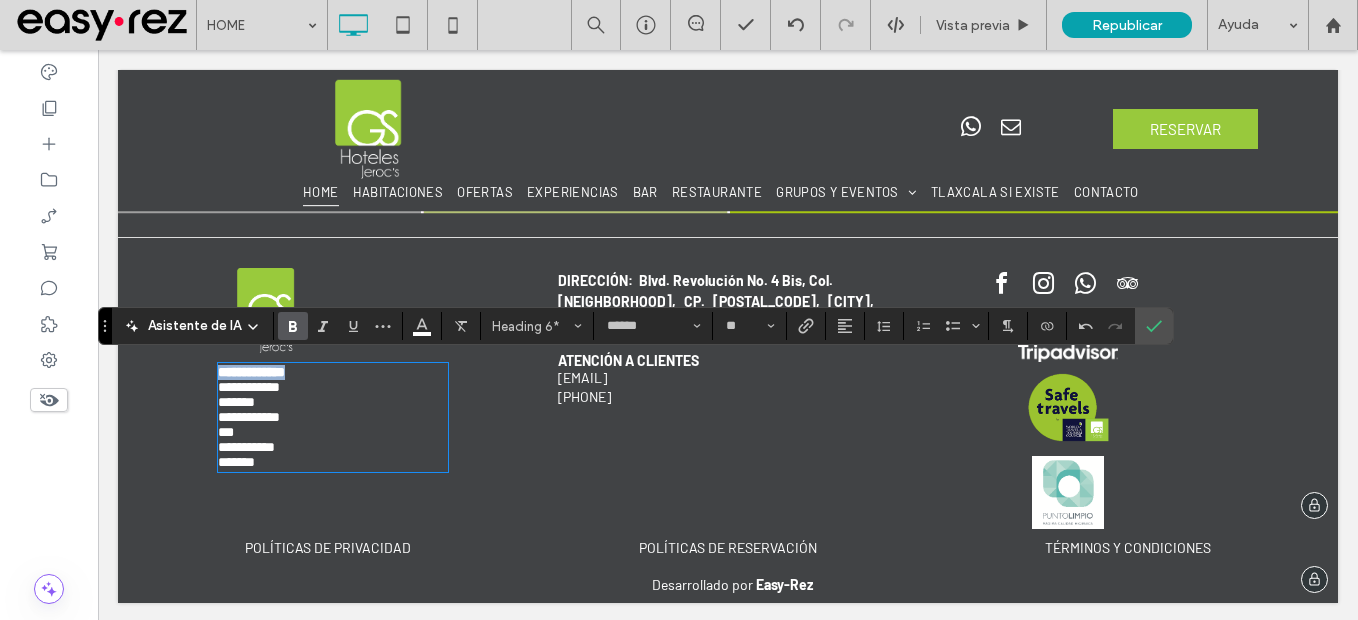 click on "*******" at bounding box center (333, 402) 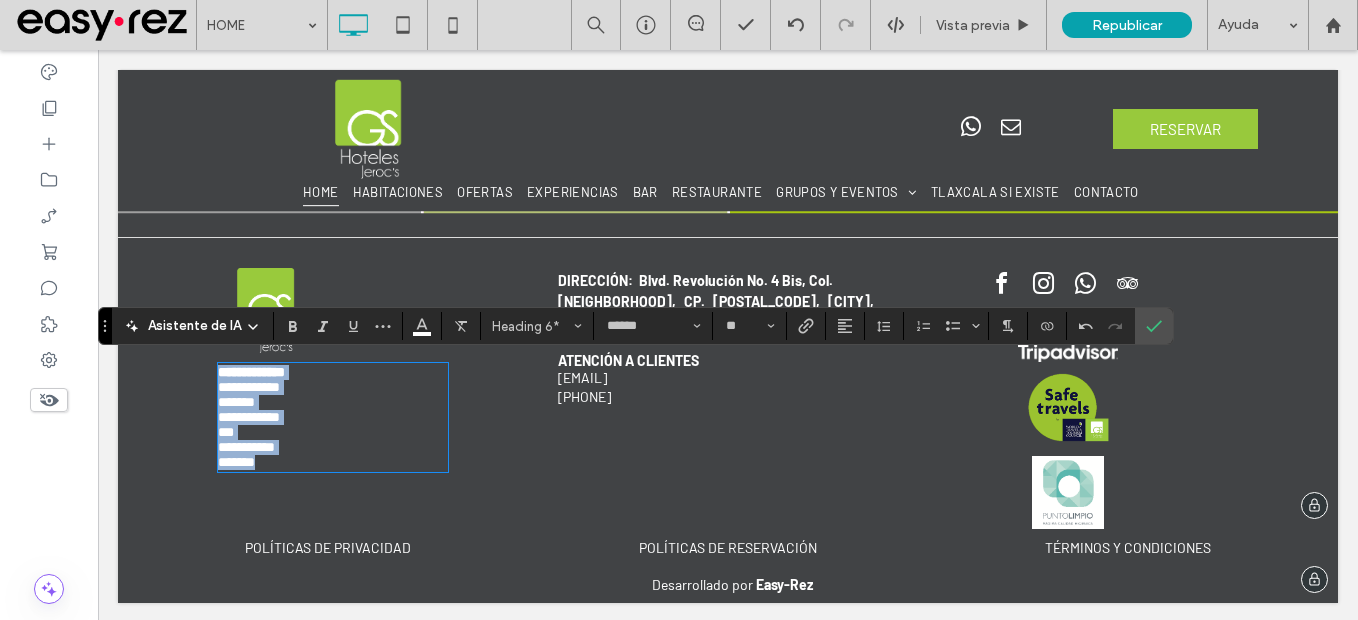 drag, startPoint x: 300, startPoint y: 471, endPoint x: 202, endPoint y: 371, distance: 140.01428 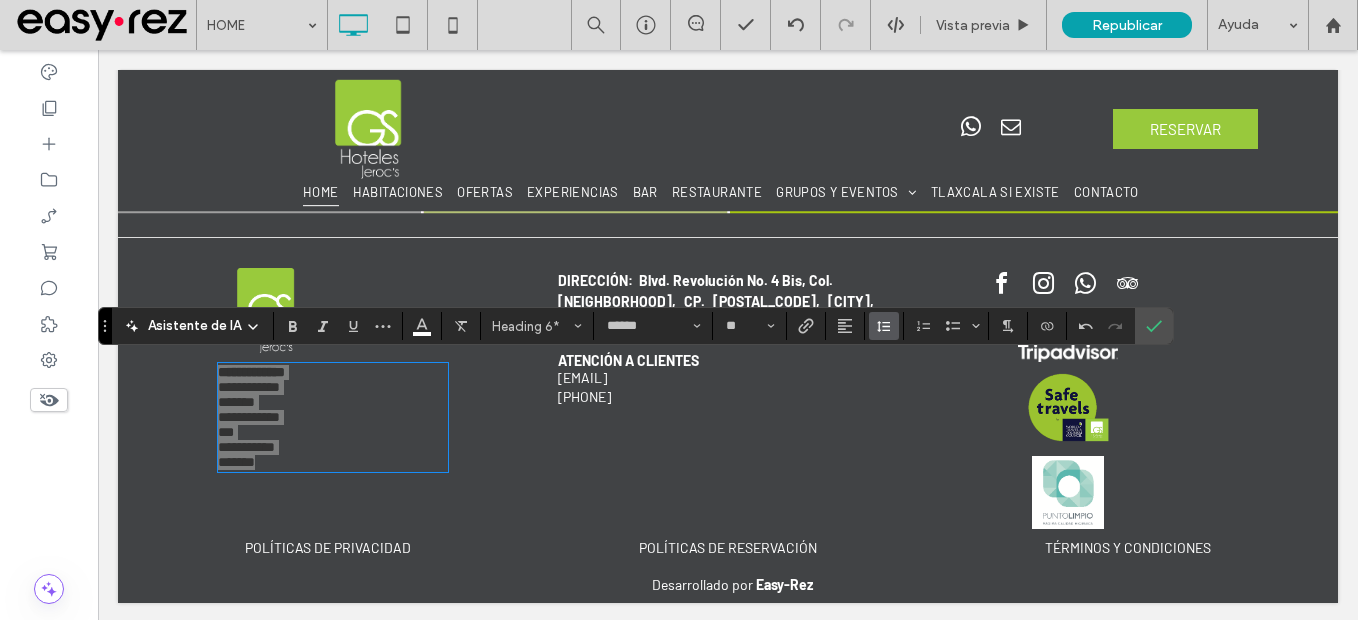 click 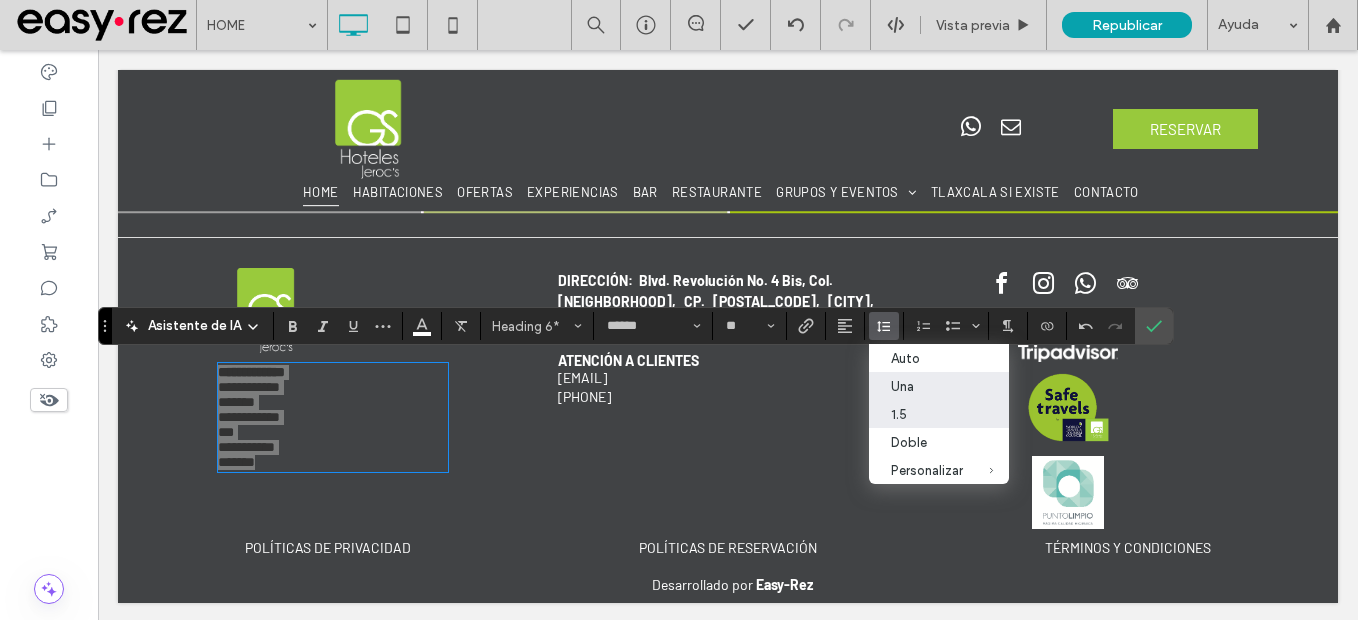 click on "1.5" at bounding box center (939, 414) 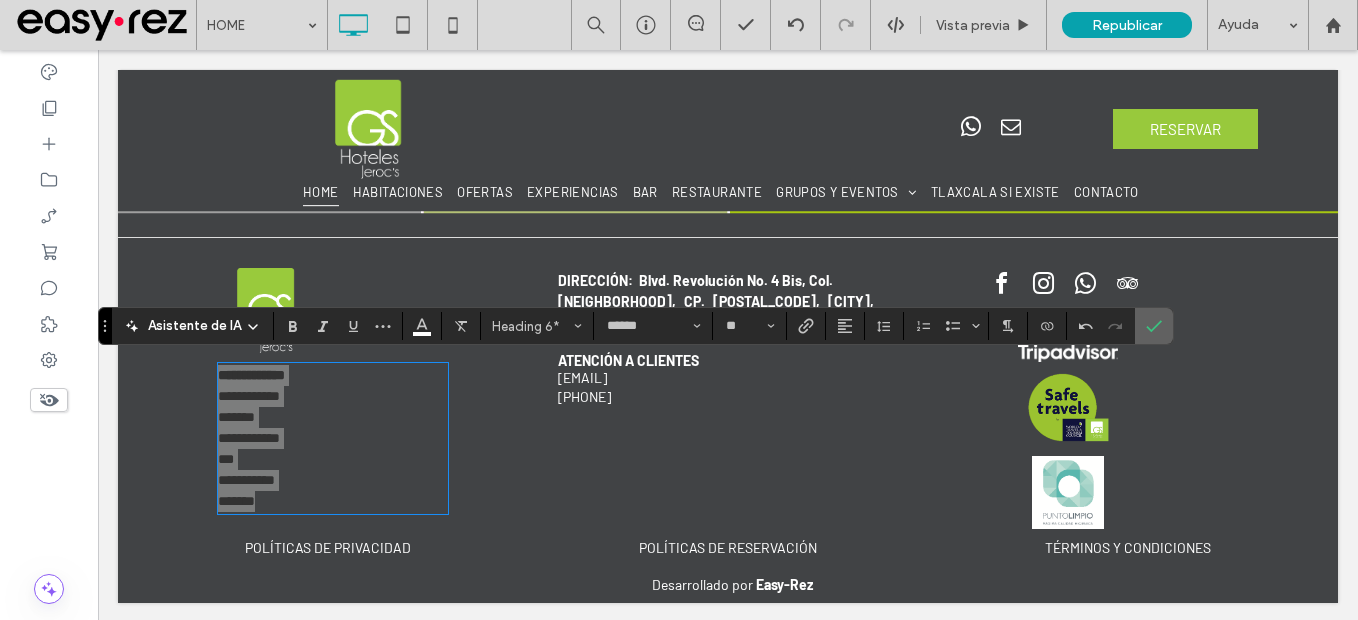 click 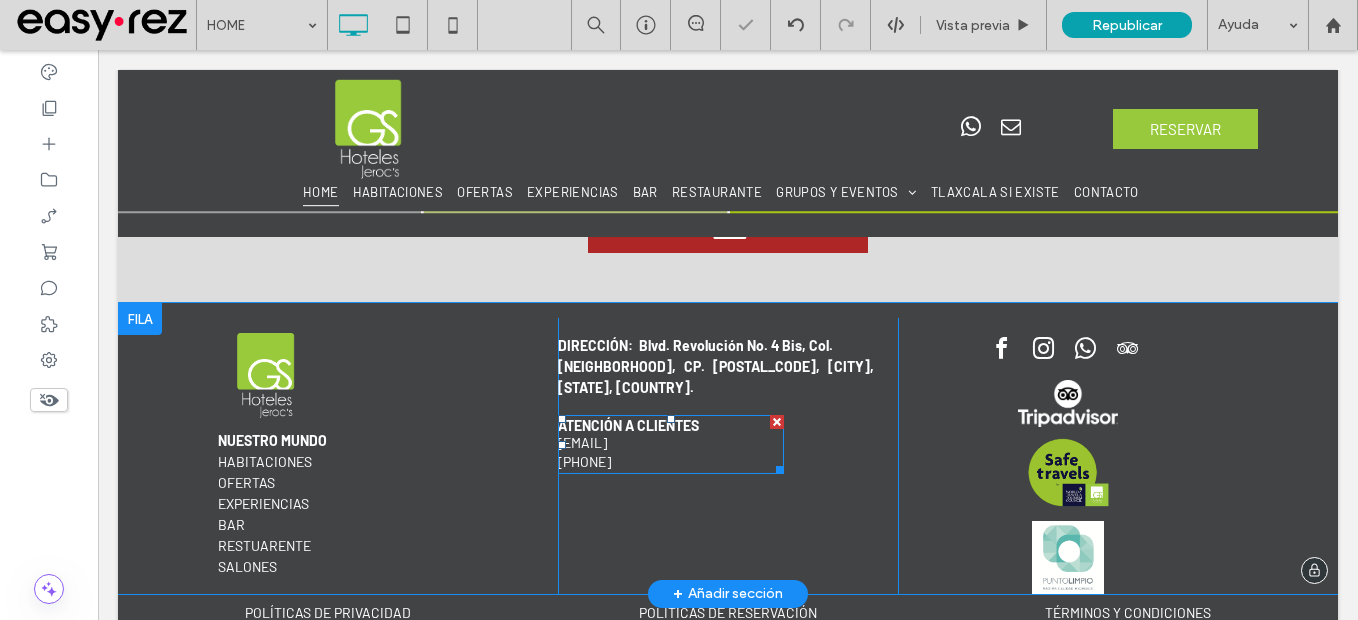 scroll, scrollTop: 3611, scrollLeft: 0, axis: vertical 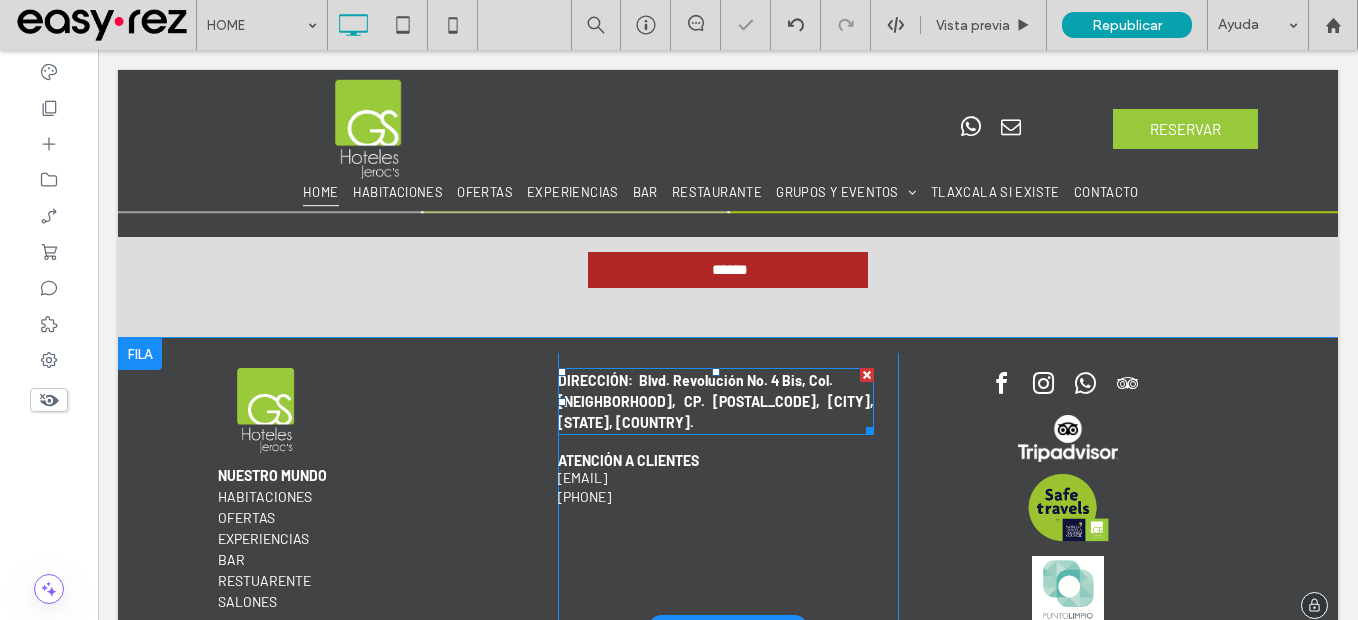 click on "﻿ La Garita, CP. 9000, Tlaxcala, Tlaxcala, México." at bounding box center (716, 412) 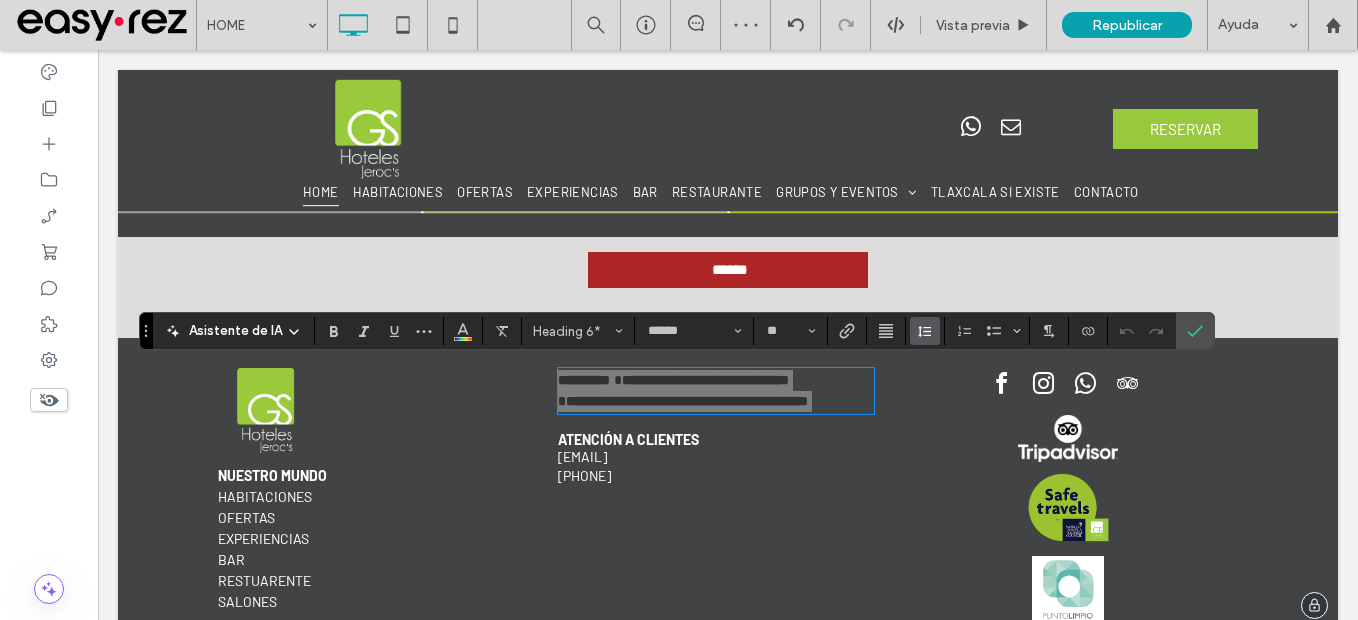 click 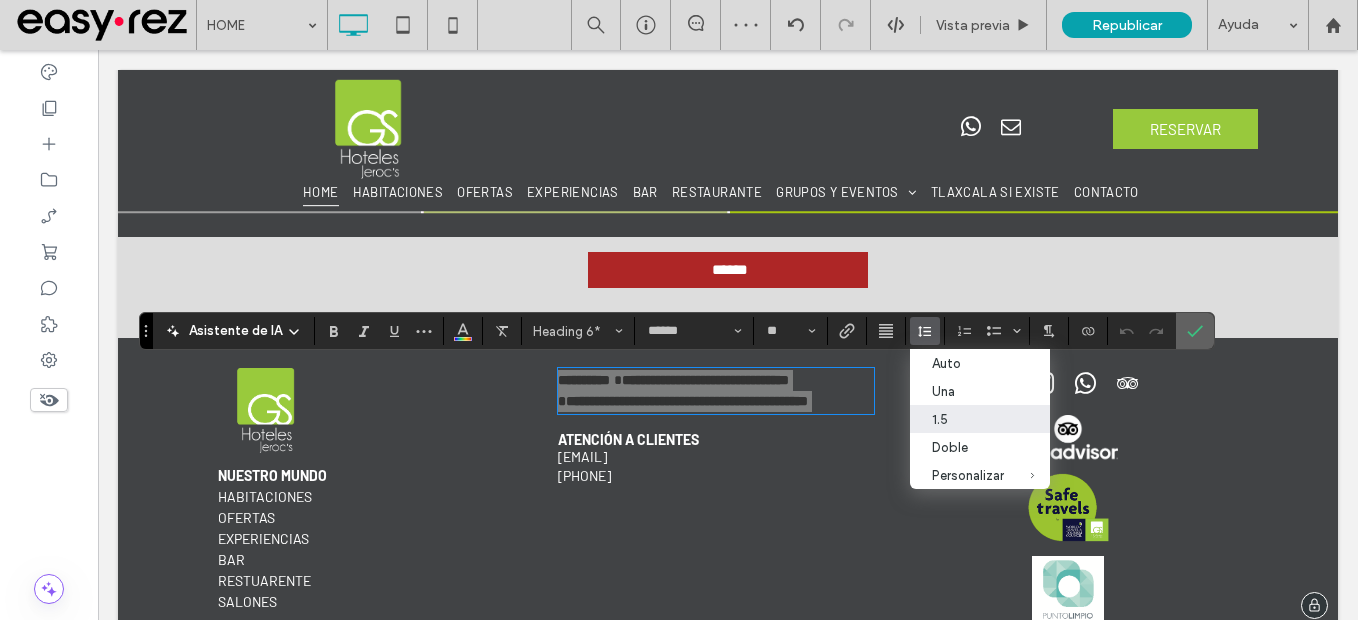 drag, startPoint x: 639, startPoint y: 380, endPoint x: 1203, endPoint y: 337, distance: 565.6368 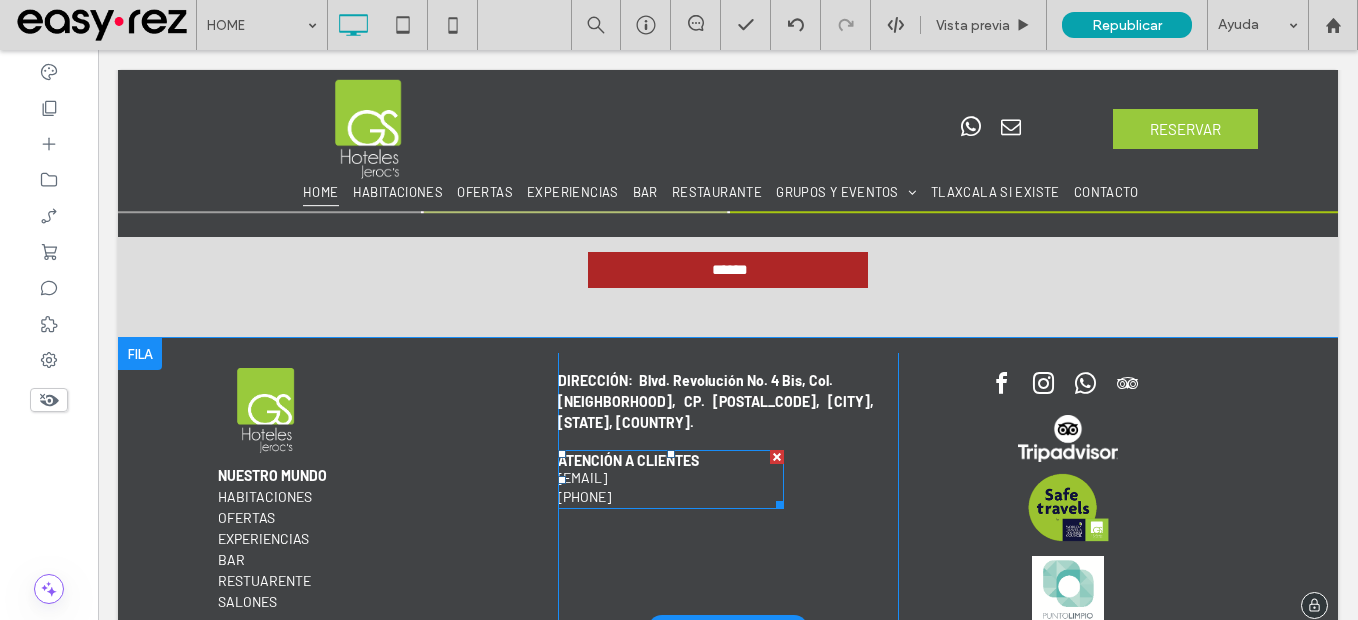 click on "[EMAIL]" at bounding box center [582, 477] 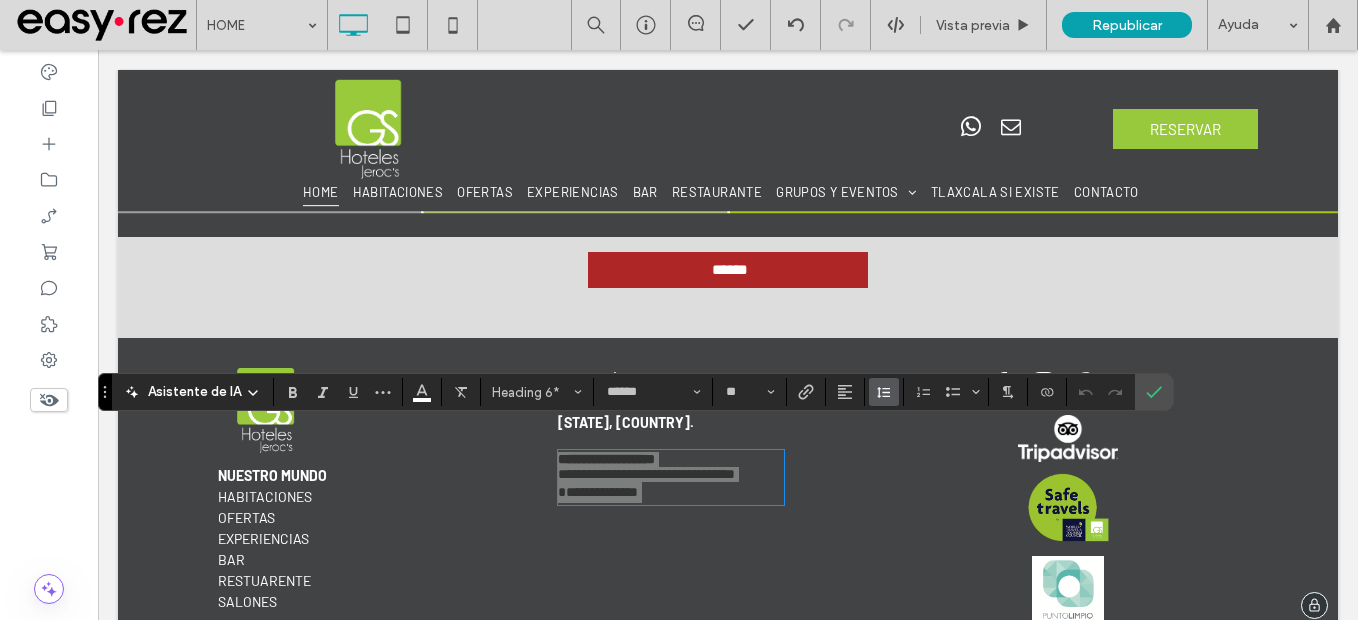 click 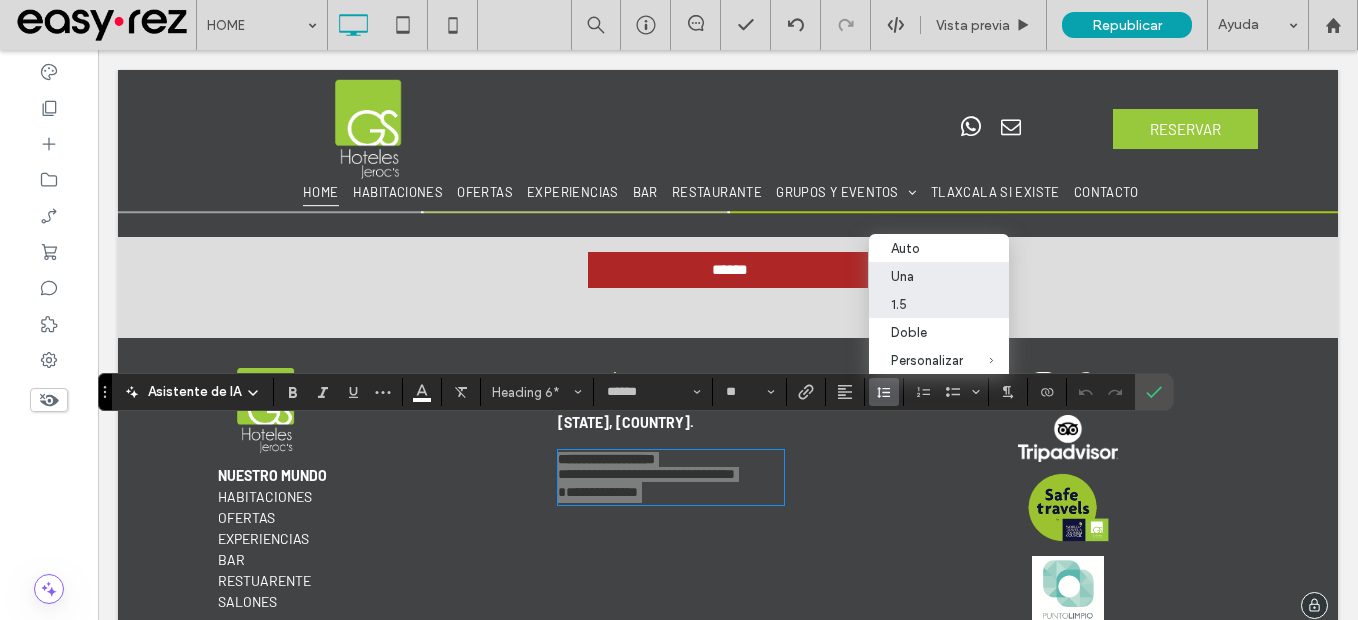 click on "1.5" at bounding box center (927, 304) 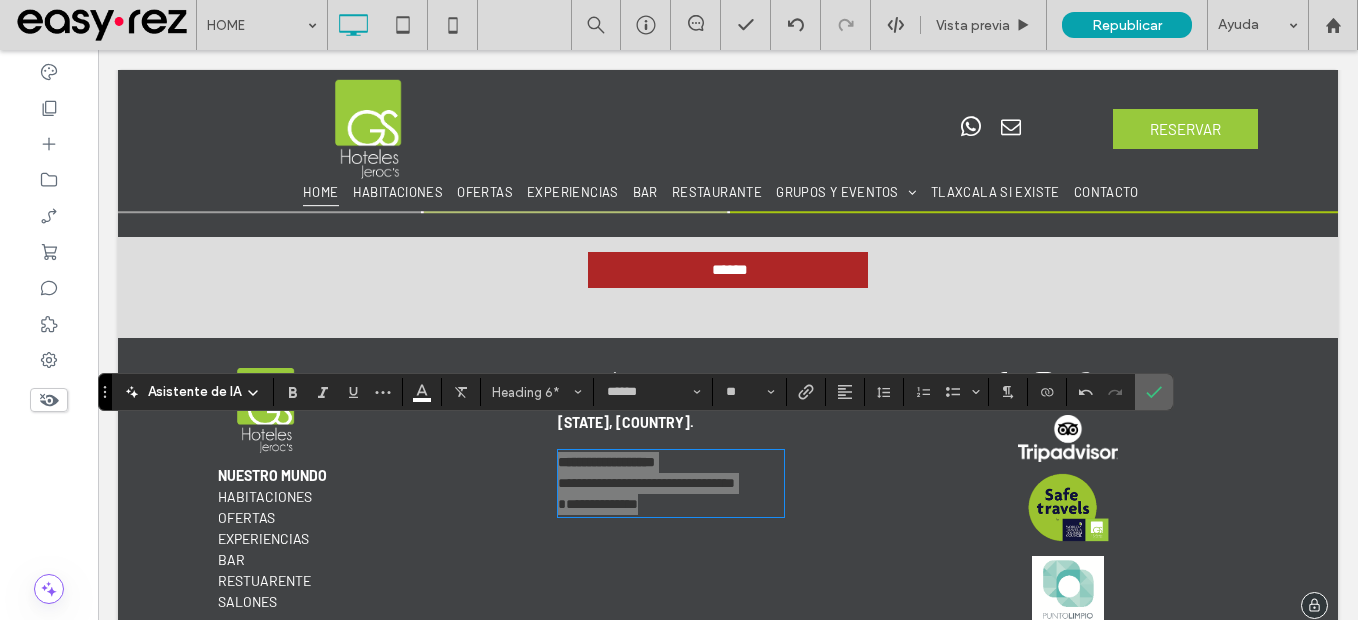 drag, startPoint x: 1157, startPoint y: 395, endPoint x: 938, endPoint y: 348, distance: 223.9866 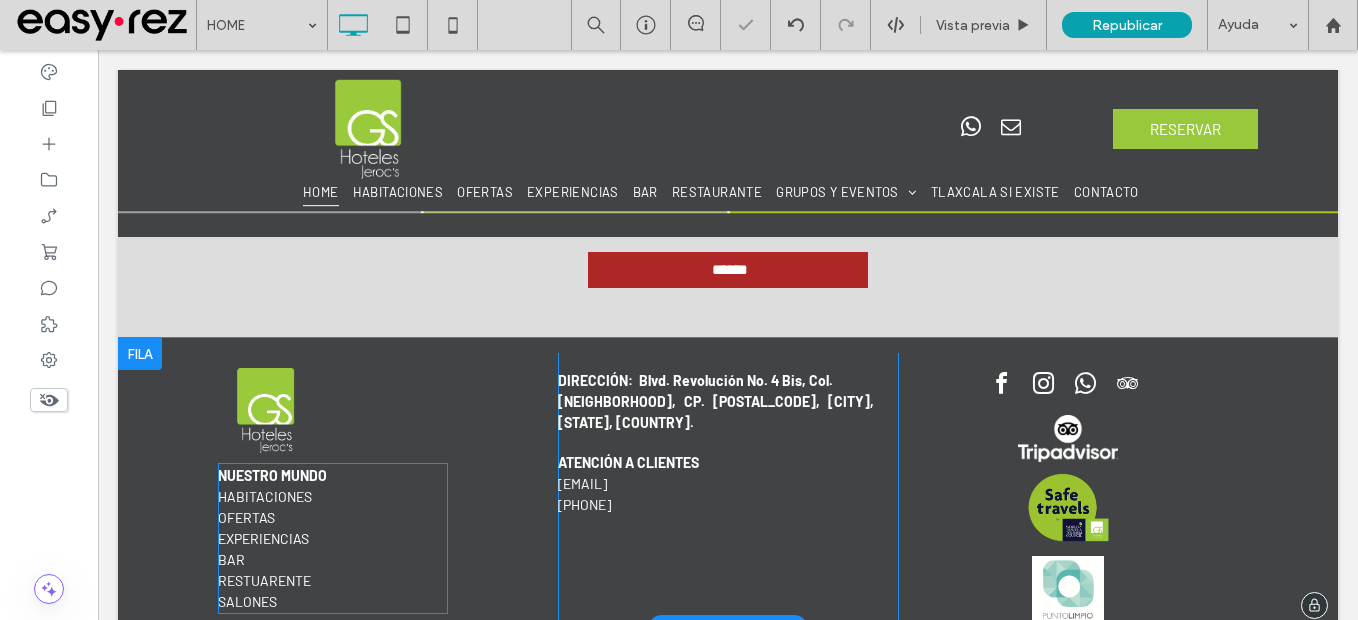 scroll, scrollTop: 3711, scrollLeft: 0, axis: vertical 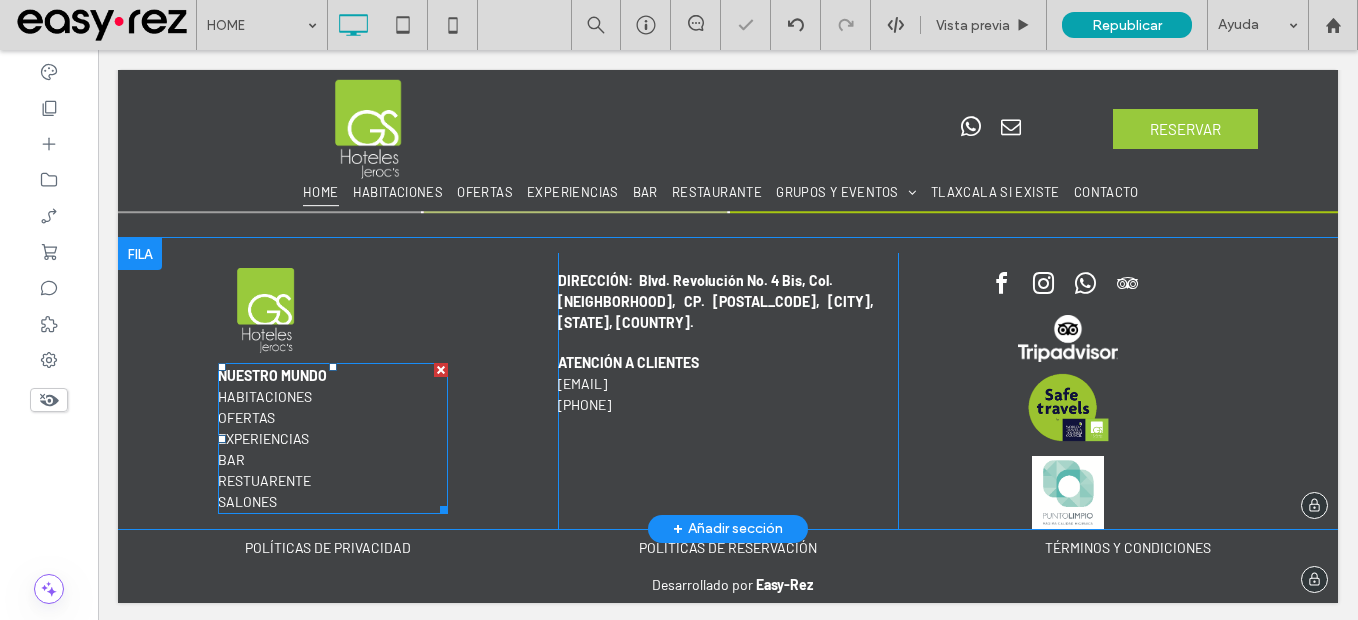 click on "BAR" at bounding box center [333, 459] 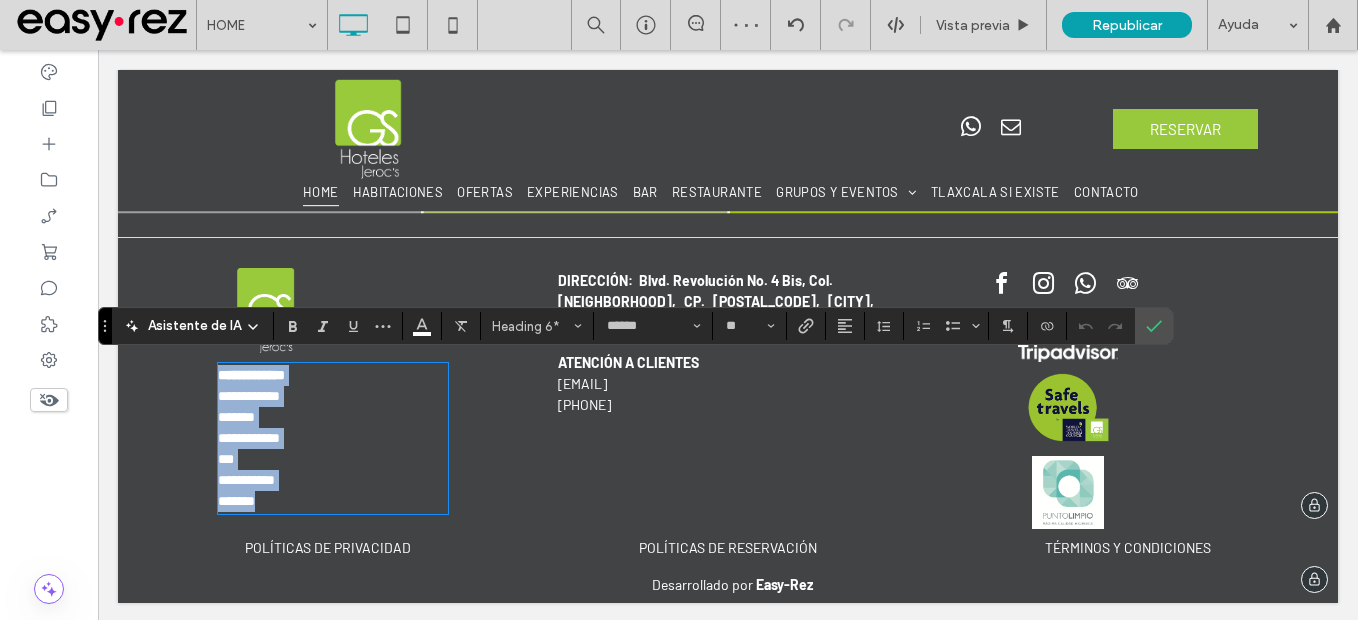 click on "**********" at bounding box center (333, 396) 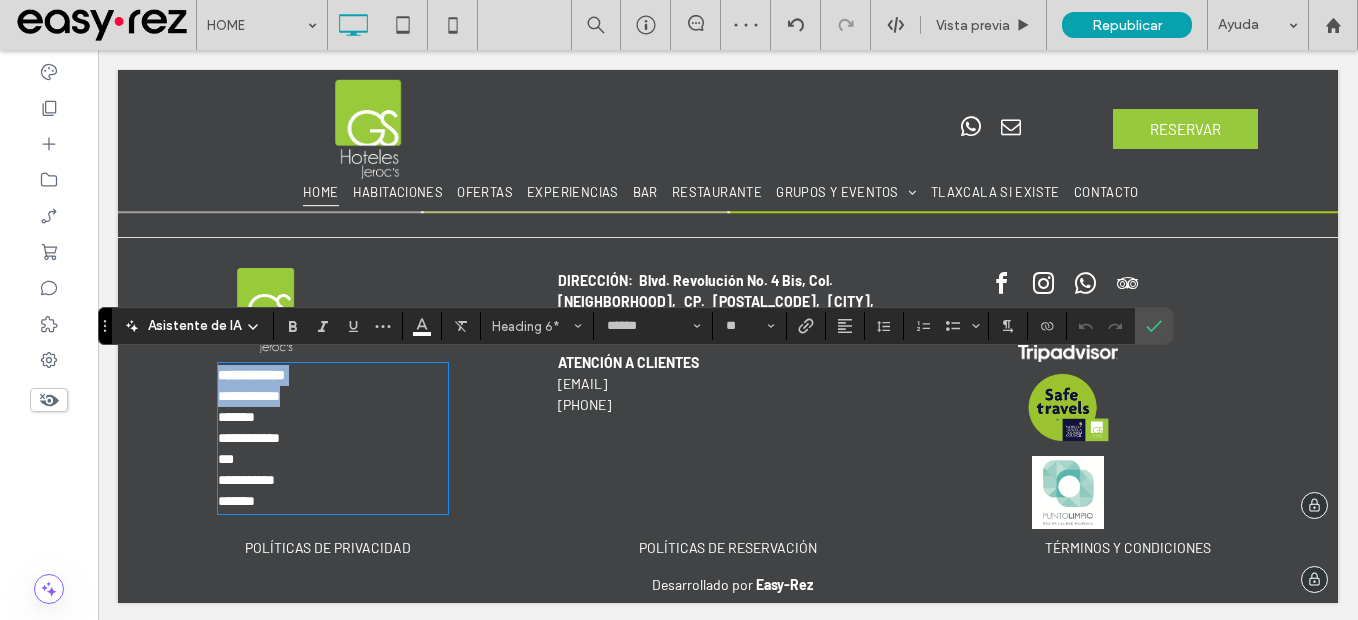drag, startPoint x: 328, startPoint y: 388, endPoint x: 215, endPoint y: 379, distance: 113.35784 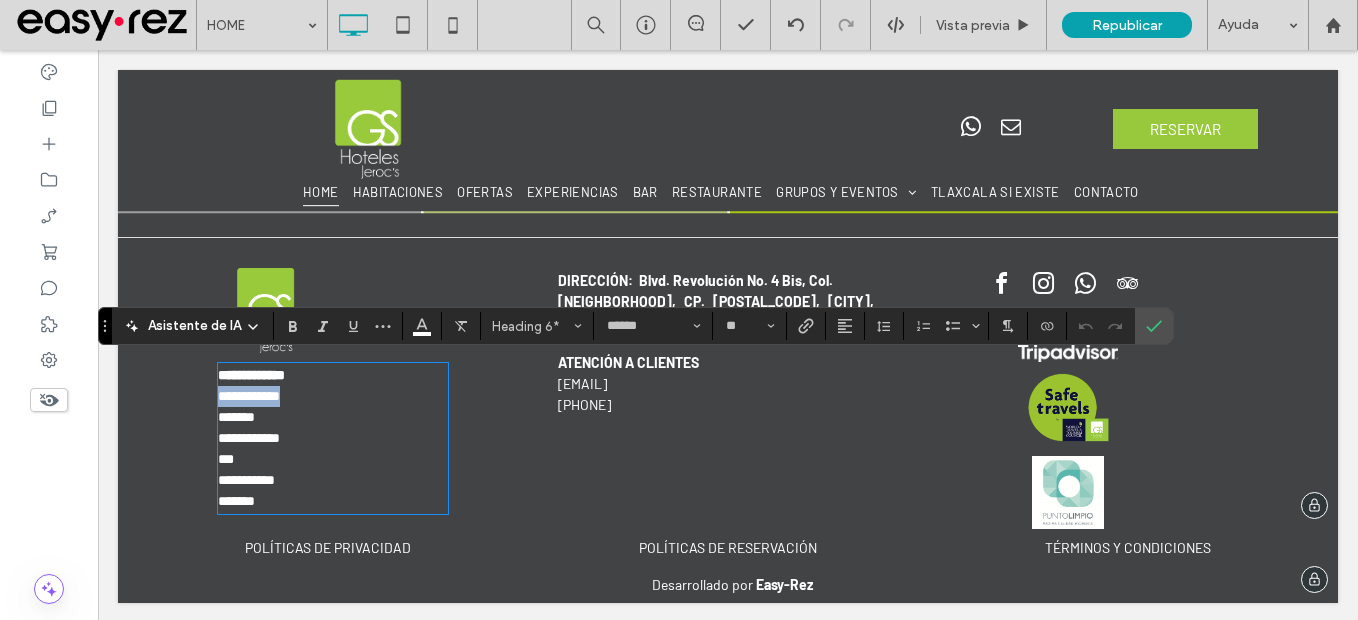 drag, startPoint x: 320, startPoint y: 396, endPoint x: 207, endPoint y: 393, distance: 113.03982 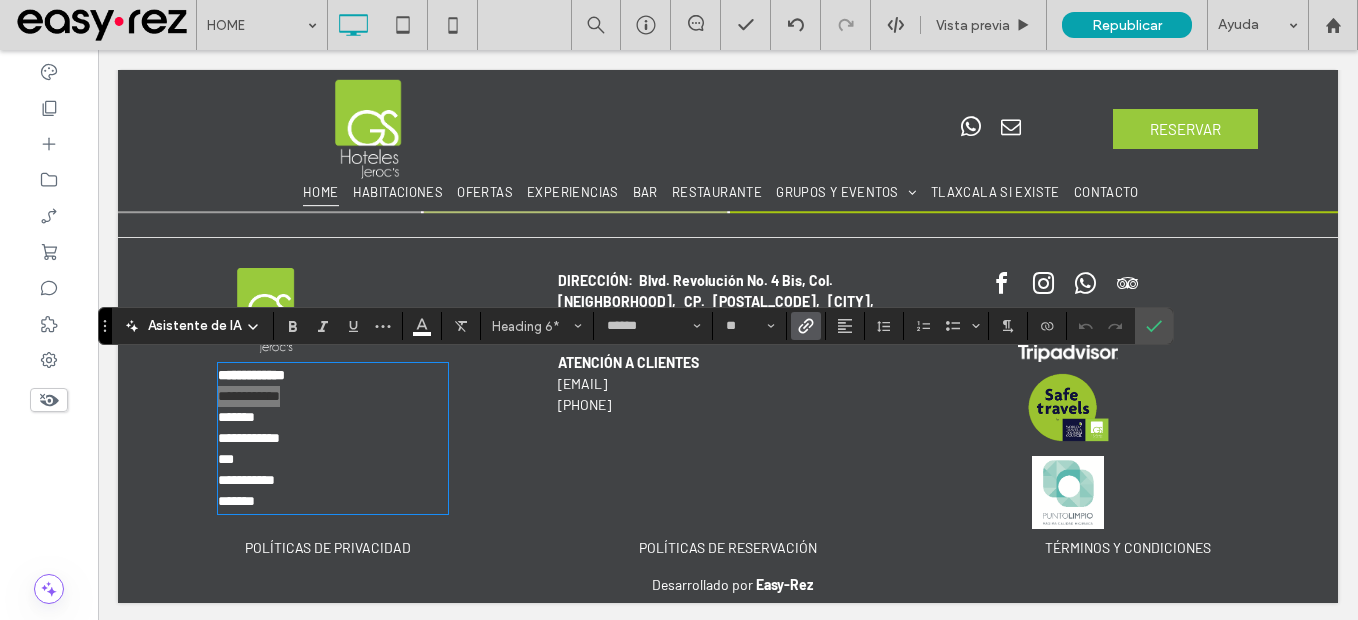 click 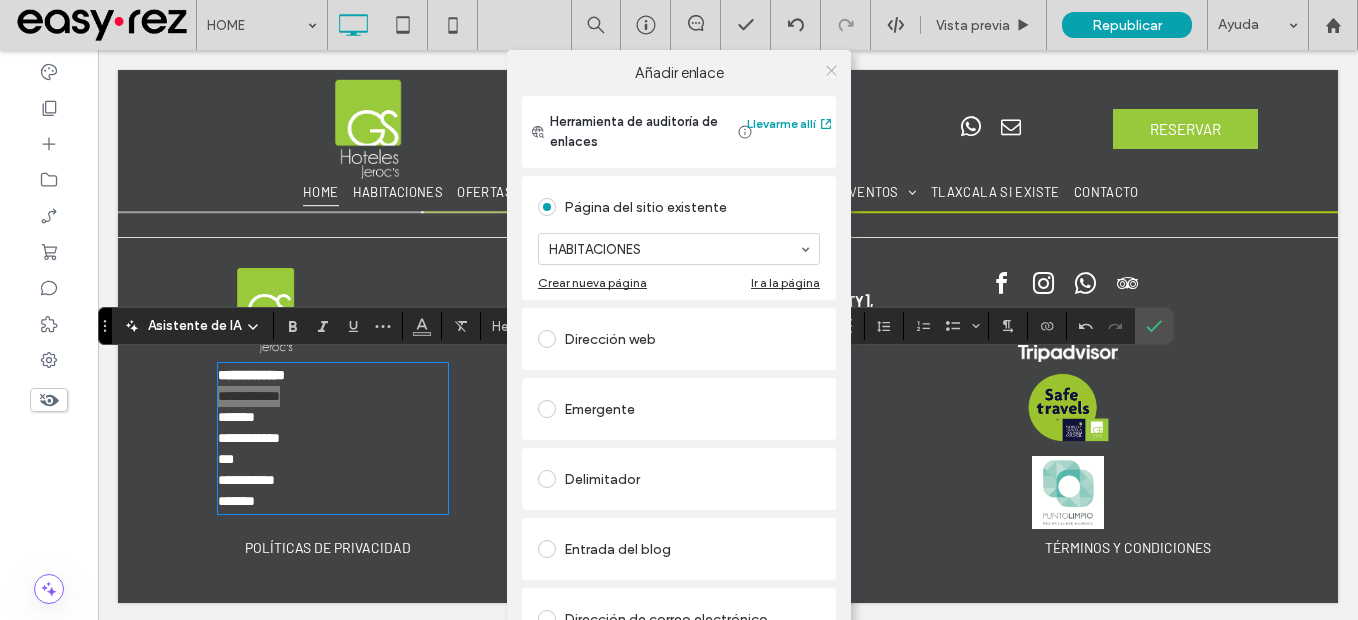 click 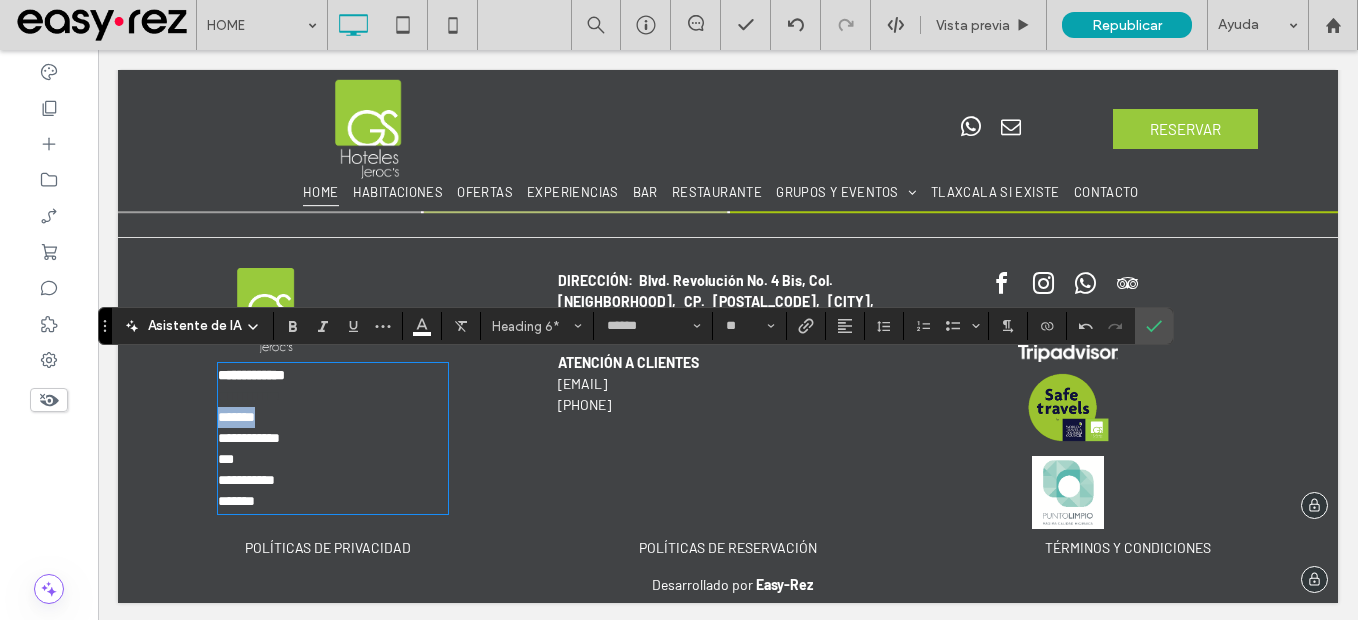 drag, startPoint x: 277, startPoint y: 417, endPoint x: 200, endPoint y: 408, distance: 77.52419 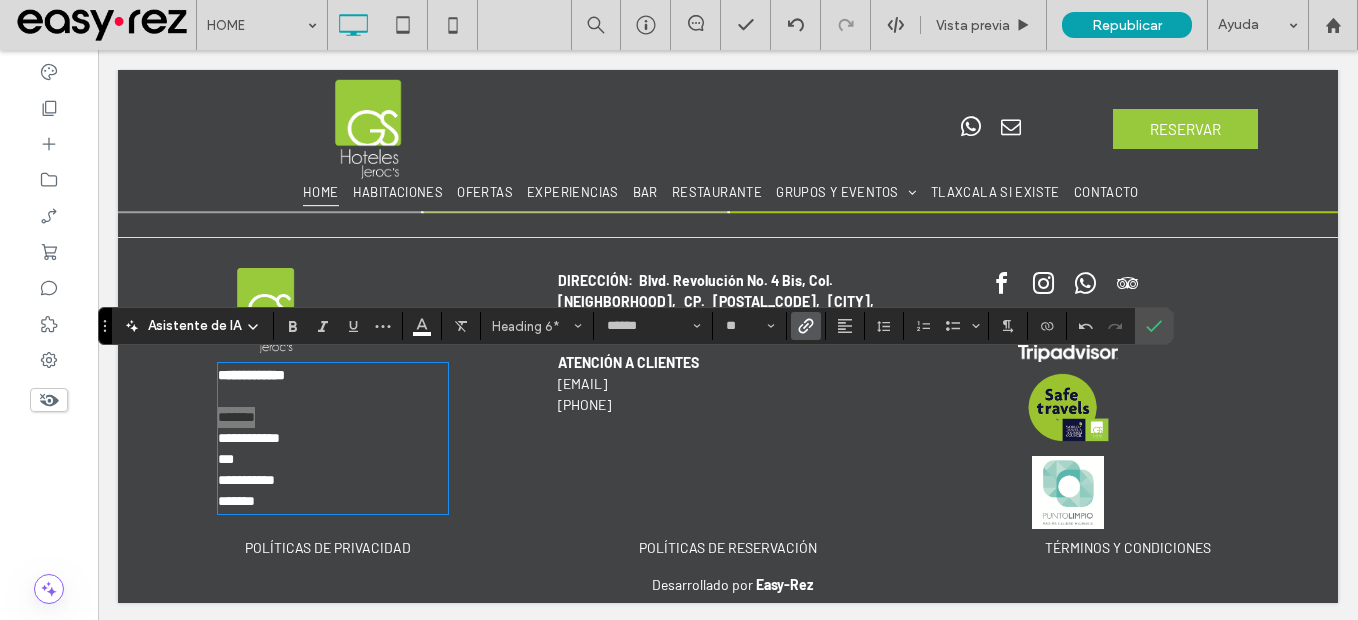 click 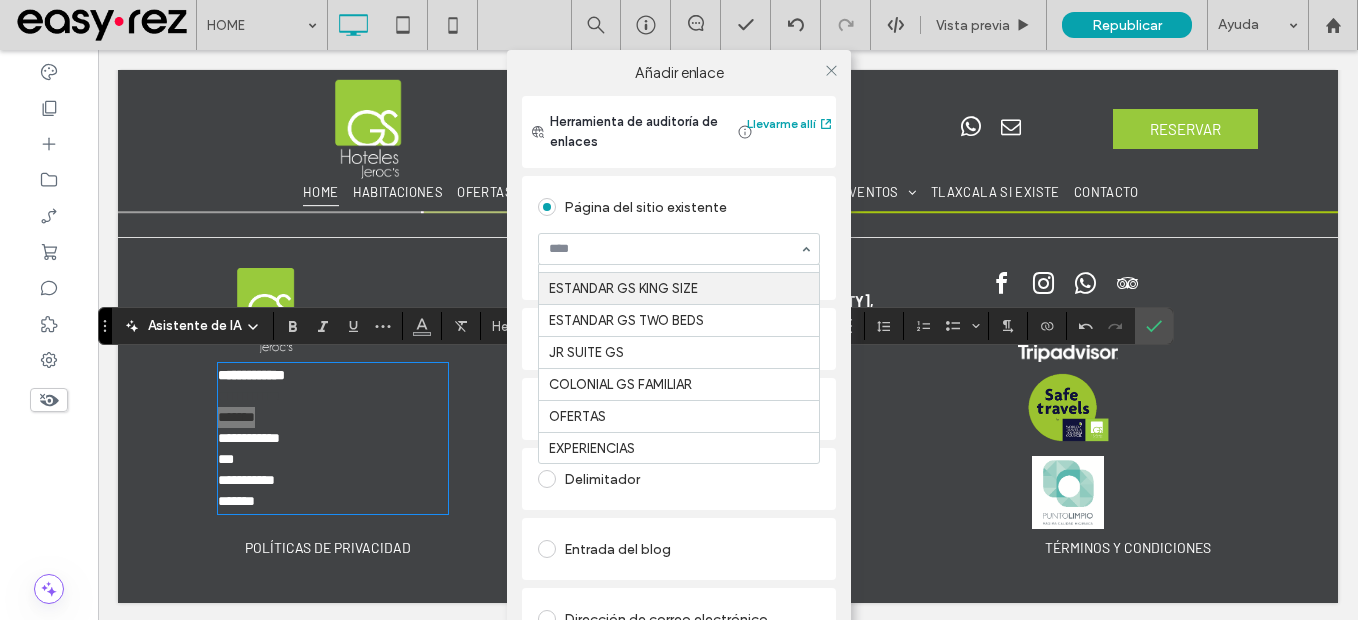 scroll, scrollTop: 100, scrollLeft: 0, axis: vertical 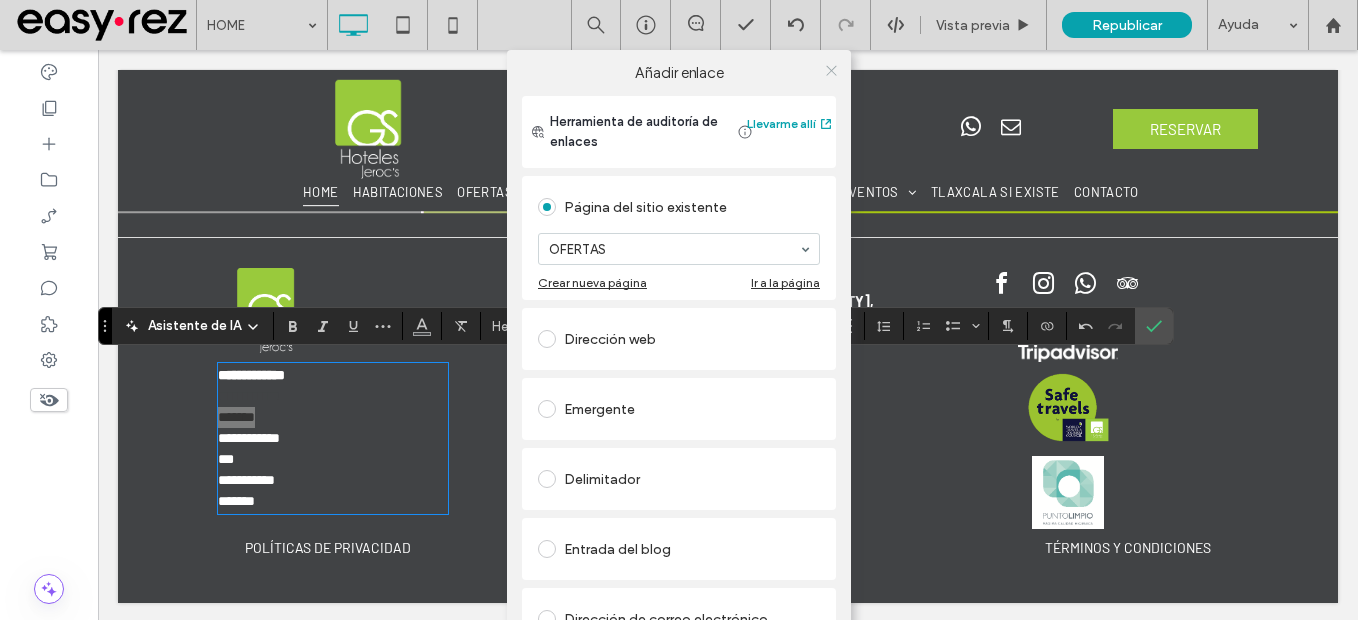 click 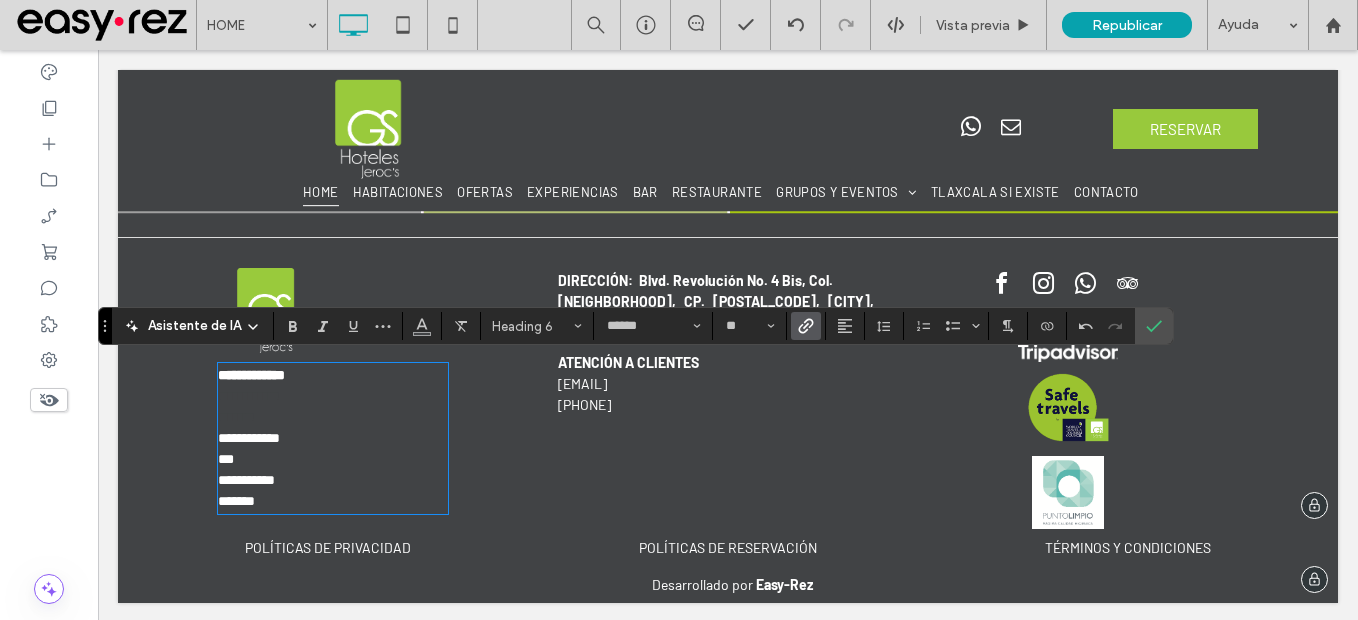 click on "**********" at bounding box center [249, 438] 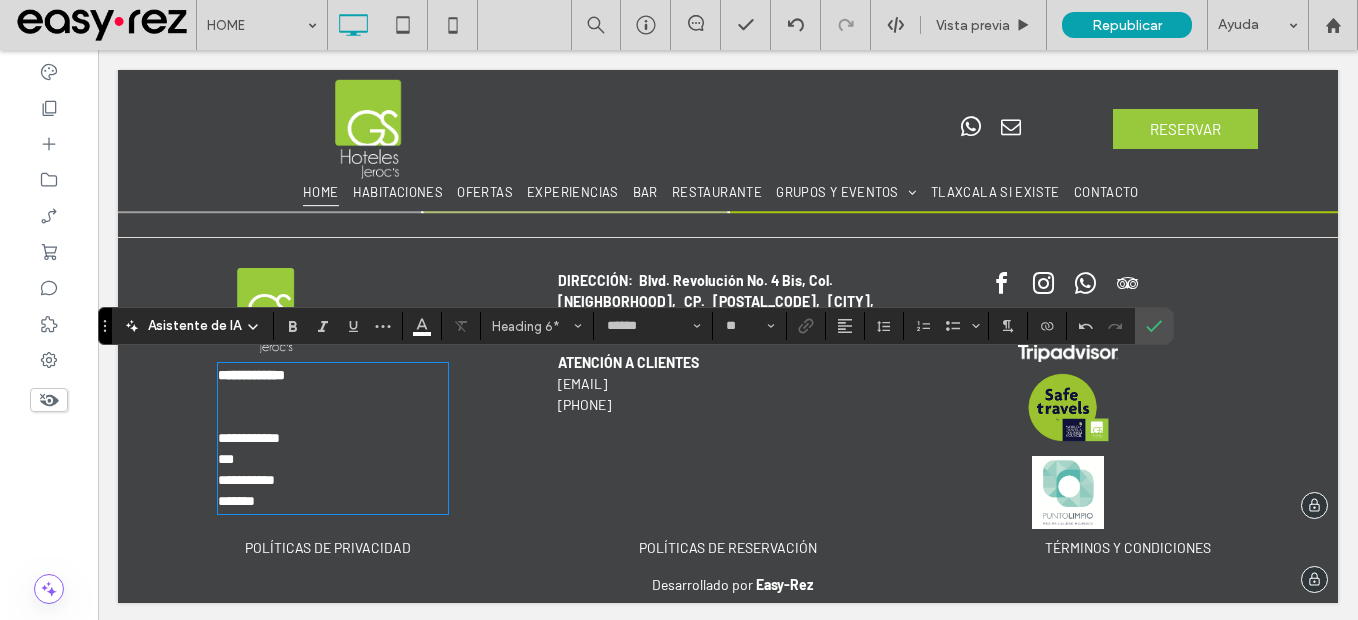click on "**********" at bounding box center [333, 438] 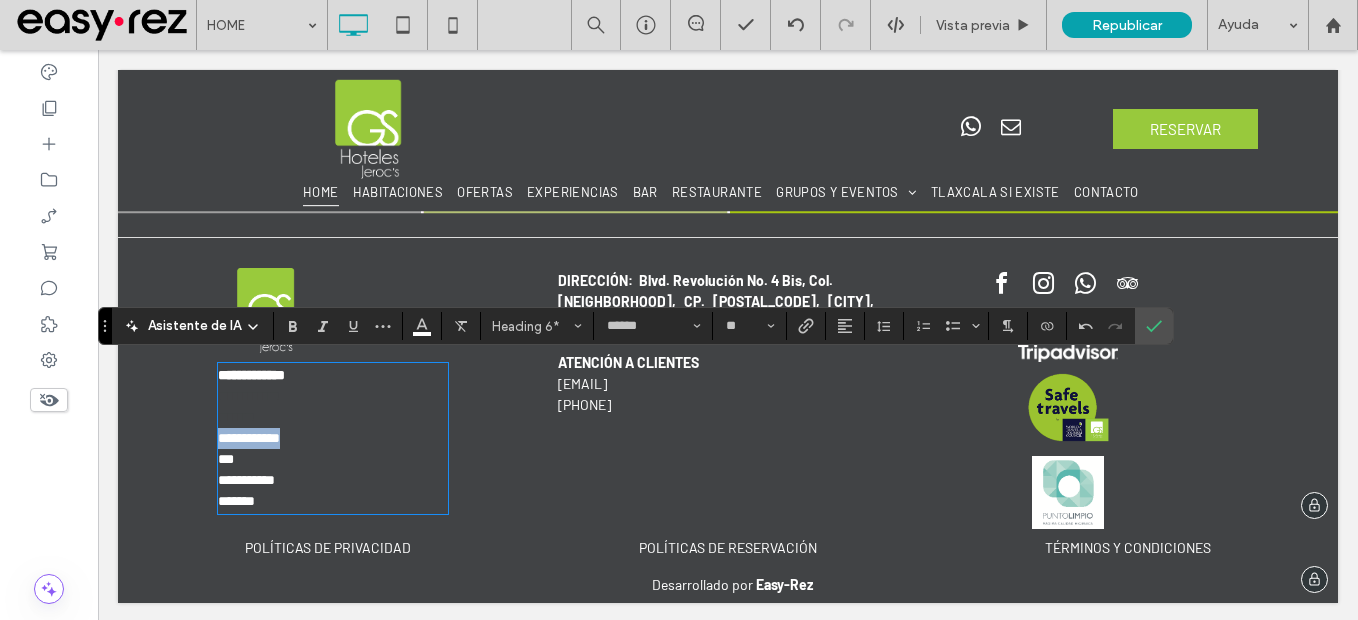 drag, startPoint x: 340, startPoint y: 437, endPoint x: 188, endPoint y: 429, distance: 152.21039 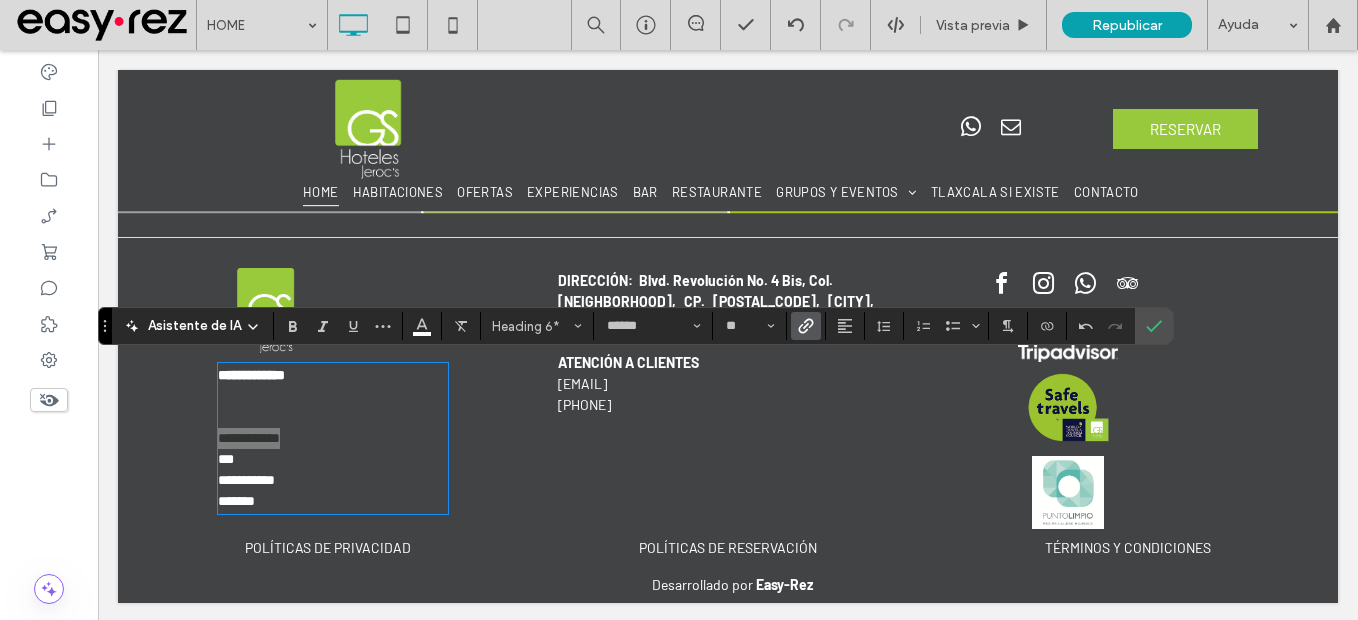 click 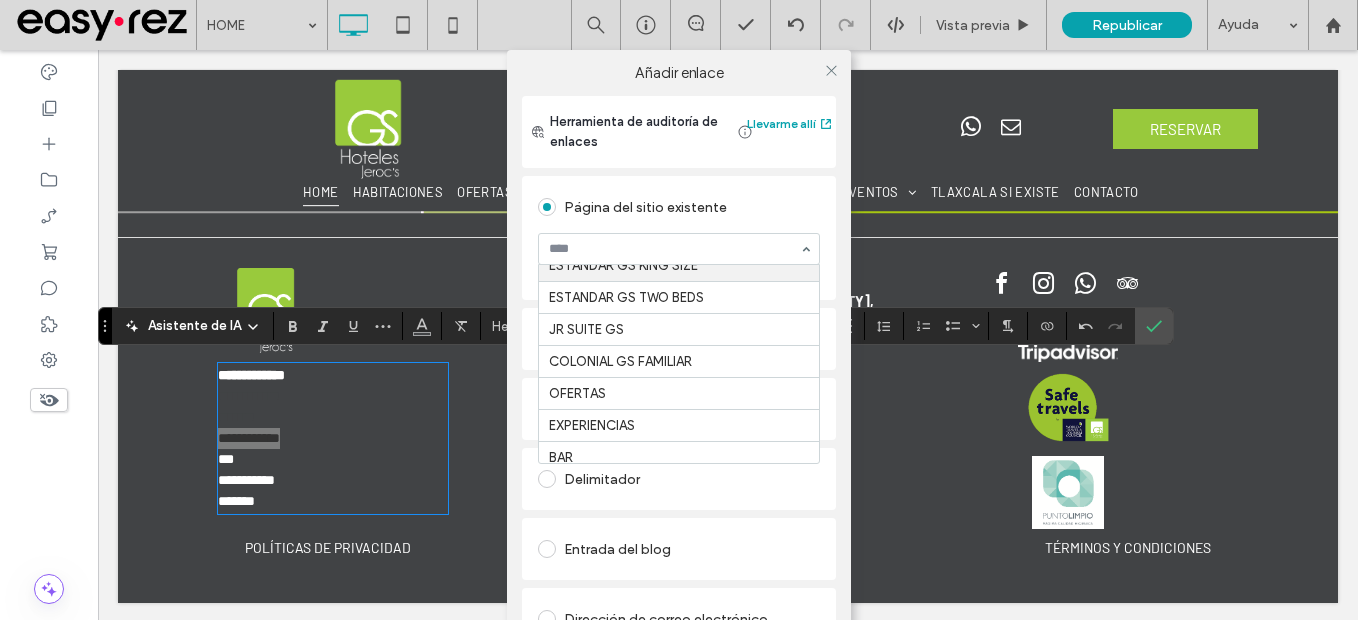 scroll, scrollTop: 200, scrollLeft: 0, axis: vertical 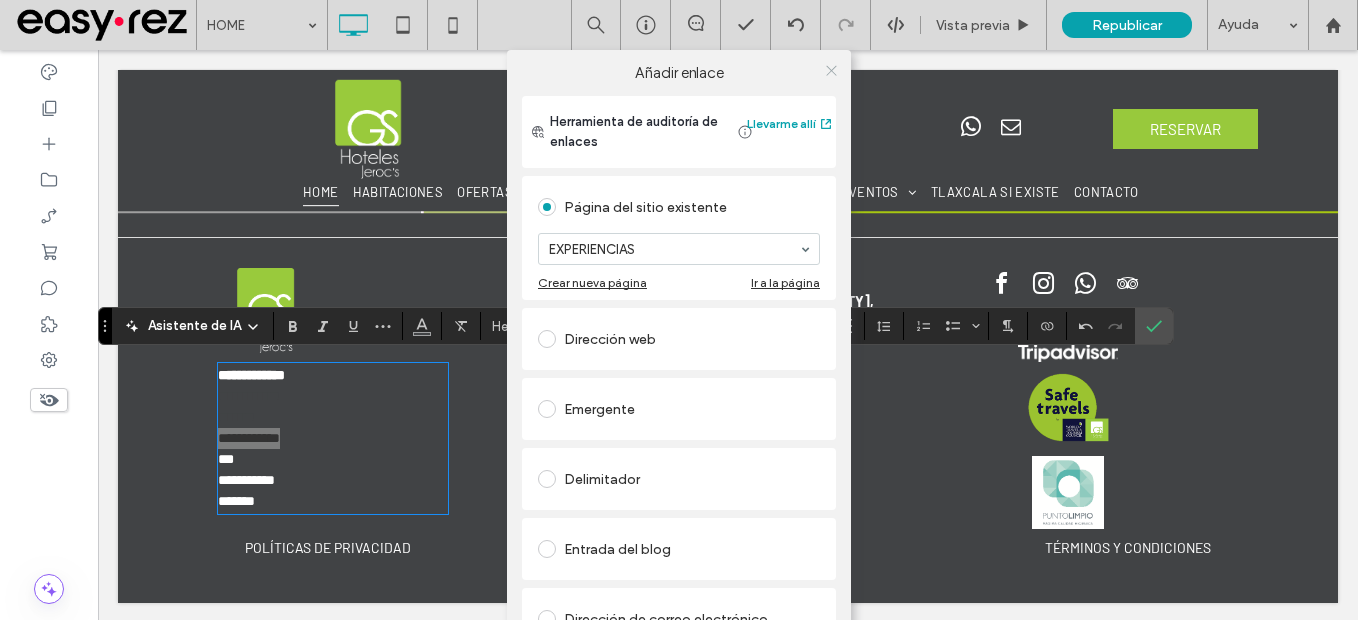 click 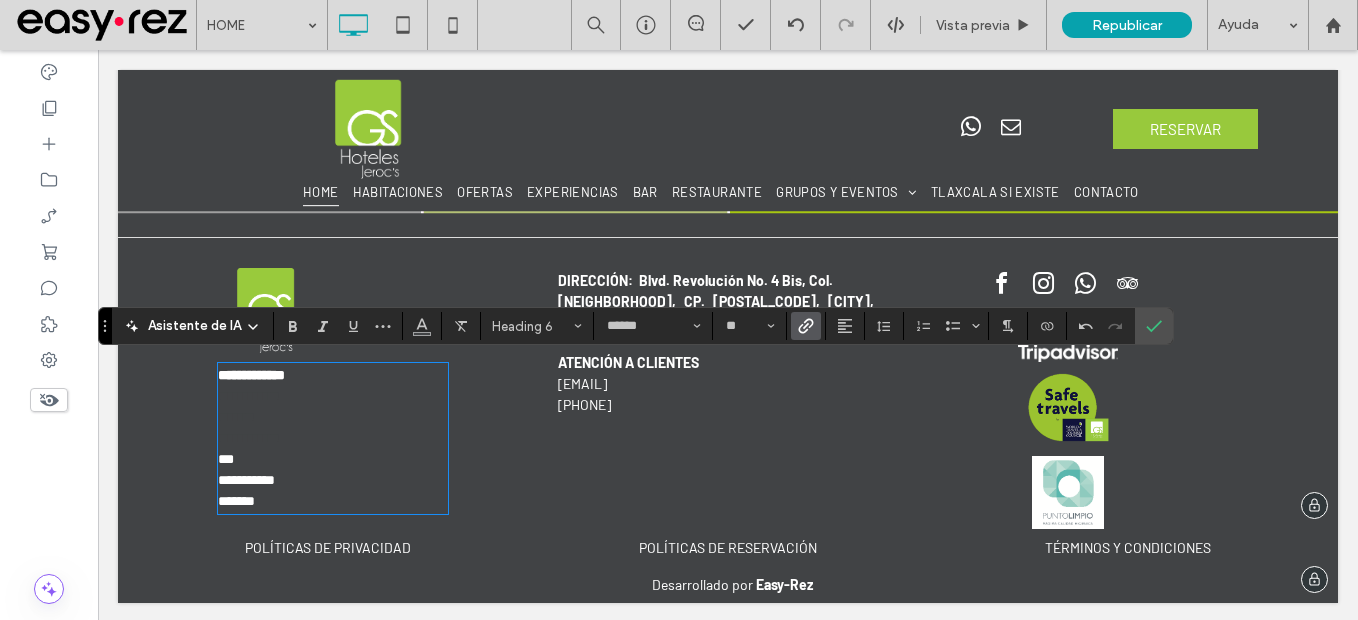 click on "***" at bounding box center [333, 459] 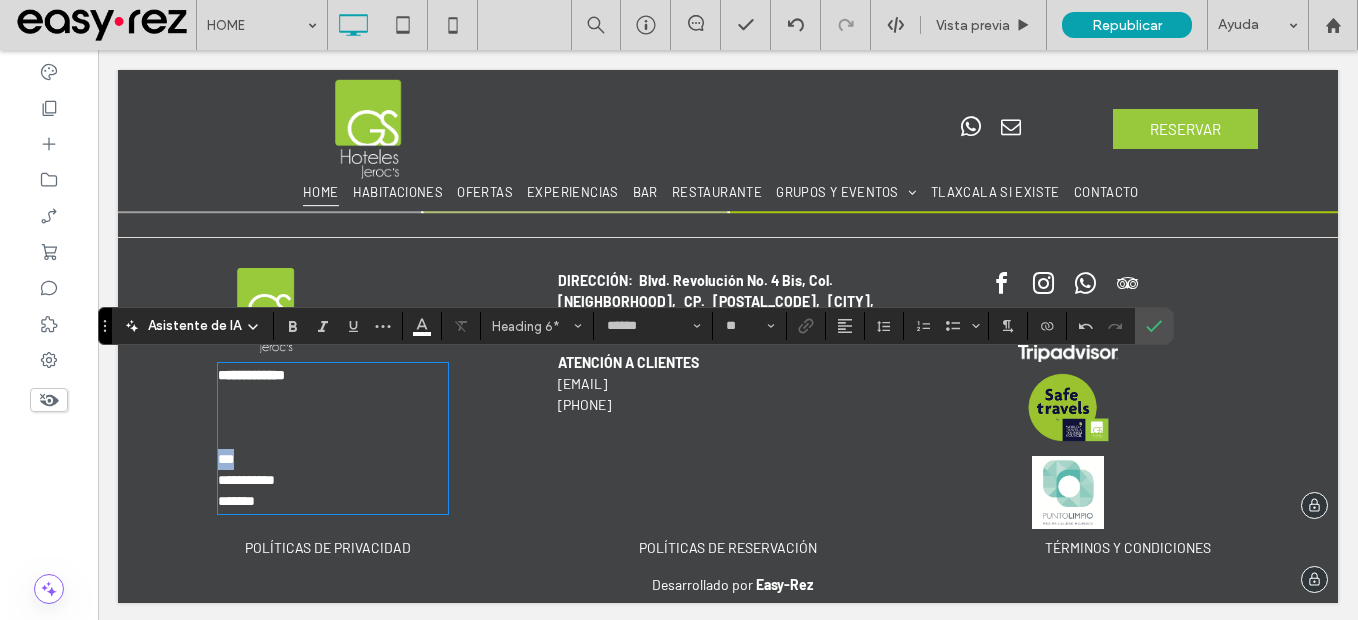 drag, startPoint x: 262, startPoint y: 459, endPoint x: 214, endPoint y: 454, distance: 48.259712 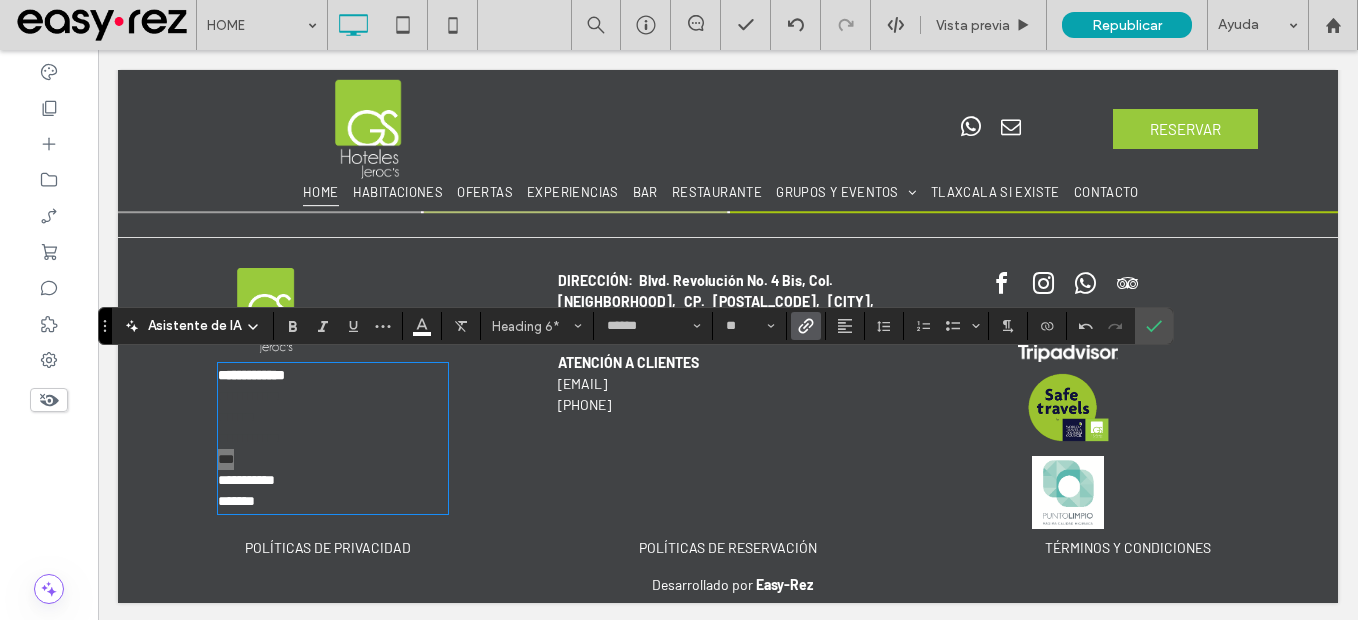 click 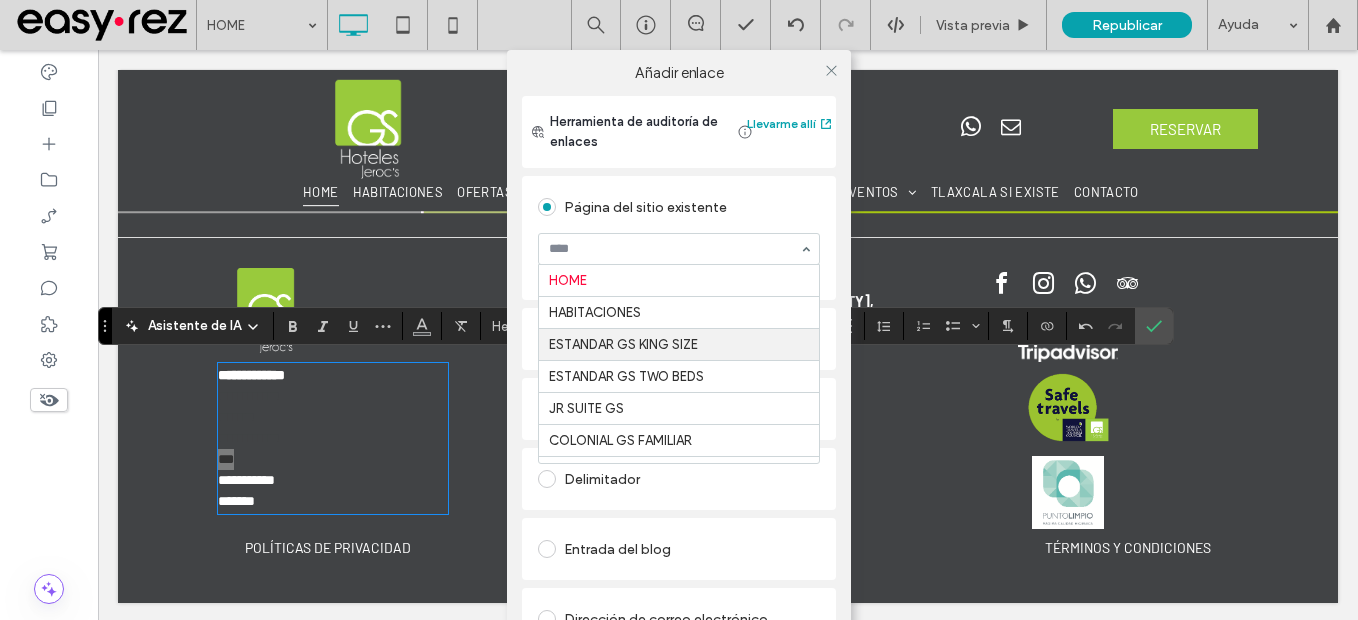 scroll, scrollTop: 200, scrollLeft: 0, axis: vertical 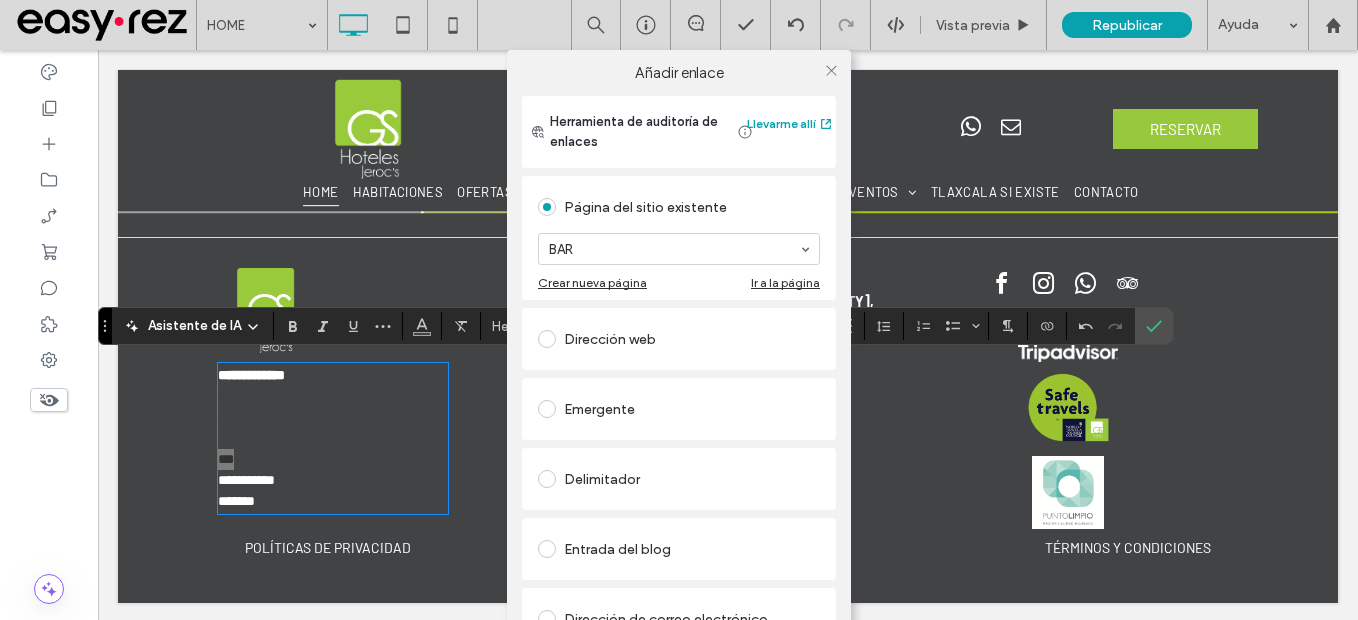 drag, startPoint x: 828, startPoint y: 67, endPoint x: 744, endPoint y: 135, distance: 108.07405 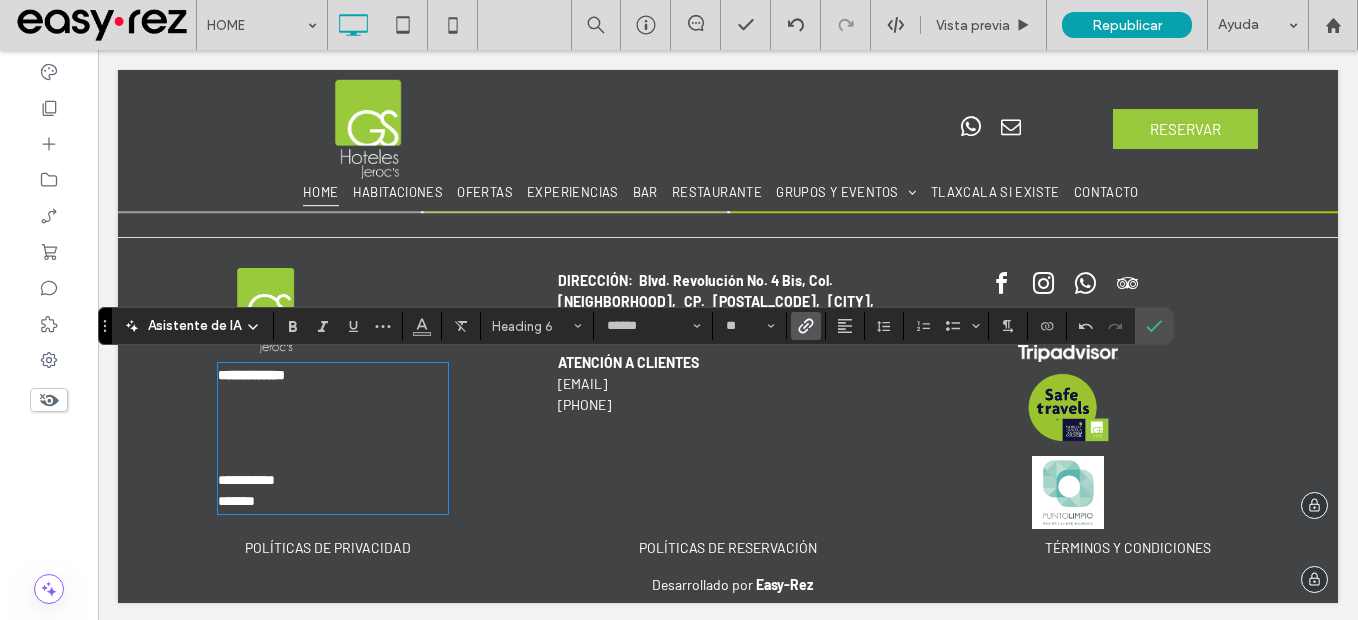 click on "**********" at bounding box center [333, 480] 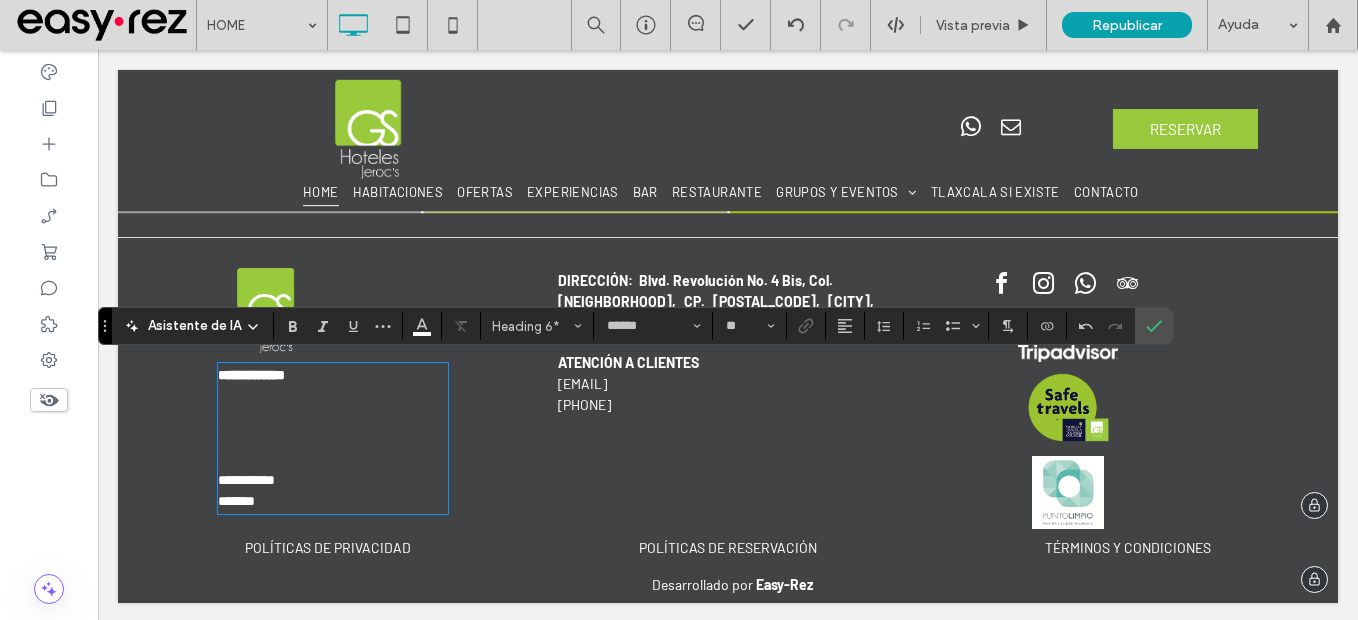 click on "**********" at bounding box center (246, 480) 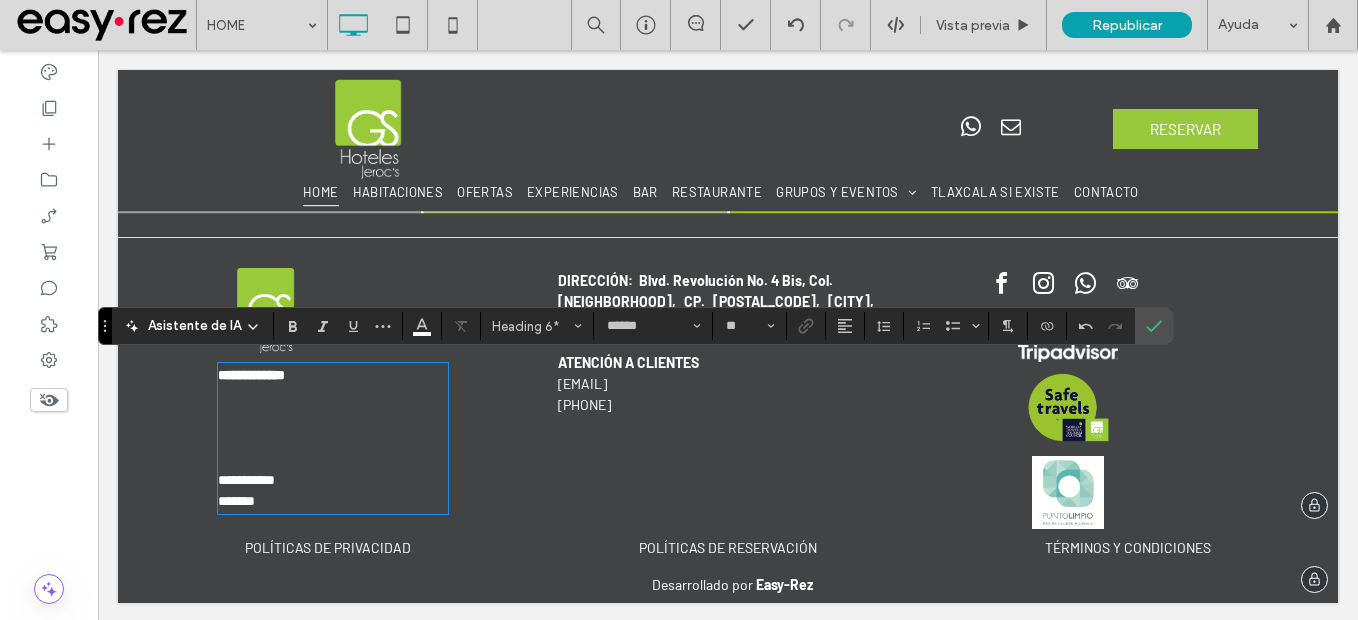 type 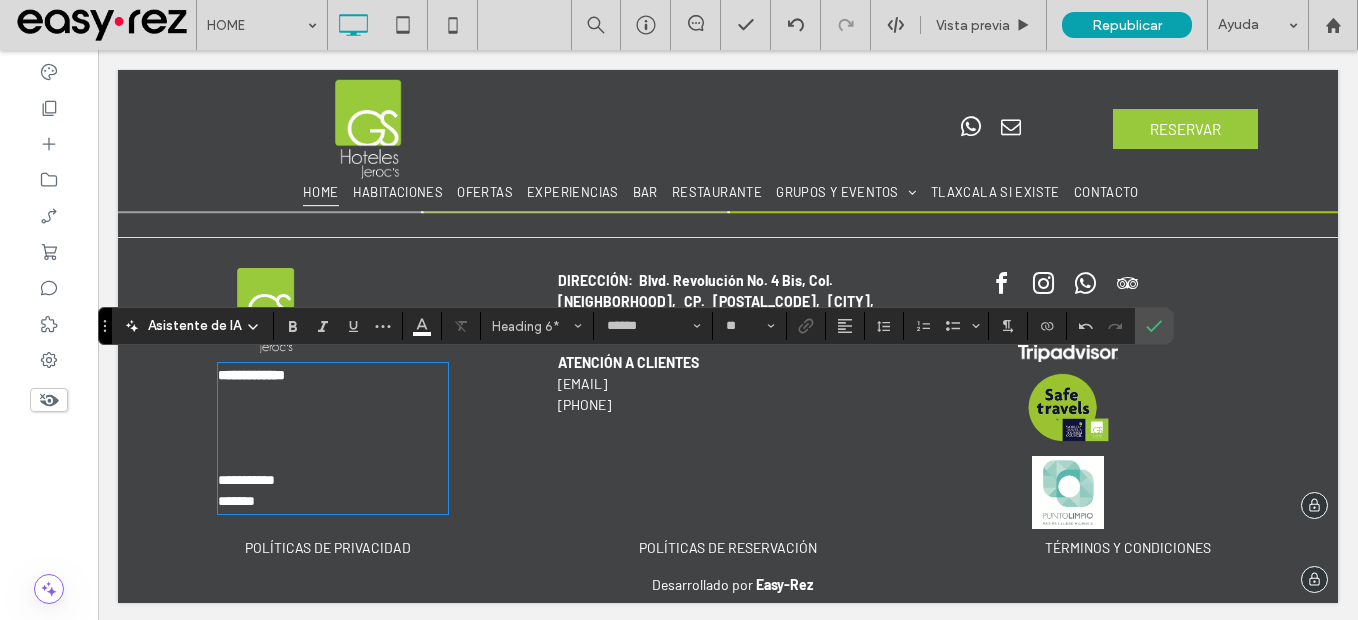 click on "**********" at bounding box center (246, 480) 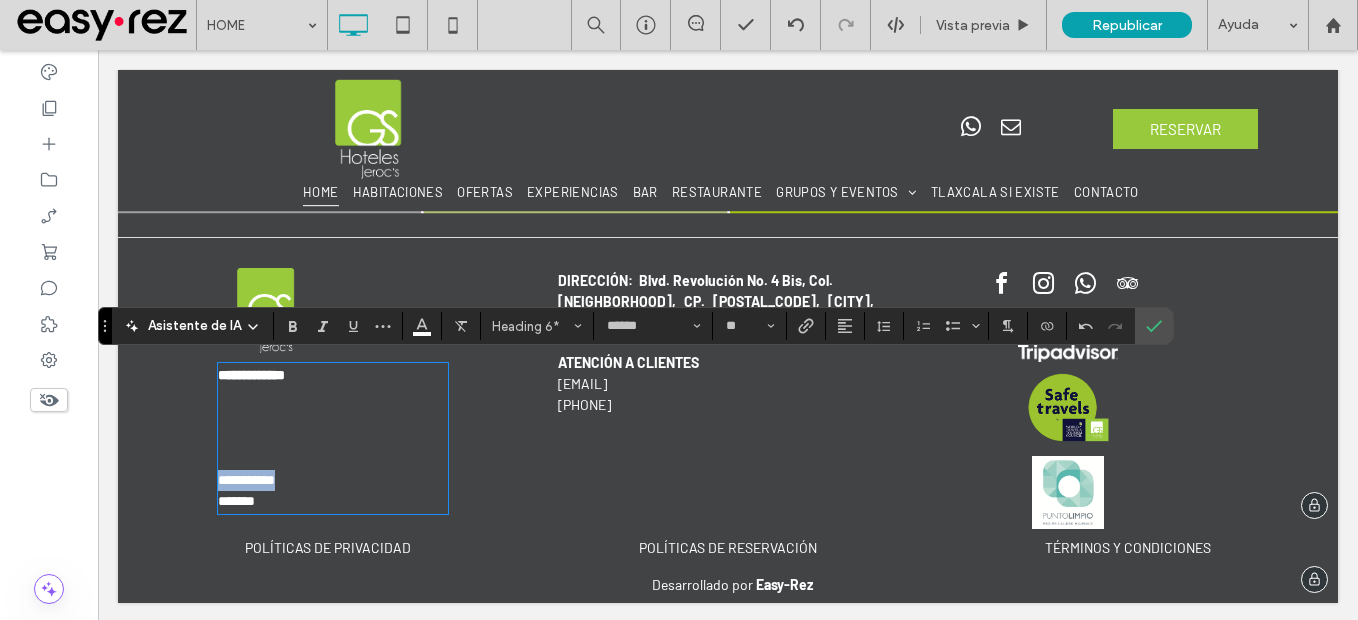 drag, startPoint x: 331, startPoint y: 477, endPoint x: 167, endPoint y: 483, distance: 164.10973 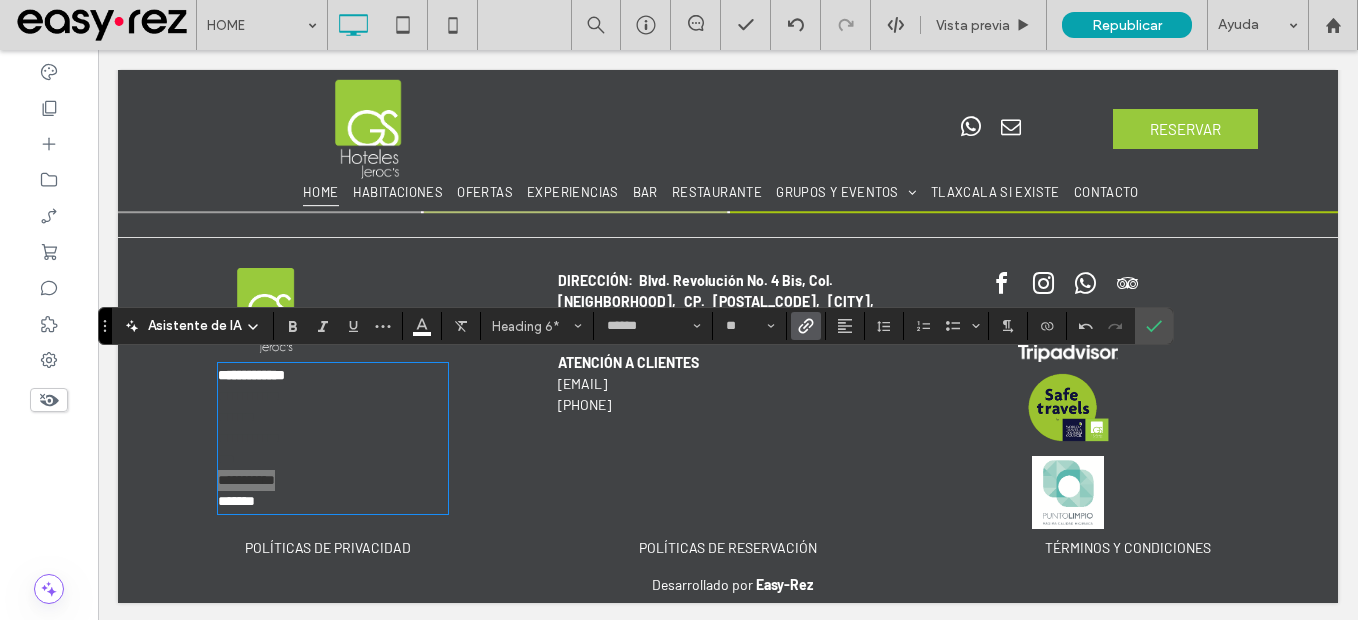 click 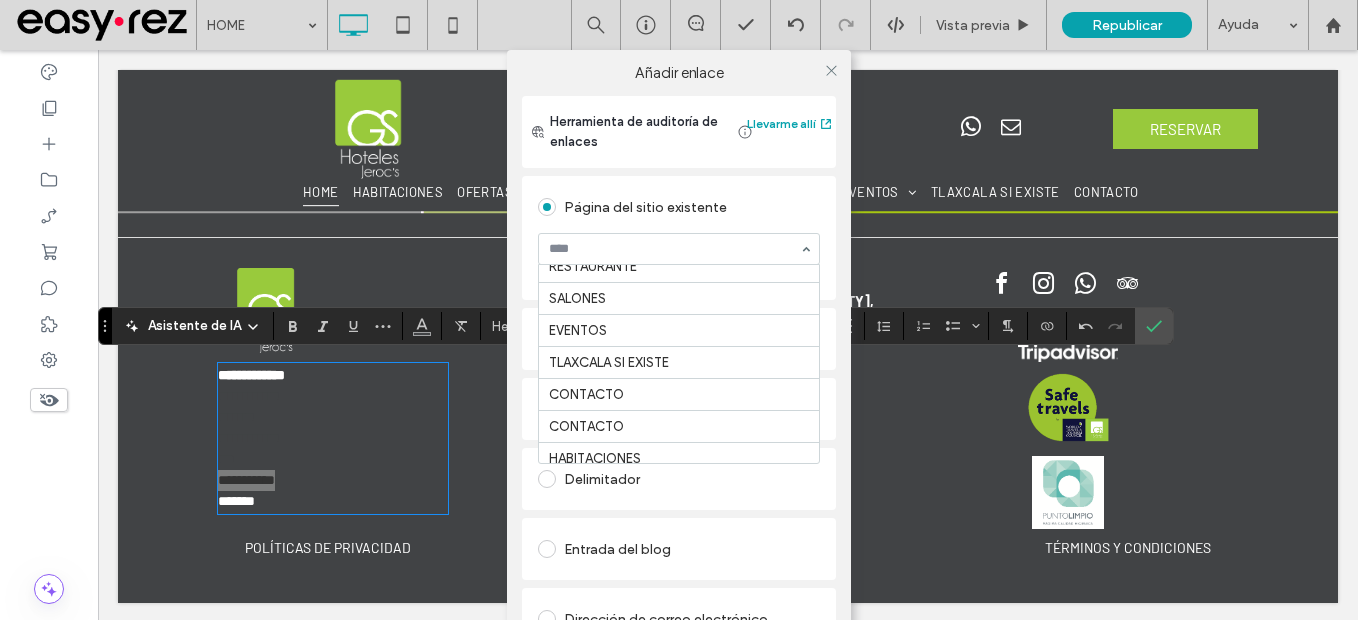 scroll, scrollTop: 300, scrollLeft: 0, axis: vertical 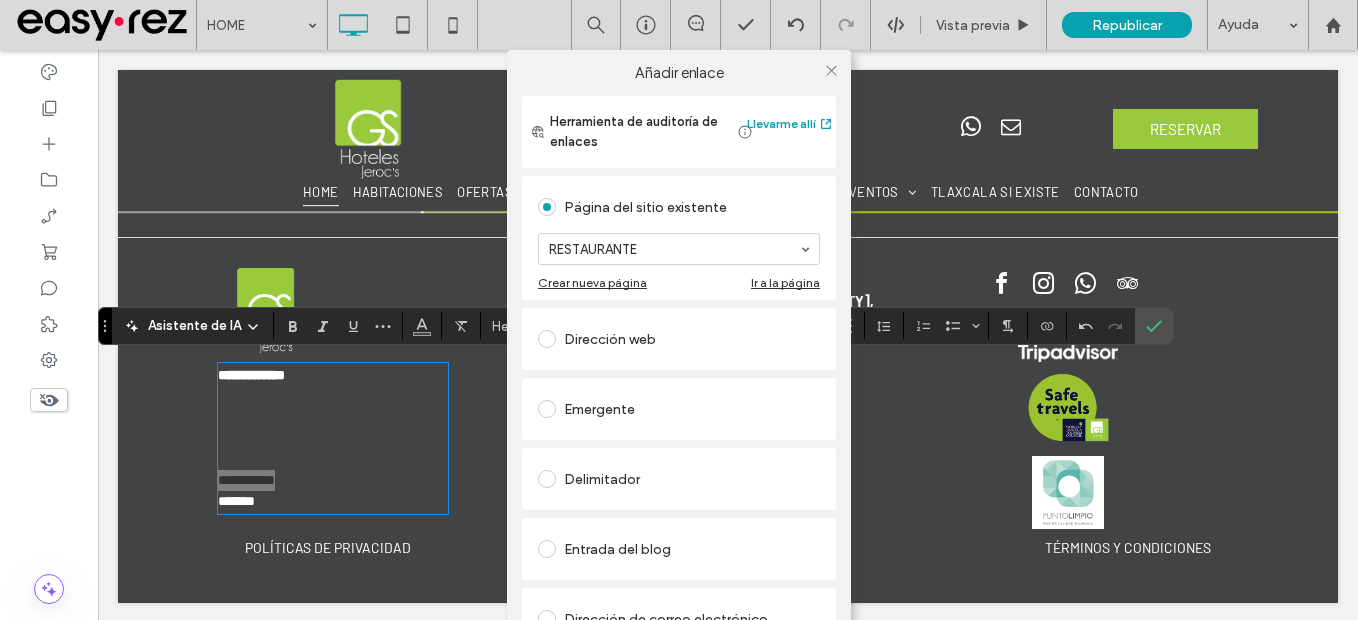 click on "Añadir enlace Herramienta de auditoría de enlaces Llevarme allí Página del sitio existente RESTAURANTE Crear nueva página Ir a la página Dirección web Emergente Delimitador Entrada del blog Dirección de correo electrónico Llamadas con solo clic Archivo para descargar ELIMINAR ENLACE" at bounding box center (679, 360) 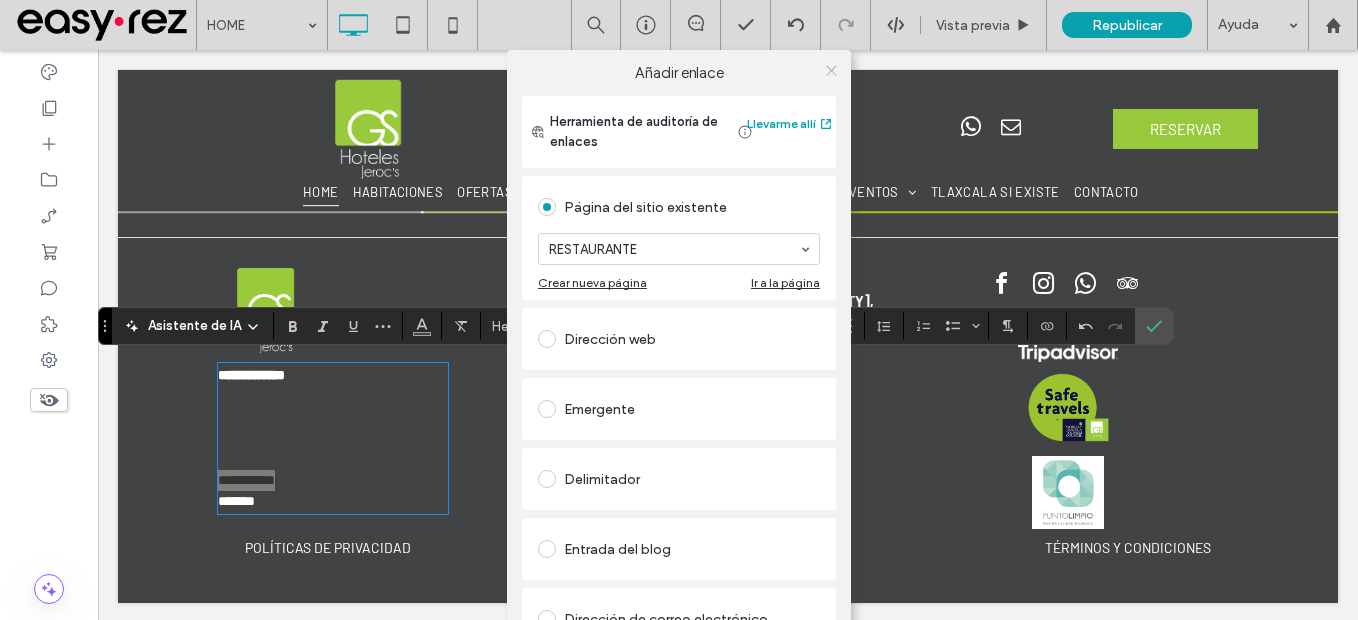 click 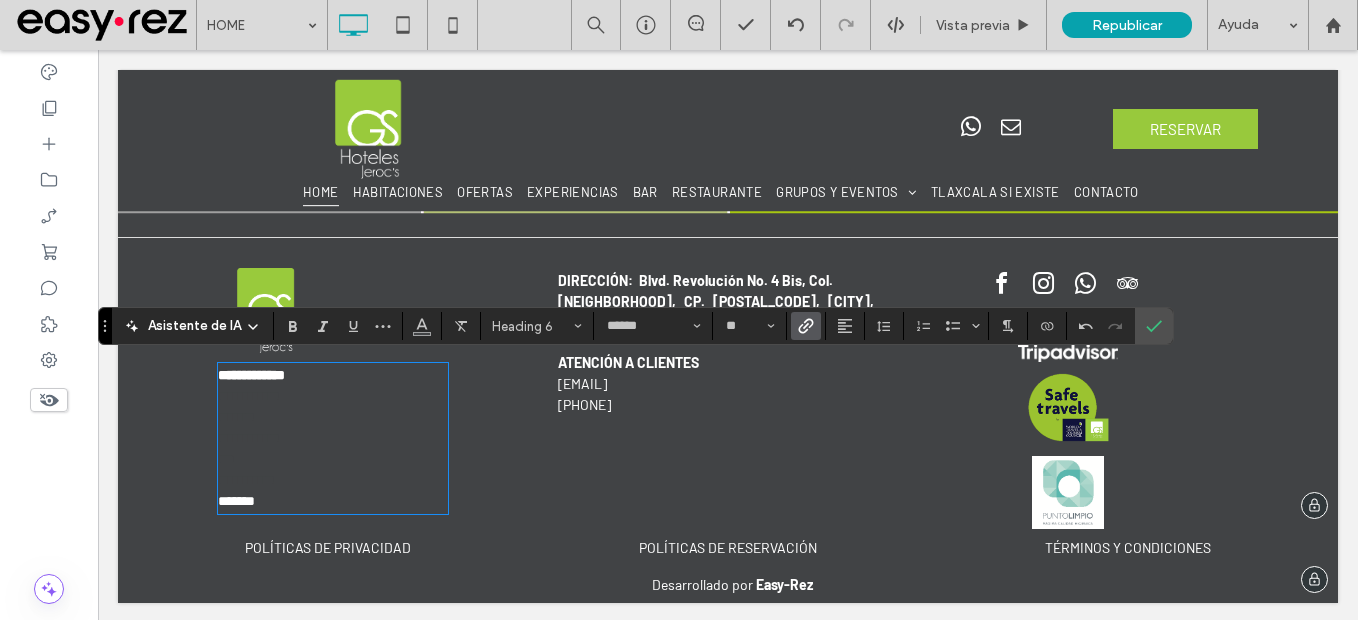 click on "*******" at bounding box center [333, 501] 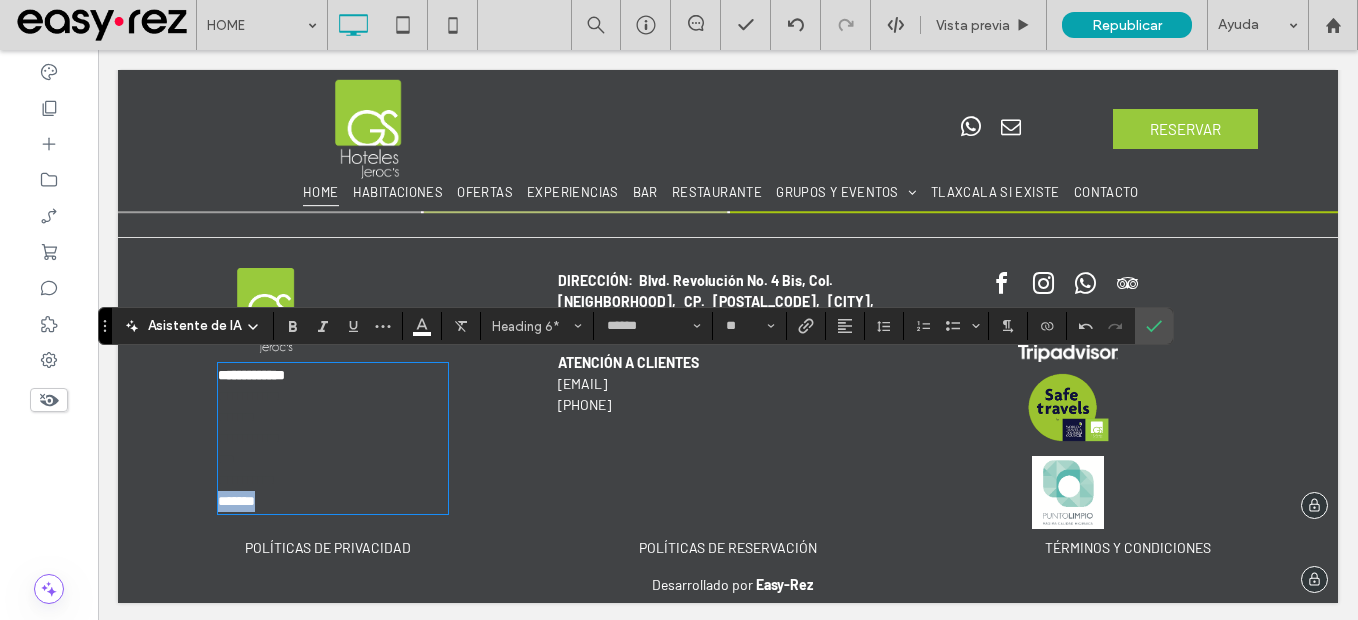 drag, startPoint x: 305, startPoint y: 502, endPoint x: 191, endPoint y: 497, distance: 114.1096 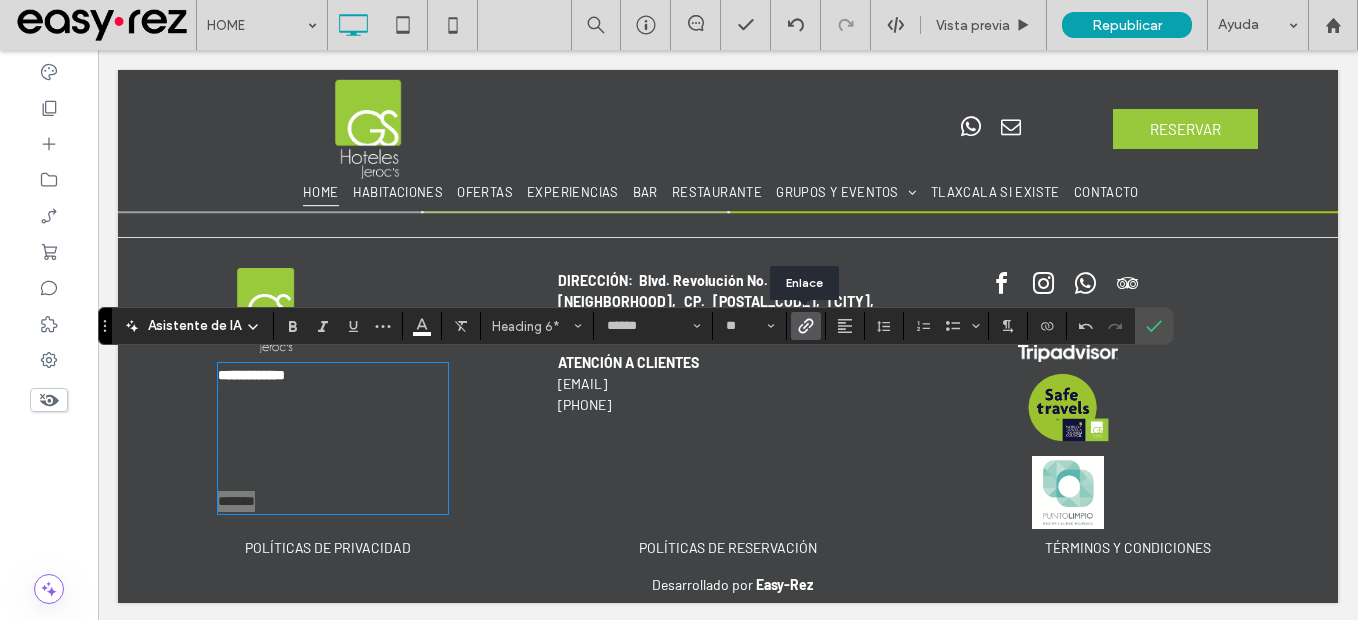 click 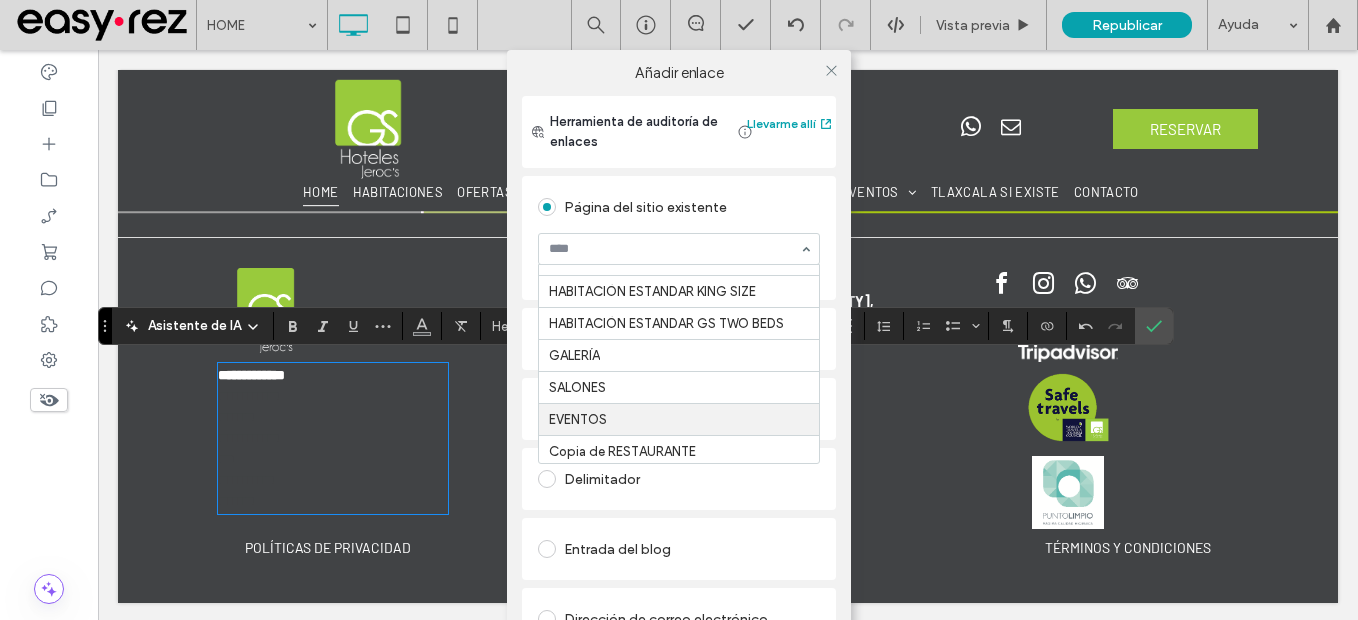 scroll, scrollTop: 600, scrollLeft: 0, axis: vertical 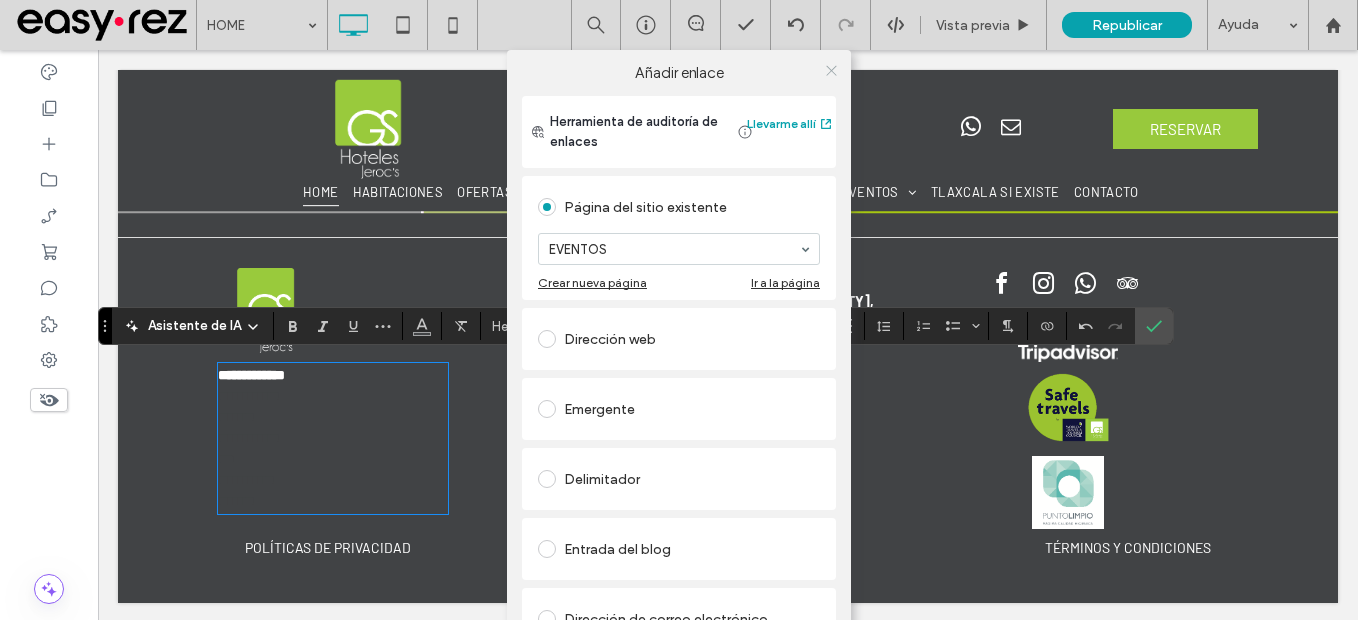 click 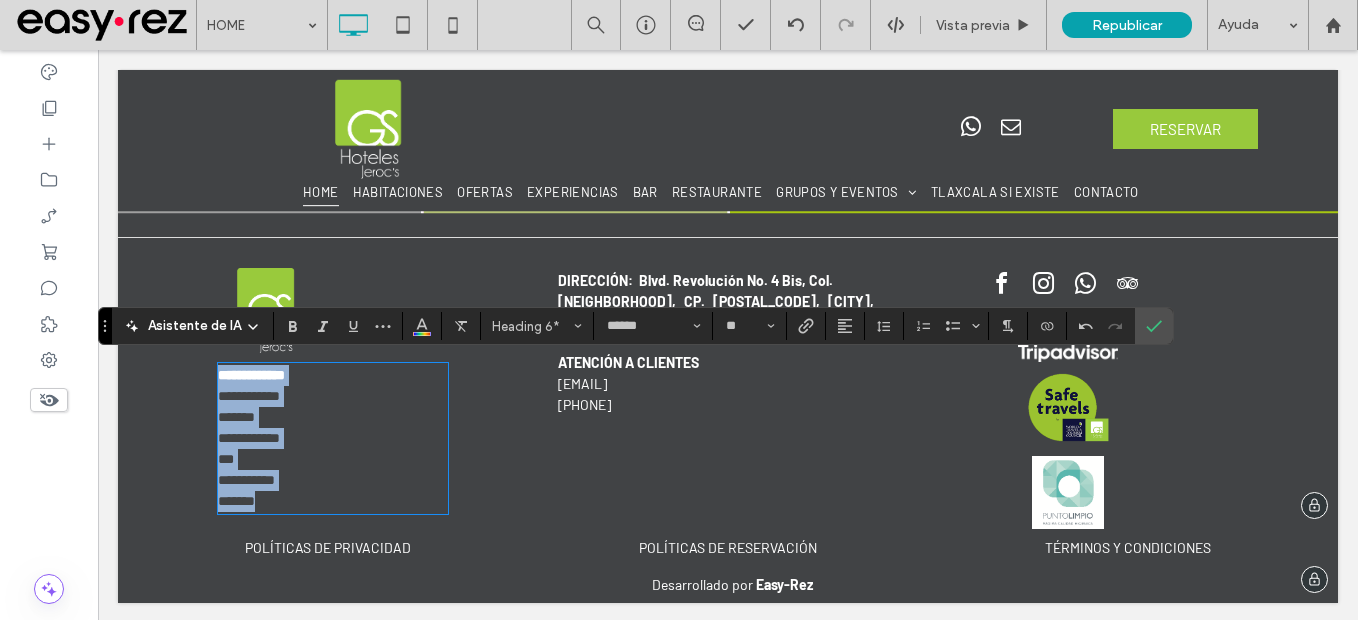 drag, startPoint x: 222, startPoint y: 371, endPoint x: 337, endPoint y: 501, distance: 173.56555 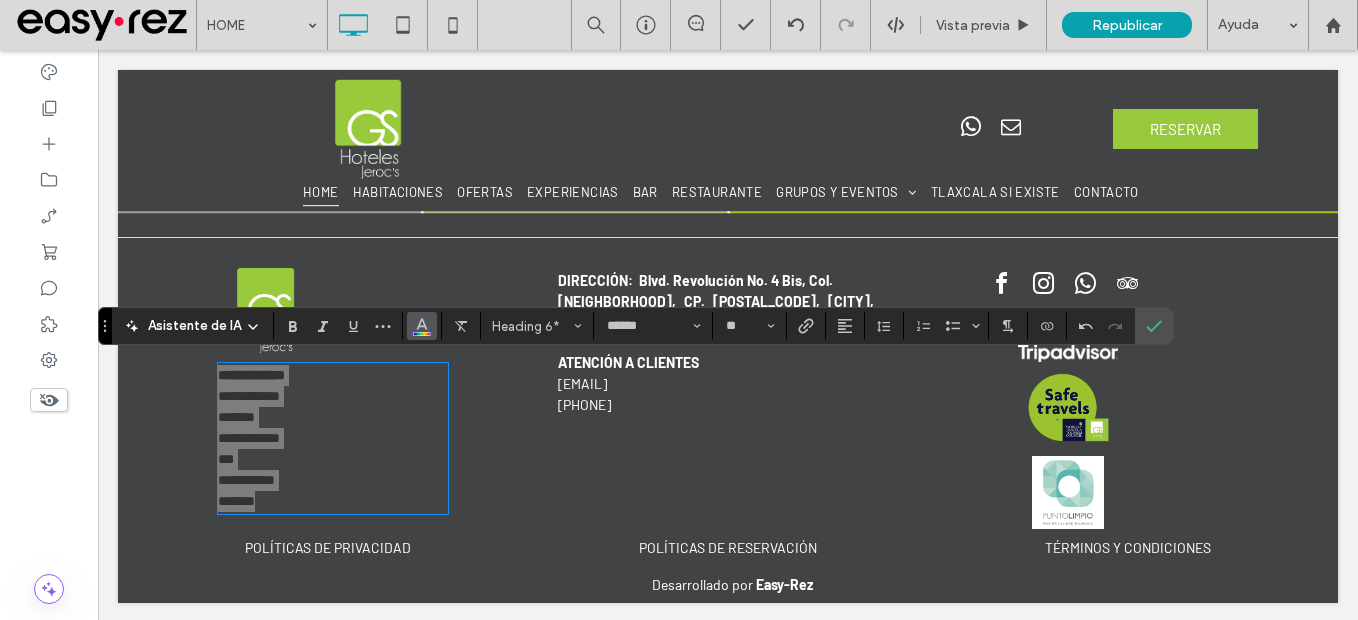 click 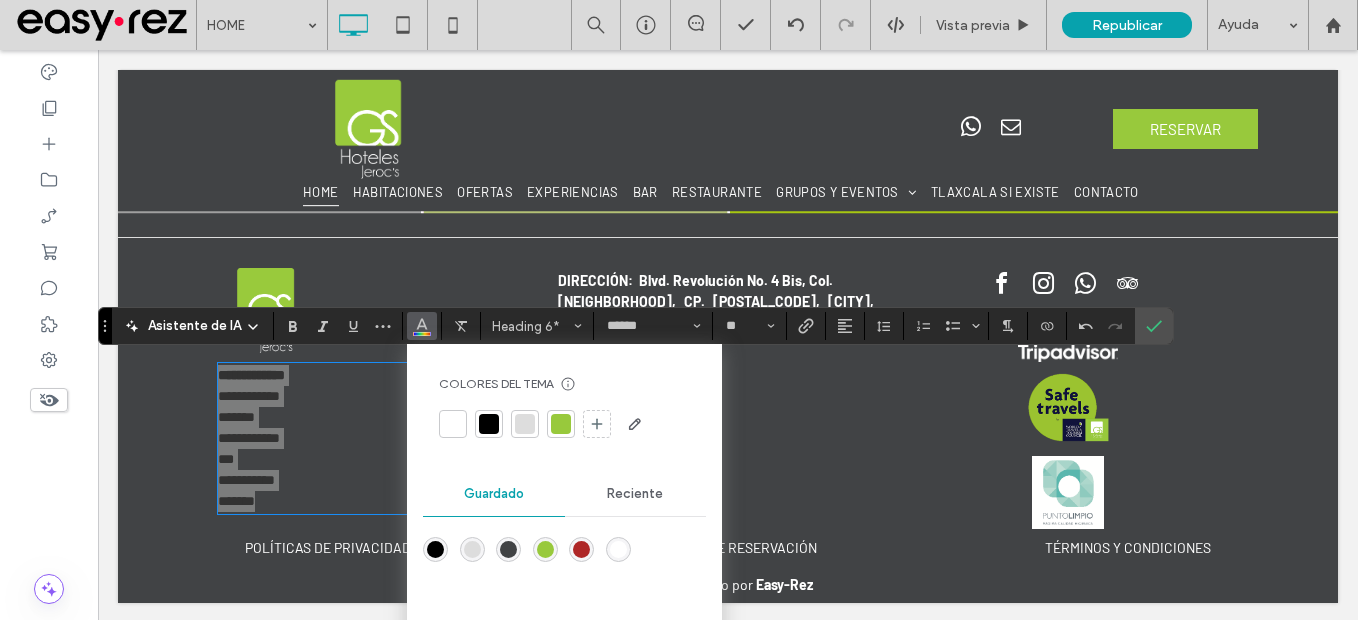 drag, startPoint x: 618, startPoint y: 546, endPoint x: 1116, endPoint y: 275, distance: 566.9612 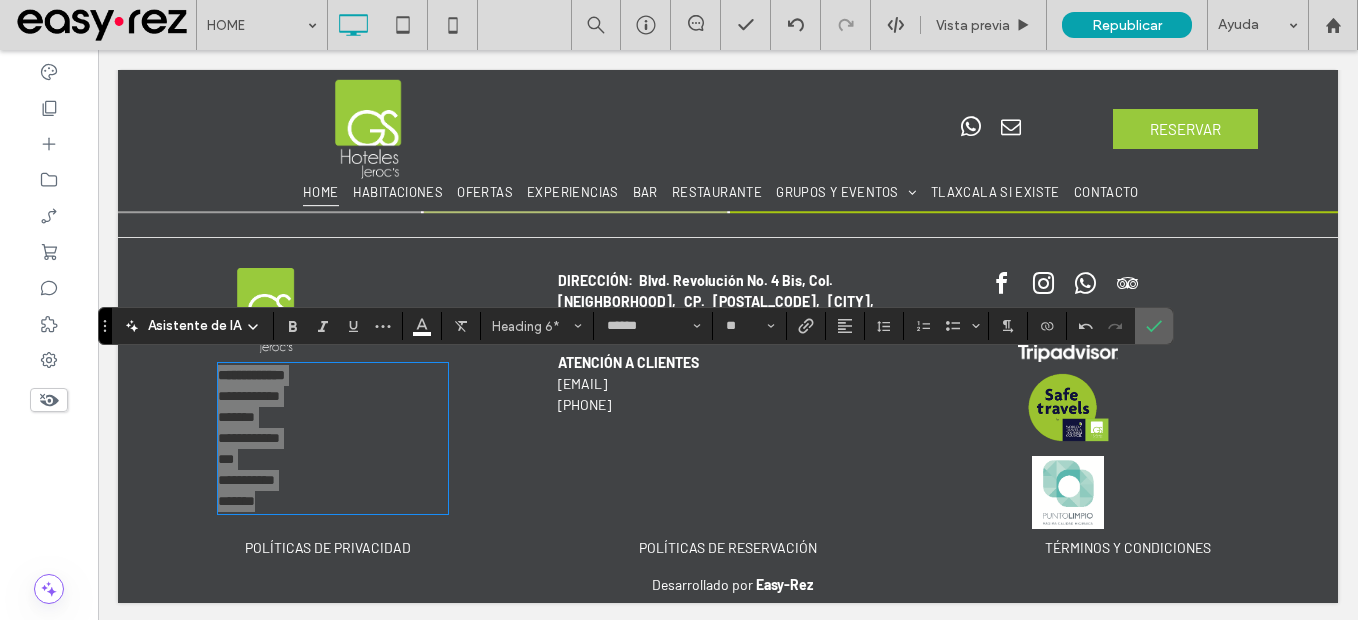 click at bounding box center [1154, 326] 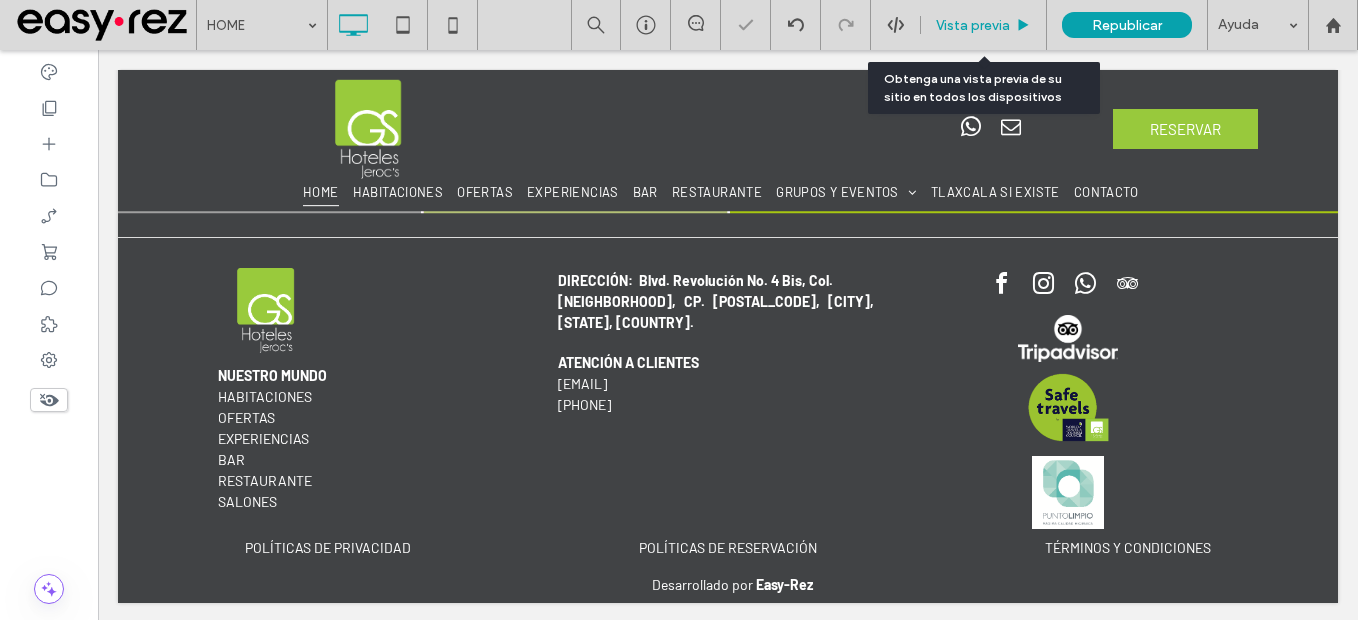 click on "Vista previa" at bounding box center (984, 25) 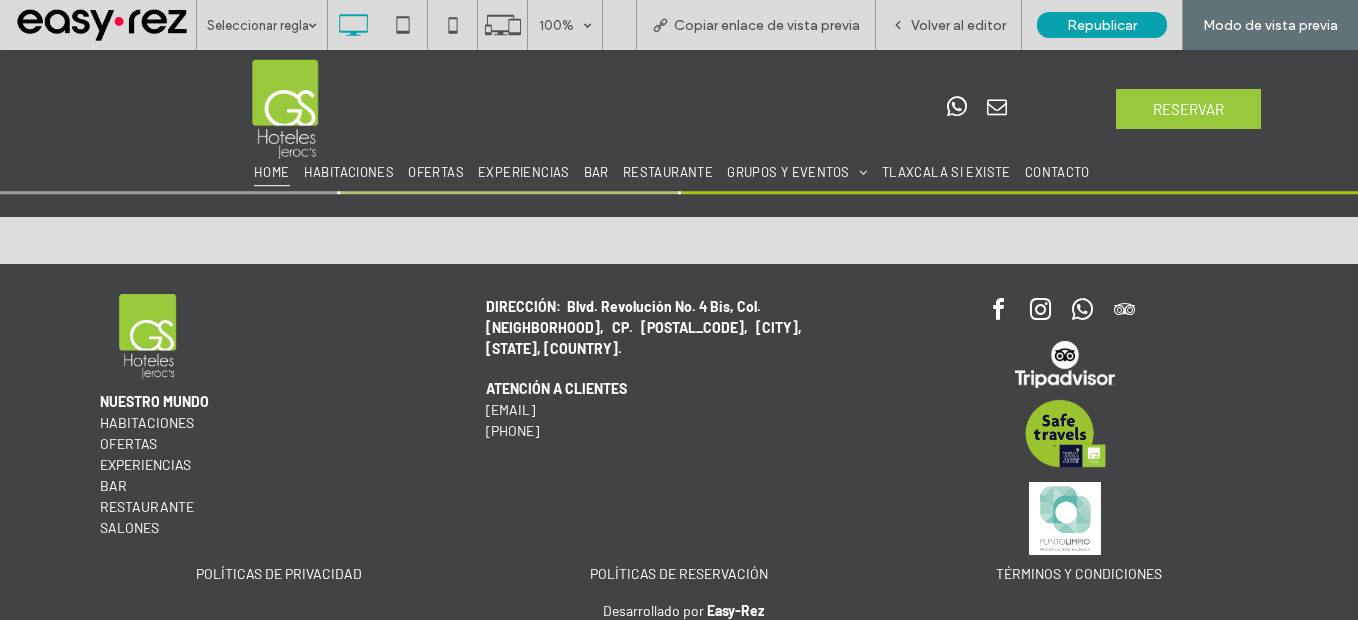 scroll, scrollTop: 3716, scrollLeft: 0, axis: vertical 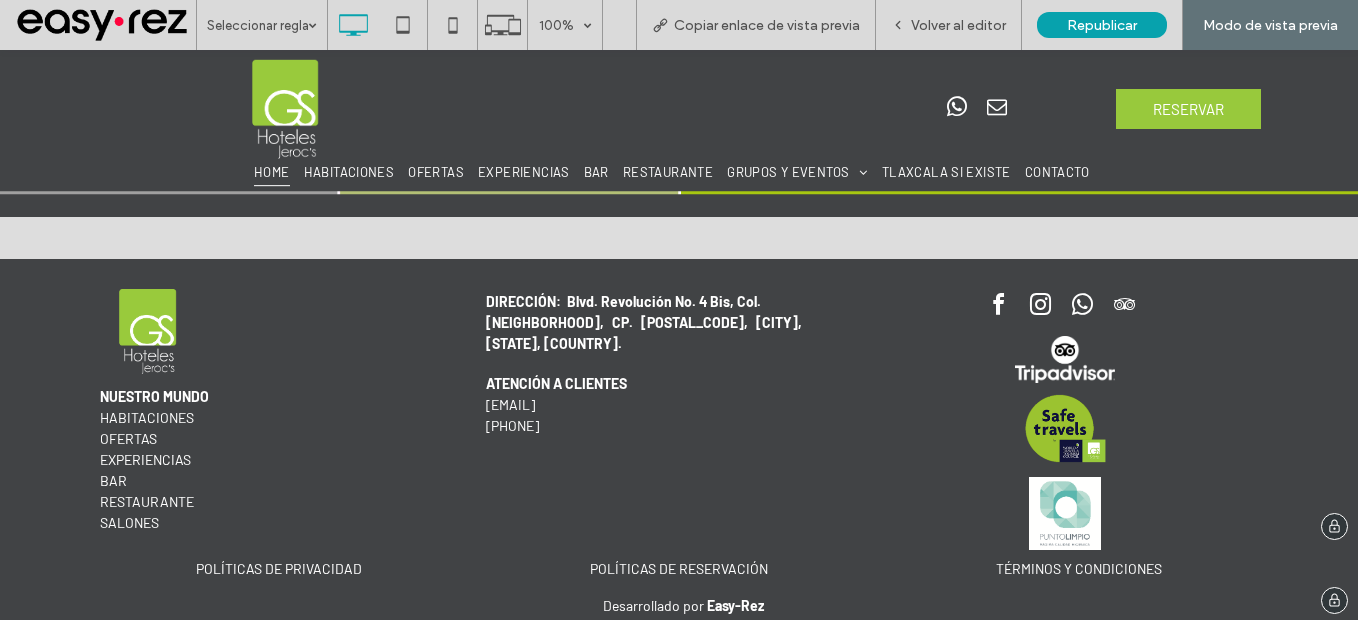 click on "HABITACIONES" at bounding box center (147, 417) 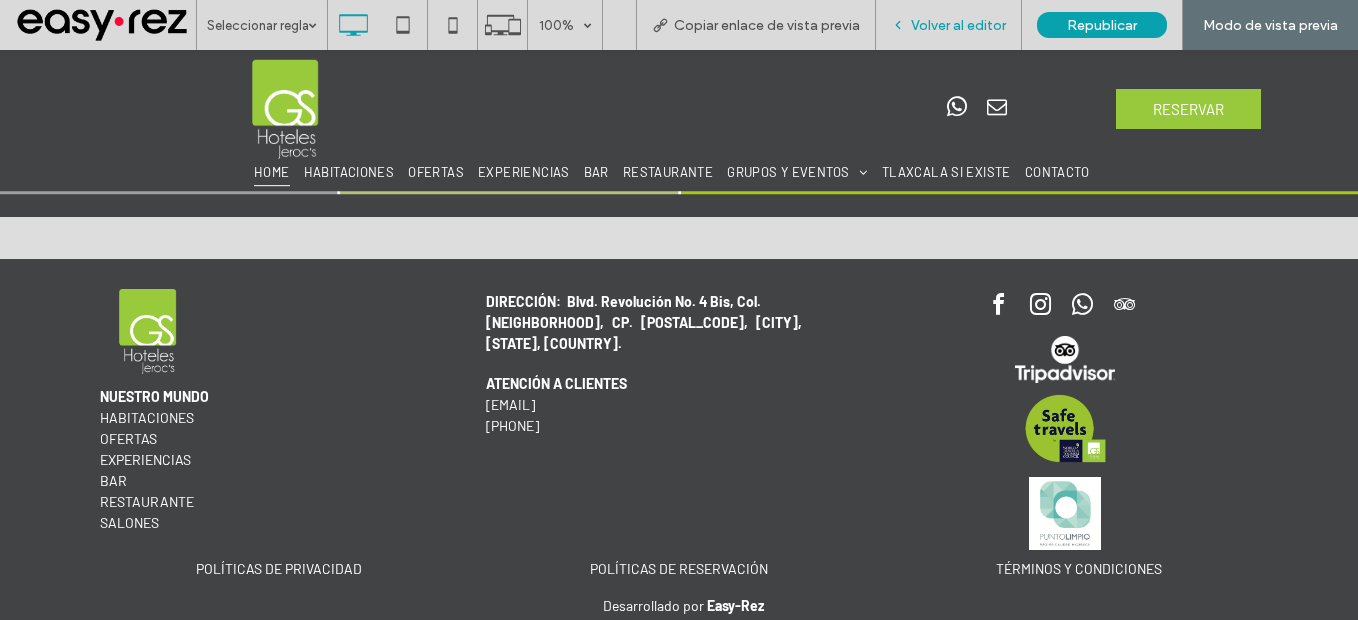 click on "Volver al editor" at bounding box center (958, 25) 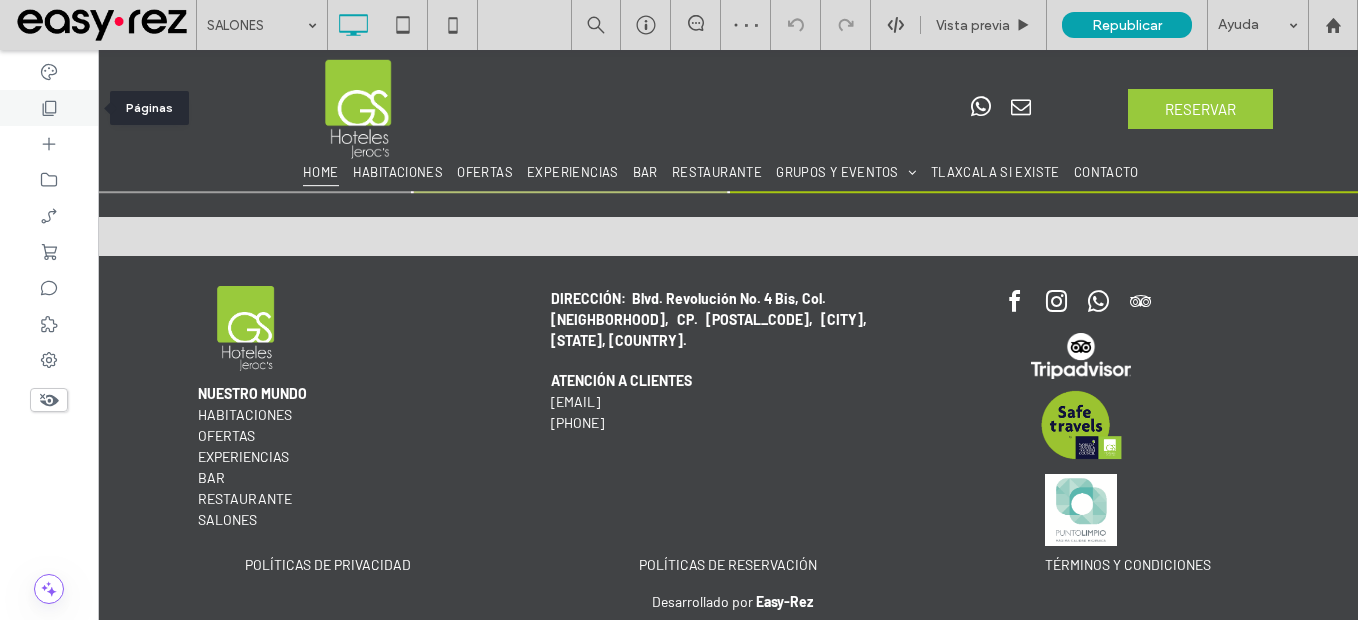 click at bounding box center [49, 108] 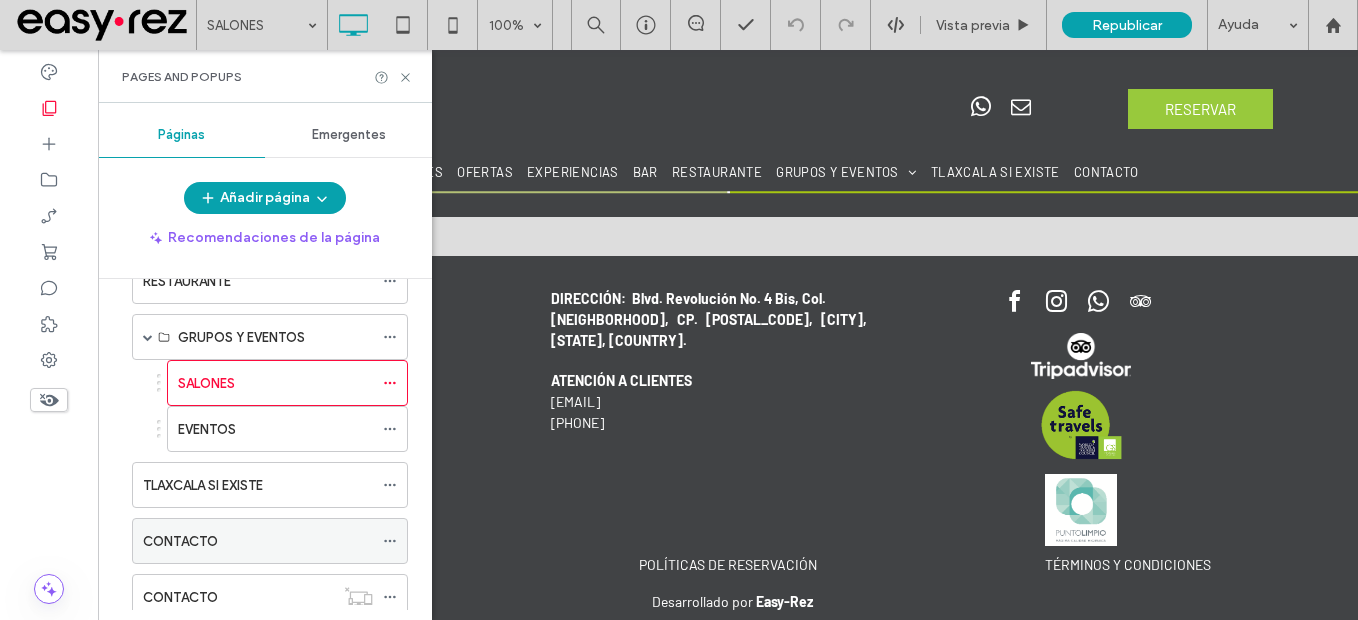 scroll, scrollTop: 600, scrollLeft: 0, axis: vertical 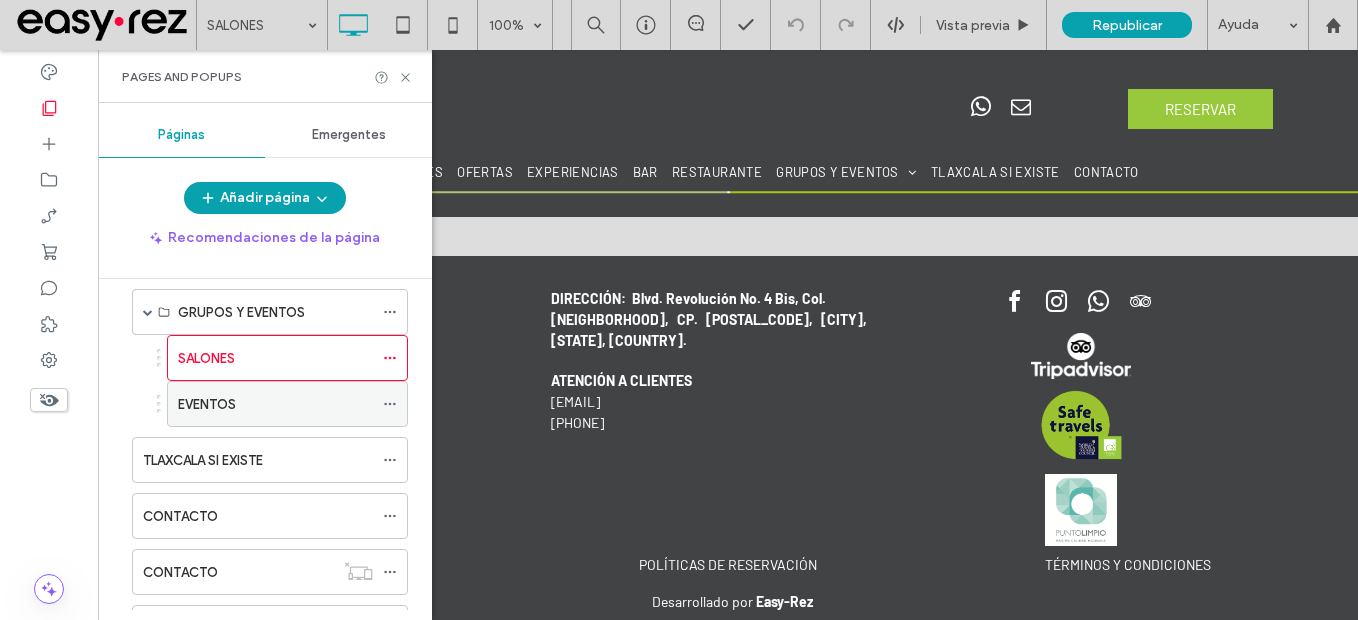 click on "EVENTOS" at bounding box center (207, 404) 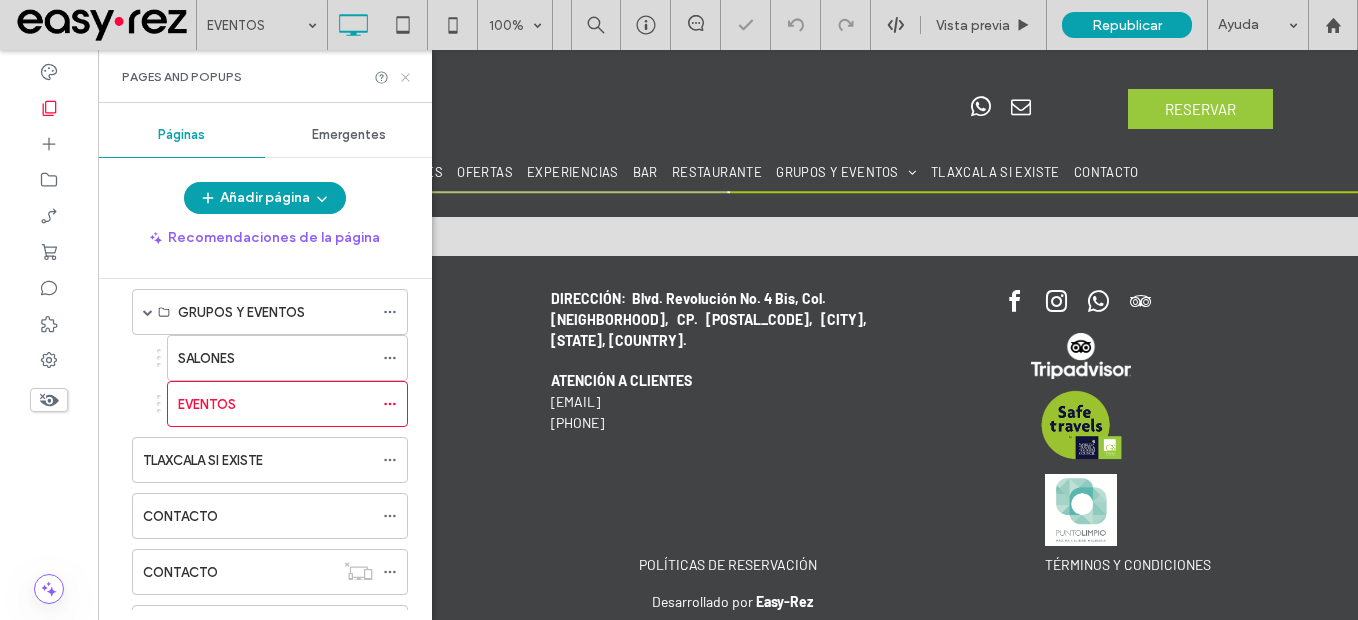 click 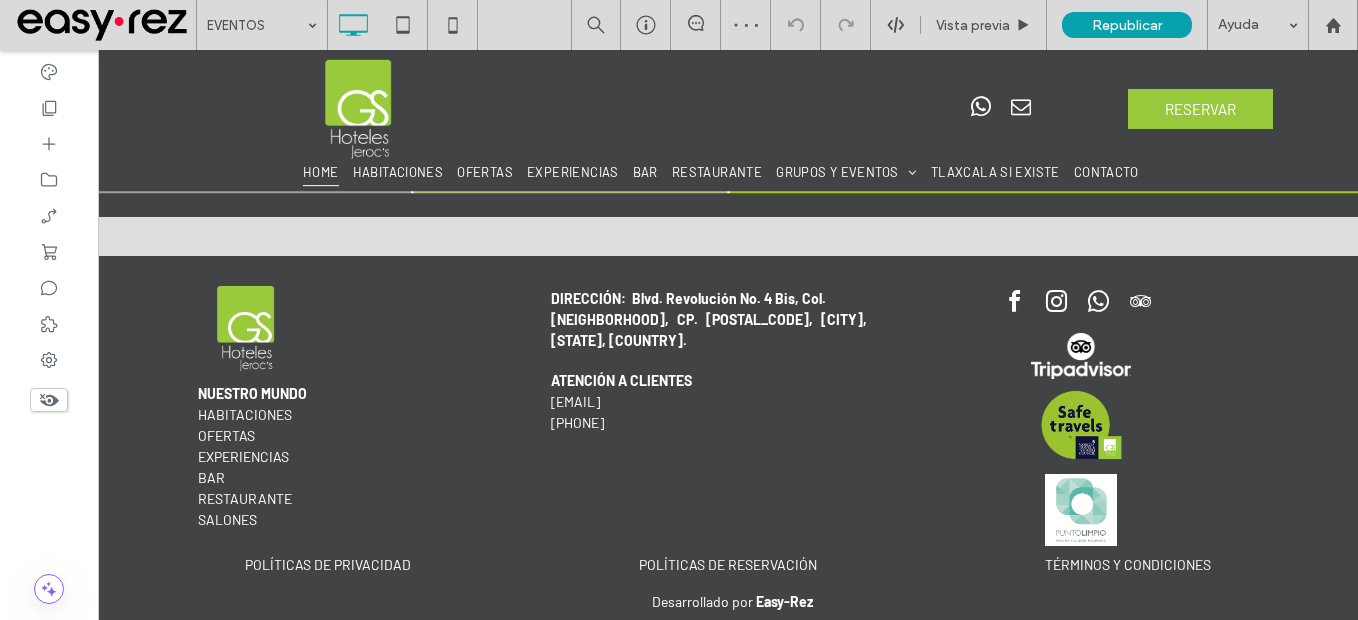 type on "******" 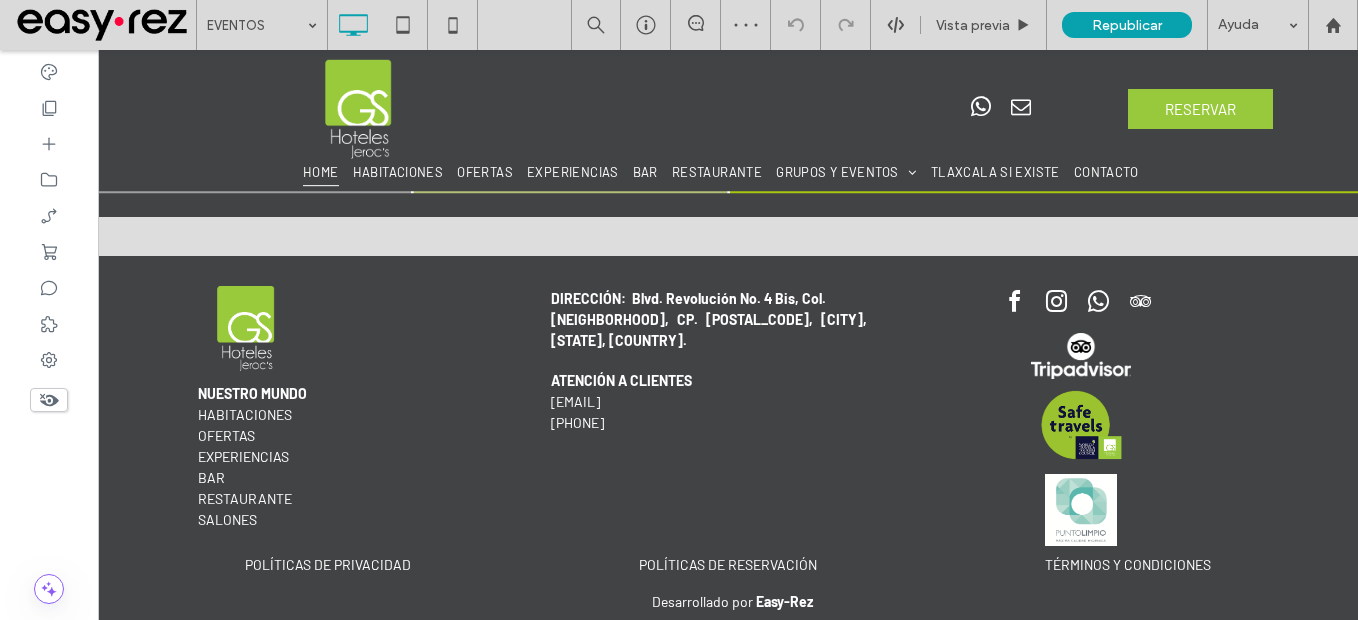 type on "**" 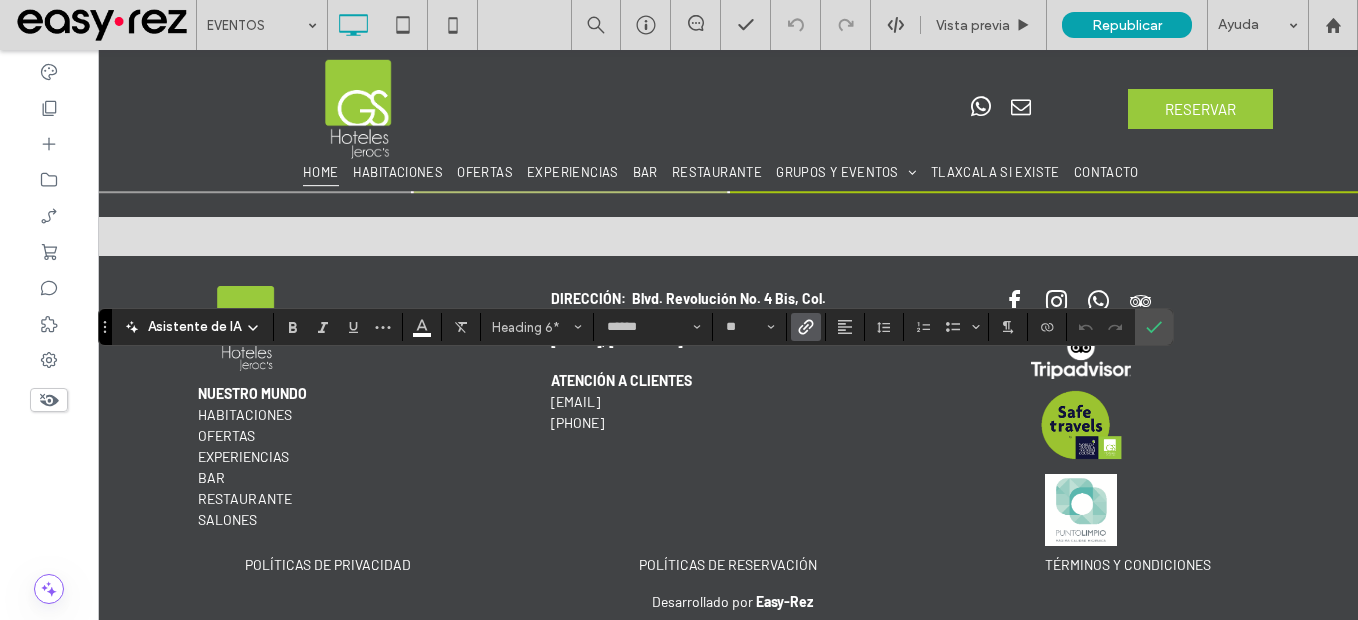 click 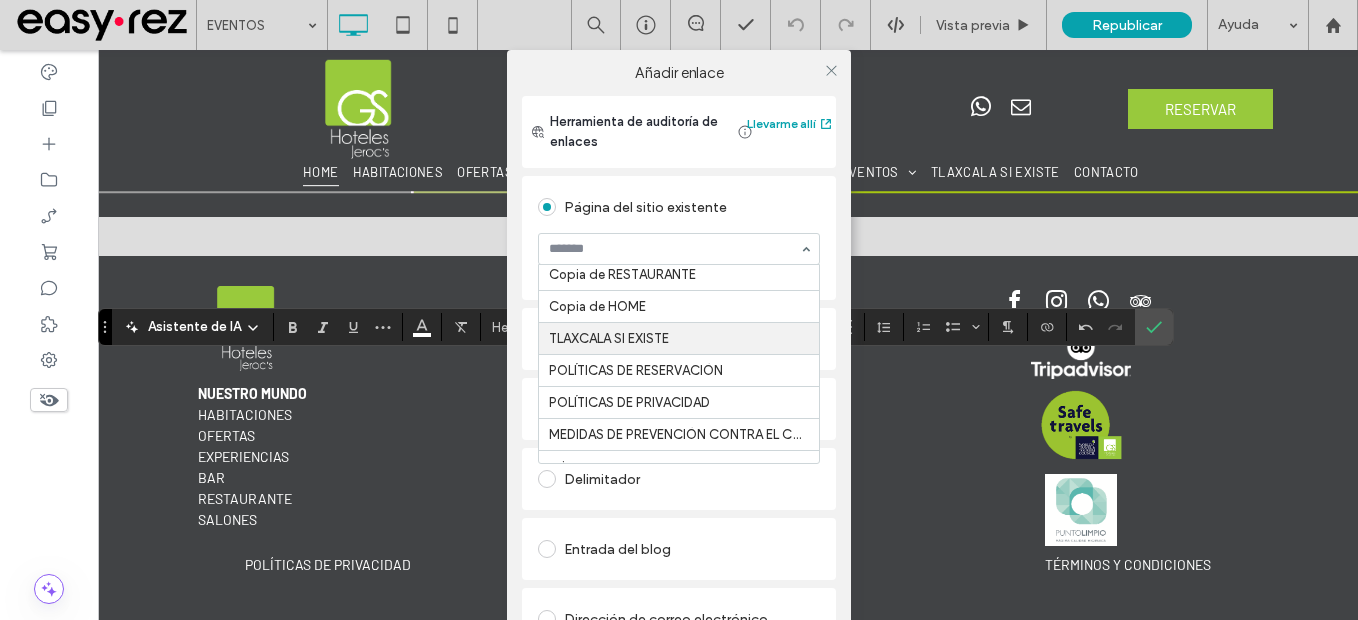 scroll, scrollTop: 761, scrollLeft: 0, axis: vertical 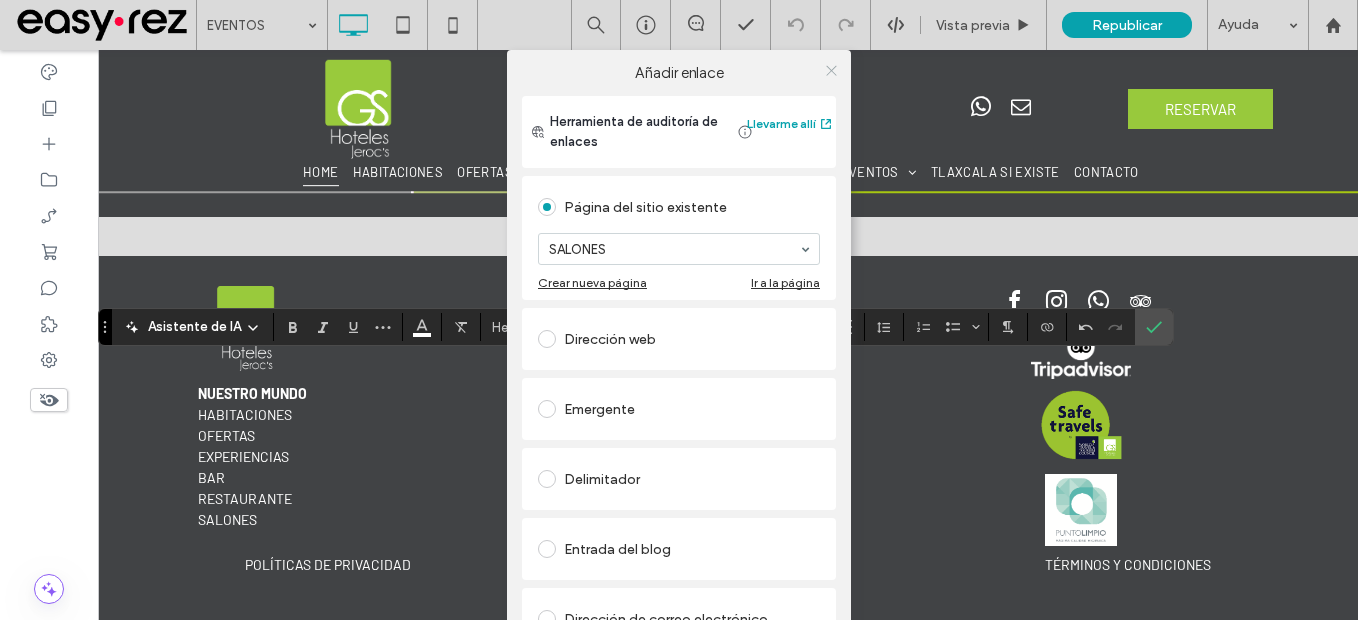 click 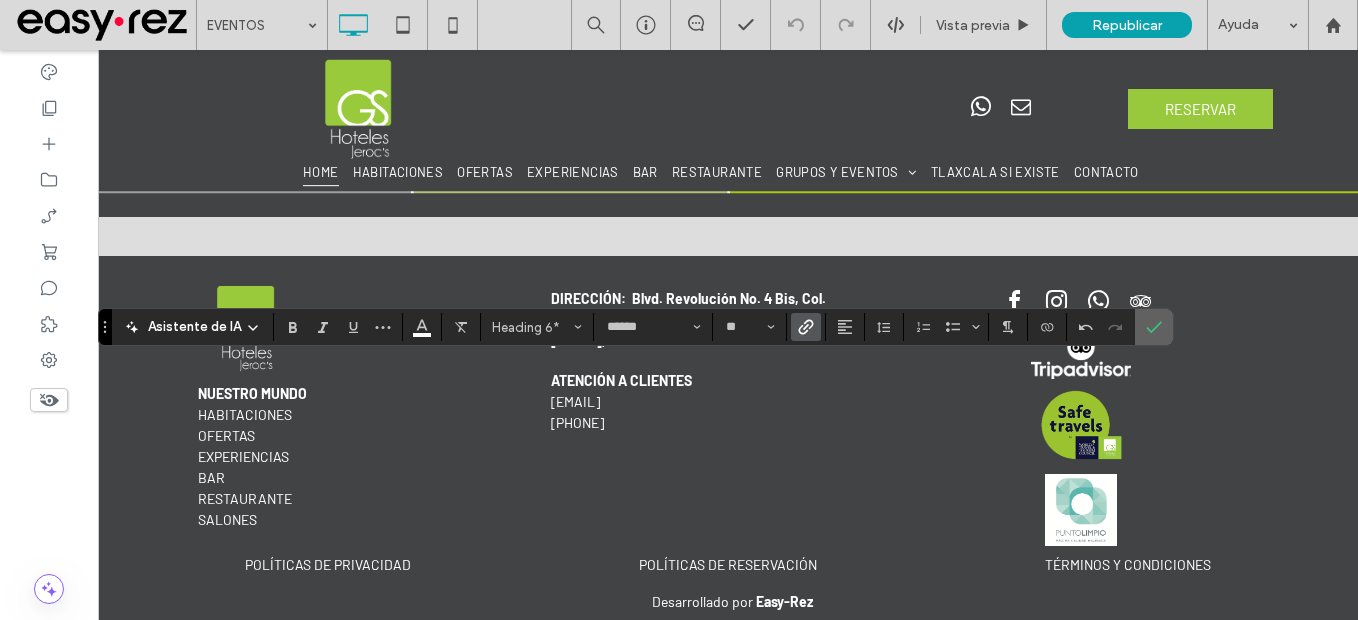 click at bounding box center [1154, 327] 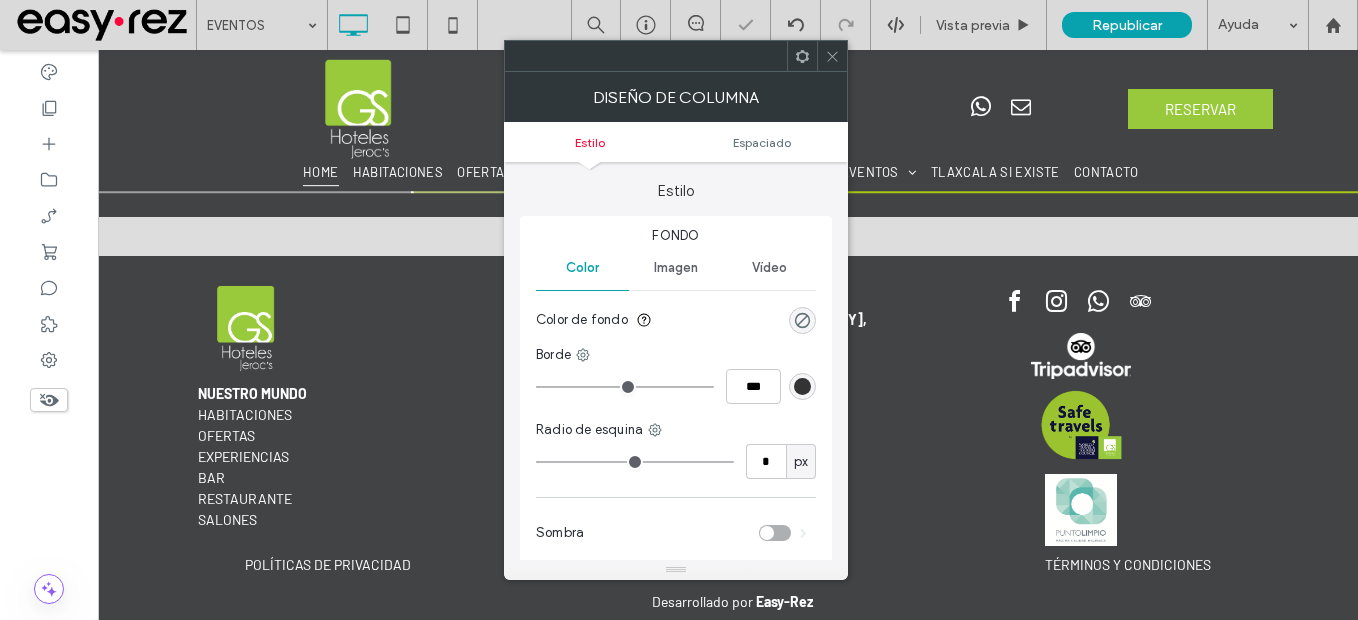 click 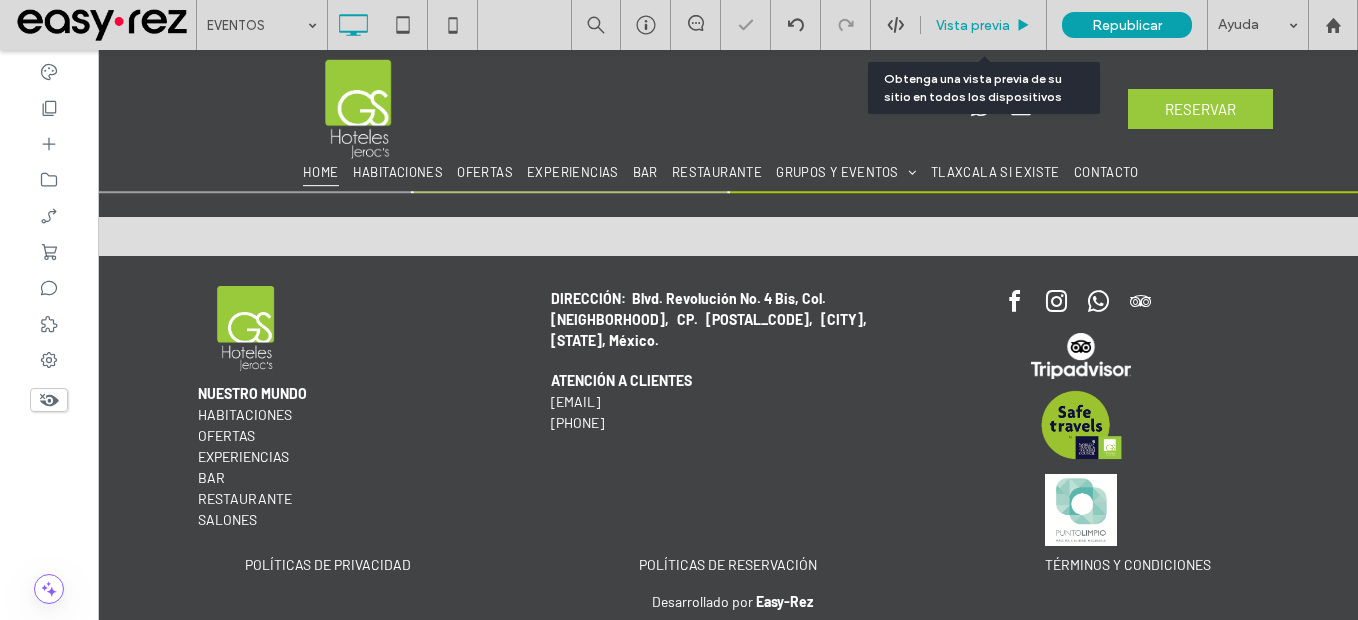 click on "Vista previa" at bounding box center (973, 25) 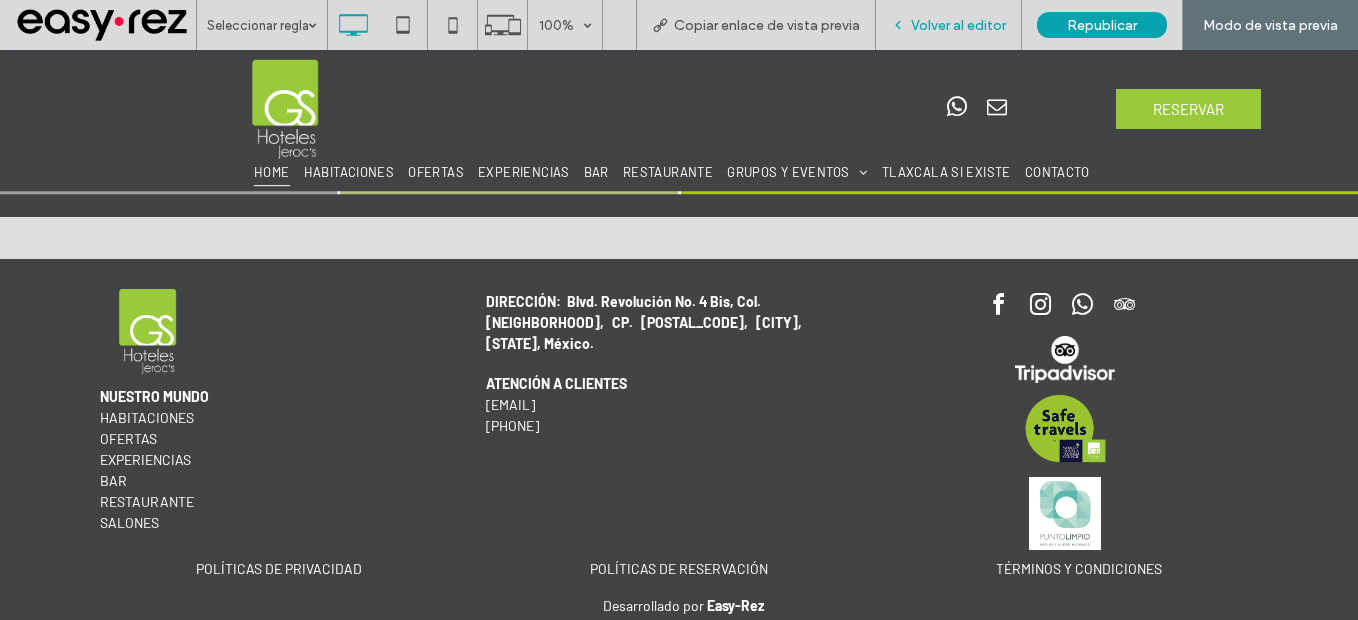 click on "Volver al editor" at bounding box center (958, 25) 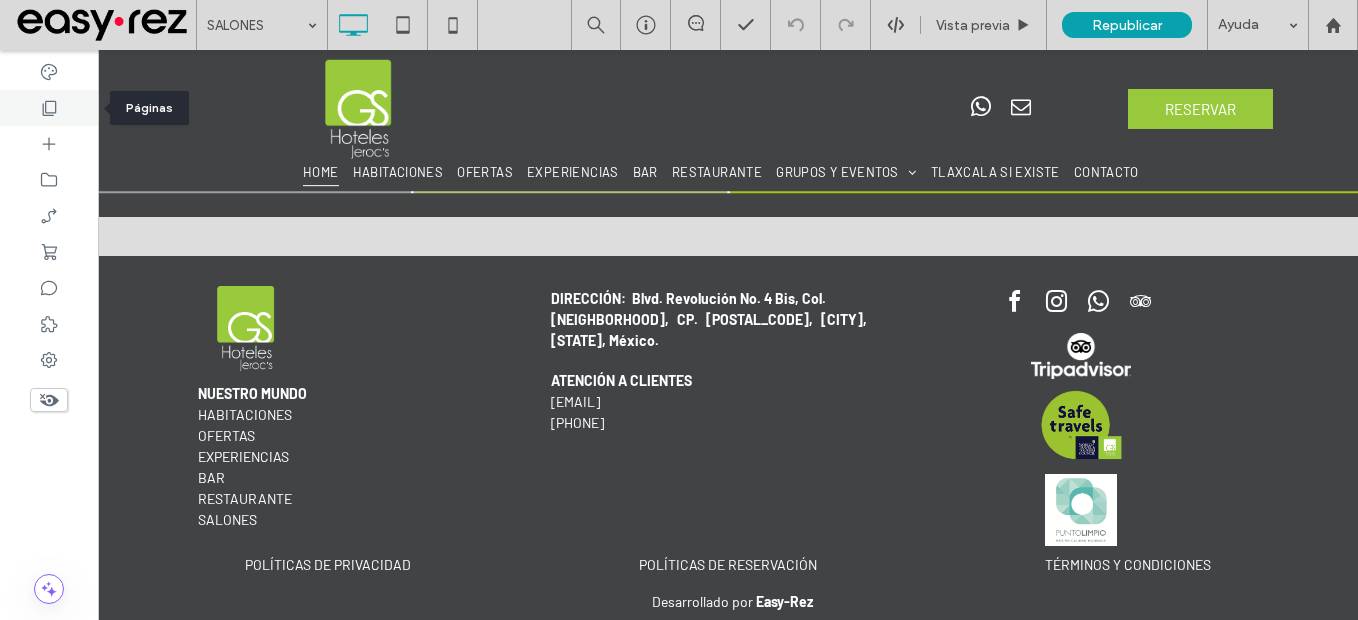 click 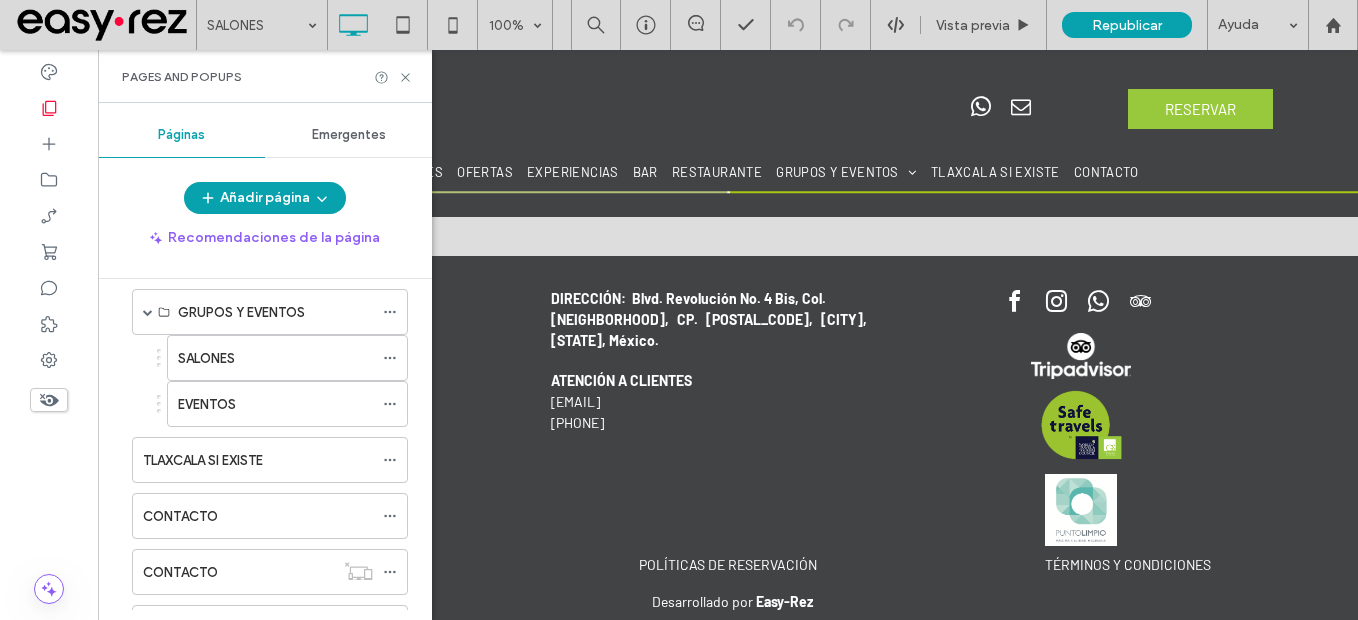 scroll, scrollTop: 1000, scrollLeft: 0, axis: vertical 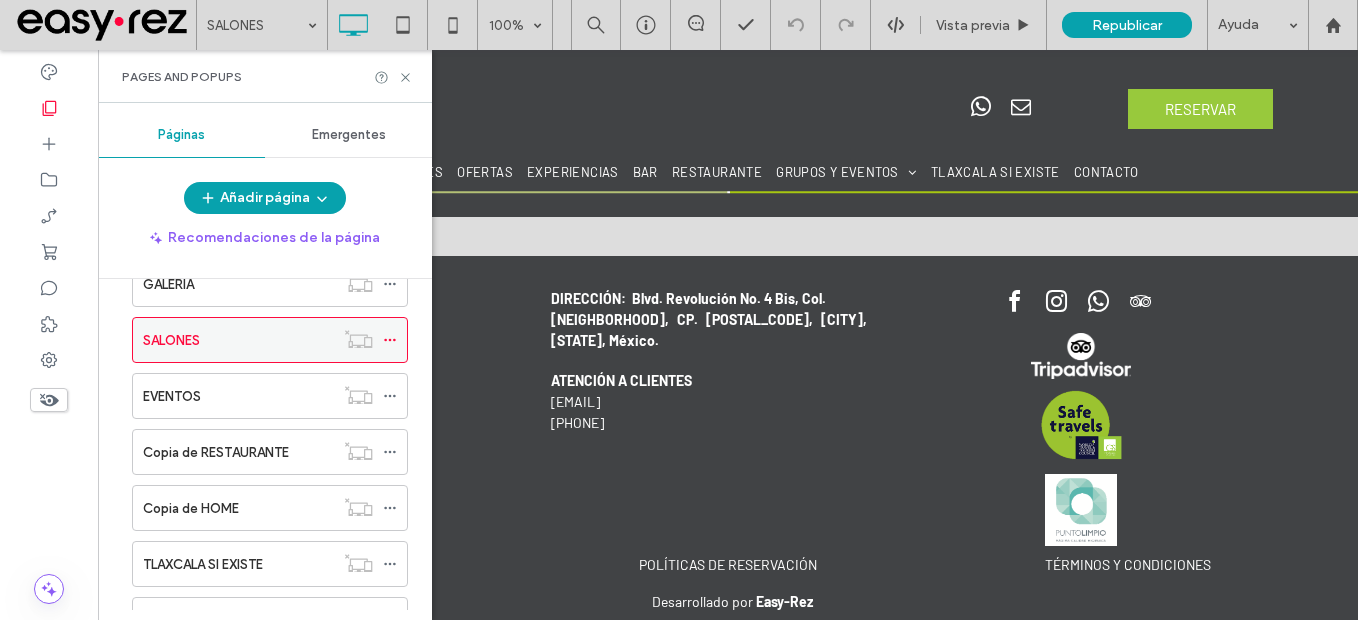 click 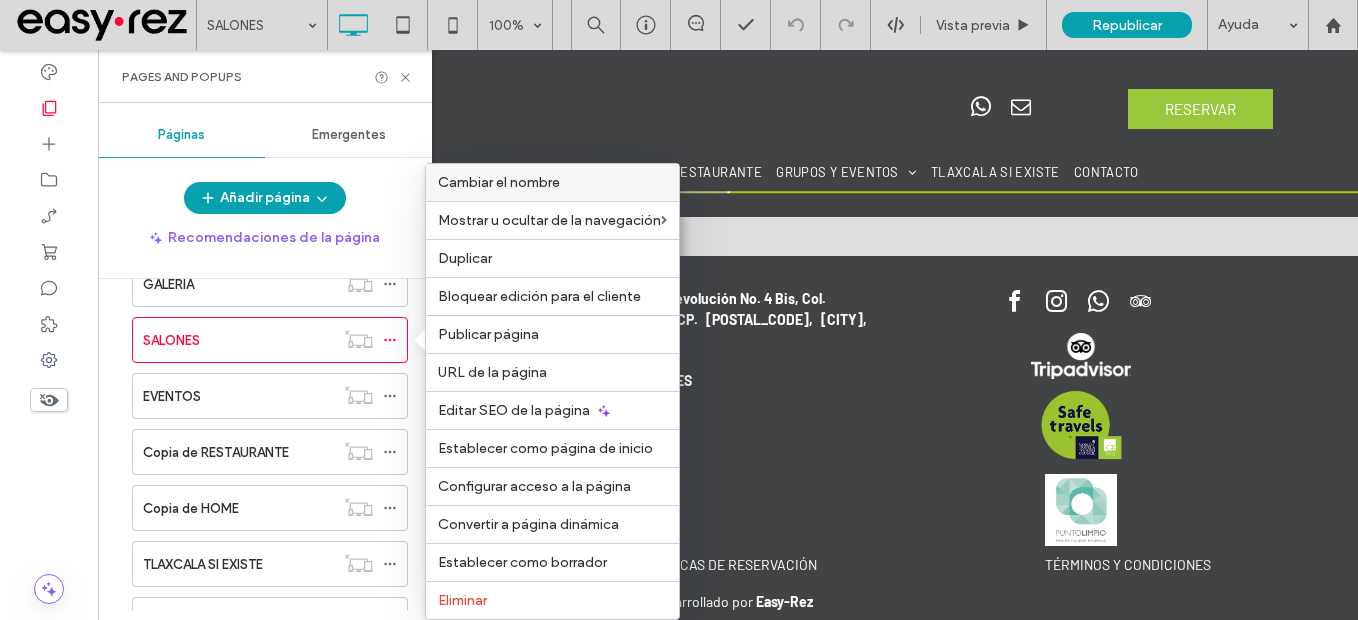 click on "Cambiar el nombre" at bounding box center (499, 182) 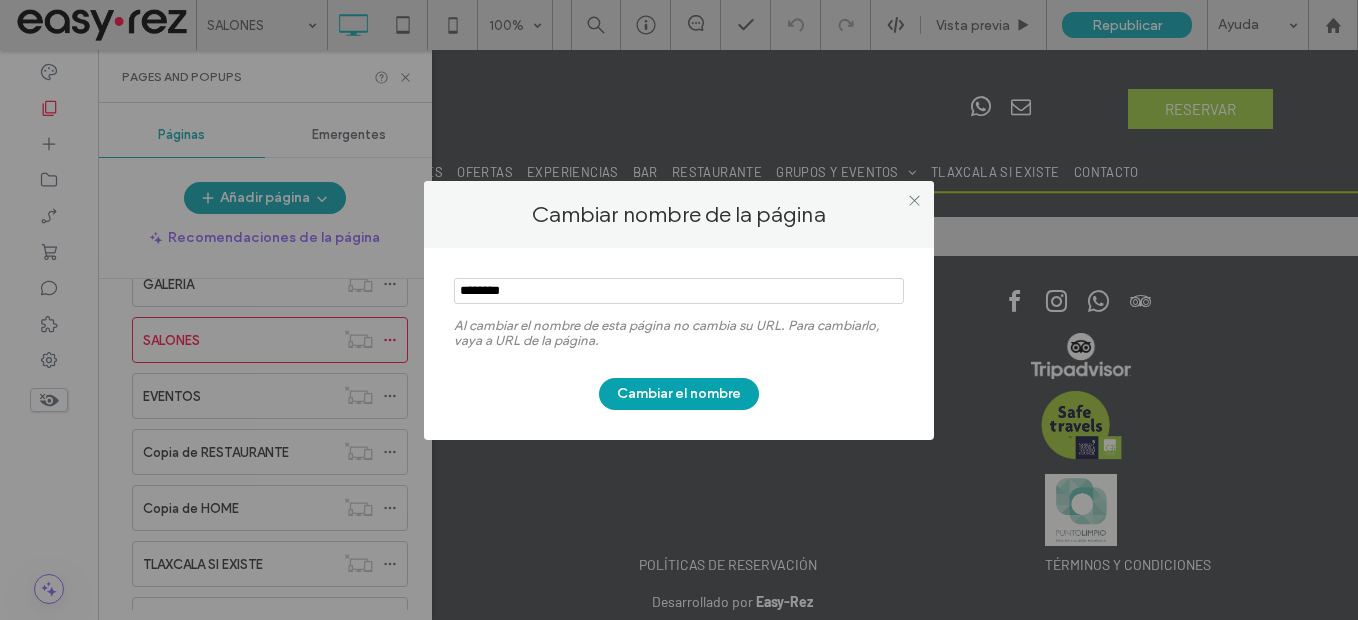type on "********" 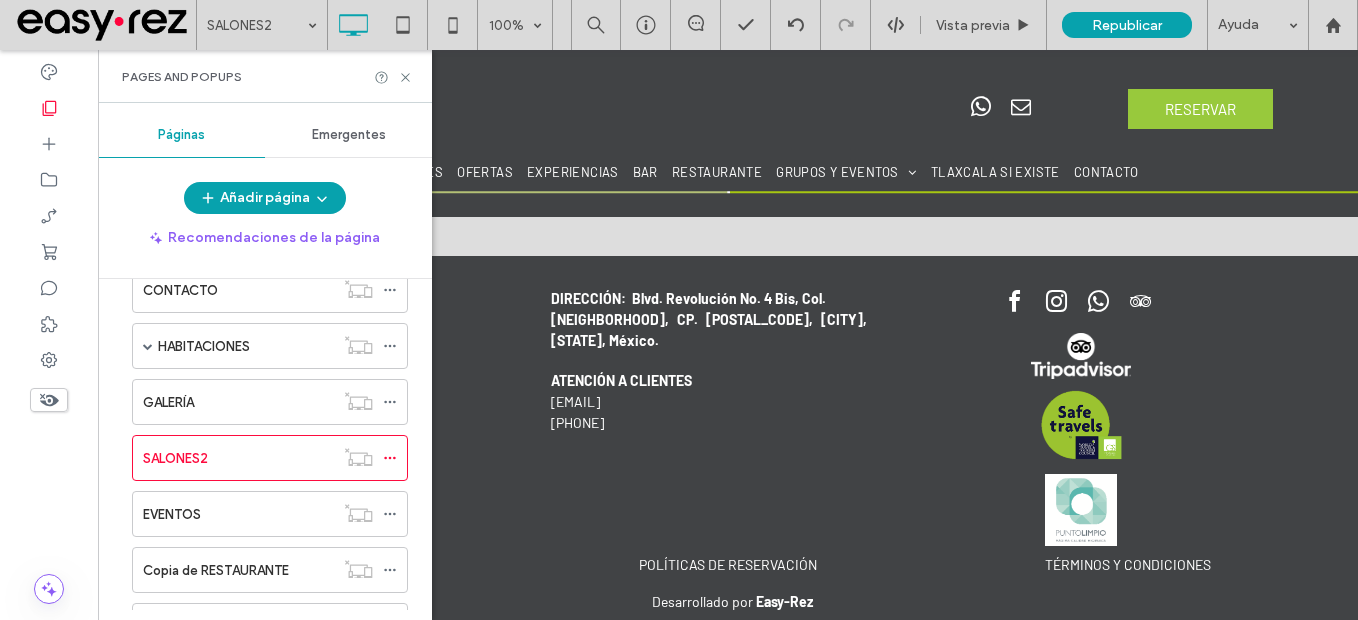 scroll, scrollTop: 900, scrollLeft: 0, axis: vertical 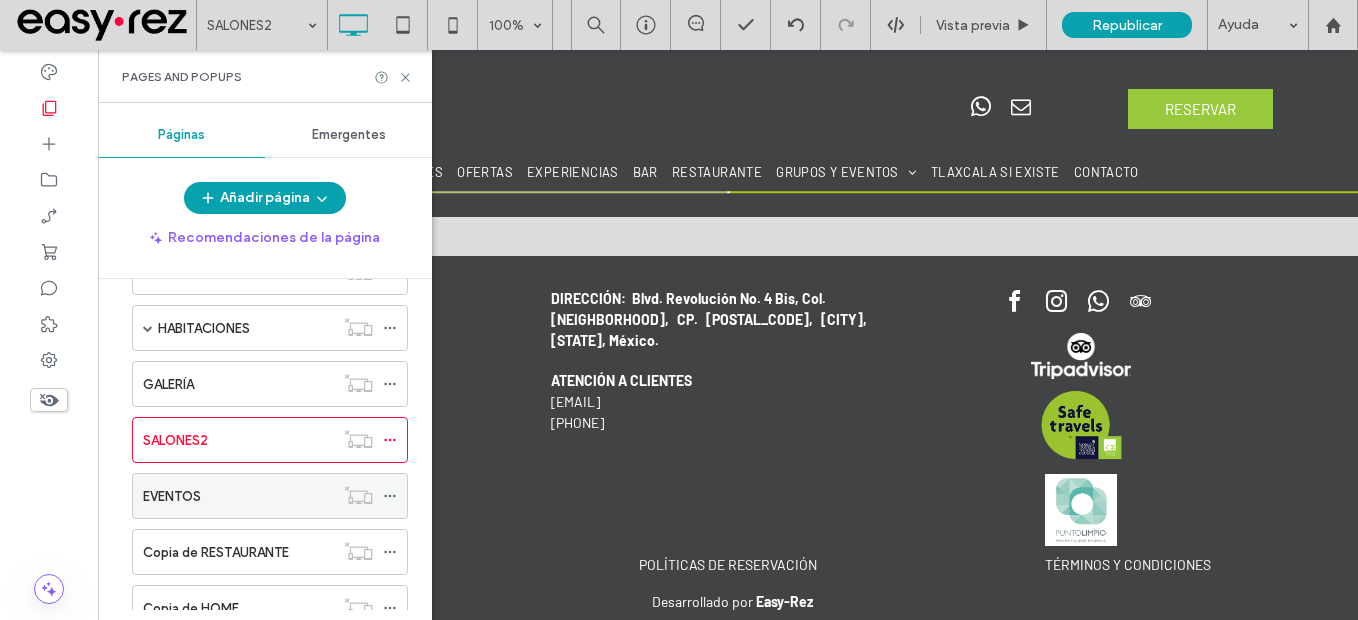 click 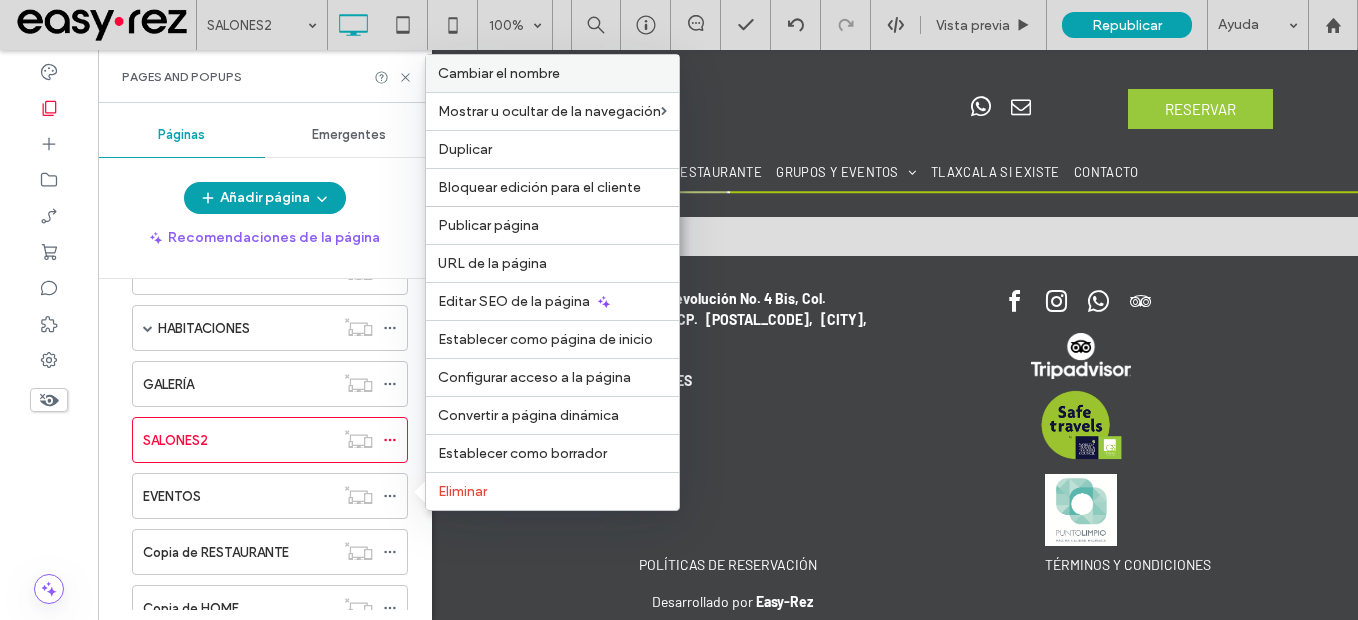click on "Cambiar el nombre" at bounding box center [499, 73] 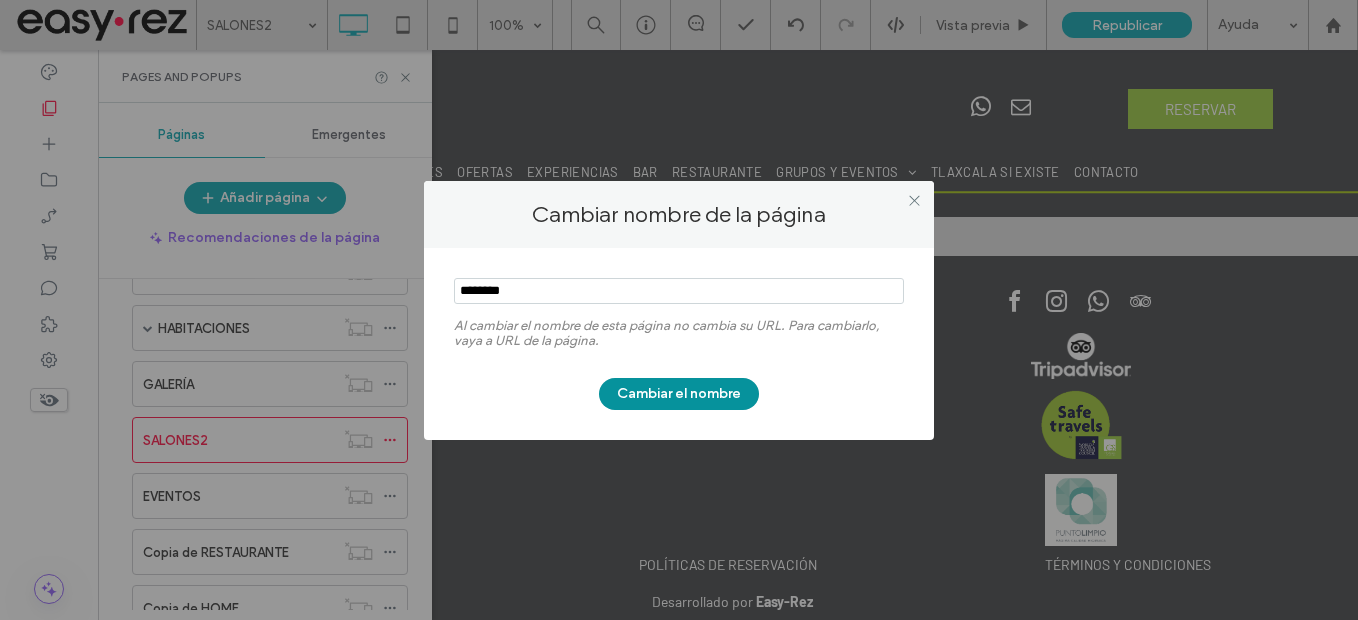 type on "********" 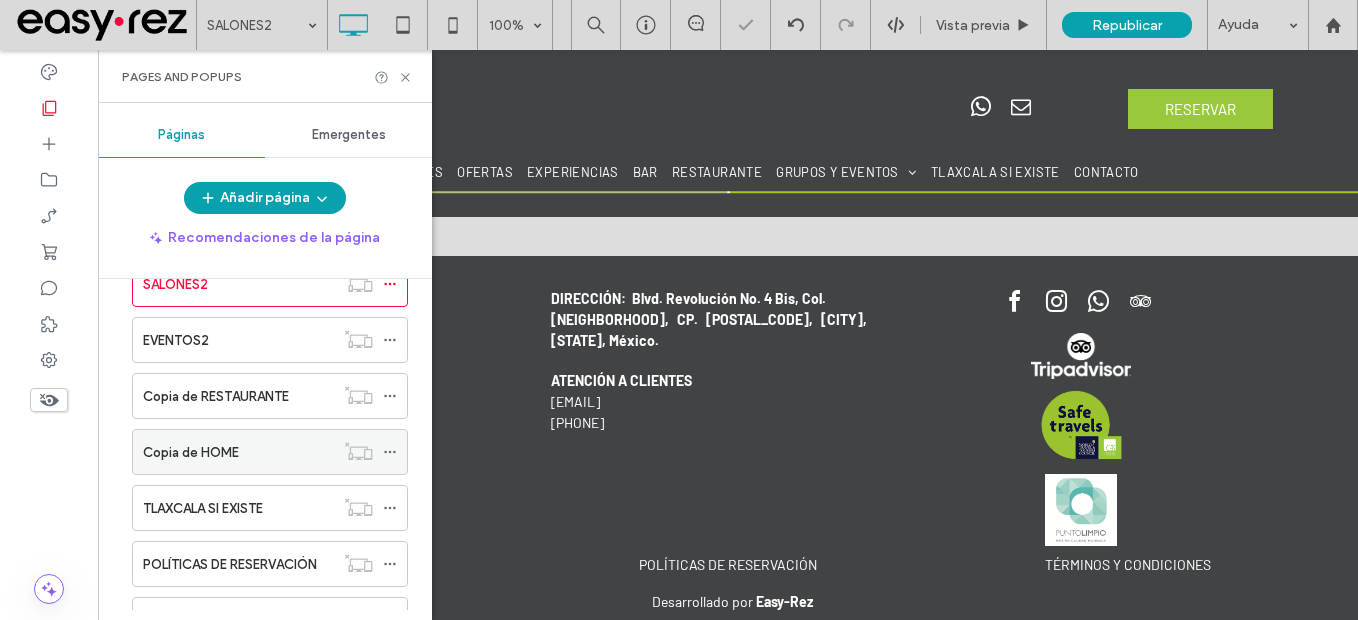 scroll, scrollTop: 1100, scrollLeft: 0, axis: vertical 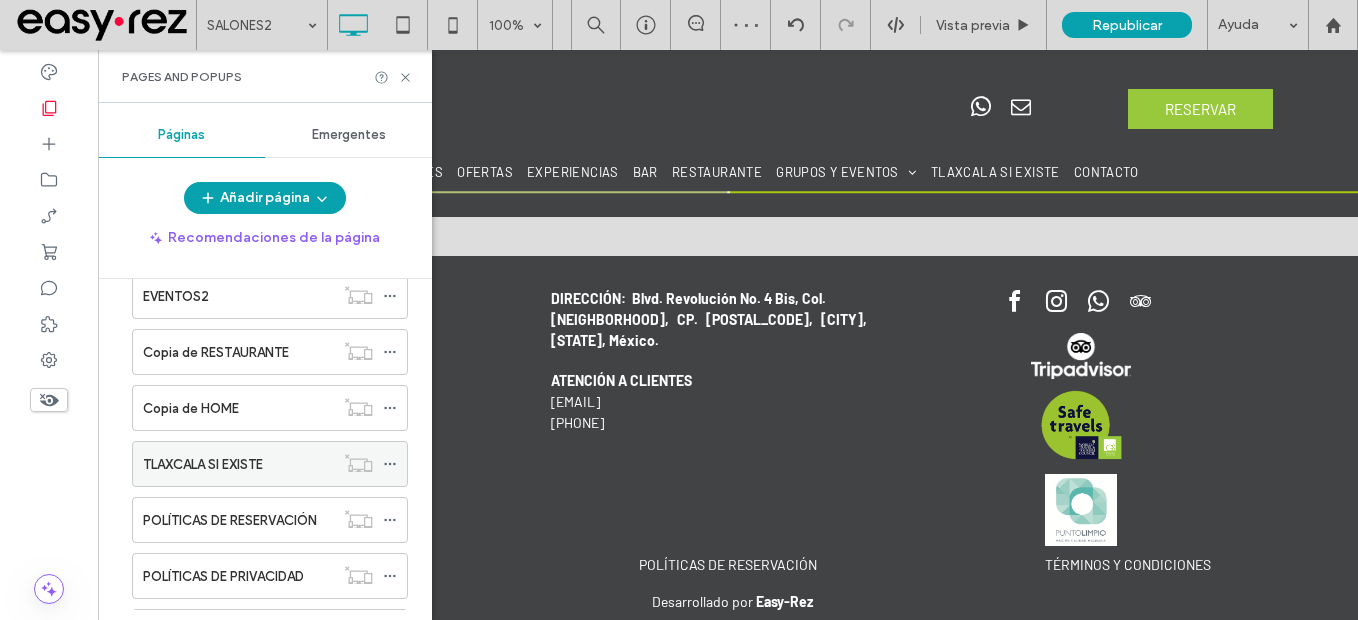 click 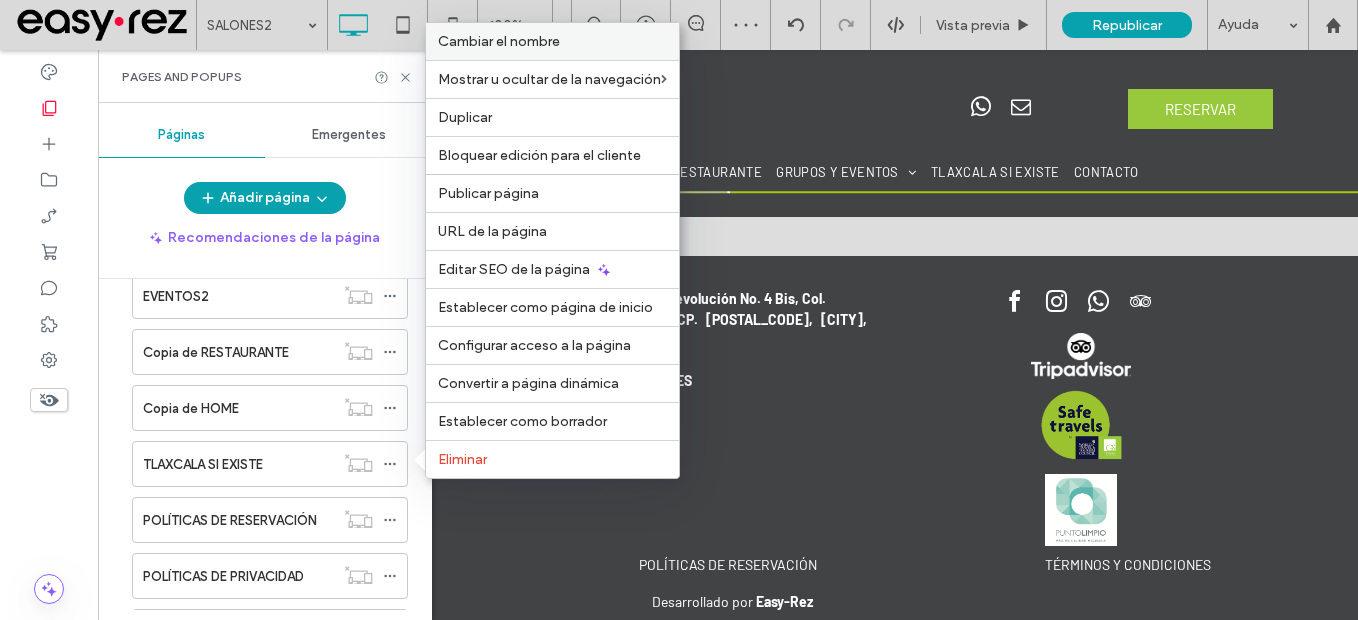 click on "Cambiar el nombre" at bounding box center (552, 41) 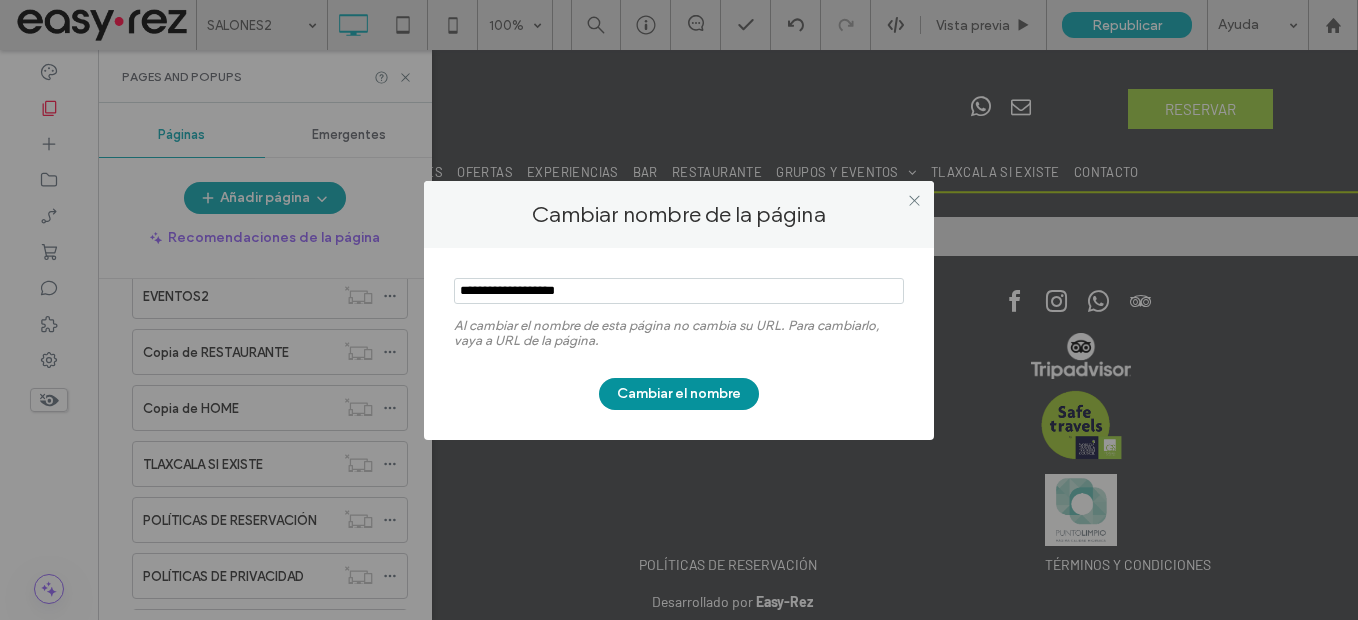 type on "**********" 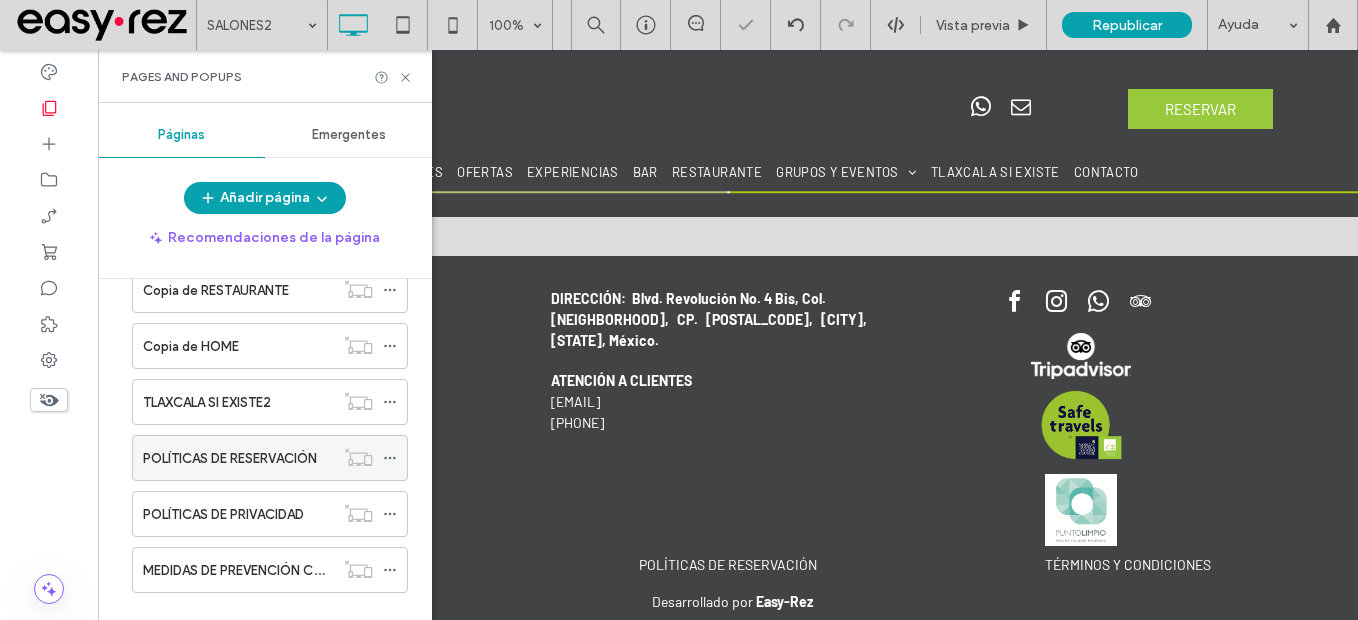 scroll, scrollTop: 1195, scrollLeft: 0, axis: vertical 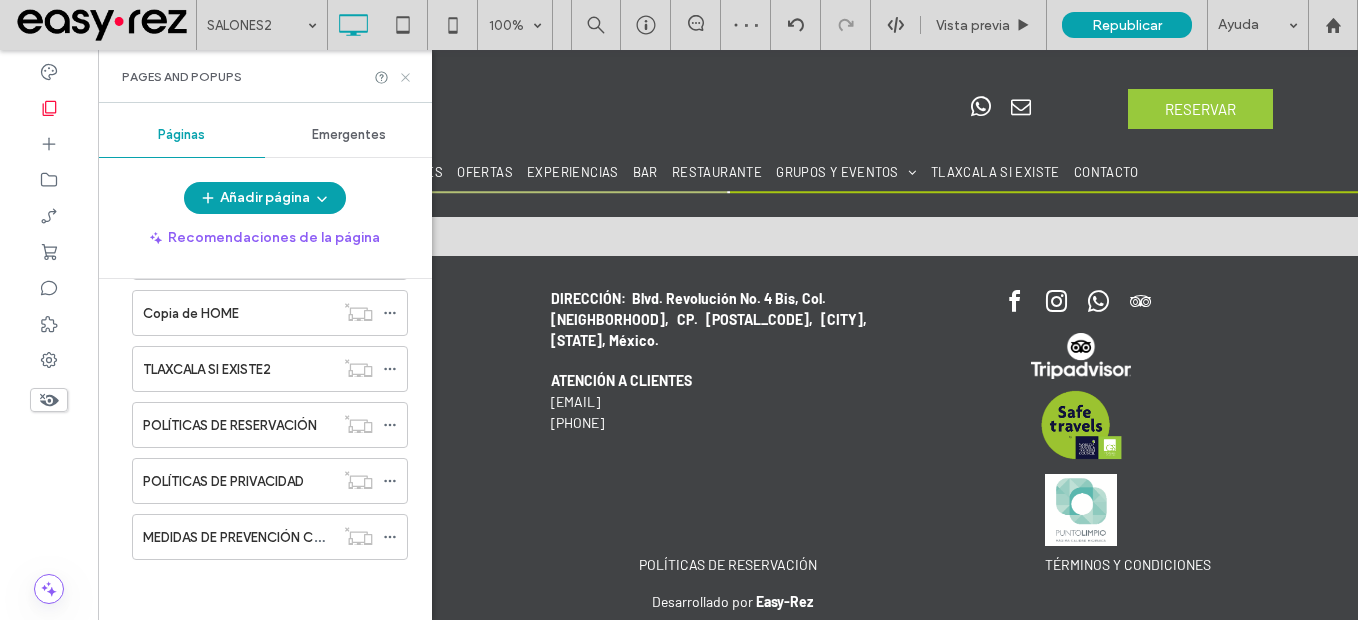 click 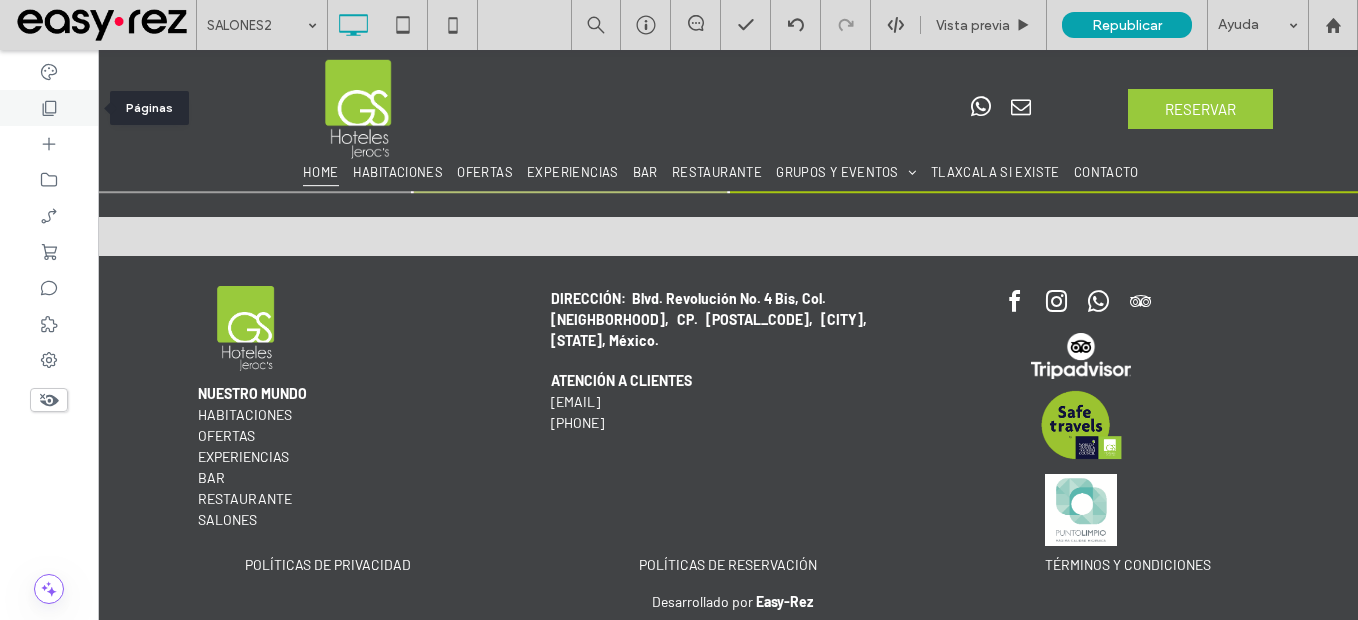 click 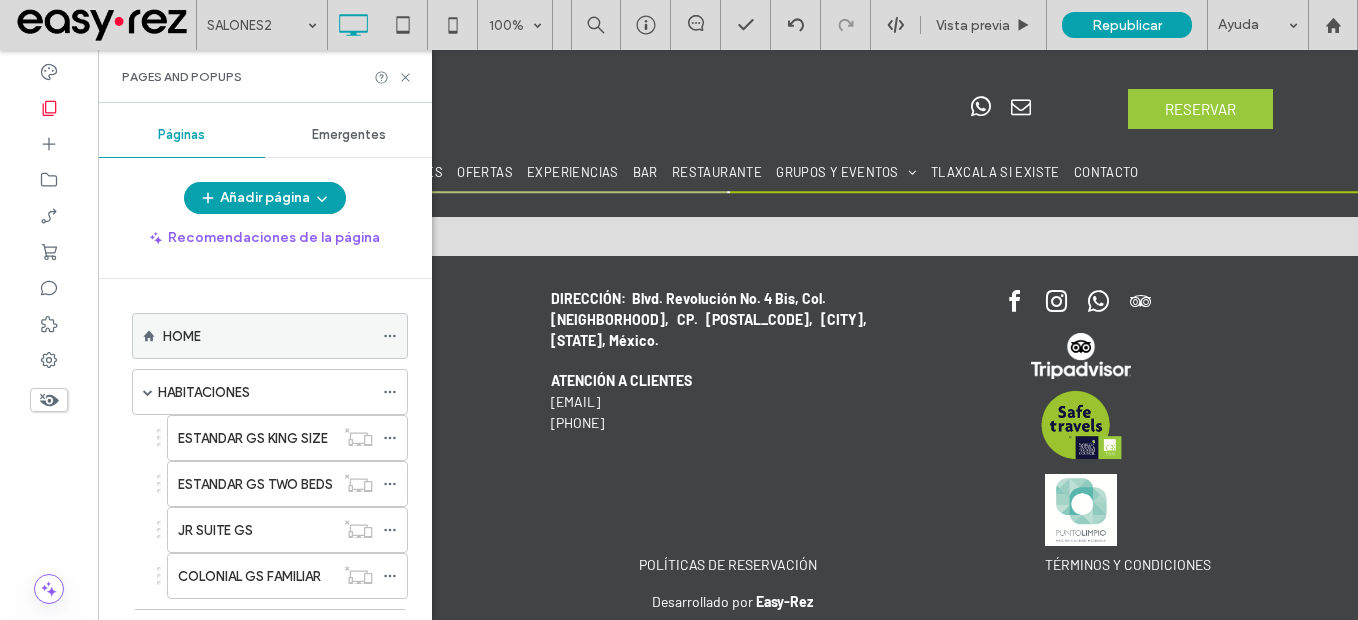 click on "HOME" at bounding box center [182, 336] 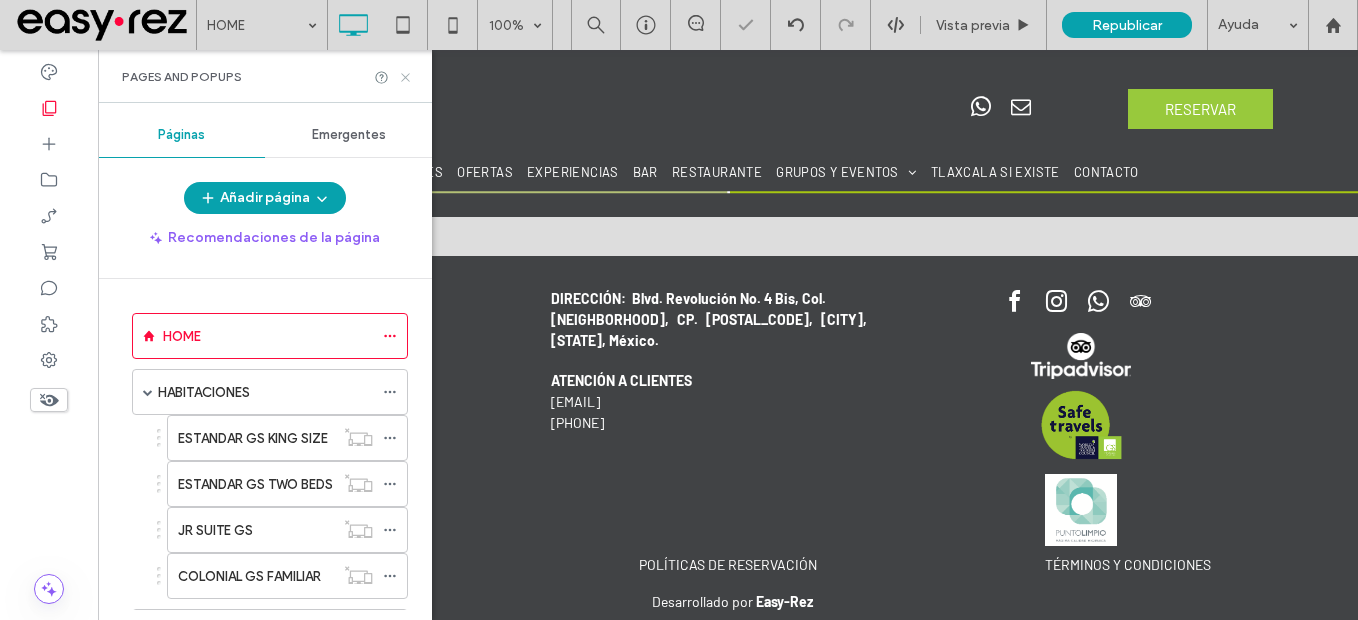 click 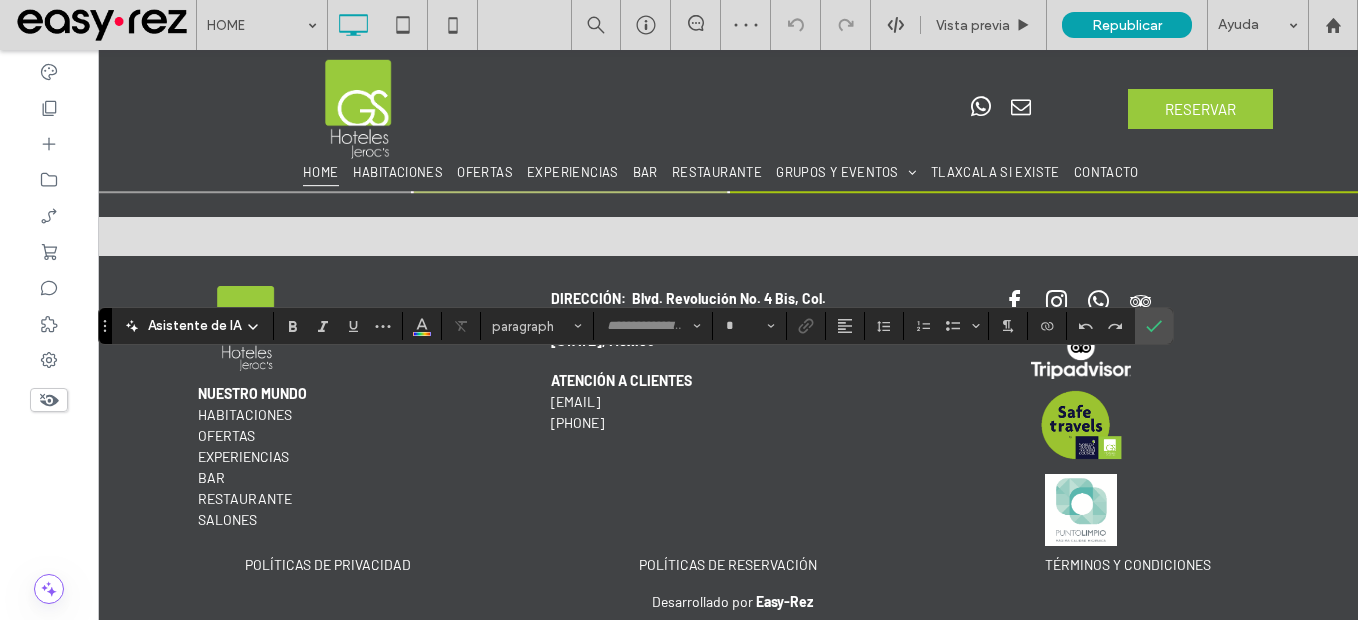 type on "******" 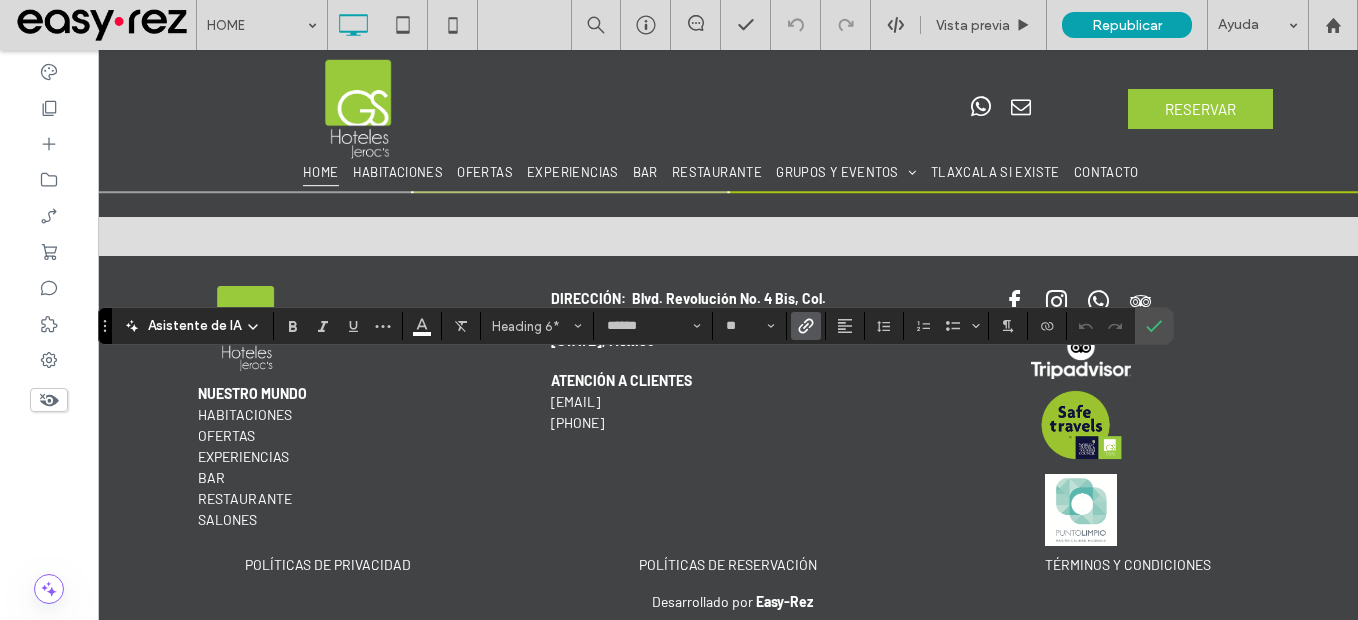 click 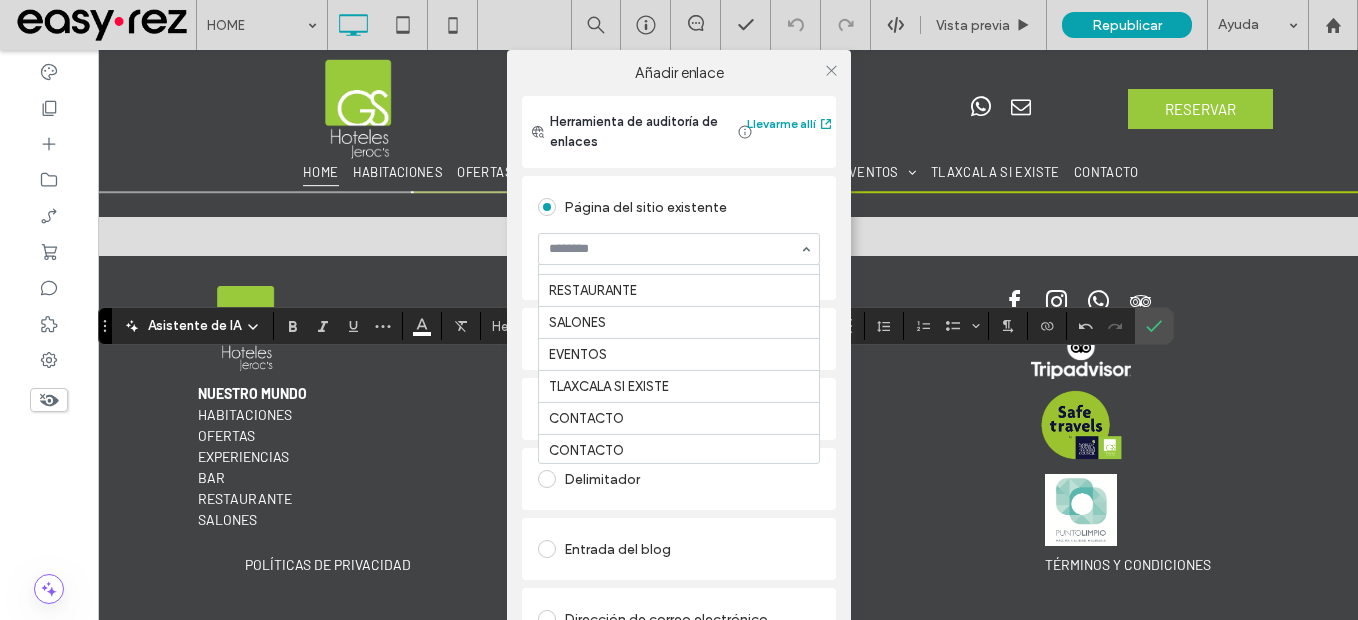 scroll, scrollTop: 261, scrollLeft: 0, axis: vertical 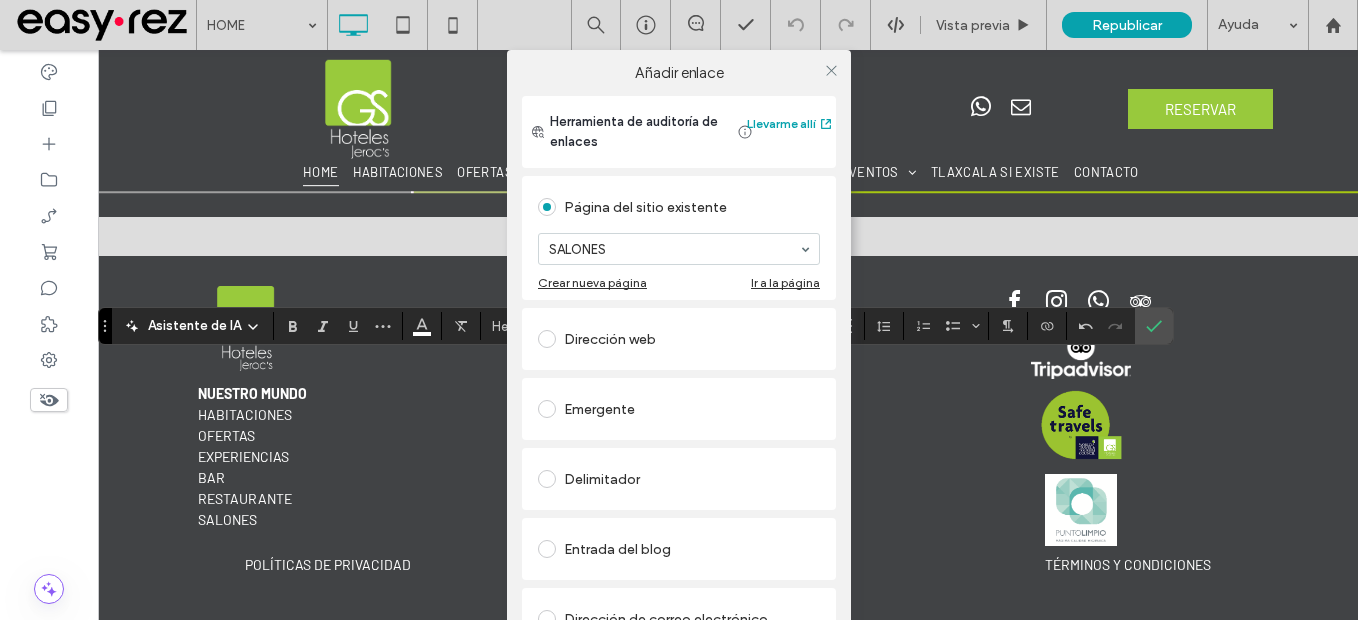 click on "Añadir enlace Herramienta de auditoría de enlaces Llevarme allí Página del sitio existente SALONES Crear nueva página Ir a la página Dirección web Emergente Delimitador Entrada del blog Dirección de correo electrónico Llamadas con solo clic Archivo para descargar ELIMINAR ENLACE" at bounding box center (679, 360) 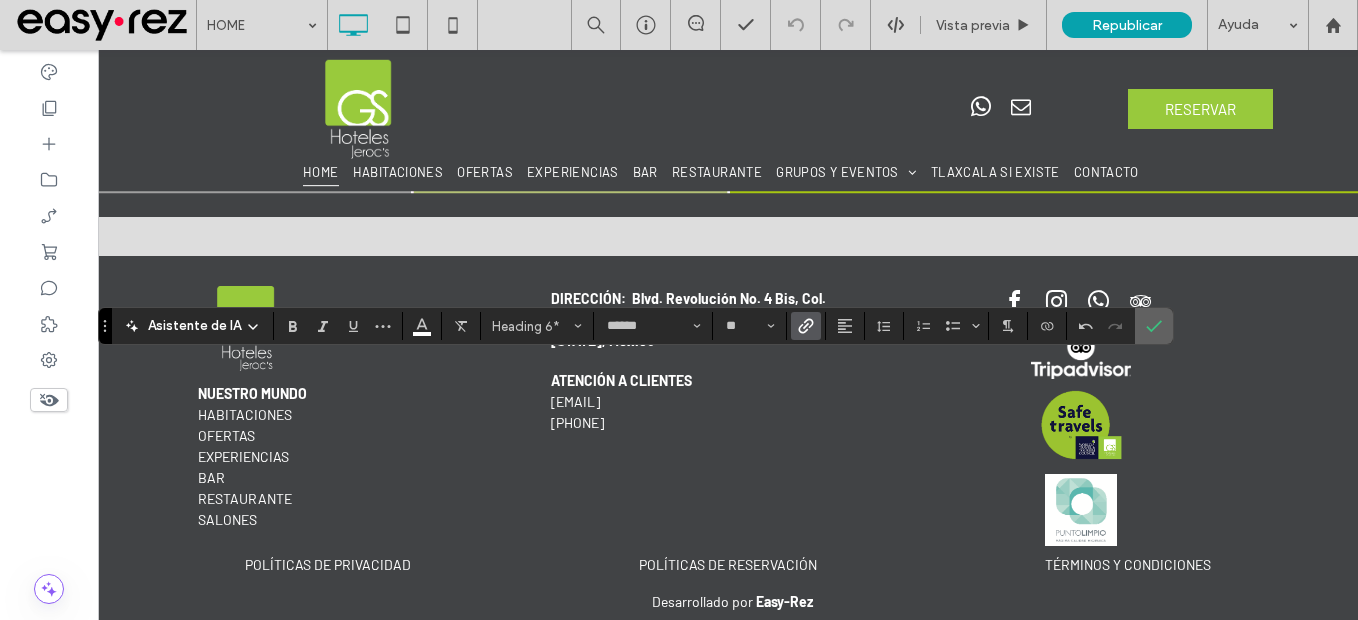 click 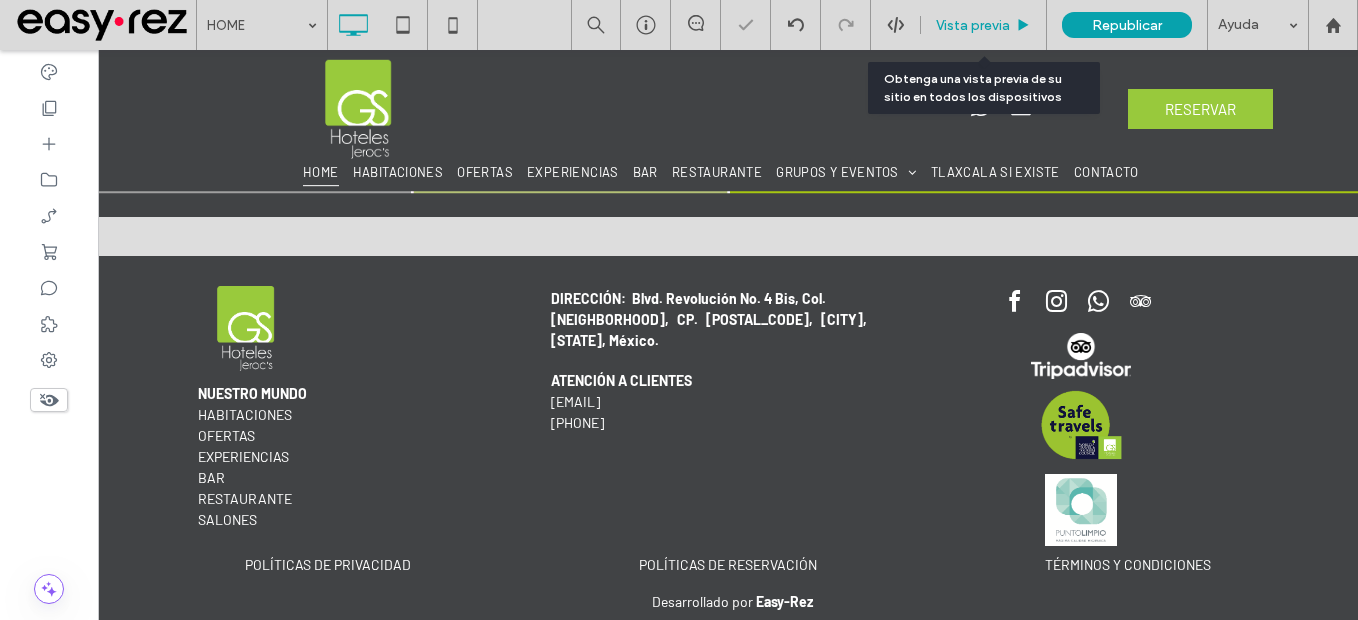 click on "Vista previa" at bounding box center (973, 25) 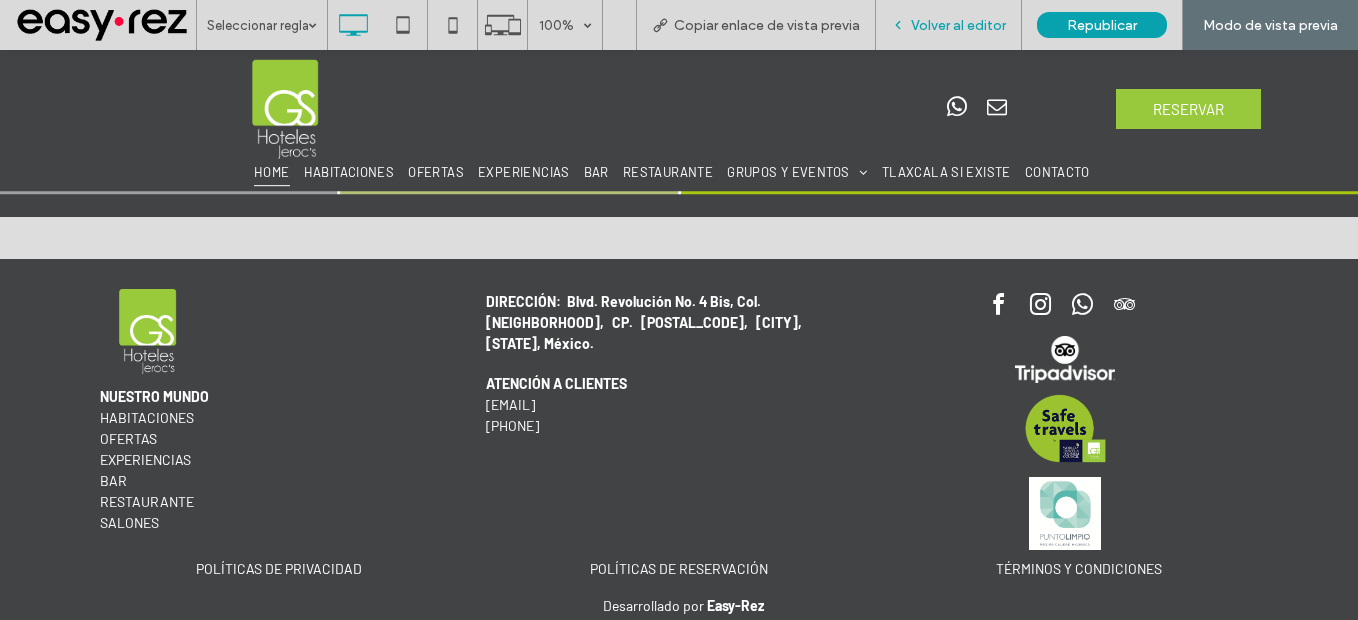click on "Volver al editor" at bounding box center [958, 25] 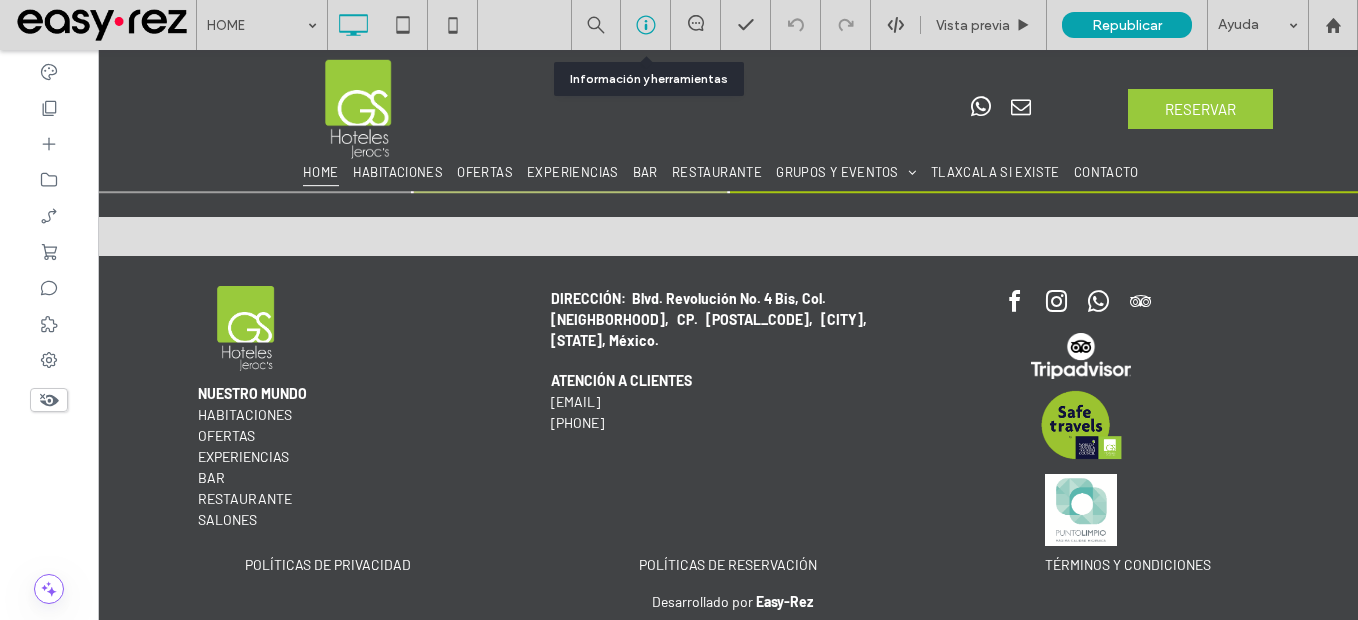 click 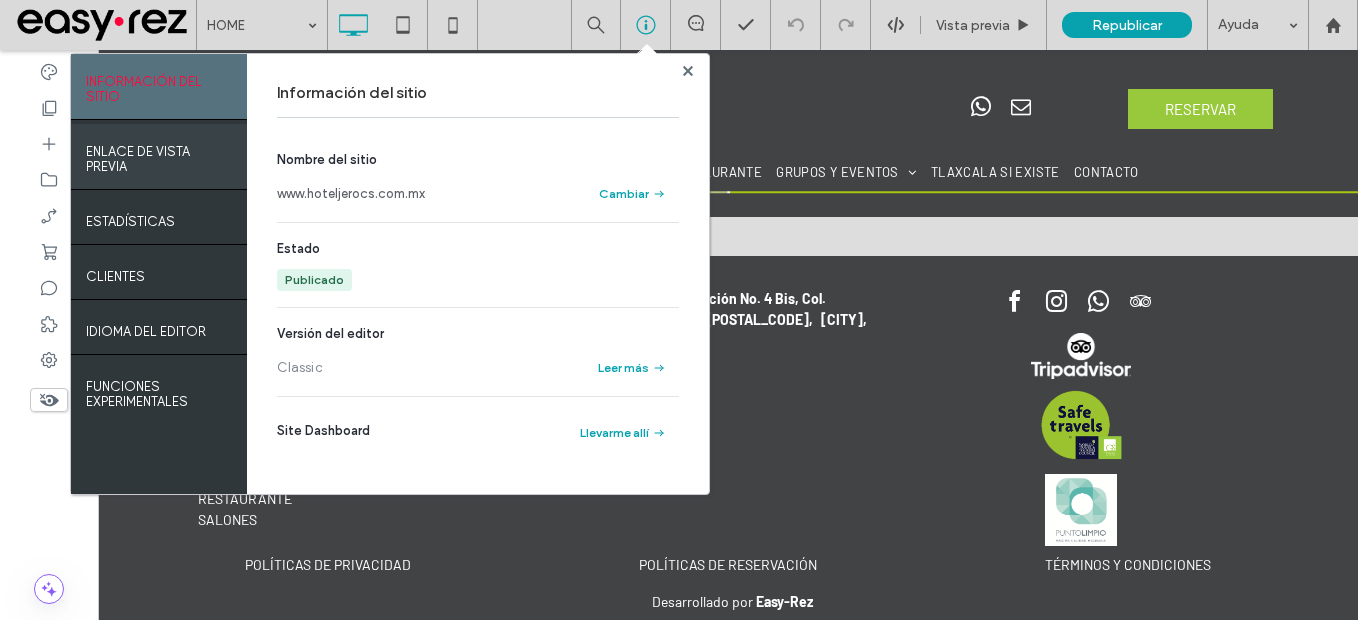 click on "ENLACE DE VISTA PREVIA" at bounding box center (159, 154) 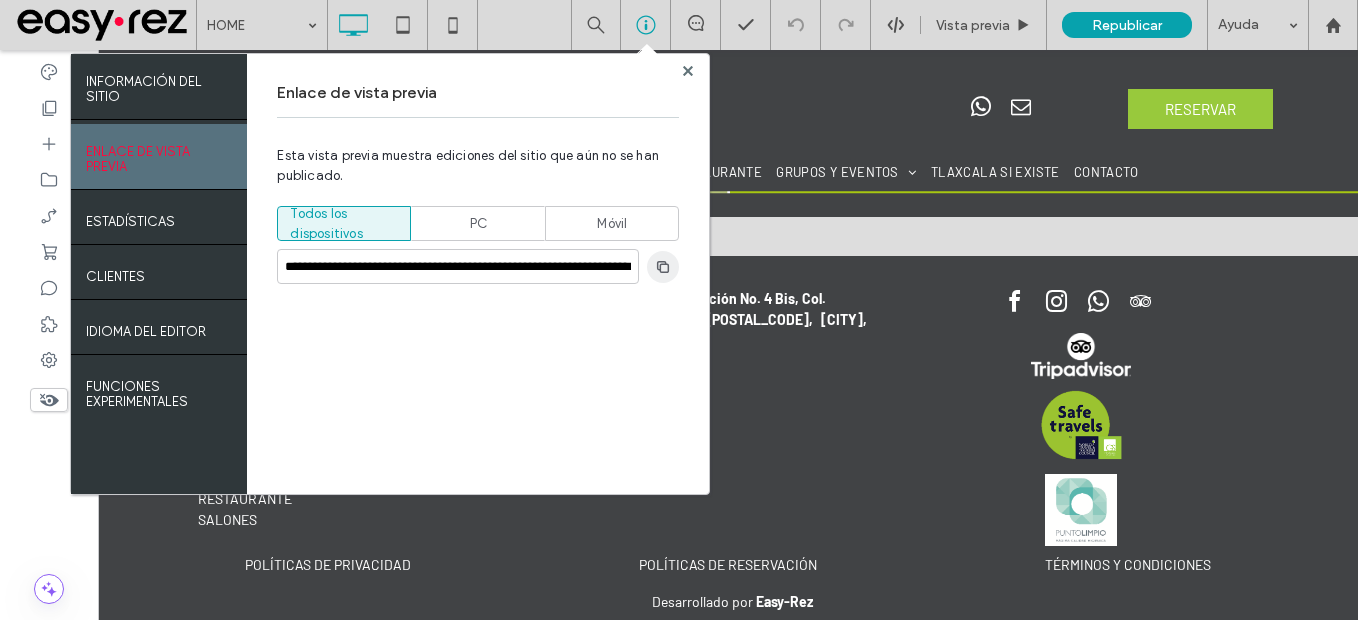 click 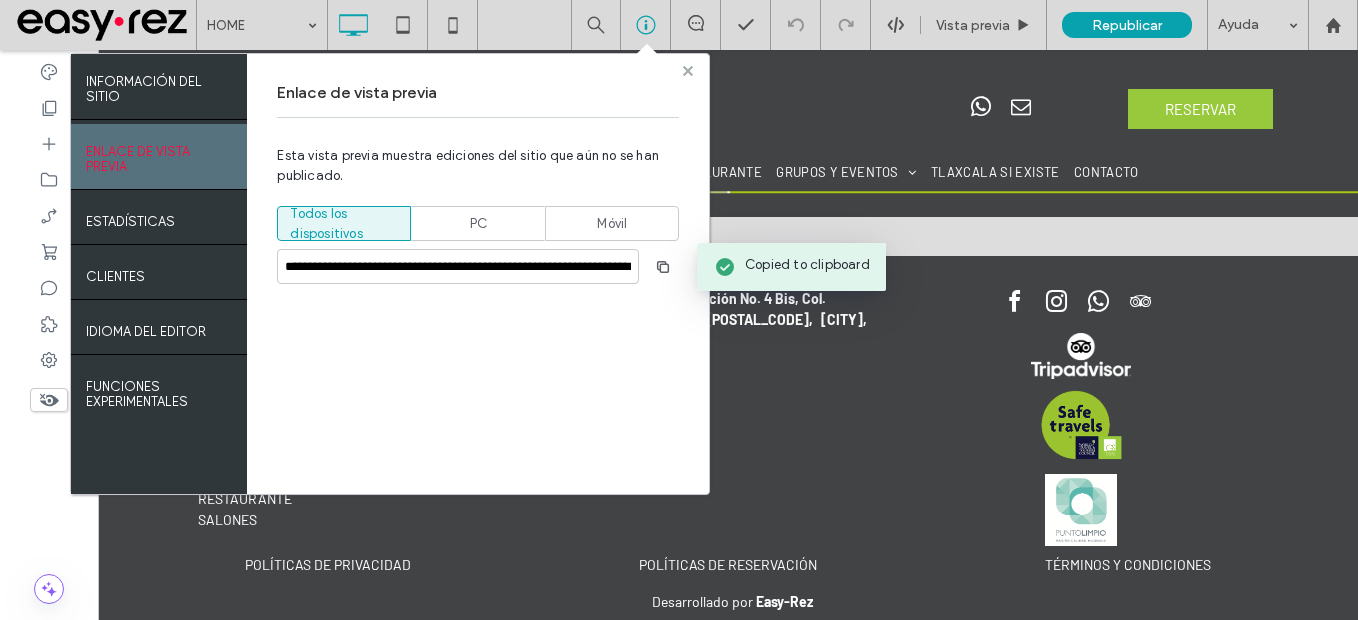 click 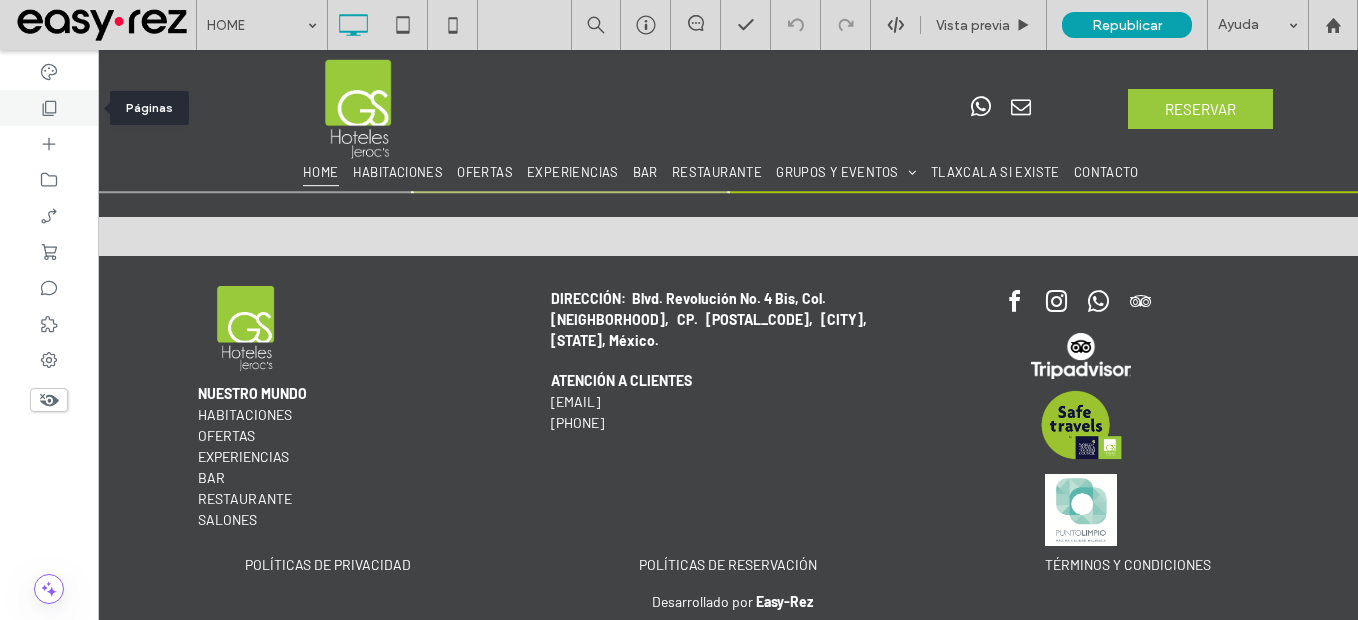 click at bounding box center [49, 108] 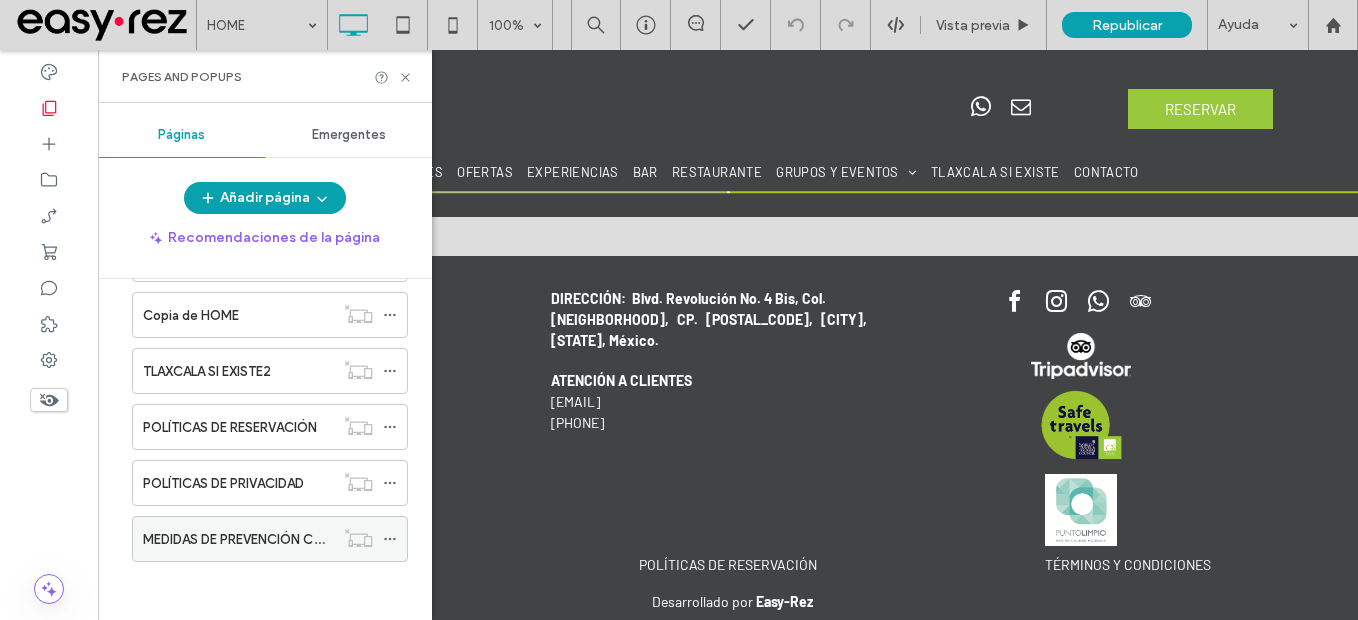 scroll, scrollTop: 1195, scrollLeft: 0, axis: vertical 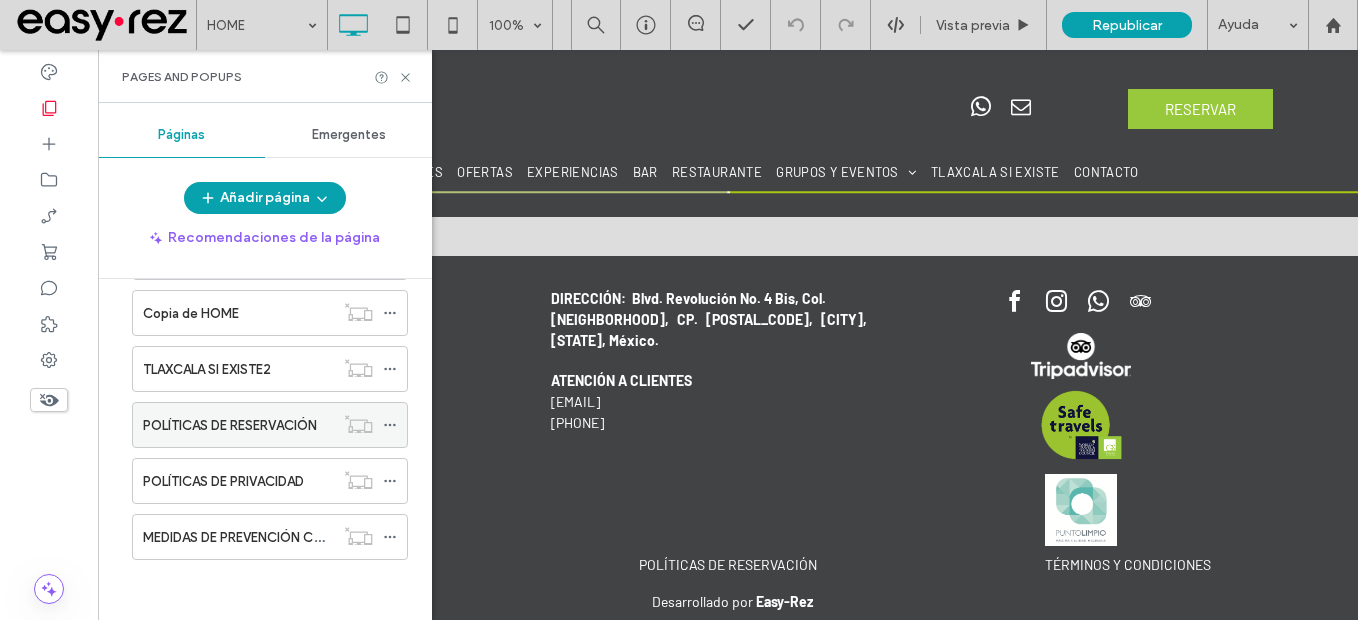 click on "POLÍTICAS DE RESERVACIÓN" at bounding box center [230, 425] 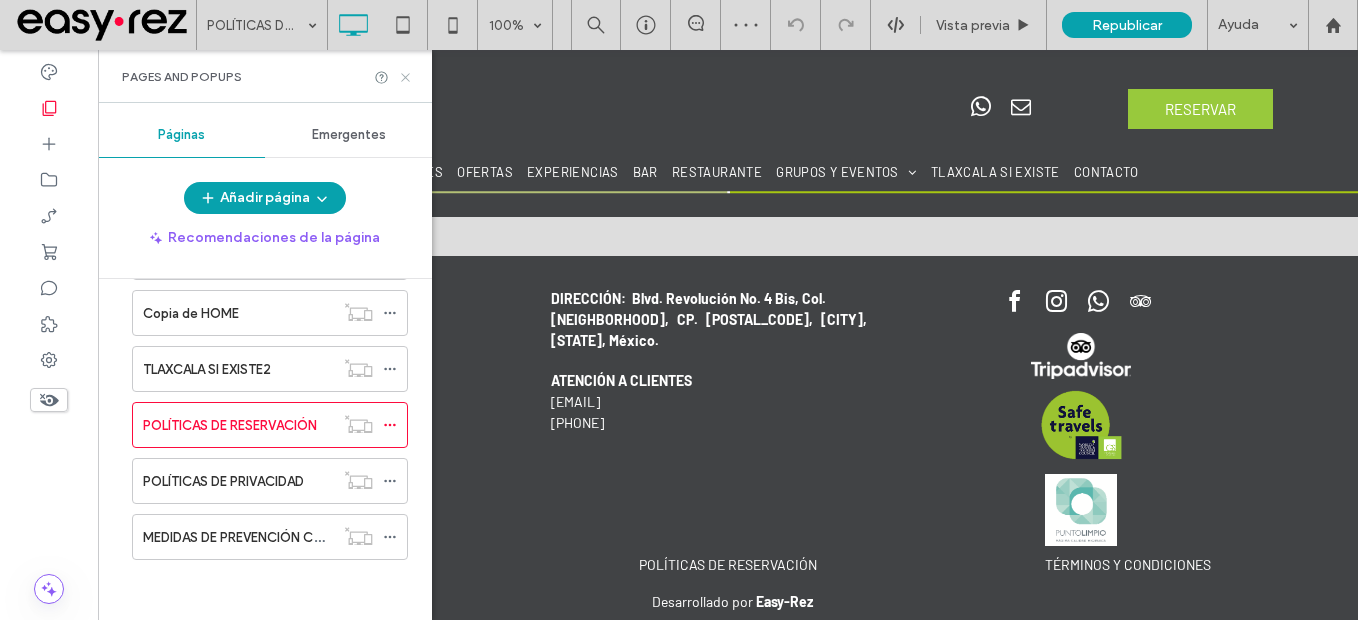 click 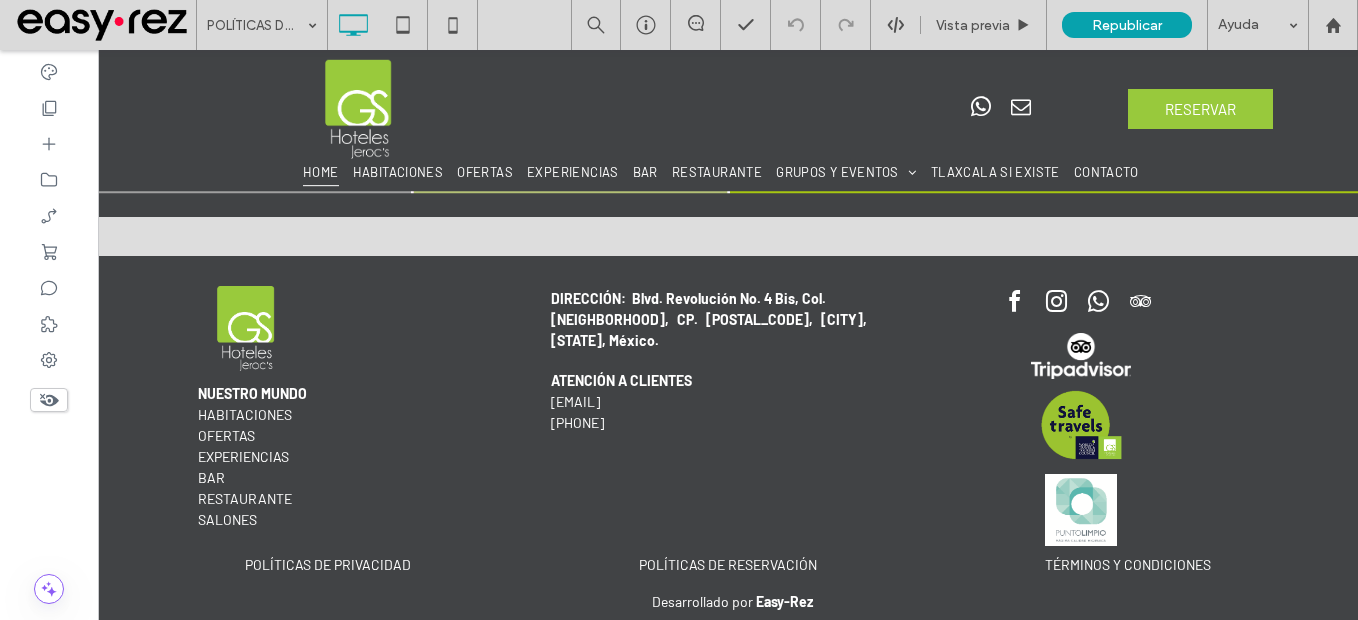 type on "******" 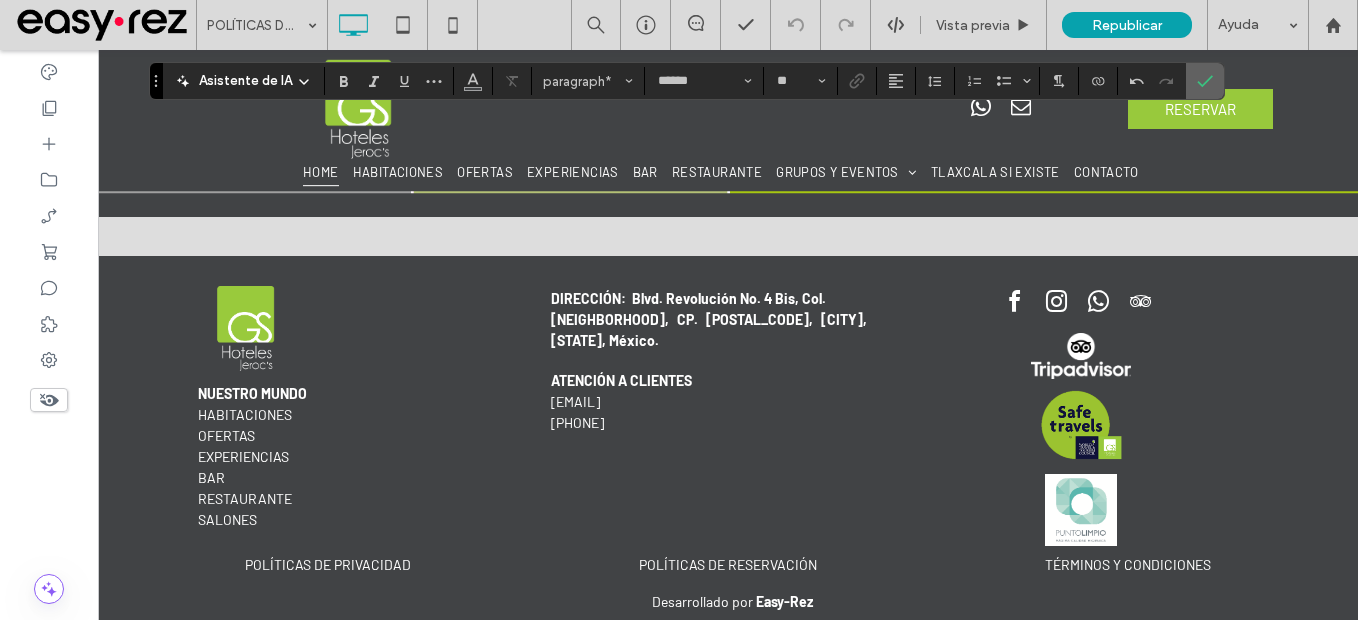 click 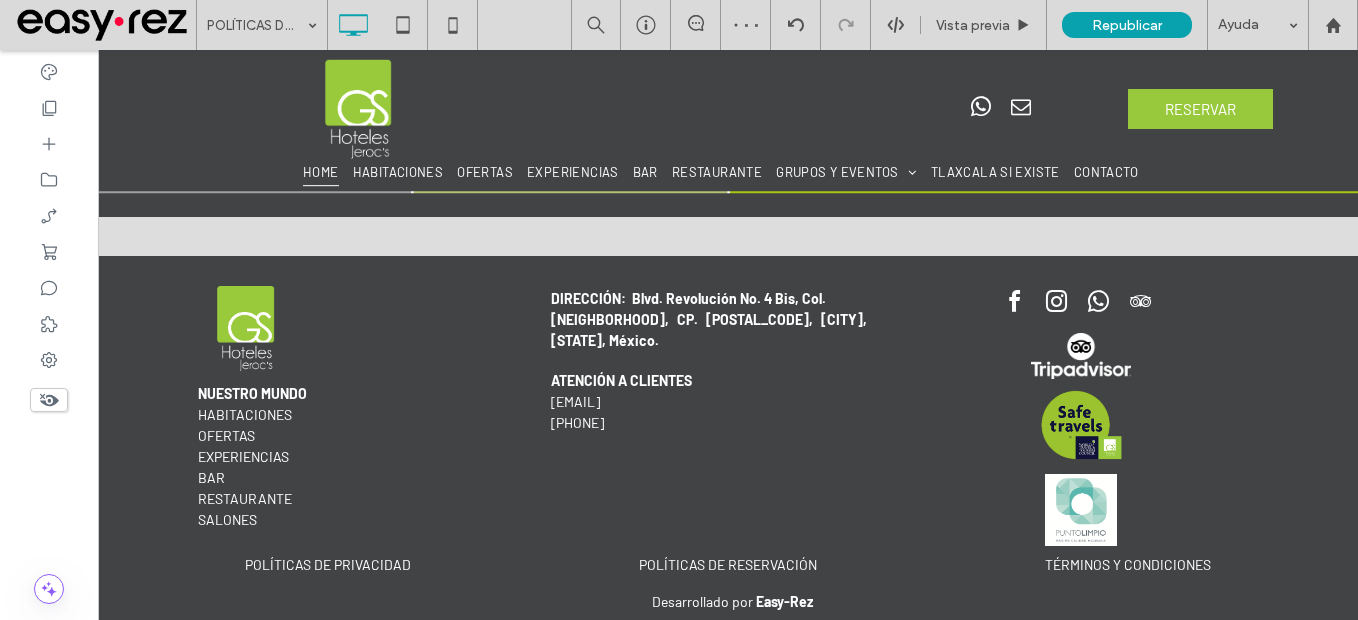 type on "******" 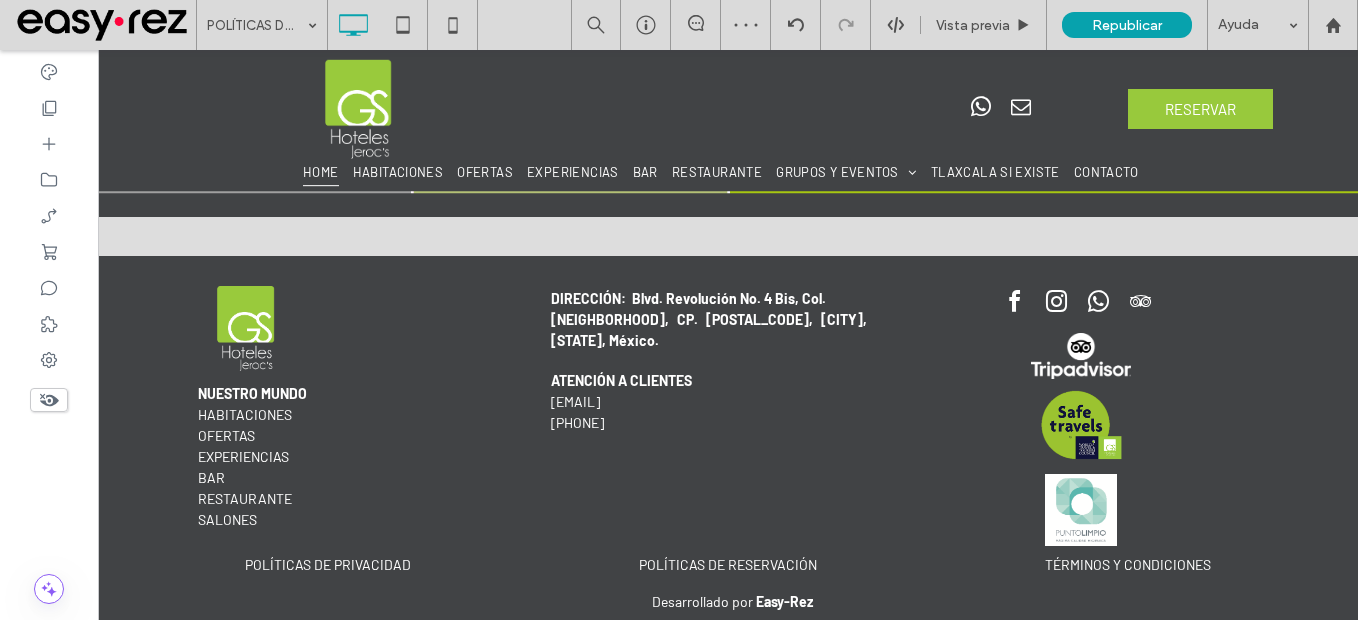 type on "**" 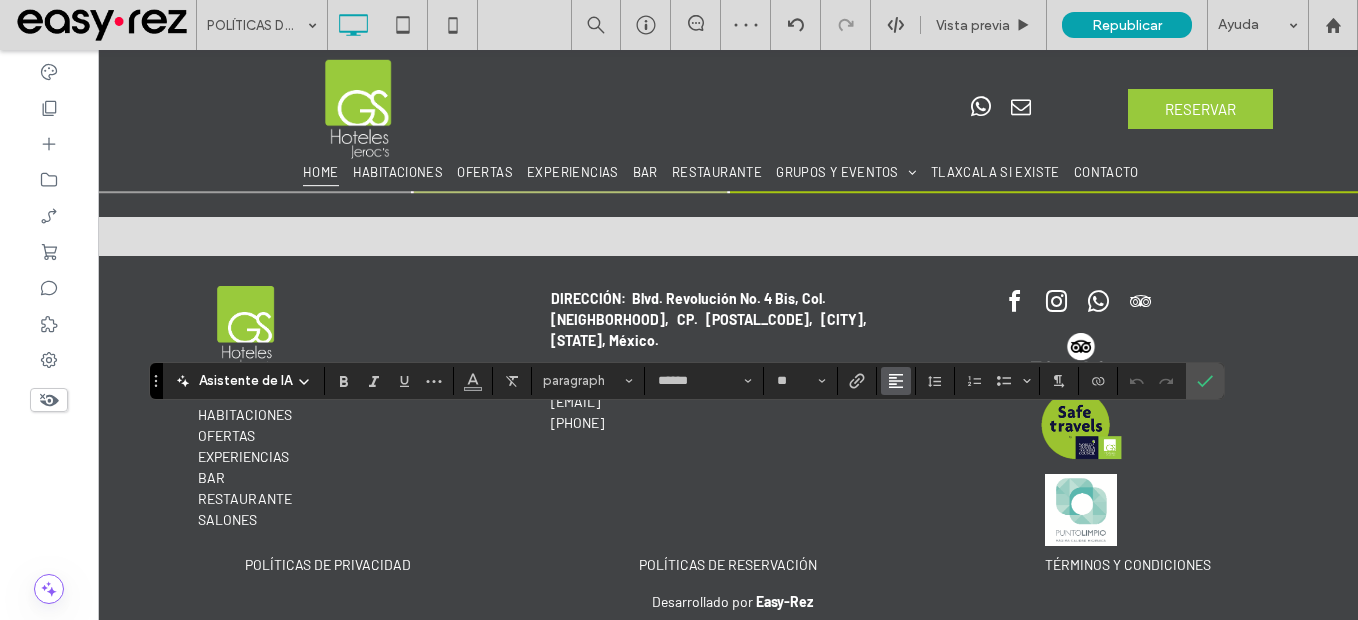 click 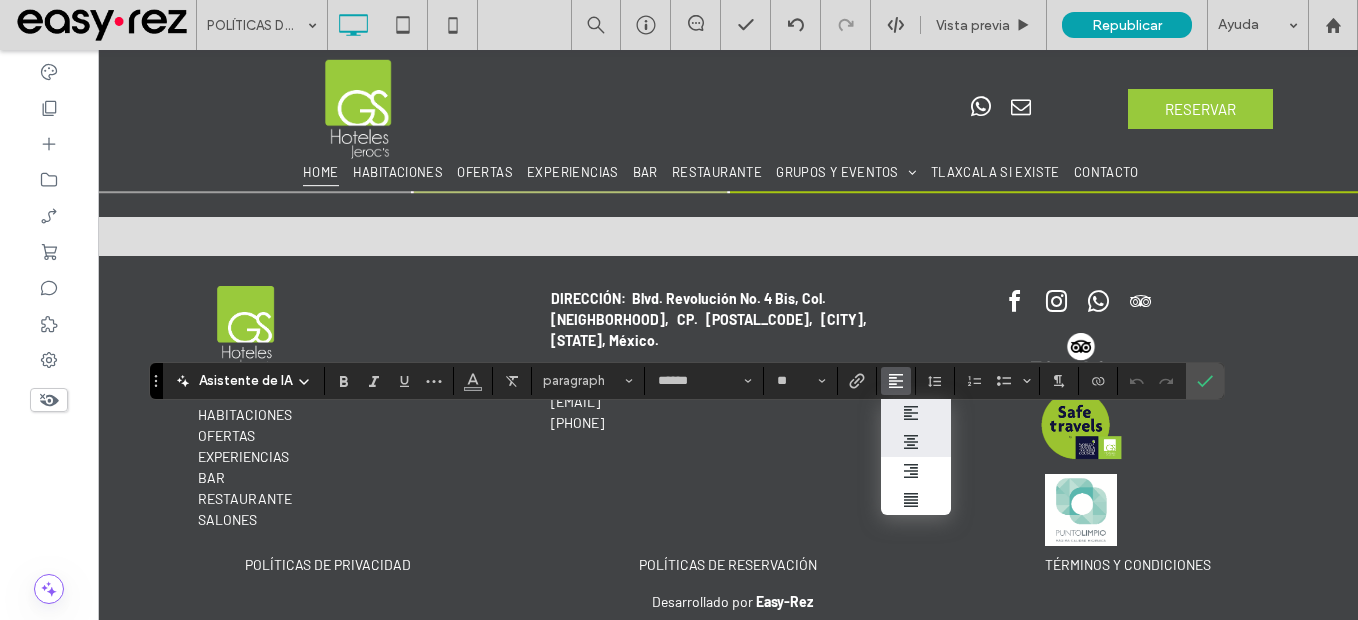 click at bounding box center (916, 442) 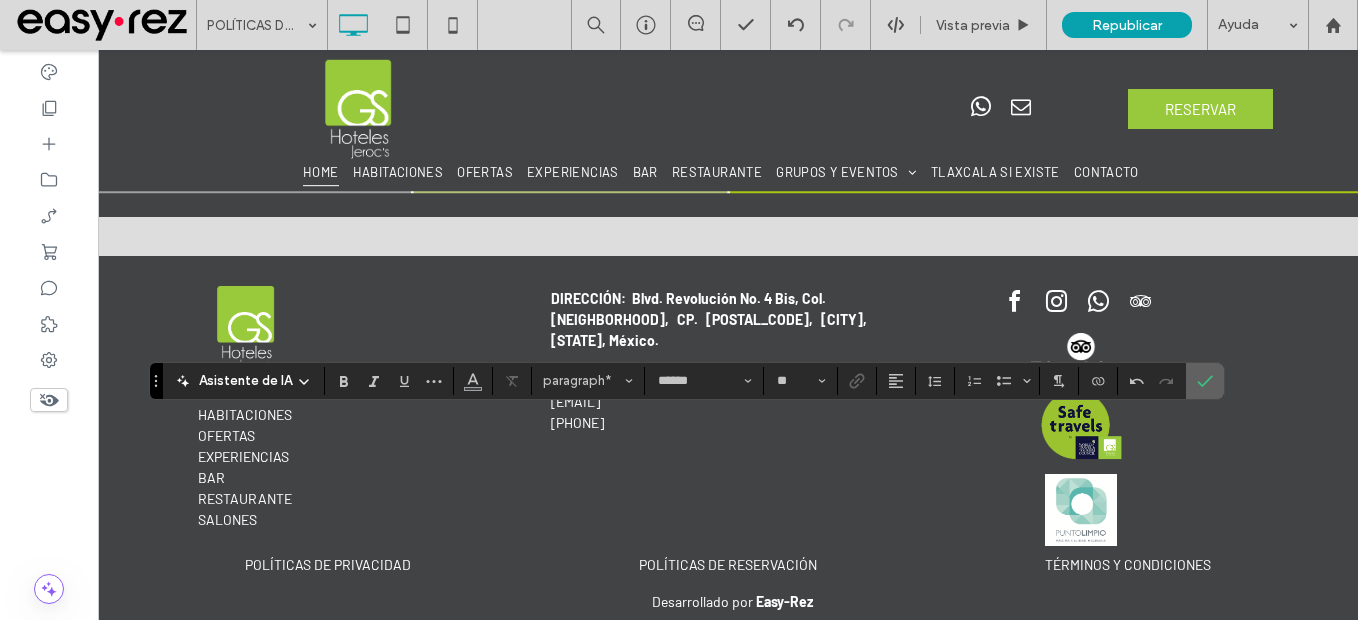 click at bounding box center [1205, 381] 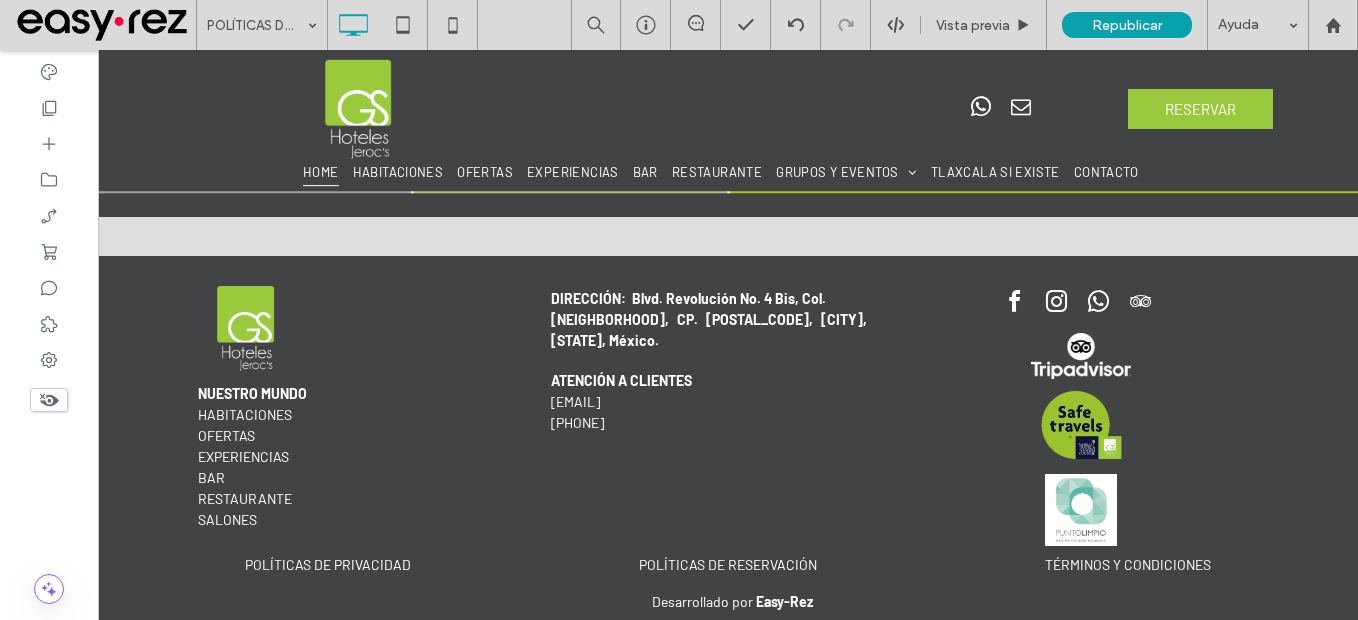 type on "******" 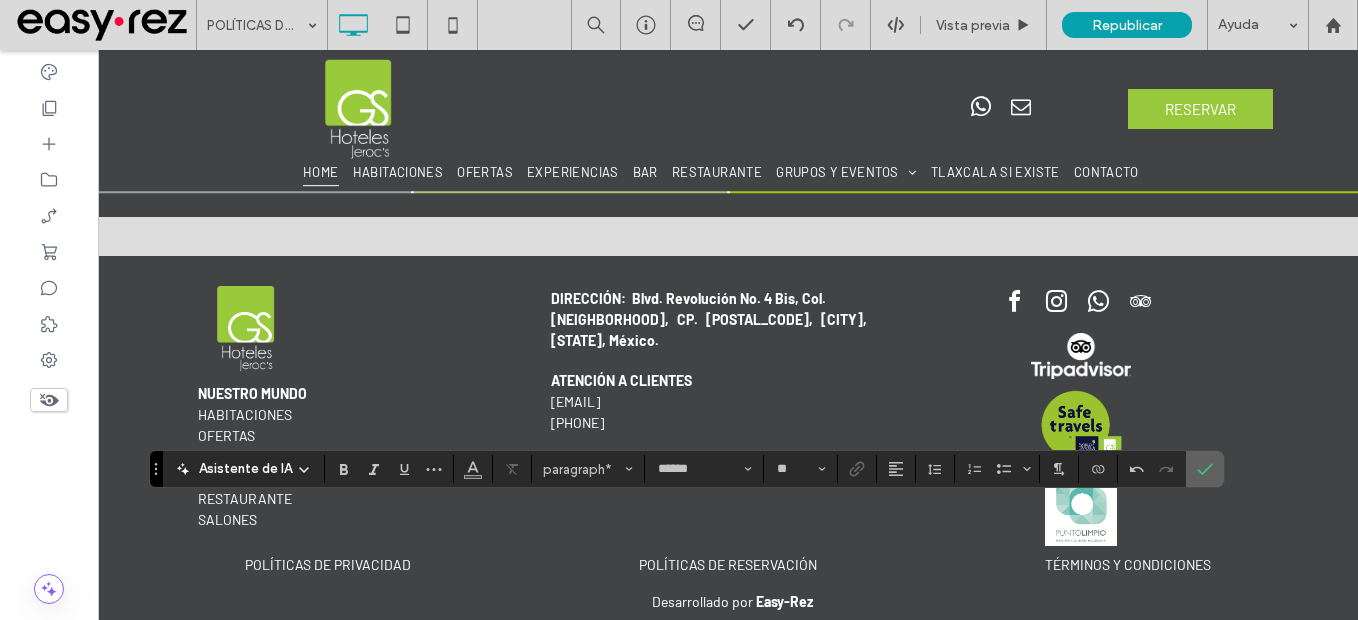 click at bounding box center [1205, 469] 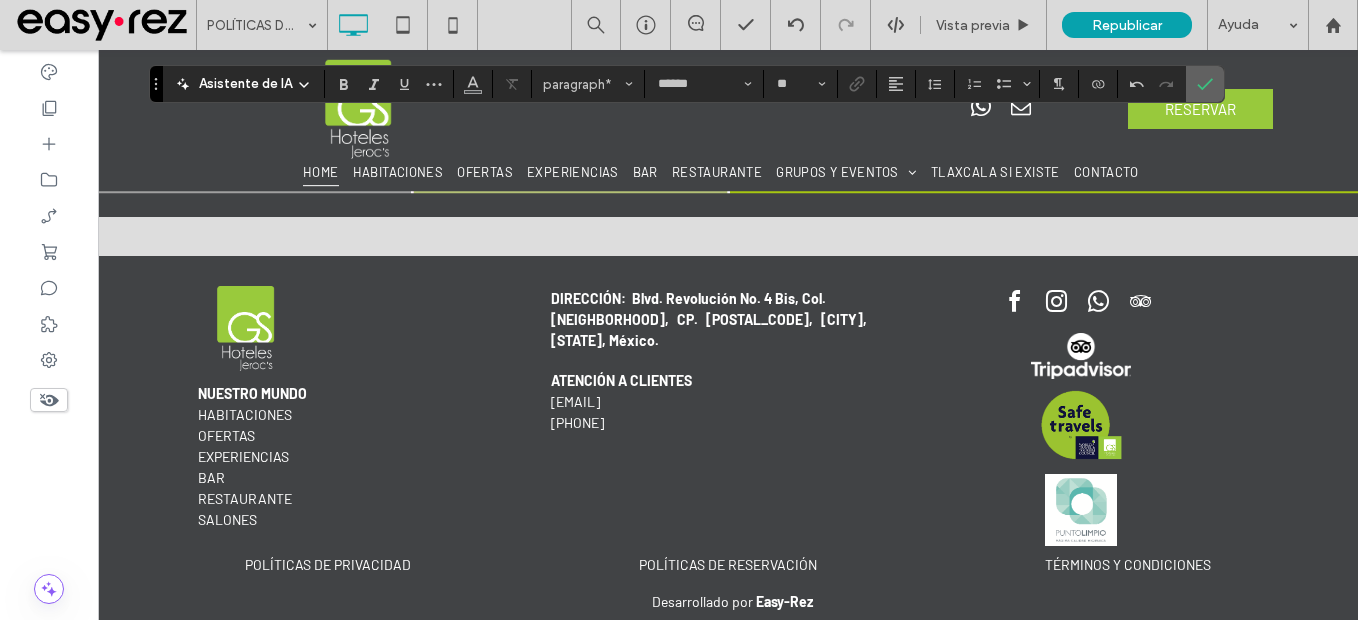 click 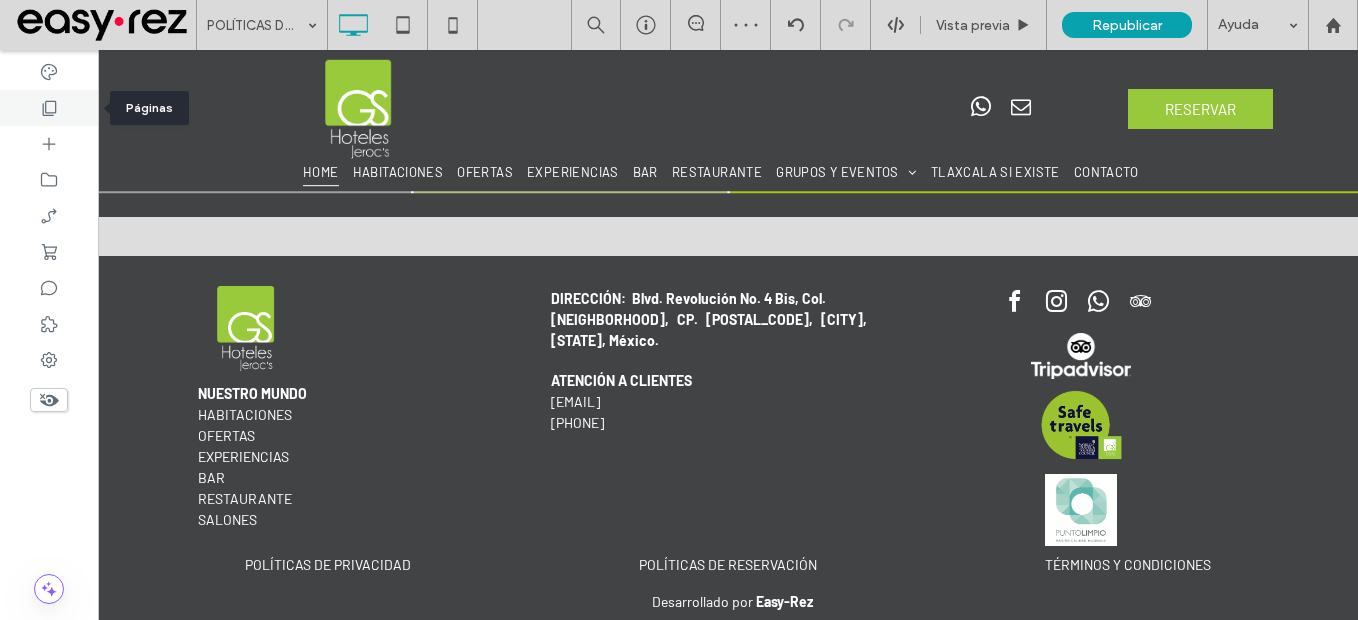 click at bounding box center [49, 108] 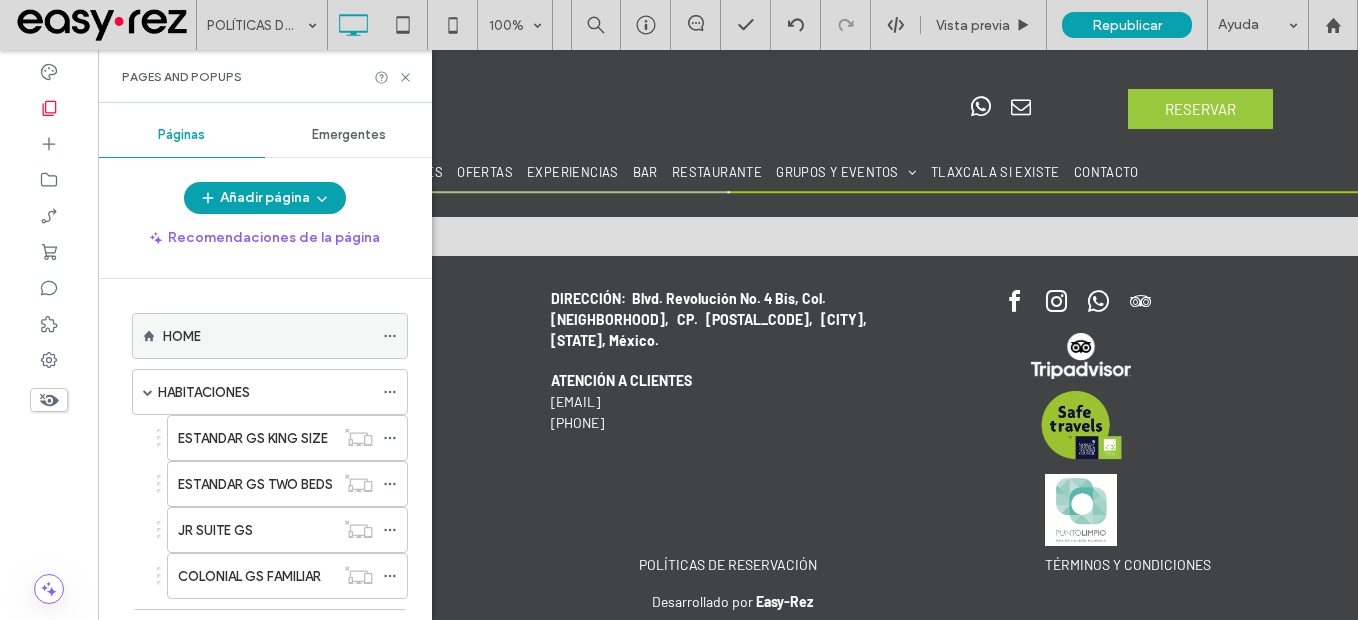click on "HOME" at bounding box center [268, 336] 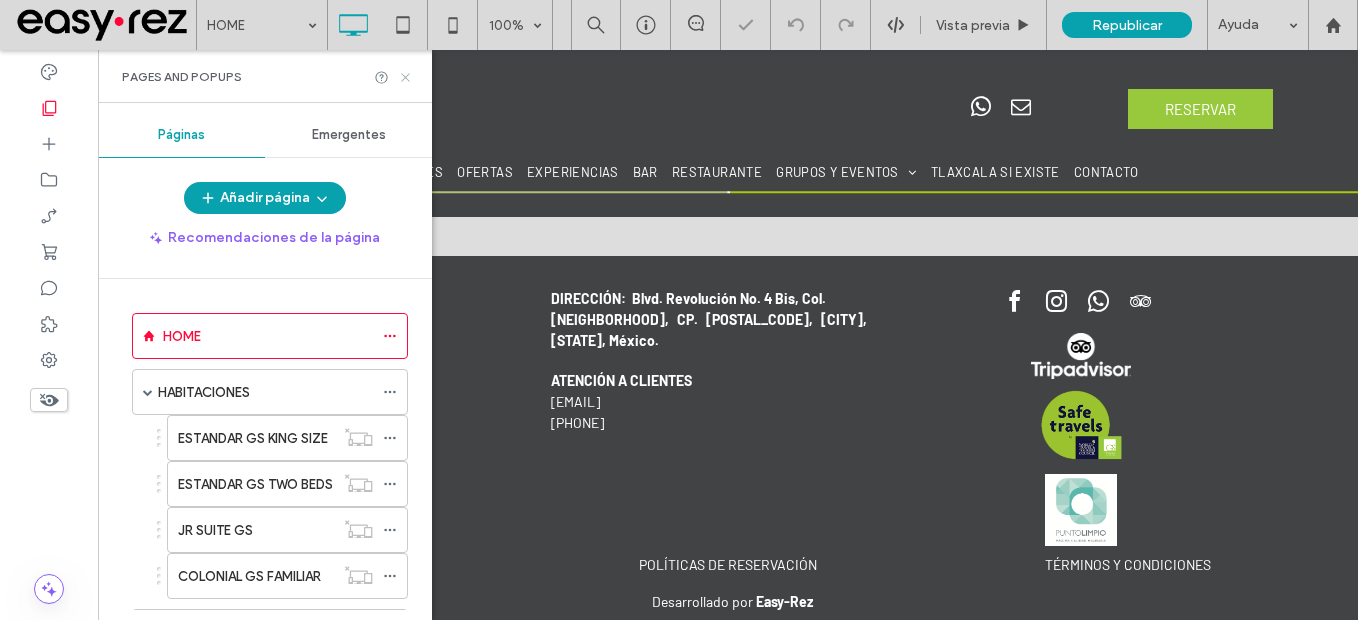 click 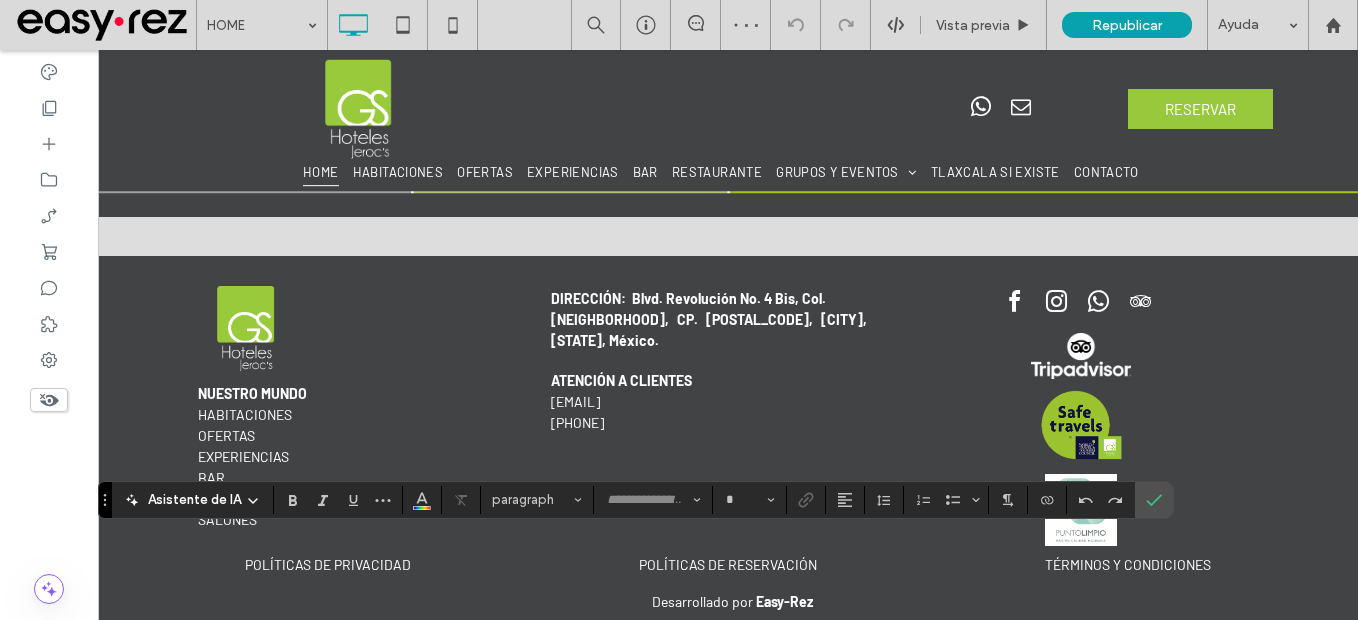 type on "******" 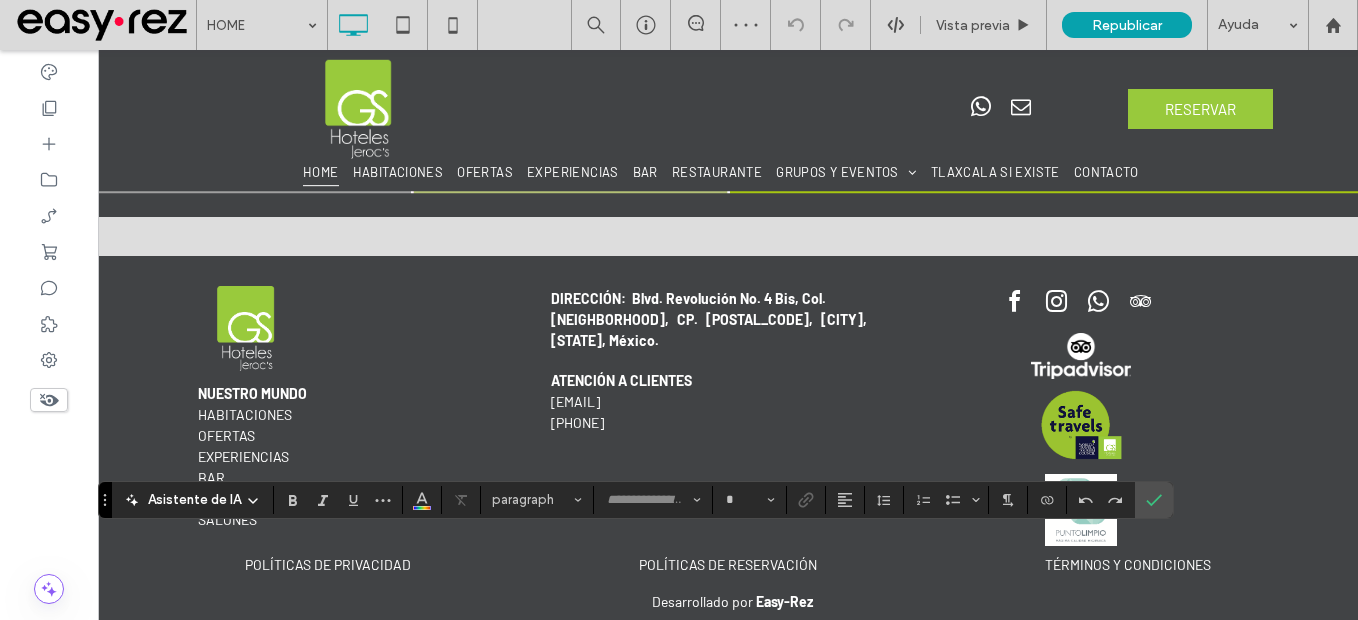 type on "**" 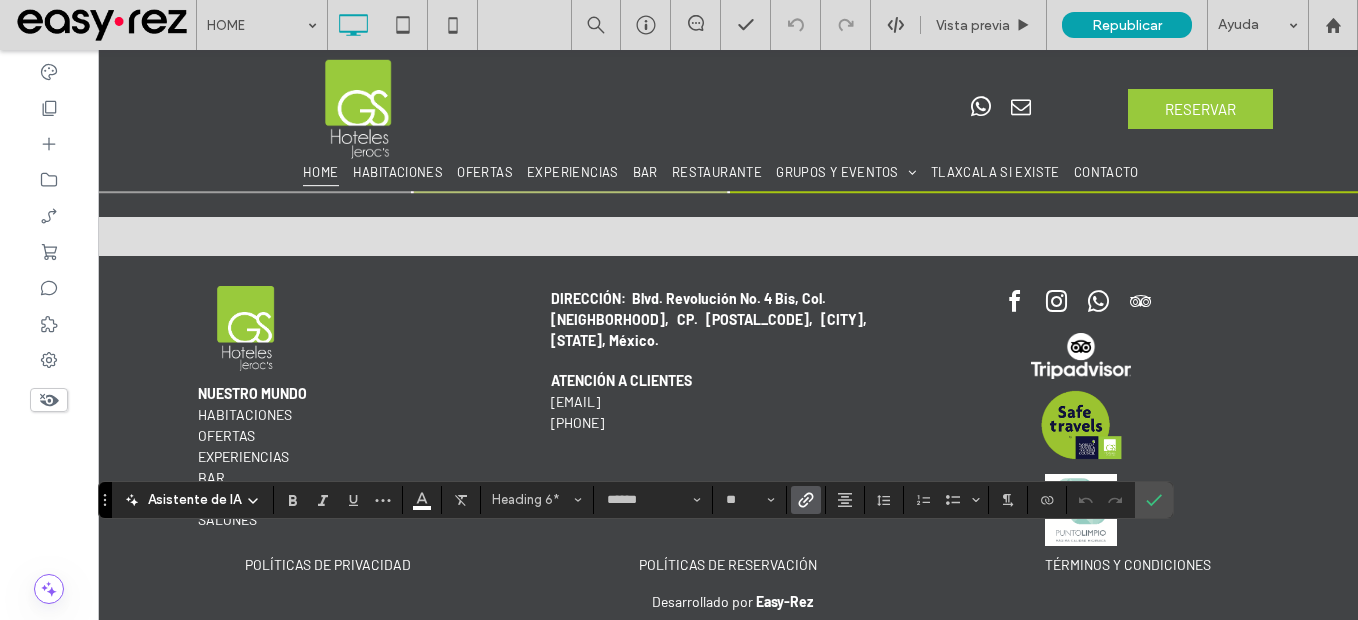 click 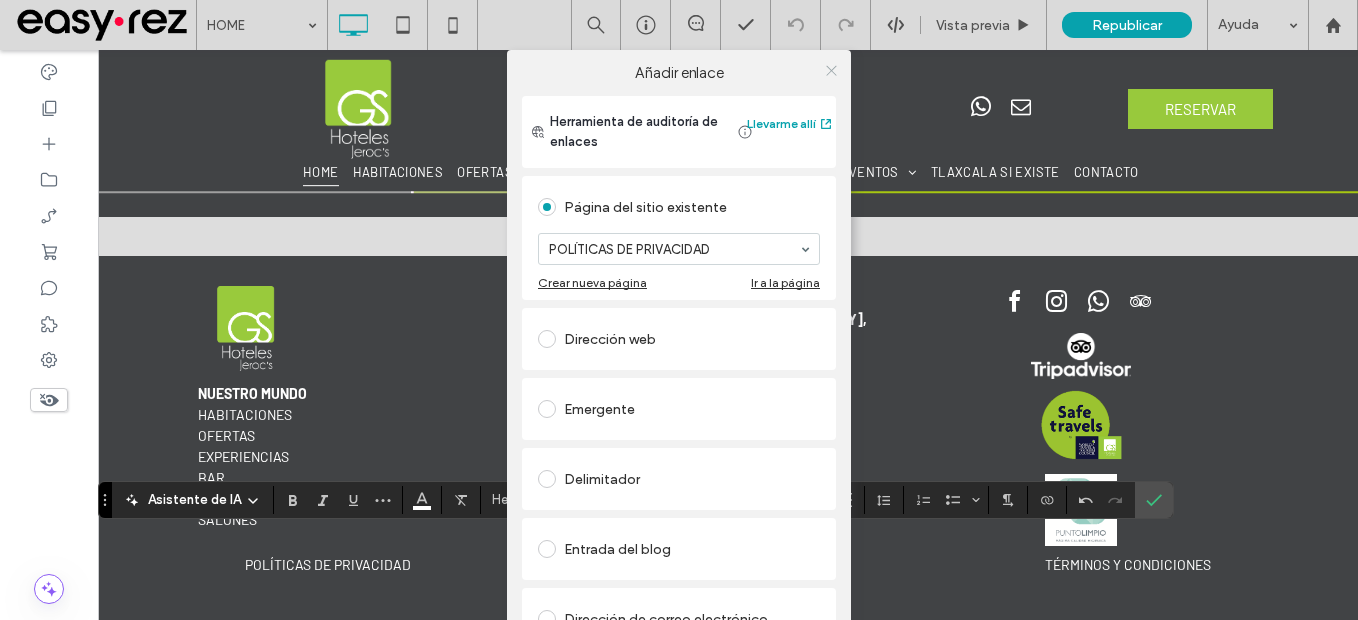 click 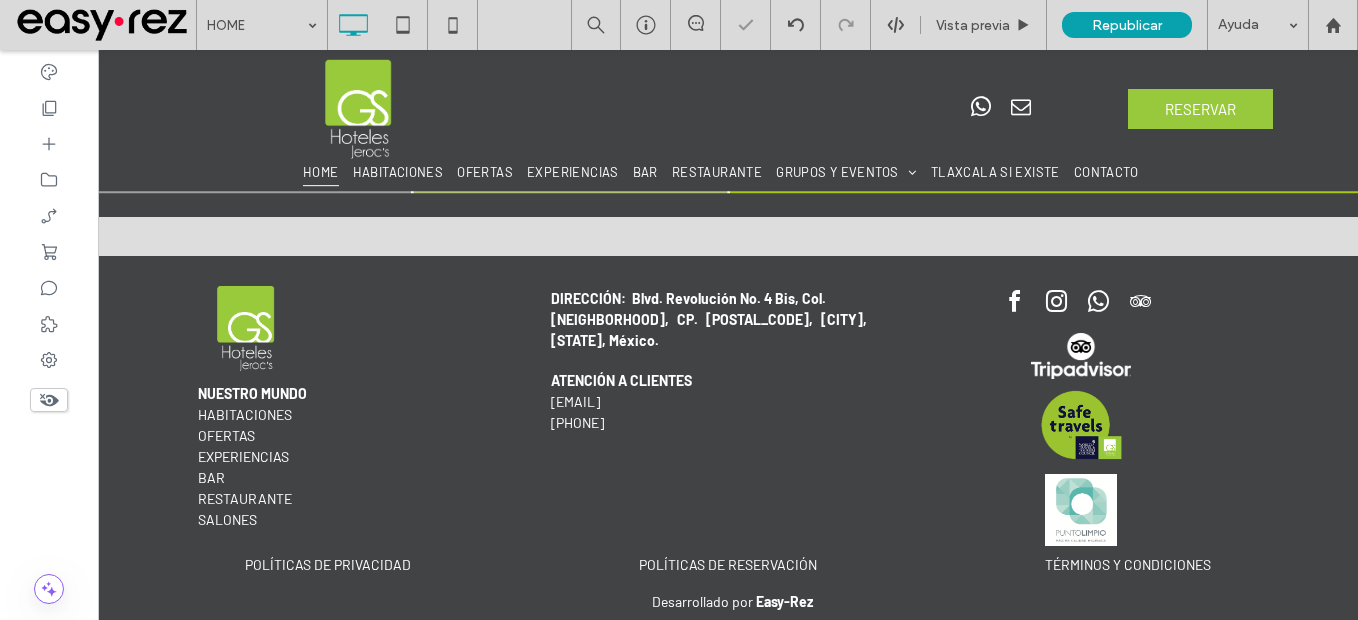 type on "******" 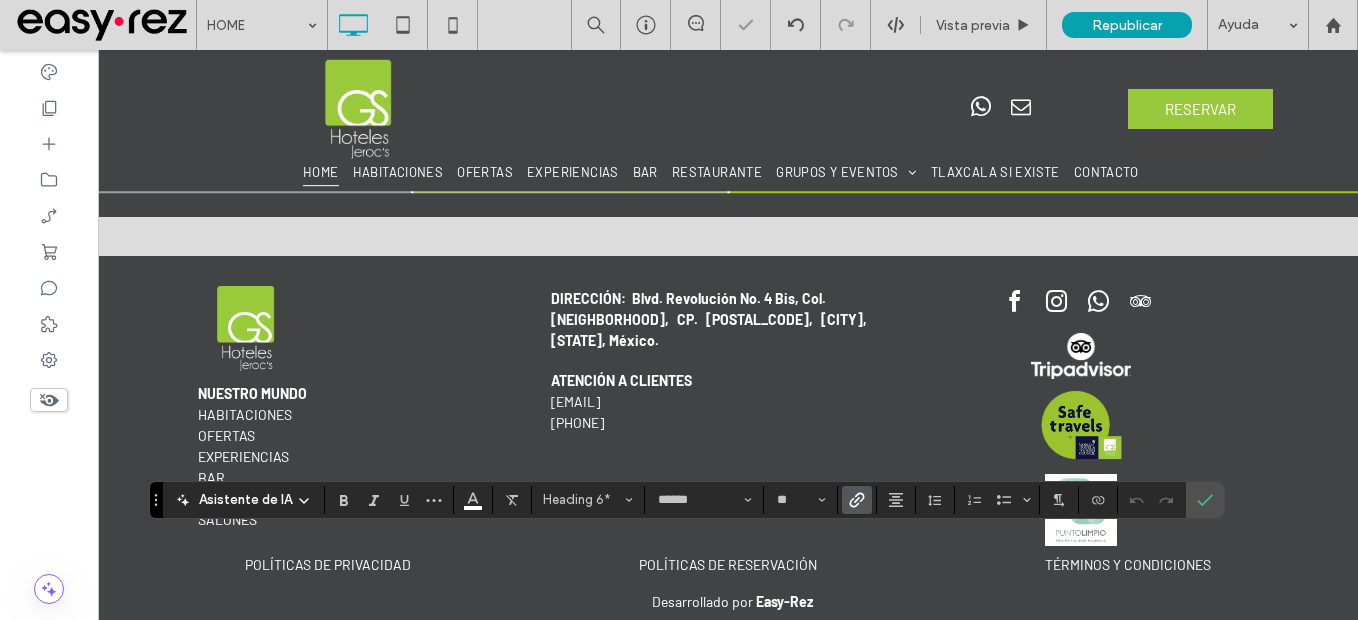 click 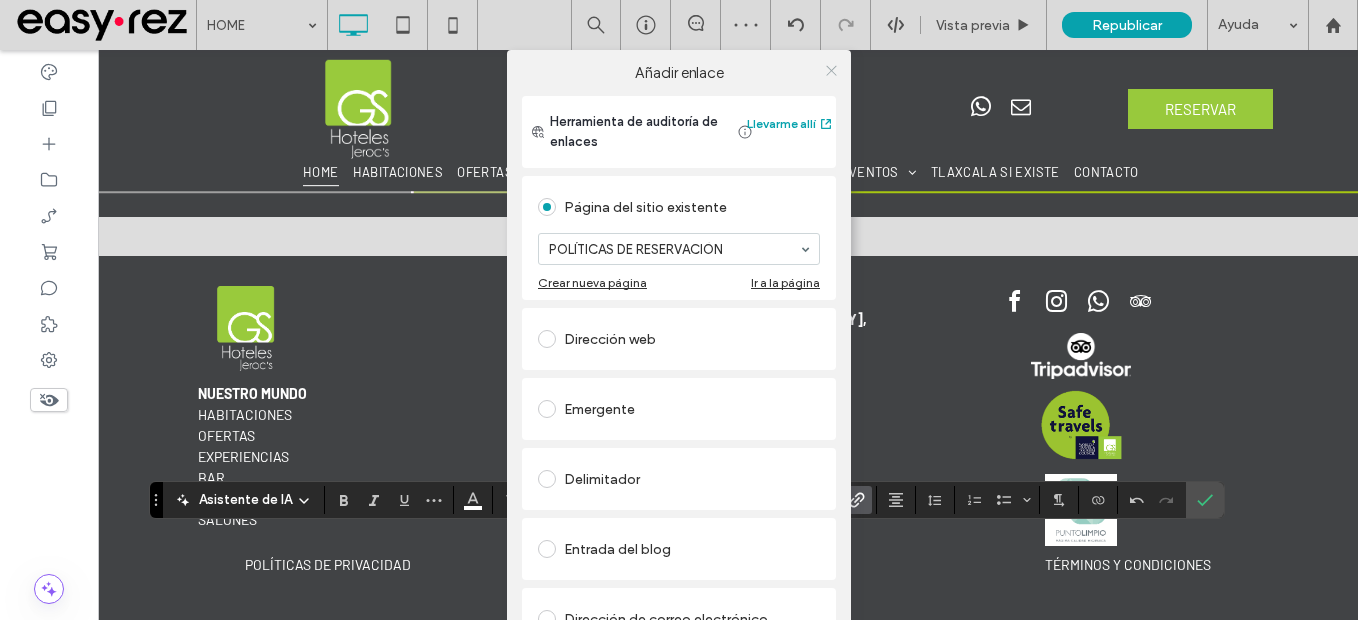 click 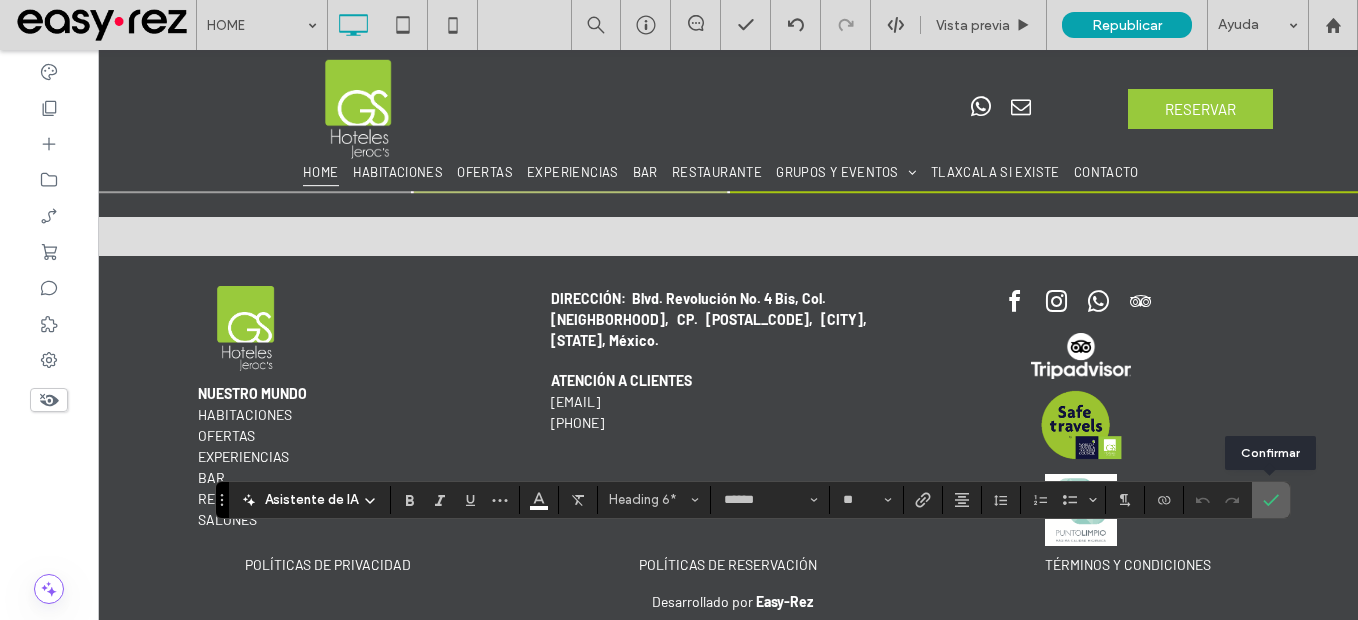 click 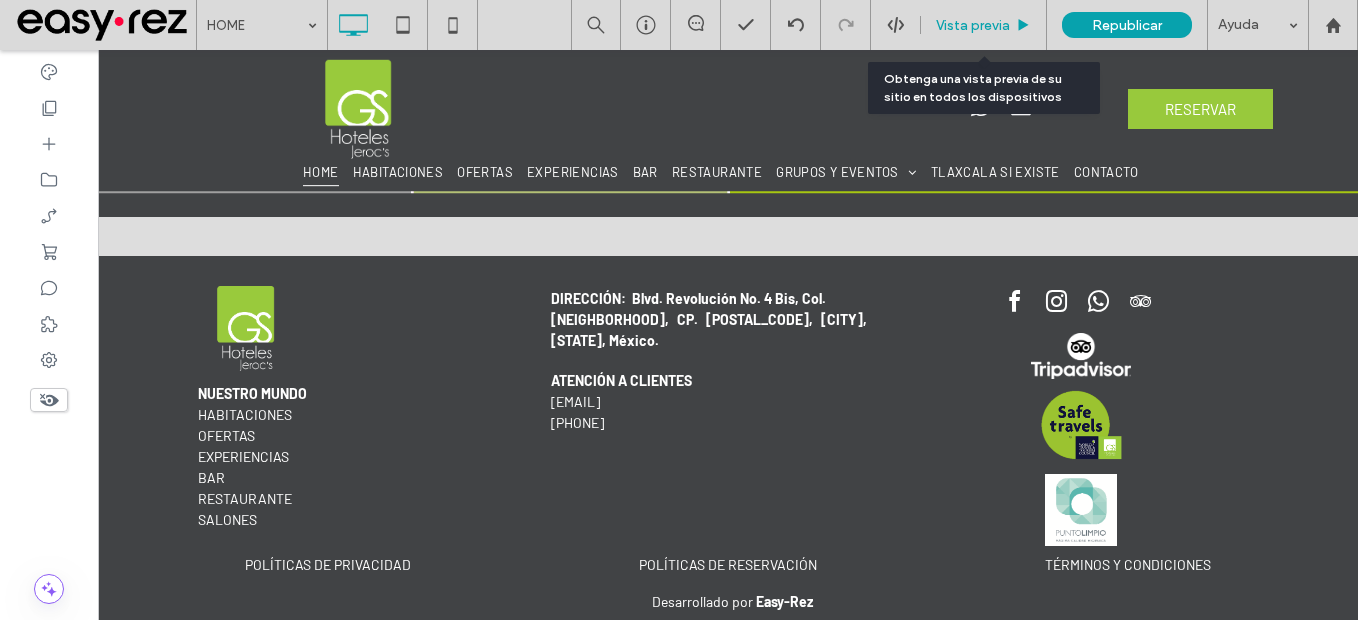 click on "Vista previa" at bounding box center [973, 25] 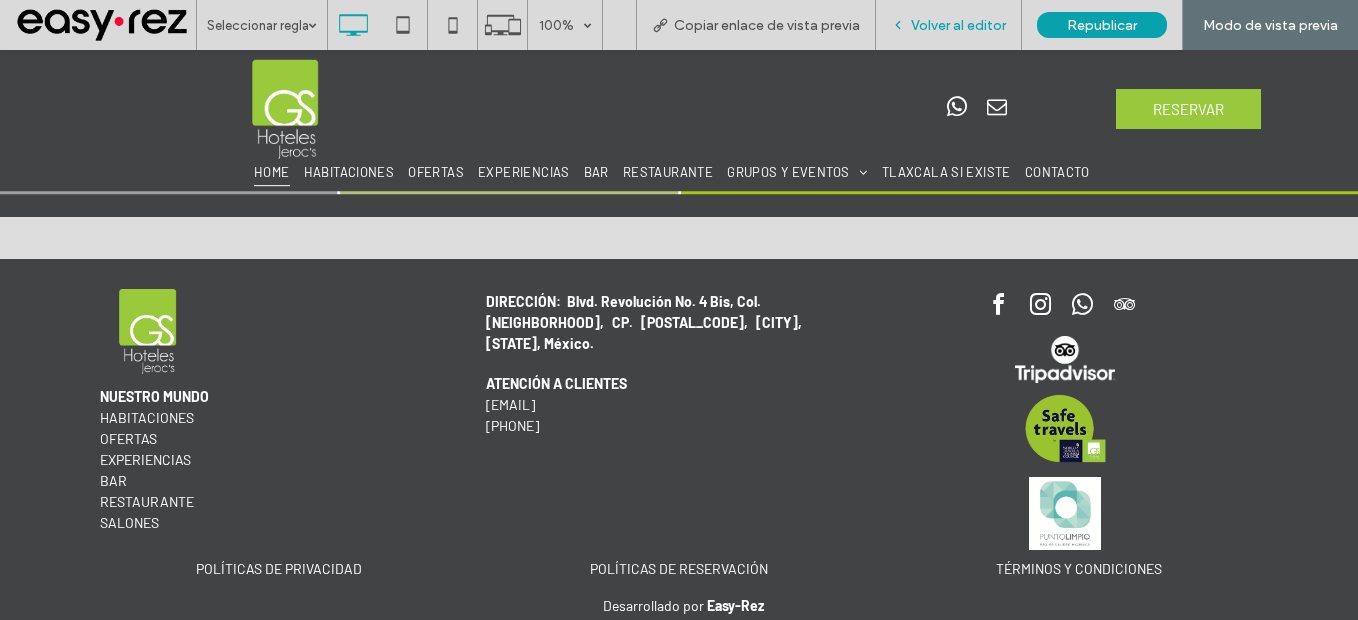 click on "Volver al editor" at bounding box center (958, 25) 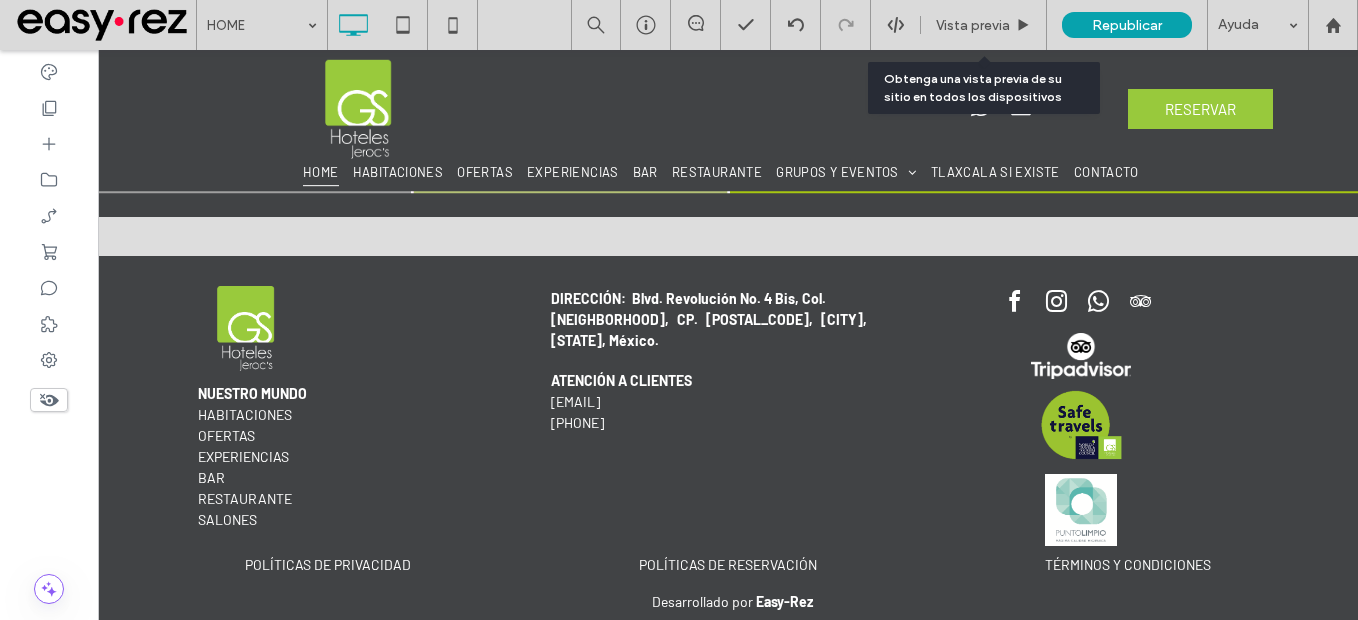click on "Vista previa" at bounding box center (973, 25) 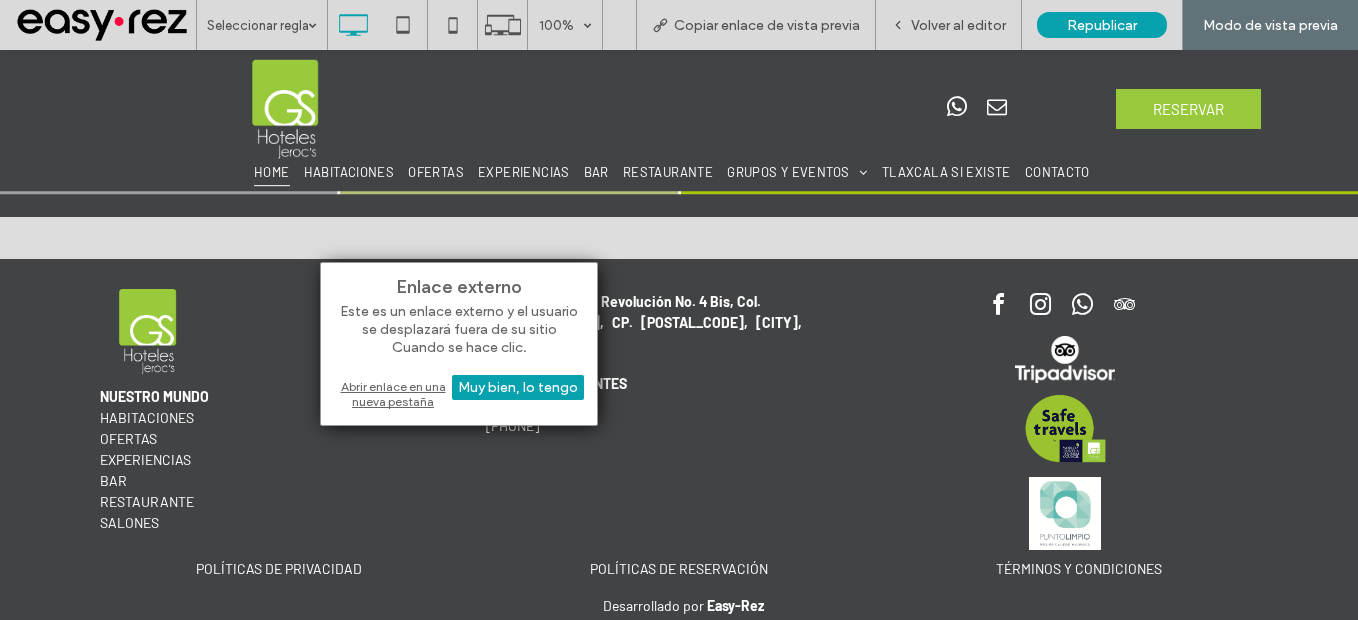 click on "Abrir enlace en una nueva pestaña" at bounding box center (459, 394) 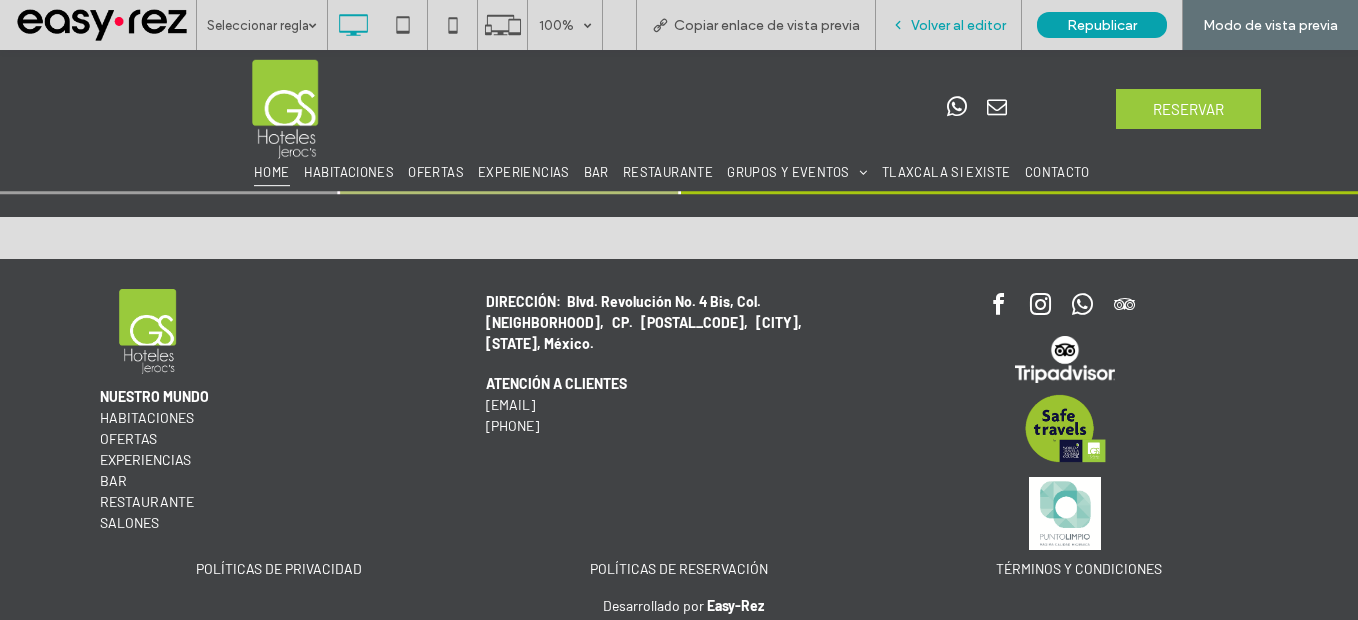click on "Volver al editor" at bounding box center (958, 25) 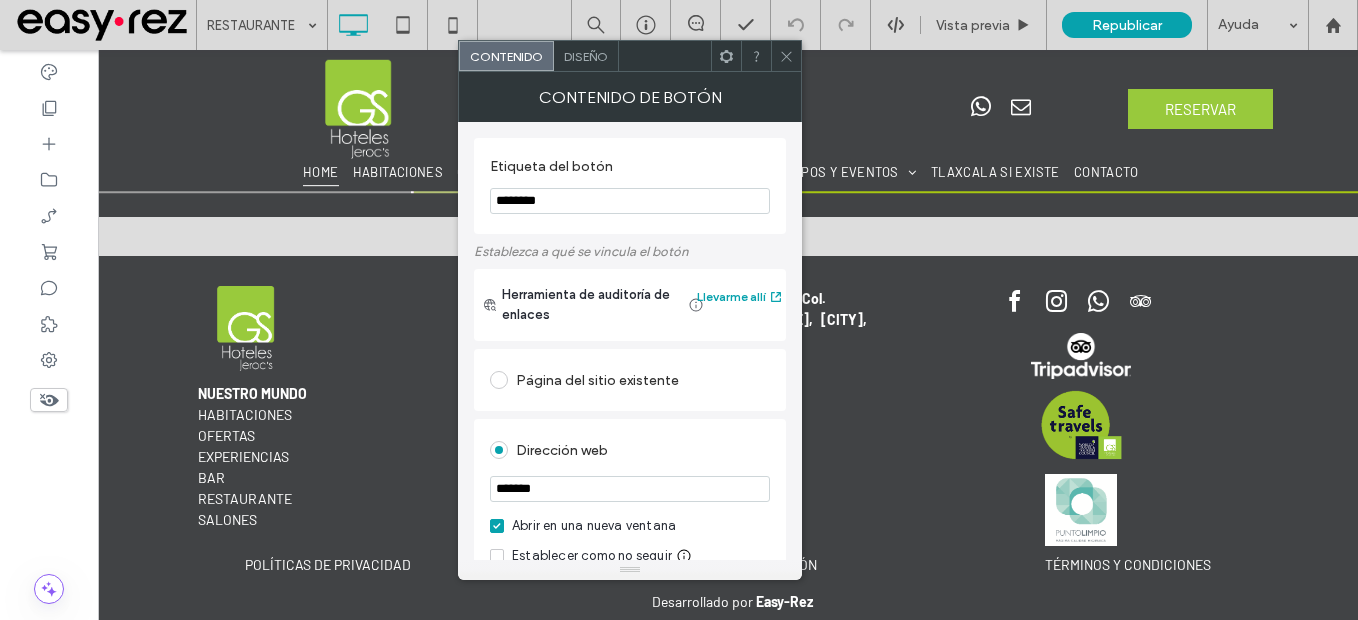 scroll, scrollTop: 300, scrollLeft: 0, axis: vertical 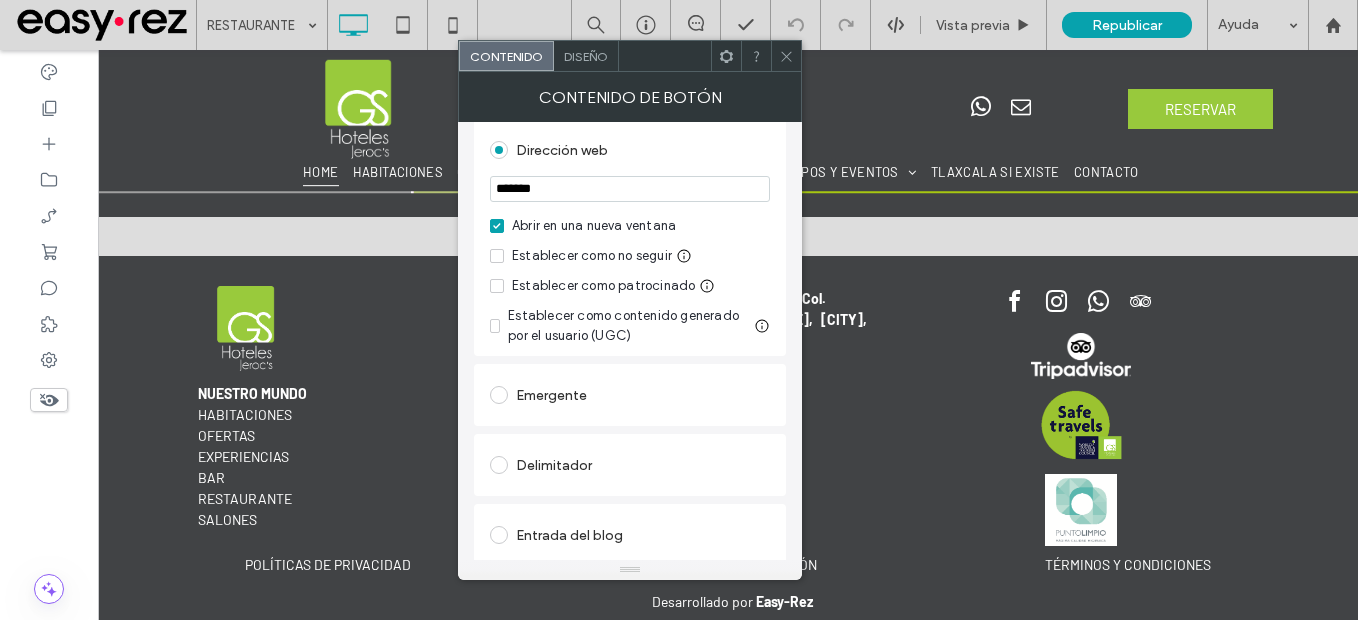 click 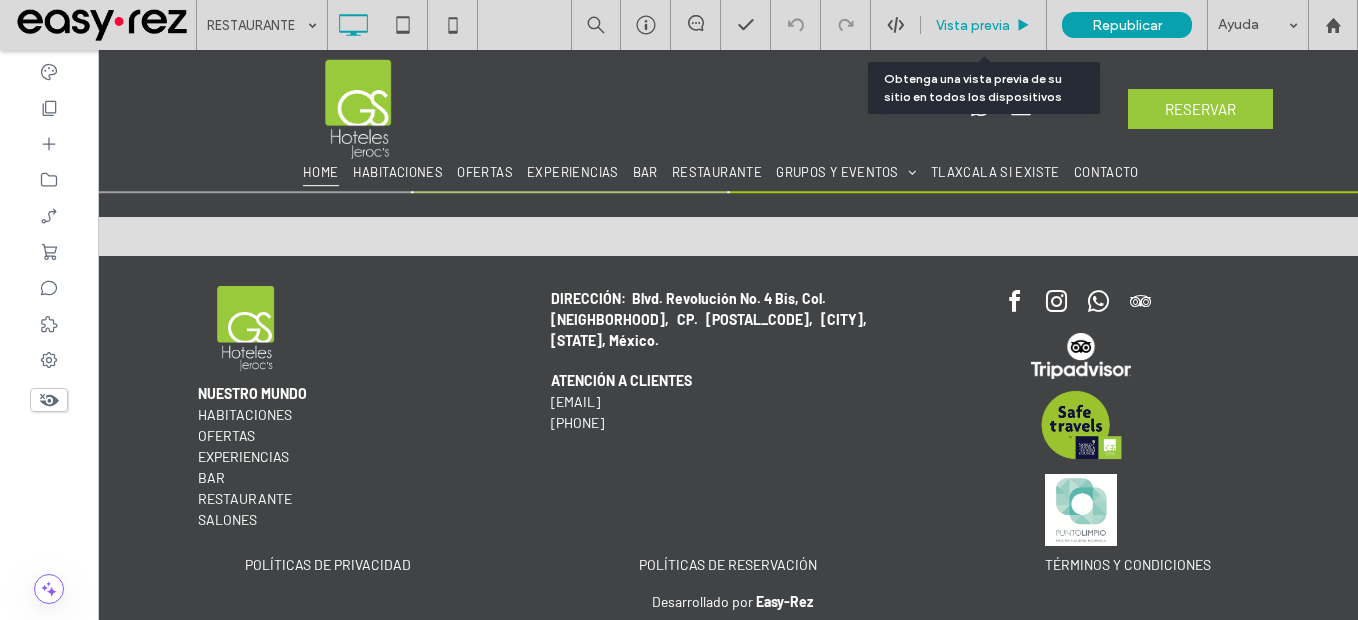 click on "Vista previa" at bounding box center (973, 25) 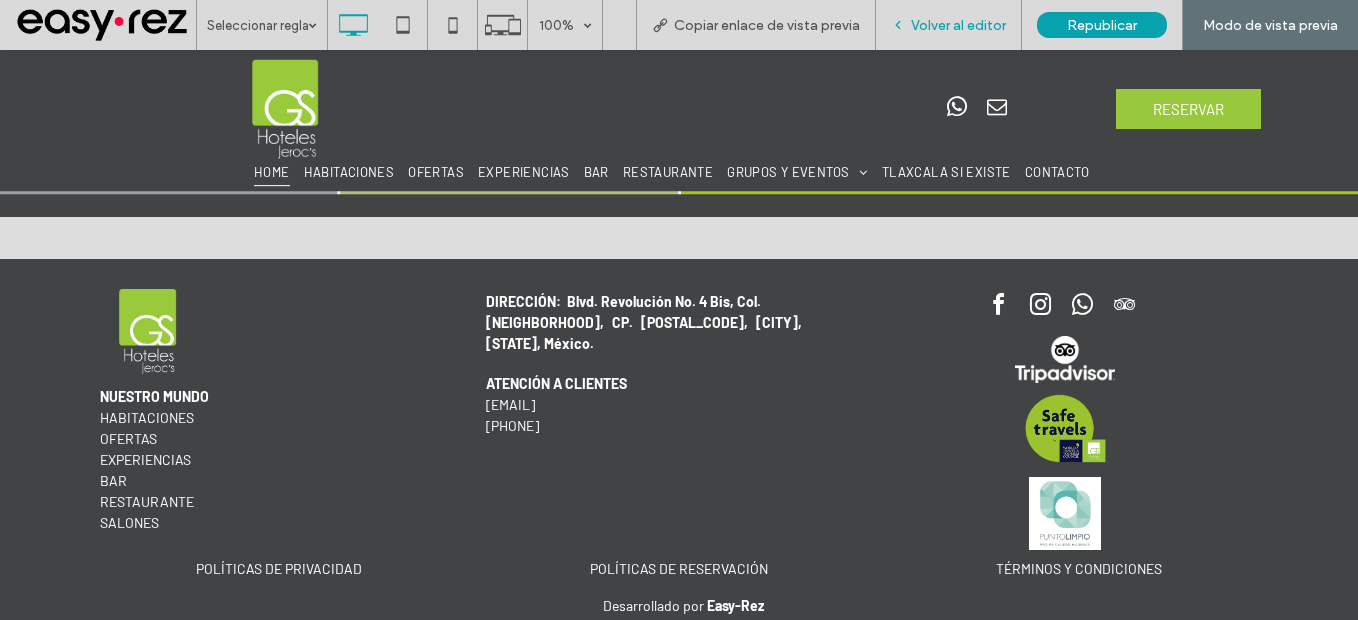 click on "Volver al editor" at bounding box center (949, 25) 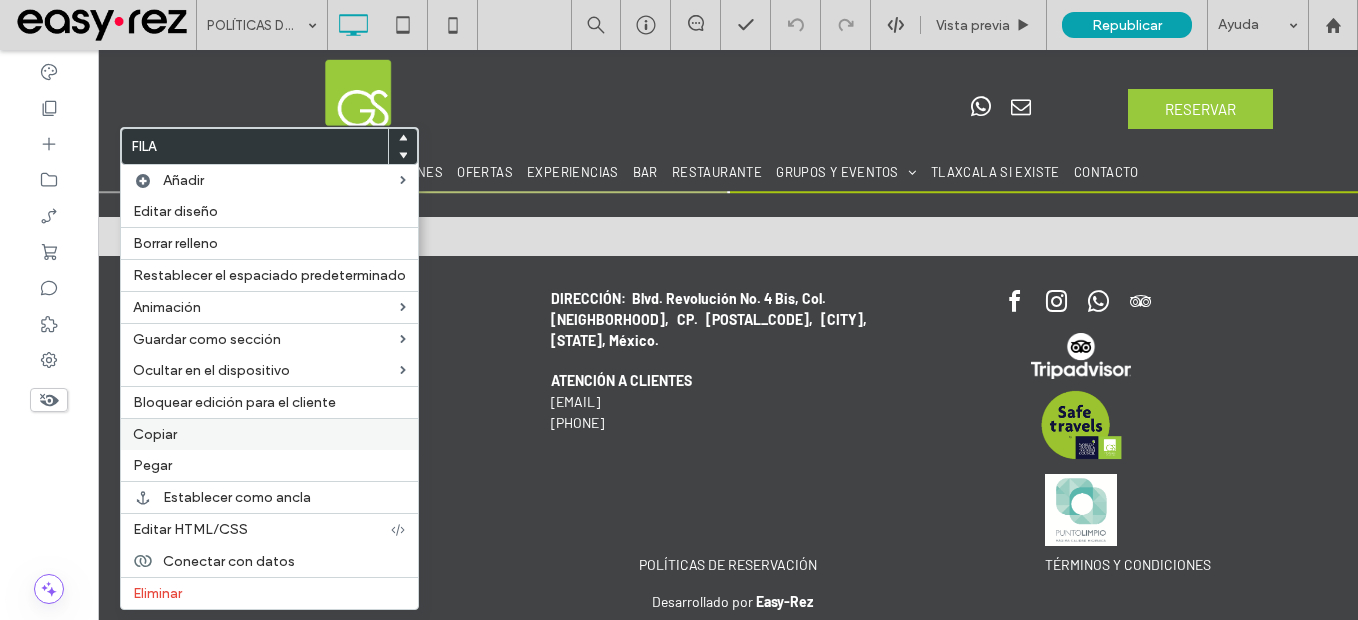 click on "Copiar" at bounding box center [269, 434] 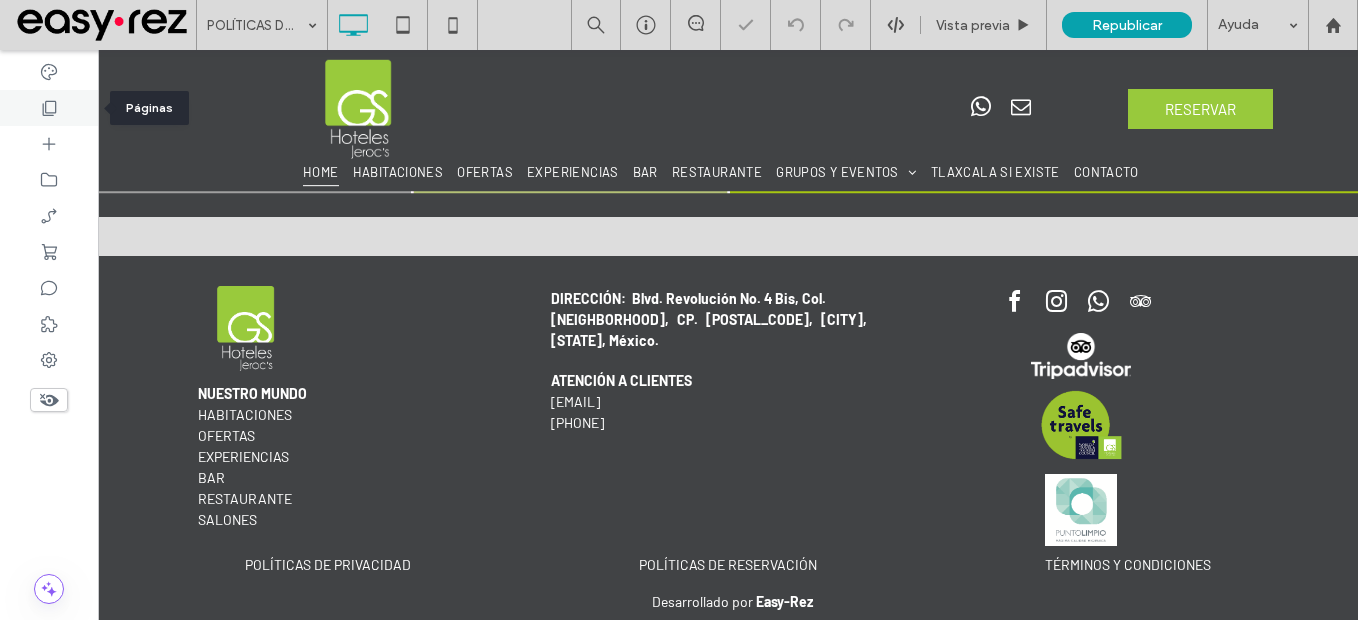 click at bounding box center (49, 108) 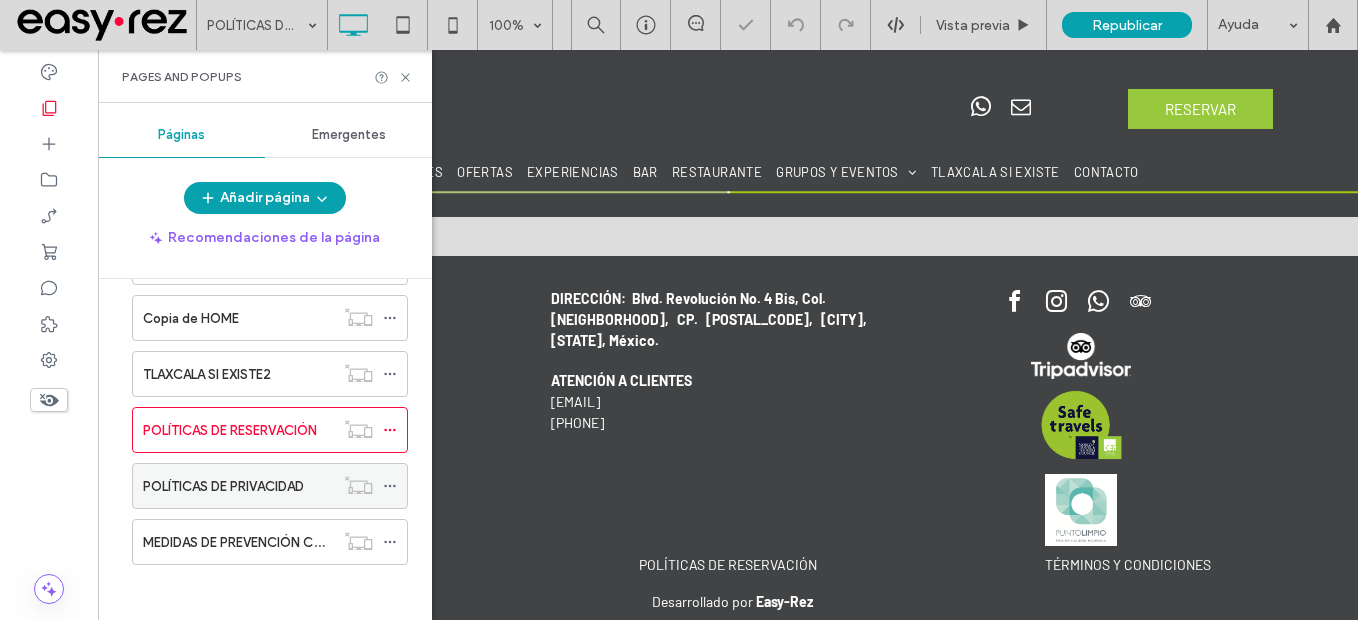 scroll, scrollTop: 1195, scrollLeft: 0, axis: vertical 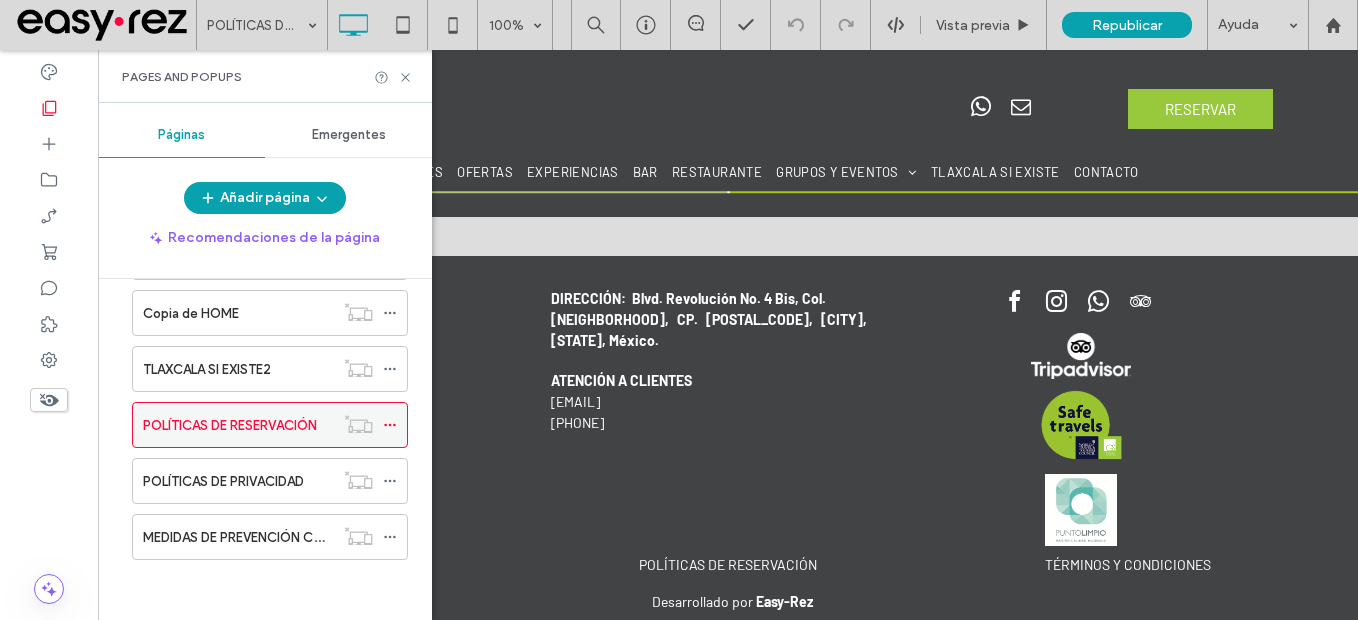 click 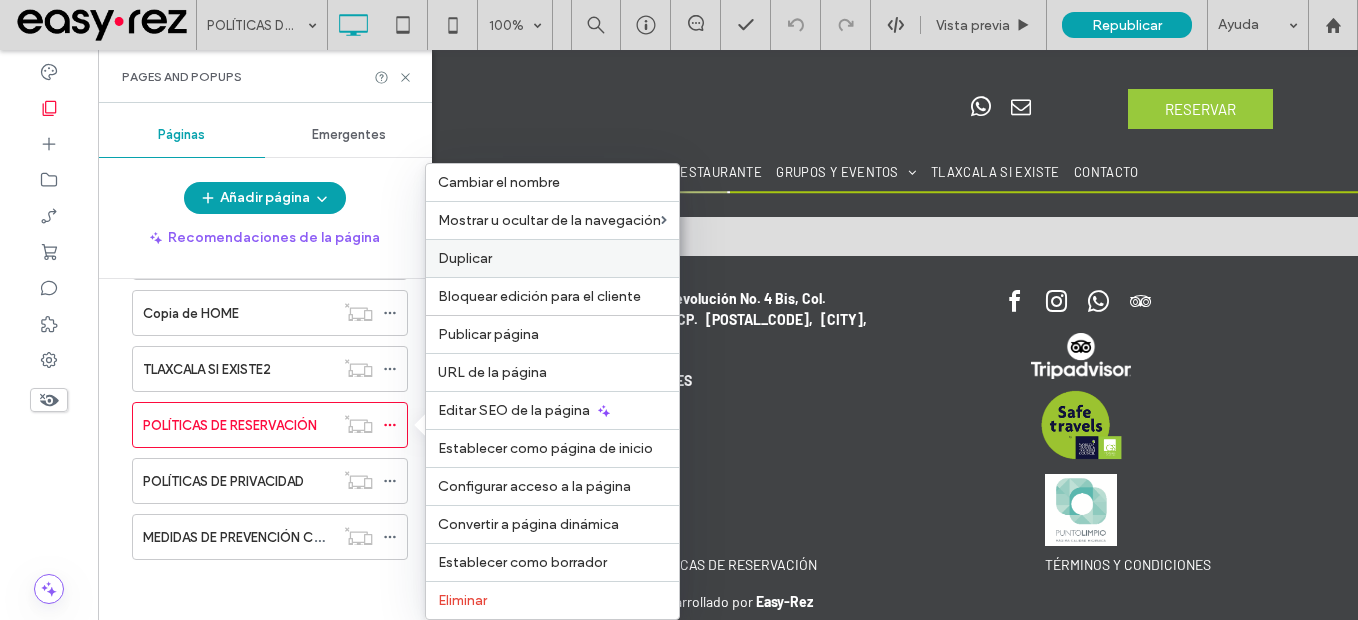 click on "Duplicar" at bounding box center (465, 258) 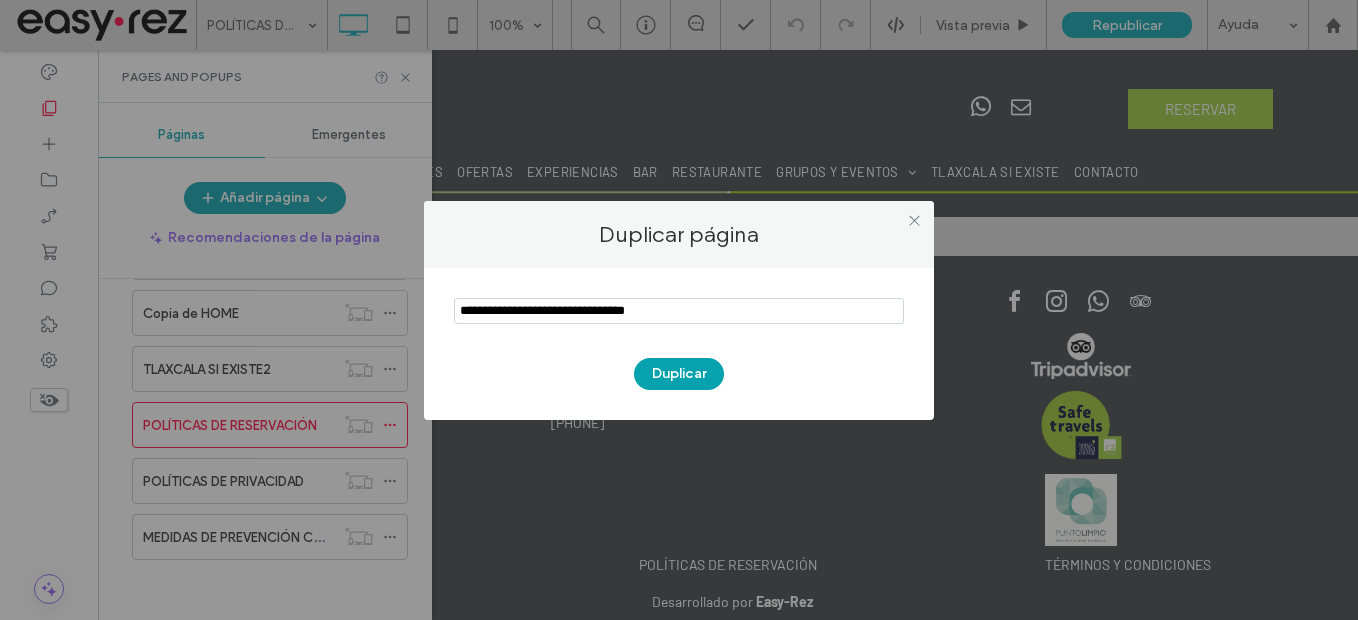 drag, startPoint x: 737, startPoint y: 312, endPoint x: 295, endPoint y: 305, distance: 442.05542 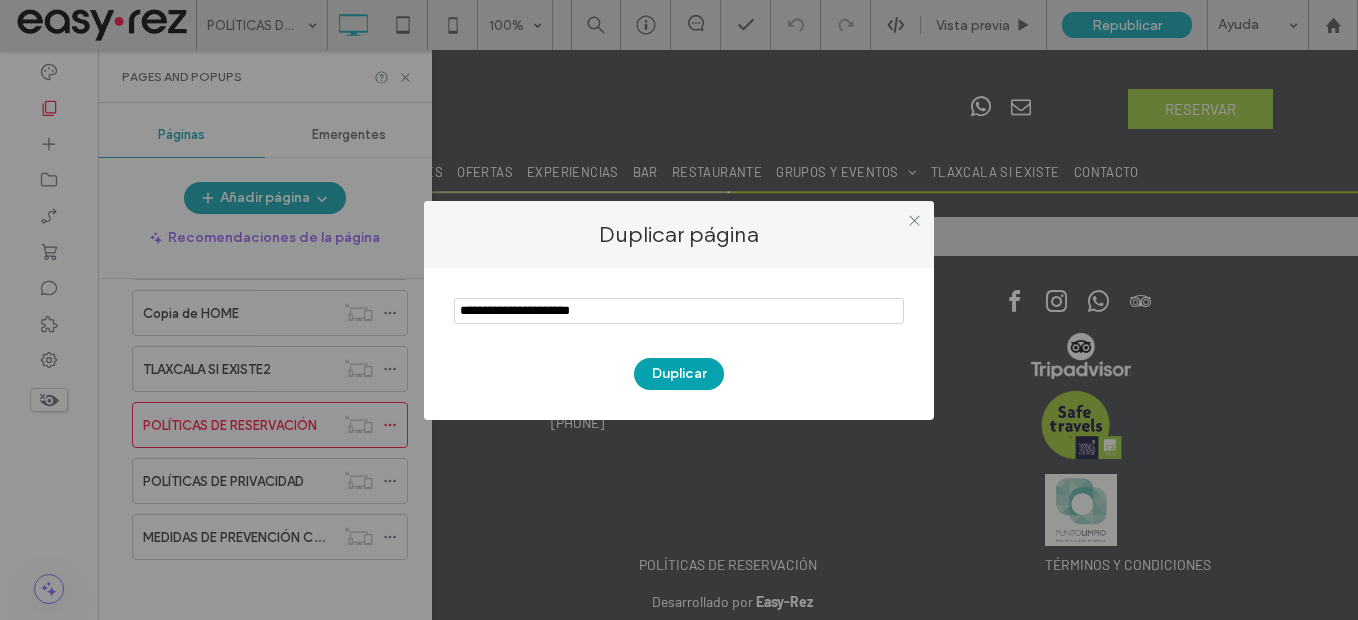 type on "**********" 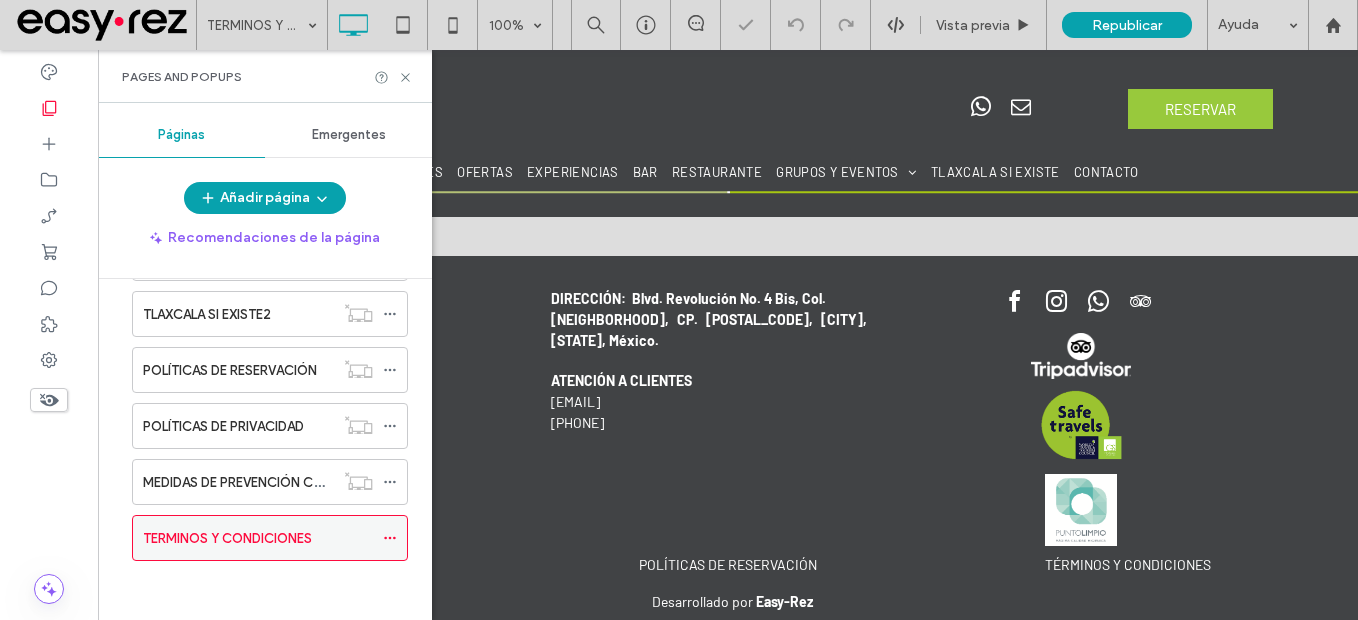 scroll, scrollTop: 1251, scrollLeft: 0, axis: vertical 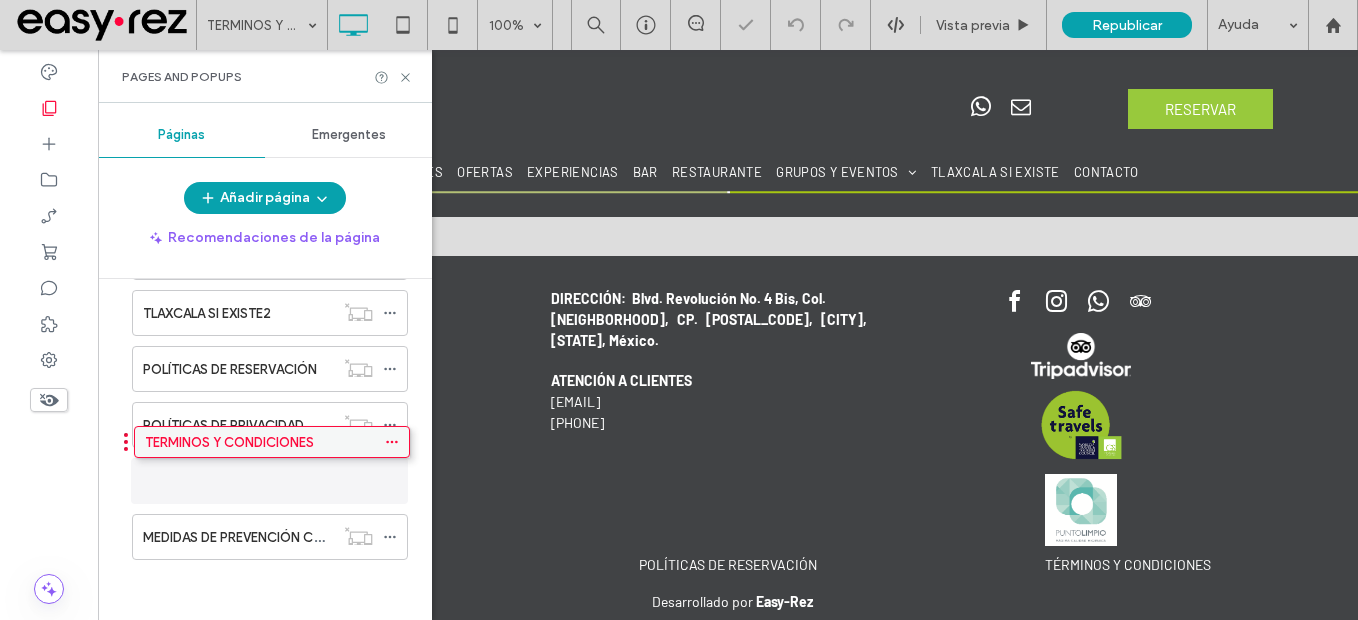 drag, startPoint x: 244, startPoint y: 490, endPoint x: 247, endPoint y: 453, distance: 37.12142 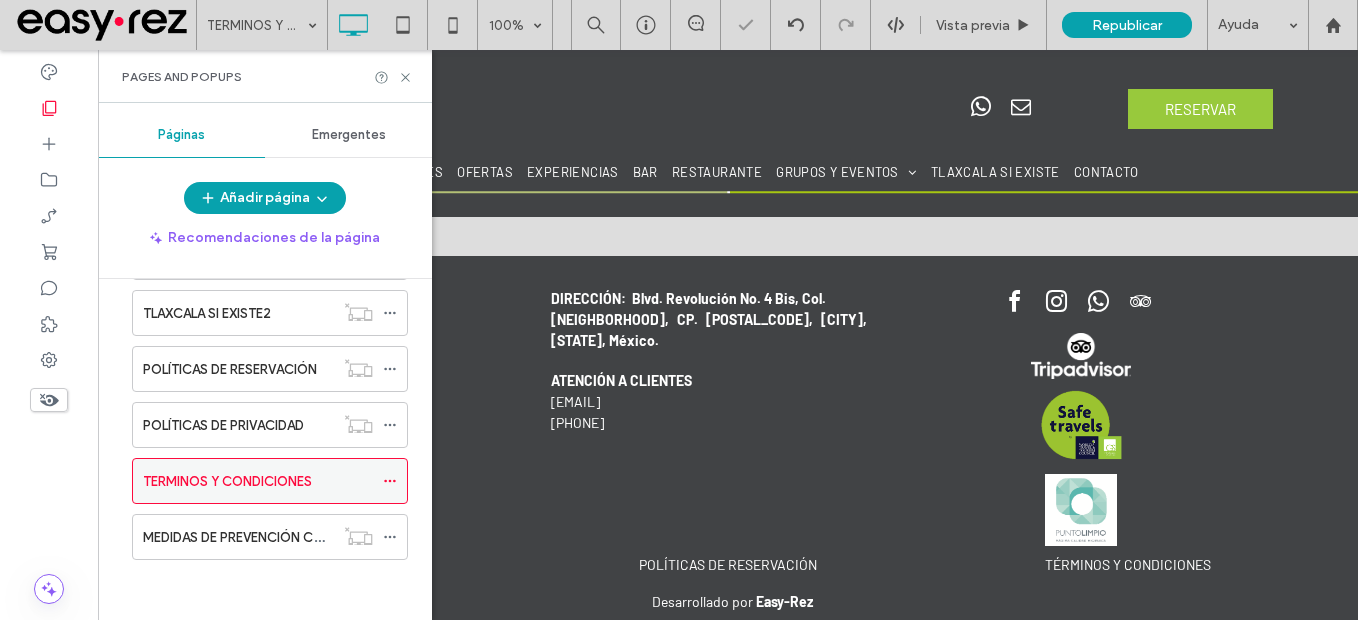 click at bounding box center [395, 481] 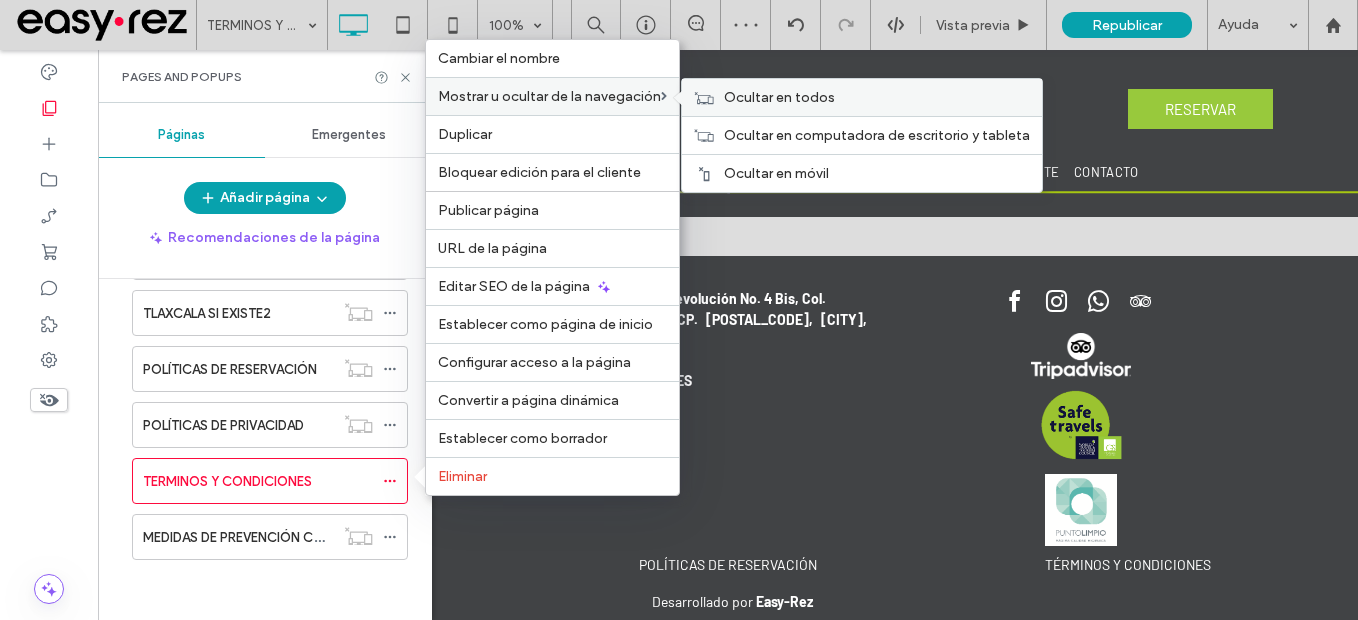 click on "Ocultar en todos" at bounding box center (779, 97) 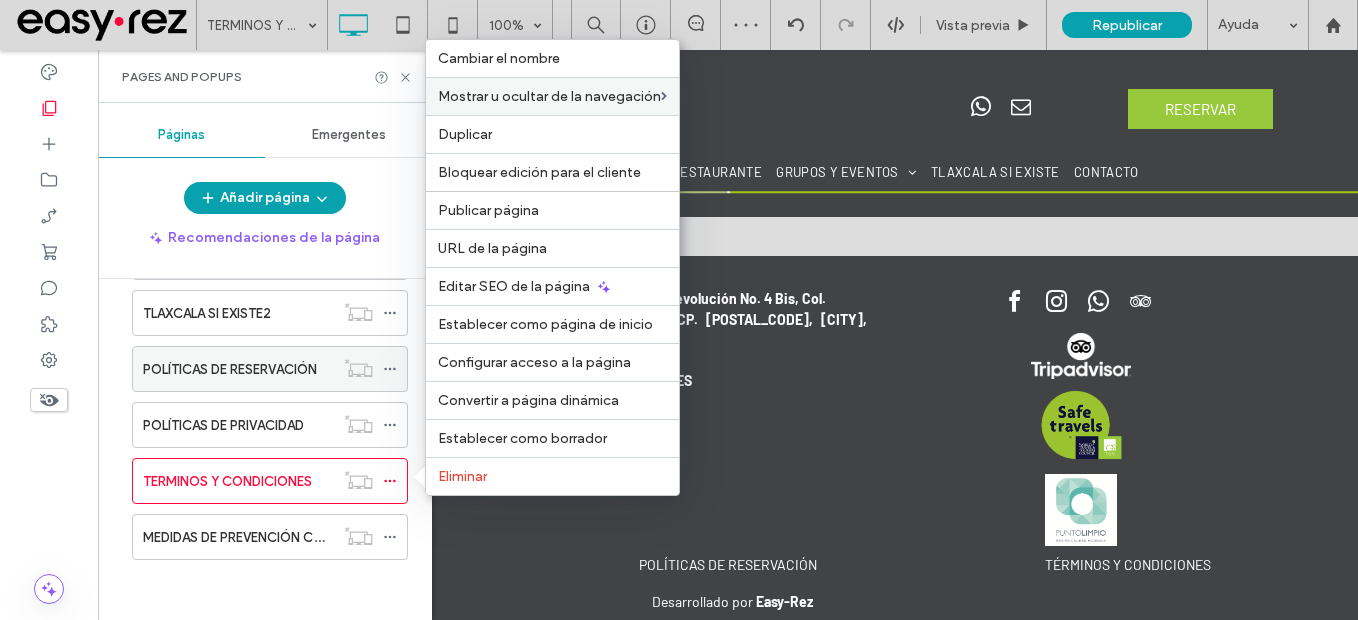 click on "POLÍTICAS DE RESERVACIÓN" at bounding box center (230, 369) 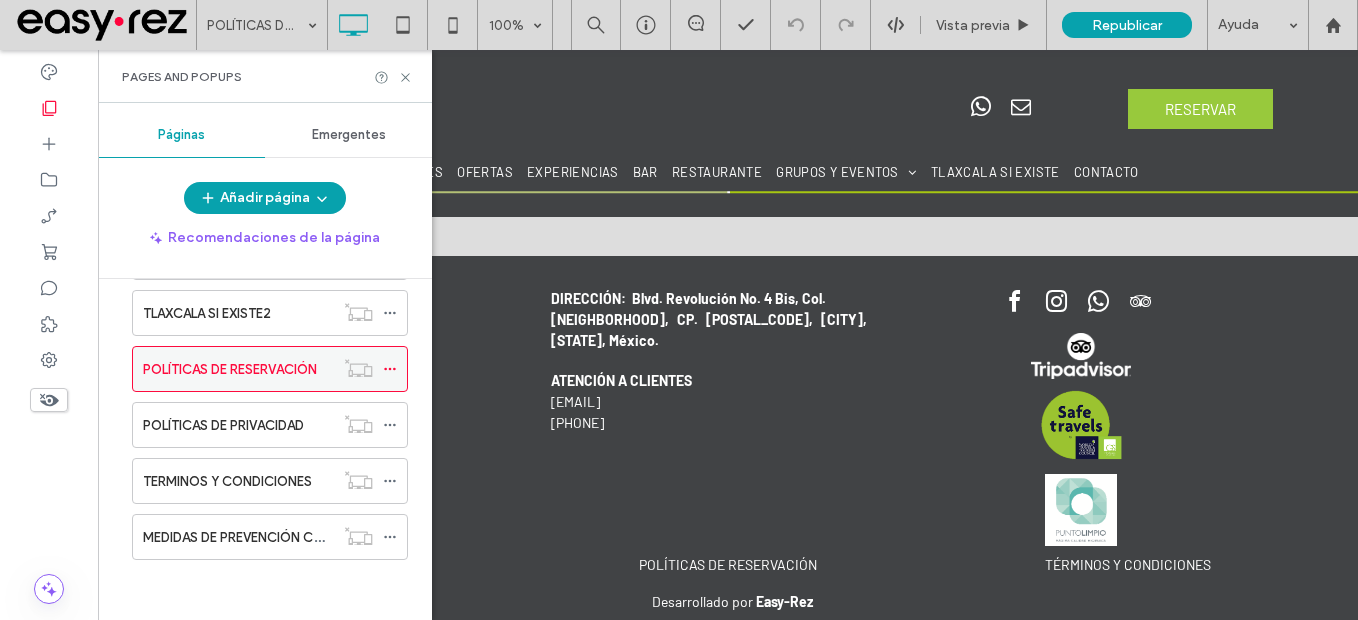 click on "POLÍTICAS DE RESERVACIÓN" at bounding box center (230, 369) 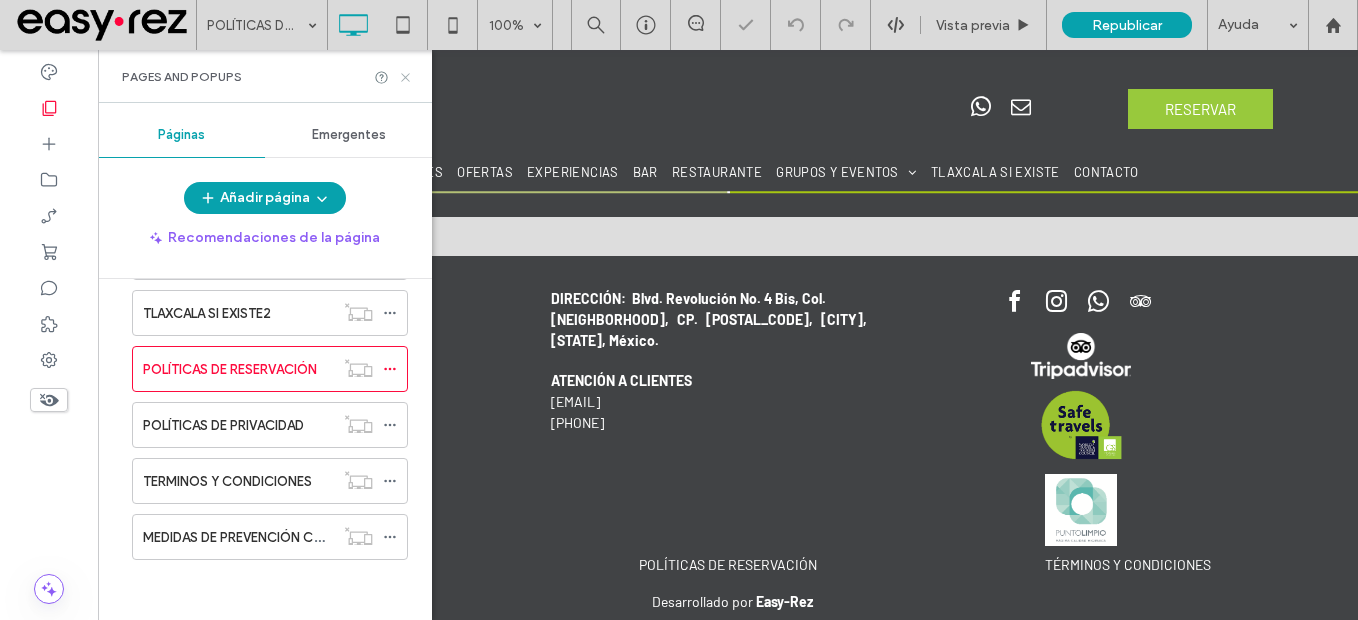 click 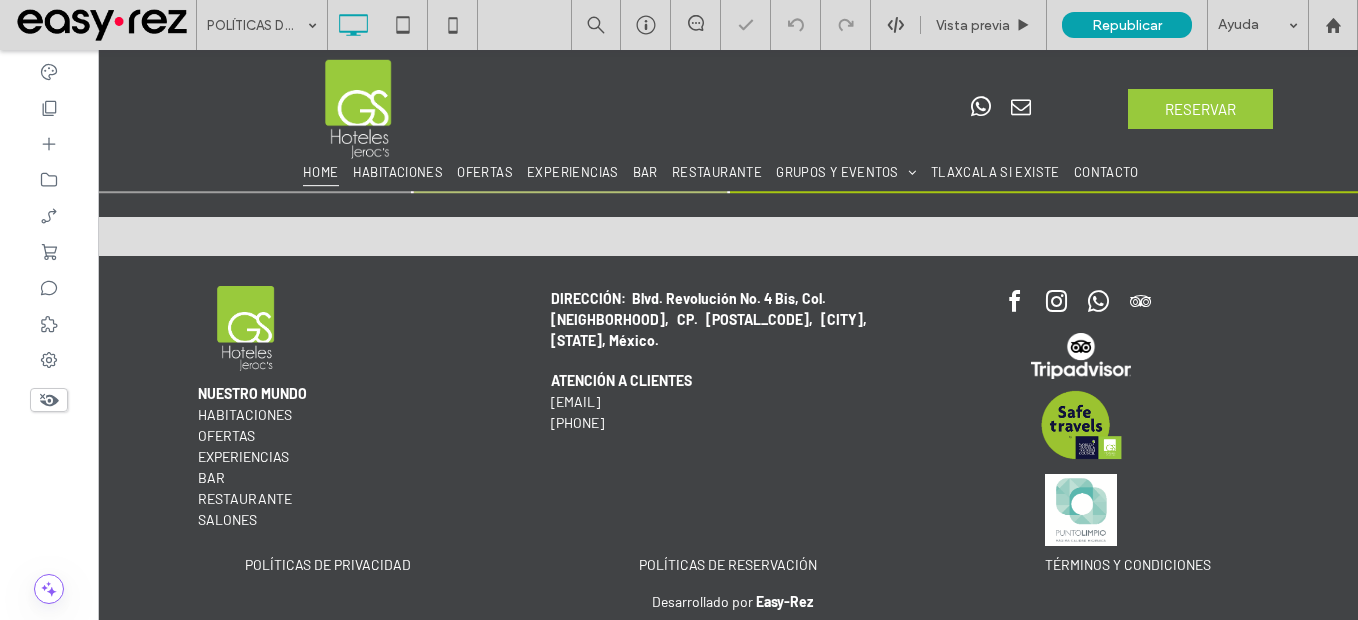 type on "******" 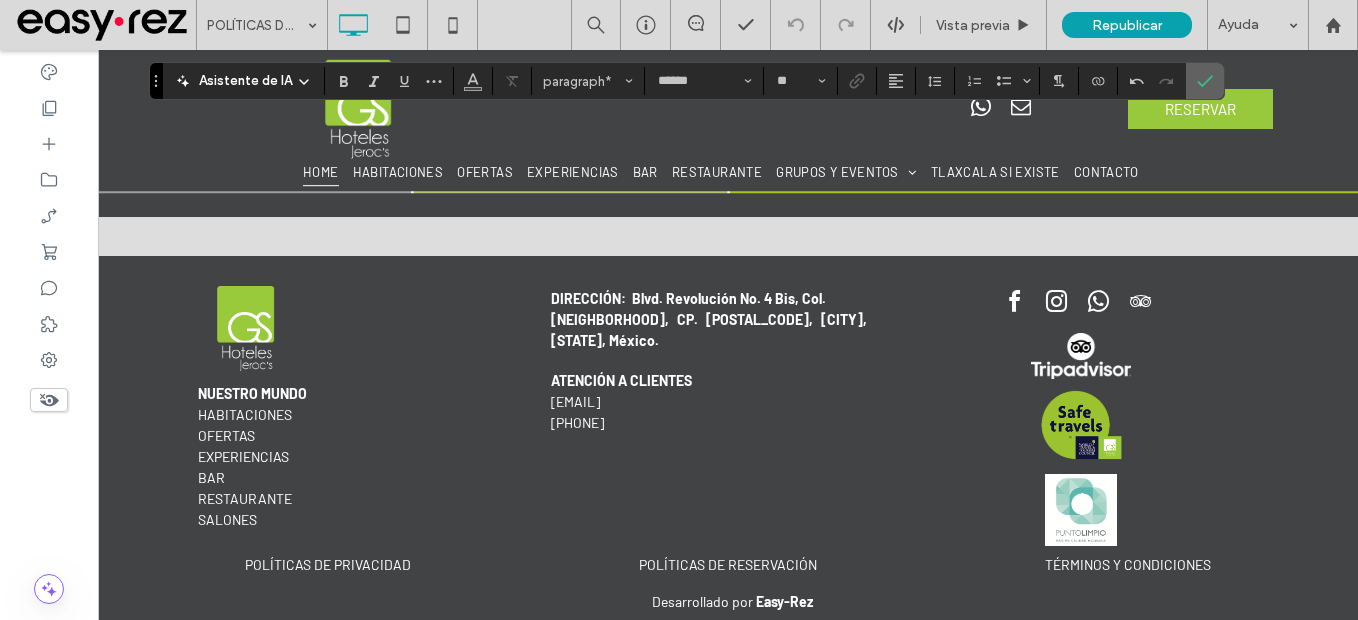 click 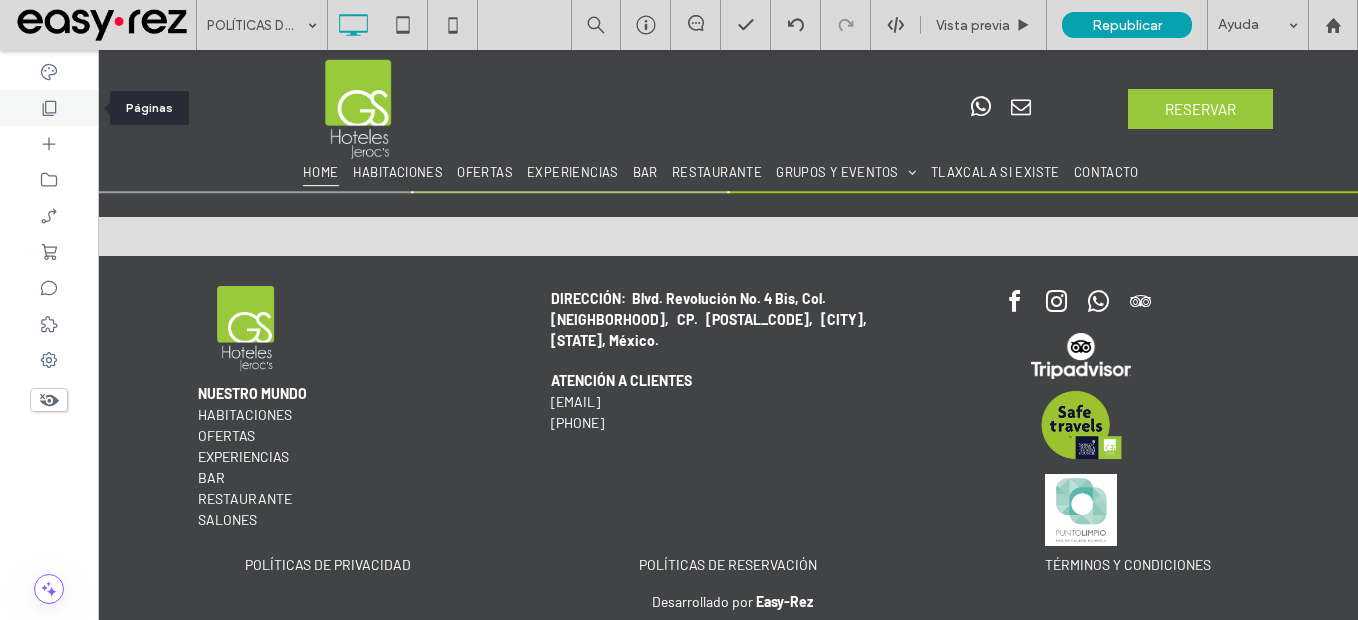 click at bounding box center [49, 108] 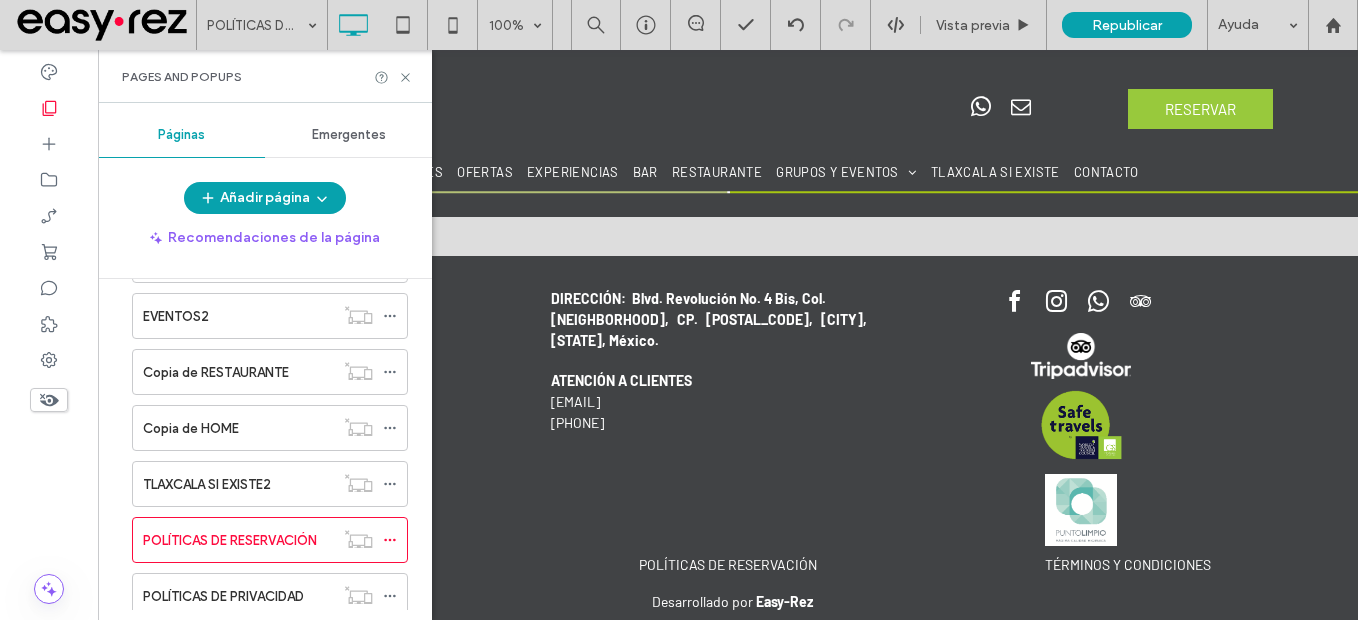 scroll, scrollTop: 1200, scrollLeft: 0, axis: vertical 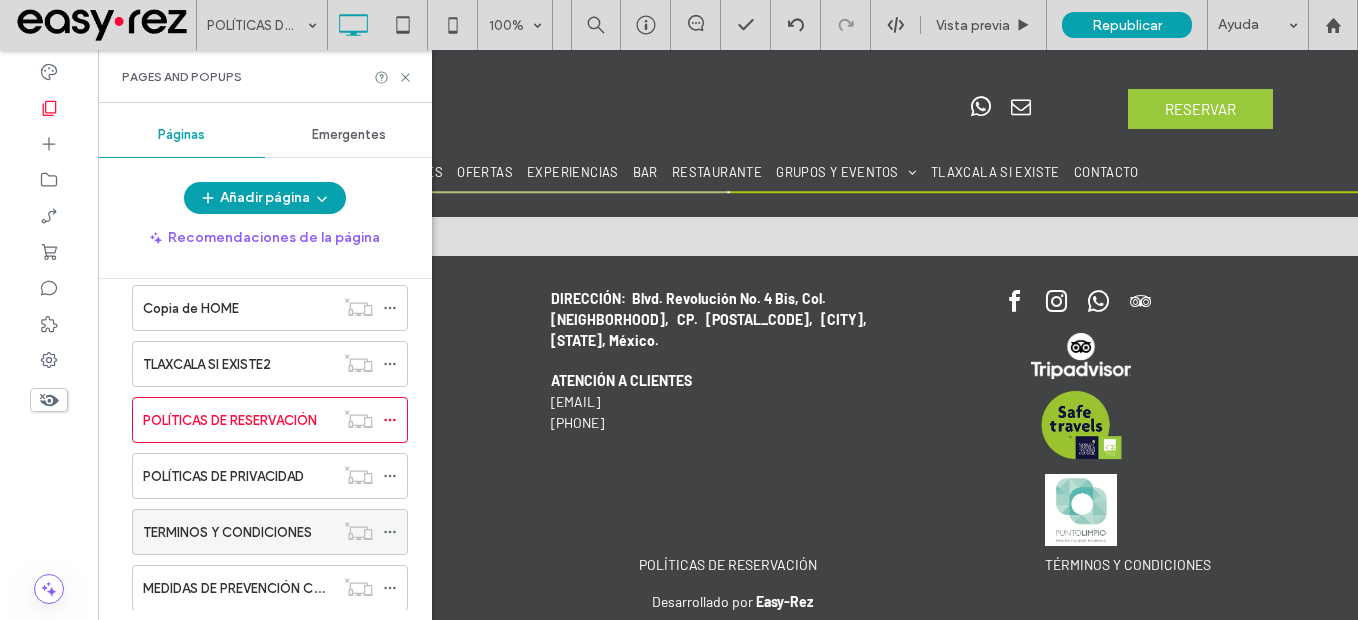 click on "TERMINOS Y CONDICIONES" at bounding box center (227, 532) 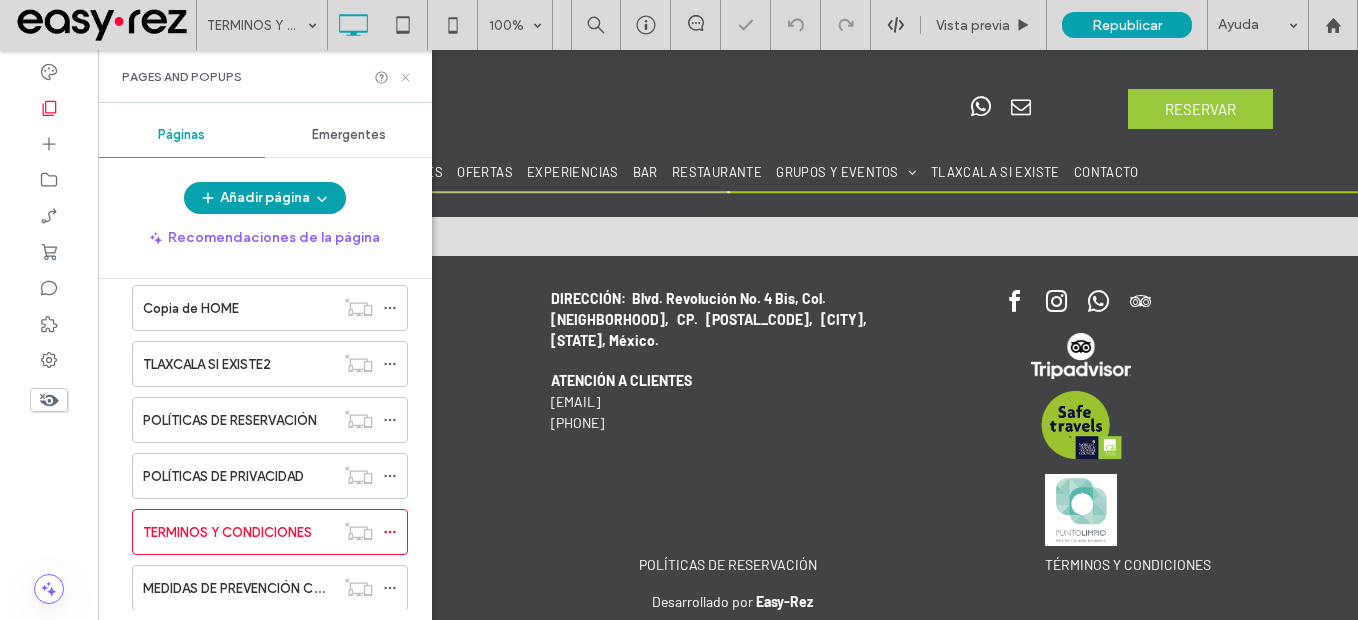 click 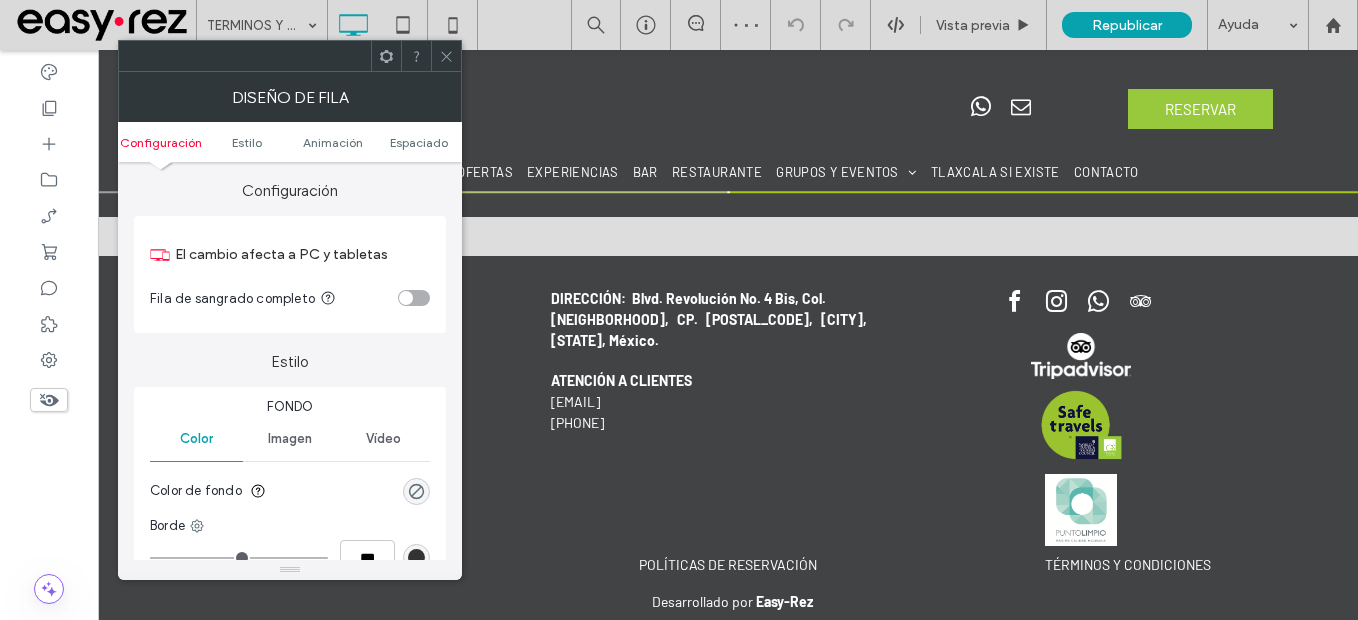 click 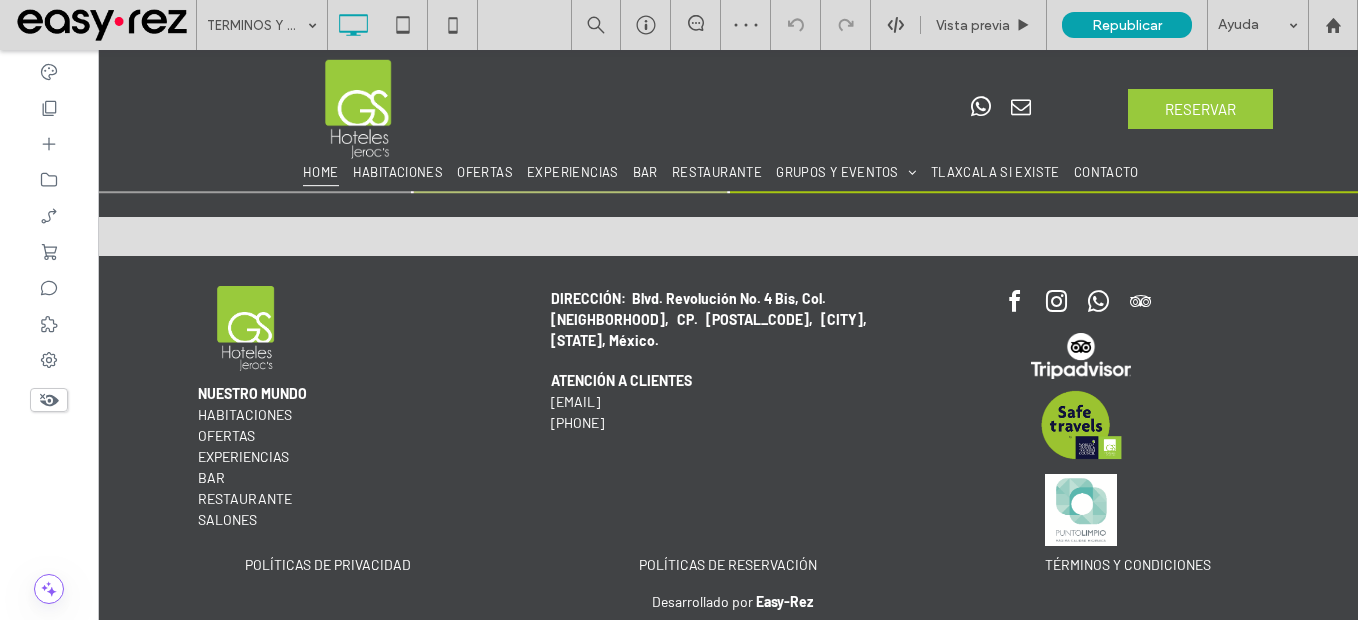 type on "******" 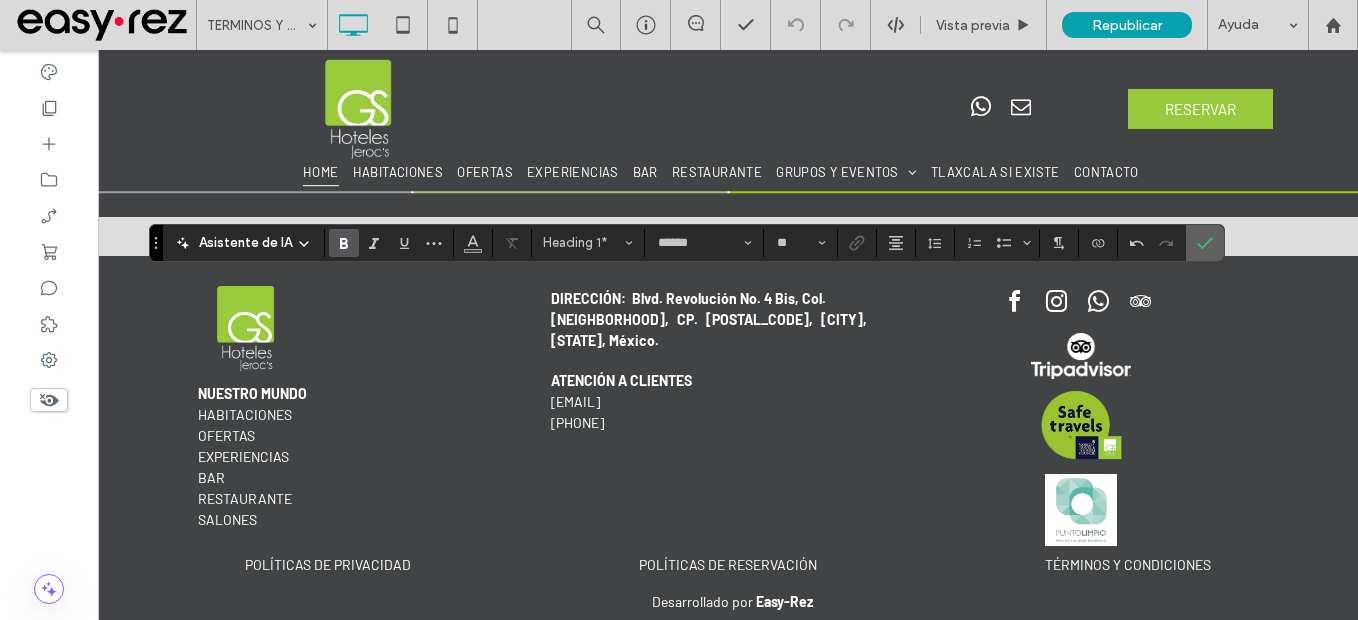 click at bounding box center (1201, 243) 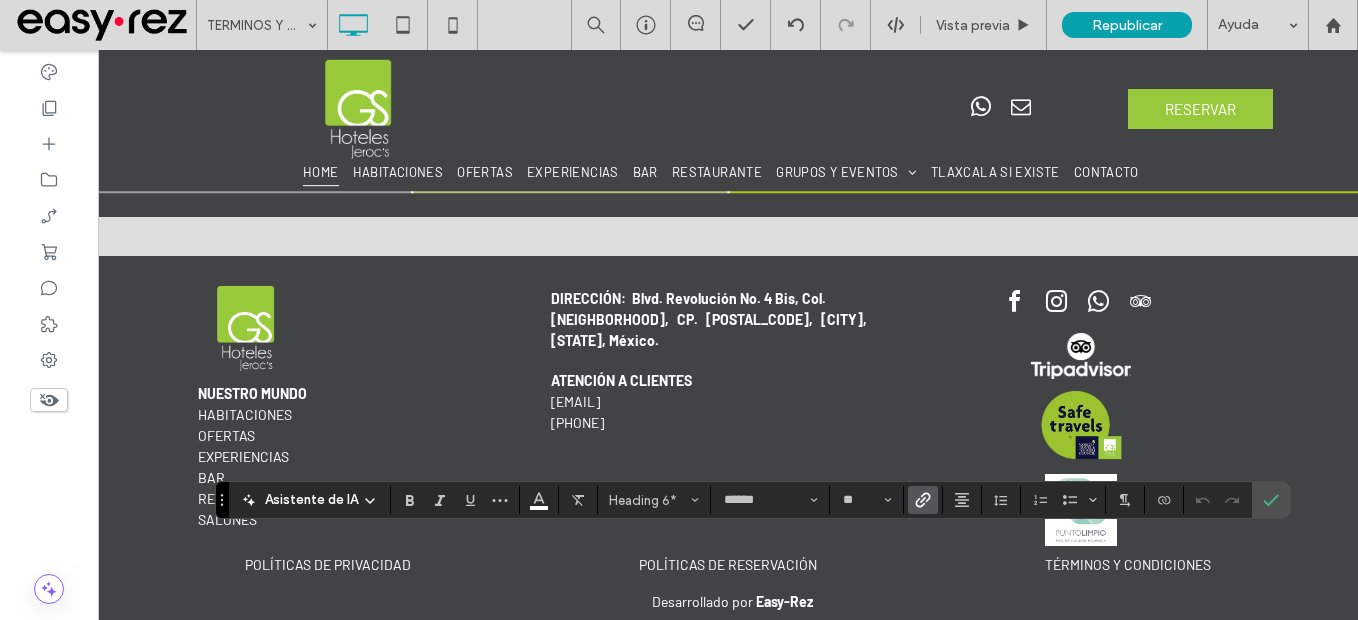 click 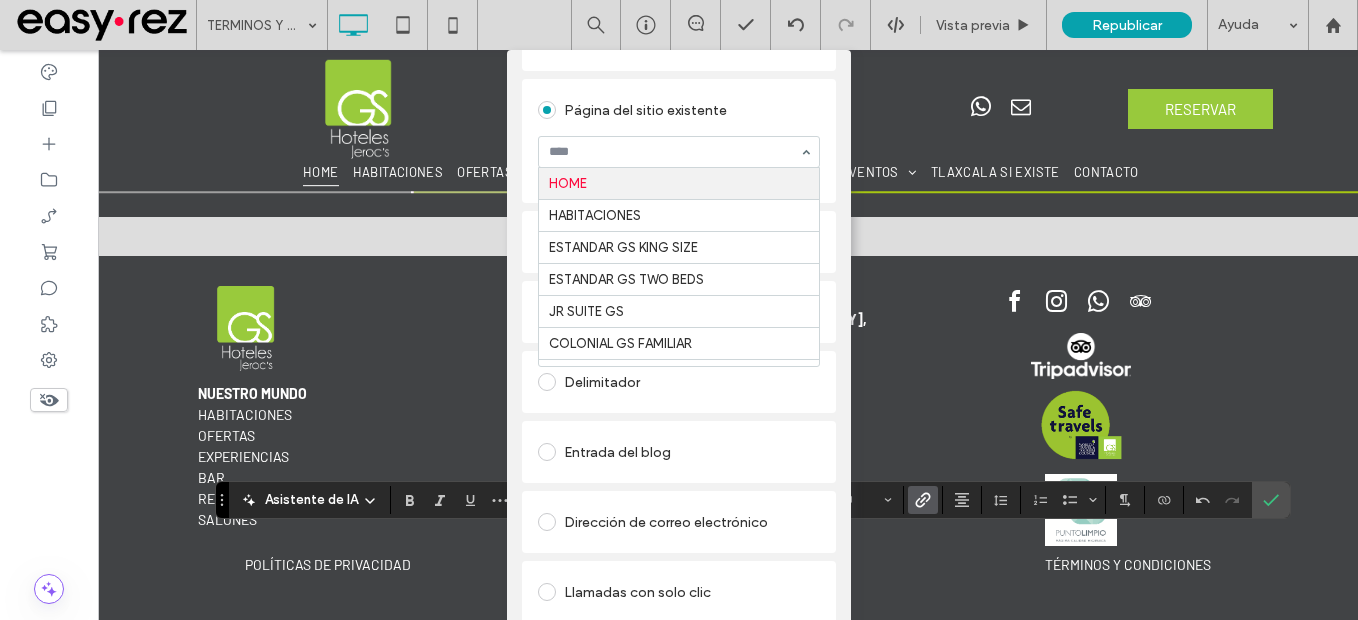 scroll, scrollTop: 176, scrollLeft: 0, axis: vertical 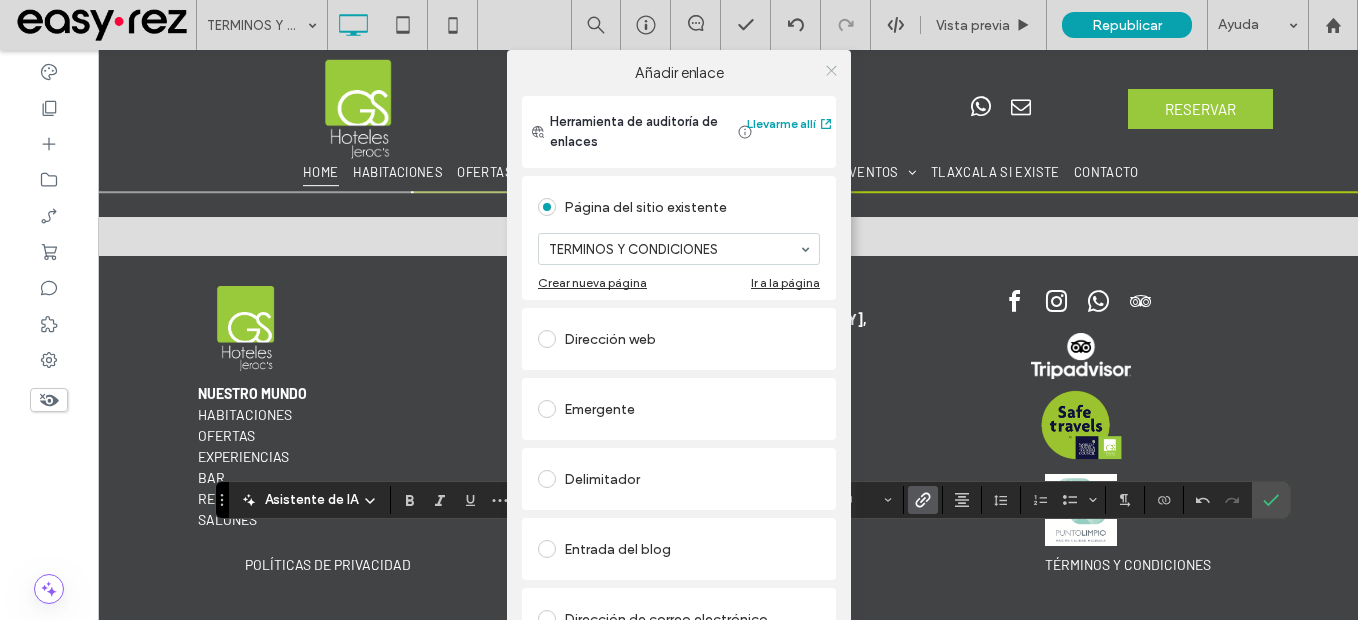 click at bounding box center [831, 70] 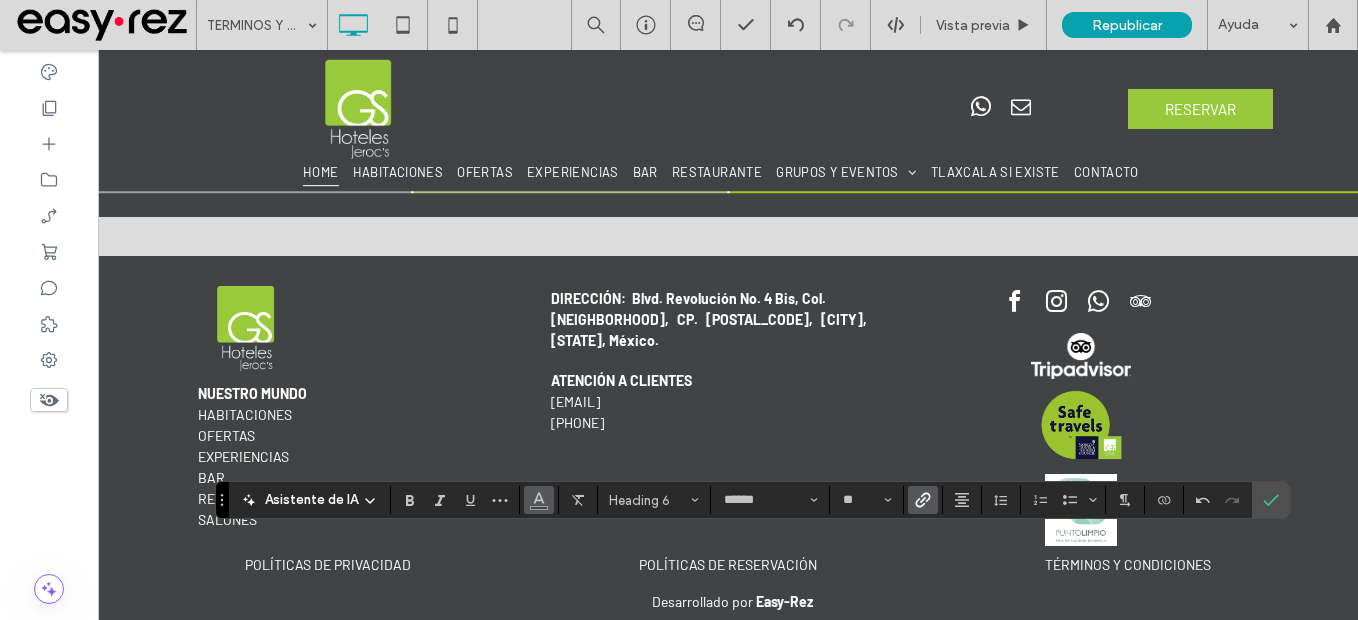 click 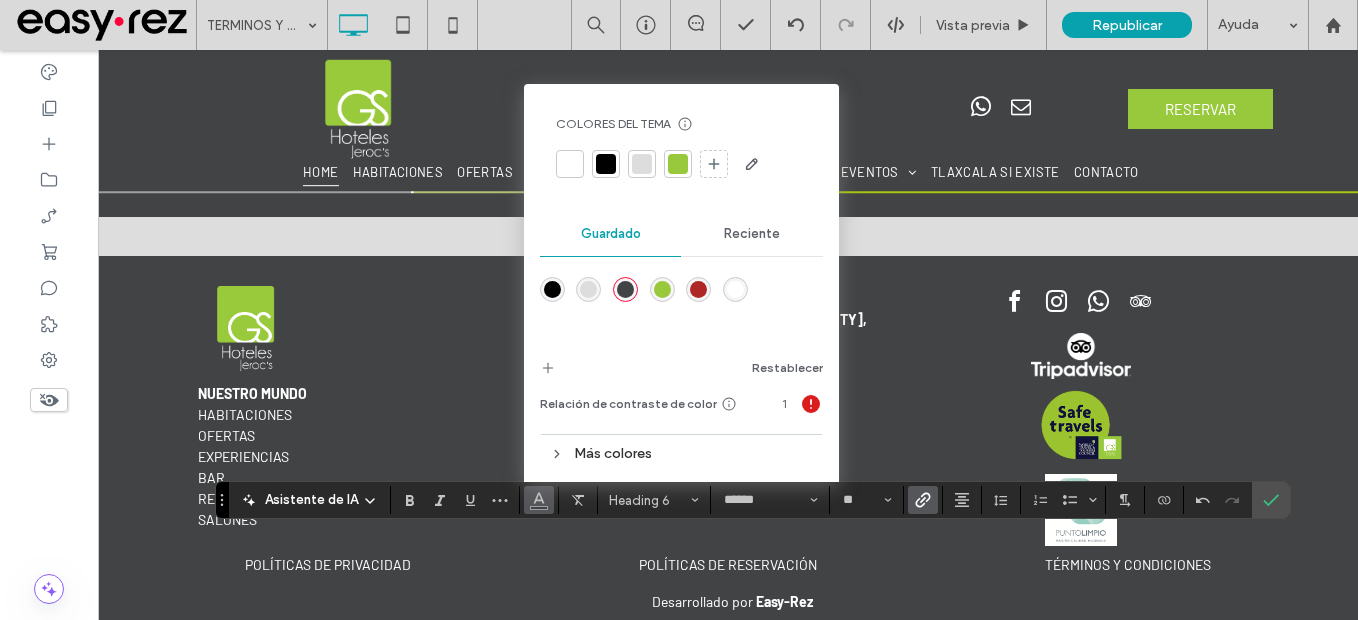 click at bounding box center (735, 289) 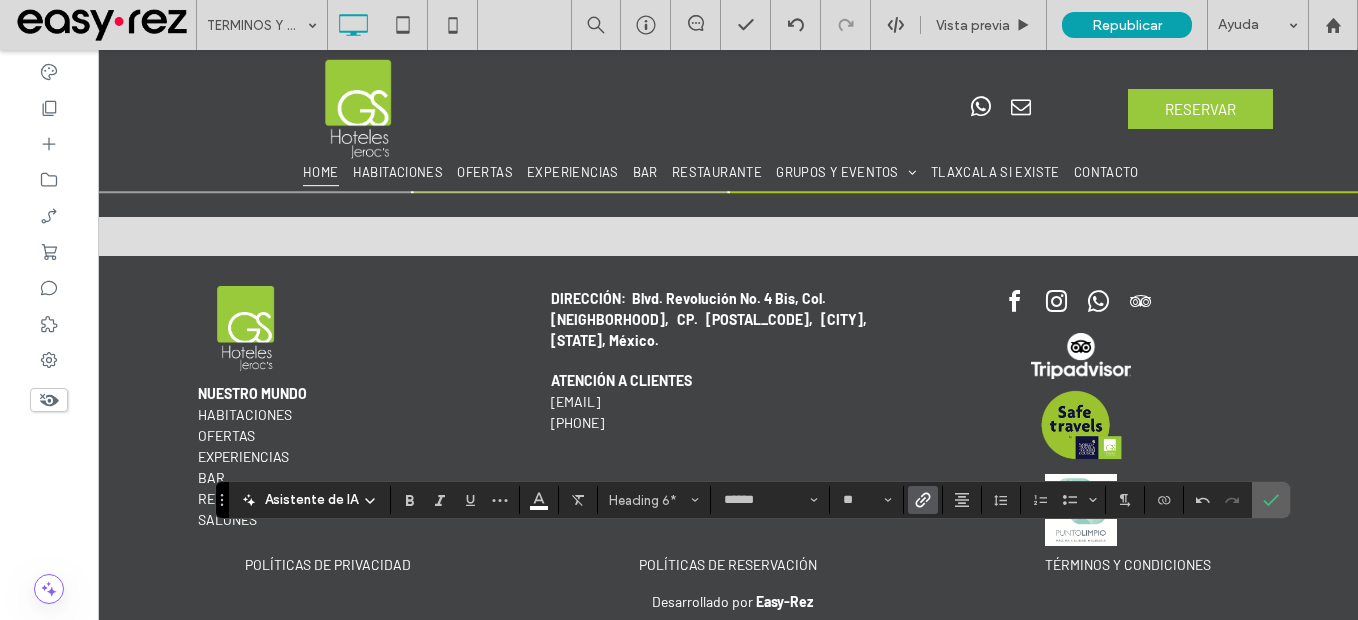 click 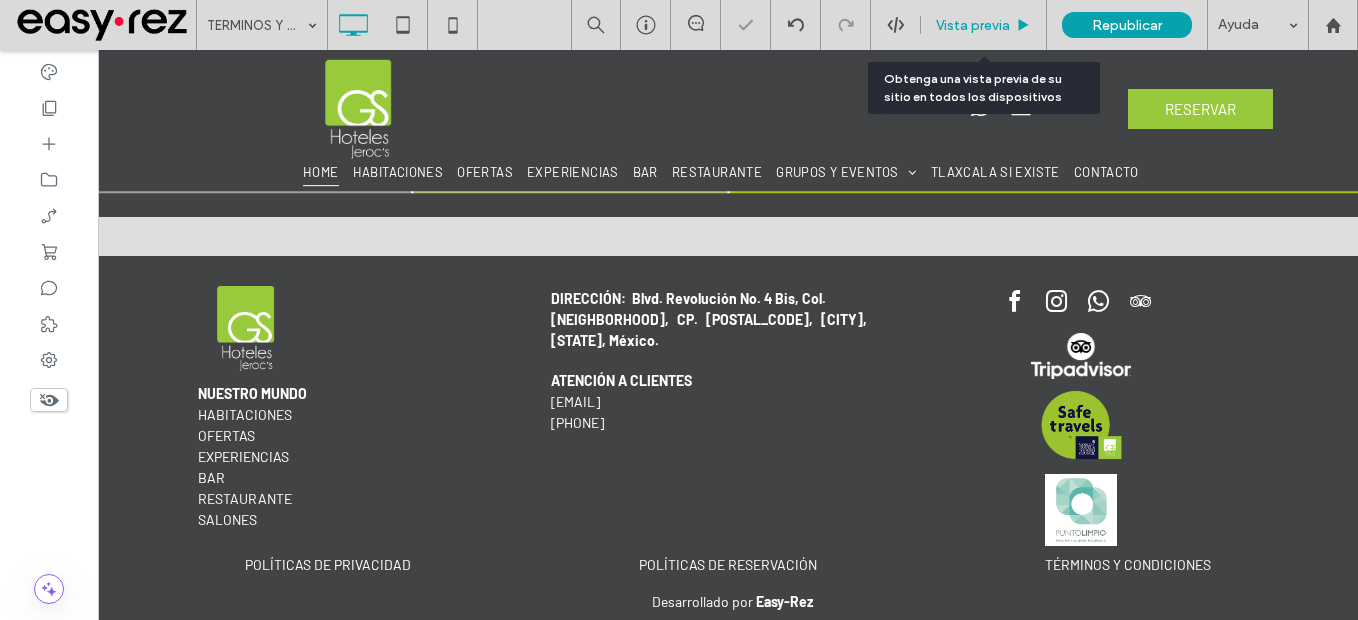 click on "Vista previa" at bounding box center [973, 25] 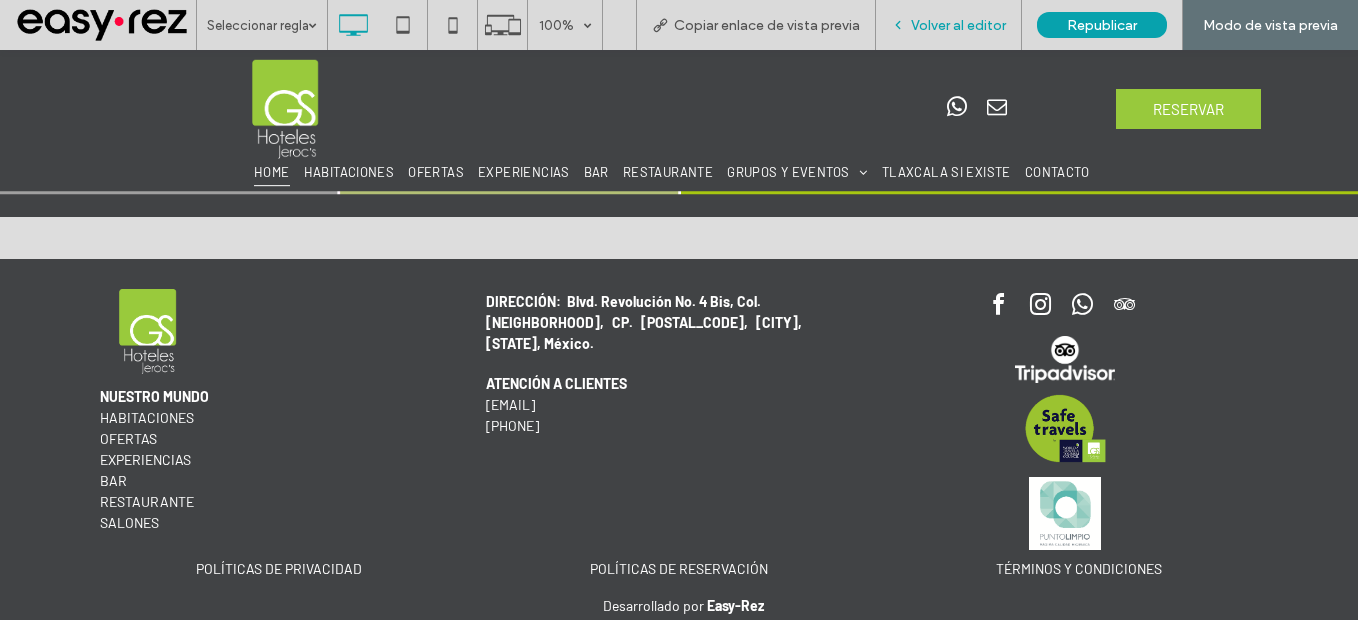 click on "Volver al editor" at bounding box center (958, 25) 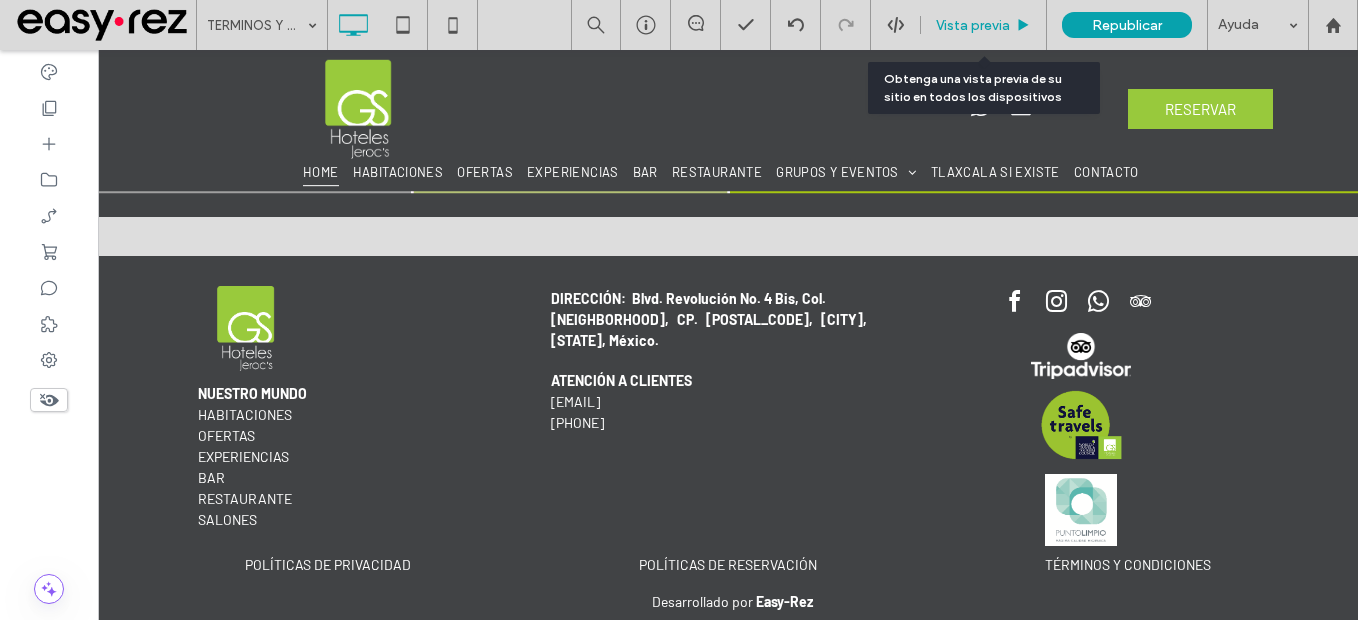 click on "Vista previa" at bounding box center (973, 25) 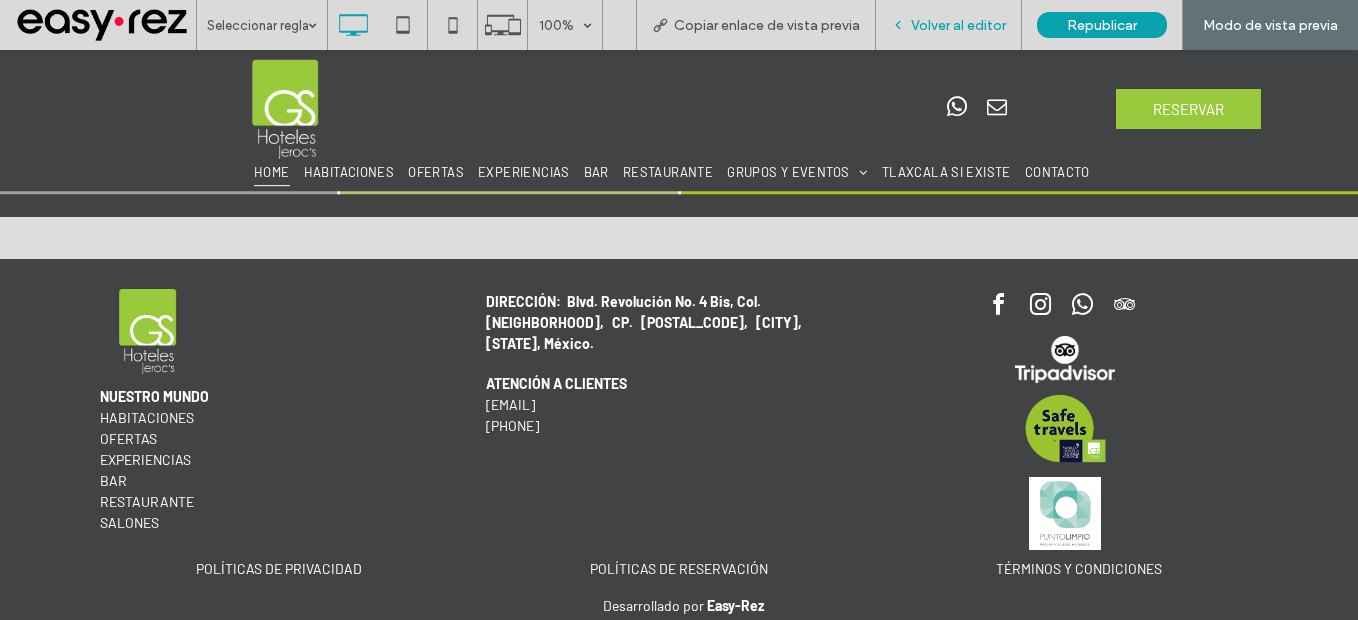 click on "Volver al editor" at bounding box center [958, 25] 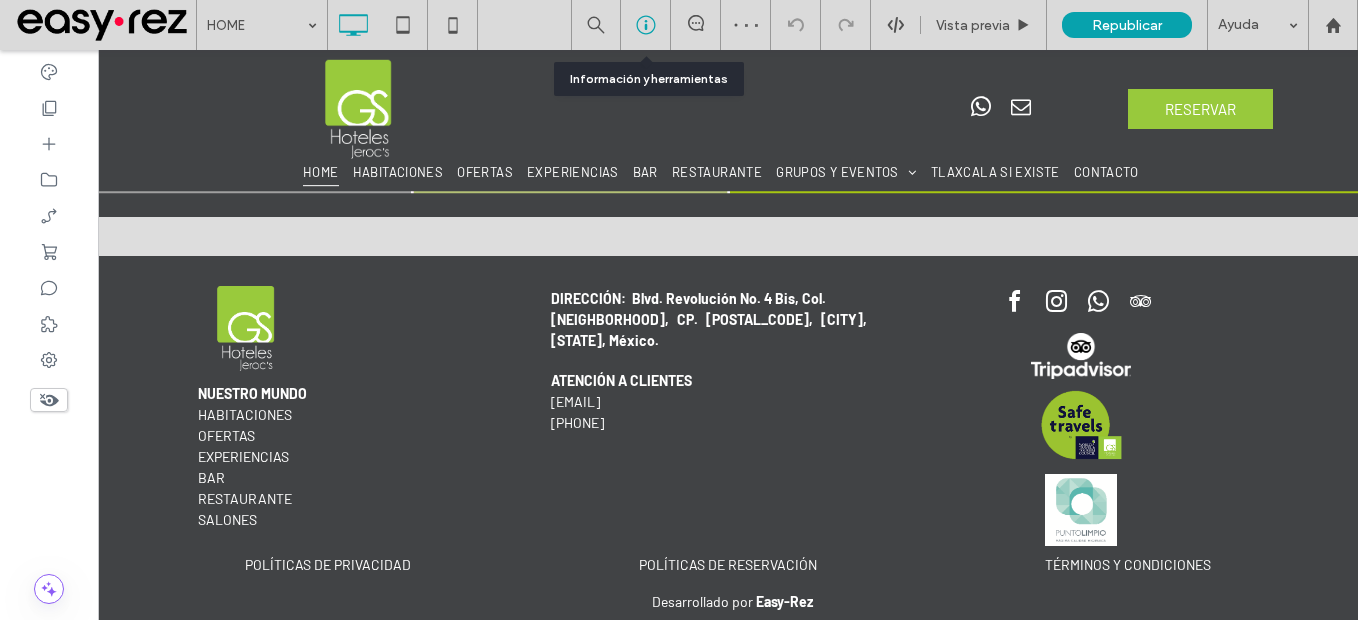 click at bounding box center [645, 25] 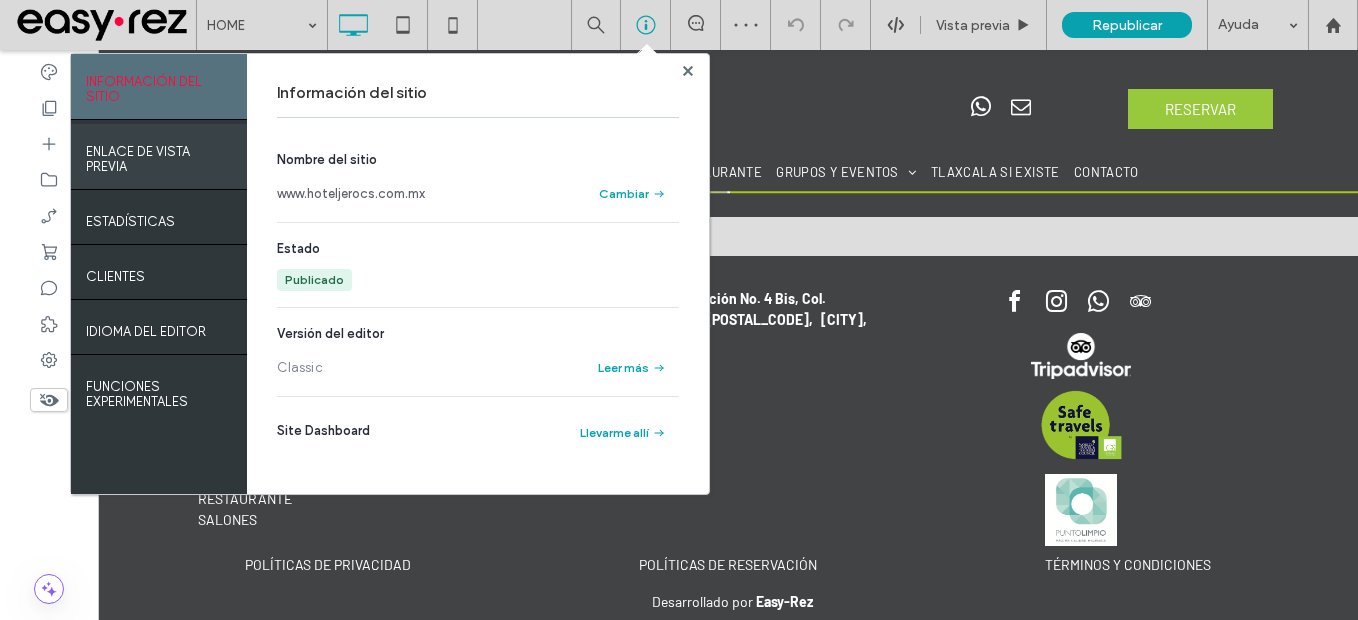 click on "ENLACE DE VISTA PREVIA" at bounding box center [159, 154] 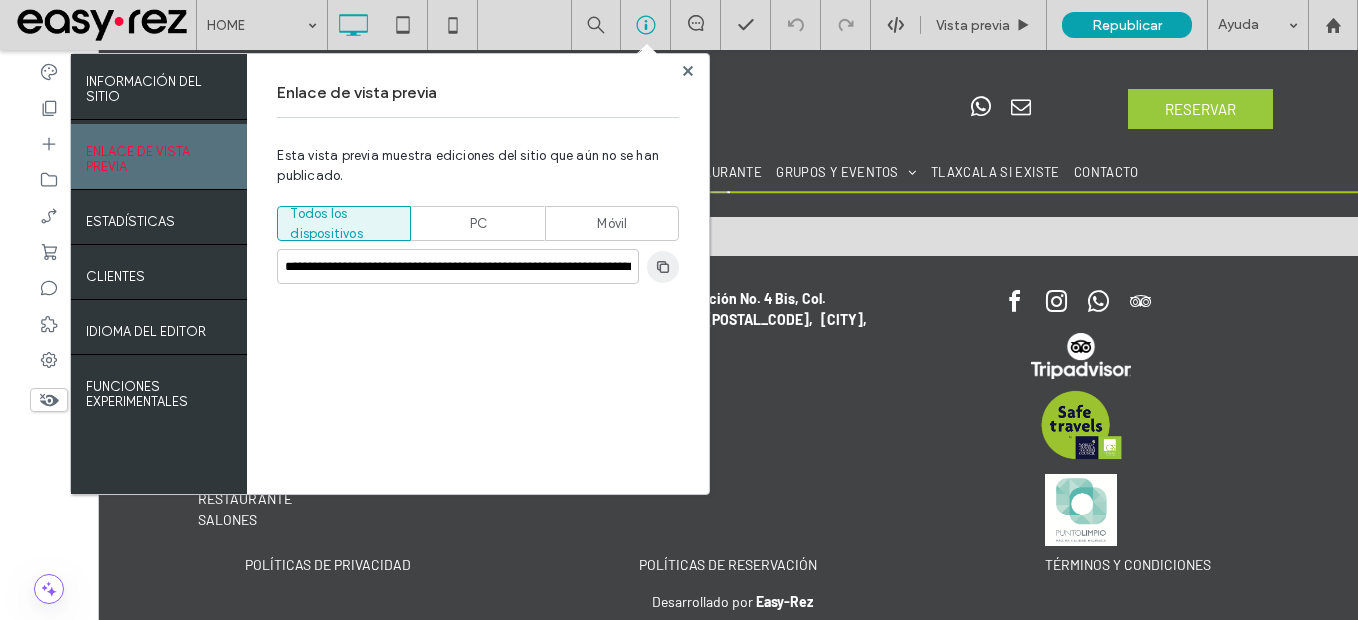 click at bounding box center (663, 267) 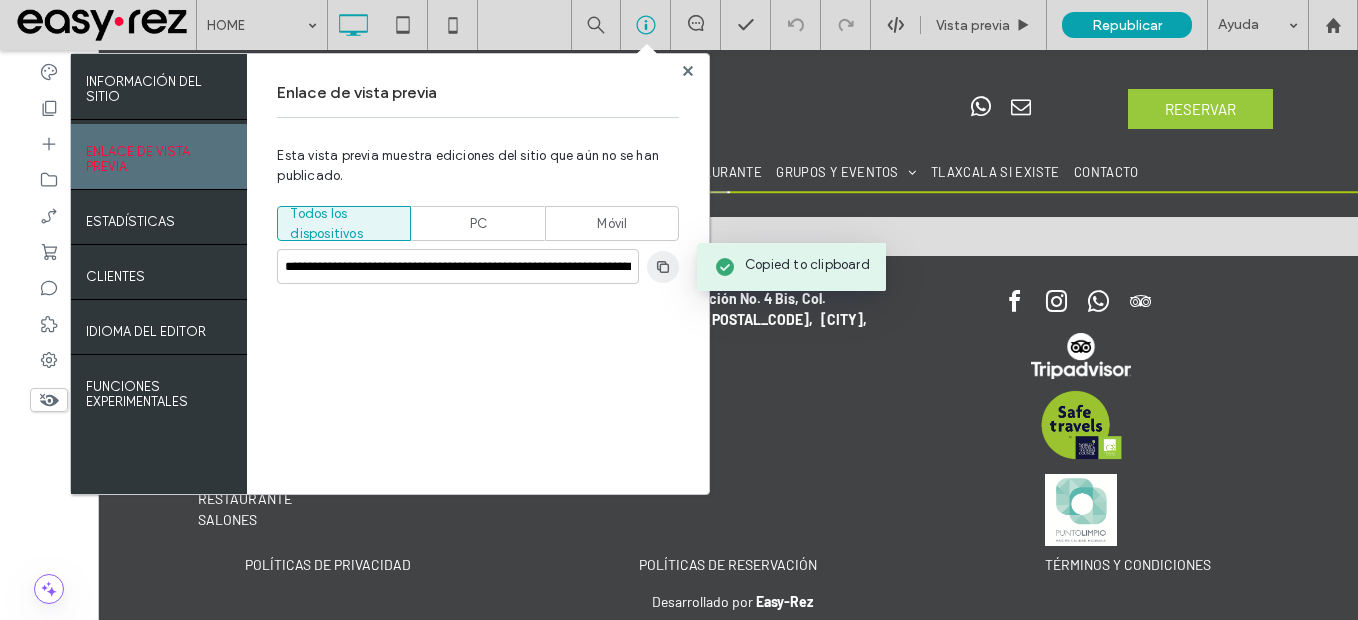 click 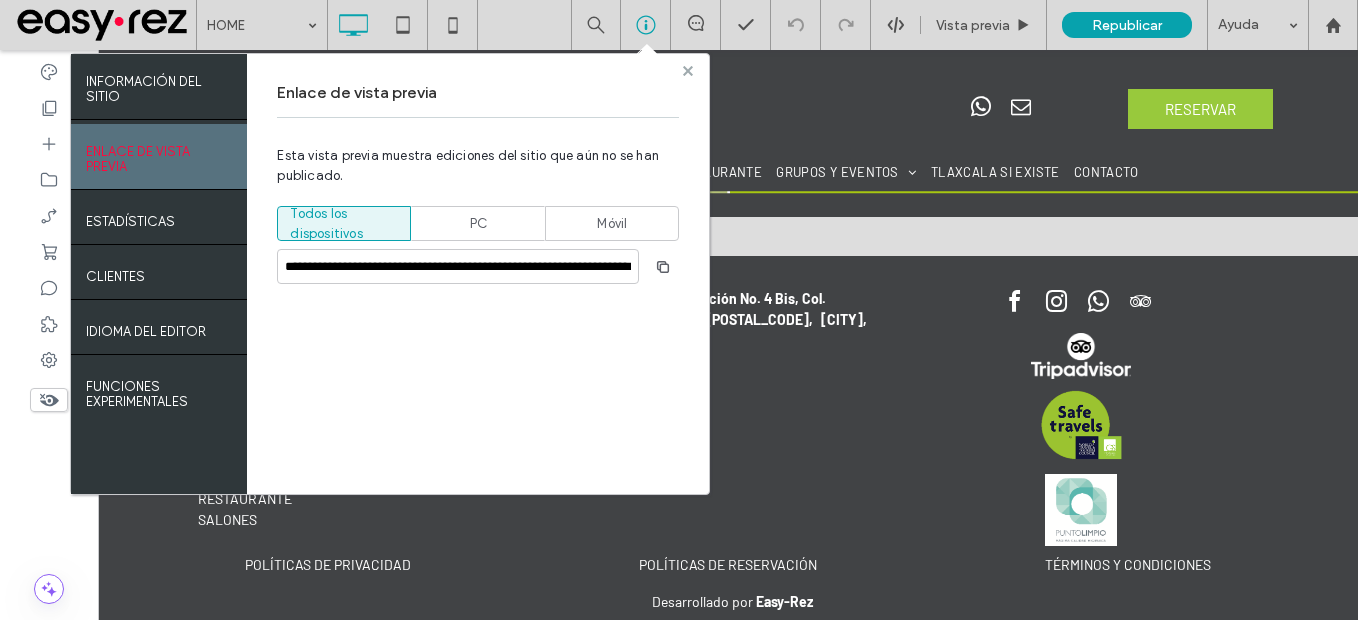 click 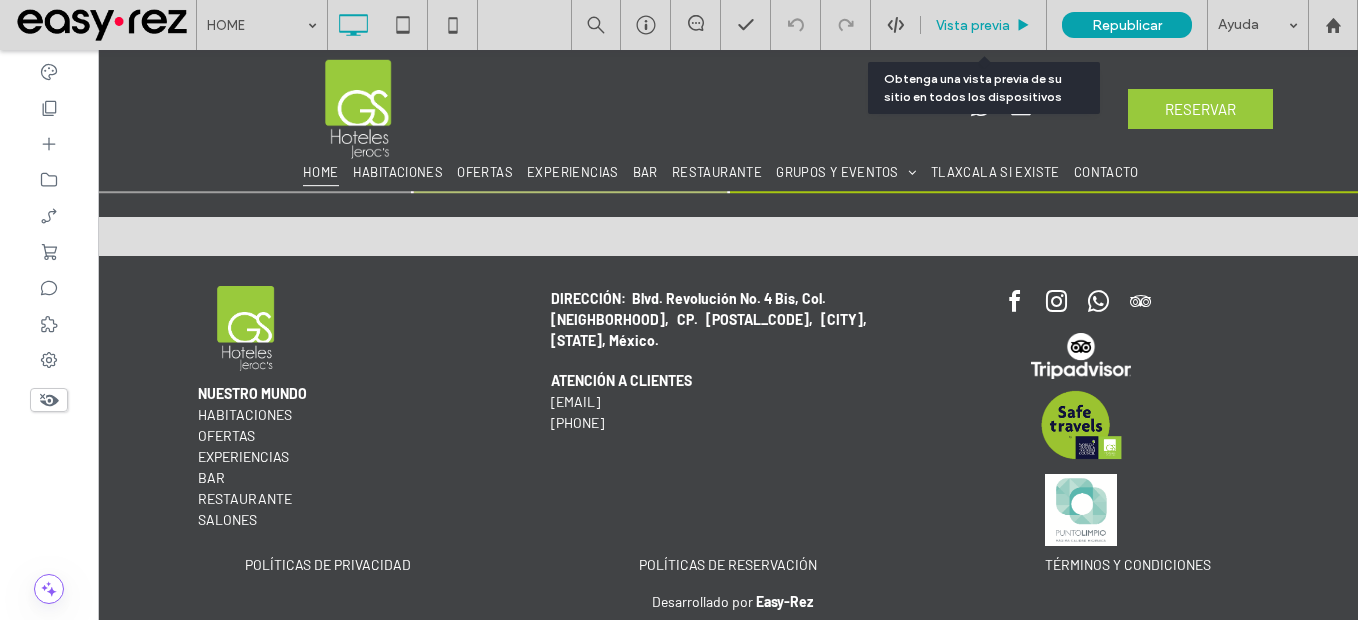 click on "Vista previa" at bounding box center (973, 25) 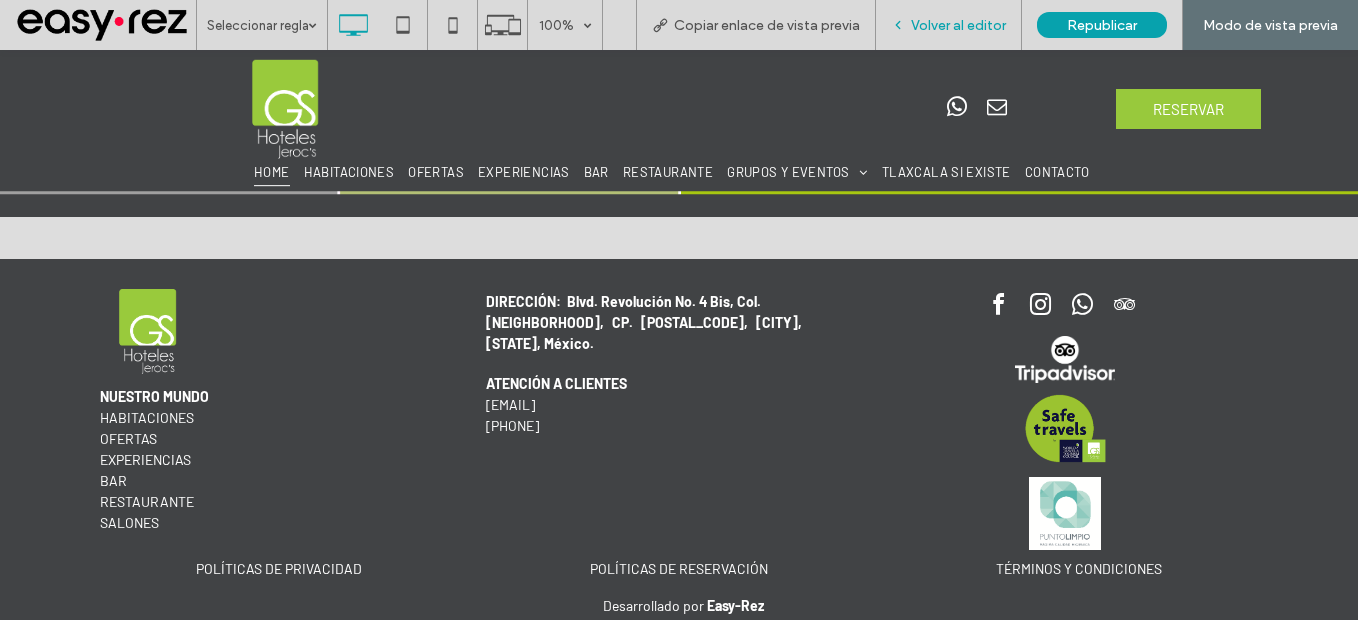 click on "Volver al editor" at bounding box center (949, 25) 